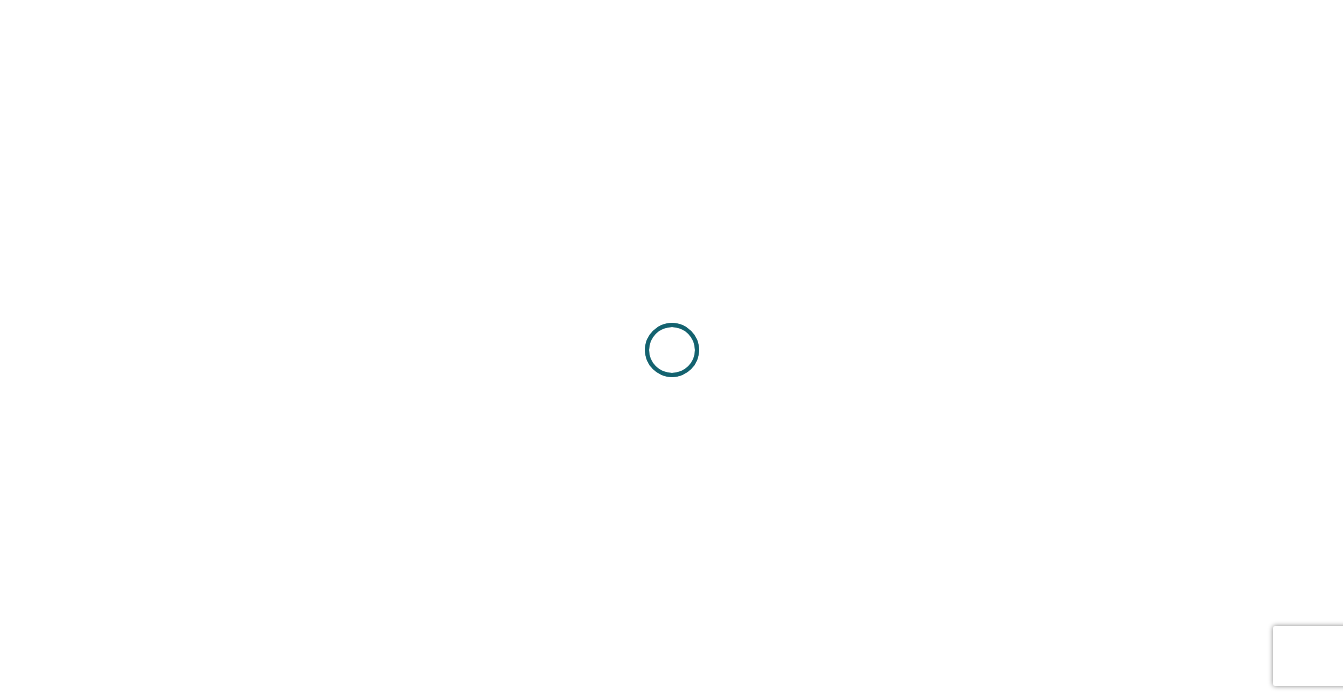 scroll, scrollTop: 0, scrollLeft: 0, axis: both 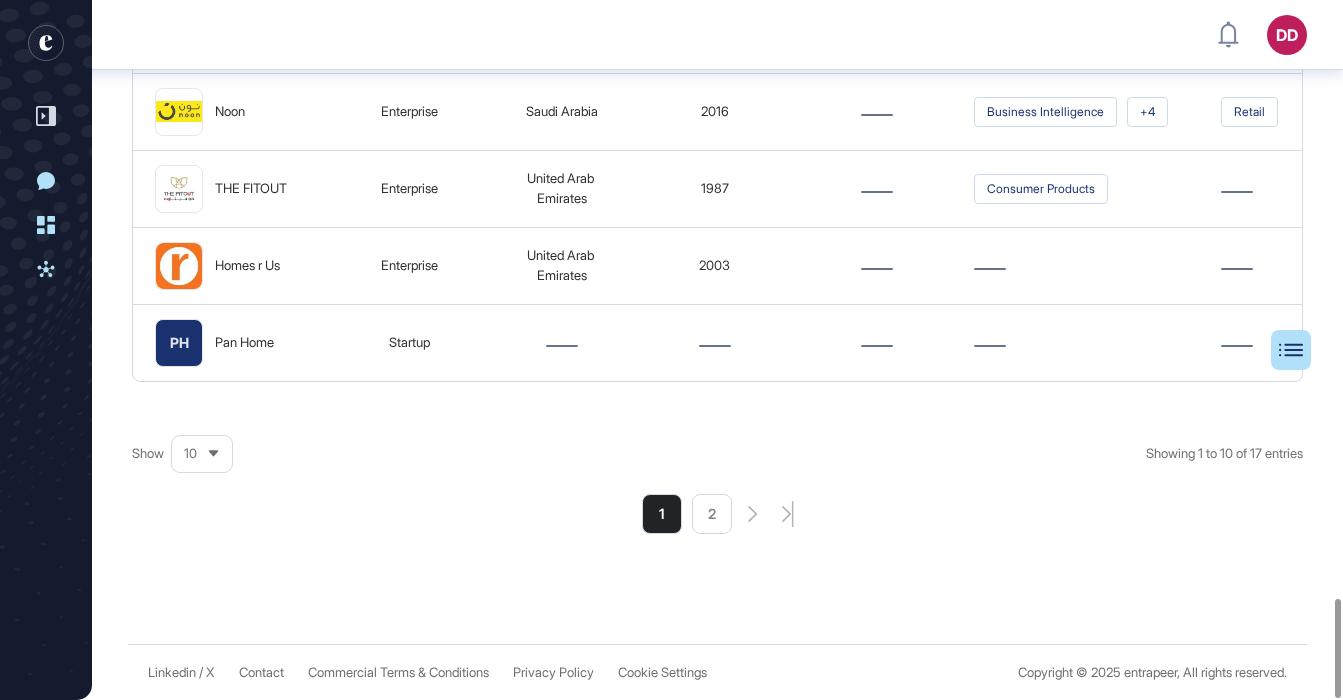 click on "2" 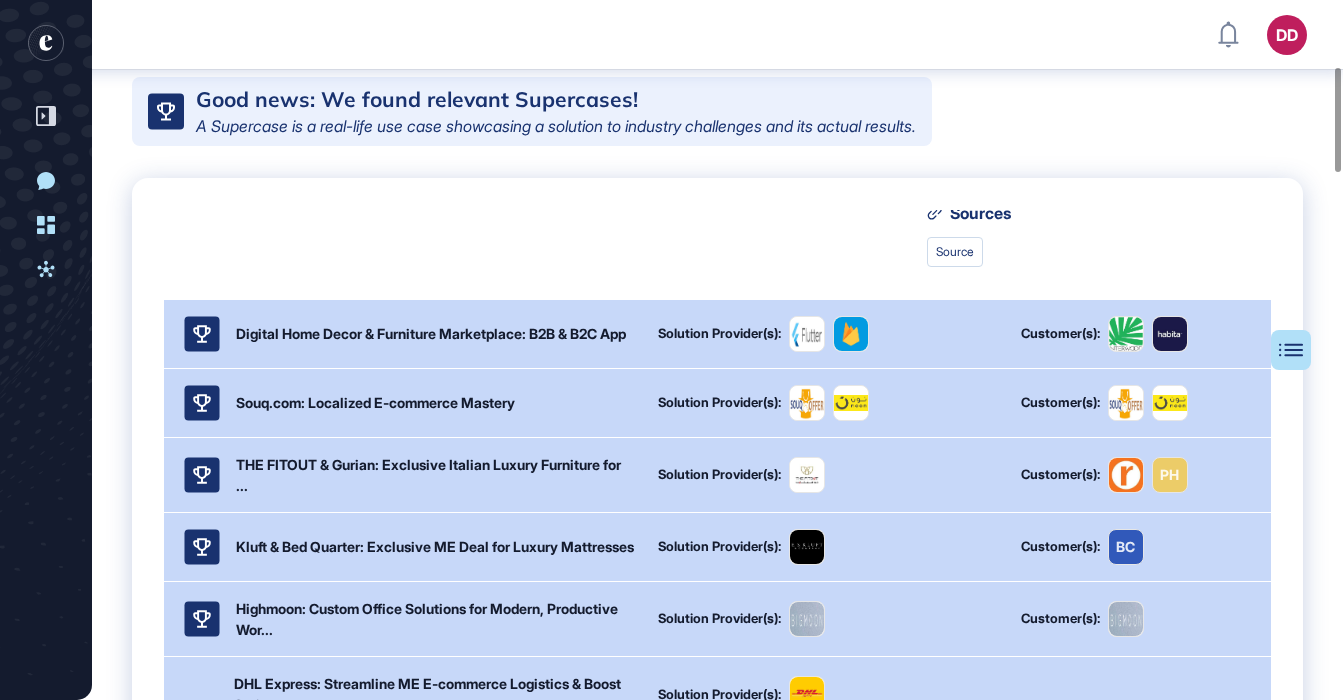 scroll, scrollTop: 445, scrollLeft: 0, axis: vertical 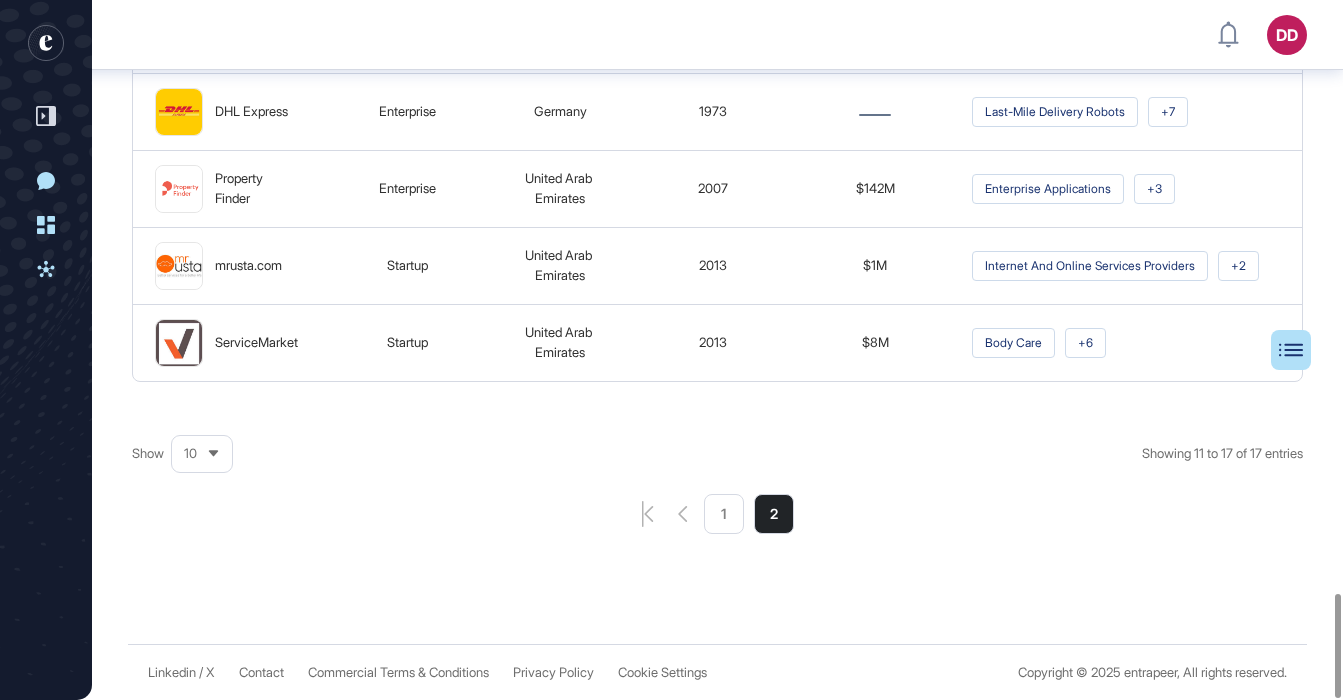click on "1" 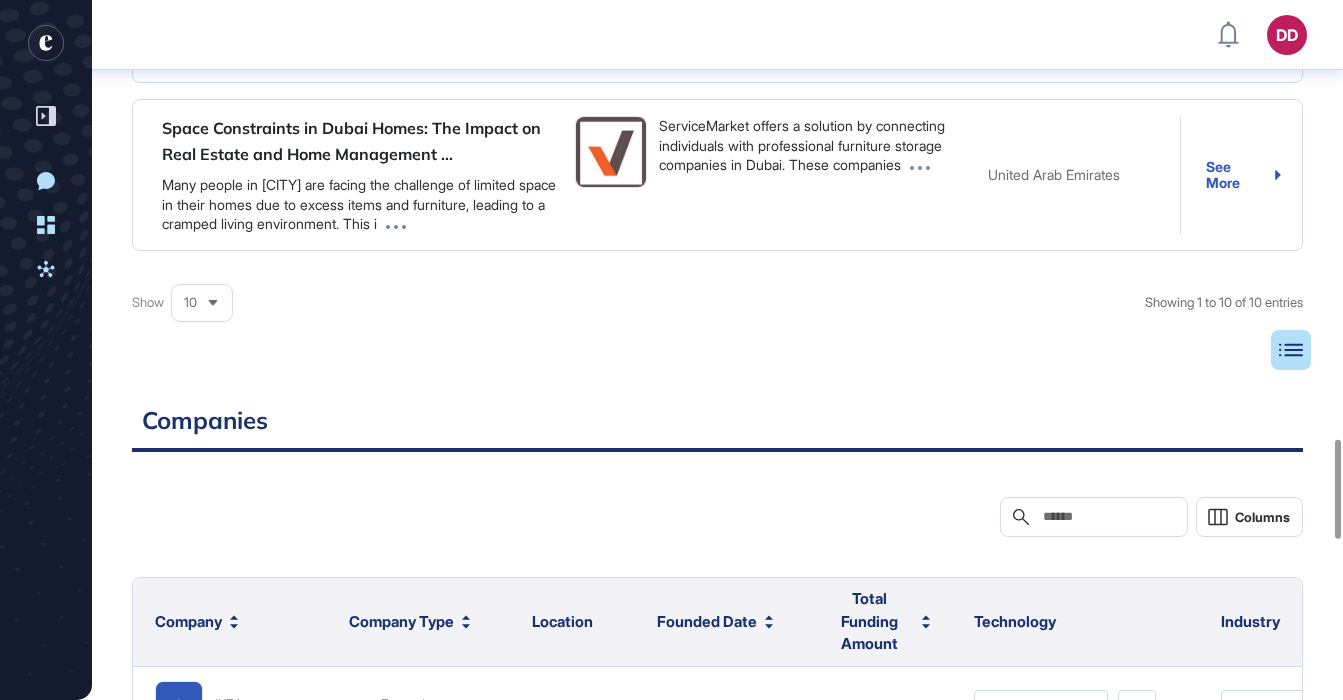 scroll, scrollTop: 3088, scrollLeft: 0, axis: vertical 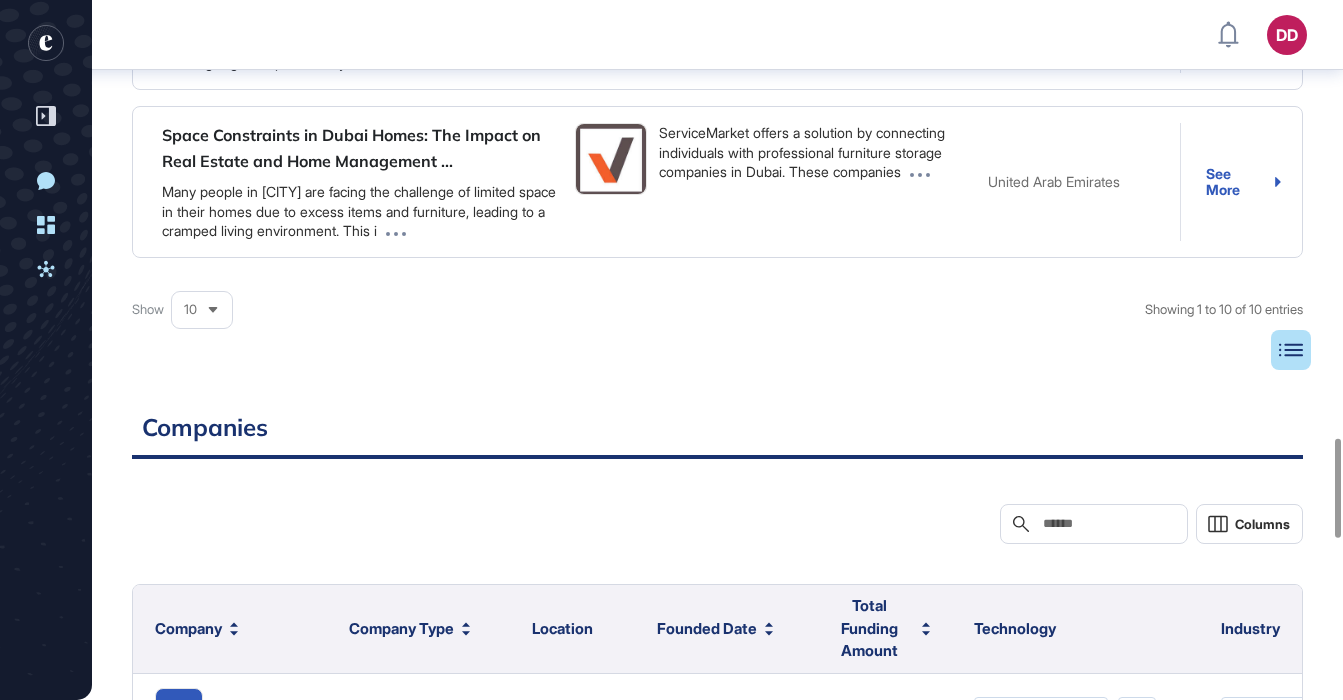 click on "10" at bounding box center [202, 309] 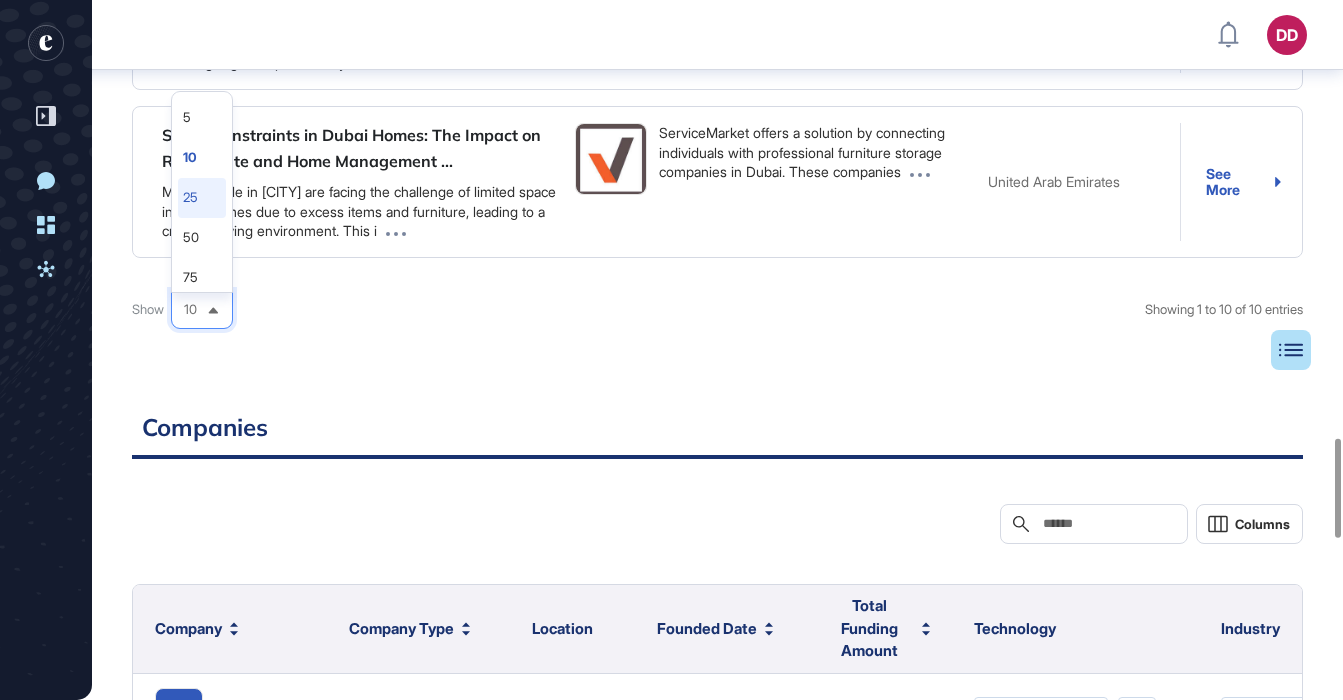 click on "25" 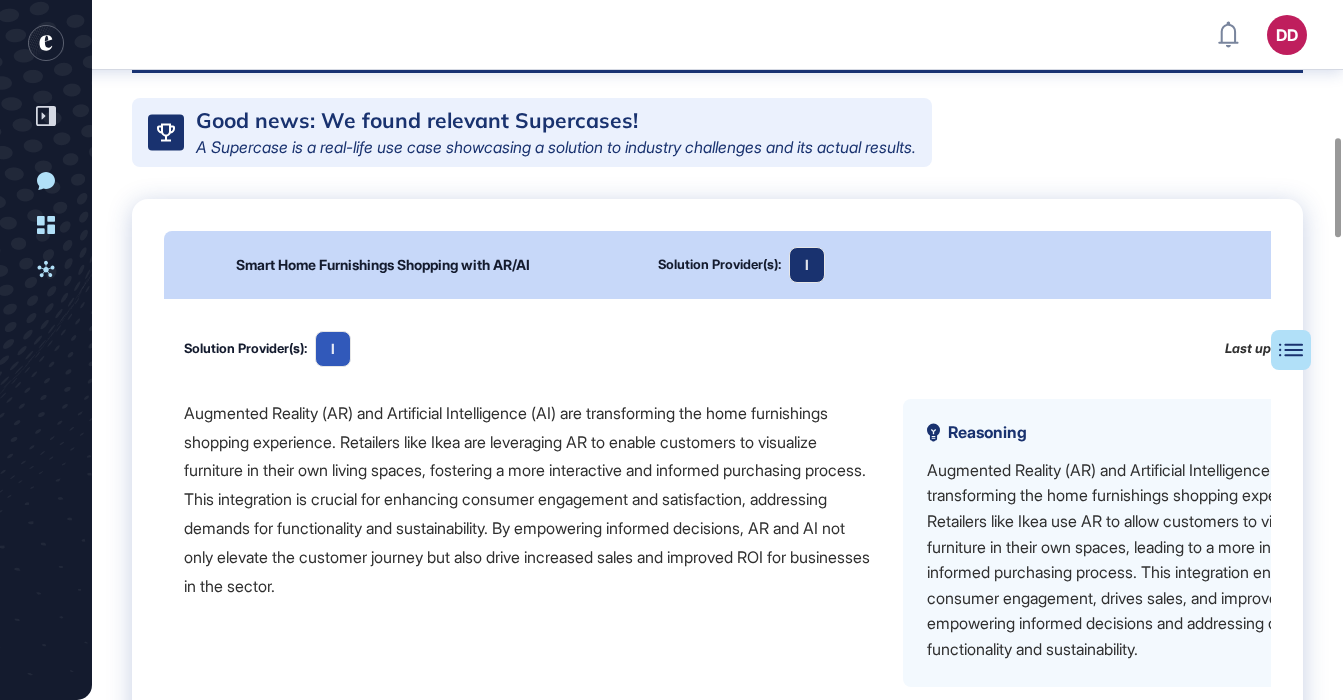 scroll, scrollTop: 0, scrollLeft: 0, axis: both 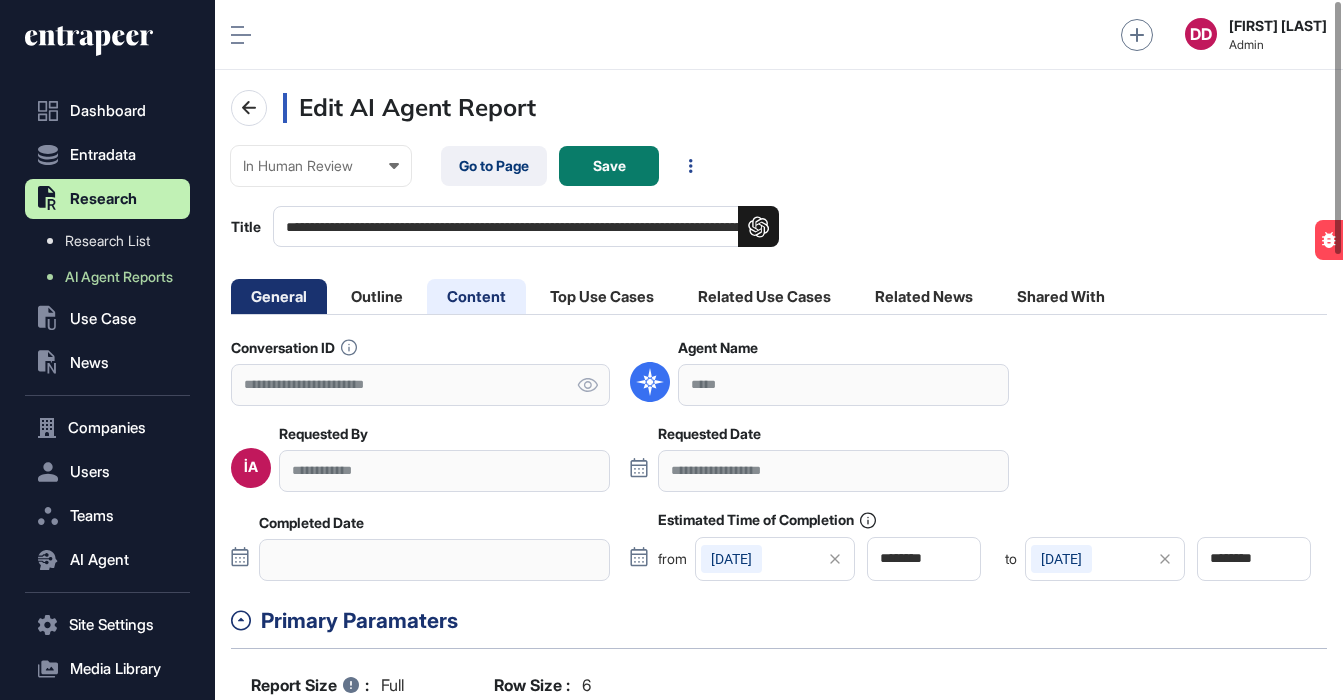 click on "Content" 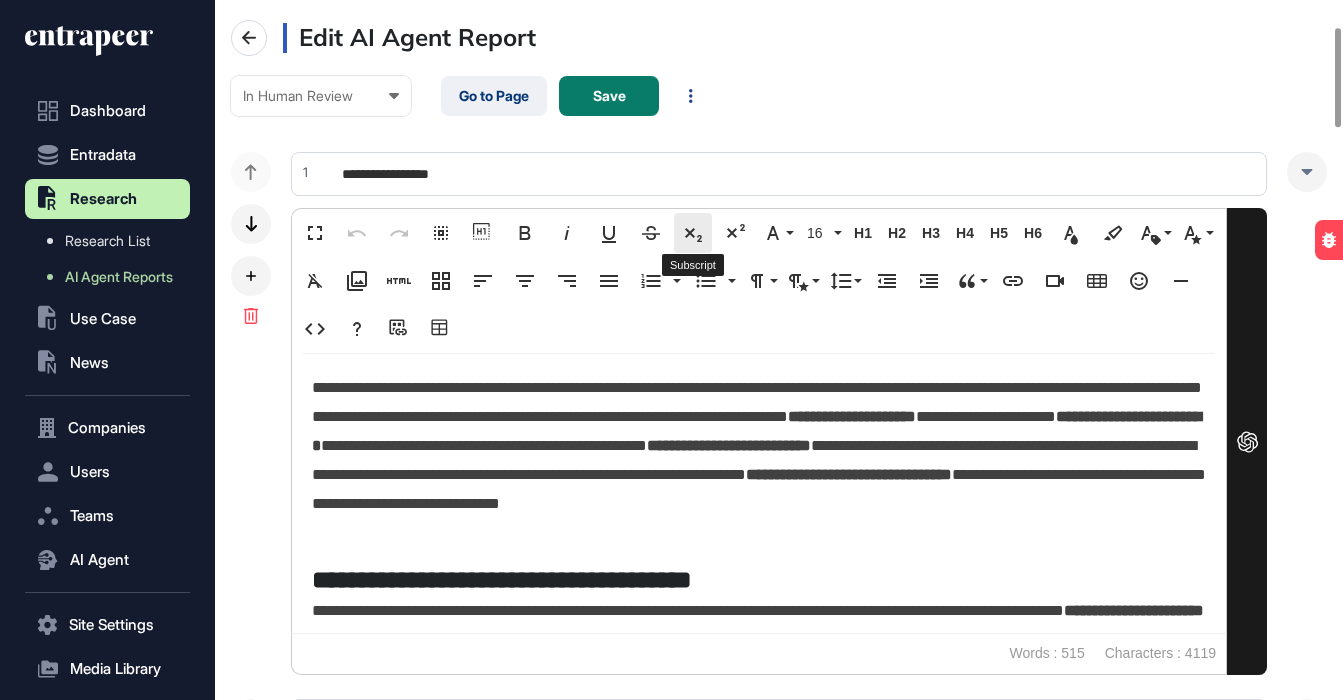 scroll, scrollTop: 0, scrollLeft: 0, axis: both 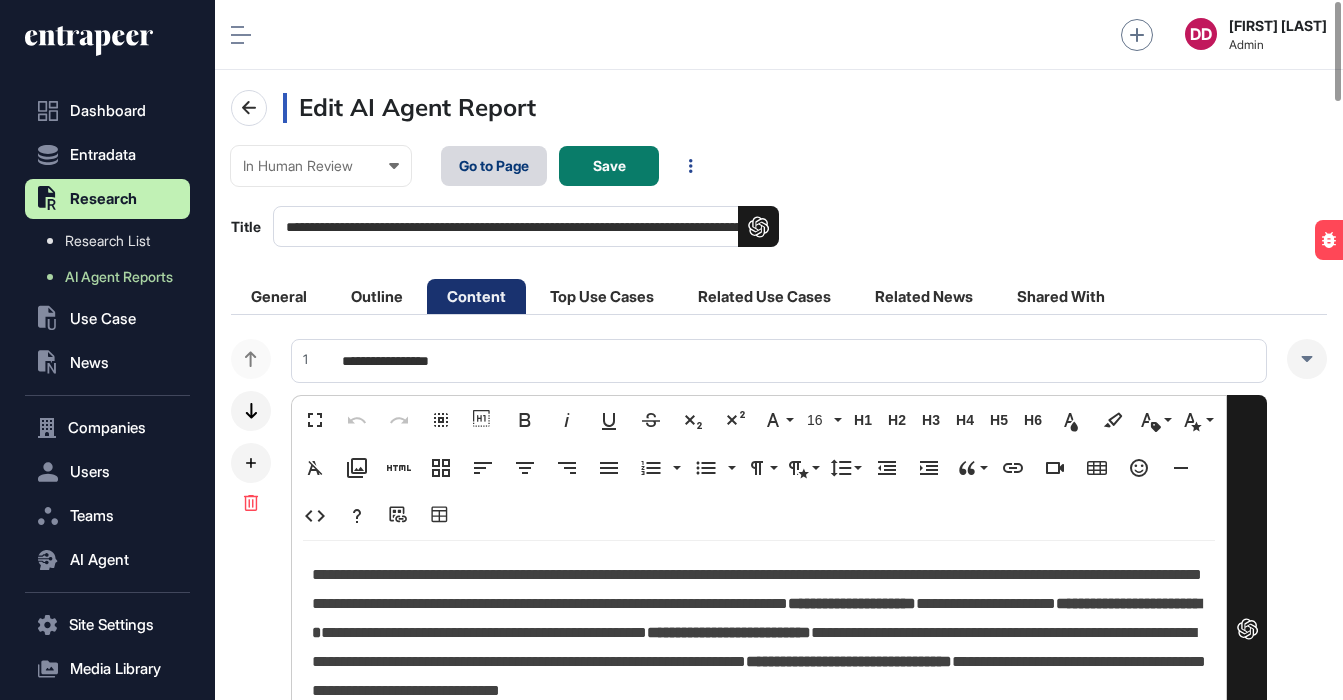 click on "Go to Page" at bounding box center [494, 166] 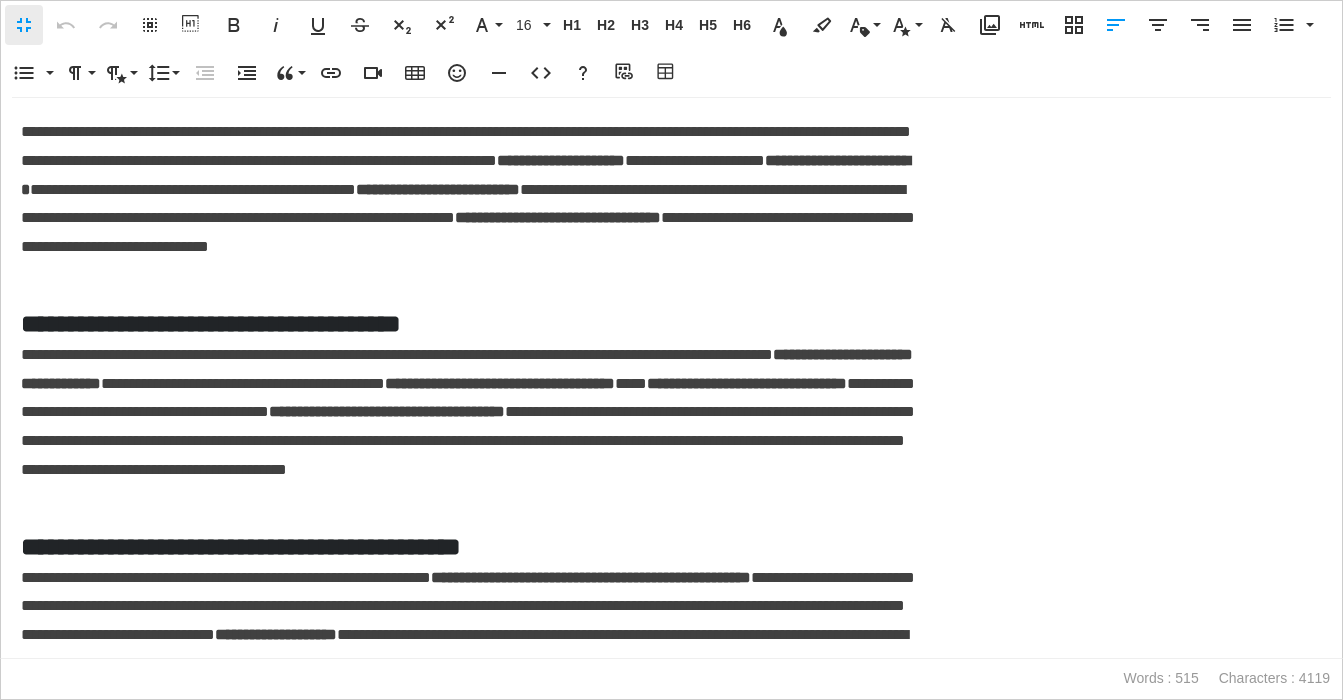 scroll, scrollTop: 1, scrollLeft: 9, axis: both 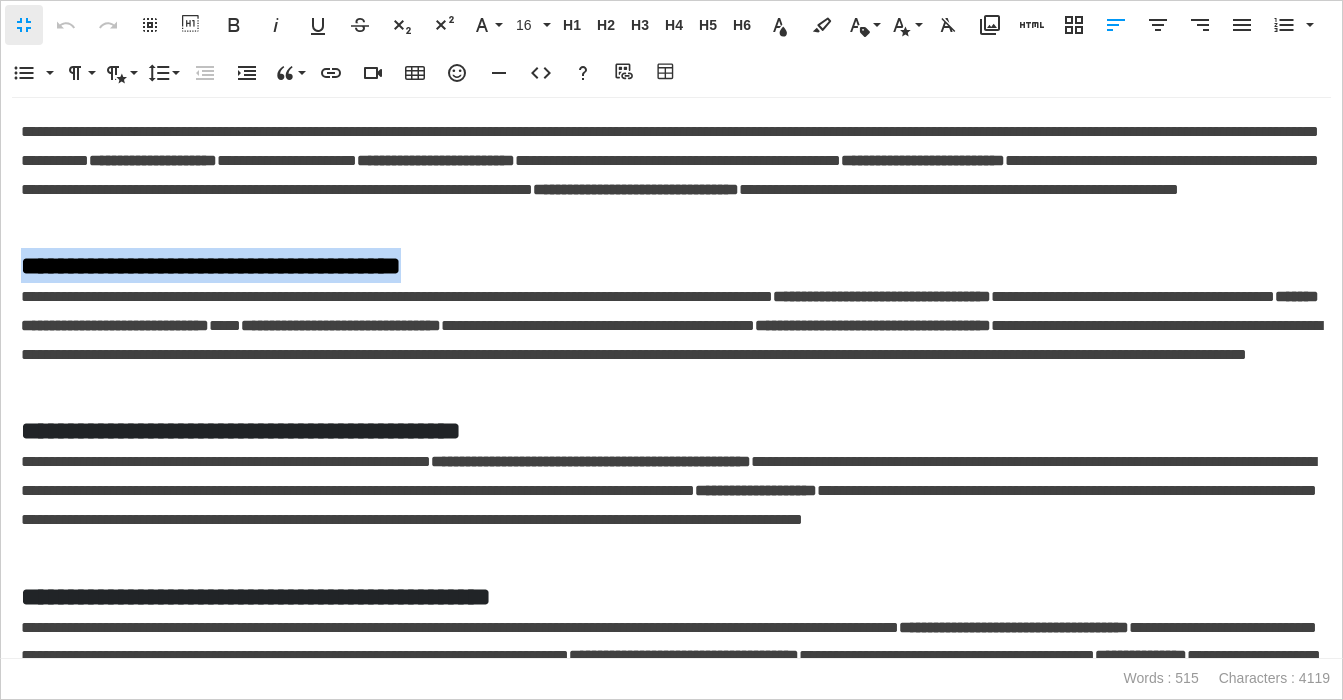drag, startPoint x: 561, startPoint y: 263, endPoint x: -38, endPoint y: 266, distance: 599.0075 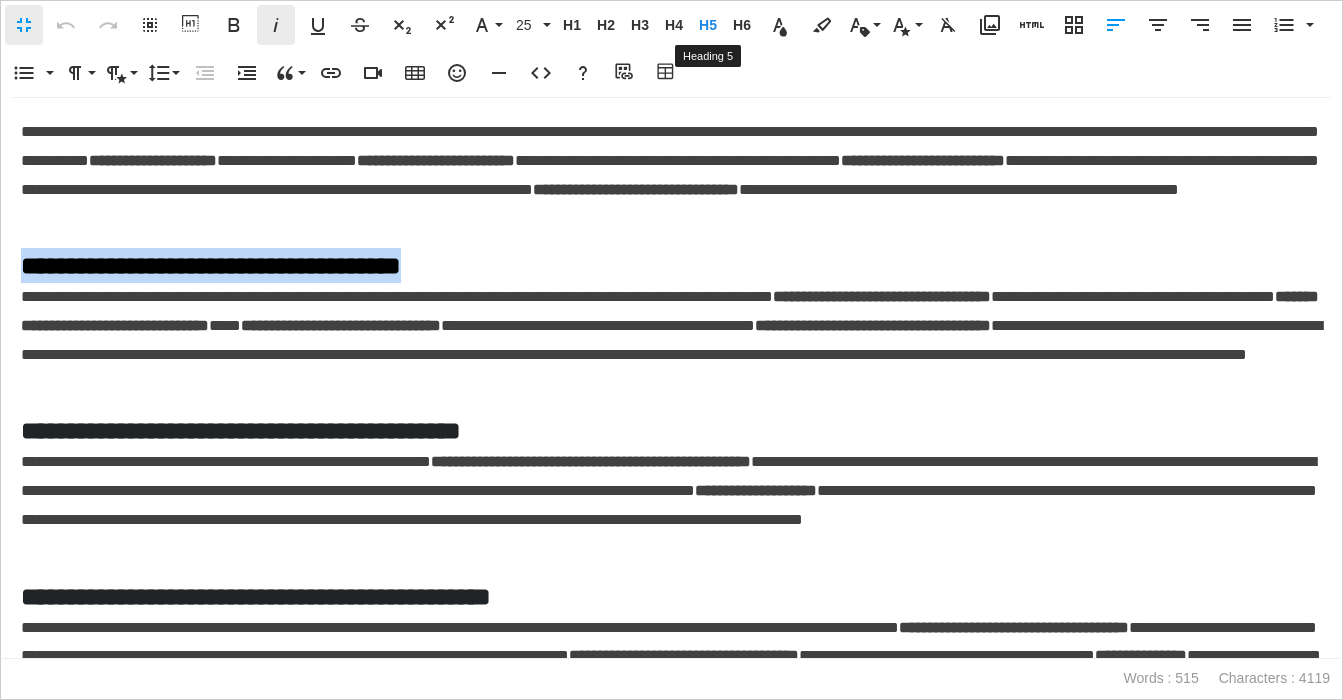 click on "H5" at bounding box center (708, 25) 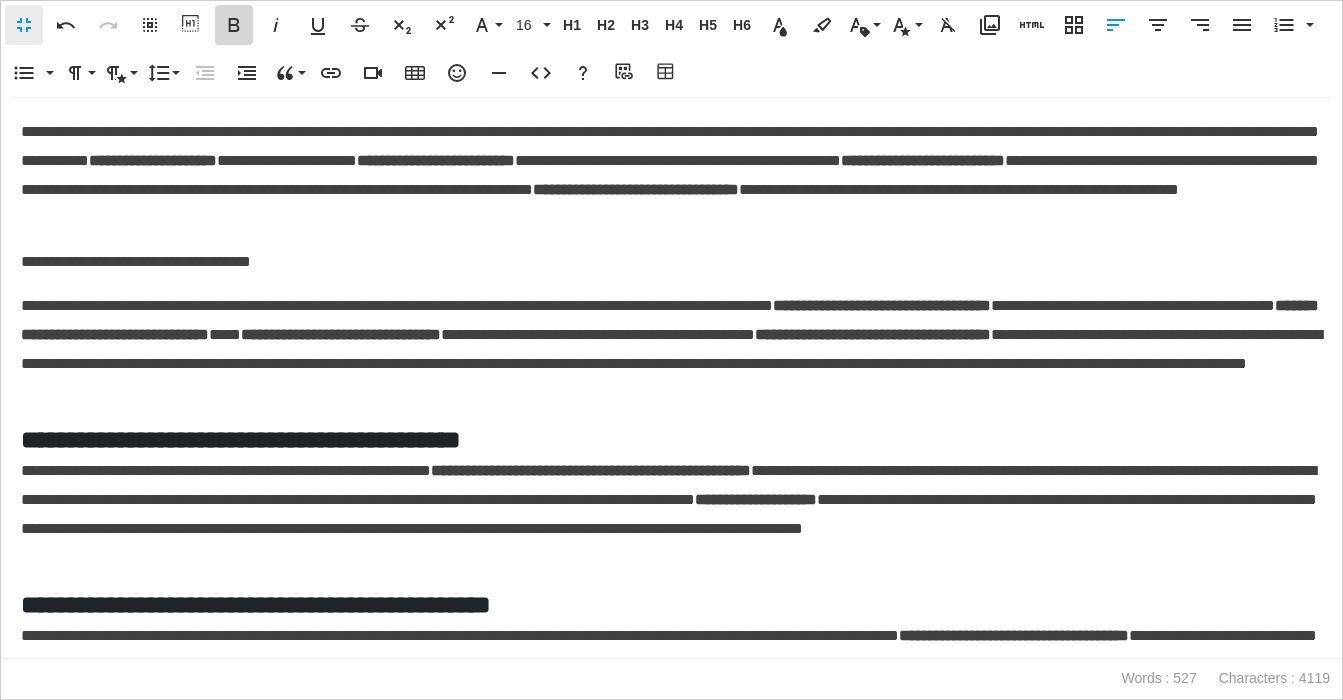 click 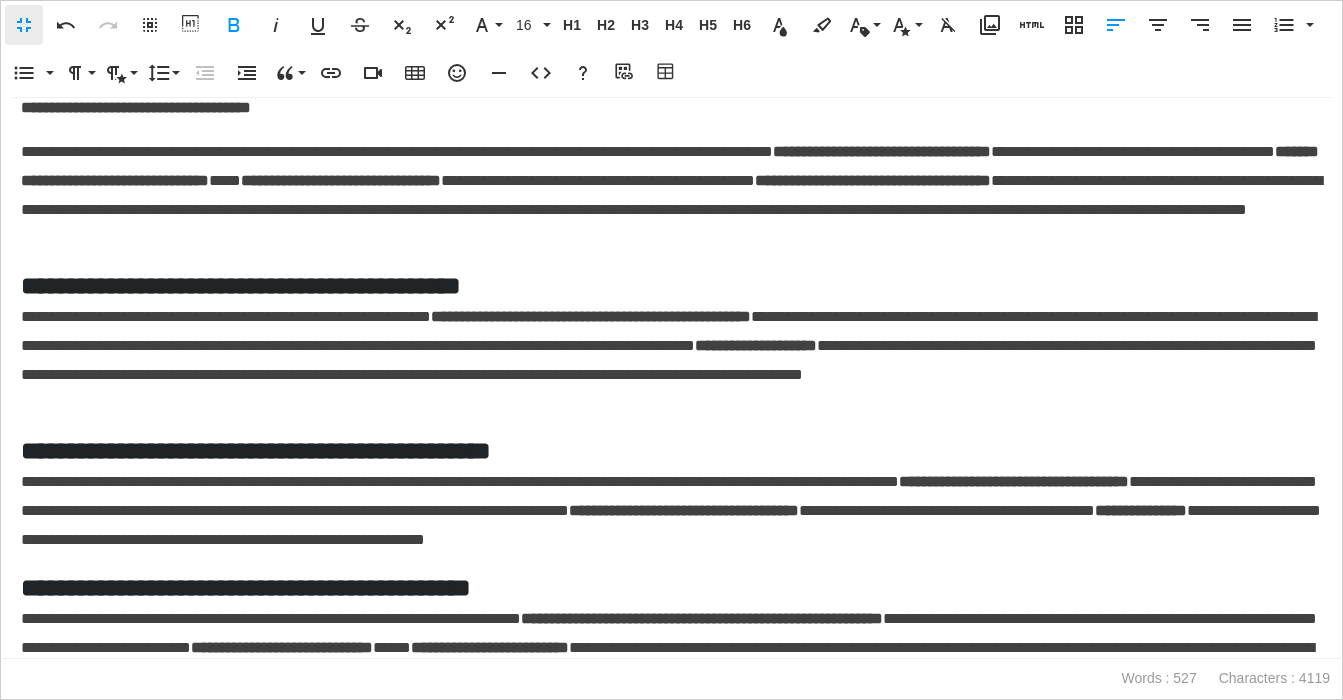 scroll, scrollTop: 176, scrollLeft: 0, axis: vertical 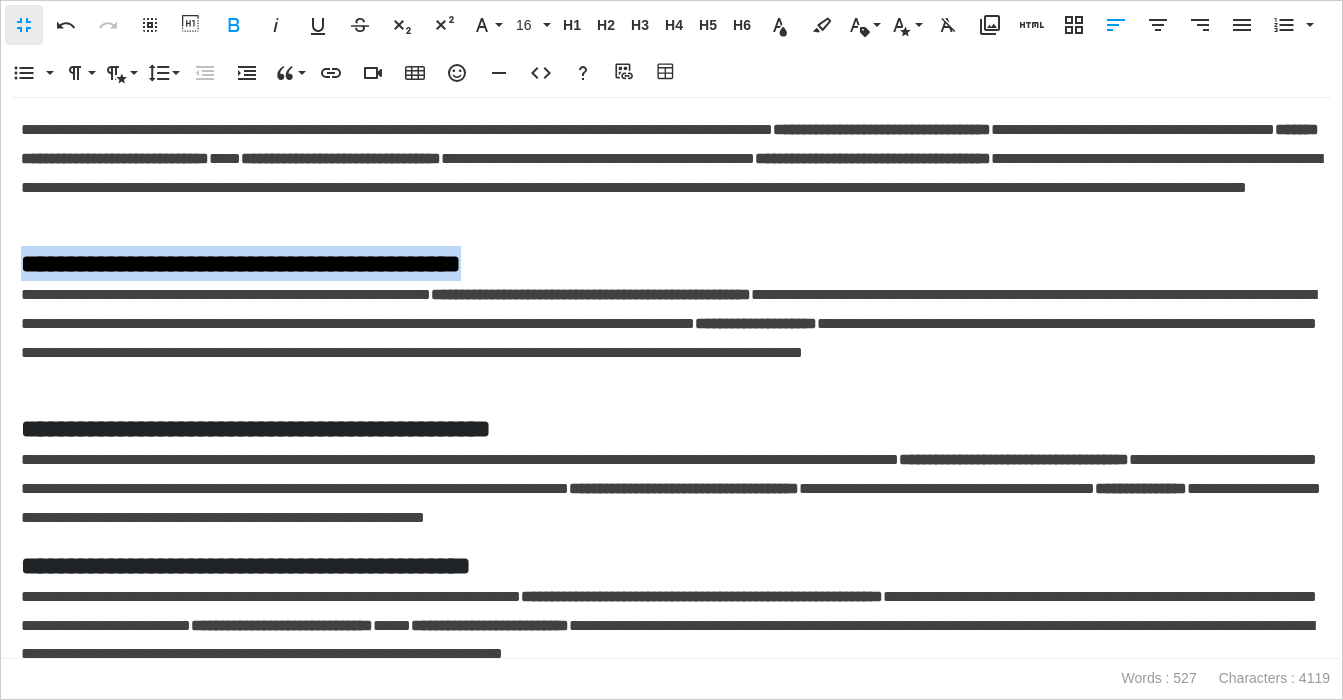 drag, startPoint x: 660, startPoint y: 271, endPoint x: 20, endPoint y: 260, distance: 640.09454 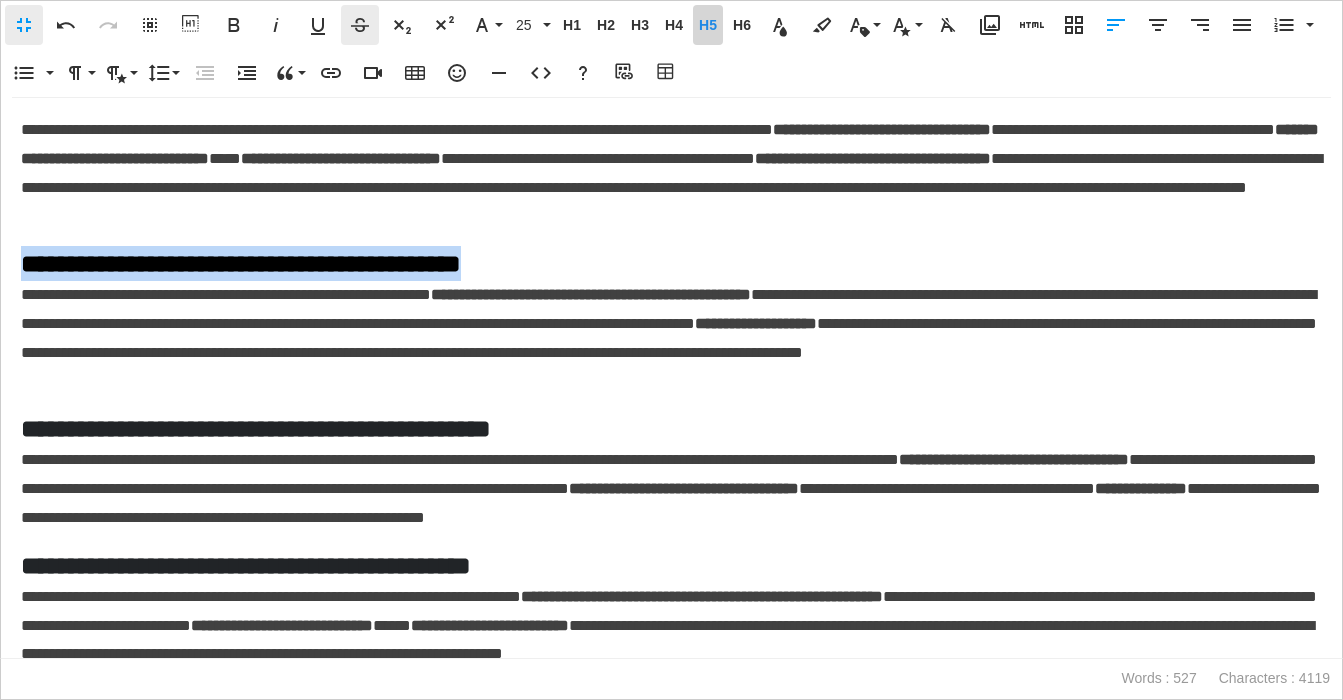 drag, startPoint x: 704, startPoint y: 33, endPoint x: 358, endPoint y: 34, distance: 346.00143 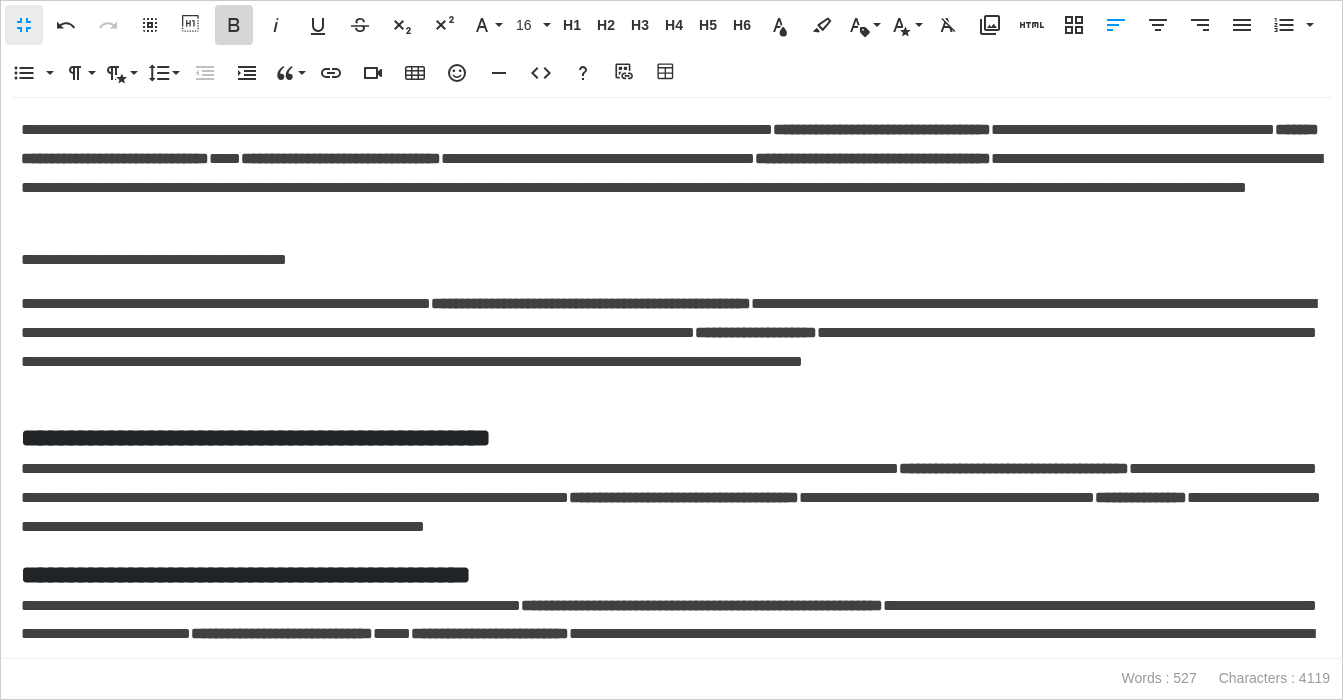 click 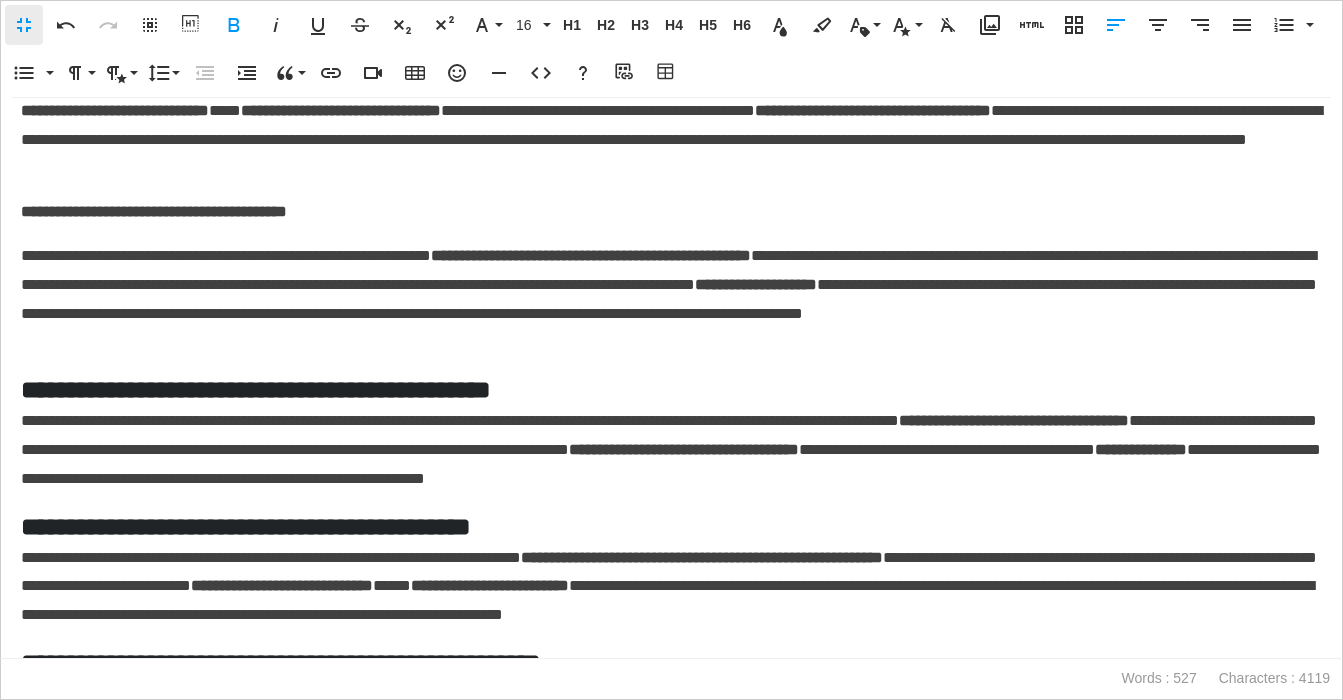 scroll, scrollTop: 241, scrollLeft: 0, axis: vertical 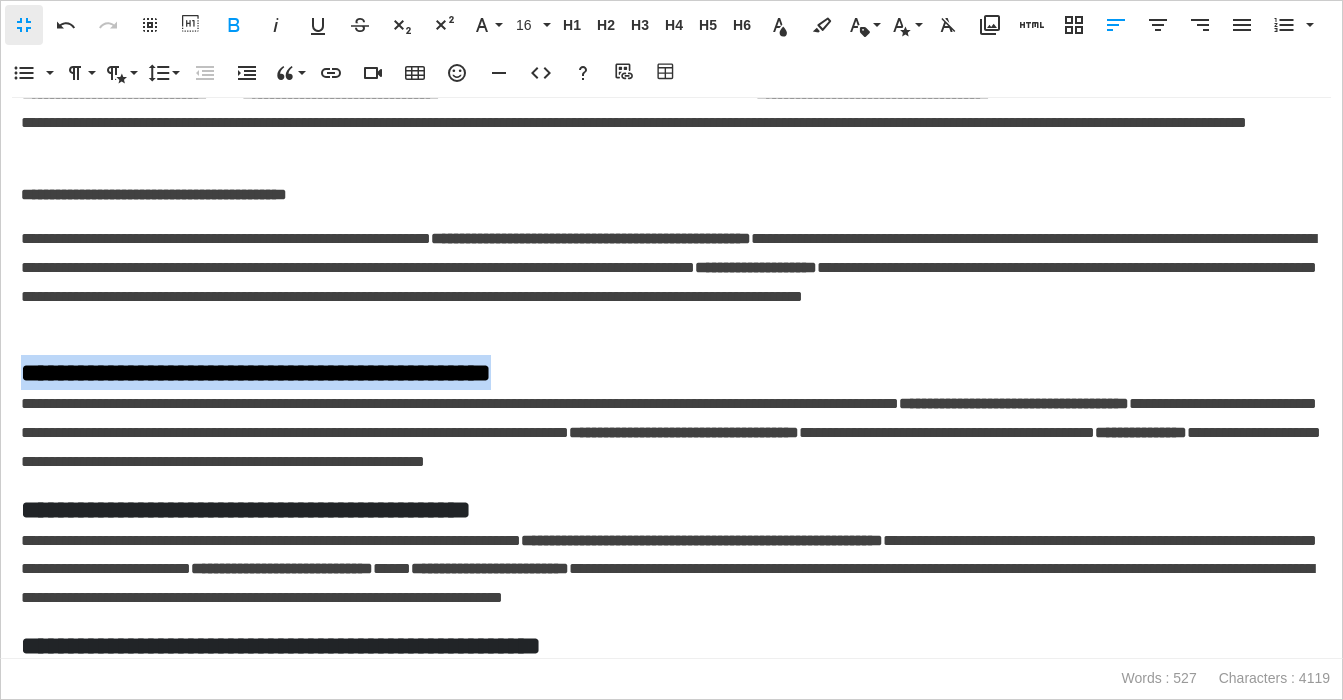 drag, startPoint x: 488, startPoint y: 377, endPoint x: 18, endPoint y: 370, distance: 470.05212 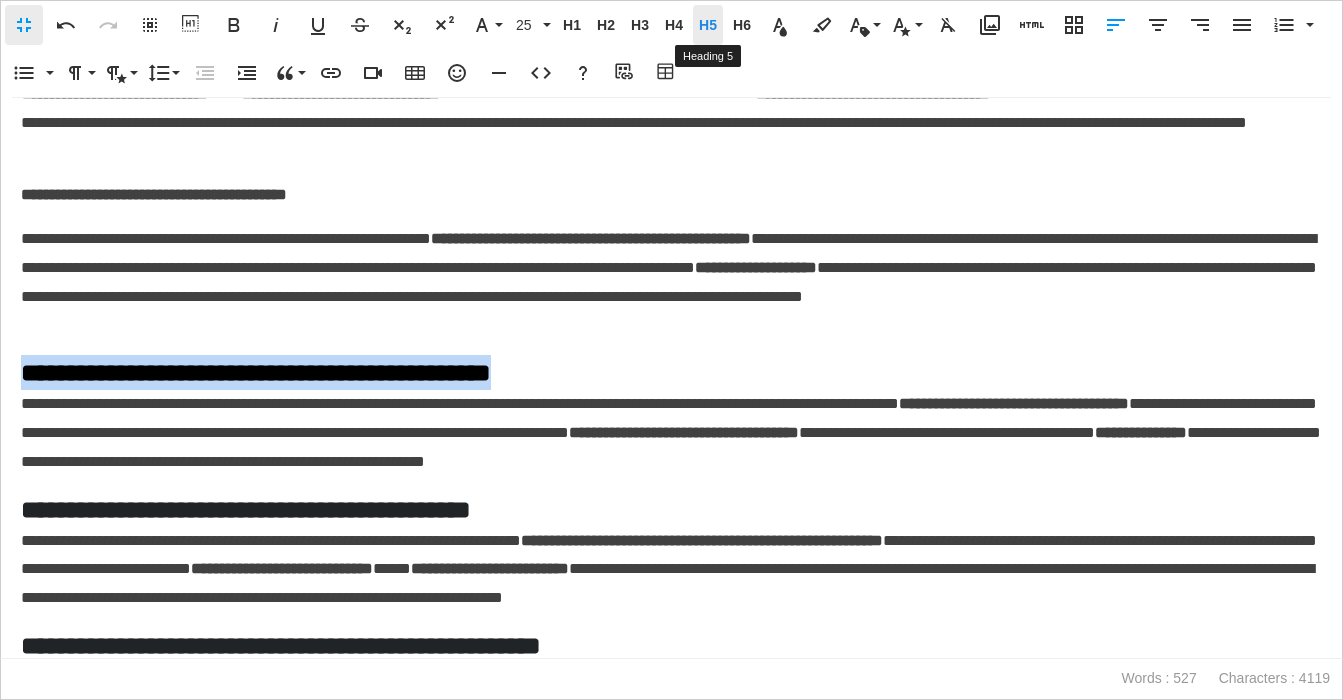 click on "H5" at bounding box center [708, 25] 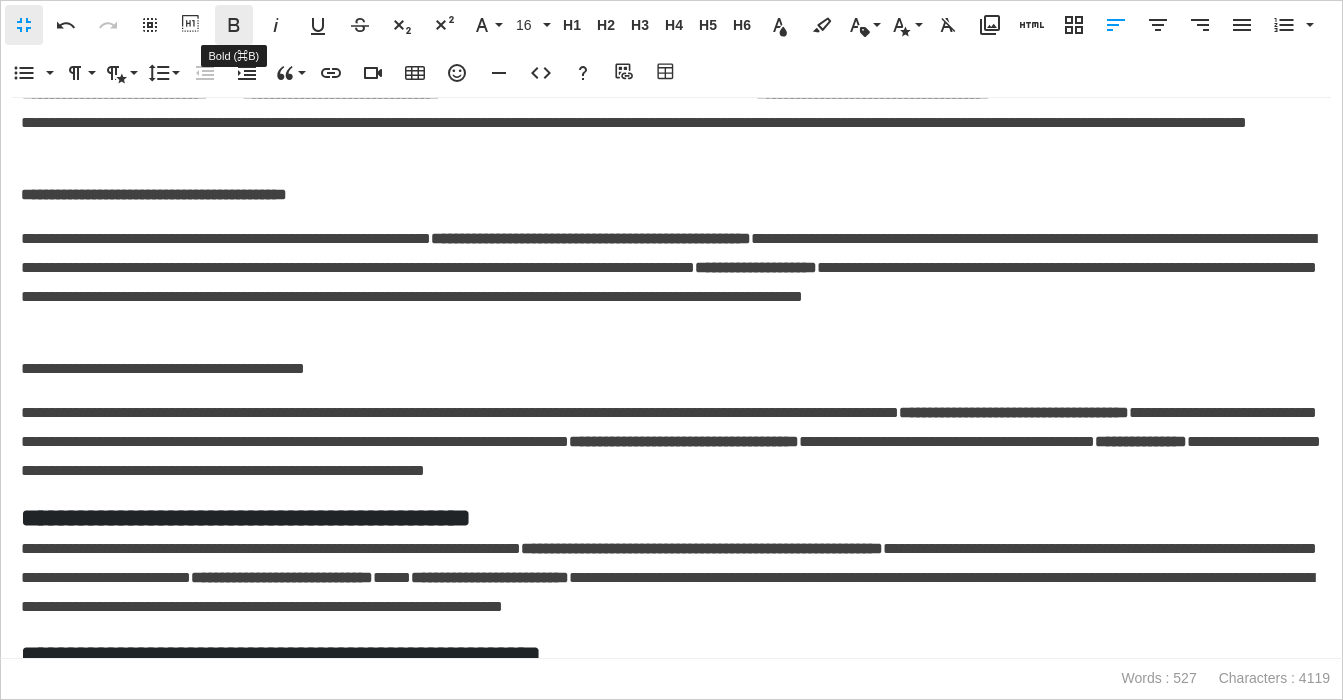 click 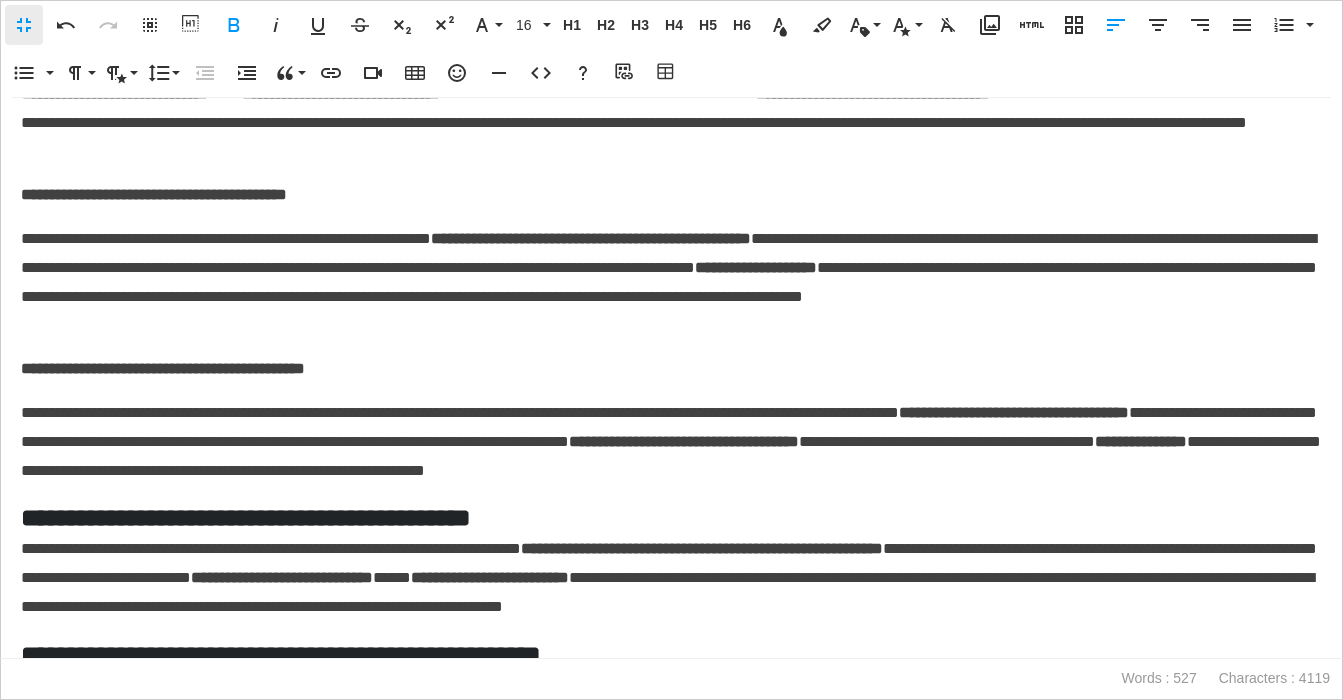 scroll, scrollTop: 378, scrollLeft: 0, axis: vertical 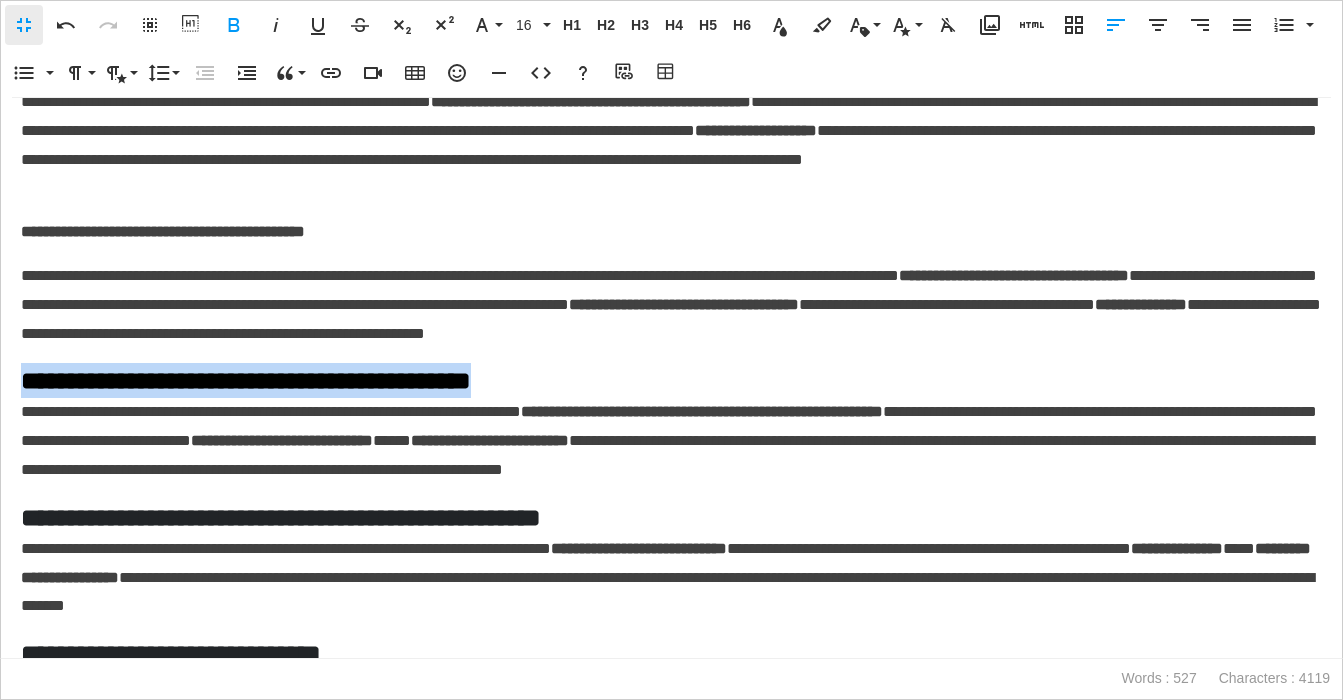 drag, startPoint x: 628, startPoint y: 389, endPoint x: -27, endPoint y: 374, distance: 655.17175 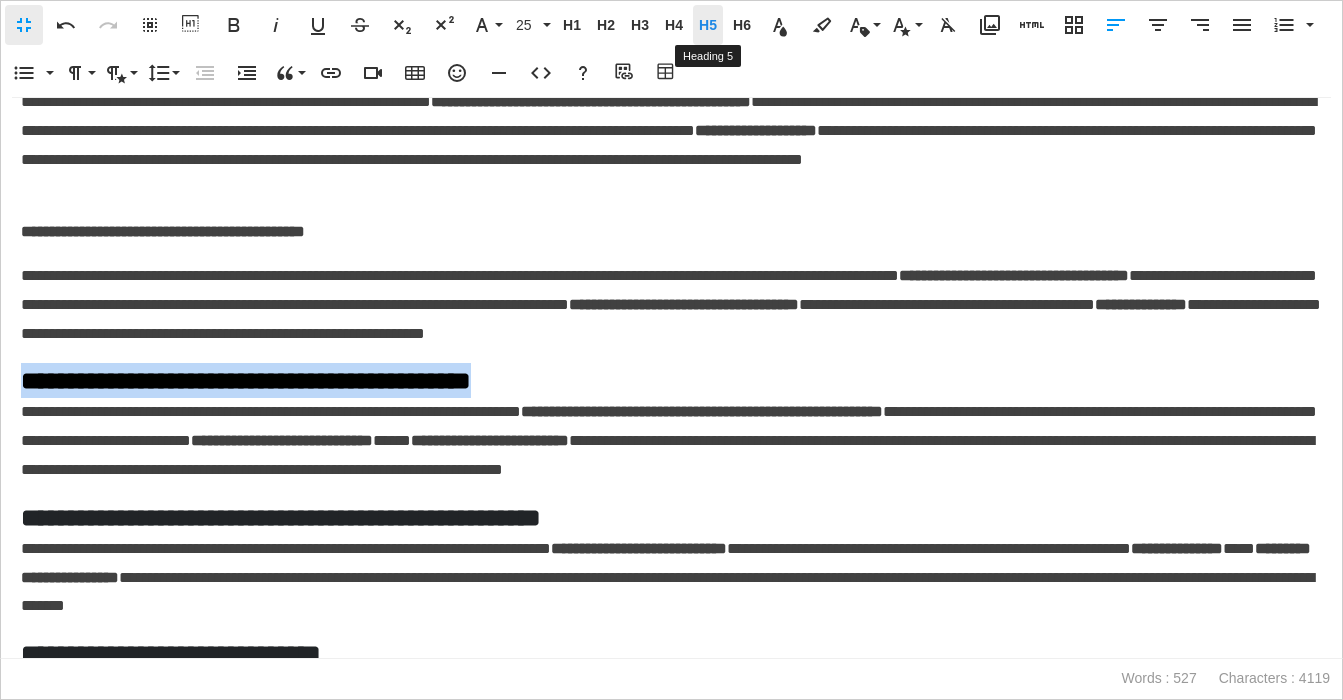 click on "H5" at bounding box center (708, 25) 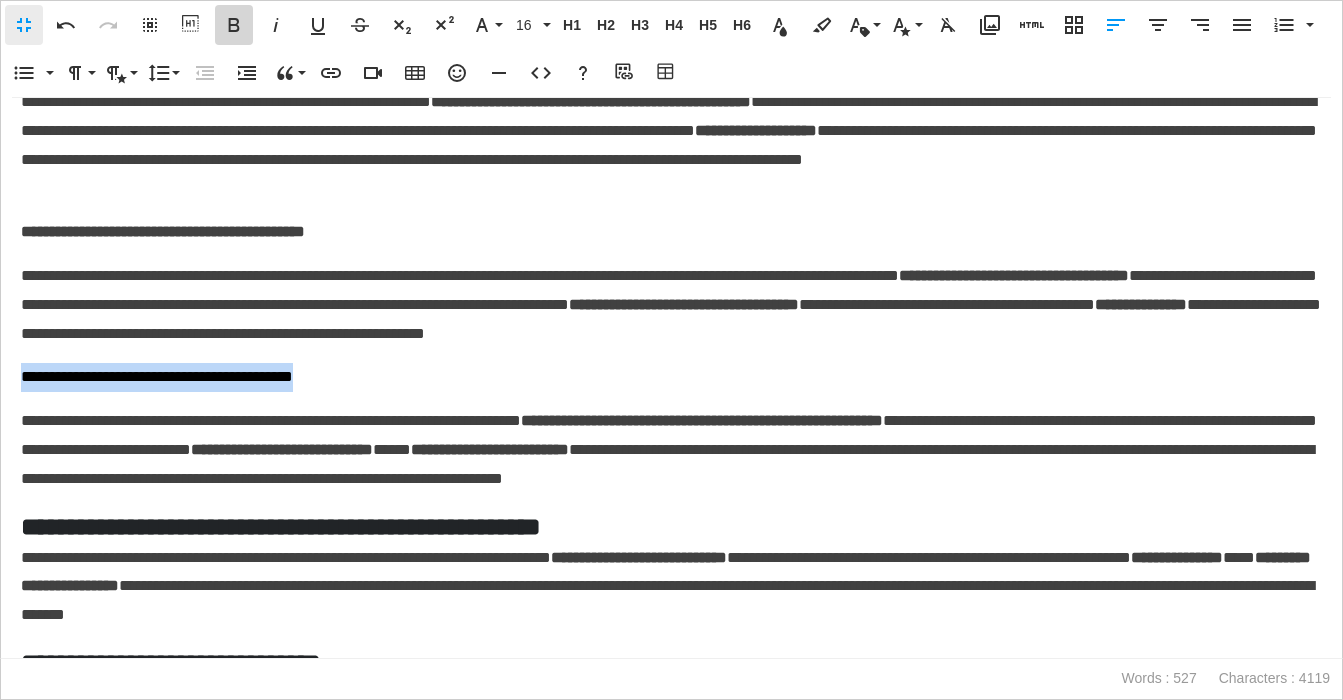 click 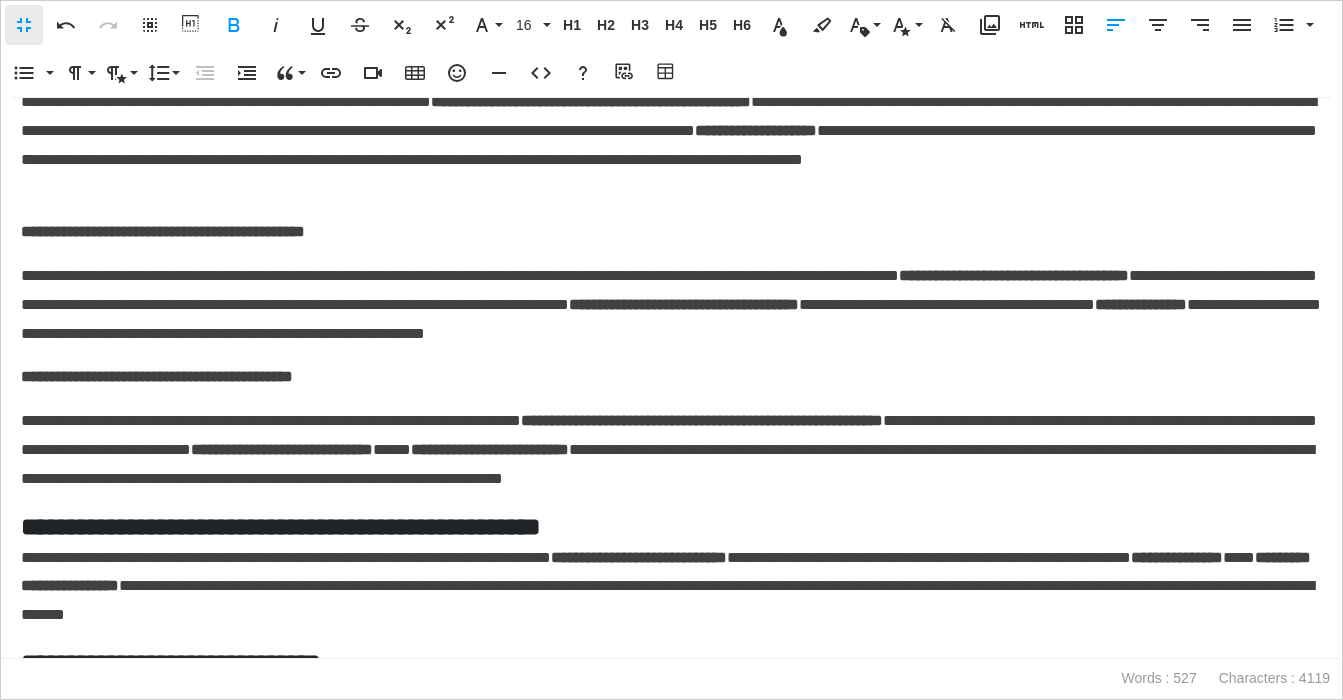 scroll, scrollTop: 496, scrollLeft: 0, axis: vertical 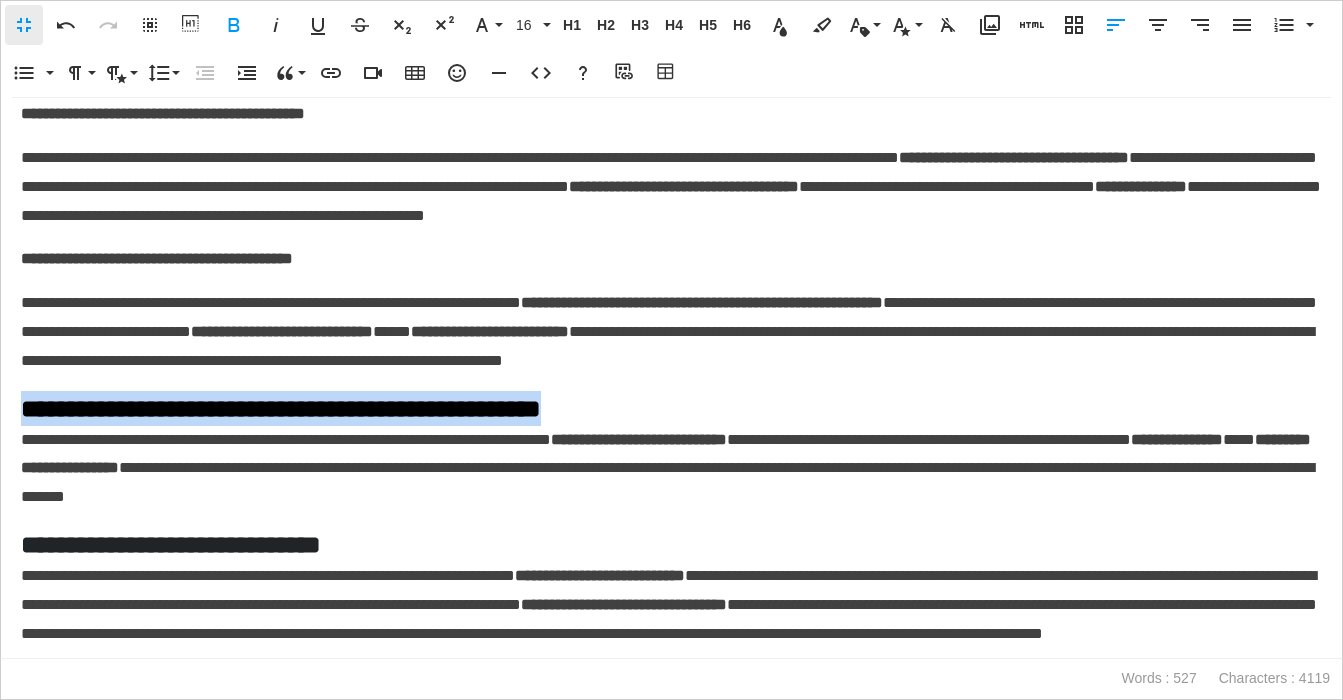 drag, startPoint x: 206, startPoint y: 395, endPoint x: 2, endPoint y: 404, distance: 204.19843 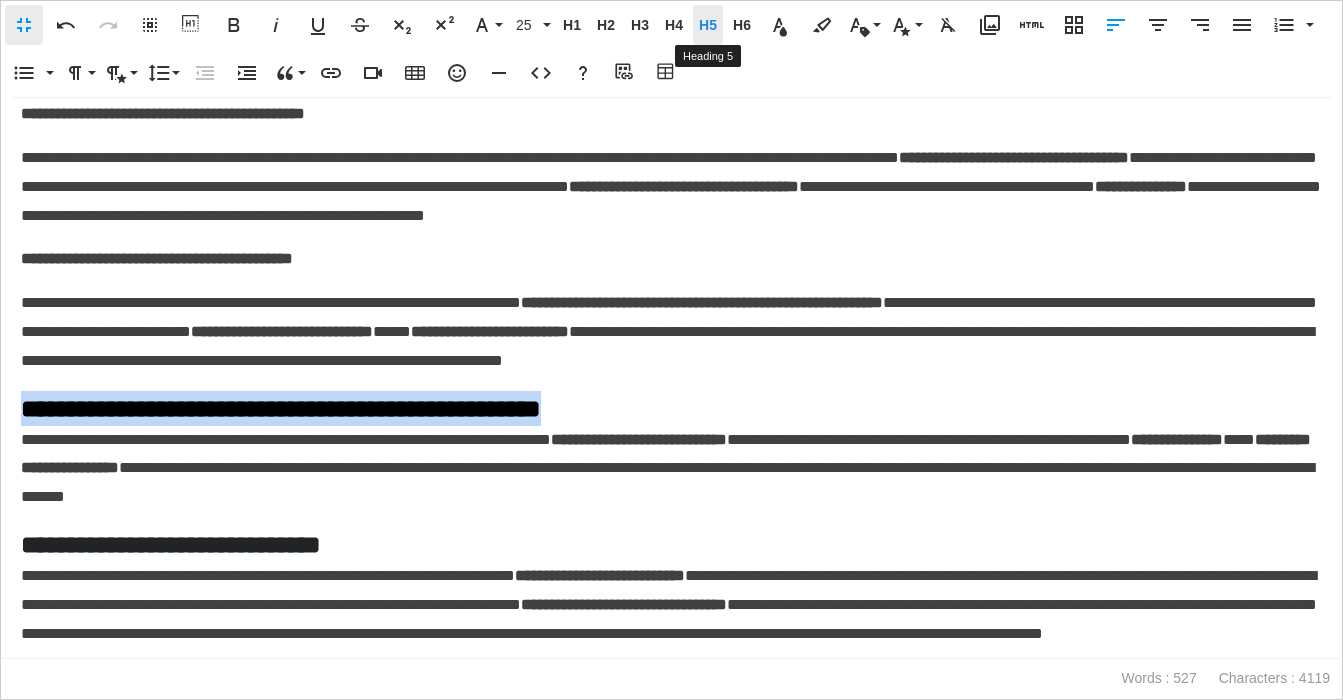 click on "H5" at bounding box center [708, 25] 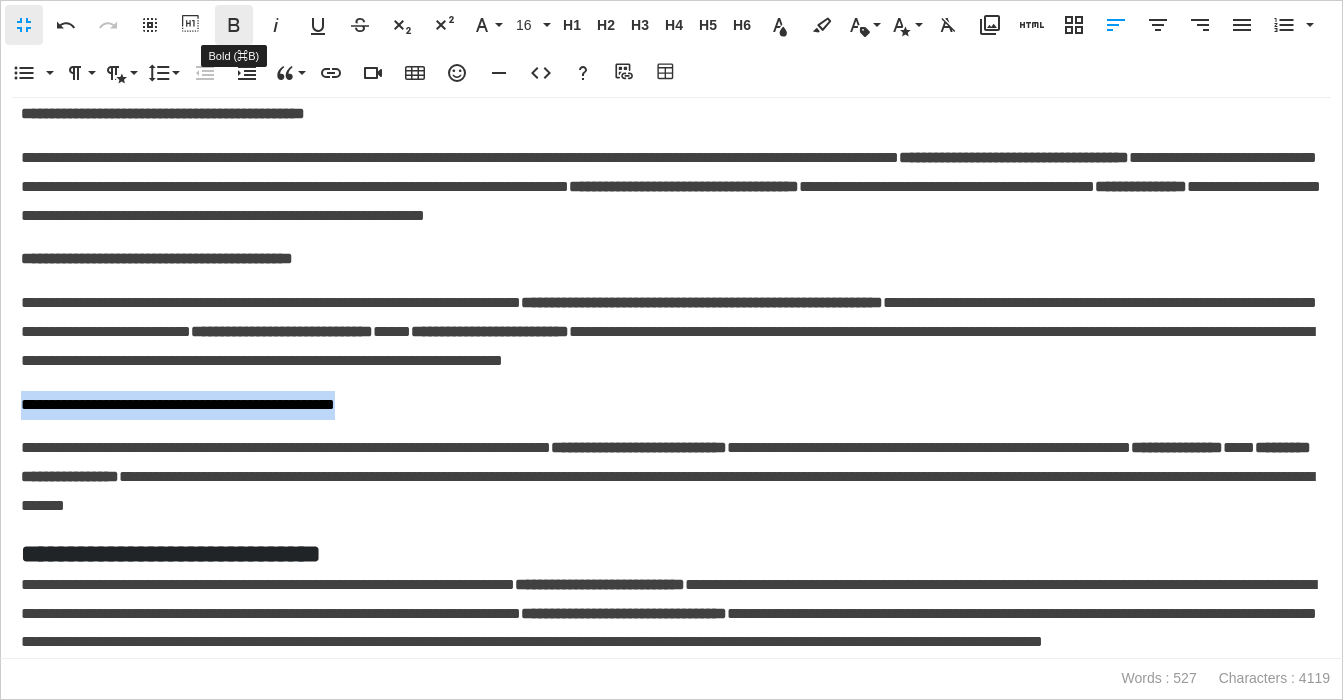click 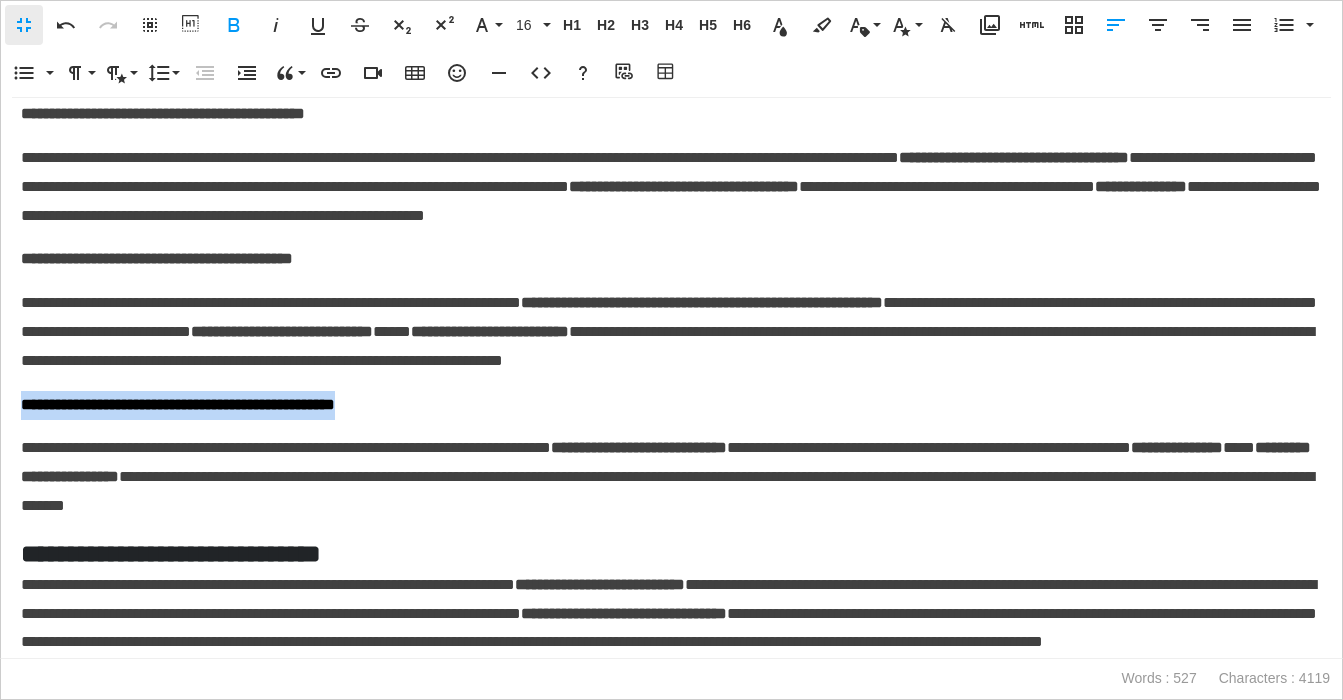 scroll, scrollTop: 524, scrollLeft: 0, axis: vertical 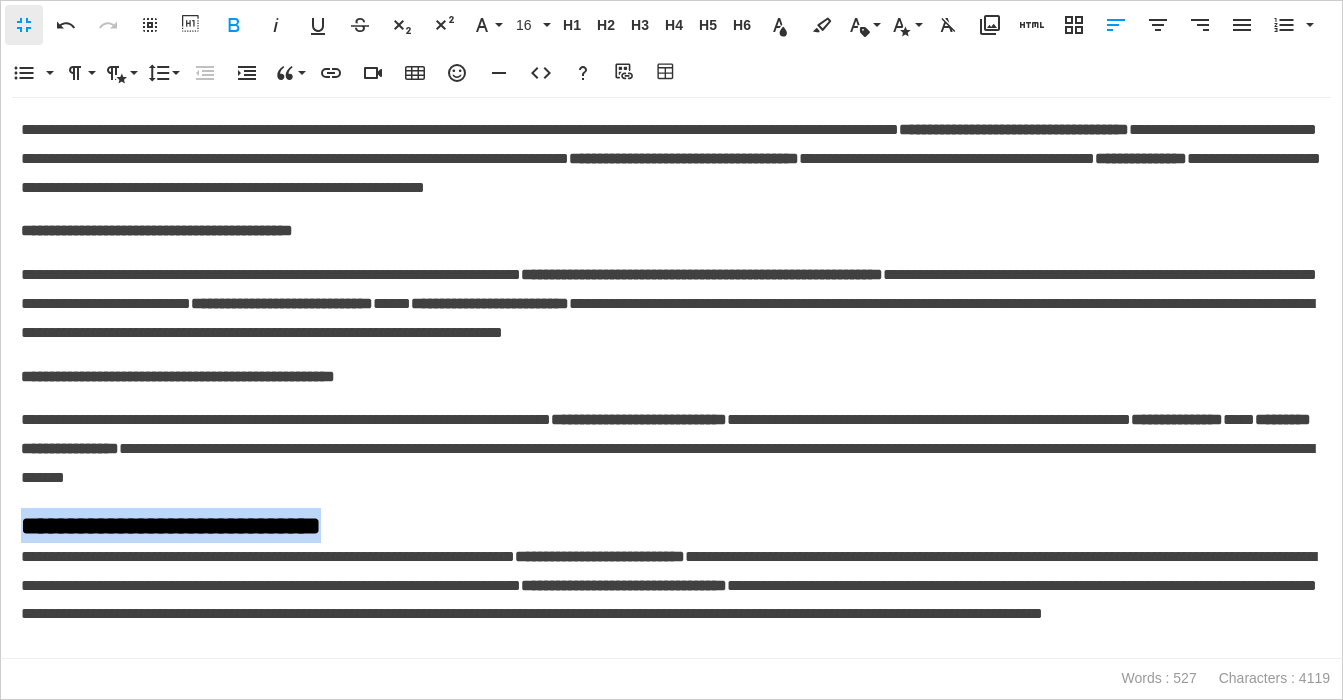 drag, startPoint x: 418, startPoint y: 523, endPoint x: 46, endPoint y: 524, distance: 372.00134 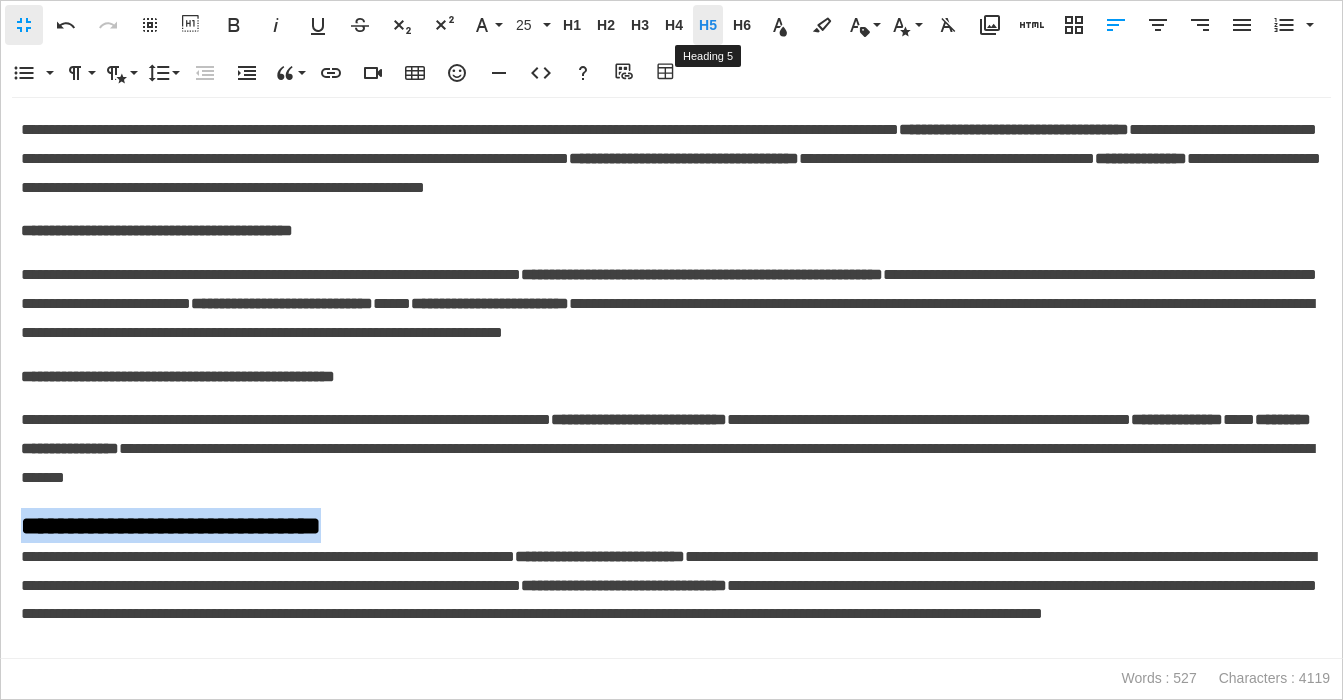 click on "H5 Heading 5" at bounding box center [708, 25] 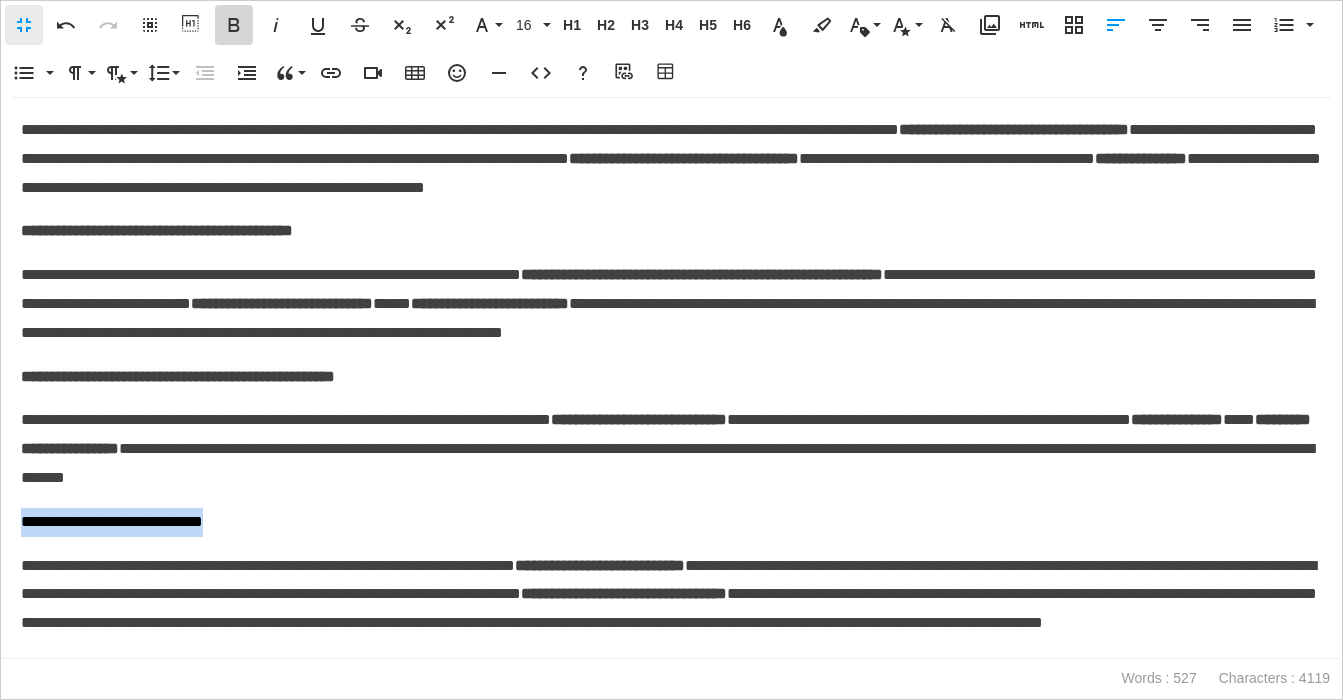 click 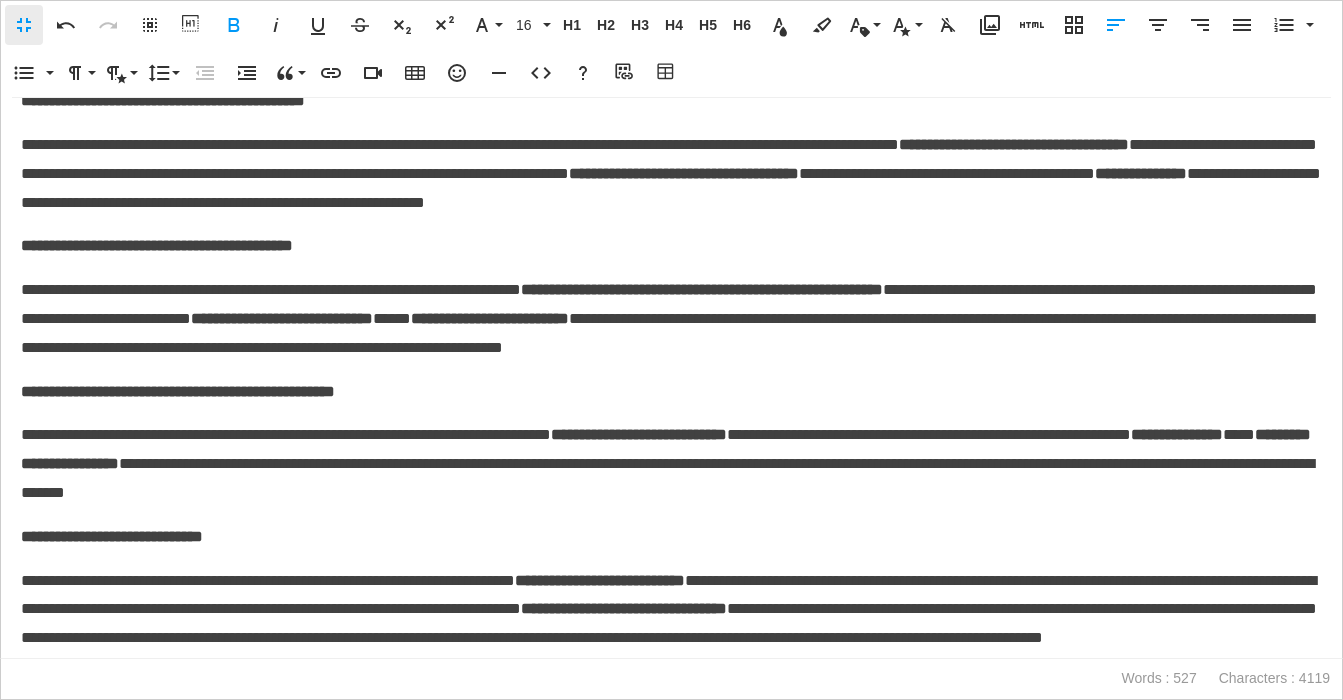 scroll, scrollTop: 532, scrollLeft: 0, axis: vertical 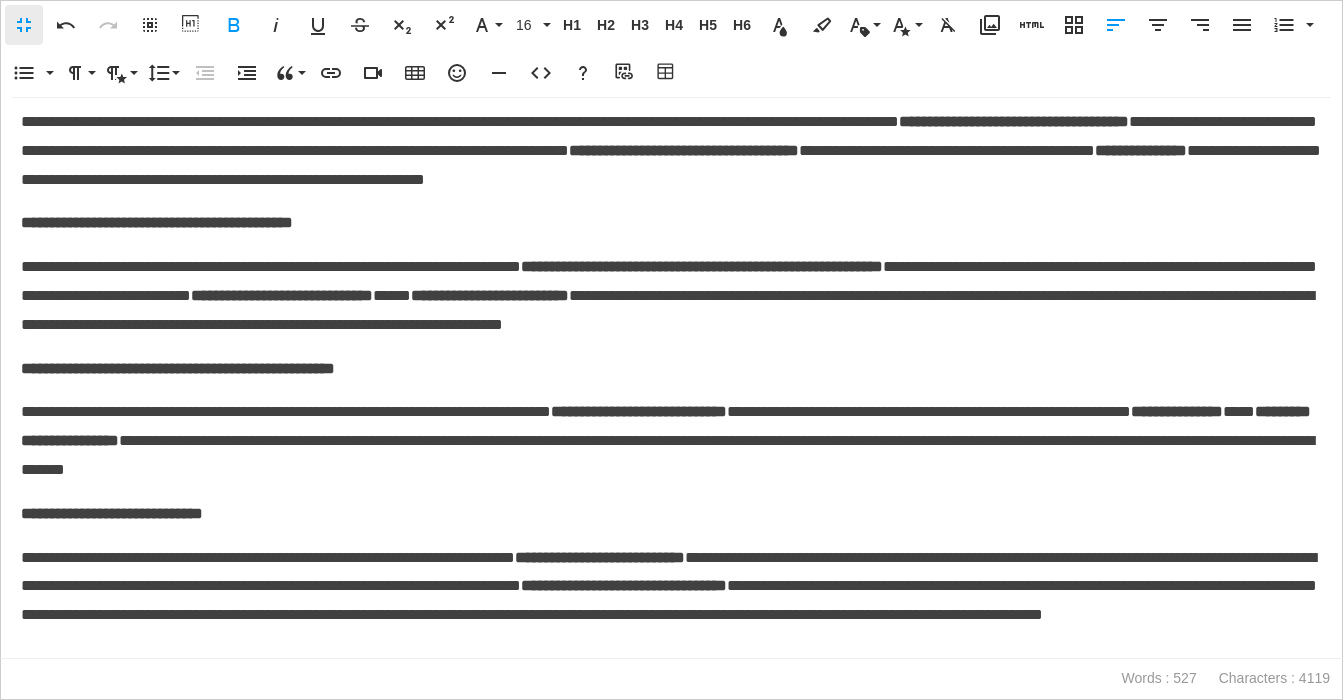 click on "**********" at bounding box center (666, 426) 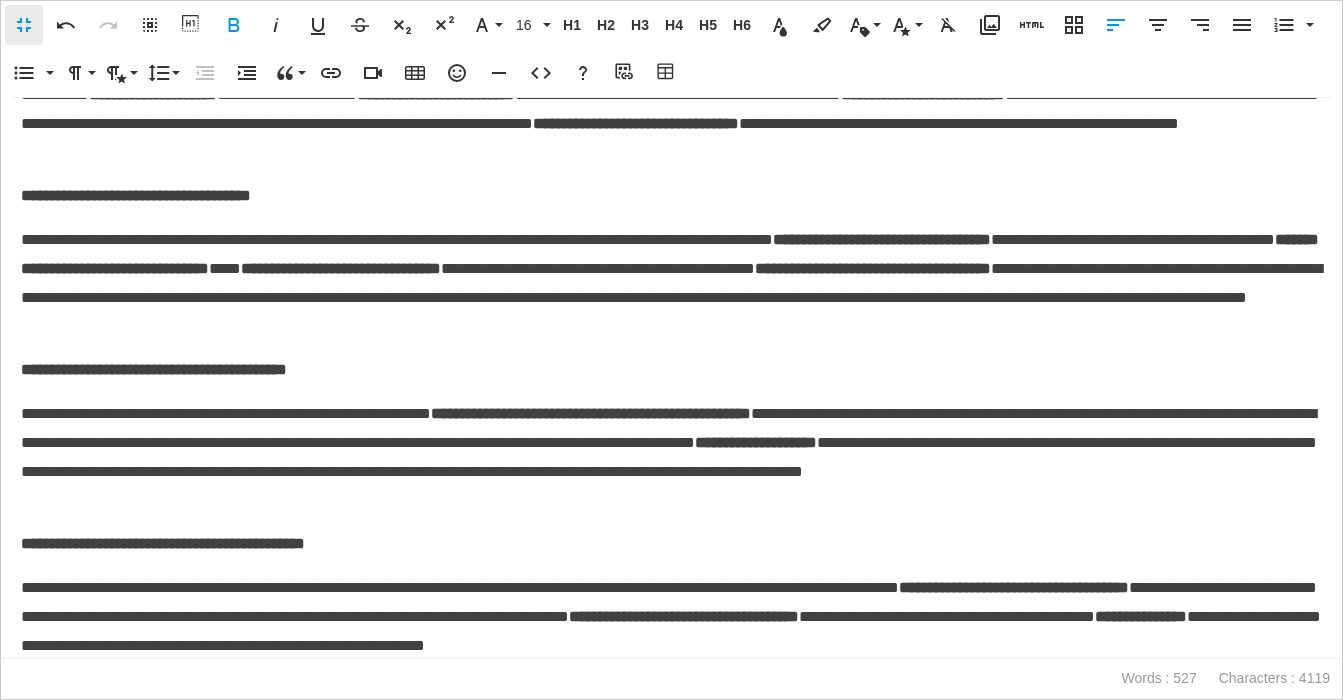 scroll, scrollTop: 0, scrollLeft: 0, axis: both 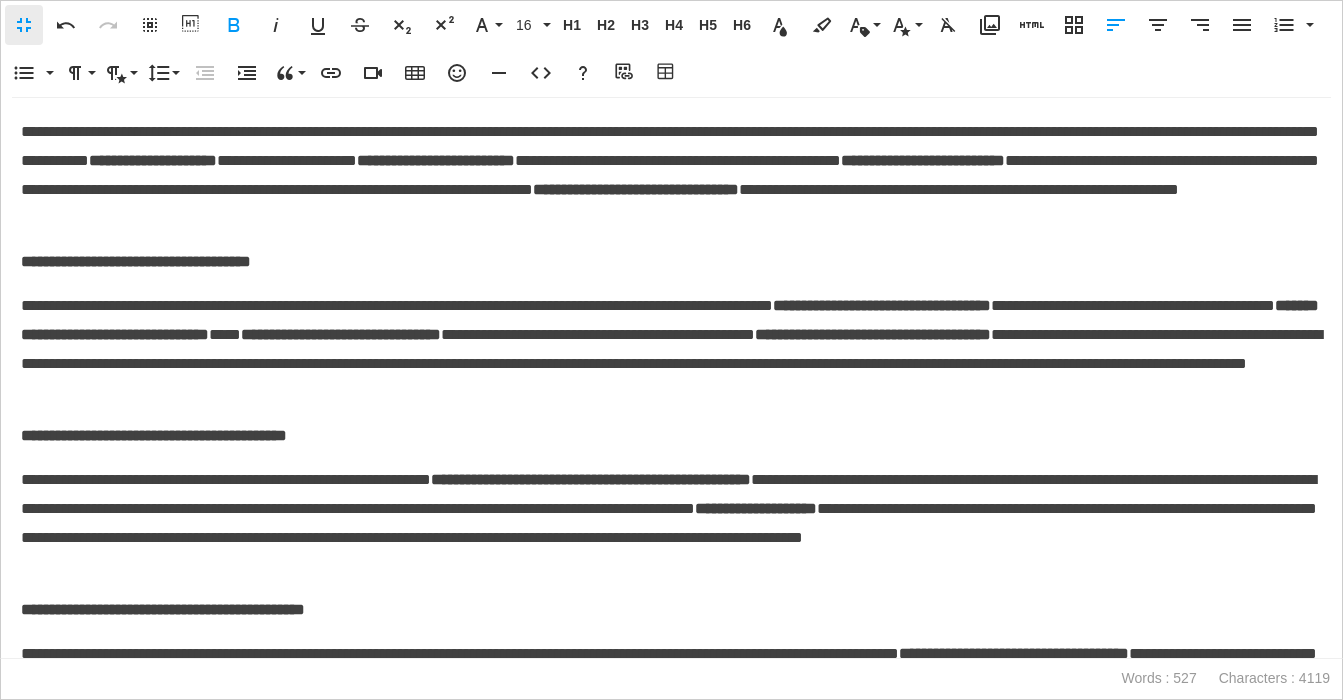 click on "**********" at bounding box center [671, 349] 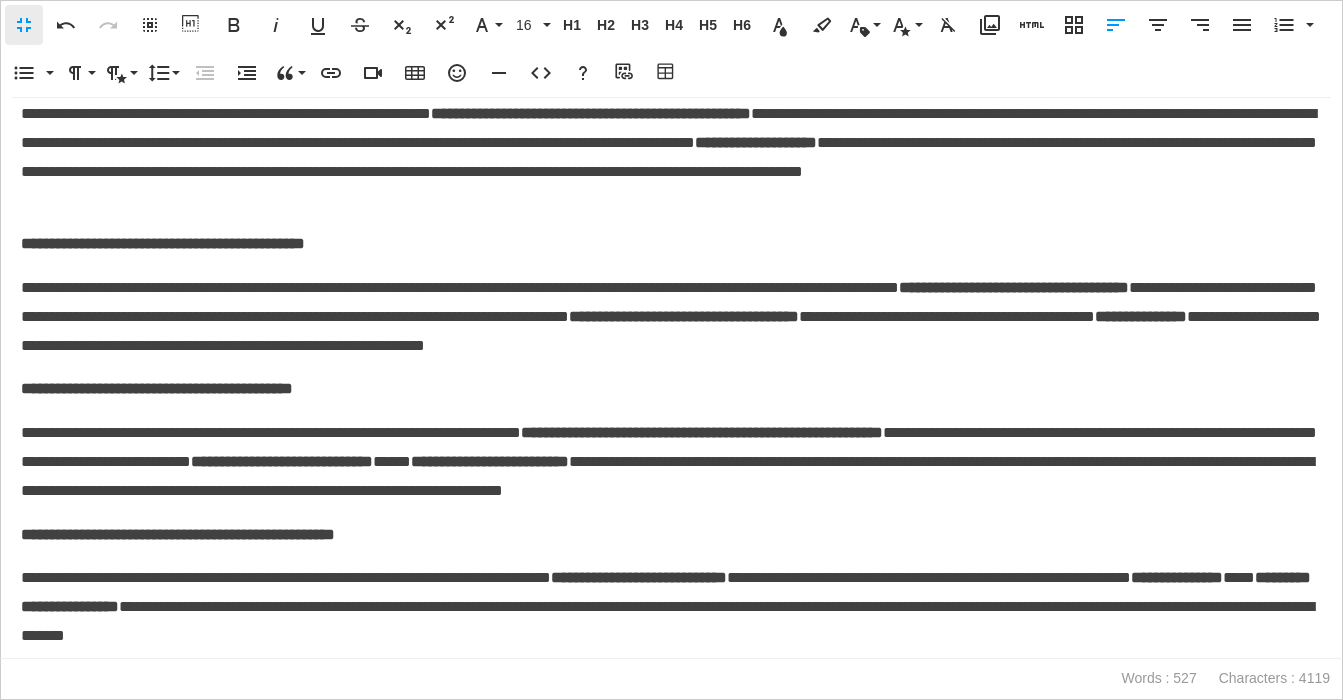 scroll, scrollTop: 532, scrollLeft: 0, axis: vertical 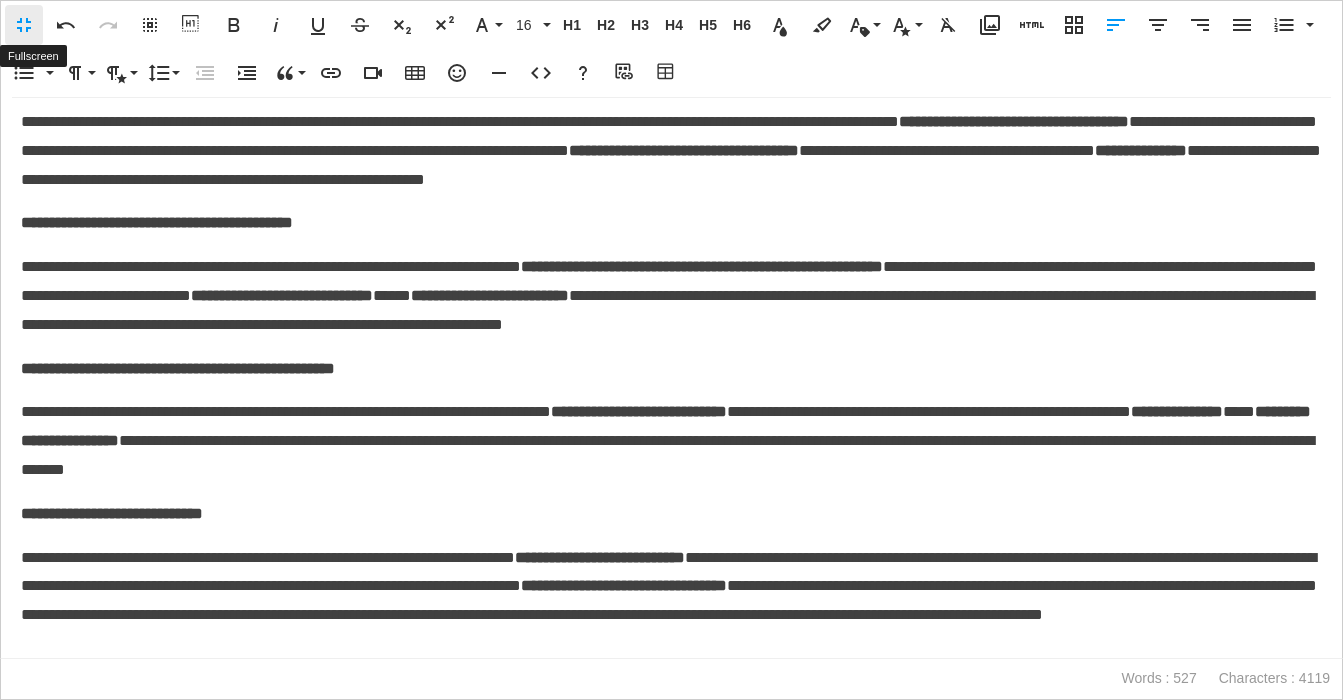 click on "Fullscreen" at bounding box center [24, 25] 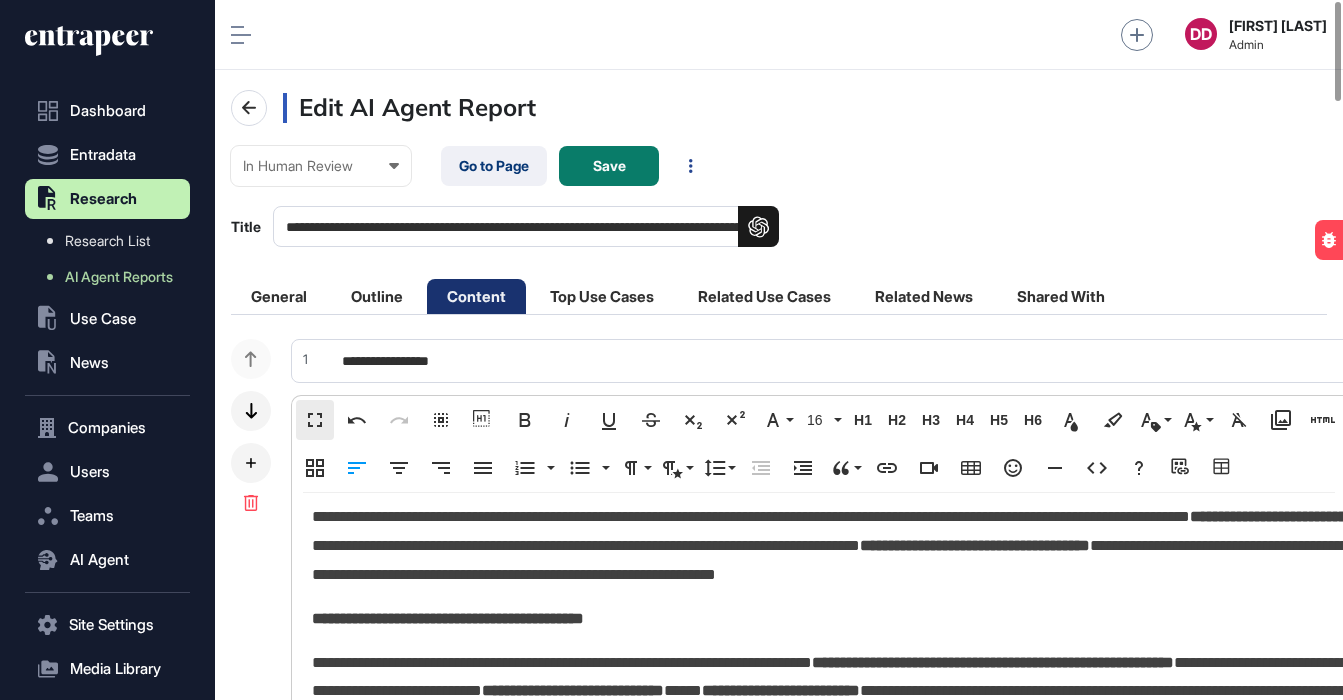 scroll, scrollTop: 1, scrollLeft: 1, axis: both 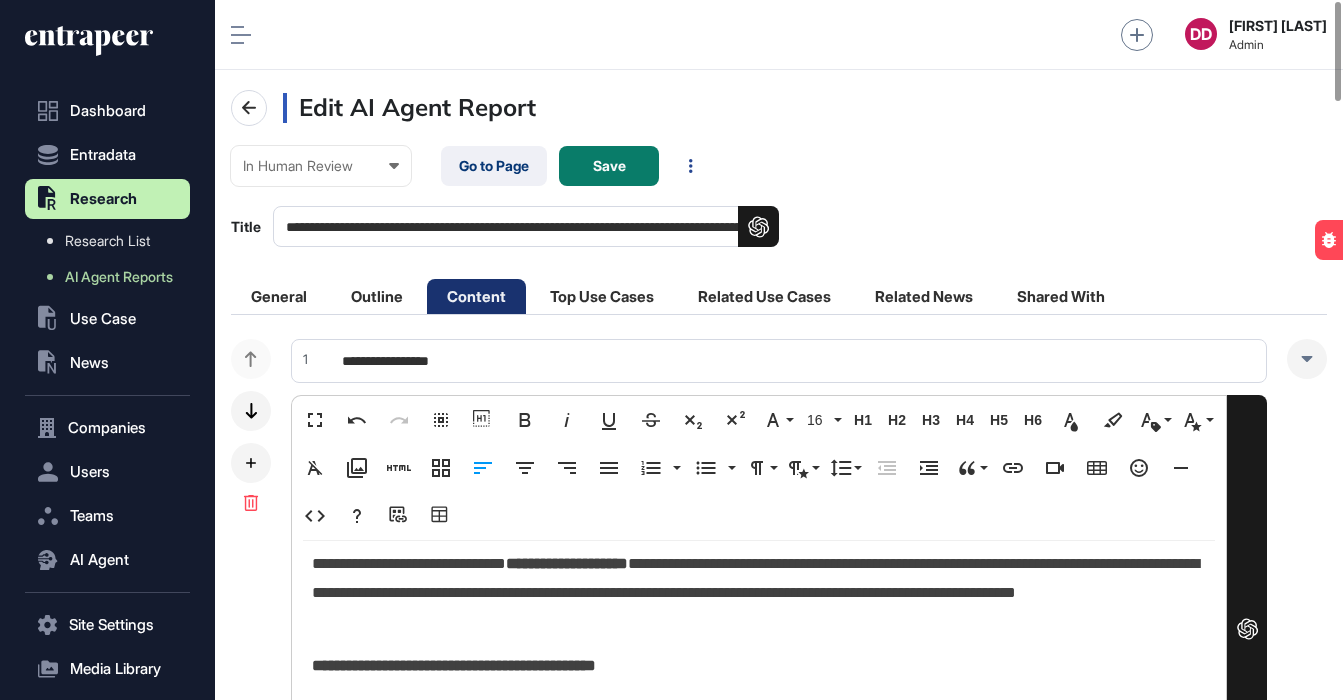 drag, startPoint x: 1305, startPoint y: 365, endPoint x: 1292, endPoint y: 427, distance: 63.348244 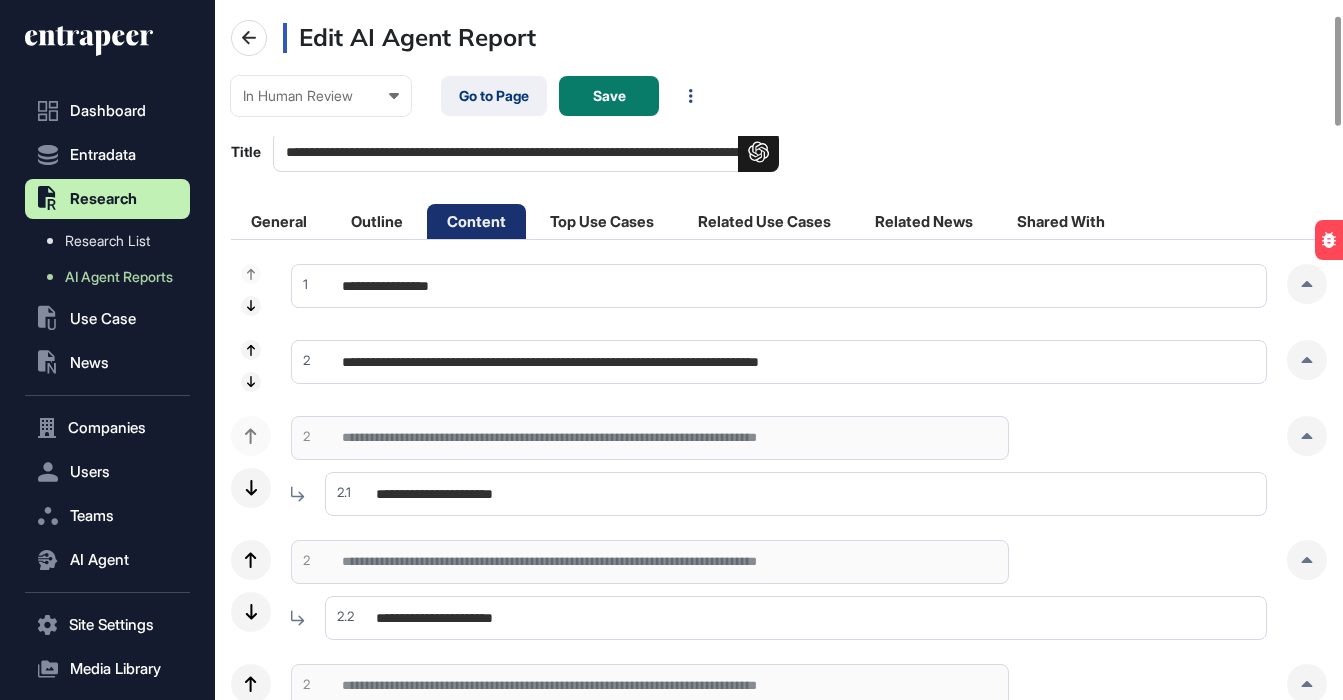 scroll, scrollTop: 95, scrollLeft: 0, axis: vertical 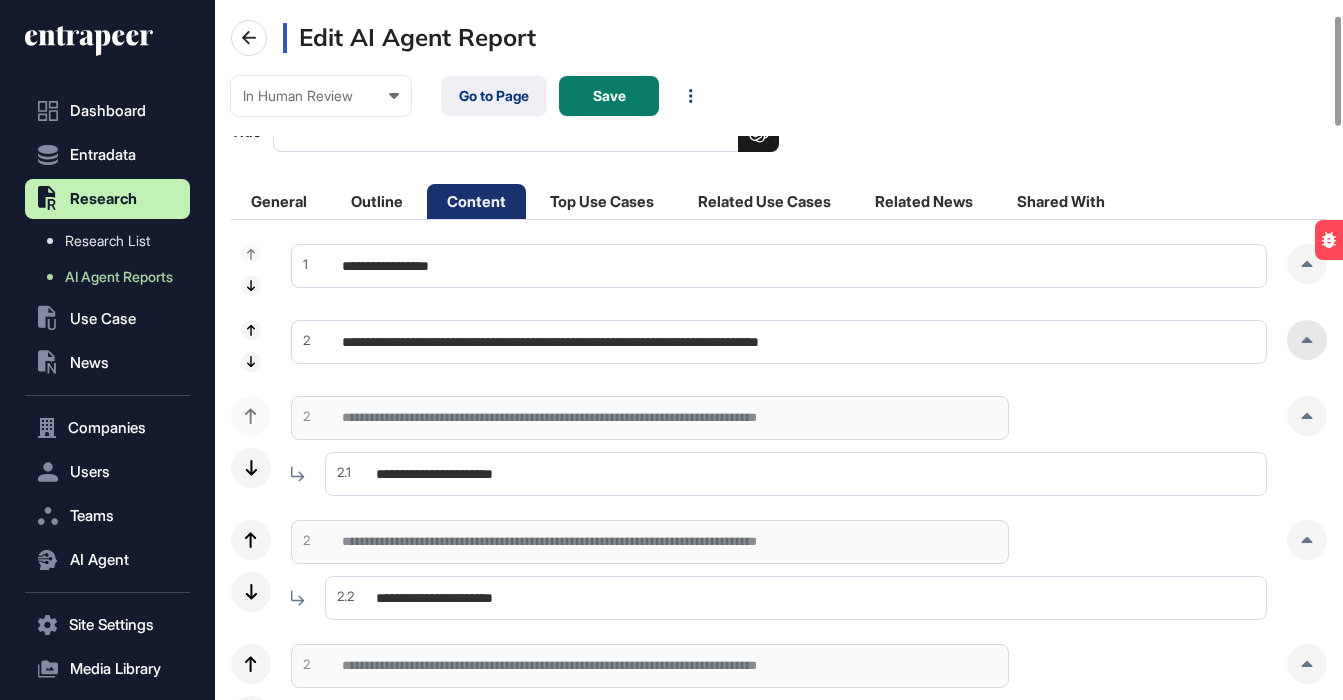 click at bounding box center (1307, 340) 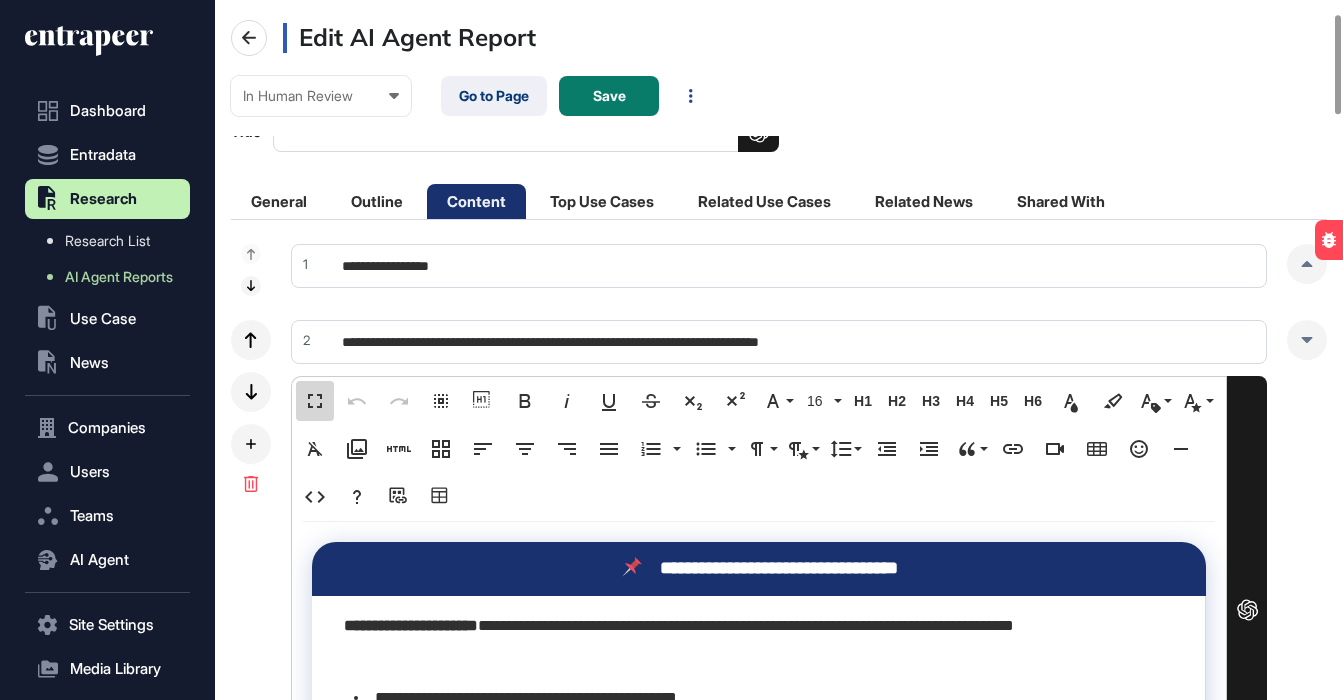 scroll, scrollTop: 1, scrollLeft: 9, axis: both 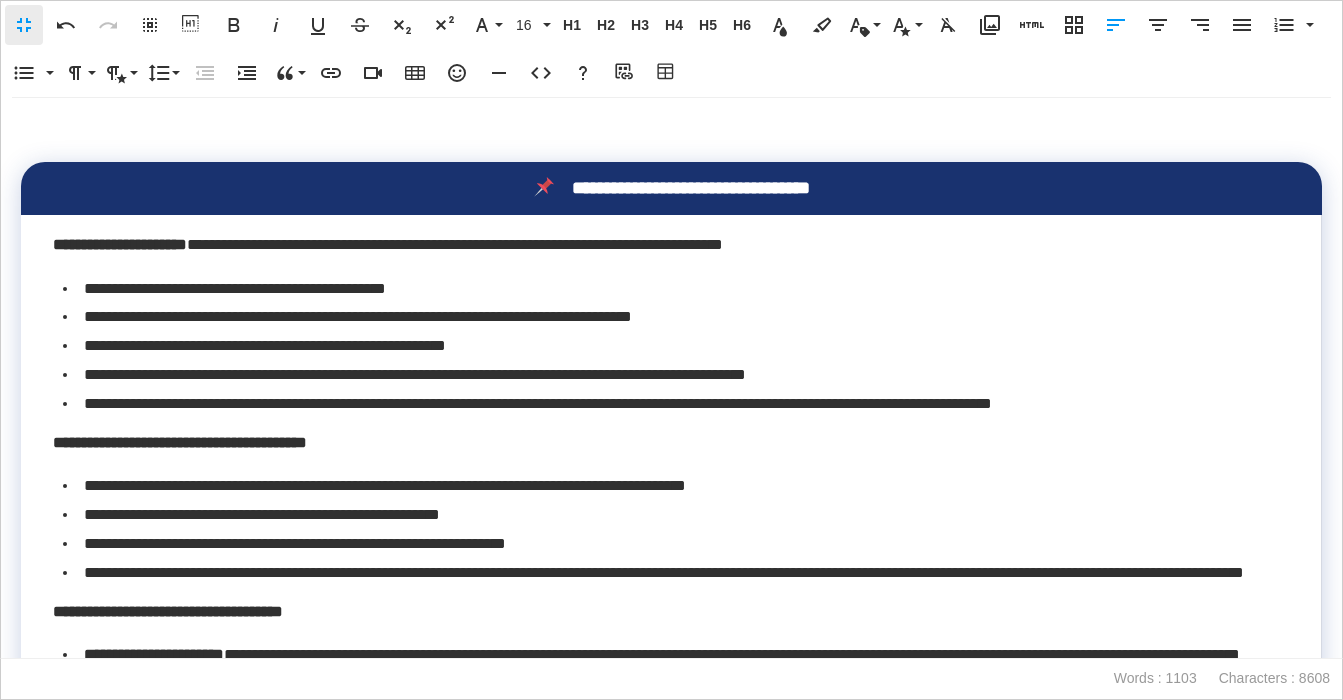 click at bounding box center (671, 132) 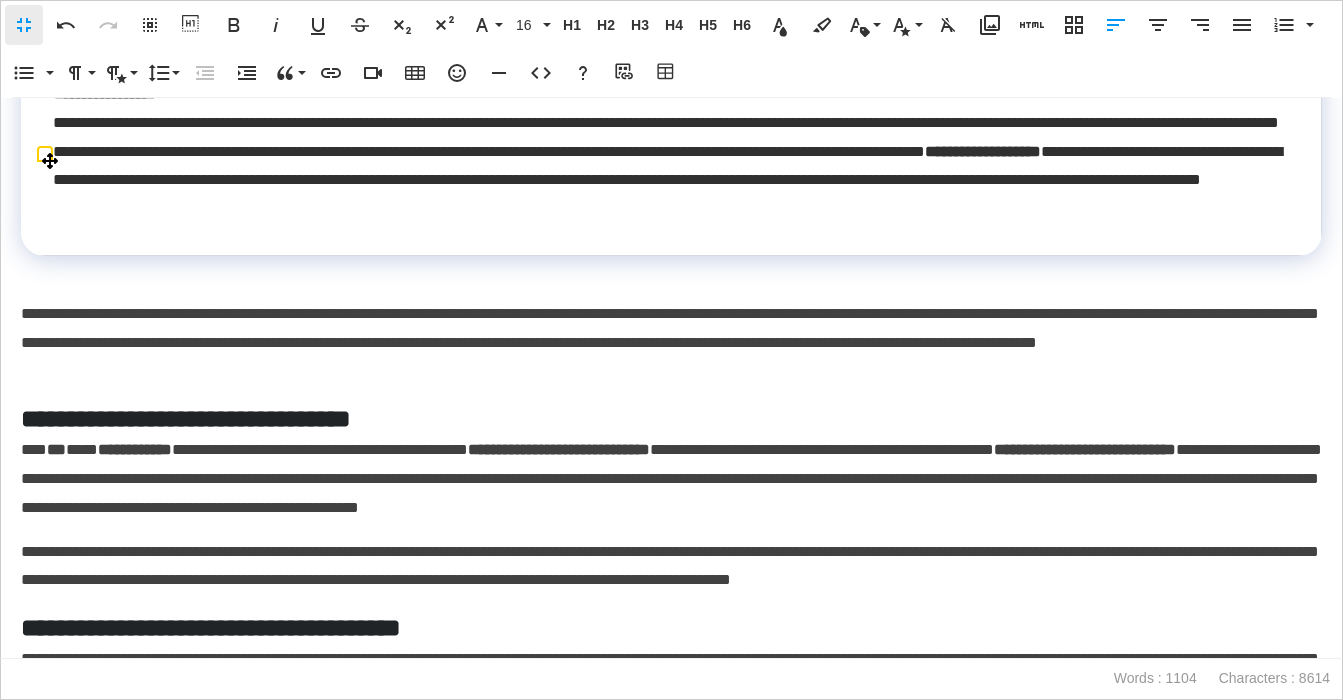 scroll, scrollTop: 1274, scrollLeft: 0, axis: vertical 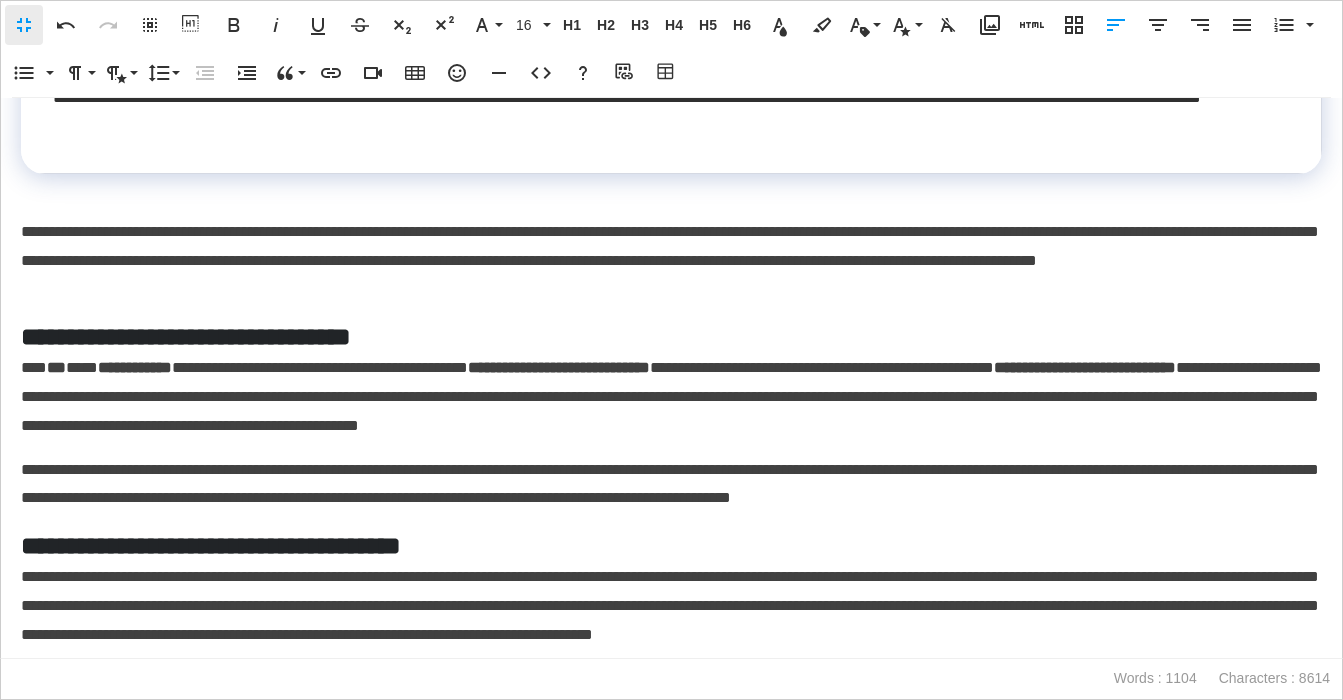 click on "**********" at bounding box center [671, 261] 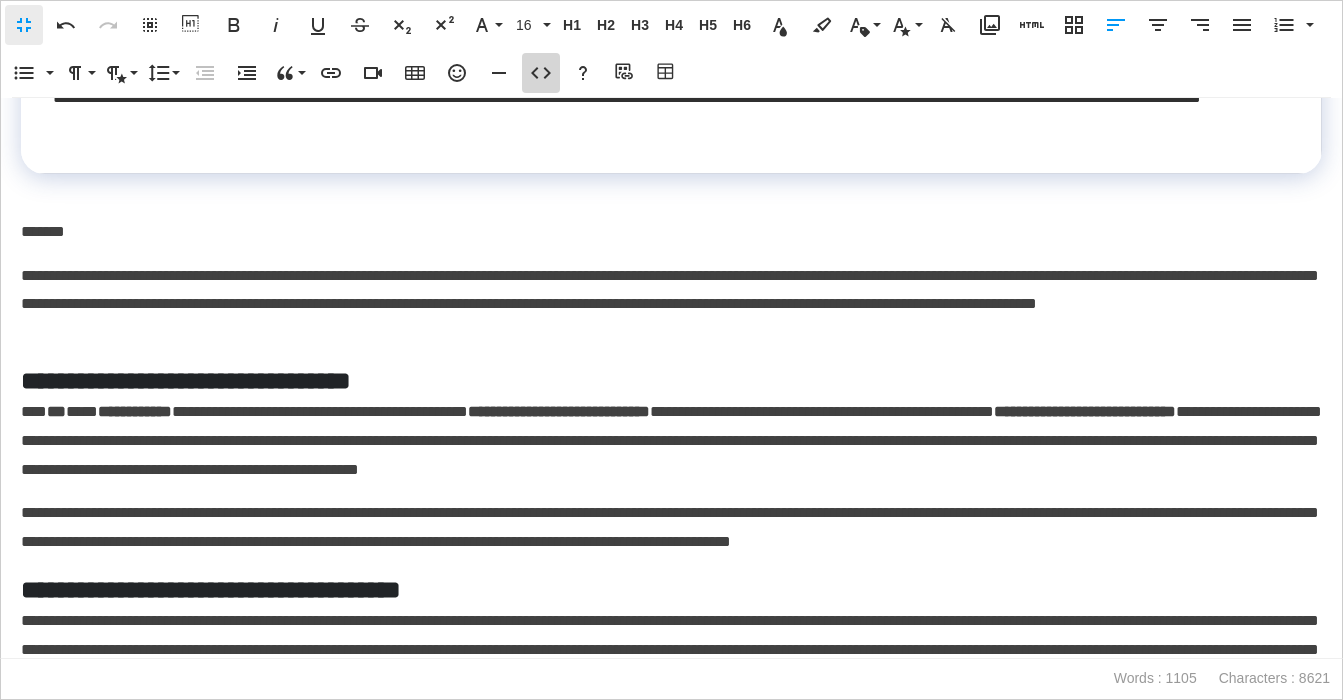 click 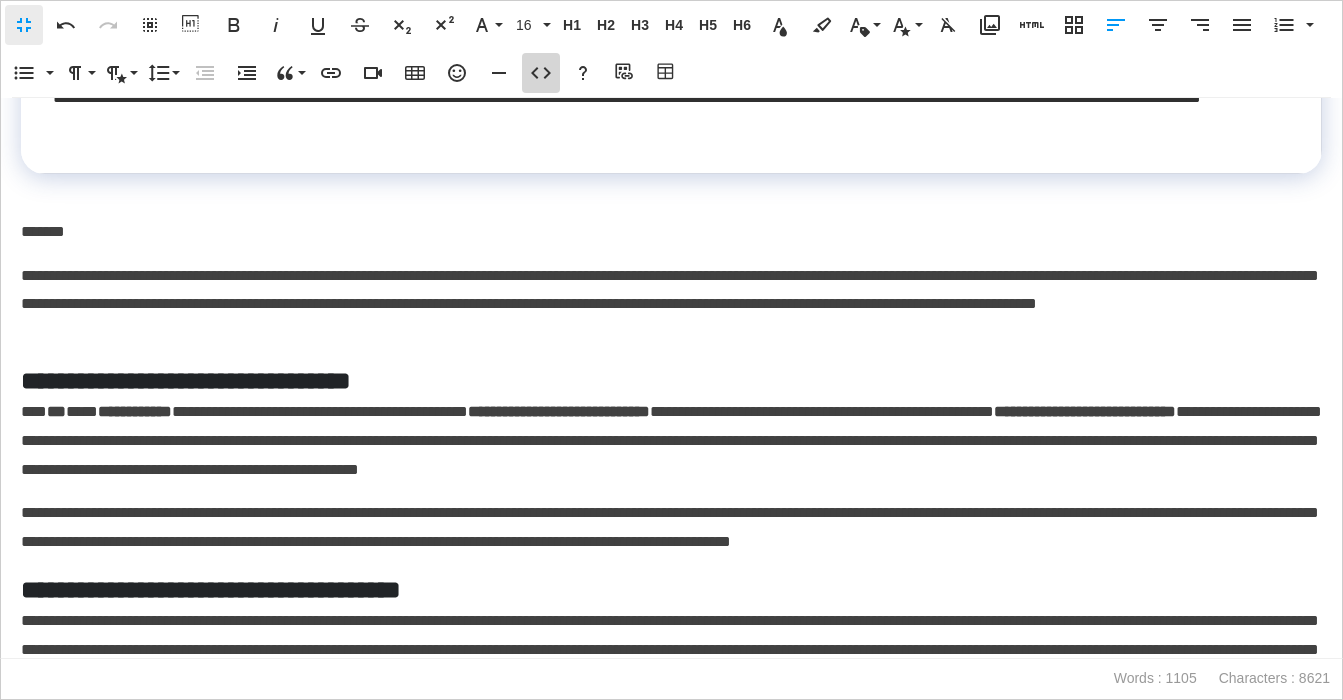 scroll, scrollTop: 1, scrollLeft: 0, axis: vertical 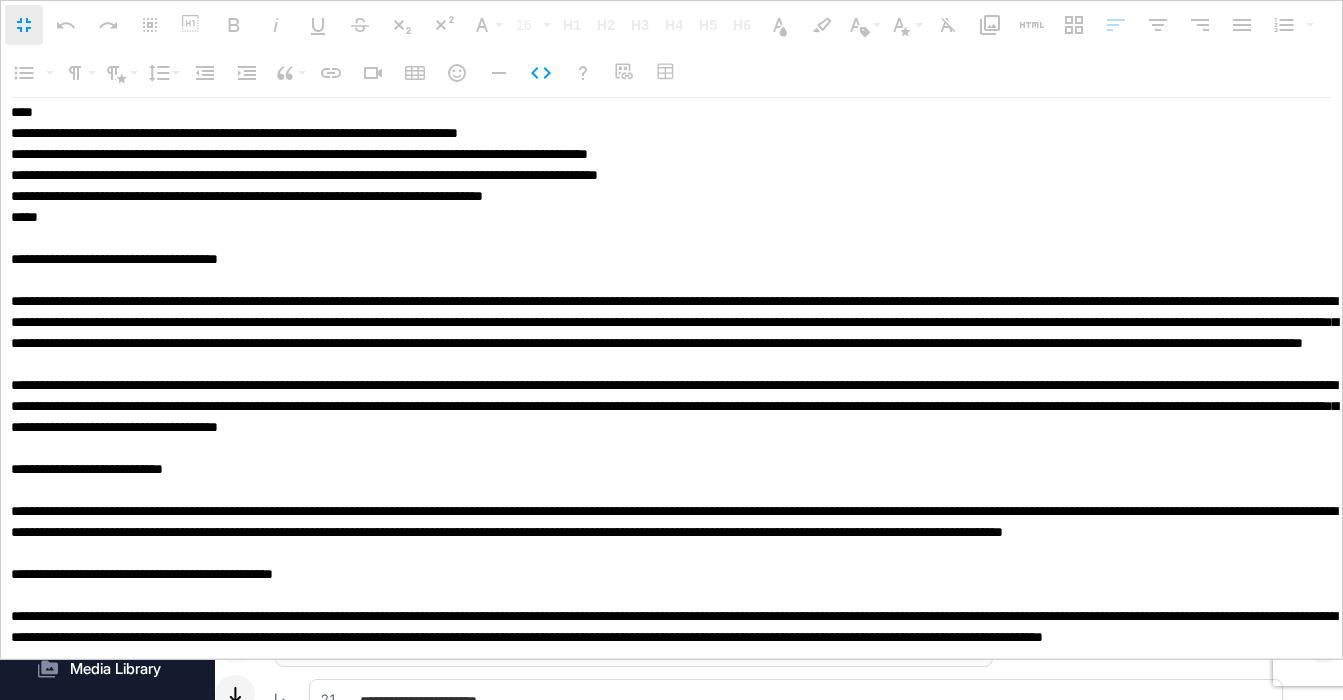 drag, startPoint x: 14, startPoint y: 466, endPoint x: 376, endPoint y: 774, distance: 475.2978 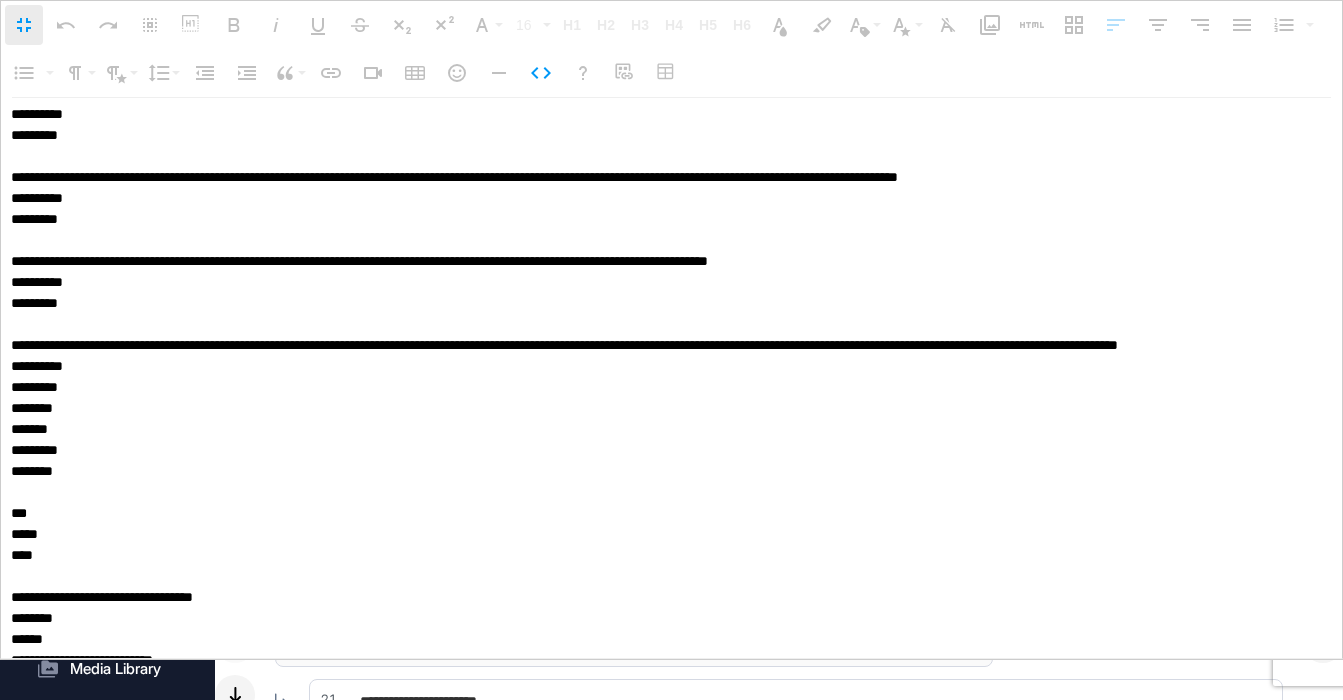 scroll, scrollTop: 0, scrollLeft: 0, axis: both 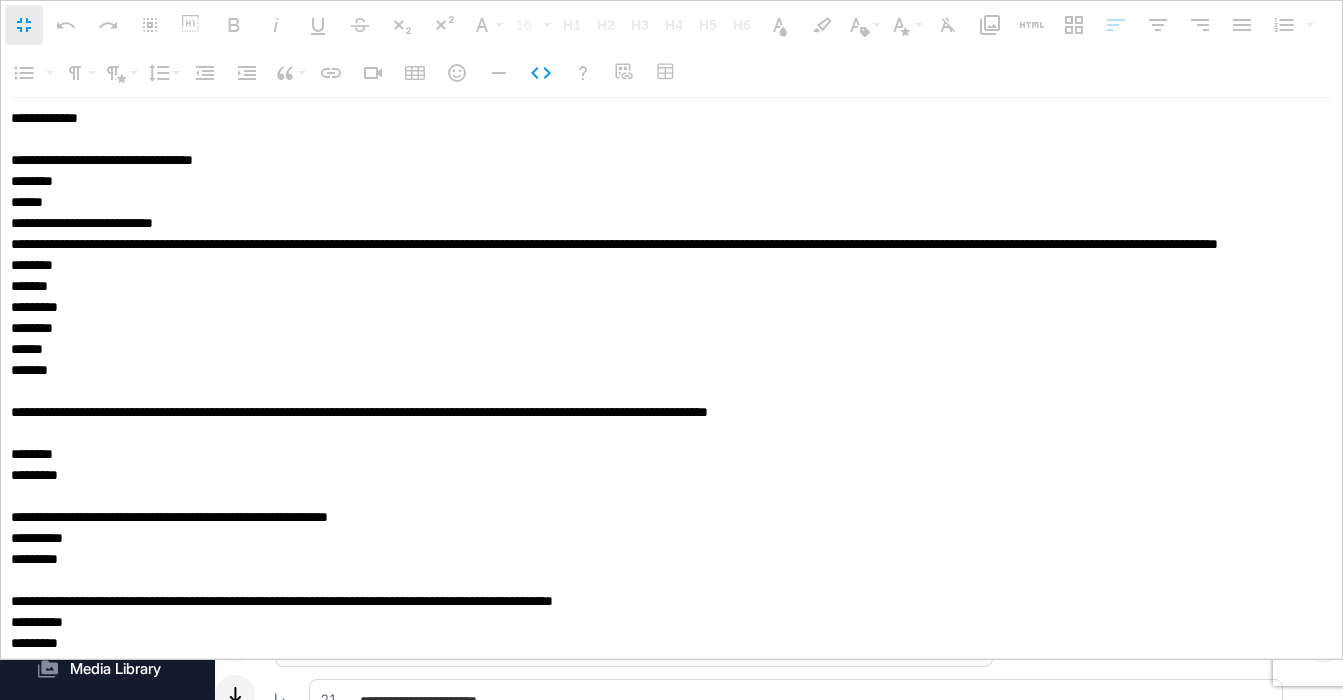 drag, startPoint x: 165, startPoint y: 122, endPoint x: -38, endPoint y: 121, distance: 203.00246 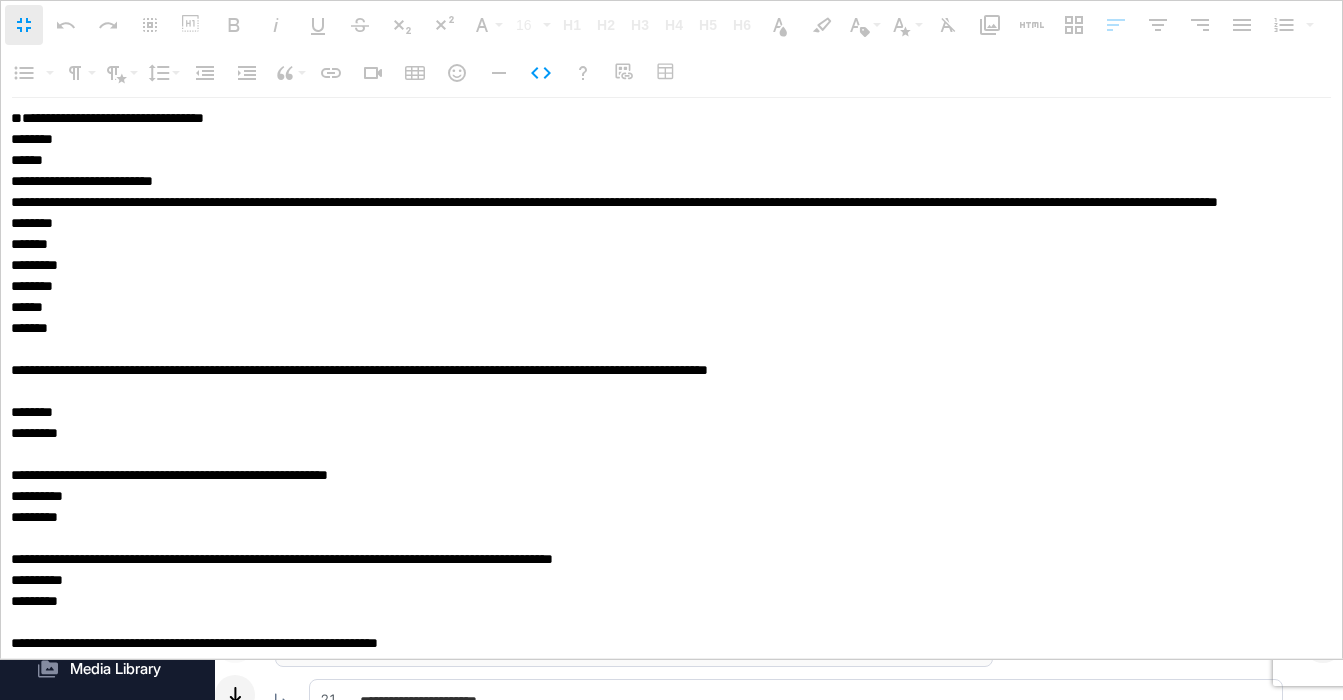 type on "**********" 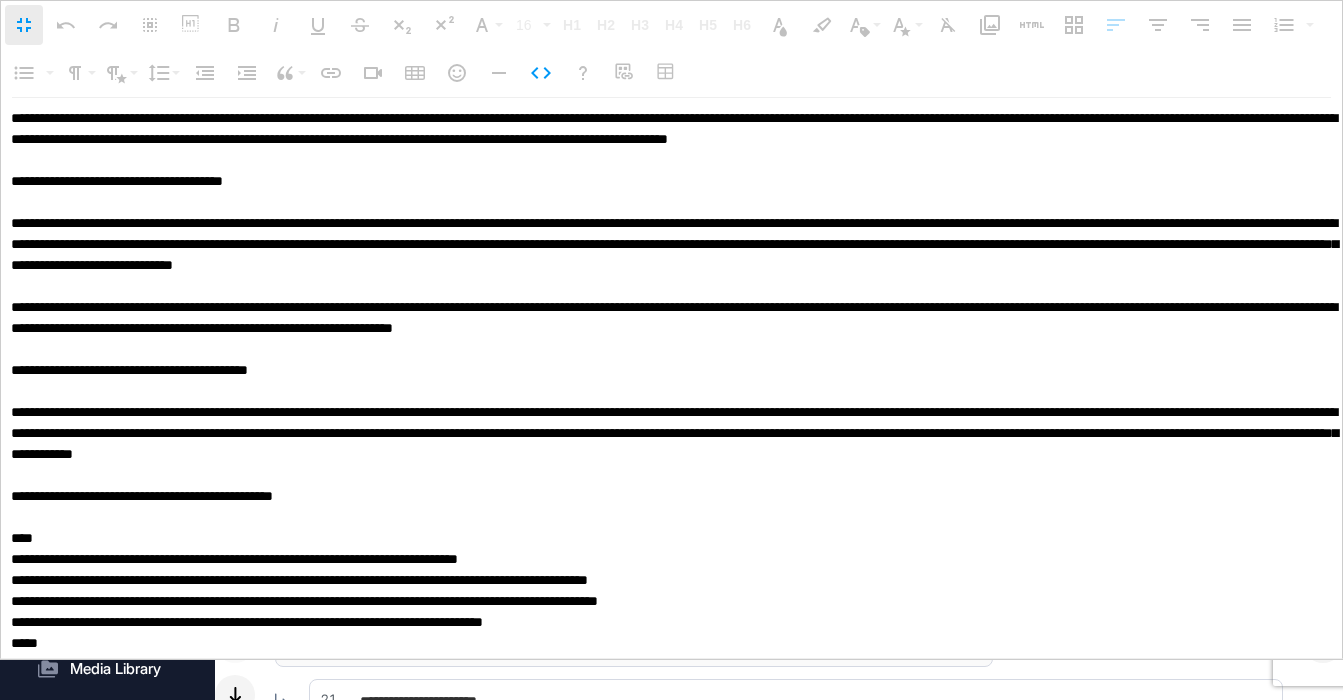 scroll, scrollTop: 664, scrollLeft: 0, axis: vertical 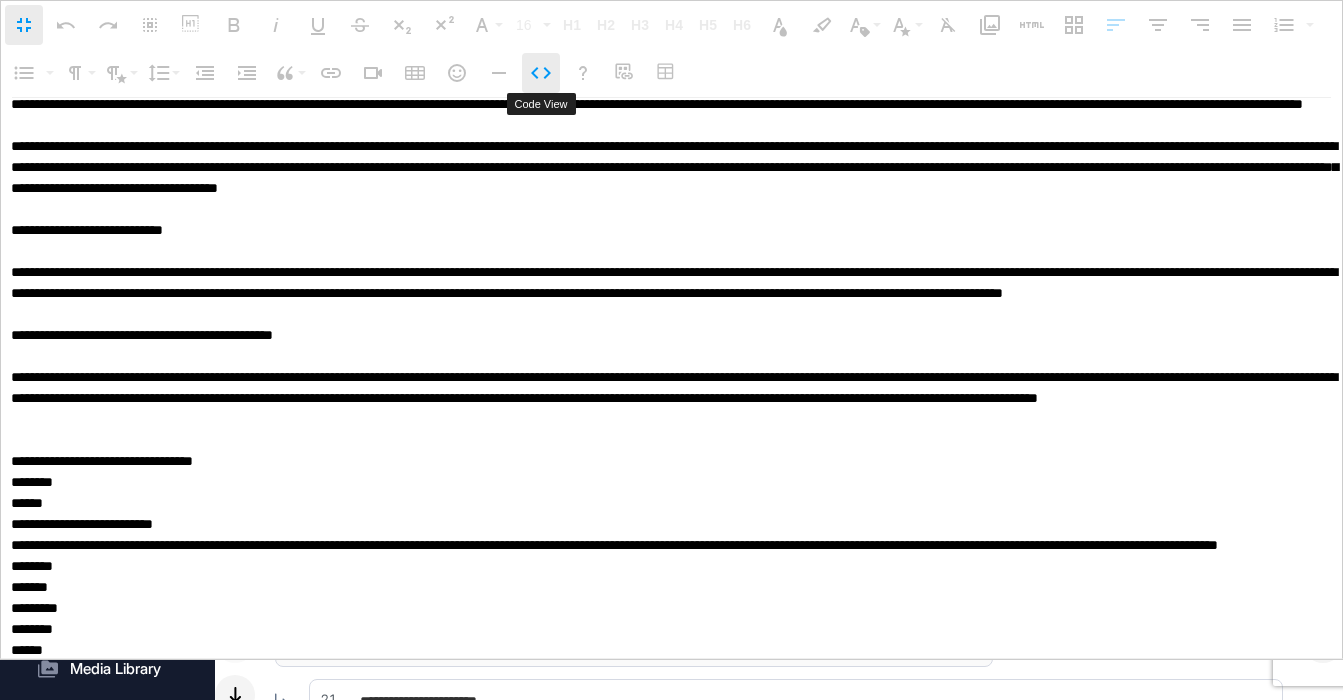 click 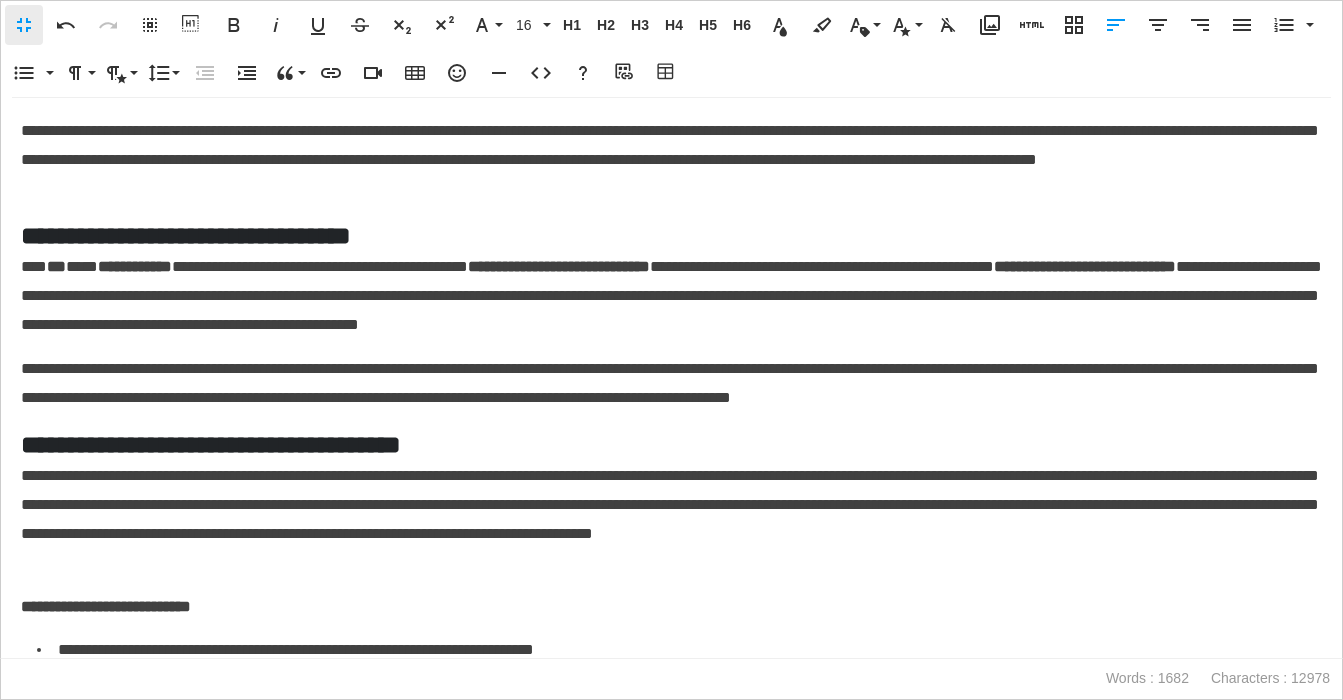 scroll, scrollTop: 0, scrollLeft: 0, axis: both 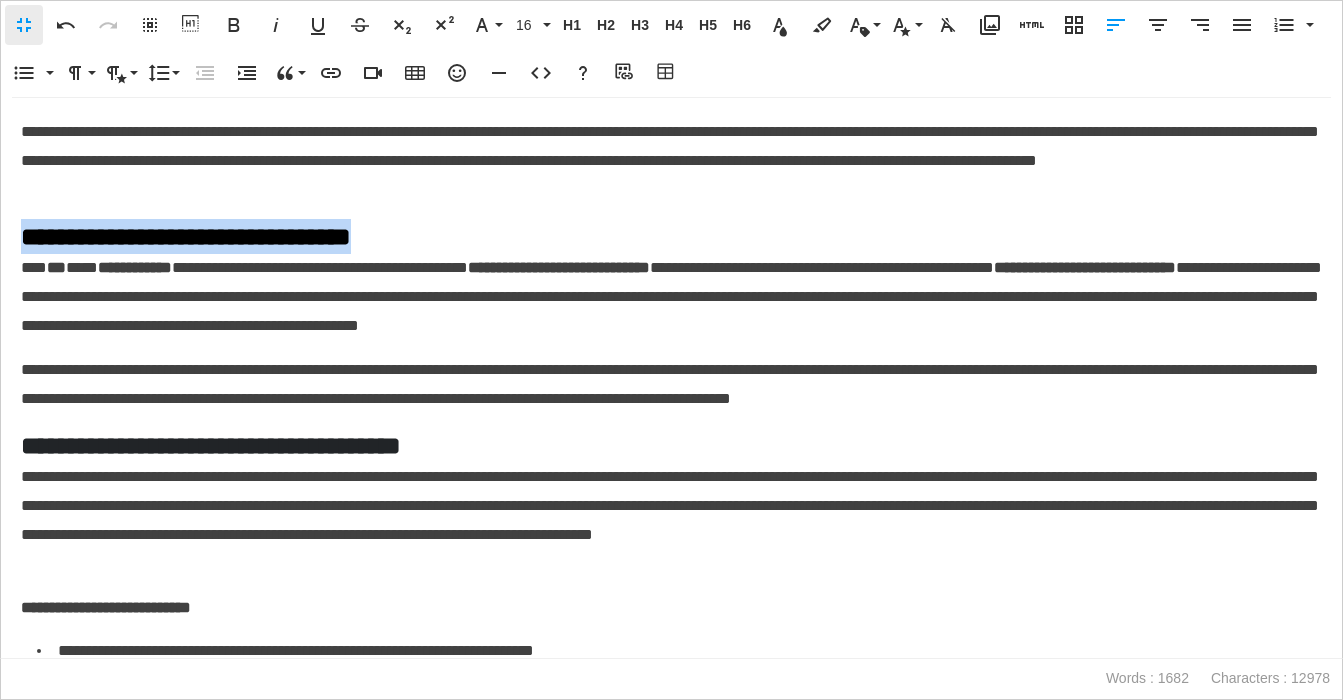 drag, startPoint x: 490, startPoint y: 236, endPoint x: 21, endPoint y: 244, distance: 469.06824 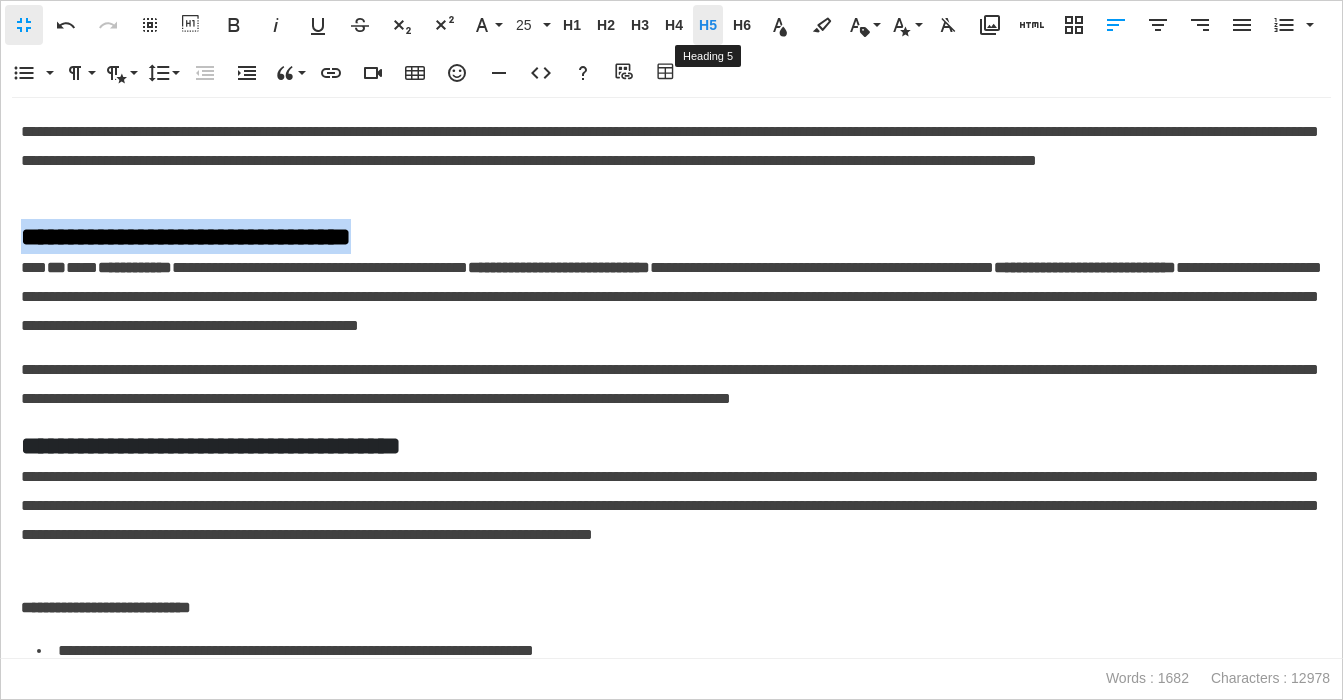 click on "H5" at bounding box center (708, 25) 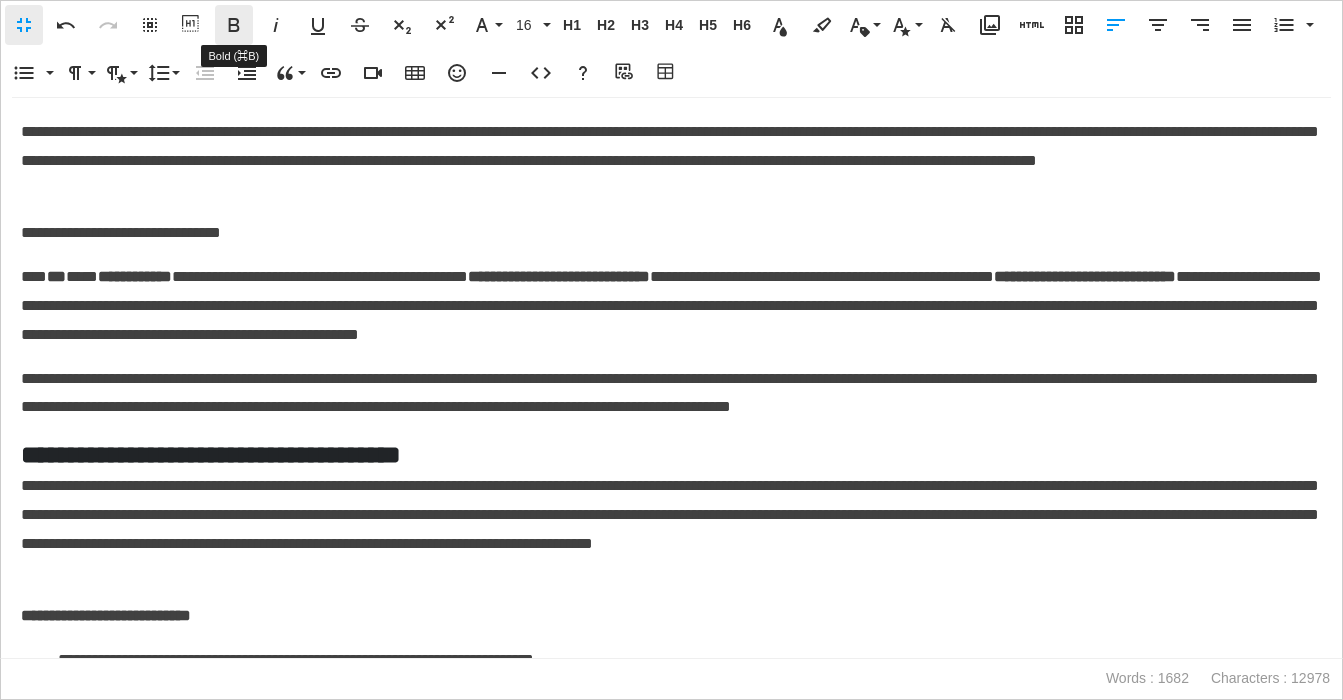 click 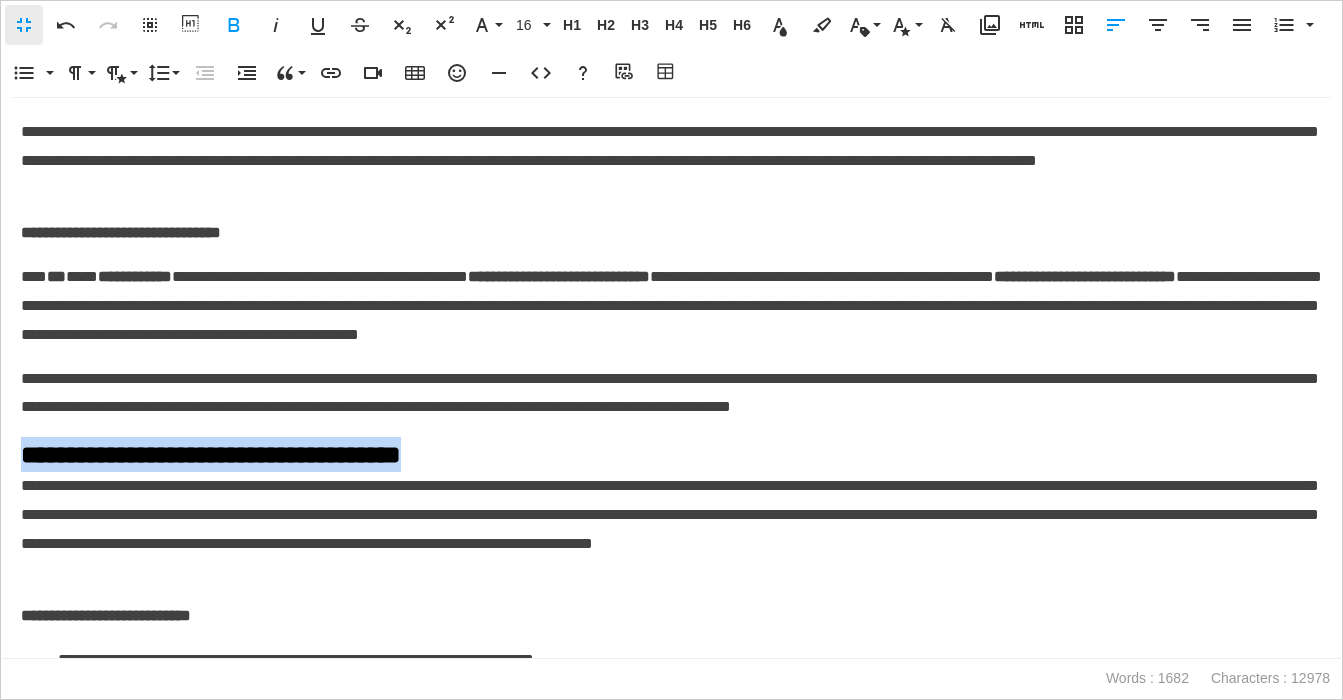 drag, startPoint x: 556, startPoint y: 468, endPoint x: 20, endPoint y: 456, distance: 536.13434 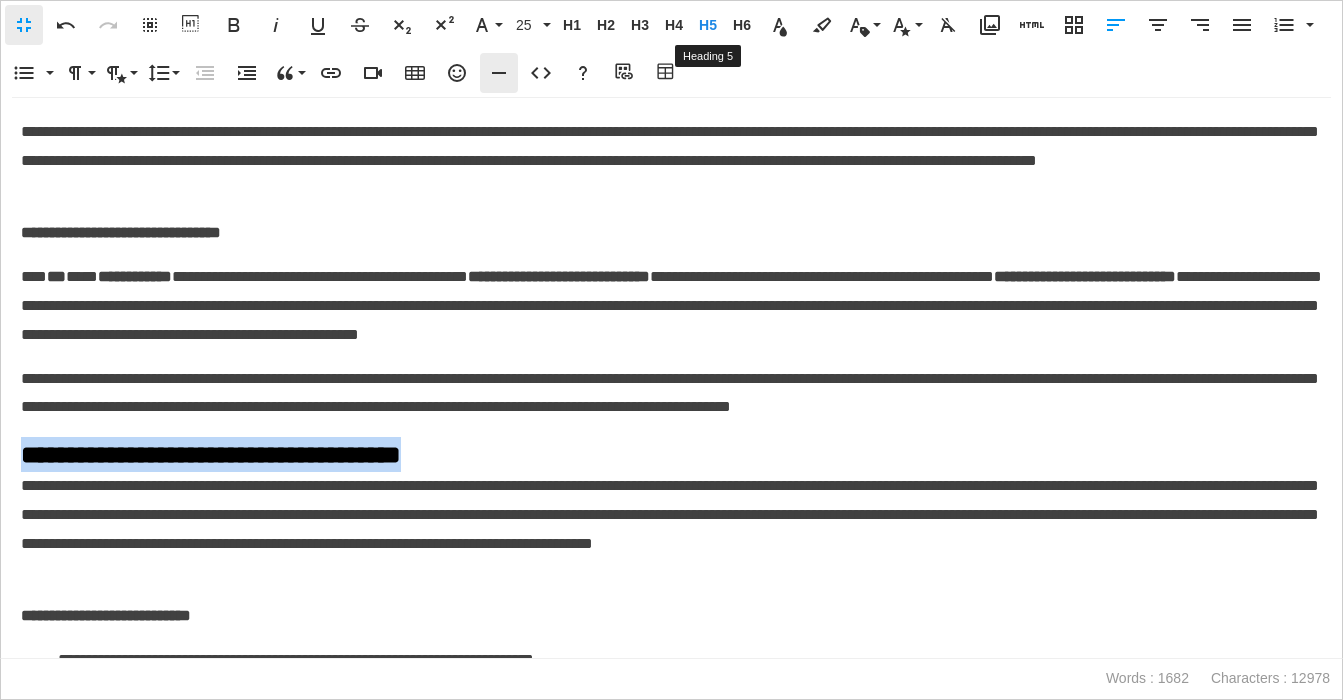 drag, startPoint x: 706, startPoint y: 23, endPoint x: 498, endPoint y: 57, distance: 210.76053 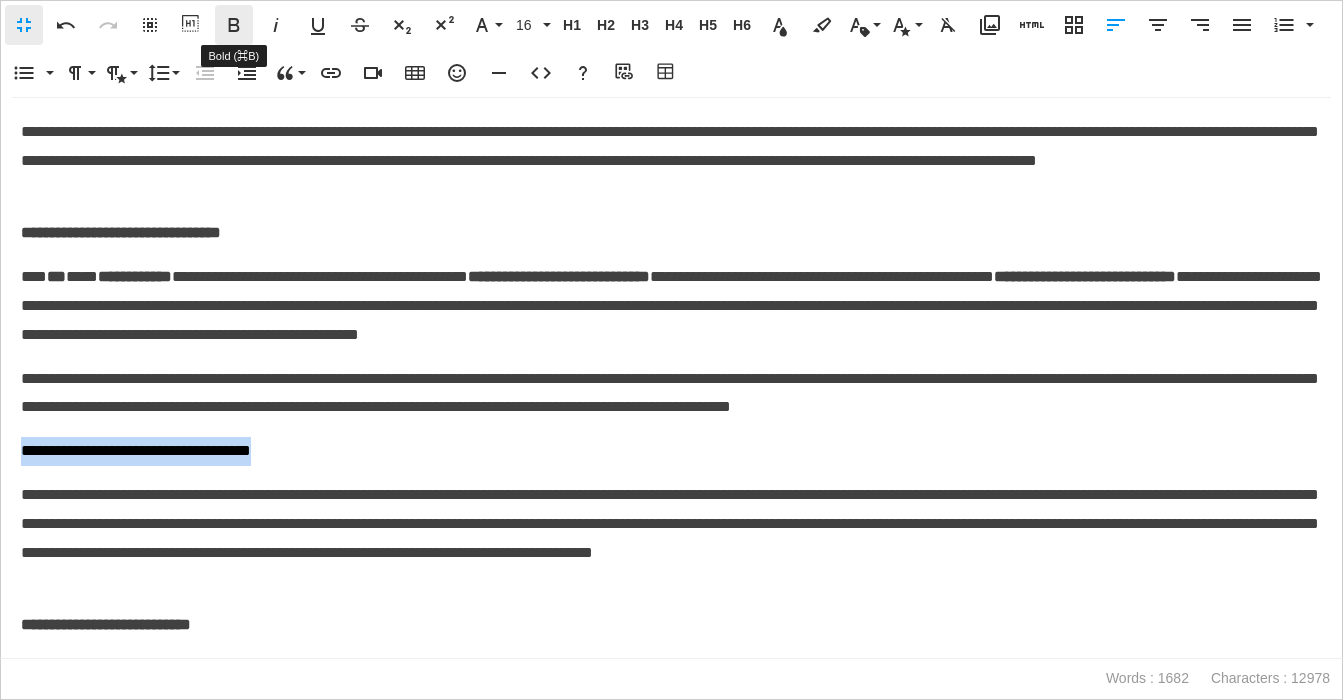 click 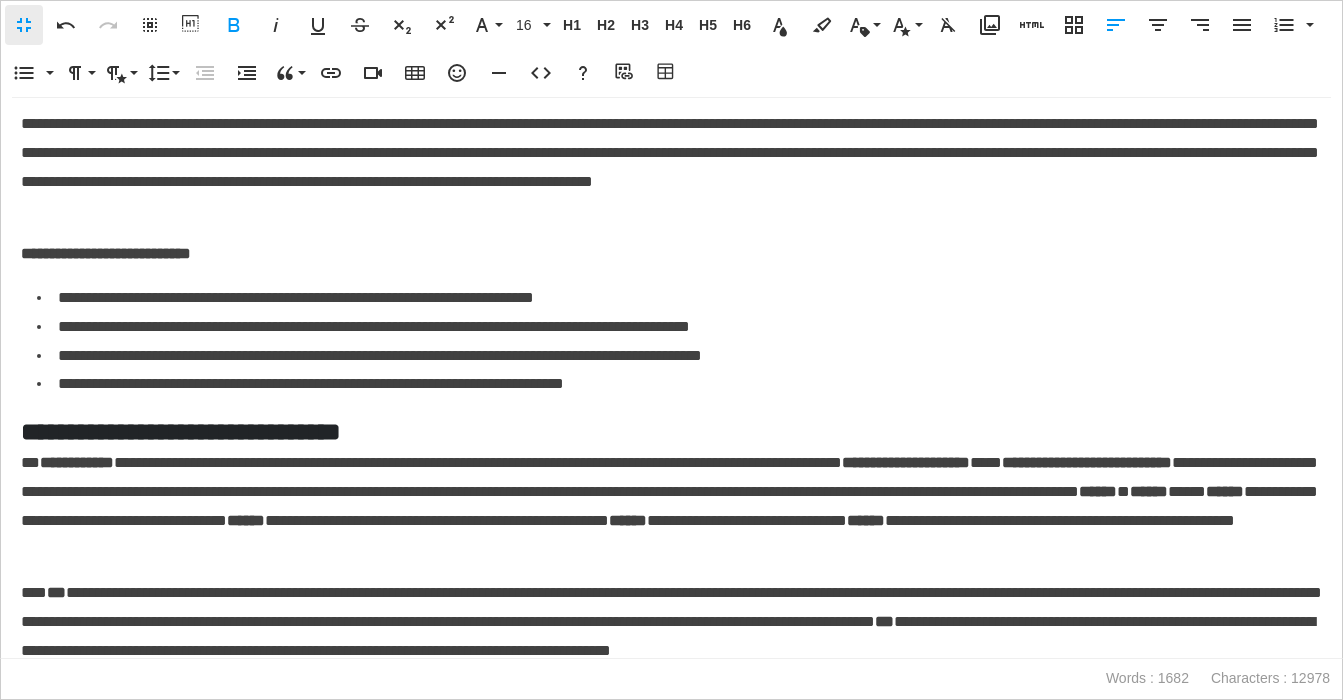 scroll, scrollTop: 404, scrollLeft: 0, axis: vertical 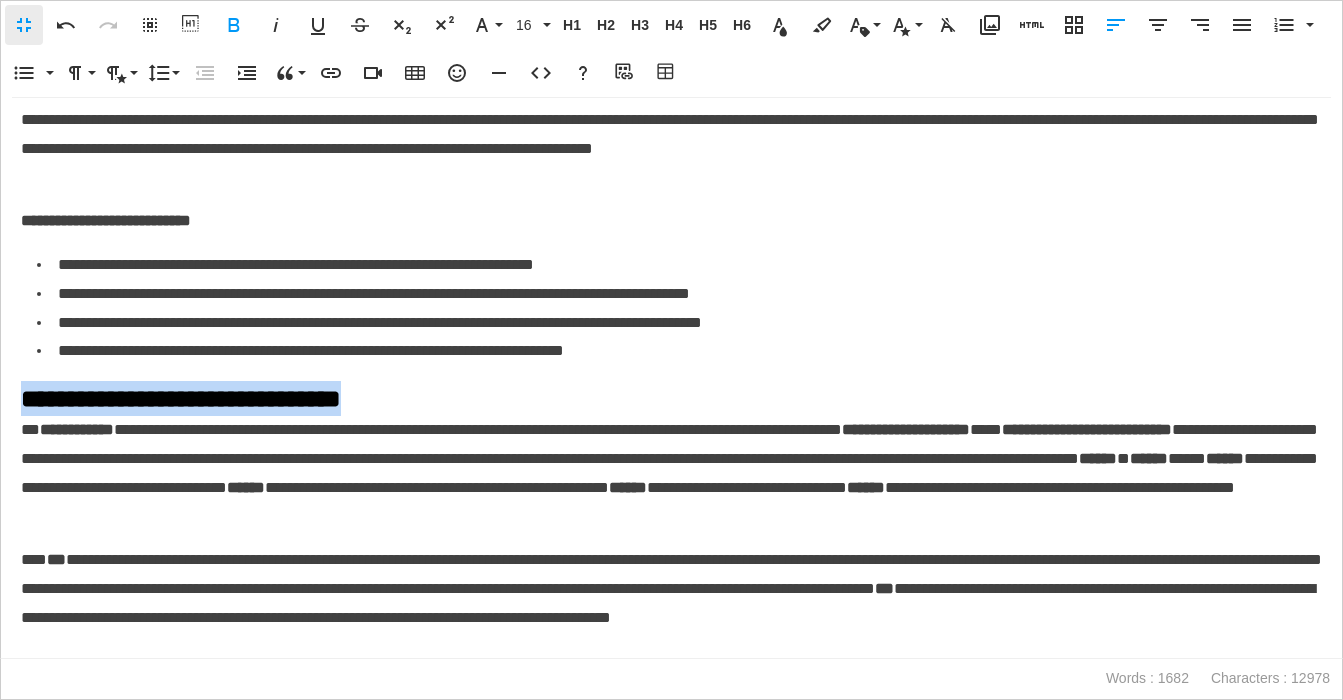 drag, startPoint x: 446, startPoint y: 403, endPoint x: 550, endPoint y: 209, distance: 220.11815 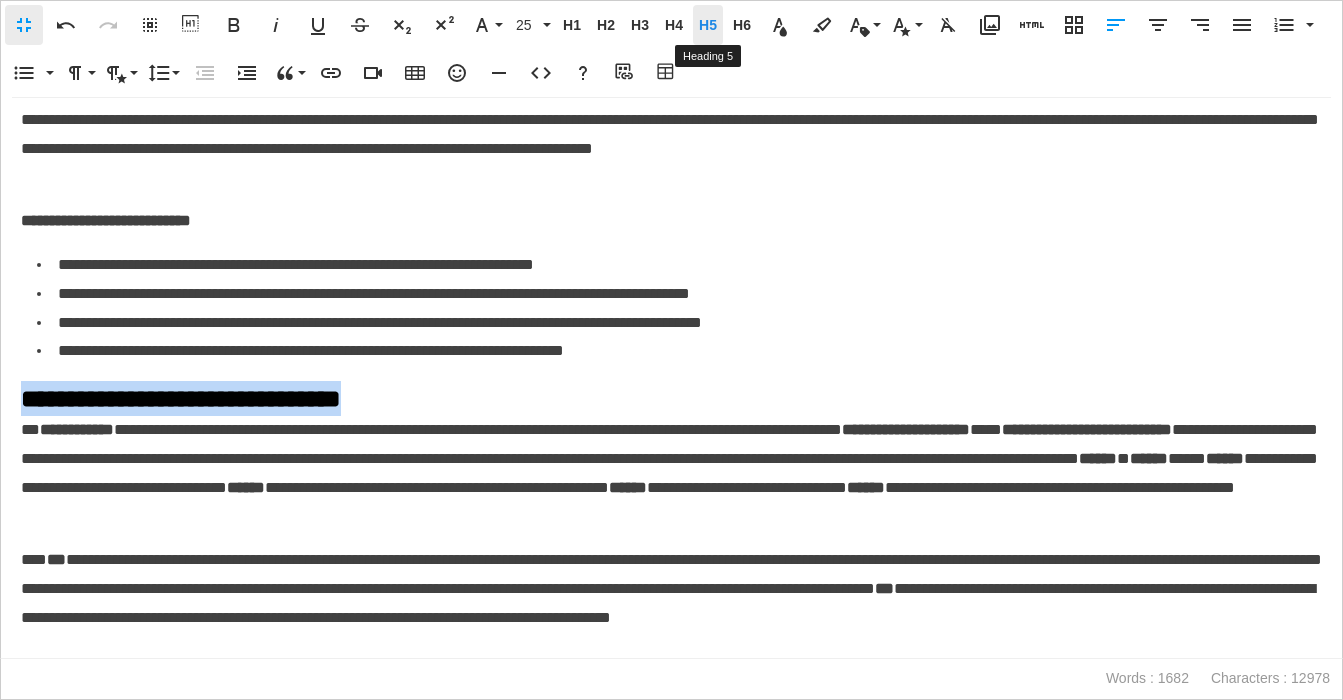 click on "H5" at bounding box center [708, 25] 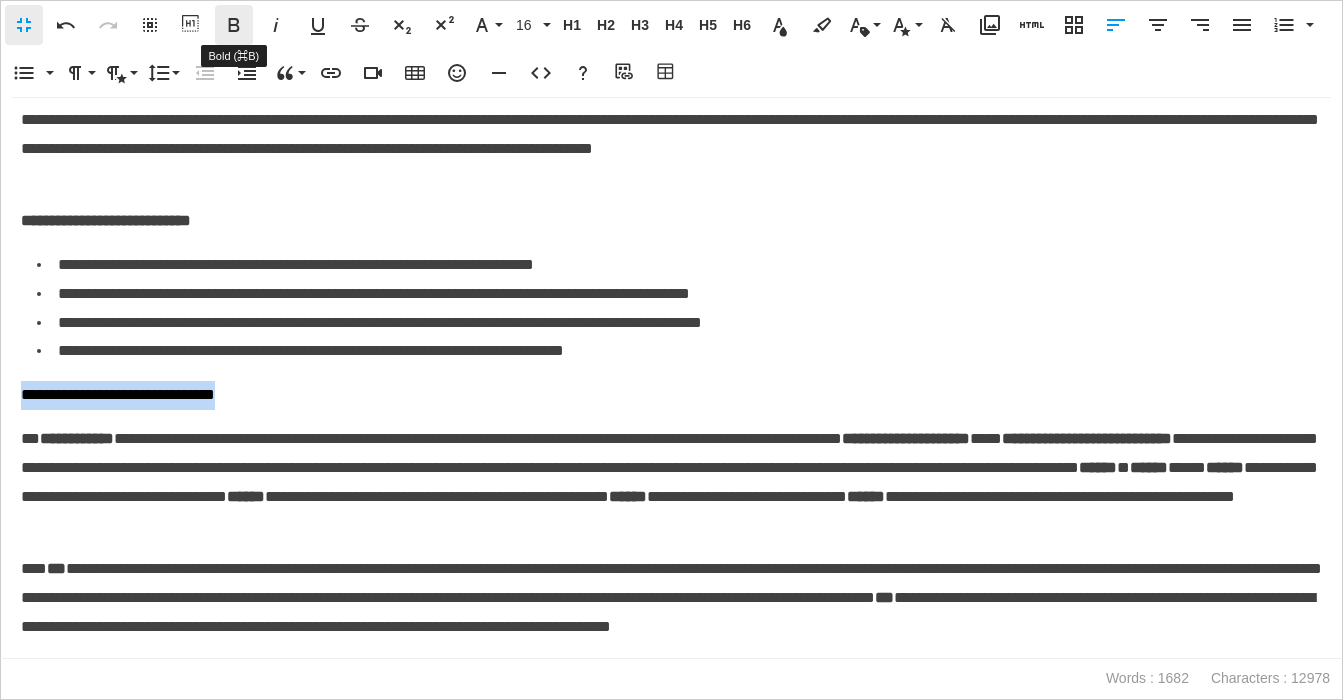 click 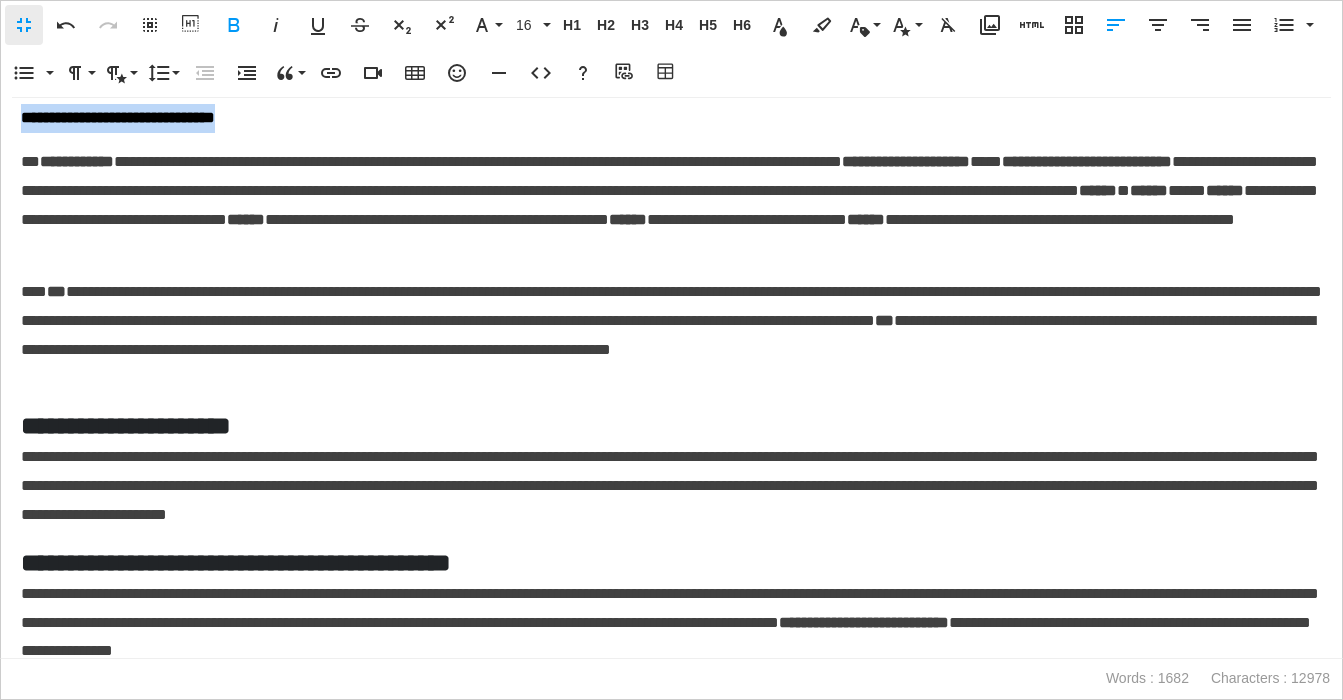 scroll, scrollTop: 702, scrollLeft: 0, axis: vertical 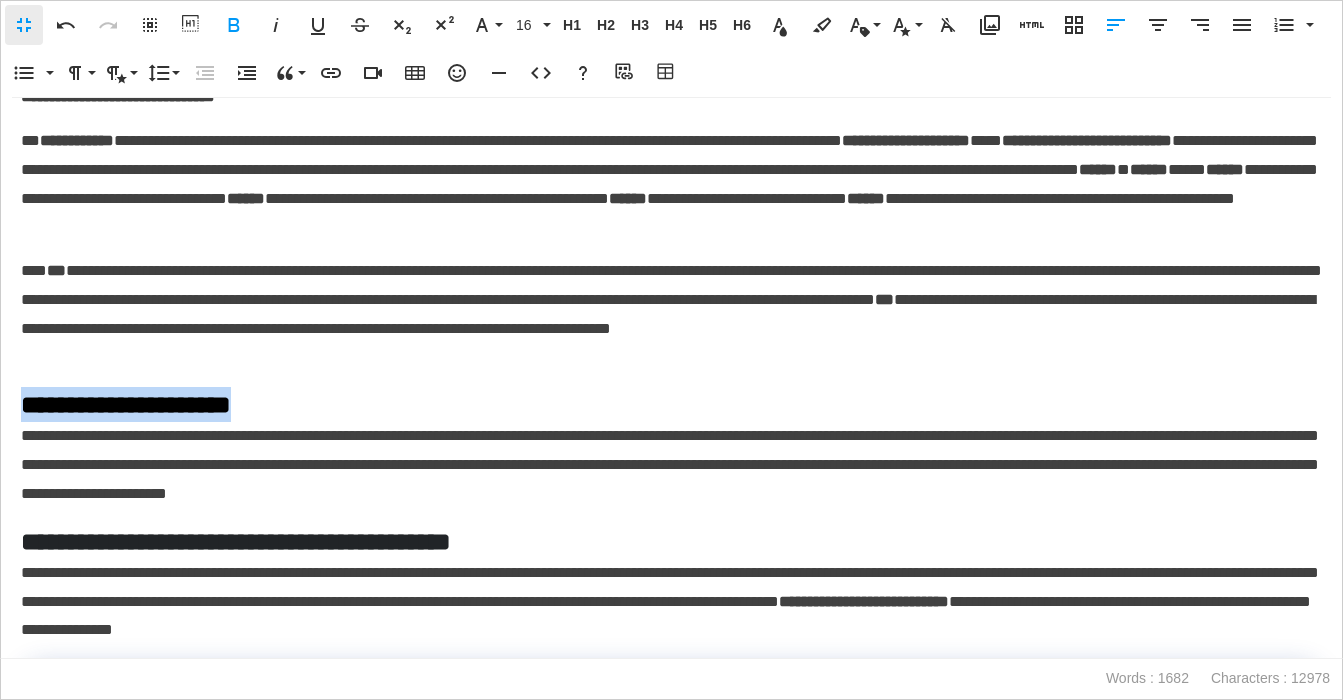 drag, startPoint x: 343, startPoint y: 409, endPoint x: 17, endPoint y: 414, distance: 326.03833 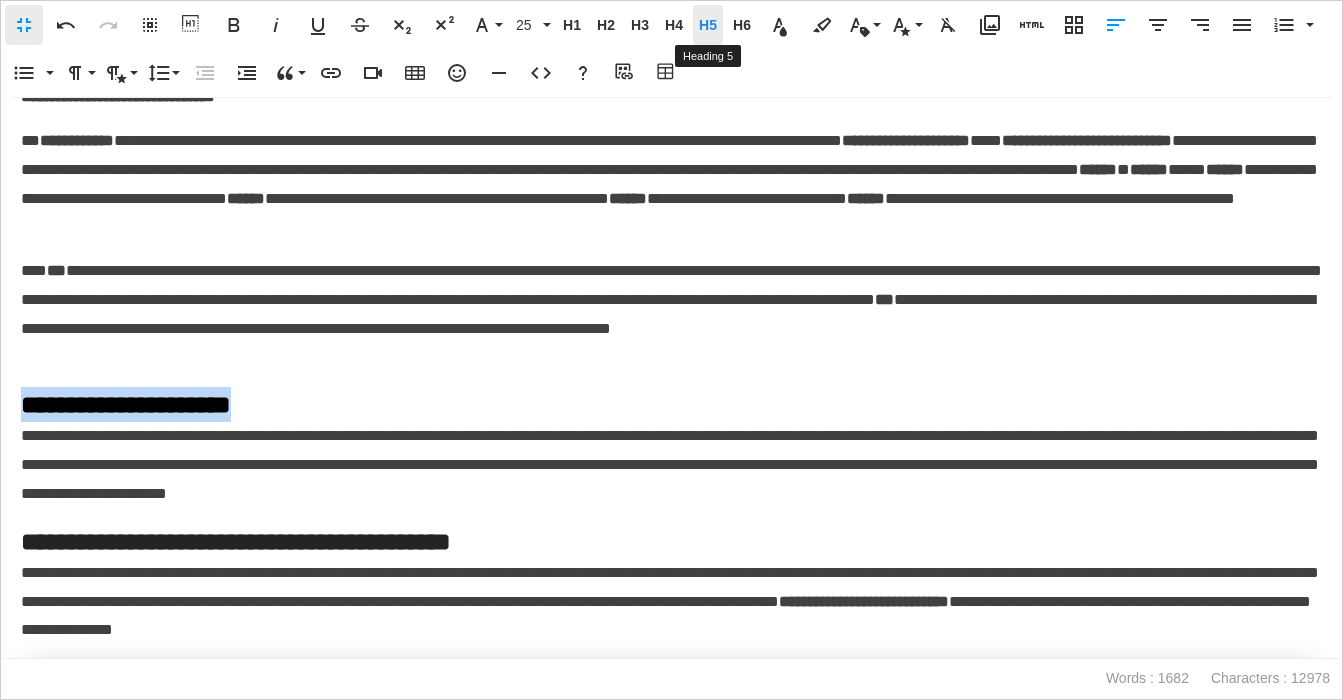 click on "H5" at bounding box center (708, 25) 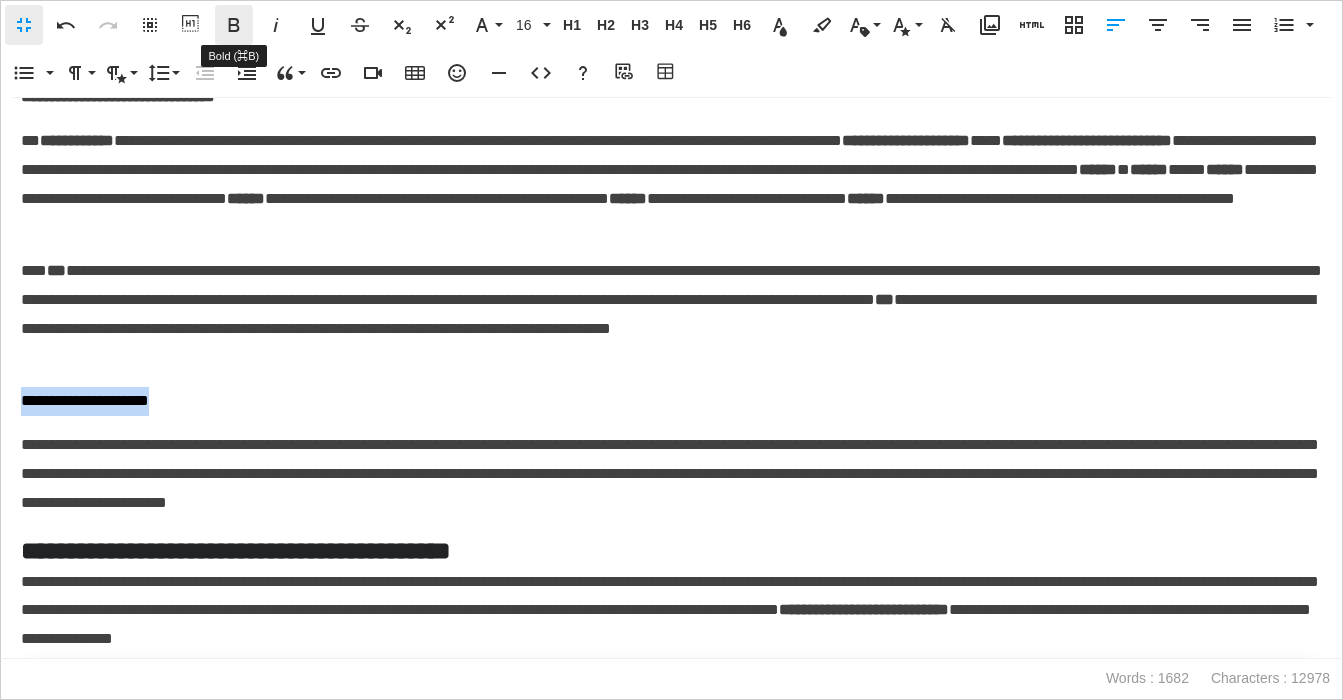 click on "Bold" at bounding box center [234, 25] 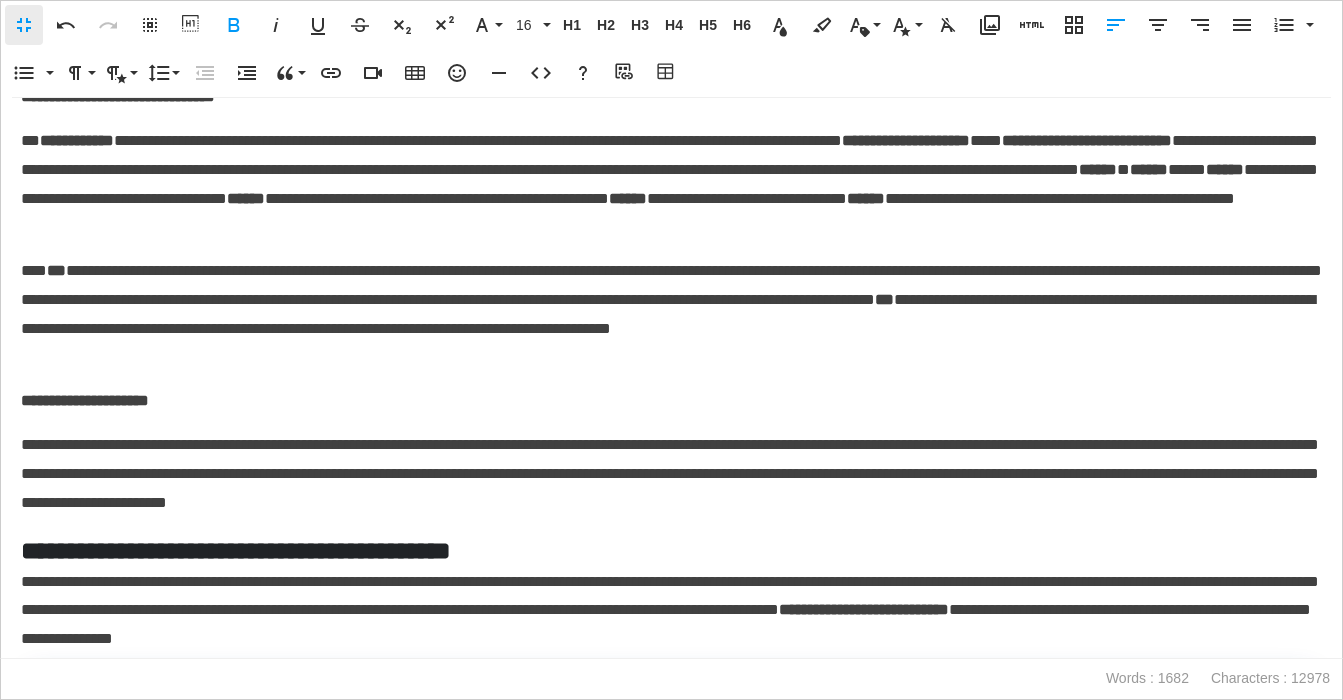 scroll, scrollTop: 809, scrollLeft: 0, axis: vertical 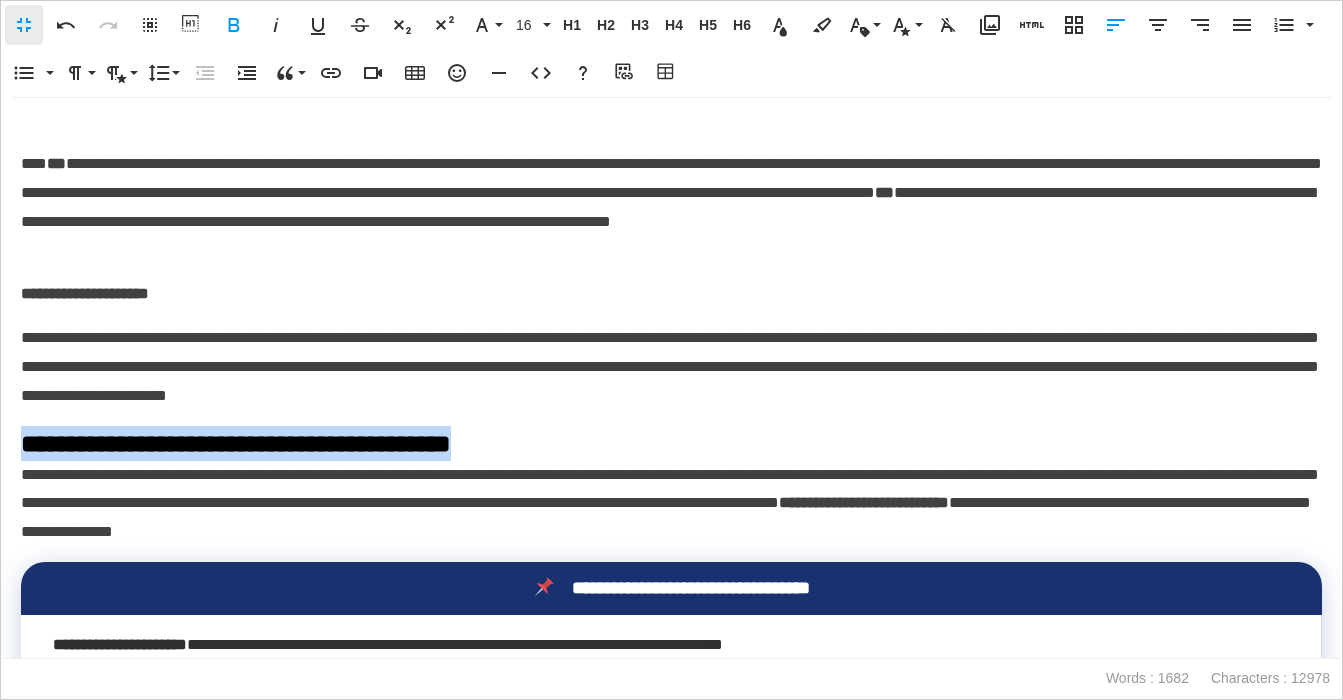drag, startPoint x: 586, startPoint y: 448, endPoint x: -11, endPoint y: 439, distance: 597.0678 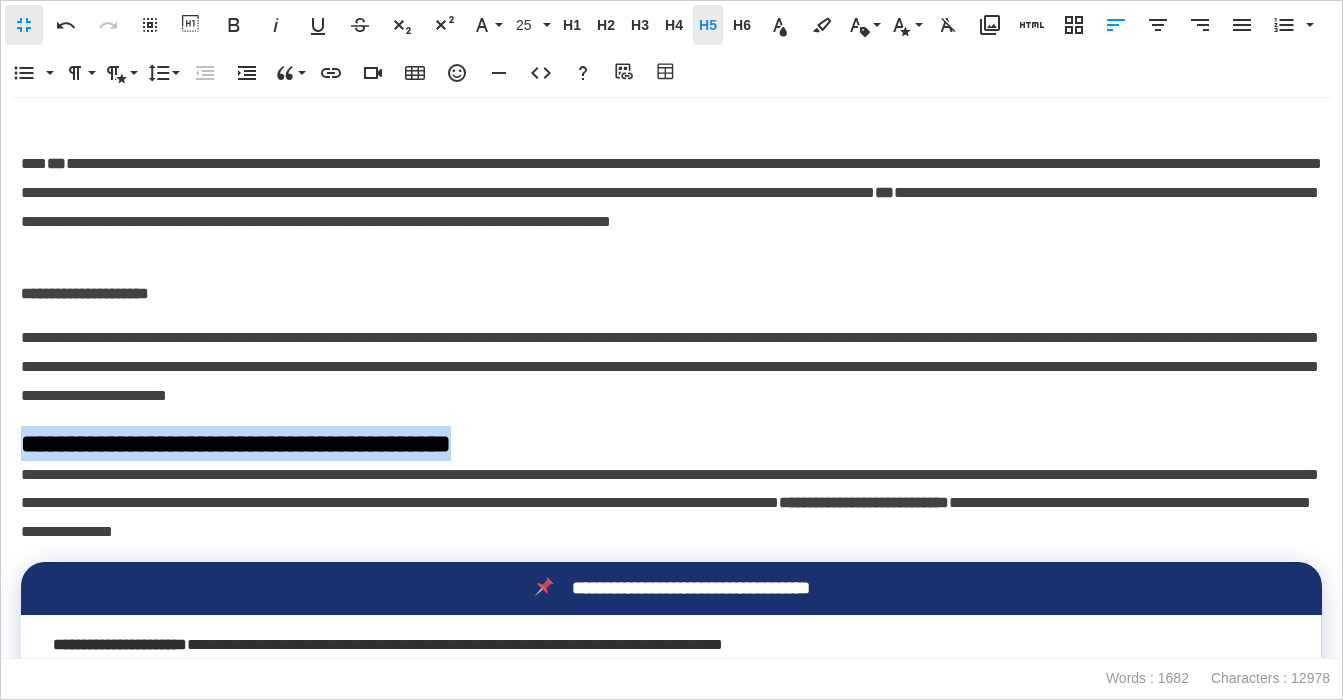 click on "H5" at bounding box center [708, 25] 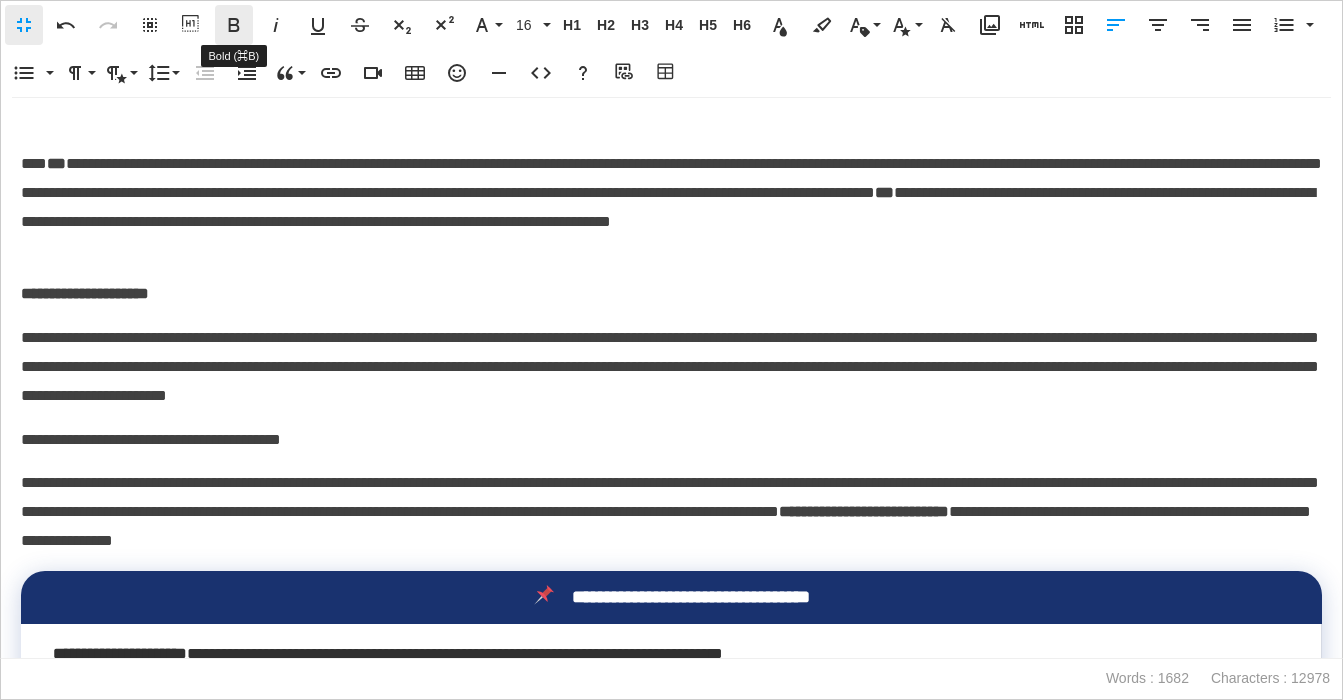 click 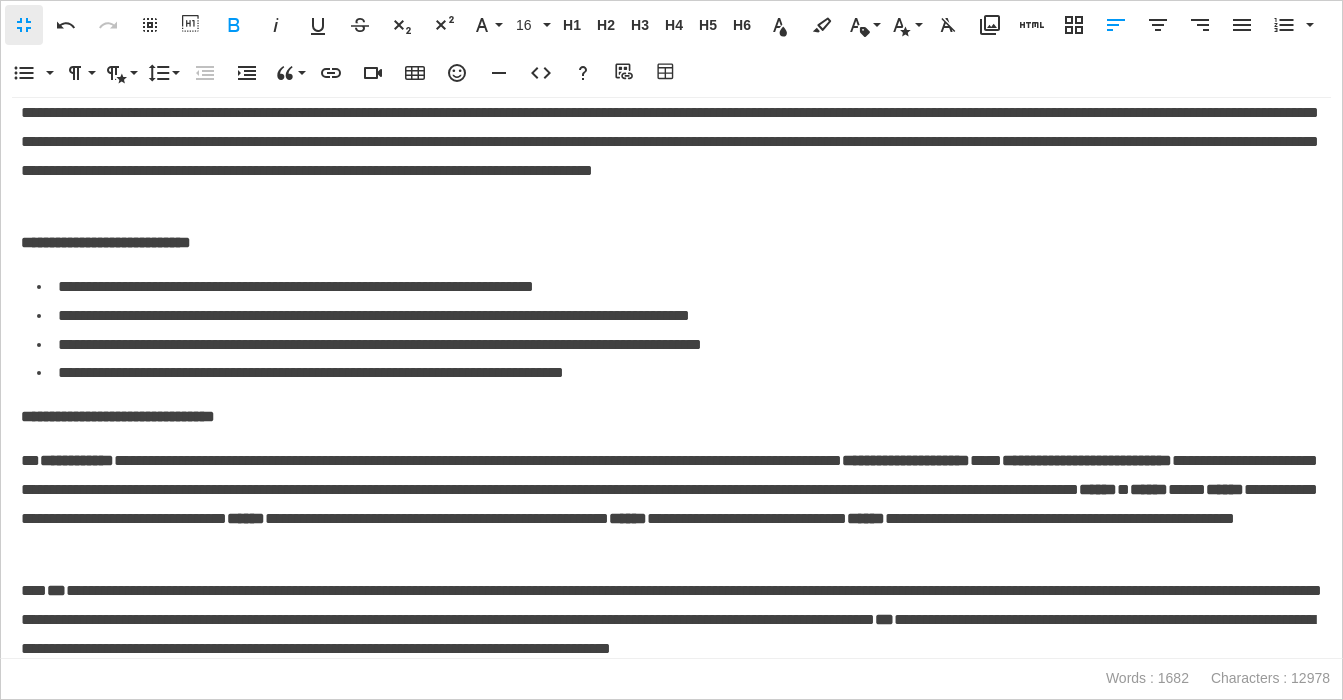 click on "**********" at bounding box center (671, -4) 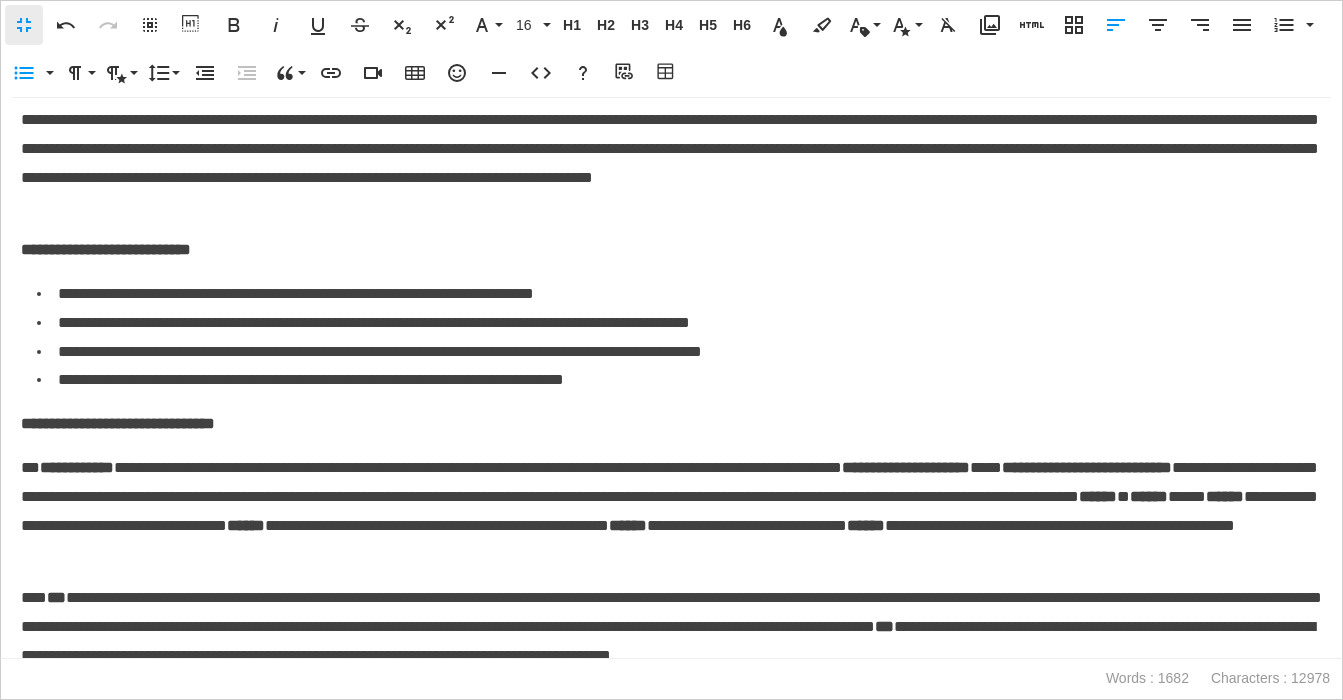 scroll, scrollTop: 388, scrollLeft: 0, axis: vertical 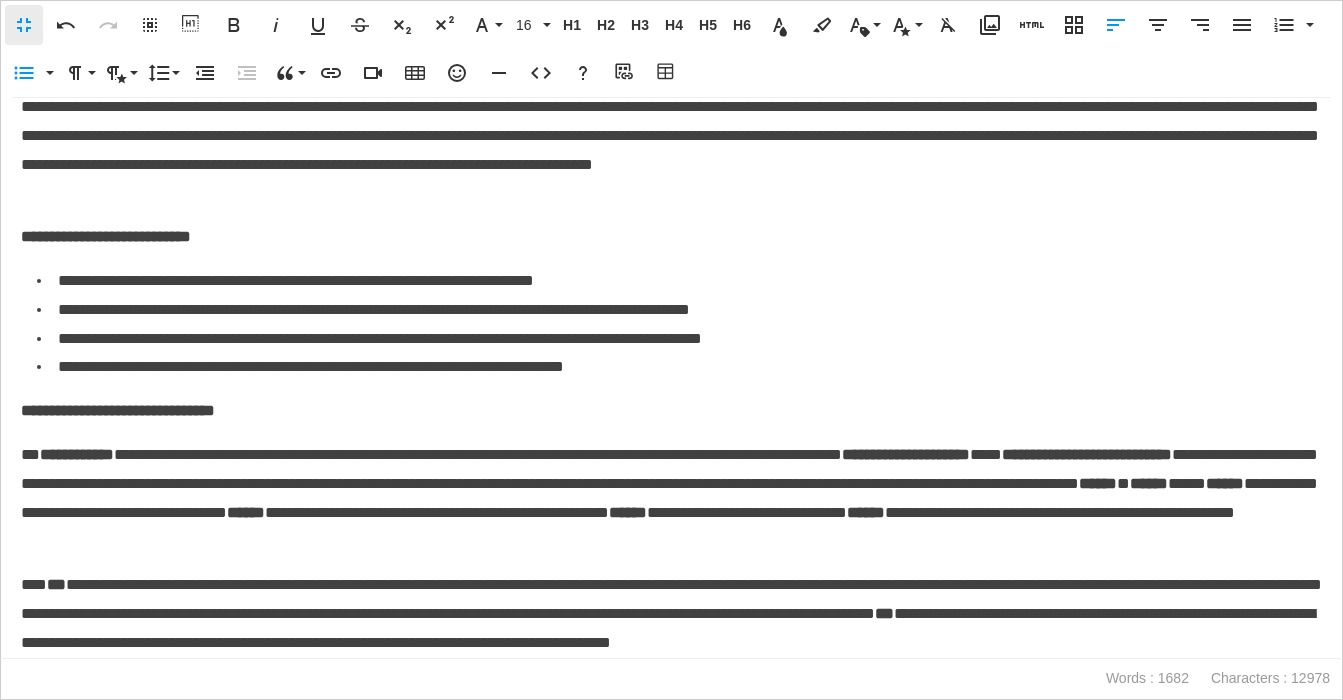click on "**********" at bounding box center [671, -10] 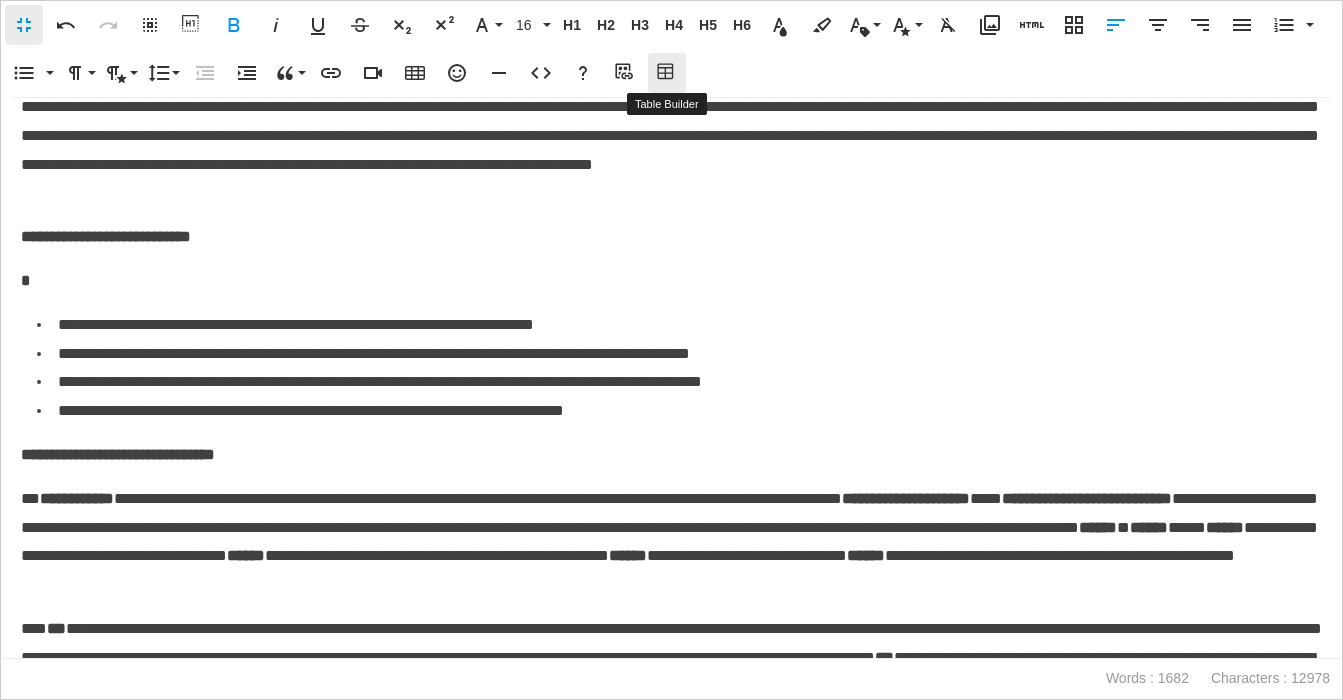 click on "Table Builder" at bounding box center (667, 73) 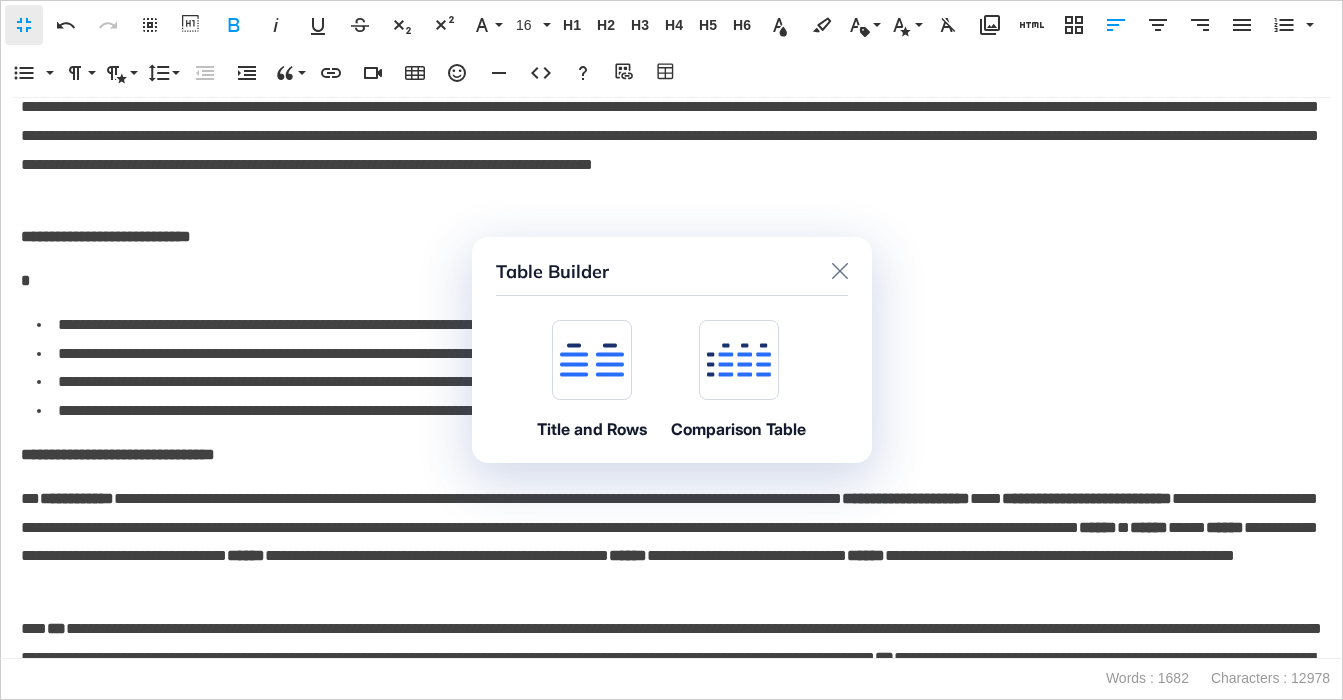 click 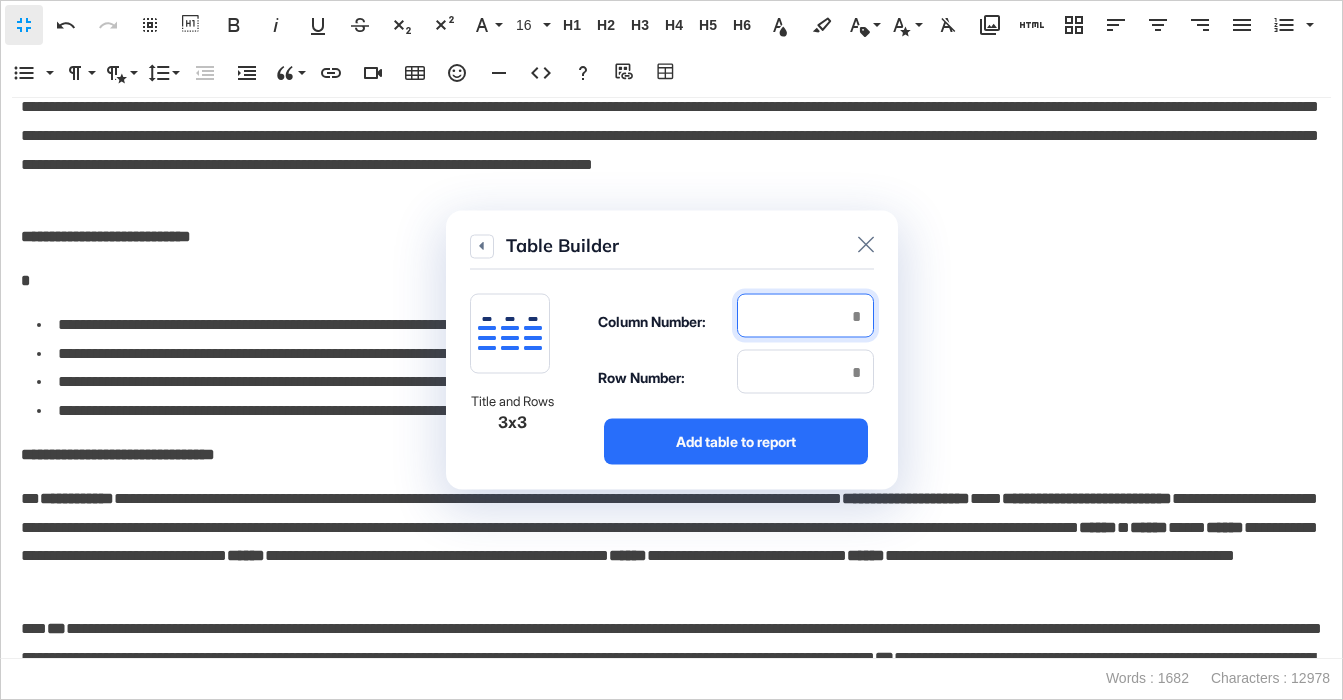 click at bounding box center [805, 316] 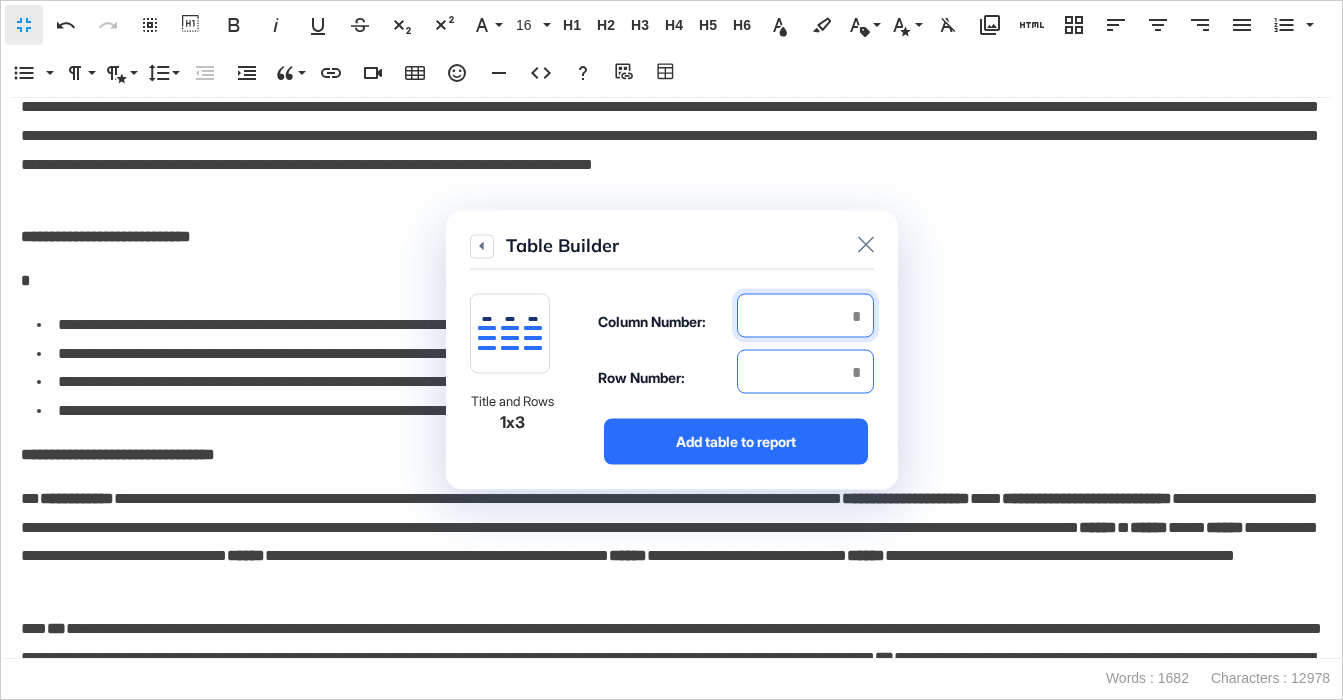 type on "*" 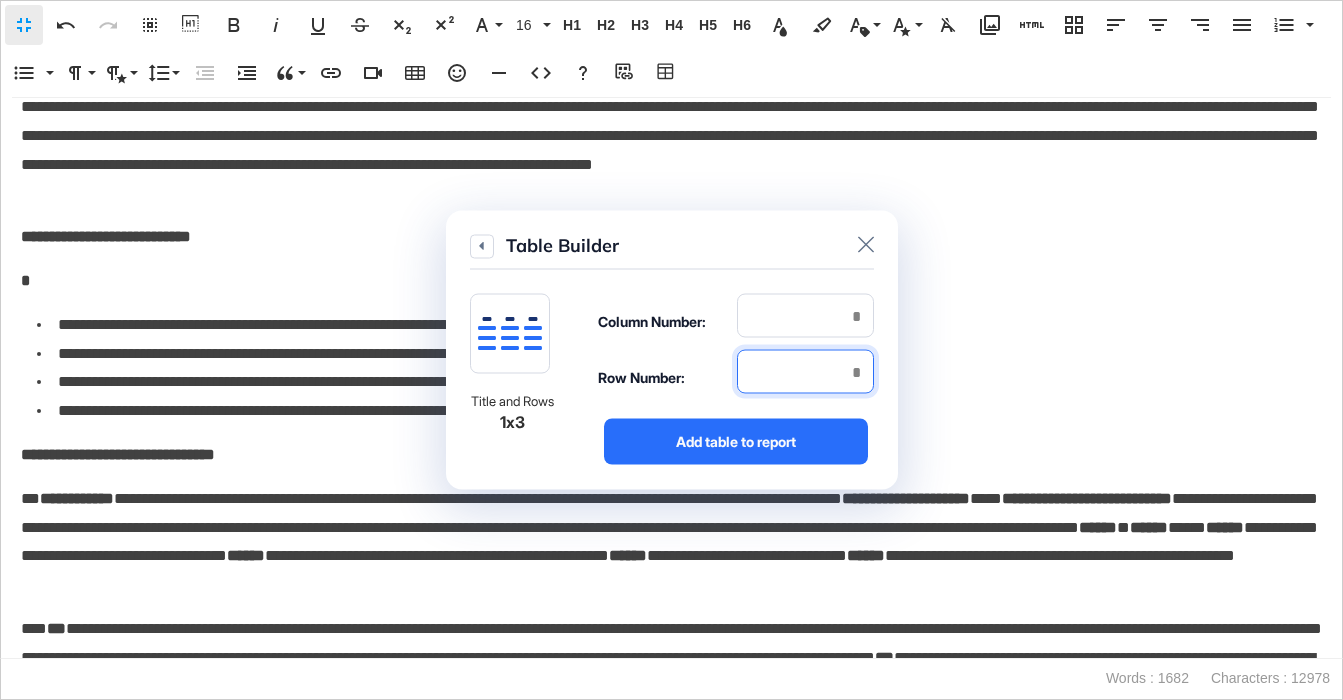 click at bounding box center [805, 372] 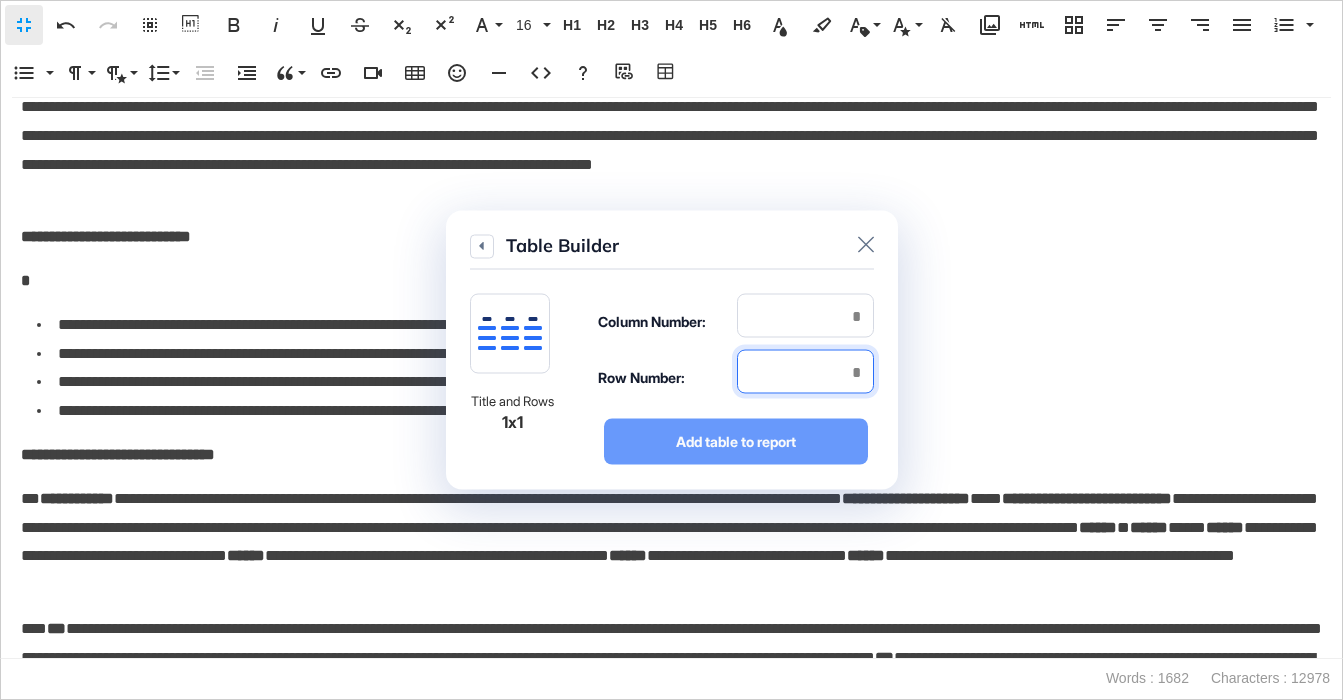 type on "*" 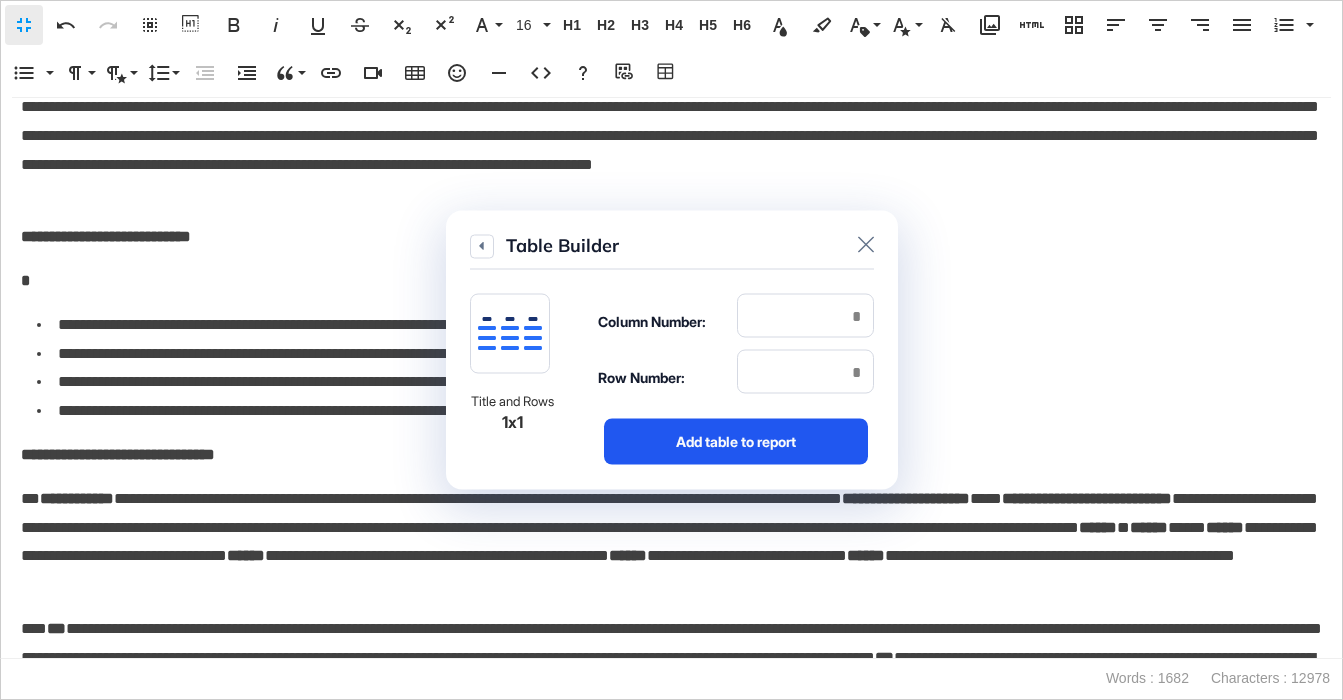 click on "Add table to report" at bounding box center (736, 442) 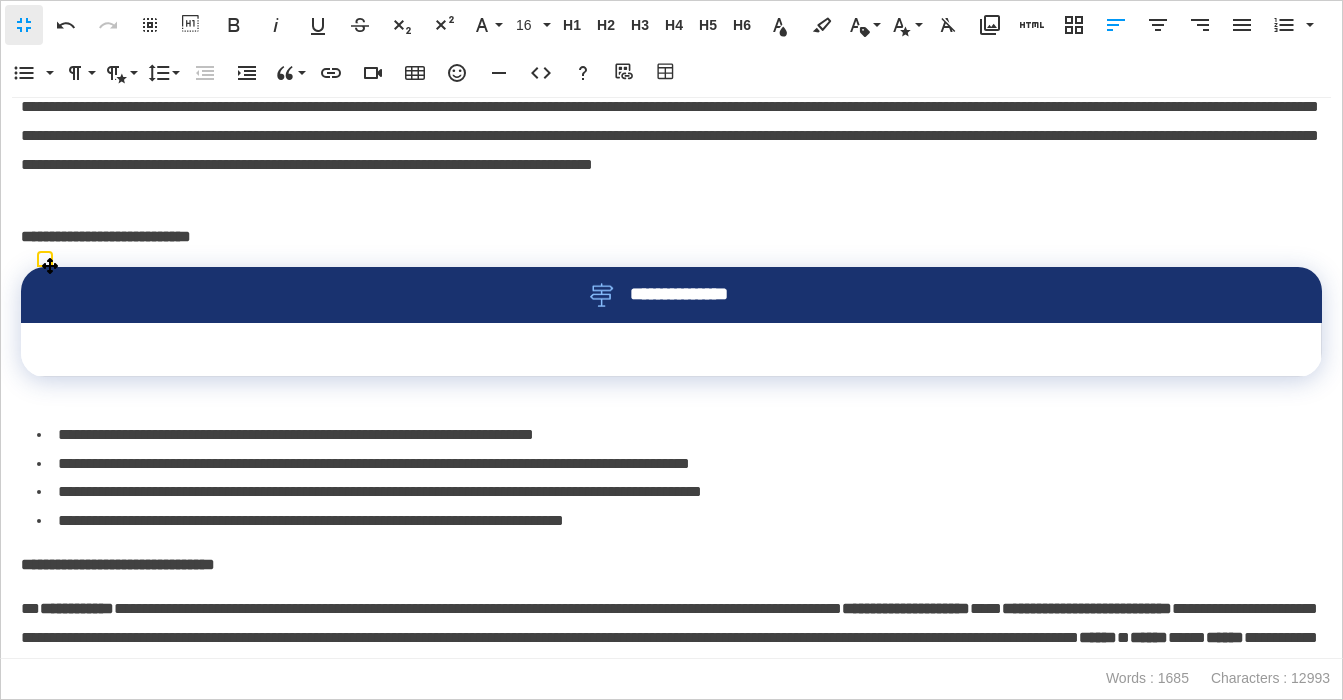 click on "**********" at bounding box center [671, 295] 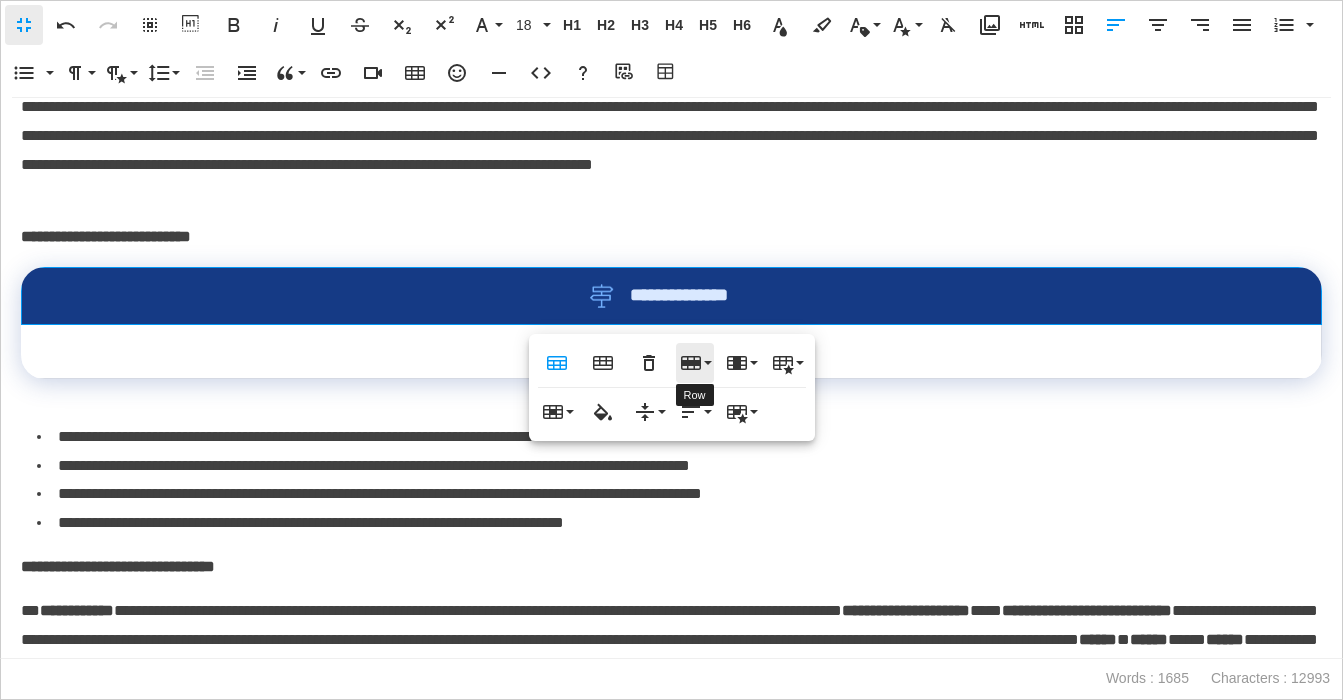click on "Row" at bounding box center (695, 363) 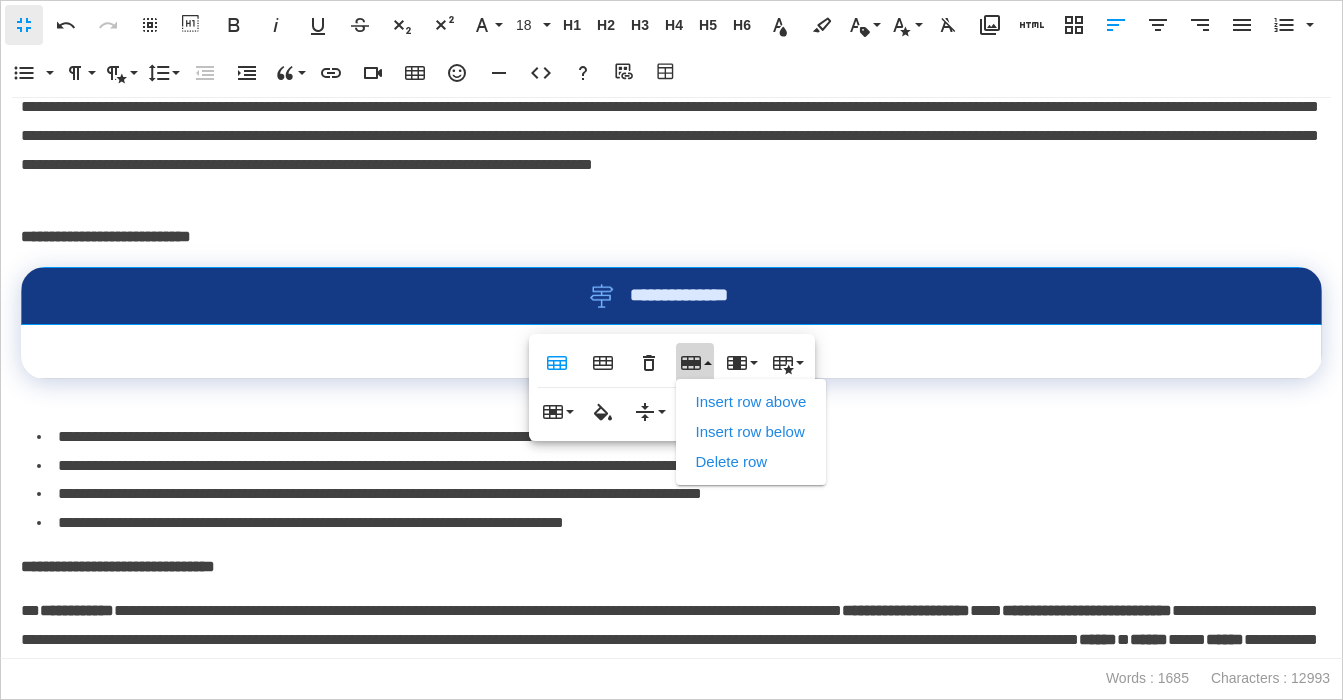 click on "Delete row" at bounding box center (751, 462) 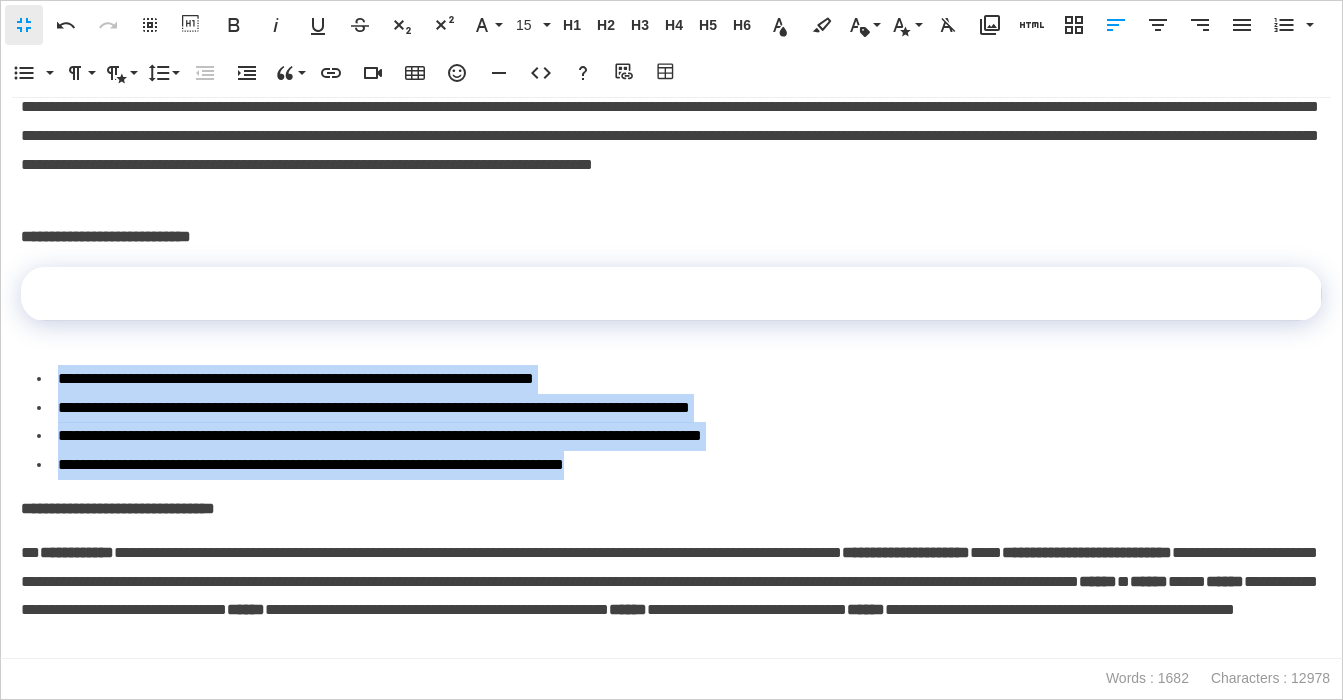 drag, startPoint x: 720, startPoint y: 465, endPoint x: 143, endPoint y: 400, distance: 580.64966 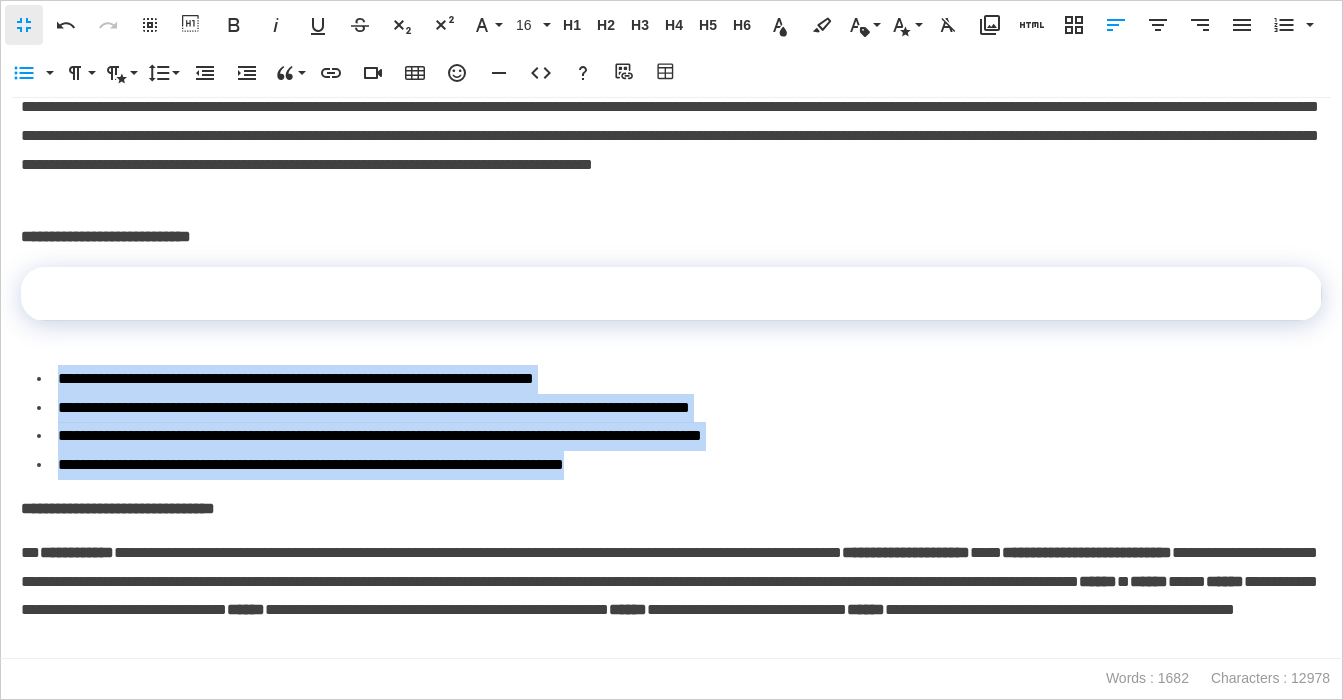 copy on "**********" 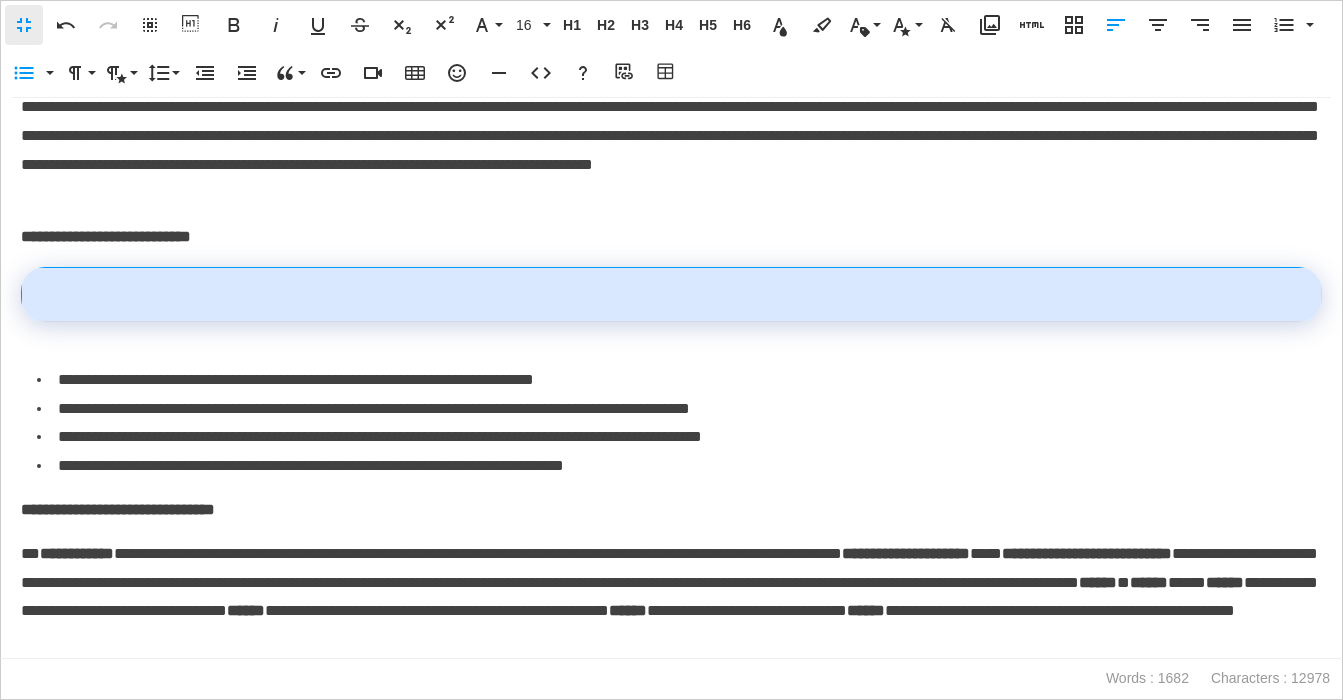click at bounding box center [672, 294] 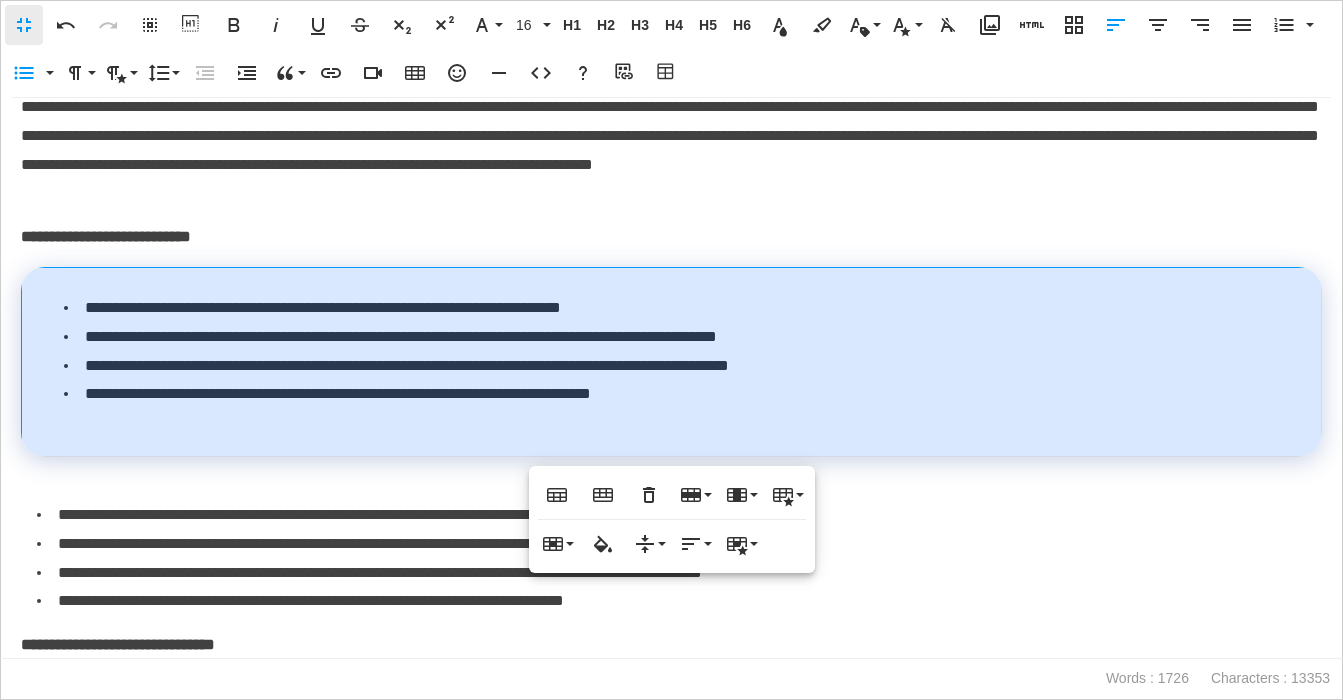 click on "**********" at bounding box center [672, 361] 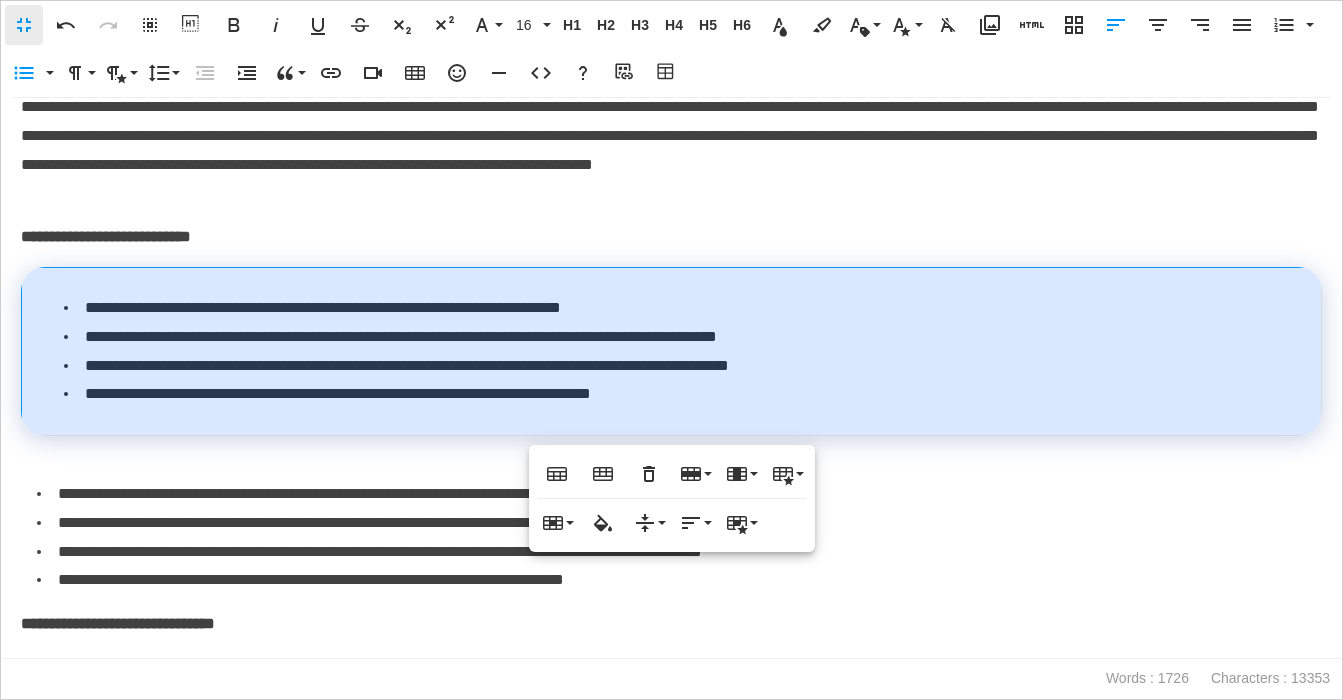 click on "**********" at bounding box center (679, 523) 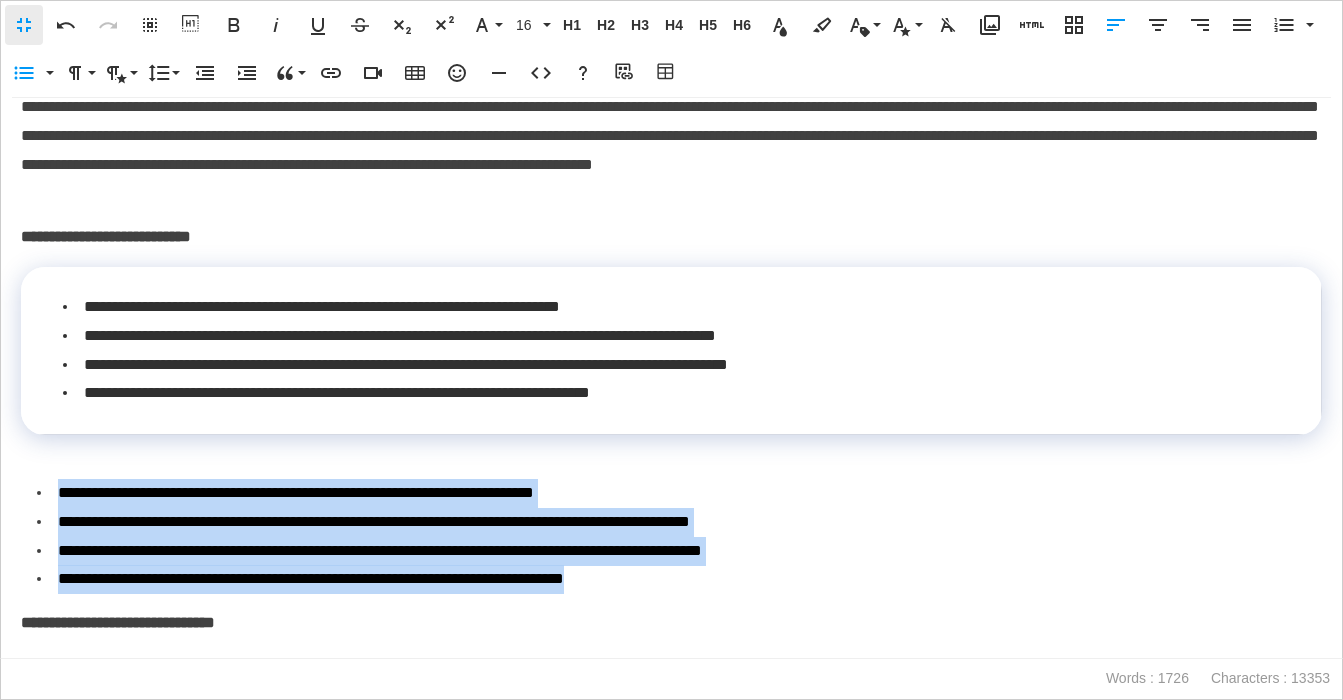 drag, startPoint x: 703, startPoint y: 572, endPoint x: 6, endPoint y: 495, distance: 701.24036 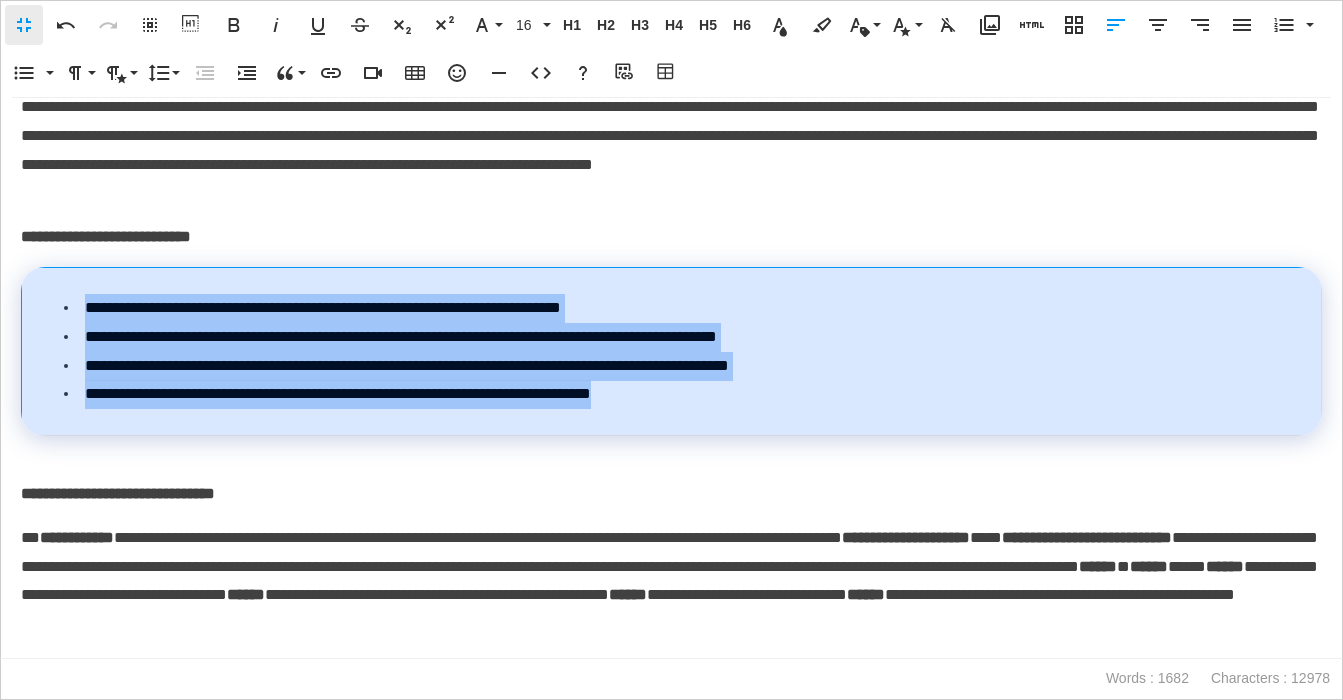 drag, startPoint x: 749, startPoint y: 397, endPoint x: 65, endPoint y: 313, distance: 689.1386 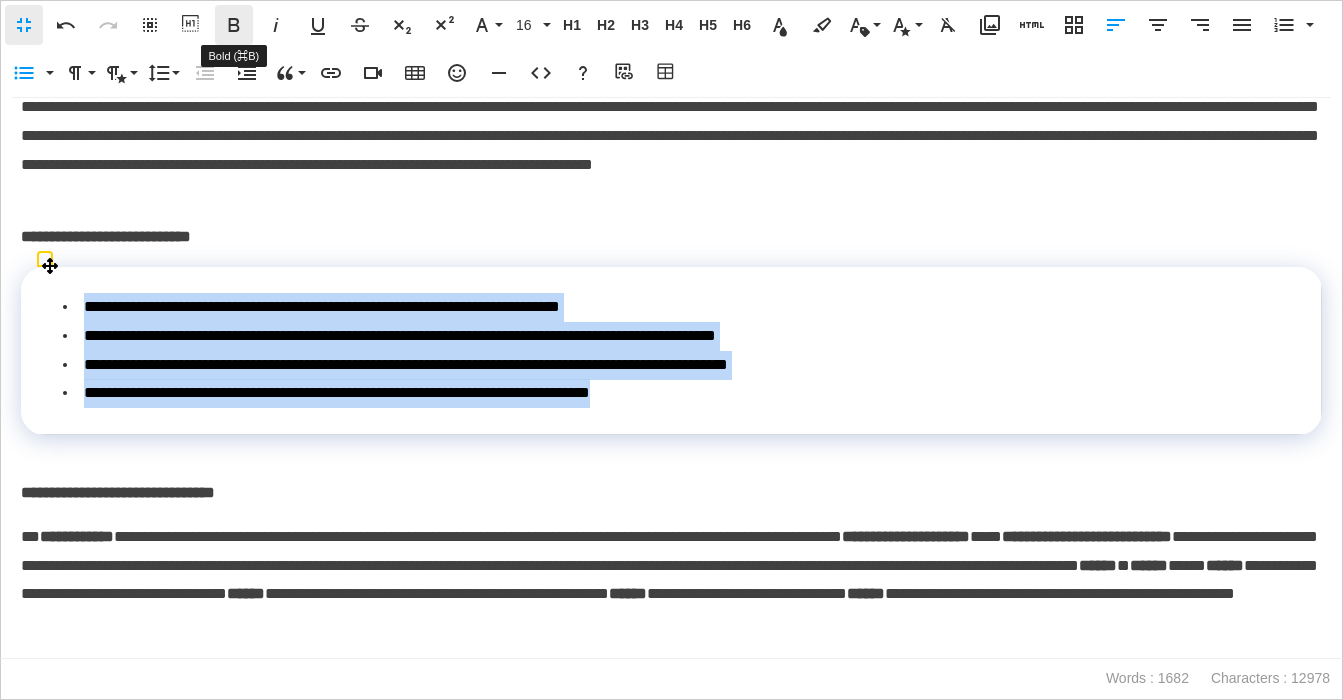 click 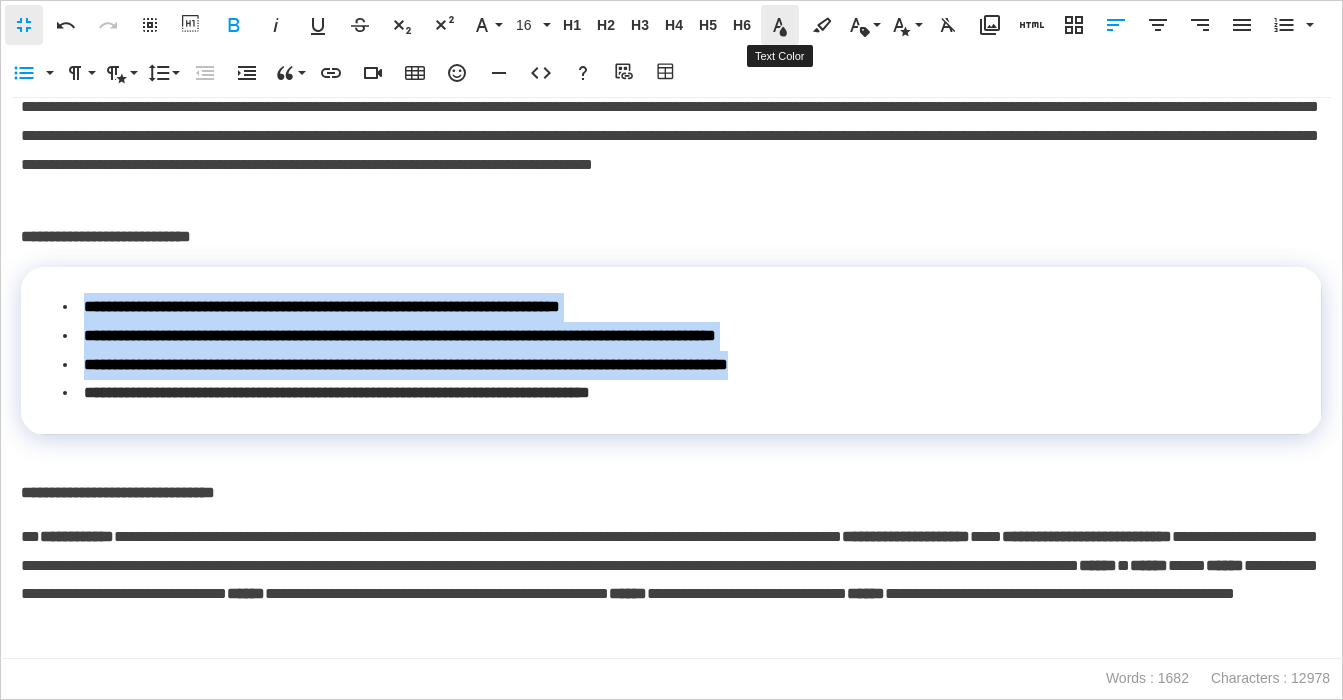 click 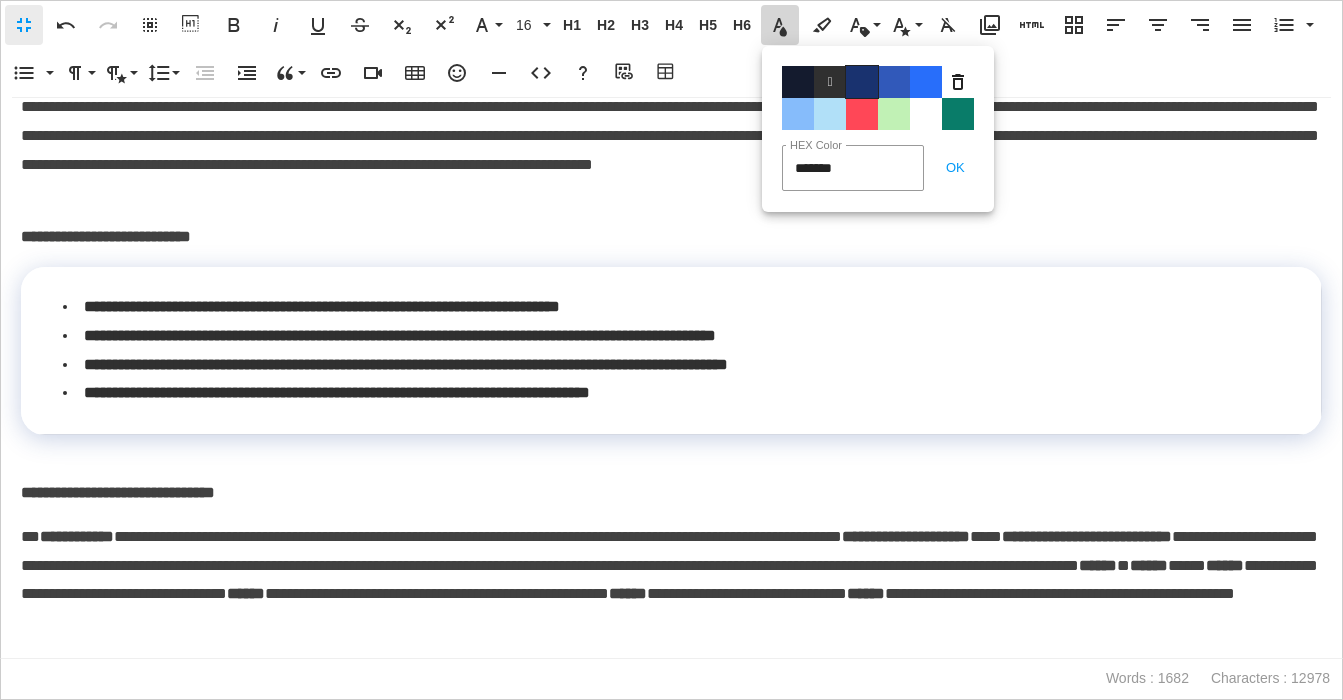 click on "Color#19326F" at bounding box center (862, 82) 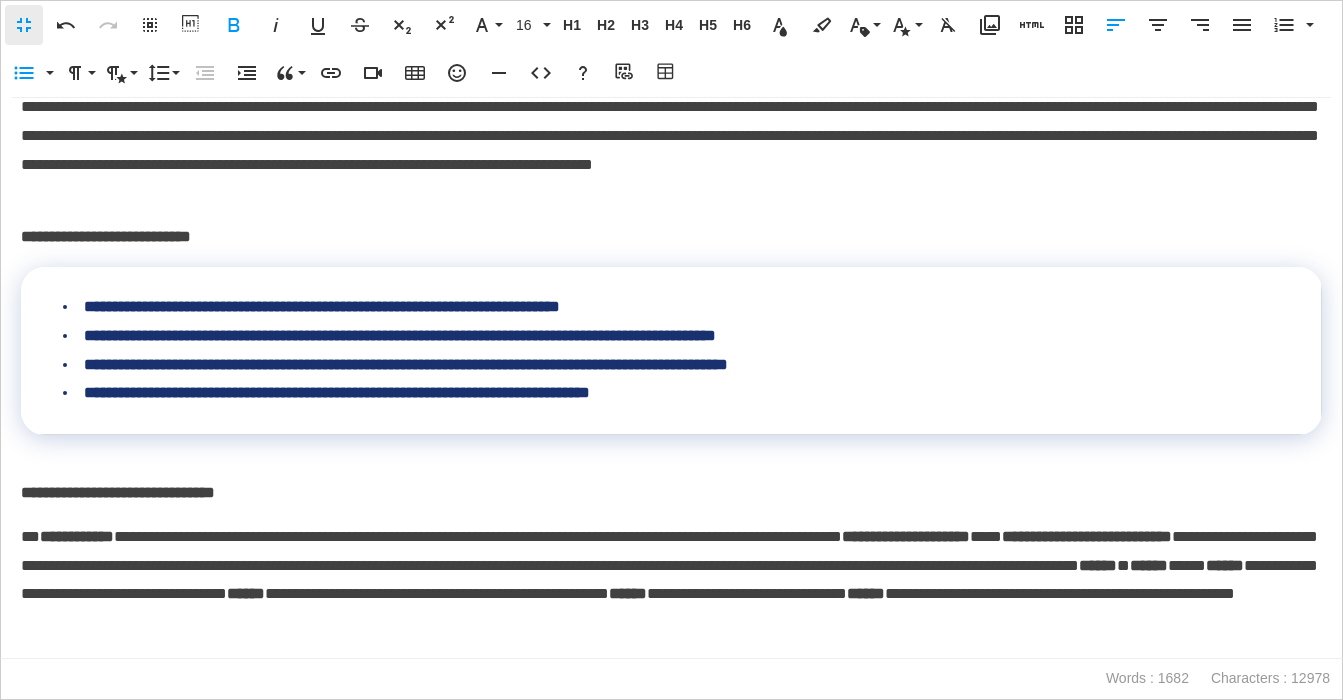 click on "**********" at bounding box center [671, 237] 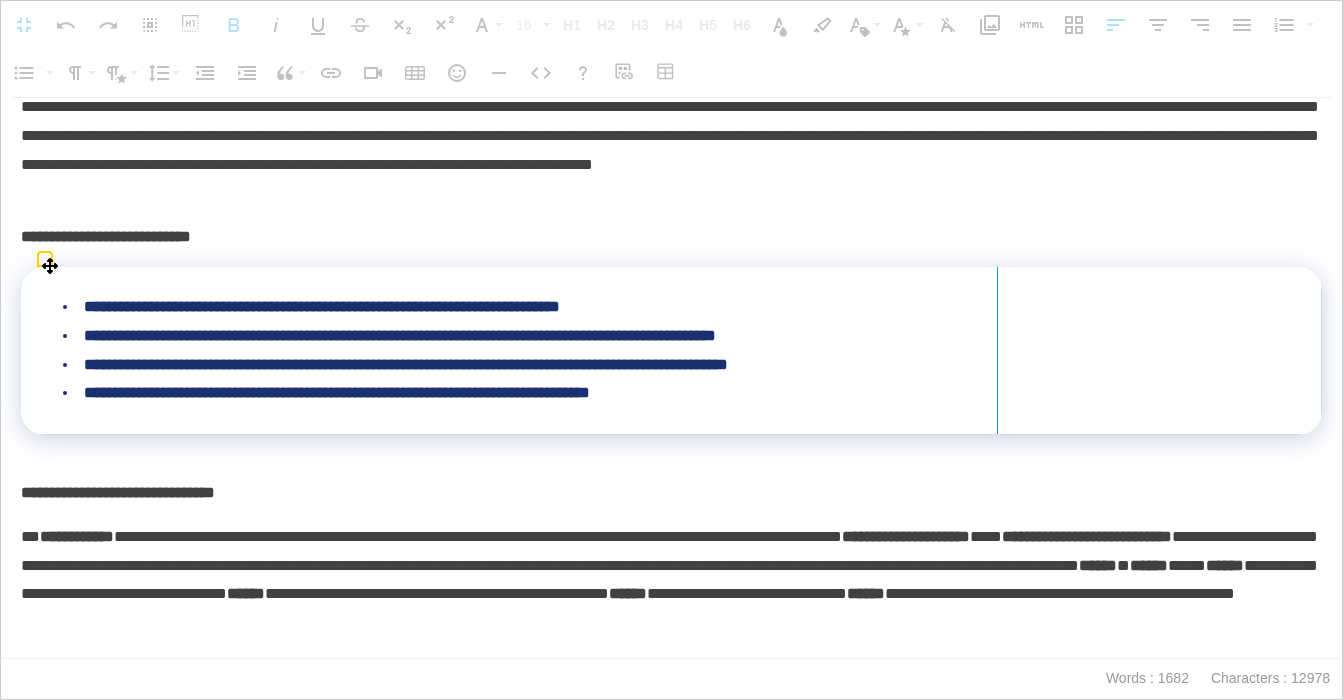 drag, startPoint x: 1318, startPoint y: 329, endPoint x: 996, endPoint y: 339, distance: 322.15524 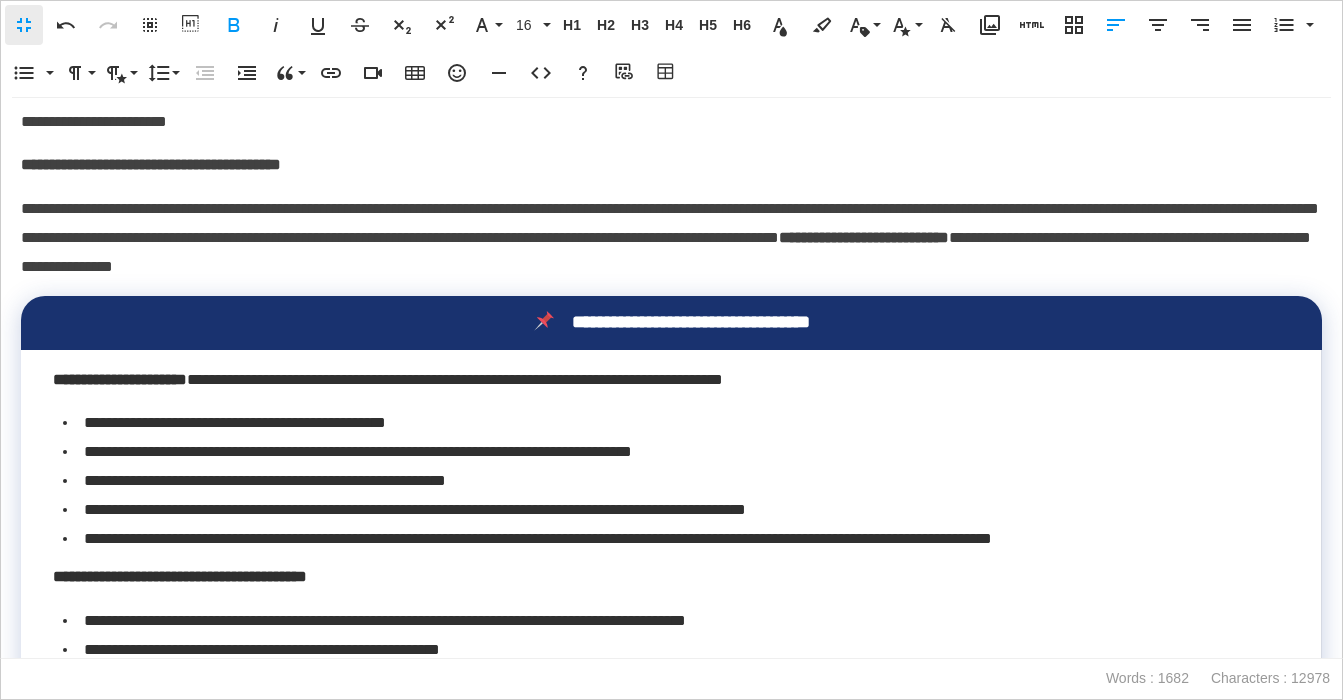 scroll, scrollTop: 1155, scrollLeft: 0, axis: vertical 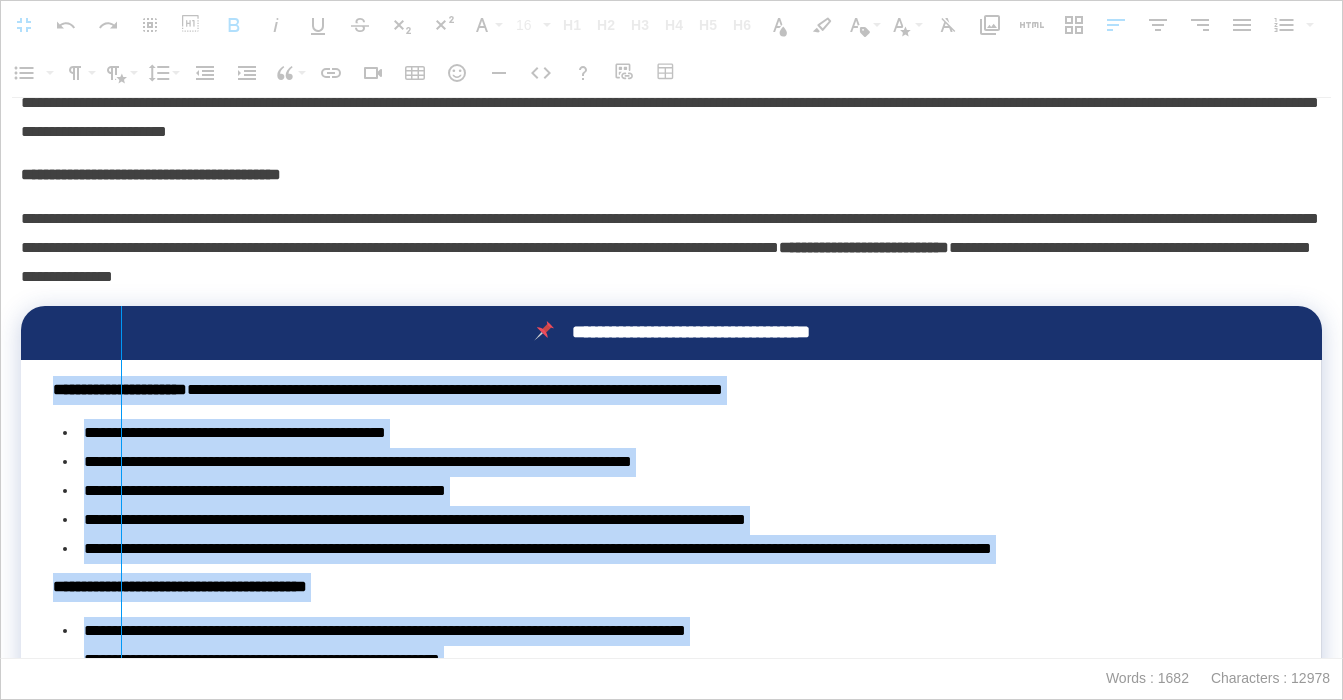 drag, startPoint x: 22, startPoint y: 355, endPoint x: 120, endPoint y: 354, distance: 98.005104 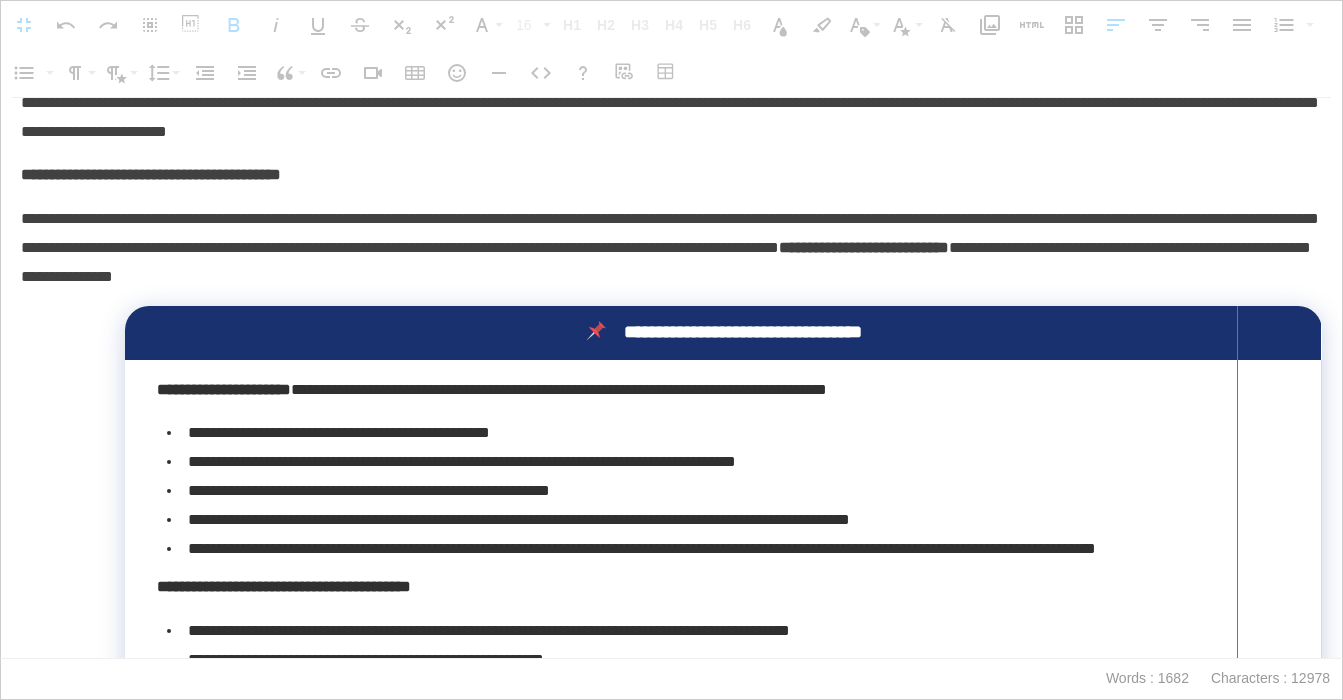 drag, startPoint x: 1318, startPoint y: 345, endPoint x: 1236, endPoint y: 345, distance: 82 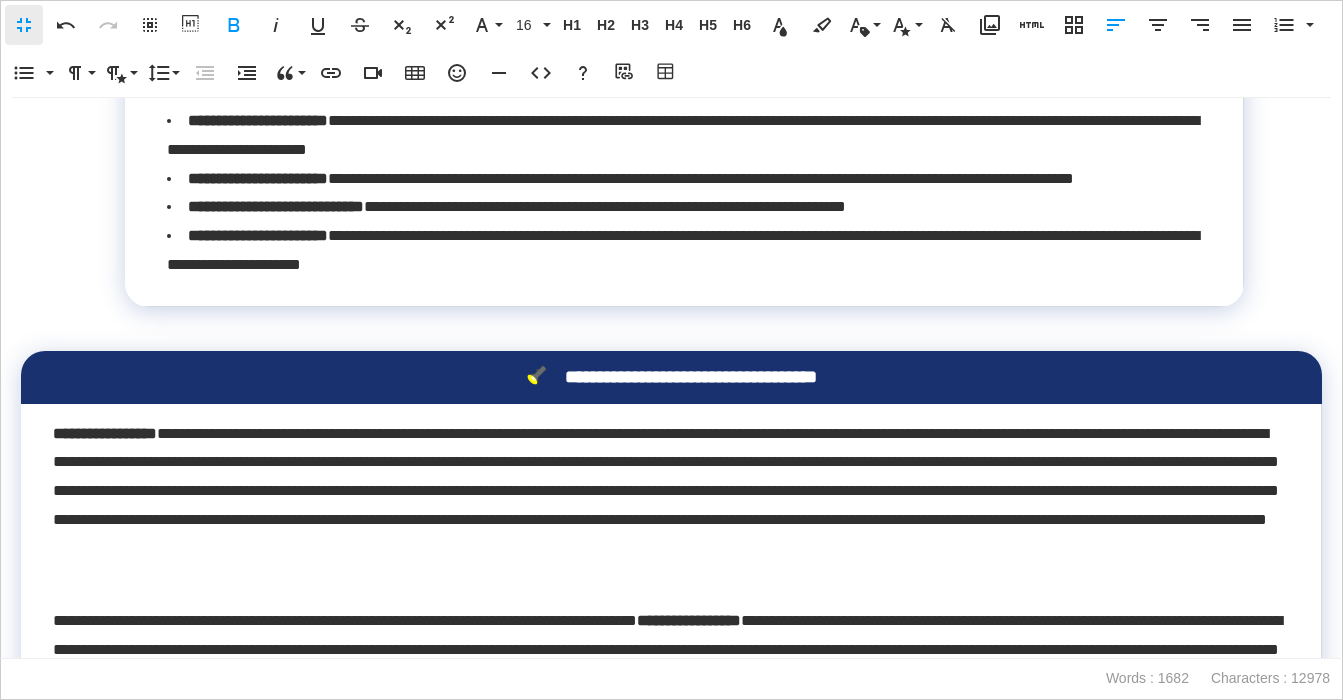 scroll, scrollTop: 1879, scrollLeft: 0, axis: vertical 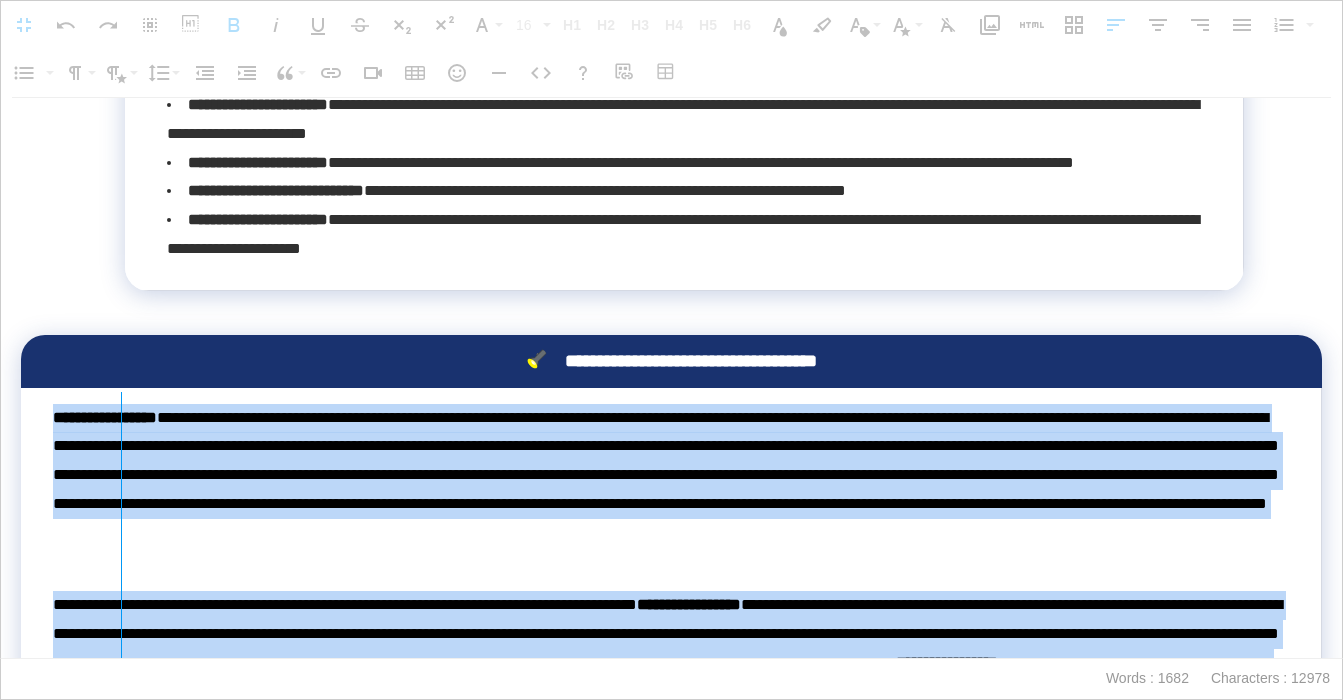 drag, startPoint x: 21, startPoint y: 456, endPoint x: 120, endPoint y: 448, distance: 99.32271 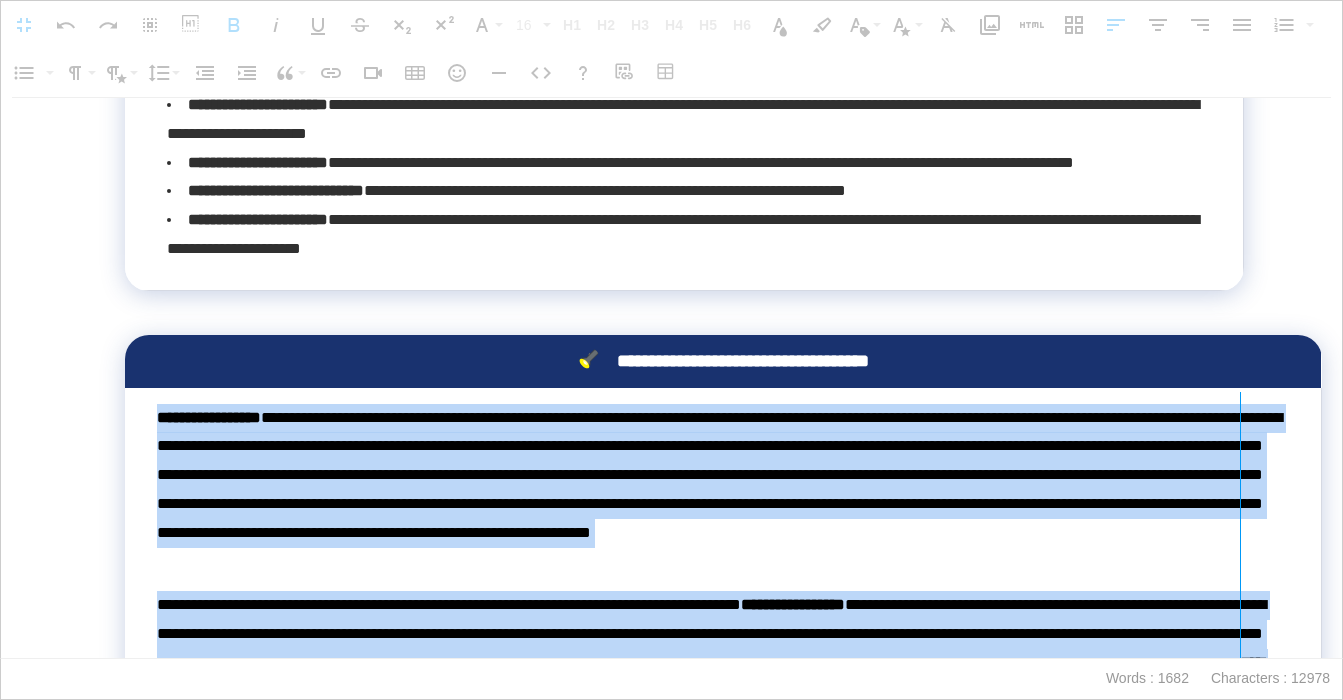 drag, startPoint x: 1321, startPoint y: 436, endPoint x: 1239, endPoint y: 433, distance: 82.05486 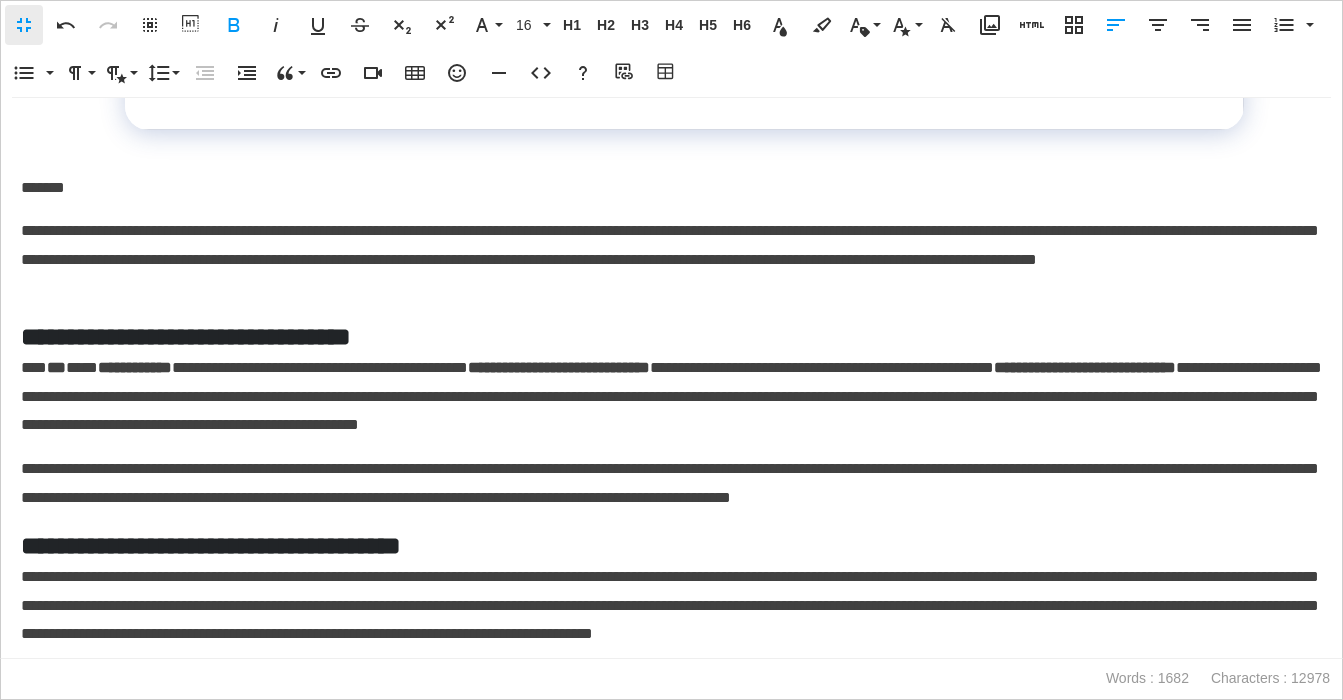 scroll, scrollTop: 2796, scrollLeft: 0, axis: vertical 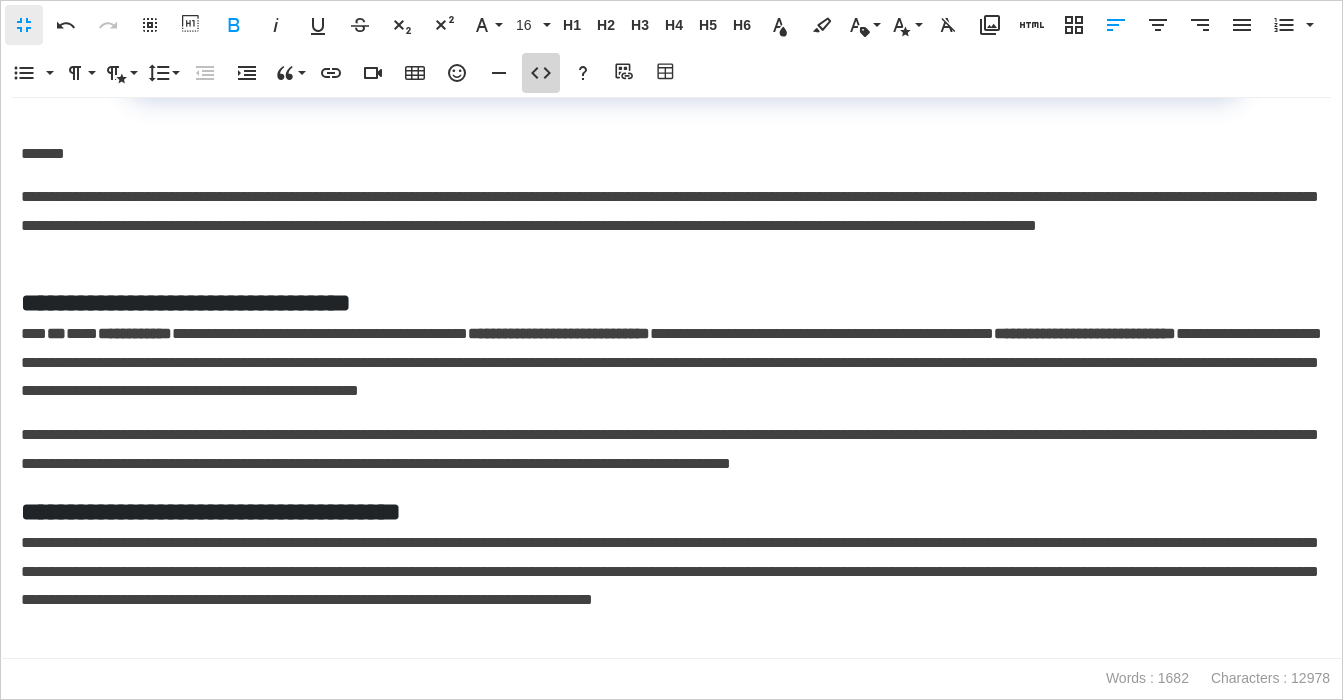 click 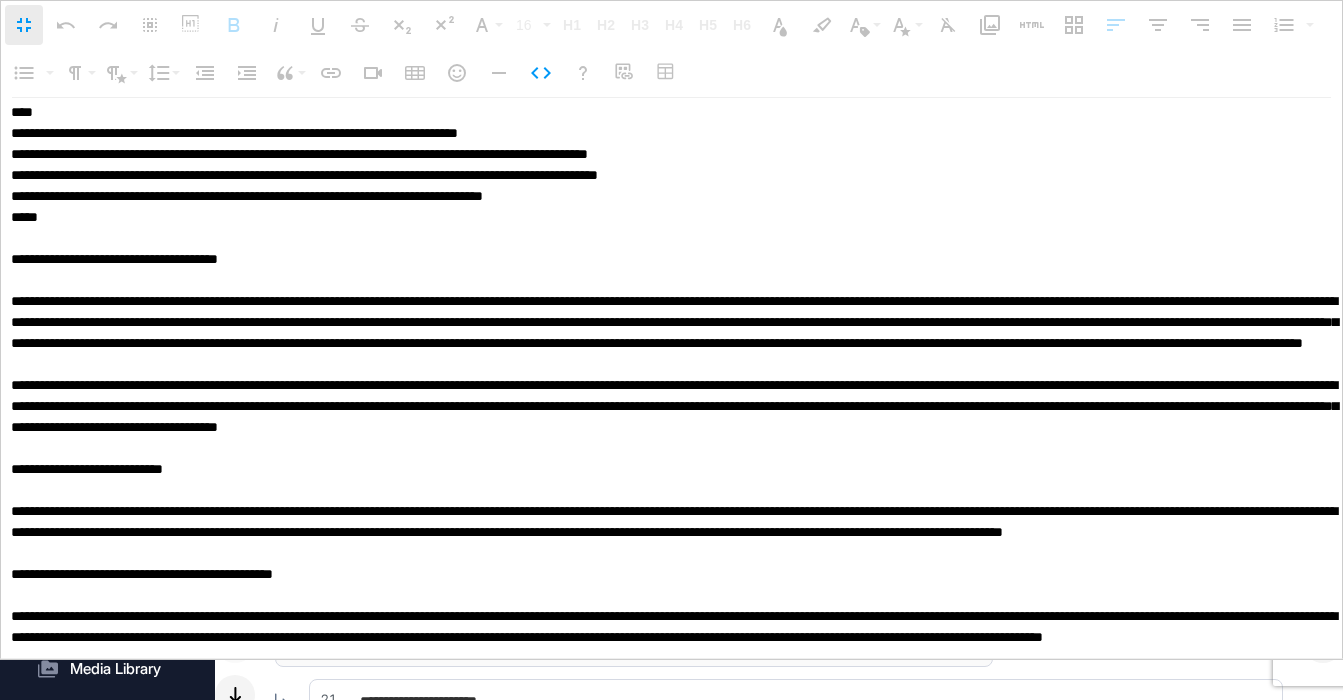 scroll, scrollTop: 5171, scrollLeft: 0, axis: vertical 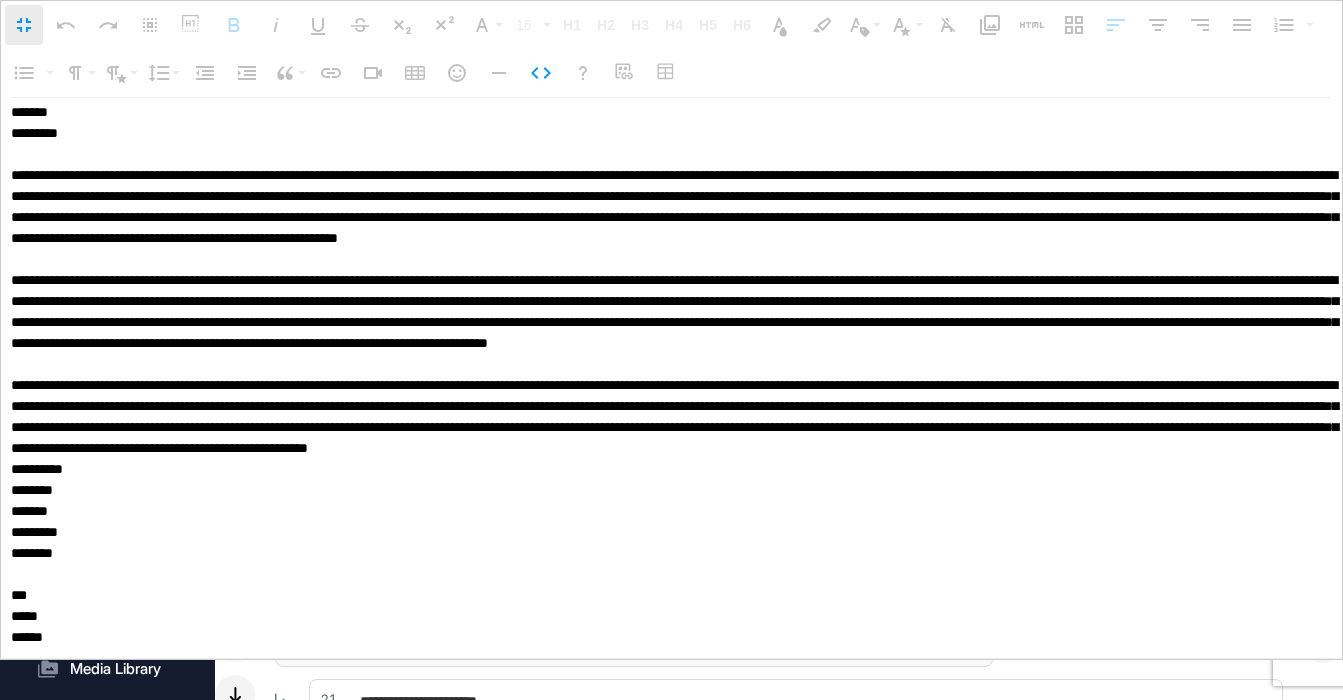 type on "**********" 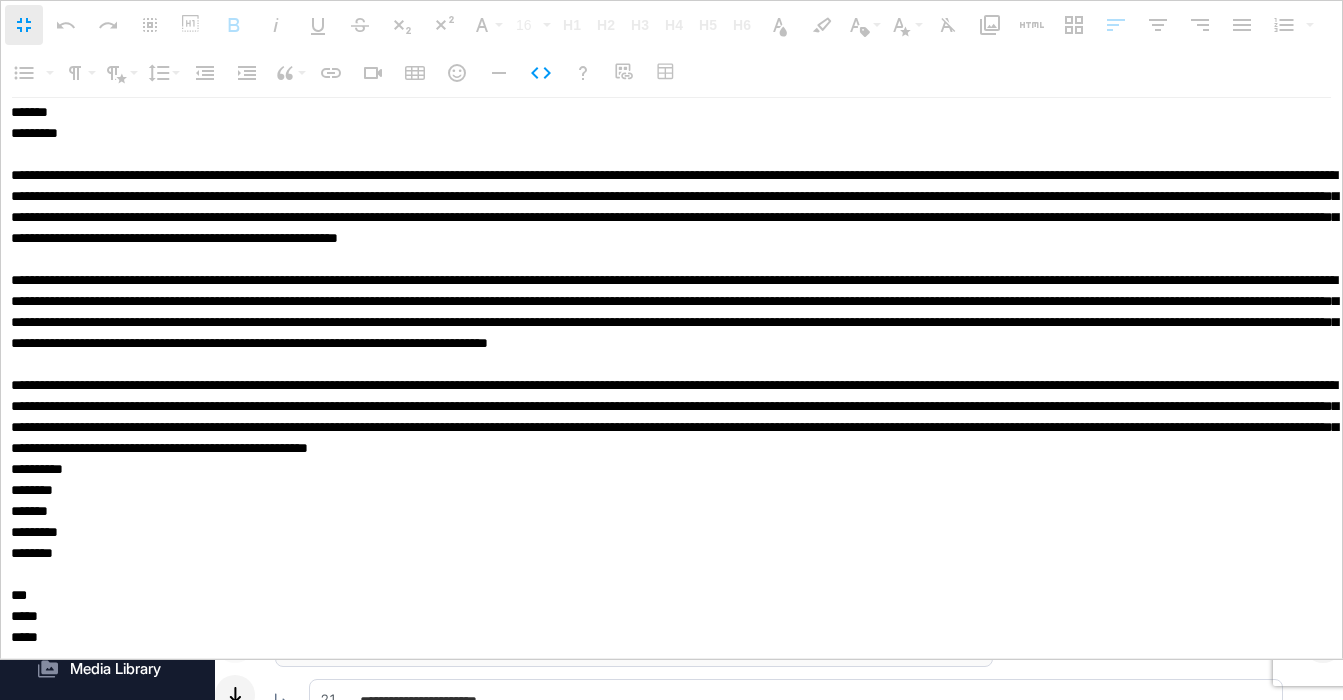 scroll, scrollTop: 3911, scrollLeft: 0, axis: vertical 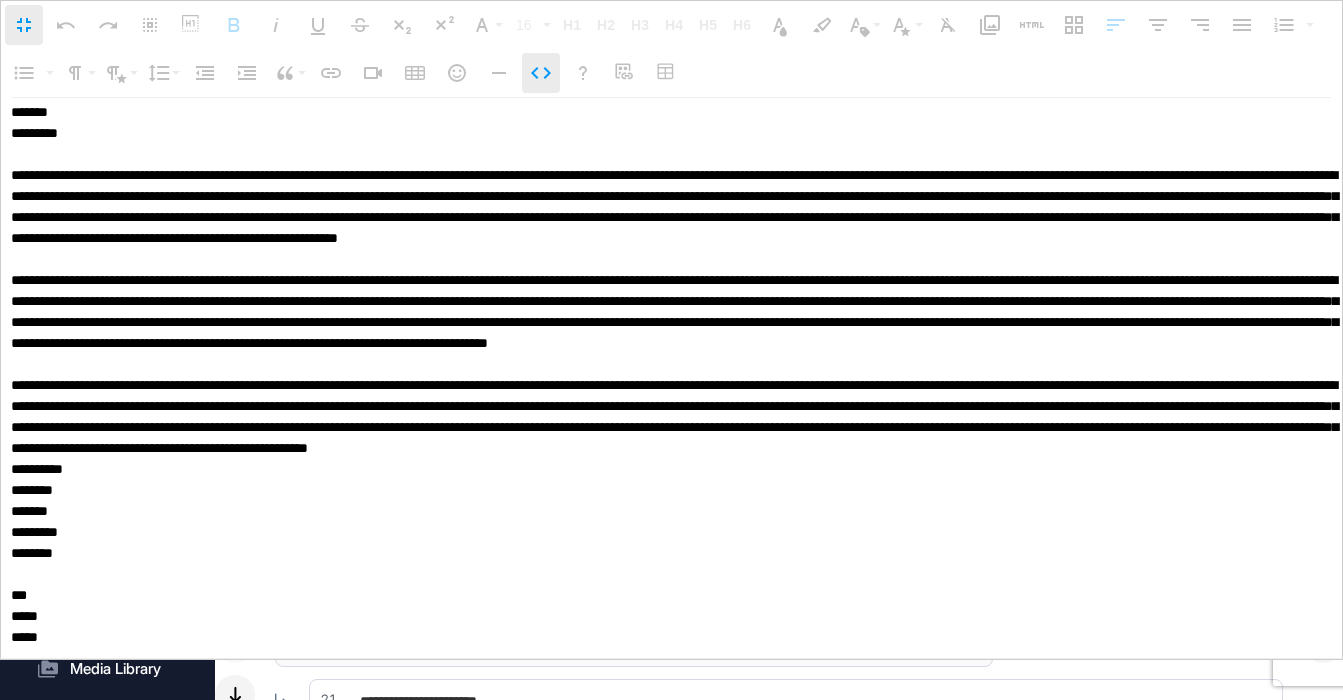 click 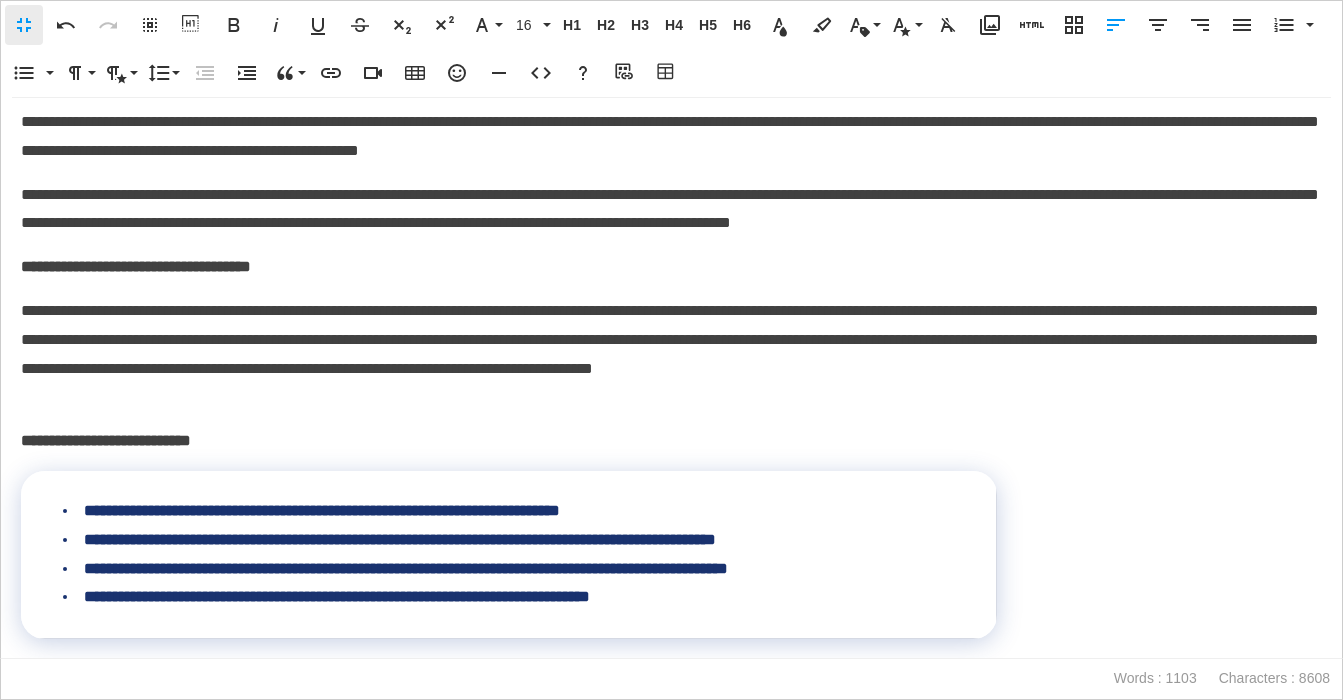 scroll, scrollTop: 0, scrollLeft: 0, axis: both 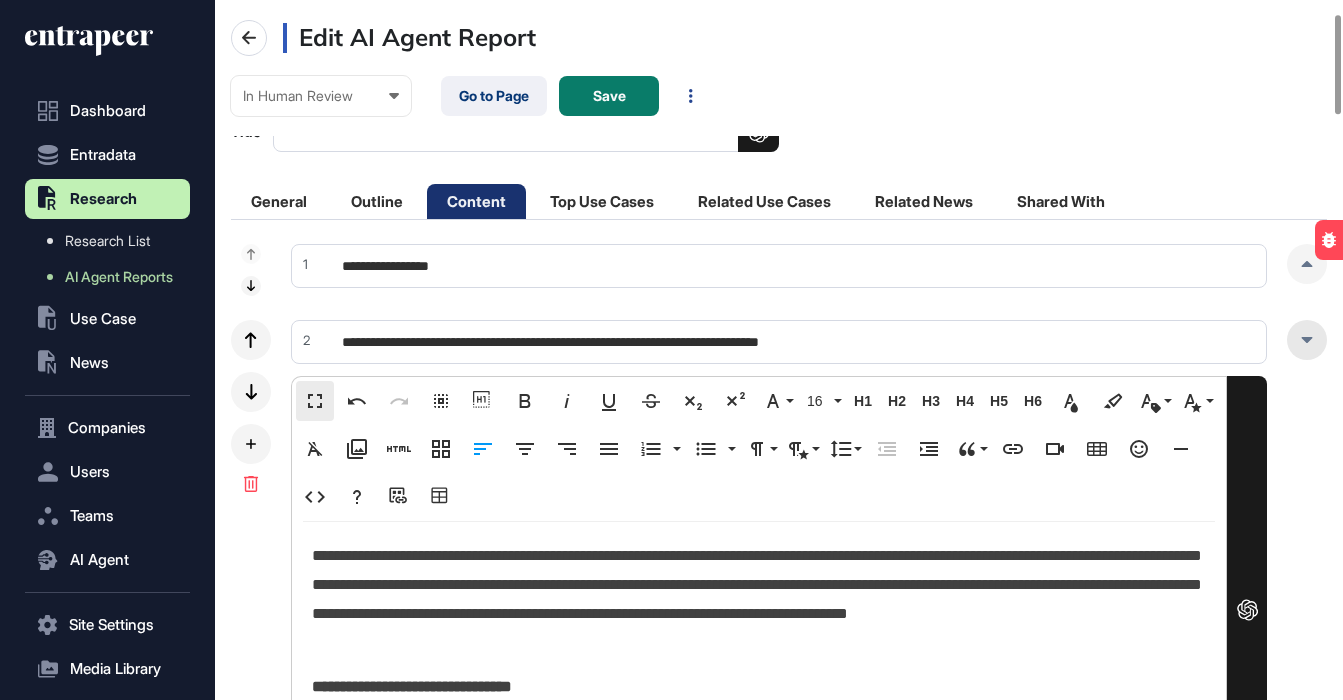 click at bounding box center [1307, 340] 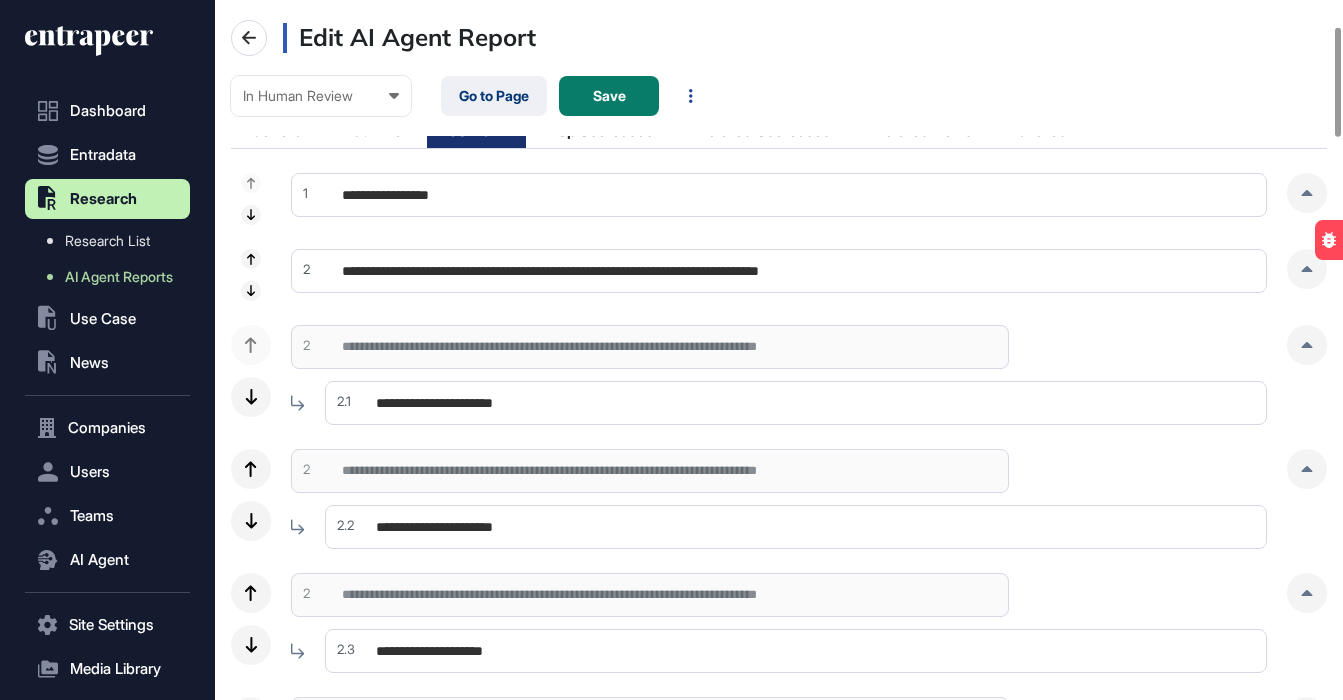 scroll, scrollTop: 167, scrollLeft: 0, axis: vertical 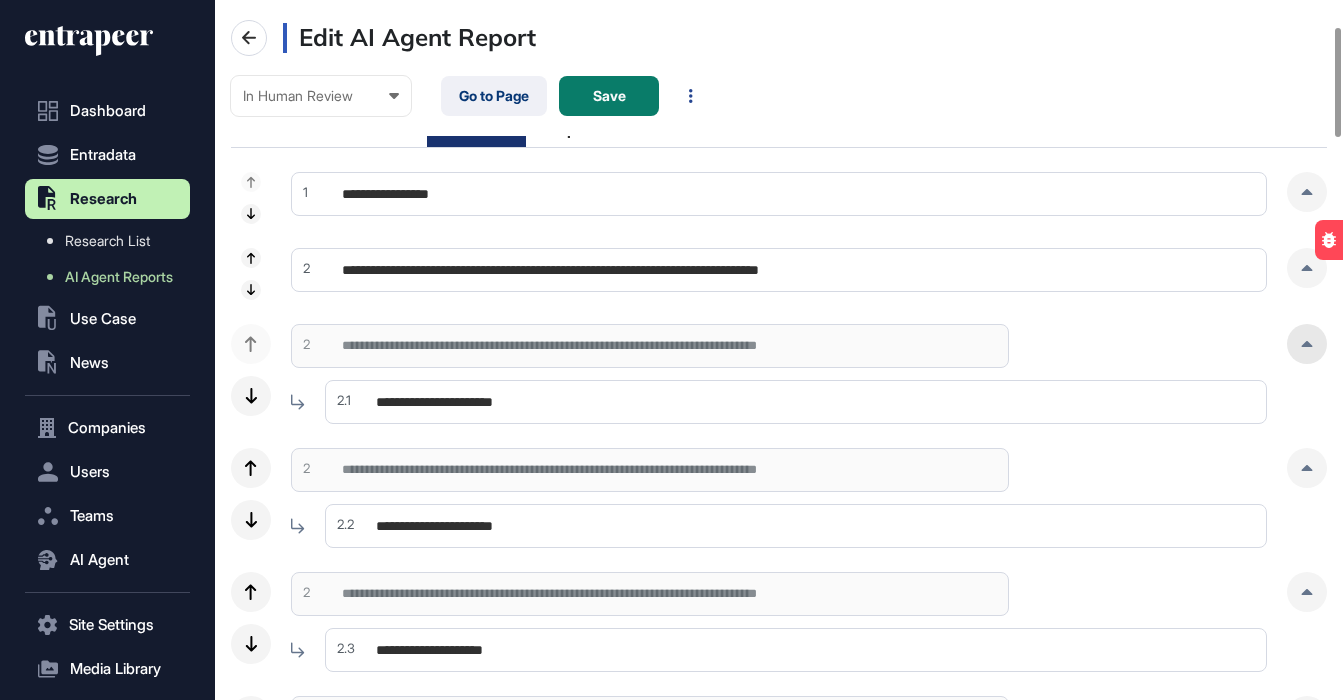 click at bounding box center [1307, 344] 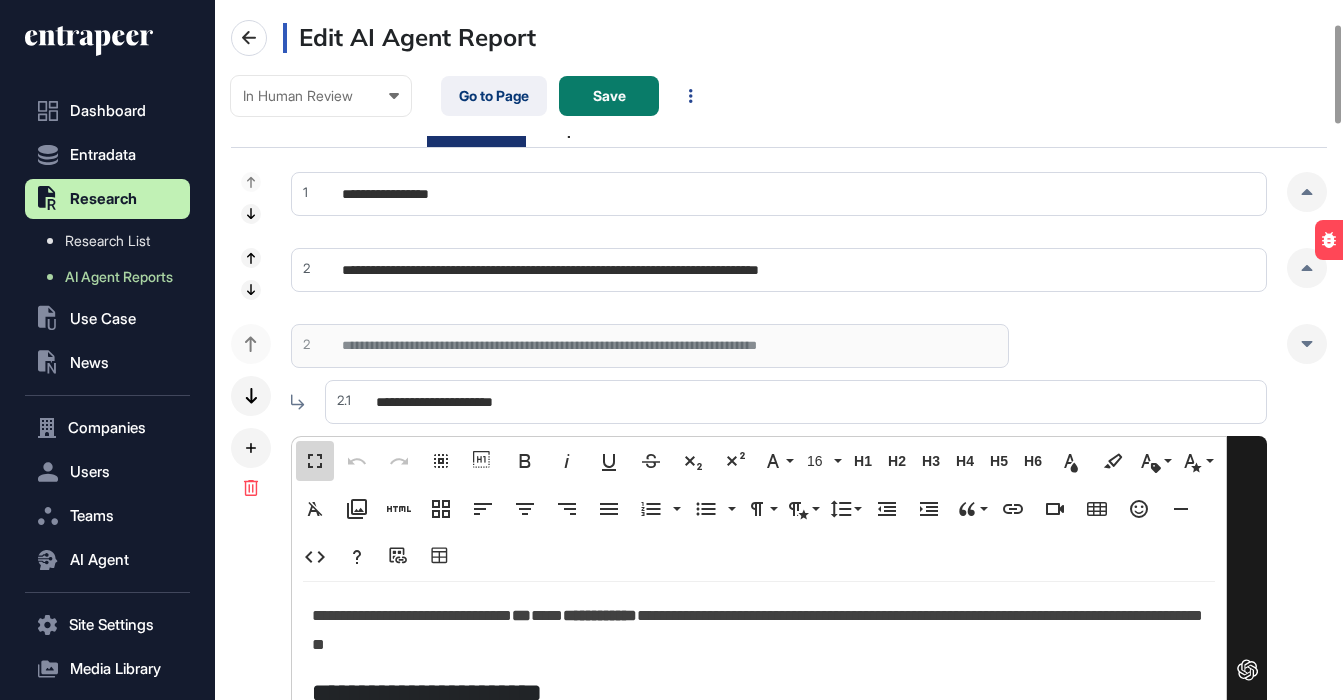 click on "Fullscreen" at bounding box center [315, 461] 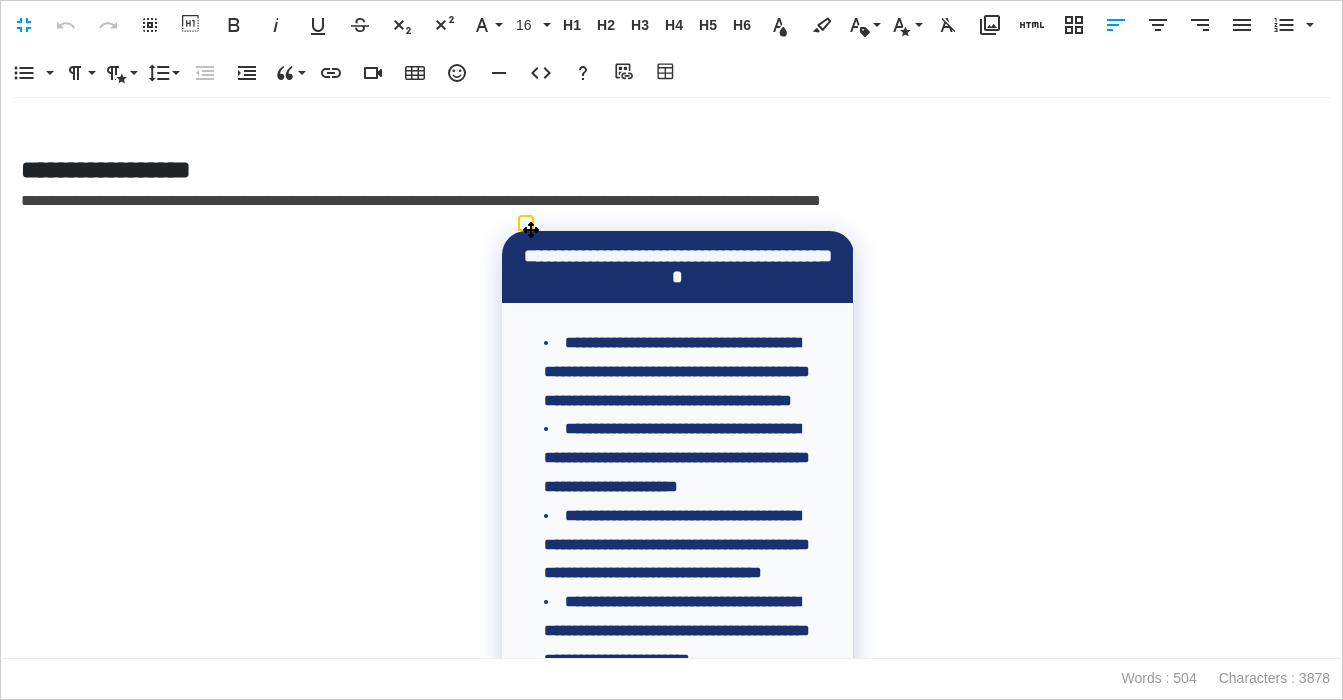 scroll, scrollTop: 385, scrollLeft: 0, axis: vertical 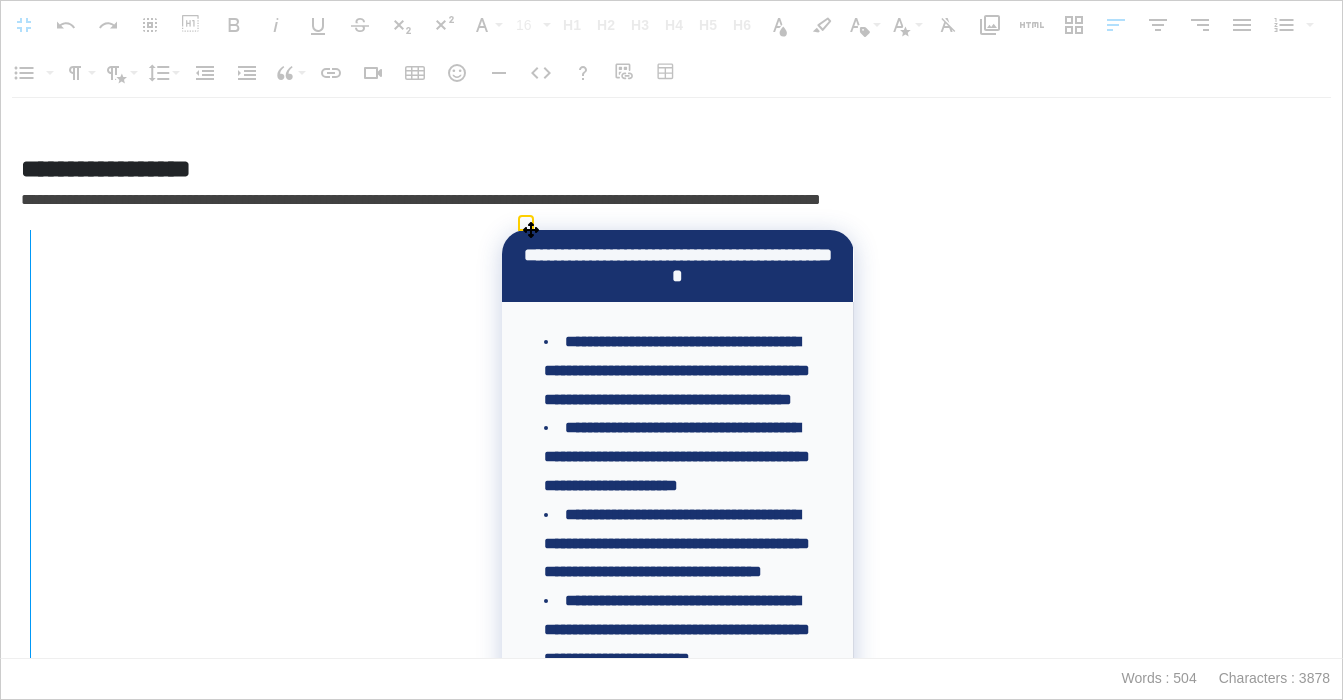 drag, startPoint x: 502, startPoint y: 302, endPoint x: 29, endPoint y: 295, distance: 473.0518 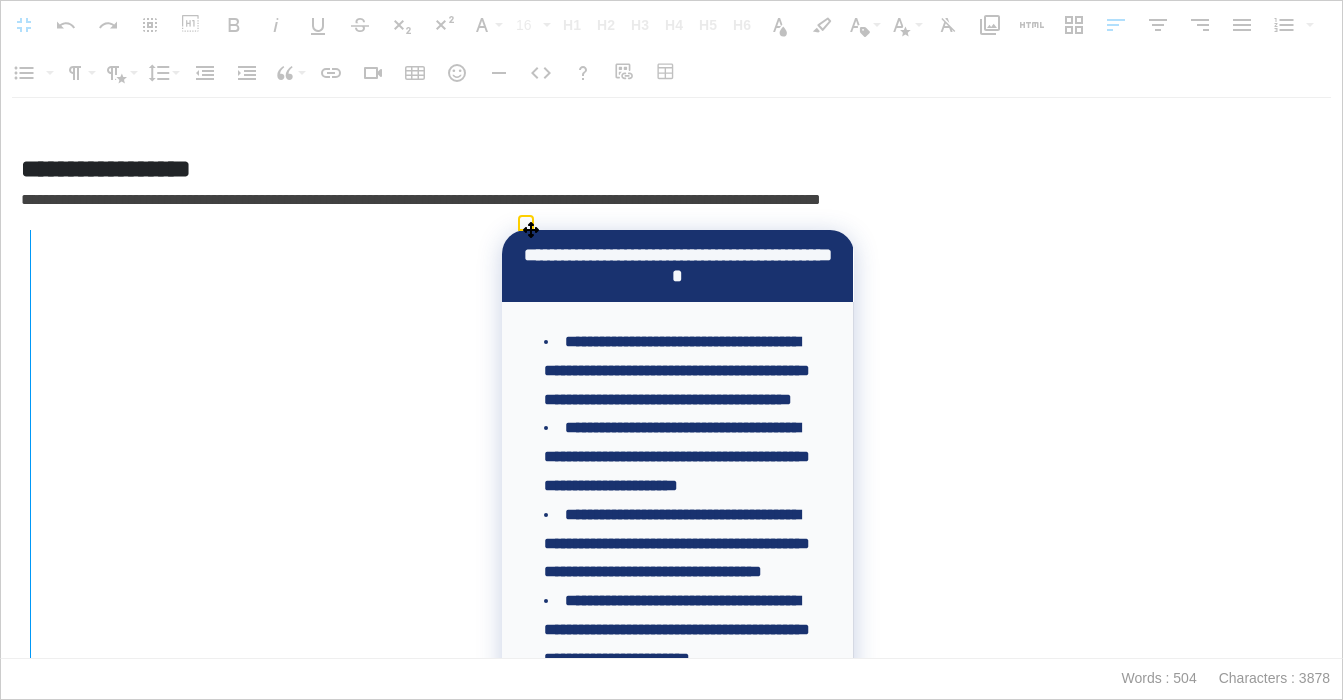 click at bounding box center (30, 522) 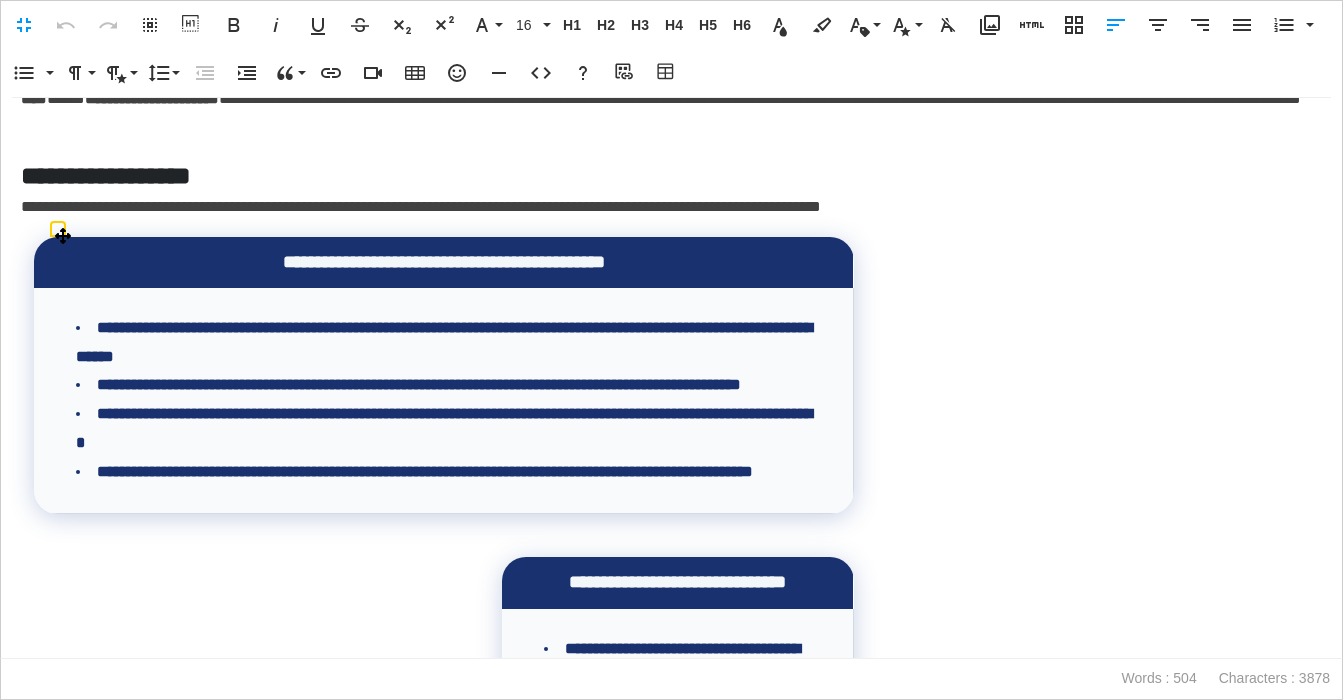 scroll, scrollTop: 381, scrollLeft: 0, axis: vertical 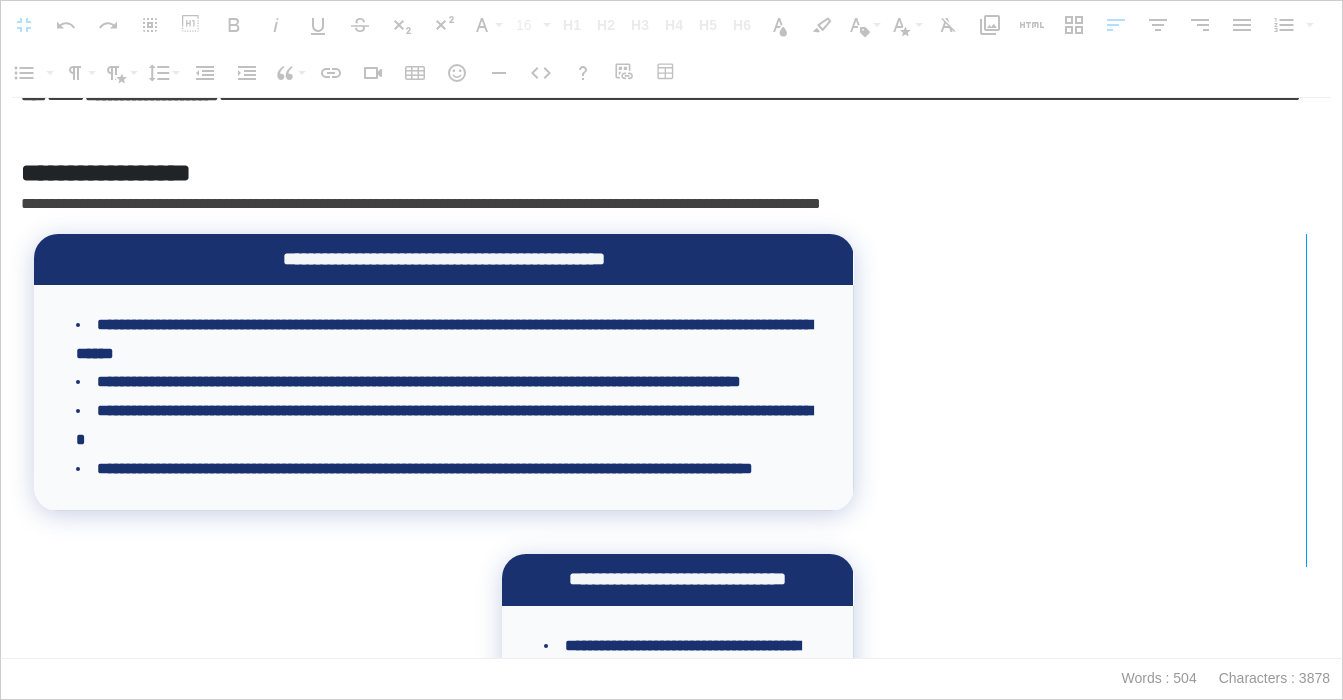drag, startPoint x: 852, startPoint y: 277, endPoint x: 1305, endPoint y: 279, distance: 453.00443 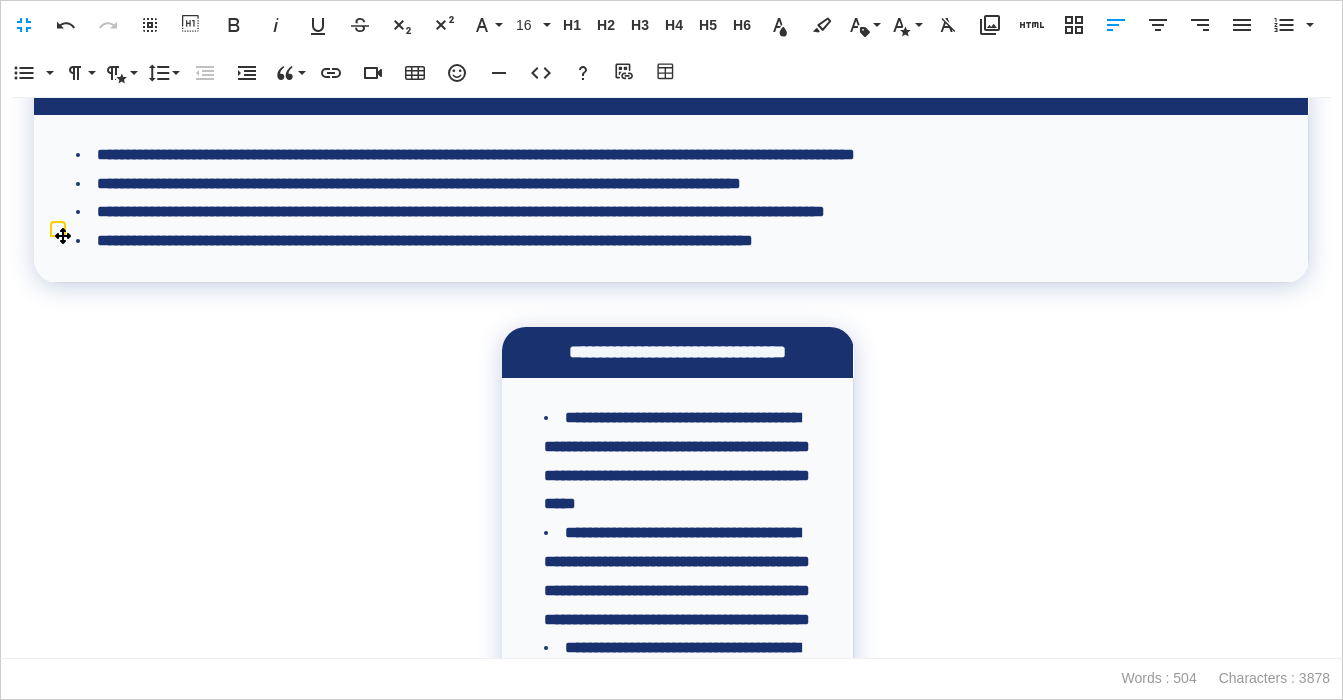 scroll, scrollTop: 589, scrollLeft: 0, axis: vertical 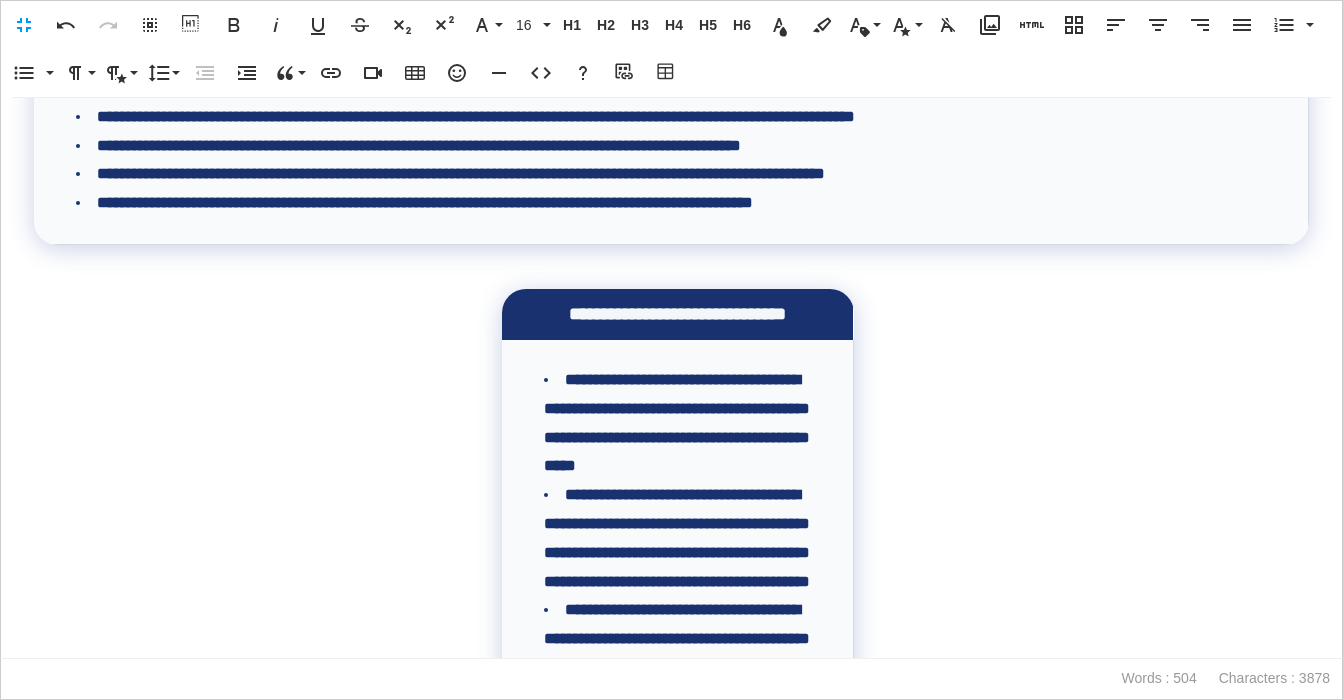 click on "**********" at bounding box center (671, 378) 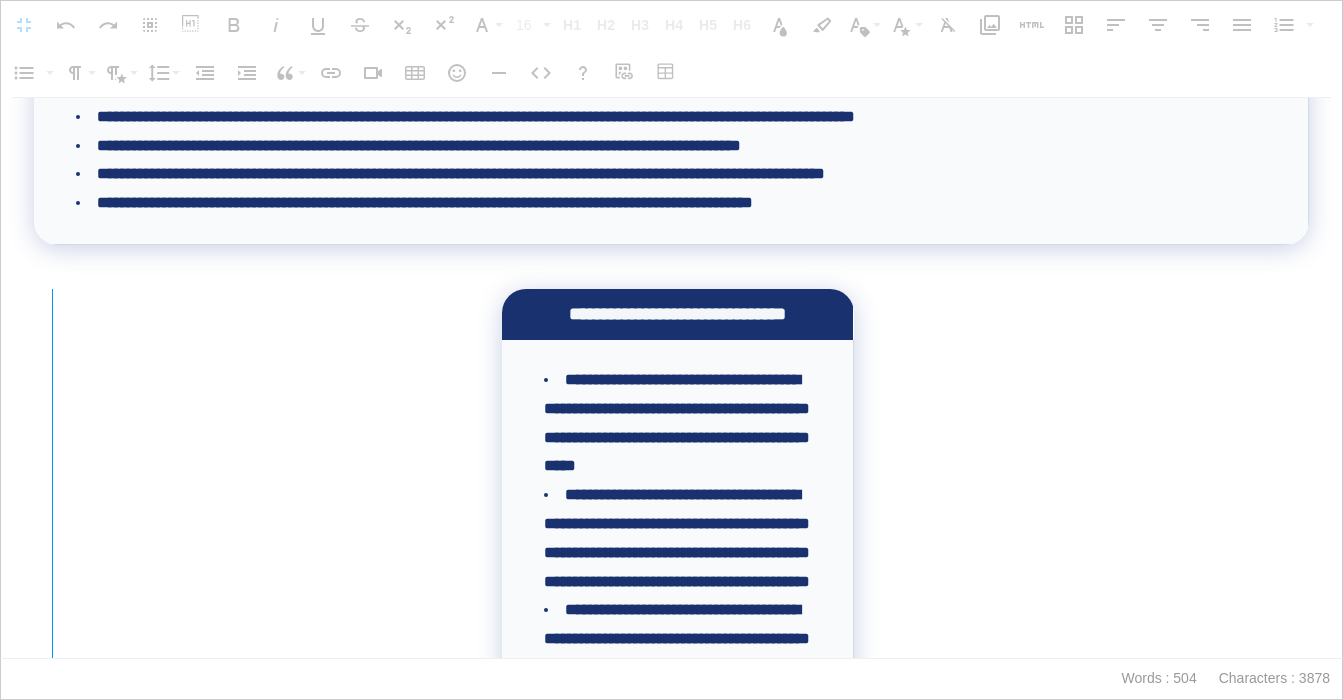 drag, startPoint x: 506, startPoint y: 329, endPoint x: 51, endPoint y: 298, distance: 456.0548 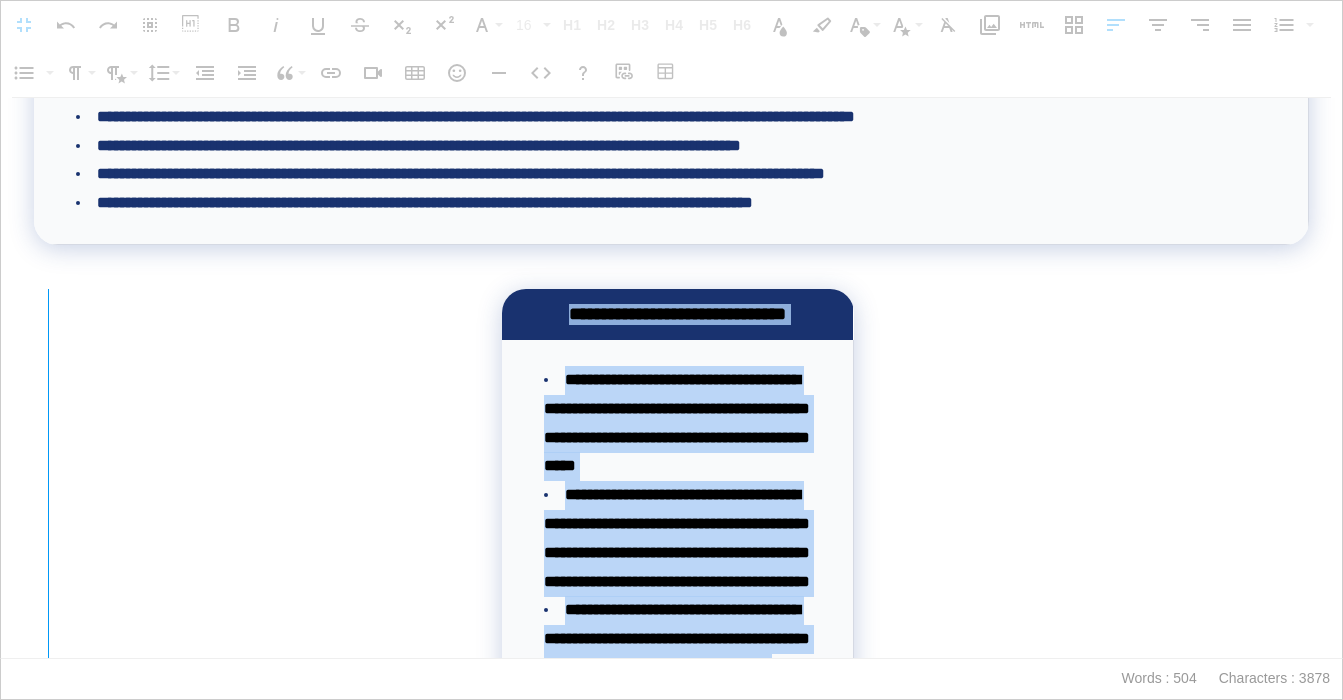 drag, startPoint x: 500, startPoint y: 344, endPoint x: 47, endPoint y: 300, distance: 455.13184 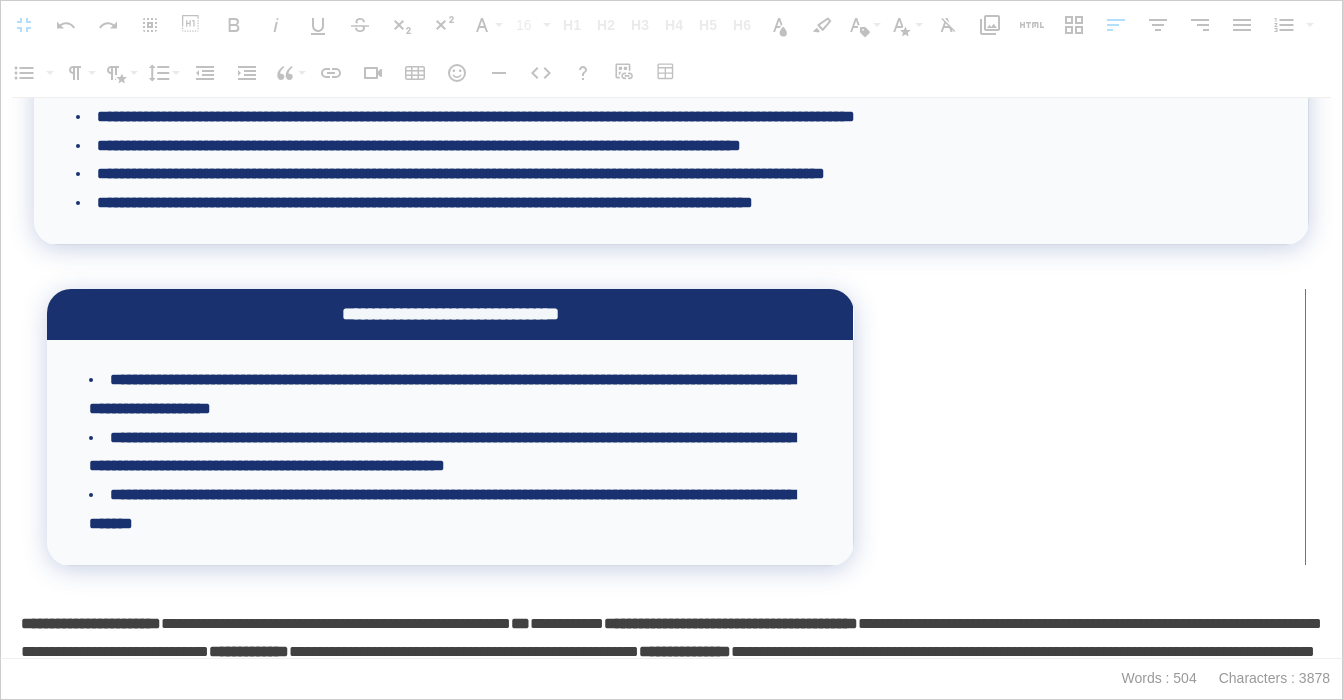 drag, startPoint x: 962, startPoint y: 332, endPoint x: 1304, endPoint y: 338, distance: 342.0526 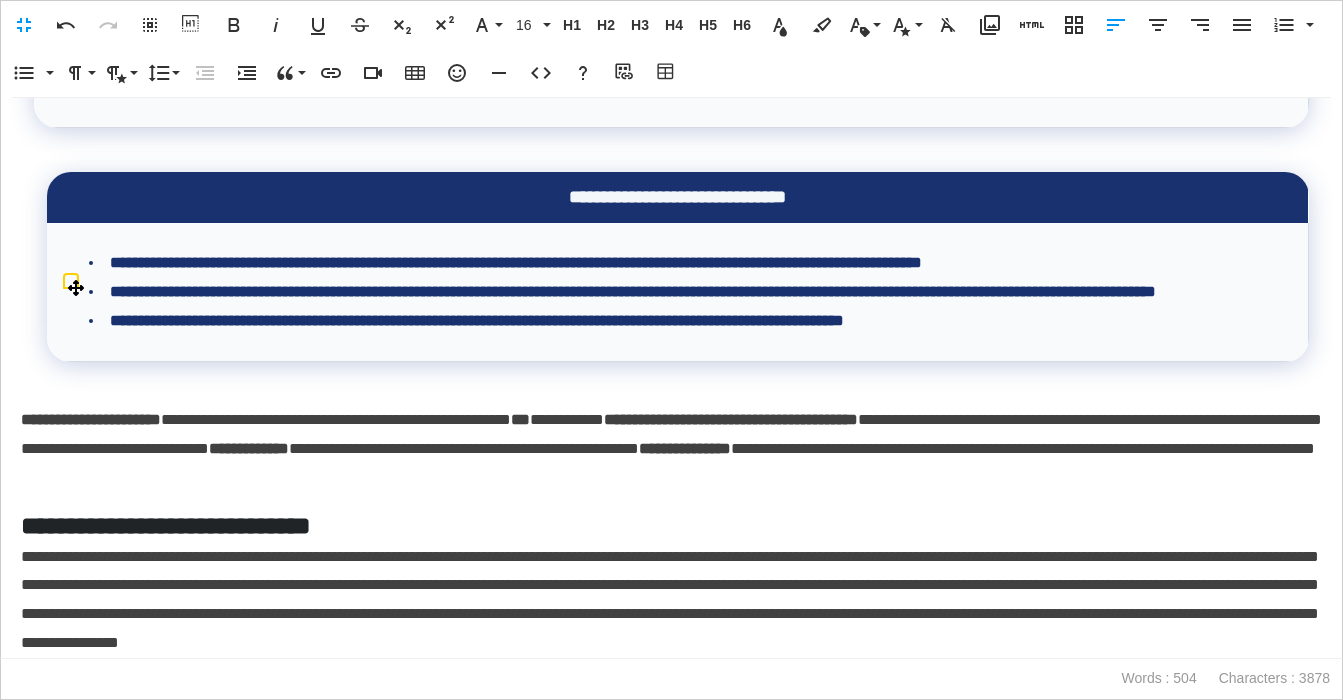 scroll, scrollTop: 734, scrollLeft: 0, axis: vertical 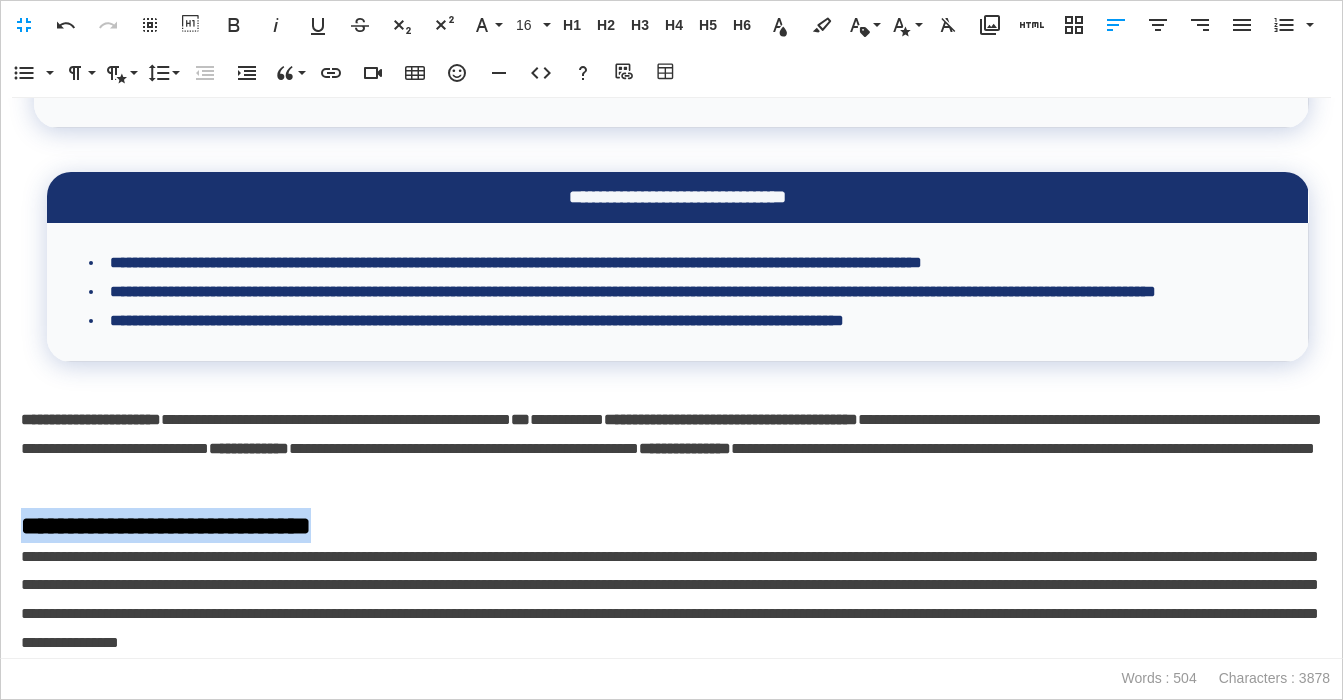 drag, startPoint x: 425, startPoint y: 526, endPoint x: -36, endPoint y: 529, distance: 461.00977 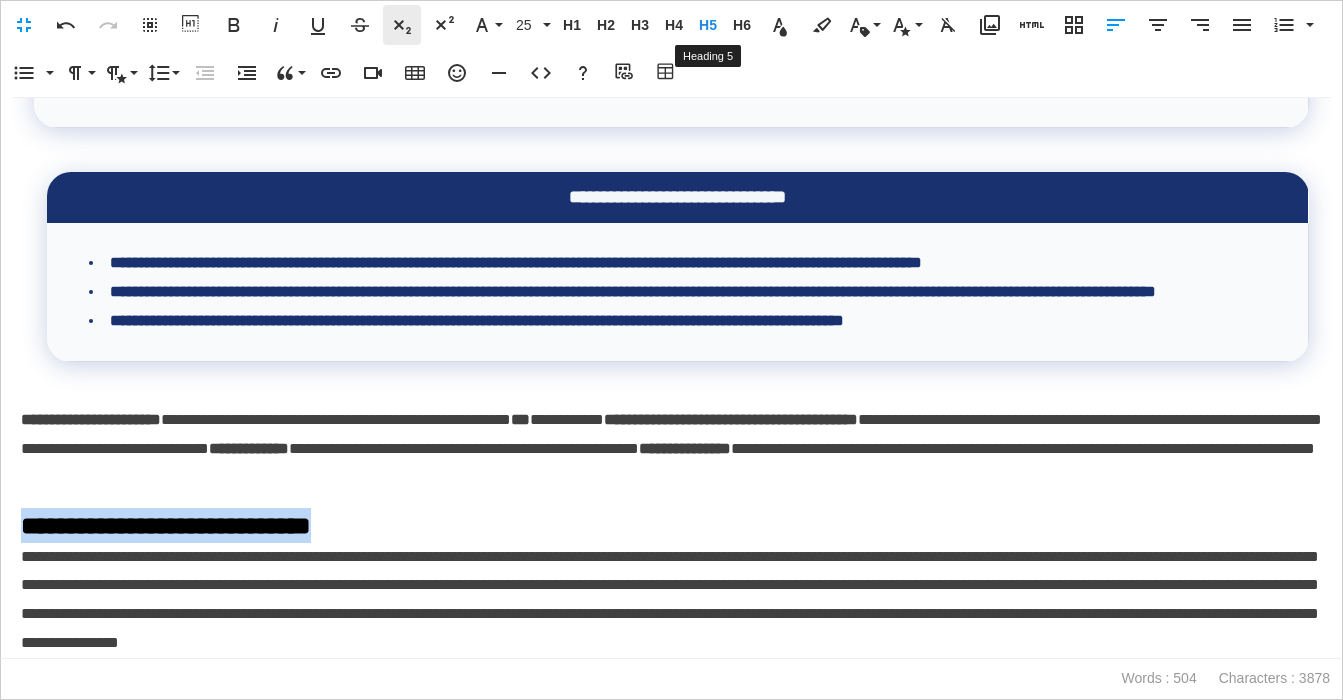 drag, startPoint x: 715, startPoint y: 31, endPoint x: 405, endPoint y: 21, distance: 310.16125 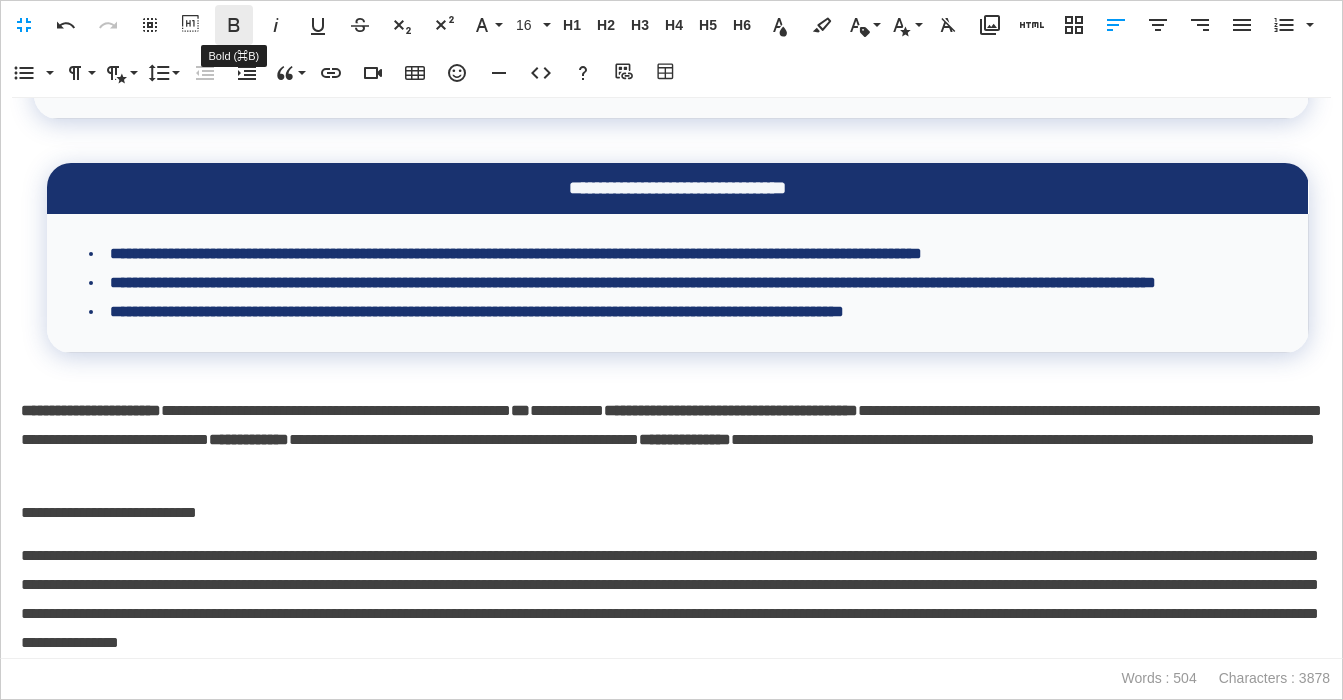 click 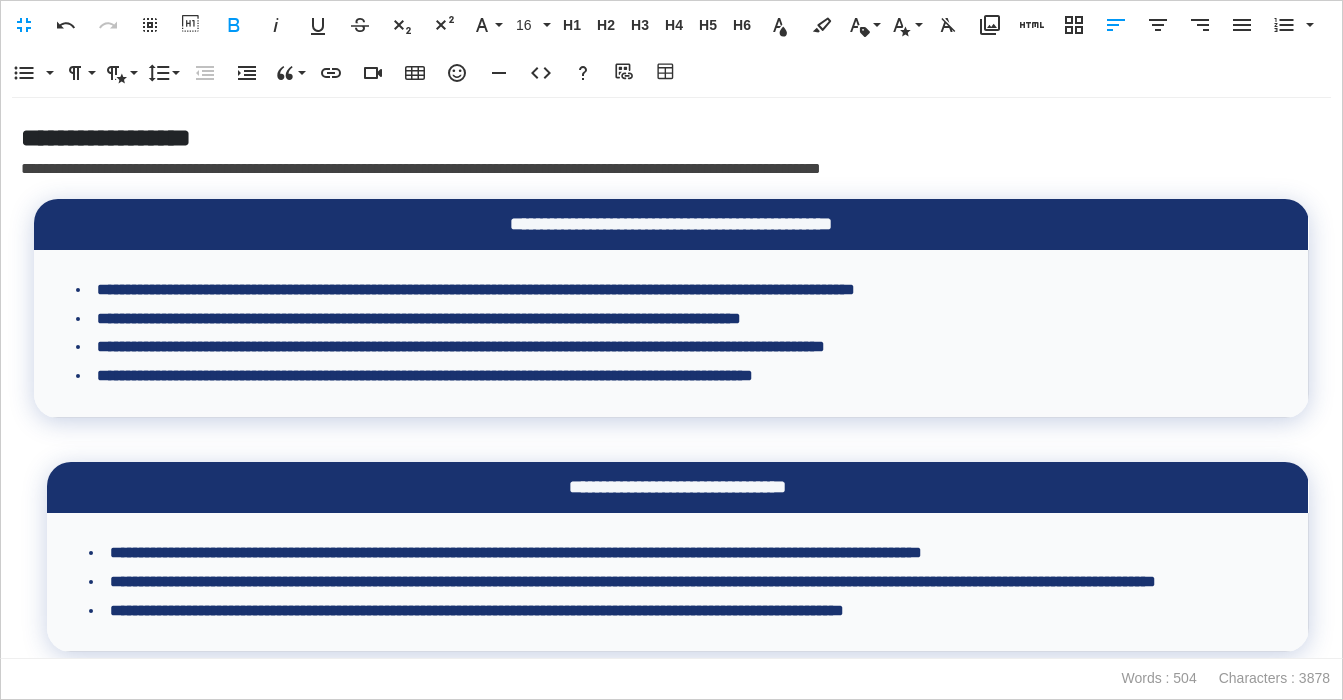 scroll, scrollTop: 0, scrollLeft: 0, axis: both 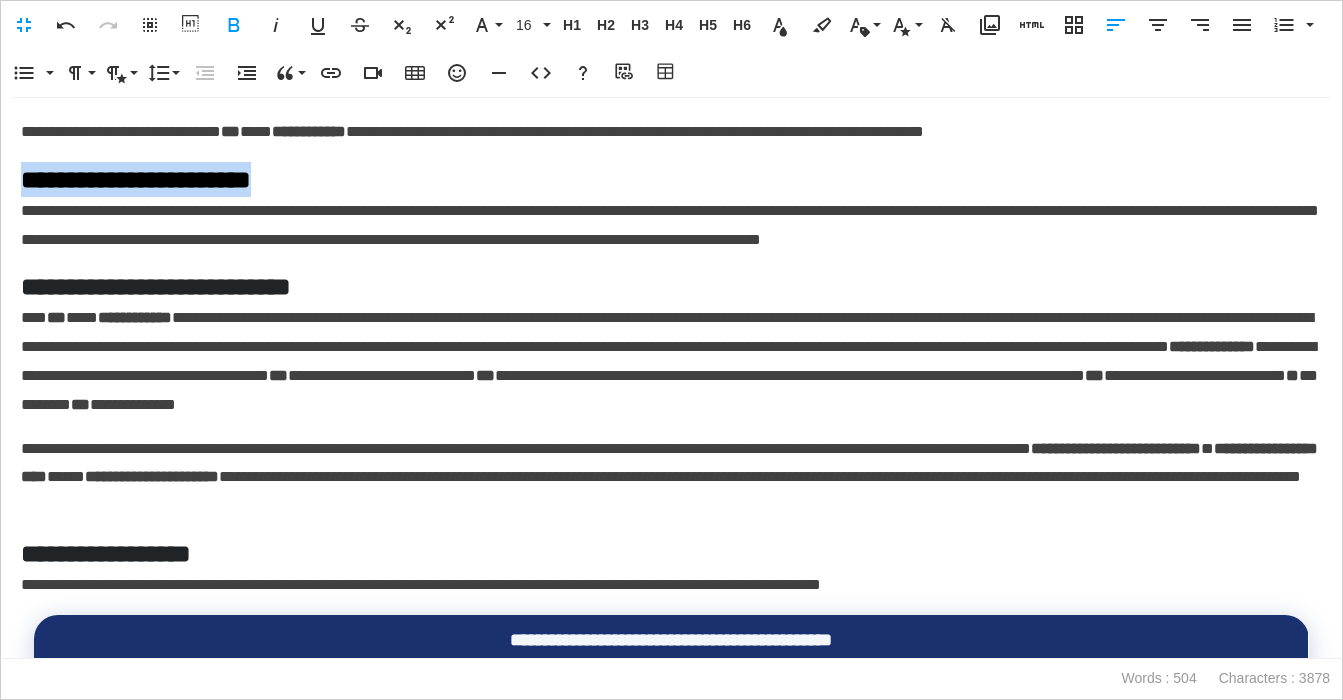 drag, startPoint x: 357, startPoint y: 181, endPoint x: -29, endPoint y: 174, distance: 386.06348 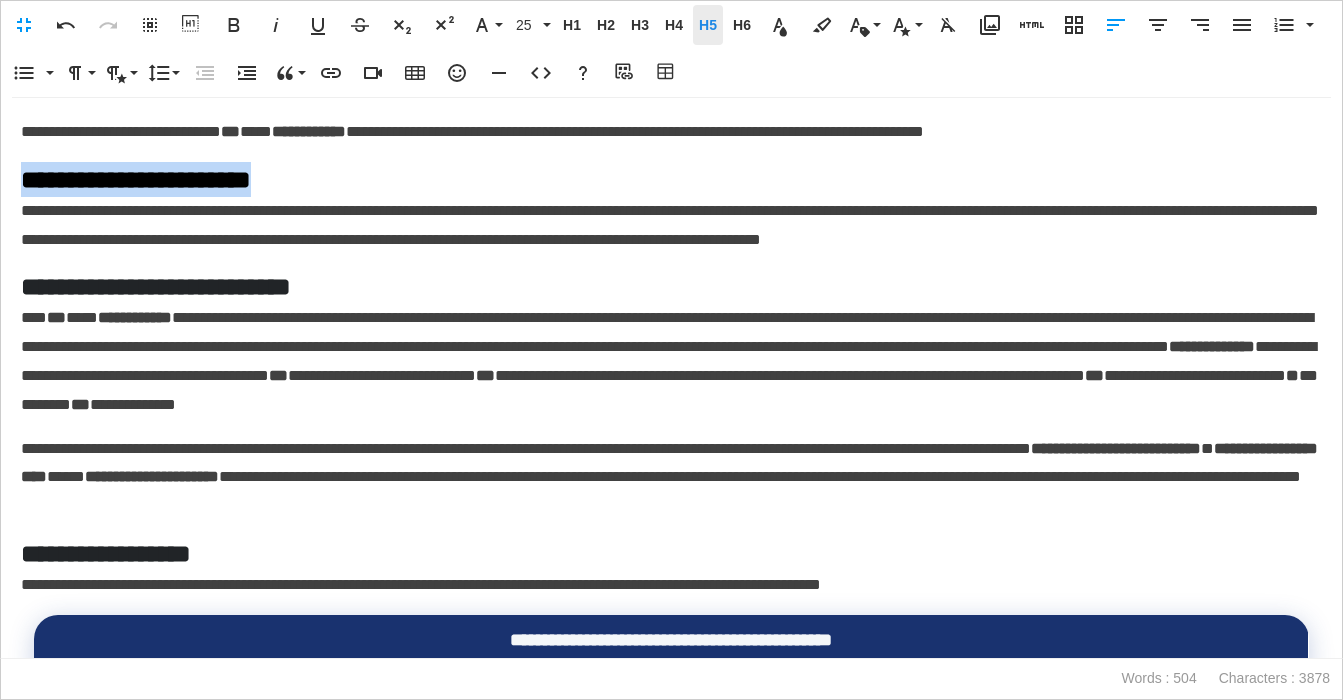 click on "H5" at bounding box center (708, 25) 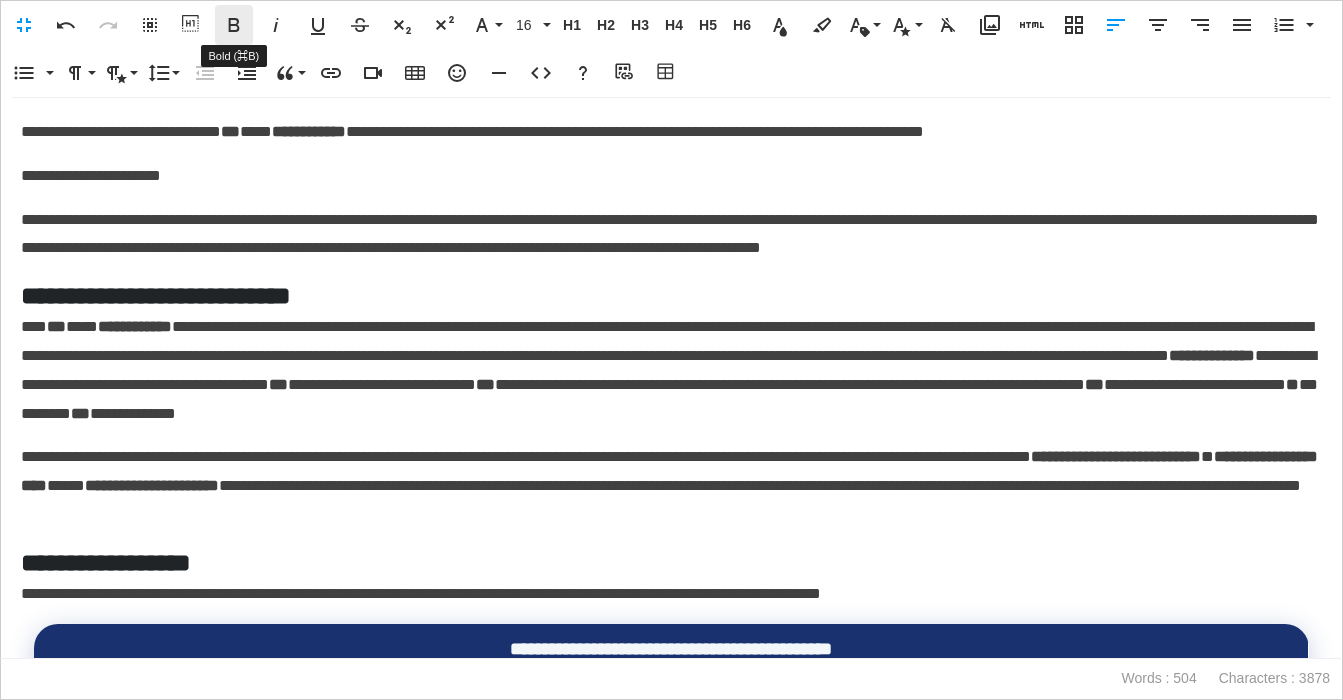 click 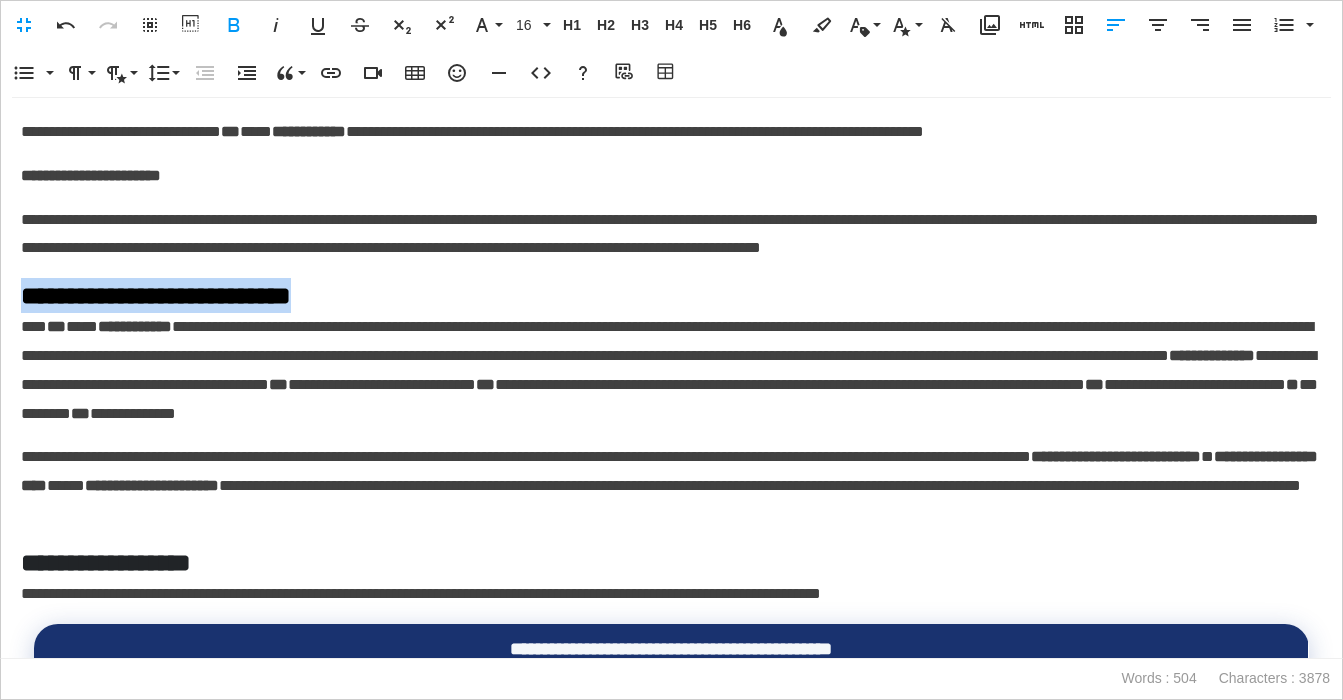 drag, startPoint x: 394, startPoint y: 296, endPoint x: -9, endPoint y: 301, distance: 403.031 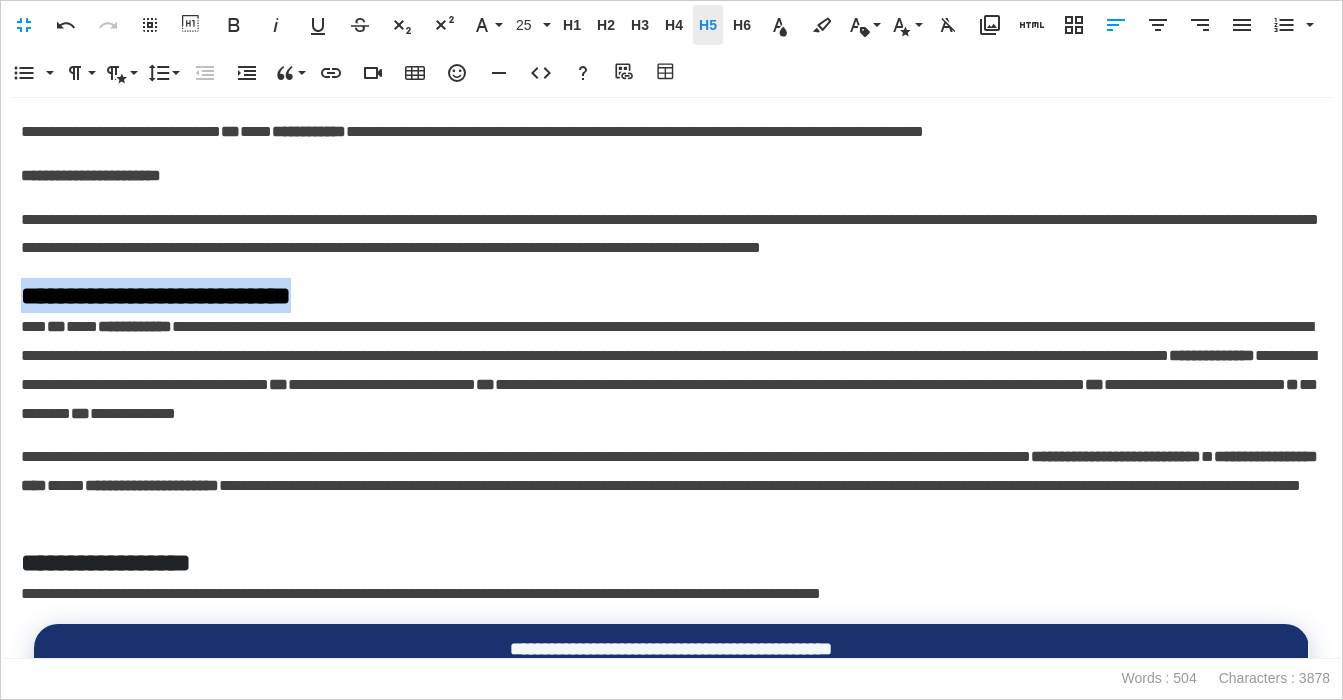 click on "H5 Heading 5" at bounding box center [708, 25] 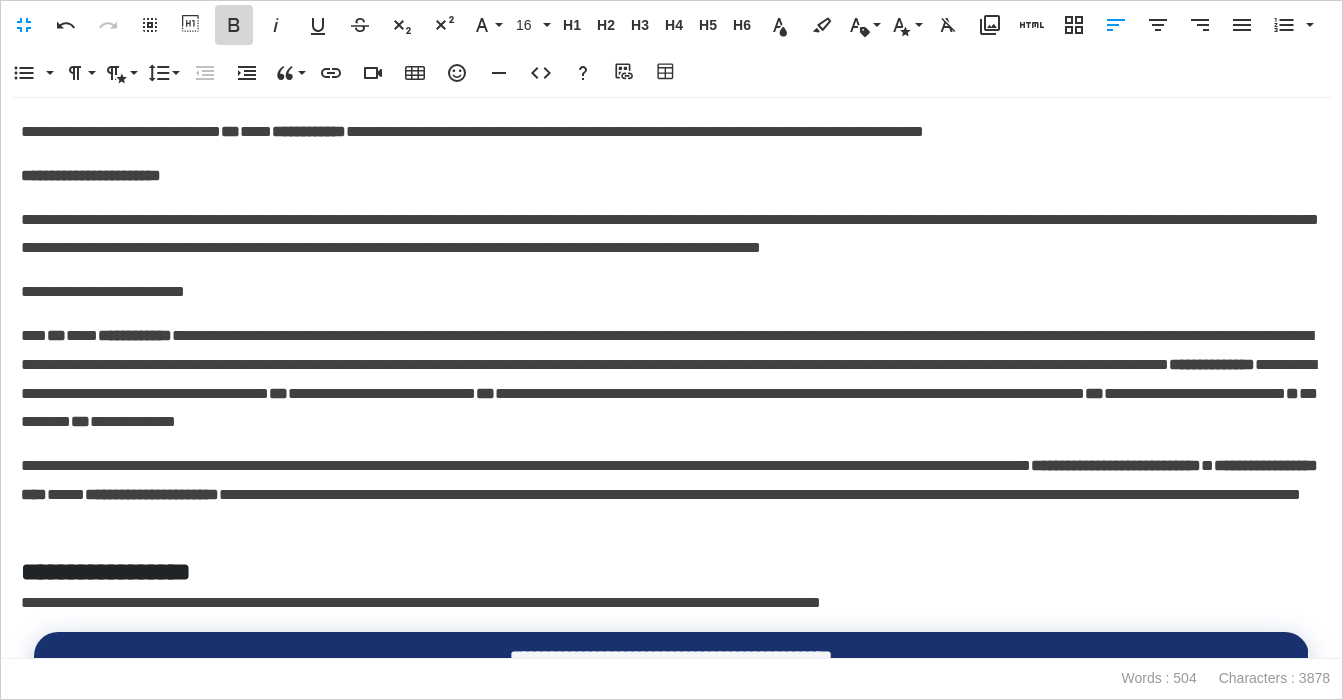click 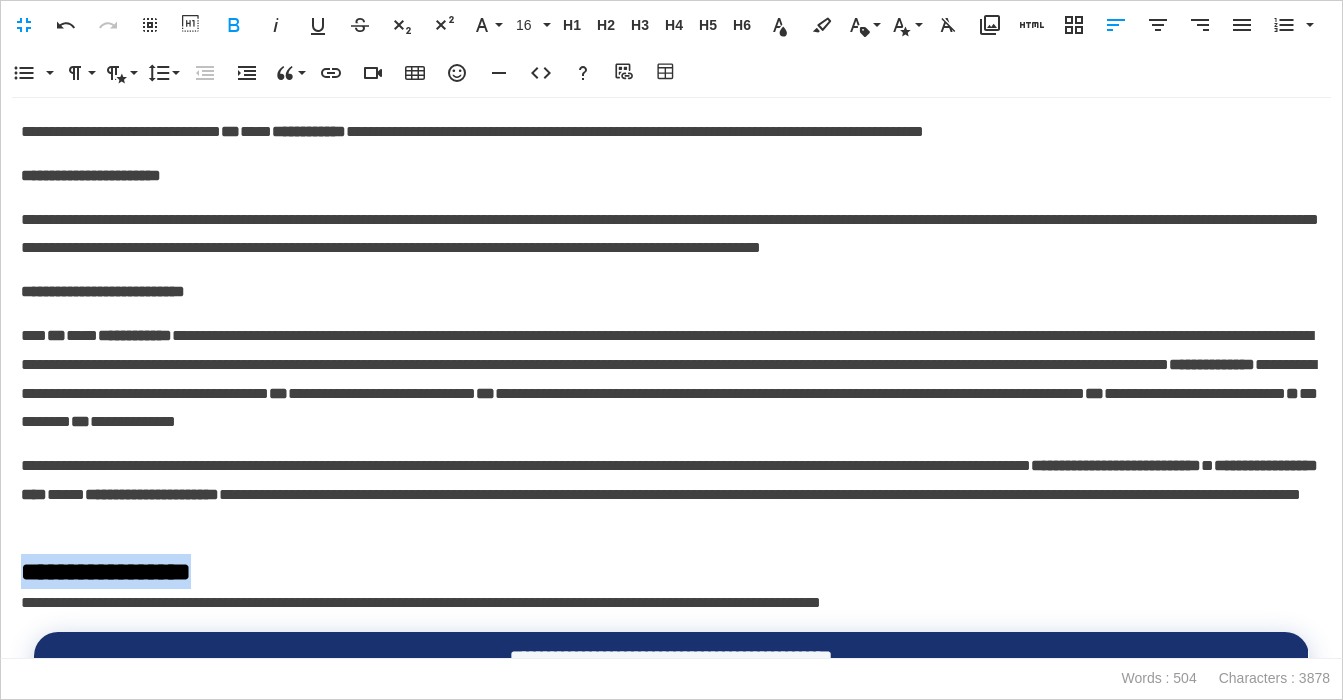 drag, startPoint x: 258, startPoint y: 578, endPoint x: 11, endPoint y: 579, distance: 247.00203 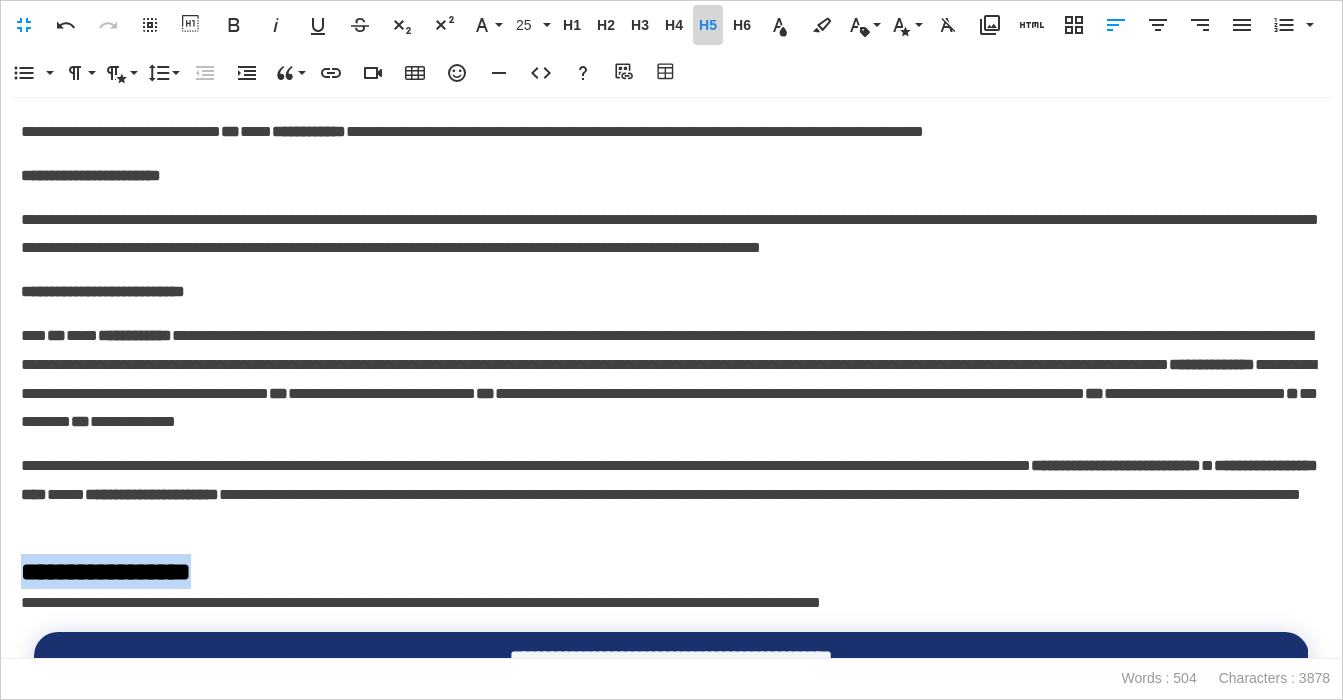 drag, startPoint x: 719, startPoint y: 27, endPoint x: 454, endPoint y: 45, distance: 265.61063 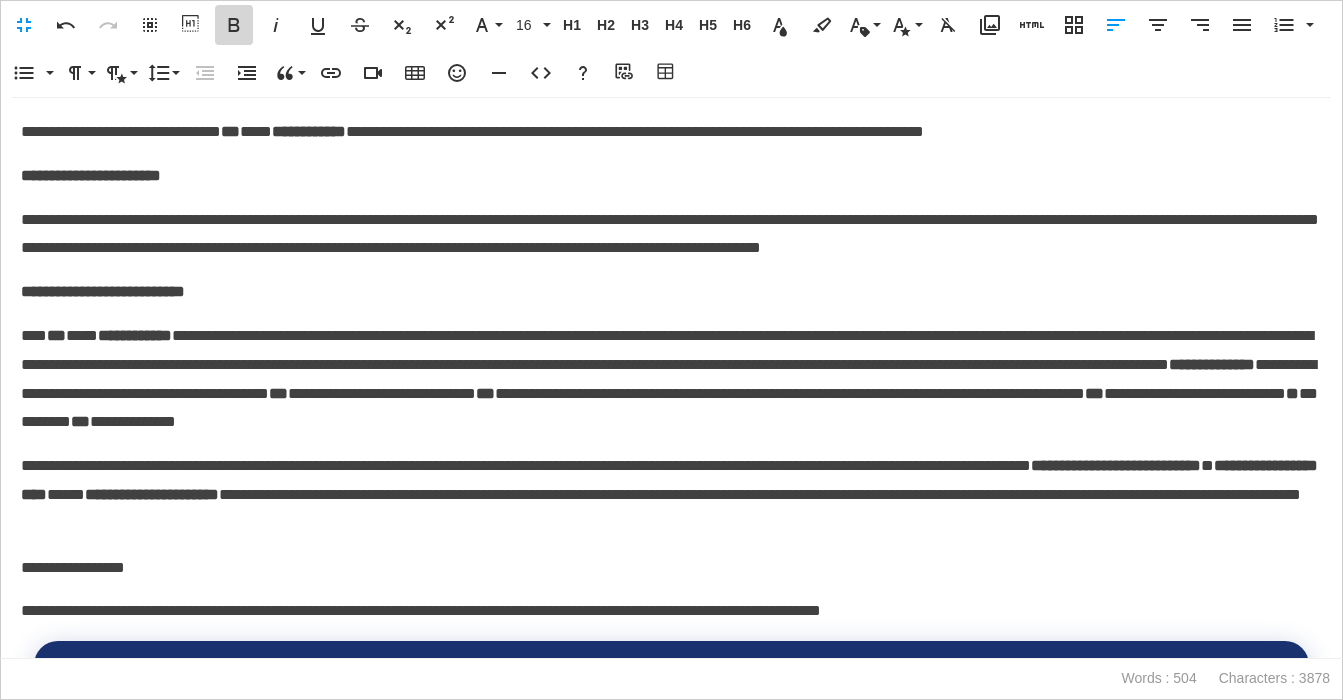 click 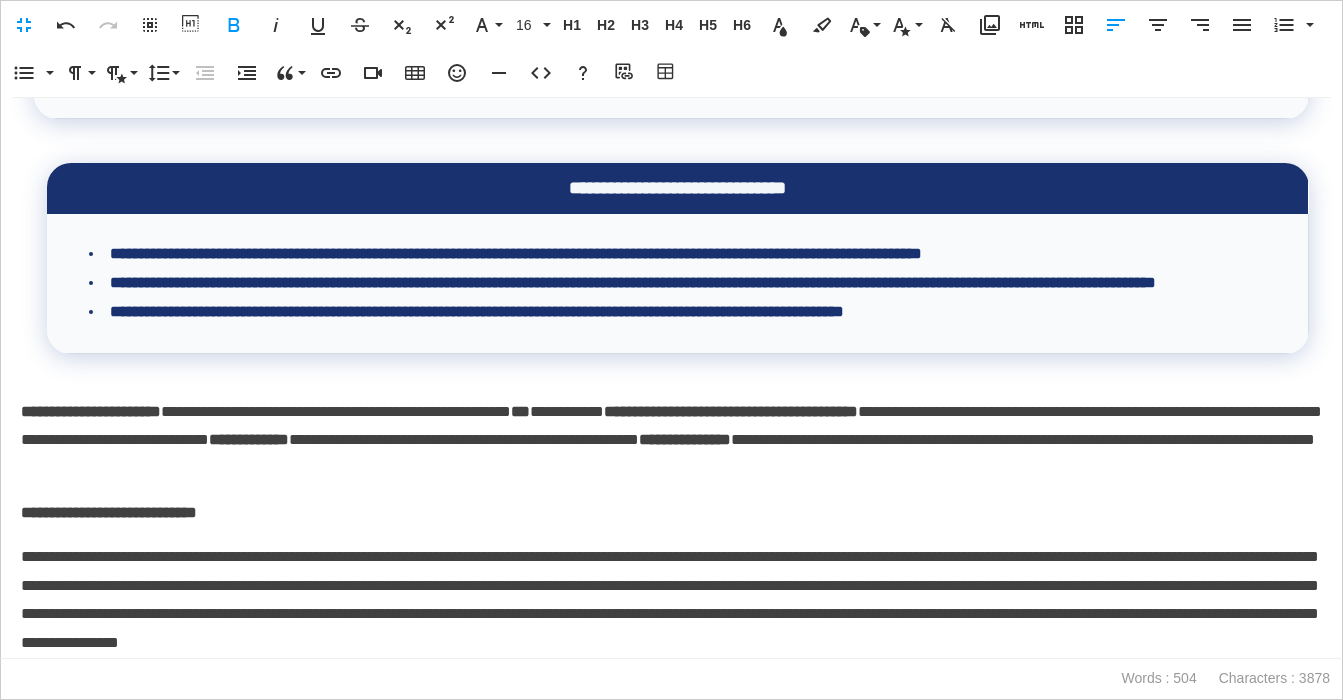 scroll, scrollTop: 769, scrollLeft: 0, axis: vertical 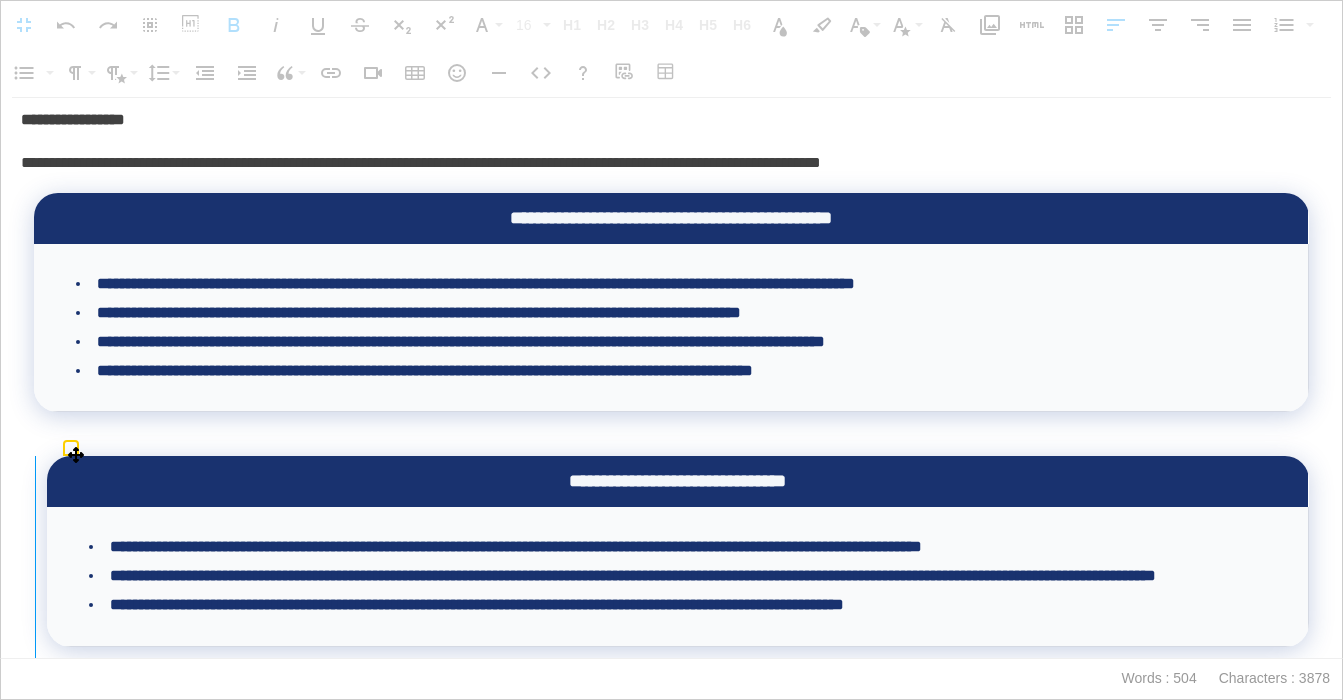 drag, startPoint x: 47, startPoint y: 505, endPoint x: 34, endPoint y: 505, distance: 13 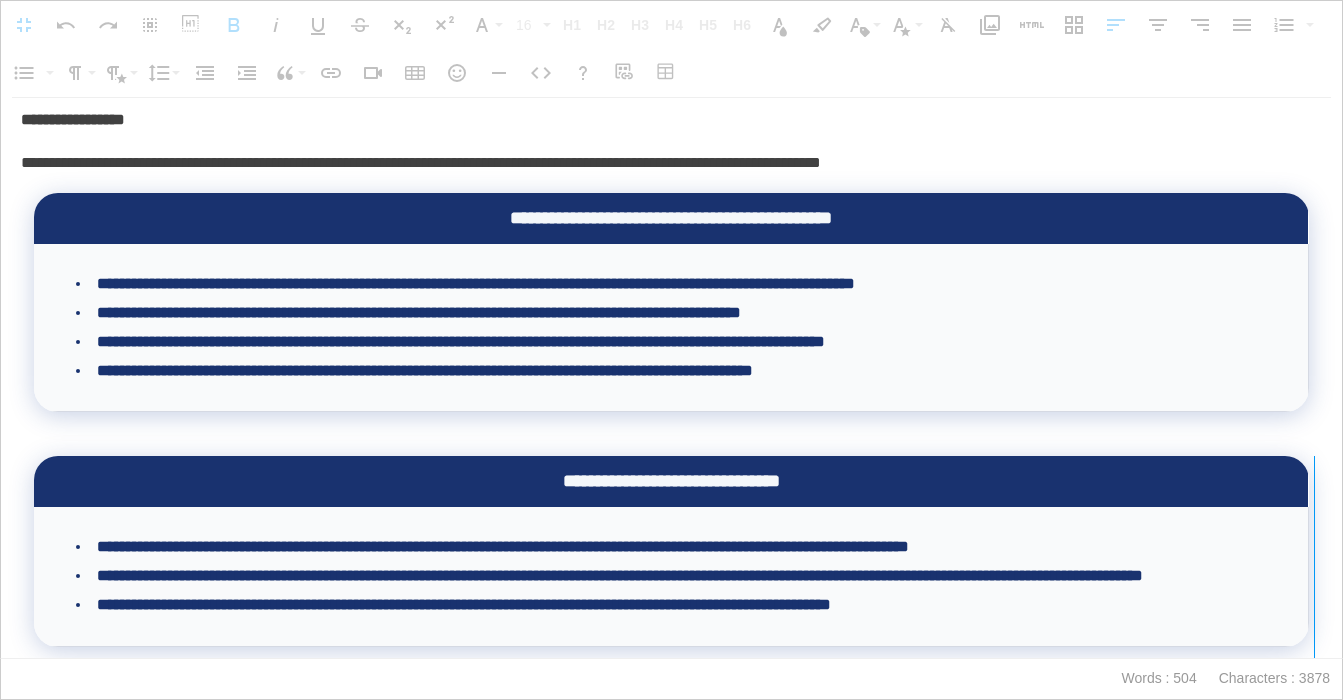 click at bounding box center (1314, 565) 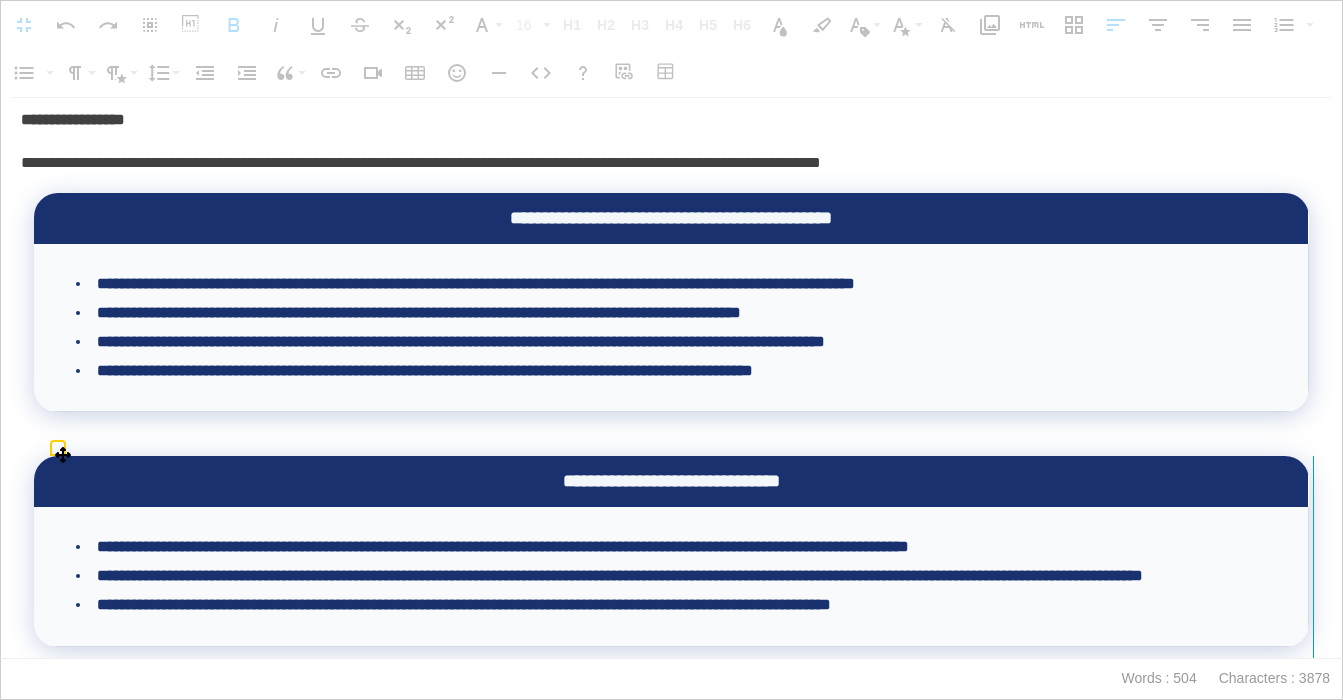 click at bounding box center [1313, 565] 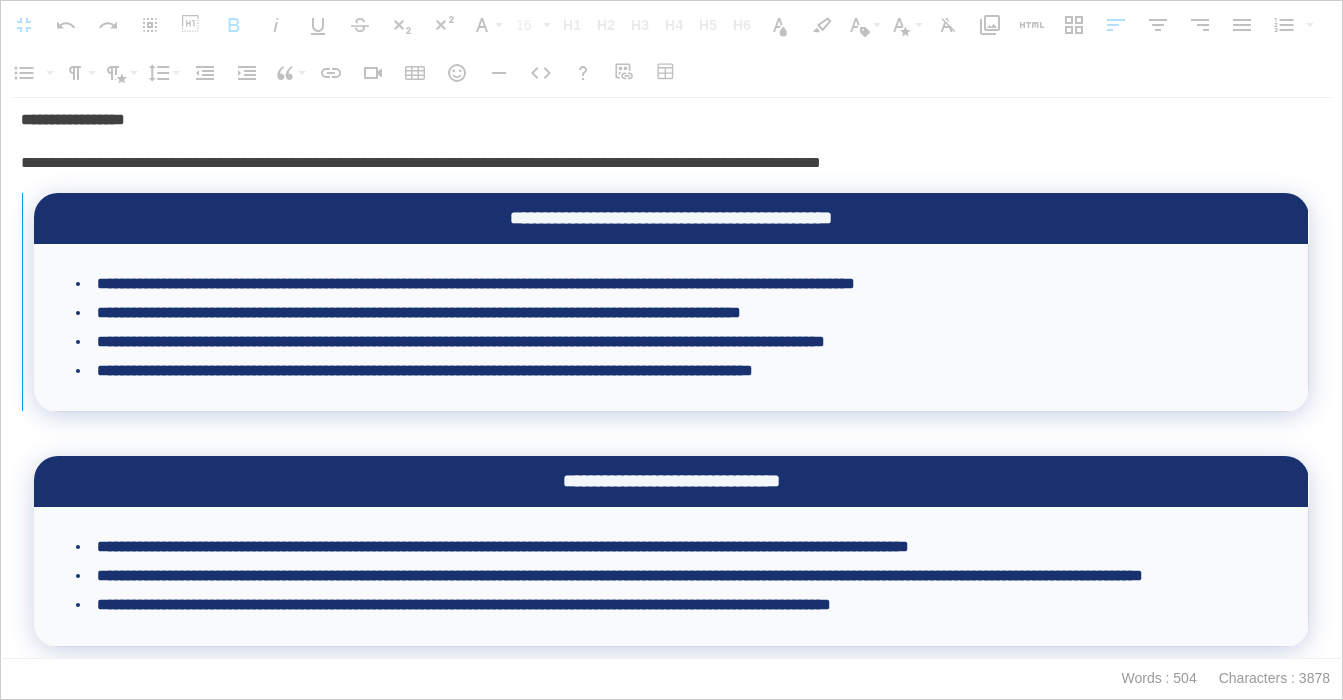 drag, startPoint x: 36, startPoint y: 234, endPoint x: 21, endPoint y: 234, distance: 15 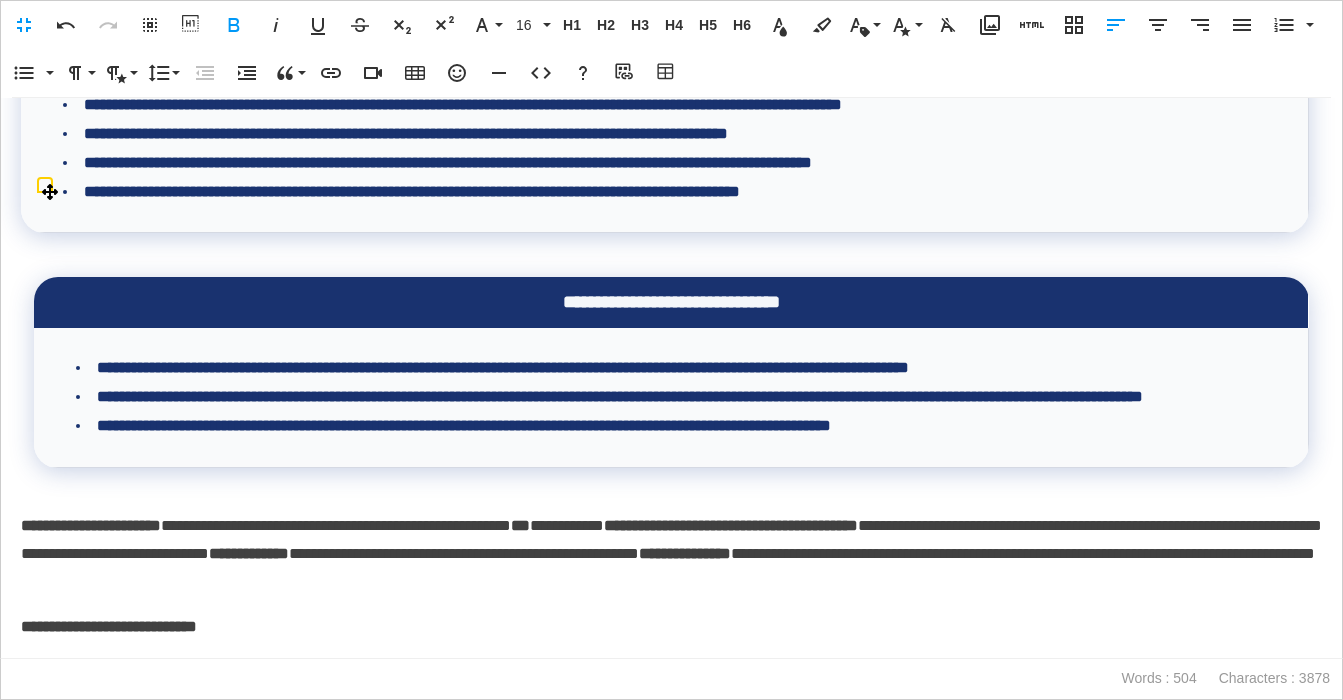 scroll, scrollTop: 635, scrollLeft: 0, axis: vertical 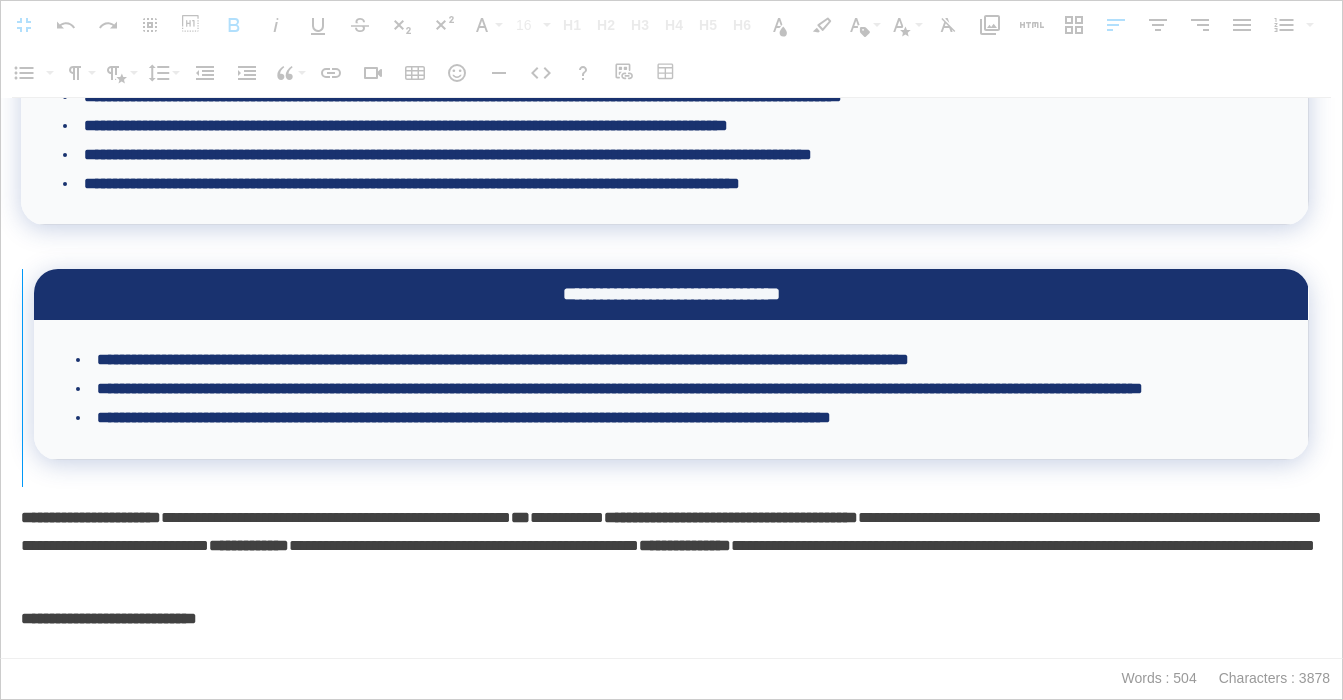 drag, startPoint x: 34, startPoint y: 325, endPoint x: 21, endPoint y: 324, distance: 13.038404 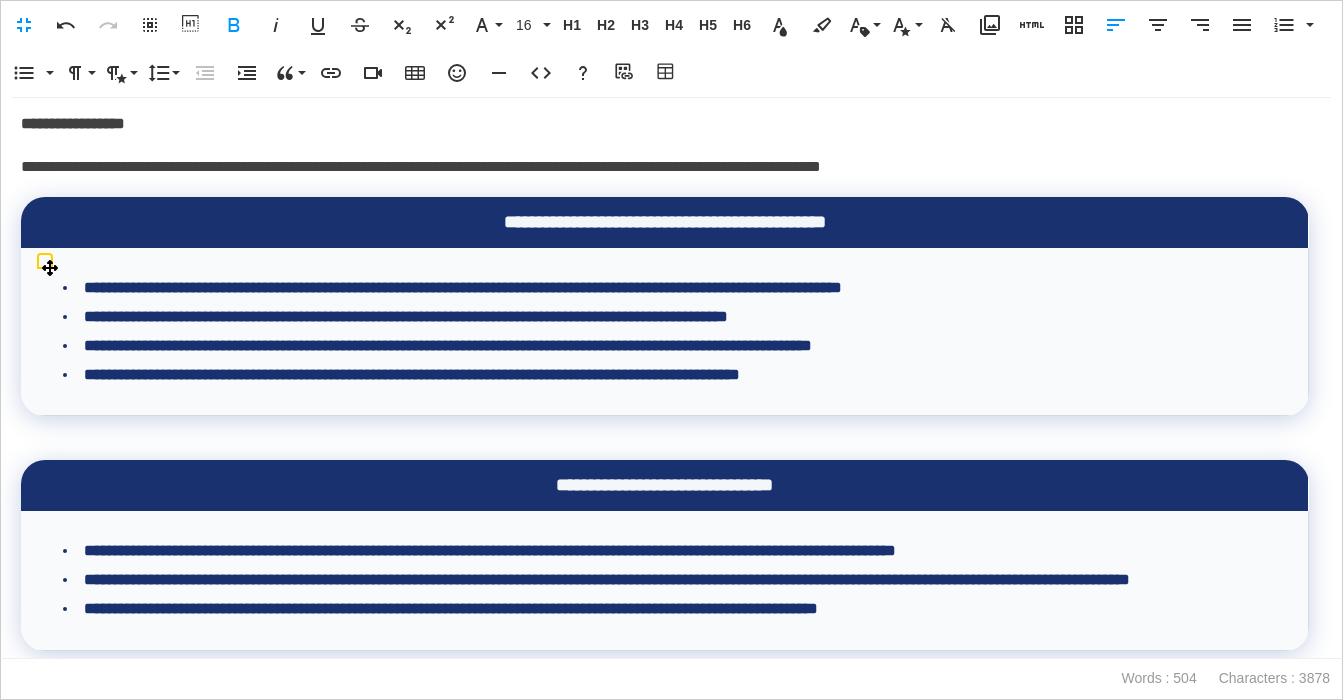 scroll, scrollTop: 443, scrollLeft: 0, axis: vertical 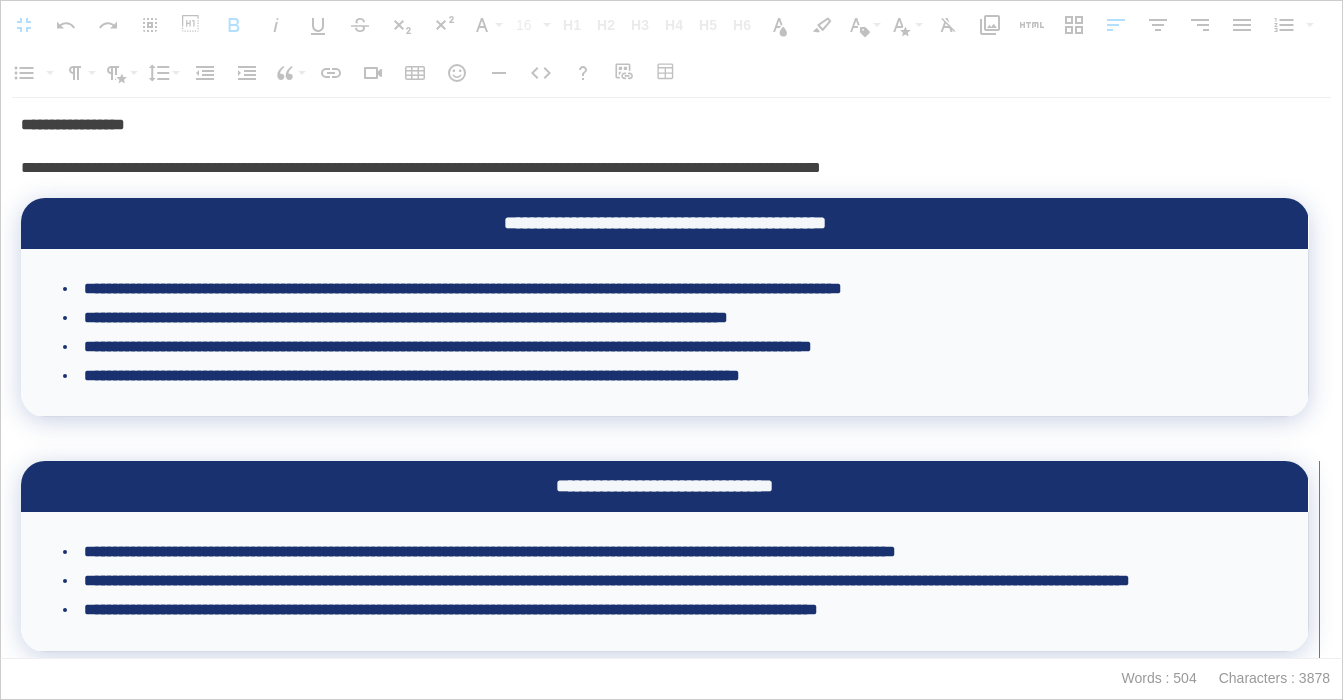click at bounding box center [1319, 570] 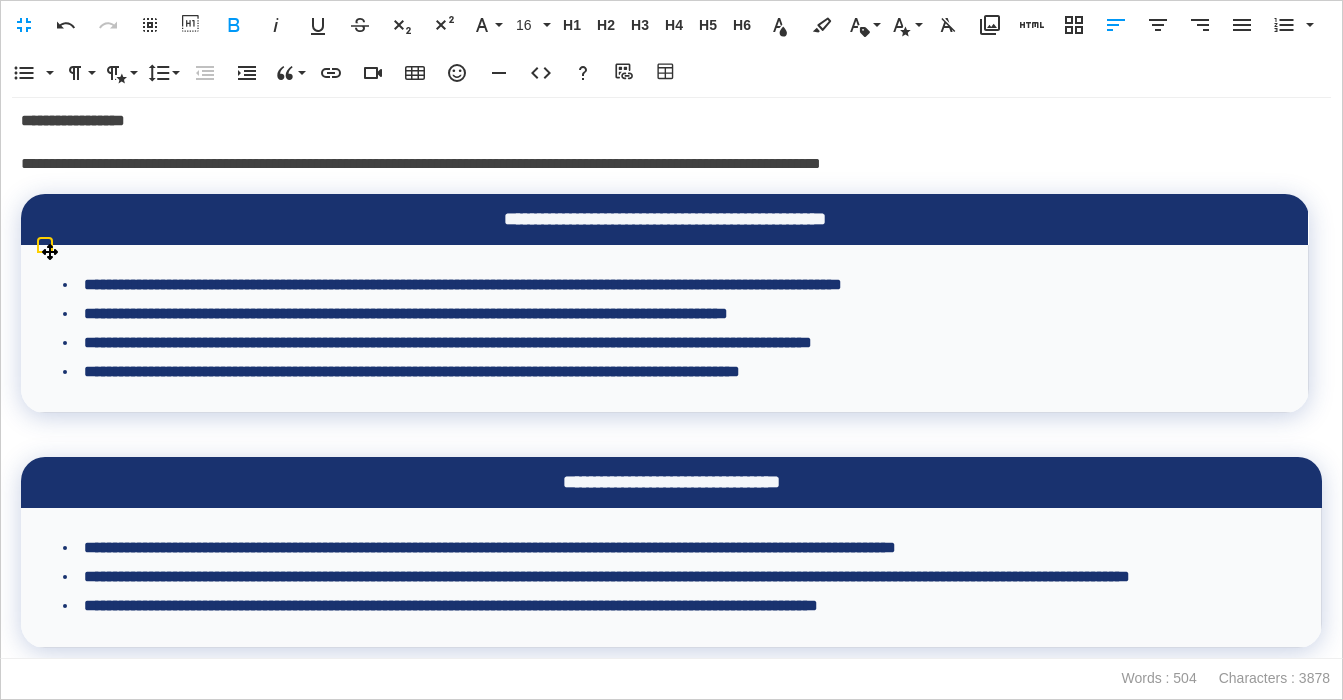 scroll, scrollTop: 439, scrollLeft: 0, axis: vertical 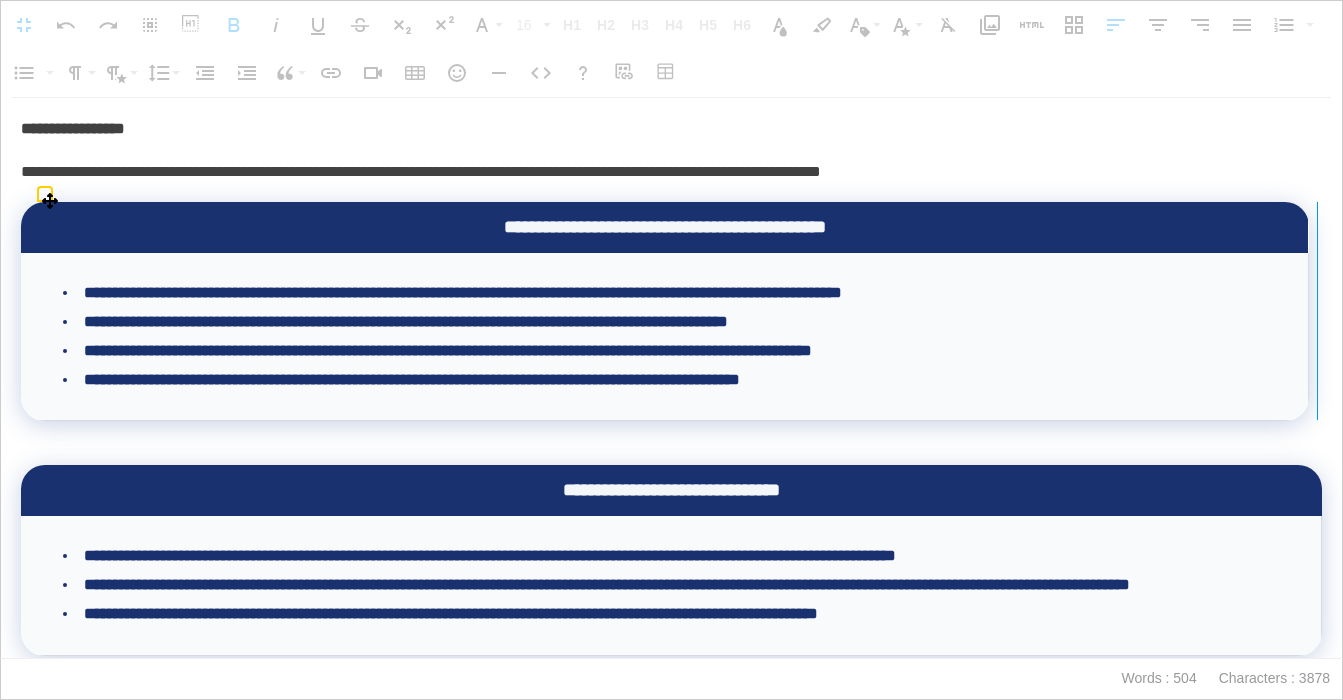 click at bounding box center [1317, 311] 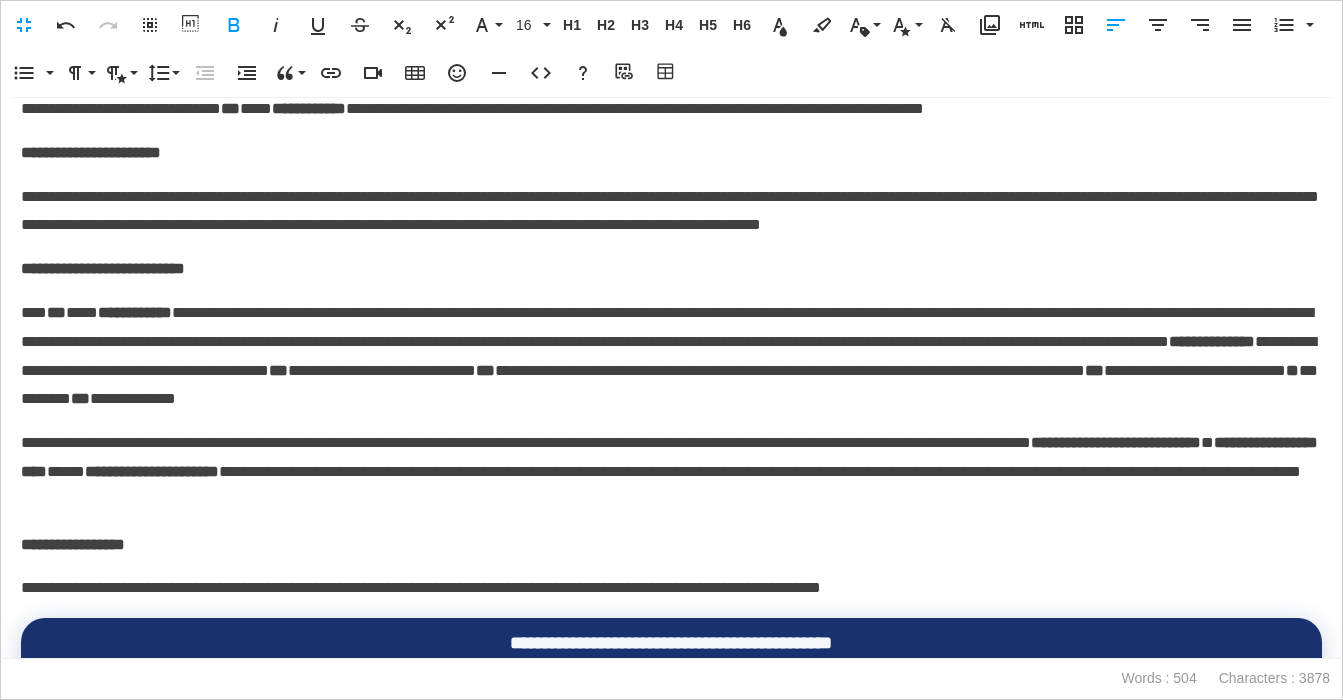 scroll, scrollTop: 17, scrollLeft: 0, axis: vertical 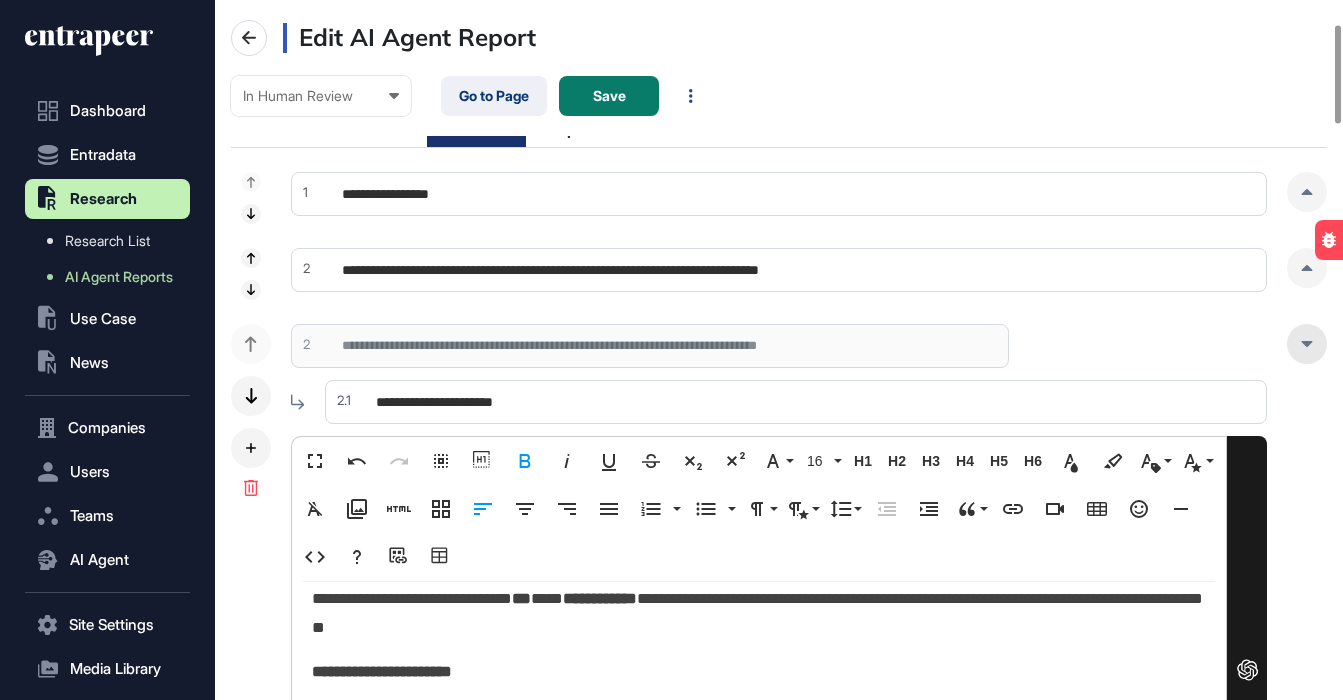click at bounding box center (1307, 344) 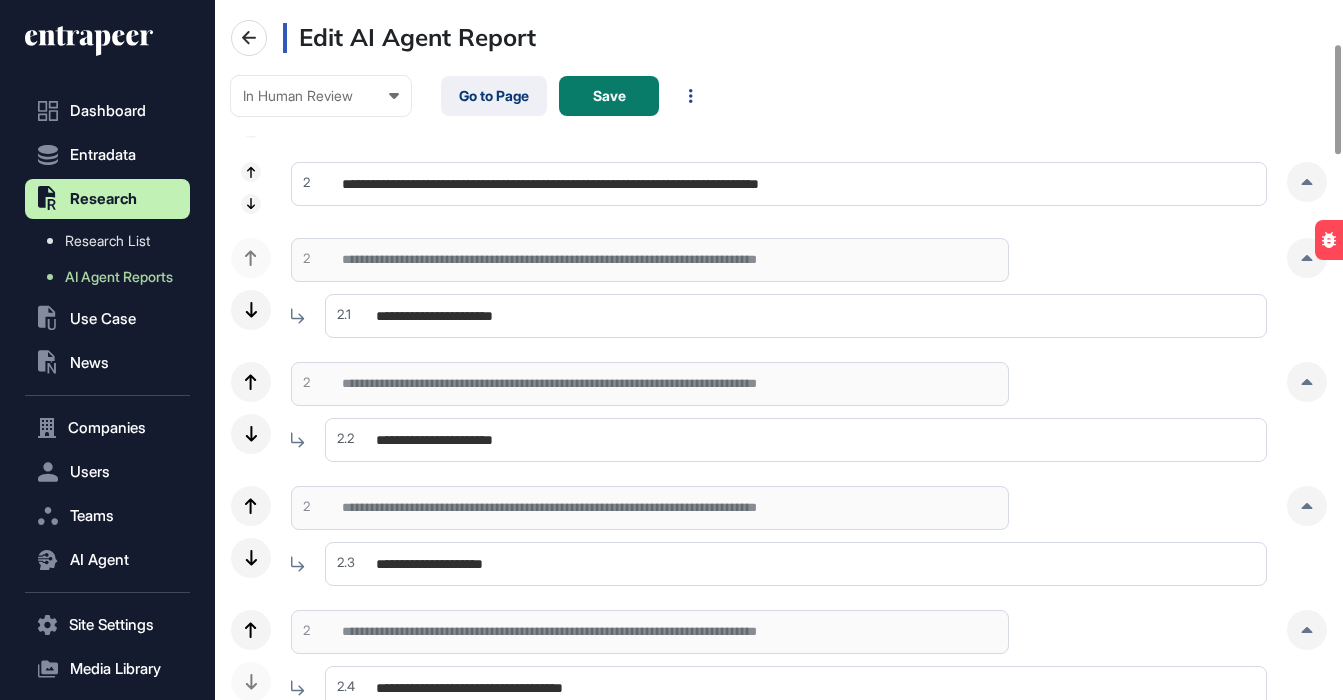 scroll, scrollTop: 285, scrollLeft: 0, axis: vertical 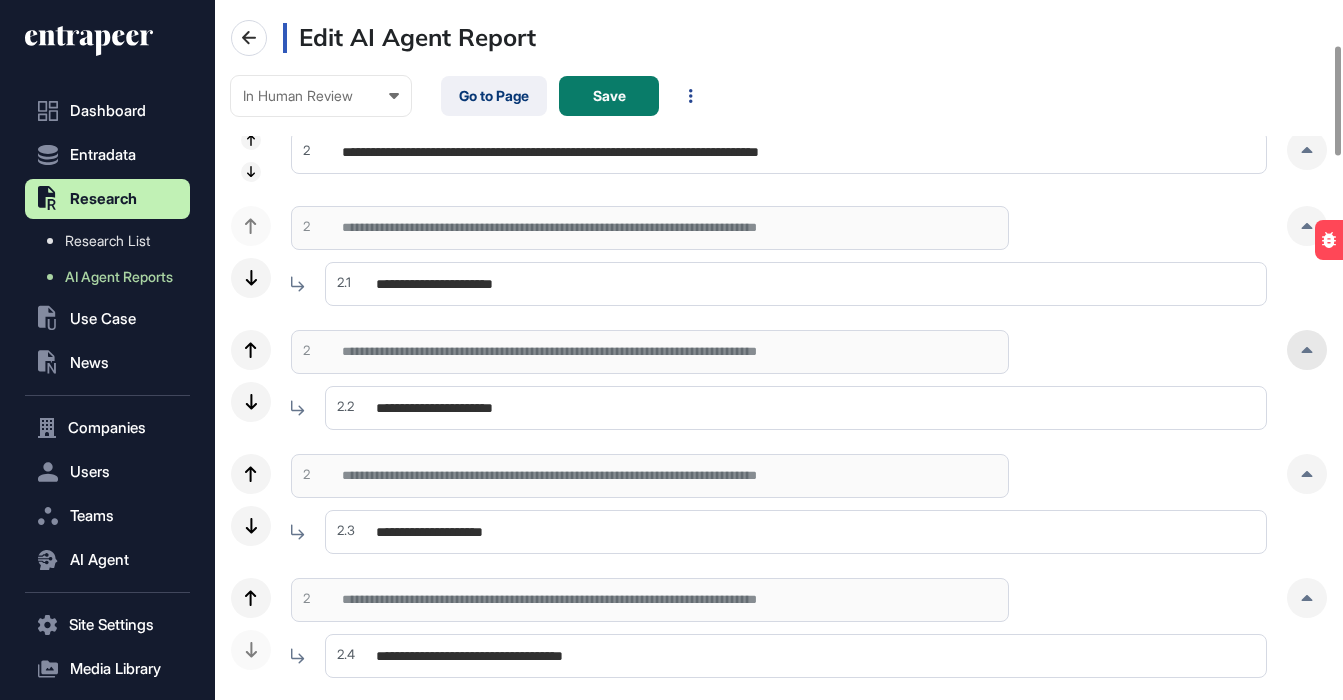 click at bounding box center (1307, 350) 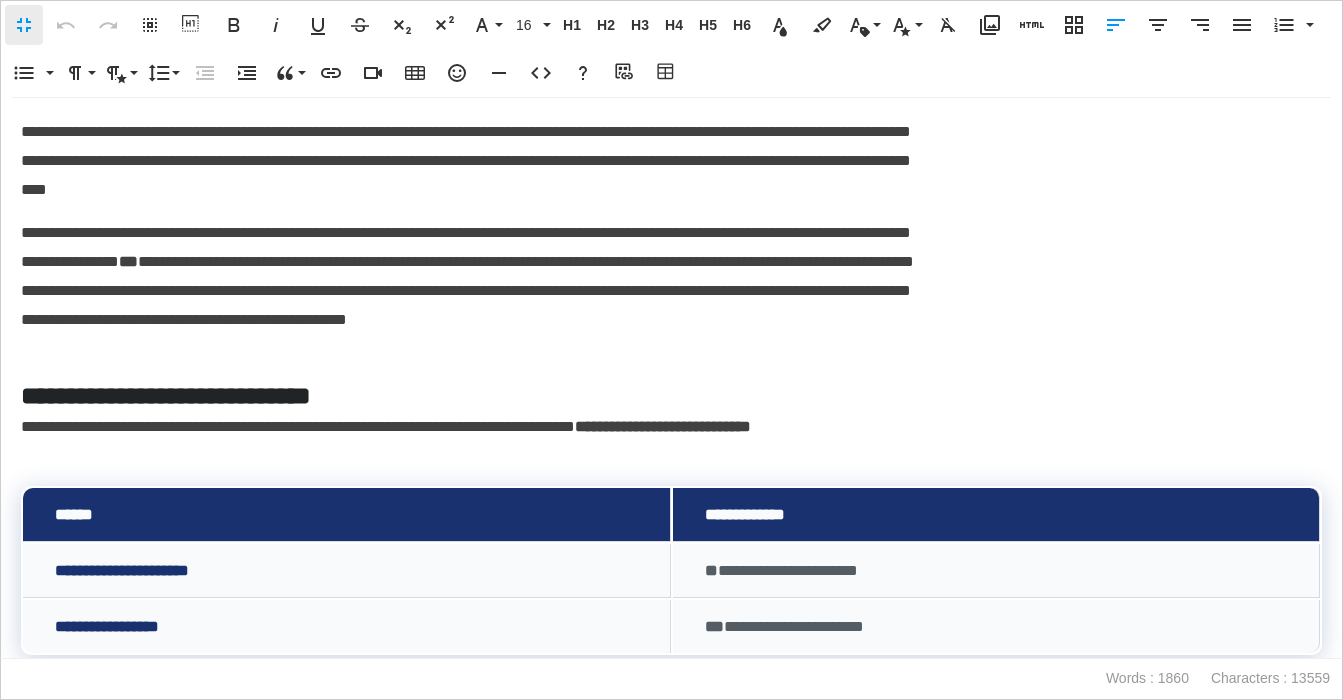 scroll, scrollTop: 1, scrollLeft: 9, axis: both 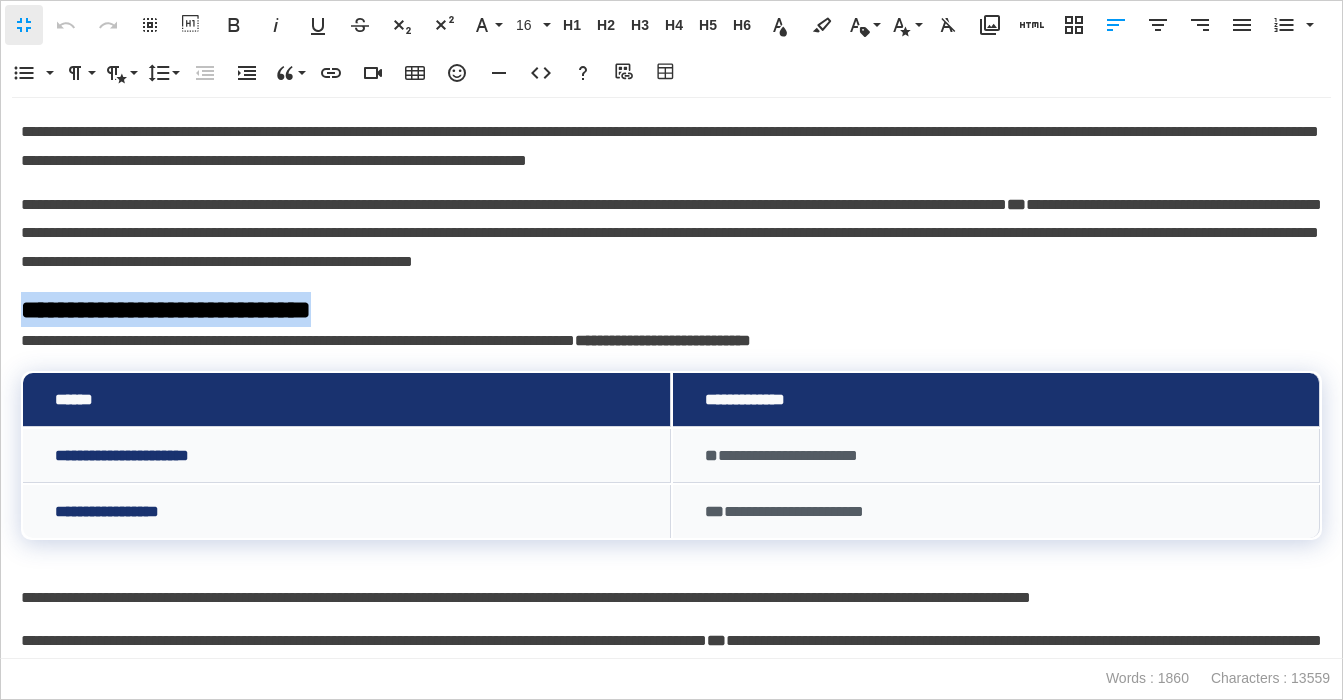 drag, startPoint x: 407, startPoint y: 314, endPoint x: -38, endPoint y: 305, distance: 445.091 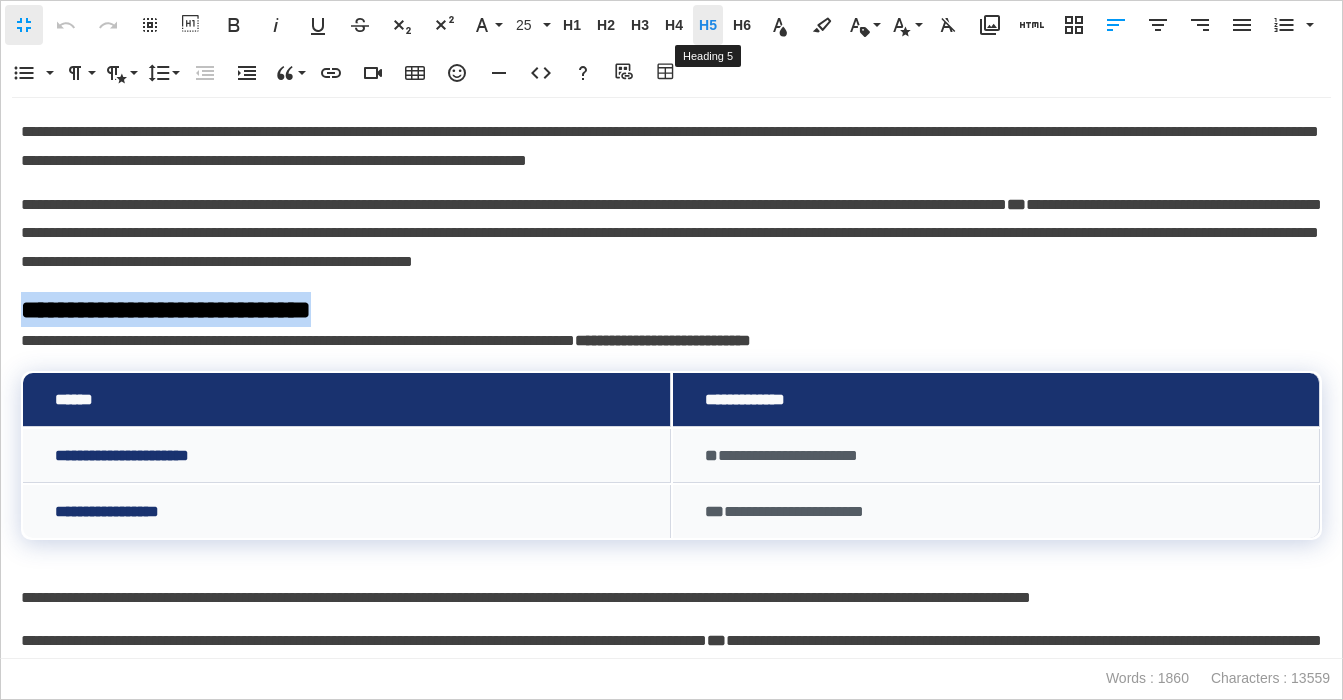 click on "H5" at bounding box center [708, 25] 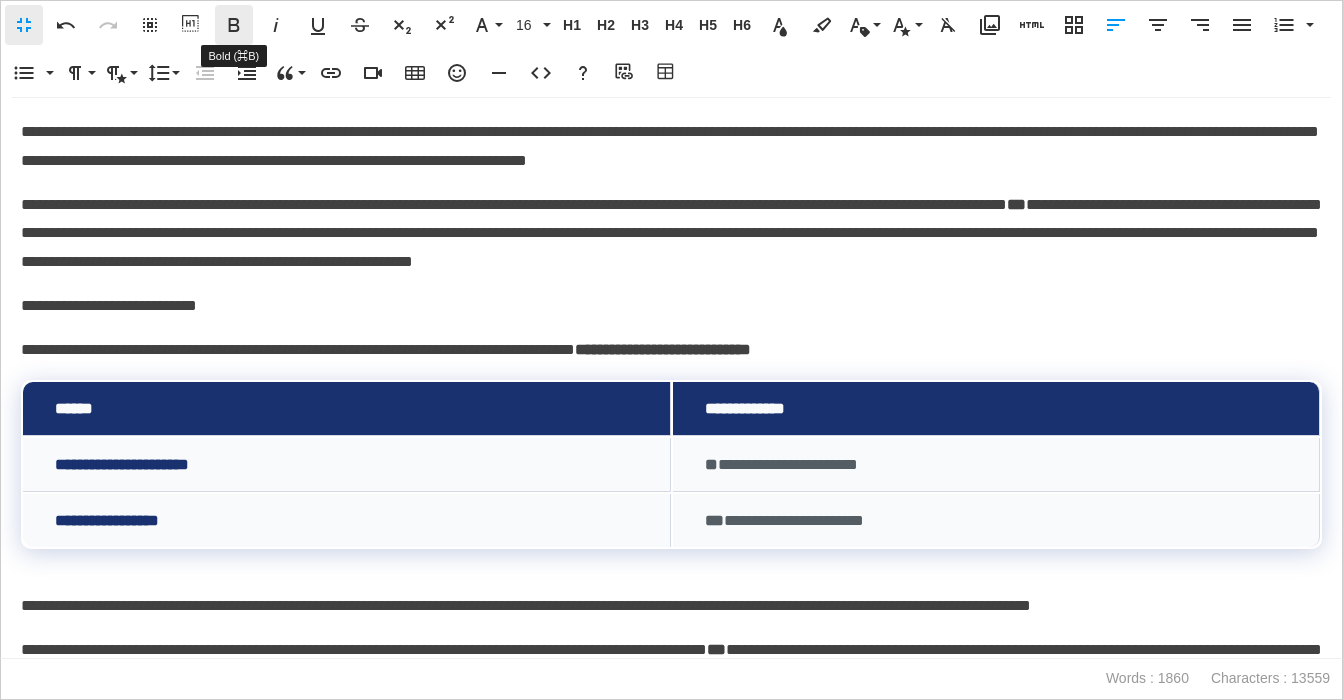 click 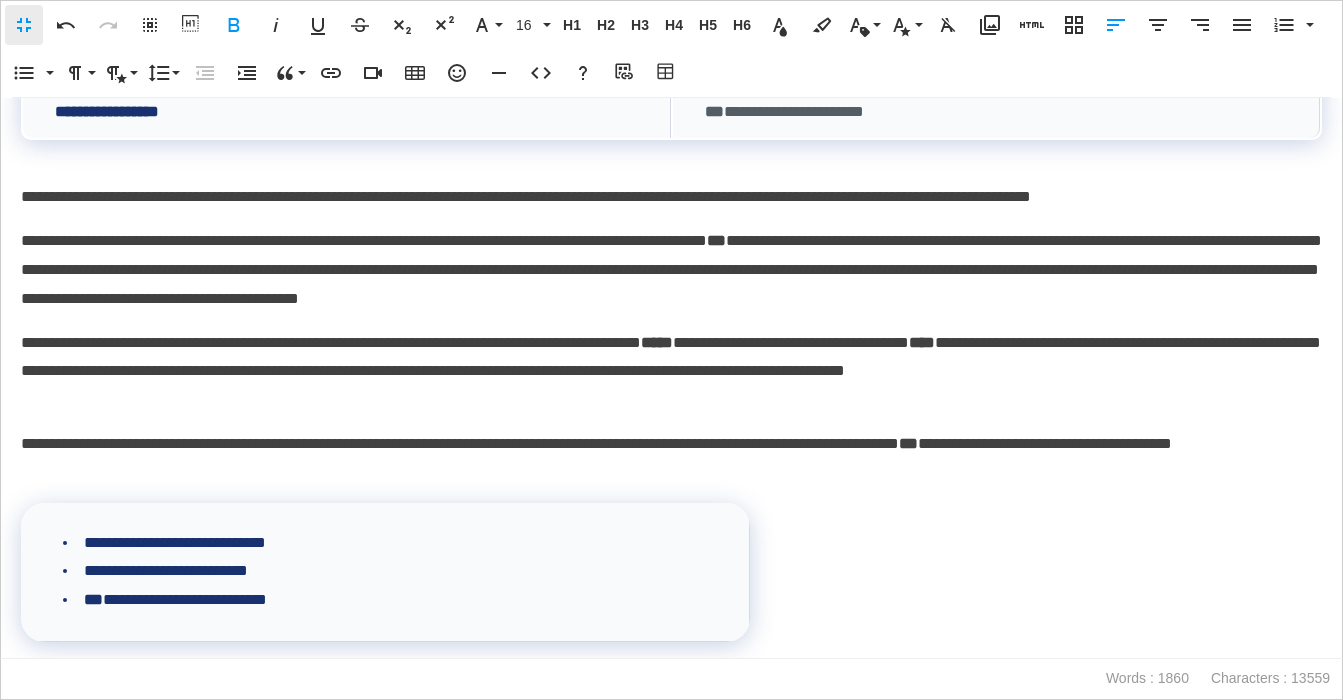 scroll, scrollTop: 491, scrollLeft: 0, axis: vertical 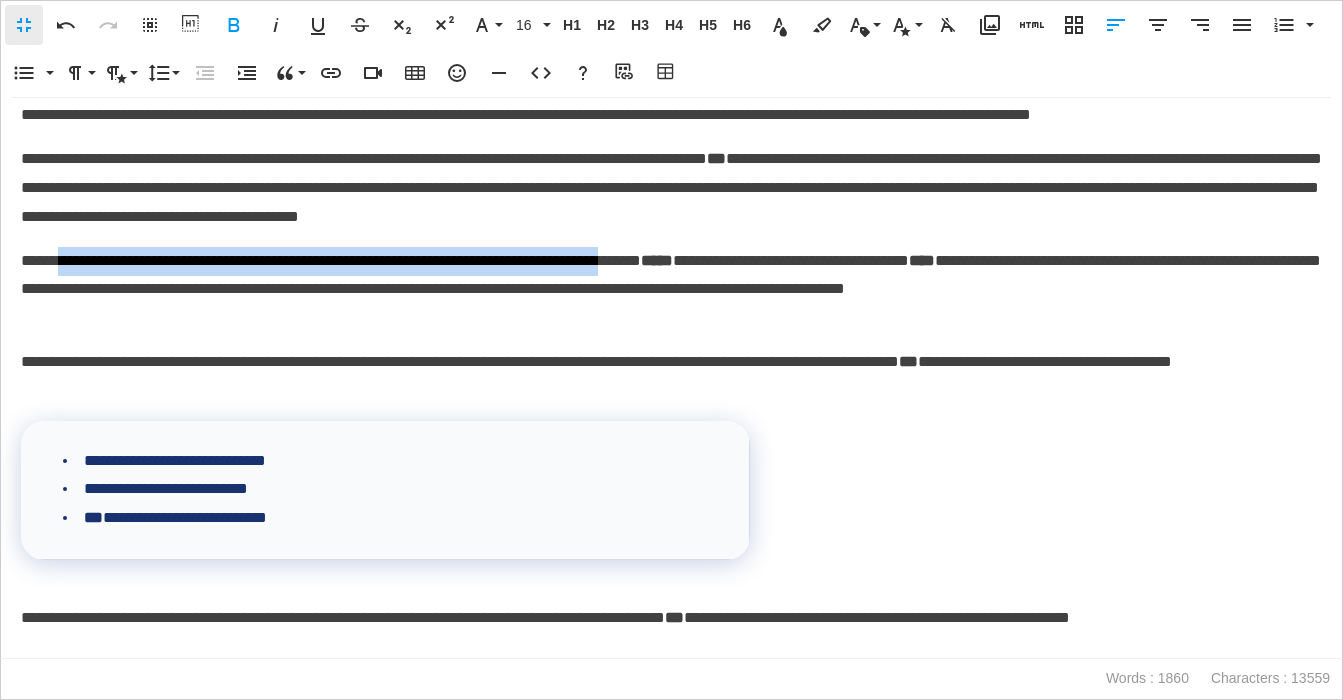 drag, startPoint x: 78, startPoint y: 260, endPoint x: 776, endPoint y: 266, distance: 698.0258 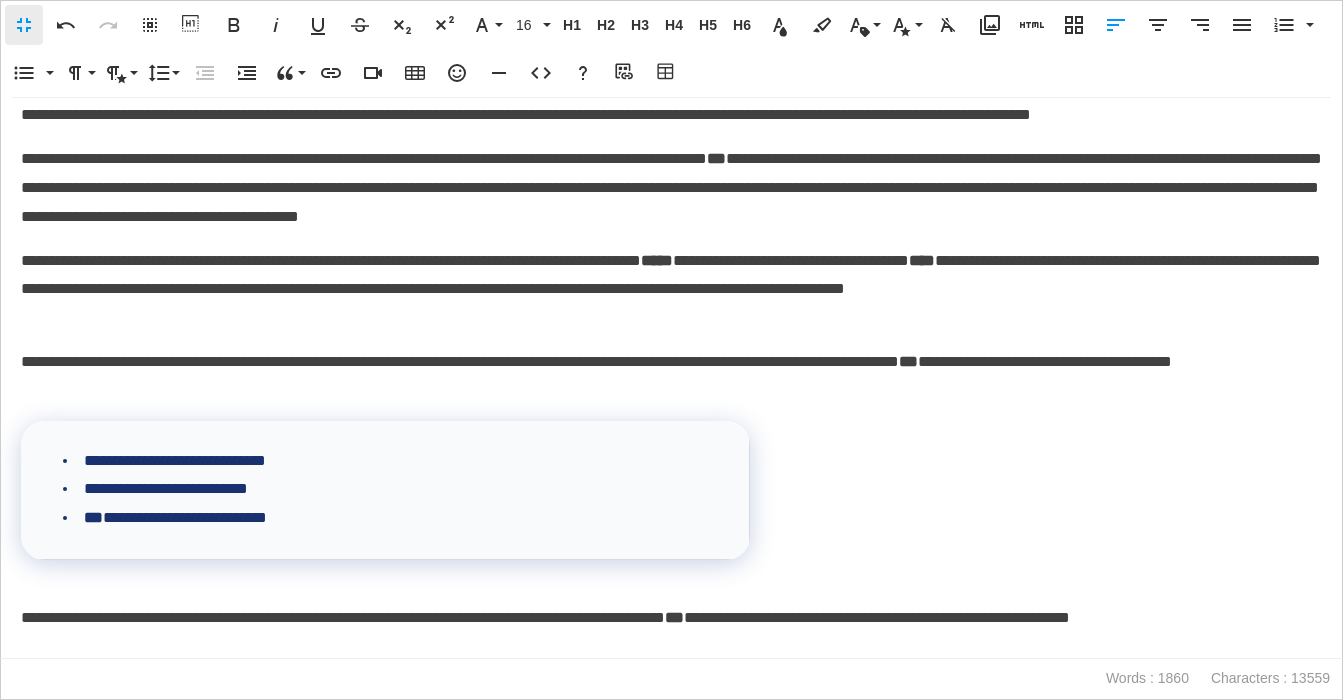 click on "**********" at bounding box center (671, 290) 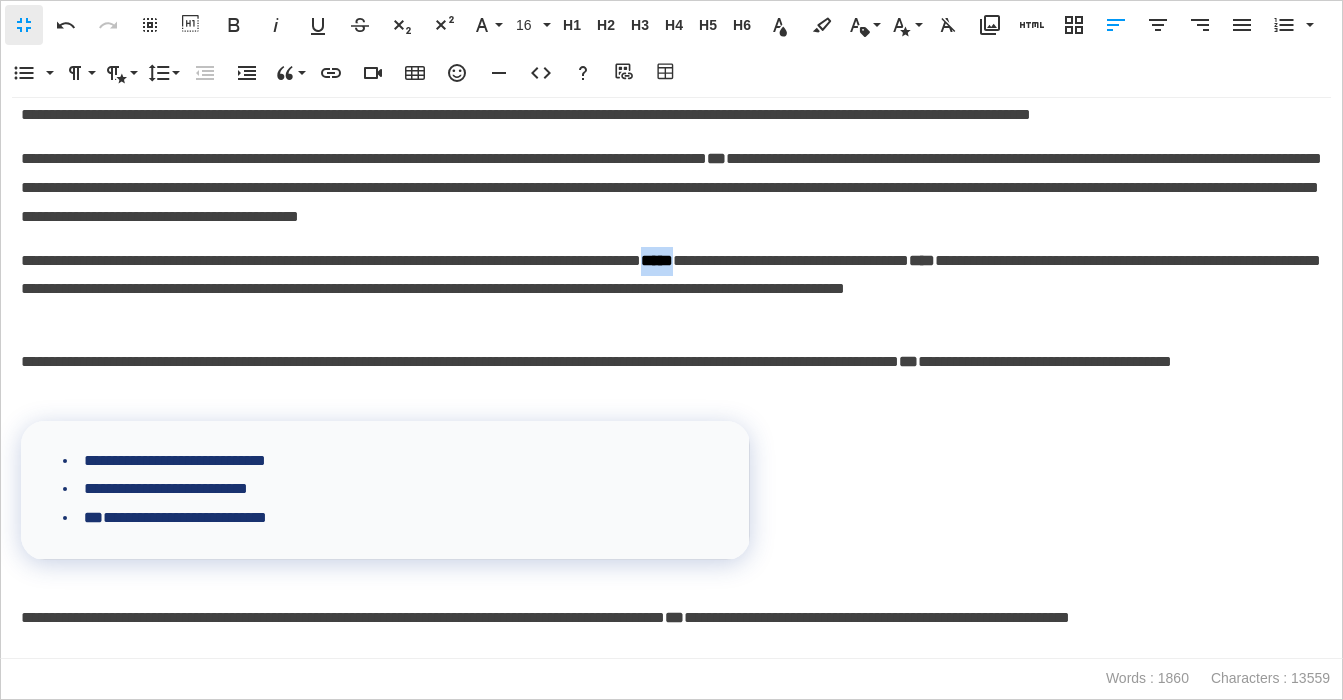 drag, startPoint x: 828, startPoint y: 258, endPoint x: 876, endPoint y: 262, distance: 48.166378 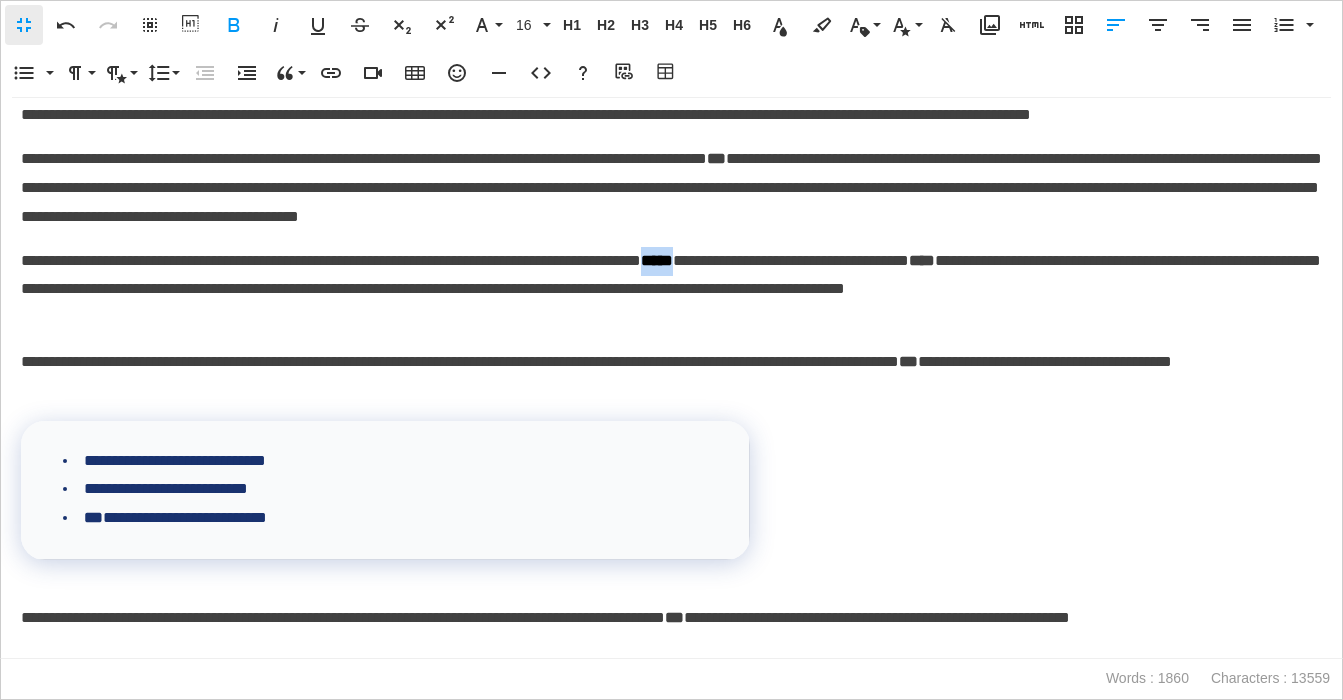 copy on "*****" 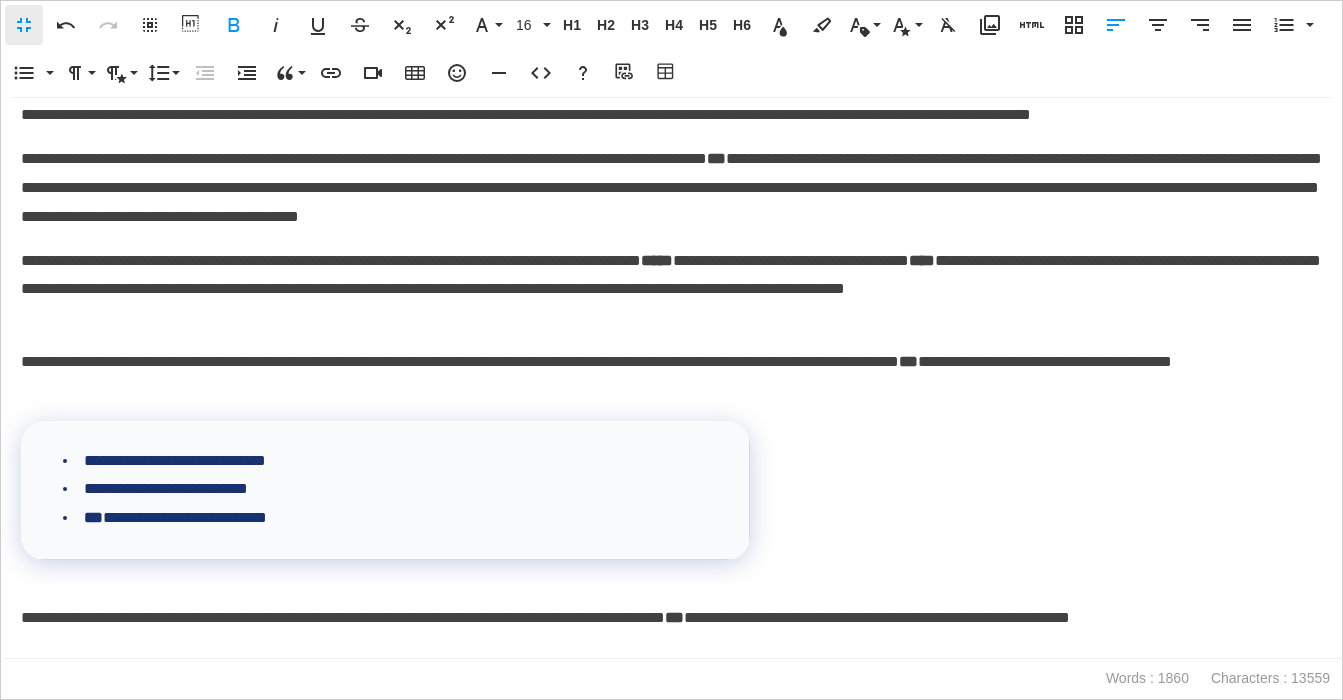 click on "**********" at bounding box center [671, 290] 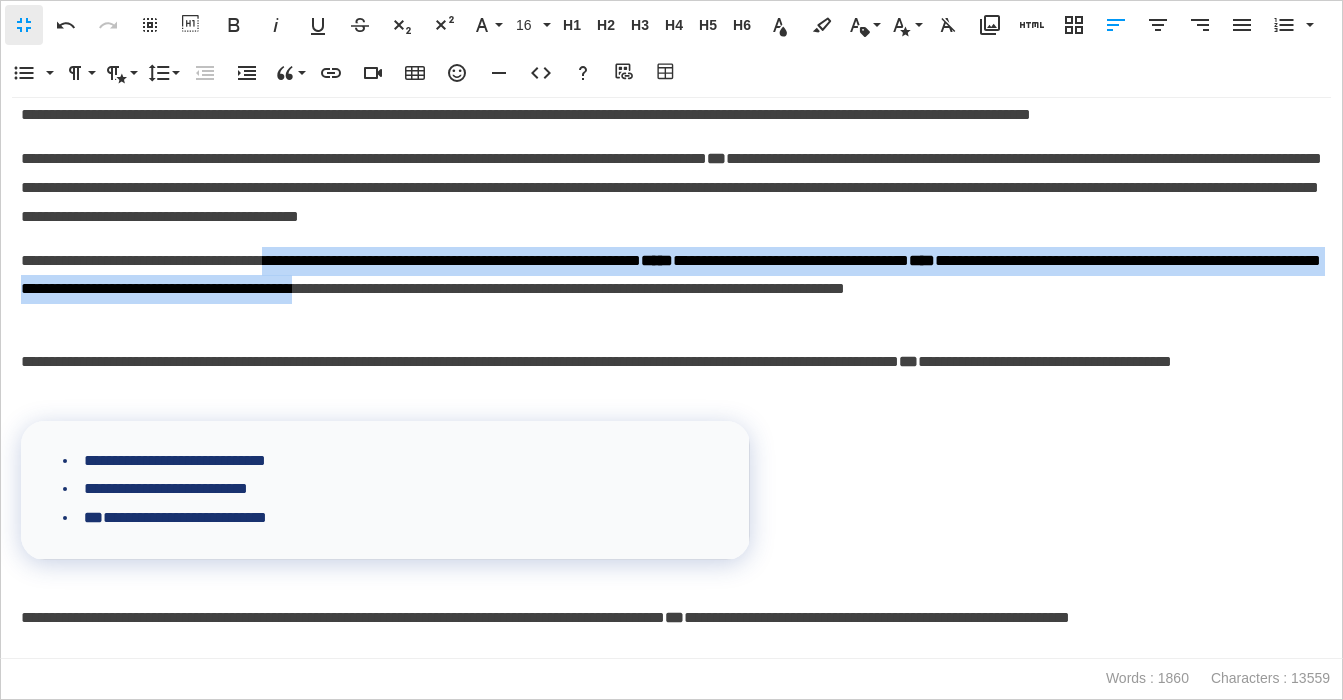 drag, startPoint x: 347, startPoint y: 264, endPoint x: 723, endPoint y: 275, distance: 376.16086 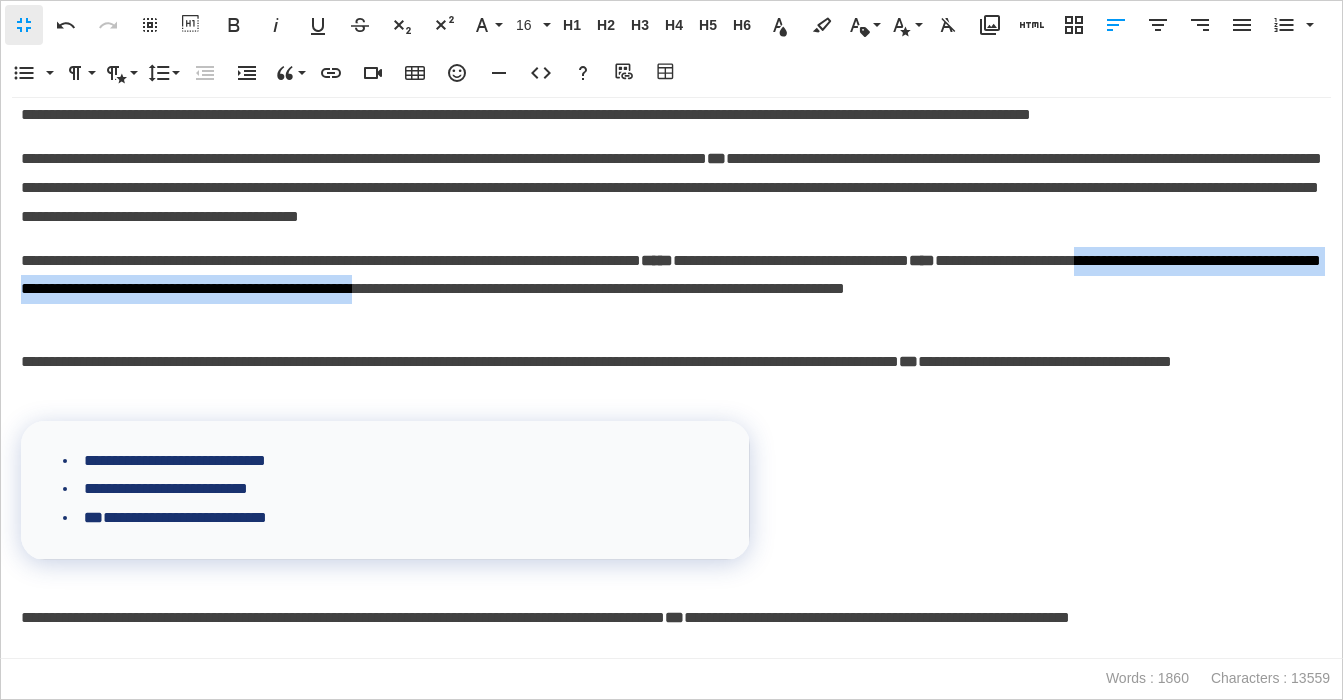 drag, startPoint x: 83, startPoint y: 286, endPoint x: 804, endPoint y: 289, distance: 721.0062 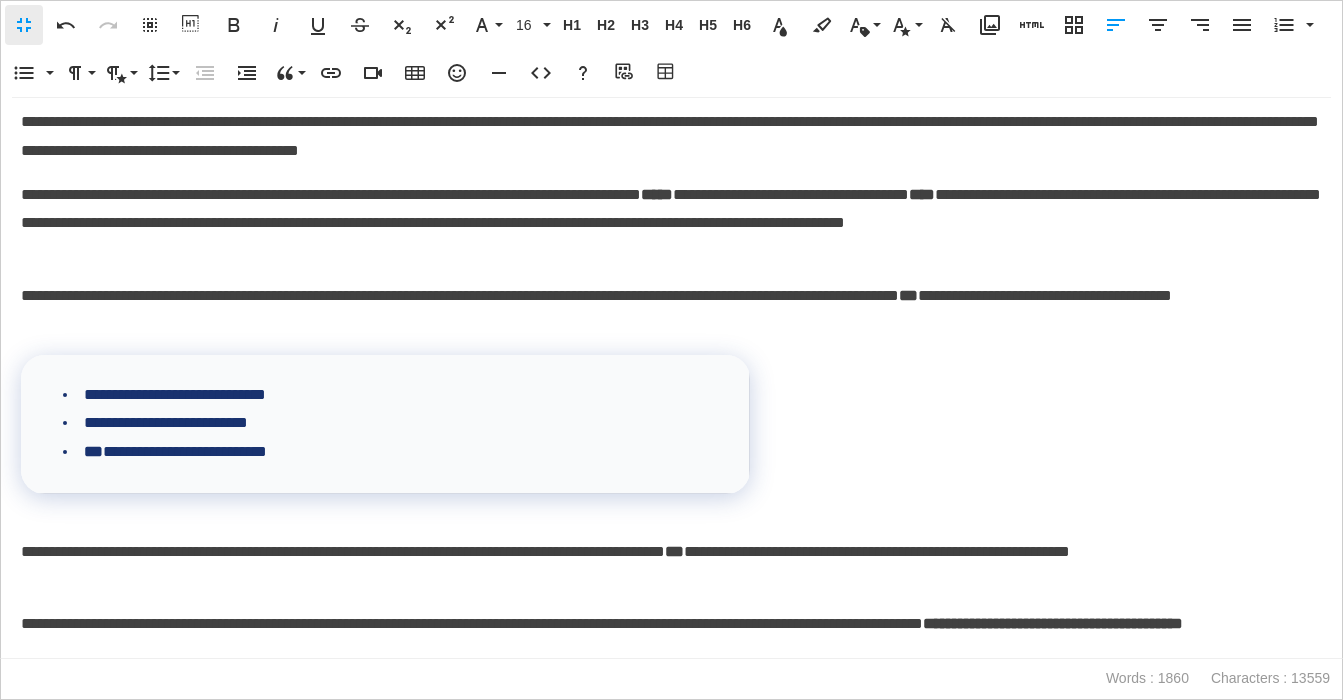 scroll, scrollTop: 560, scrollLeft: 0, axis: vertical 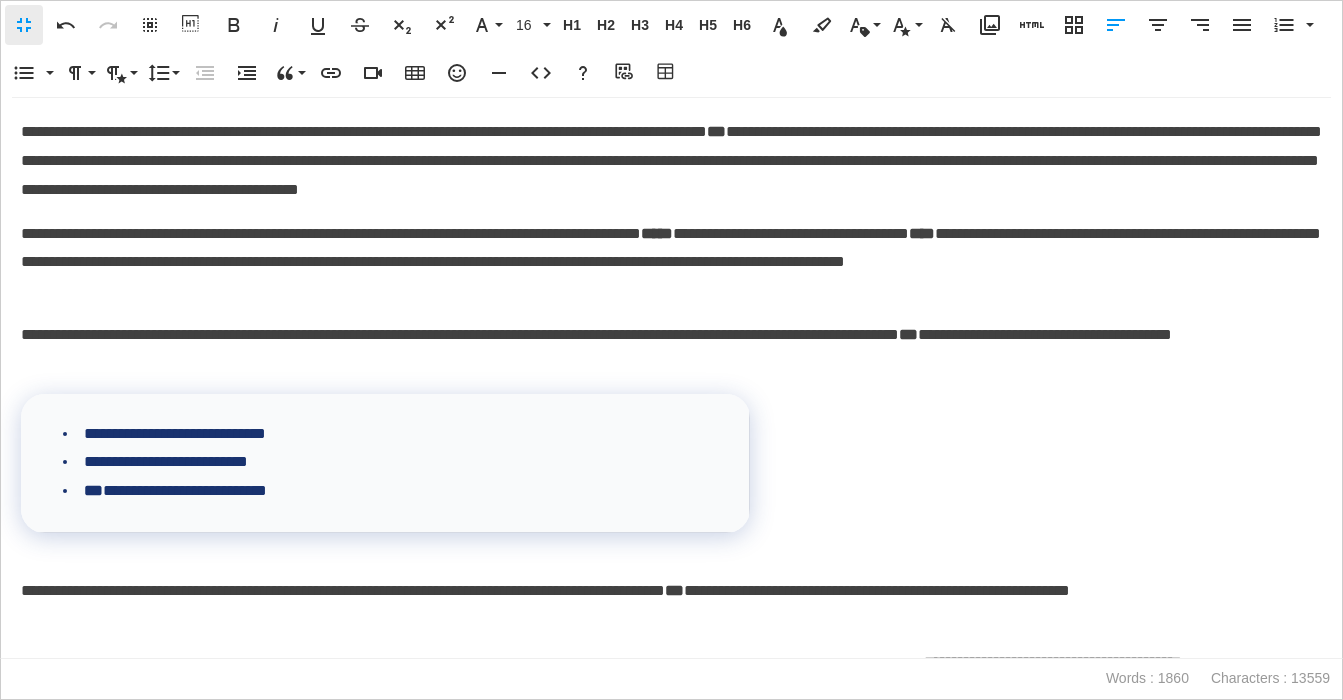 click on "**********" at bounding box center [671, 161] 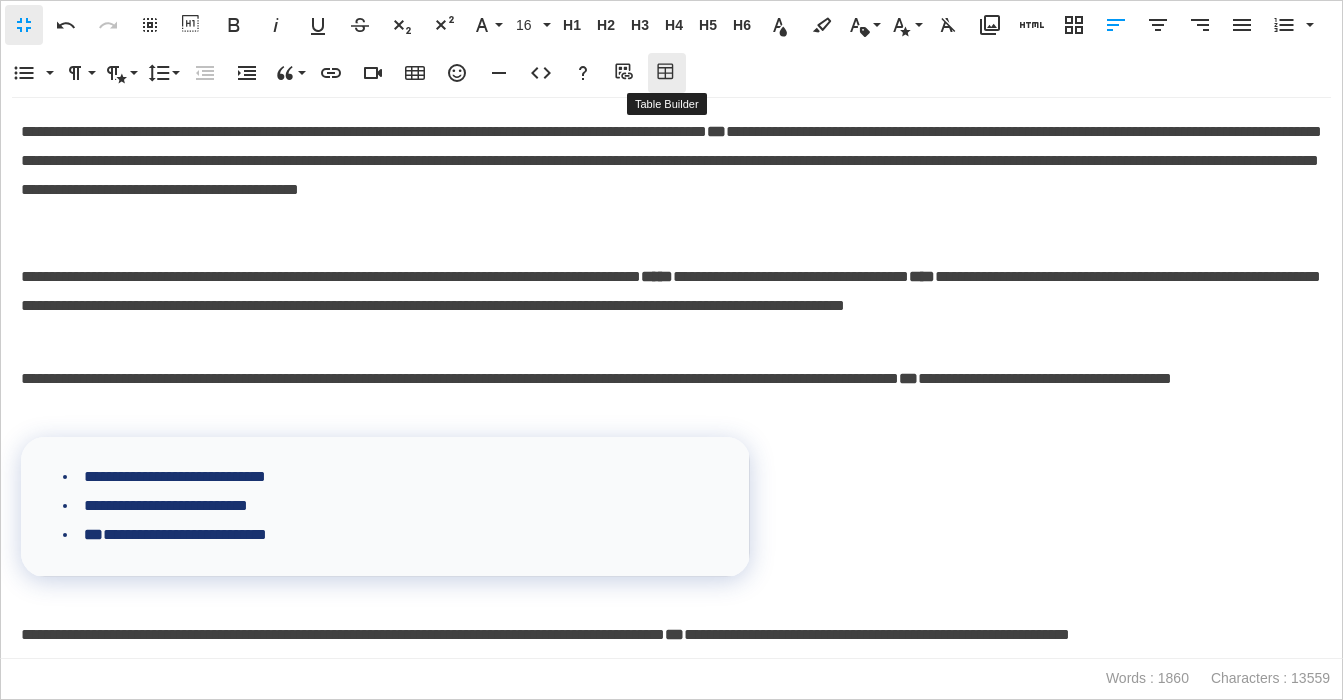 click 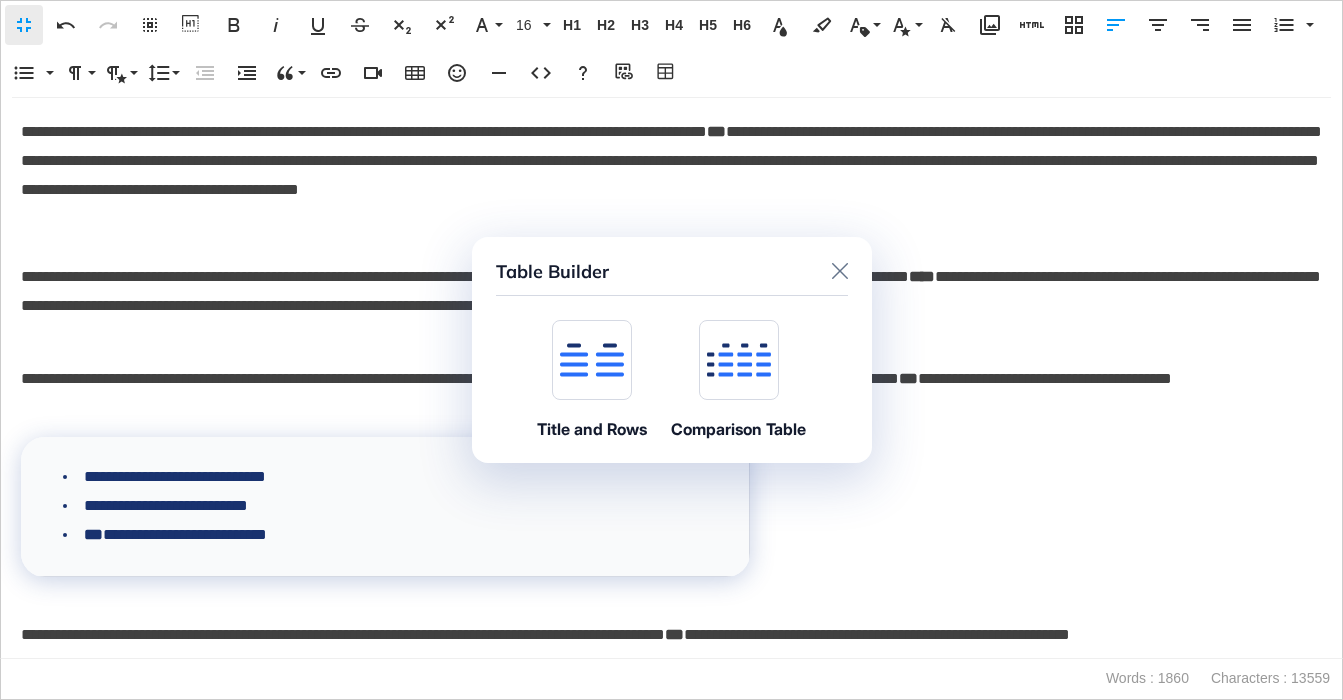 click 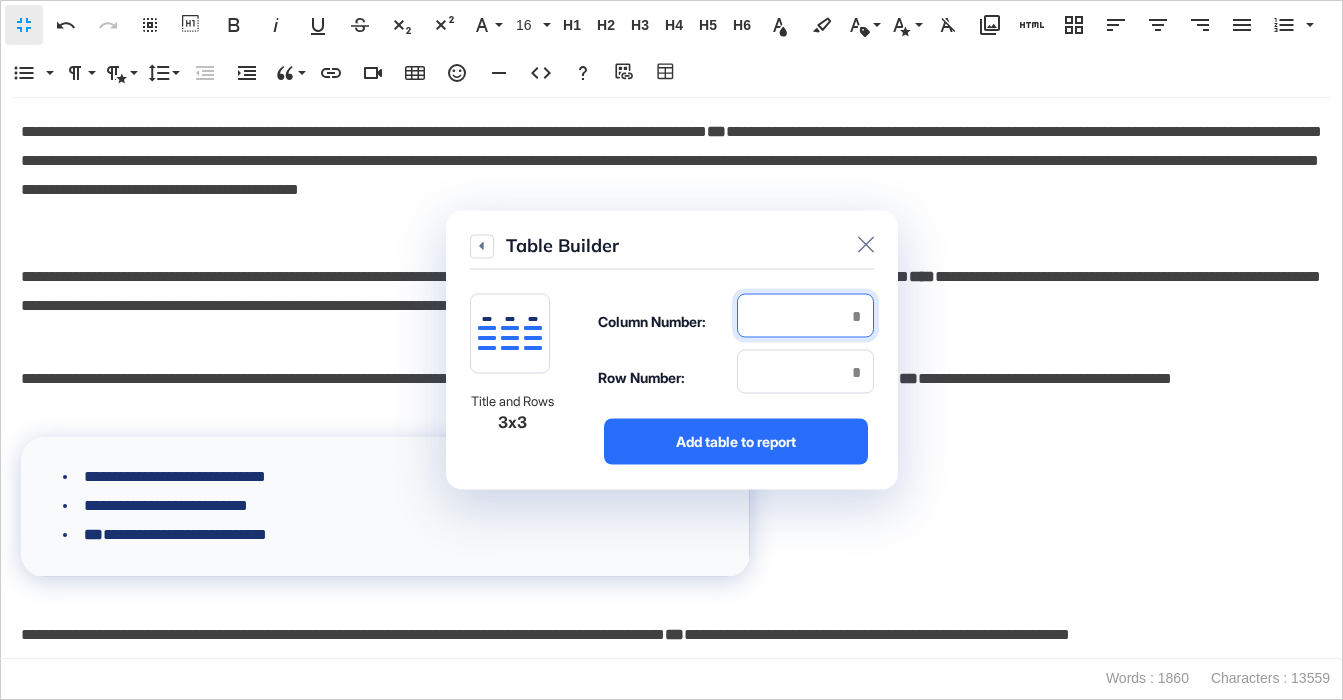 click at bounding box center (805, 316) 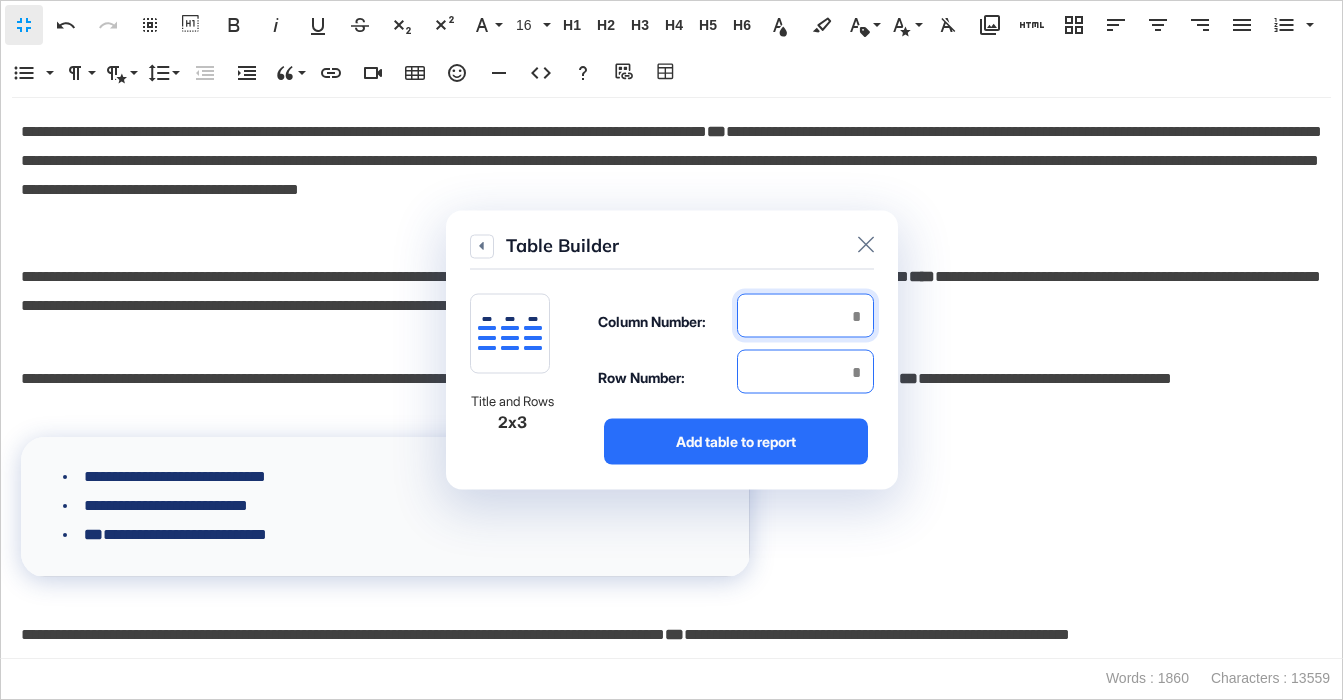 type on "*" 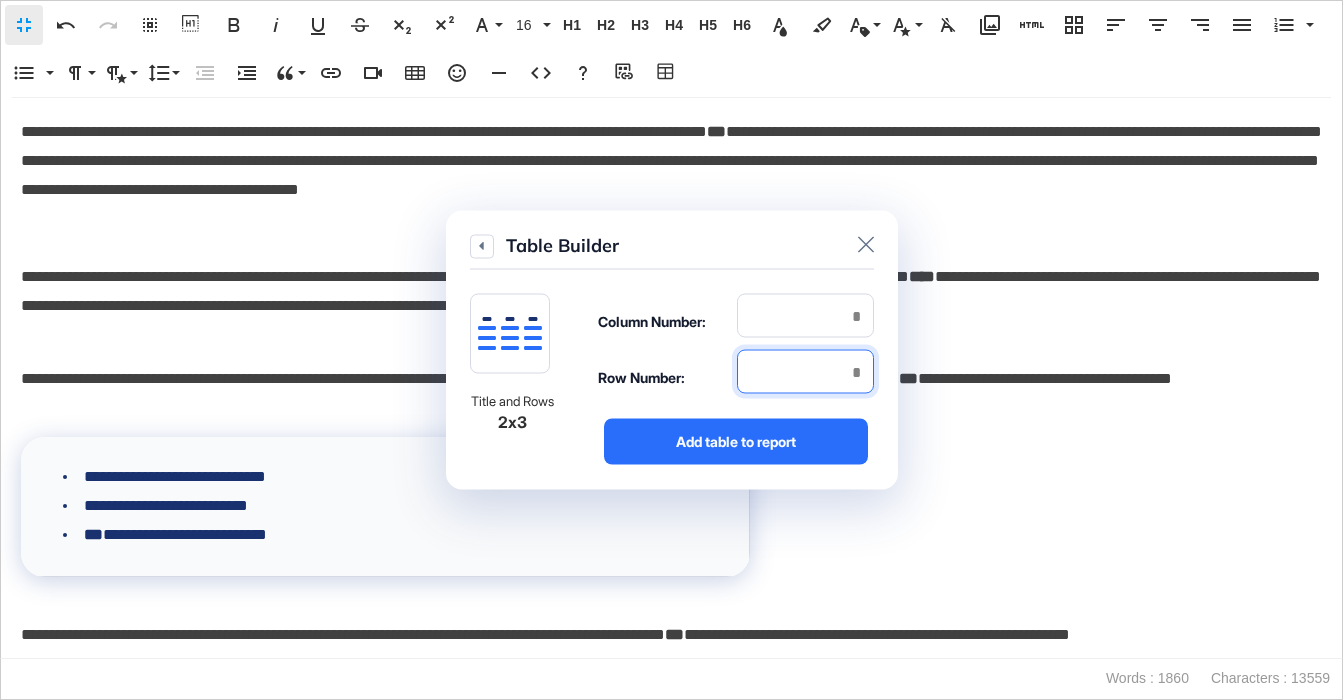 click at bounding box center [805, 372] 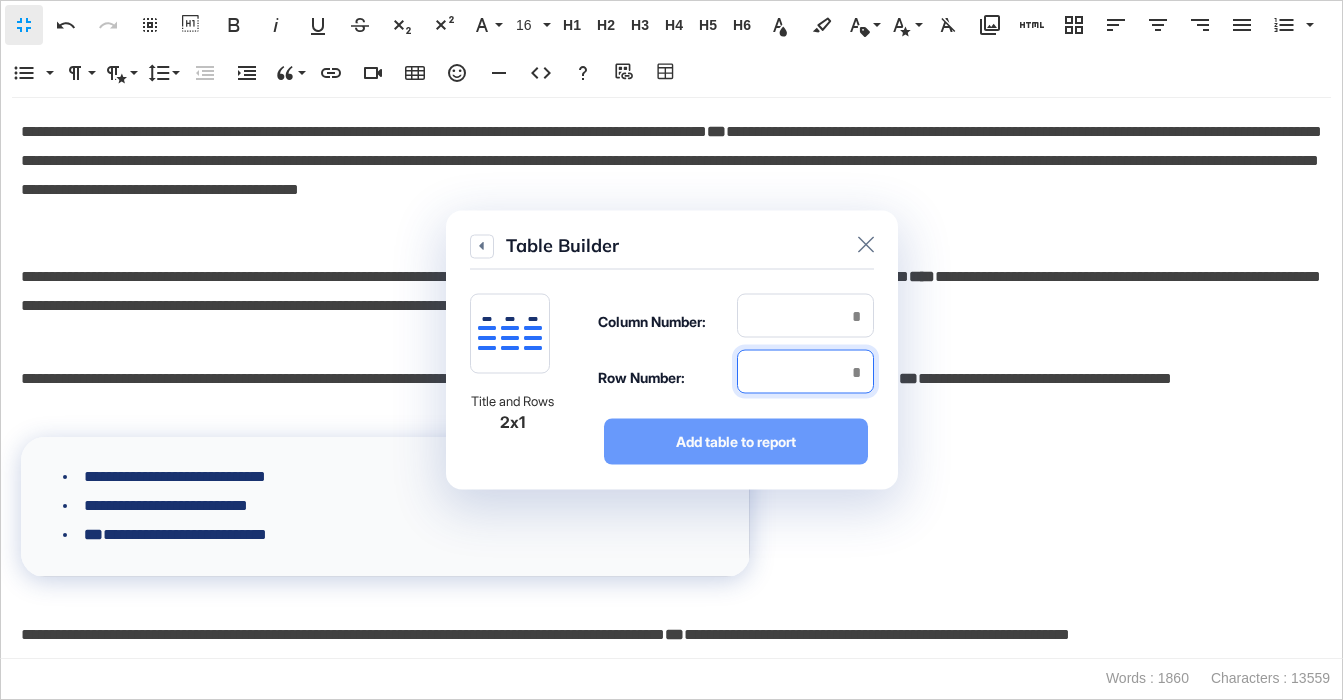 type on "*" 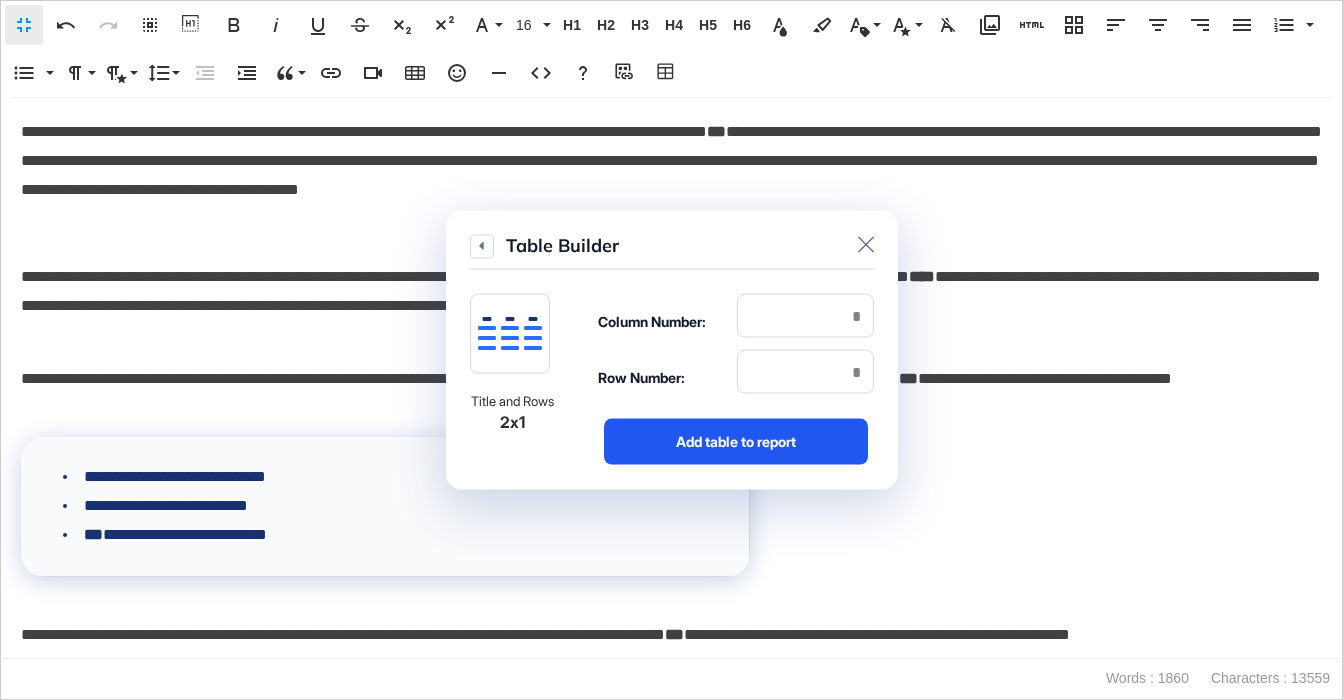 click on "Add table to report" at bounding box center (736, 442) 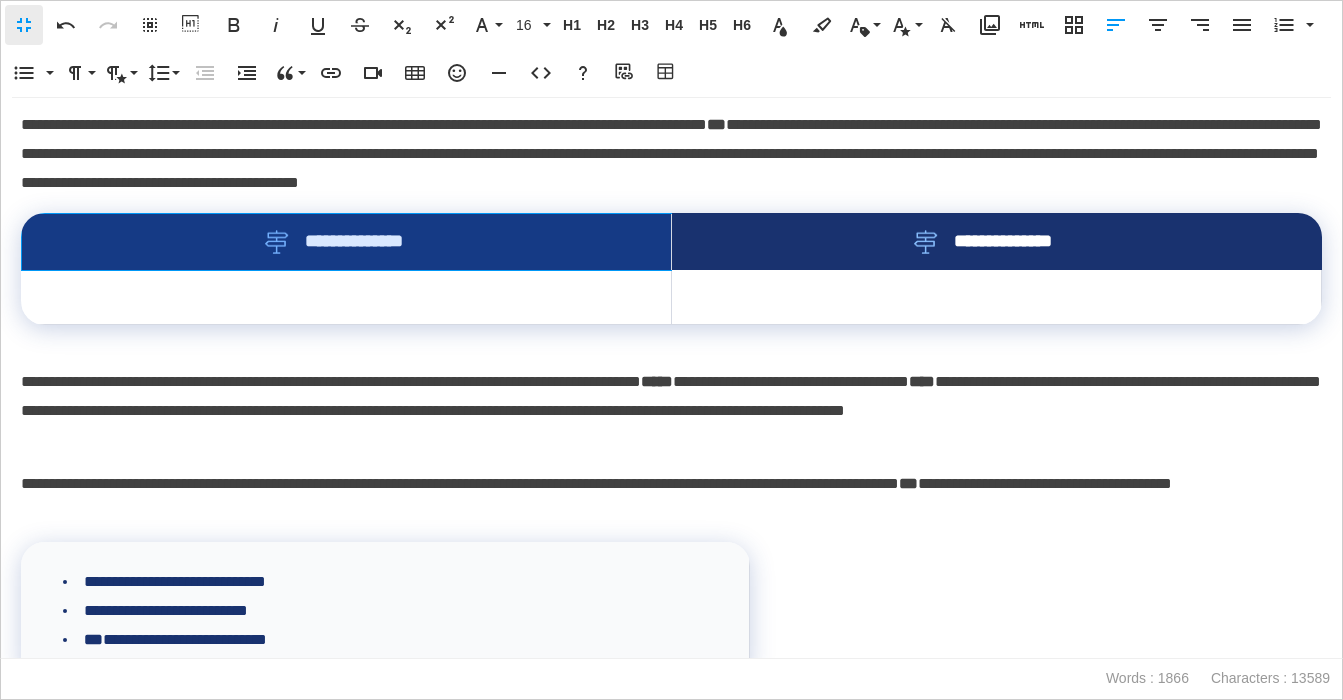 drag, startPoint x: 617, startPoint y: 253, endPoint x: 844, endPoint y: 264, distance: 227.26636 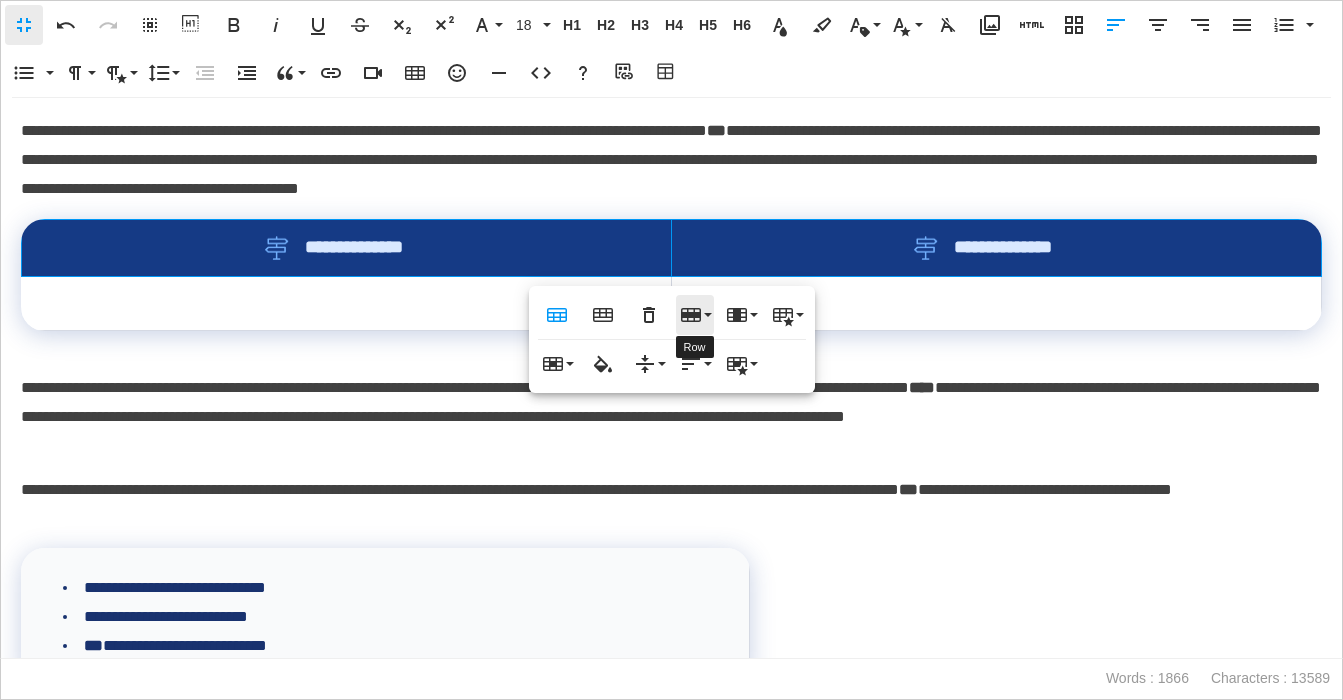 click 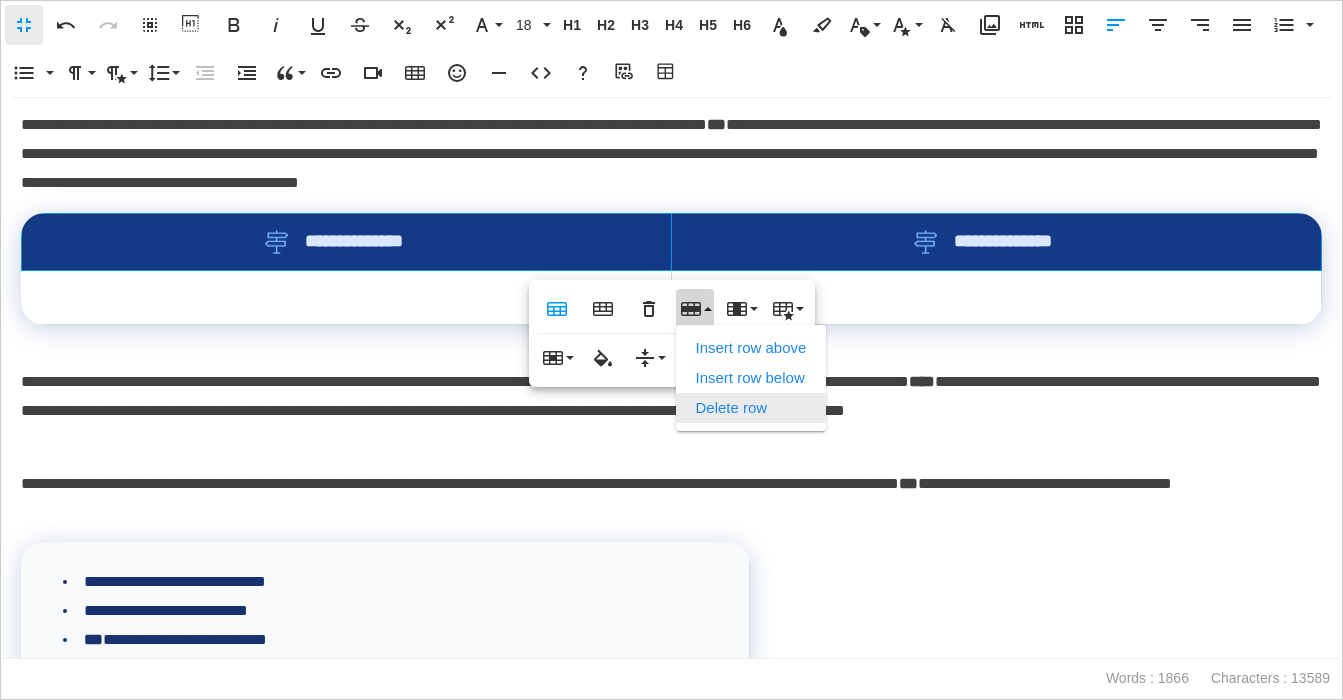 click on "Delete row" at bounding box center (751, 408) 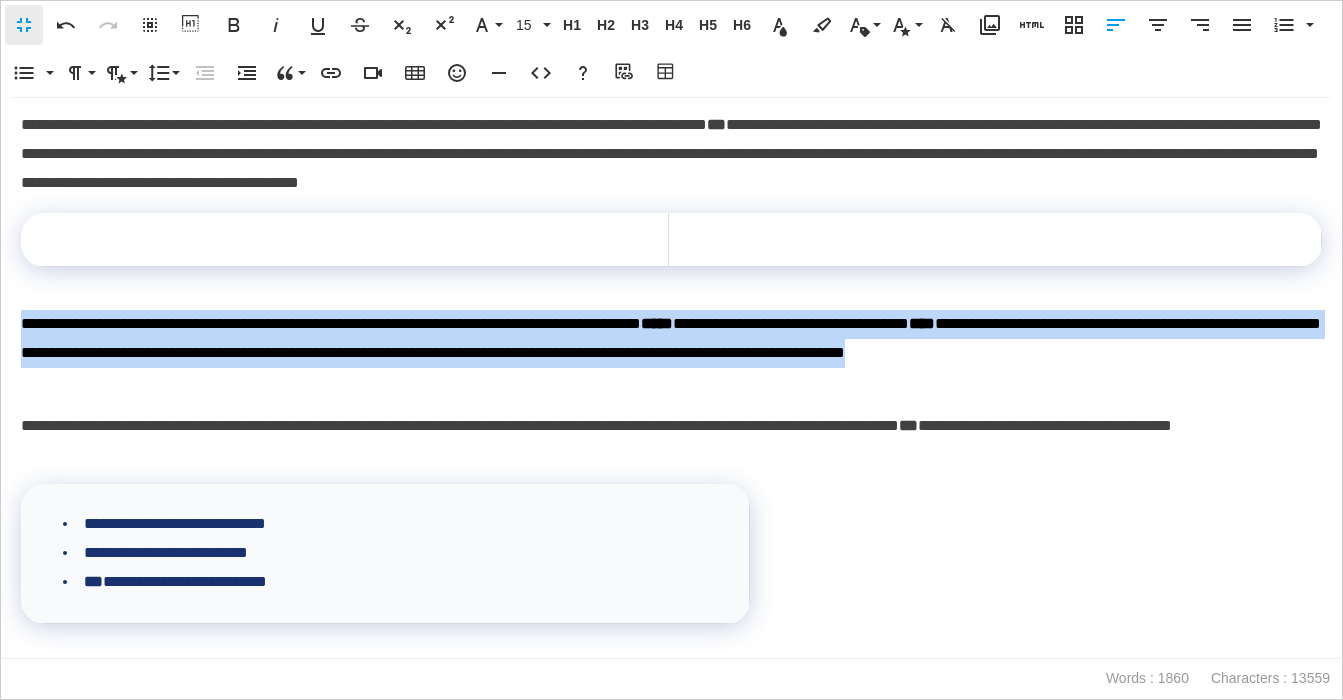 drag, startPoint x: 132, startPoint y: 376, endPoint x: 11, endPoint y: 334, distance: 128.082 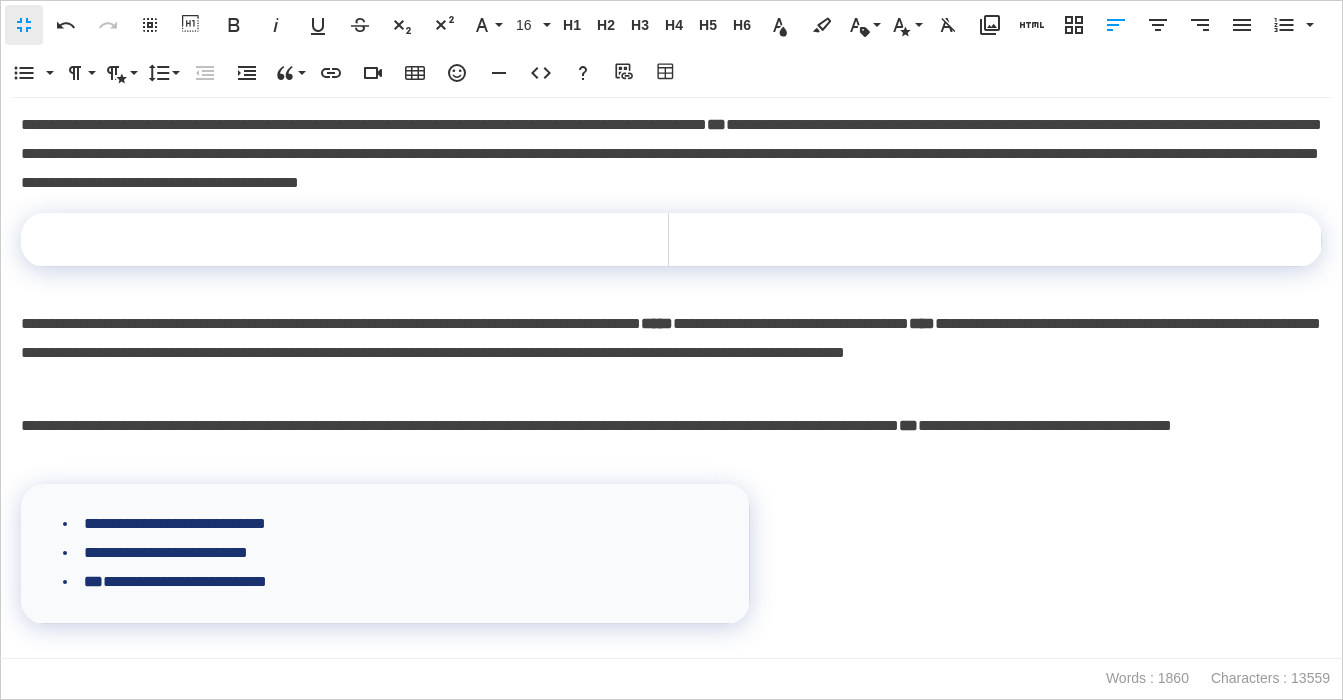 click at bounding box center [995, 240] 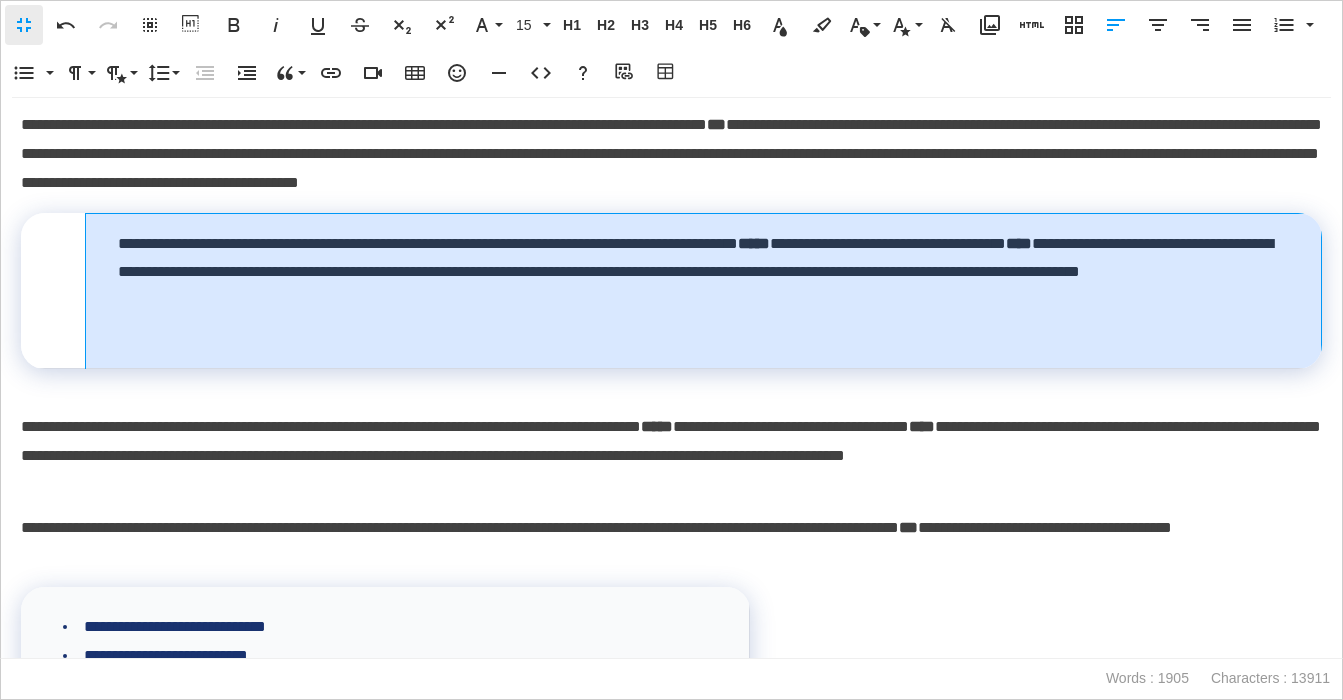 click on "**********" at bounding box center (704, 290) 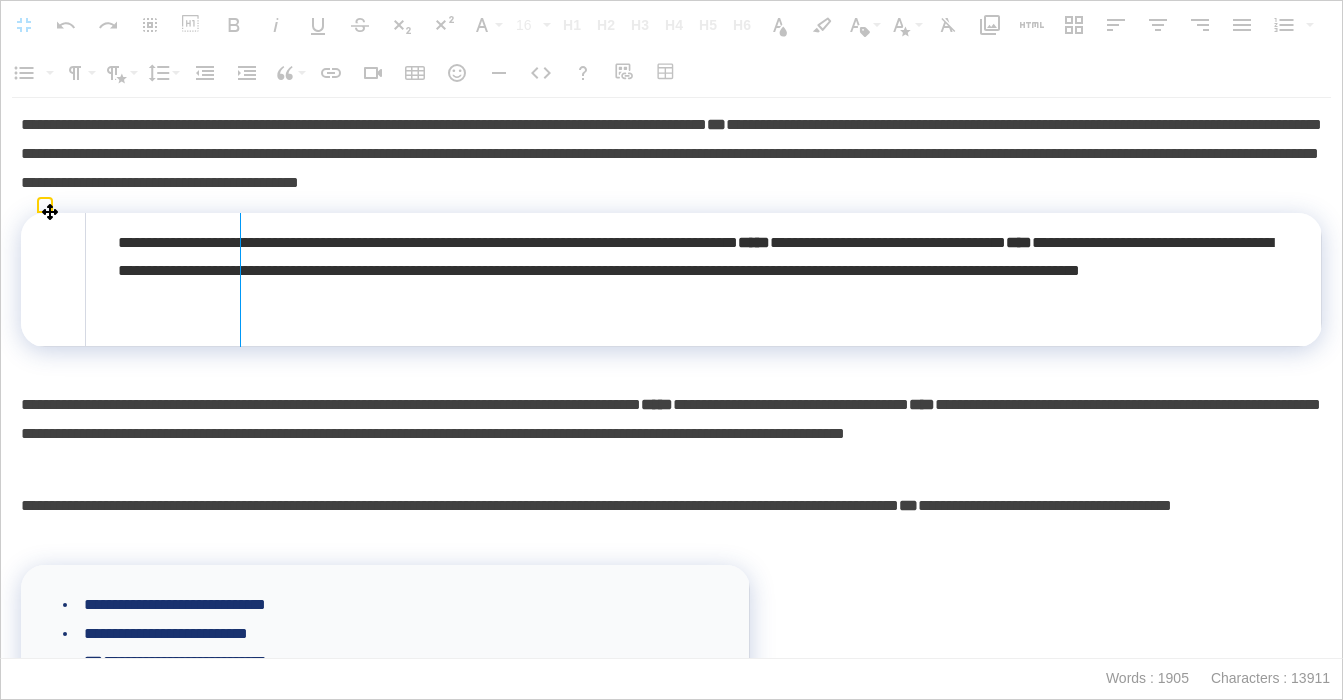 drag, startPoint x: 87, startPoint y: 246, endPoint x: 239, endPoint y: 248, distance: 152.01315 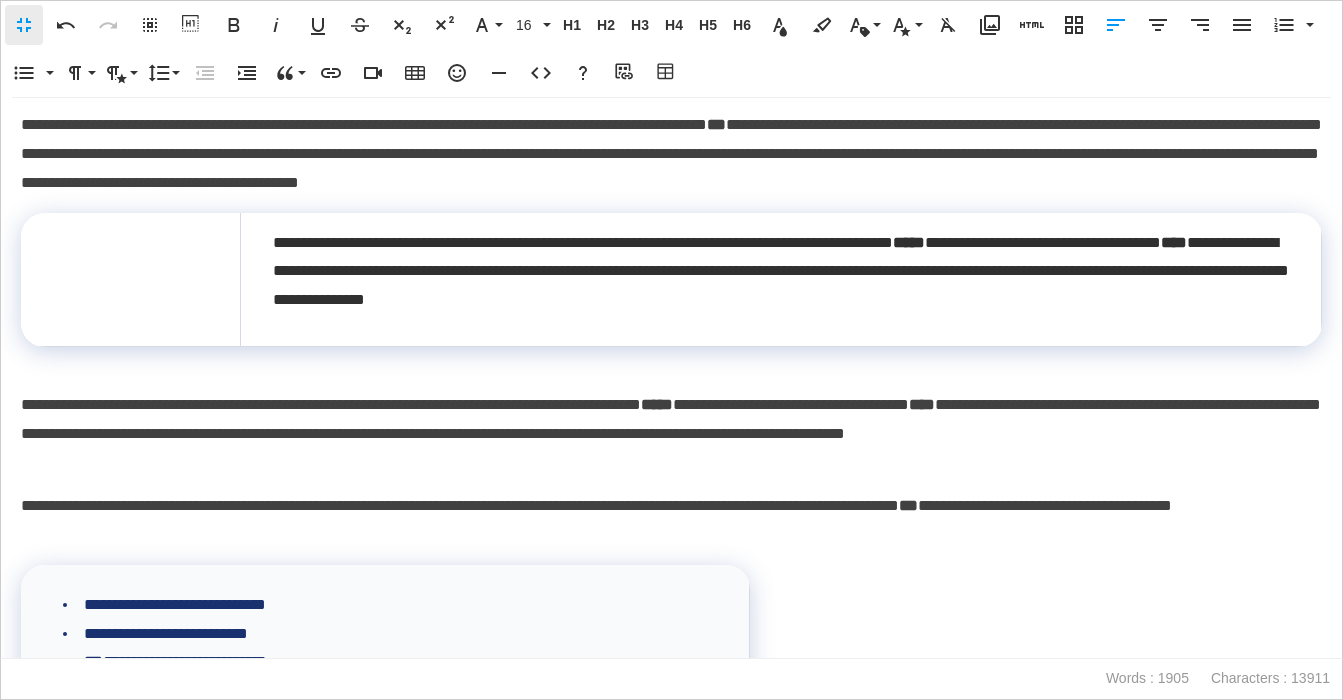 click on "**********" at bounding box center (671, 154) 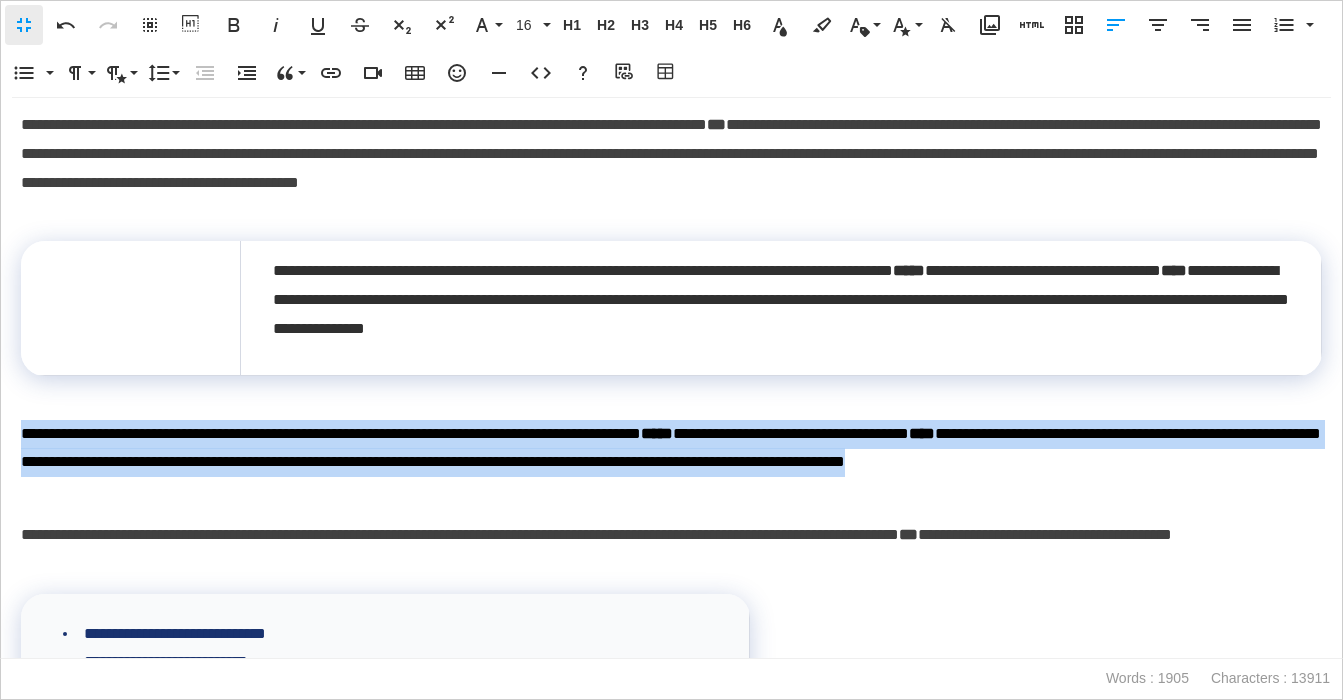 drag, startPoint x: 127, startPoint y: 502, endPoint x: 7, endPoint y: 439, distance: 135.53229 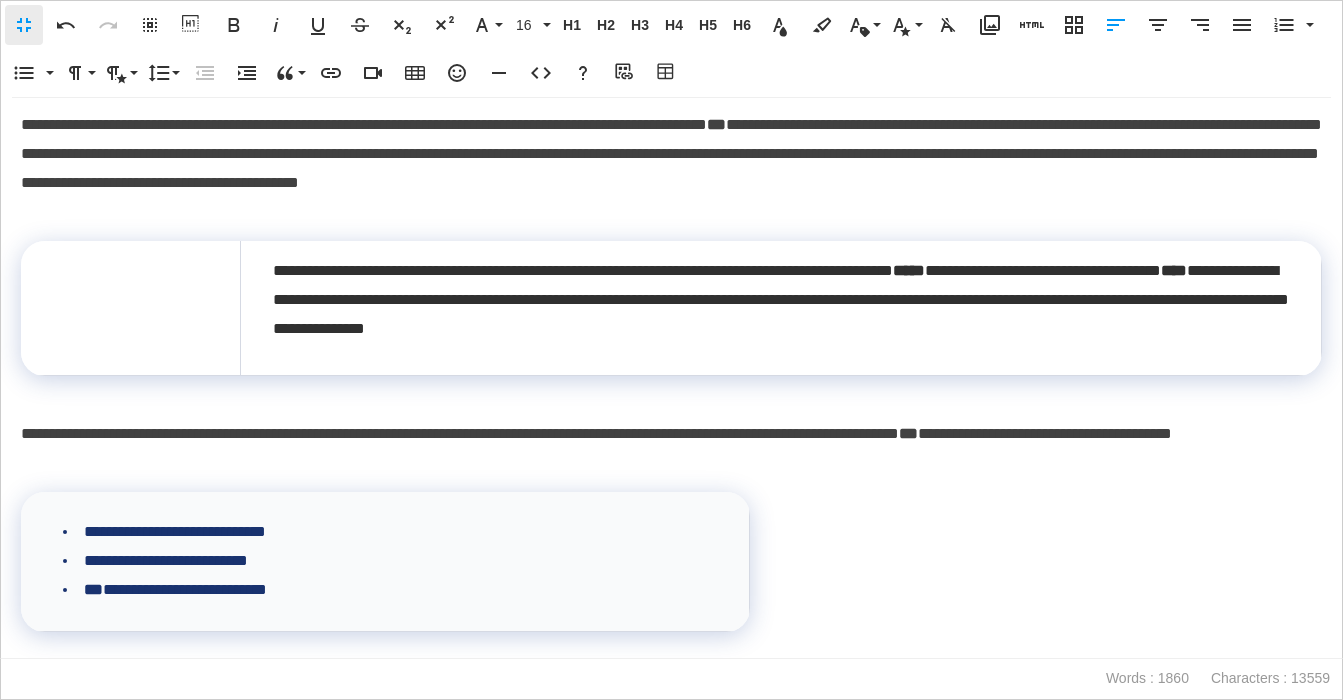 click at bounding box center [130, 308] 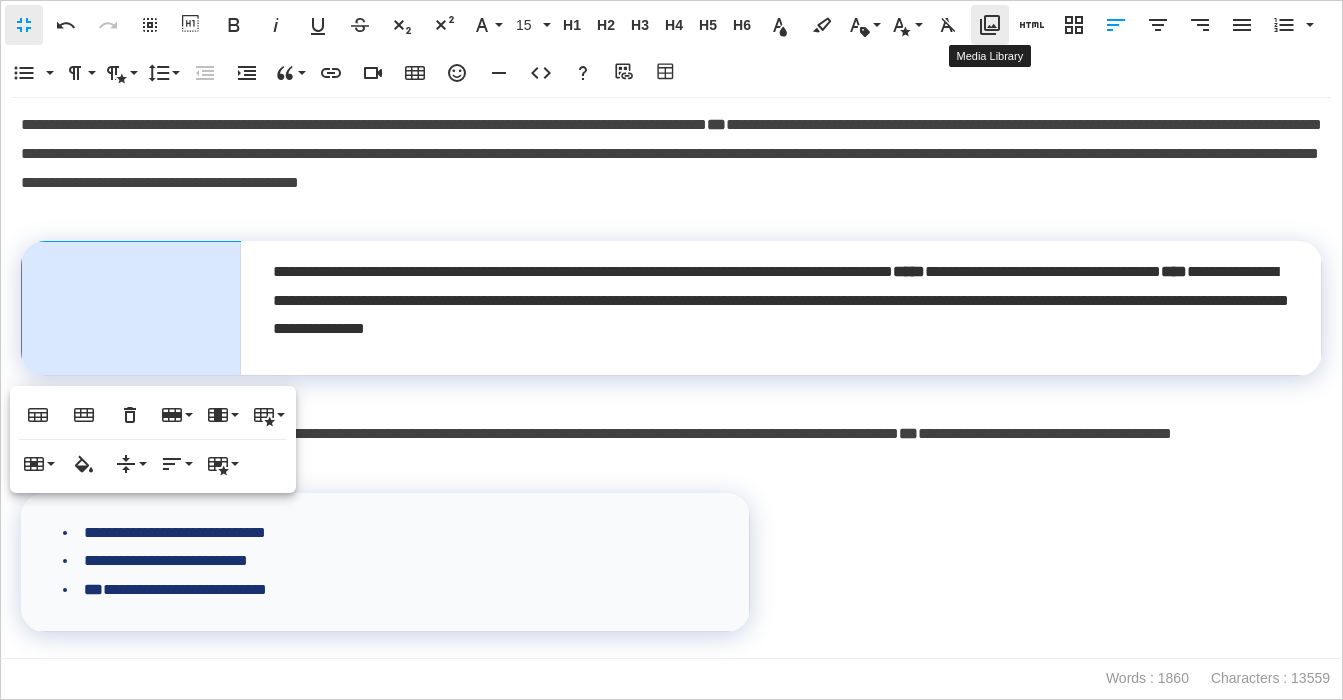 click 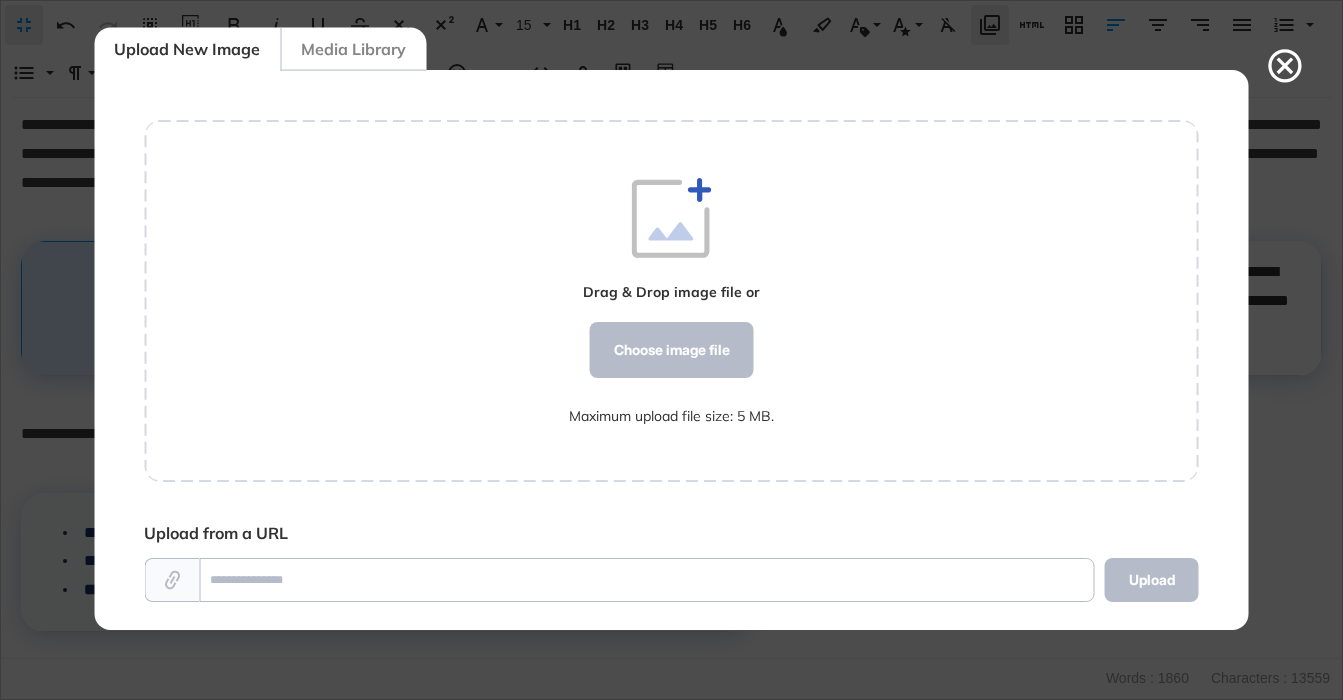 scroll, scrollTop: 560, scrollLeft: 1055, axis: both 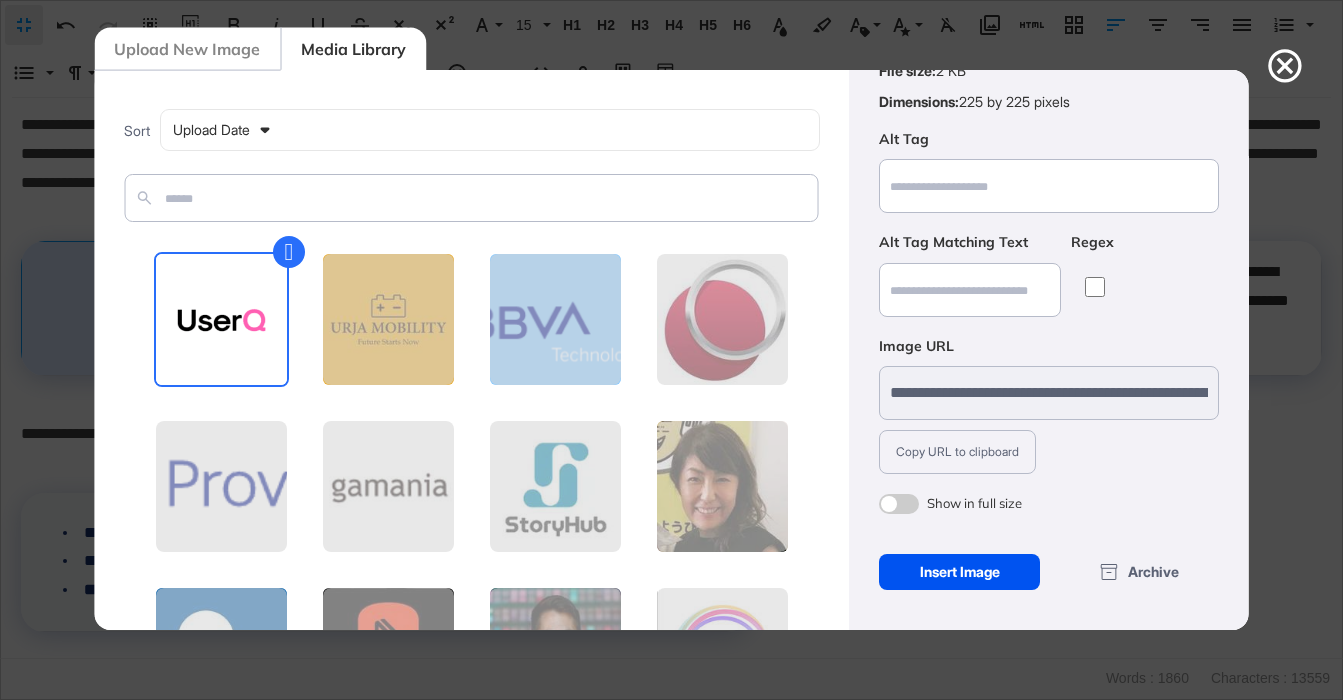 click on "Insert Image" at bounding box center [959, 572] 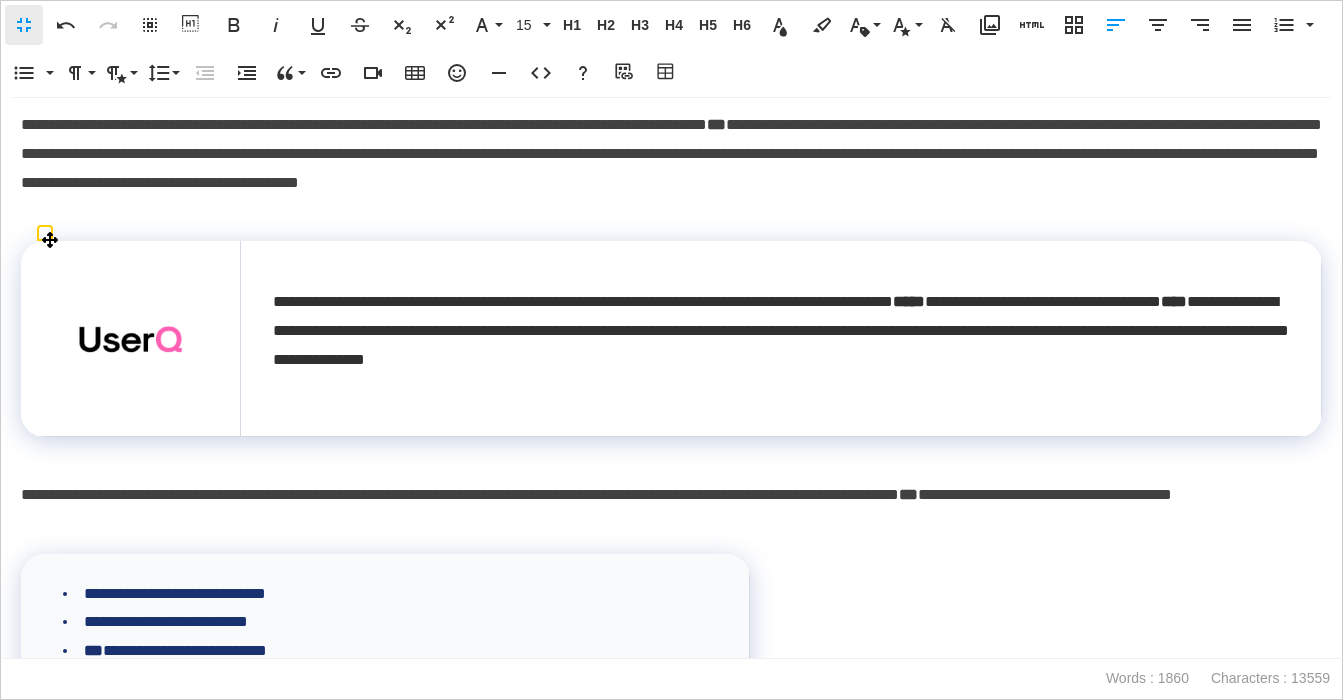click at bounding box center (130, 338) 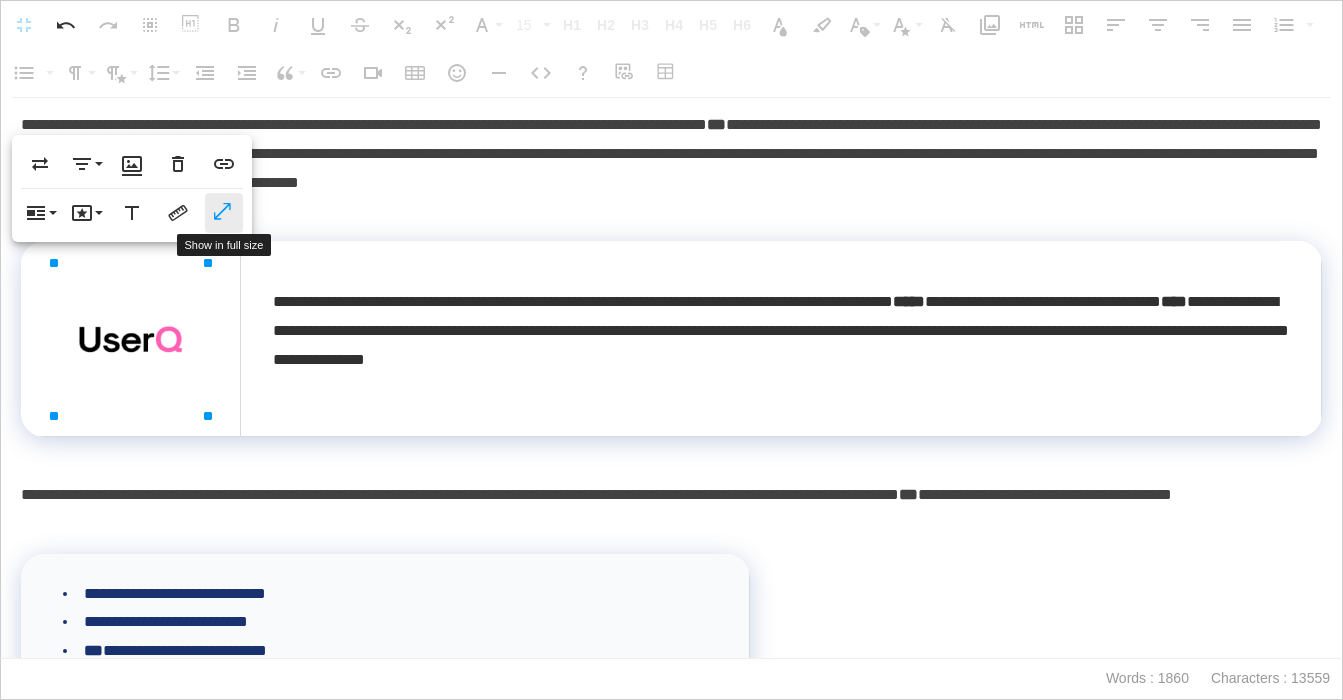 click 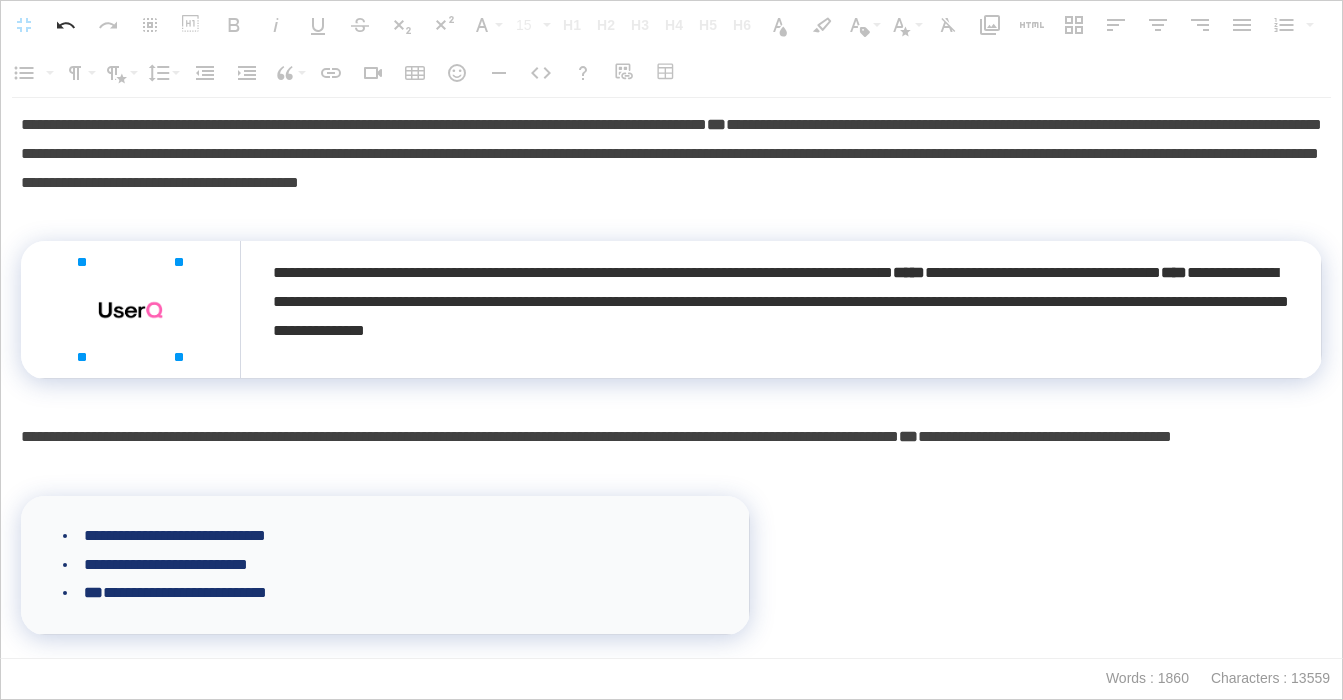 drag, startPoint x: 206, startPoint y: 263, endPoint x: 148, endPoint y: 299, distance: 68.26419 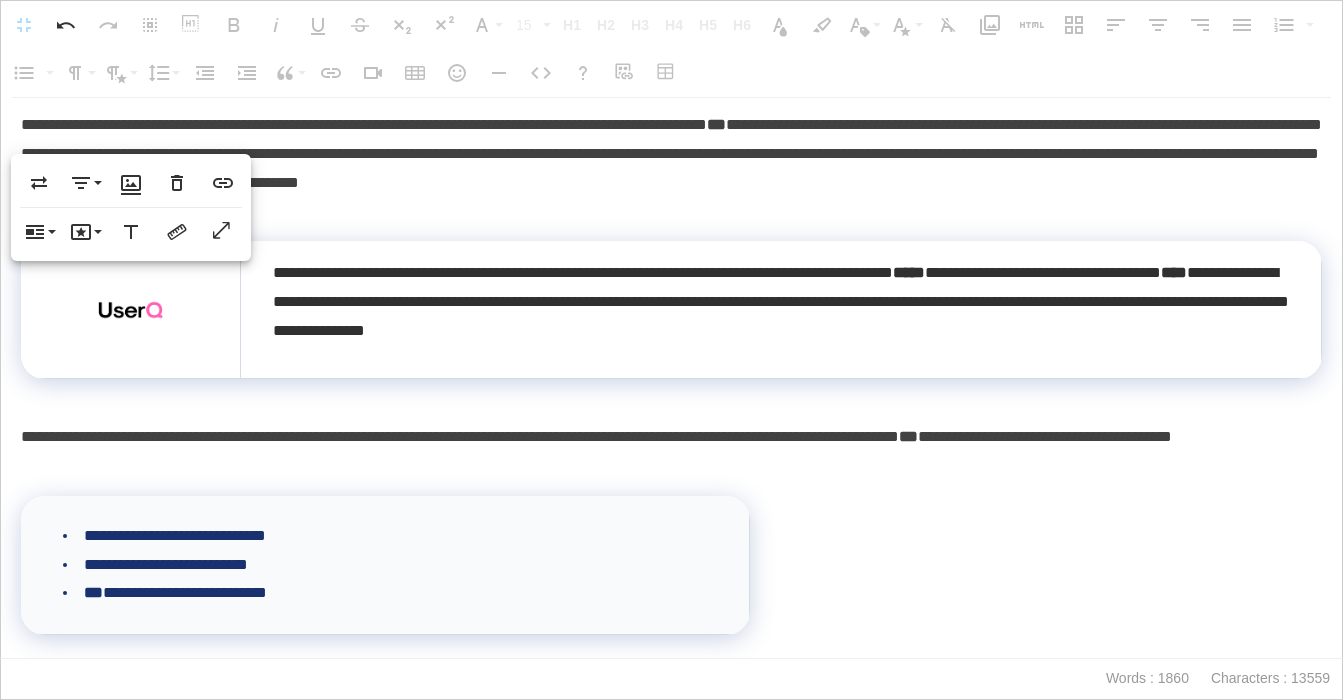 click on "**********" at bounding box center [671, 168] 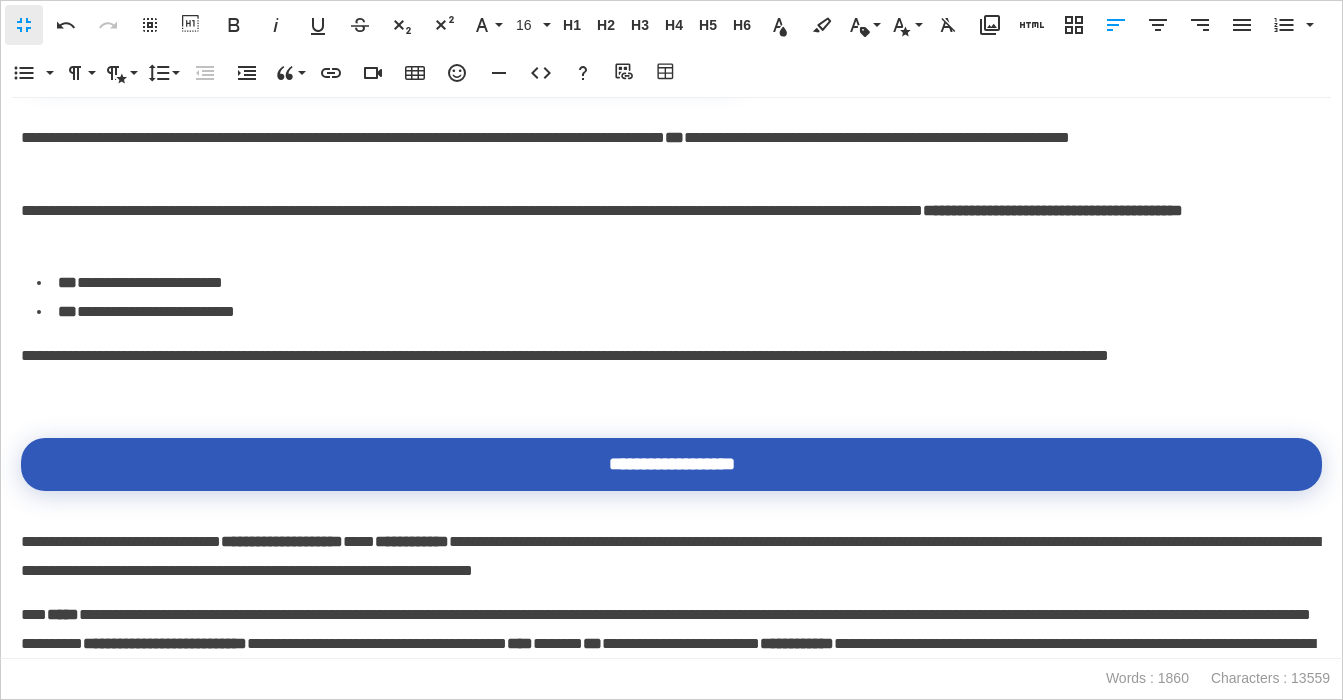 scroll, scrollTop: 1038, scrollLeft: 0, axis: vertical 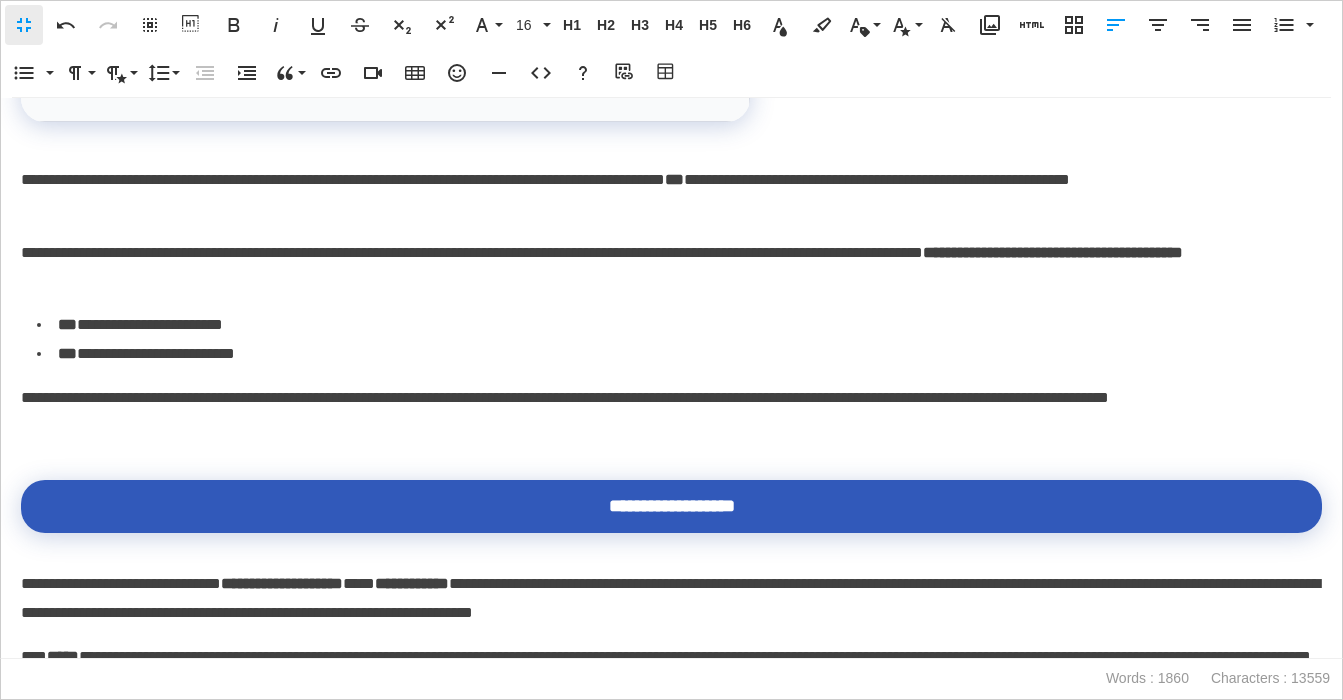 click on "**********" at bounding box center (671, 268) 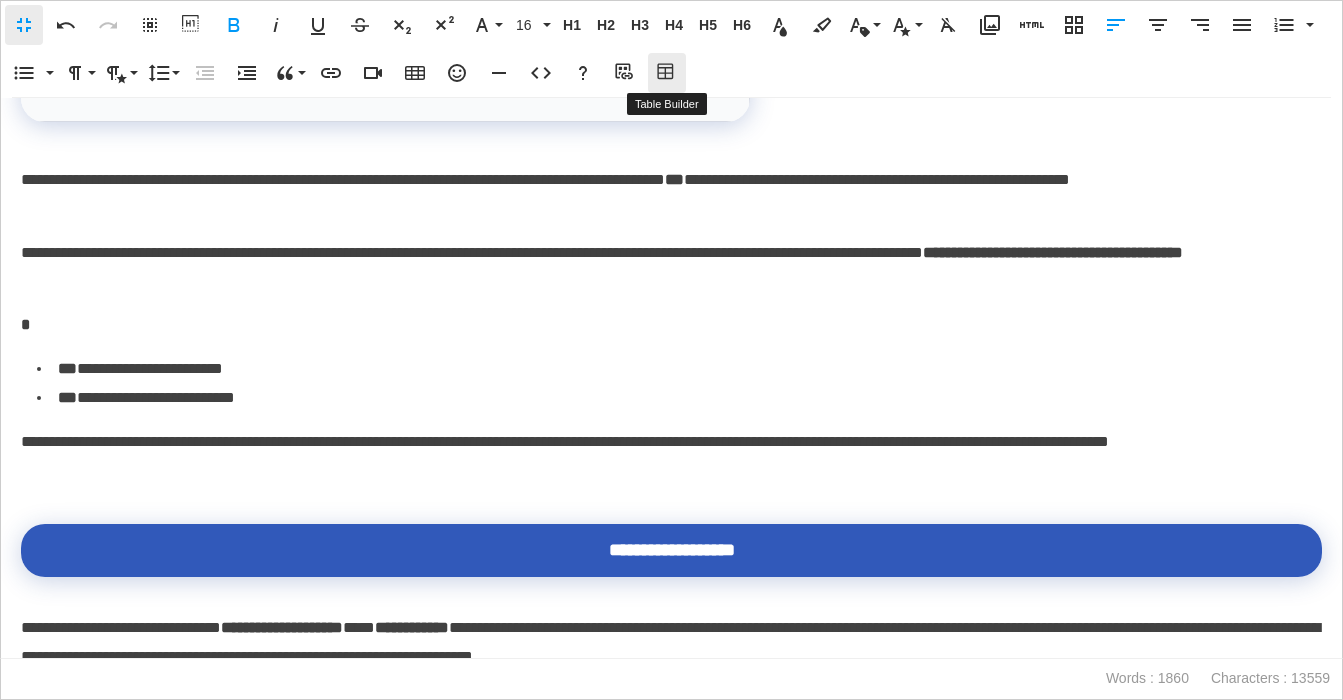 click 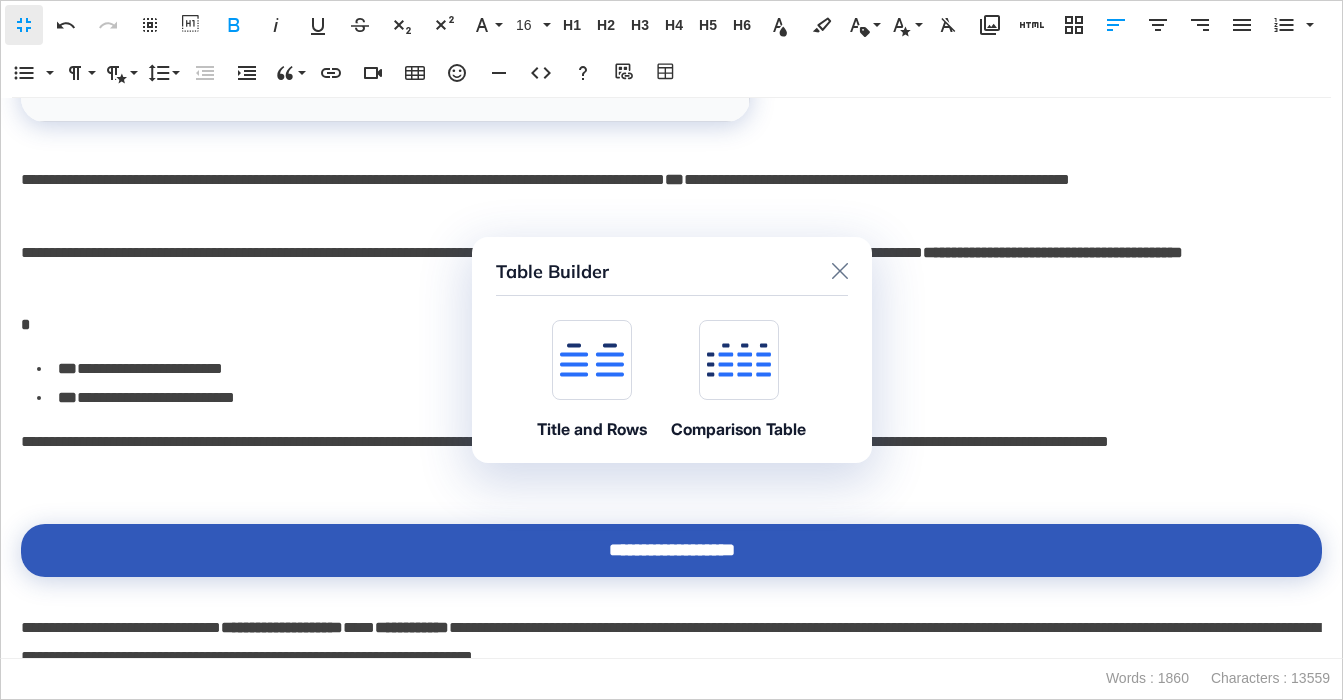 click at bounding box center (592, 360) 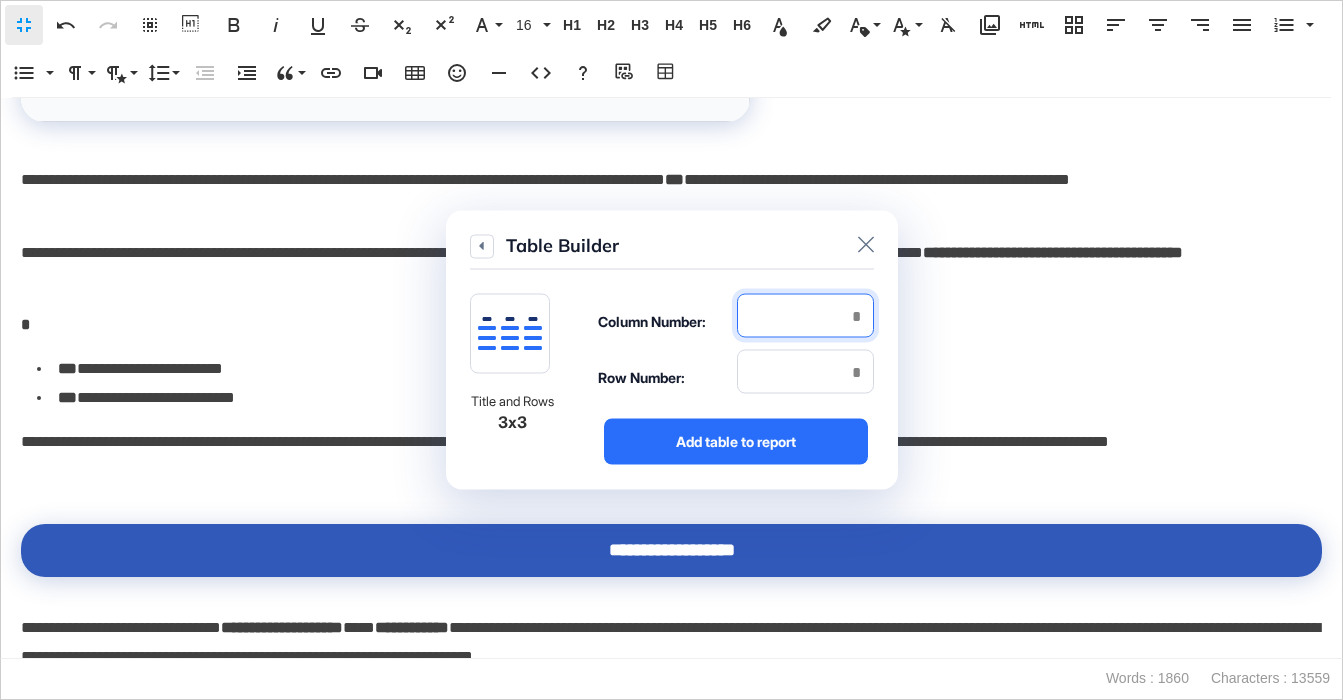 click at bounding box center (805, 316) 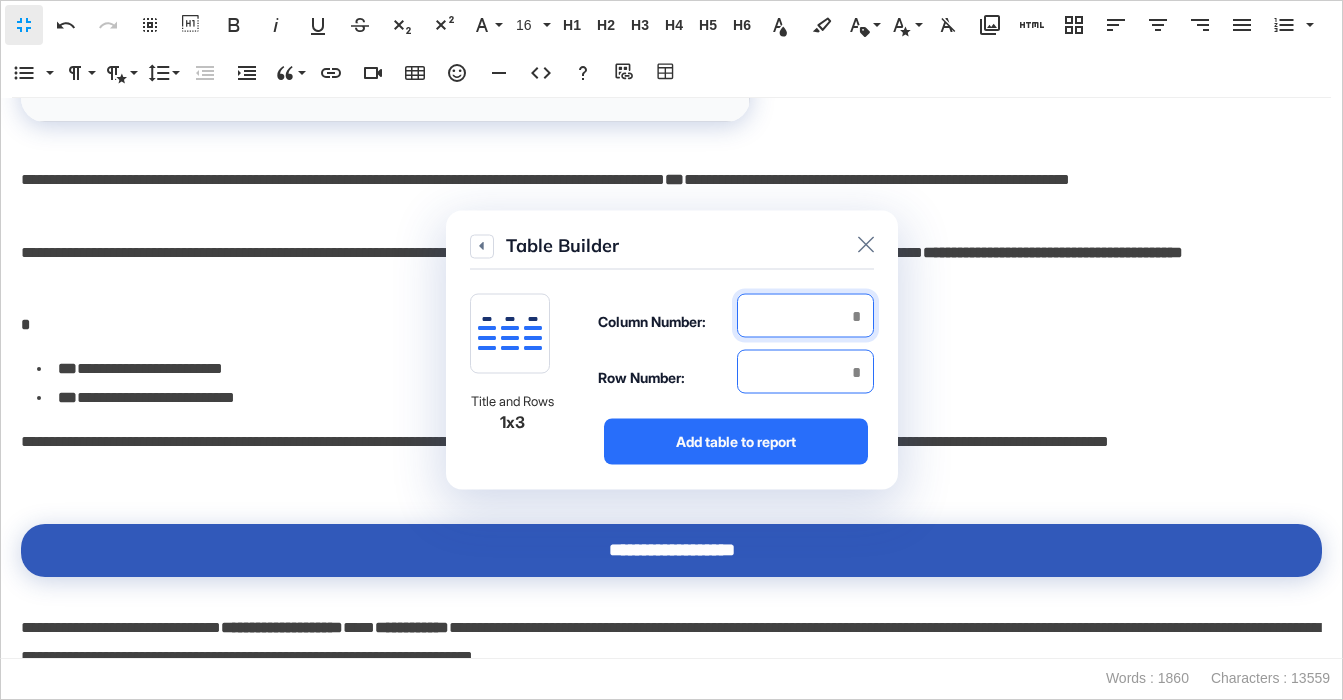 type on "*" 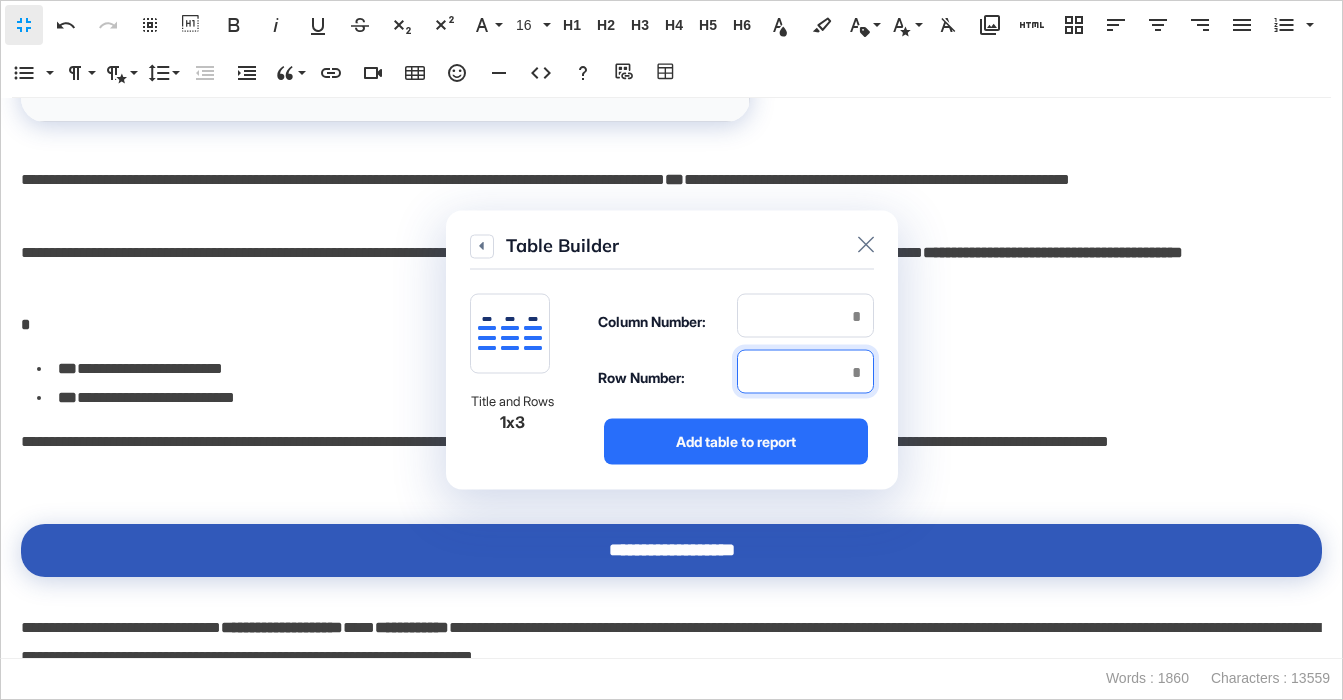 click at bounding box center (805, 372) 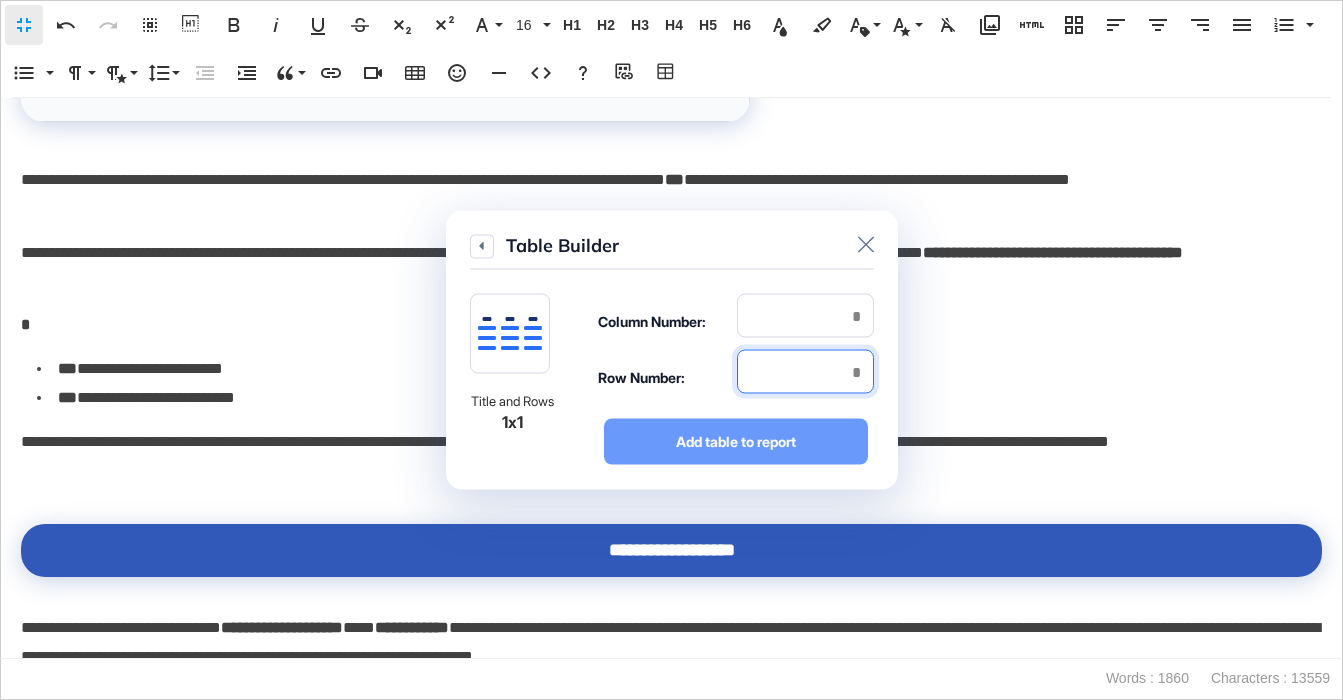 type on "*" 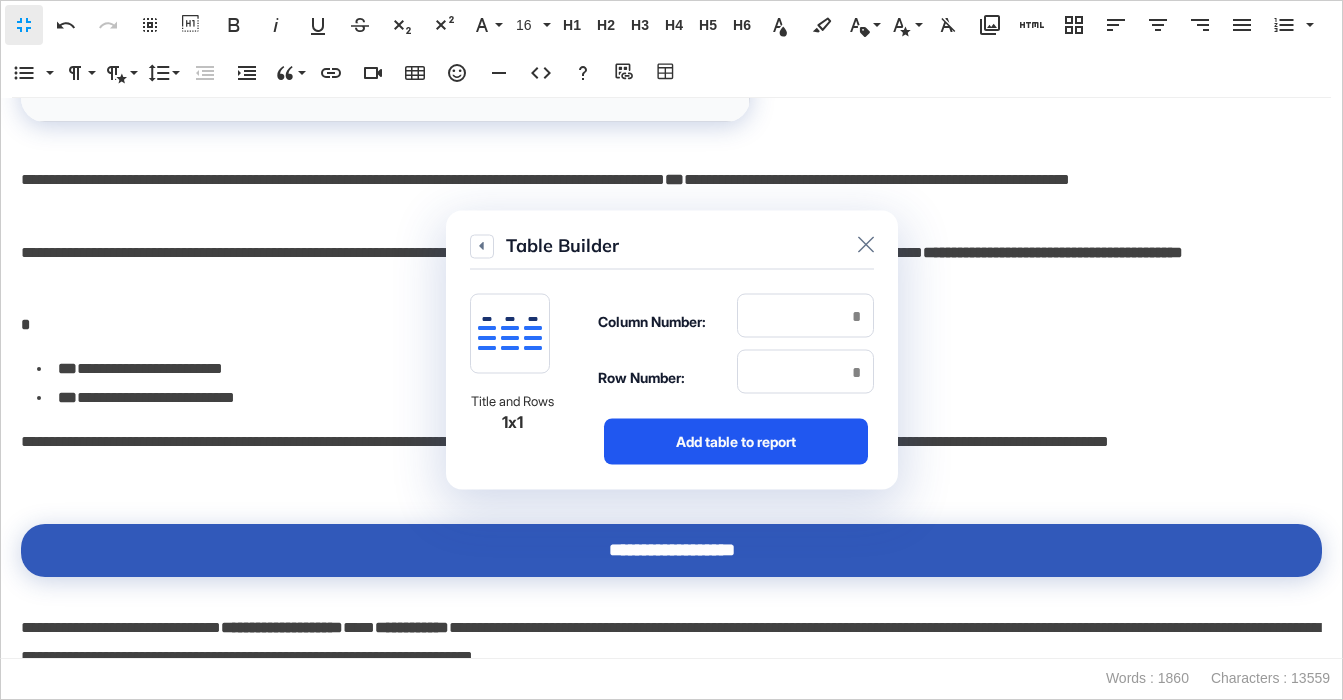 click on "Add table to report" at bounding box center (736, 442) 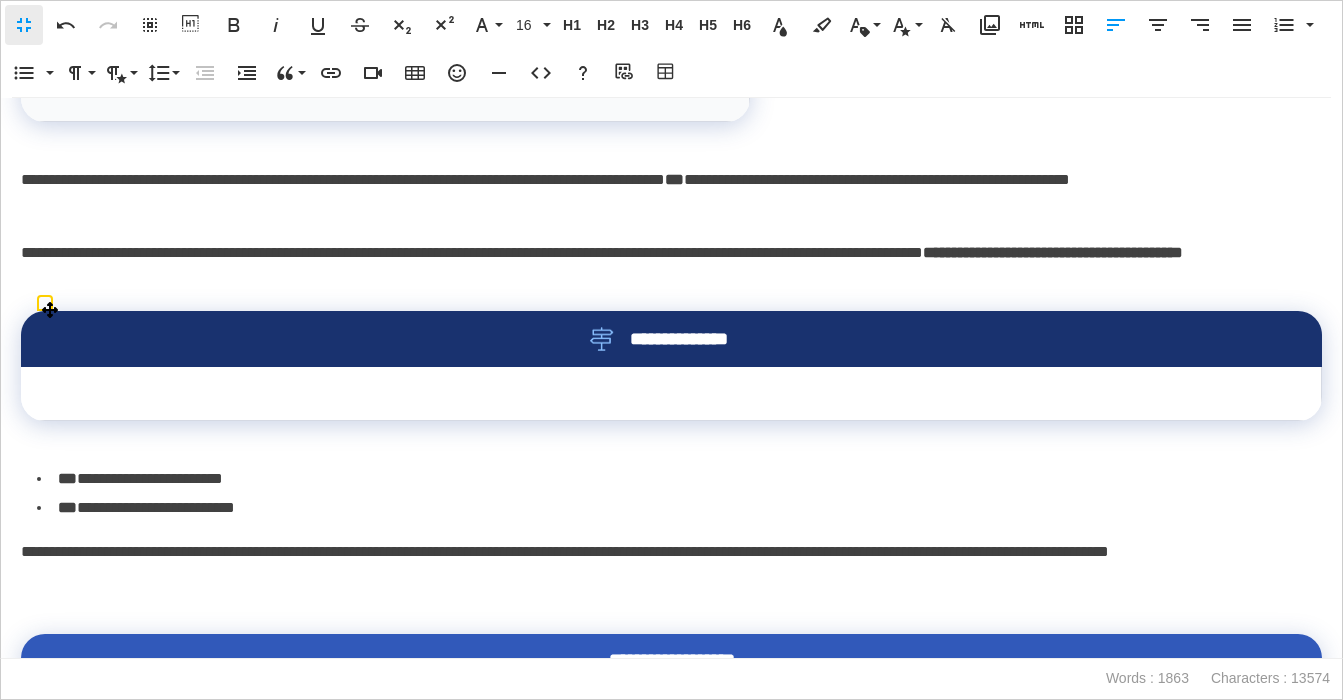 click on "**********" at bounding box center [671, 339] 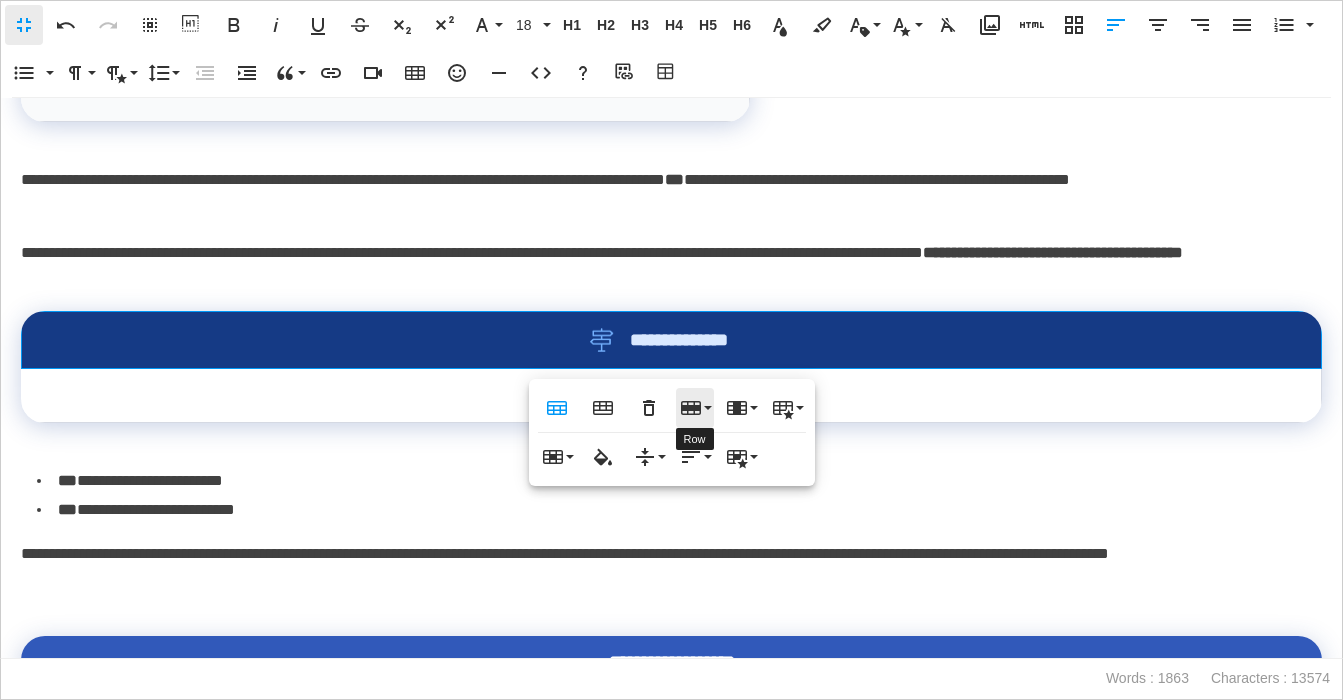 click 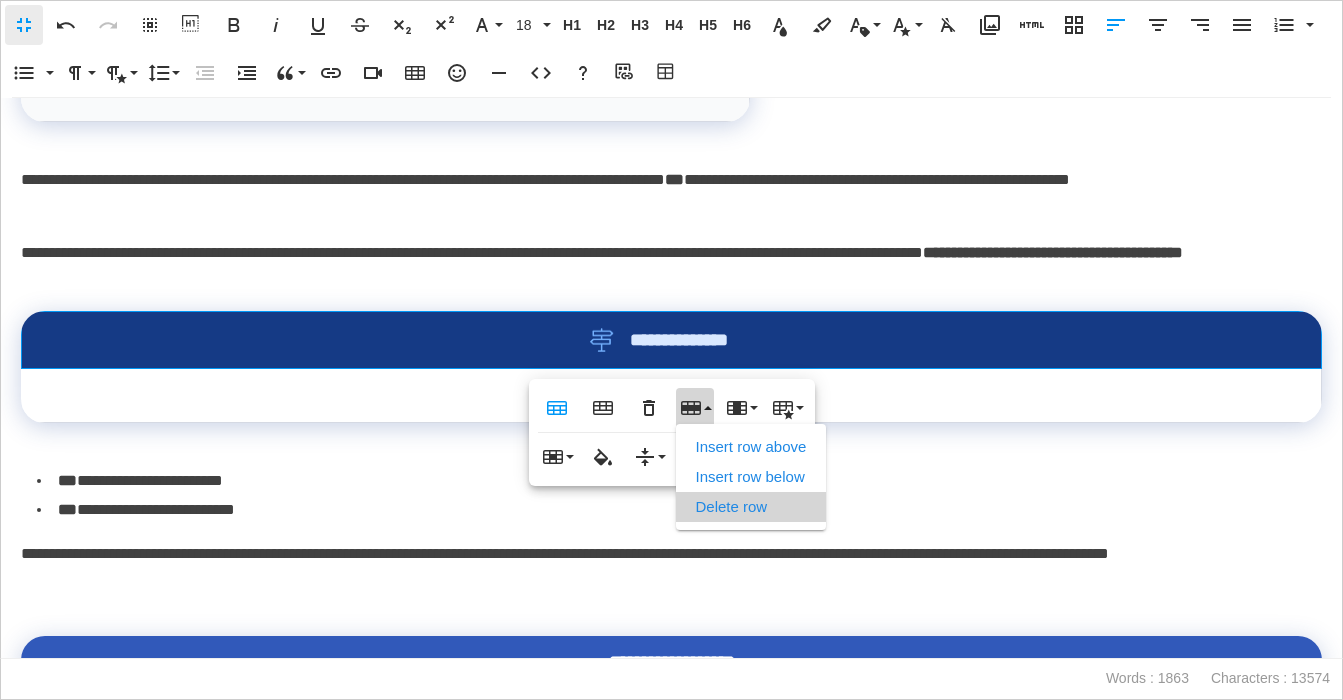 click on "Delete row" at bounding box center (751, 507) 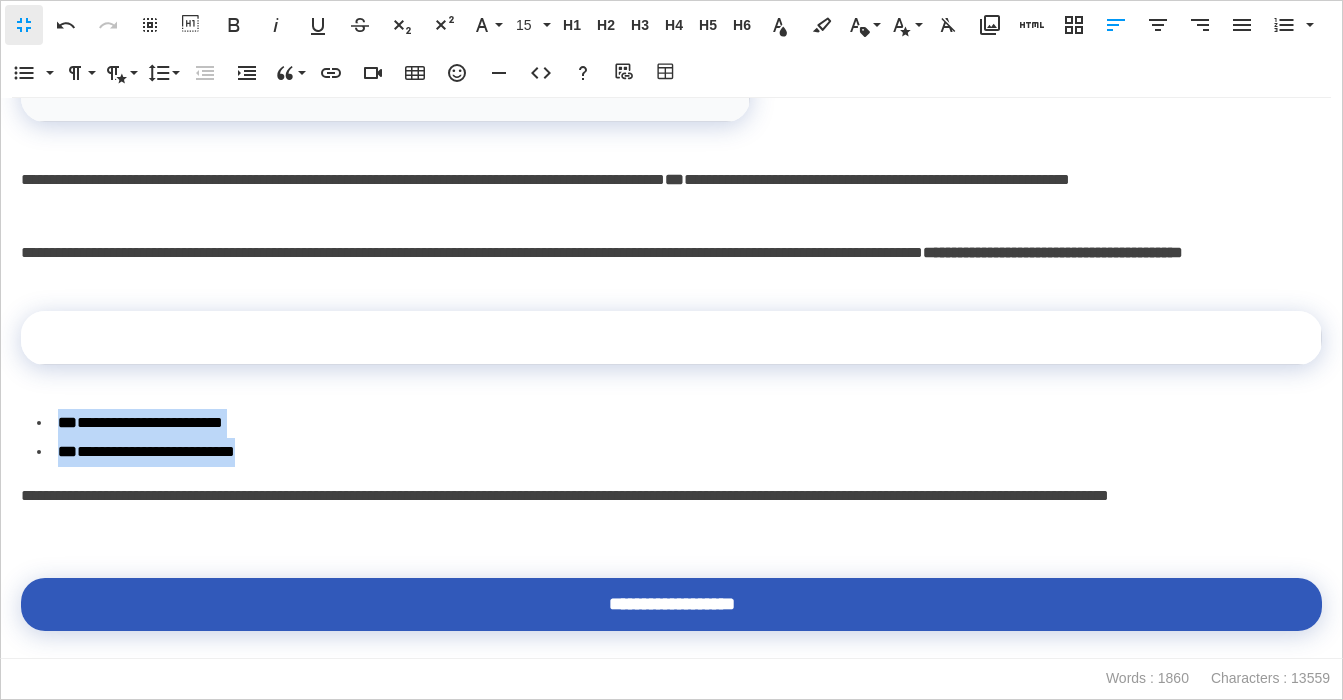 drag, startPoint x: 341, startPoint y: 454, endPoint x: 56, endPoint y: 430, distance: 286.00873 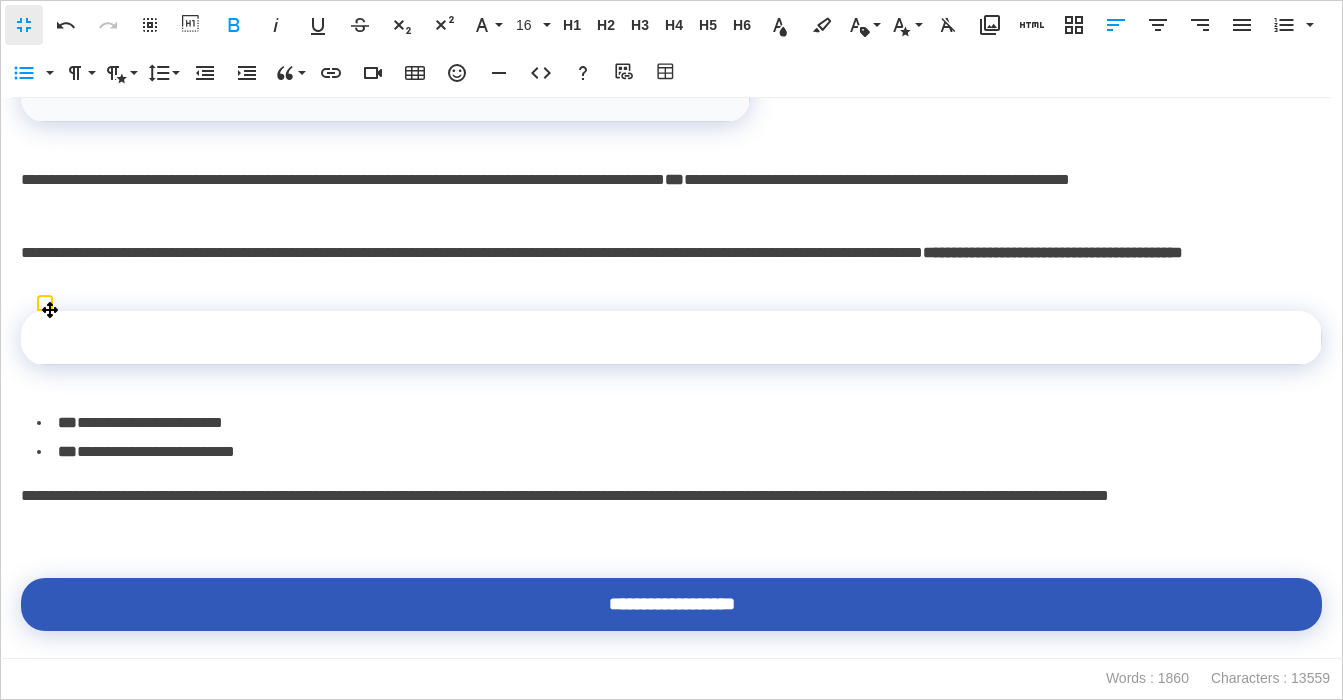 click at bounding box center [671, 338] 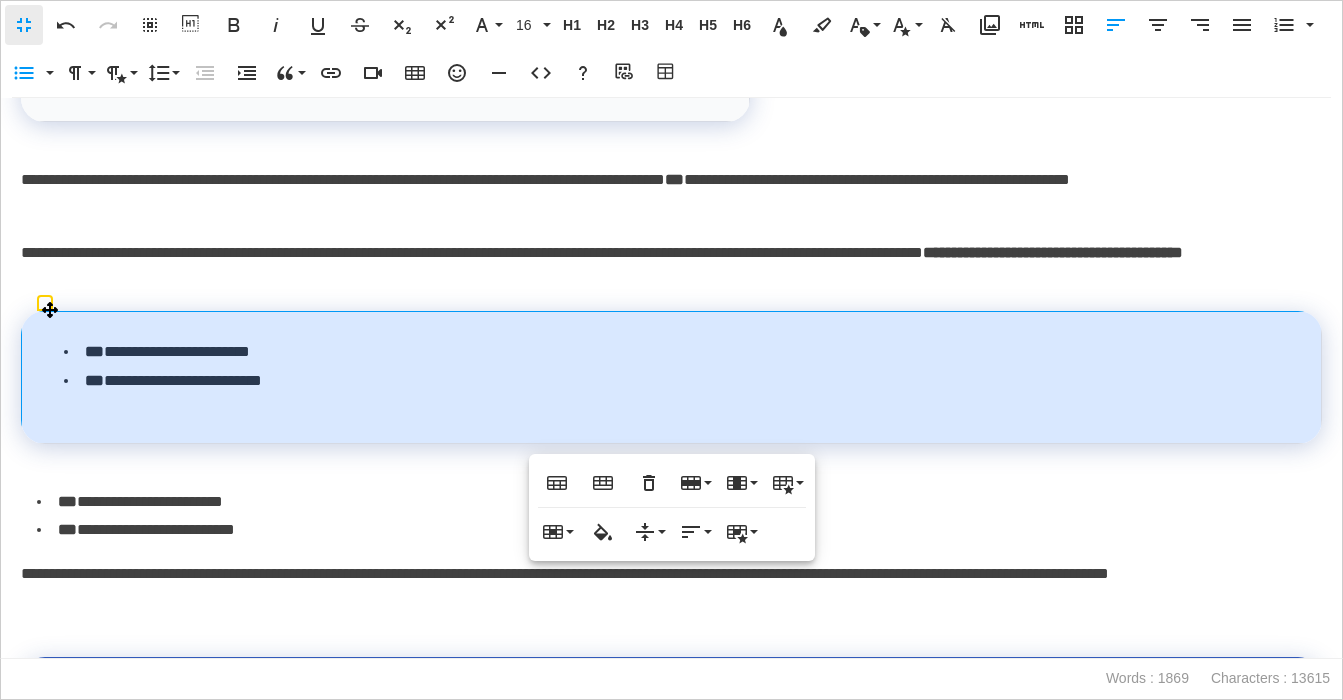 click on "**********" at bounding box center [672, 378] 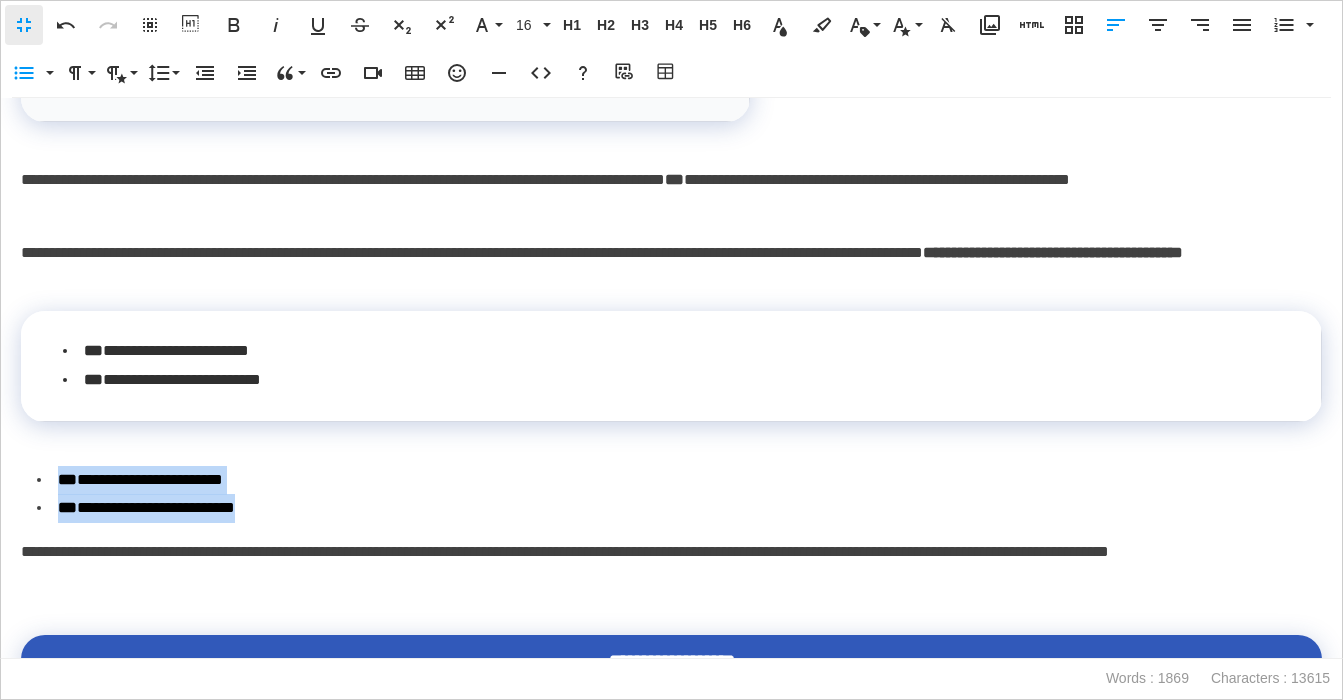 drag, startPoint x: 325, startPoint y: 516, endPoint x: -57, endPoint y: 462, distance: 385.79788 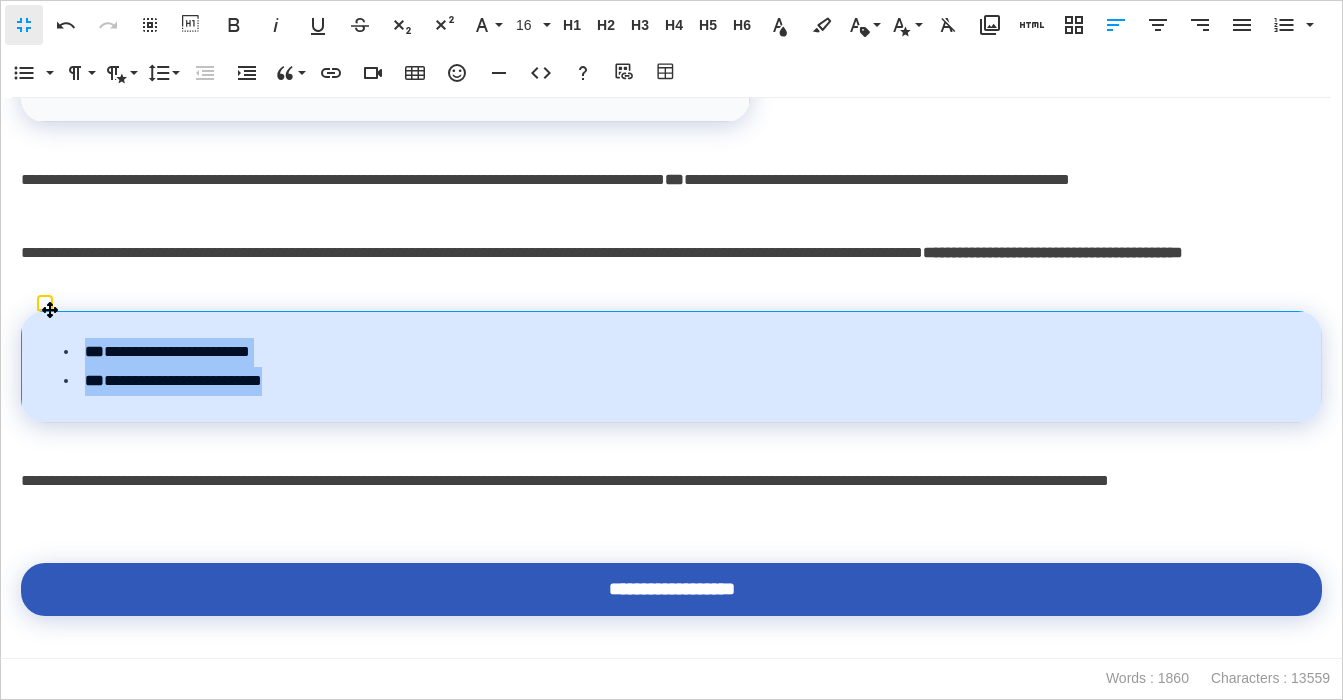 drag, startPoint x: 136, startPoint y: 357, endPoint x: 43, endPoint y: 349, distance: 93.34345 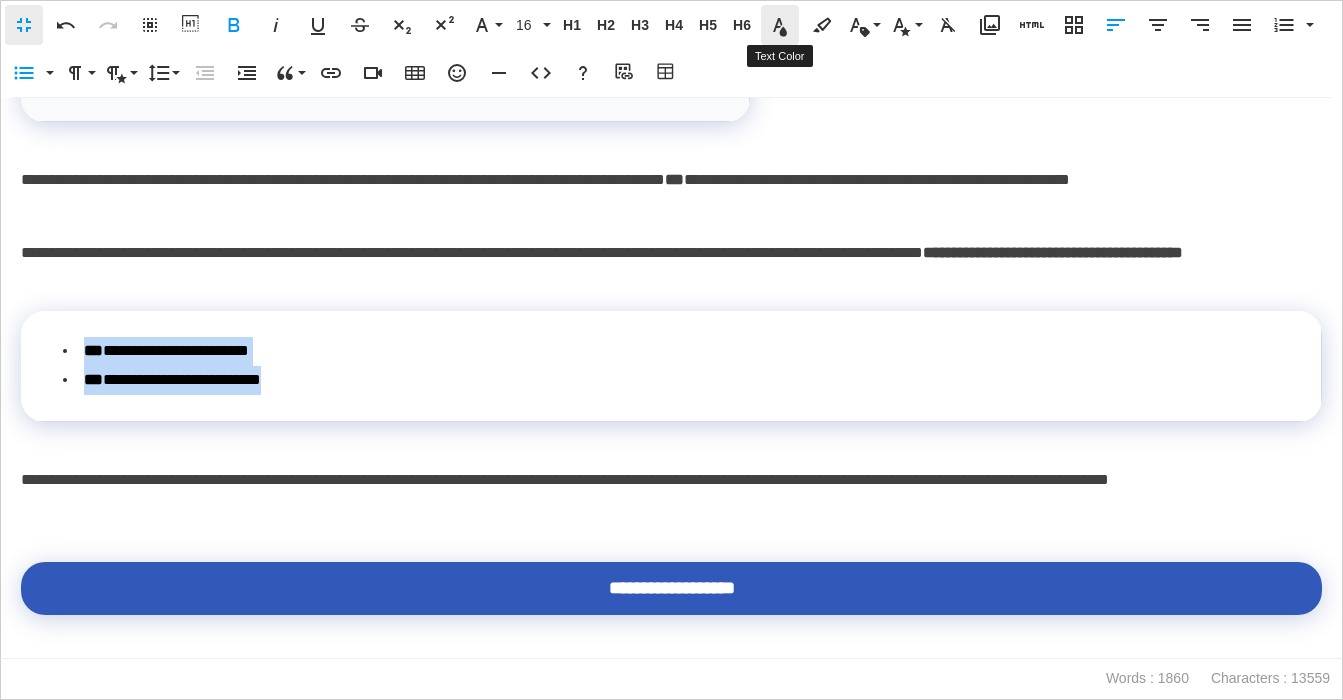 click 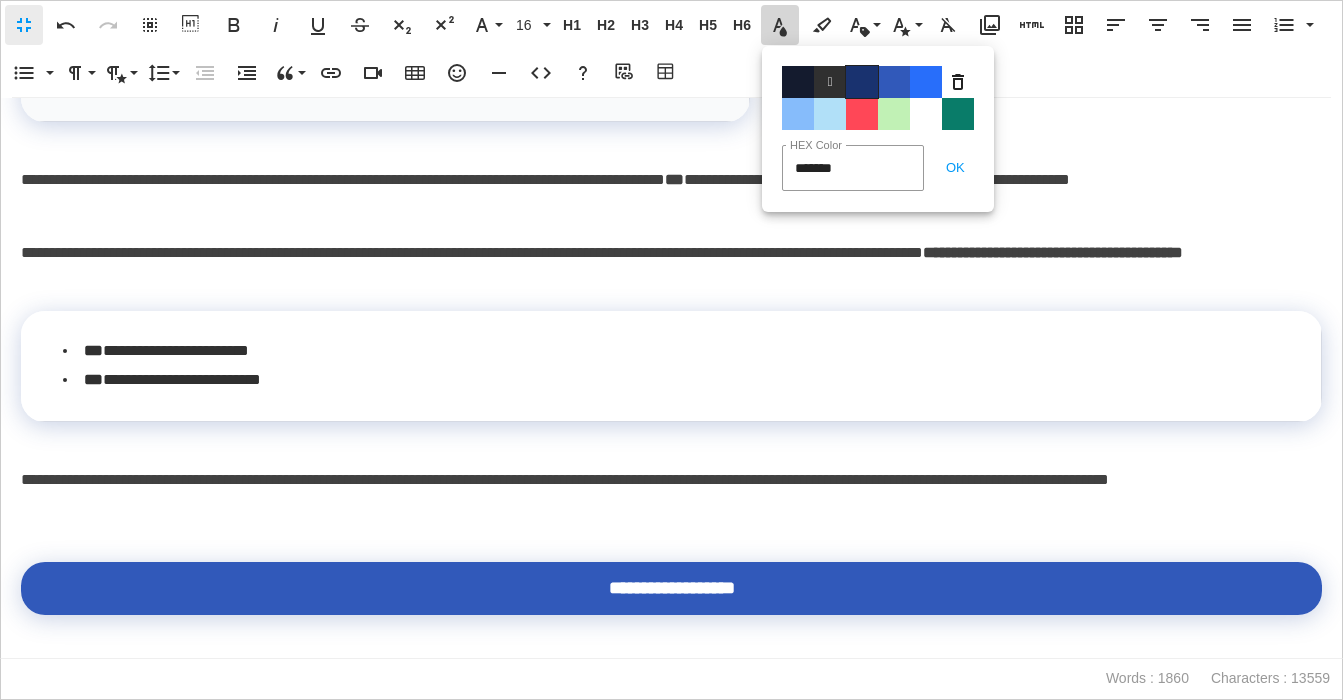 click on "Color#19326F" at bounding box center (862, 82) 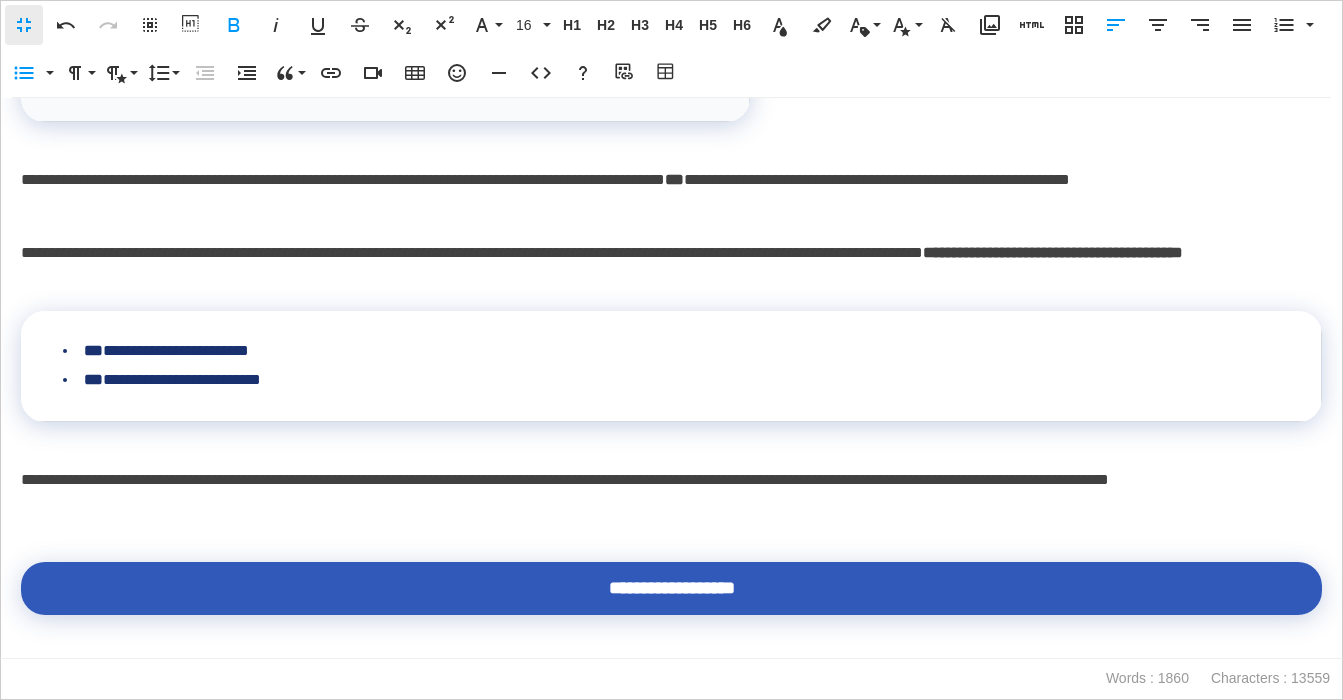 click on "**********" at bounding box center [671, 268] 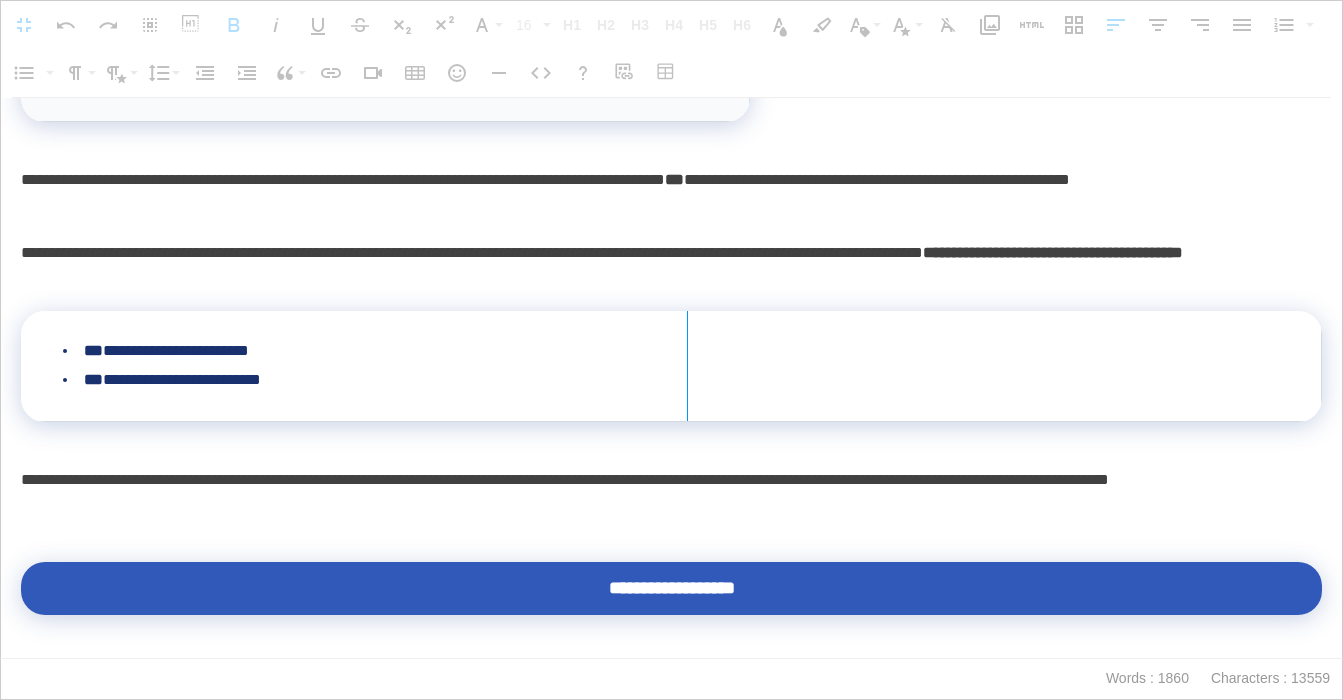 drag, startPoint x: 1319, startPoint y: 357, endPoint x: 686, endPoint y: 319, distance: 634.1396 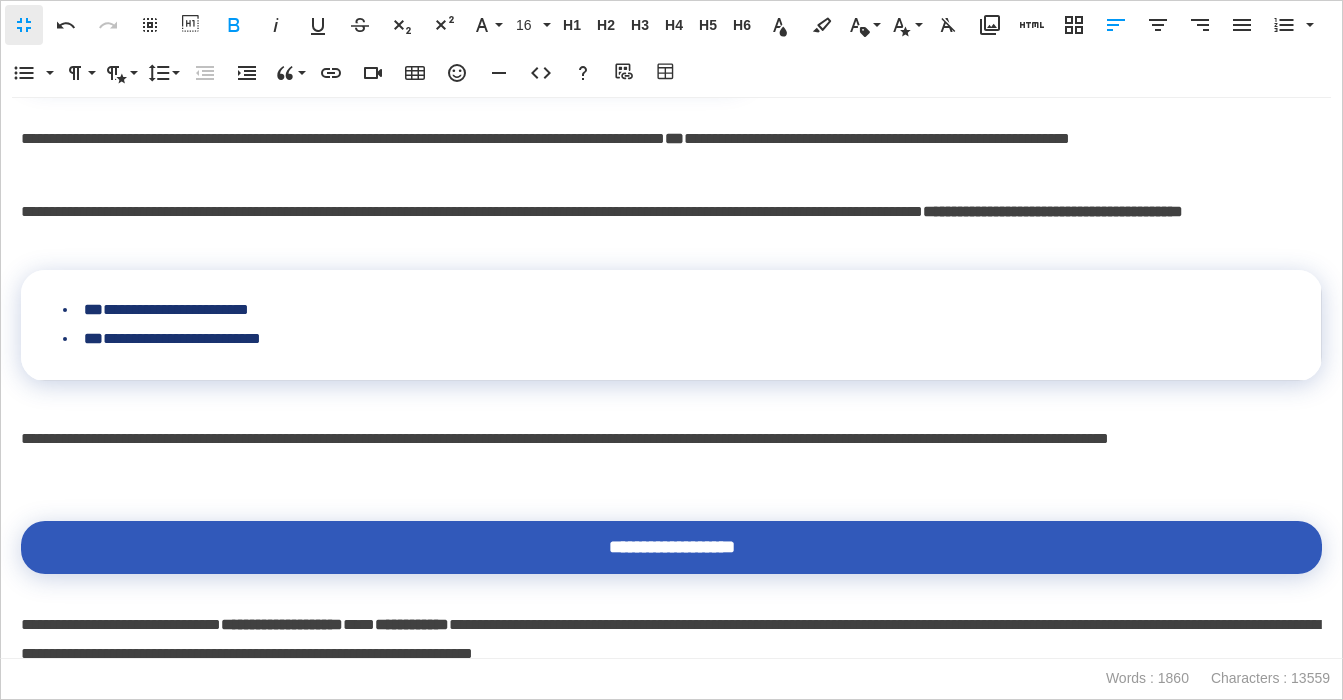 scroll, scrollTop: 1082, scrollLeft: 0, axis: vertical 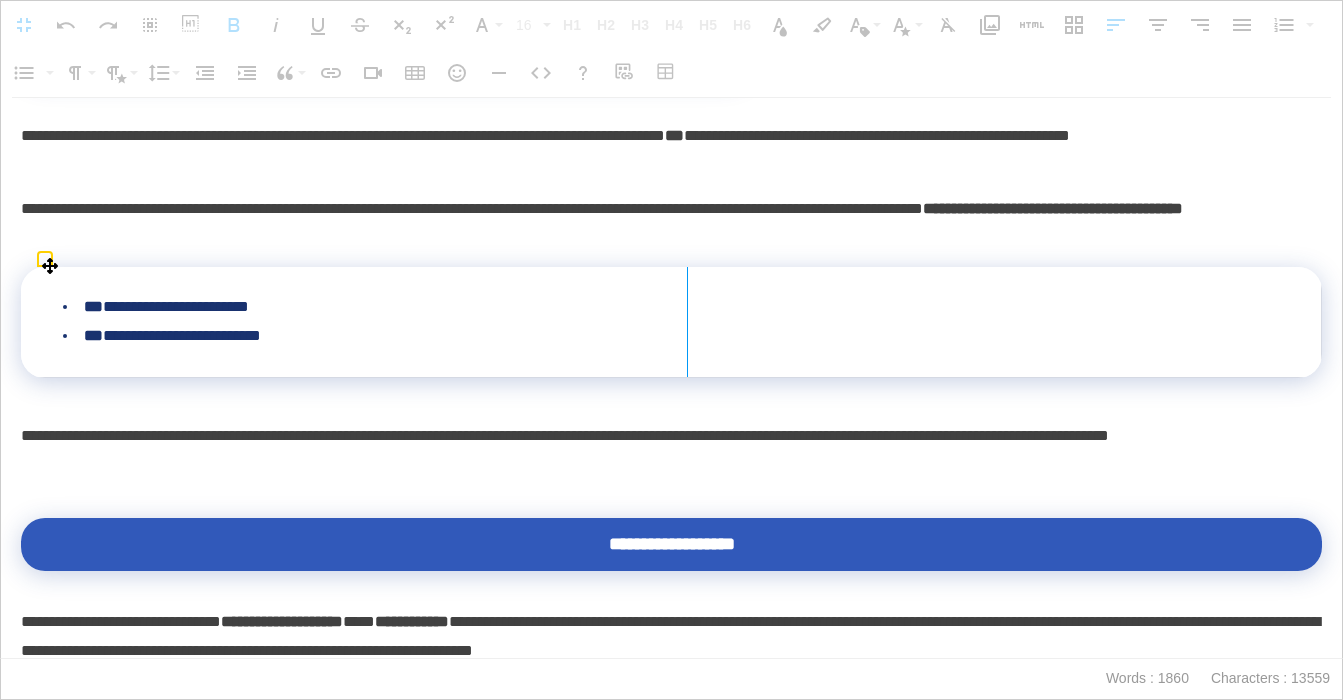 drag, startPoint x: 1320, startPoint y: 319, endPoint x: 686, endPoint y: 271, distance: 635.81445 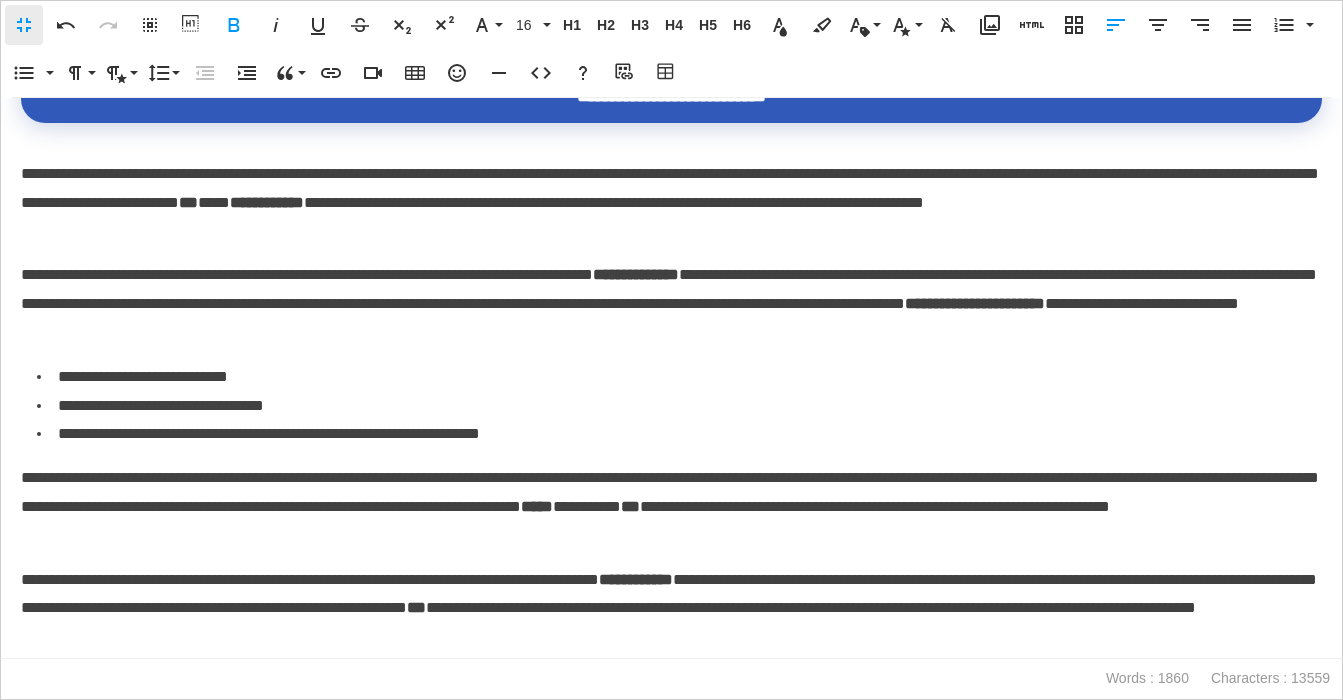 scroll, scrollTop: 2456, scrollLeft: 0, axis: vertical 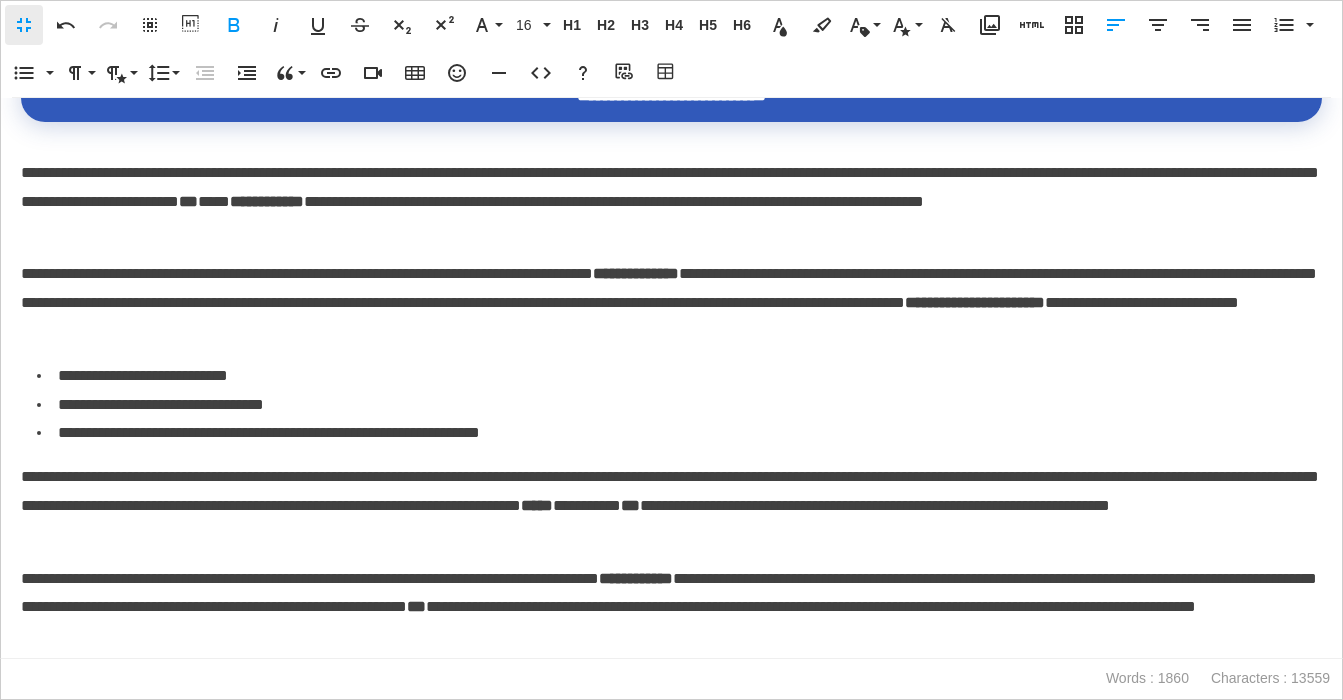 click on "**********" at bounding box center [671, 303] 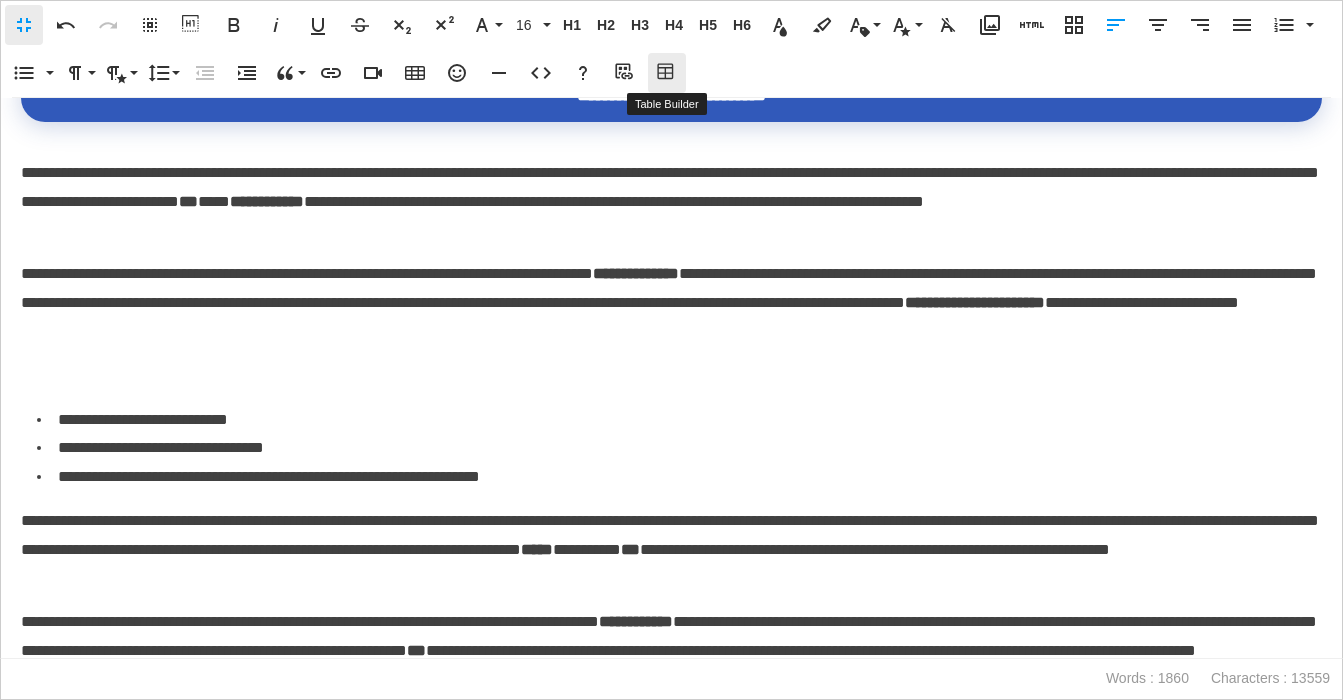 click 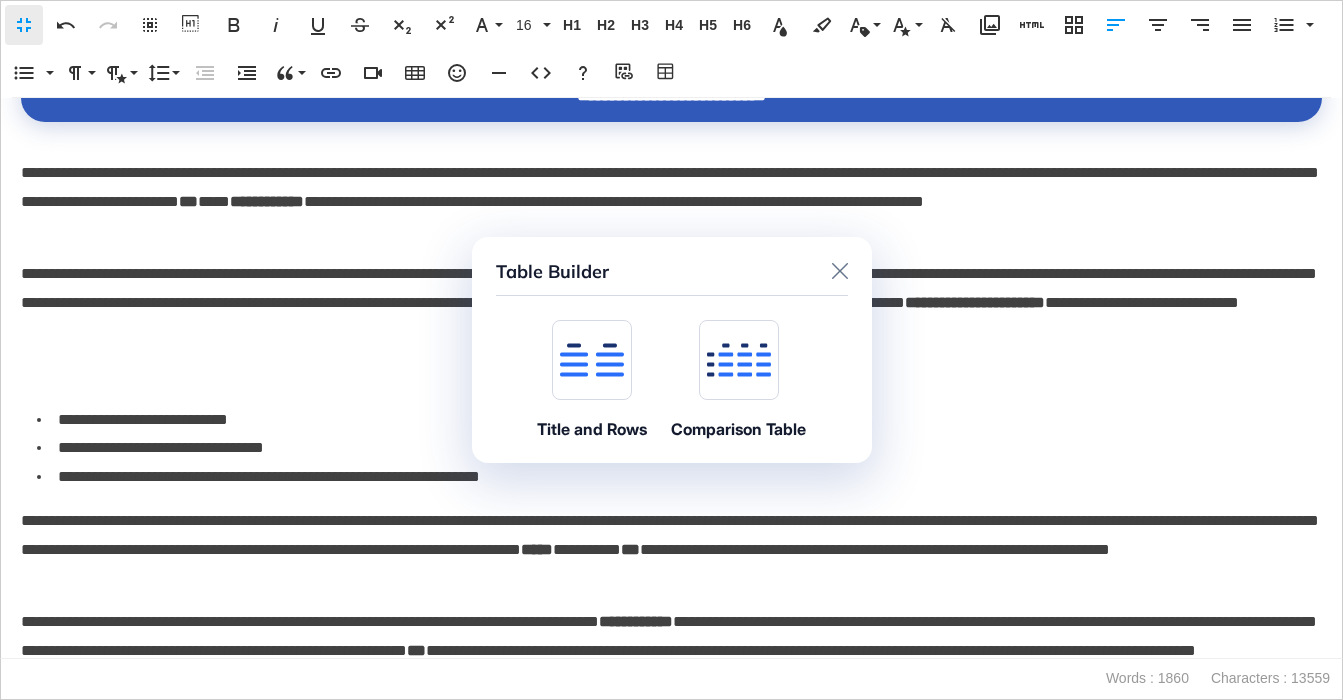 click 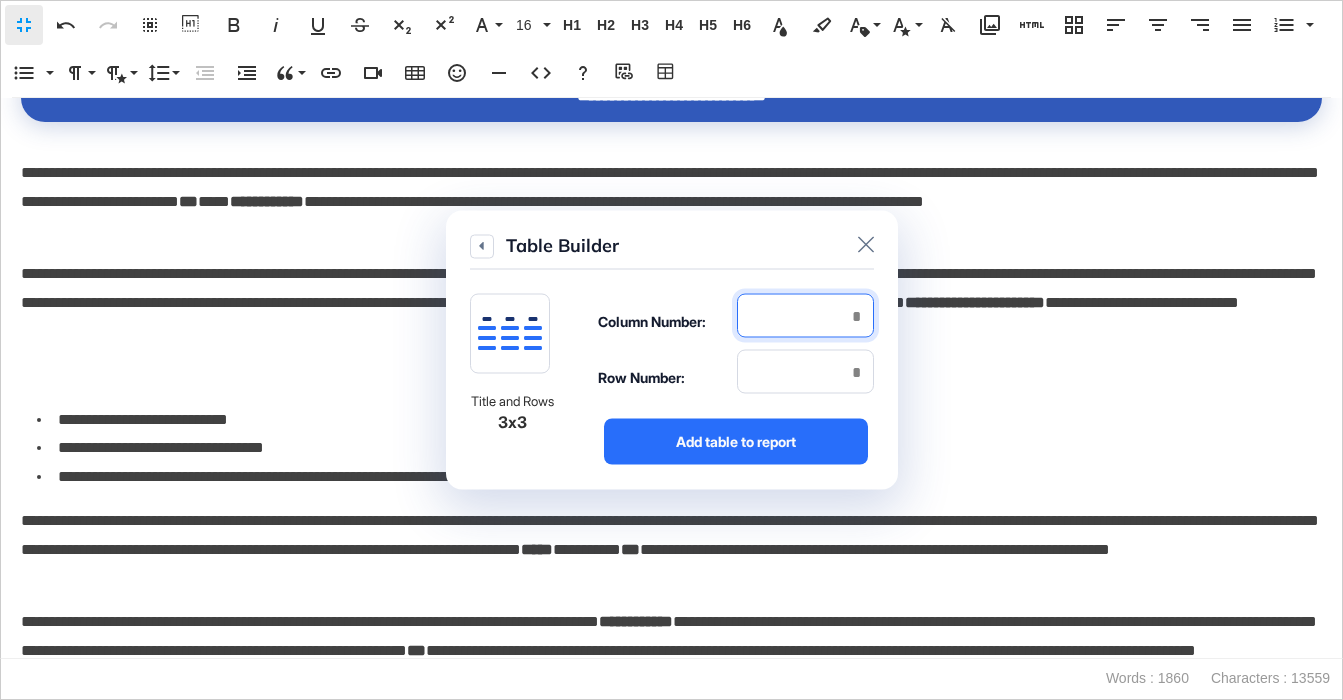 click at bounding box center [805, 316] 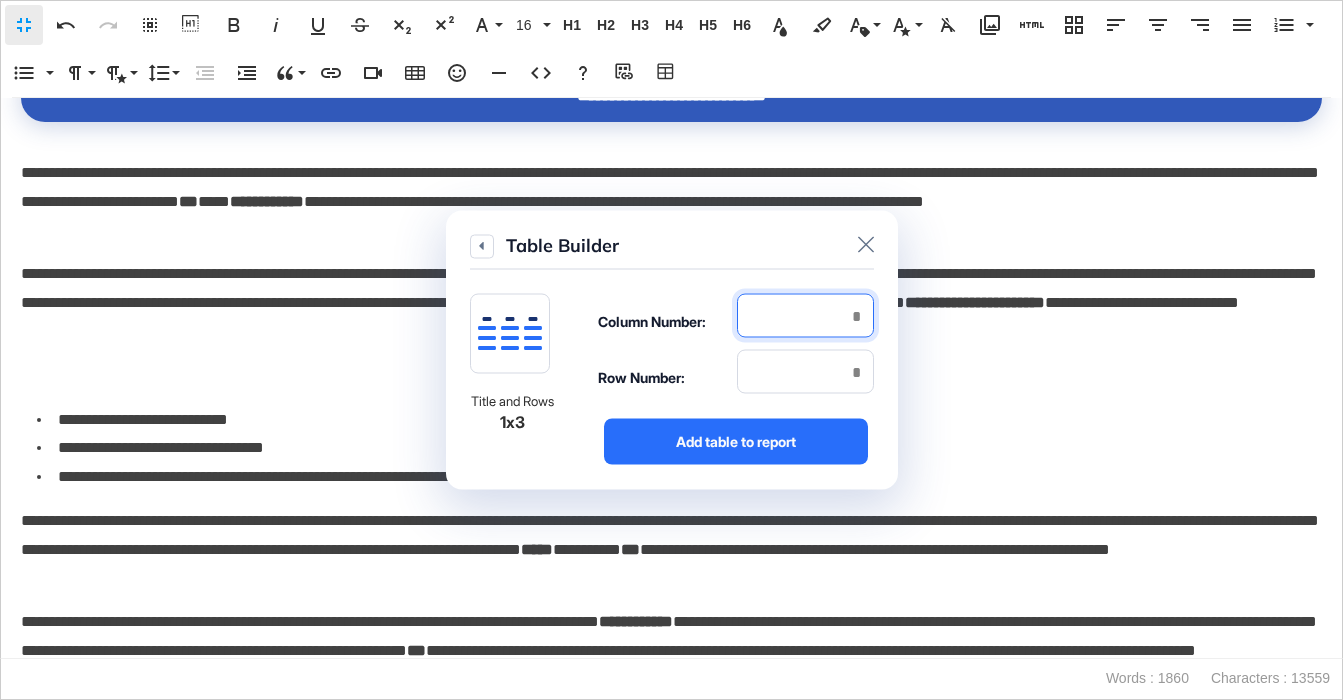 type on "*" 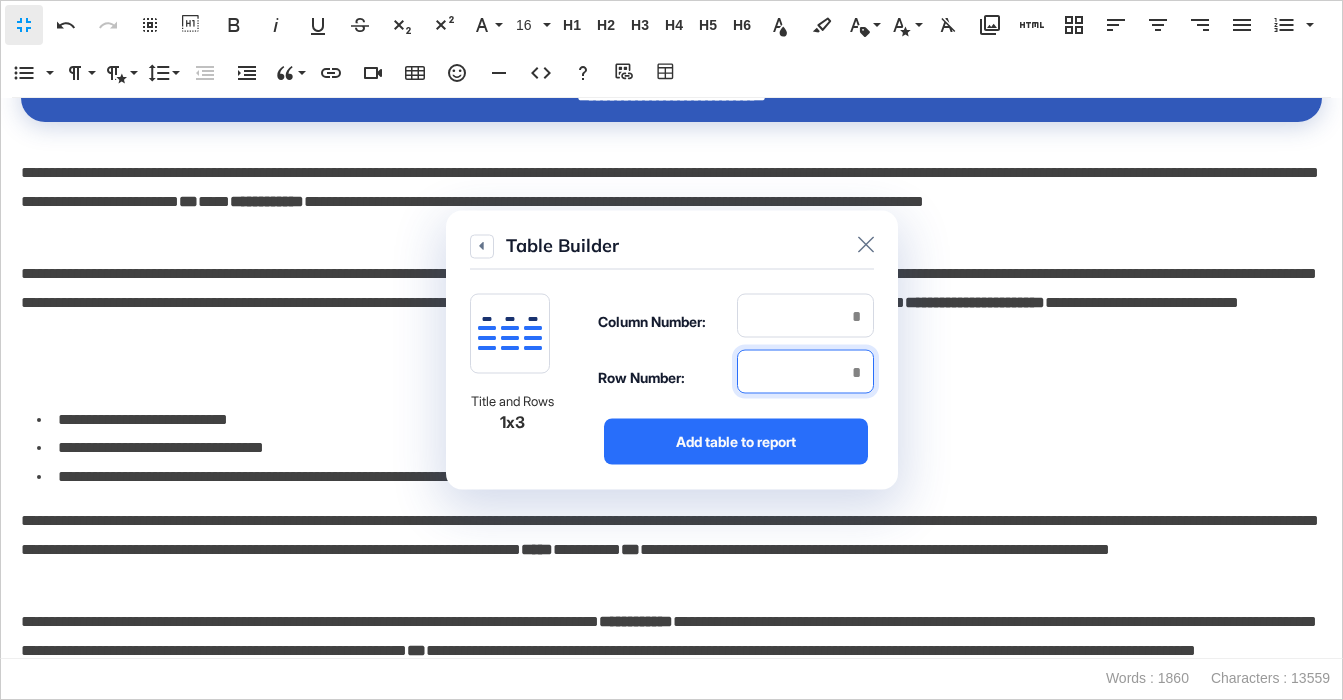 click on "Row Number:" at bounding box center [736, 378] 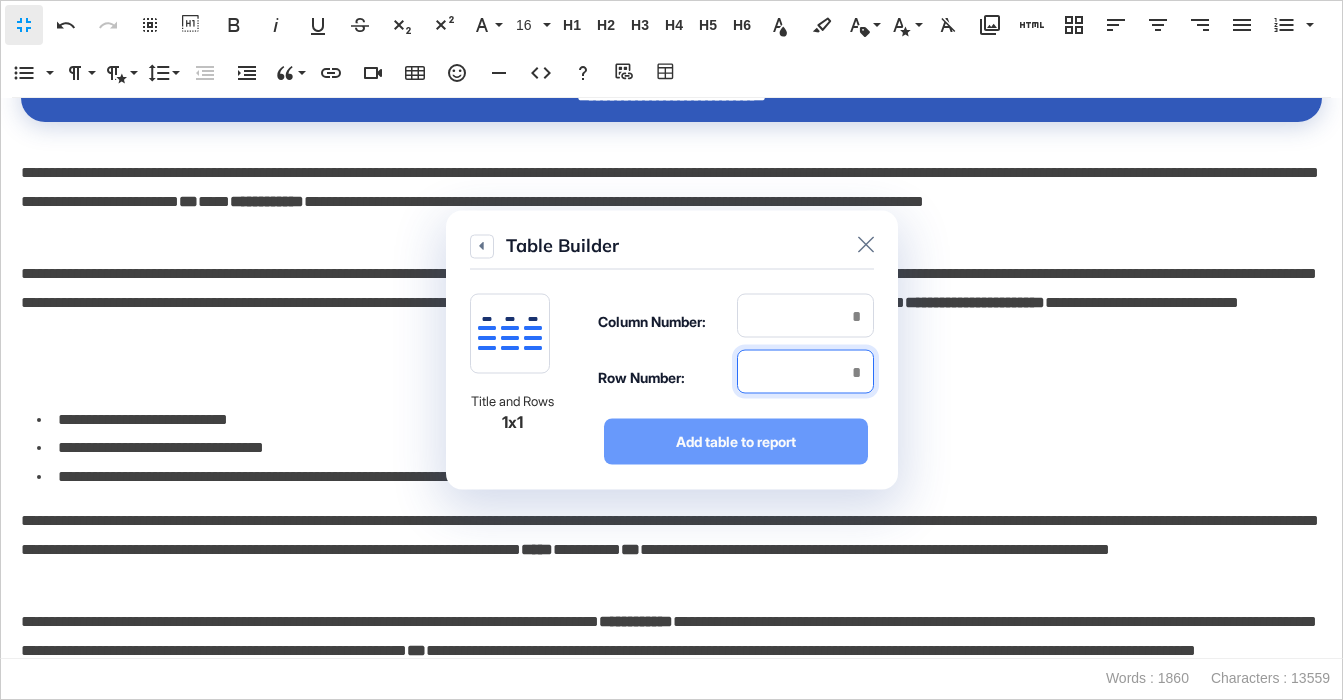 type on "*" 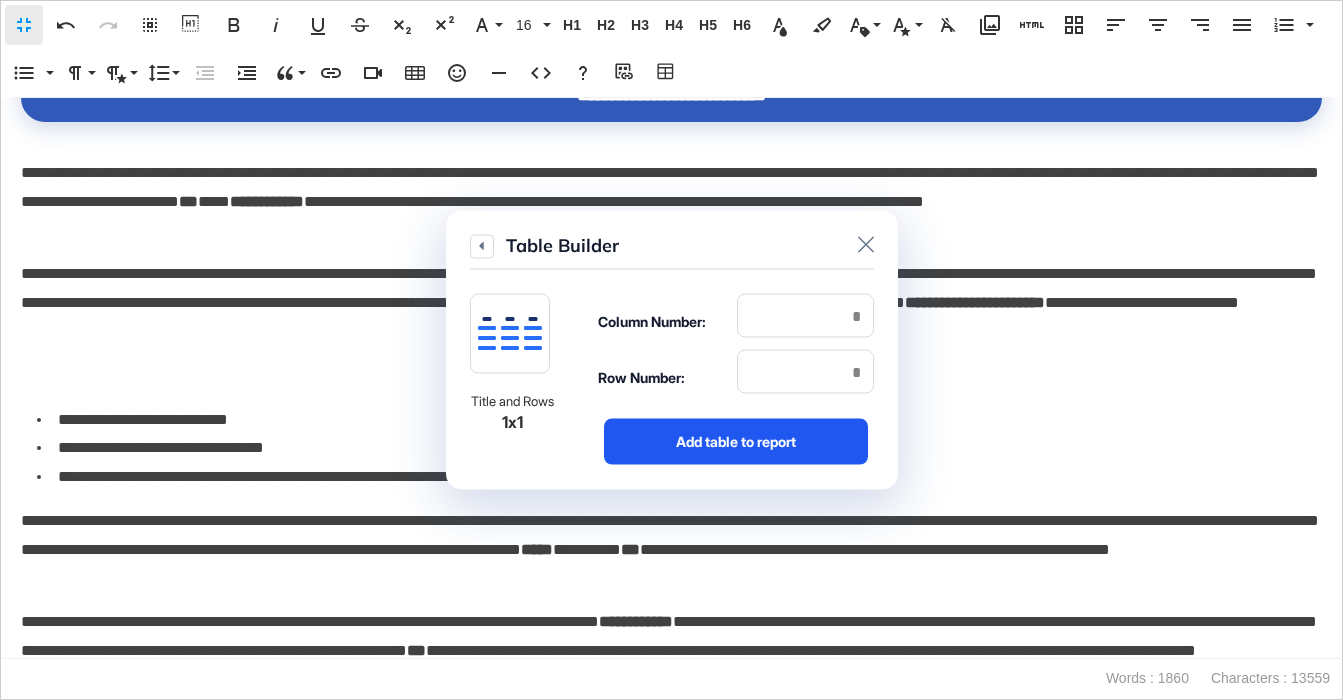 click on "Add table to report" at bounding box center (736, 442) 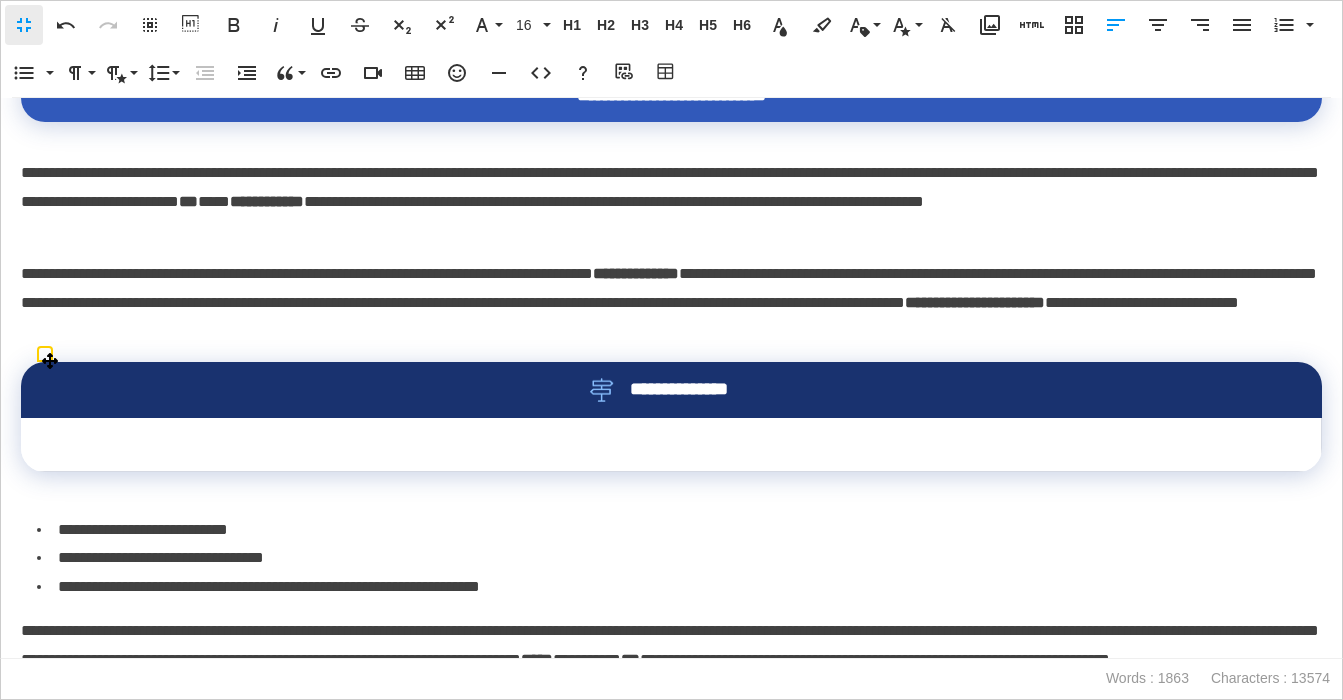 click on "**********" at bounding box center [671, 390] 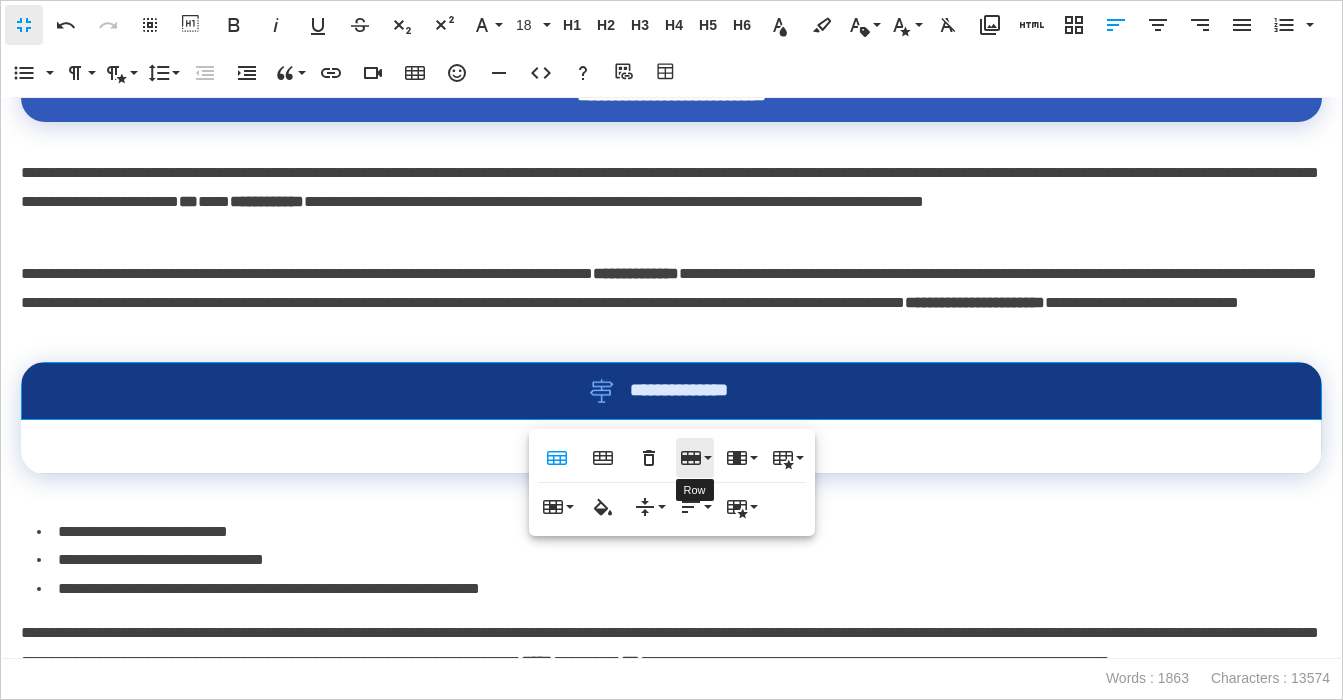 click 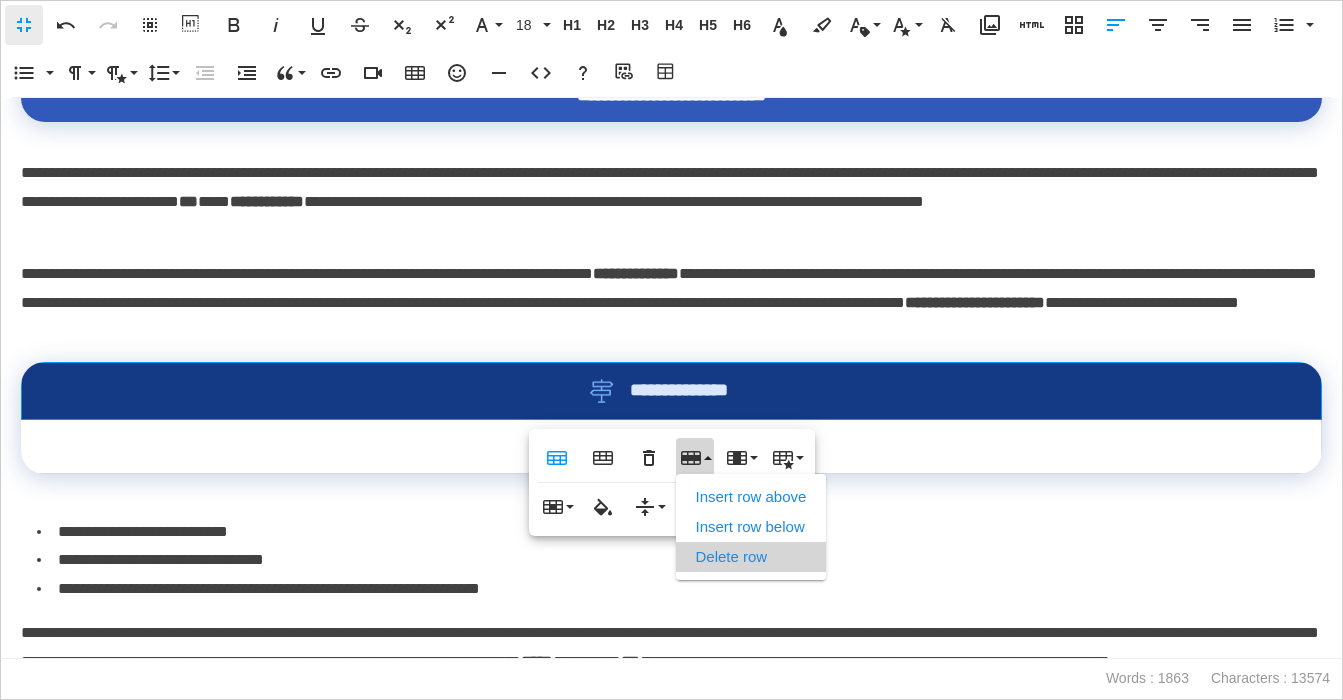 click on "Delete row" at bounding box center (751, 557) 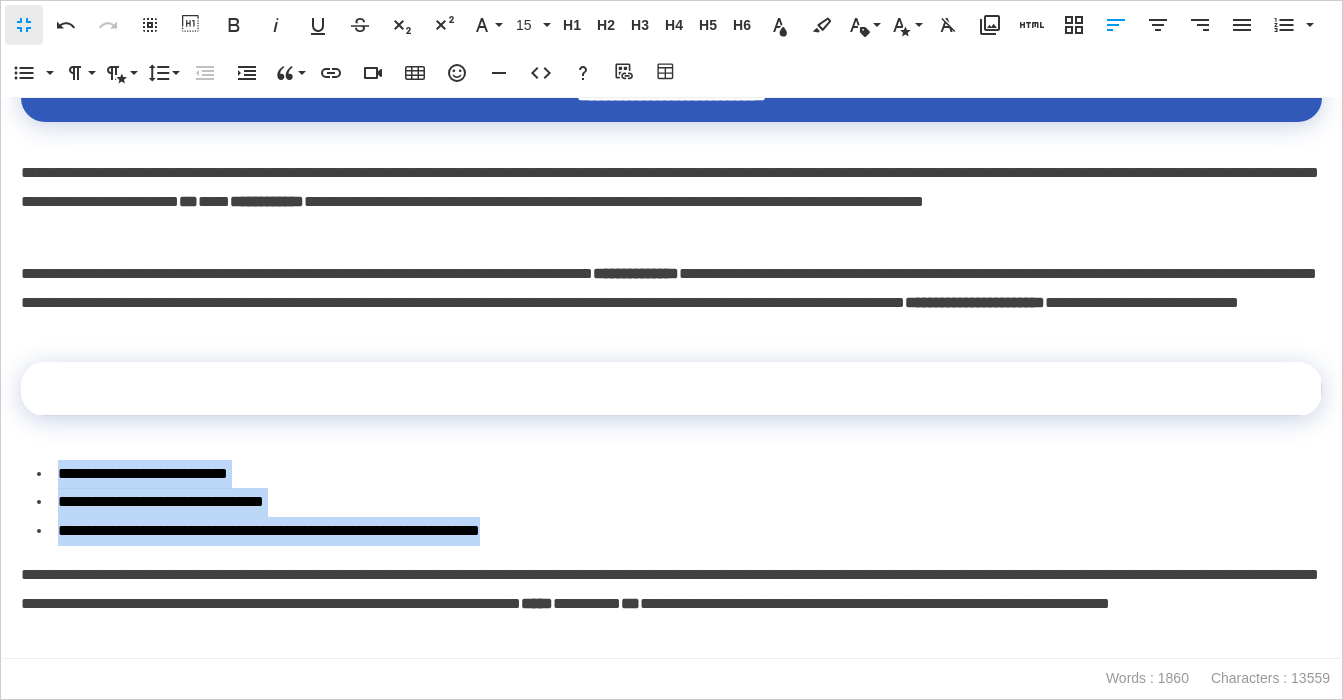 drag, startPoint x: 618, startPoint y: 533, endPoint x: 120, endPoint y: 494, distance: 499.52478 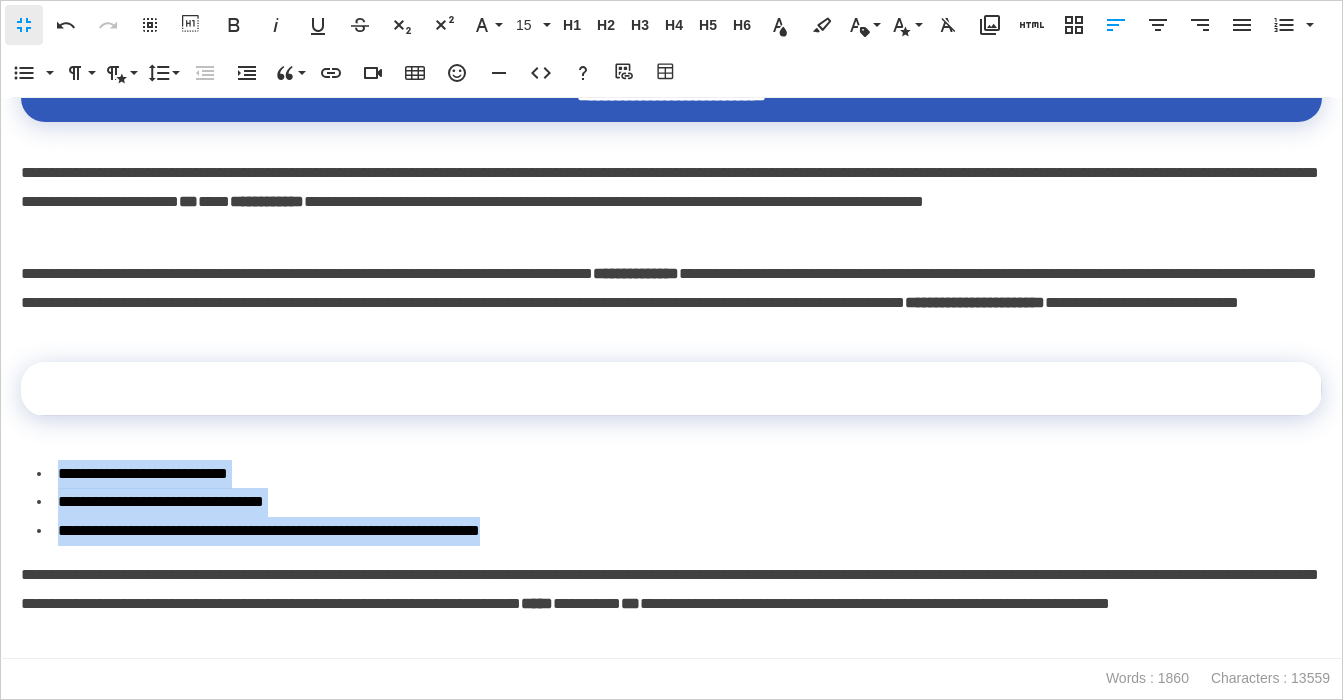click on "**********" at bounding box center (671, 378) 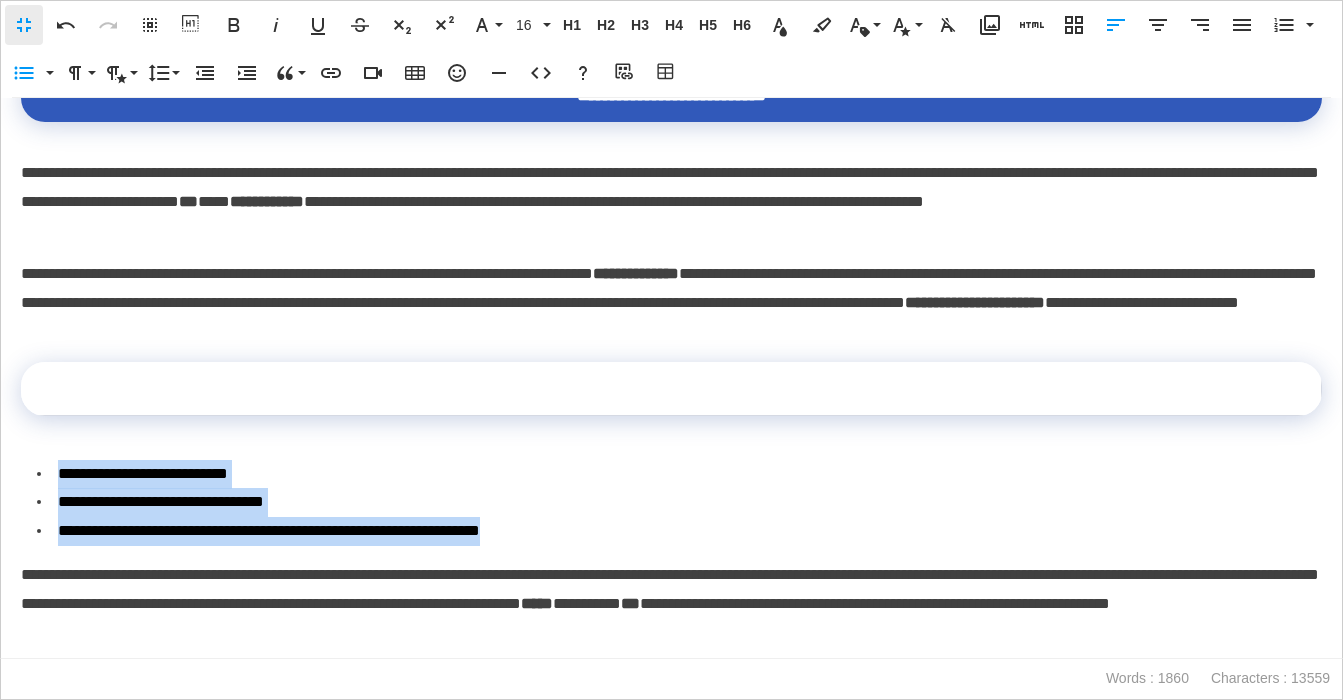 copy on "**********" 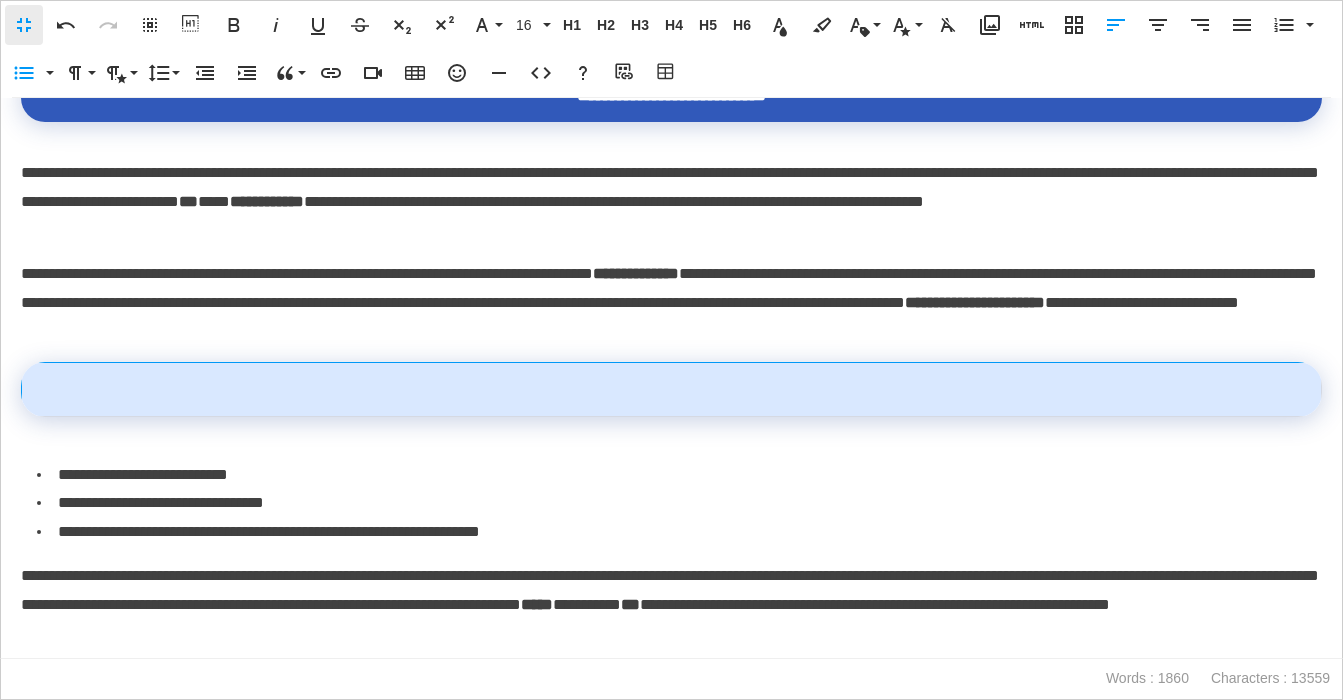 click at bounding box center [672, 389] 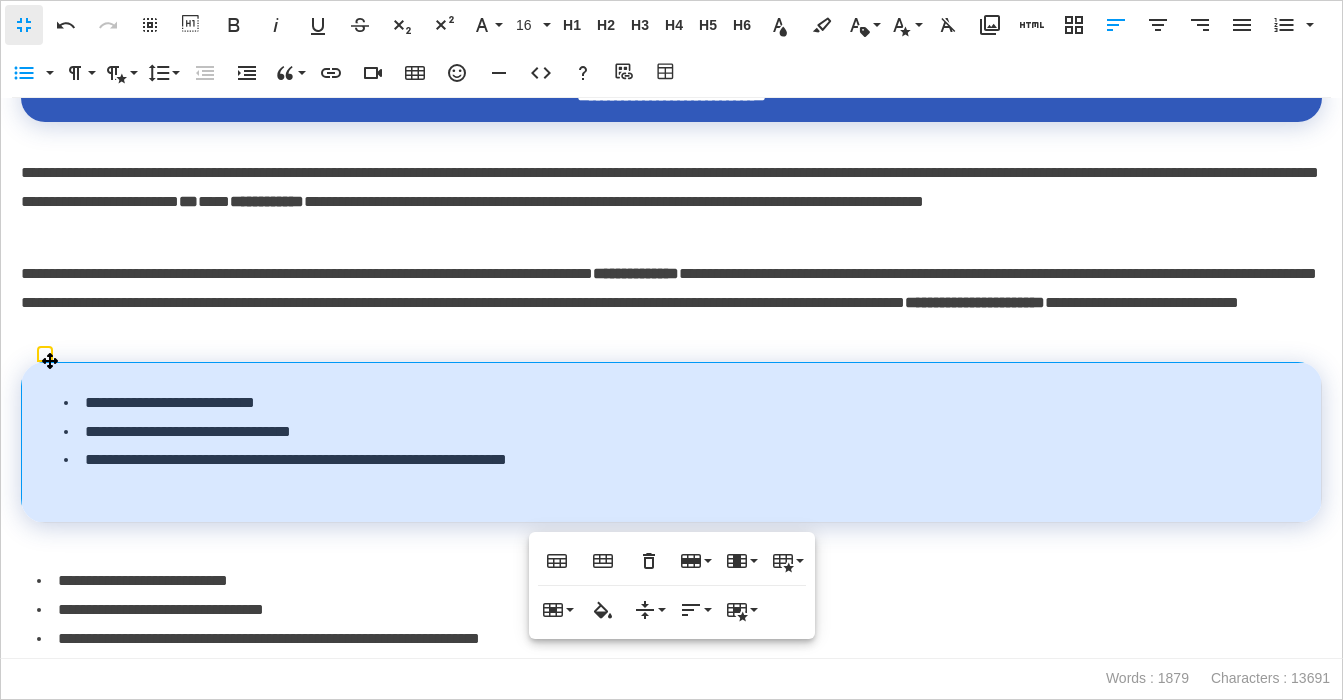 click on "**********" at bounding box center (672, 442) 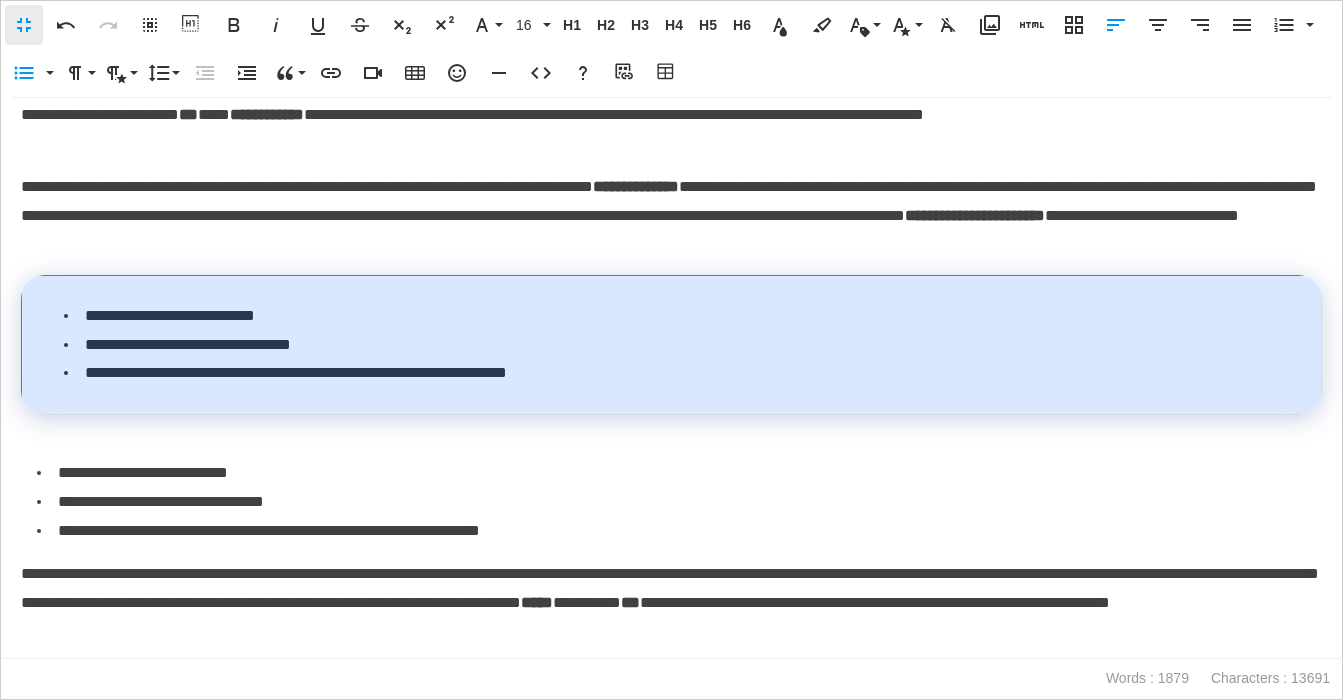 scroll, scrollTop: 2599, scrollLeft: 0, axis: vertical 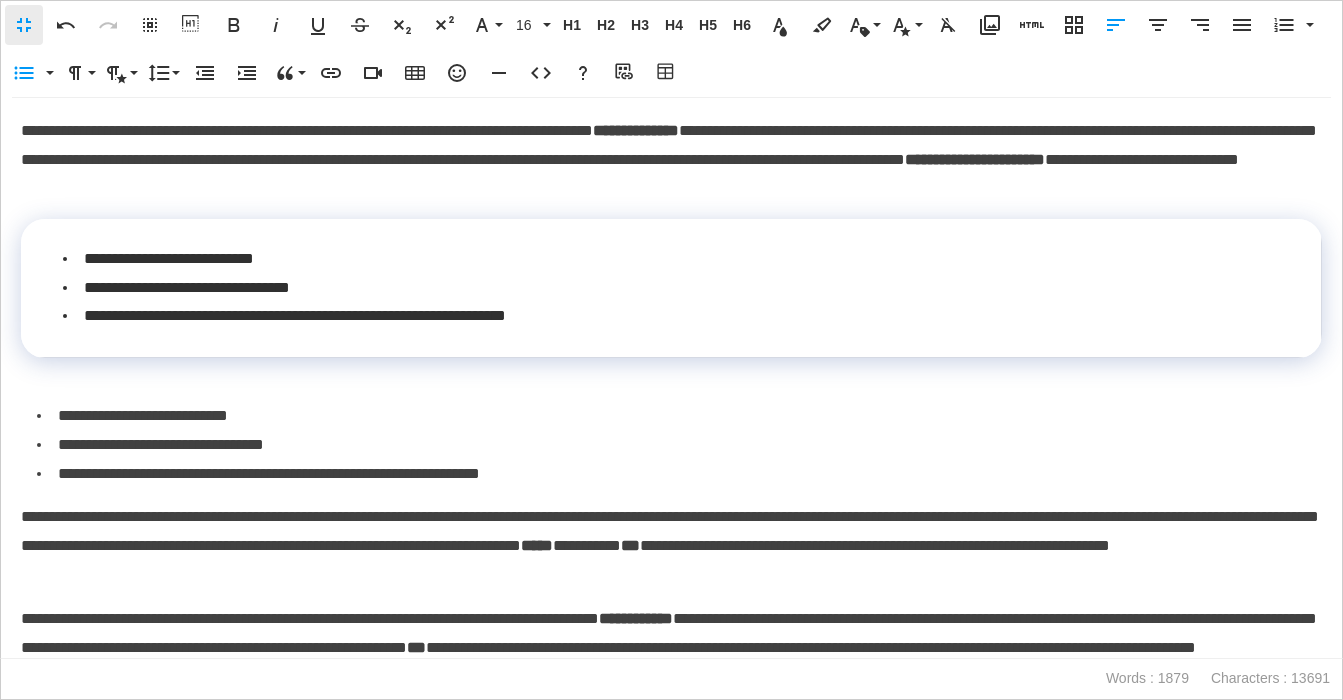 click on "**********" at bounding box center [679, 445] 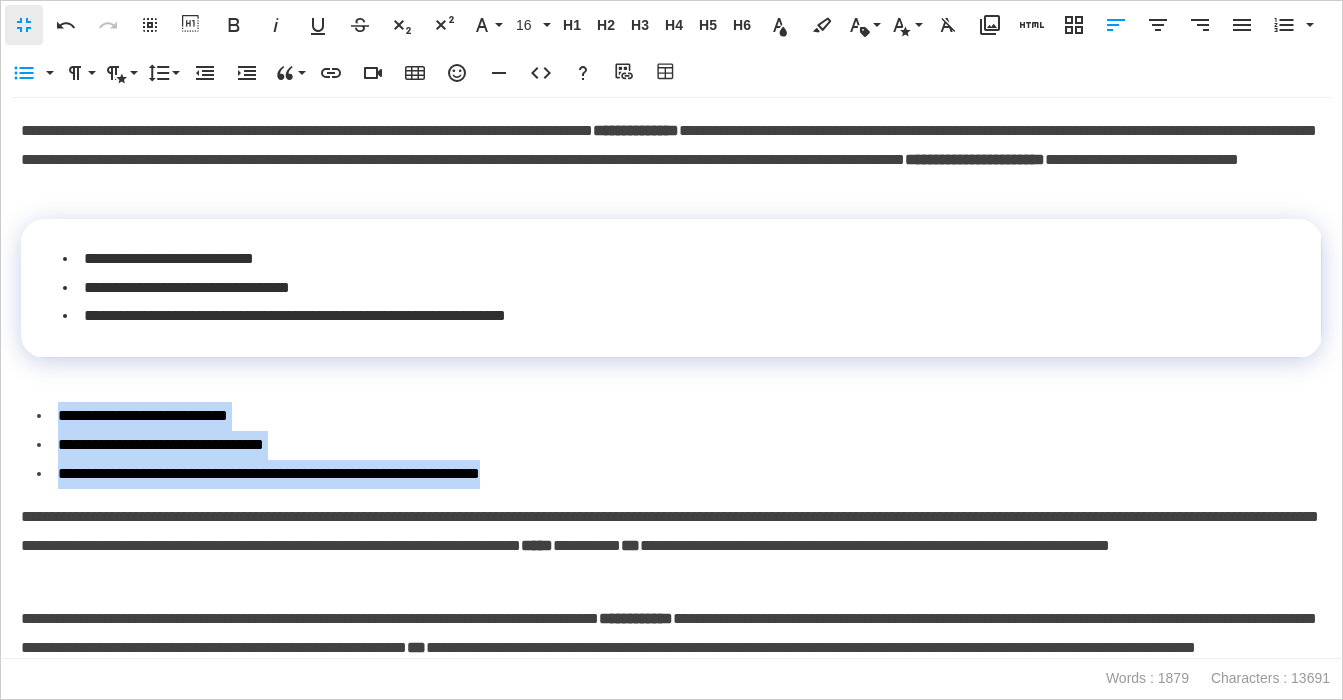 drag, startPoint x: 641, startPoint y: 473, endPoint x: 14, endPoint y: 394, distance: 631.9573 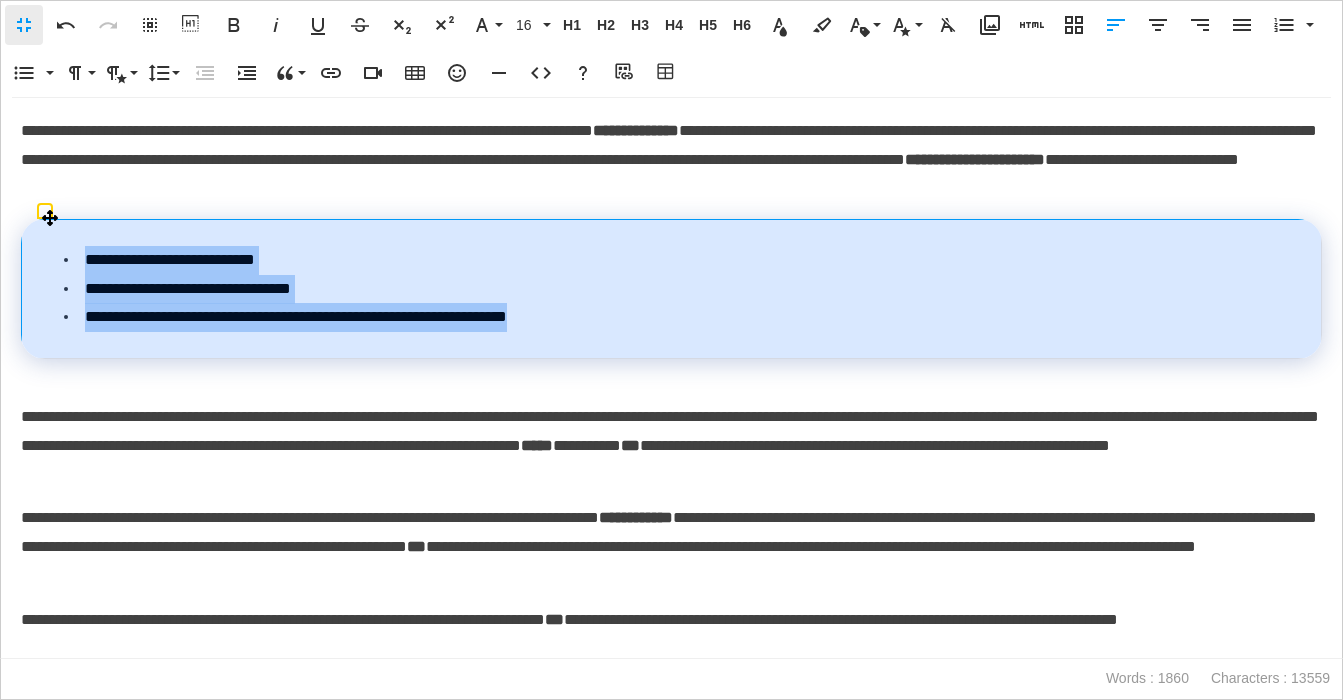 drag, startPoint x: 688, startPoint y: 324, endPoint x: 75, endPoint y: 262, distance: 616.12744 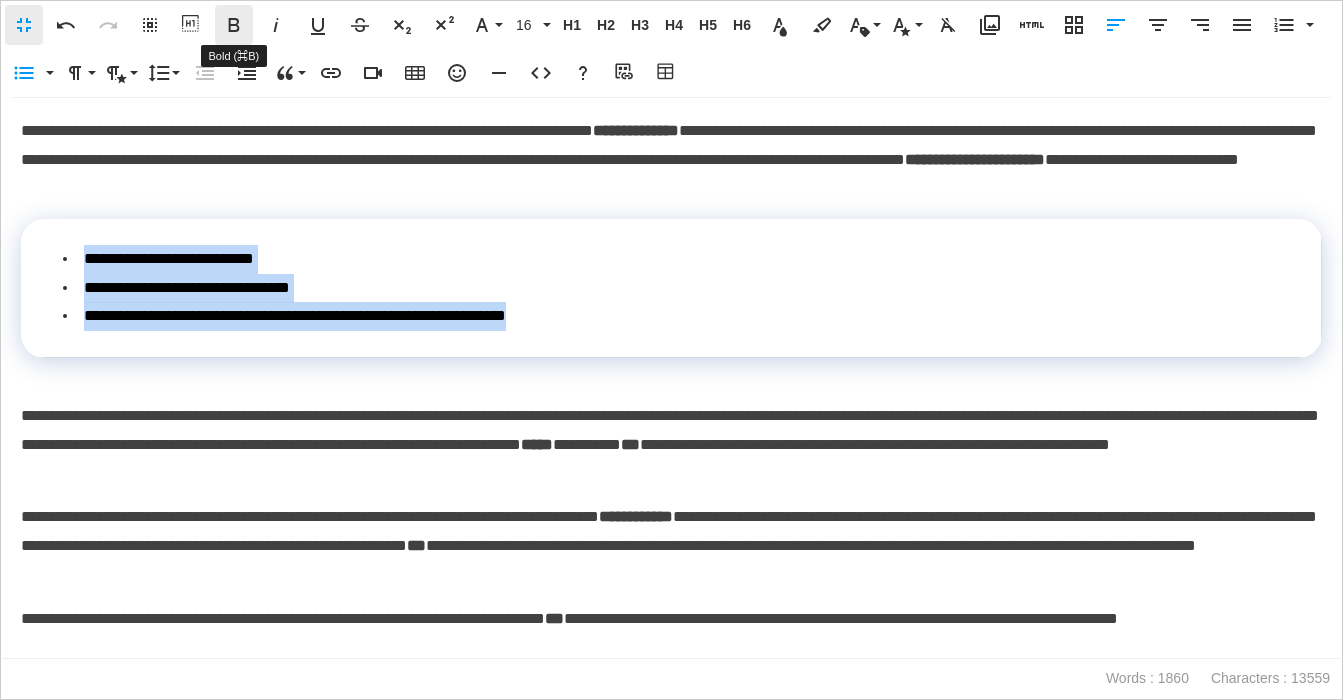click 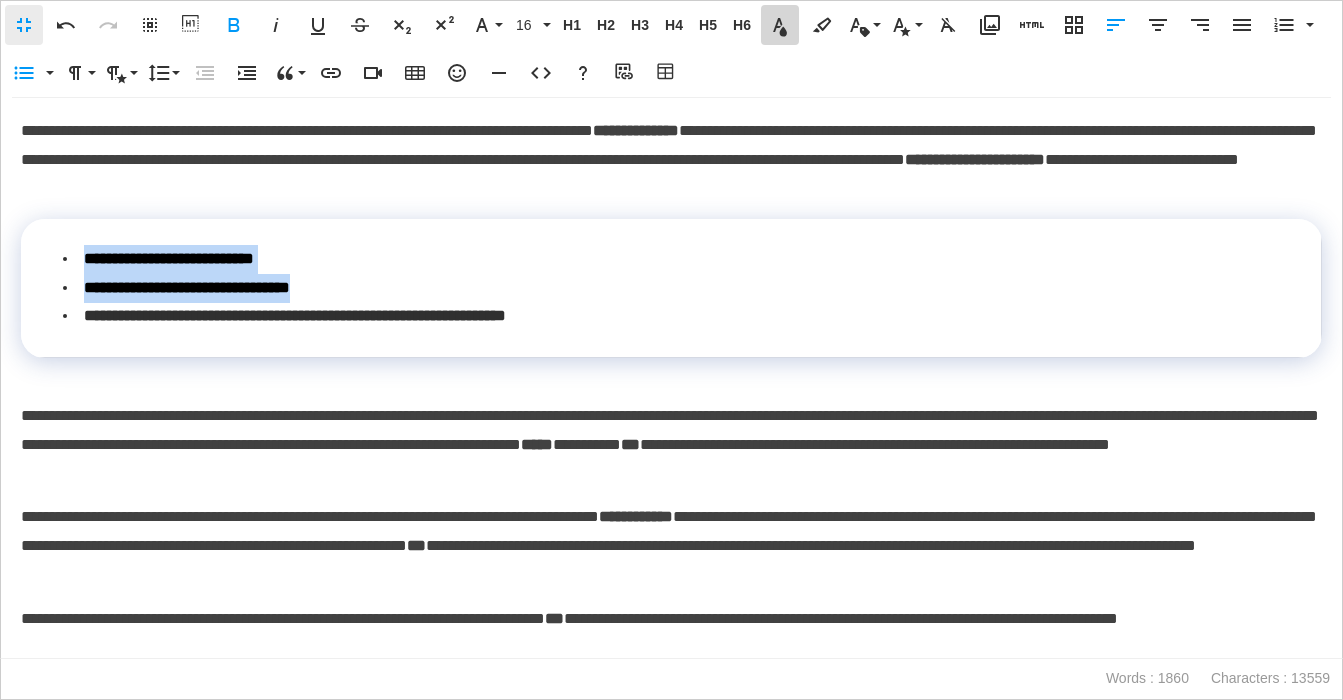 click 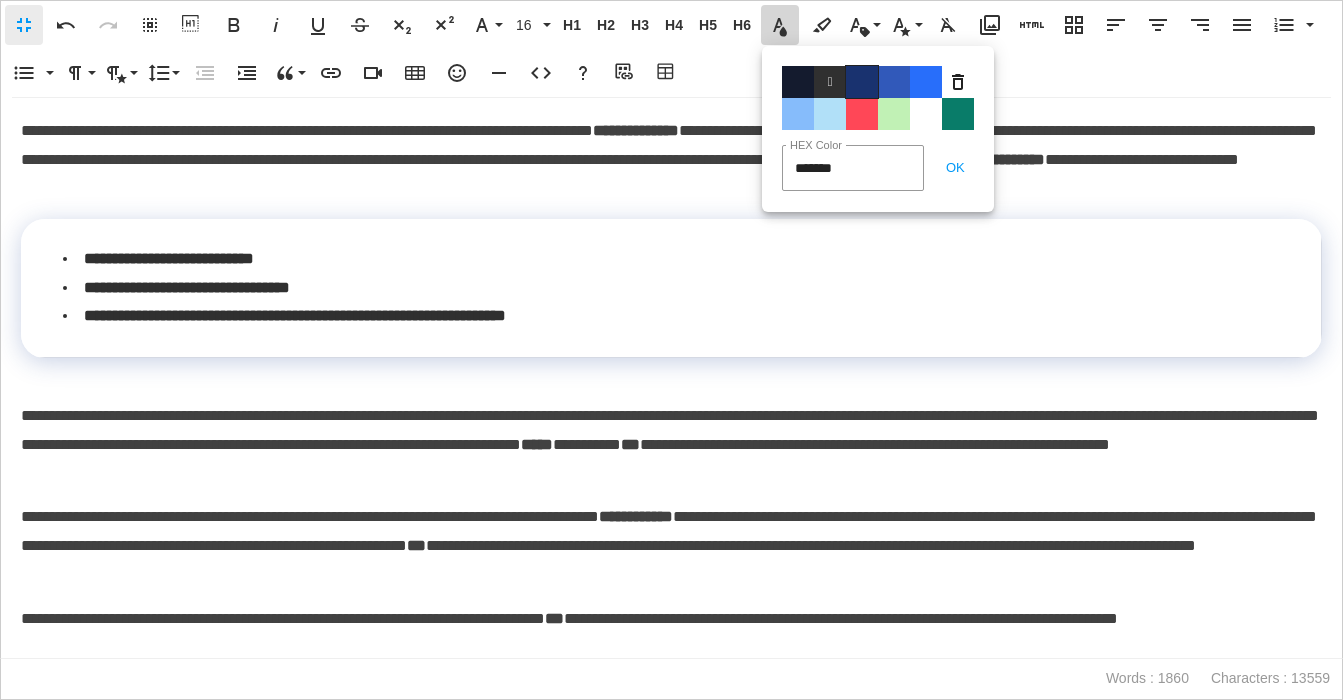 click on "Color#19326F" at bounding box center (862, 82) 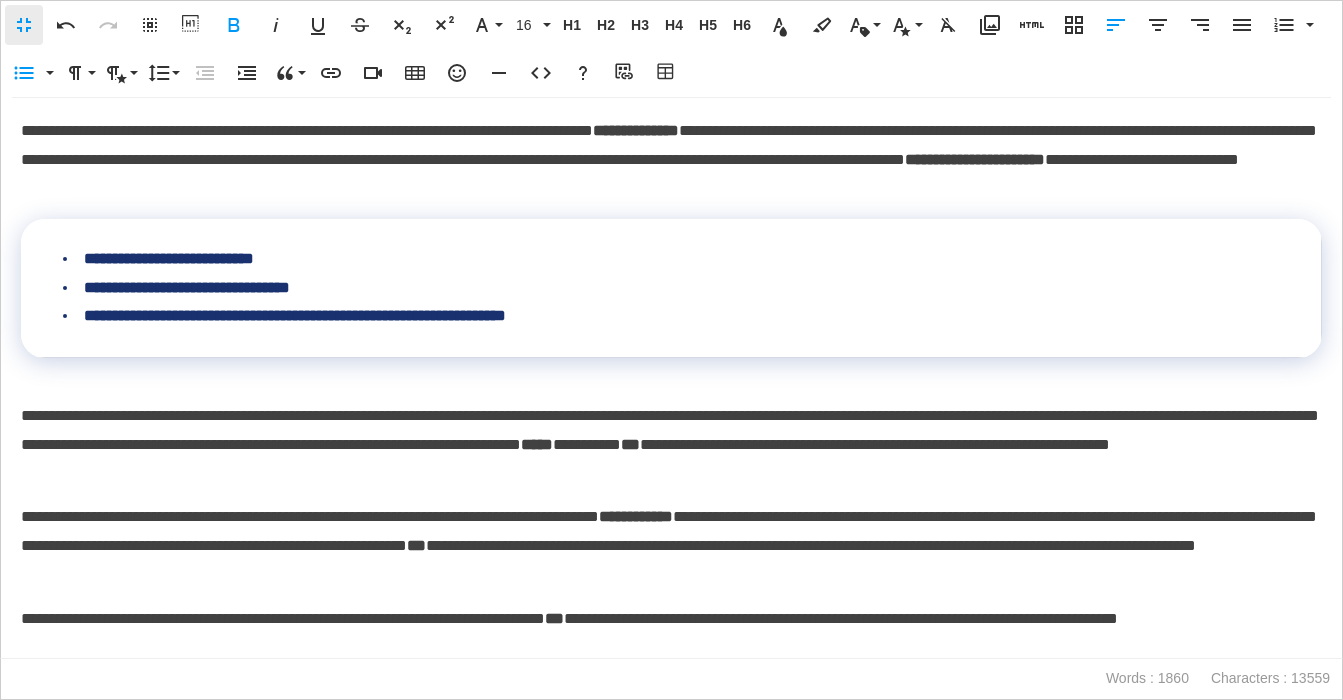 click on "**********" at bounding box center [671, 160] 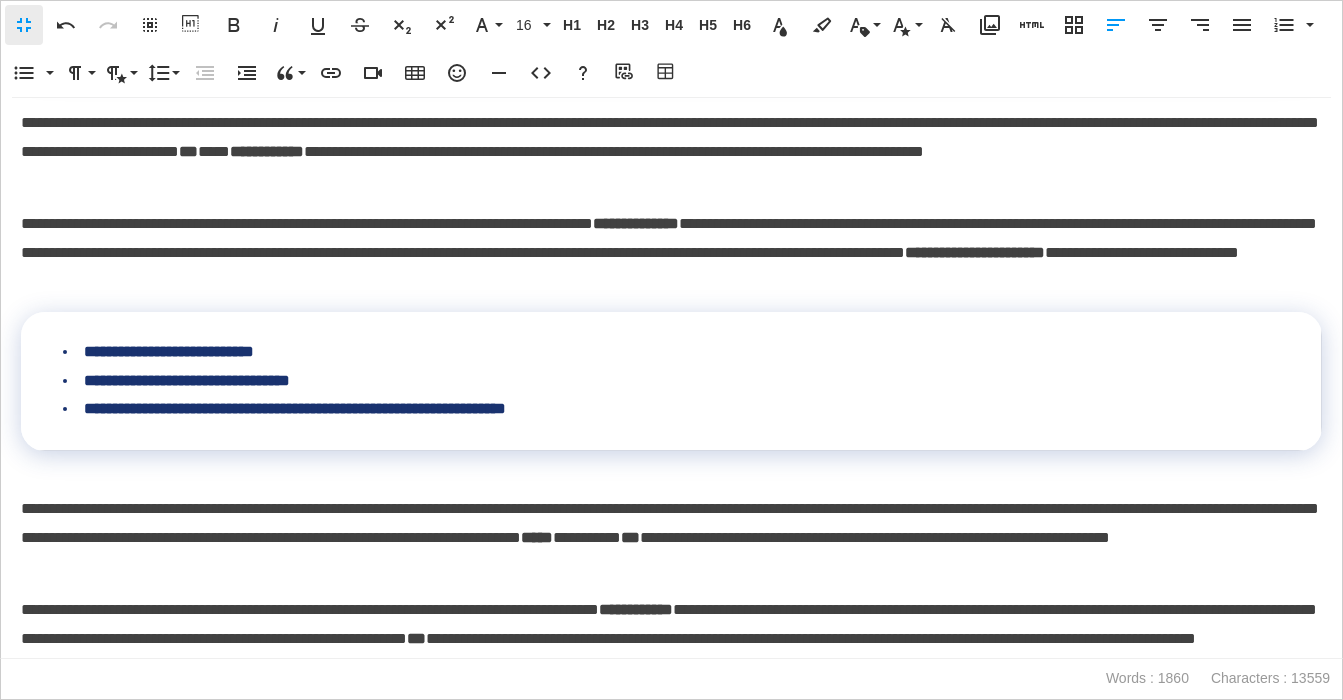 scroll, scrollTop: 2375, scrollLeft: 0, axis: vertical 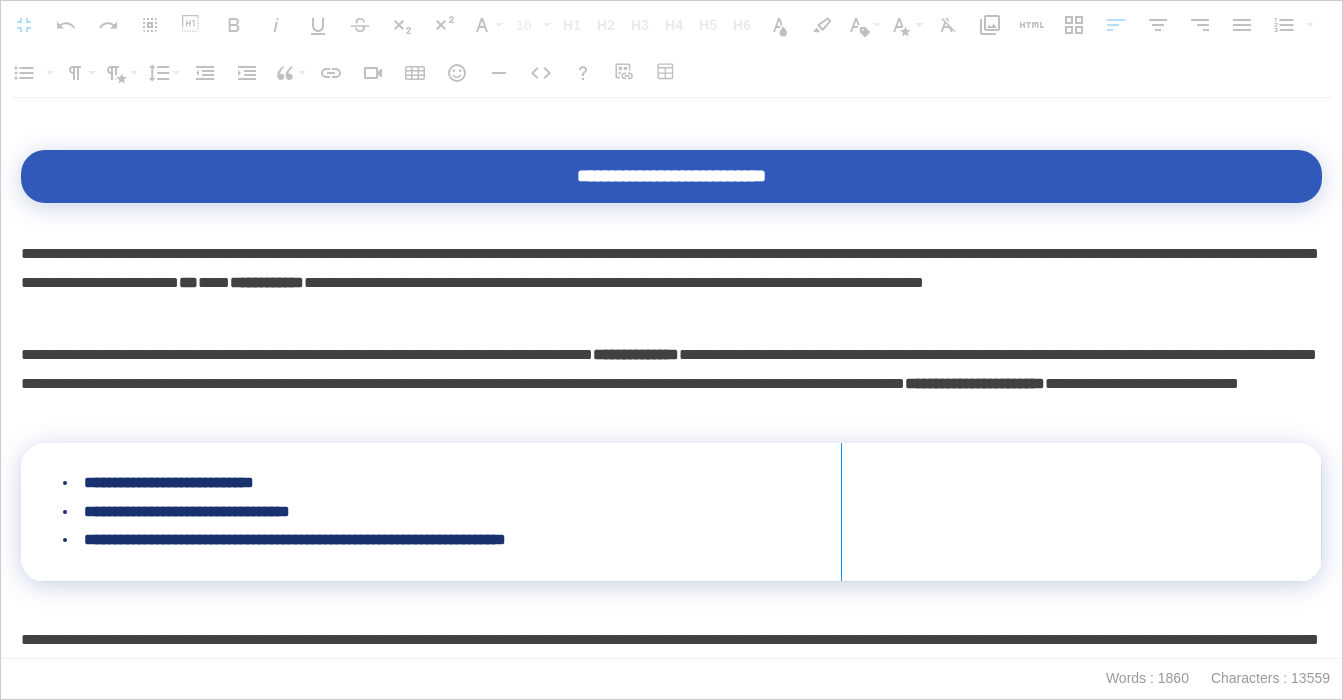 drag, startPoint x: 1150, startPoint y: 482, endPoint x: 814, endPoint y: 470, distance: 336.2142 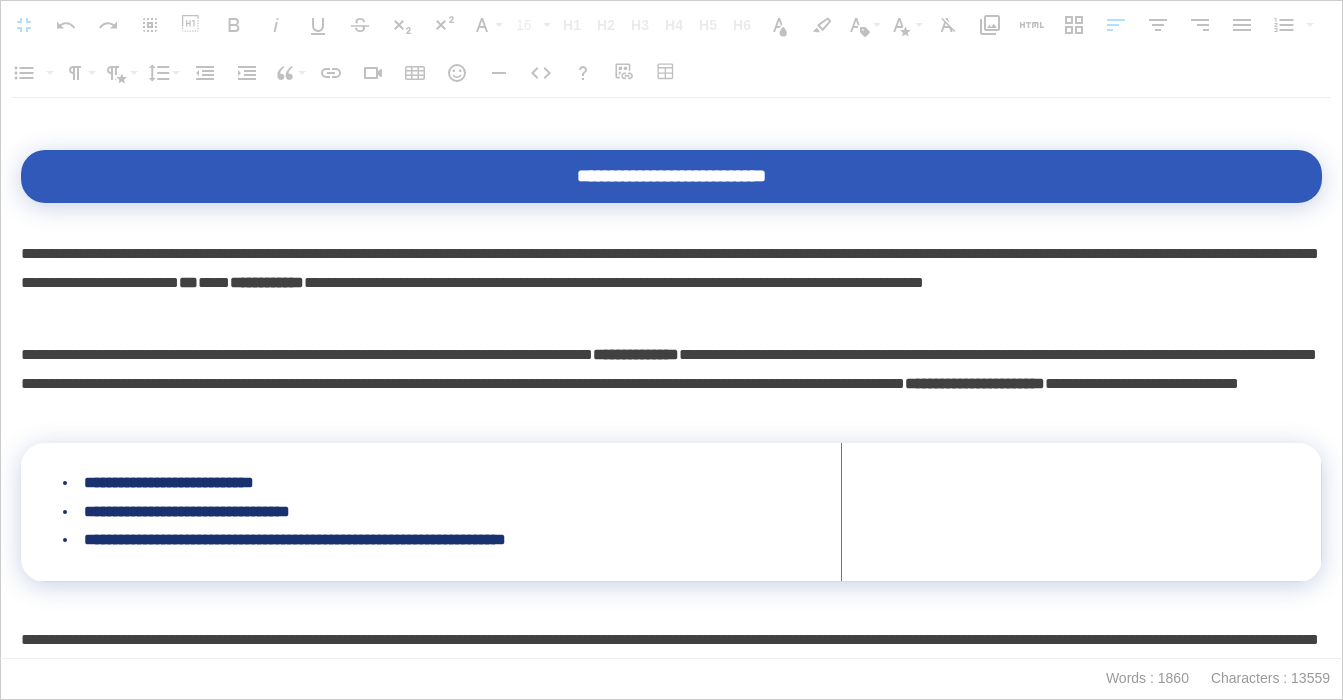 click at bounding box center (841, 512) 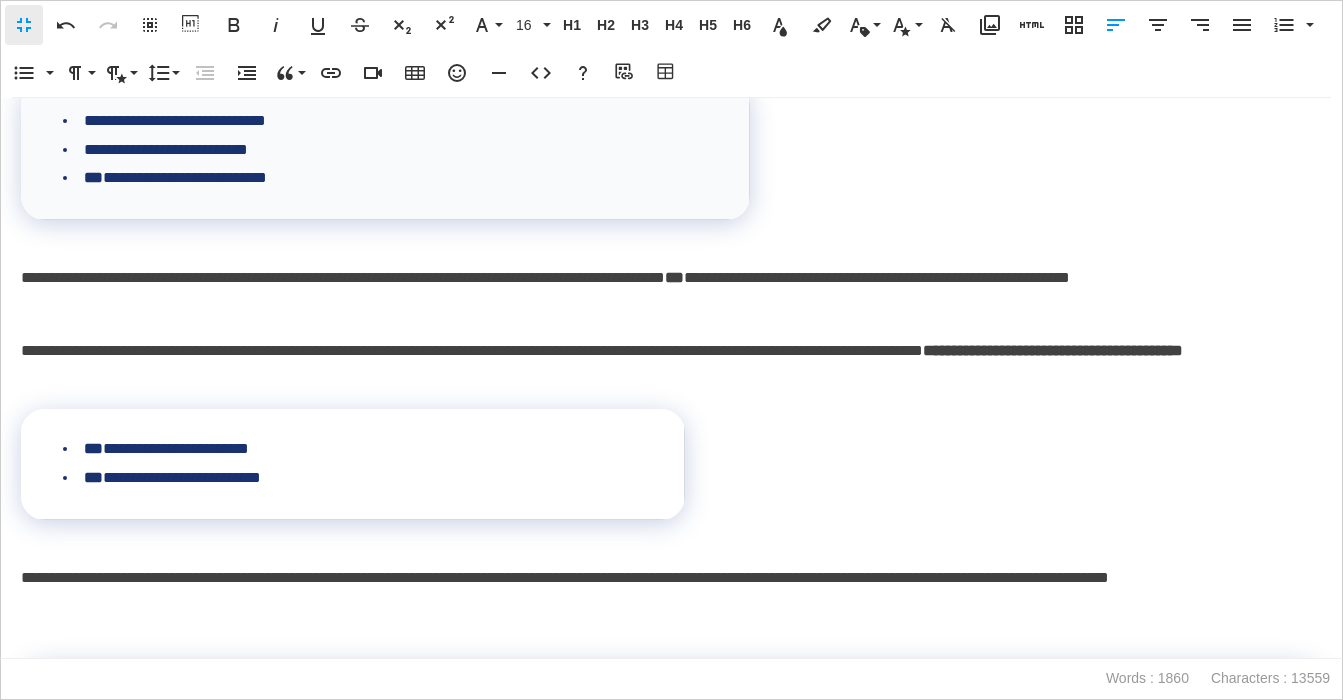 scroll, scrollTop: 904, scrollLeft: 0, axis: vertical 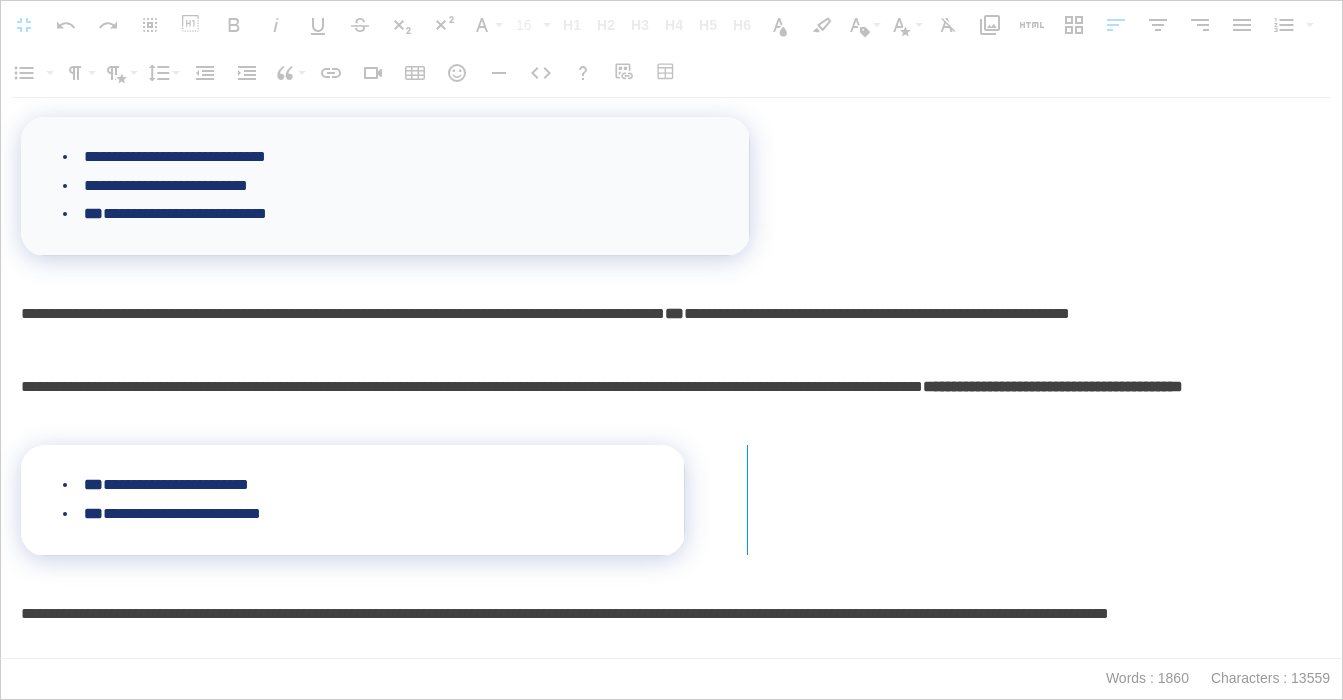 drag, startPoint x: 679, startPoint y: 490, endPoint x: 746, endPoint y: 487, distance: 67.06713 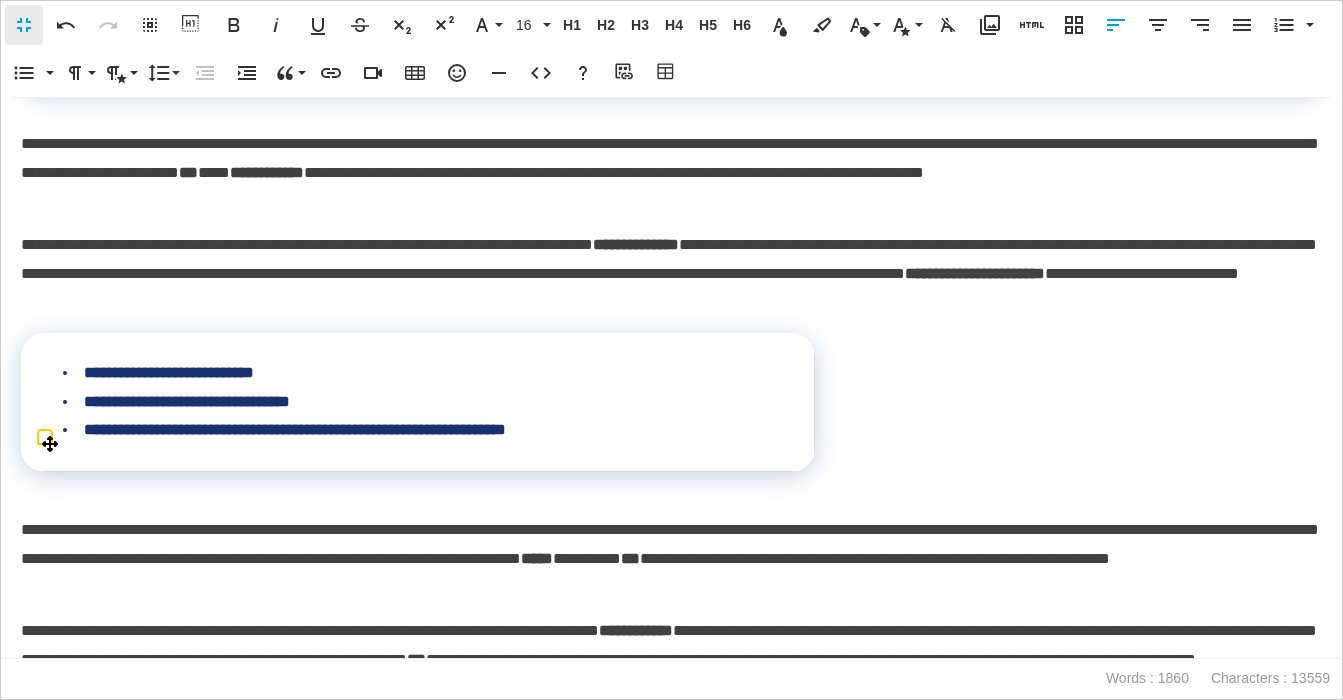 scroll, scrollTop: 2391, scrollLeft: 0, axis: vertical 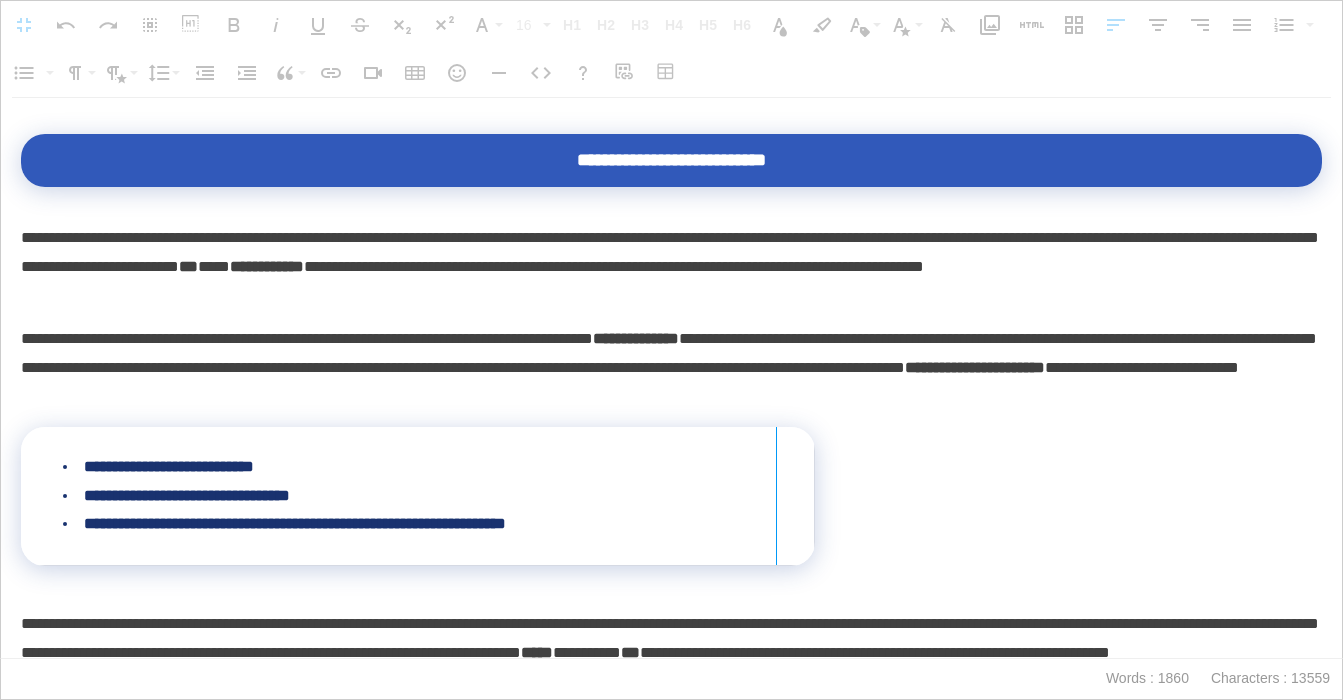 drag, startPoint x: 809, startPoint y: 476, endPoint x: 775, endPoint y: 476, distance: 34 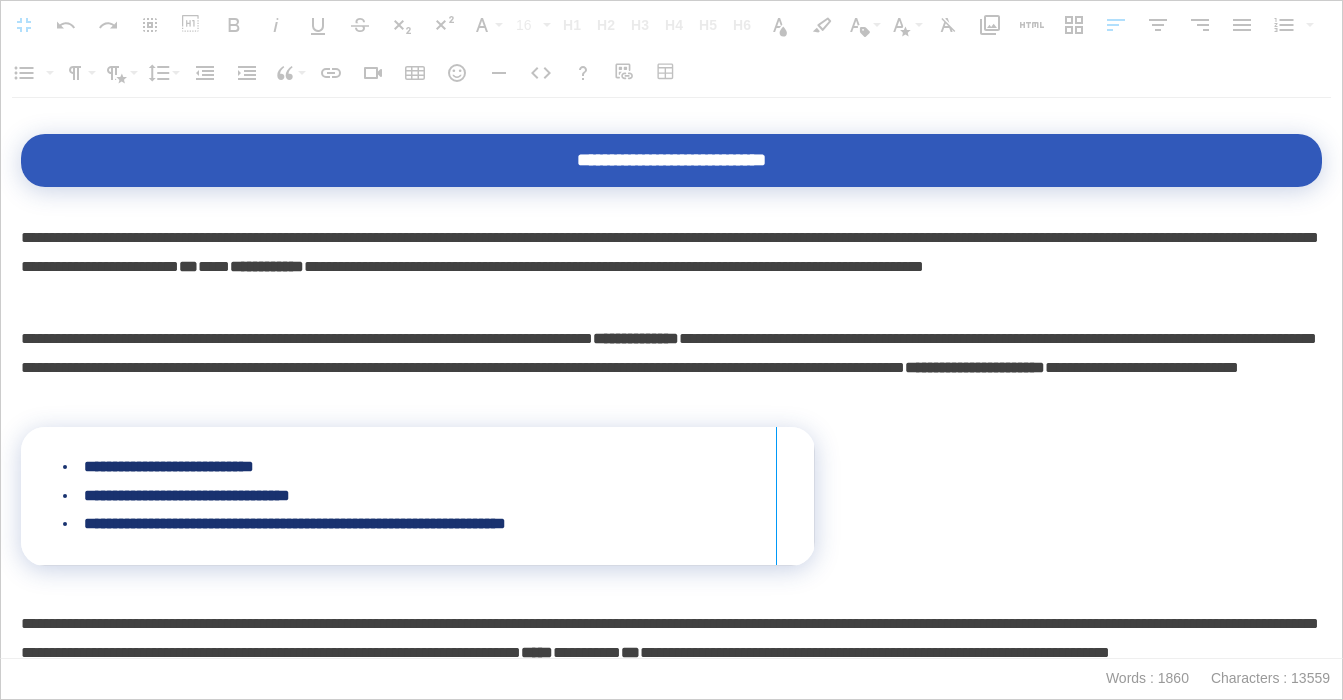 click at bounding box center [776, 496] 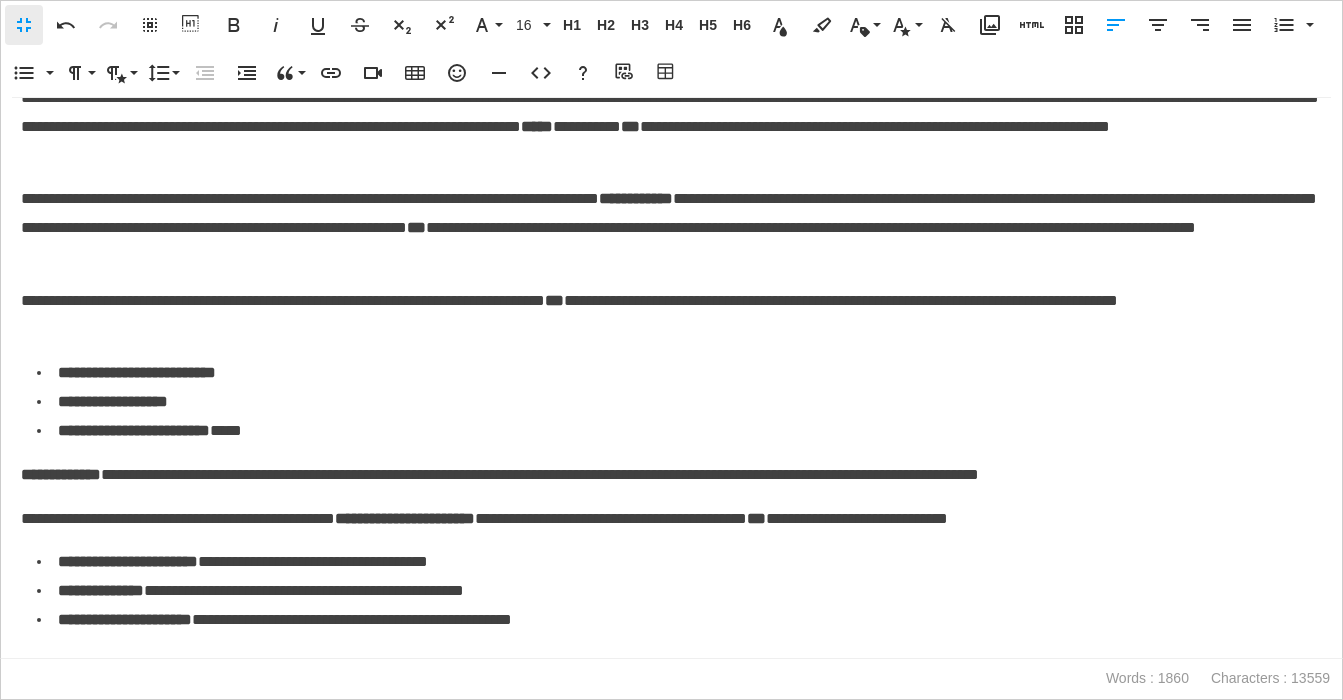 scroll, scrollTop: 2979, scrollLeft: 0, axis: vertical 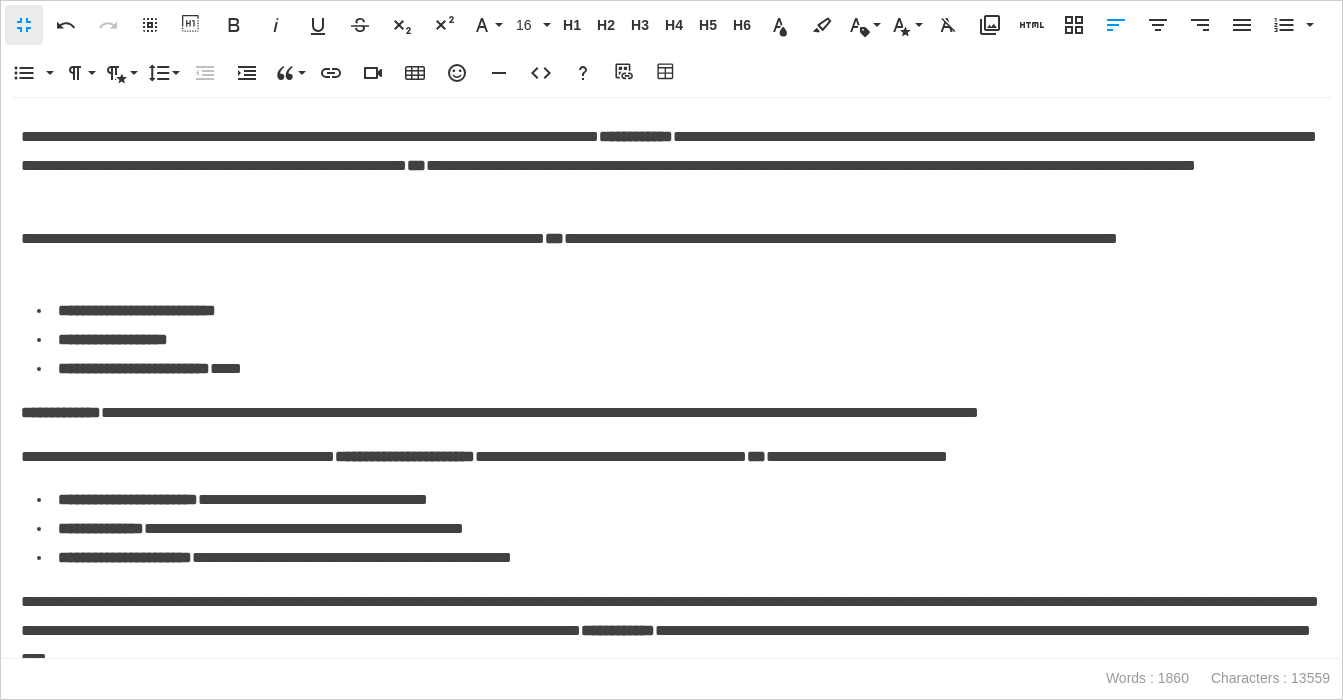 drag, startPoint x: 113, startPoint y: 273, endPoint x: 99, endPoint y: 272, distance: 14.035668 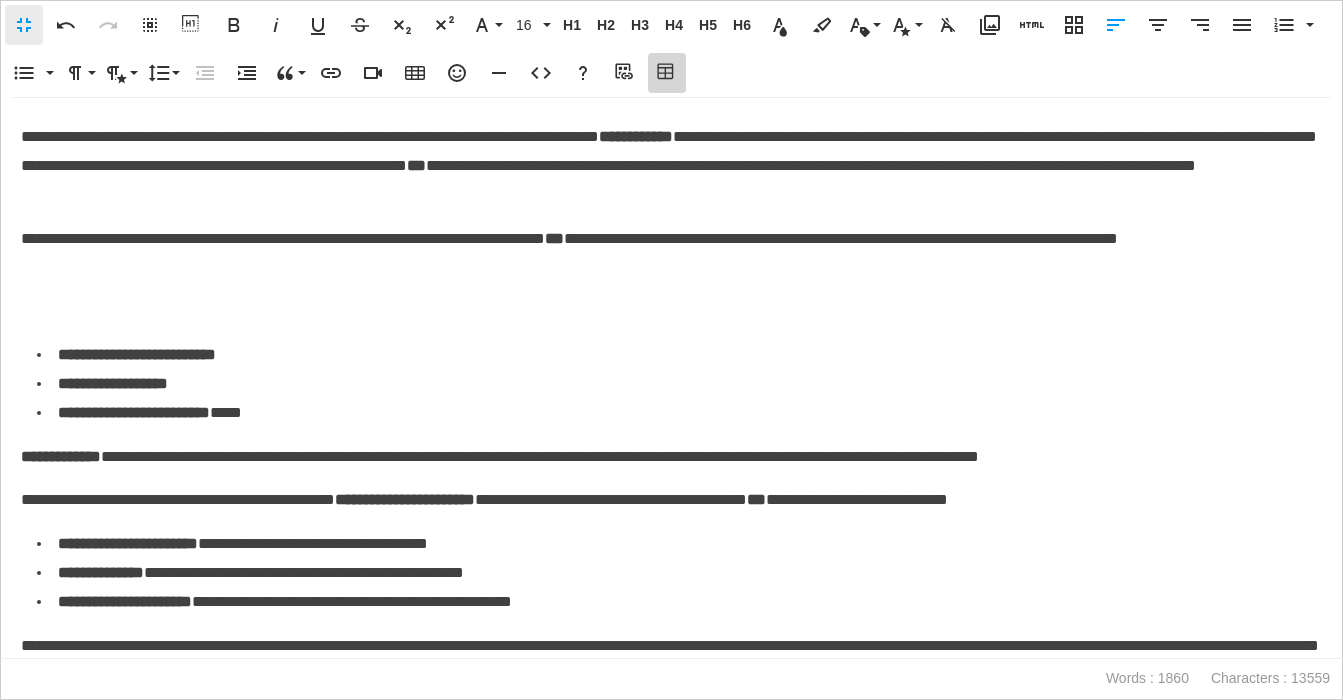 click 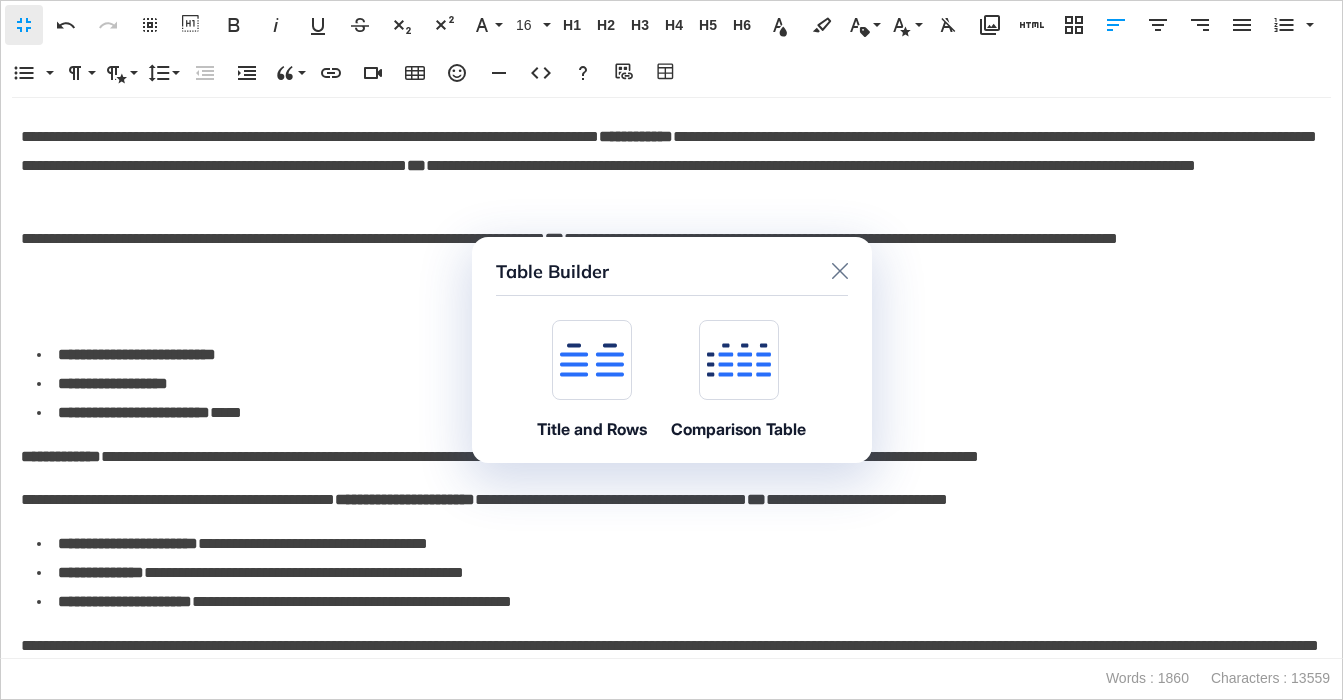 click 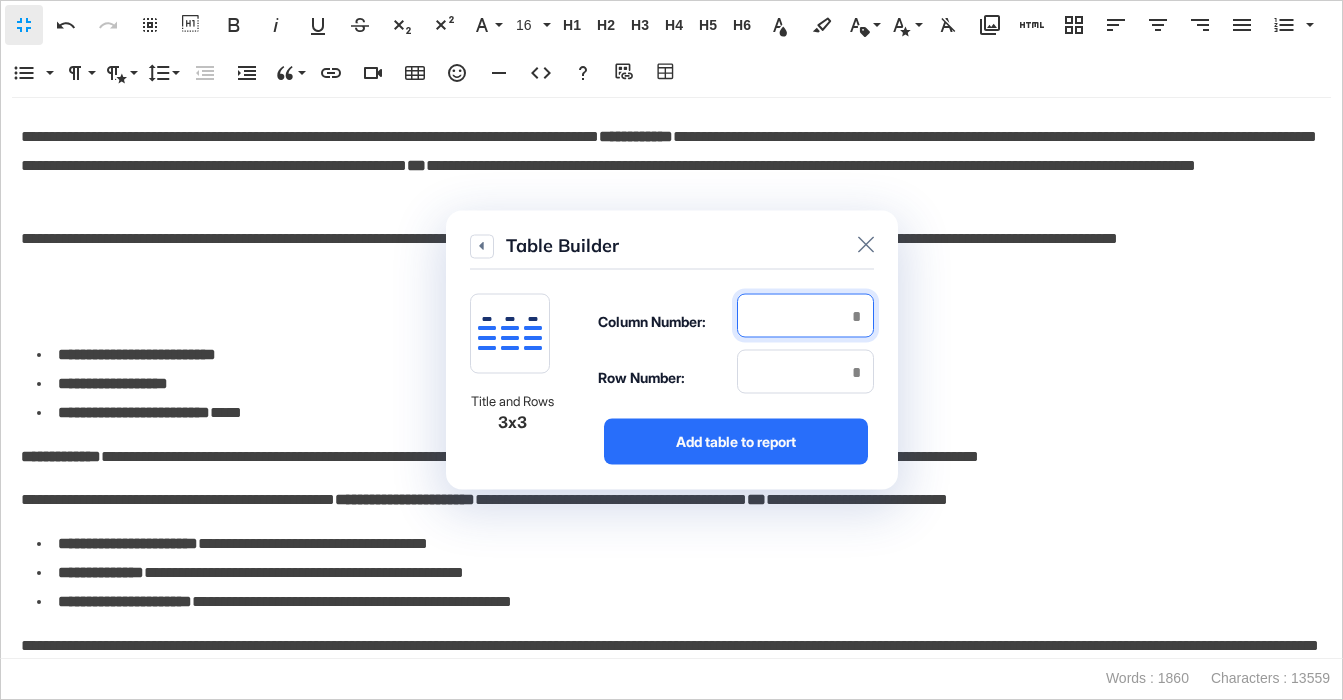 click at bounding box center (805, 316) 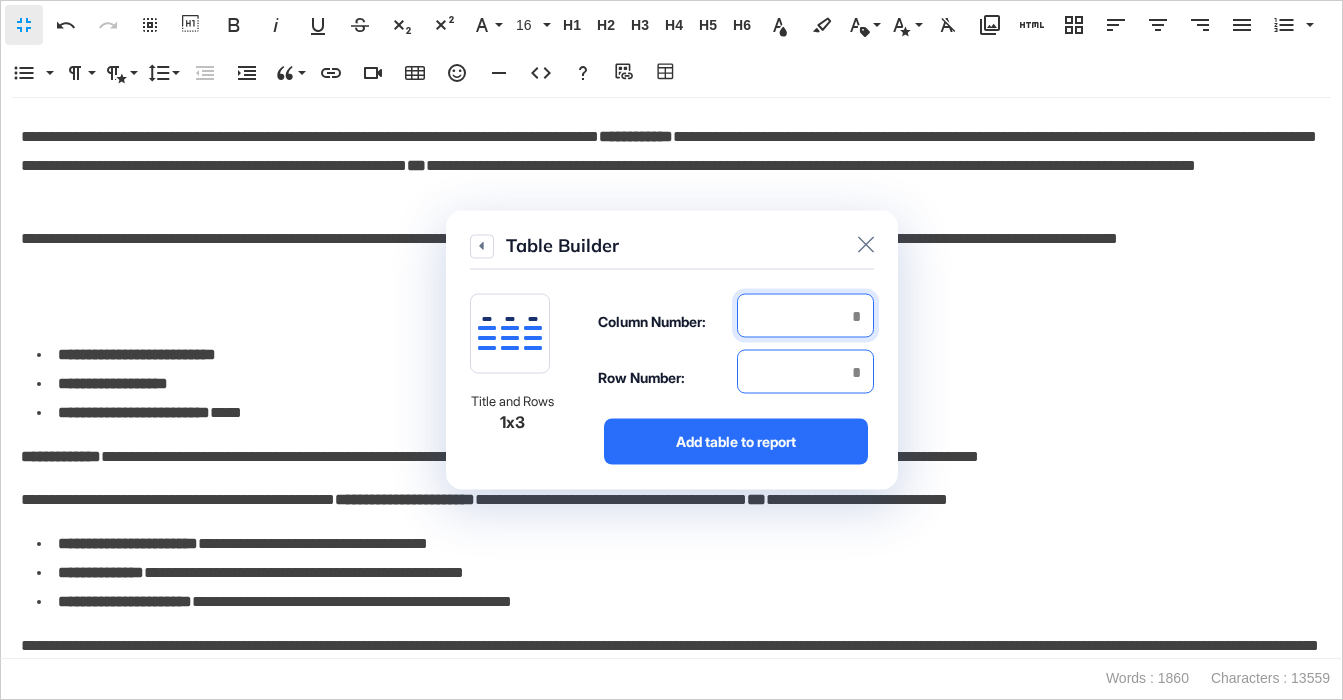 type on "*" 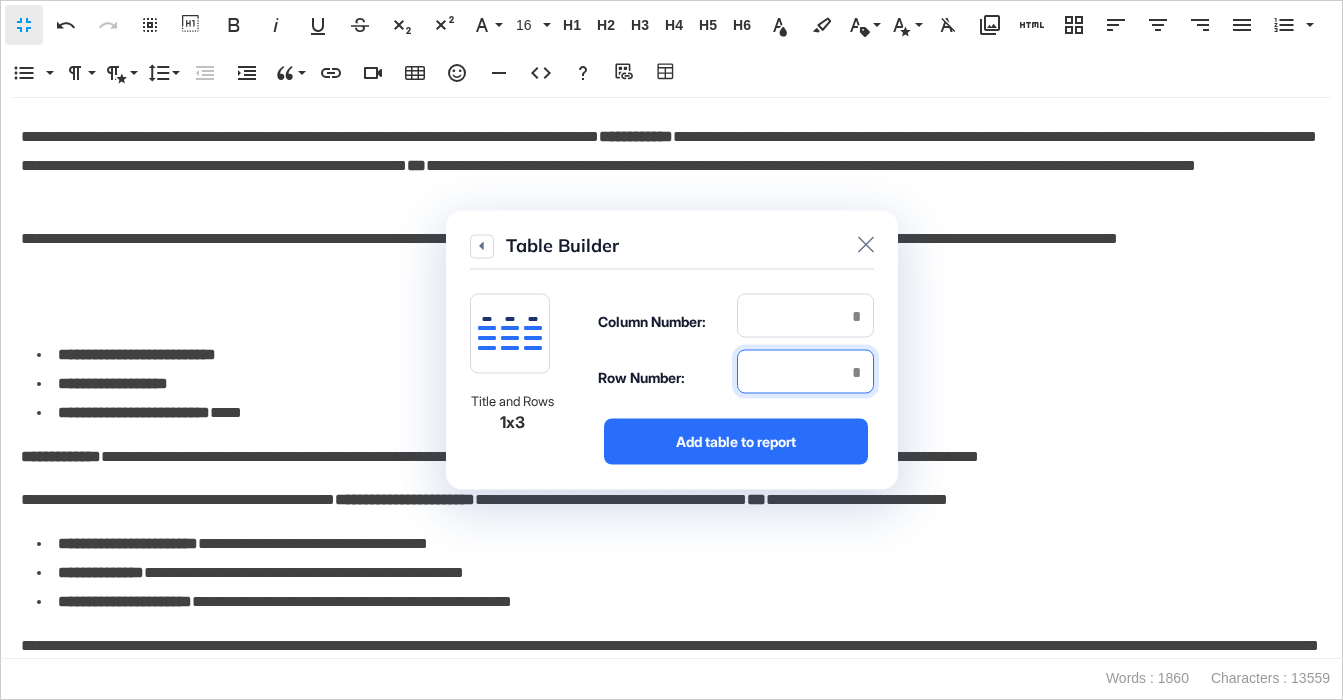 click at bounding box center (805, 372) 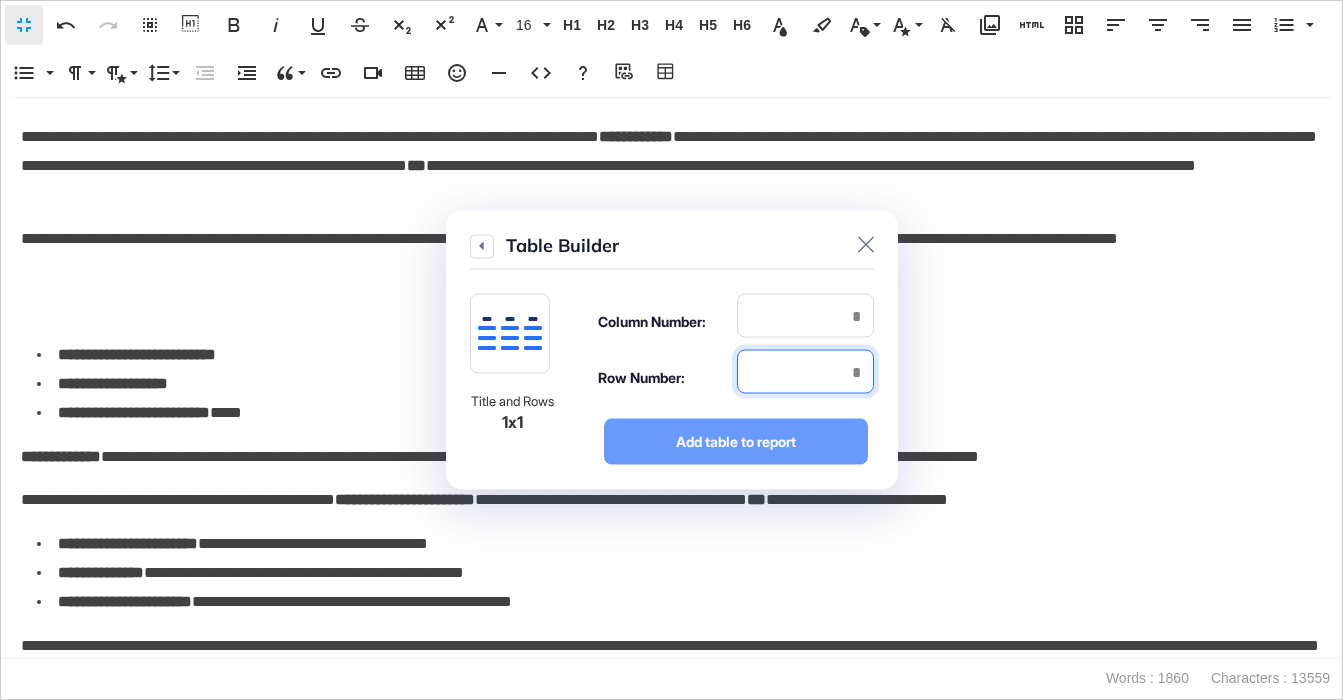 type on "*" 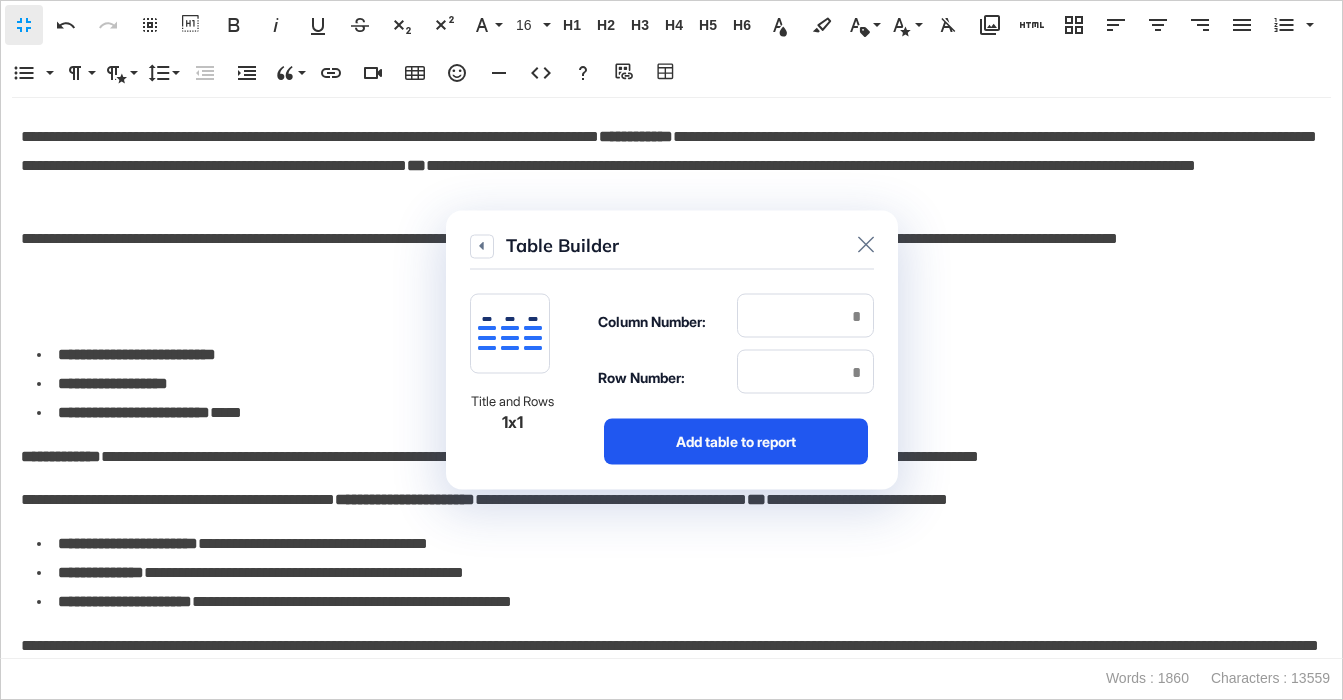 click on "Add table to report" at bounding box center (736, 442) 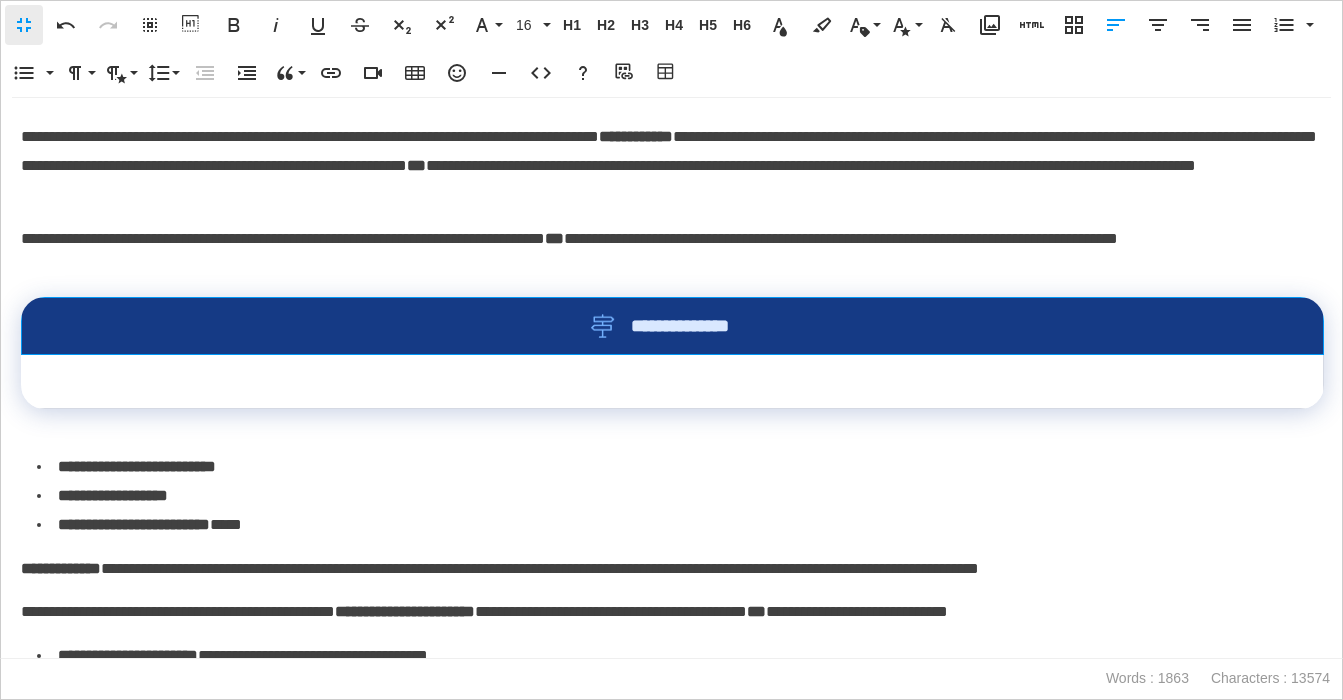 click on "**********" at bounding box center [673, 326] 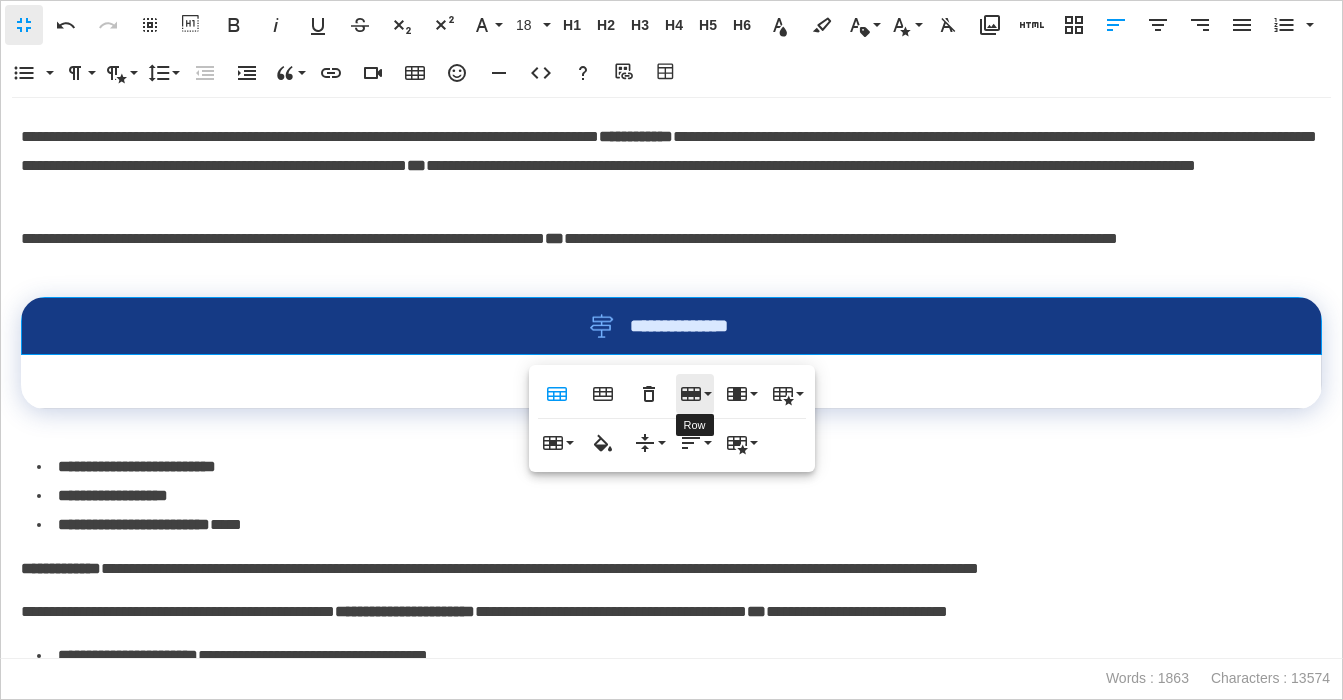 click on "Row" at bounding box center (695, 394) 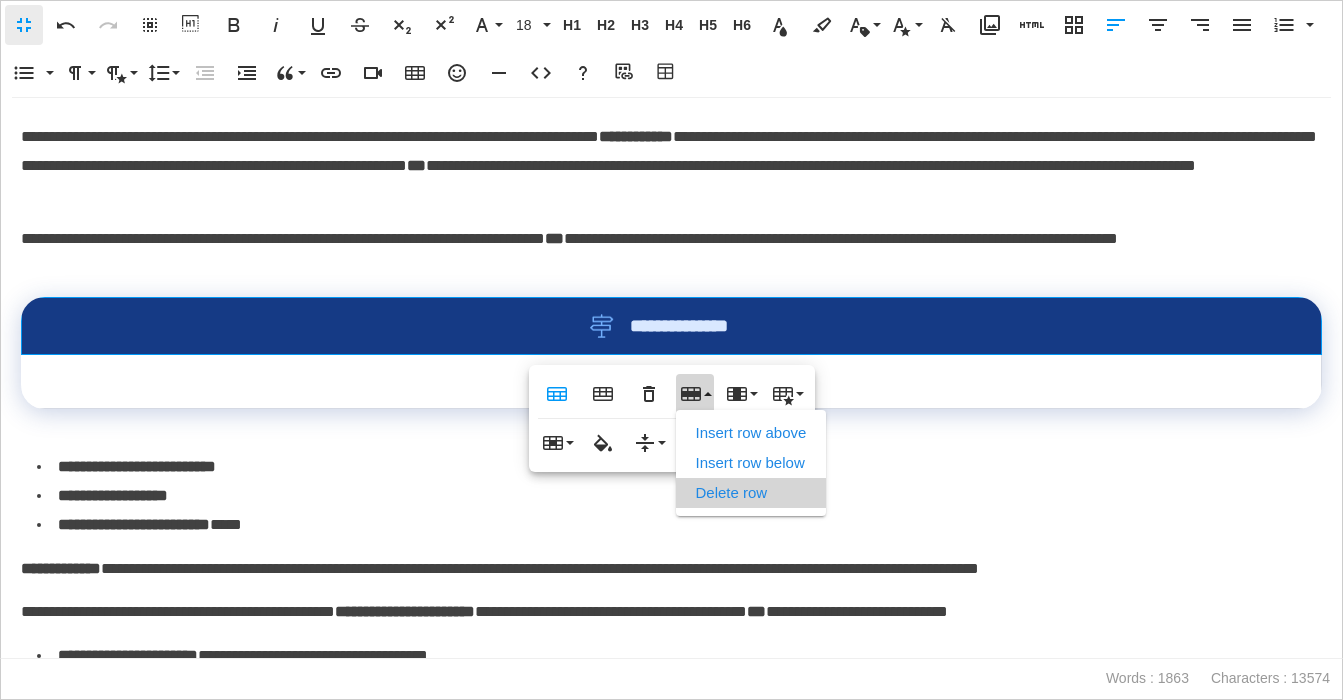 drag, startPoint x: 739, startPoint y: 495, endPoint x: 437, endPoint y: 490, distance: 302.04138 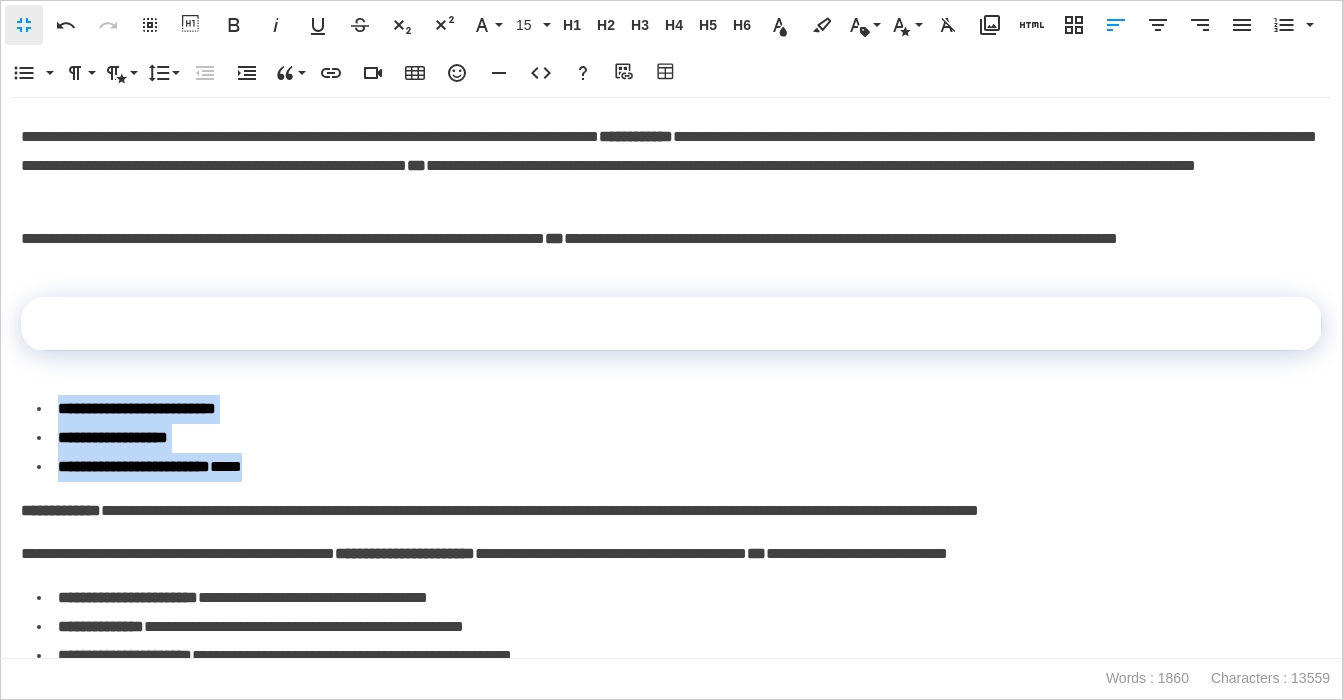 drag, startPoint x: 304, startPoint y: 474, endPoint x: 51, endPoint y: 403, distance: 262.77368 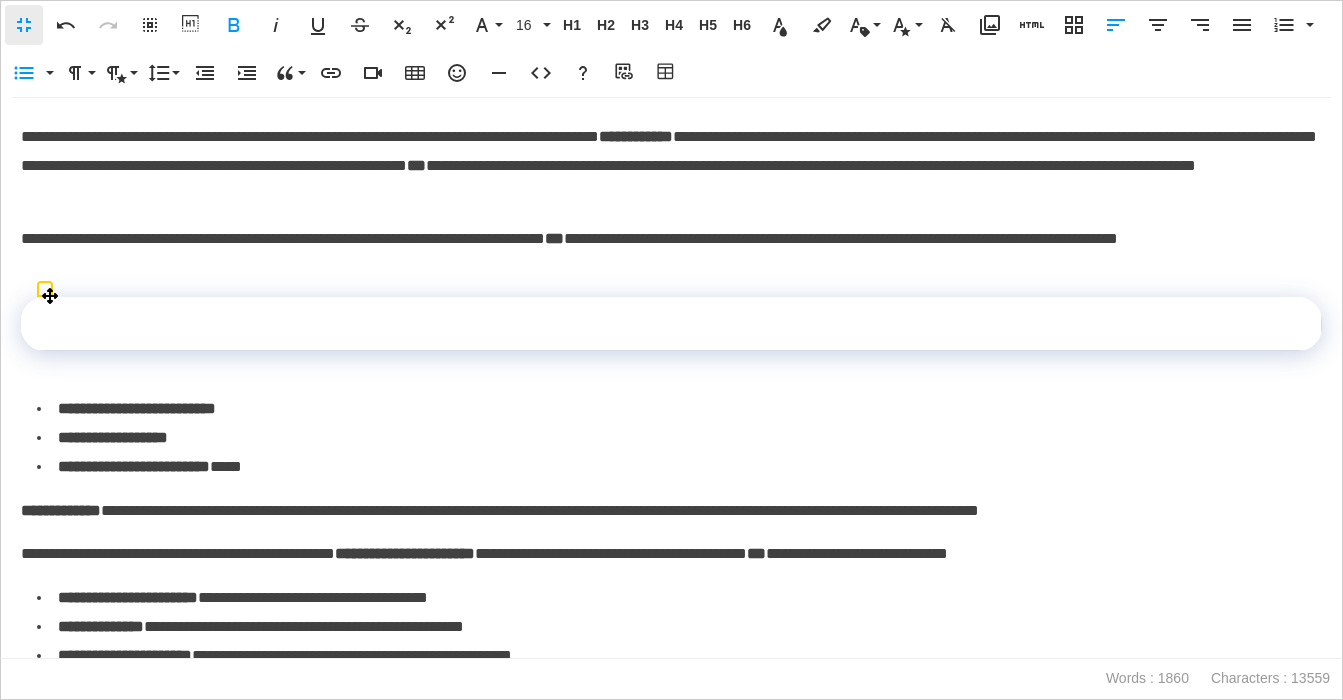 click at bounding box center [671, 324] 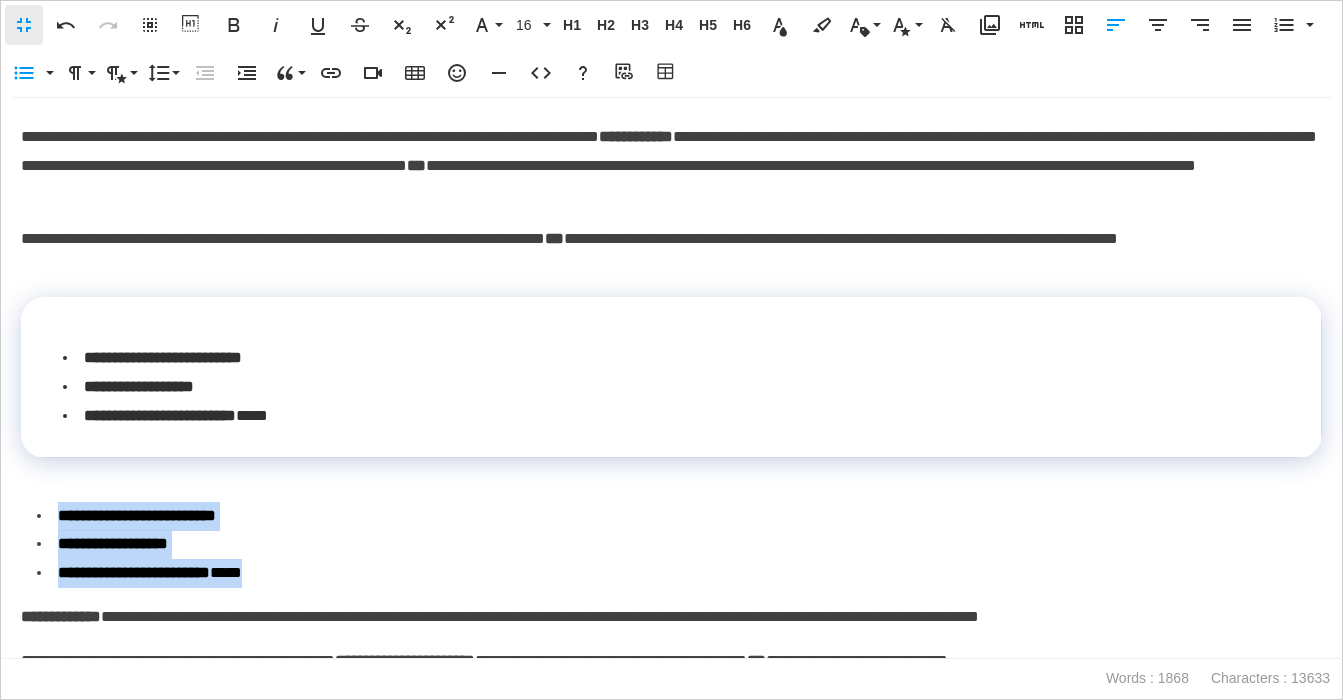drag, startPoint x: 329, startPoint y: 584, endPoint x: -24, endPoint y: 503, distance: 362.17398 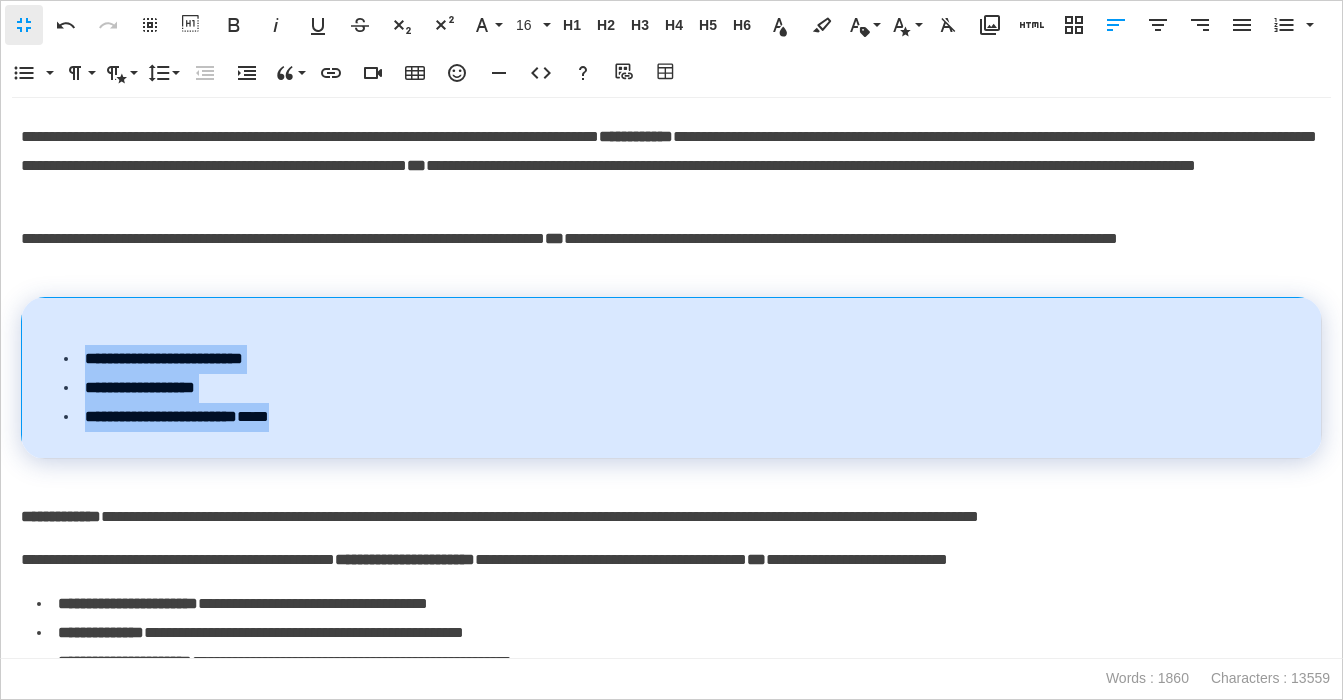 drag, startPoint x: 352, startPoint y: 417, endPoint x: 48, endPoint y: 369, distance: 307.76614 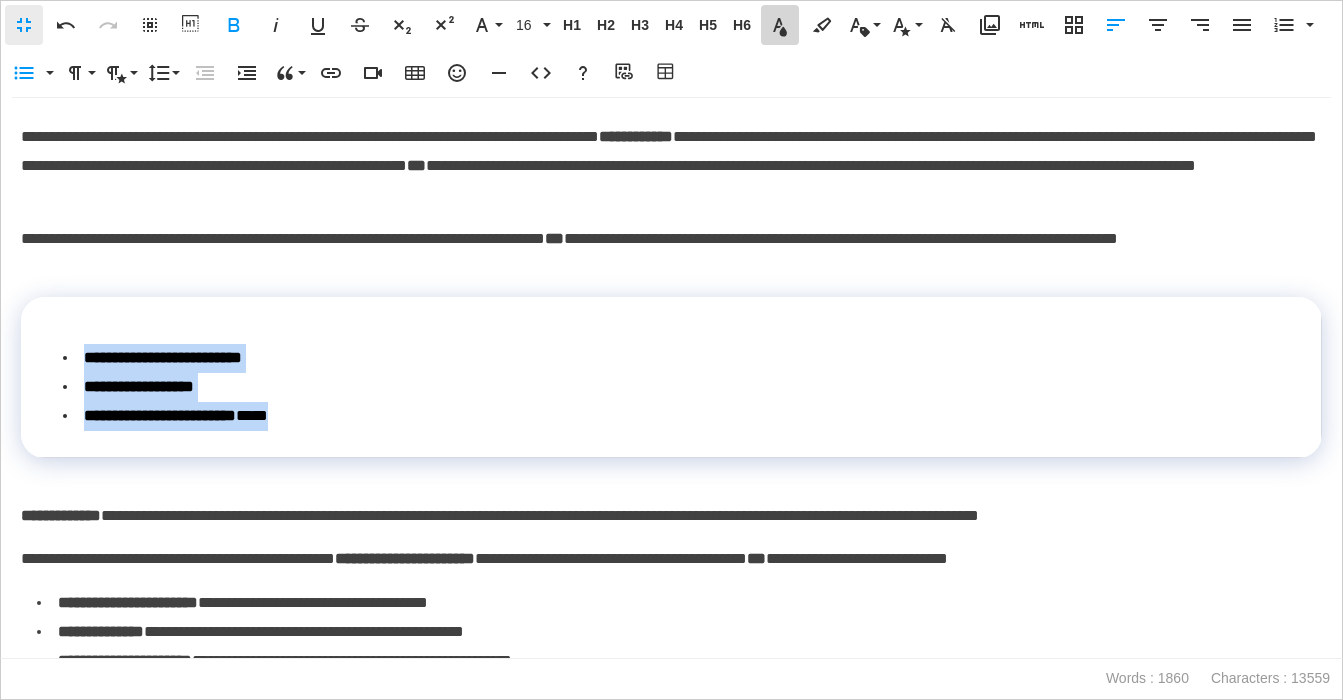 click 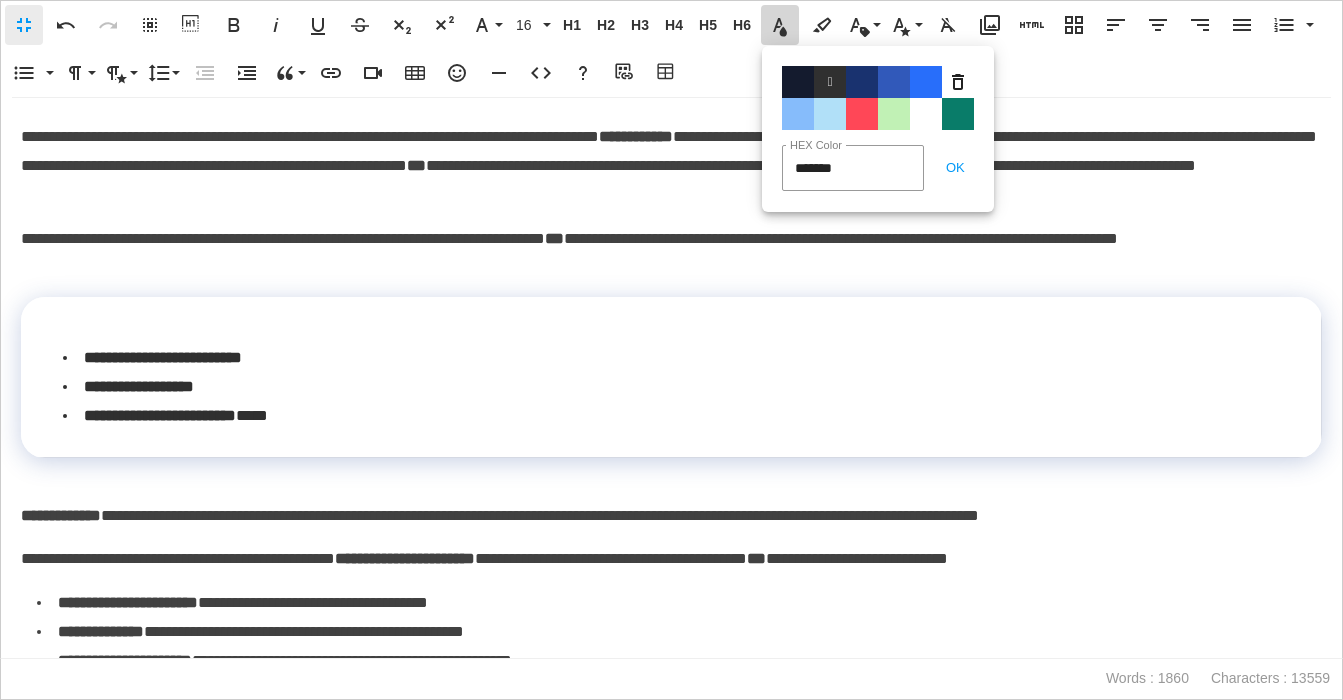 click on "Color#19326F" at bounding box center [862, 82] 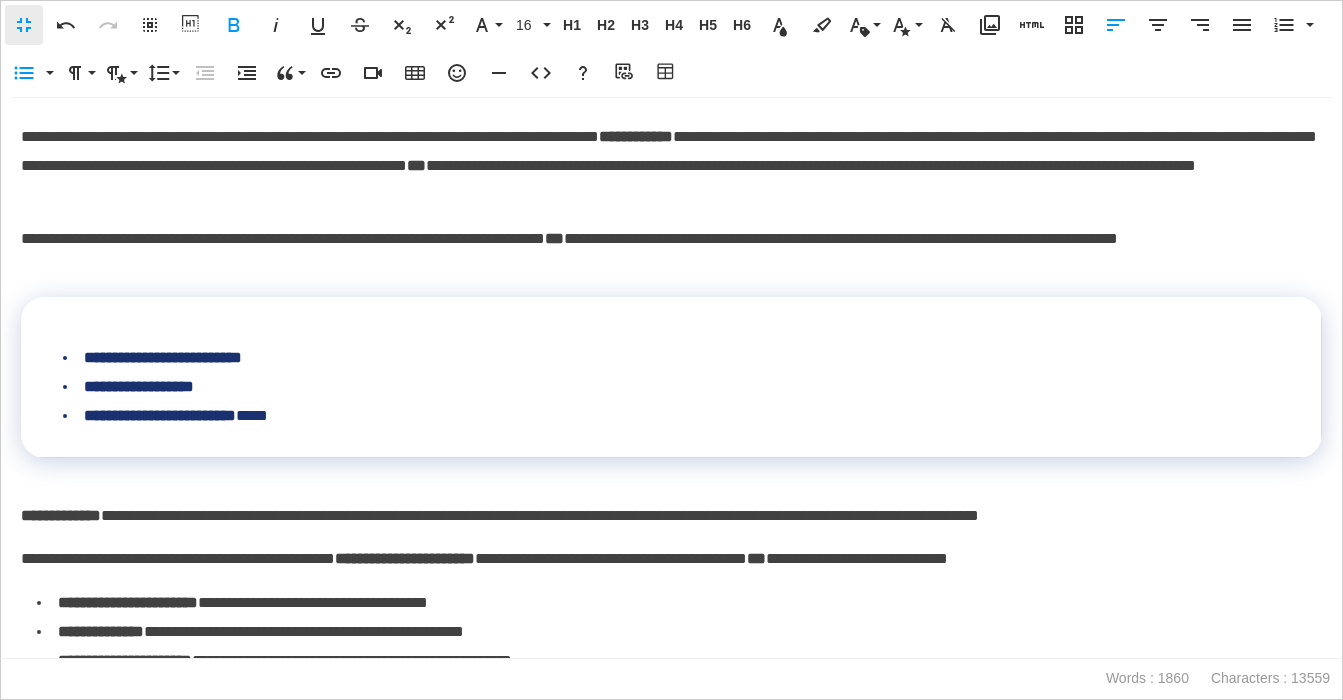 click on "**********" at bounding box center (671, 254) 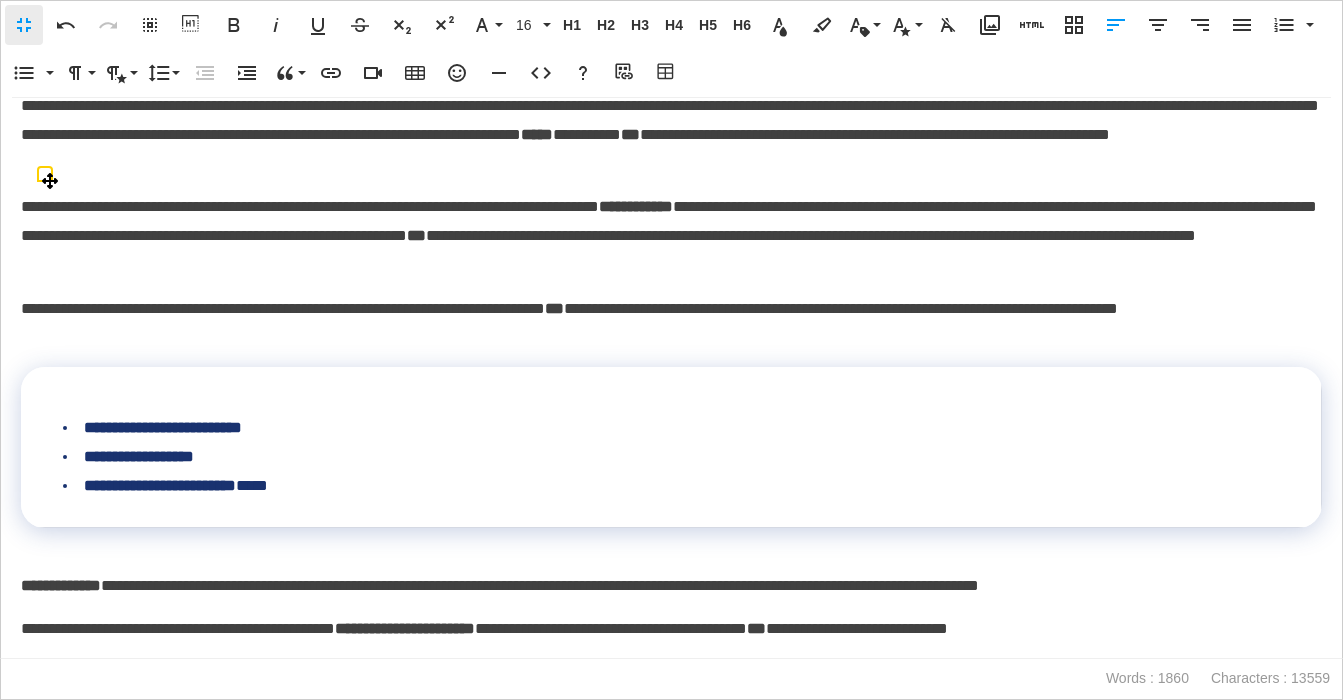 scroll, scrollTop: 3040, scrollLeft: 0, axis: vertical 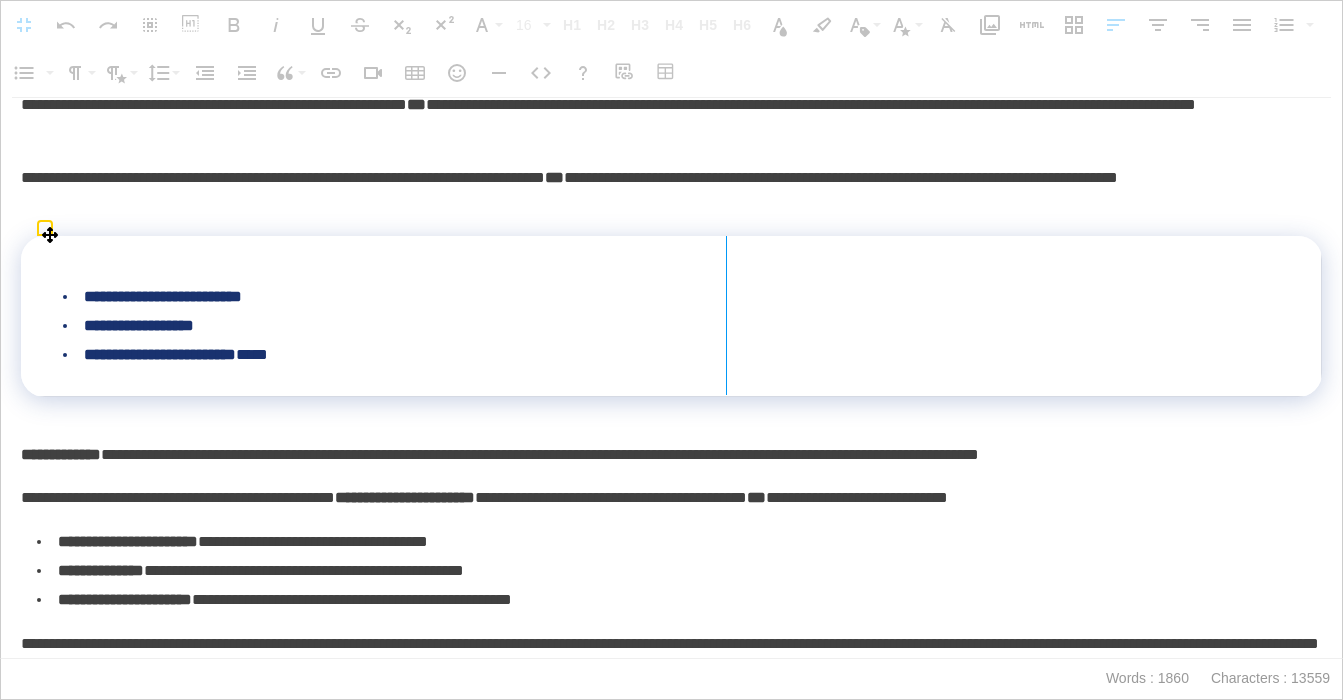 drag, startPoint x: 1320, startPoint y: 283, endPoint x: 725, endPoint y: 291, distance: 595.0538 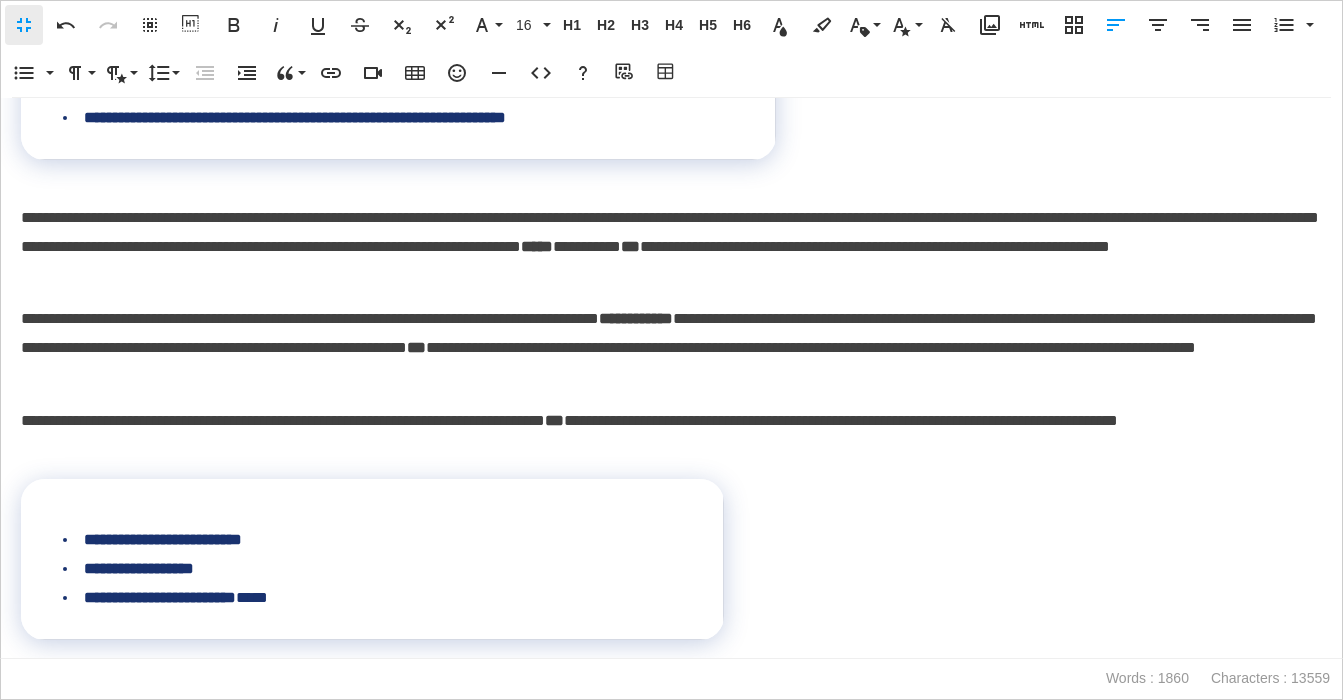 scroll, scrollTop: 2801, scrollLeft: 0, axis: vertical 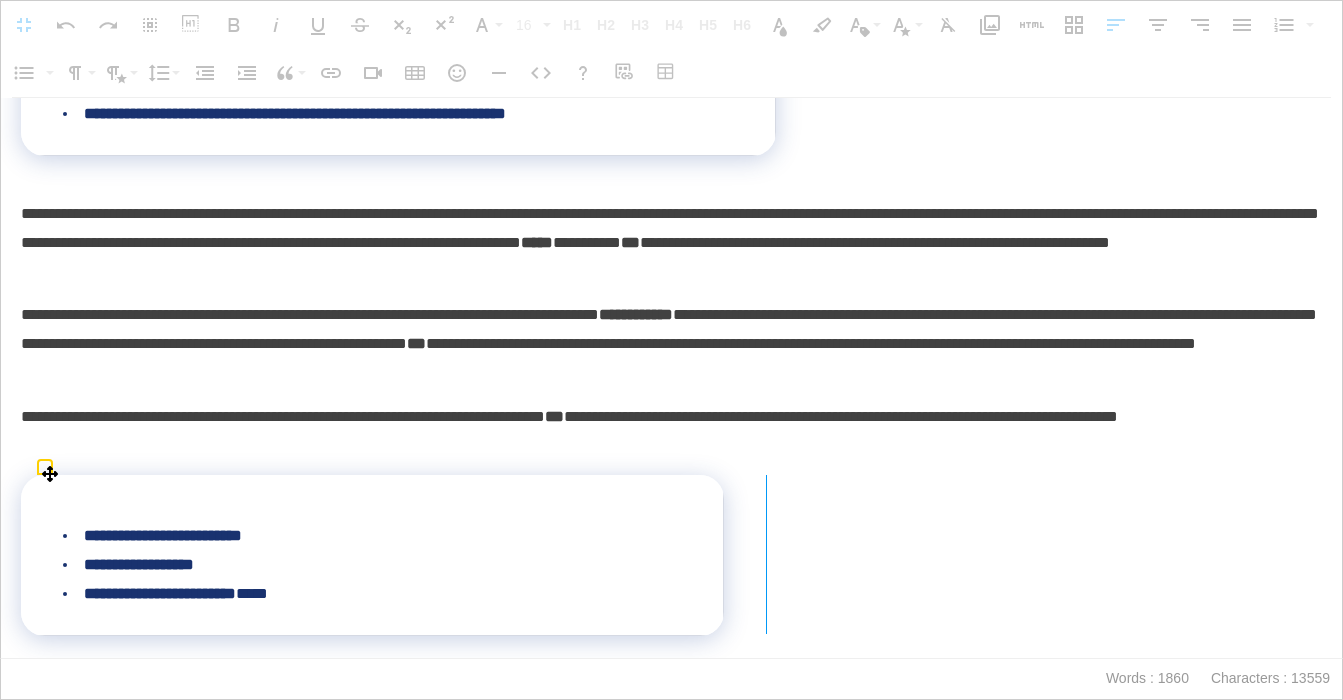 drag, startPoint x: 721, startPoint y: 490, endPoint x: 766, endPoint y: 491, distance: 45.01111 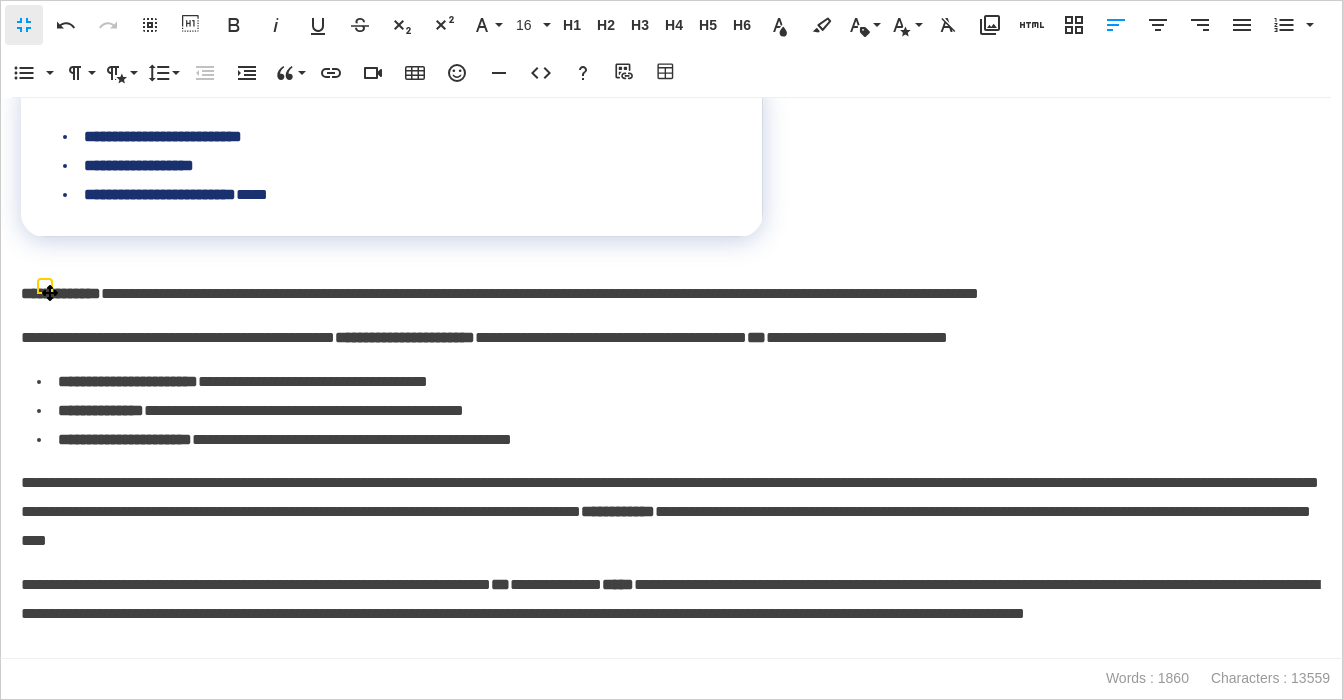scroll, scrollTop: 3234, scrollLeft: 0, axis: vertical 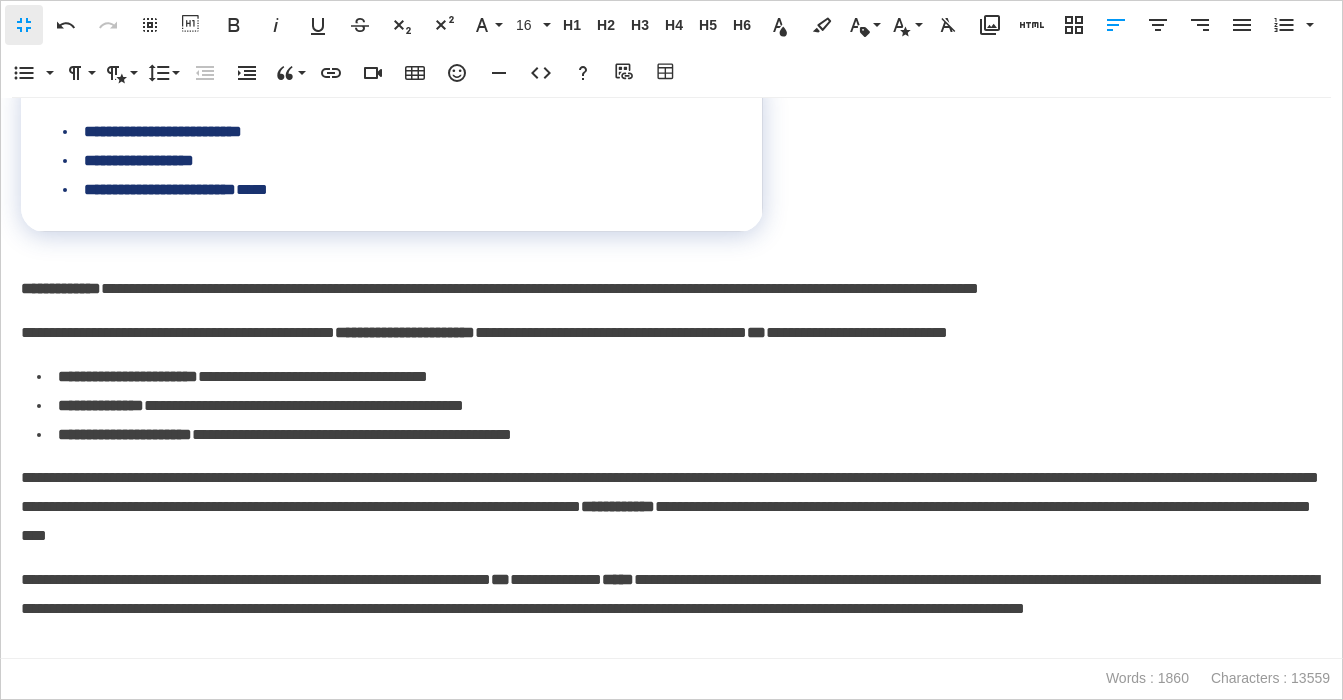 click on "**********" at bounding box center [671, 333] 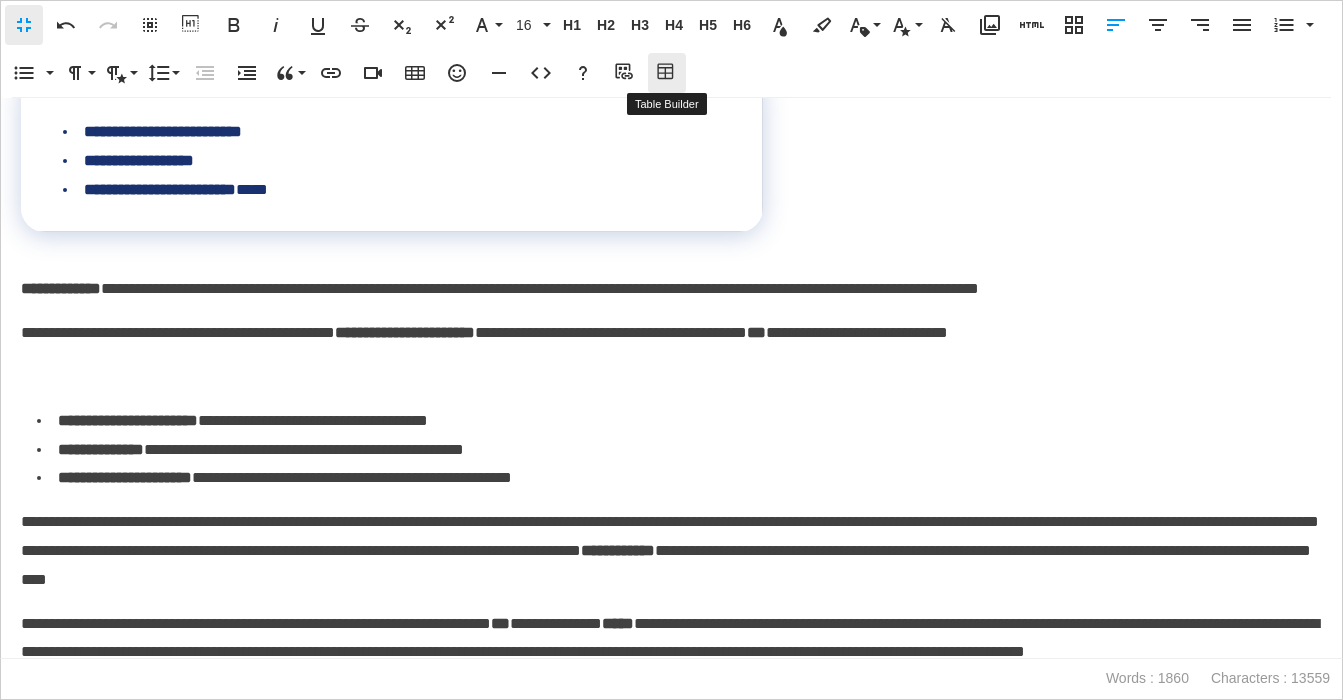 click on "Table Builder" at bounding box center [667, 73] 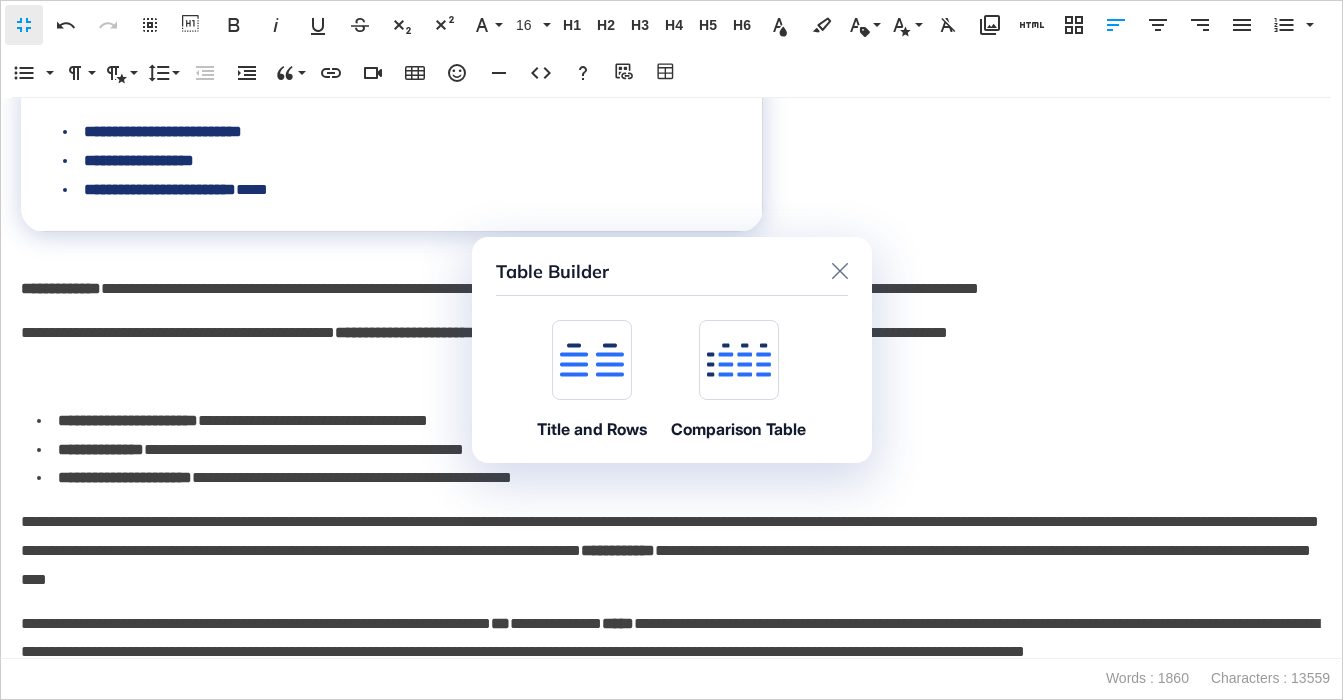 click at bounding box center (592, 360) 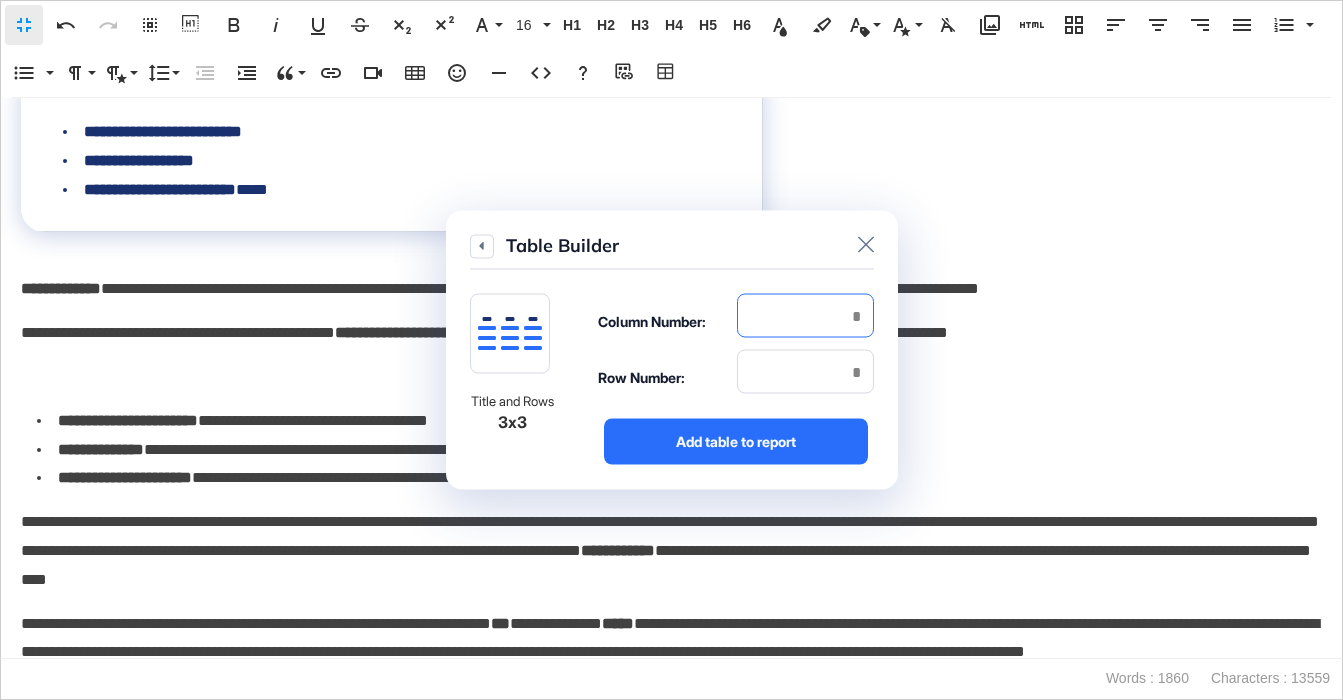 drag, startPoint x: 873, startPoint y: 318, endPoint x: 844, endPoint y: 326, distance: 30.083218 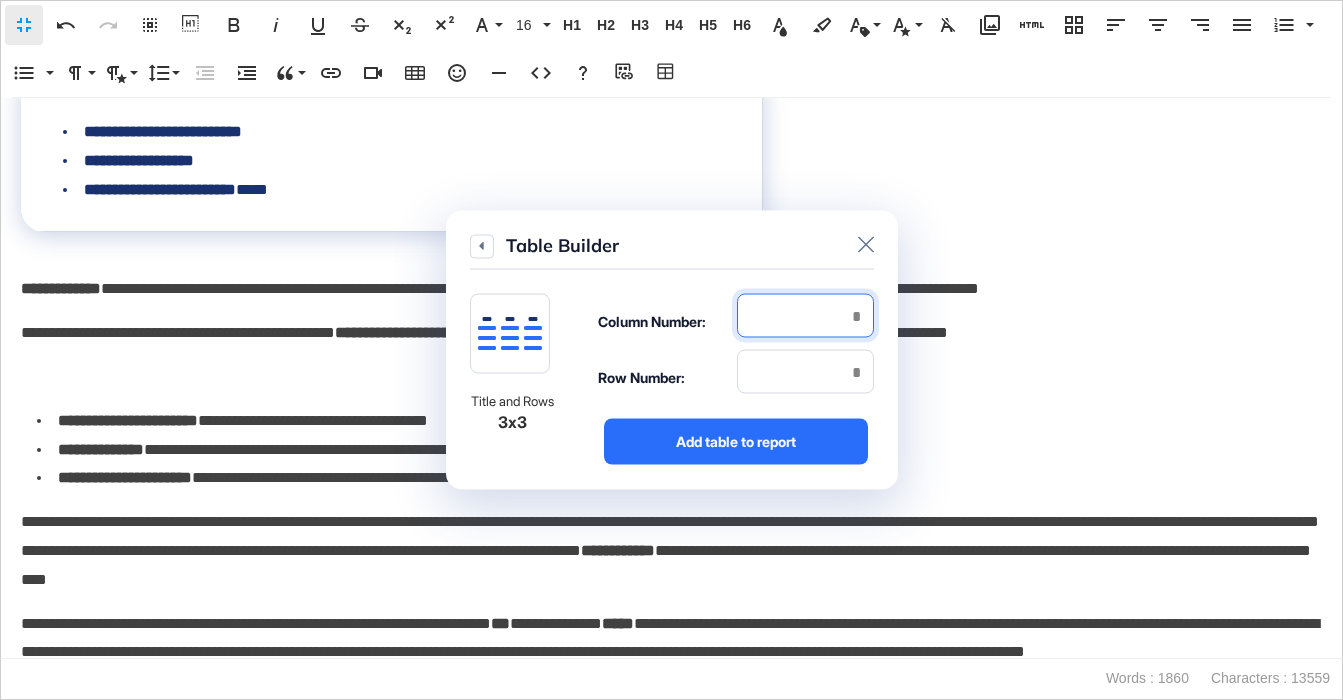 click at bounding box center [805, 316] 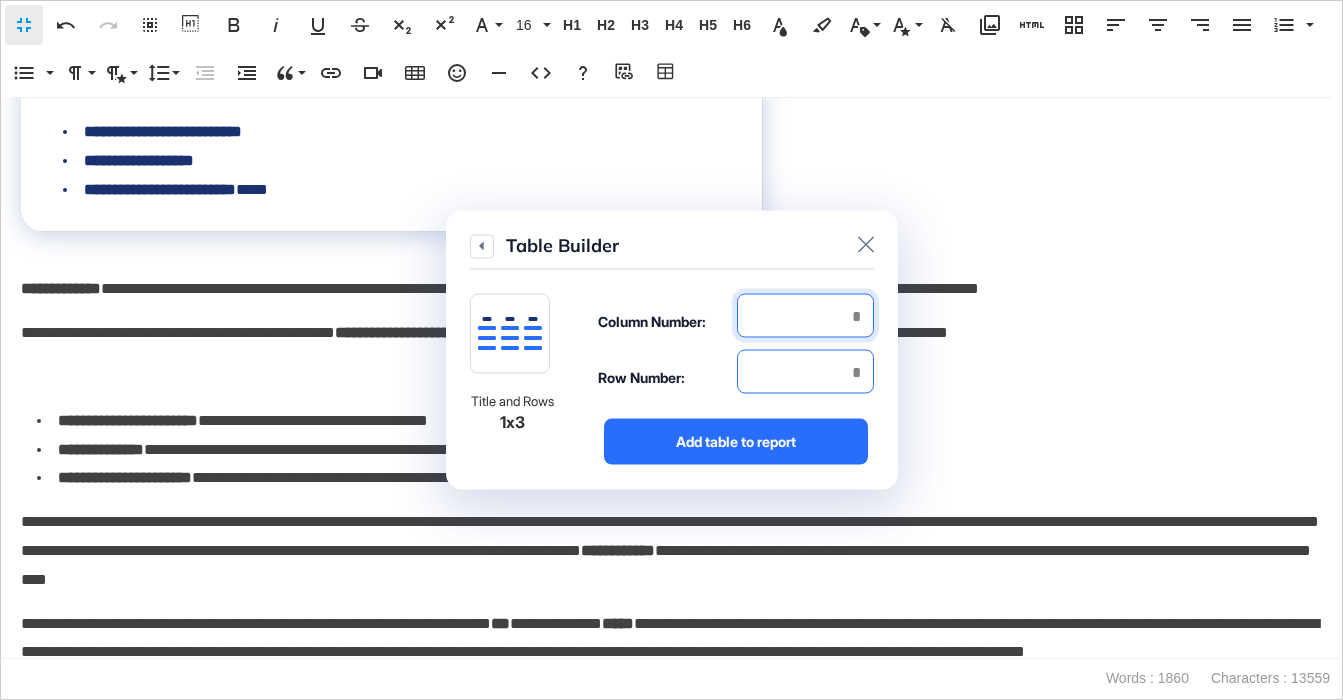 type on "*" 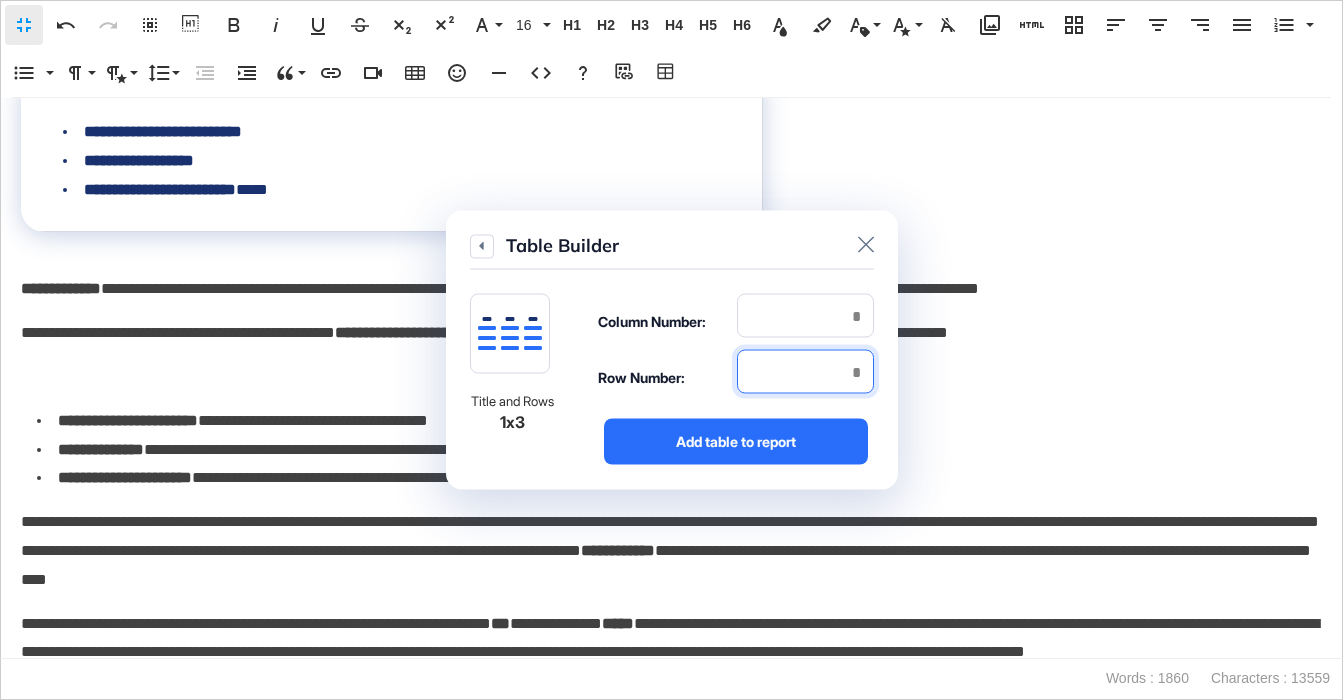 click at bounding box center (805, 372) 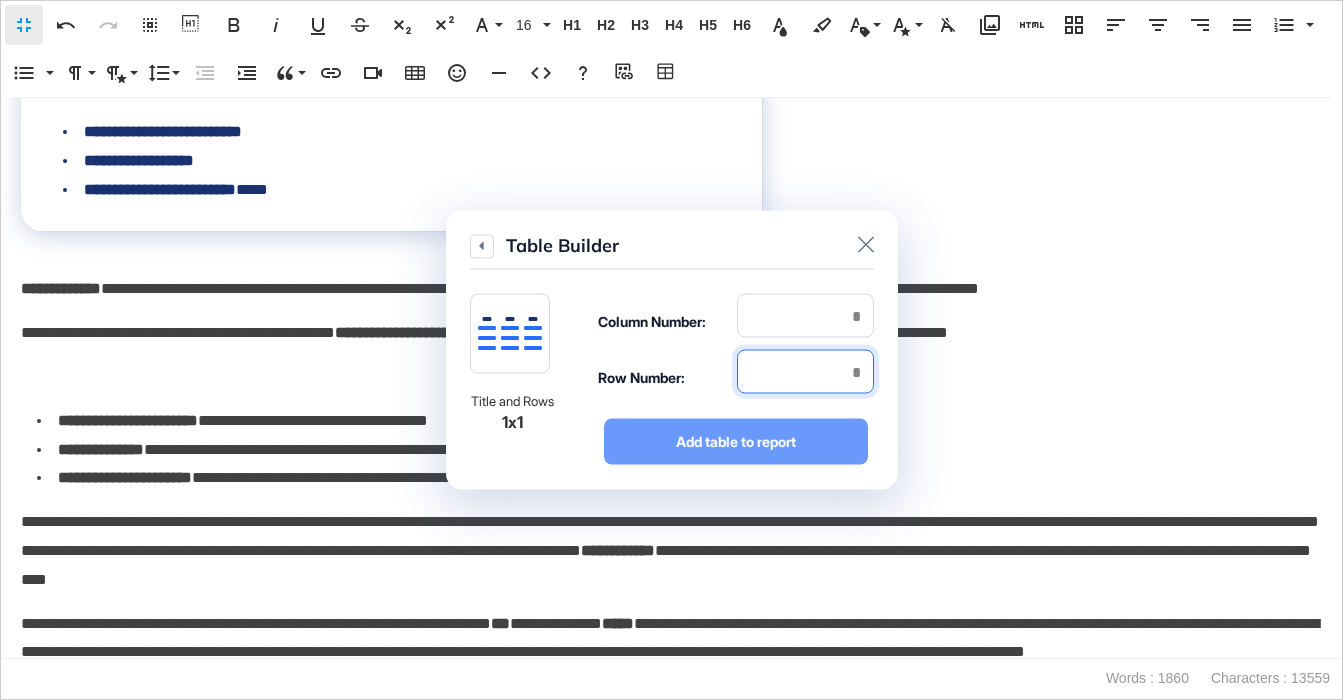 type on "*" 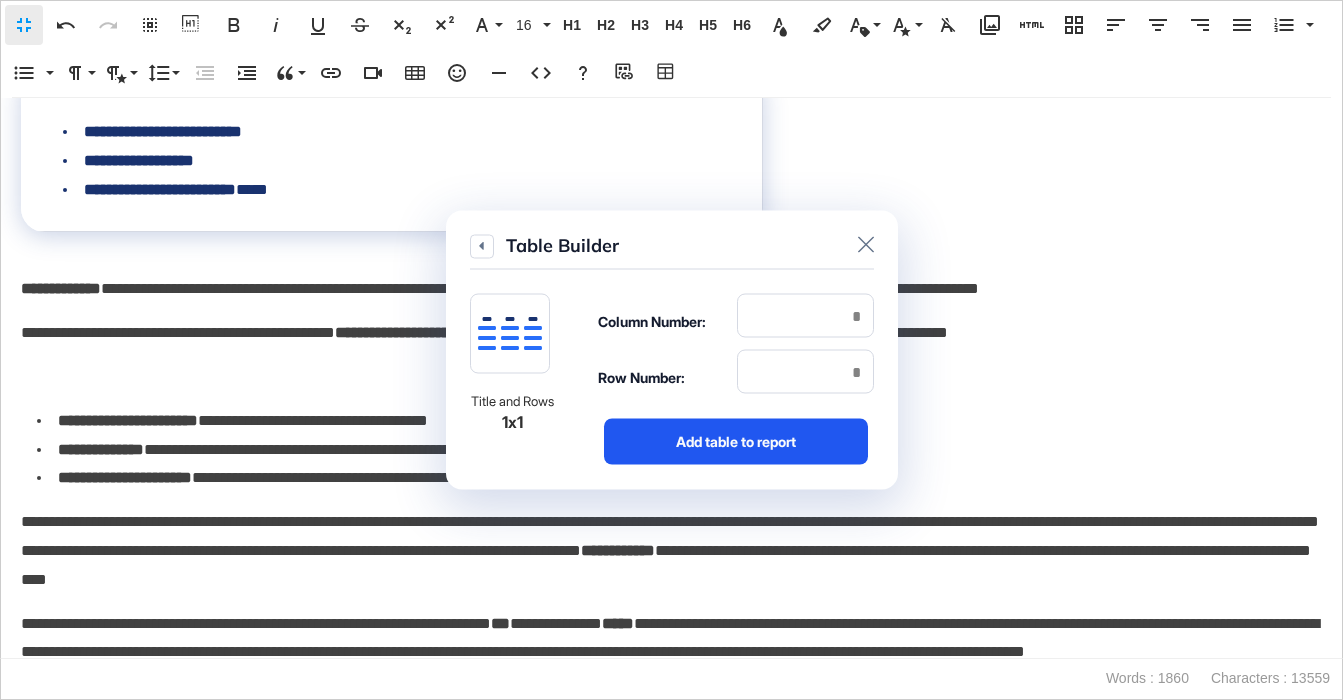 click on "Add table to report" at bounding box center (736, 442) 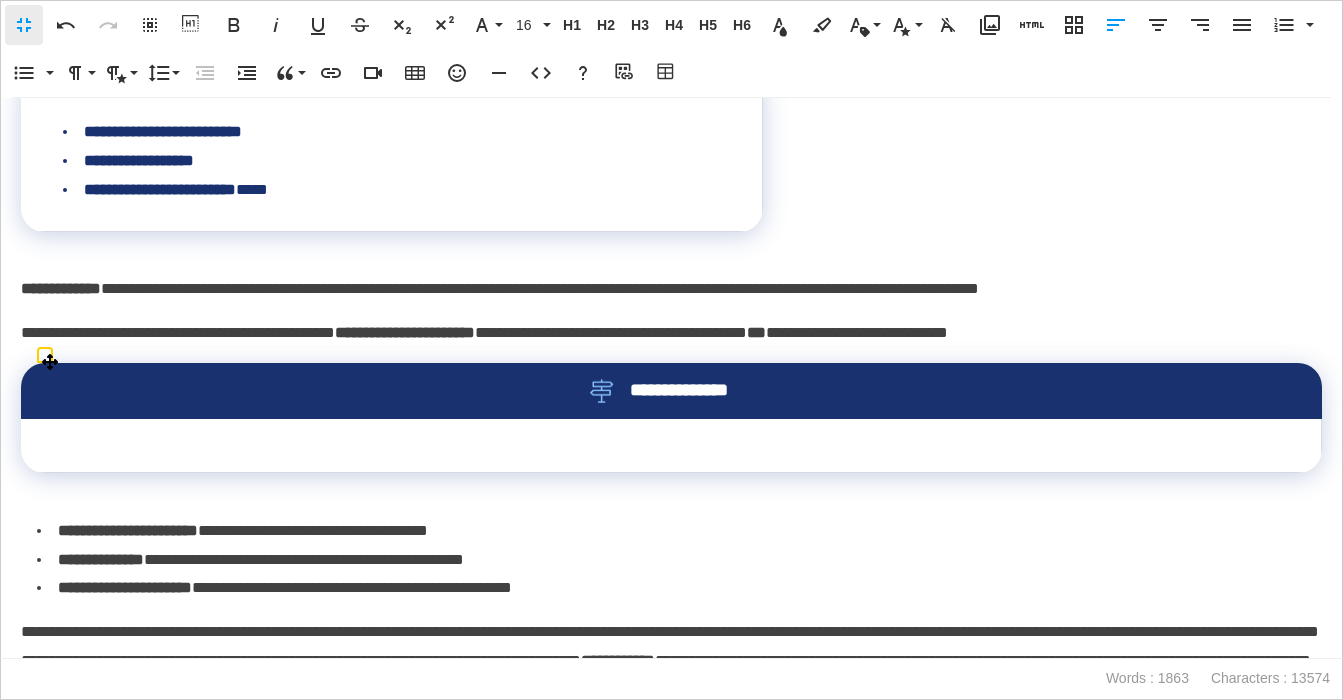 click on "**********" at bounding box center (671, 391) 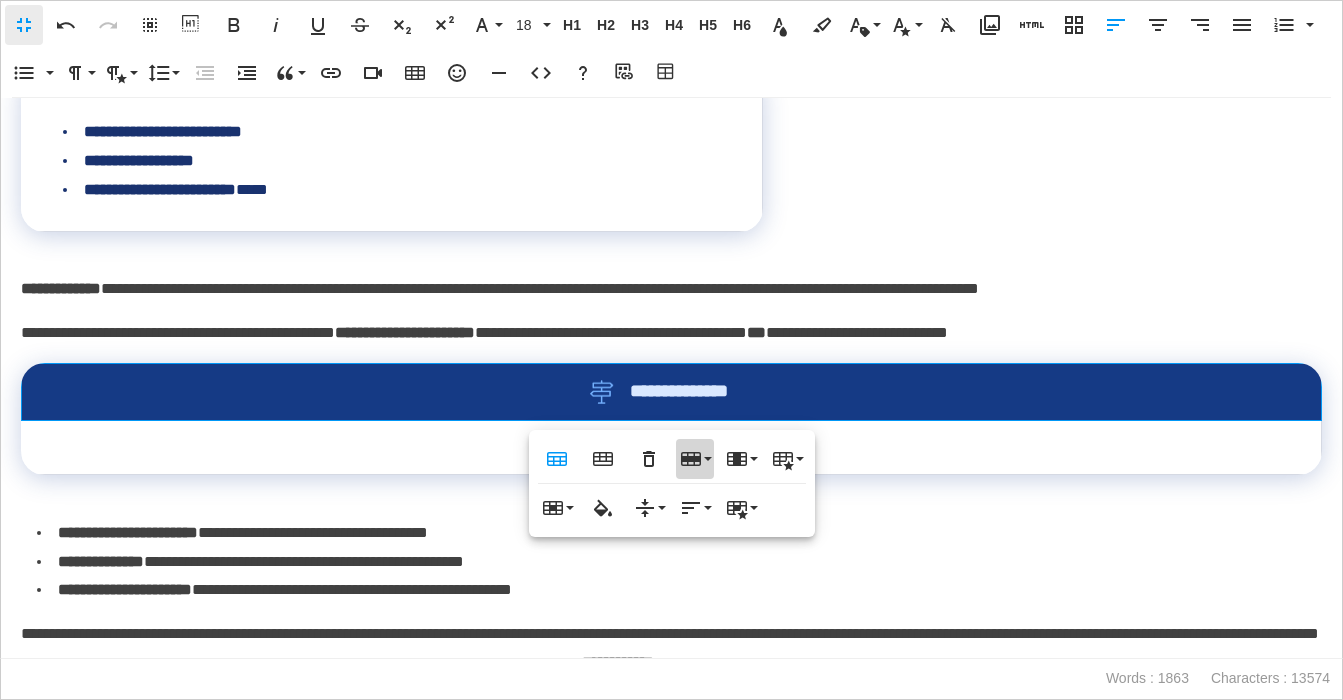 click 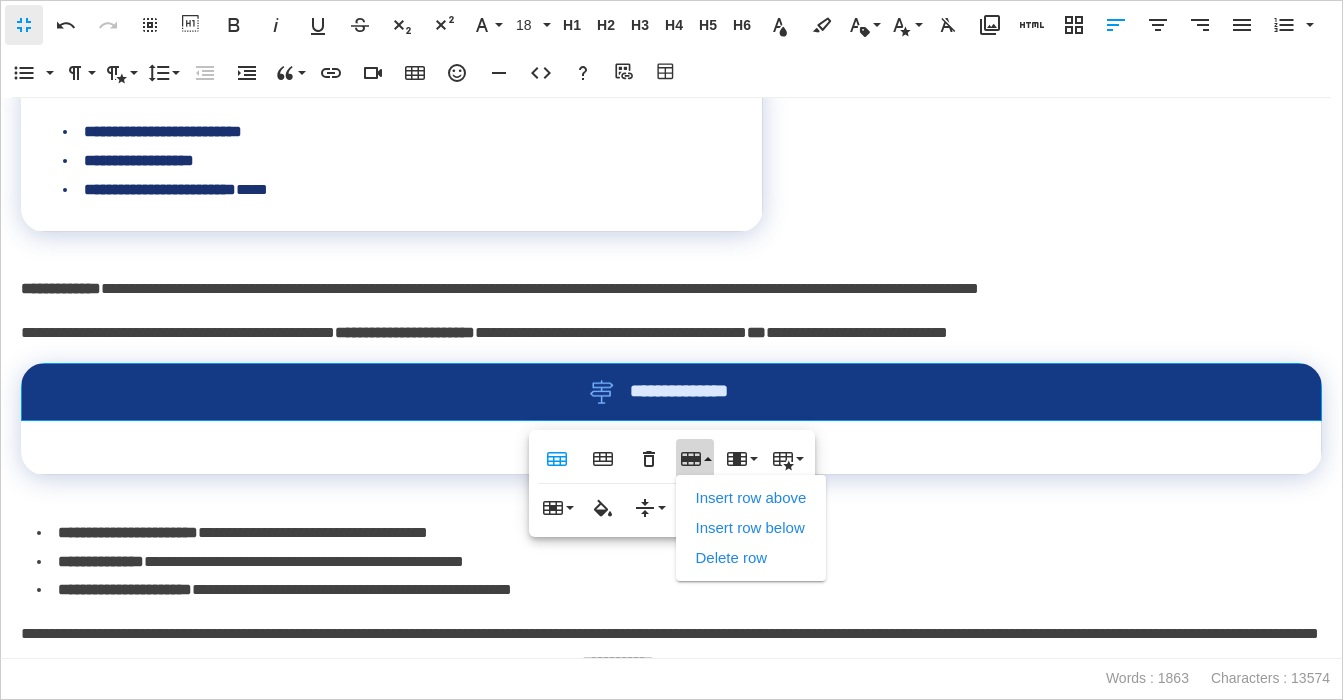 drag, startPoint x: 731, startPoint y: 545, endPoint x: 718, endPoint y: 546, distance: 13.038404 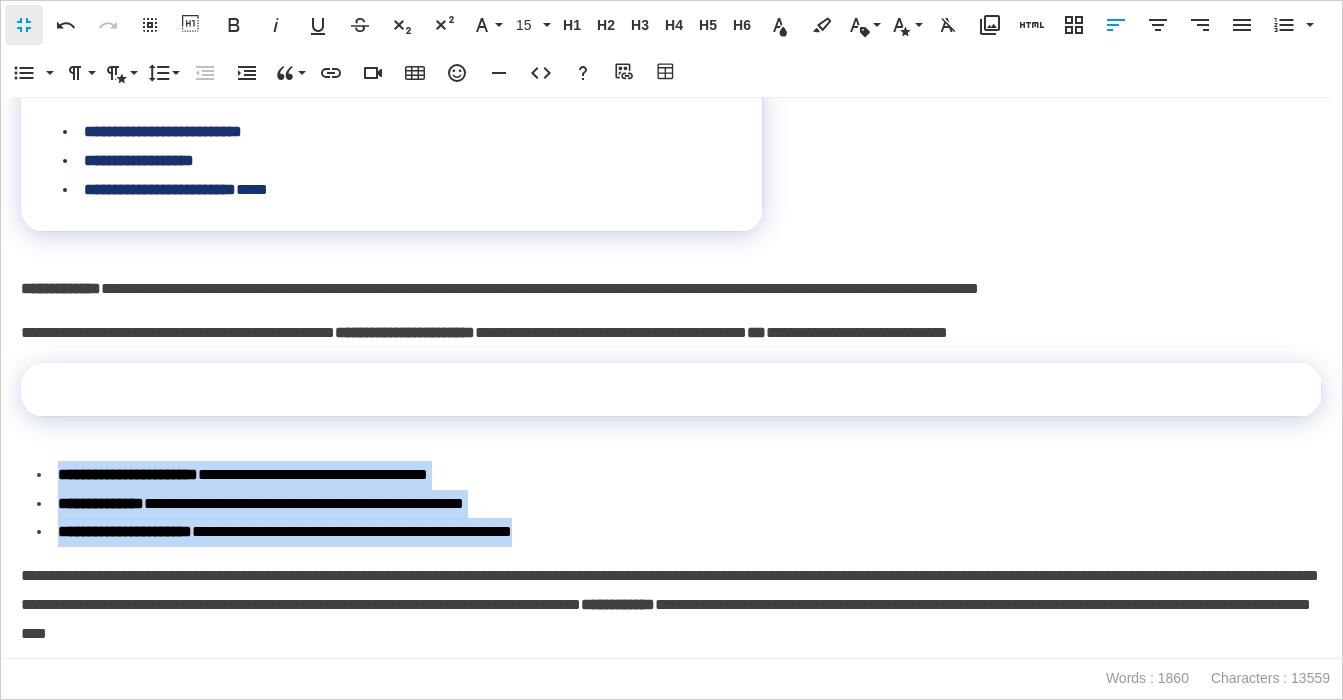 drag, startPoint x: 547, startPoint y: 529, endPoint x: 44, endPoint y: 465, distance: 507.05524 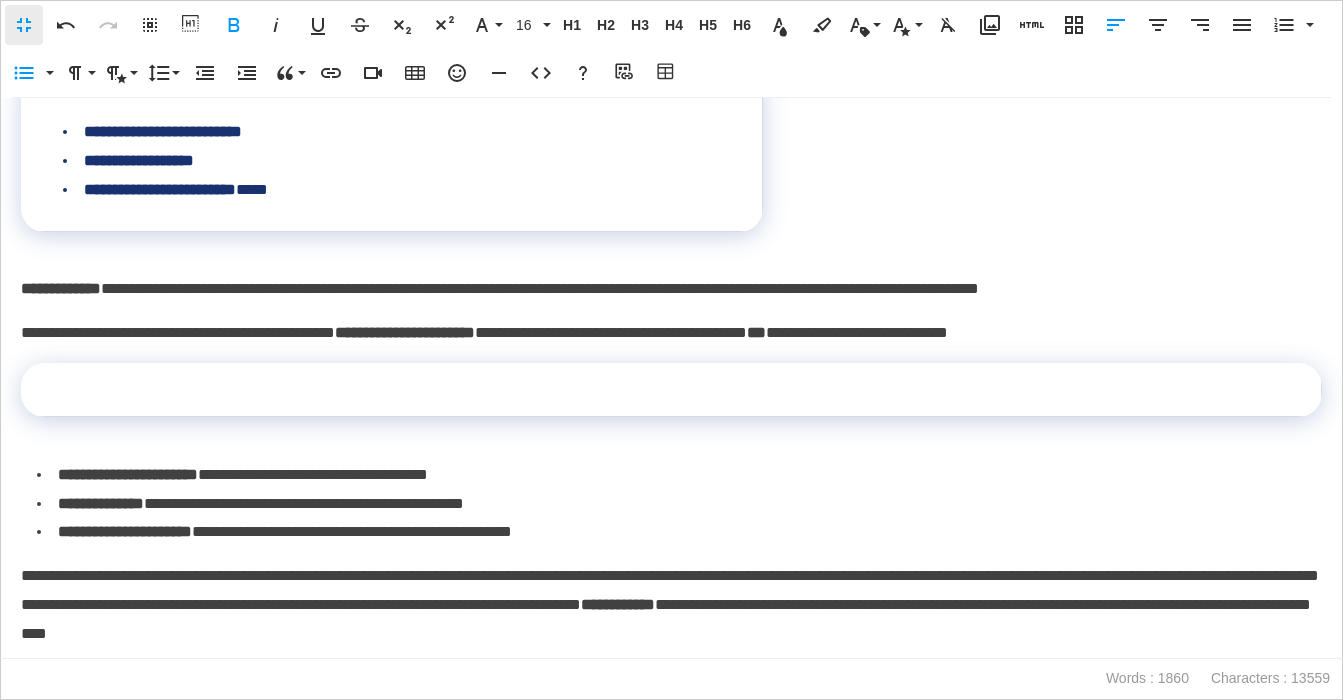 click at bounding box center [671, 390] 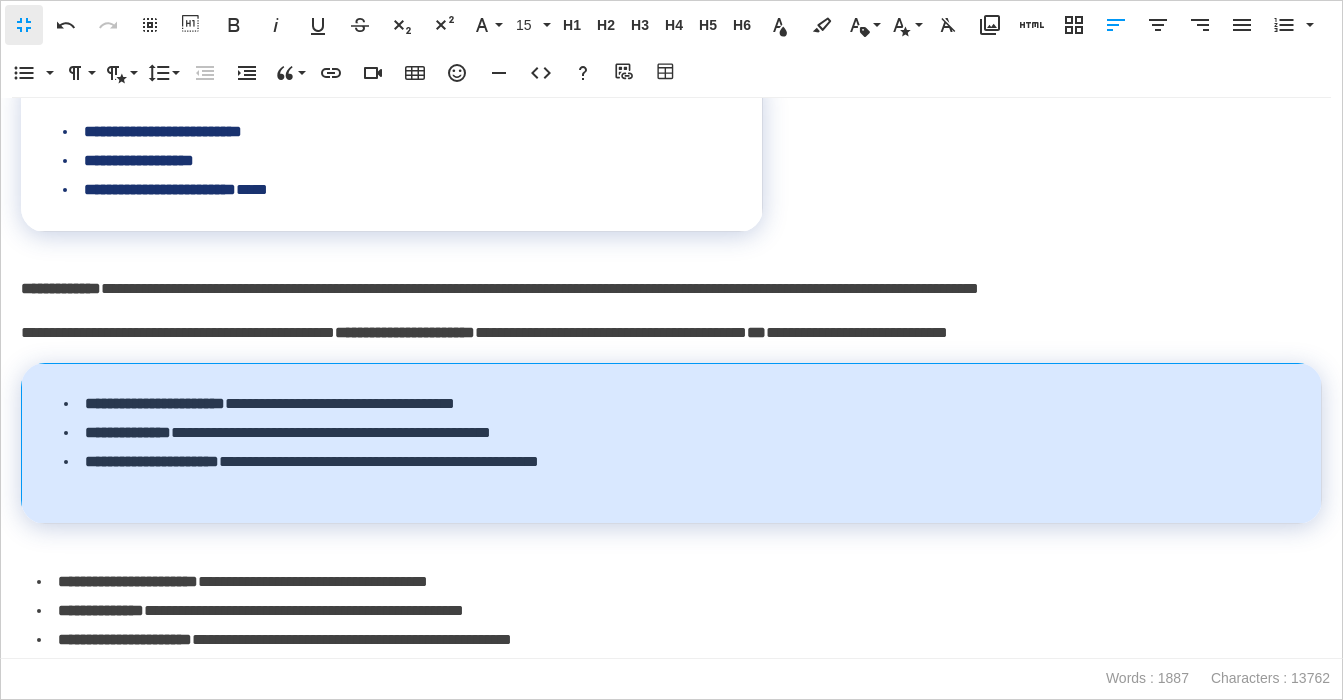 click on "**********" at bounding box center [672, 443] 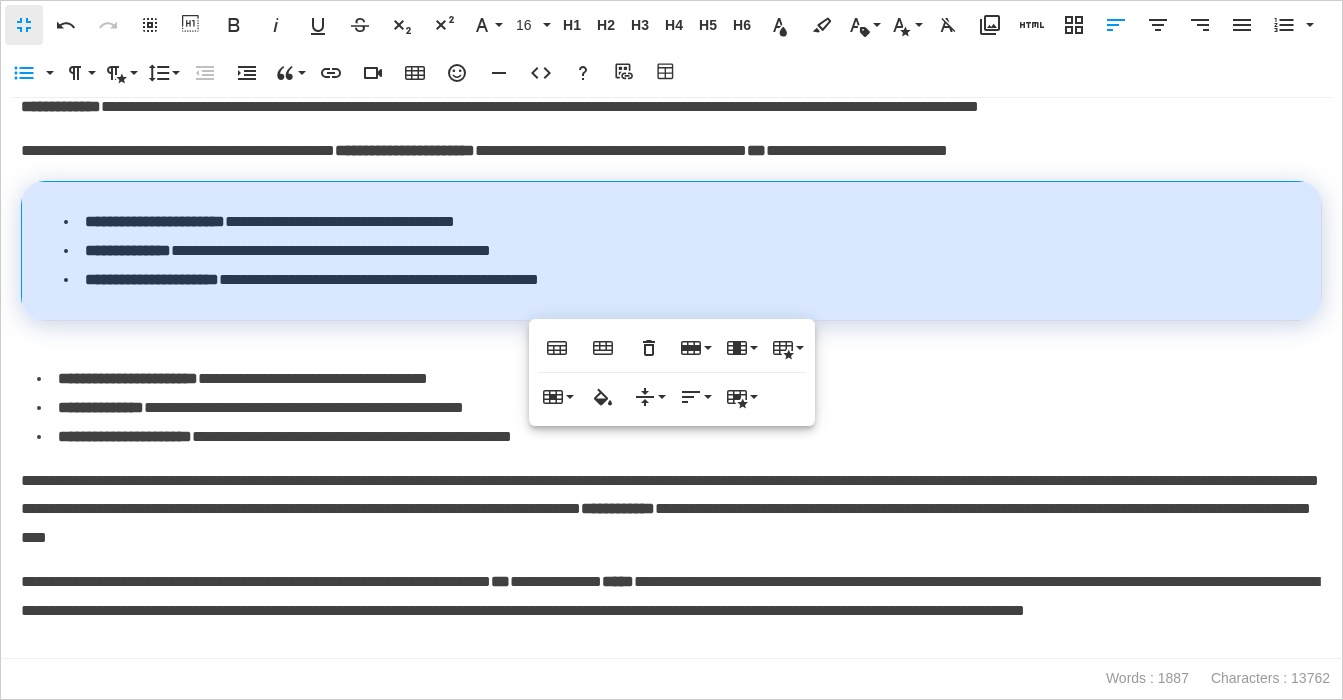 scroll, scrollTop: 3437, scrollLeft: 0, axis: vertical 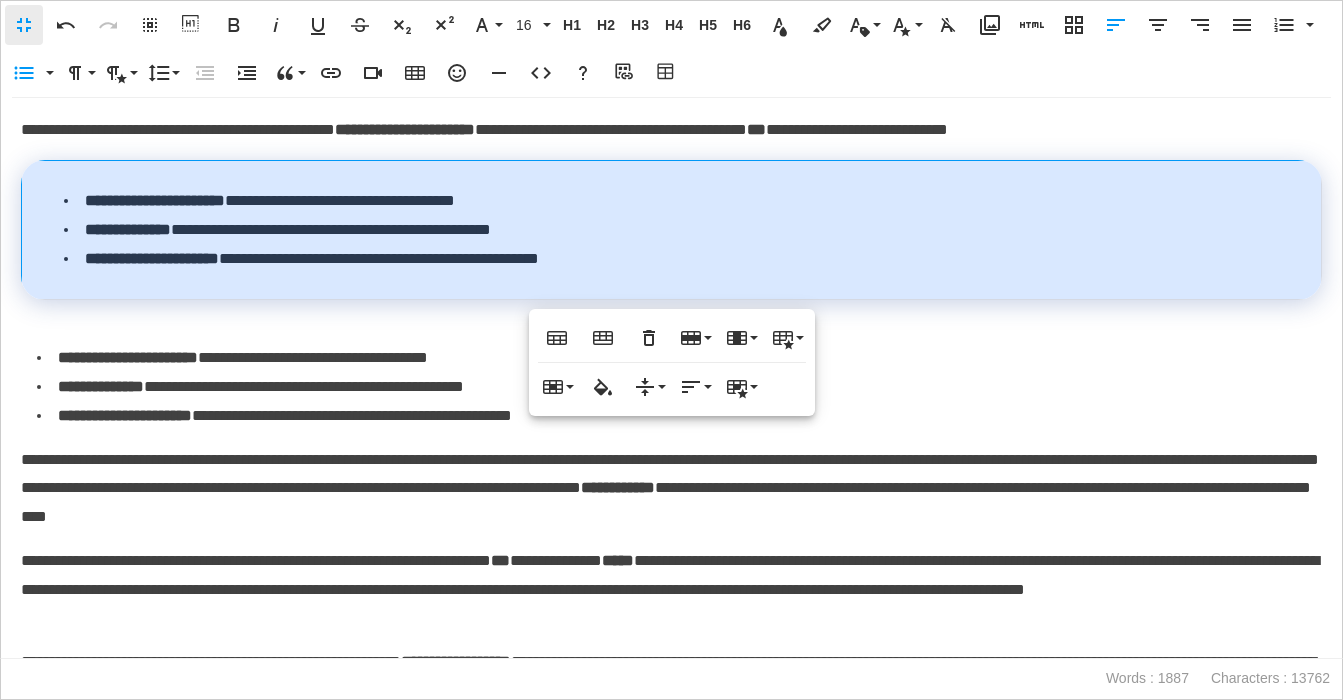 drag, startPoint x: 241, startPoint y: 393, endPoint x: 391, endPoint y: 404, distance: 150.40279 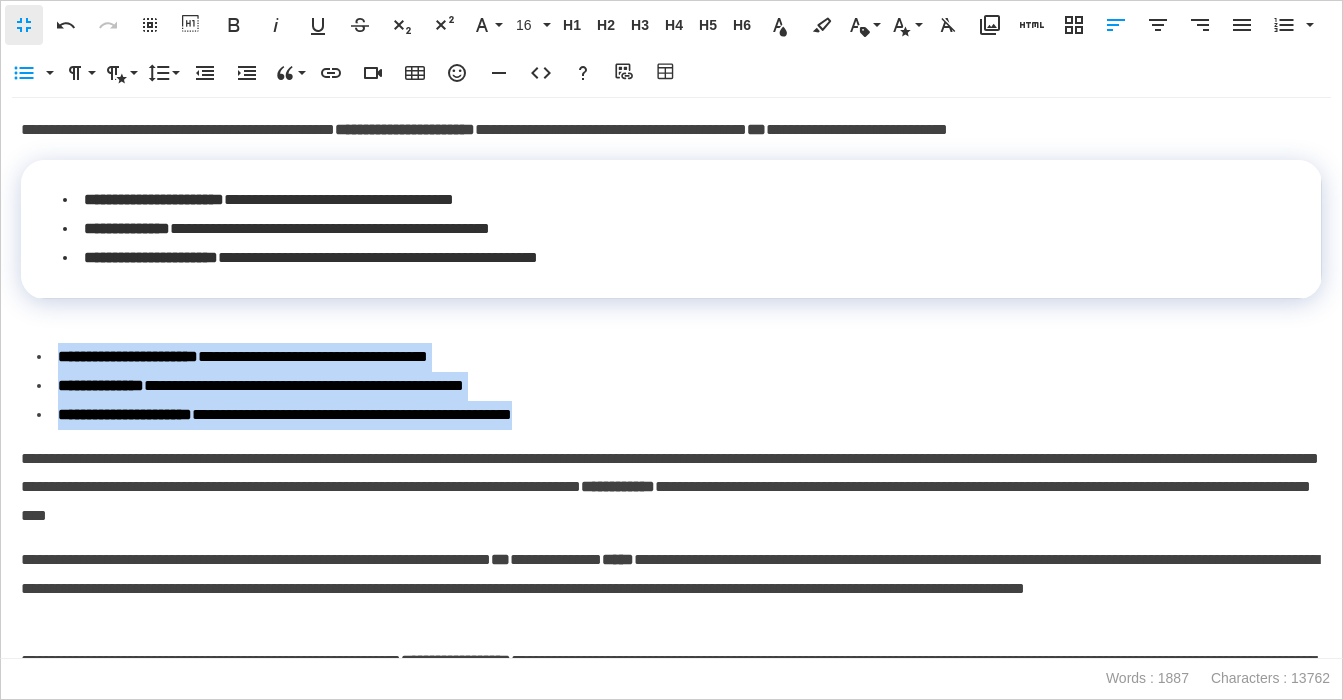 drag, startPoint x: 720, startPoint y: 425, endPoint x: 44, endPoint y: 363, distance: 678.8372 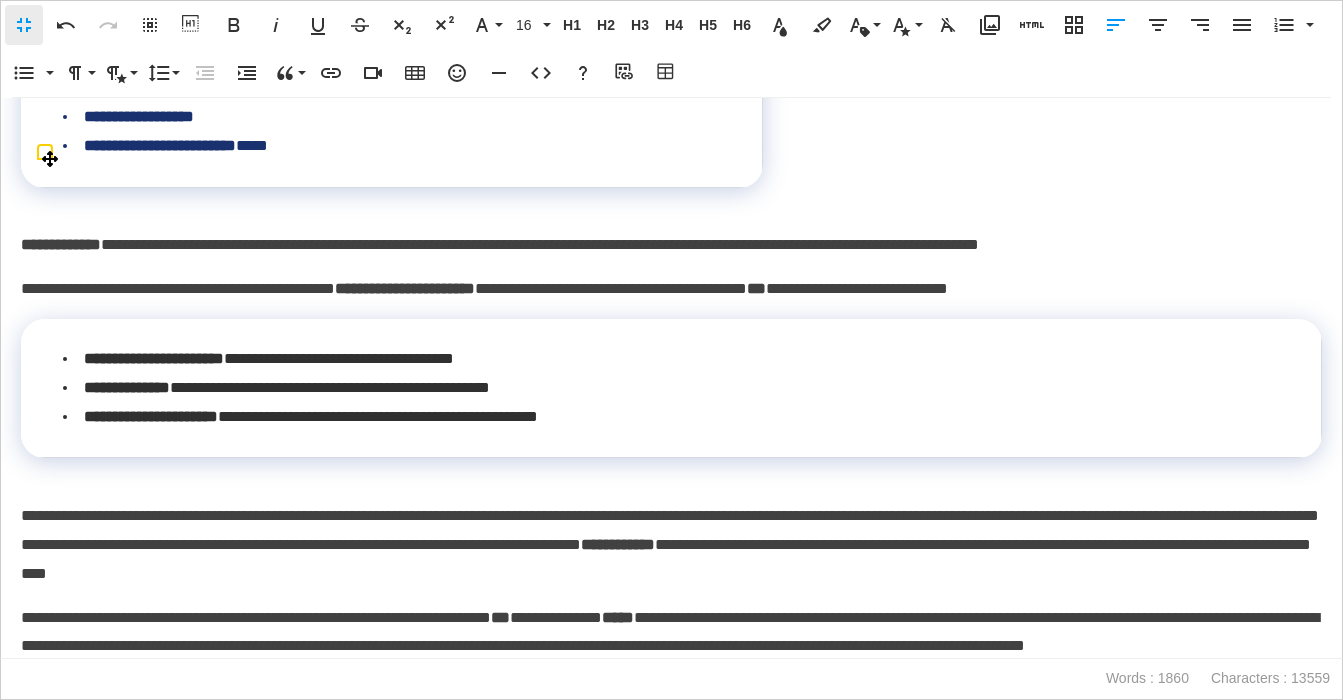 scroll, scrollTop: 3265, scrollLeft: 0, axis: vertical 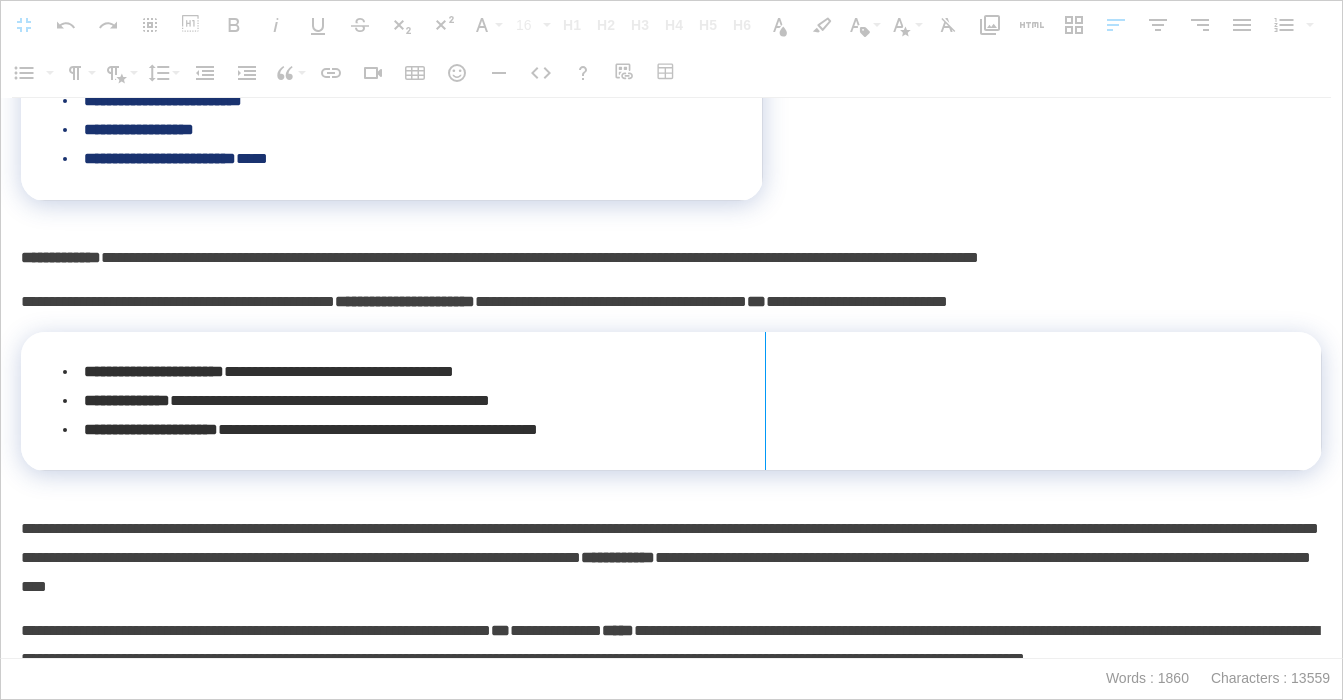 drag, startPoint x: 1320, startPoint y: 372, endPoint x: 764, endPoint y: 320, distance: 558.42633 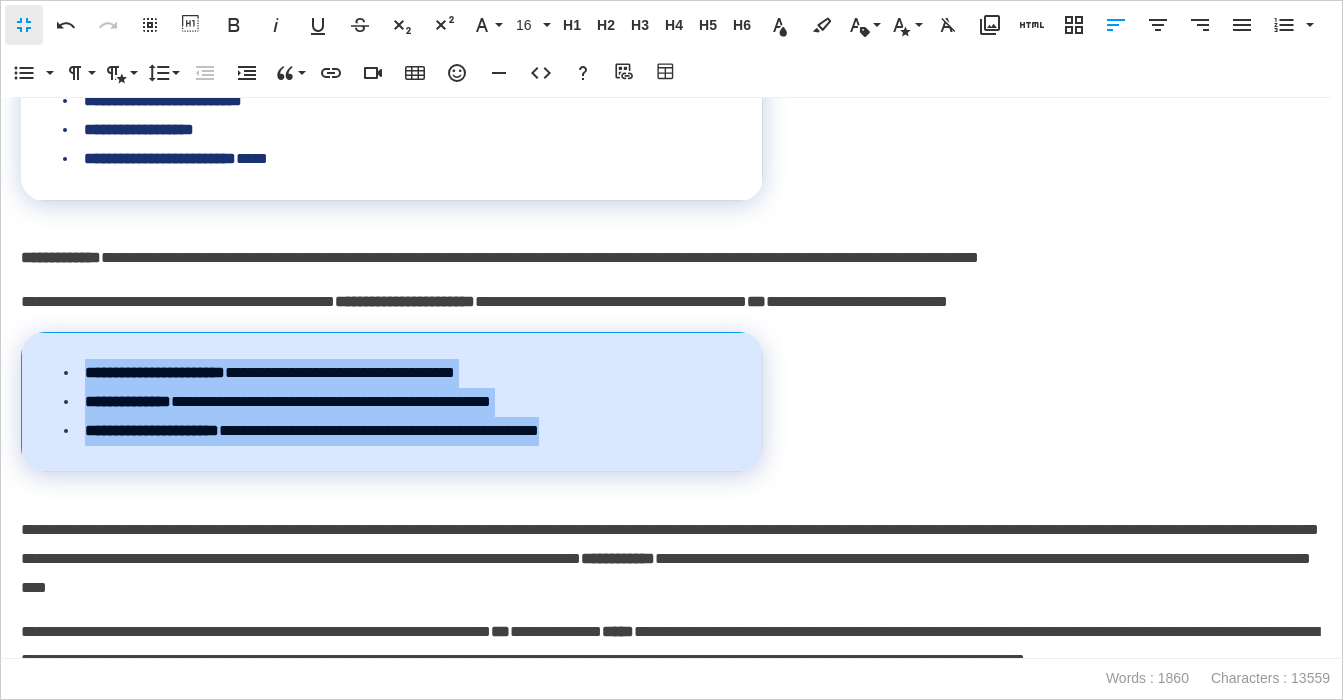 drag, startPoint x: 673, startPoint y: 426, endPoint x: 74, endPoint y: 373, distance: 601.34015 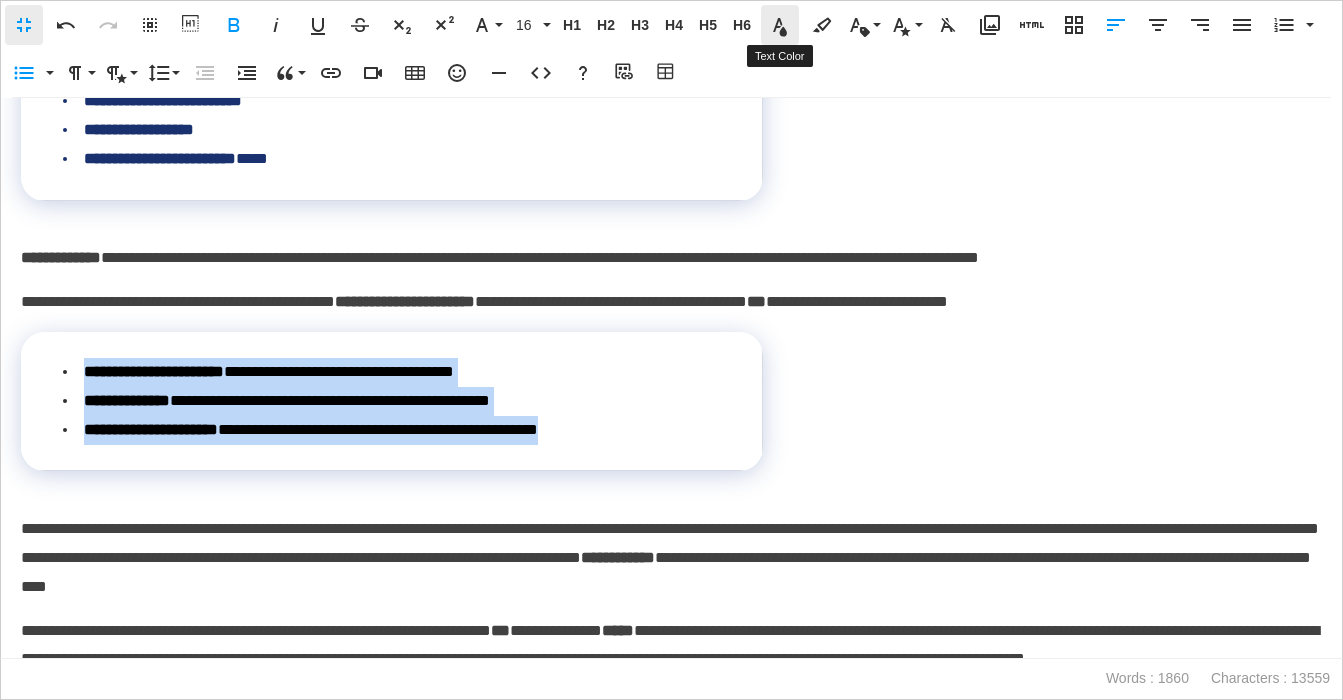 click 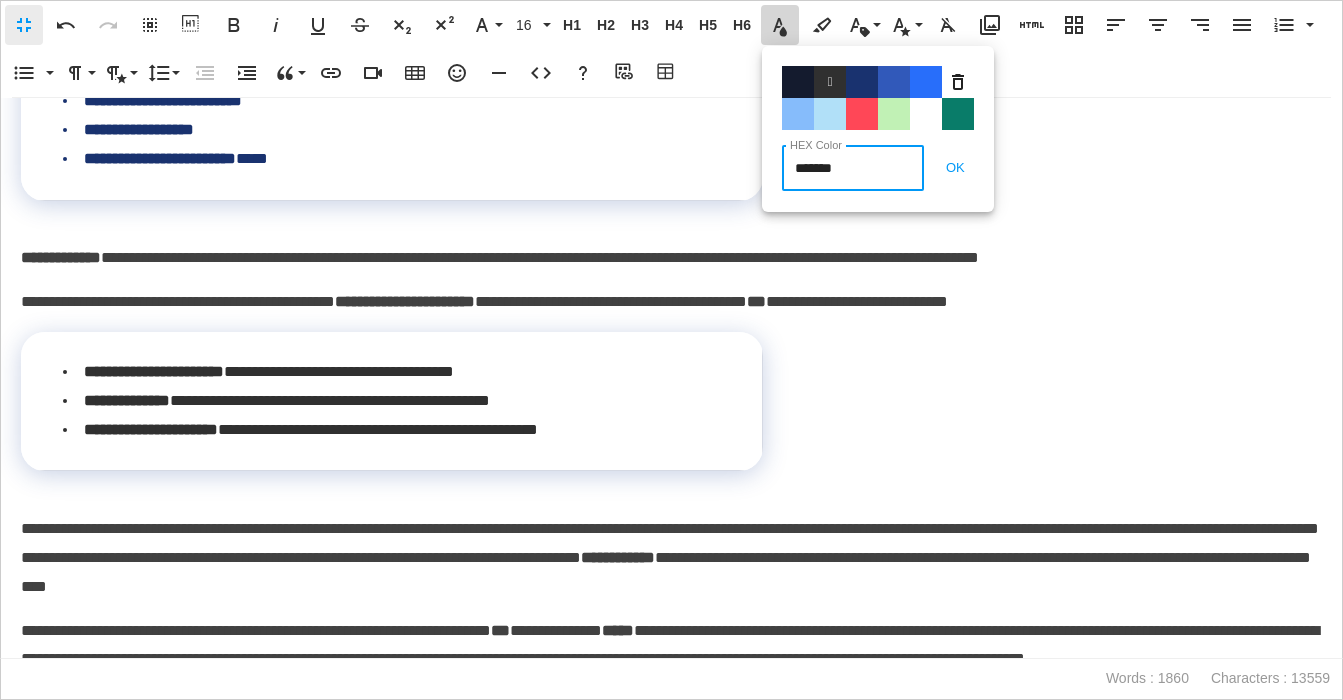 drag, startPoint x: 865, startPoint y: 89, endPoint x: 771, endPoint y: 169, distance: 123.4342 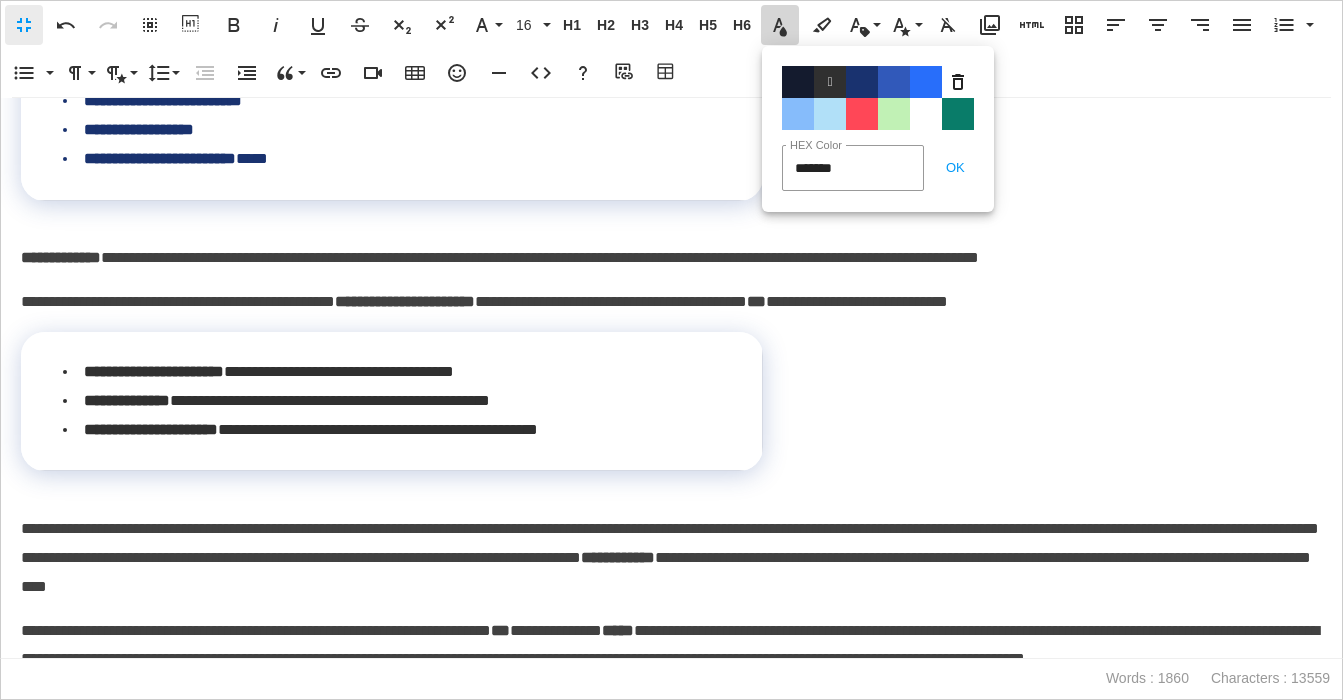 click on "Color#19326F" at bounding box center (862, 82) 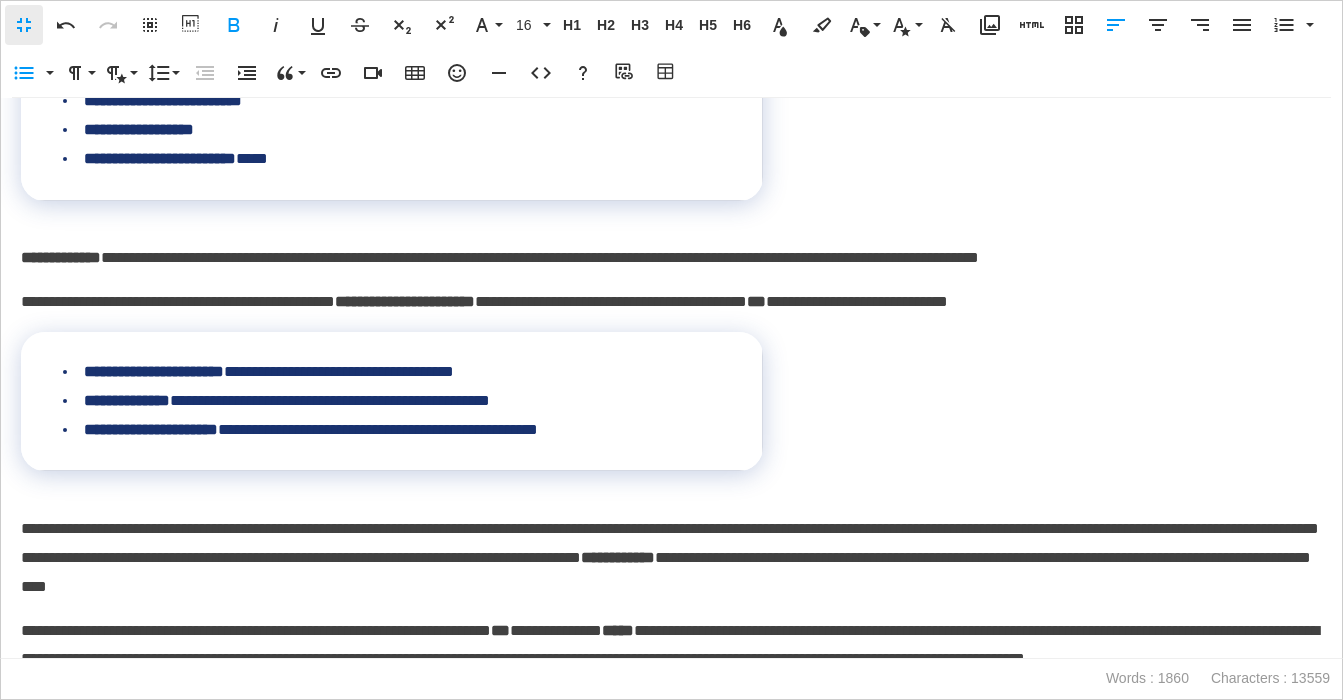 click on "**********" at bounding box center (671, 258) 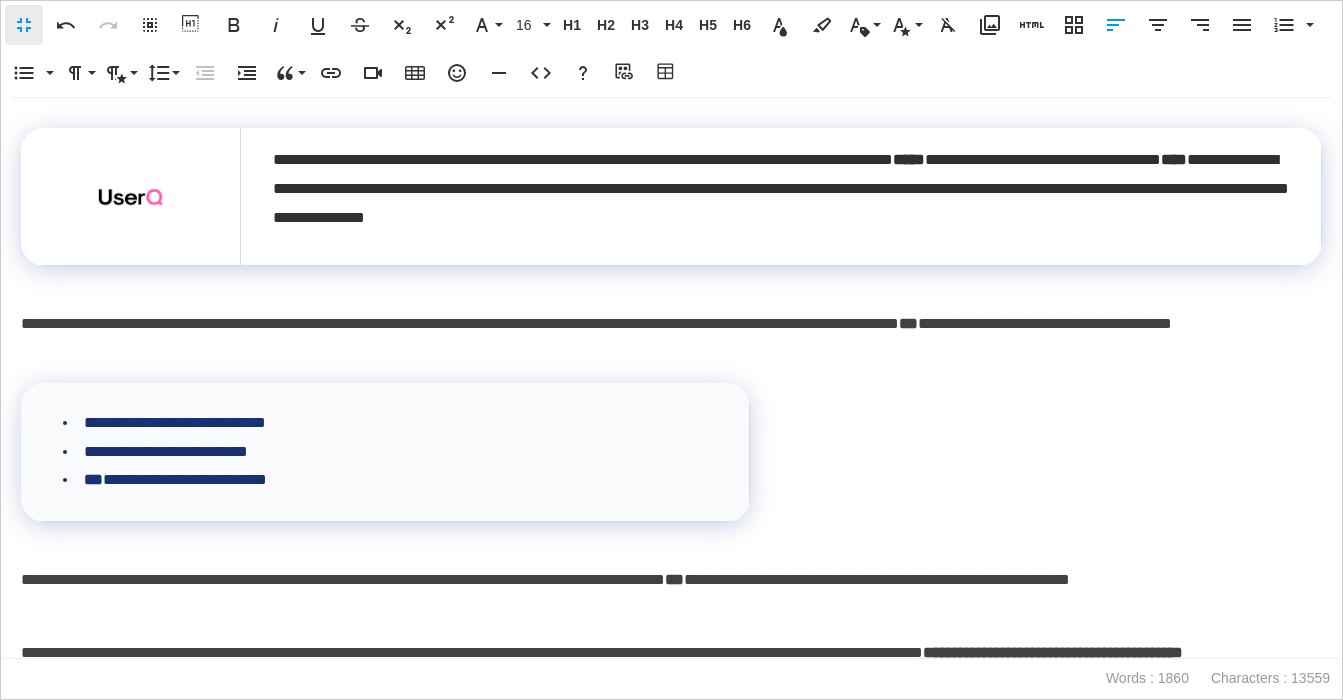 scroll, scrollTop: 0, scrollLeft: 0, axis: both 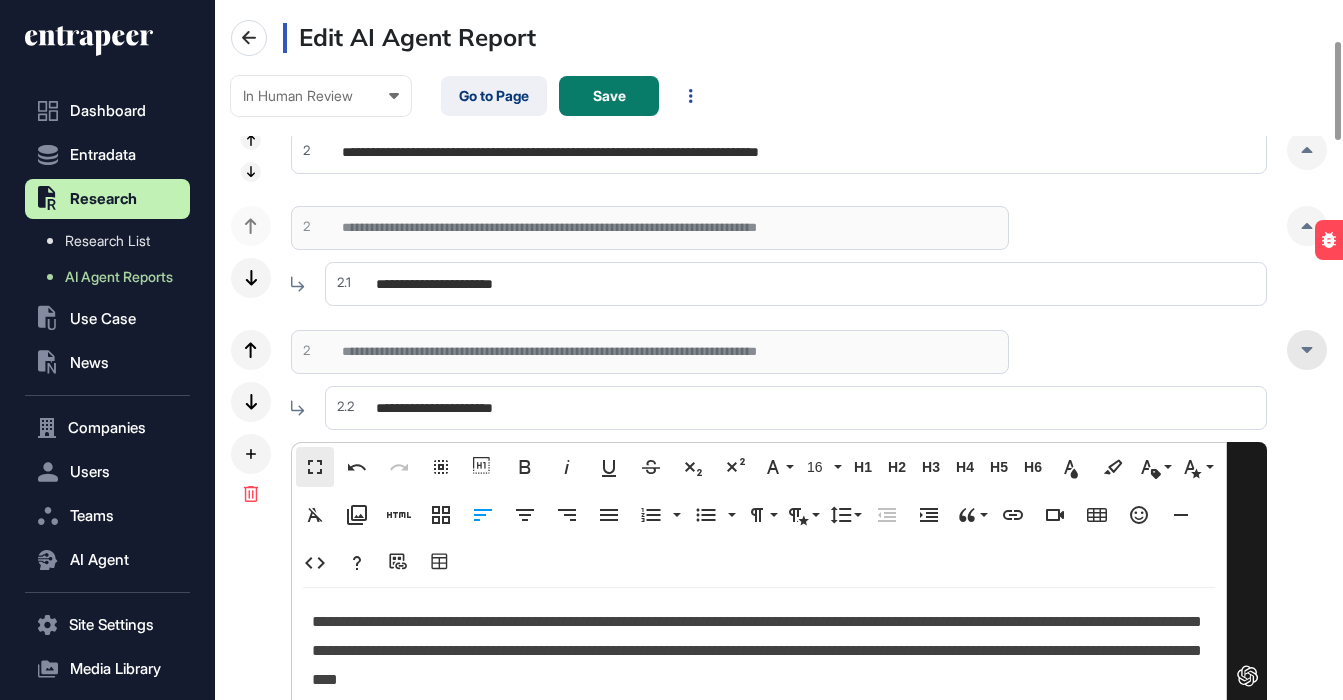 click at bounding box center (1307, 350) 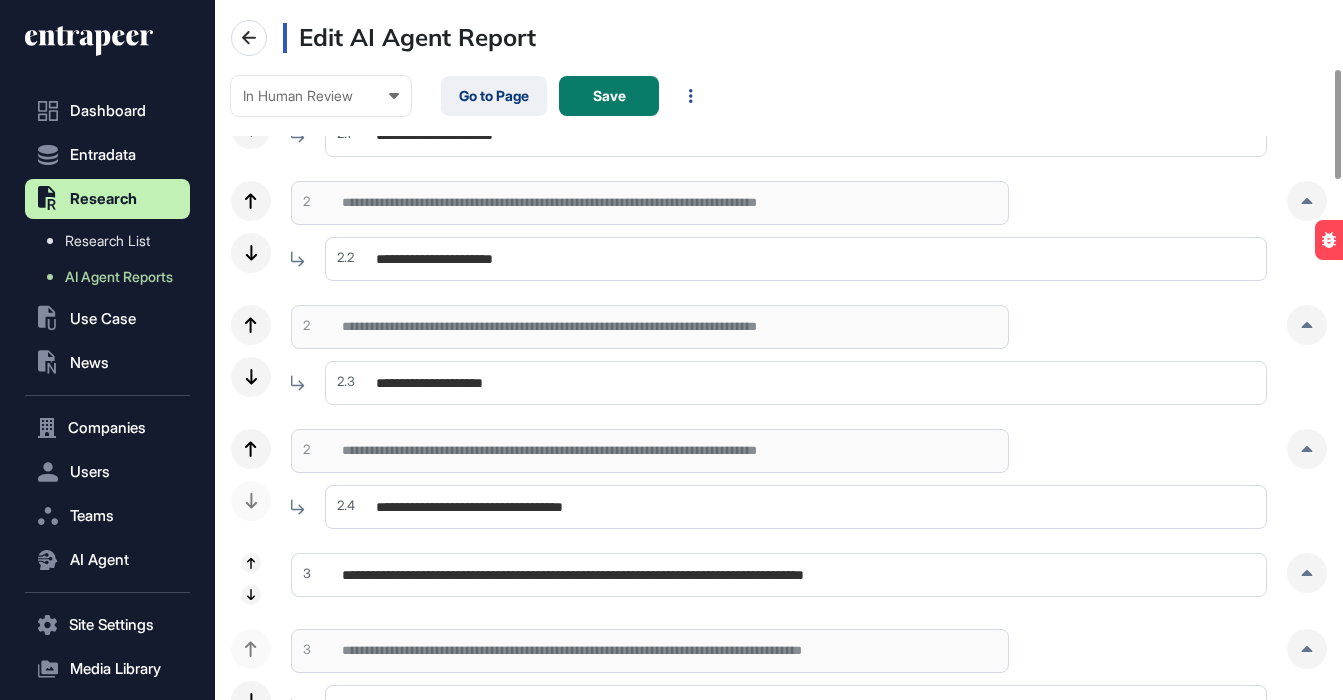 scroll, scrollTop: 437, scrollLeft: 0, axis: vertical 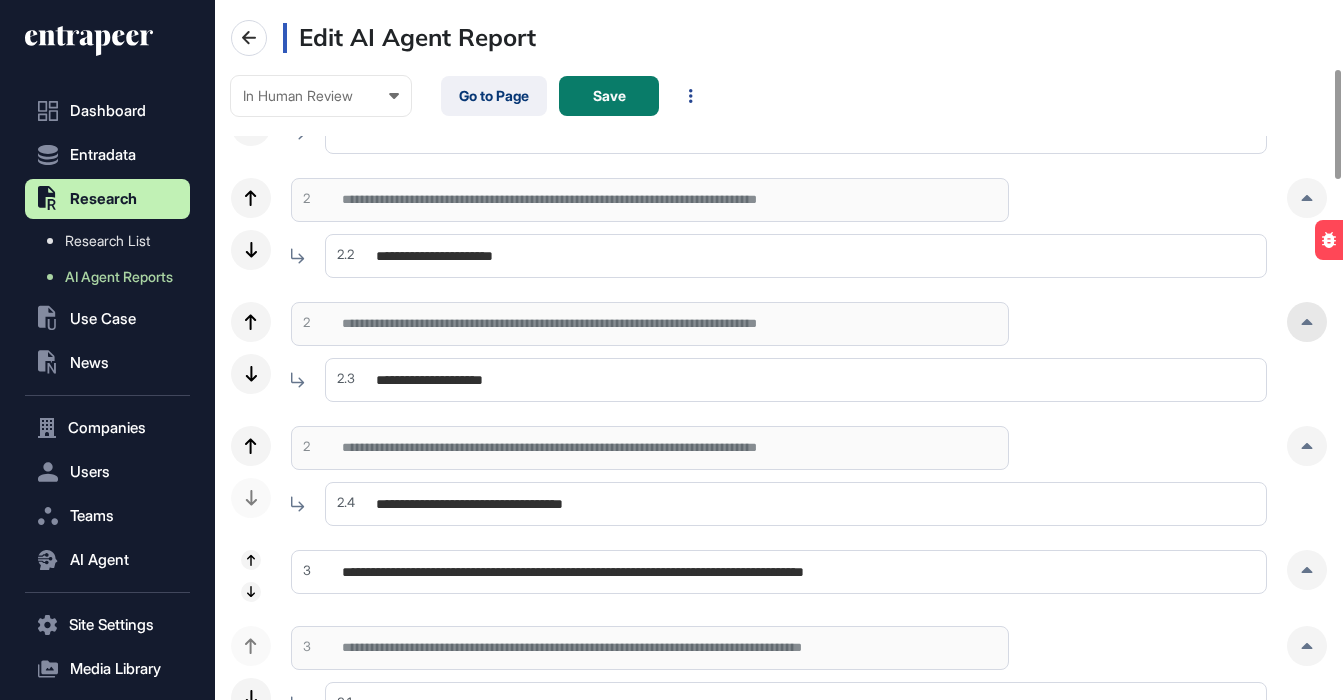 click at bounding box center [1307, 322] 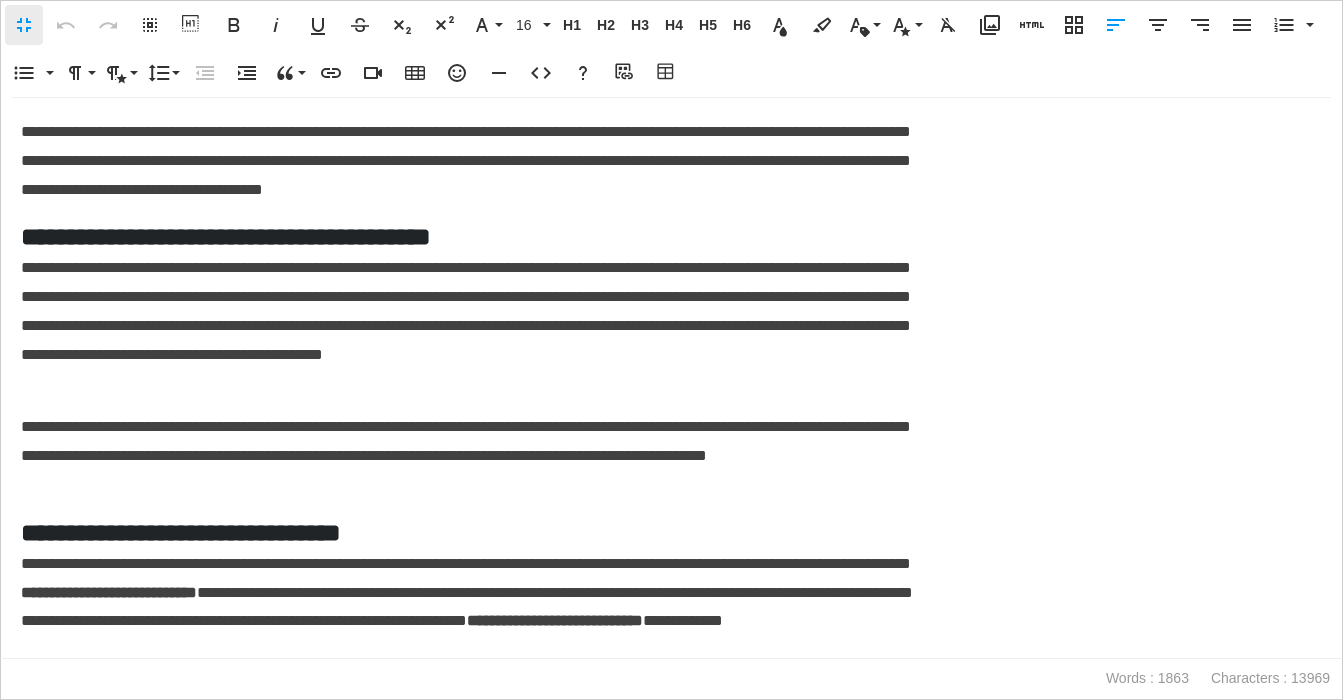 scroll, scrollTop: 1, scrollLeft: 9, axis: both 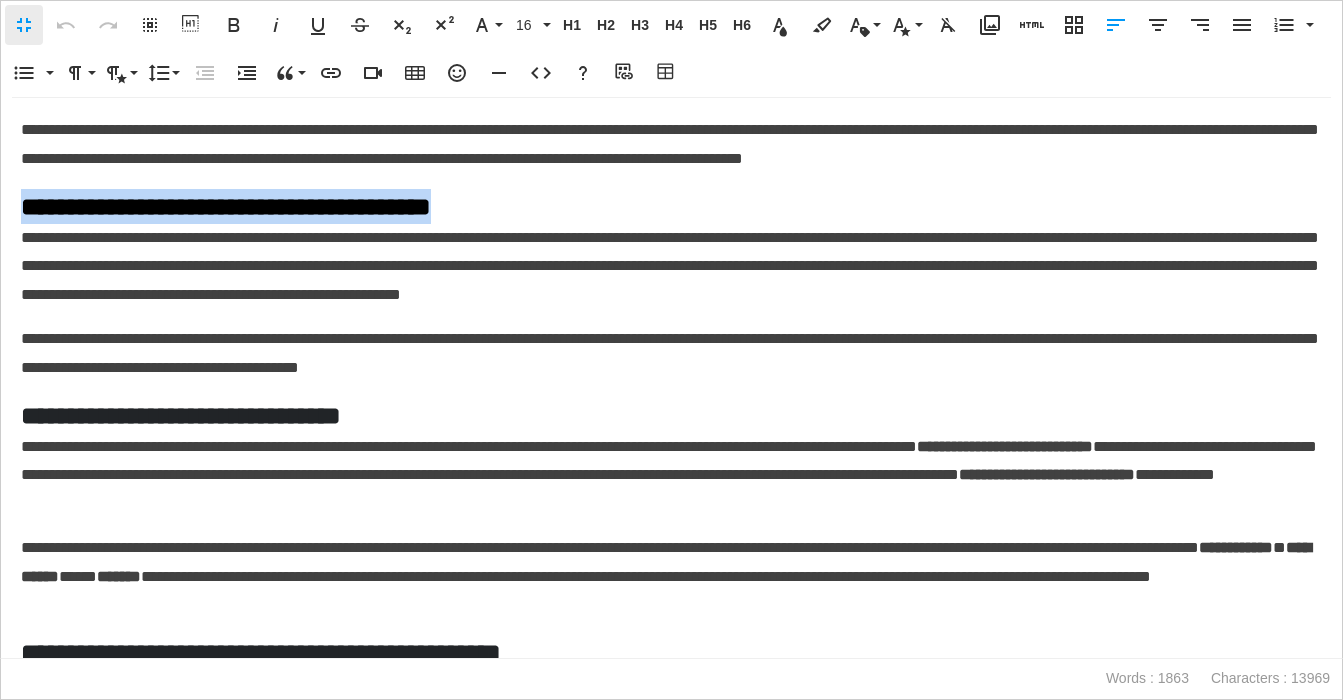 drag, startPoint x: 610, startPoint y: 201, endPoint x: -2, endPoint y: 199, distance: 612.0033 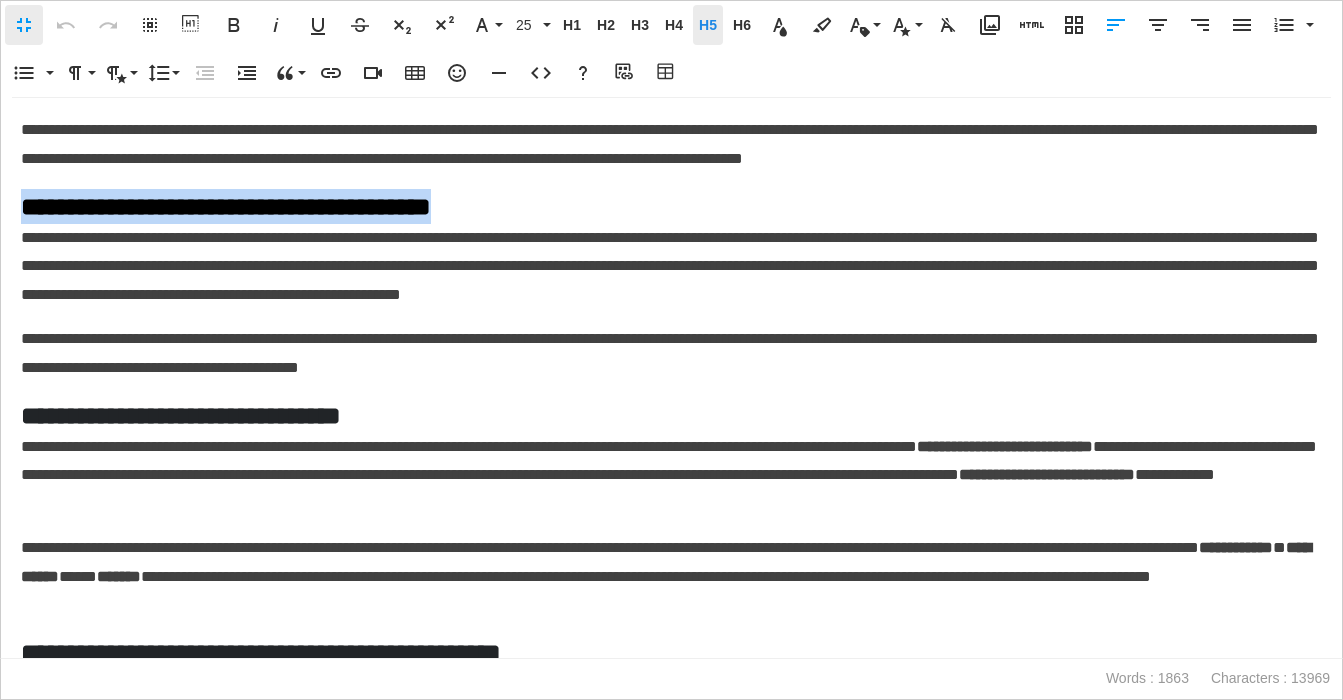 click on "H5" at bounding box center [708, 25] 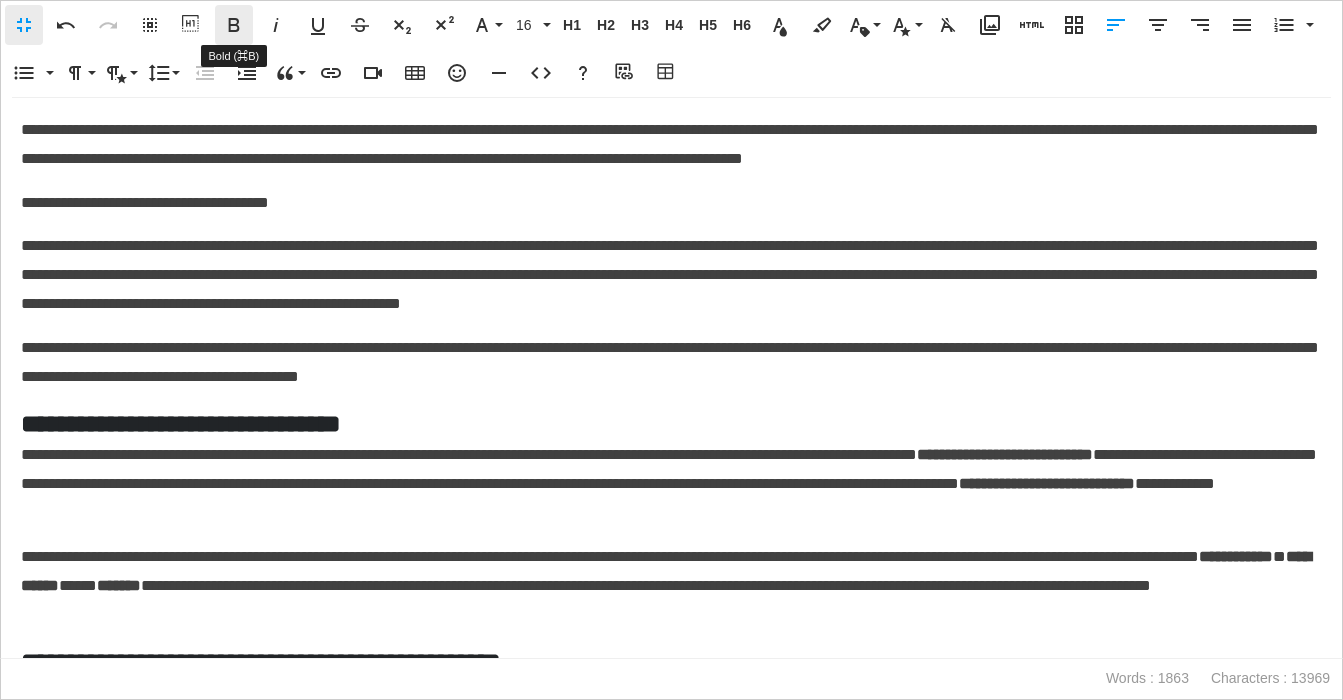click 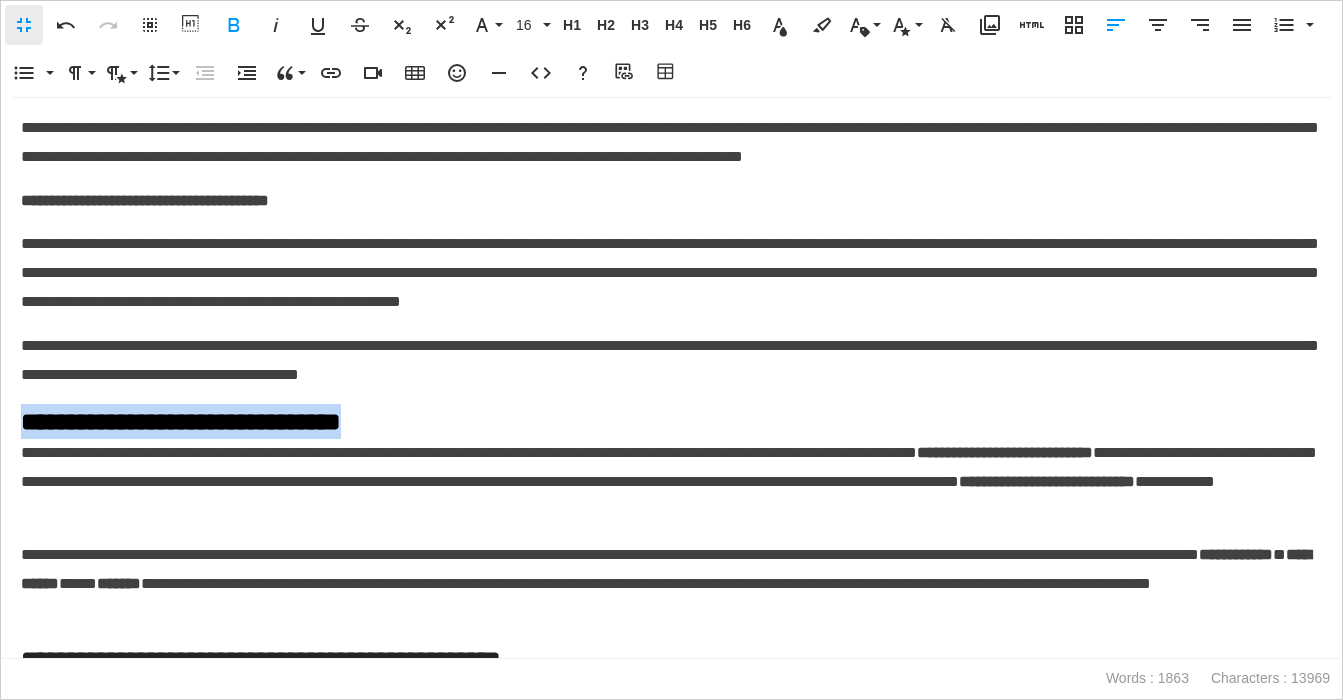 drag, startPoint x: 449, startPoint y: 430, endPoint x: 155, endPoint y: 369, distance: 300.26157 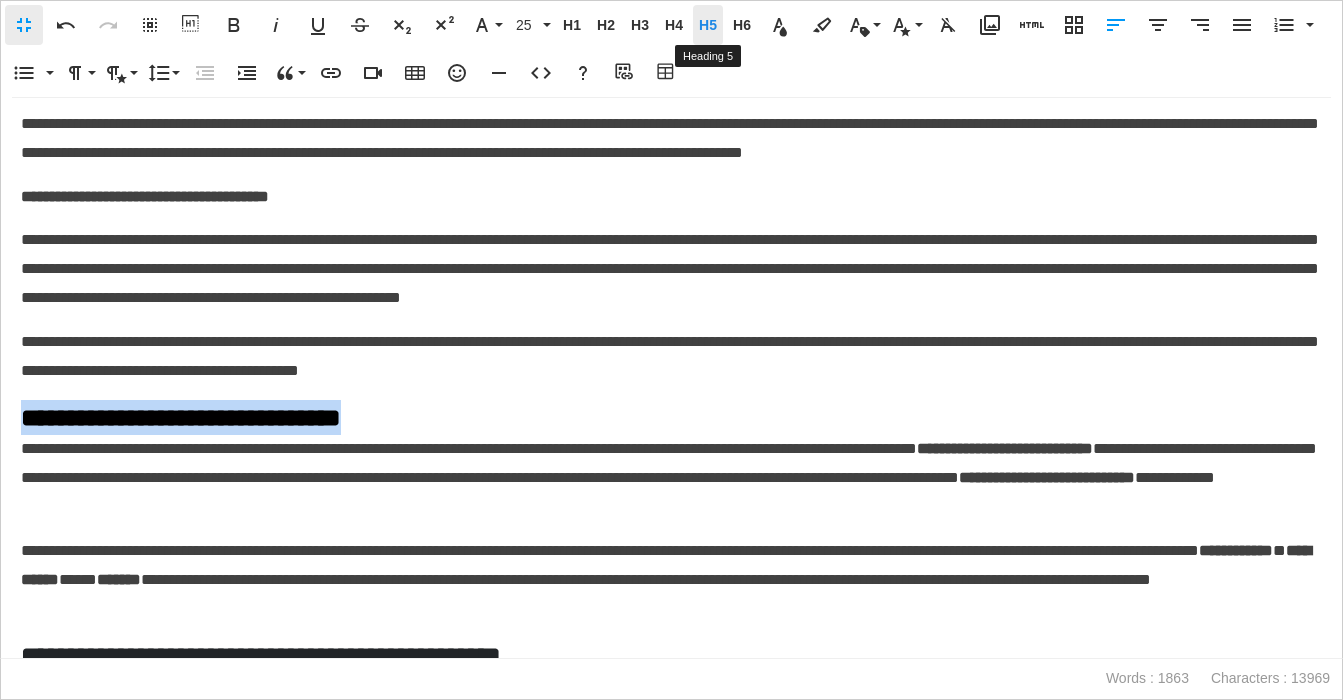 click on "H5" at bounding box center [708, 25] 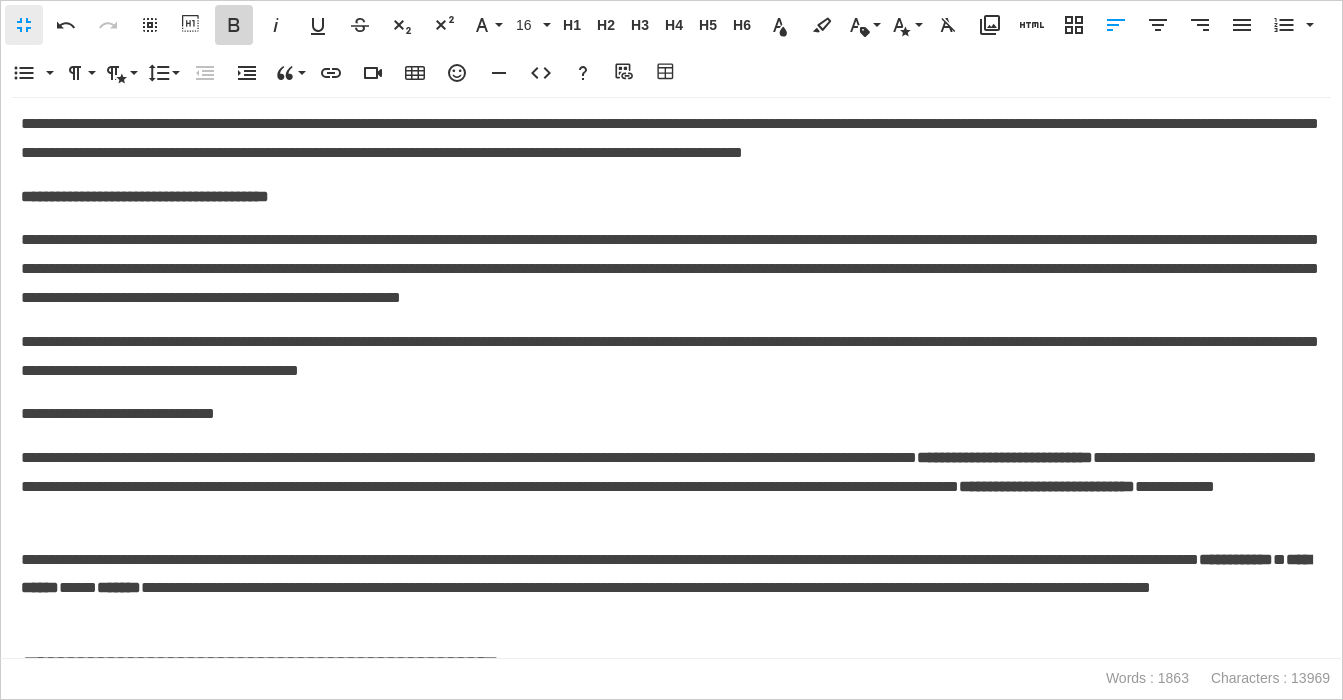 drag, startPoint x: 229, startPoint y: 32, endPoint x: 275, endPoint y: 299, distance: 270.93356 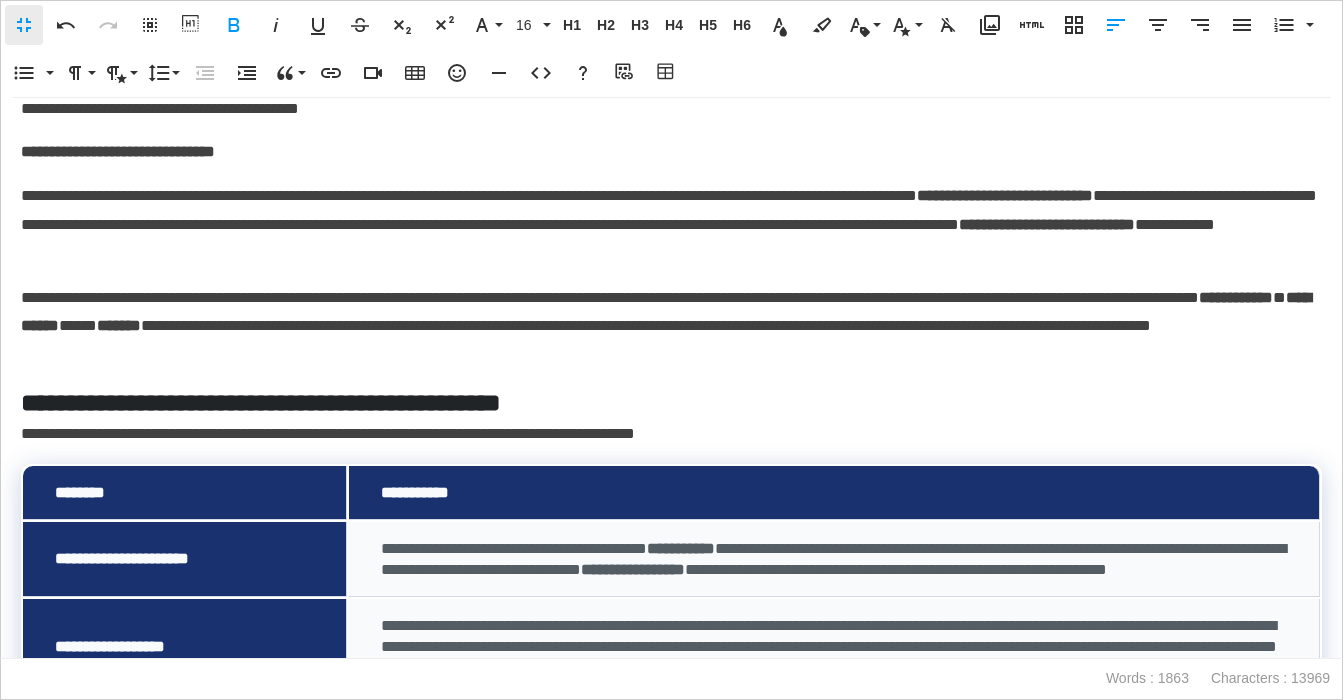 scroll, scrollTop: 269, scrollLeft: 0, axis: vertical 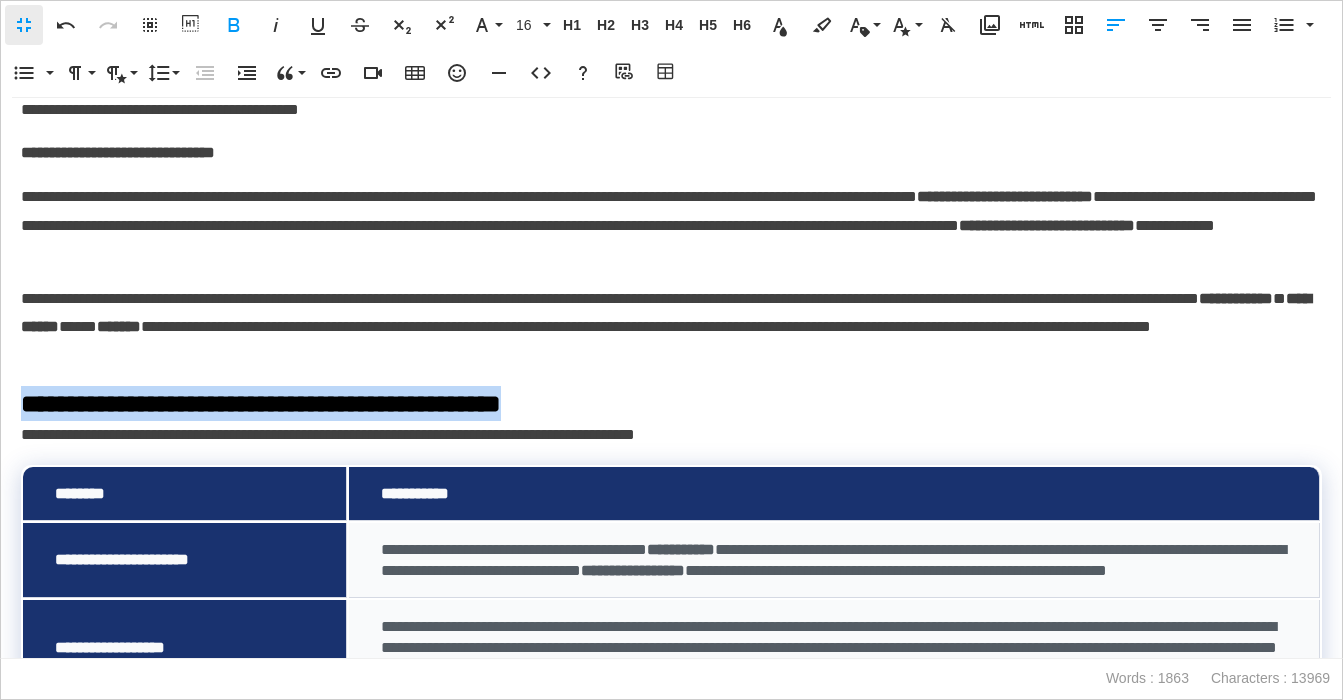 drag, startPoint x: 637, startPoint y: 408, endPoint x: 1, endPoint y: 407, distance: 636.0008 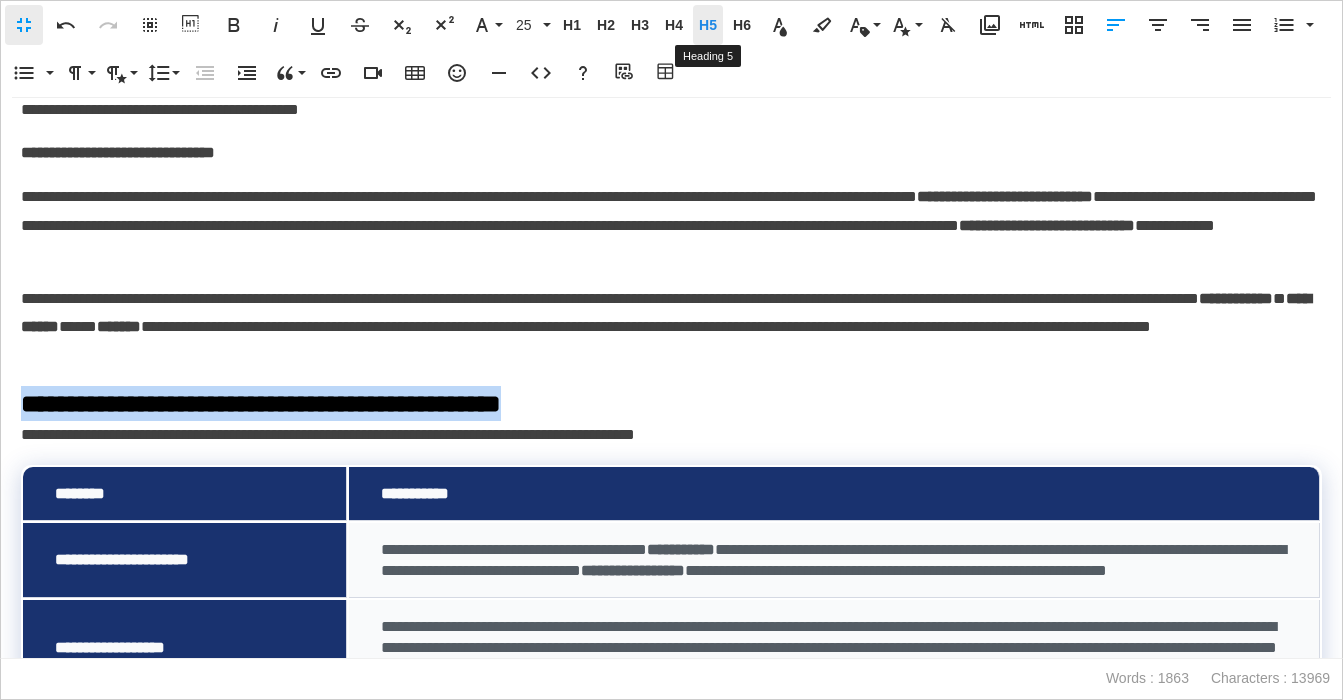 click on "H5" at bounding box center (708, 25) 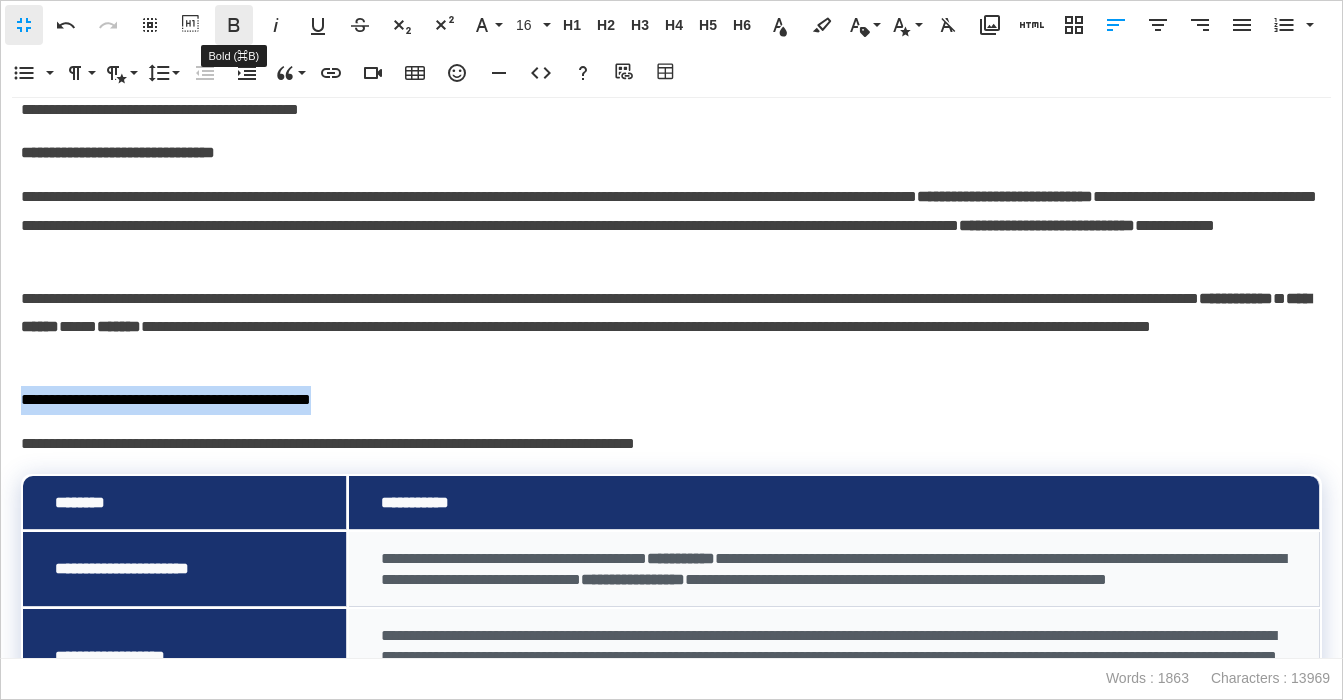 click 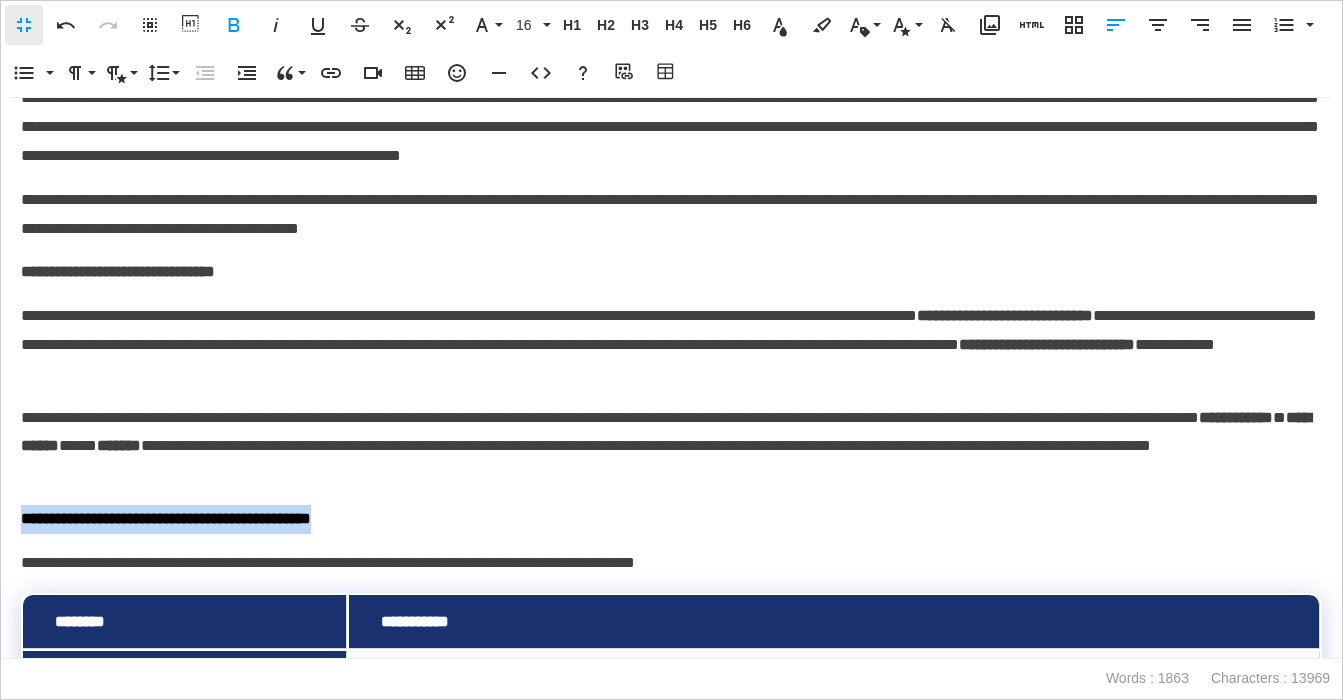 scroll, scrollTop: 153, scrollLeft: 0, axis: vertical 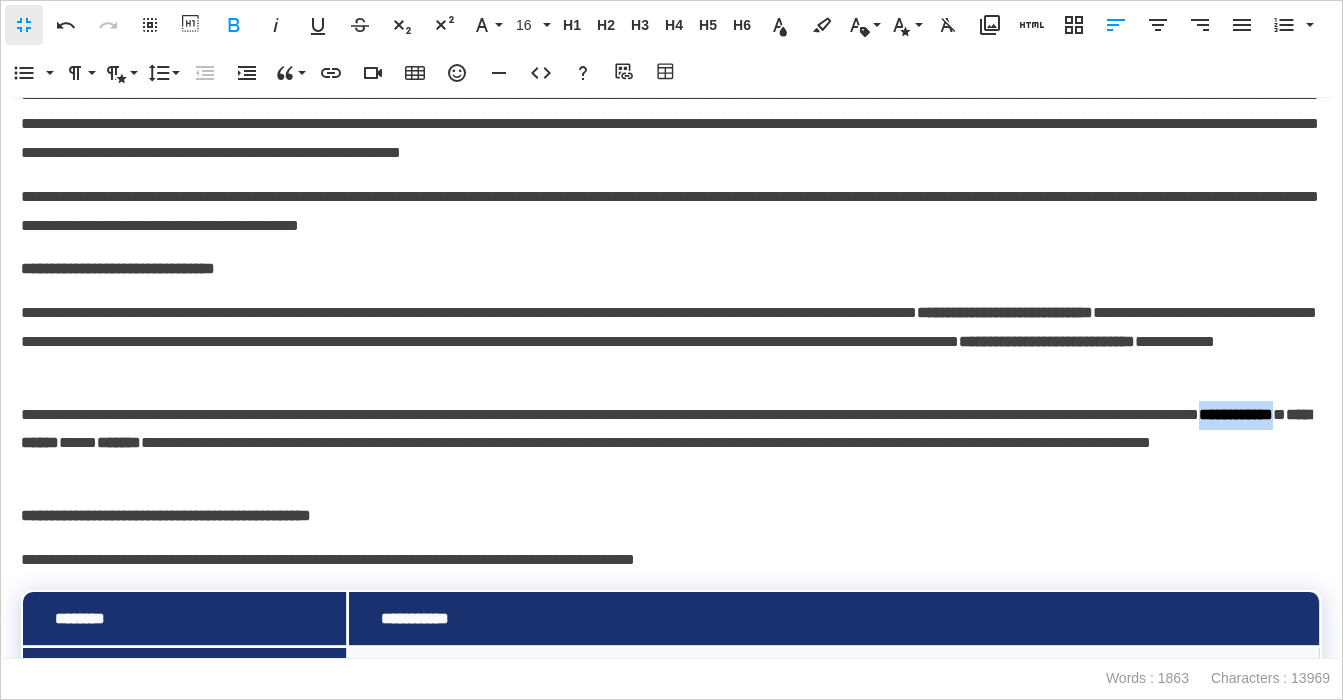 drag, startPoint x: 207, startPoint y: 441, endPoint x: 307, endPoint y: 445, distance: 100.07997 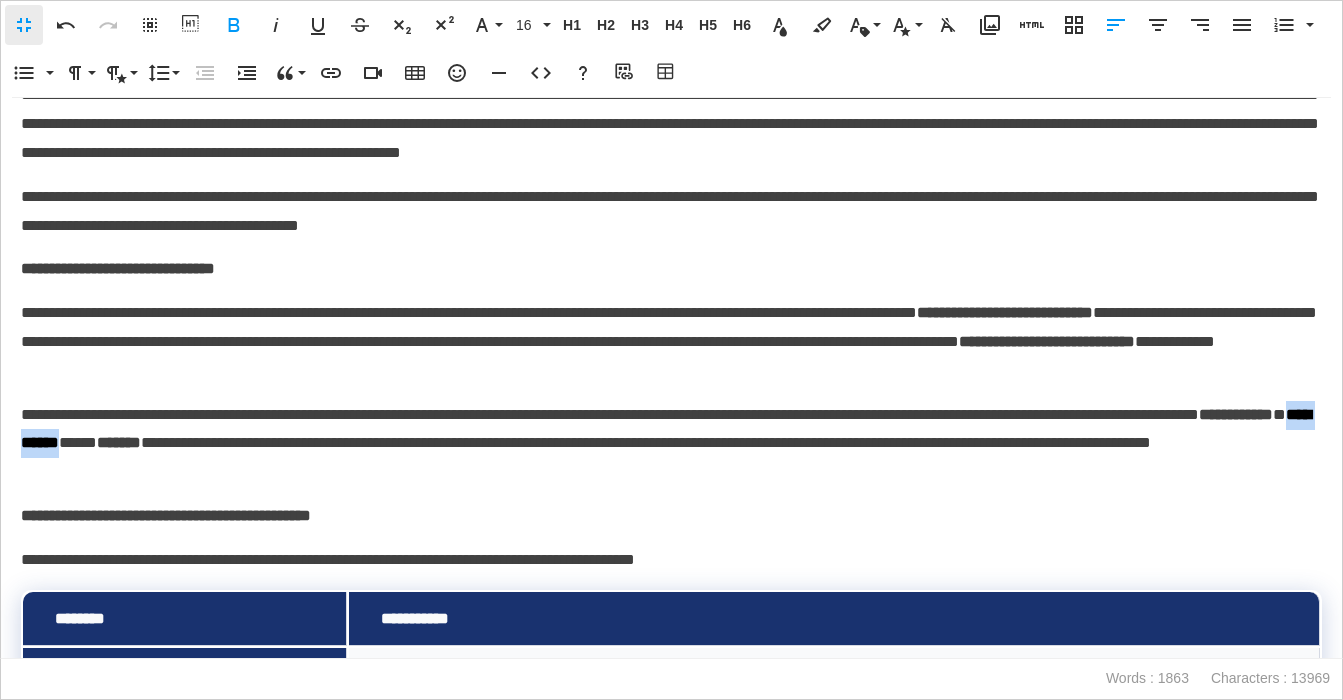 drag, startPoint x: 322, startPoint y: 446, endPoint x: 410, endPoint y: 448, distance: 88.02273 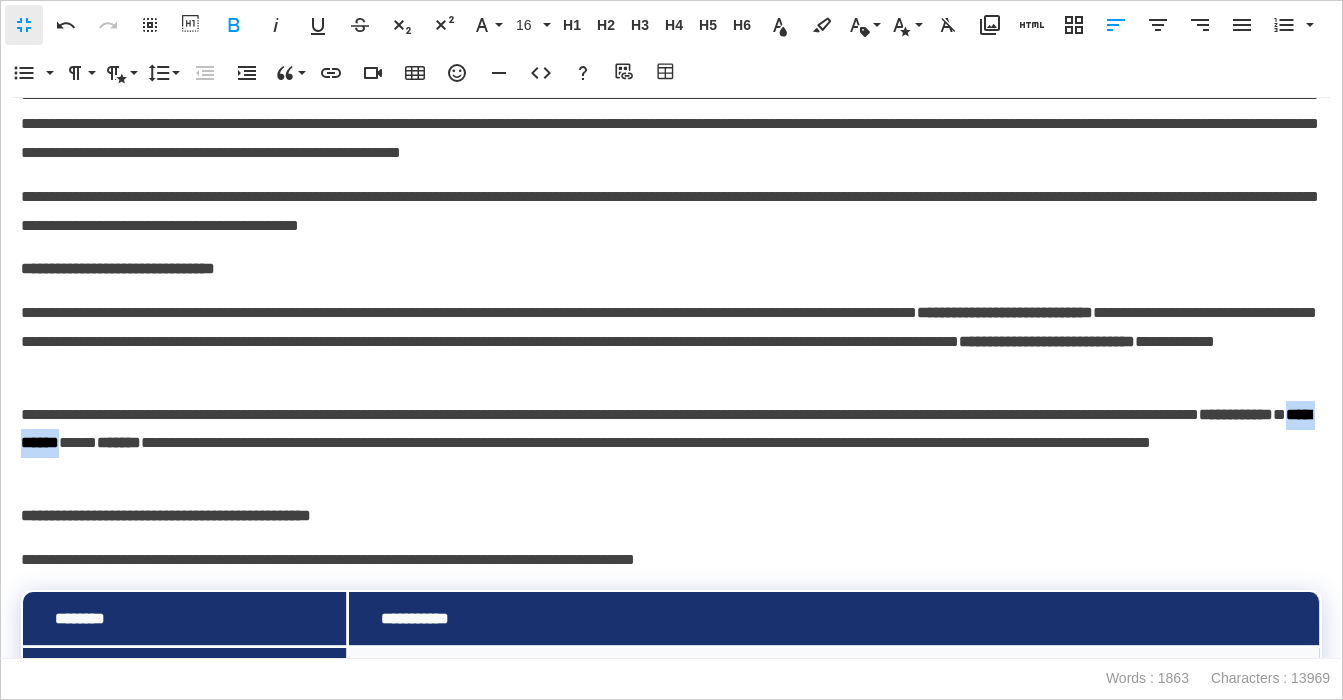 click on "**********" at bounding box center (666, 429) 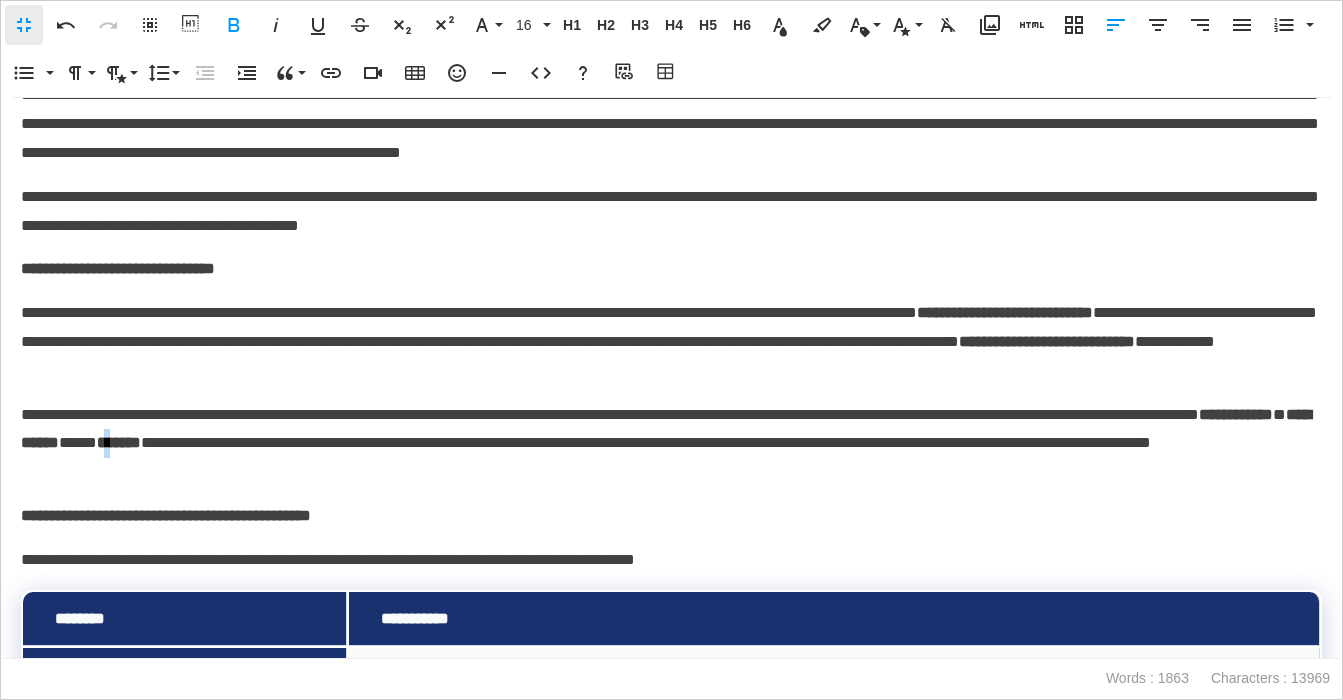 click on "*******" at bounding box center (119, 442) 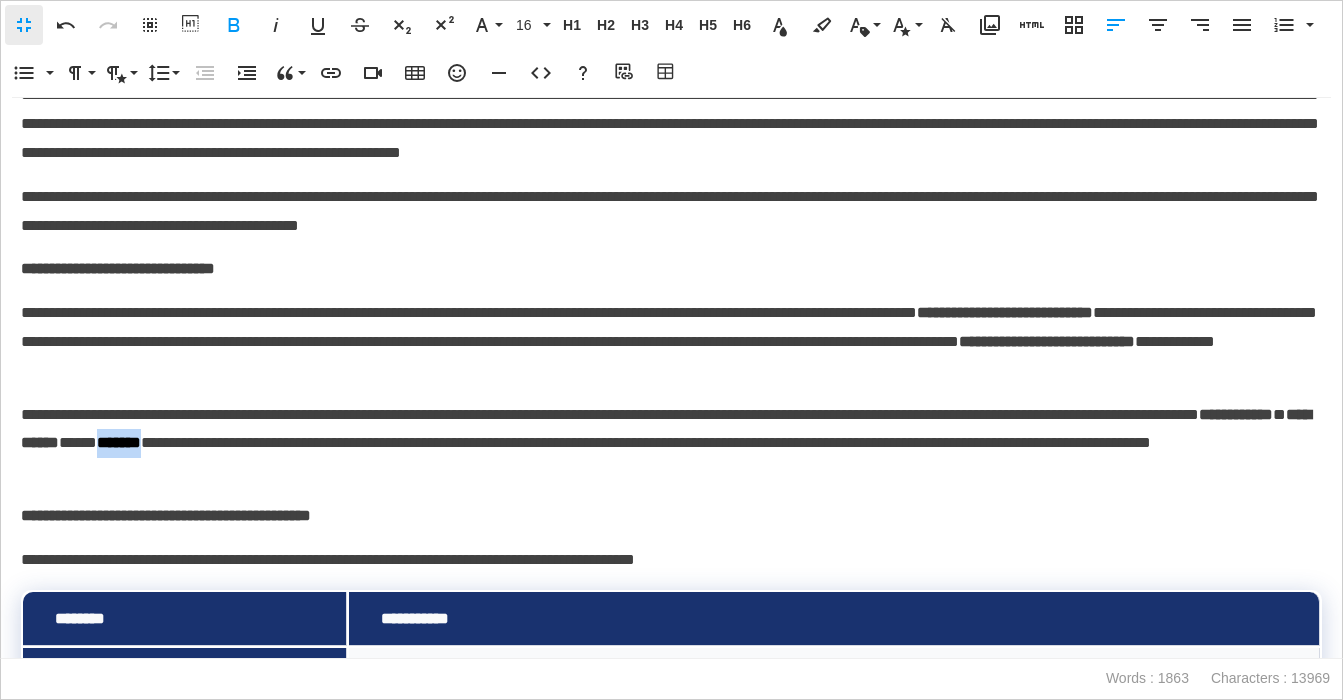 drag, startPoint x: 456, startPoint y: 446, endPoint x: 526, endPoint y: 450, distance: 70.11419 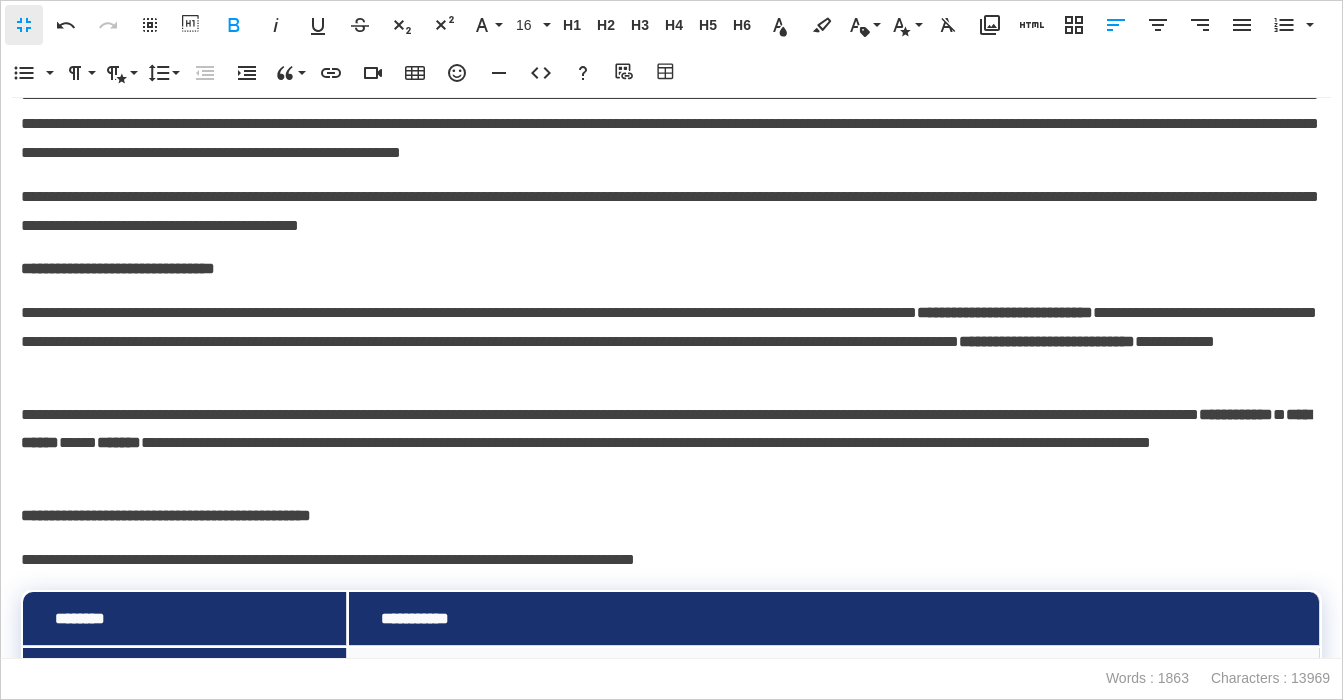 click on "**********" at bounding box center [1047, 341] 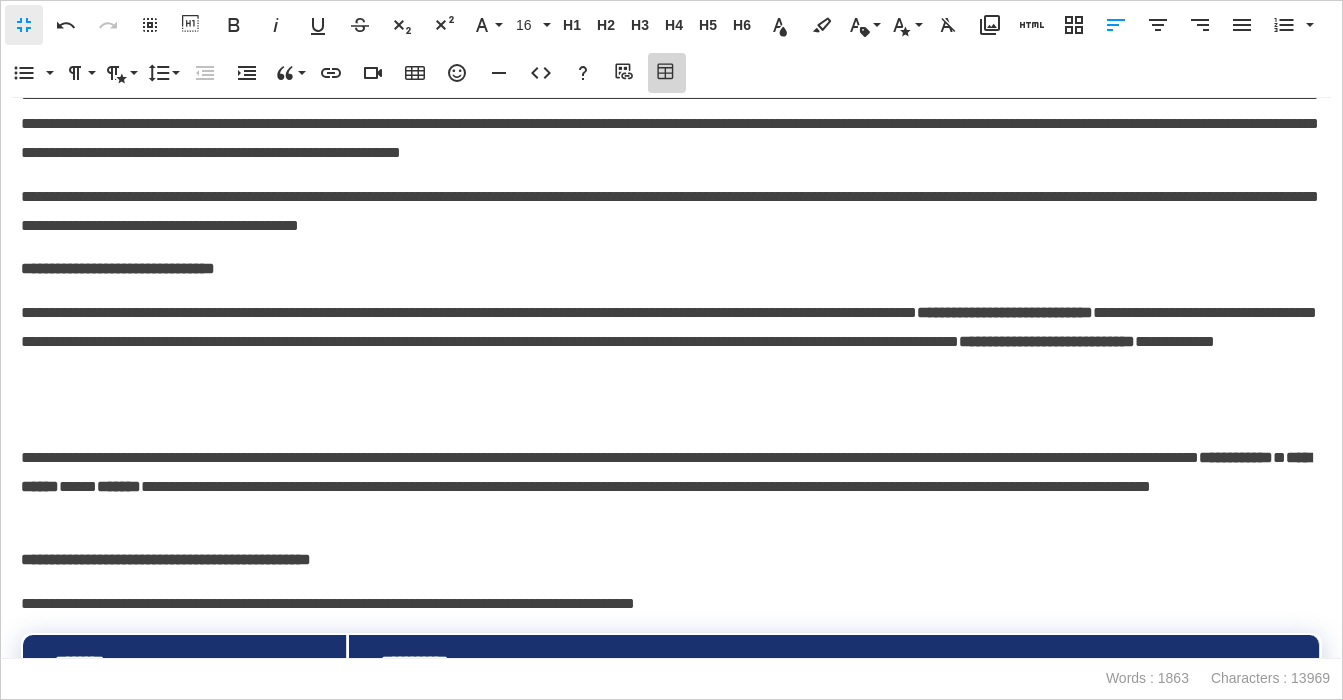 click 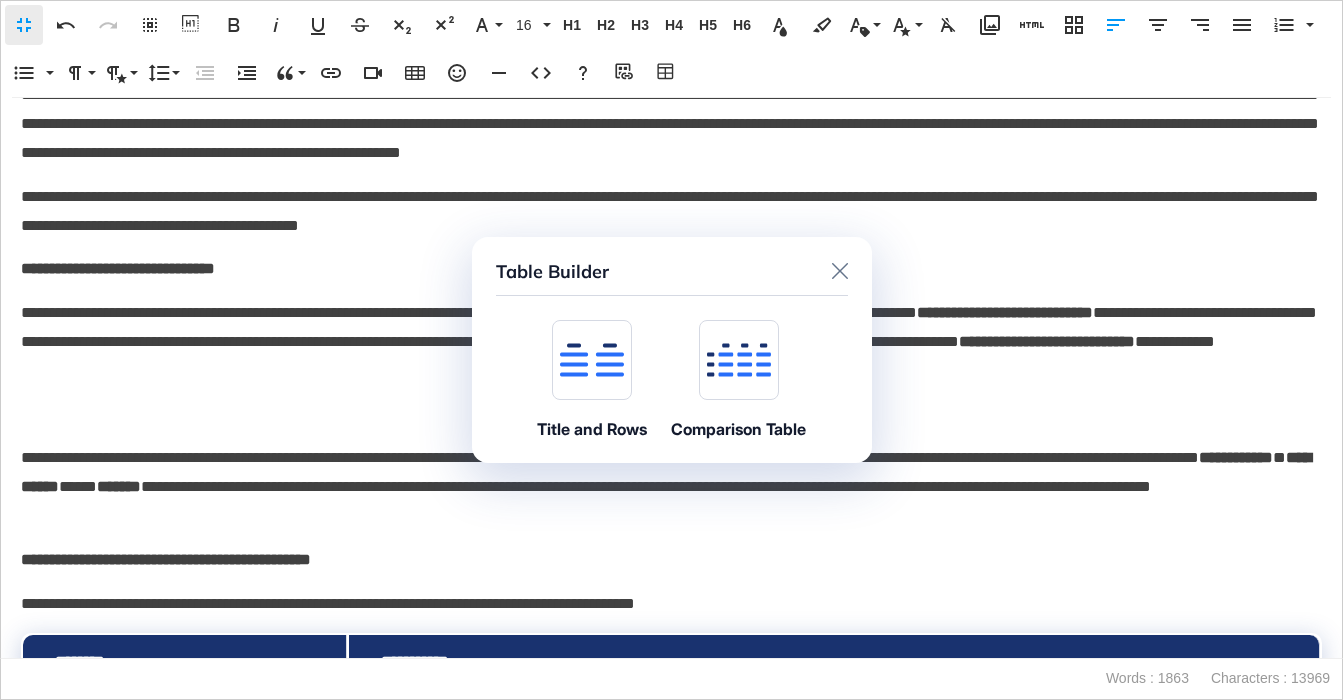 click at bounding box center [592, 360] 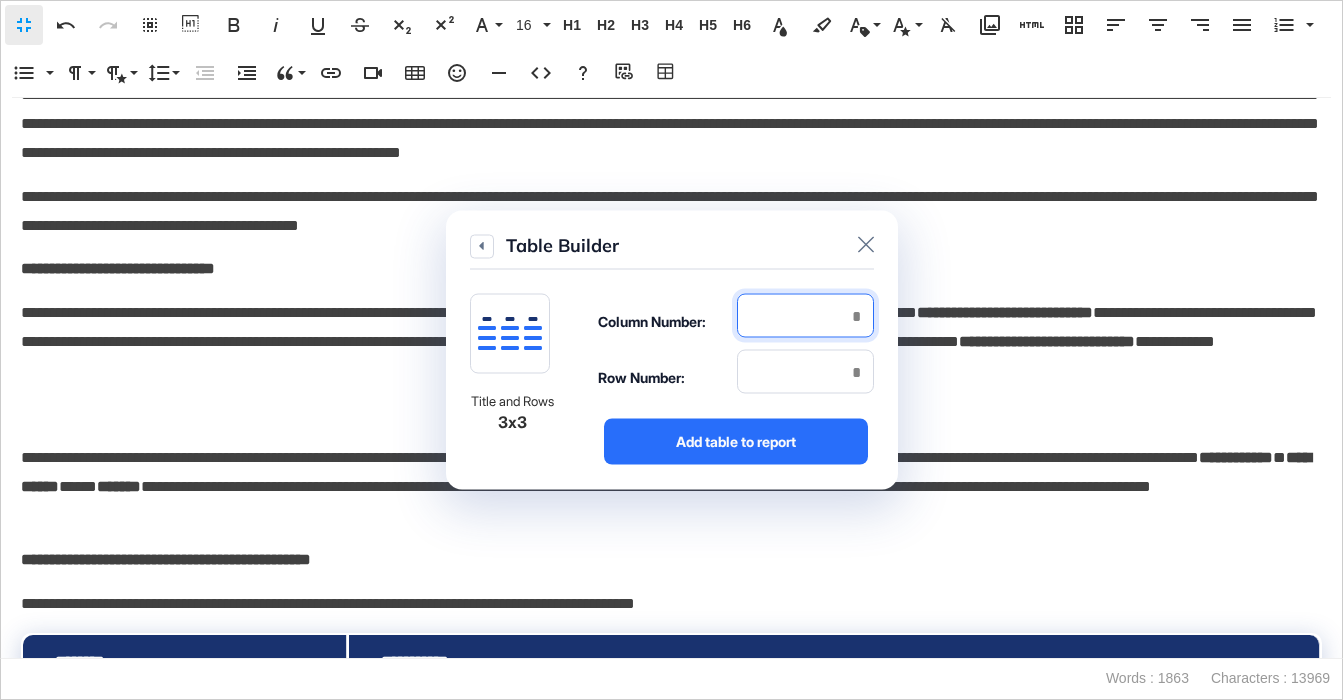 click at bounding box center (805, 316) 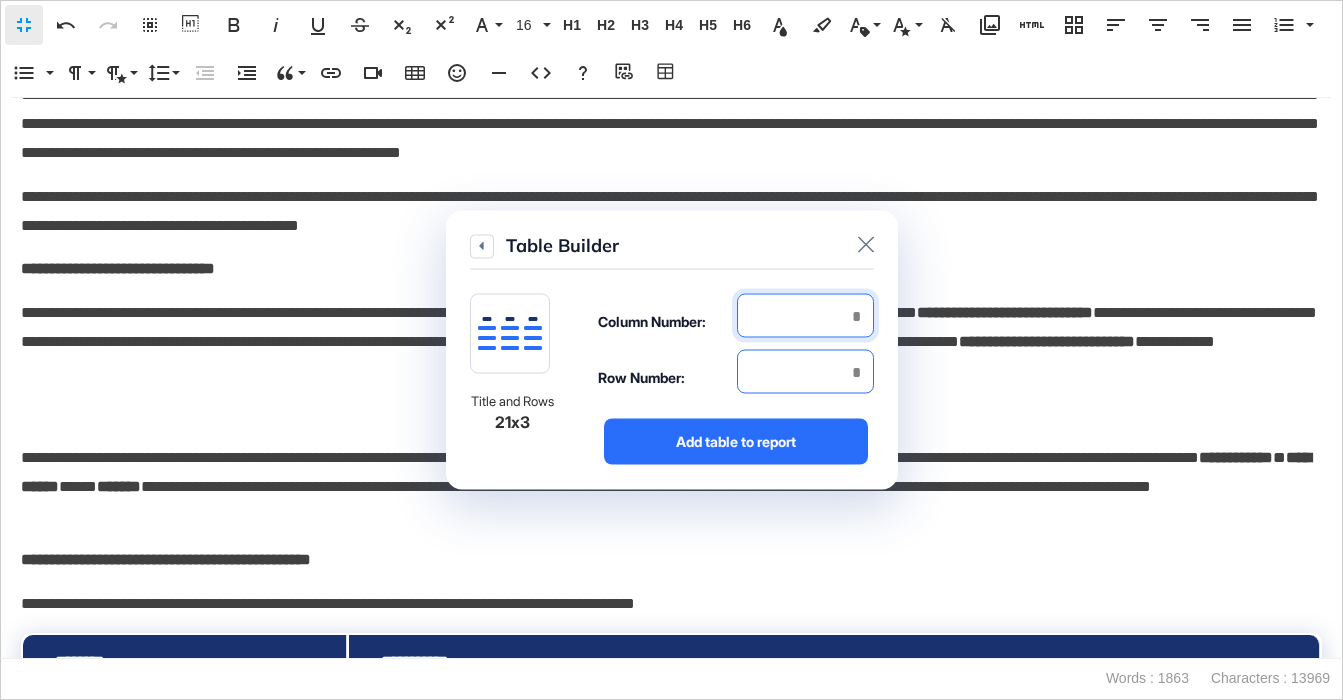 type on "*" 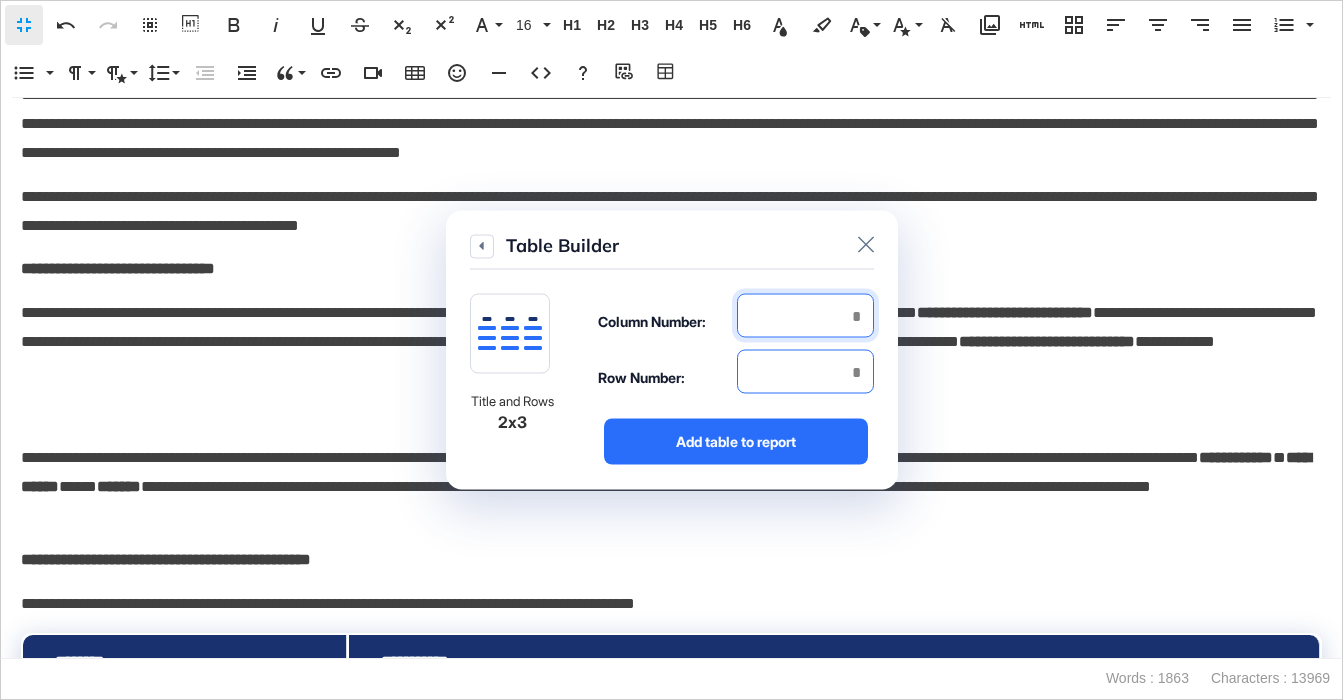 type on "*" 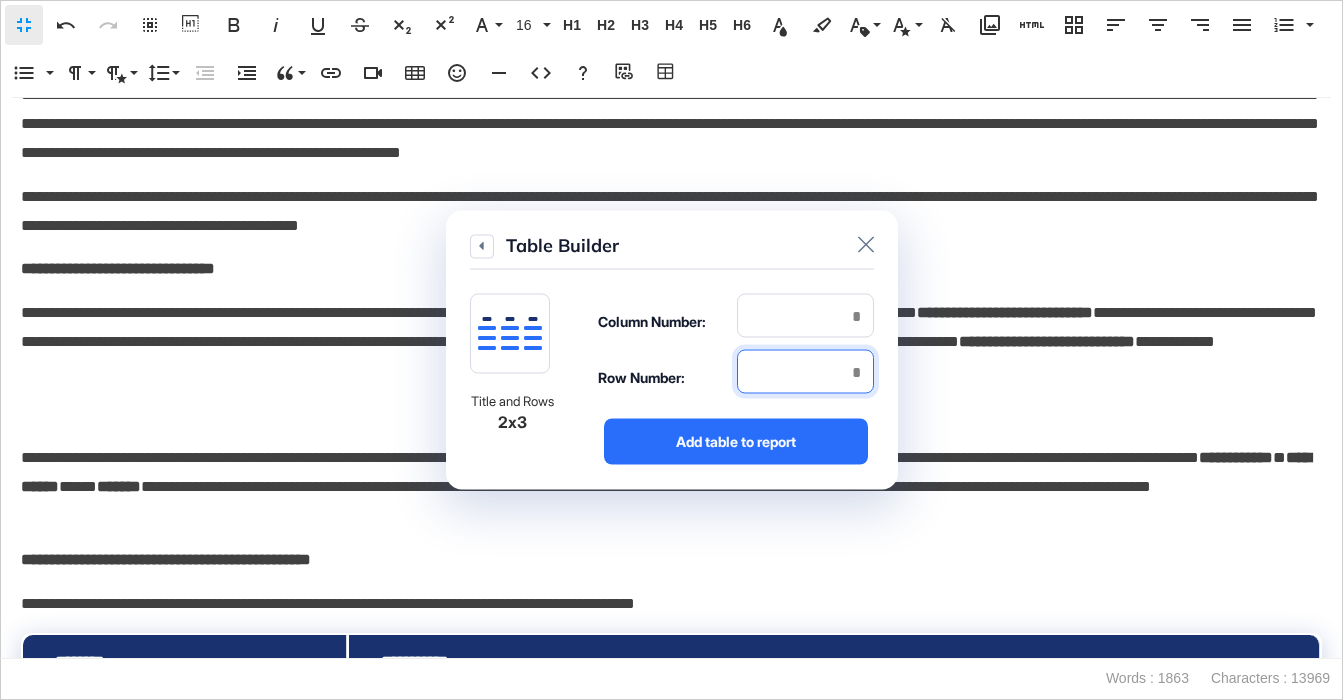 click at bounding box center (805, 372) 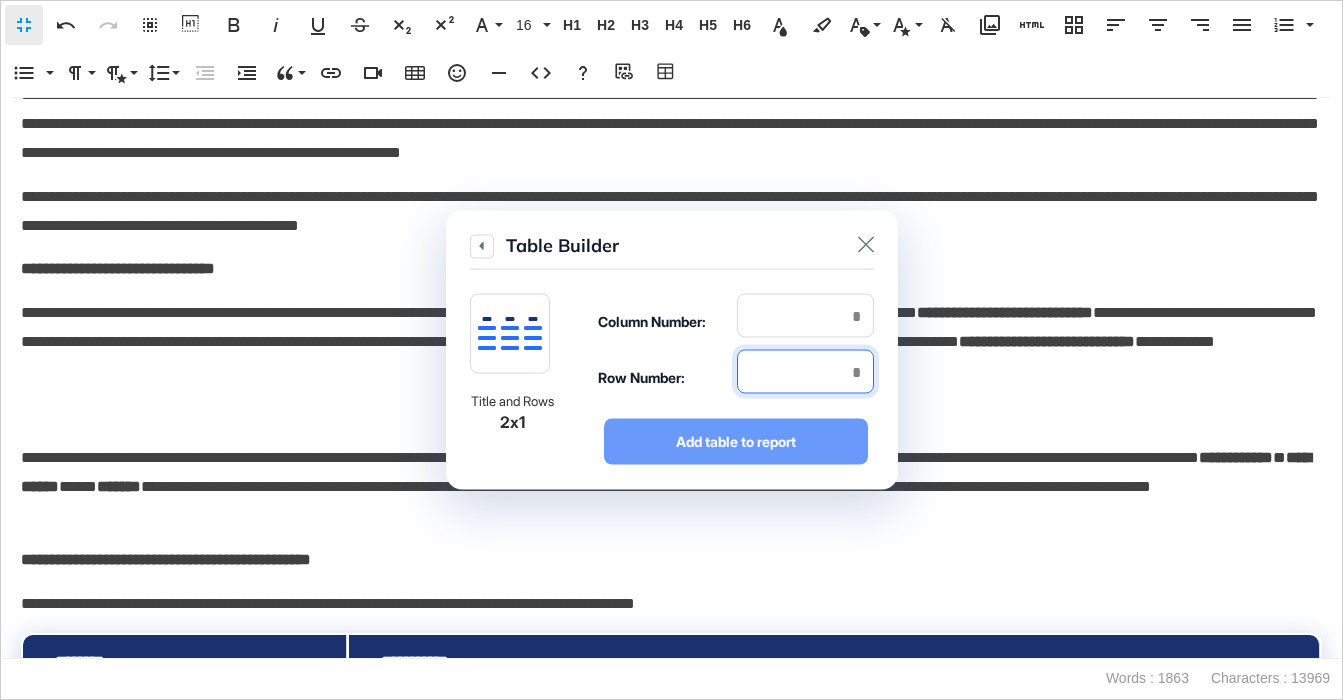 type on "*" 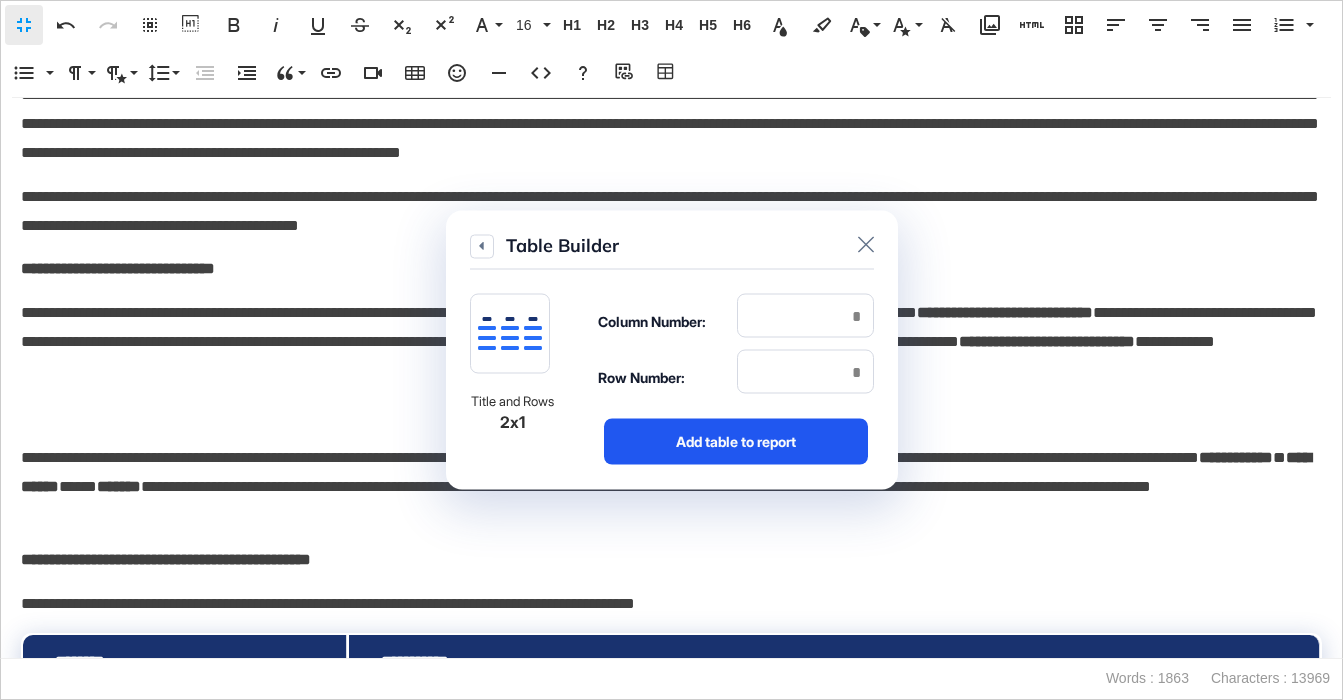 click on "Add table to report" at bounding box center (736, 442) 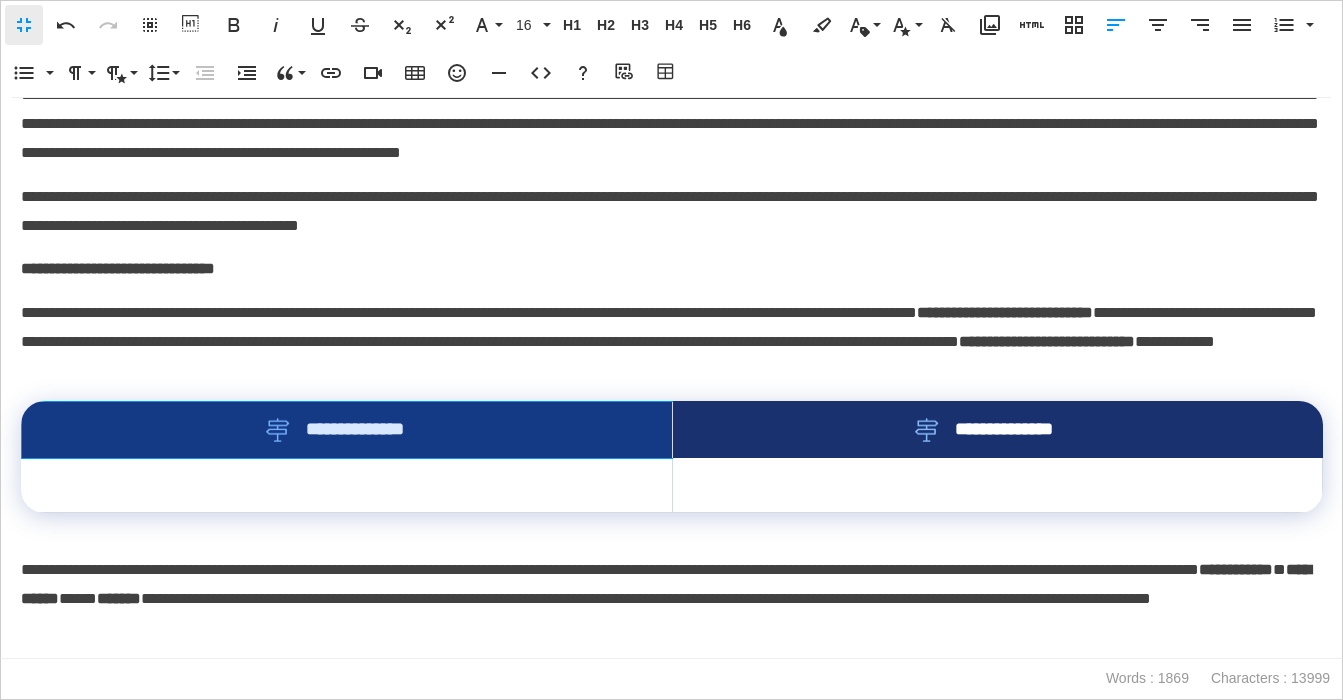 drag, startPoint x: 628, startPoint y: 434, endPoint x: 817, endPoint y: 448, distance: 189.5178 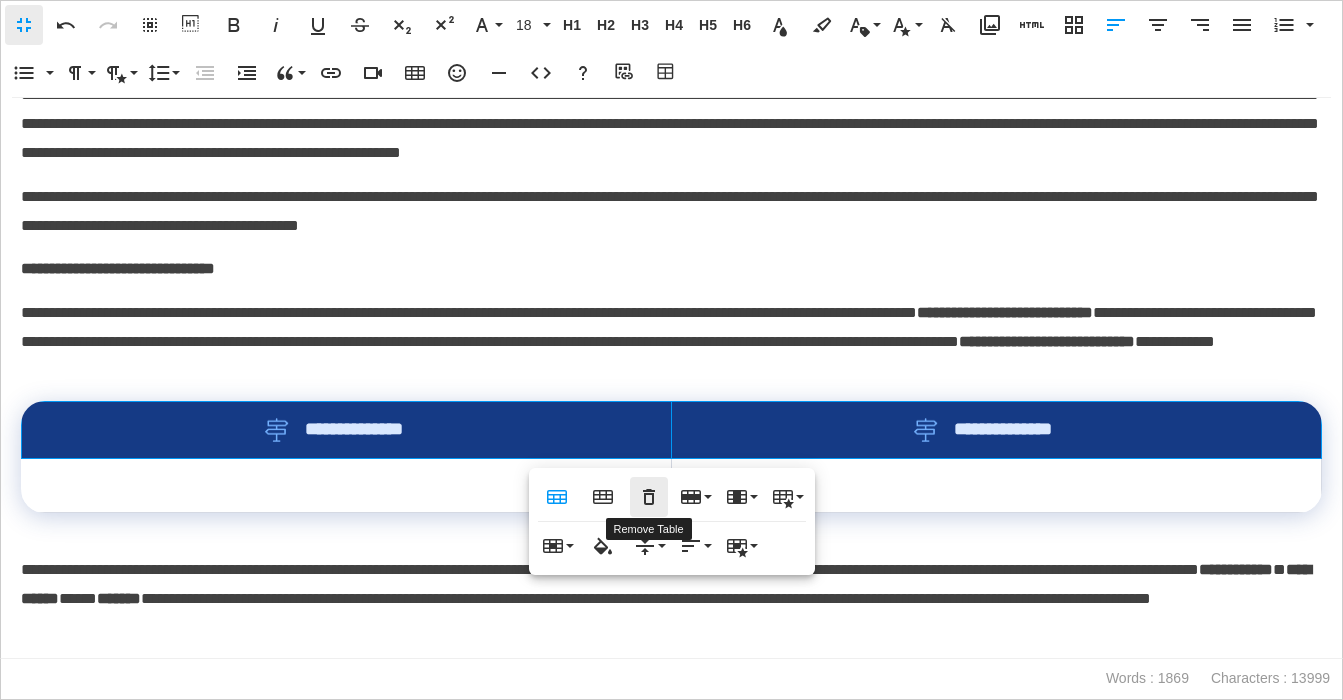 click on "Remove Table" at bounding box center [649, 497] 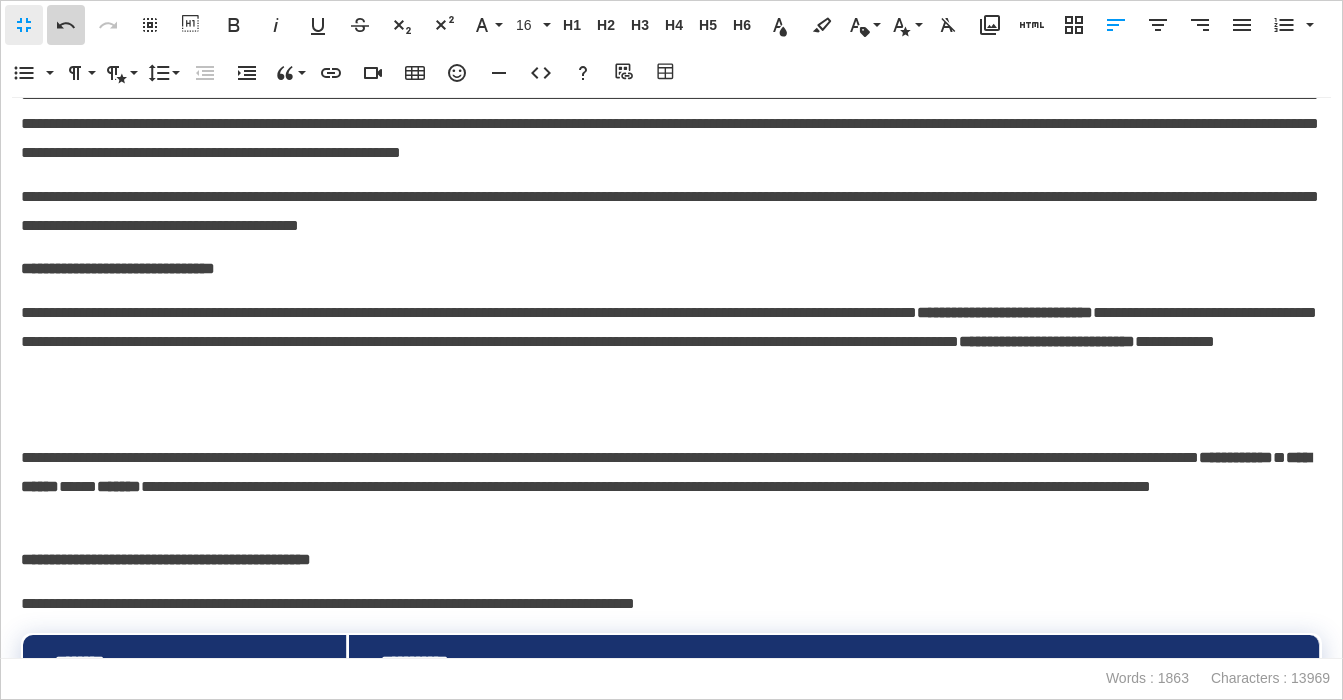 click on "Undo" at bounding box center (66, 25) 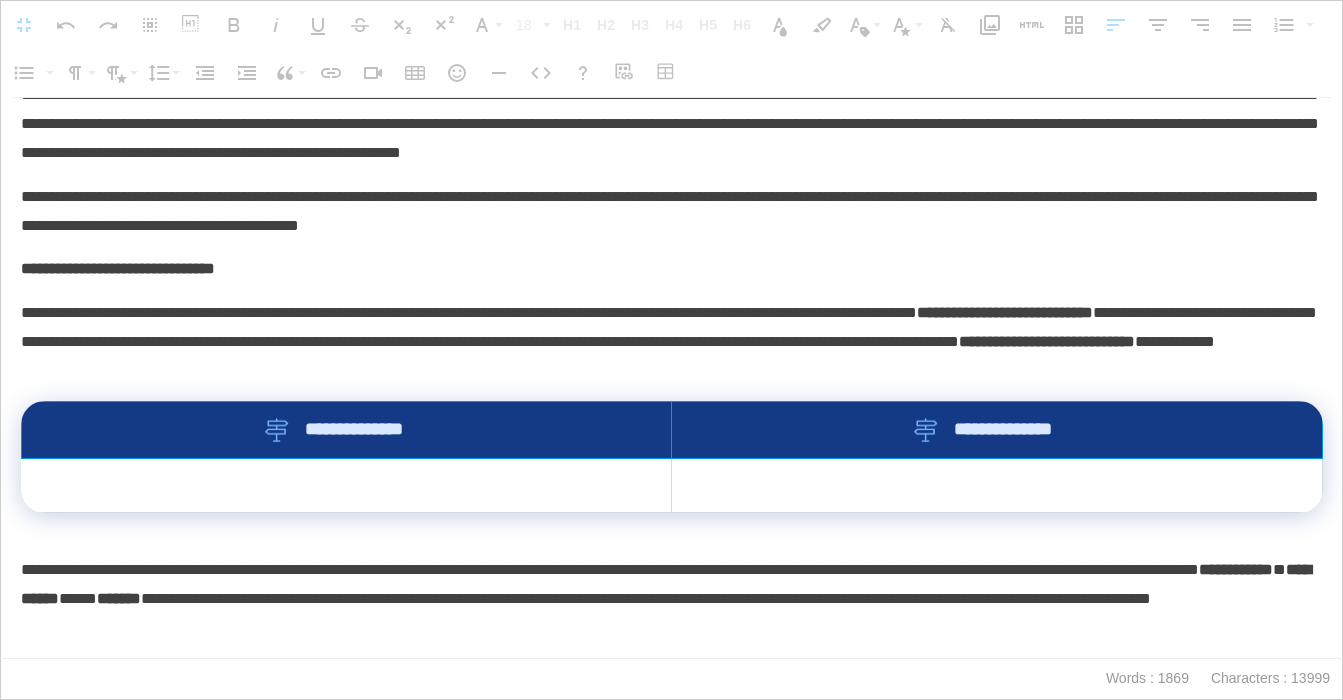 drag, startPoint x: 646, startPoint y: 444, endPoint x: 741, endPoint y: 440, distance: 95.084175 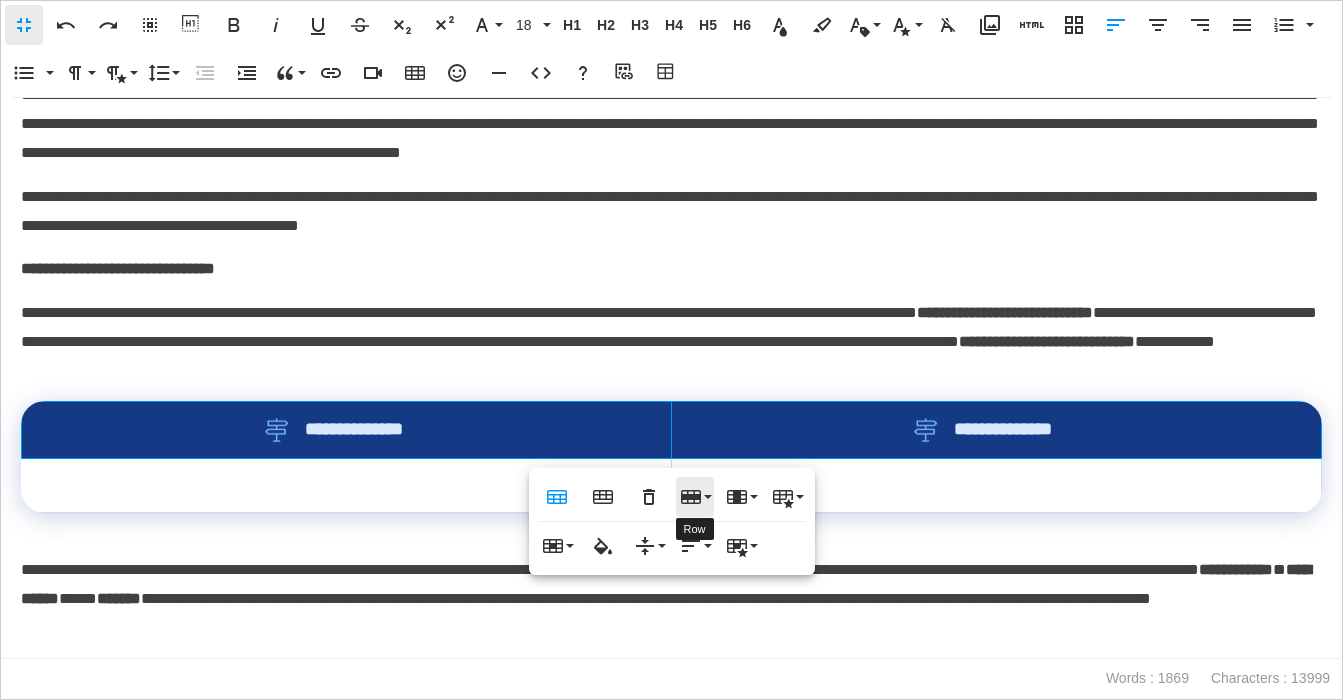 drag, startPoint x: 710, startPoint y: 498, endPoint x: 700, endPoint y: 494, distance: 10.770329 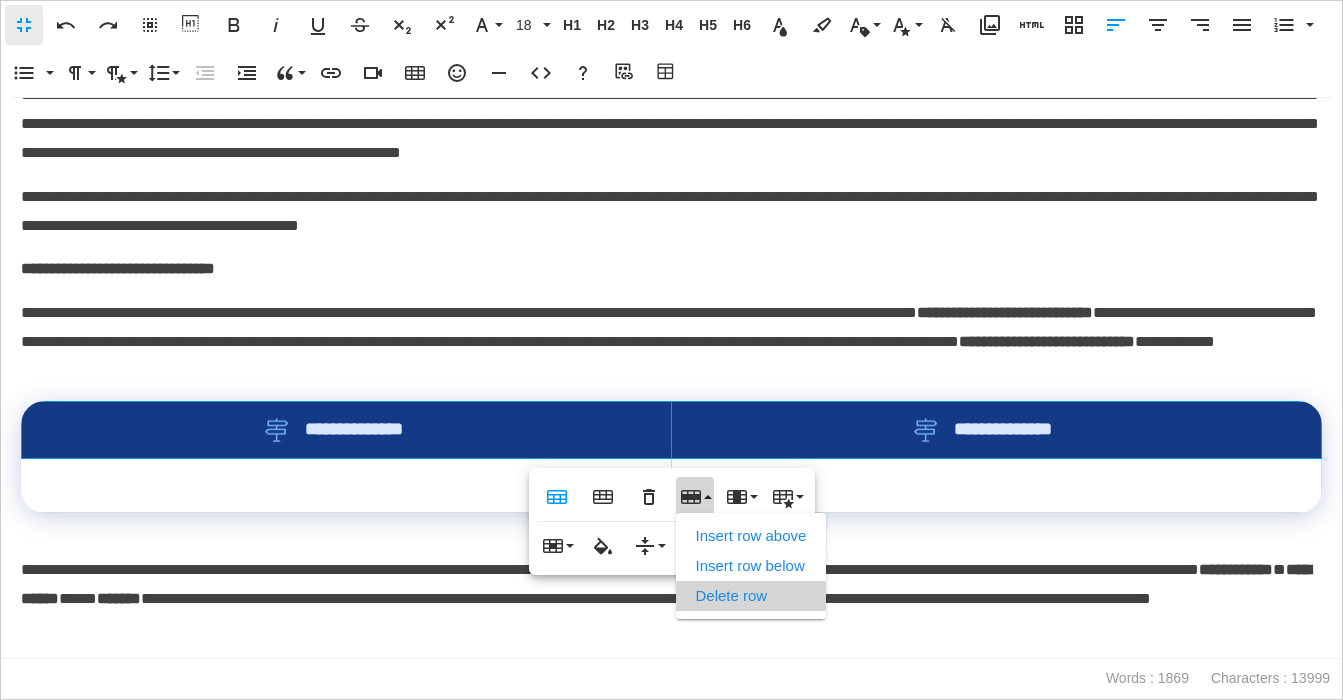 click on "Delete row" at bounding box center [751, 596] 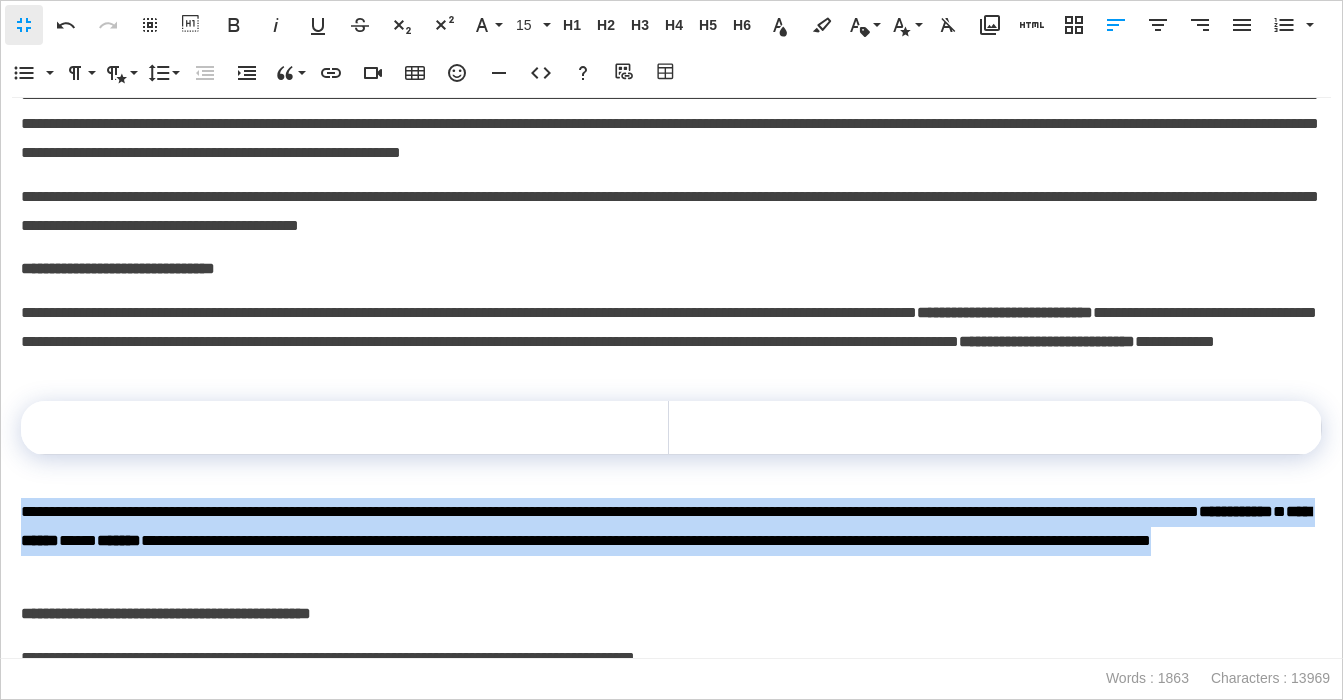 drag, startPoint x: 493, startPoint y: 581, endPoint x: 0, endPoint y: 505, distance: 498.8236 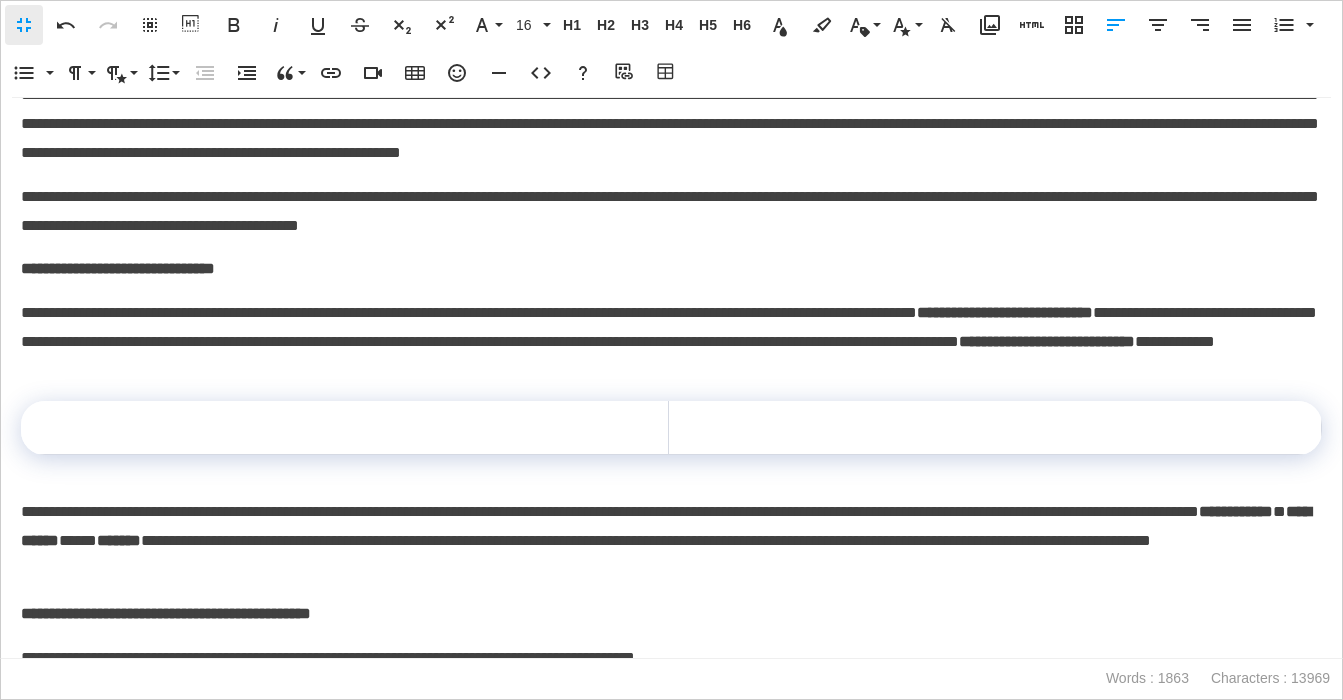 click at bounding box center (995, 428) 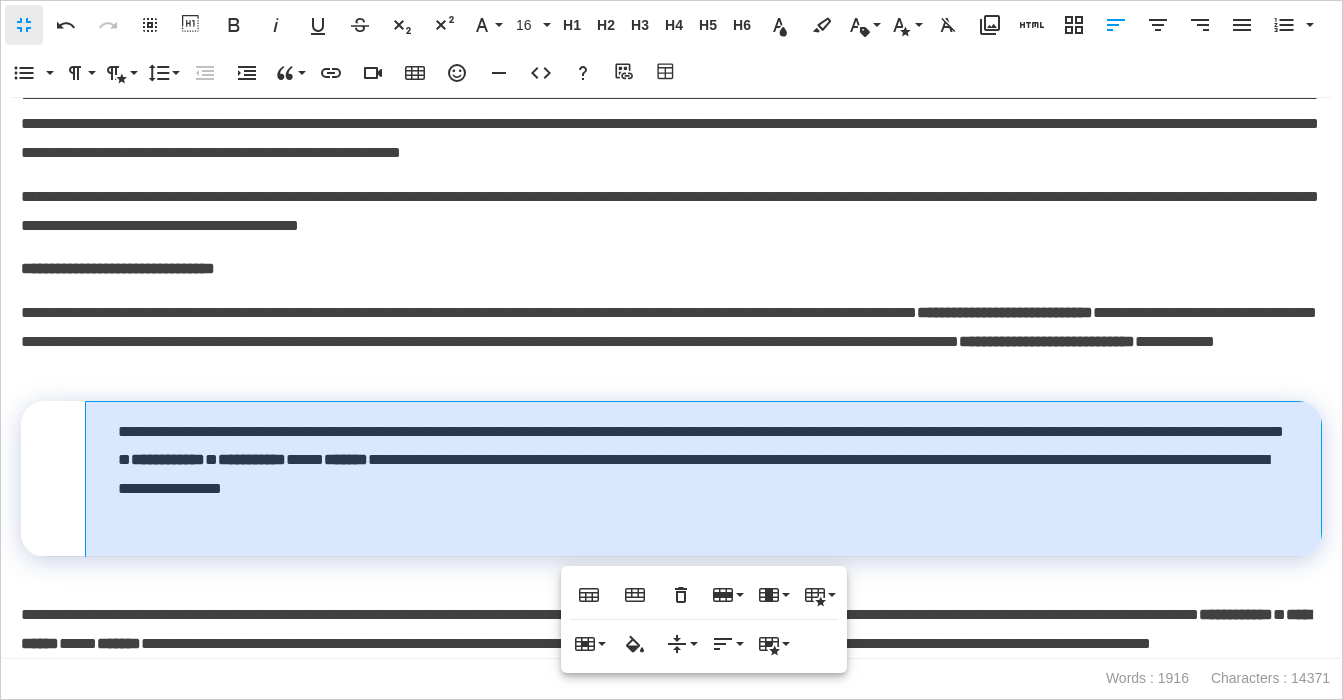 click on "**********" at bounding box center [704, 478] 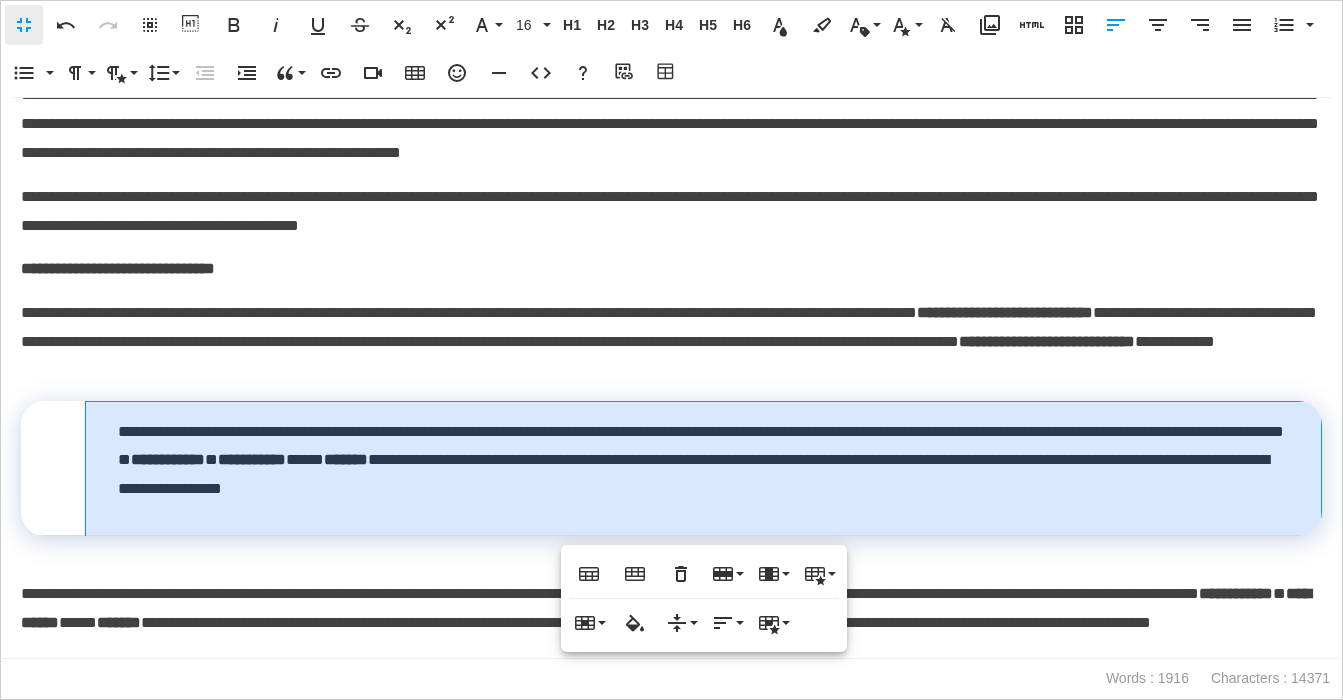click on "**********" at bounding box center (671, 342) 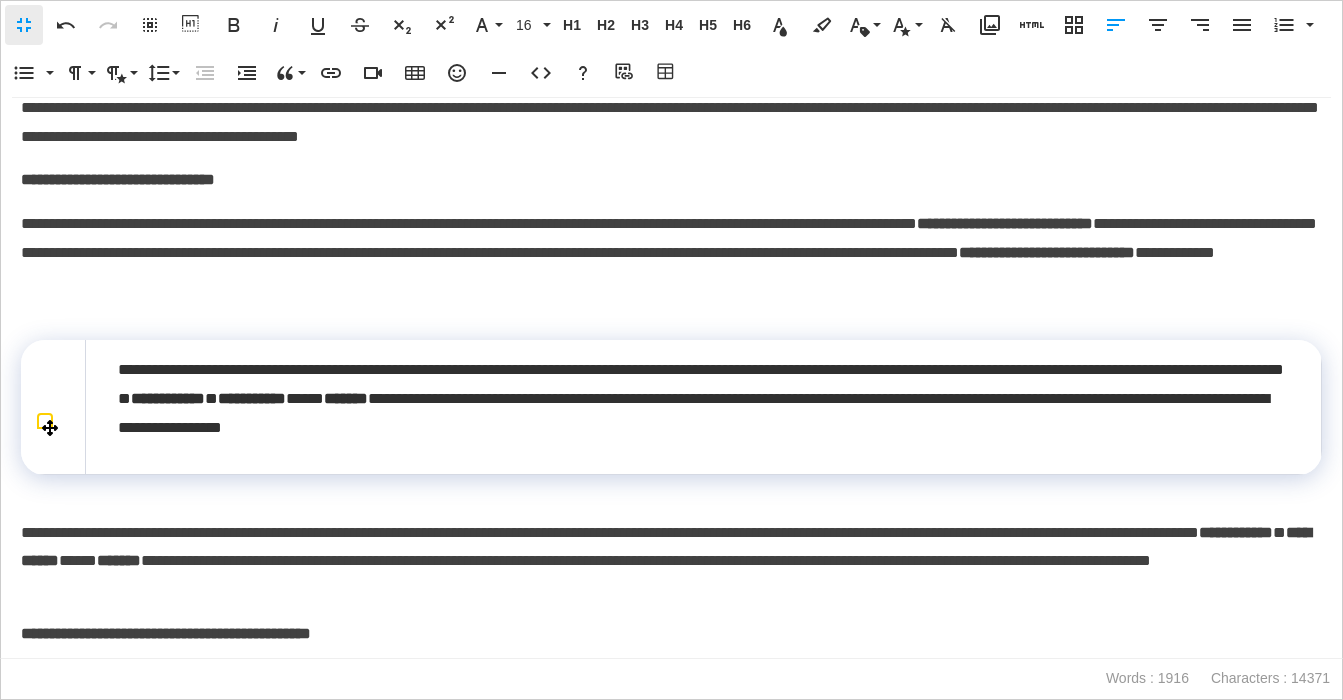 scroll, scrollTop: 258, scrollLeft: 0, axis: vertical 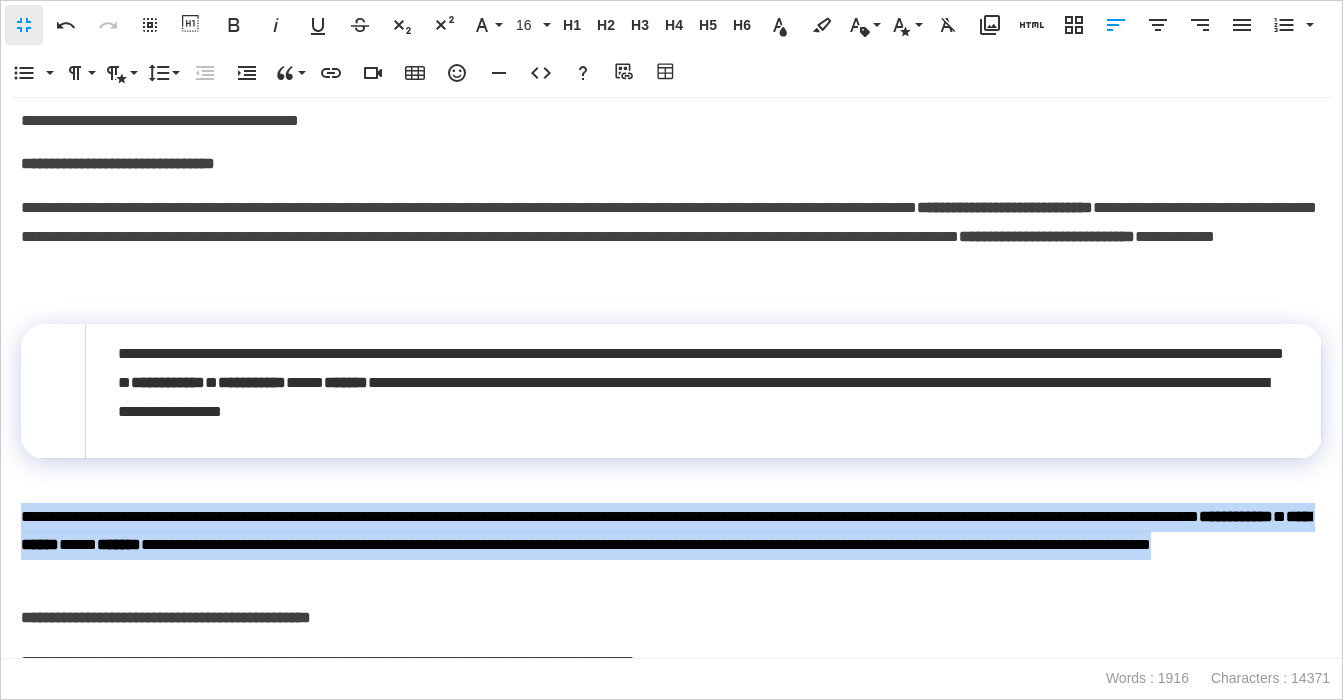 drag, startPoint x: 477, startPoint y: 576, endPoint x: -42, endPoint y: 499, distance: 524.68085 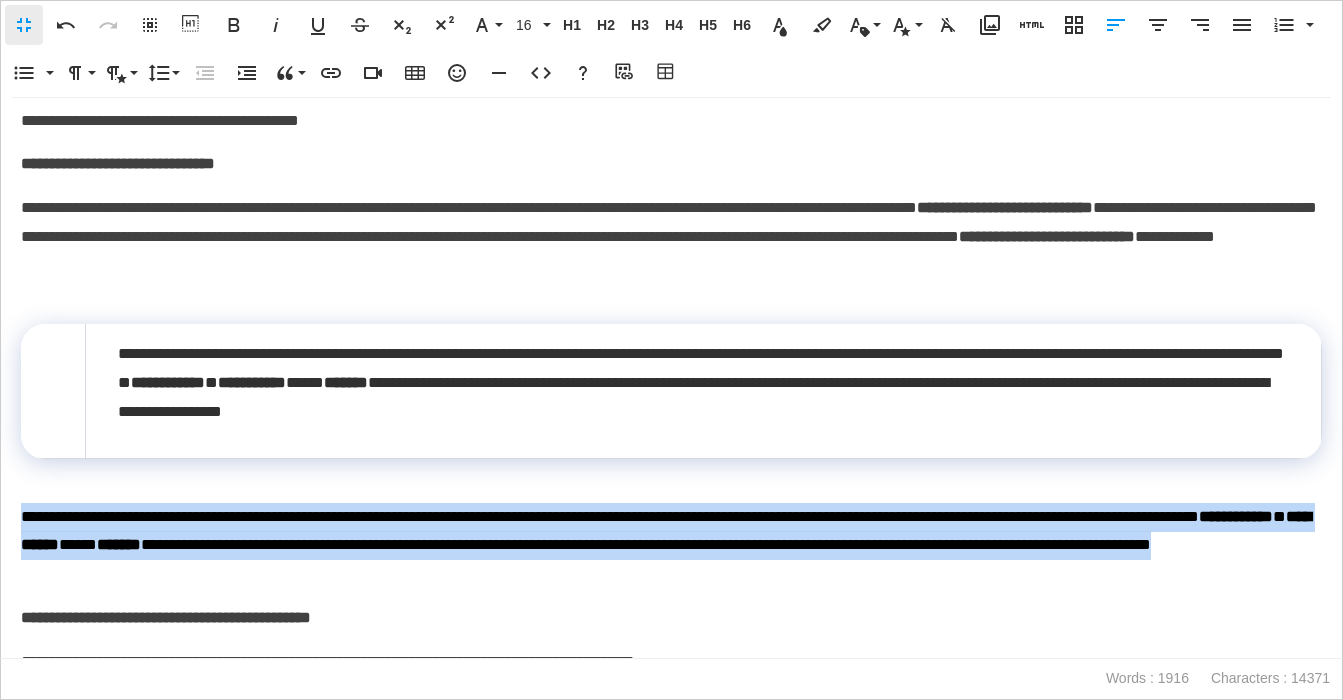 click on "**********" at bounding box center [671, 0] 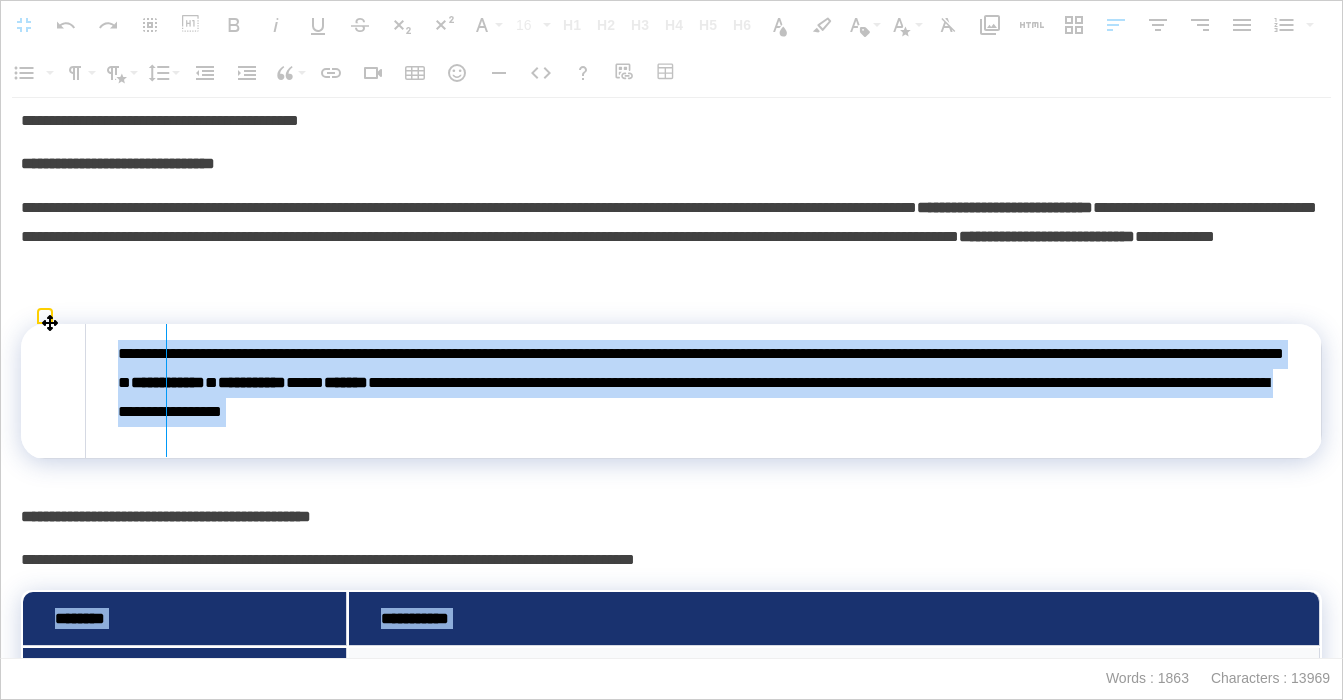 drag, startPoint x: 86, startPoint y: 365, endPoint x: 165, endPoint y: 365, distance: 79 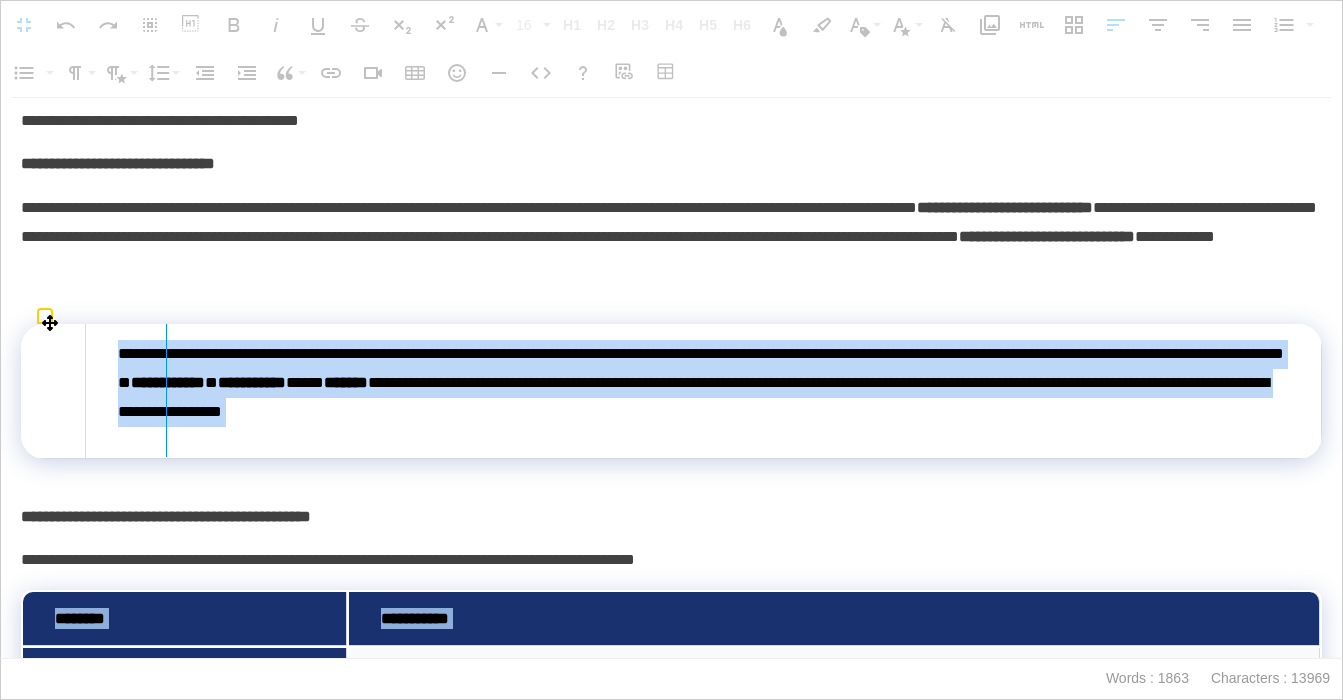click at bounding box center (166, 390) 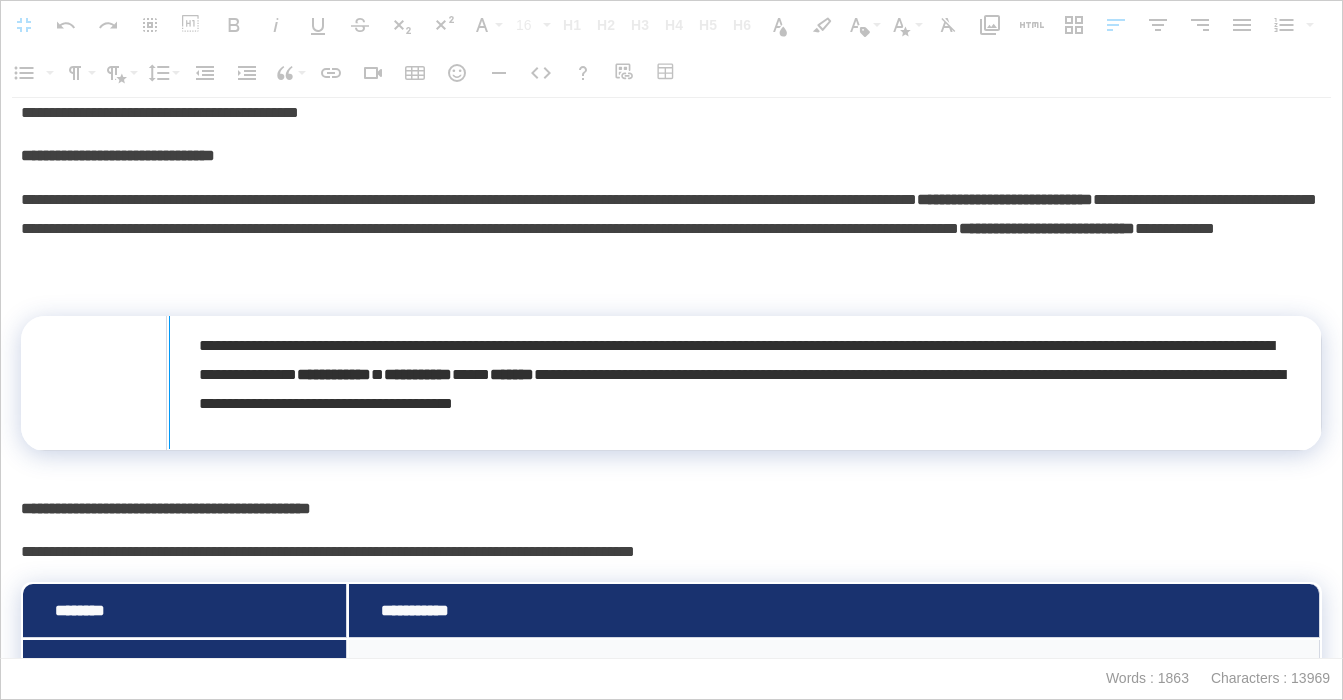 drag, startPoint x: 168, startPoint y: 371, endPoint x: 215, endPoint y: 367, distance: 47.169907 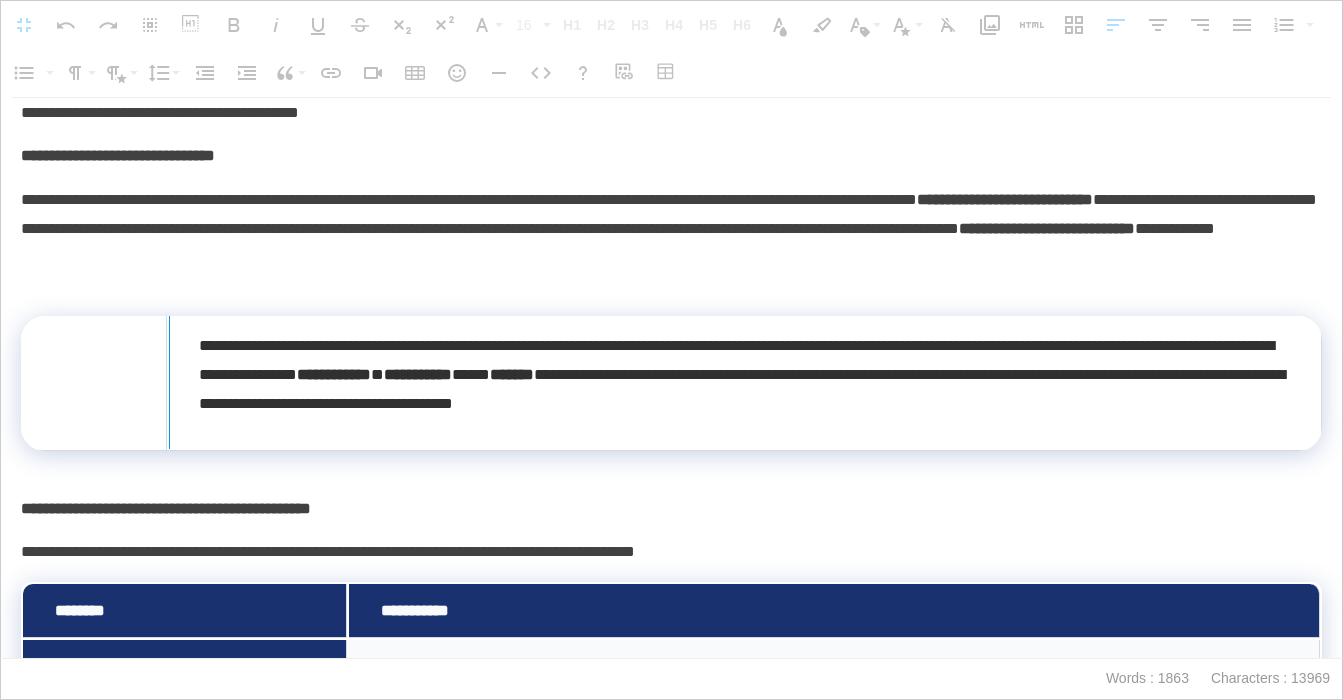 click at bounding box center [169, 382] 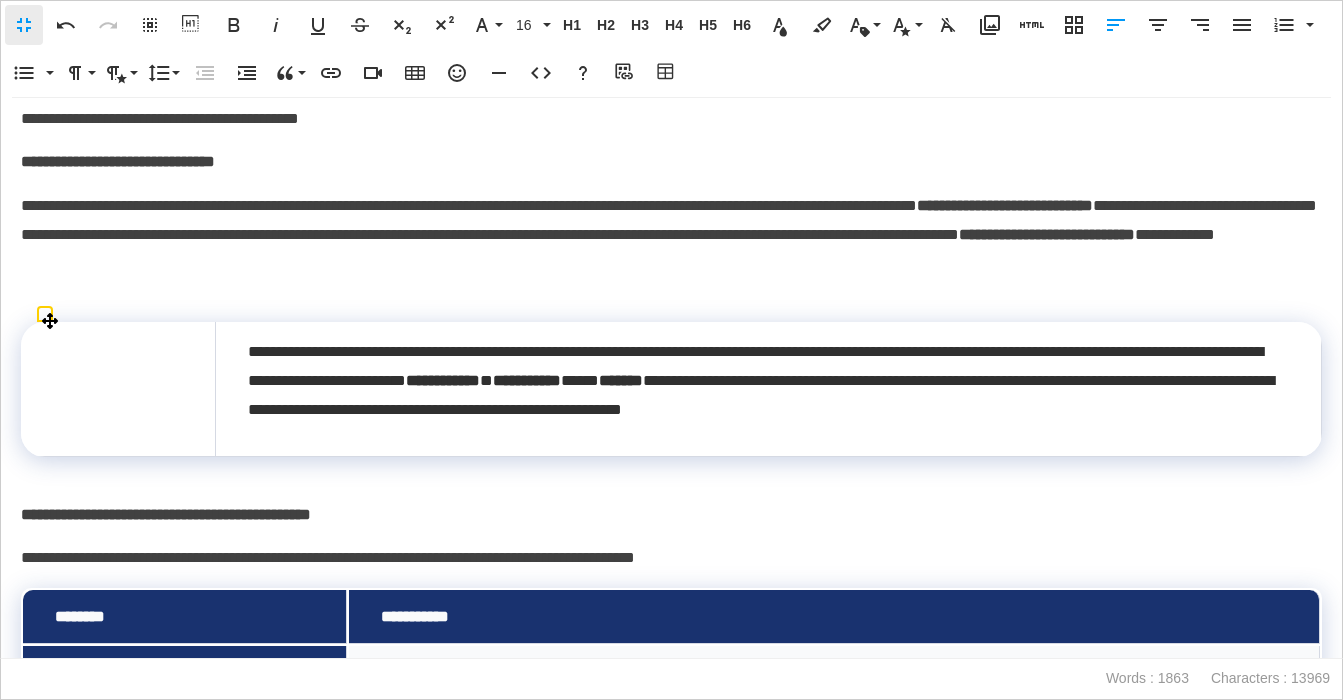 drag, startPoint x: 129, startPoint y: 372, endPoint x: 141, endPoint y: 370, distance: 12.165525 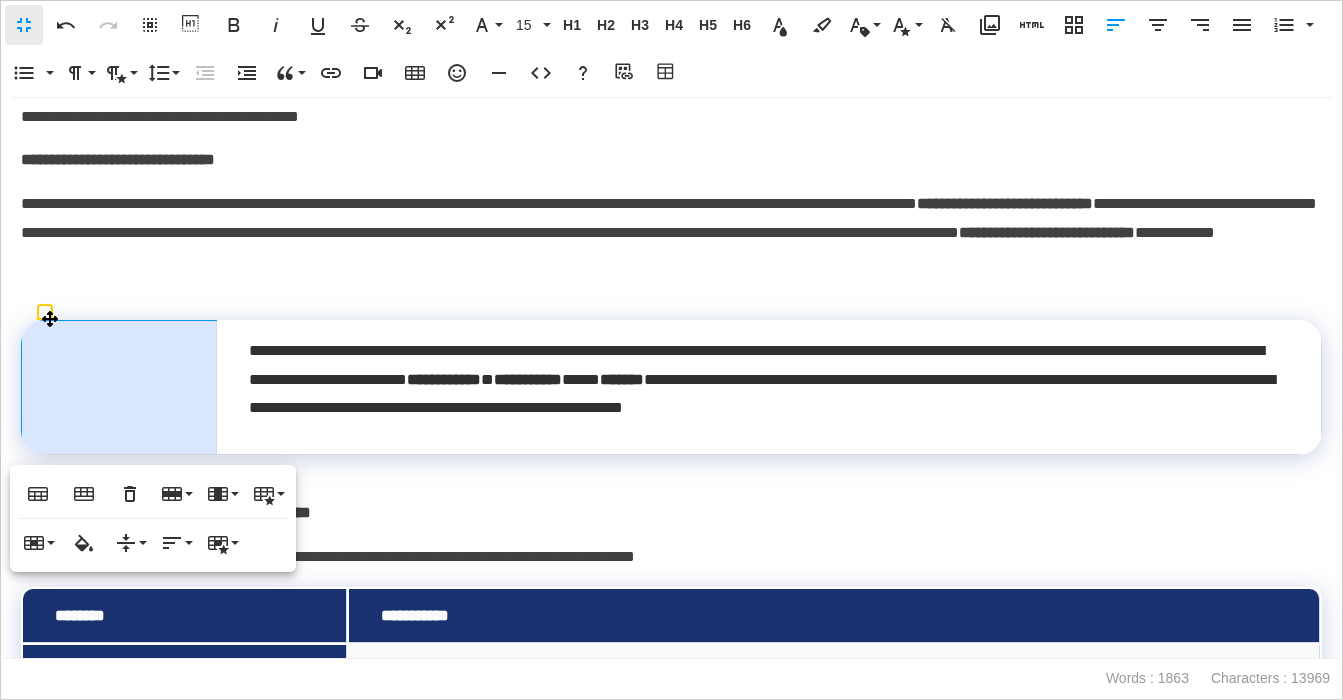 scroll, scrollTop: 272, scrollLeft: 0, axis: vertical 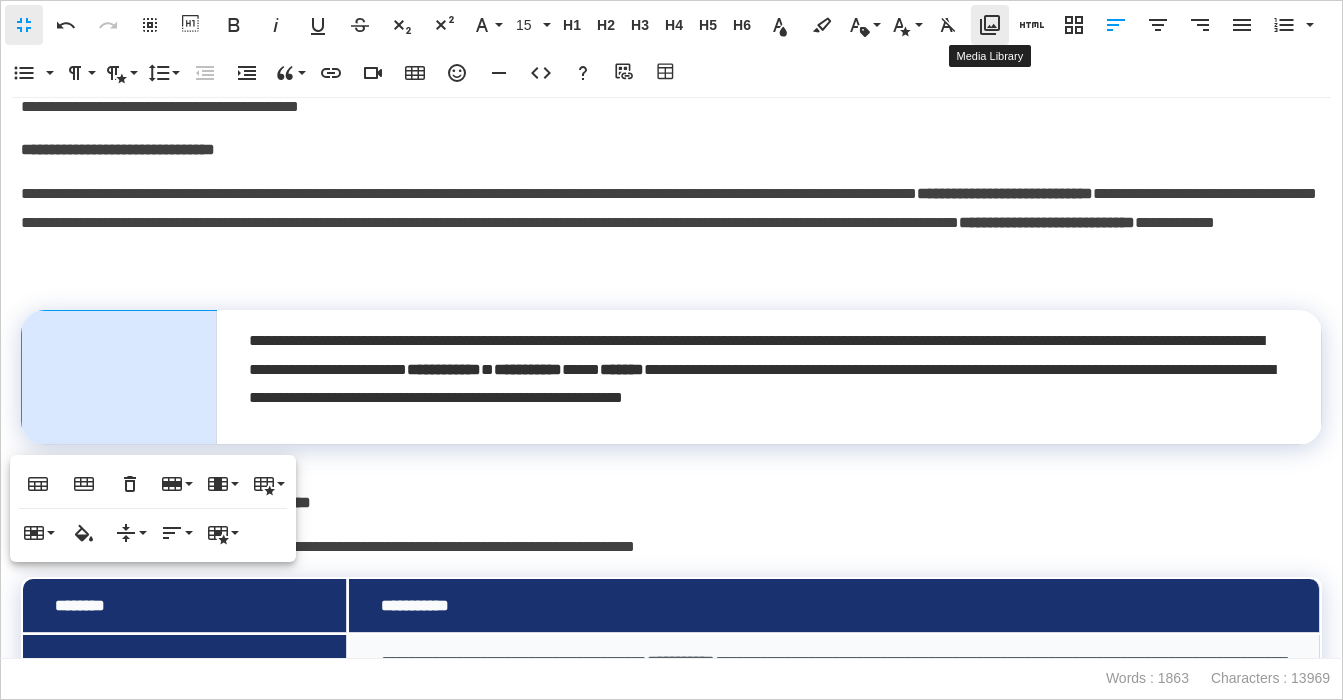 click on "Media Library" at bounding box center [990, 25] 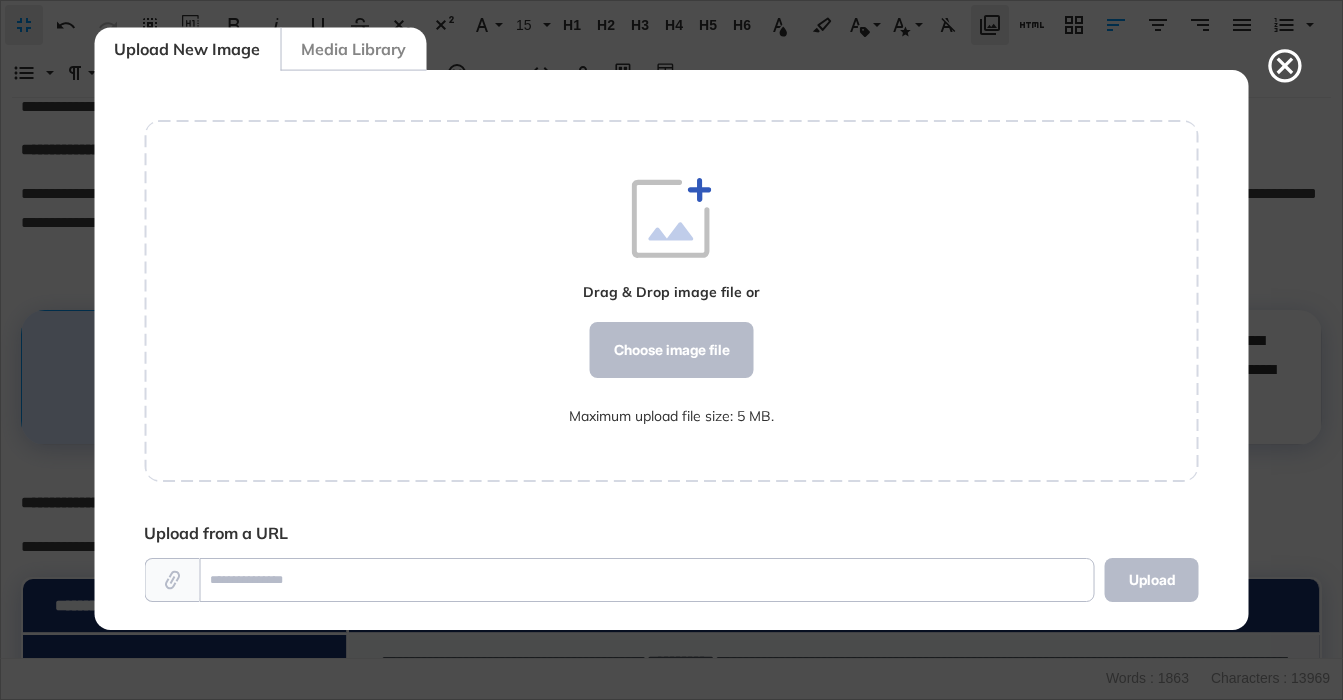 scroll, scrollTop: 560, scrollLeft: 1055, axis: both 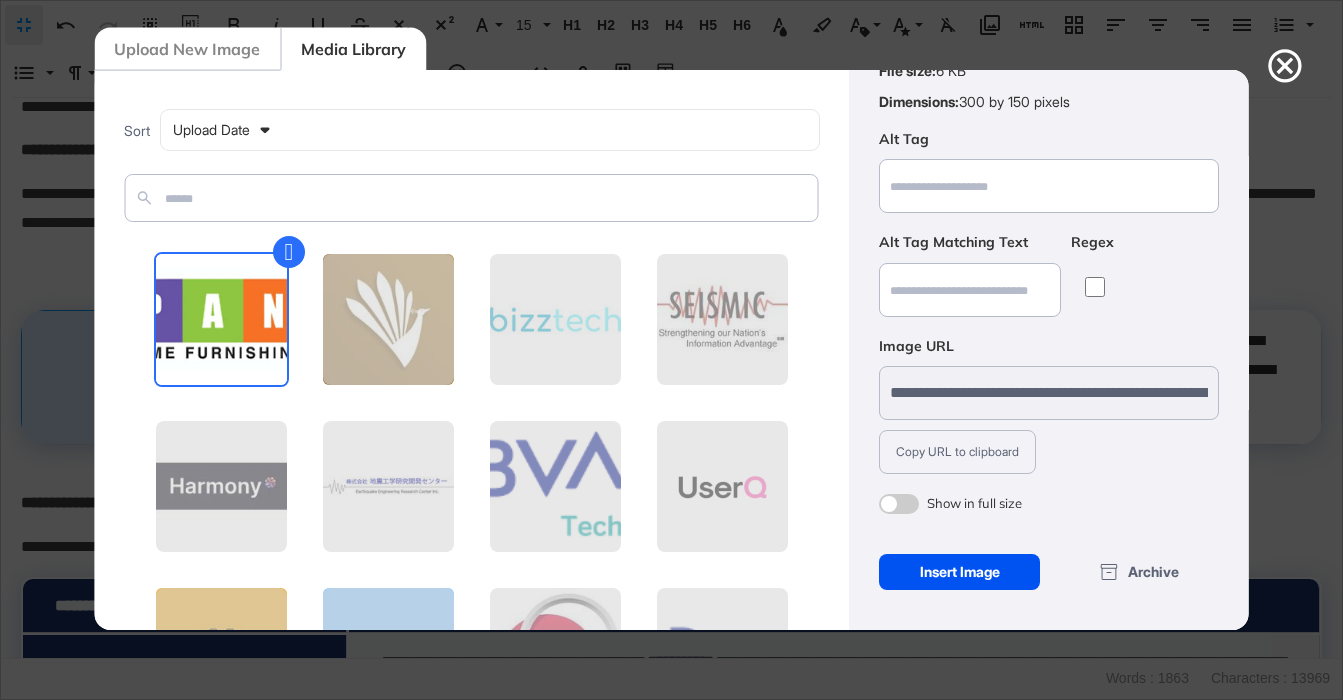 click on "Insert Image" at bounding box center [959, 572] 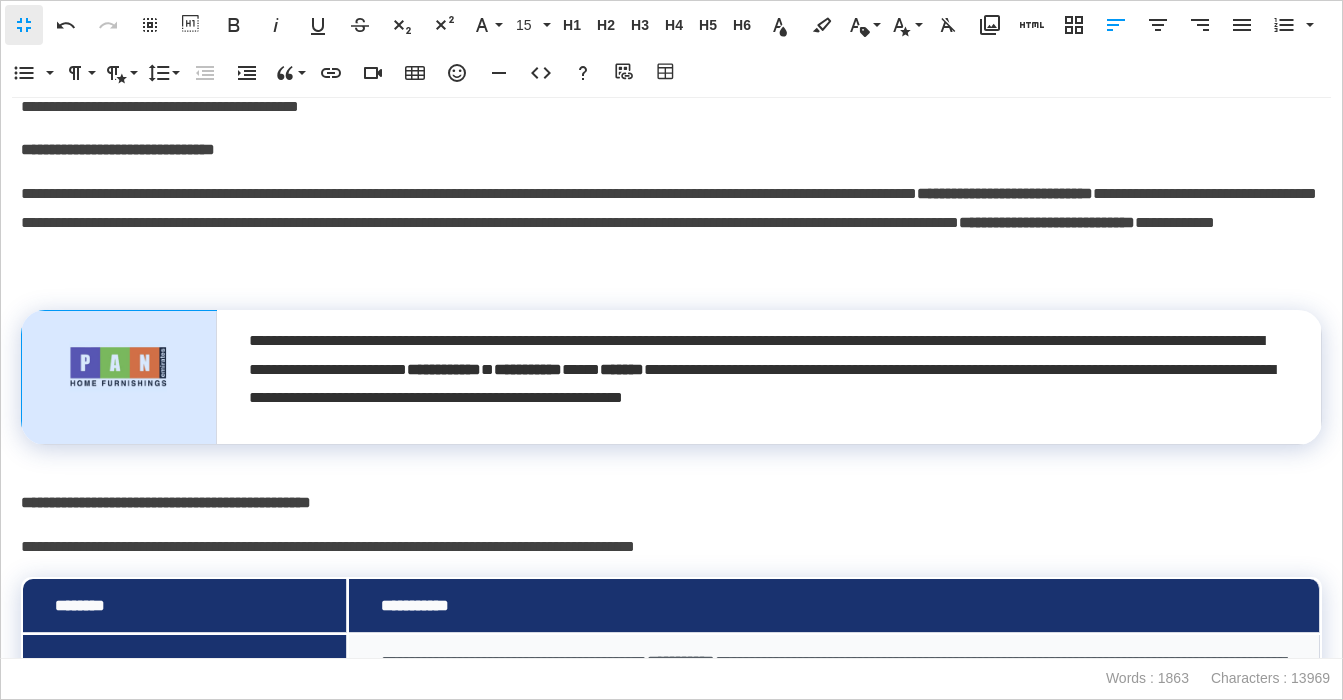 click at bounding box center [119, 367] 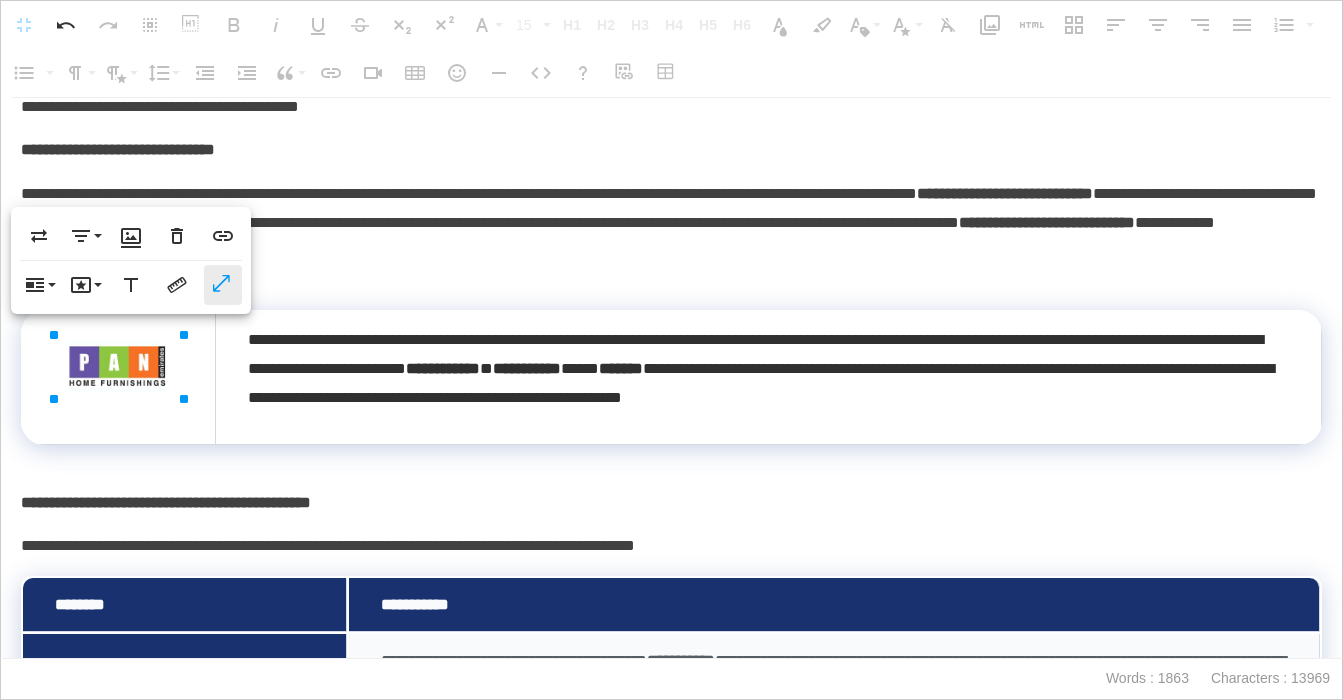 click 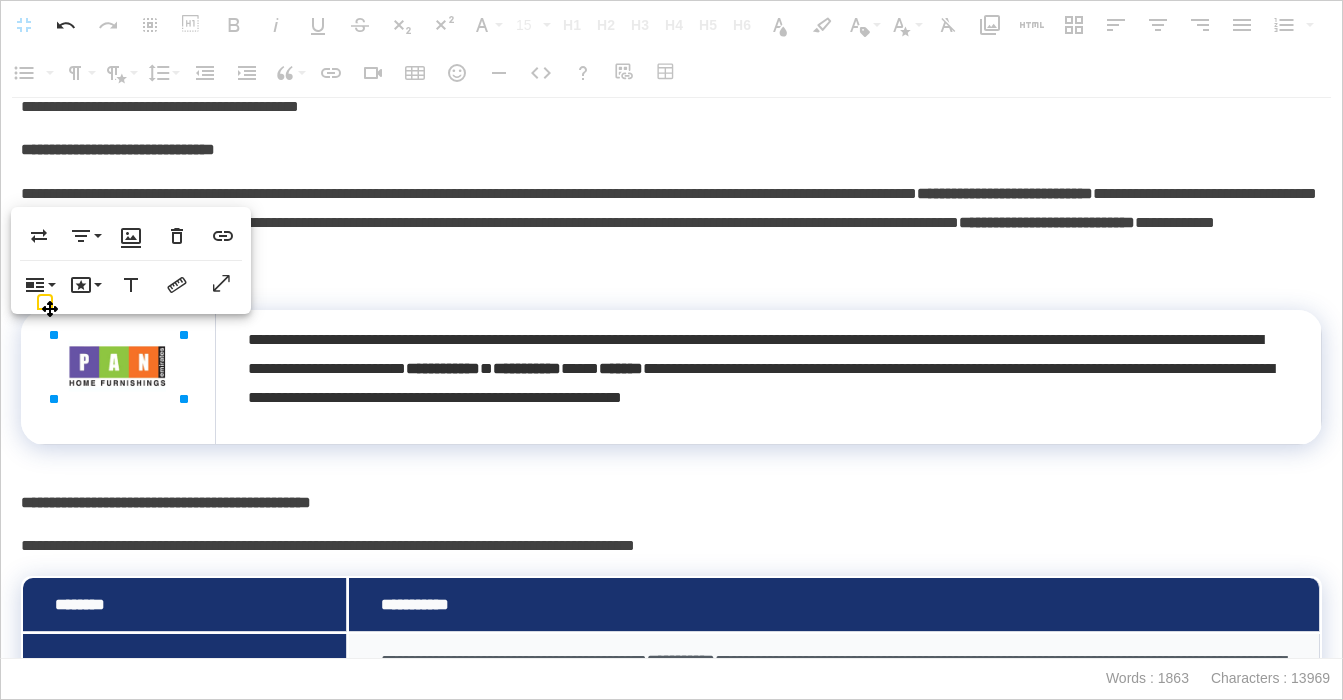 click at bounding box center (118, 377) 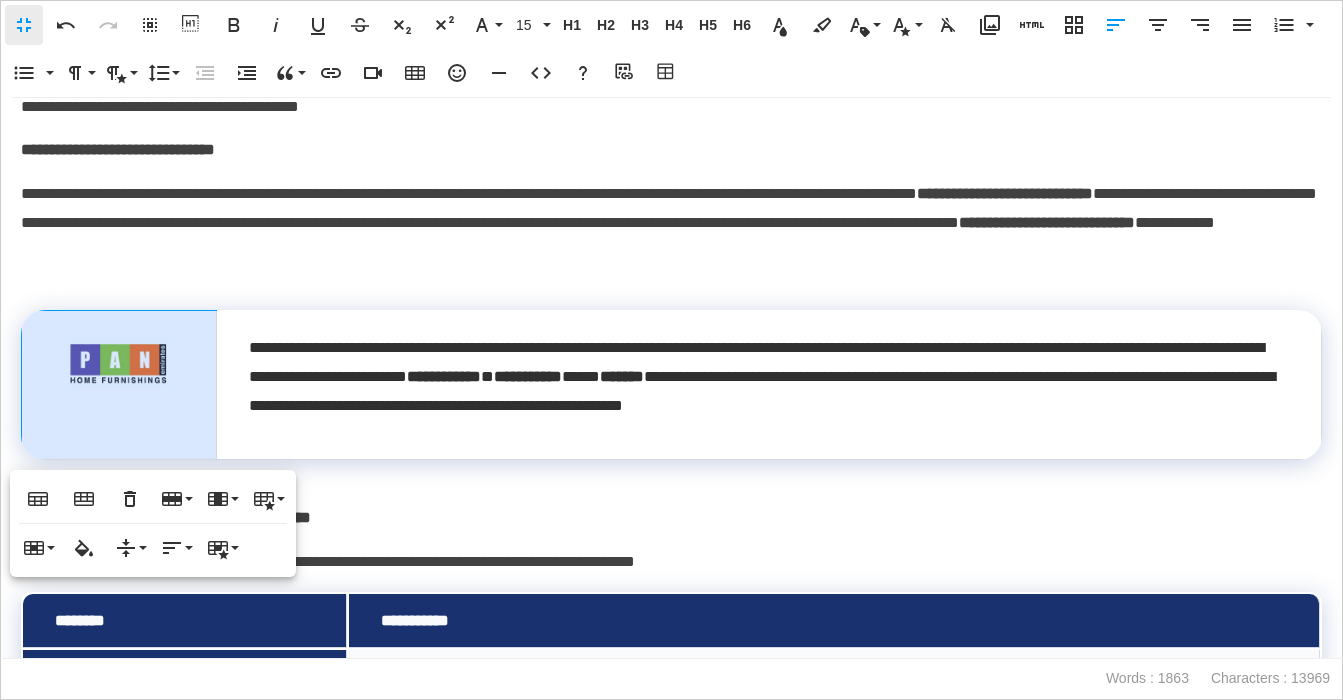 scroll, scrollTop: 281, scrollLeft: 0, axis: vertical 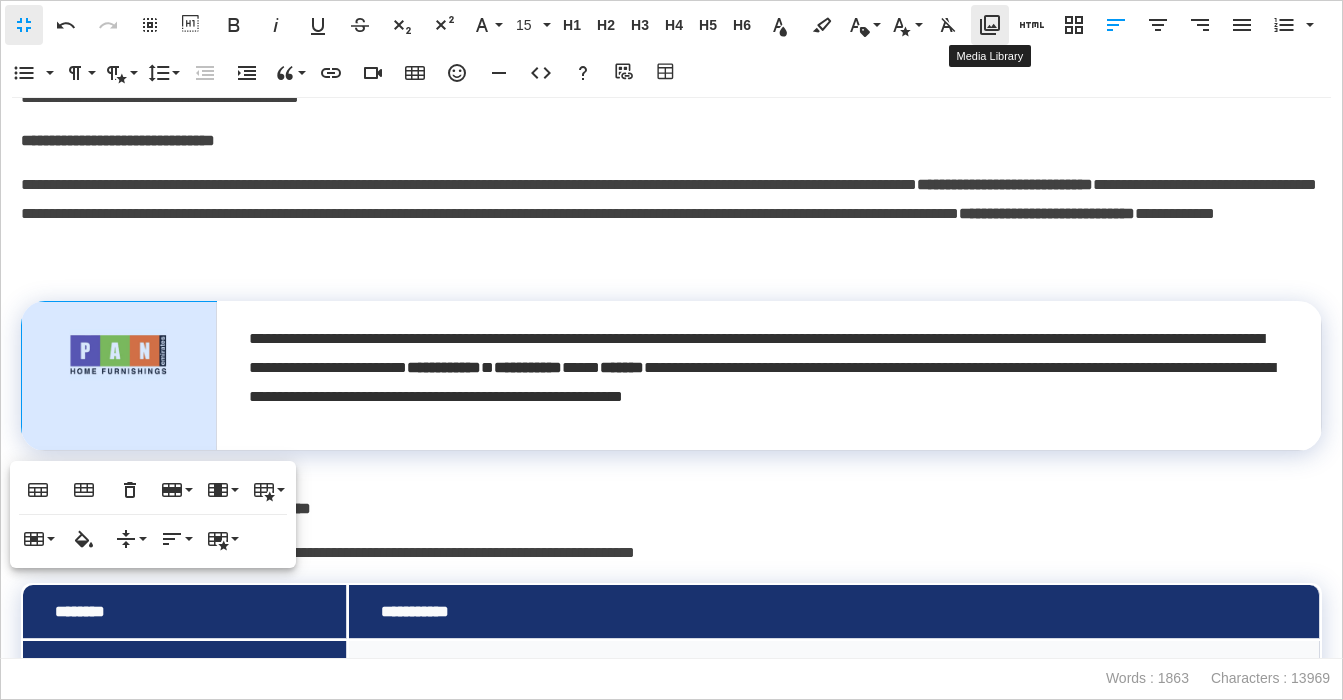 click 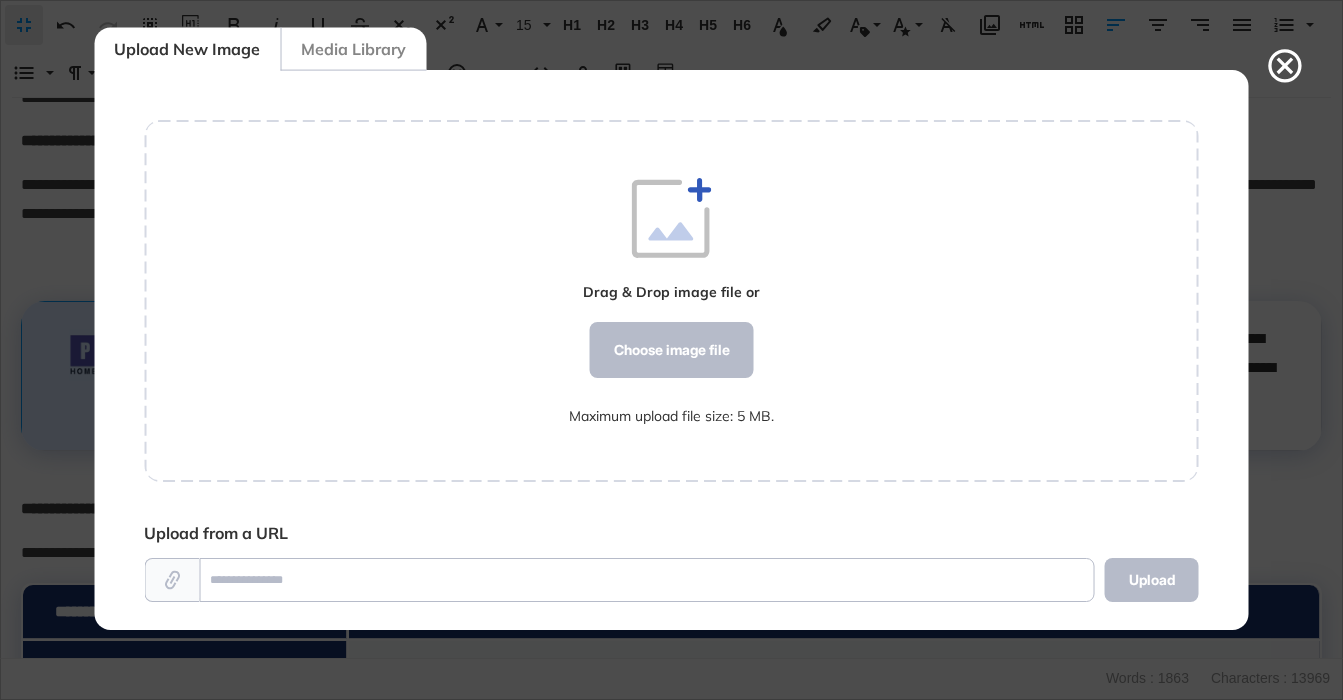 scroll, scrollTop: 560, scrollLeft: 1055, axis: both 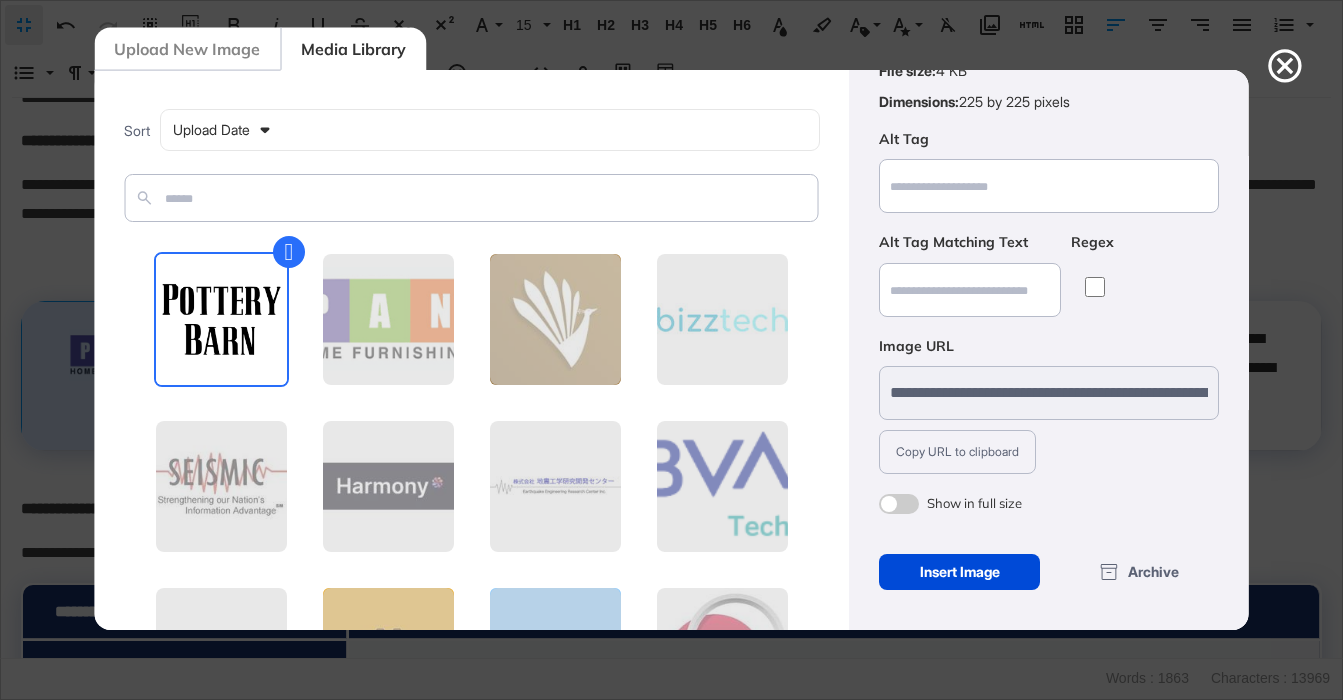 click on "Insert Image" at bounding box center (959, 572) 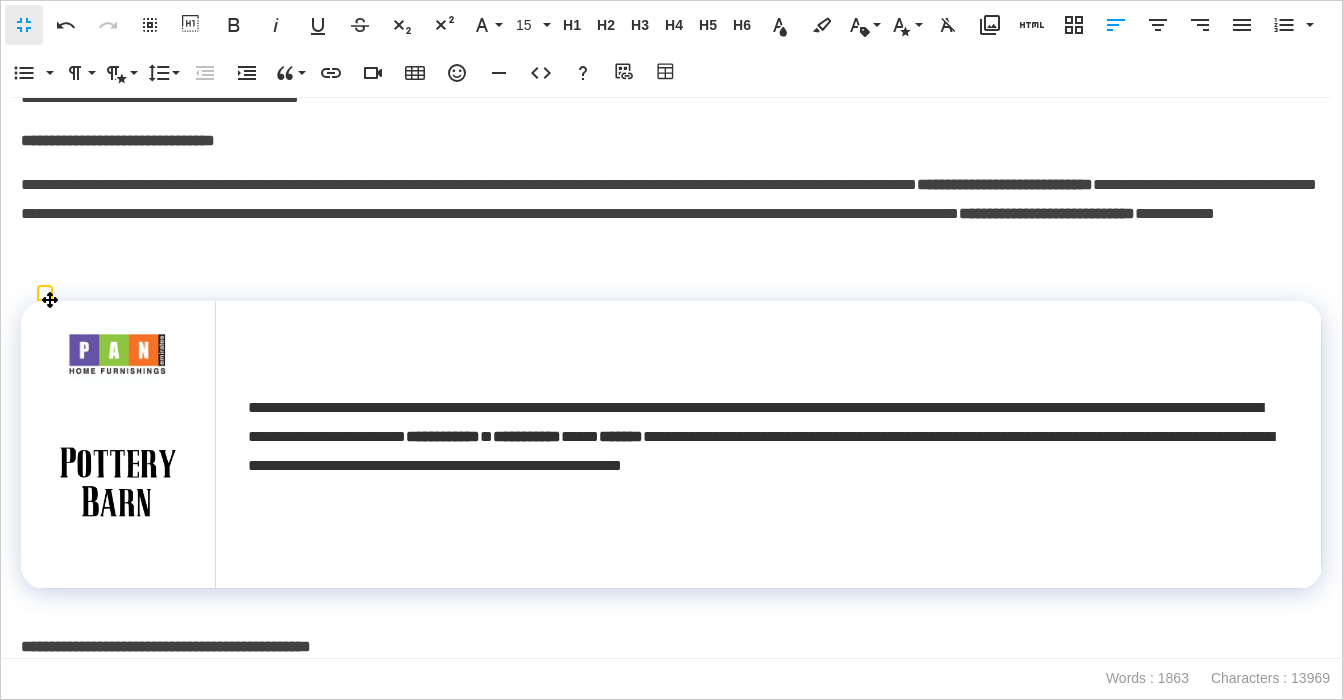 click at bounding box center (118, 482) 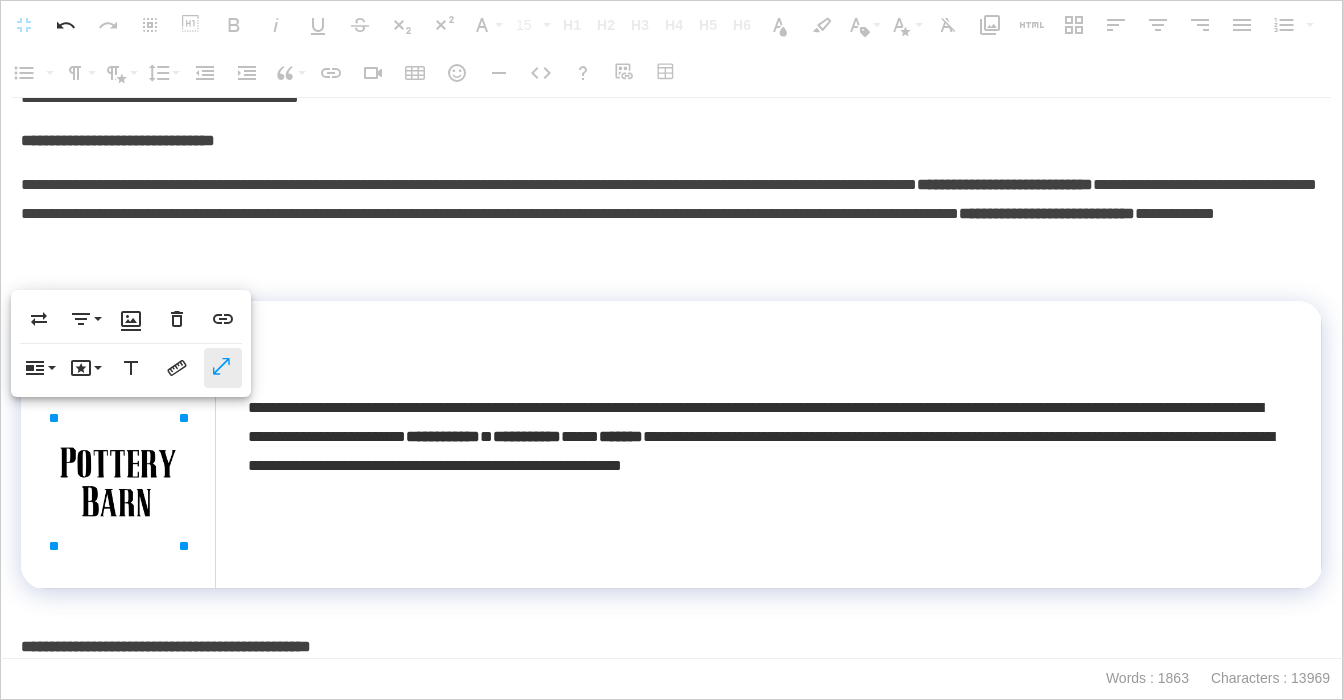 click 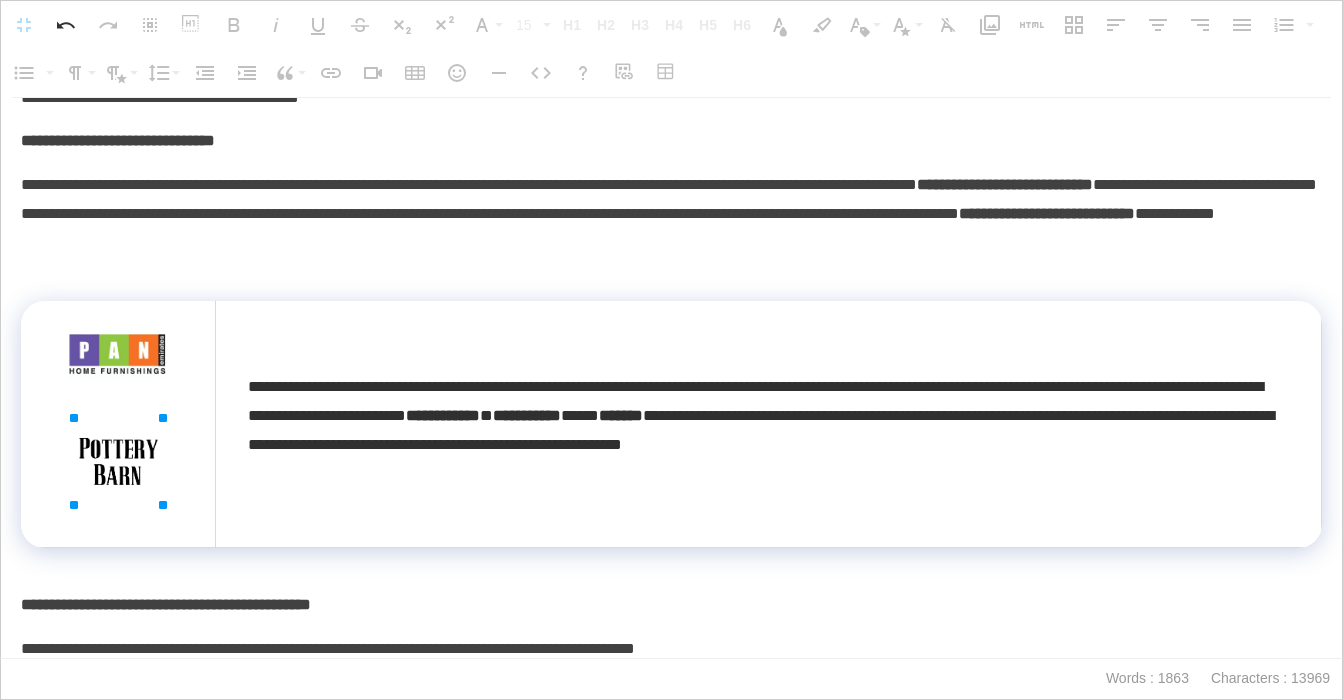 drag, startPoint x: 184, startPoint y: 419, endPoint x: 142, endPoint y: 423, distance: 42.190044 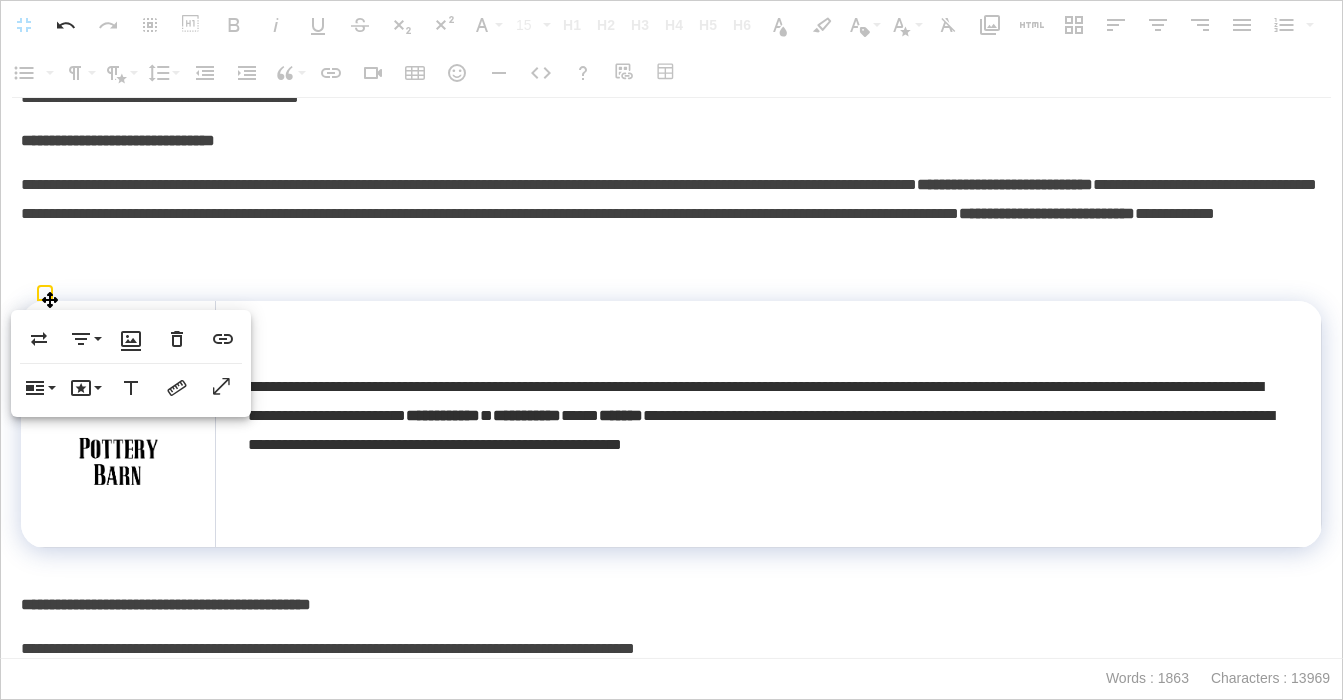 click at bounding box center (118, 424) 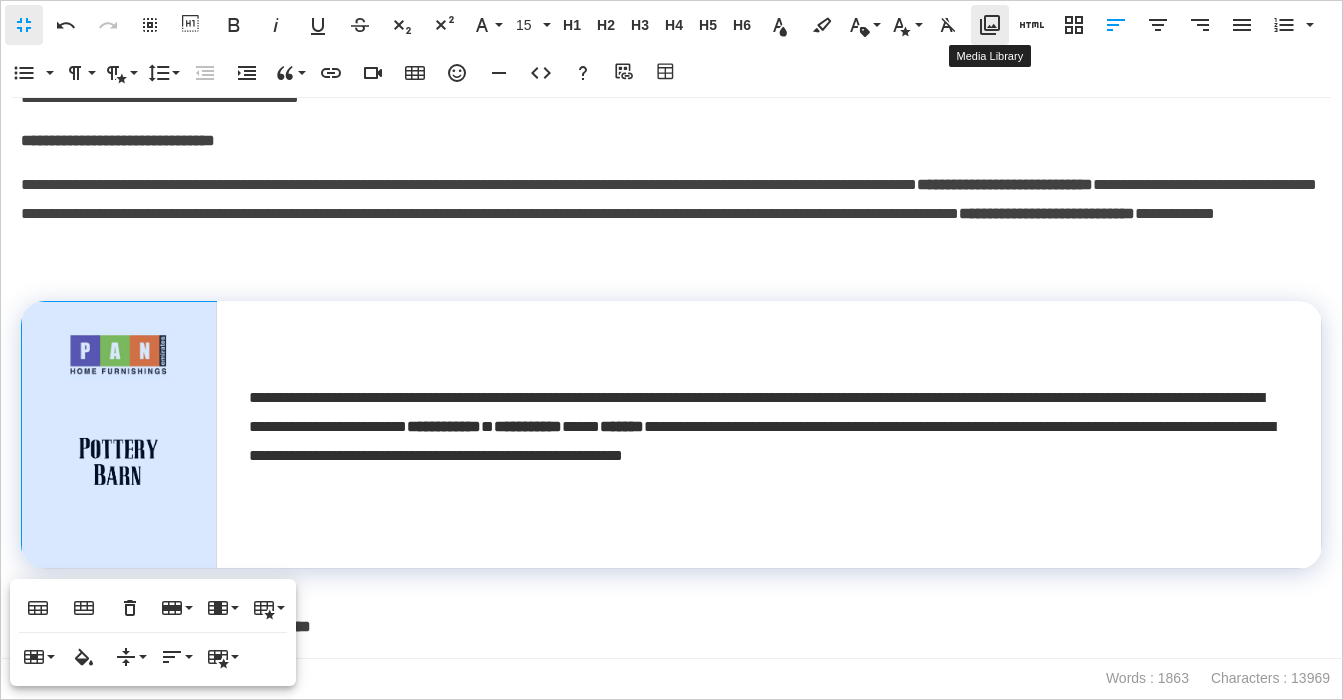 click on "Media Library" at bounding box center (990, 25) 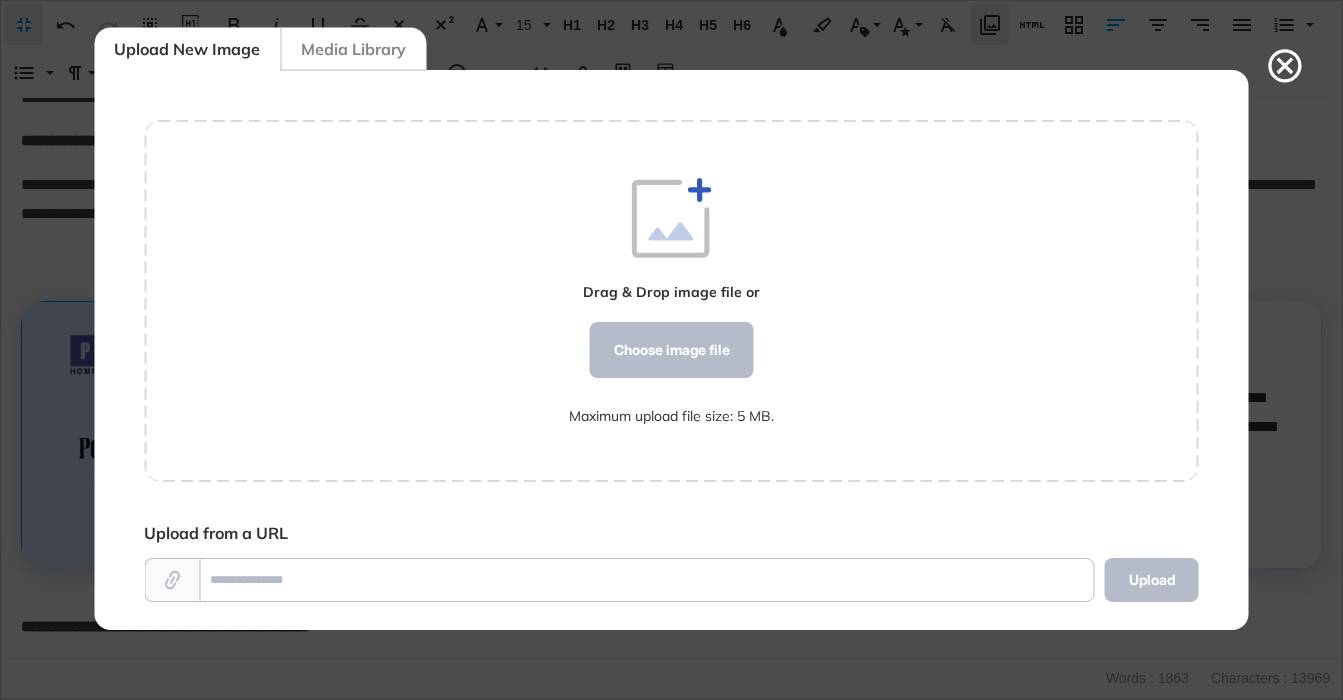 scroll, scrollTop: 560, scrollLeft: 1055, axis: both 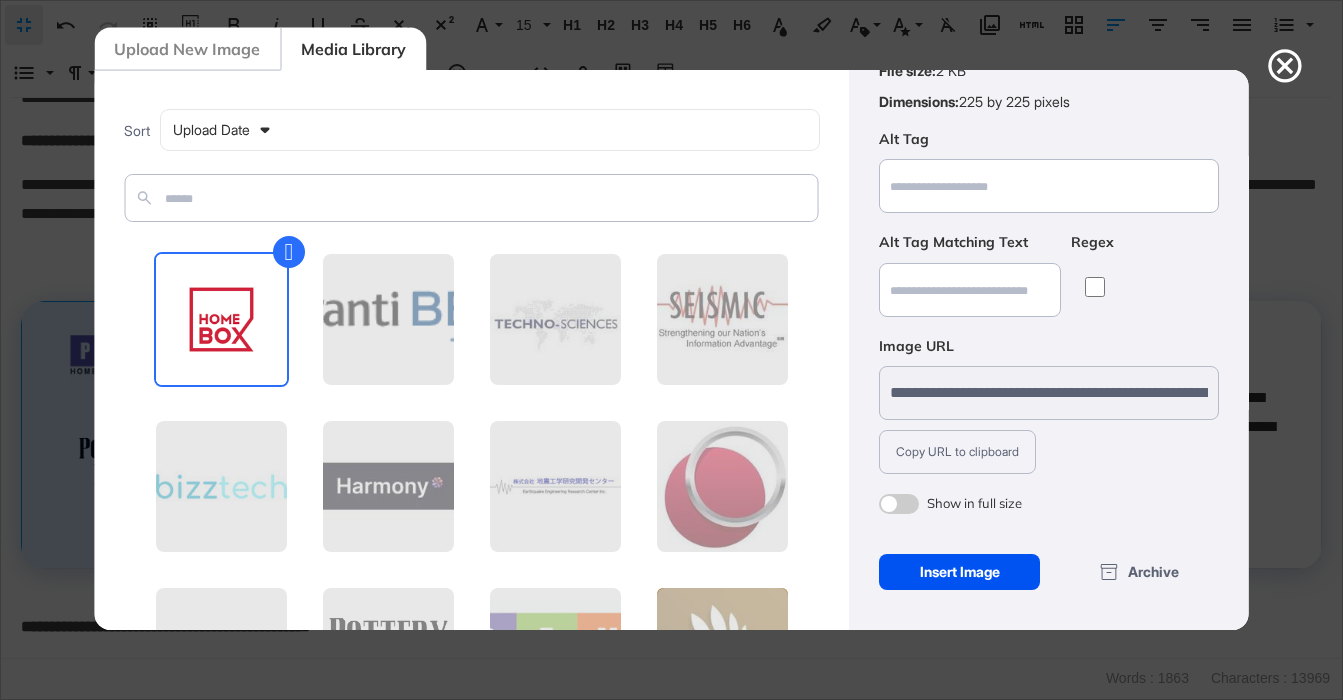 click on "Insert Image" at bounding box center (959, 572) 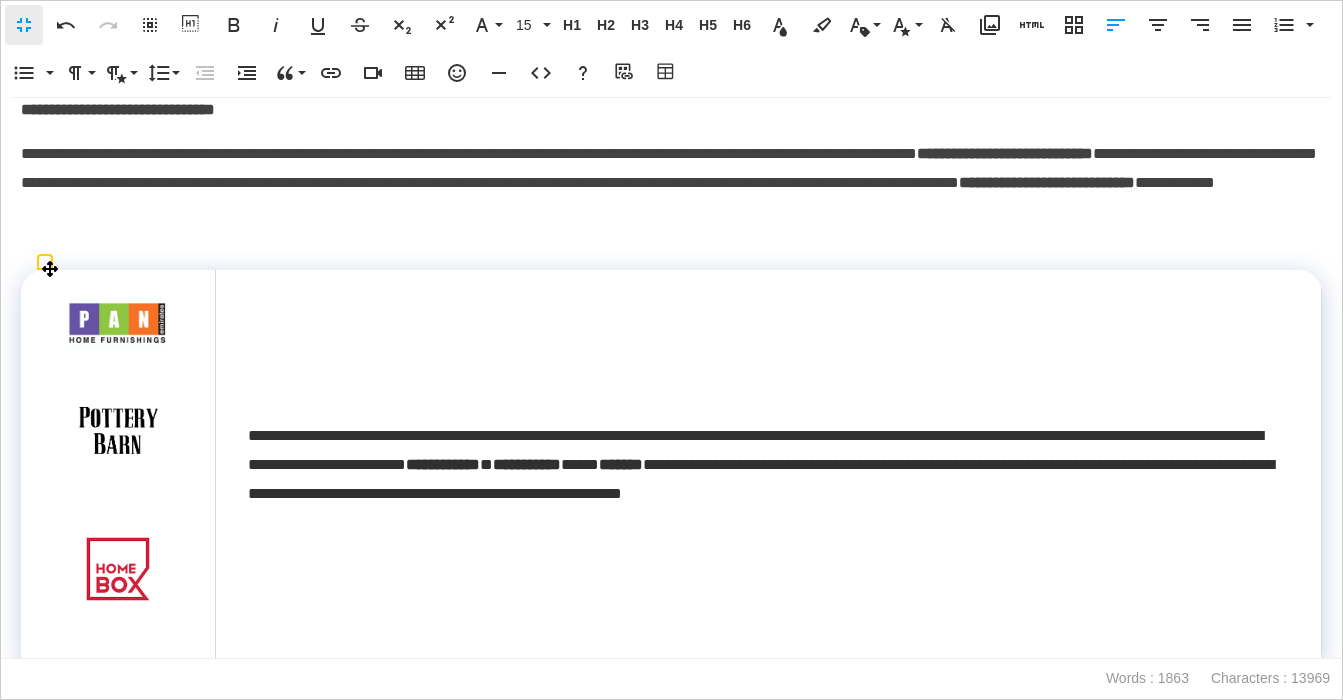 scroll, scrollTop: 420, scrollLeft: 0, axis: vertical 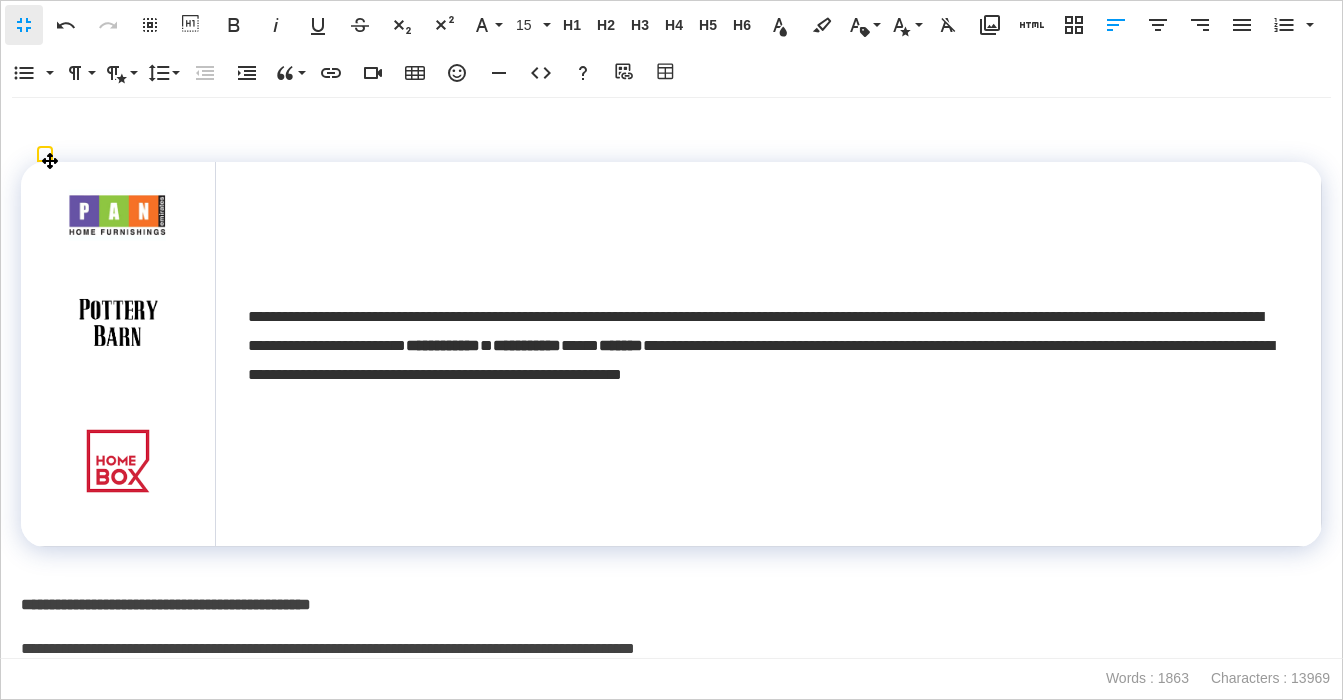 click at bounding box center (118, 461) 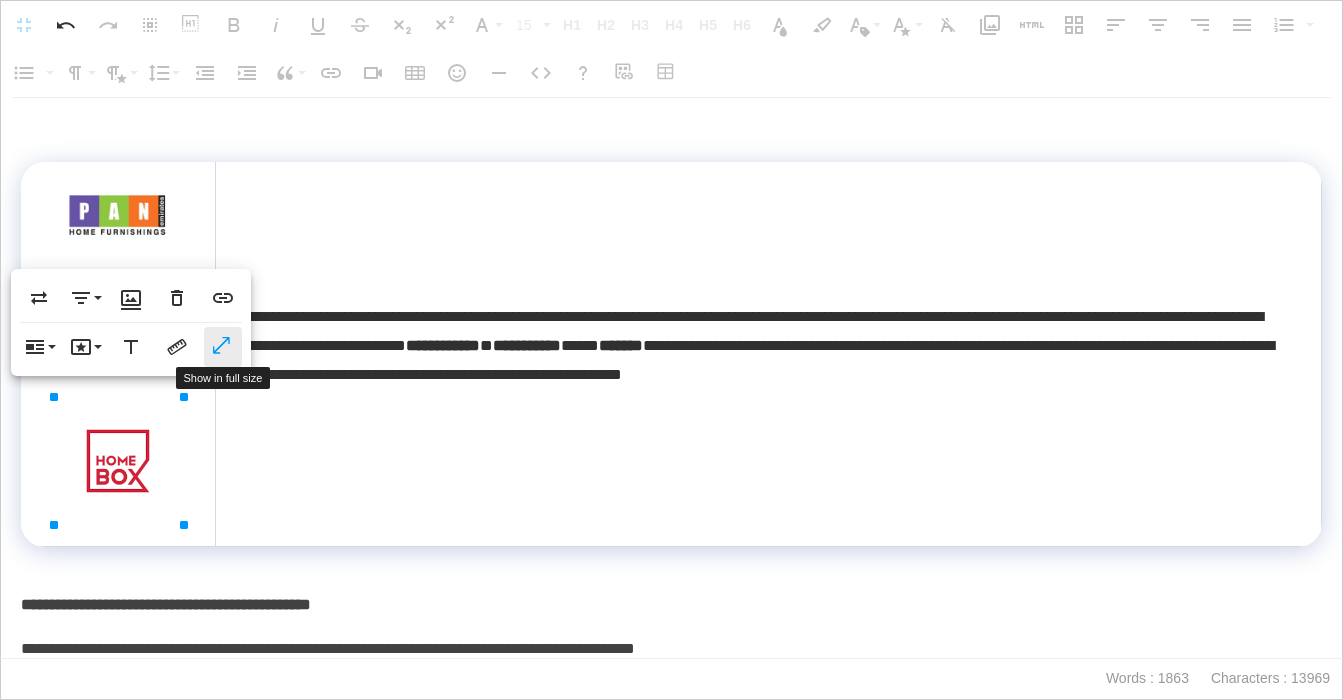 click 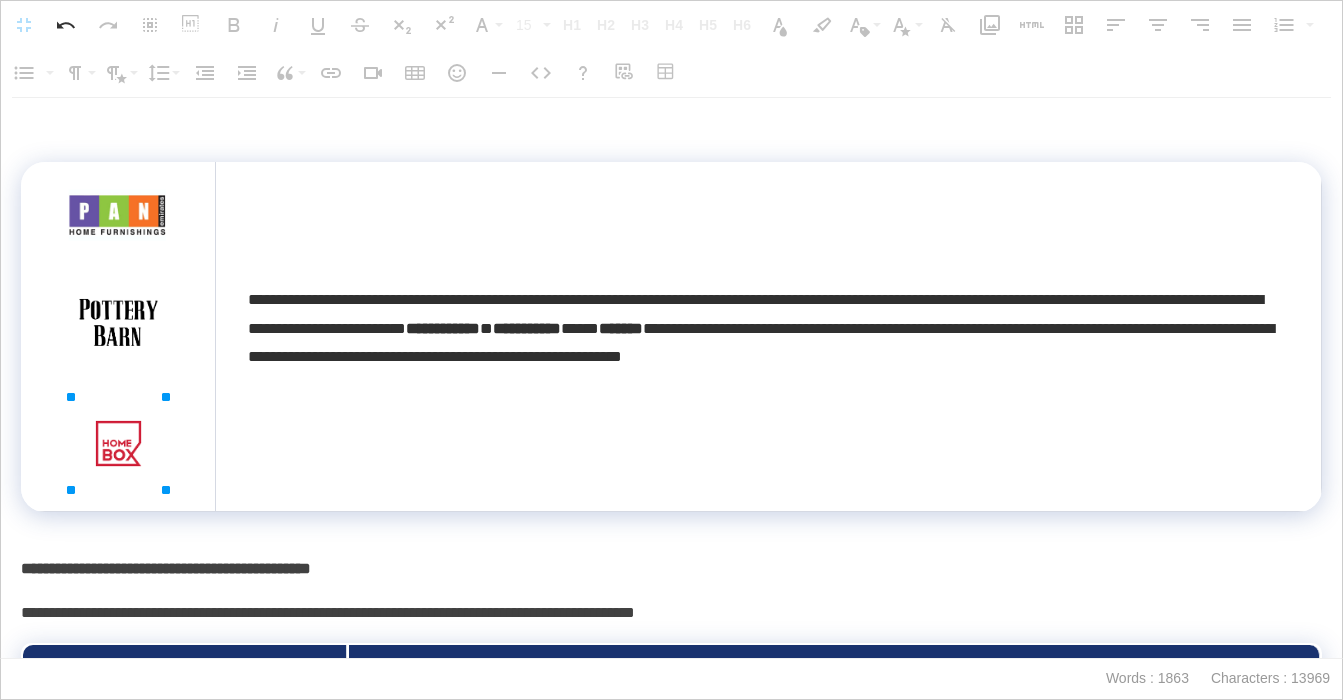 drag, startPoint x: 184, startPoint y: 395, endPoint x: 147, endPoint y: 393, distance: 37.054016 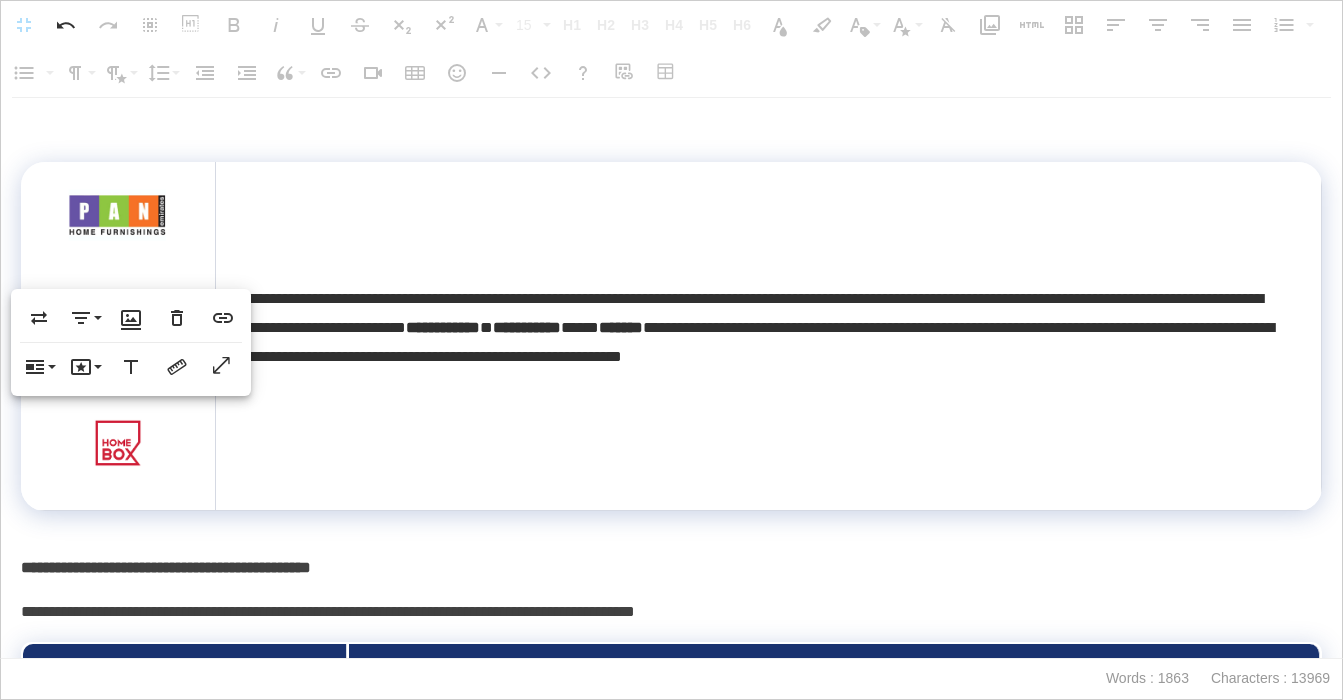 click on "**********" at bounding box center (768, 328) 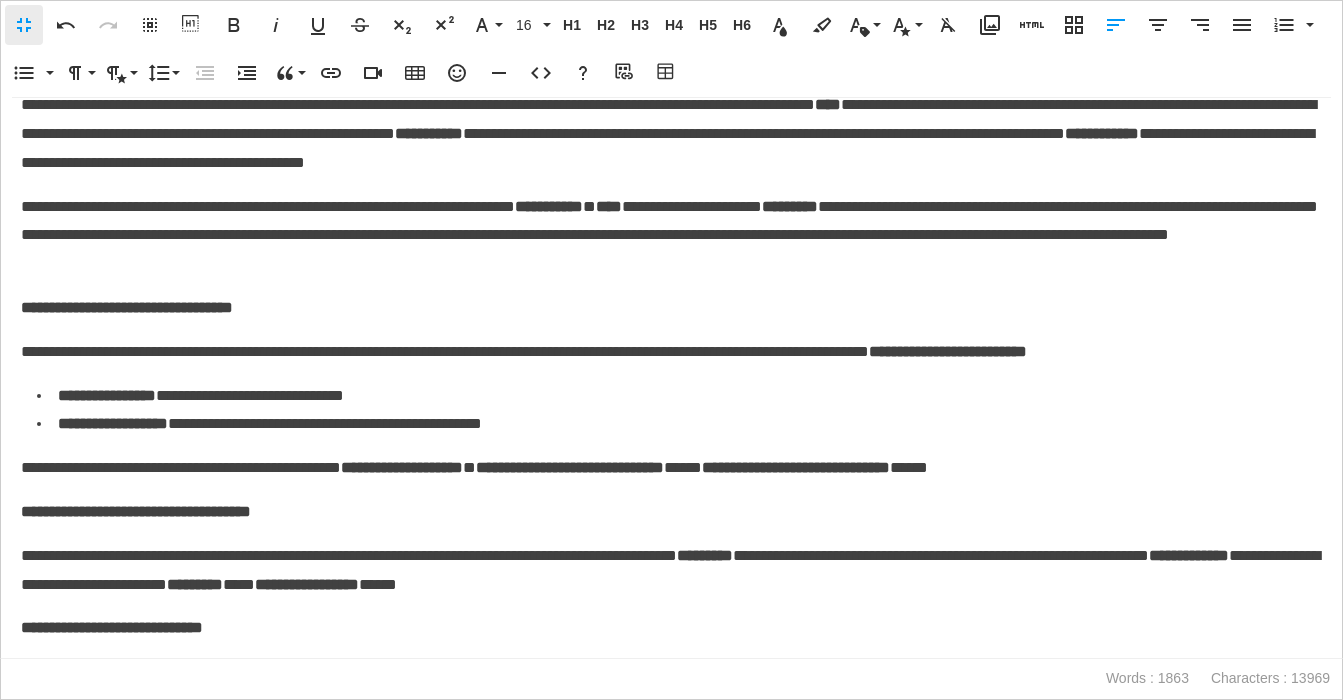 scroll, scrollTop: 1554, scrollLeft: 0, axis: vertical 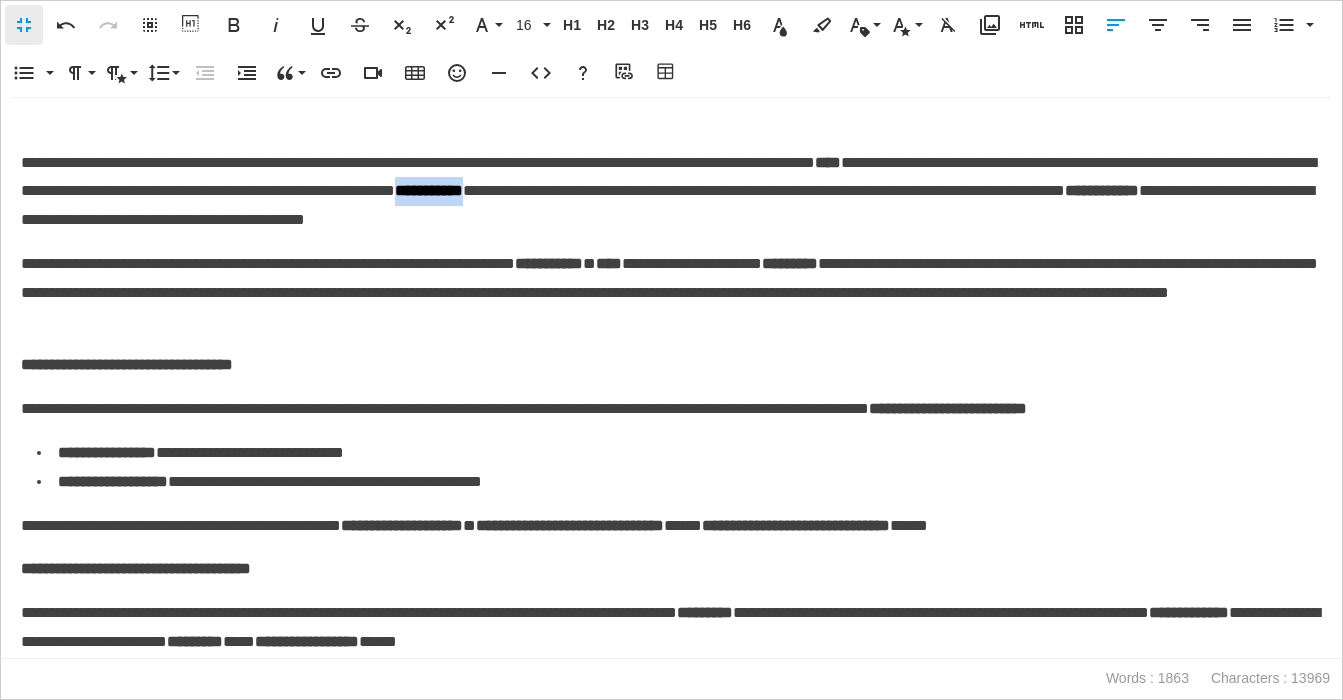 drag, startPoint x: 778, startPoint y: 216, endPoint x: 879, endPoint y: 218, distance: 101.0198 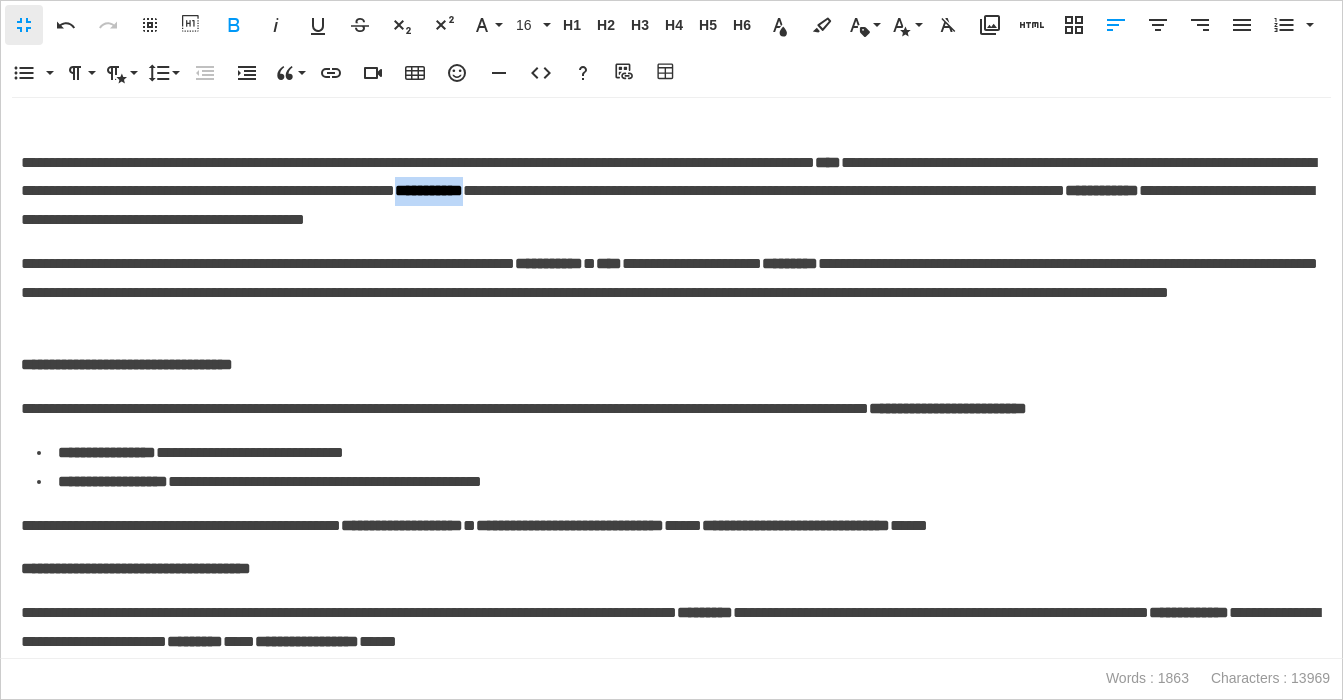copy on "**********" 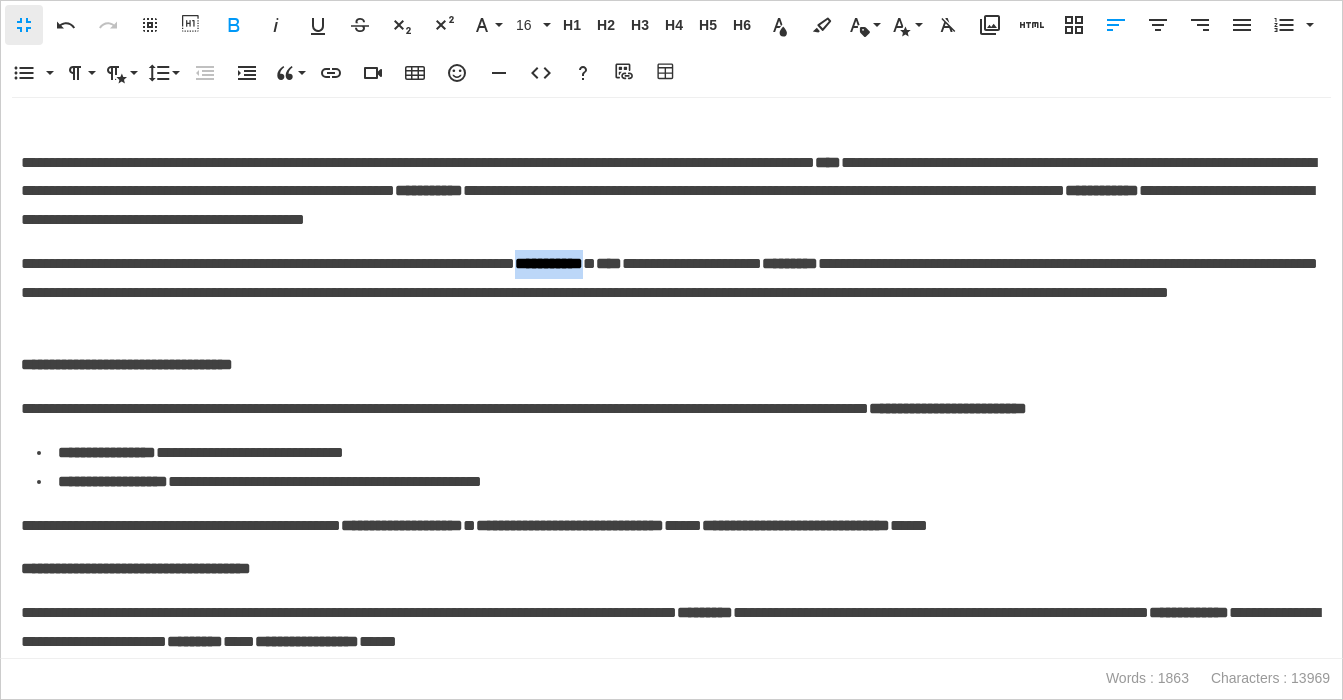 drag, startPoint x: 650, startPoint y: 283, endPoint x: 753, endPoint y: 288, distance: 103.121284 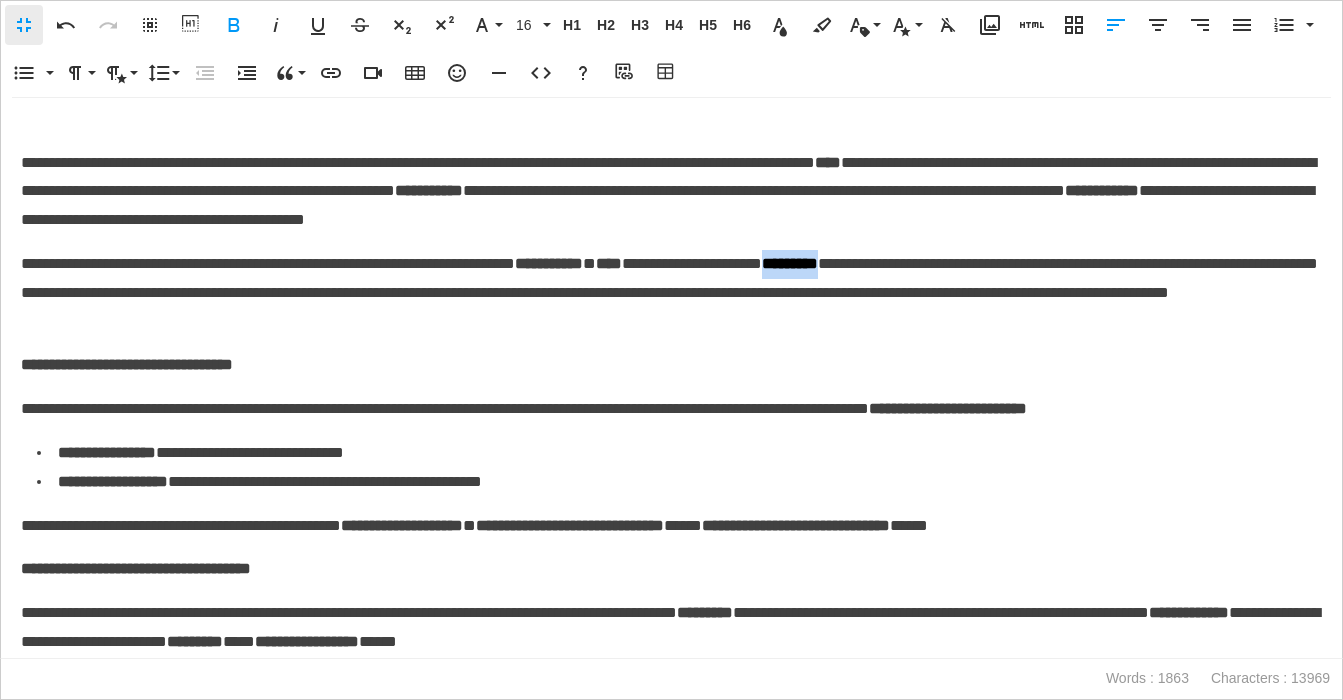 drag, startPoint x: 978, startPoint y: 281, endPoint x: 1063, endPoint y: 288, distance: 85.28775 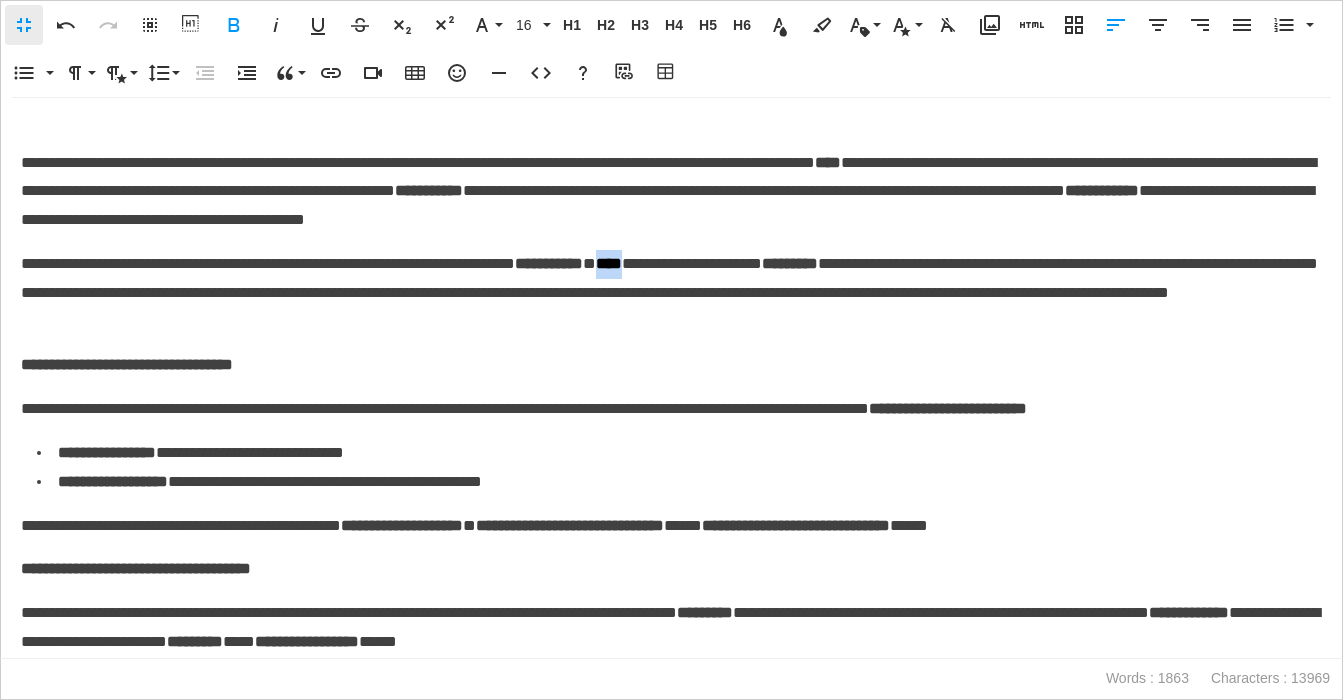 drag, startPoint x: 763, startPoint y: 285, endPoint x: 790, endPoint y: 288, distance: 27.166155 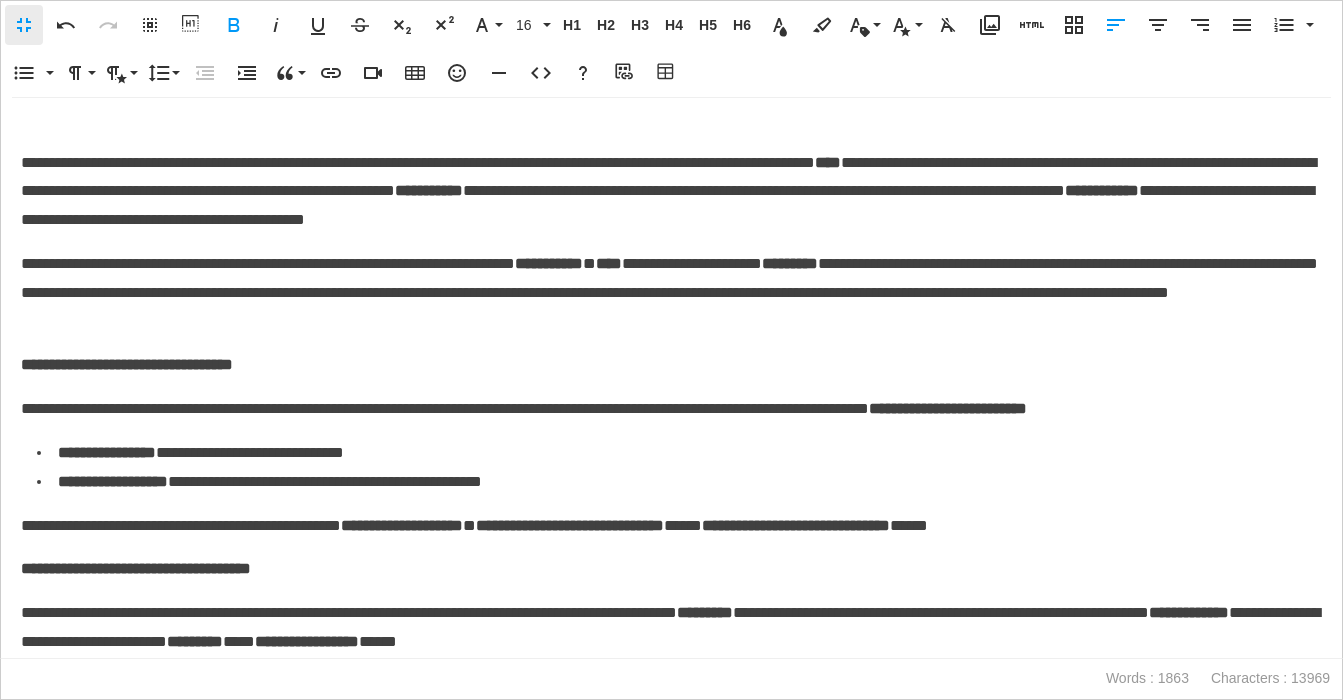 click on "**********" at bounding box center [671, 293] 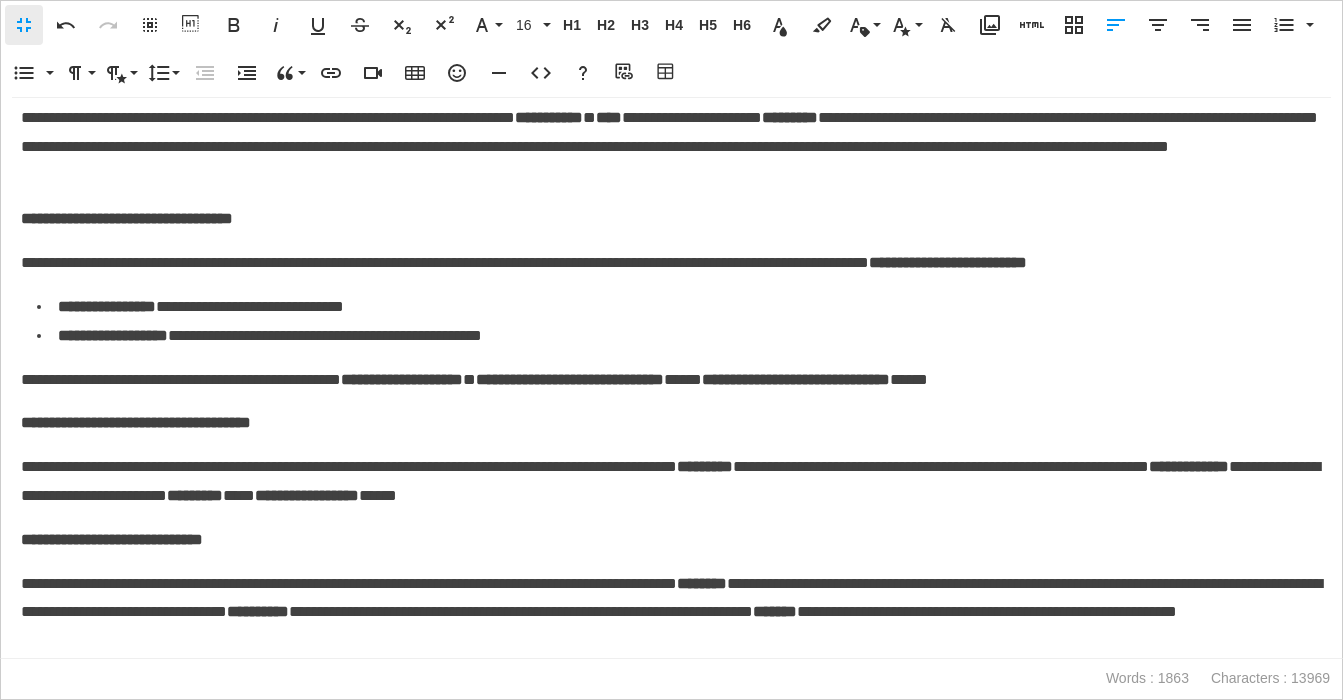scroll, scrollTop: 1703, scrollLeft: 0, axis: vertical 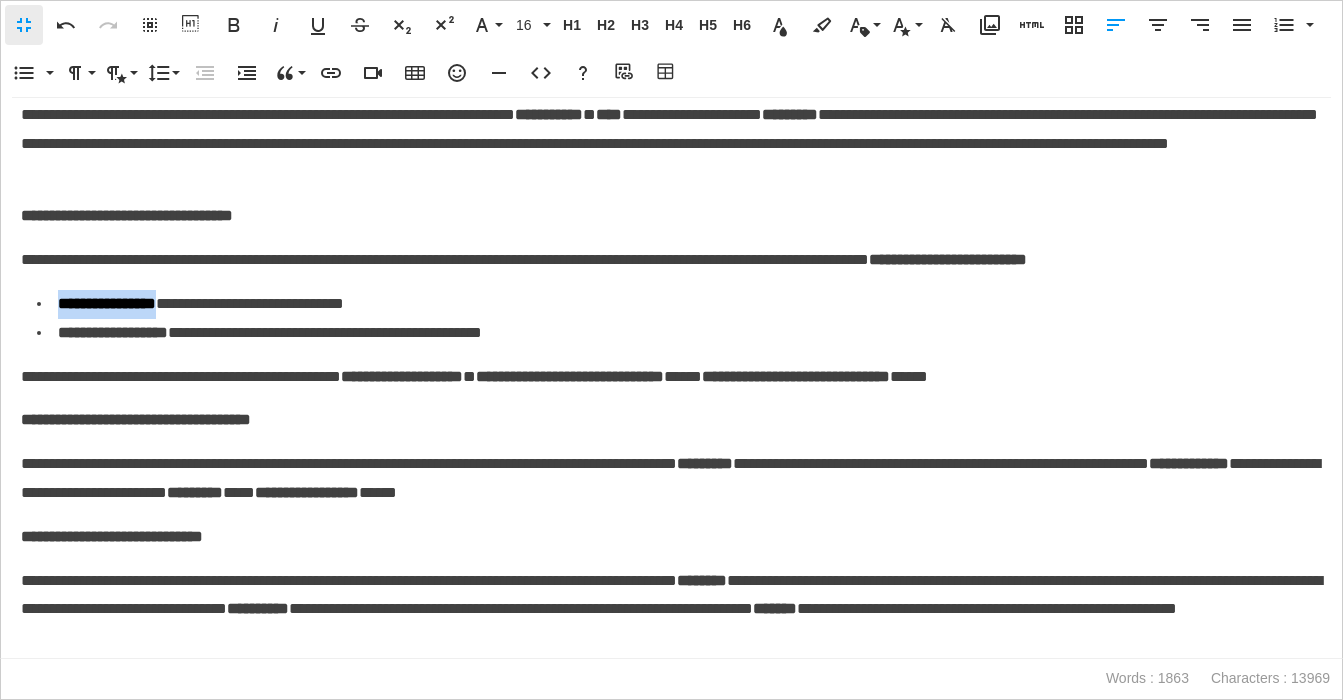 drag, startPoint x: 204, startPoint y: 324, endPoint x: 59, endPoint y: 328, distance: 145.05516 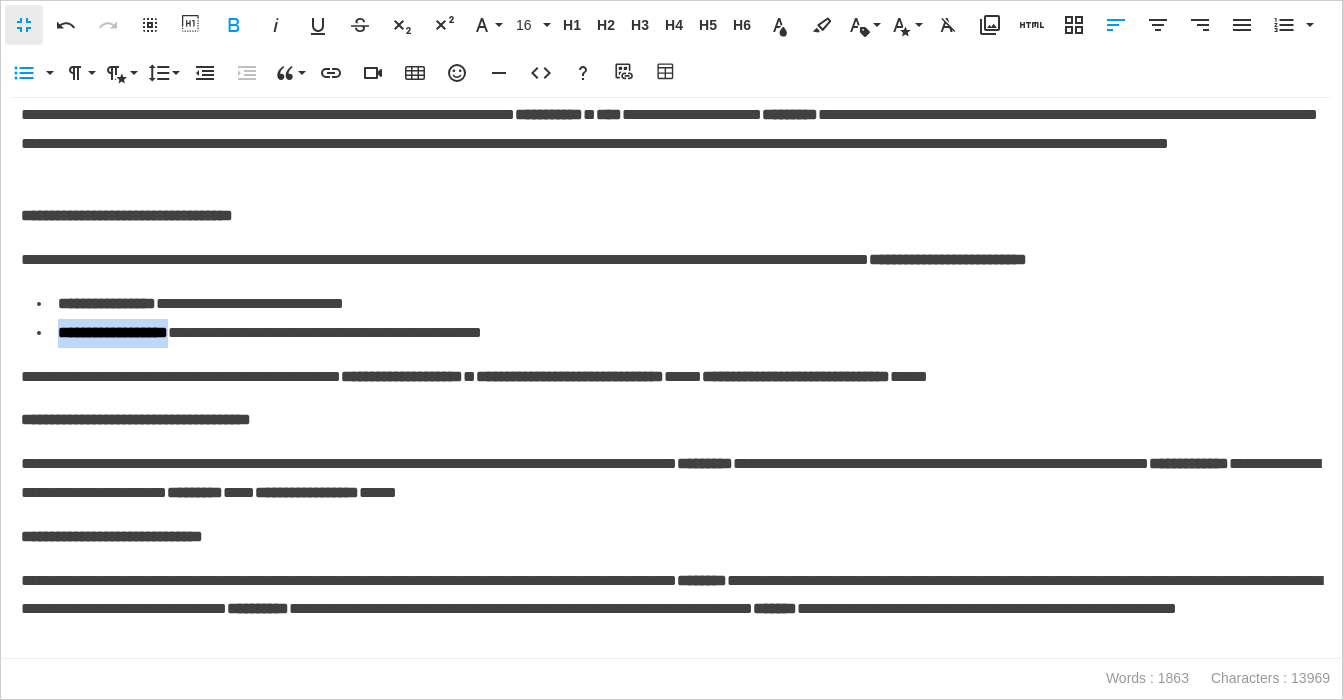 drag, startPoint x: 61, startPoint y: 353, endPoint x: 201, endPoint y: 362, distance: 140.28899 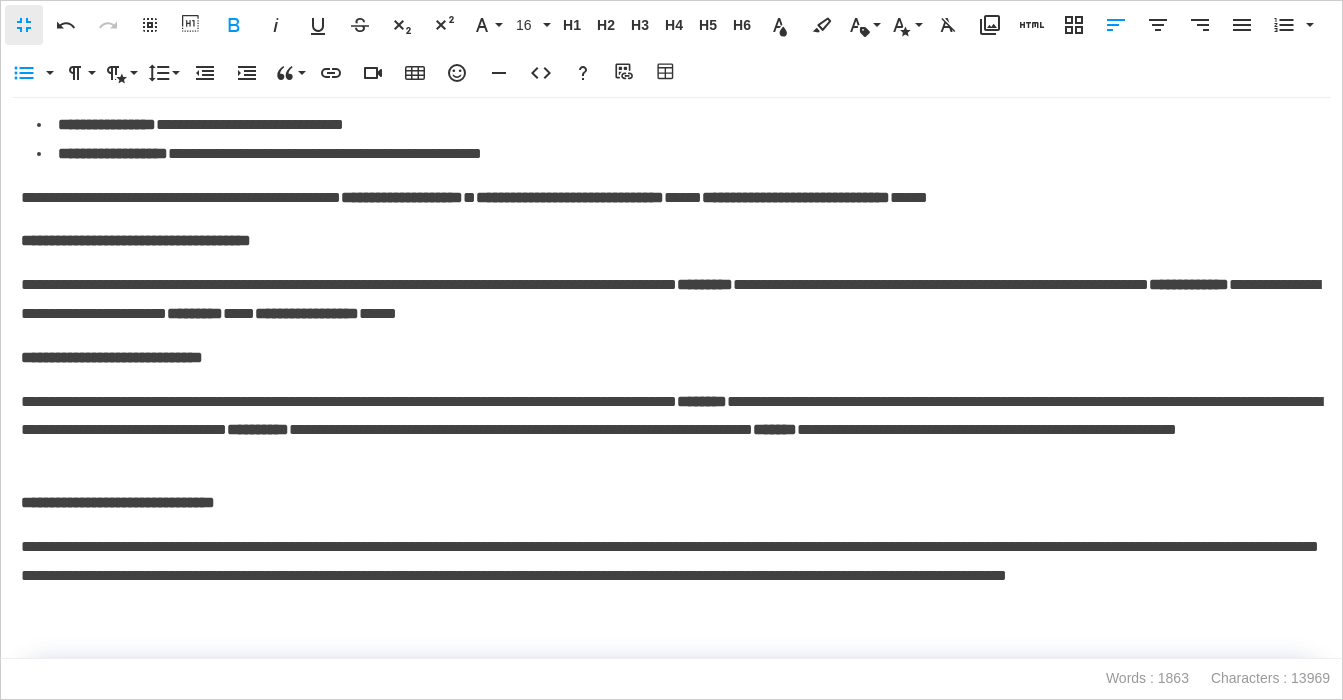 click on "**********" at bounding box center (671, 300) 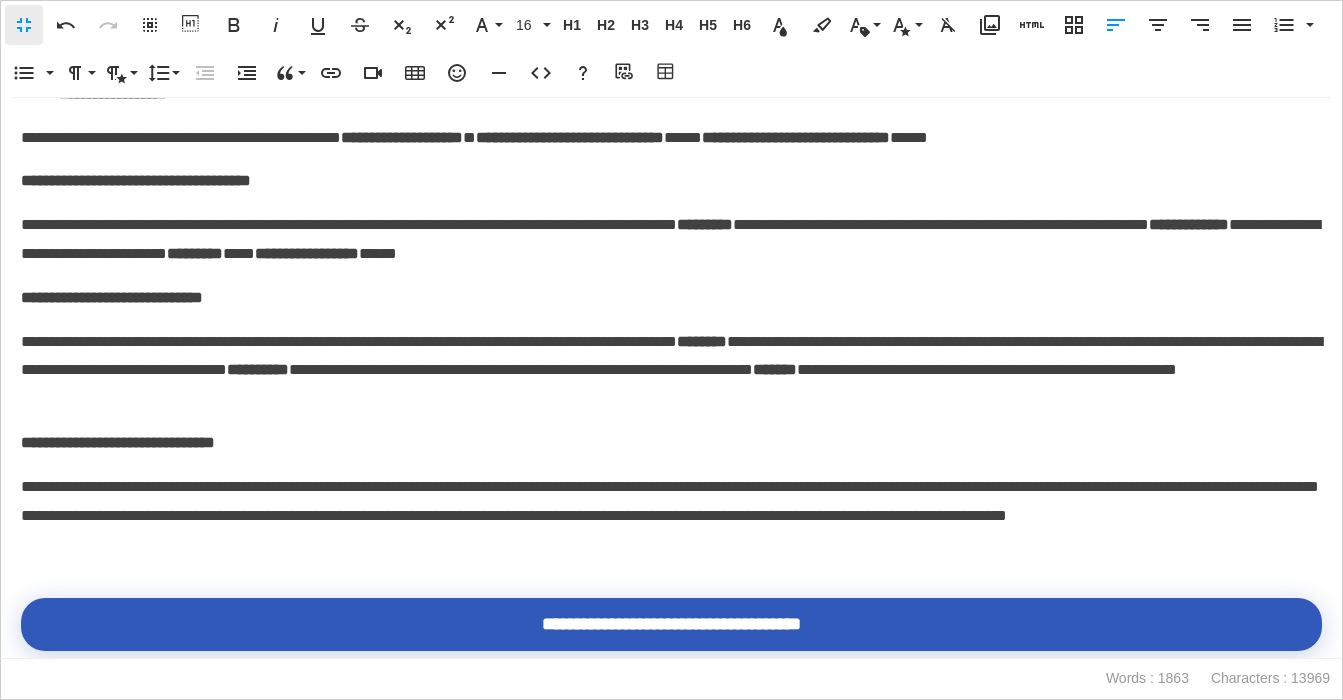 scroll, scrollTop: 1935, scrollLeft: 0, axis: vertical 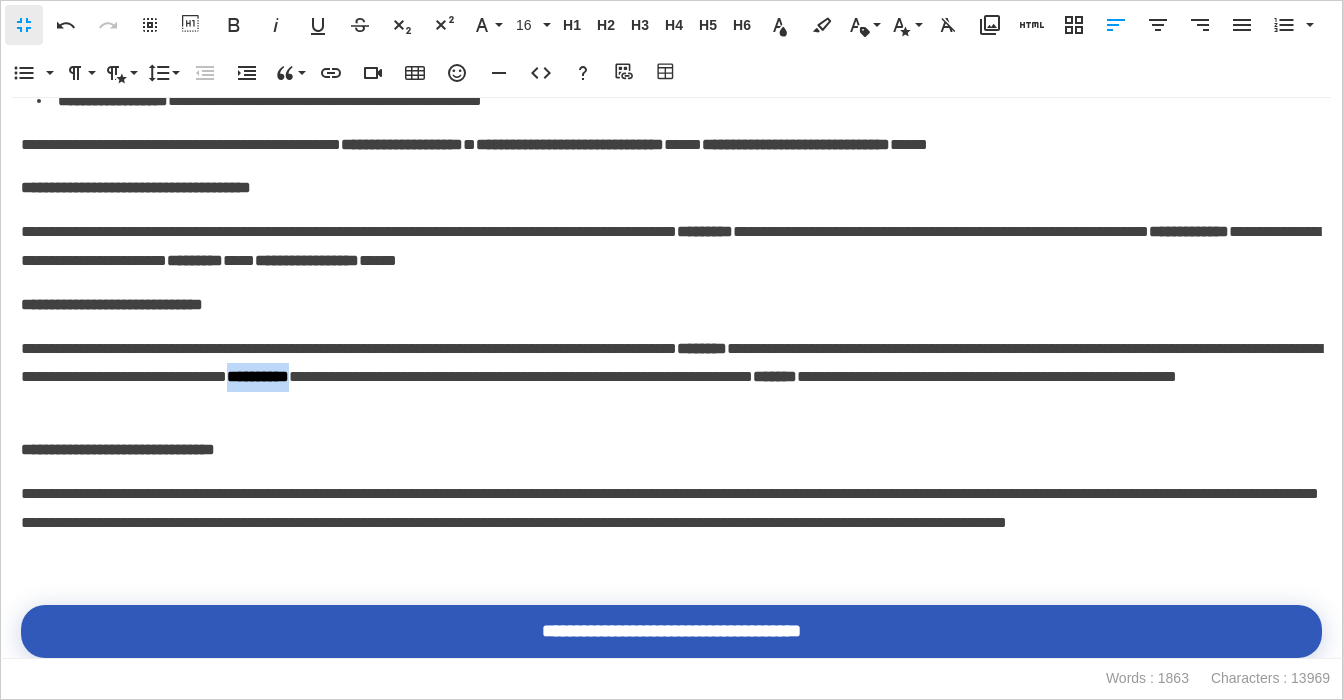 drag, startPoint x: 615, startPoint y: 402, endPoint x: 707, endPoint y: 407, distance: 92.13577 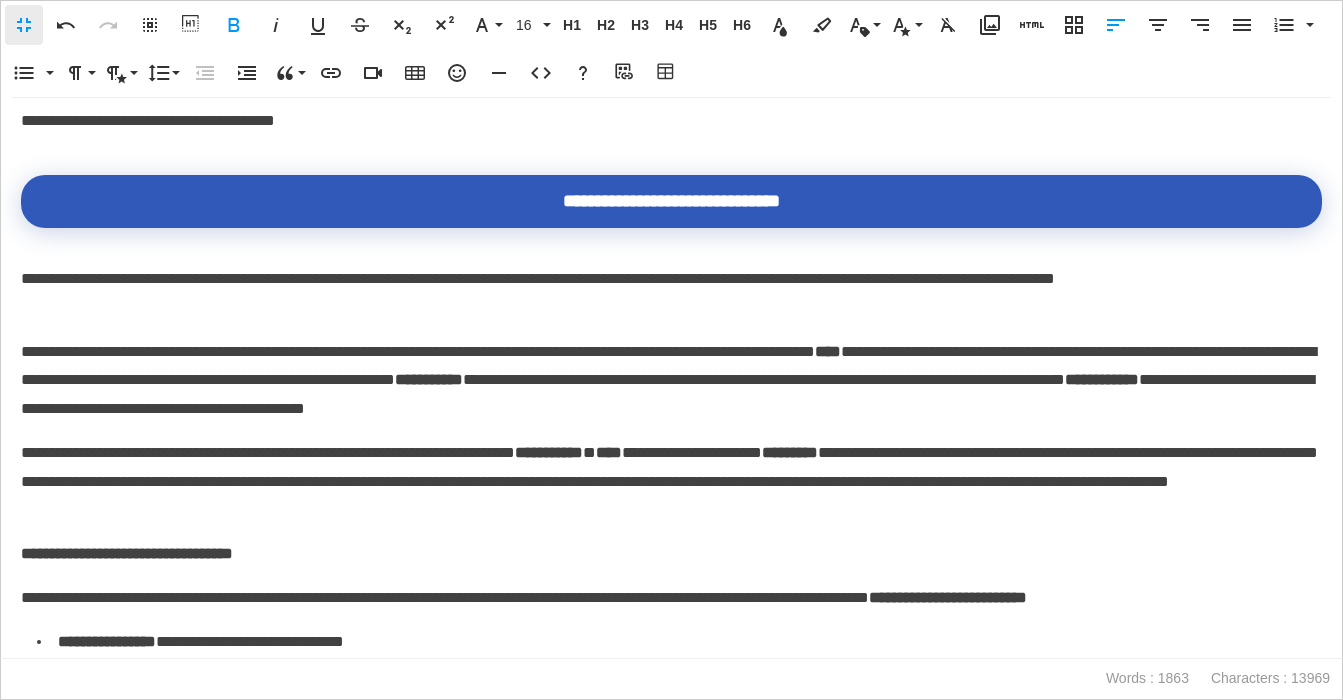 scroll, scrollTop: 1339, scrollLeft: 0, axis: vertical 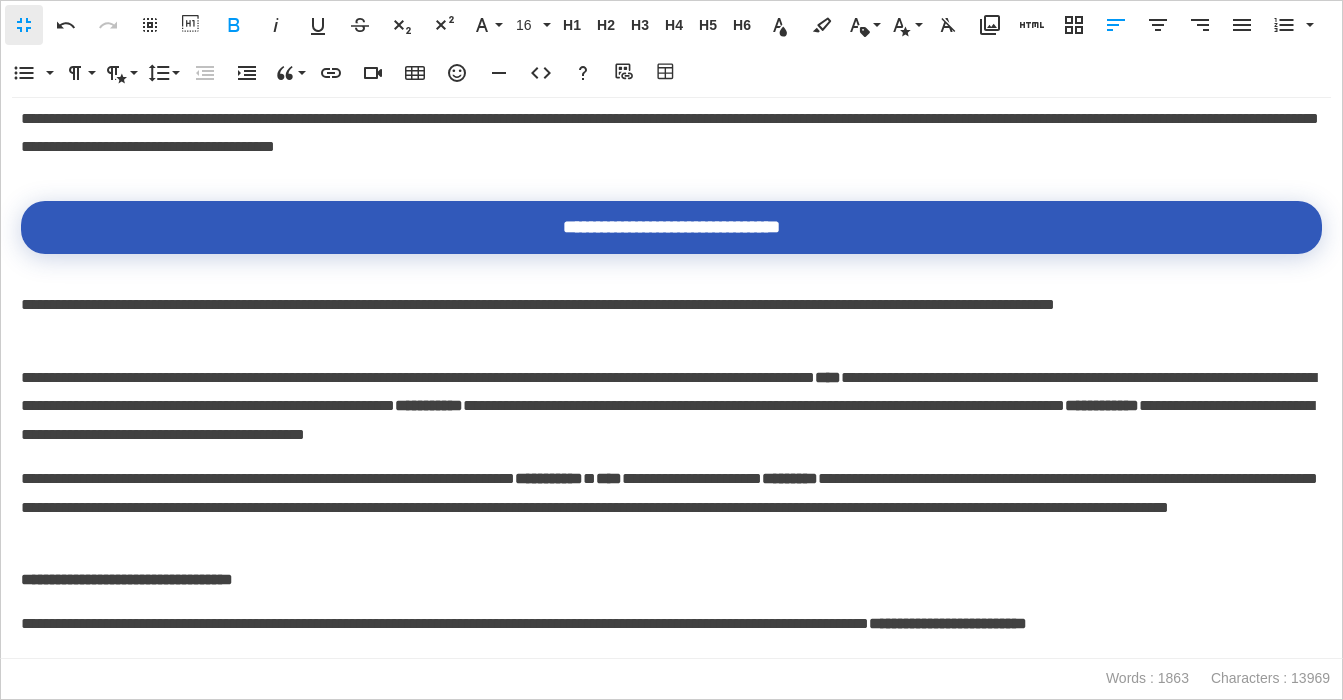 click on "**********" at bounding box center [671, 407] 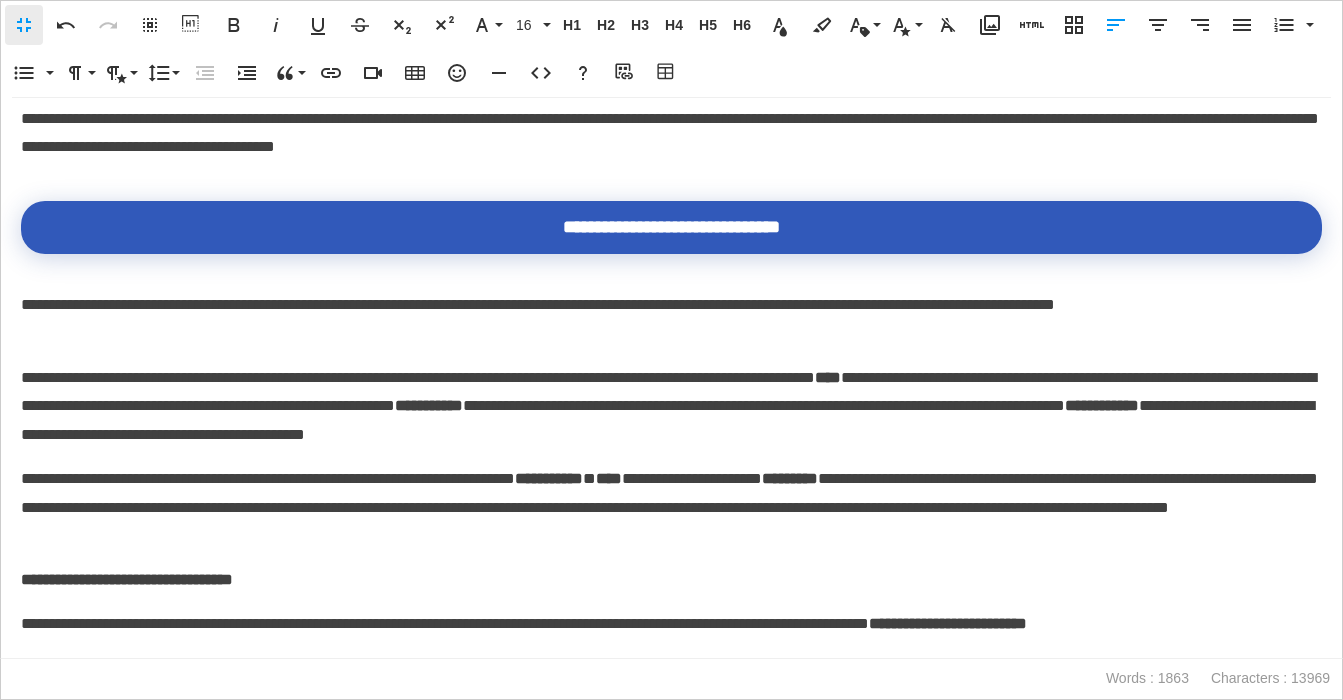 click on "**********" at bounding box center [671, 305] 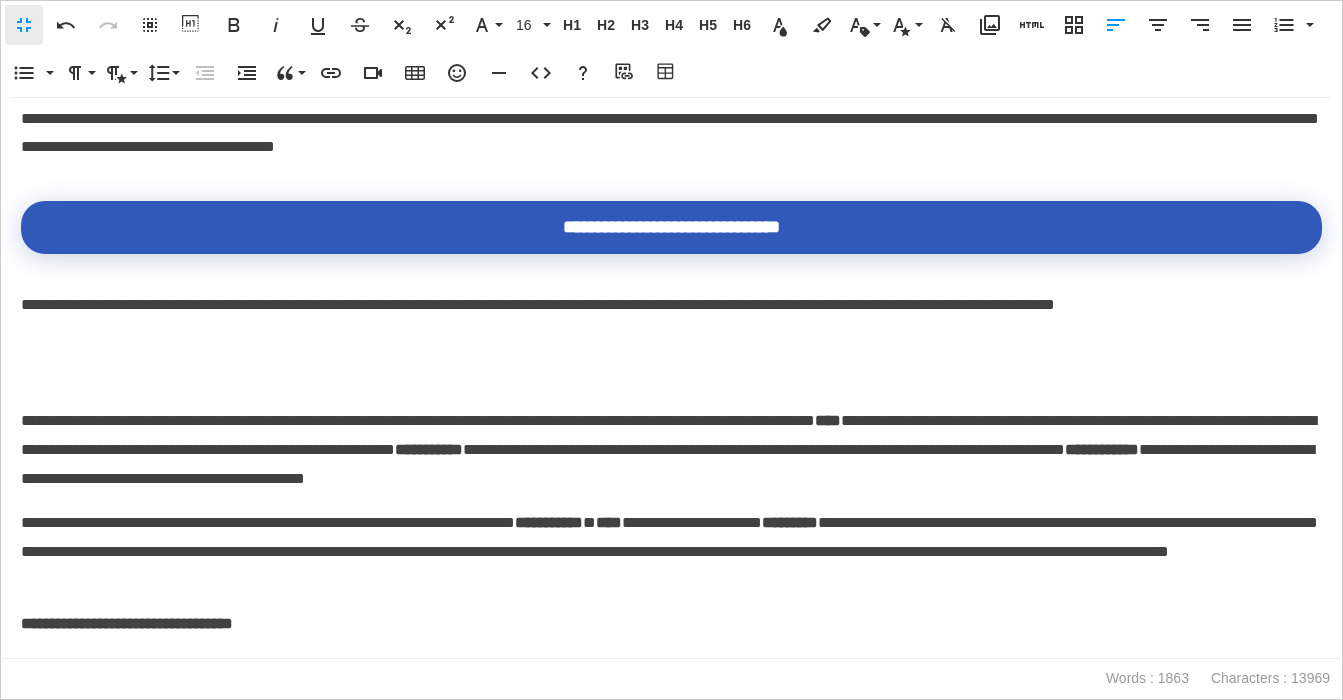 scroll, scrollTop: 1469, scrollLeft: 0, axis: vertical 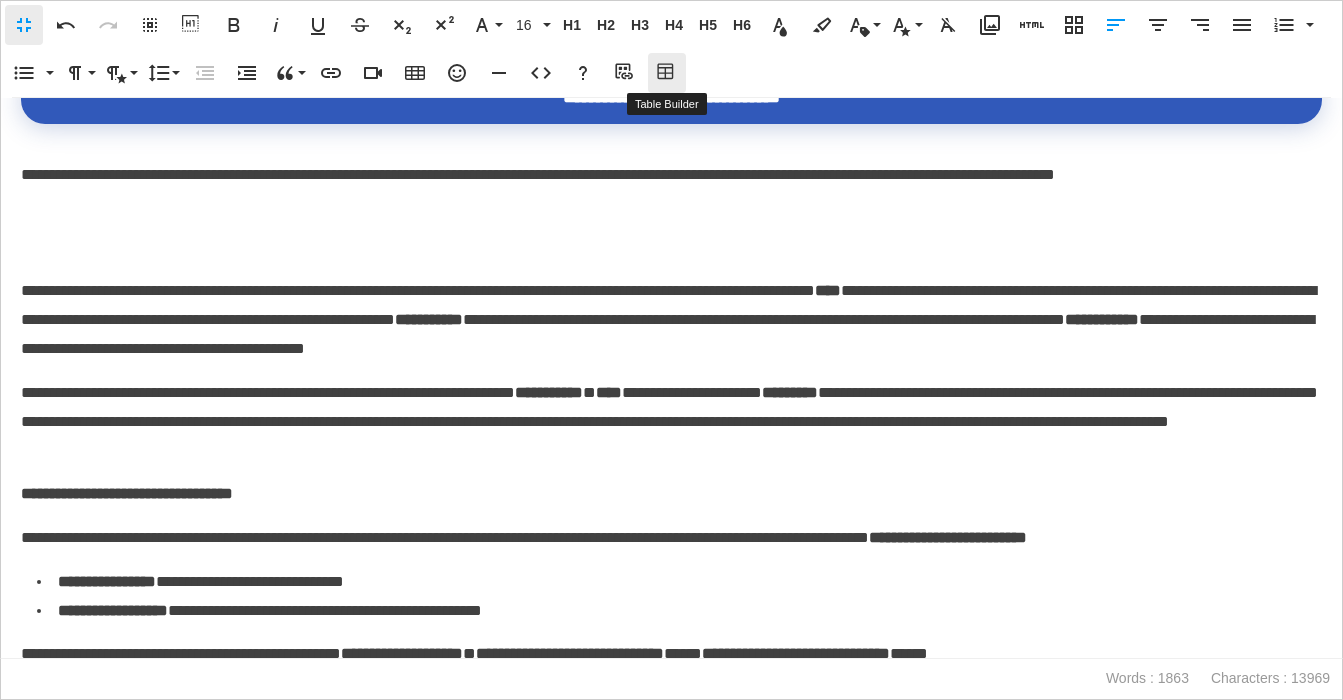 click 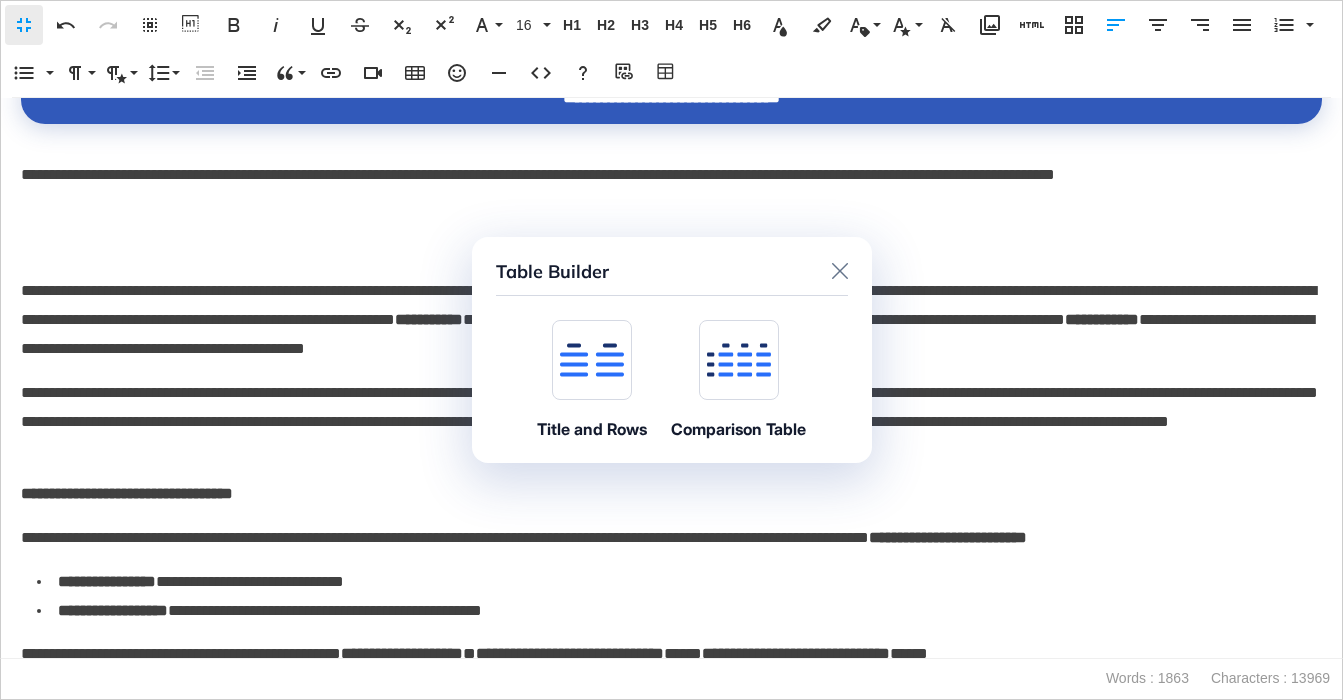 click at bounding box center (592, 360) 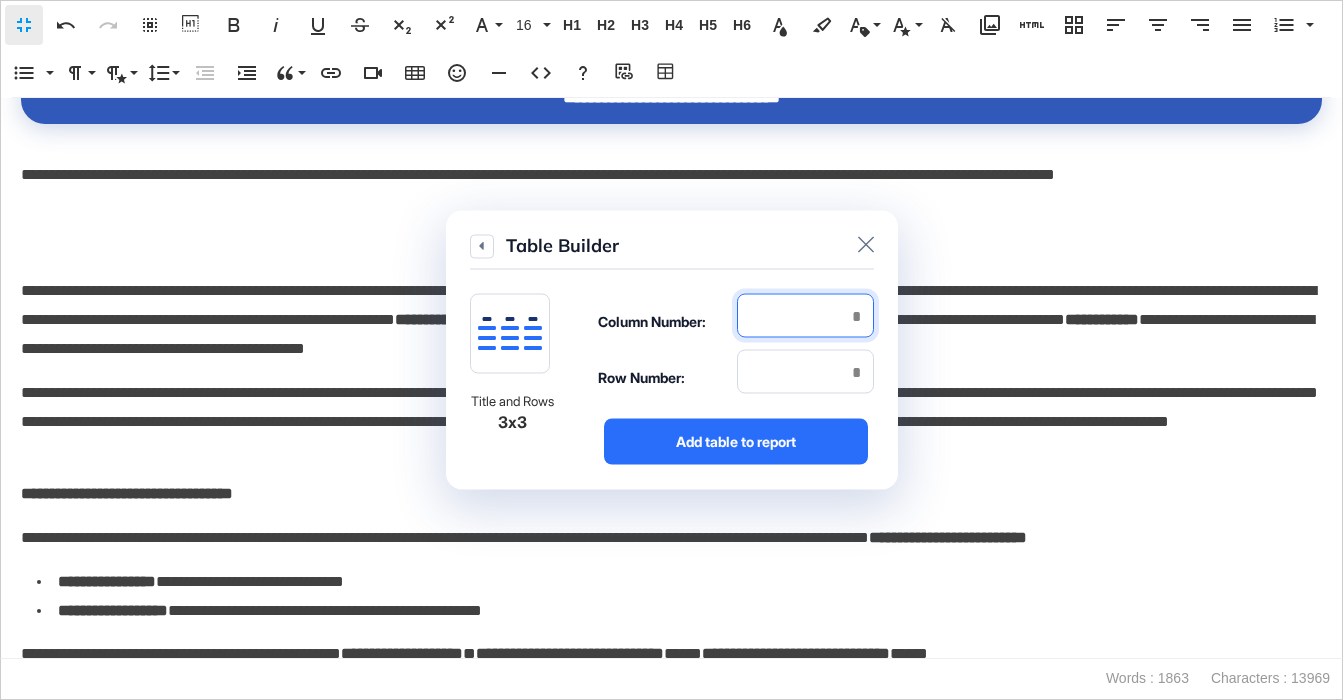 click at bounding box center [805, 316] 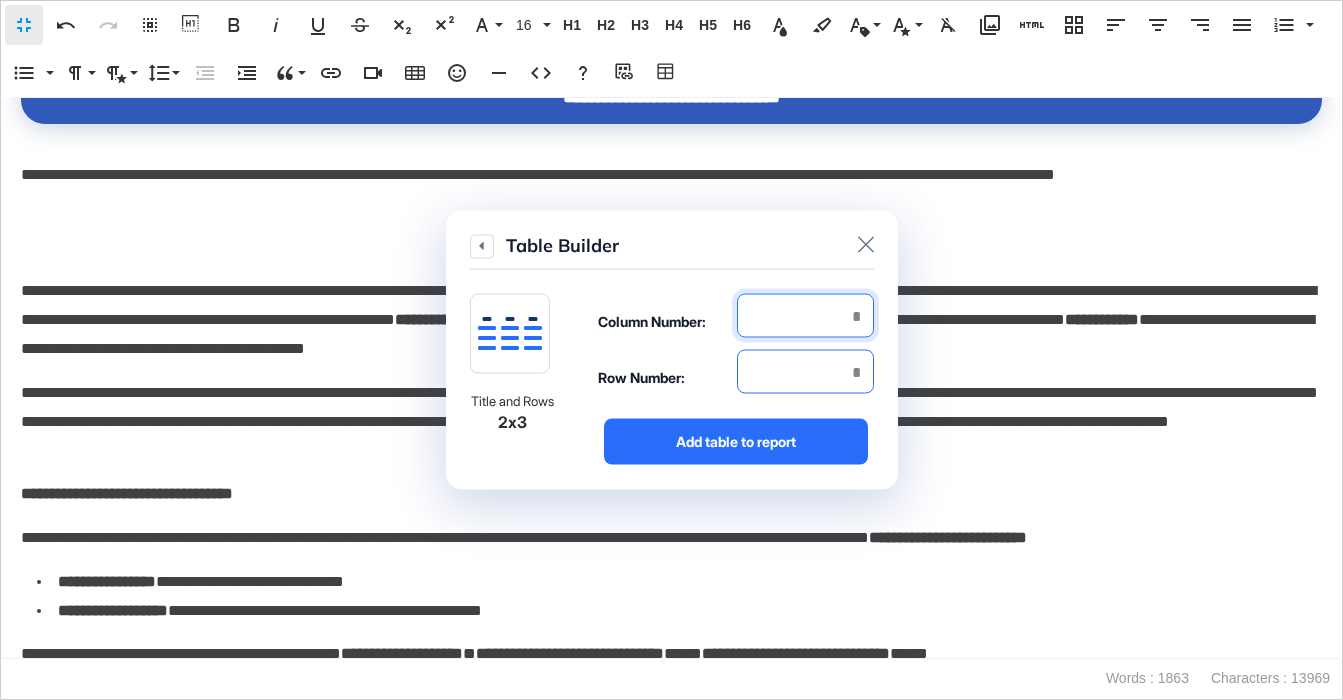 type on "*" 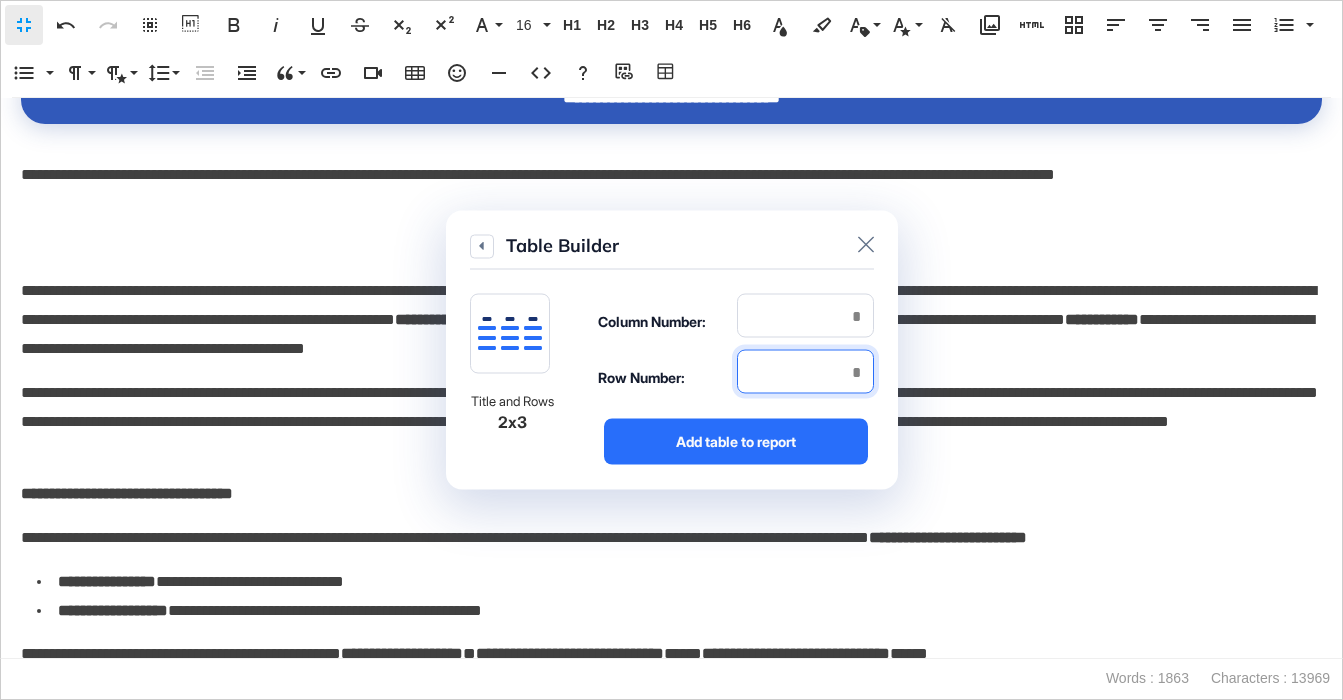 click at bounding box center (805, 372) 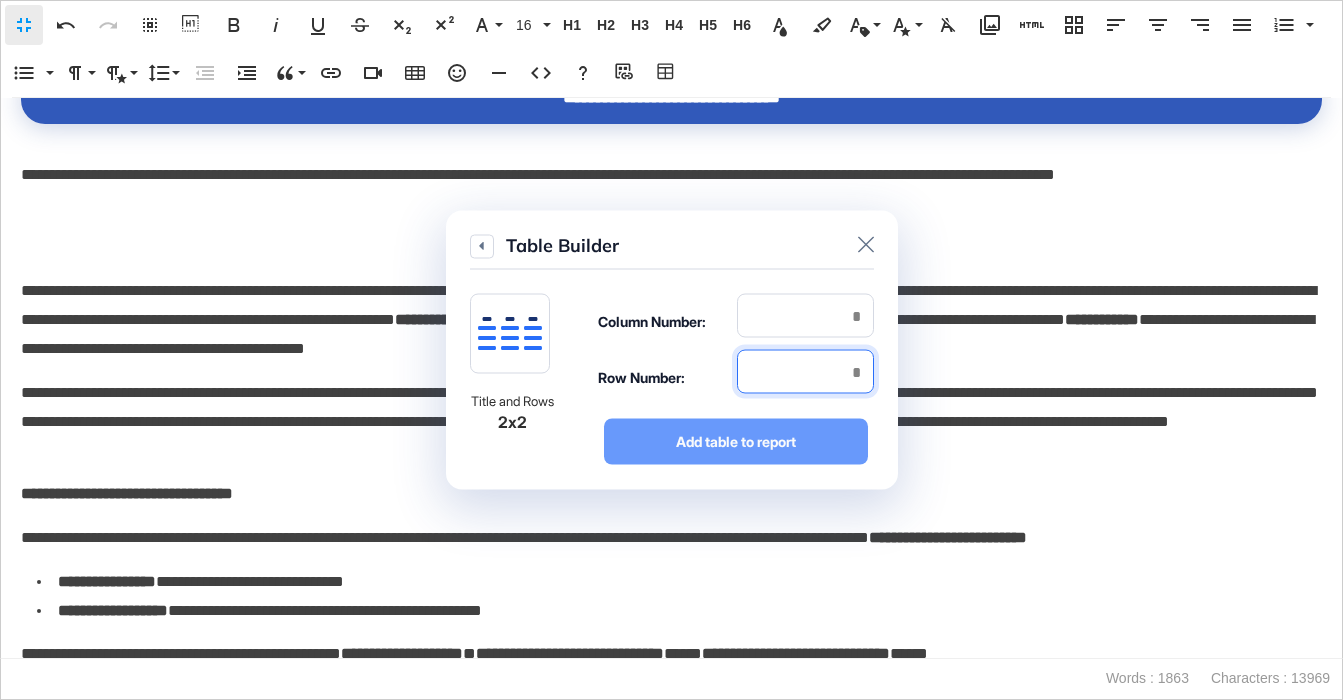 type on "*" 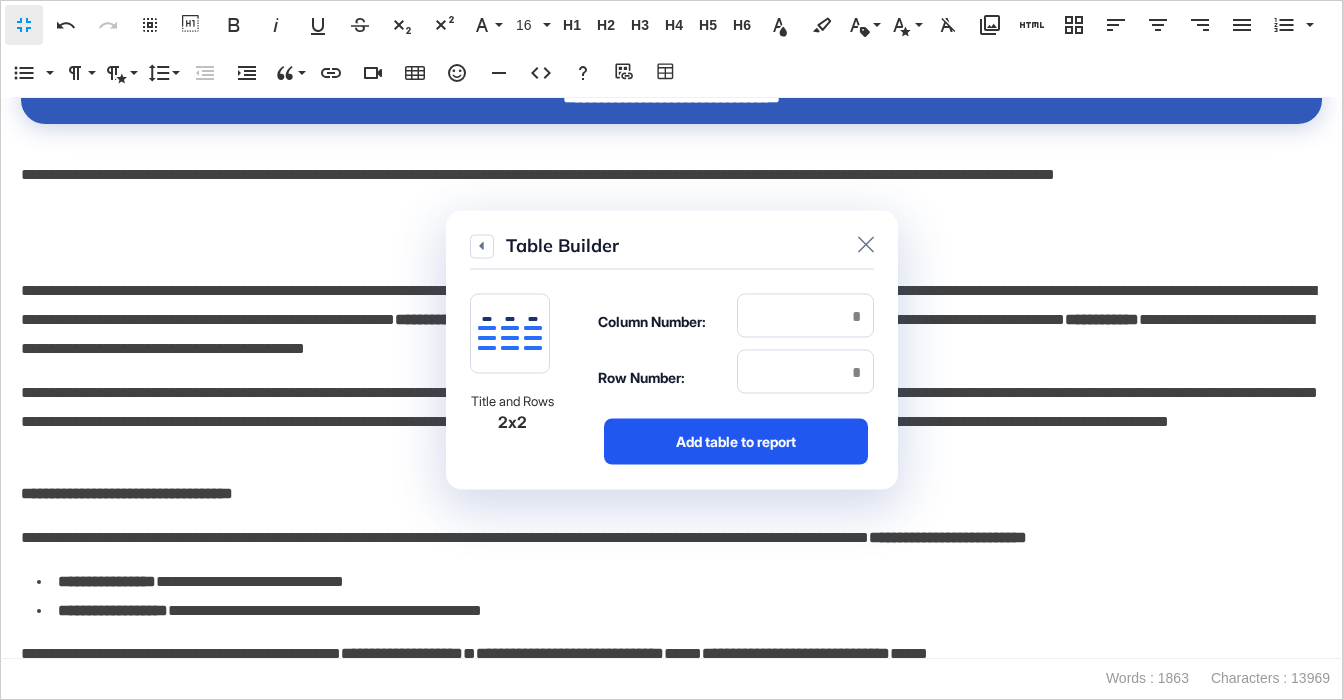 click on "Add table to report" at bounding box center (736, 442) 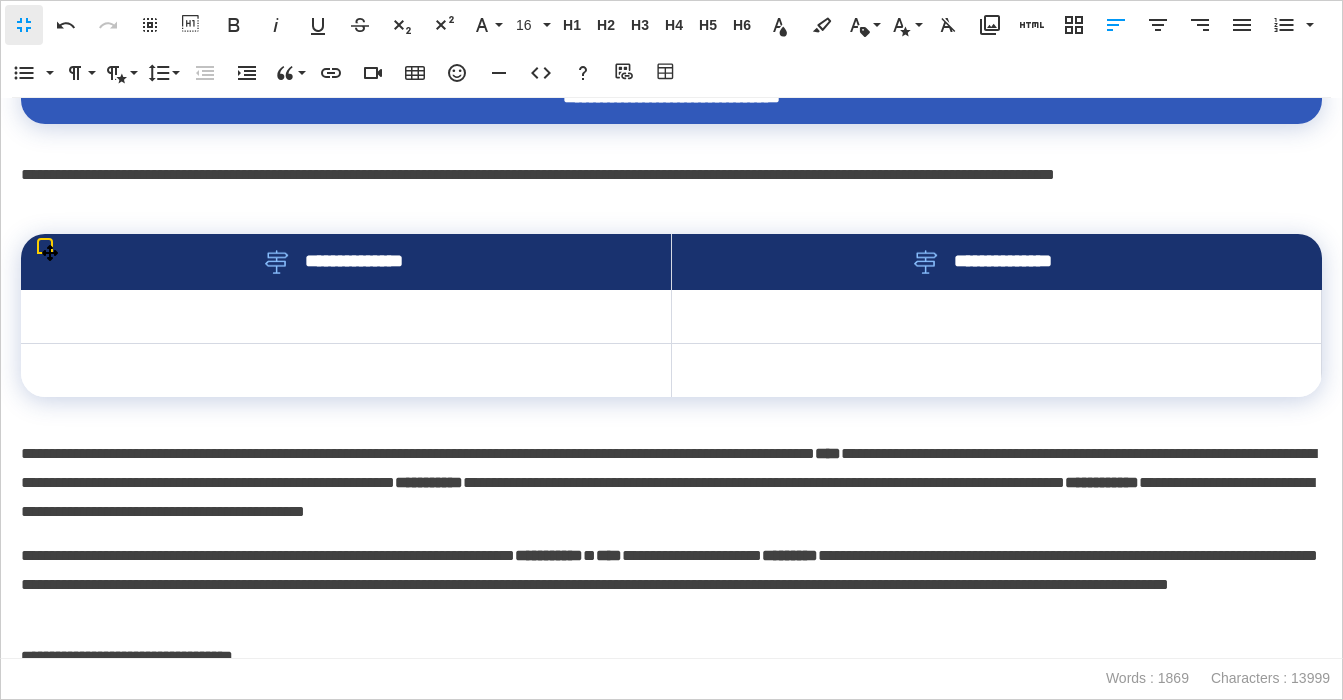 drag, startPoint x: 656, startPoint y: 288, endPoint x: 812, endPoint y: 287, distance: 156.0032 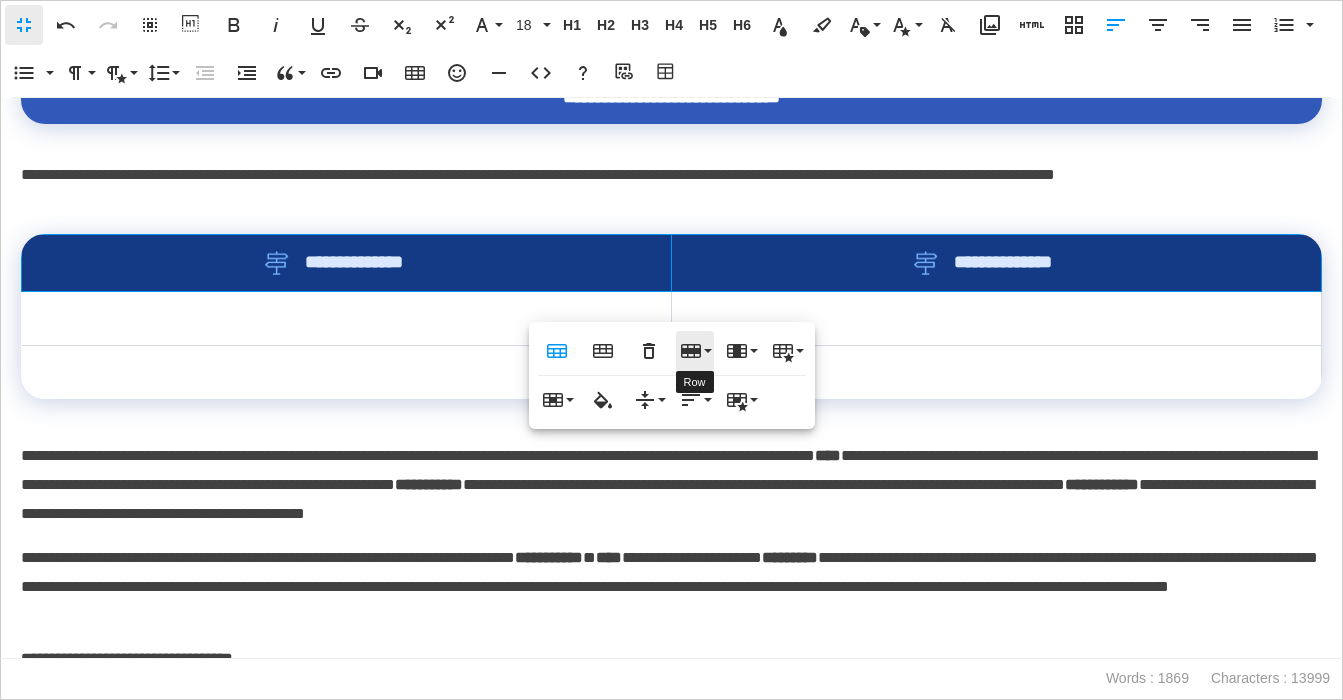 click 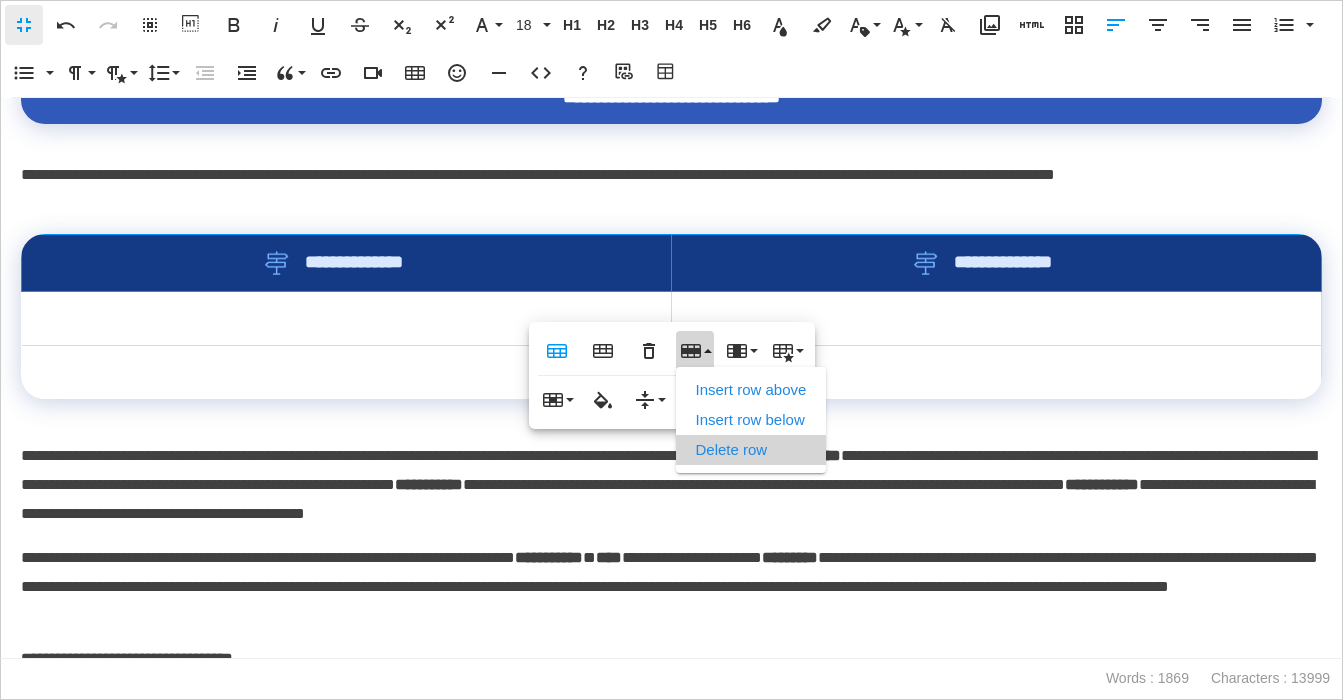 click on "Delete row" at bounding box center [751, 450] 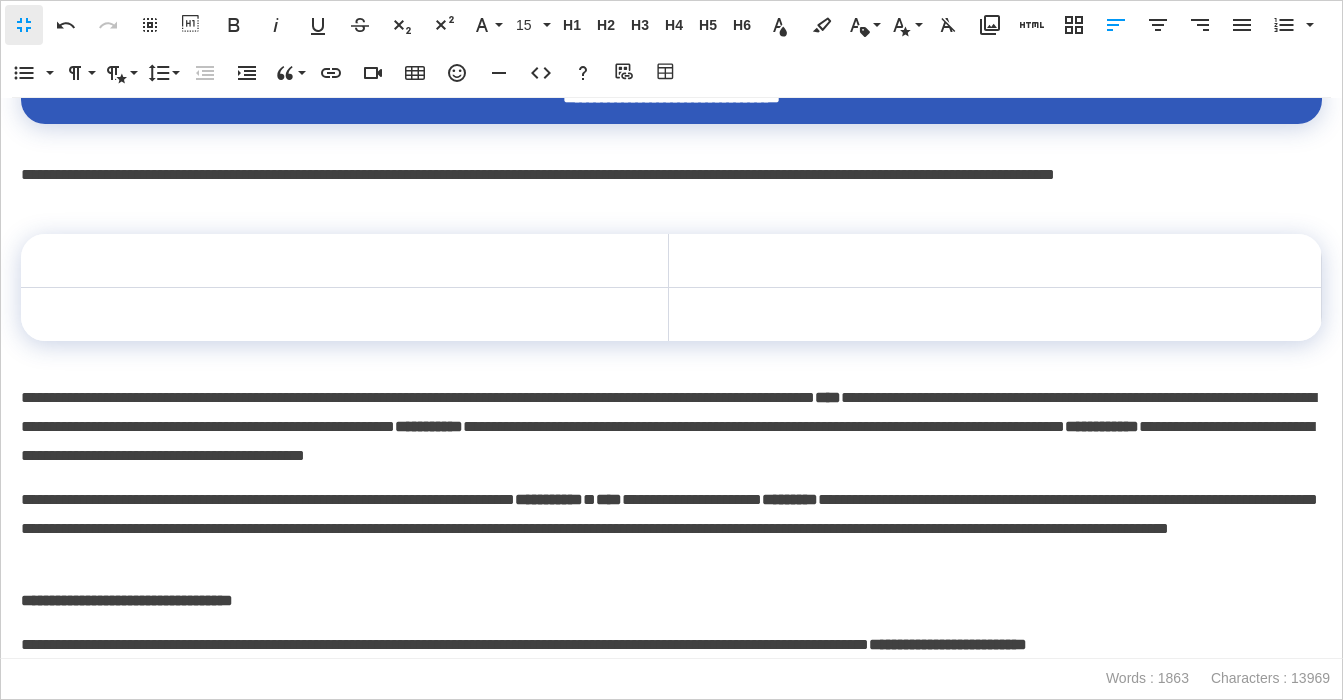 scroll, scrollTop: 1465, scrollLeft: 0, axis: vertical 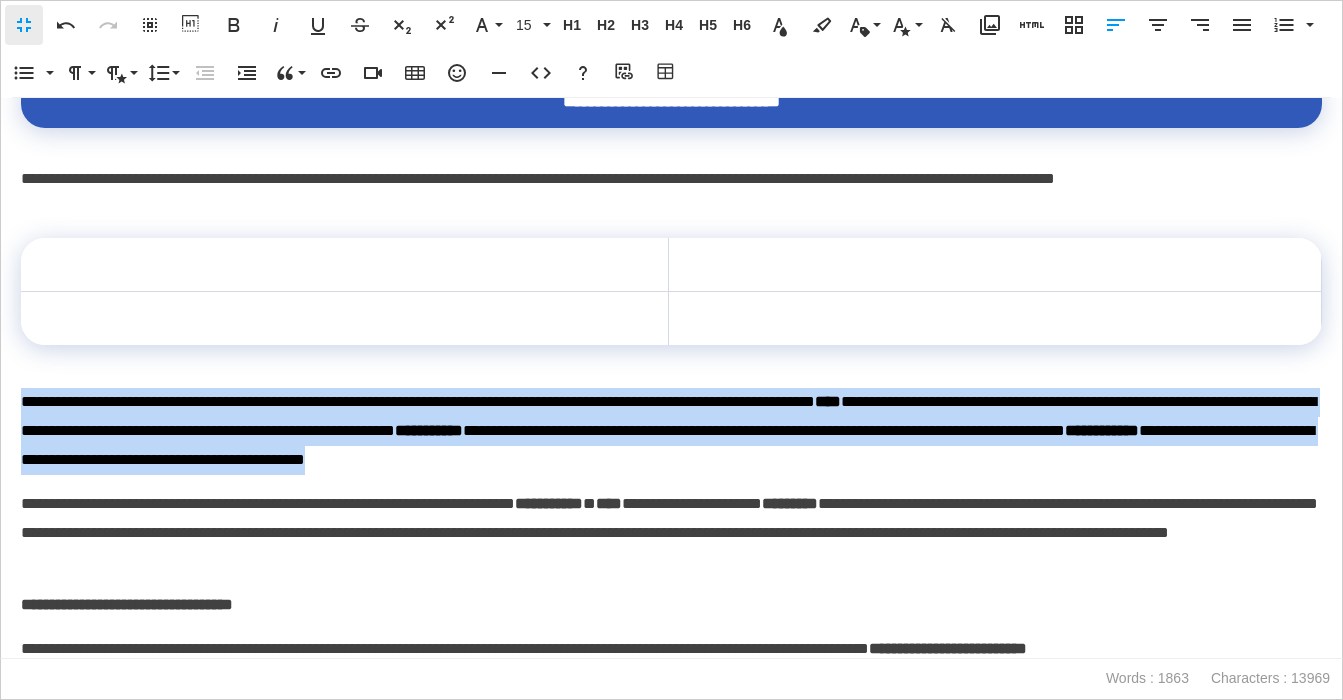 drag, startPoint x: 1068, startPoint y: 487, endPoint x: -4, endPoint y: 431, distance: 1073.4617 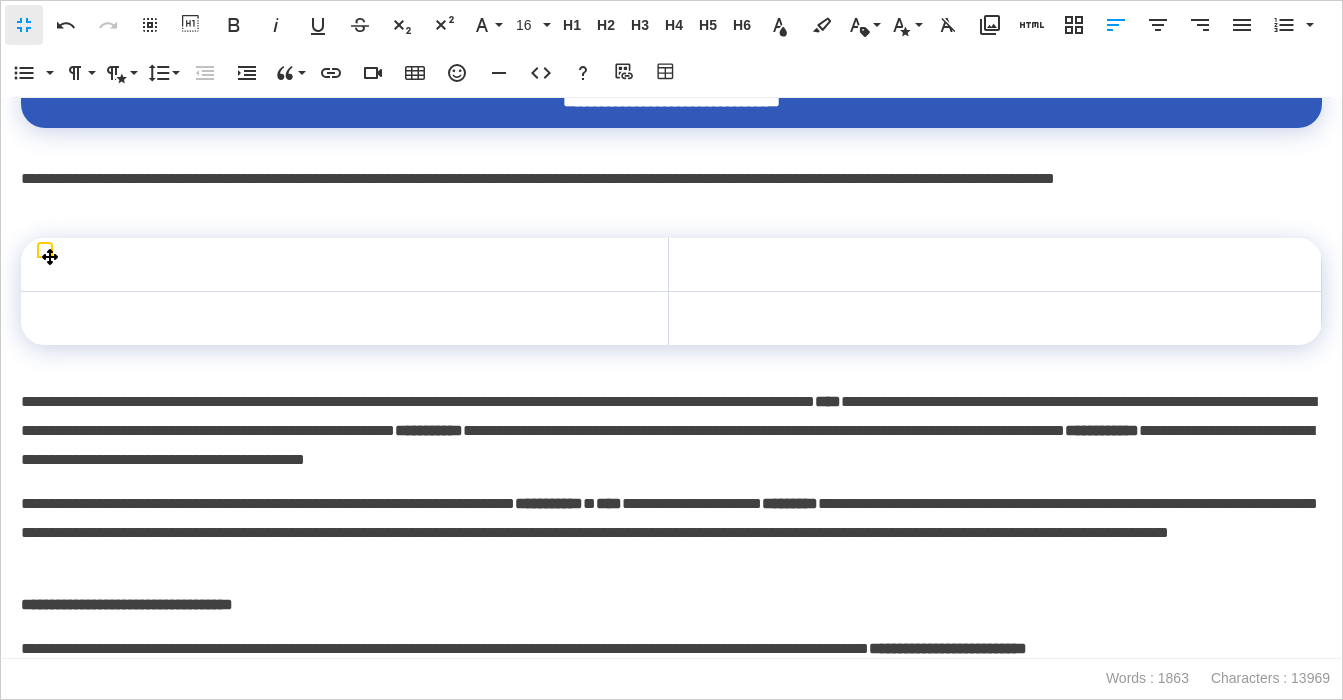 click at bounding box center (995, 265) 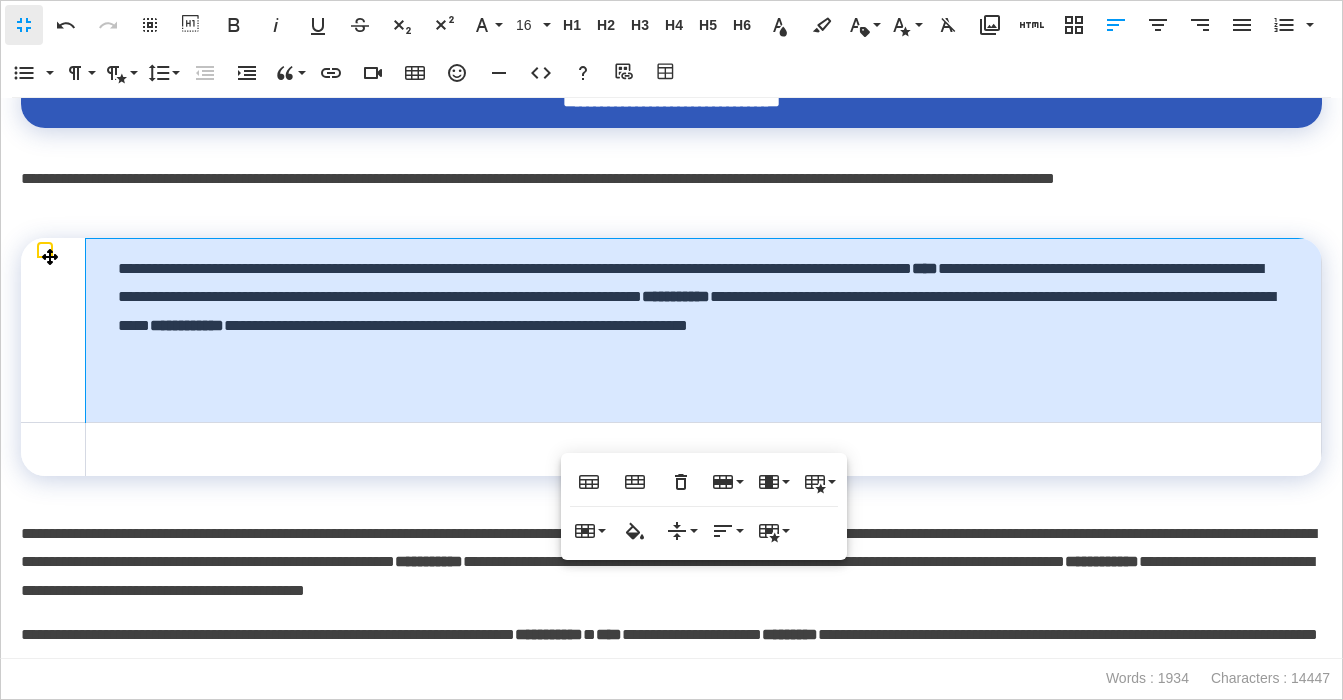 click on "**********" at bounding box center (704, 330) 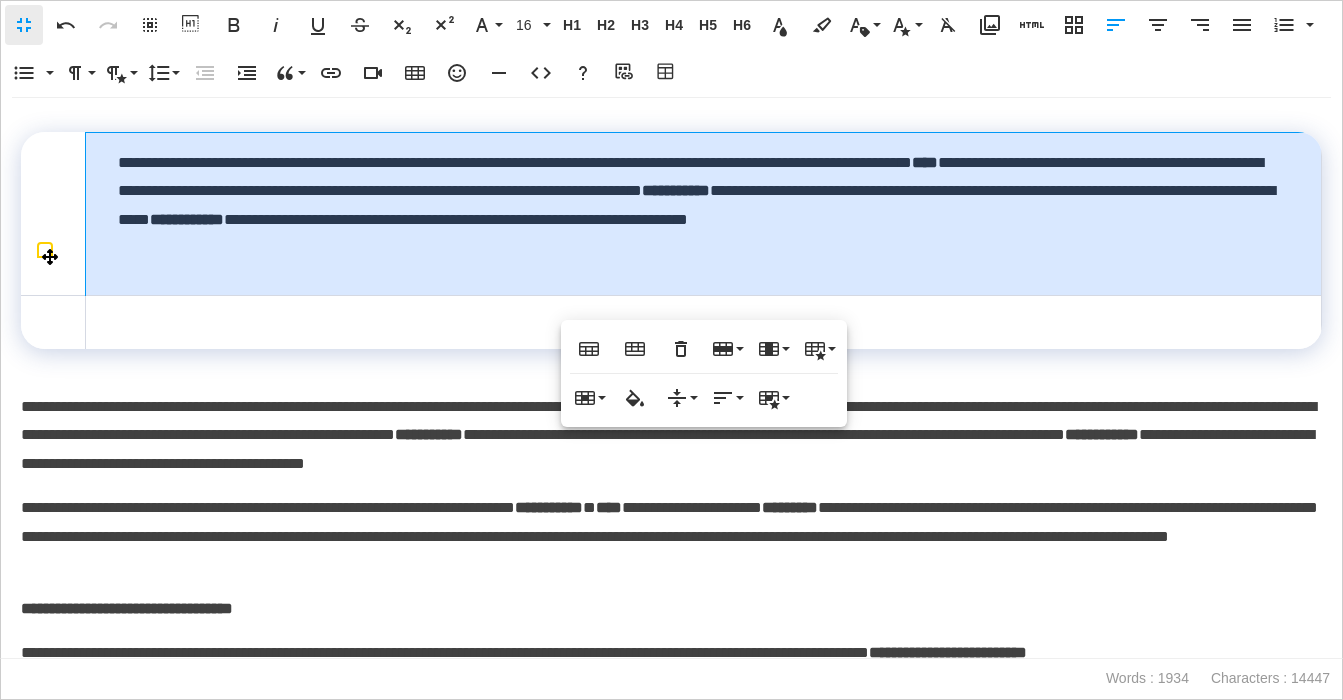 scroll, scrollTop: 1583, scrollLeft: 0, axis: vertical 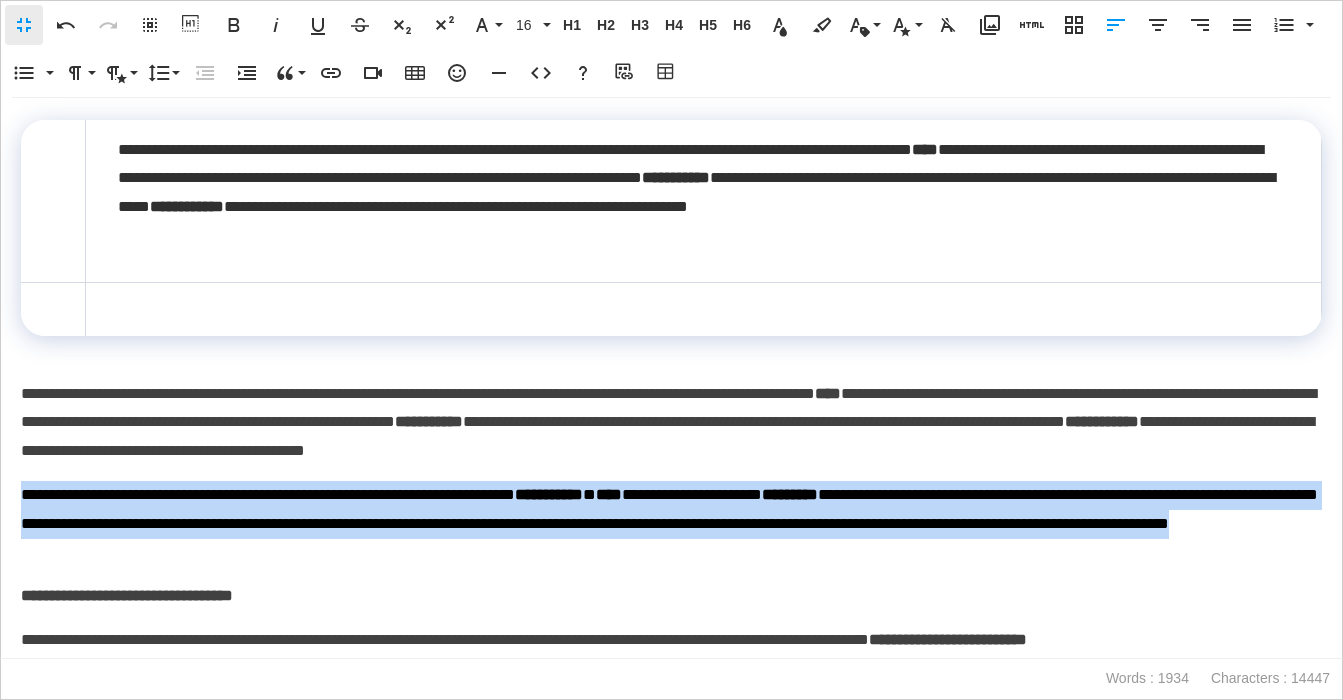 drag, startPoint x: 560, startPoint y: 573, endPoint x: -37, endPoint y: 517, distance: 599.6207 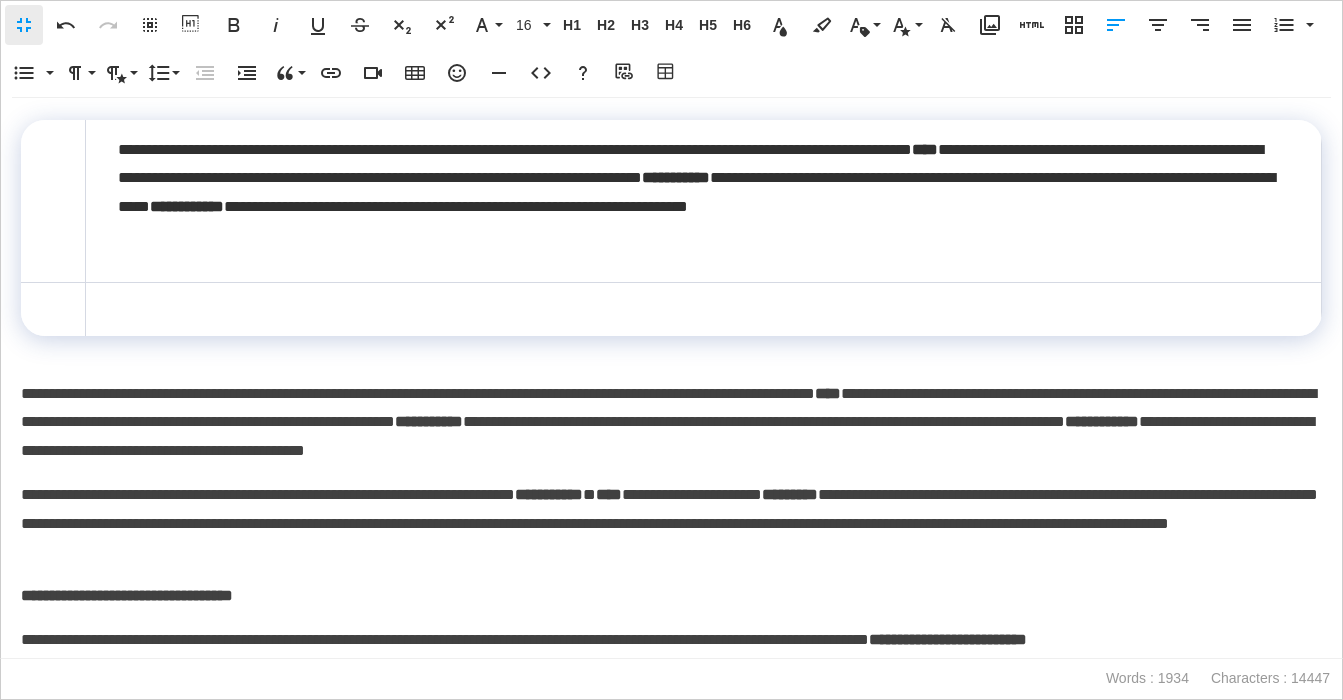 click at bounding box center (704, 309) 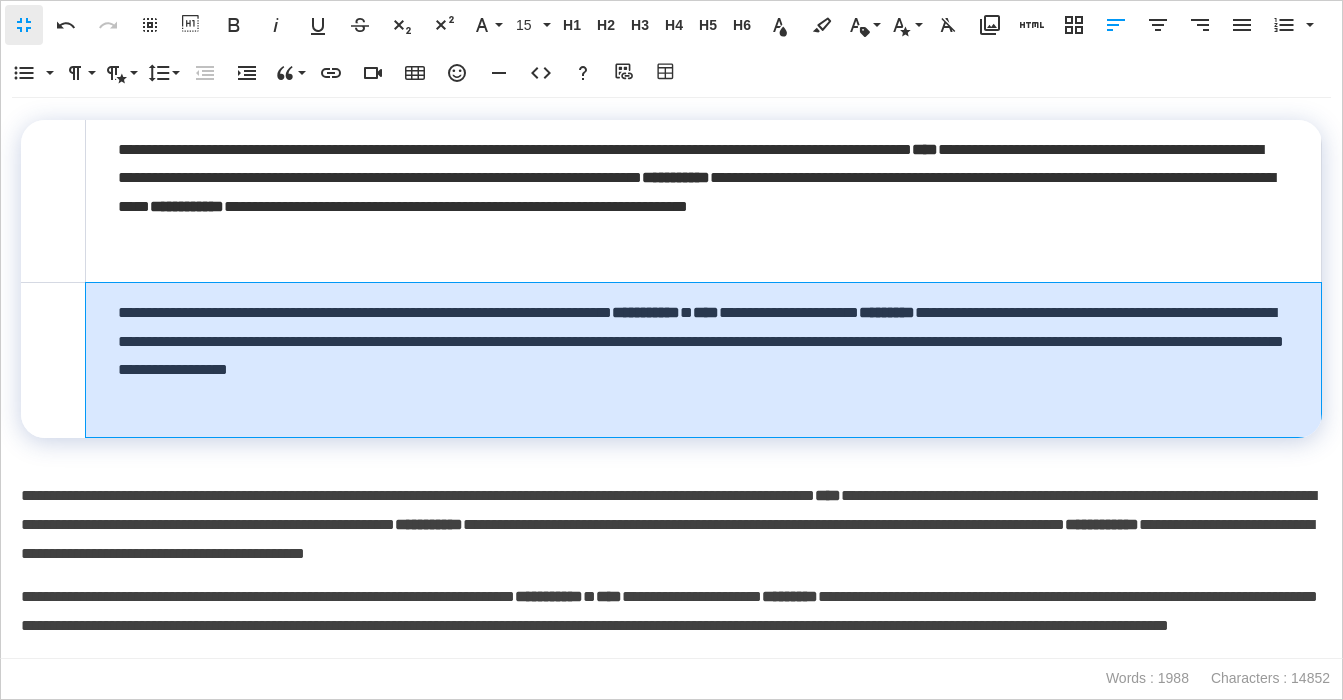 click on "**********" at bounding box center (704, 359) 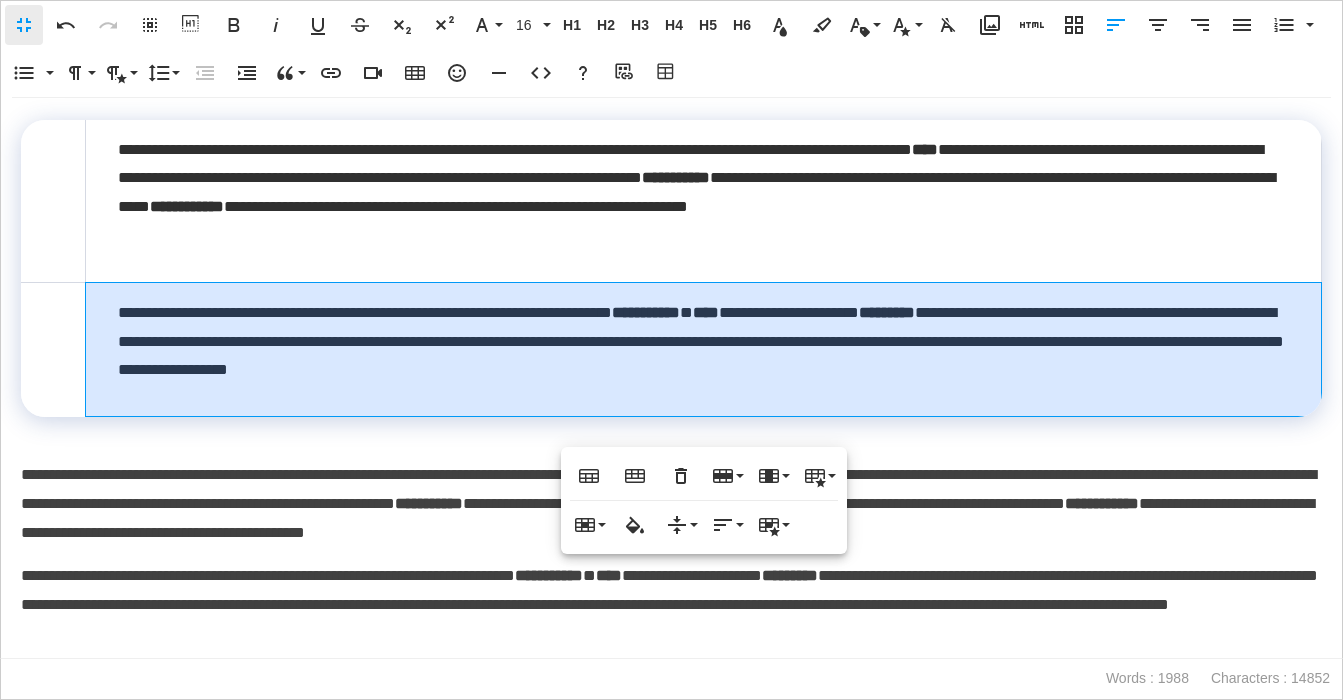 click on "**********" at bounding box center (671, 605) 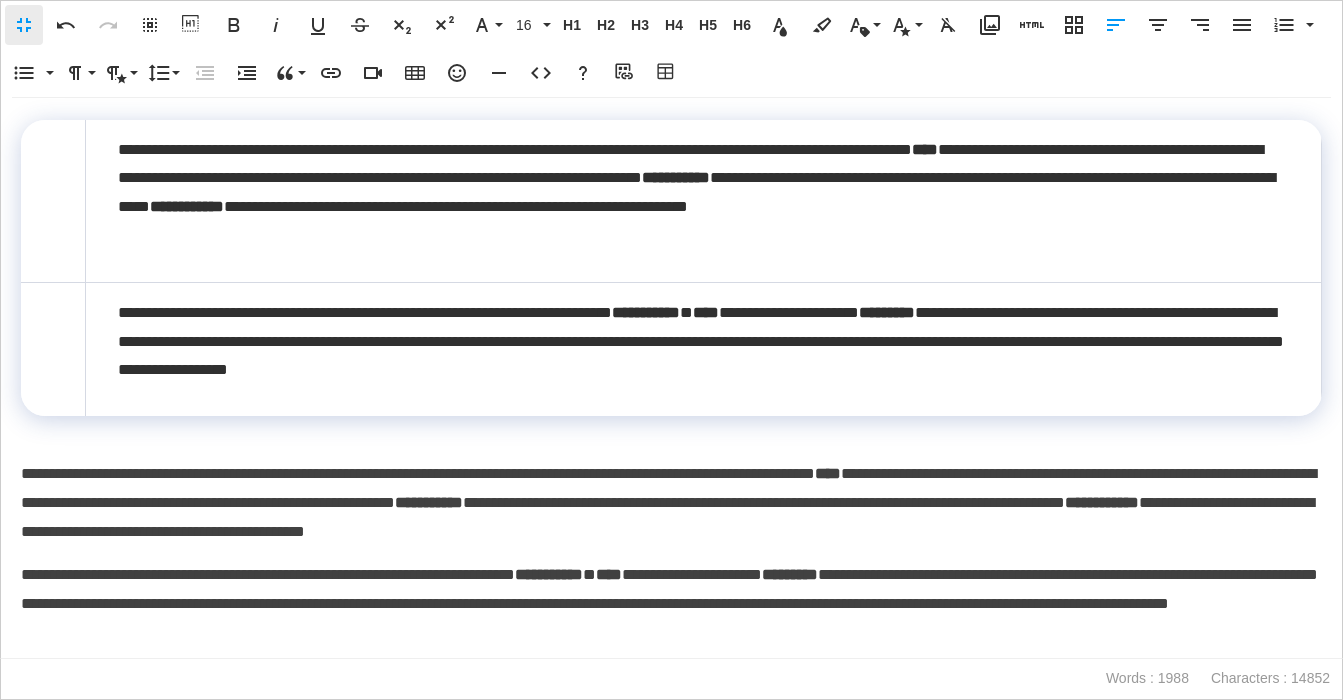 scroll, scrollTop: 1634, scrollLeft: 0, axis: vertical 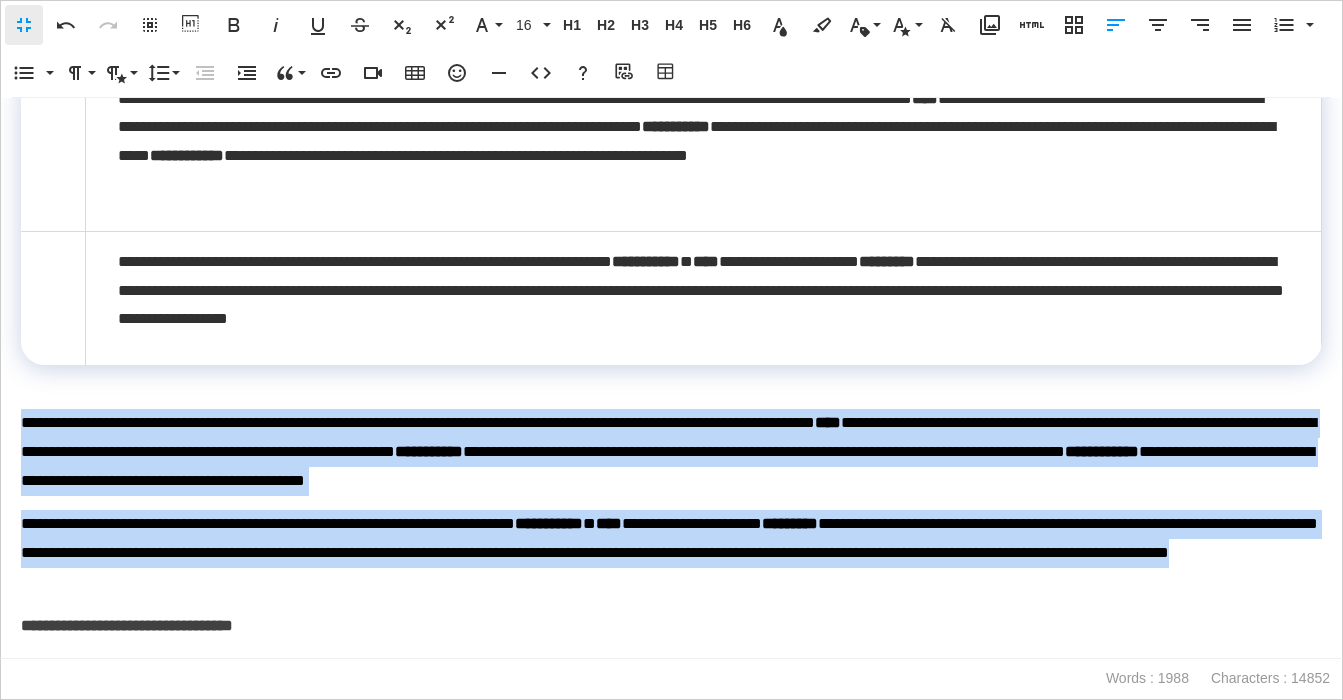 drag, startPoint x: 584, startPoint y: 603, endPoint x: -48, endPoint y: 418, distance: 658.5203 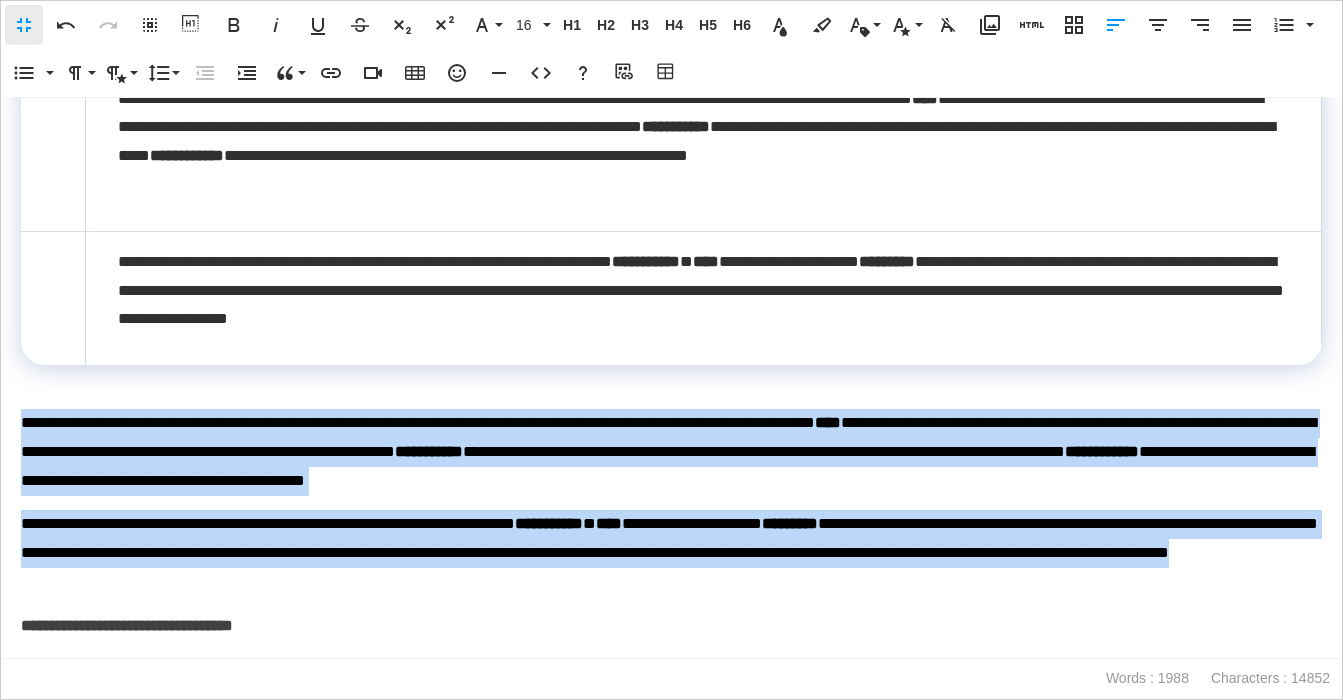 click on "**********" at bounding box center (671, 0) 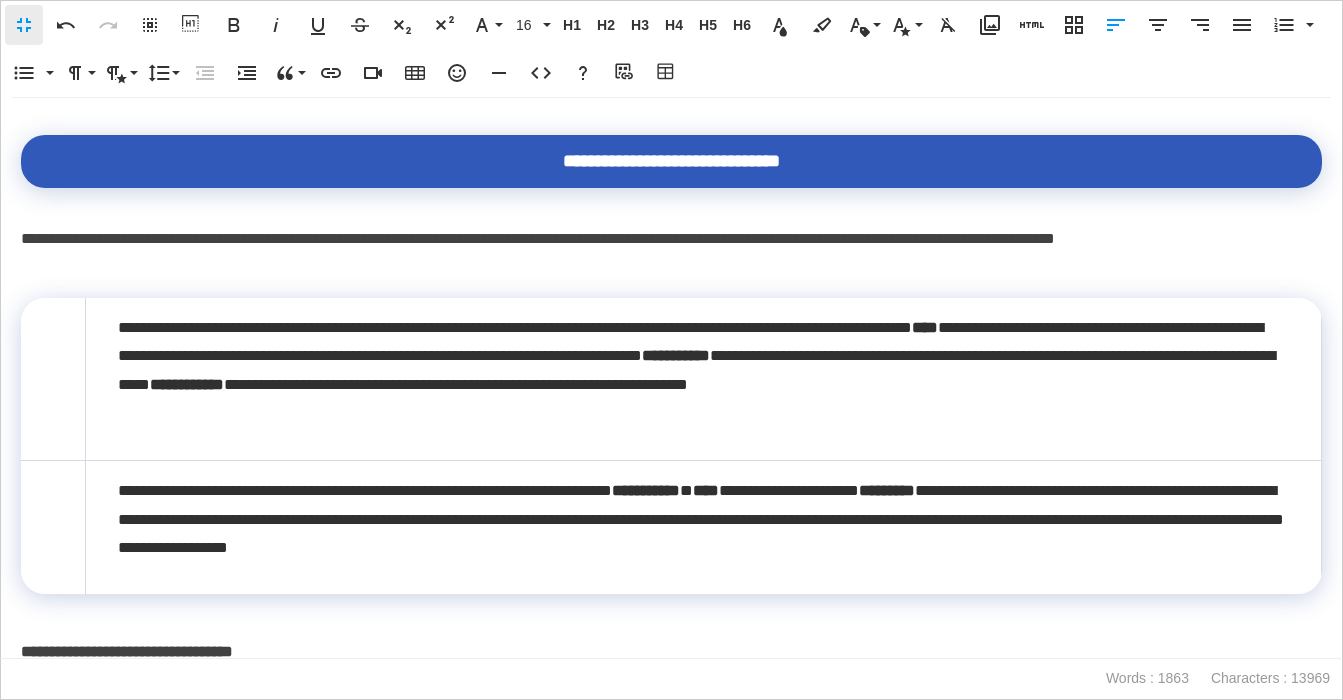 scroll, scrollTop: 1380, scrollLeft: 0, axis: vertical 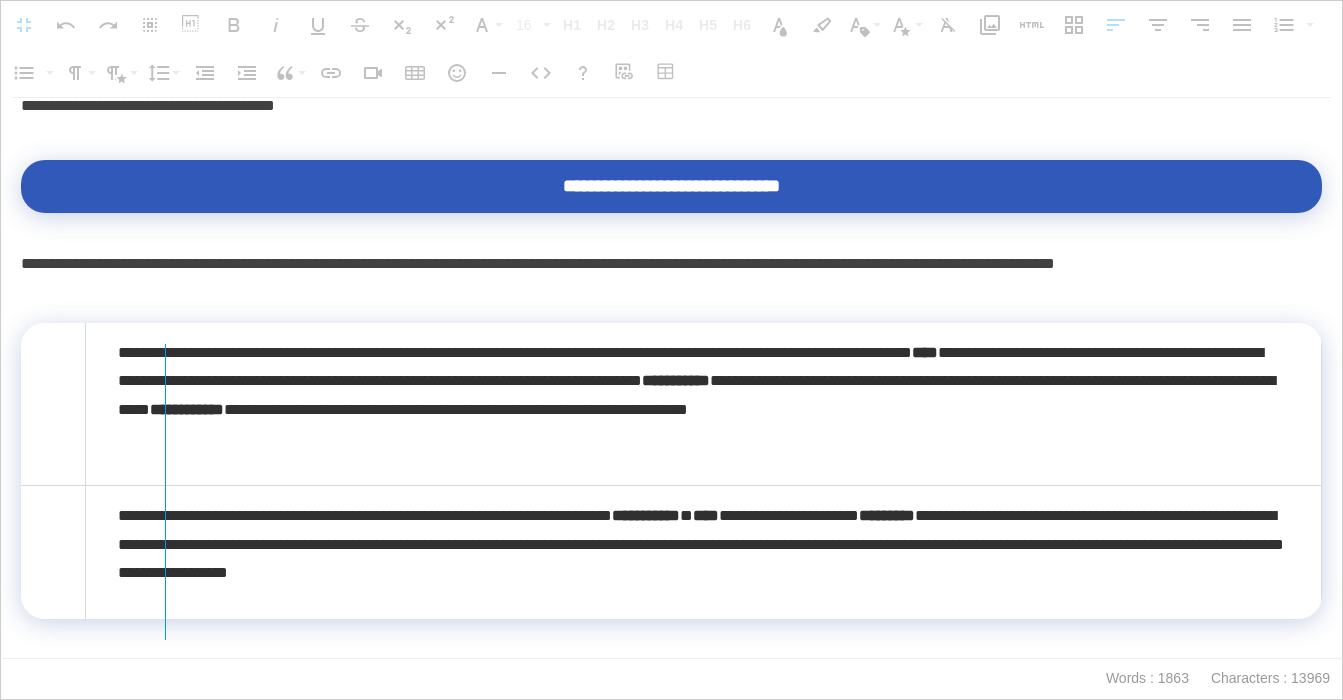 drag, startPoint x: 85, startPoint y: 415, endPoint x: 164, endPoint y: 426, distance: 79.762146 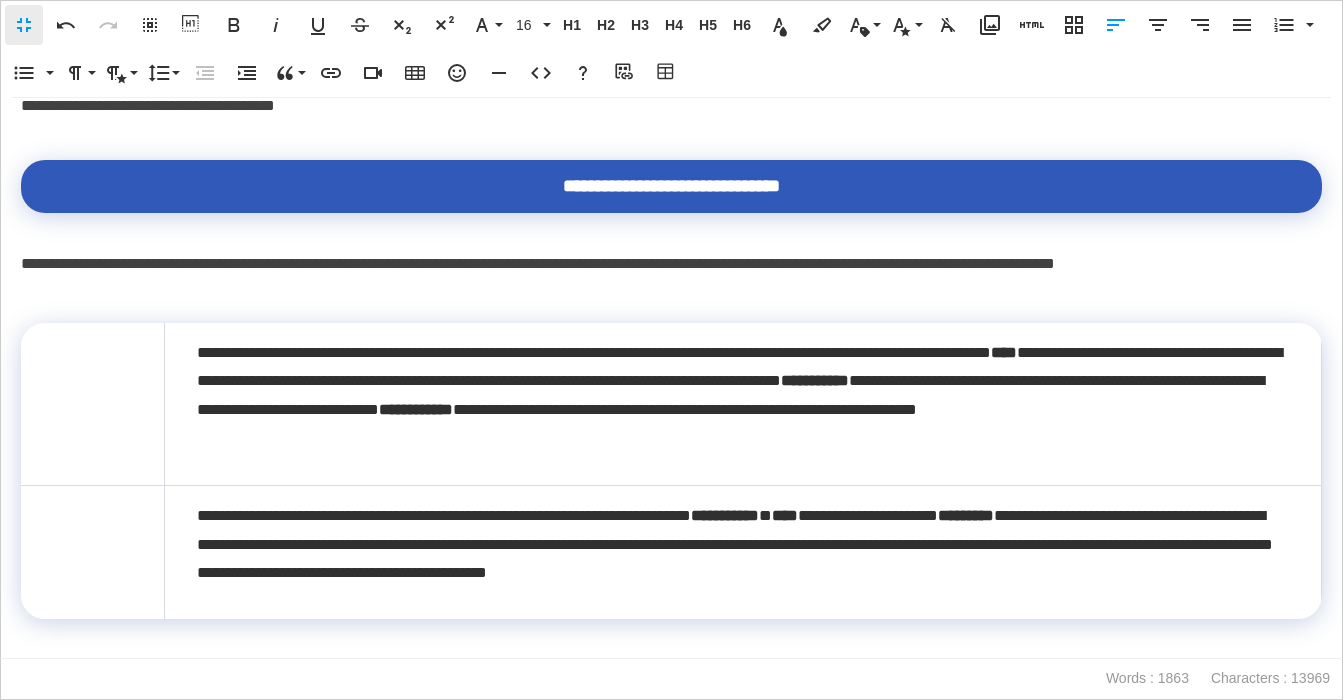 click on "**********" at bounding box center (671, 264) 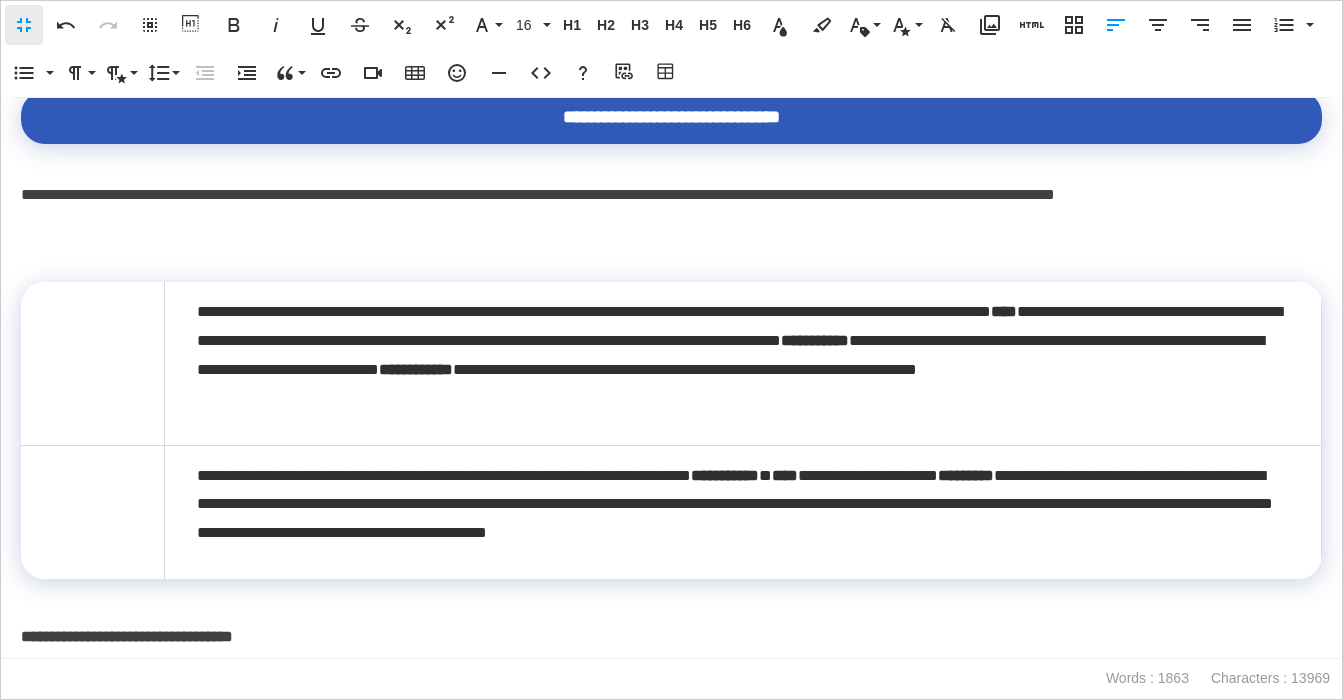 scroll, scrollTop: 1451, scrollLeft: 0, axis: vertical 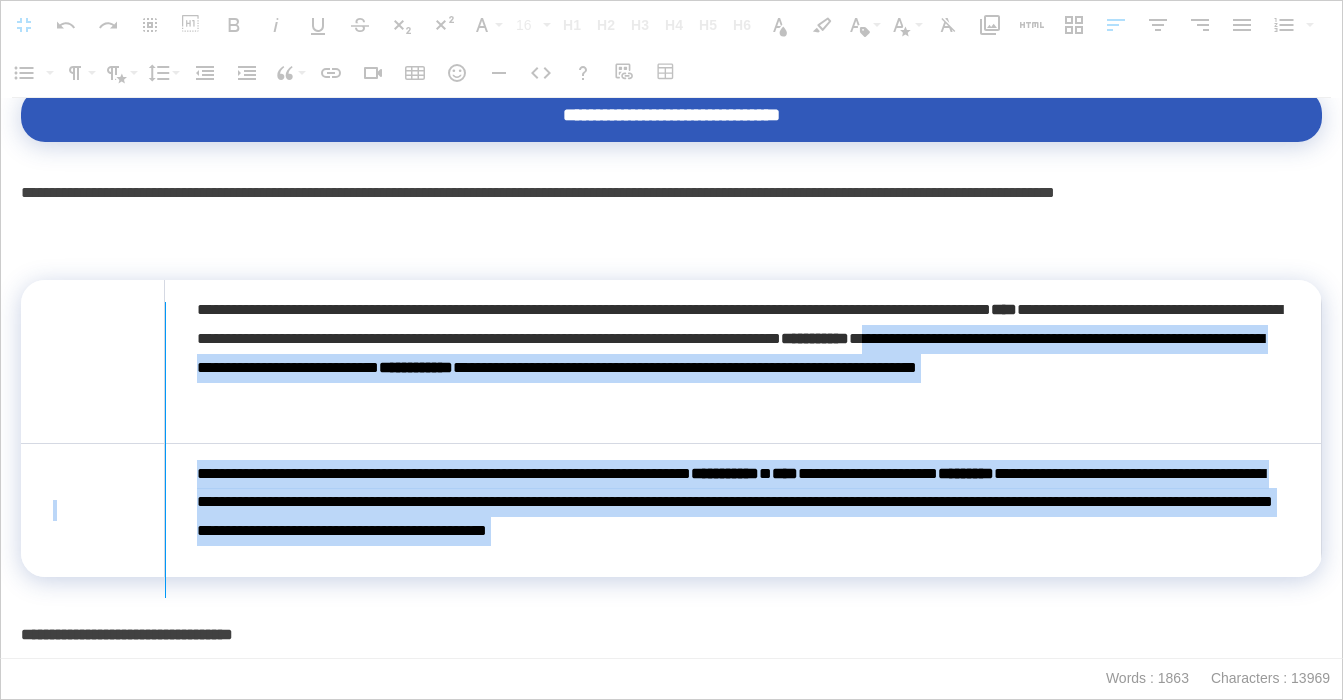 drag, startPoint x: 166, startPoint y: 395, endPoint x: 191, endPoint y: 395, distance: 25 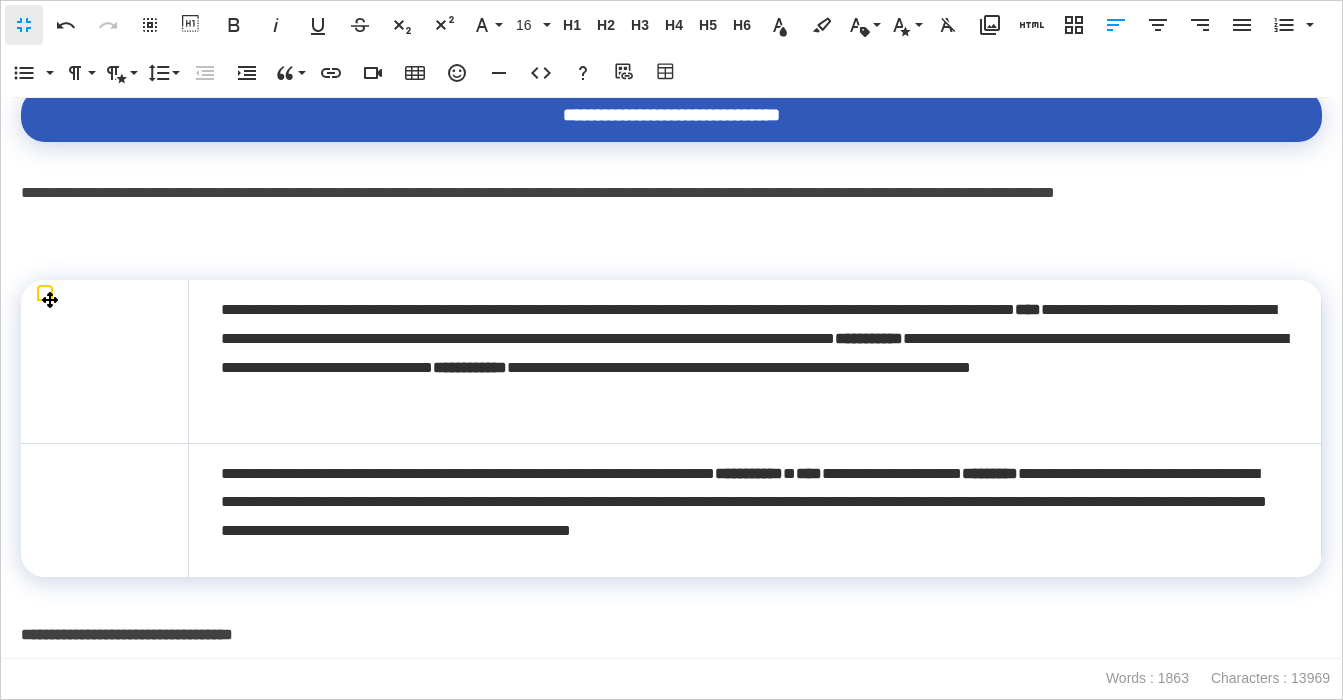 click at bounding box center (105, 361) 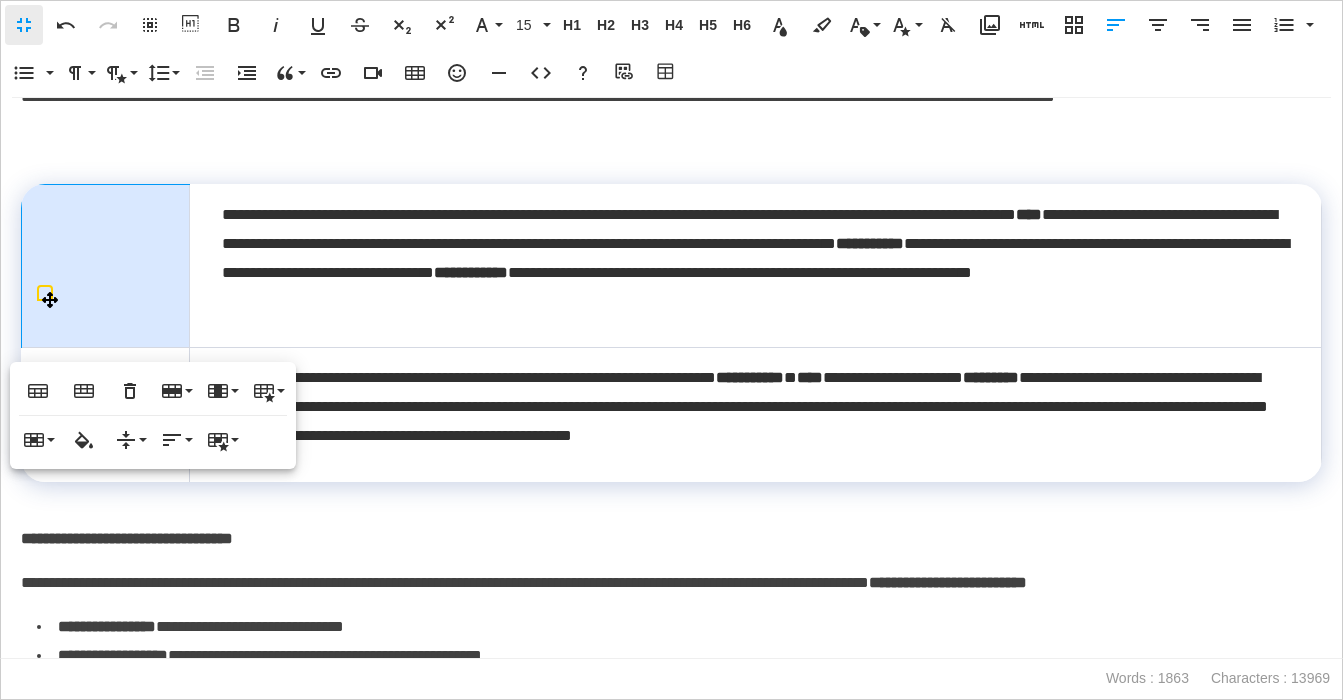 scroll, scrollTop: 1564, scrollLeft: 0, axis: vertical 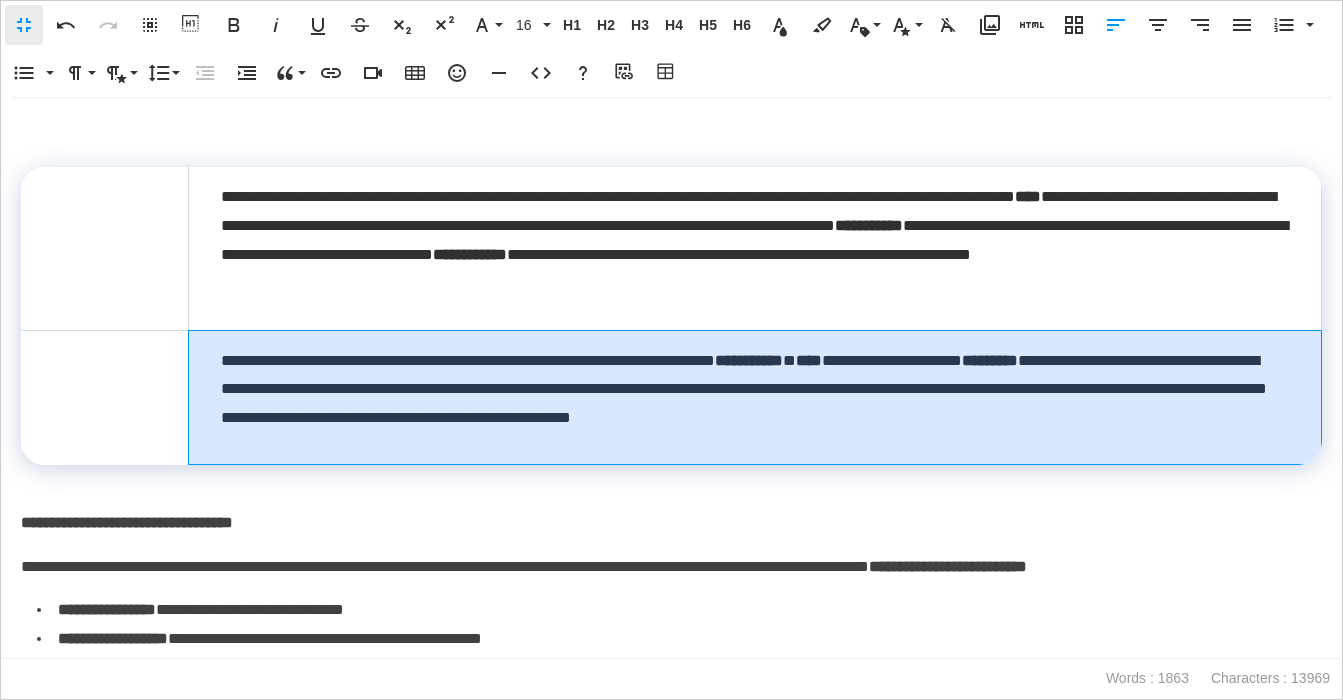 click on "**********" at bounding box center [755, 390] 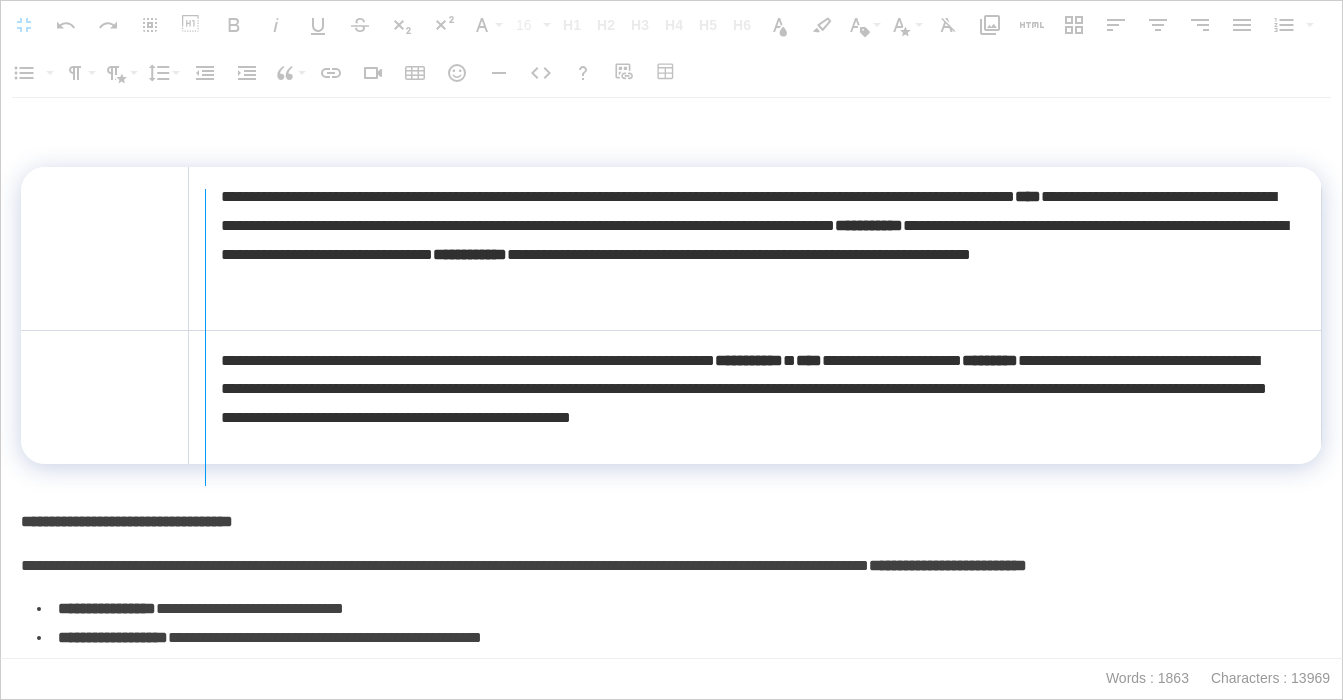 drag, startPoint x: 187, startPoint y: 302, endPoint x: 204, endPoint y: 302, distance: 17 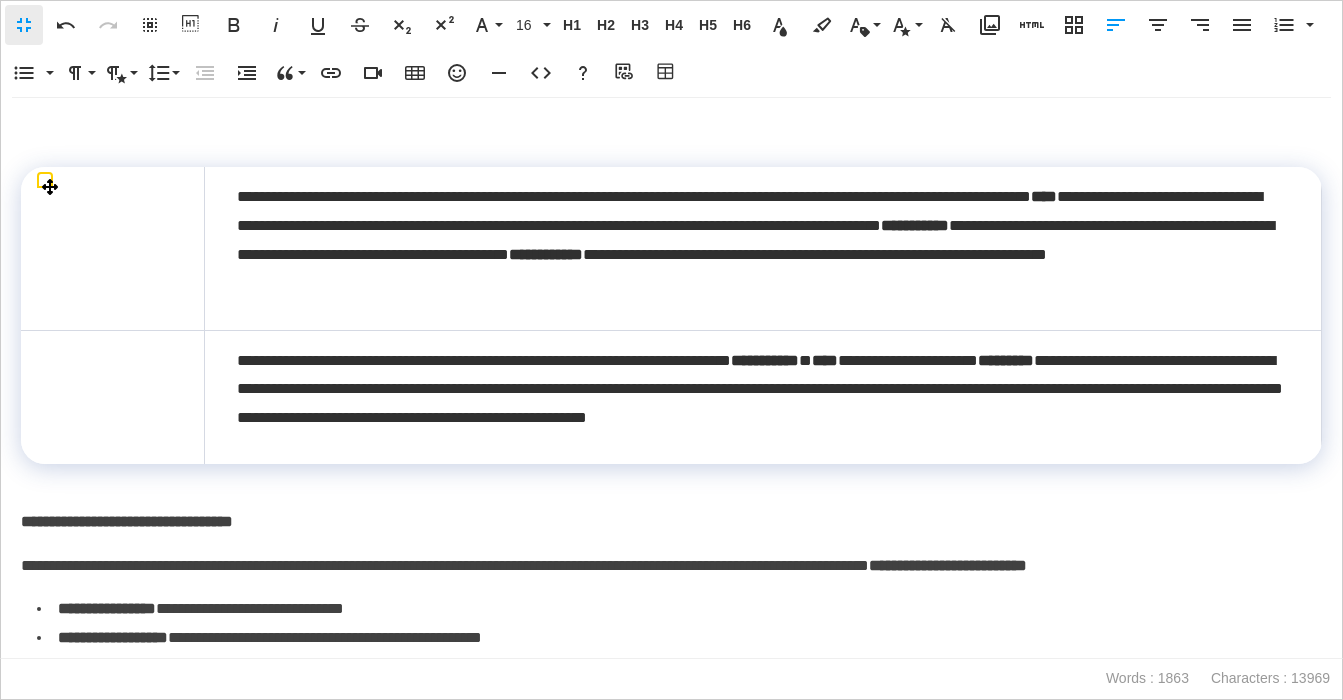 click at bounding box center [113, 248] 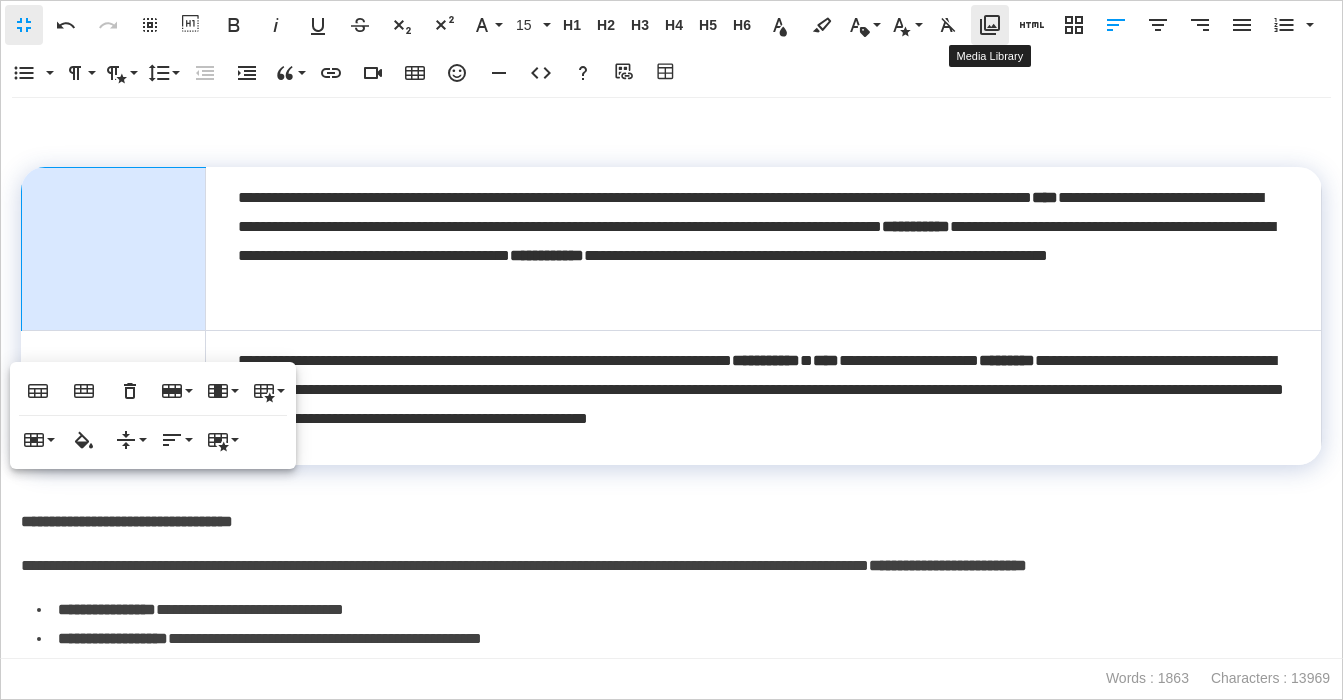 click 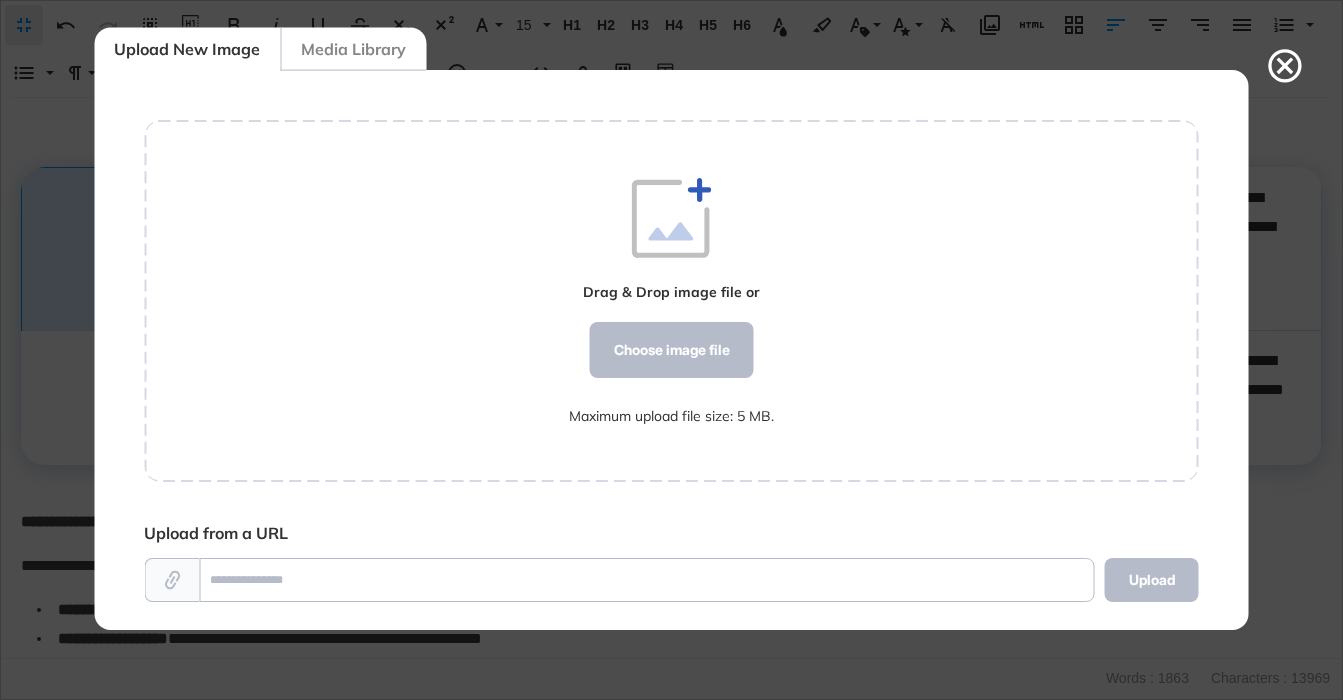 scroll, scrollTop: 9, scrollLeft: 1, axis: both 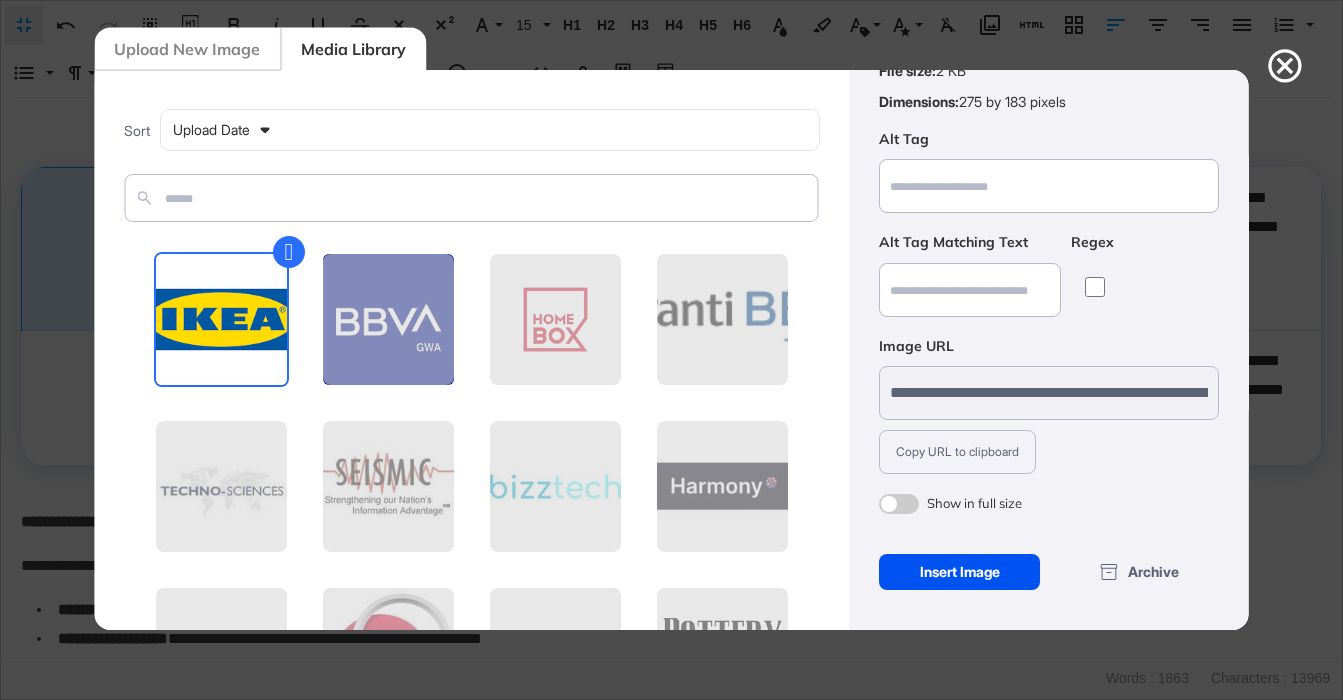 click on "Insert Image" at bounding box center [959, 572] 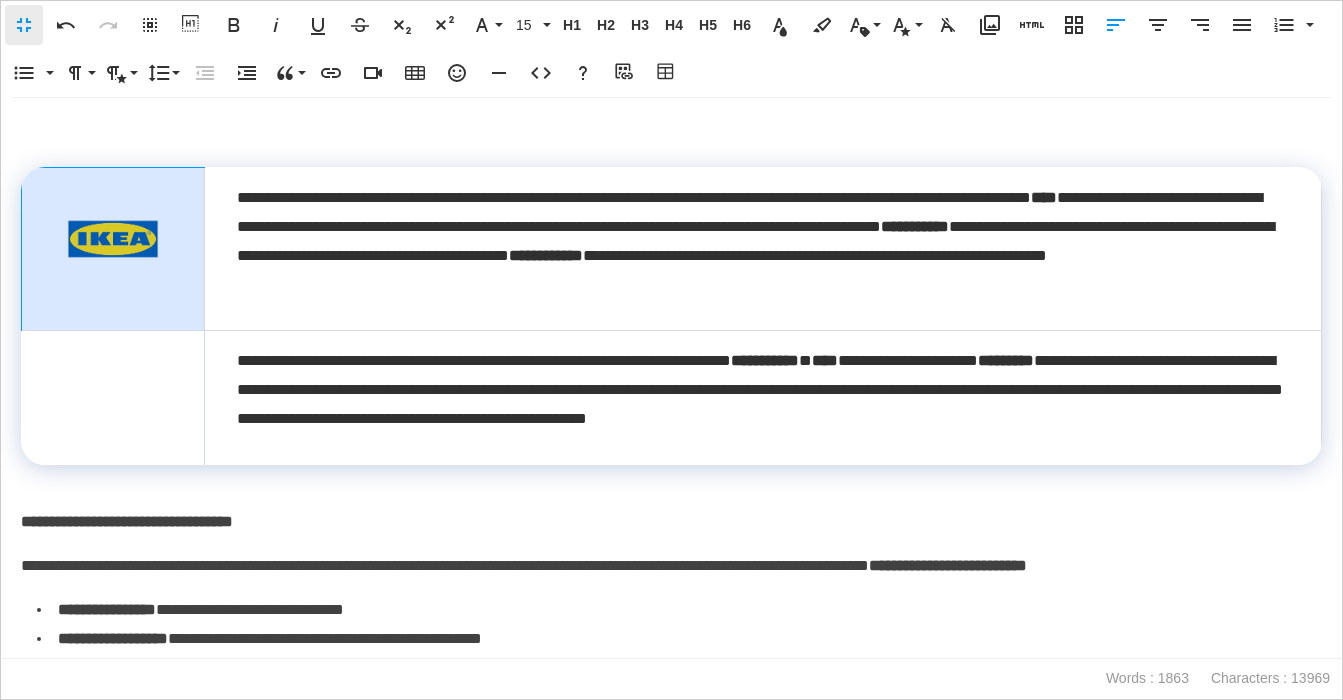 click at bounding box center [113, 238] 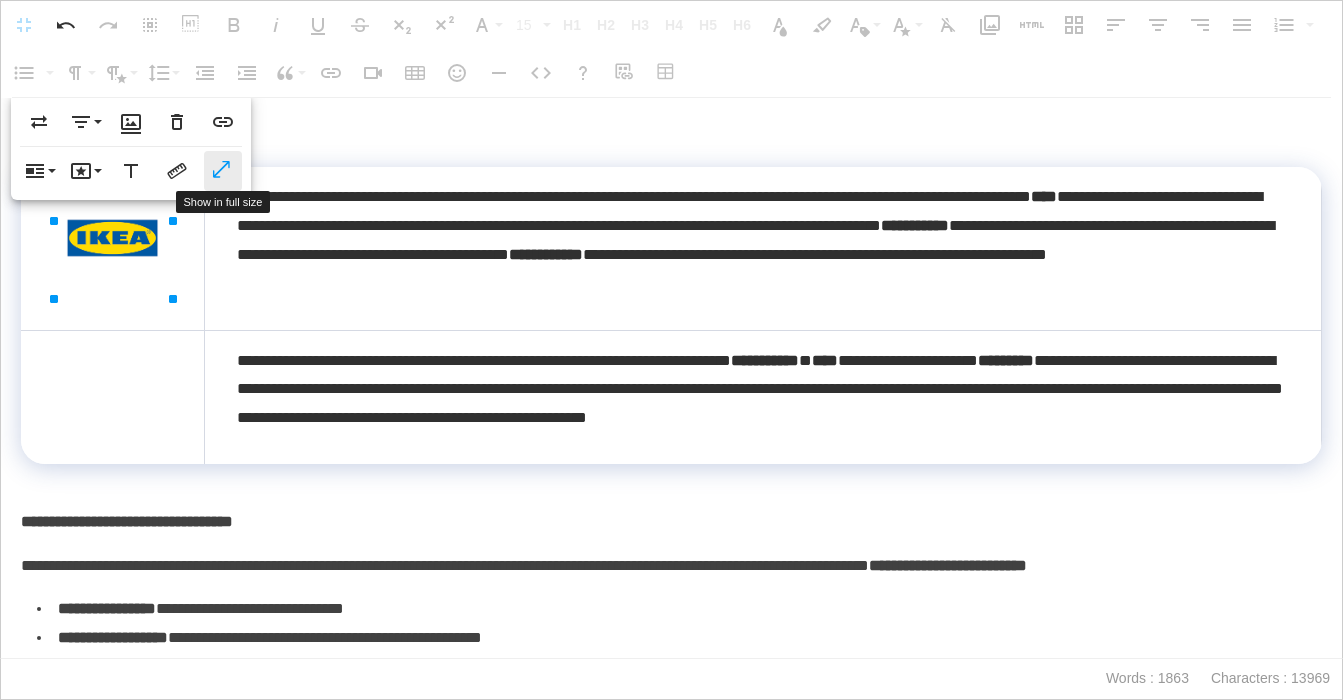 drag, startPoint x: 235, startPoint y: 167, endPoint x: 223, endPoint y: 172, distance: 13 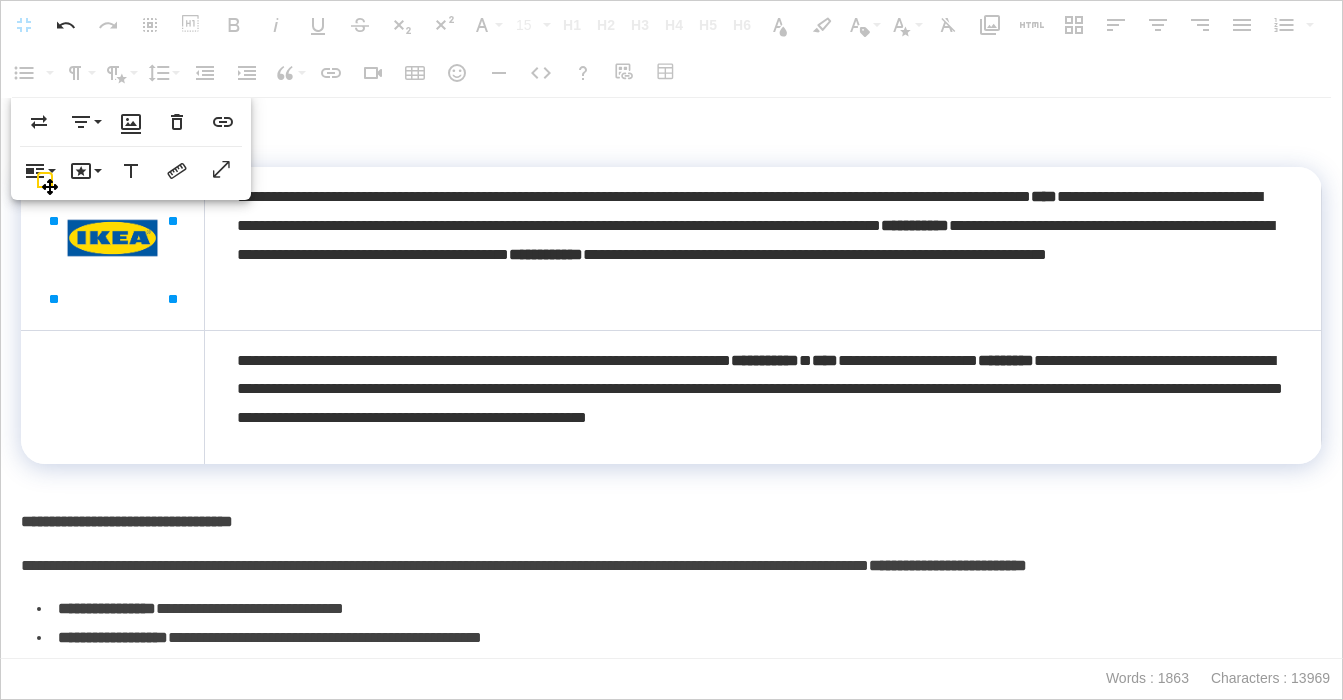 click at bounding box center [113, 248] 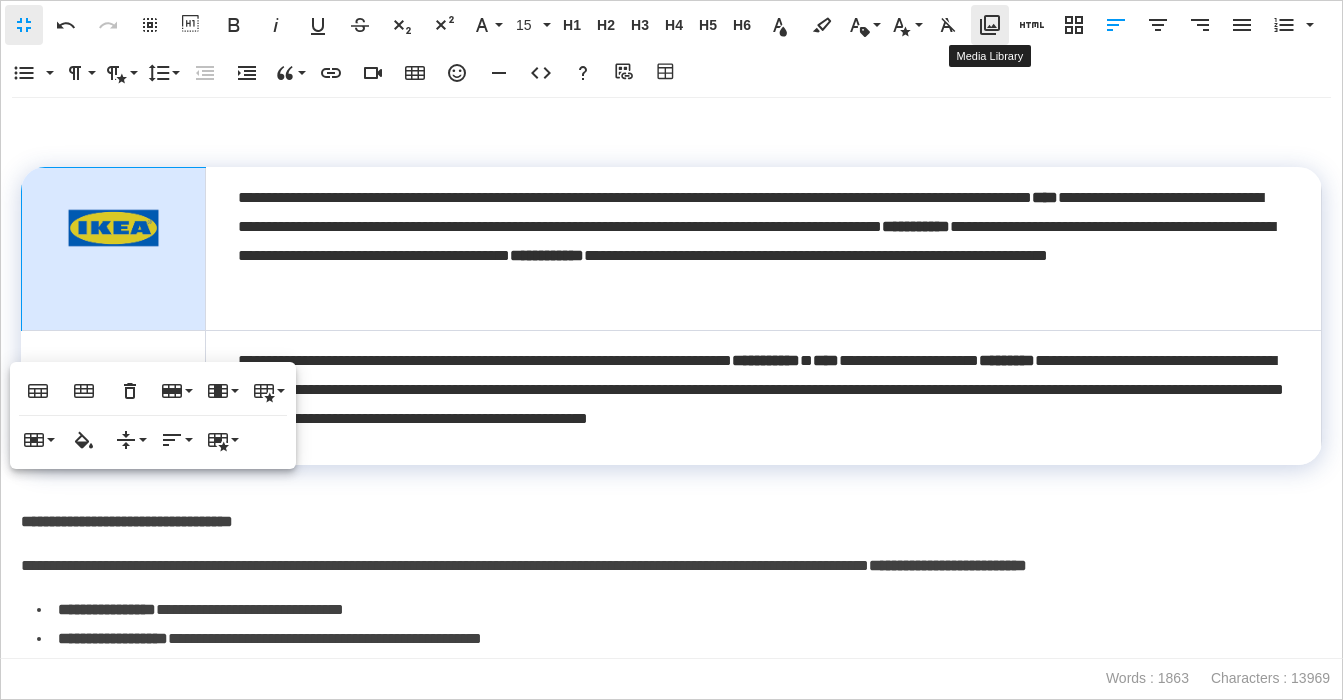 click 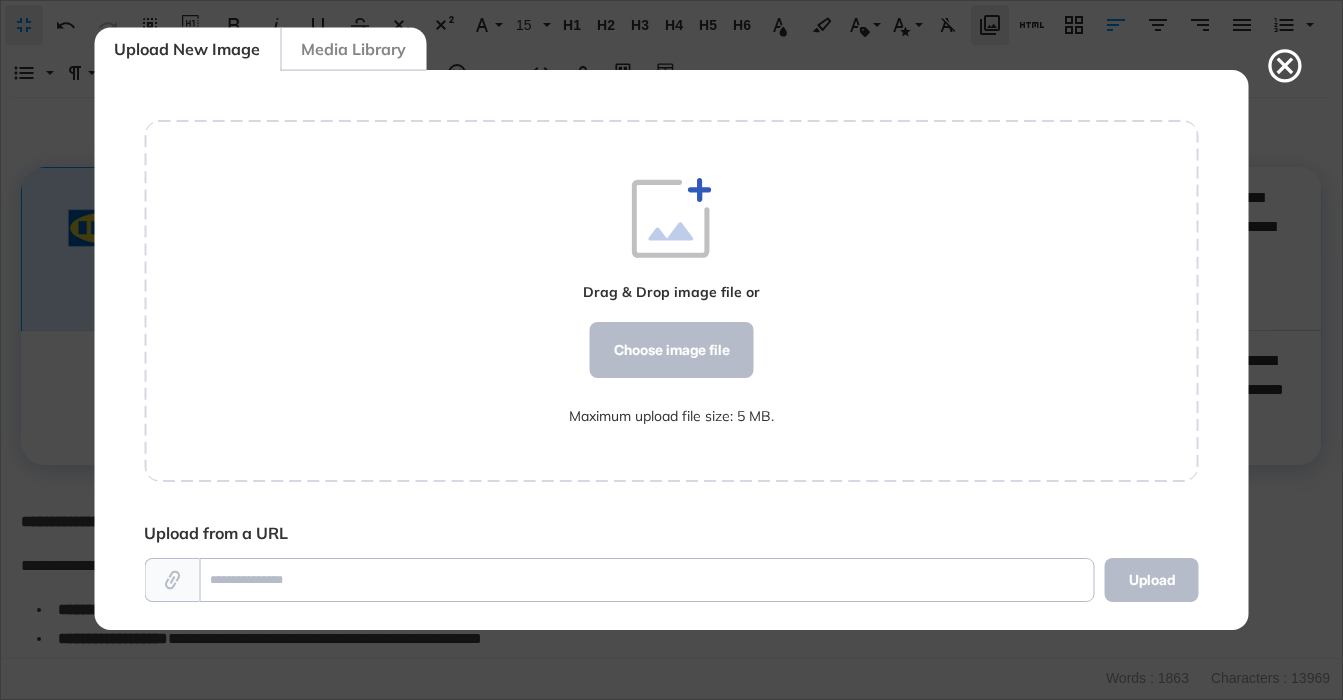 scroll, scrollTop: 560, scrollLeft: 1055, axis: both 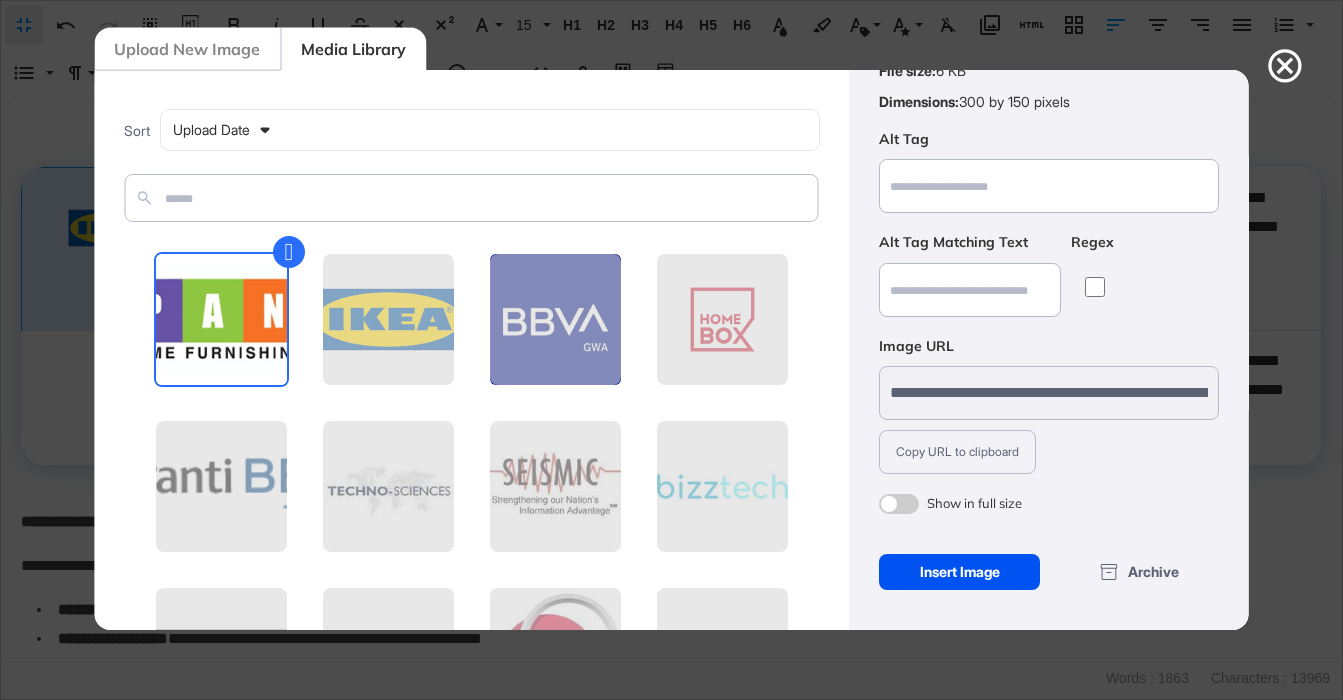 click on "Insert Image" at bounding box center (959, 572) 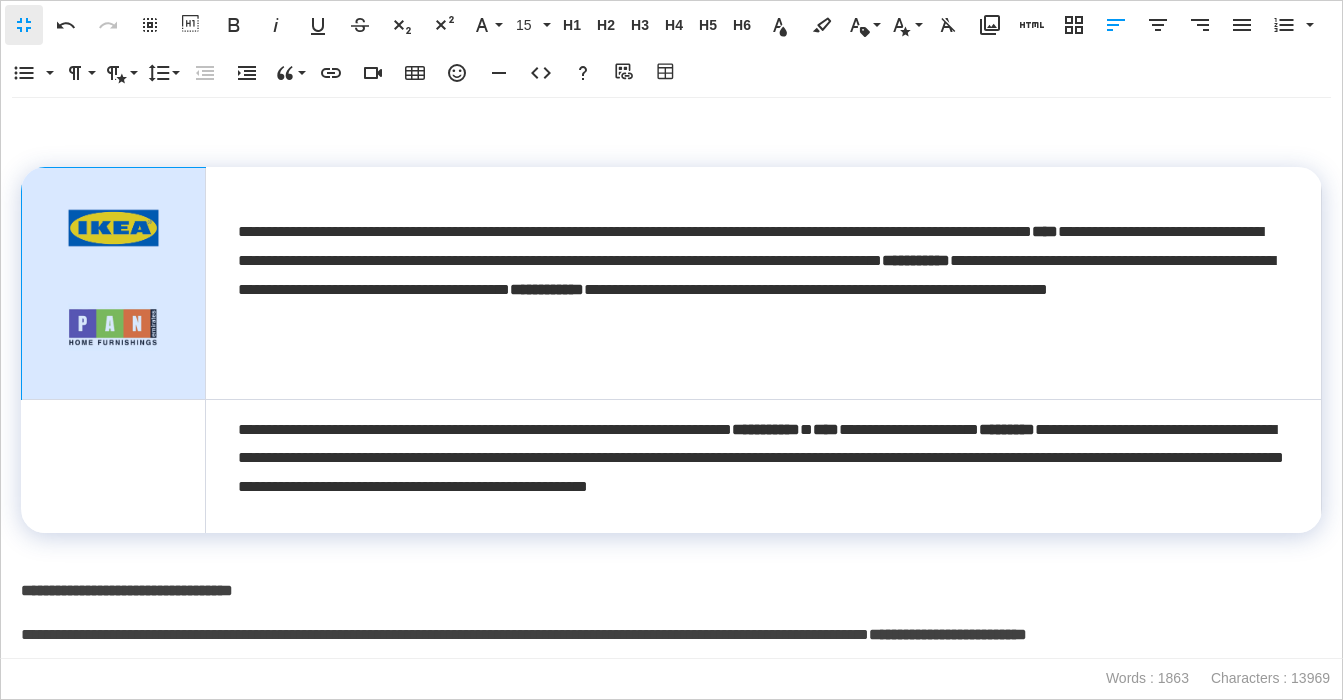 click at bounding box center [113, 327] 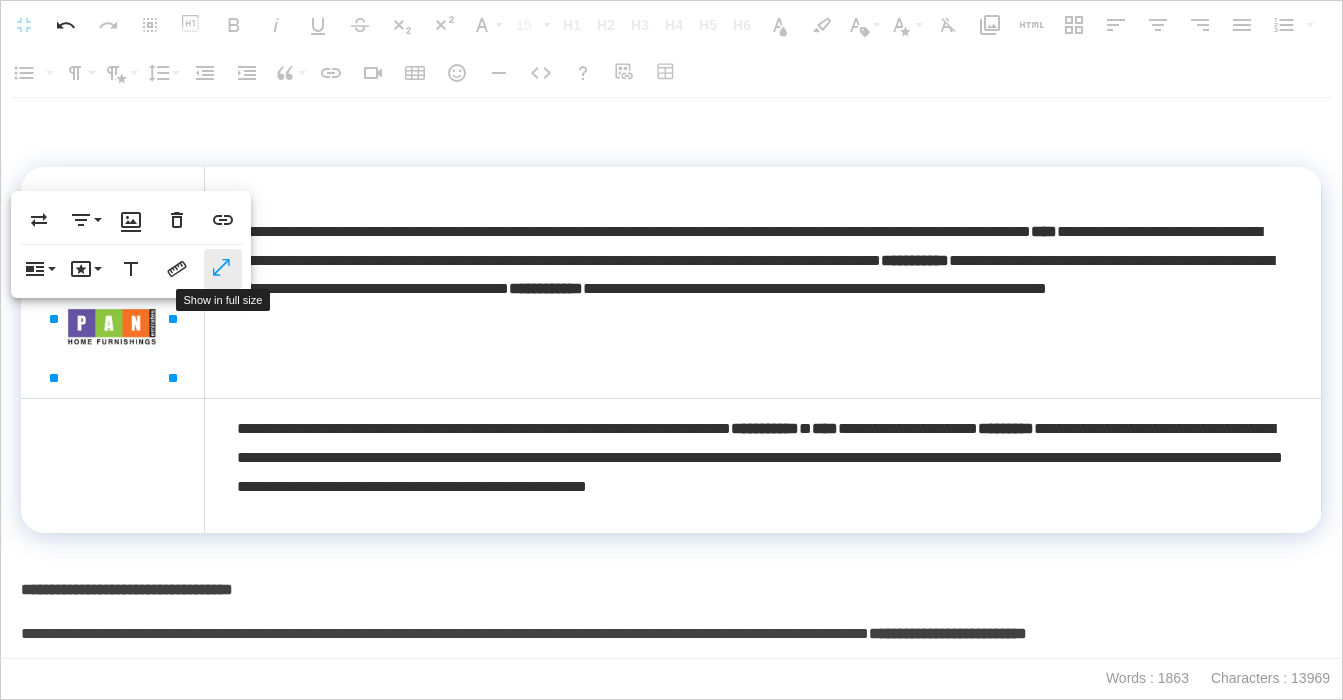 click on "Show in full size" at bounding box center [223, 269] 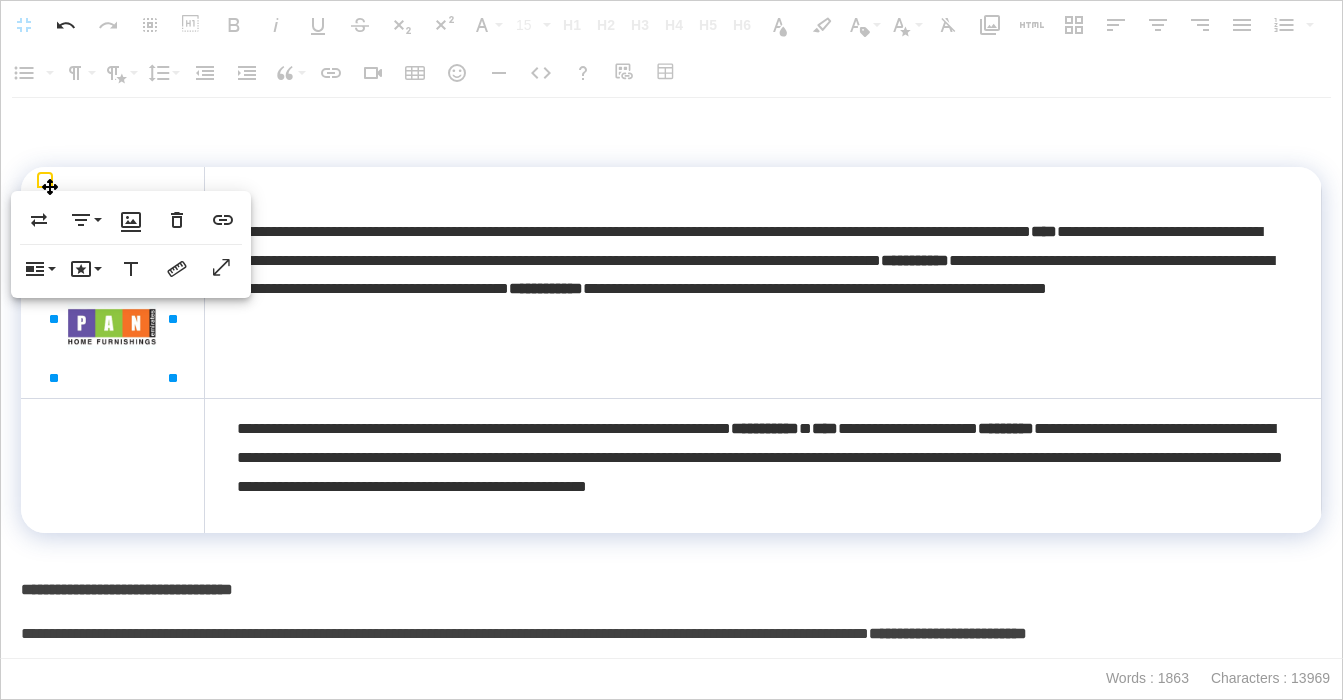click at bounding box center [113, 282] 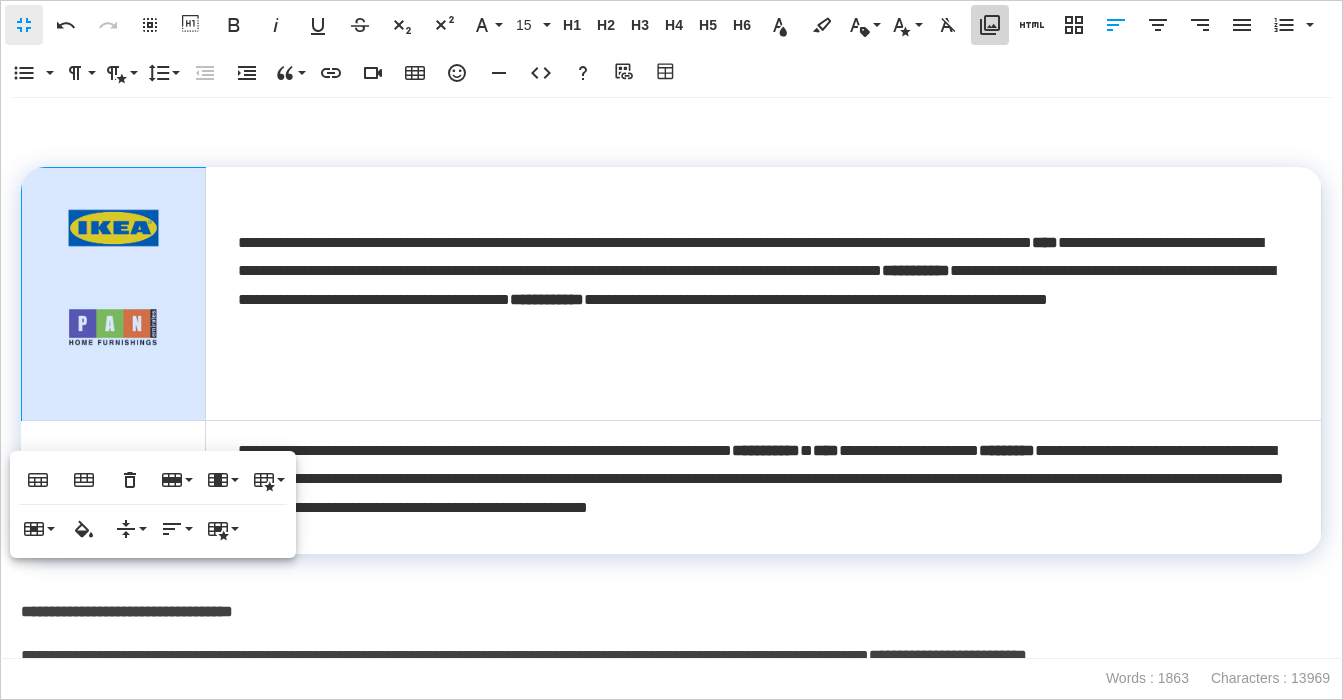 click 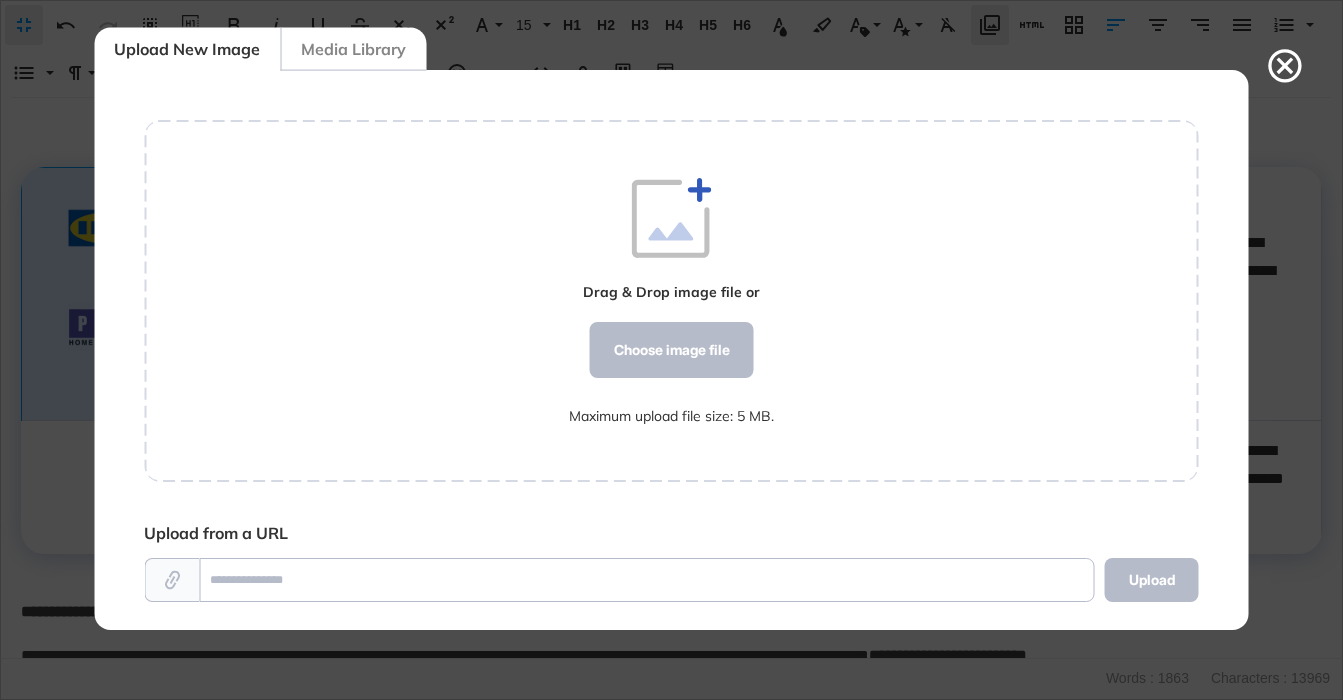 scroll, scrollTop: 560, scrollLeft: 1055, axis: both 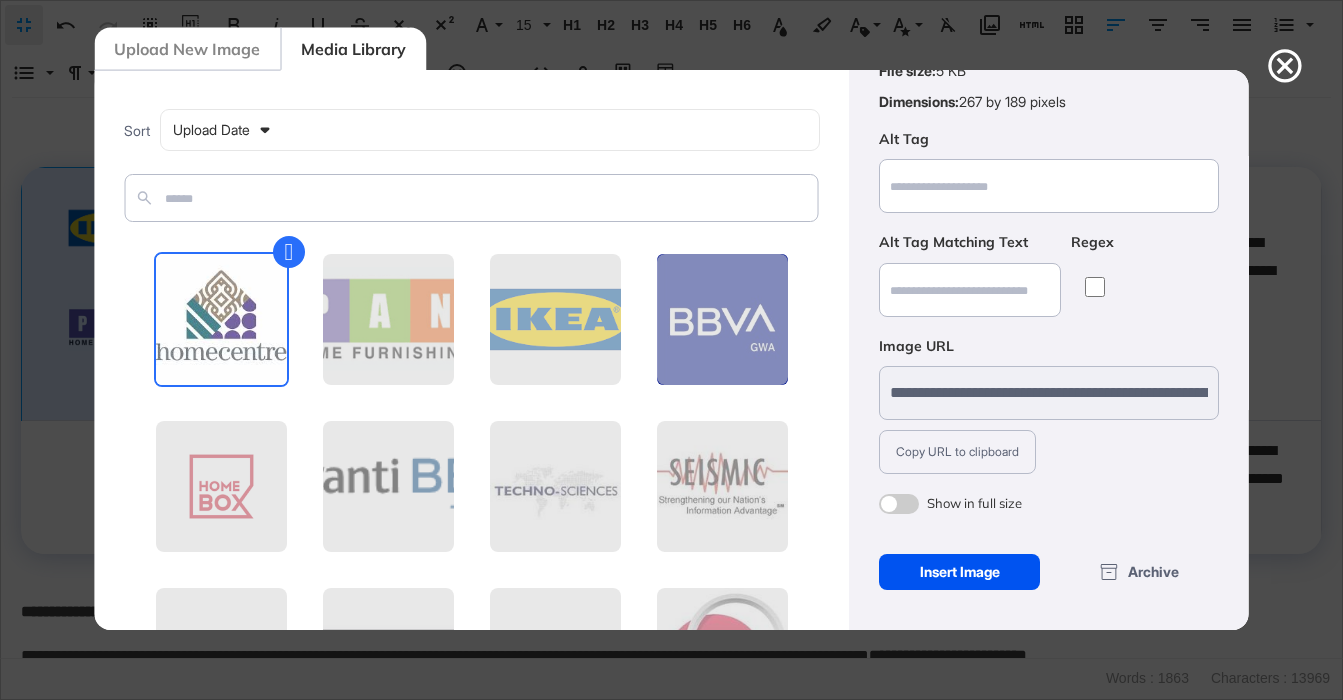 click on "Insert Image" at bounding box center (959, 572) 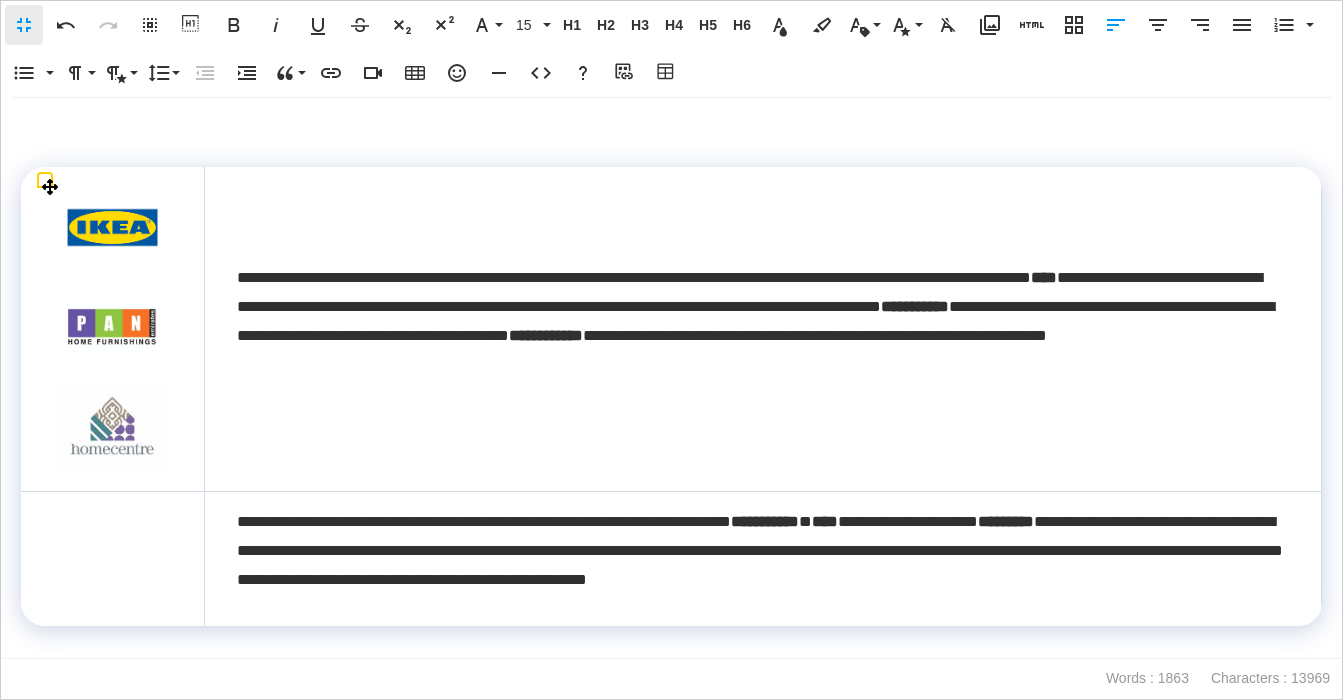 click at bounding box center (112, 428) 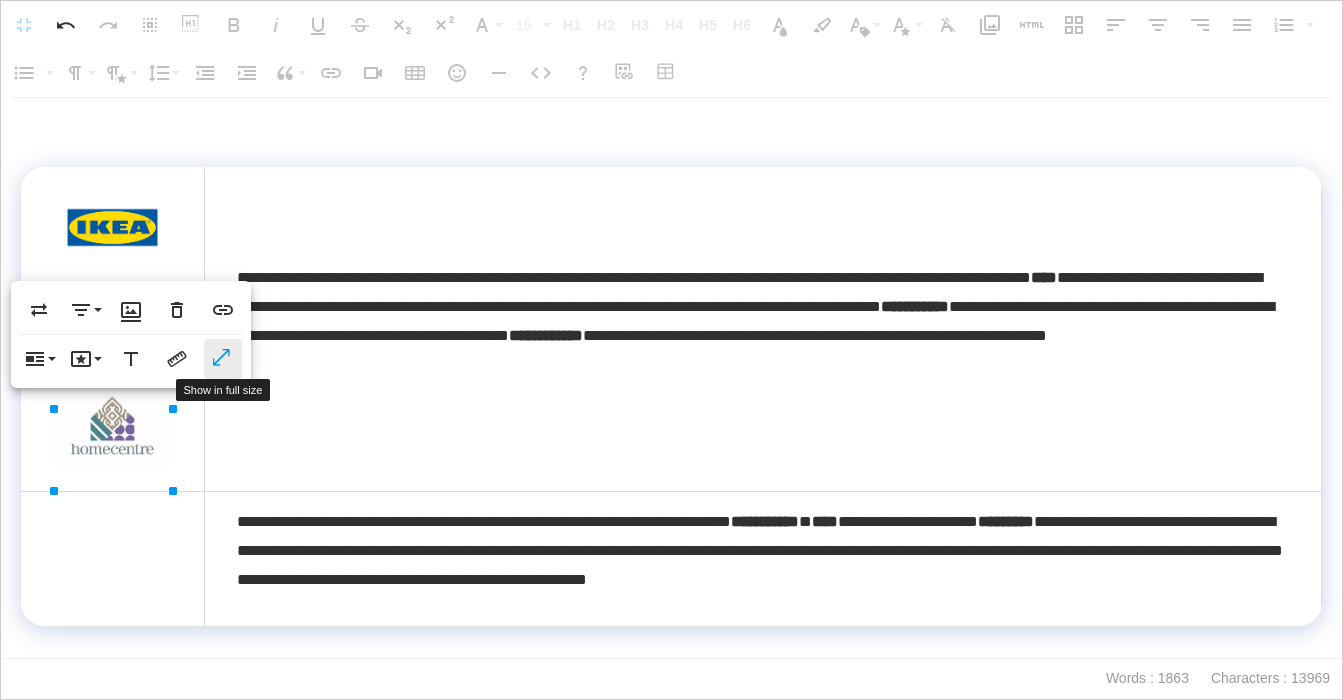 click 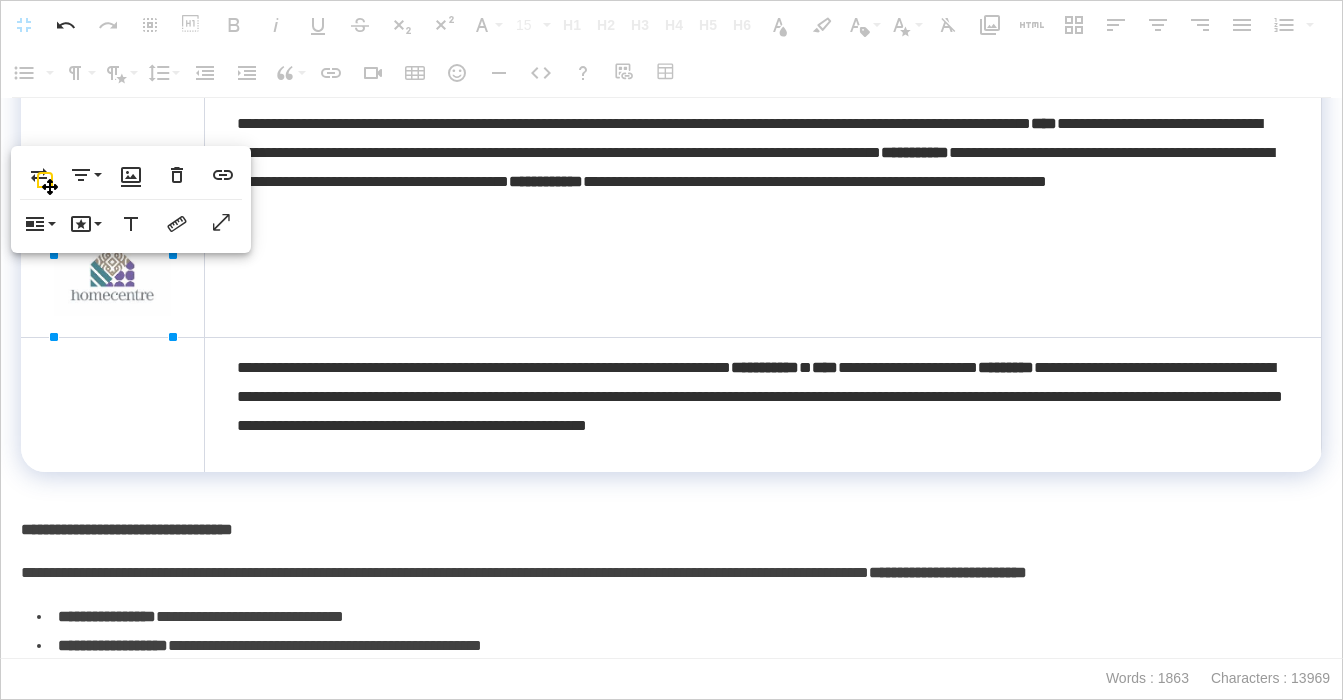 scroll, scrollTop: 1737, scrollLeft: 0, axis: vertical 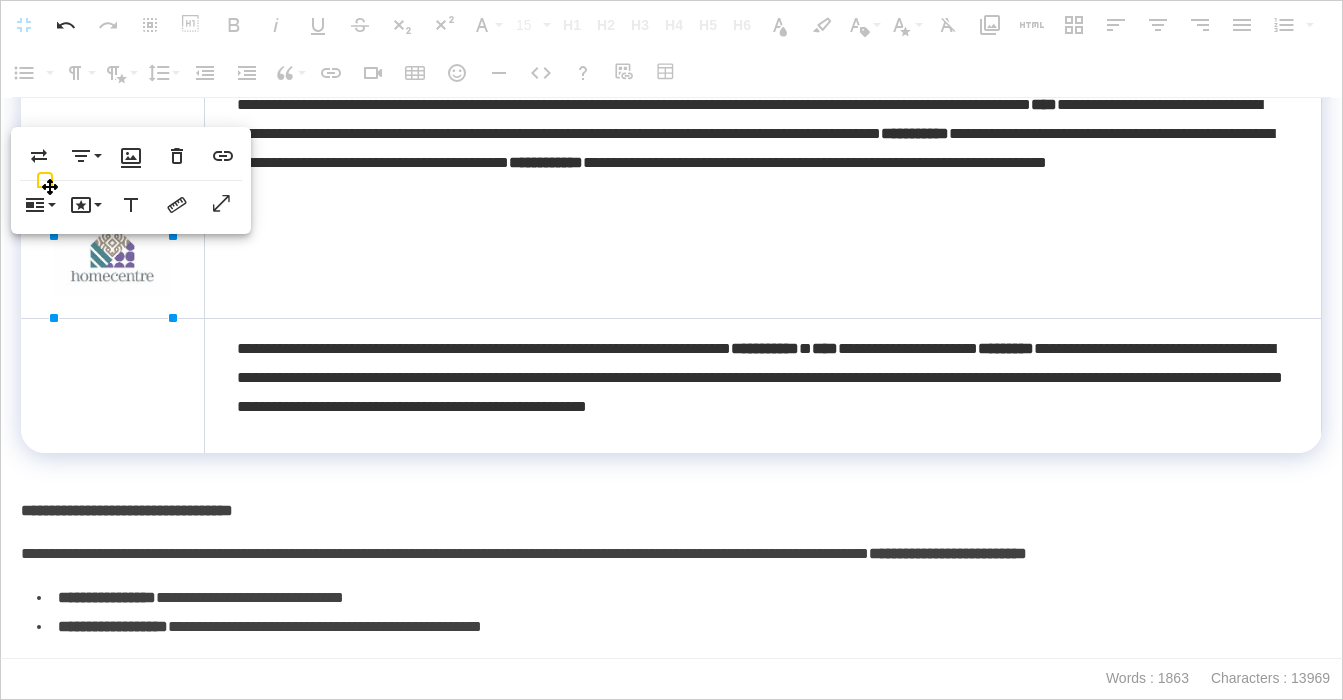 drag, startPoint x: 142, startPoint y: 415, endPoint x: 129, endPoint y: 415, distance: 13 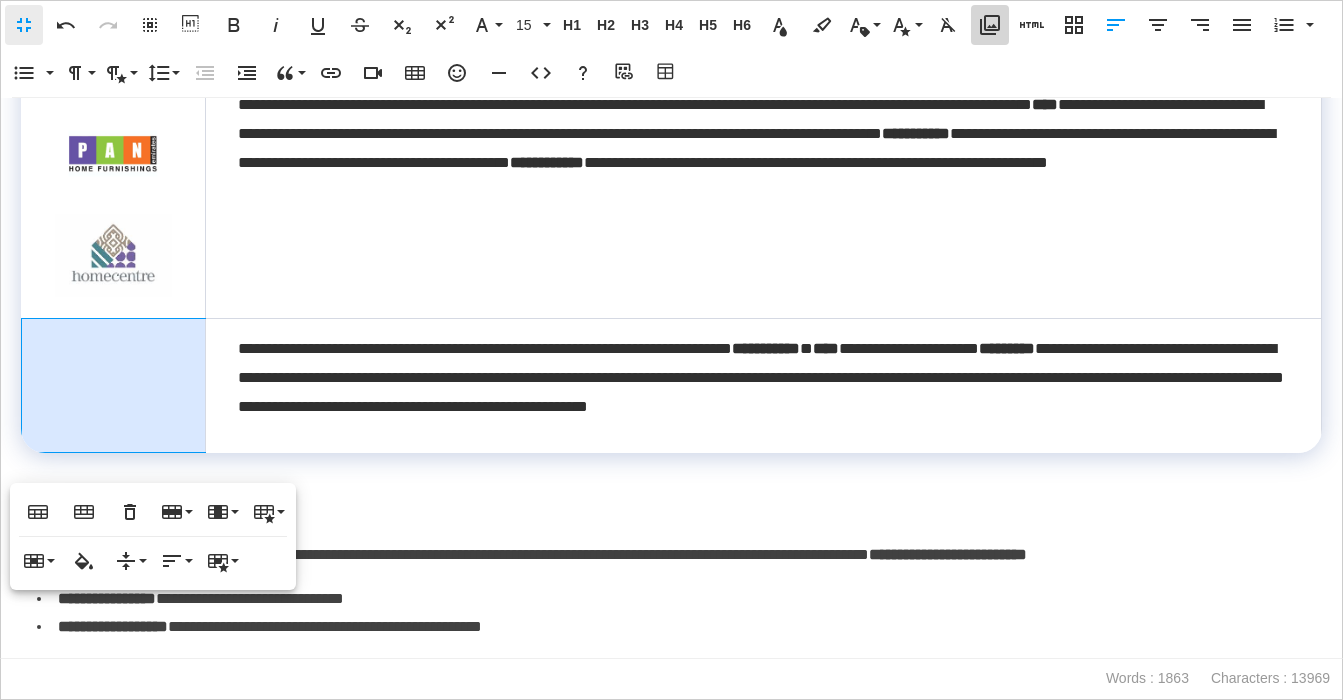 click 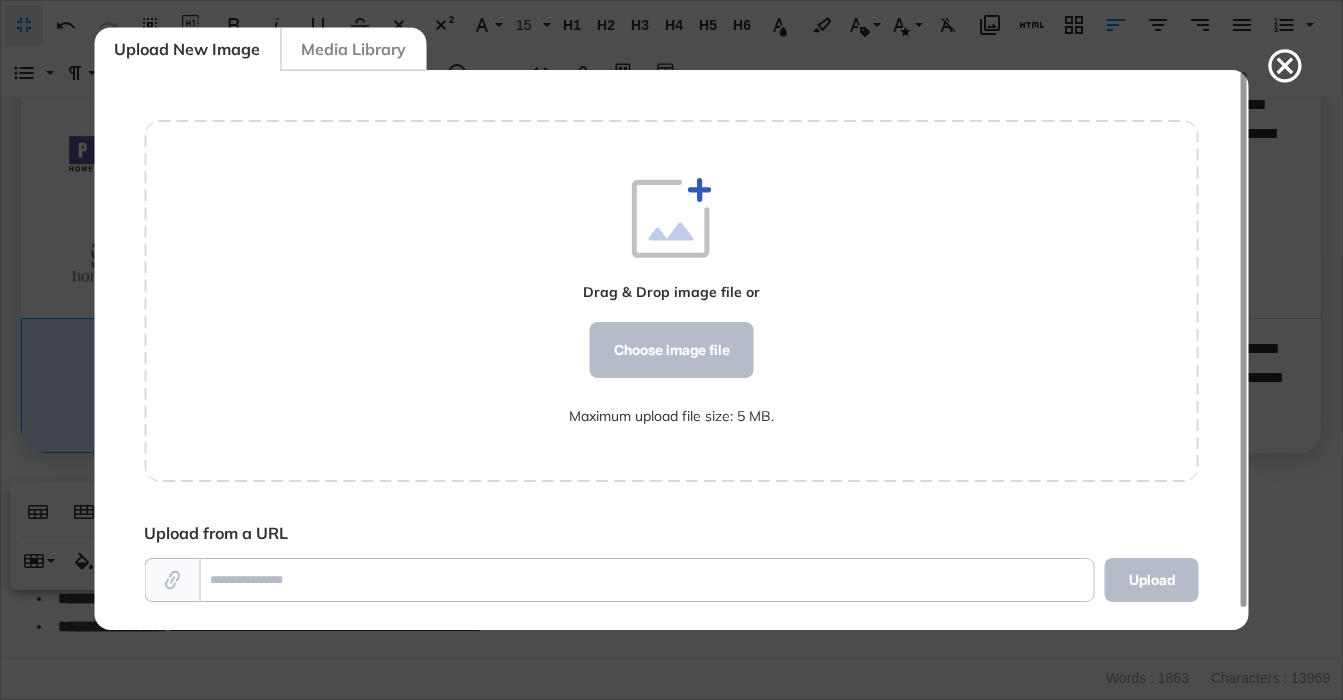 scroll, scrollTop: 560, scrollLeft: 1055, axis: both 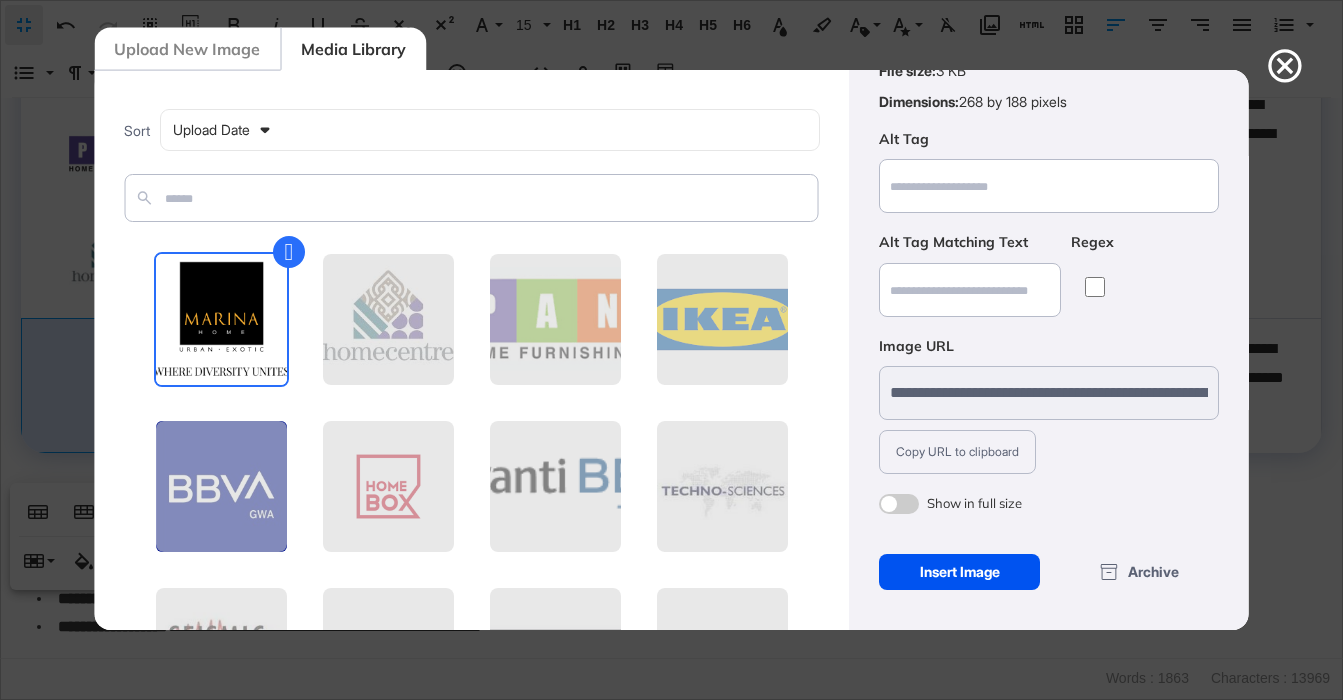 click on "Insert Image" at bounding box center [959, 572] 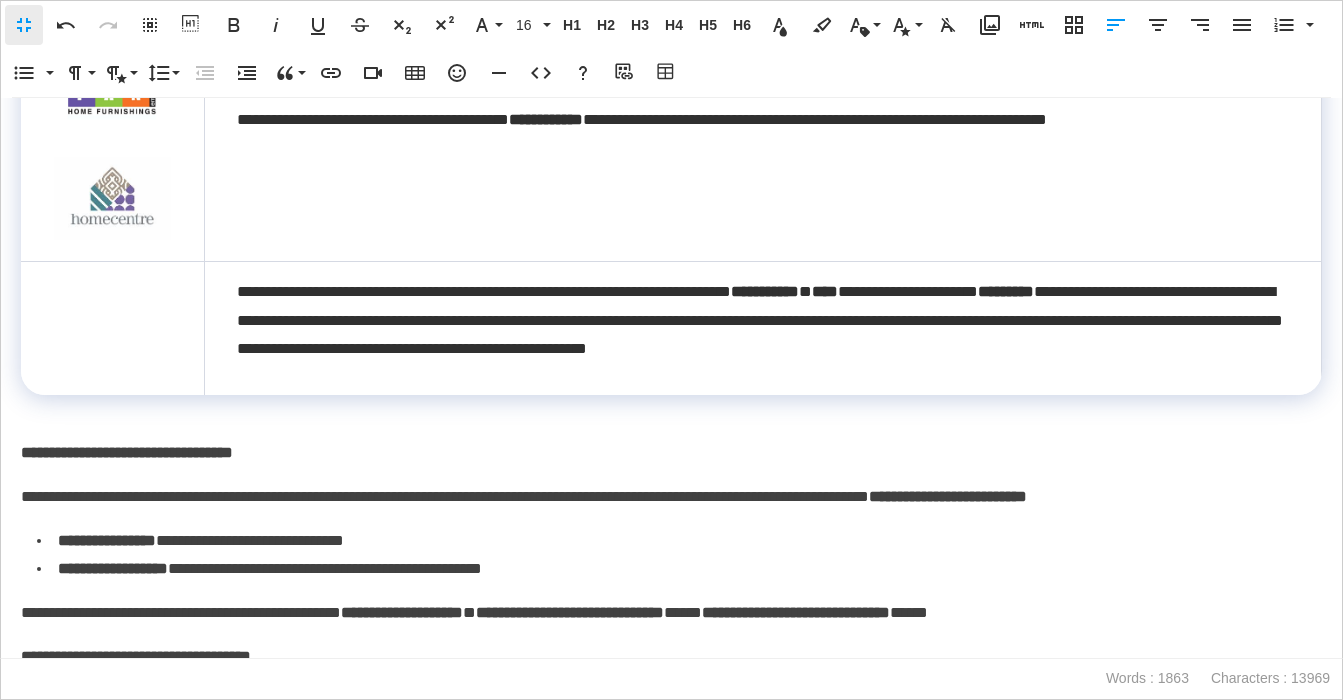 scroll, scrollTop: 4990, scrollLeft: 0, axis: vertical 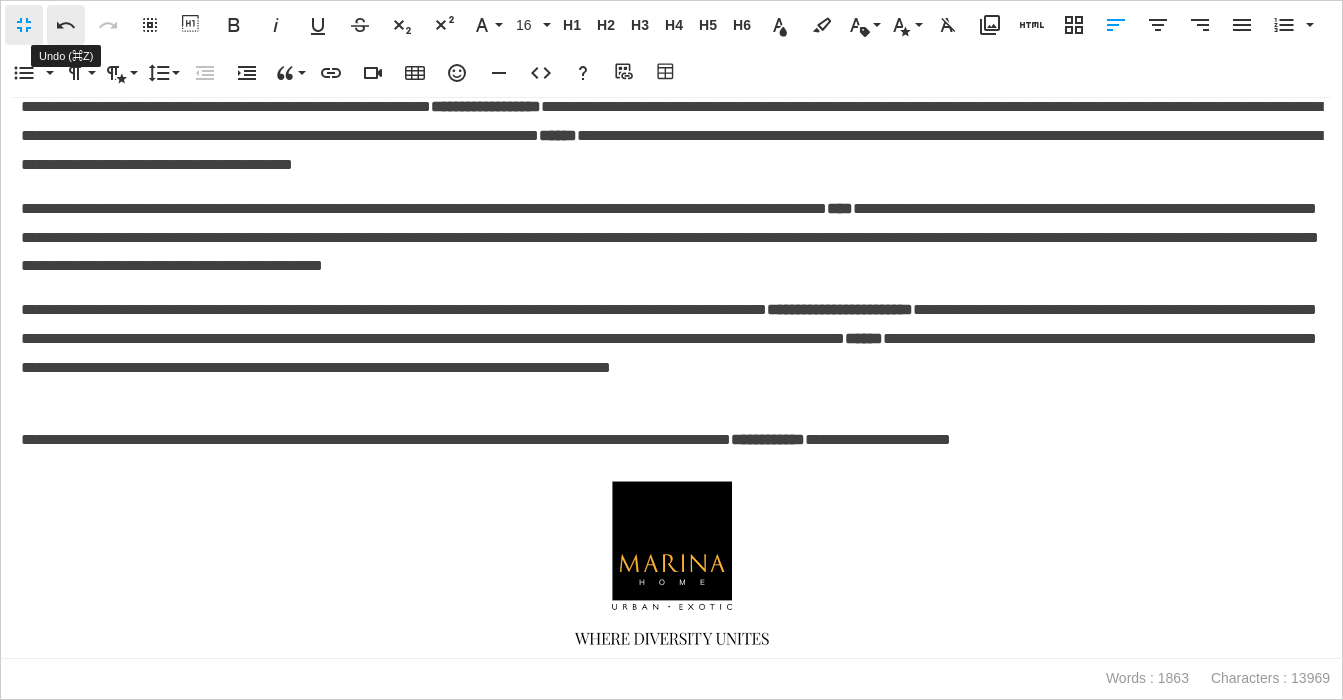 click on "Undo" at bounding box center [66, 25] 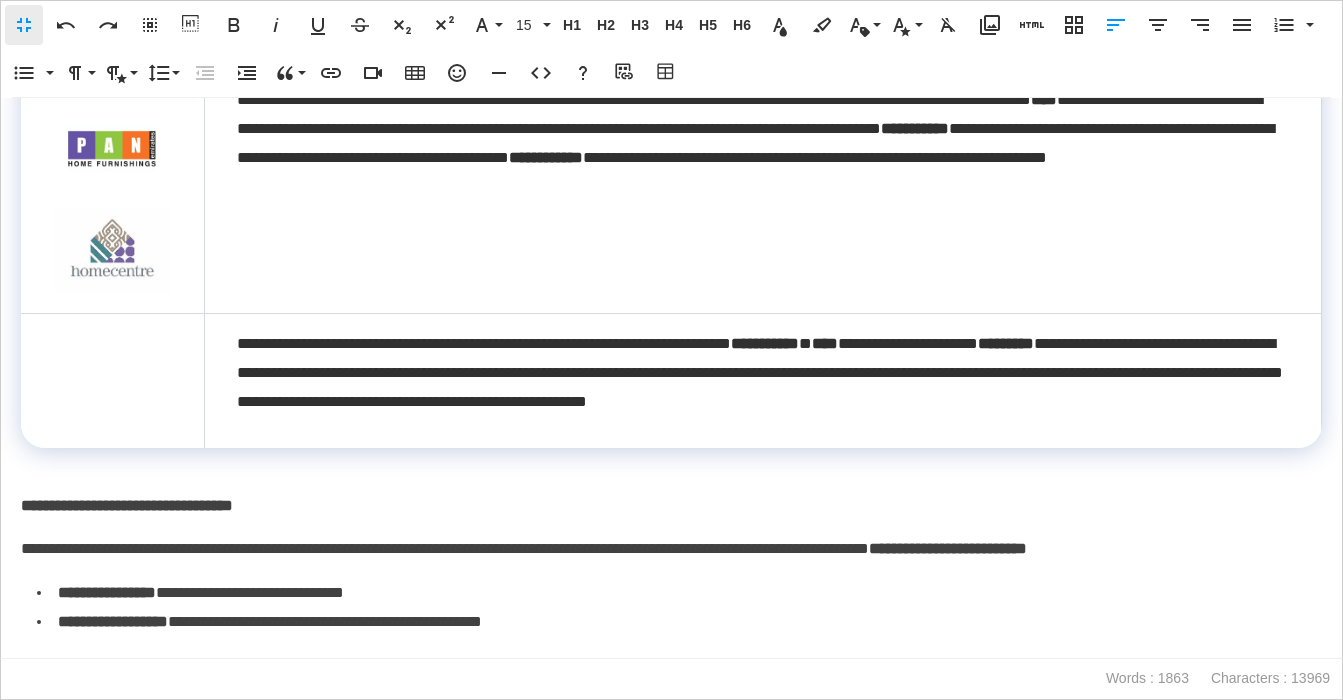 scroll, scrollTop: 1743, scrollLeft: 0, axis: vertical 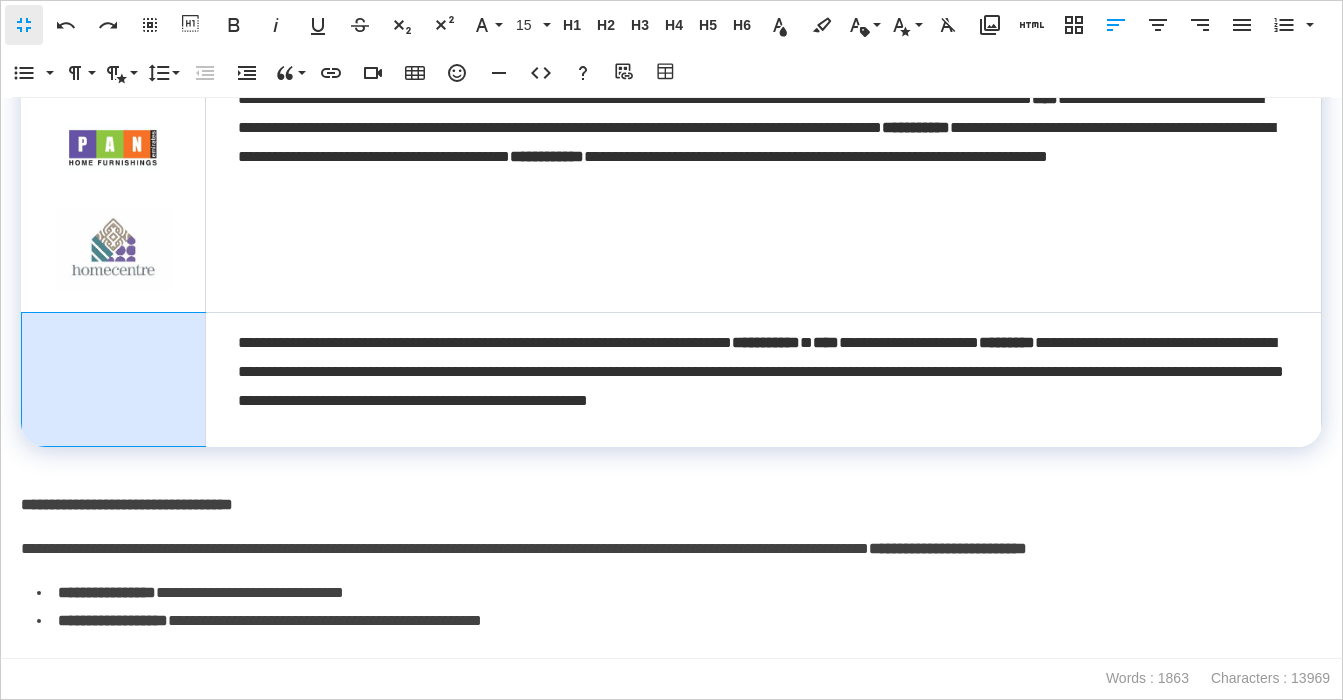 click at bounding box center [114, 380] 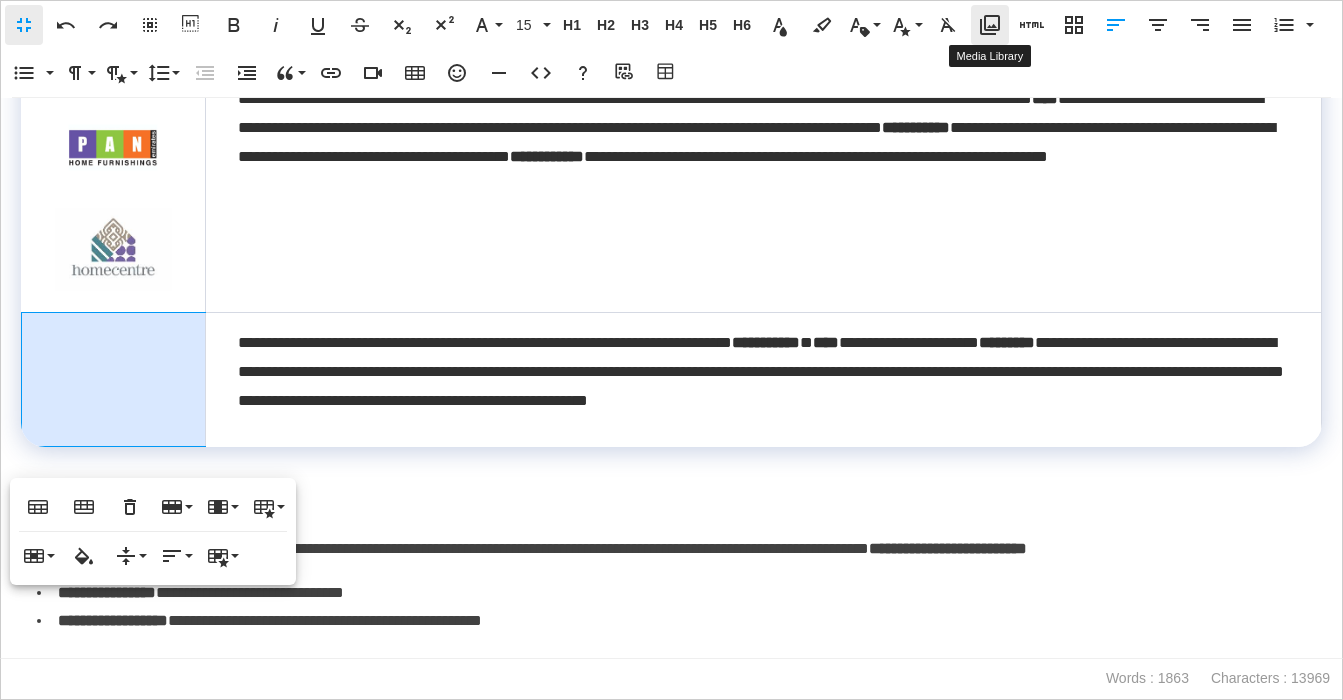 click 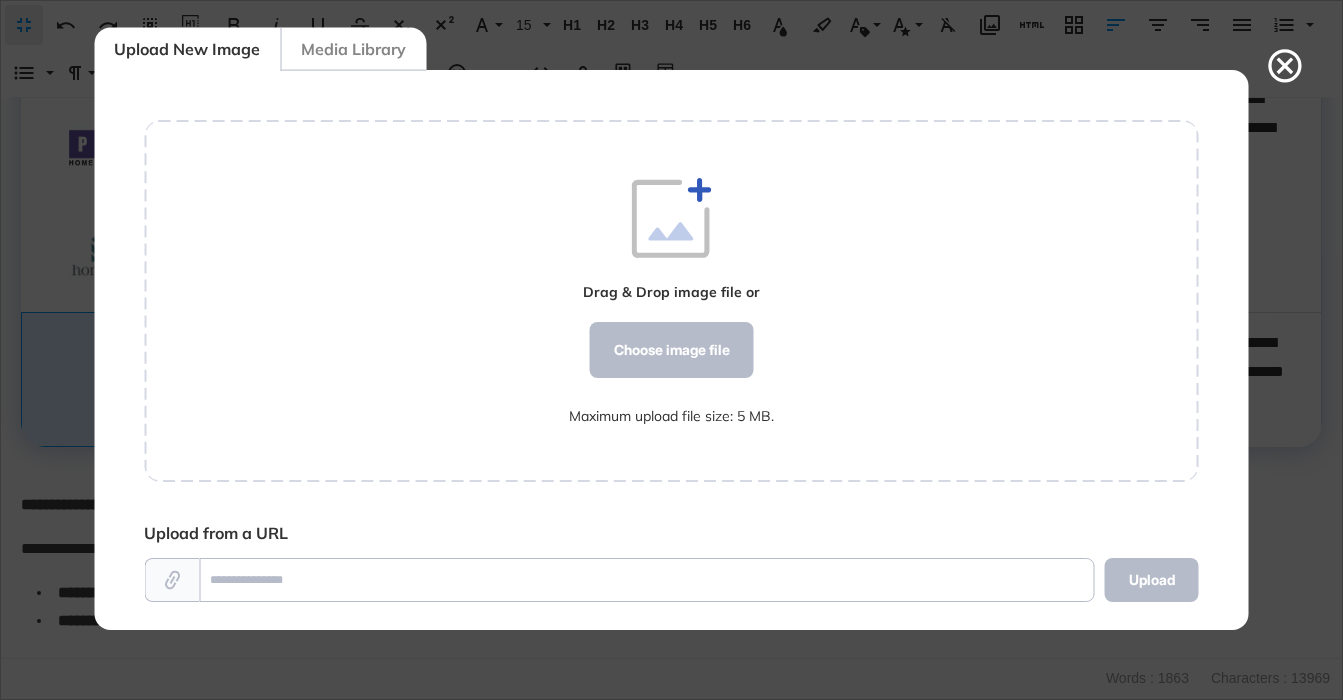 scroll, scrollTop: 560, scrollLeft: 1055, axis: both 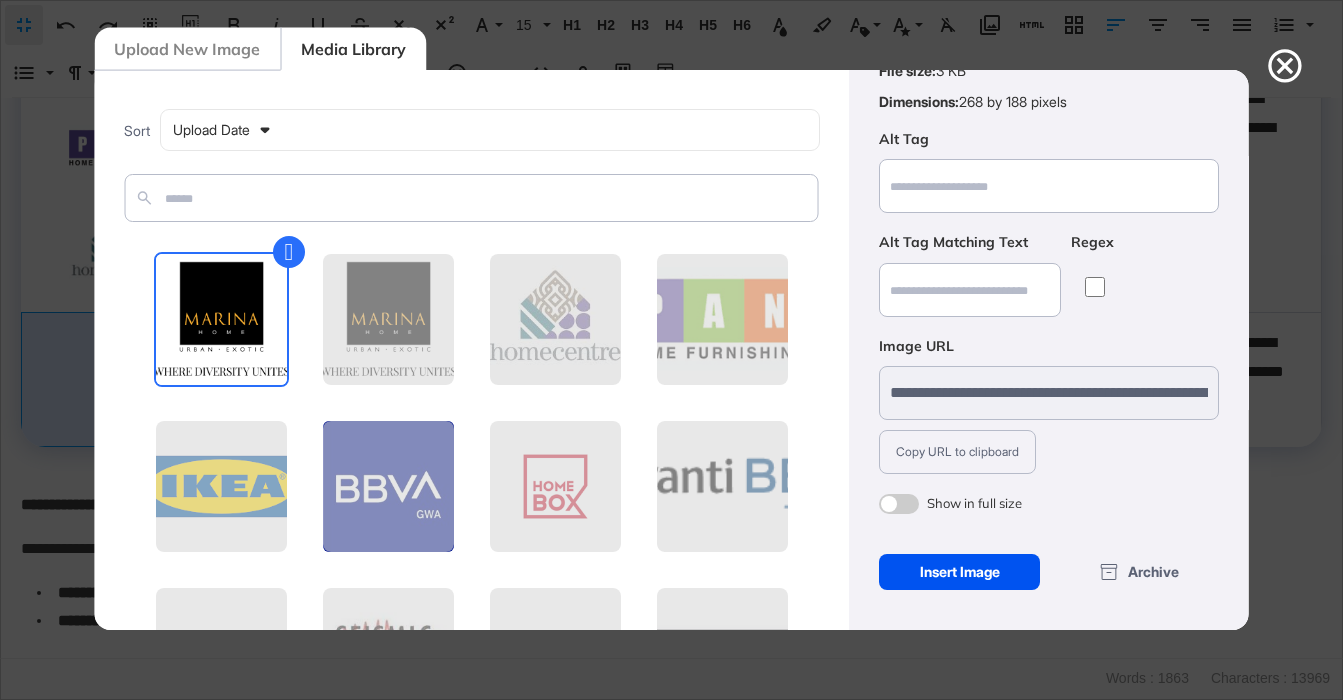 click on "Insert Image" at bounding box center [959, 572] 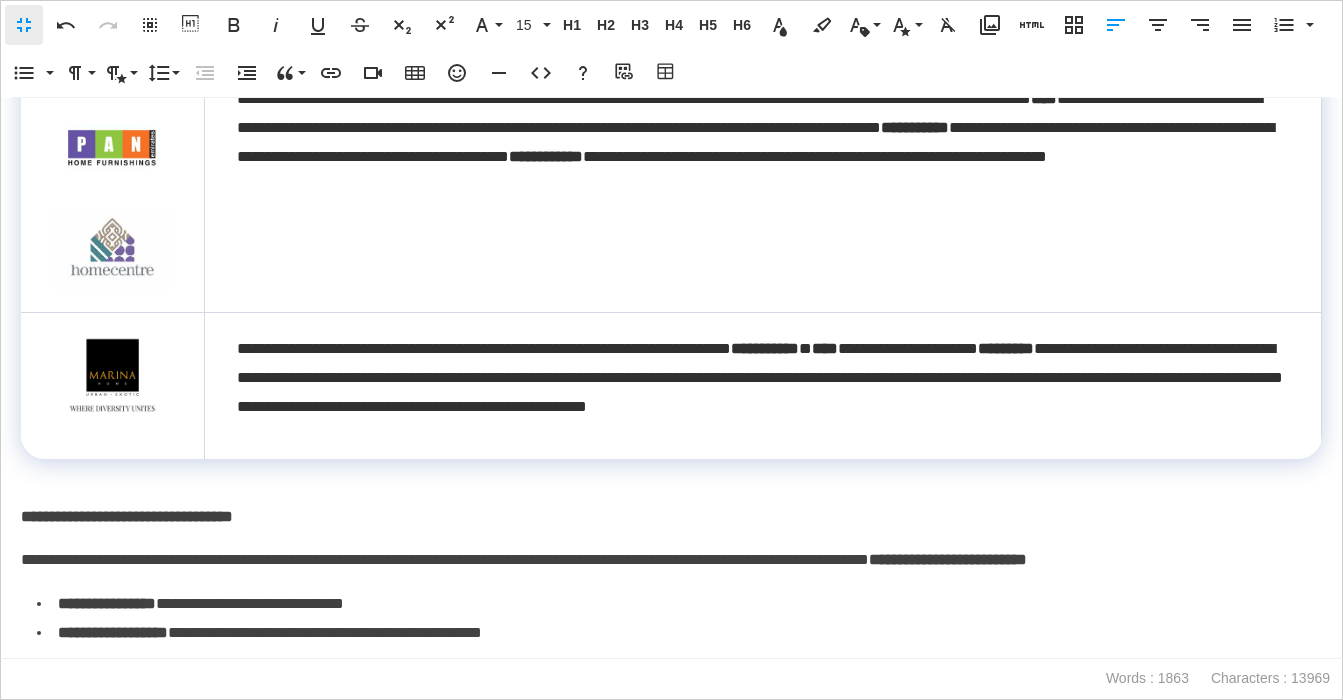 click at bounding box center [112, 375] 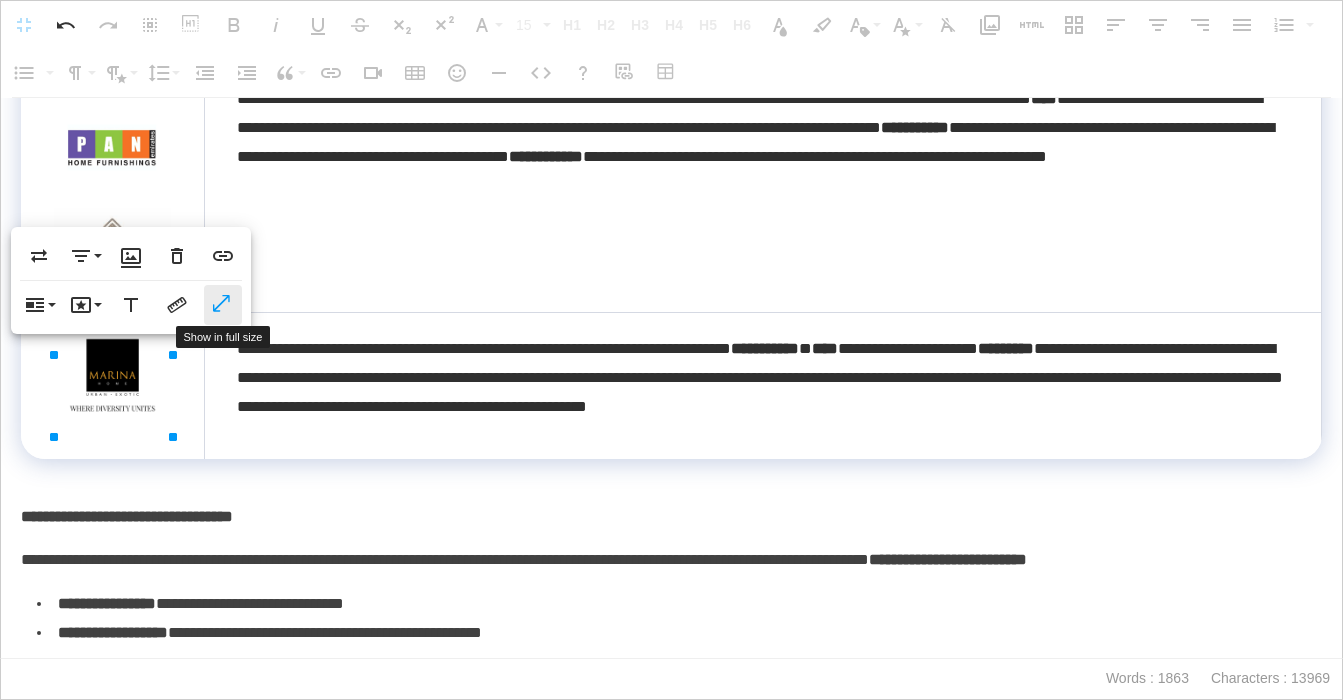 click 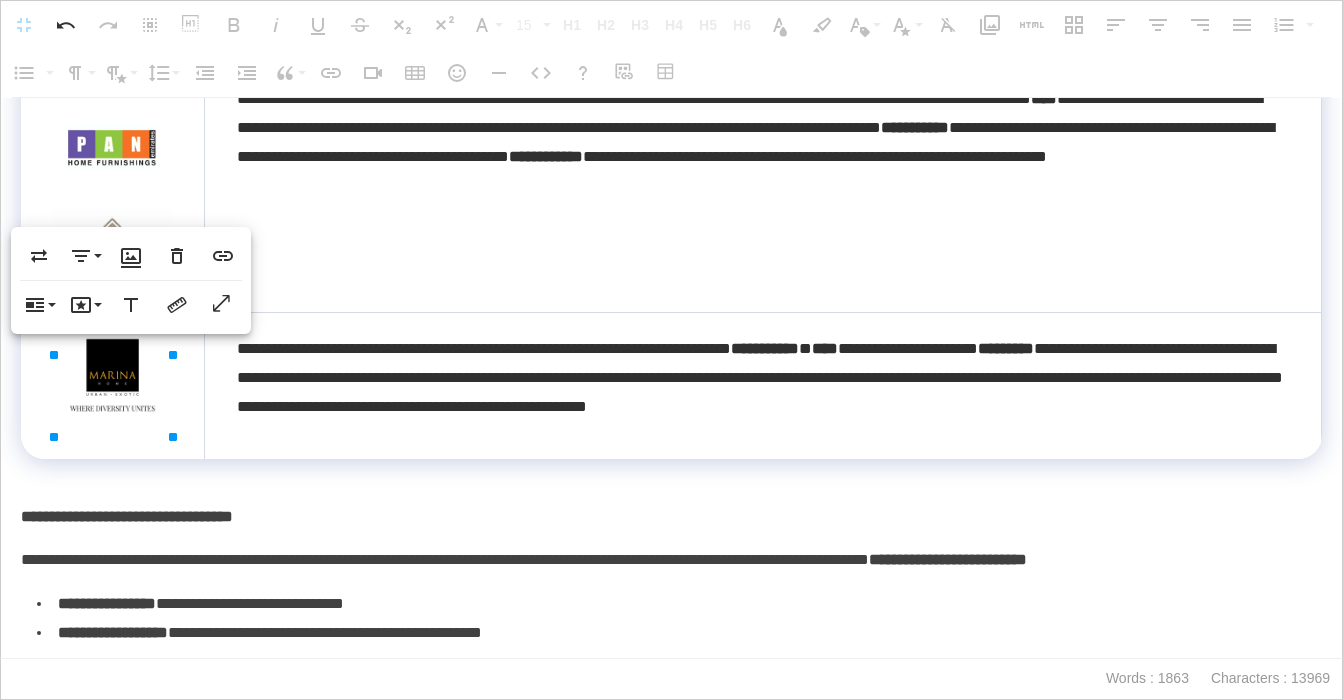 click at bounding box center (113, 386) 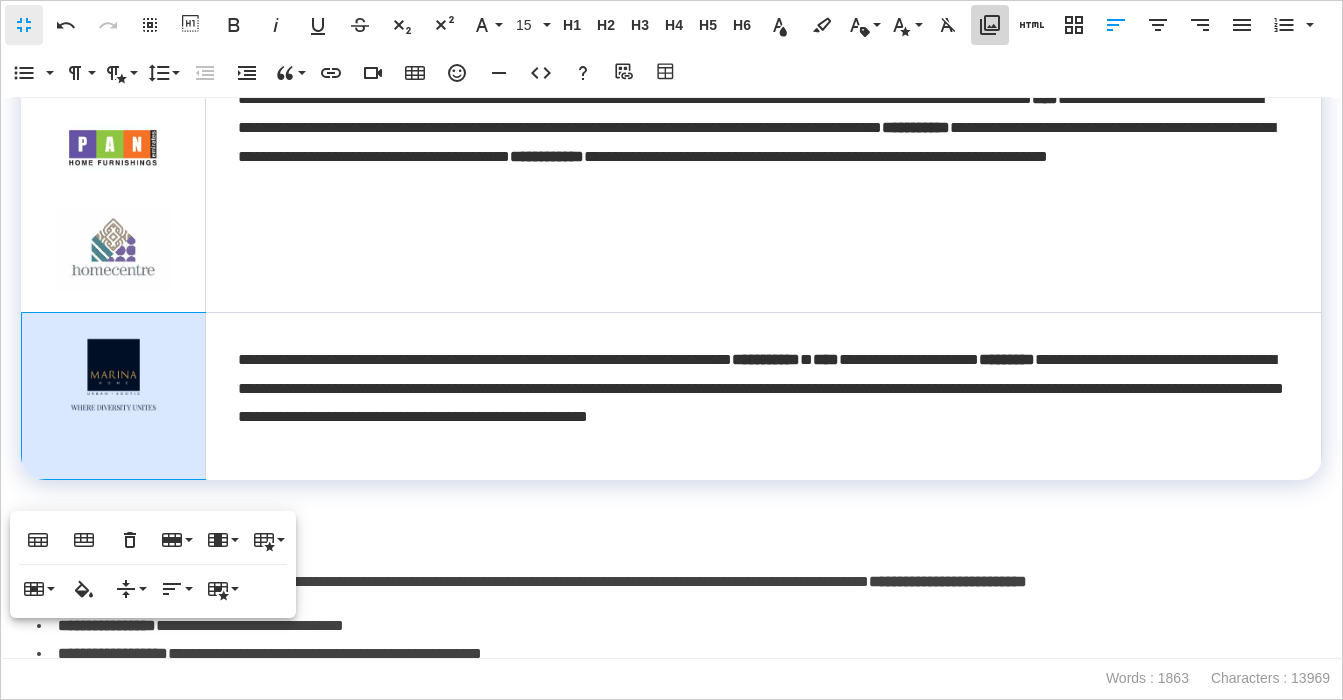 click 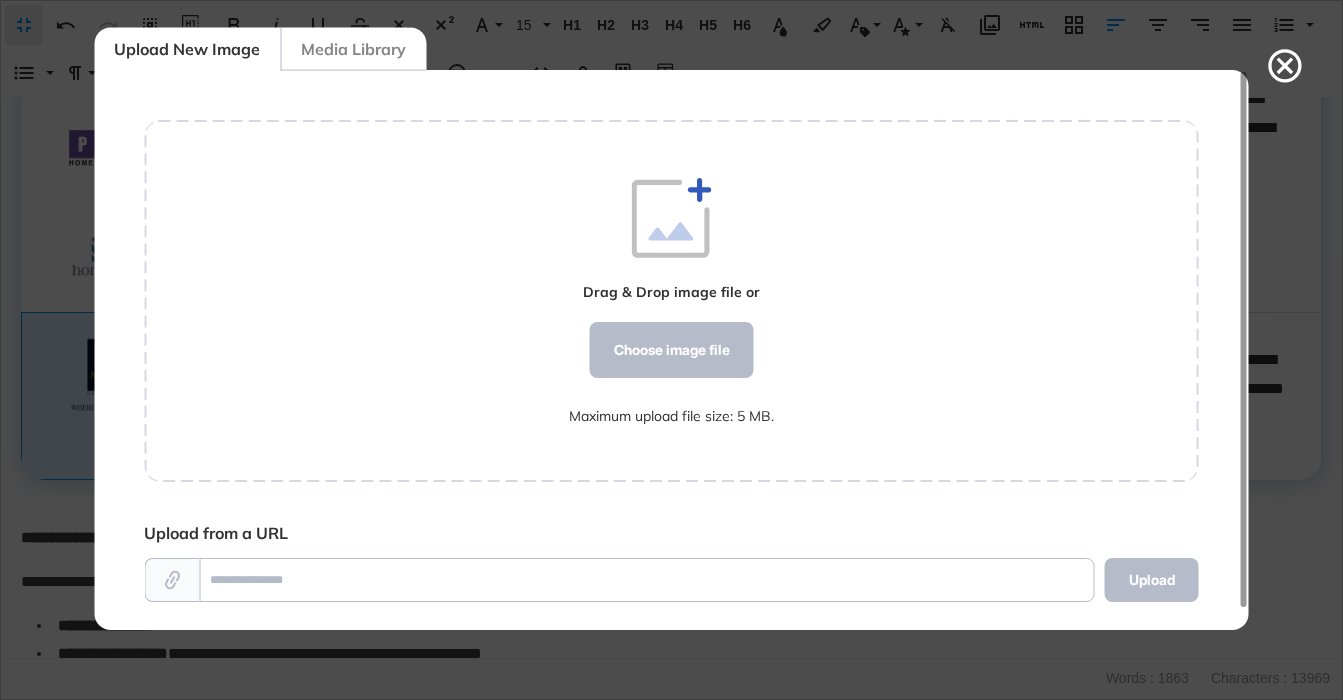 scroll, scrollTop: 560, scrollLeft: 1055, axis: both 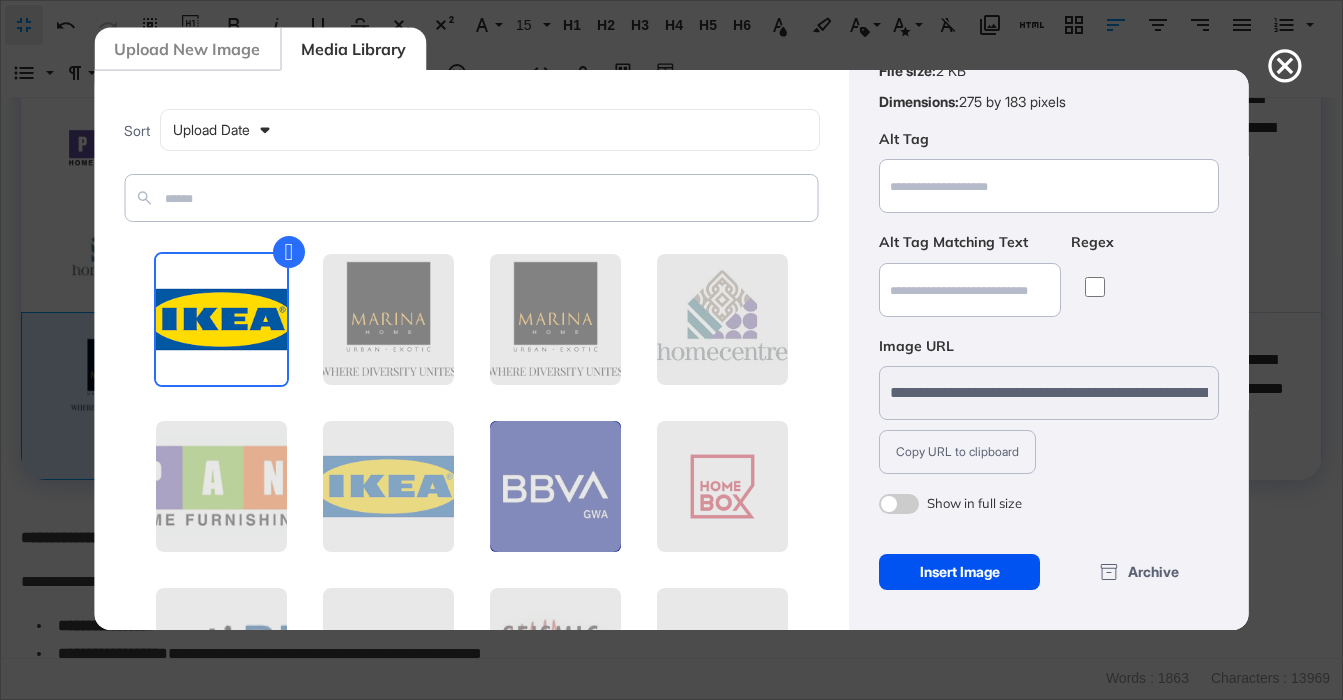 click on "Insert Image" at bounding box center (959, 572) 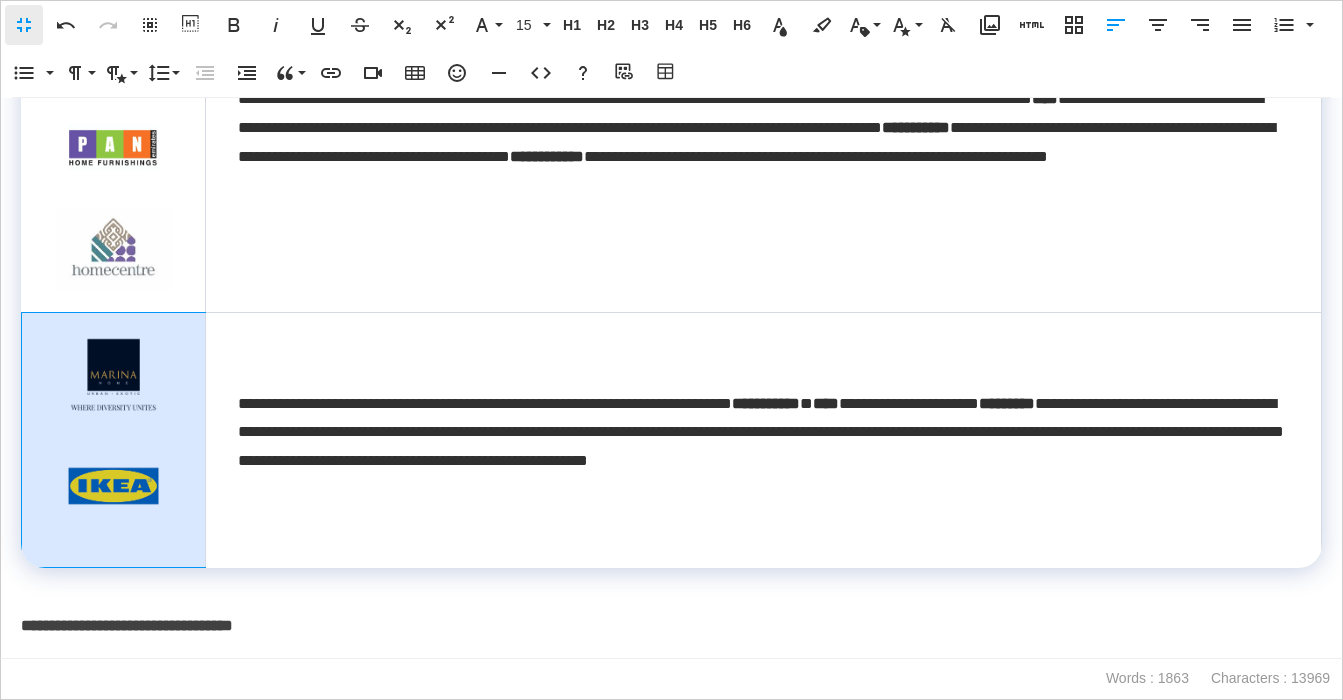 click at bounding box center [113, 486] 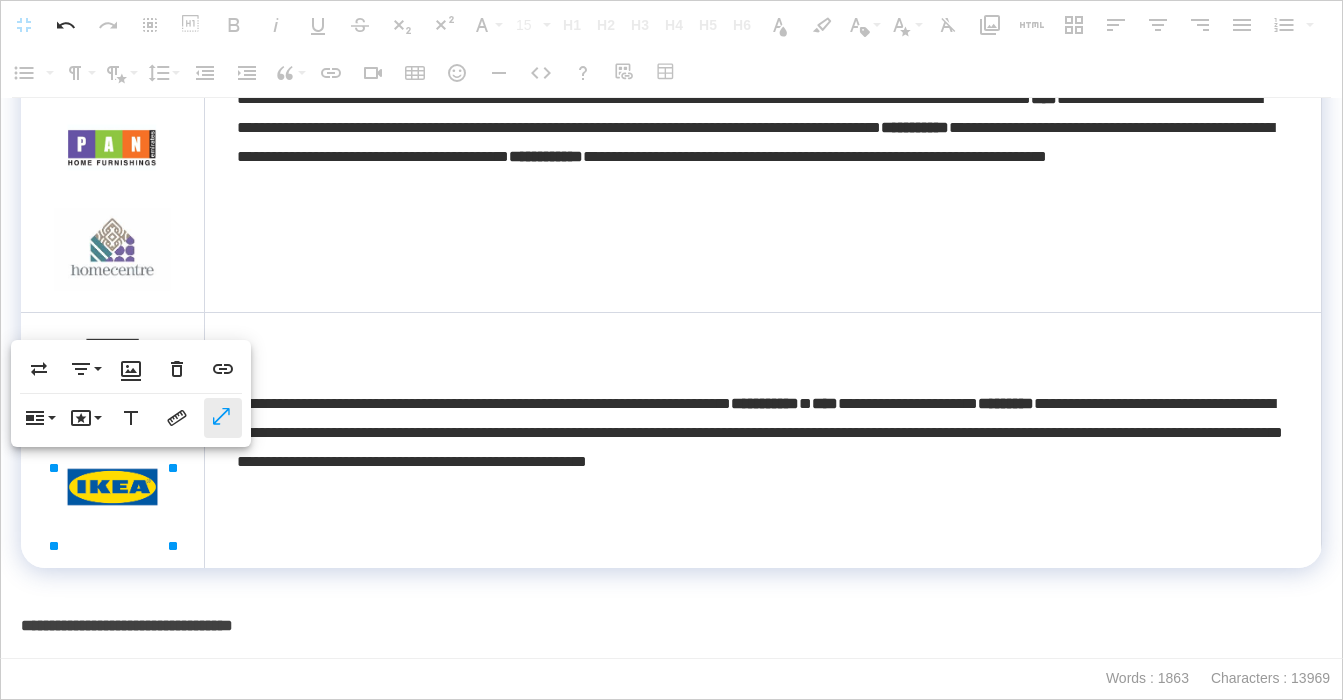 click 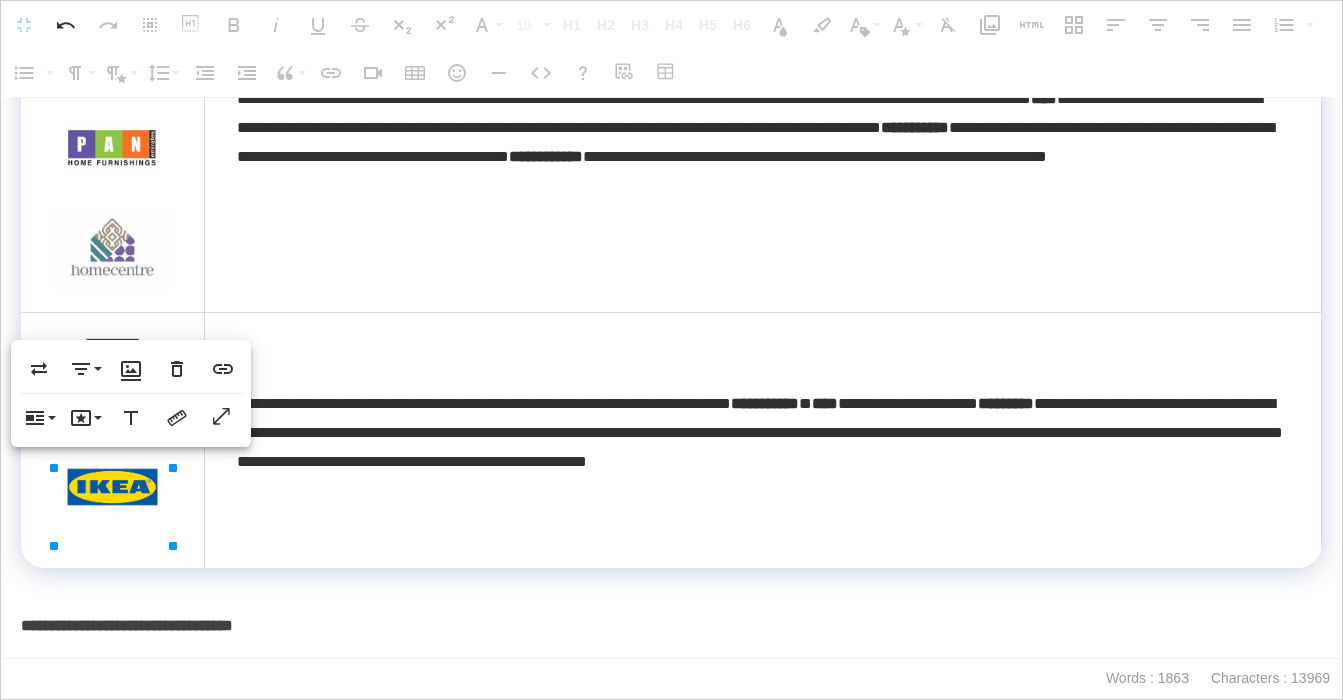 click at bounding box center (113, 440) 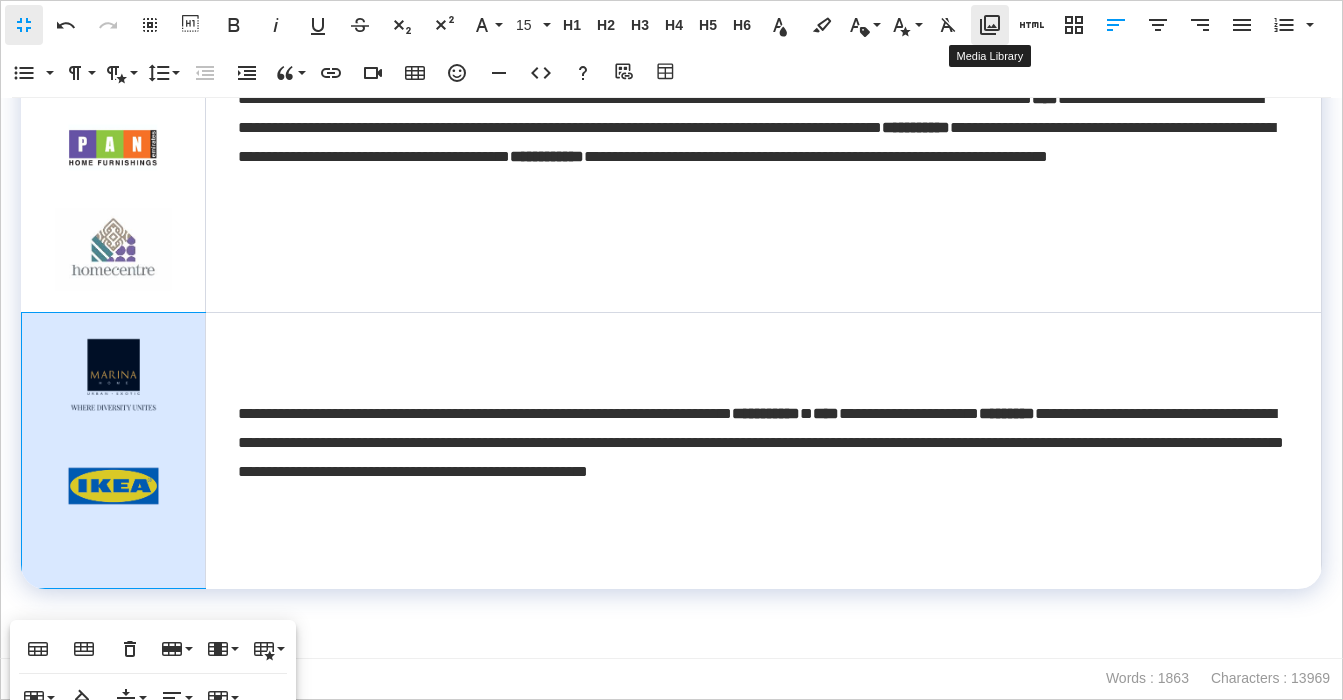 click 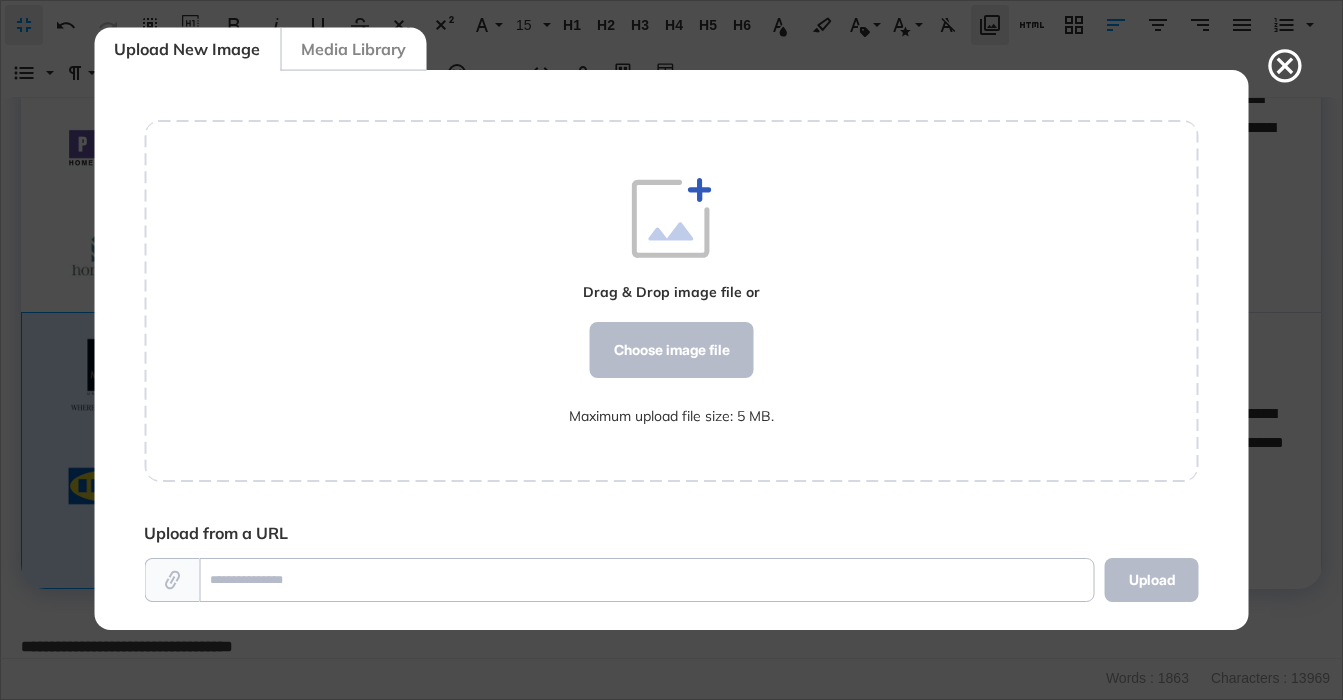 scroll, scrollTop: 560, scrollLeft: 1055, axis: both 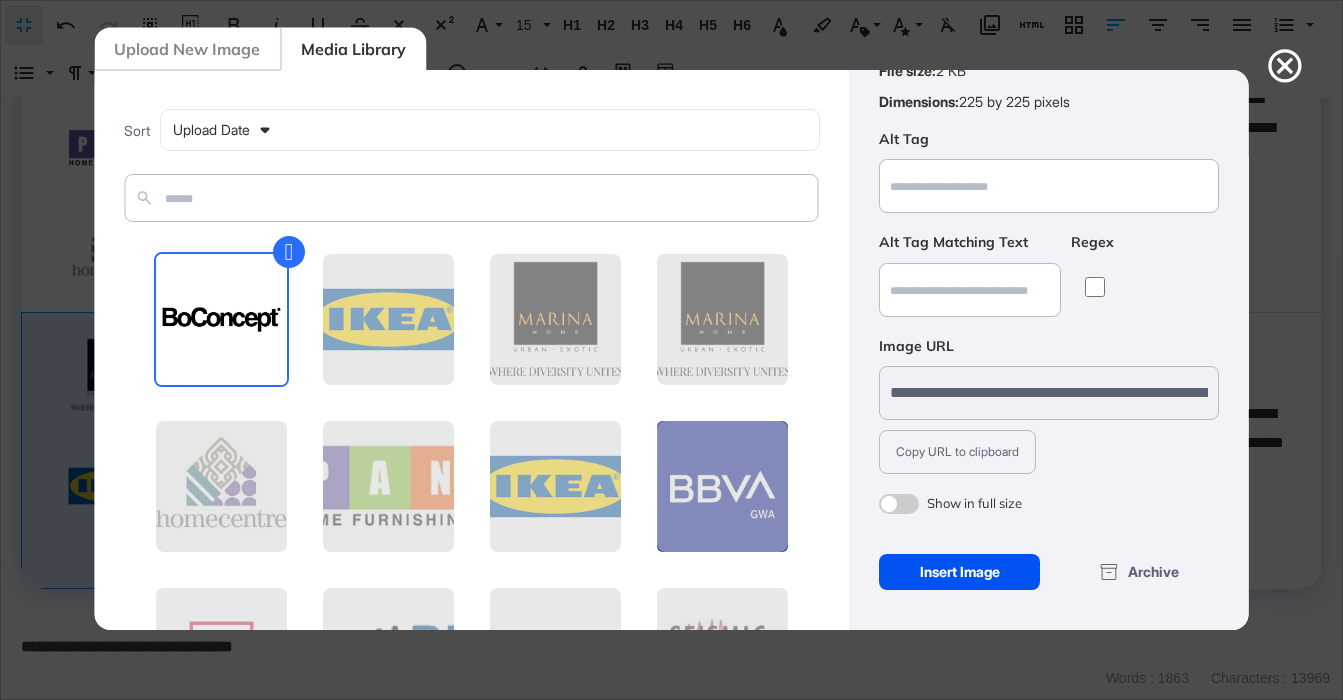 click on "Insert Image" at bounding box center (959, 572) 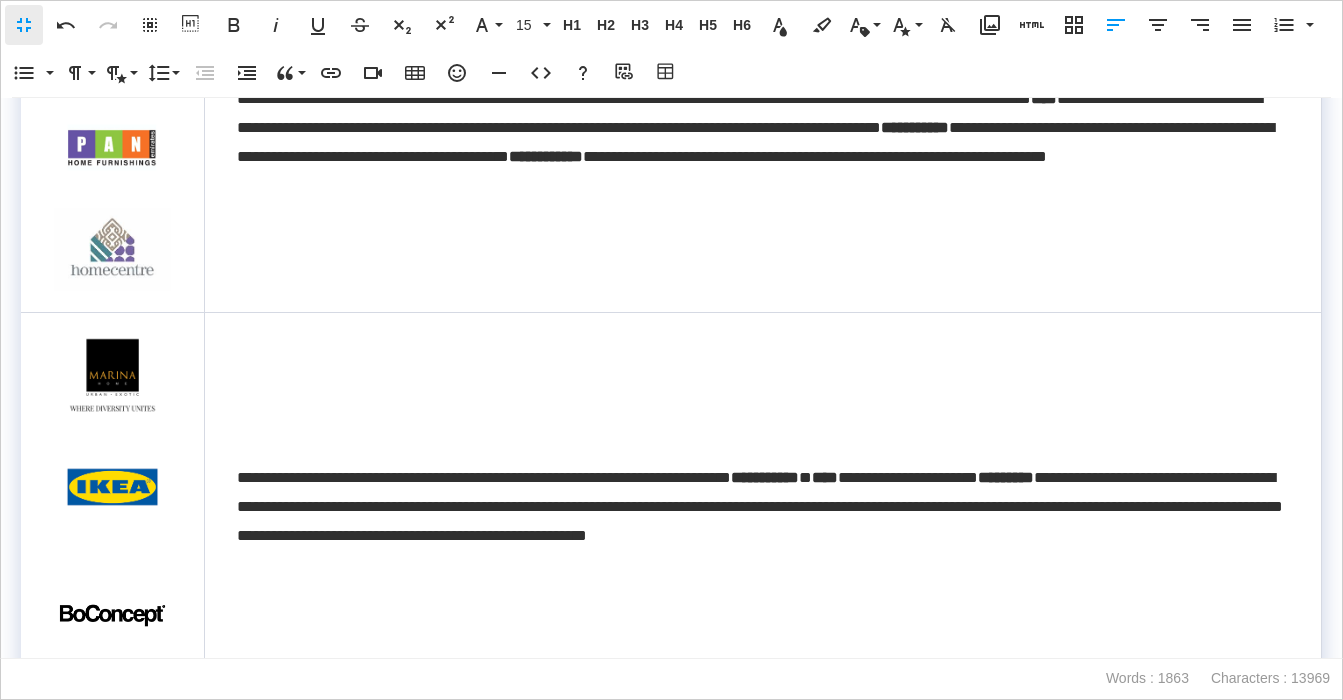 scroll, scrollTop: 1806, scrollLeft: 0, axis: vertical 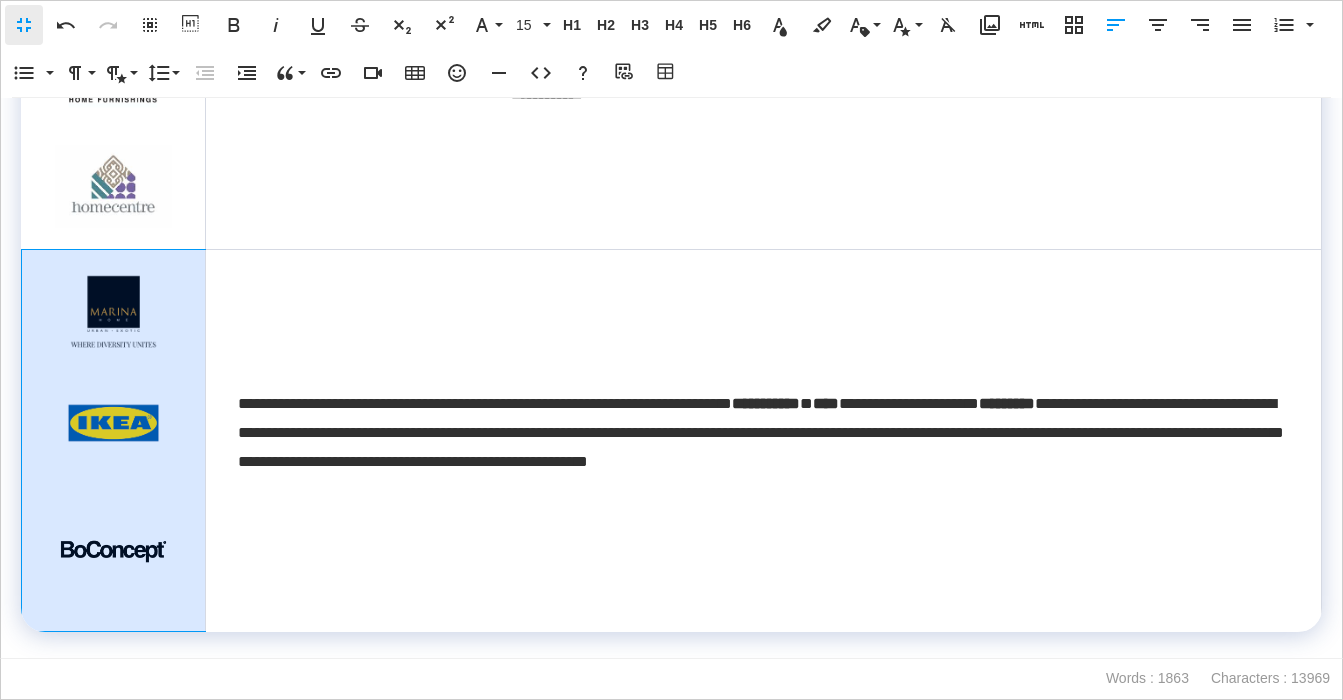 click at bounding box center (113, 551) 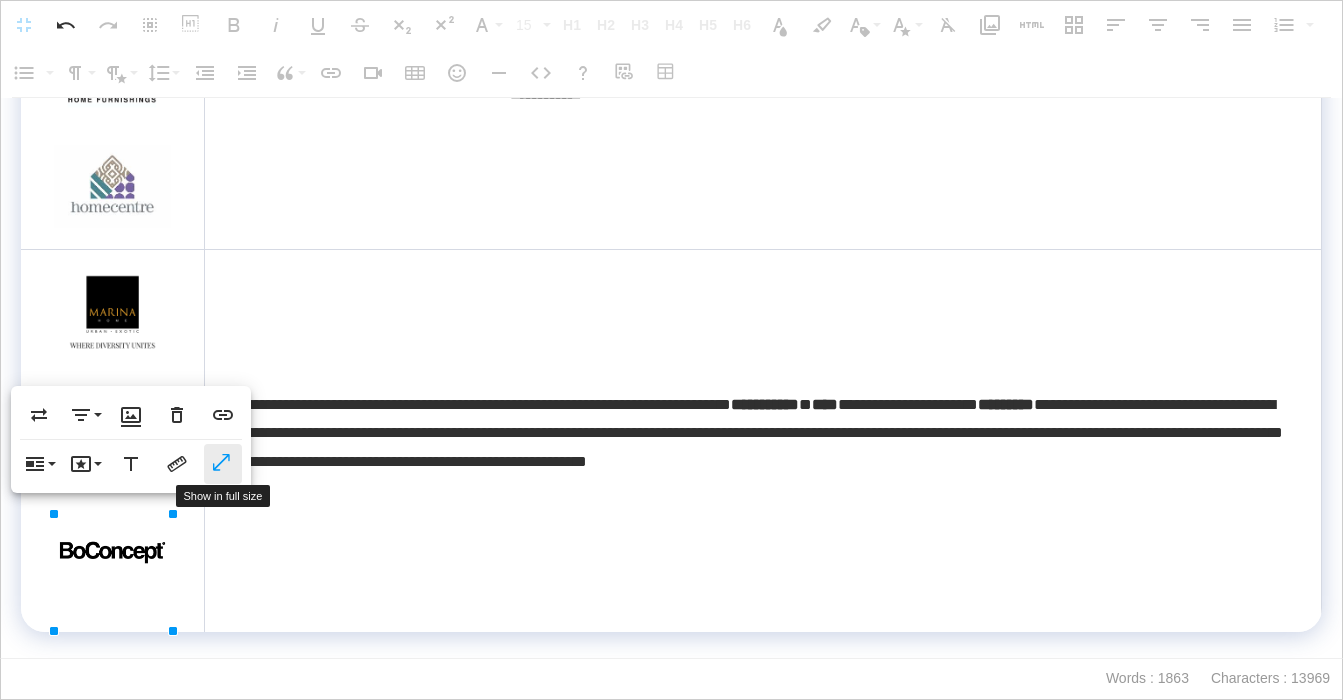 click 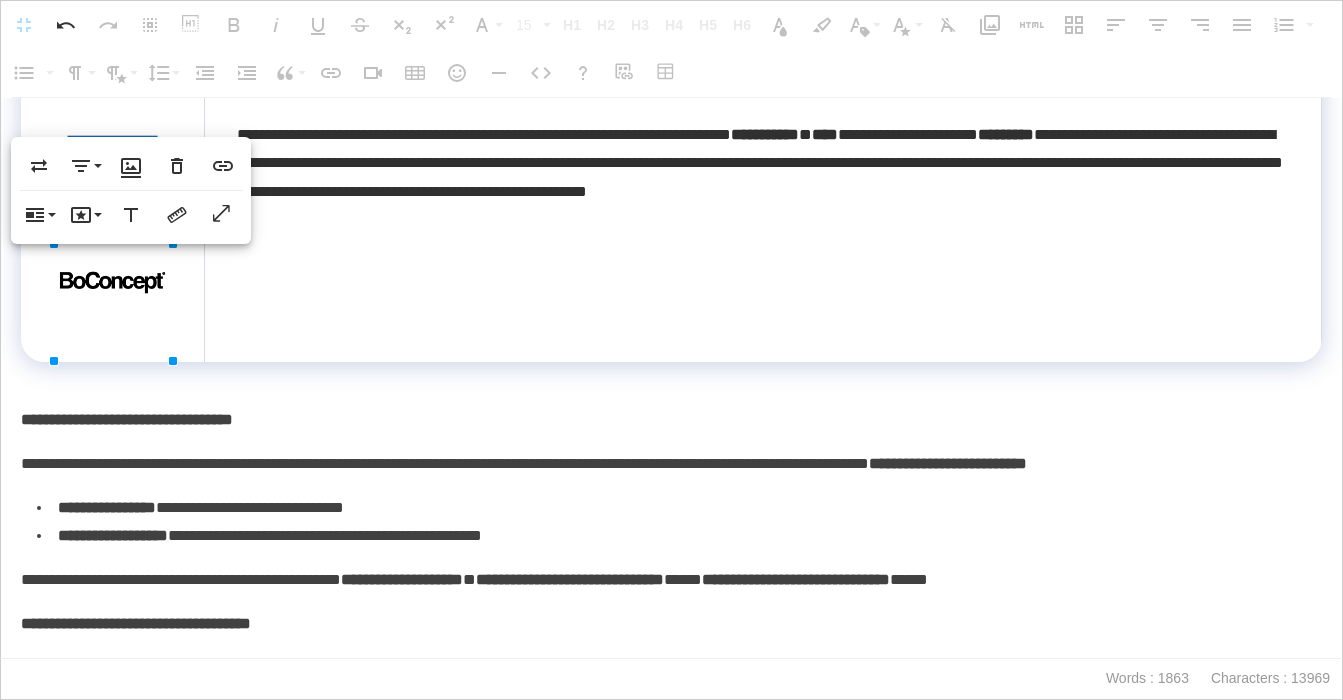 scroll, scrollTop: 2086, scrollLeft: 0, axis: vertical 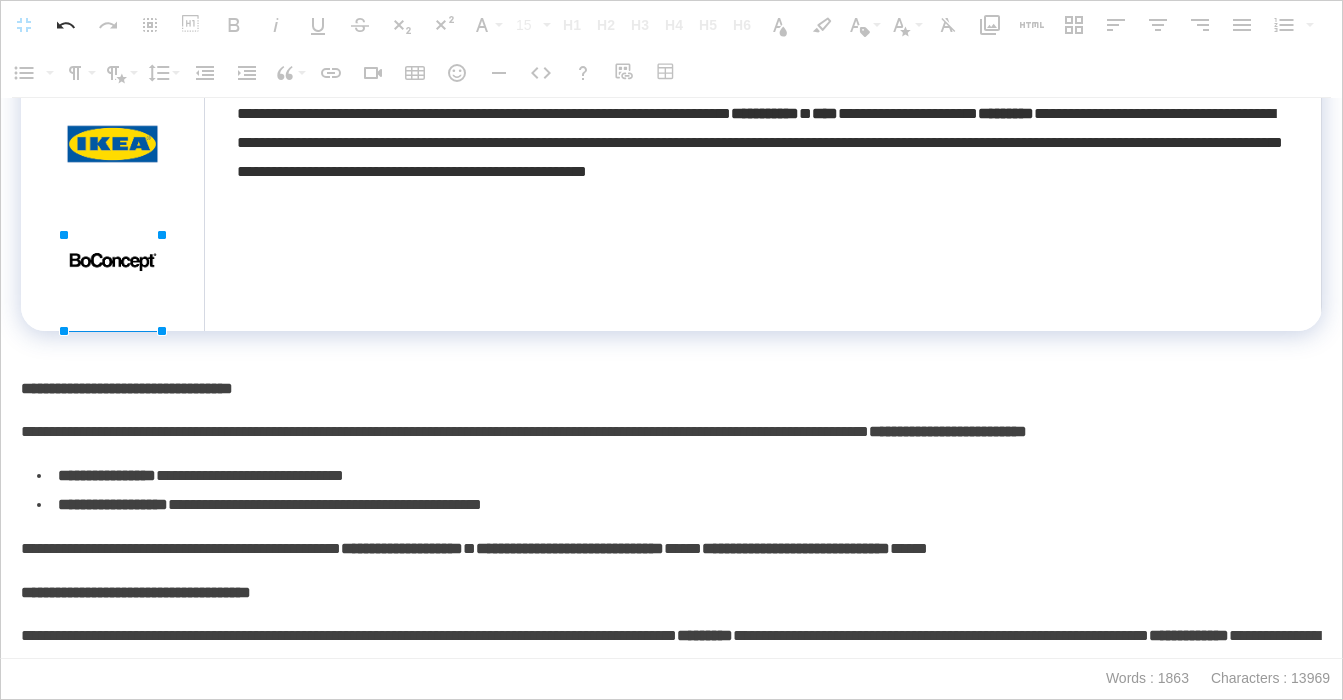 drag, startPoint x: 170, startPoint y: 352, endPoint x: 149, endPoint y: 324, distance: 35 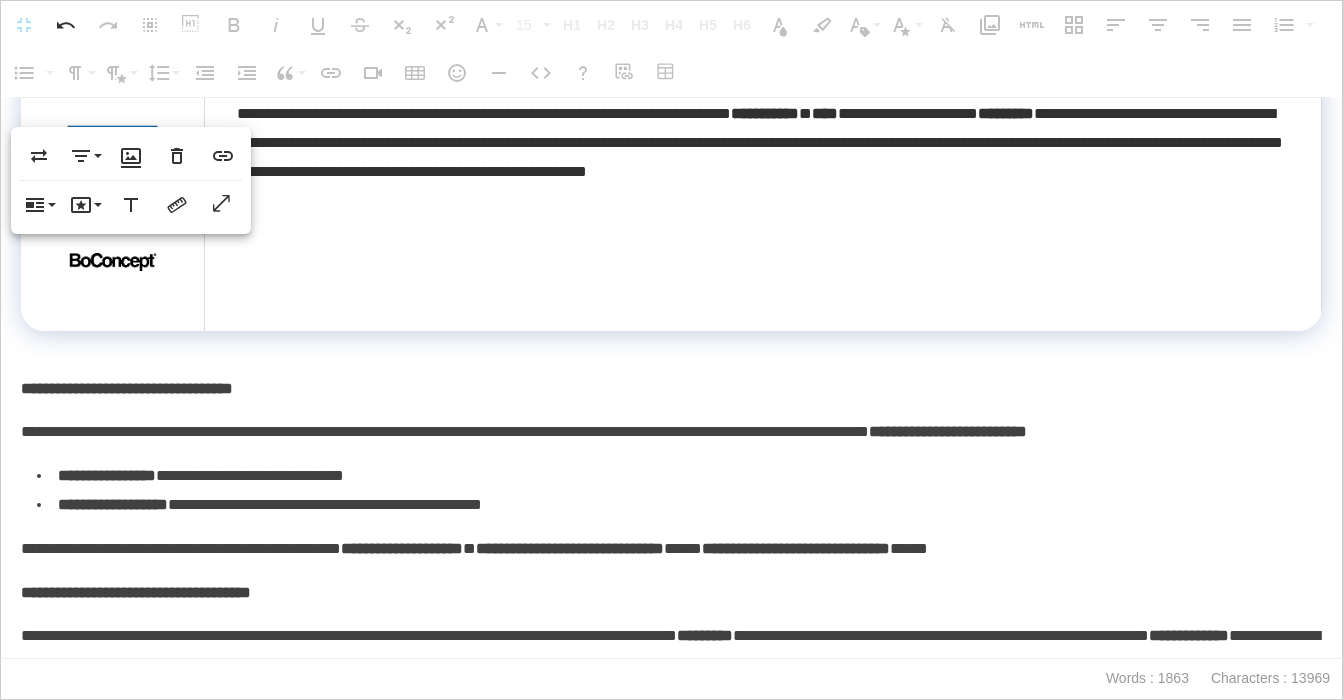 click on "**********" at bounding box center [679, 476] 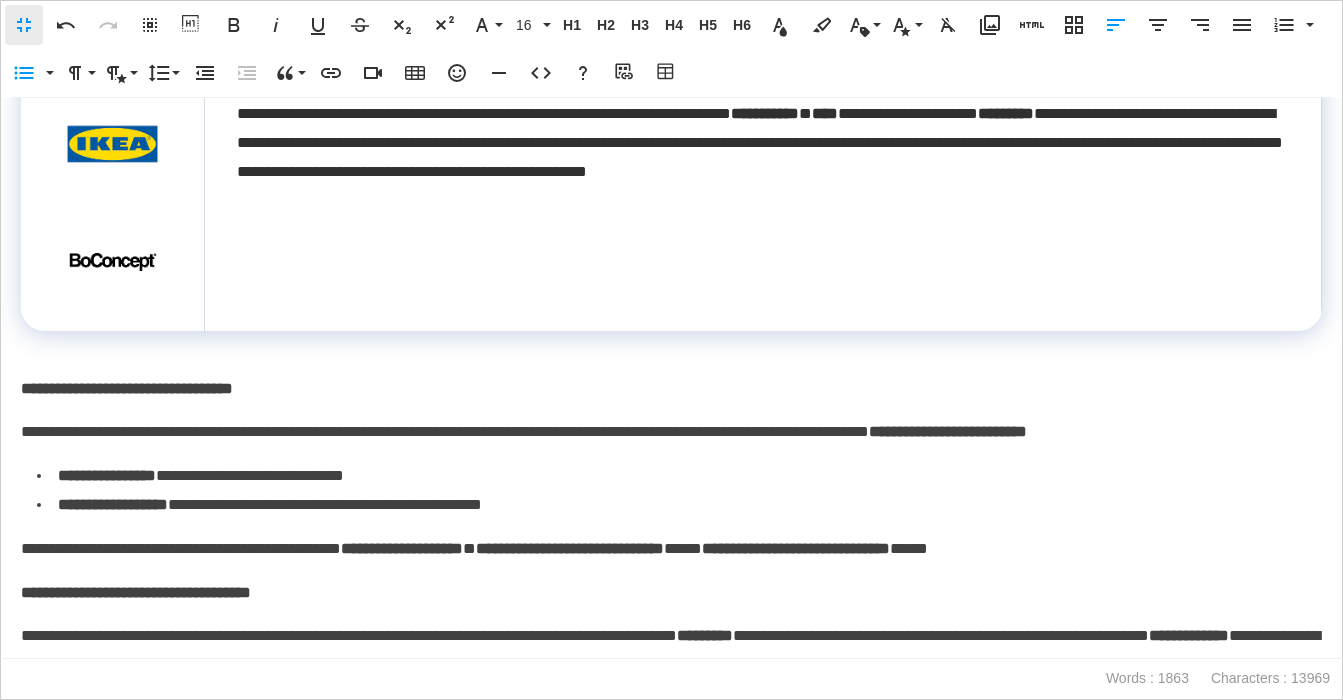 scroll, scrollTop: 2140, scrollLeft: 0, axis: vertical 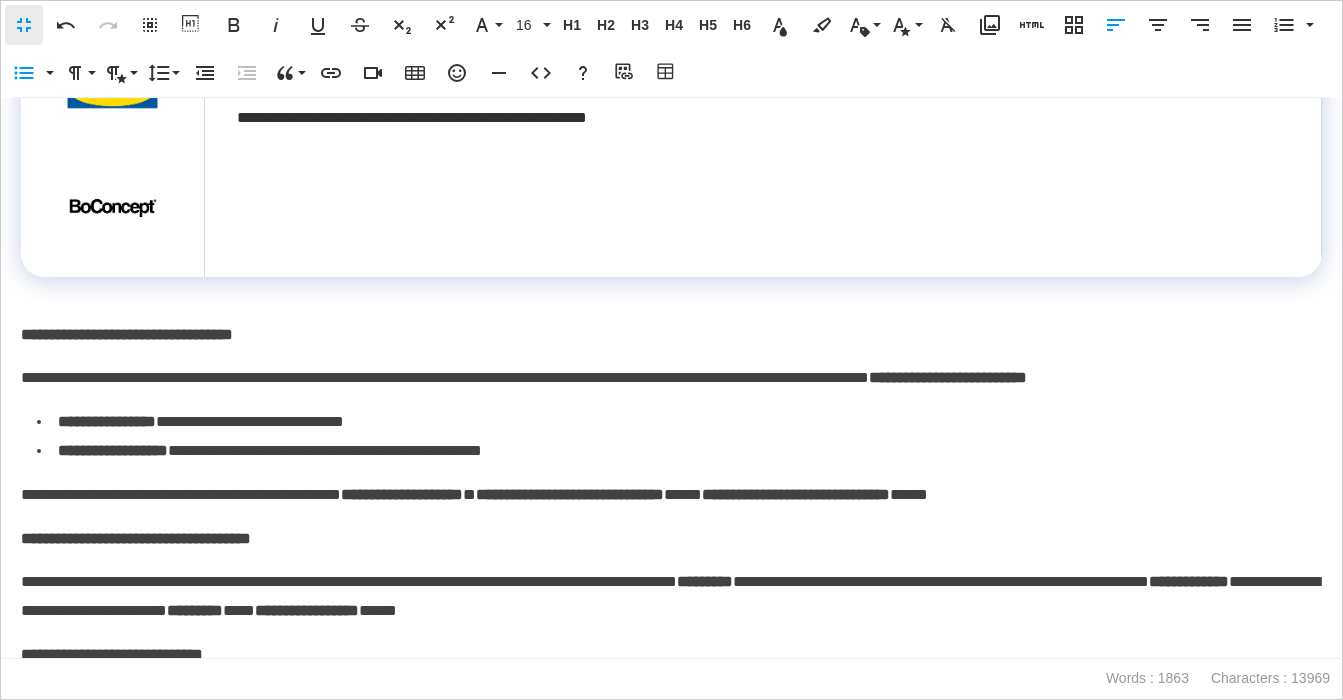 drag, startPoint x: 1277, startPoint y: 398, endPoint x: 1265, endPoint y: 399, distance: 12.0415945 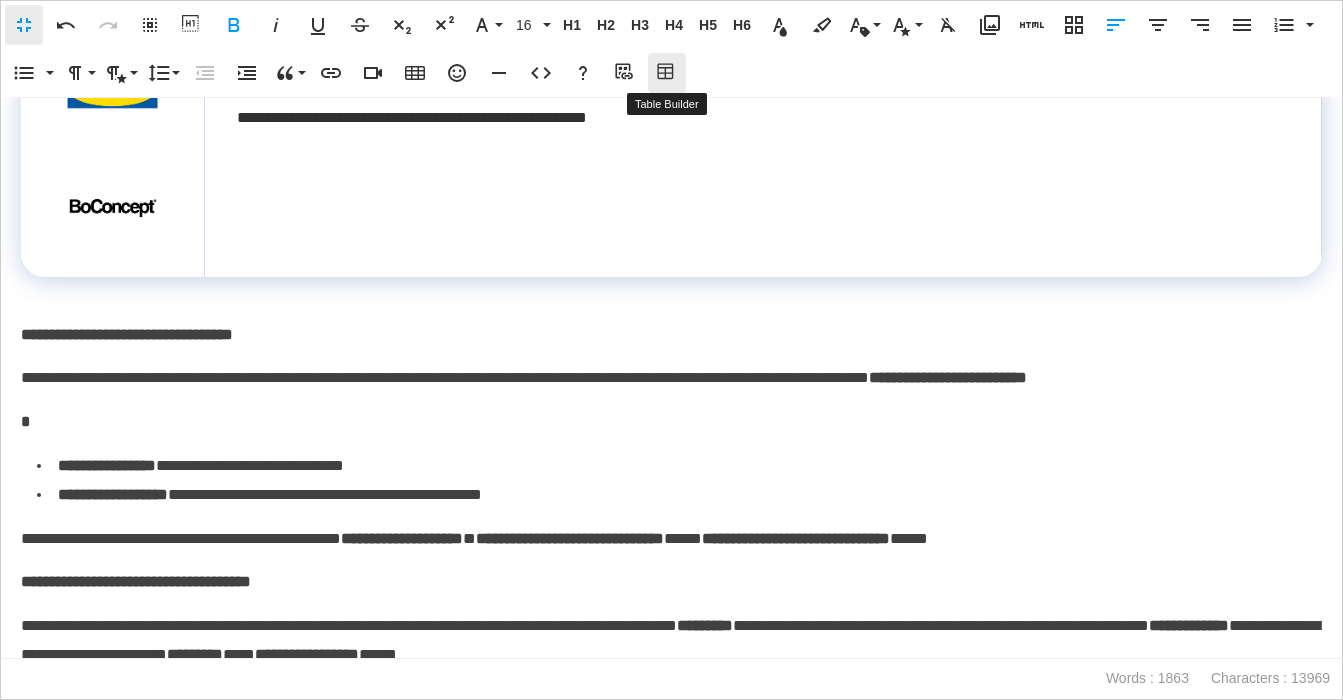 click 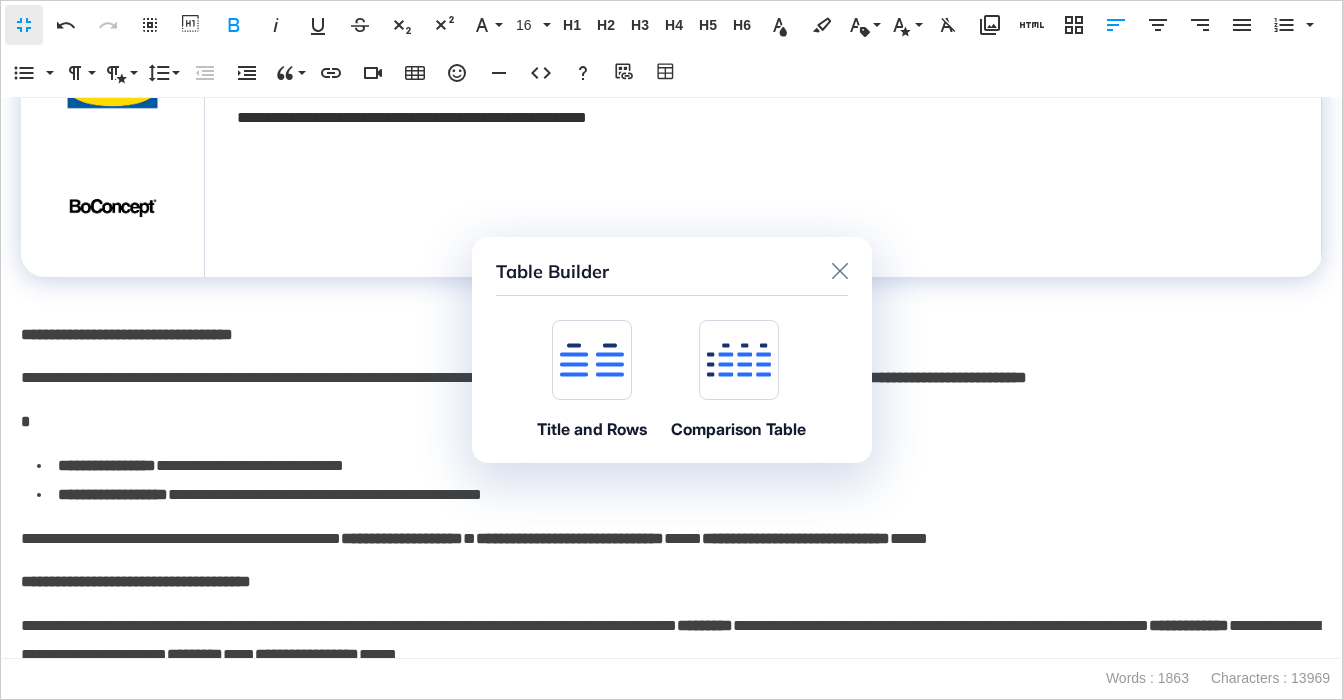 click 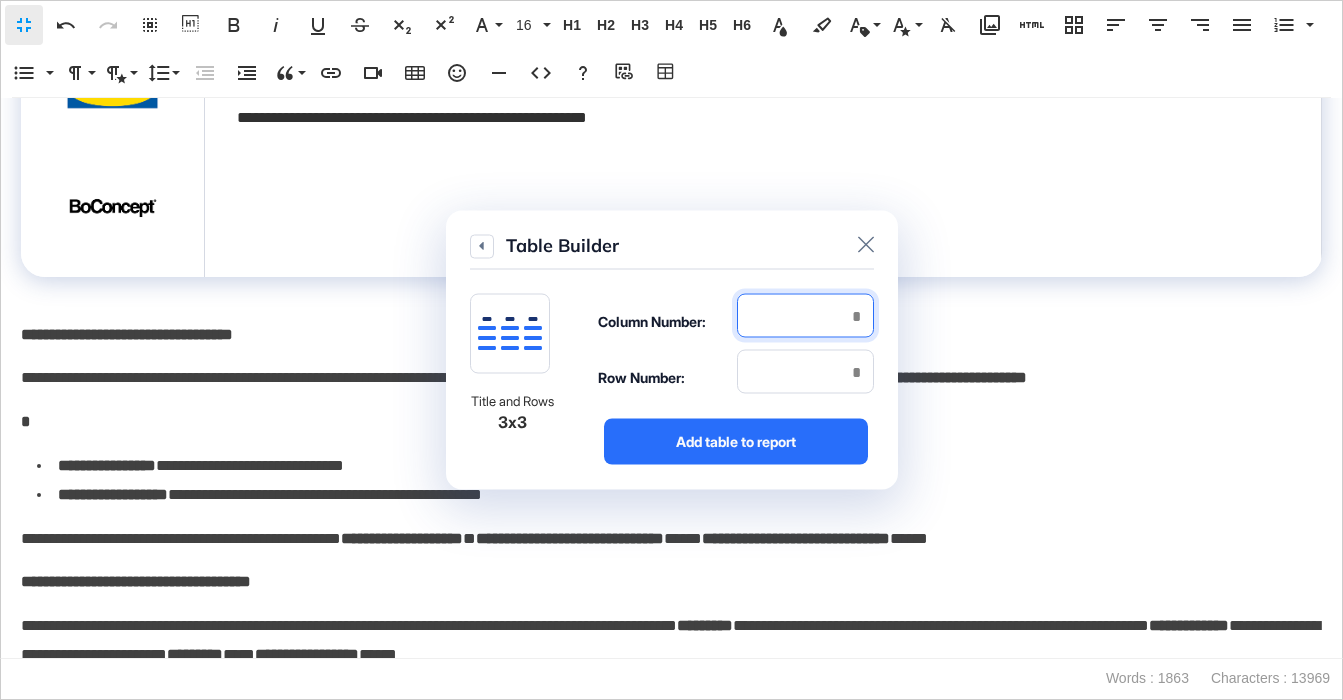 click at bounding box center (805, 316) 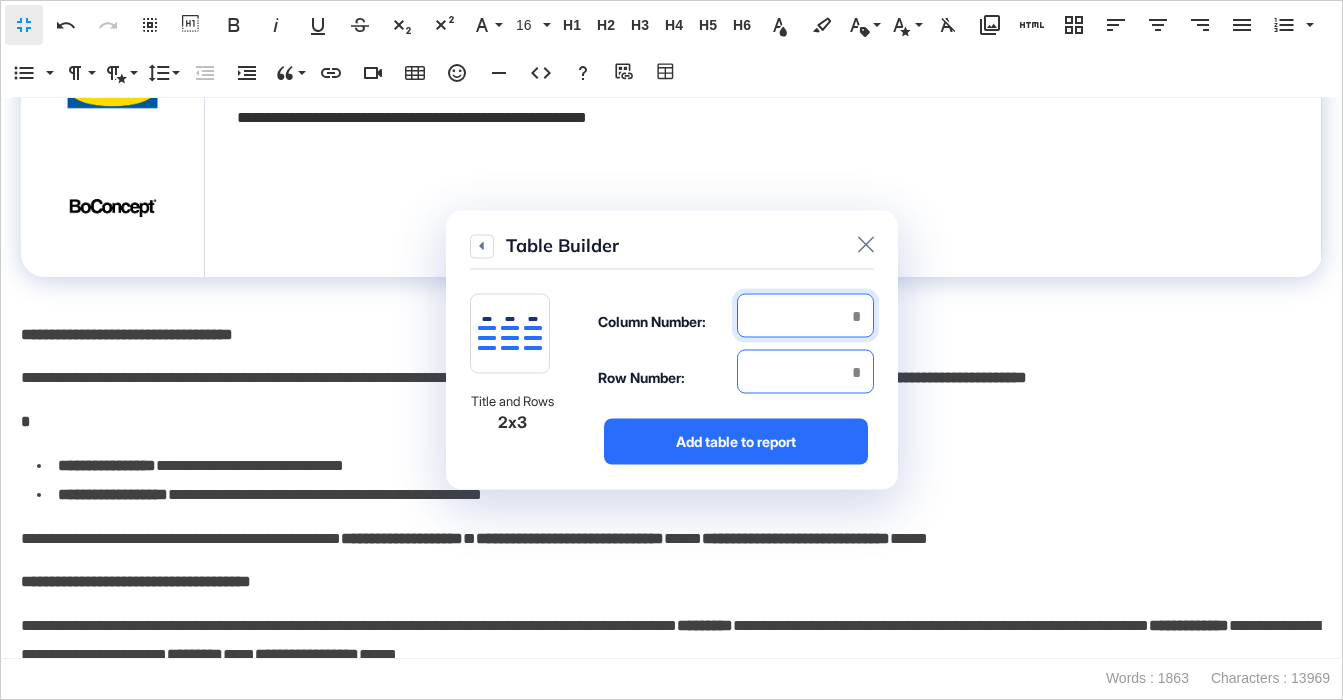 type on "*" 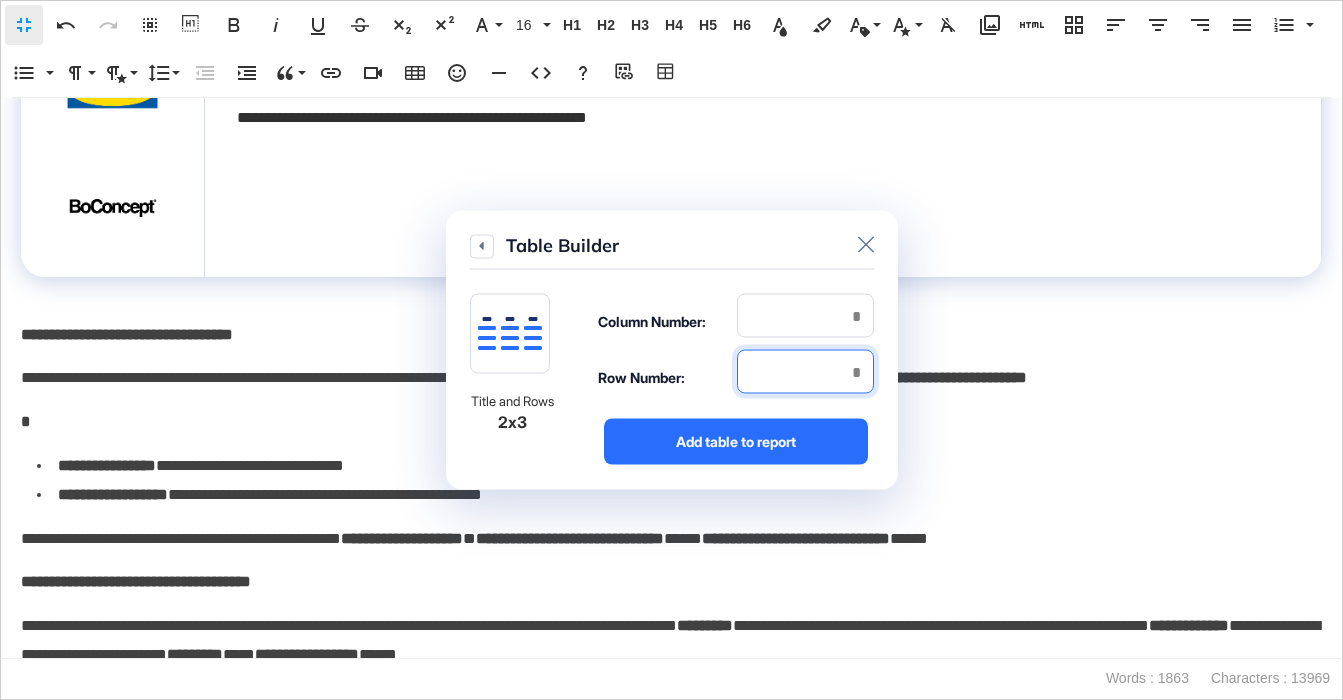 click at bounding box center (805, 372) 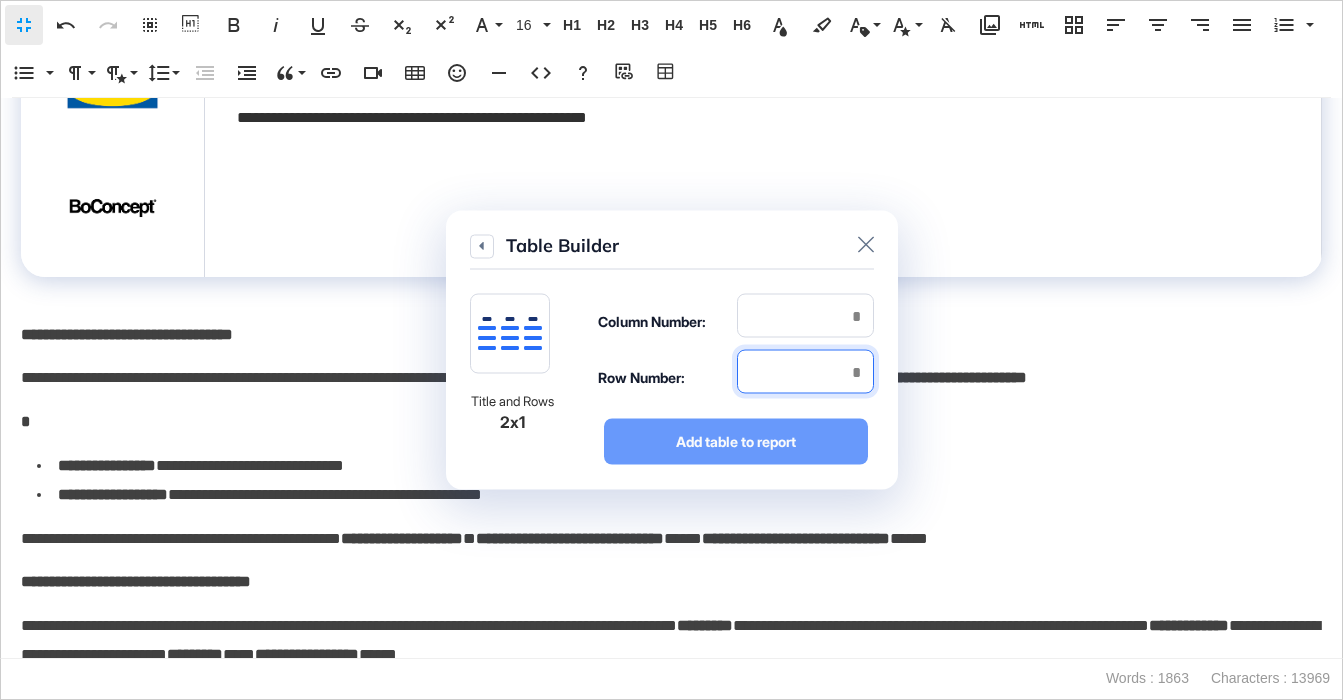 type on "*" 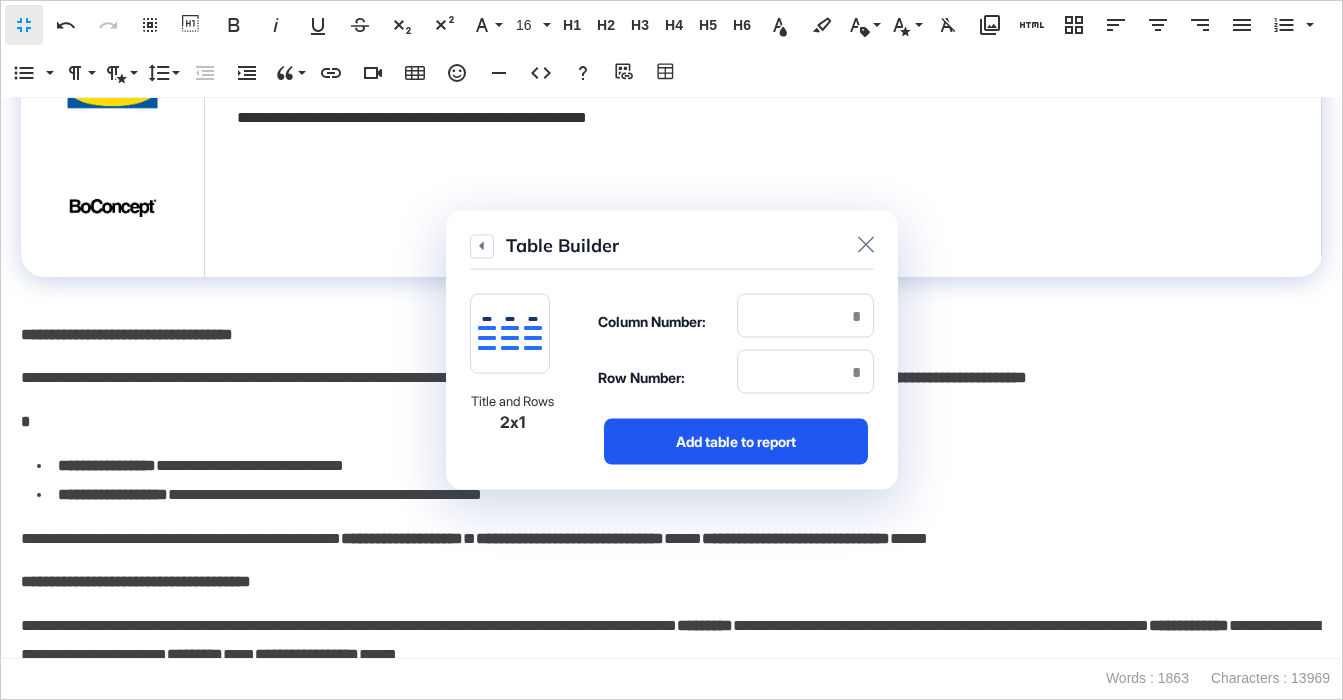 click on "Add table to report" at bounding box center (736, 442) 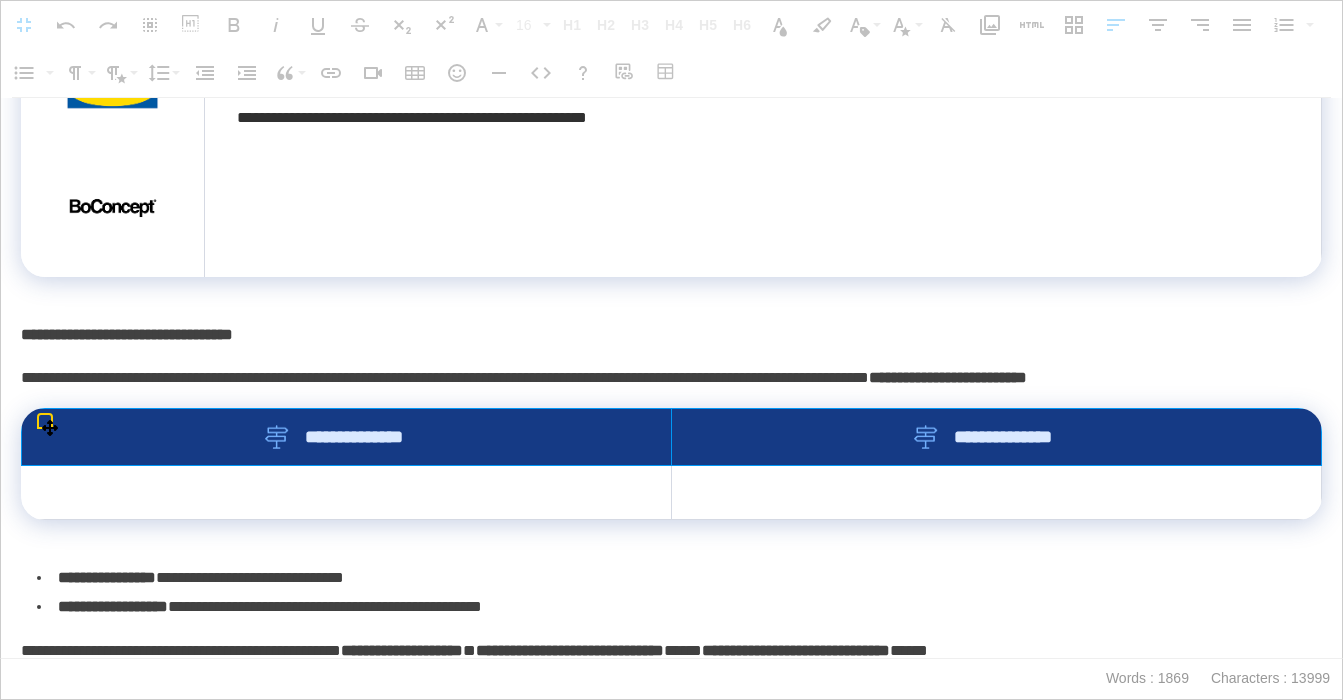 click on "**********" at bounding box center [672, 437] 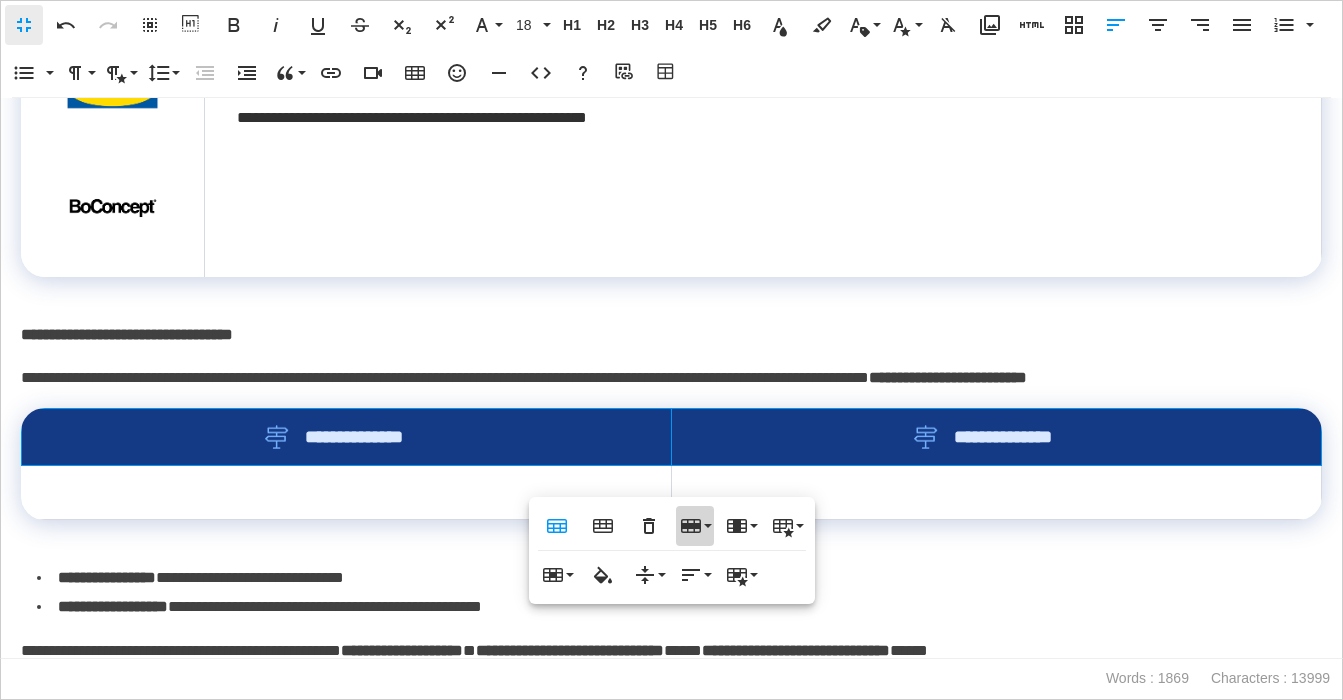 click 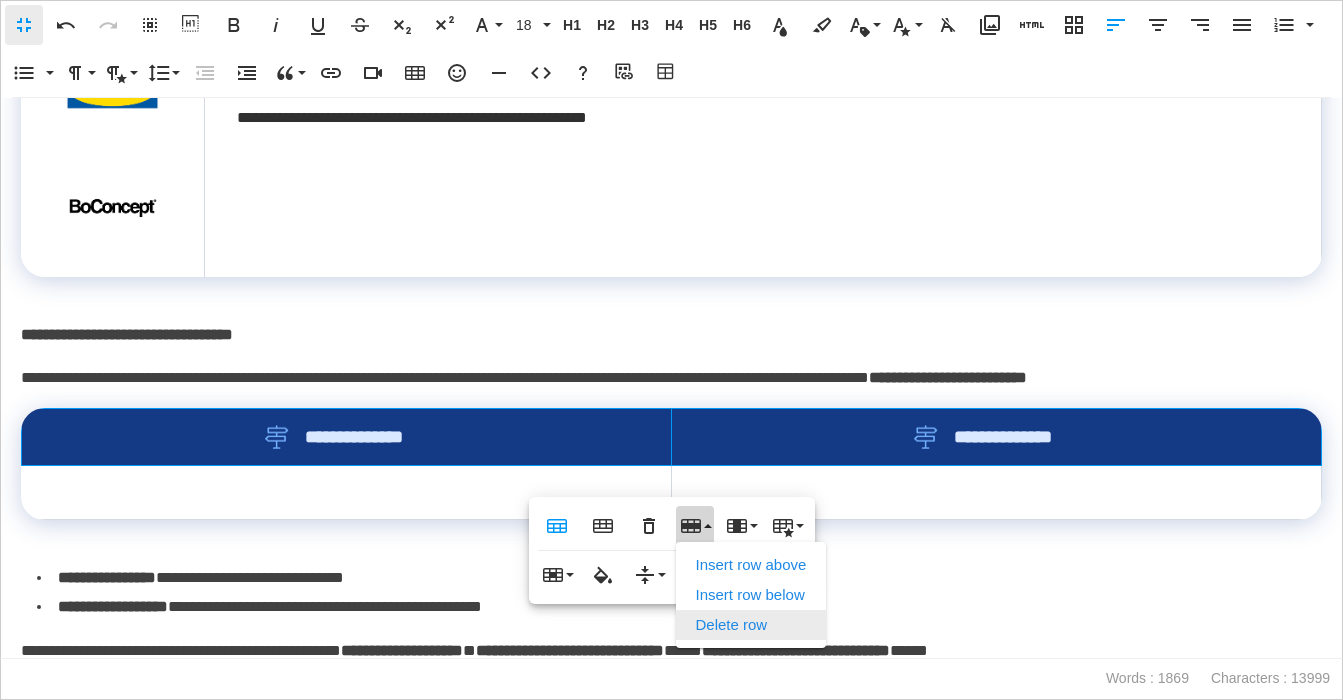 click on "Delete row" at bounding box center (751, 625) 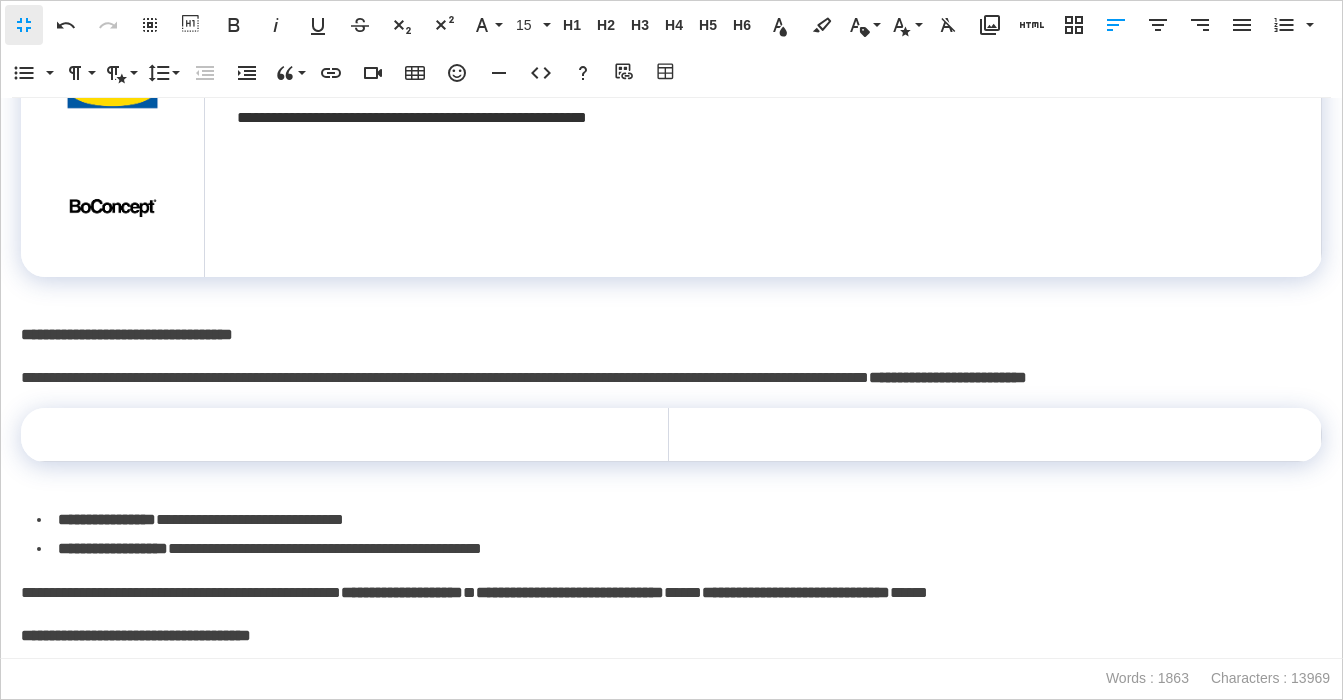 scroll, scrollTop: 2179, scrollLeft: 0, axis: vertical 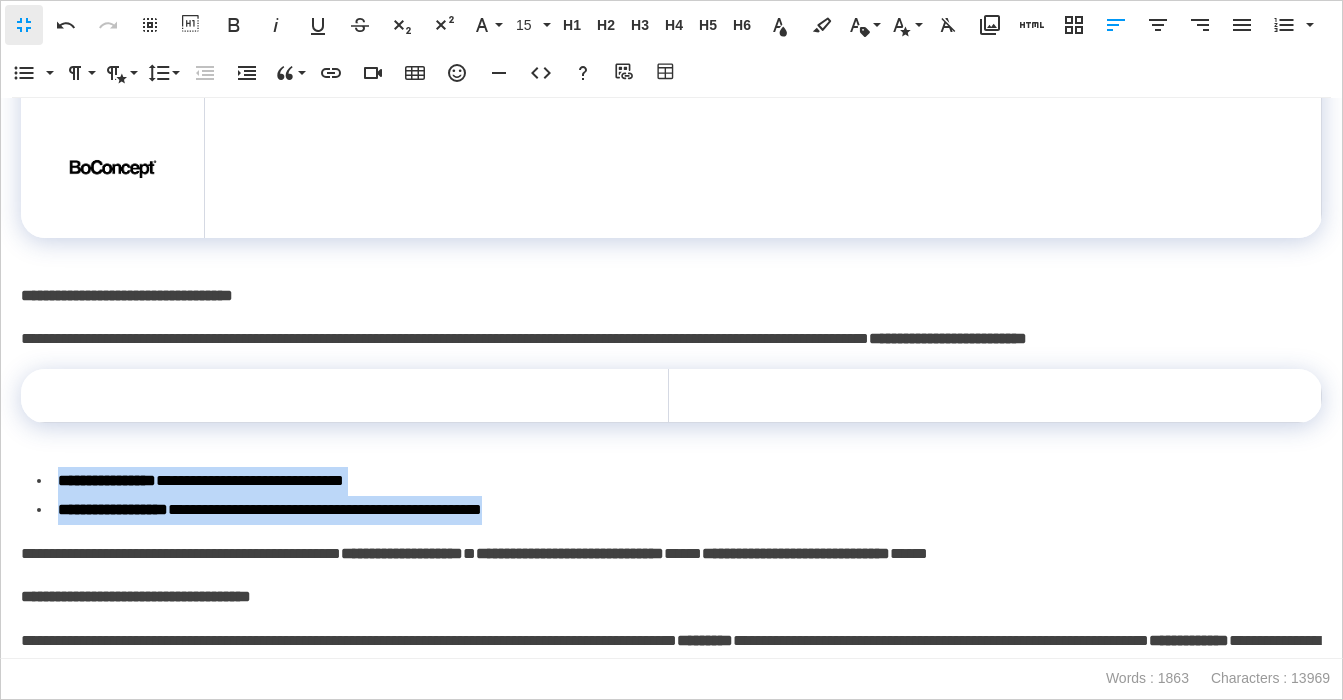 drag, startPoint x: 614, startPoint y: 531, endPoint x: 21, endPoint y: 501, distance: 593.75836 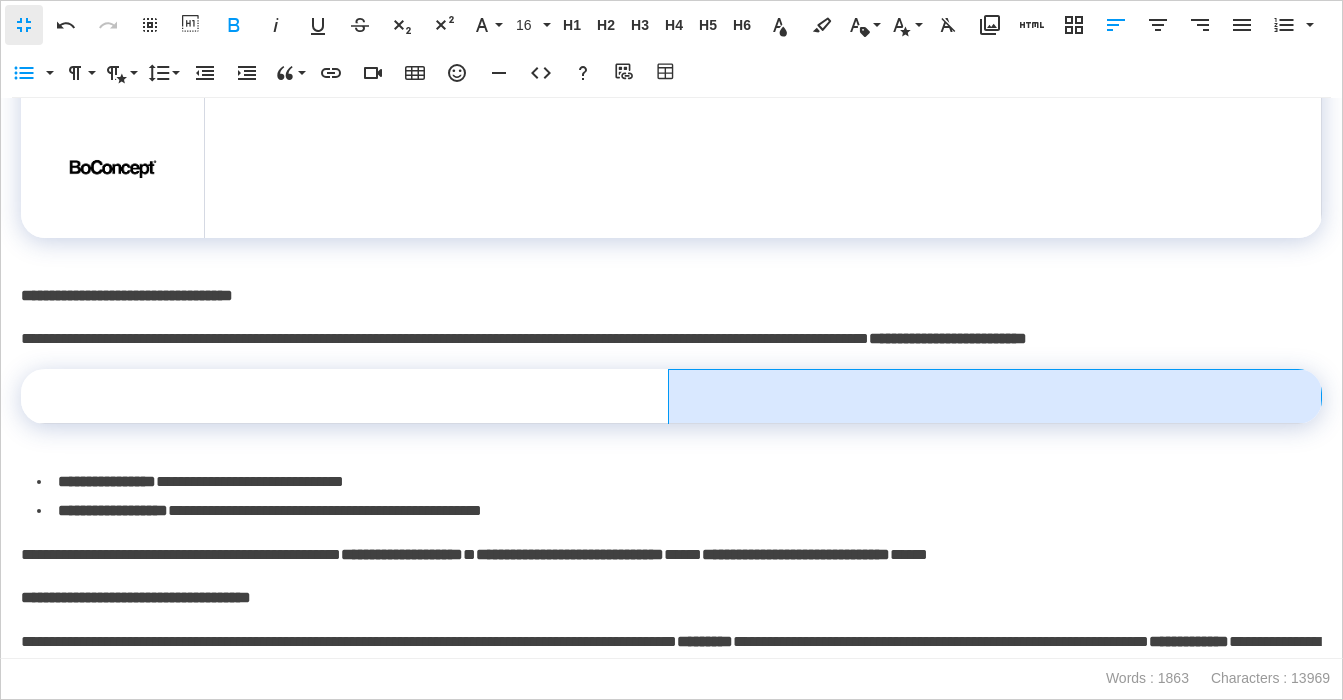 click at bounding box center (995, 397) 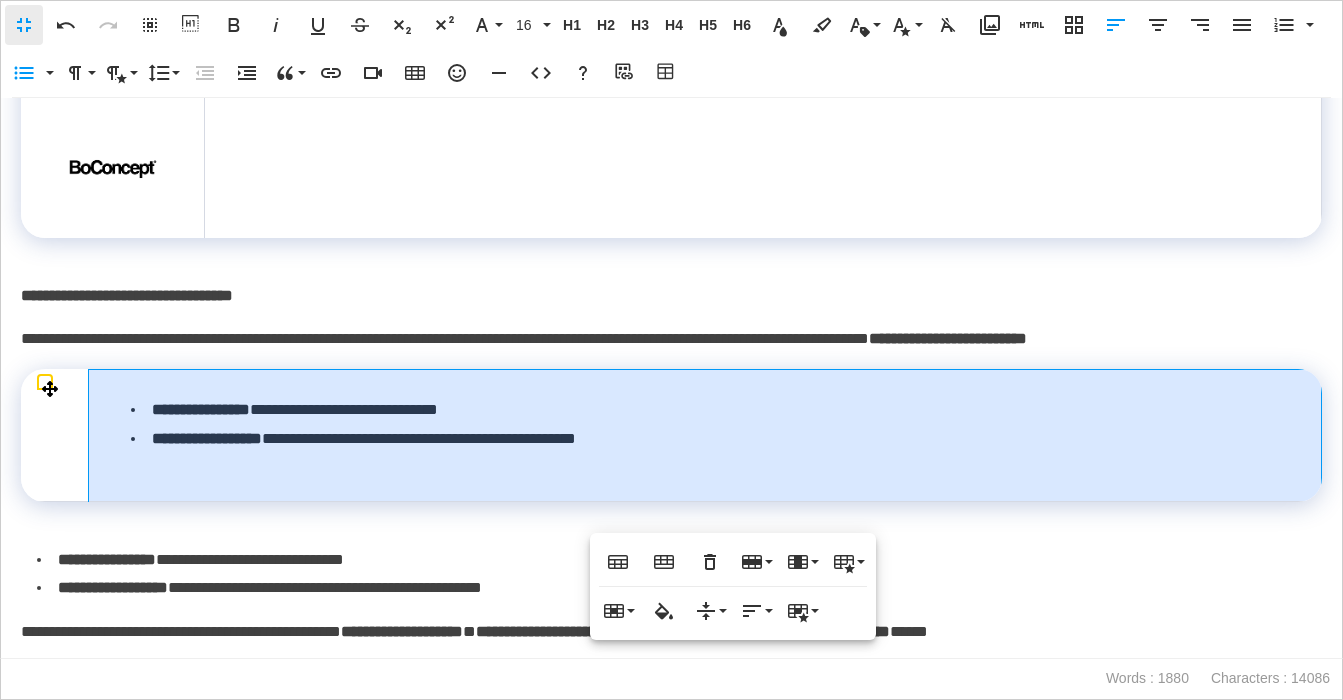 click on "**********" at bounding box center [705, 436] 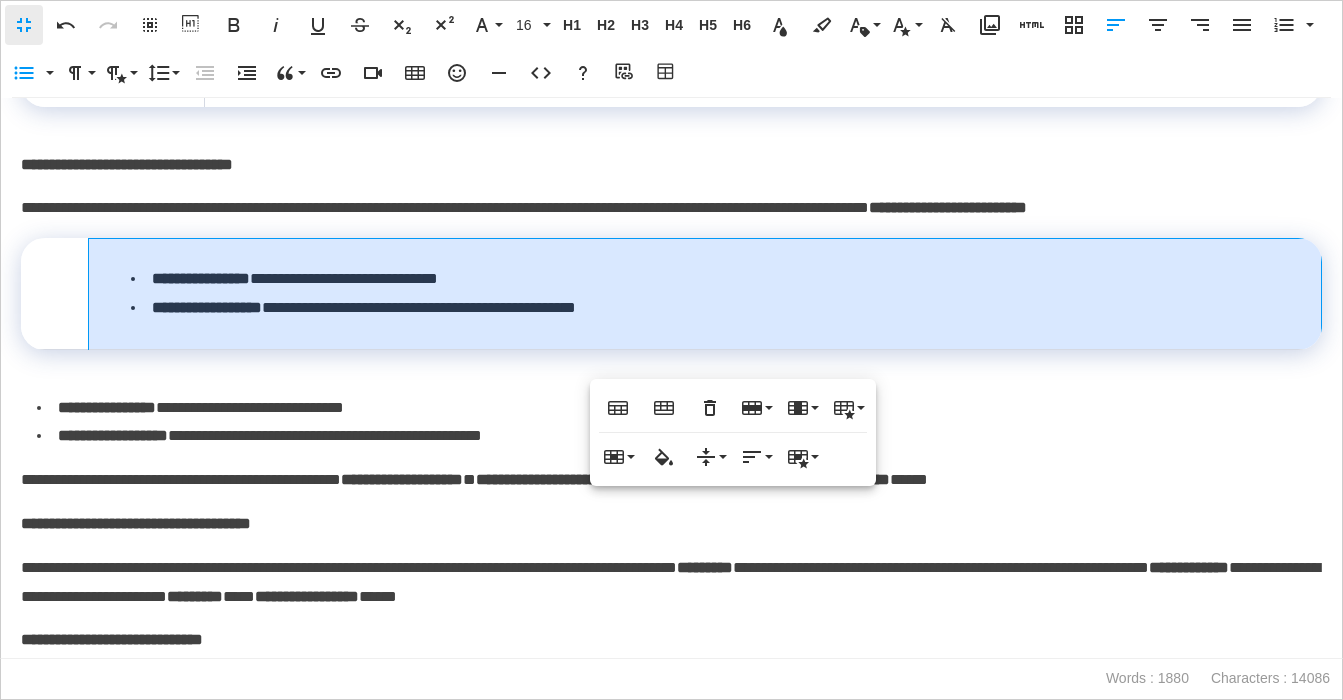 scroll, scrollTop: 2312, scrollLeft: 0, axis: vertical 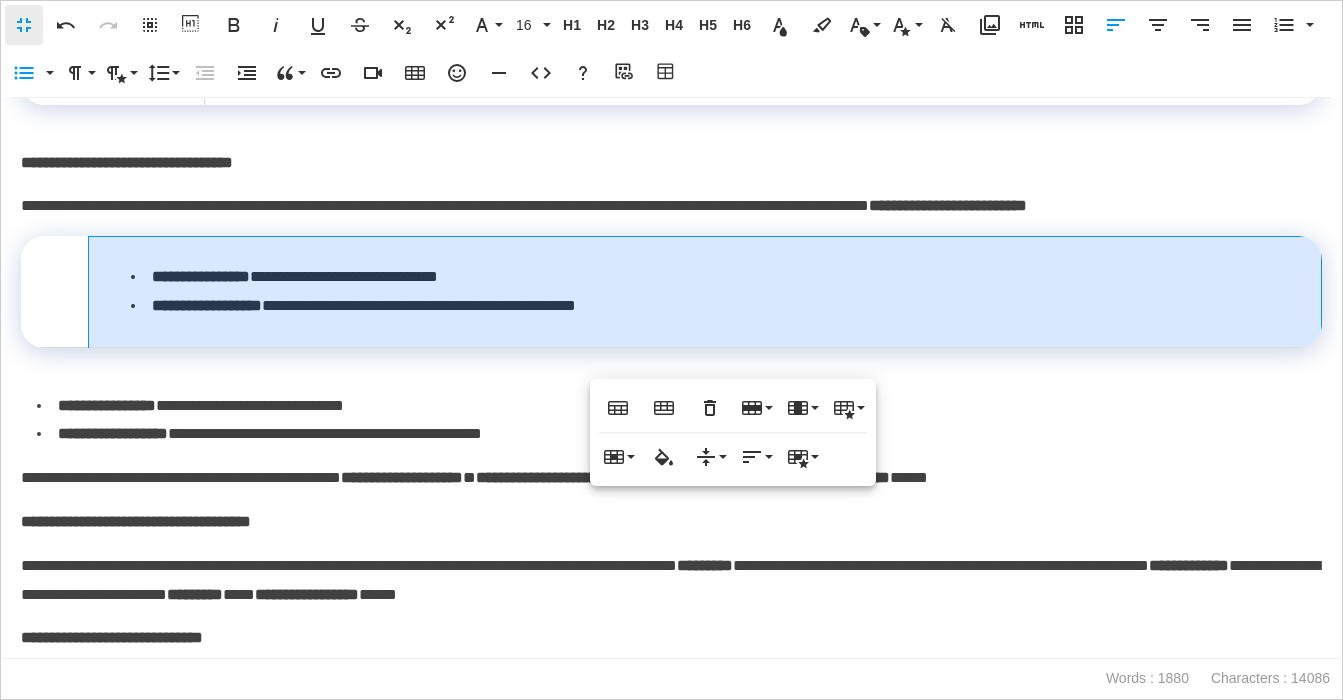 drag, startPoint x: 280, startPoint y: 456, endPoint x: 568, endPoint y: 465, distance: 288.1406 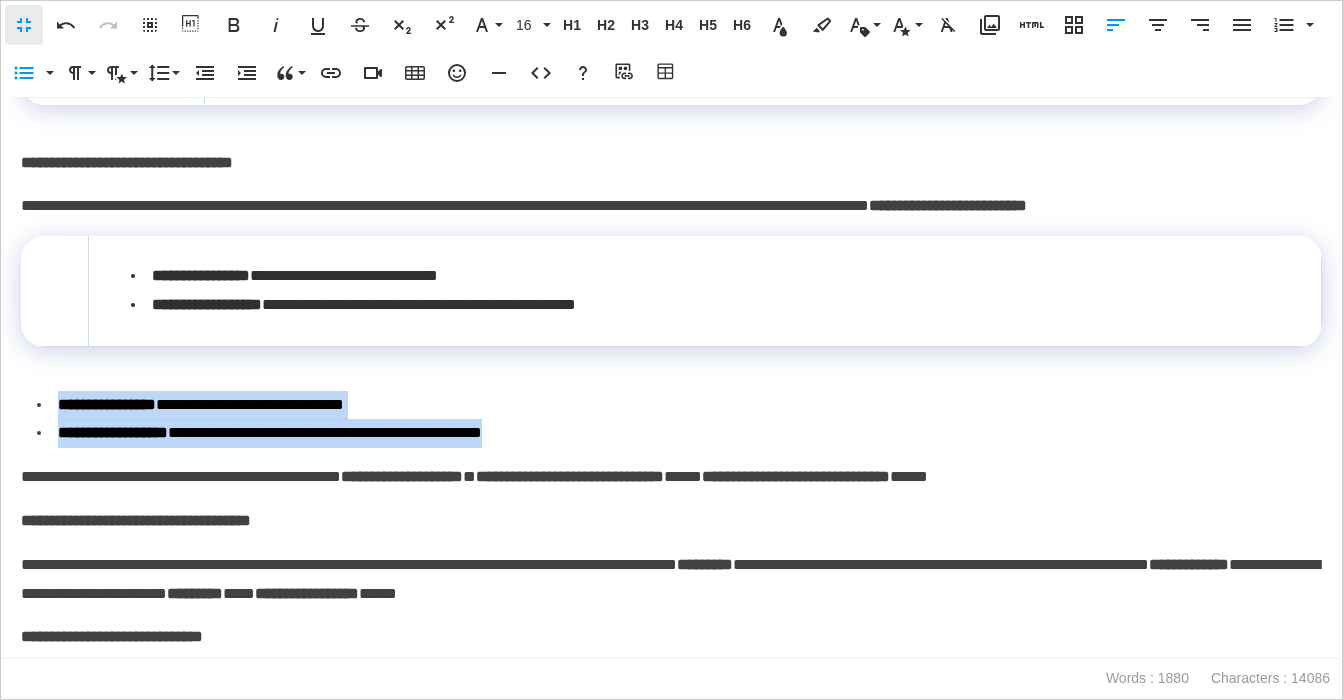 drag, startPoint x: 616, startPoint y: 457, endPoint x: -43, endPoint y: 427, distance: 659.6825 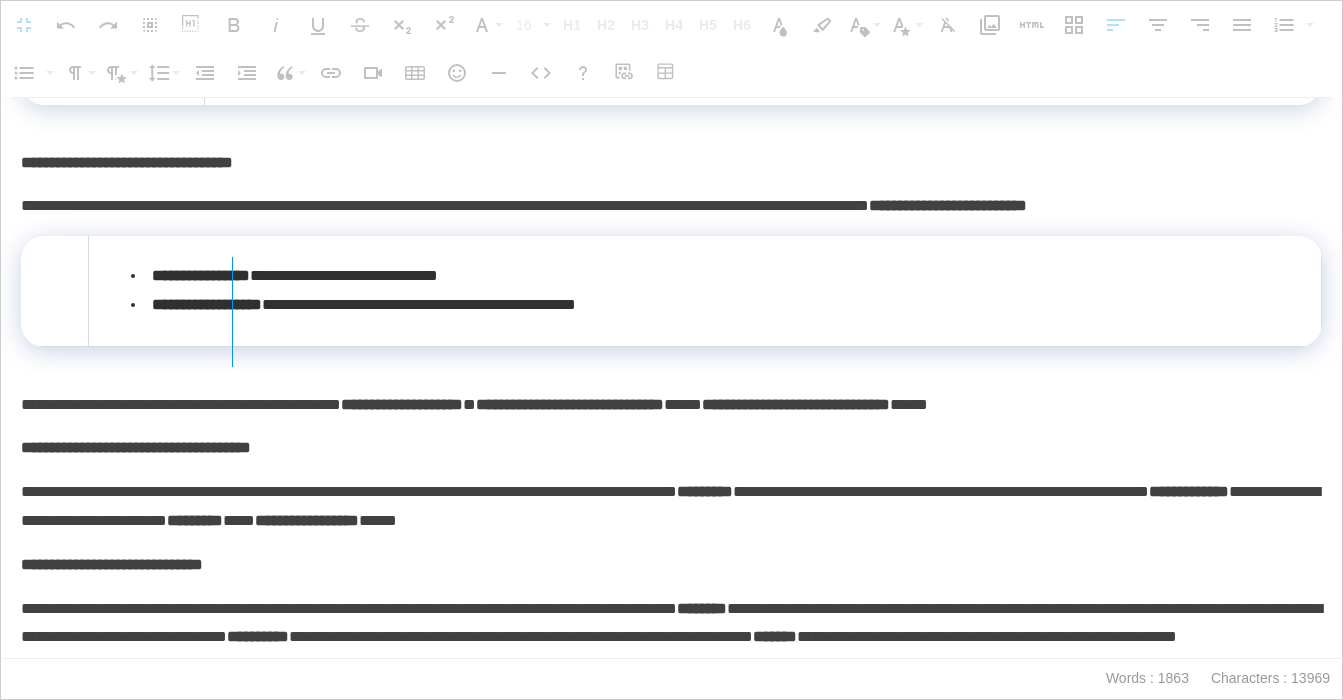 drag, startPoint x: 142, startPoint y: 299, endPoint x: 230, endPoint y: 305, distance: 88.20431 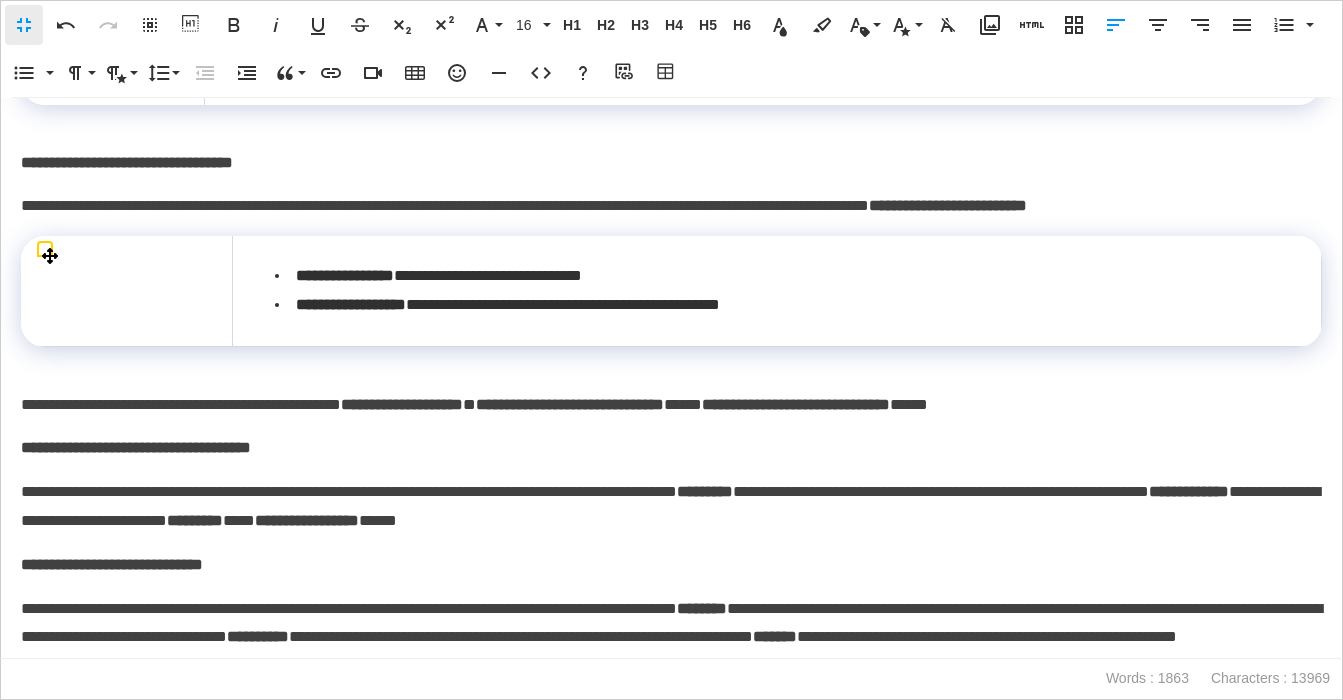 click at bounding box center (127, 291) 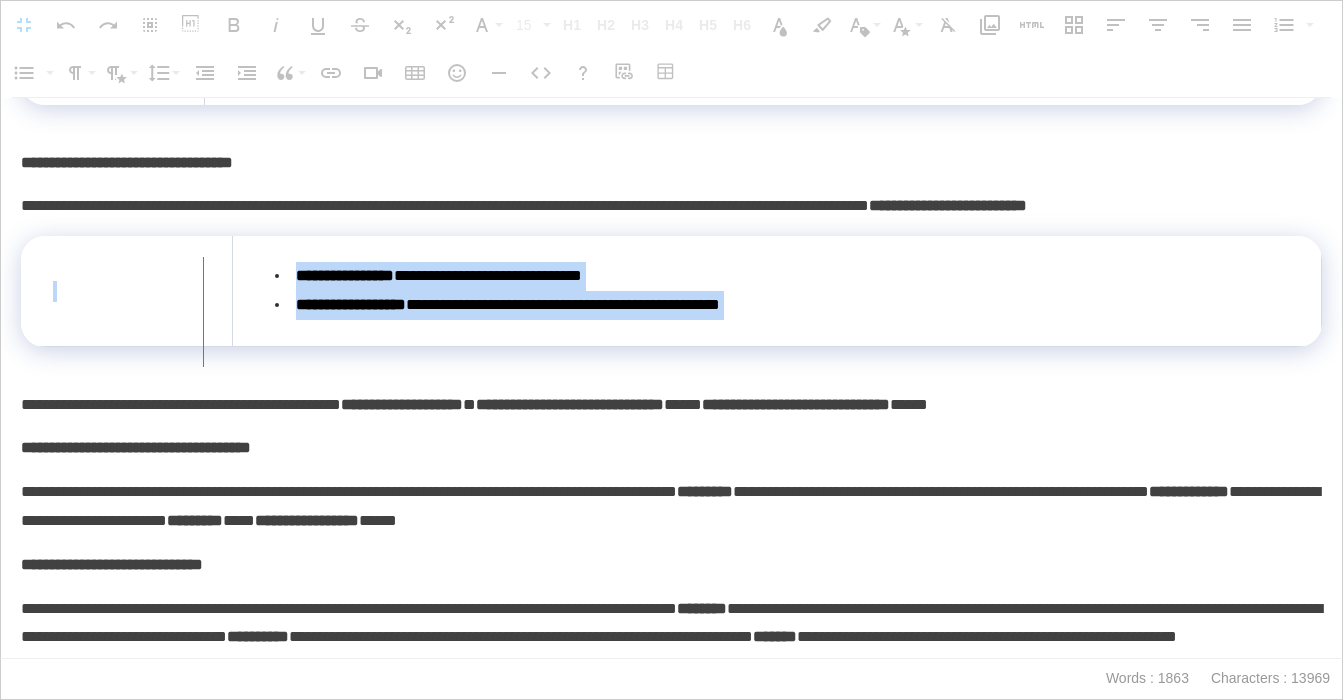drag, startPoint x: 232, startPoint y: 294, endPoint x: 203, endPoint y: 296, distance: 29.068884 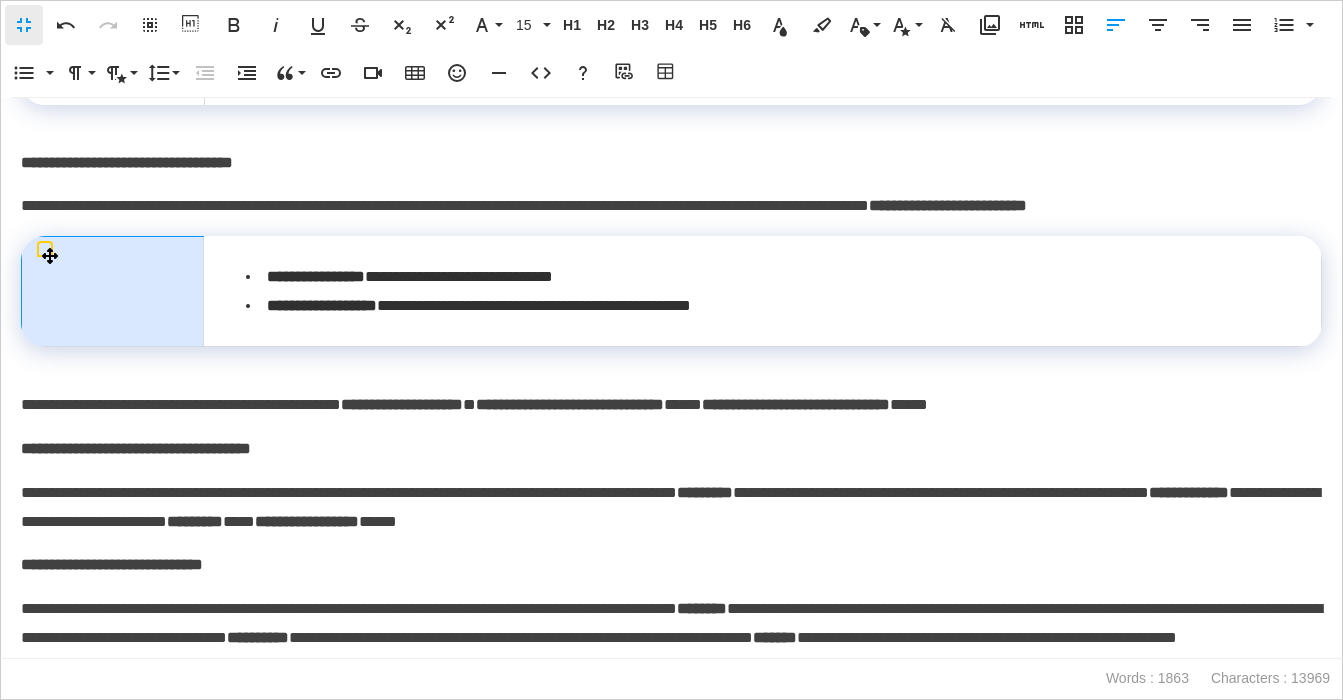 click at bounding box center (113, 292) 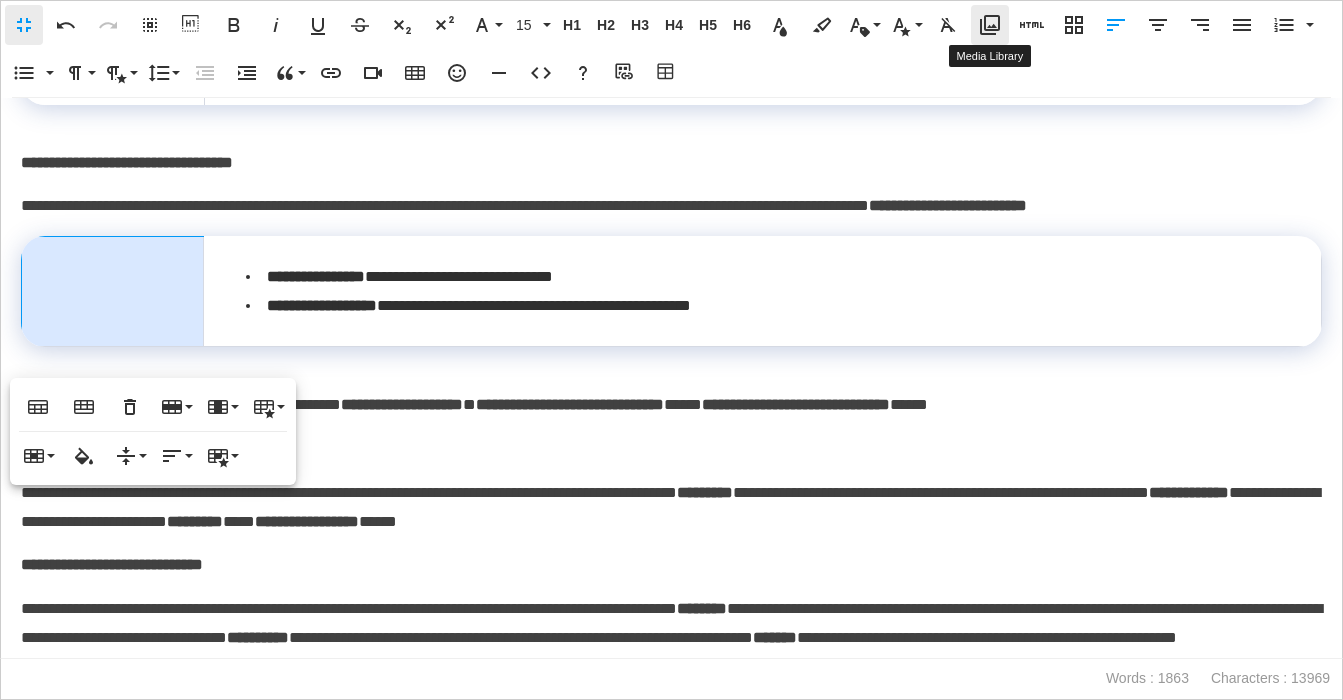 click on "Media Library" at bounding box center (990, 25) 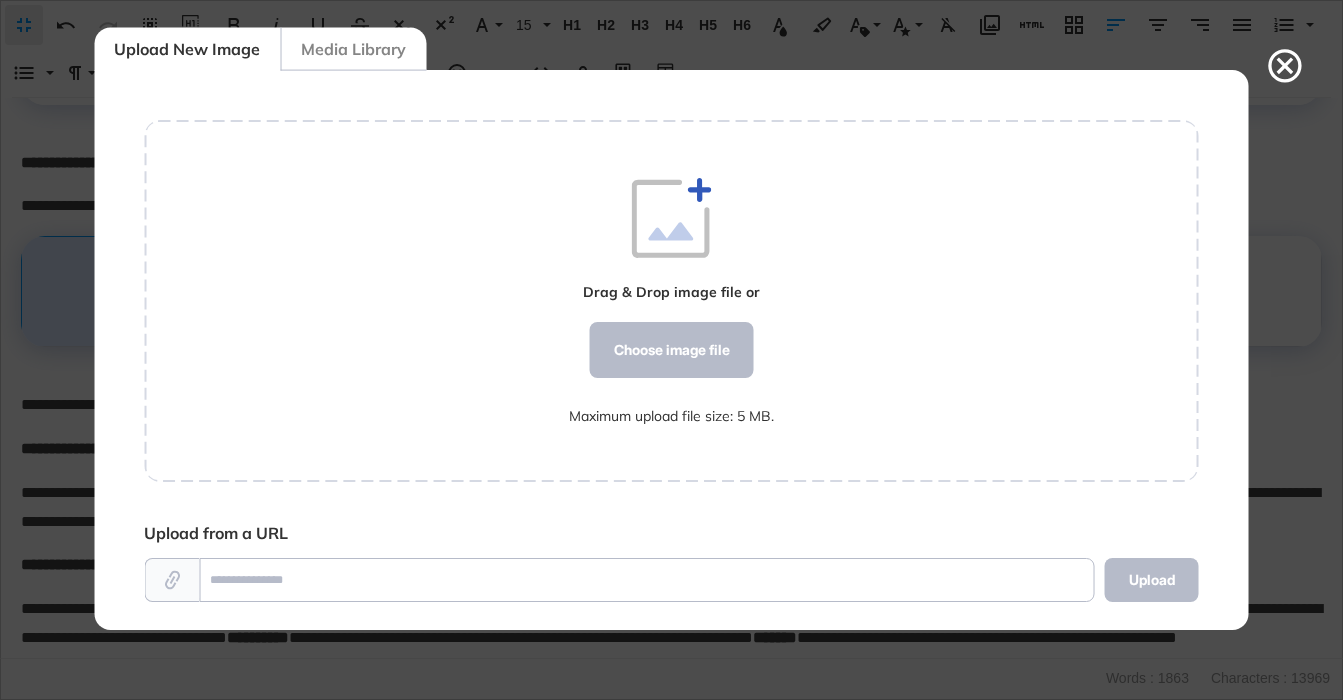 scroll, scrollTop: 560, scrollLeft: 1055, axis: both 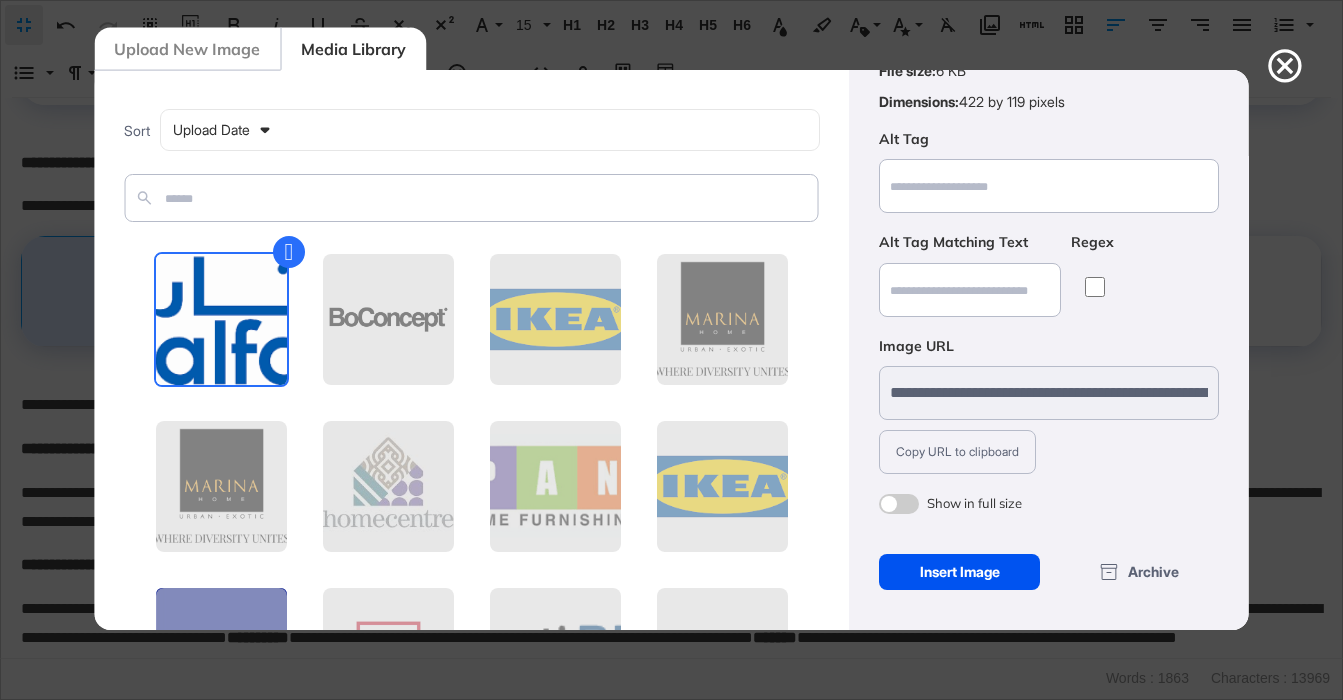 click on "Insert Image" at bounding box center (959, 572) 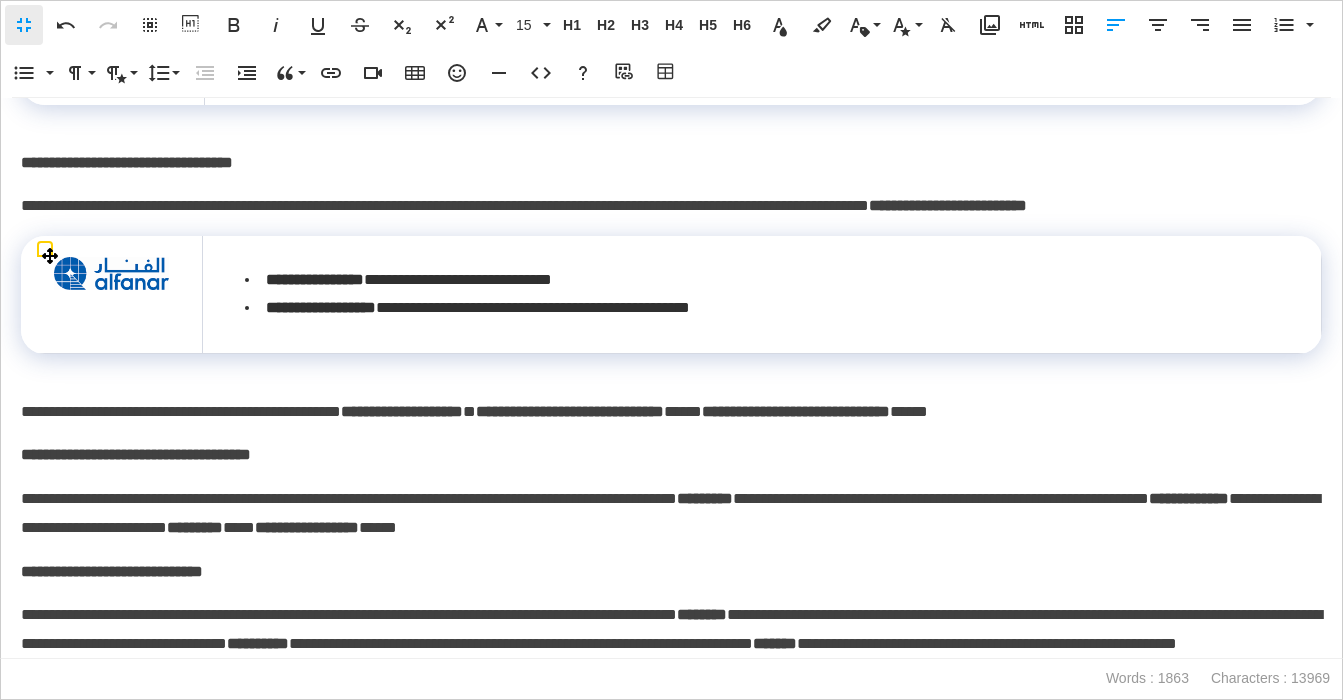 scroll, scrollTop: 2313, scrollLeft: 0, axis: vertical 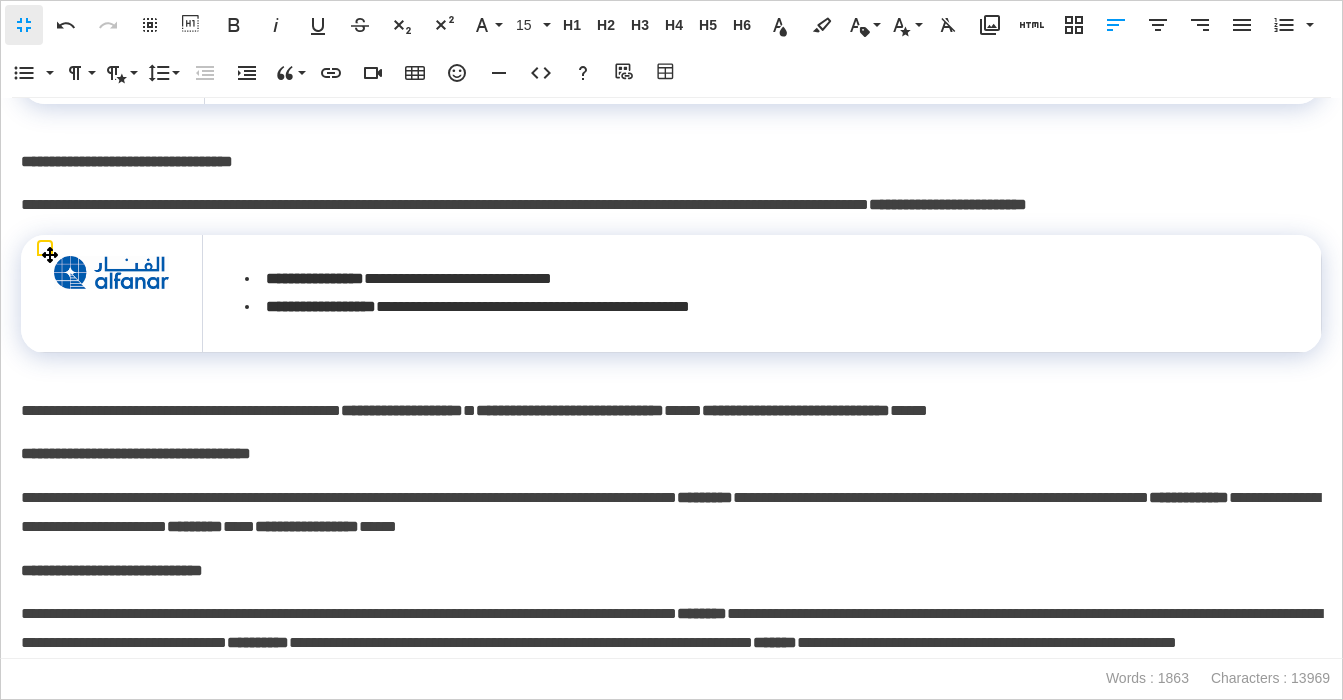 click at bounding box center [111, 272] 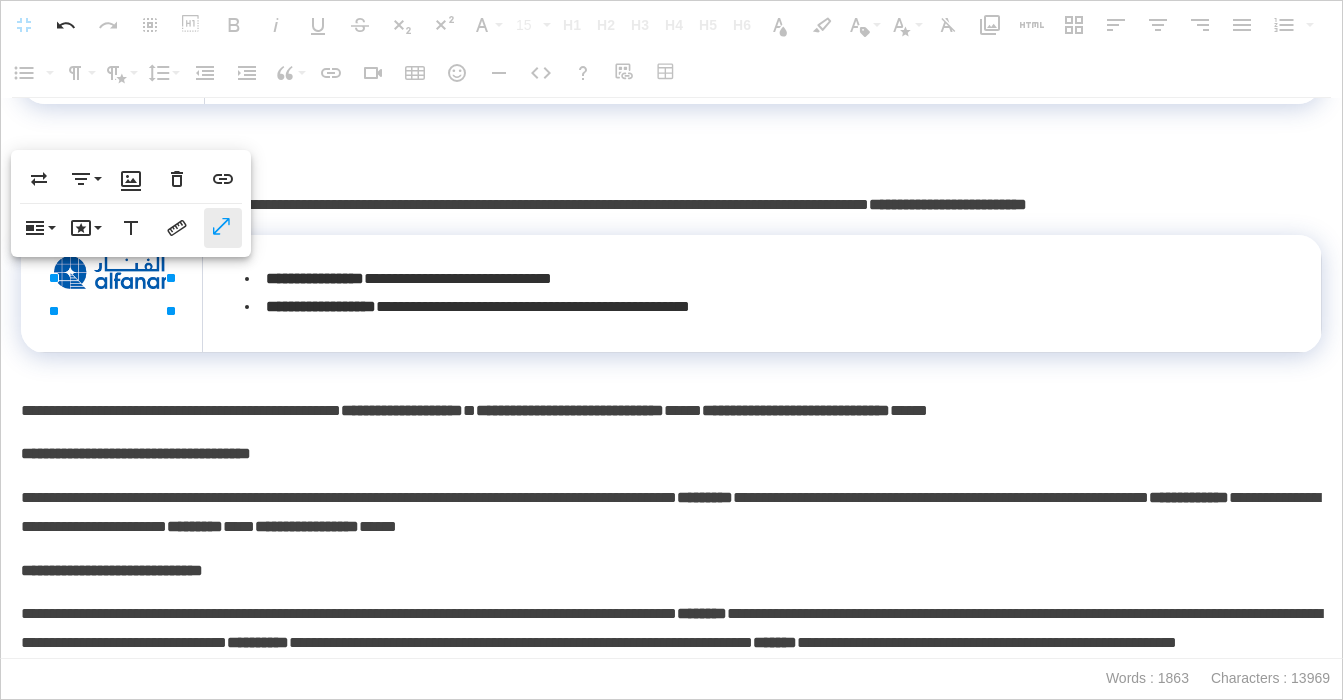 click 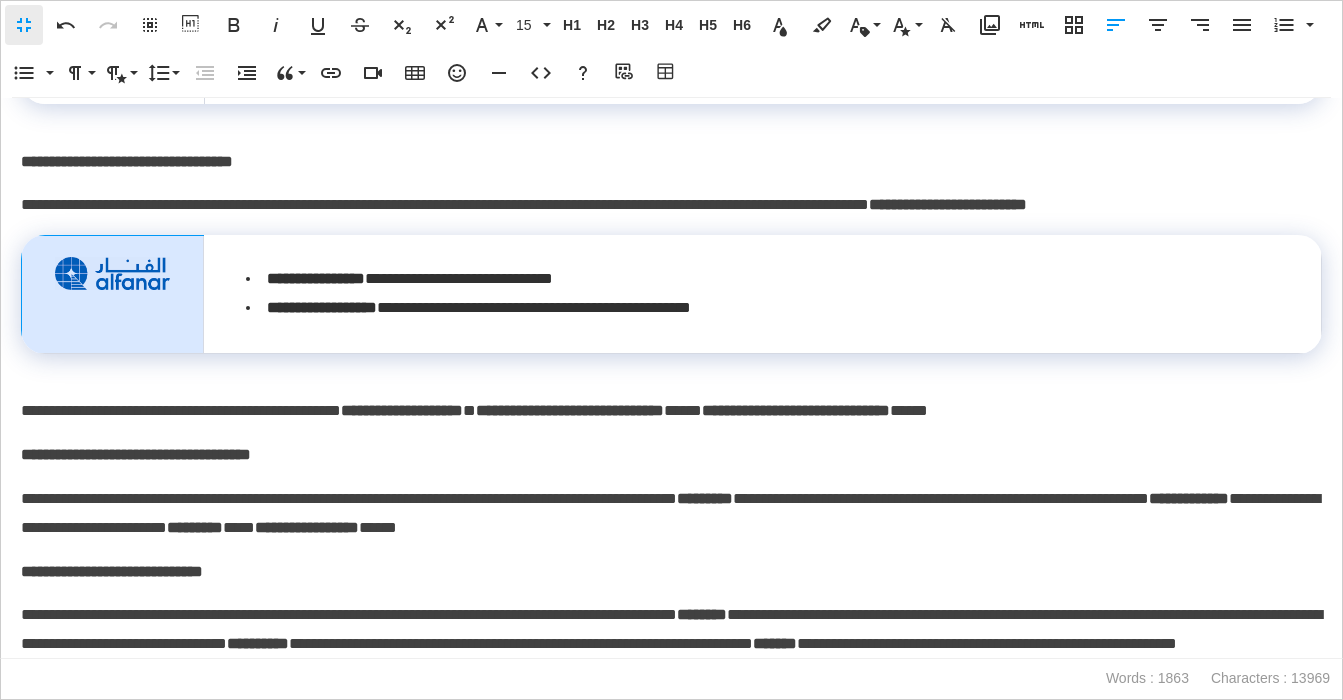 click at bounding box center (113, 294) 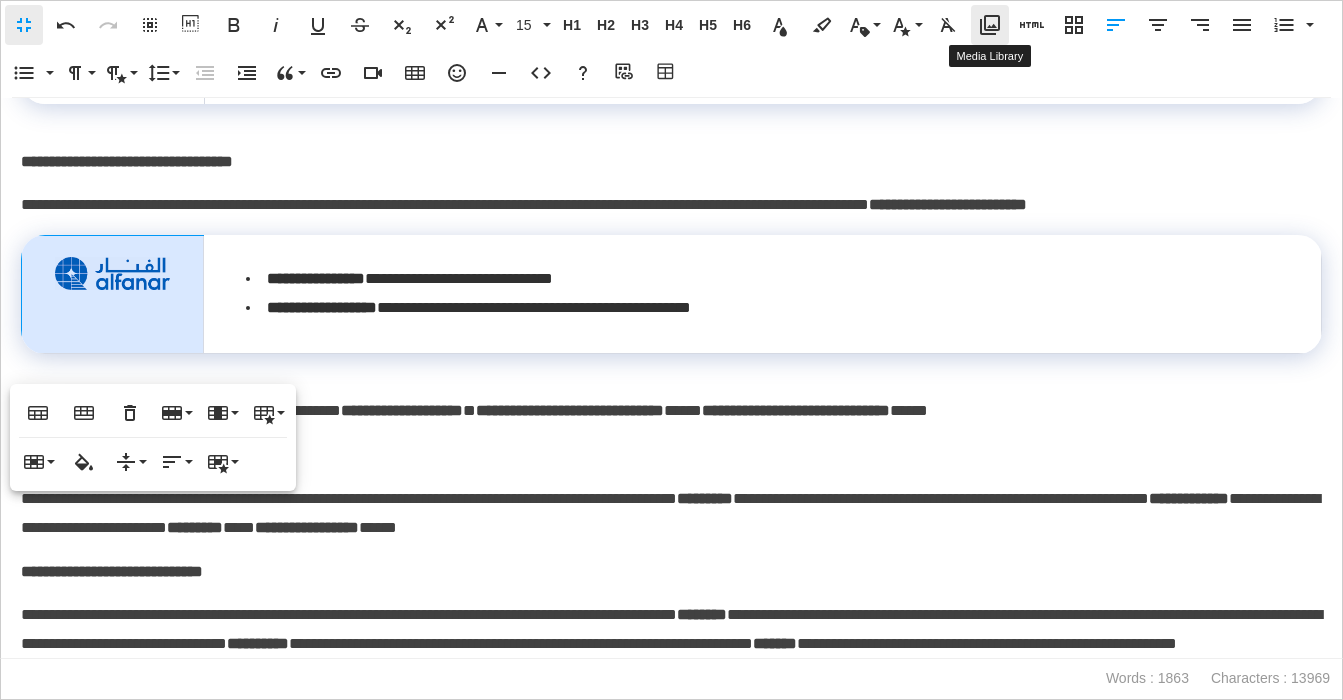click 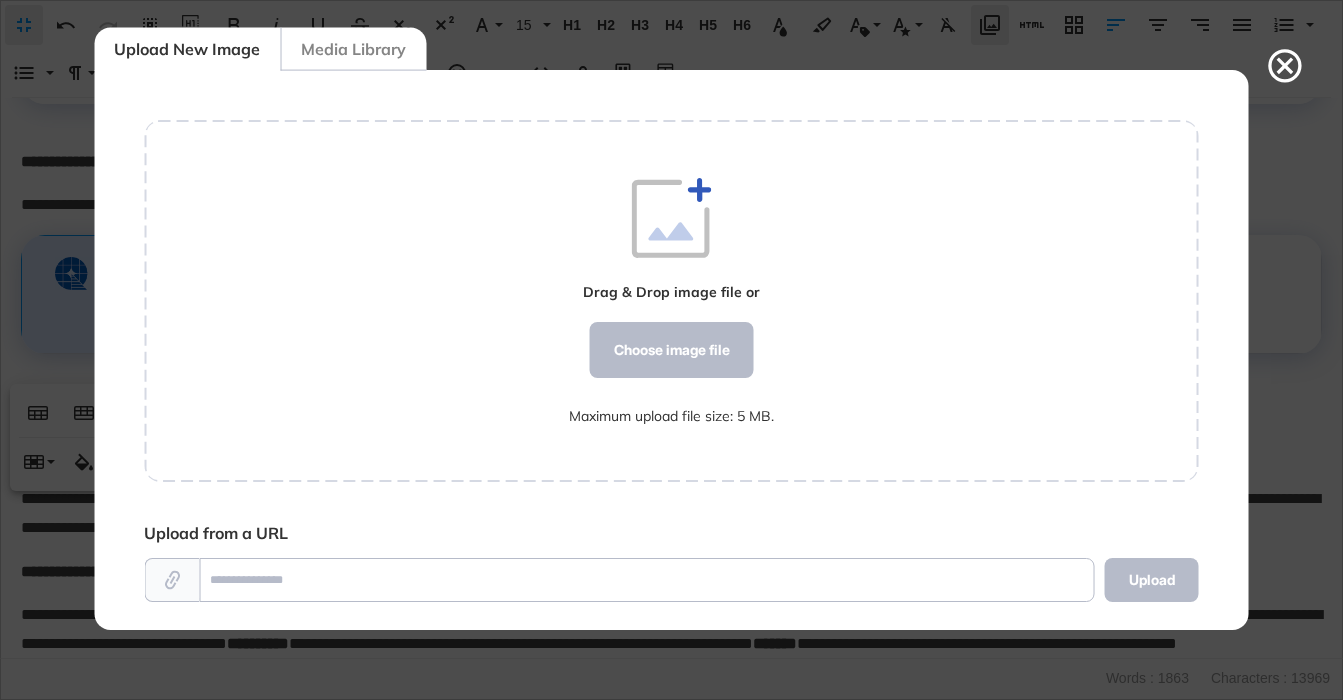 scroll, scrollTop: 560, scrollLeft: 1055, axis: both 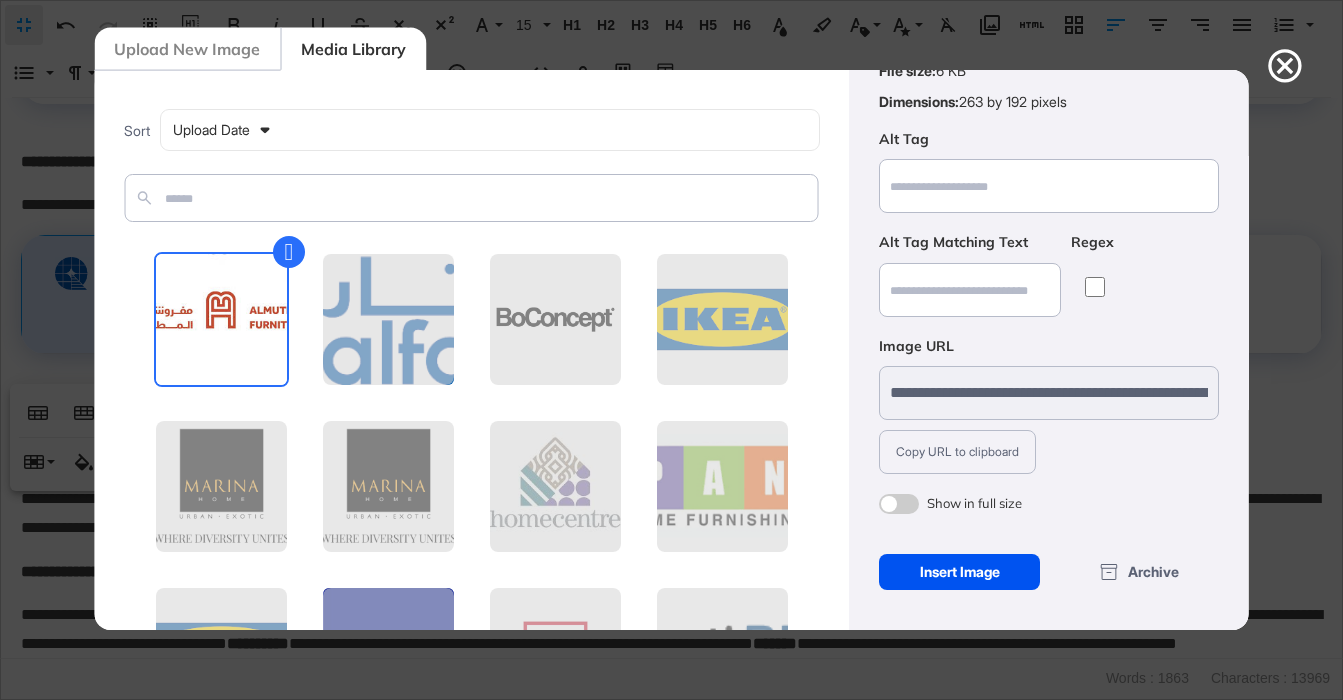 click on "Insert Image" at bounding box center (959, 572) 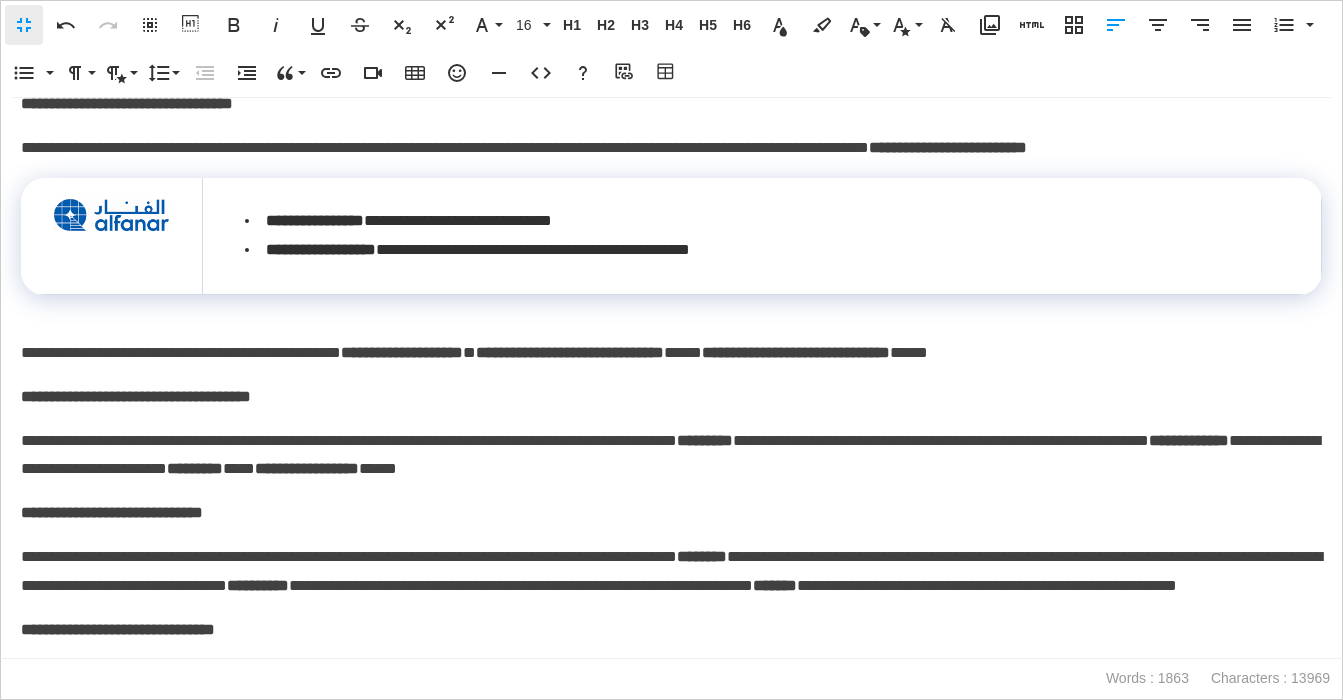 scroll, scrollTop: 5310, scrollLeft: 0, axis: vertical 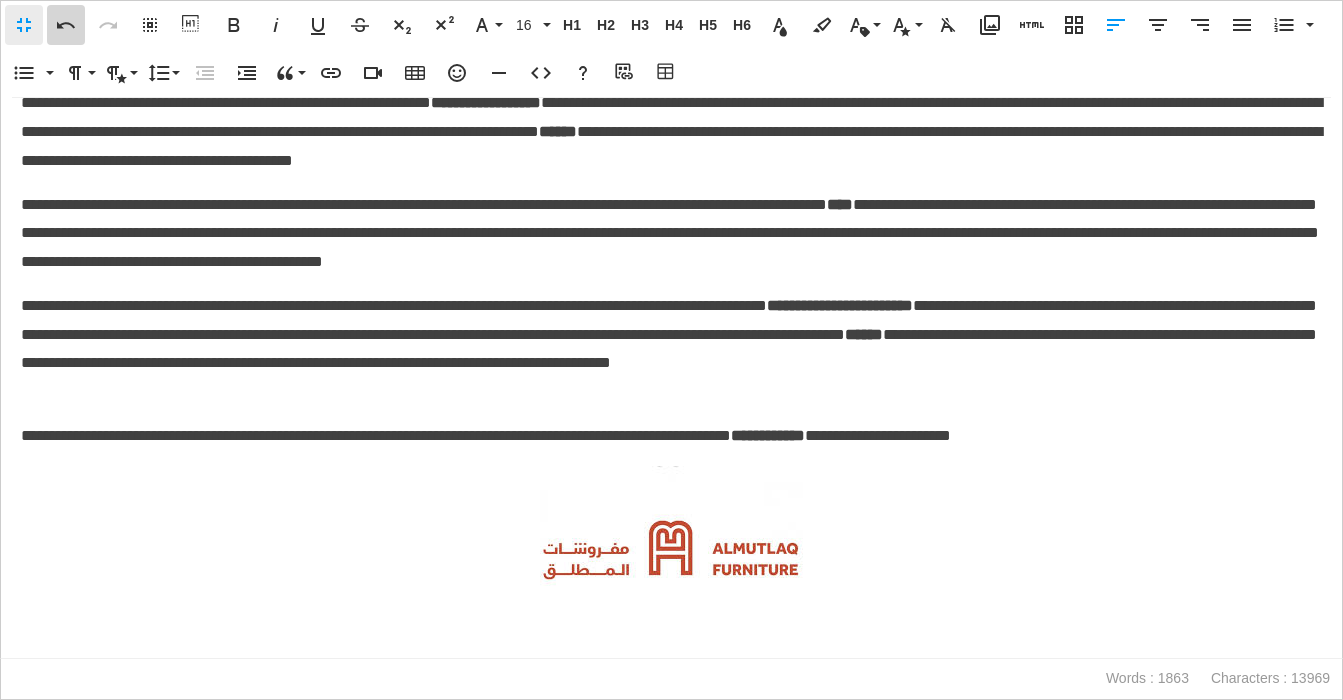 click 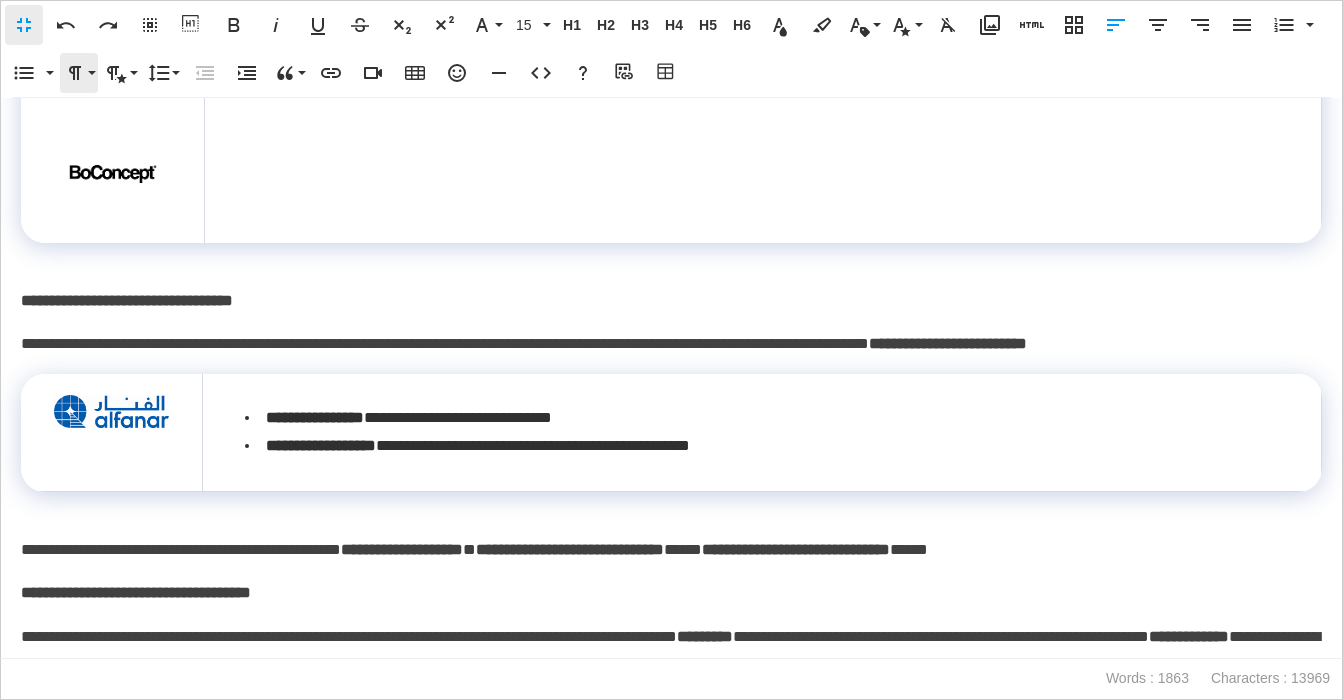 scroll, scrollTop: 2177, scrollLeft: 0, axis: vertical 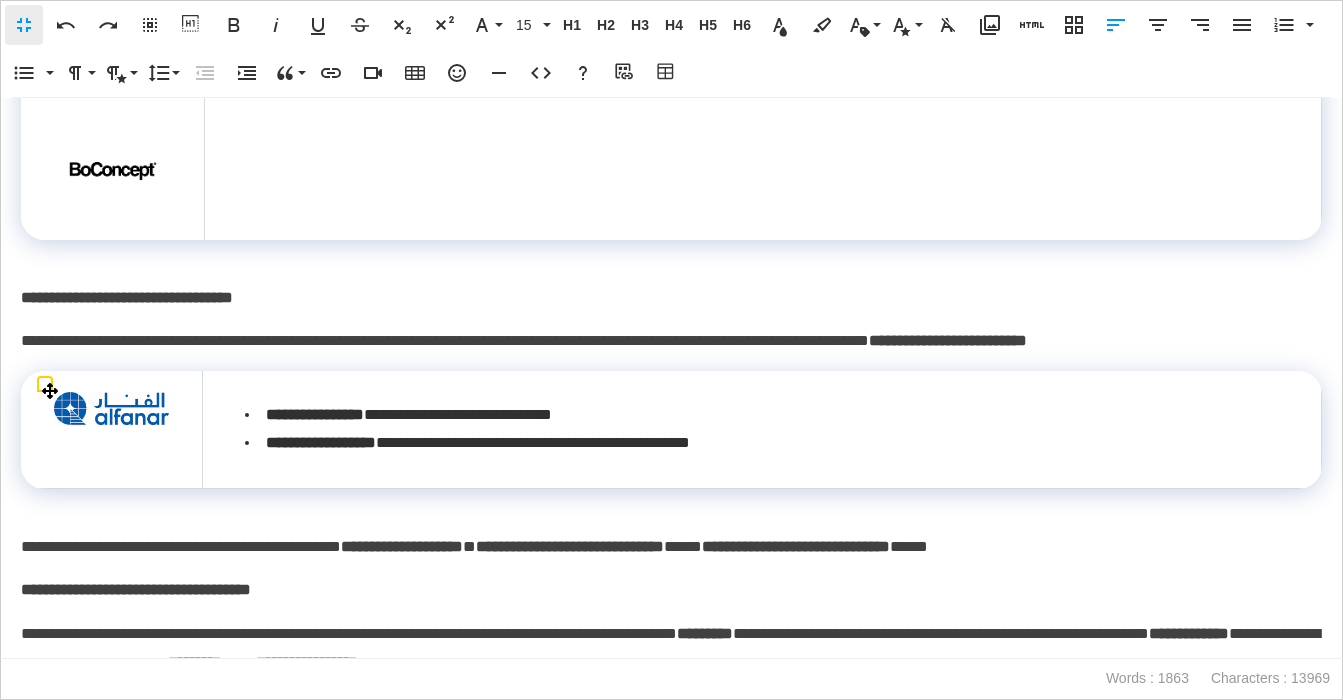 click at bounding box center (112, 429) 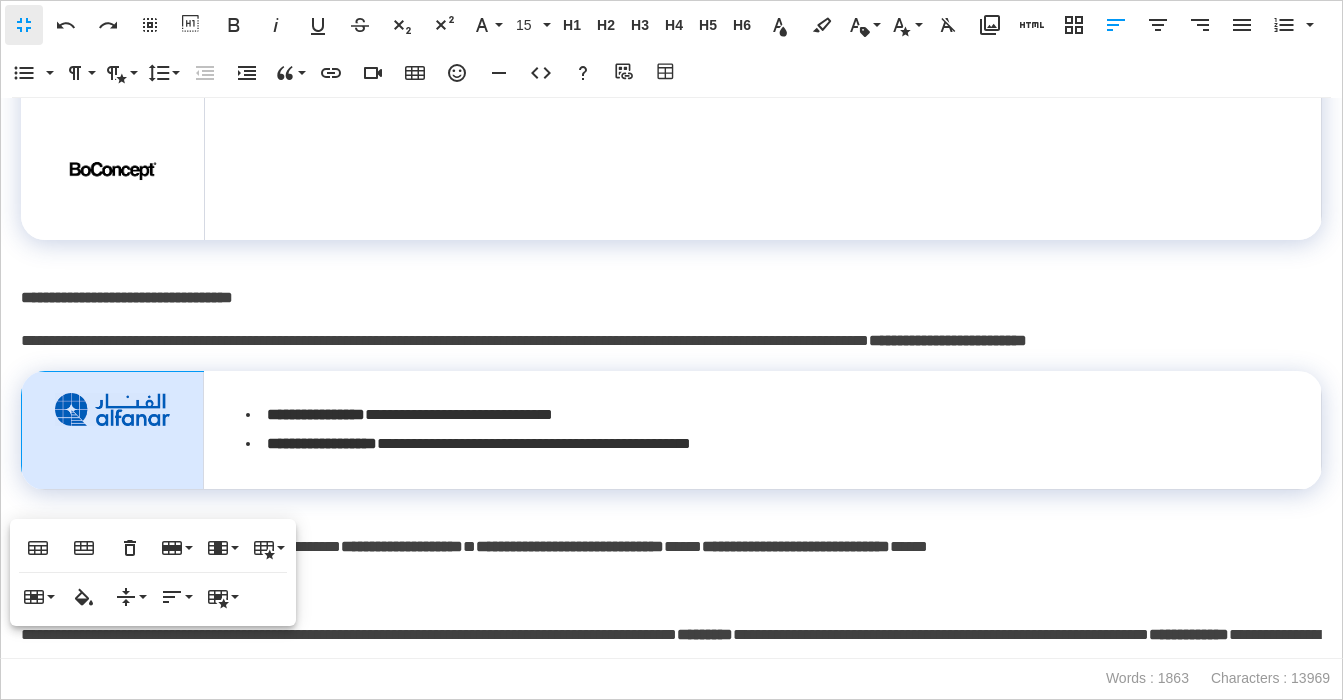 scroll, scrollTop: 2178, scrollLeft: 0, axis: vertical 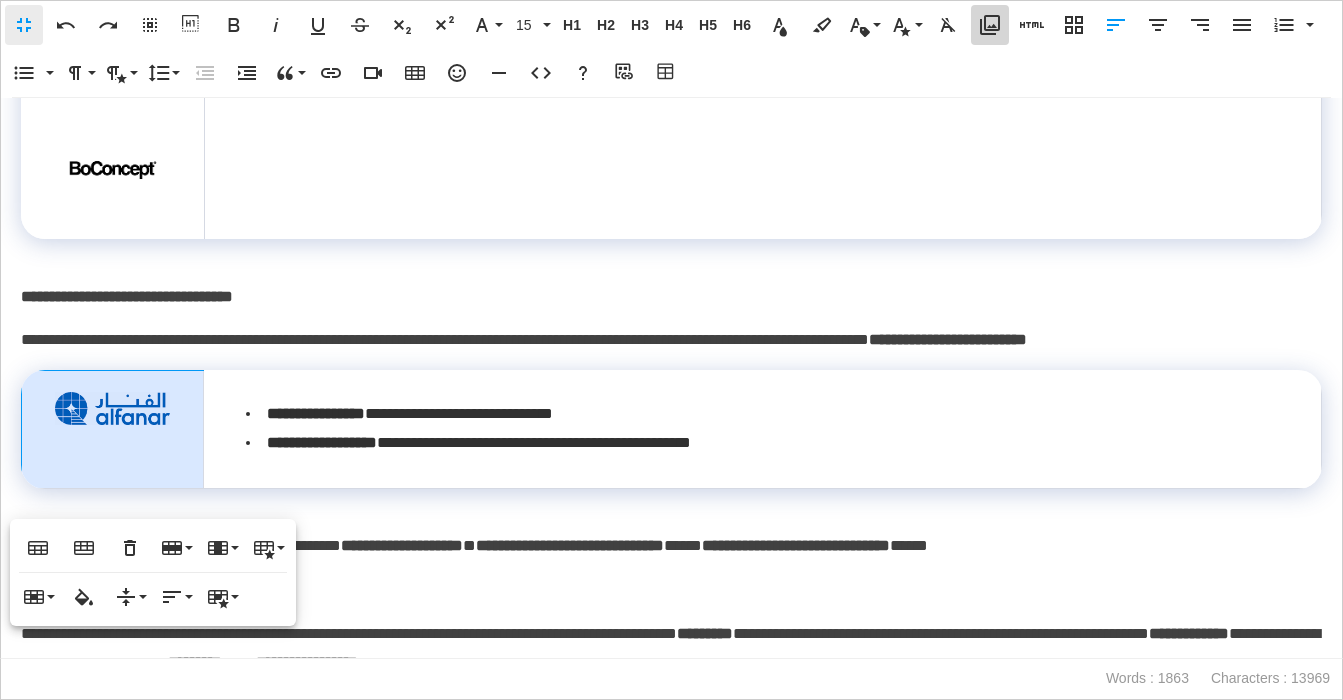 click 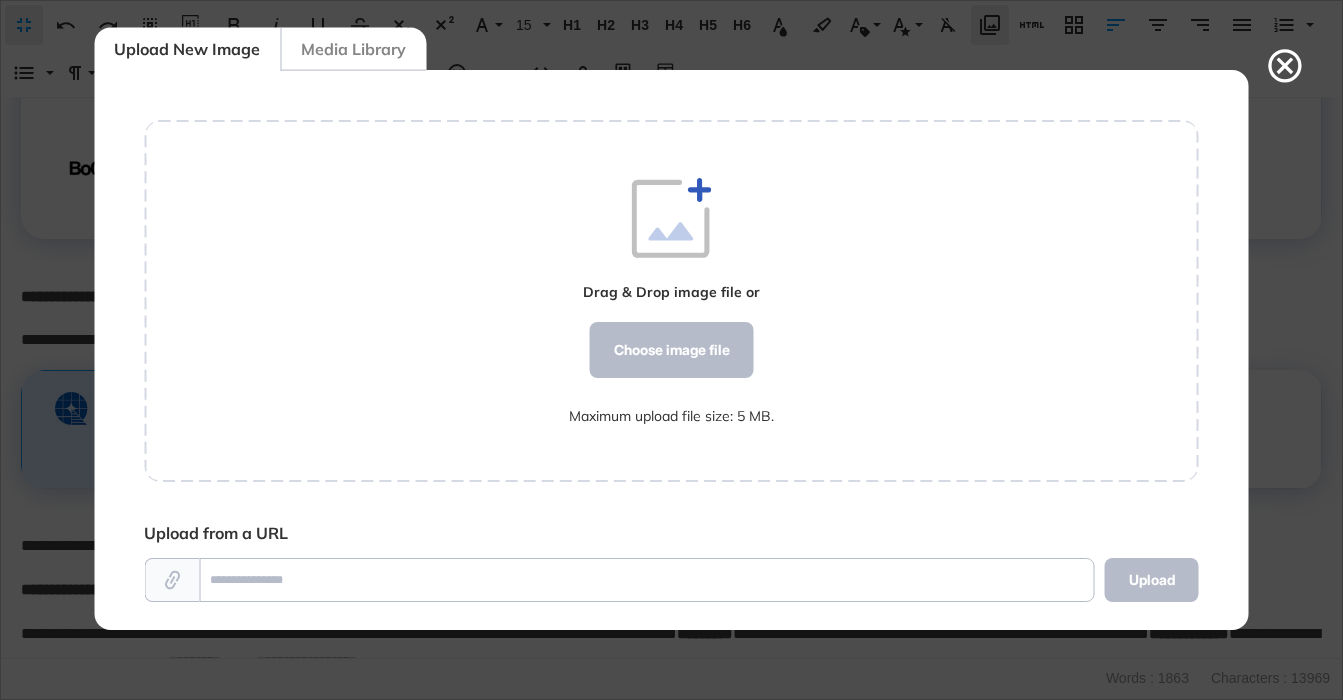 scroll, scrollTop: 560, scrollLeft: 1055, axis: both 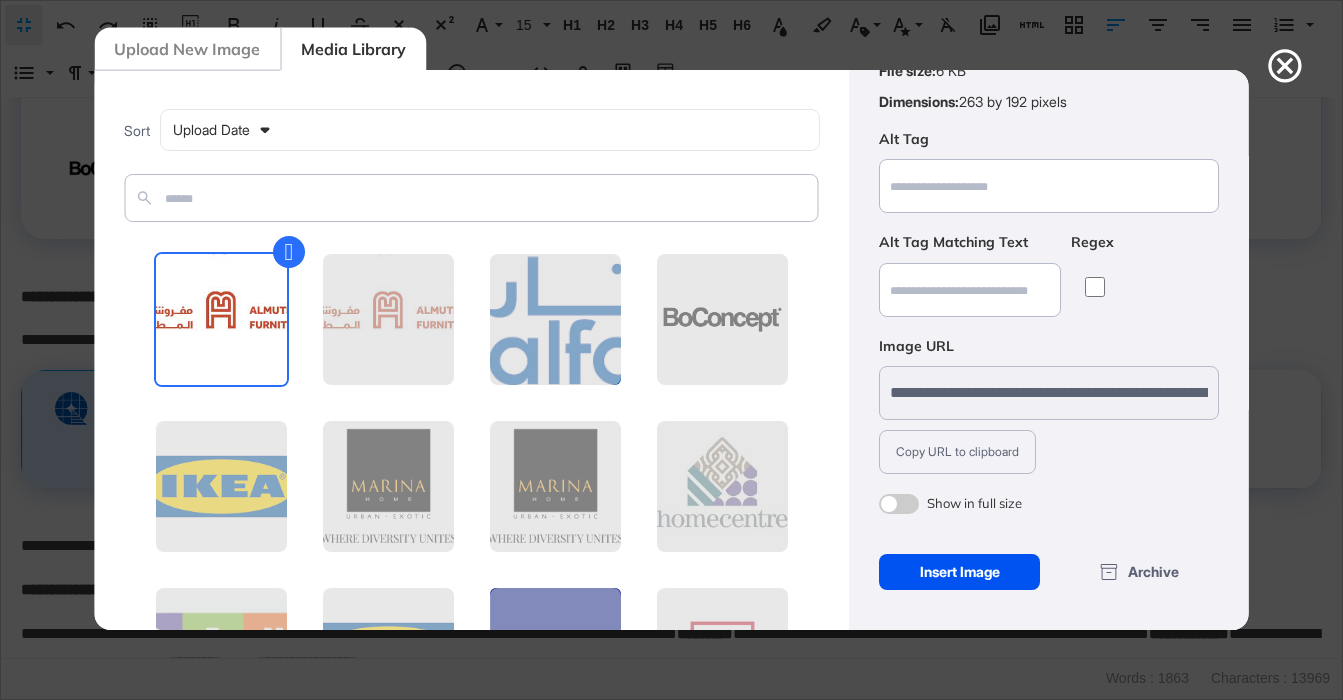 click on "Insert Image" at bounding box center [959, 572] 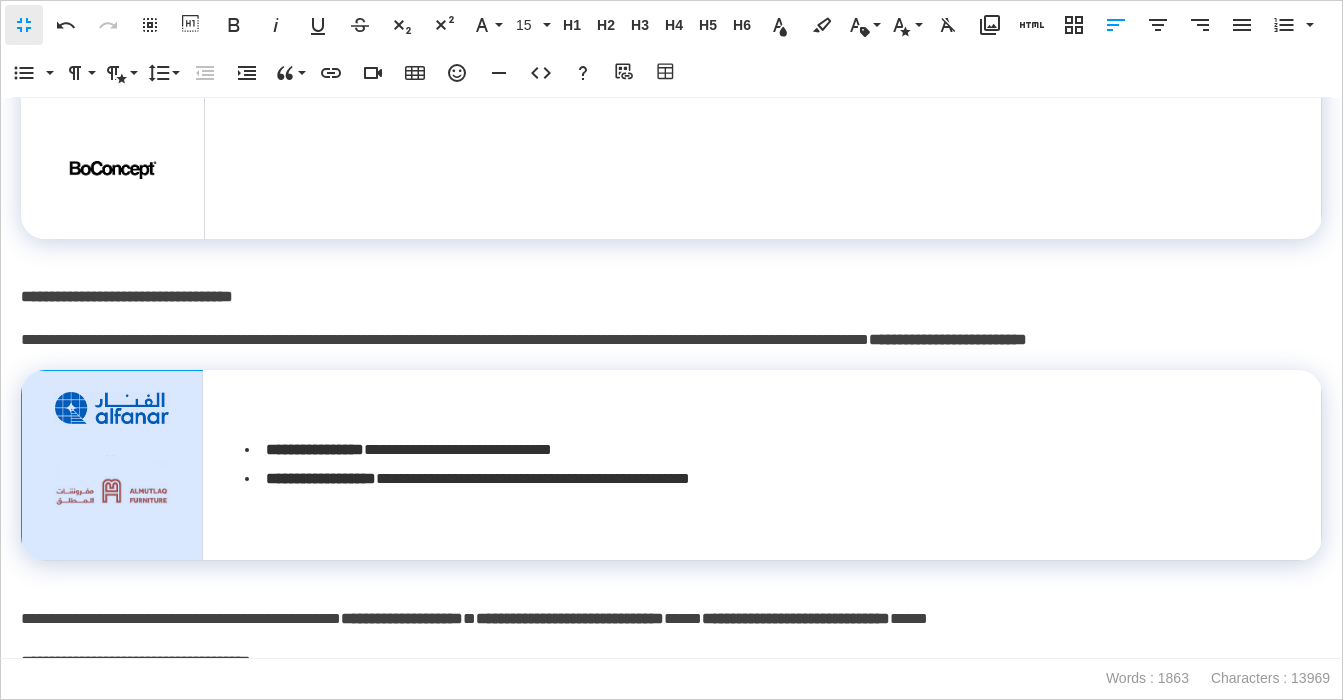 click at bounding box center [112, 496] 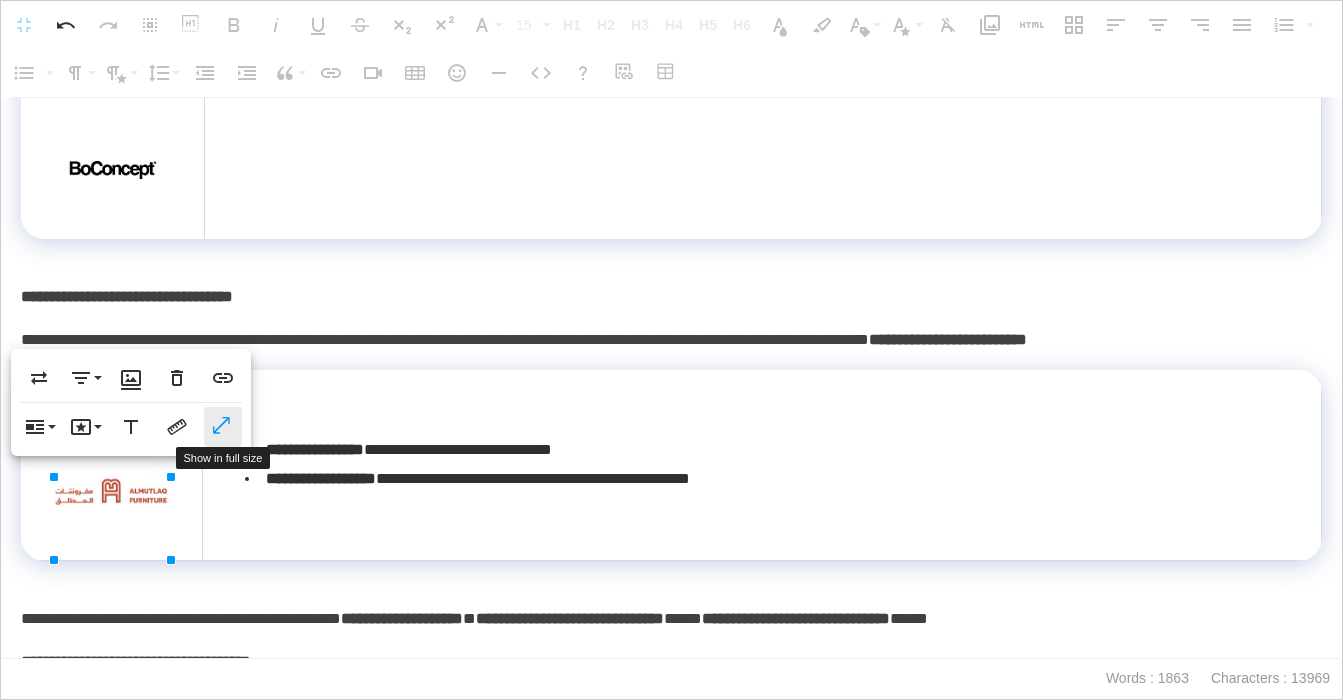 click 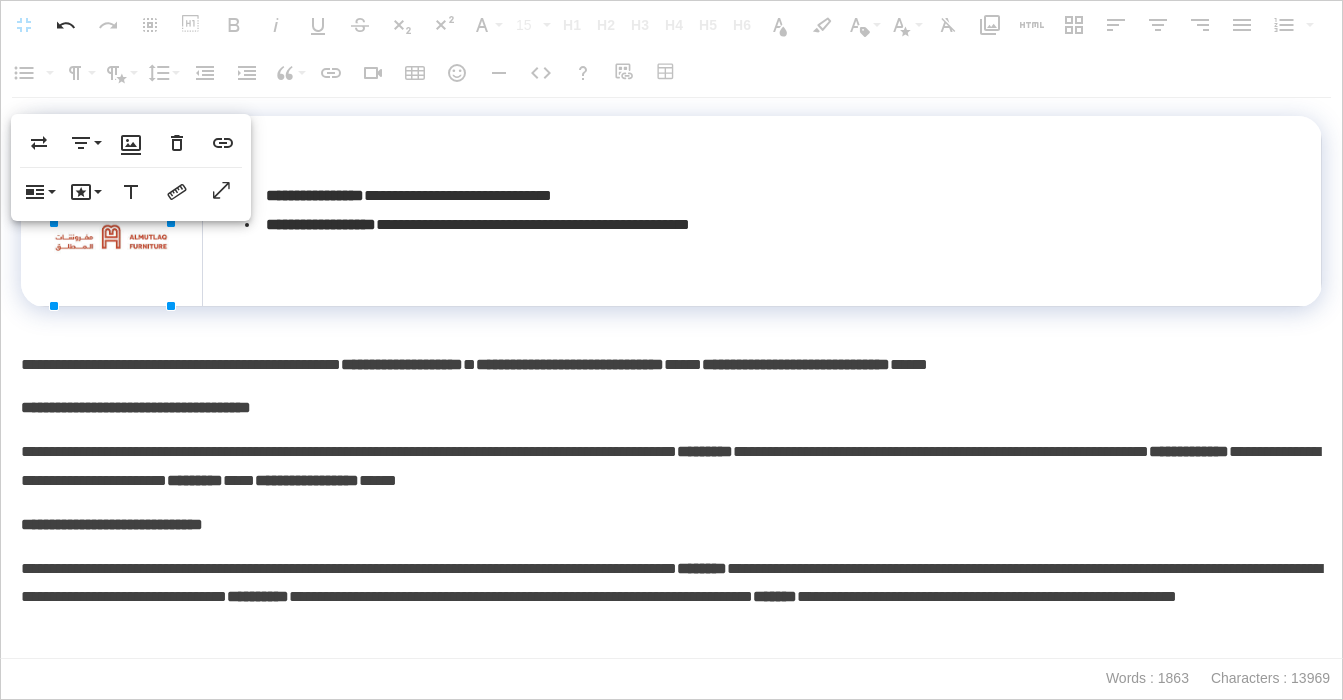click on "**********" at bounding box center [671, 378] 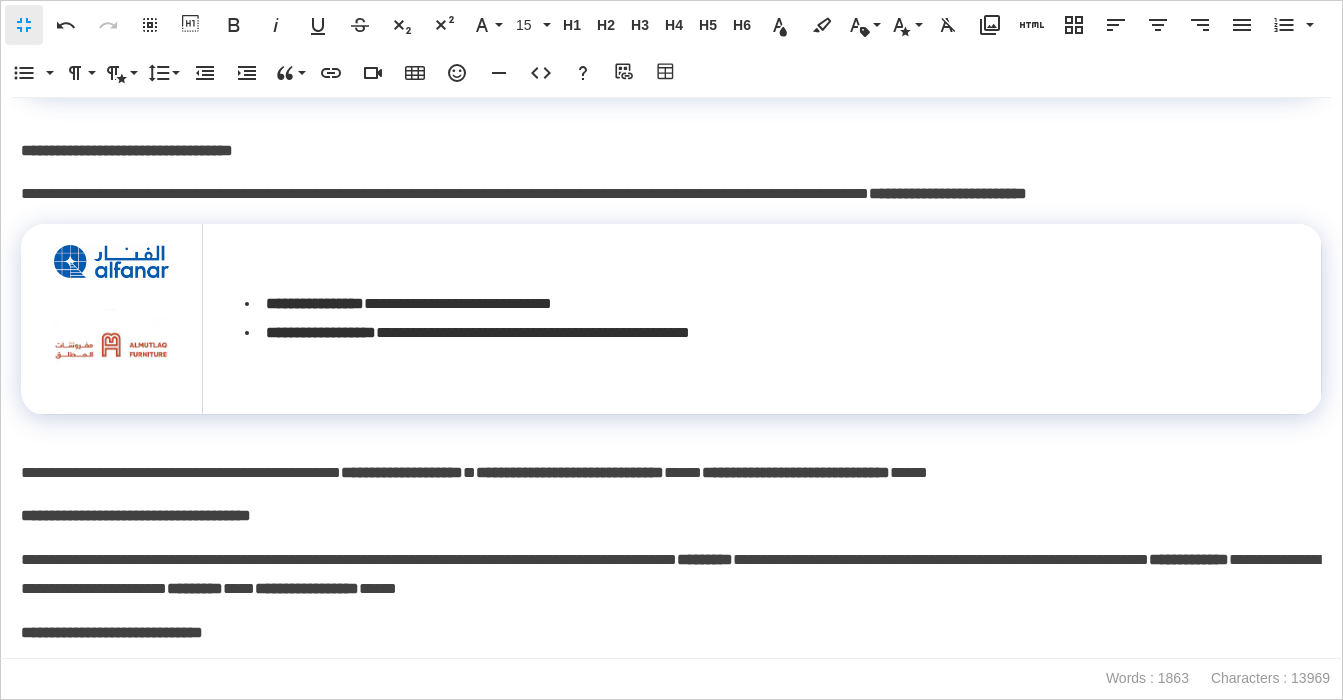 scroll, scrollTop: 2295, scrollLeft: 0, axis: vertical 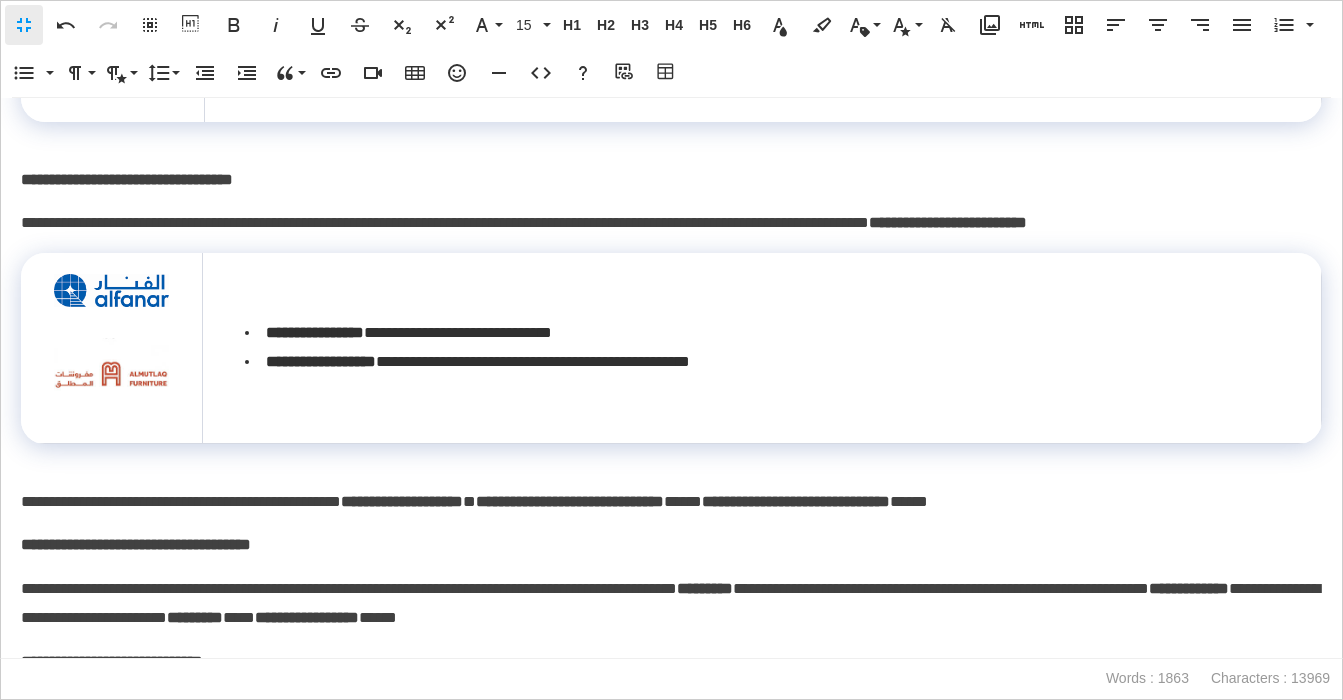 click at bounding box center [671, 458] 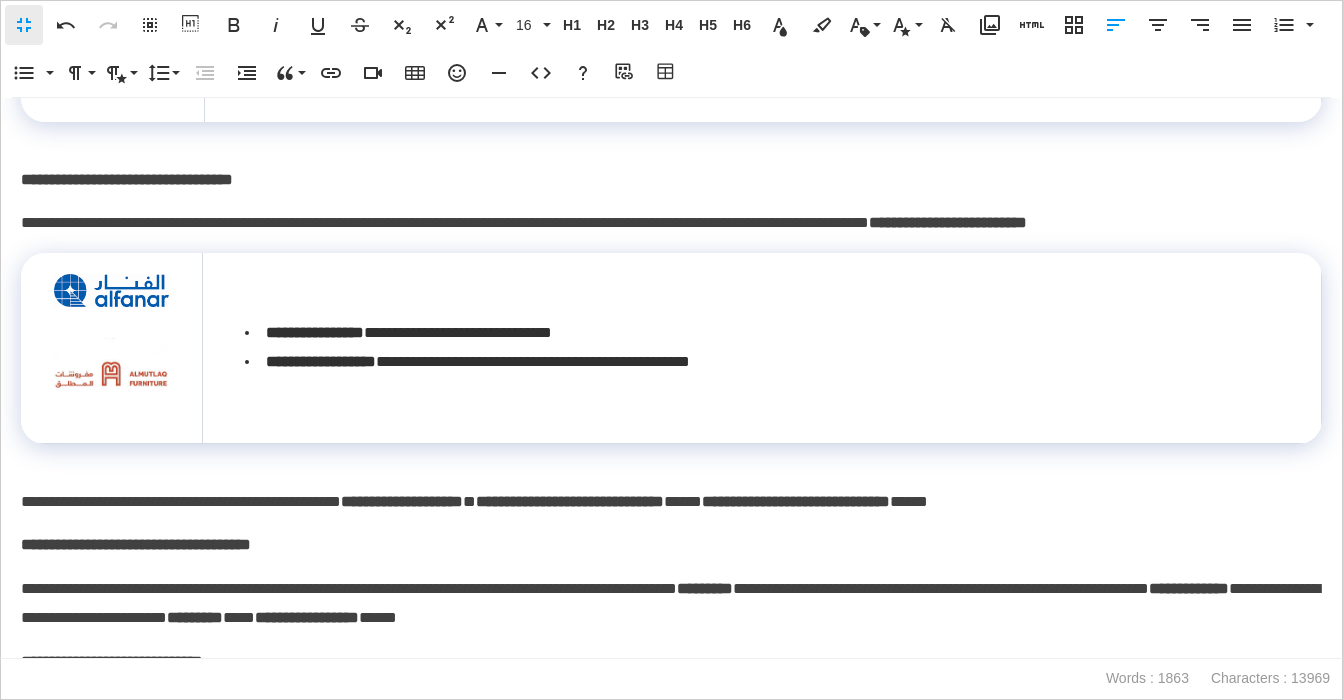 click on "**********" at bounding box center (671, 223) 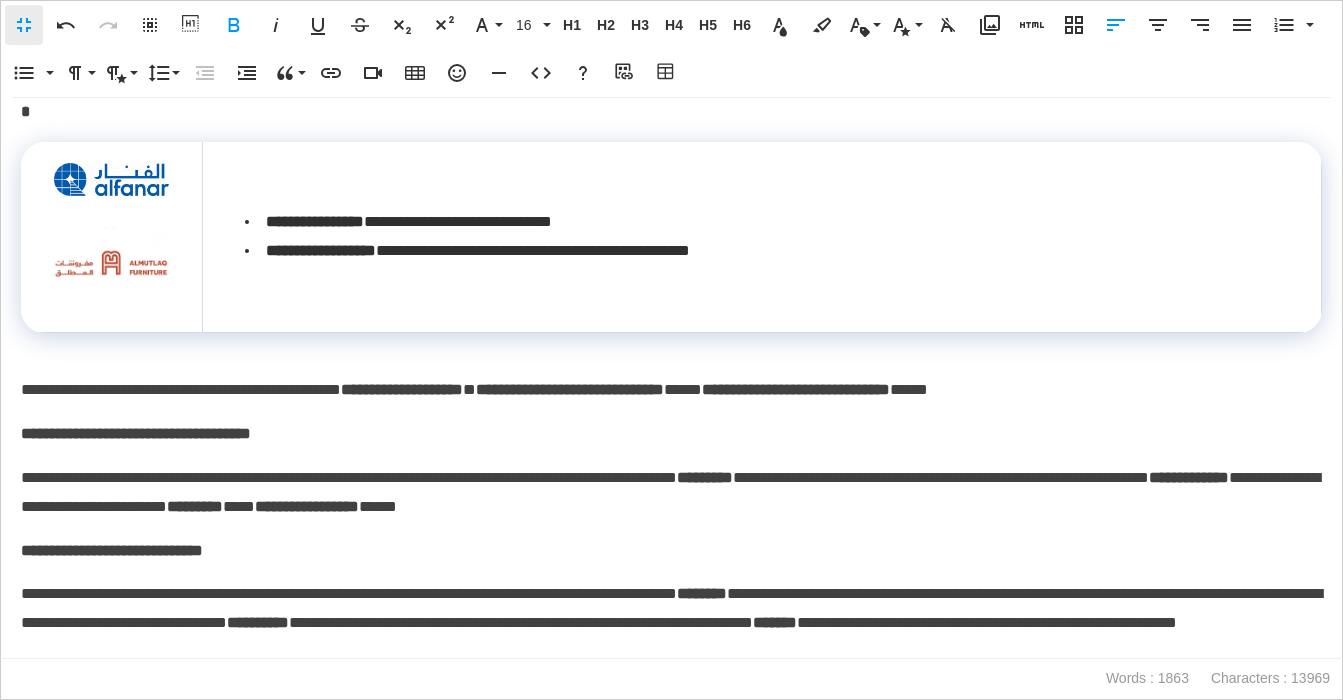 scroll, scrollTop: 2441, scrollLeft: 0, axis: vertical 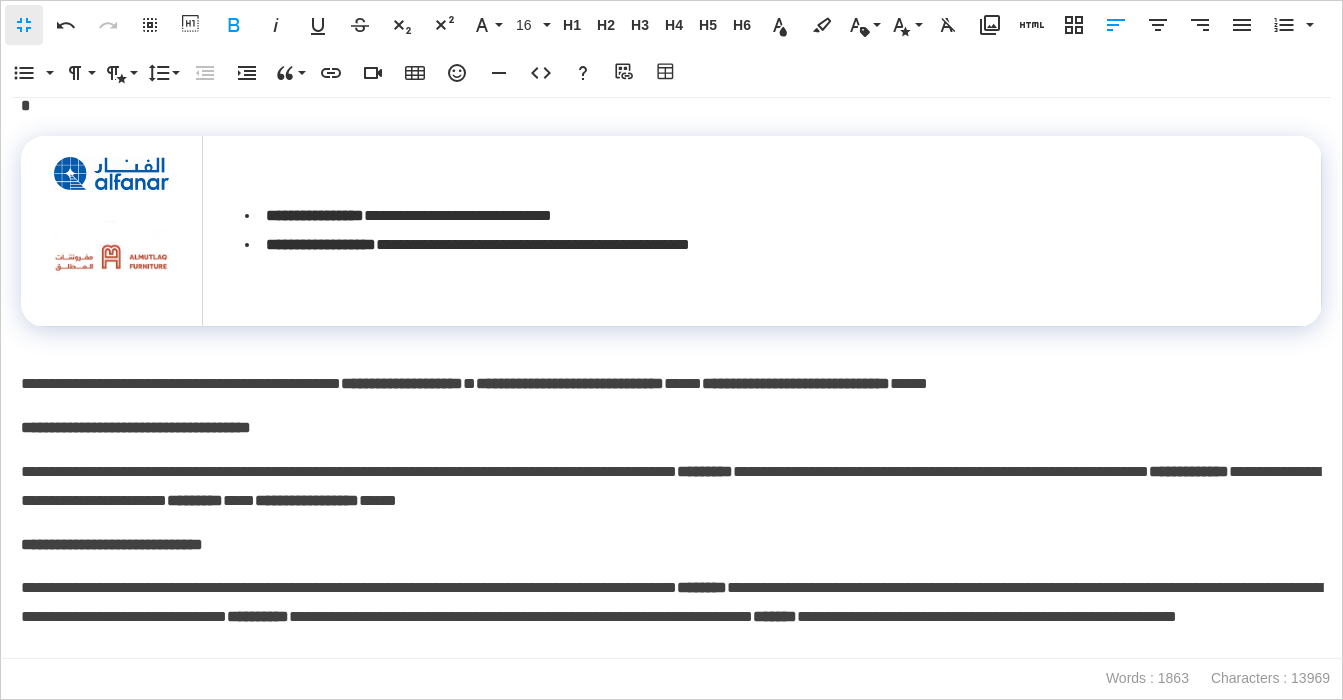 click at bounding box center (112, 231) 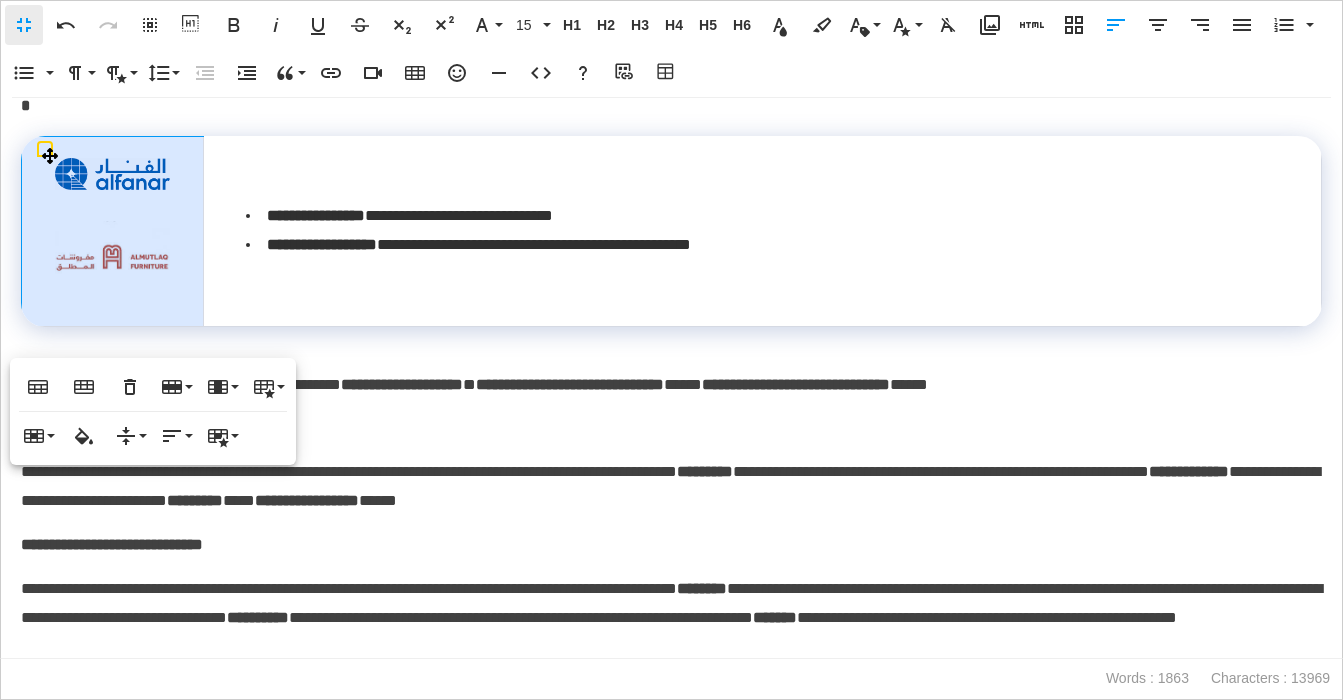 click at bounding box center (112, 263) 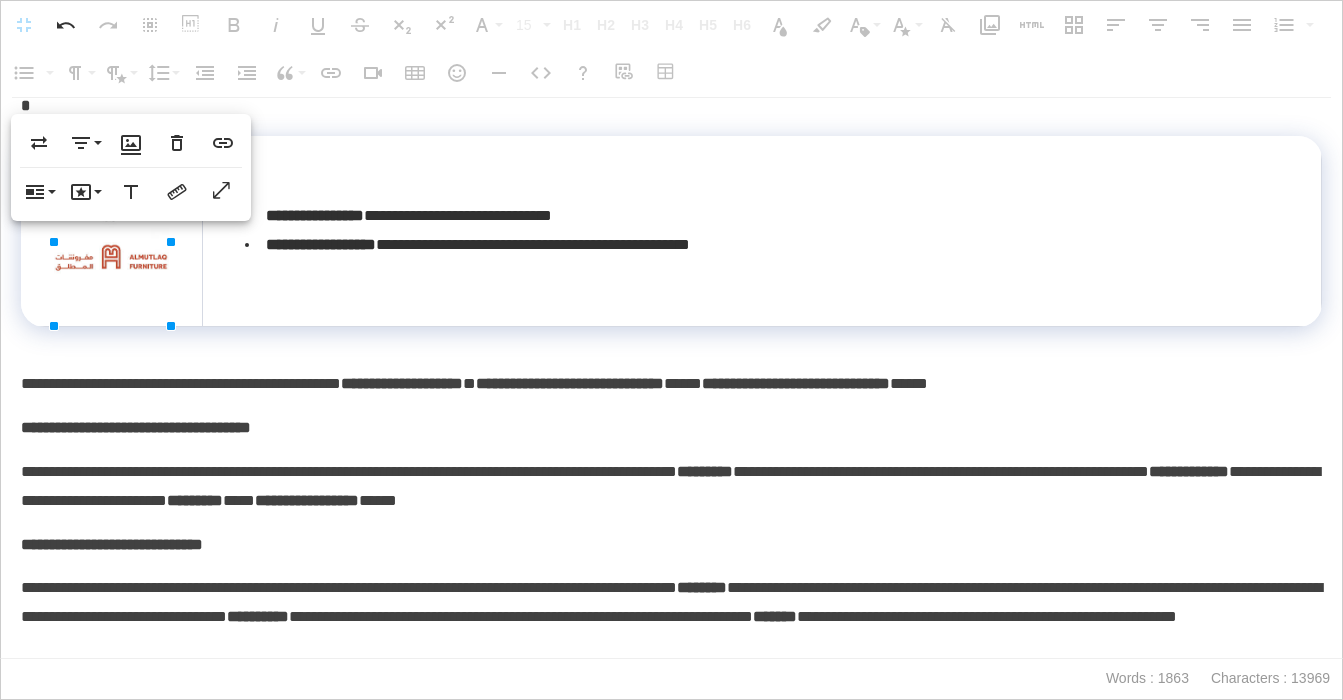 click on "**********" at bounding box center [671, 378] 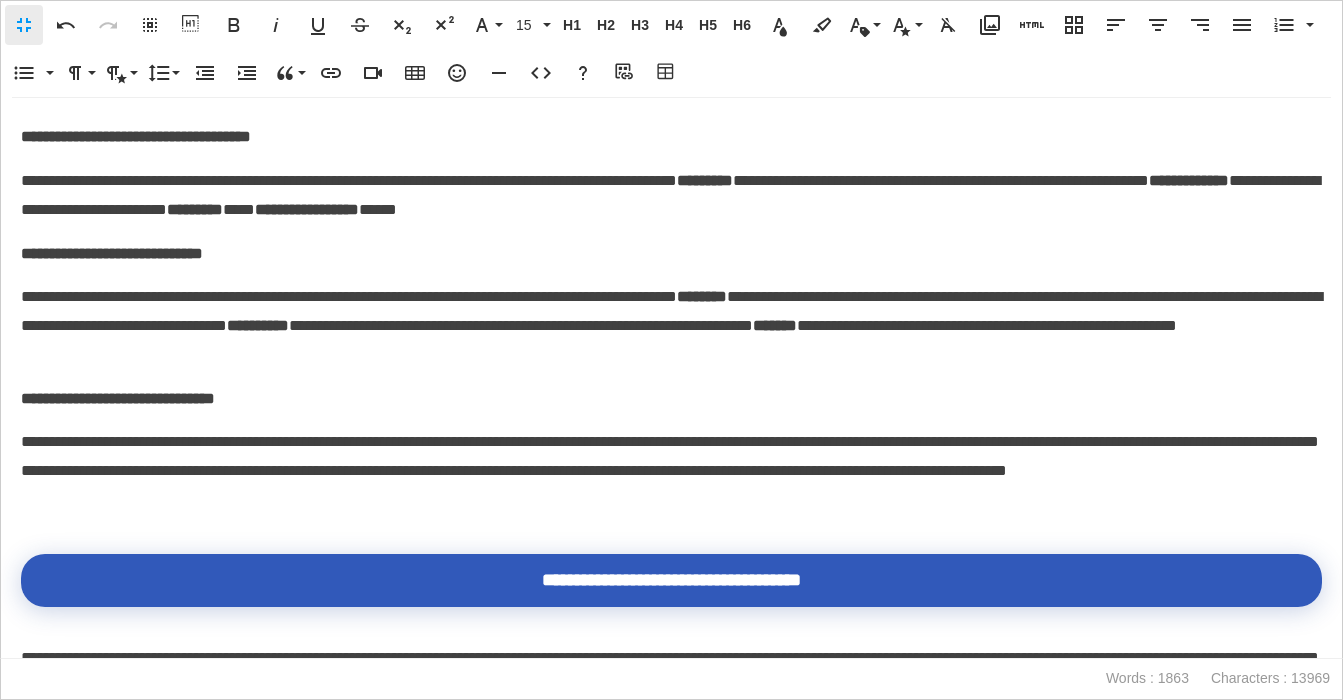 scroll, scrollTop: 2735, scrollLeft: 0, axis: vertical 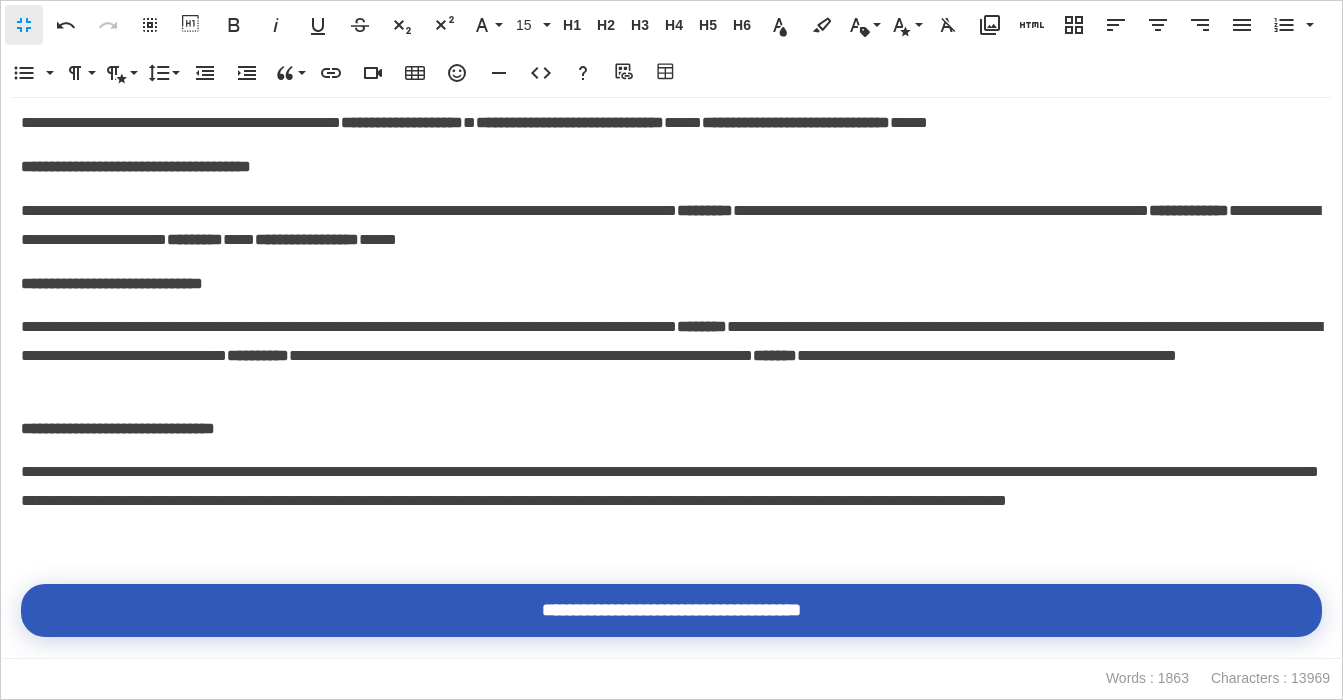 click on "**********" at bounding box center [671, 356] 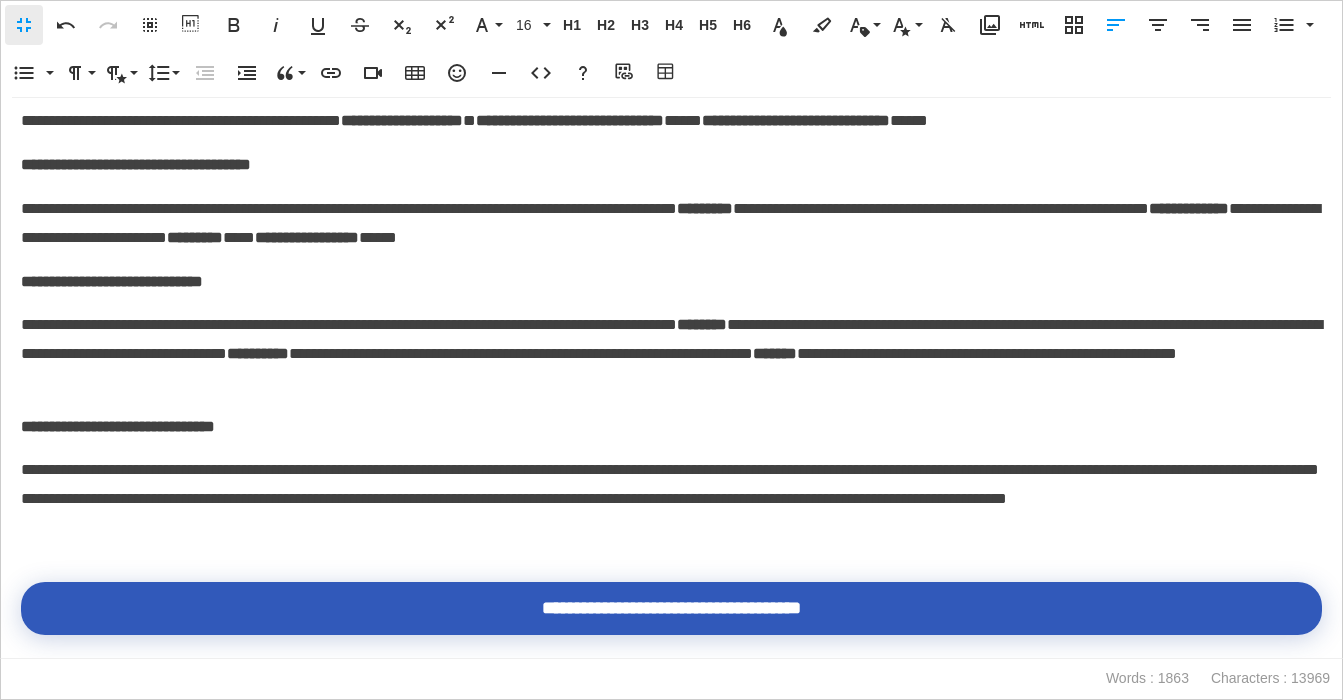 scroll, scrollTop: 2707, scrollLeft: 0, axis: vertical 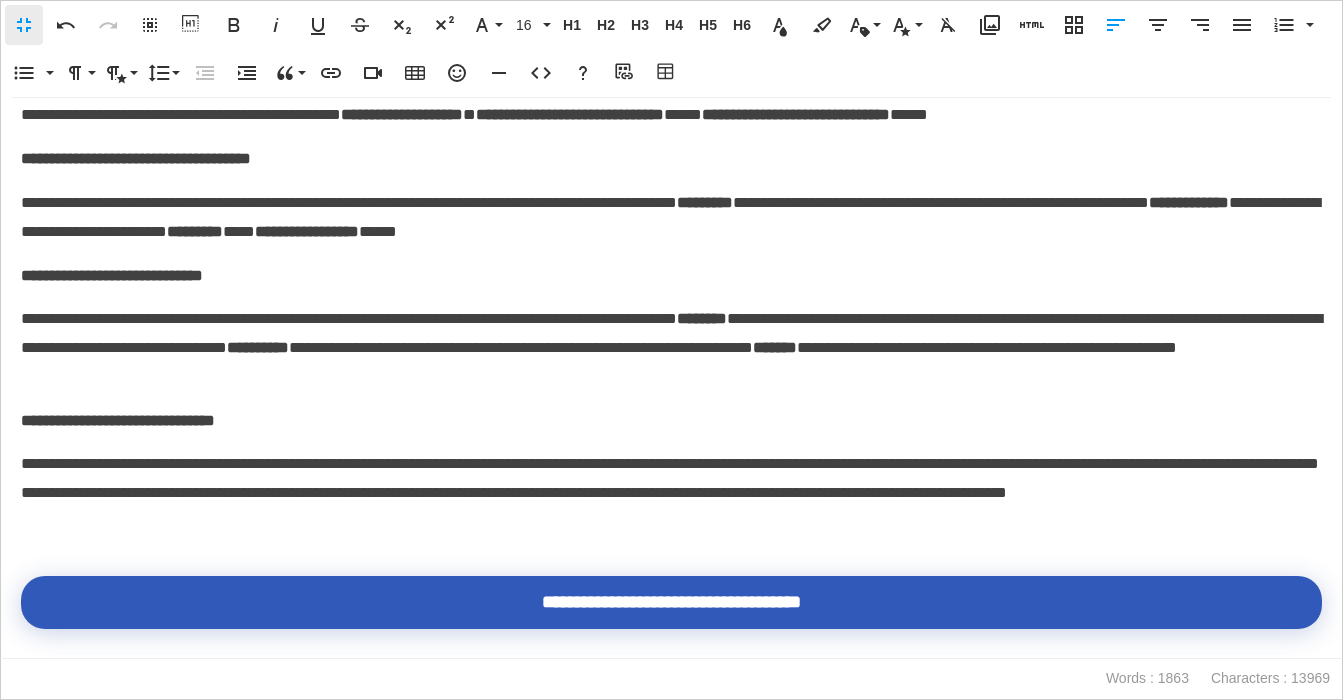 click on "**********" at bounding box center [671, 348] 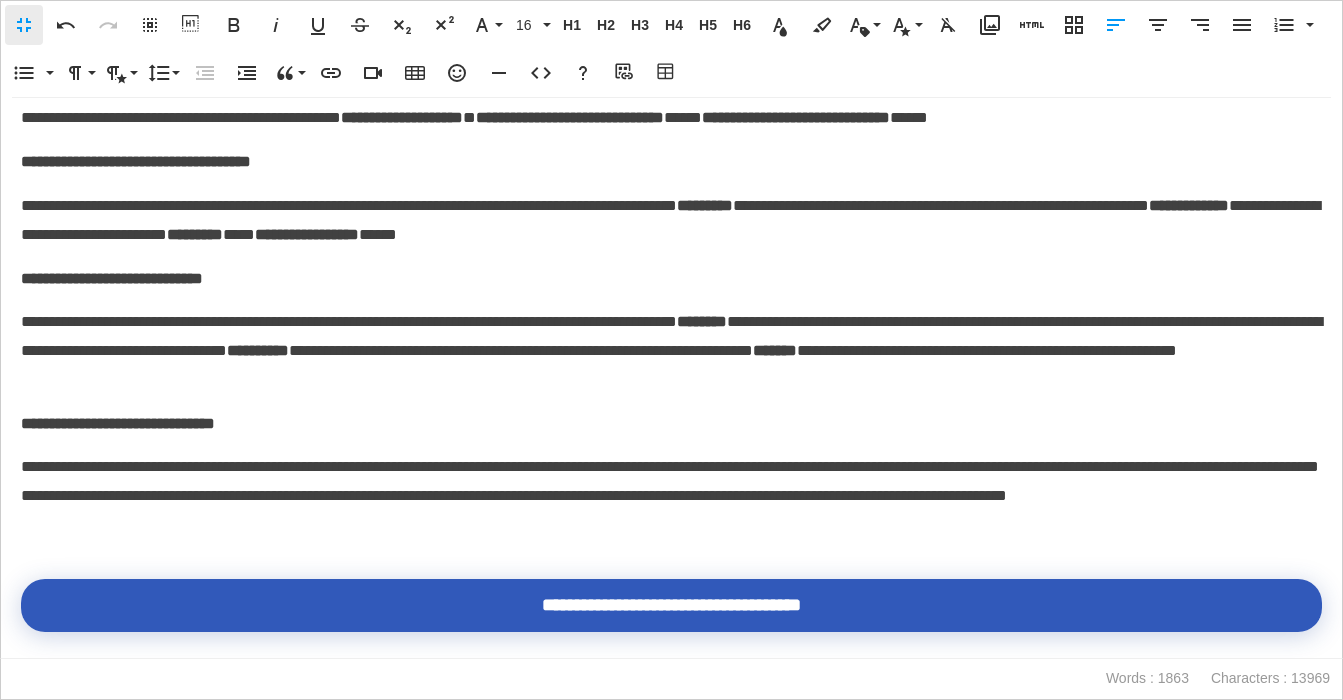 scroll, scrollTop: 2698, scrollLeft: 0, axis: vertical 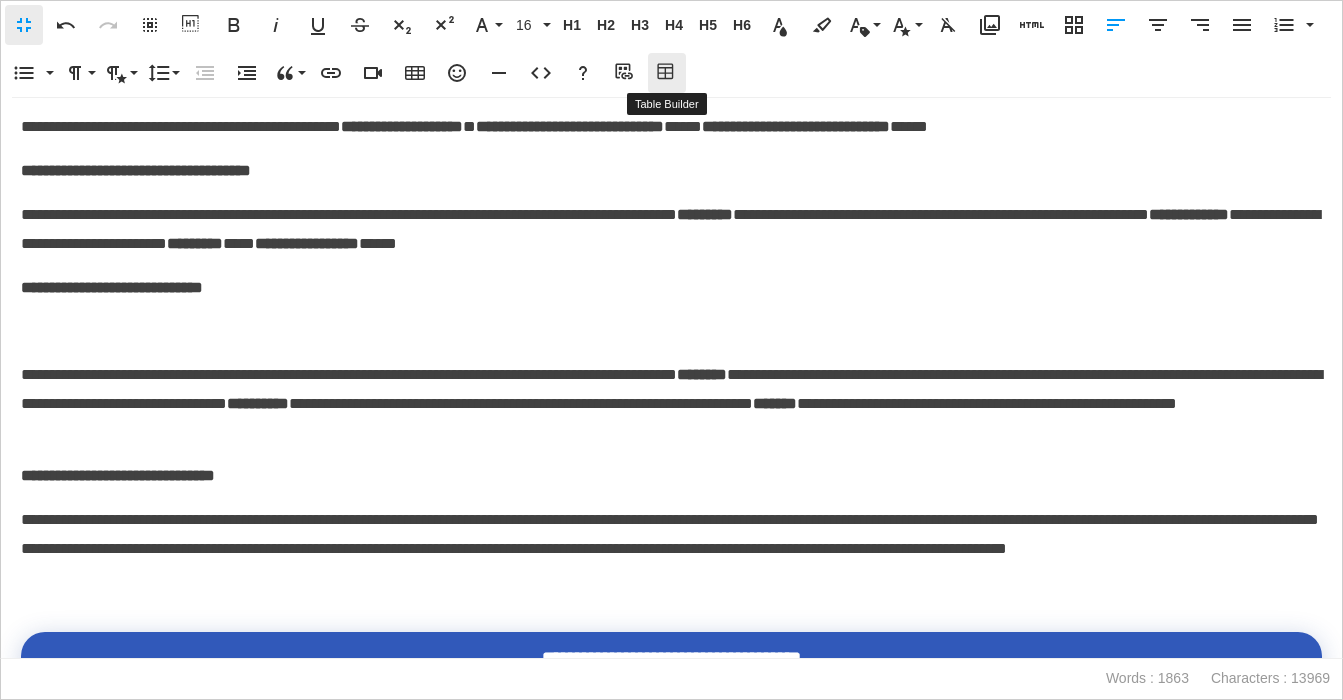 click 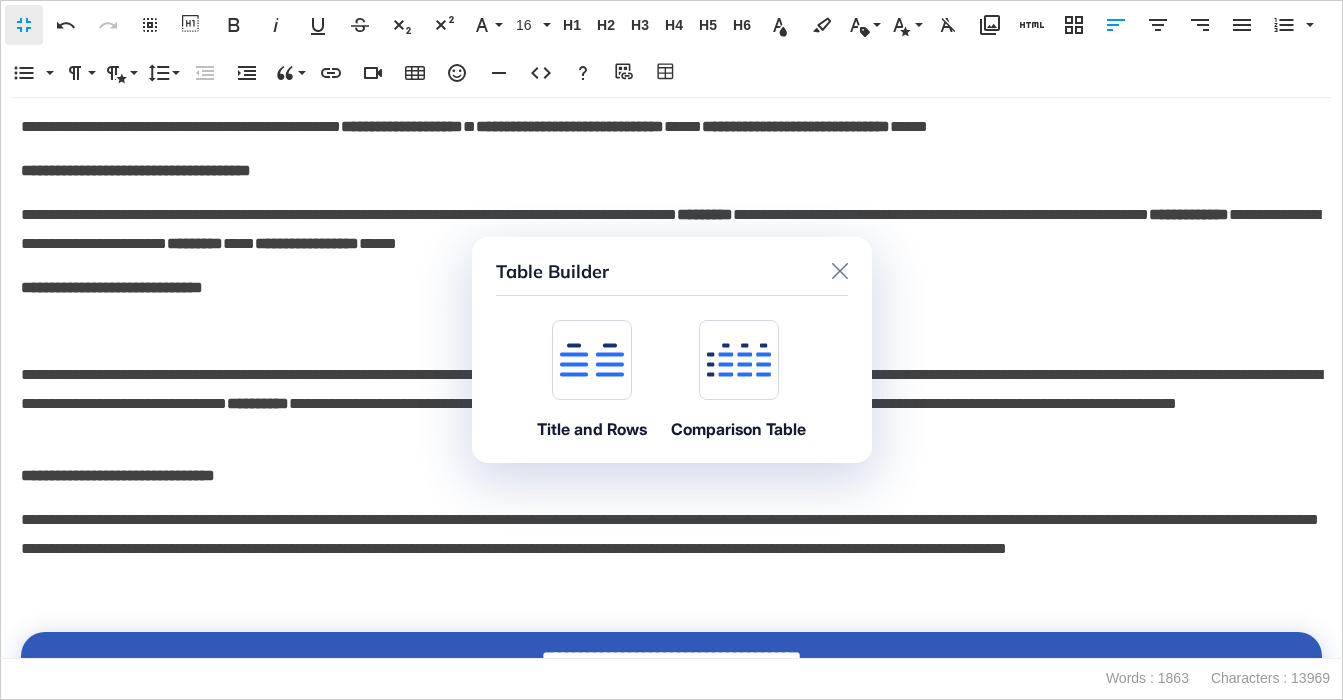 click at bounding box center [592, 360] 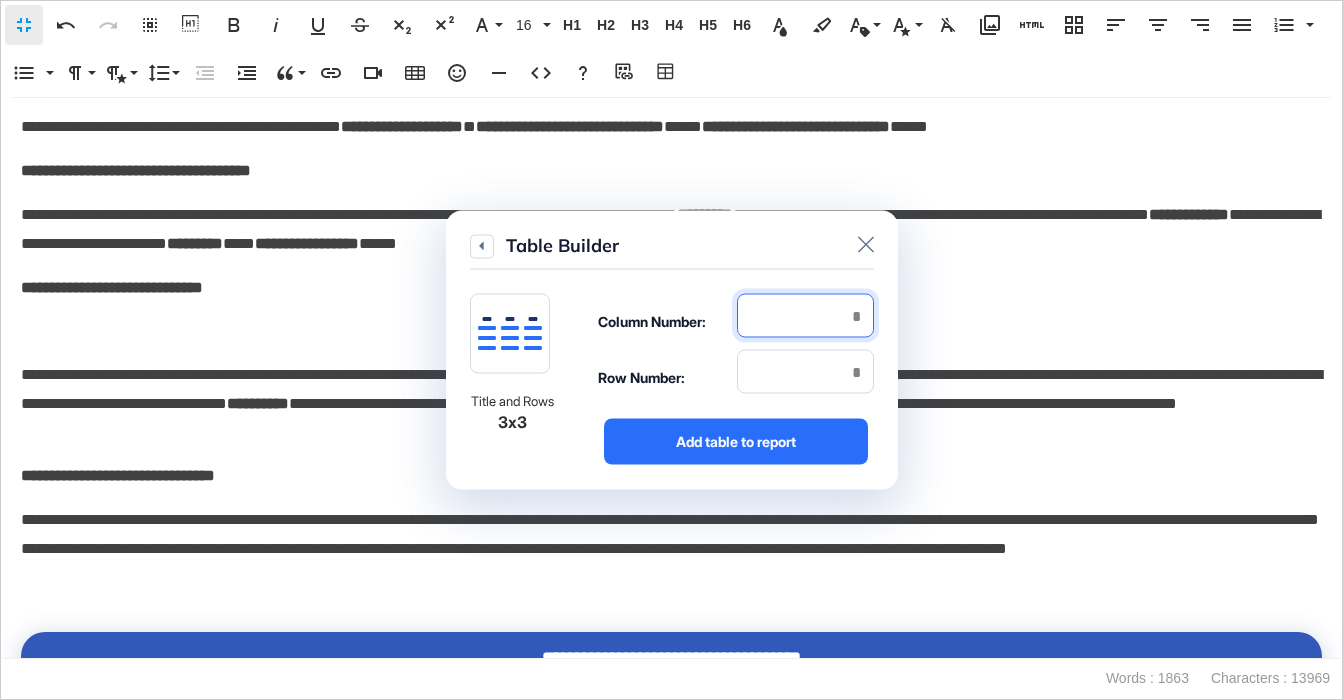 click at bounding box center [805, 316] 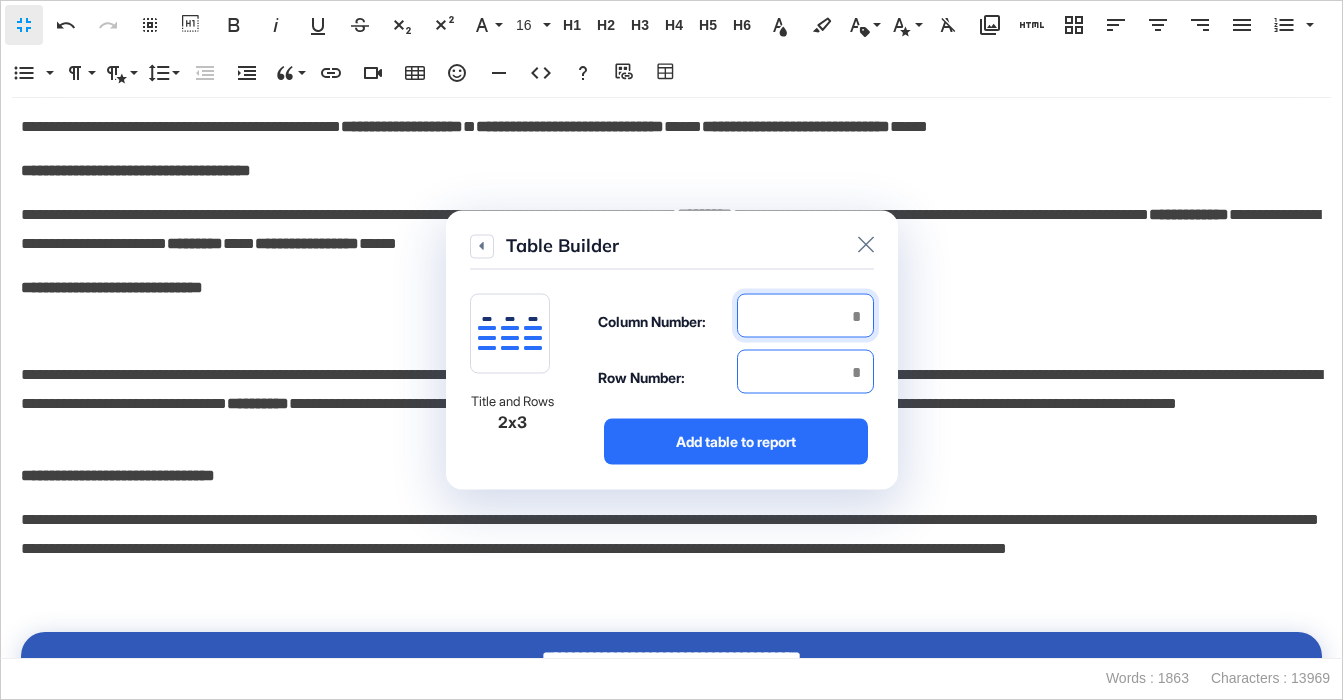type on "*" 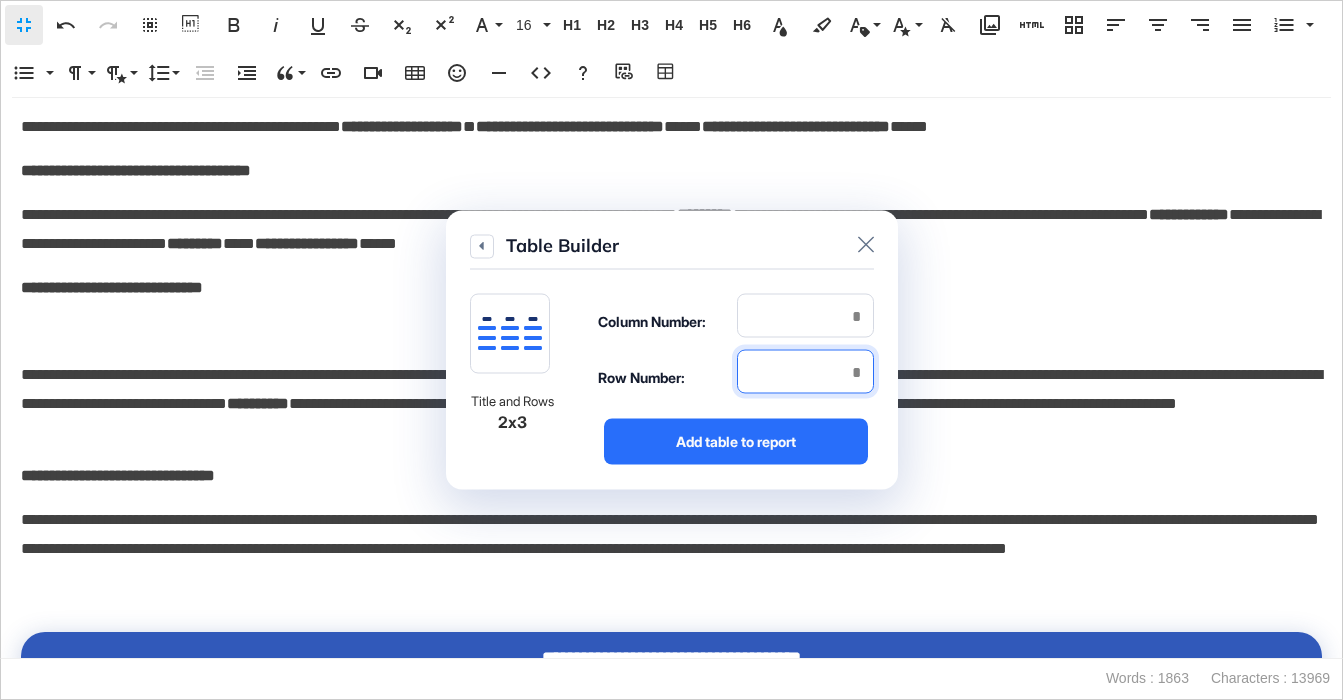 click at bounding box center (805, 372) 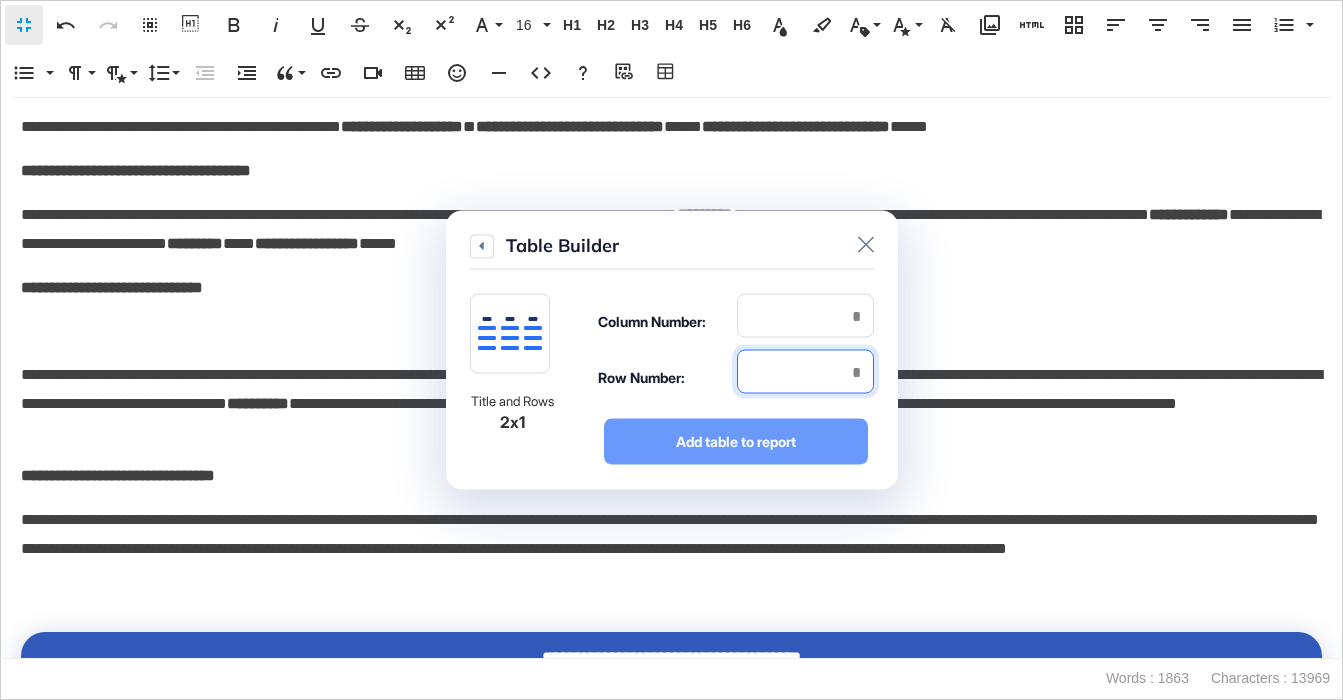 type on "*" 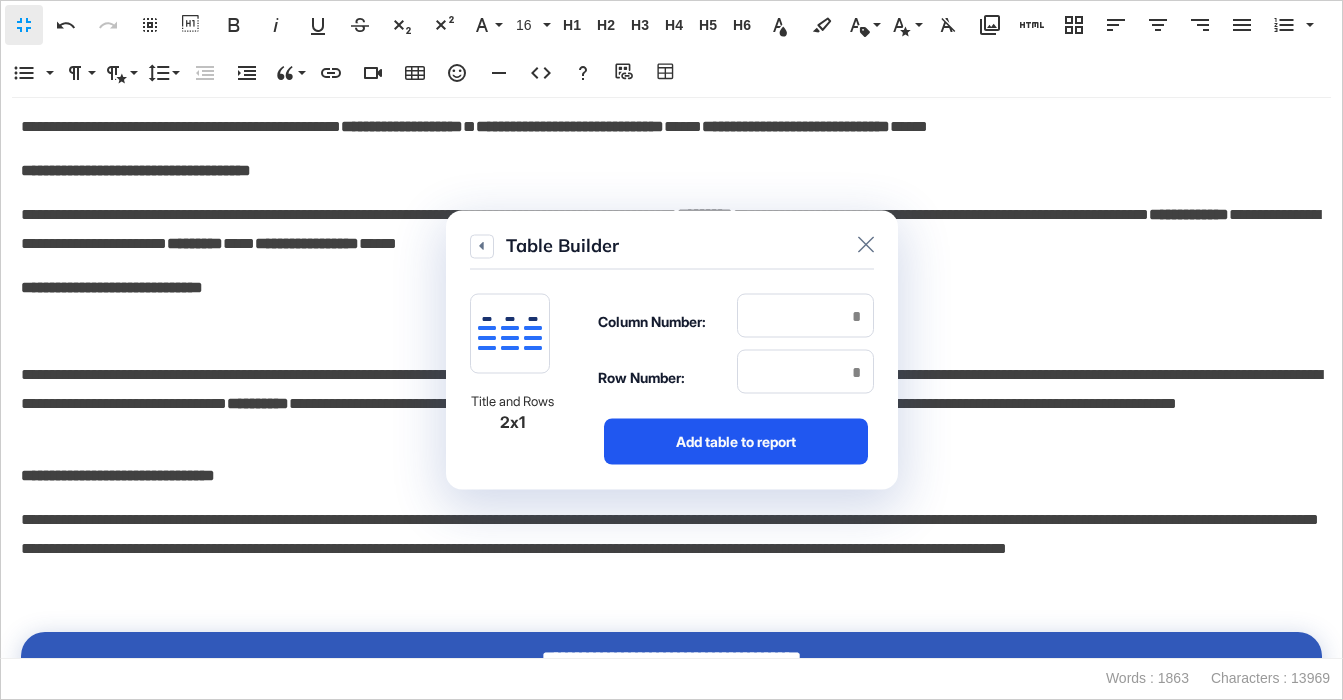 click on "Add table to report" at bounding box center (736, 442) 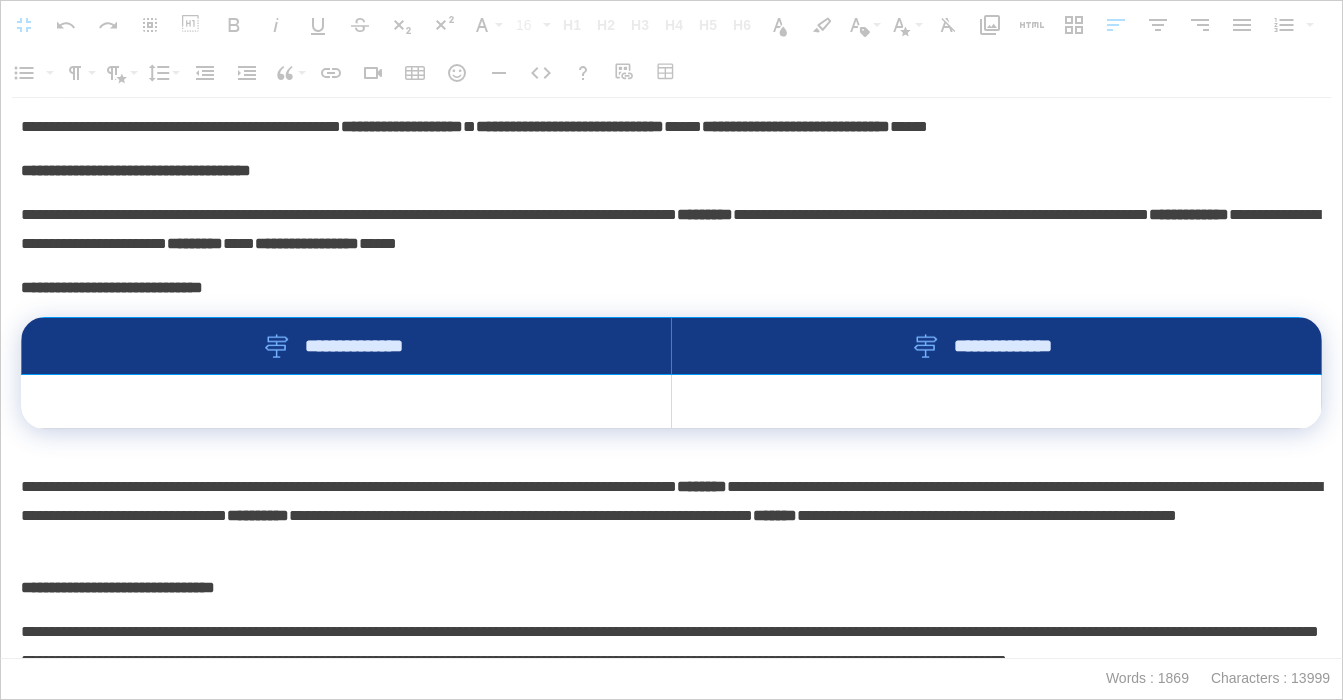 drag, startPoint x: 623, startPoint y: 381, endPoint x: 781, endPoint y: 383, distance: 158.01266 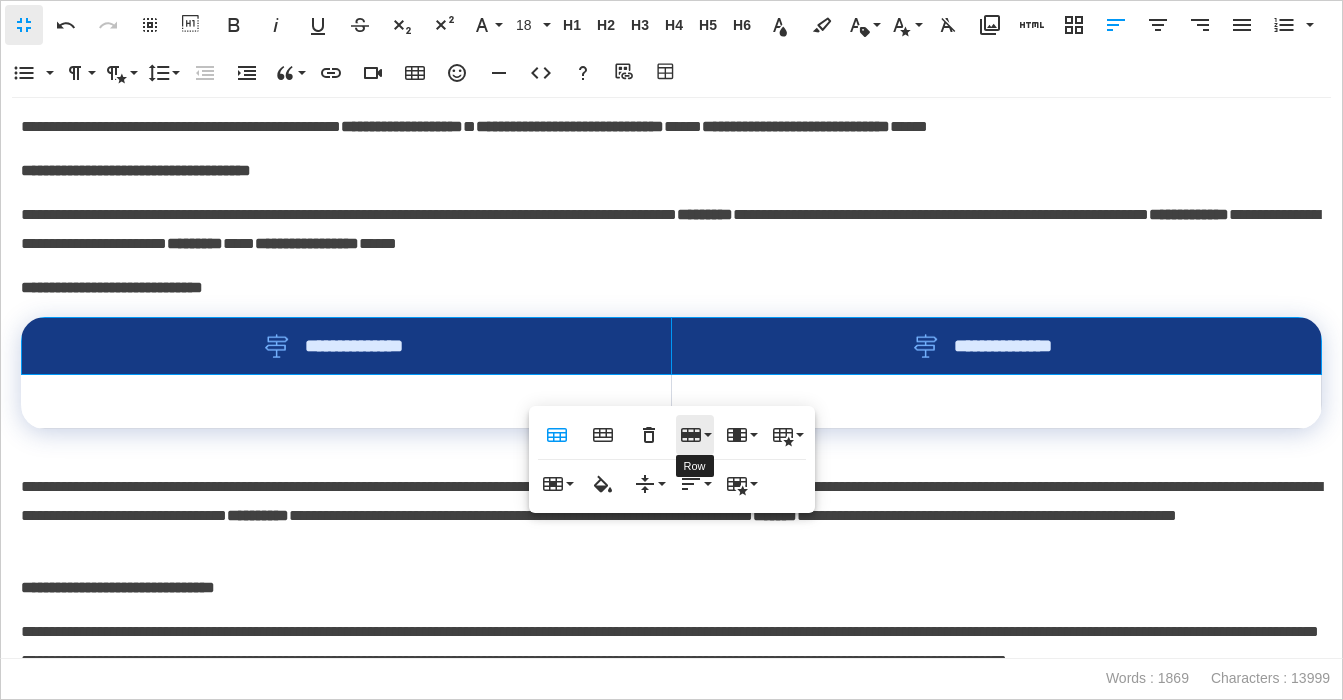 click on "Row" at bounding box center [695, 435] 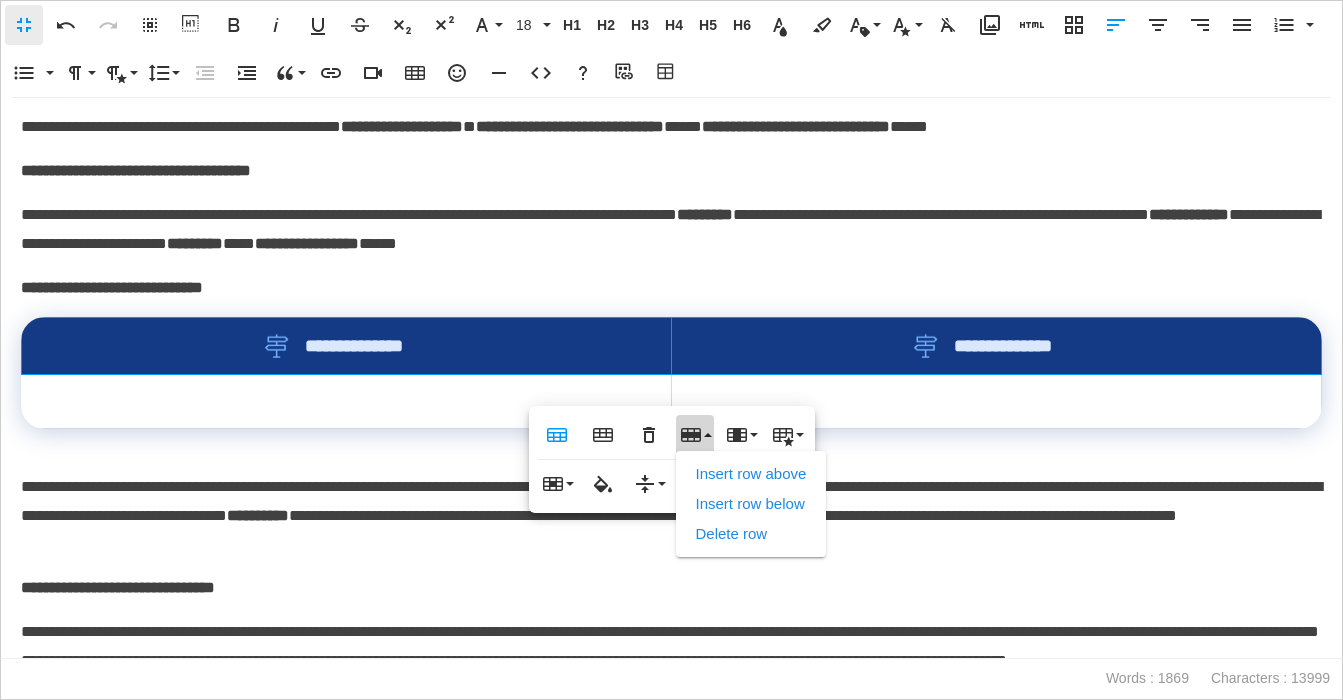 click on "Delete row" at bounding box center [751, 534] 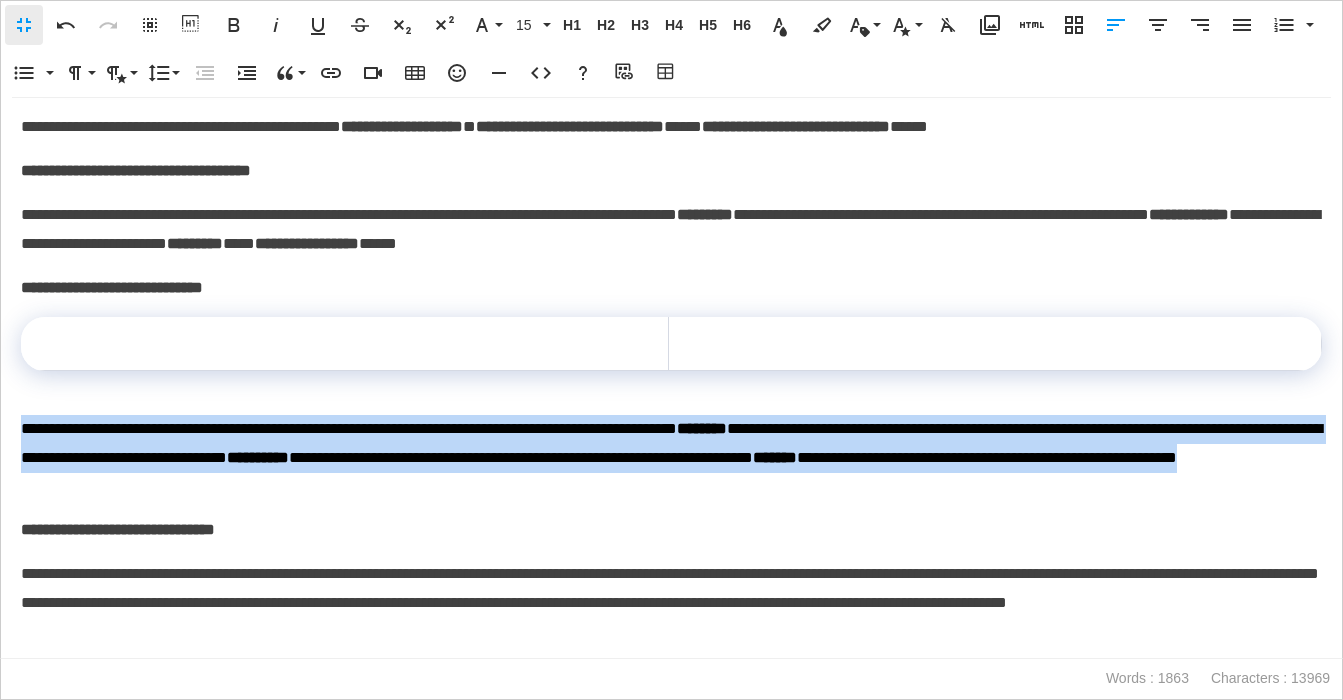 drag, startPoint x: 551, startPoint y: 518, endPoint x: 2, endPoint y: 447, distance: 553.572 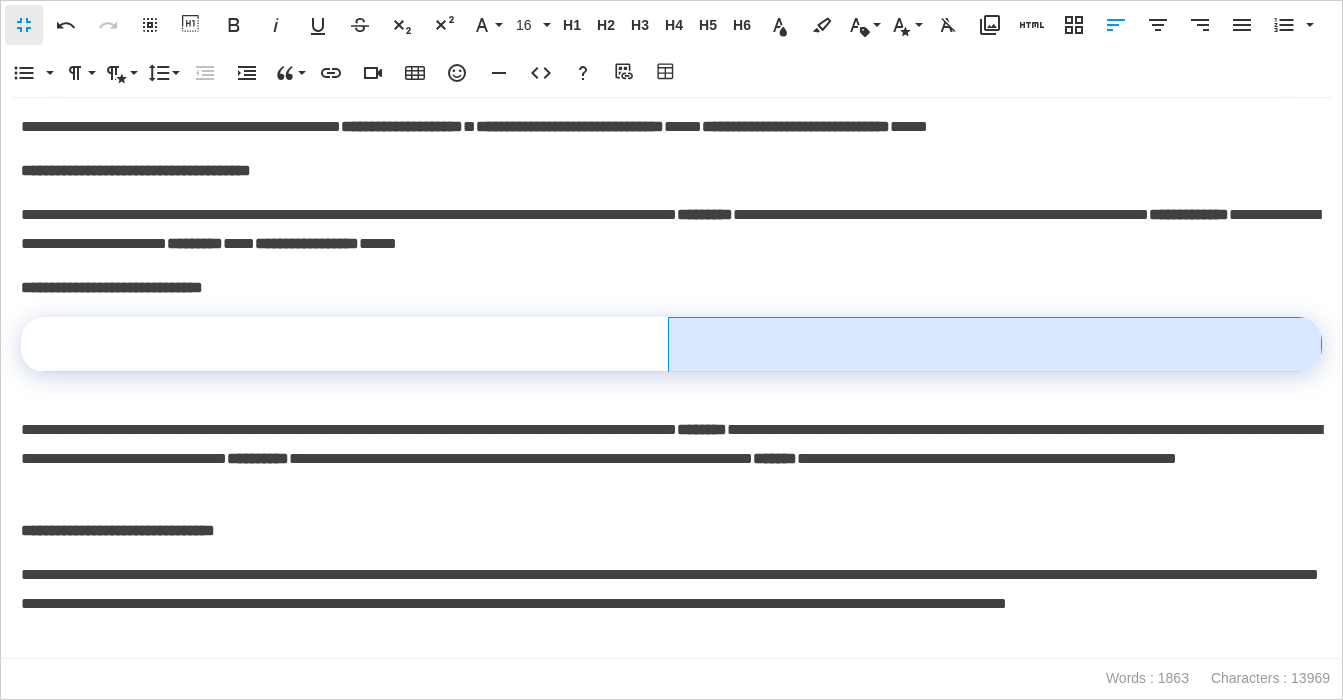 click at bounding box center (995, 345) 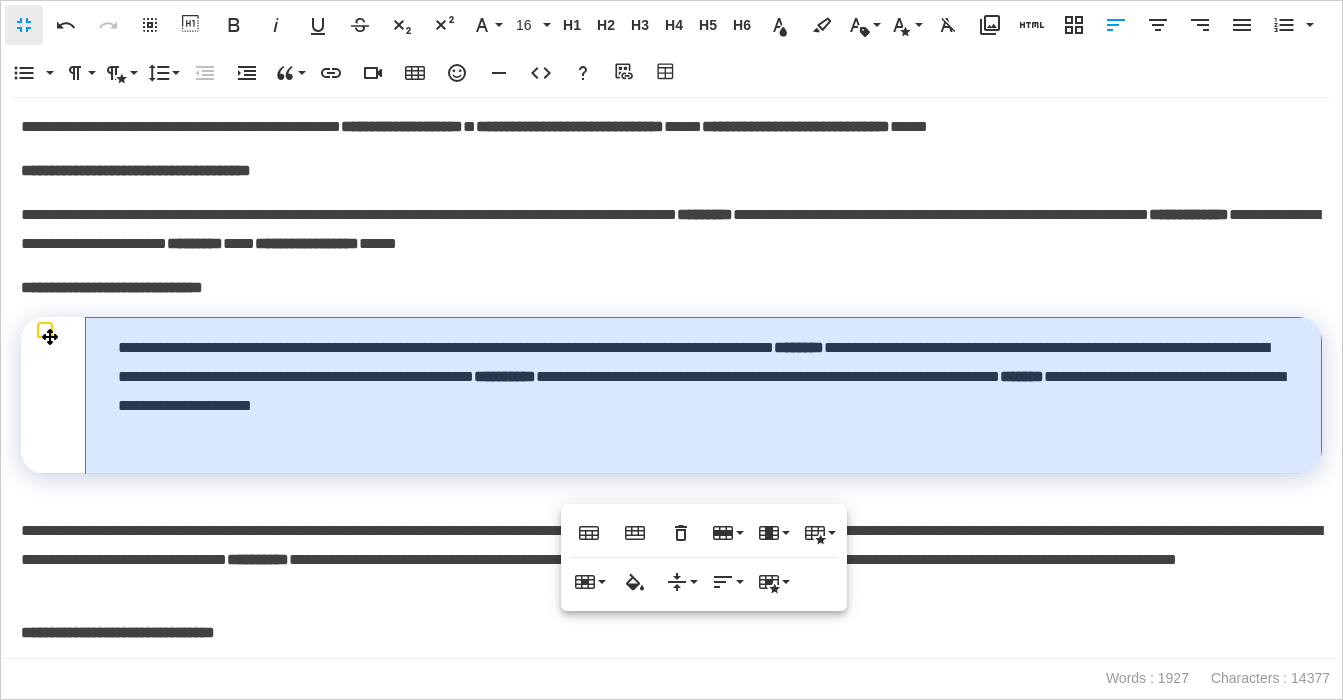 click on "**********" at bounding box center (704, 395) 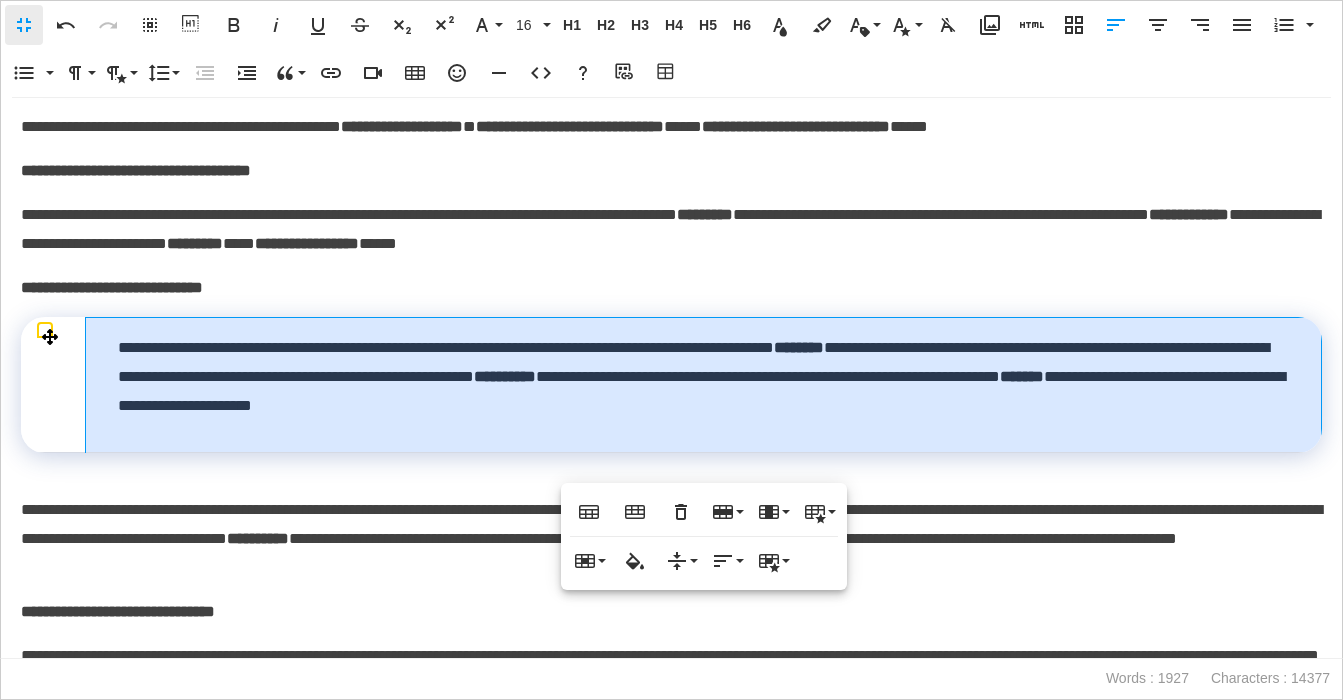 click on "**********" at bounding box center [671, 378] 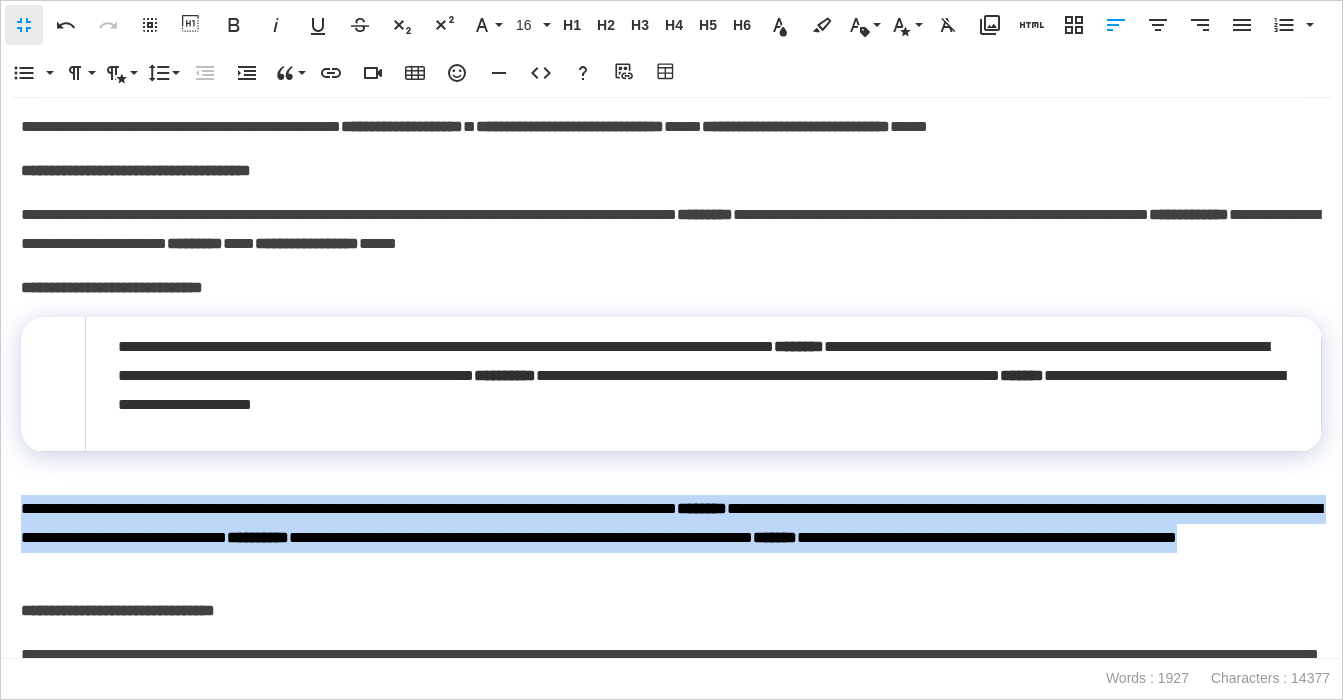 drag, startPoint x: 581, startPoint y: 599, endPoint x: 4, endPoint y: 528, distance: 581.35187 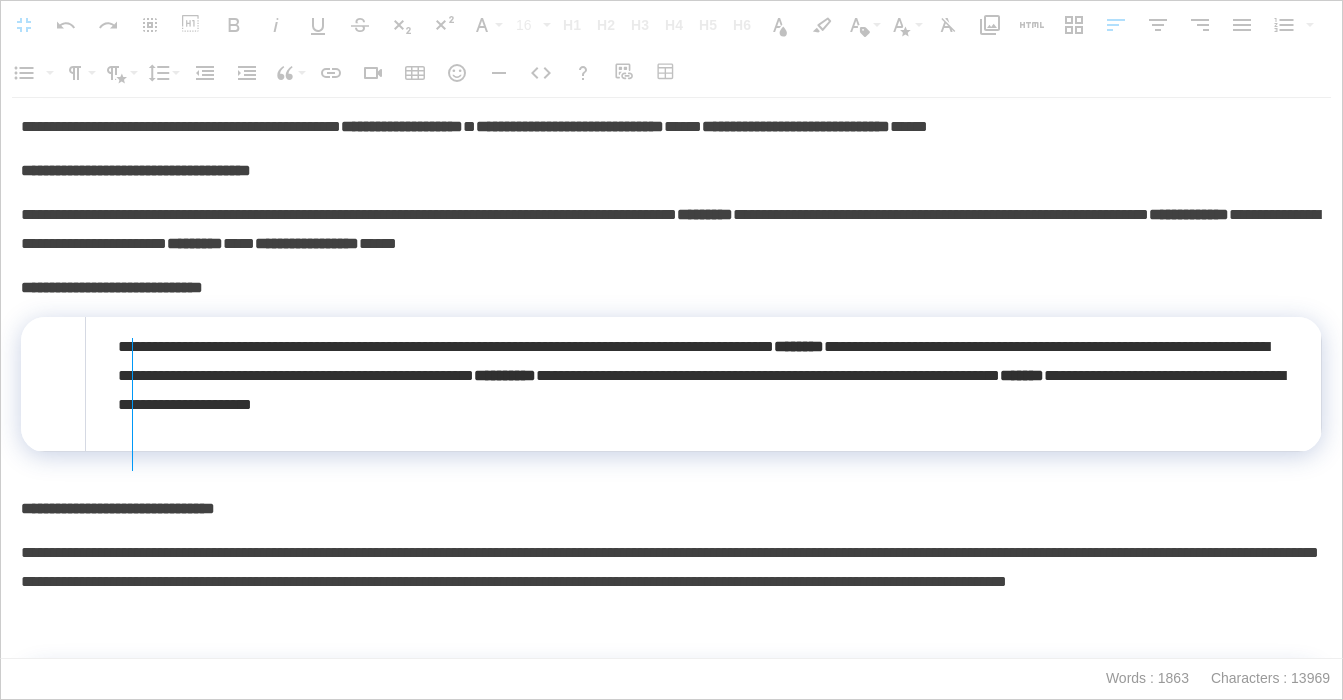drag, startPoint x: 131, startPoint y: 409, endPoint x: 147, endPoint y: 409, distance: 16 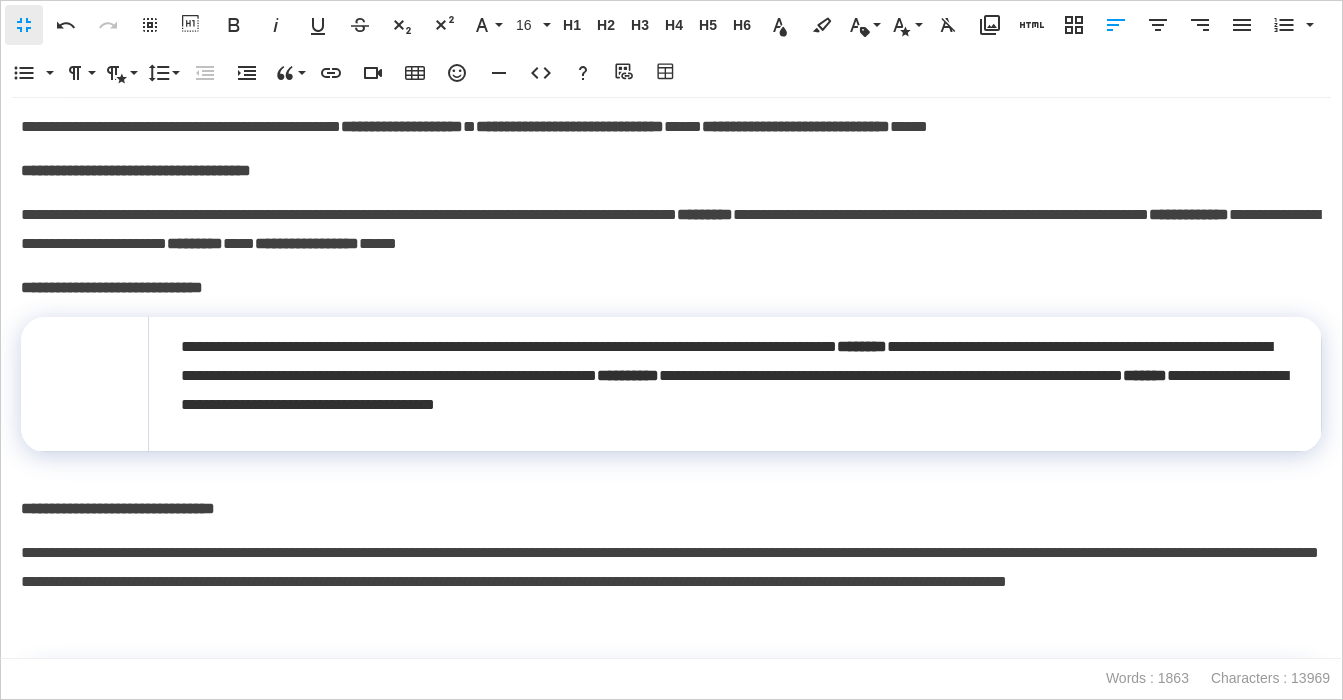 click on "**********" at bounding box center [671, 288] 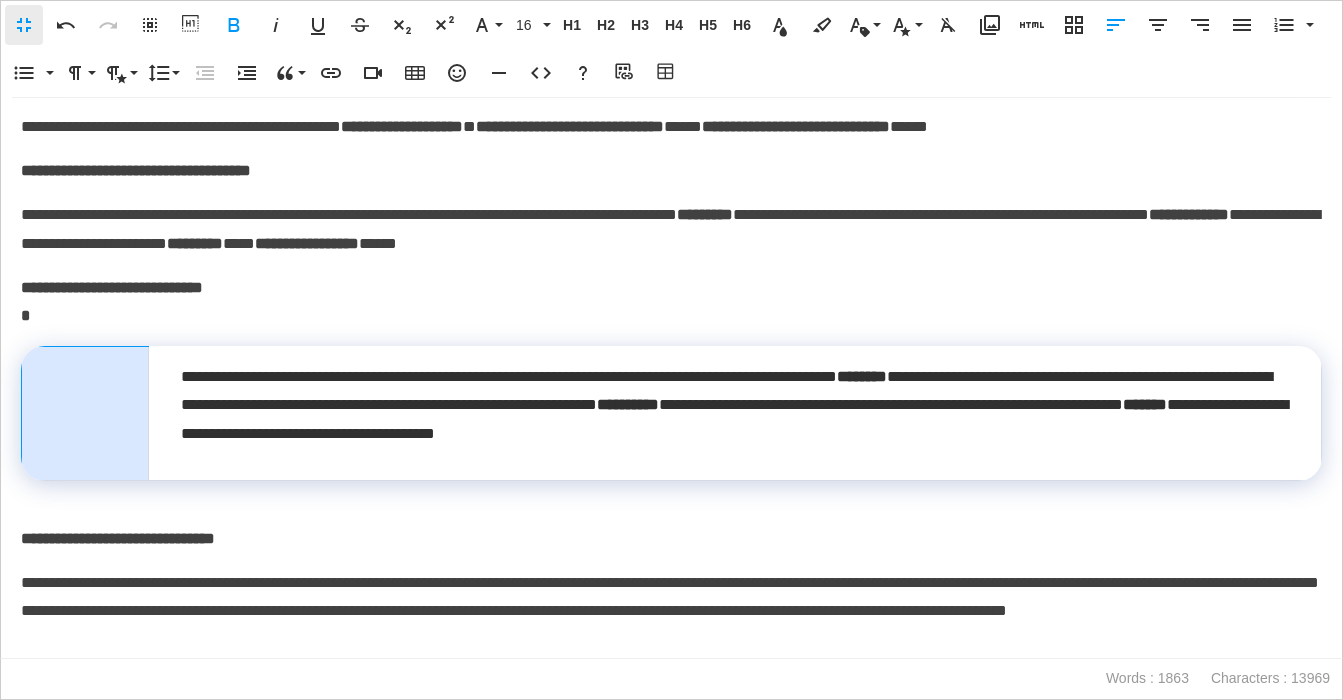 click at bounding box center (85, 414) 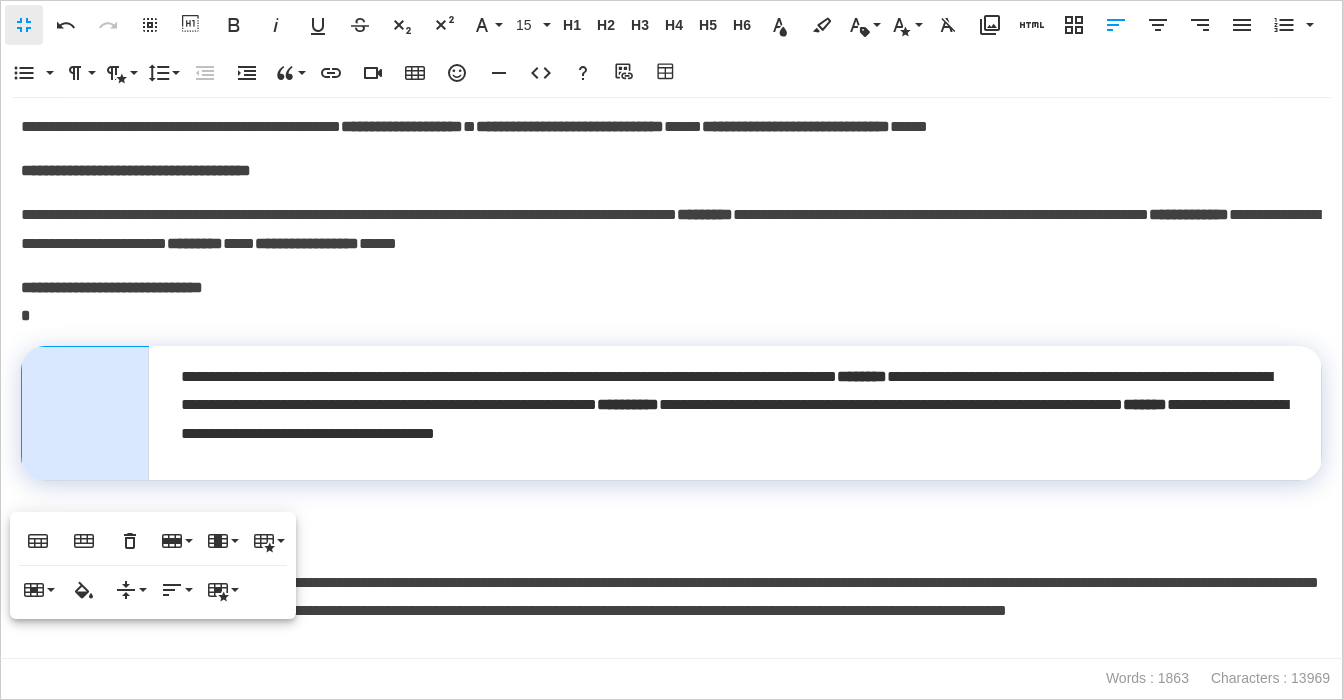 click at bounding box center [149, 434] 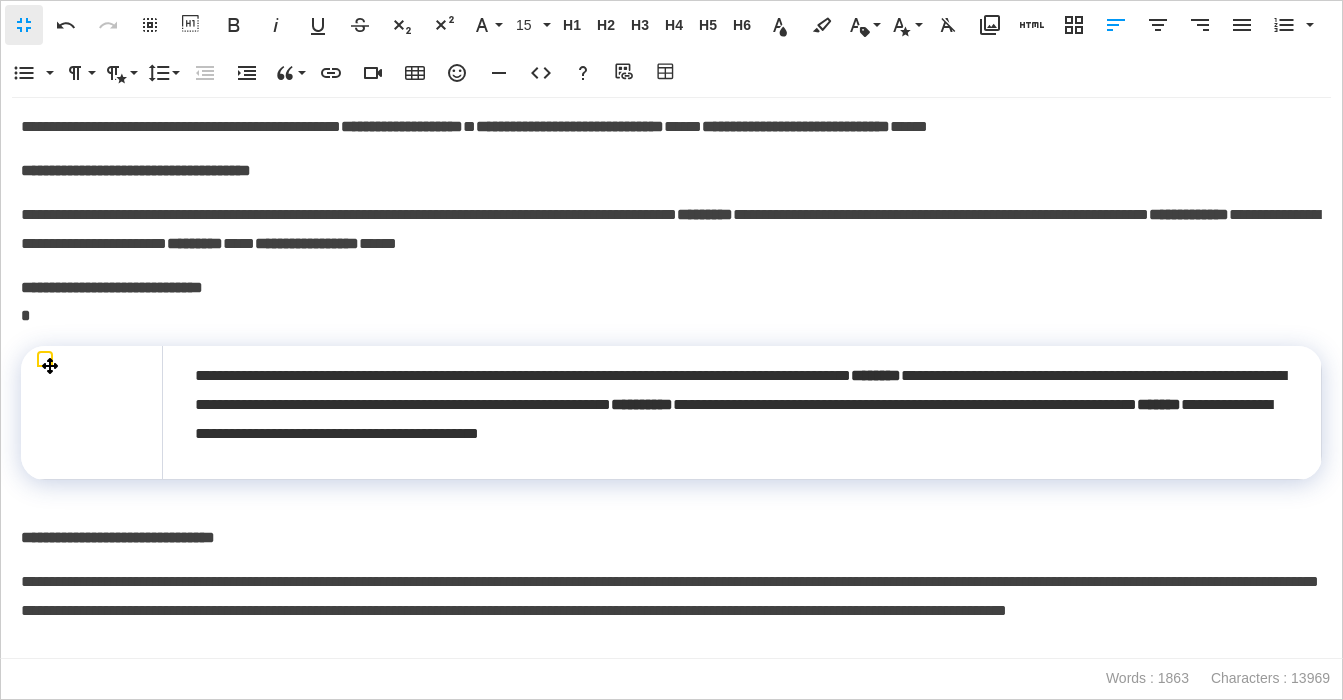 click at bounding box center (91, 413) 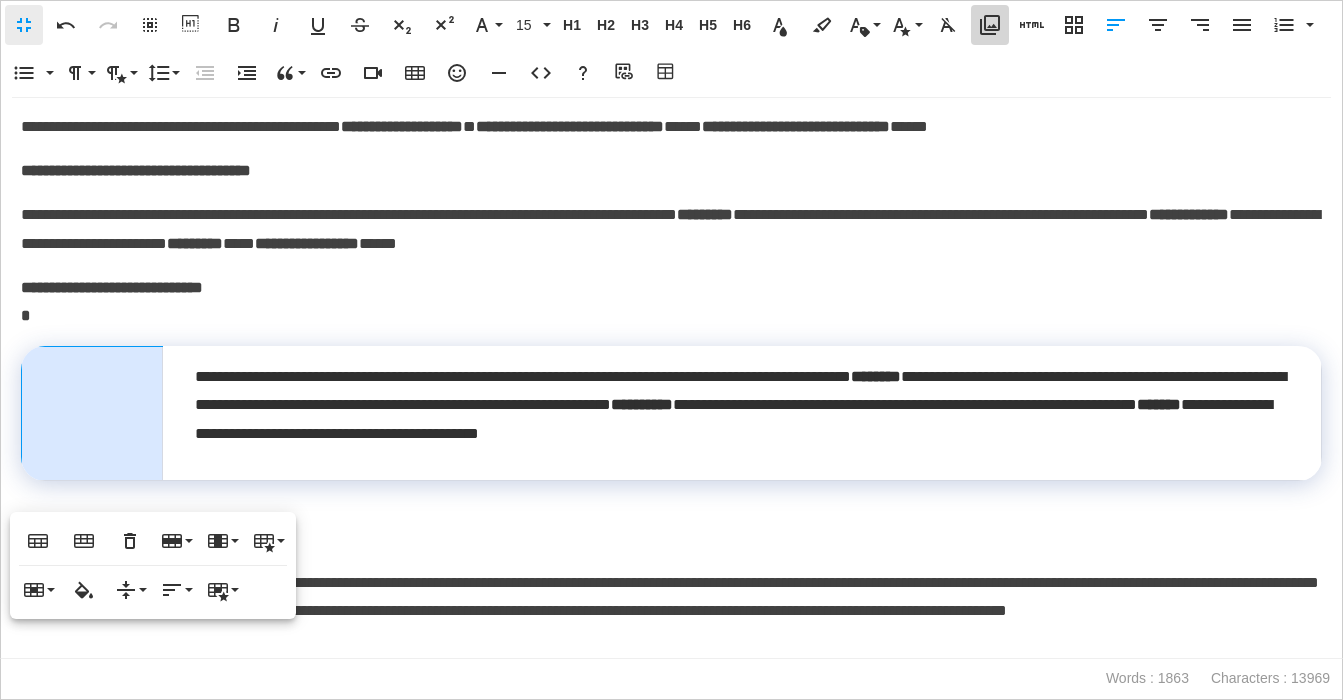 click 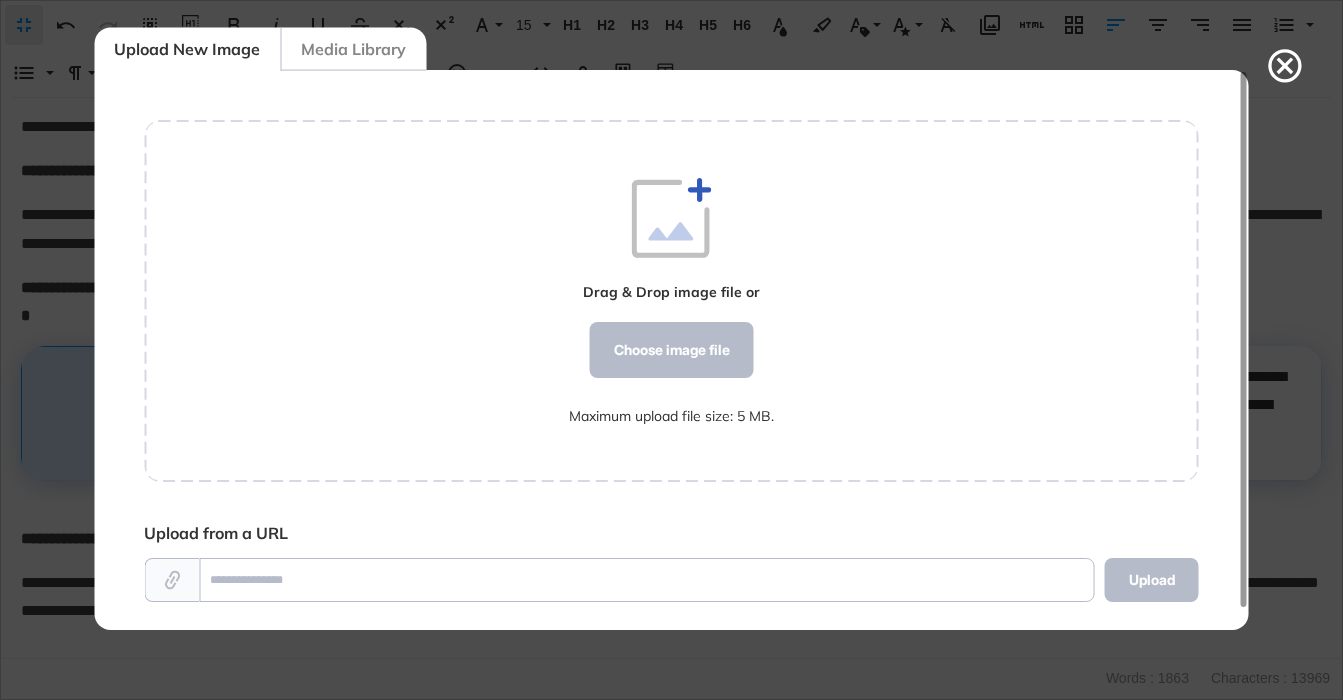scroll, scrollTop: 560, scrollLeft: 1055, axis: both 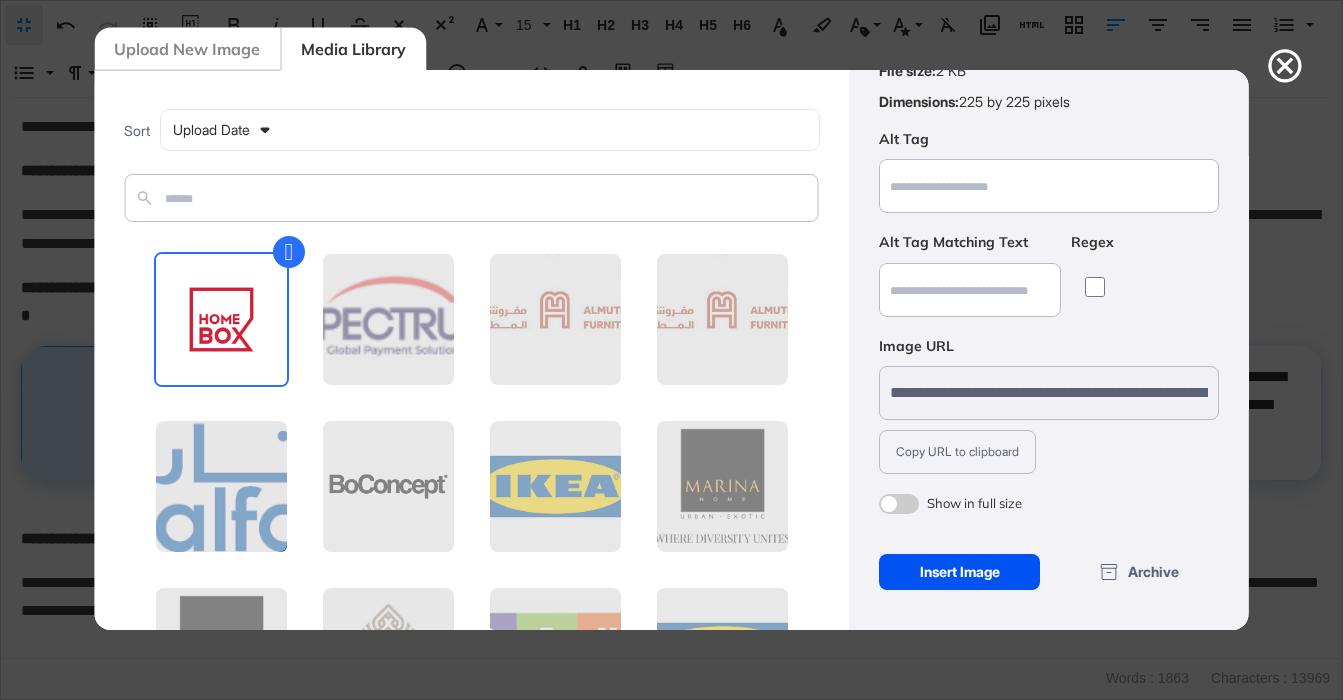 click on "Insert Image" at bounding box center [959, 572] 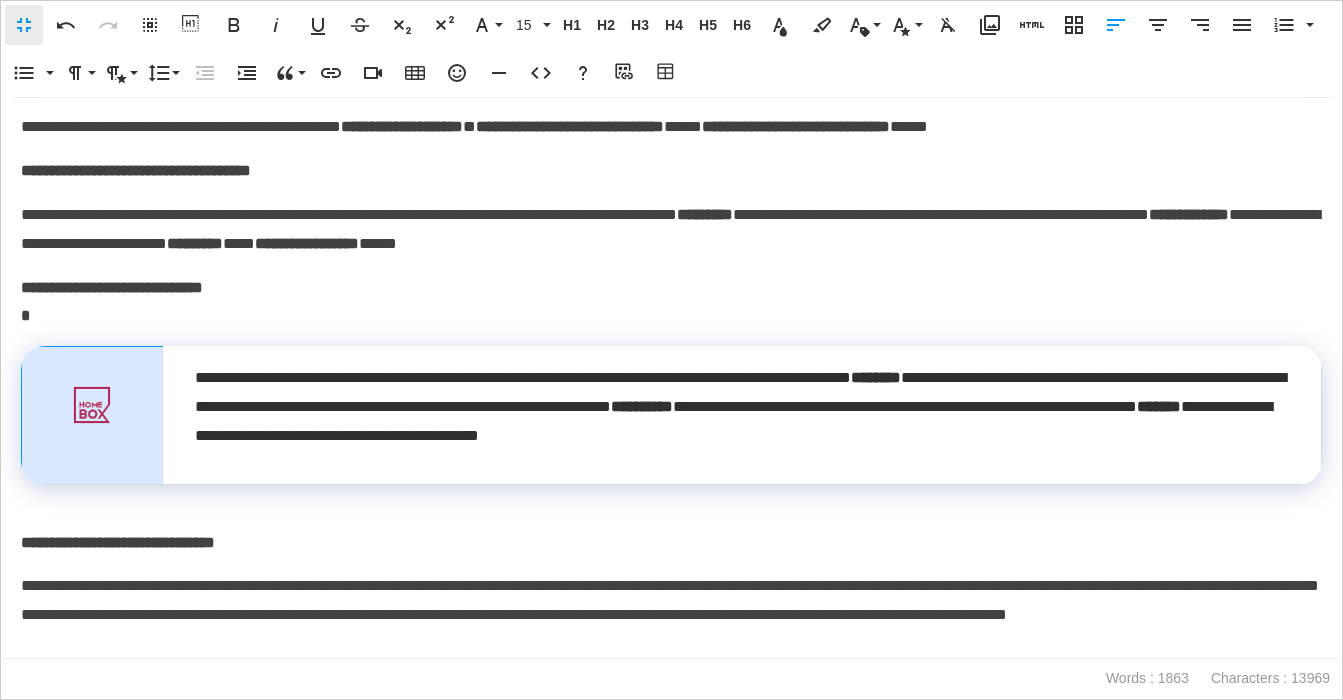 click at bounding box center (92, 405) 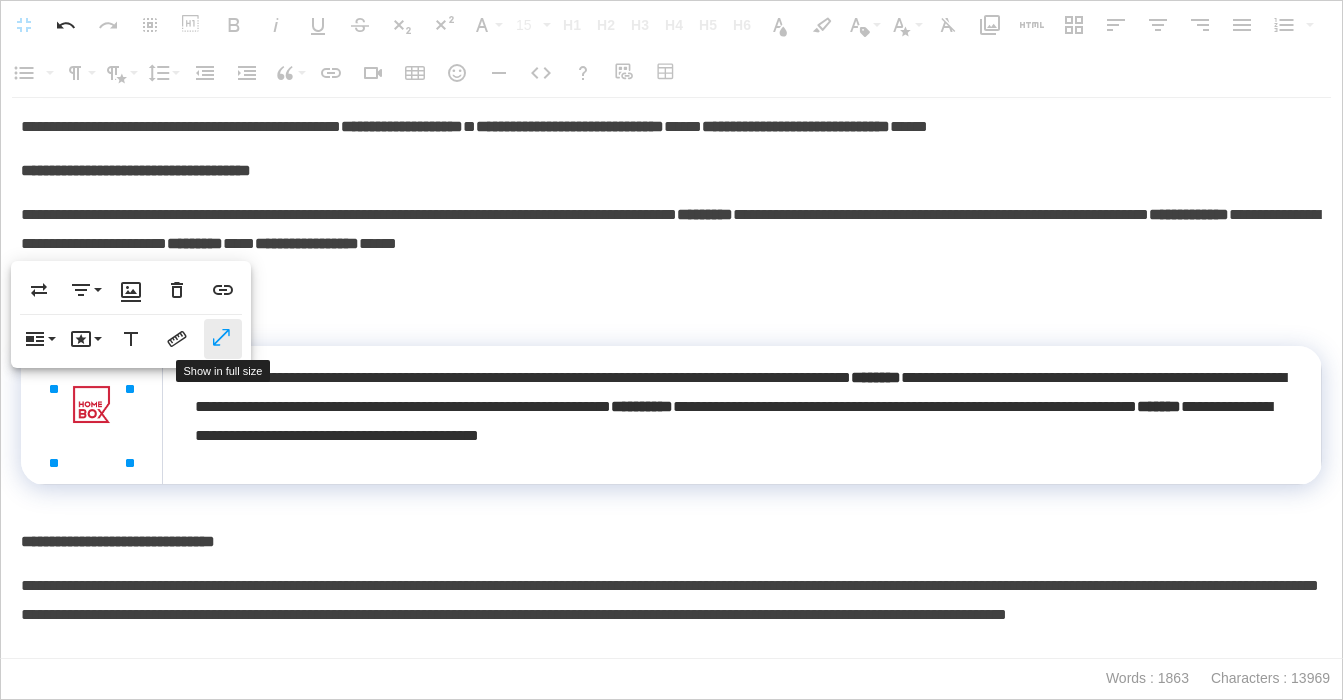 click 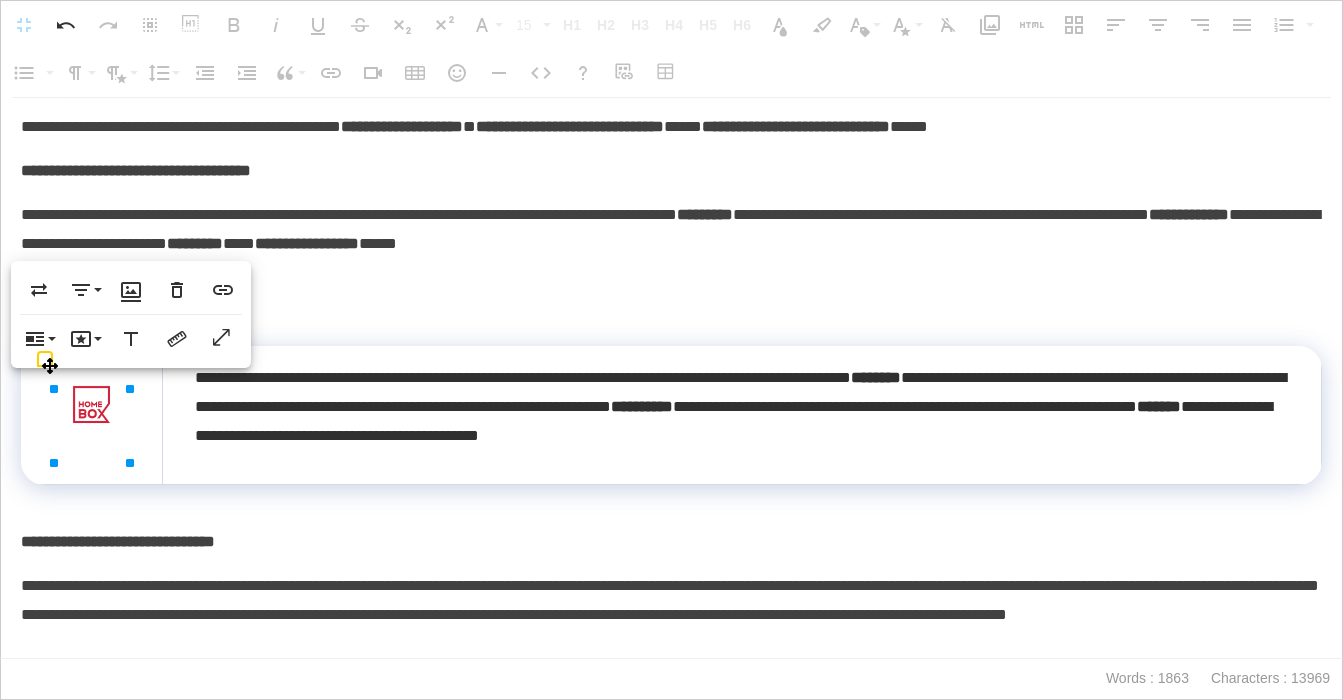 click at bounding box center [91, 415] 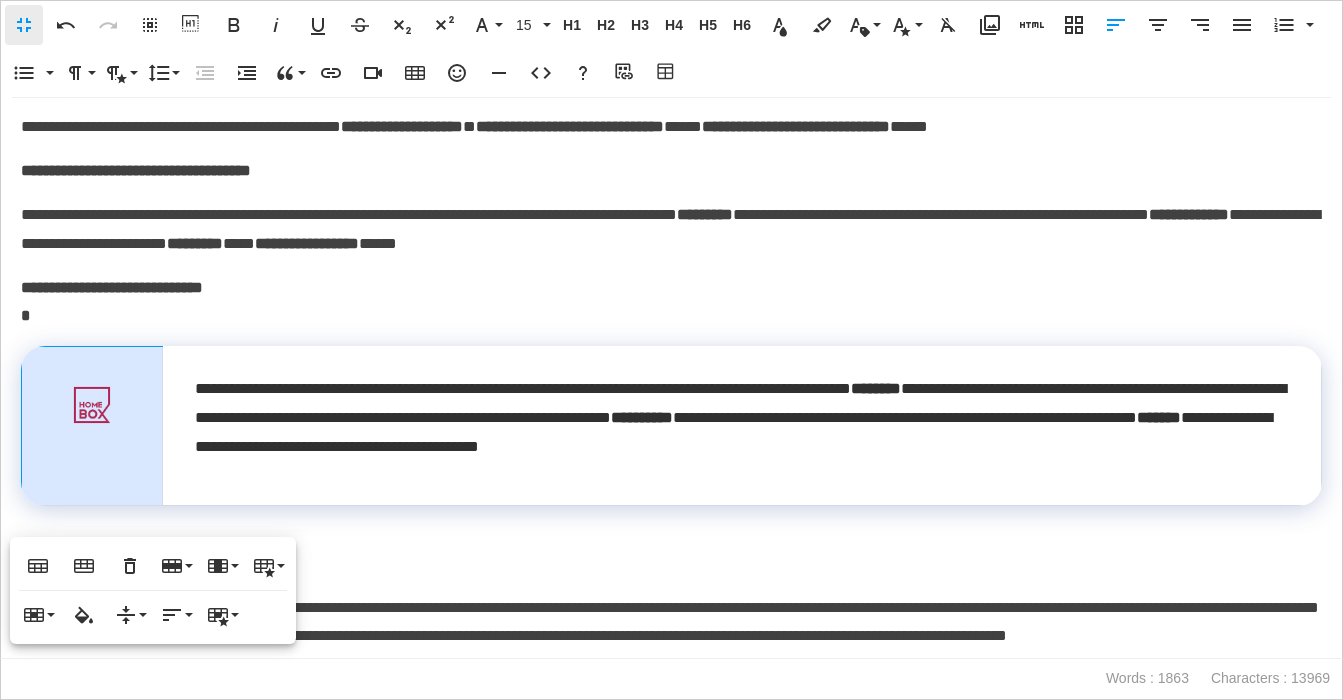 scroll, scrollTop: 2699, scrollLeft: 0, axis: vertical 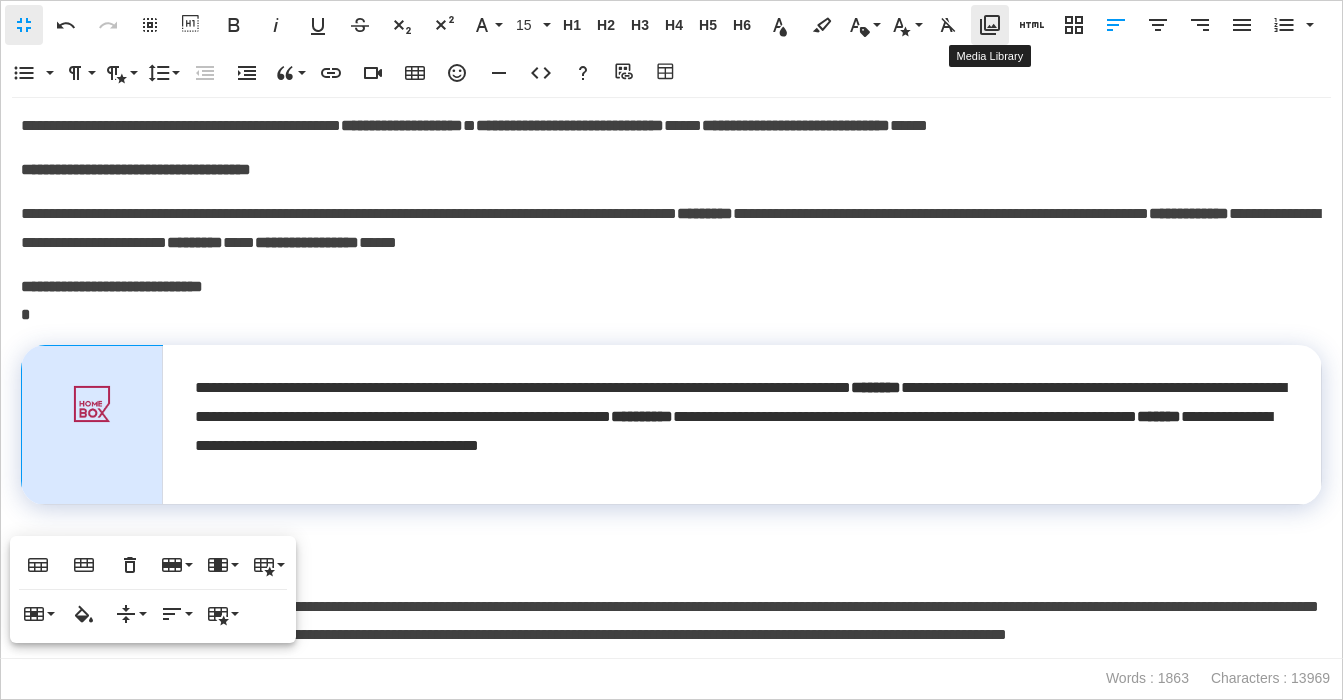 click 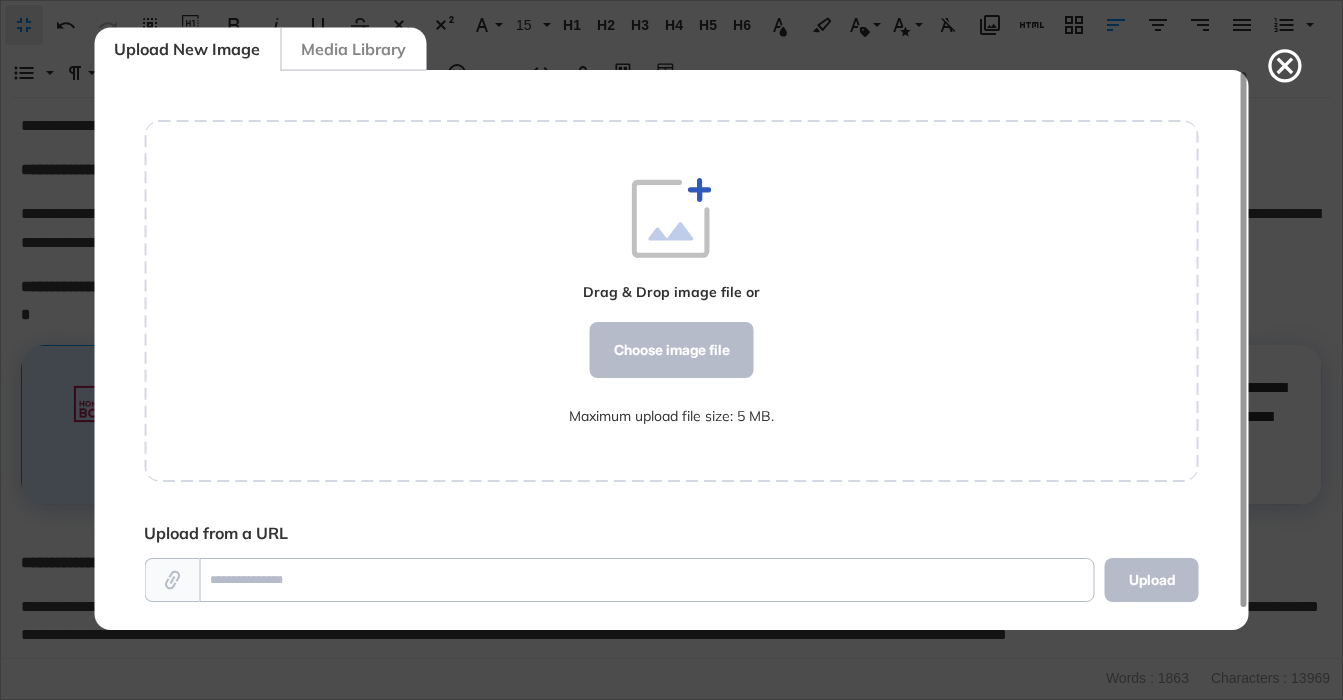 scroll, scrollTop: 560, scrollLeft: 1055, axis: both 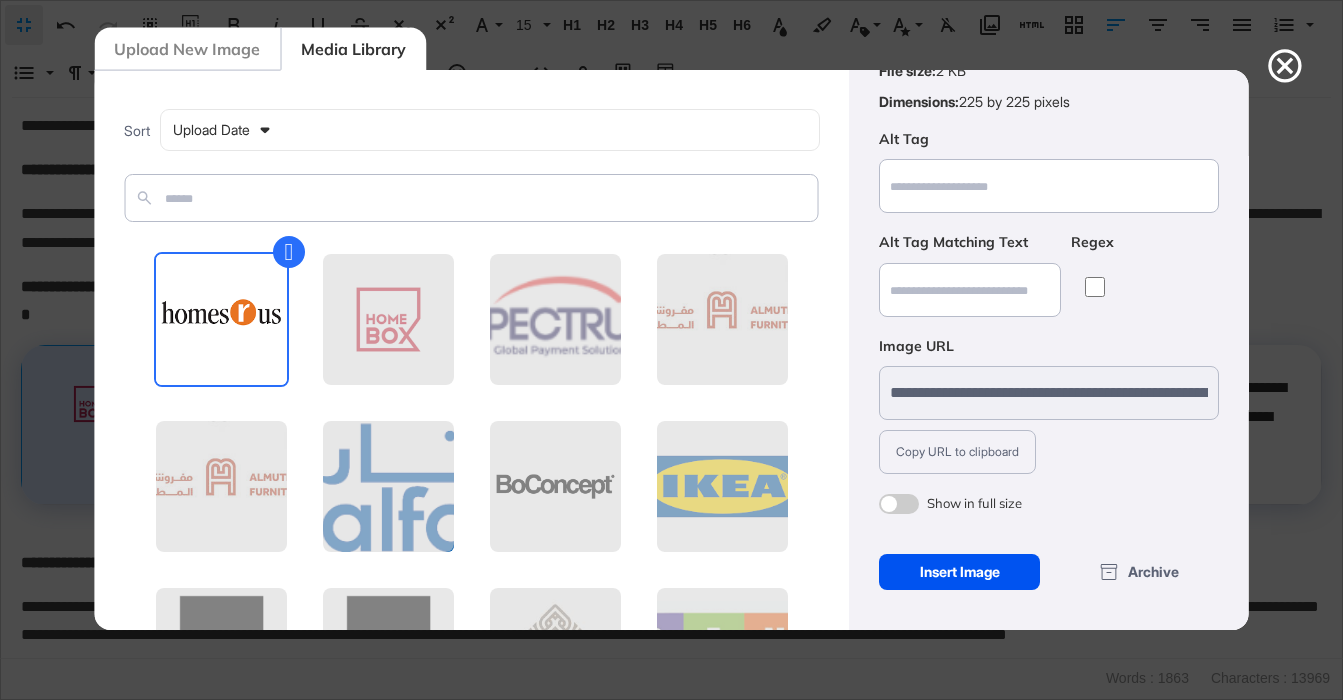 click on "Insert Image" at bounding box center (959, 572) 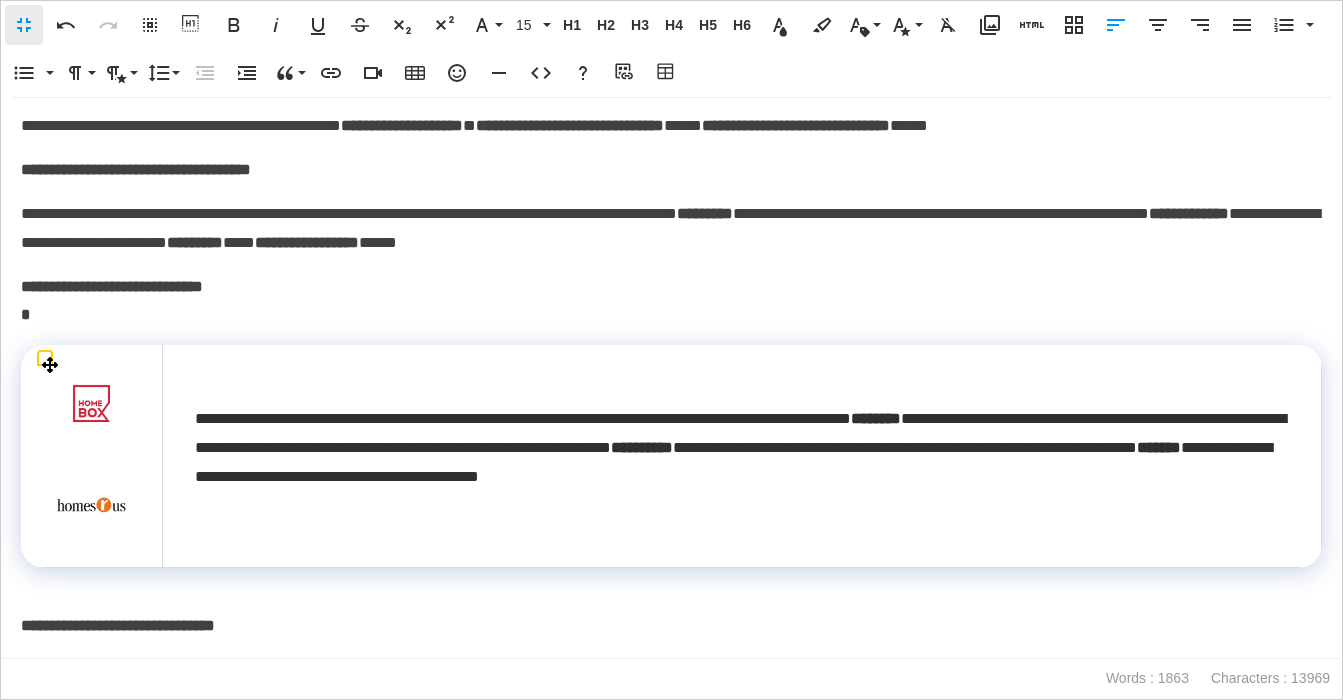 click at bounding box center [91, 509] 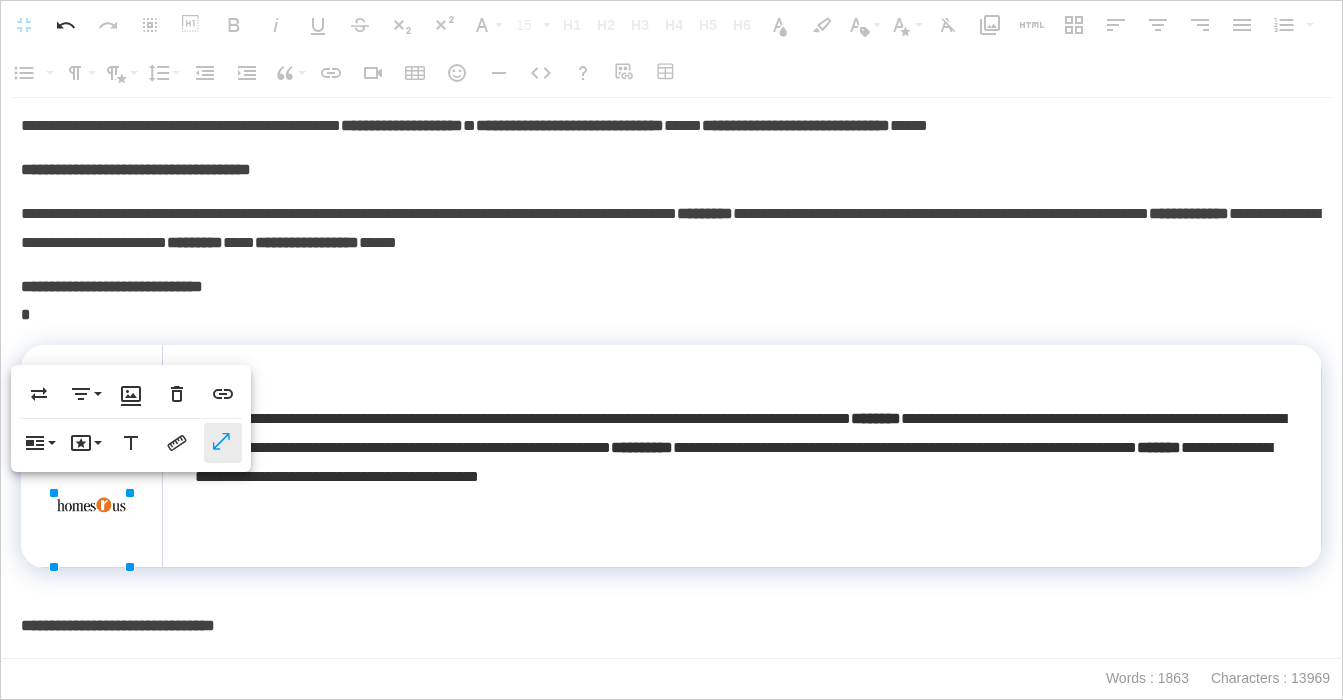 click 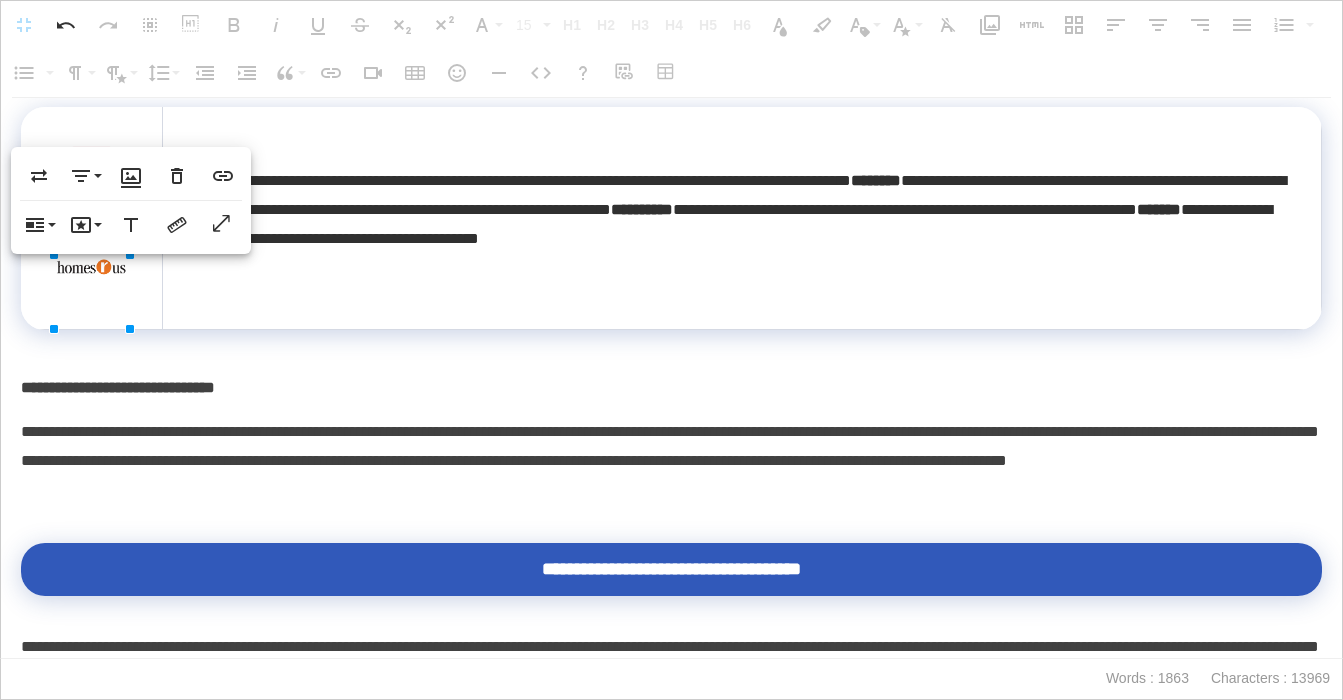 click on "**********" at bounding box center (671, 461) 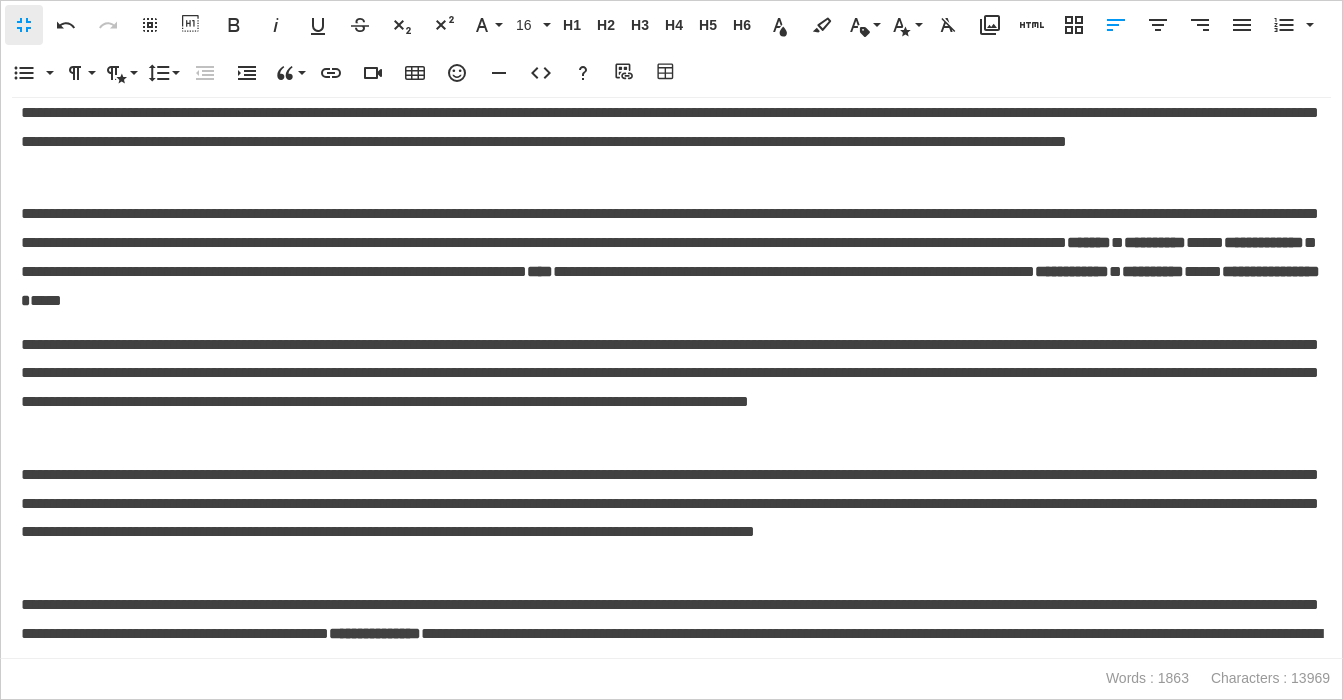 scroll, scrollTop: 3479, scrollLeft: 0, axis: vertical 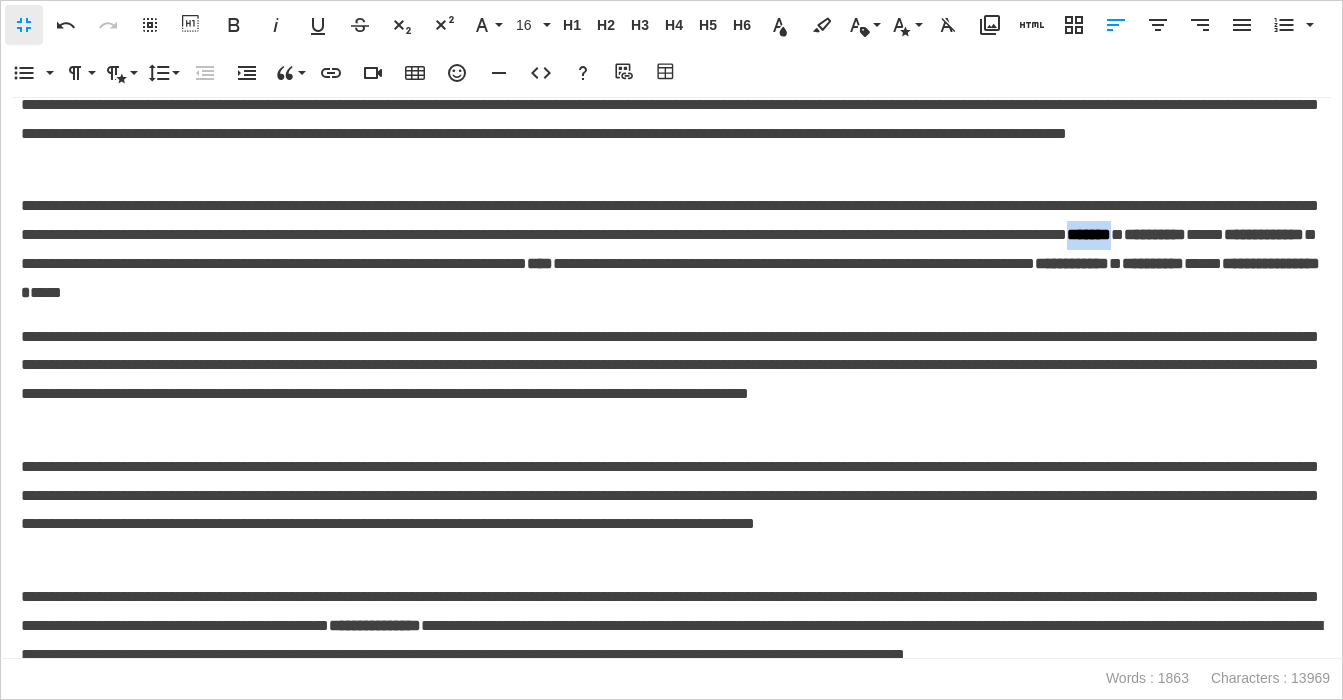 drag, startPoint x: 408, startPoint y: 286, endPoint x: 462, endPoint y: 291, distance: 54.230988 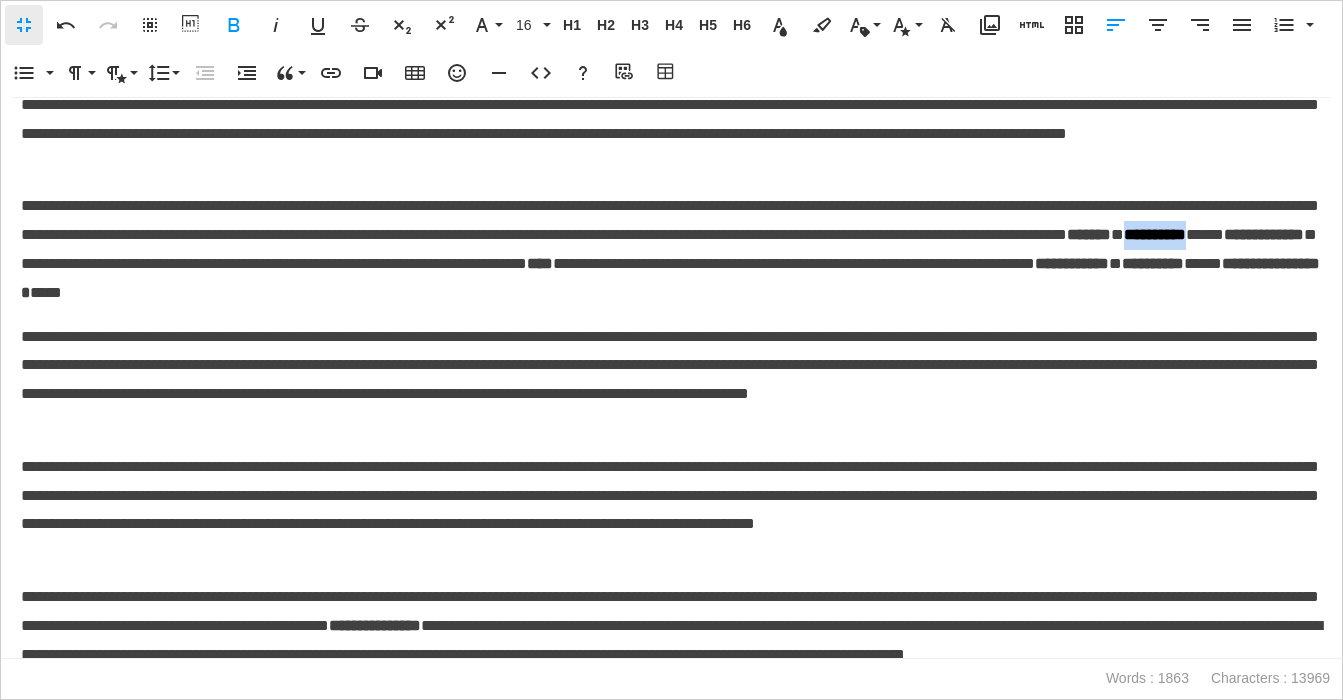 drag, startPoint x: 473, startPoint y: 283, endPoint x: 543, endPoint y: 290, distance: 70.34913 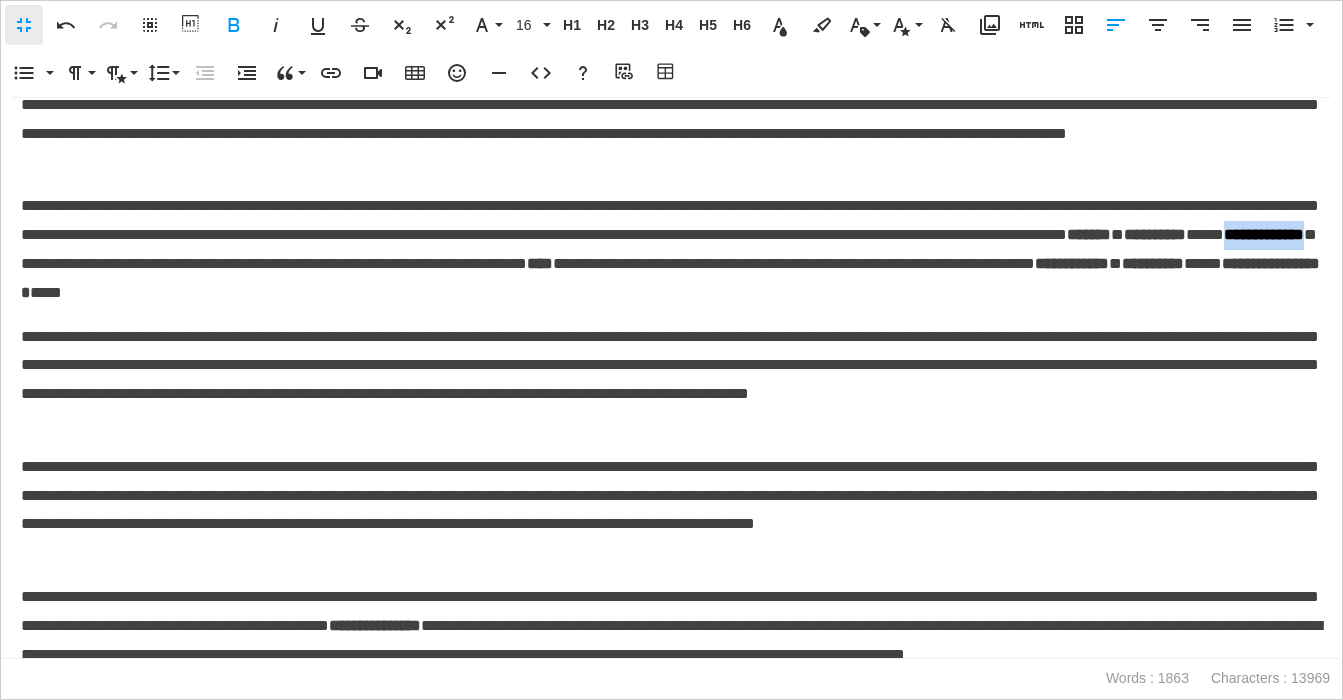 drag, startPoint x: 589, startPoint y: 284, endPoint x: 674, endPoint y: 290, distance: 85.2115 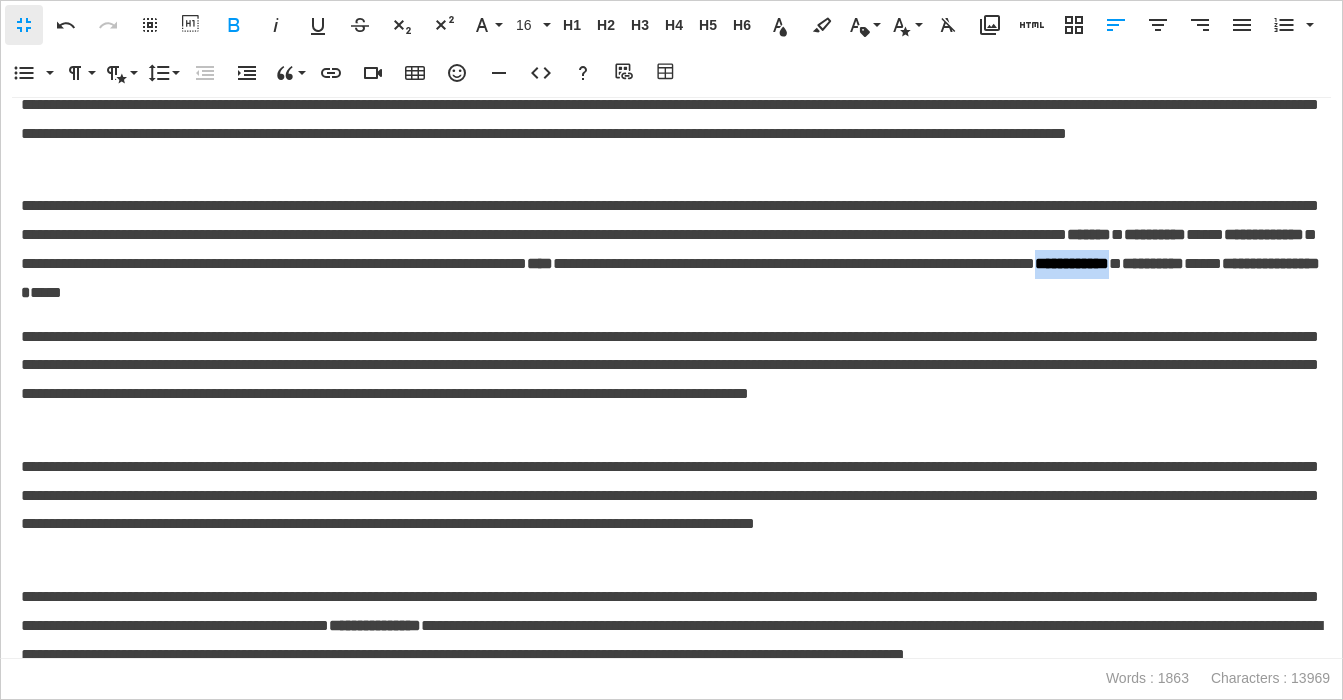 drag, startPoint x: 715, startPoint y: 313, endPoint x: 820, endPoint y: 320, distance: 105.23308 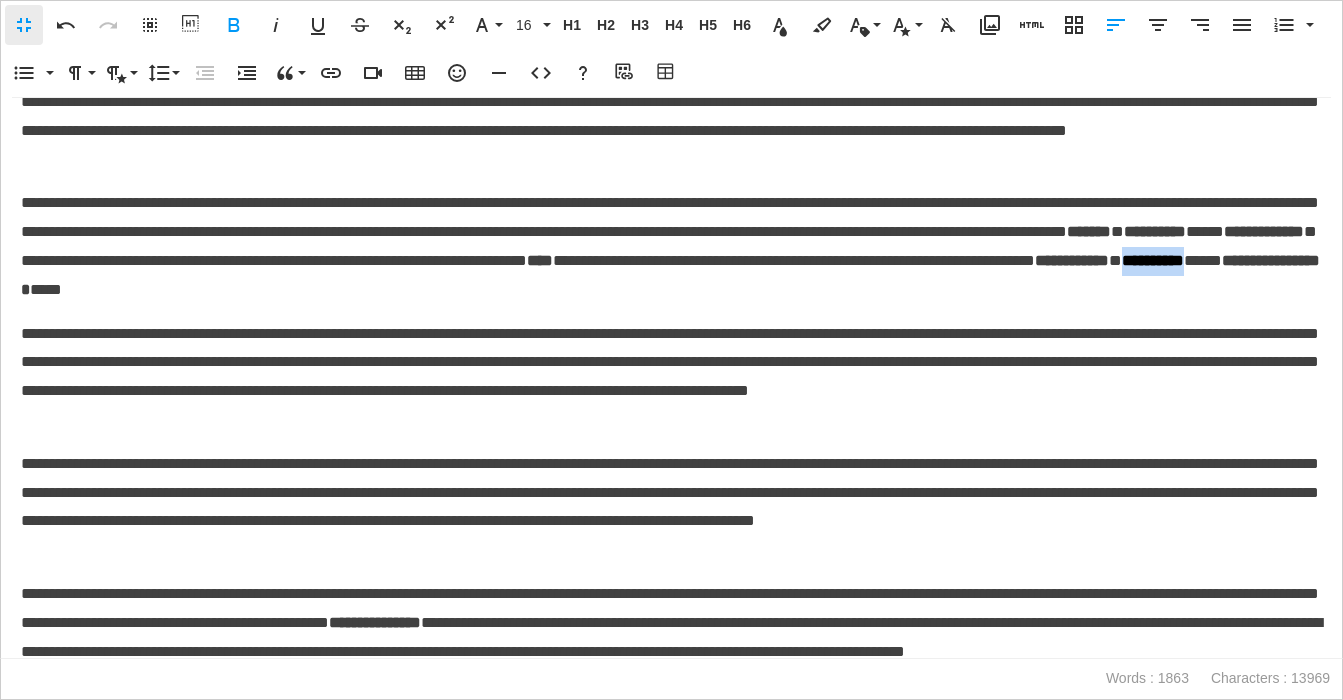 drag, startPoint x: 833, startPoint y: 317, endPoint x: 915, endPoint y: 316, distance: 82.006096 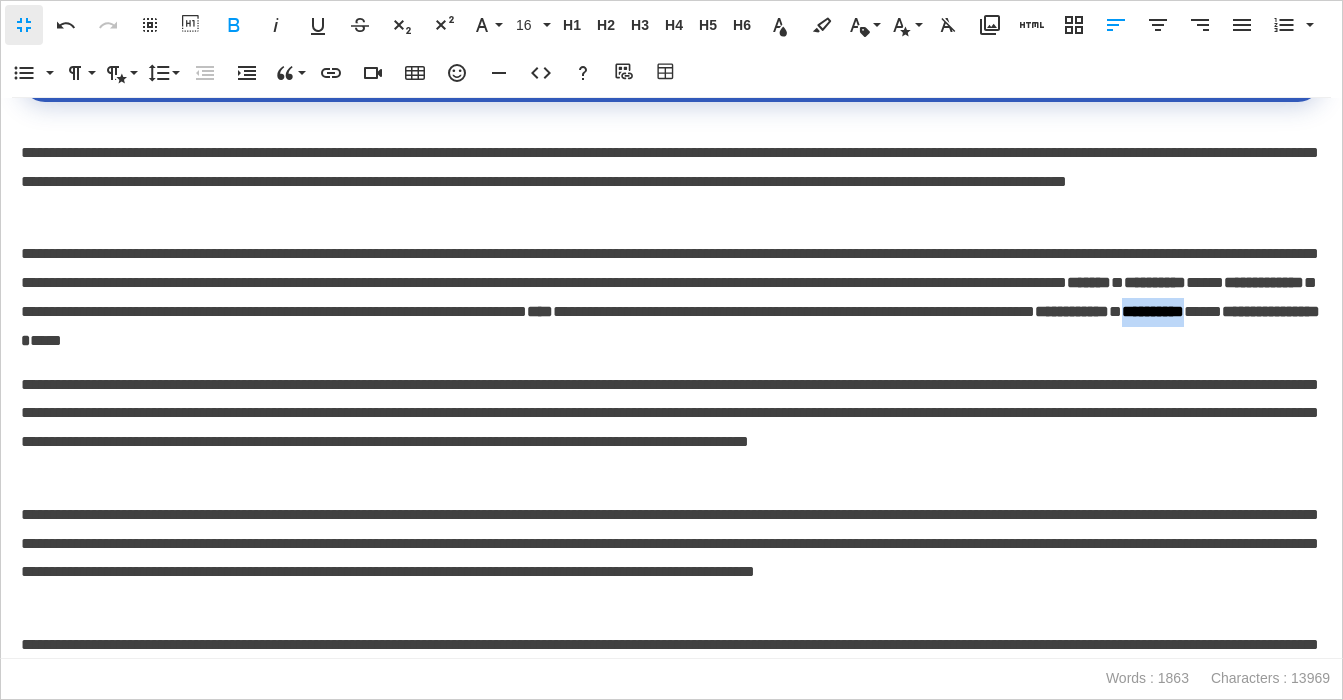 scroll, scrollTop: 3439, scrollLeft: 0, axis: vertical 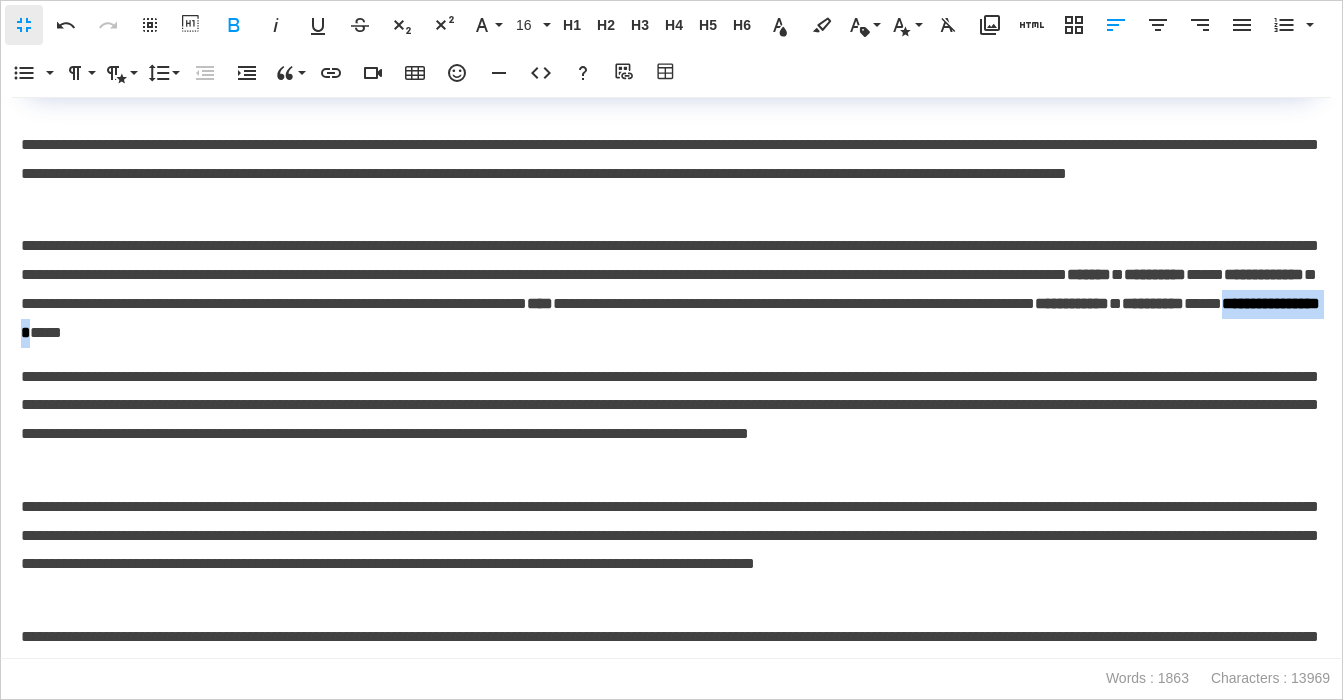 drag, startPoint x: 958, startPoint y: 357, endPoint x: 1064, endPoint y: 357, distance: 106 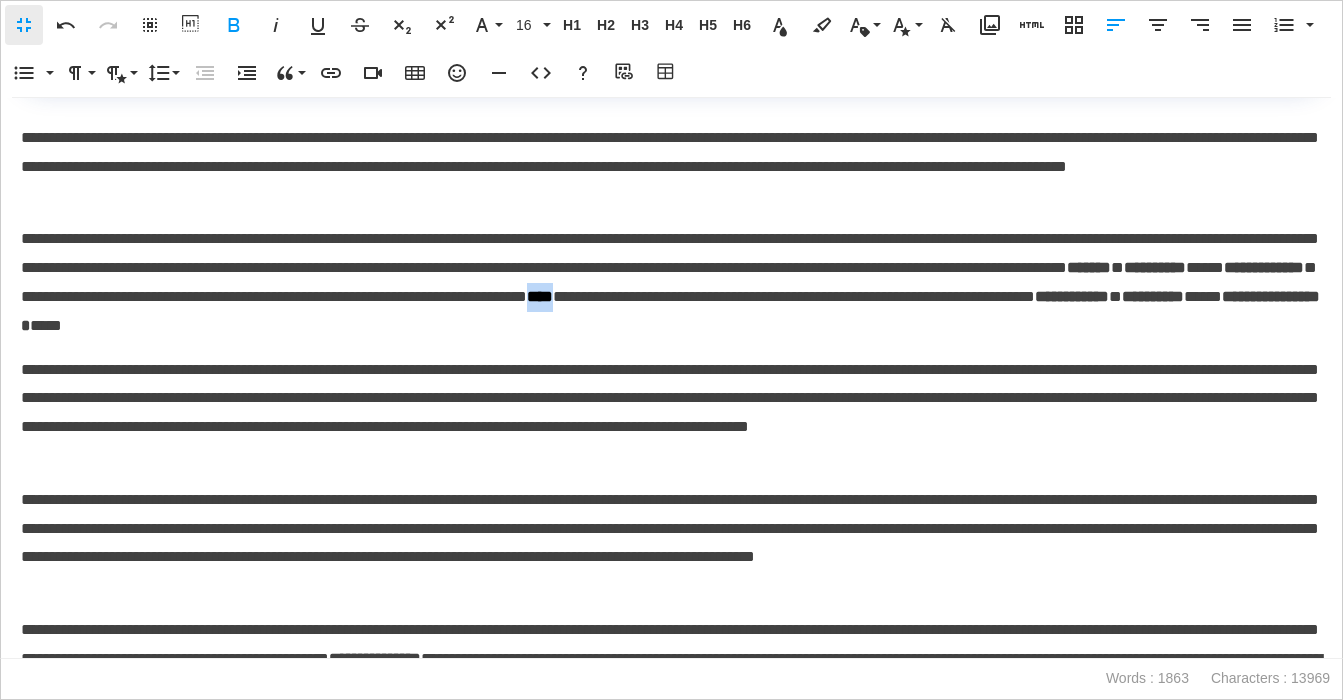 drag, startPoint x: 97, startPoint y: 352, endPoint x: 67, endPoint y: 354, distance: 30.066593 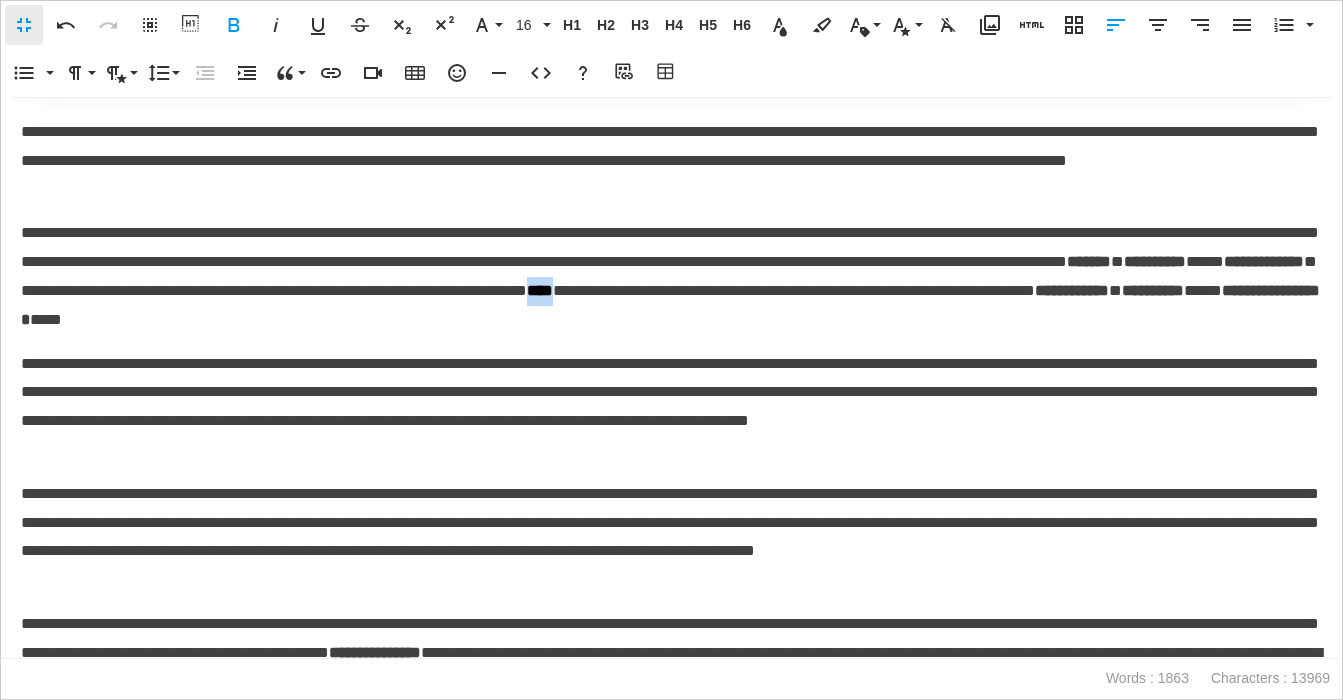 scroll, scrollTop: 3457, scrollLeft: 0, axis: vertical 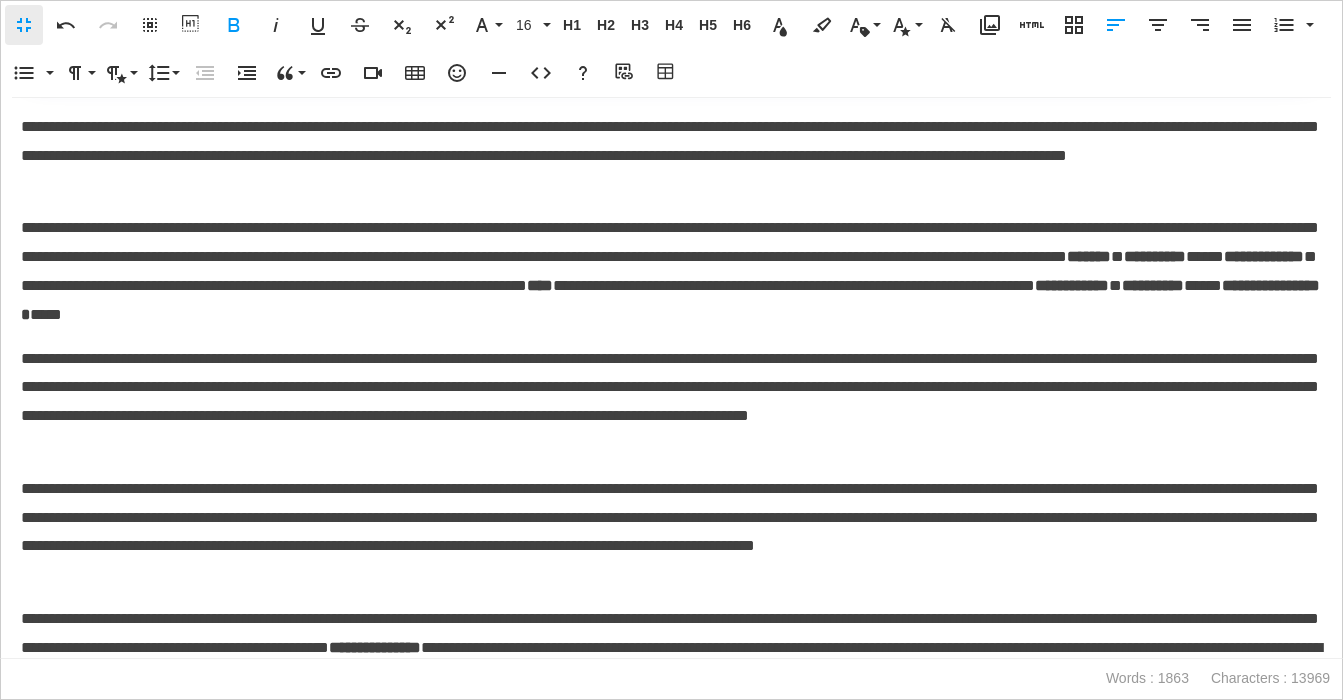 drag, startPoint x: 549, startPoint y: 349, endPoint x: 528, endPoint y: 327, distance: 30.413813 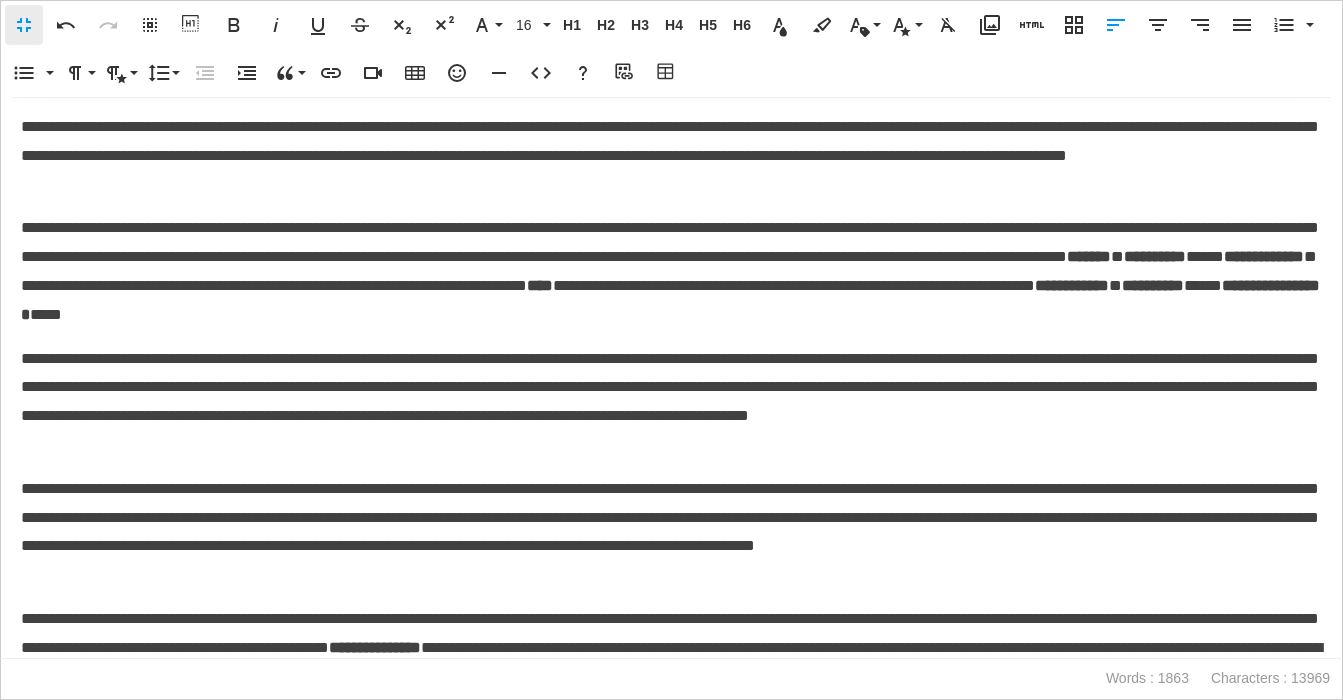 click on "**********" at bounding box center [671, 141] 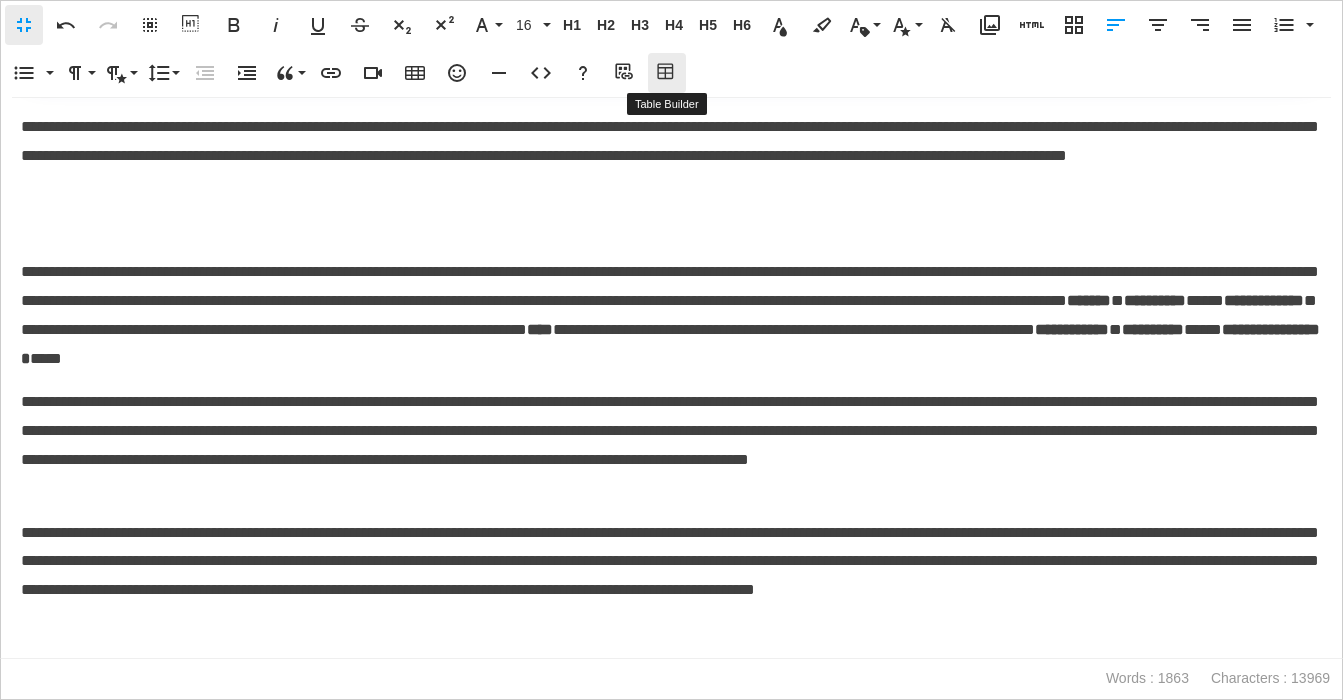 click 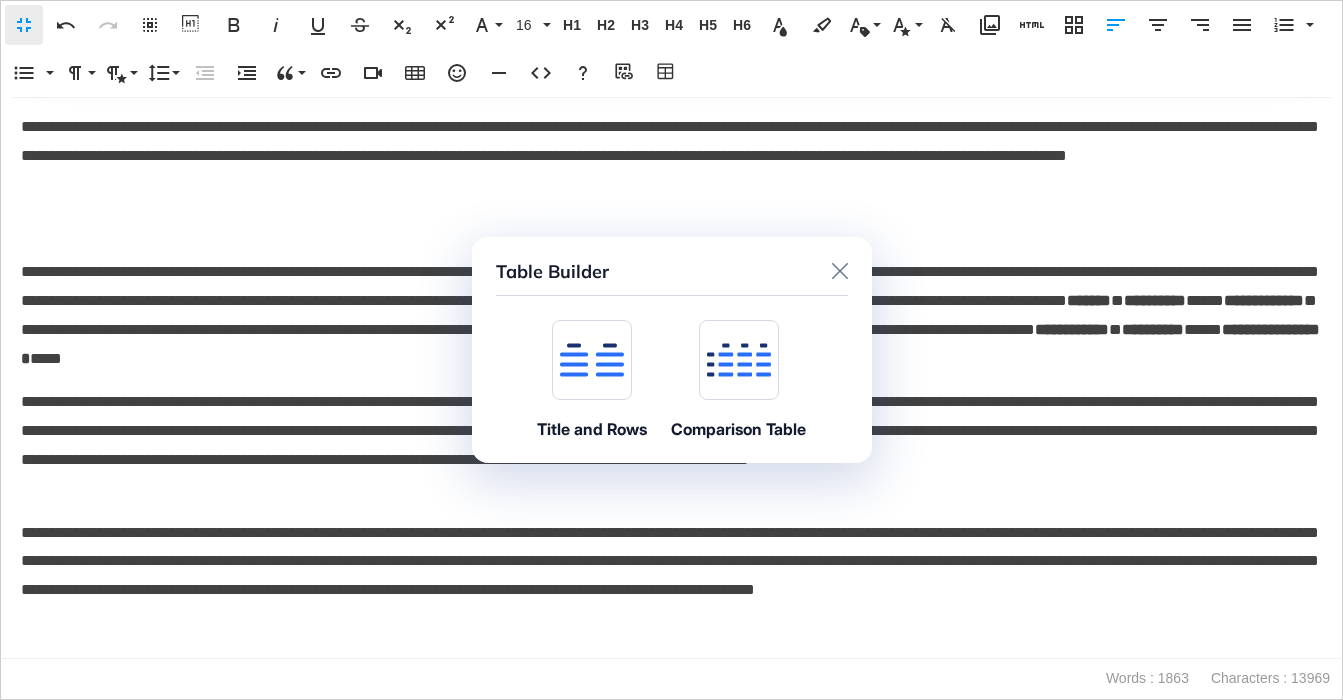 click 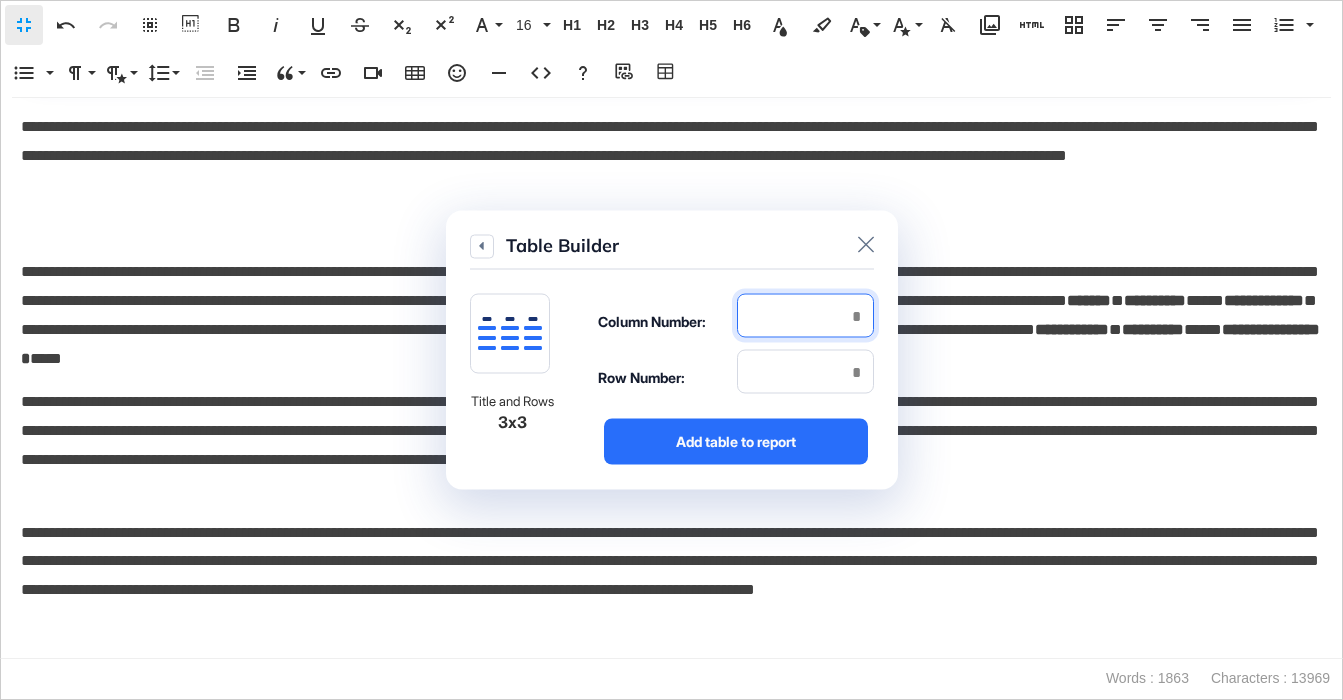 click at bounding box center [805, 316] 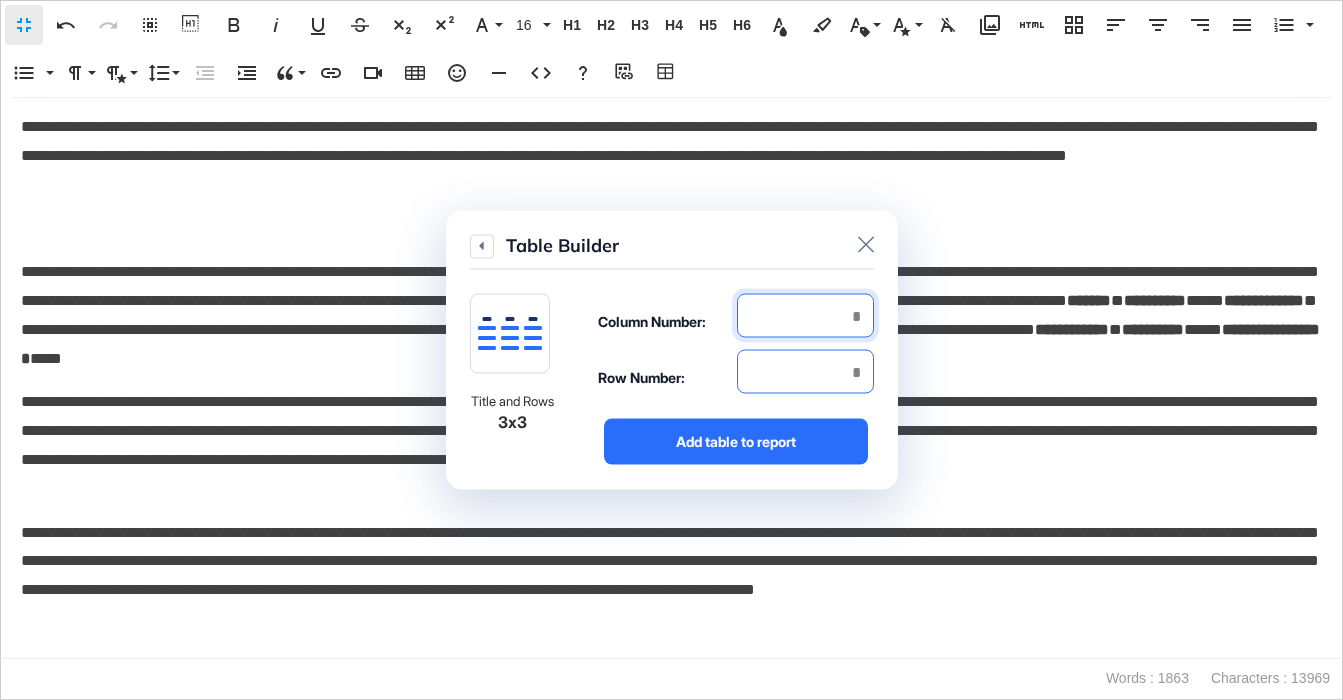 type on "*" 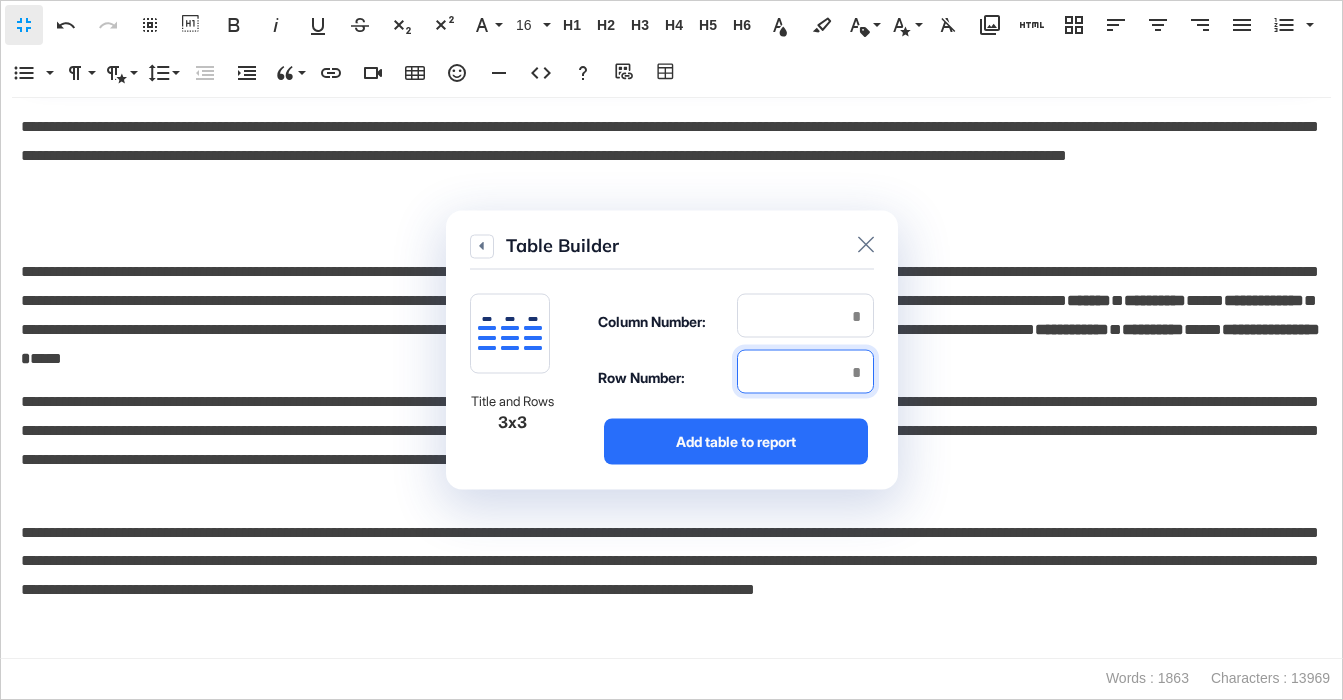click at bounding box center [805, 372] 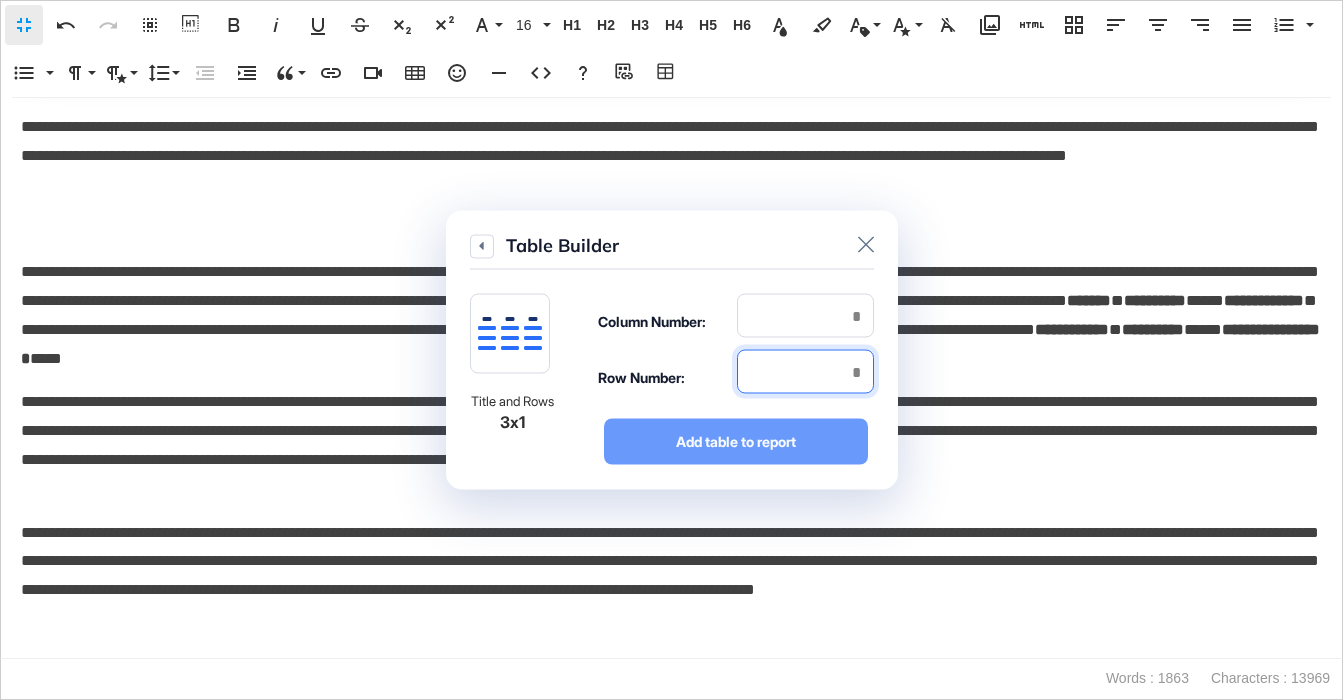 type on "*" 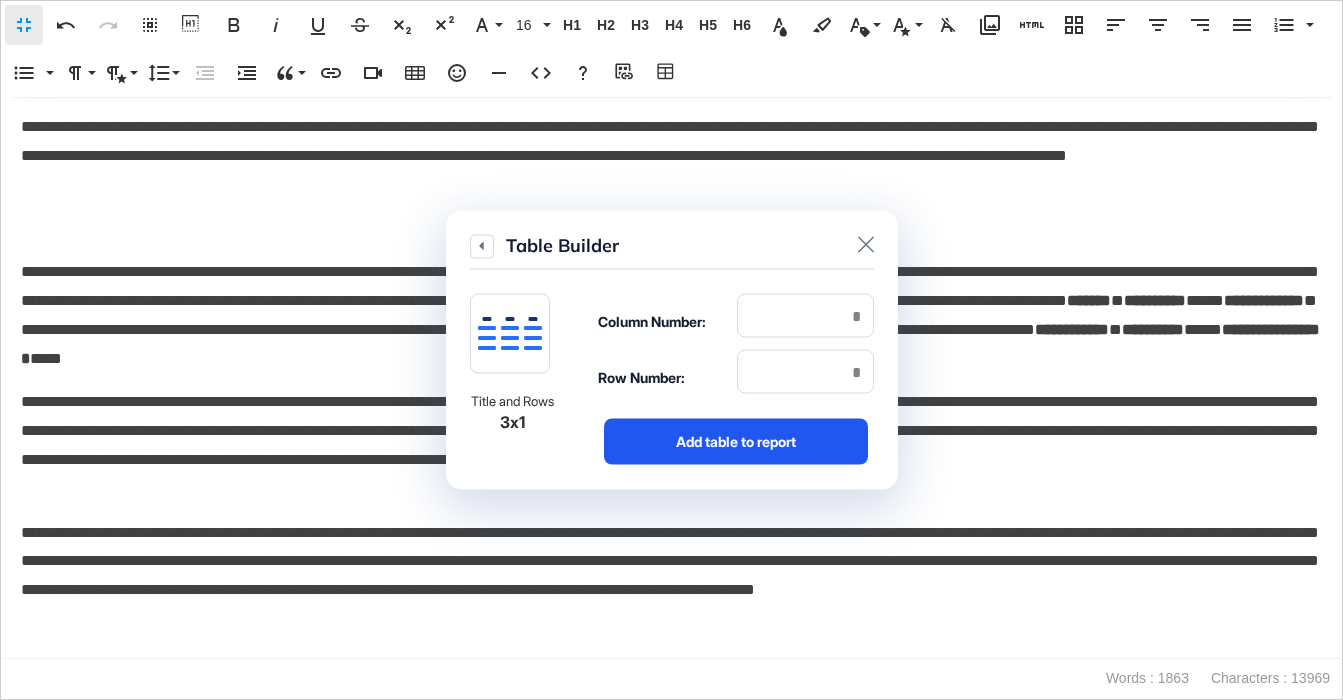 click on "Add table to report" at bounding box center (736, 442) 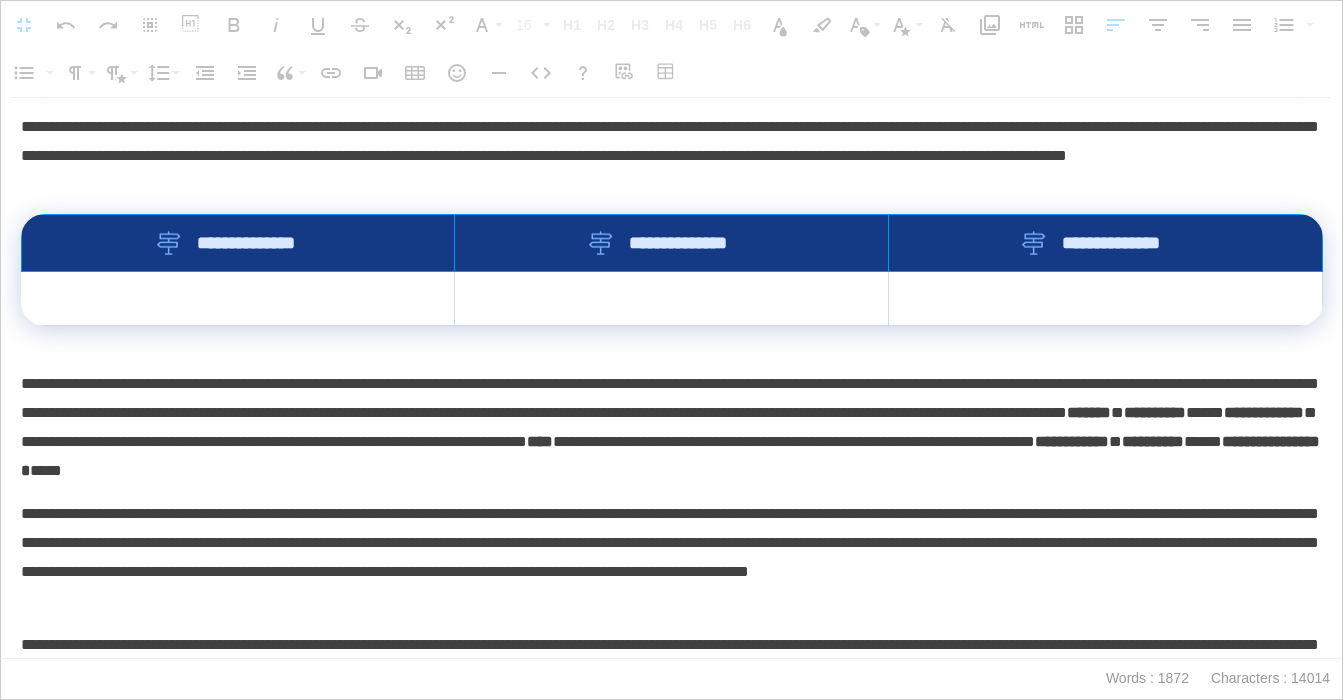 drag, startPoint x: 394, startPoint y: 262, endPoint x: 1024, endPoint y: 280, distance: 630.2571 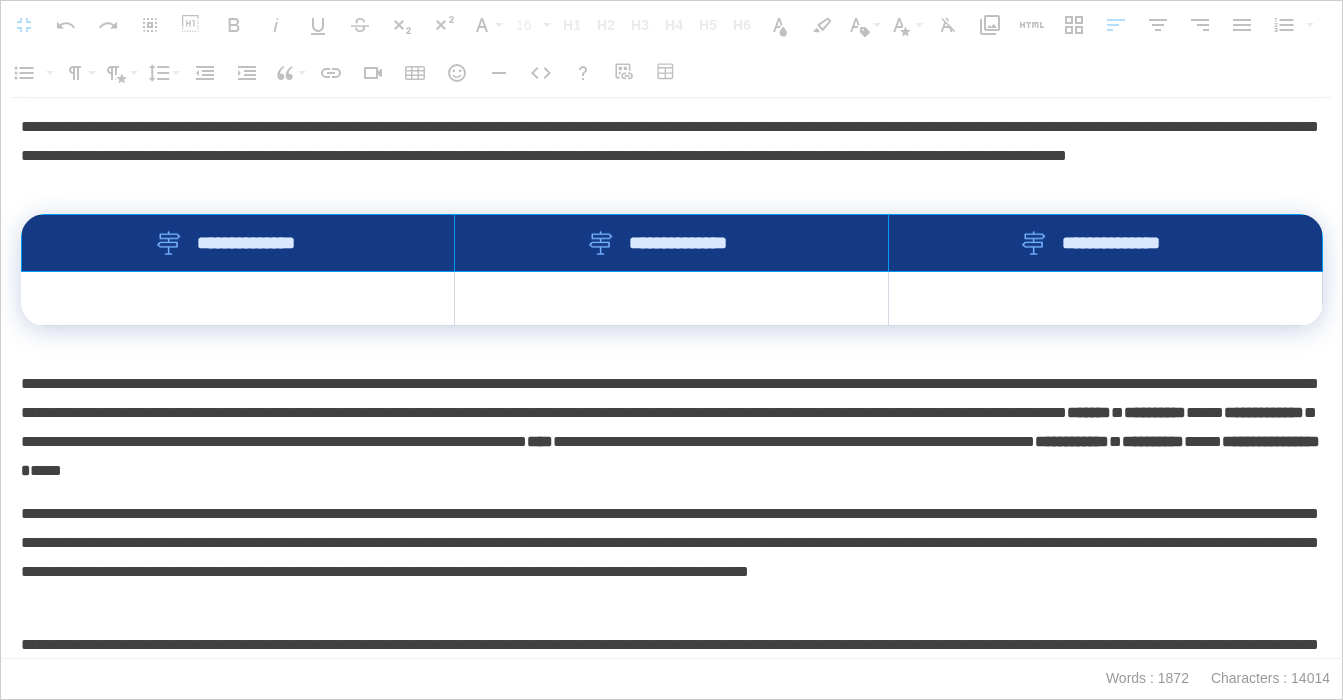 click on "**********" at bounding box center [672, 243] 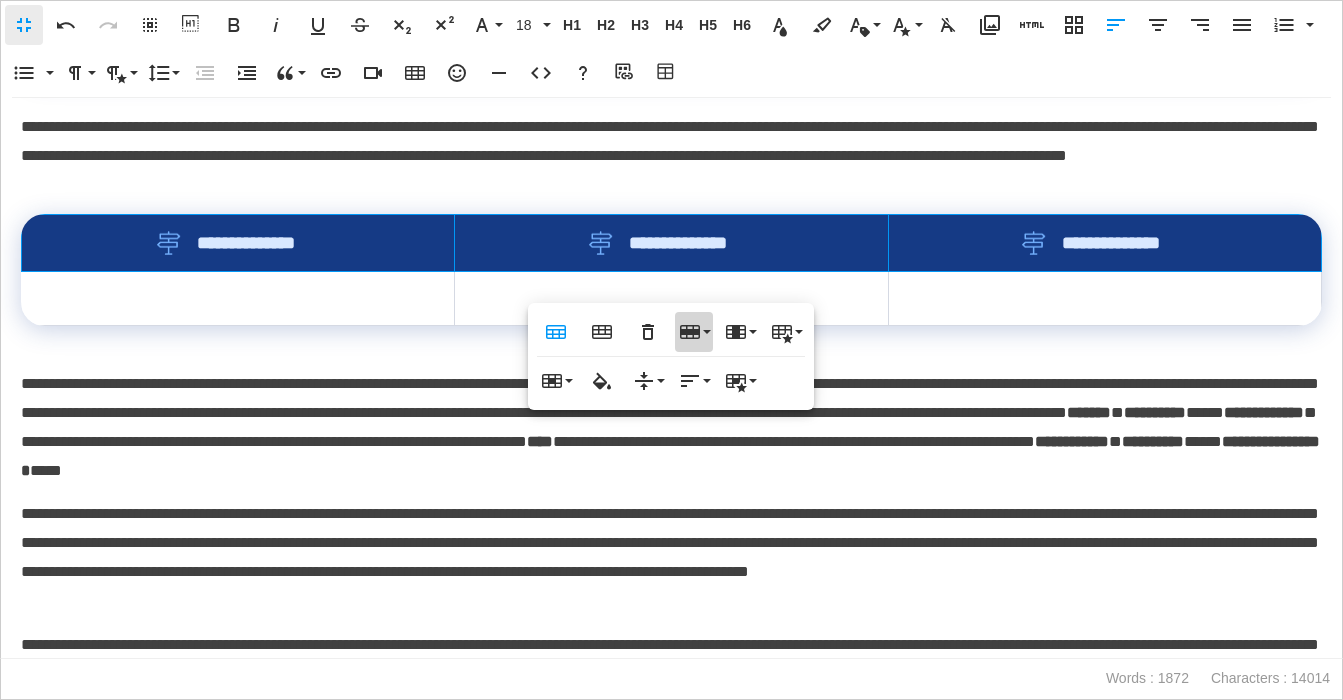 click on "Row" at bounding box center [694, 332] 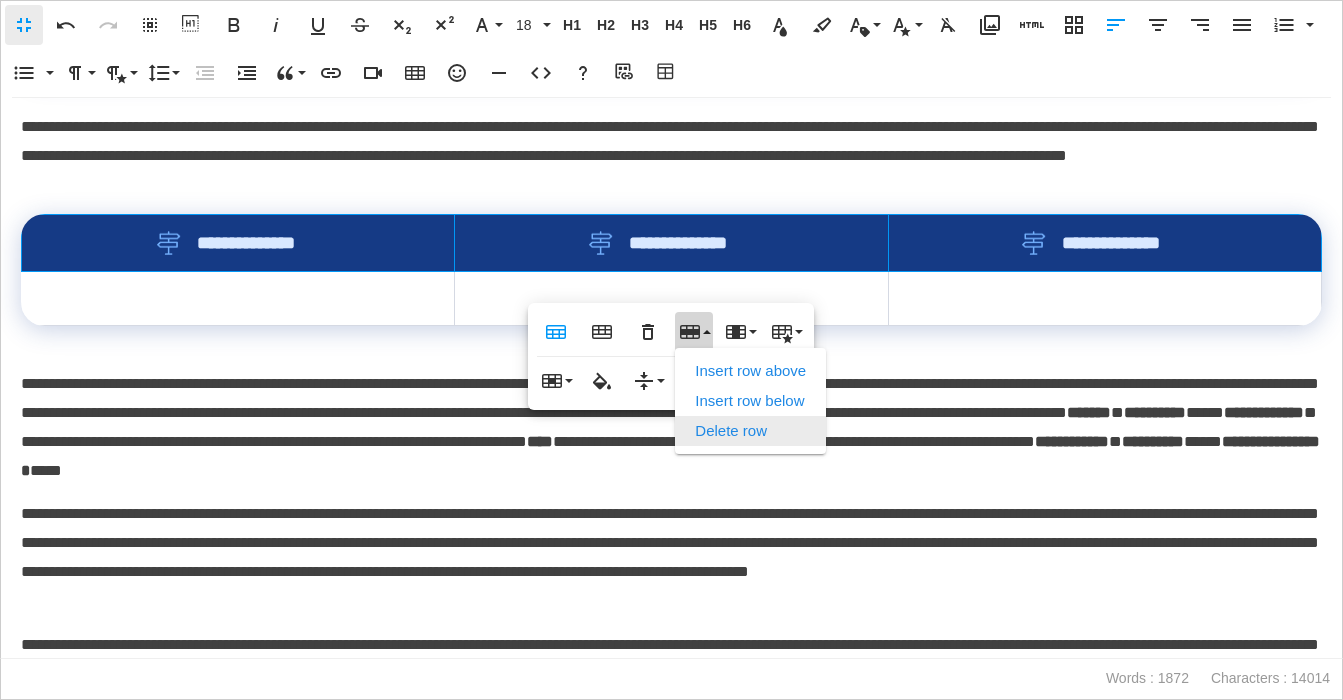 click on "Delete row" at bounding box center (750, 431) 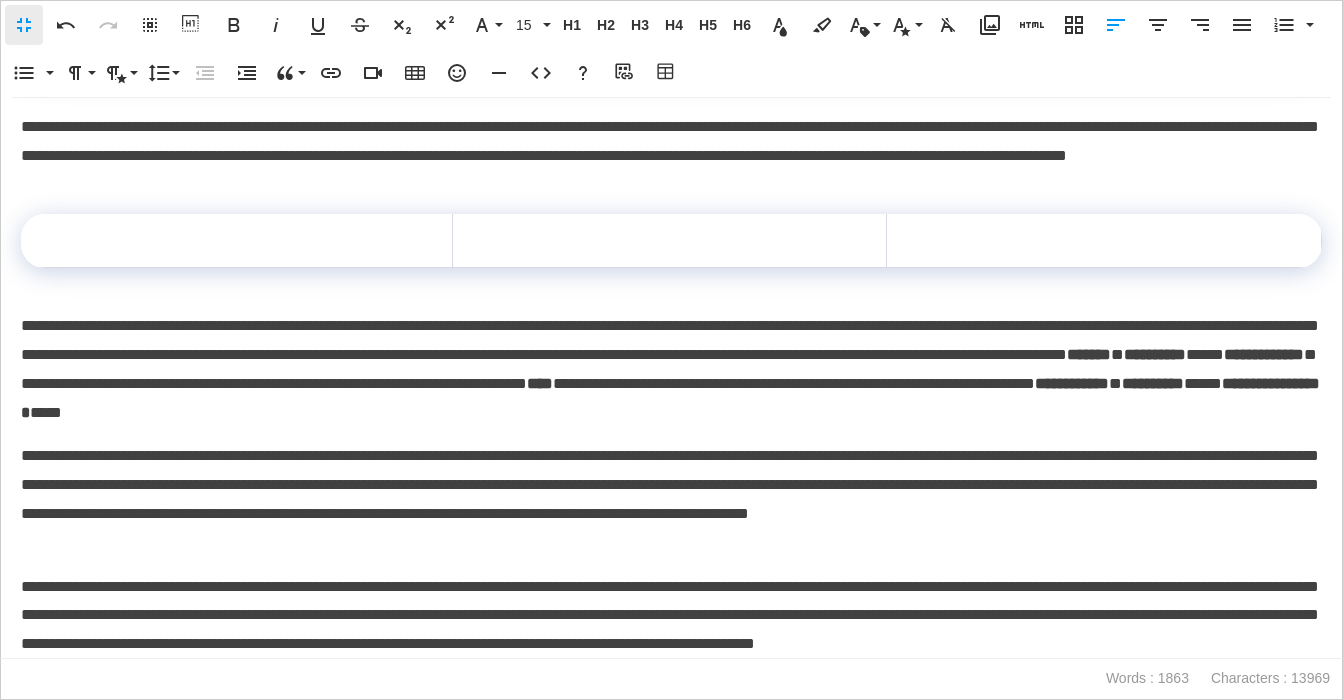 click on "**********" at bounding box center (671, 141) 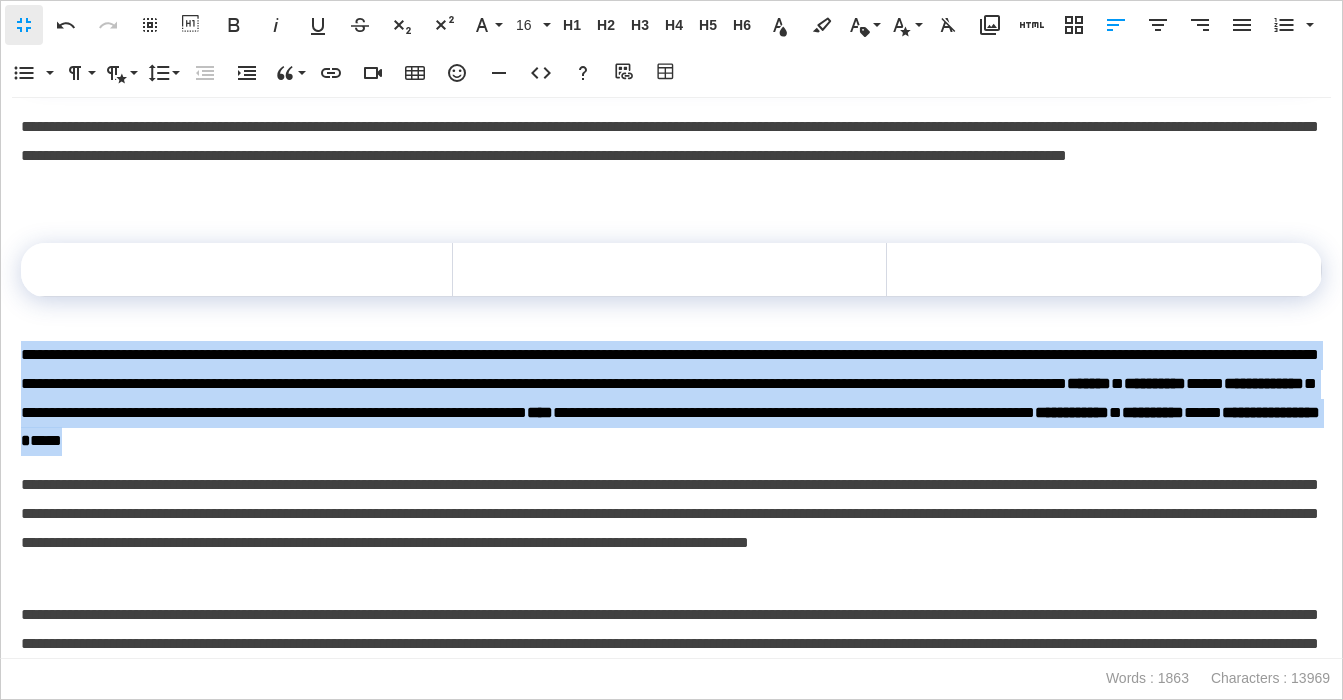 drag, startPoint x: 1220, startPoint y: 467, endPoint x: 19, endPoint y: 371, distance: 1204.8307 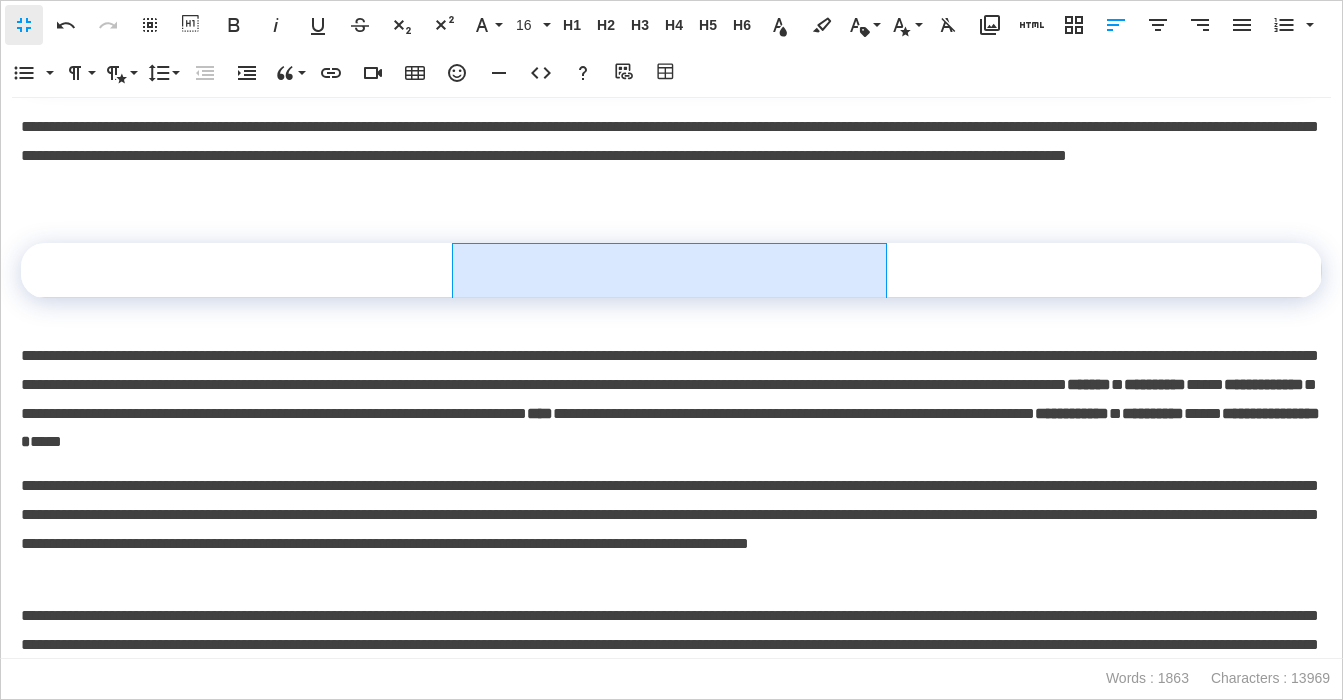 click at bounding box center (669, 271) 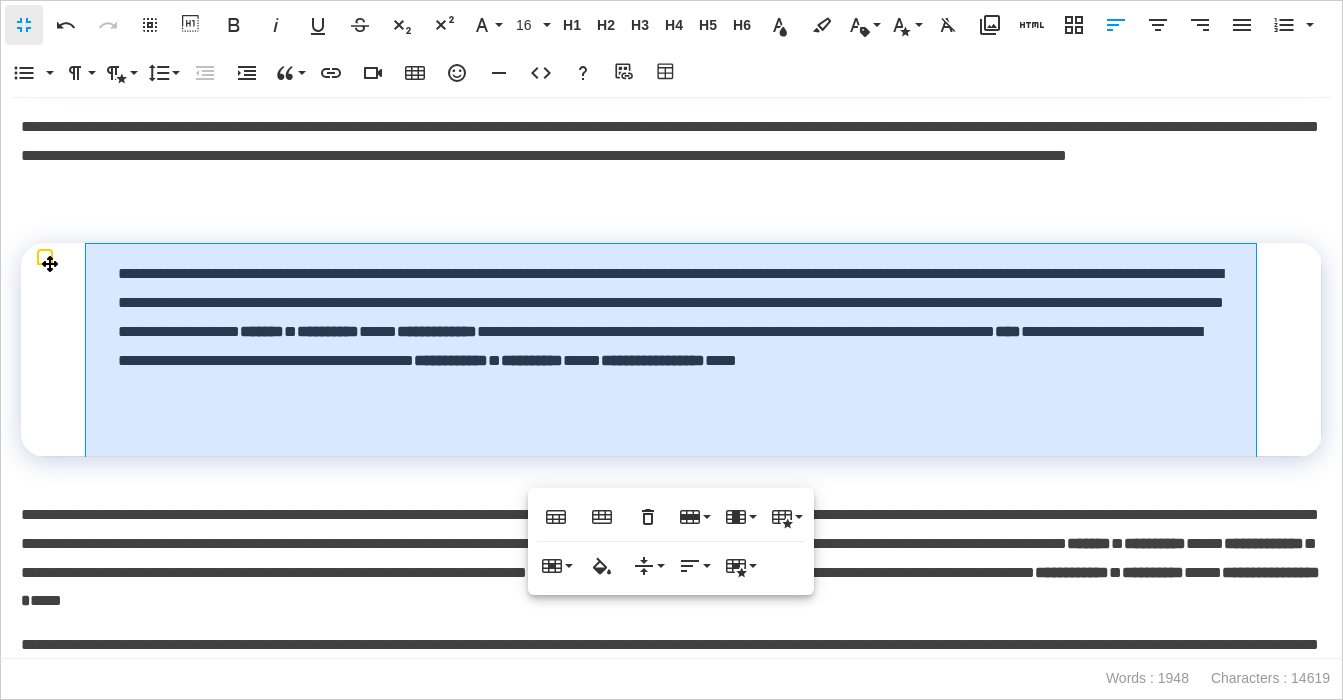 click on "**********" at bounding box center [671, 350] 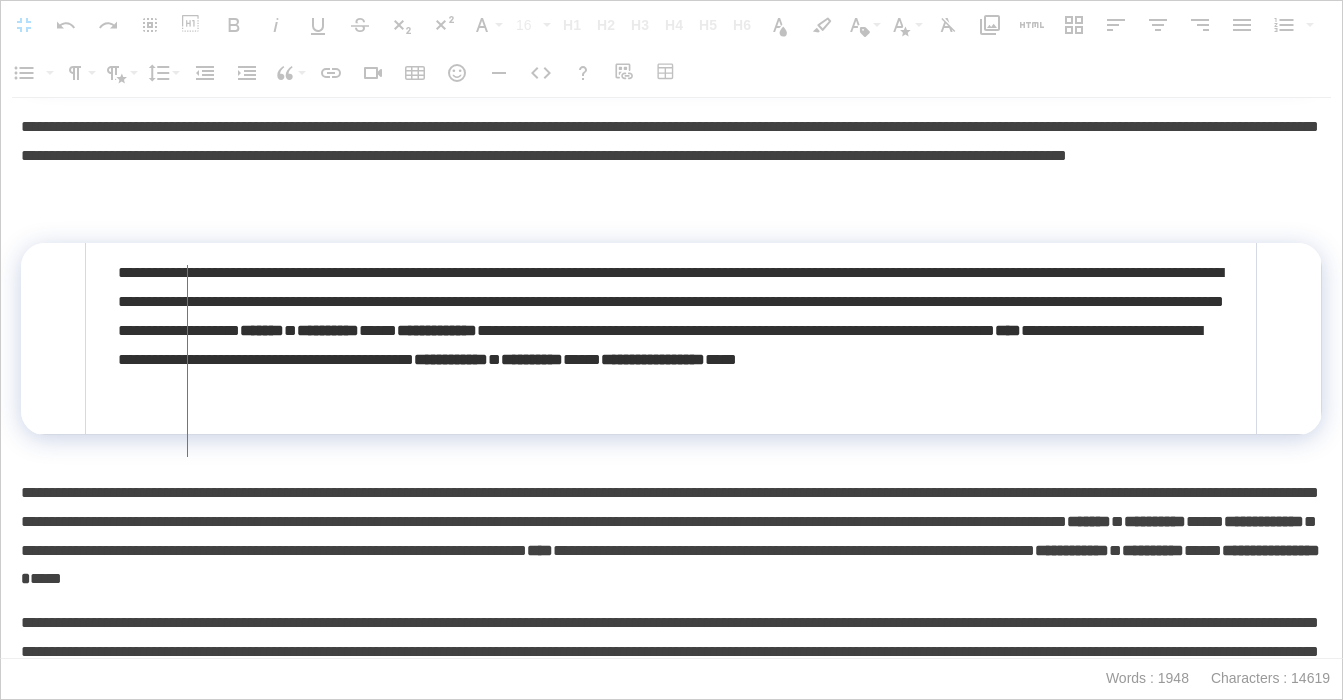 drag, startPoint x: 186, startPoint y: 327, endPoint x: 314, endPoint y: 333, distance: 128.14055 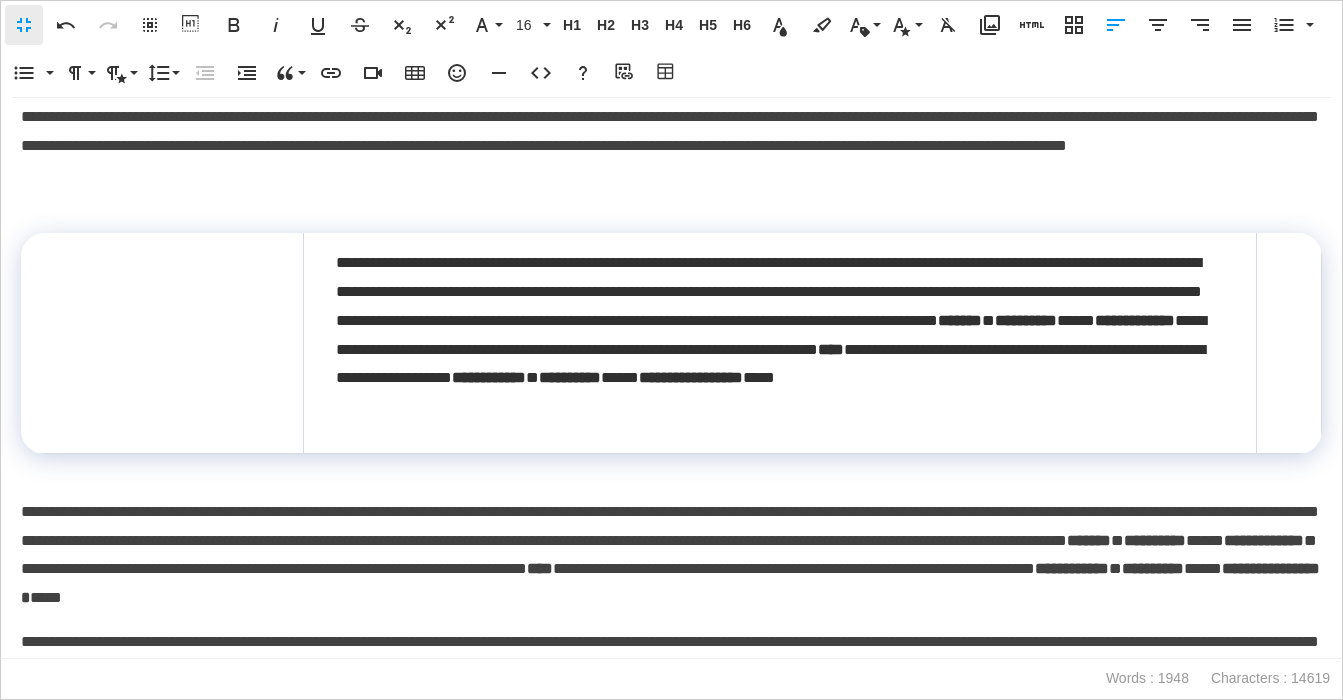 scroll, scrollTop: 3480, scrollLeft: 0, axis: vertical 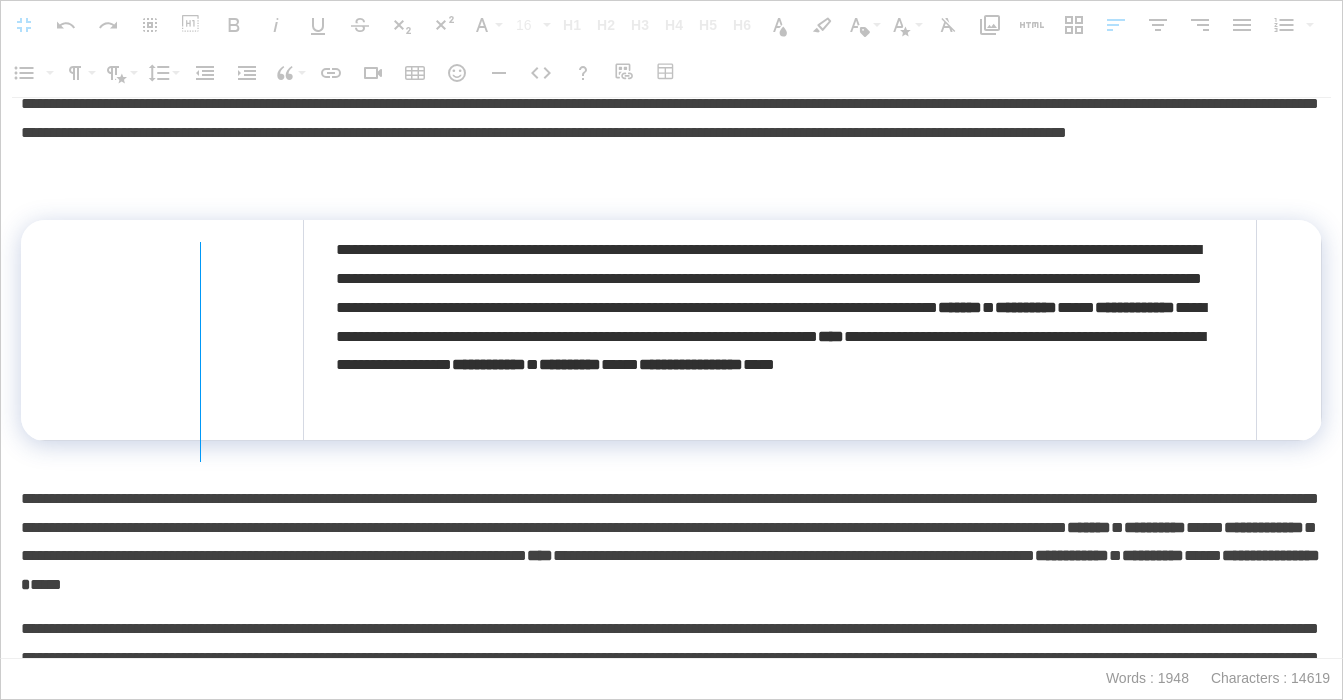 drag, startPoint x: 302, startPoint y: 327, endPoint x: 199, endPoint y: 329, distance: 103.01942 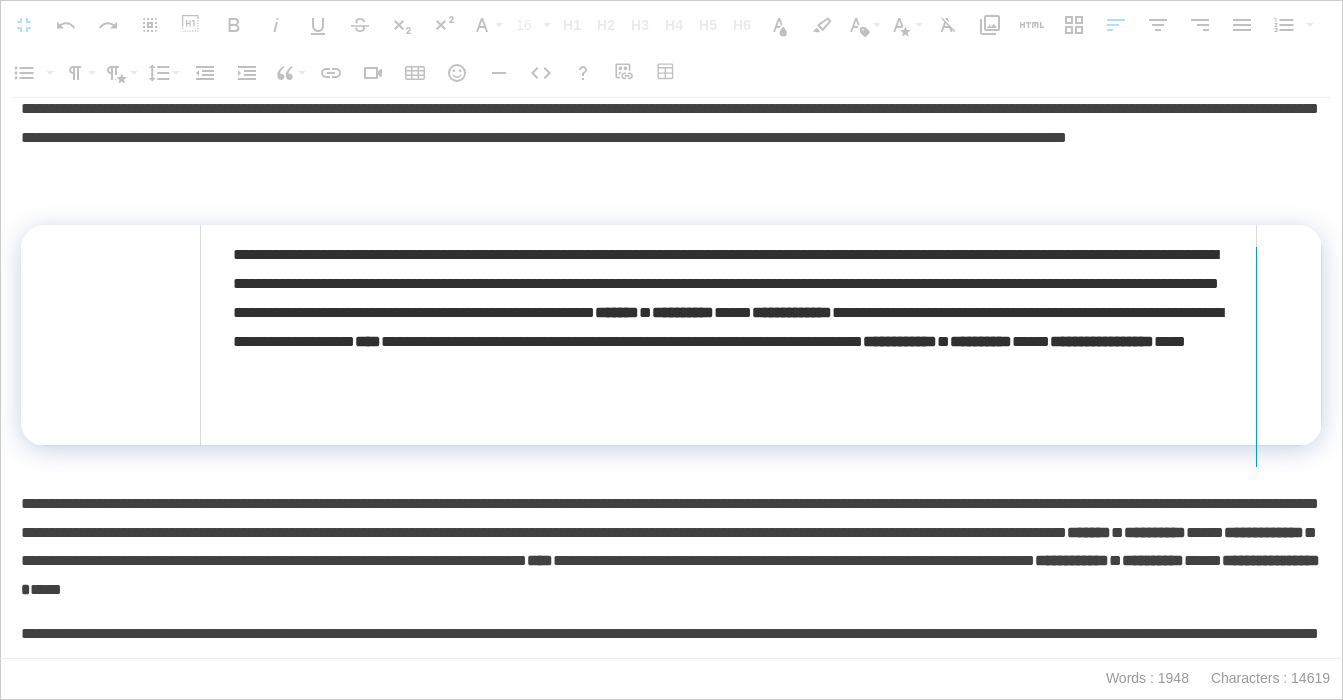 scroll, scrollTop: 3485, scrollLeft: 0, axis: vertical 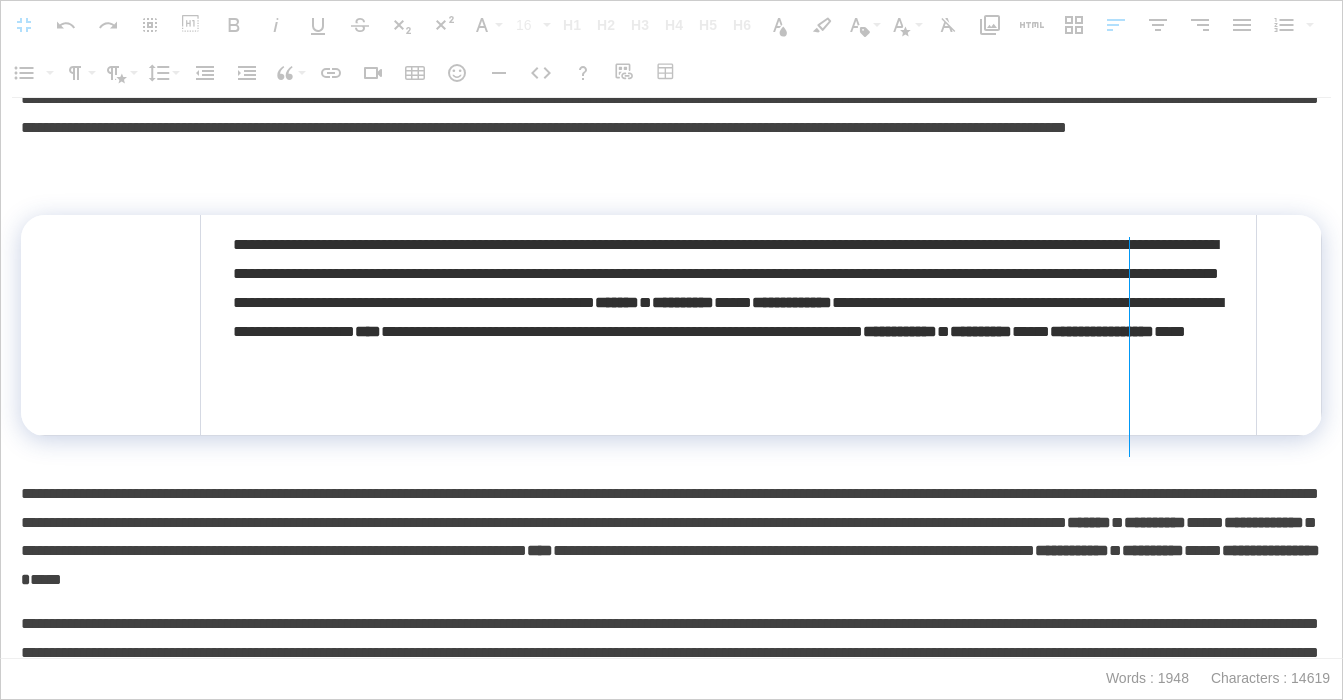 drag, startPoint x: 1256, startPoint y: 306, endPoint x: 1128, endPoint y: 308, distance: 128.01562 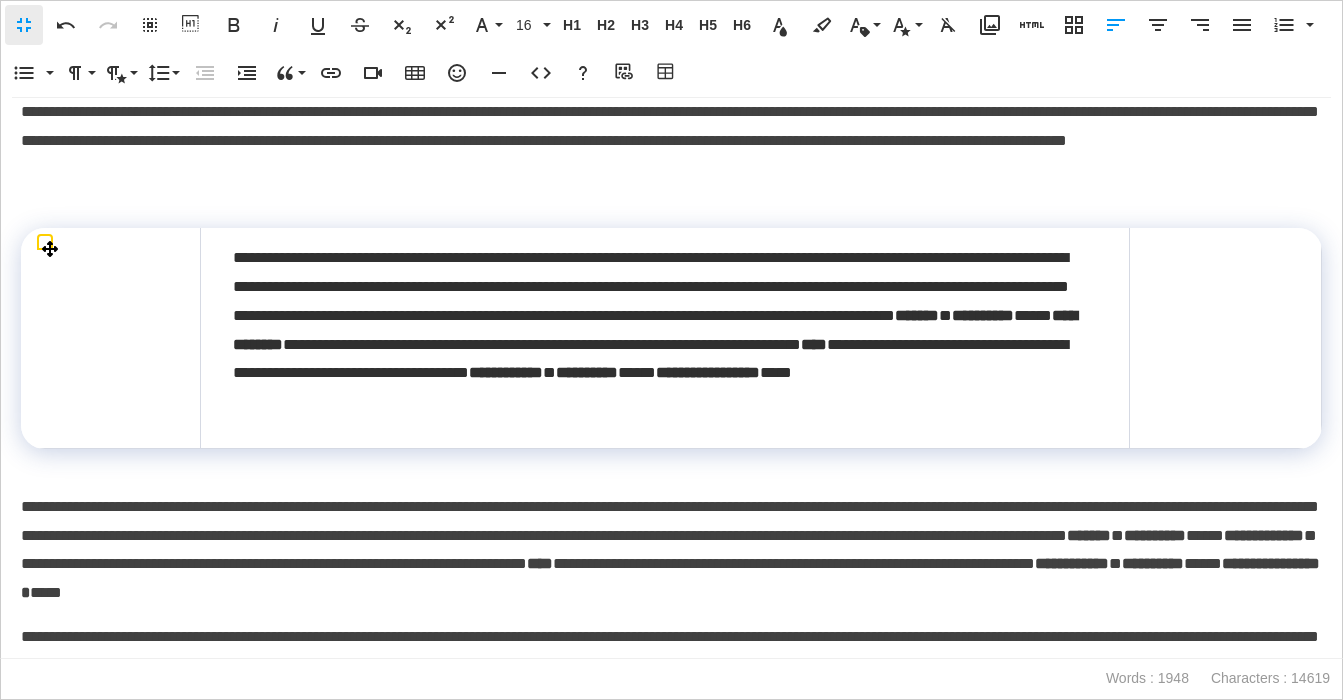 scroll, scrollTop: 3474, scrollLeft: 0, axis: vertical 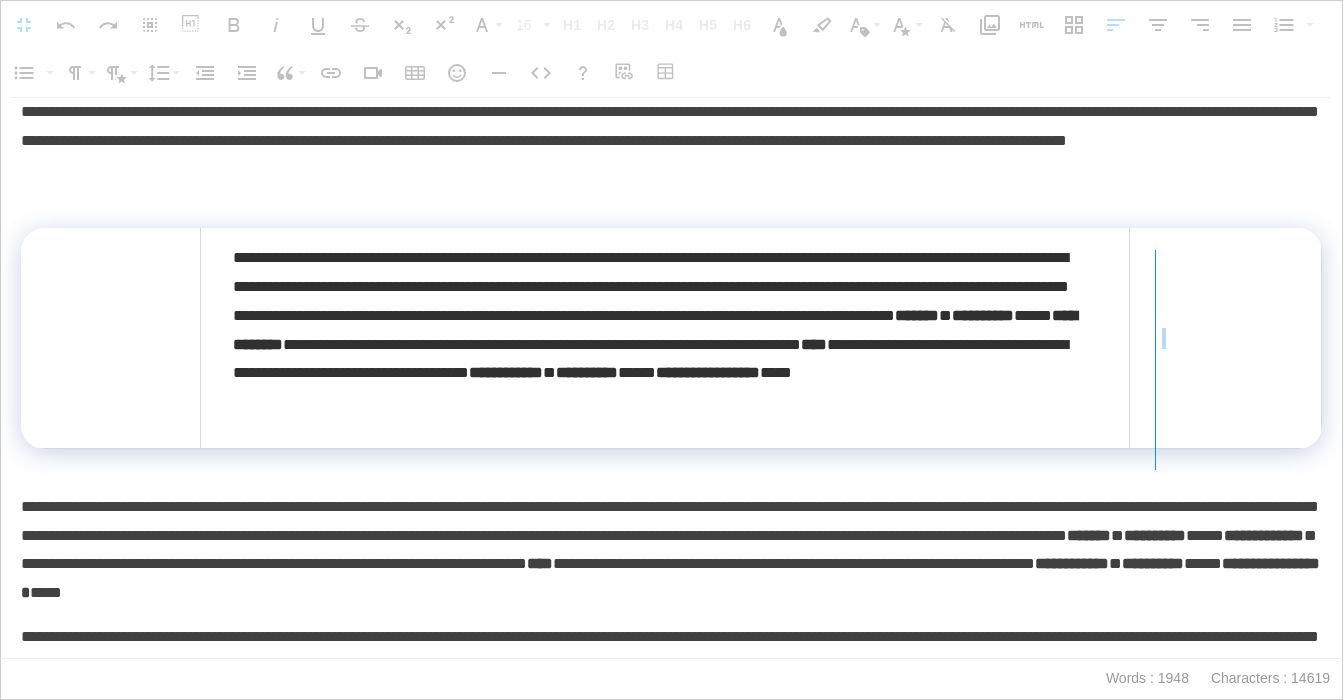 drag, startPoint x: 1130, startPoint y: 315, endPoint x: 1160, endPoint y: 313, distance: 30.066593 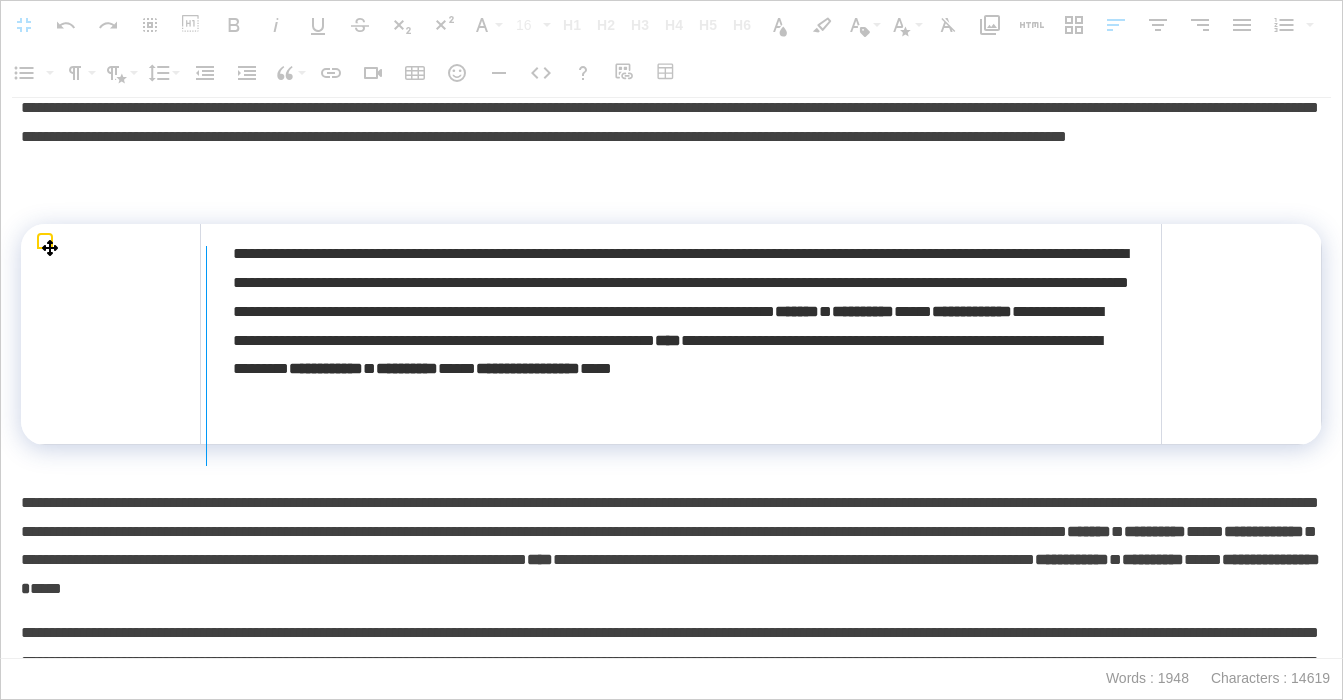 click at bounding box center [206, 356] 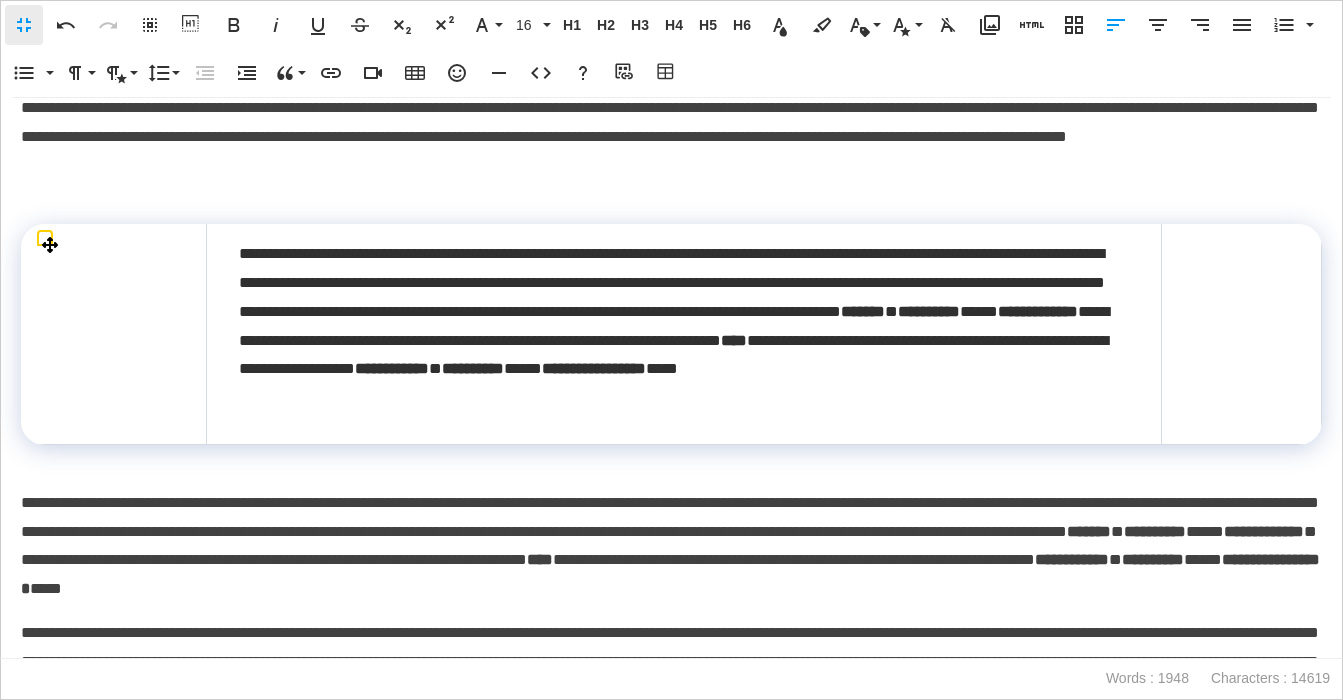 click at bounding box center [114, 334] 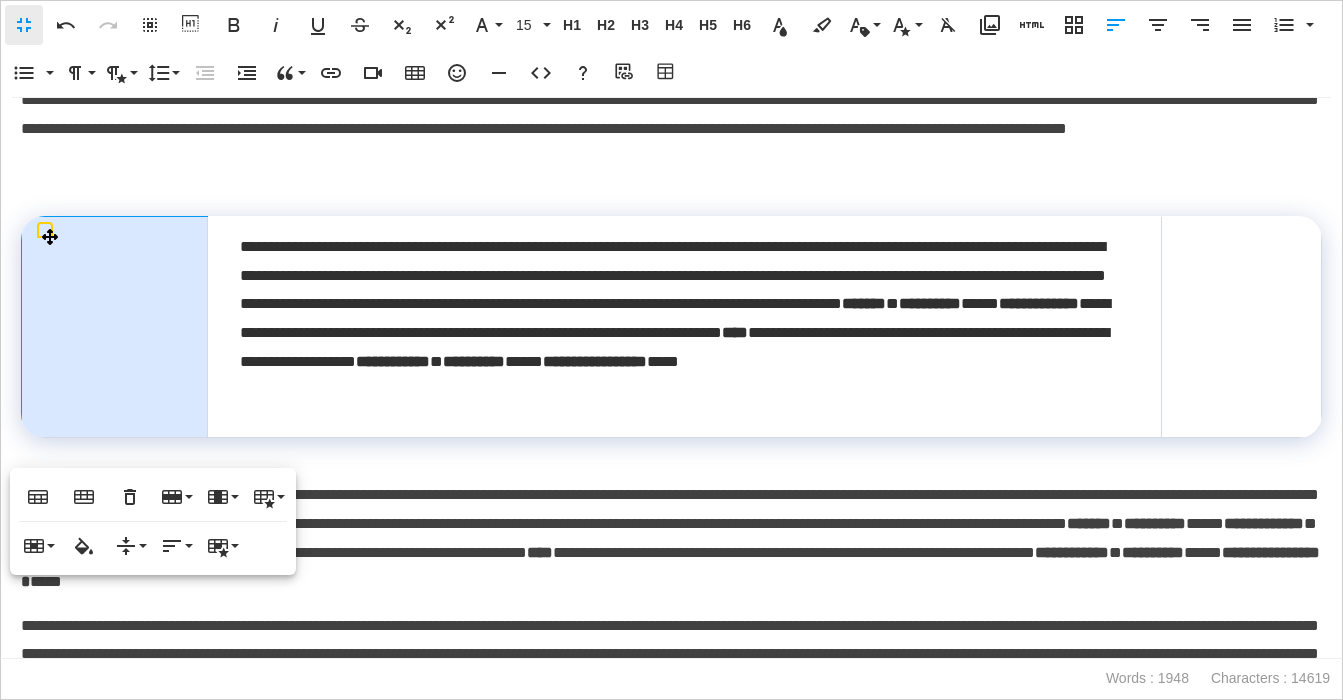 scroll, scrollTop: 3485, scrollLeft: 0, axis: vertical 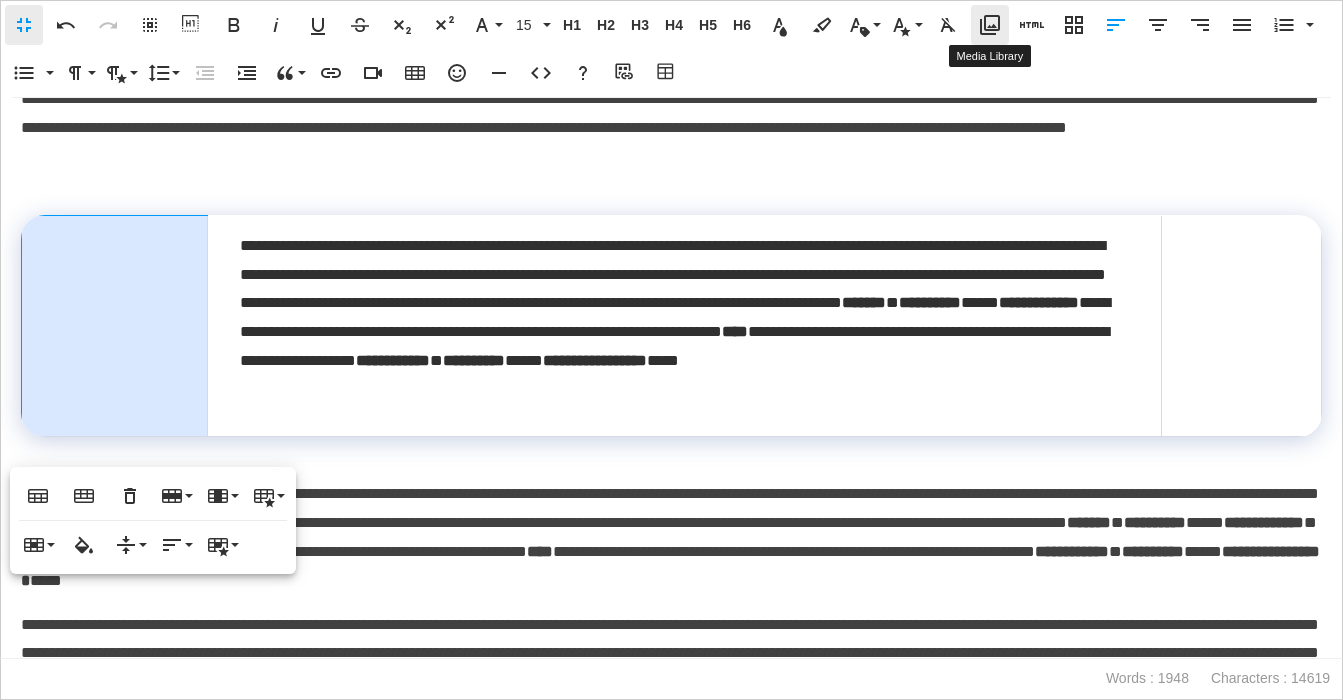 click 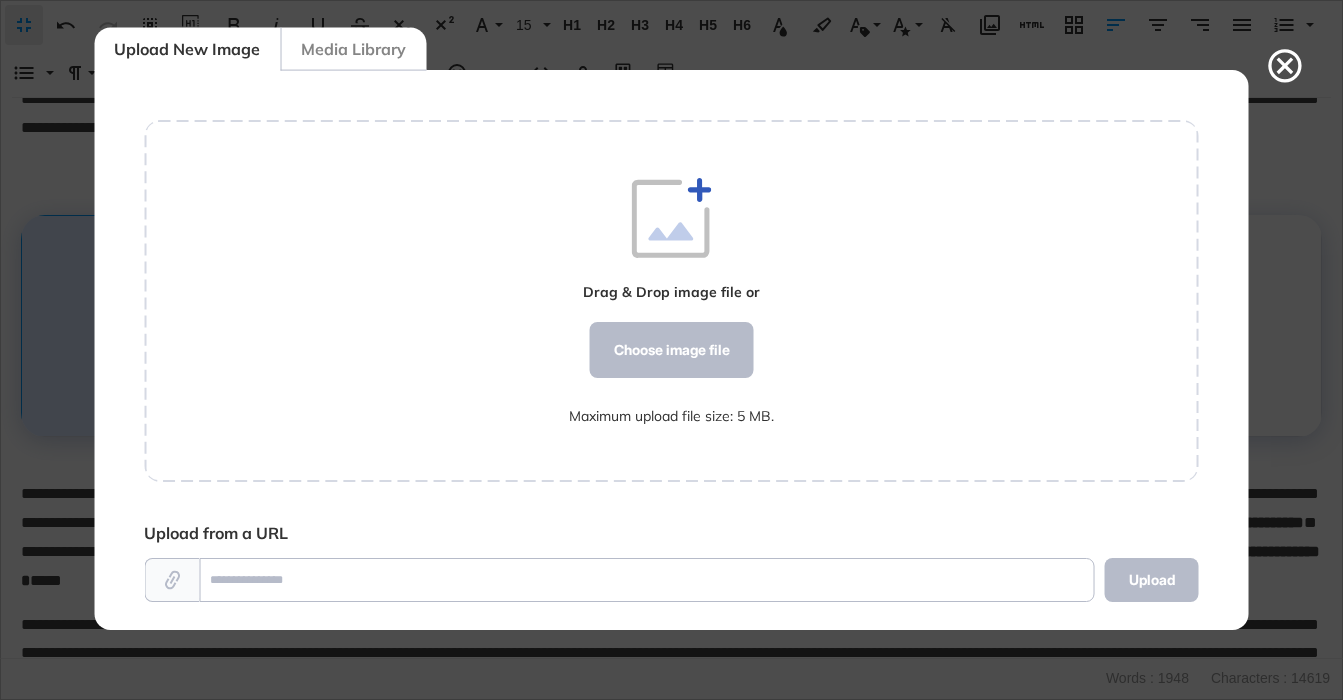 scroll, scrollTop: 560, scrollLeft: 1055, axis: both 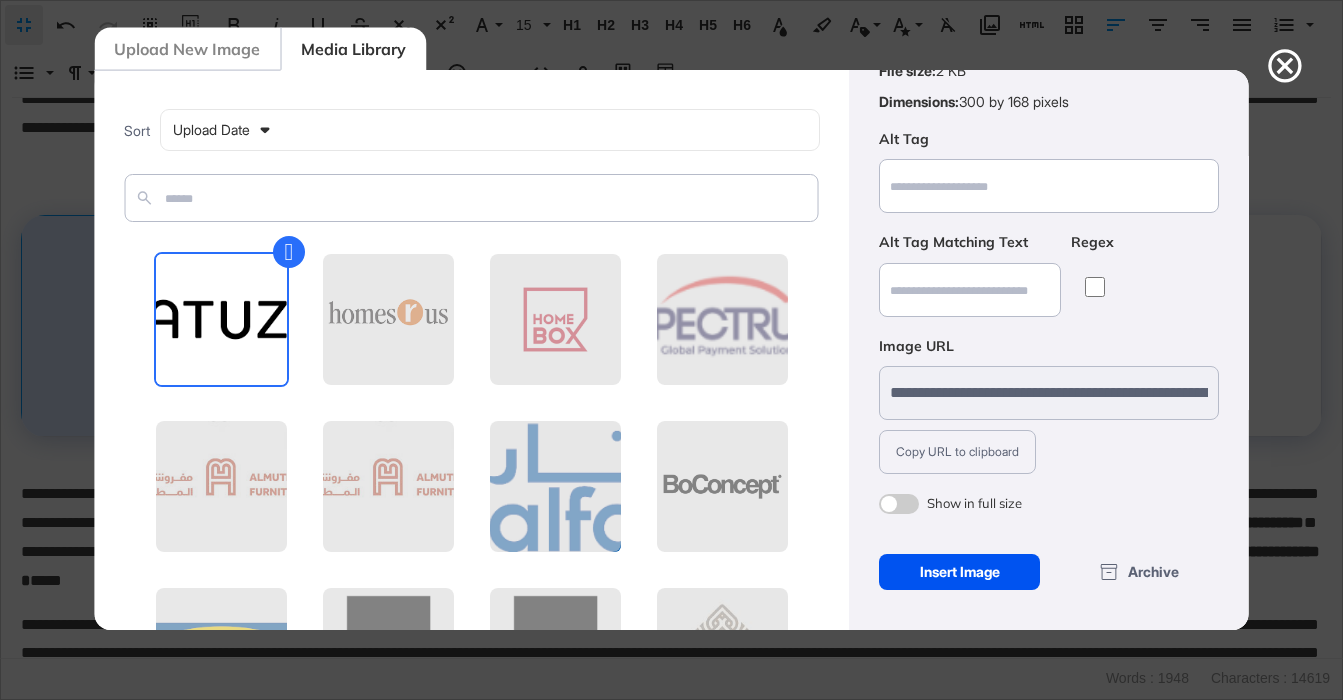 click on "Insert Image" at bounding box center (959, 572) 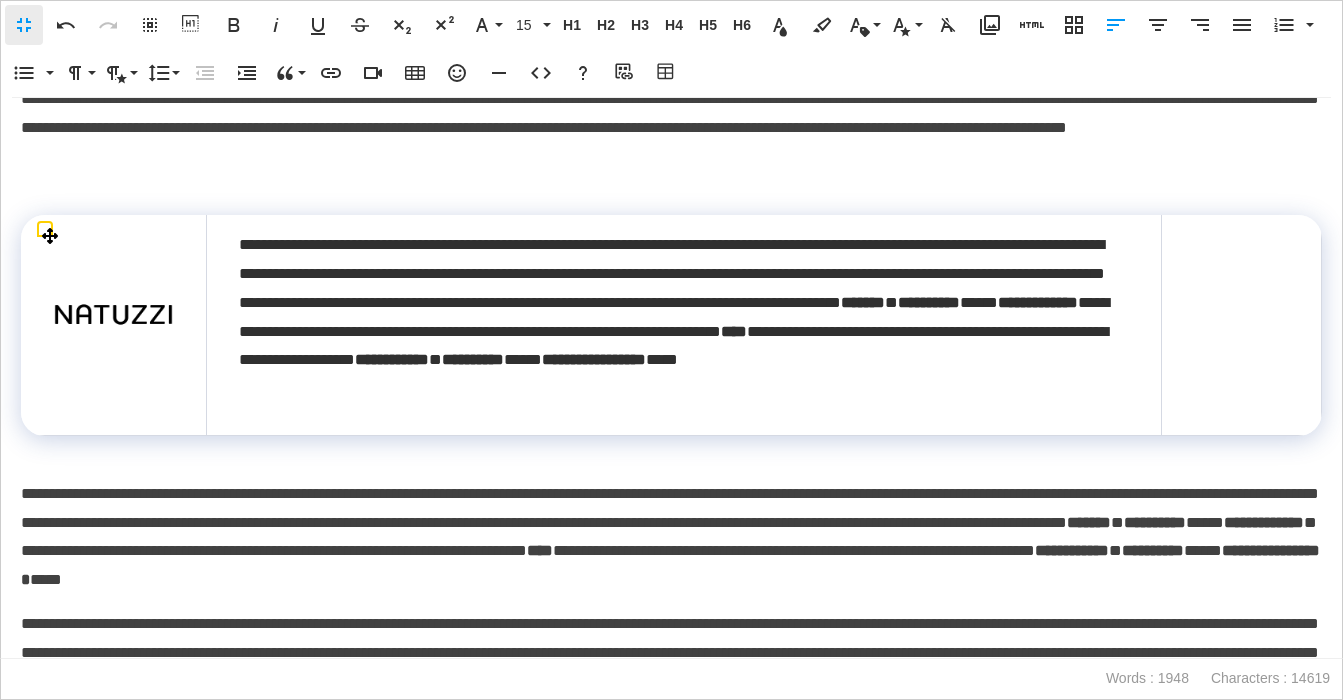 click at bounding box center [113, 314] 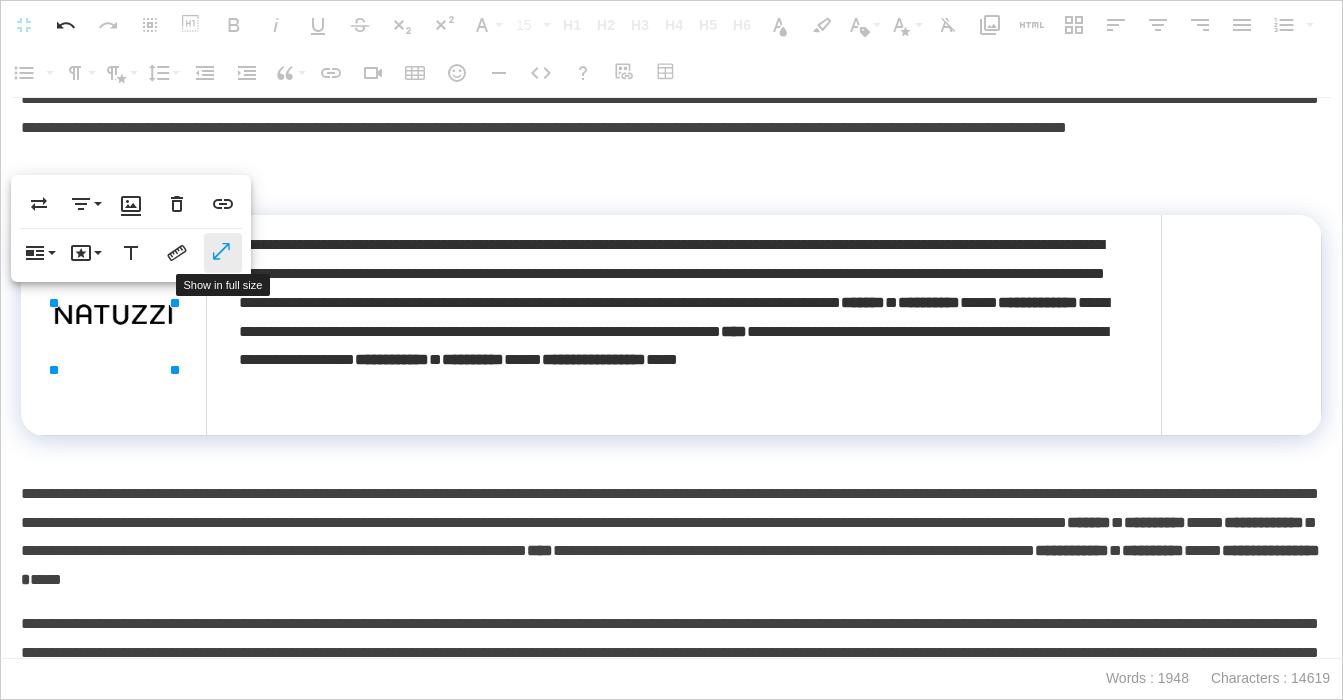 click on "Show in full size" at bounding box center [223, 253] 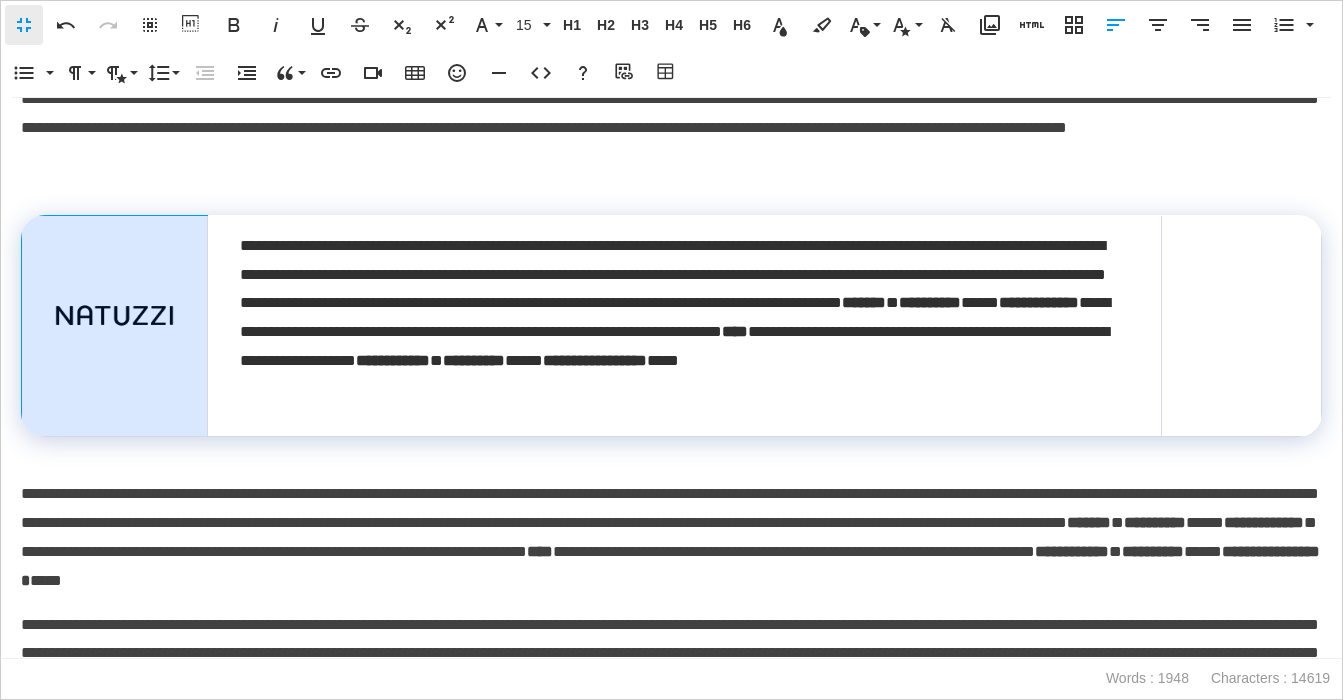 click at bounding box center [115, 326] 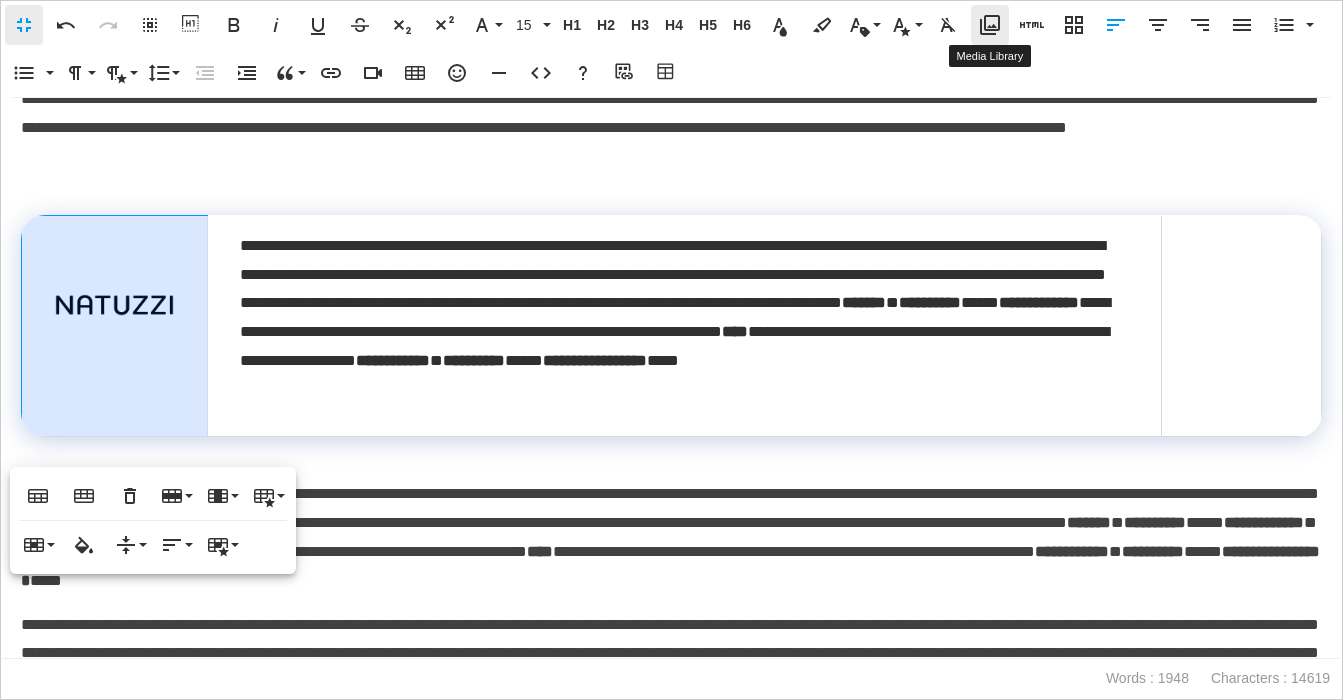 click 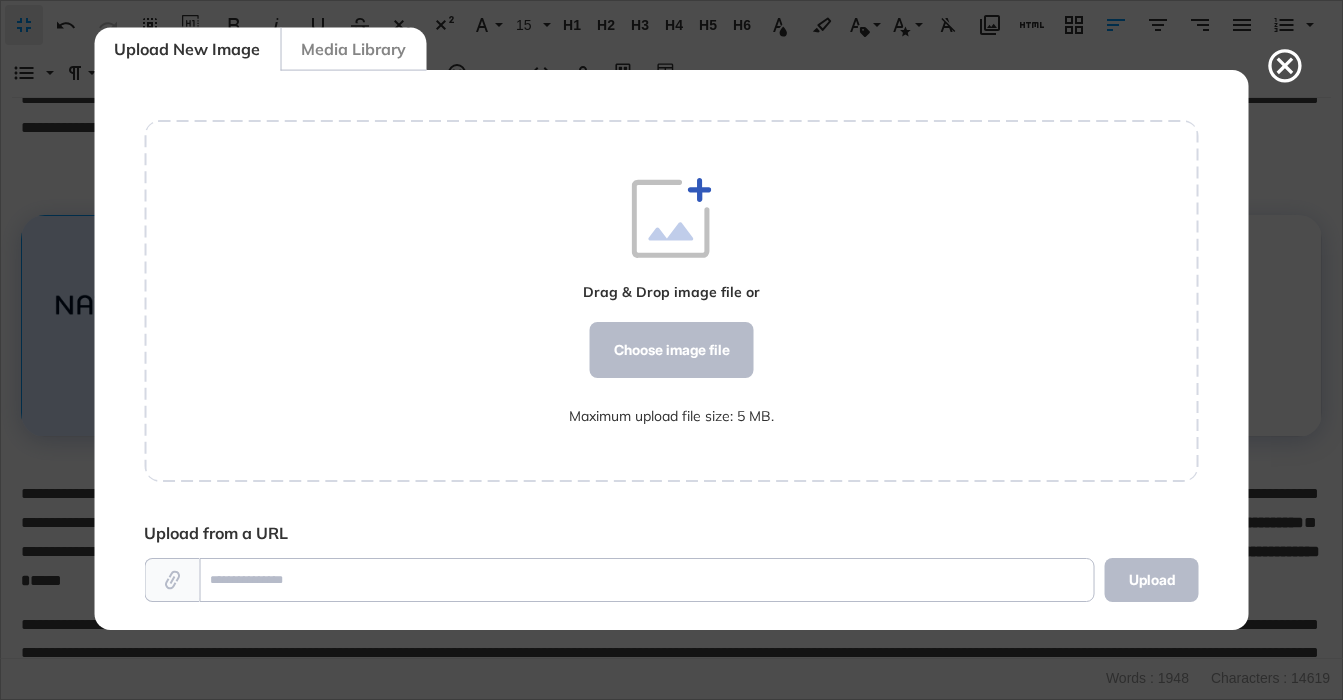 scroll, scrollTop: 560, scrollLeft: 1055, axis: both 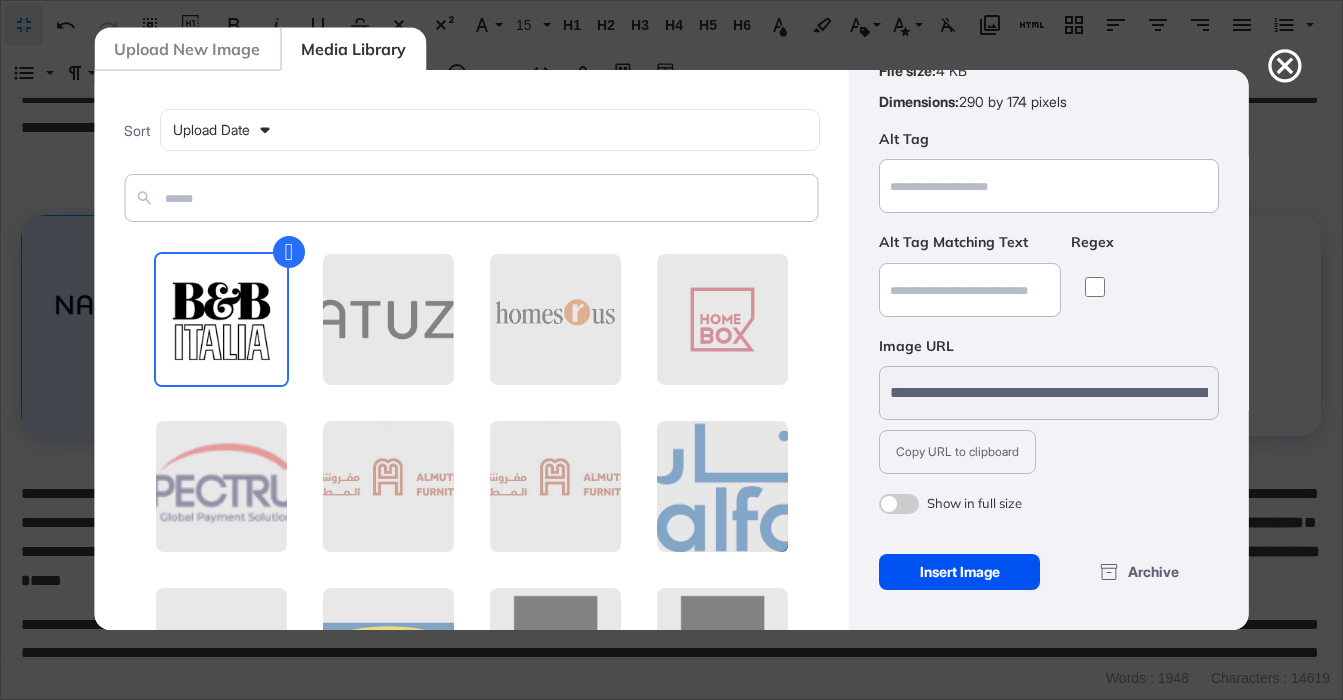 click on "Insert Image" at bounding box center (959, 572) 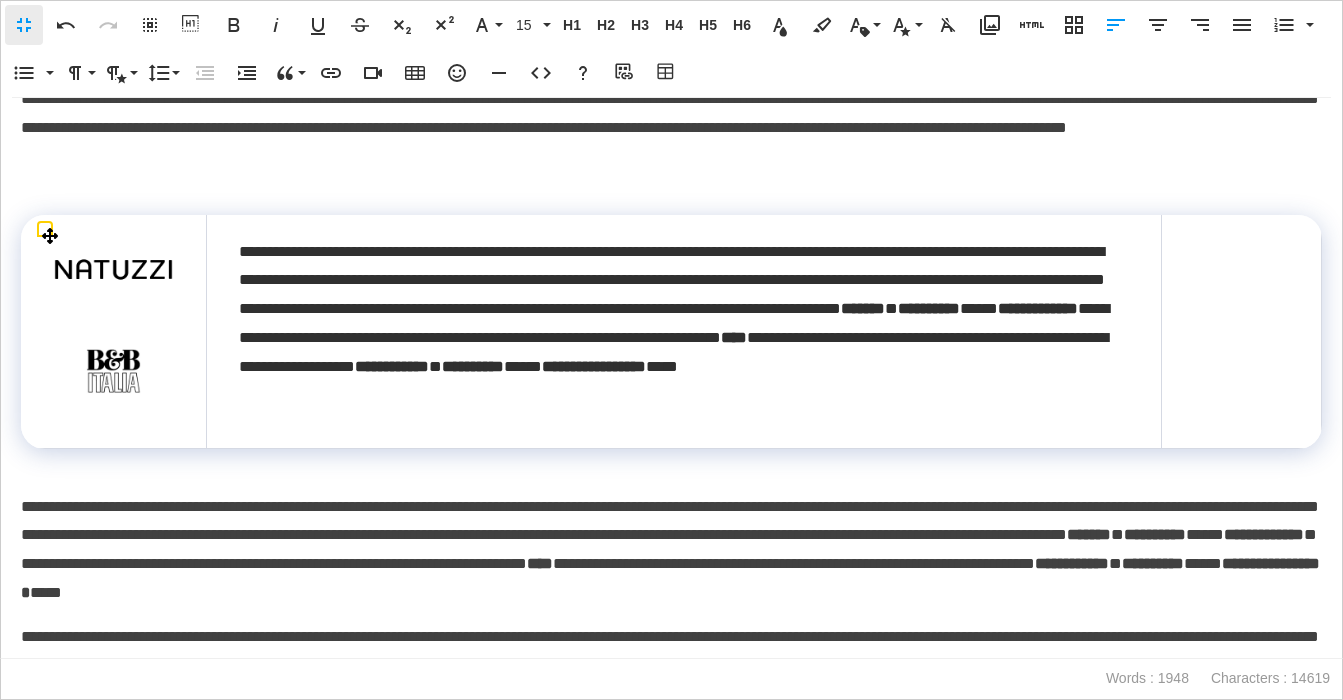 click at bounding box center (113, 370) 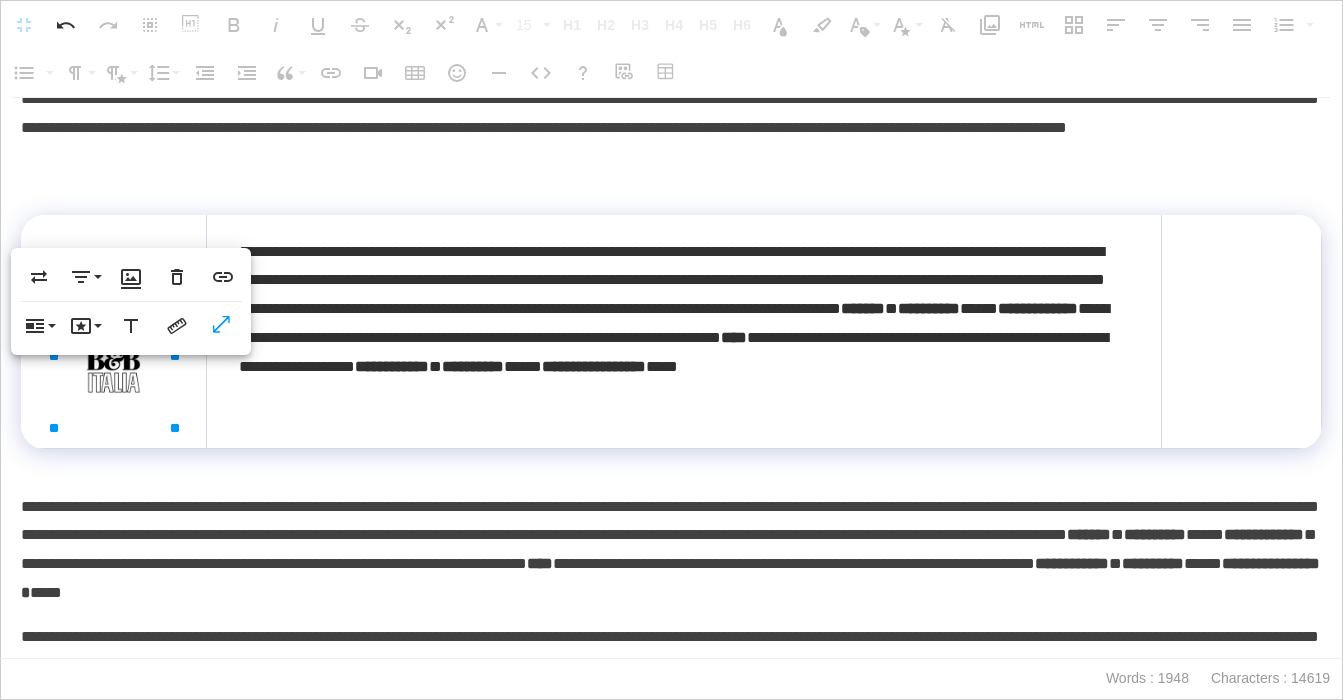 scroll, scrollTop: 3484, scrollLeft: 0, axis: vertical 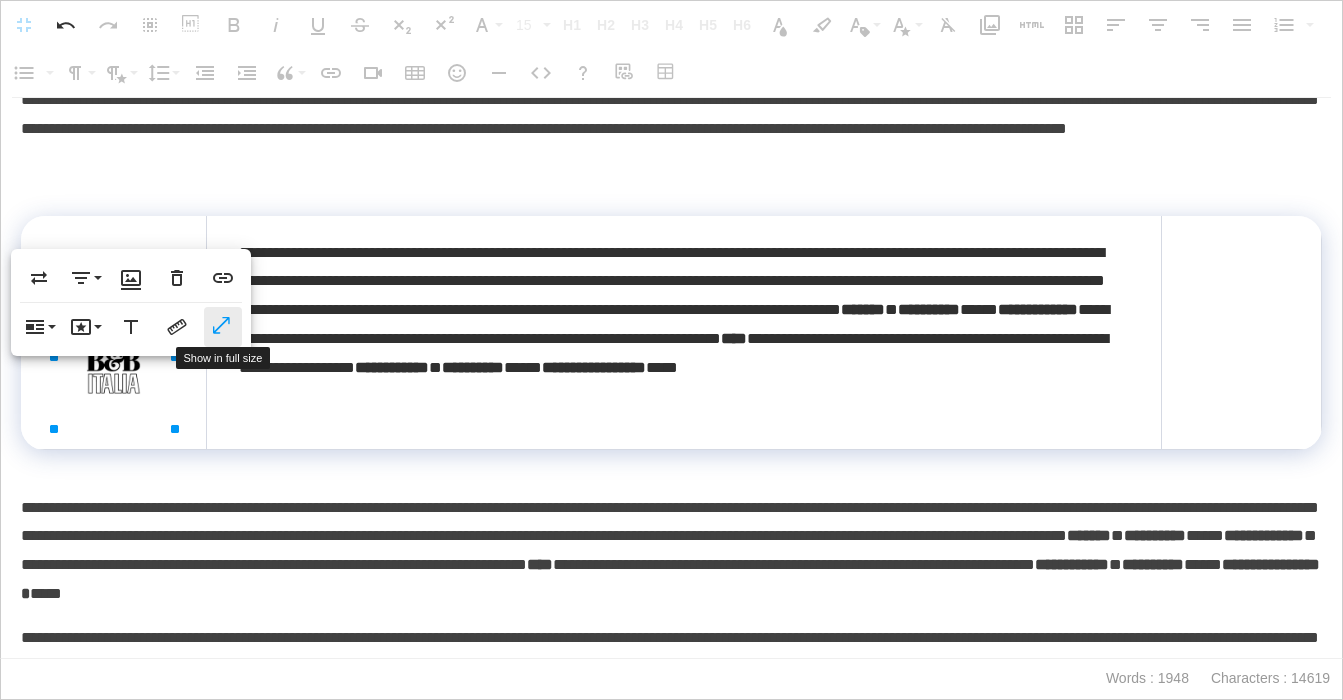 click 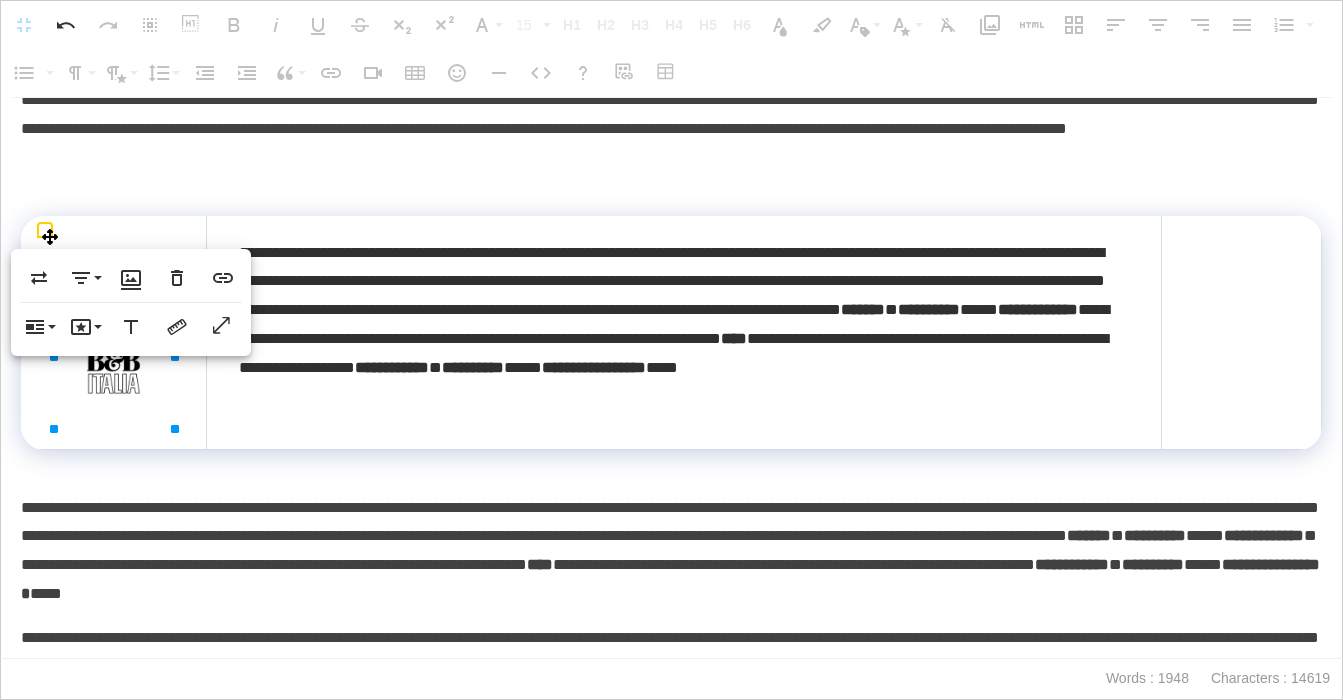click at bounding box center [114, 332] 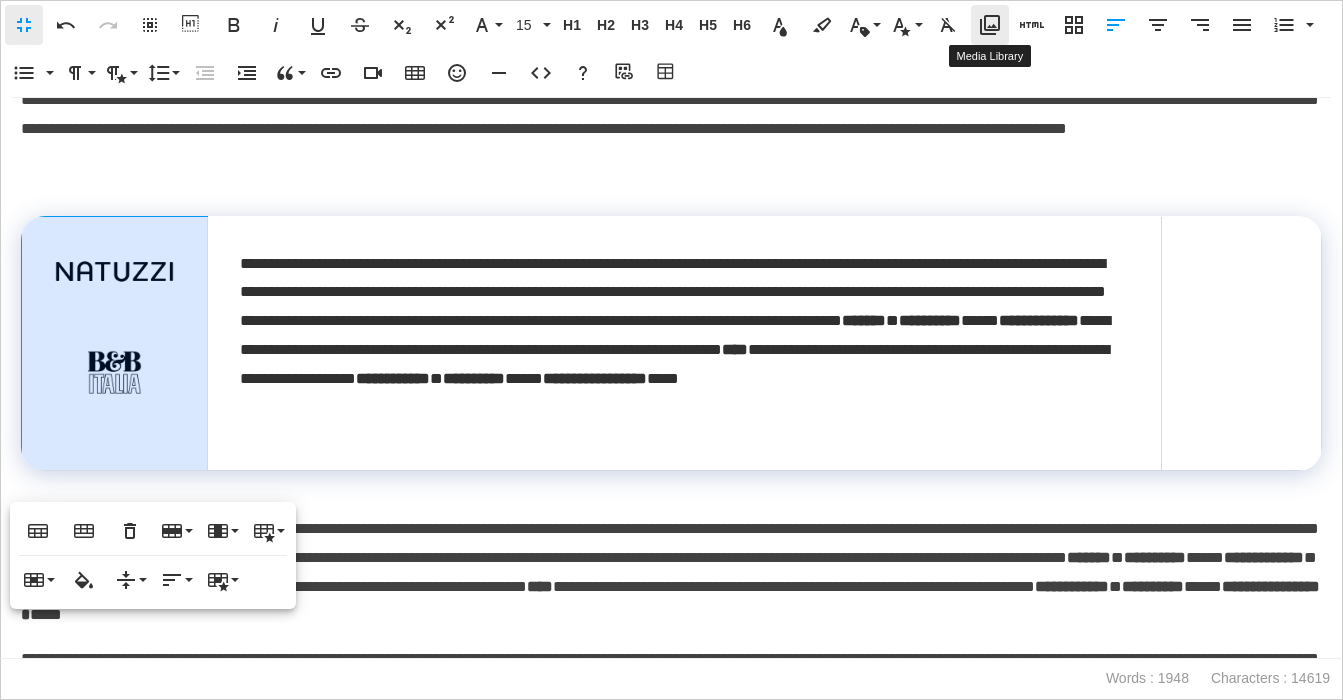 click 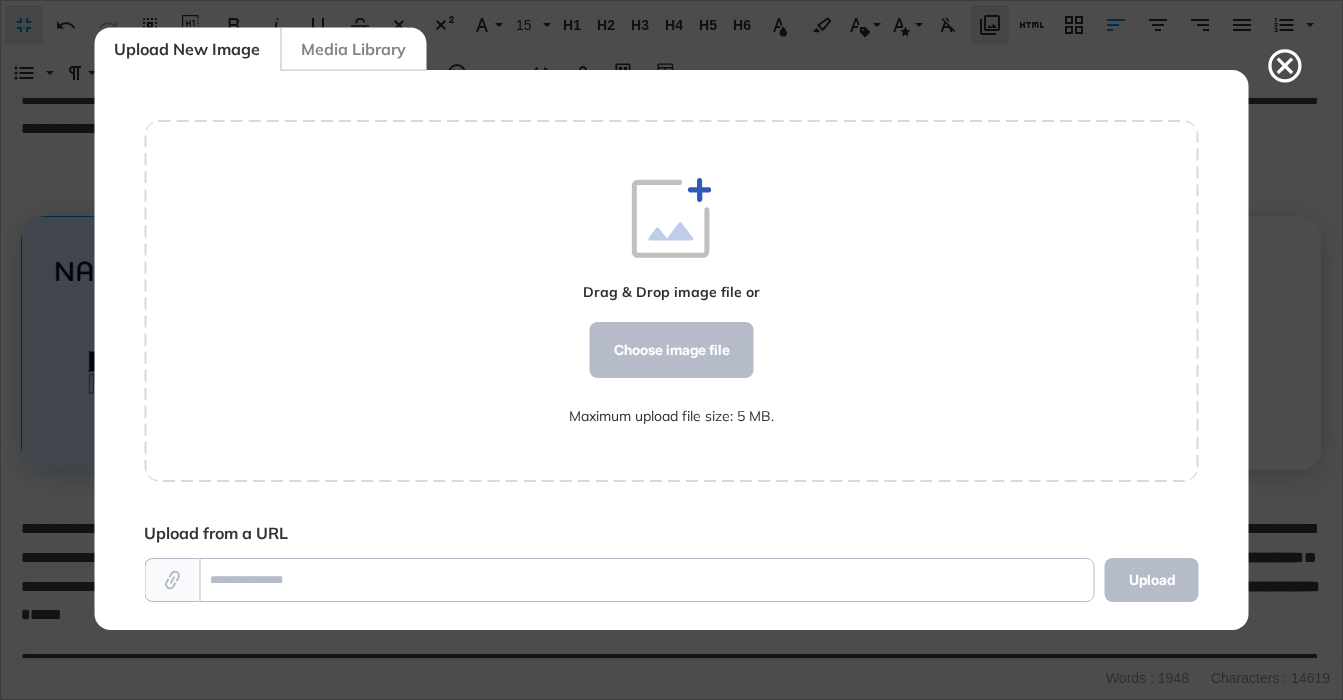 scroll, scrollTop: 560, scrollLeft: 1055, axis: both 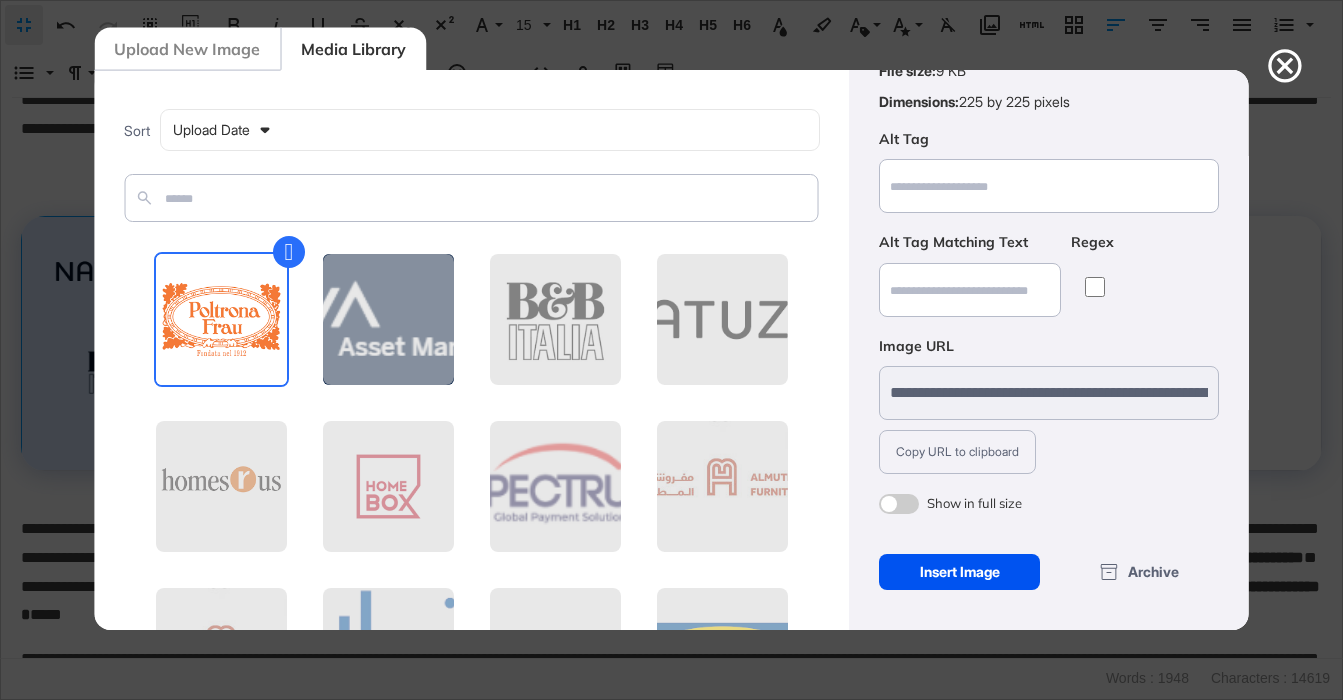 click on "Insert Image" at bounding box center (959, 572) 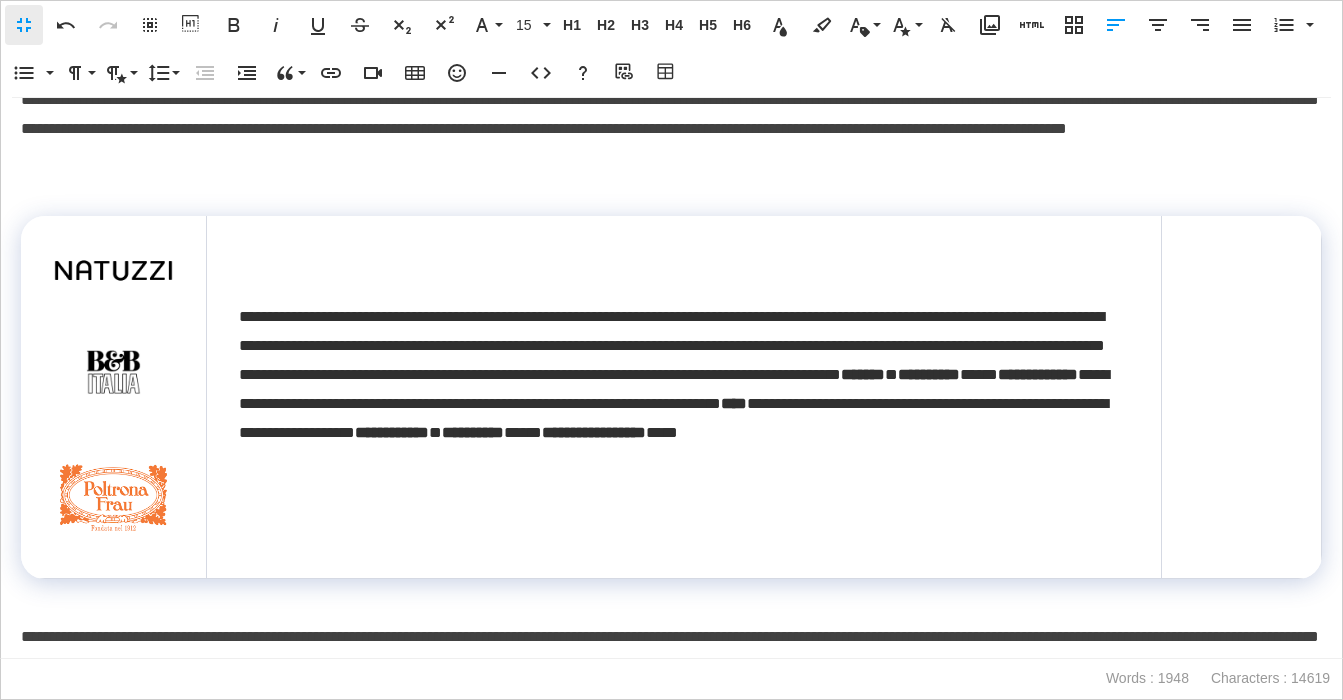 click at bounding box center (113, 497) 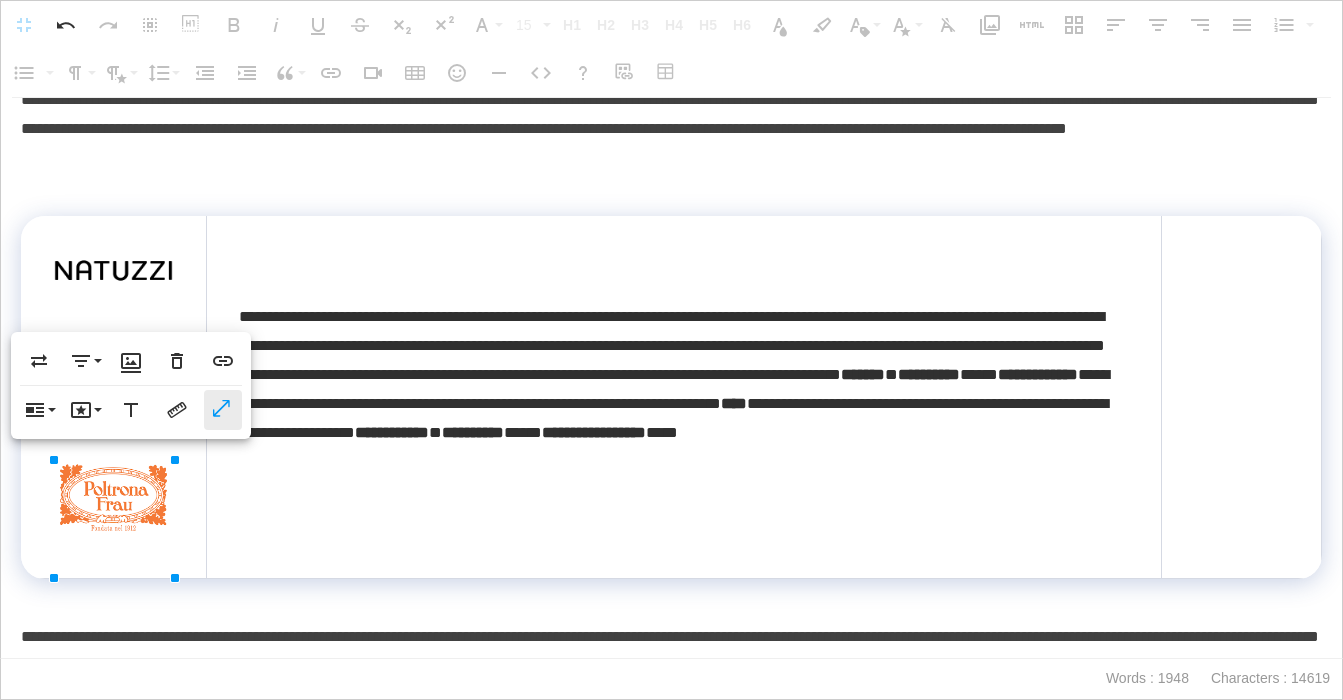 click 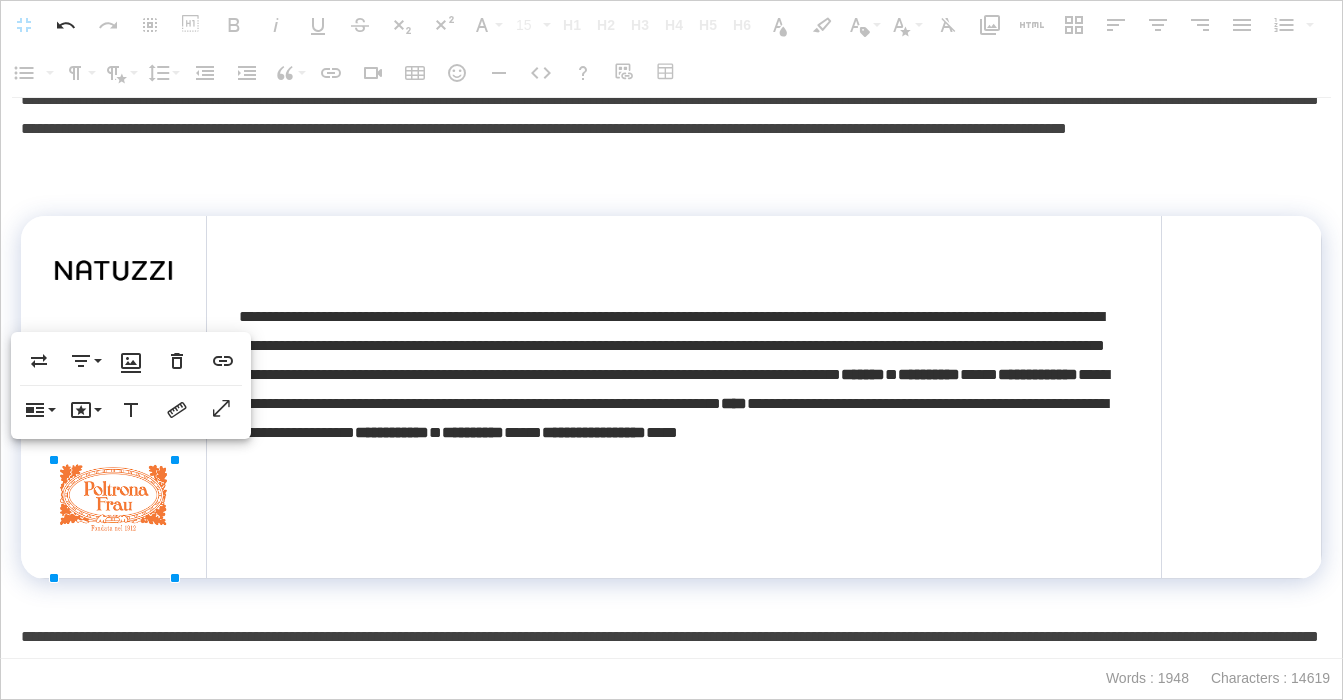 click at bounding box center (1241, 397) 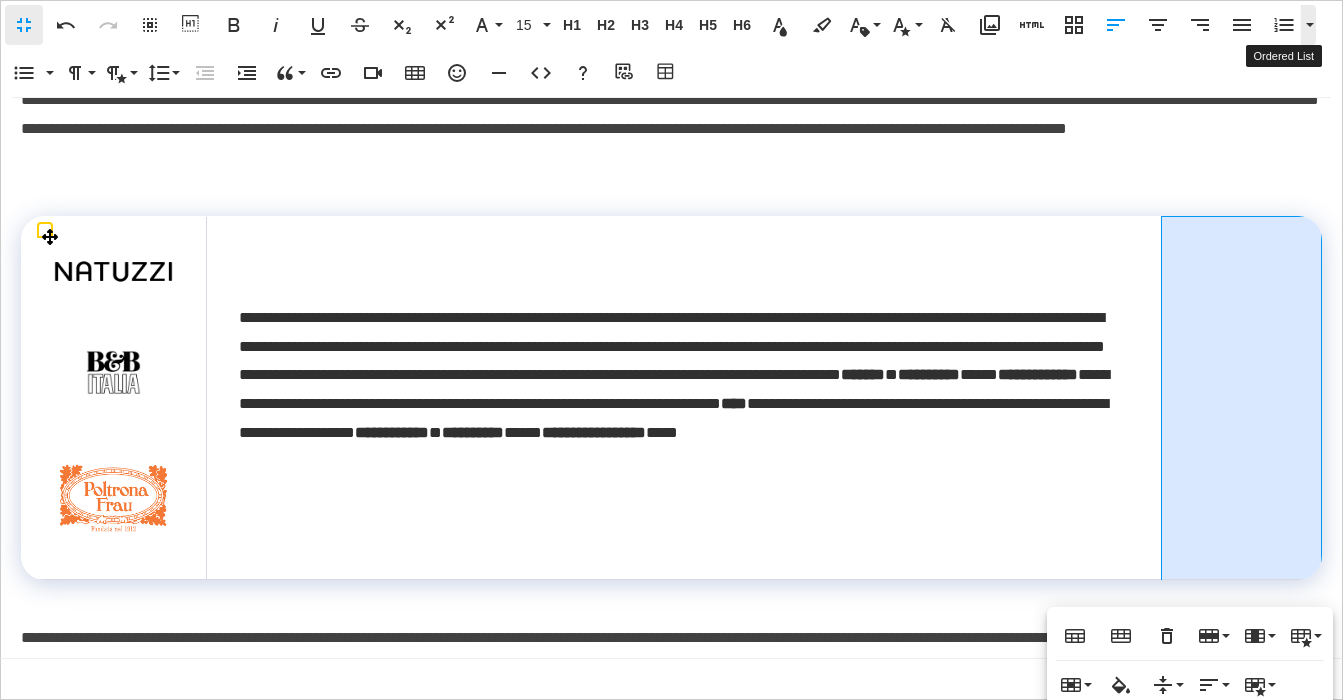 scroll, scrollTop: 3488, scrollLeft: 0, axis: vertical 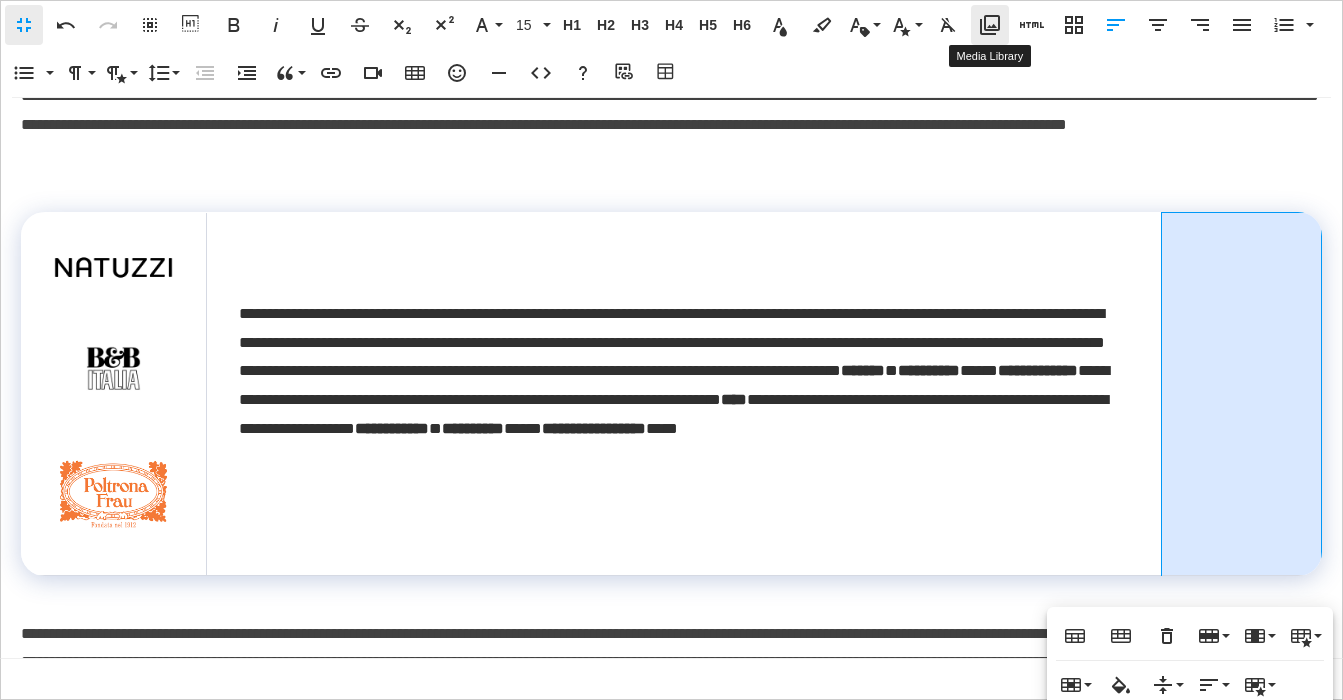click on "Media Library" at bounding box center (990, 25) 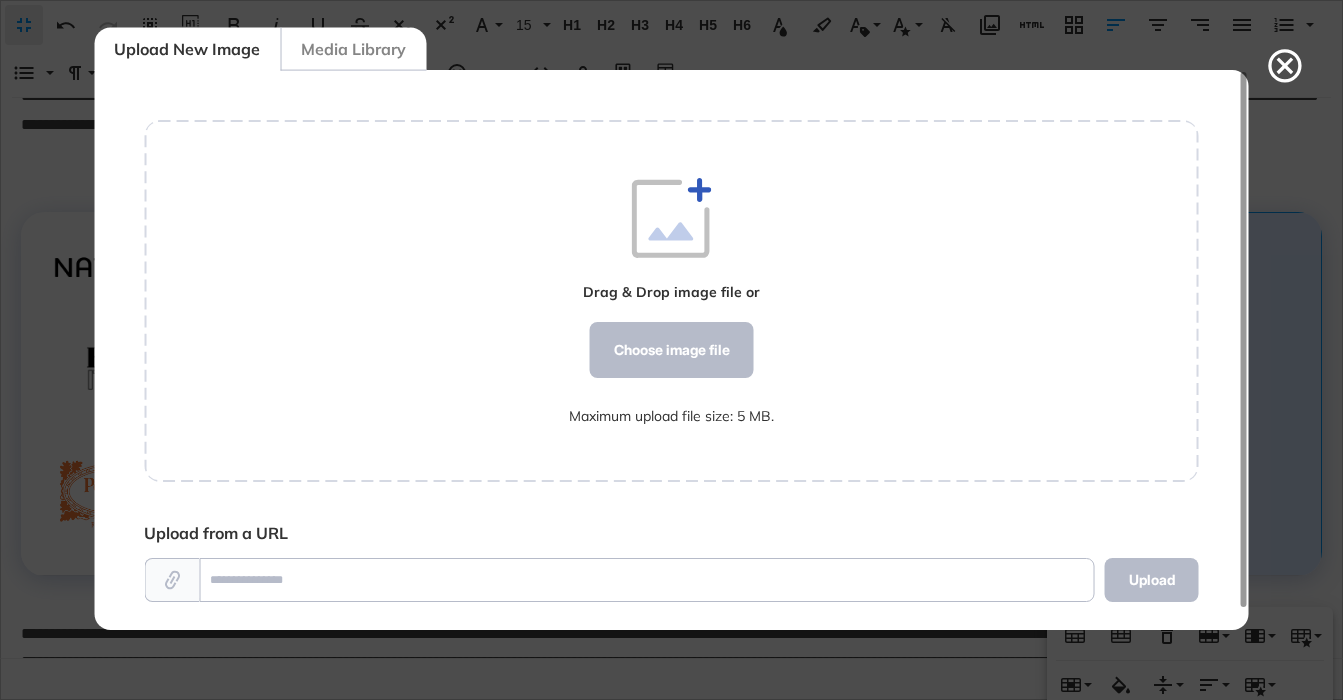 scroll, scrollTop: 9, scrollLeft: 1, axis: both 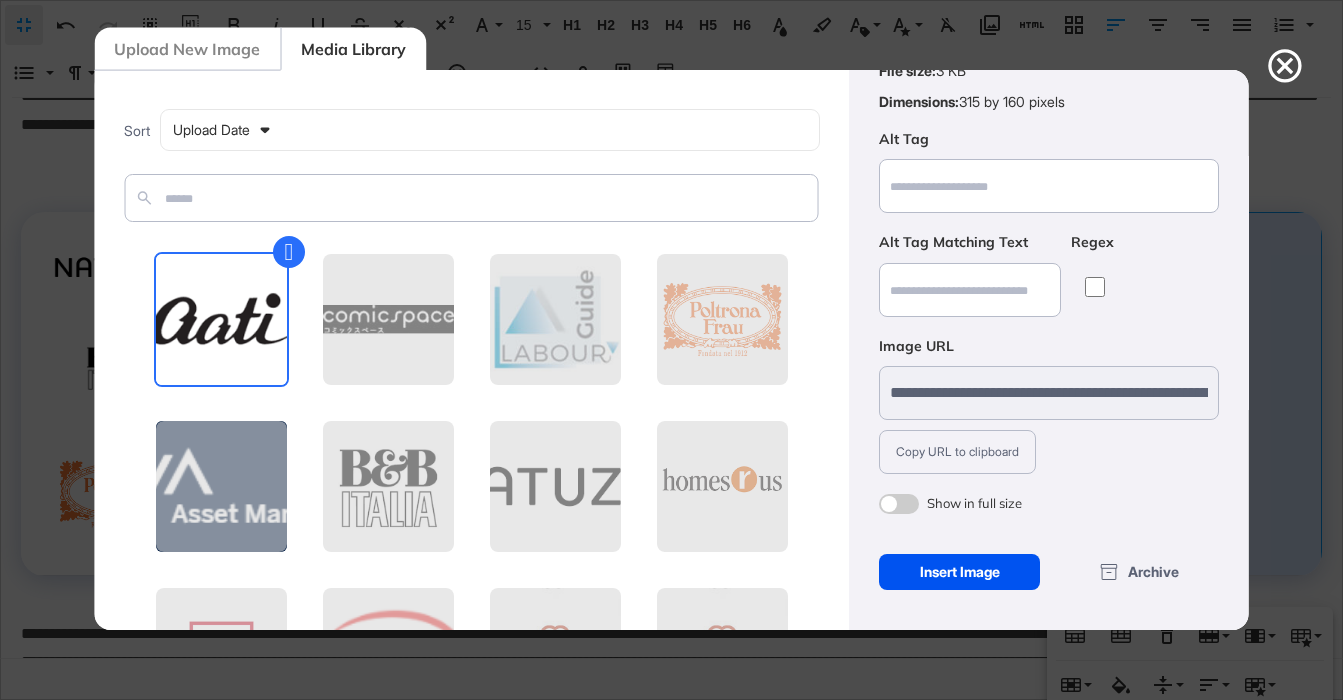 click on "Insert Image" at bounding box center [959, 572] 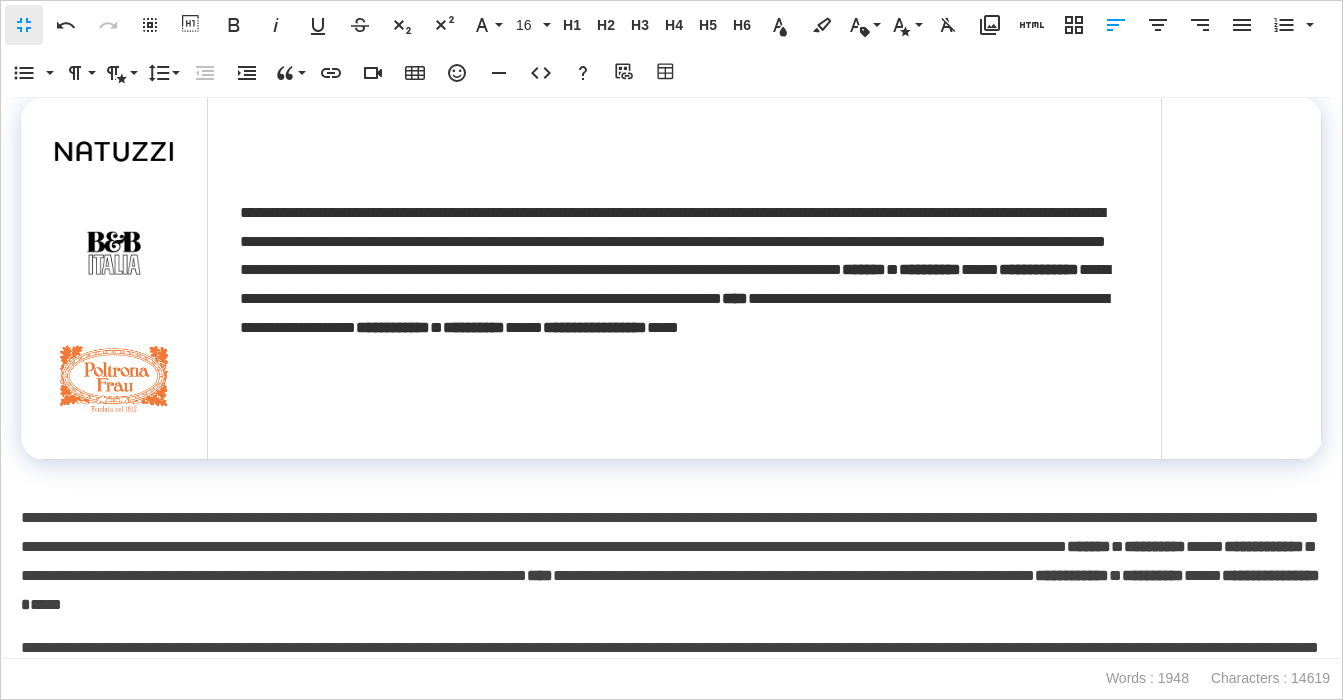 scroll, scrollTop: 6010, scrollLeft: 0, axis: vertical 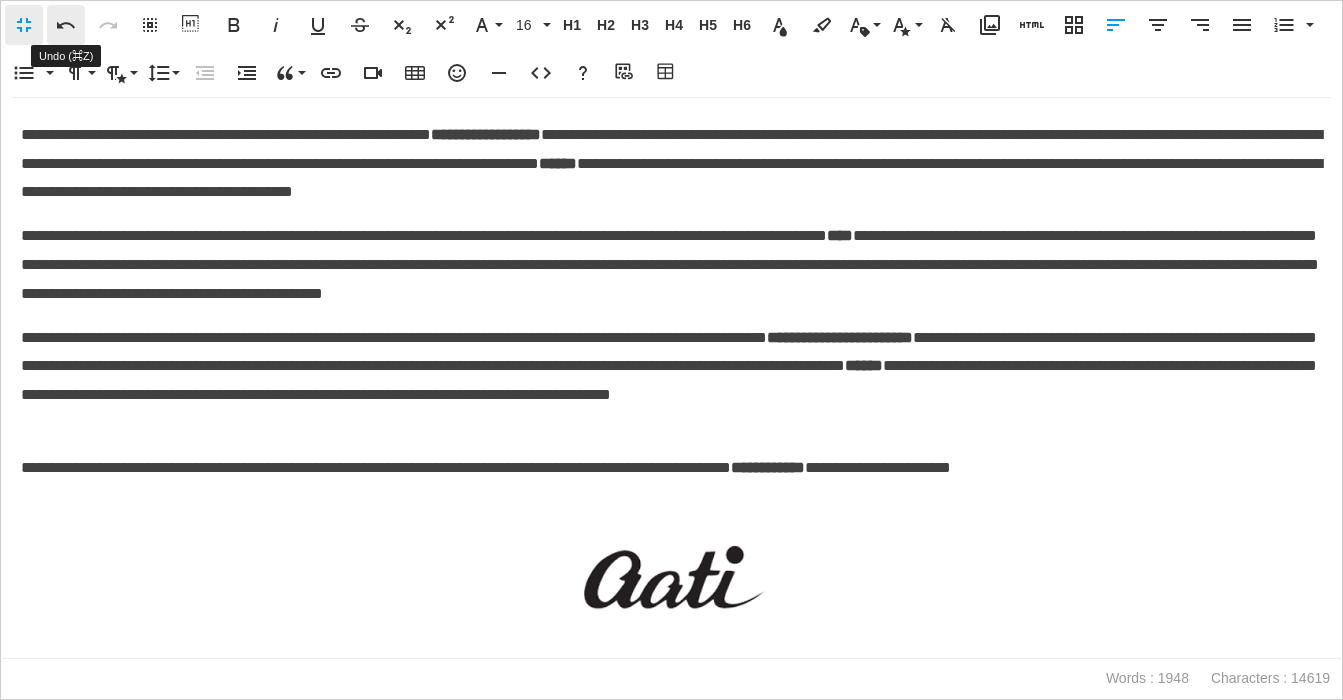 click 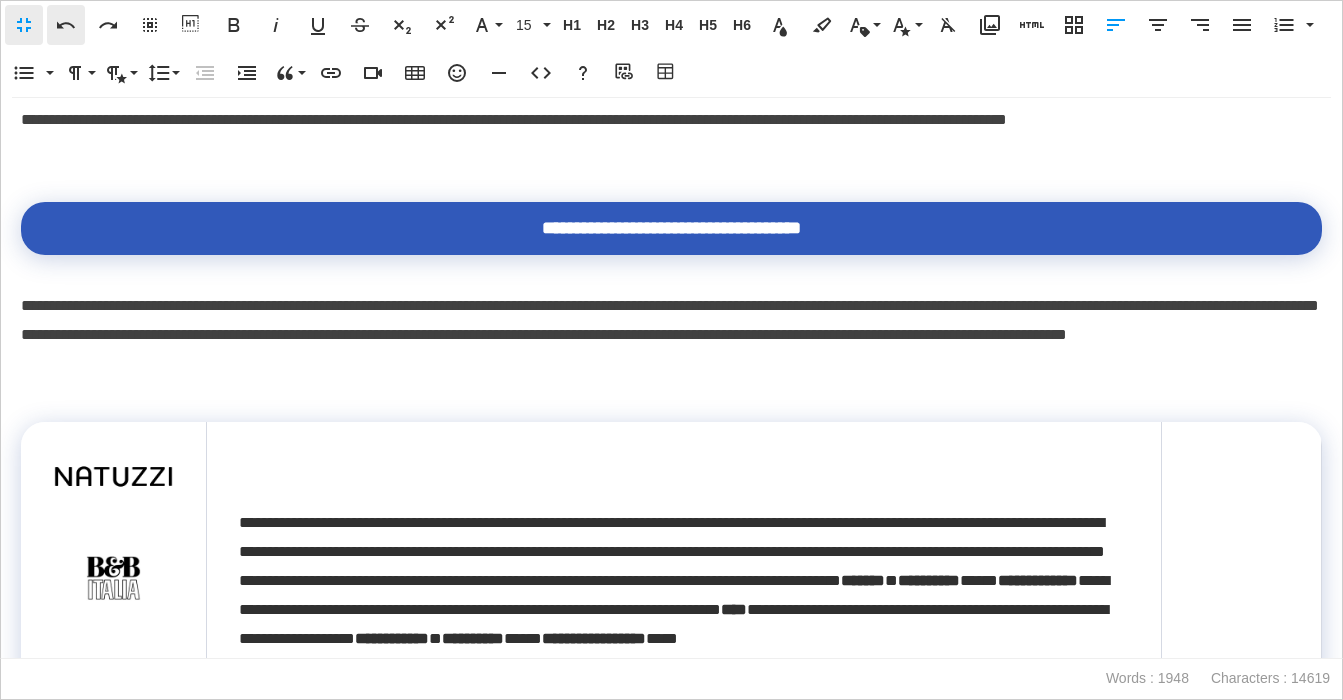 scroll, scrollTop: 3264, scrollLeft: 0, axis: vertical 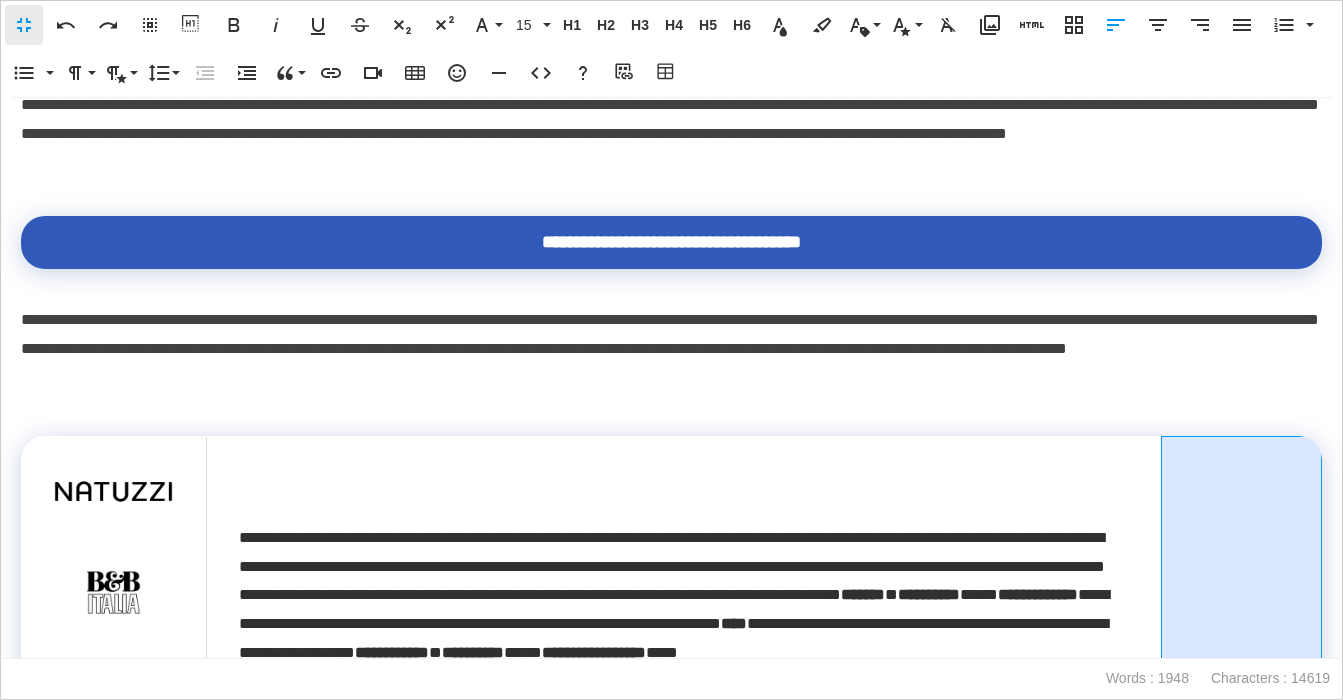 click at bounding box center [1241, 618] 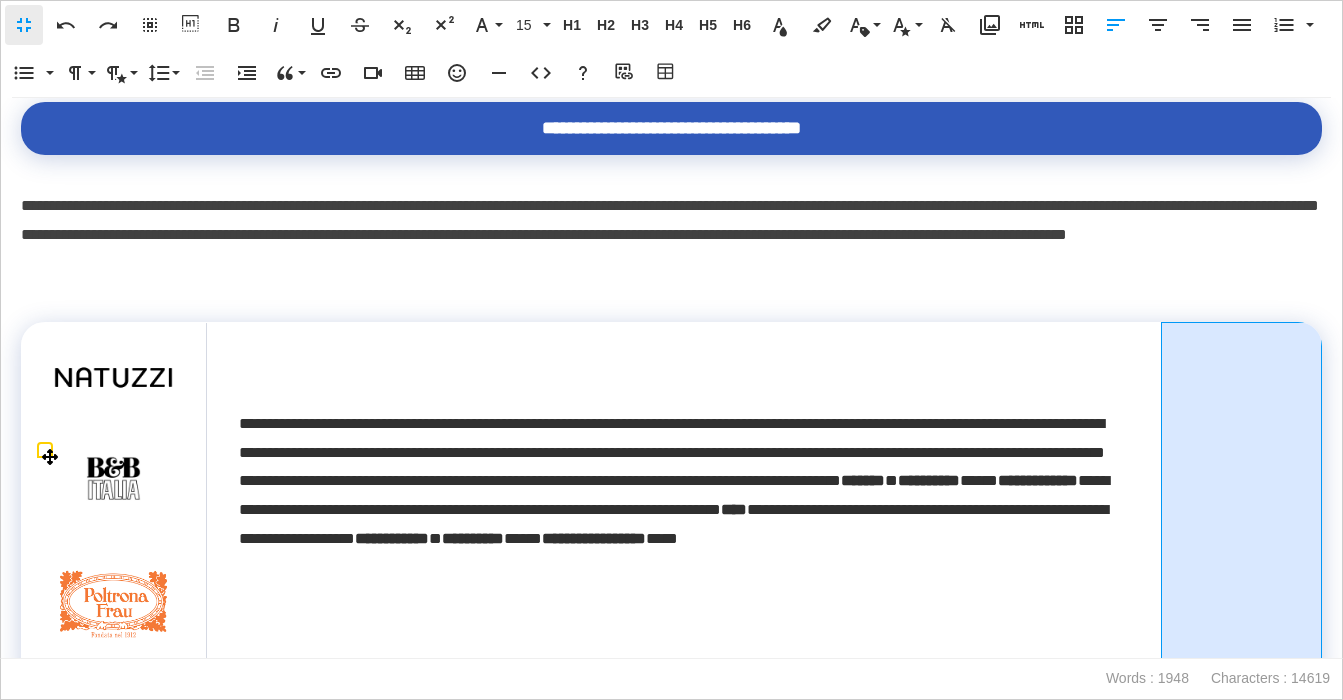 scroll, scrollTop: 3404, scrollLeft: 0, axis: vertical 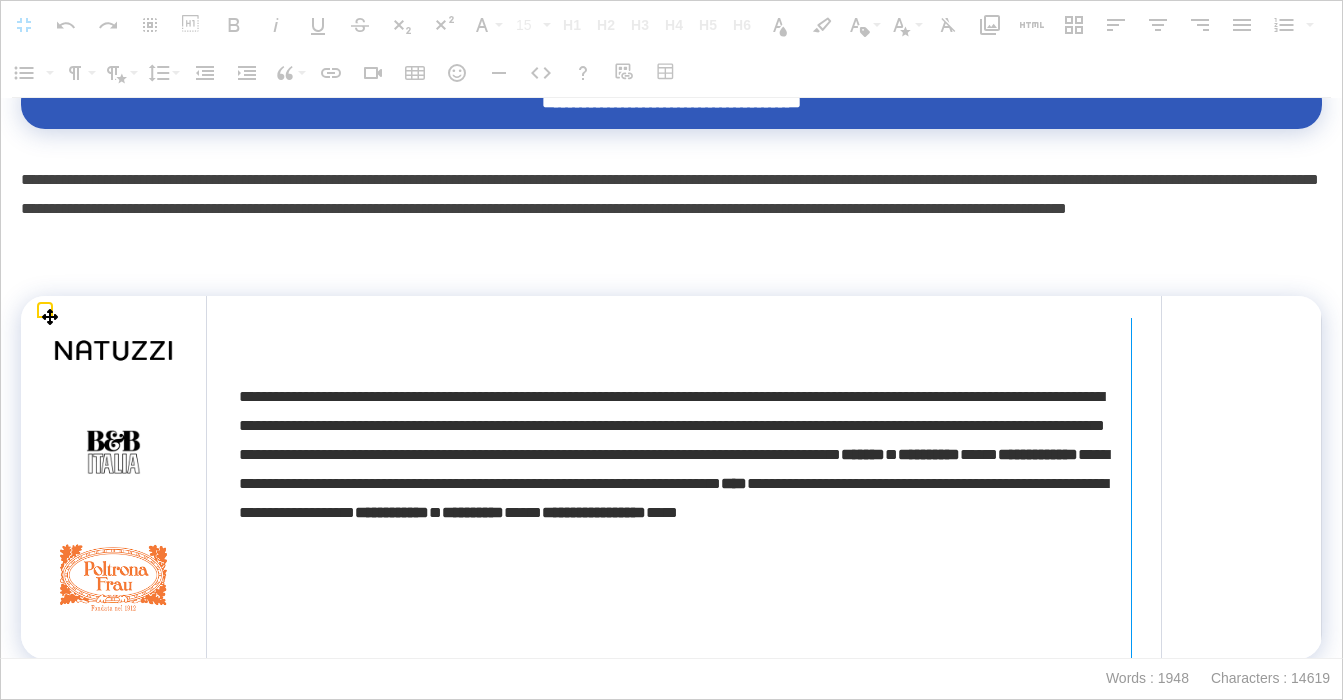 drag, startPoint x: 1156, startPoint y: 399, endPoint x: 1130, endPoint y: 399, distance: 26 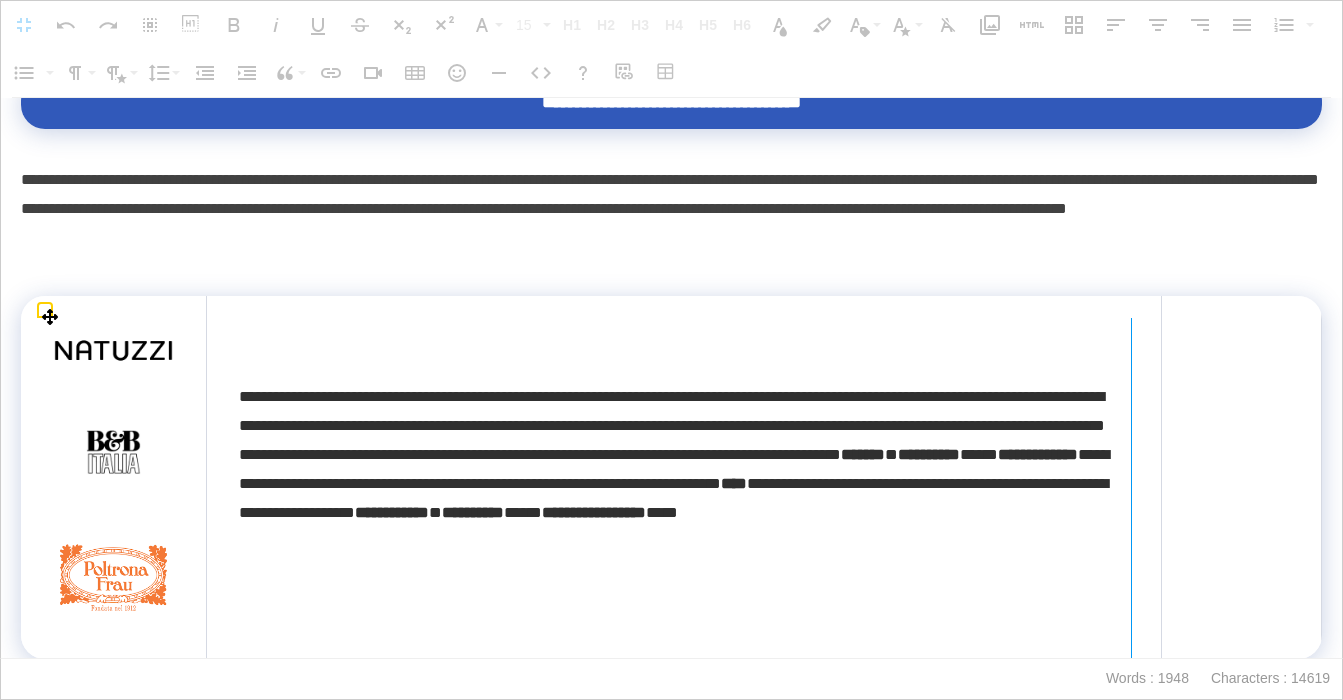 click at bounding box center (1131, 499) 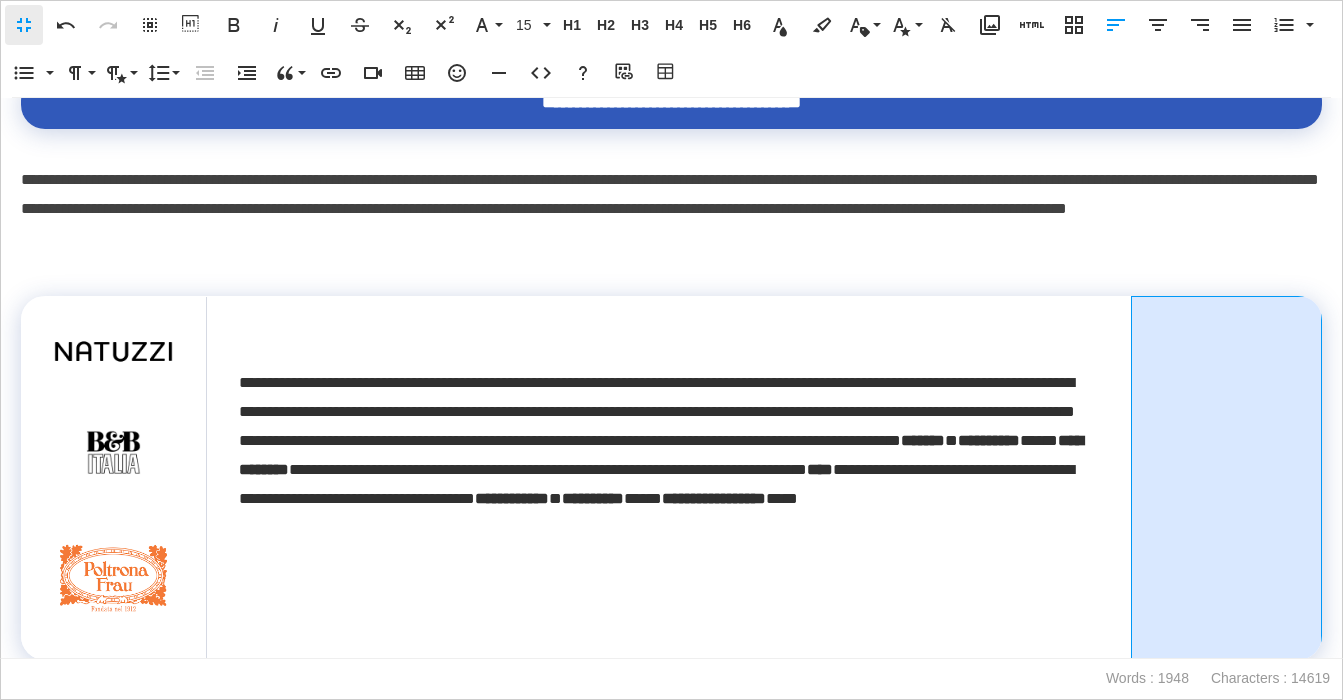 click at bounding box center (1227, 478) 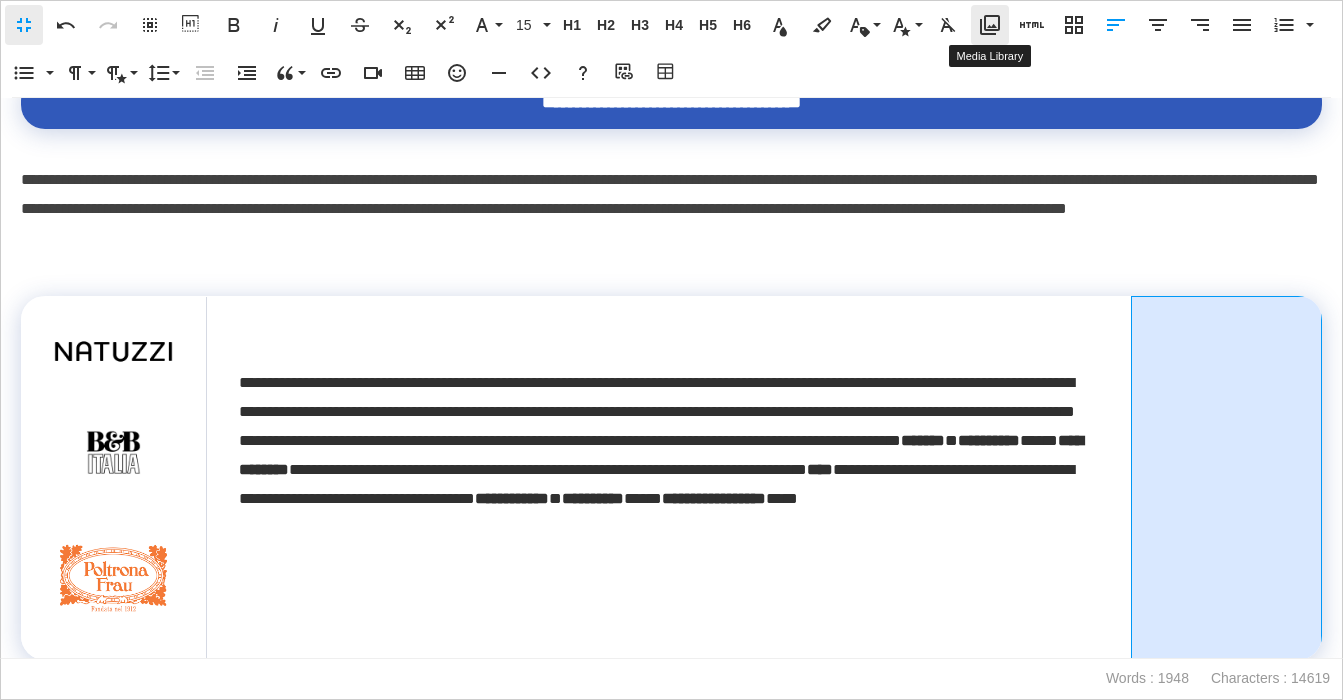 click 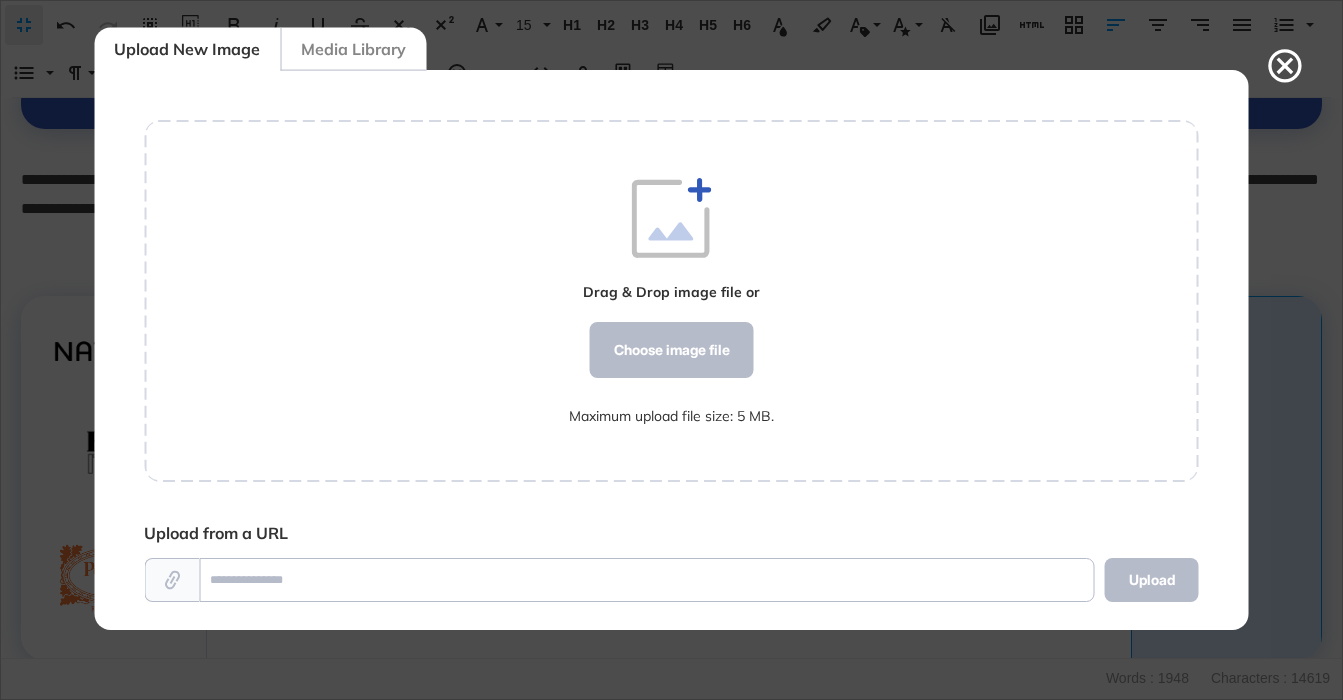 scroll, scrollTop: 560, scrollLeft: 1055, axis: both 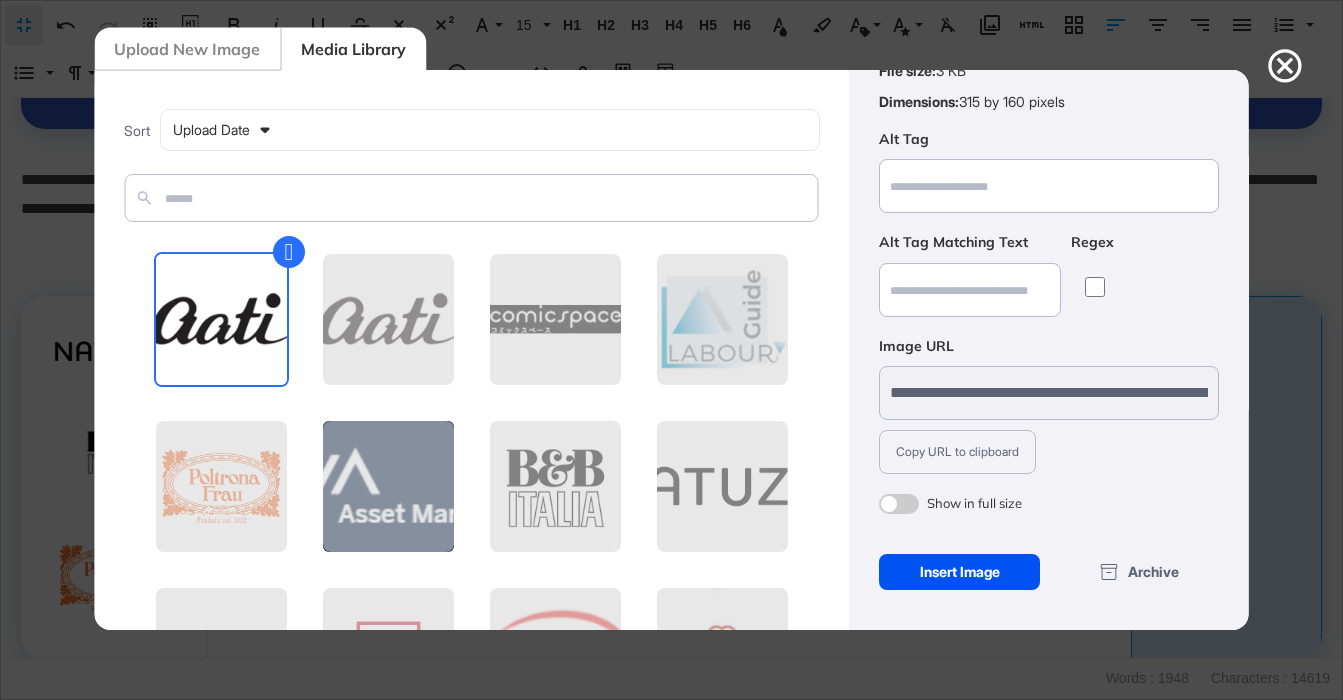 click on "Insert Image" at bounding box center [959, 572] 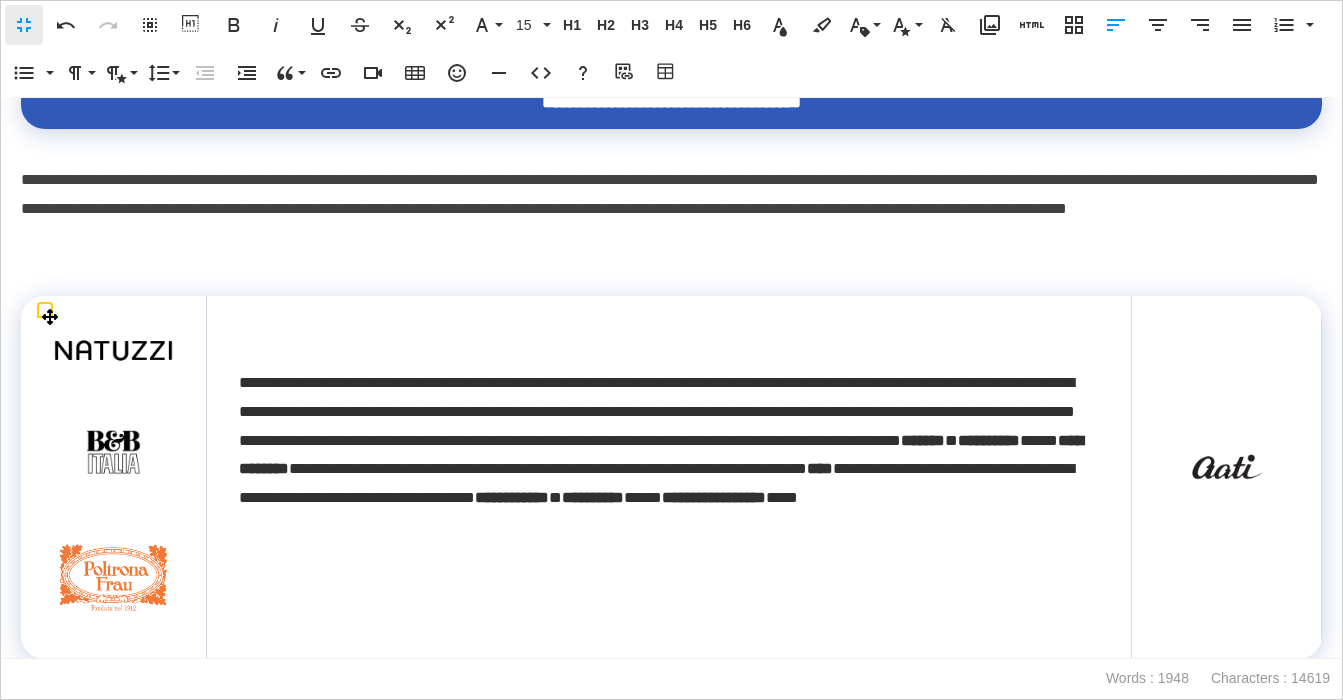 scroll, scrollTop: 3595, scrollLeft: 0, axis: vertical 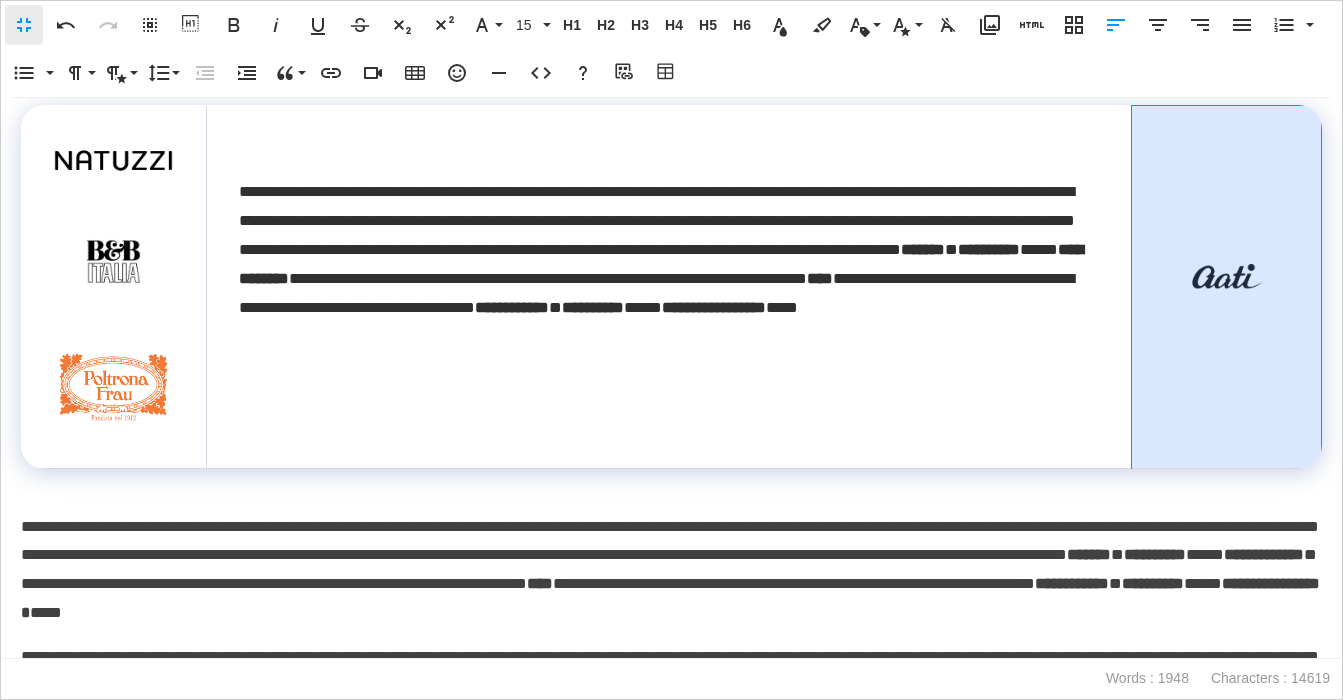 click at bounding box center [1226, 276] 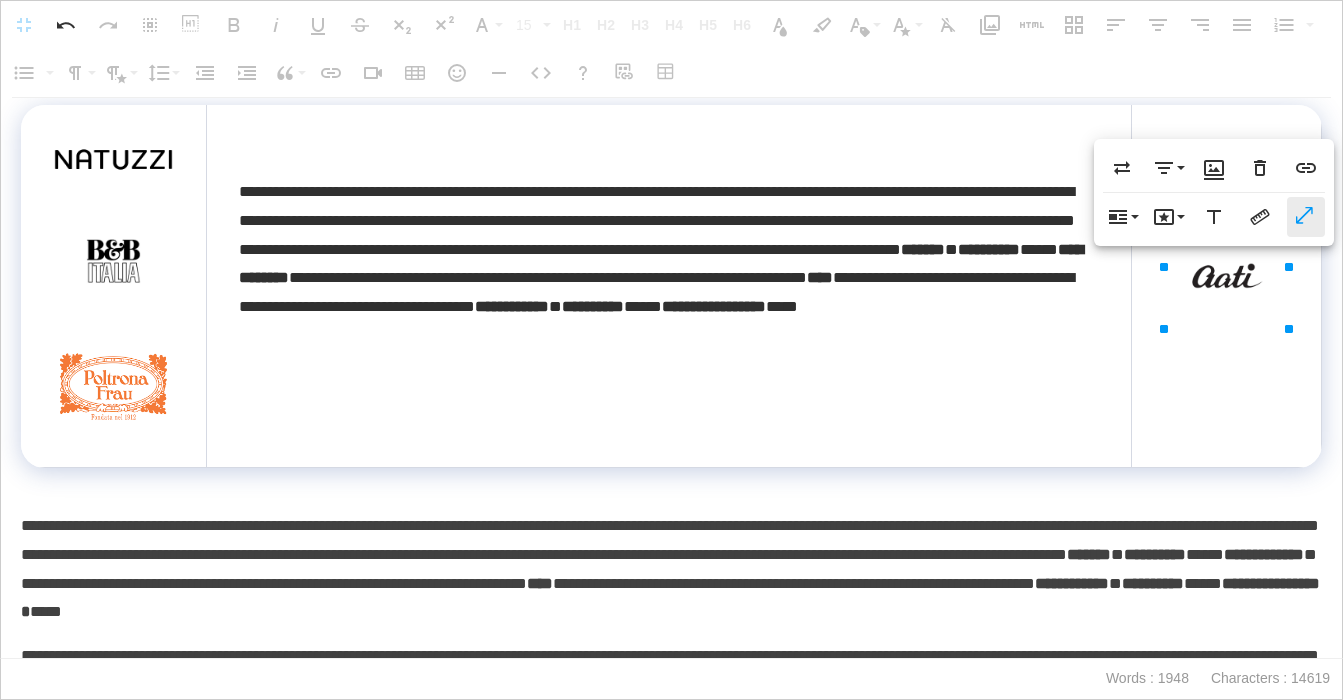 click 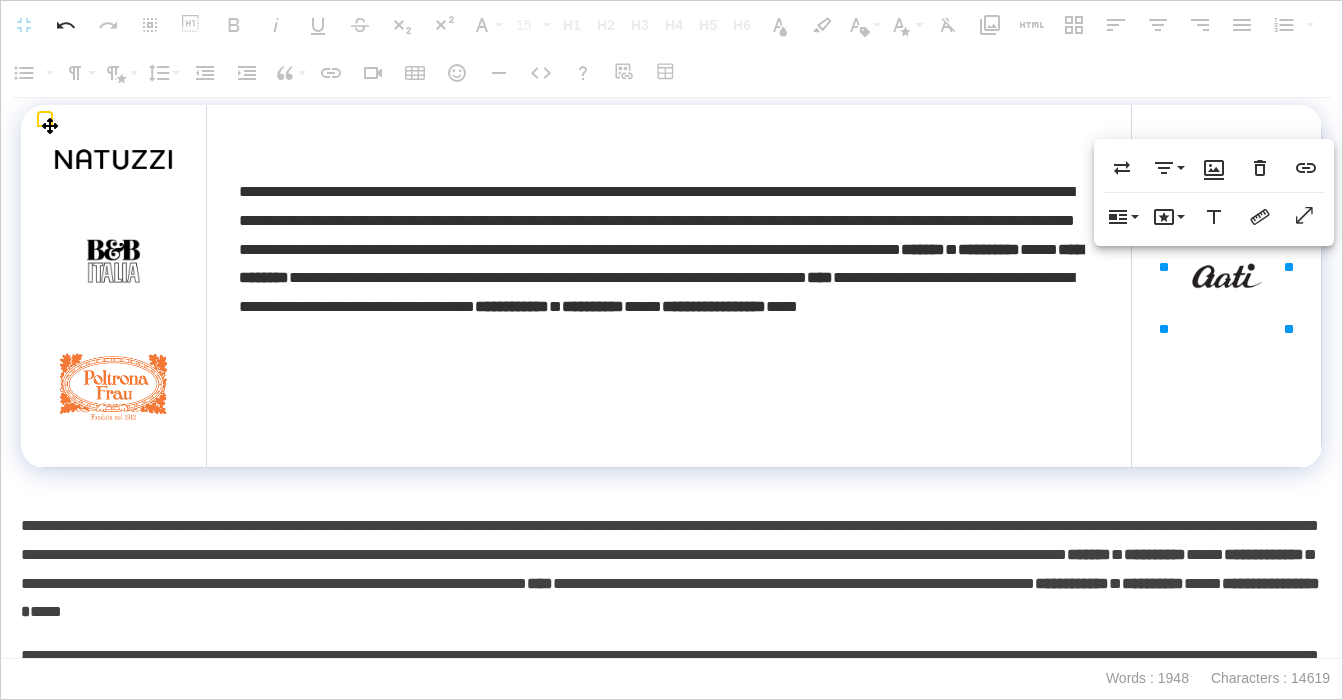click at bounding box center (1227, 286) 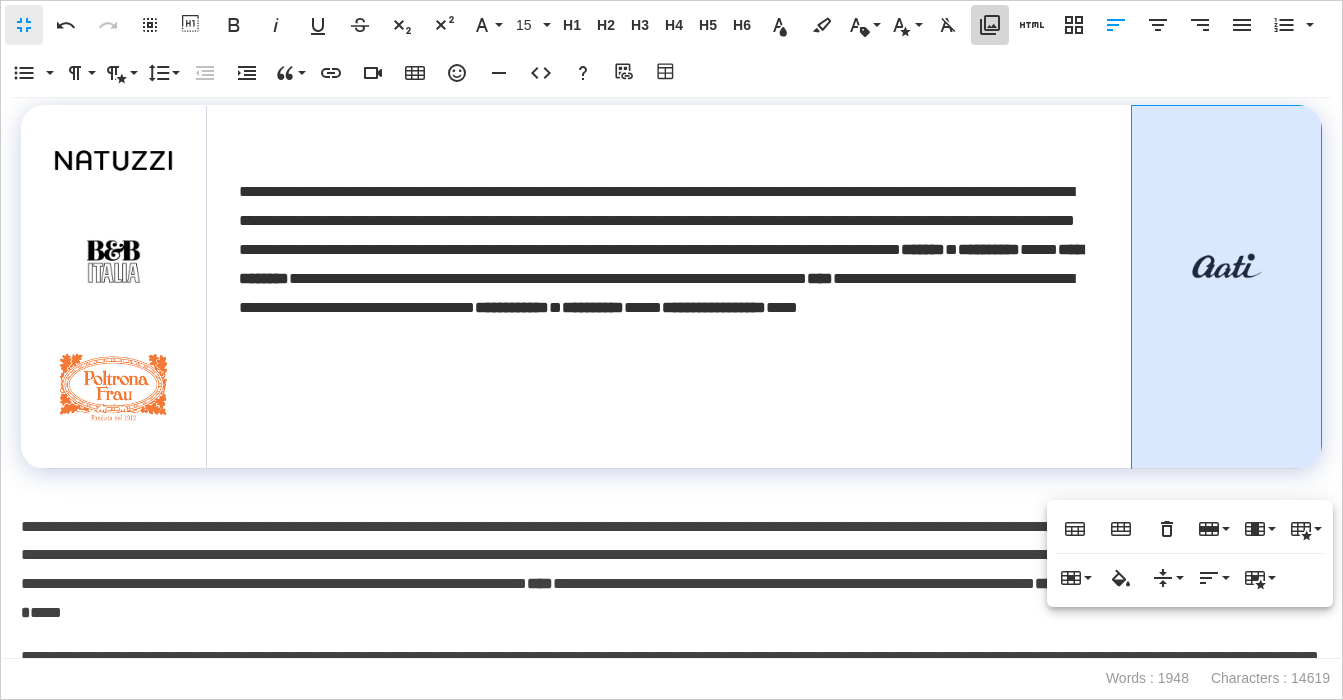 click 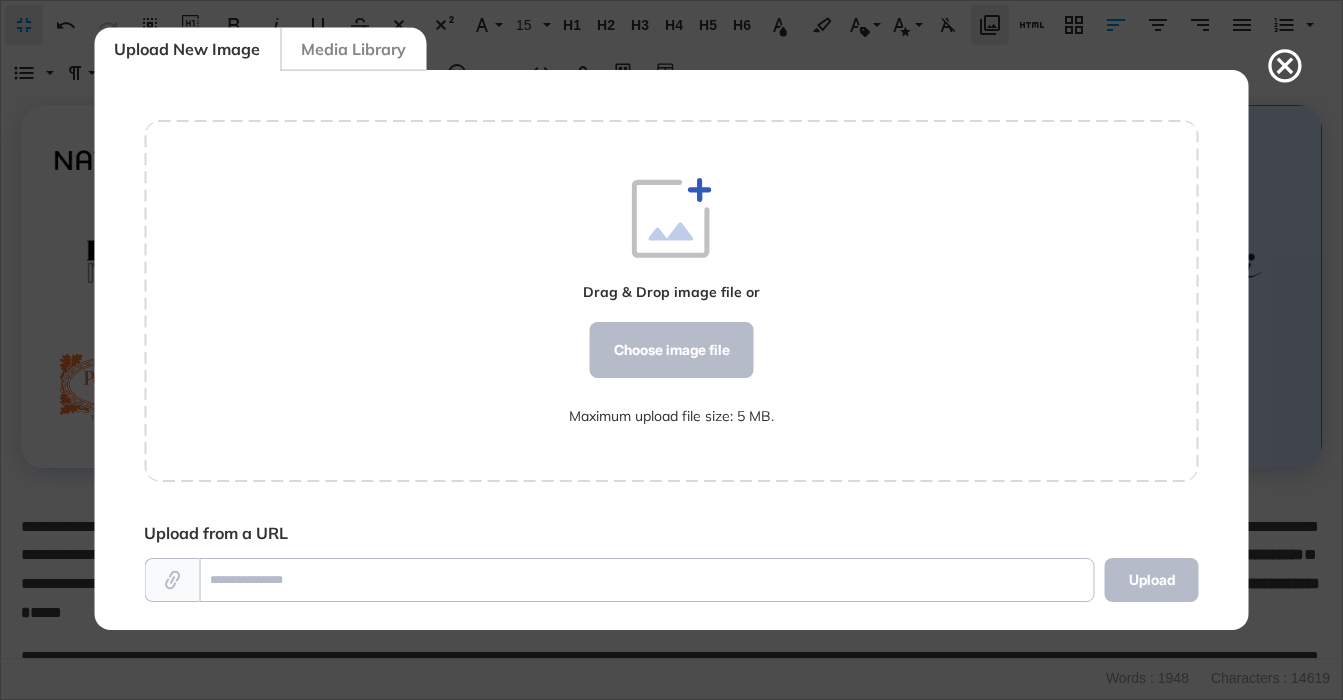 scroll, scrollTop: 560, scrollLeft: 1055, axis: both 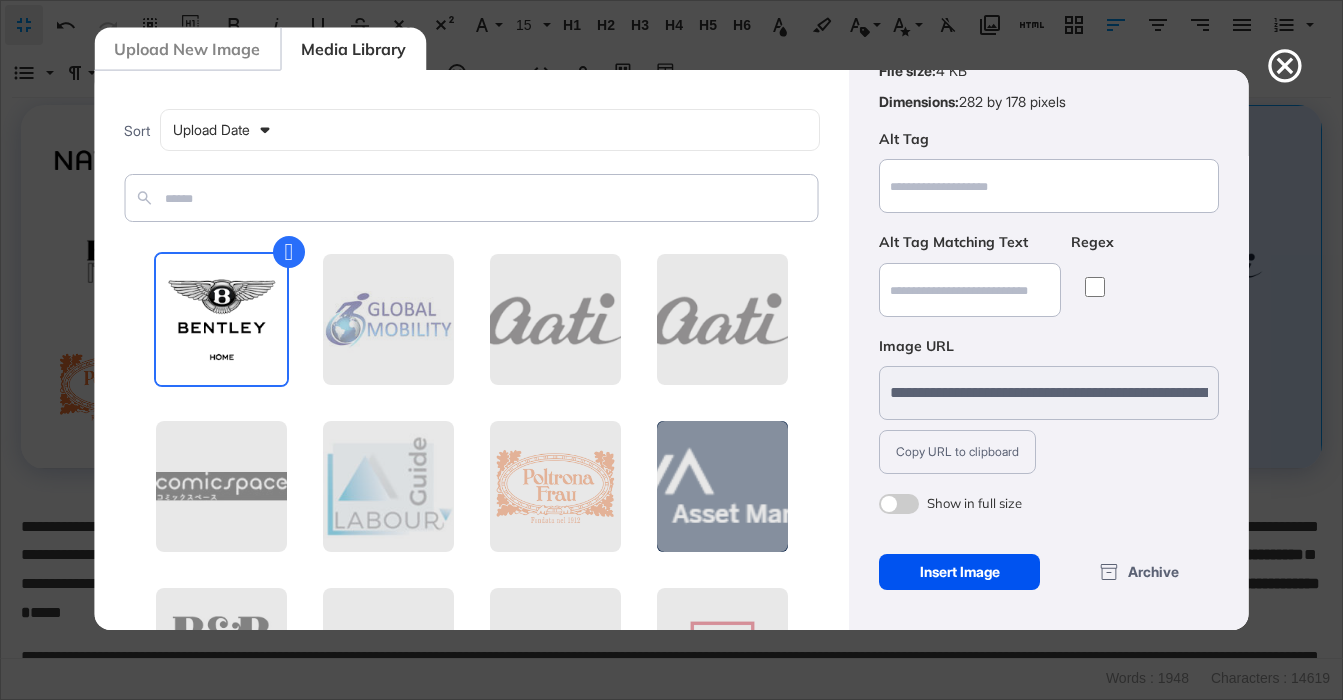 click on "Insert Image" at bounding box center (959, 572) 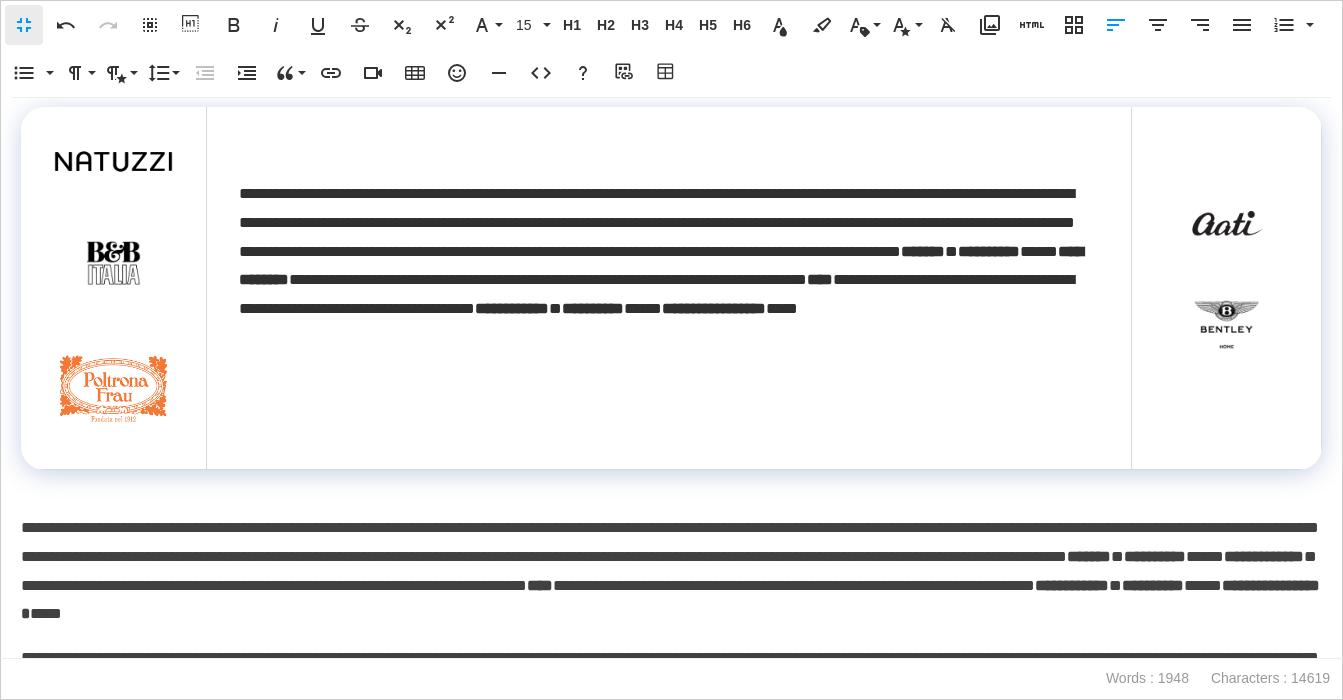 click at bounding box center (1226, 325) 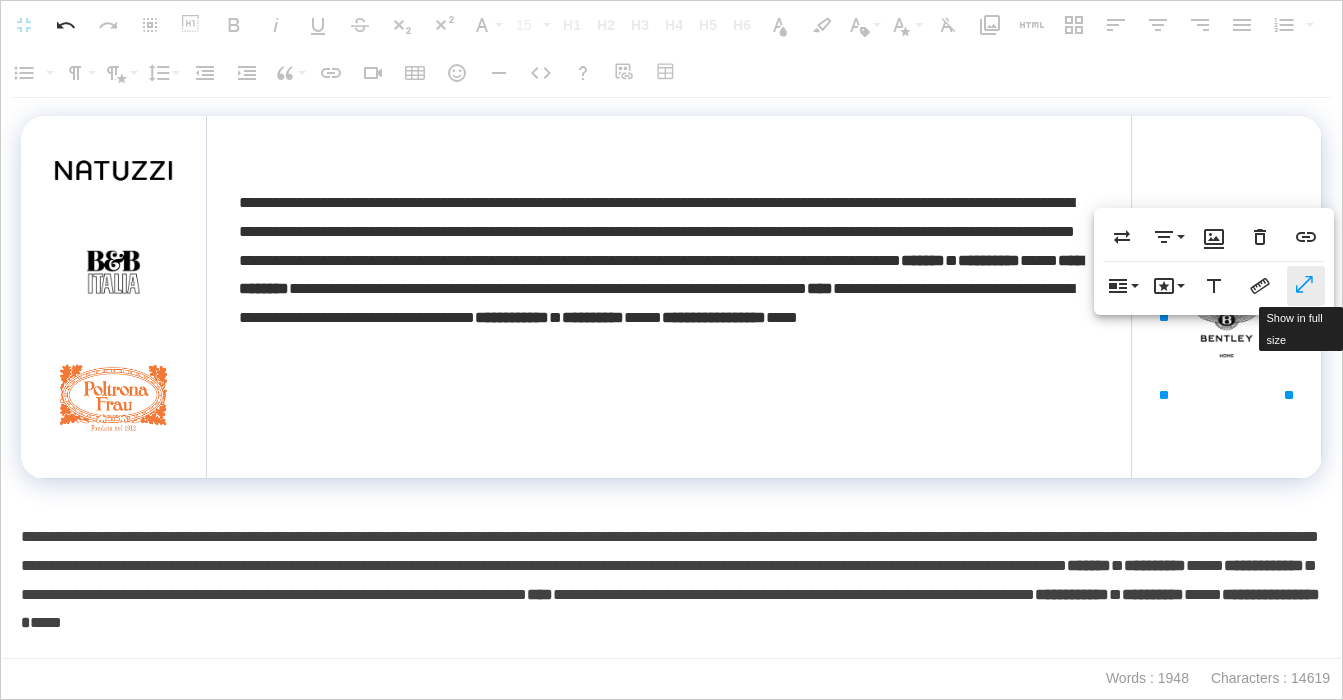 click 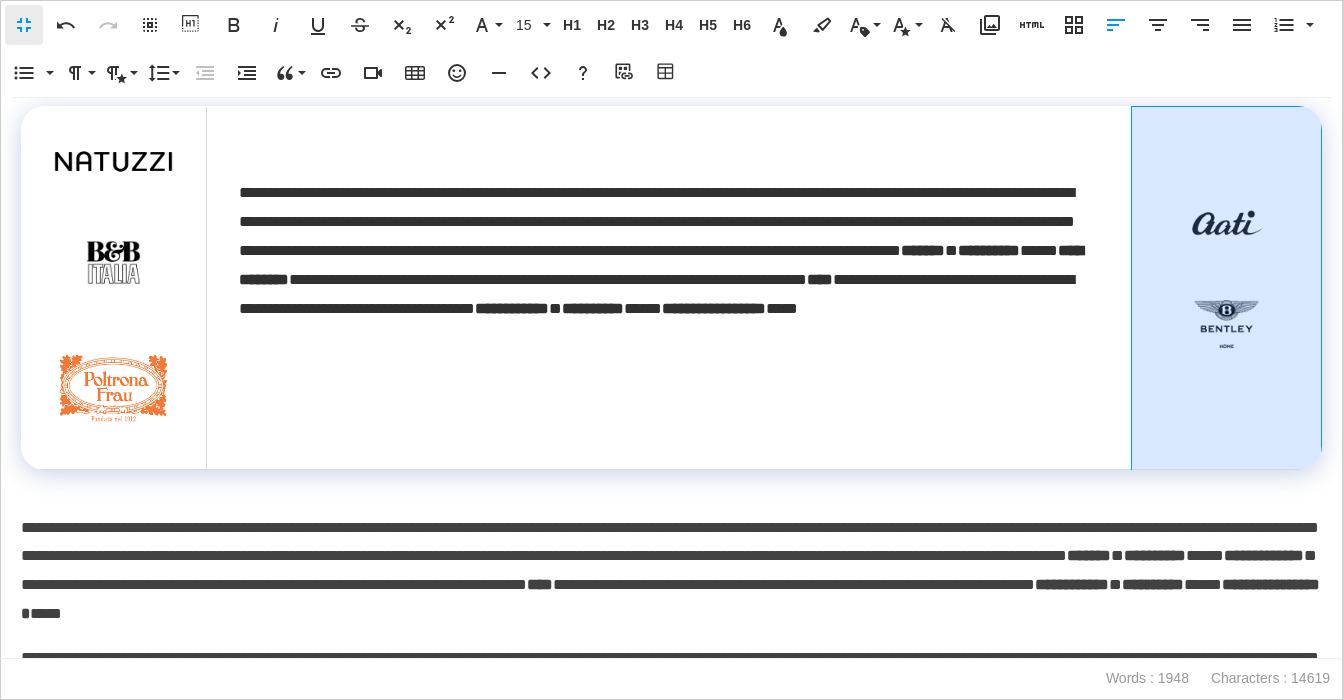 click at bounding box center (1227, 288) 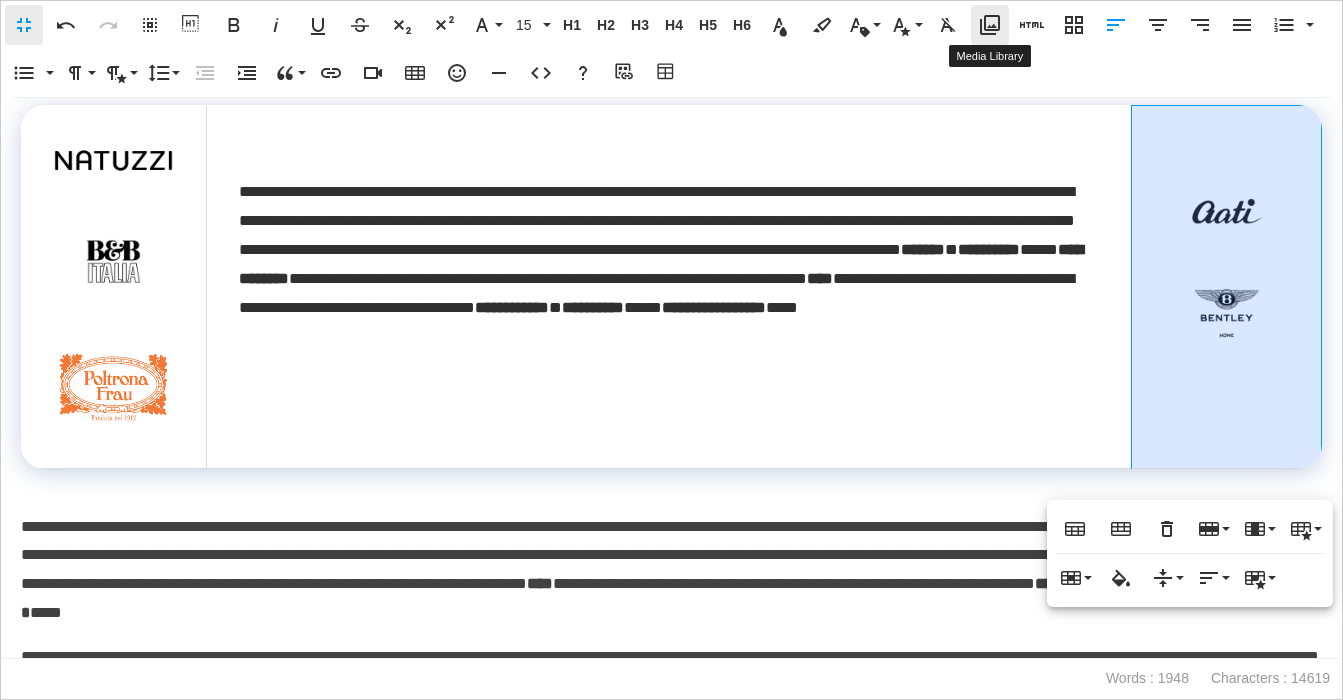 click 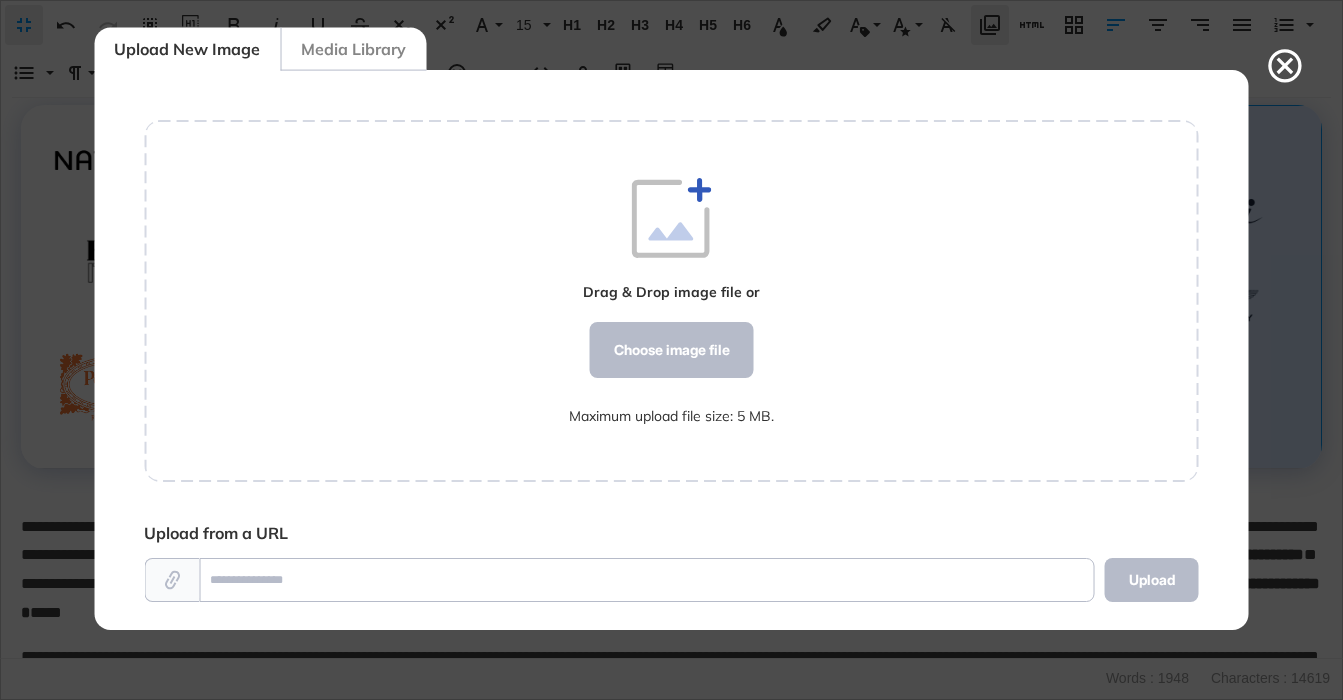 scroll, scrollTop: 560, scrollLeft: 1055, axis: both 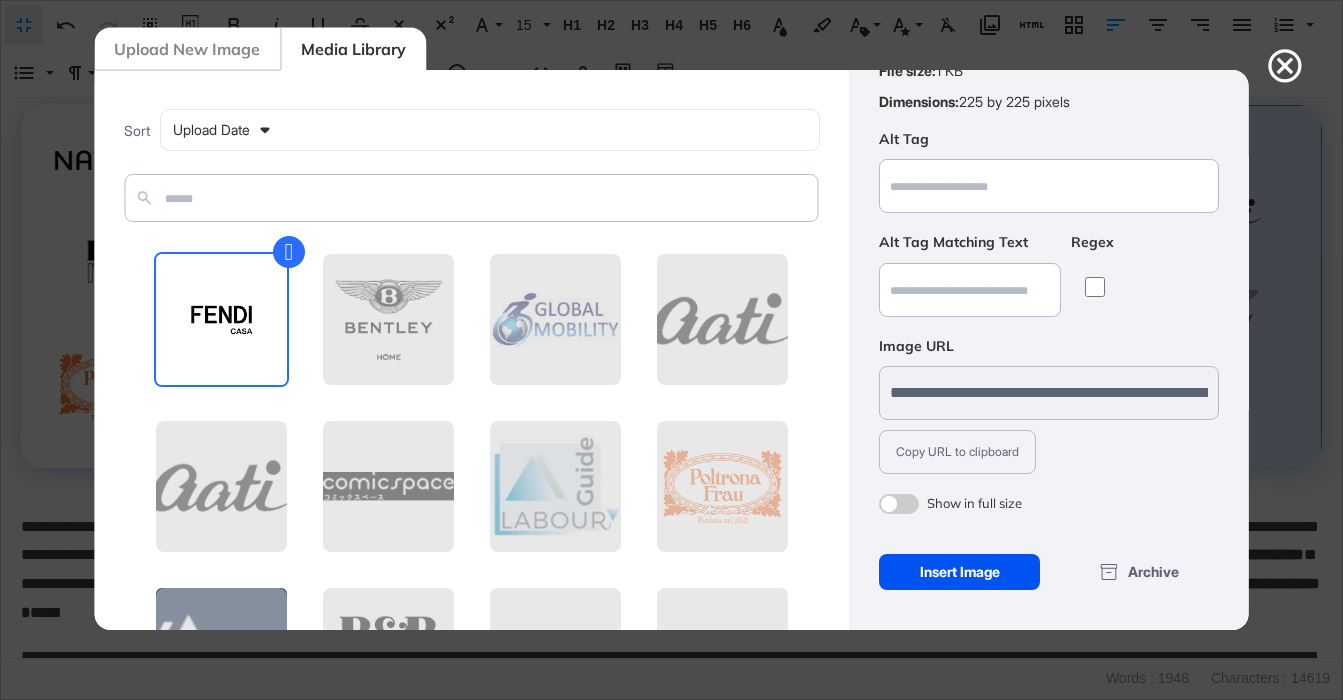 click on "Insert Image" at bounding box center [959, 572] 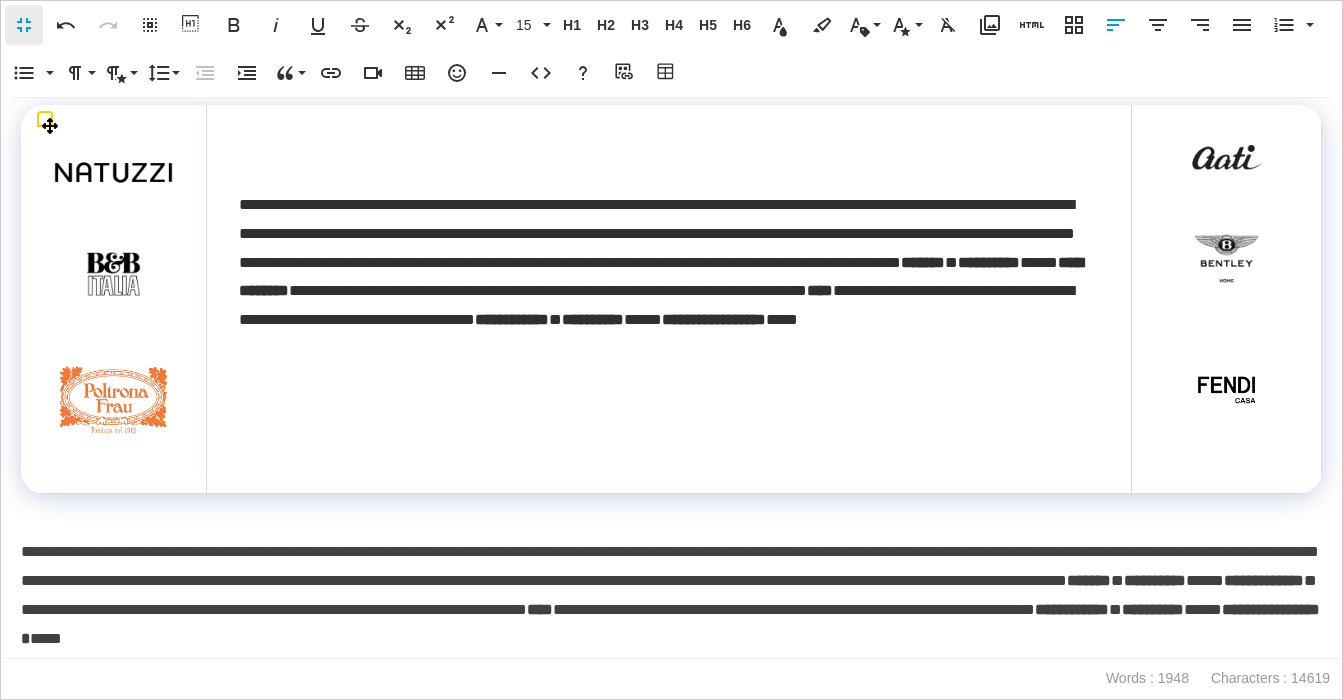 click at bounding box center (1226, 389) 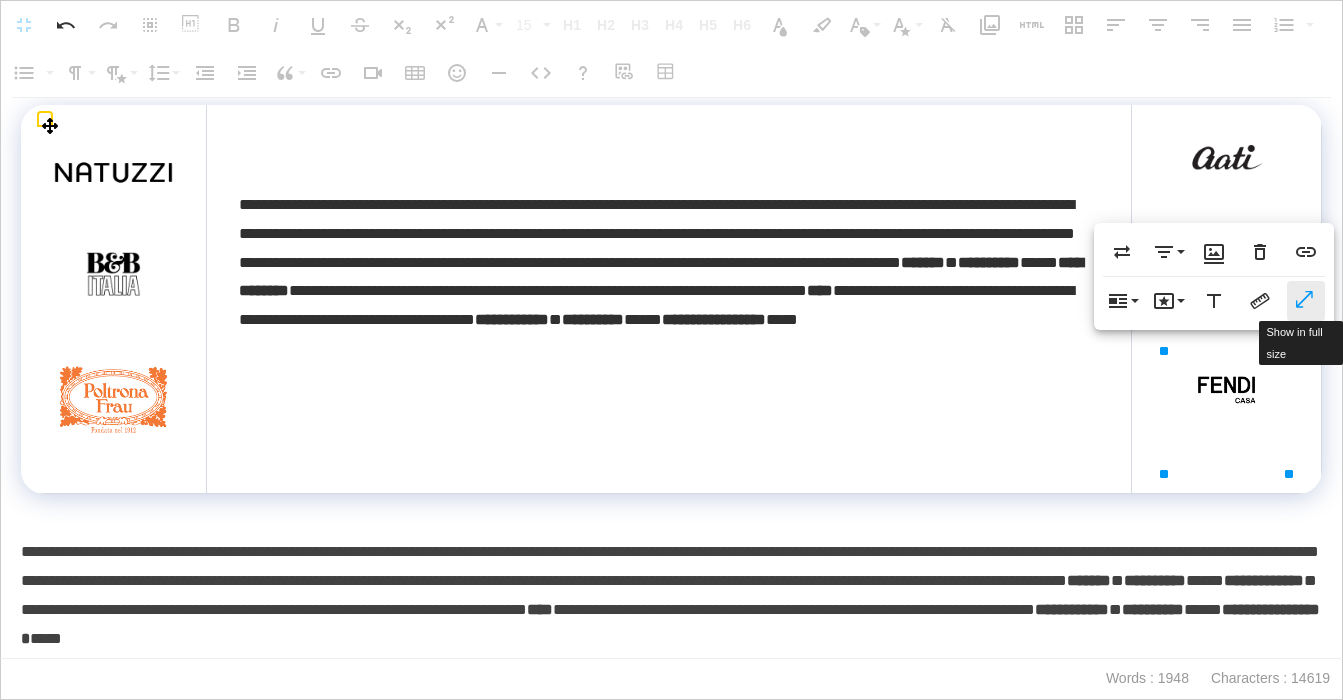 click 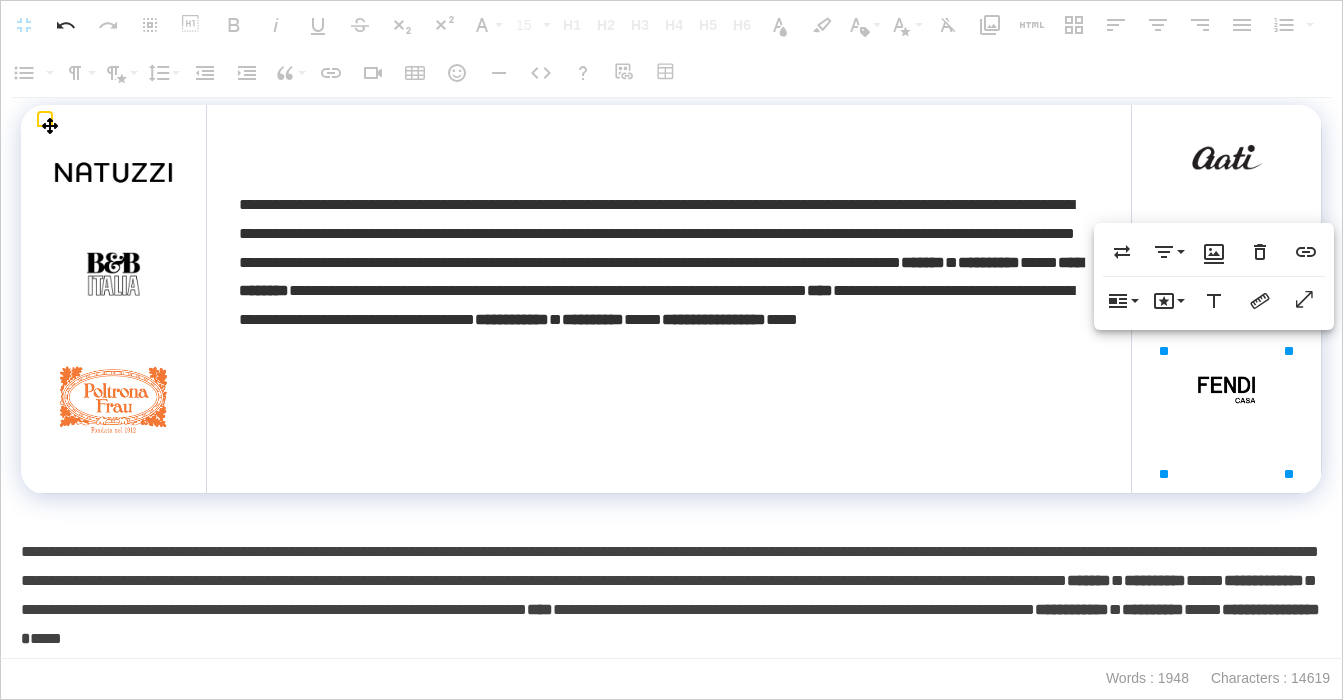 click at bounding box center (1227, 299) 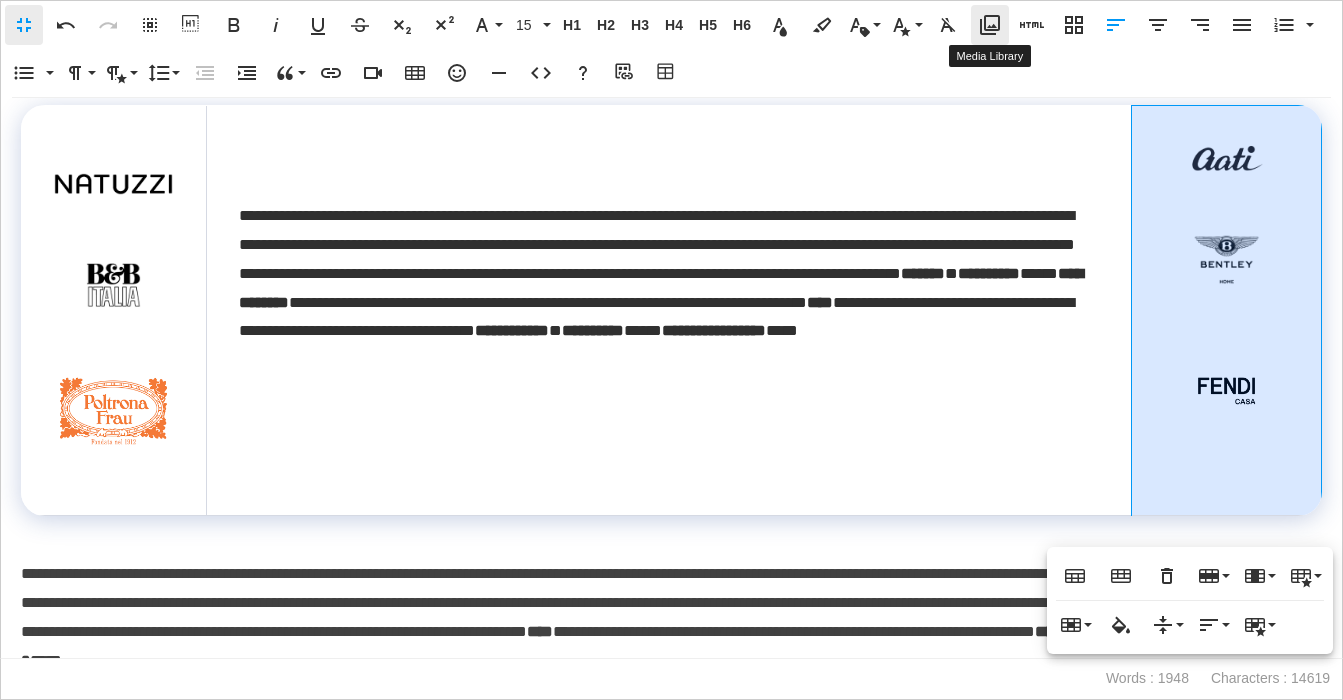 click 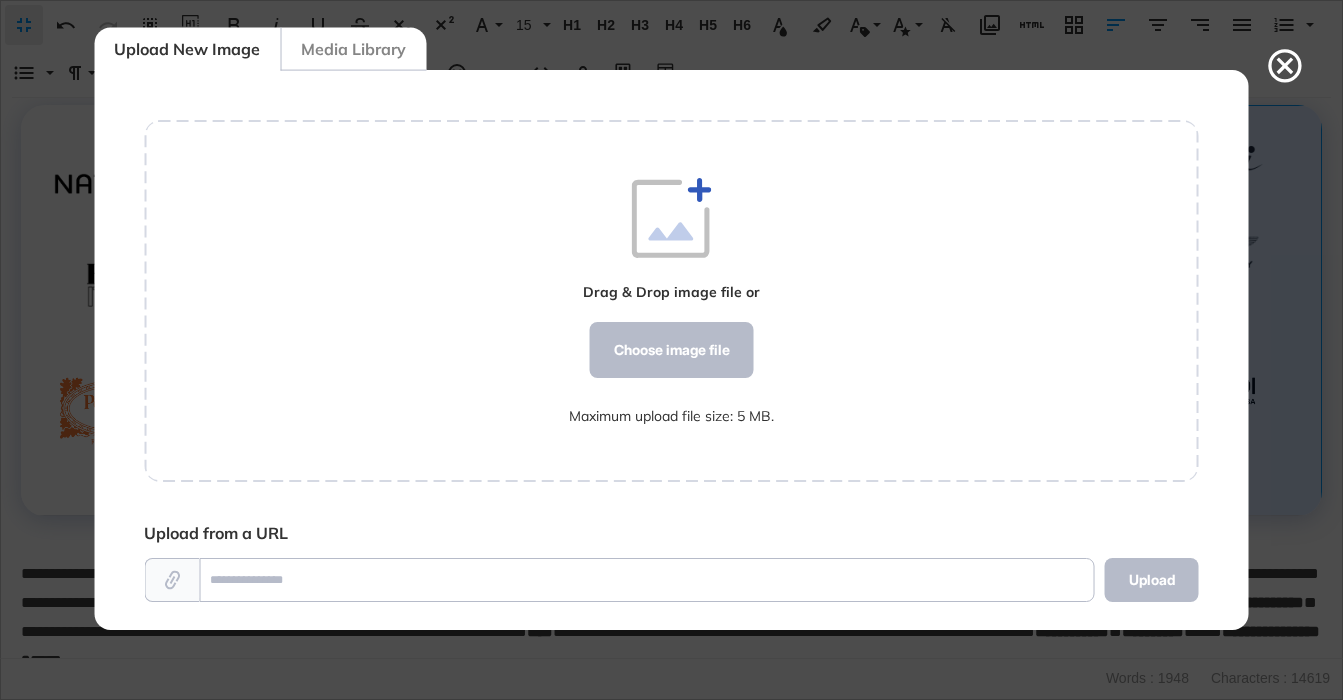 scroll, scrollTop: 560, scrollLeft: 1055, axis: both 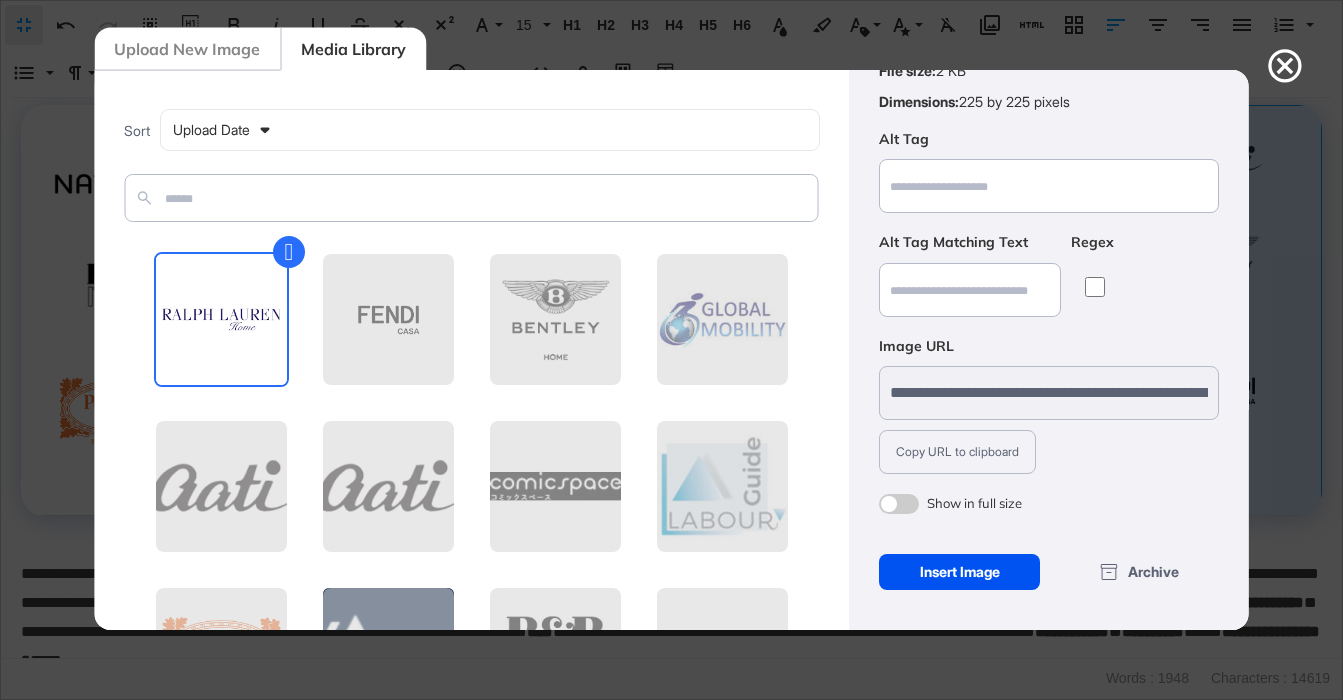 click on "Insert Image" at bounding box center (959, 572) 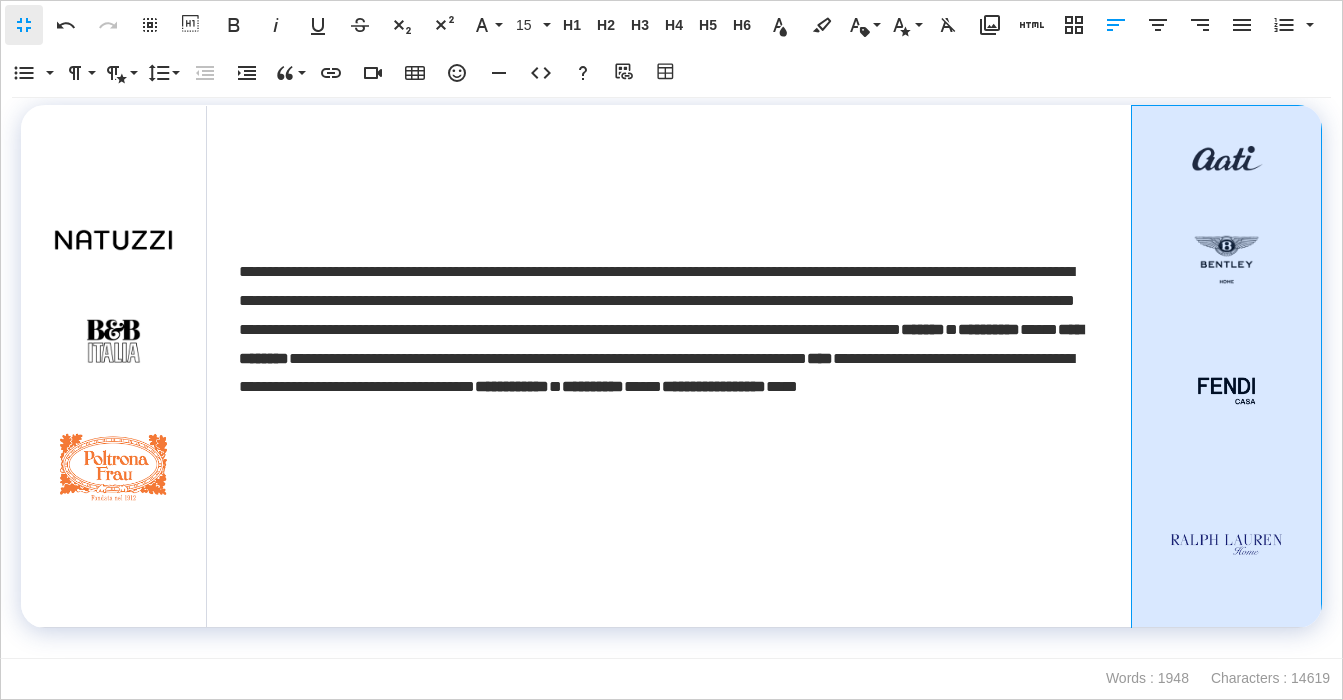 click at bounding box center (1226, 544) 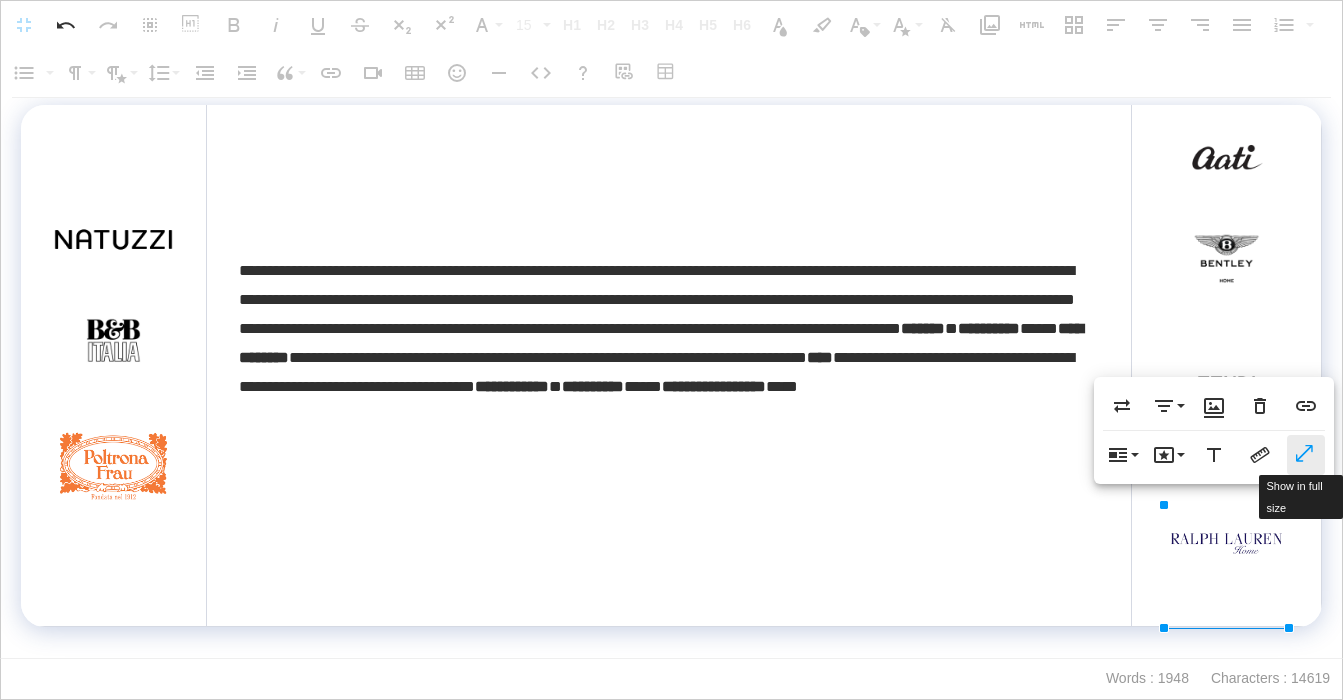 click 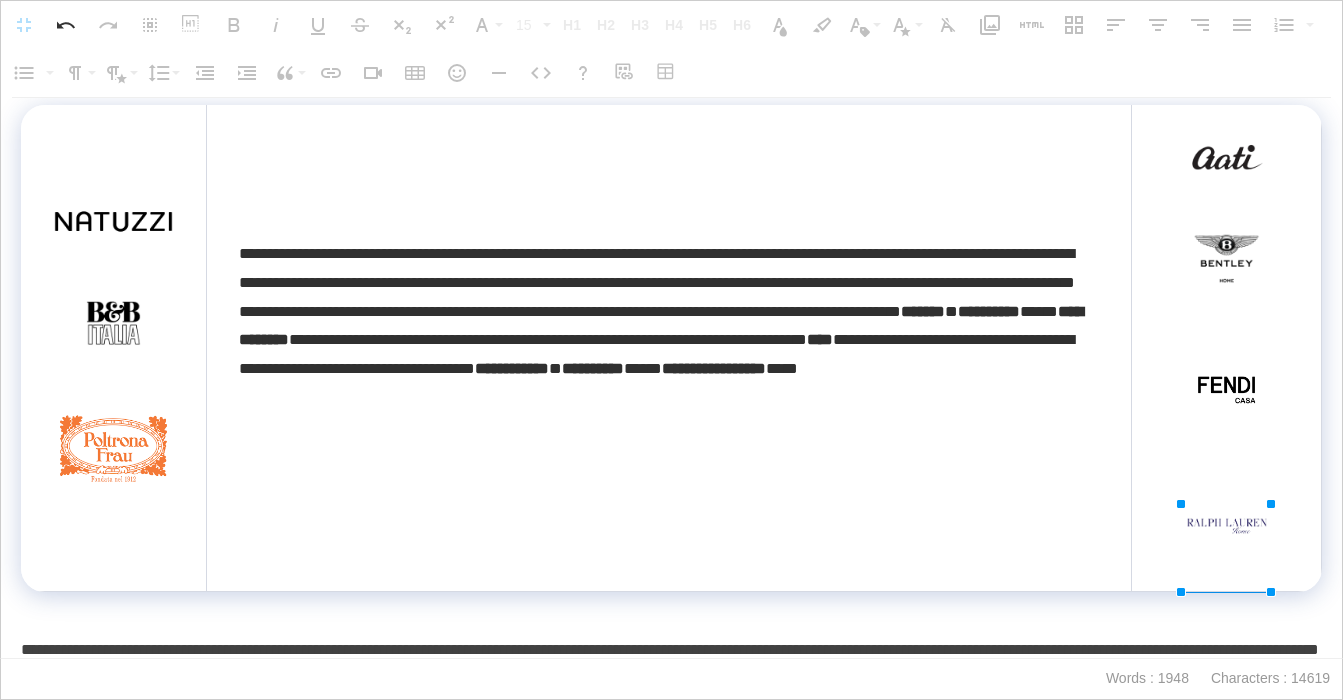 drag, startPoint x: 1290, startPoint y: 506, endPoint x: 1255, endPoint y: 518, distance: 37 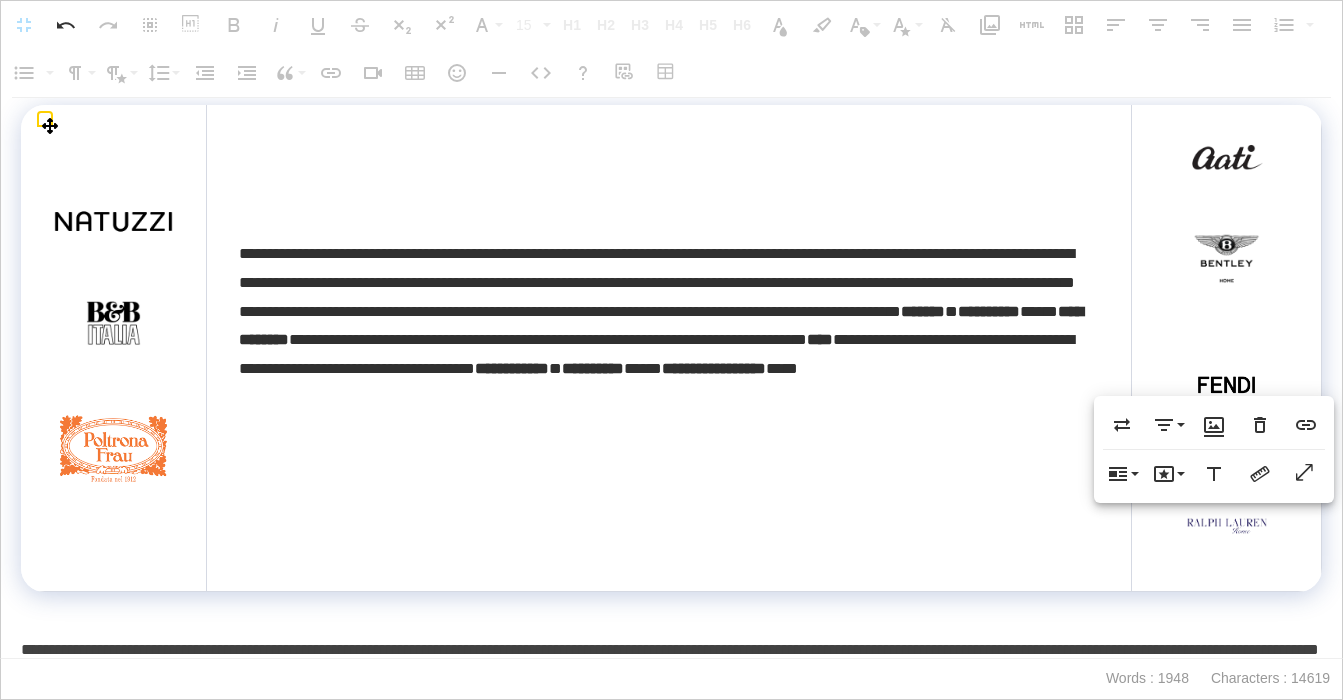 click on "**********" at bounding box center [669, 348] 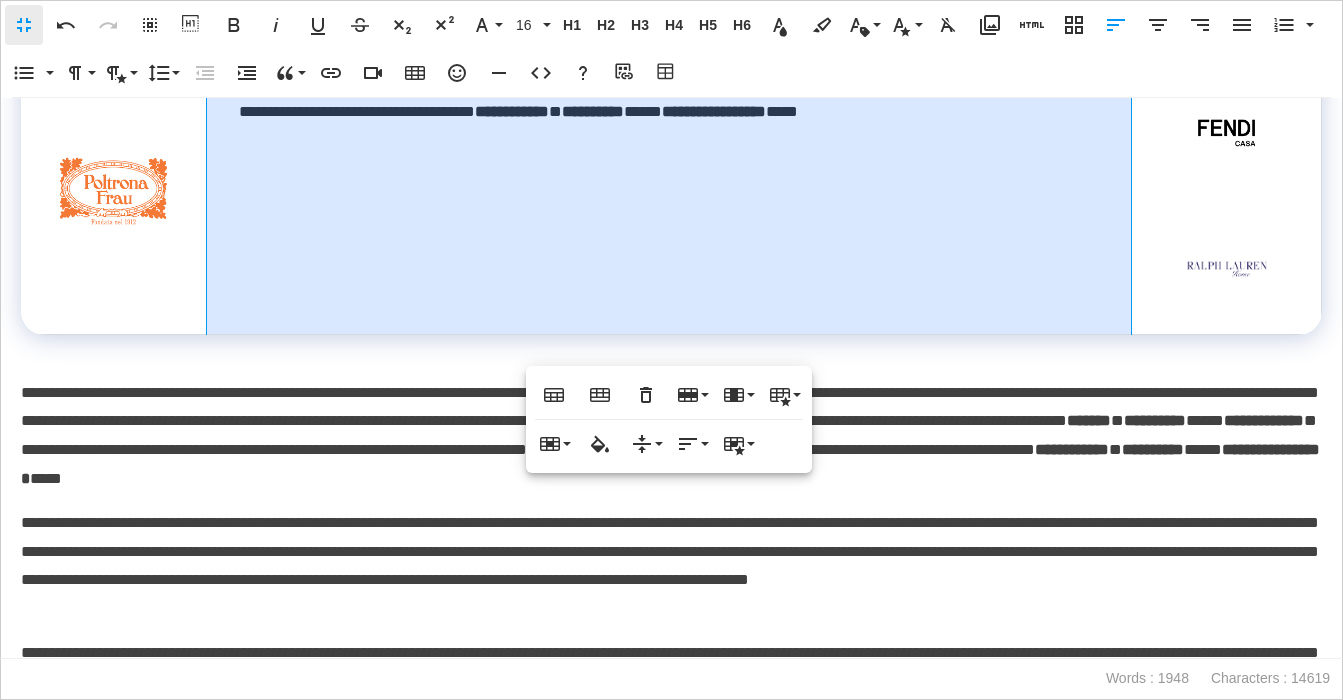 click on "**********" at bounding box center (671, 378) 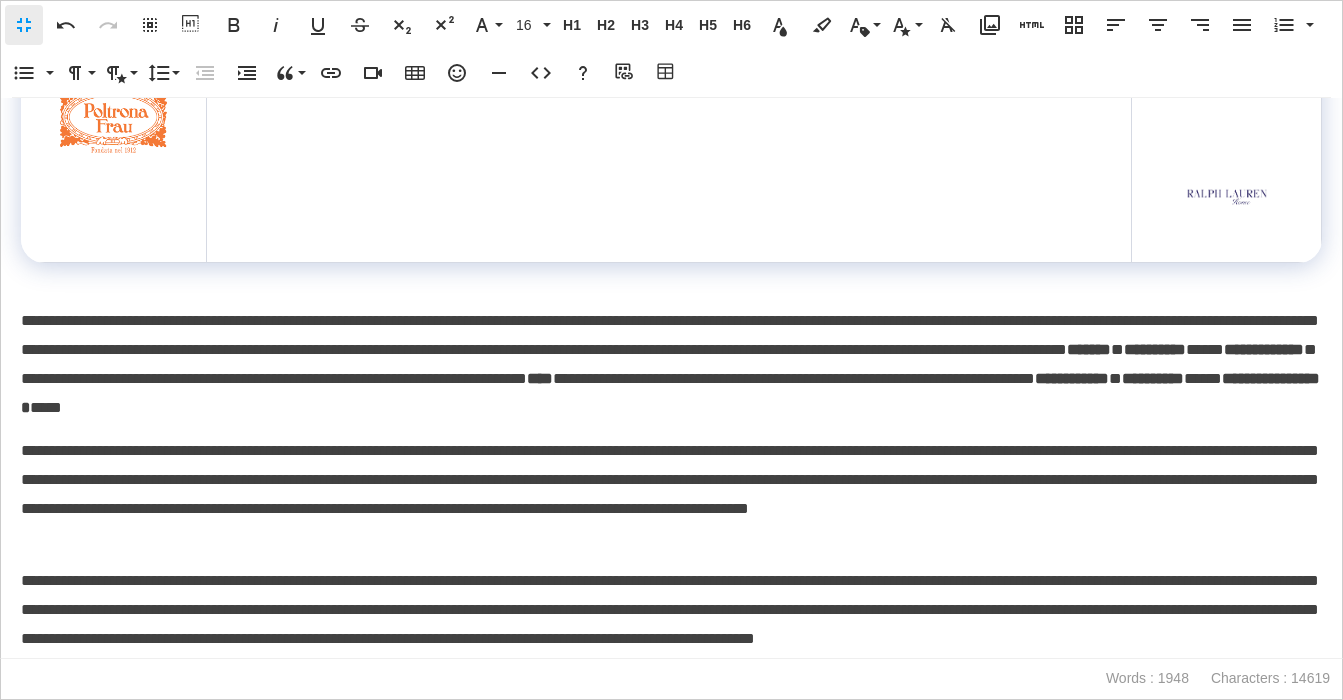 scroll, scrollTop: 3991, scrollLeft: 0, axis: vertical 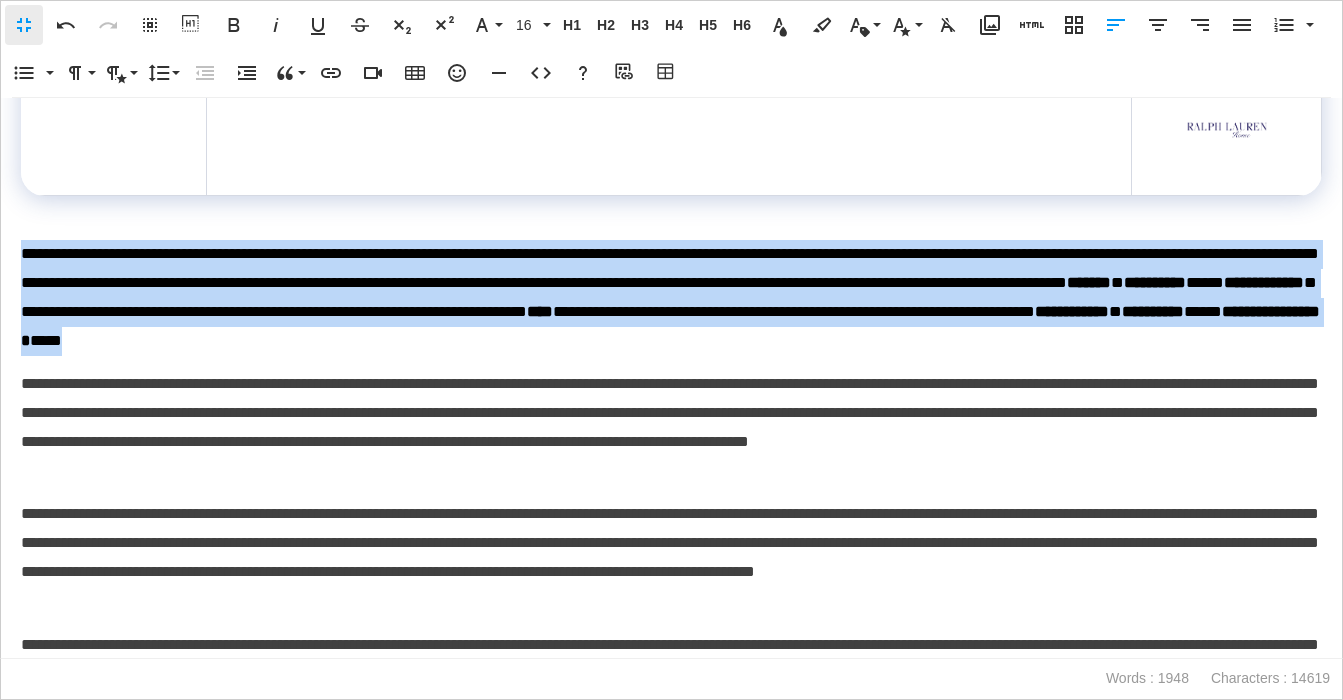 drag, startPoint x: 1162, startPoint y: 363, endPoint x: -29, endPoint y: 278, distance: 1194.0293 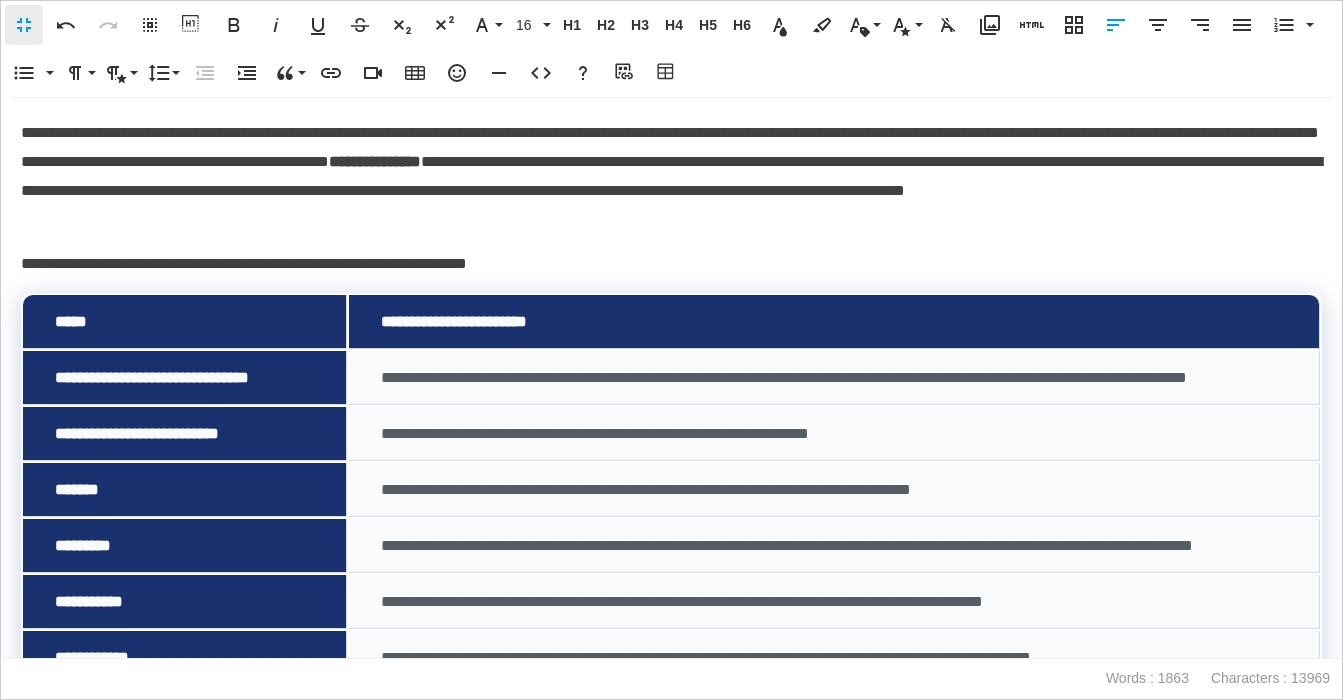 scroll, scrollTop: 4377, scrollLeft: 0, axis: vertical 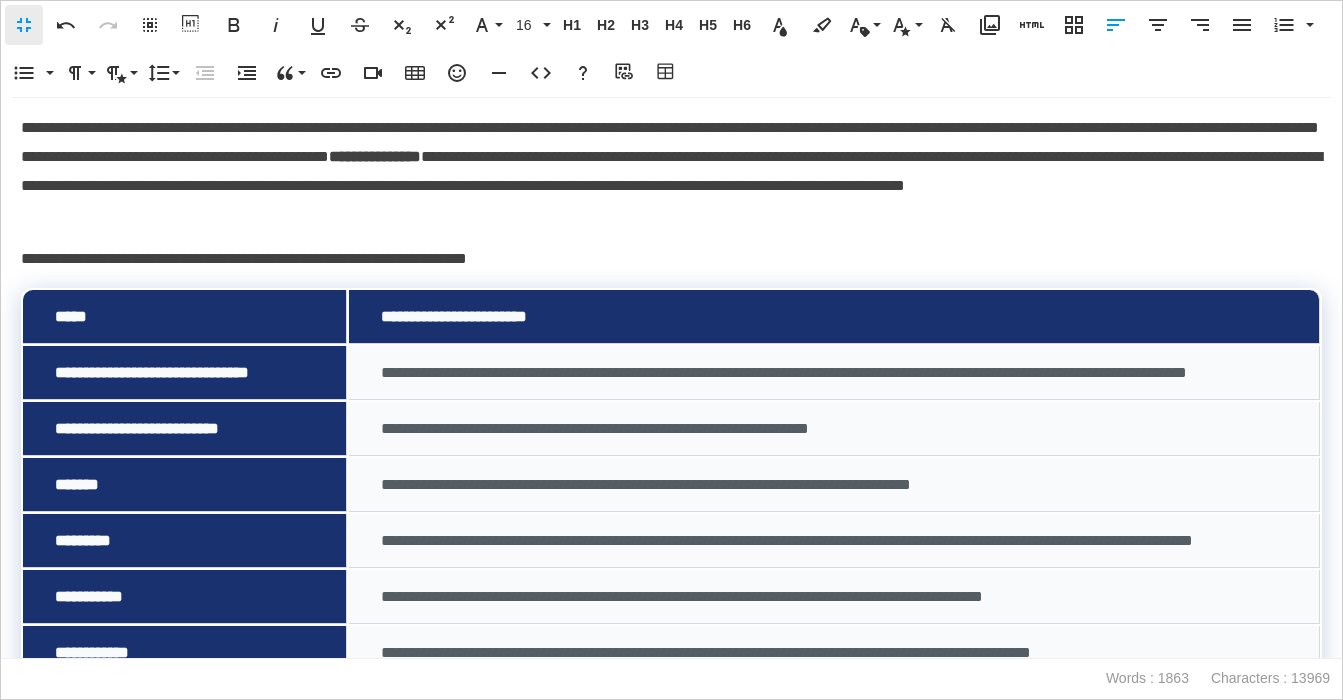 drag, startPoint x: 1004, startPoint y: 178, endPoint x: 1142, endPoint y: 181, distance: 138.03261 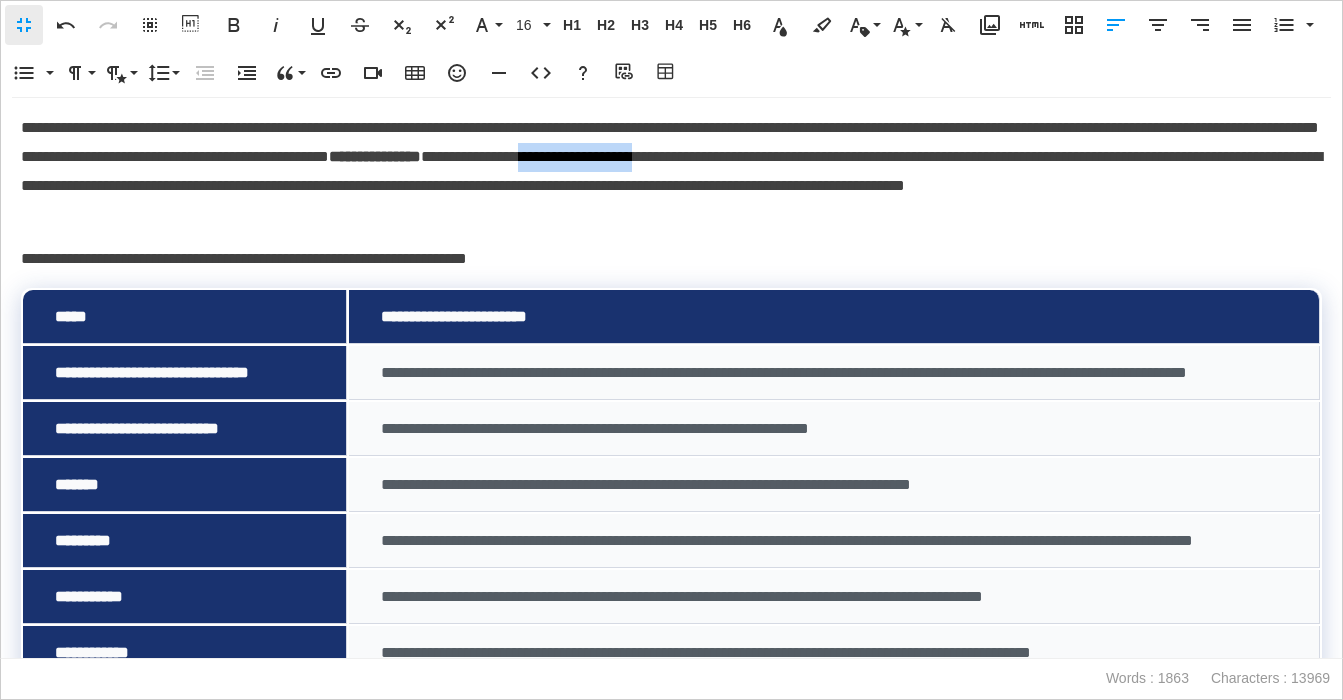 drag, startPoint x: 1150, startPoint y: 178, endPoint x: 1003, endPoint y: 182, distance: 147.05441 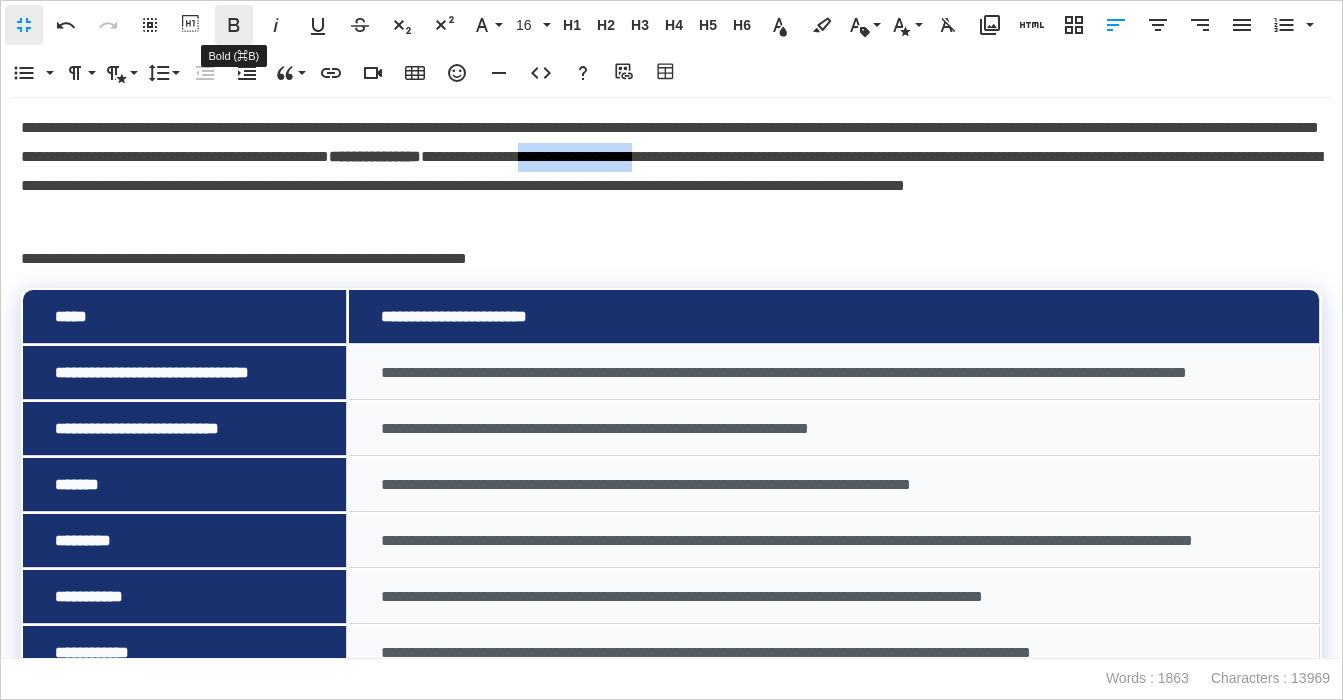 click 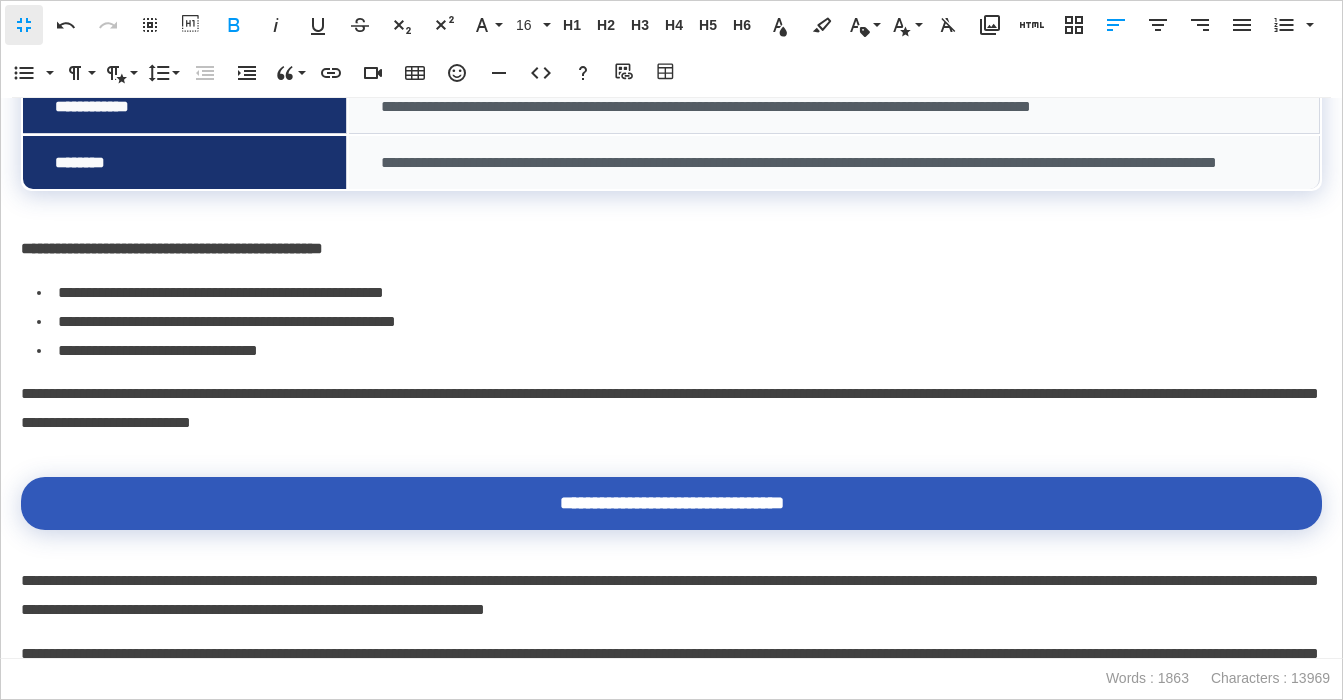 scroll, scrollTop: 4946, scrollLeft: 0, axis: vertical 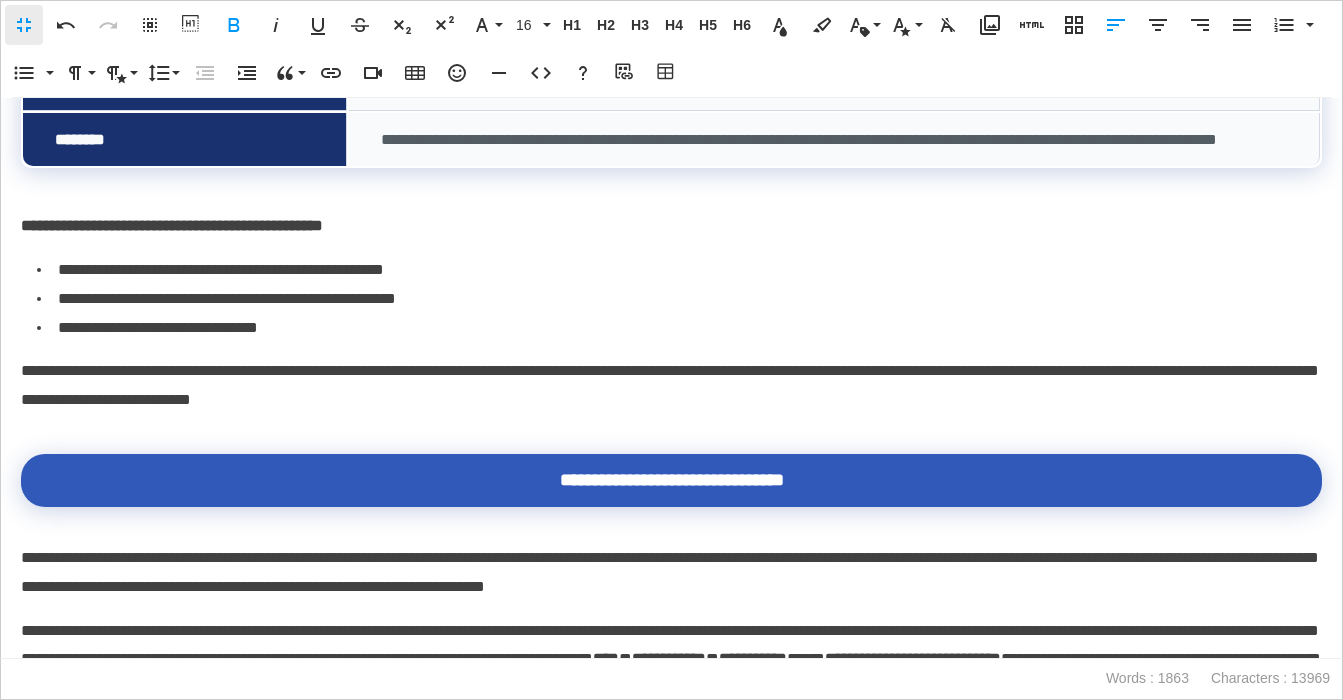 click on "**********" at bounding box center [671, 226] 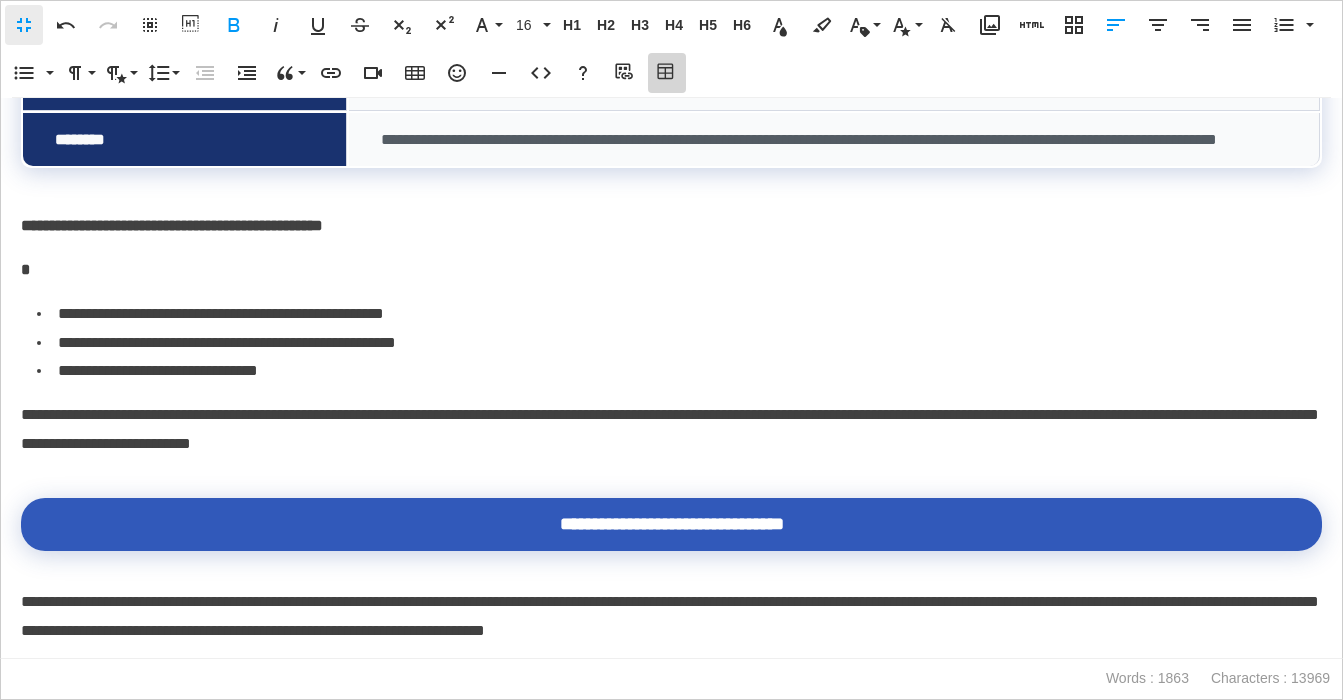 click 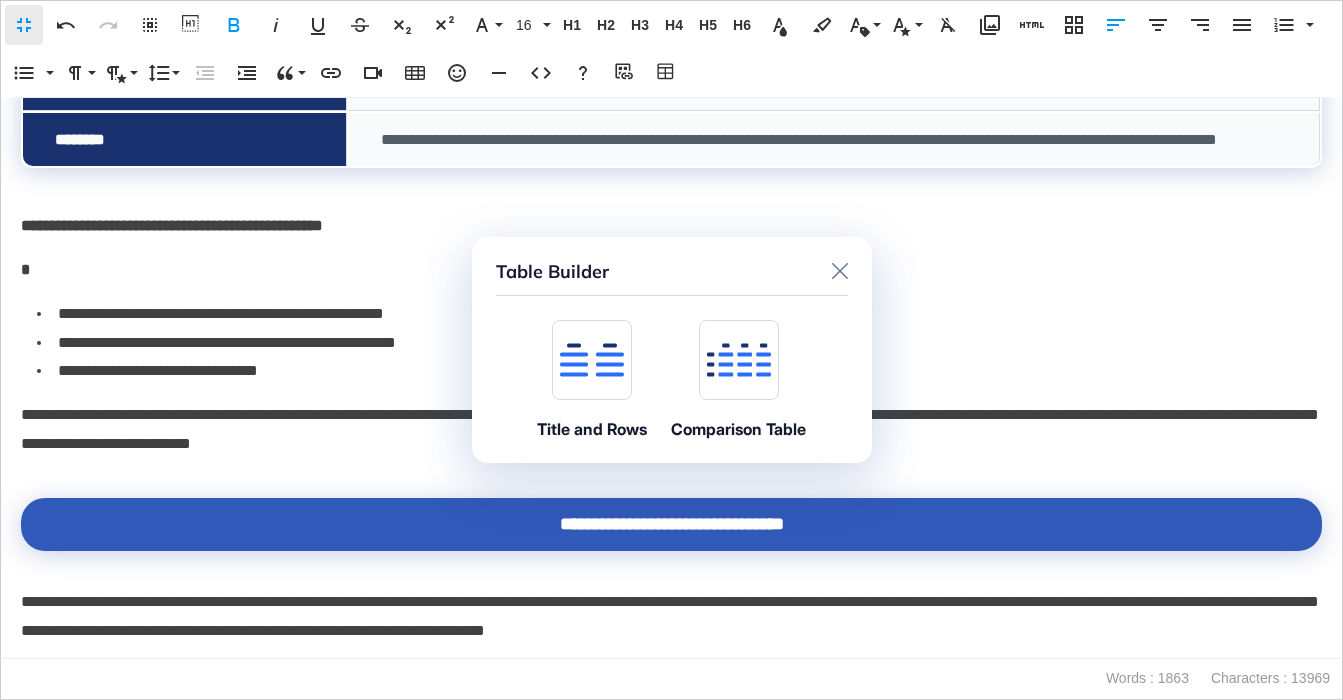 click 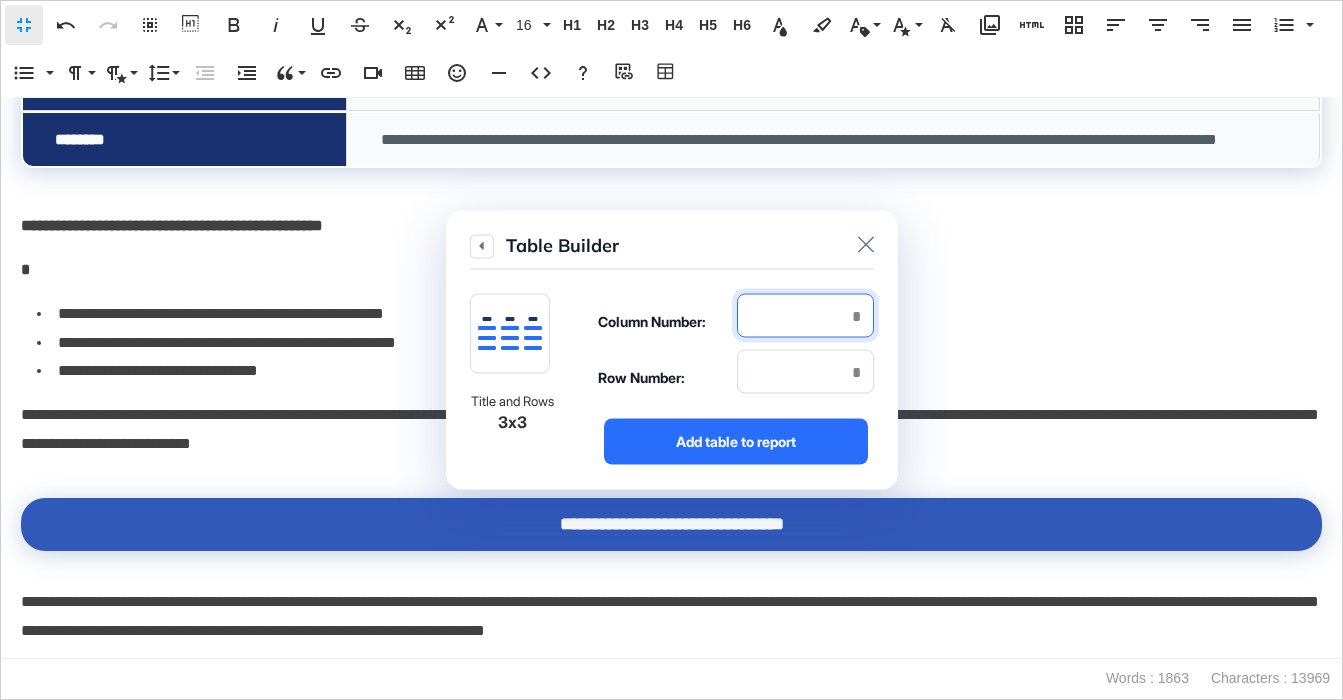 click at bounding box center [805, 316] 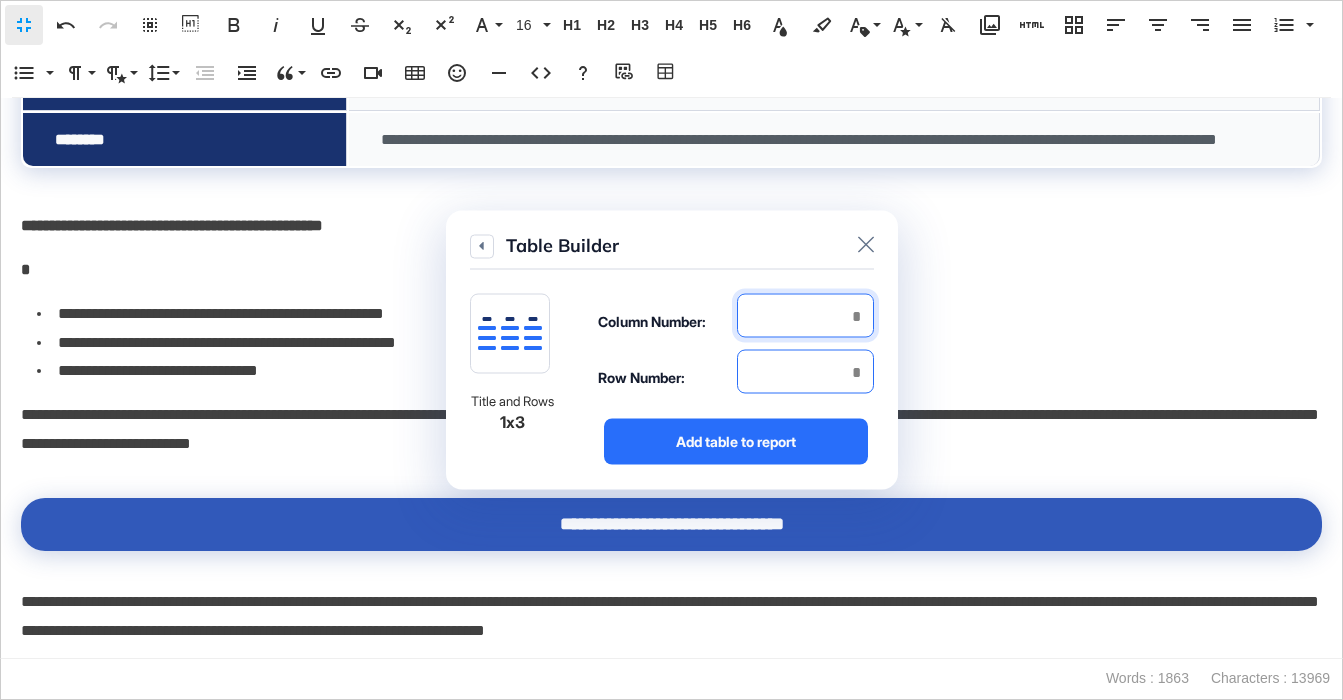 type on "*" 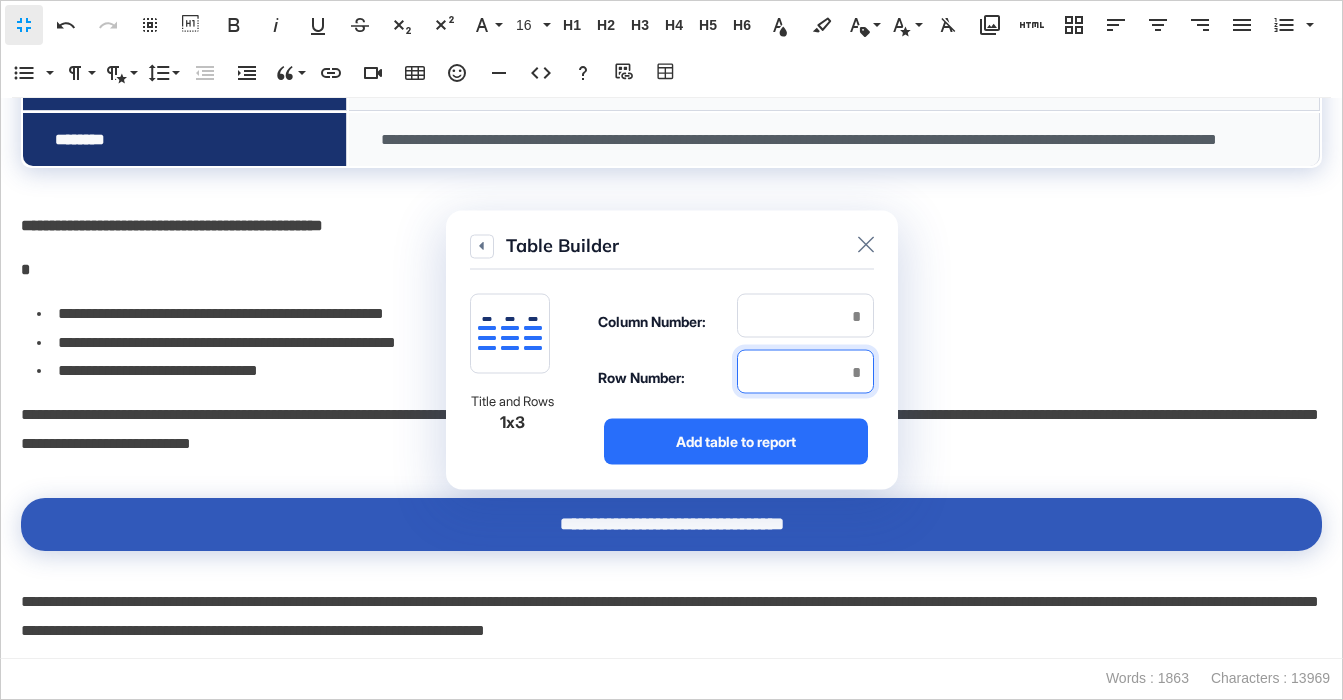 click at bounding box center [805, 372] 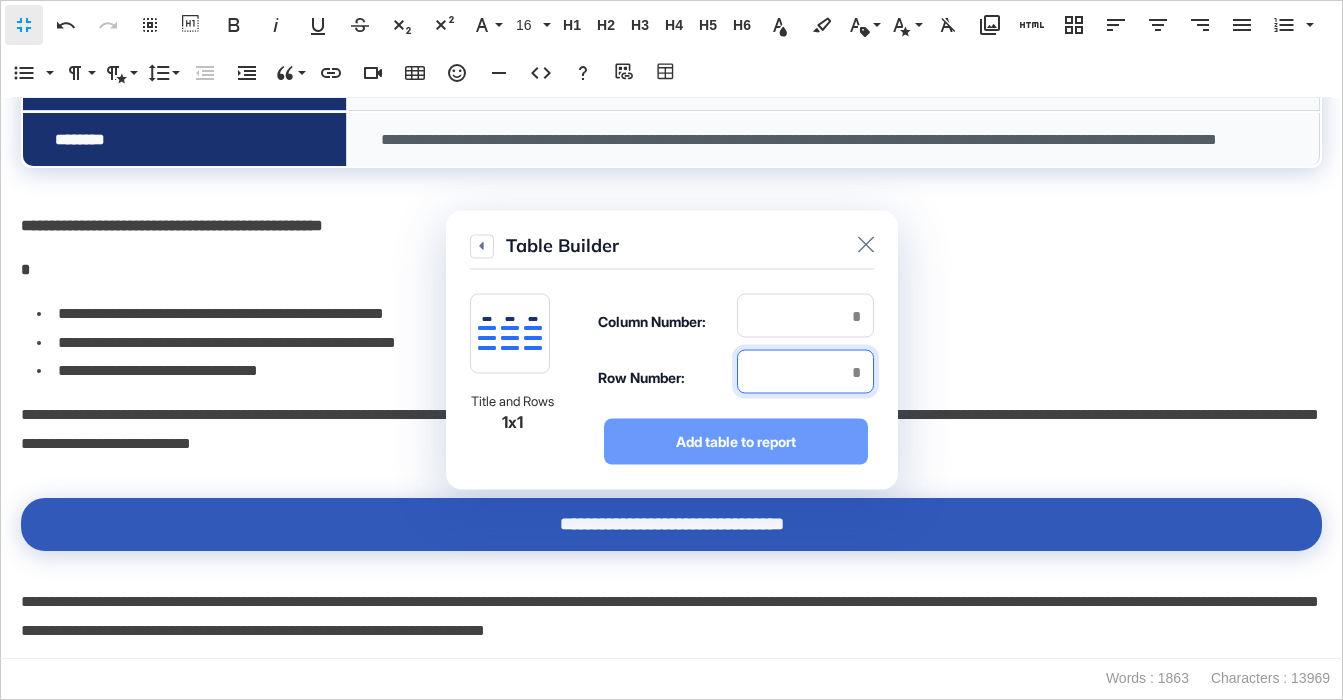 type on "*" 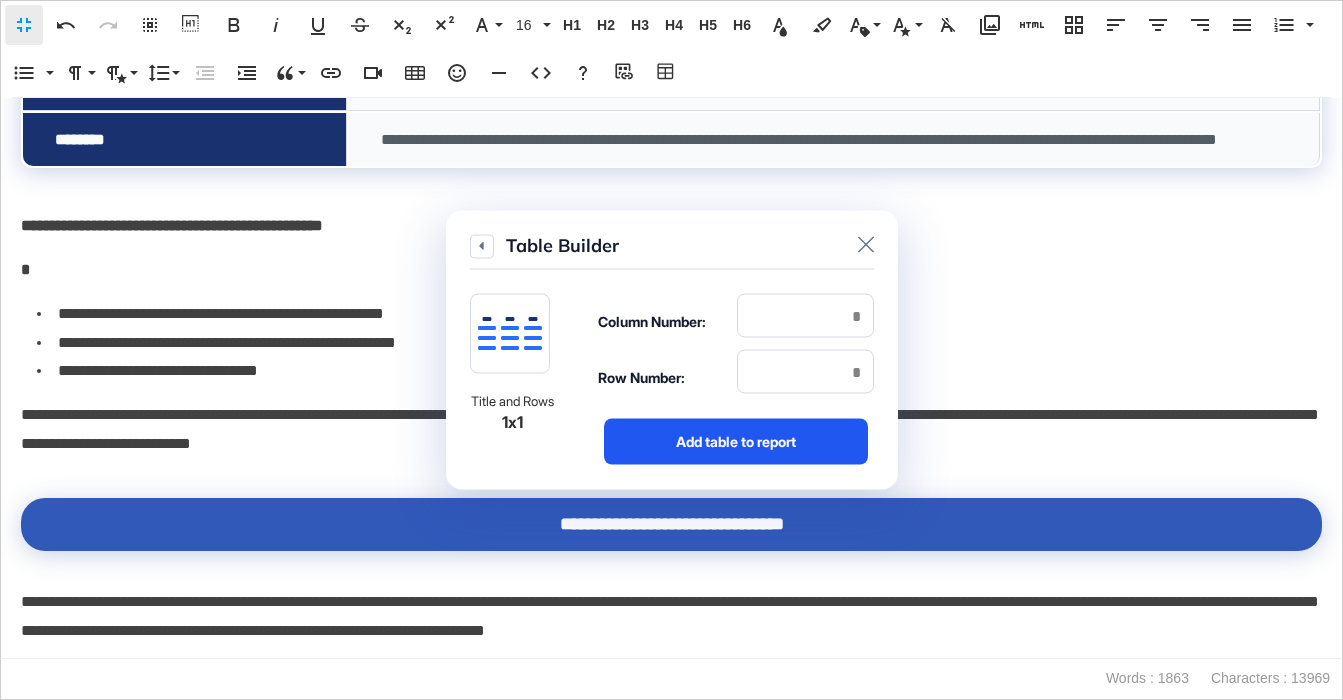 click on "Add table to report" at bounding box center [736, 442] 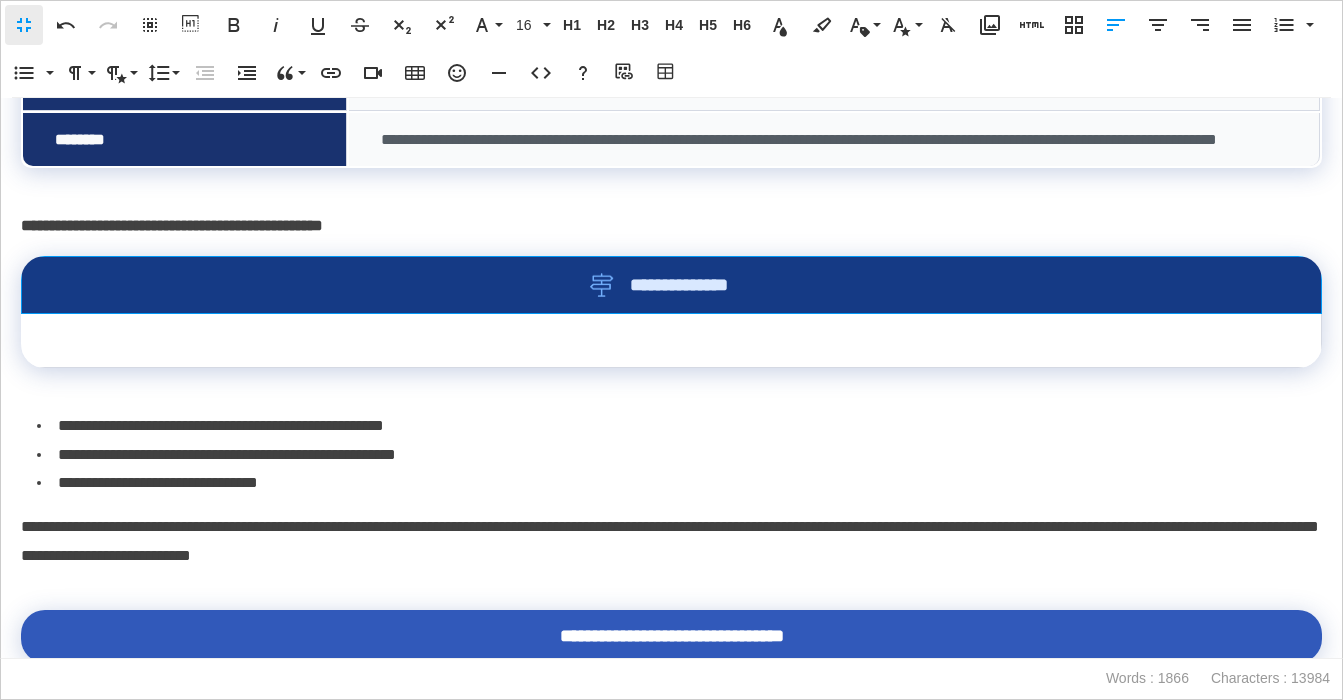 click on "**********" at bounding box center [672, 285] 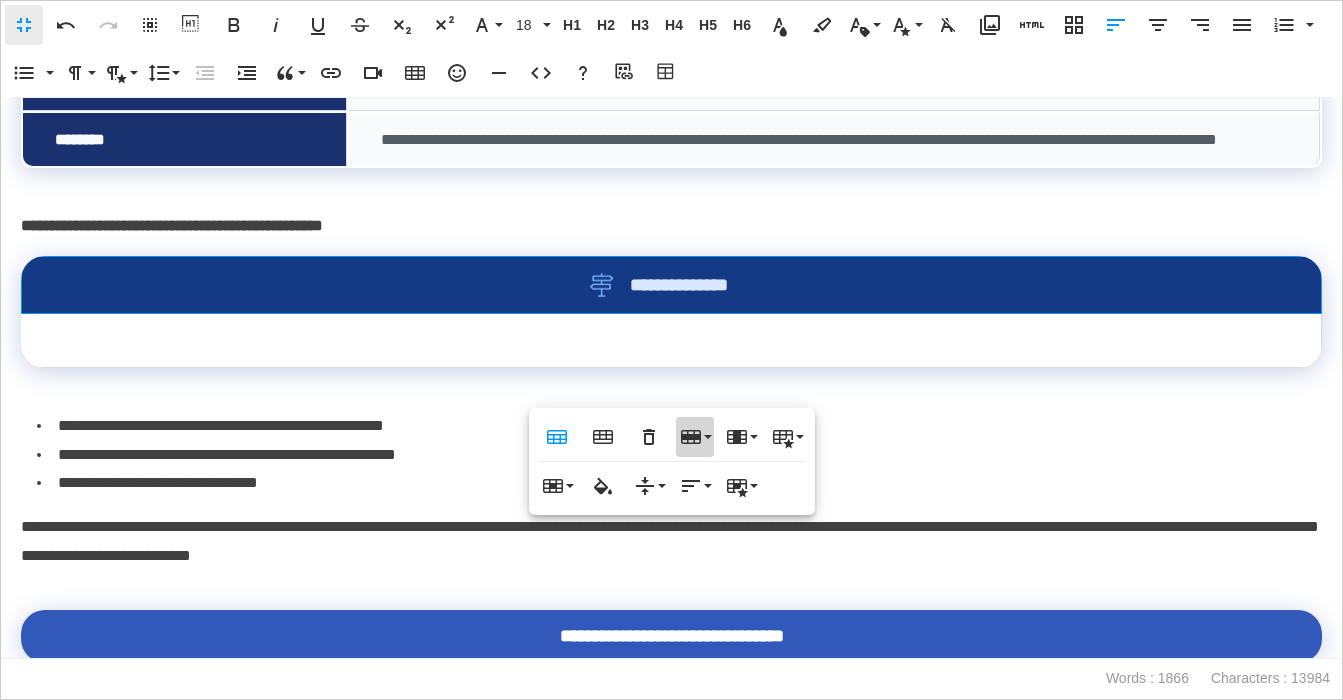 click 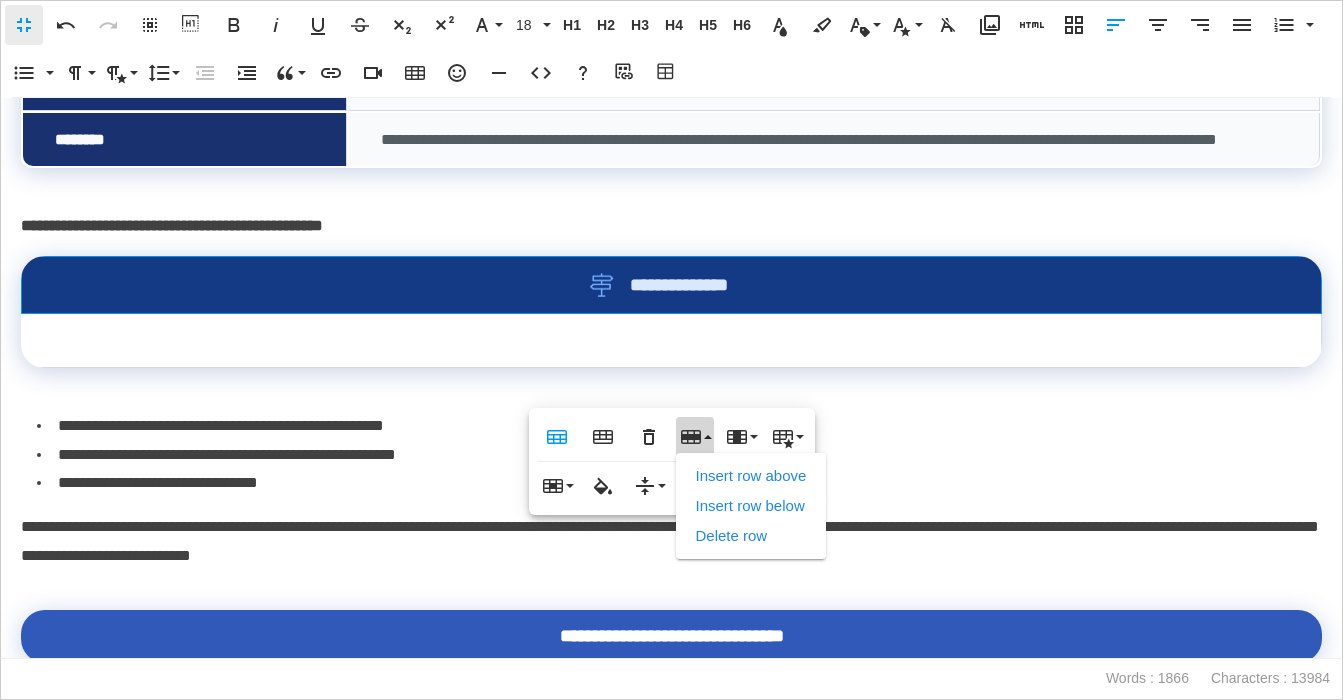 drag, startPoint x: 729, startPoint y: 527, endPoint x: 623, endPoint y: 519, distance: 106.30146 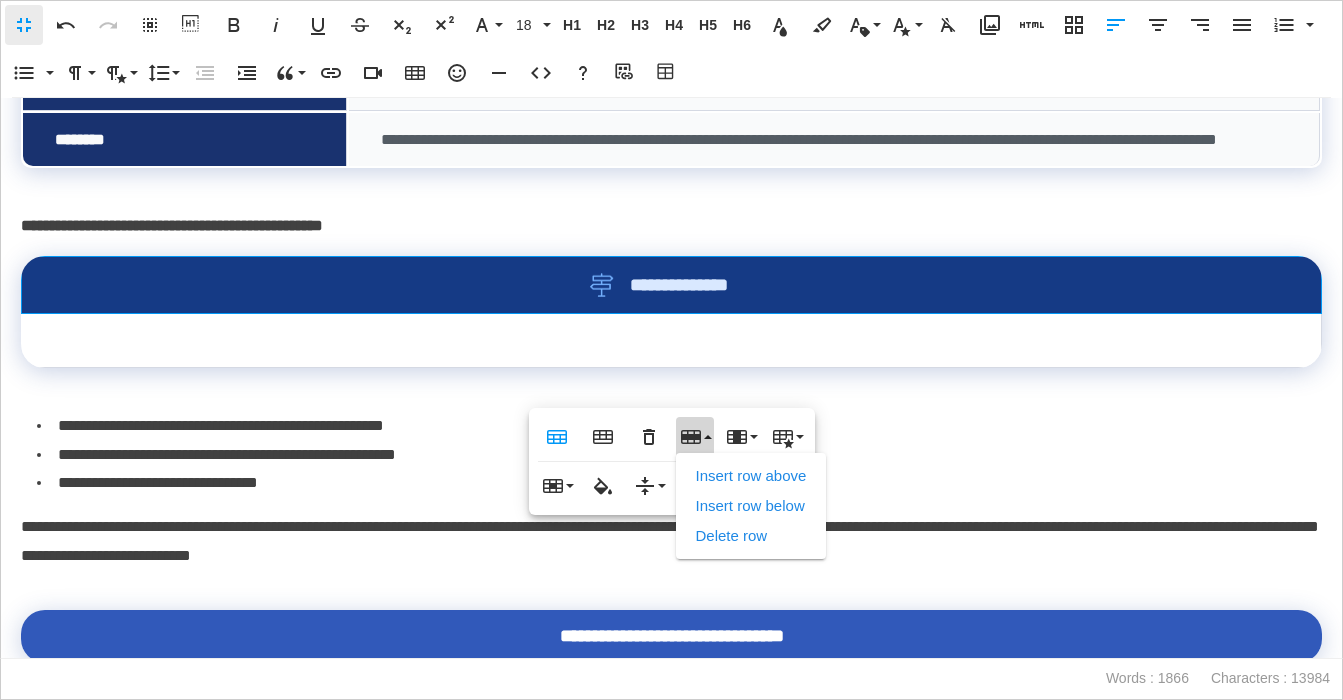 click on "Delete row" at bounding box center (751, 536) 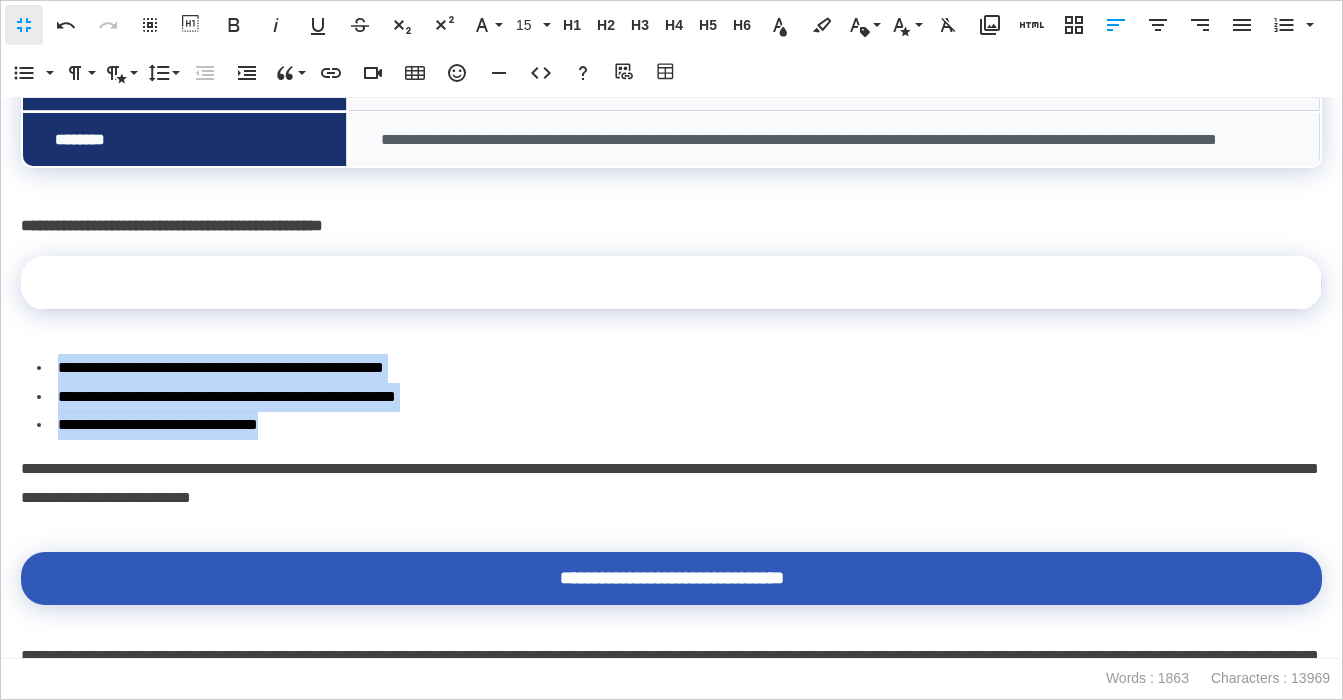 drag, startPoint x: 291, startPoint y: 501, endPoint x: 56, endPoint y: 452, distance: 240.05415 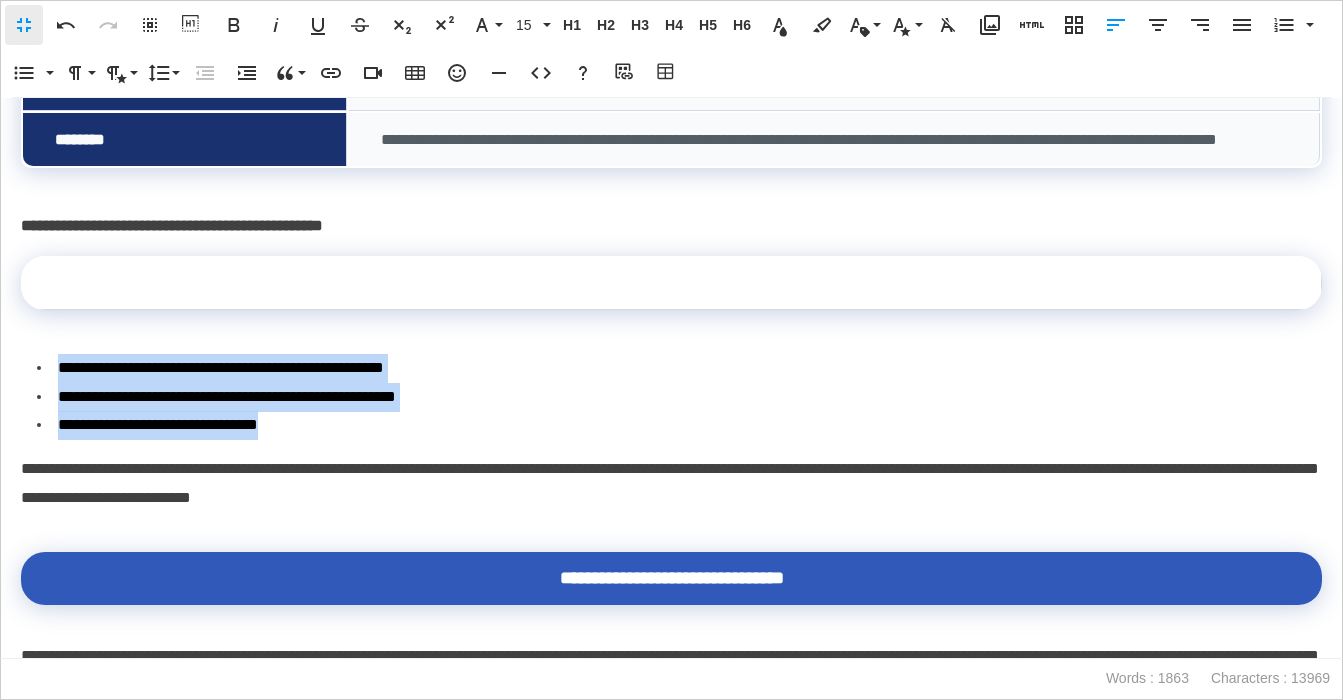 click on "**********" at bounding box center (679, 397) 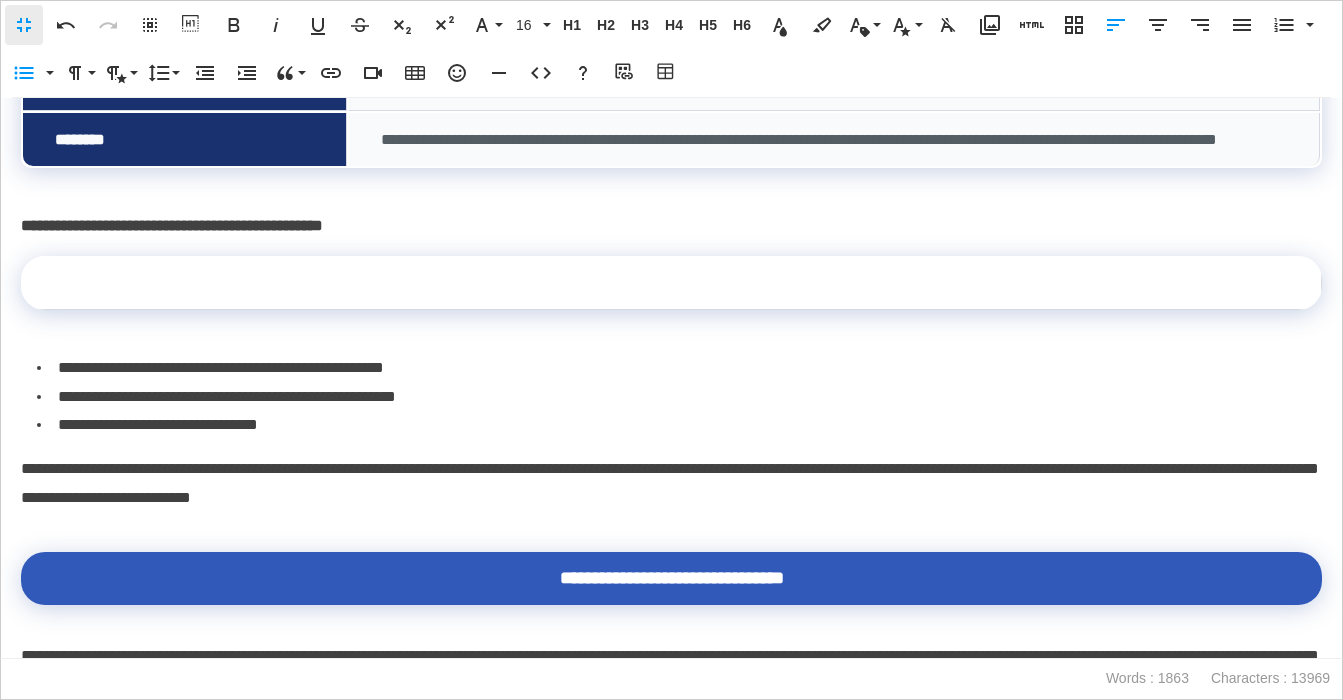 click at bounding box center (671, 283) 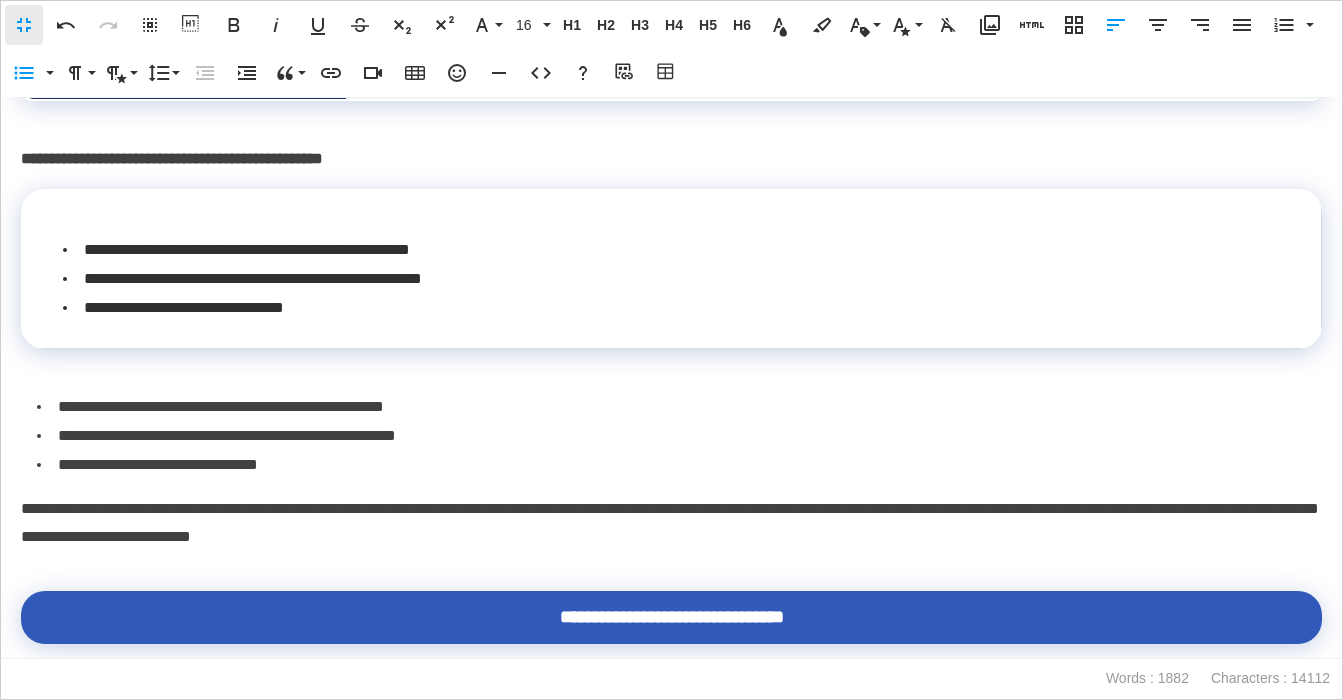 scroll, scrollTop: 5027, scrollLeft: 0, axis: vertical 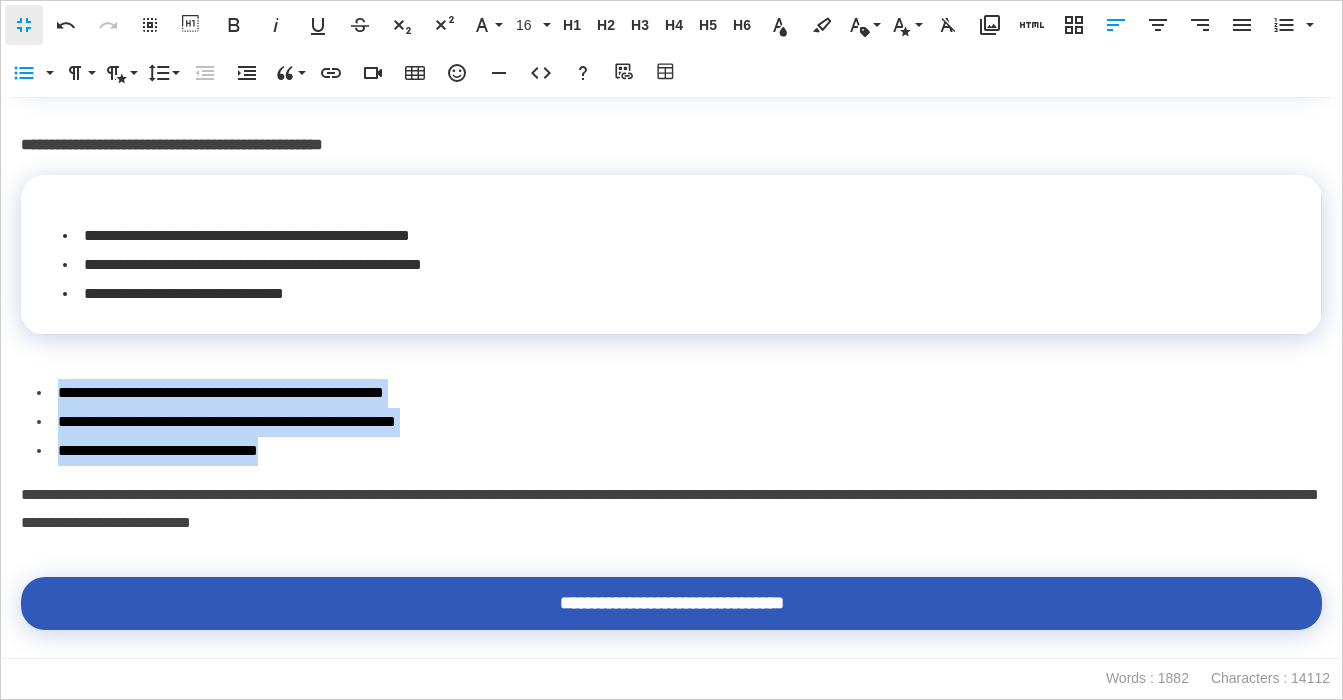 drag, startPoint x: 354, startPoint y: 534, endPoint x: -3, endPoint y: 487, distance: 360.08054 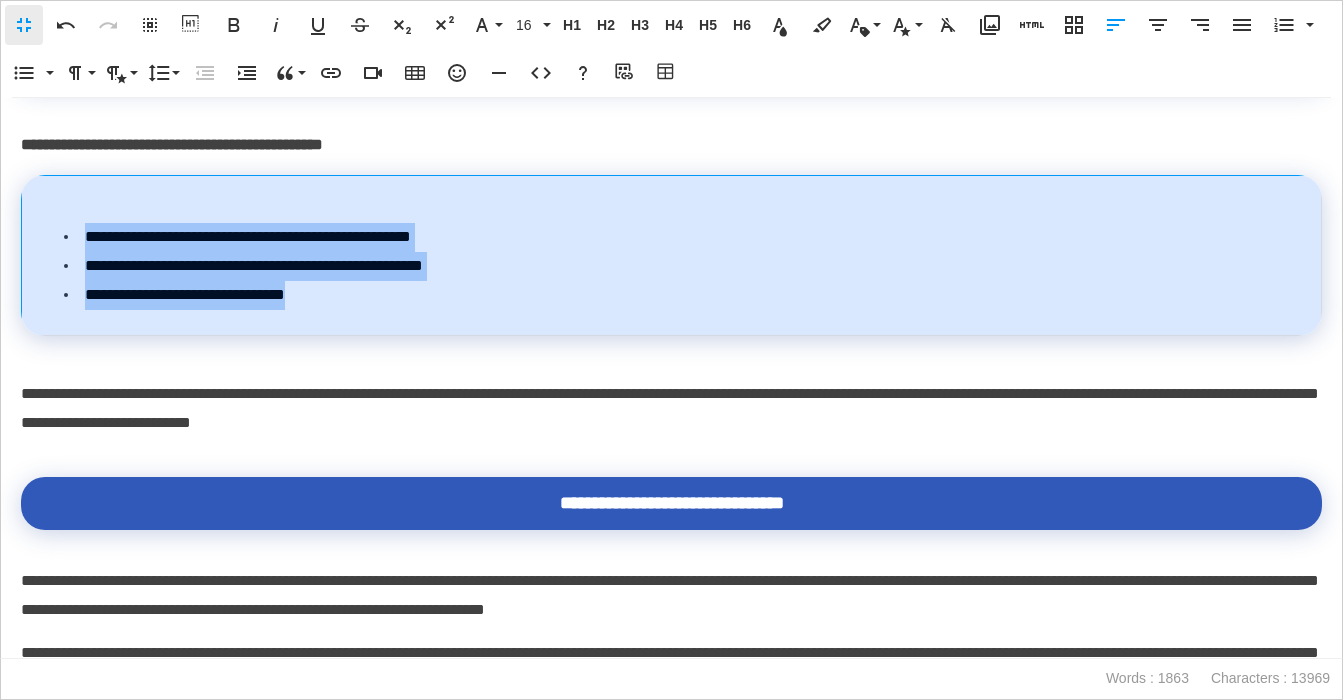 drag, startPoint x: 404, startPoint y: 388, endPoint x: 55, endPoint y: 333, distance: 353.30722 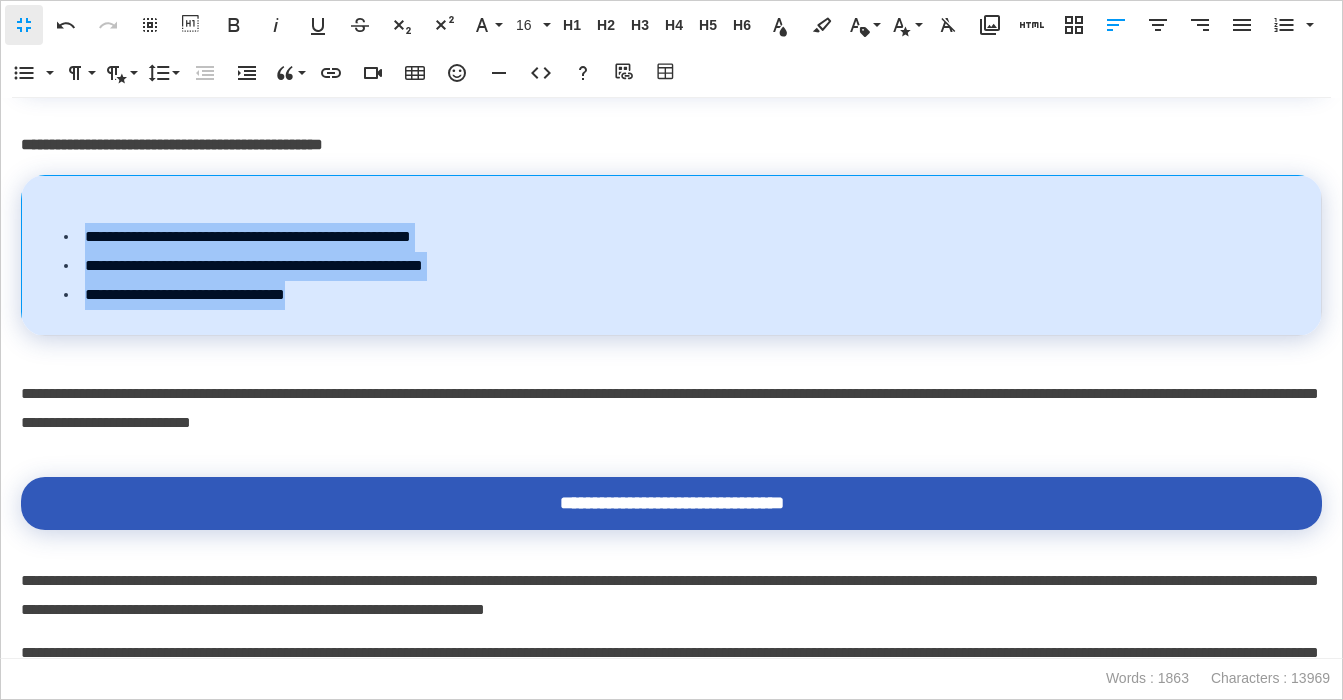 click on "**********" at bounding box center [676, 266] 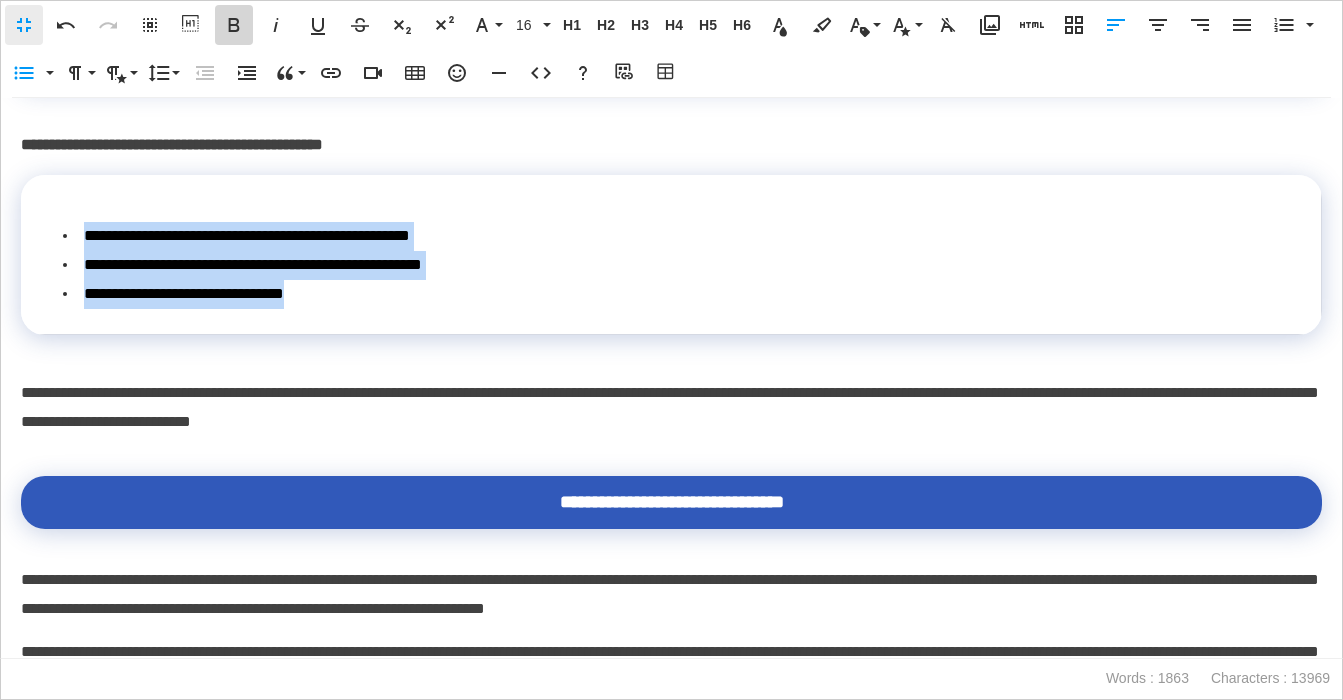 click 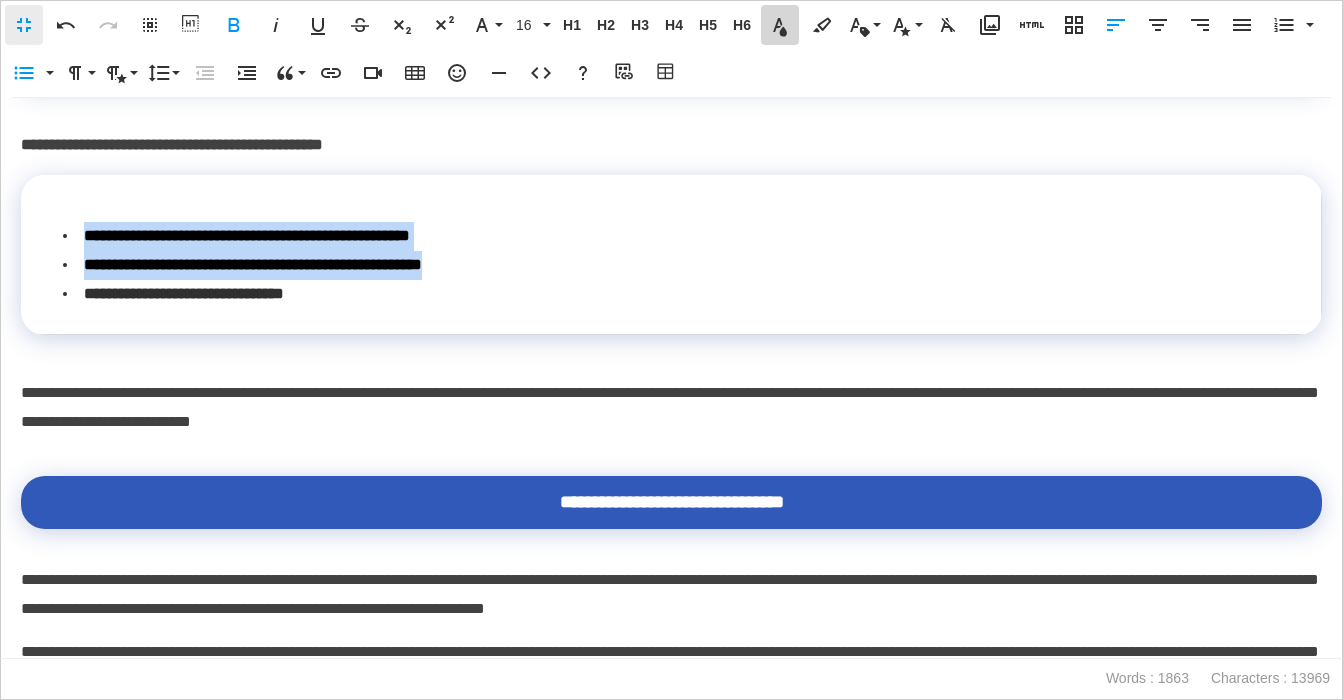click on "Text Color" at bounding box center [780, 25] 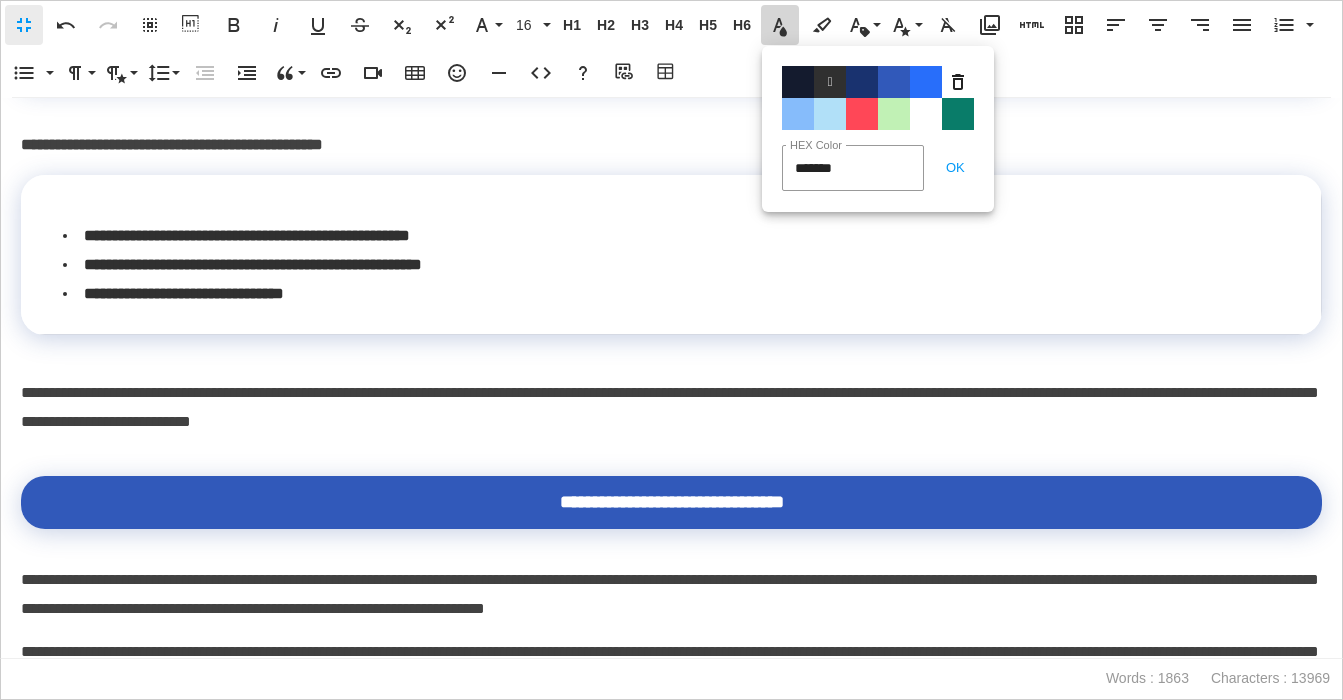 drag, startPoint x: 864, startPoint y: 87, endPoint x: 704, endPoint y: 167, distance: 178.88544 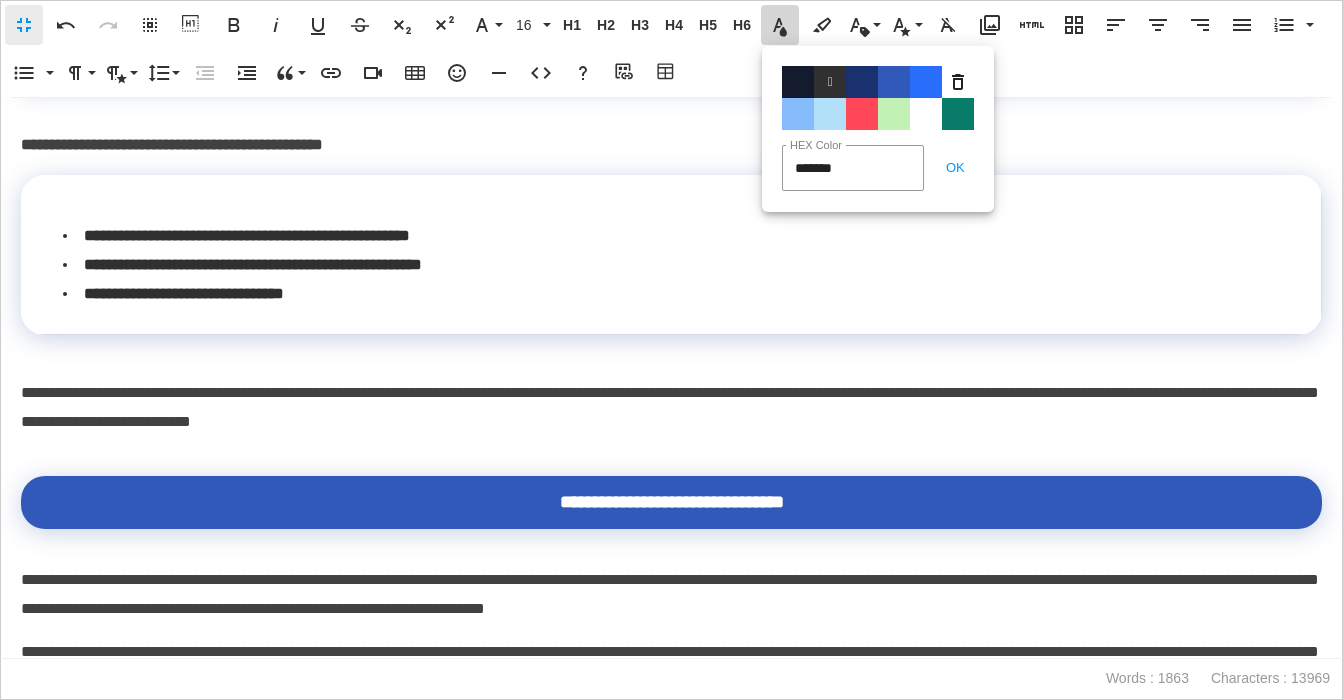 click on "Color#19326F" at bounding box center (862, 82) 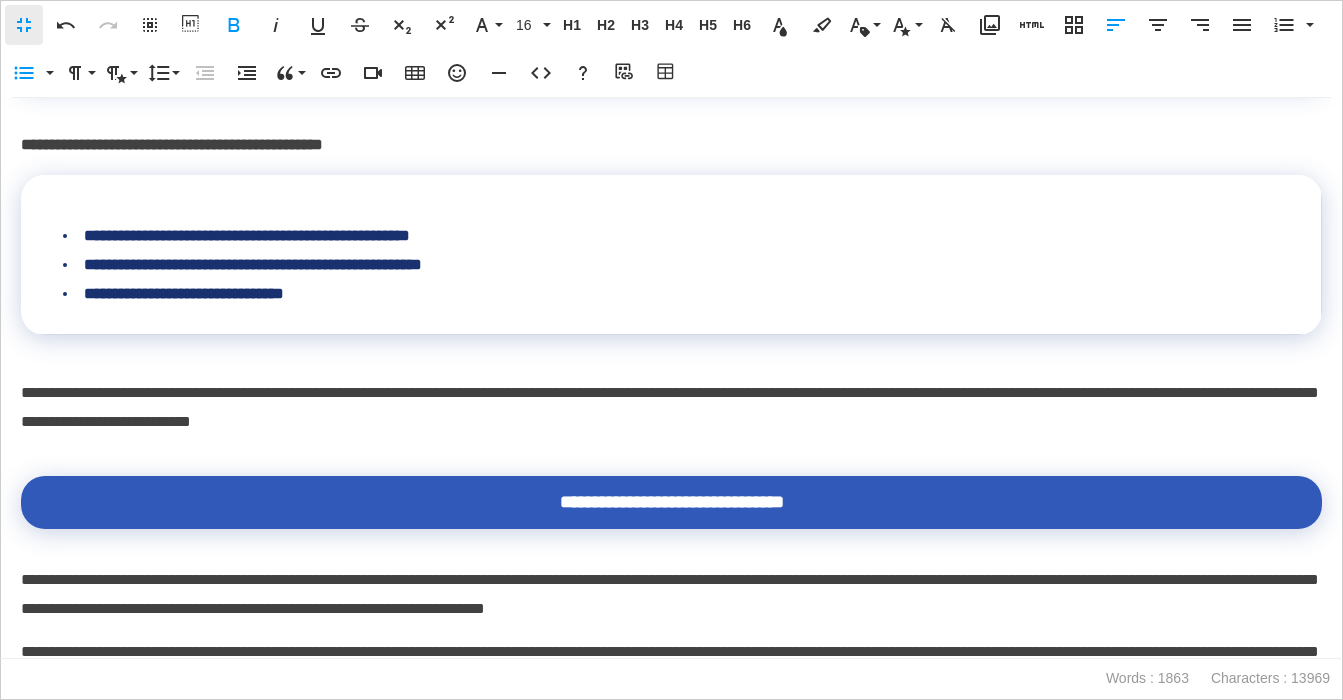 click on "**********" at bounding box center (671, 145) 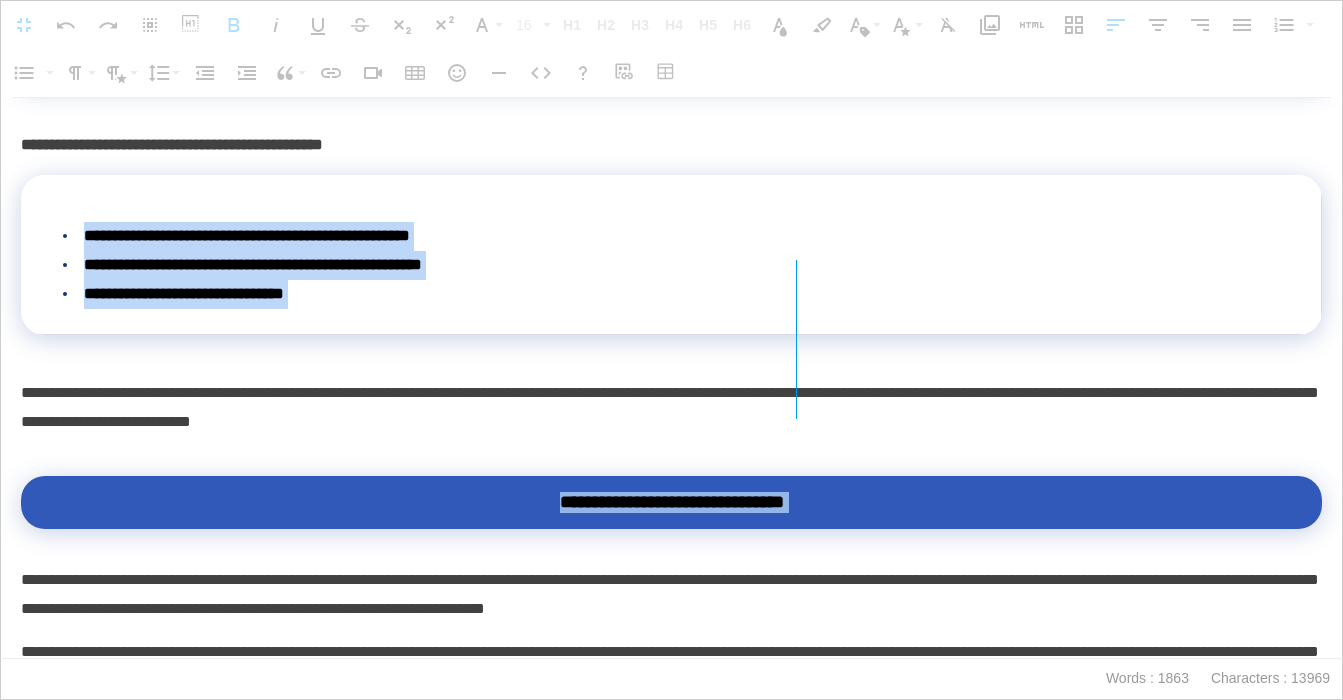 drag, startPoint x: 1319, startPoint y: 298, endPoint x: 795, endPoint y: 292, distance: 524.03436 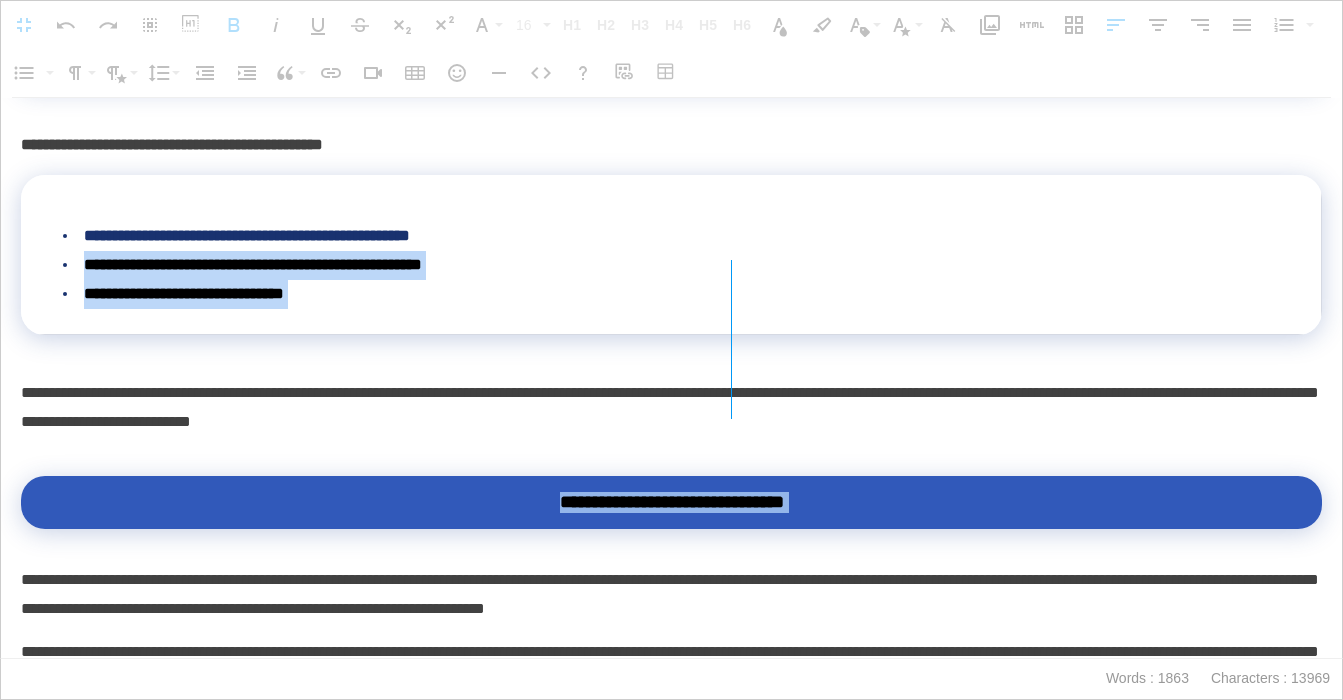 drag, startPoint x: 1320, startPoint y: 311, endPoint x: 730, endPoint y: 303, distance: 590.05426 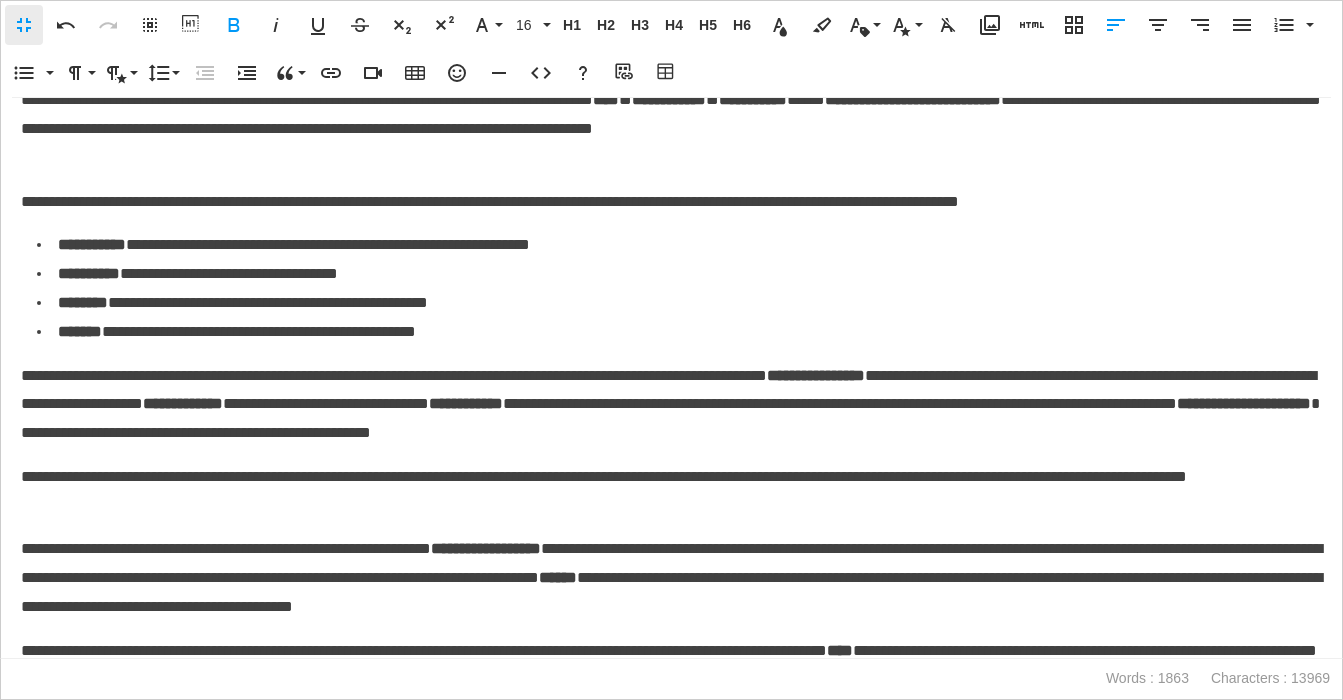scroll, scrollTop: 5641, scrollLeft: 0, axis: vertical 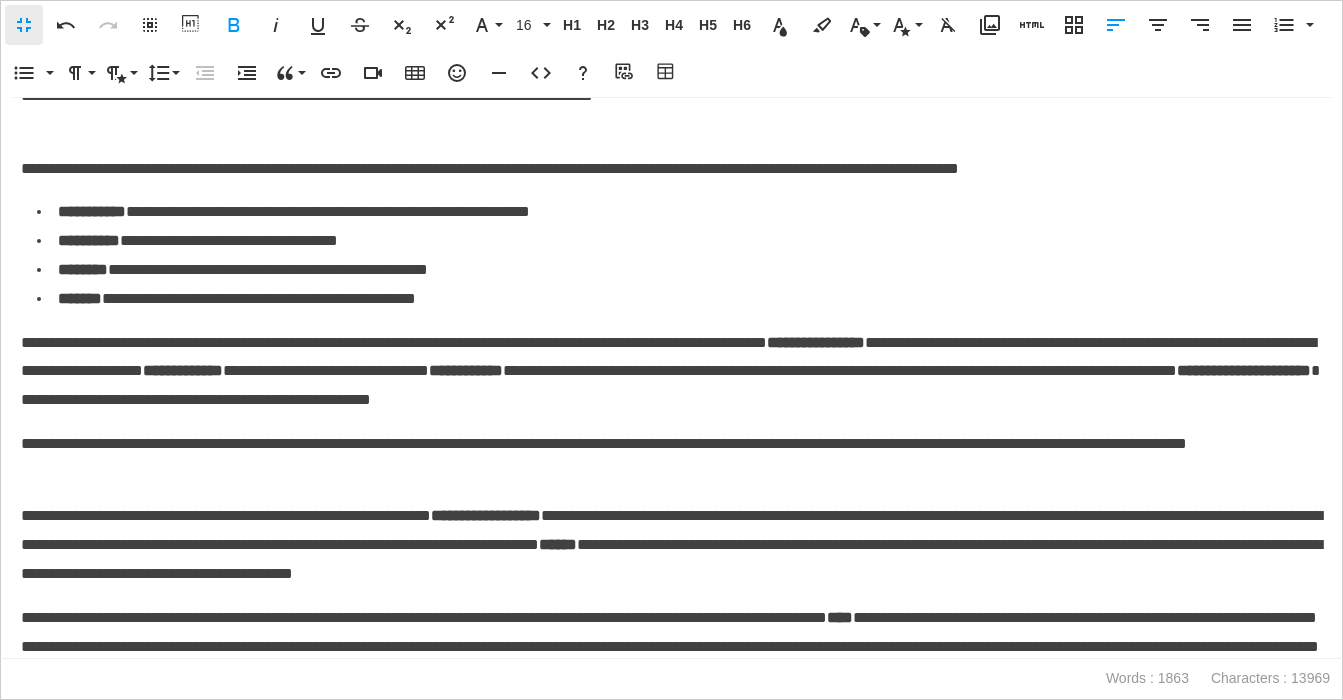 drag, startPoint x: 1255, startPoint y: 230, endPoint x: 1240, endPoint y: 245, distance: 21.213203 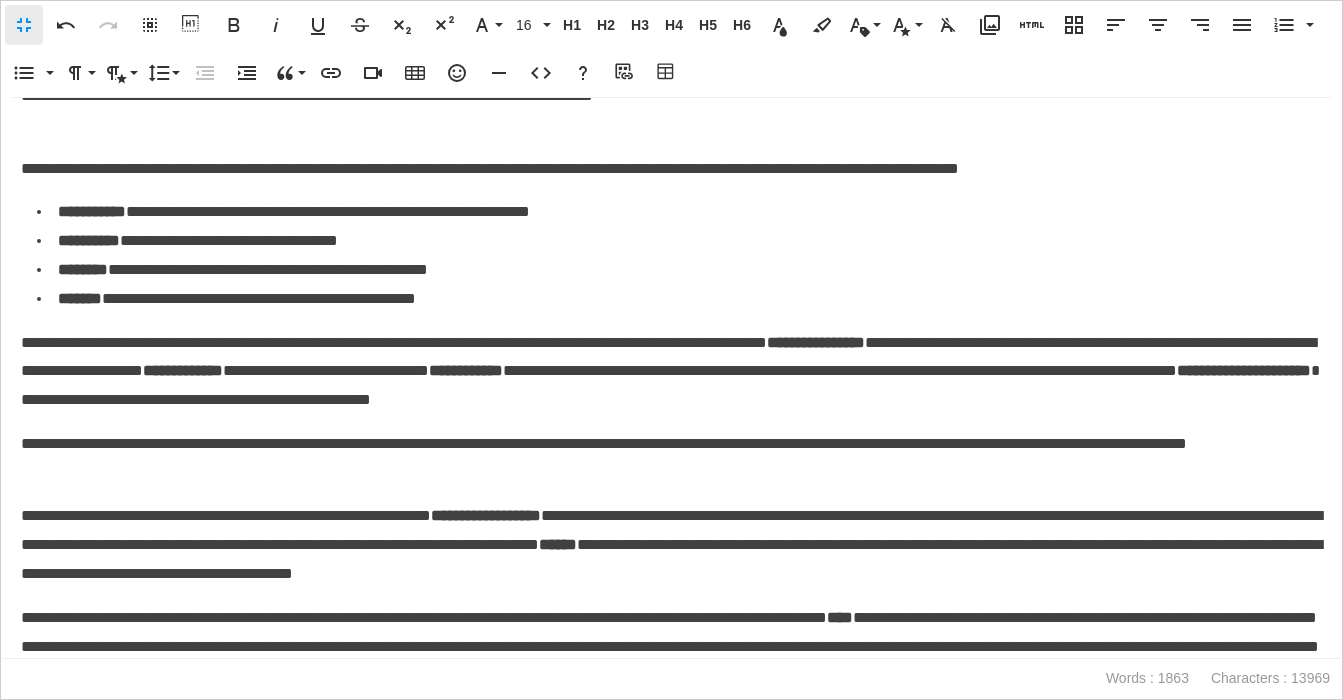 click on "**********" at bounding box center [671, 169] 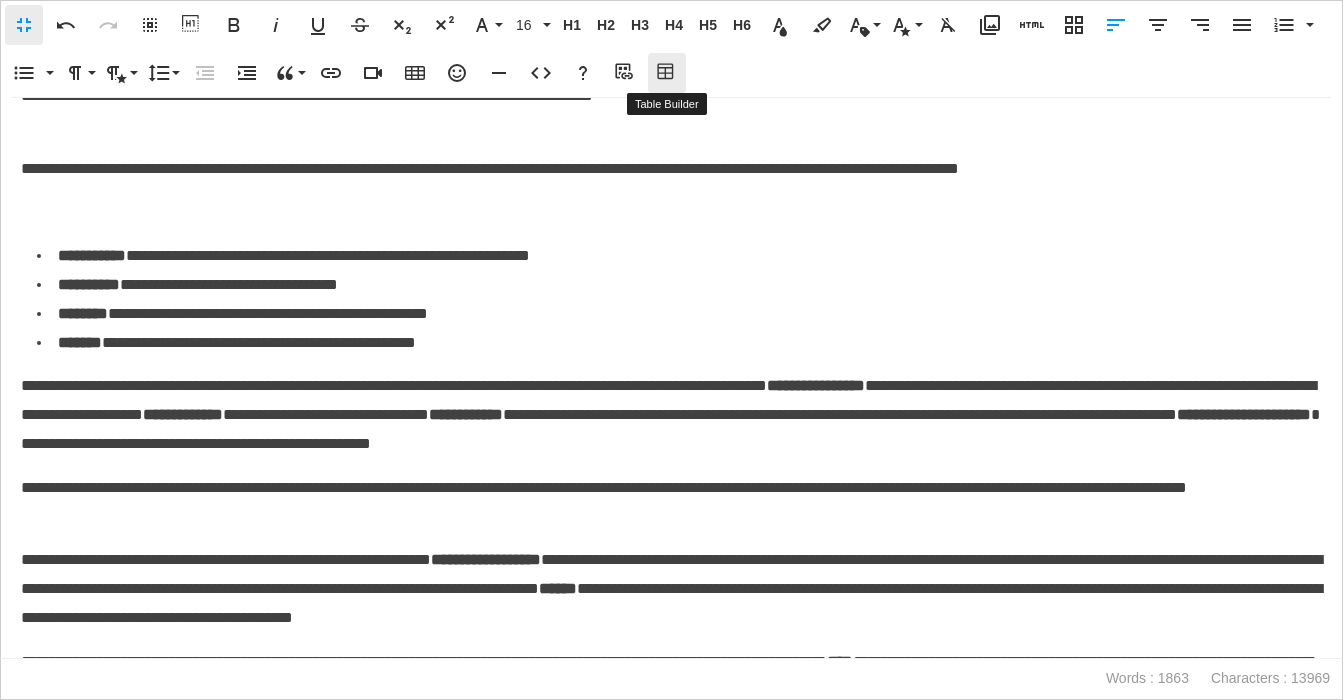 click 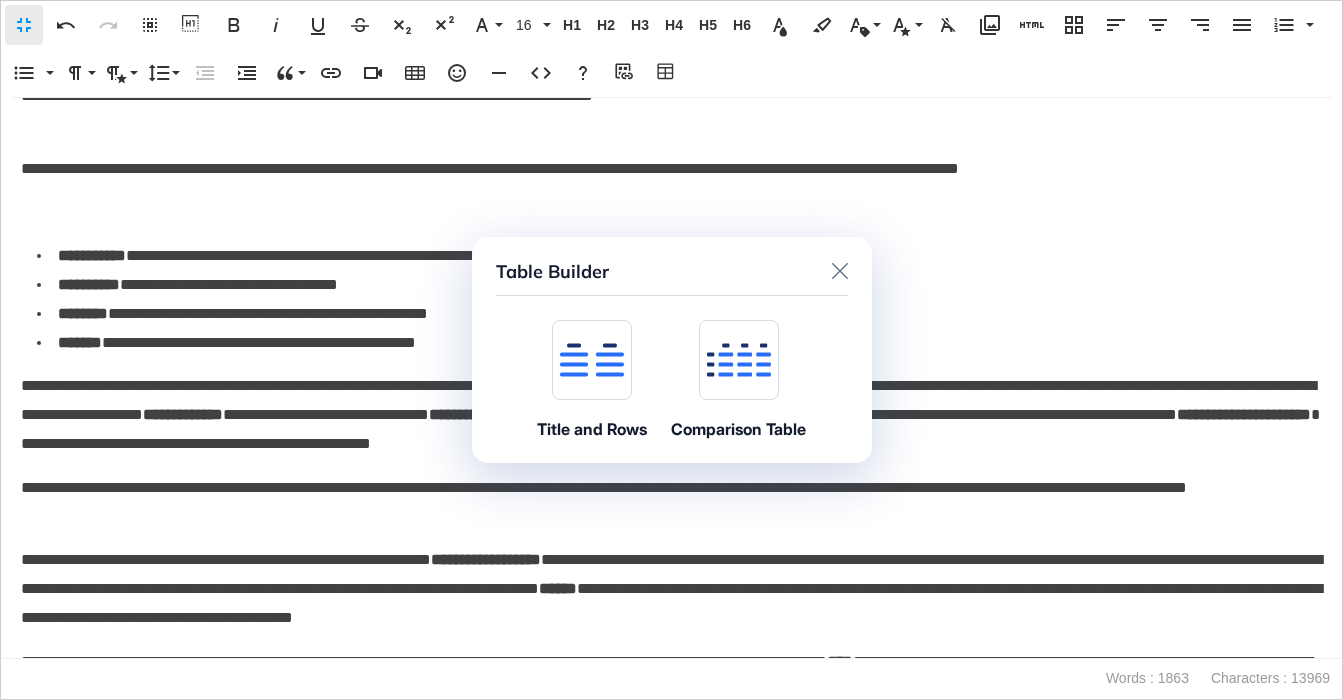 drag, startPoint x: 579, startPoint y: 375, endPoint x: 595, endPoint y: 372, distance: 16.27882 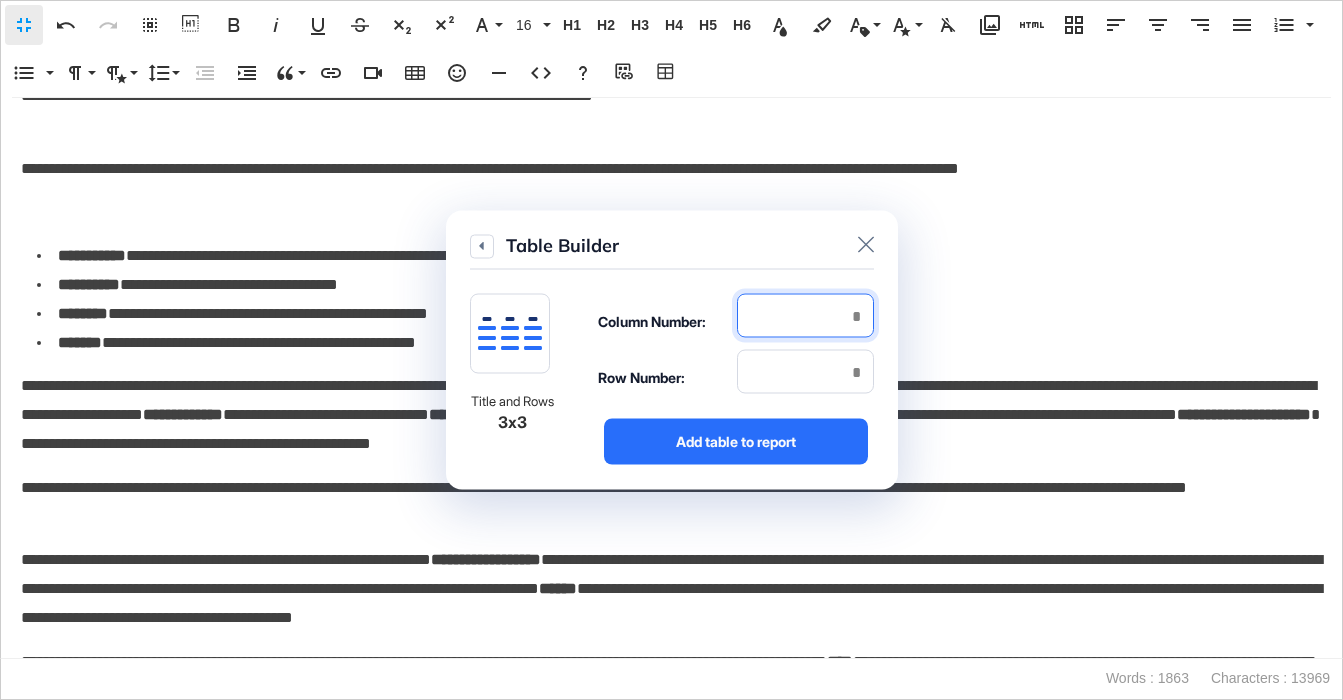 click at bounding box center (805, 316) 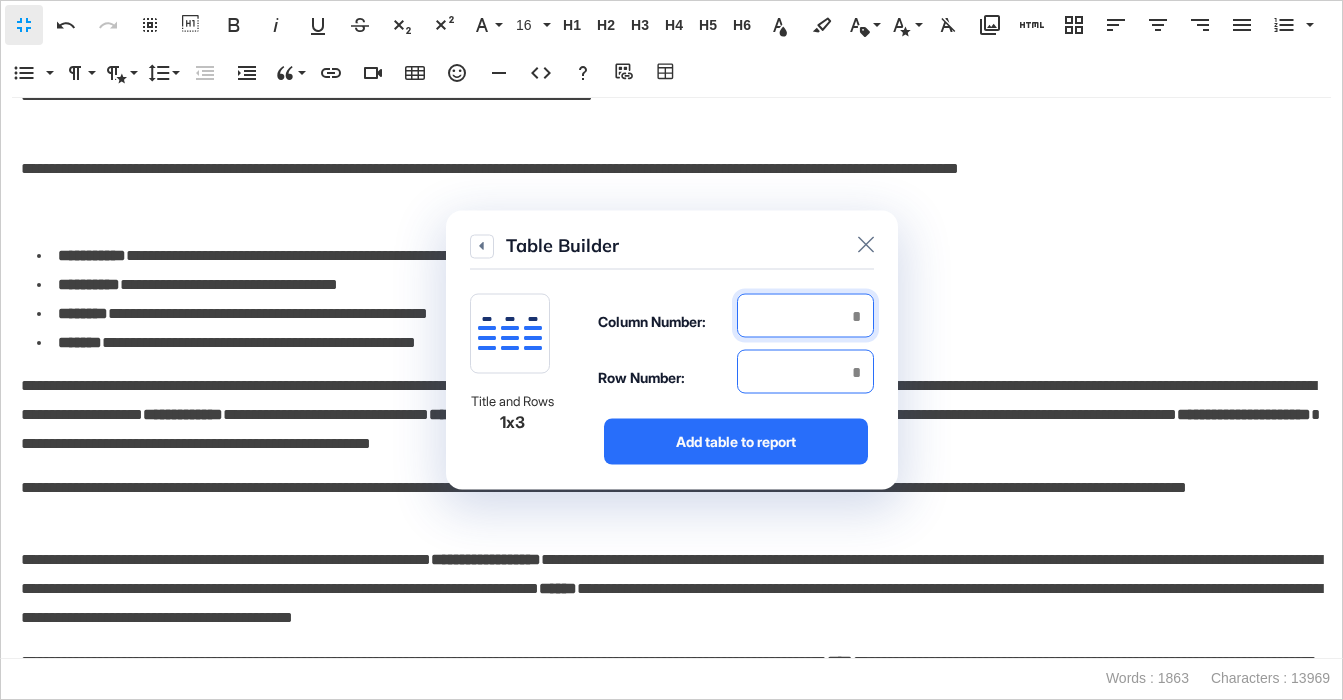 type on "*" 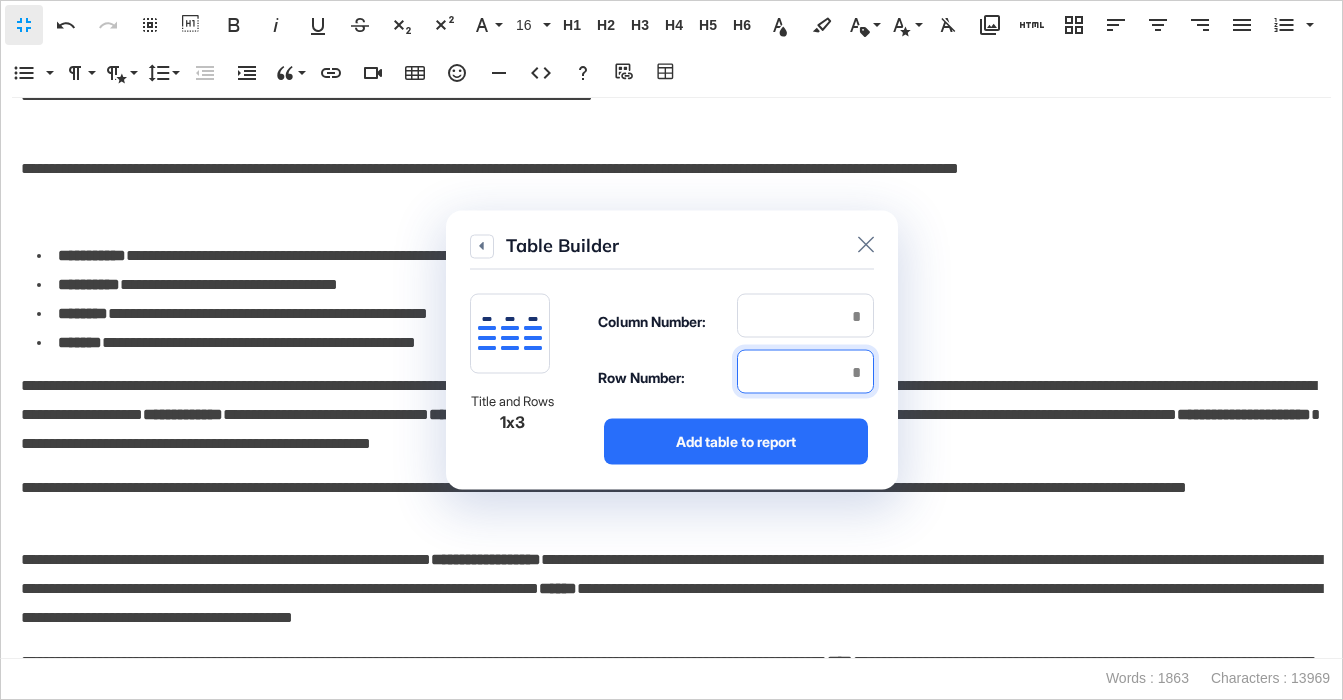 click at bounding box center [805, 372] 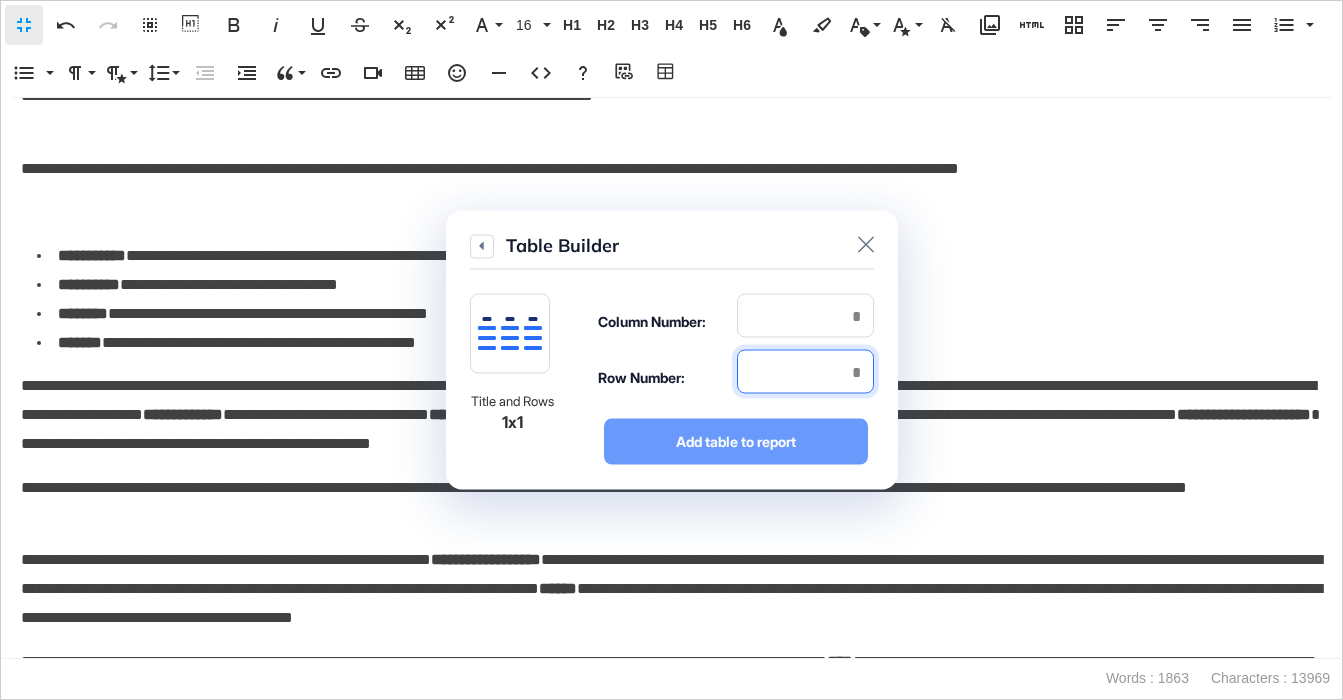 type on "*" 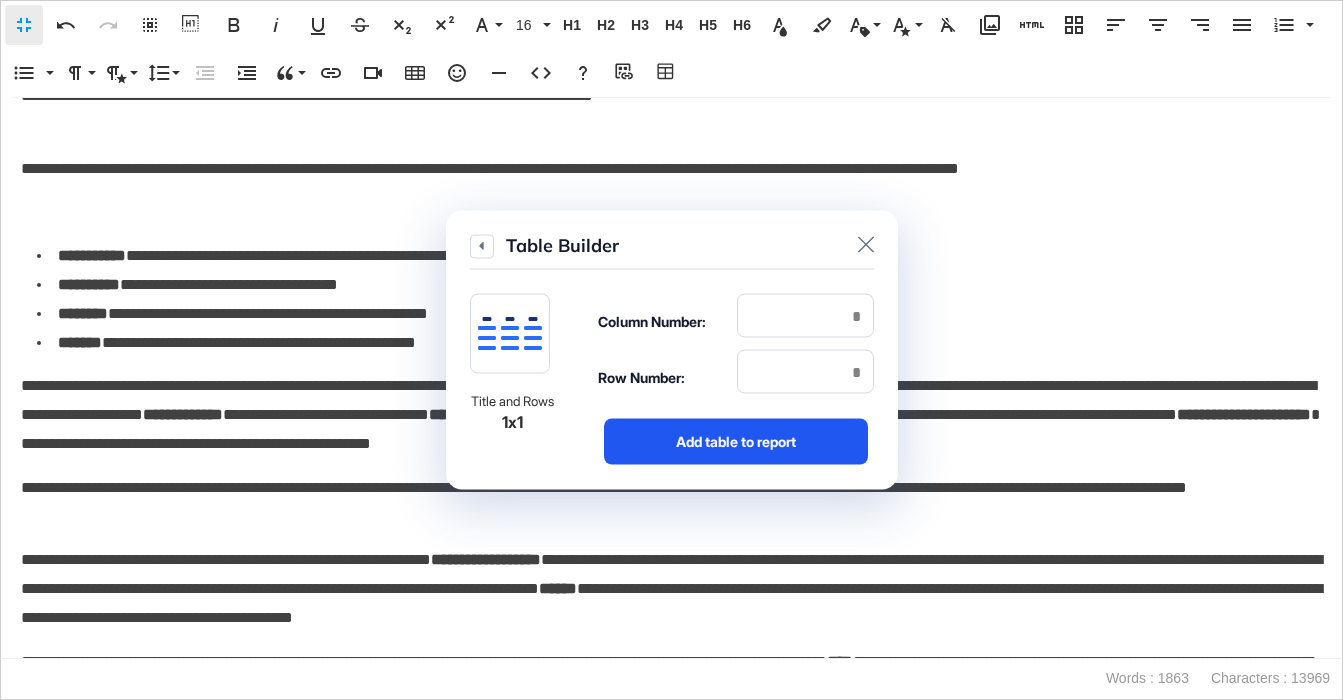 click on "Add table to report" at bounding box center [736, 442] 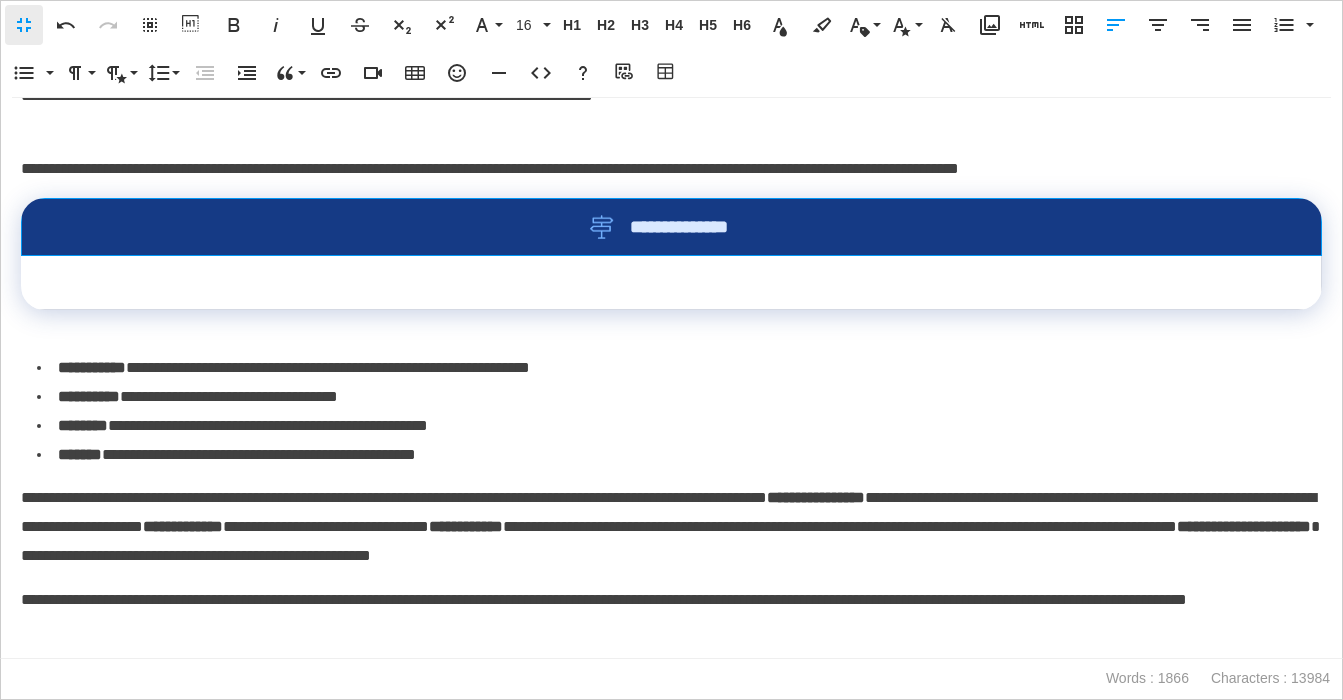 click on "**********" at bounding box center [671, 227] 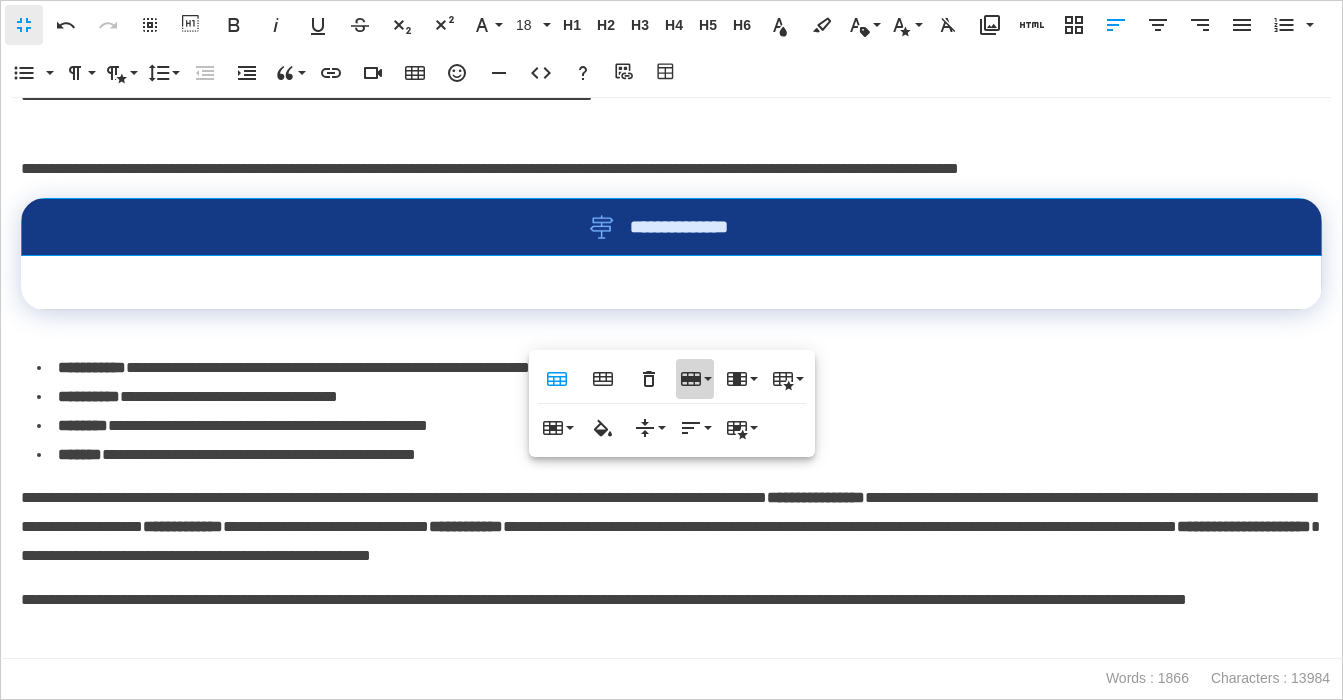 click 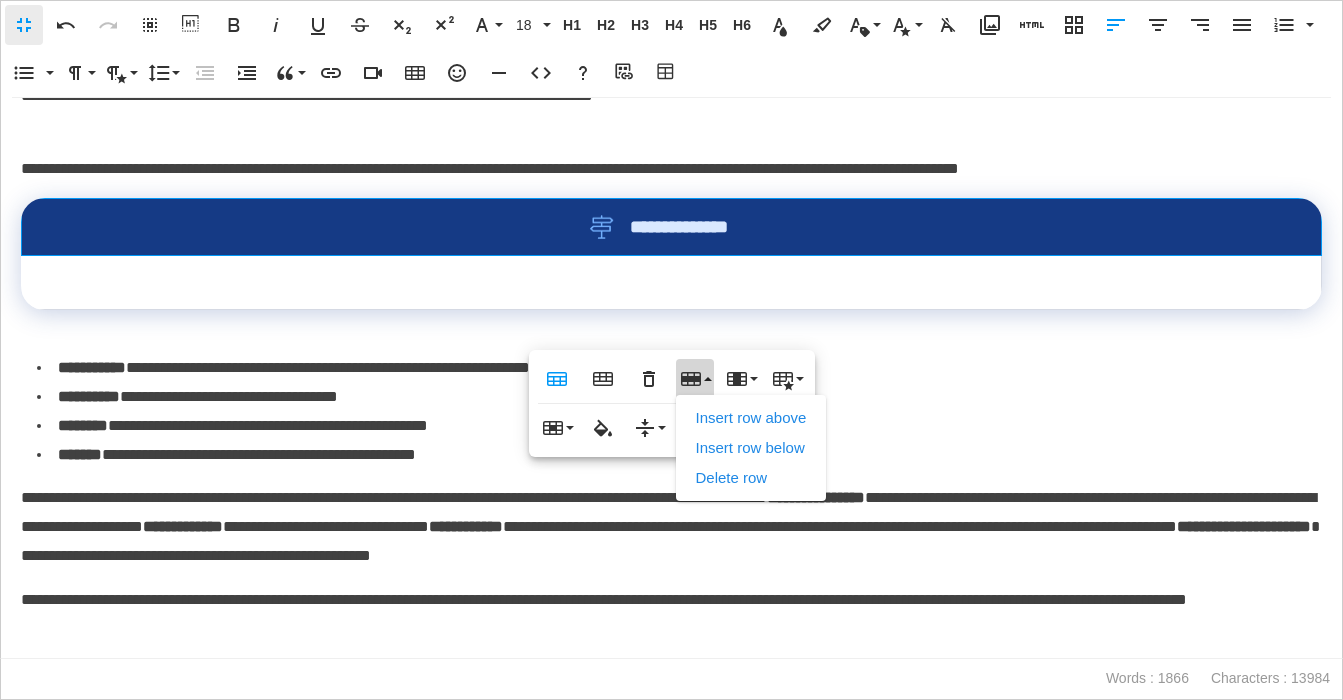 drag, startPoint x: 714, startPoint y: 486, endPoint x: 706, endPoint y: 478, distance: 11.313708 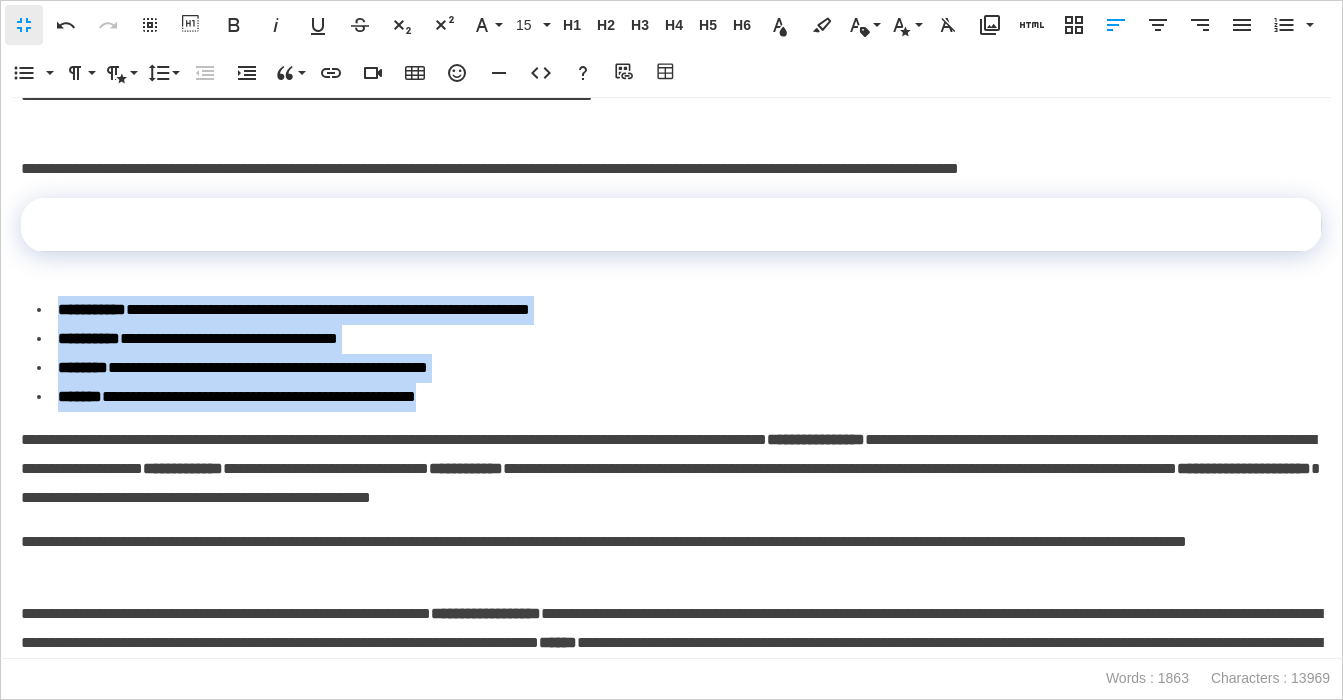 drag, startPoint x: 552, startPoint y: 482, endPoint x: 36, endPoint y: 384, distance: 525.22375 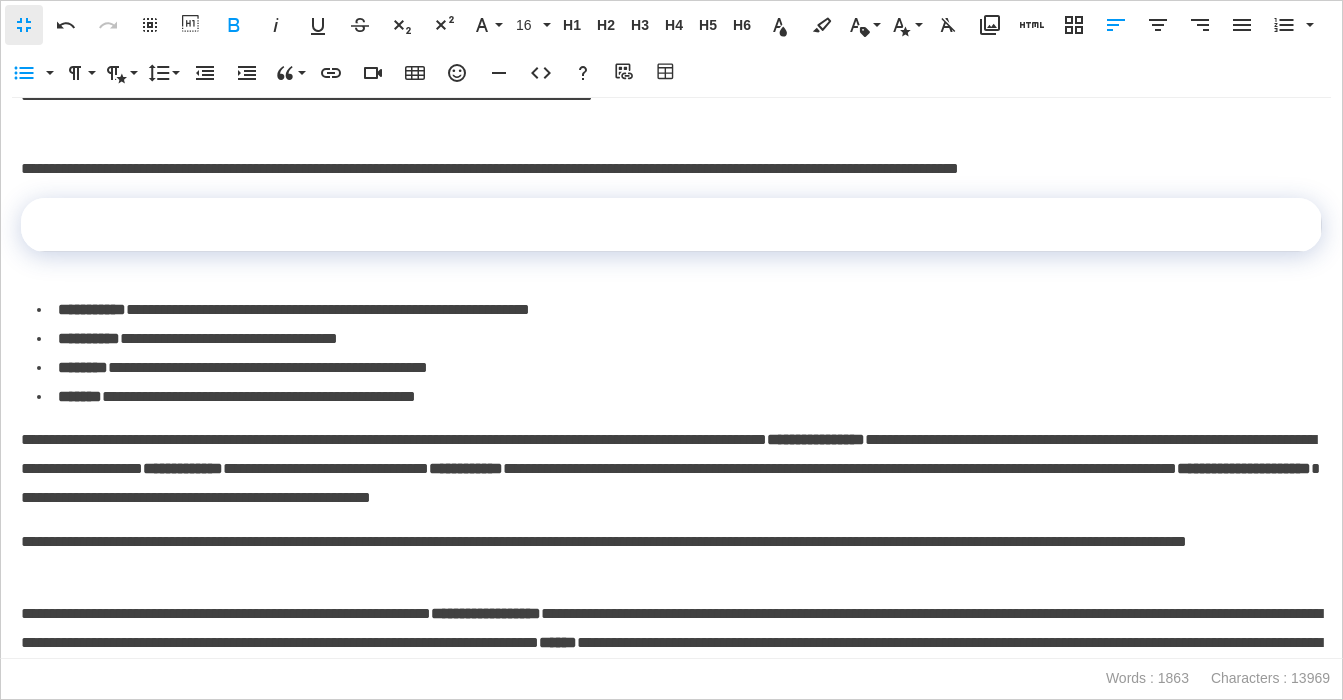 click at bounding box center [671, 225] 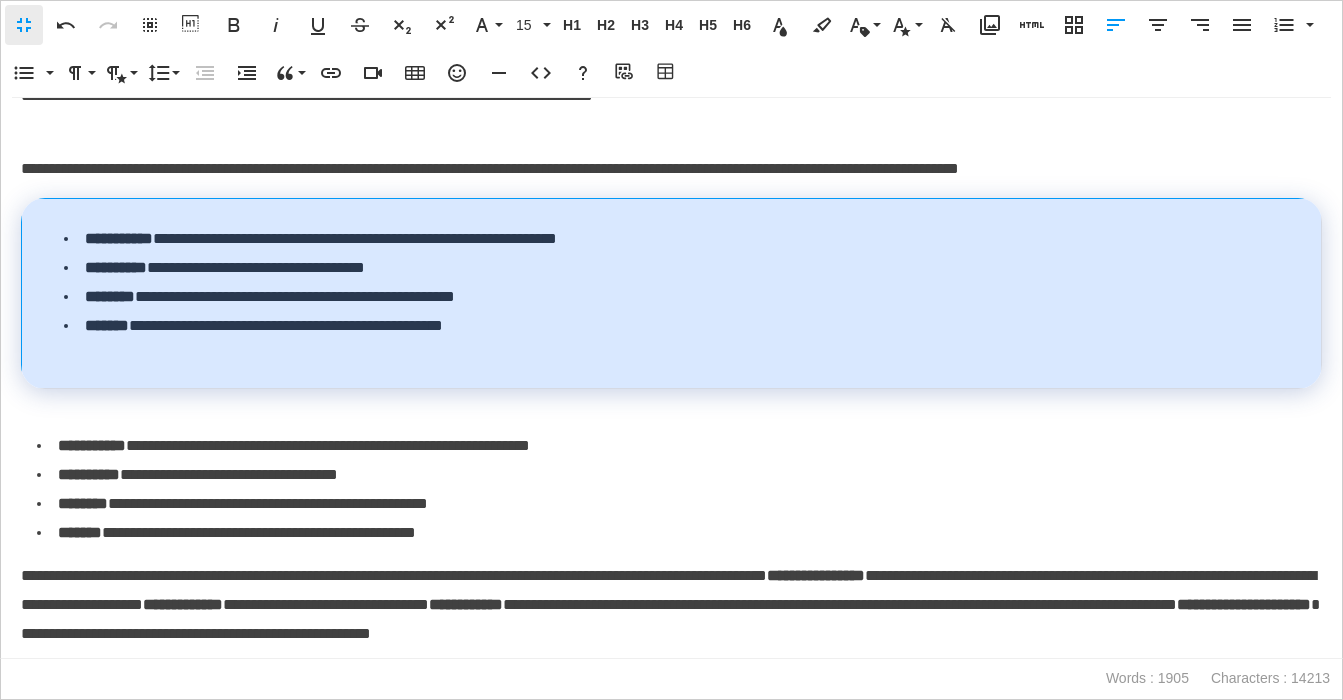 click on "**********" at bounding box center (672, 293) 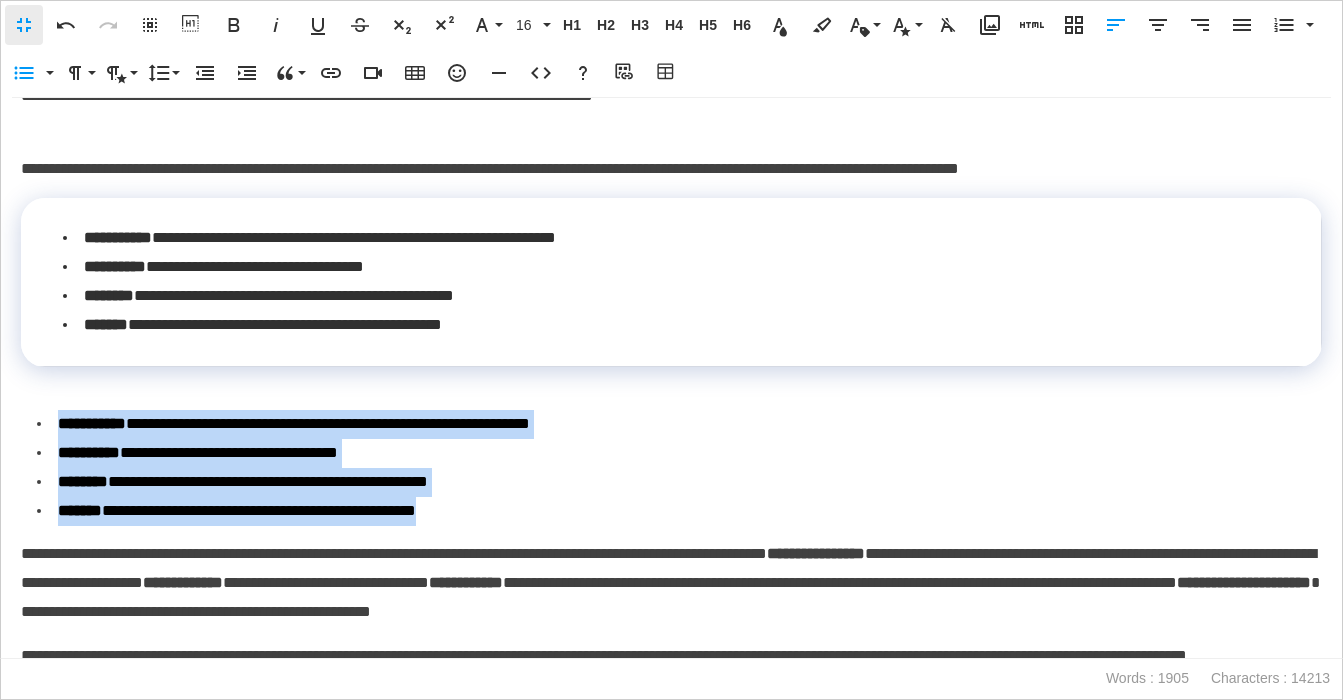 drag, startPoint x: 544, startPoint y: 603, endPoint x: 38, endPoint y: 516, distance: 513.4248 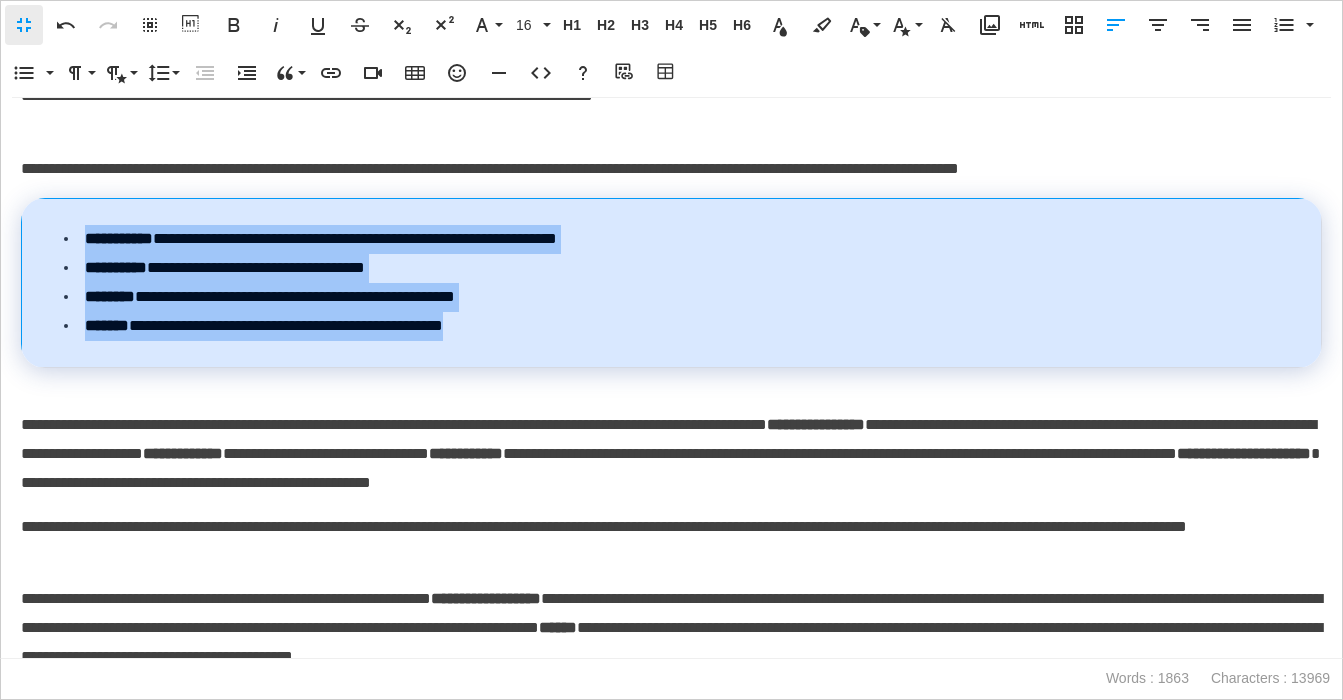 drag, startPoint x: 558, startPoint y: 411, endPoint x: 73, endPoint y: 327, distance: 492.2205 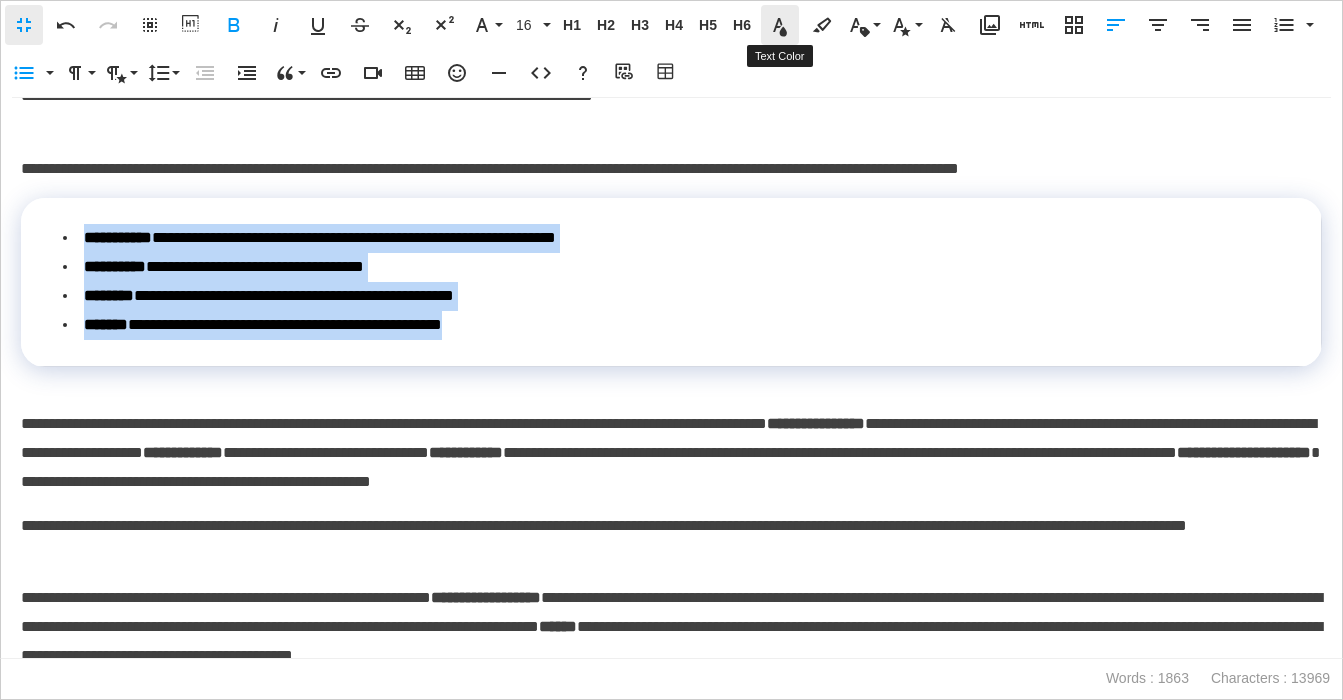 click 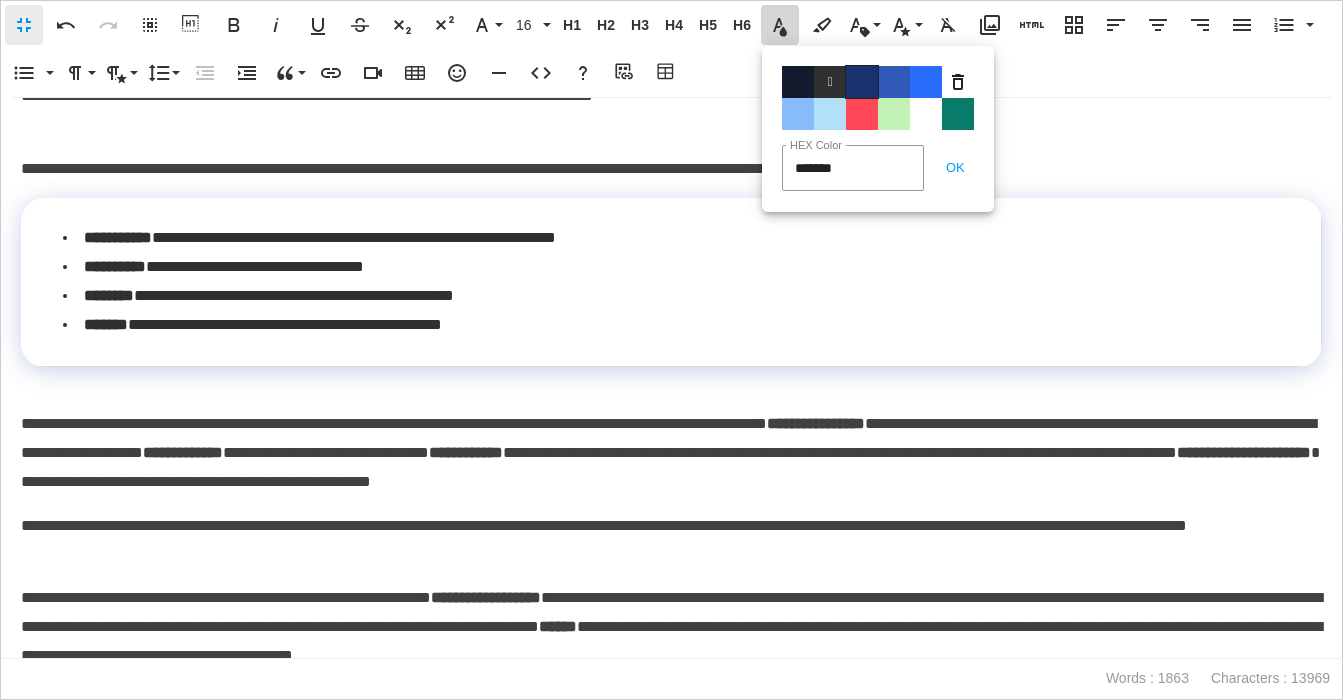 click on "Color#19326F" at bounding box center [862, 82] 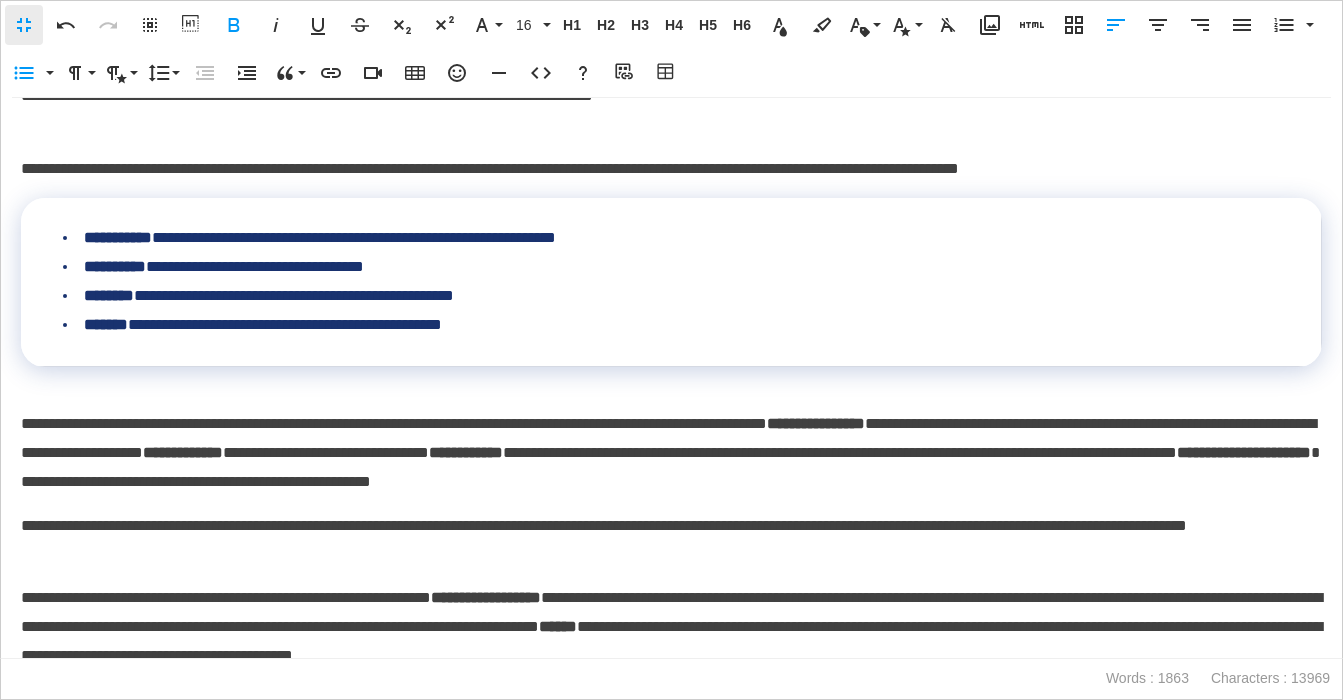 click on "**********" at bounding box center (671, 81) 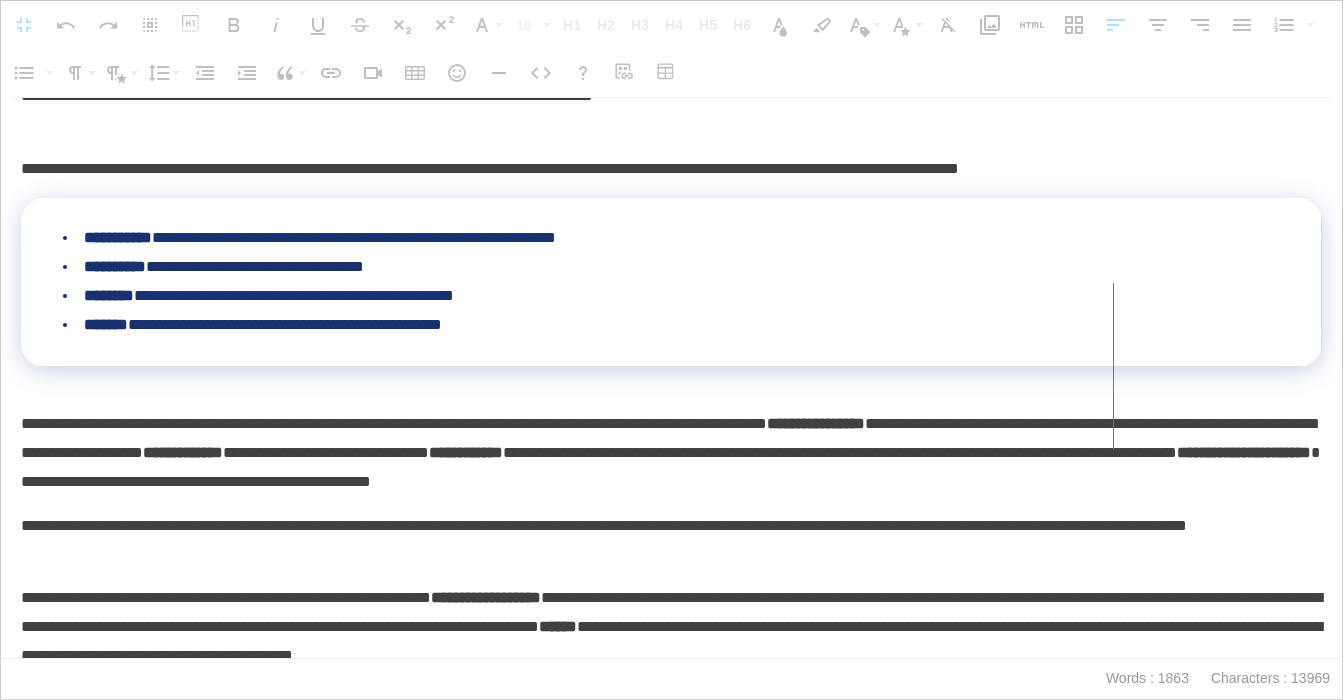 drag, startPoint x: 1320, startPoint y: 355, endPoint x: 942, endPoint y: 295, distance: 382.73227 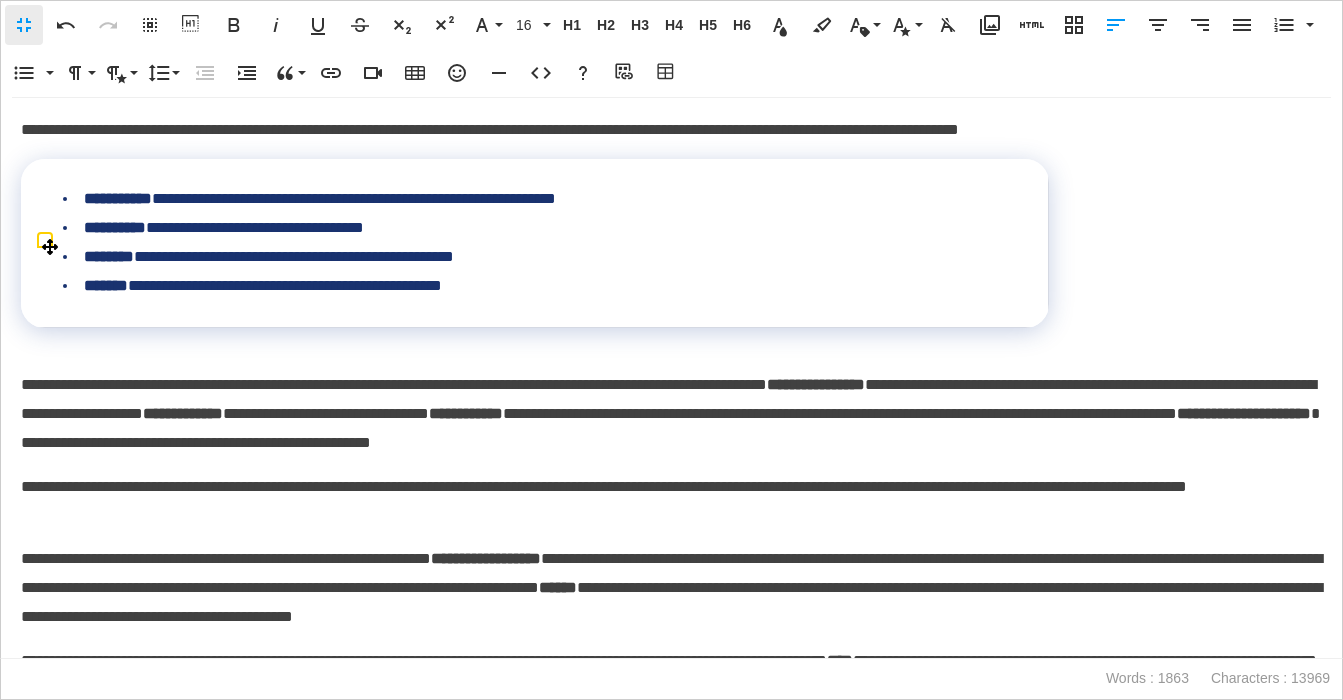 scroll, scrollTop: 5725, scrollLeft: 0, axis: vertical 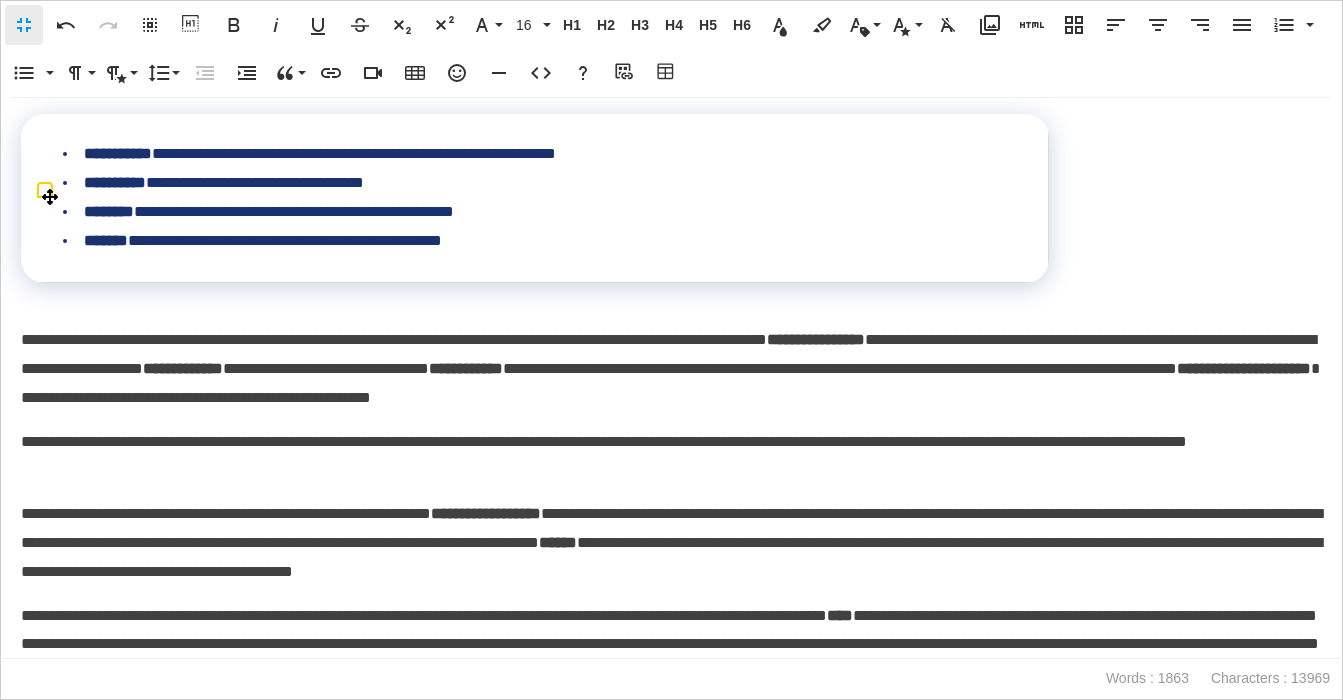 drag, startPoint x: 1049, startPoint y: 267, endPoint x: 970, endPoint y: 252, distance: 80.411446 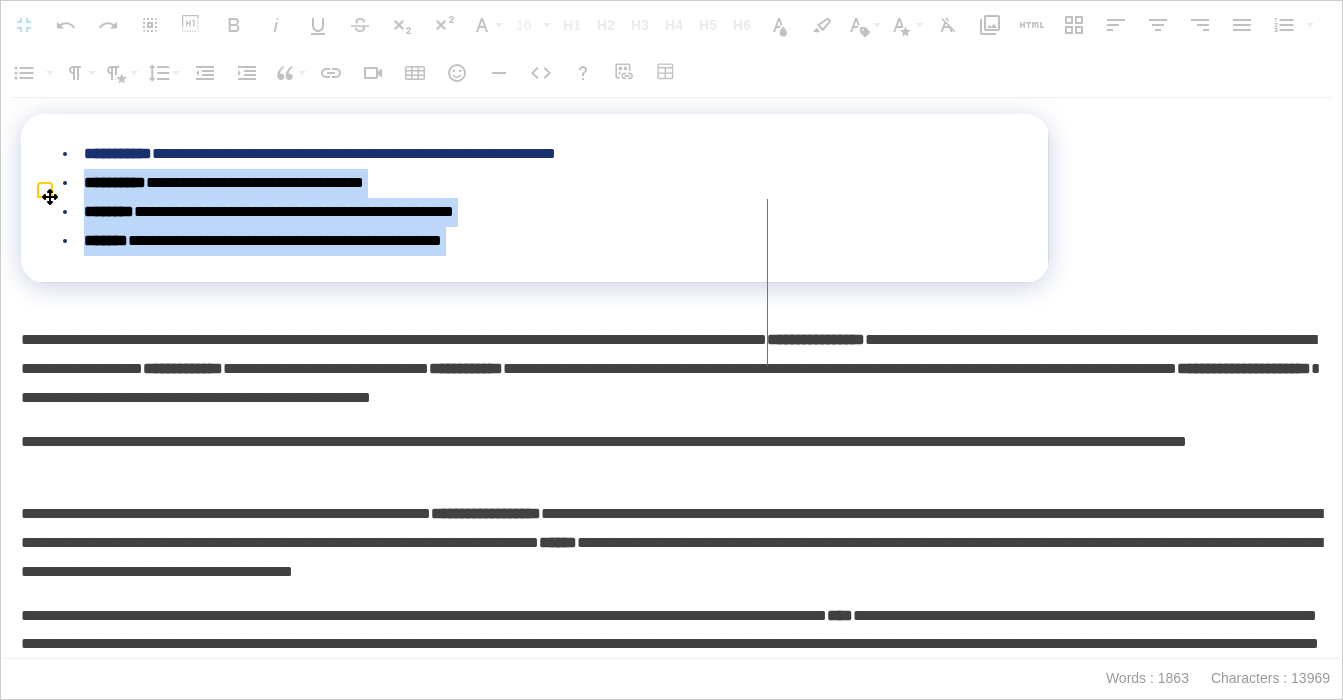 drag, startPoint x: 1048, startPoint y: 243, endPoint x: 766, endPoint y: 242, distance: 282.00177 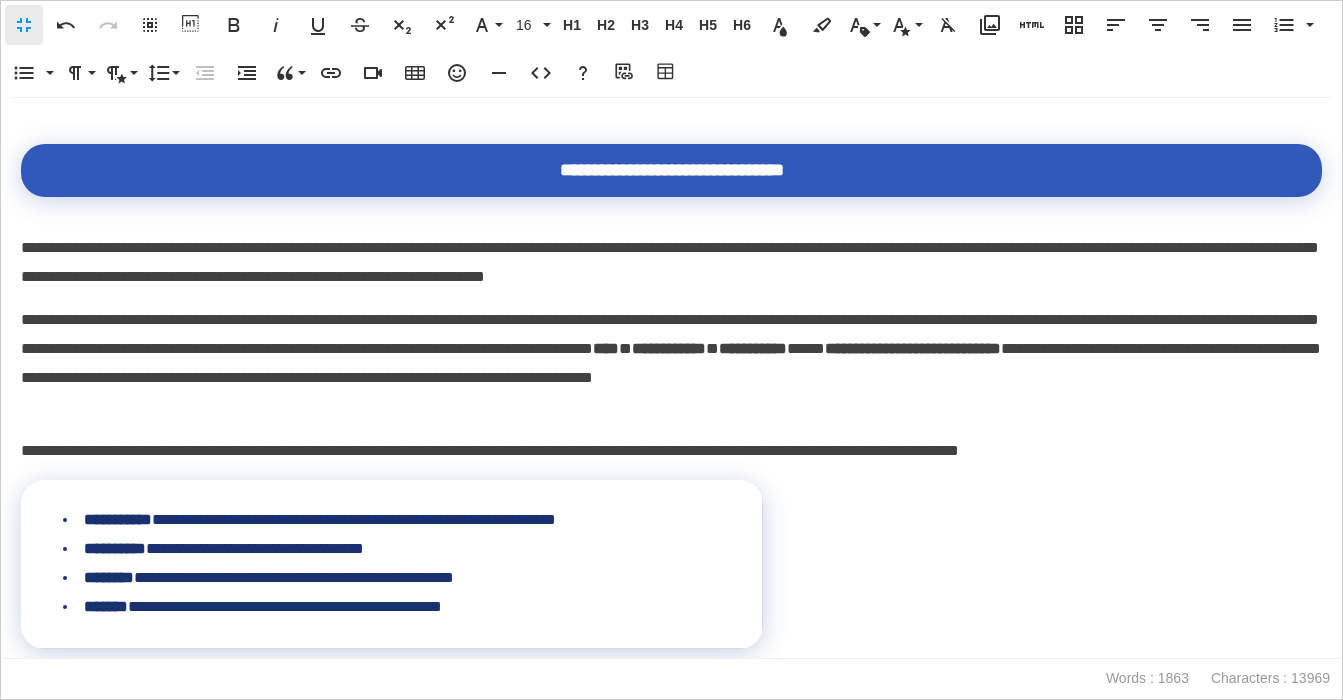 scroll, scrollTop: 5417, scrollLeft: 0, axis: vertical 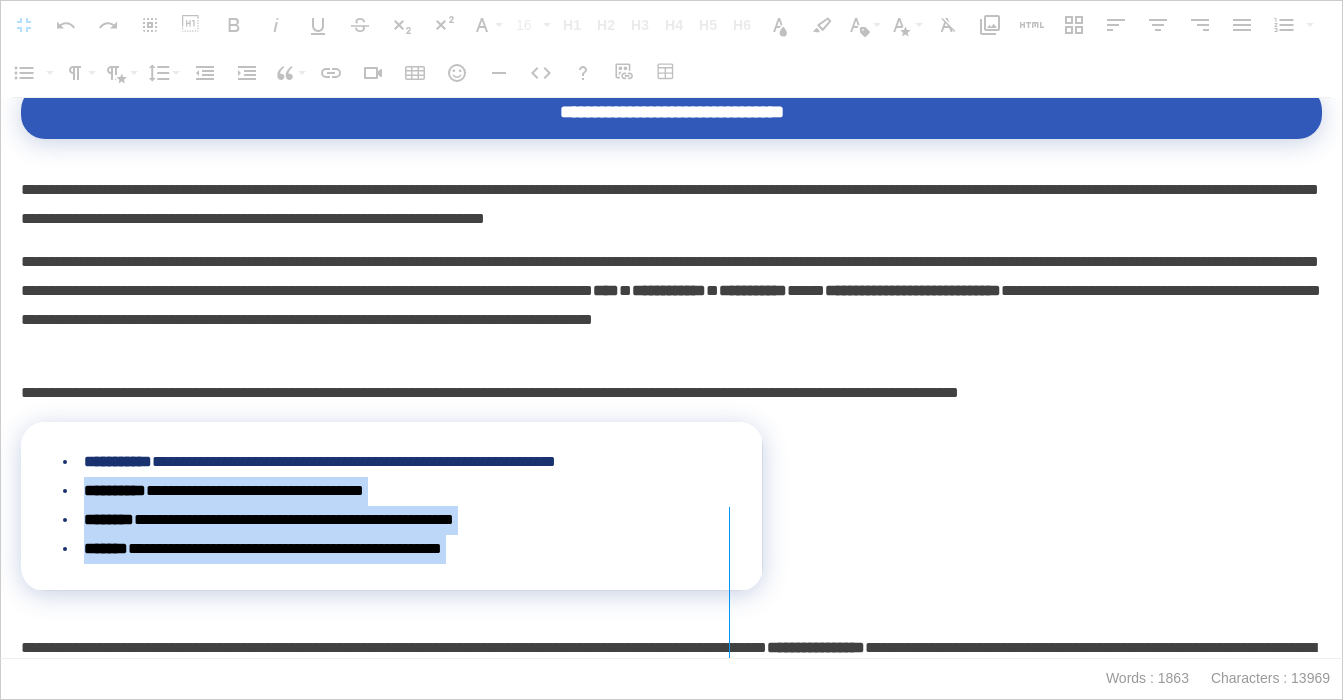 drag, startPoint x: 761, startPoint y: 541, endPoint x: 728, endPoint y: 538, distance: 33.13608 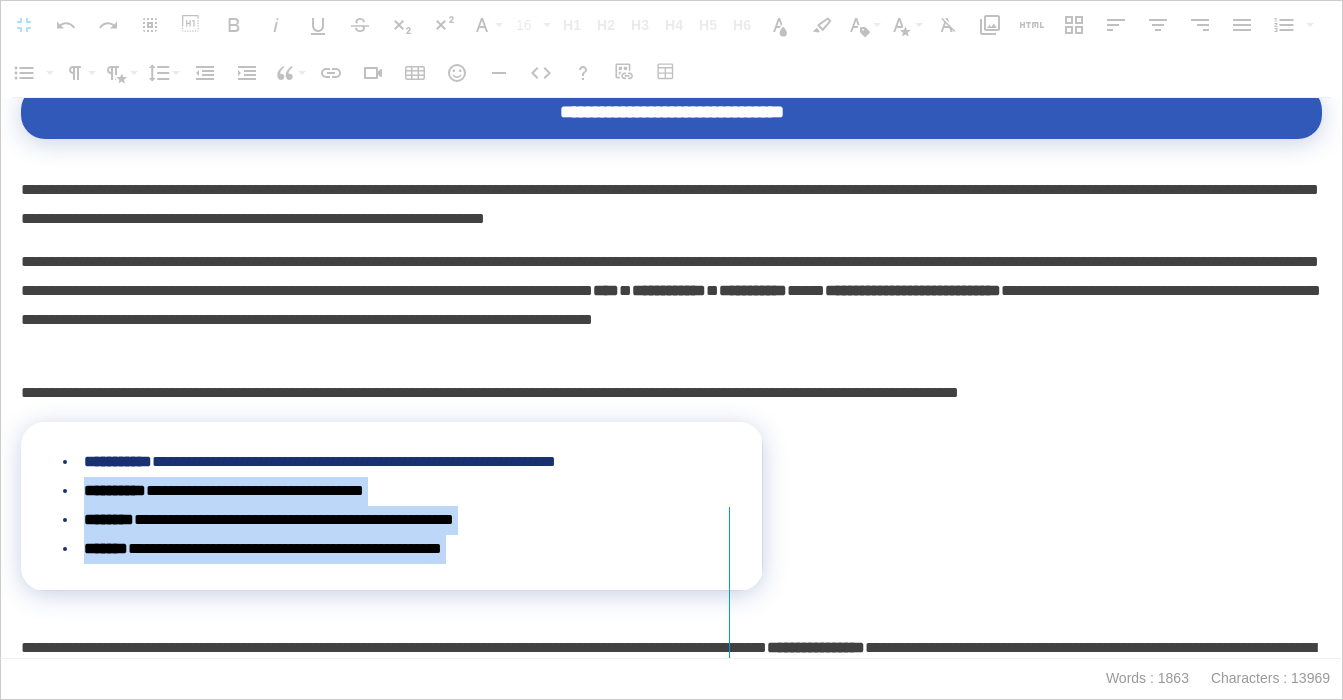 click at bounding box center [729, 590] 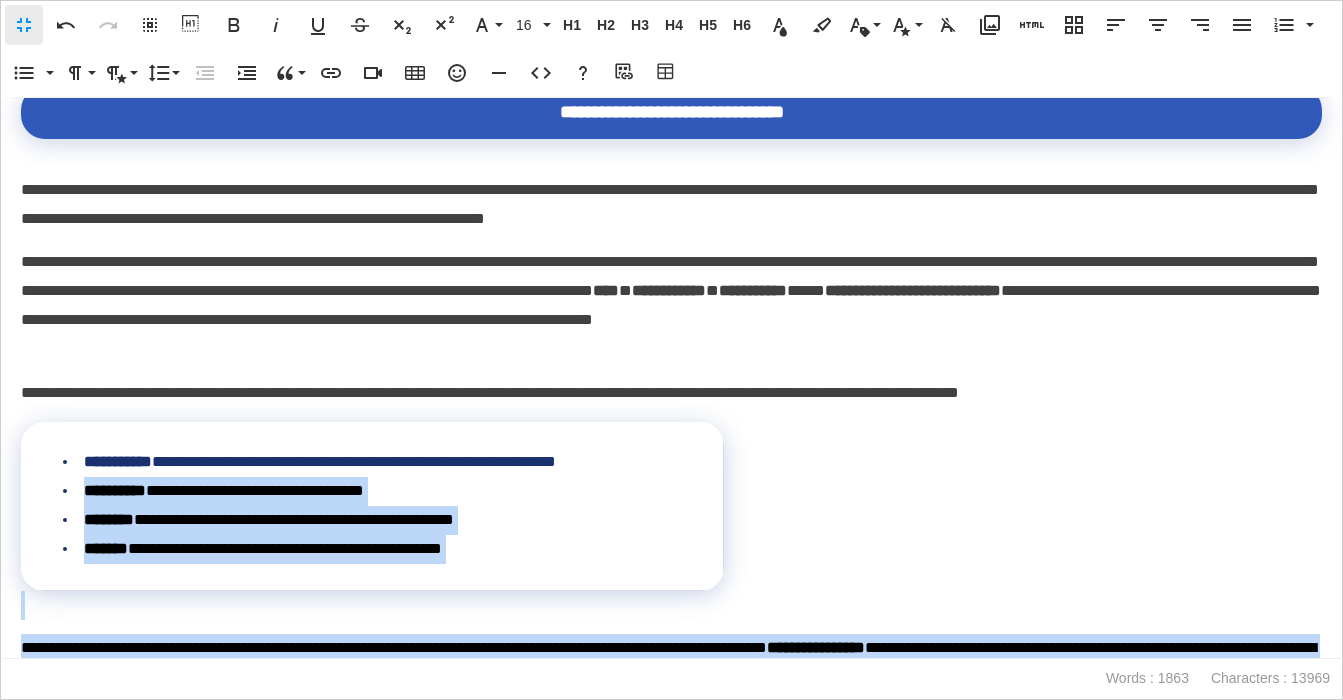 scroll, scrollTop: 6013, scrollLeft: 0, axis: vertical 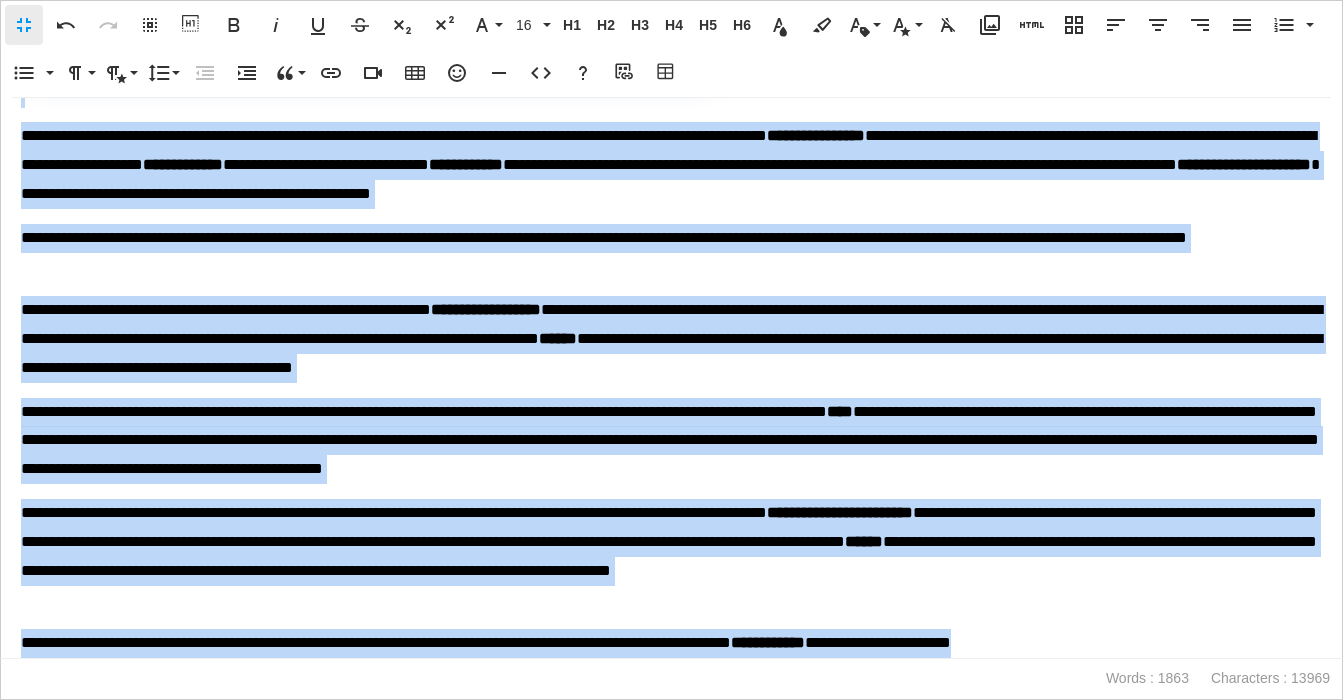 click on "**********" at bounding box center (671, 339) 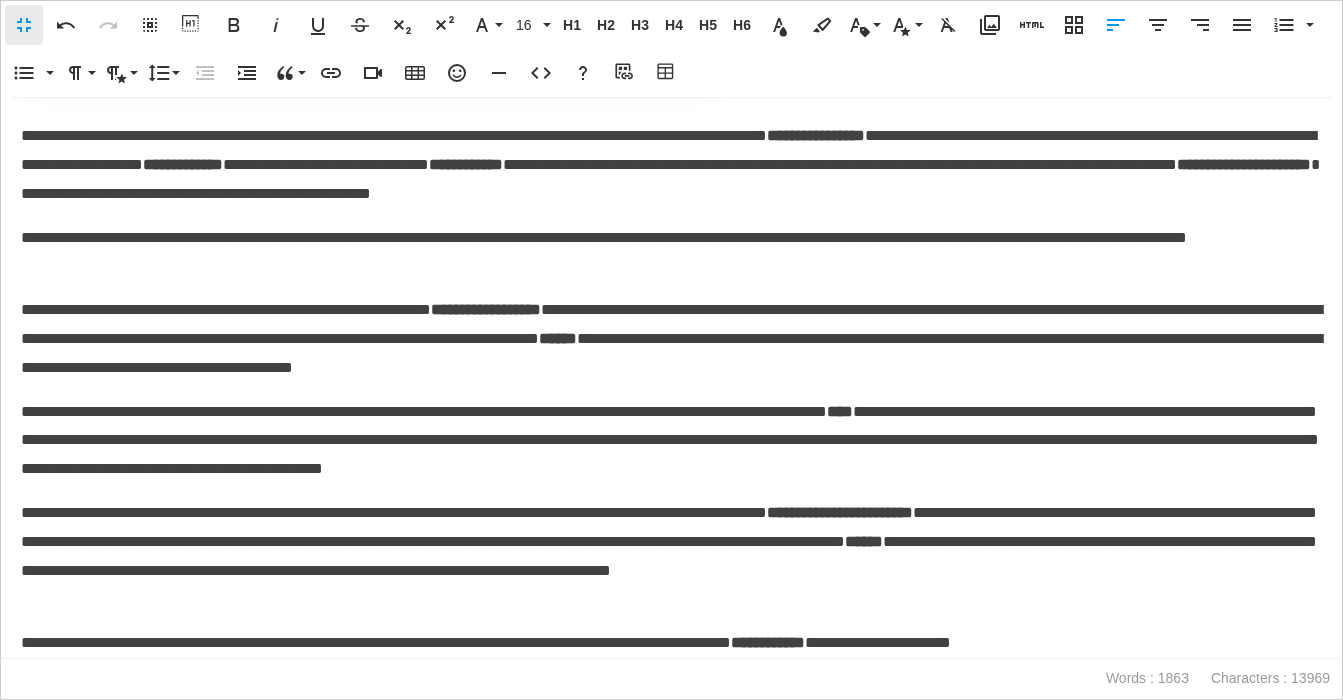 scroll, scrollTop: 5970, scrollLeft: 0, axis: vertical 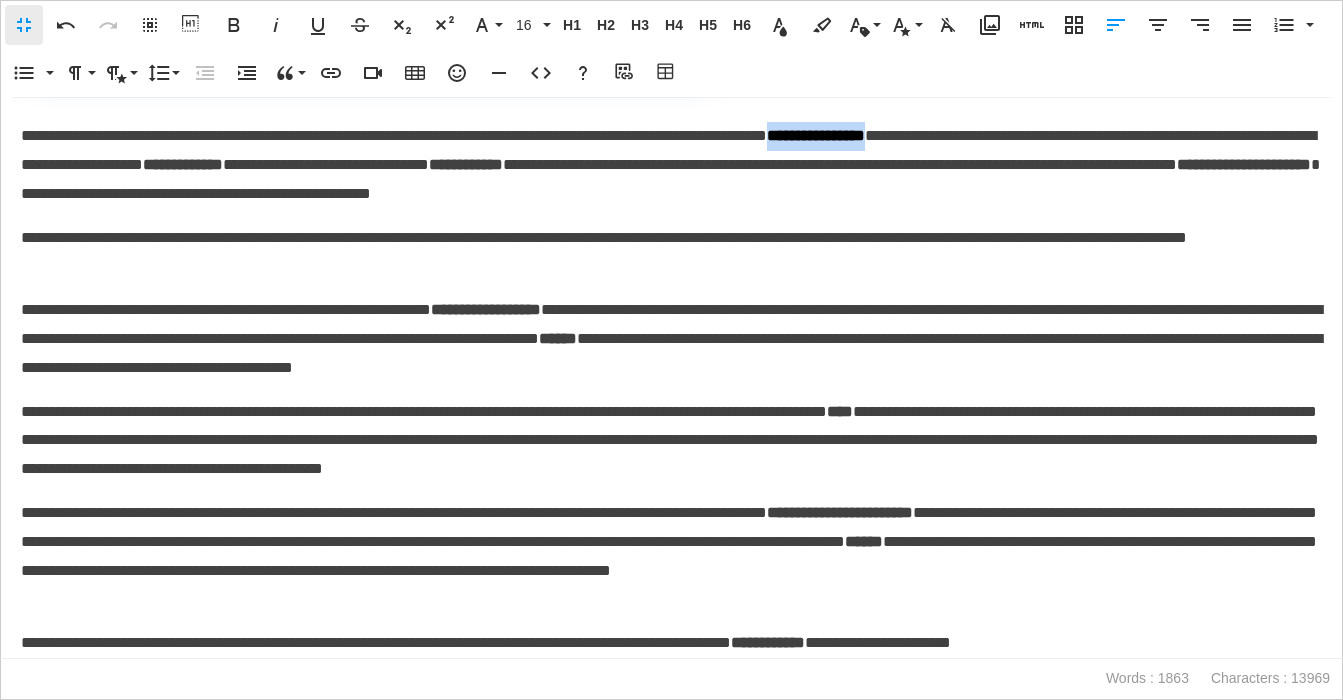 drag, startPoint x: 922, startPoint y: 178, endPoint x: 1051, endPoint y: 185, distance: 129.18979 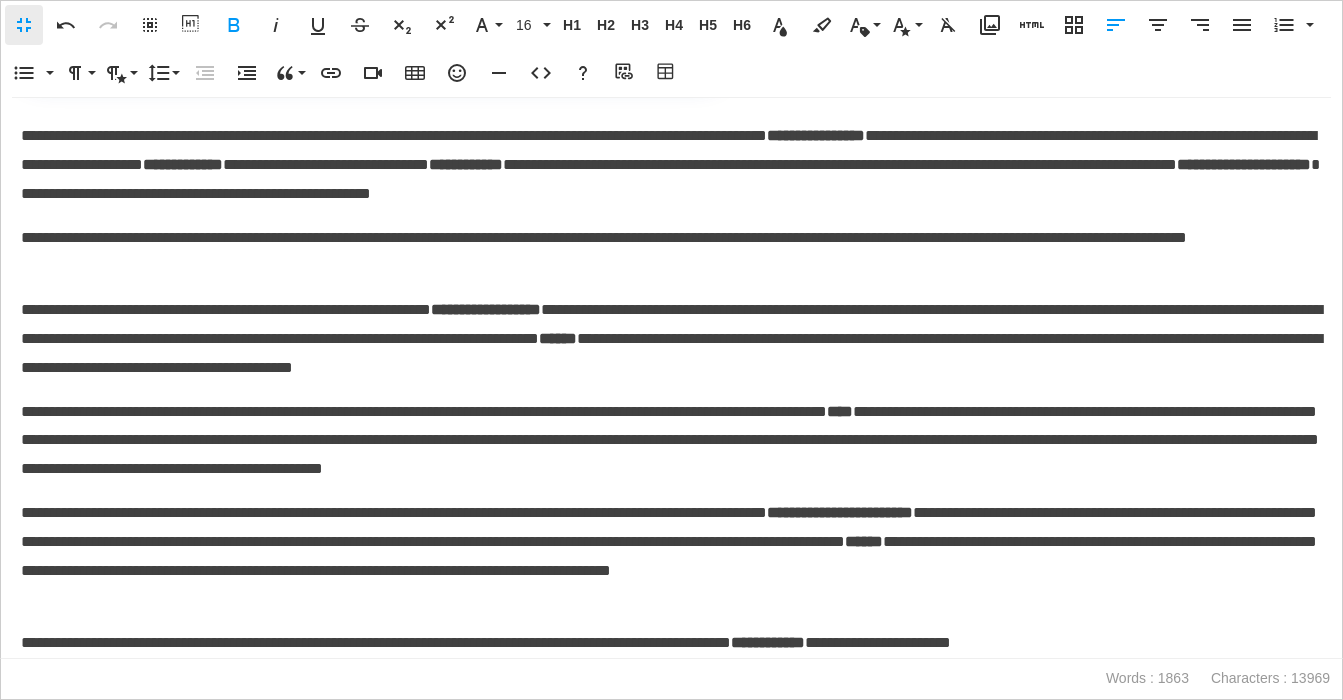 click on "**********" at bounding box center [671, 165] 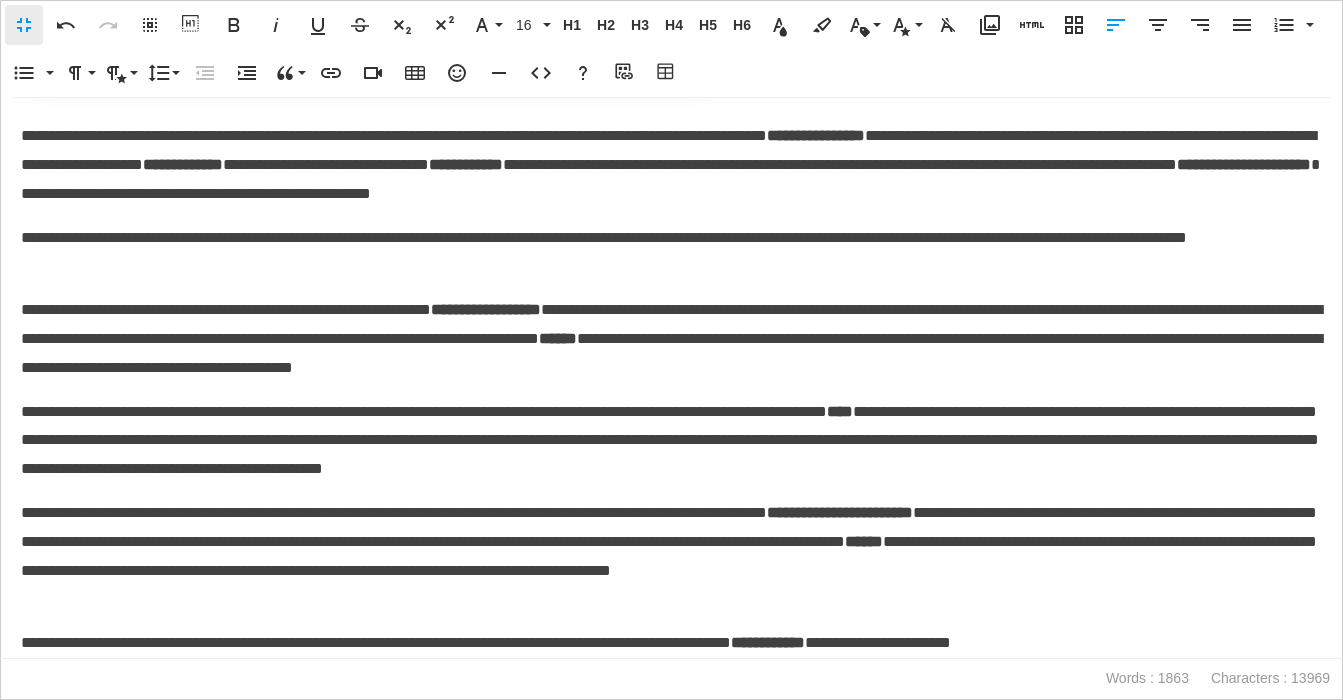 drag, startPoint x: 22, startPoint y: 181, endPoint x: 62, endPoint y: 165, distance: 43.081318 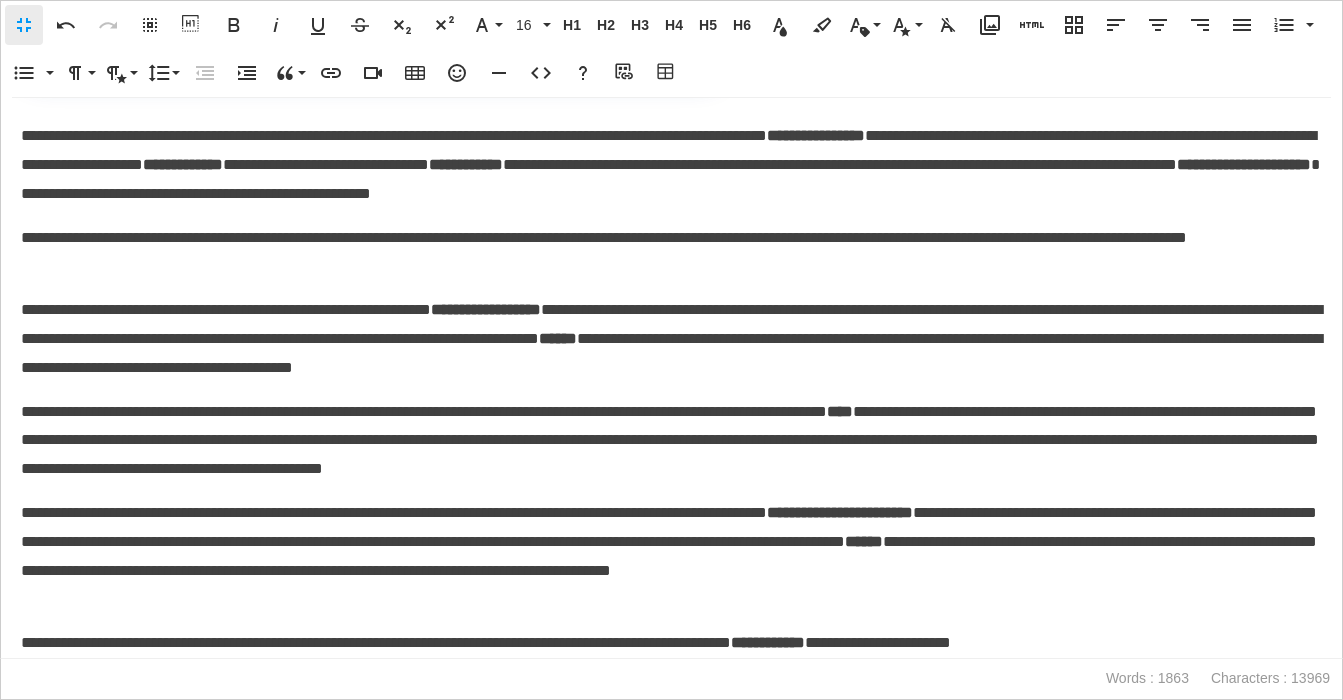 click on "**********" at bounding box center [671, 378] 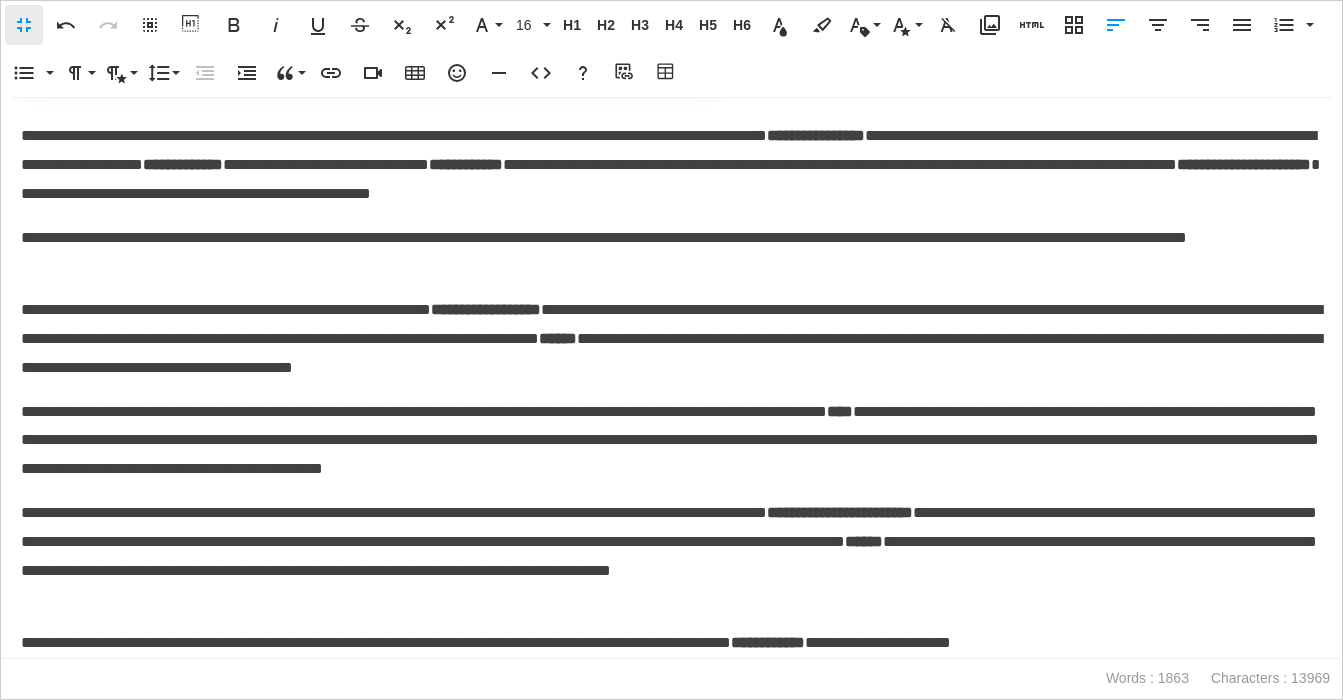click on "**********" at bounding box center [671, 165] 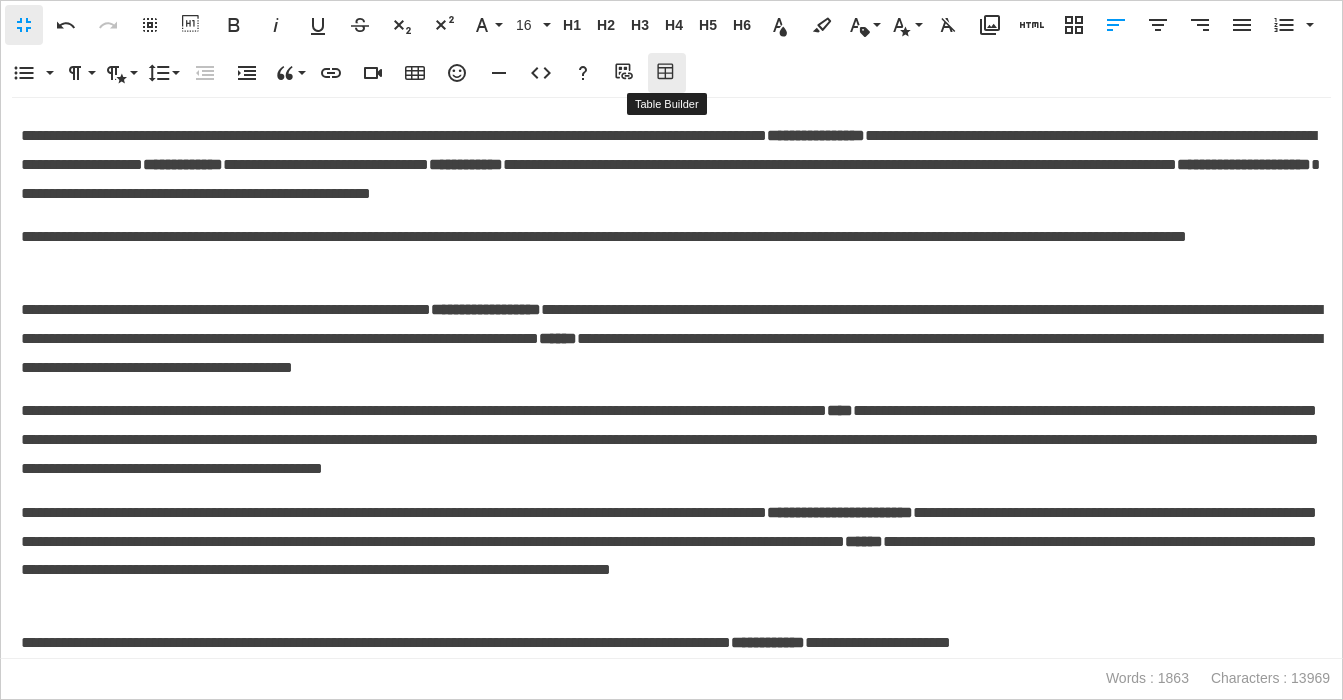click on "Table Builder" at bounding box center (667, 73) 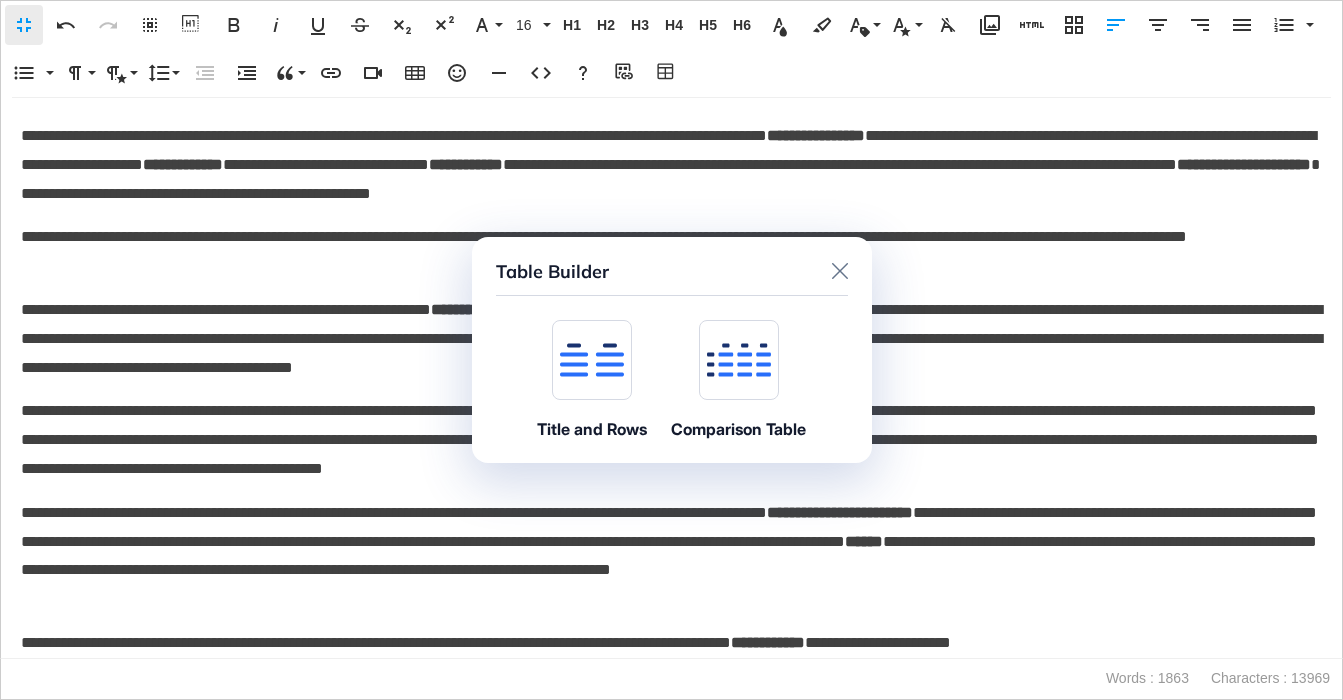 click 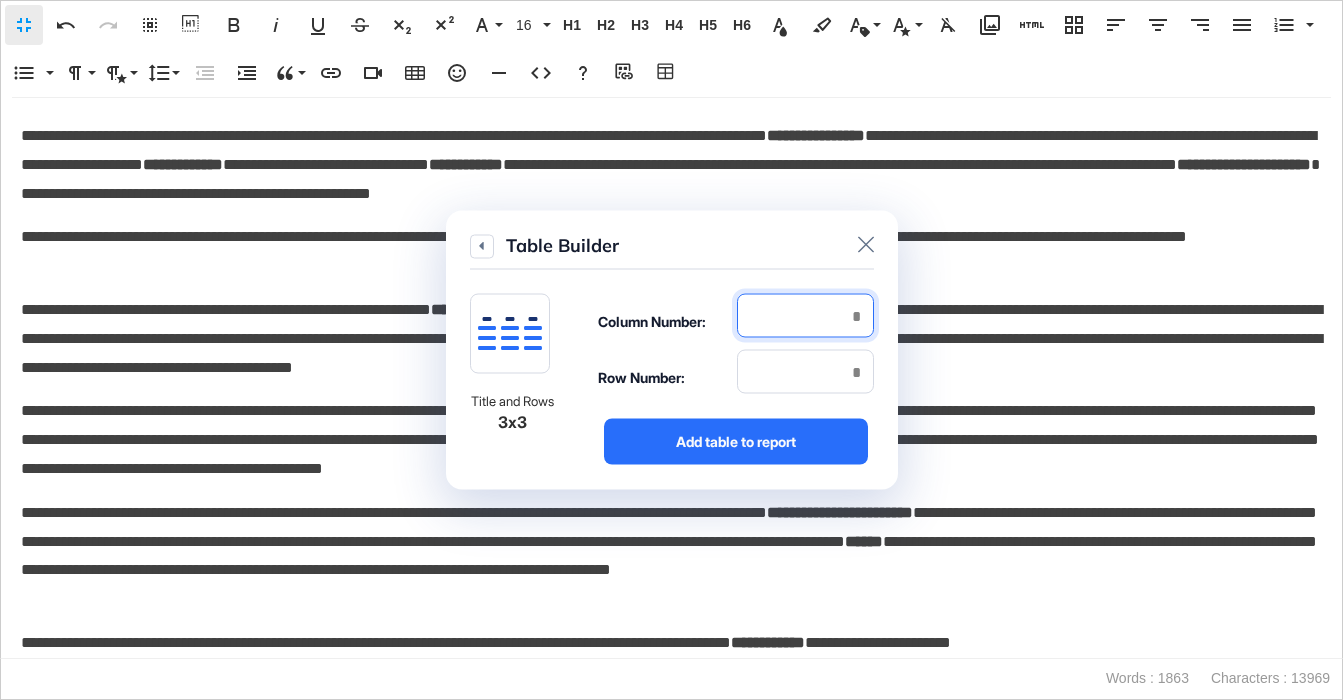 click at bounding box center [805, 316] 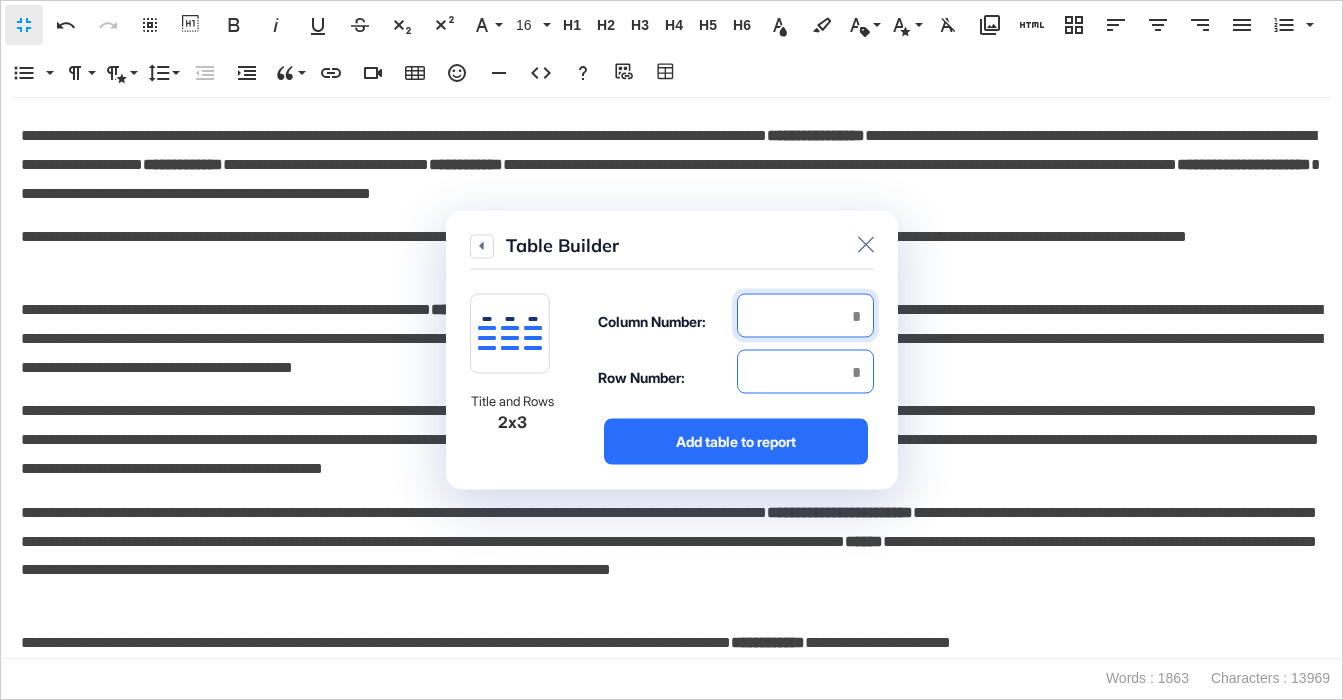 type on "*" 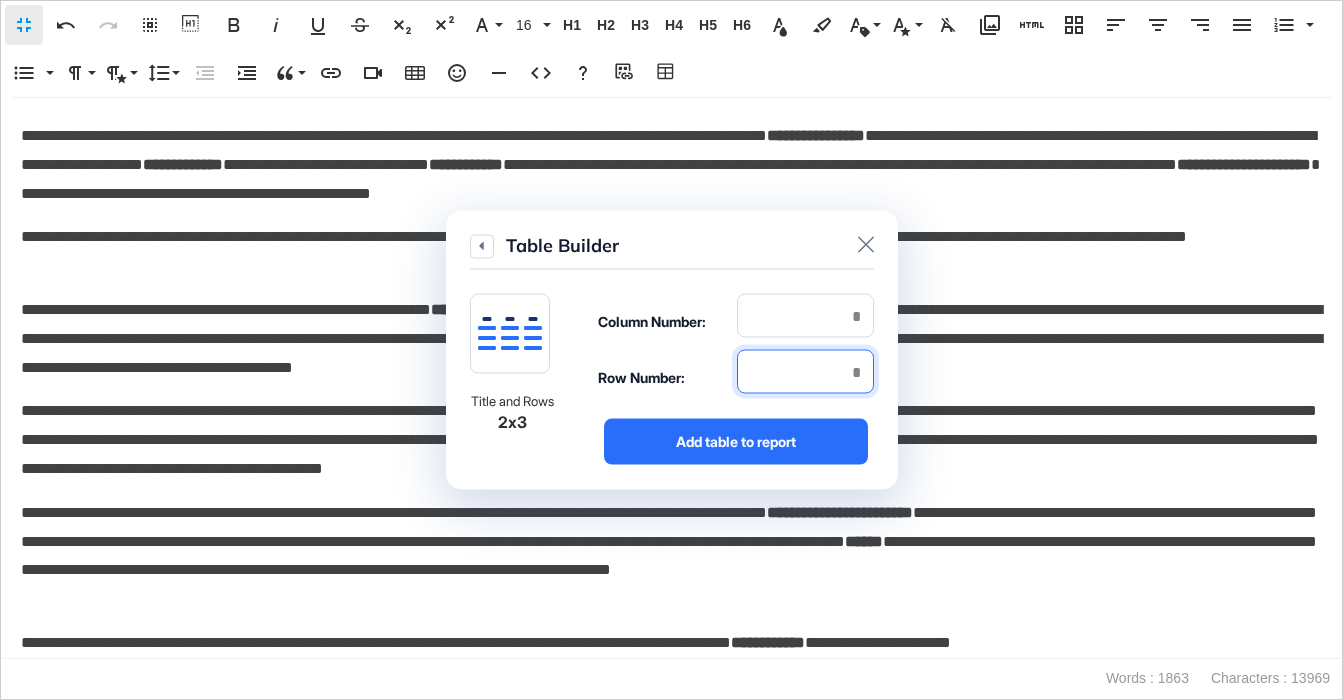 click at bounding box center (805, 372) 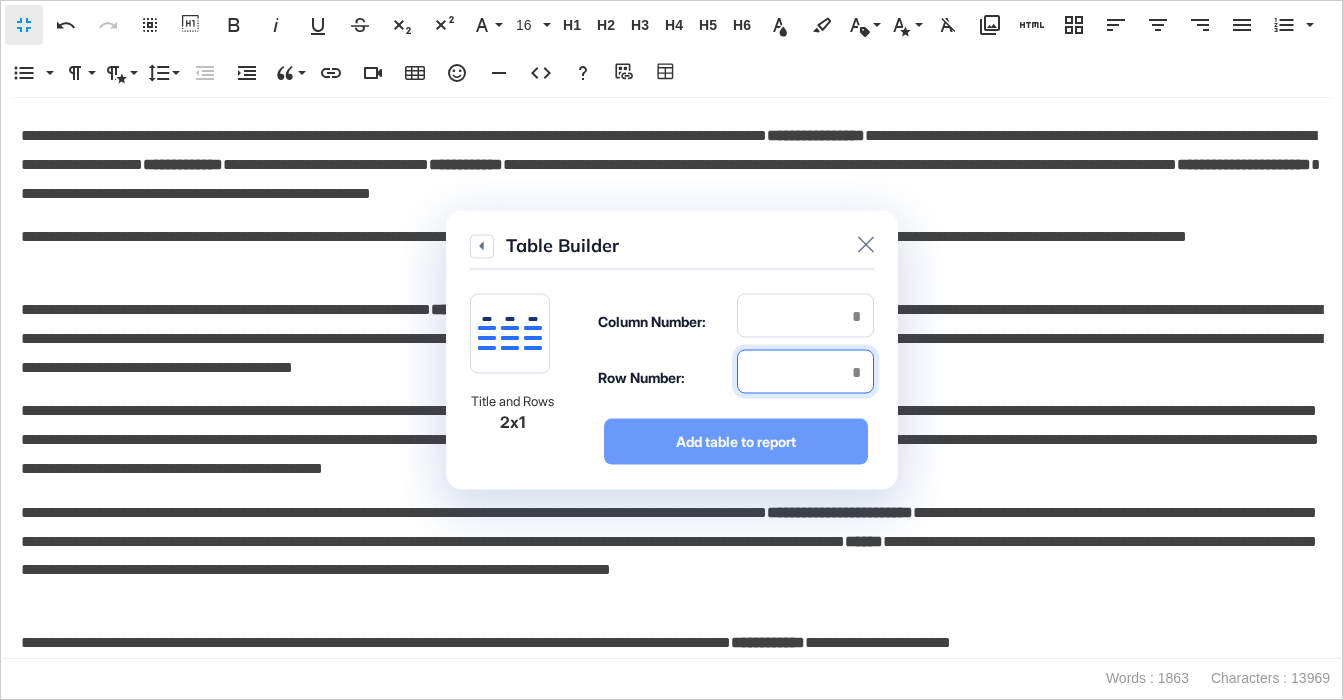 type on "*" 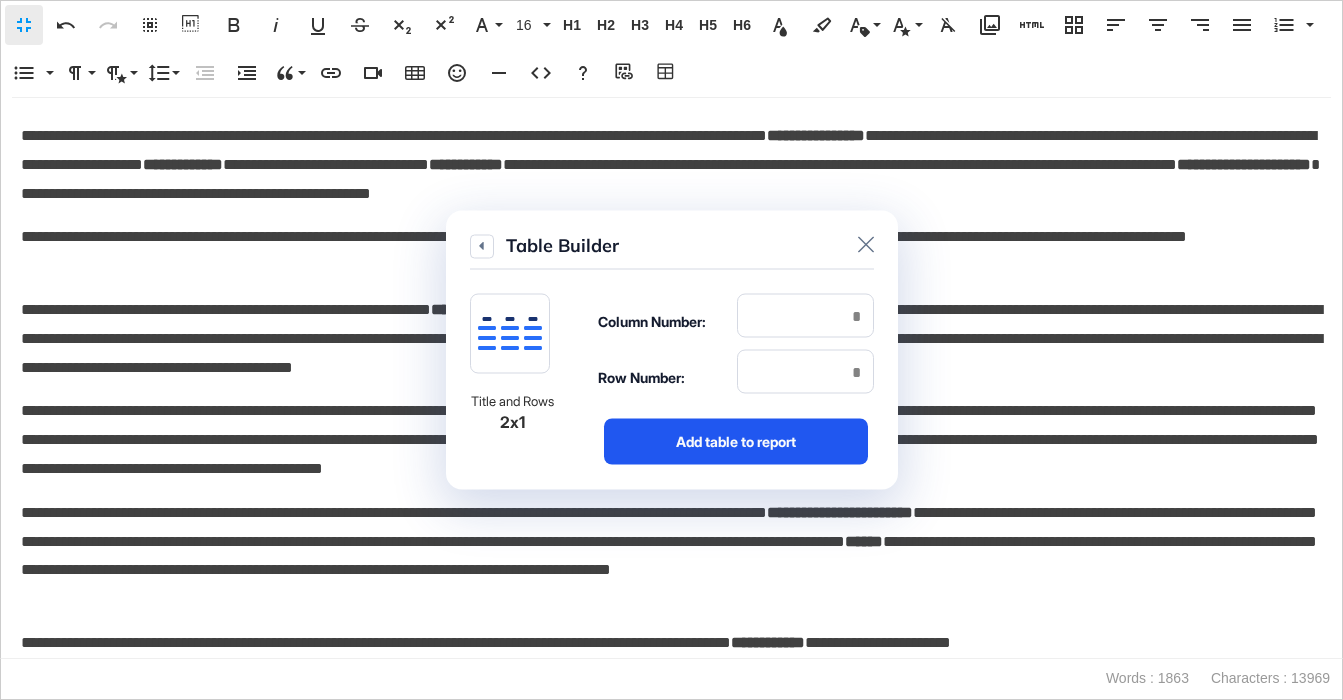 click on "Add table to report" at bounding box center [736, 442] 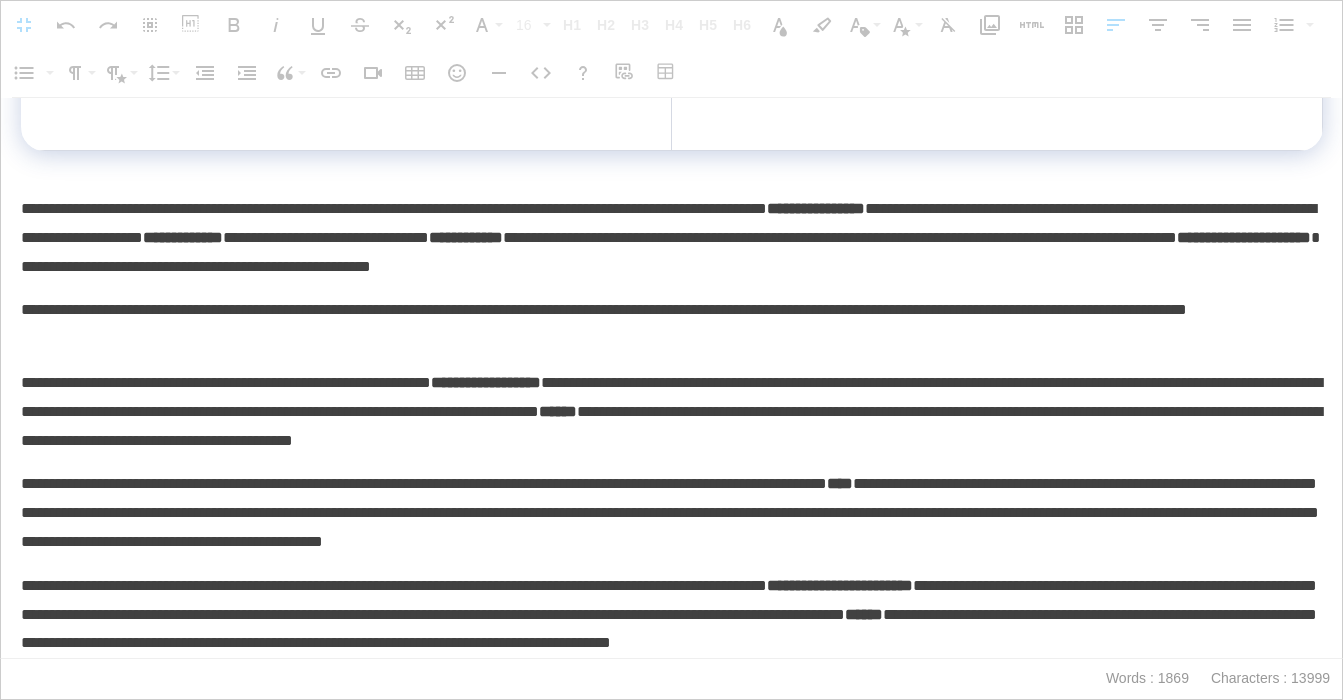 drag, startPoint x: 662, startPoint y: 143, endPoint x: 779, endPoint y: 160, distance: 118.22859 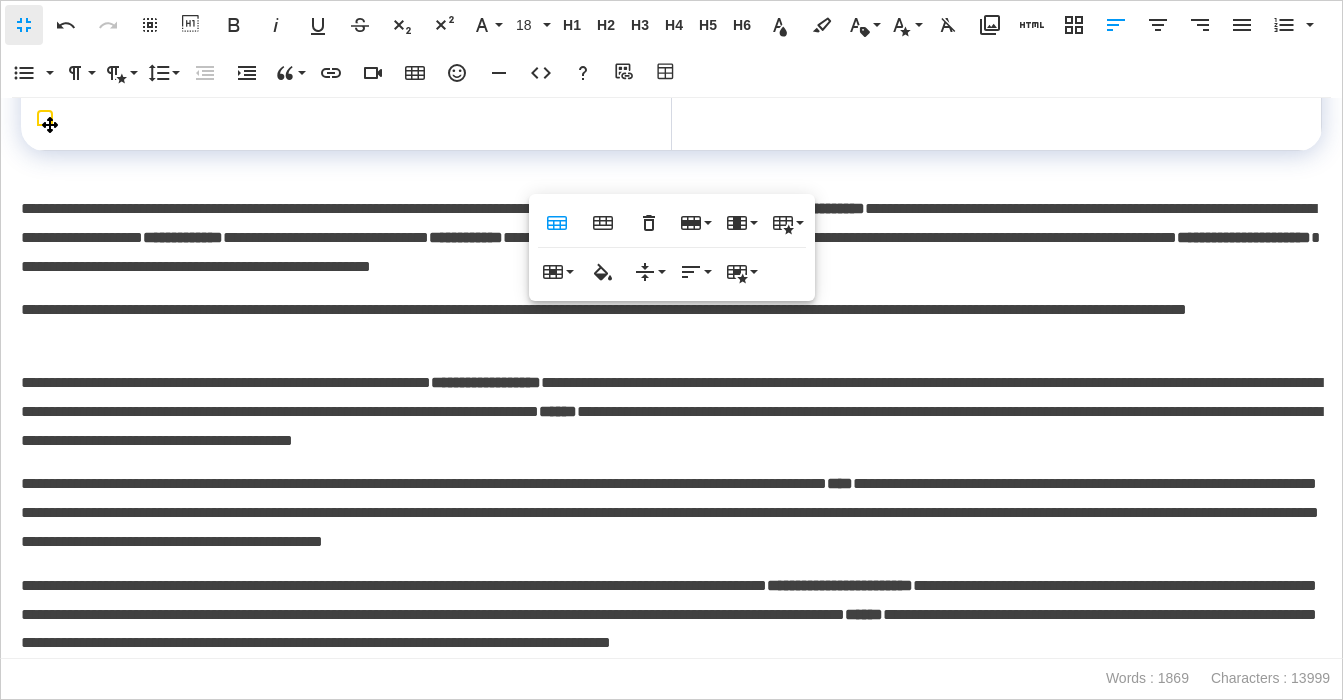 scroll, scrollTop: 6002, scrollLeft: 0, axis: vertical 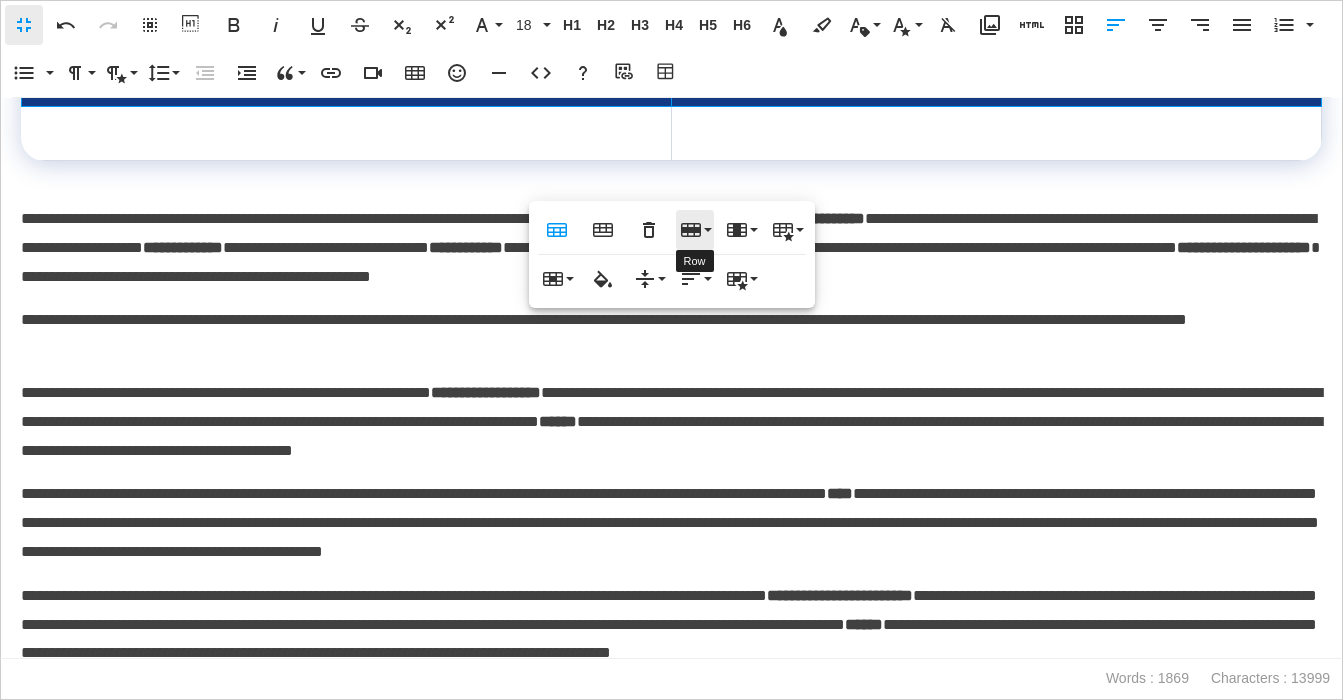 click 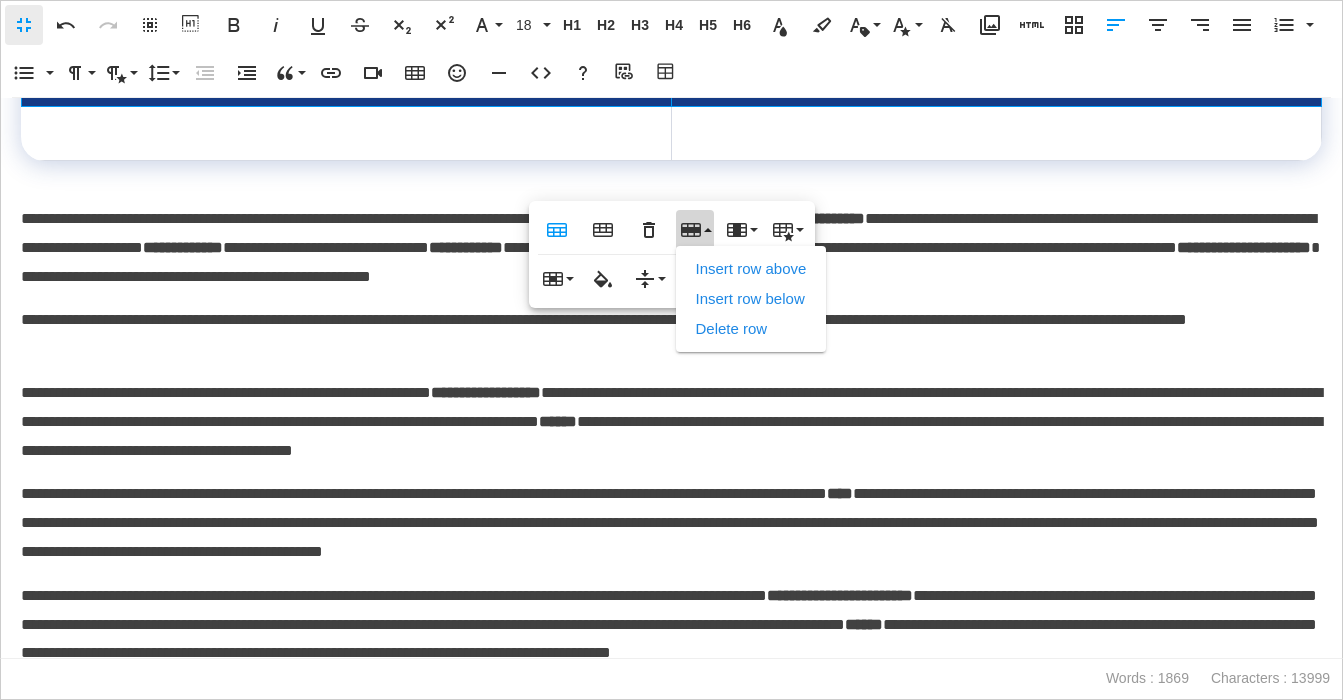 drag, startPoint x: 743, startPoint y: 336, endPoint x: 733, endPoint y: 324, distance: 15.6205 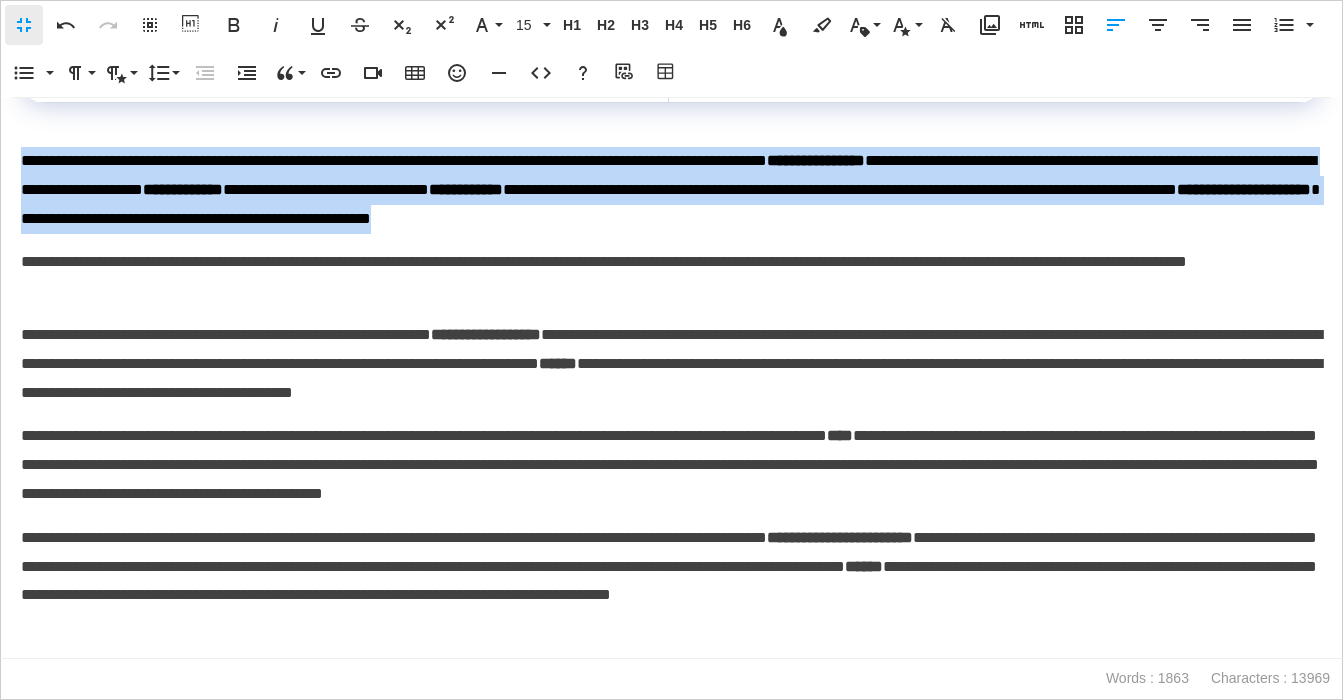 drag, startPoint x: 1049, startPoint y: 303, endPoint x: 95, endPoint y: 263, distance: 954.8382 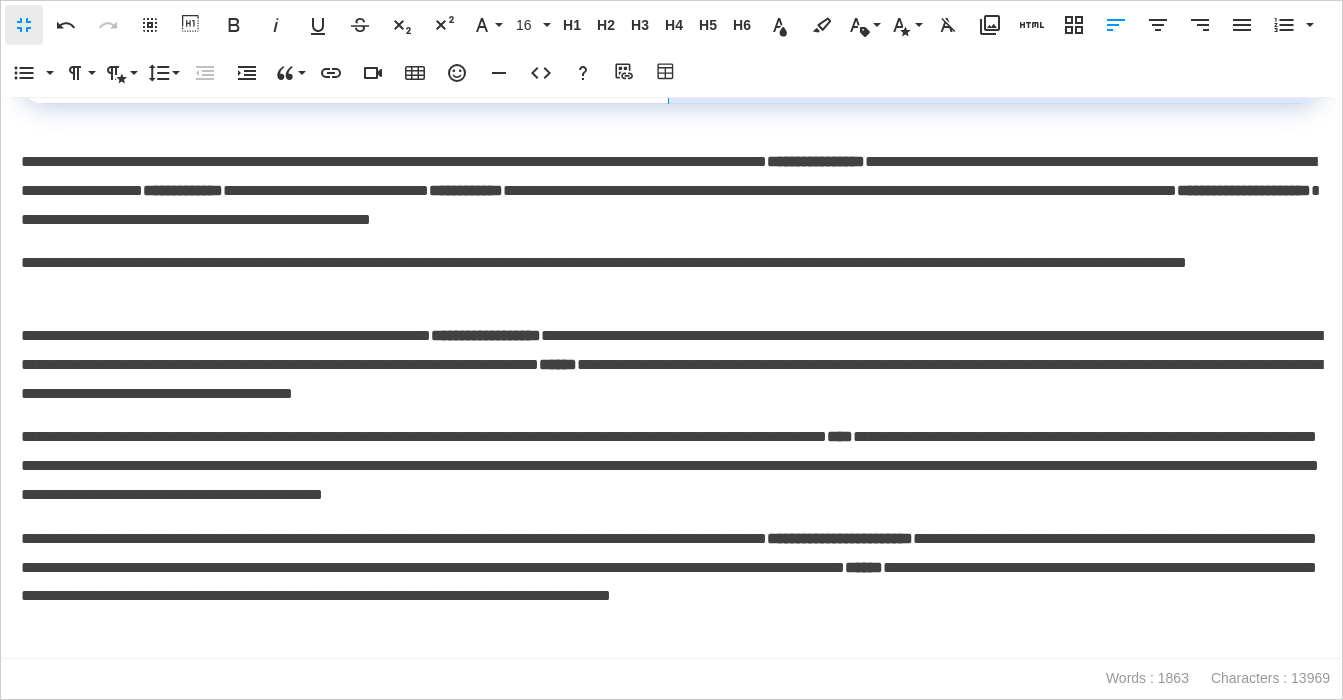 click at bounding box center (995, 77) 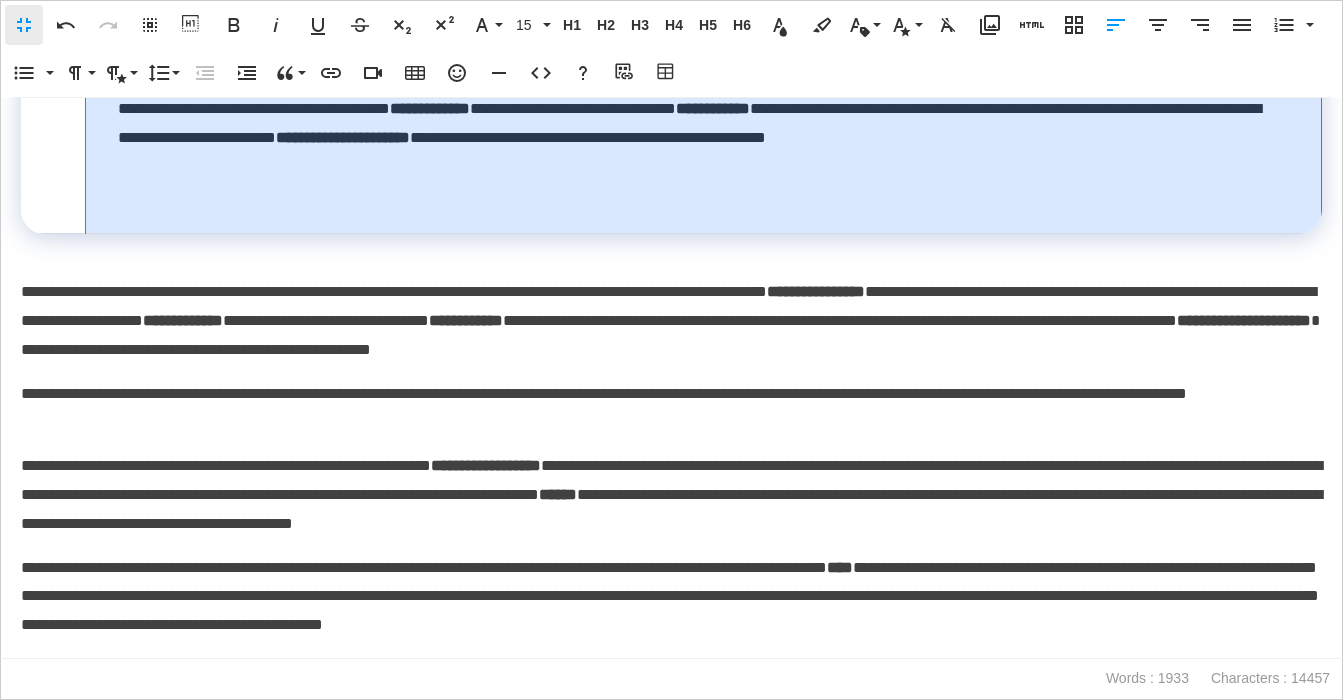 click on "**********" at bounding box center [704, 142] 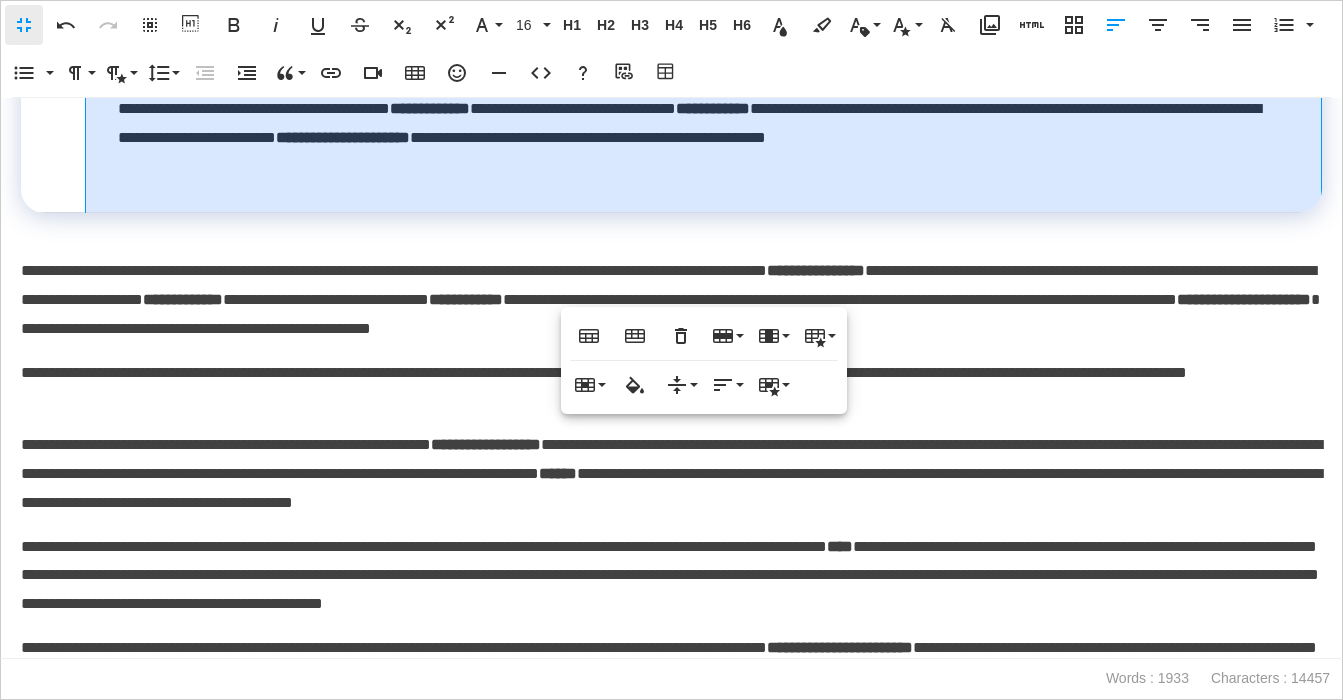 drag, startPoint x: 169, startPoint y: 396, endPoint x: 557, endPoint y: 387, distance: 388.10437 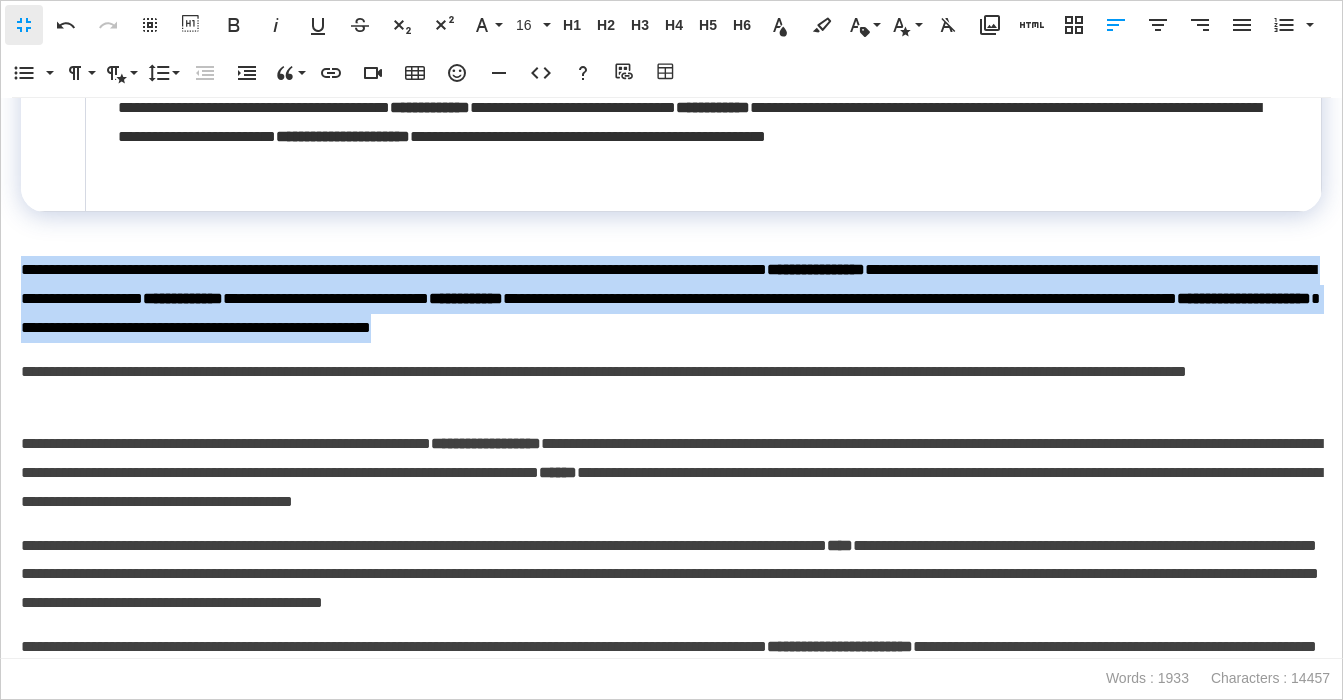 drag, startPoint x: 1098, startPoint y: 408, endPoint x: 0, endPoint y: 350, distance: 1099.5308 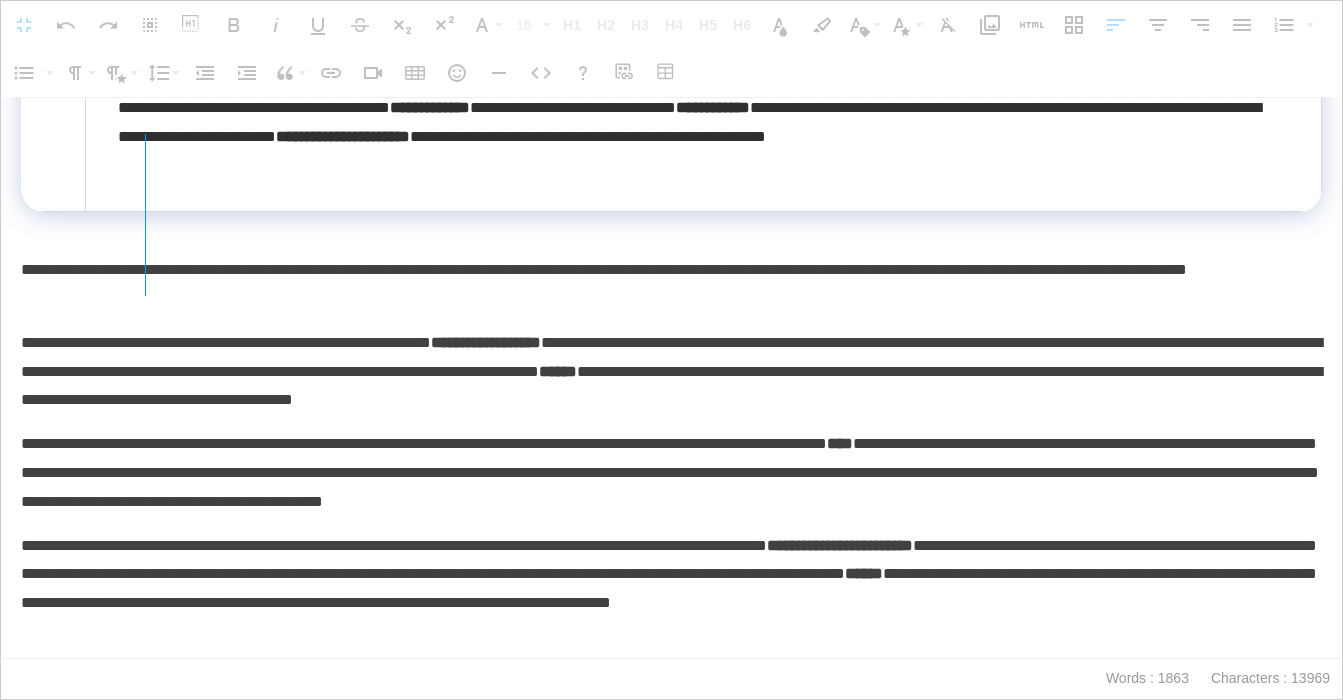 drag, startPoint x: 84, startPoint y: 245, endPoint x: 150, endPoint y: 240, distance: 66.189125 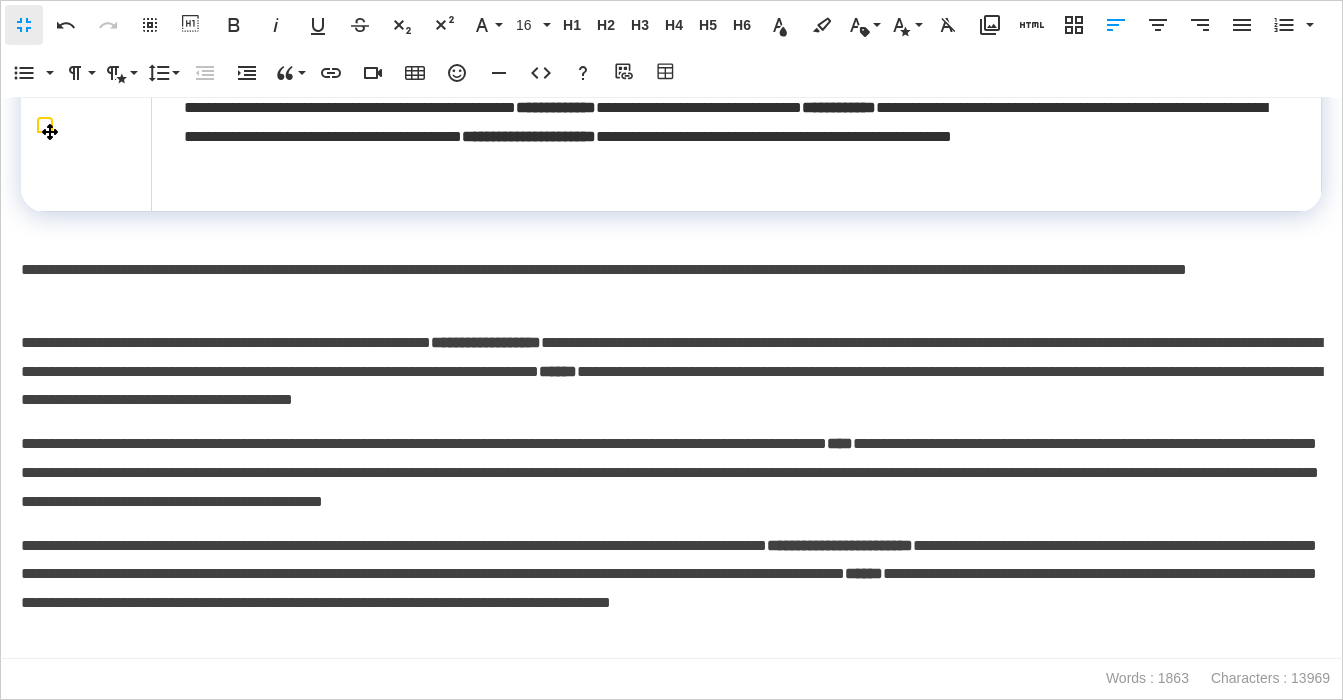 click at bounding box center (86, 130) 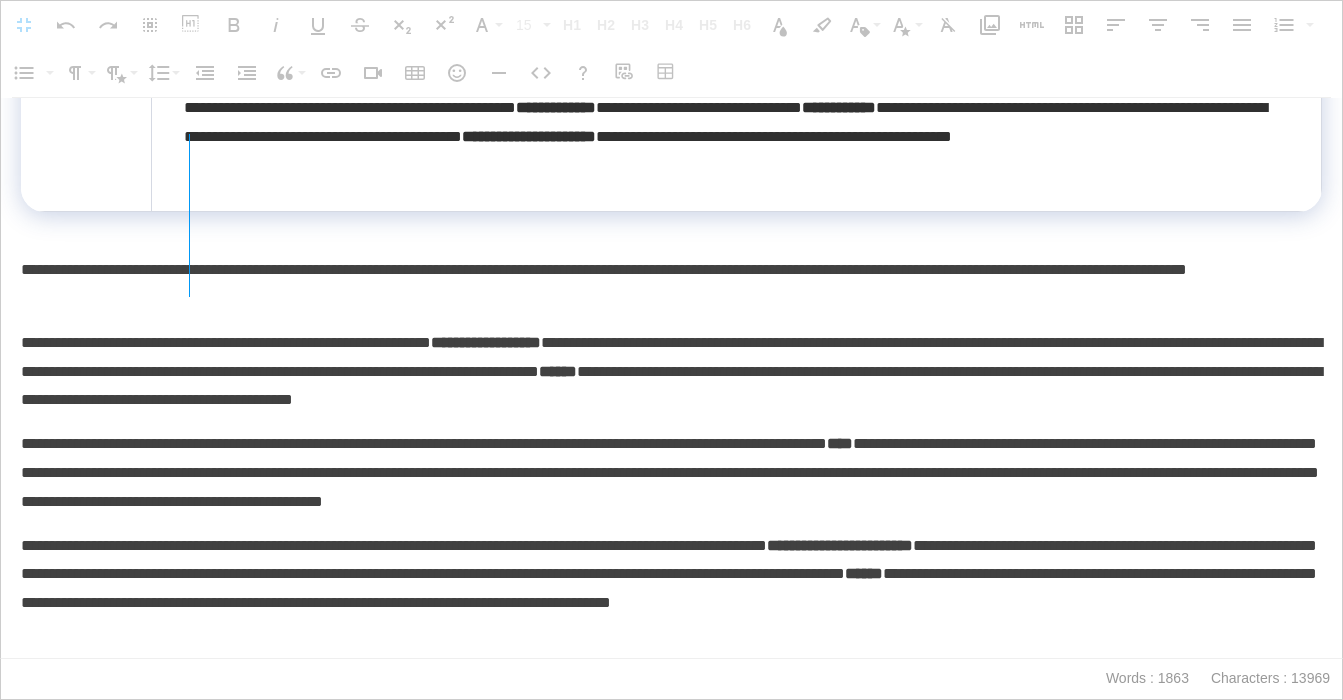 drag, startPoint x: 150, startPoint y: 202, endPoint x: 188, endPoint y: 200, distance: 38.052597 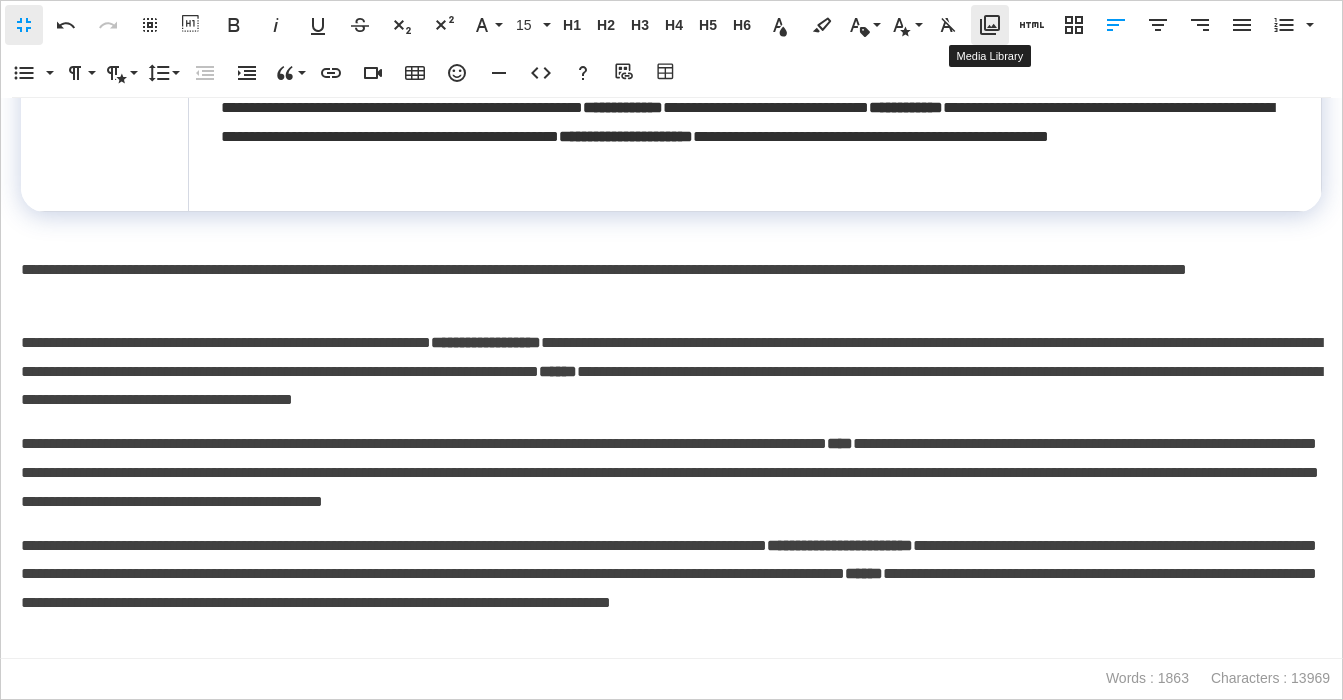 click 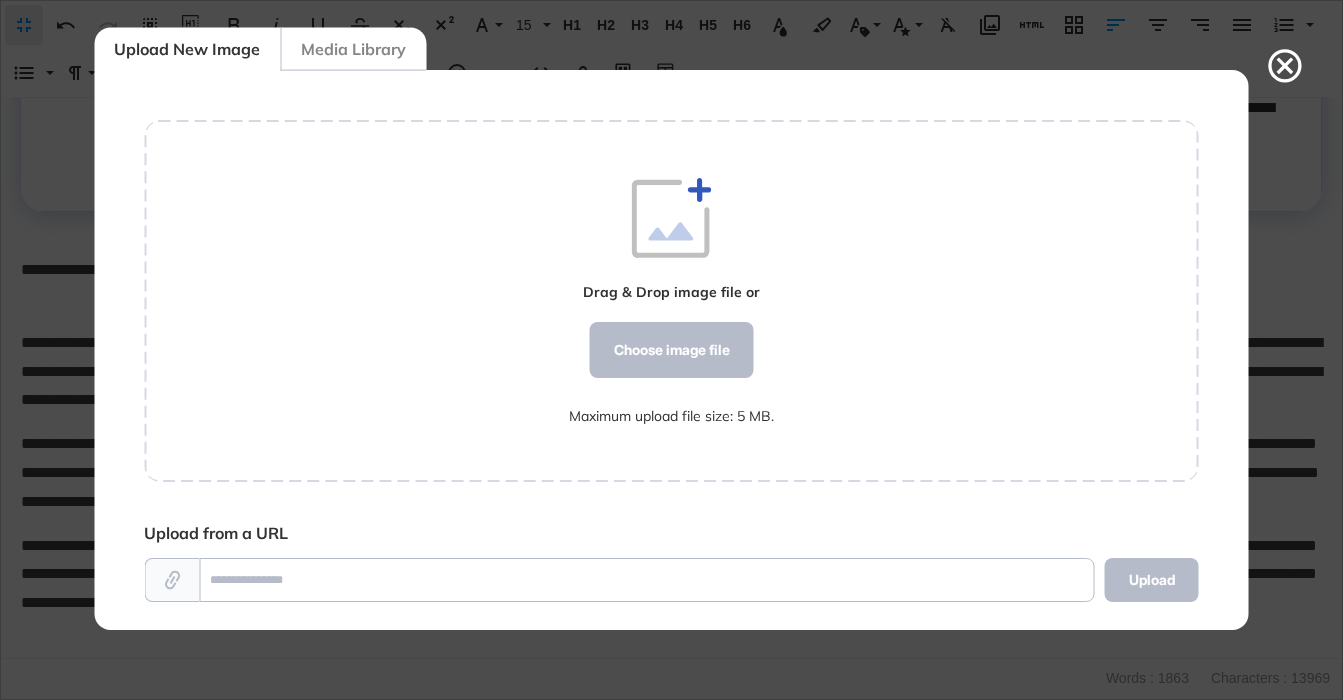scroll, scrollTop: 560, scrollLeft: 1055, axis: both 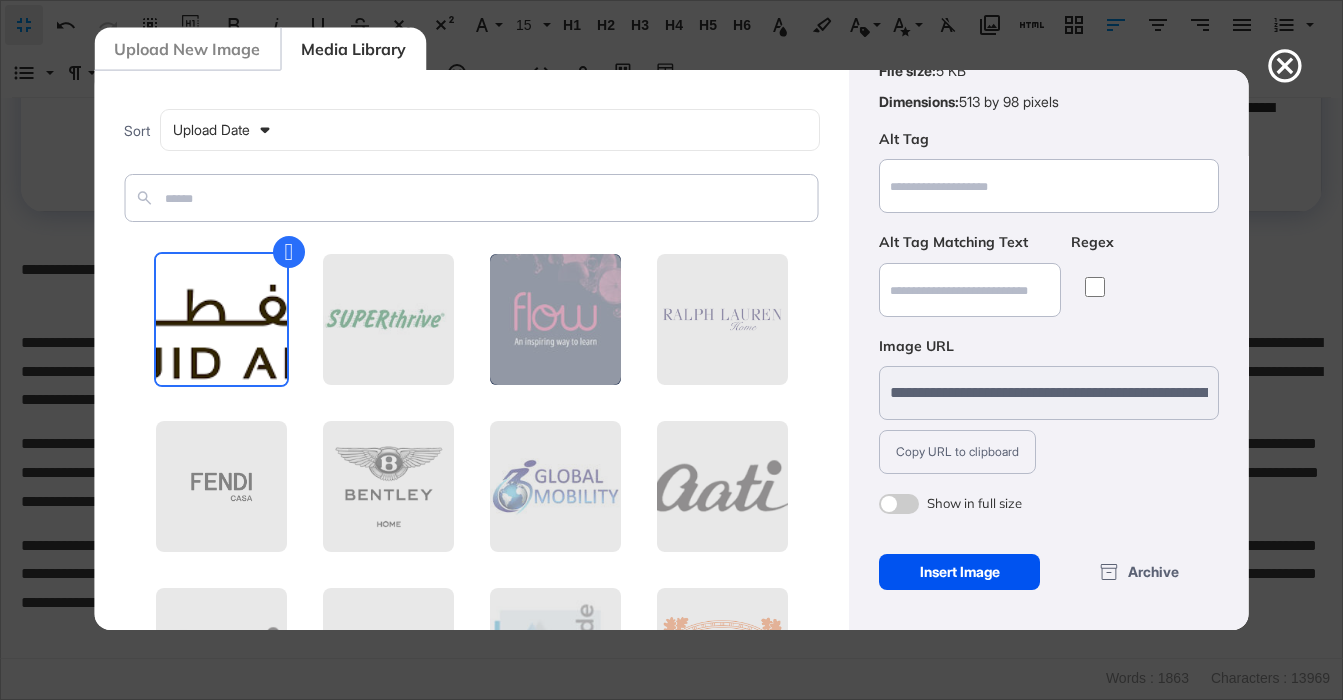 click on "Insert Image" at bounding box center [959, 572] 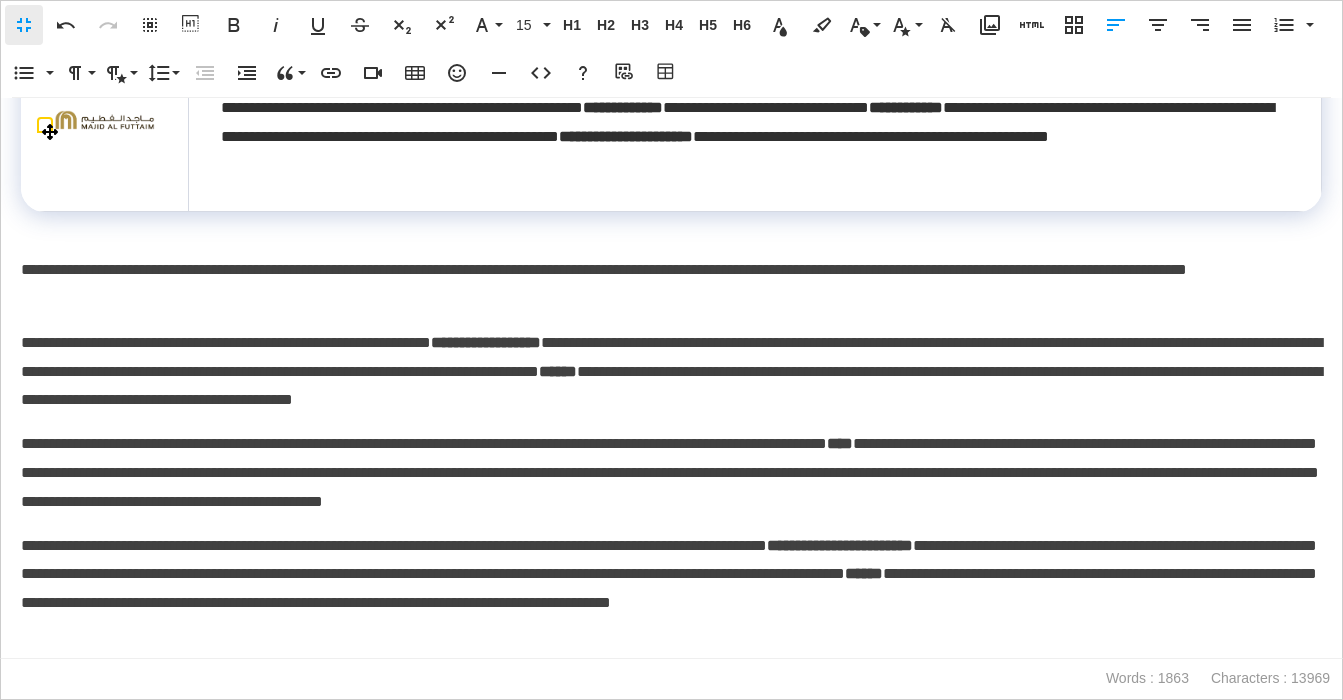 click at bounding box center [104, 119] 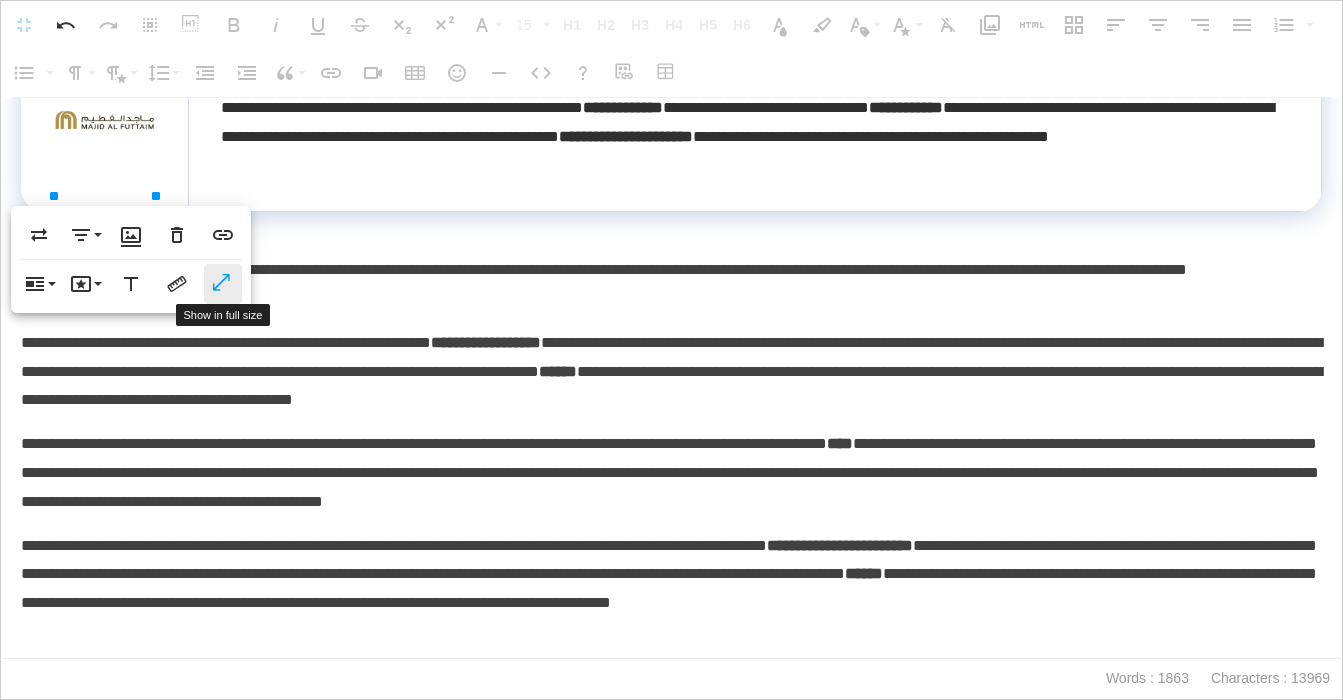click 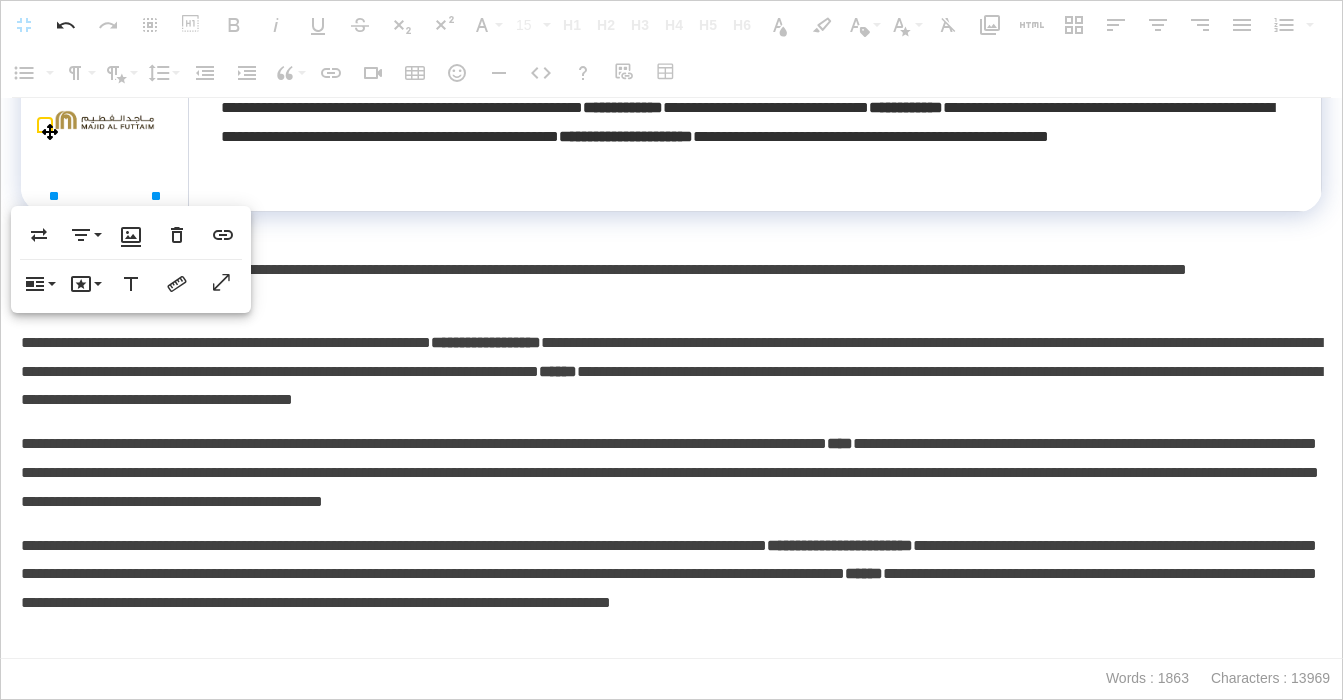 click at bounding box center (104, 130) 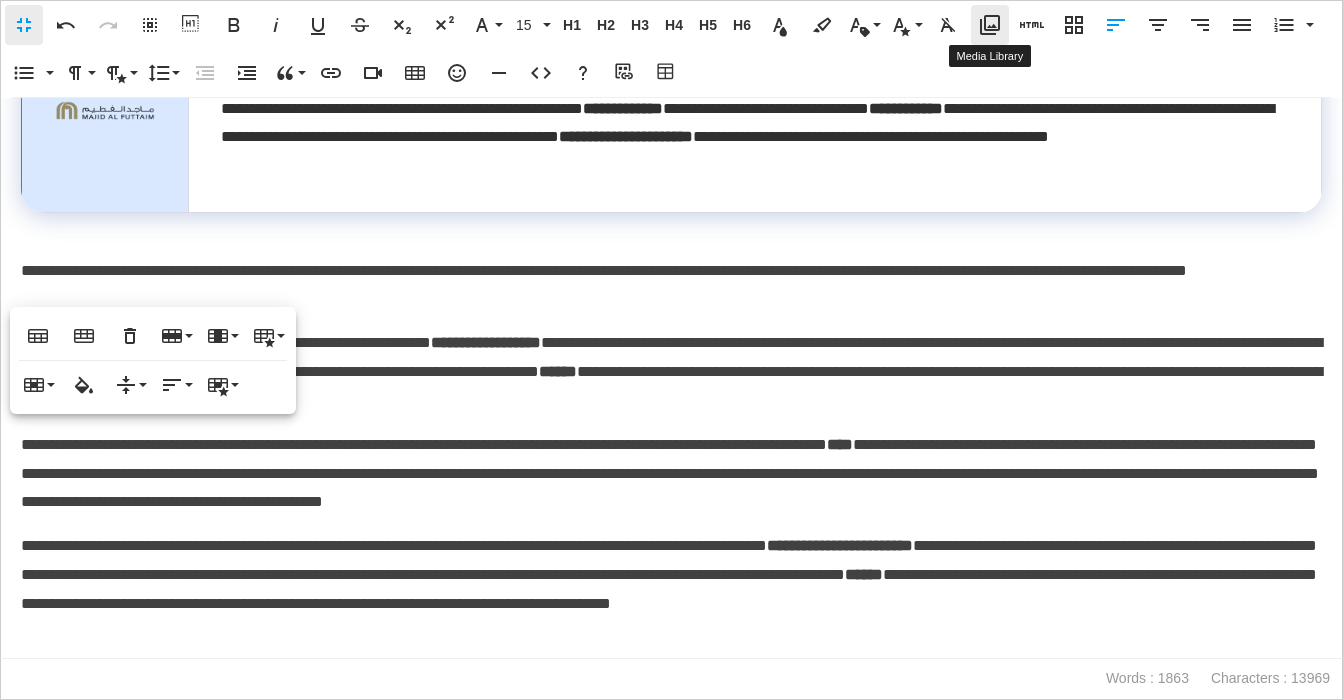 click 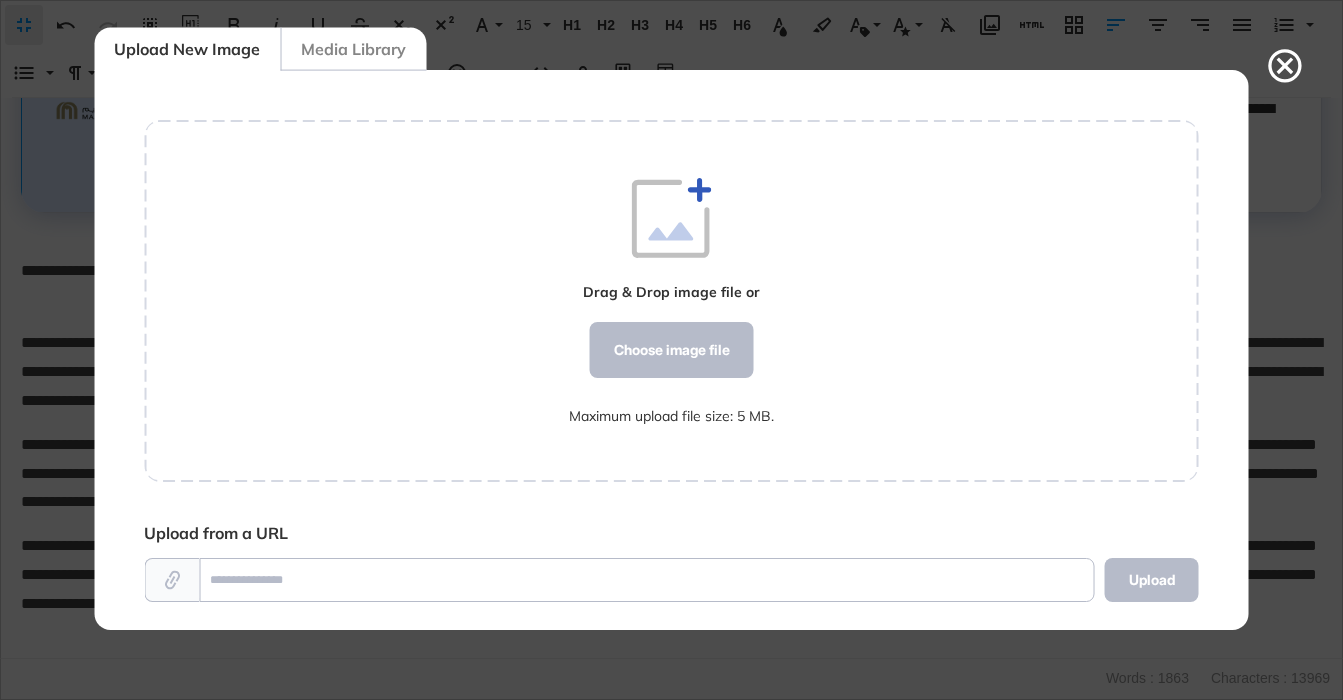 scroll, scrollTop: 560, scrollLeft: 1055, axis: both 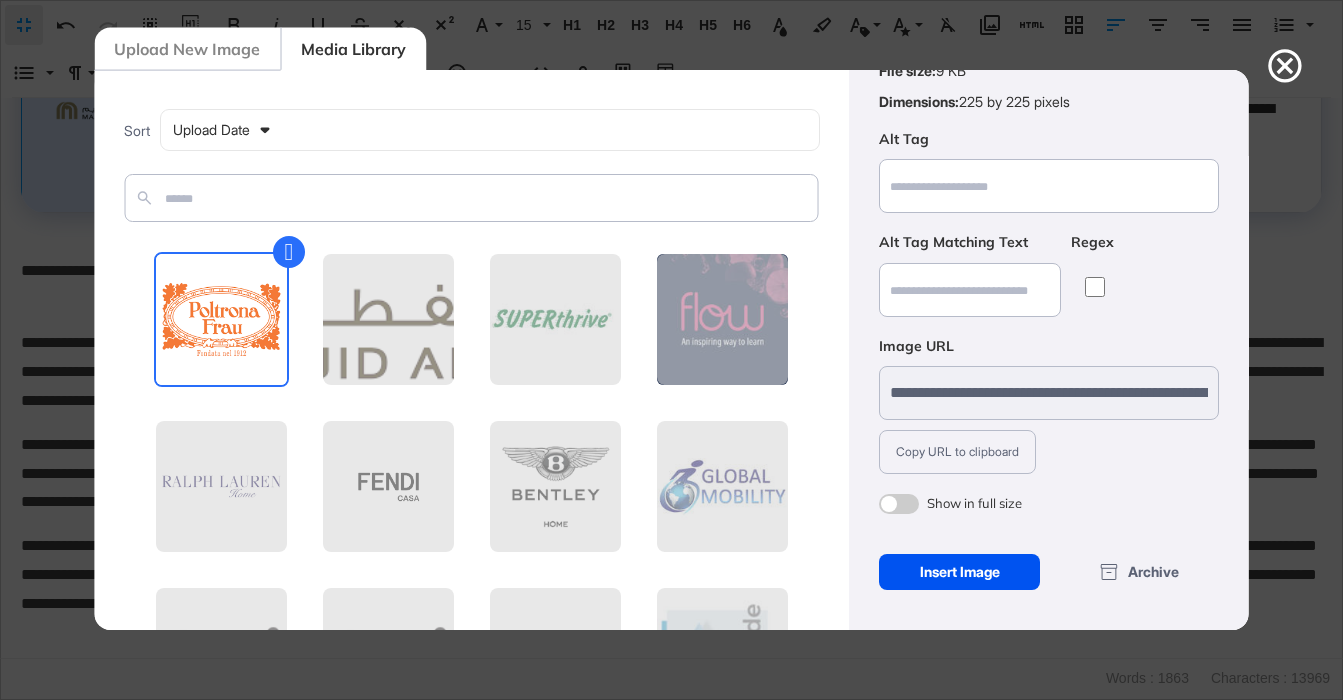 click on "Insert Image" at bounding box center [959, 572] 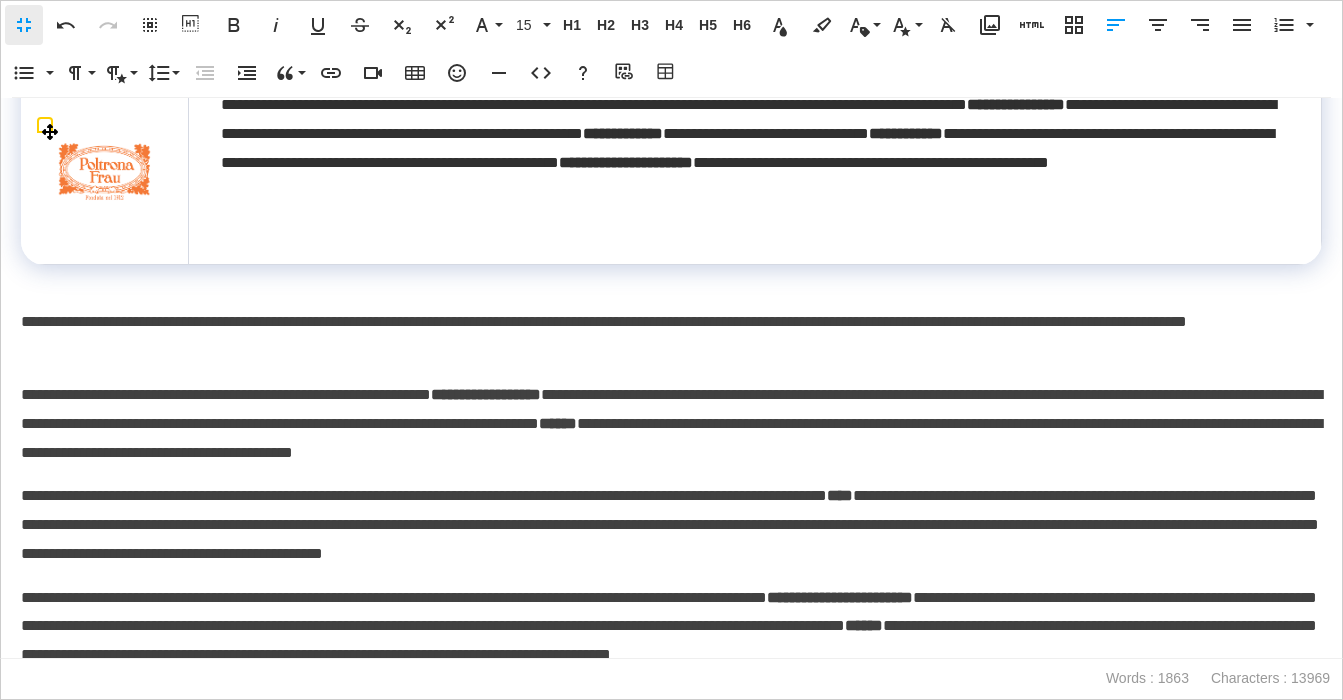 click at bounding box center (104, 171) 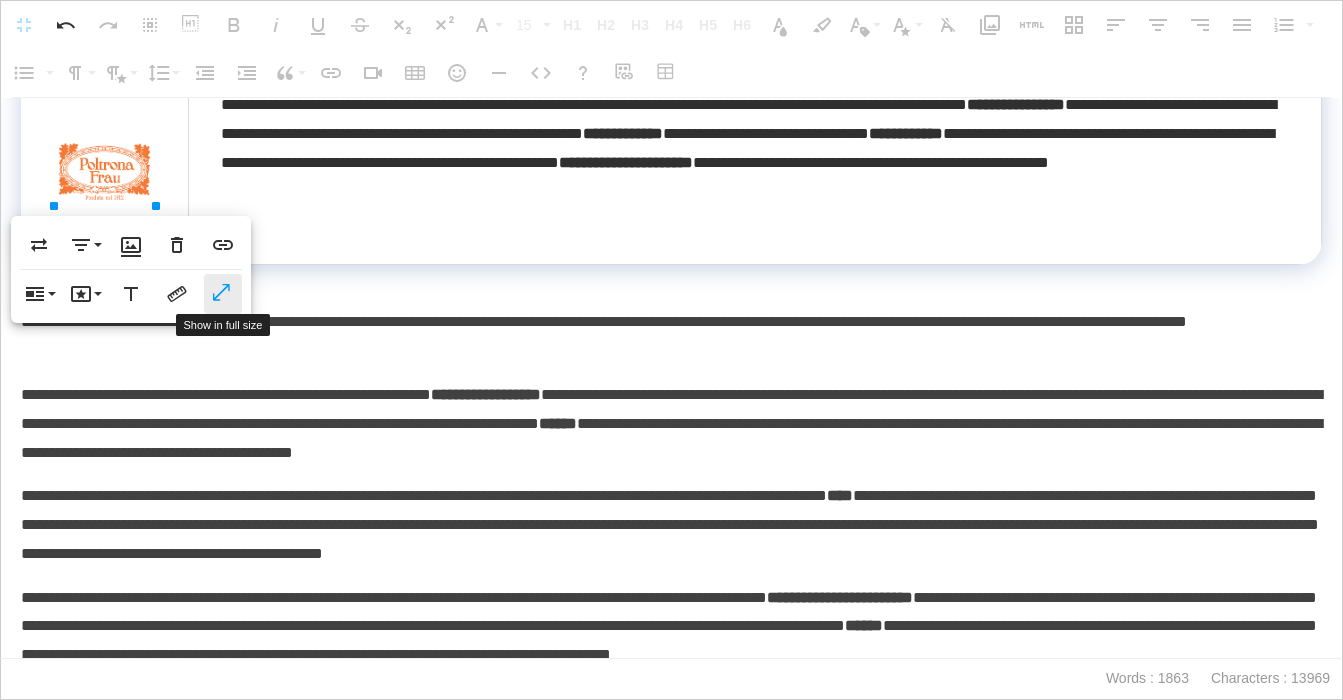 click 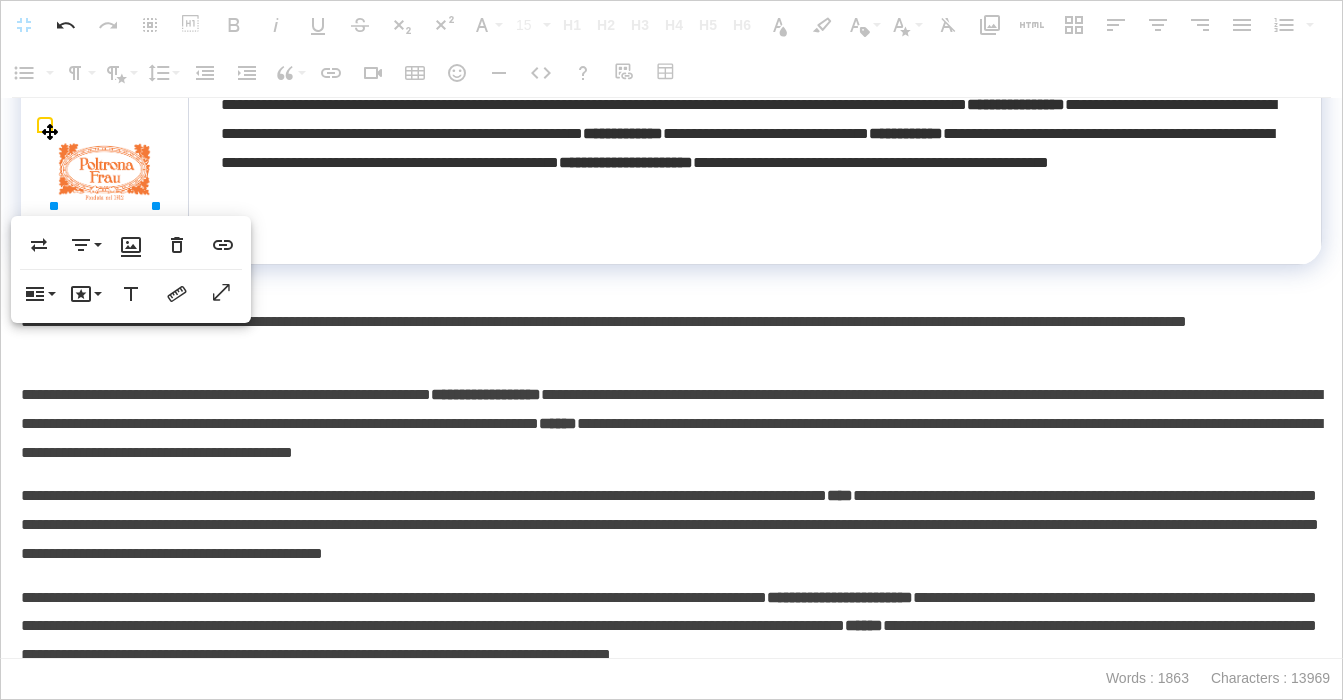 drag, startPoint x: 304, startPoint y: 281, endPoint x: 248, endPoint y: 295, distance: 57.72348 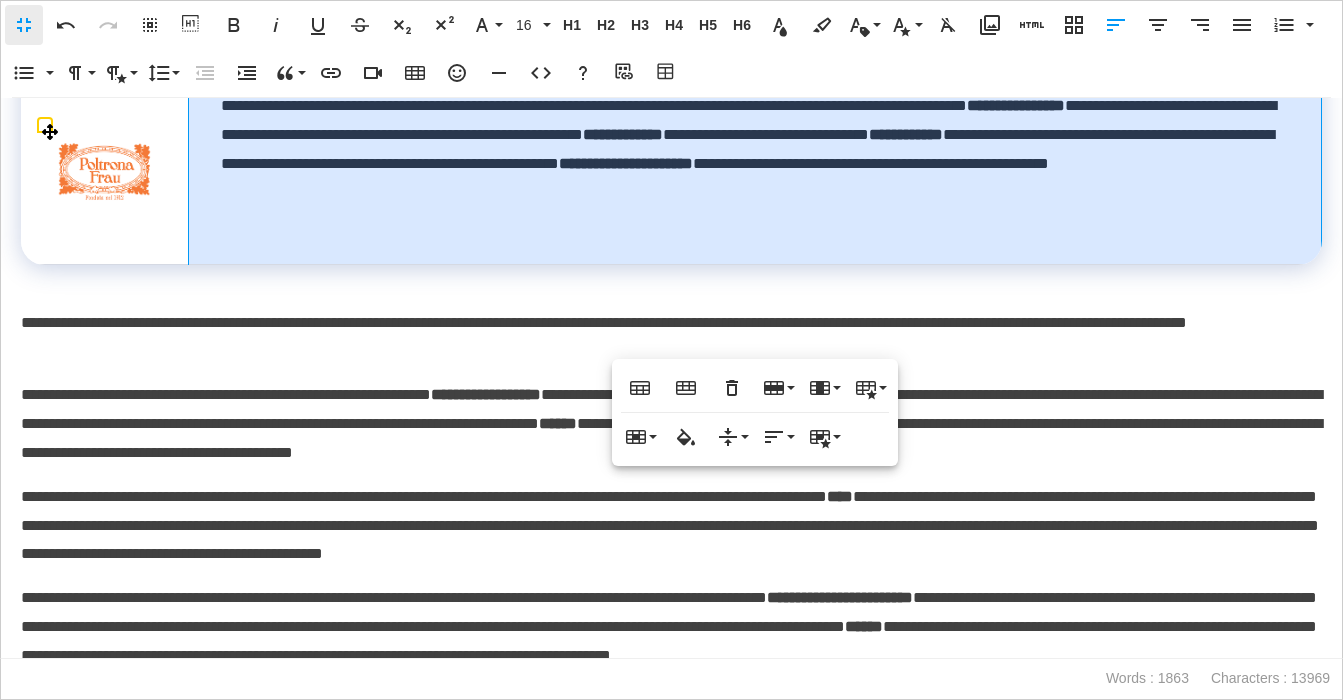 click at bounding box center (104, 157) 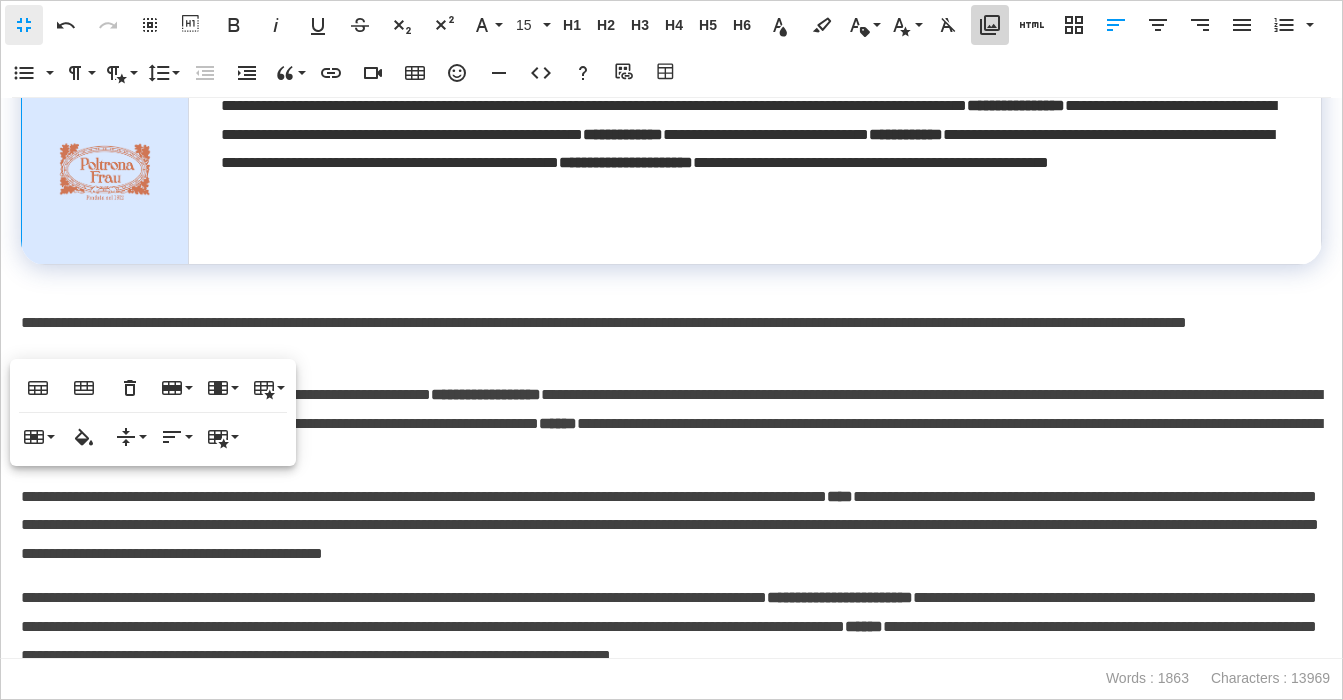 click 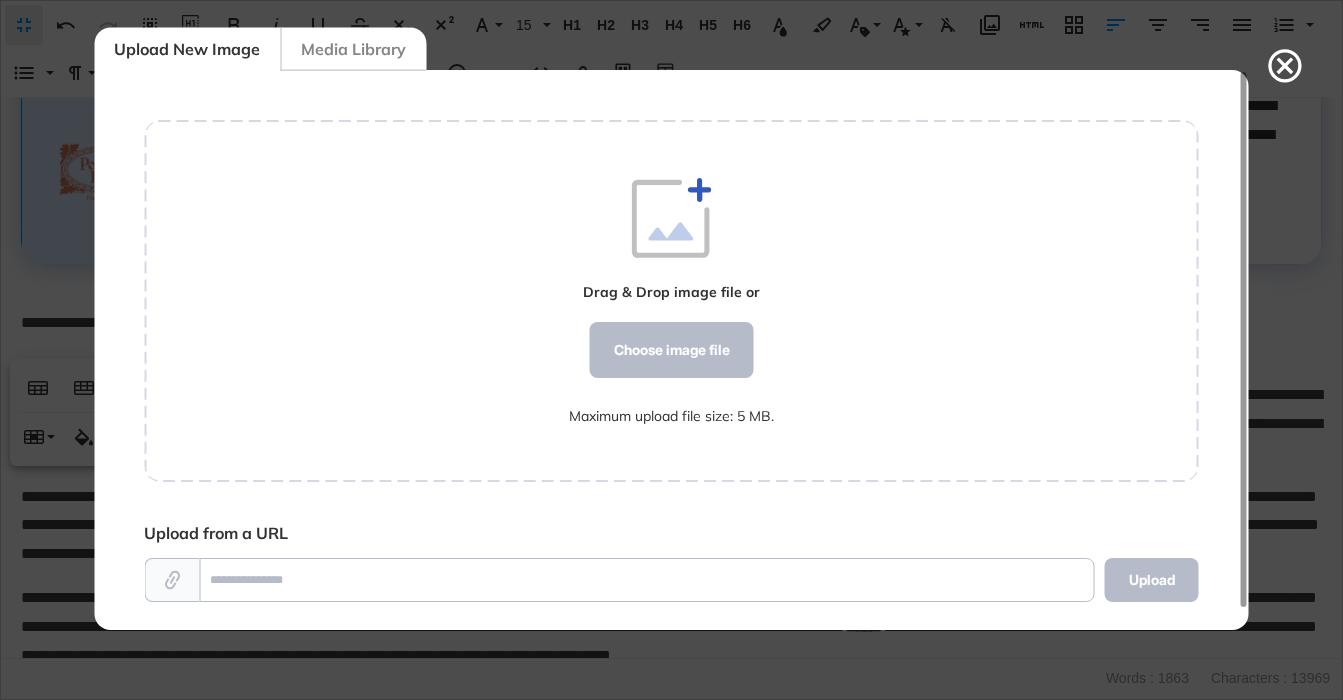 scroll, scrollTop: 560, scrollLeft: 1055, axis: both 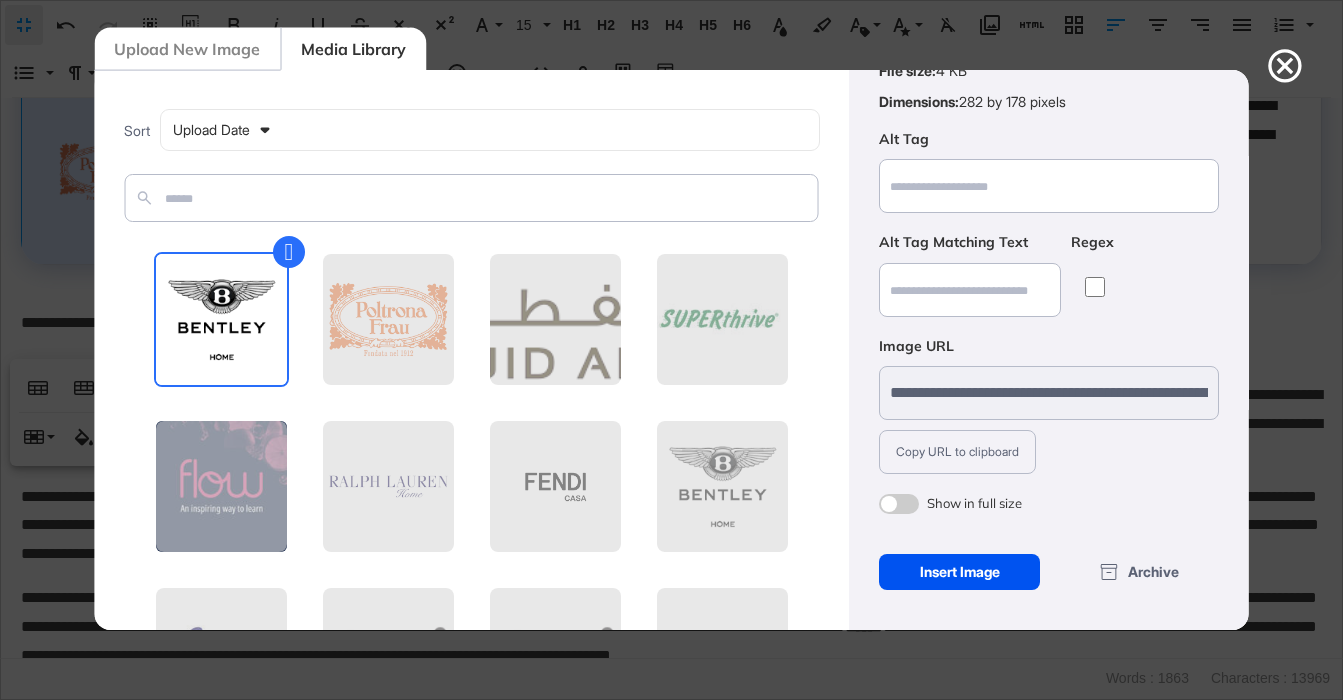 click on "Insert Image" at bounding box center (959, 572) 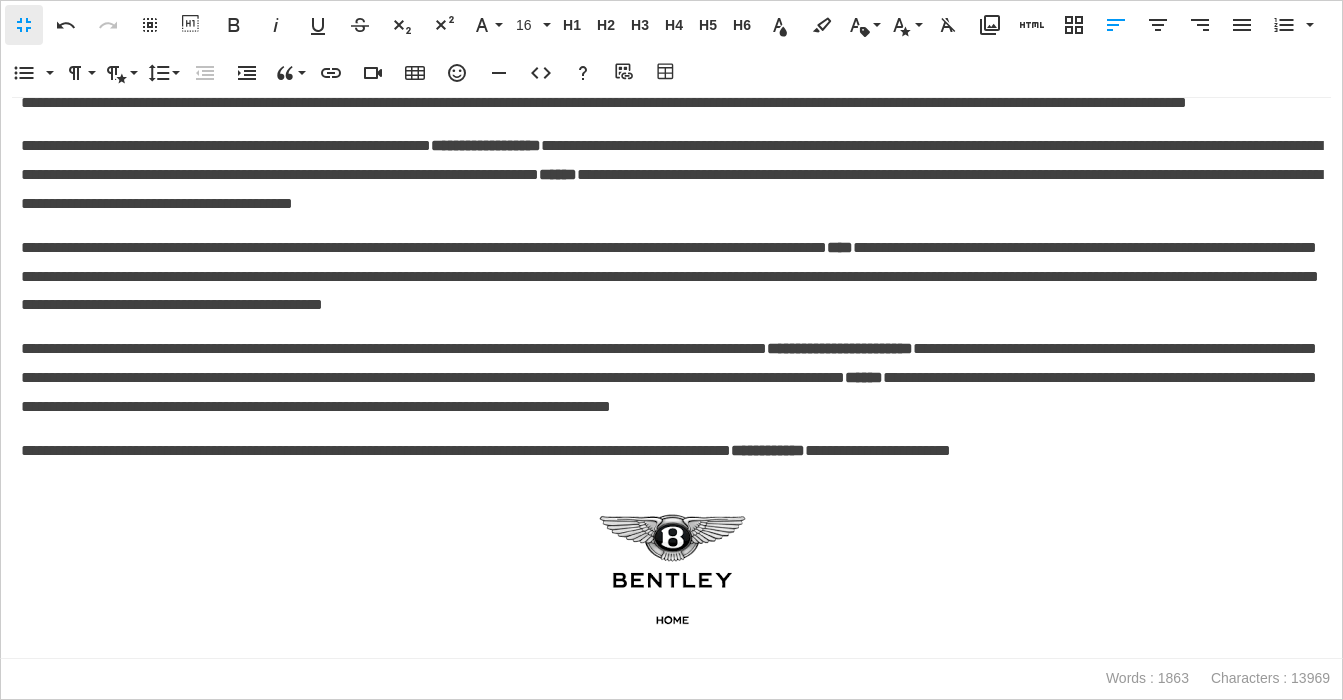 scroll, scrollTop: 6364, scrollLeft: 0, axis: vertical 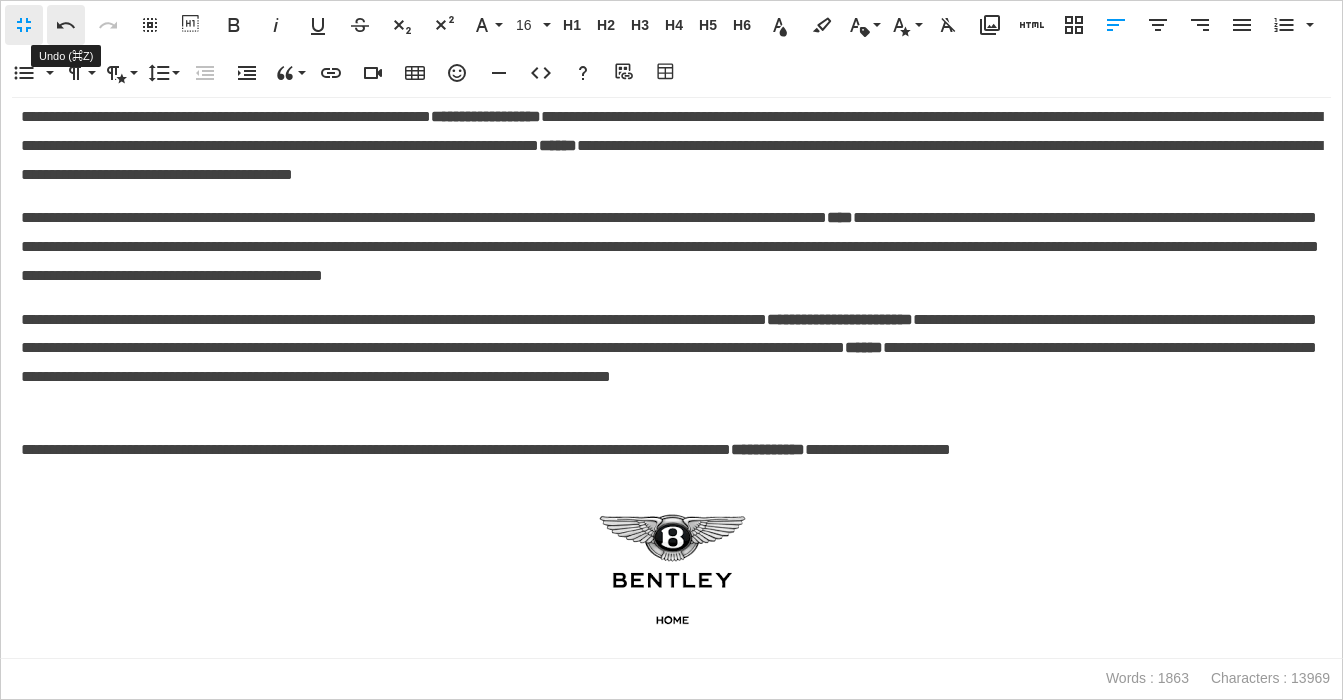 click 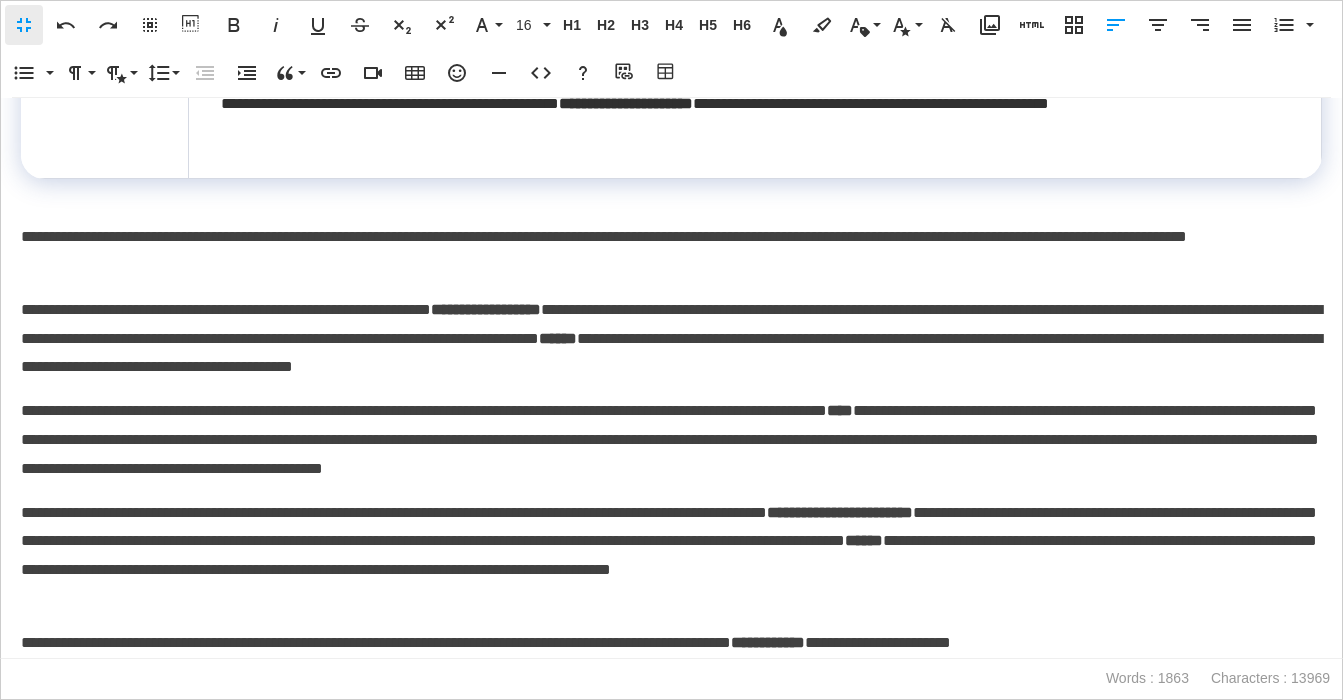 click on "**********" at bounding box center (671, 339) 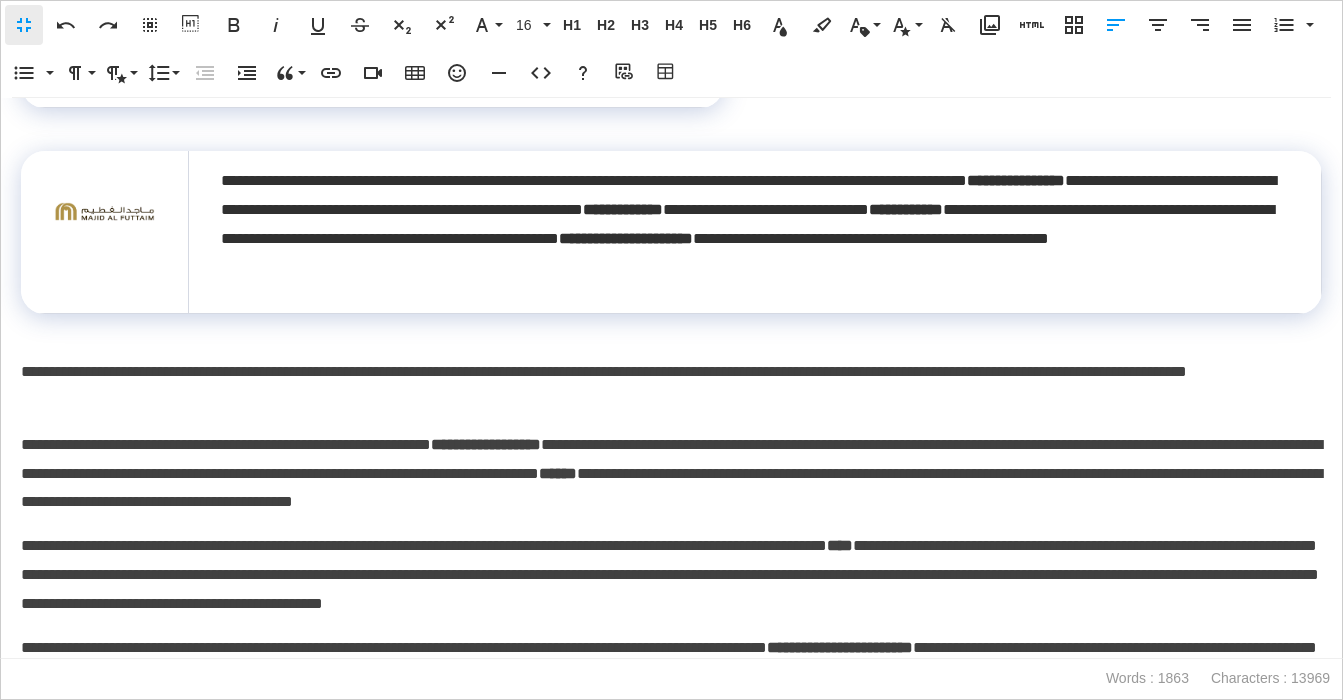 scroll, scrollTop: 5901, scrollLeft: 0, axis: vertical 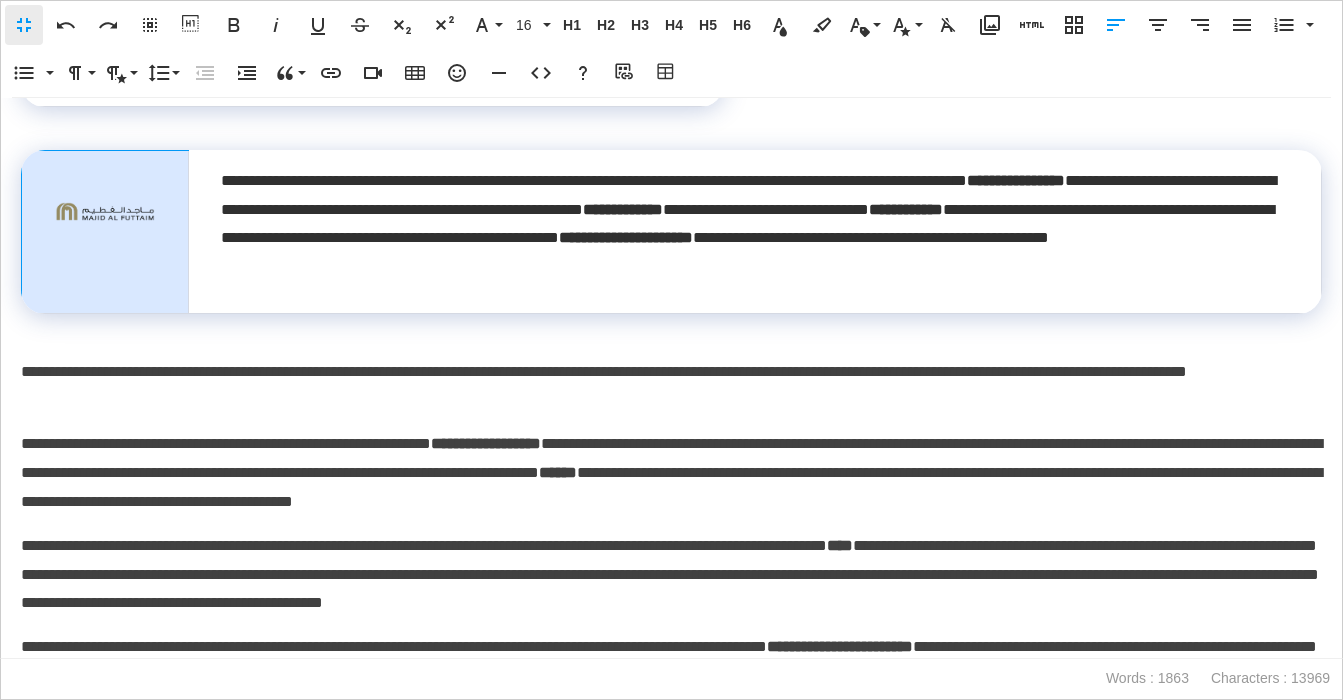 click at bounding box center [105, 232] 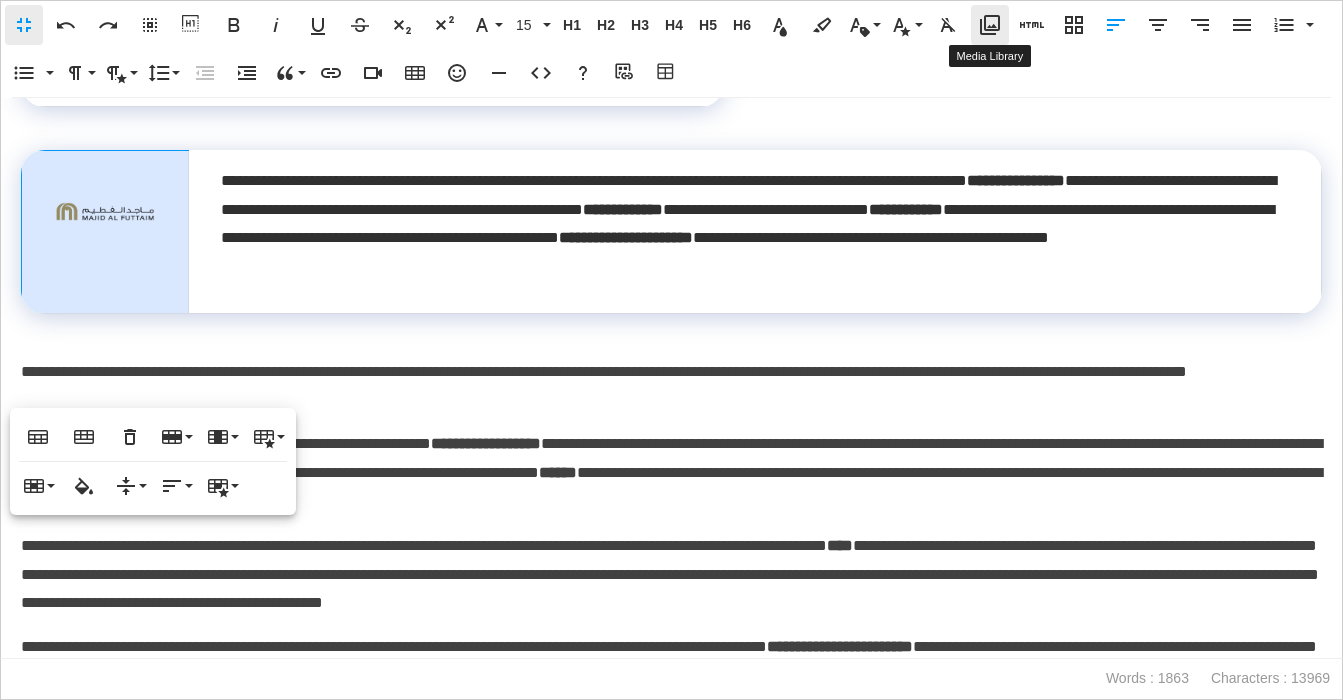 click on "Media Library" at bounding box center (990, 25) 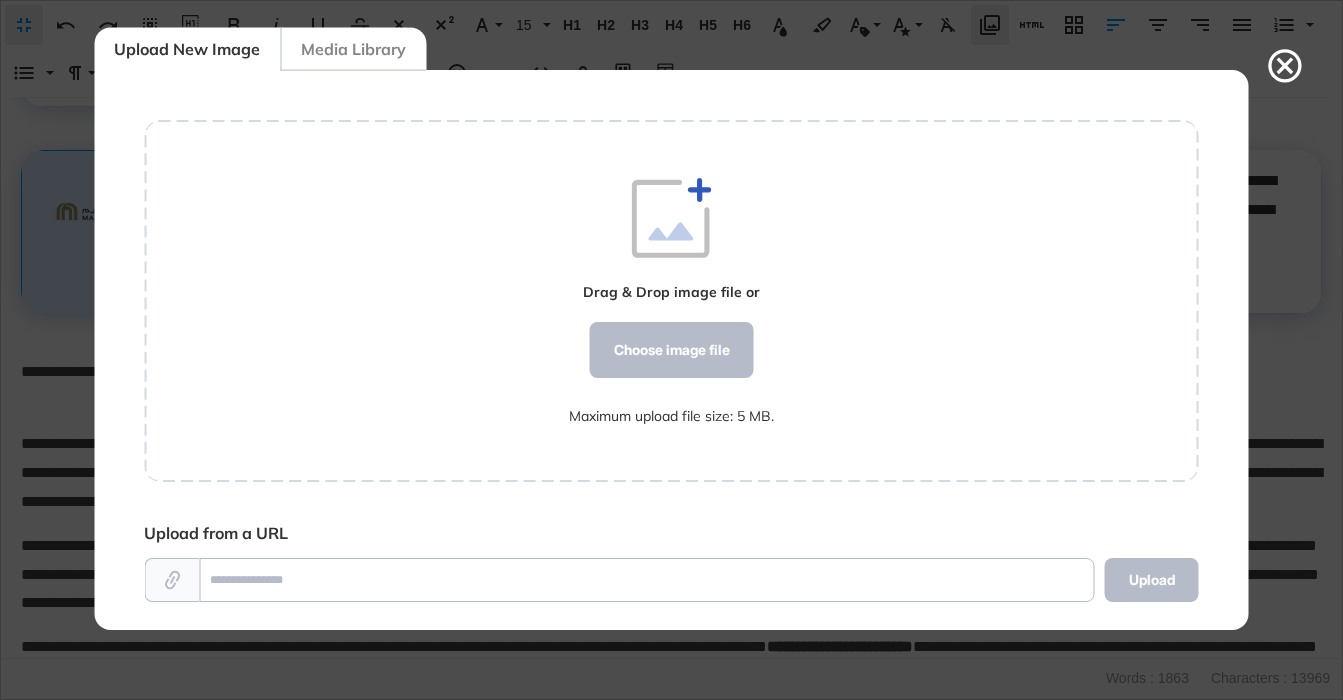 scroll, scrollTop: 560, scrollLeft: 1055, axis: both 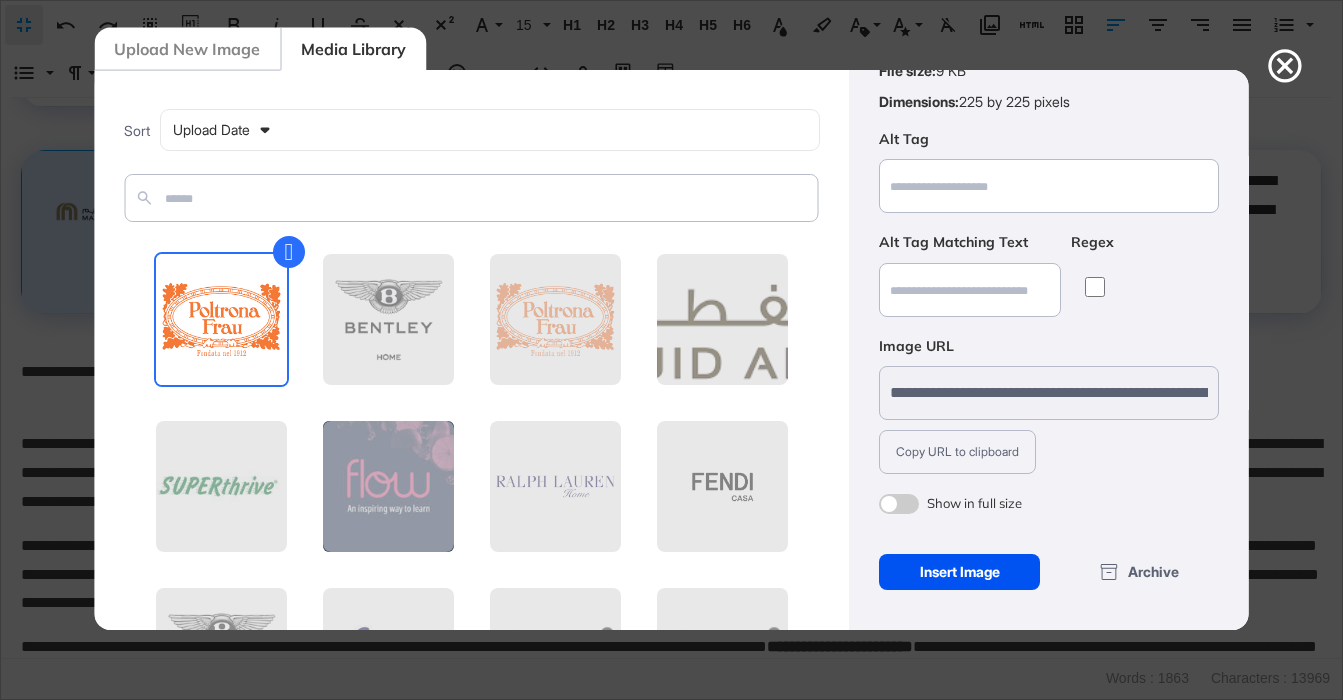 click on "Insert Image" at bounding box center (959, 572) 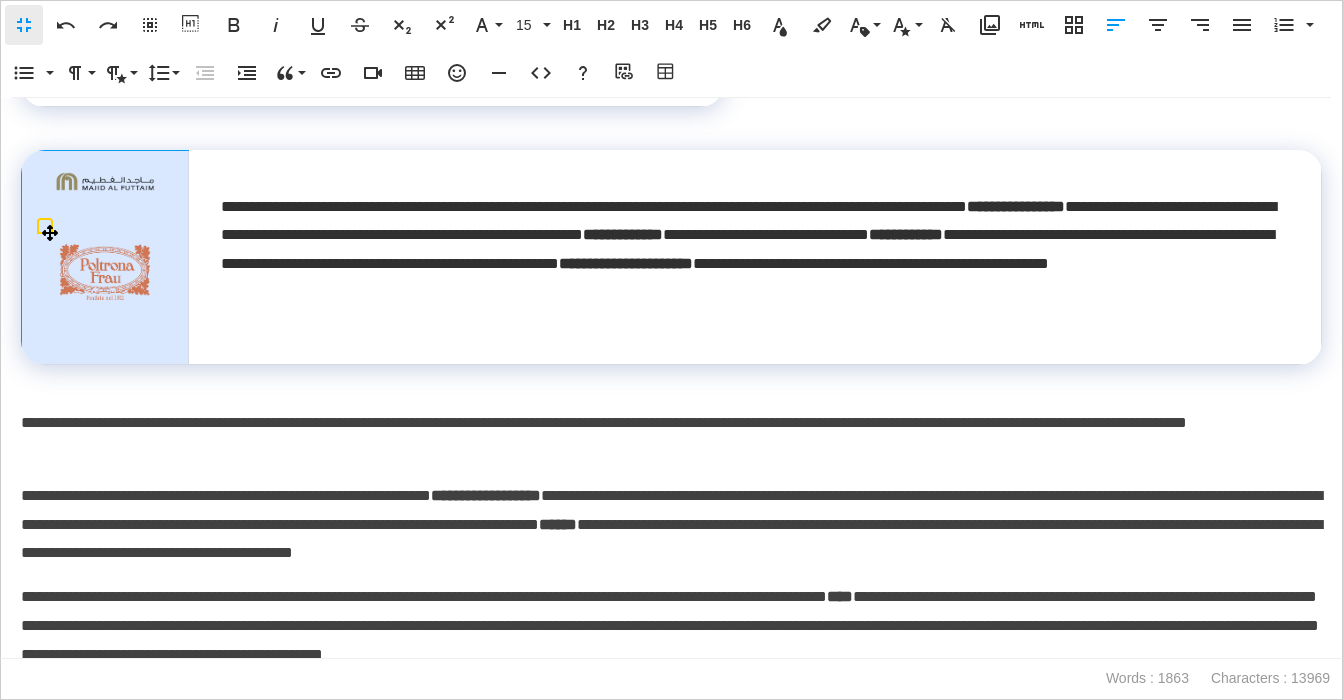 click at bounding box center [105, 272] 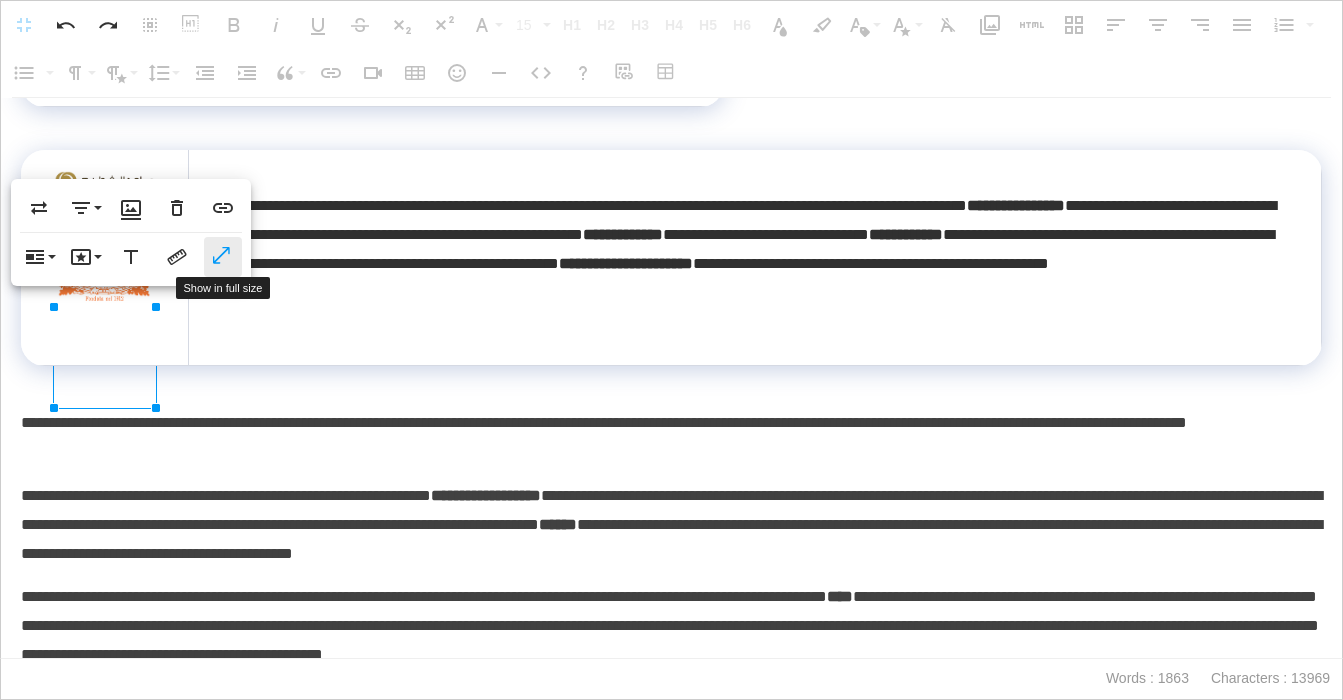 drag, startPoint x: 227, startPoint y: 248, endPoint x: 188, endPoint y: 352, distance: 111.07205 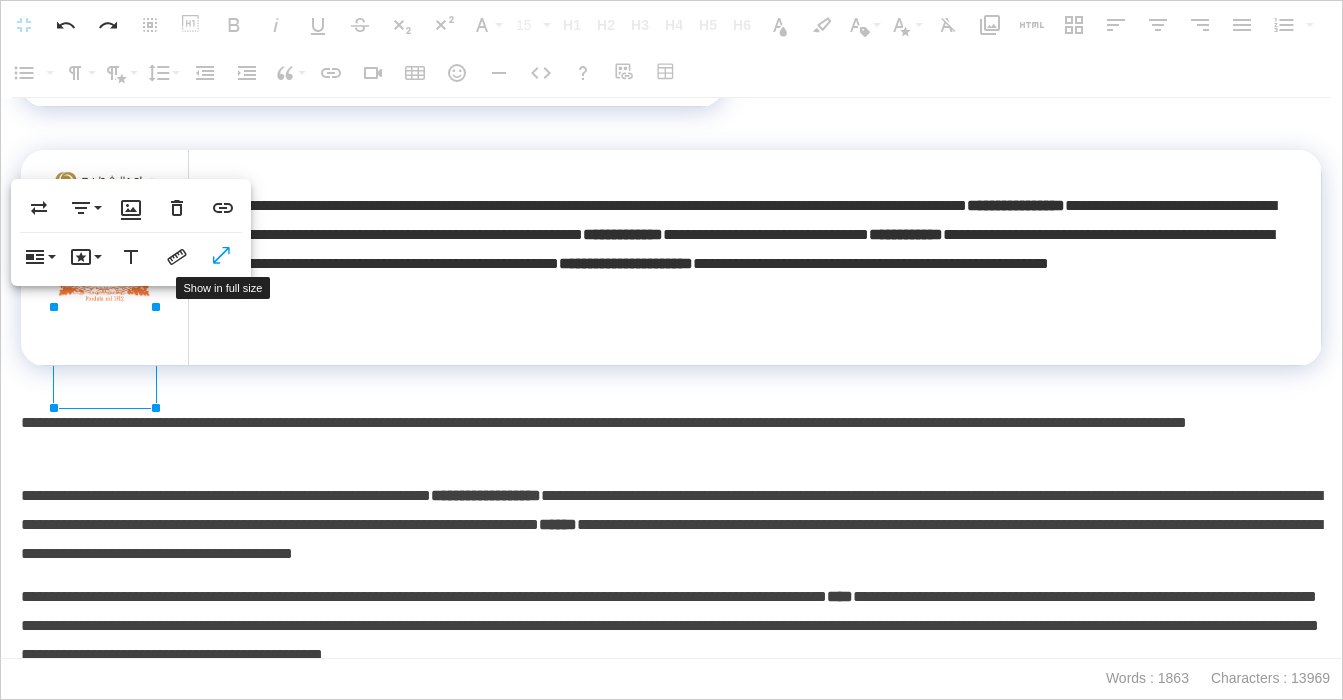 click 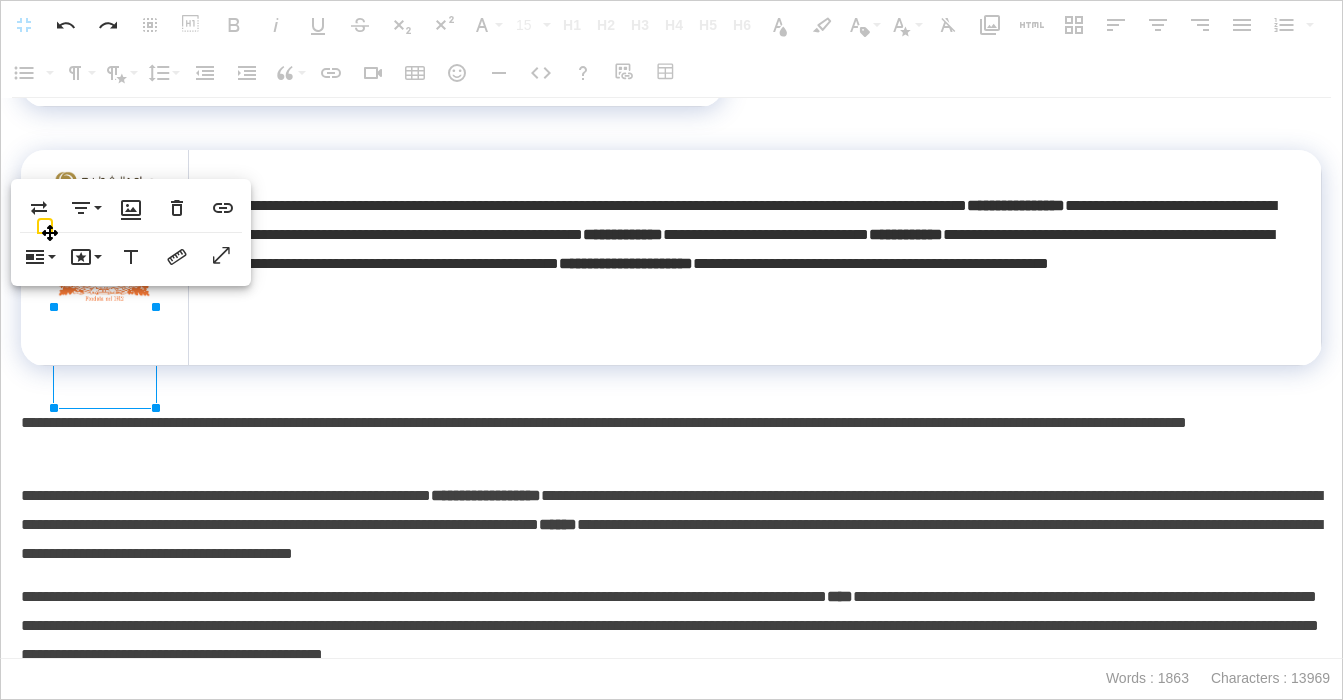 click at bounding box center (104, 257) 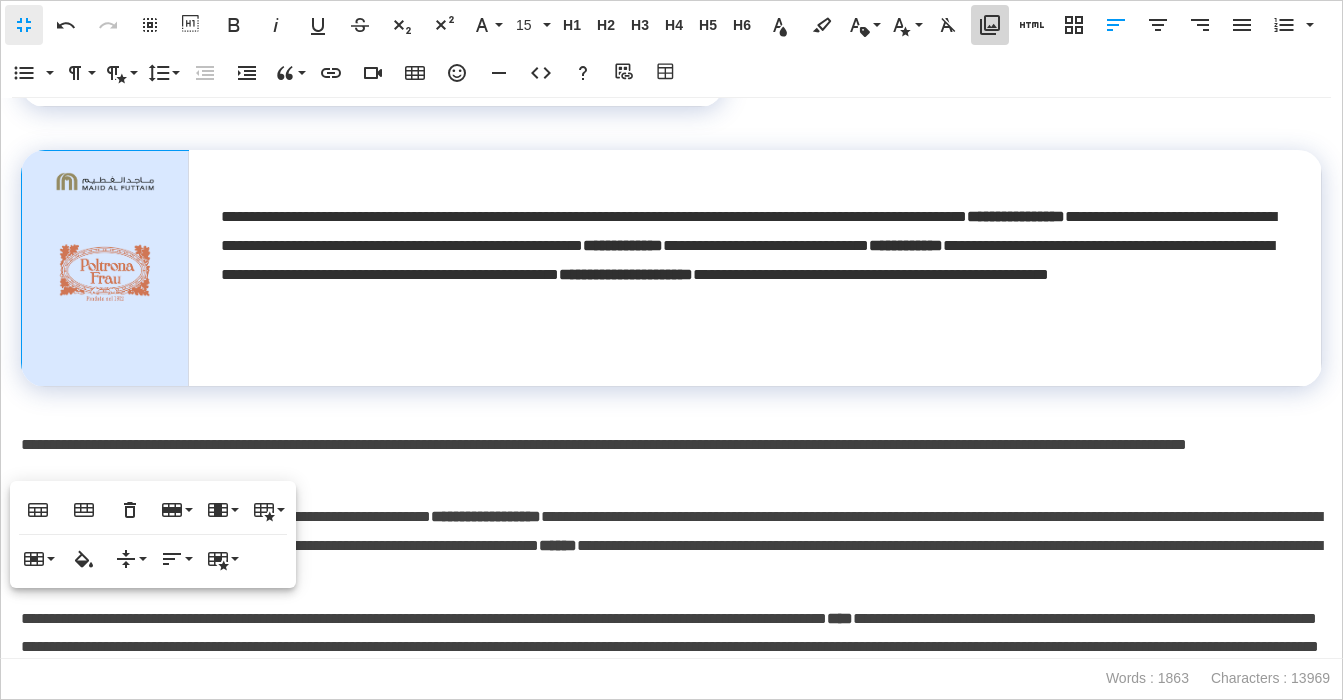 click 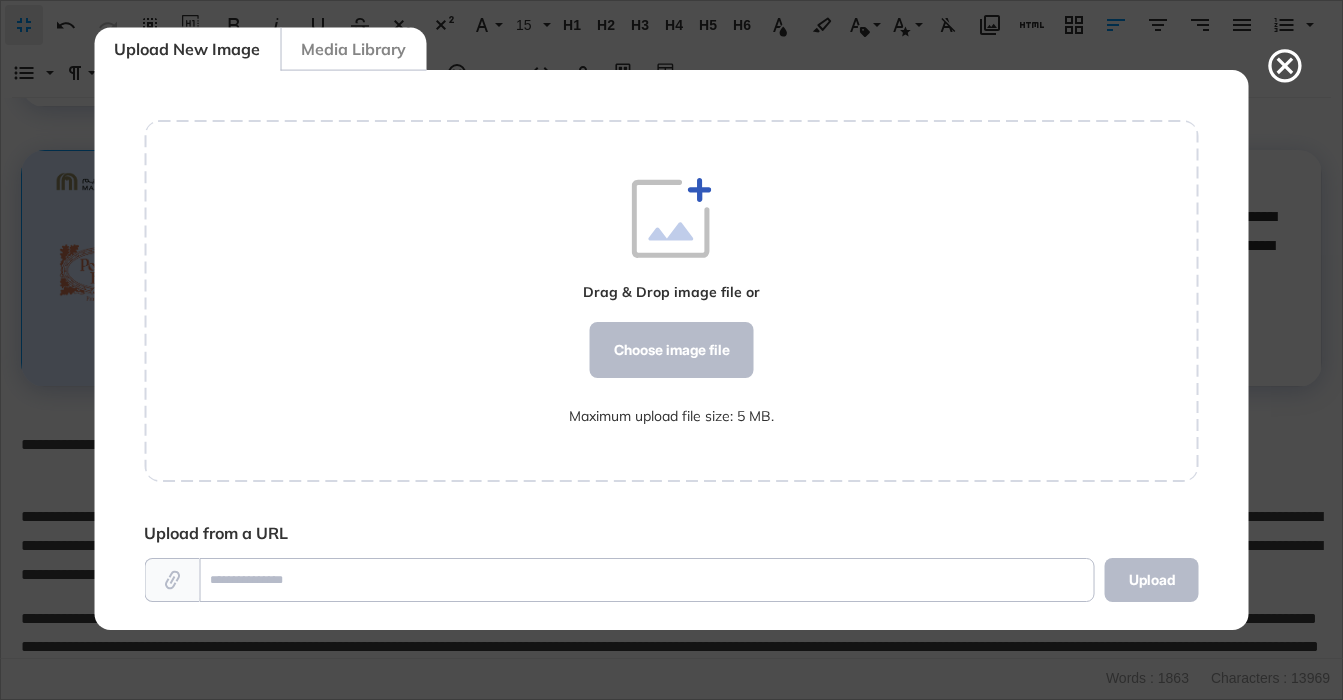 scroll, scrollTop: 560, scrollLeft: 1055, axis: both 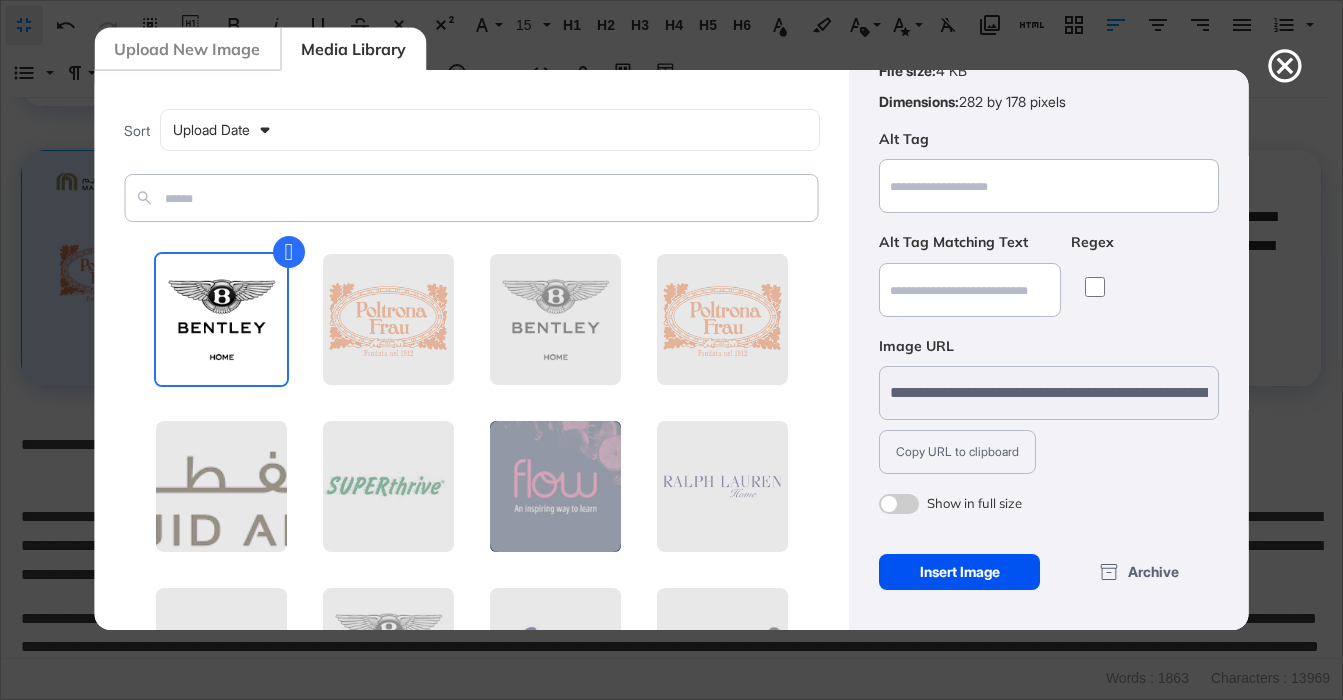 click on "Insert Image" at bounding box center [959, 572] 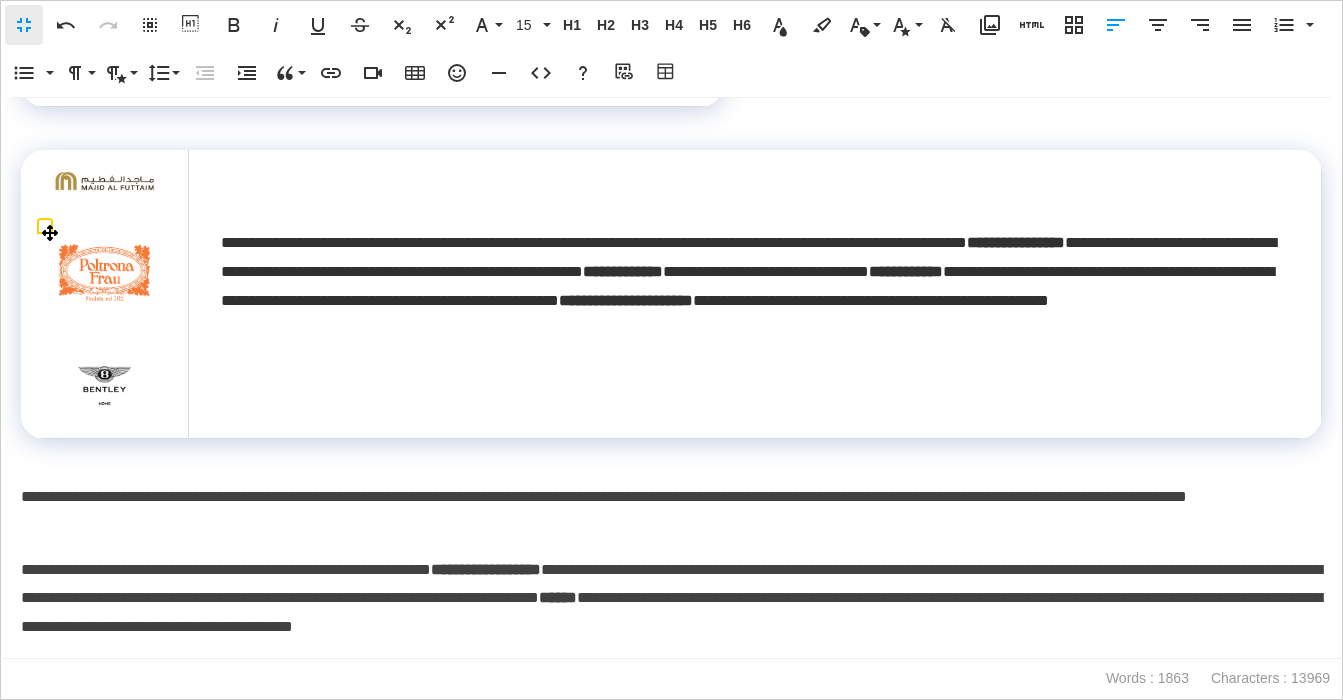 click at bounding box center [104, 294] 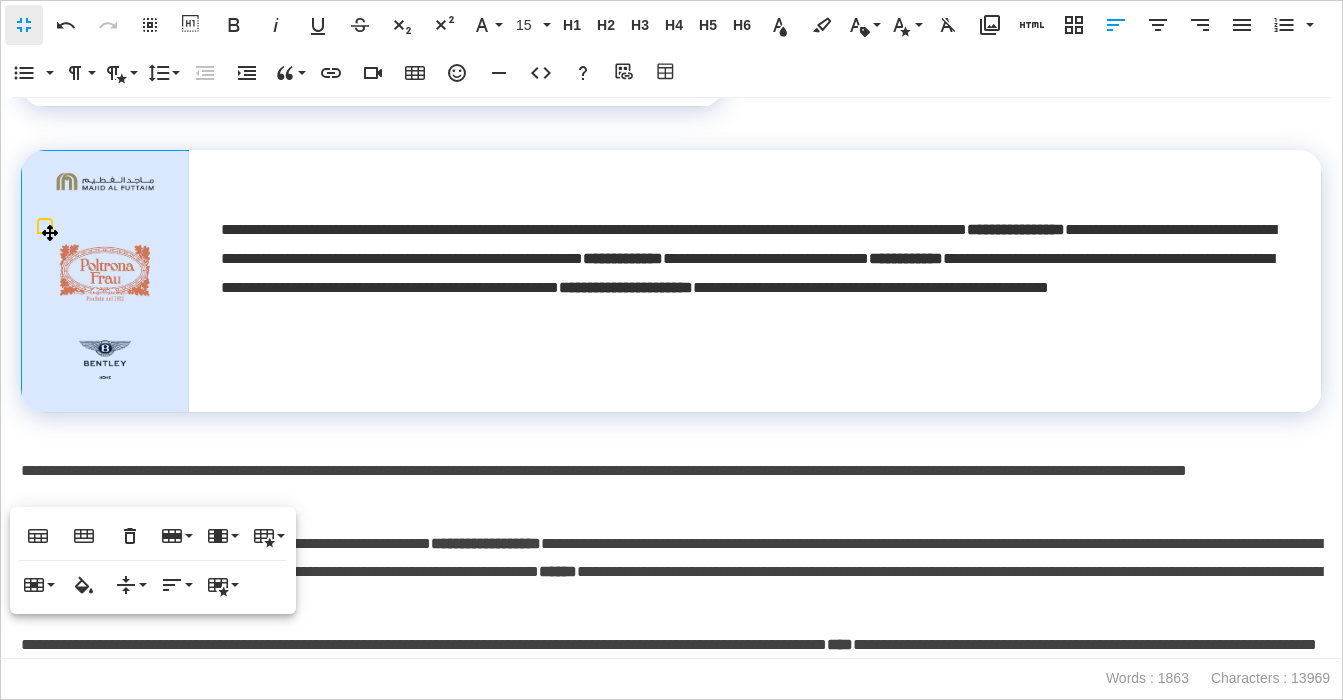 click at bounding box center [105, 359] 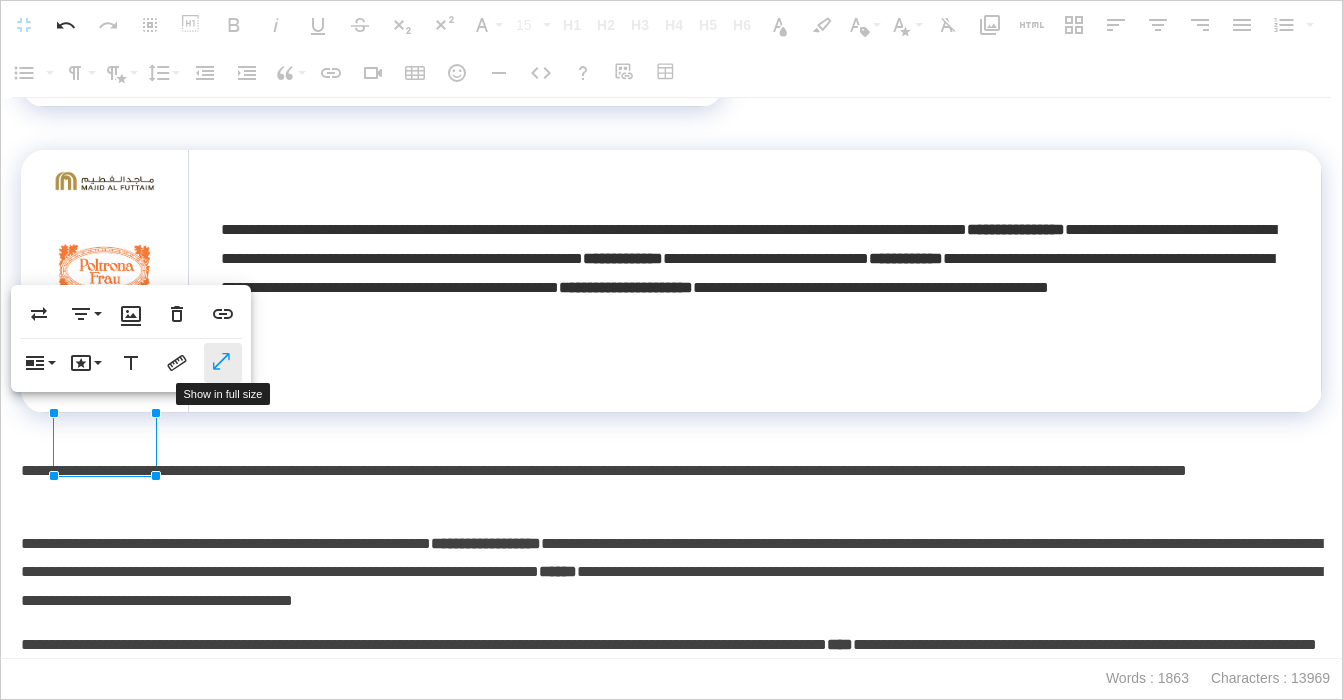 click on "Show in full size" at bounding box center [223, 363] 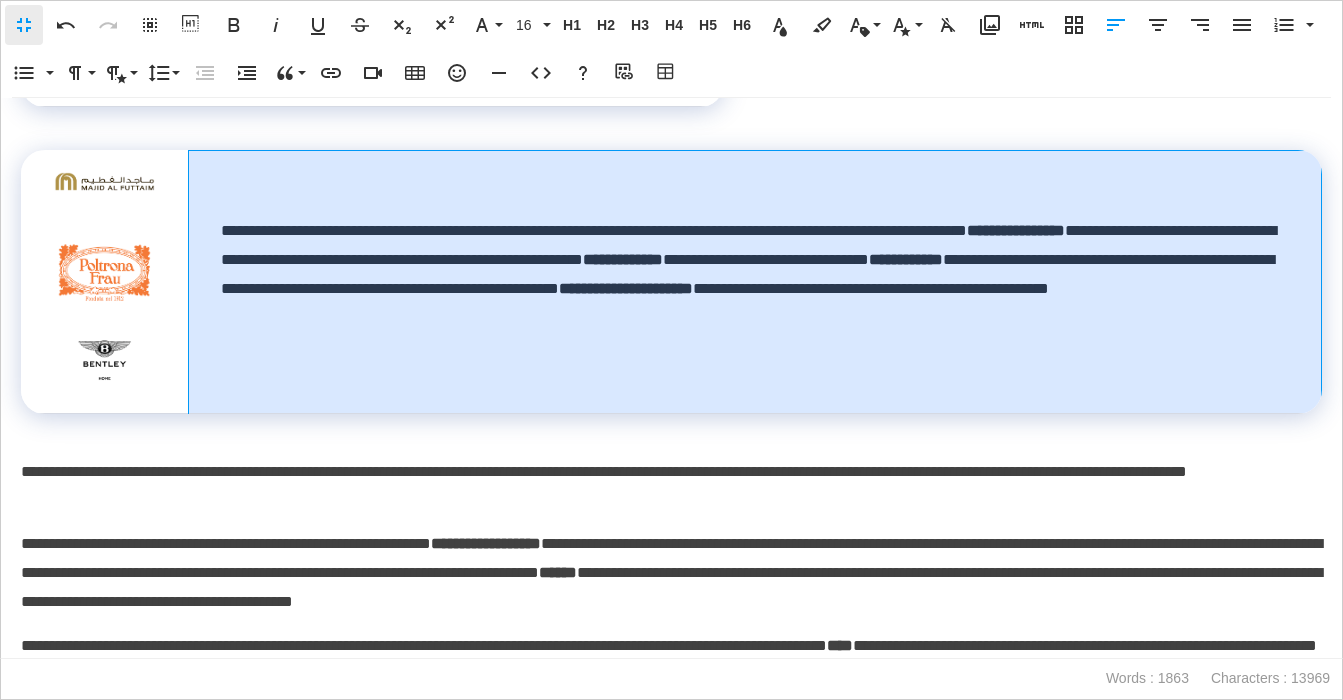 click on "**********" at bounding box center (755, 274) 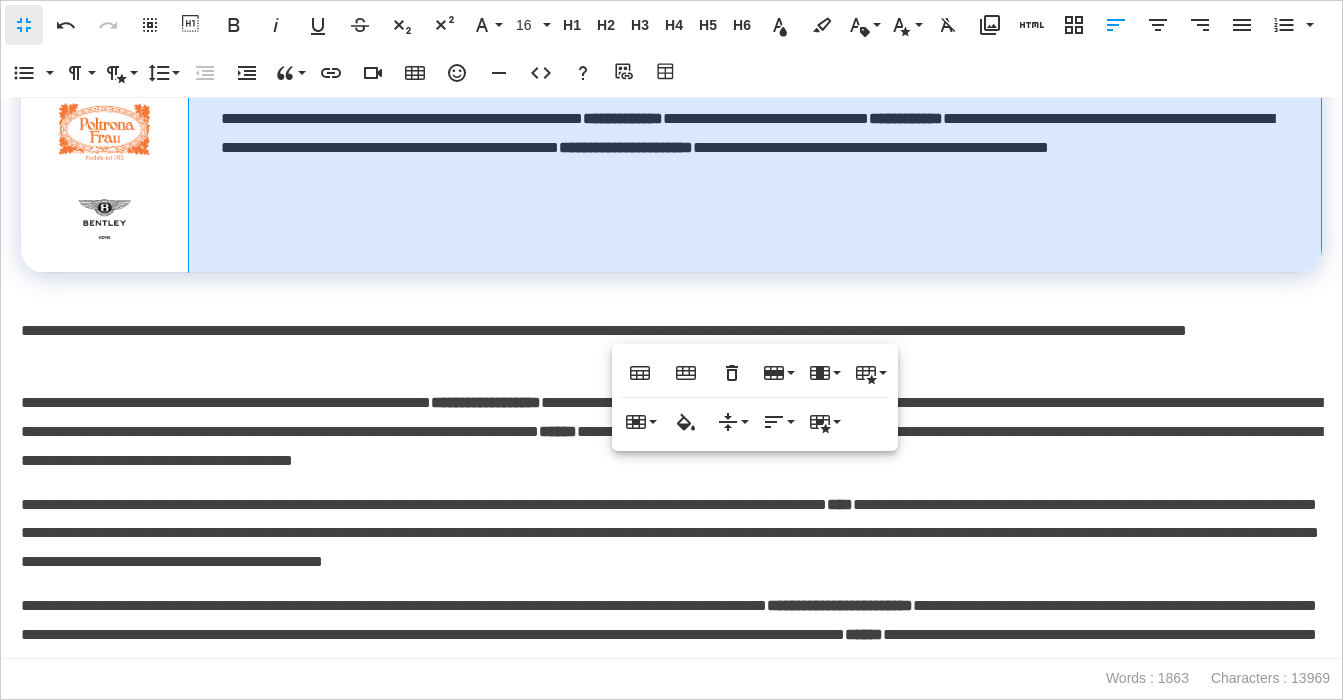 scroll, scrollTop: 6065, scrollLeft: 0, axis: vertical 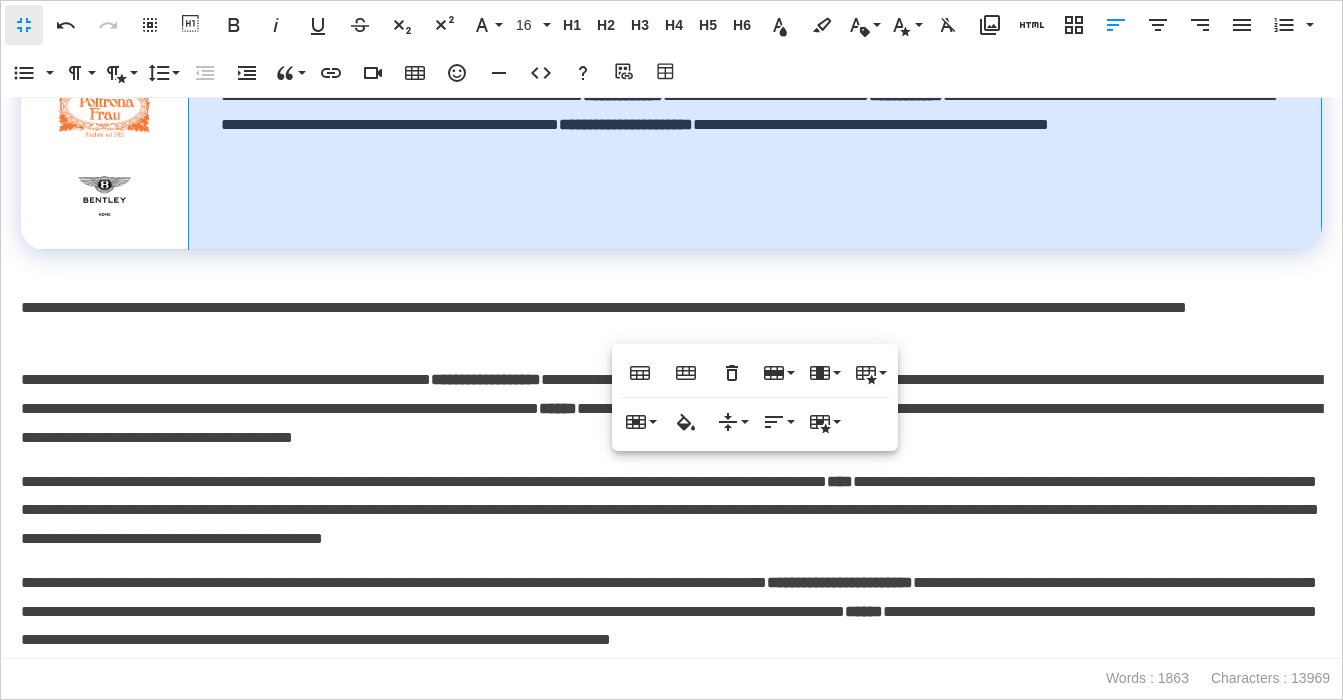 click on "**********" at bounding box center (671, 323) 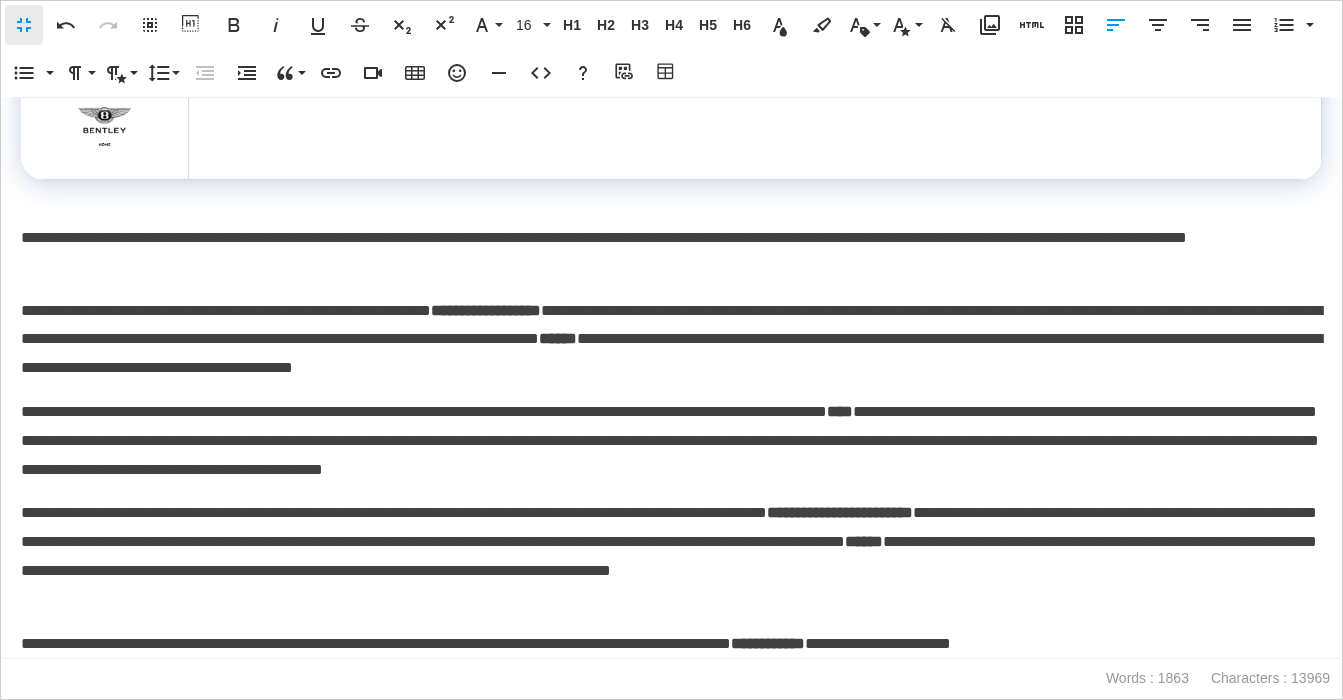 scroll, scrollTop: 6217, scrollLeft: 0, axis: vertical 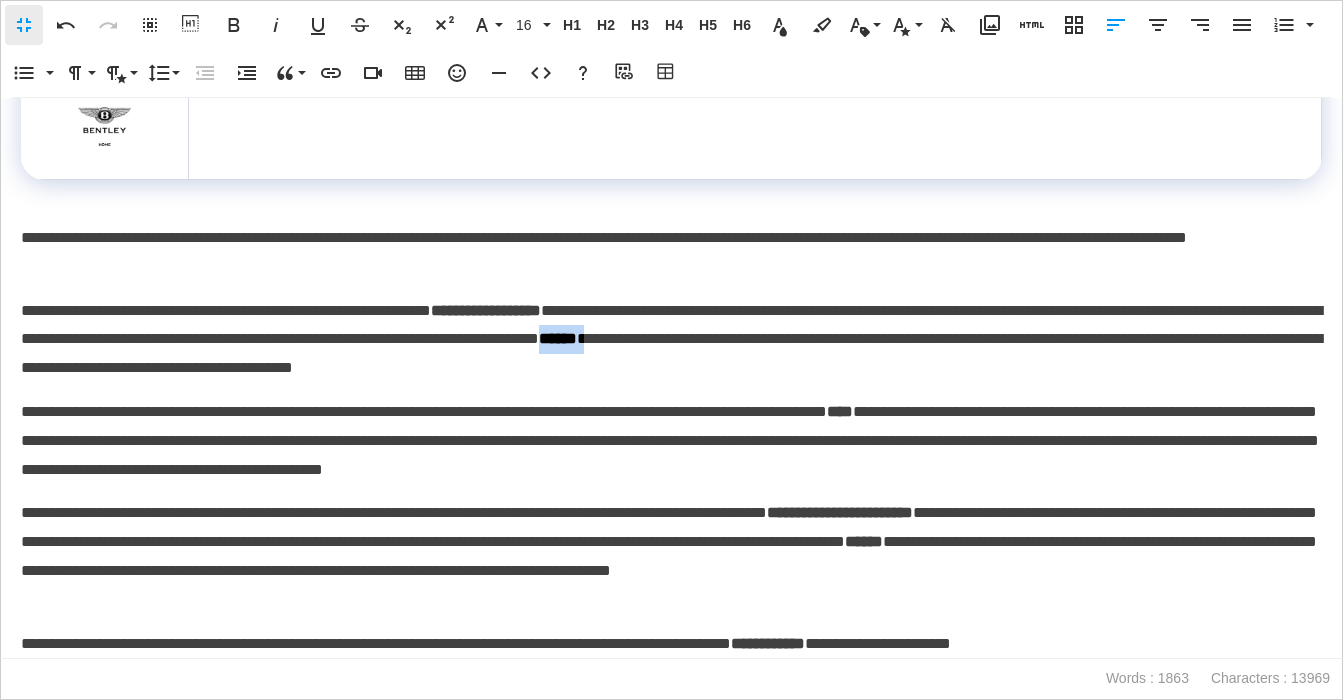 drag, startPoint x: 984, startPoint y: 341, endPoint x: 939, endPoint y: 348, distance: 45.54119 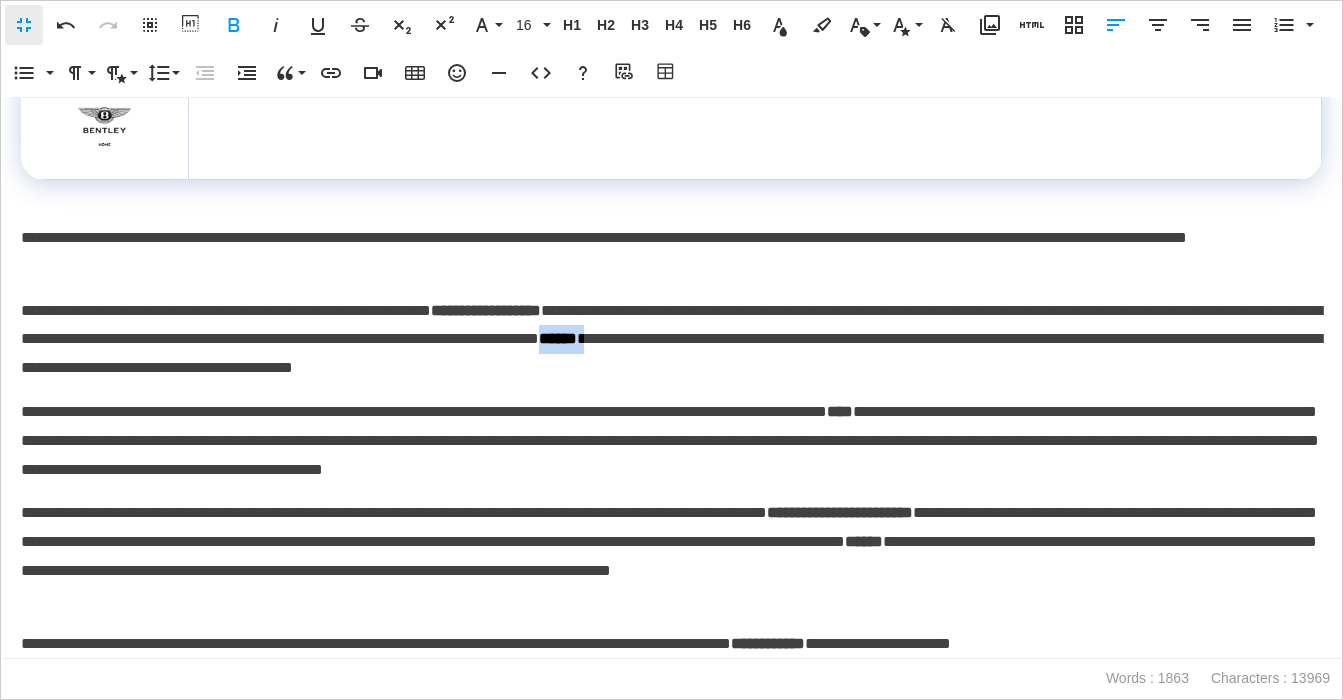 scroll, scrollTop: 6219, scrollLeft: 0, axis: vertical 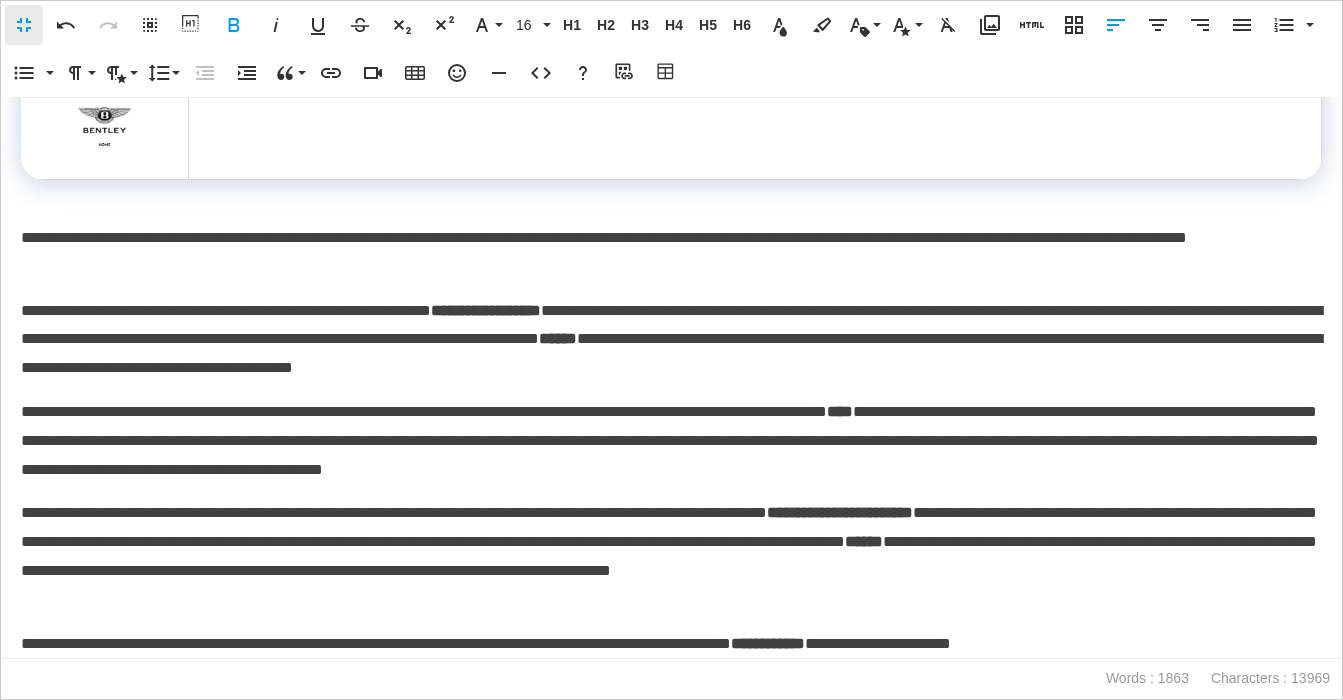 click on "**********" at bounding box center (671, 441) 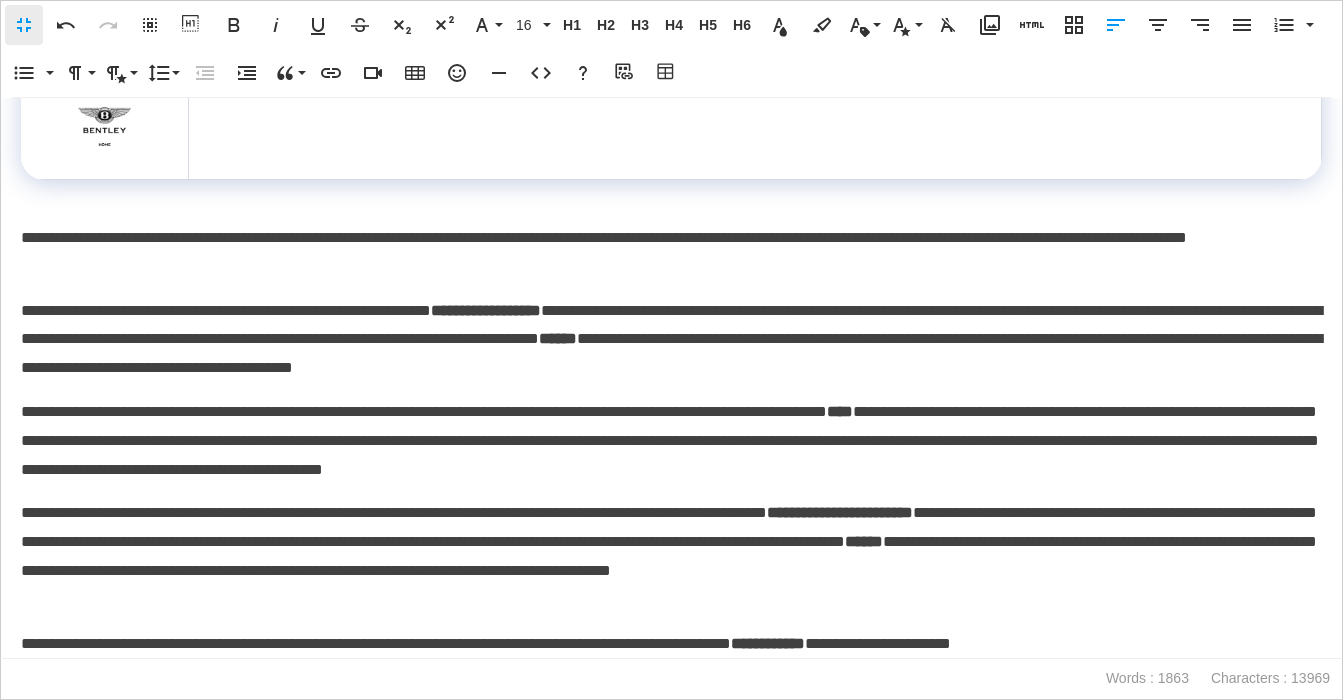 click on "**********" at bounding box center [671, 253] 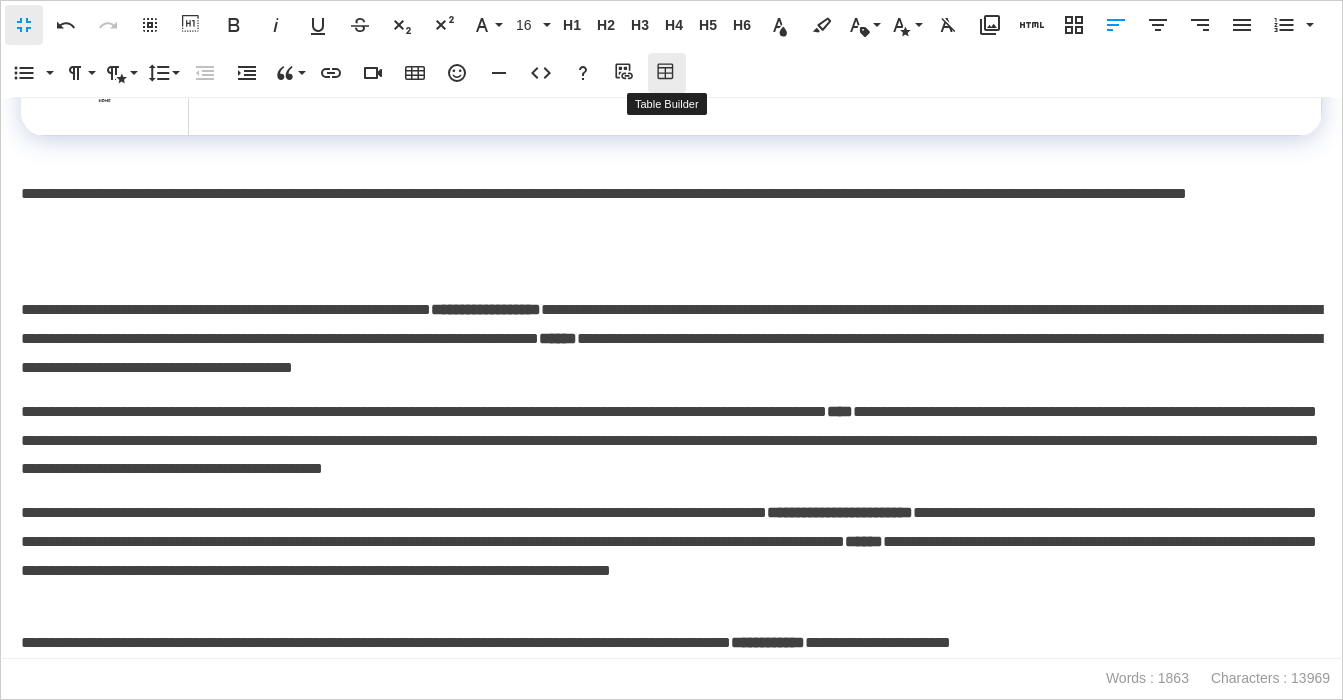 click 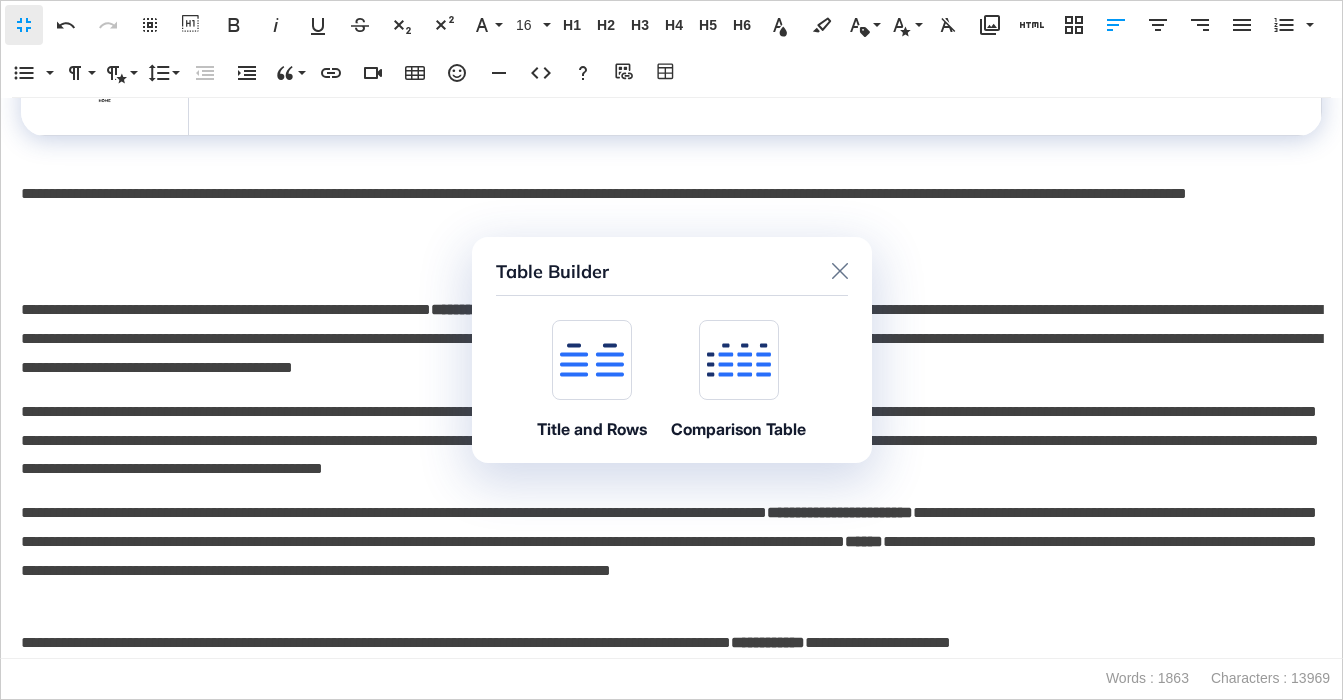 click 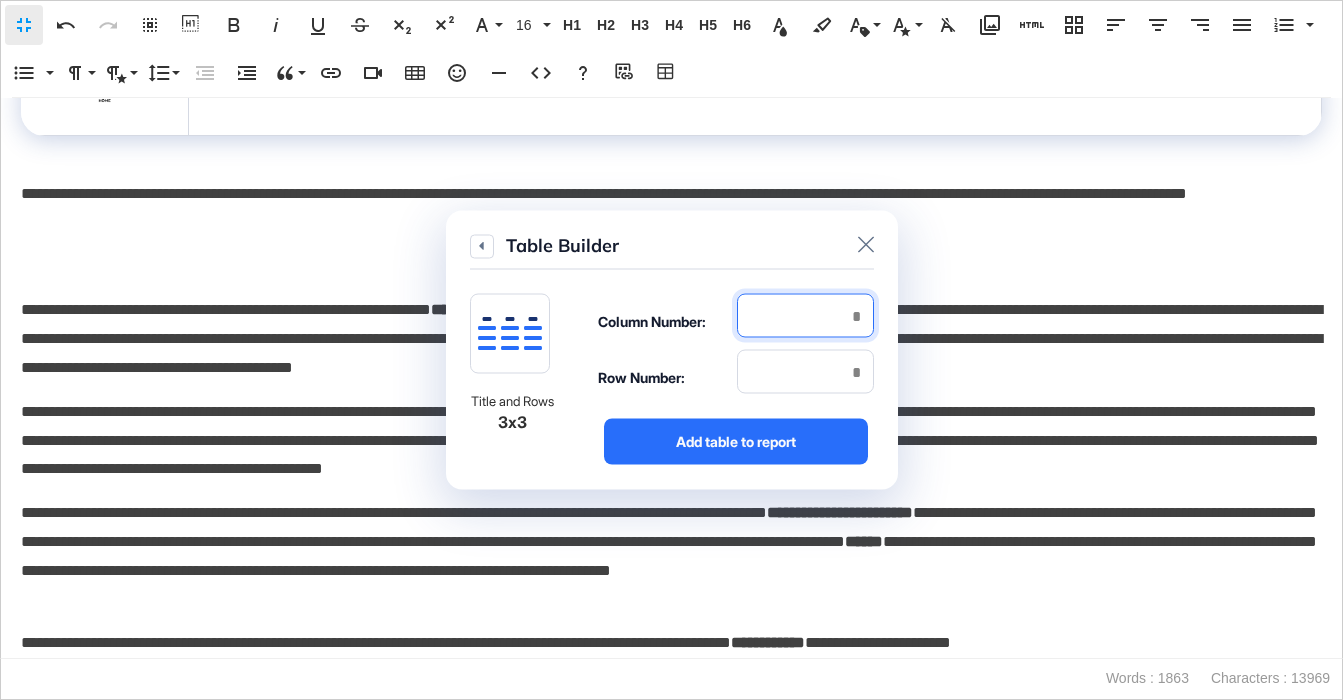 click at bounding box center [805, 316] 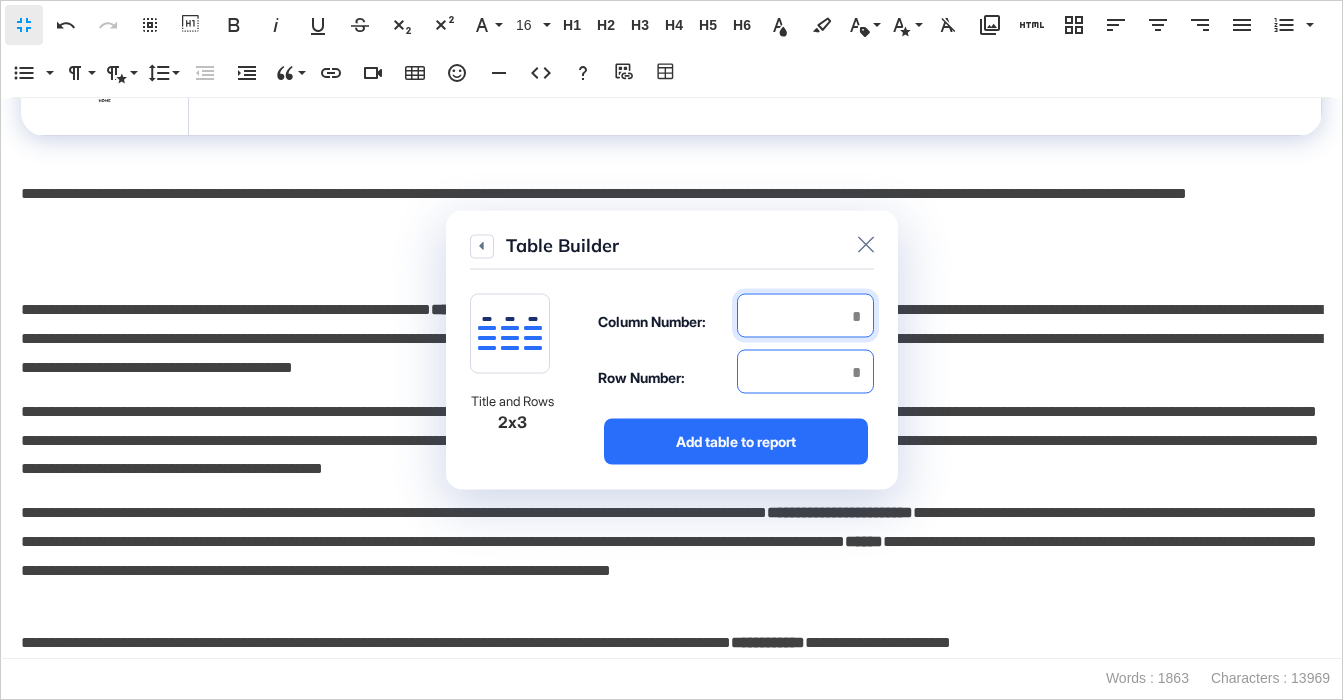 type on "*" 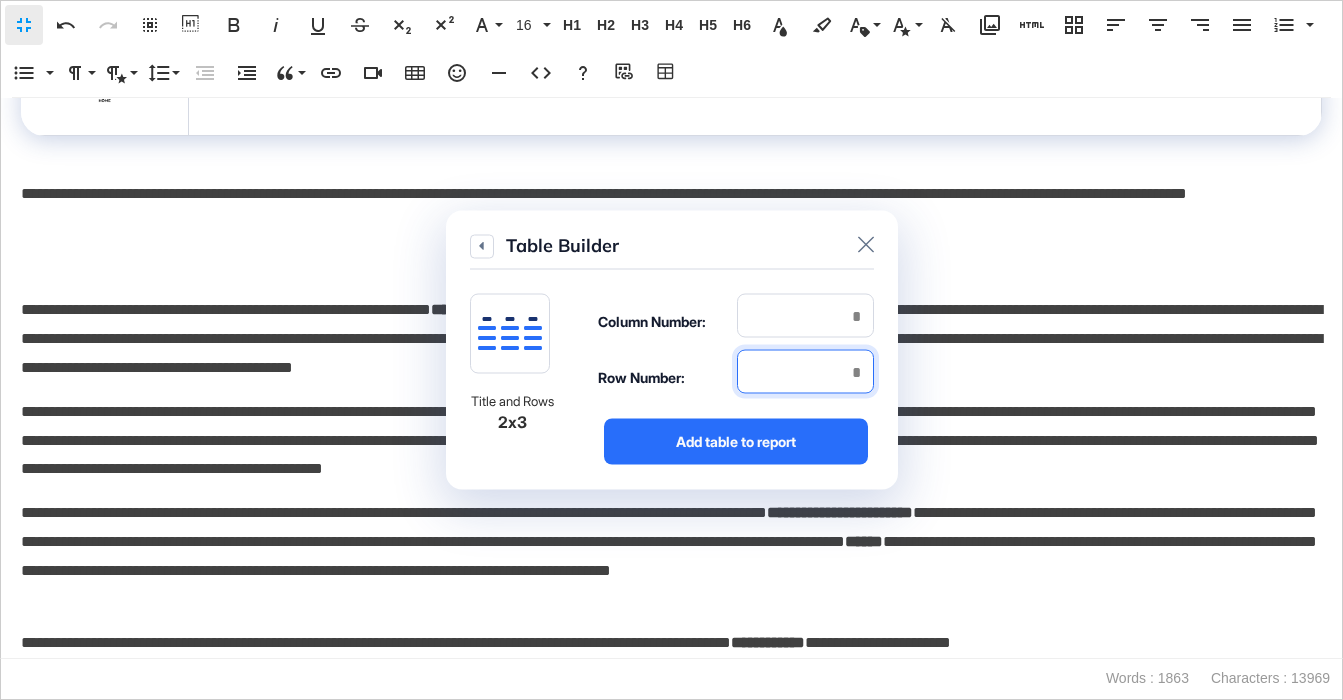 click at bounding box center [805, 372] 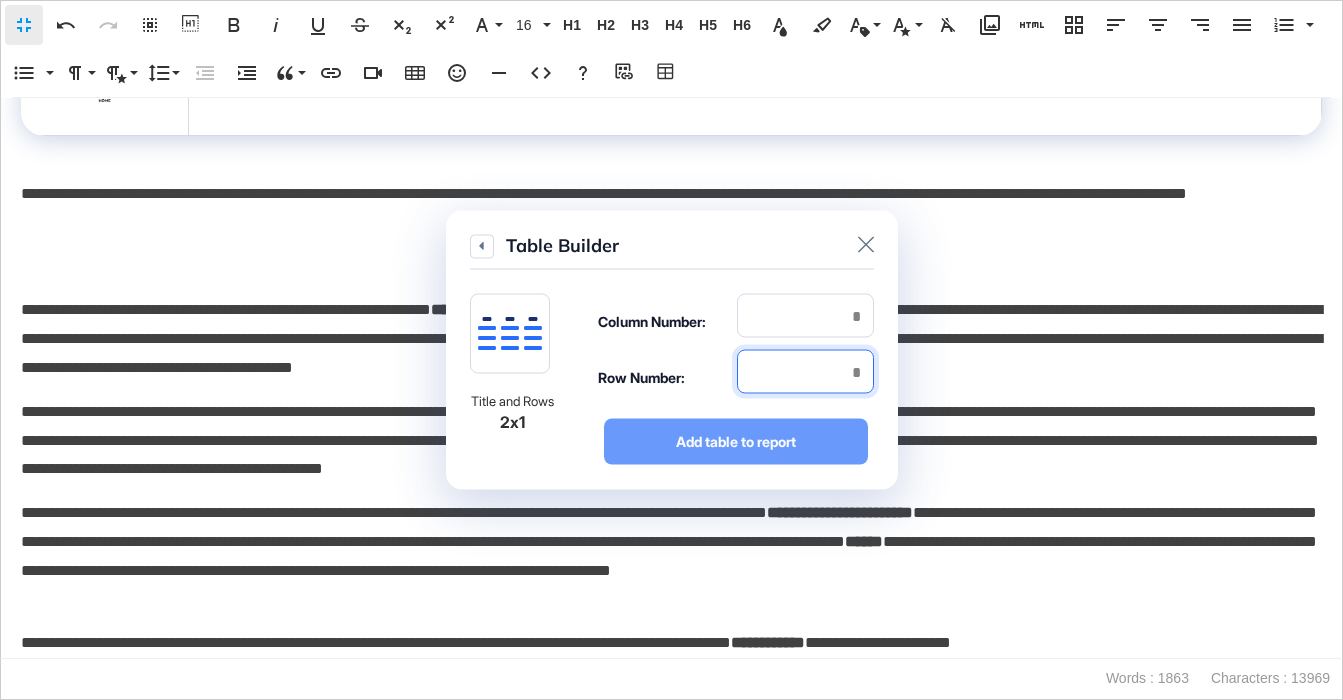 type on "*" 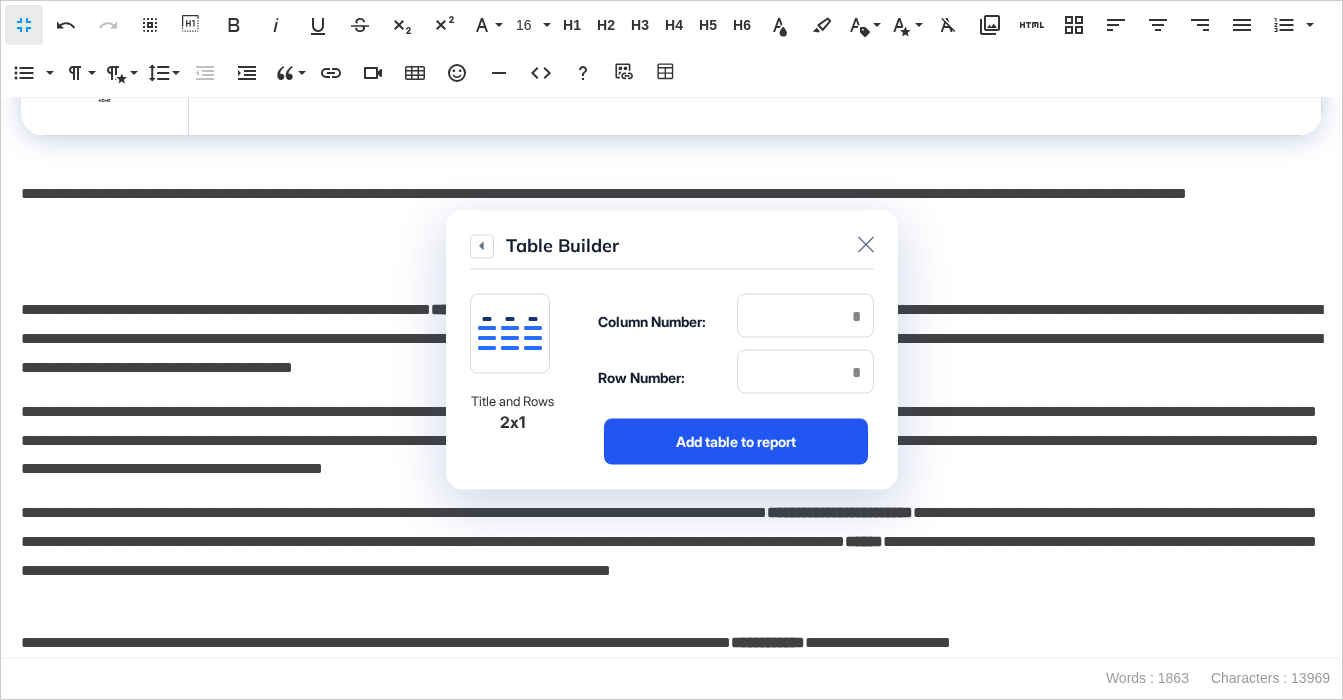 click on "Add table to report" at bounding box center (736, 442) 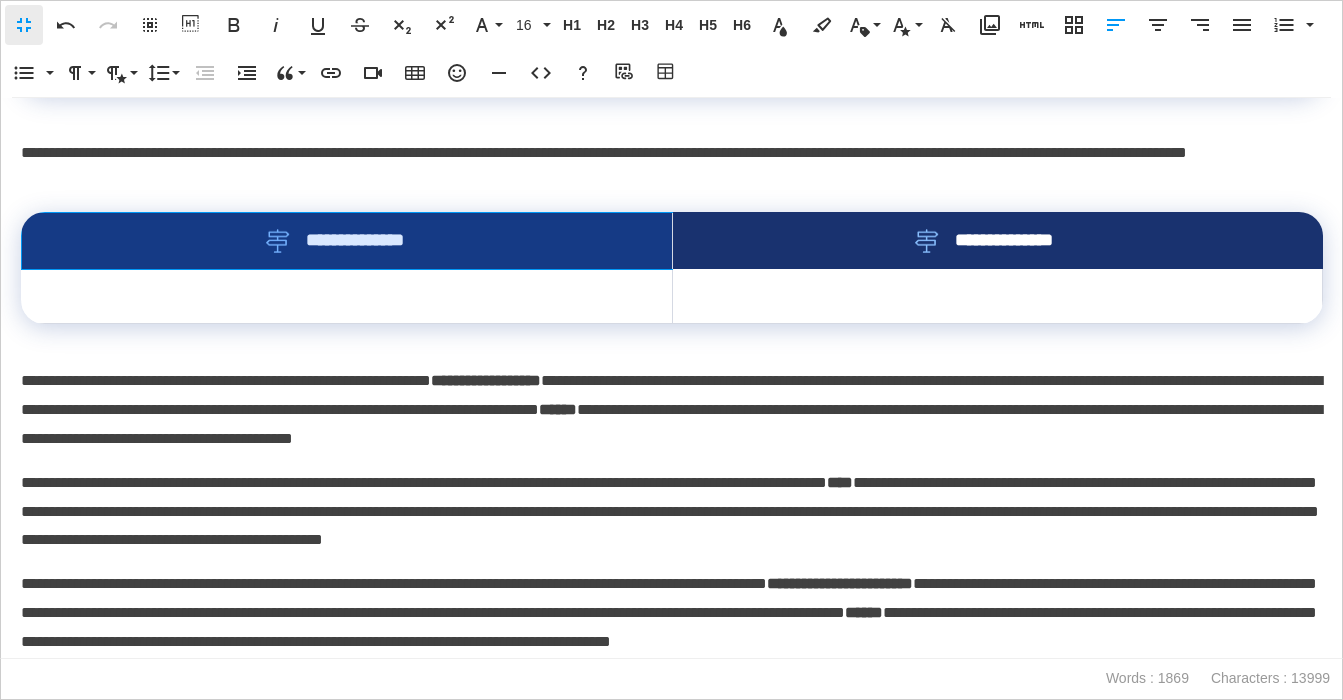 drag, startPoint x: 595, startPoint y: 315, endPoint x: 776, endPoint y: 325, distance: 181.27603 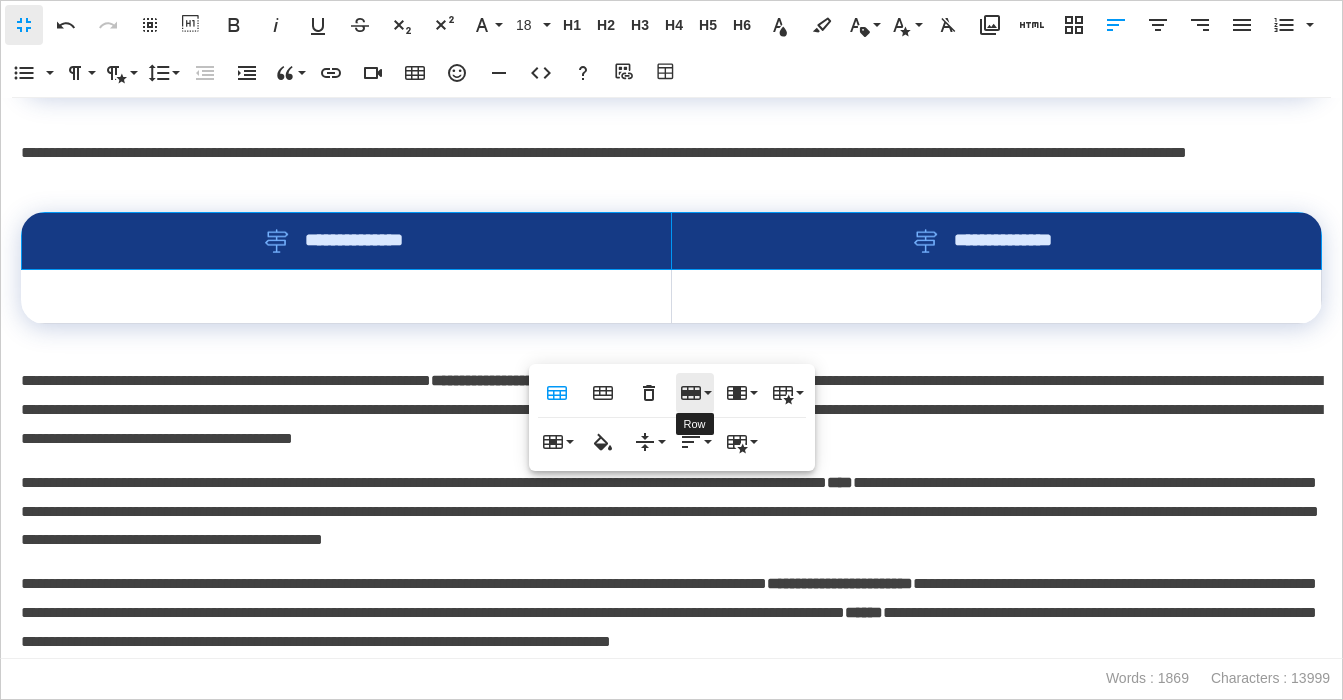 click 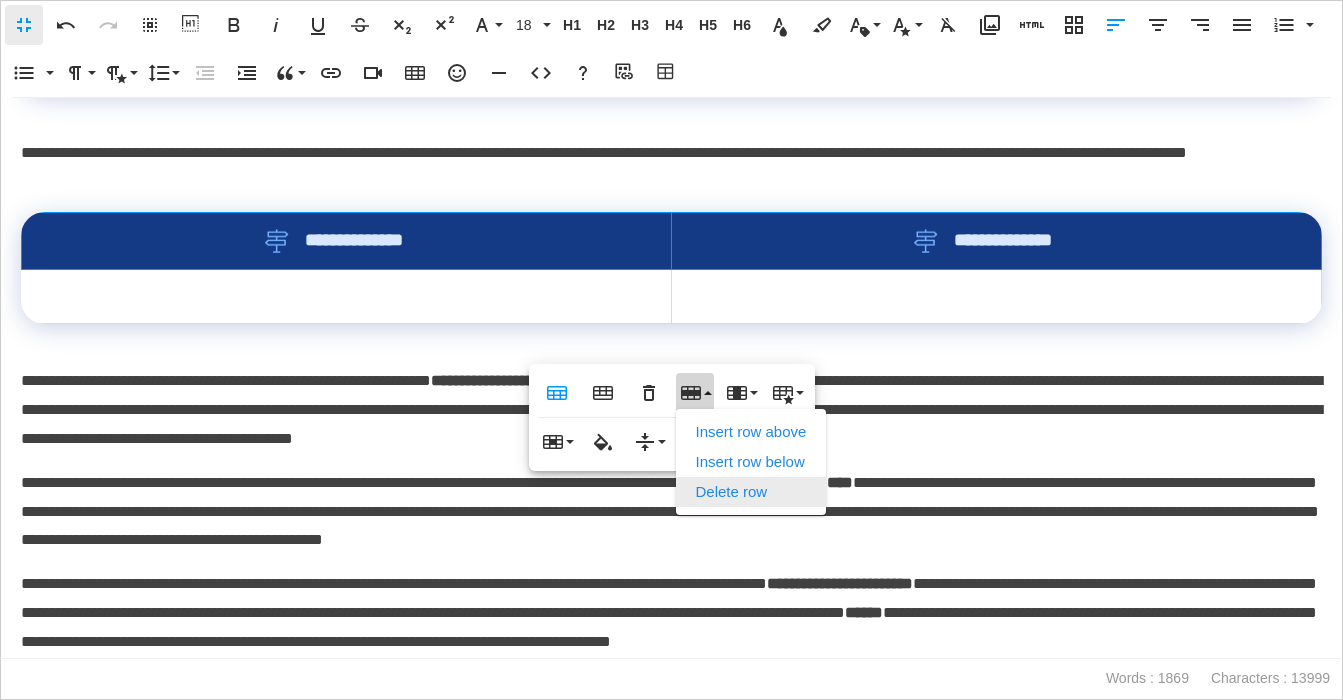 click on "Delete row" at bounding box center [751, 492] 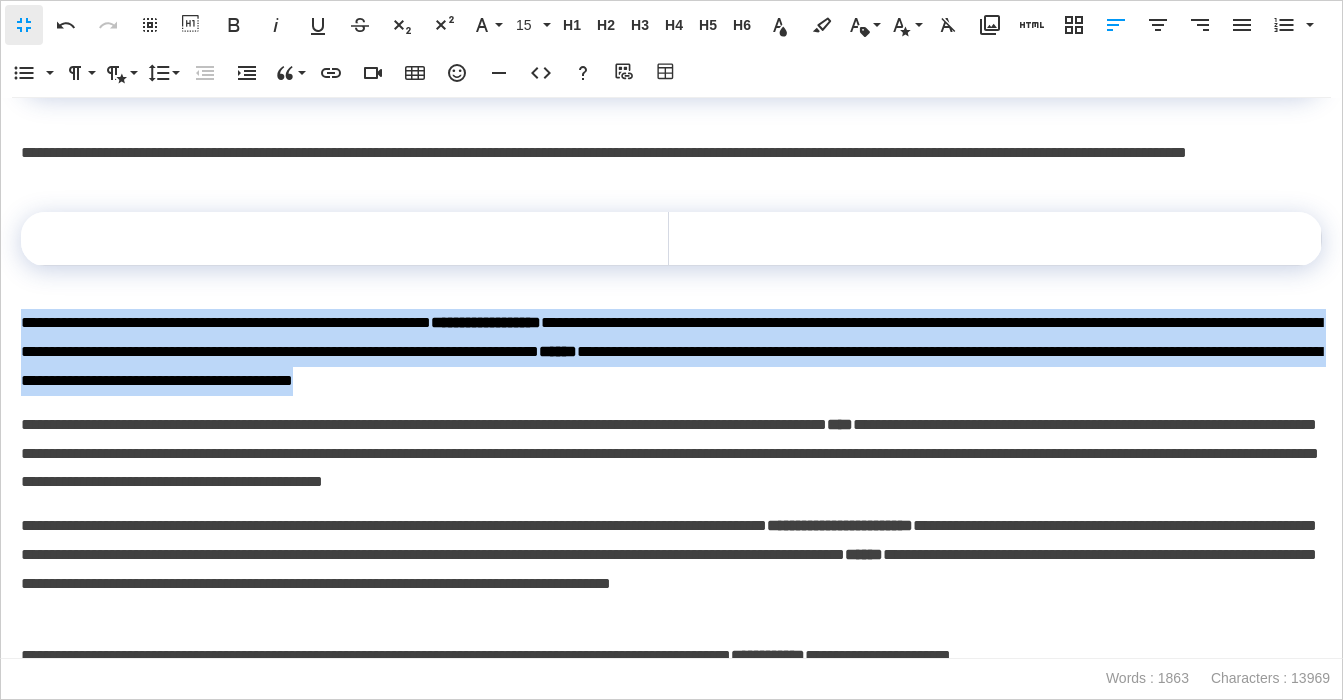 drag, startPoint x: 1073, startPoint y: 477, endPoint x: -15, endPoint y: 410, distance: 1090.061 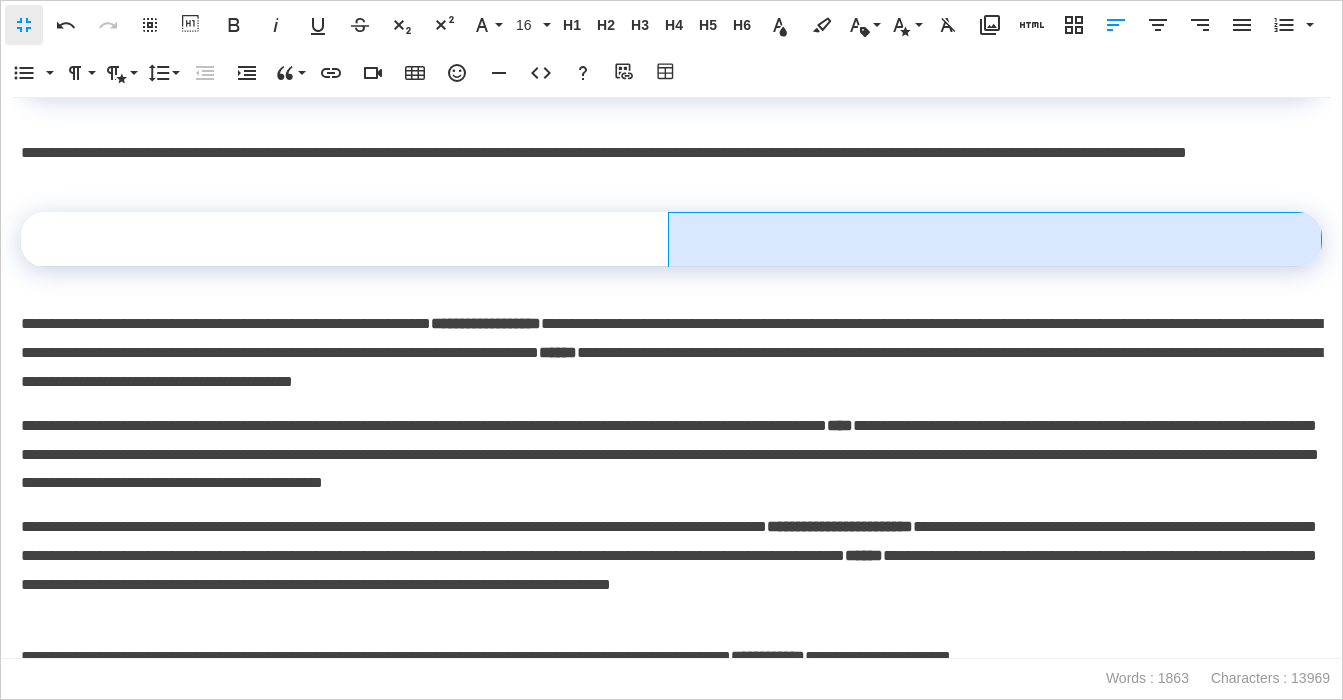 click at bounding box center [995, 239] 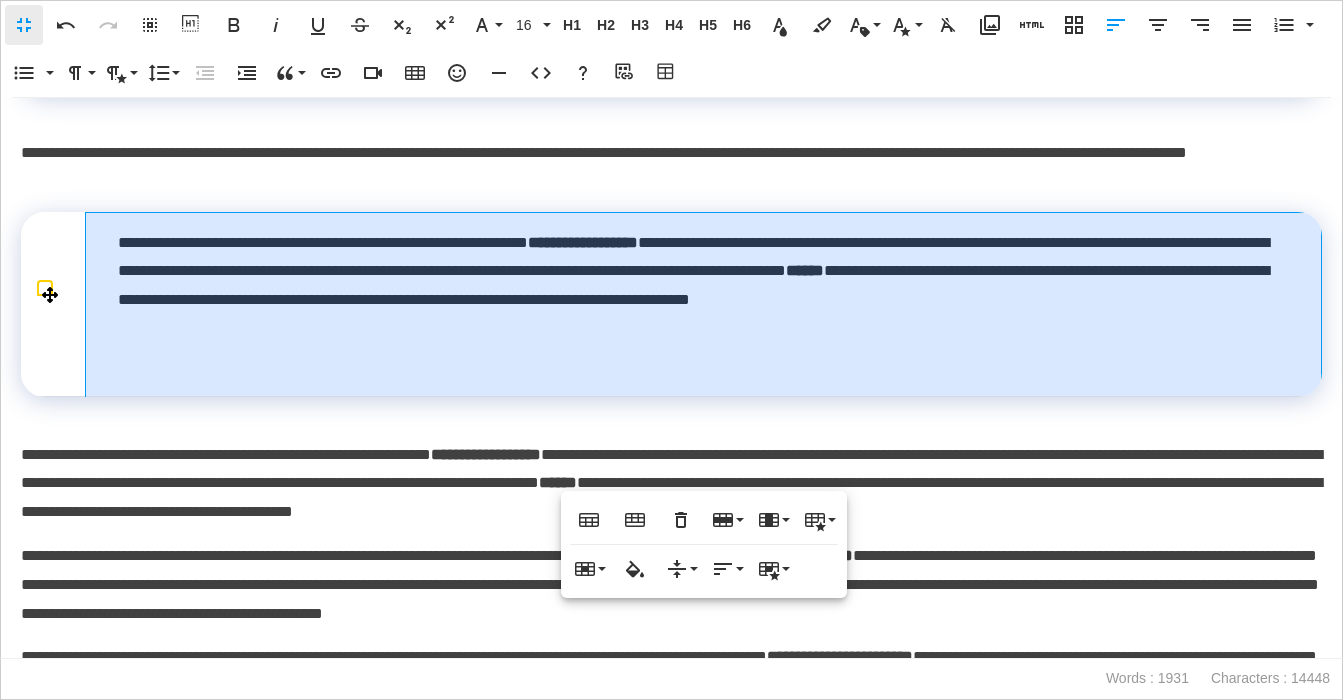 click on "**********" at bounding box center [704, 304] 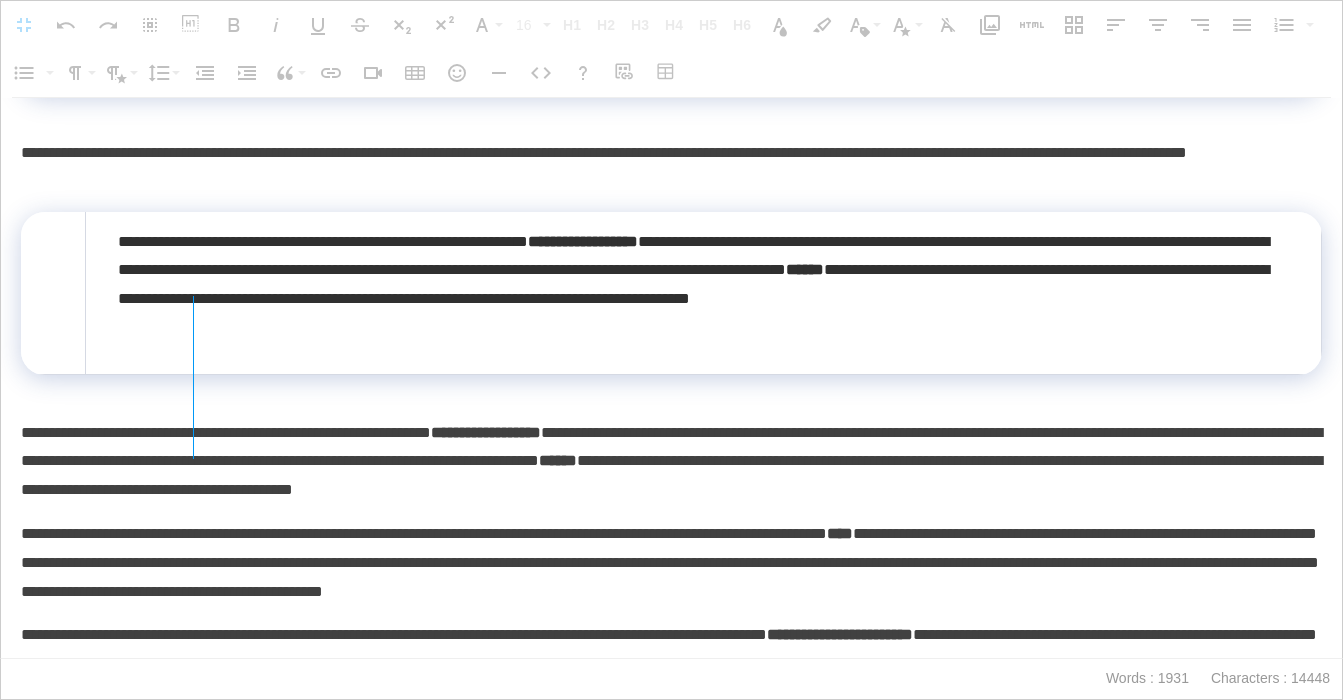 drag, startPoint x: 84, startPoint y: 344, endPoint x: 192, endPoint y: 341, distance: 108.04166 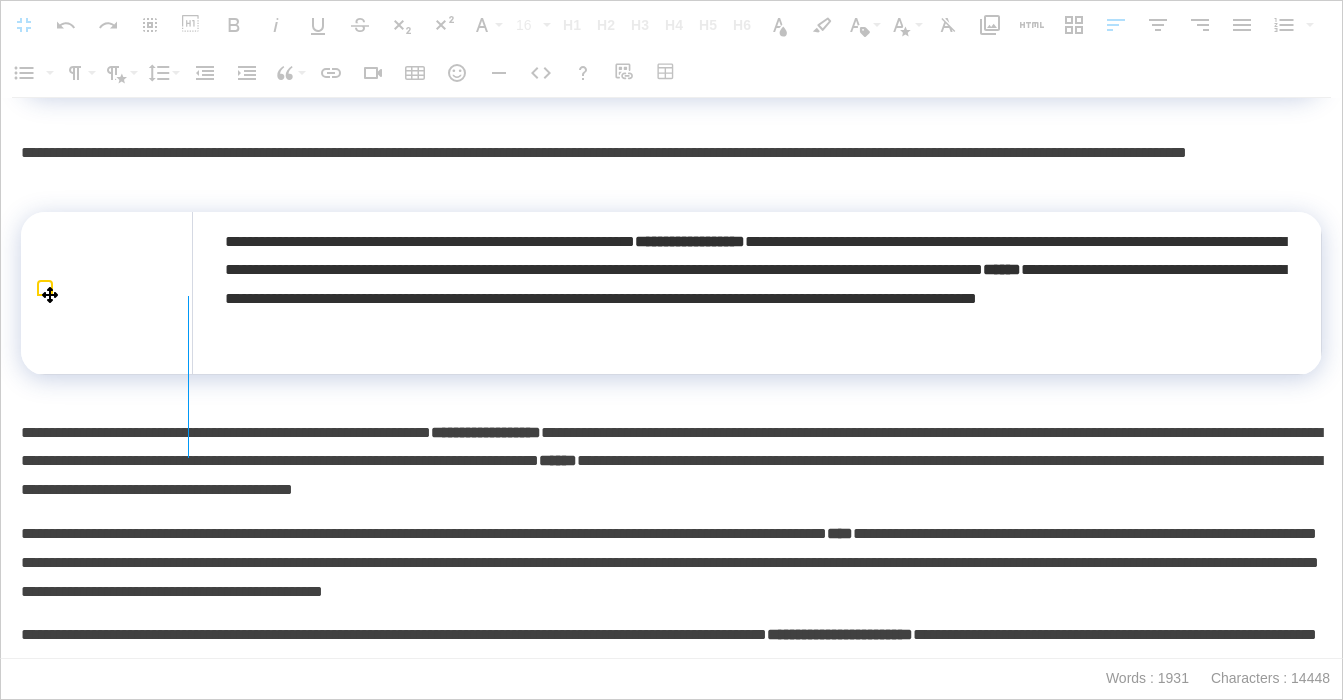 click at bounding box center [188, 377] 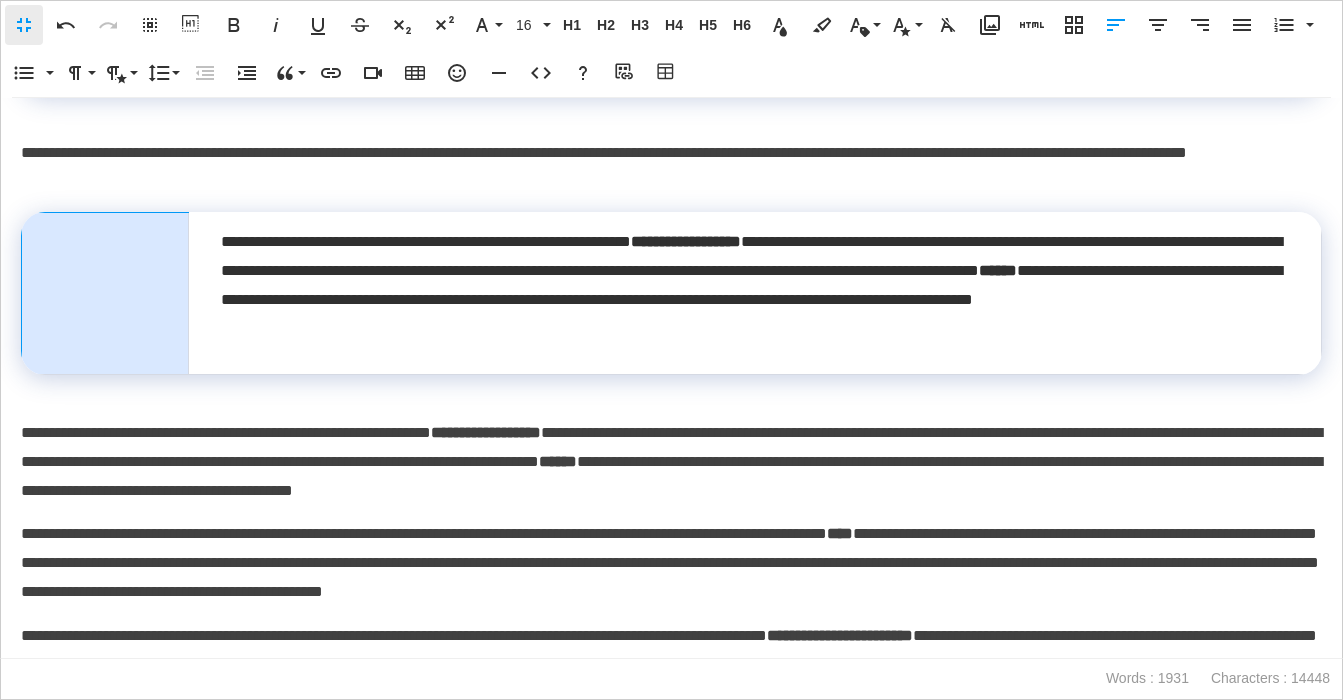 drag, startPoint x: 141, startPoint y: 353, endPoint x: 129, endPoint y: 357, distance: 12.649111 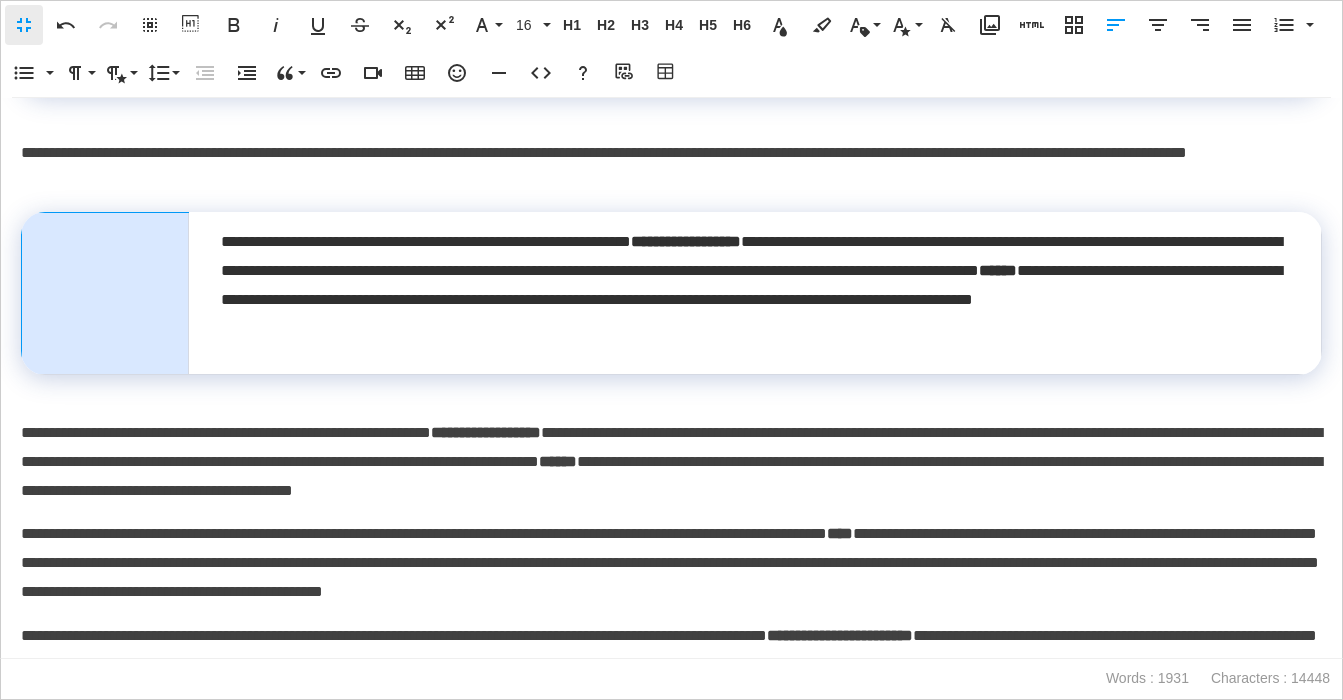 click at bounding box center (105, 293) 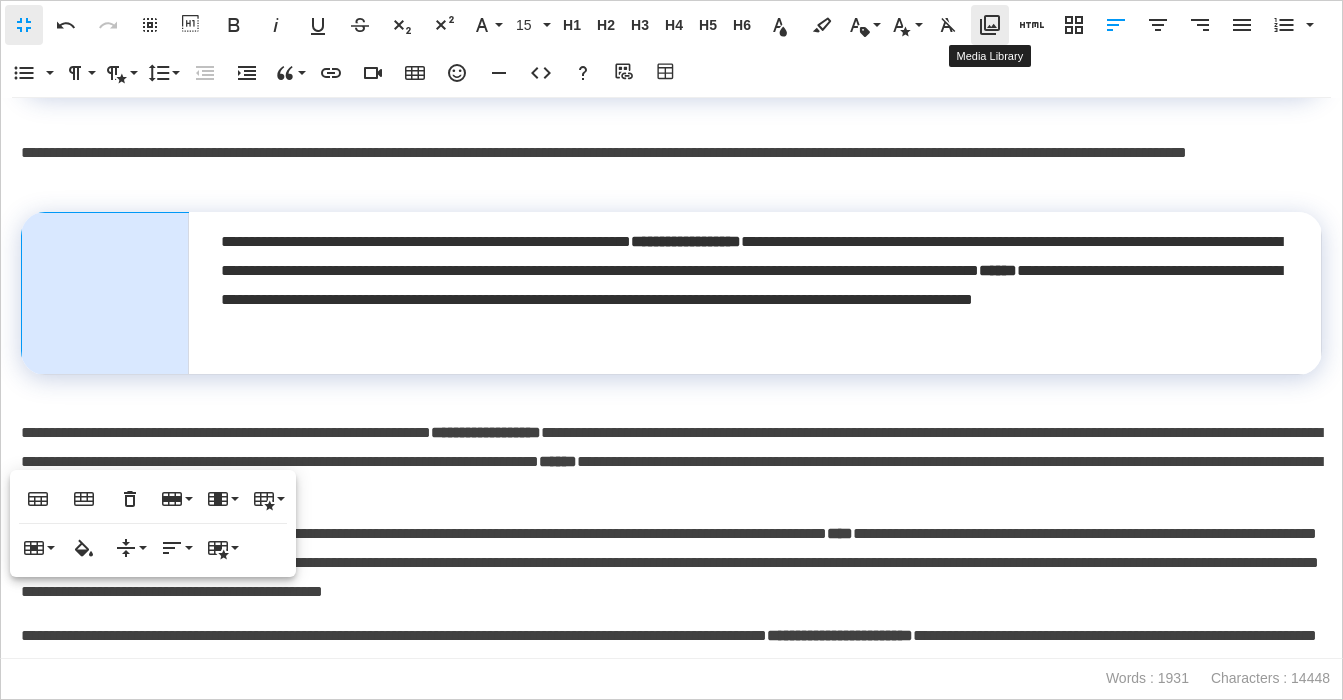 click 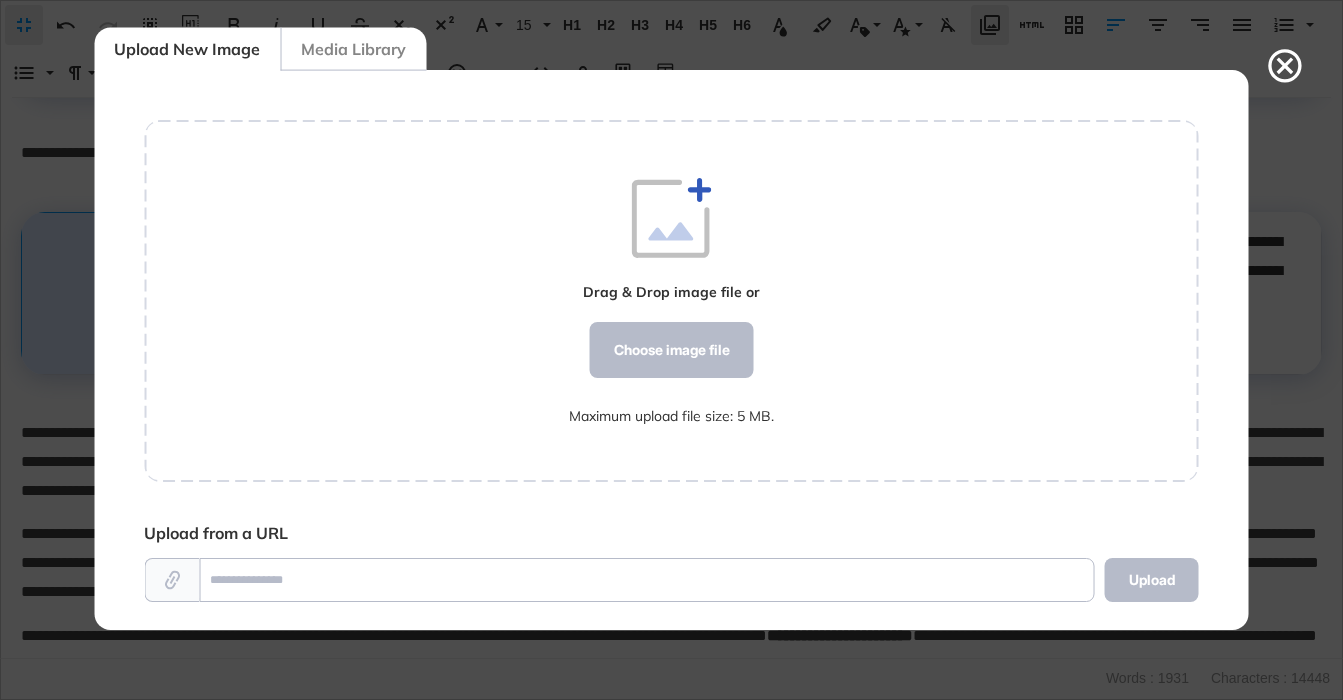 scroll, scrollTop: 560, scrollLeft: 1055, axis: both 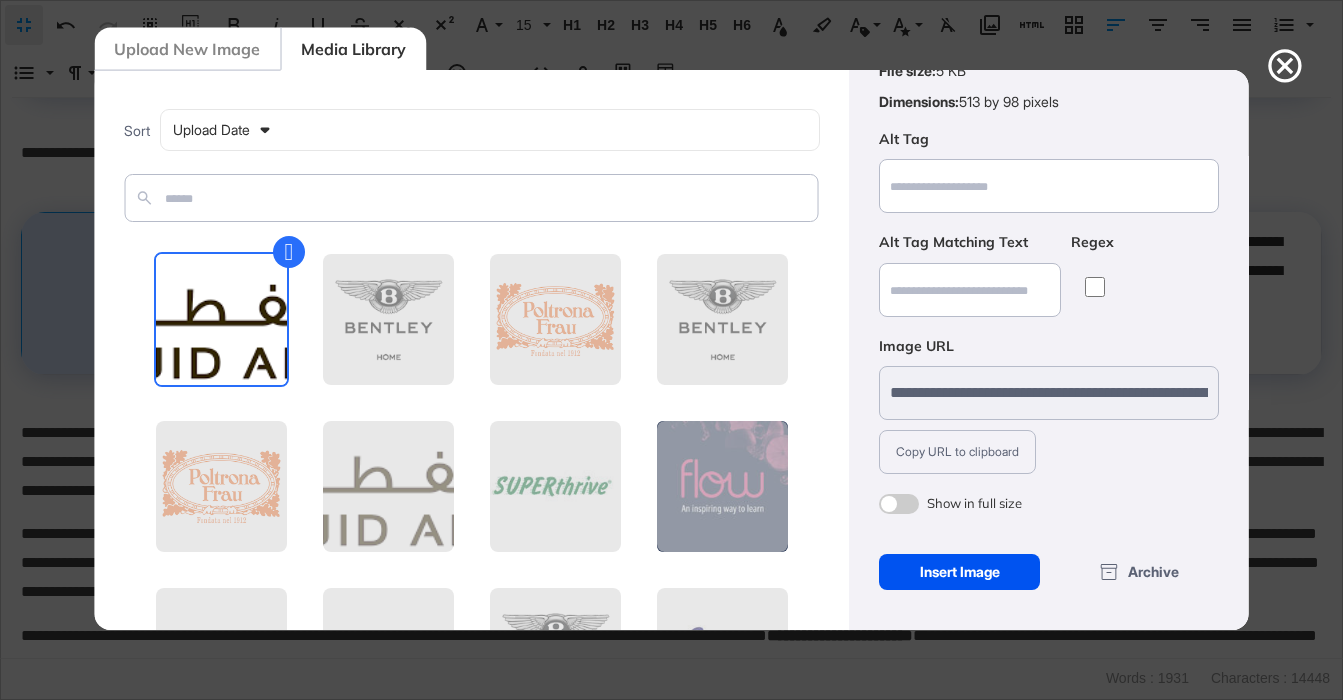 click on "Insert Image" at bounding box center (959, 572) 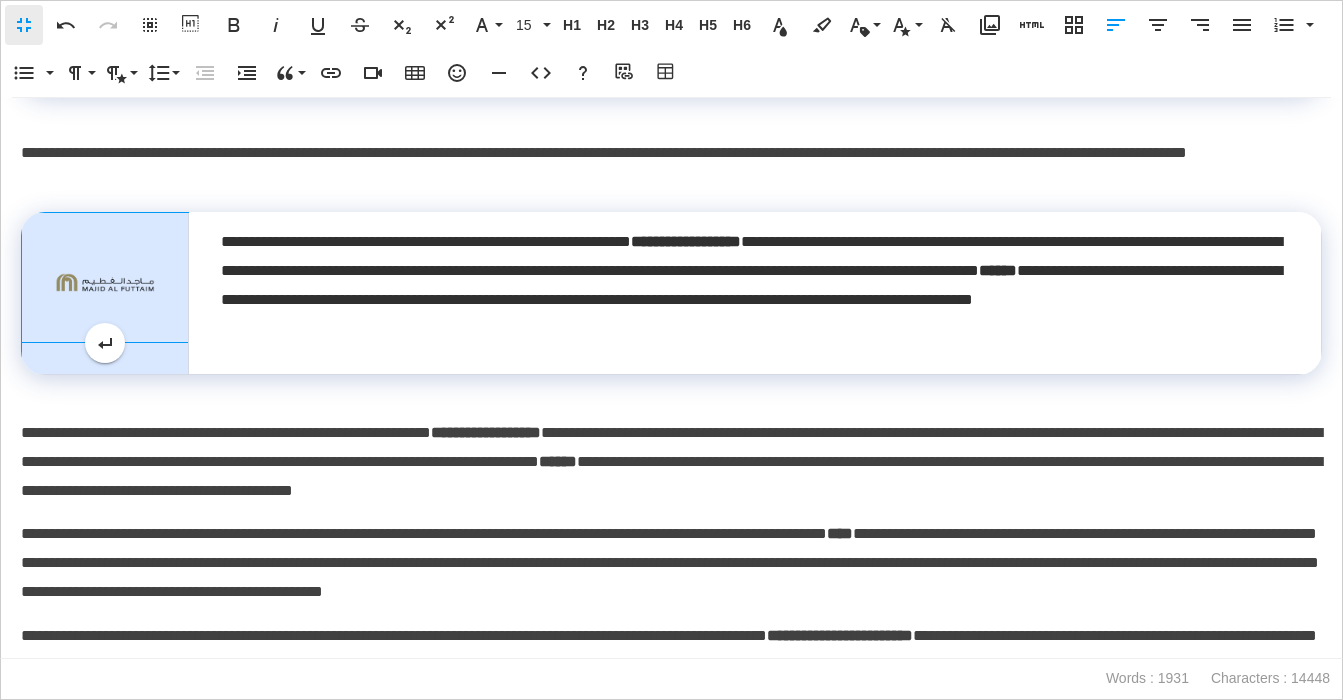 click at bounding box center (105, 282) 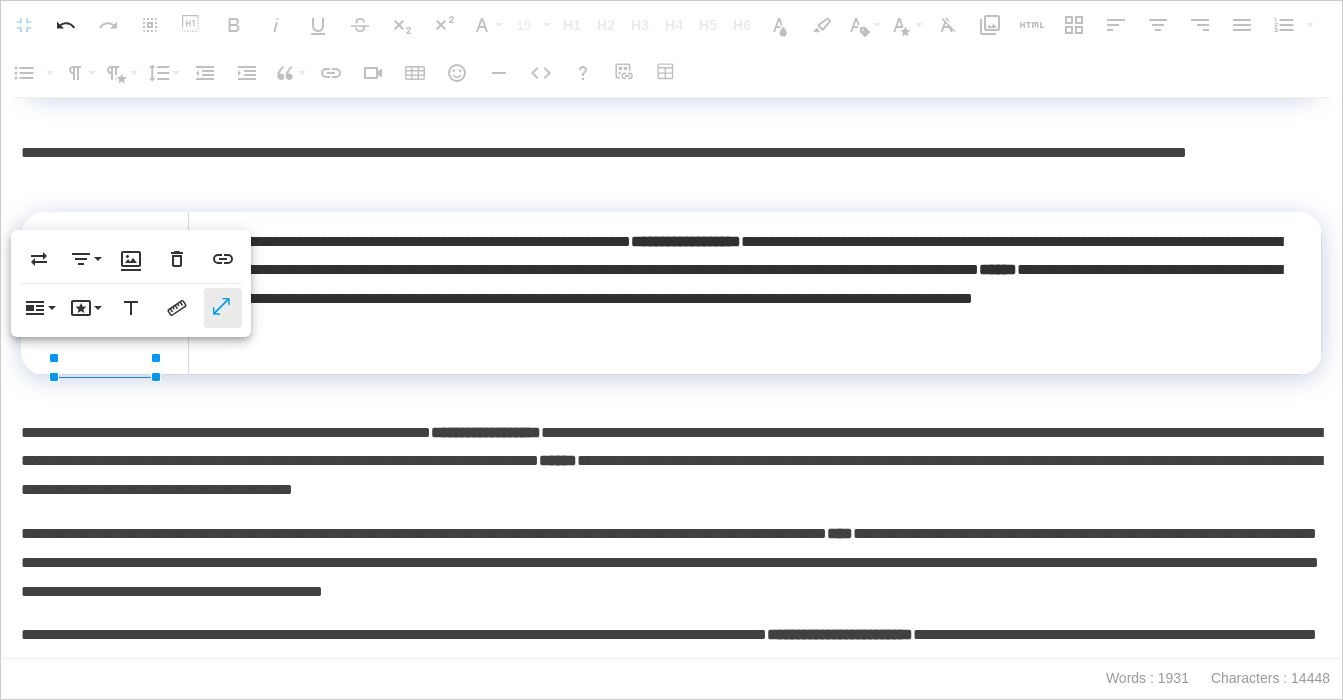 drag, startPoint x: 220, startPoint y: 317, endPoint x: 161, endPoint y: 396, distance: 98.600204 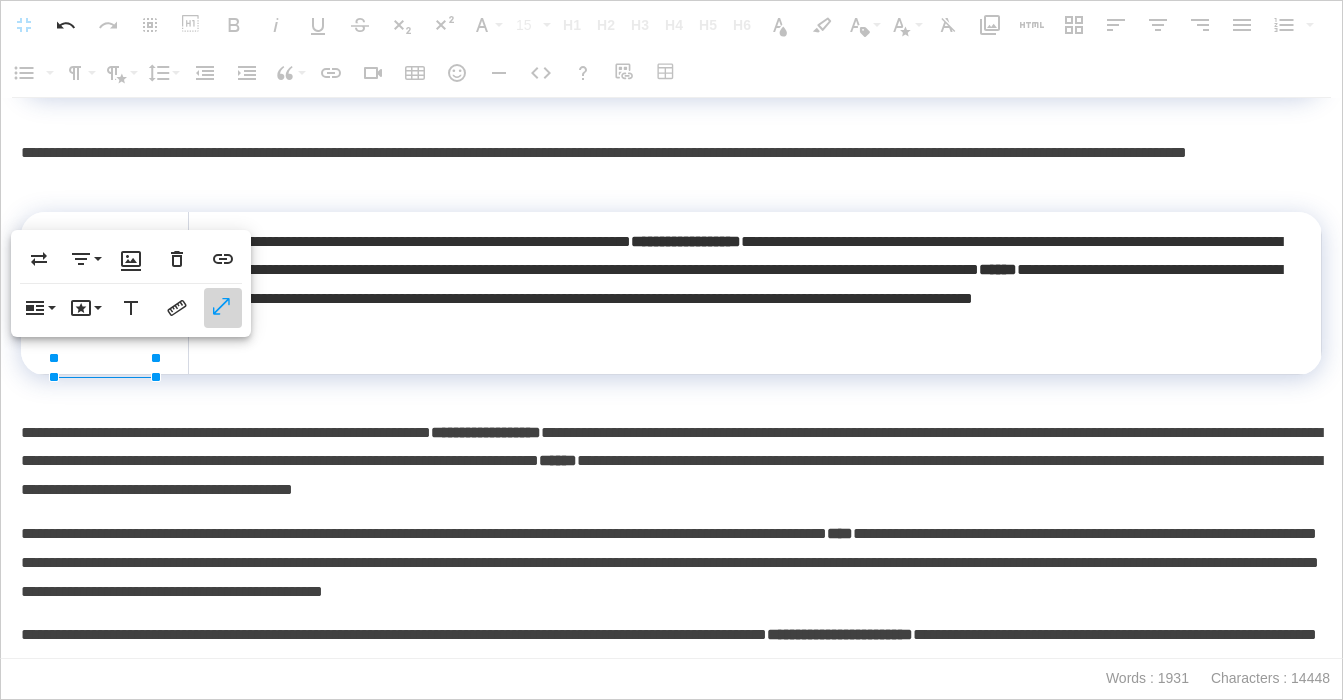 click 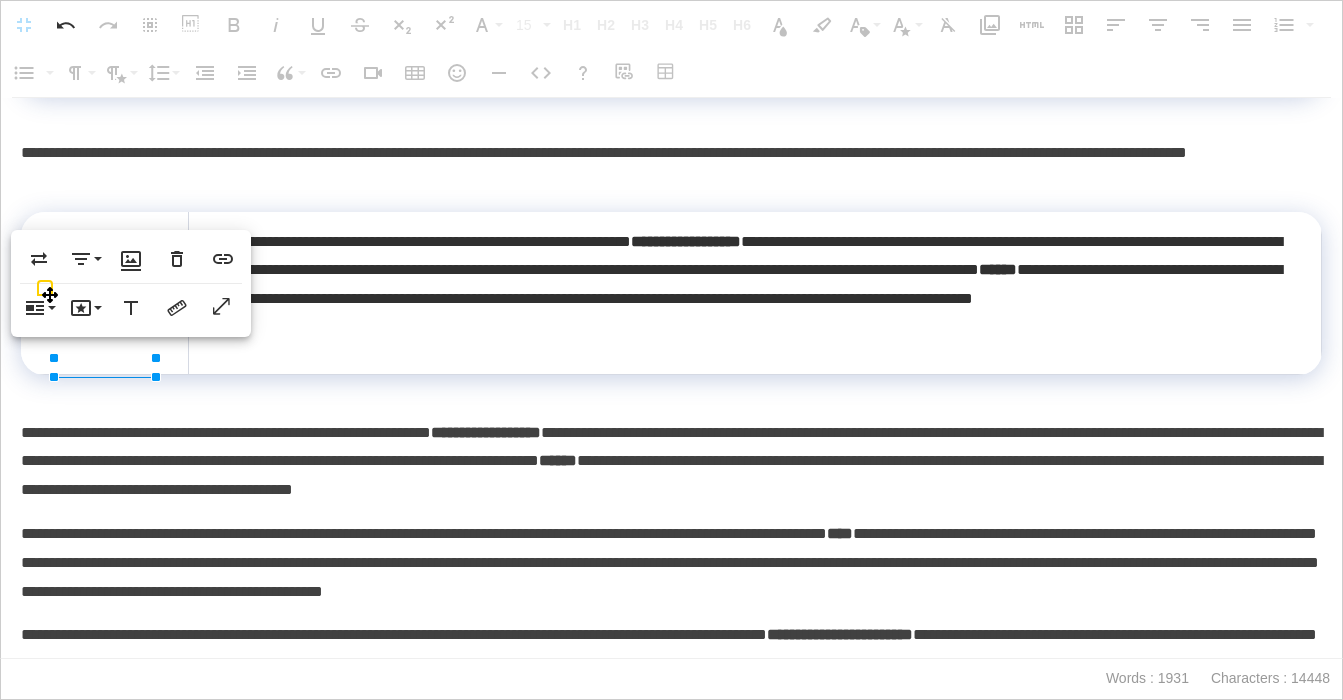 click at bounding box center [104, 293] 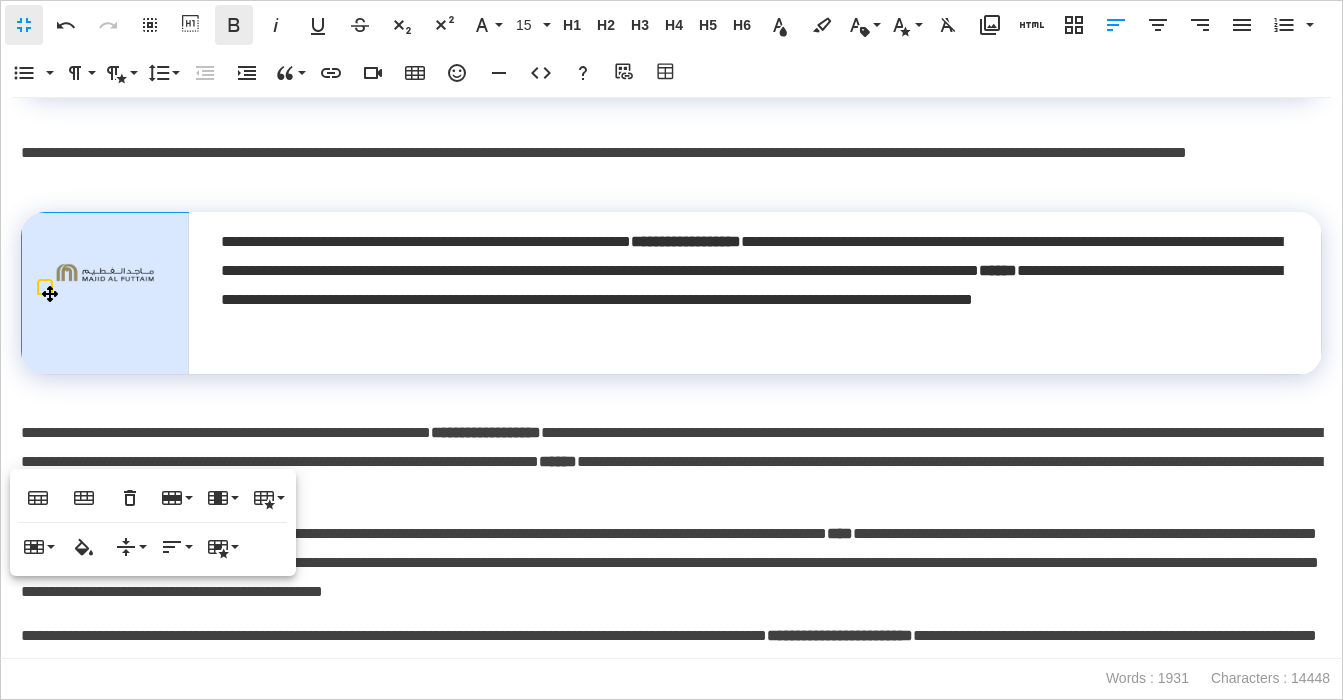 scroll, scrollTop: 6220, scrollLeft: 0, axis: vertical 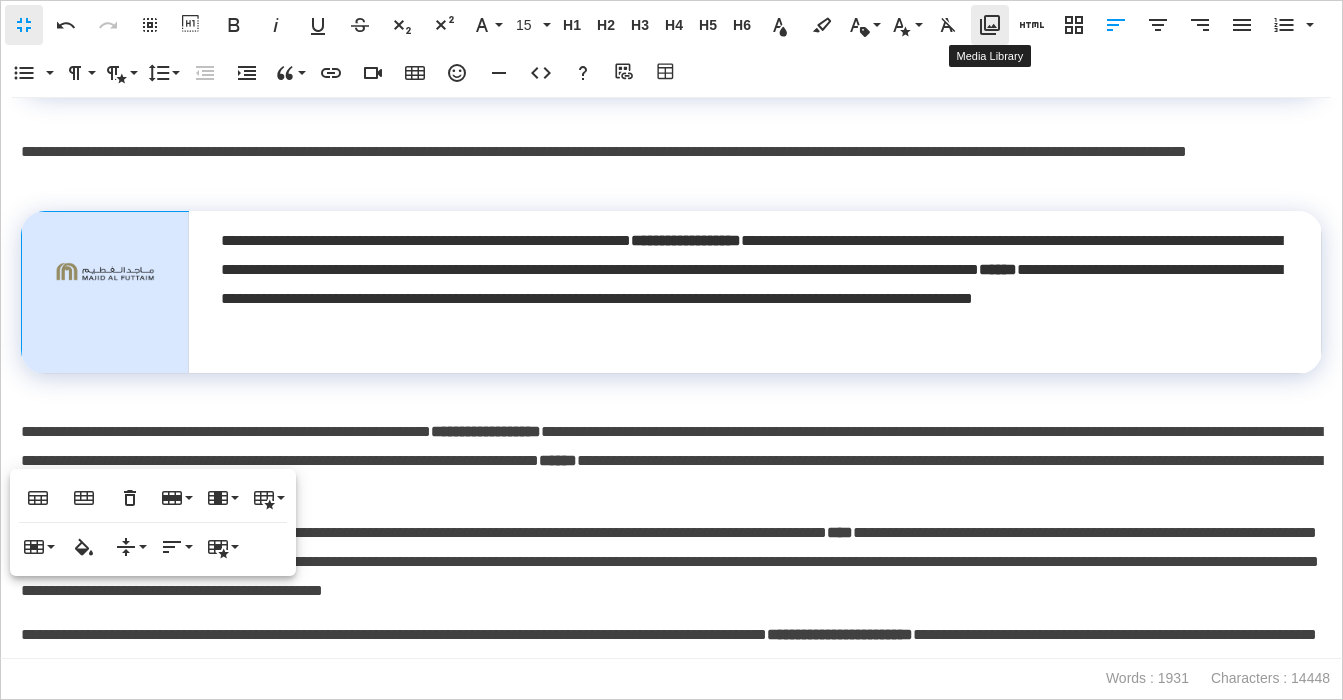 click 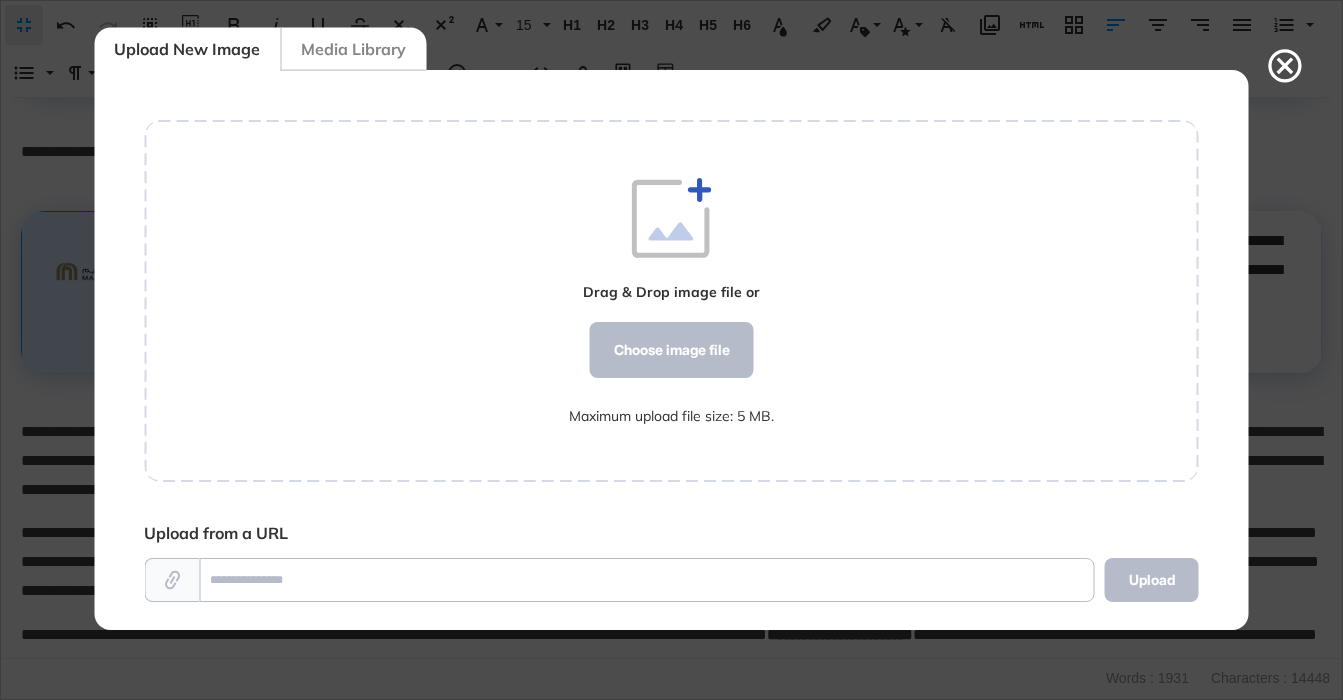 scroll, scrollTop: 560, scrollLeft: 1055, axis: both 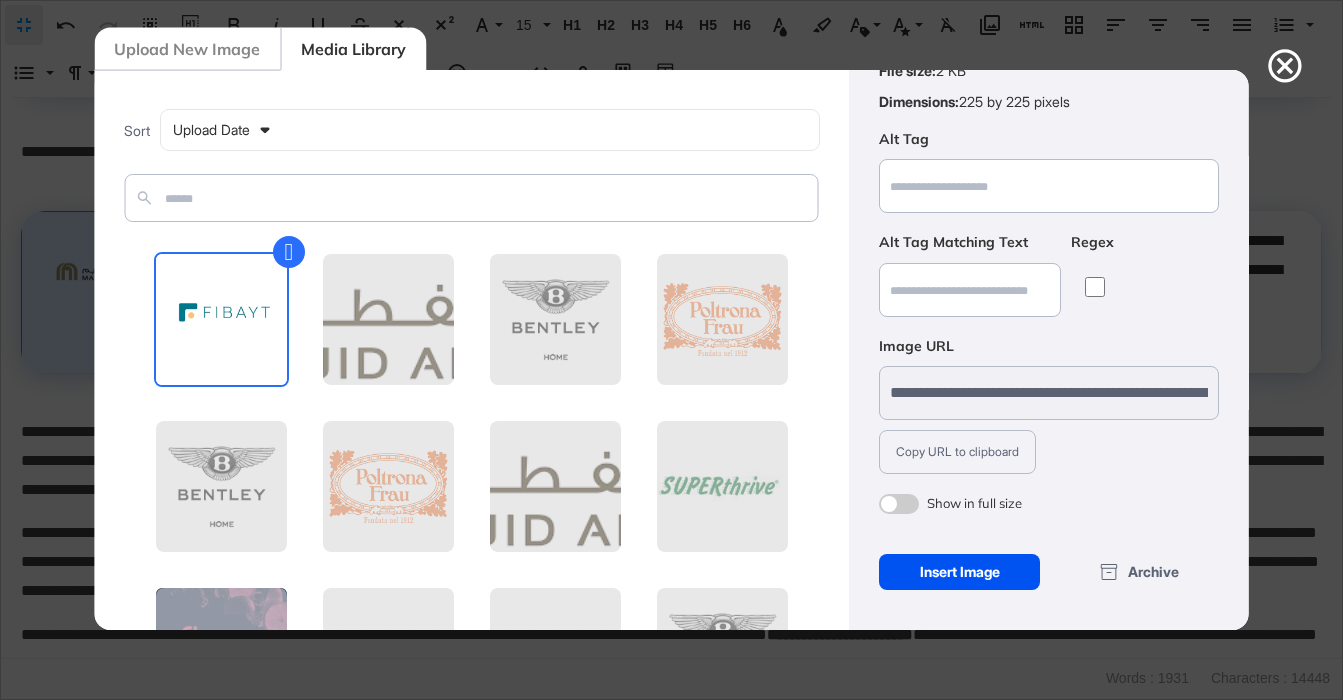 click on "Insert Image" at bounding box center [959, 572] 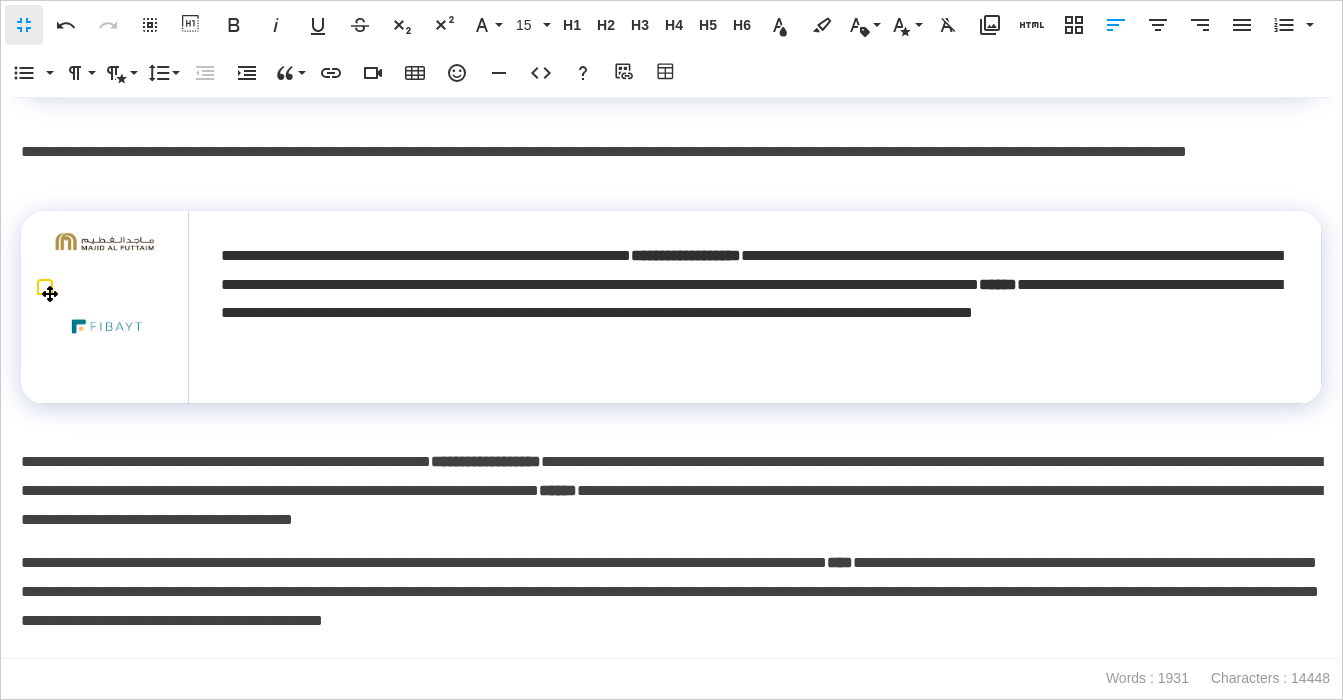 click at bounding box center (104, 332) 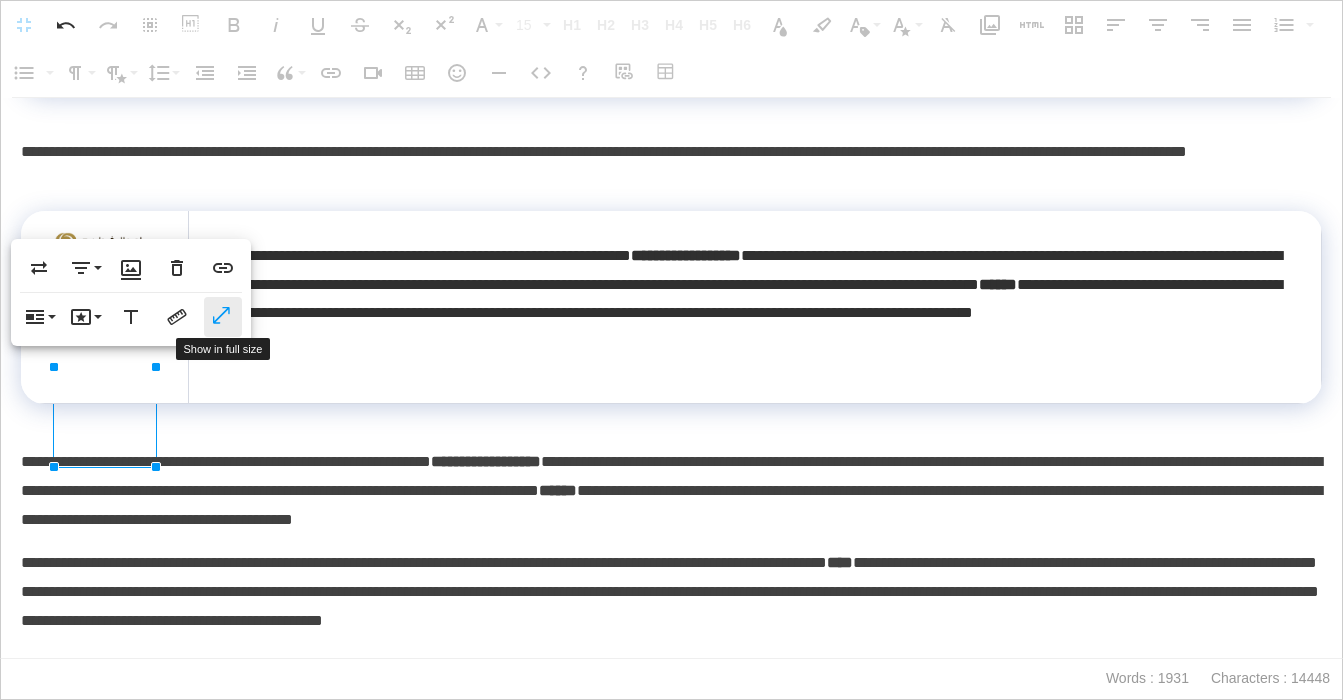 click 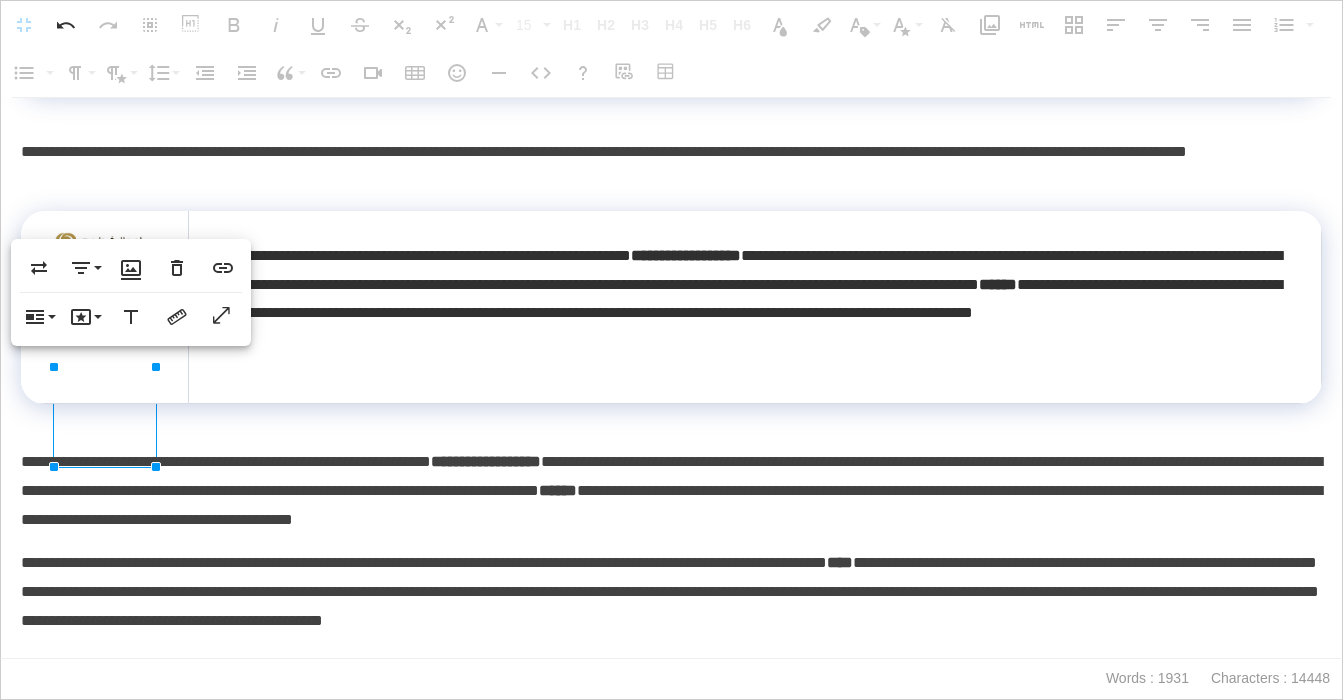 click on "**********" at bounding box center [671, 491] 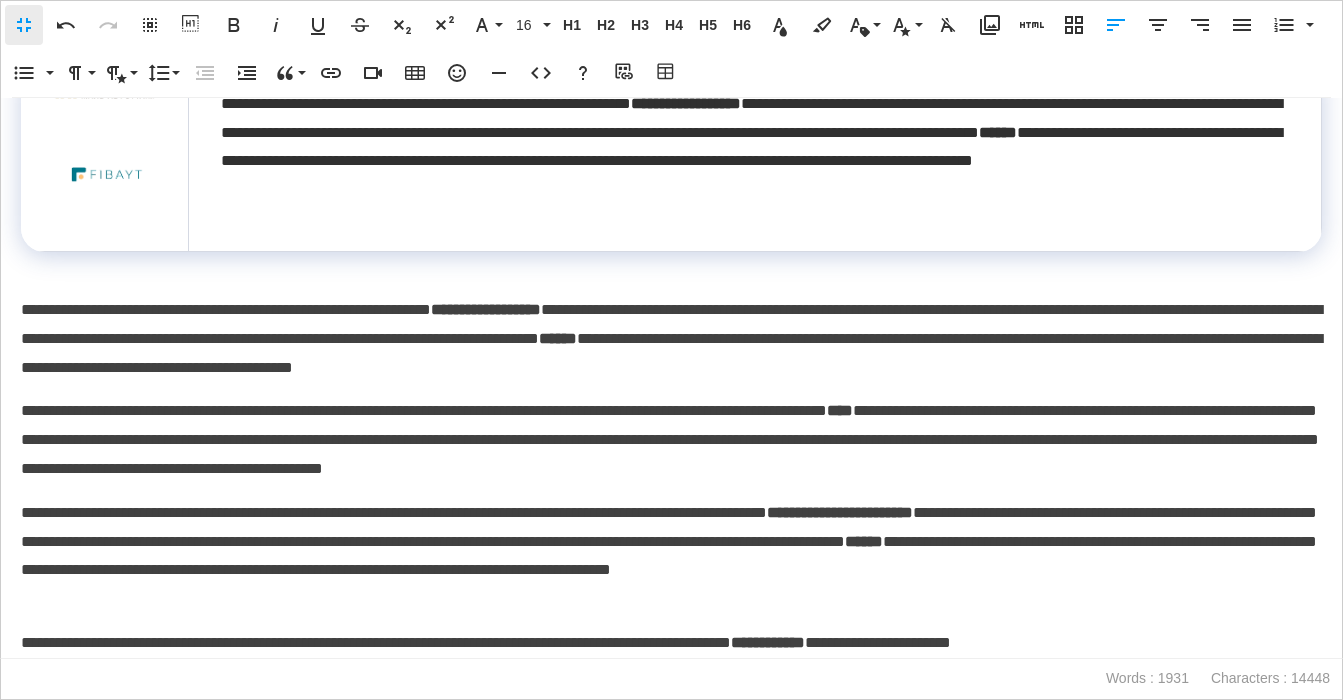 scroll, scrollTop: 6443, scrollLeft: 0, axis: vertical 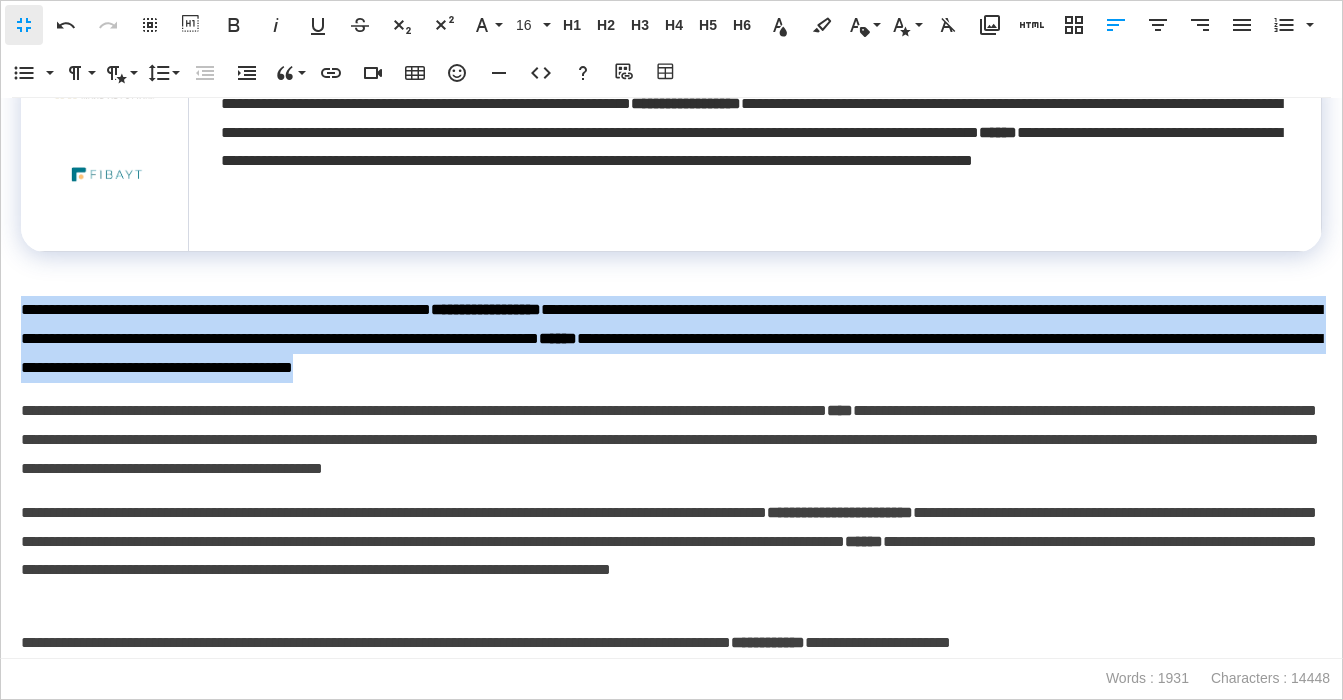 drag, startPoint x: 1071, startPoint y: 382, endPoint x: -41, endPoint y: 330, distance: 1113.2152 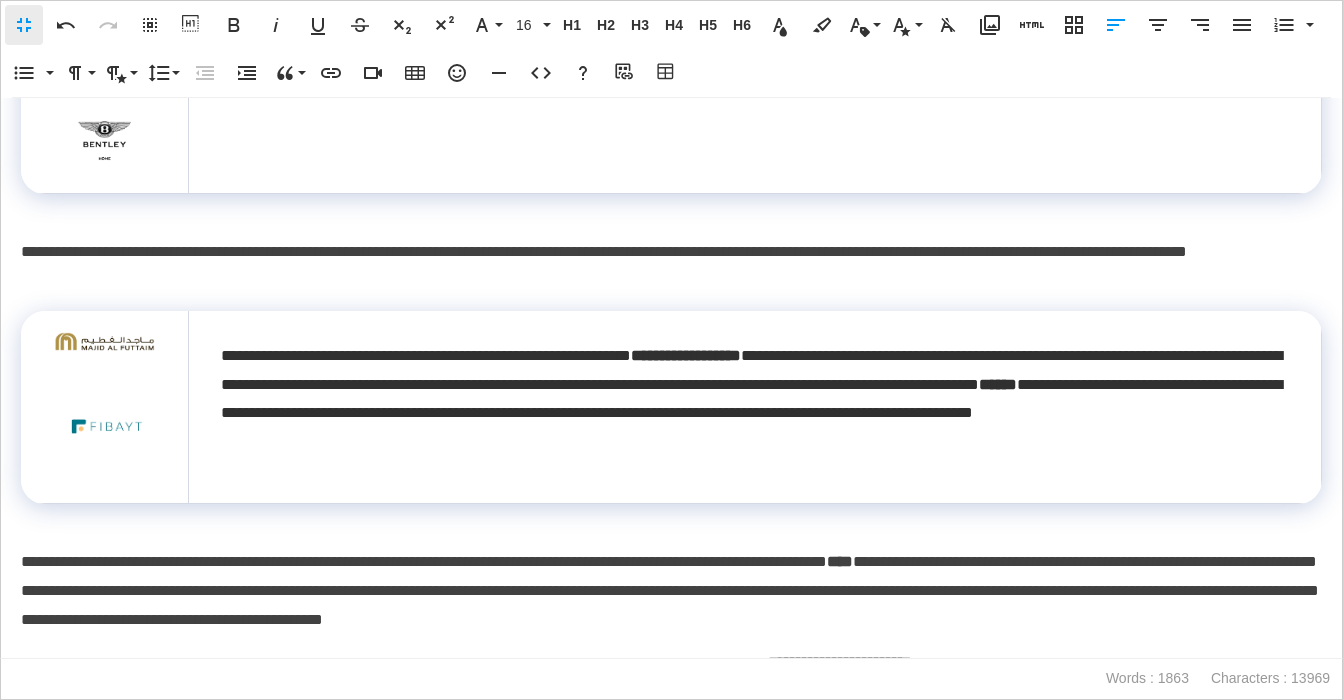 scroll, scrollTop: 6355, scrollLeft: 0, axis: vertical 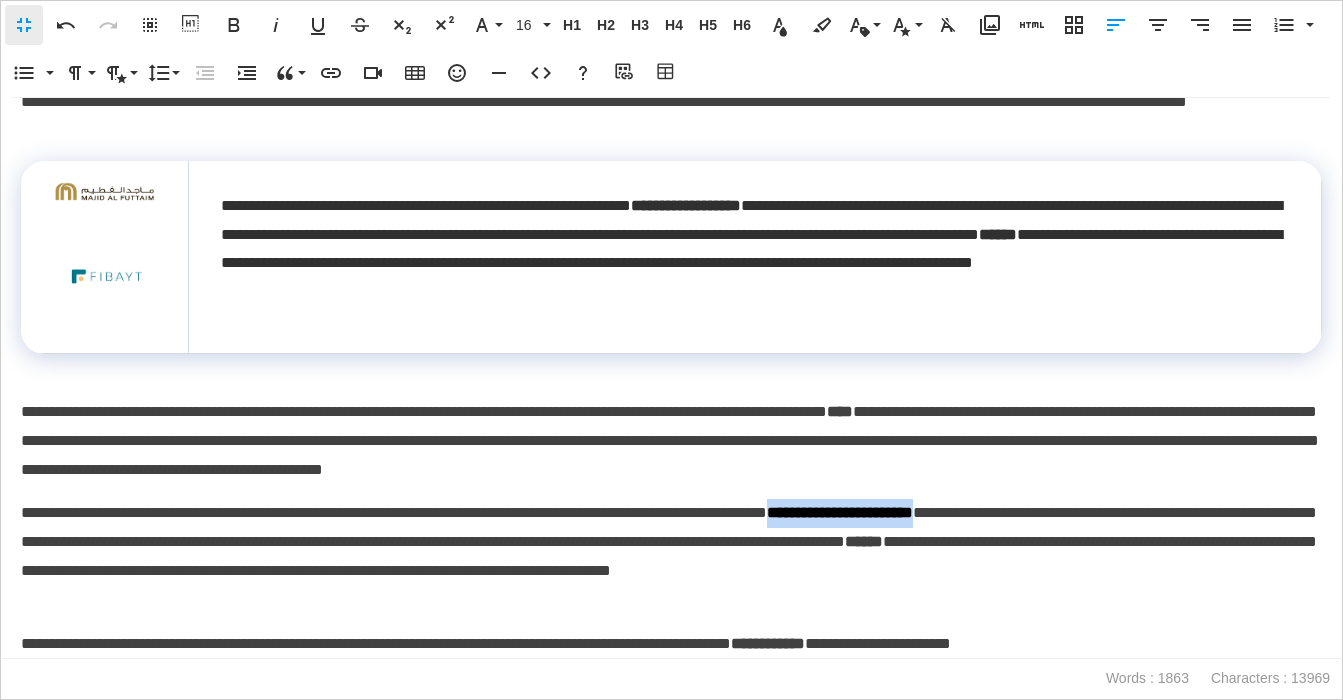drag, startPoint x: 1102, startPoint y: 513, endPoint x: 937, endPoint y: 518, distance: 165.07574 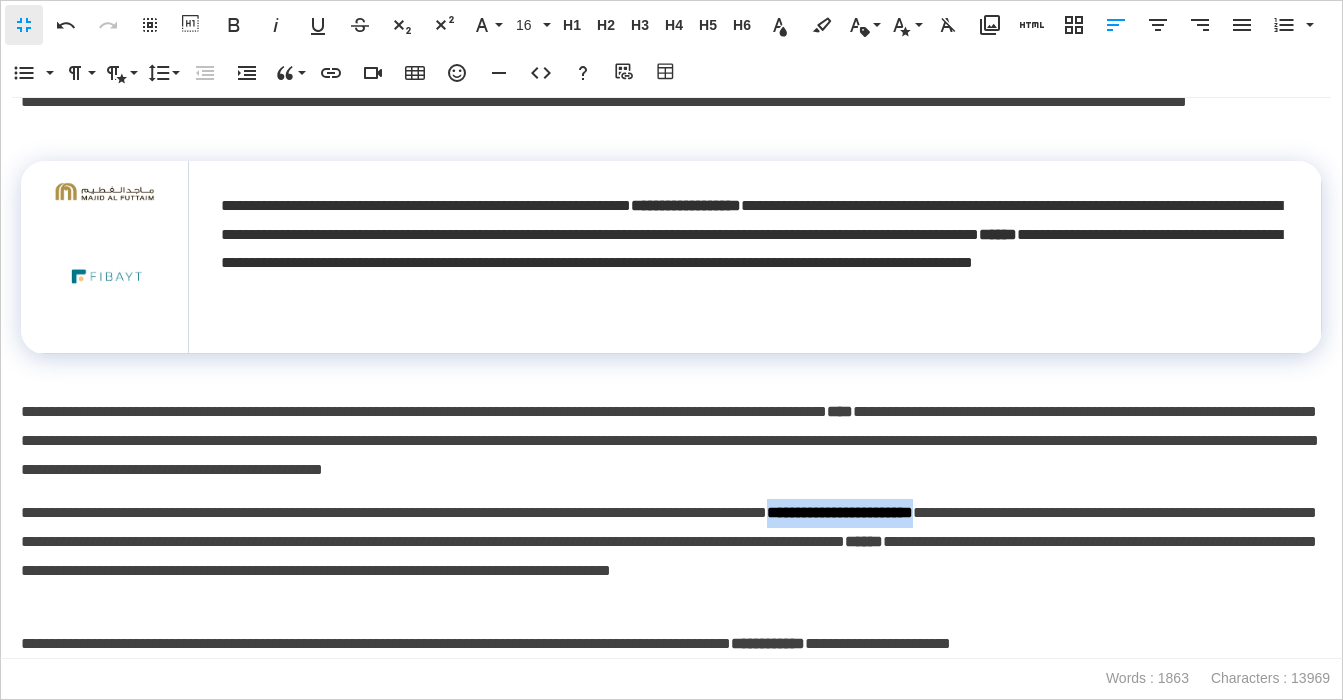 click on "**********" at bounding box center [671, 556] 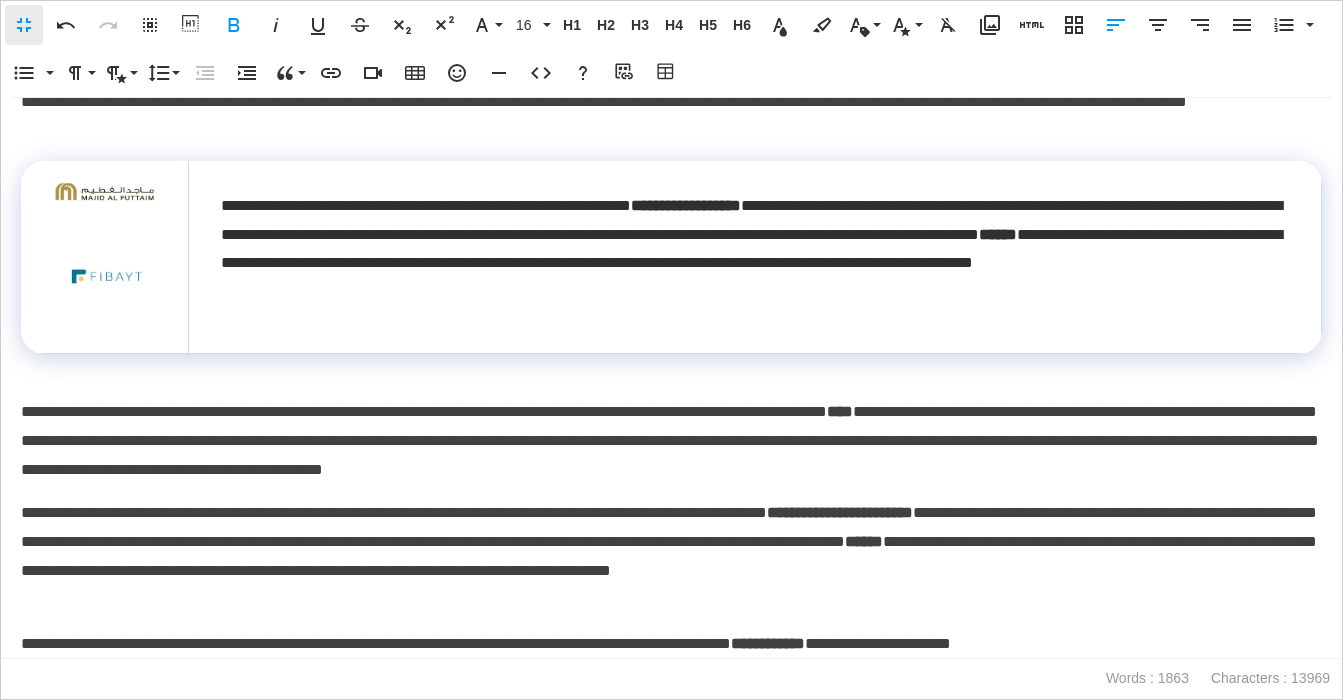 click on "**********" at bounding box center [671, 441] 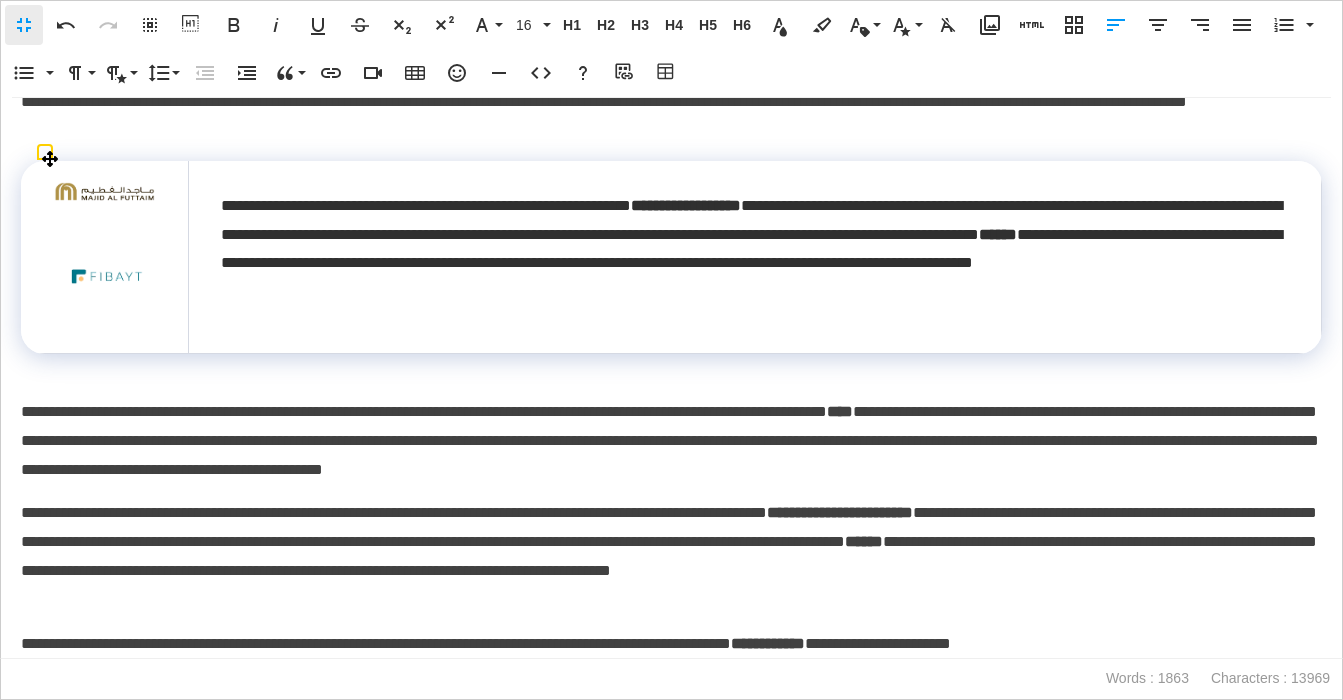 click on "**********" at bounding box center (755, 257) 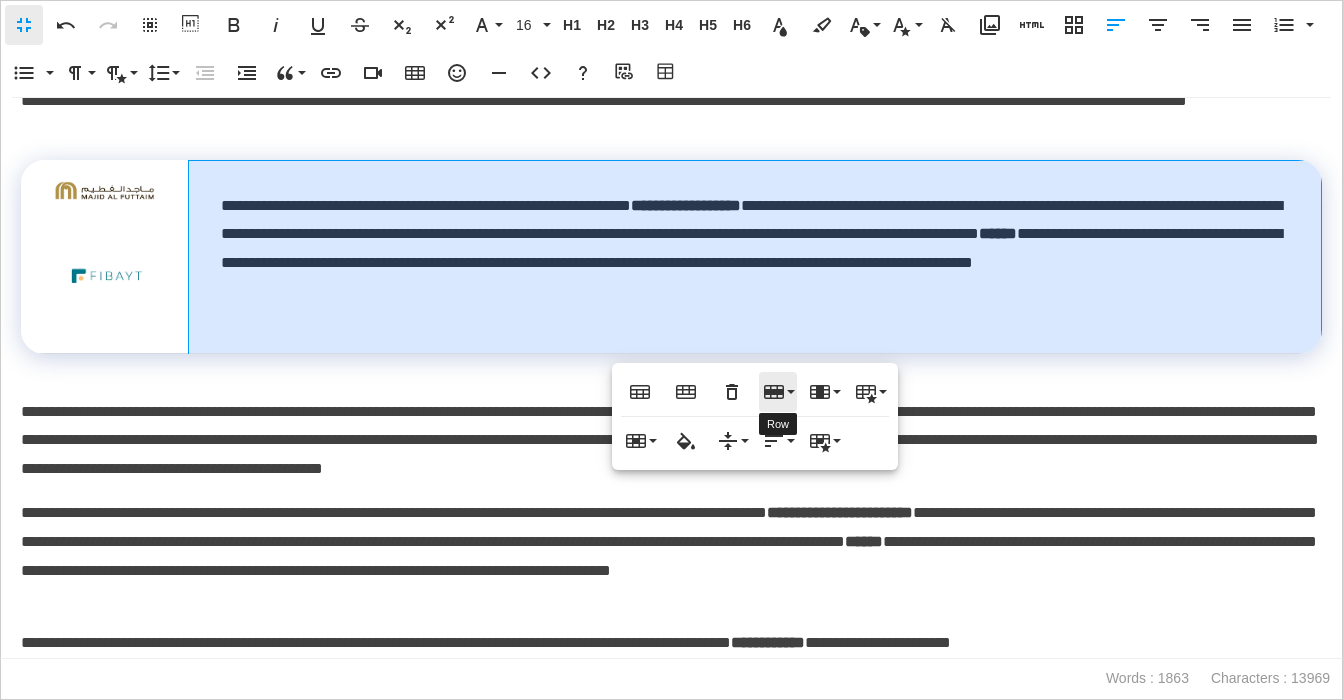click on "Row" at bounding box center [778, 392] 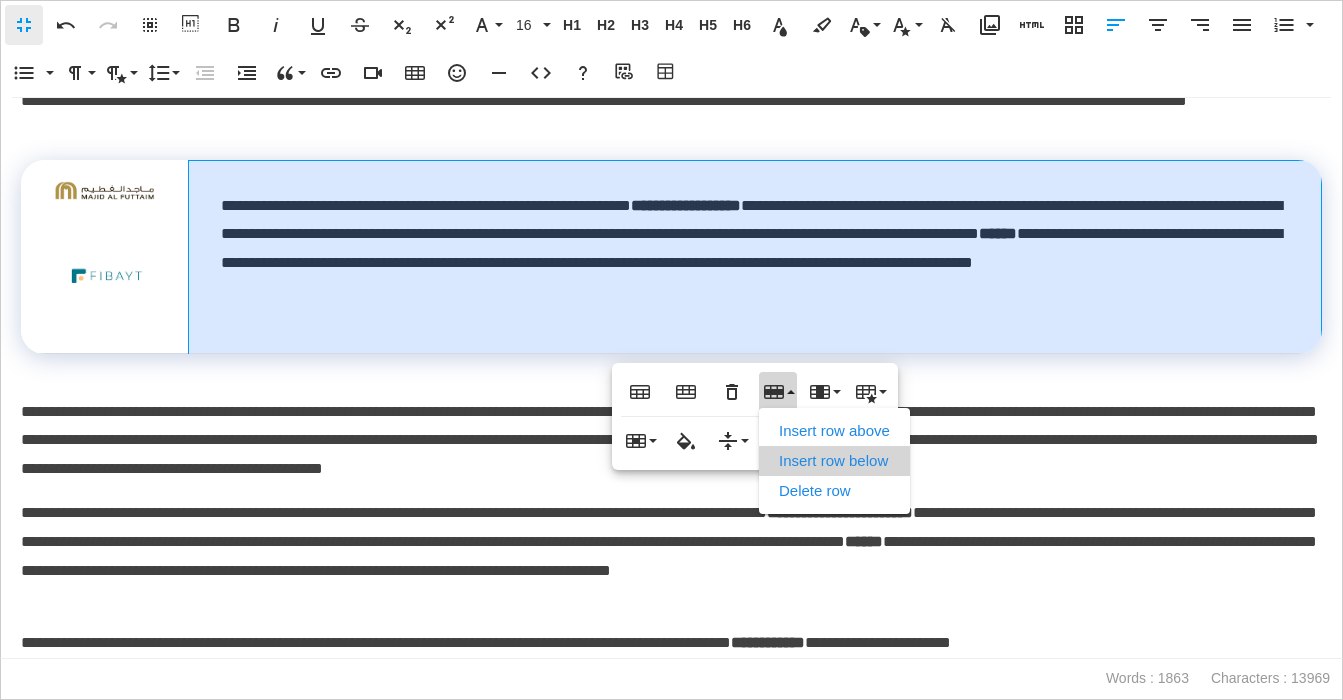 click on "Insert row below" at bounding box center (834, 461) 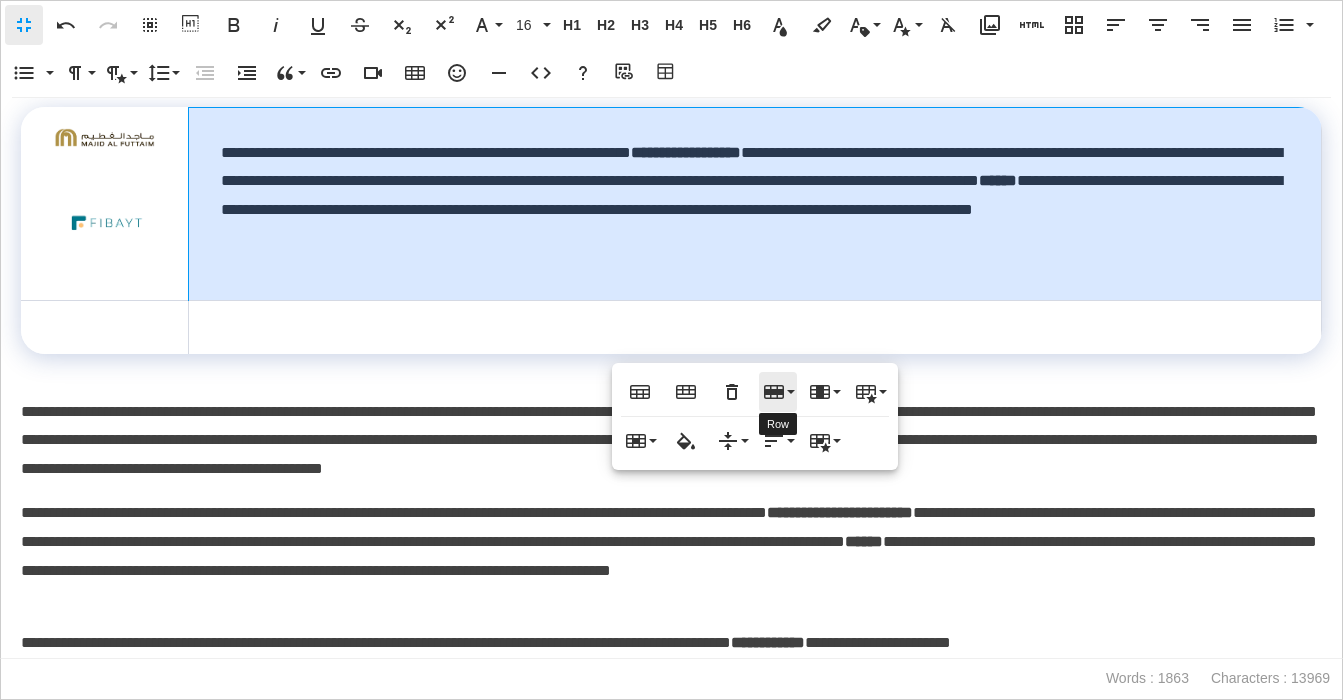 click on "Row" at bounding box center [778, 392] 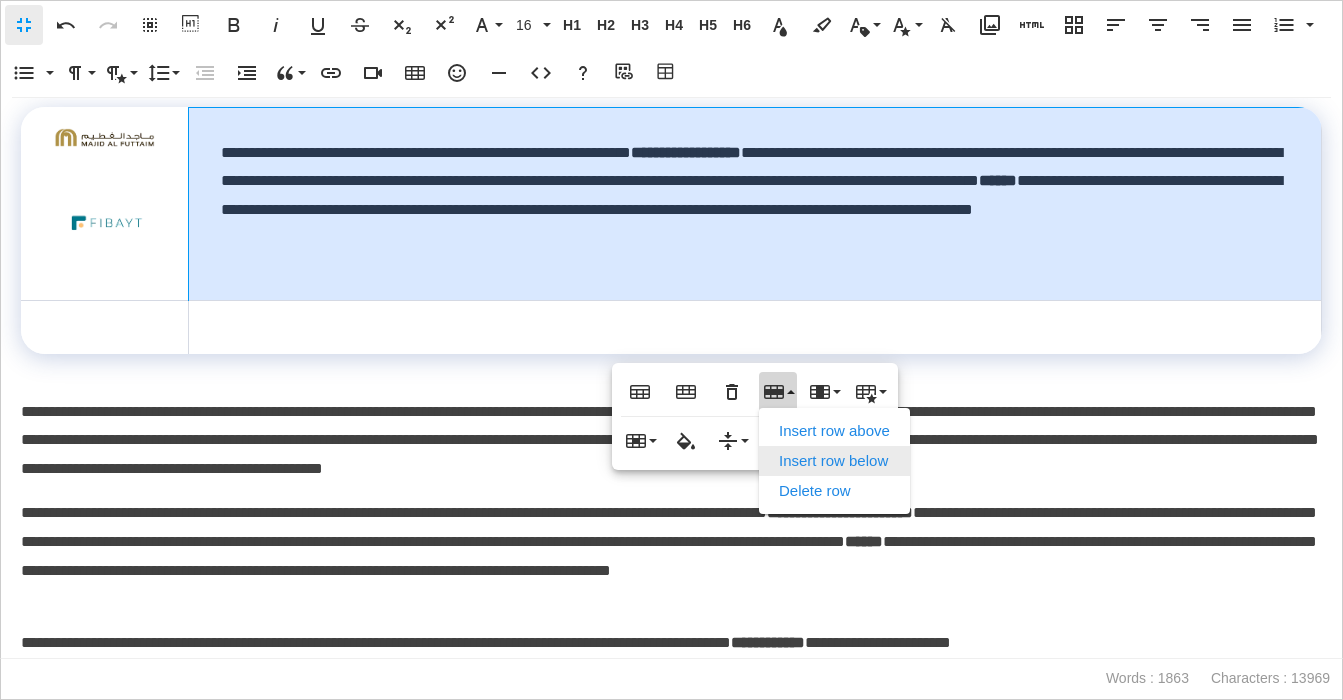 click on "Insert row below" at bounding box center [834, 461] 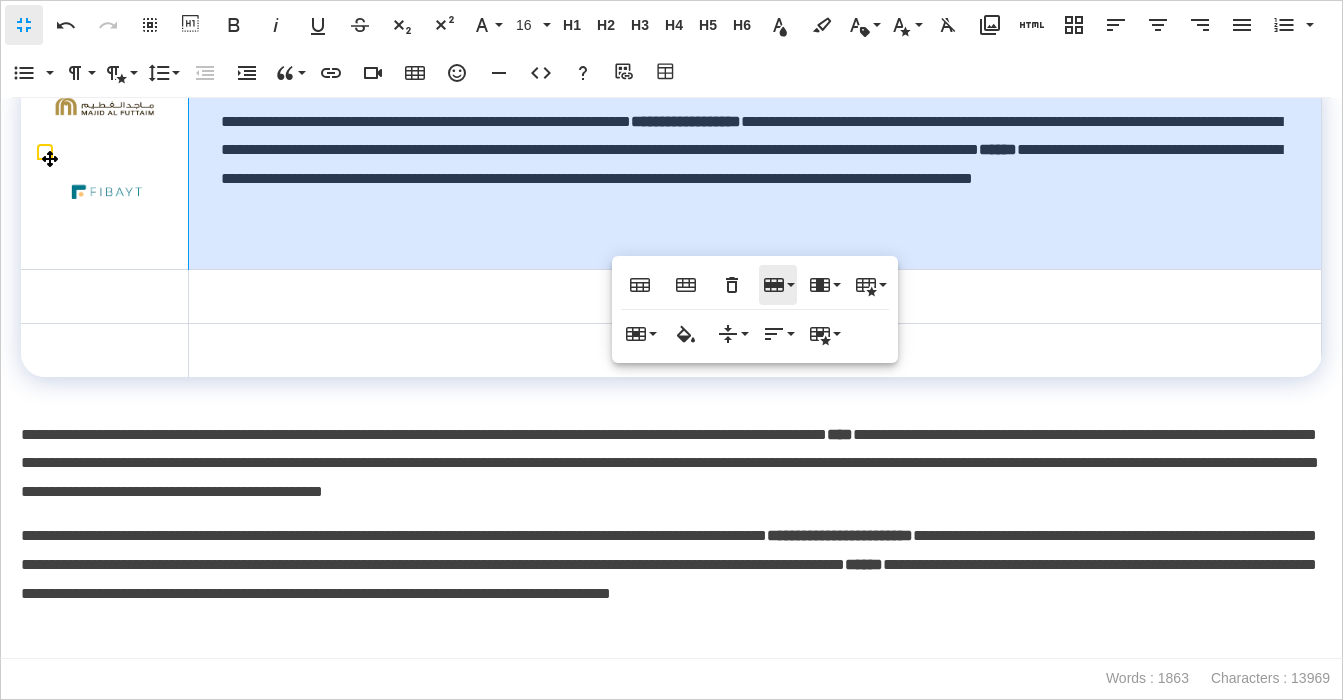 scroll, scrollTop: 6463, scrollLeft: 0, axis: vertical 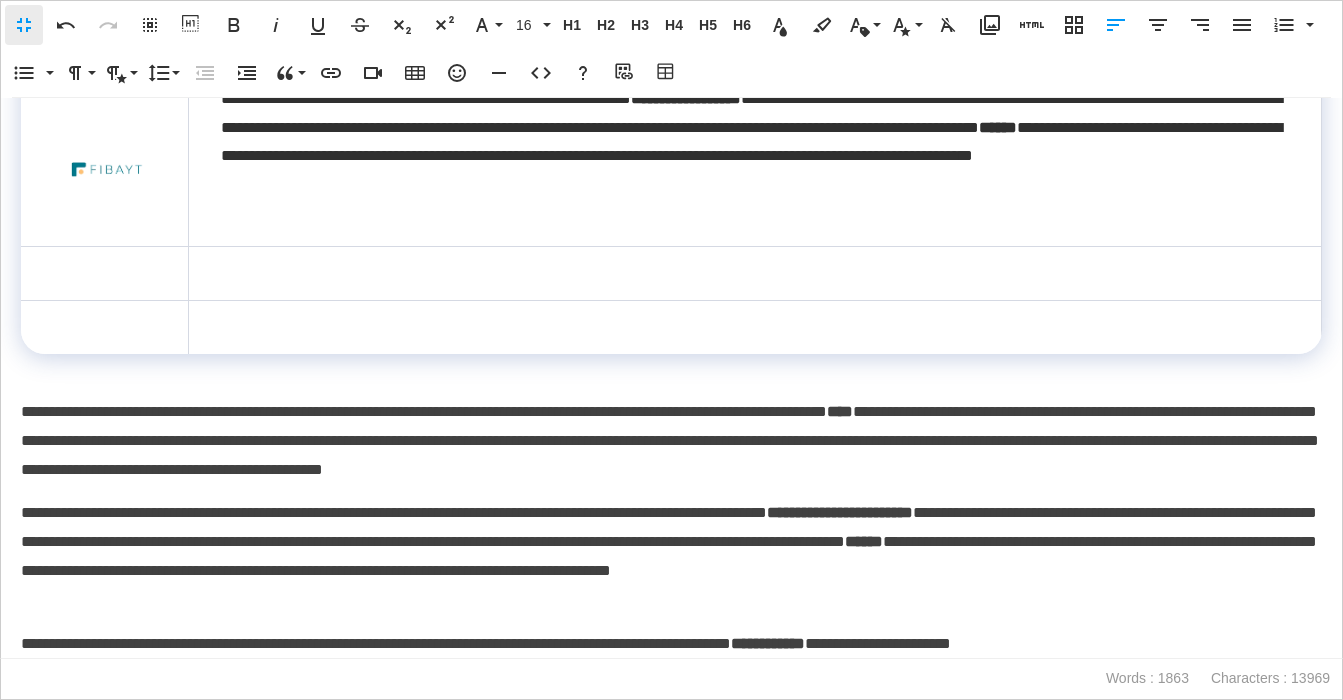 click on "**********" at bounding box center (671, 556) 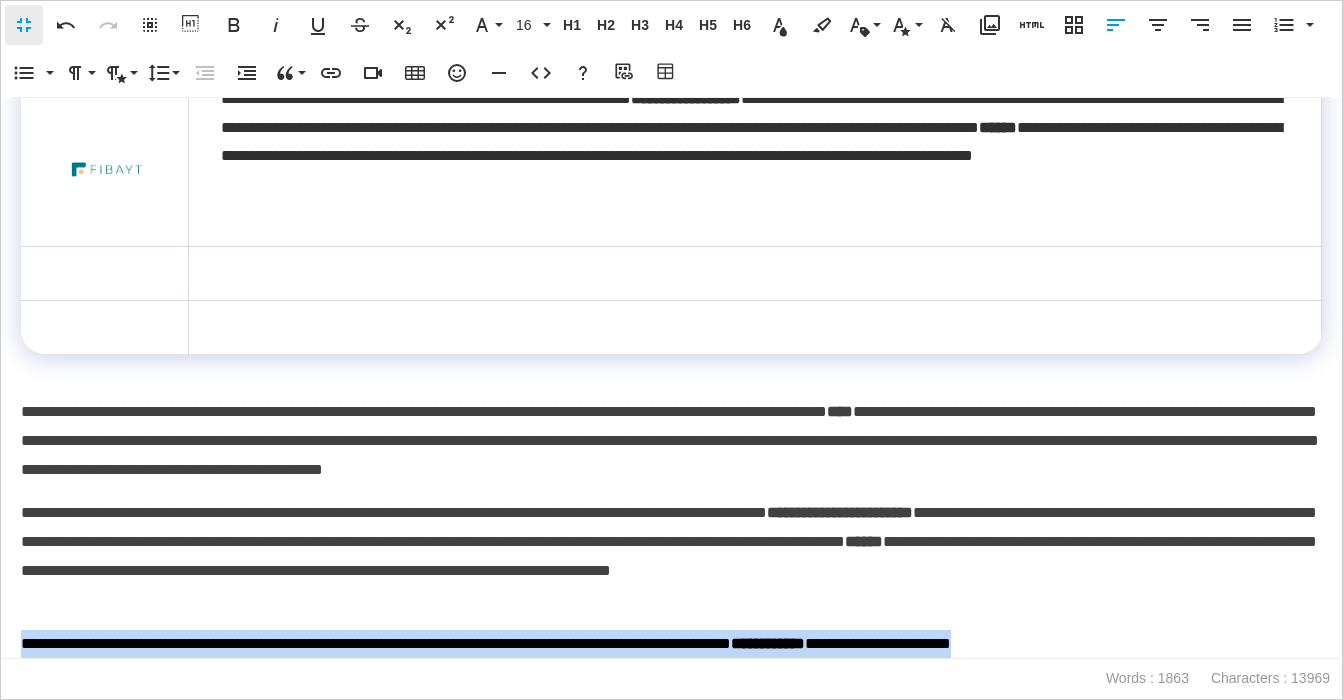 drag, startPoint x: 1208, startPoint y: 641, endPoint x: -40, endPoint y: 637, distance: 1248.0065 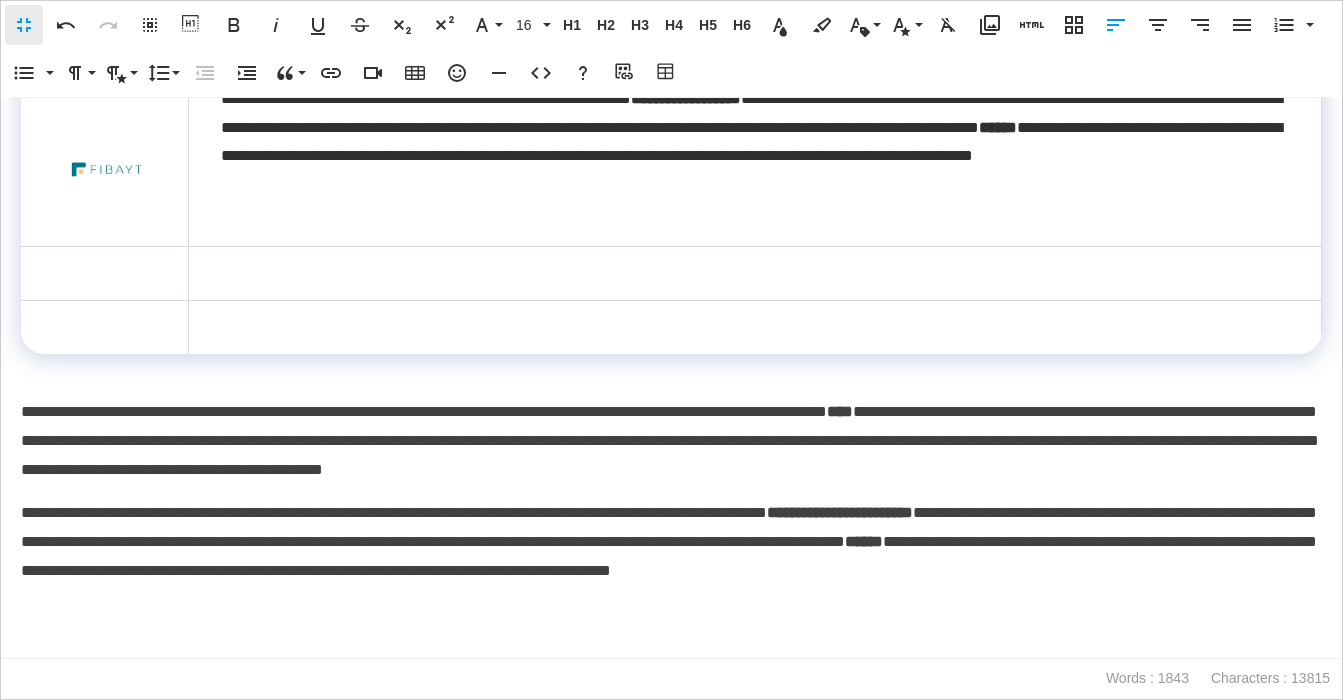 scroll, scrollTop: 6418, scrollLeft: 0, axis: vertical 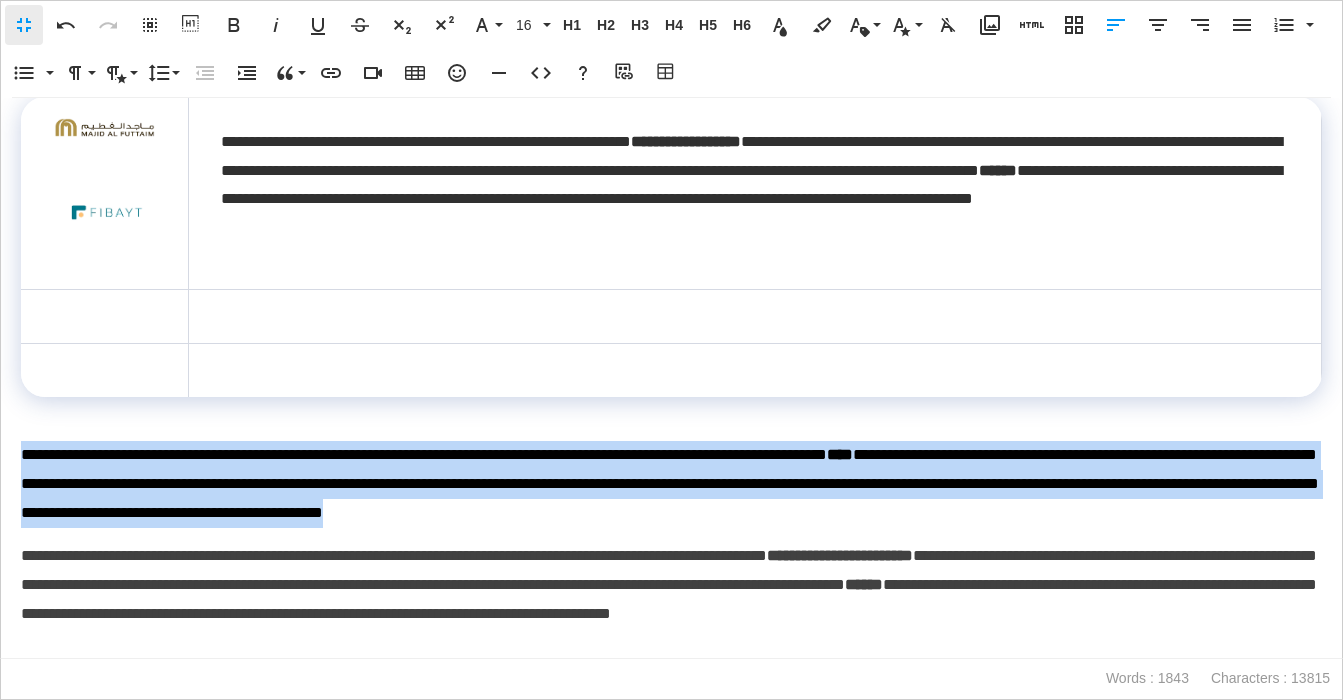 drag, startPoint x: 1013, startPoint y: 514, endPoint x: -2, endPoint y: 457, distance: 1016.59924 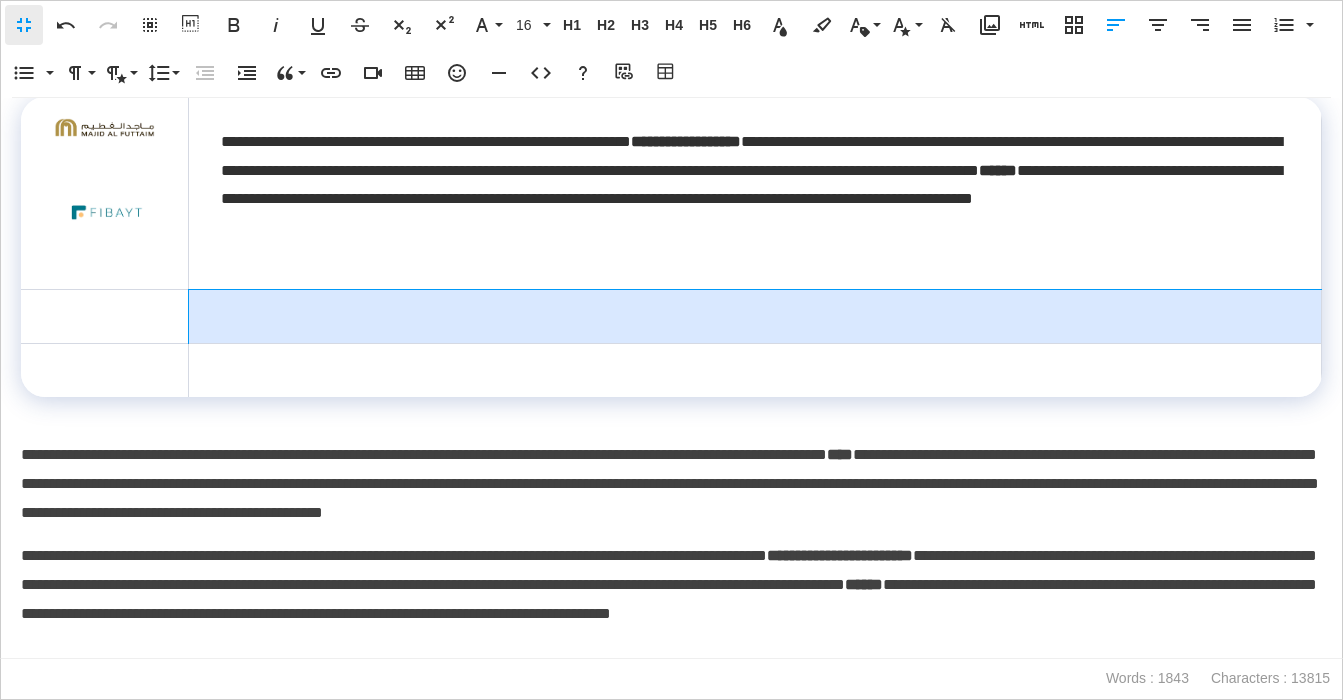 click at bounding box center [755, 317] 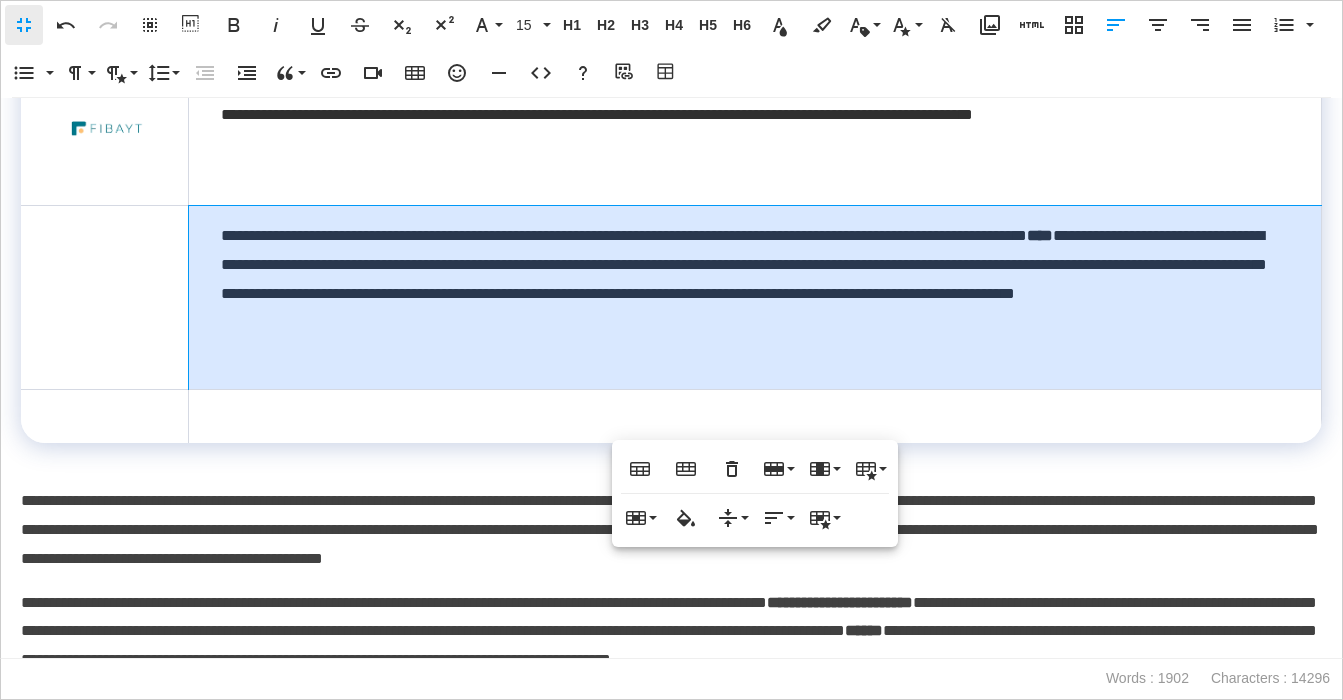 scroll, scrollTop: 6462, scrollLeft: 0, axis: vertical 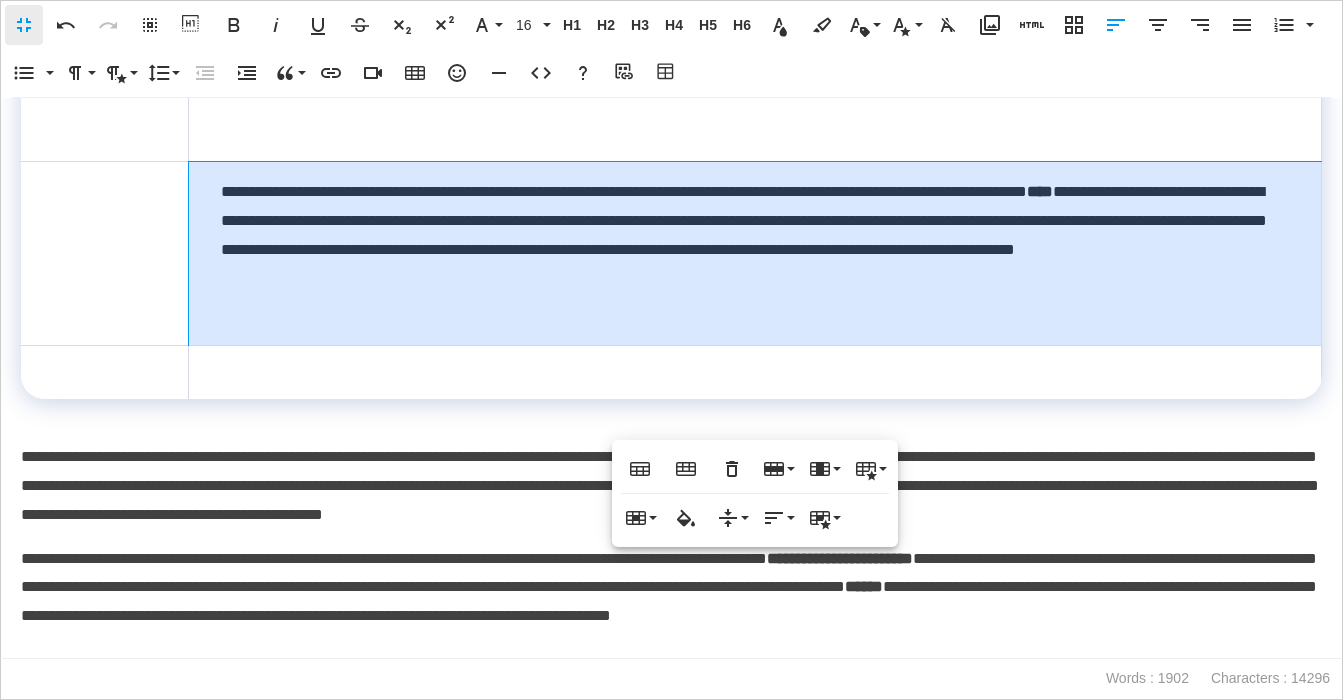 click on "**********" at bounding box center (755, 254) 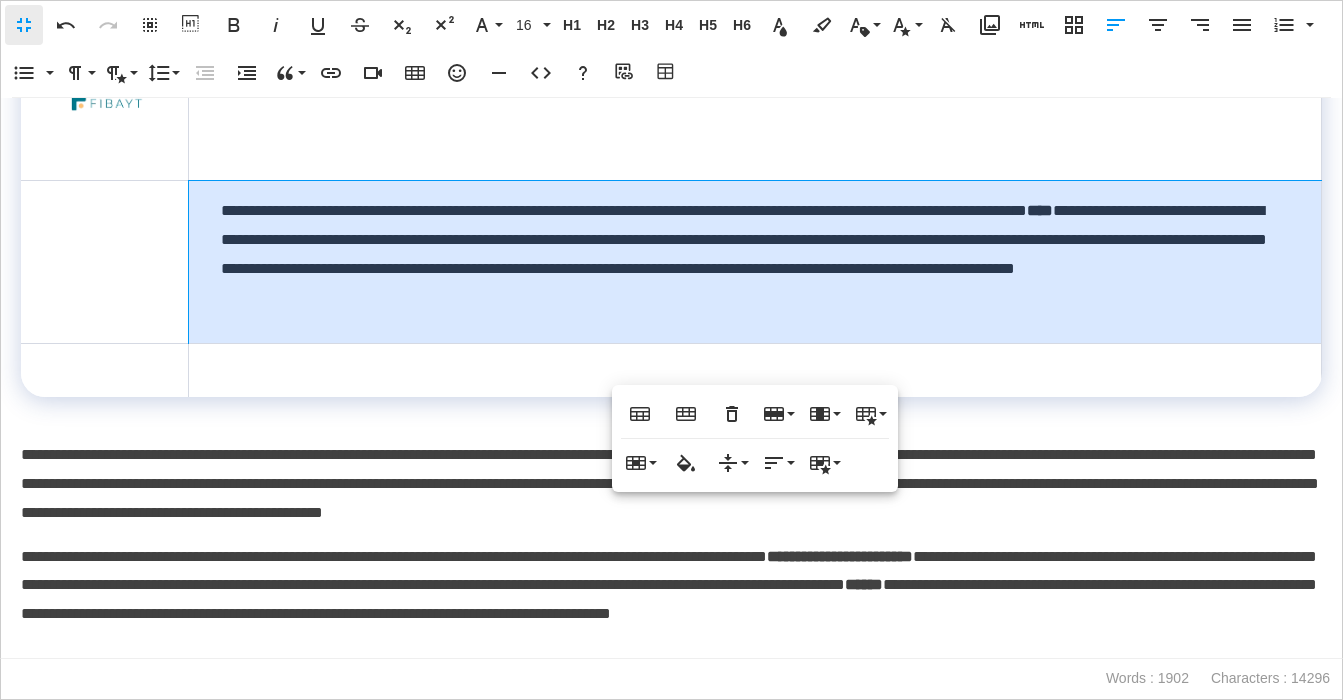 scroll, scrollTop: 6527, scrollLeft: 0, axis: vertical 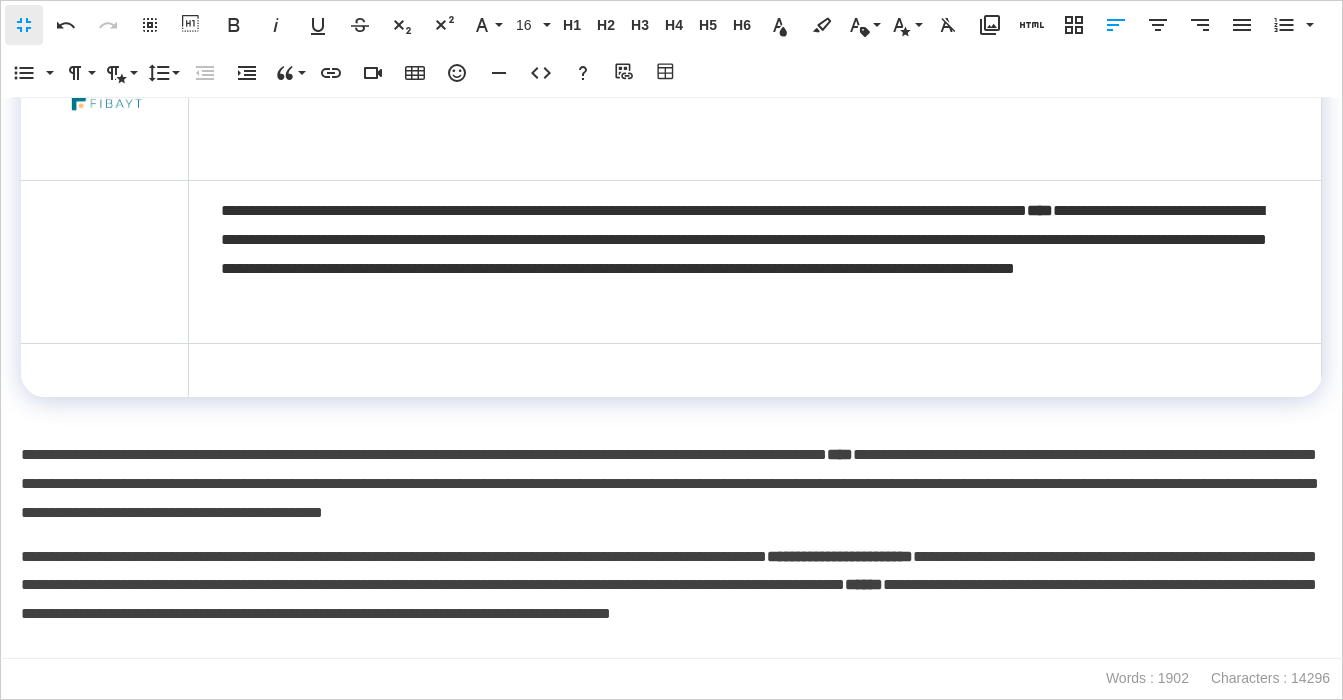 drag, startPoint x: 866, startPoint y: 602, endPoint x: 830, endPoint y: 597, distance: 36.345562 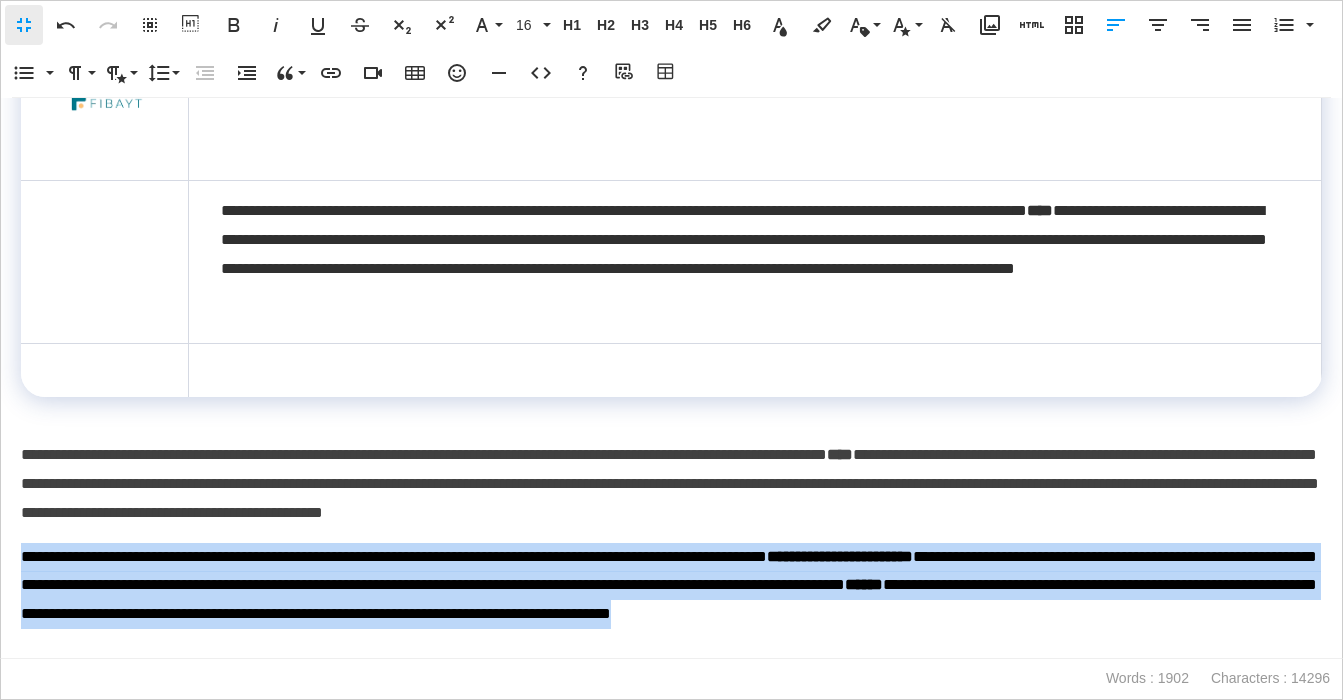 drag, startPoint x: 133, startPoint y: 638, endPoint x: 9, endPoint y: 564, distance: 144.40222 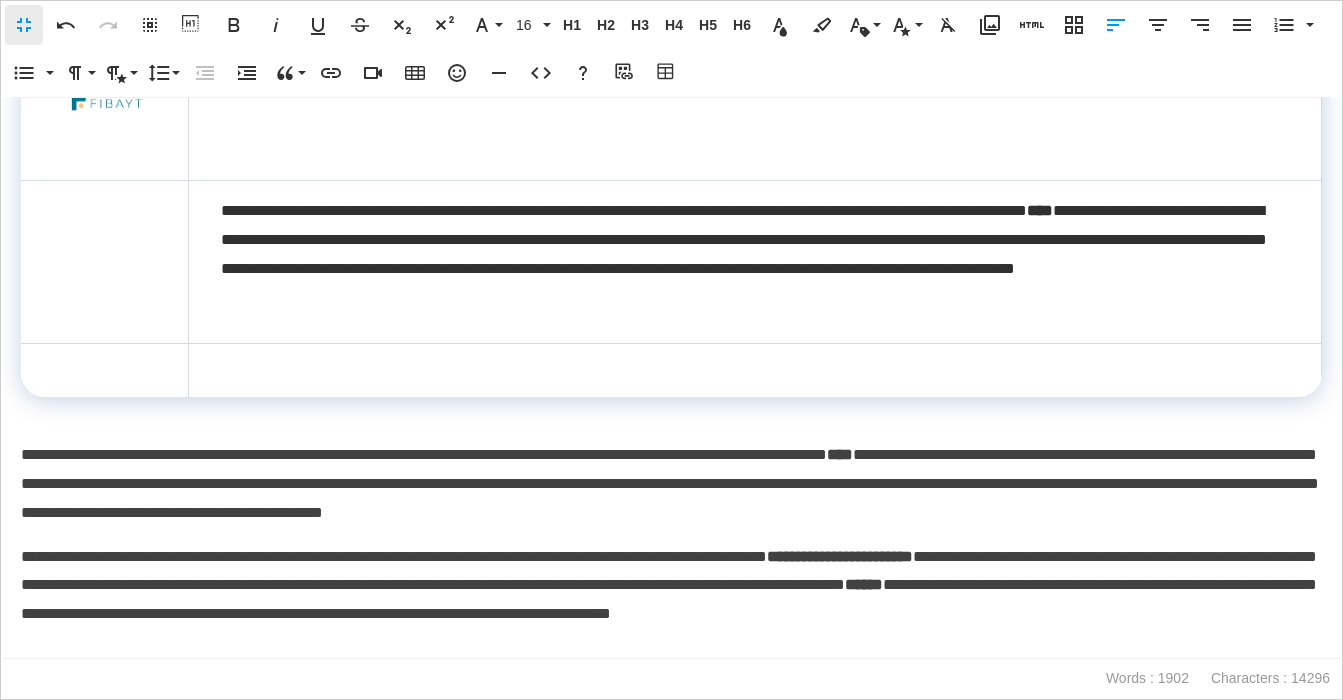 click at bounding box center [755, 371] 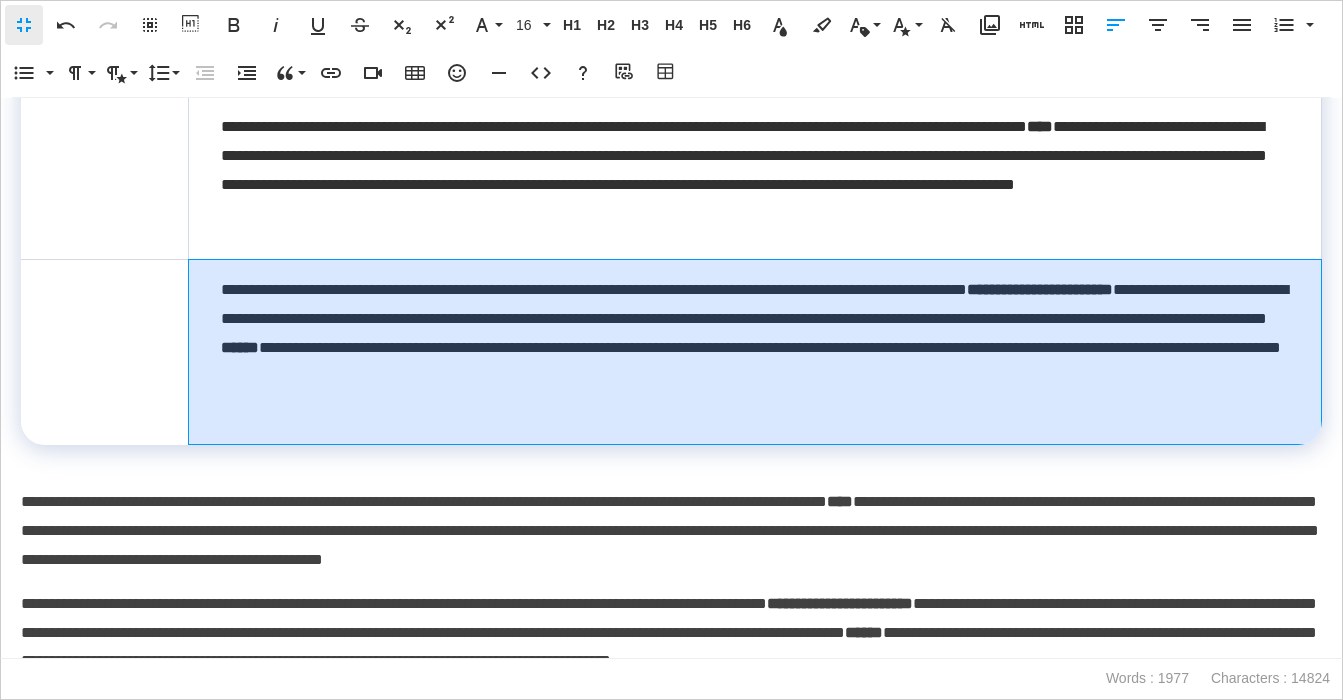 click on "**********" at bounding box center (755, 352) 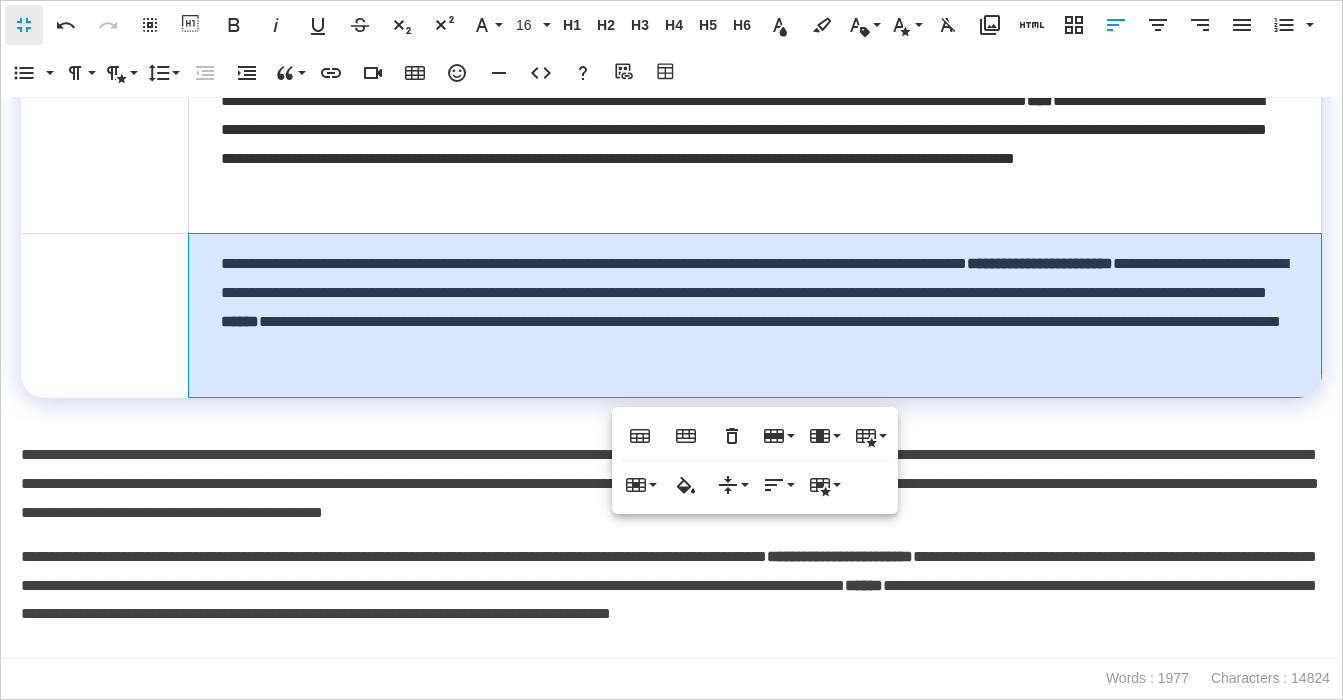 scroll, scrollTop: 6637, scrollLeft: 0, axis: vertical 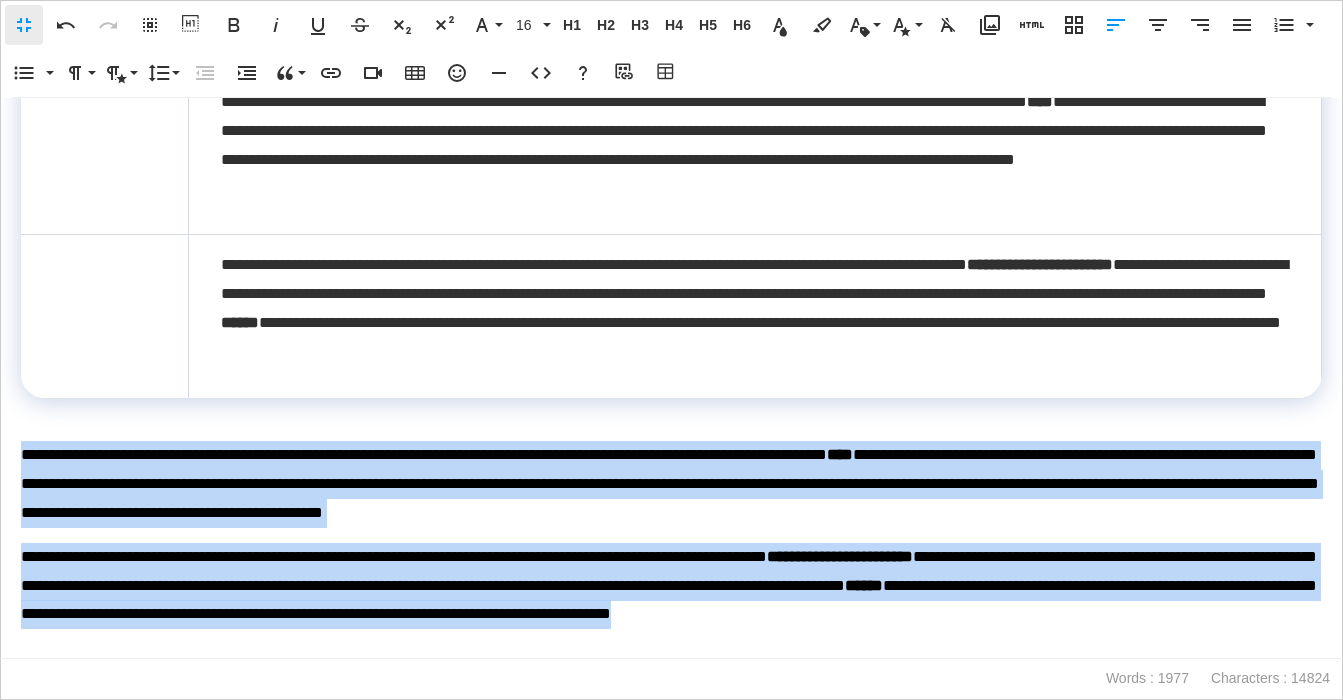 drag, startPoint x: 97, startPoint y: 645, endPoint x: 11, endPoint y: 454, distance: 209.46837 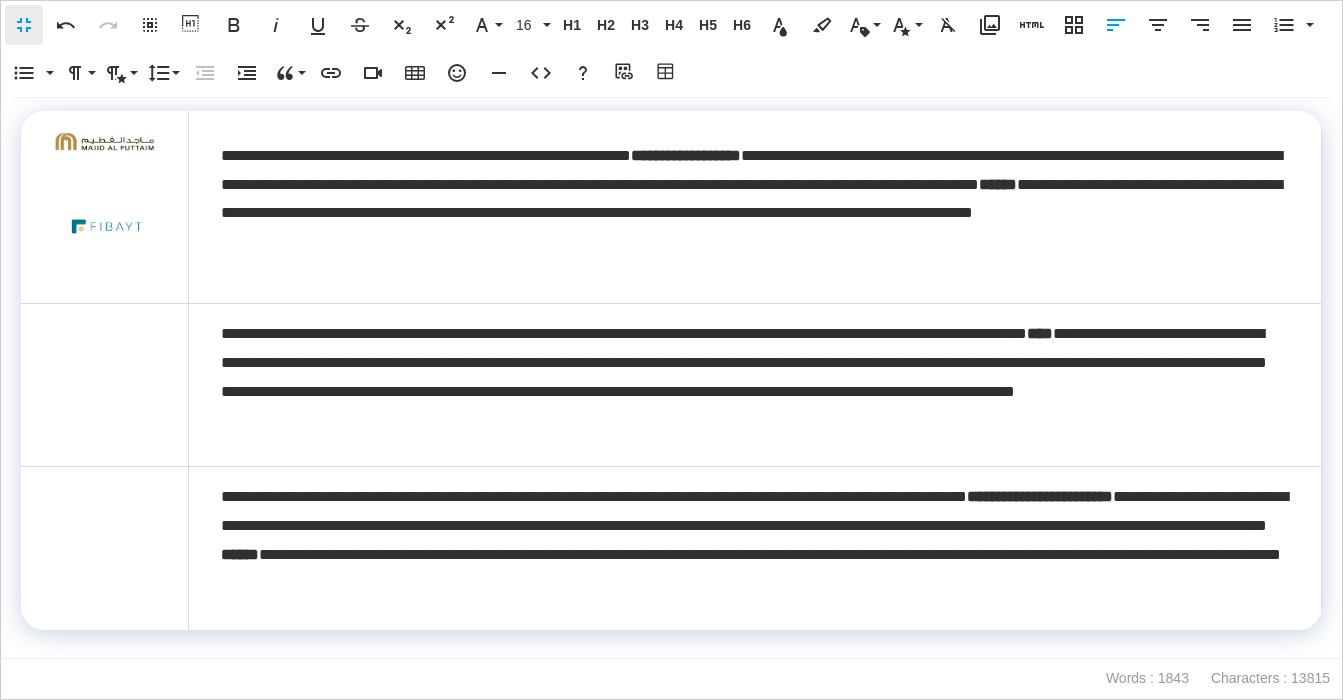 scroll, scrollTop: 6405, scrollLeft: 0, axis: vertical 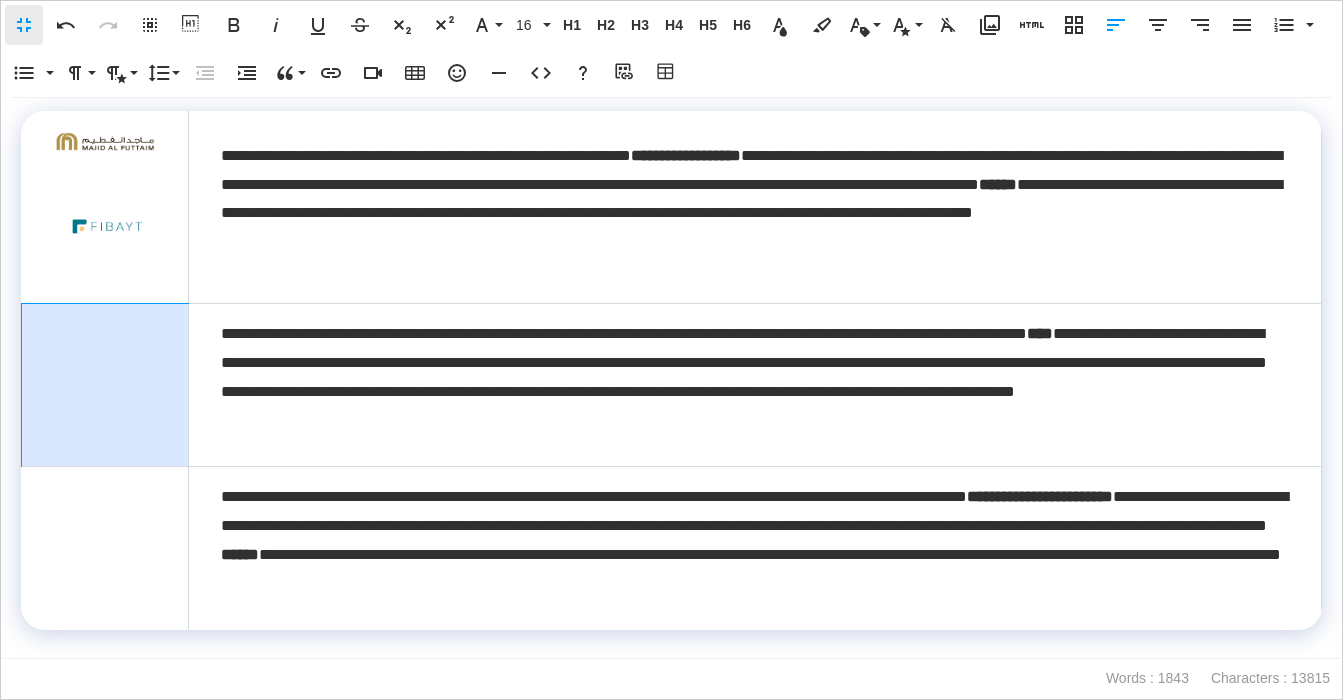 click at bounding box center [105, 385] 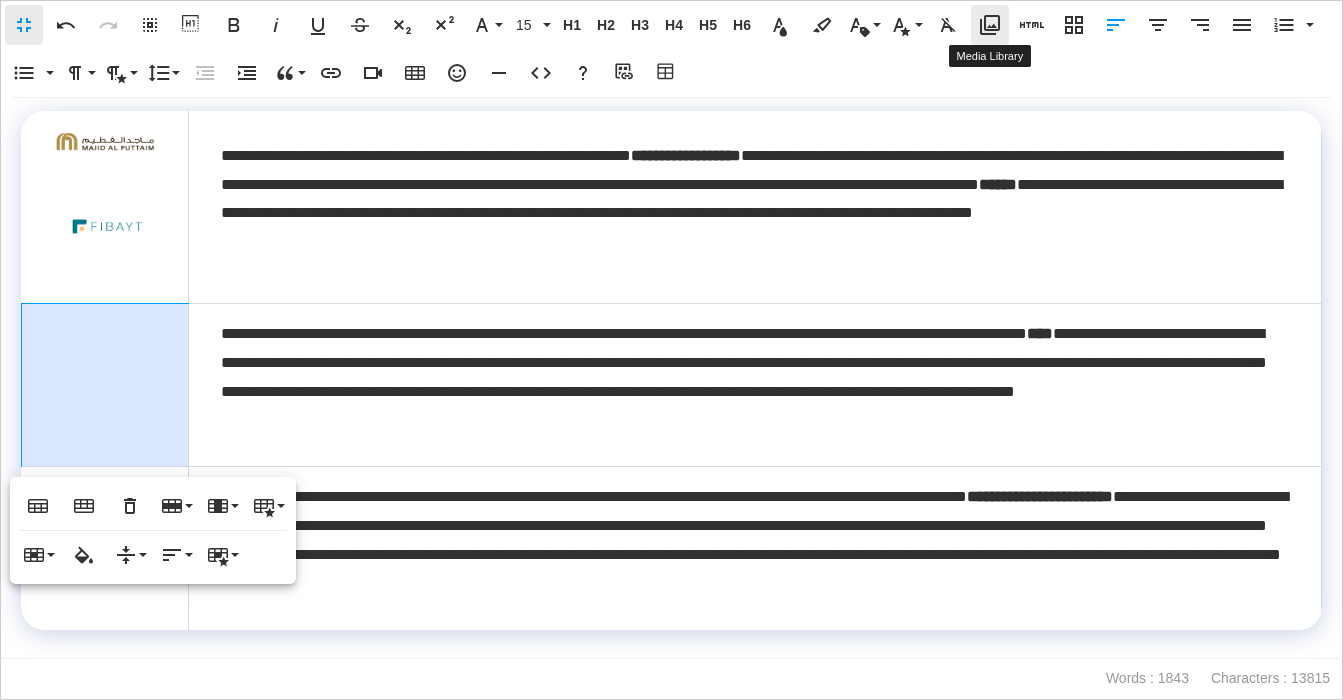 click 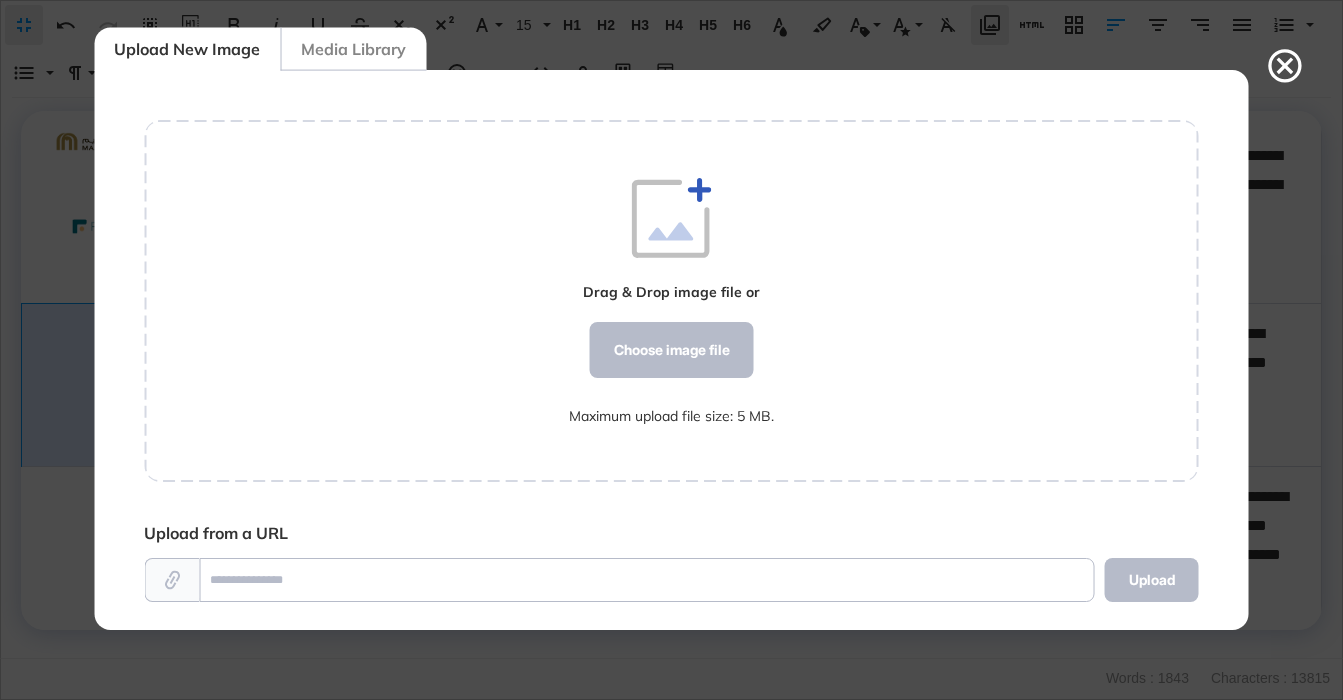 scroll, scrollTop: 560, scrollLeft: 1055, axis: both 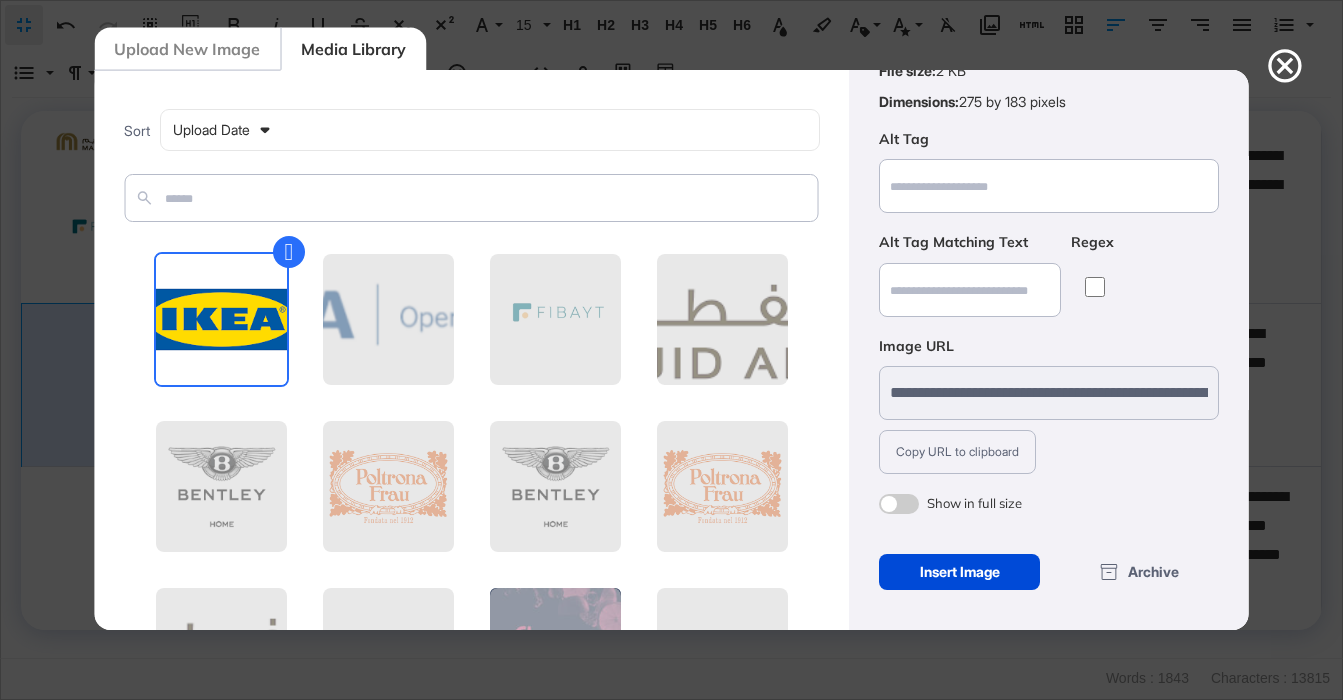 drag, startPoint x: 942, startPoint y: 581, endPoint x: 926, endPoint y: 578, distance: 16.27882 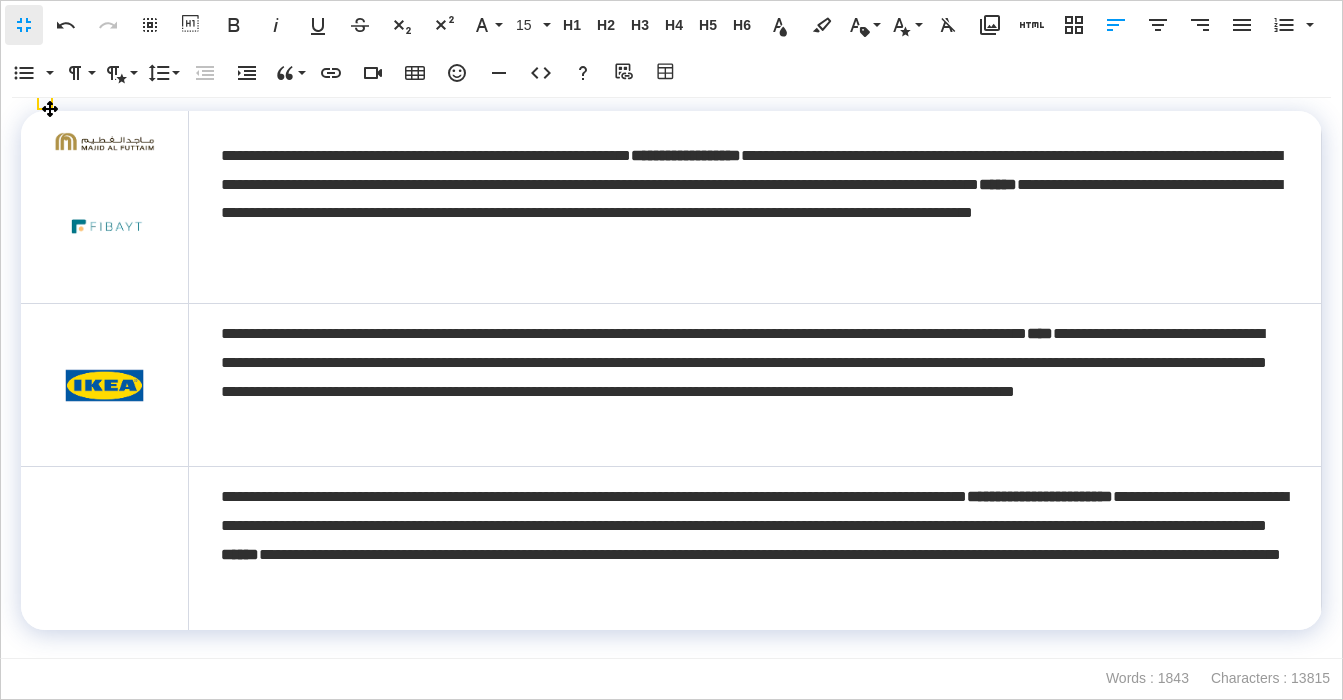 click at bounding box center [104, 385] 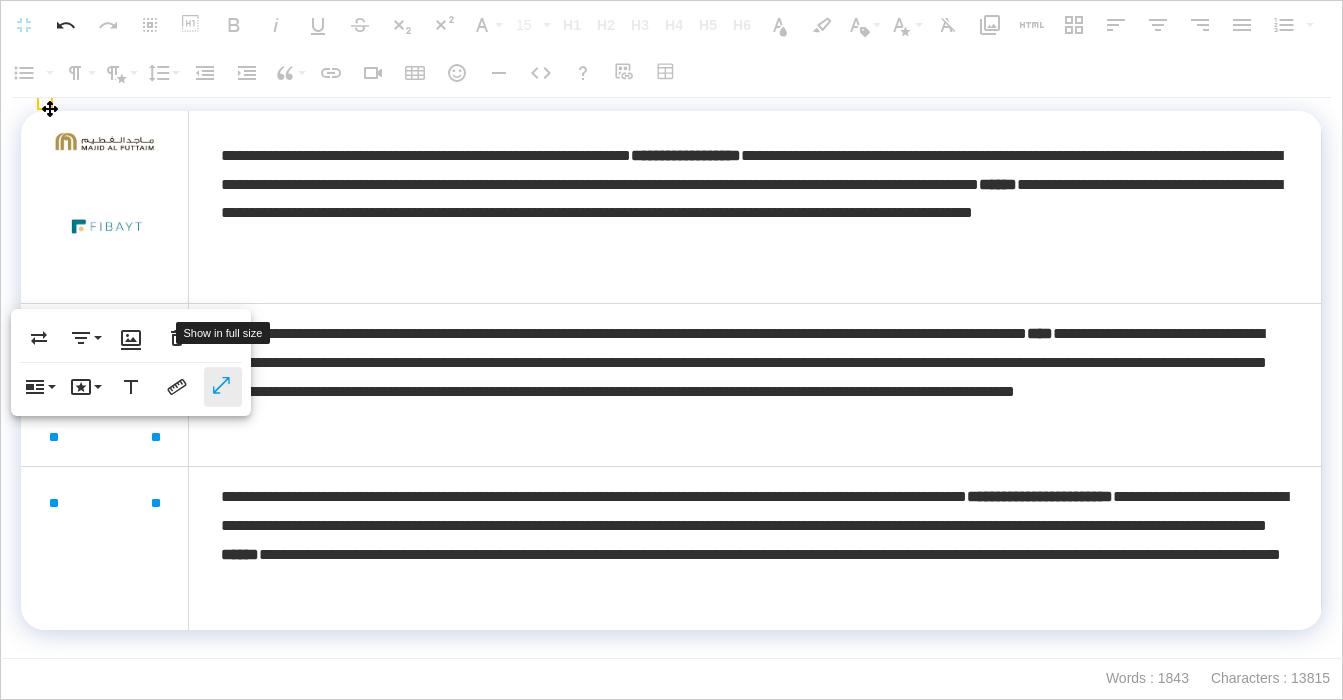 click 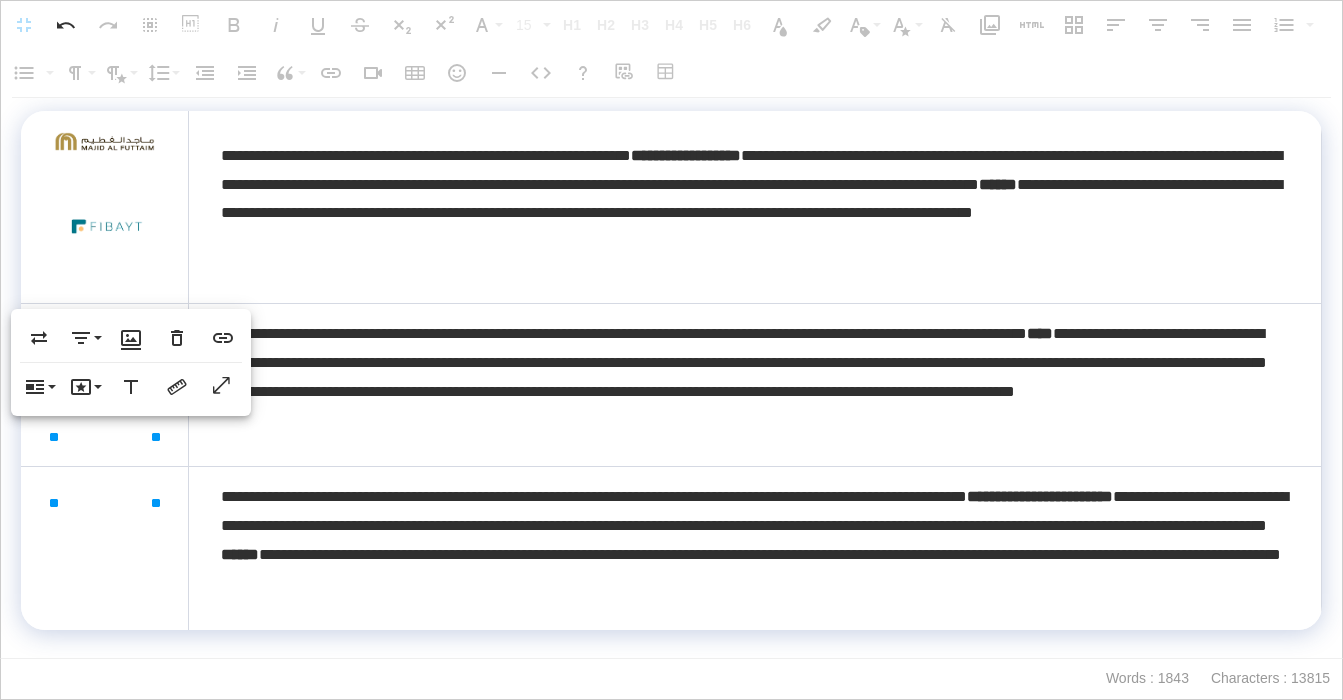 drag, startPoint x: 134, startPoint y: 567, endPoint x: 169, endPoint y: 583, distance: 38.483765 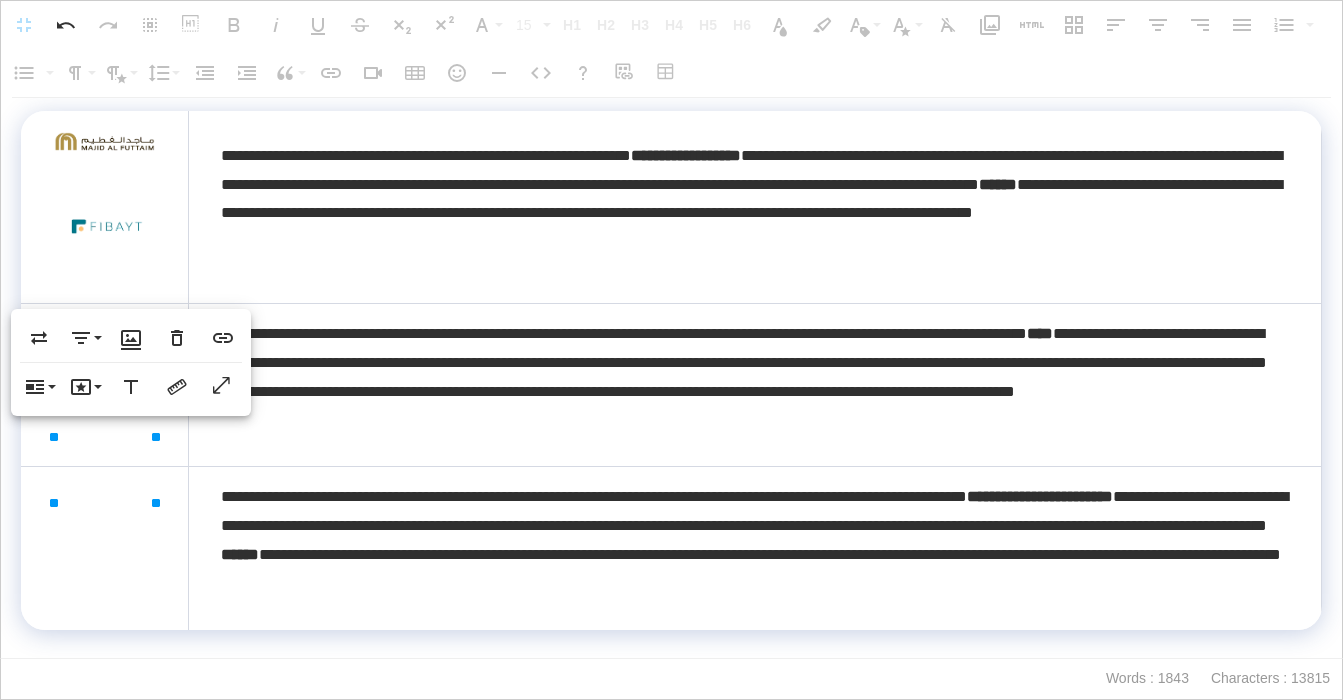 click at bounding box center (104, 548) 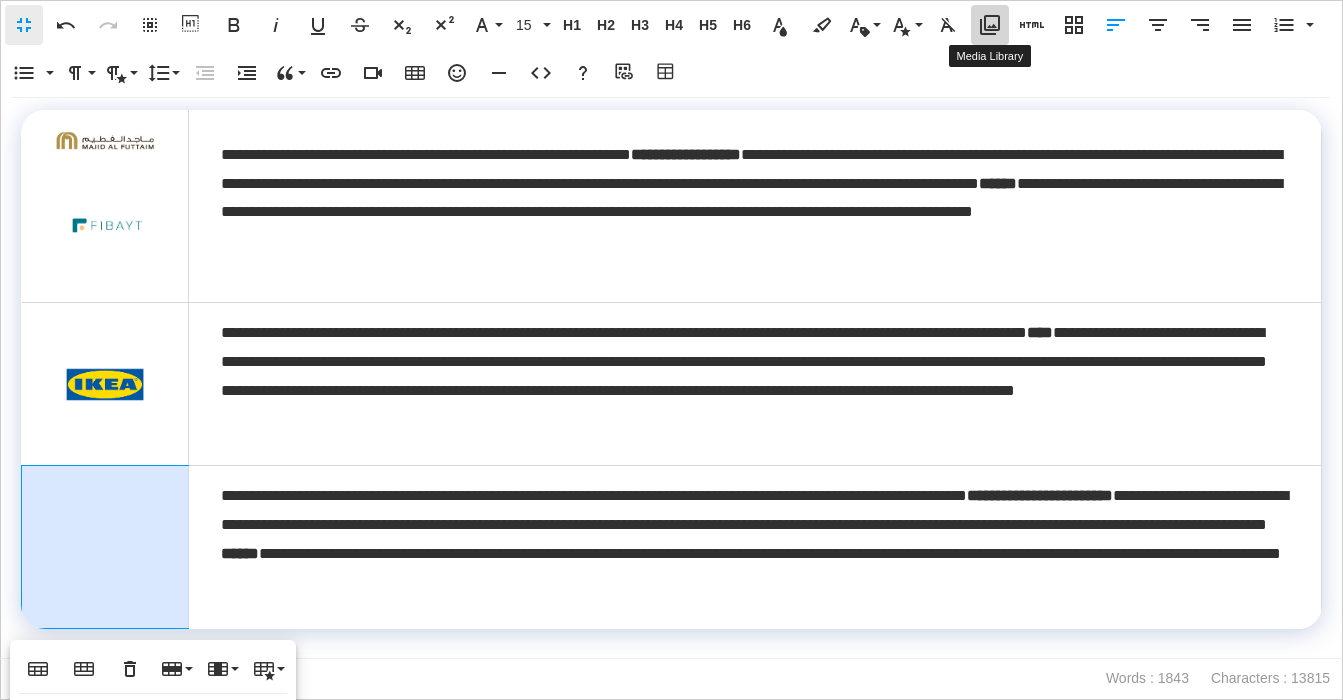 click 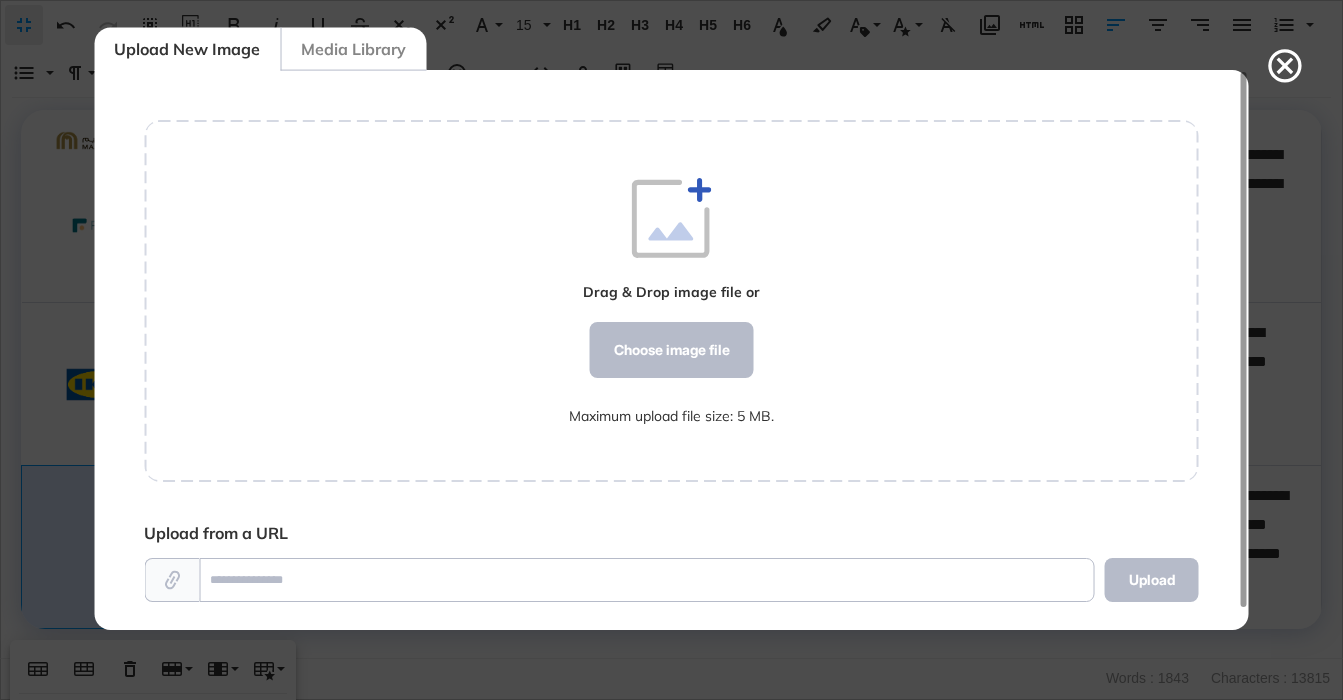 scroll, scrollTop: 560, scrollLeft: 1055, axis: both 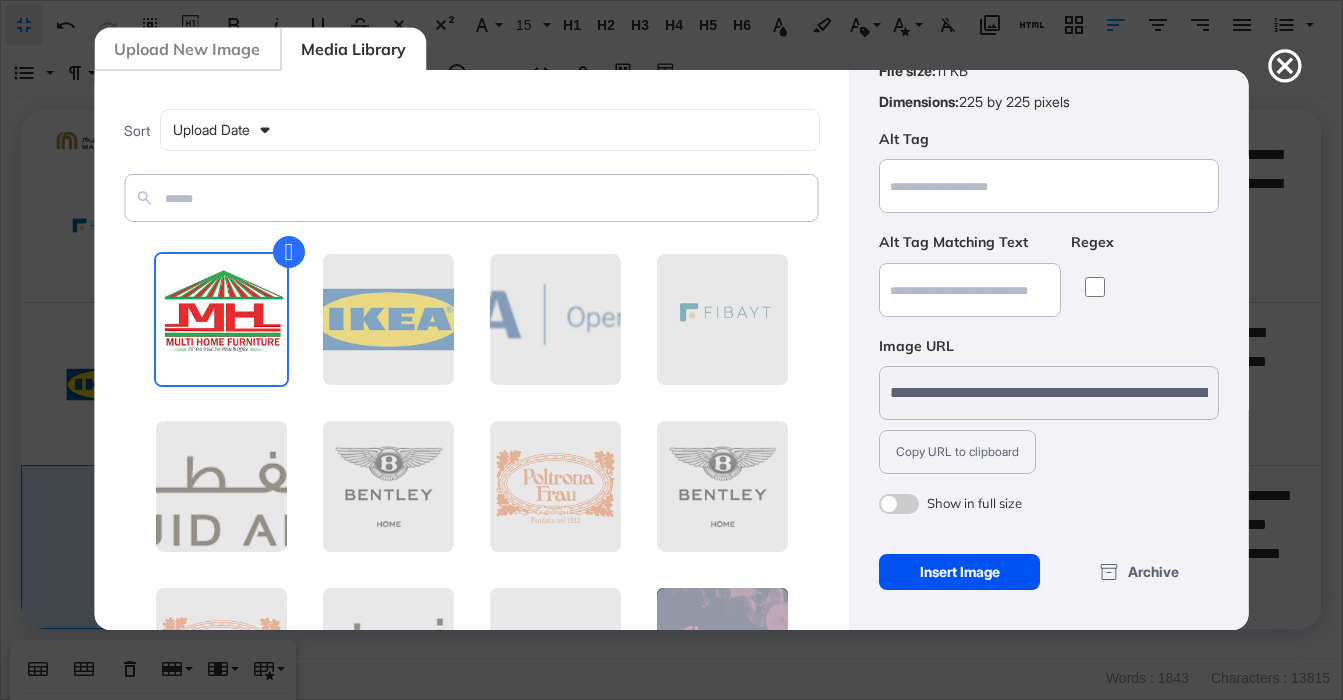 click on "Insert Image" at bounding box center [959, 572] 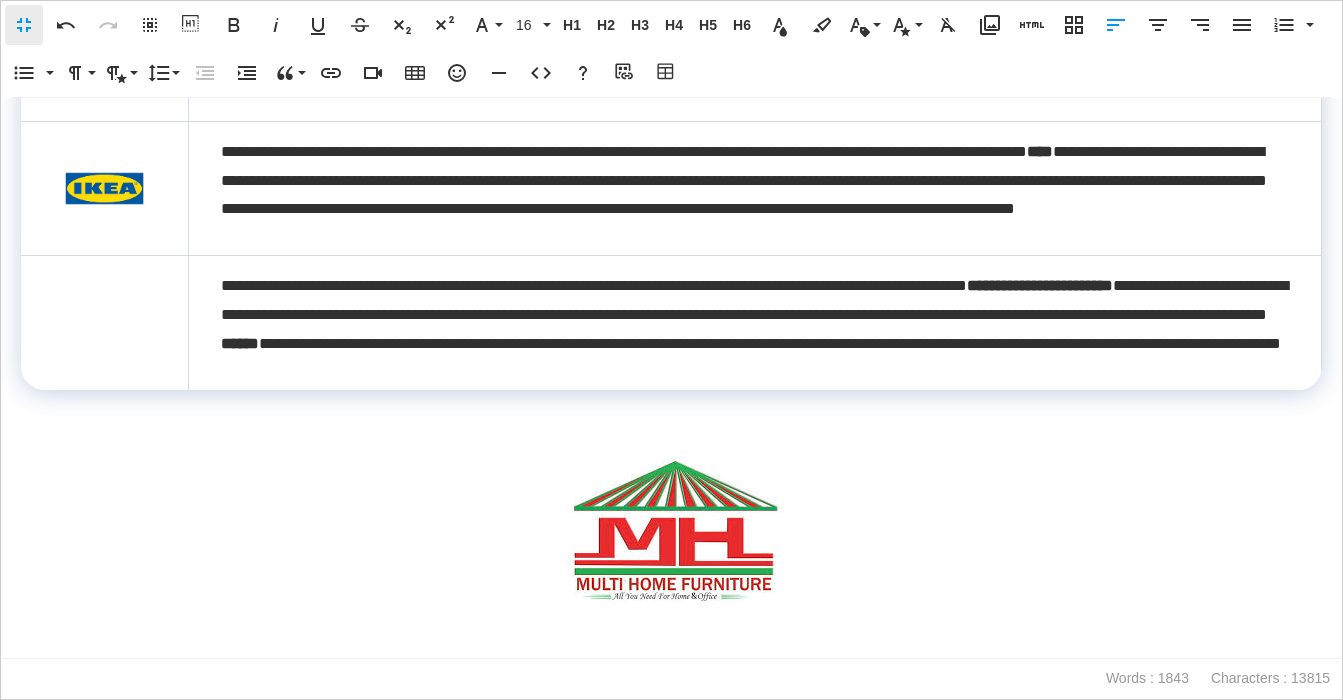 scroll, scrollTop: 6645, scrollLeft: 0, axis: vertical 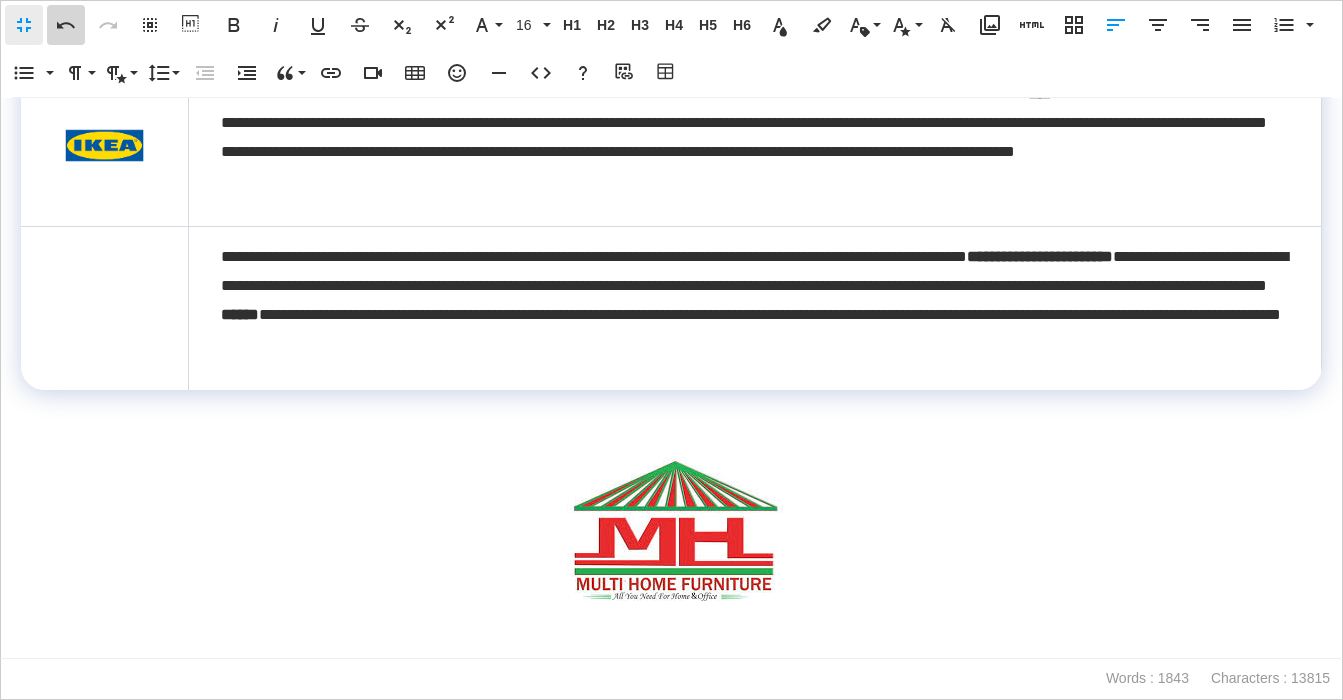 click 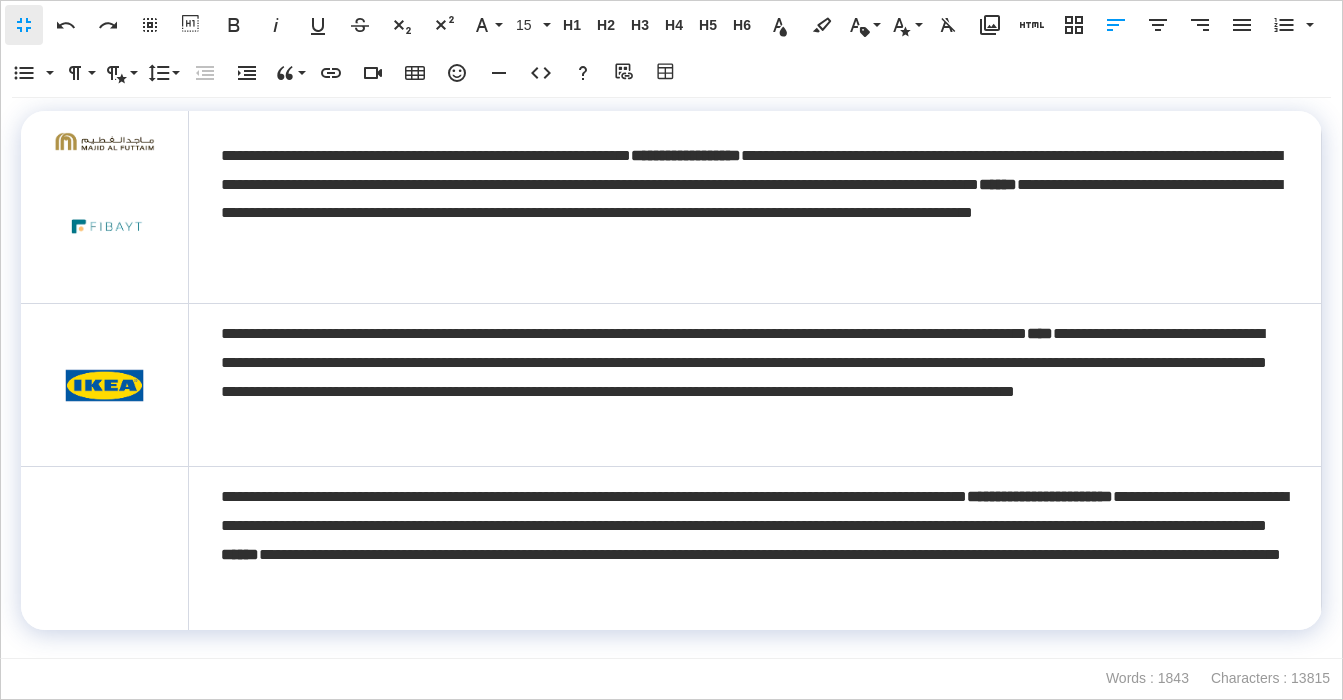 scroll, scrollTop: 6405, scrollLeft: 0, axis: vertical 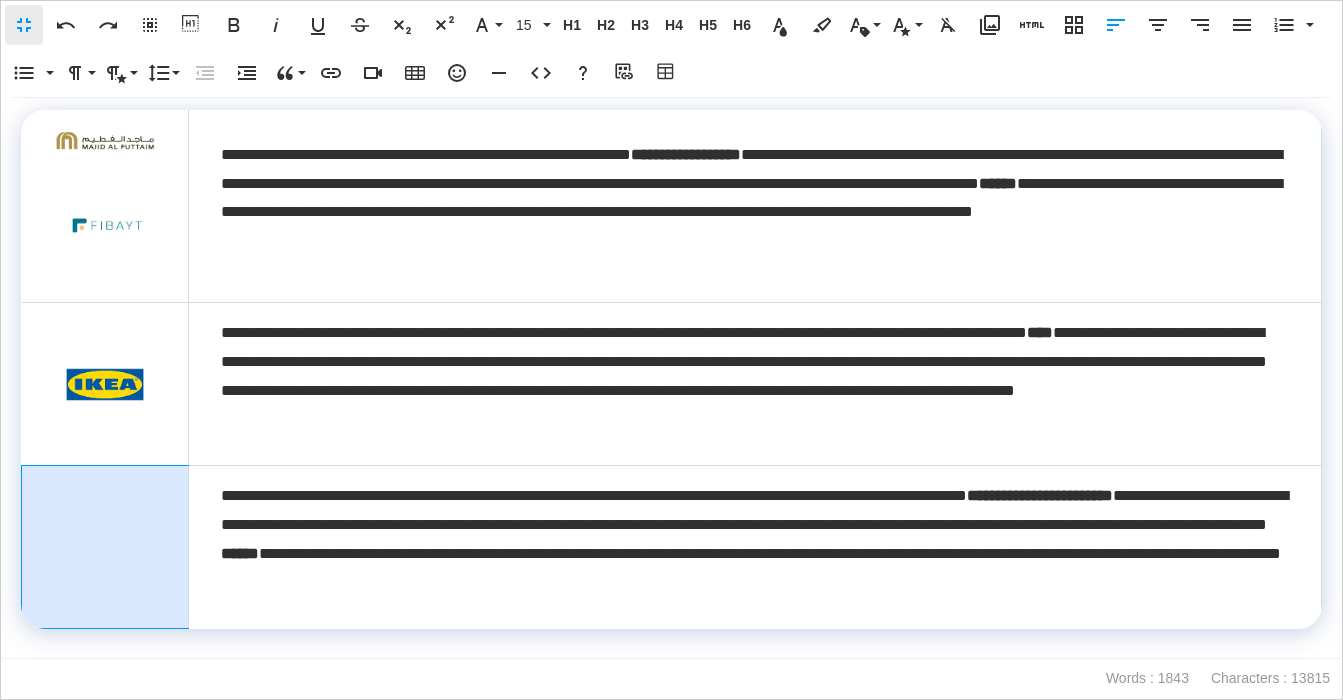 click at bounding box center [105, 547] 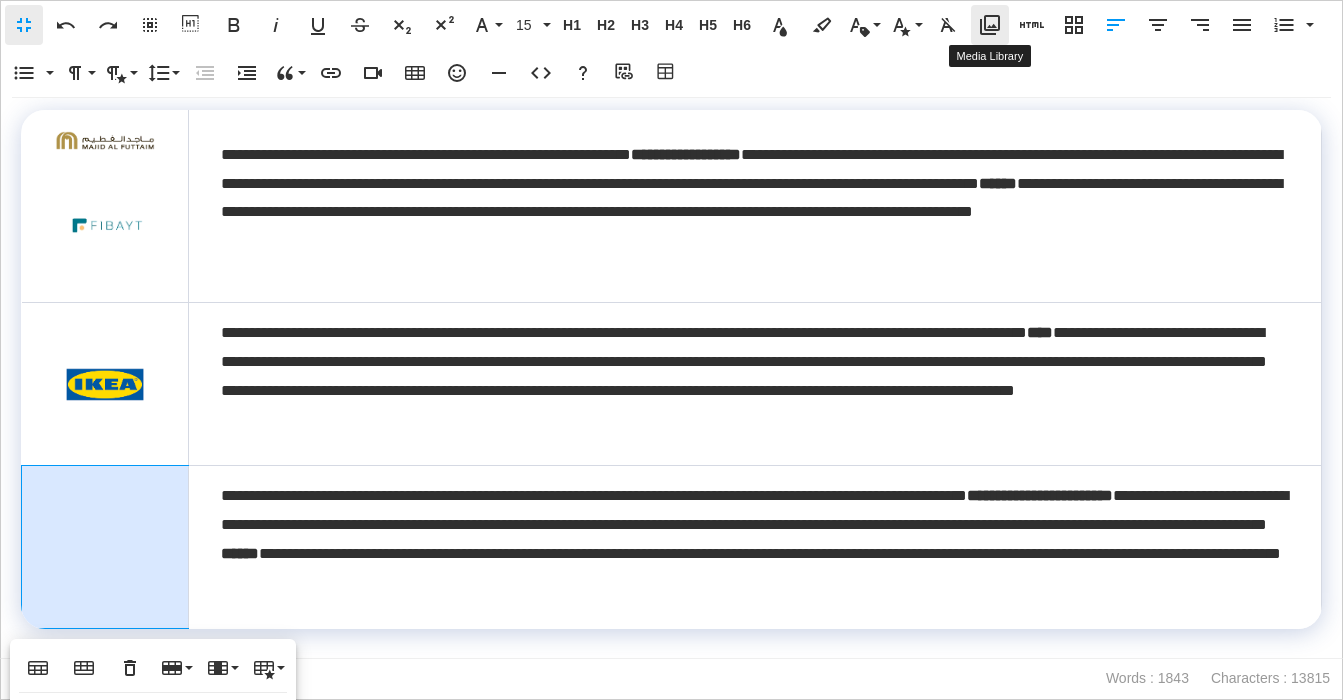 click 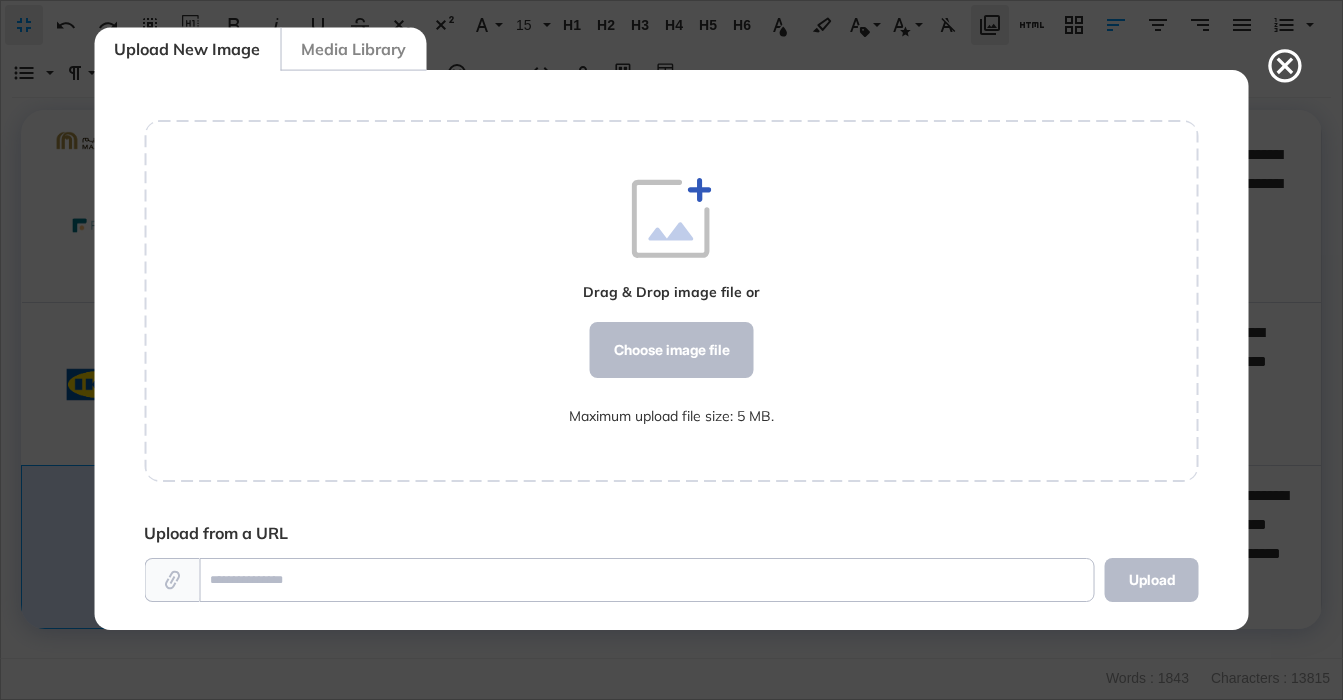scroll, scrollTop: 560, scrollLeft: 1055, axis: both 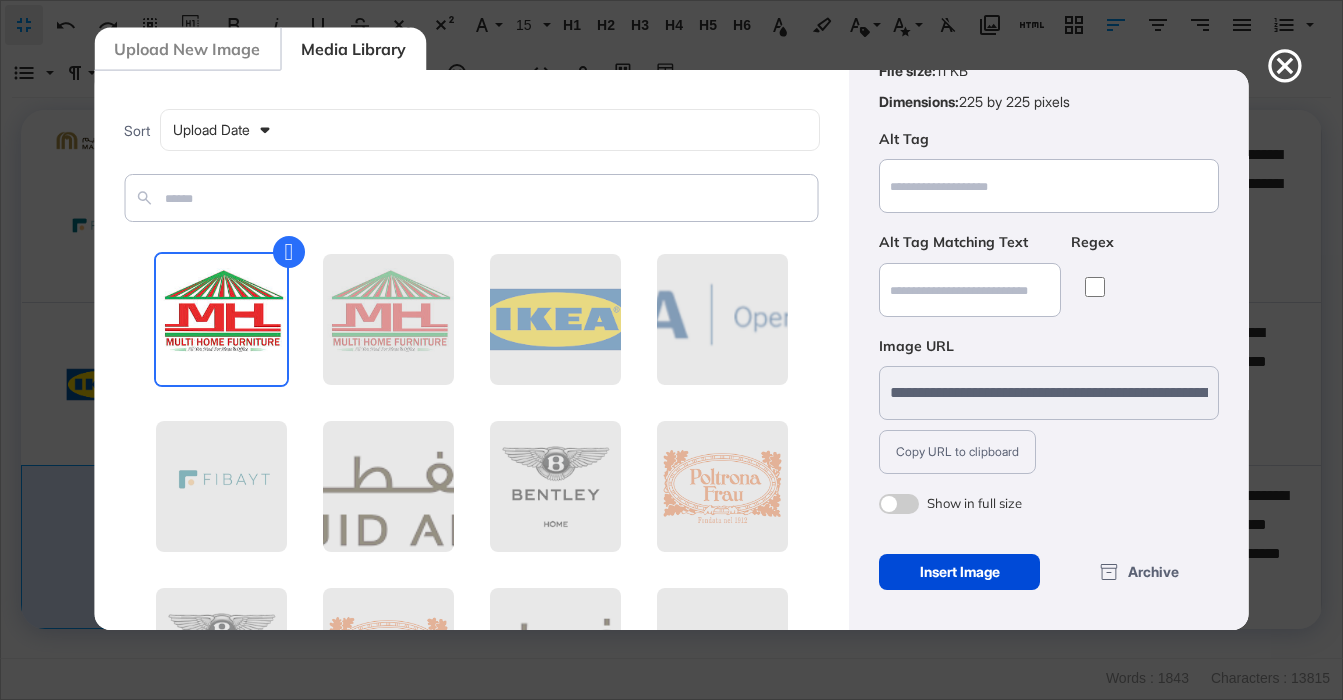 click on "Insert Image" at bounding box center [959, 572] 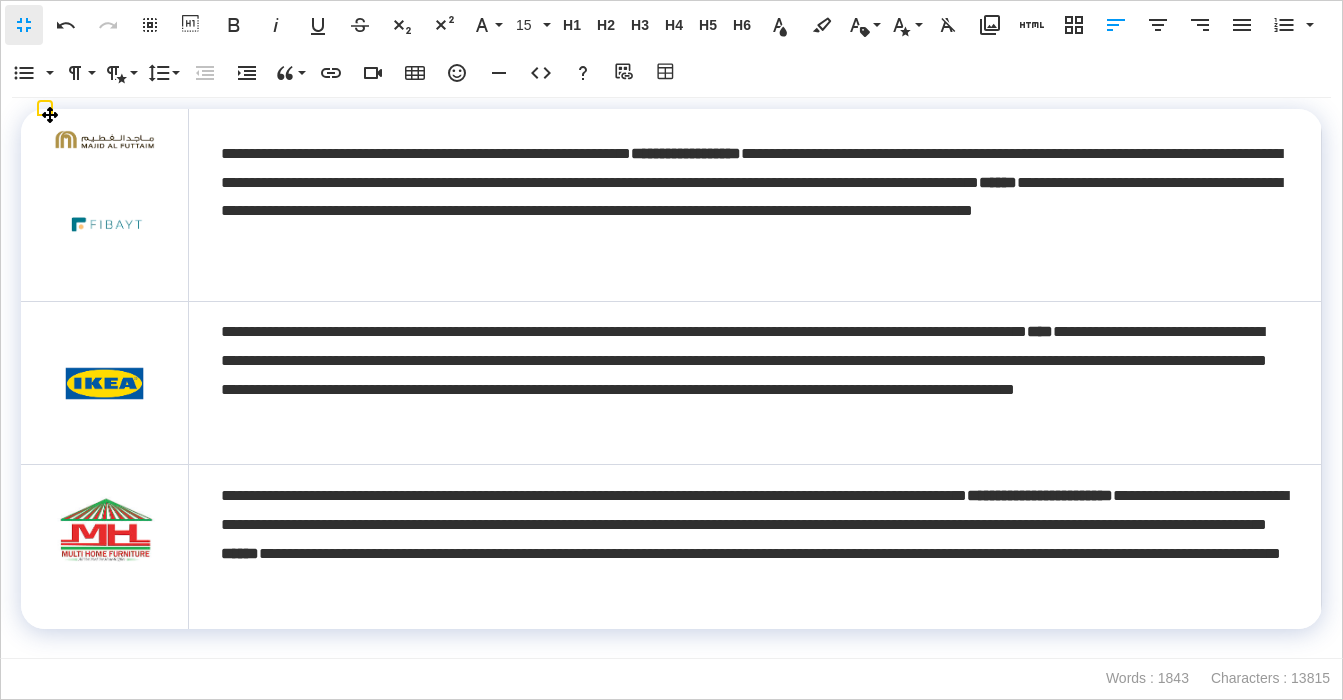 click at bounding box center [104, 536] 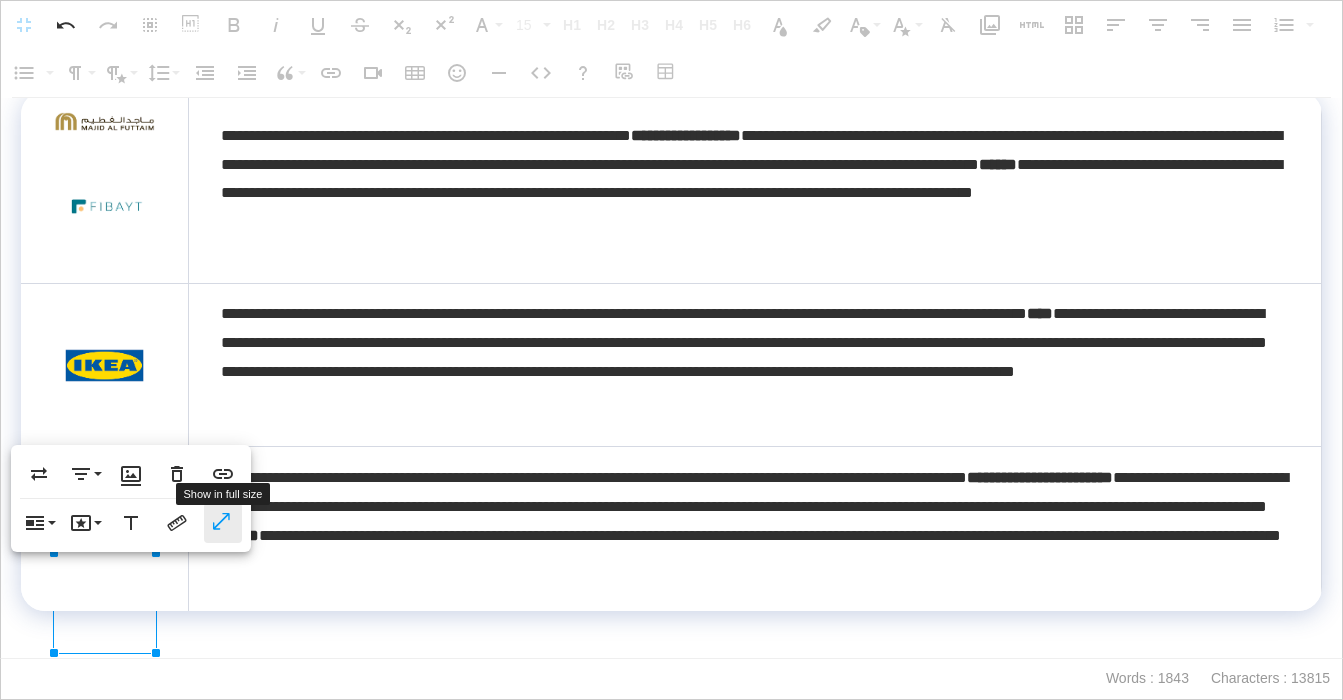 click 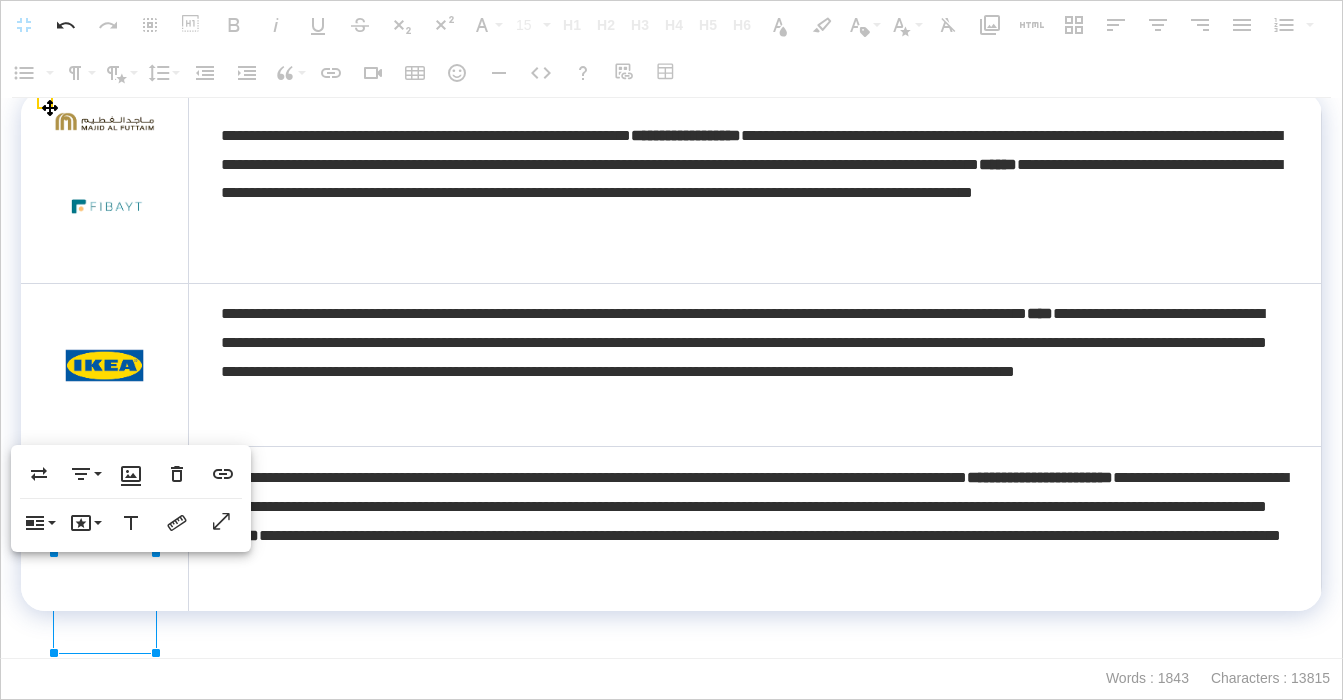 click at bounding box center (104, 529) 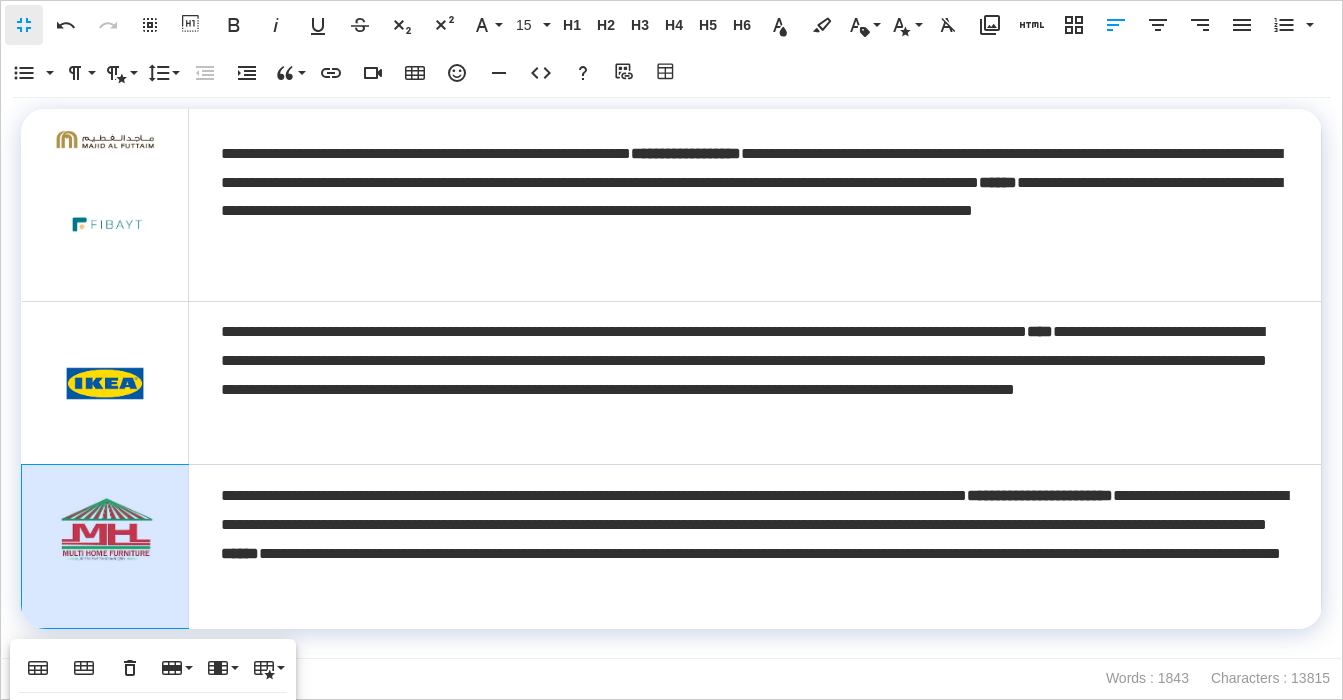 scroll, scrollTop: 6403, scrollLeft: 0, axis: vertical 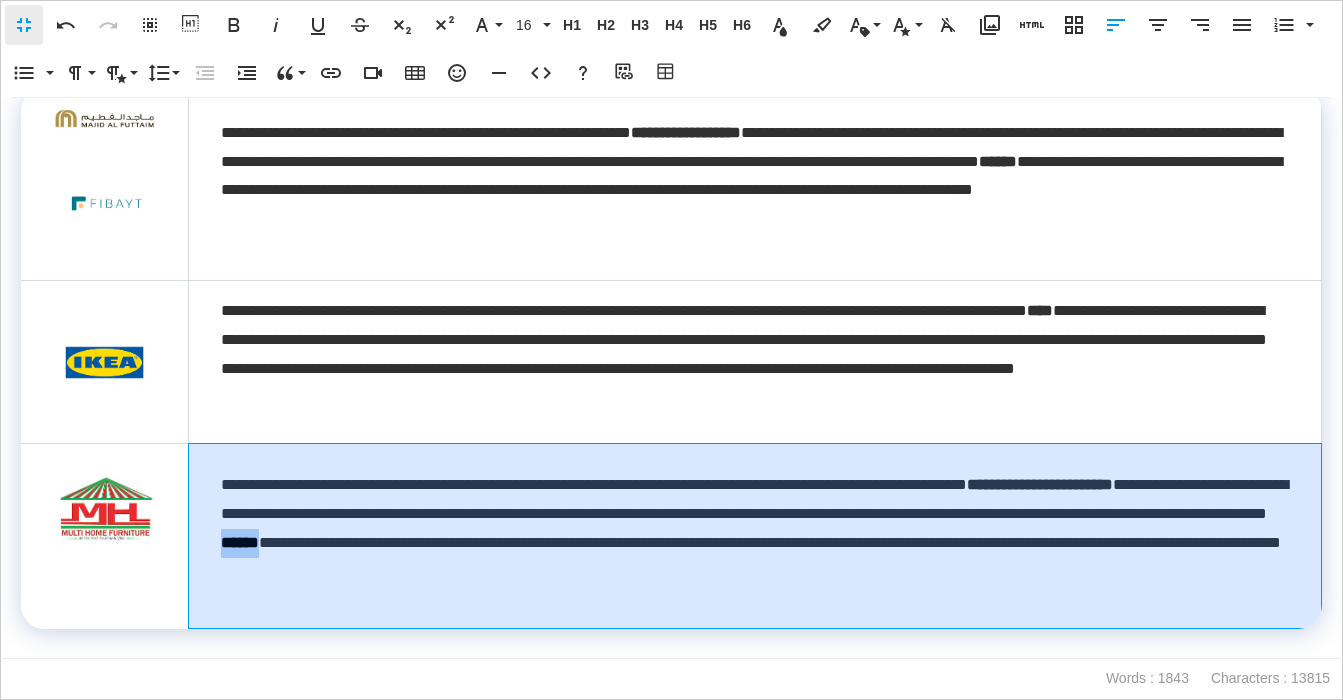 drag, startPoint x: 786, startPoint y: 567, endPoint x: 835, endPoint y: 572, distance: 49.25444 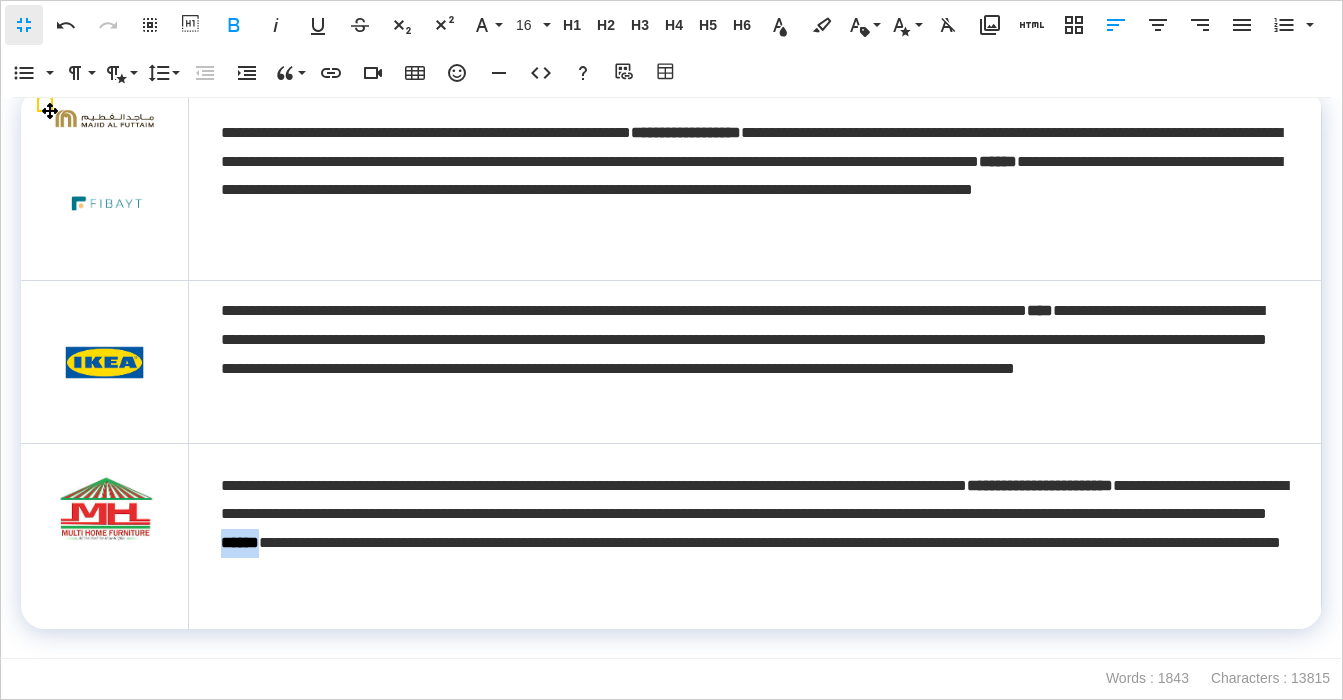click on "**********" at bounding box center [755, 529] 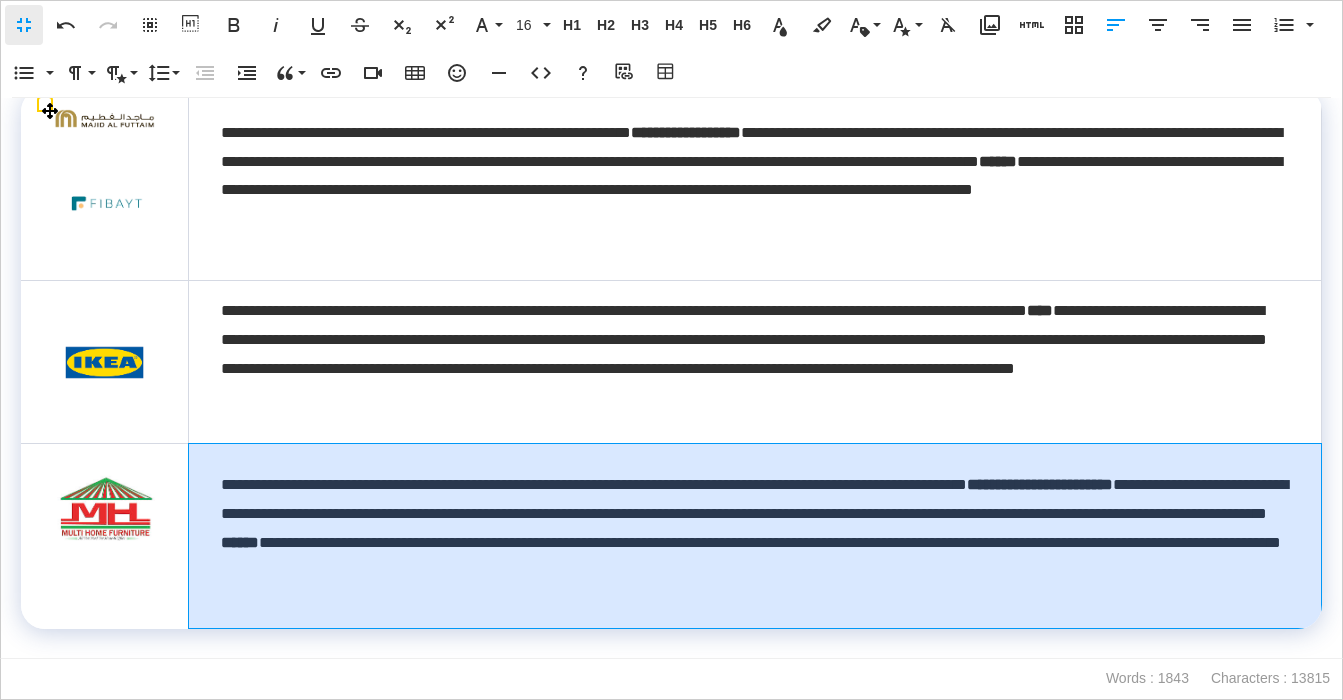click at bounding box center [104, 536] 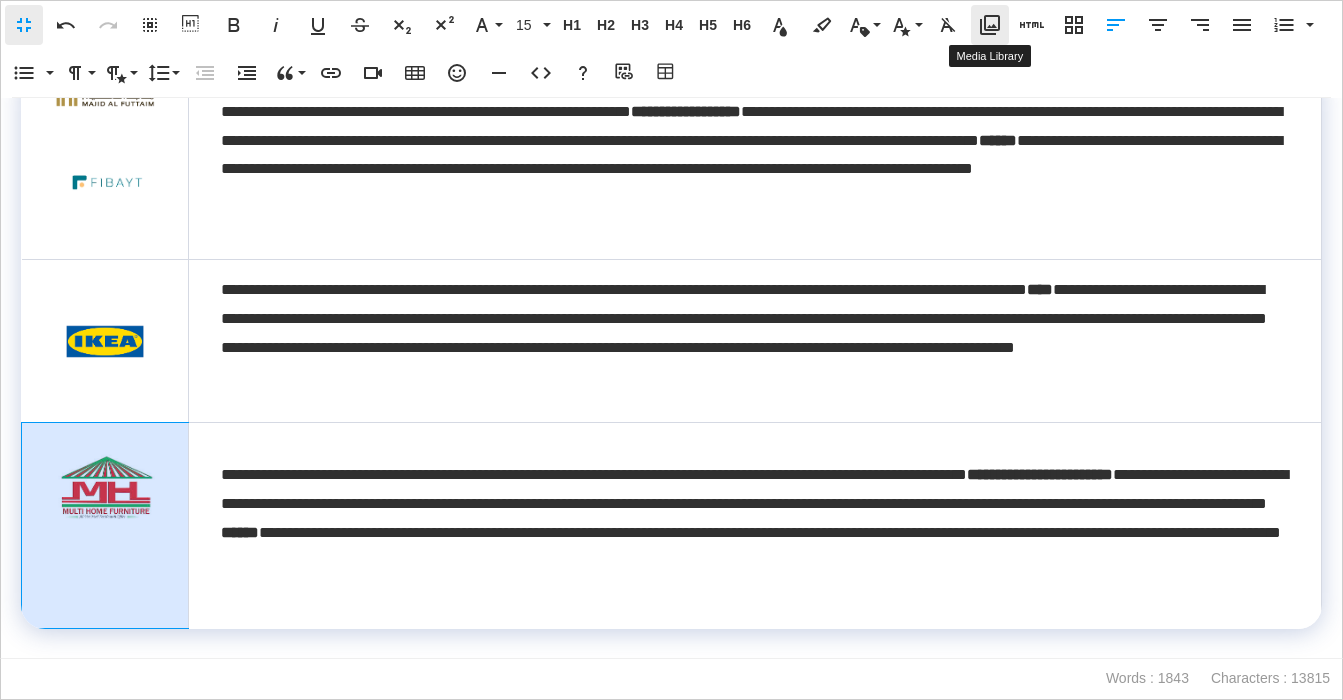 click 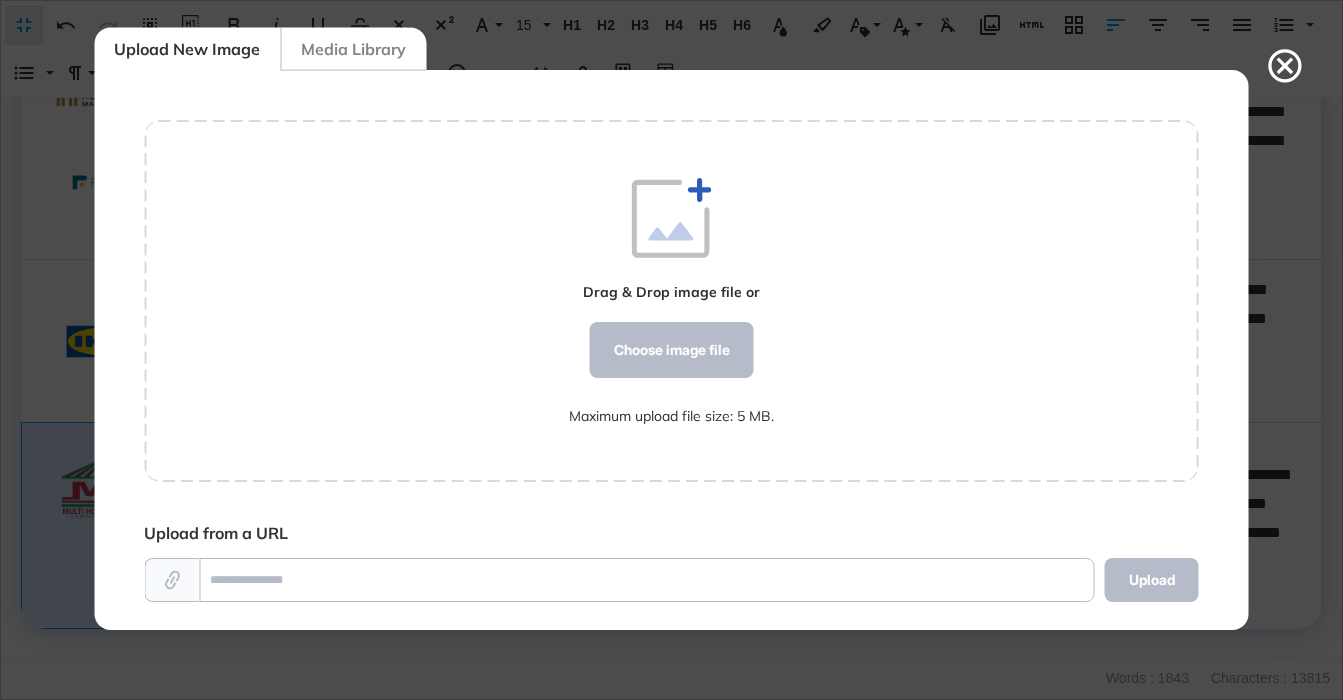 scroll, scrollTop: 560, scrollLeft: 1055, axis: both 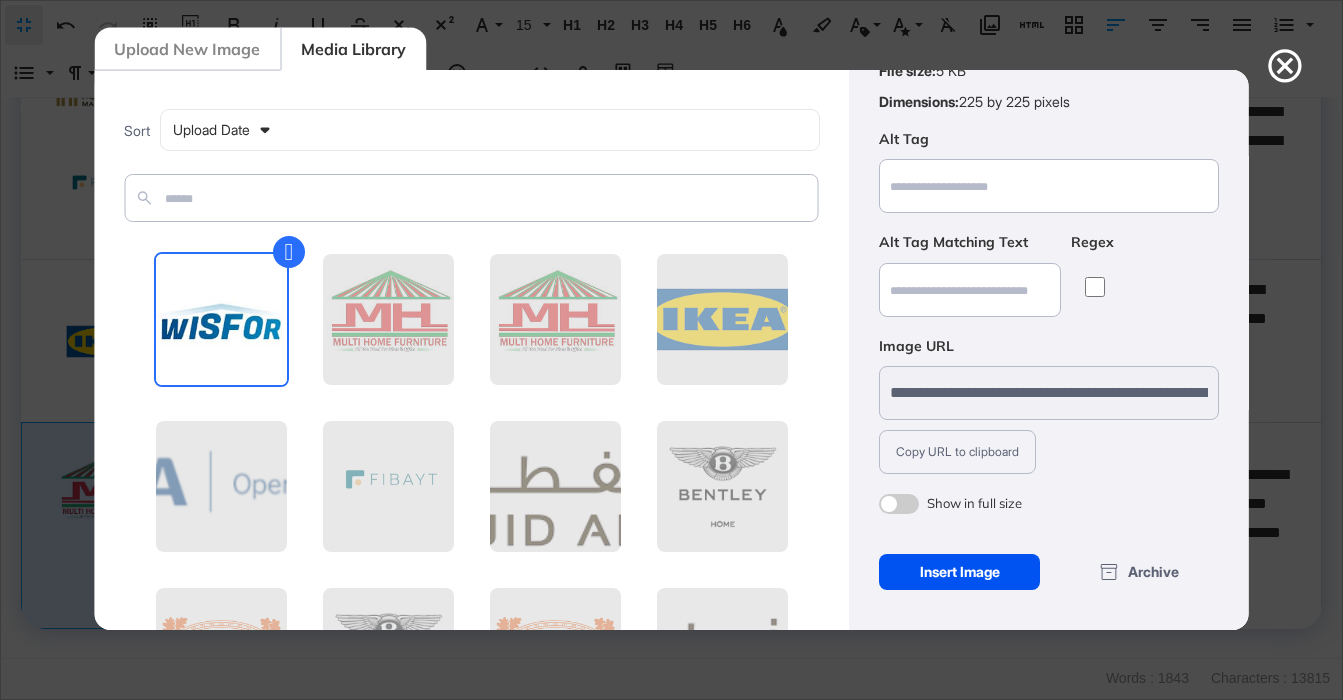 drag, startPoint x: 958, startPoint y: 578, endPoint x: 950, endPoint y: 564, distance: 16.124516 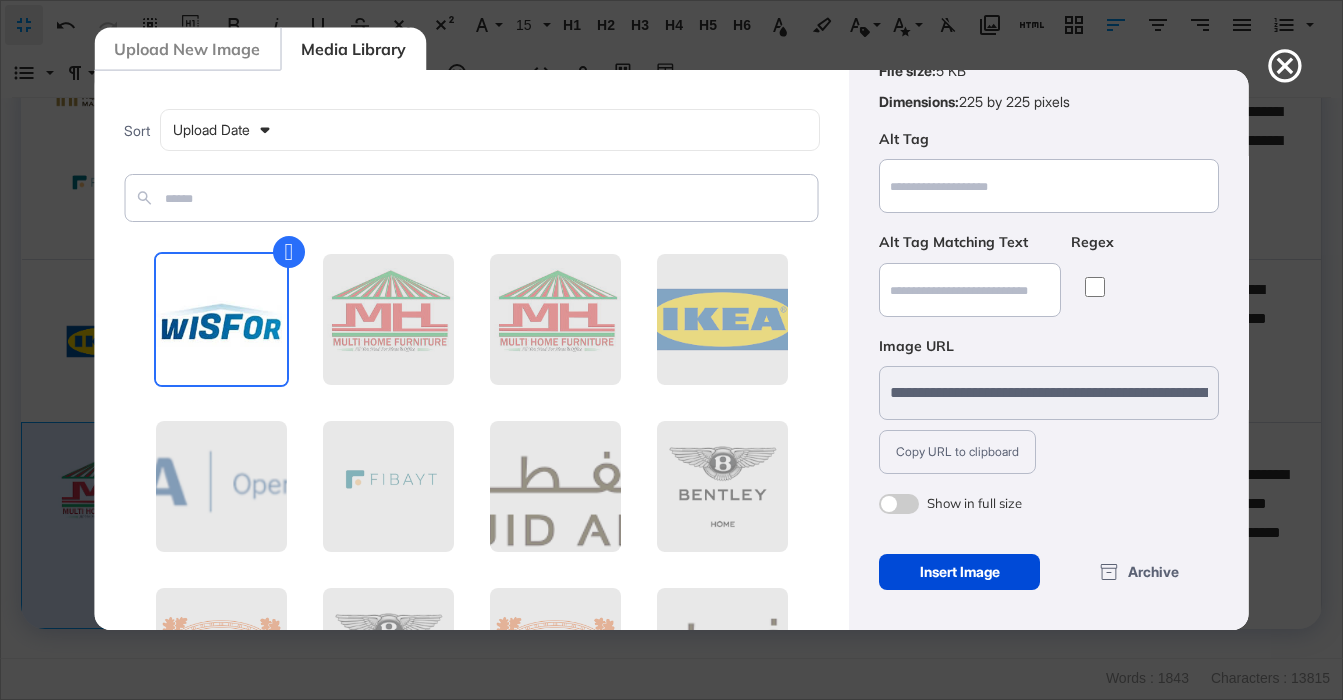 click on "Insert Image" at bounding box center [959, 572] 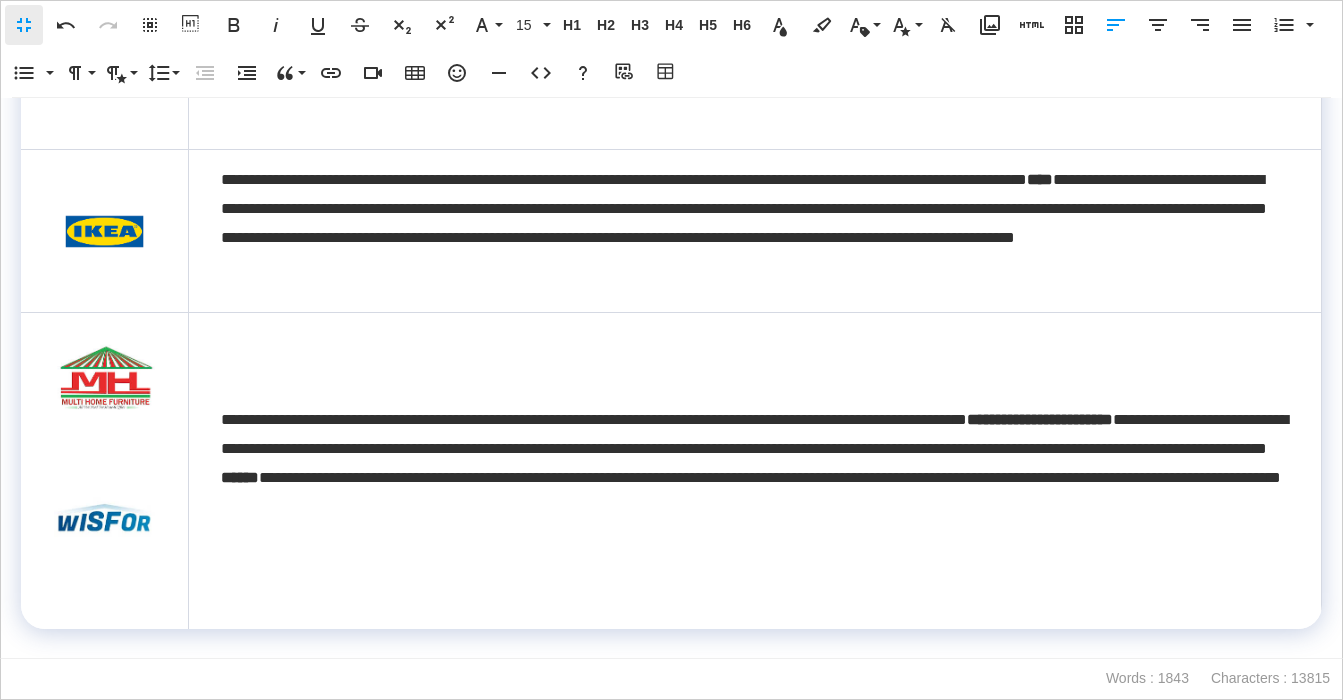 scroll, scrollTop: 6538, scrollLeft: 0, axis: vertical 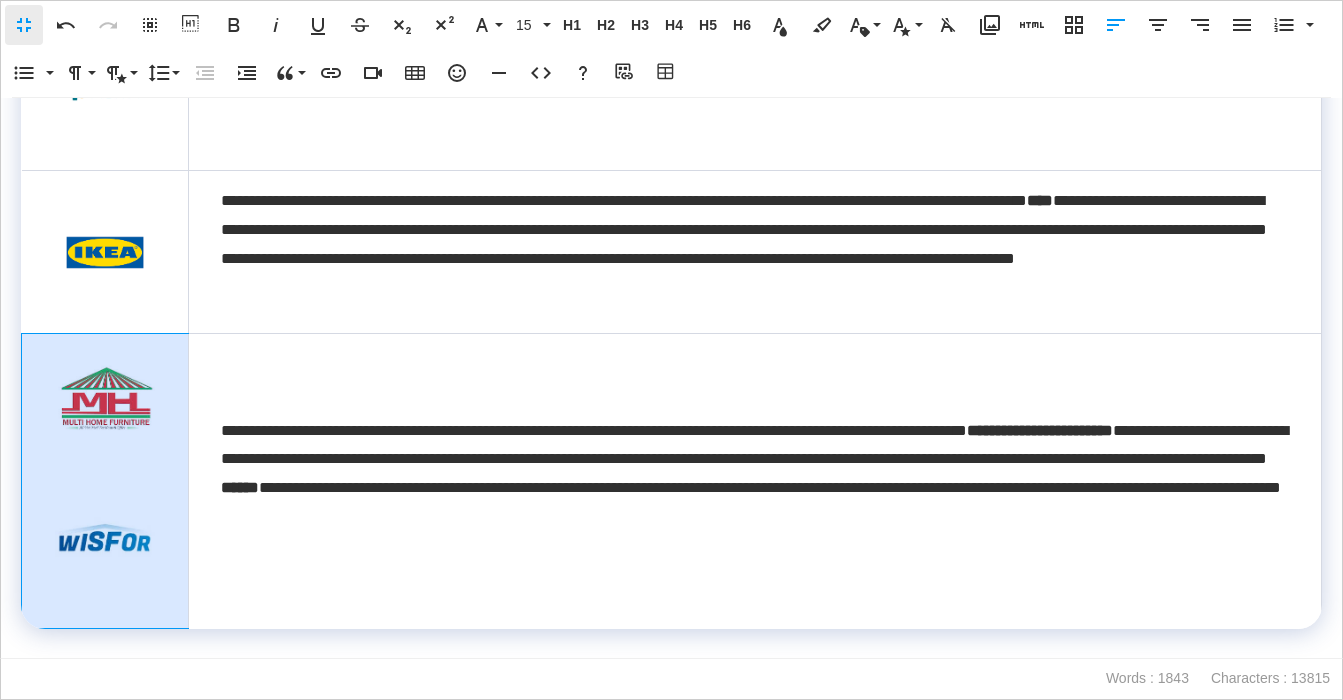 click at bounding box center (105, 536) 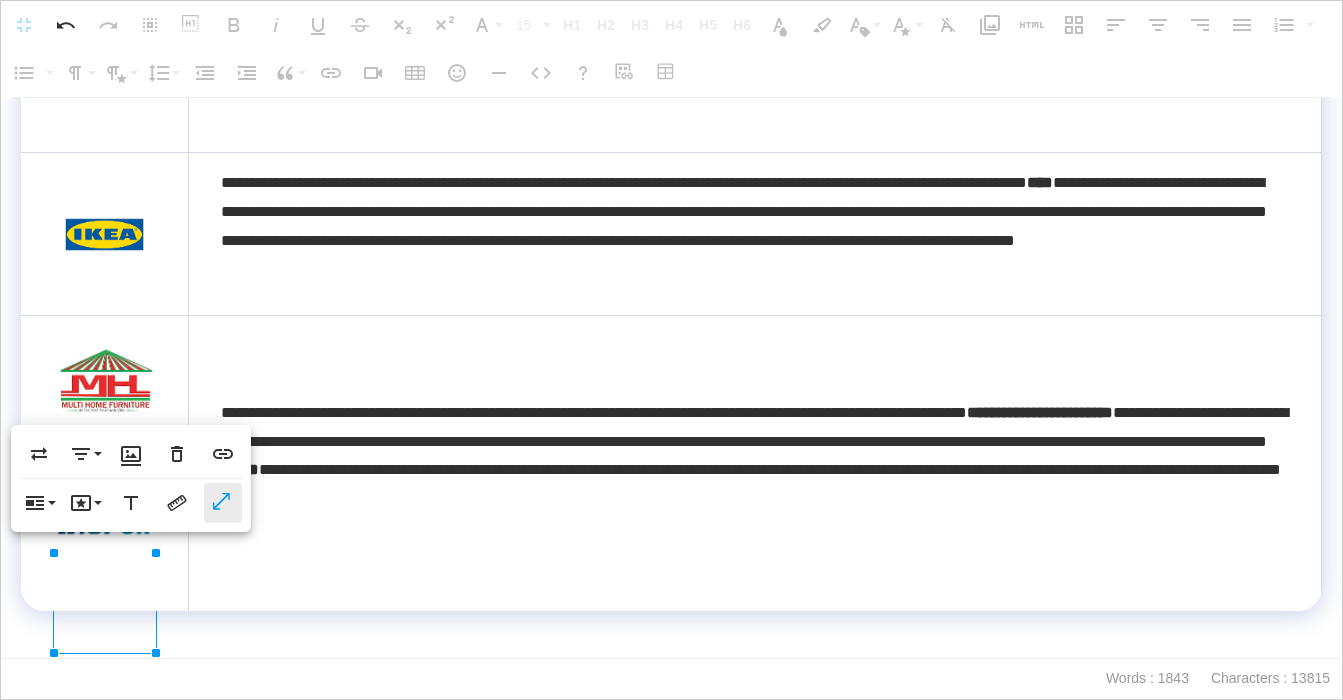drag, startPoint x: 226, startPoint y: 428, endPoint x: 166, endPoint y: 497, distance: 91.43851 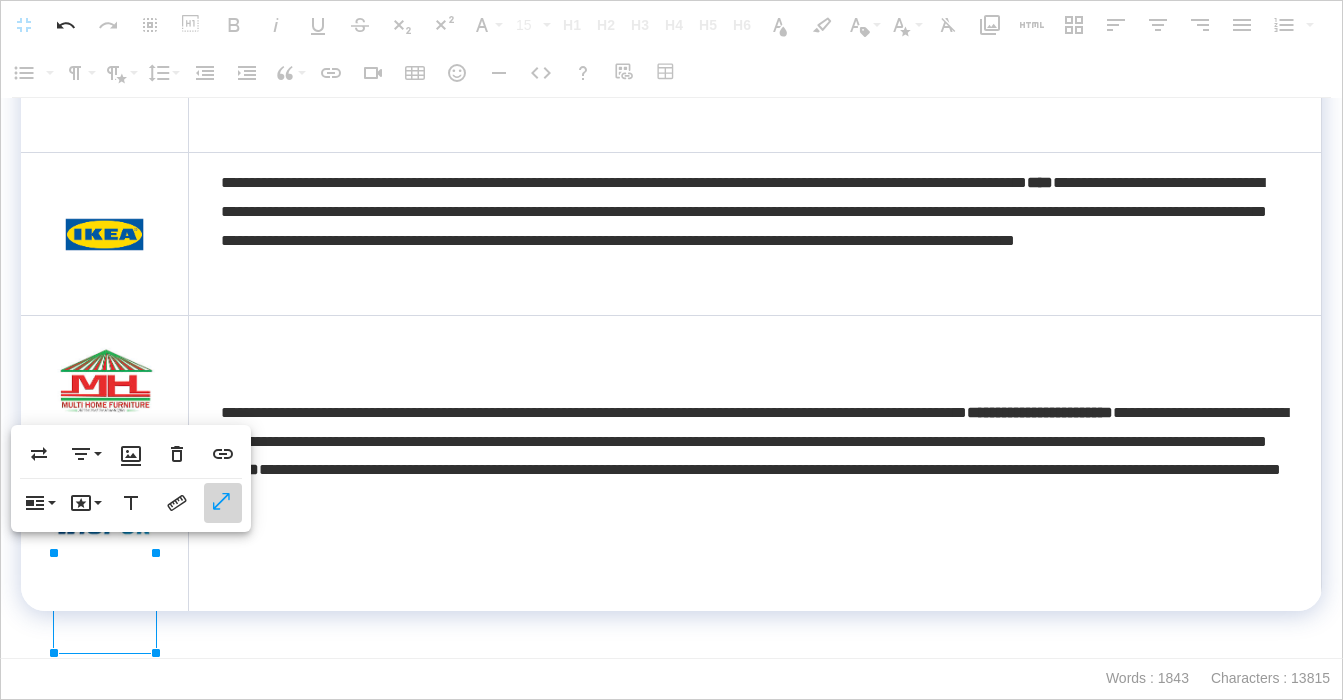click 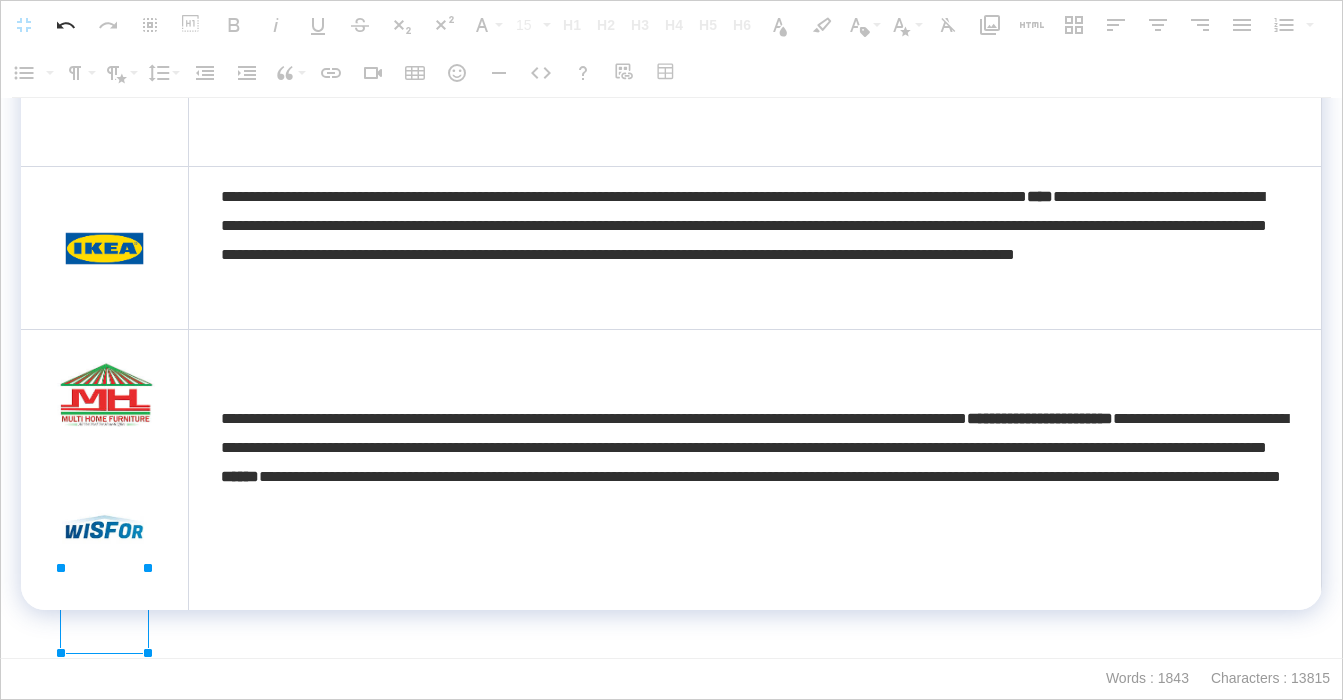scroll, scrollTop: 6513, scrollLeft: 0, axis: vertical 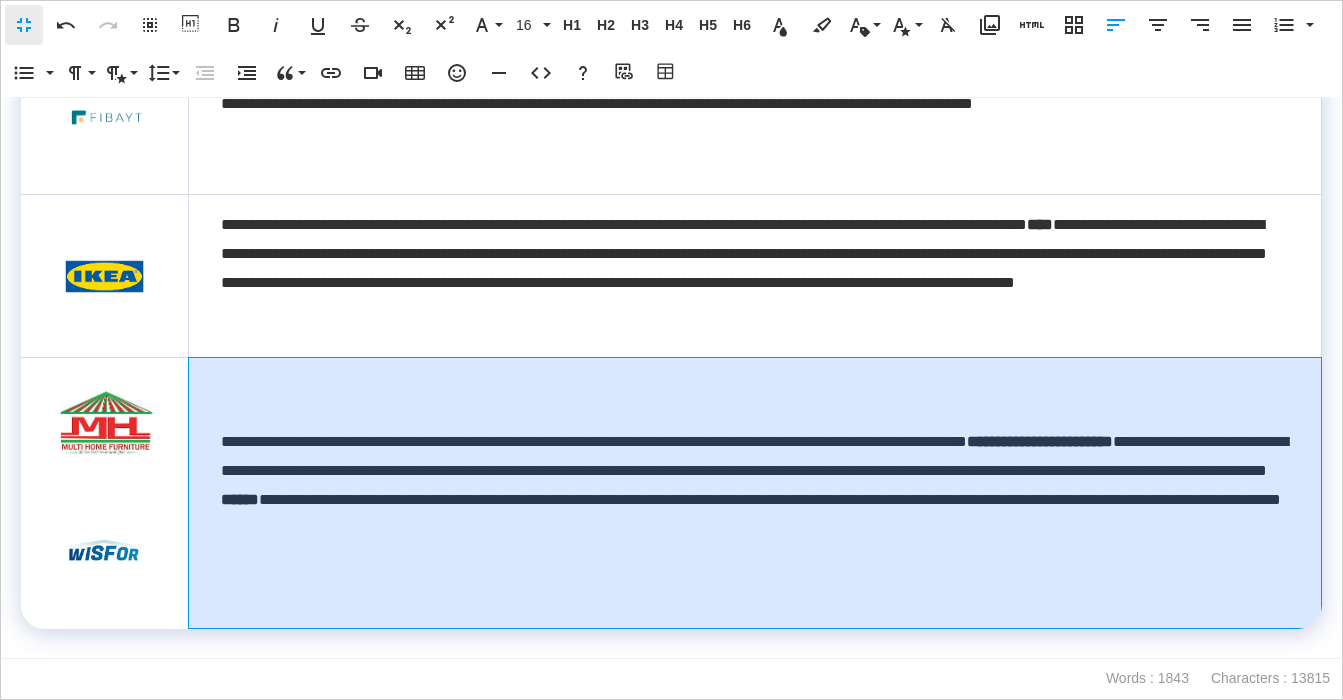 click on "**********" at bounding box center [755, 485] 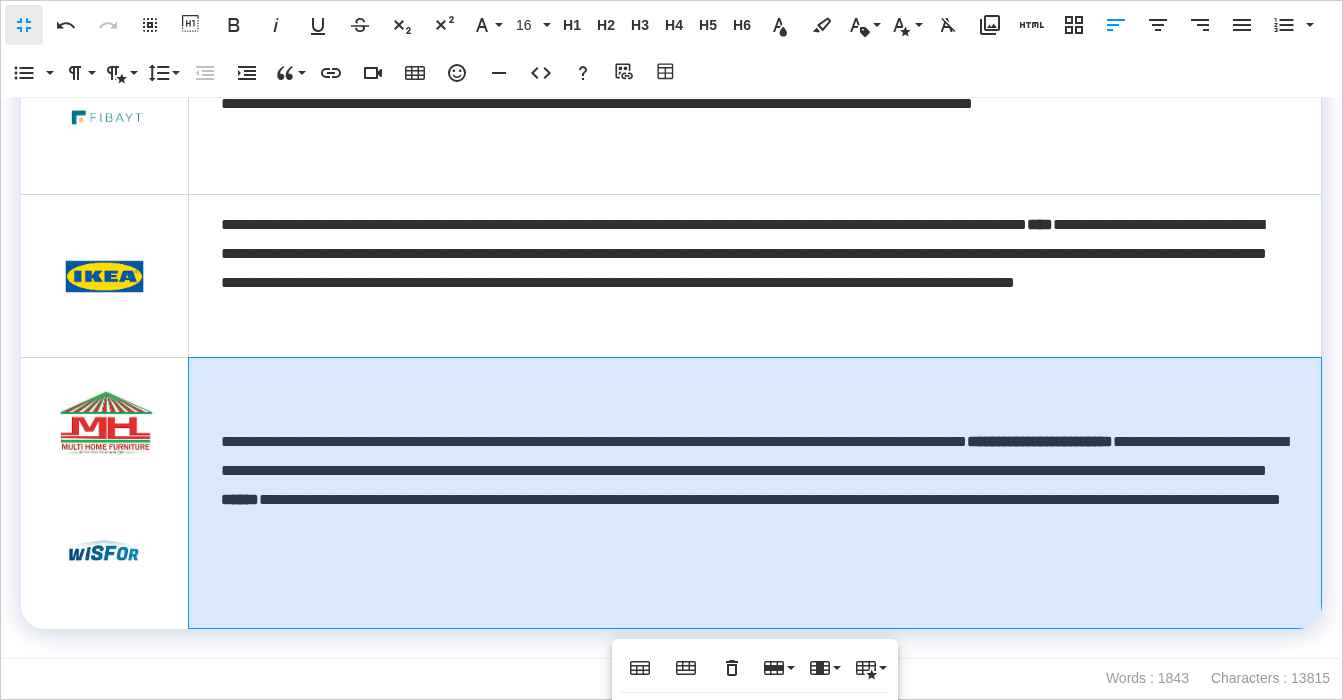click at bounding box center (104, 493) 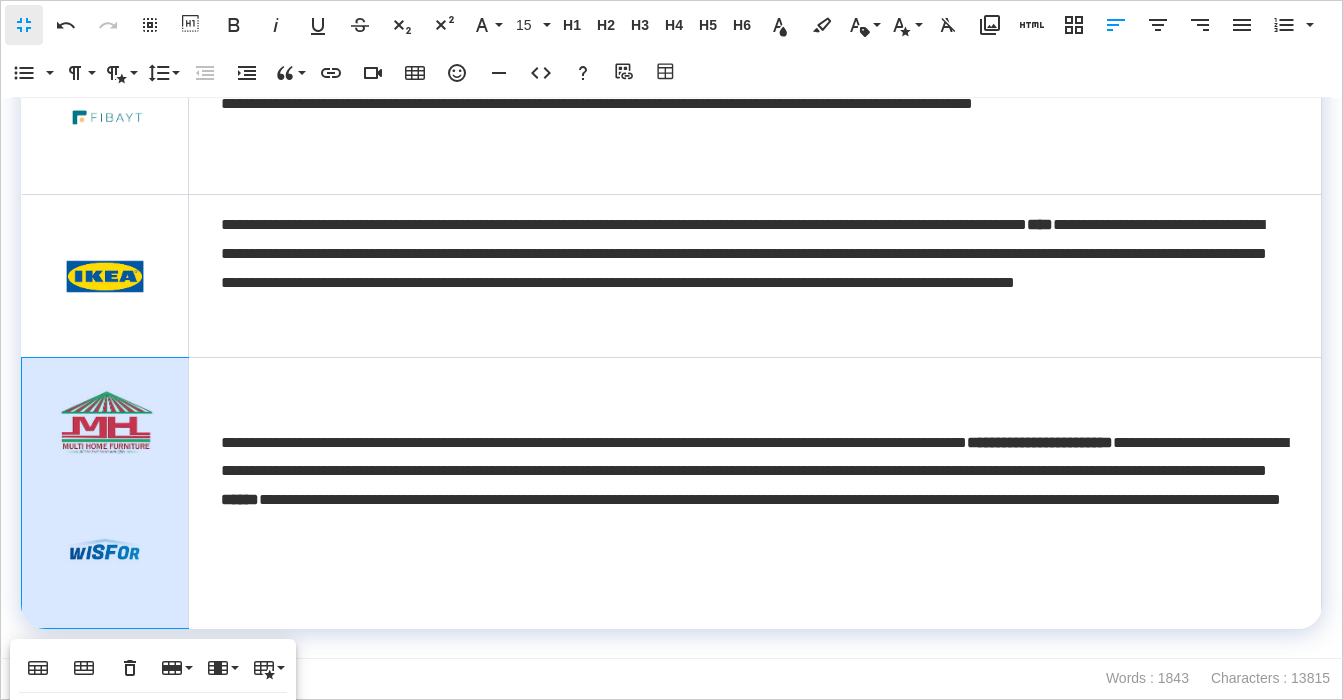 scroll, scrollTop: 6488, scrollLeft: 0, axis: vertical 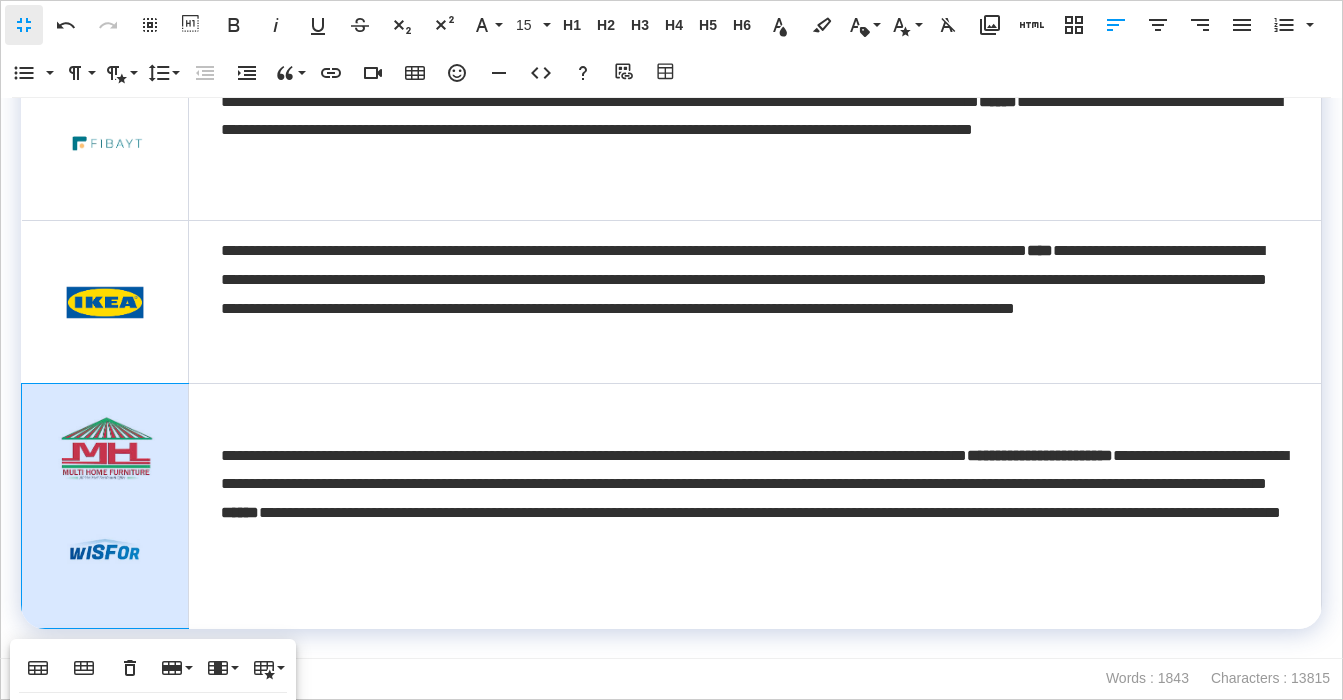 click on "**********" at bounding box center [755, 499] 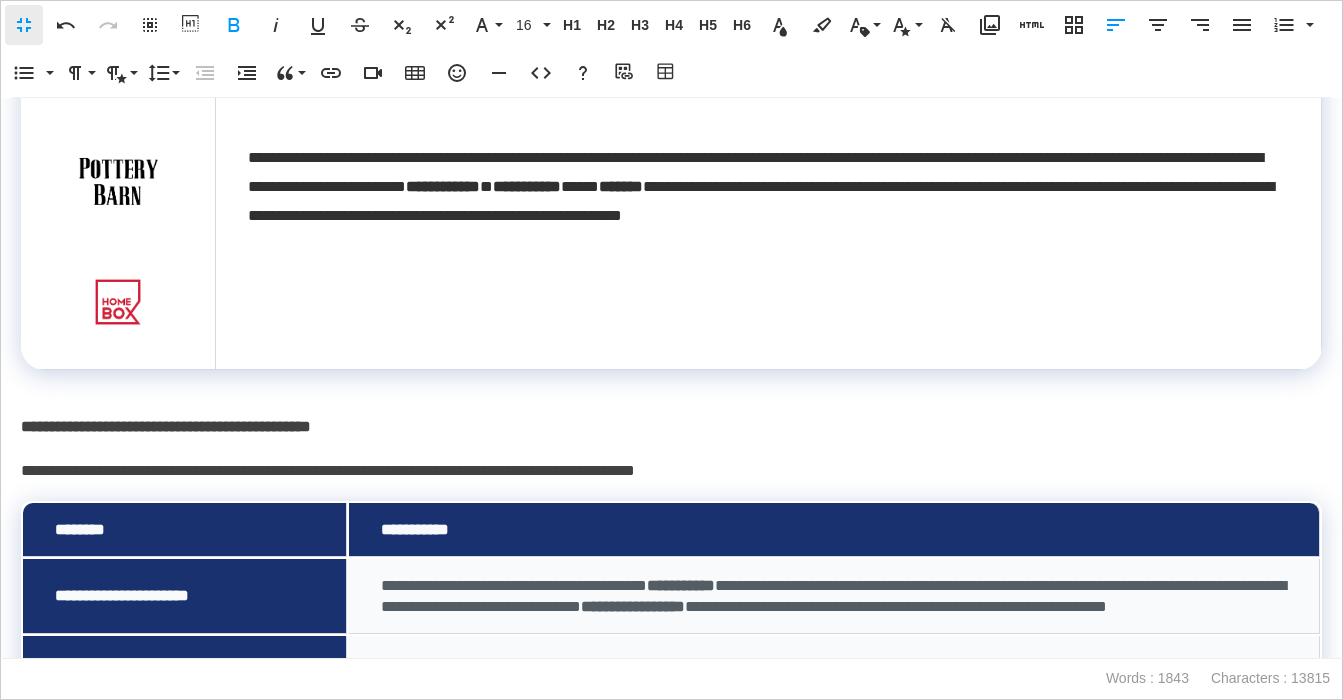 scroll, scrollTop: 0, scrollLeft: 0, axis: both 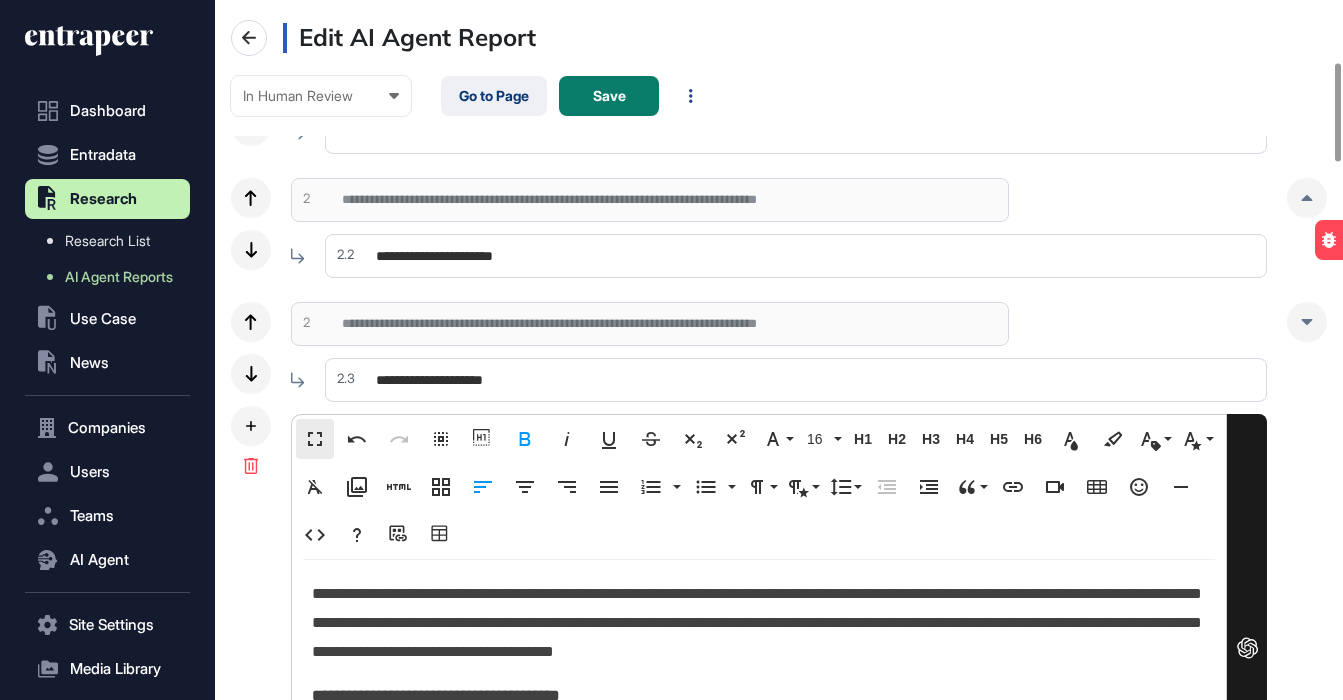 drag, startPoint x: 1302, startPoint y: 327, endPoint x: 1267, endPoint y: 391, distance: 72.94518 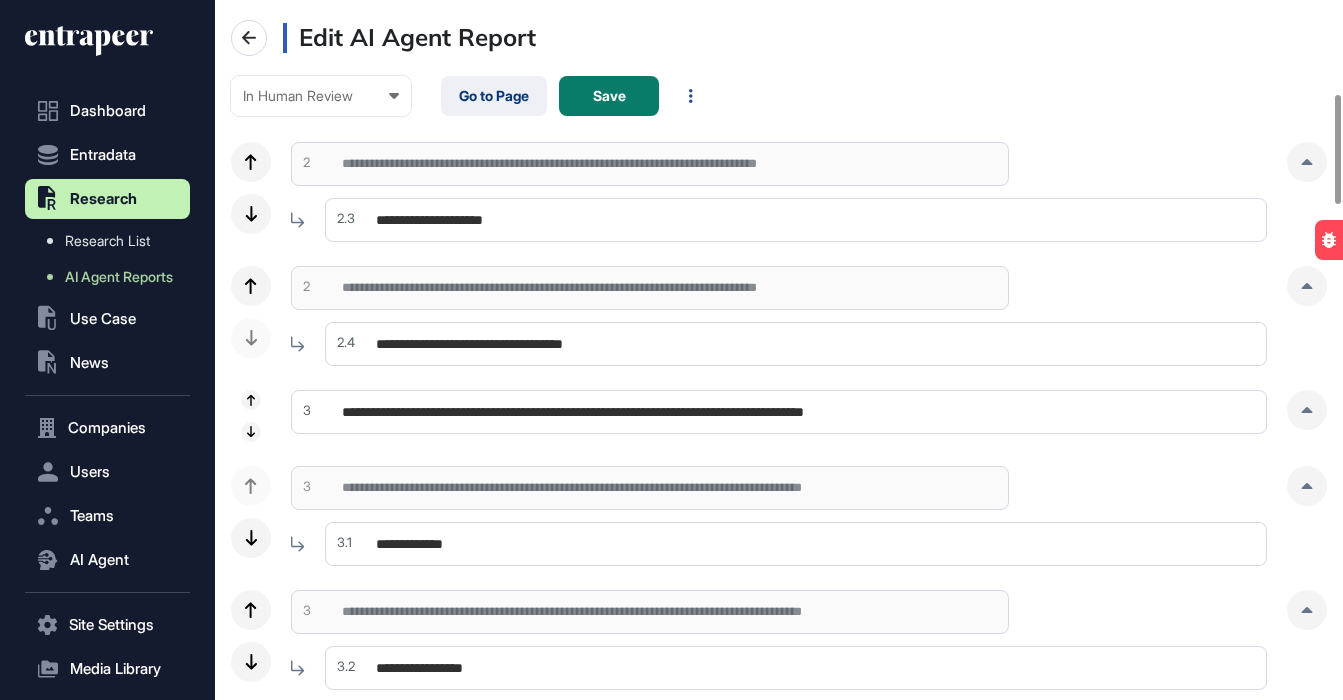 scroll, scrollTop: 596, scrollLeft: 0, axis: vertical 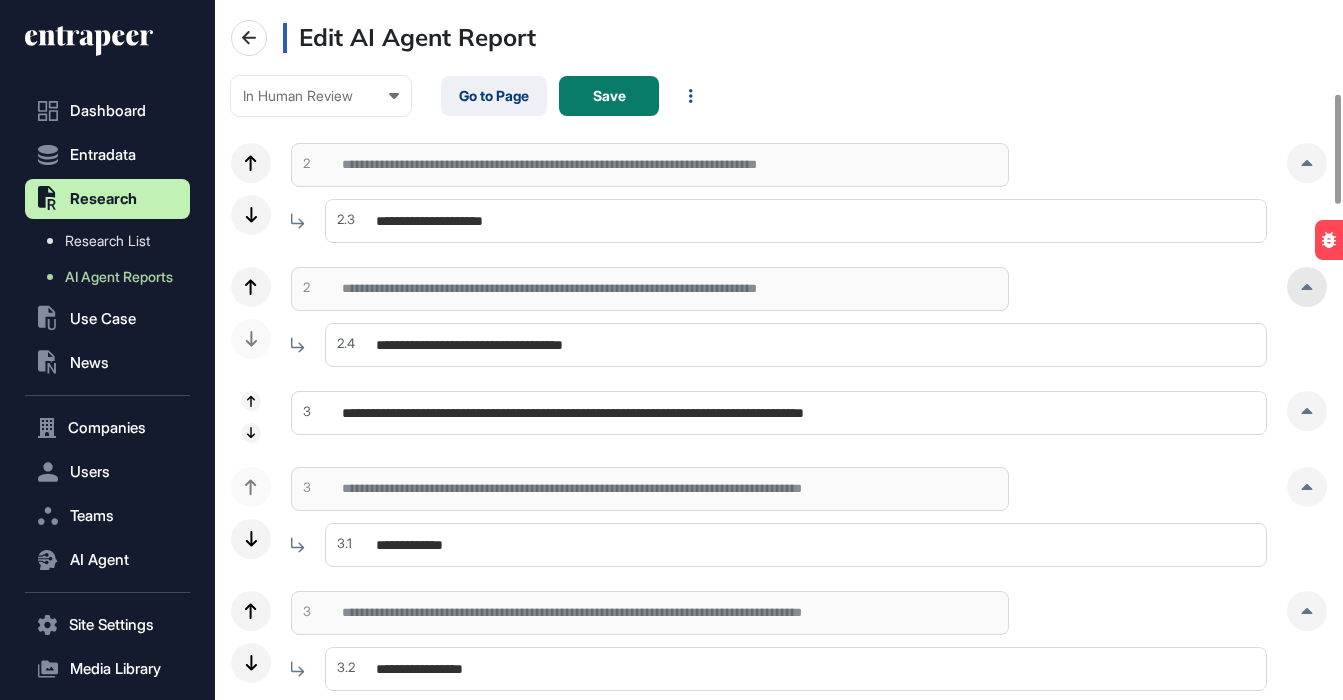 click at bounding box center (1307, 287) 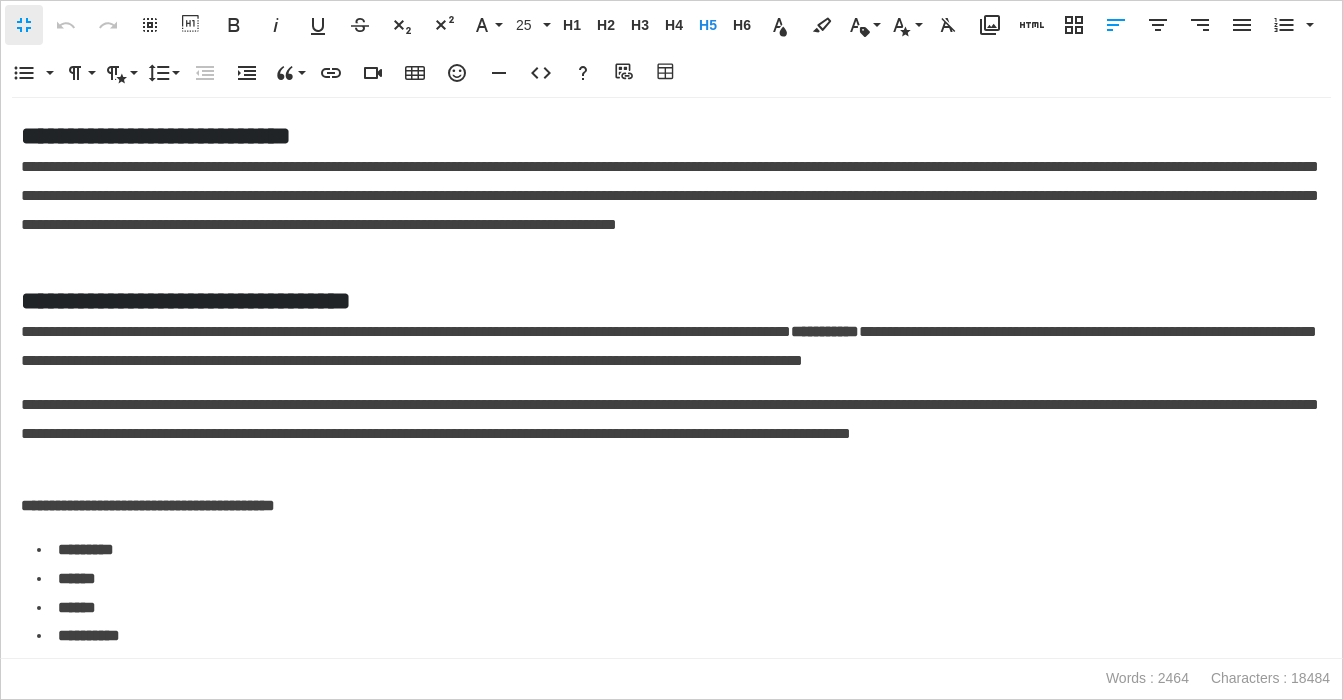 scroll, scrollTop: 1, scrollLeft: 9, axis: both 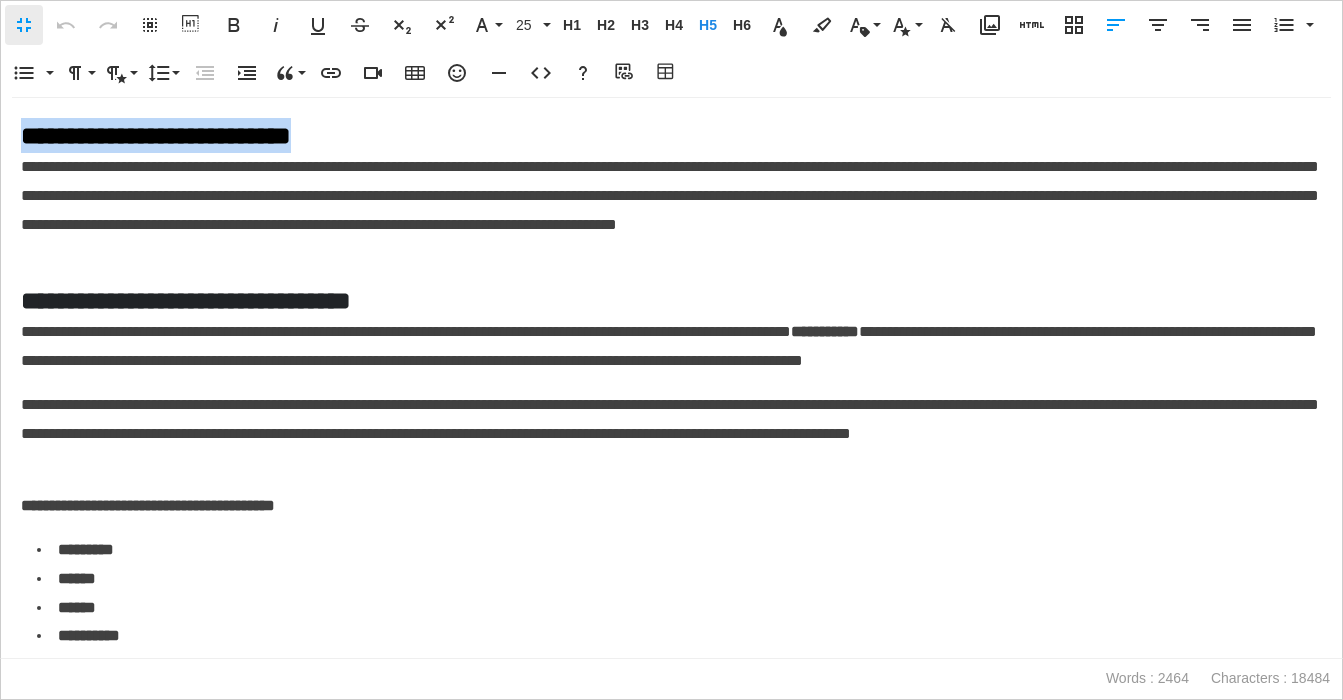 drag, startPoint x: 401, startPoint y: 135, endPoint x: -64, endPoint y: 139, distance: 465.0172 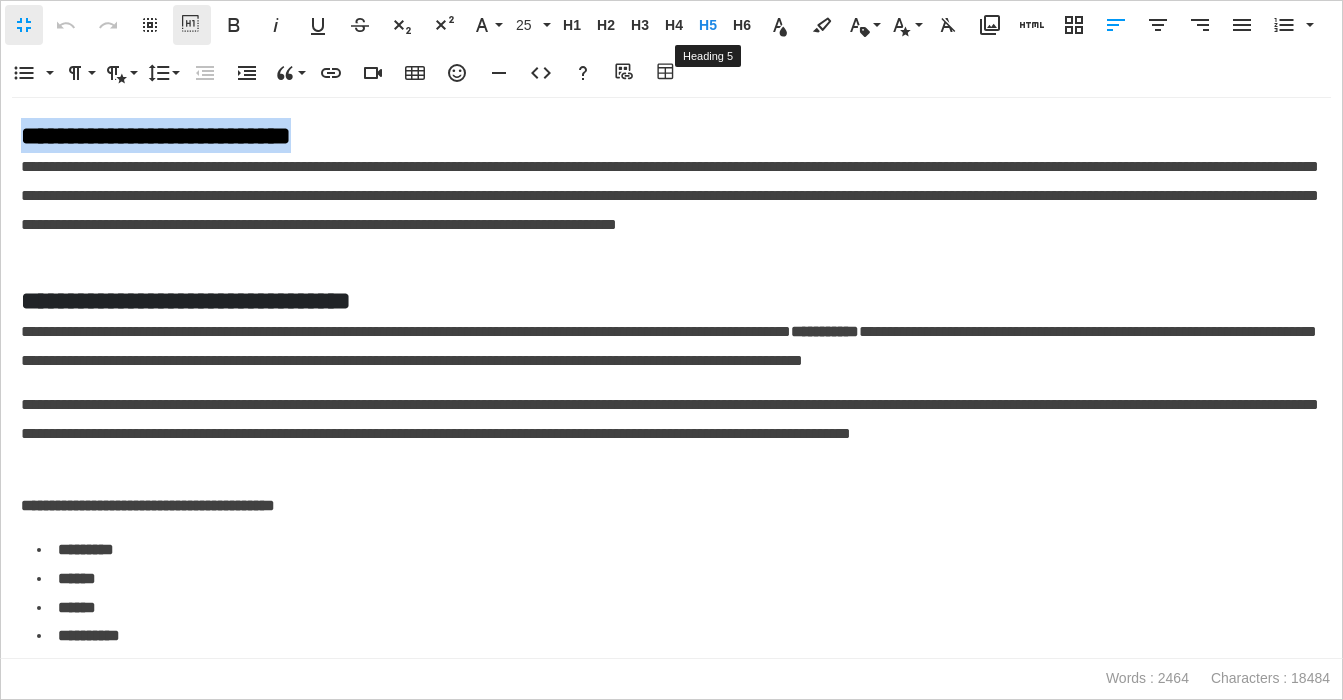 drag, startPoint x: 715, startPoint y: 30, endPoint x: 182, endPoint y: 27, distance: 533.0084 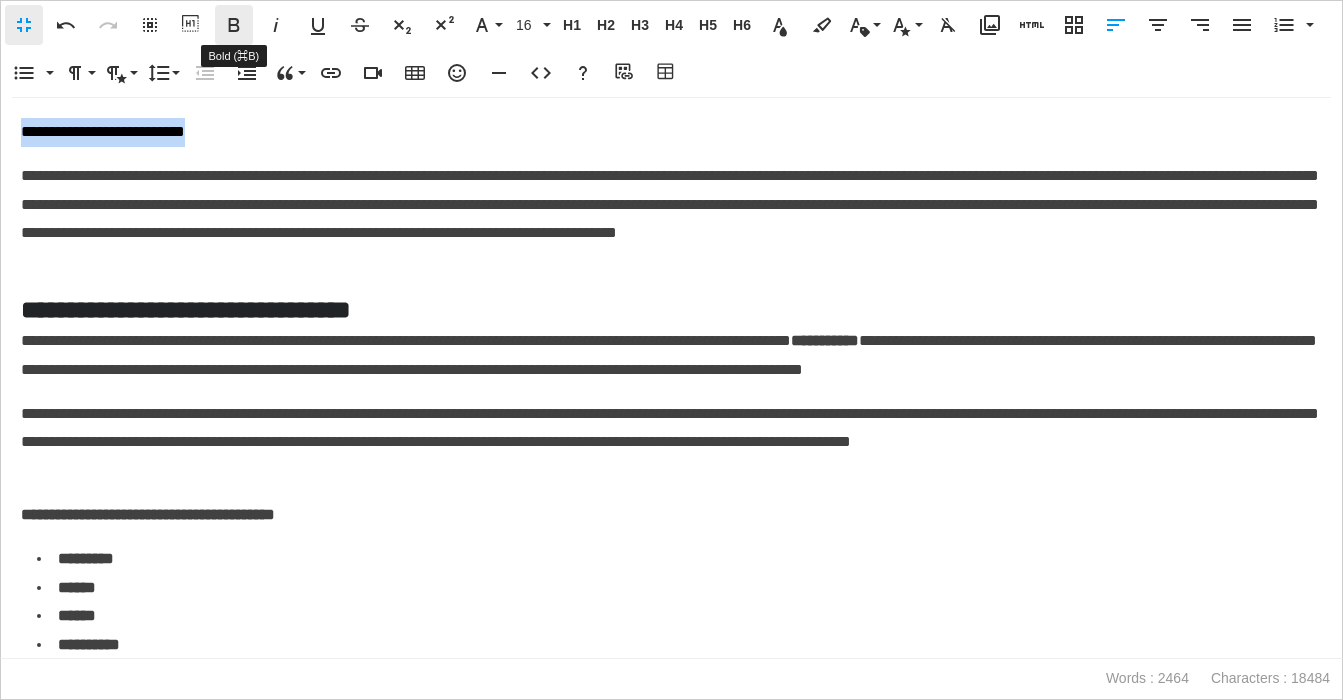 click 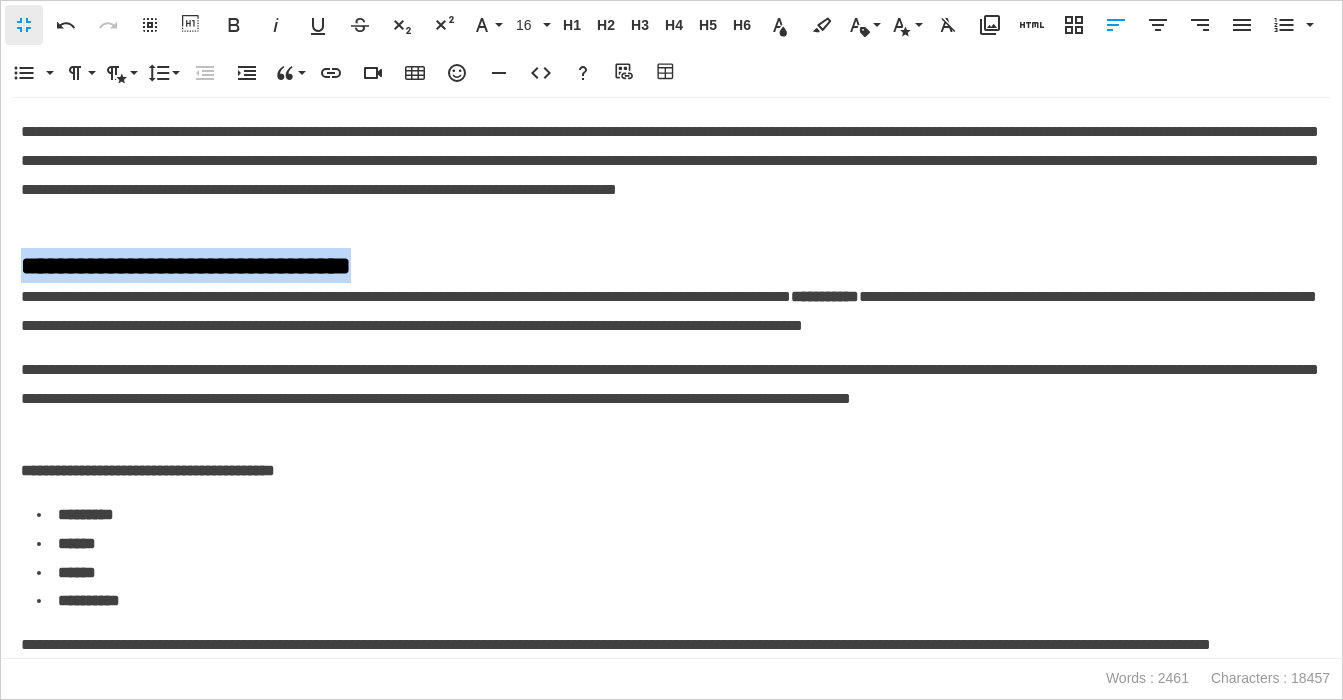 drag, startPoint x: 442, startPoint y: 257, endPoint x: -6, endPoint y: 275, distance: 448.36145 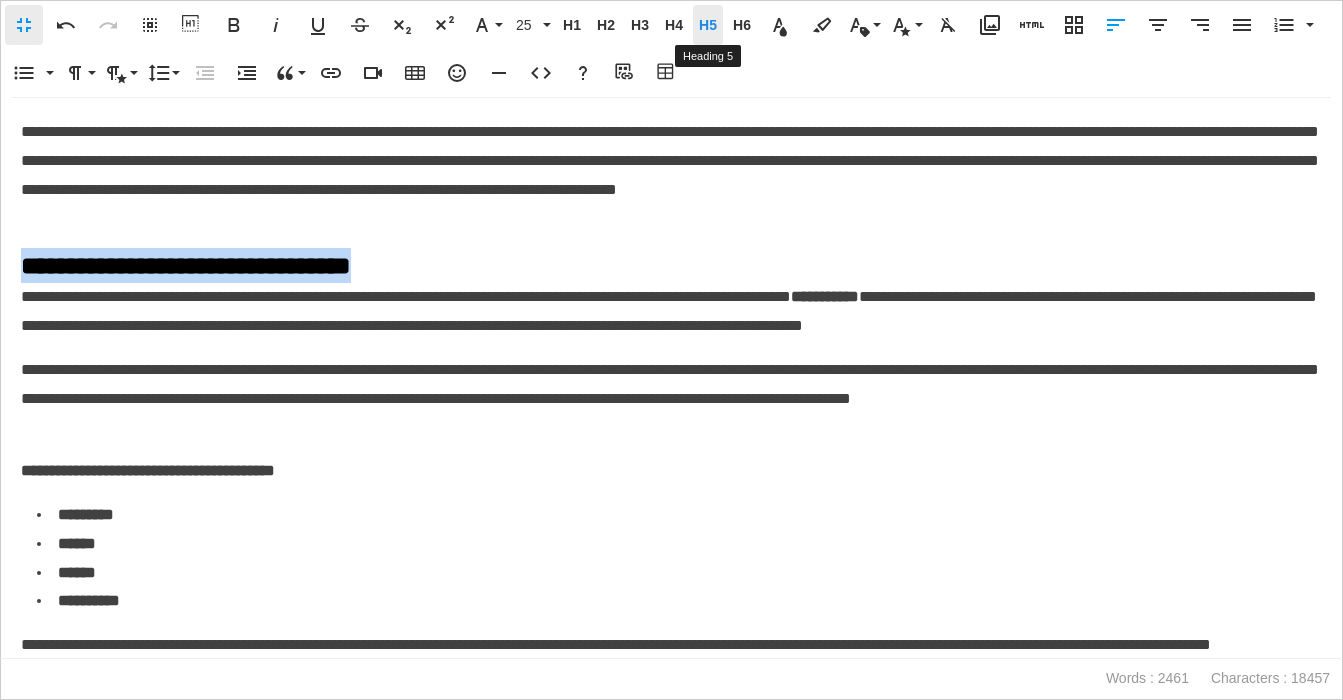 click on "H5" at bounding box center [708, 25] 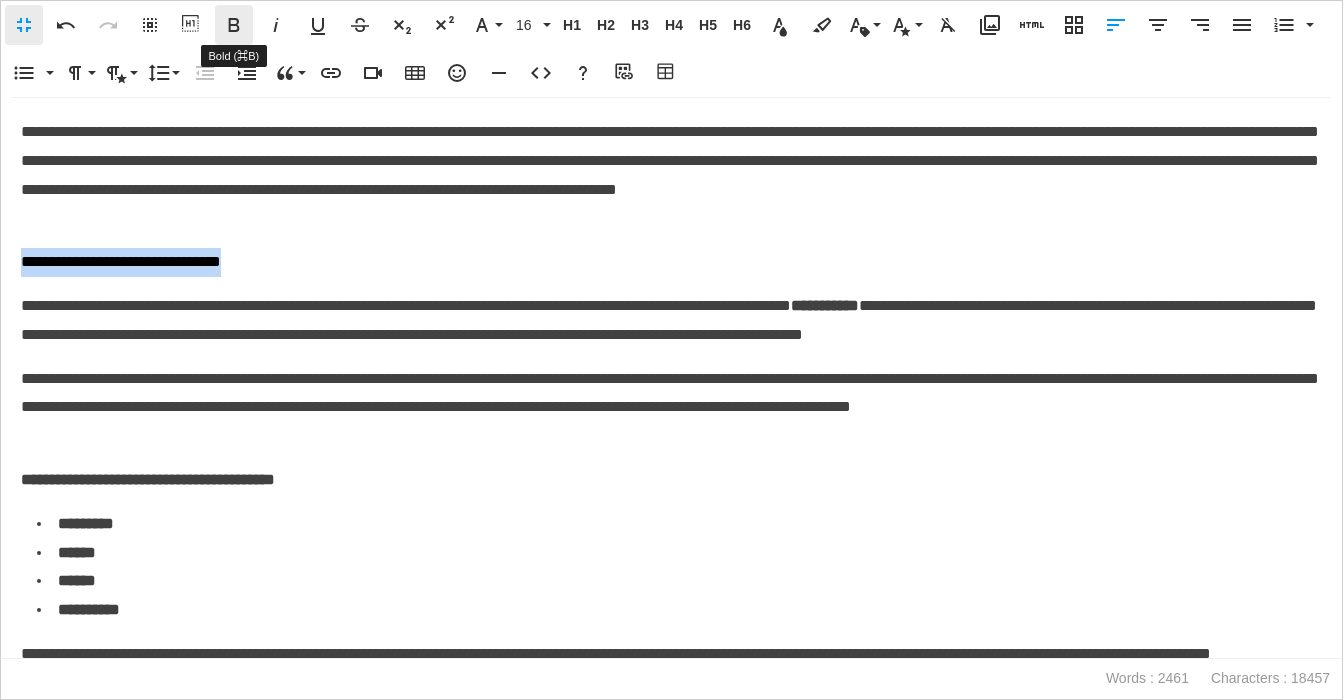 click 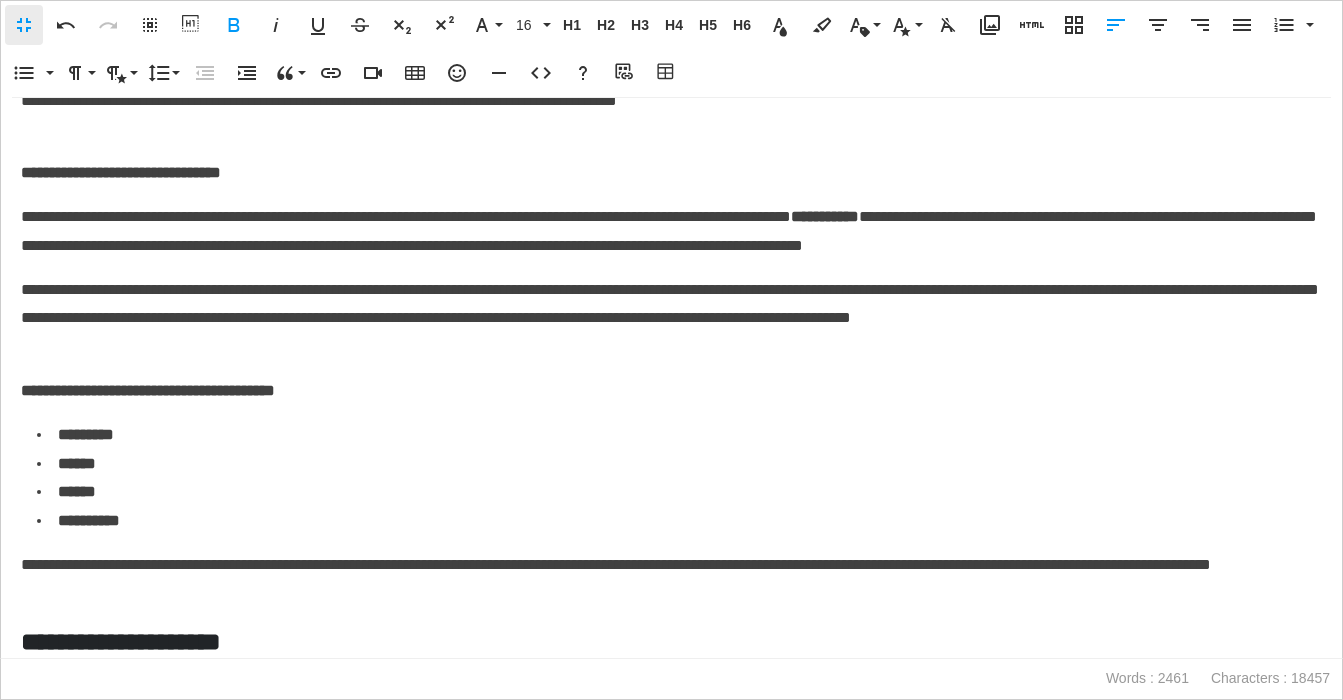 scroll, scrollTop: 87, scrollLeft: 0, axis: vertical 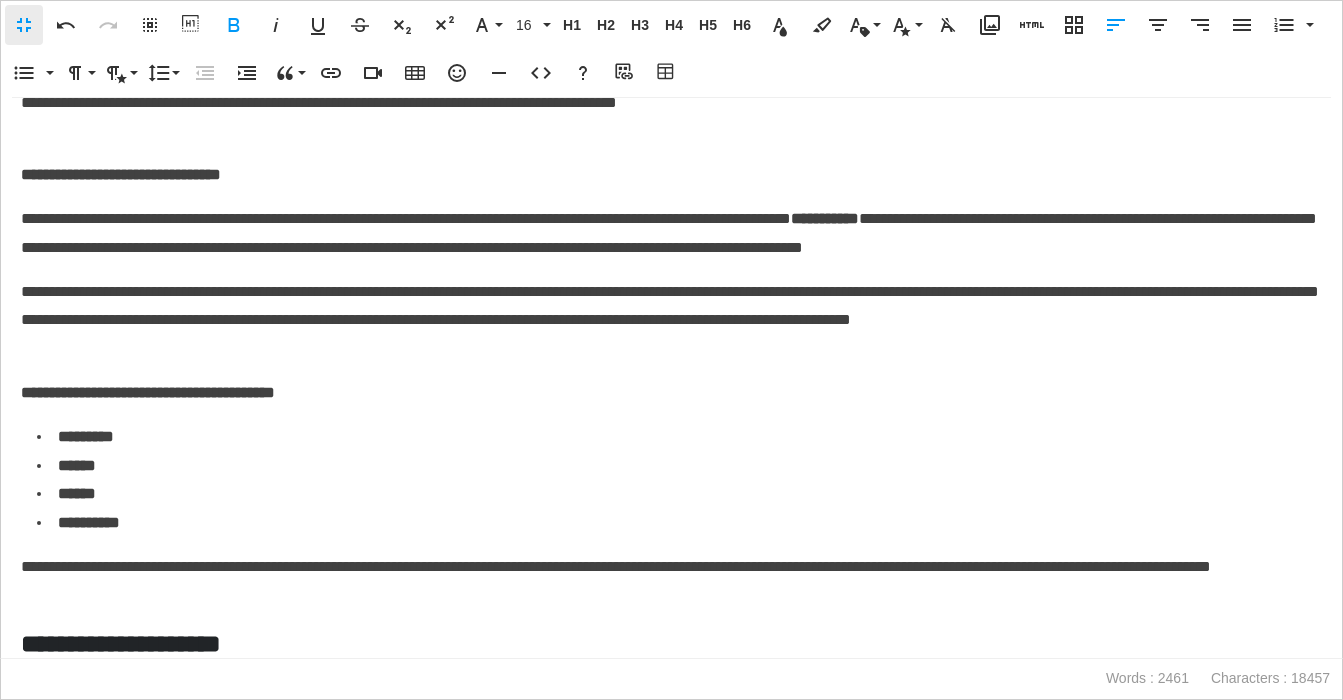 click on "**********" at bounding box center (671, 393) 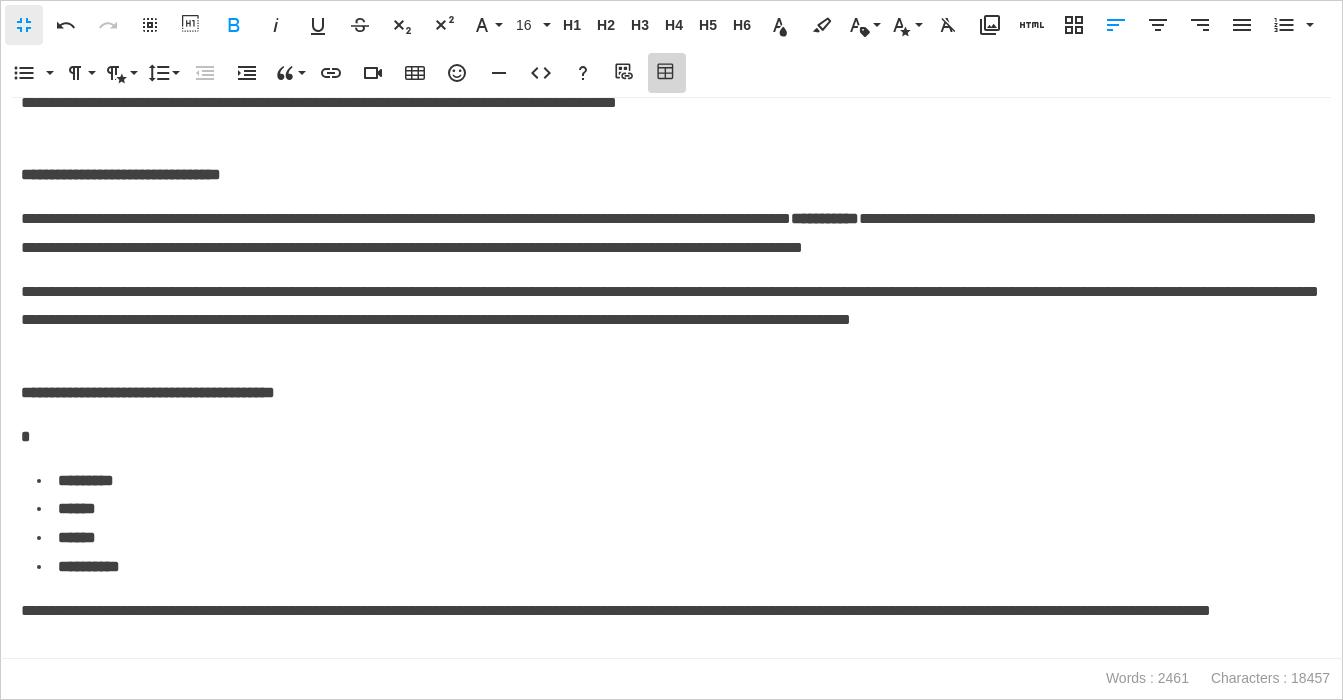 click 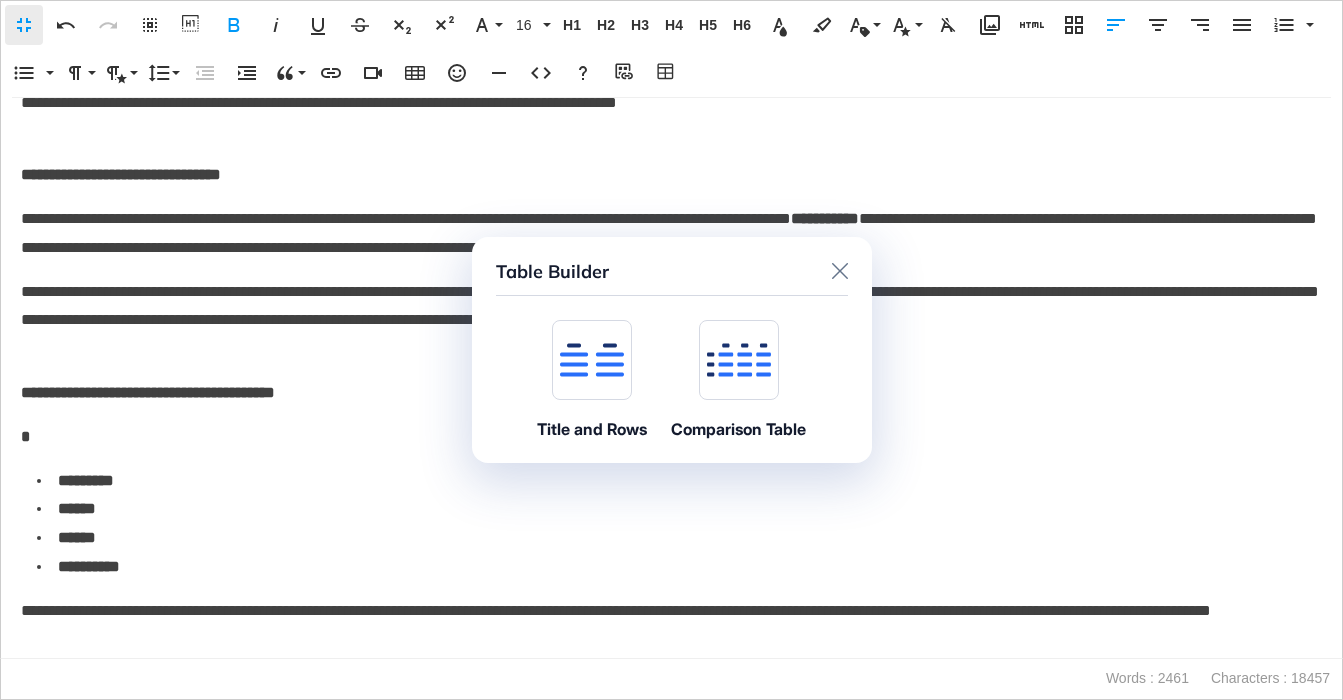 click 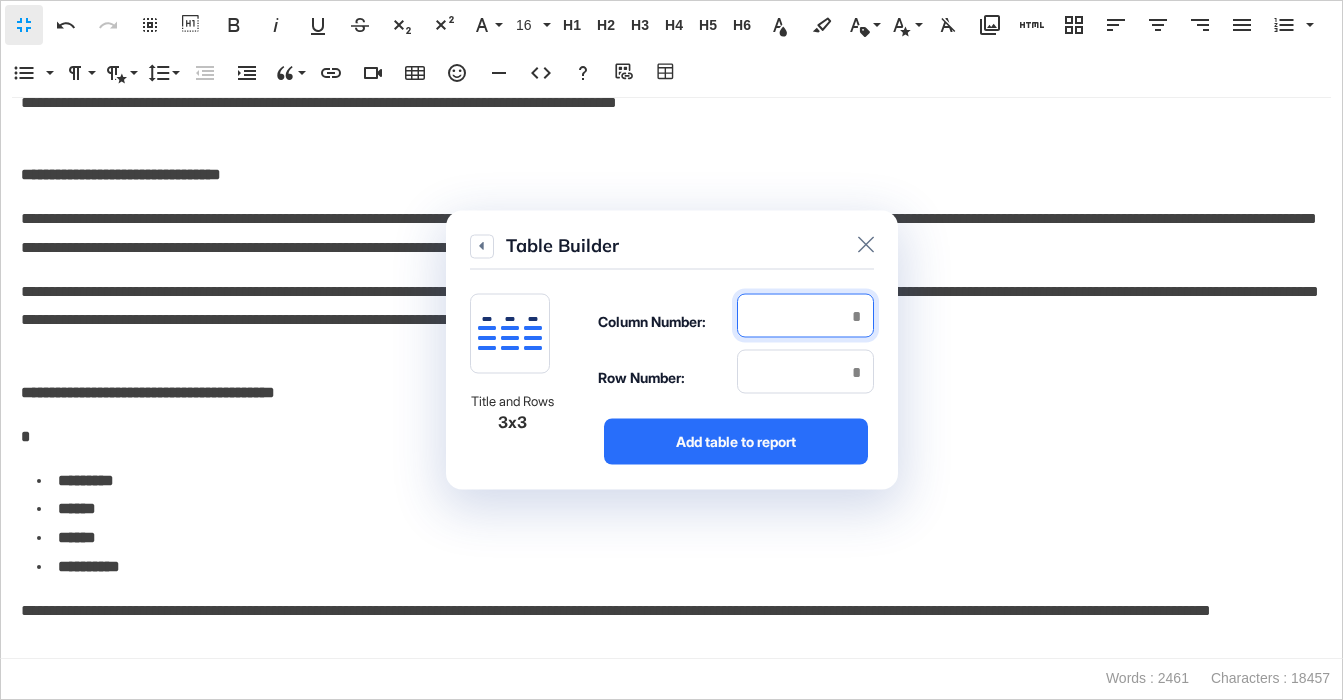 click at bounding box center [805, 316] 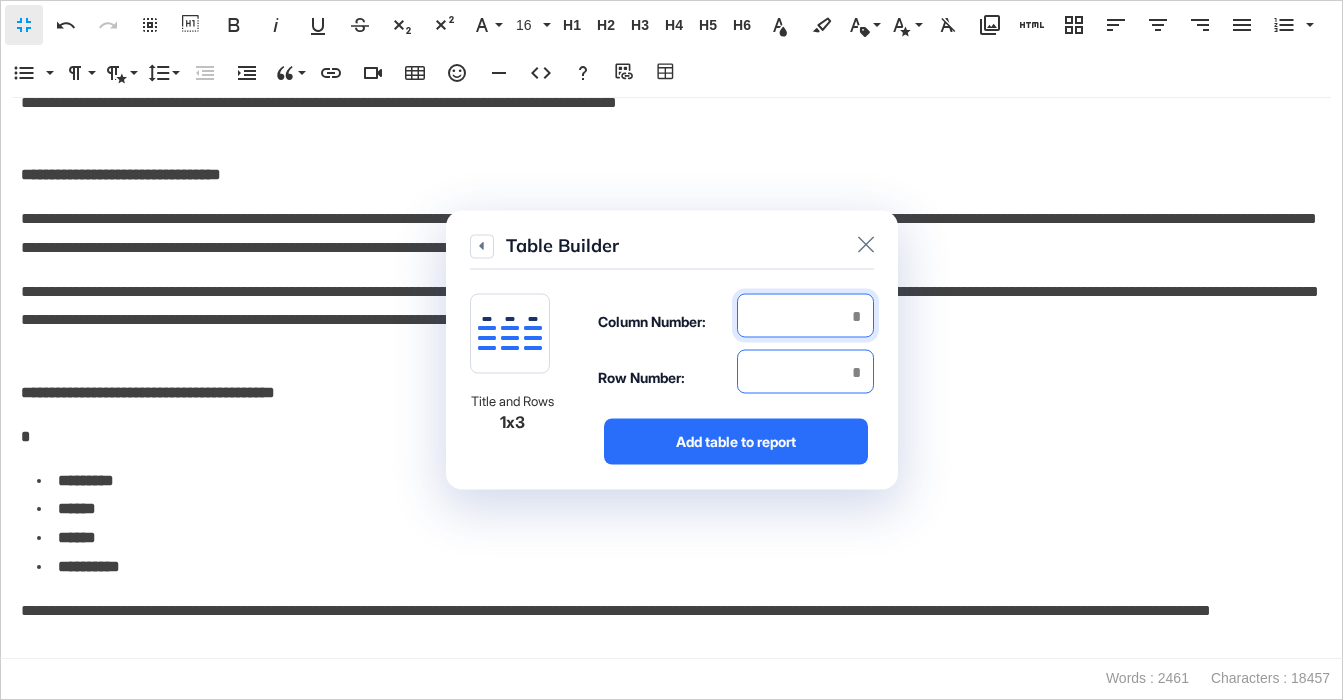 type on "*" 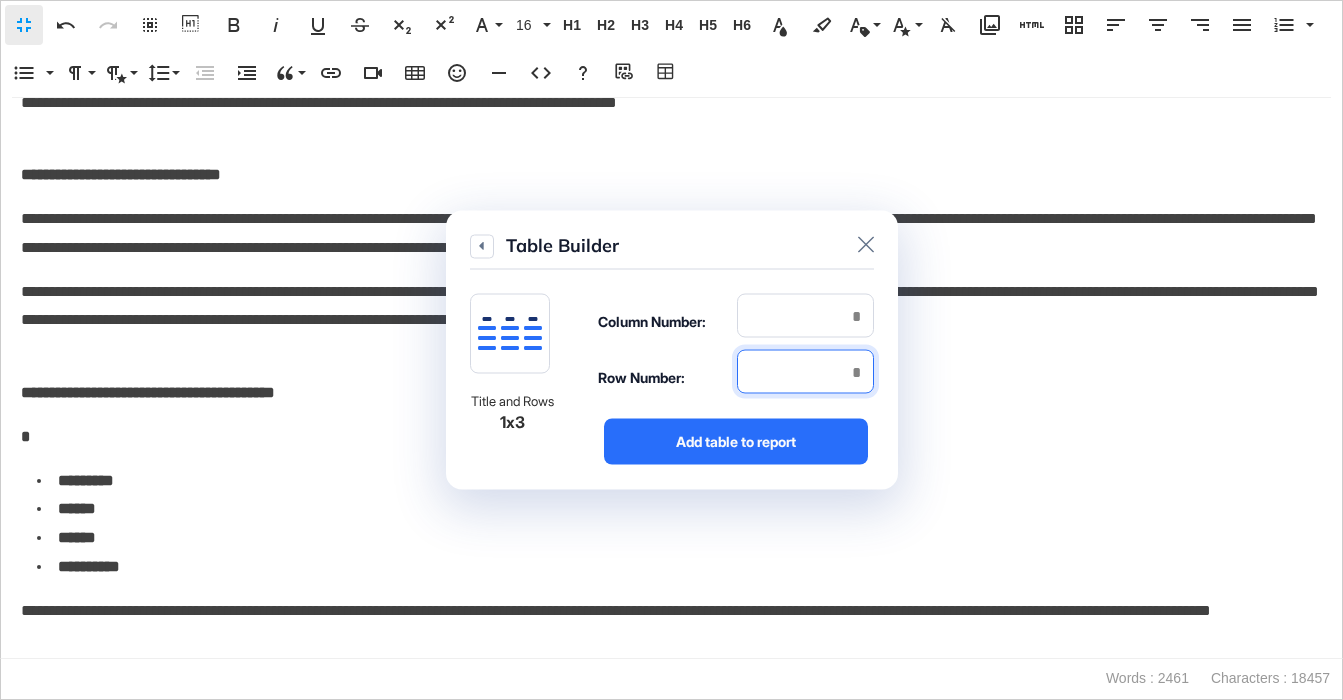 click at bounding box center [805, 372] 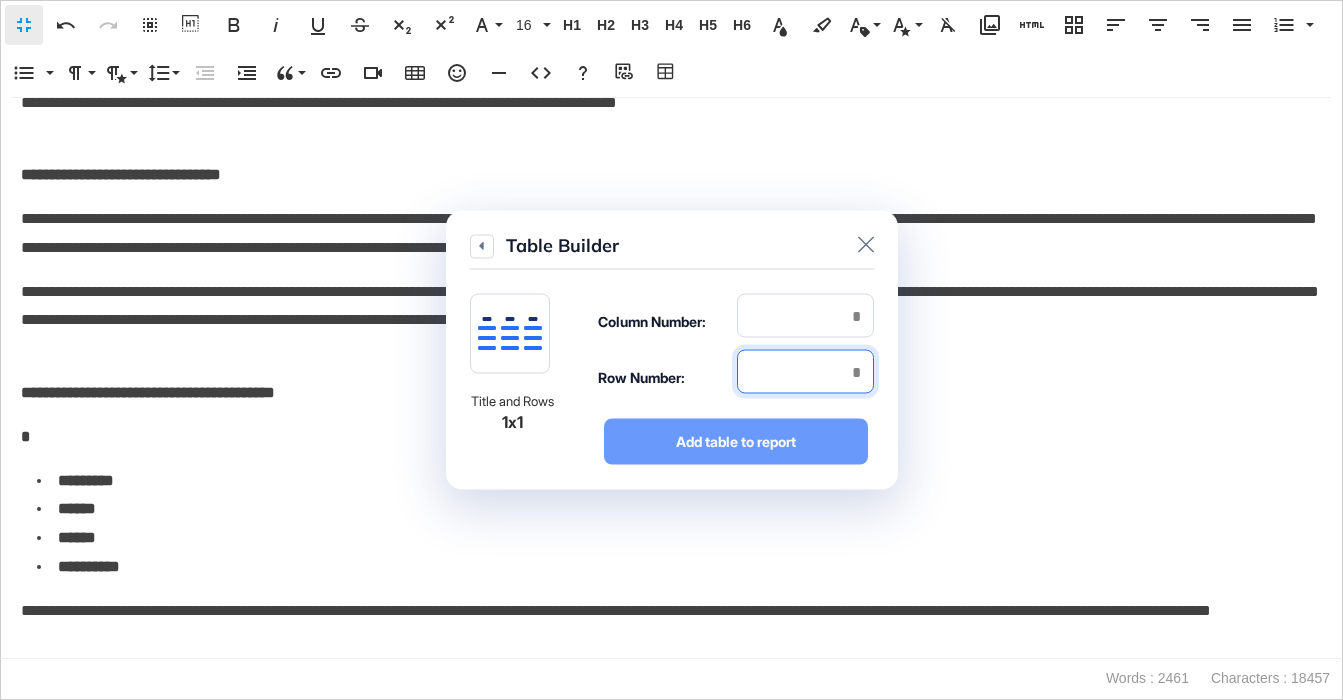 type on "*" 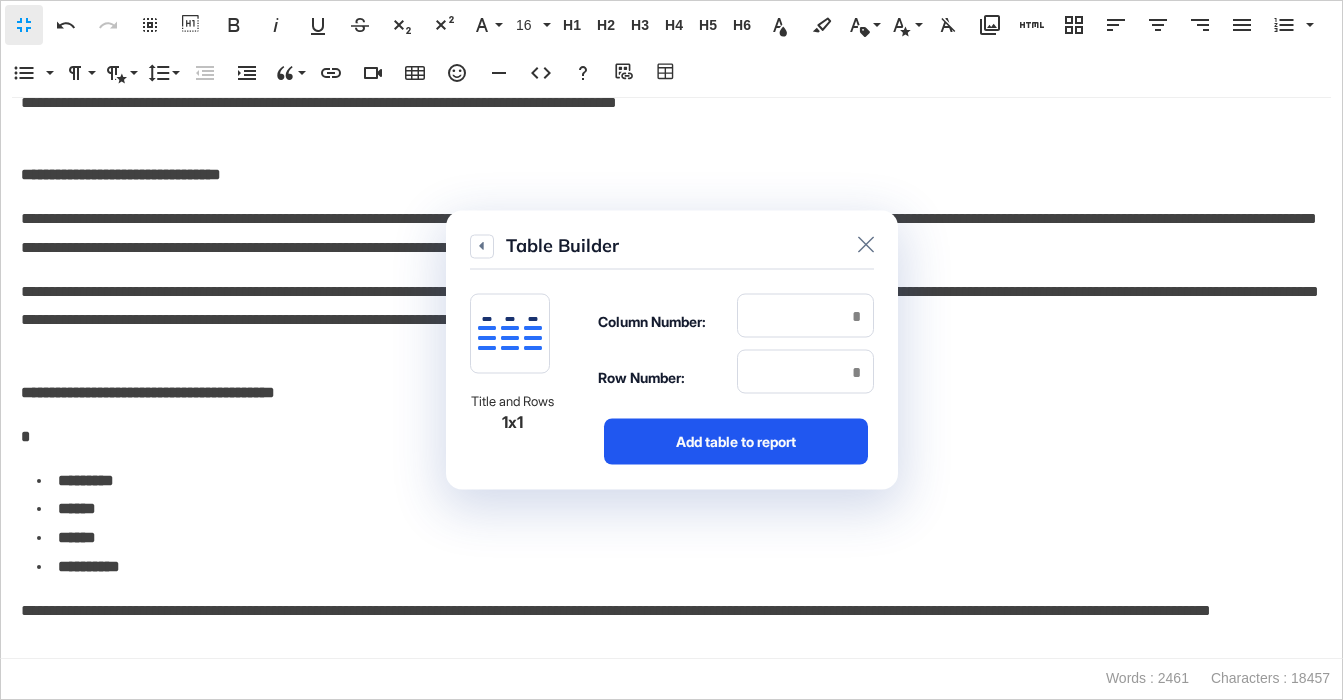 click on "Add table to report" at bounding box center (736, 442) 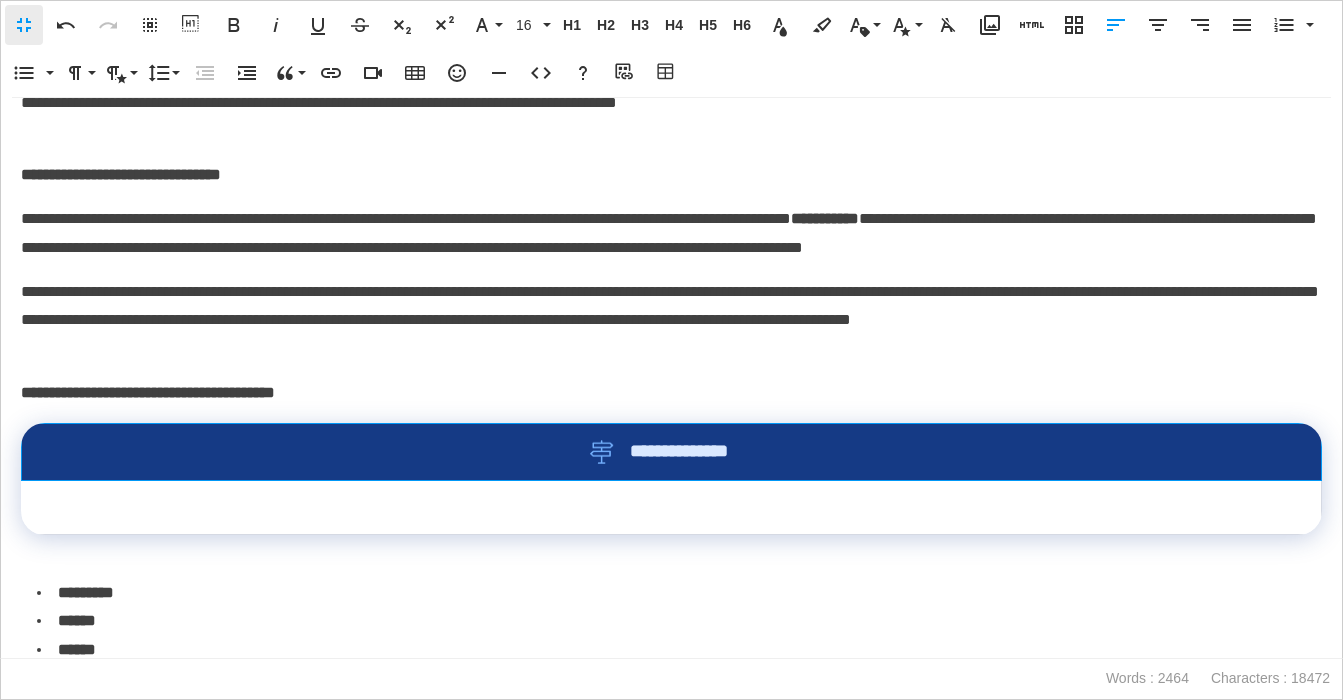 click on "**********" at bounding box center [671, 452] 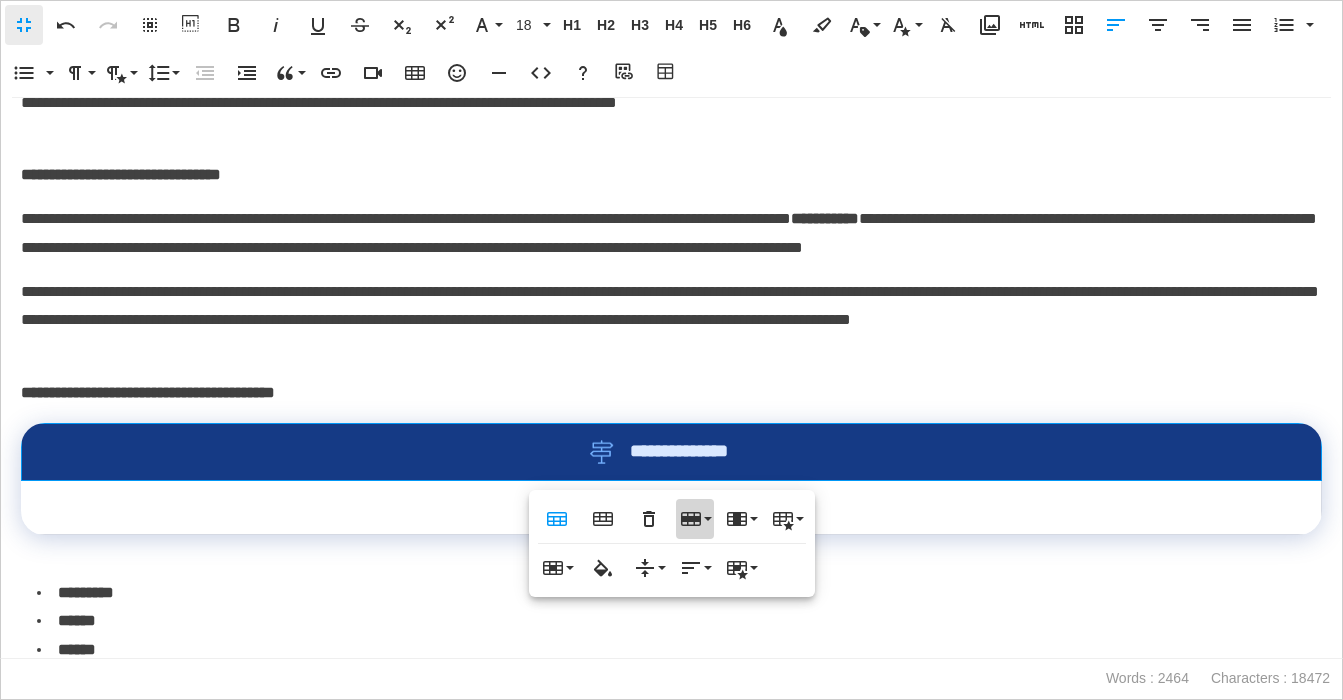 click on "Row" at bounding box center [695, 519] 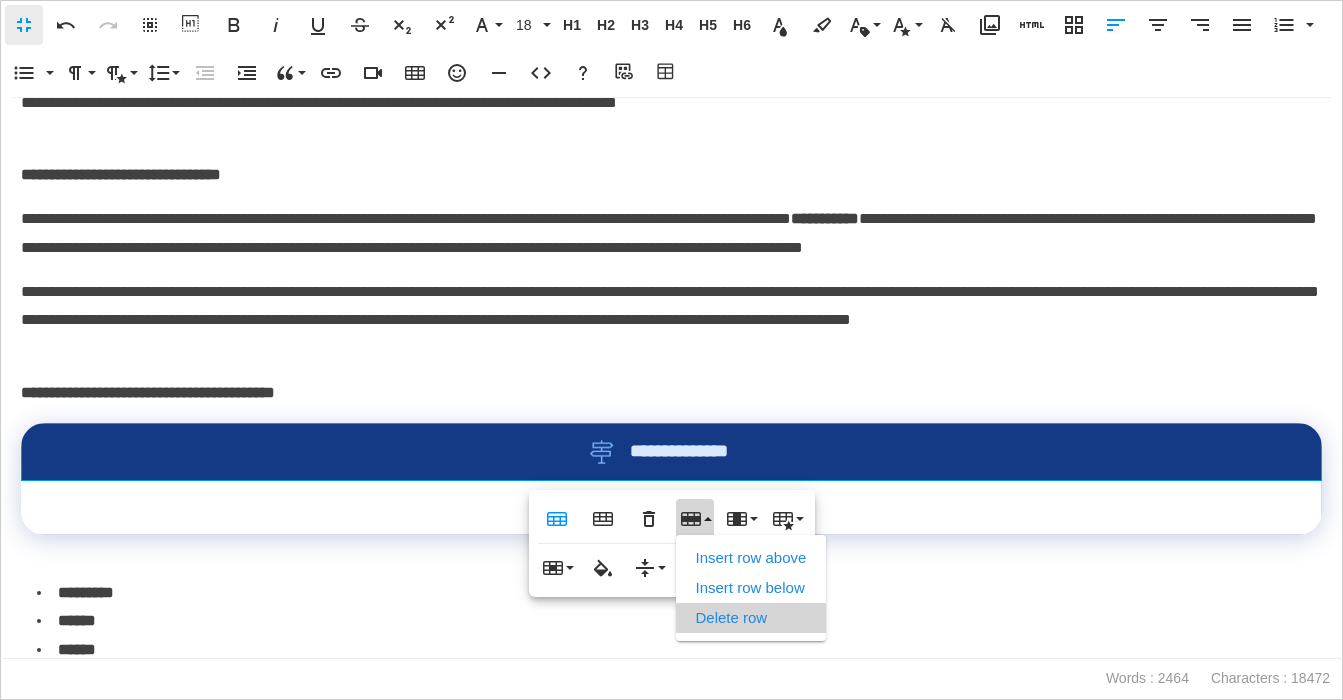 drag, startPoint x: 735, startPoint y: 623, endPoint x: 542, endPoint y: 516, distance: 220.67624 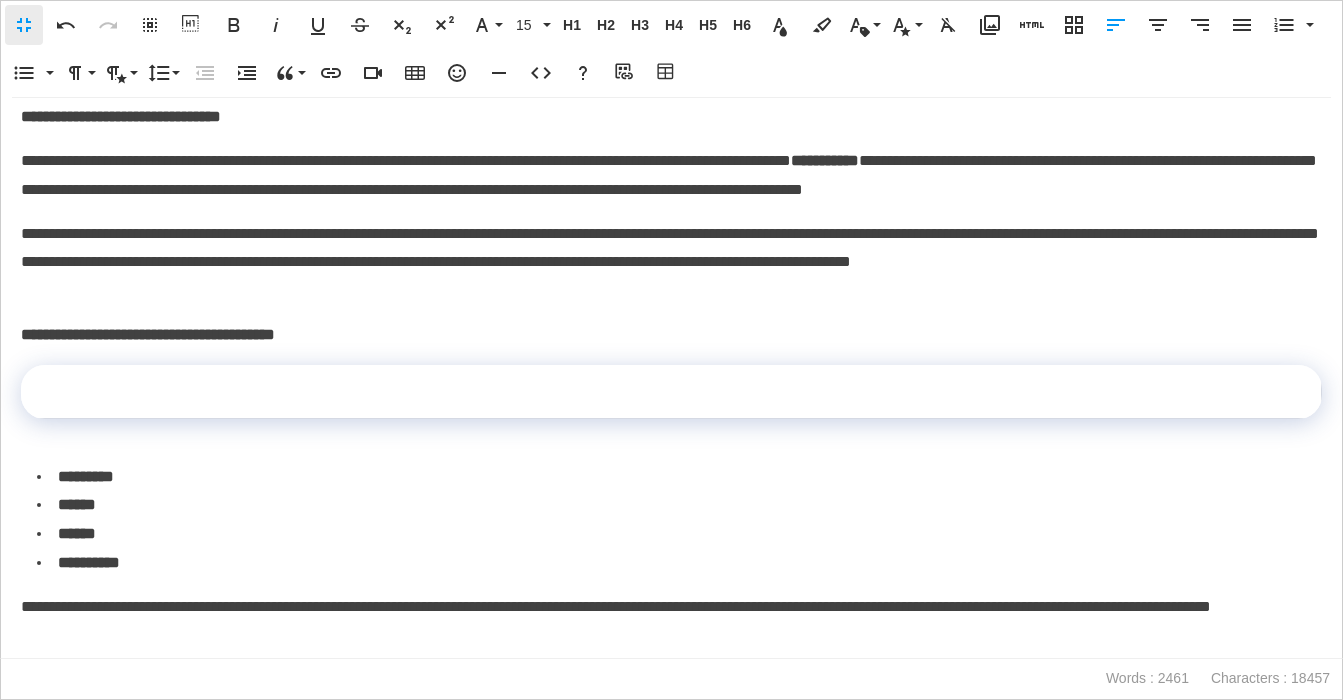 scroll, scrollTop: 157, scrollLeft: 0, axis: vertical 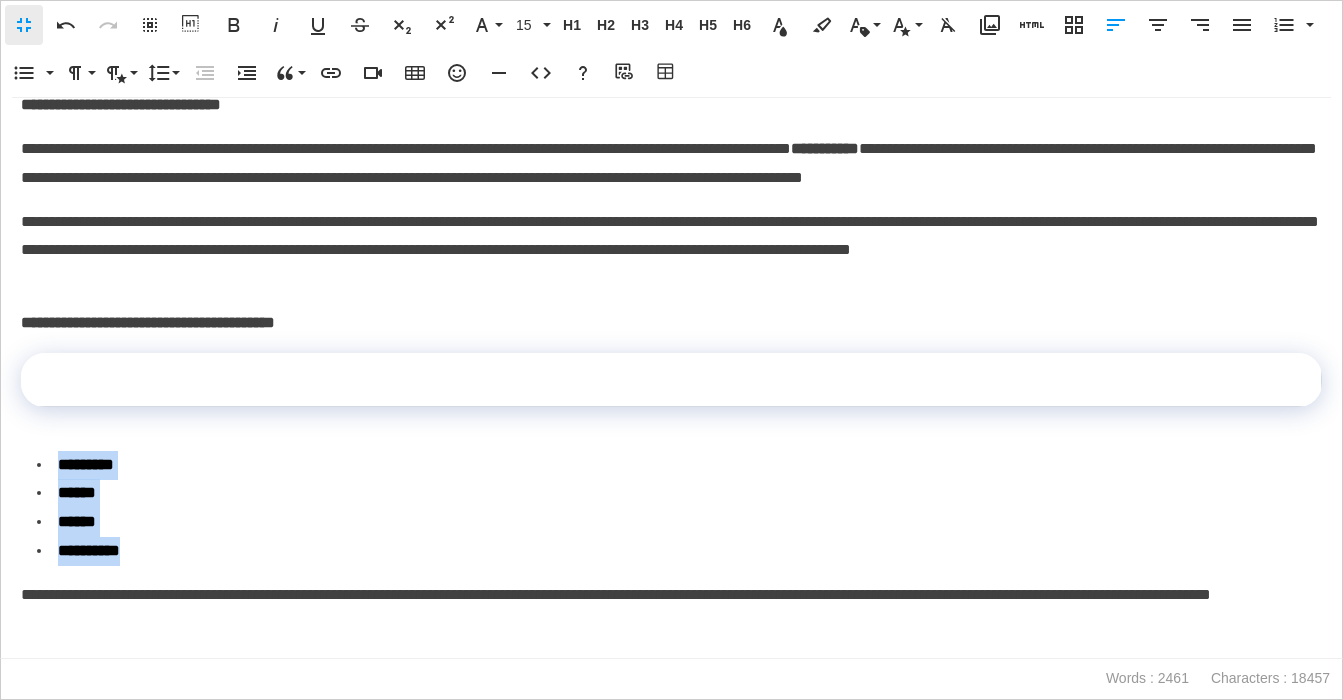 drag, startPoint x: 169, startPoint y: 561, endPoint x: 55, endPoint y: 458, distance: 153.63919 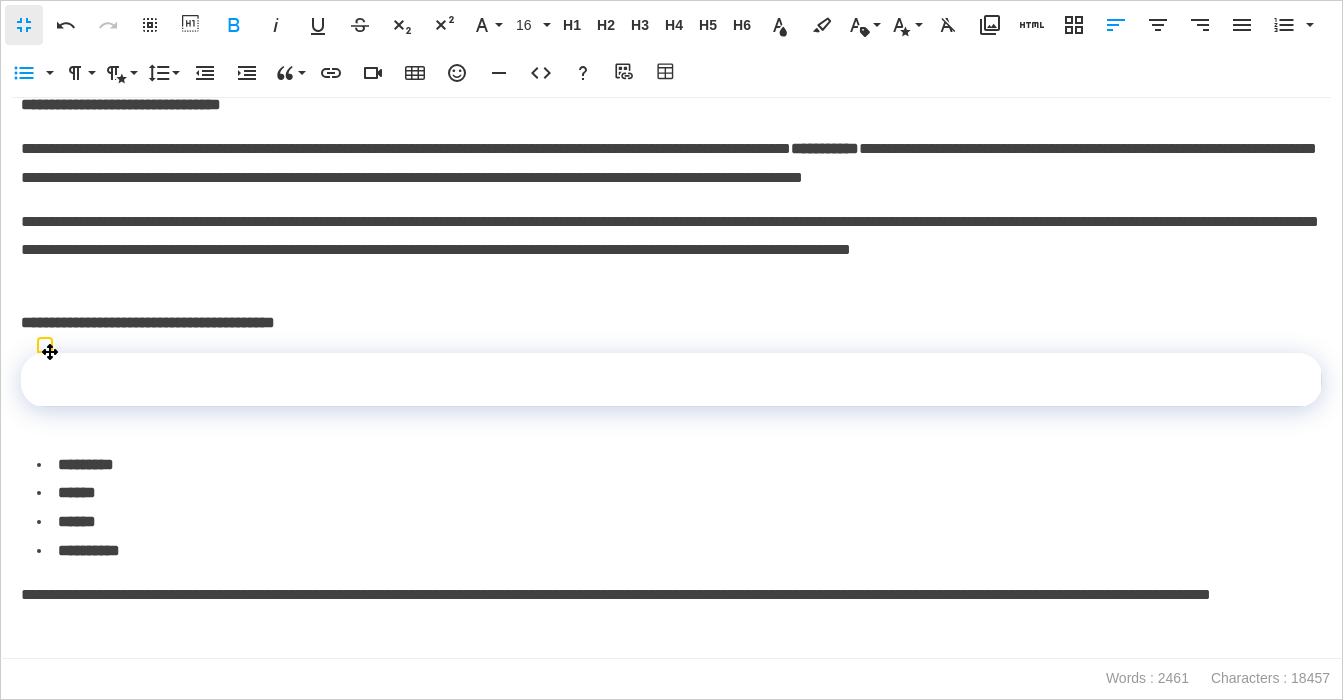 click at bounding box center [671, 380] 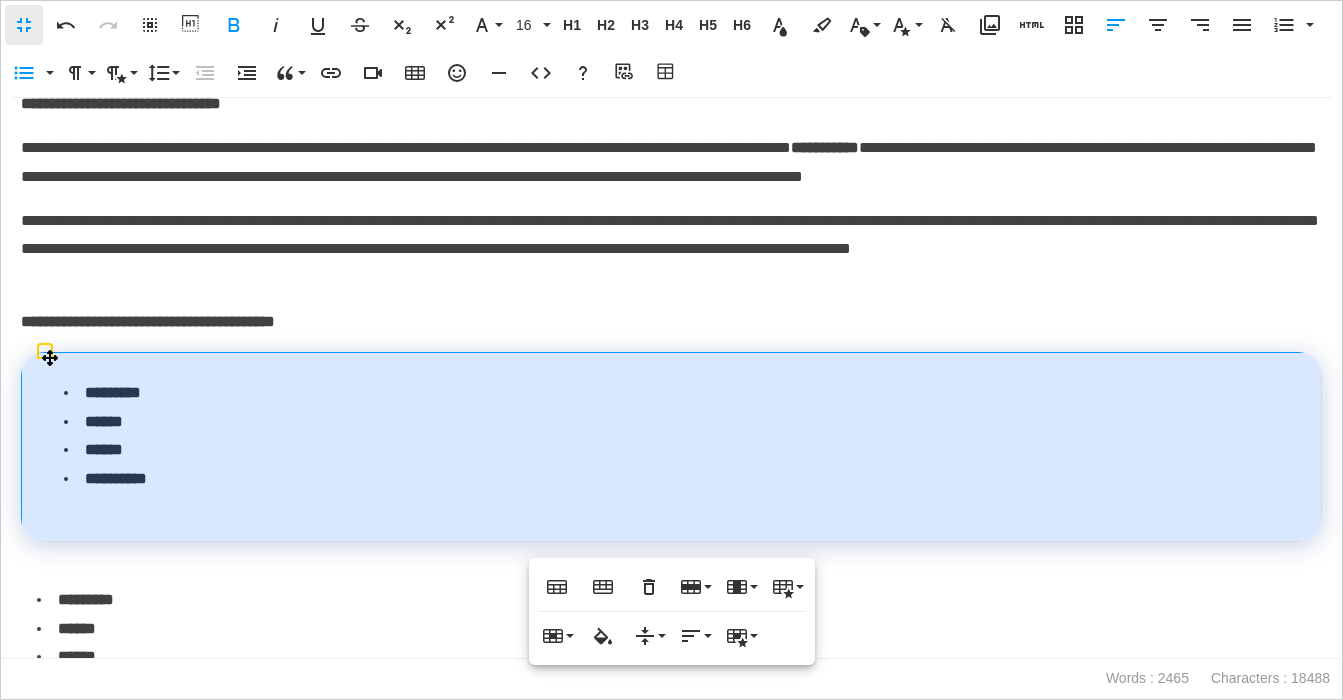 click on "**********" at bounding box center (672, 446) 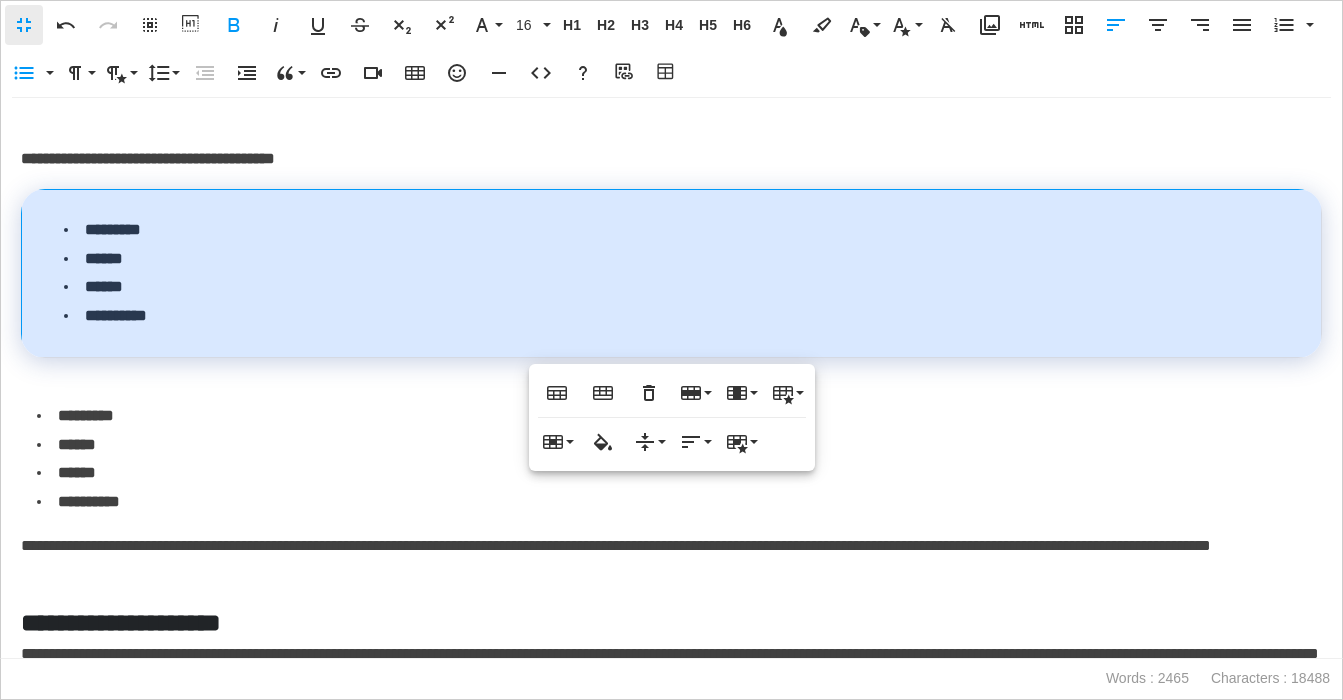 scroll, scrollTop: 324, scrollLeft: 0, axis: vertical 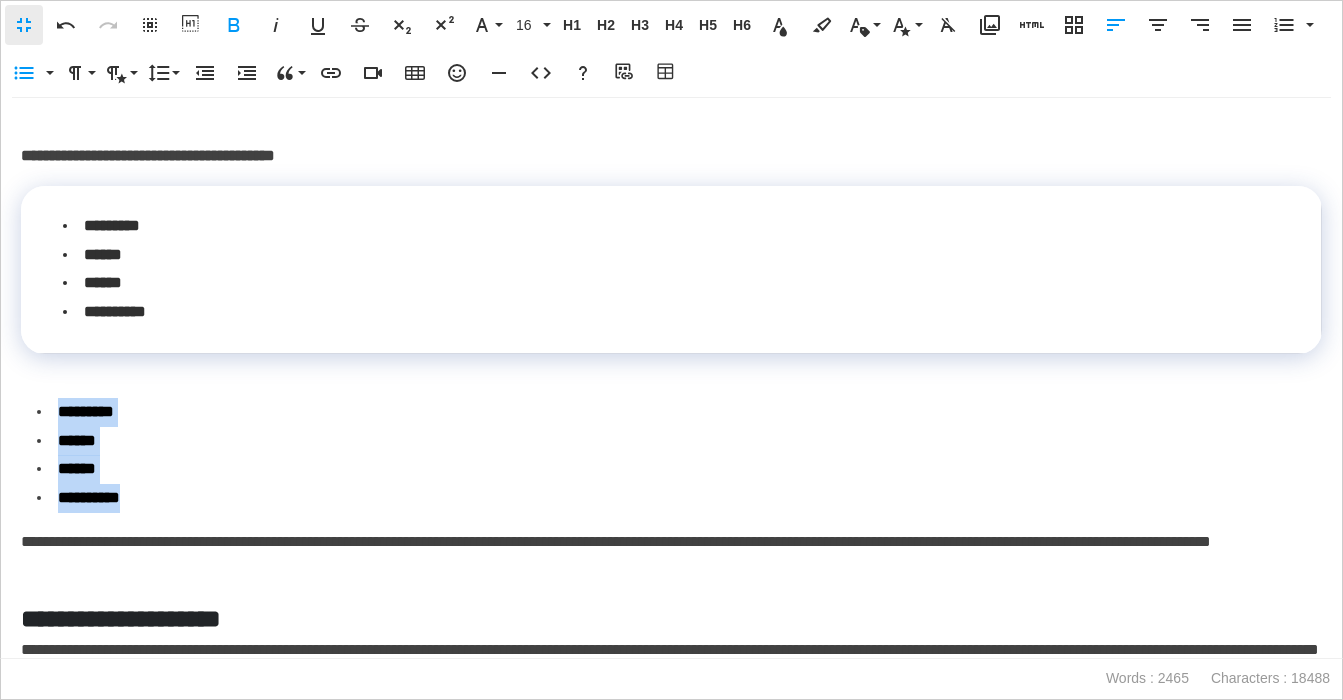 drag, startPoint x: 173, startPoint y: 498, endPoint x: -1, endPoint y: 404, distance: 197.76755 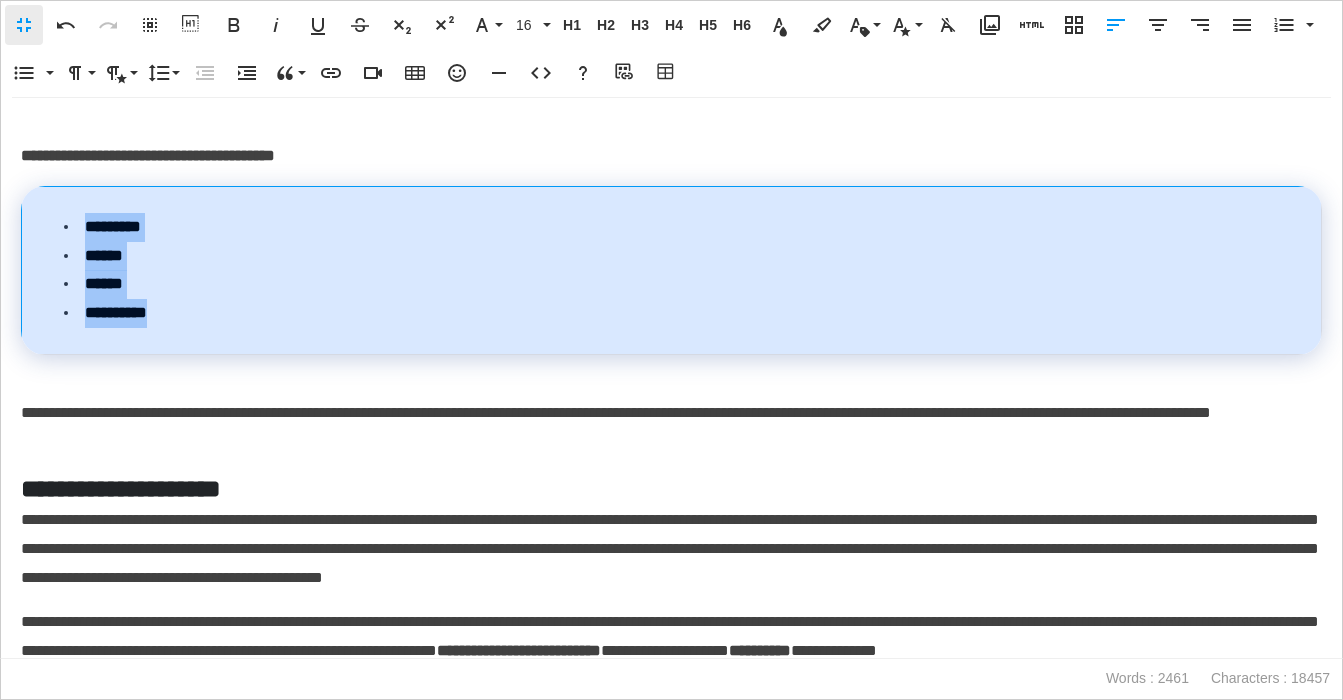 drag, startPoint x: 201, startPoint y: 318, endPoint x: 70, endPoint y: 240, distance: 152.4631 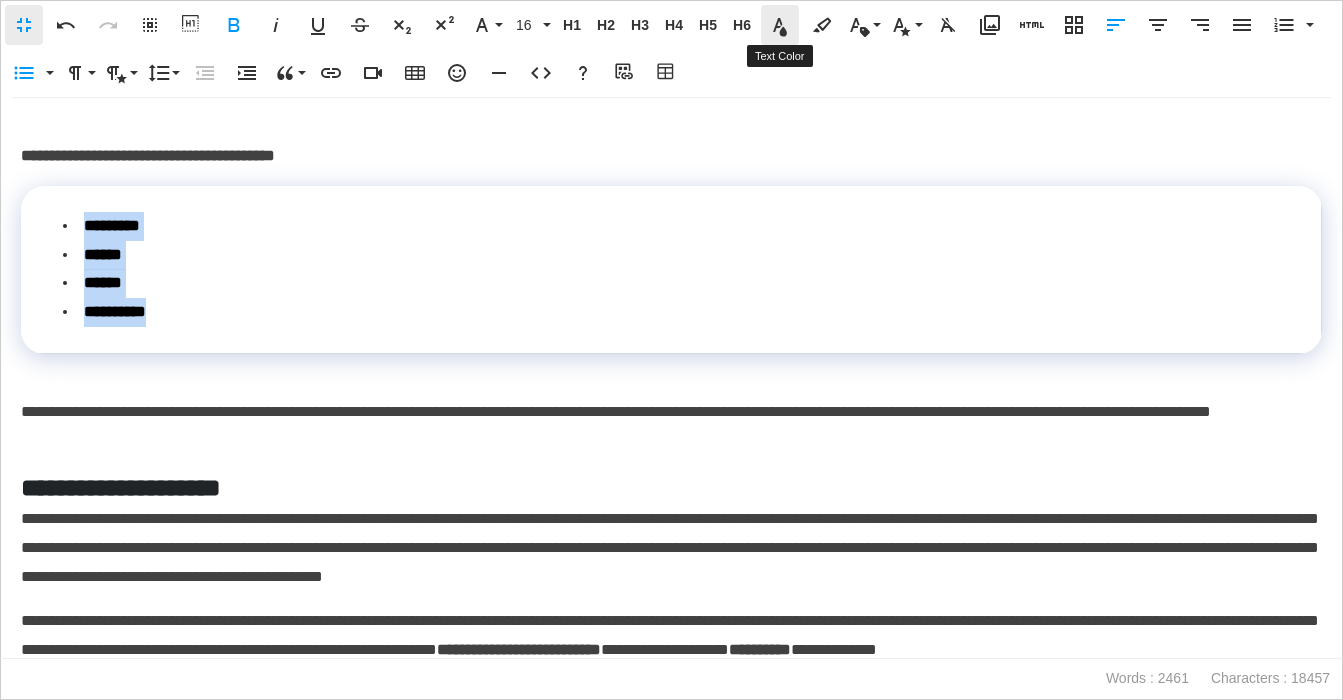 click 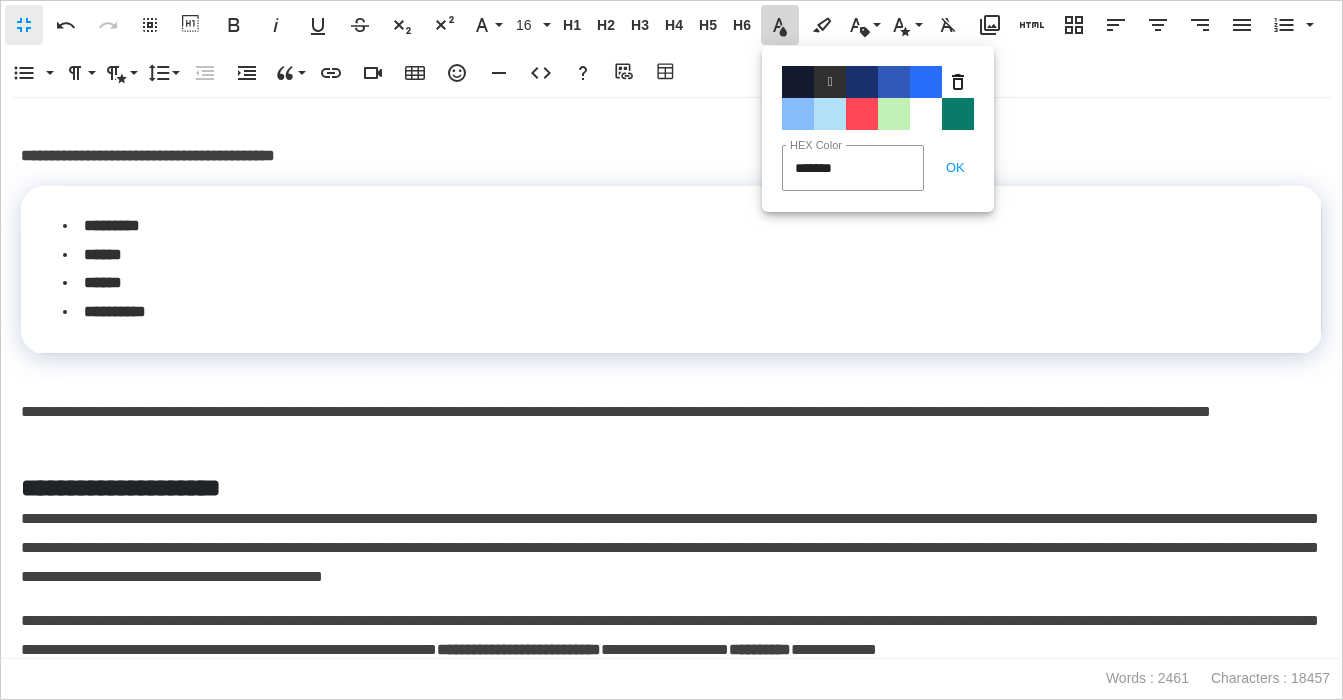 drag, startPoint x: 864, startPoint y: 89, endPoint x: 546, endPoint y: 169, distance: 327.90854 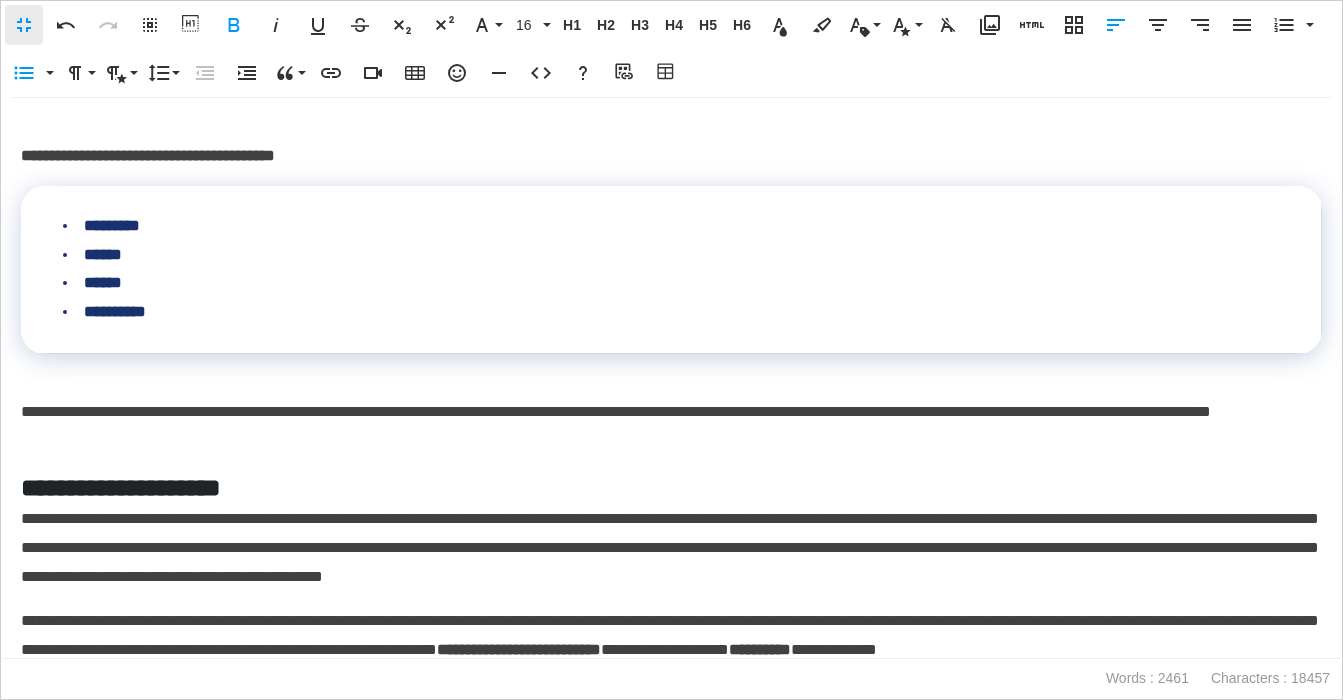 click on "**********" at bounding box center (671, 156) 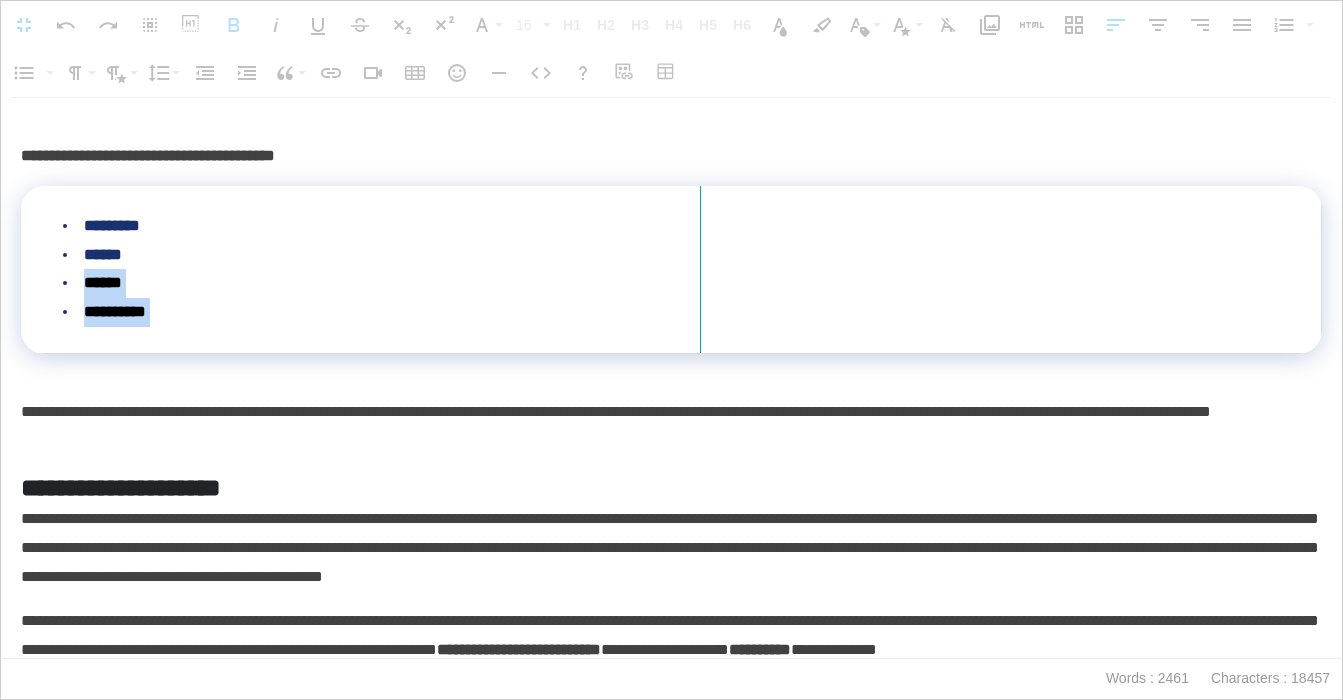 drag, startPoint x: 1321, startPoint y: 249, endPoint x: 704, endPoint y: 236, distance: 617.13696 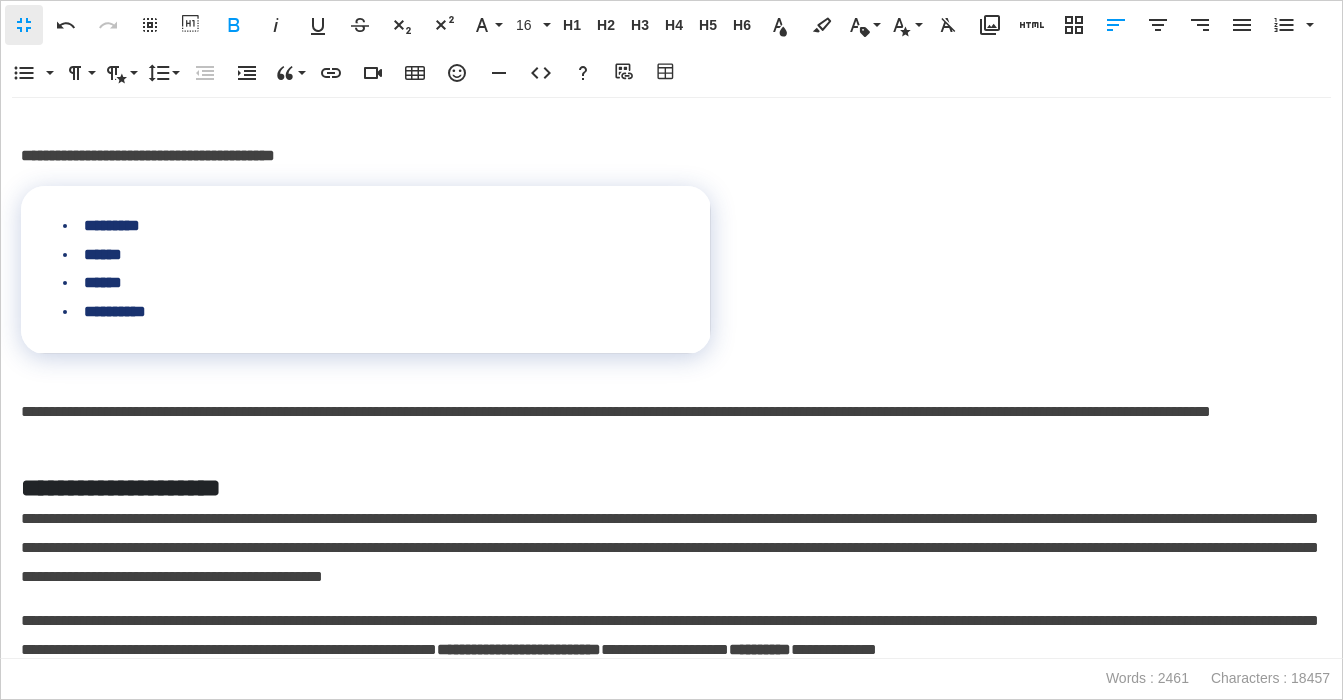 scroll, scrollTop: 421, scrollLeft: 0, axis: vertical 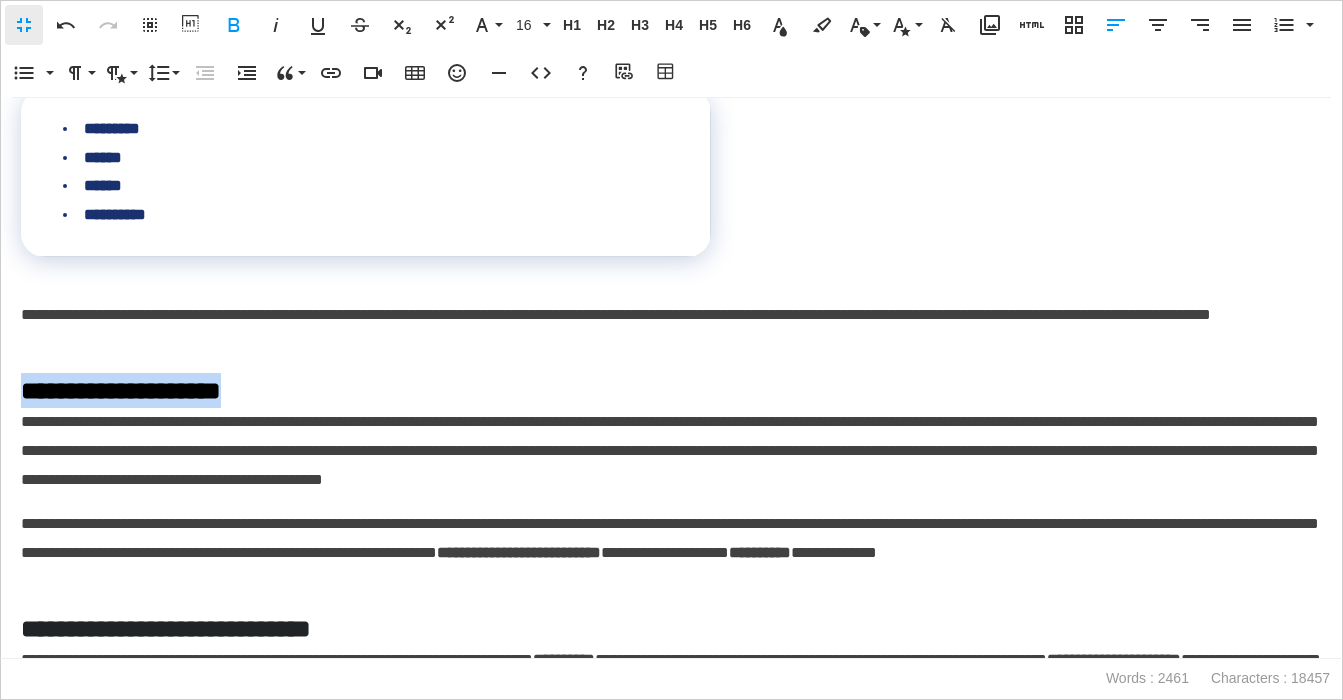 drag, startPoint x: 308, startPoint y: 397, endPoint x: 5, endPoint y: 390, distance: 303.08084 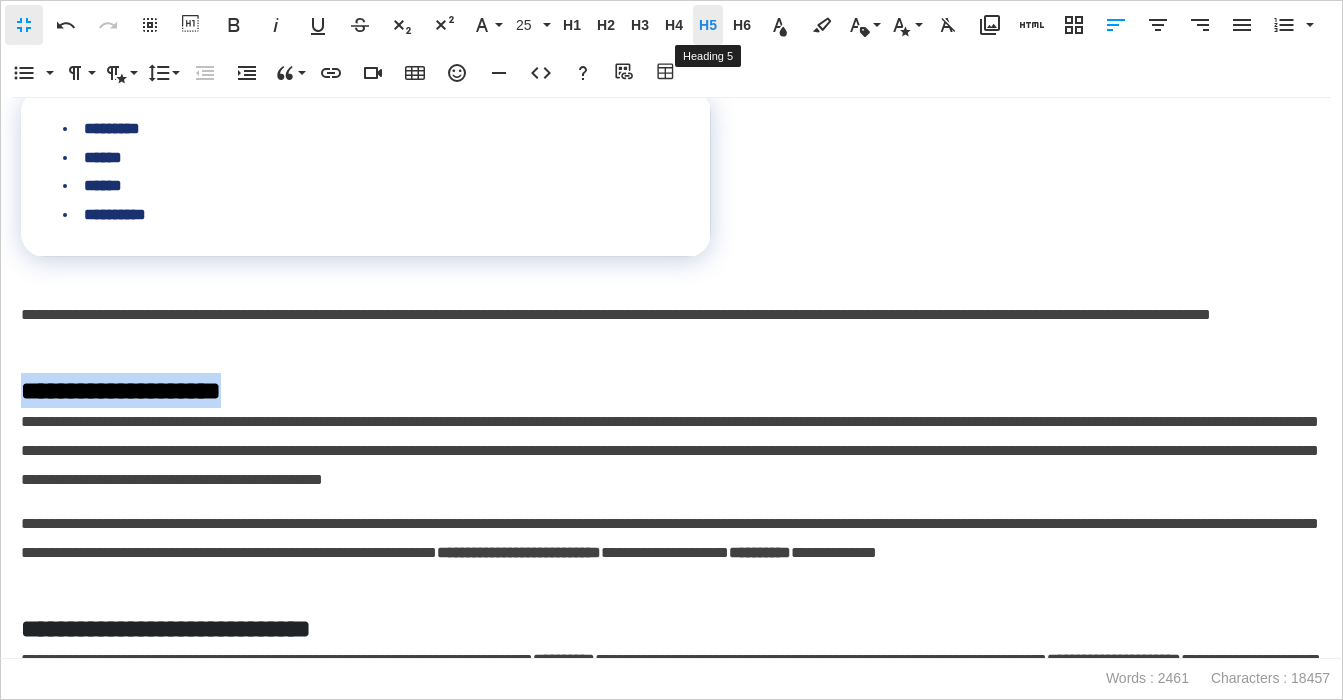 drag, startPoint x: 712, startPoint y: 31, endPoint x: 371, endPoint y: 32, distance: 341.00146 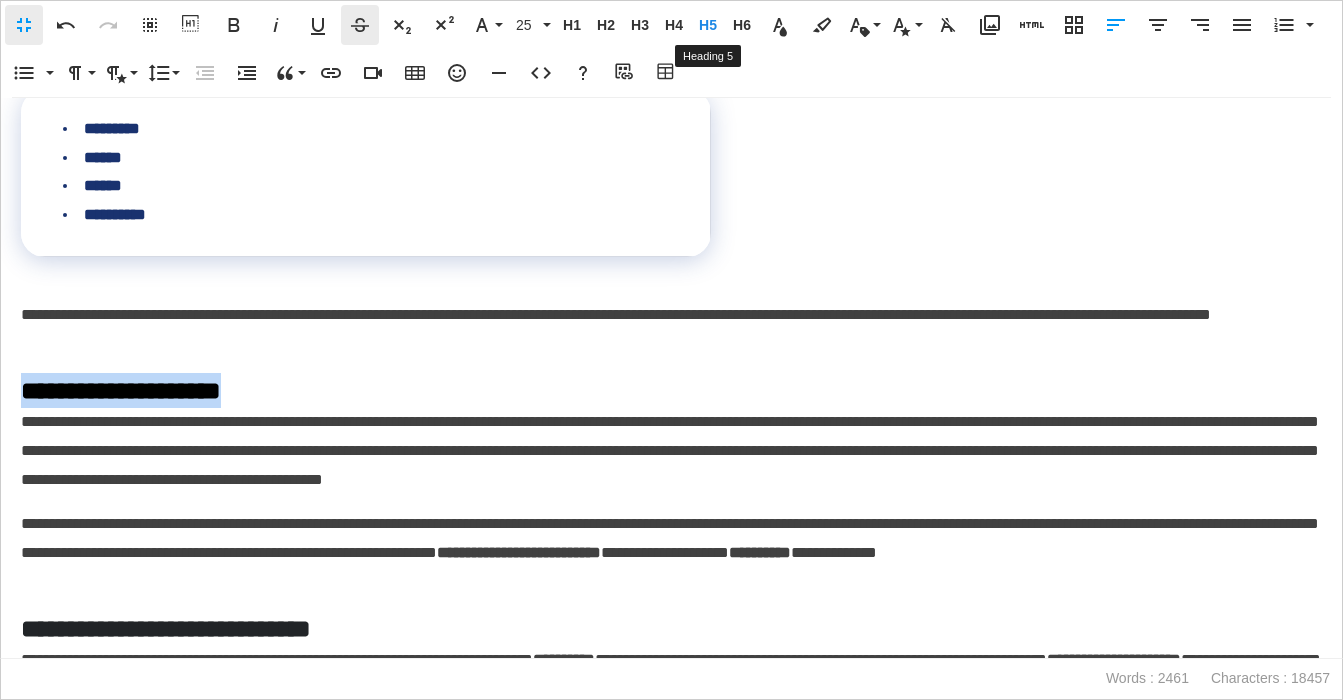 click on "H5" at bounding box center [708, 25] 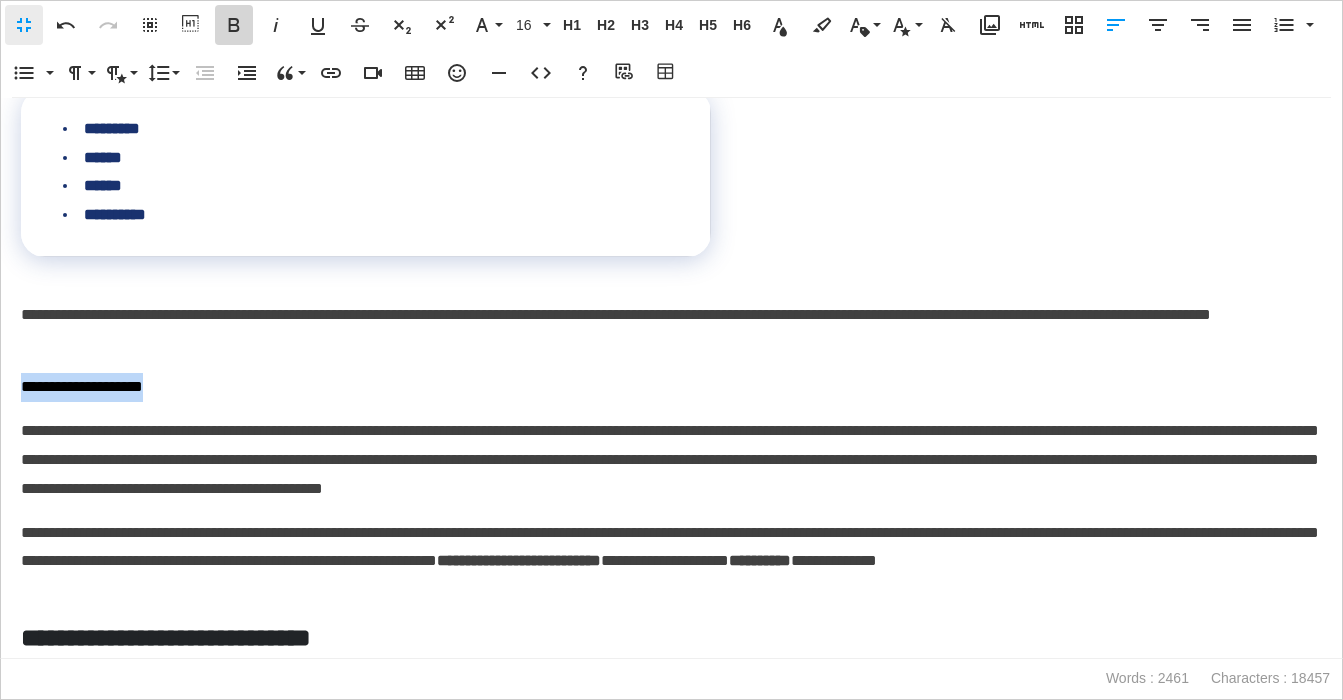 click 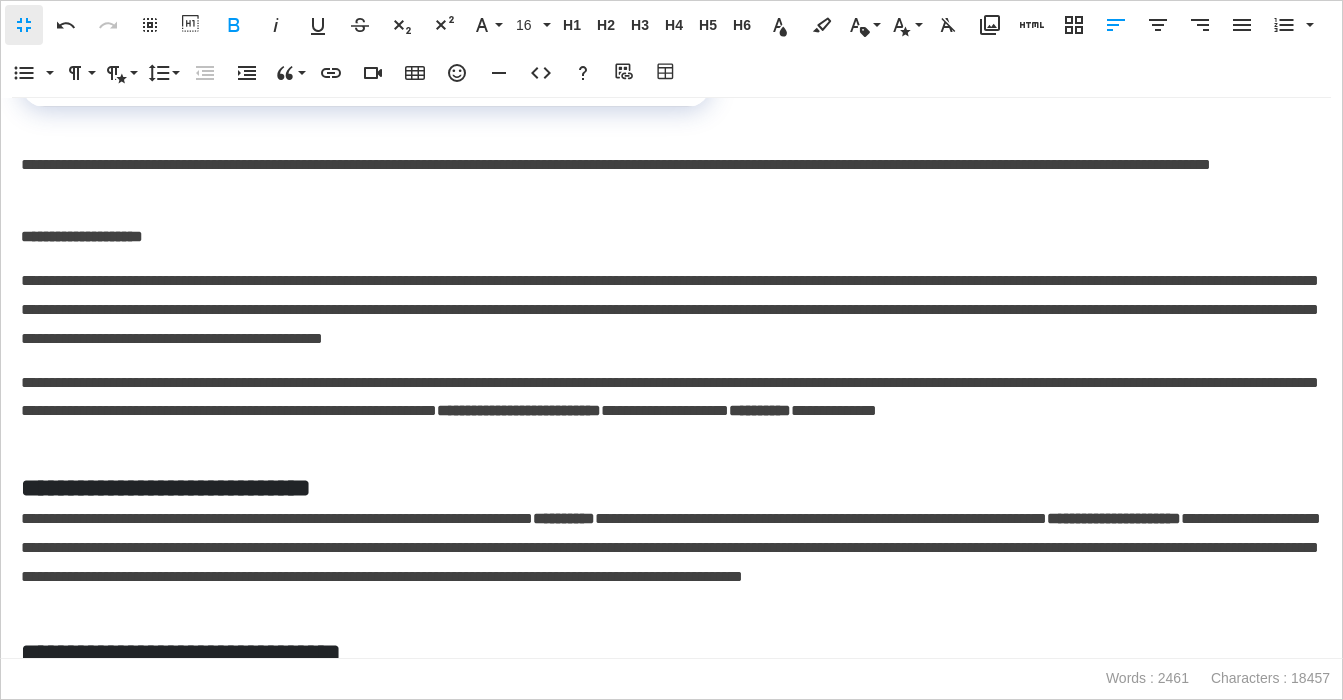 scroll, scrollTop: 572, scrollLeft: 0, axis: vertical 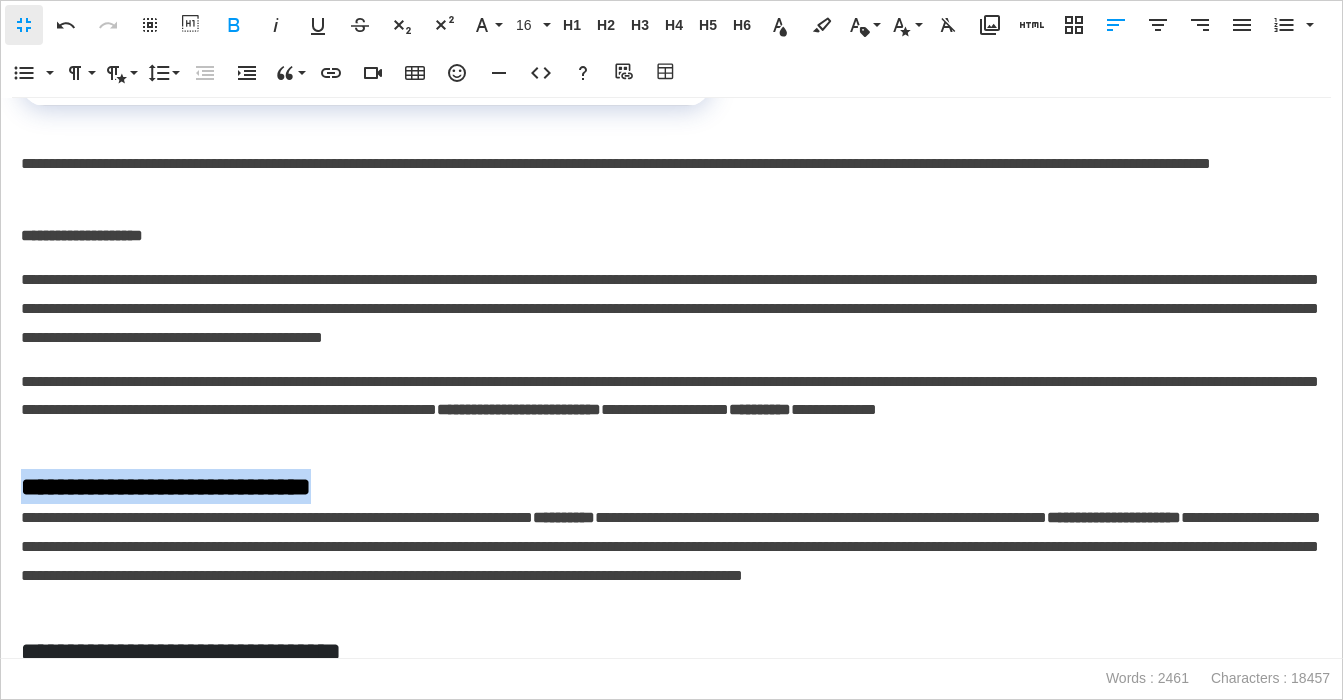 drag, startPoint x: 430, startPoint y: 488, endPoint x: -26, endPoint y: 488, distance: 456 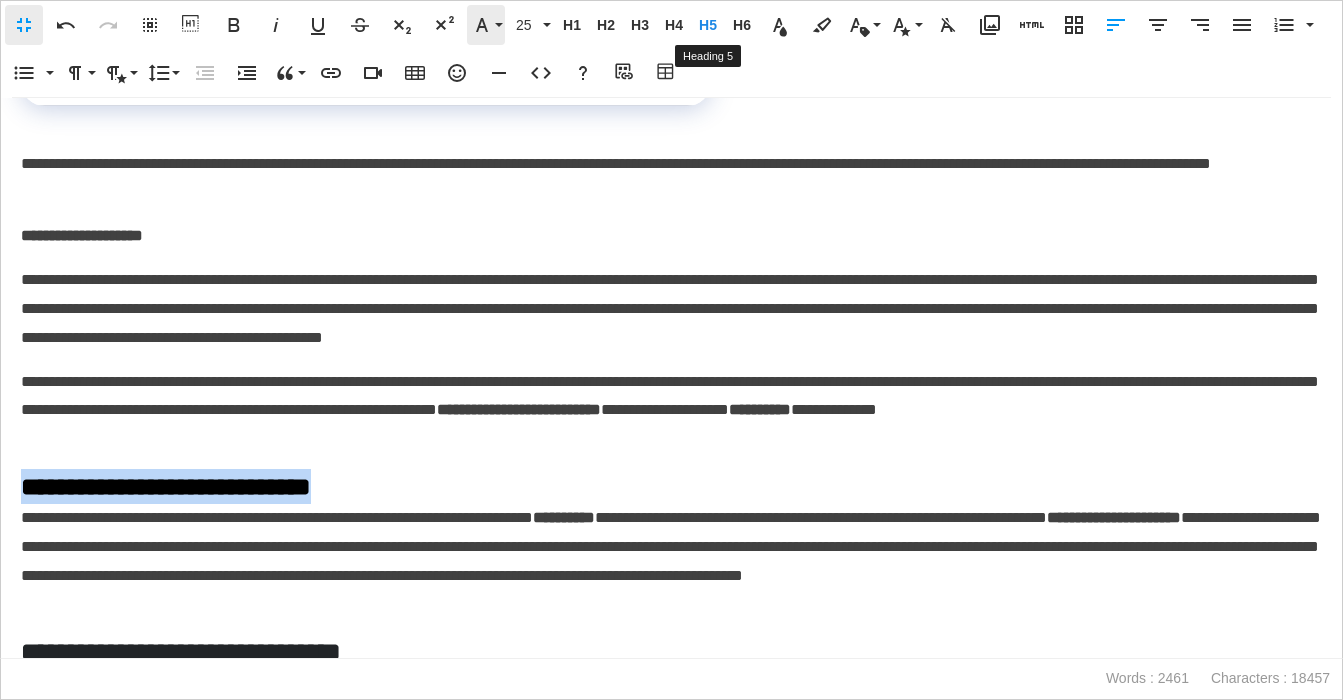 drag, startPoint x: 717, startPoint y: 35, endPoint x: 476, endPoint y: 41, distance: 241.07468 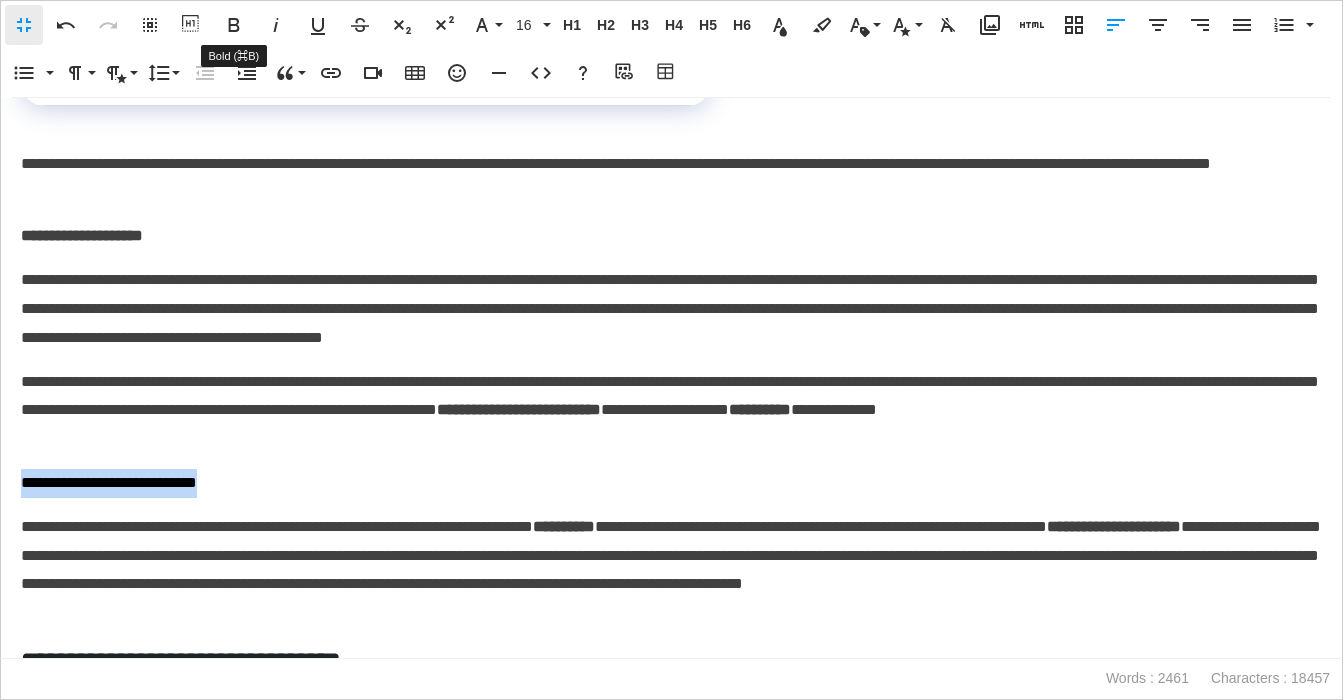 drag, startPoint x: 240, startPoint y: 29, endPoint x: 263, endPoint y: 323, distance: 294.8983 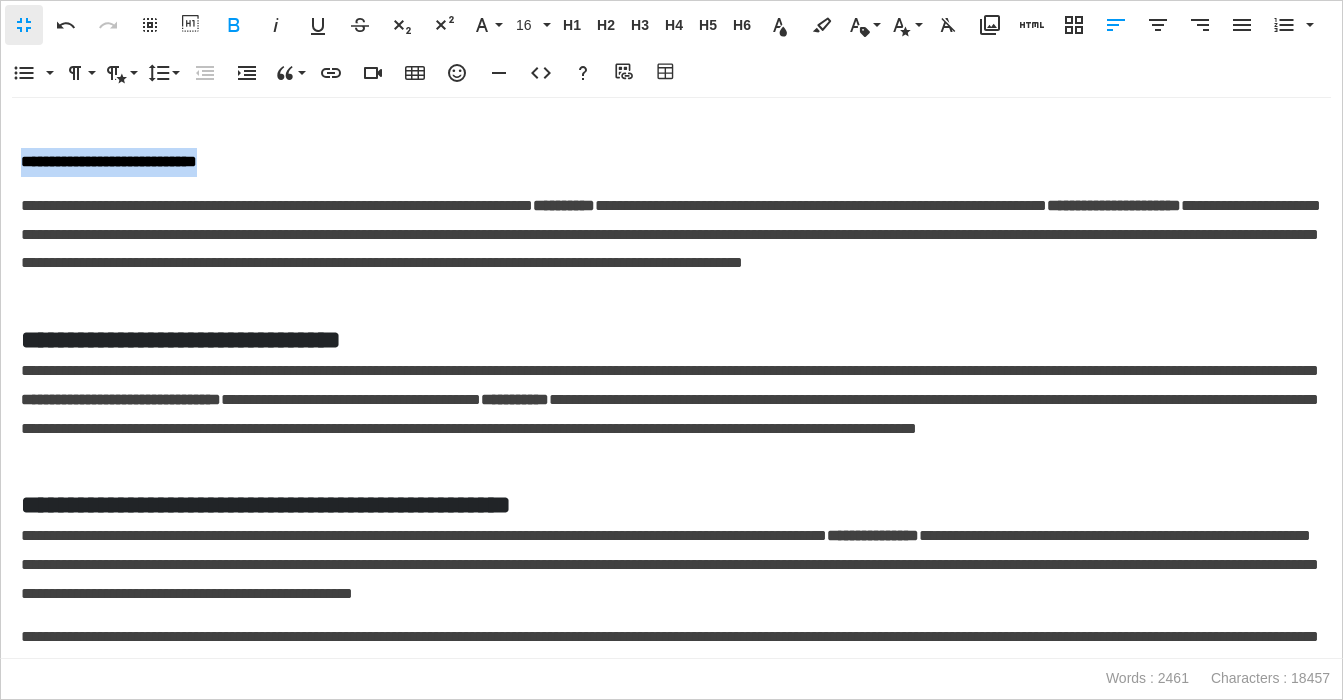 scroll, scrollTop: 896, scrollLeft: 0, axis: vertical 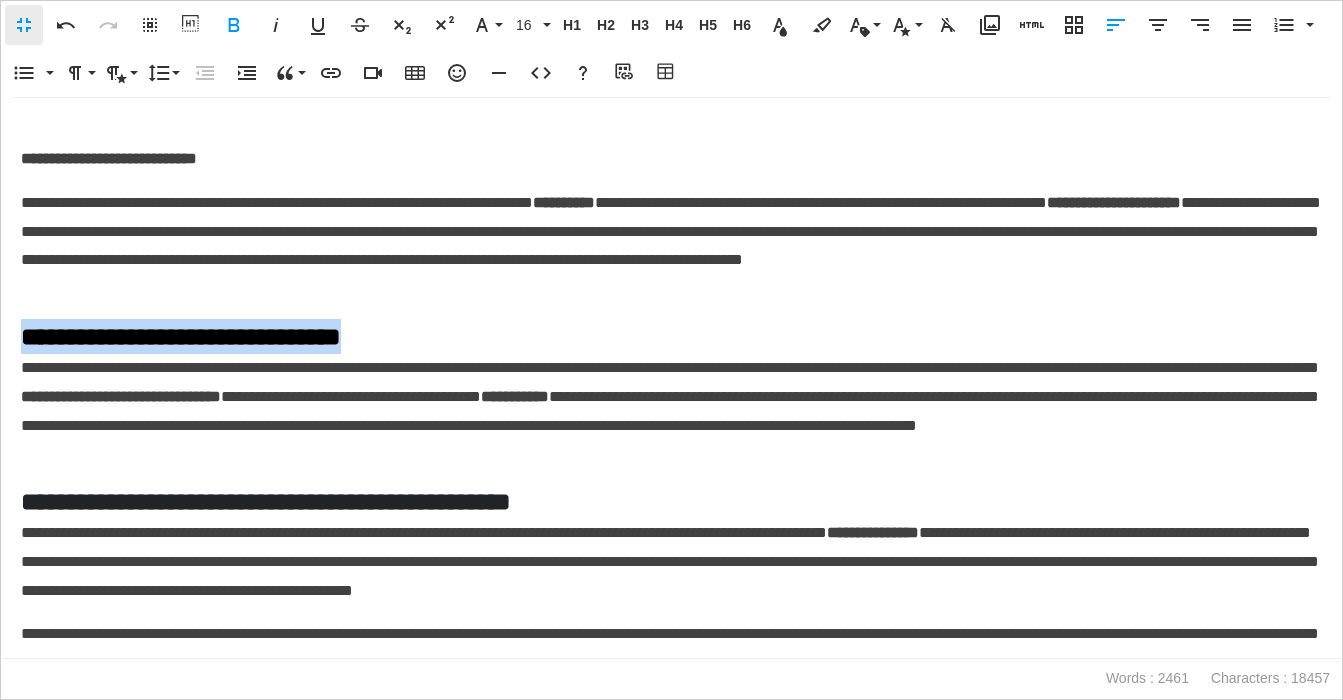 drag, startPoint x: 438, startPoint y: 341, endPoint x: -2, endPoint y: 347, distance: 440.0409 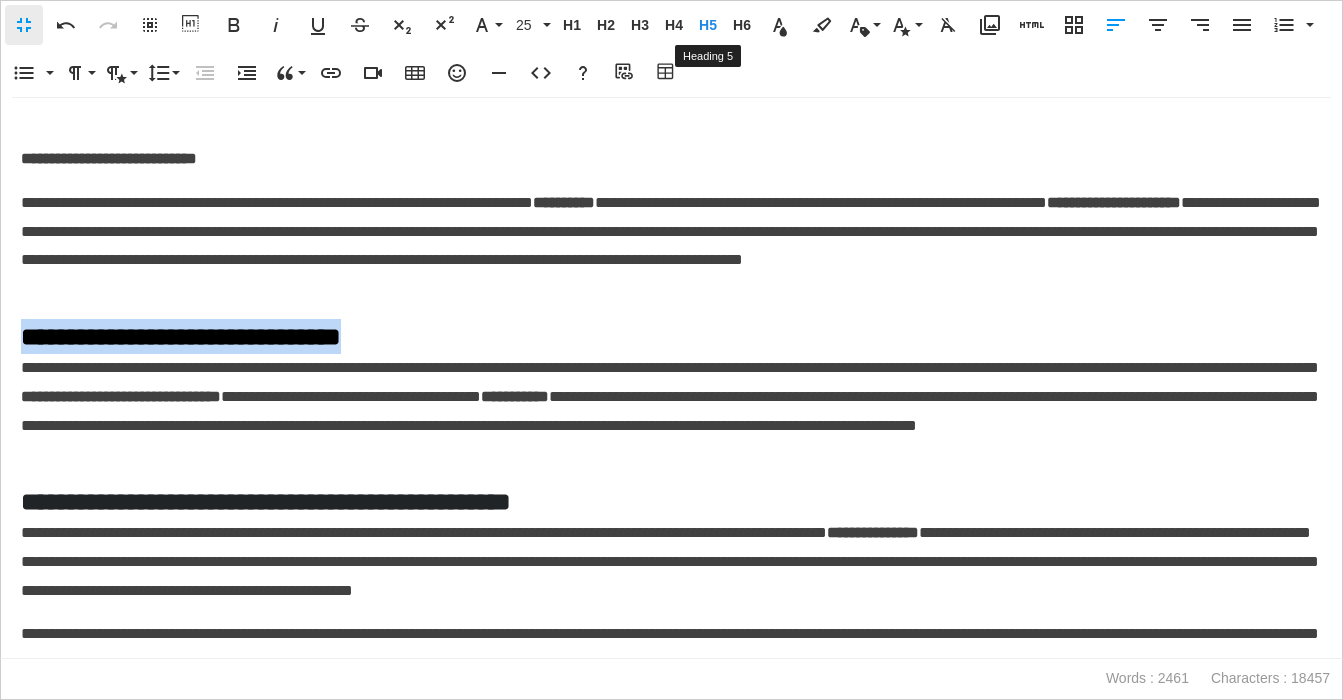 drag, startPoint x: 715, startPoint y: 30, endPoint x: 391, endPoint y: 49, distance: 324.5566 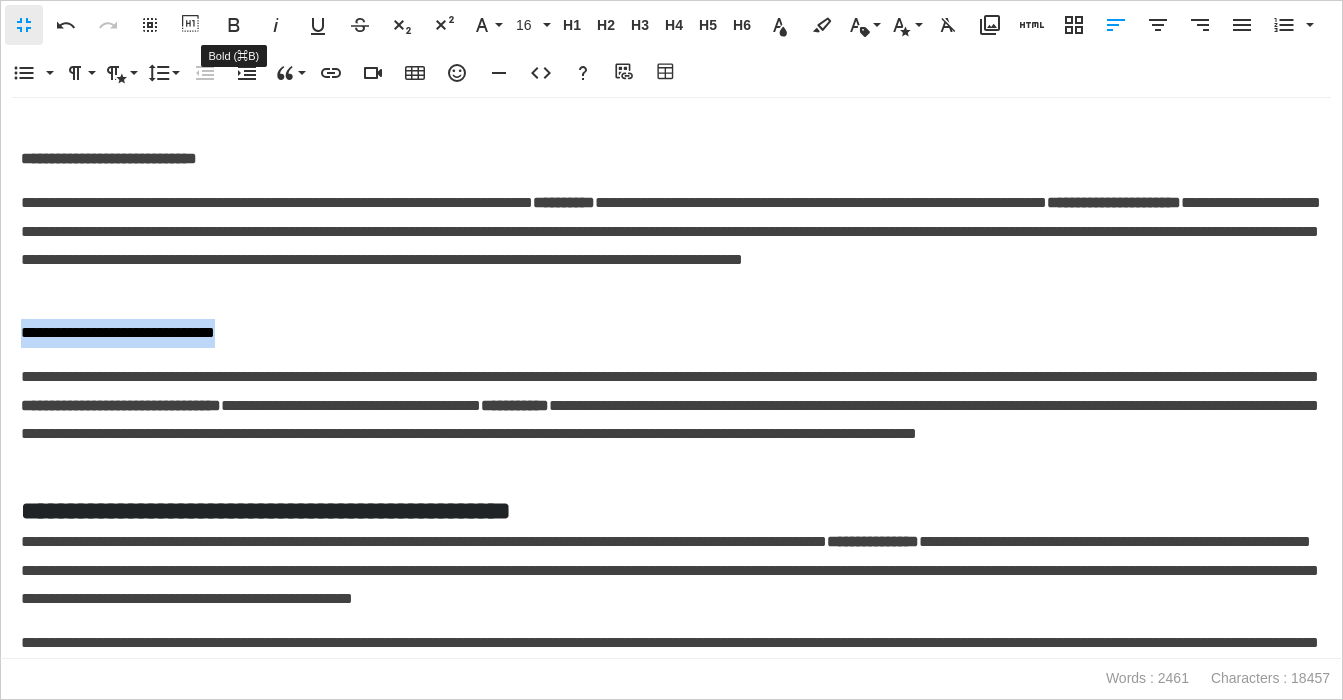 drag, startPoint x: 242, startPoint y: 35, endPoint x: 310, endPoint y: 438, distance: 408.69672 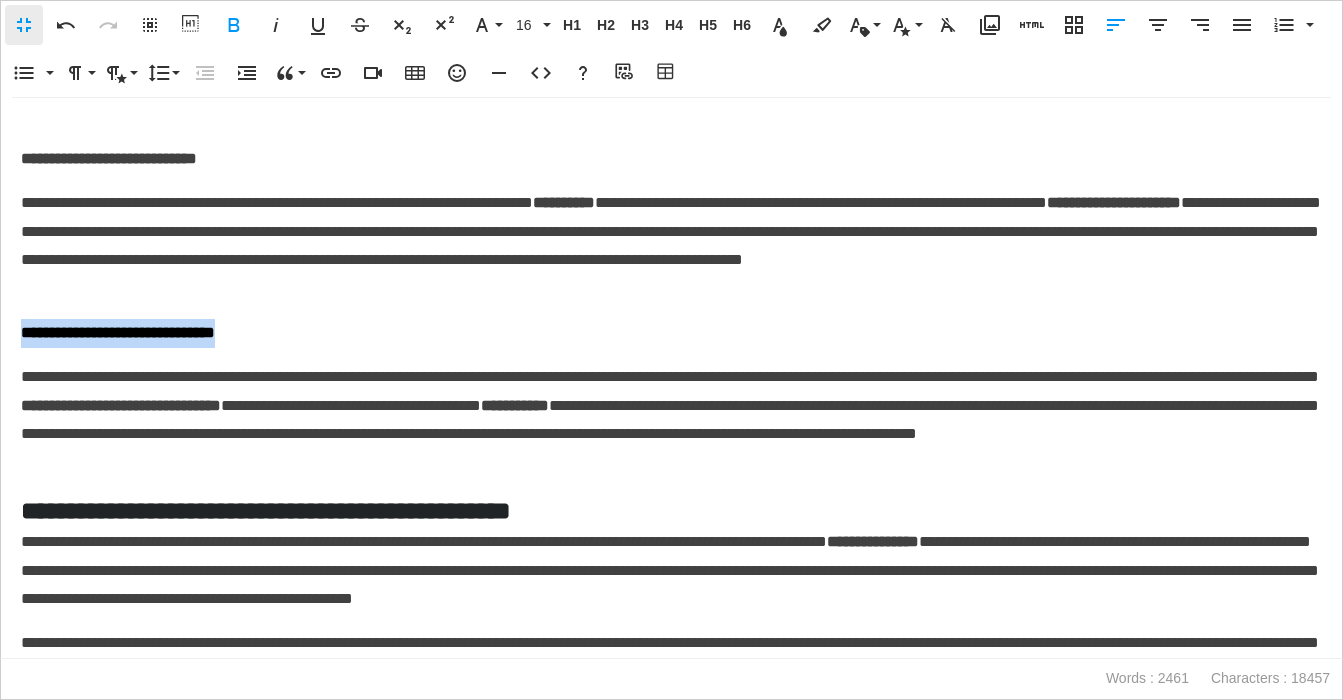 scroll, scrollTop: 1042, scrollLeft: 0, axis: vertical 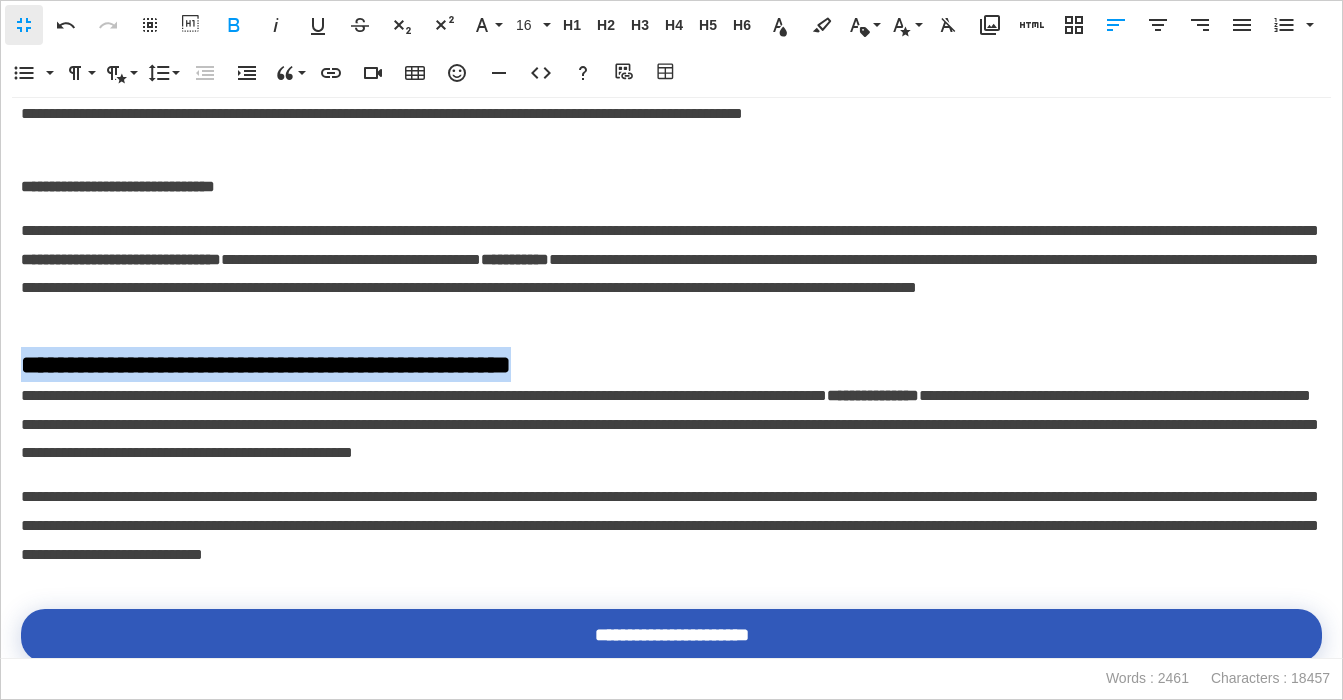 drag, startPoint x: 694, startPoint y: 360, endPoint x: 9, endPoint y: 374, distance: 685.14307 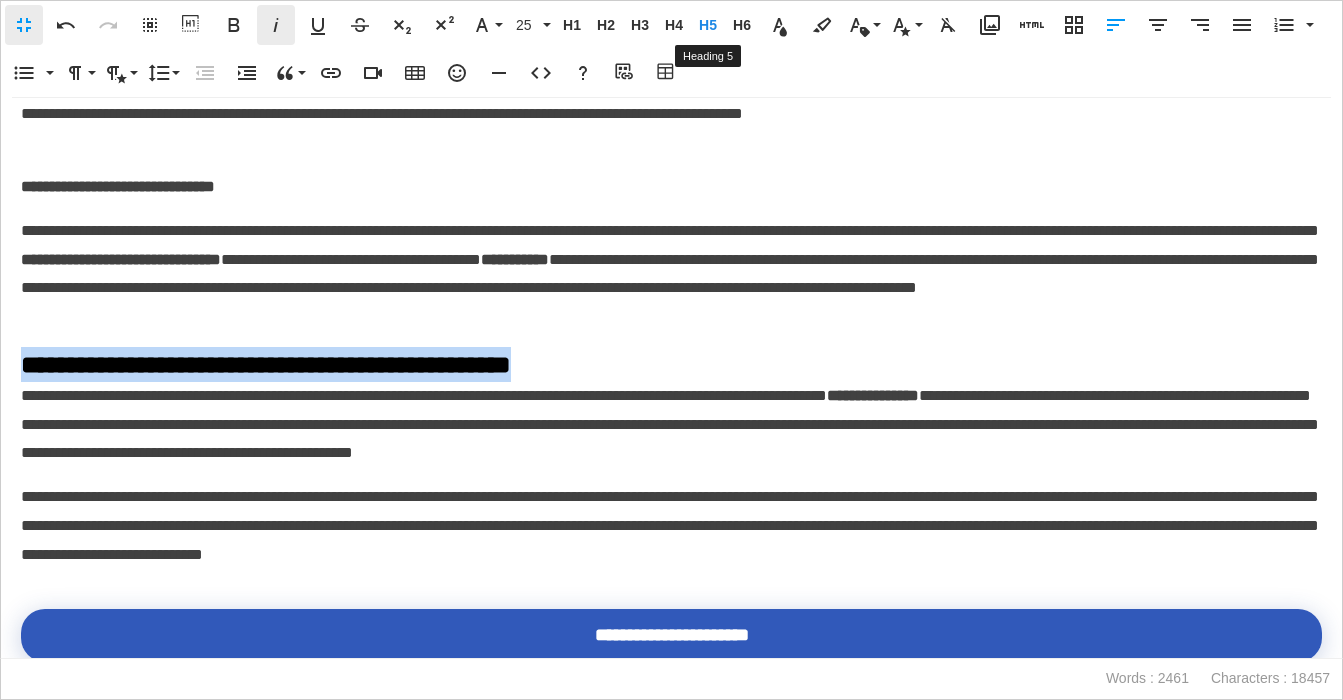 drag, startPoint x: 714, startPoint y: 24, endPoint x: 289, endPoint y: 28, distance: 425.01883 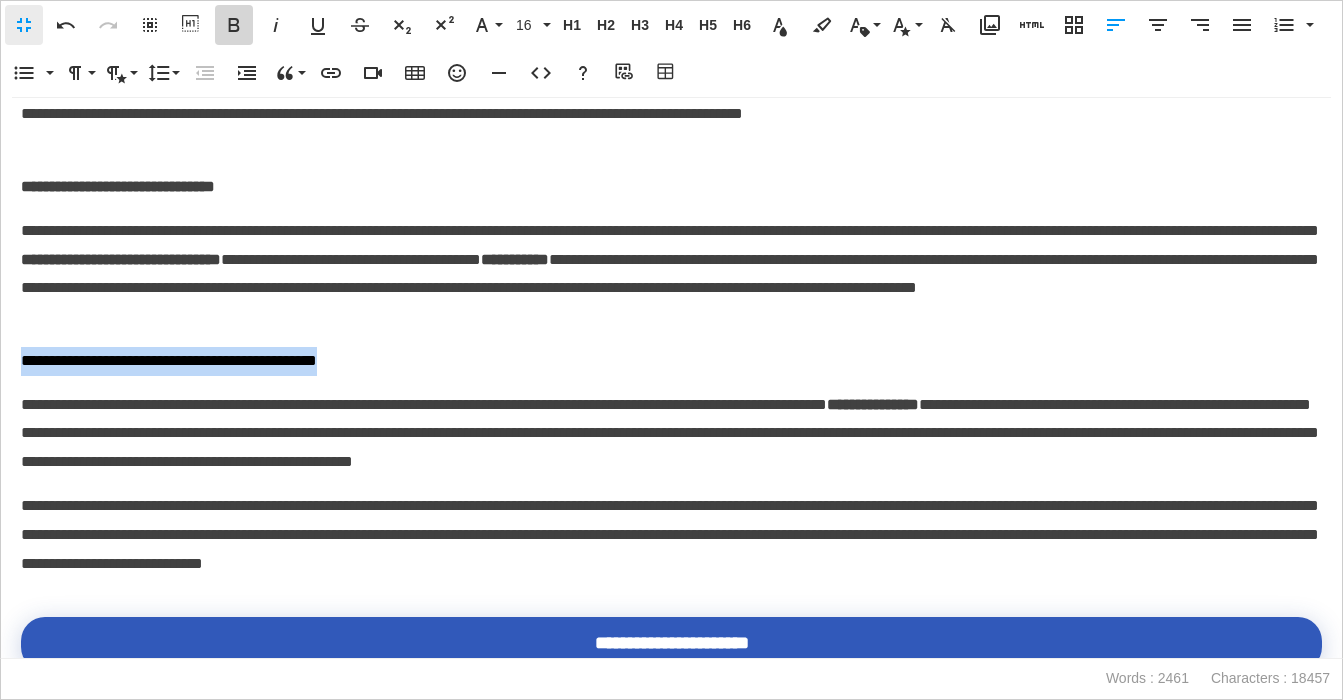 drag, startPoint x: 230, startPoint y: 20, endPoint x: 606, endPoint y: 331, distance: 487.95184 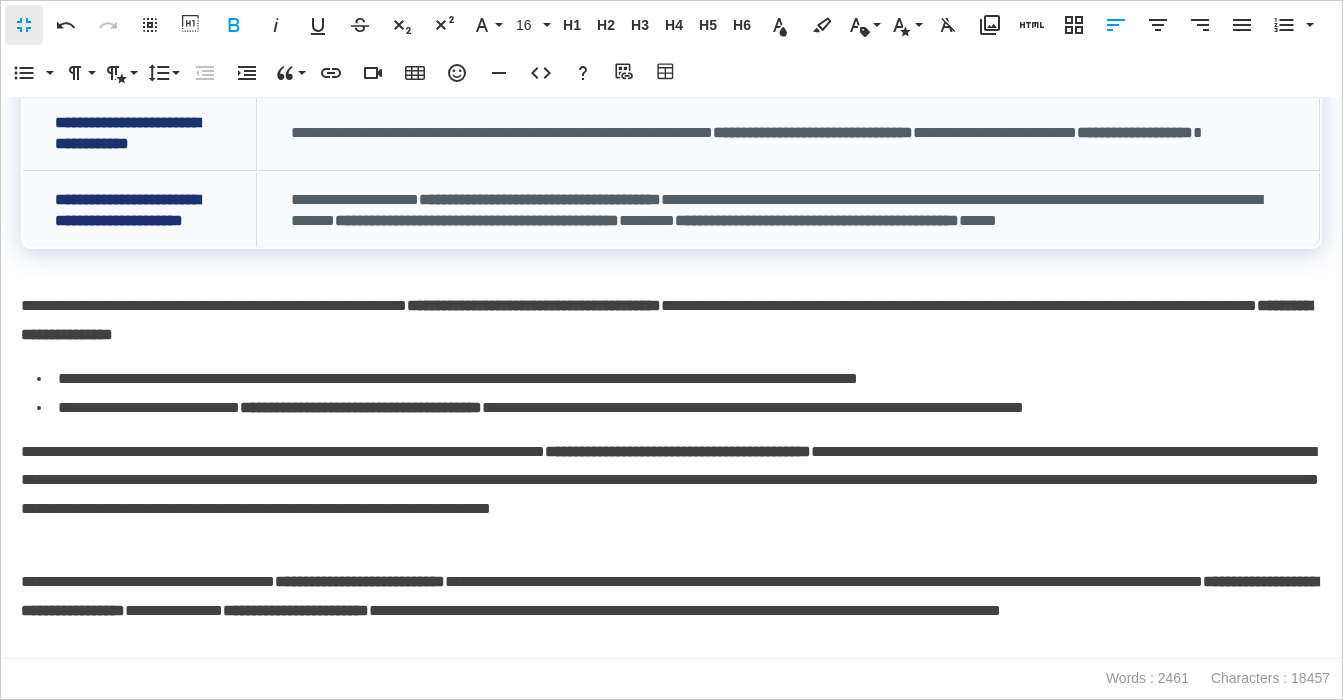scroll, scrollTop: 2053, scrollLeft: 0, axis: vertical 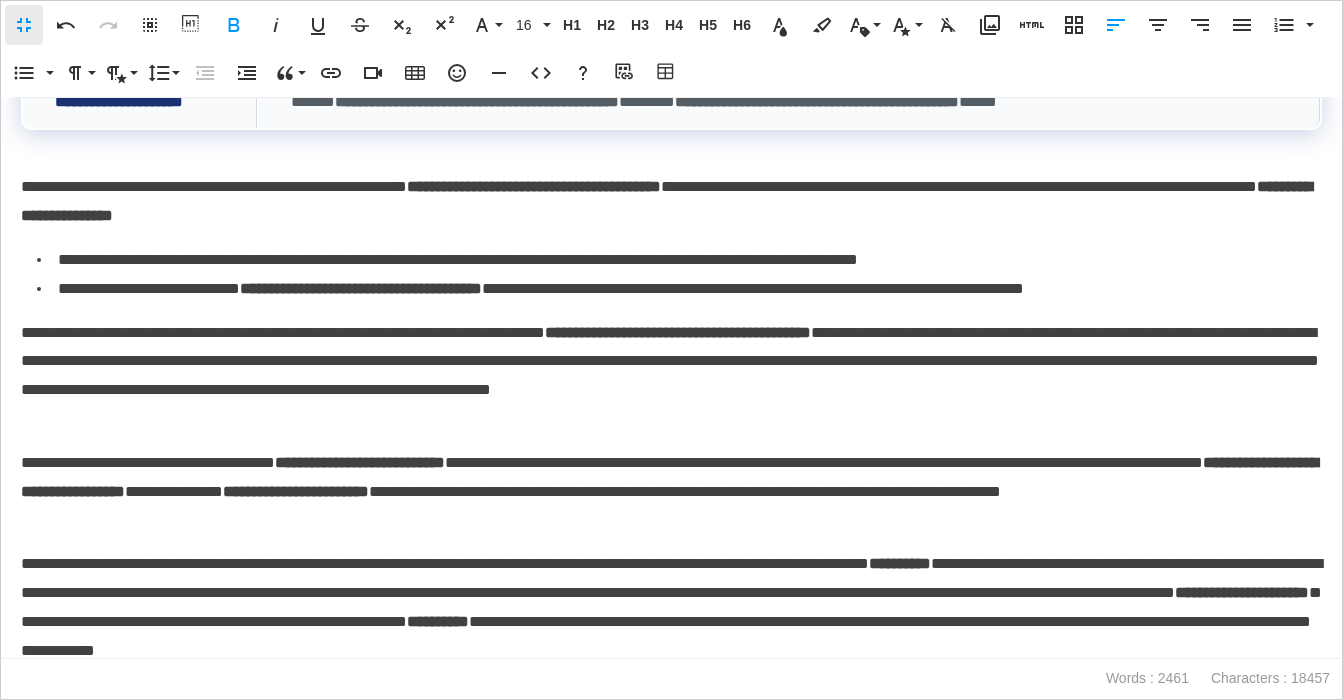 click on "**********" at bounding box center [671, 202] 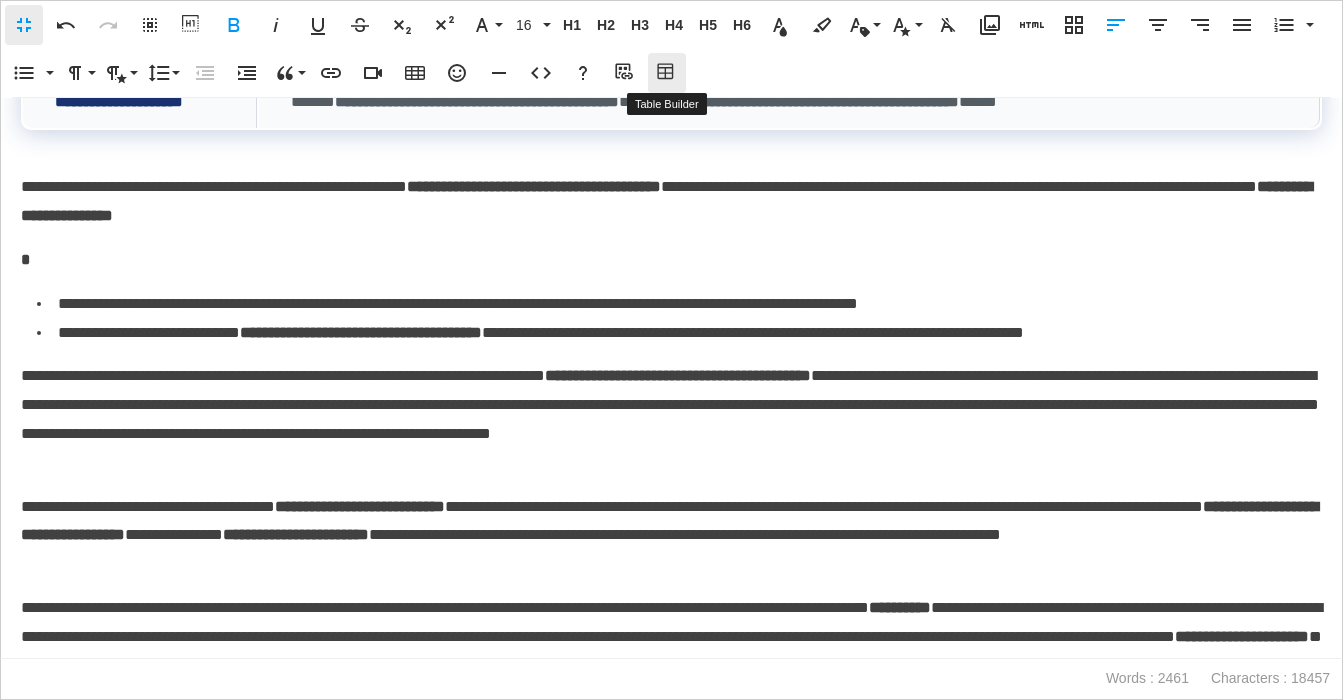 click on "Table Builder" at bounding box center [667, 73] 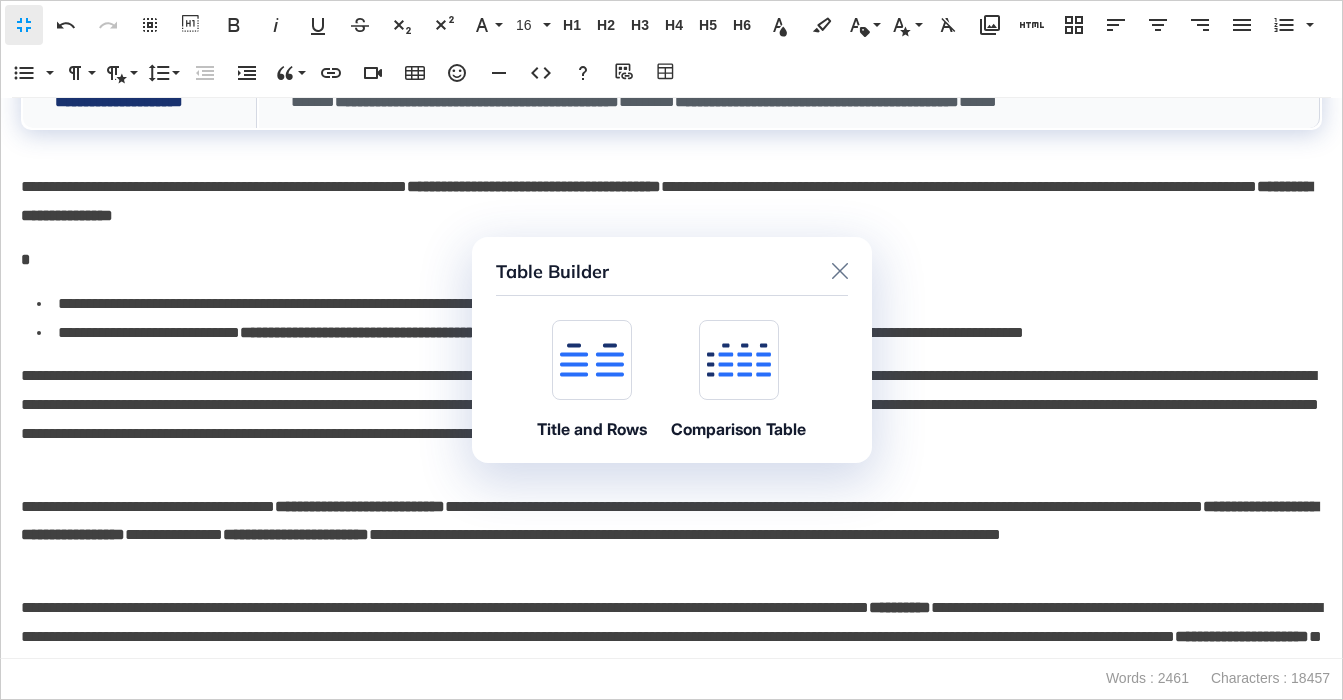 click 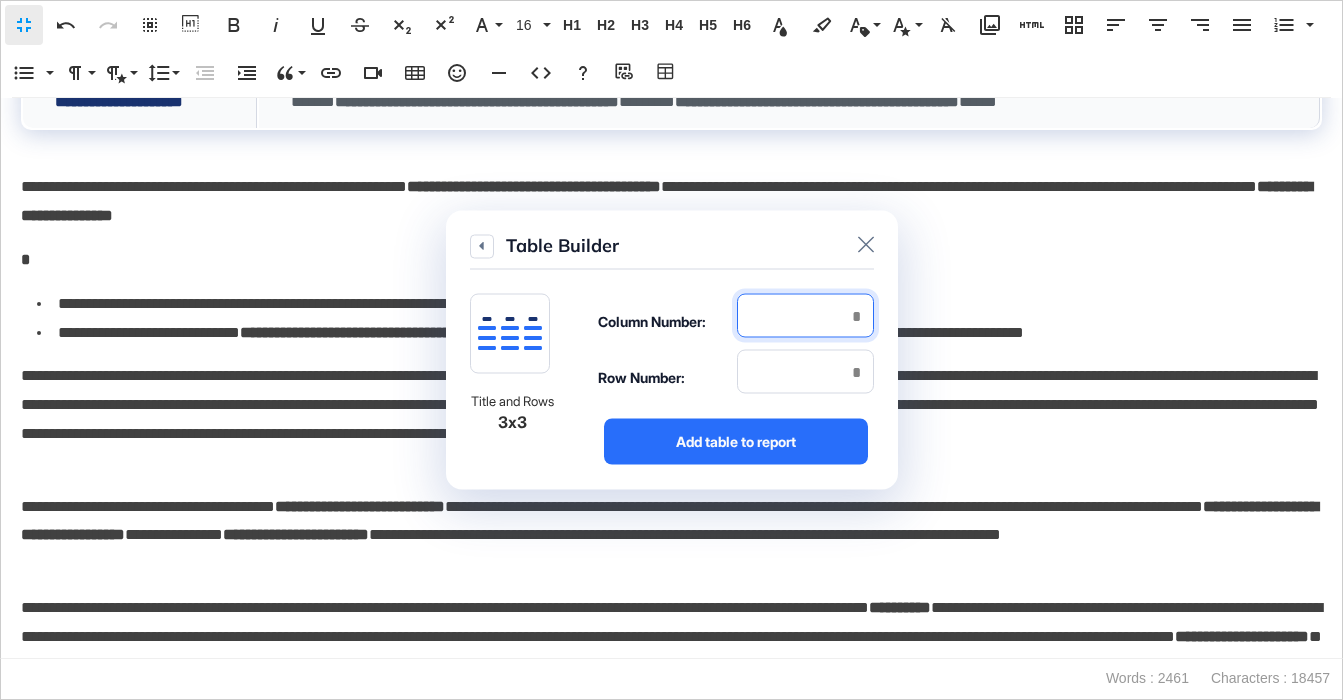 click at bounding box center [805, 316] 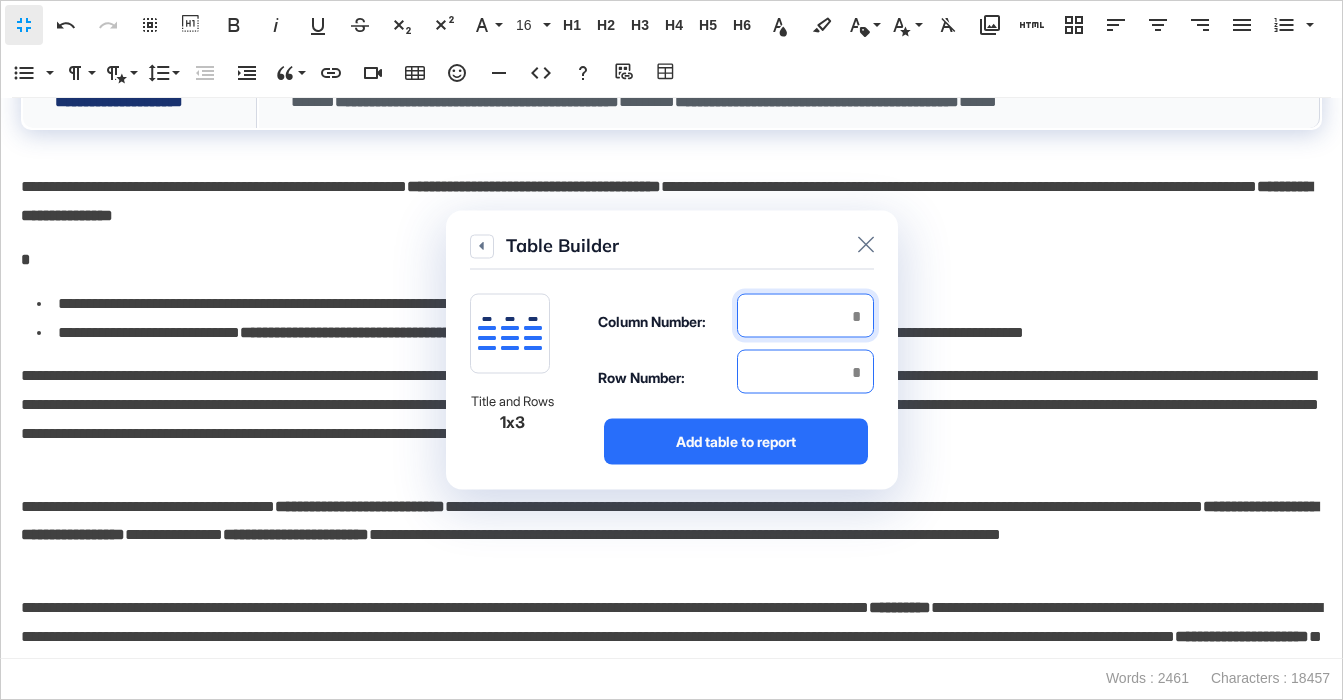 type on "*" 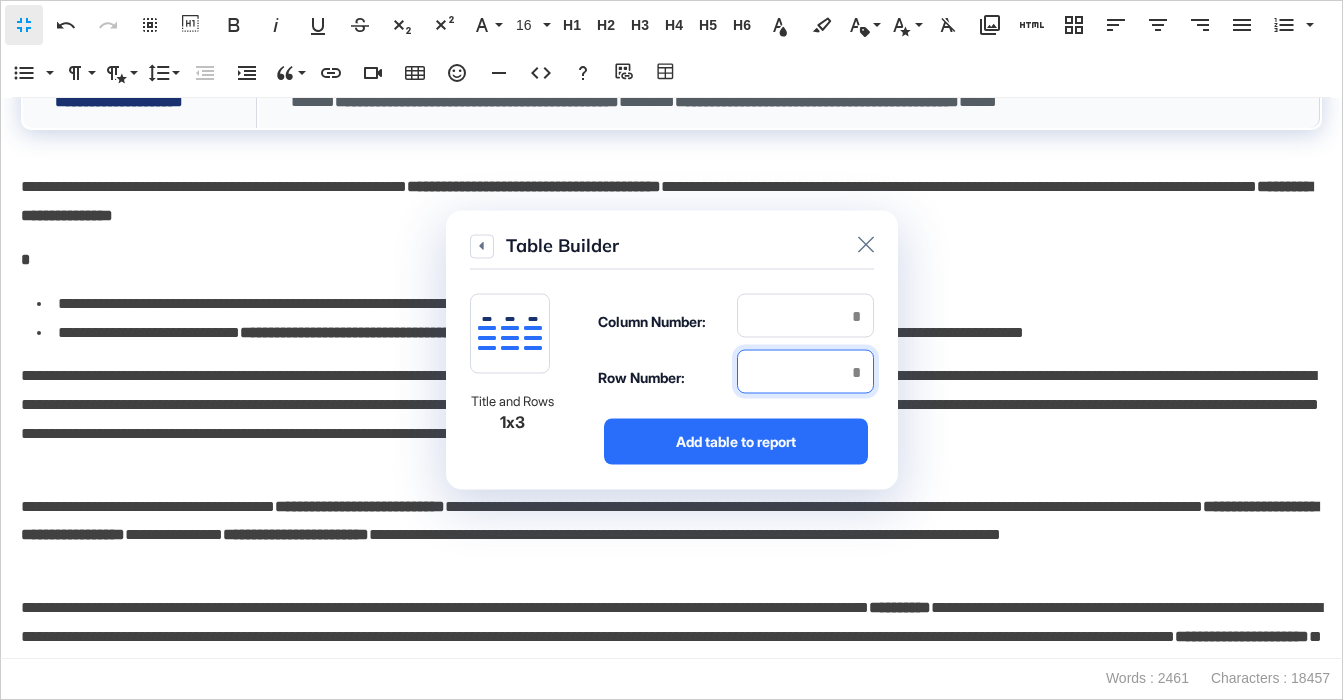 click at bounding box center (805, 372) 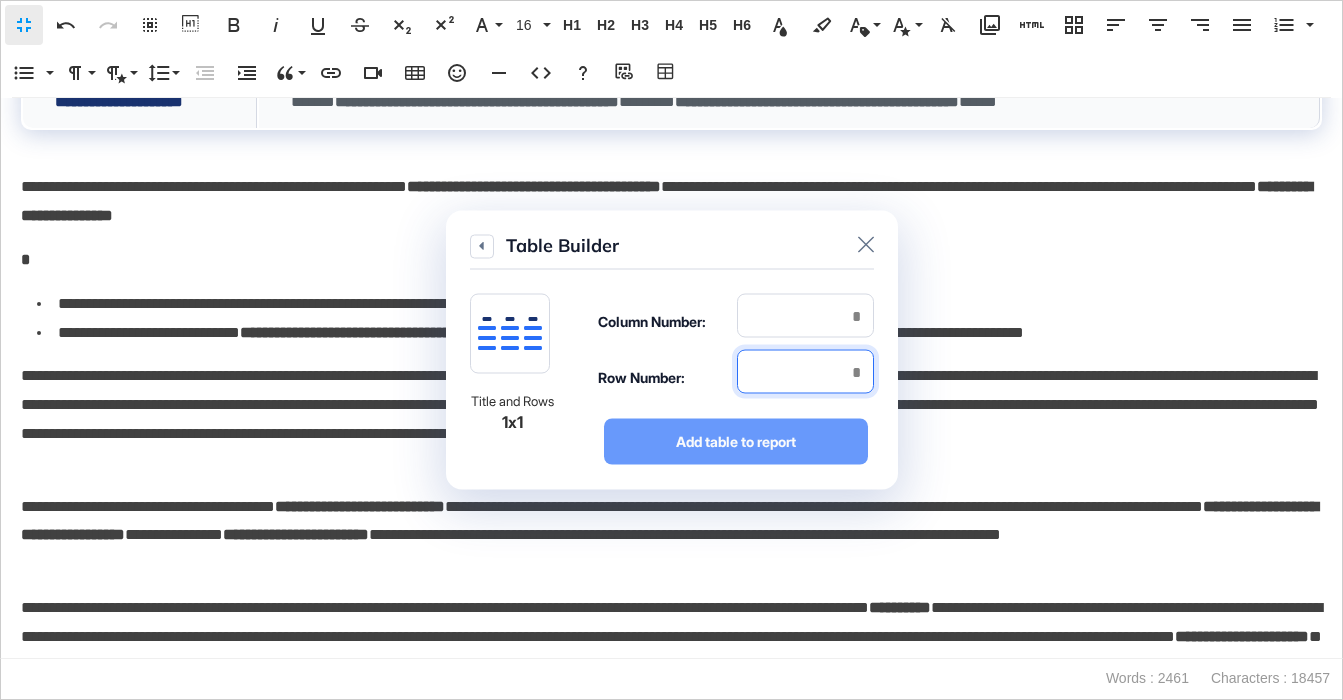 type on "*" 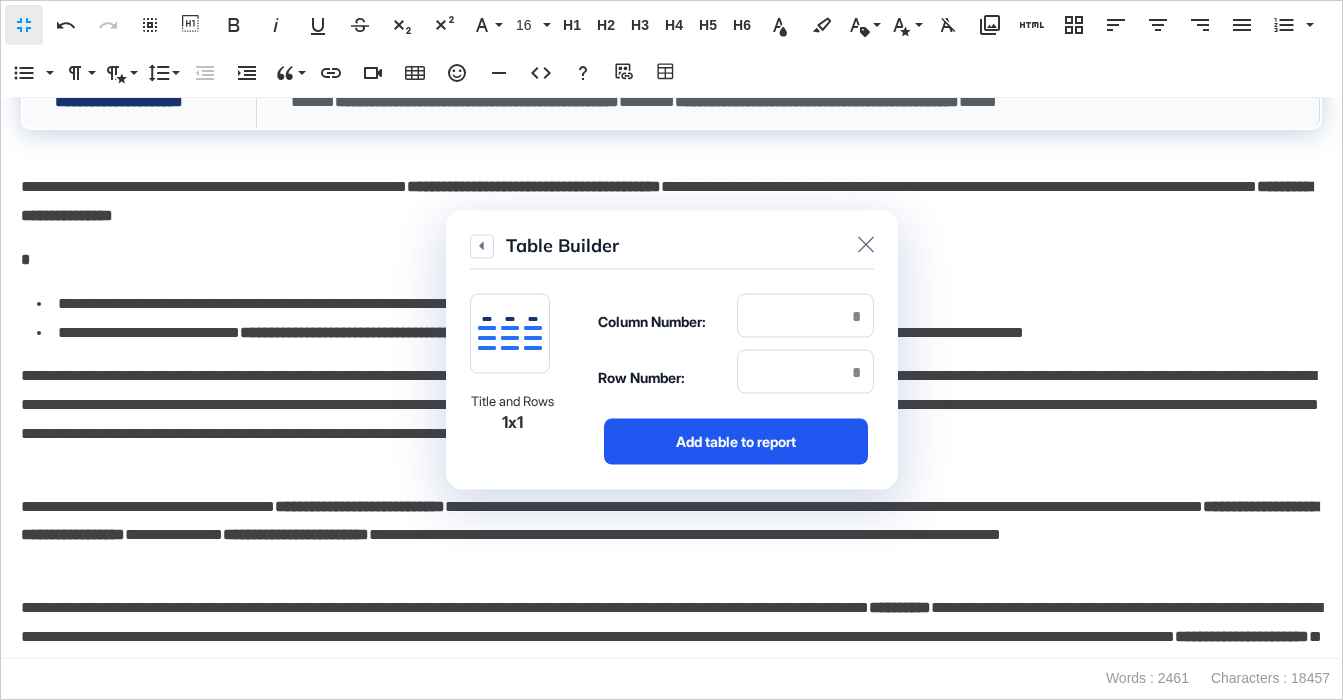 click on "Add table to report" at bounding box center [736, 442] 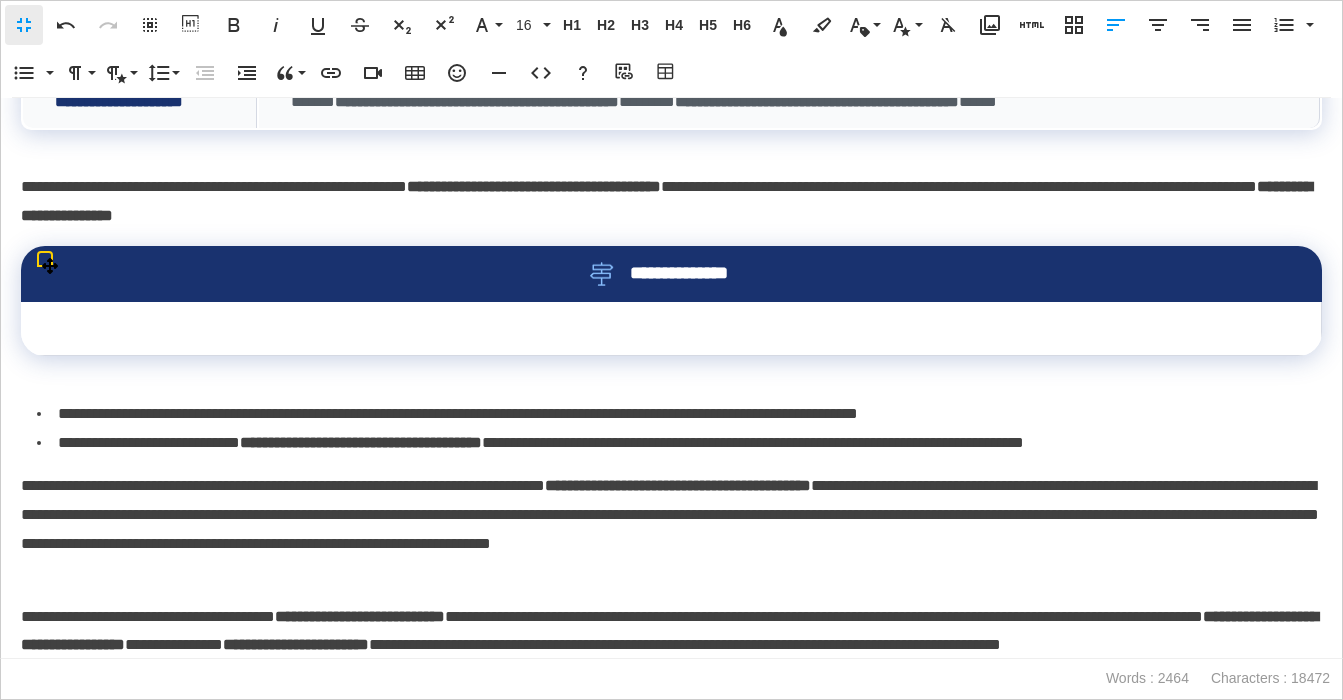 click on "**********" at bounding box center (671, 274) 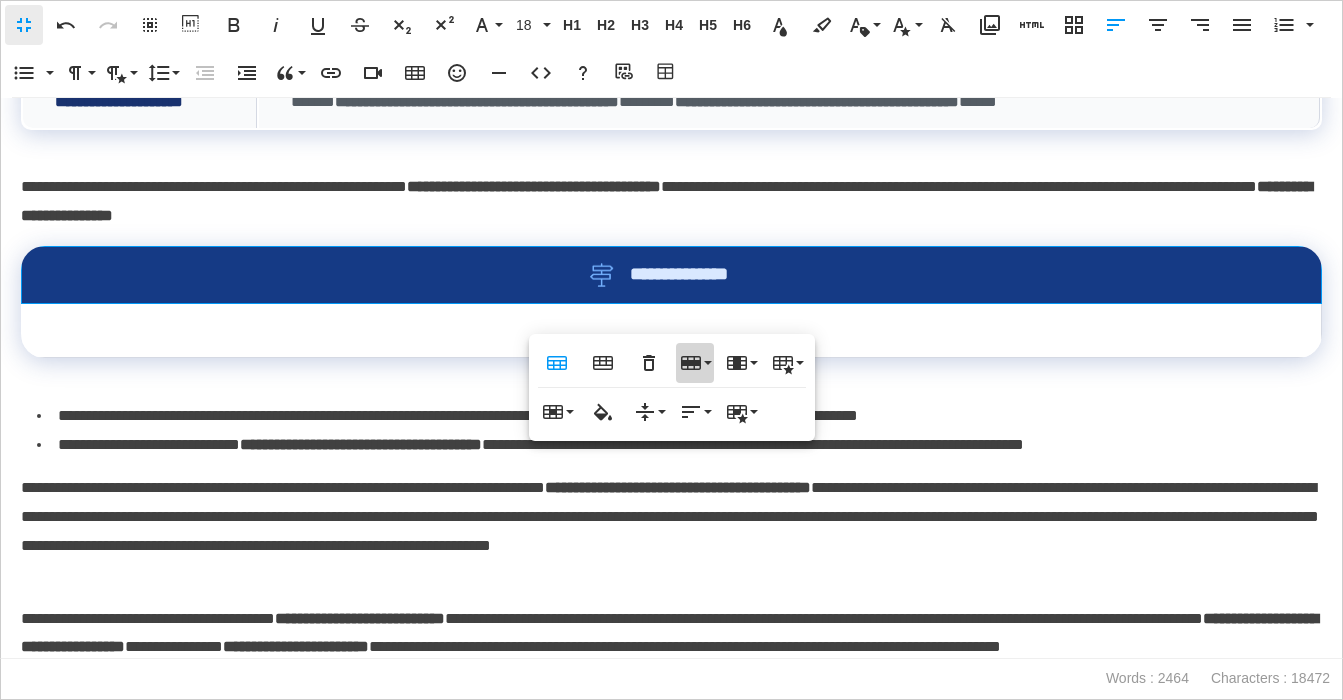 click 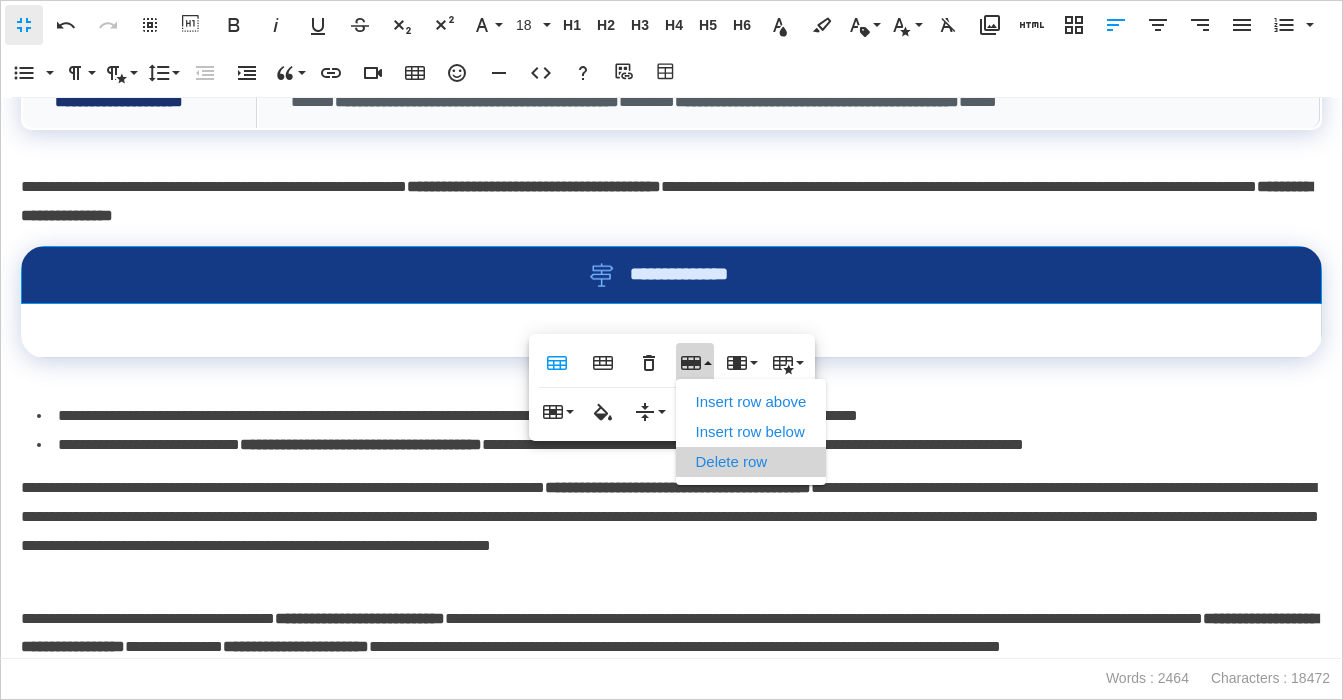 drag, startPoint x: 739, startPoint y: 455, endPoint x: 729, endPoint y: 451, distance: 10.770329 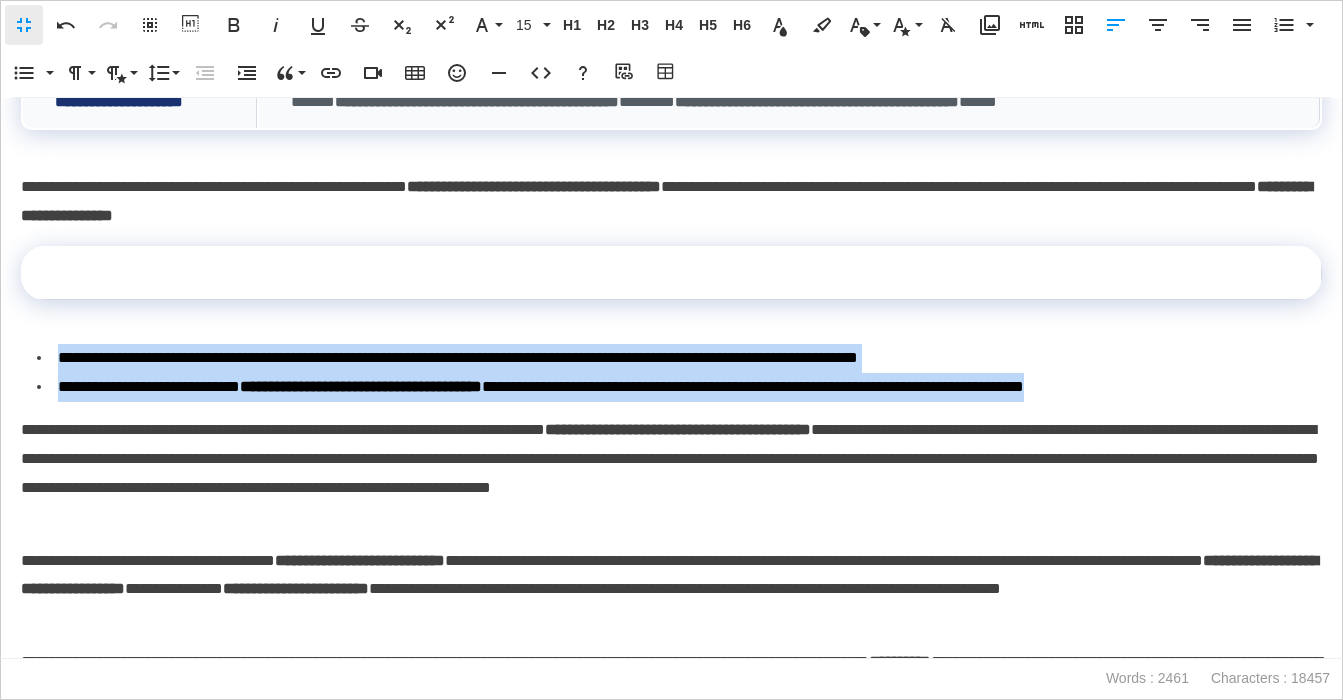 drag, startPoint x: 1304, startPoint y: 411, endPoint x: 42, endPoint y: 377, distance: 1262.4579 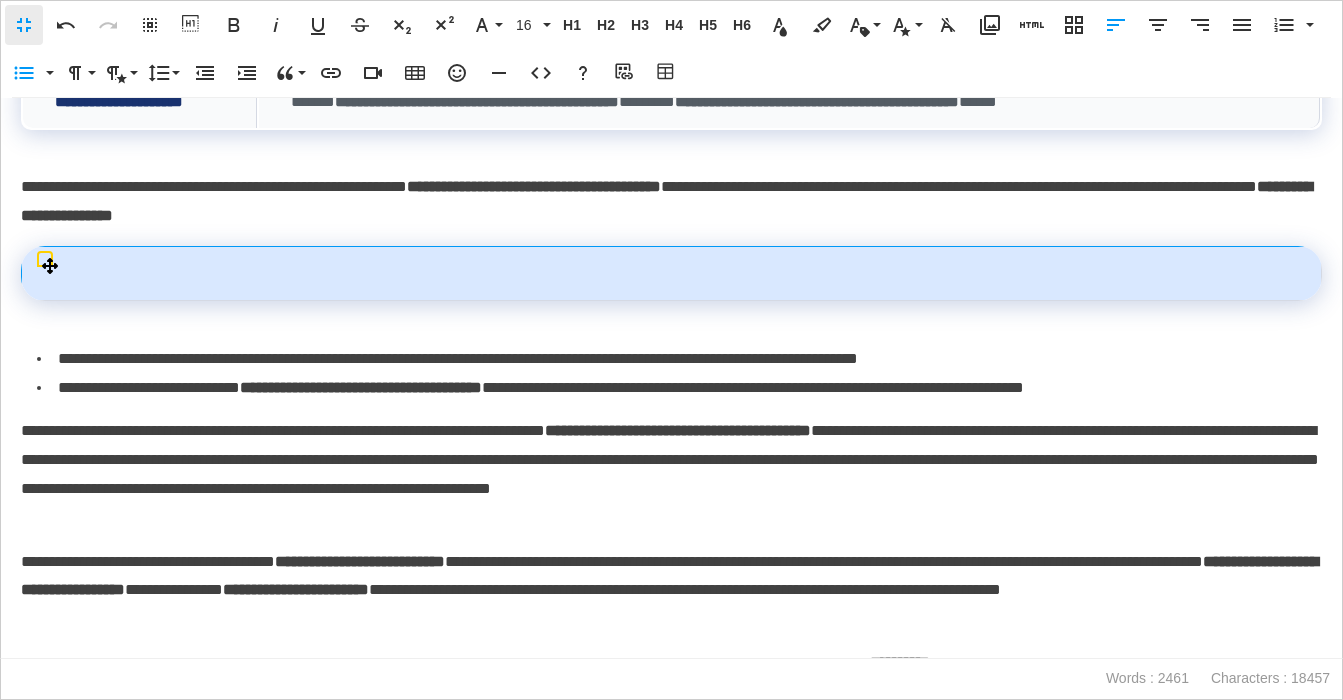click at bounding box center (672, 273) 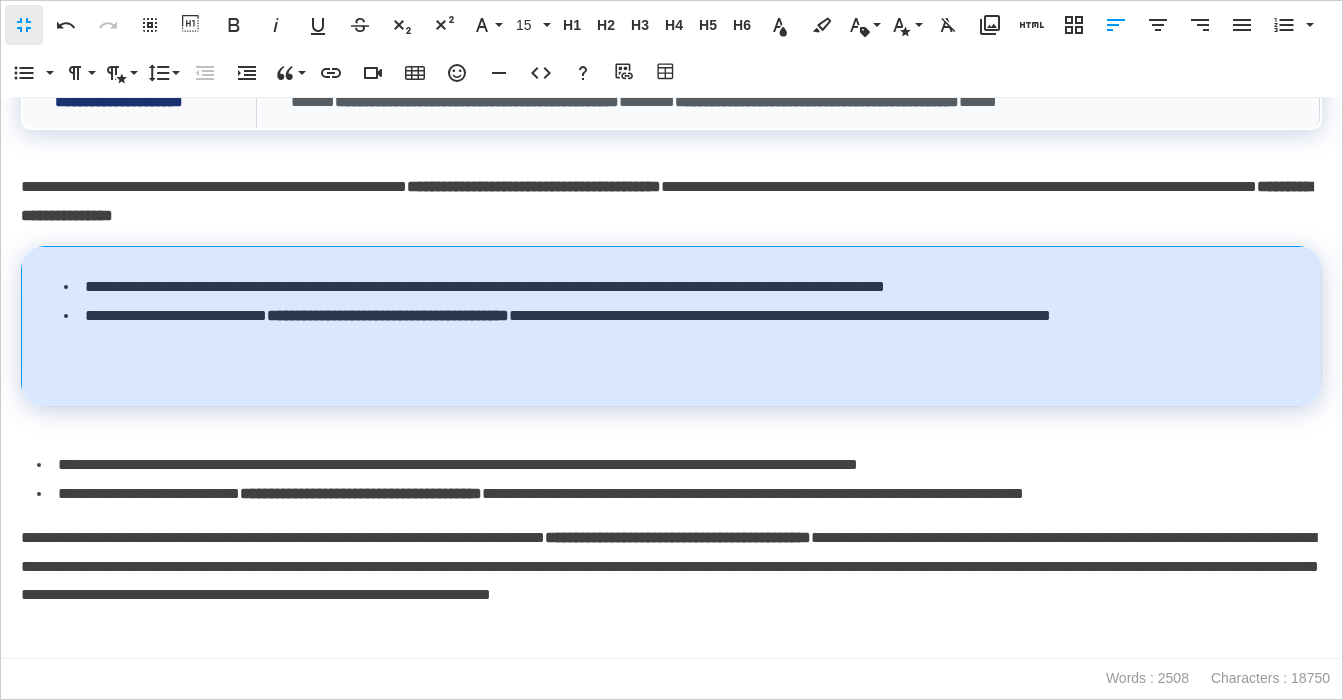 drag, startPoint x: 234, startPoint y: 426, endPoint x: 226, endPoint y: 419, distance: 10.630146 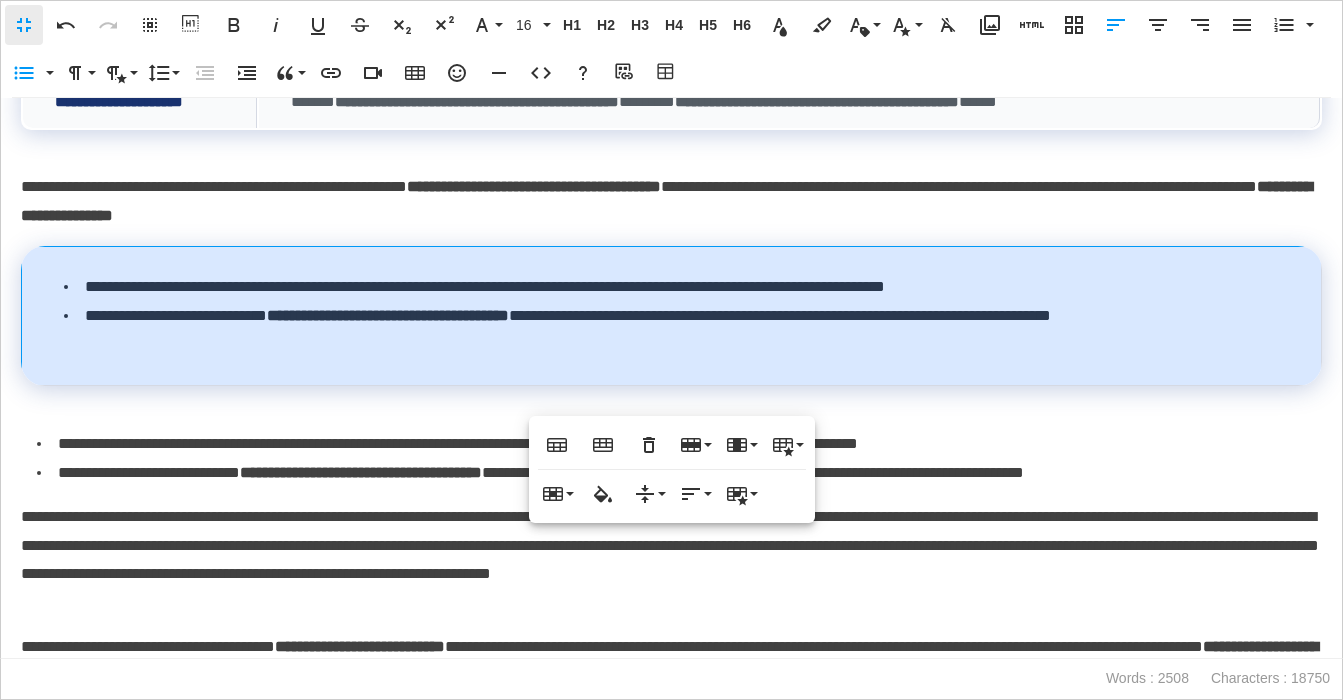 drag, startPoint x: 169, startPoint y: 499, endPoint x: 261, endPoint y: 496, distance: 92.0489 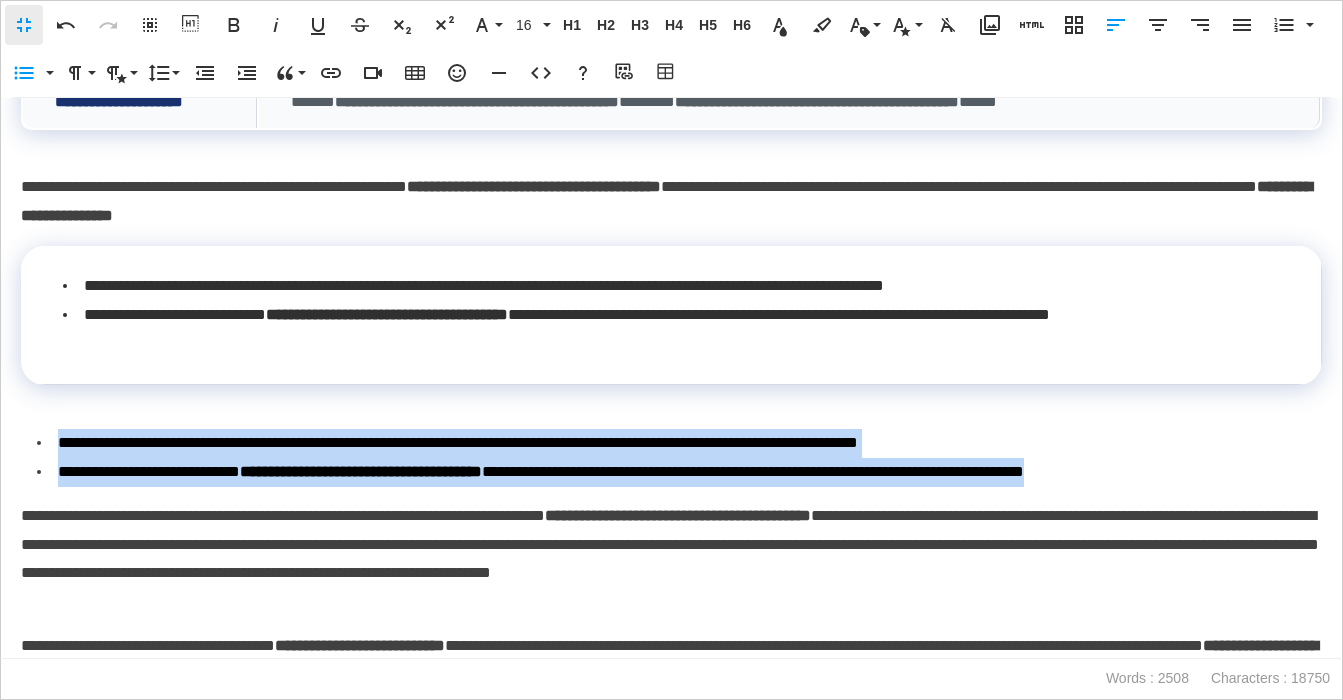 drag, startPoint x: 1282, startPoint y: 488, endPoint x: -9, endPoint y: 456, distance: 1291.3965 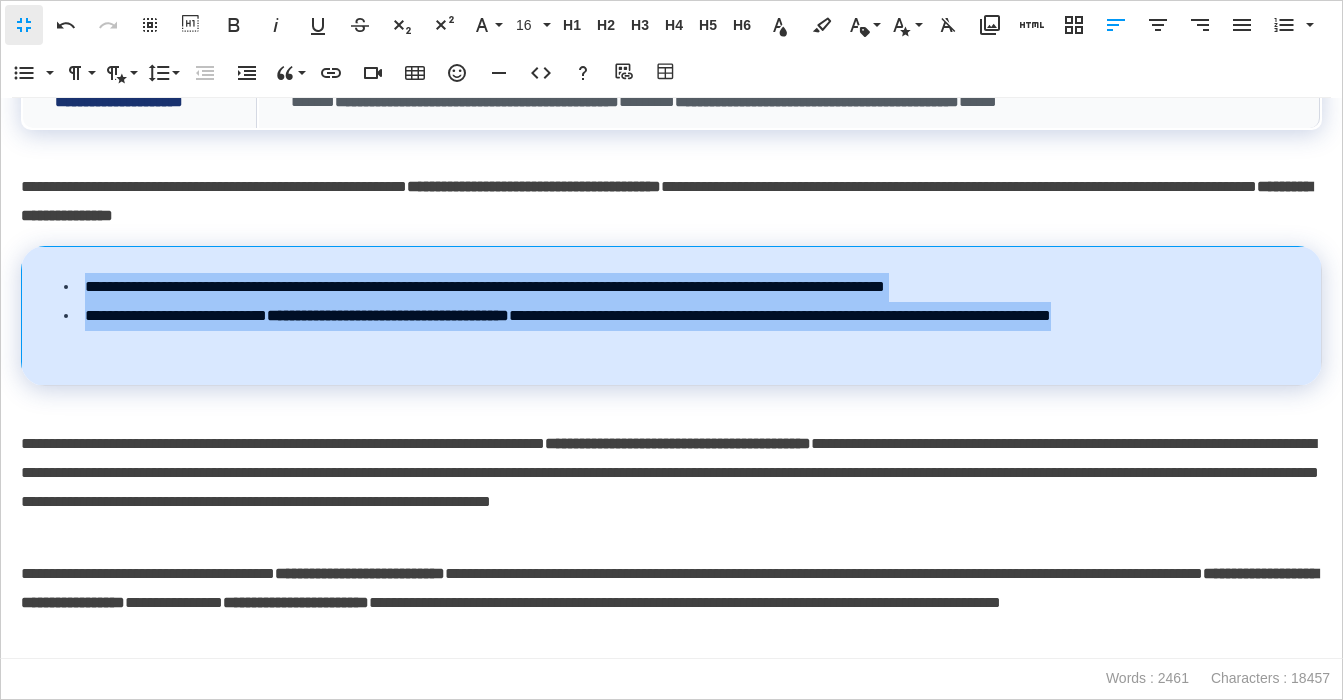 drag, startPoint x: 107, startPoint y: 376, endPoint x: 85, endPoint y: 311, distance: 68.622154 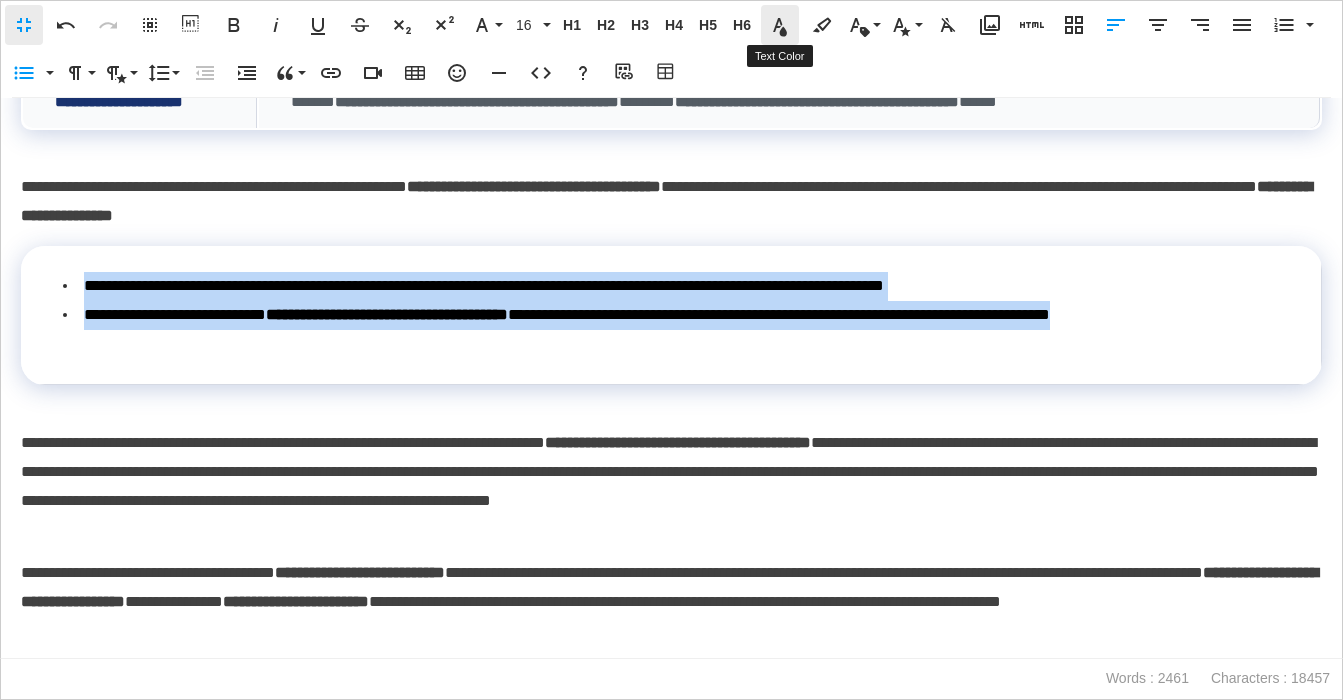 click 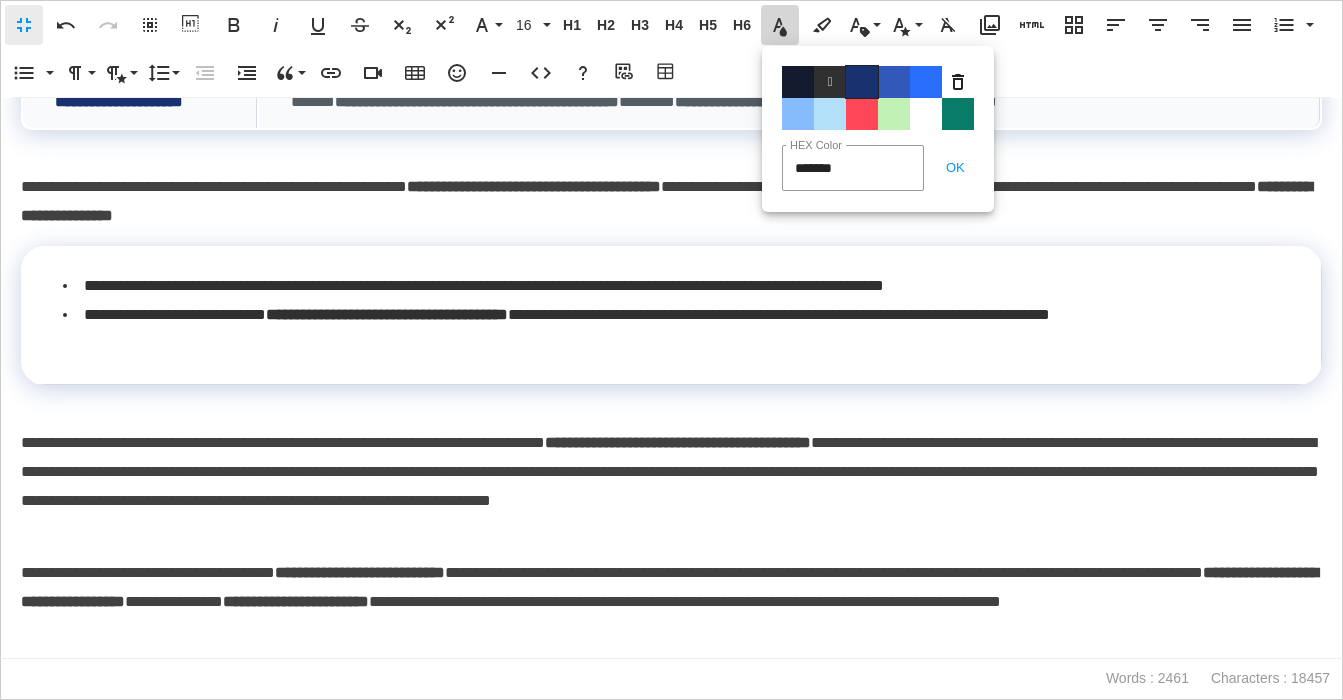 click on "Color#19326F" at bounding box center (862, 82) 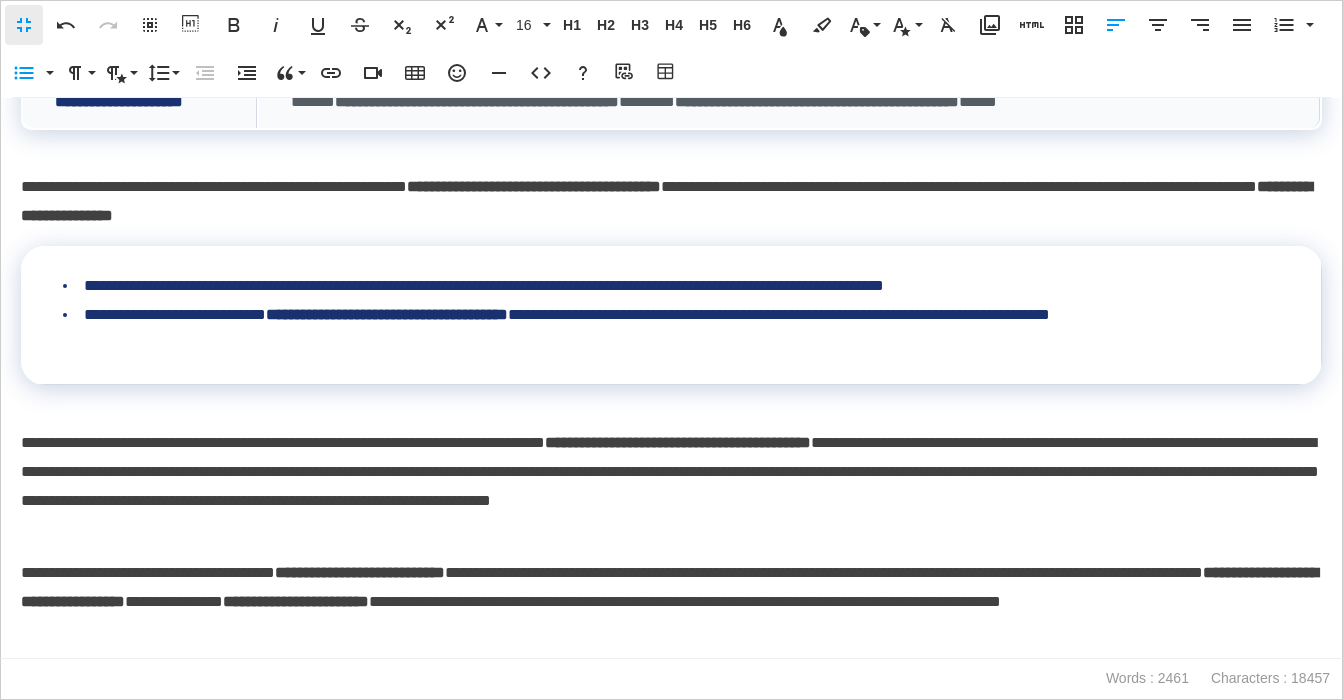 click on "**********" at bounding box center (671, 202) 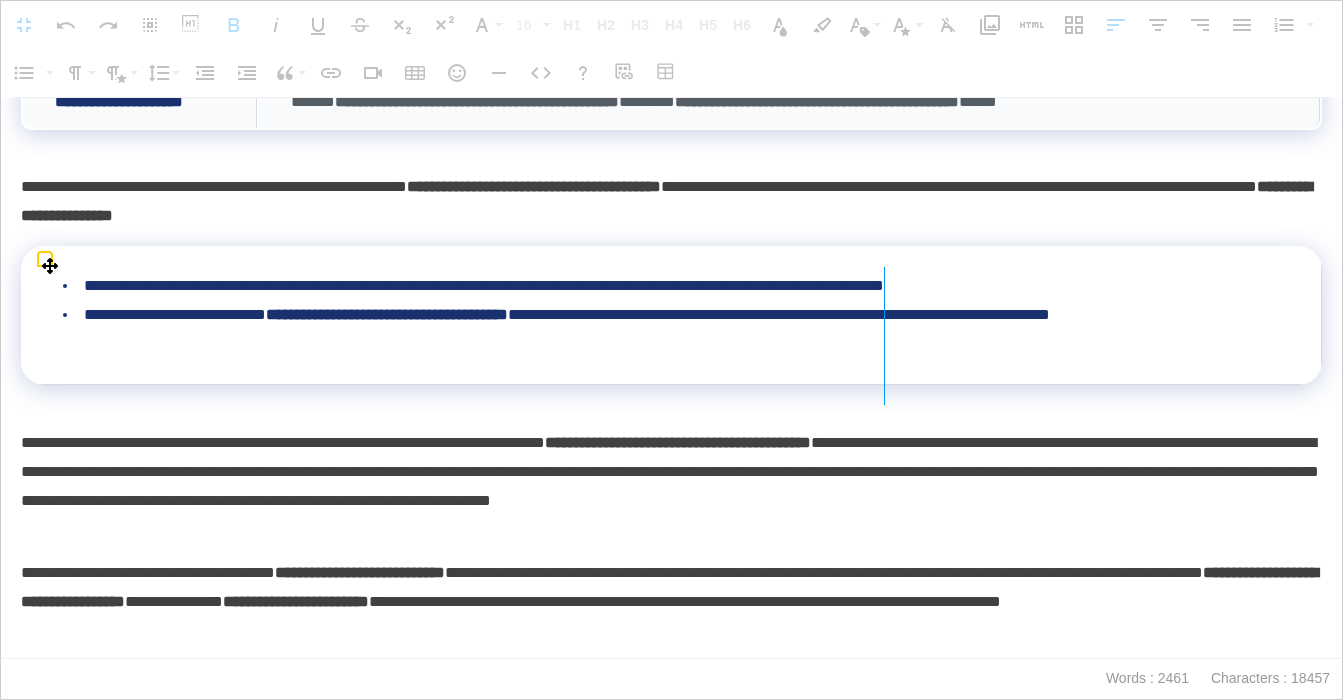 drag, startPoint x: 1320, startPoint y: 312, endPoint x: 865, endPoint y: 279, distance: 456.19513 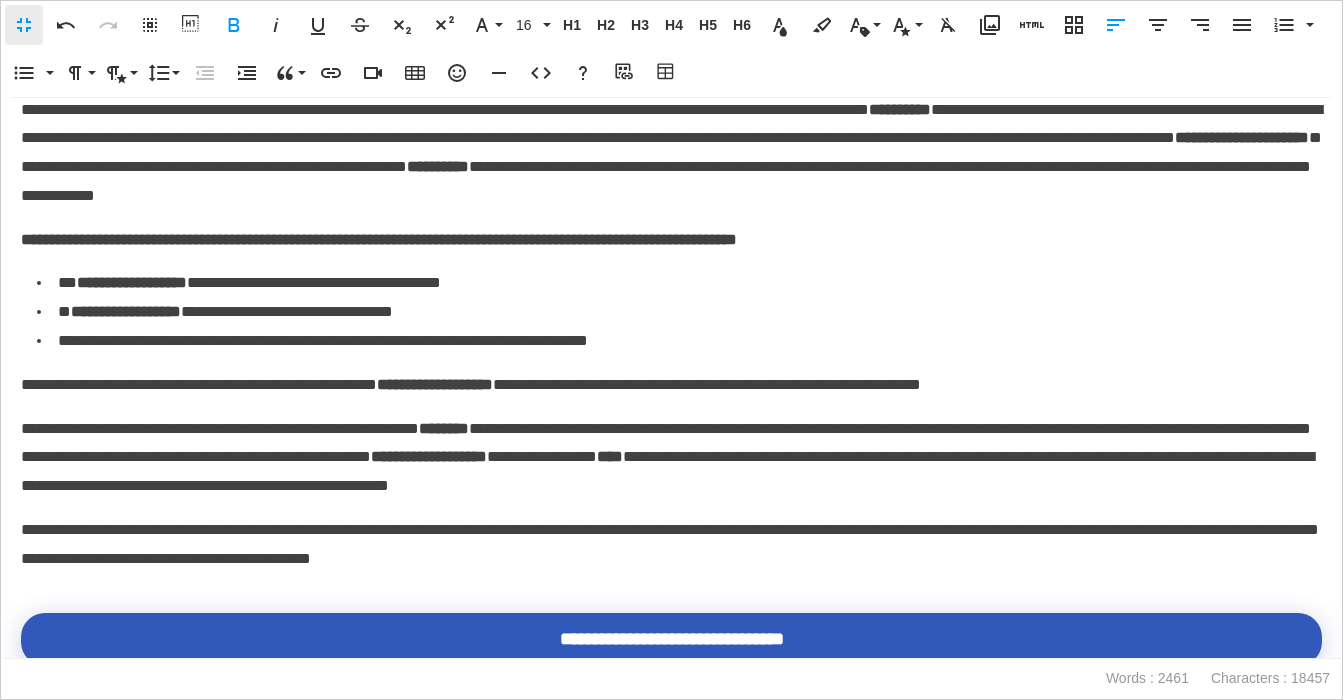 scroll, scrollTop: 2675, scrollLeft: 0, axis: vertical 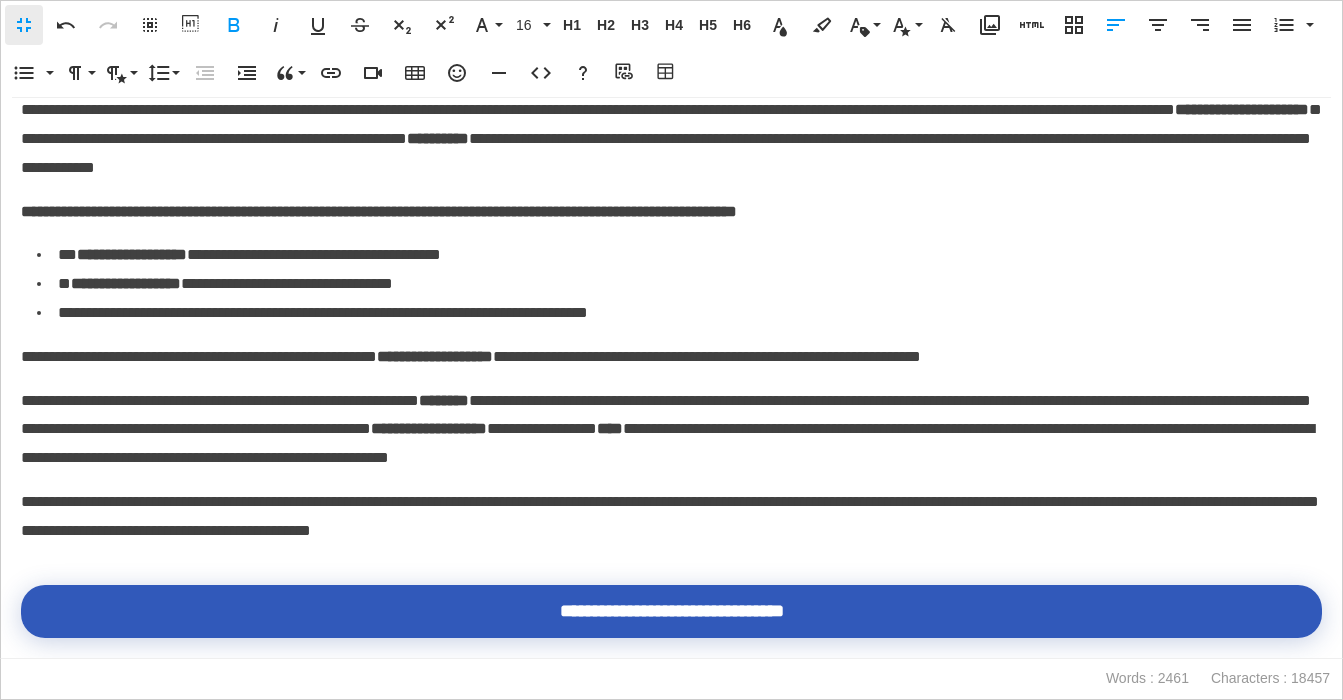 click on "**********" at bounding box center [671, 212] 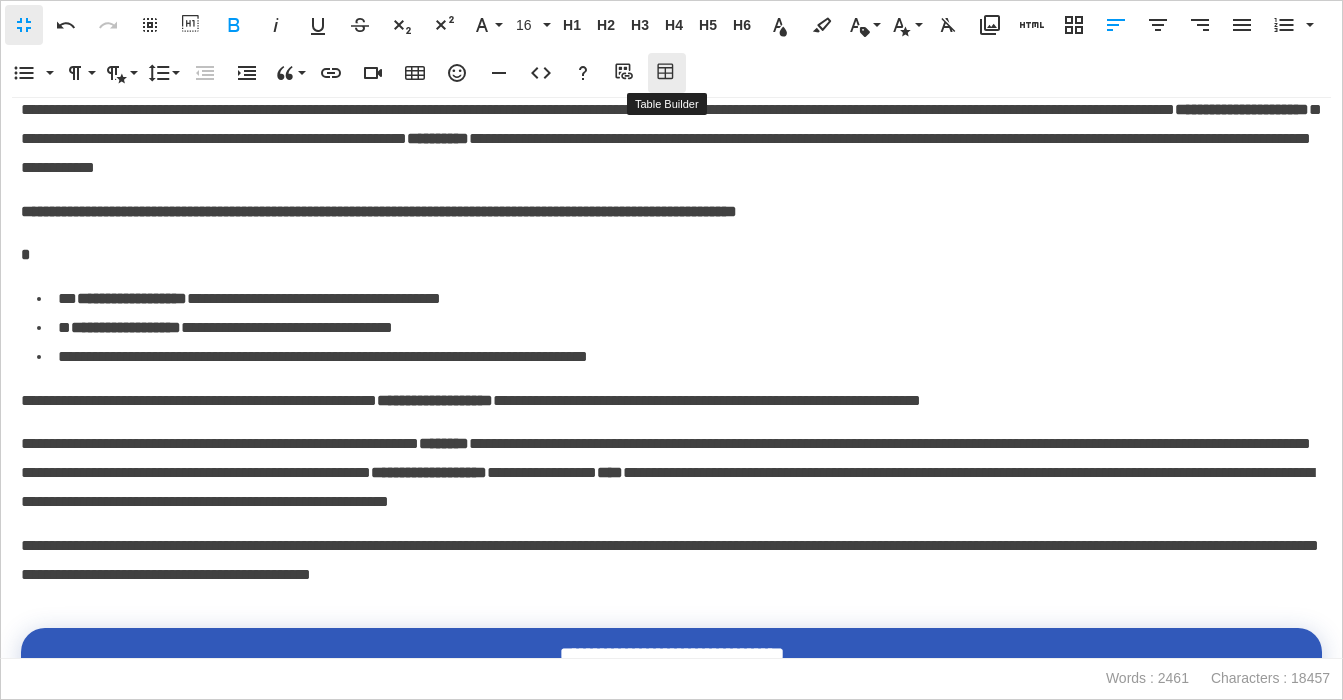 click 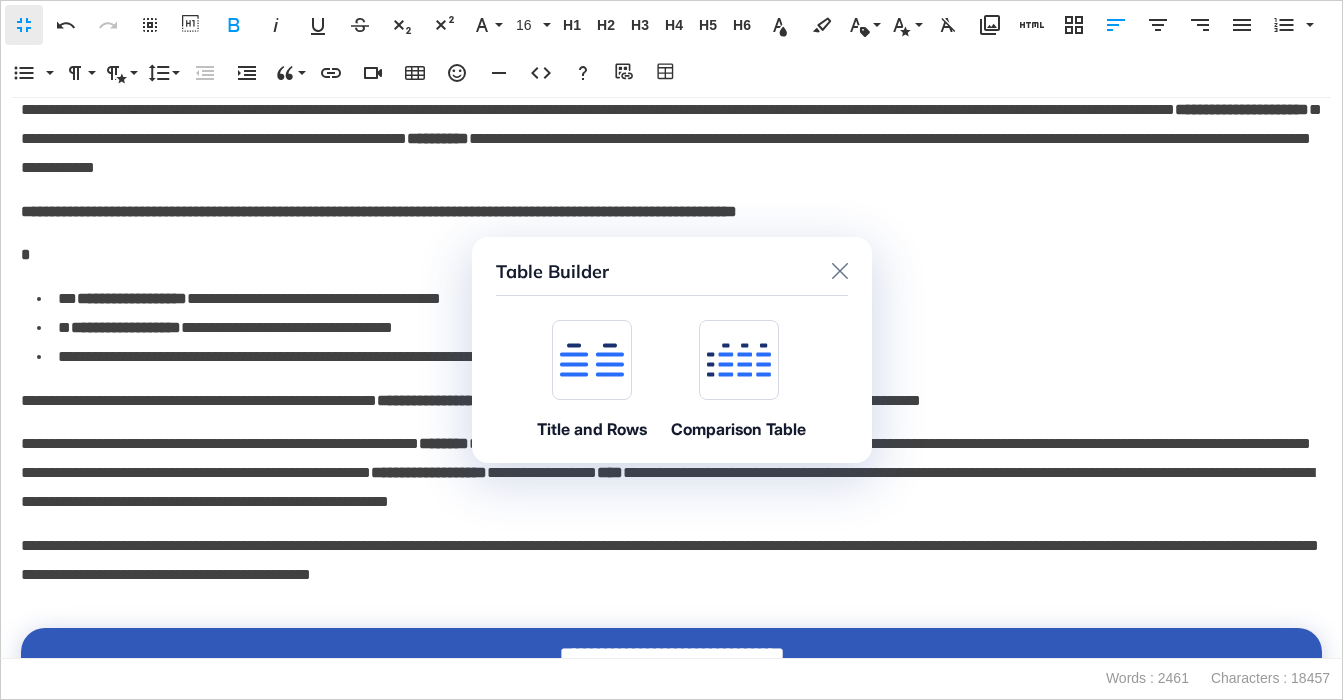 click 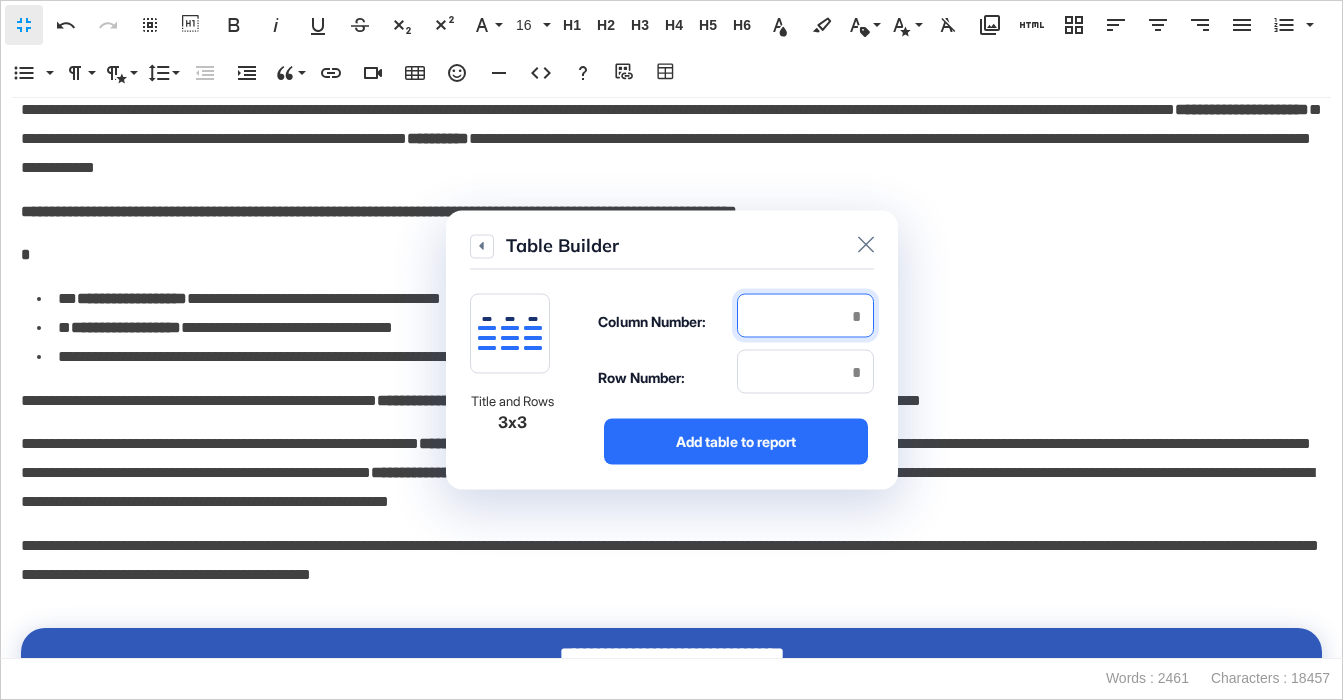 click at bounding box center [805, 316] 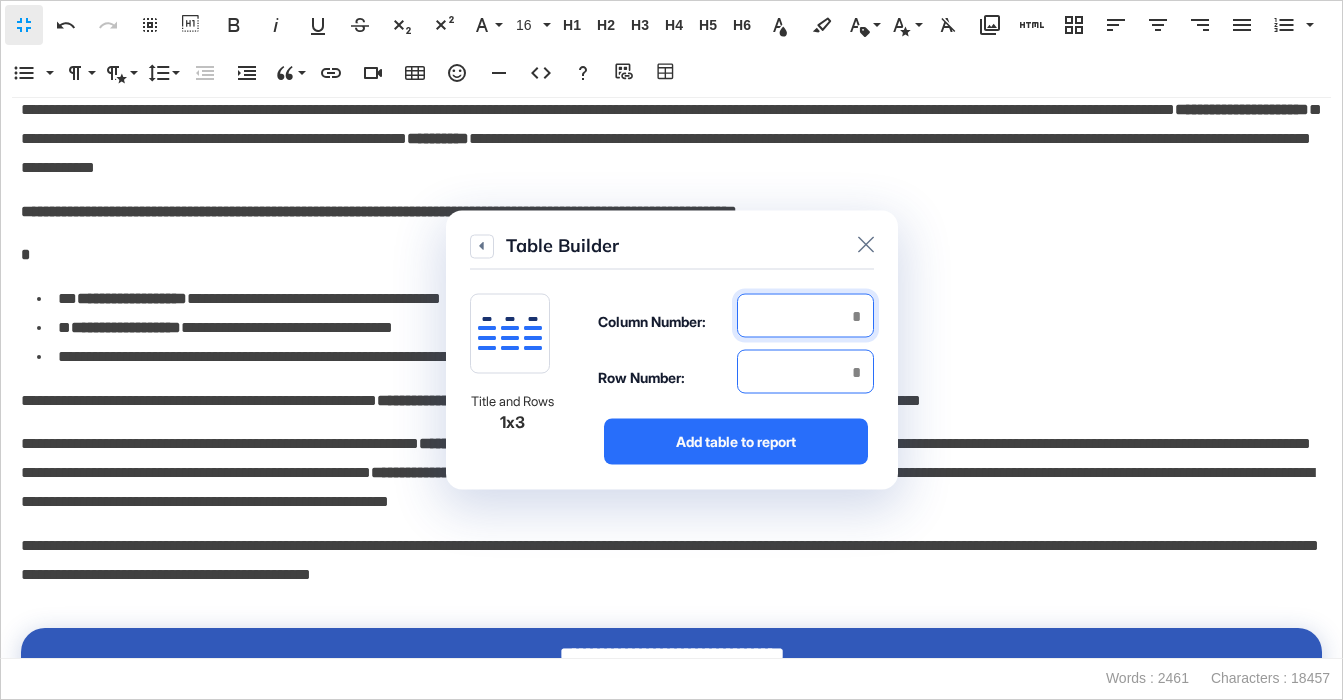 type on "*" 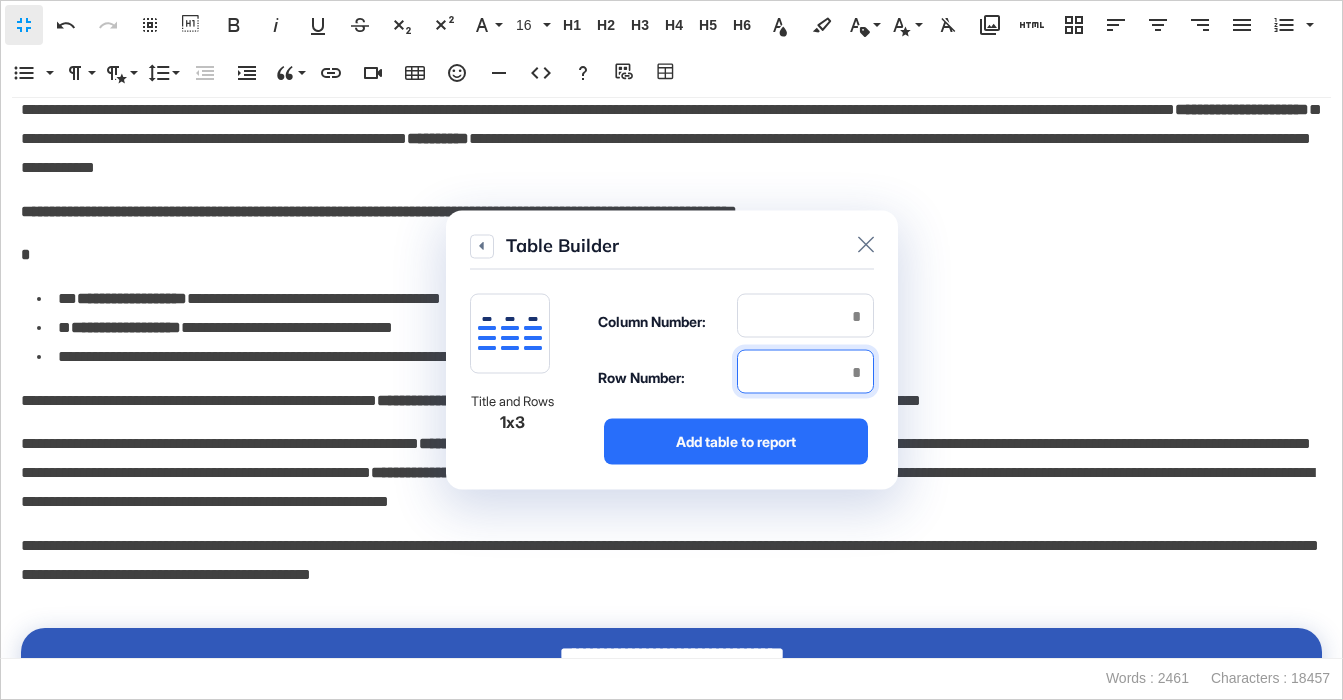 click at bounding box center [805, 372] 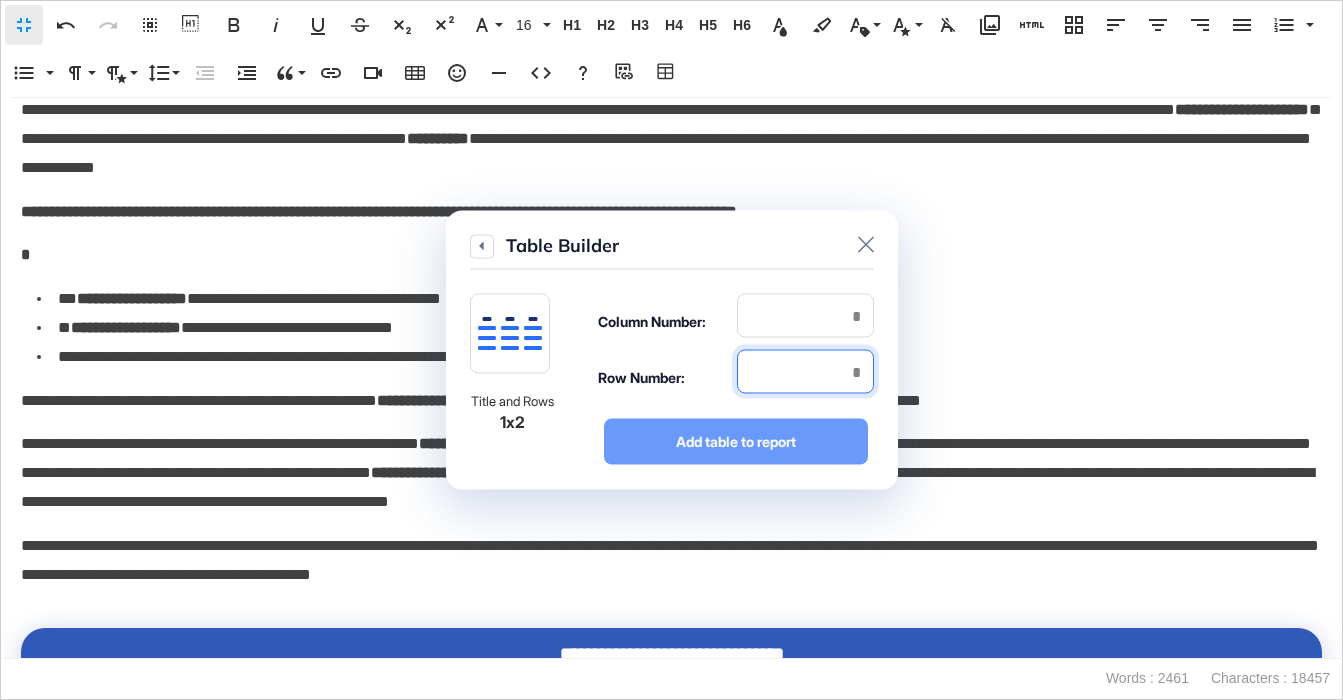 type on "*" 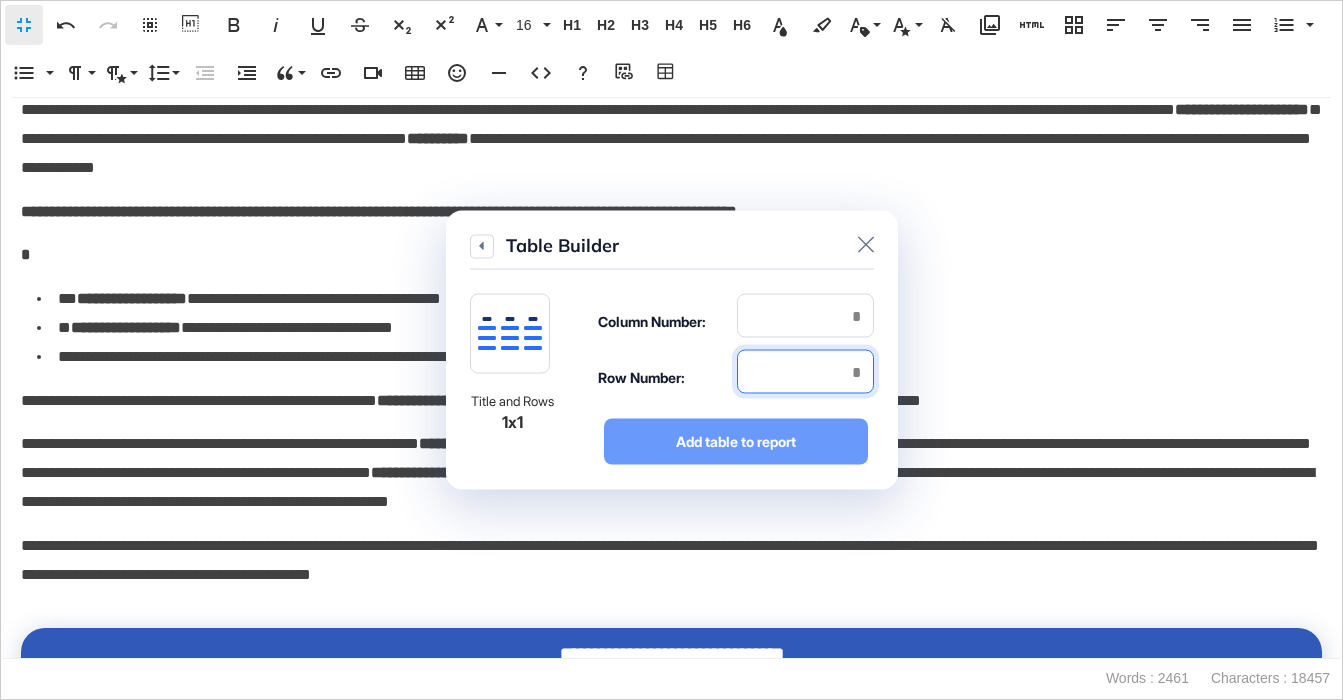type on "*" 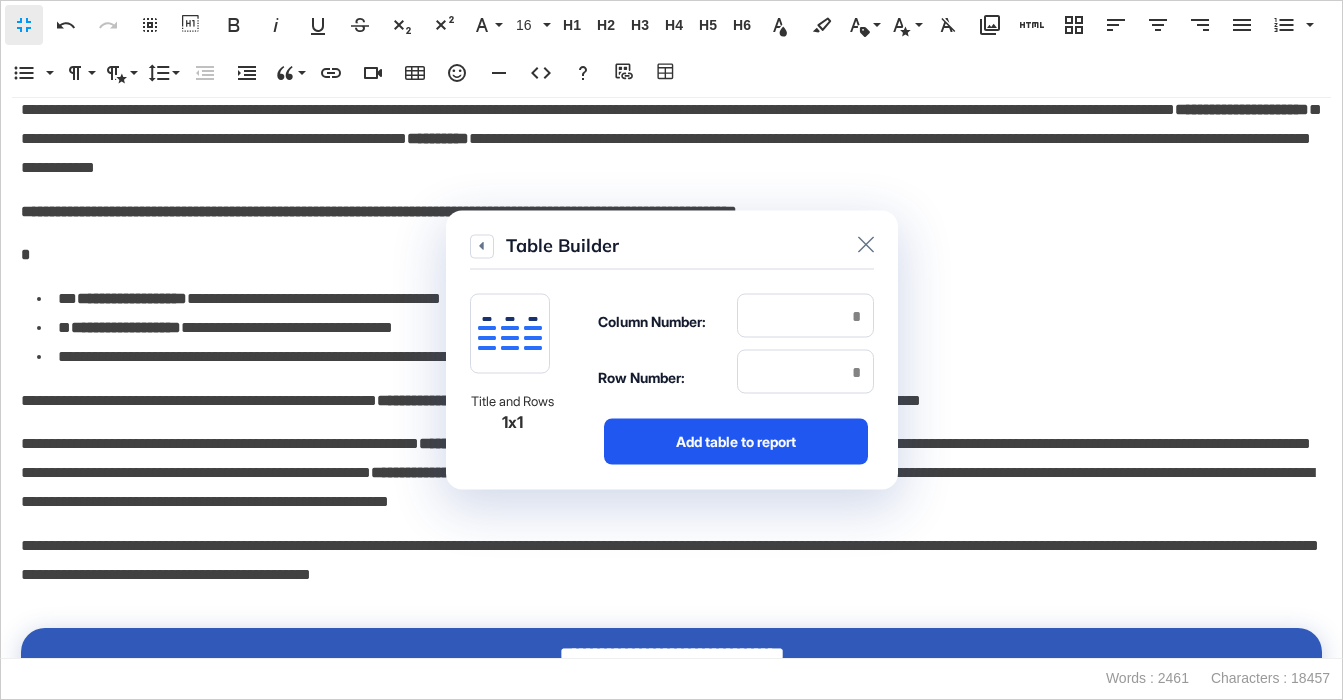click on "Add table to report" at bounding box center [736, 442] 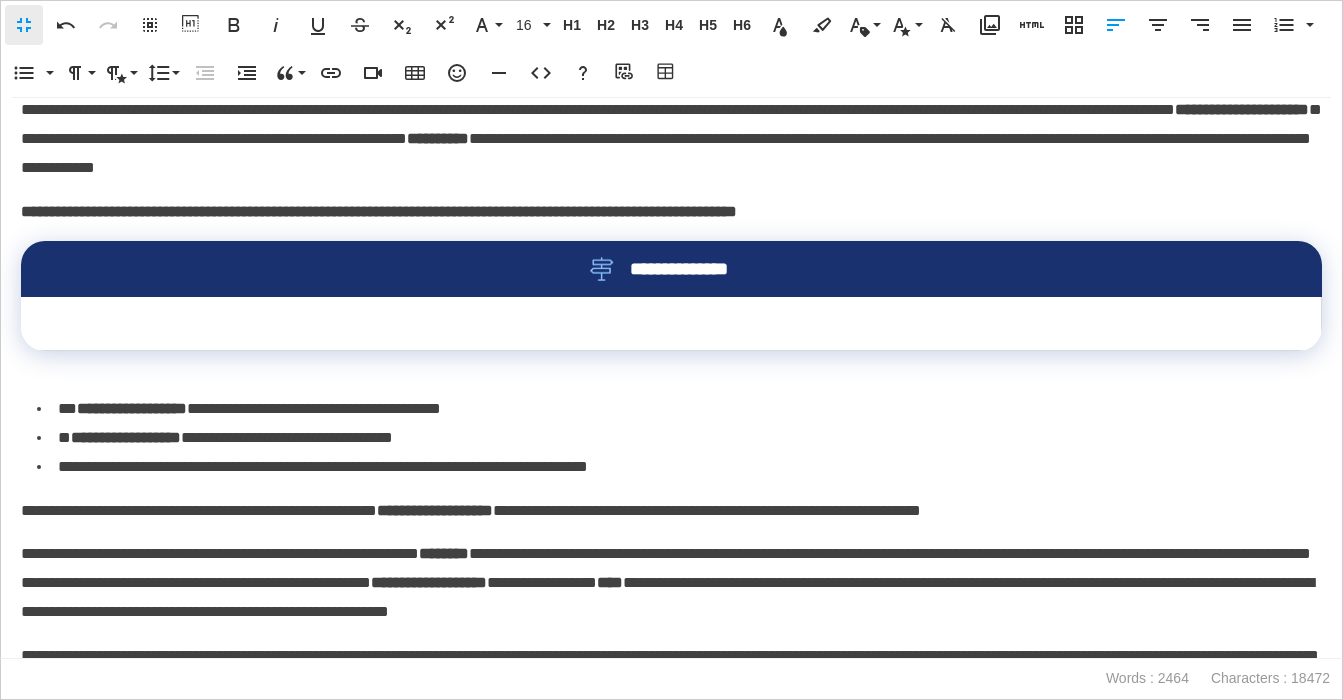 click on "**********" at bounding box center (671, 269) 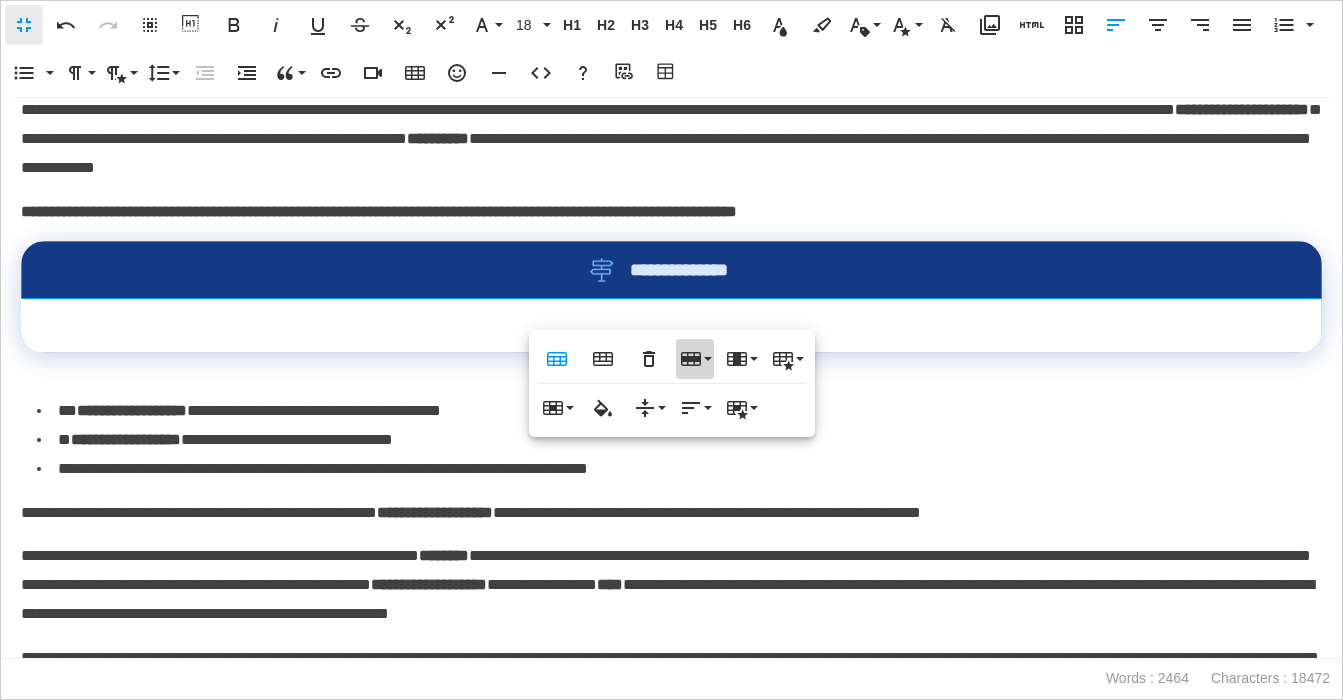 click on "Row" at bounding box center (695, 359) 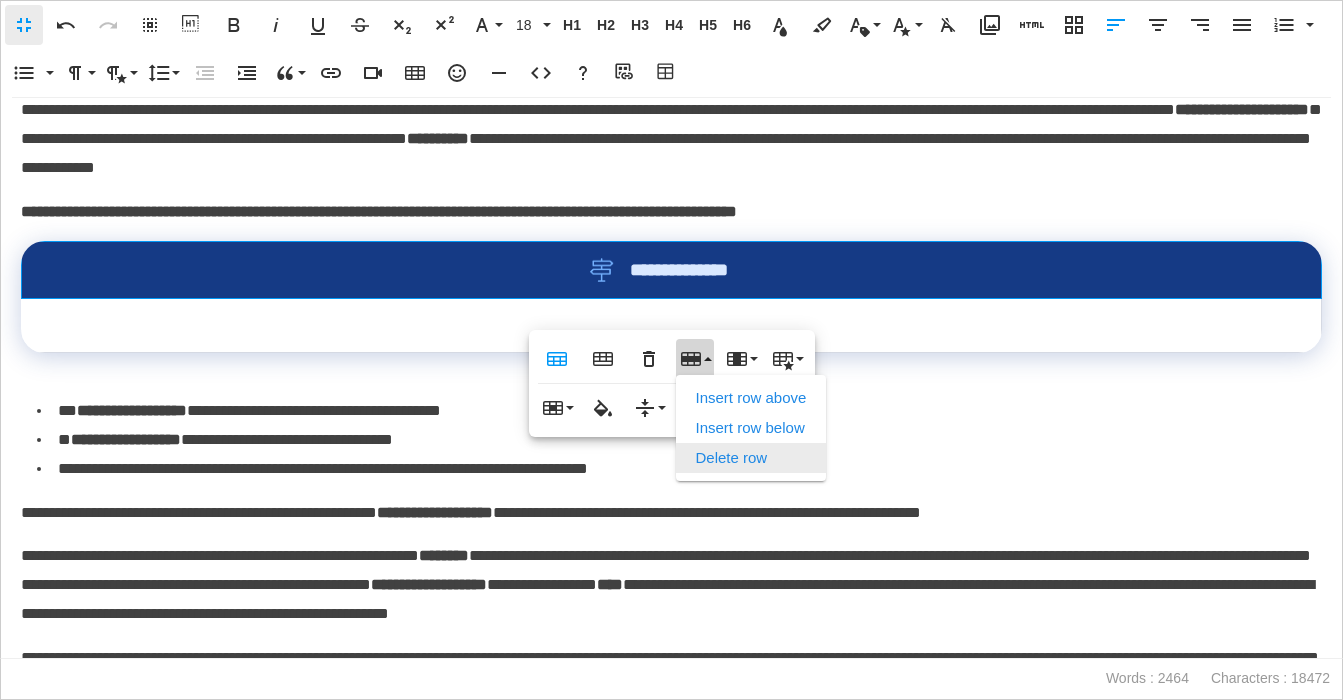 click on "Delete row" at bounding box center (751, 458) 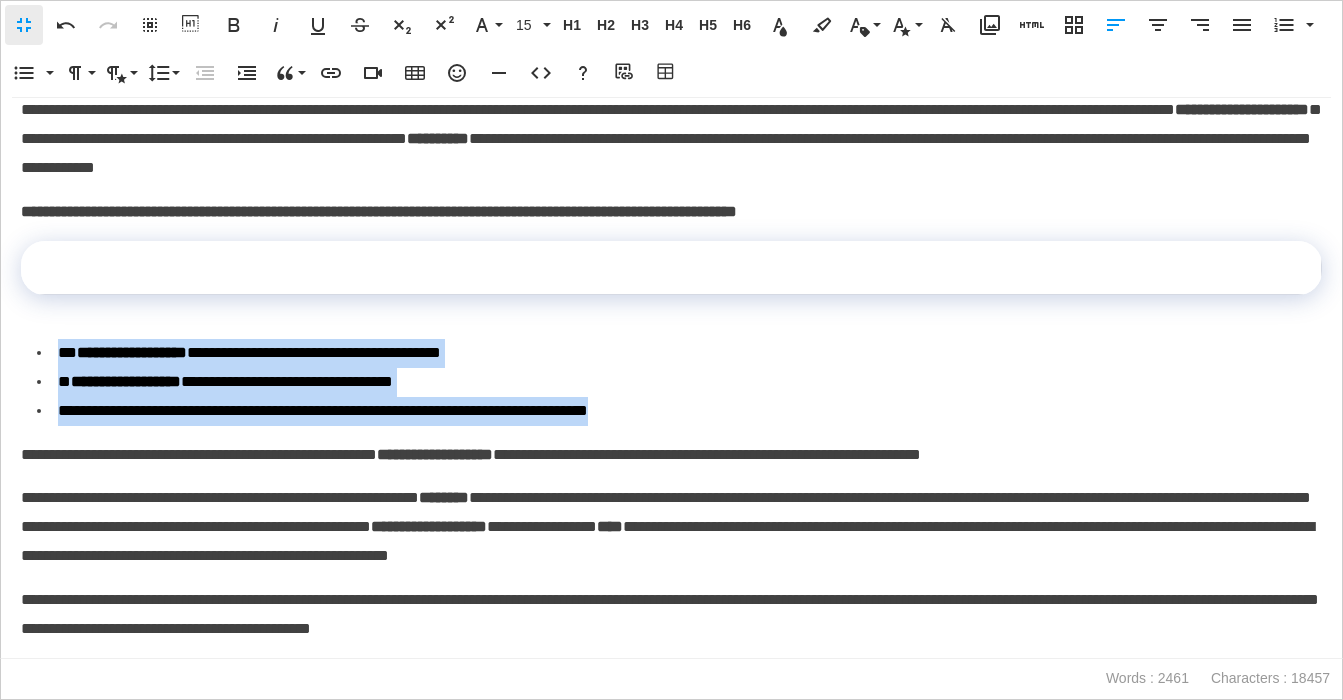 drag, startPoint x: 722, startPoint y: 435, endPoint x: 54, endPoint y: 372, distance: 670.96423 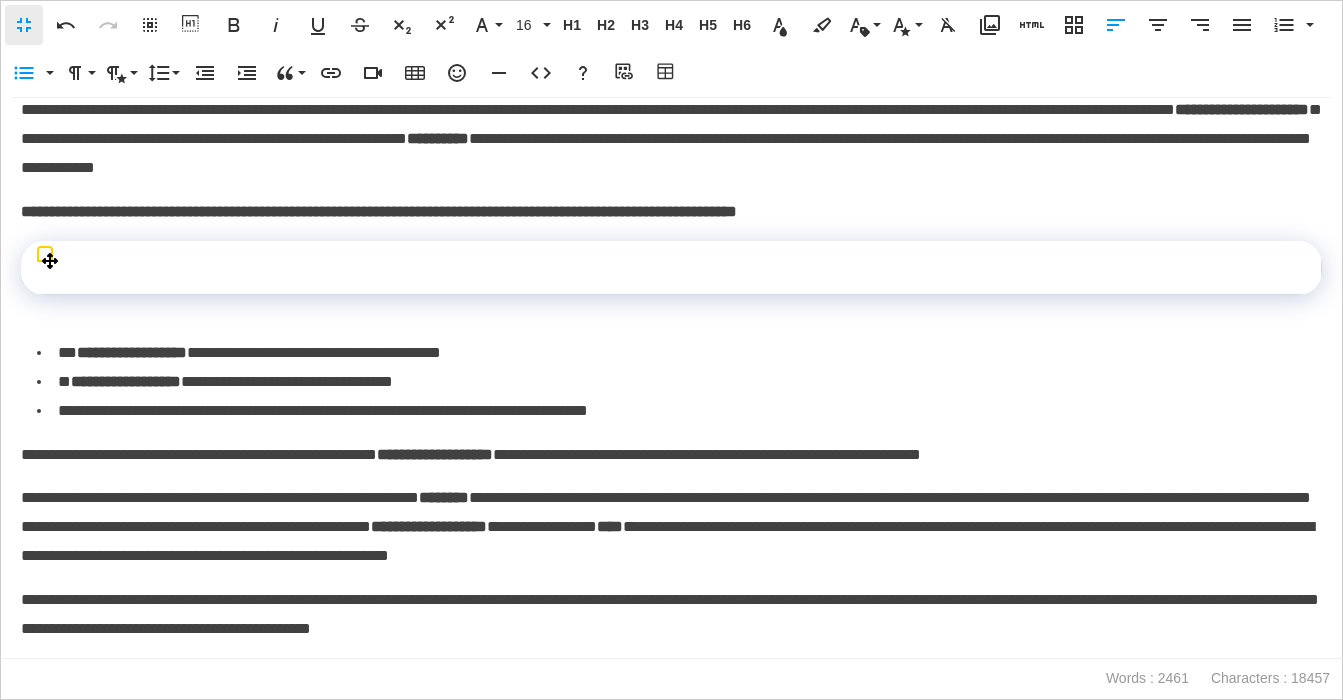click at bounding box center [671, 268] 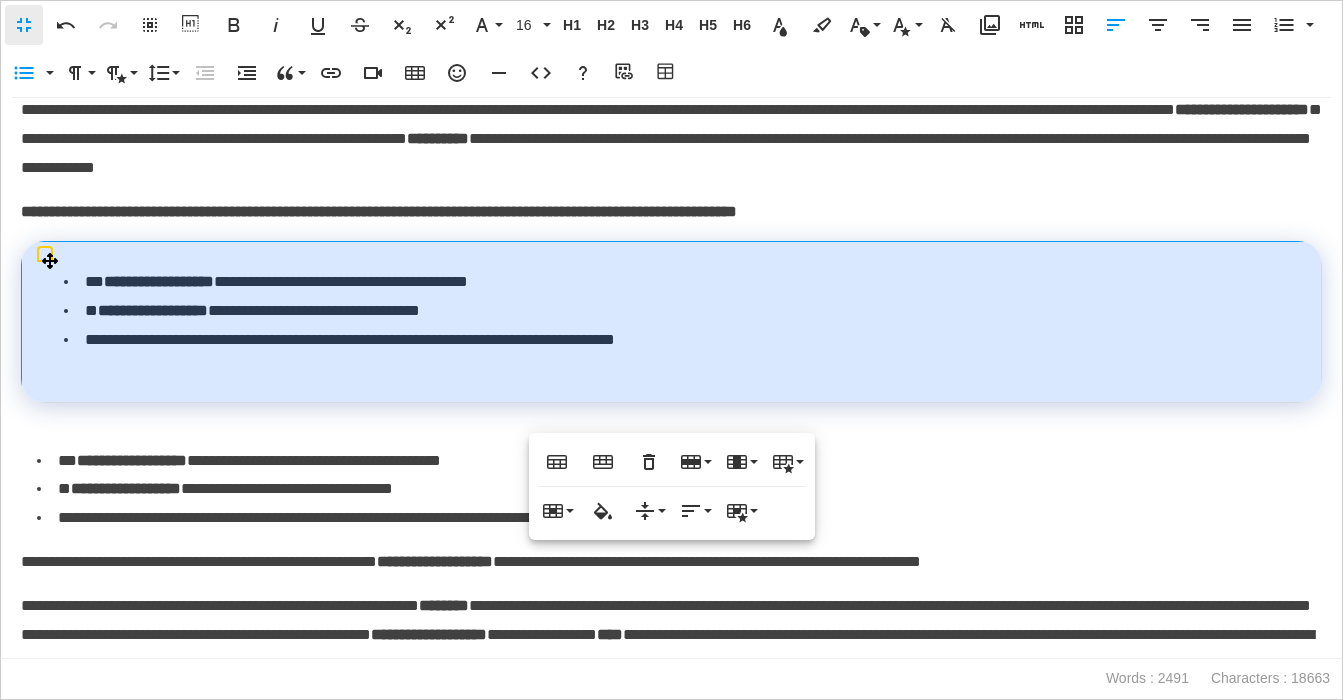 click on "**********" at bounding box center [672, 322] 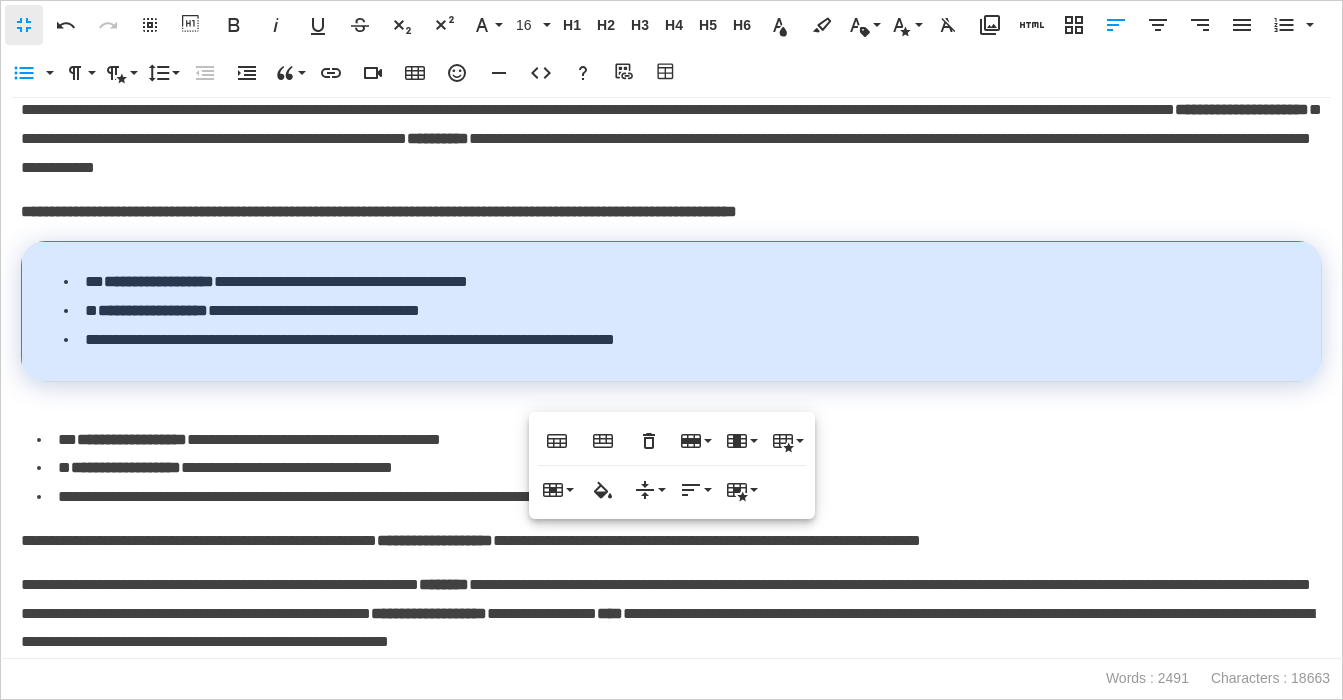 click on "**********" at bounding box center [679, 469] 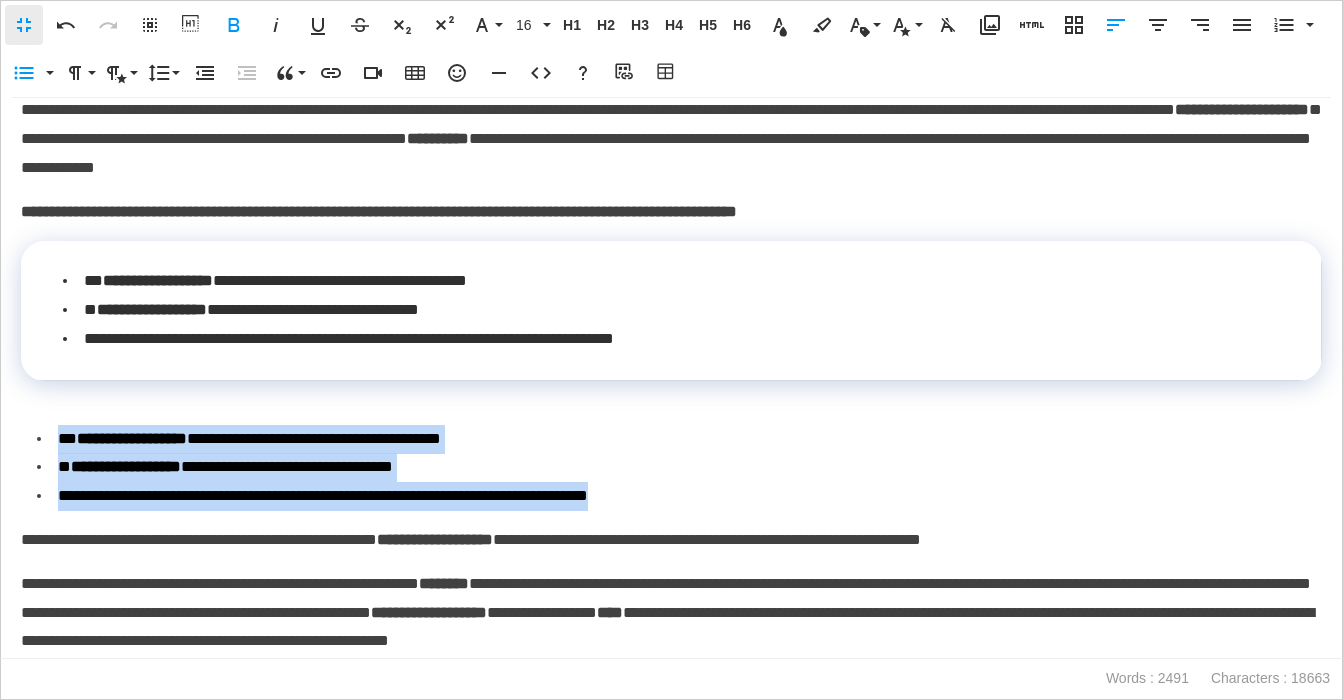 drag, startPoint x: 542, startPoint y: 507, endPoint x: 36, endPoint y: 461, distance: 508.0866 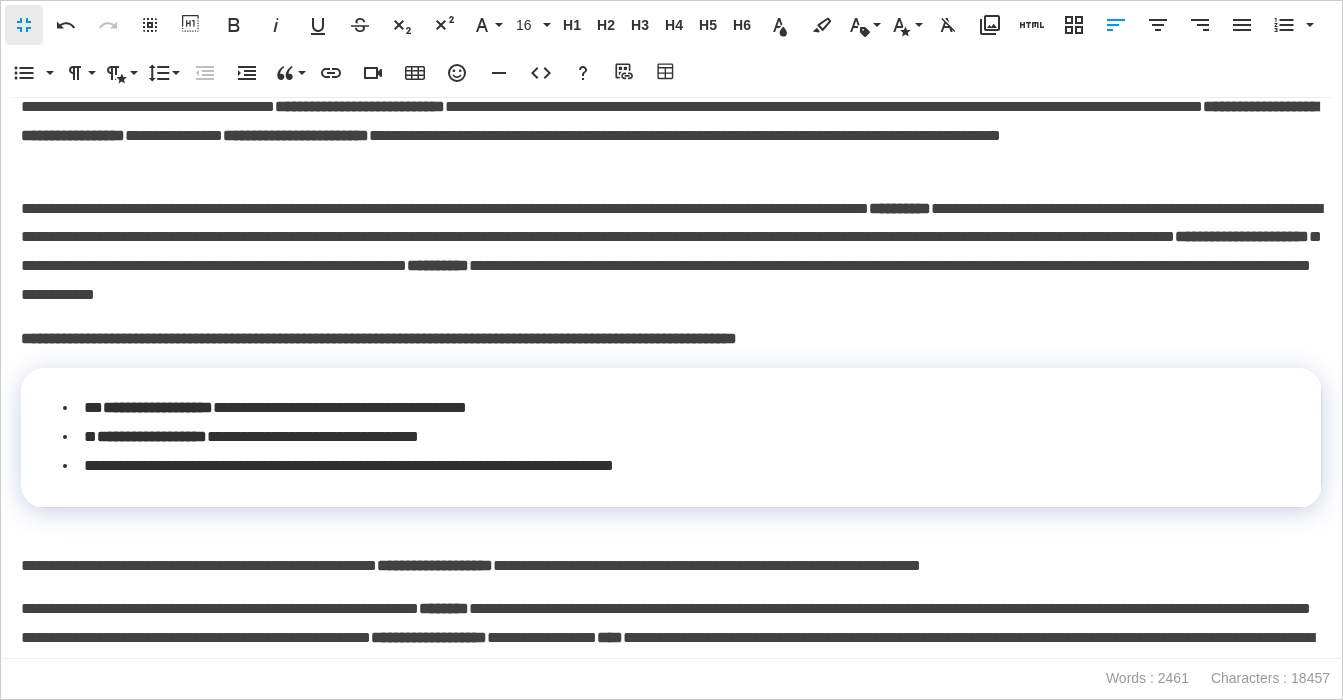 scroll, scrollTop: 2550, scrollLeft: 0, axis: vertical 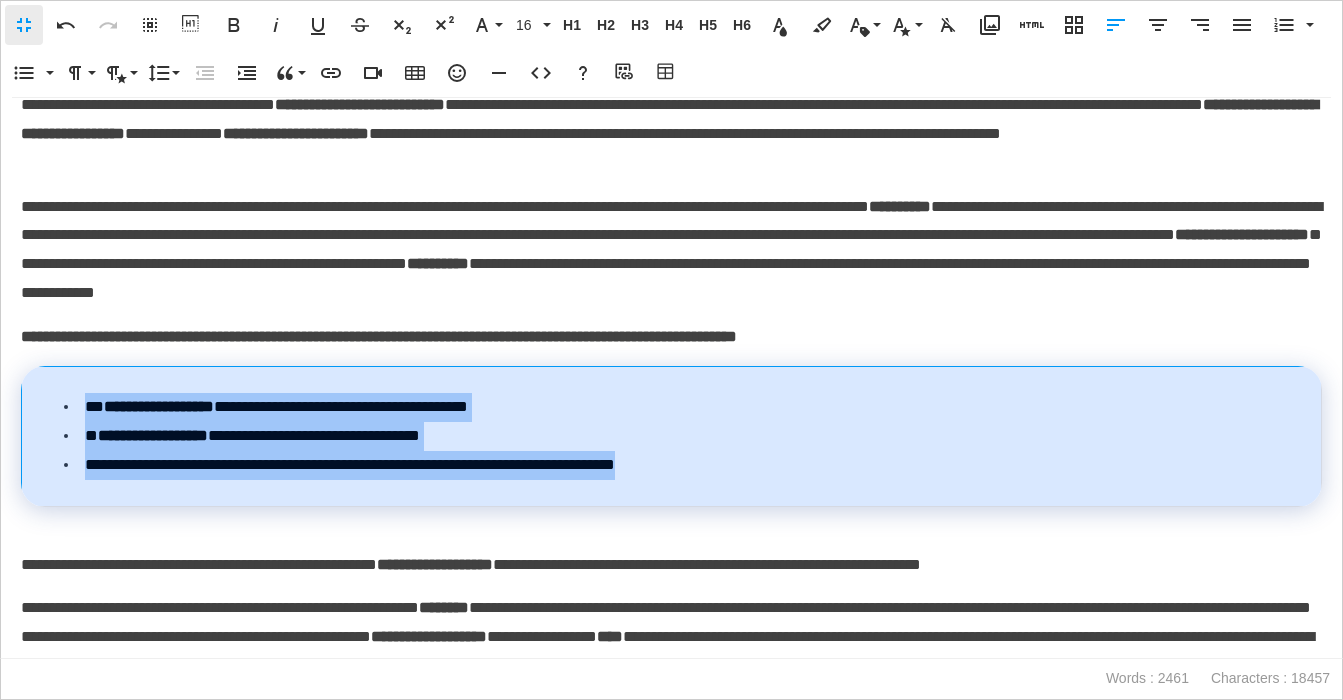 drag, startPoint x: 759, startPoint y: 484, endPoint x: 39, endPoint y: 434, distance: 721.734 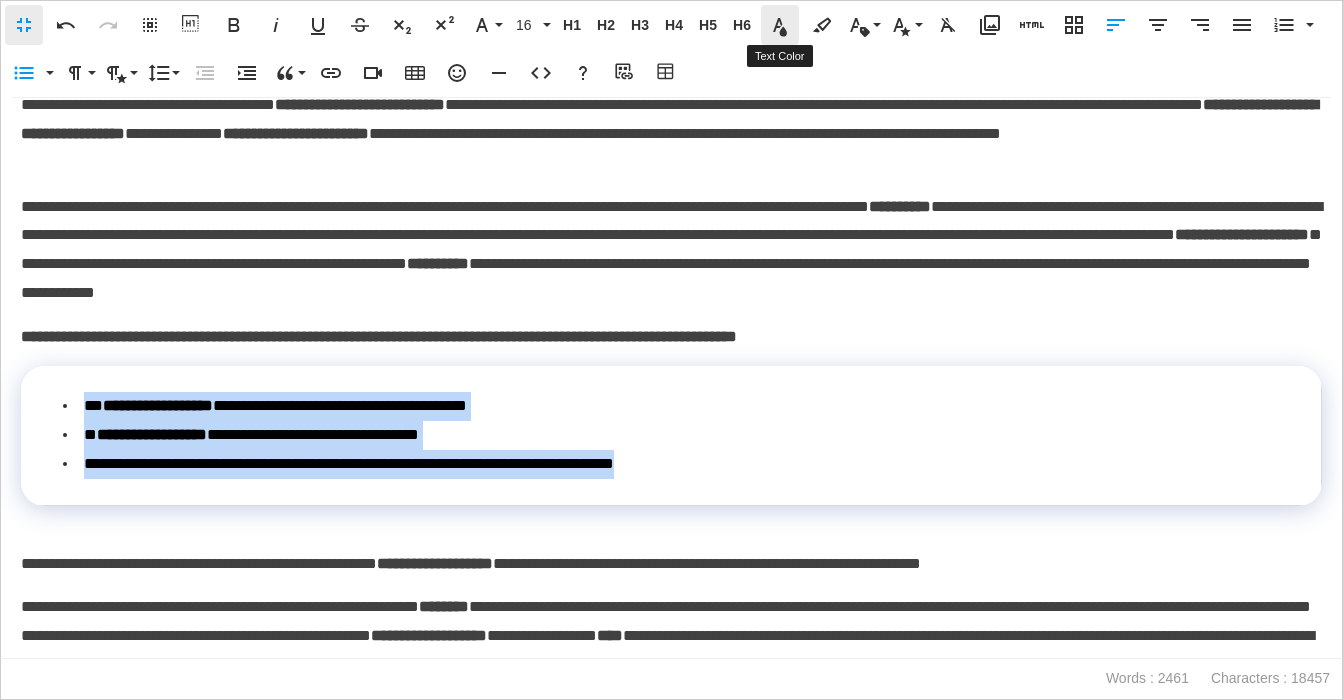 click 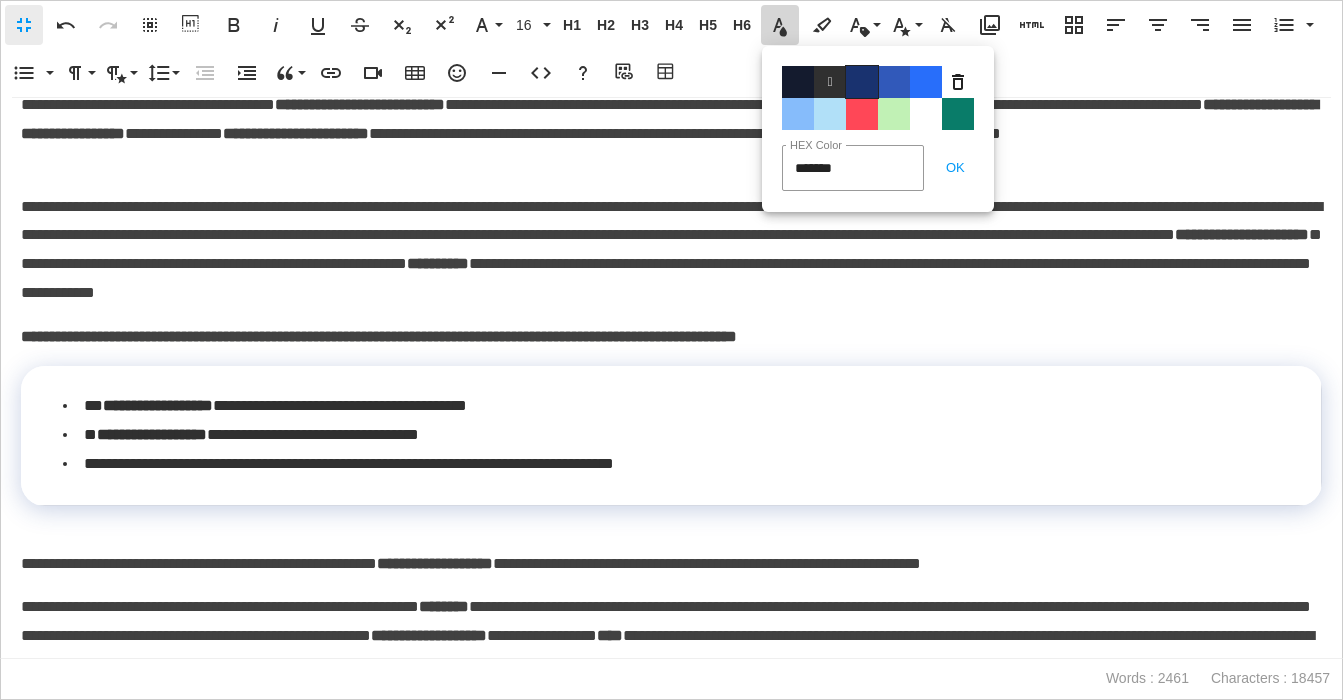click on "Color#19326F" at bounding box center [862, 82] 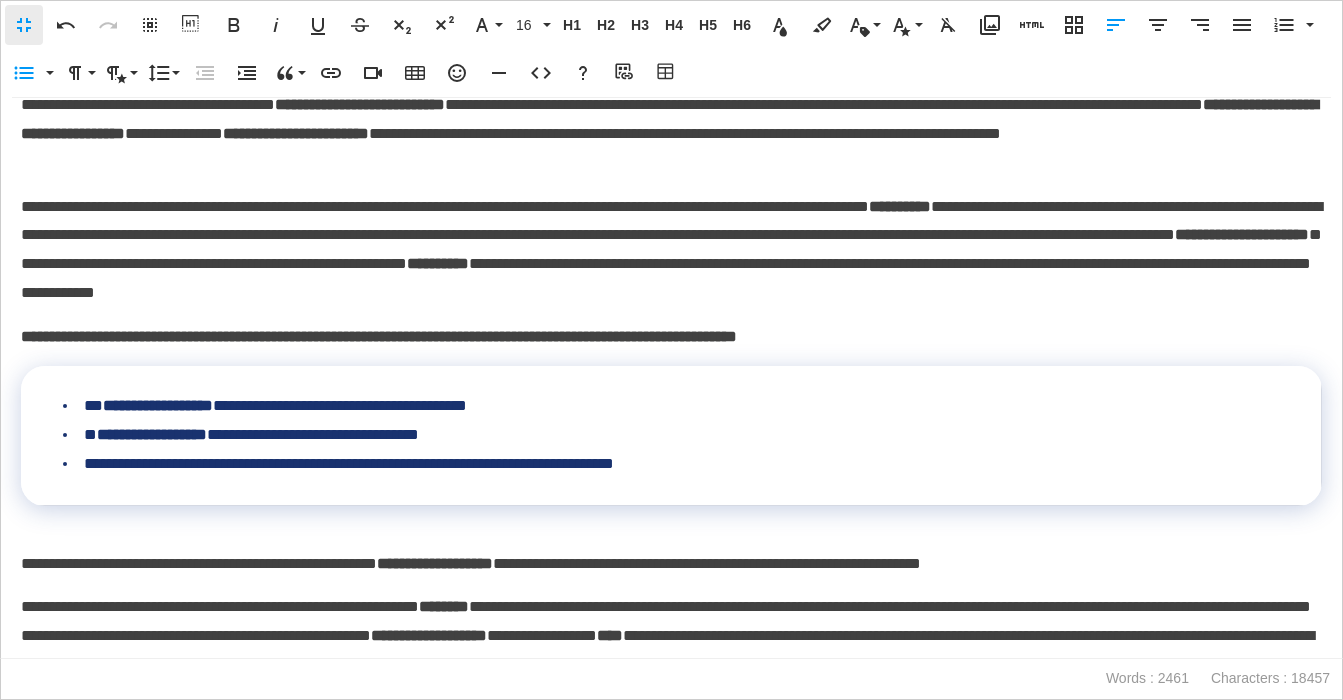click on "**********" at bounding box center (671, 250) 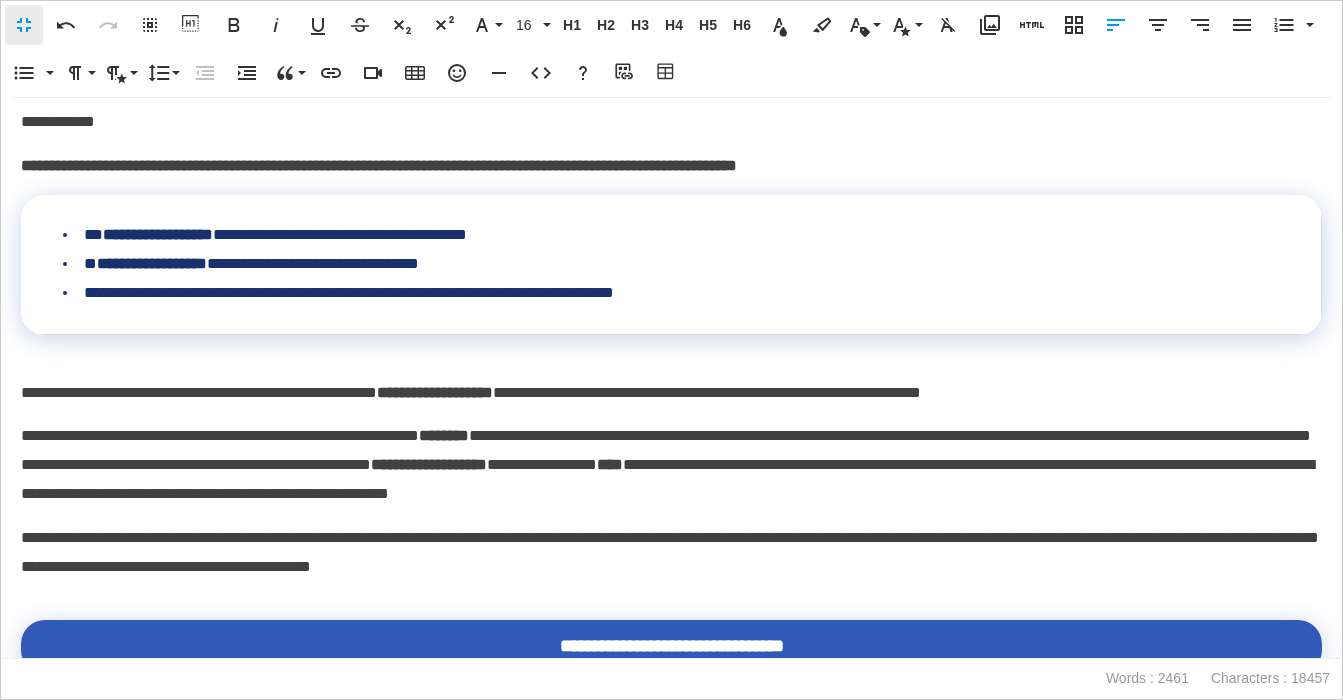 scroll, scrollTop: 2715, scrollLeft: 0, axis: vertical 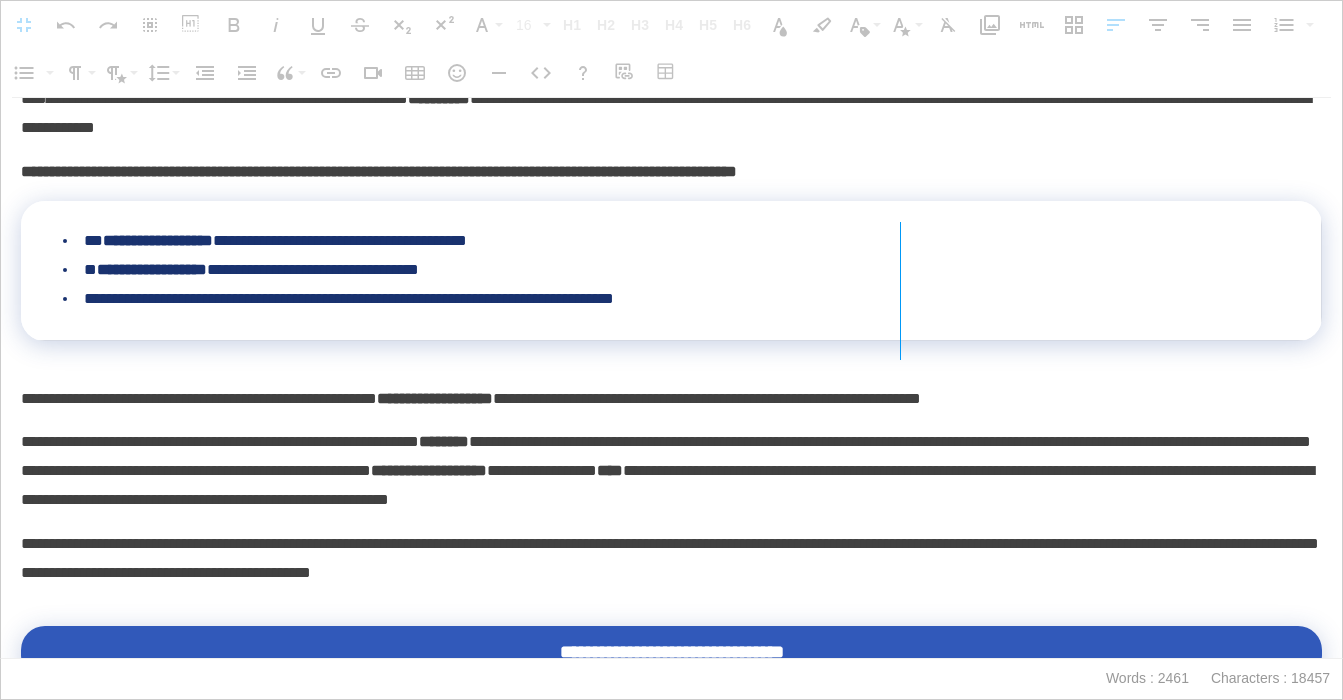drag, startPoint x: 1319, startPoint y: 271, endPoint x: 891, endPoint y: 253, distance: 428.37833 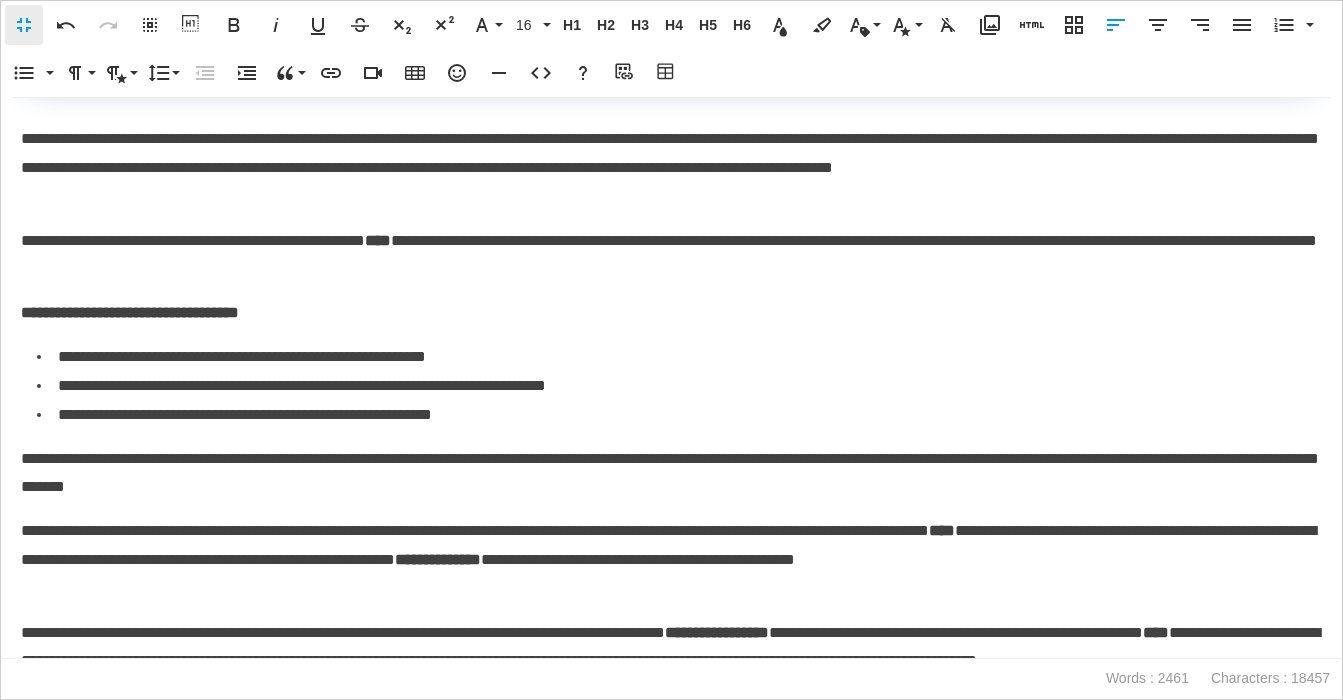 scroll, scrollTop: 3317, scrollLeft: 0, axis: vertical 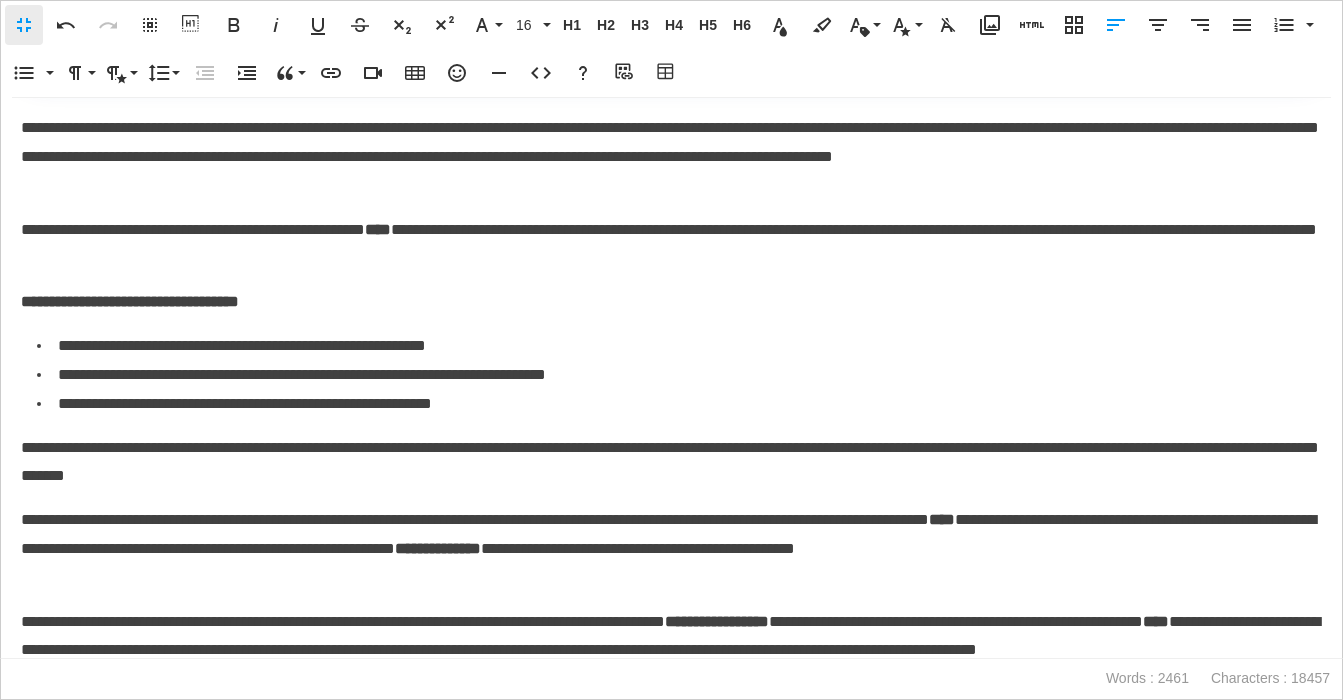 click on "**********" at bounding box center (671, 302) 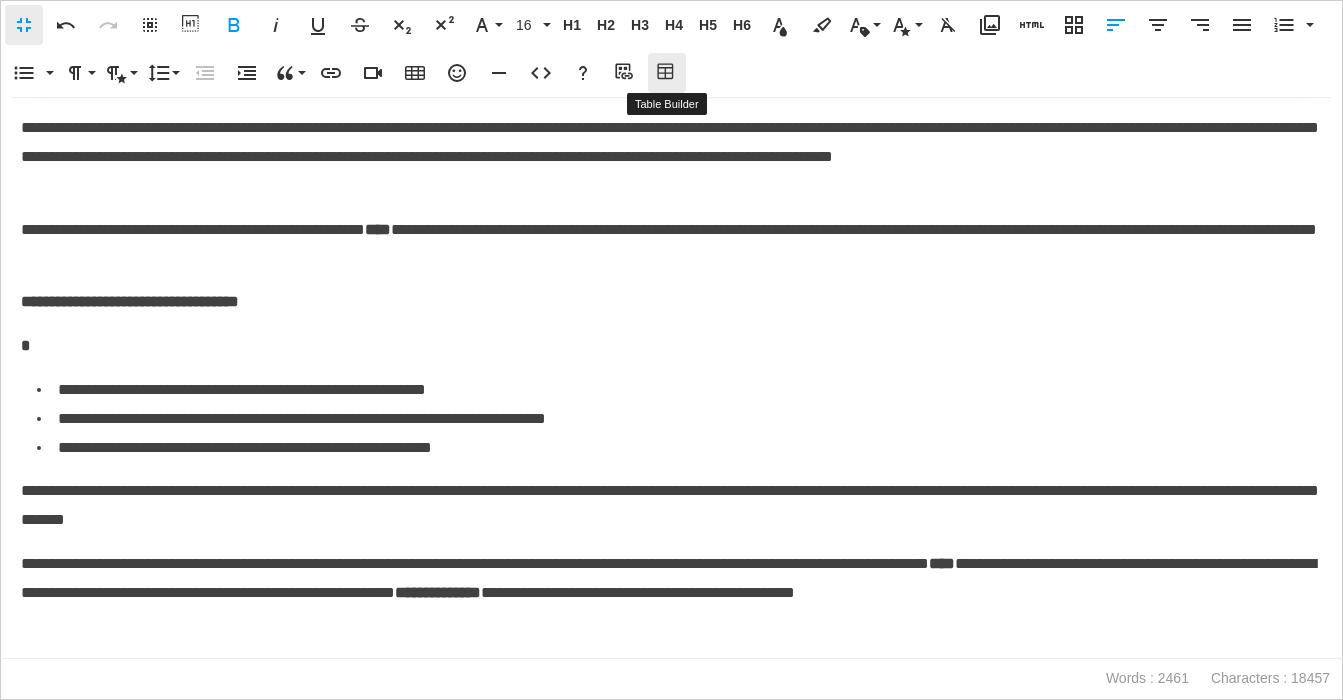 click 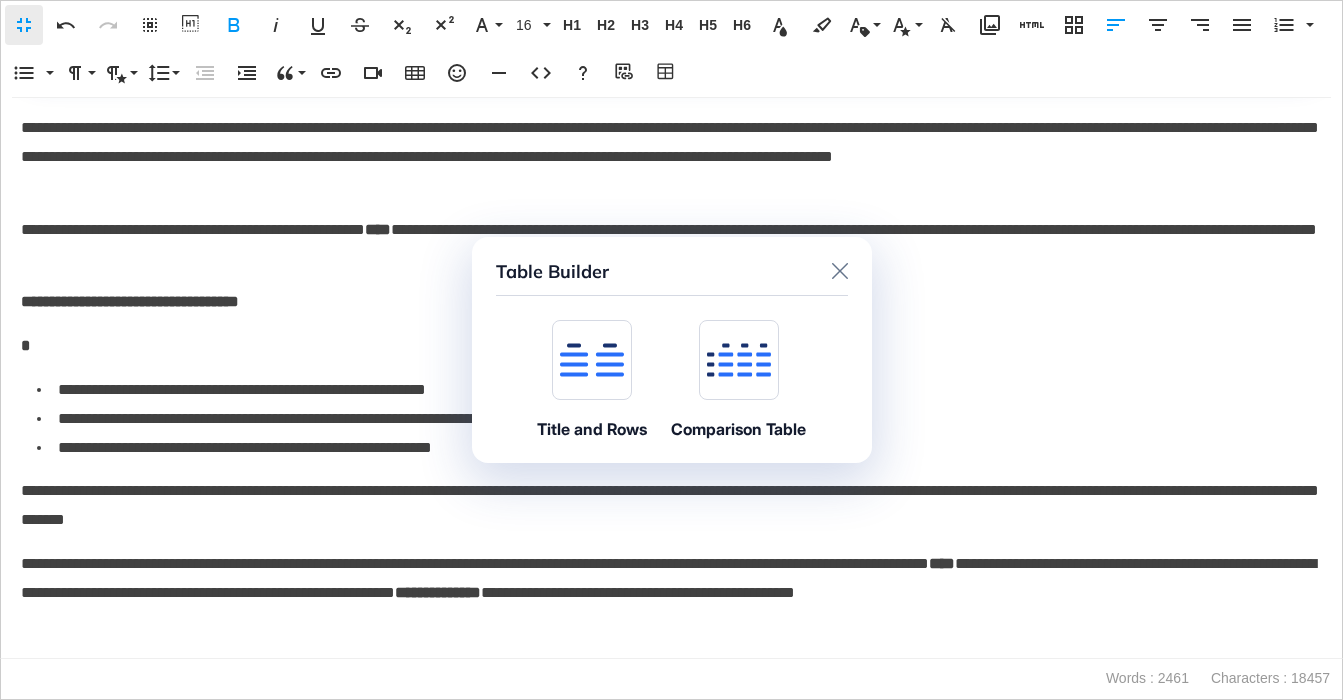 click 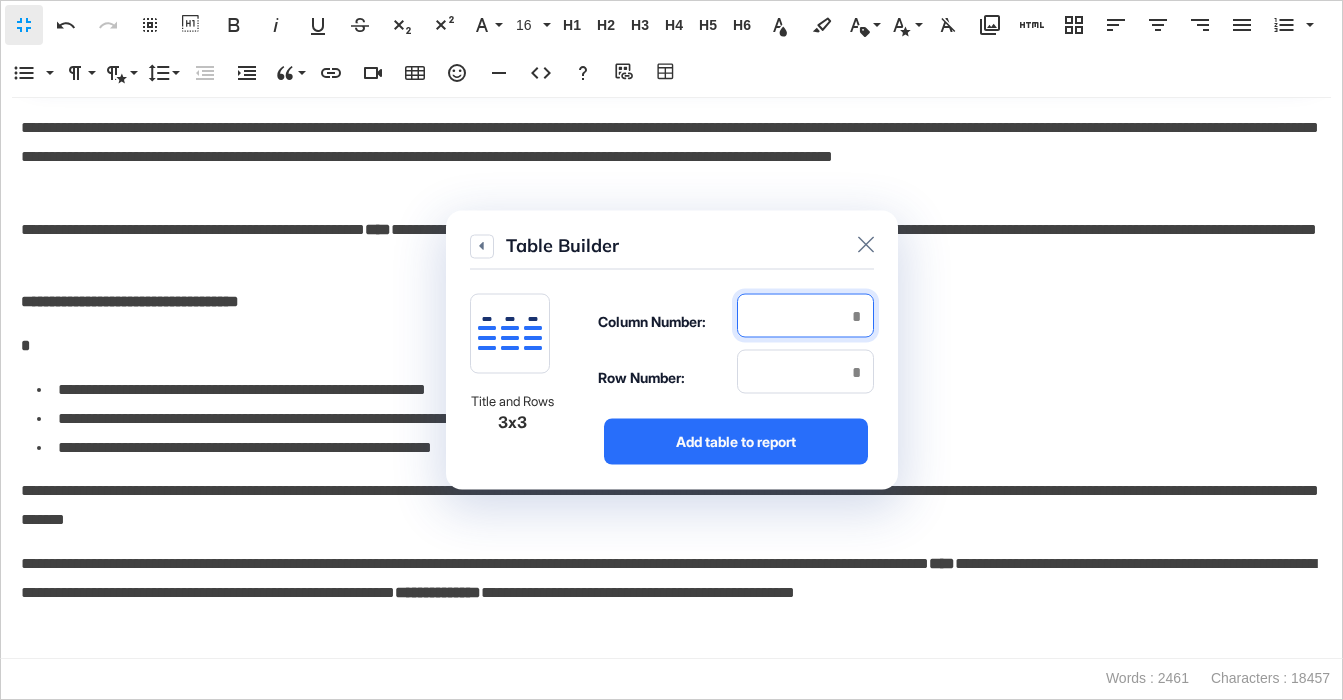 click at bounding box center [805, 316] 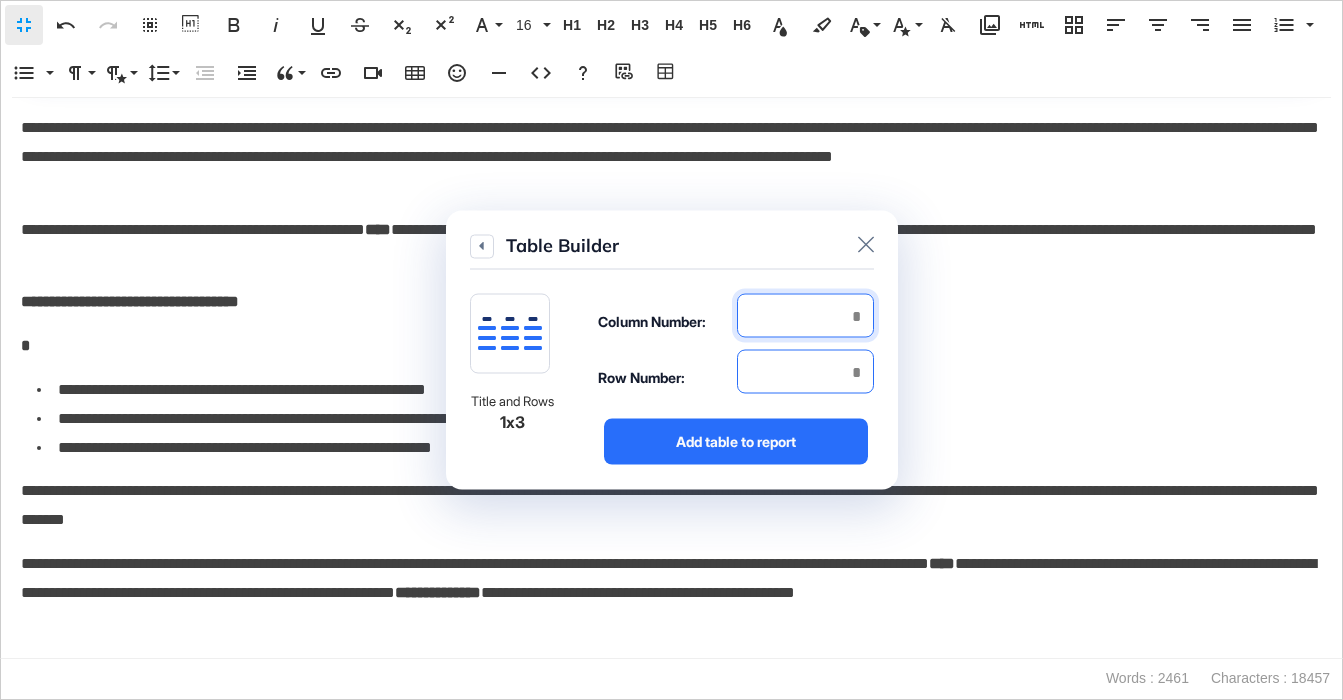 type on "*" 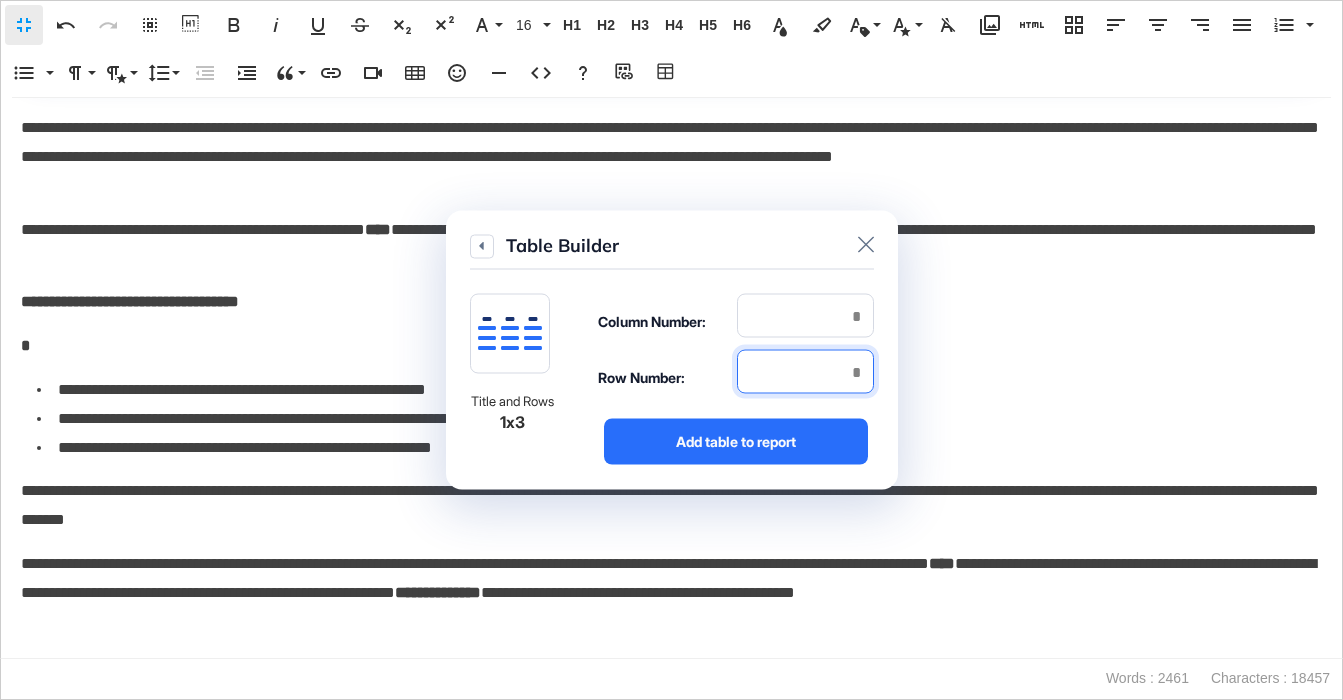 click at bounding box center [805, 372] 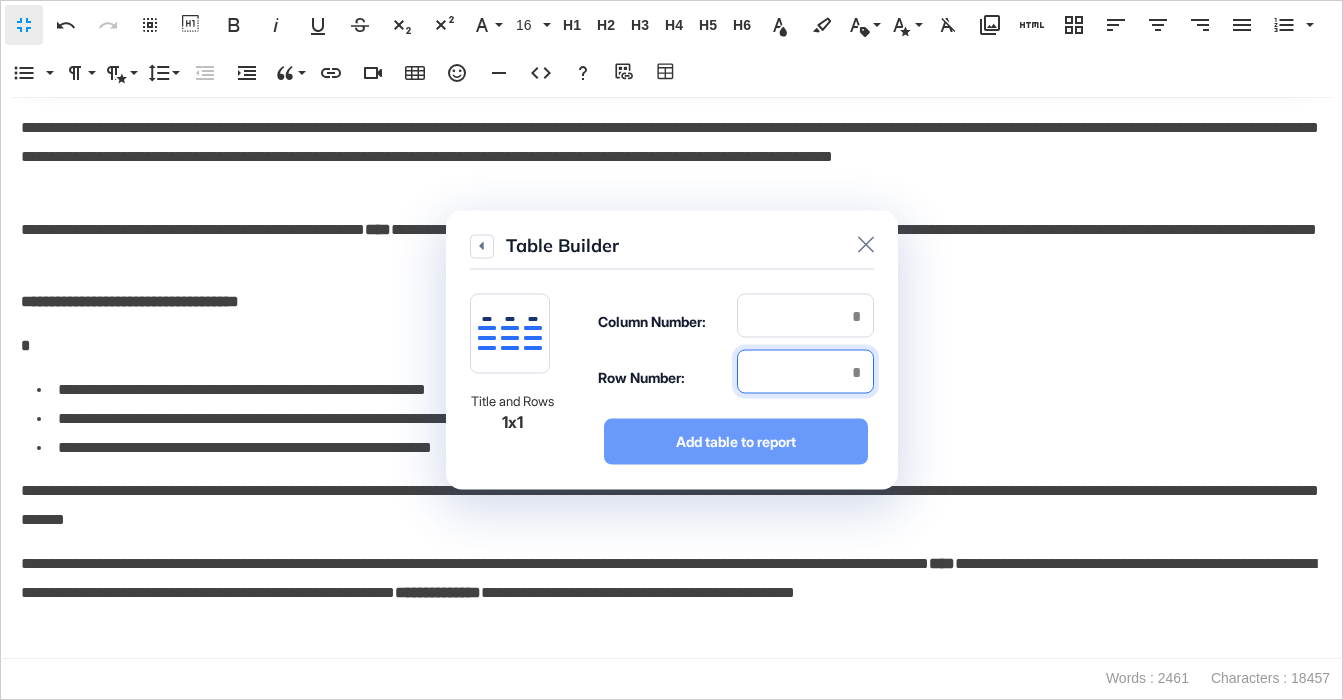 type on "*" 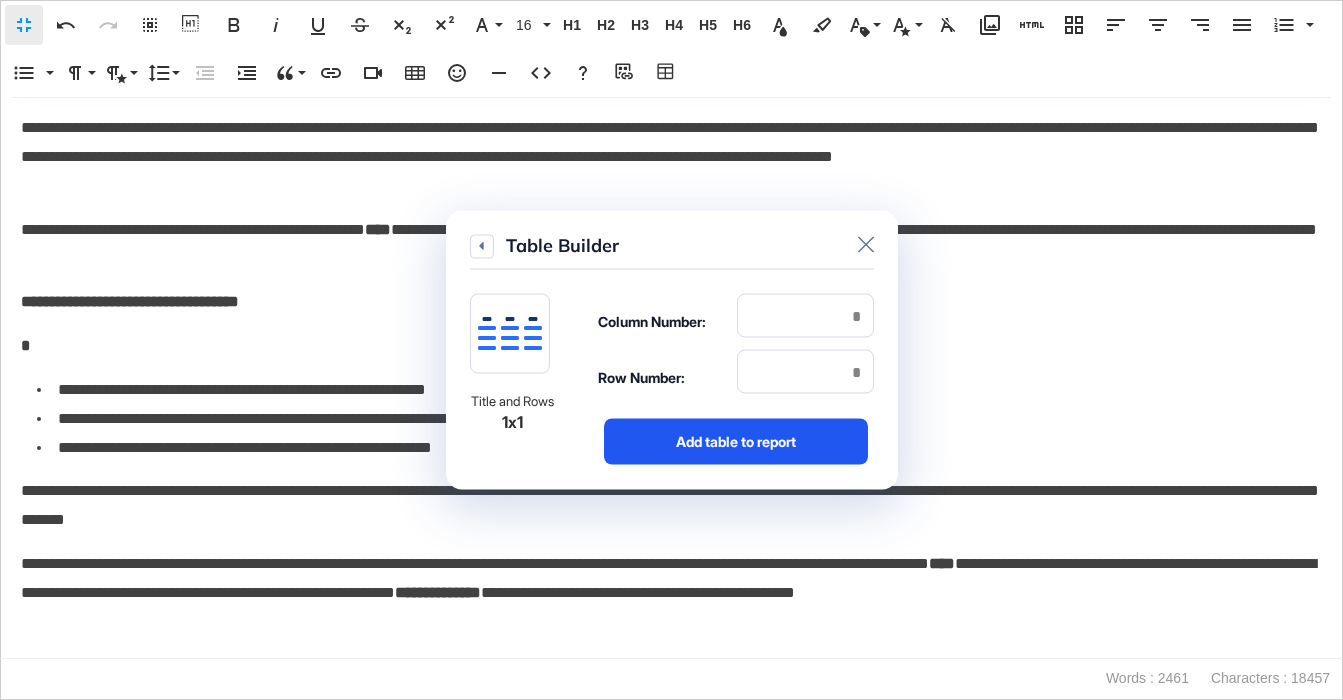 click on "Add table to report" at bounding box center (736, 442) 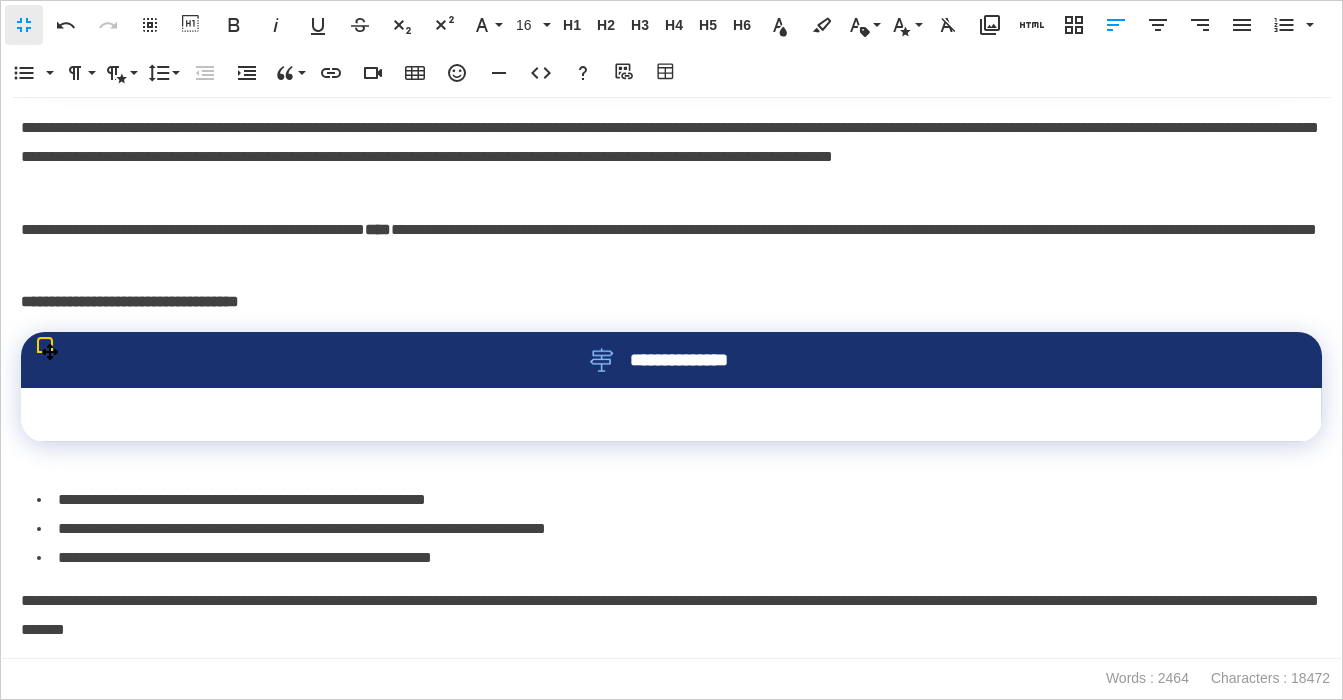 click on "**********" at bounding box center [671, 360] 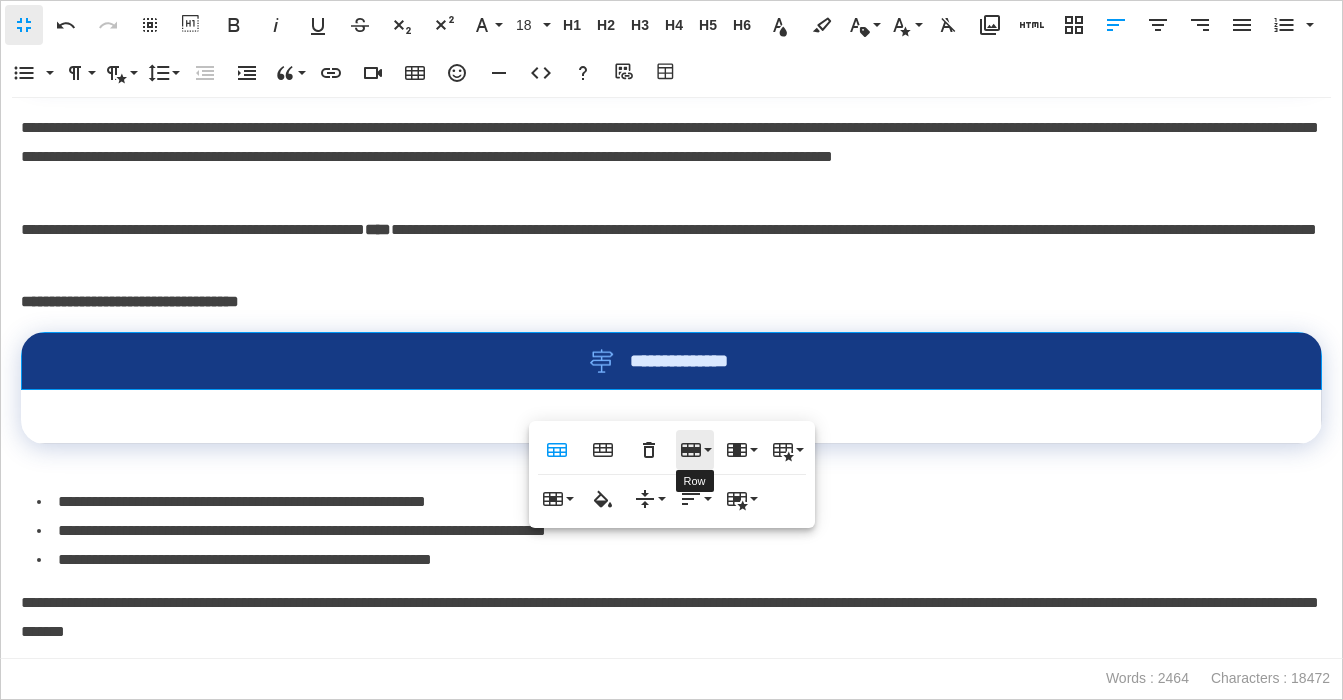 click on "Row" at bounding box center [695, 450] 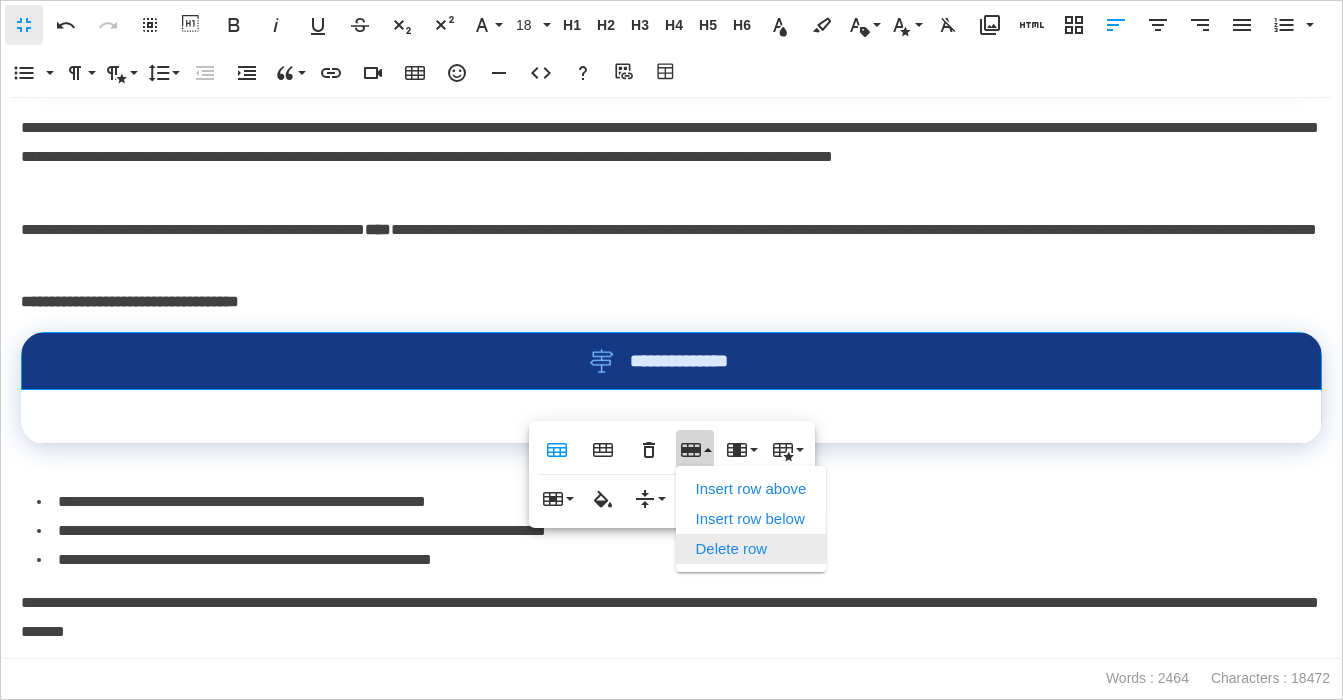 click on "Delete row" at bounding box center [751, 549] 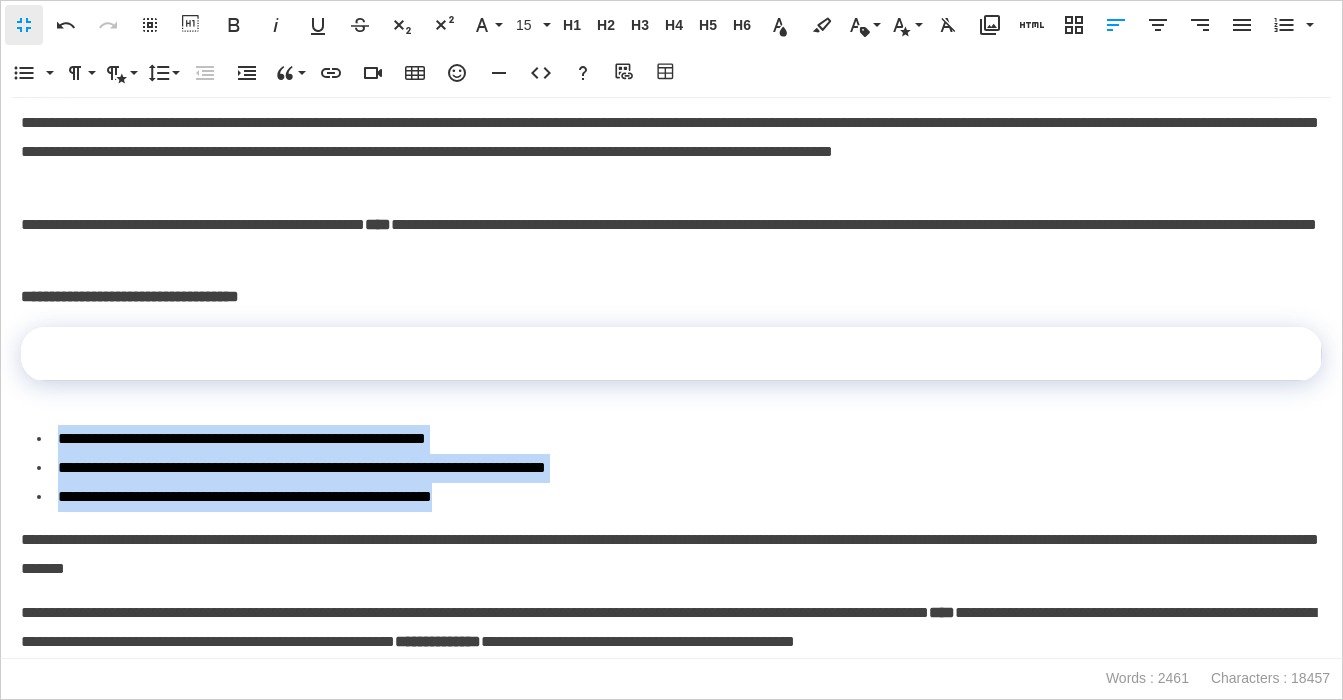 drag, startPoint x: 580, startPoint y: 530, endPoint x: 27, endPoint y: 463, distance: 557.044 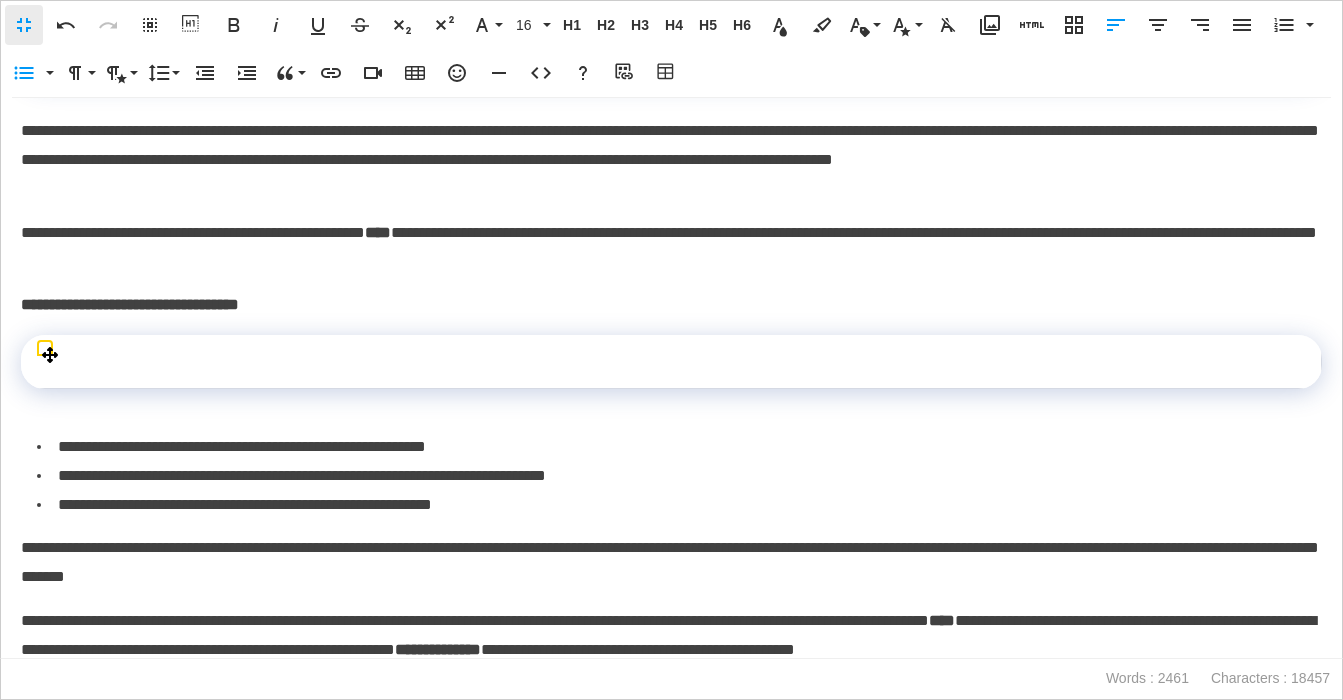 click at bounding box center [671, 362] 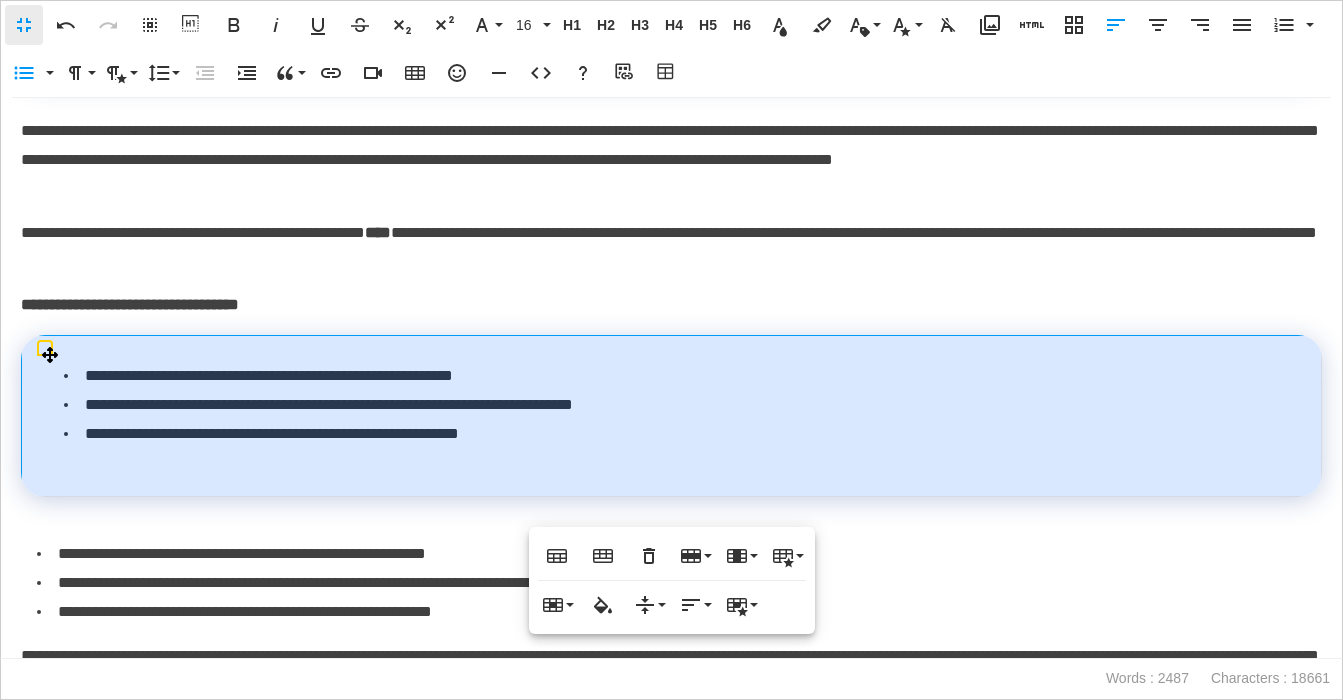 click on "**********" at bounding box center (672, 416) 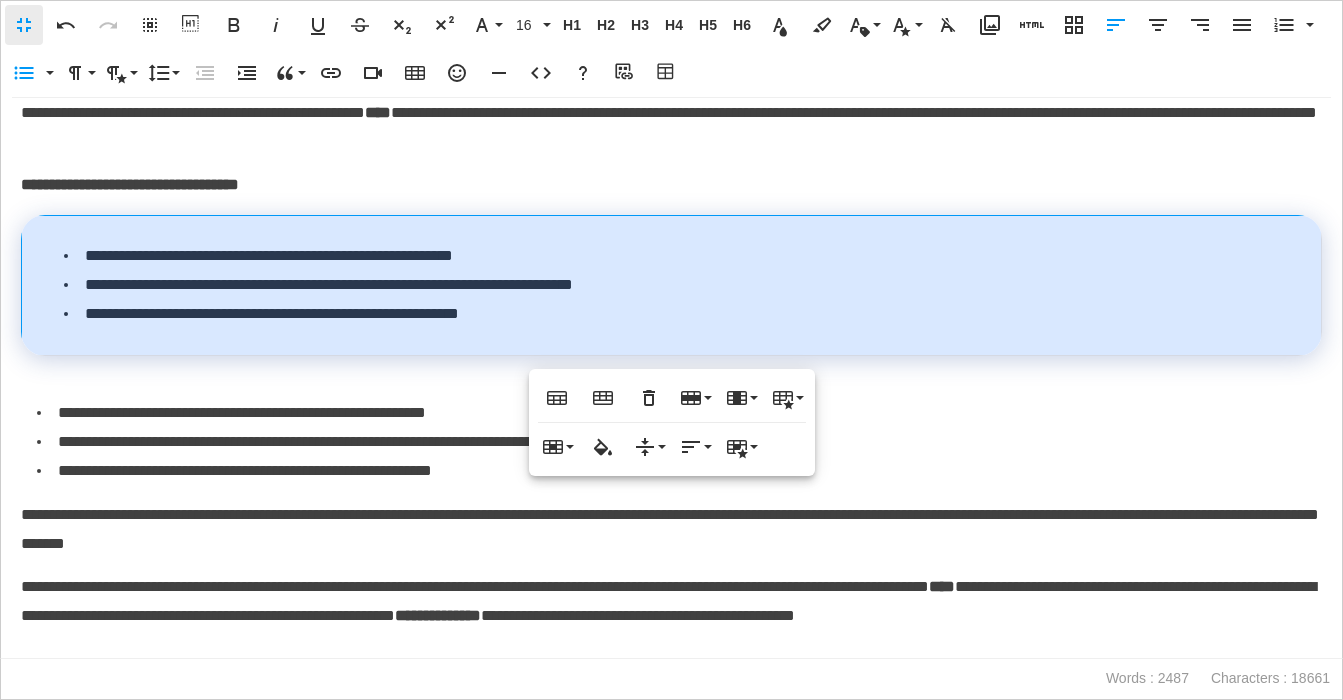 scroll, scrollTop: 3451, scrollLeft: 0, axis: vertical 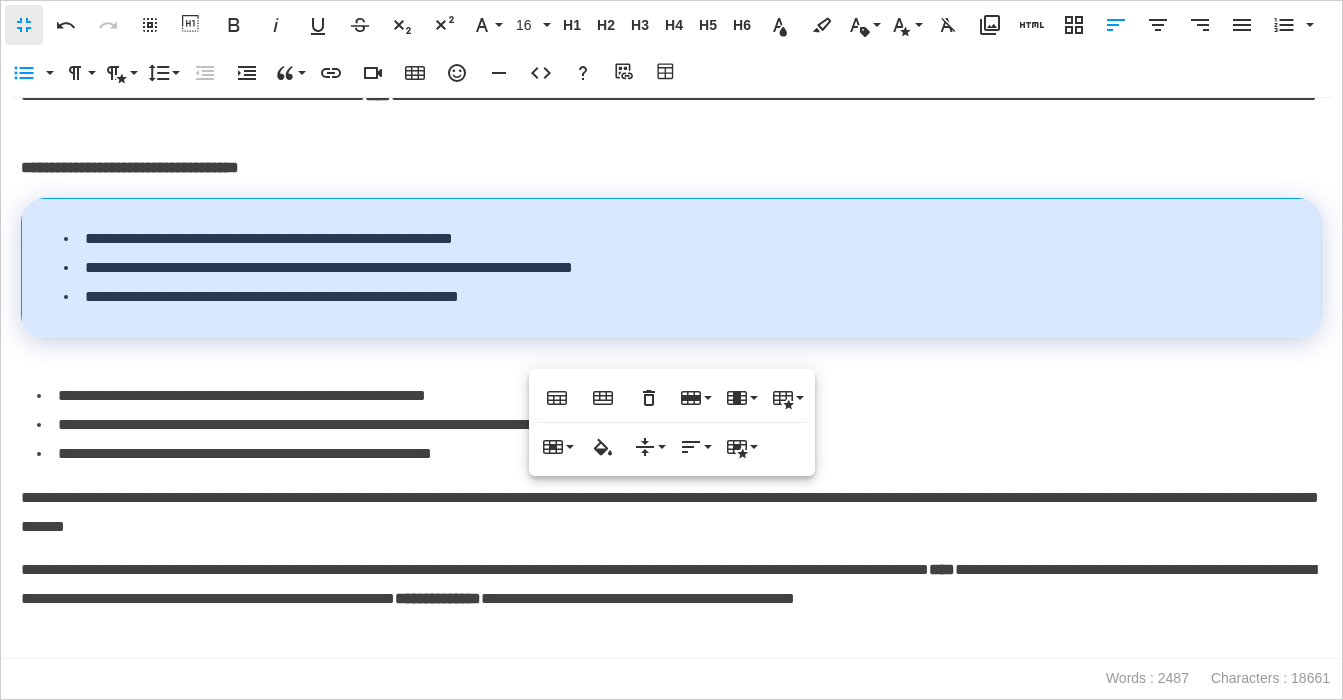 drag, startPoint x: 253, startPoint y: 458, endPoint x: 287, endPoint y: 465, distance: 34.713108 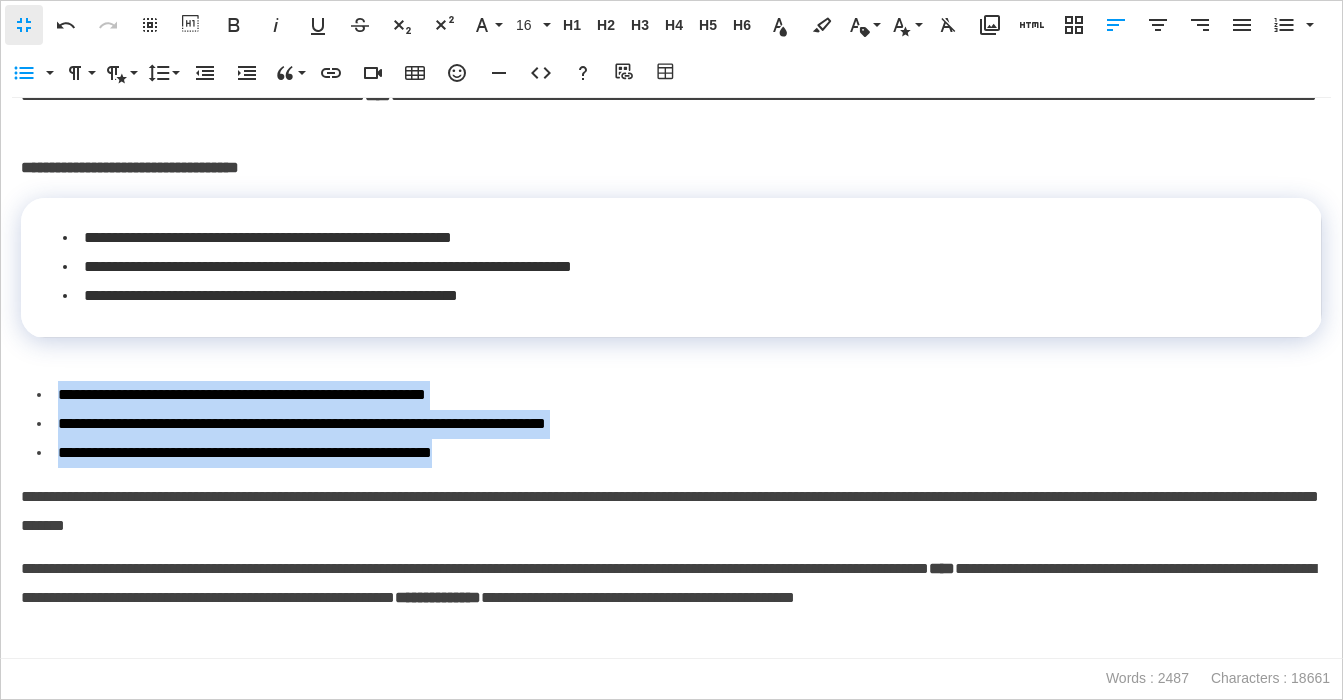 drag, startPoint x: 577, startPoint y: 482, endPoint x: -1, endPoint y: 426, distance: 580.7065 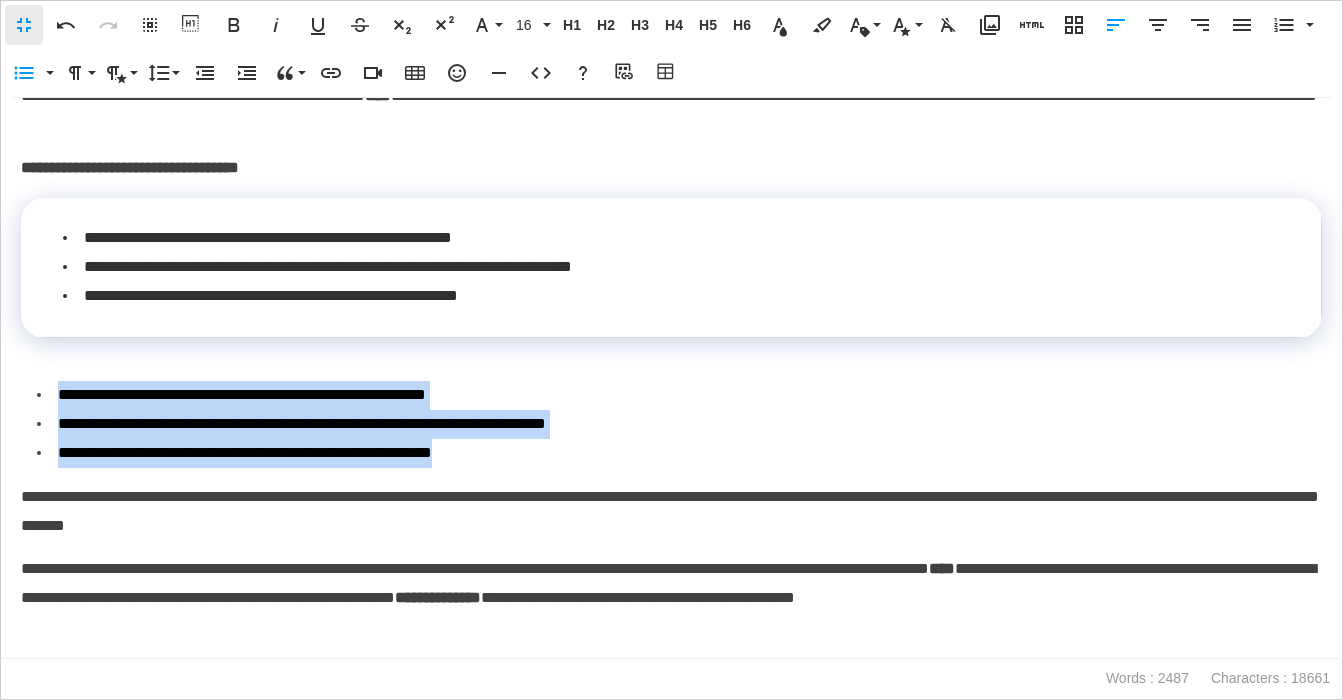 click on "**********" at bounding box center [671, 378] 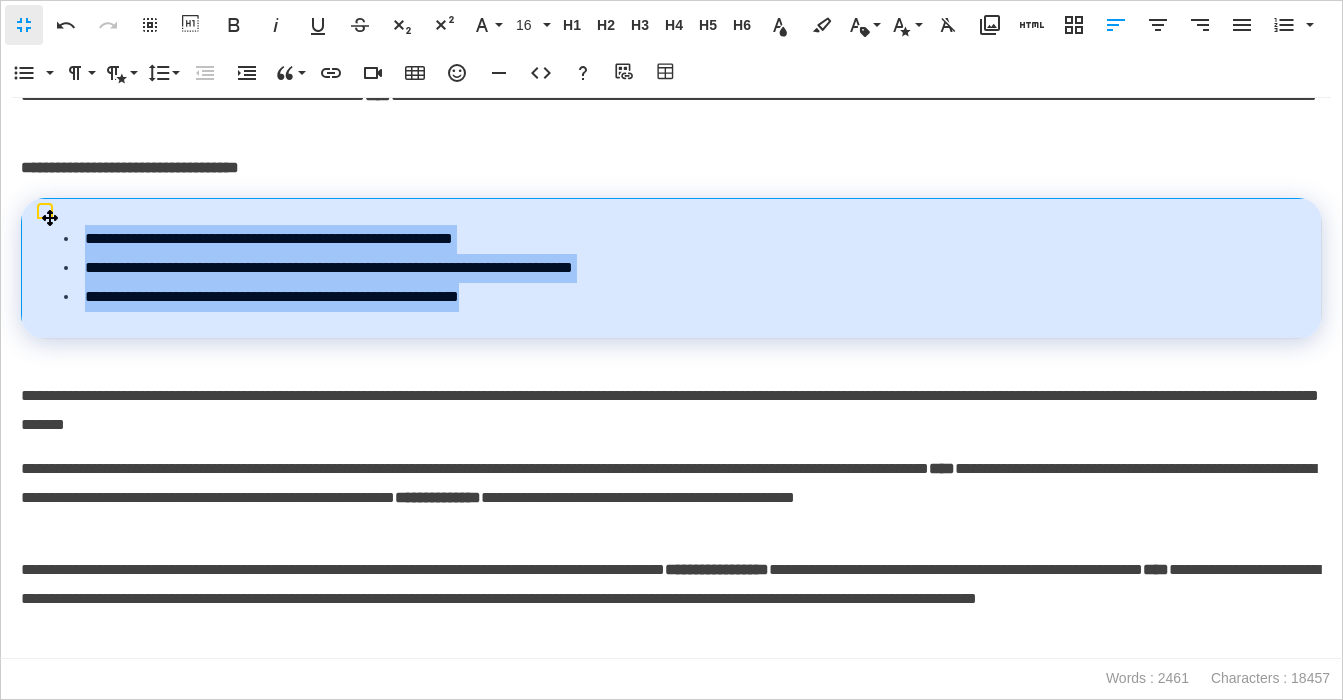drag, startPoint x: 585, startPoint y: 317, endPoint x: 71, endPoint y: 262, distance: 516.9342 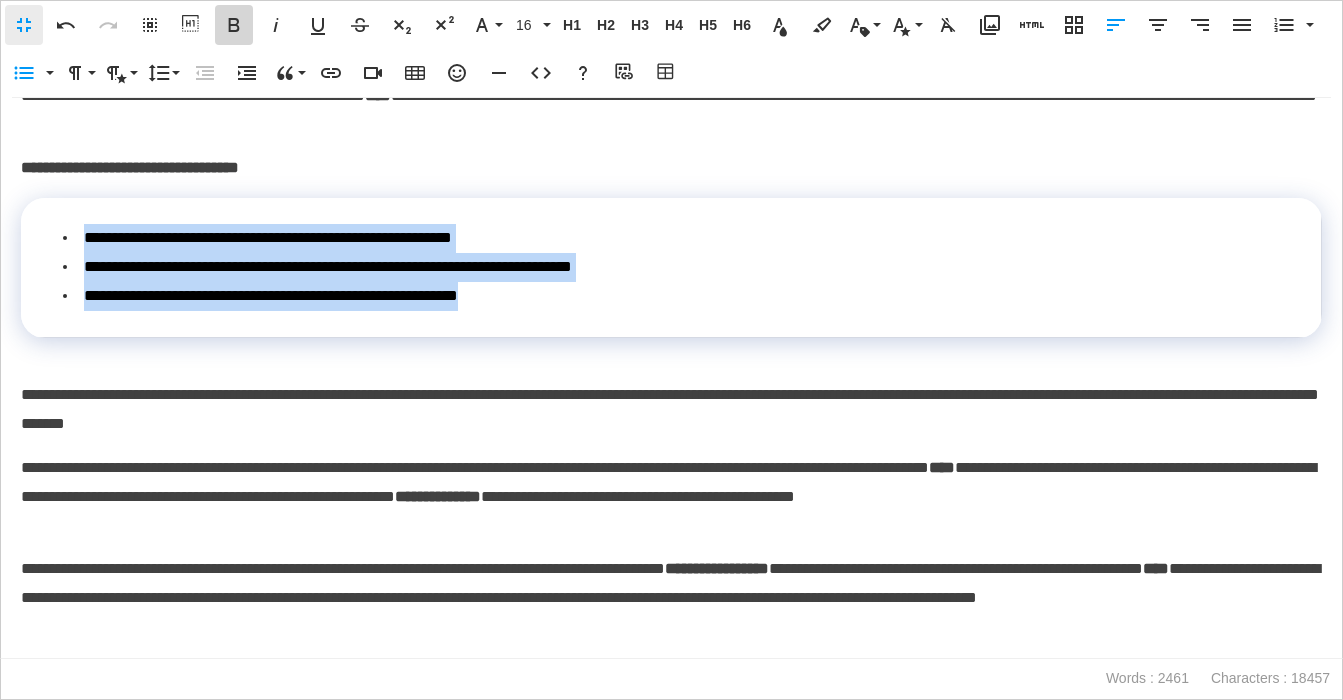 click 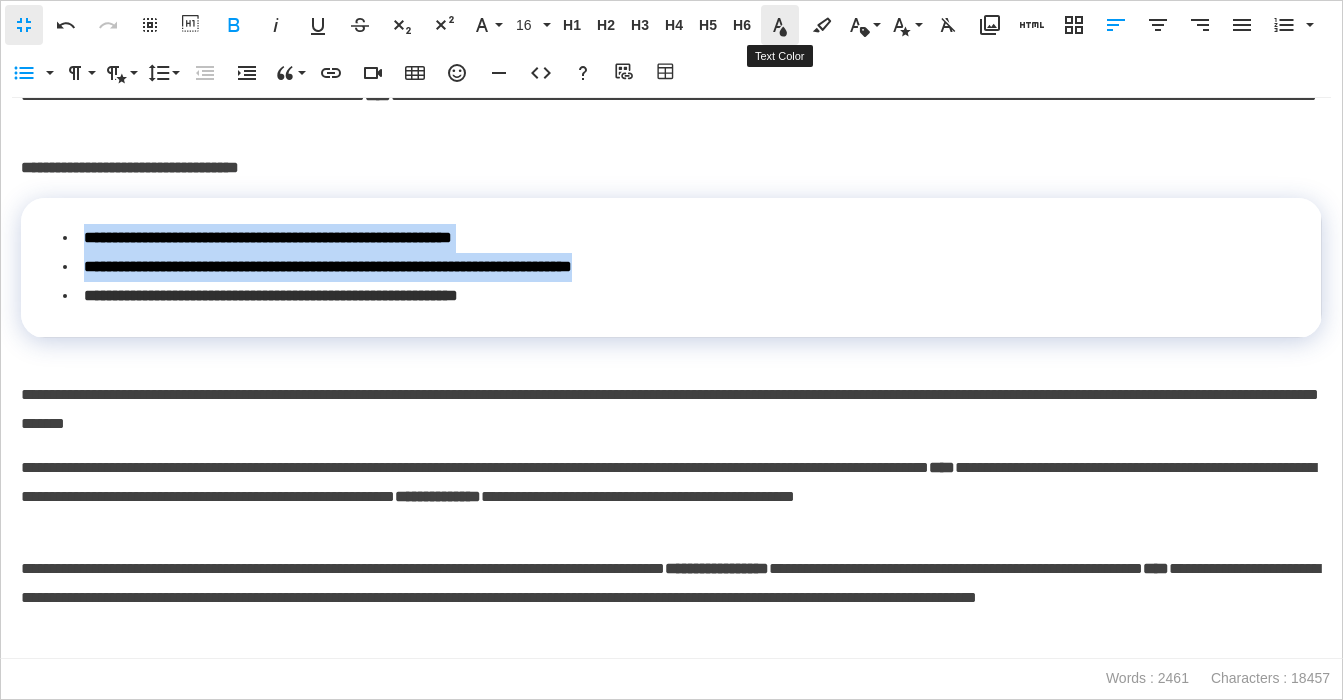 click 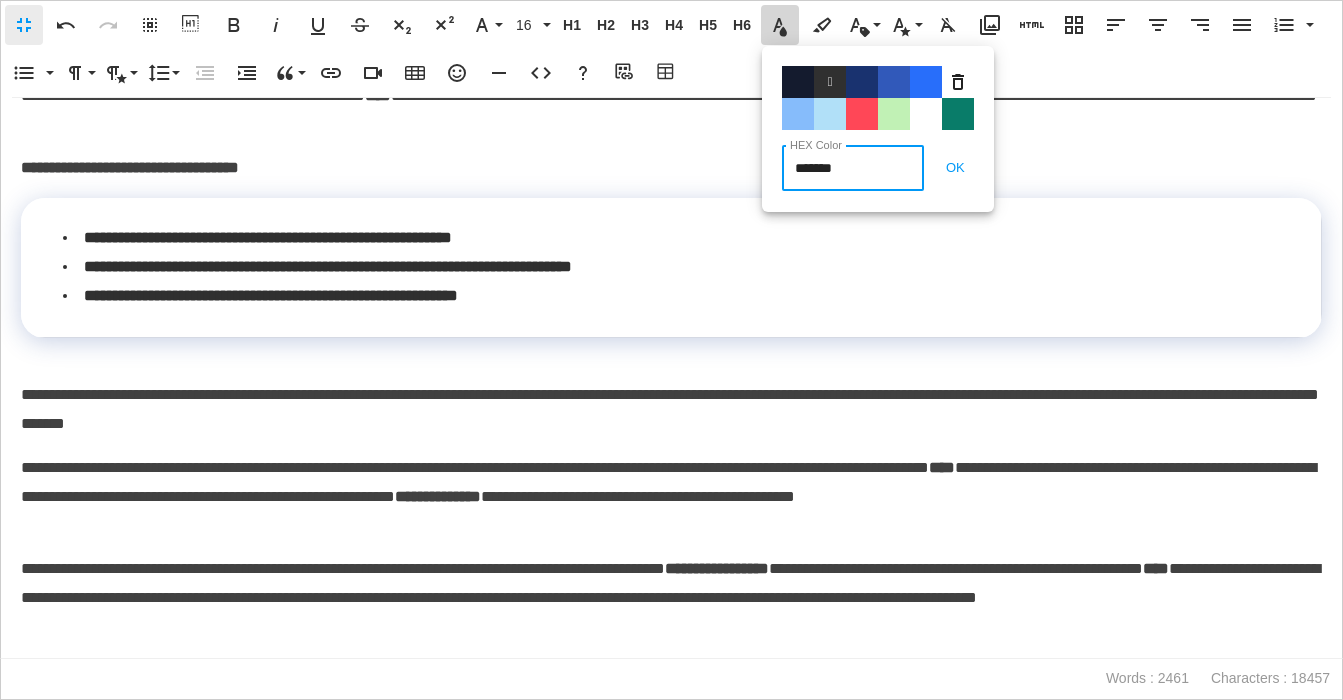 drag, startPoint x: 860, startPoint y: 89, endPoint x: 768, endPoint y: 184, distance: 132.24599 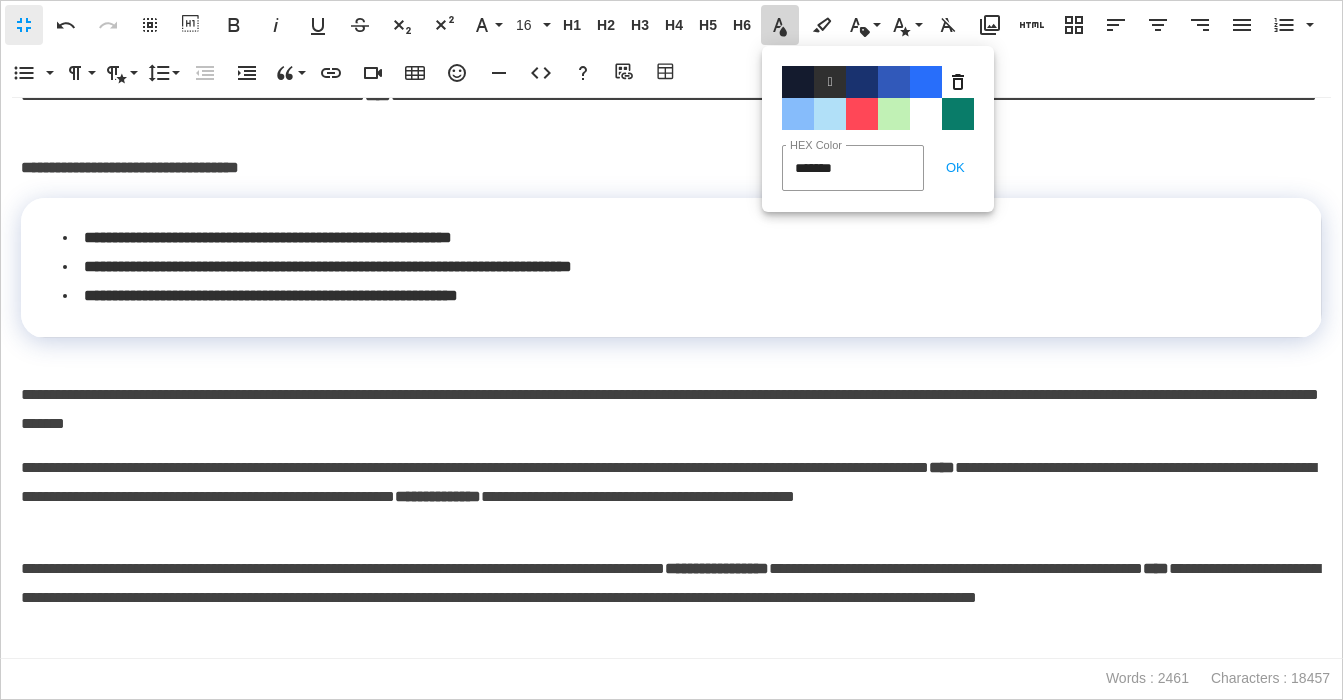 click on "Color#19326F" at bounding box center [862, 82] 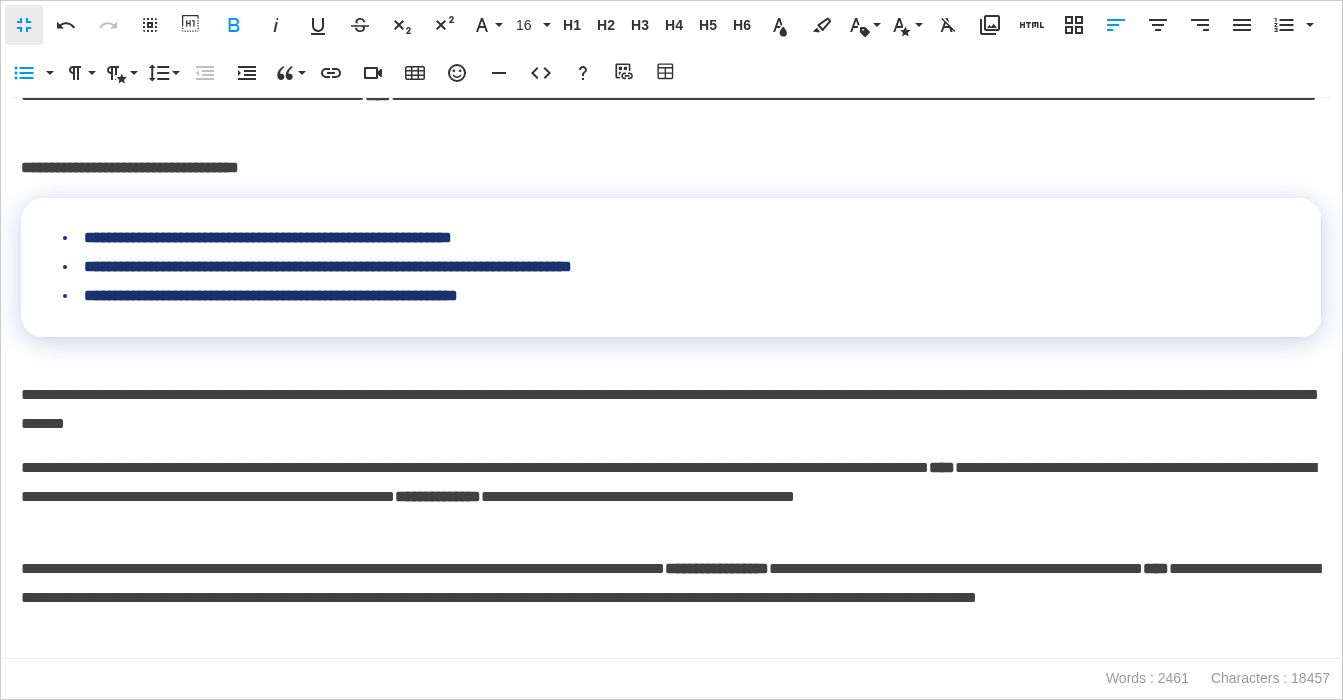 click on "**********" at bounding box center (671, 168) 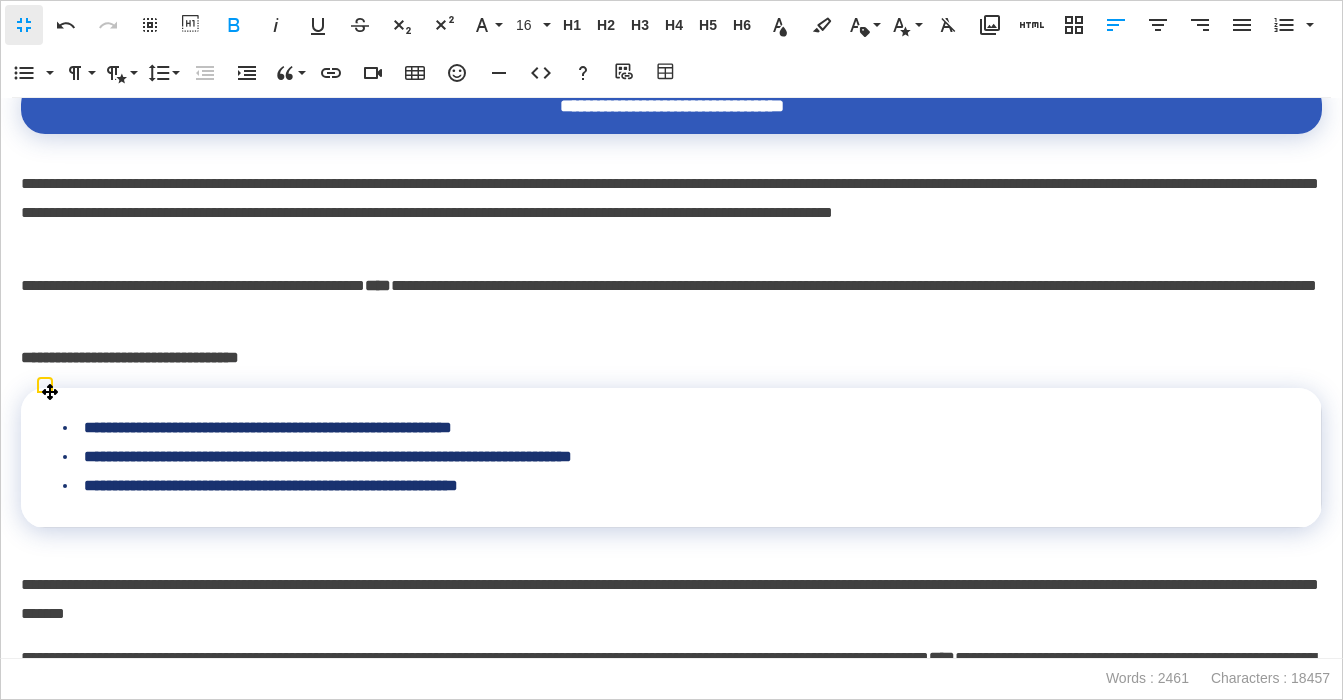scroll, scrollTop: 3255, scrollLeft: 0, axis: vertical 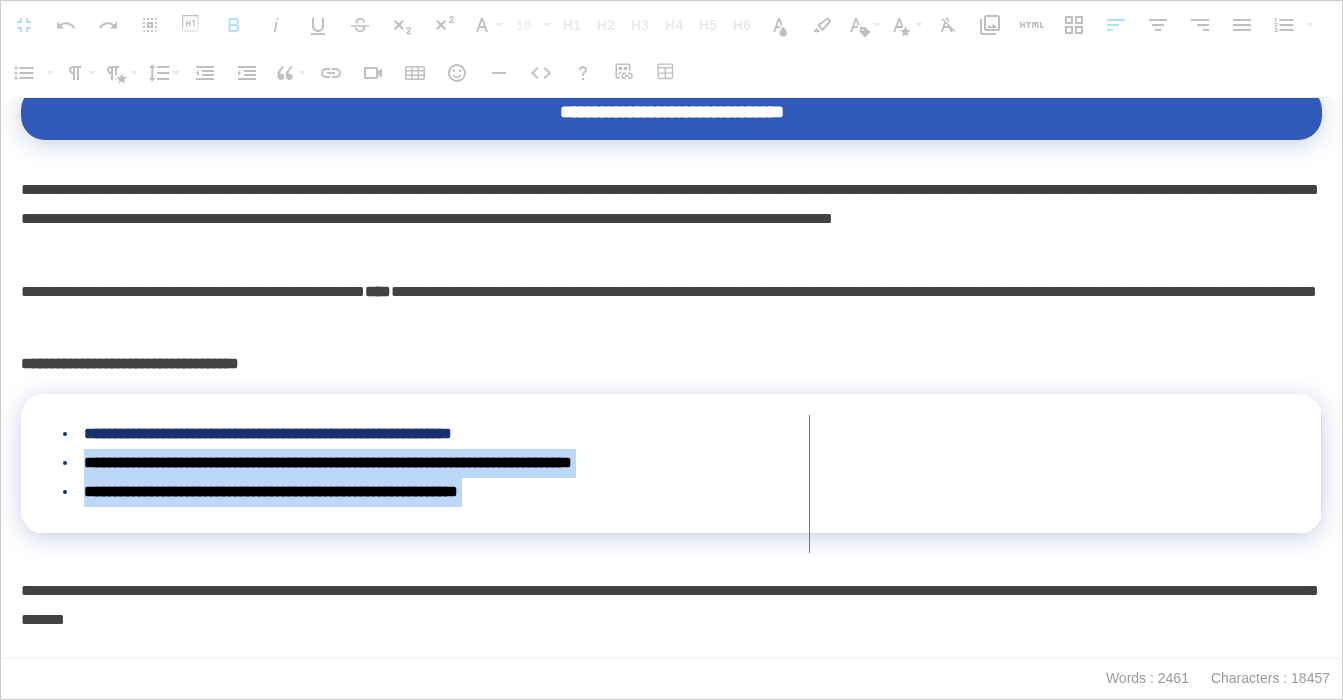 drag, startPoint x: 1317, startPoint y: 449, endPoint x: 819, endPoint y: 425, distance: 498.57797 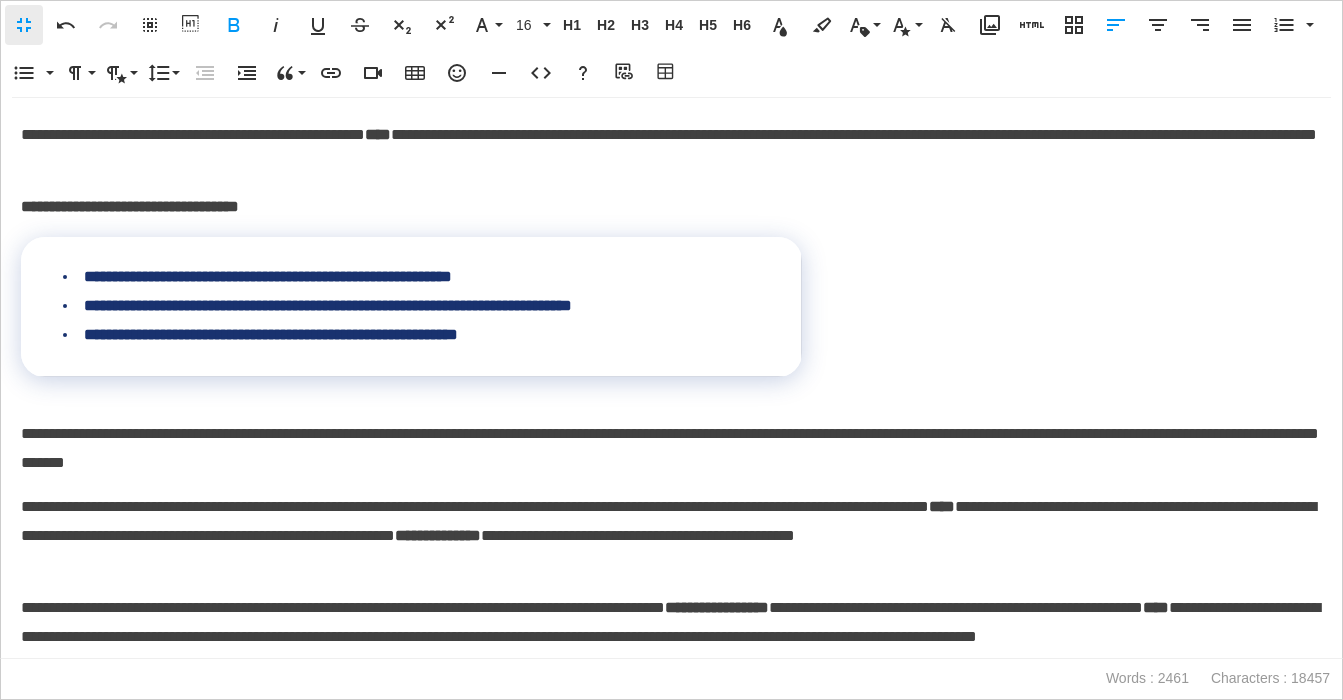 scroll, scrollTop: 3606, scrollLeft: 0, axis: vertical 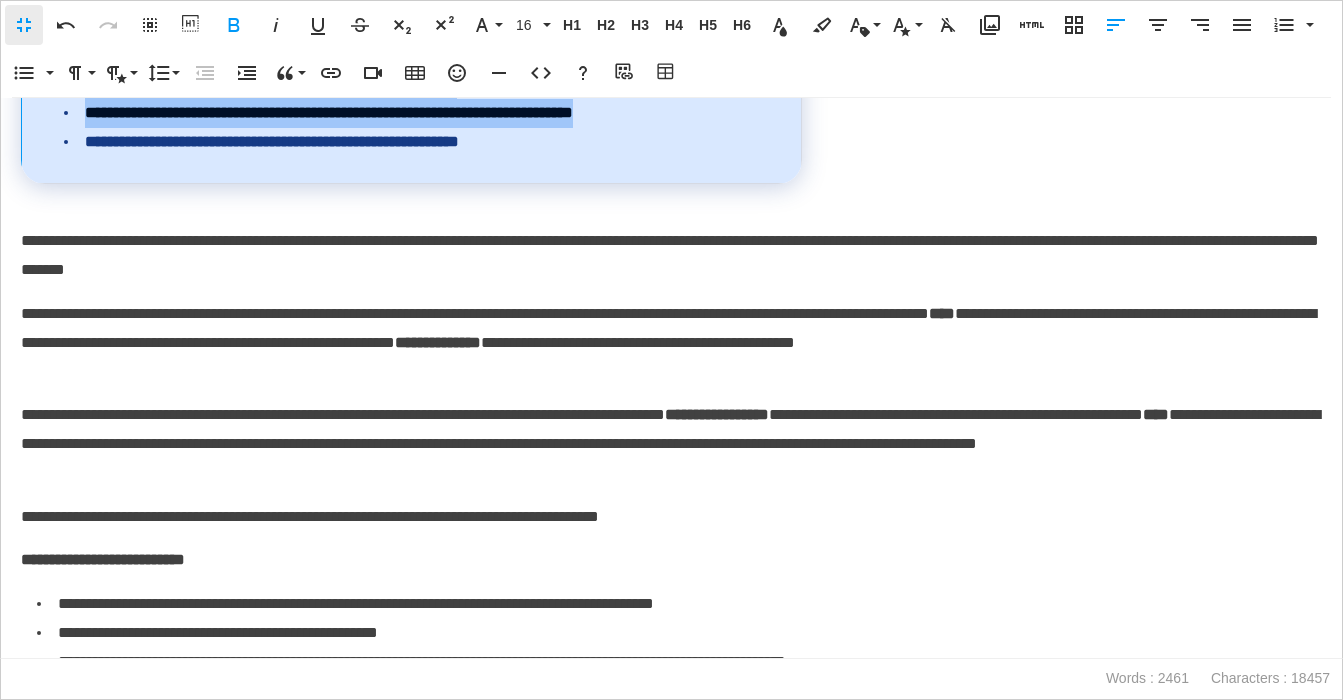 drag, startPoint x: 808, startPoint y: 123, endPoint x: 876, endPoint y: 125, distance: 68.0294 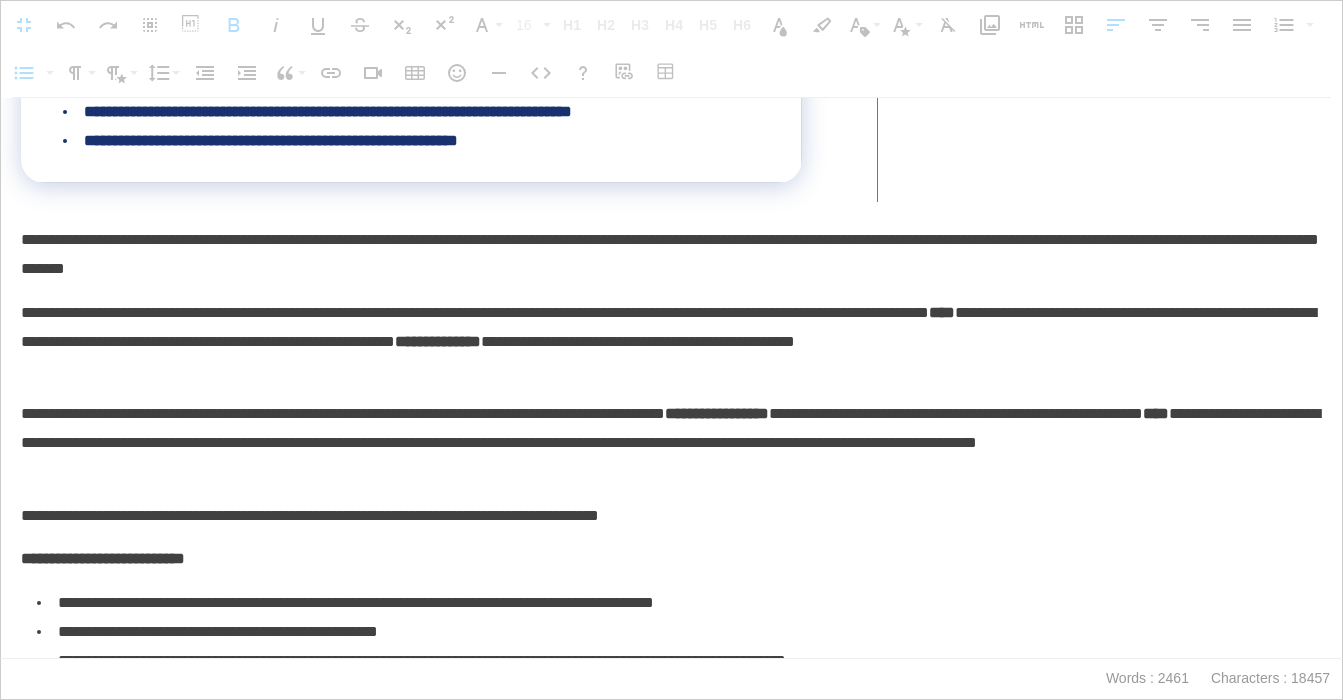 drag, startPoint x: 802, startPoint y: 125, endPoint x: 876, endPoint y: 126, distance: 74.00676 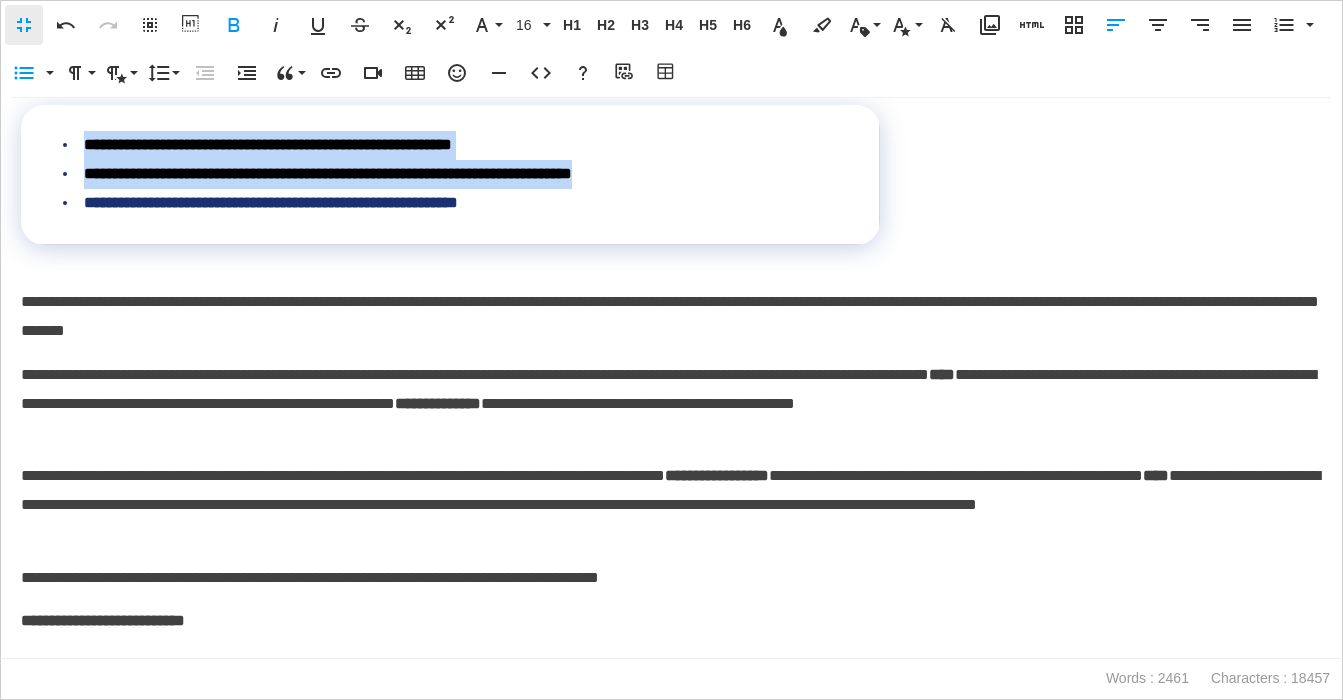 scroll, scrollTop: 3574, scrollLeft: 0, axis: vertical 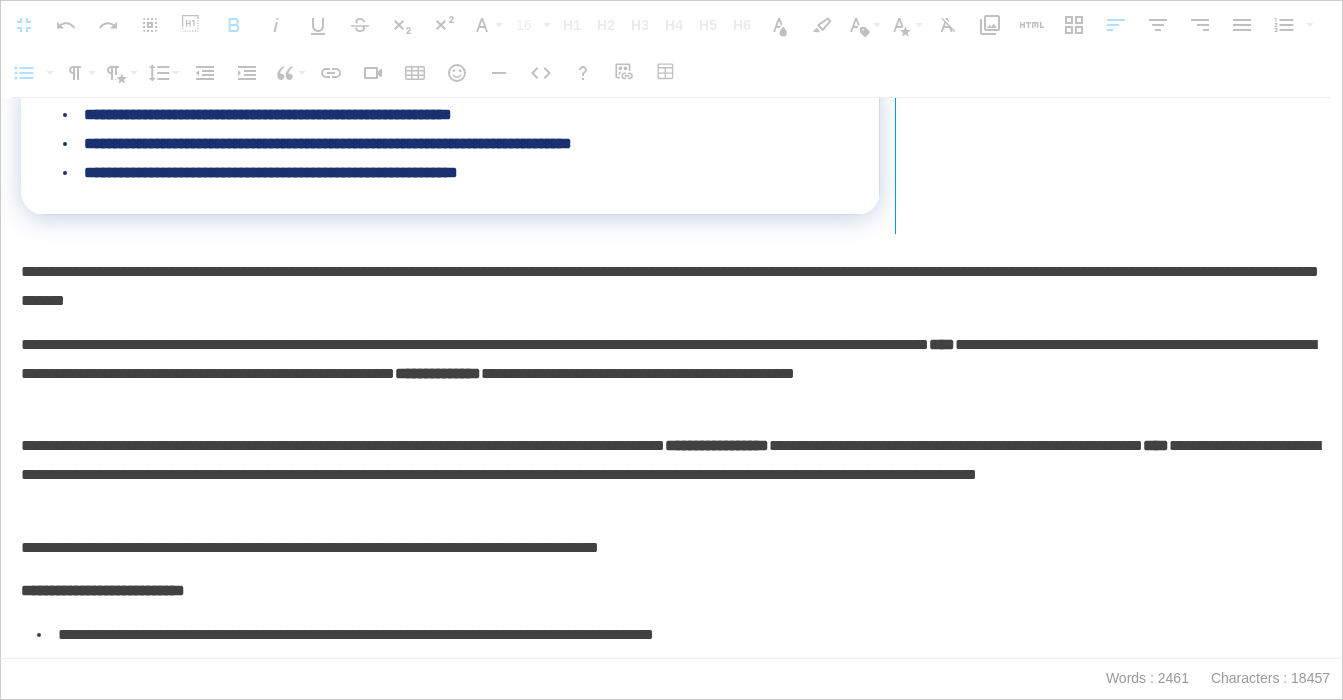 drag, startPoint x: 879, startPoint y: 138, endPoint x: 894, endPoint y: 138, distance: 15 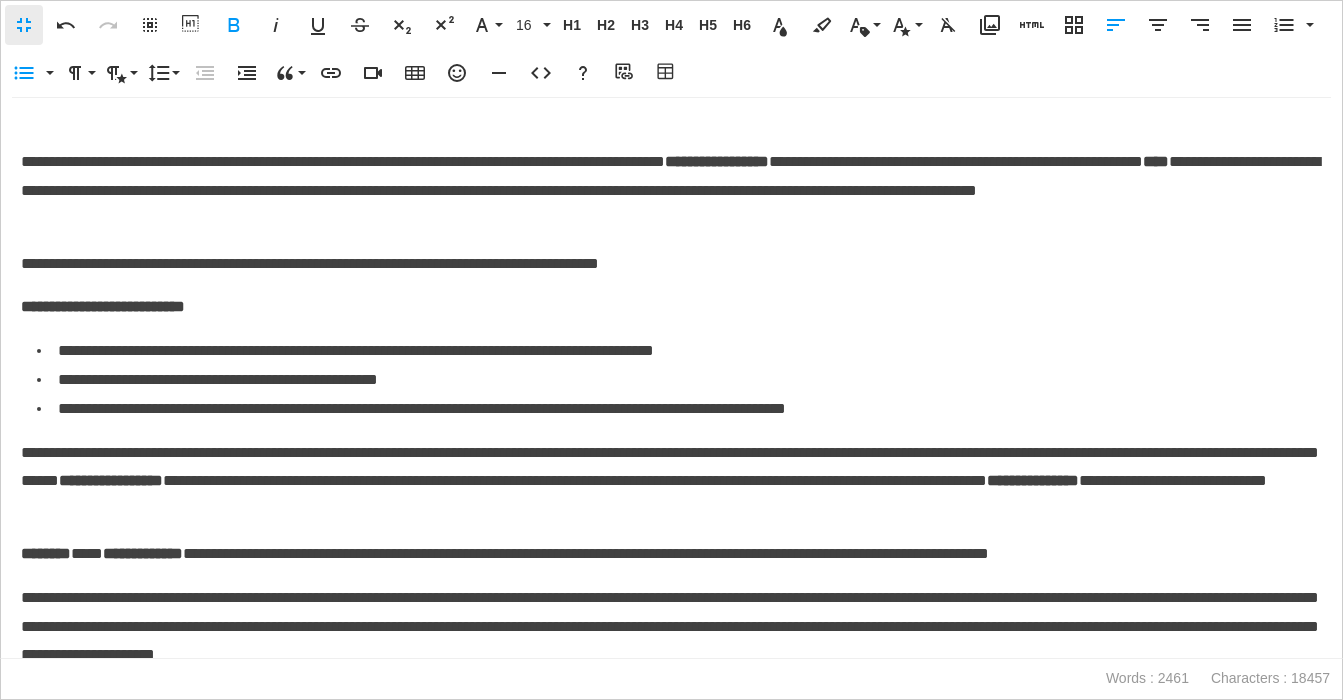 click on "**********" at bounding box center (671, 307) 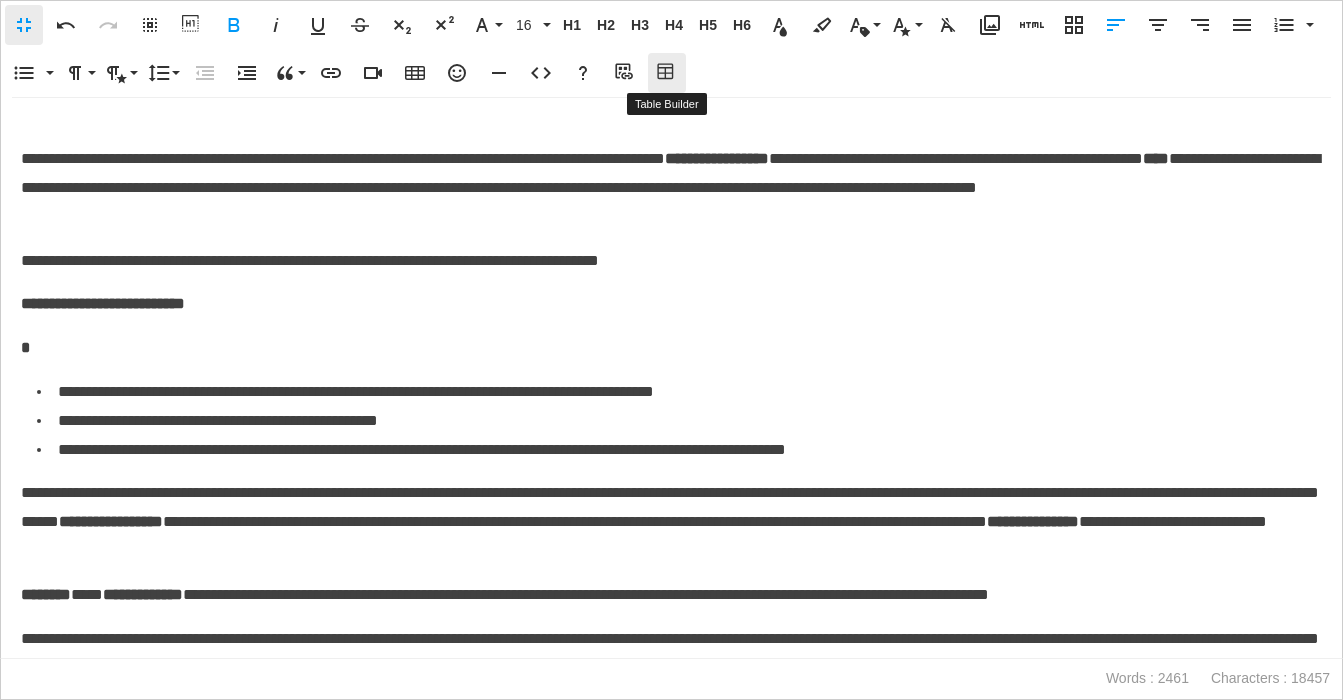 click 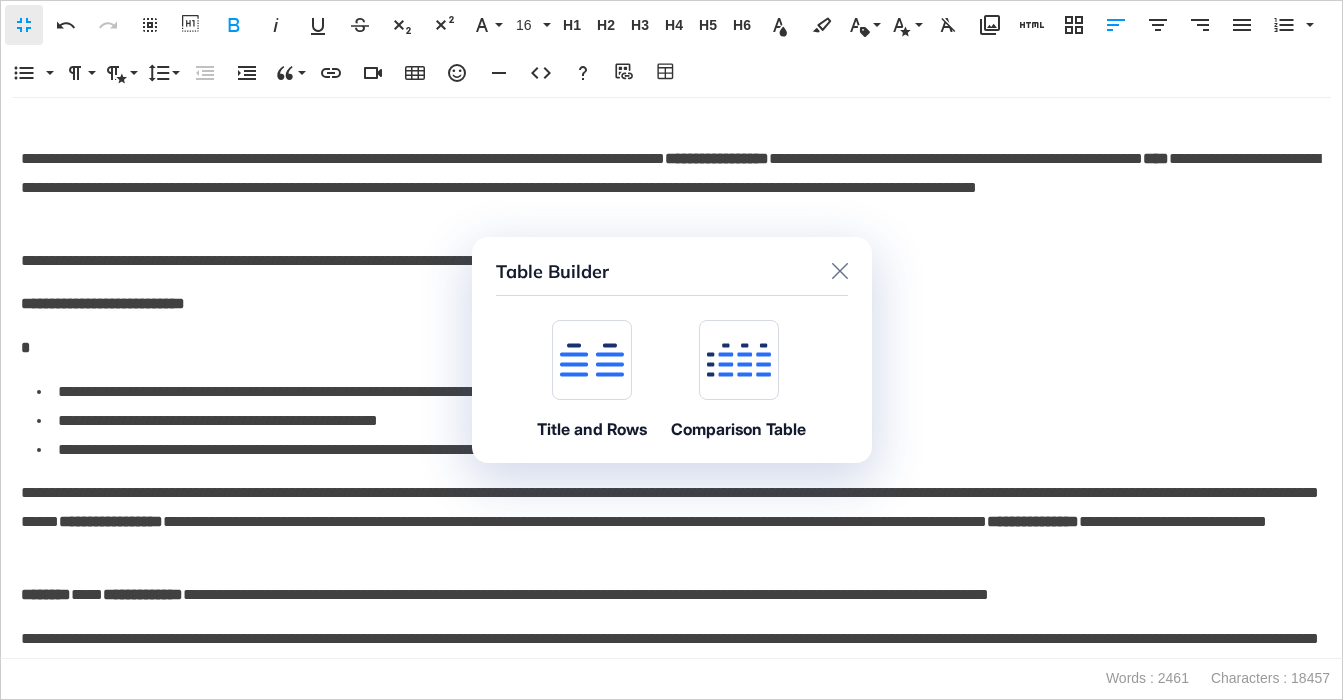 click at bounding box center (592, 360) 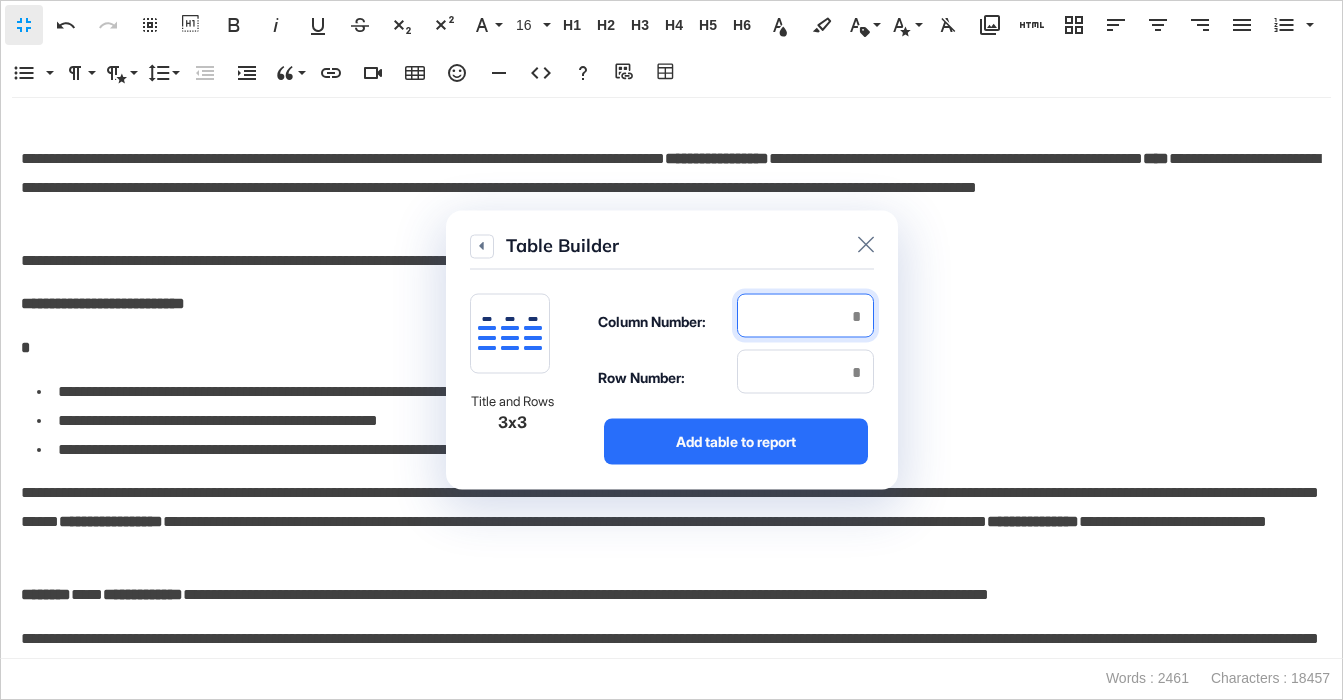 click at bounding box center [805, 316] 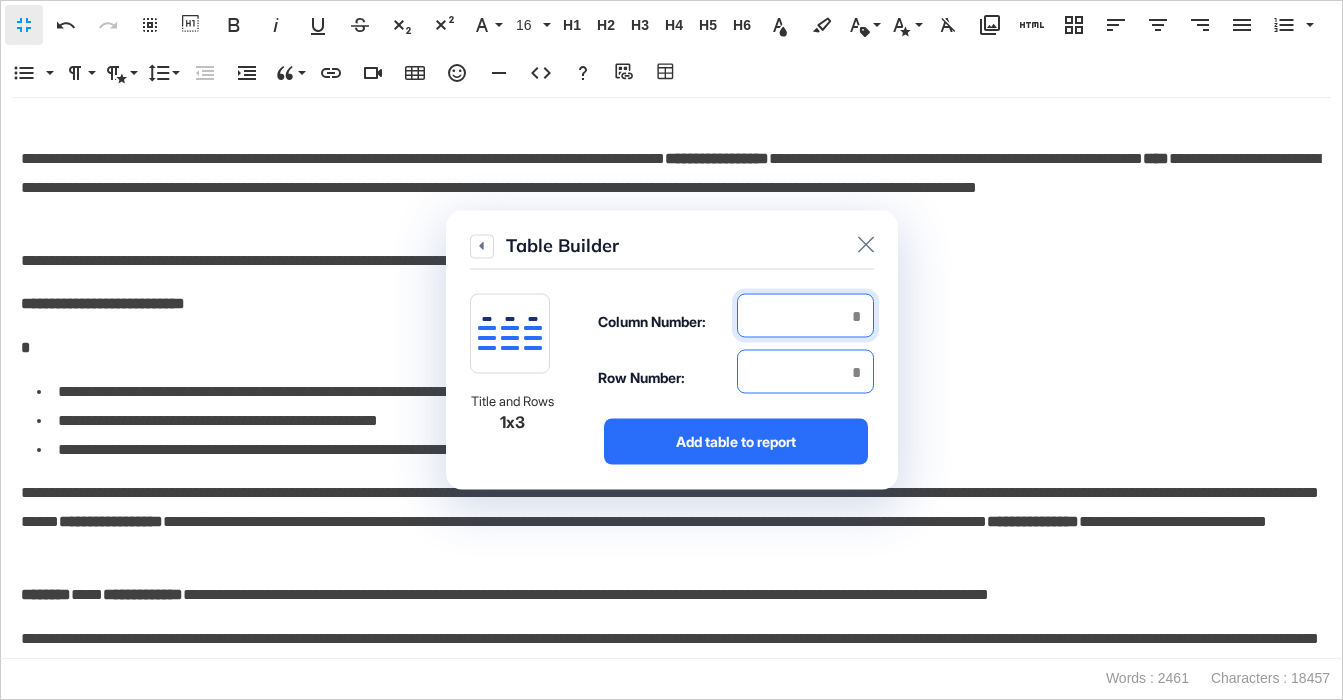 type on "*" 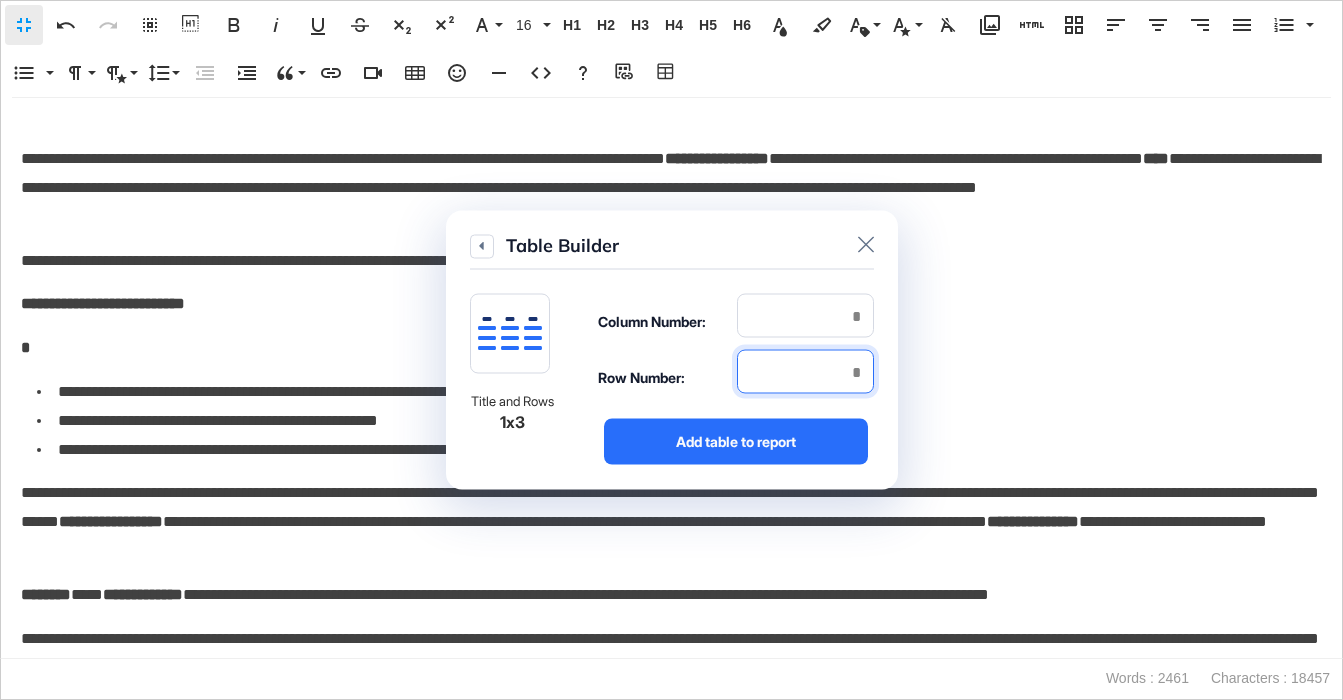 click at bounding box center [805, 372] 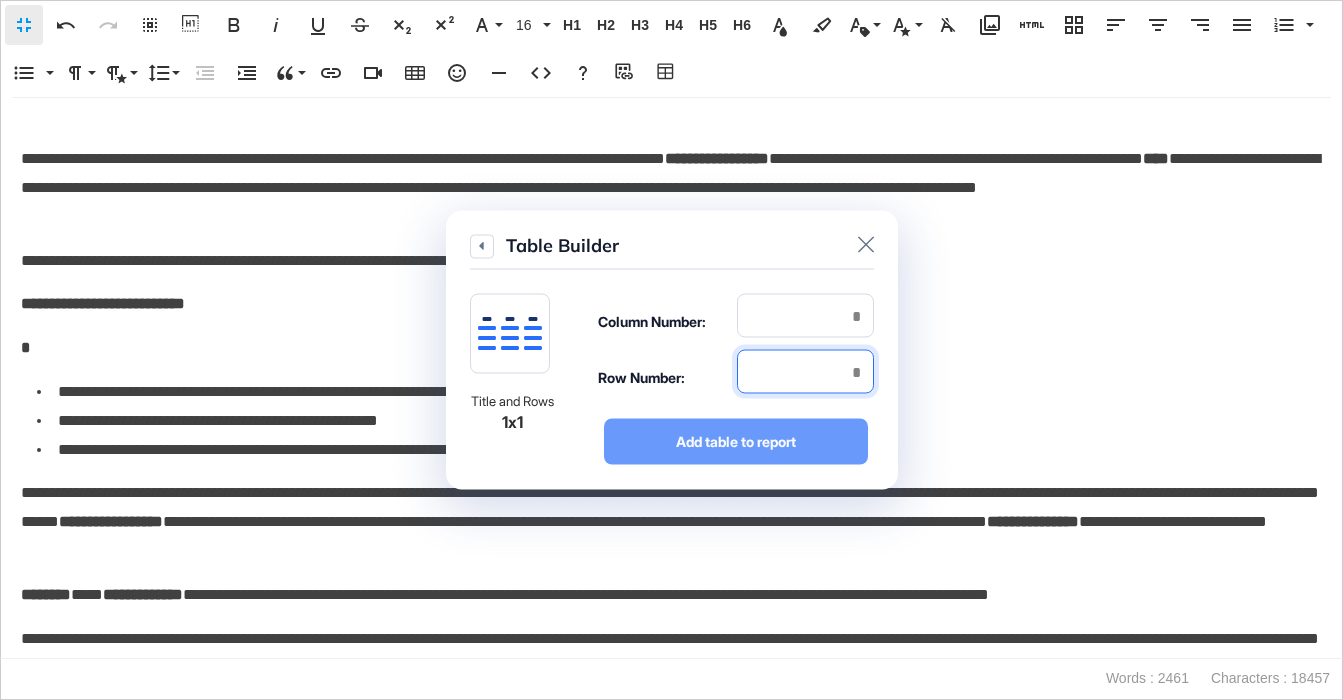 type on "*" 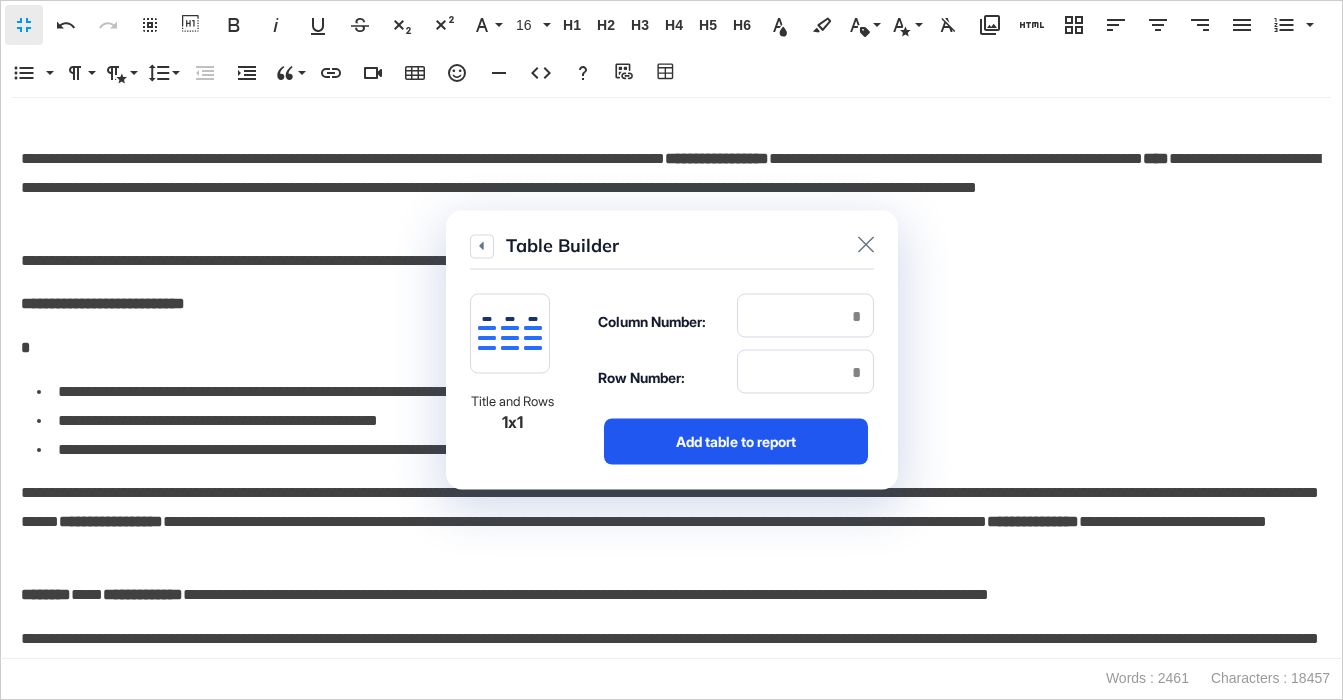 click on "Add table to report" at bounding box center (736, 442) 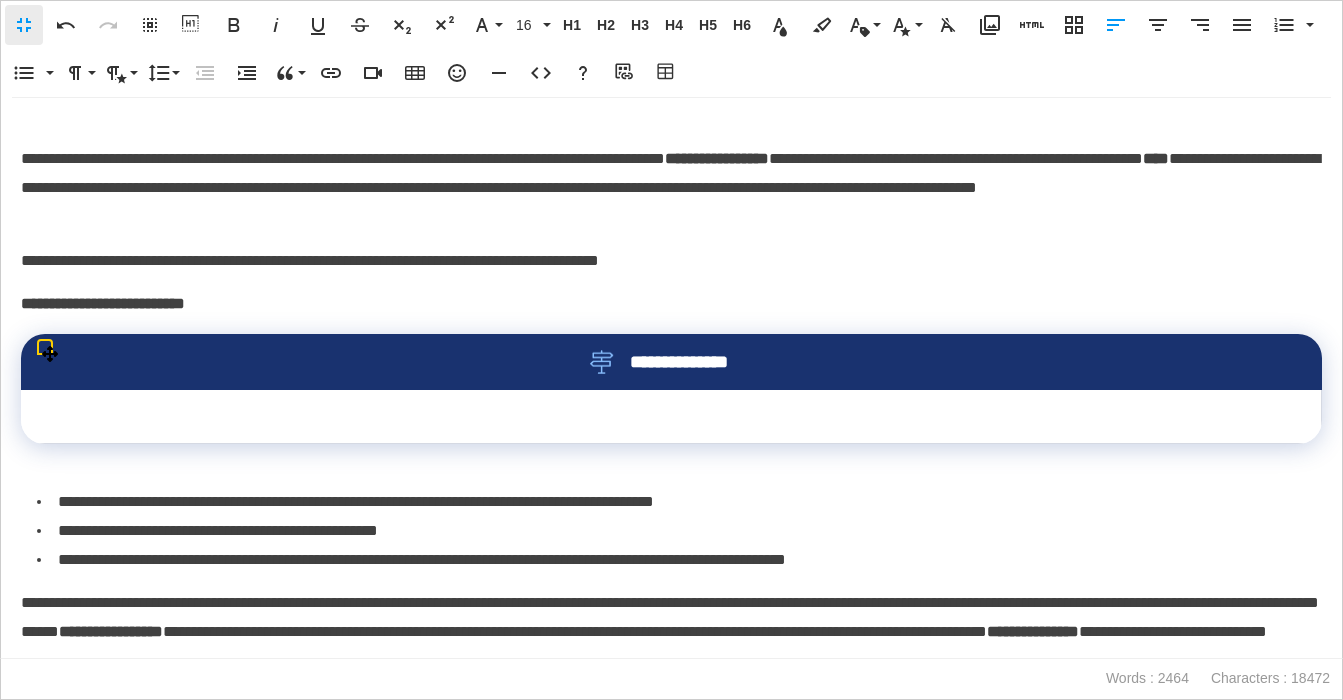 click on "**********" at bounding box center (671, 362) 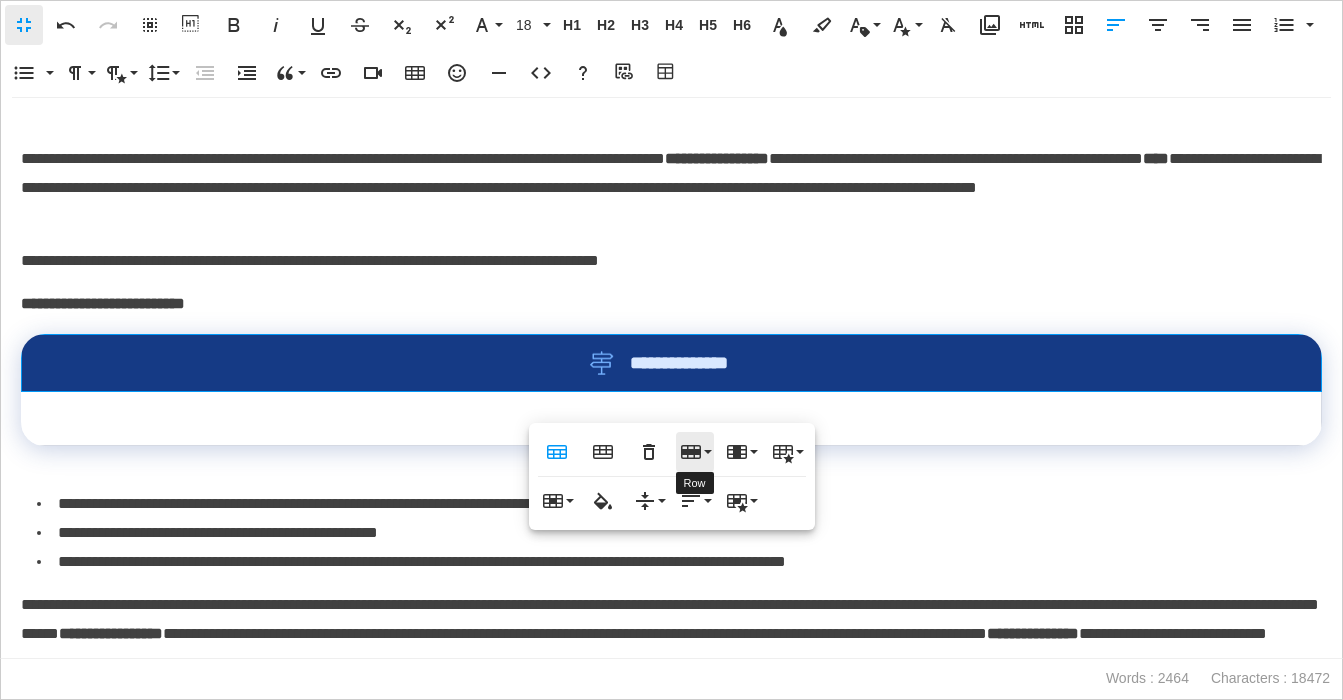 click 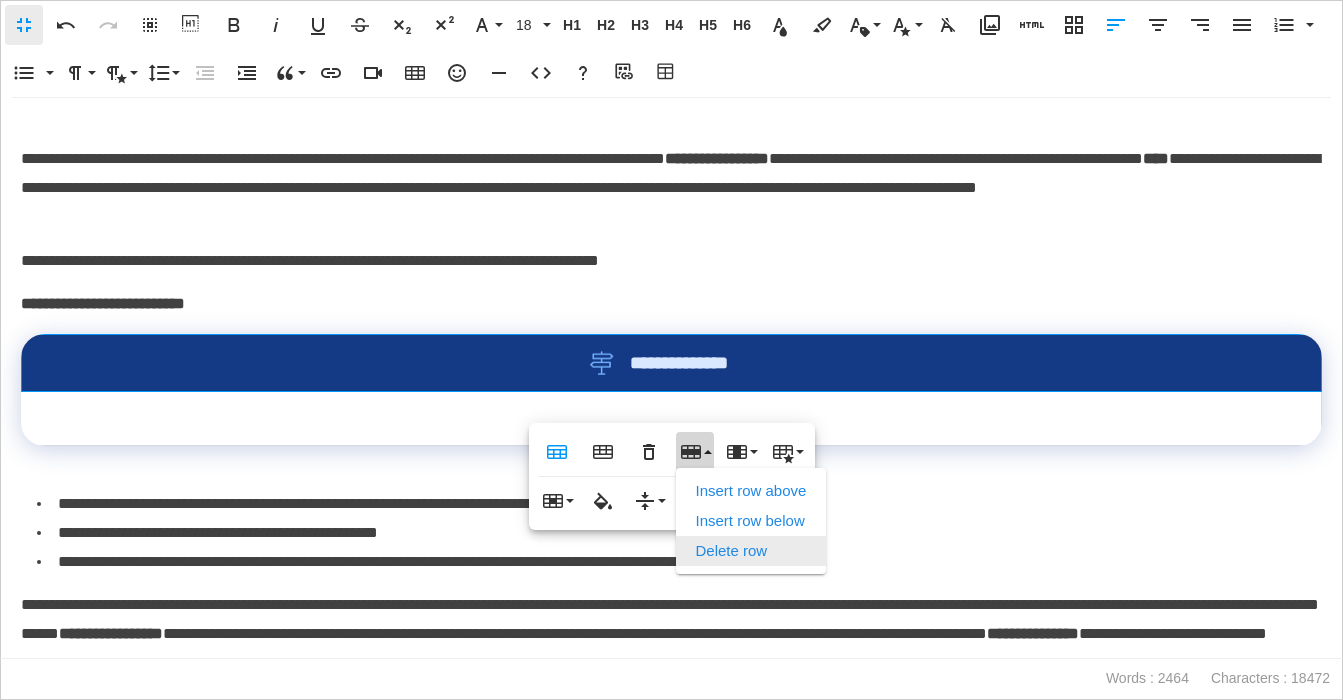 click on "Delete row" at bounding box center (751, 551) 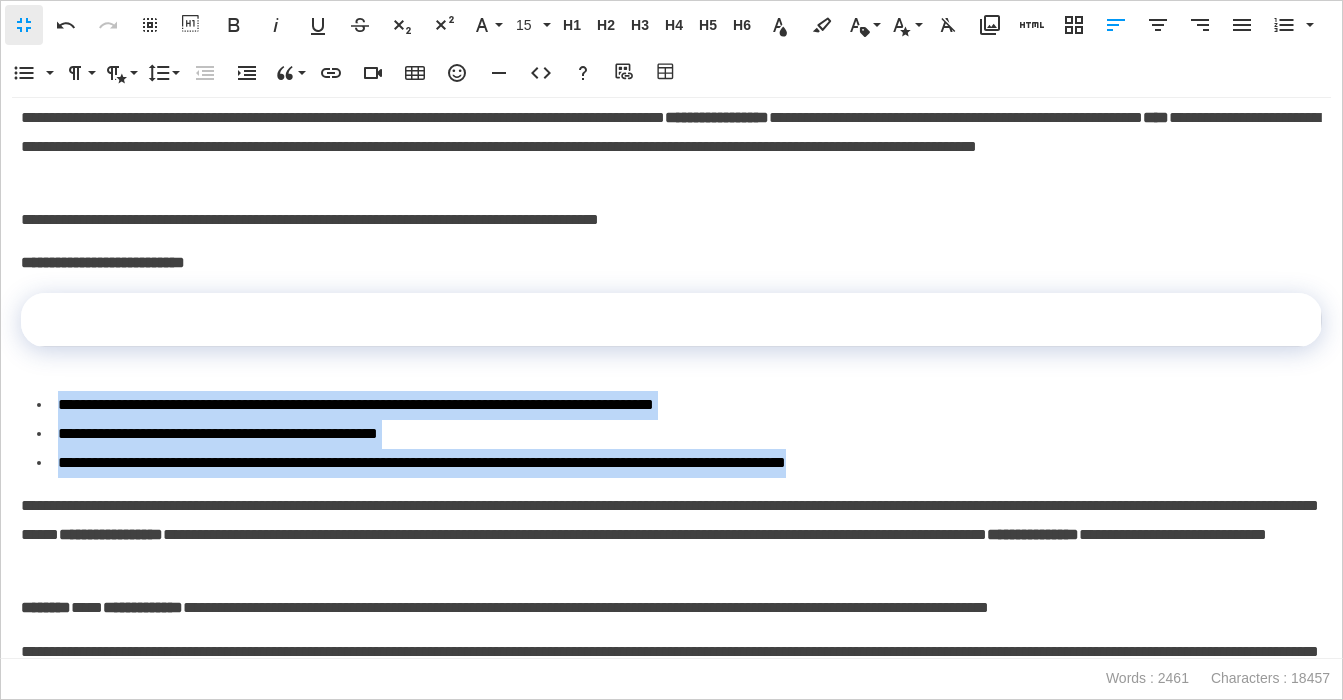 drag, startPoint x: 1002, startPoint y: 491, endPoint x: 38, endPoint y: 419, distance: 966.68506 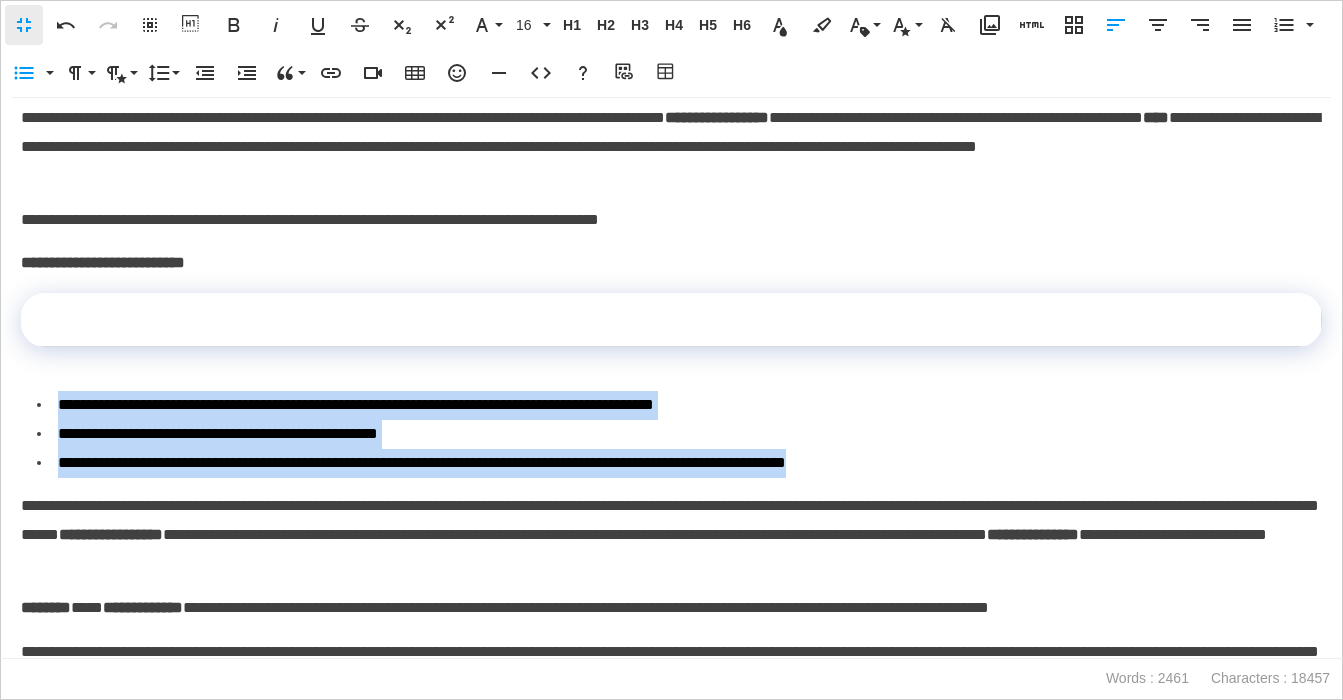 scroll, scrollTop: 3898, scrollLeft: 0, axis: vertical 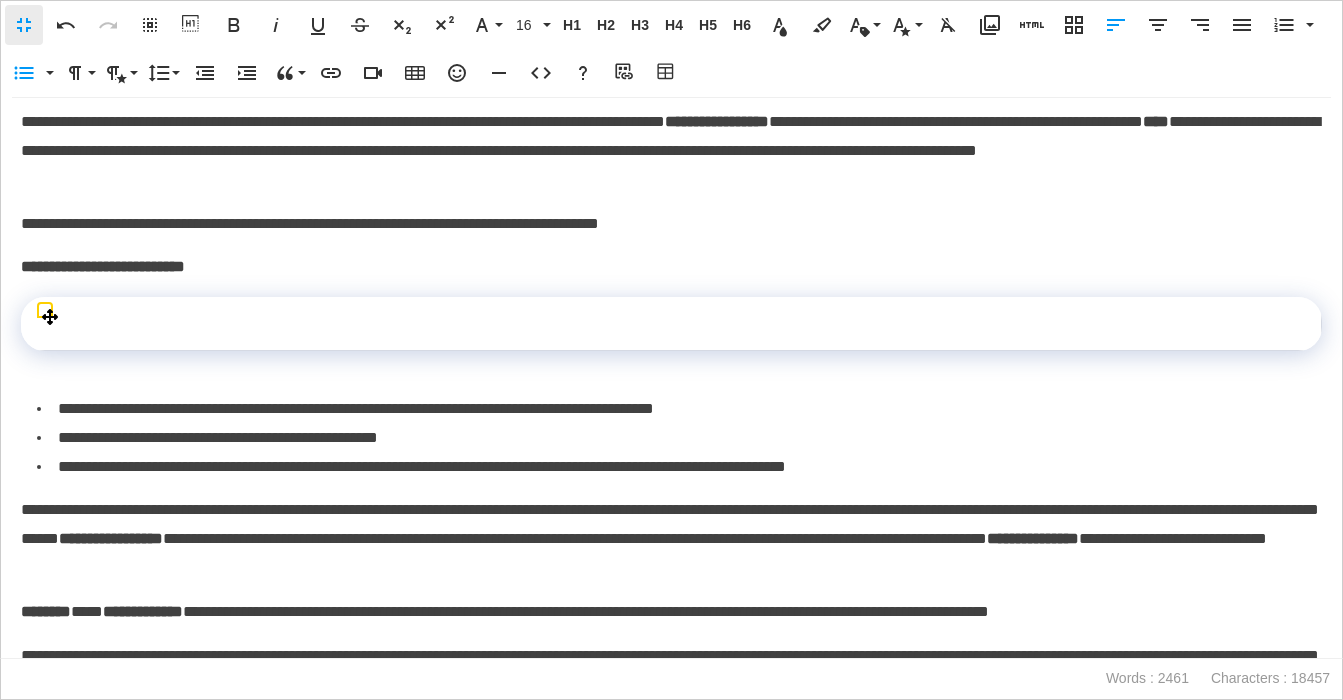 click at bounding box center (671, 324) 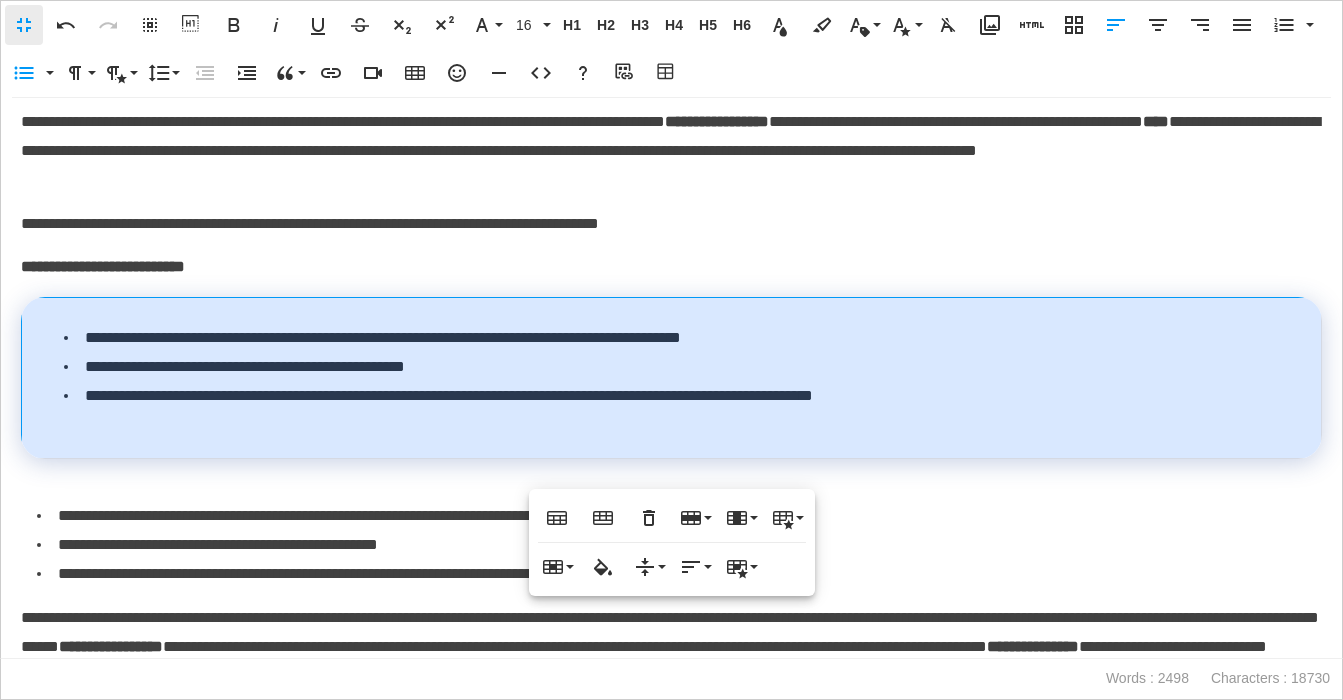 drag, startPoint x: 264, startPoint y: 478, endPoint x: 270, endPoint y: 466, distance: 13.416408 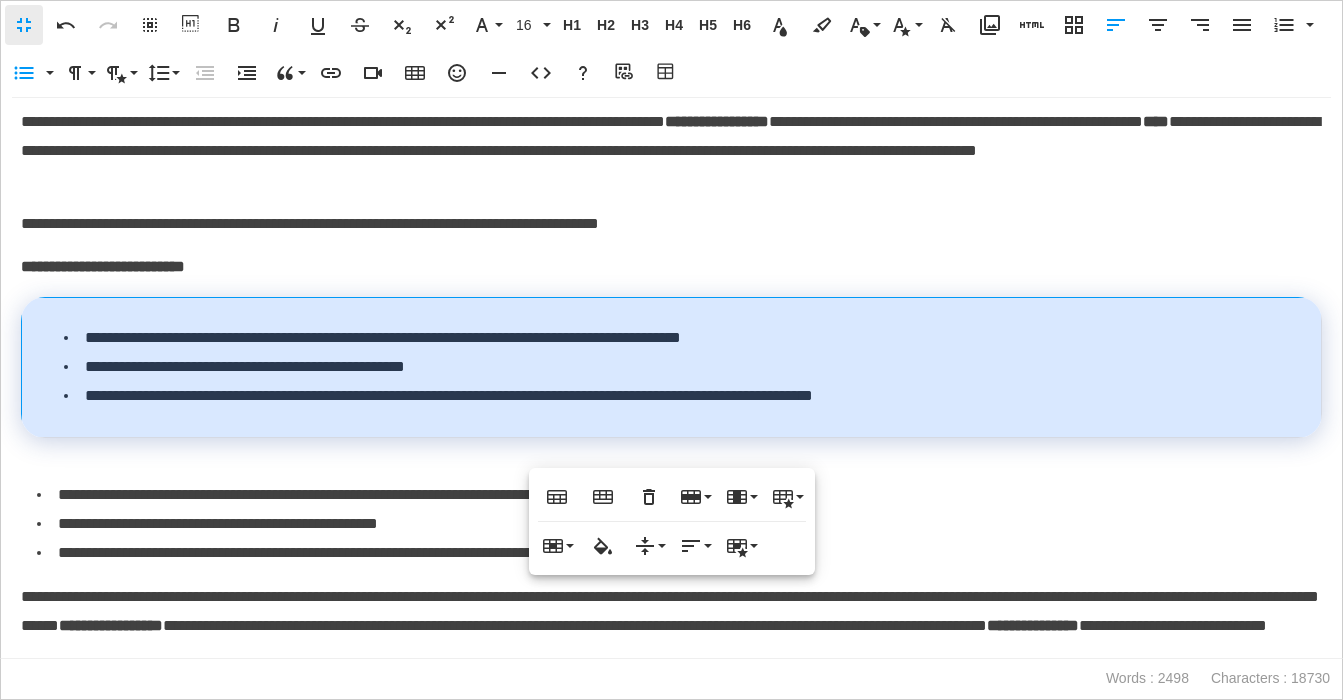 click on "**********" at bounding box center (679, 553) 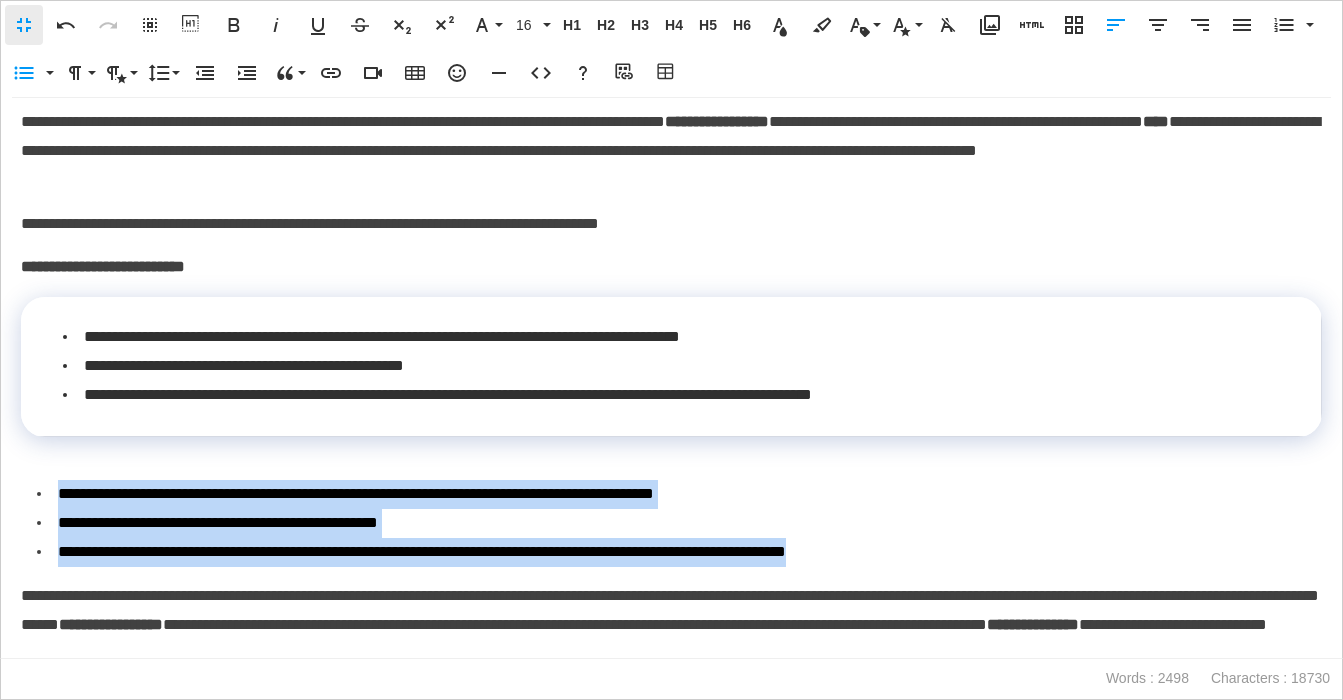 drag, startPoint x: 1003, startPoint y: 572, endPoint x: 38, endPoint y: 509, distance: 967.05426 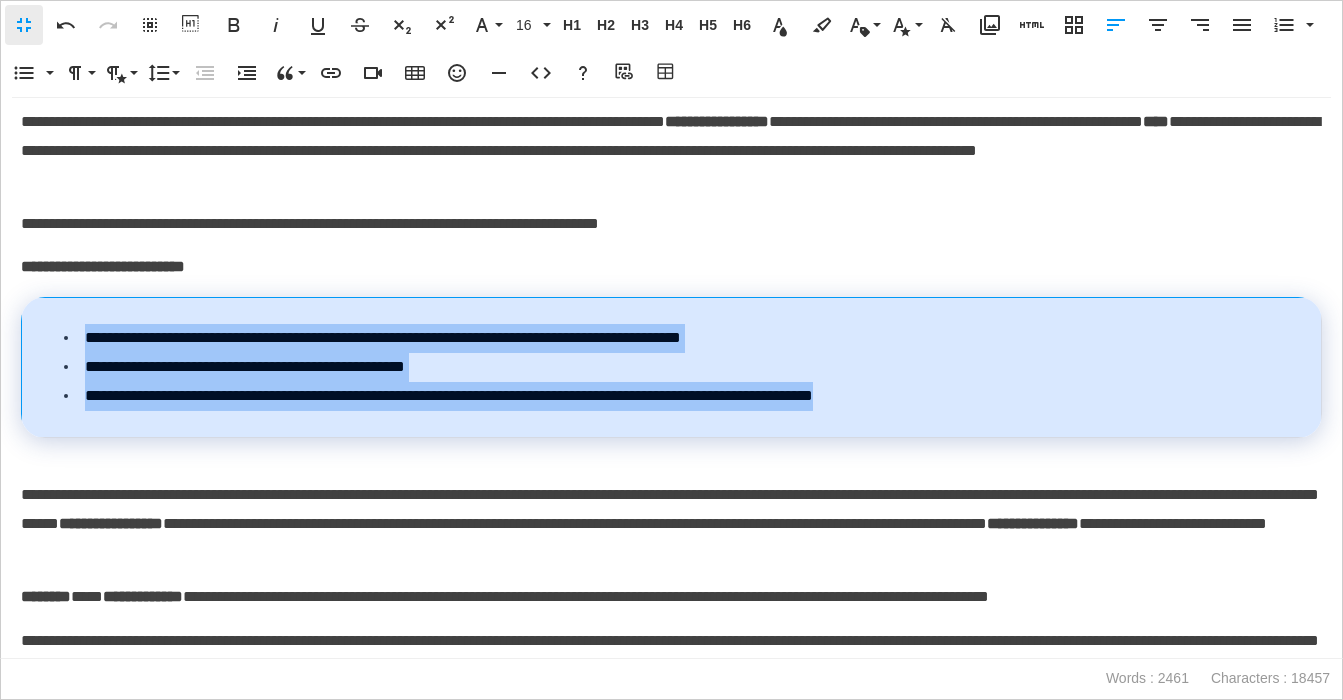 drag, startPoint x: 1026, startPoint y: 426, endPoint x: 26, endPoint y: 346, distance: 1003.1949 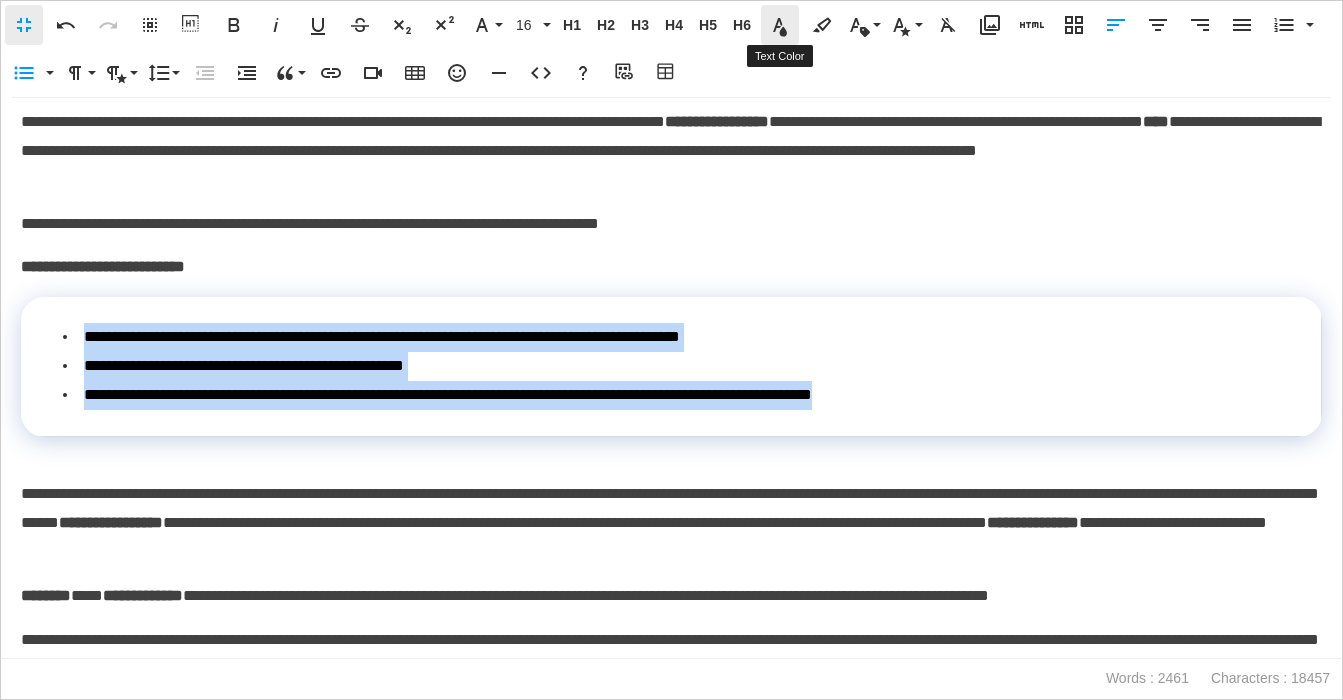click 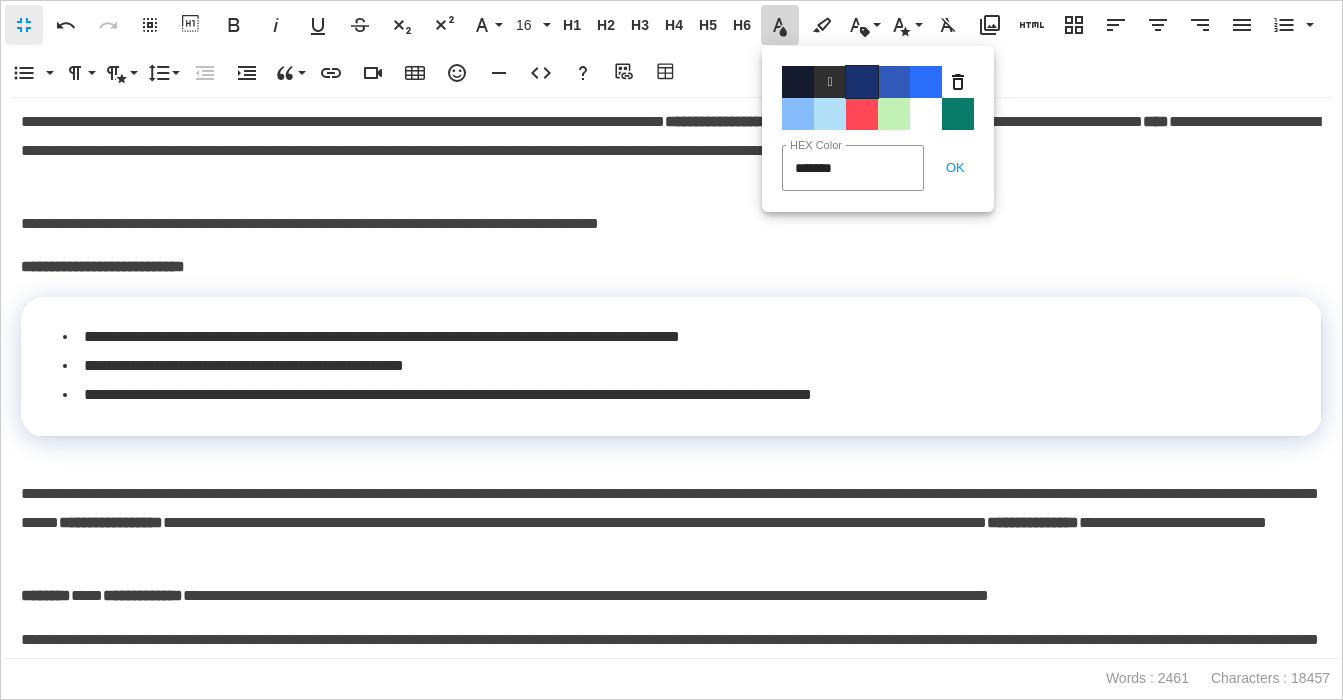 click on "Color#19326F" at bounding box center [862, 82] 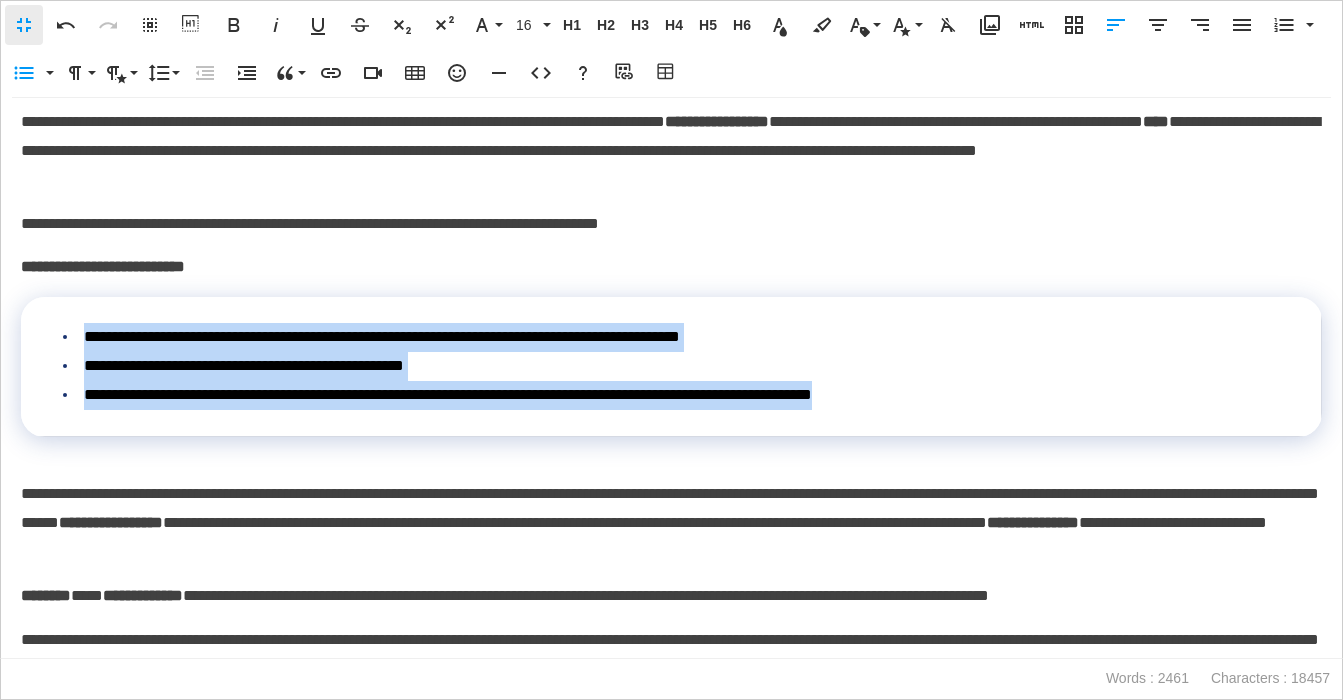 click on "**********" at bounding box center [671, 378] 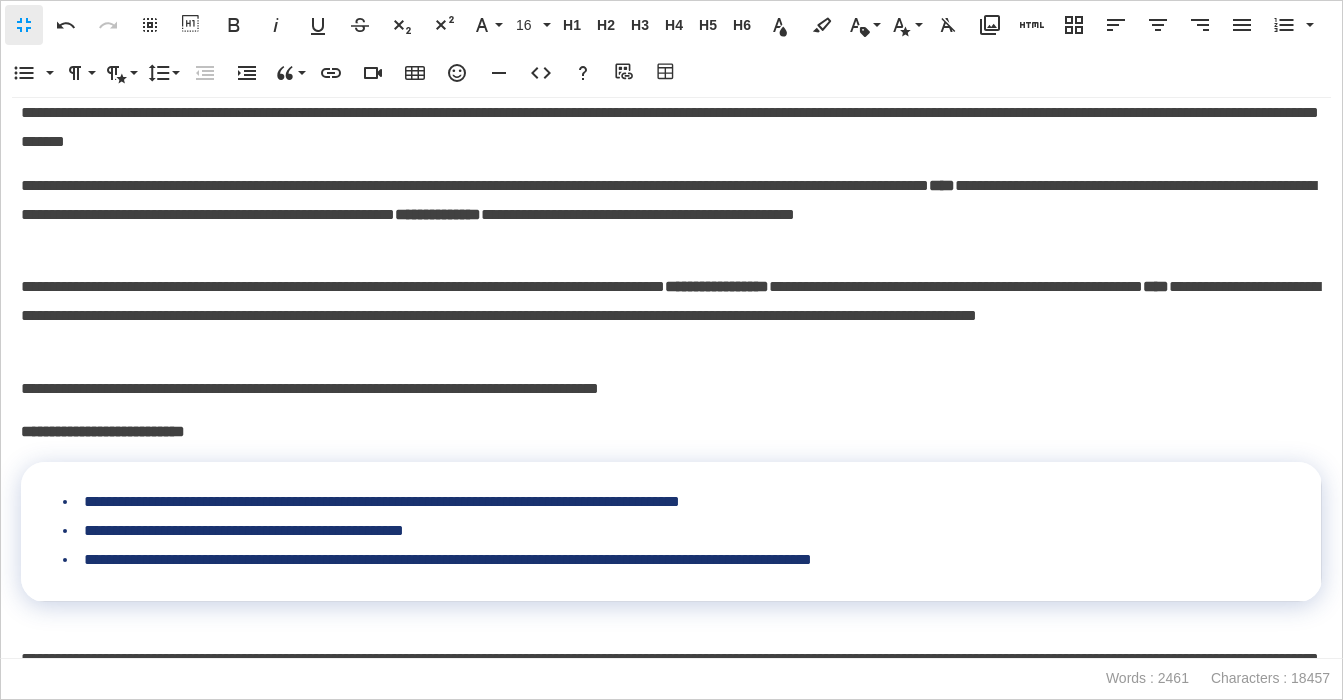 scroll, scrollTop: 3804, scrollLeft: 0, axis: vertical 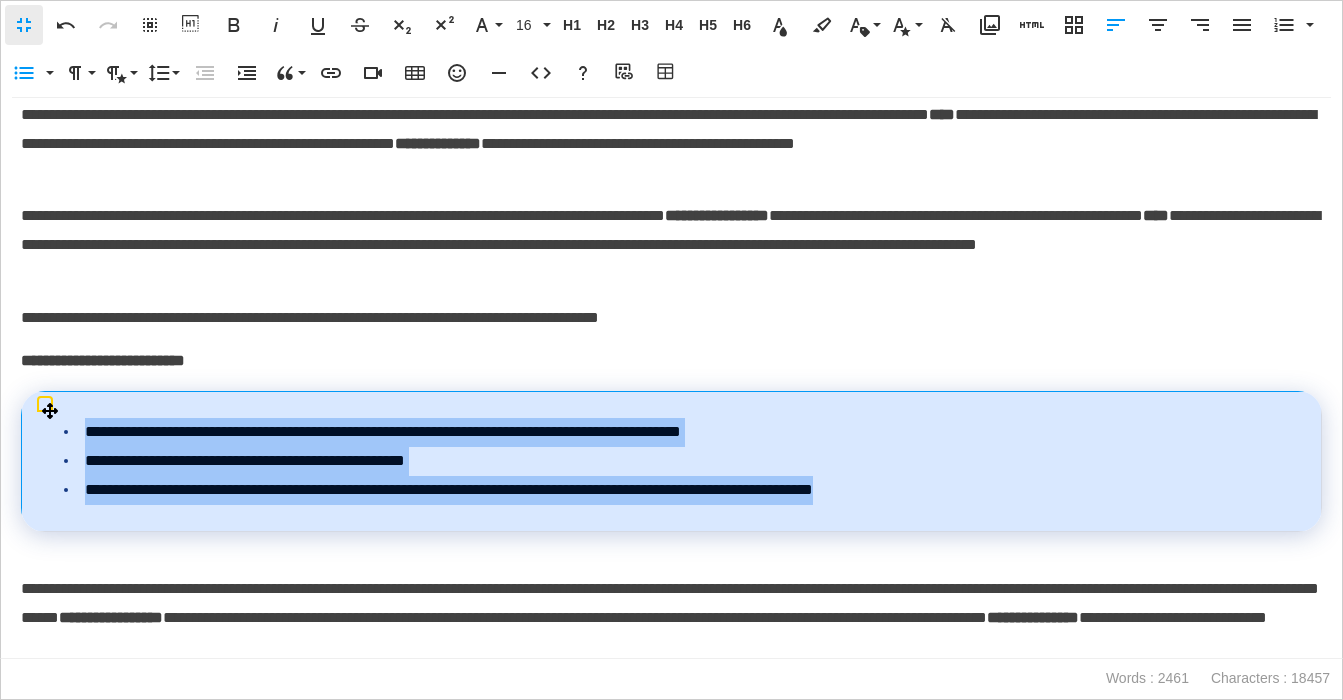drag, startPoint x: 1002, startPoint y: 514, endPoint x: 73, endPoint y: 461, distance: 930.5106 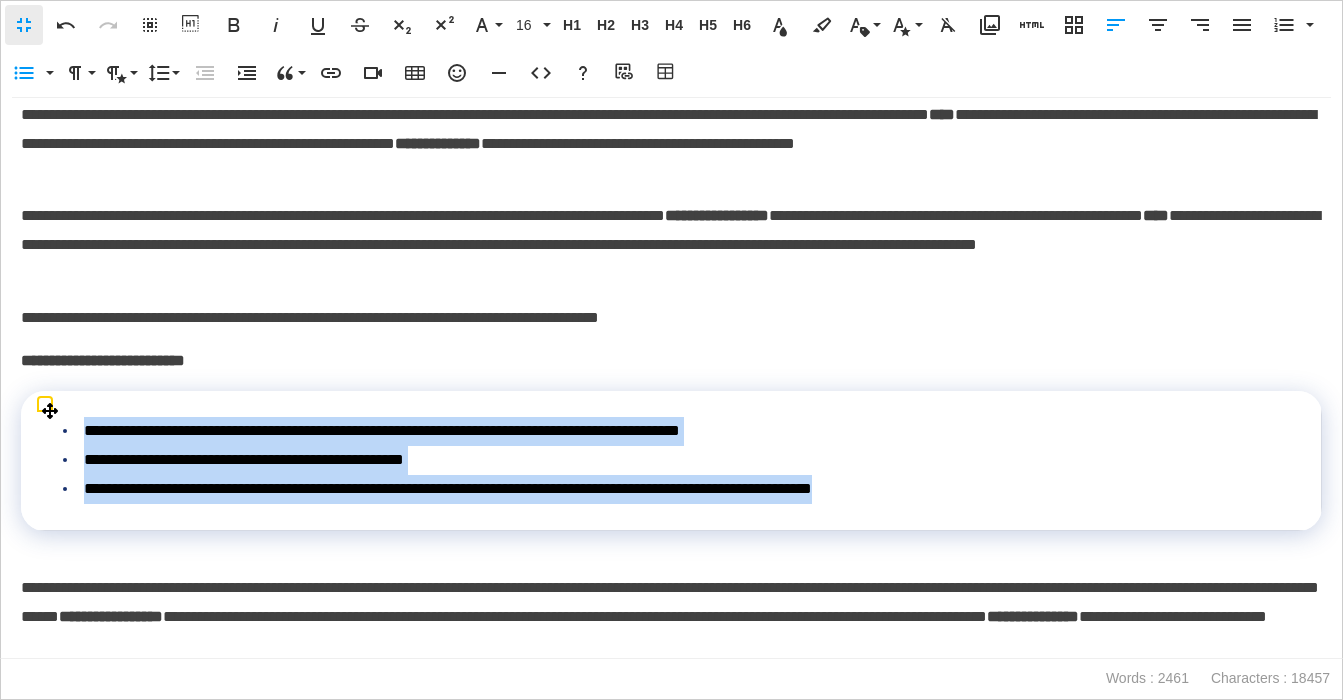 scroll, scrollTop: 3802, scrollLeft: 0, axis: vertical 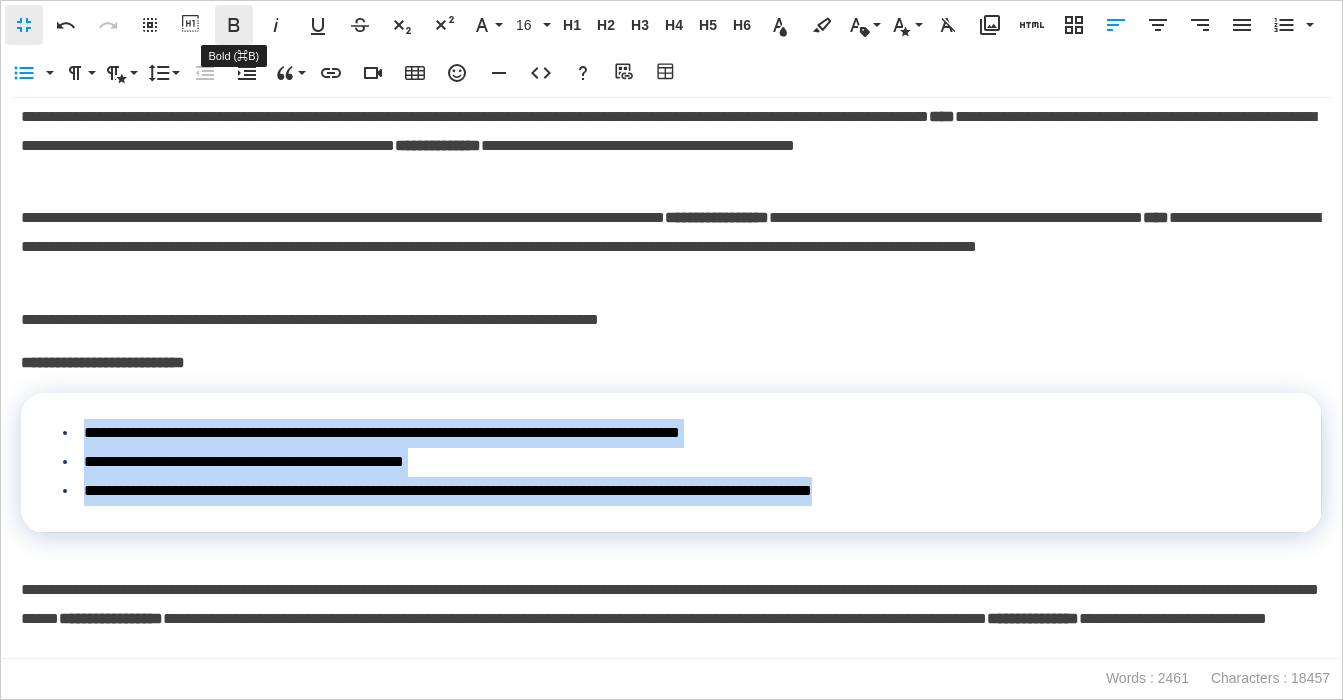 click 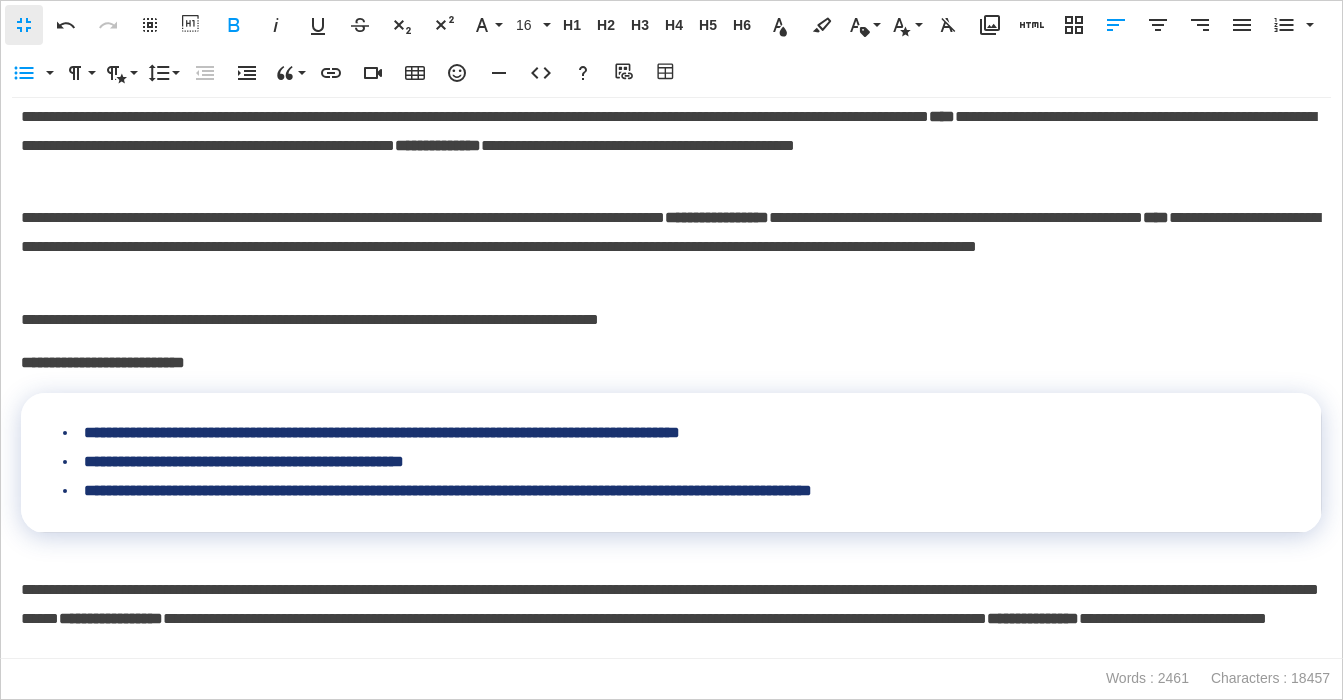 click on "**********" at bounding box center [671, 320] 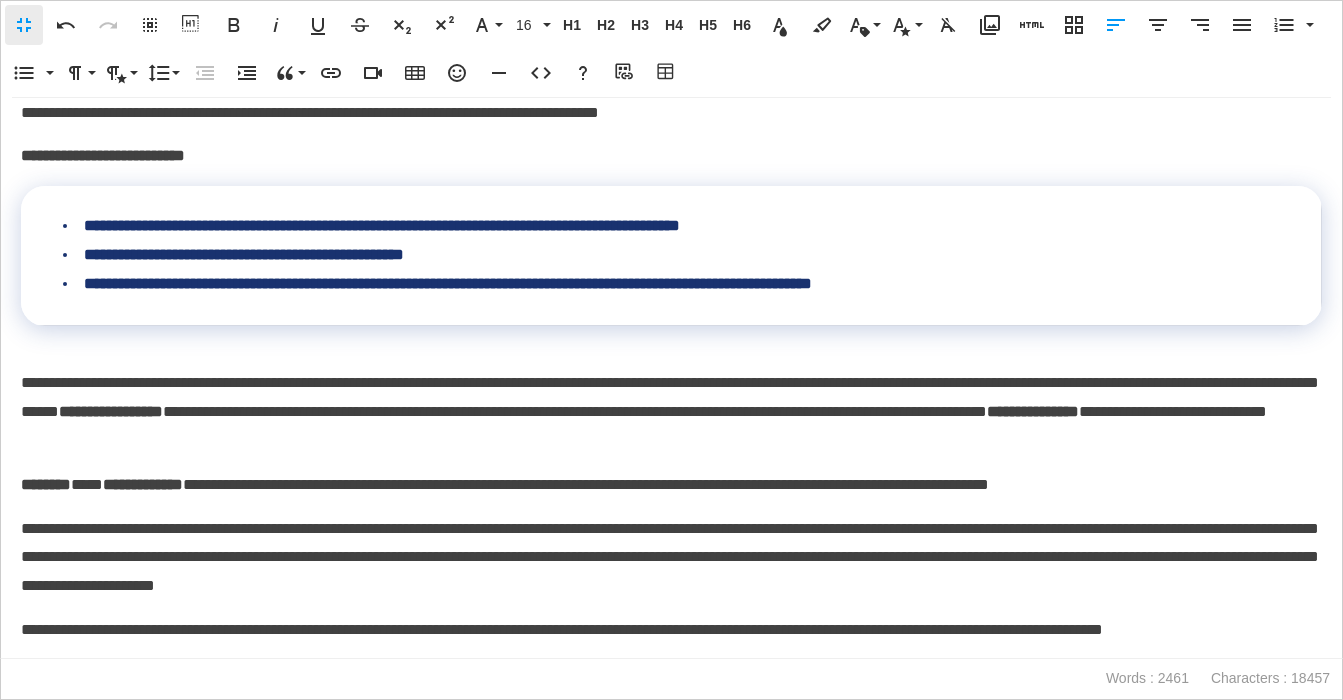scroll, scrollTop: 4034, scrollLeft: 0, axis: vertical 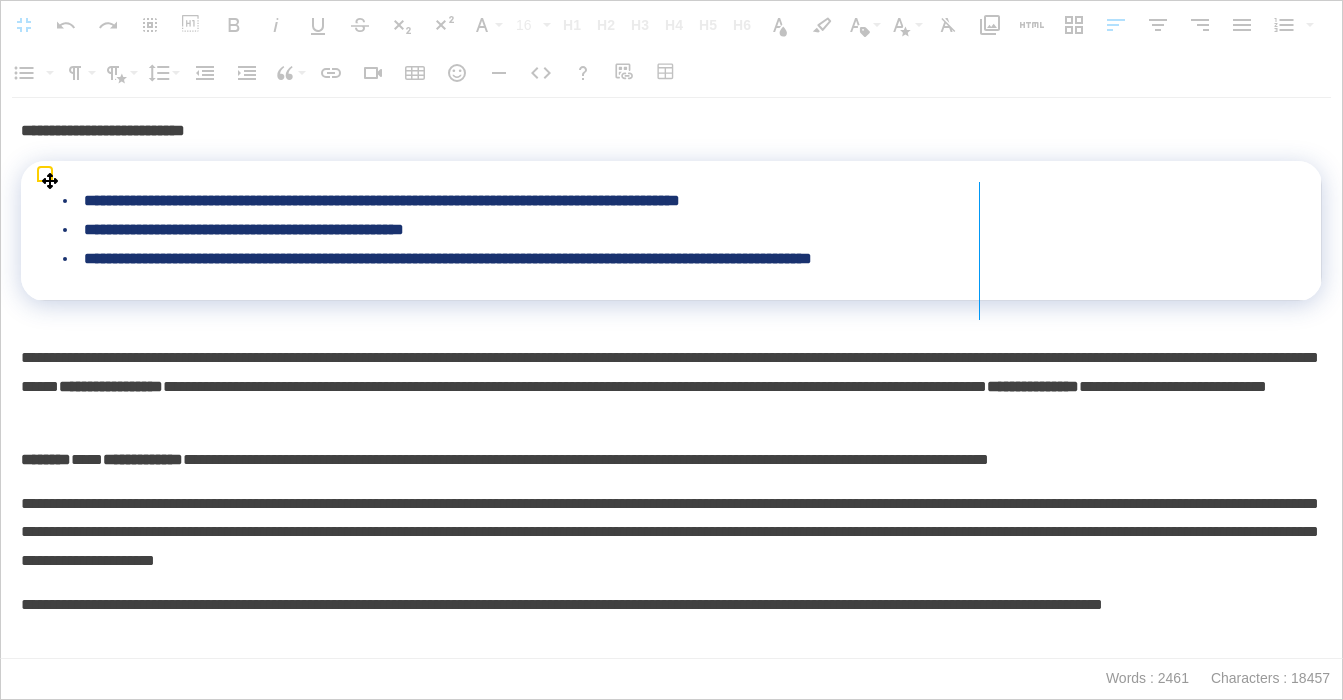 drag, startPoint x: 1321, startPoint y: 222, endPoint x: 936, endPoint y: 214, distance: 385.0831 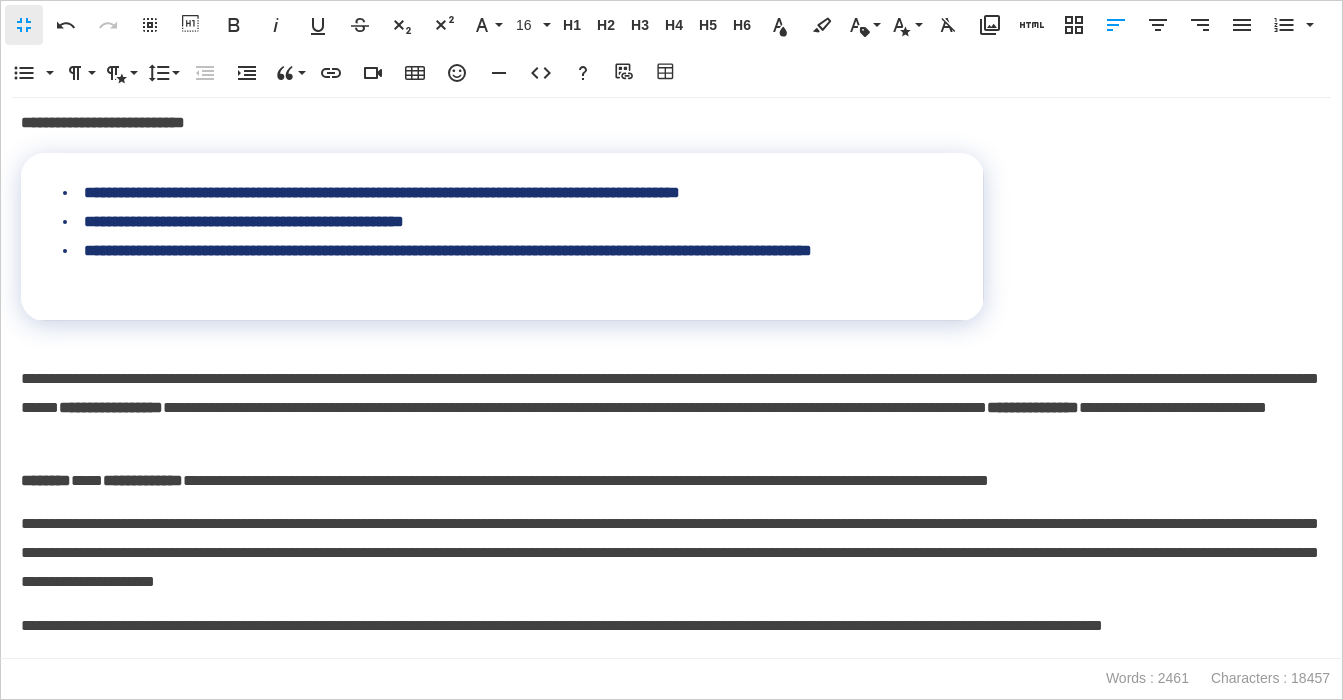 scroll, scrollTop: 4054, scrollLeft: 0, axis: vertical 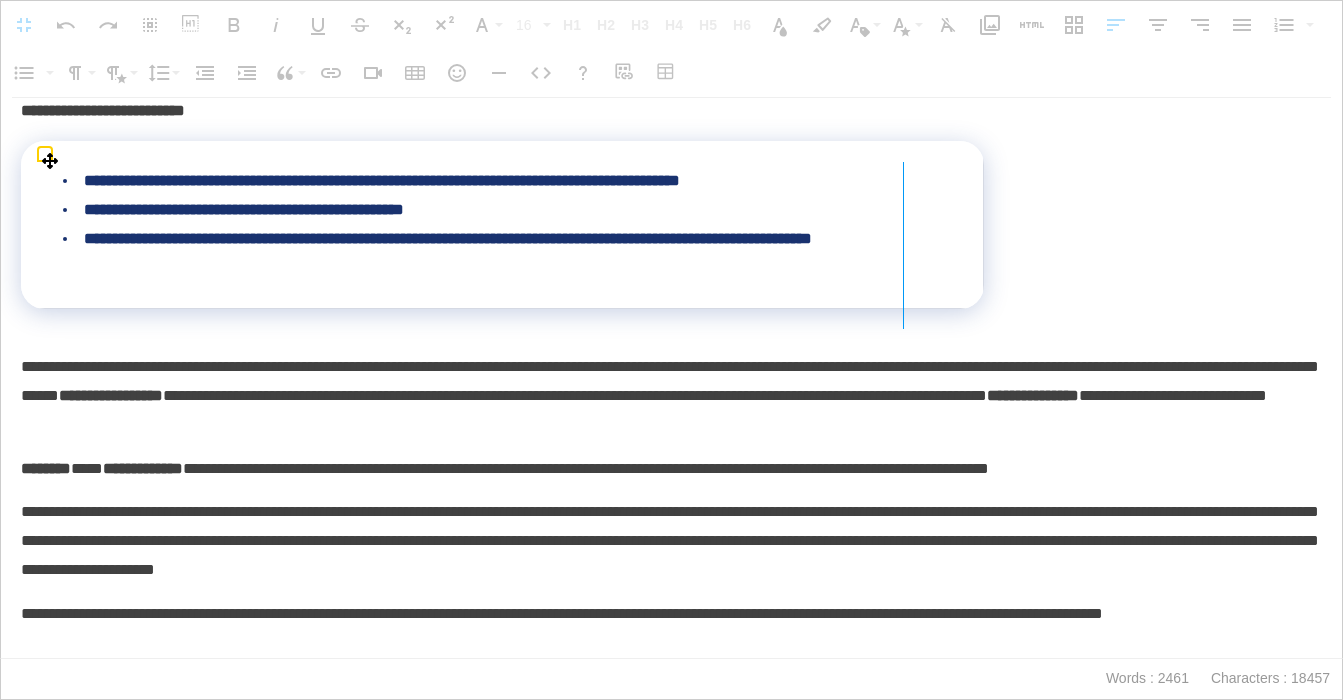 drag, startPoint x: 910, startPoint y: 194, endPoint x: 899, endPoint y: 195, distance: 11.045361 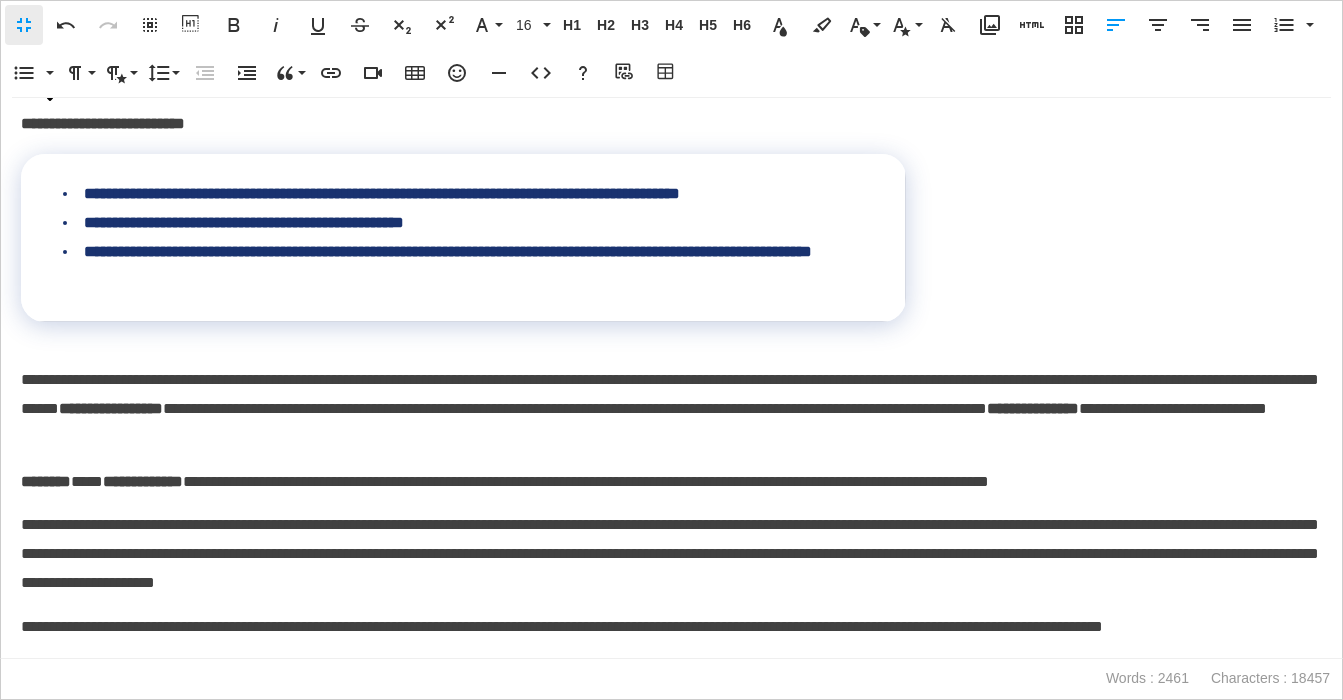 scroll, scrollTop: 4035, scrollLeft: 0, axis: vertical 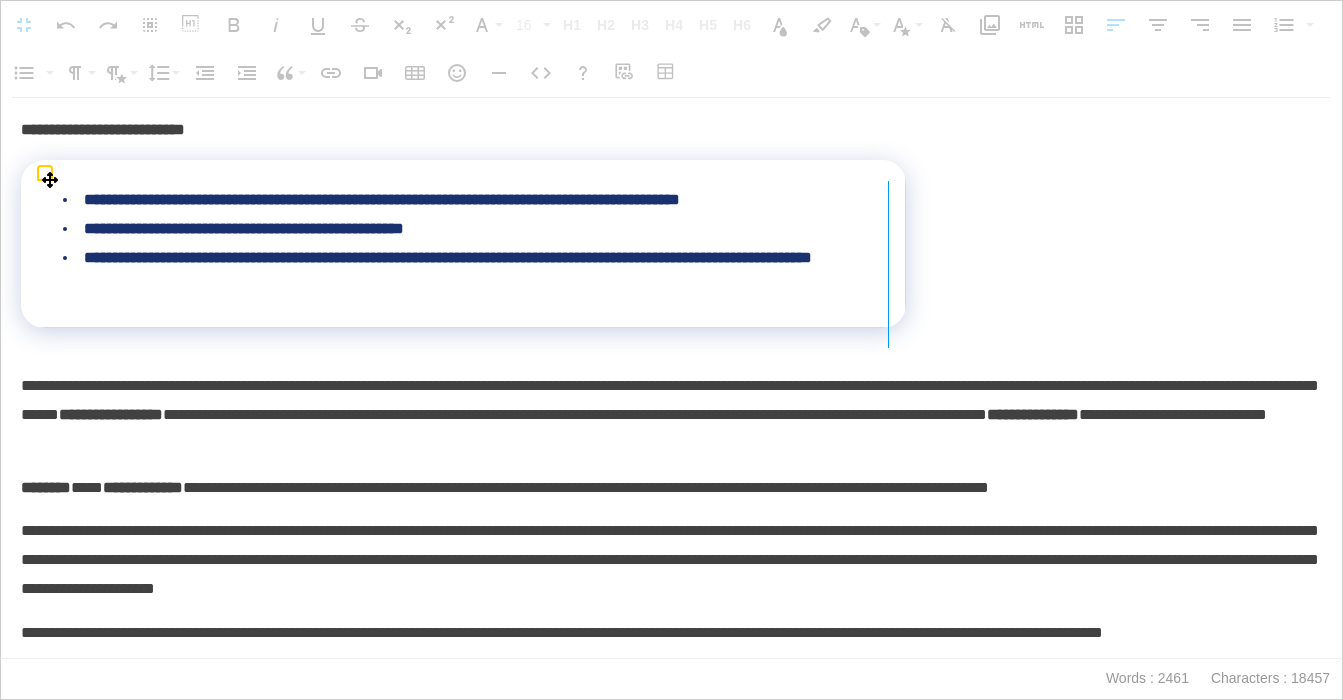 drag, startPoint x: 903, startPoint y: 198, endPoint x: 887, endPoint y: 200, distance: 16.124516 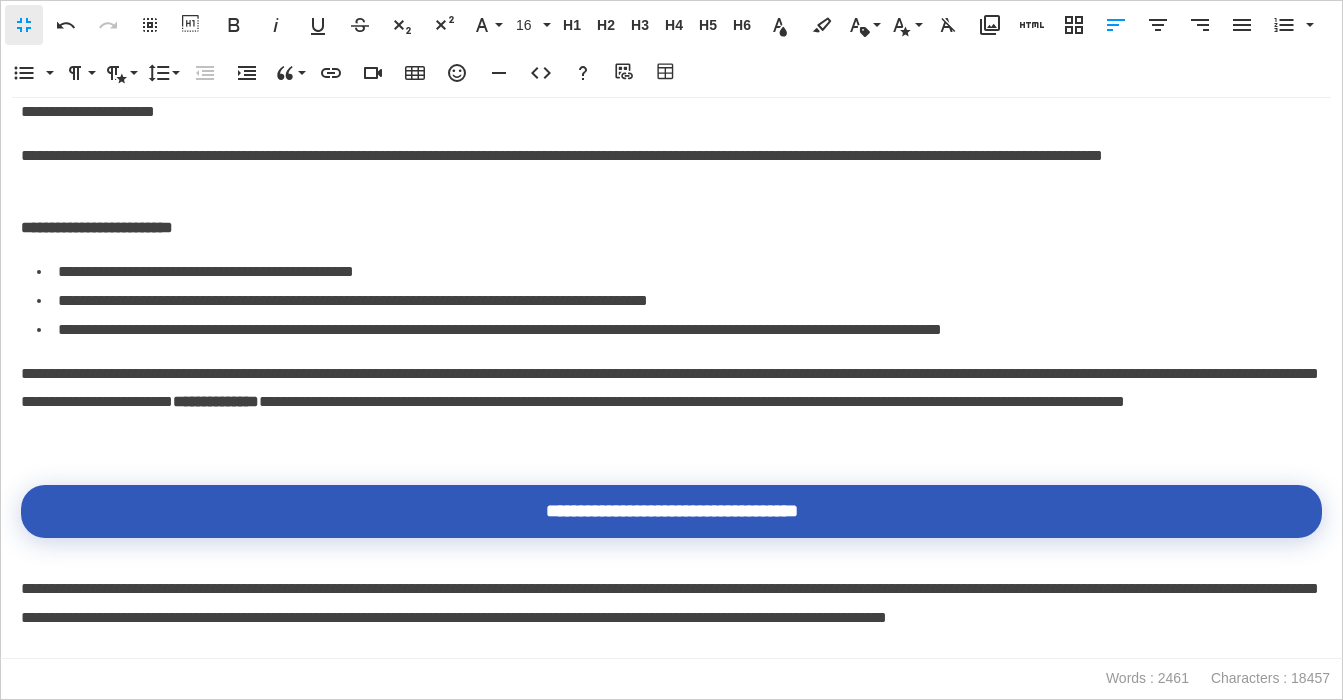 scroll, scrollTop: 4520, scrollLeft: 0, axis: vertical 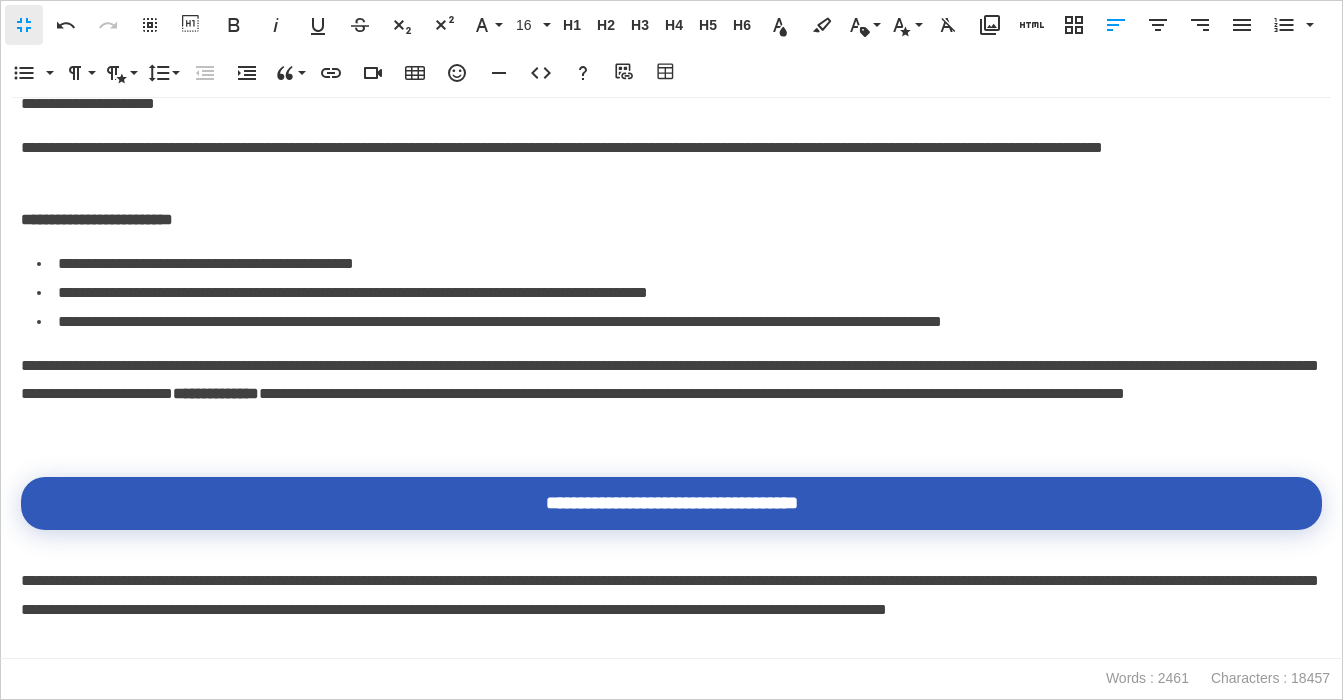 click on "**********" at bounding box center [671, 378] 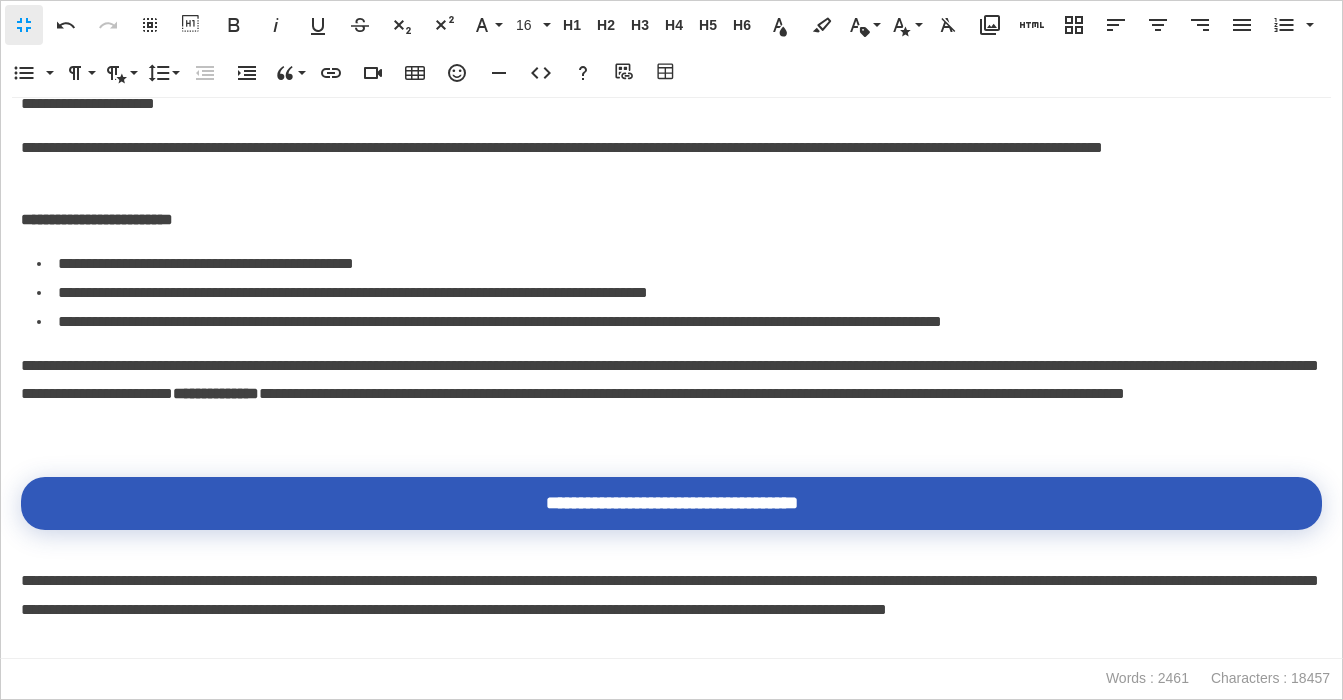 click on "**********" at bounding box center [671, 220] 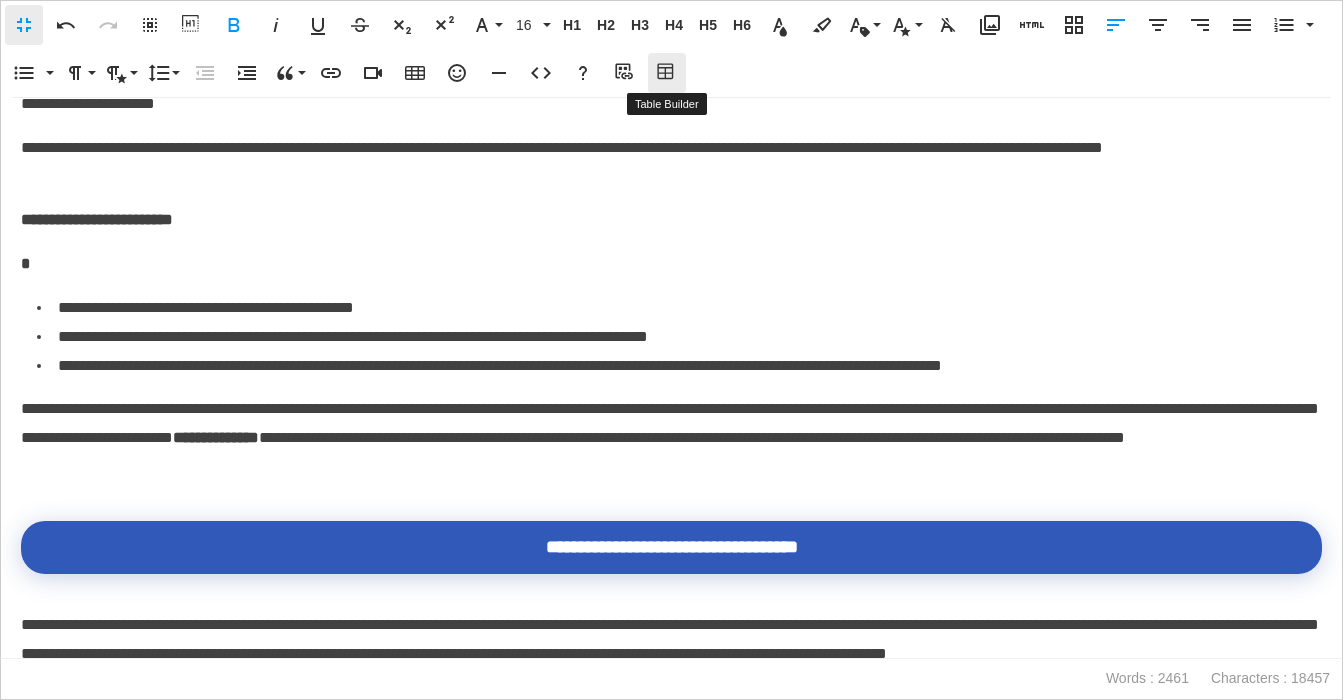click 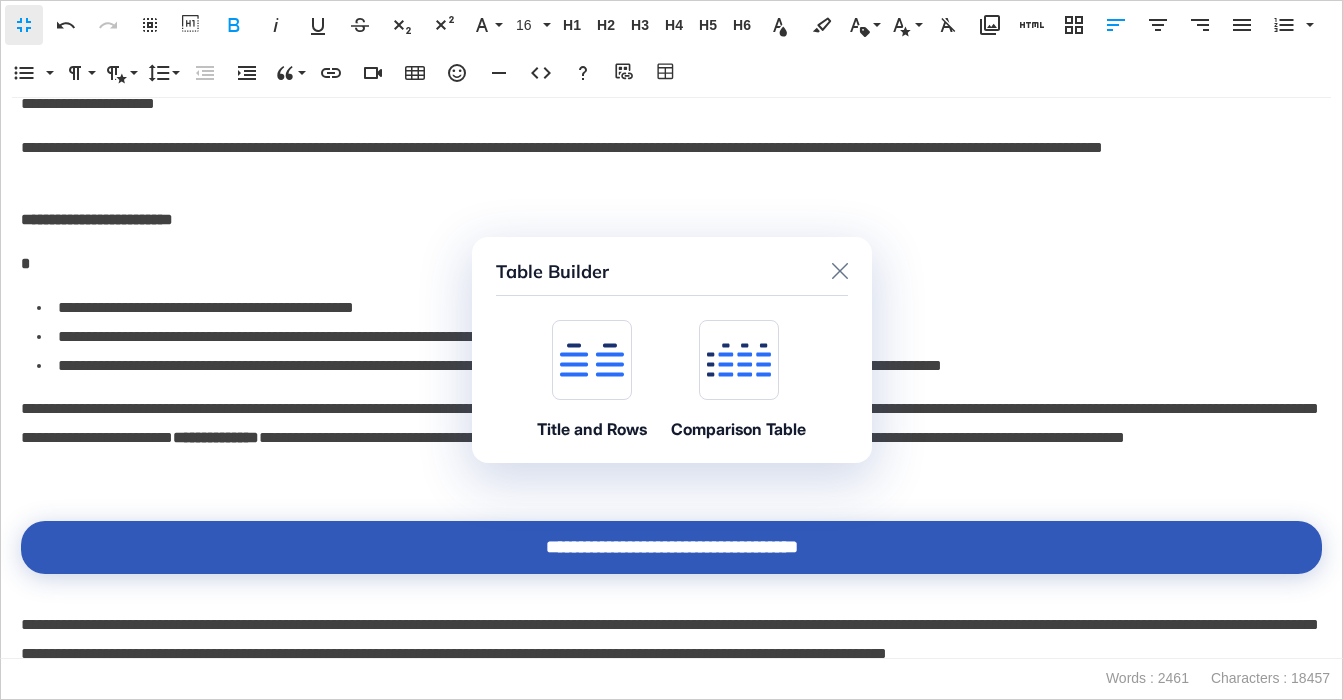 click 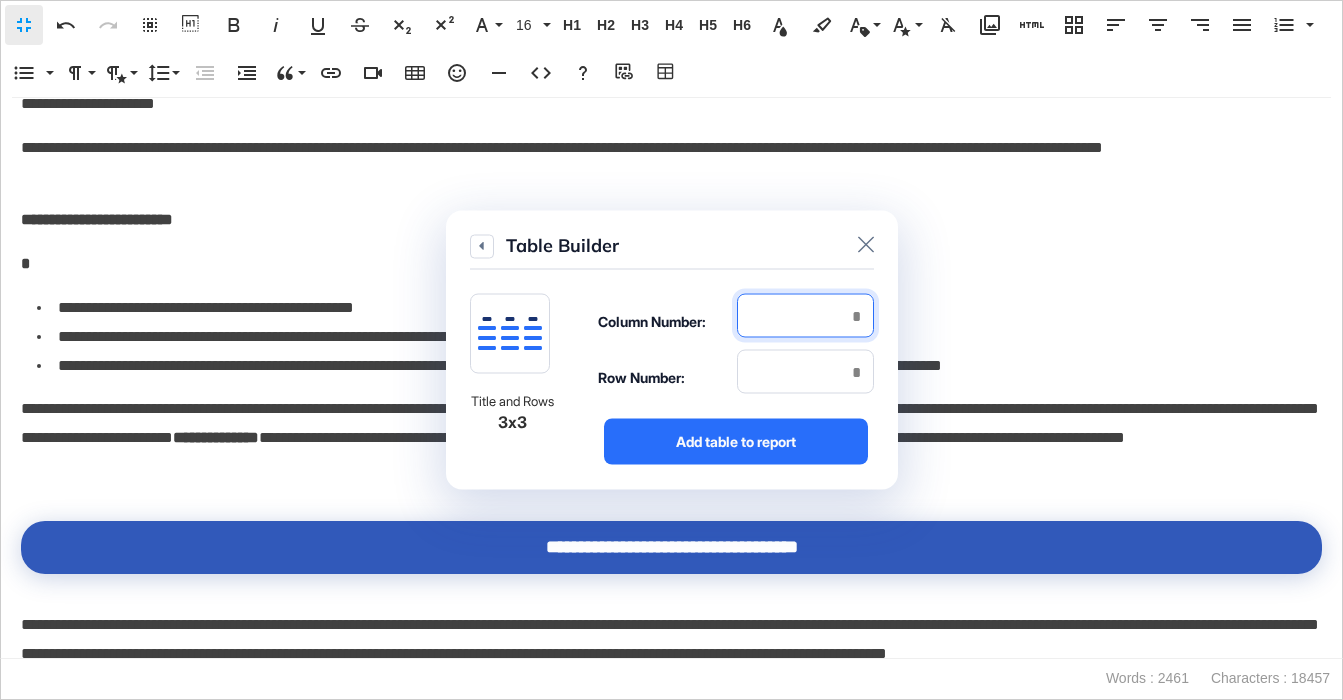 click at bounding box center [805, 316] 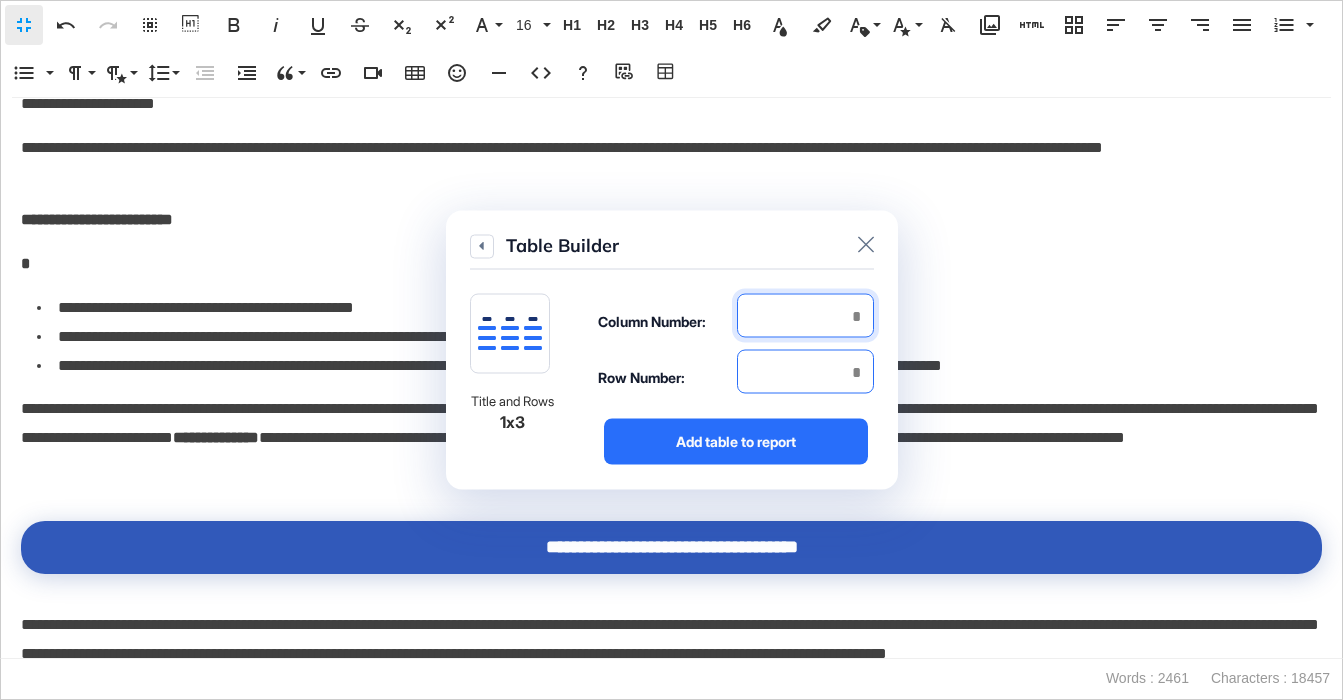type on "*" 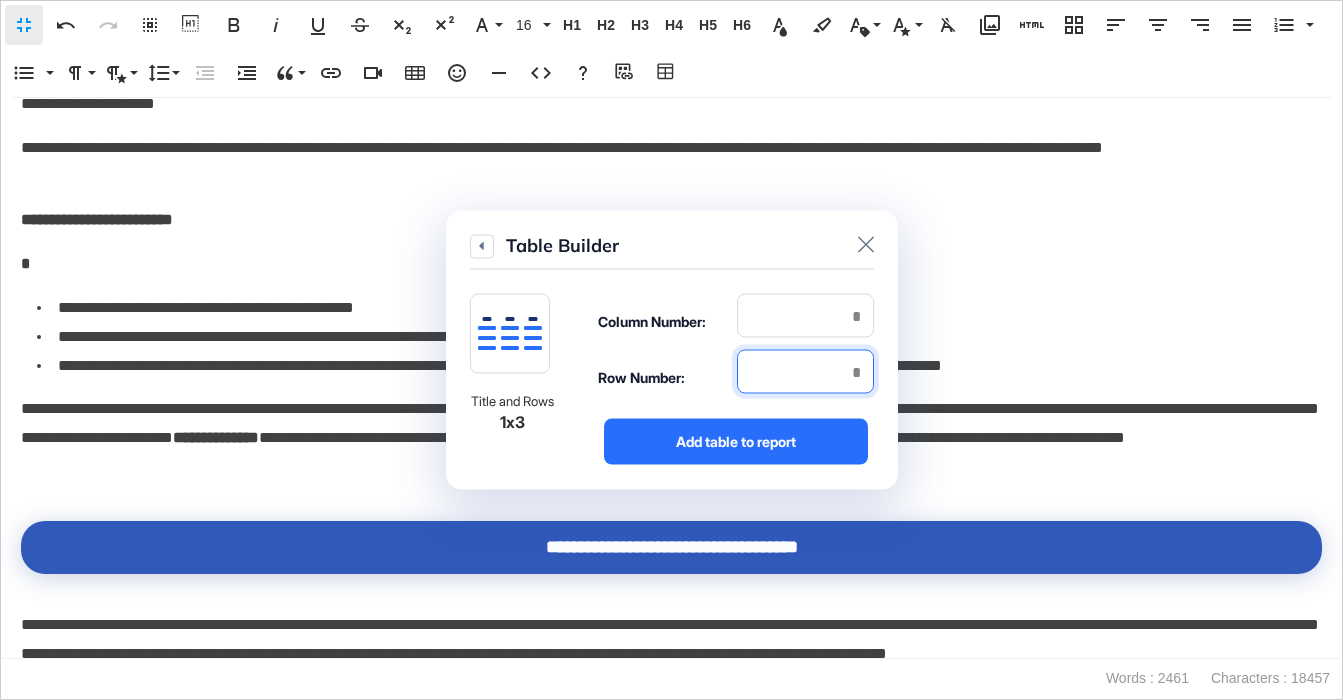 click at bounding box center (805, 372) 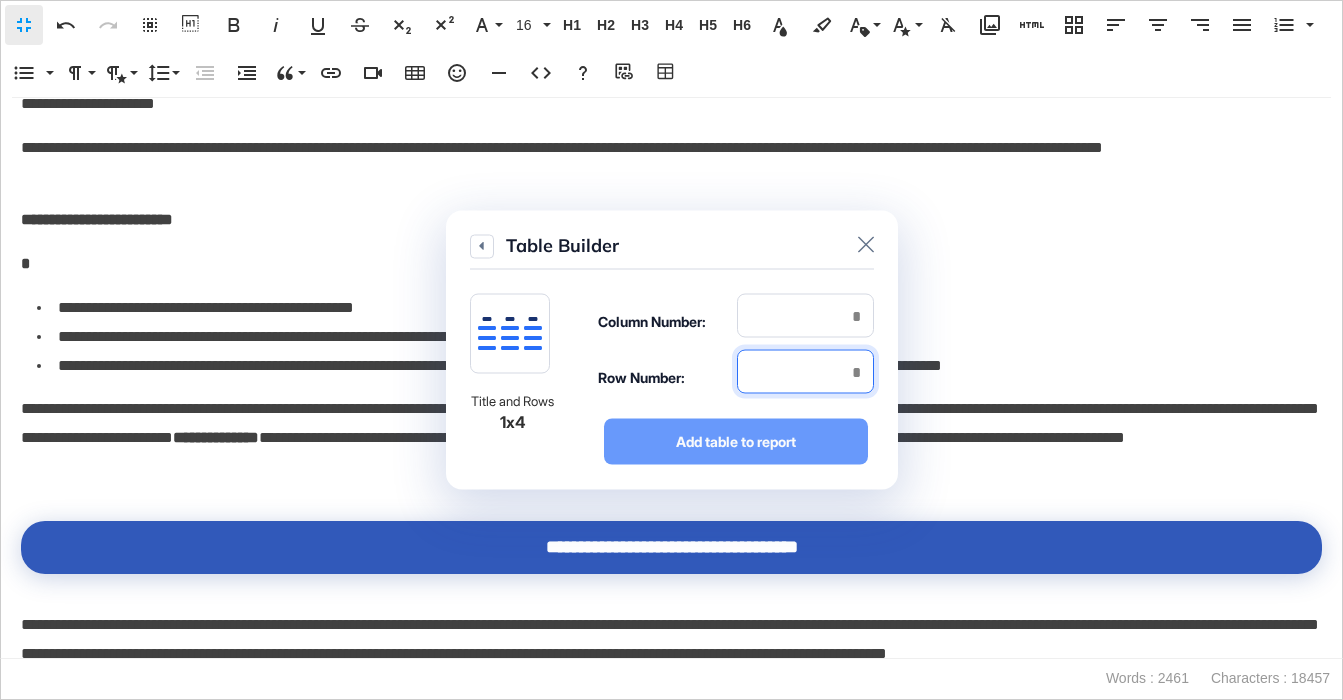 type on "*" 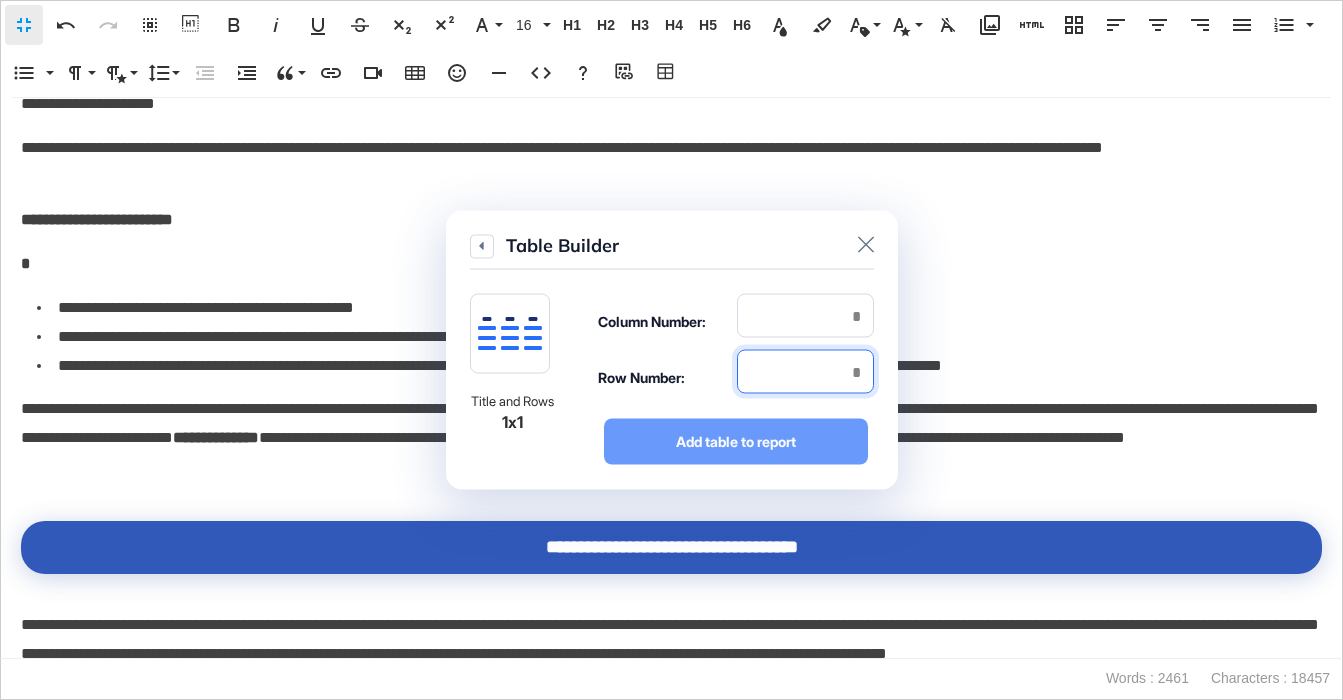 type on "*" 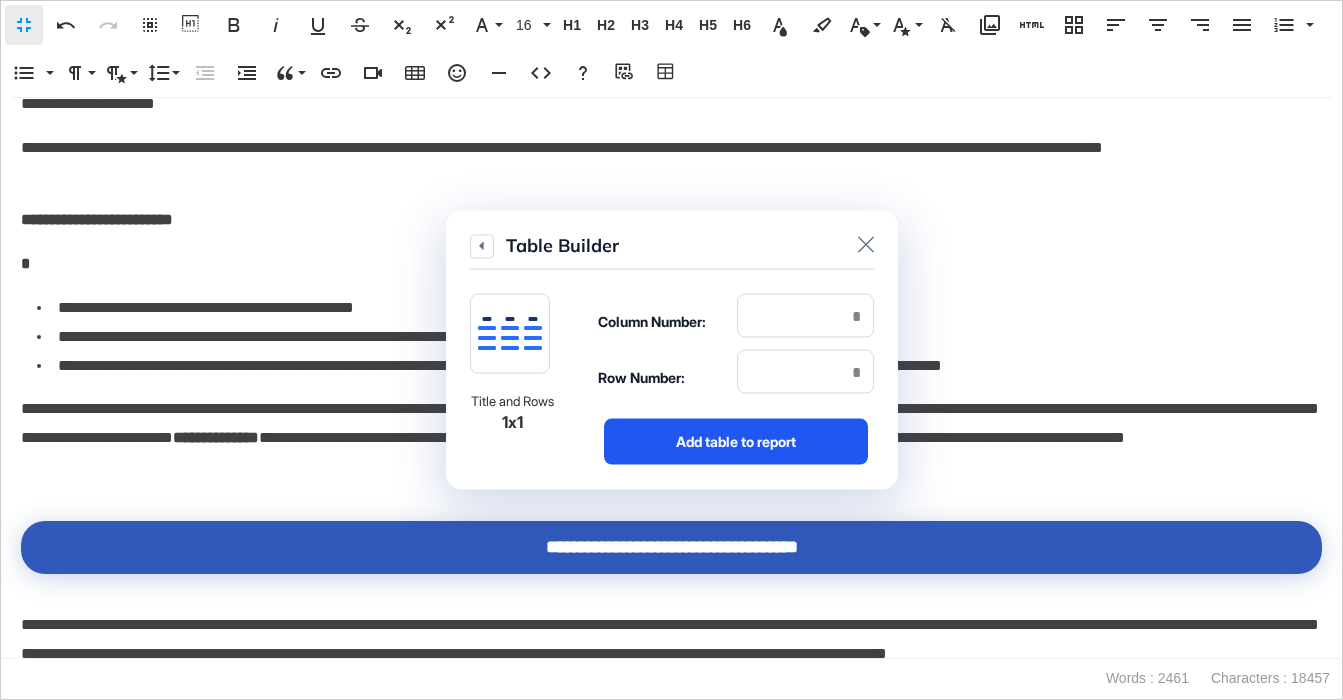 click on "Add table to report" at bounding box center (736, 442) 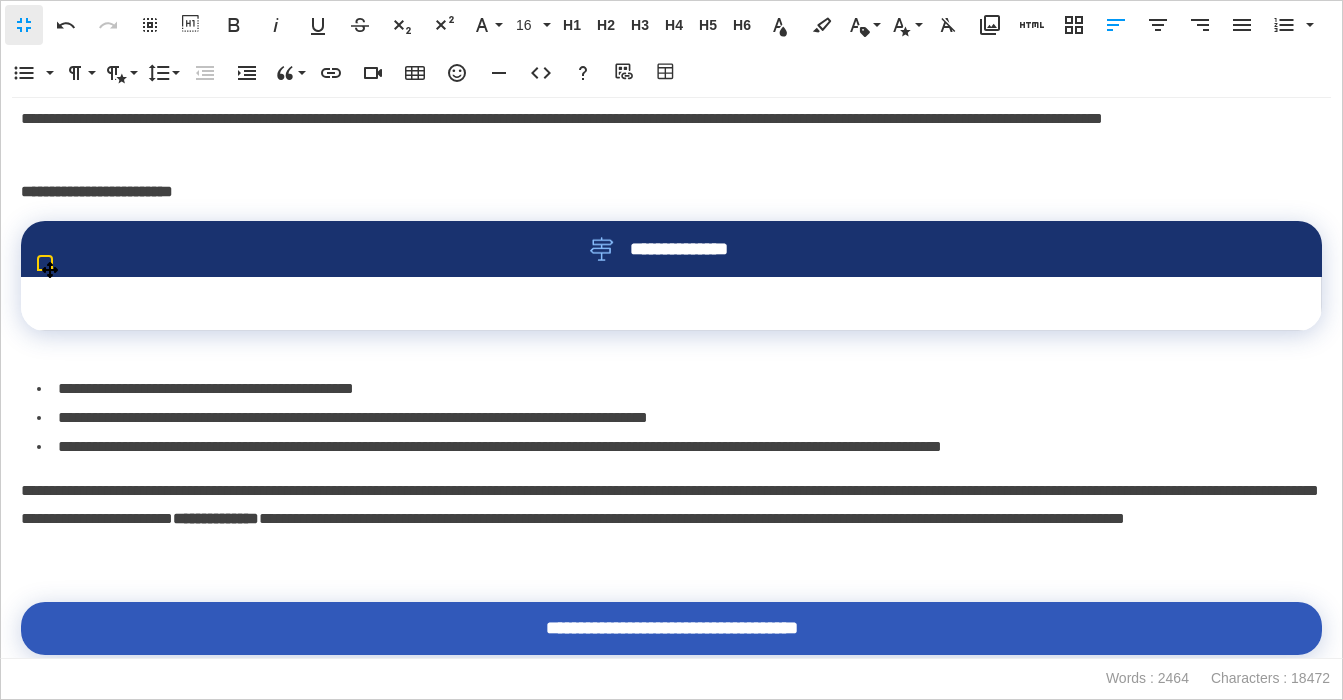 click on "**********" at bounding box center (671, 249) 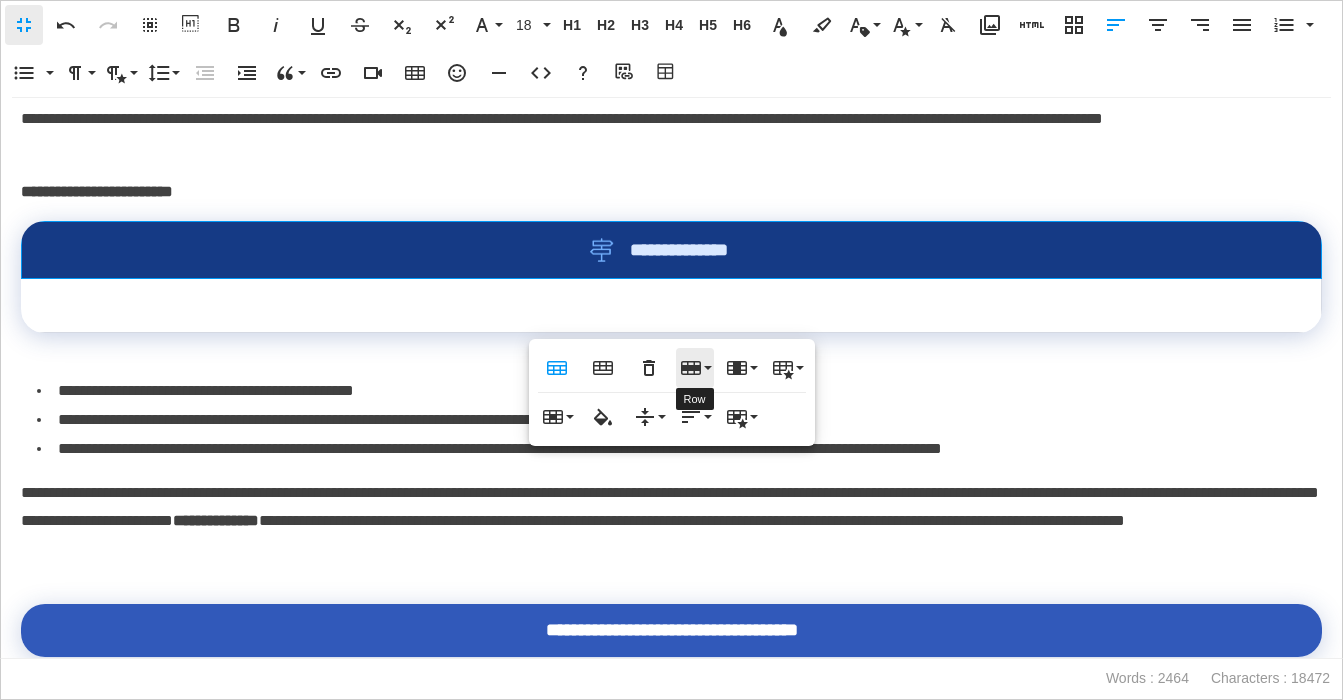click on "Row" at bounding box center [695, 368] 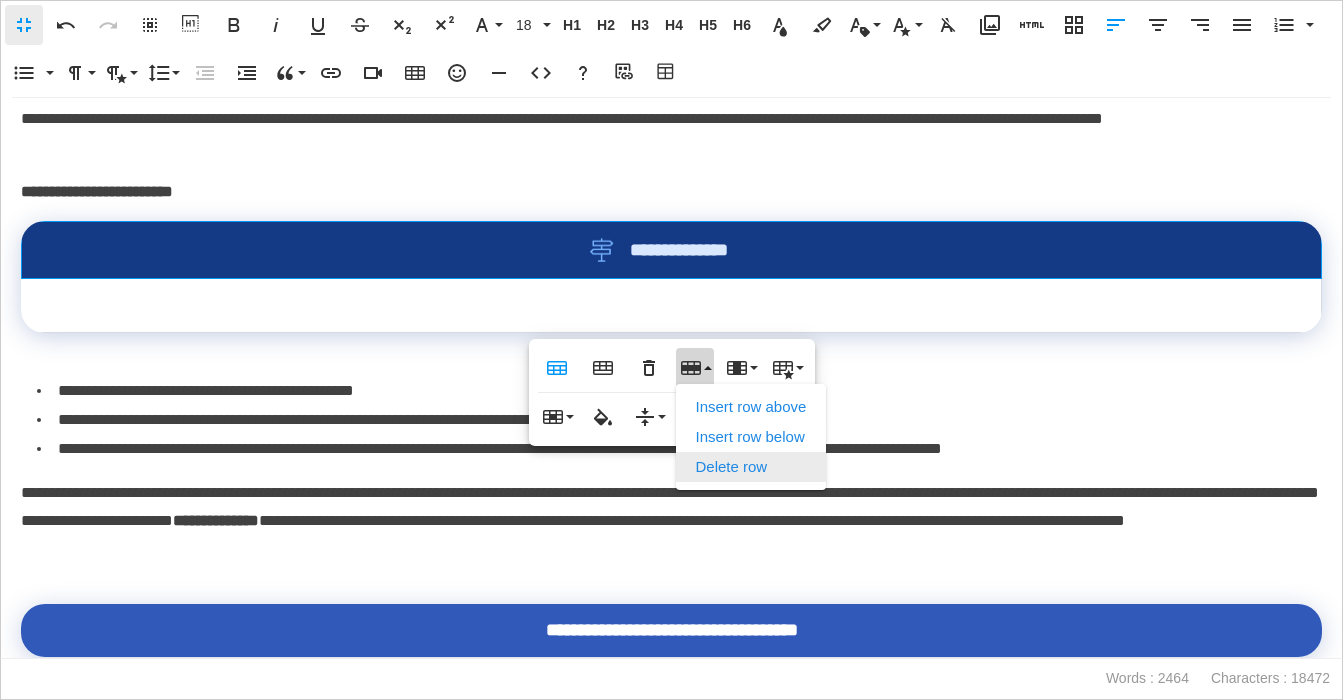 click on "Delete row" at bounding box center [751, 467] 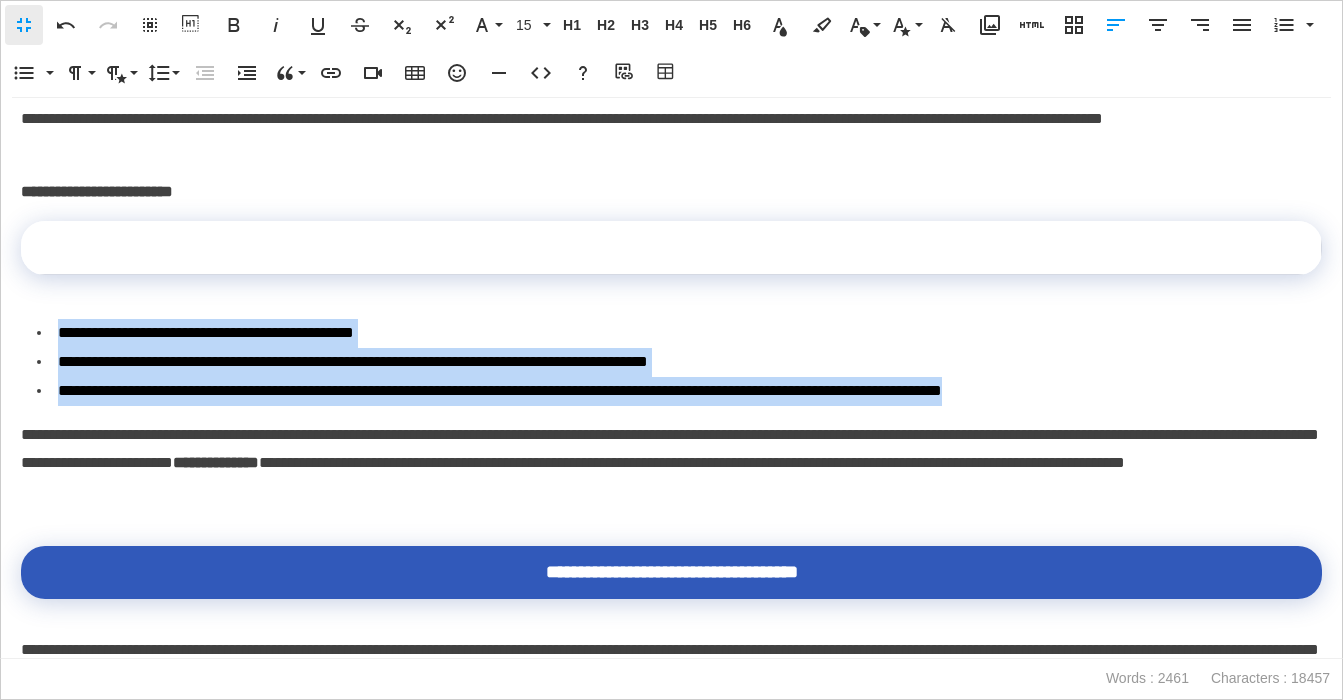 drag, startPoint x: 1166, startPoint y: 445, endPoint x: 40, endPoint y: 385, distance: 1127.5974 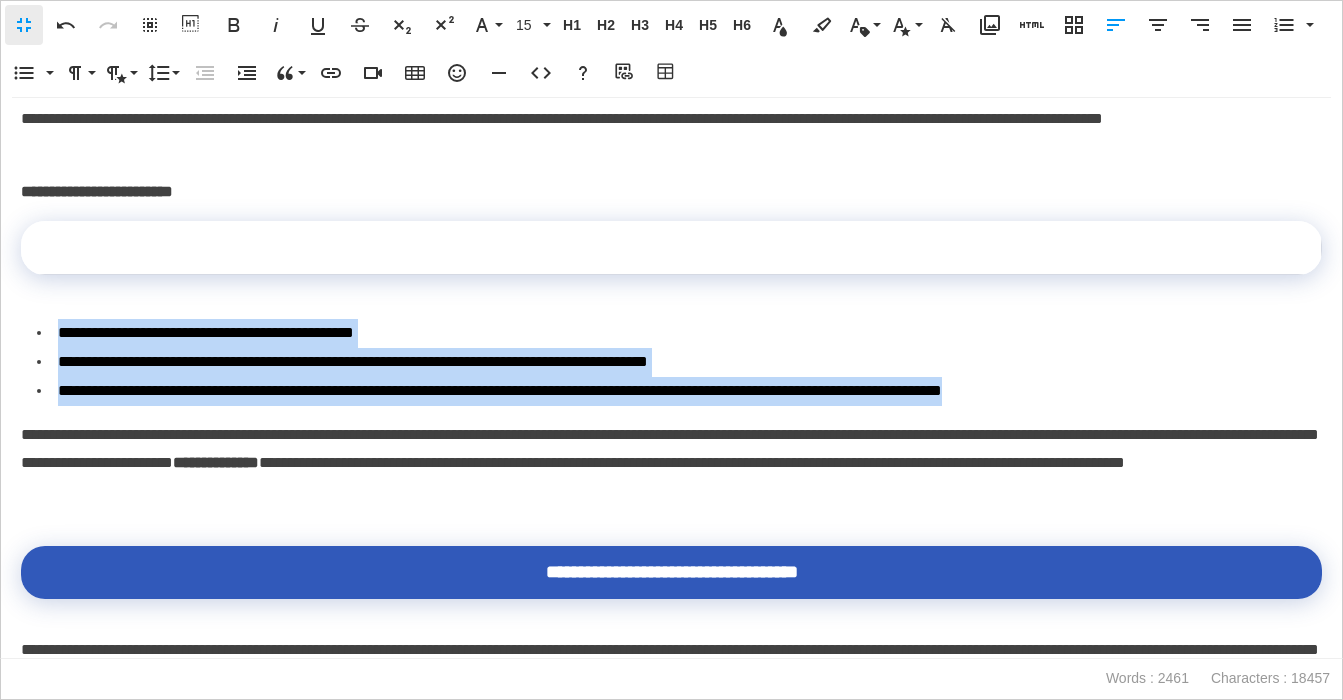 click on "**********" at bounding box center (679, 362) 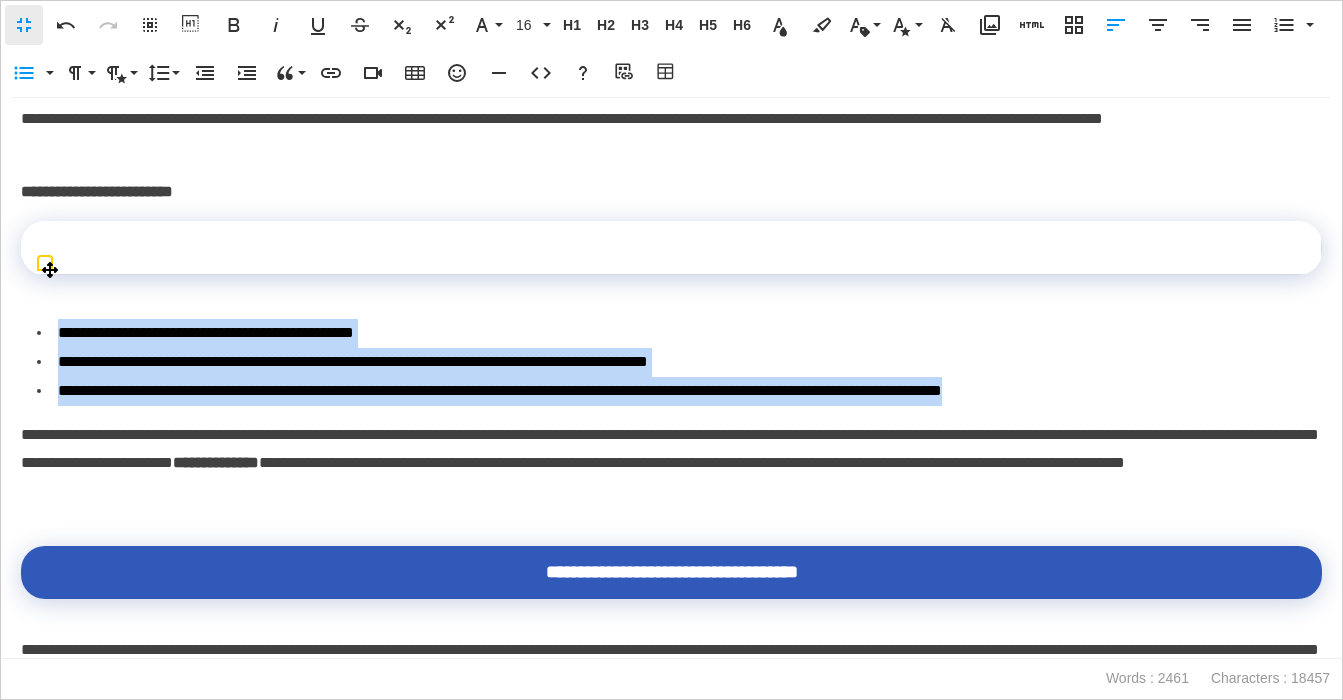 click at bounding box center [671, 248] 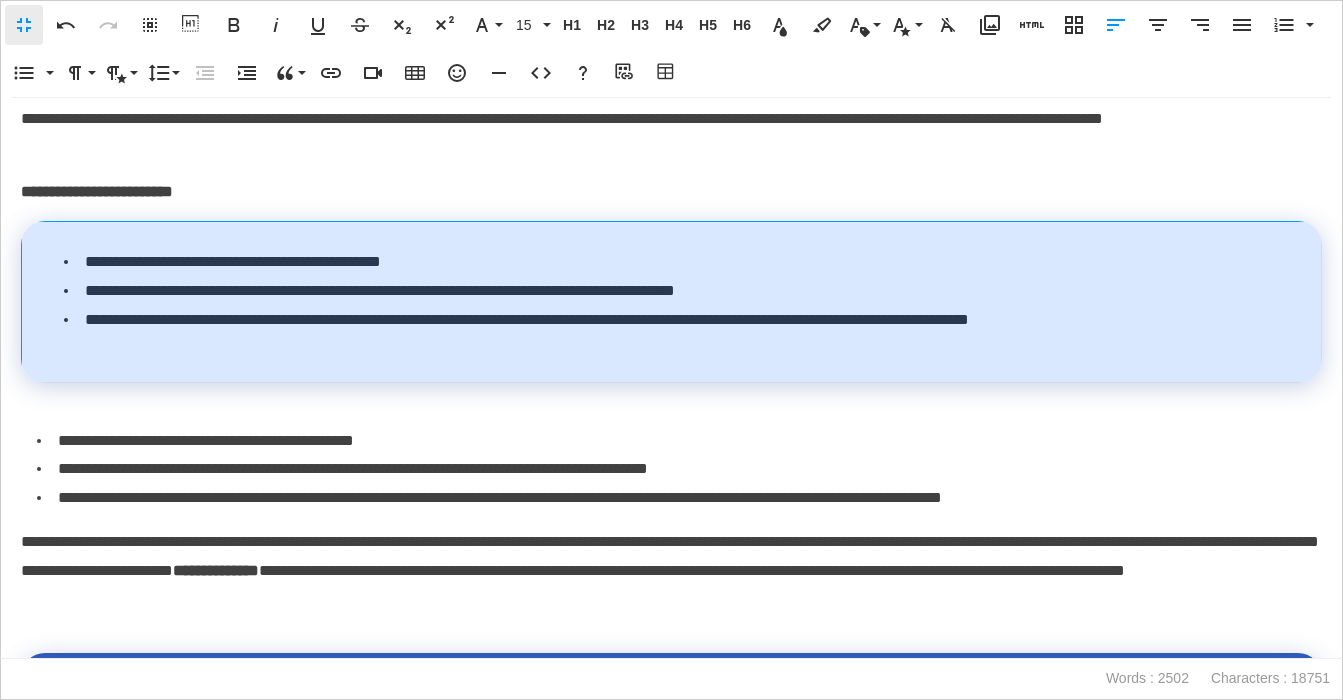 click on "**********" at bounding box center [672, 302] 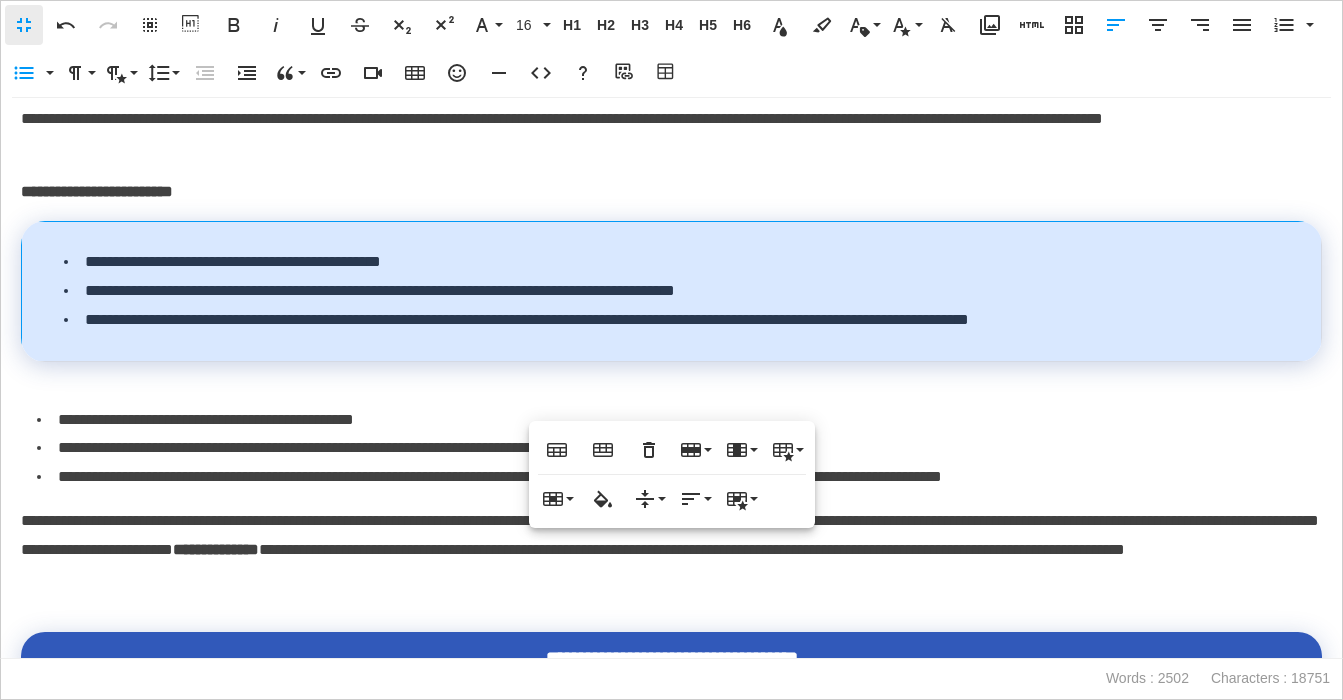 click on "**********" at bounding box center (679, 448) 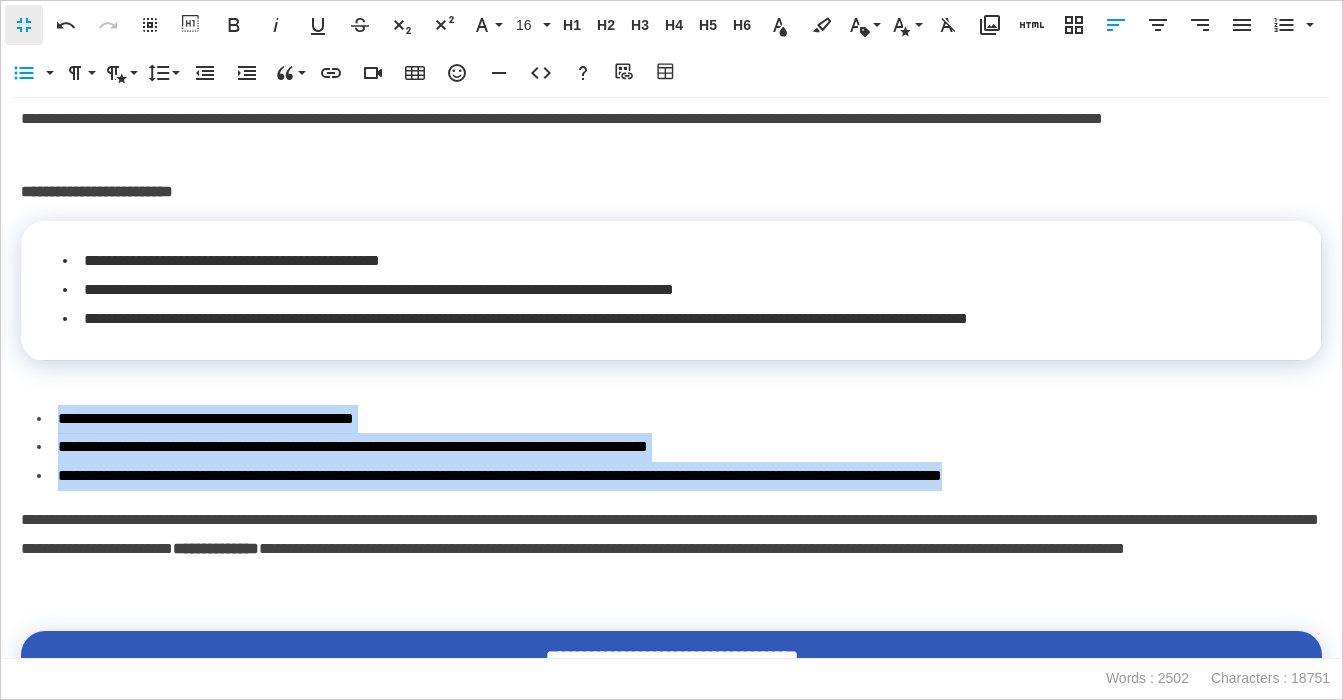 drag, startPoint x: 1158, startPoint y: 523, endPoint x: 42, endPoint y: 467, distance: 1117.4042 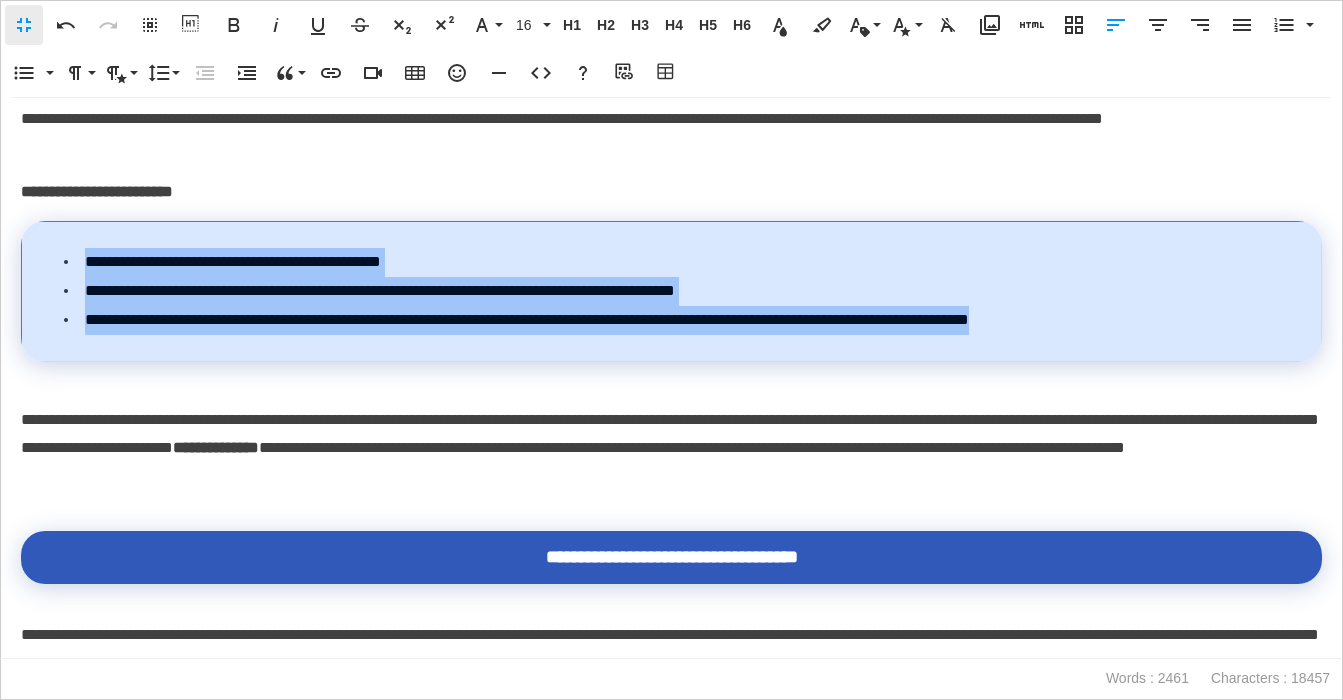 drag, startPoint x: 1193, startPoint y: 370, endPoint x: 93, endPoint y: 299, distance: 1102.289 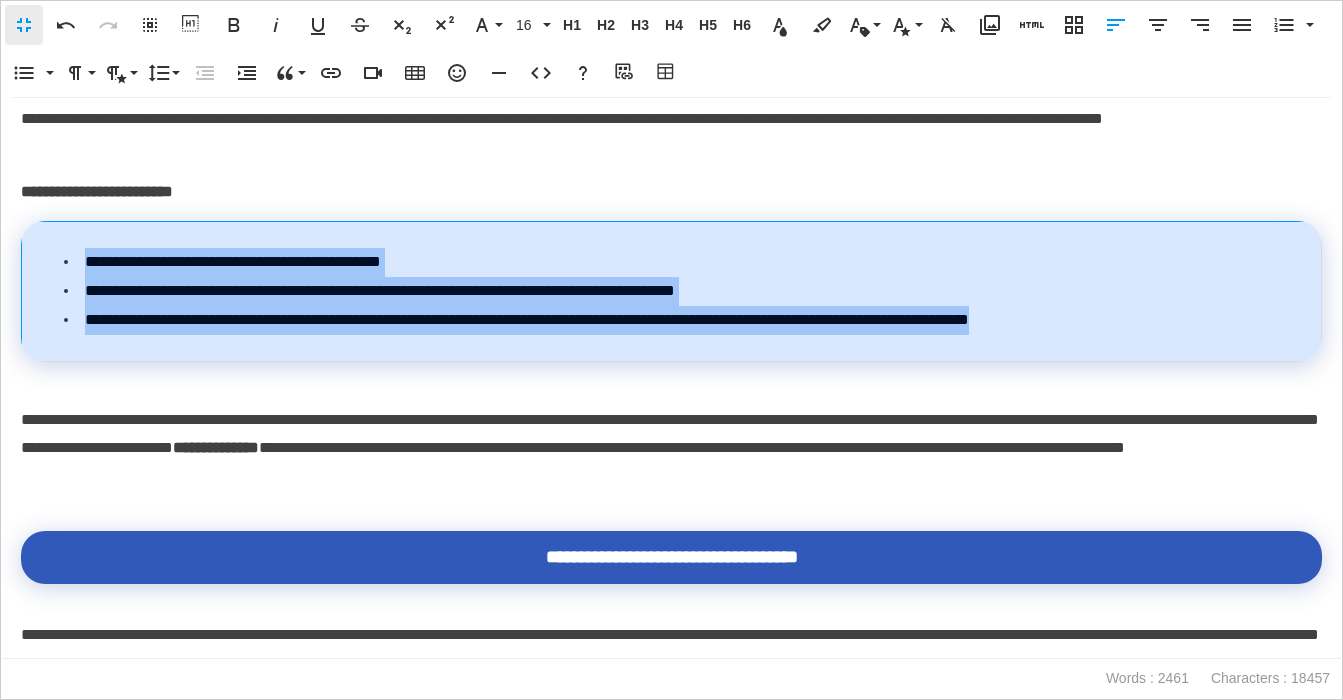 click on "**********" at bounding box center (676, 291) 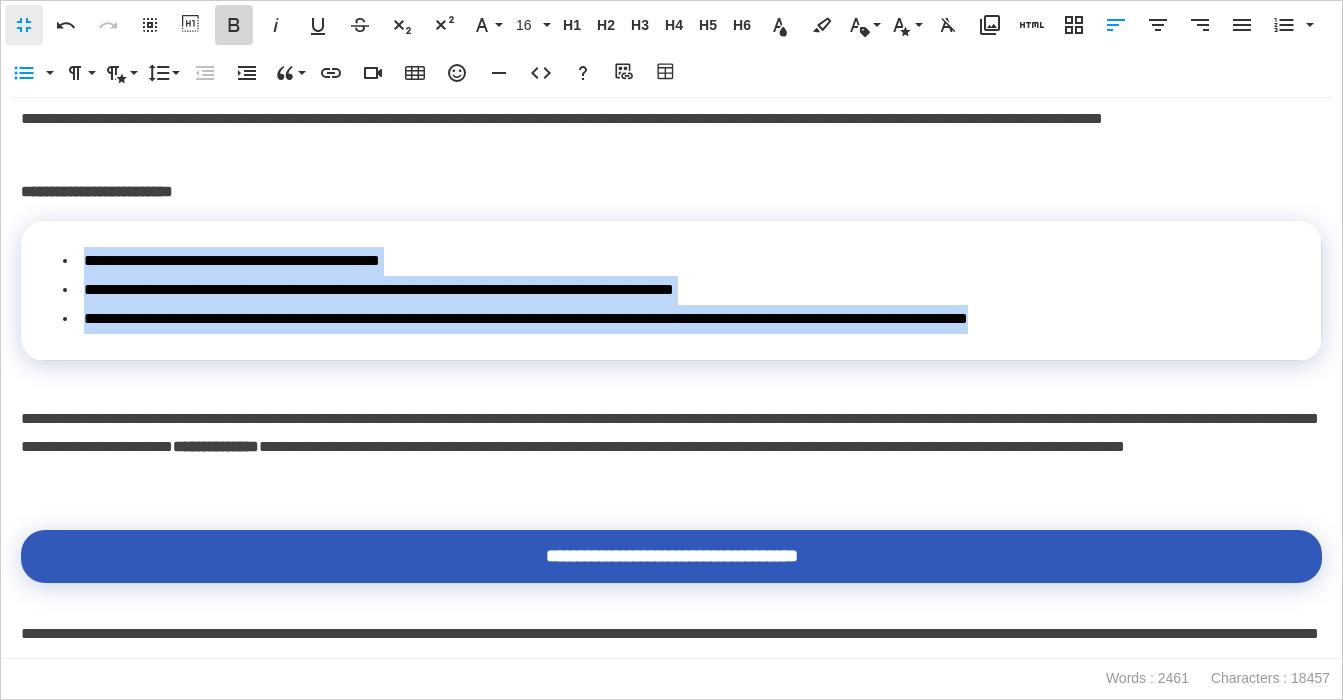 click 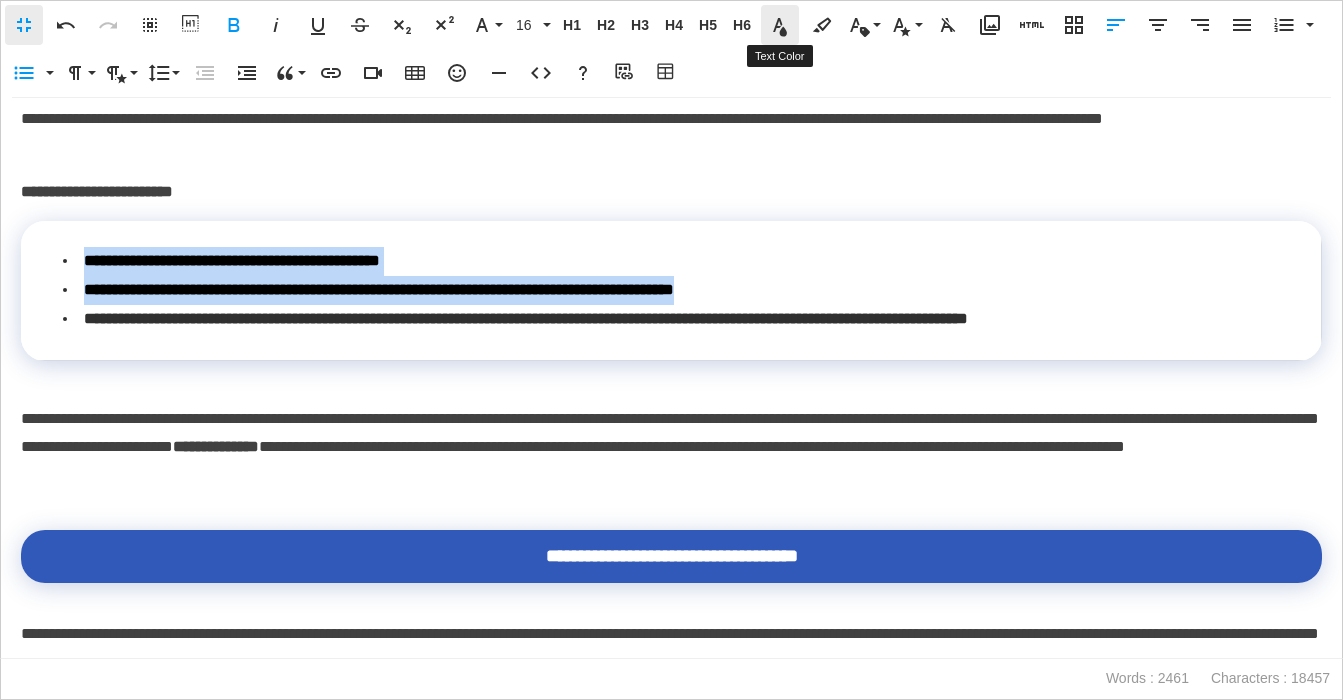 click 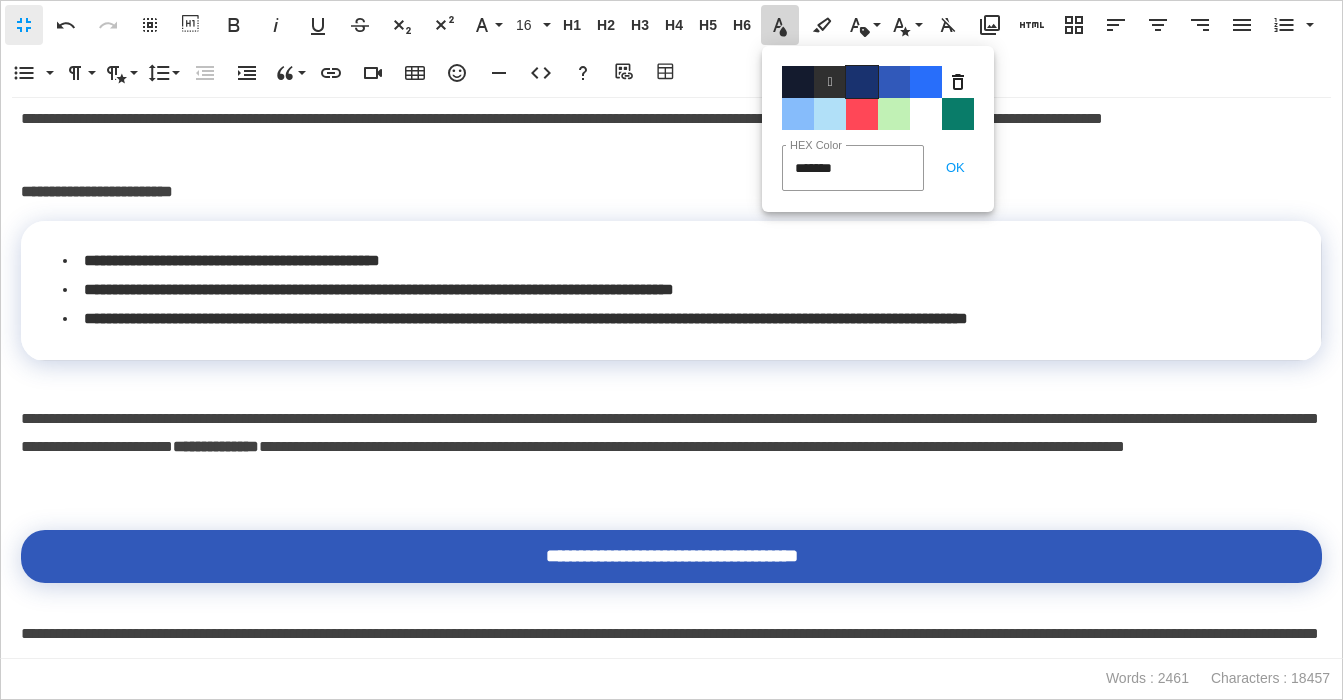 click on "Color#19326F" at bounding box center [862, 82] 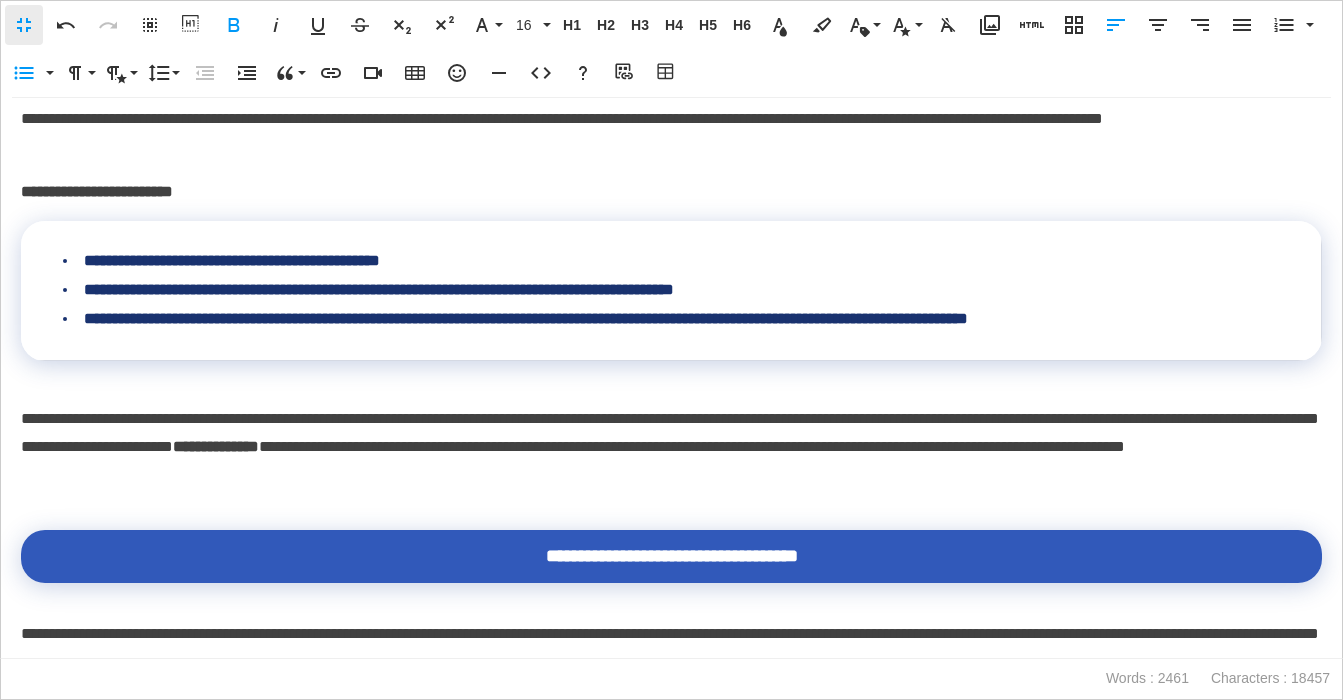 click on "**********" at bounding box center (671, 192) 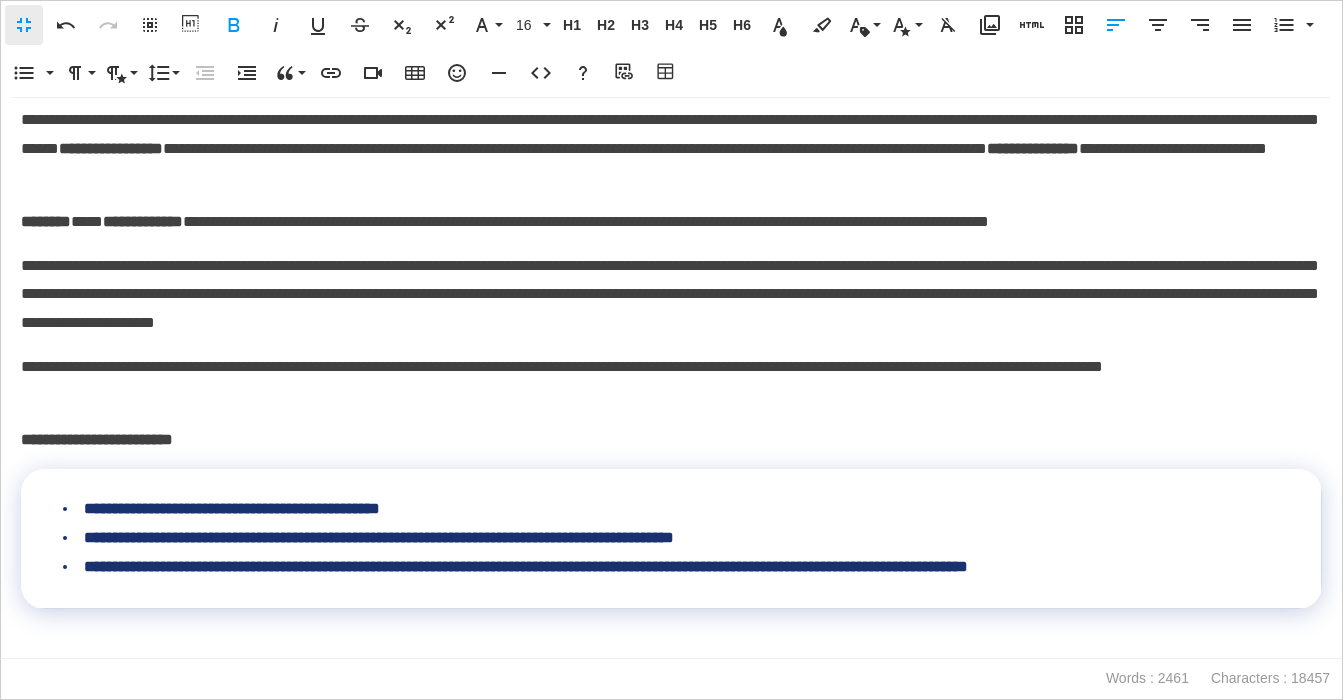 scroll, scrollTop: 4308, scrollLeft: 0, axis: vertical 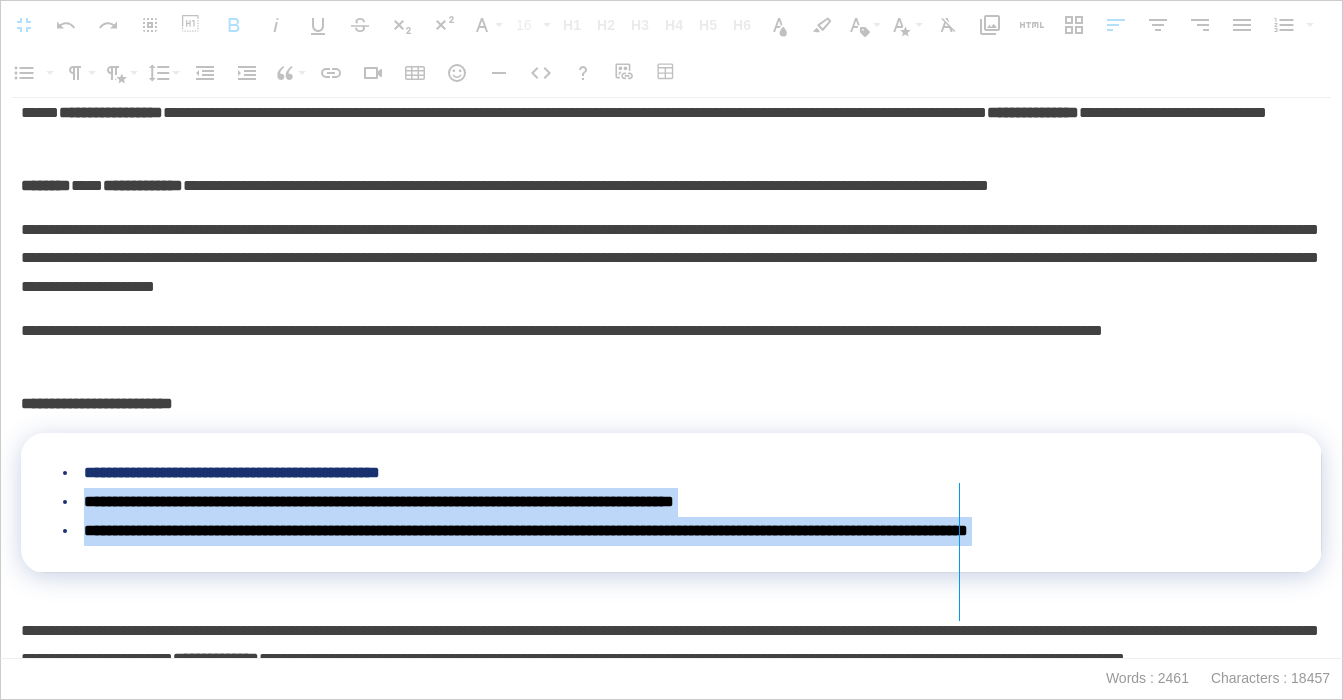 drag, startPoint x: 1319, startPoint y: 514, endPoint x: 890, endPoint y: 307, distance: 476.3297 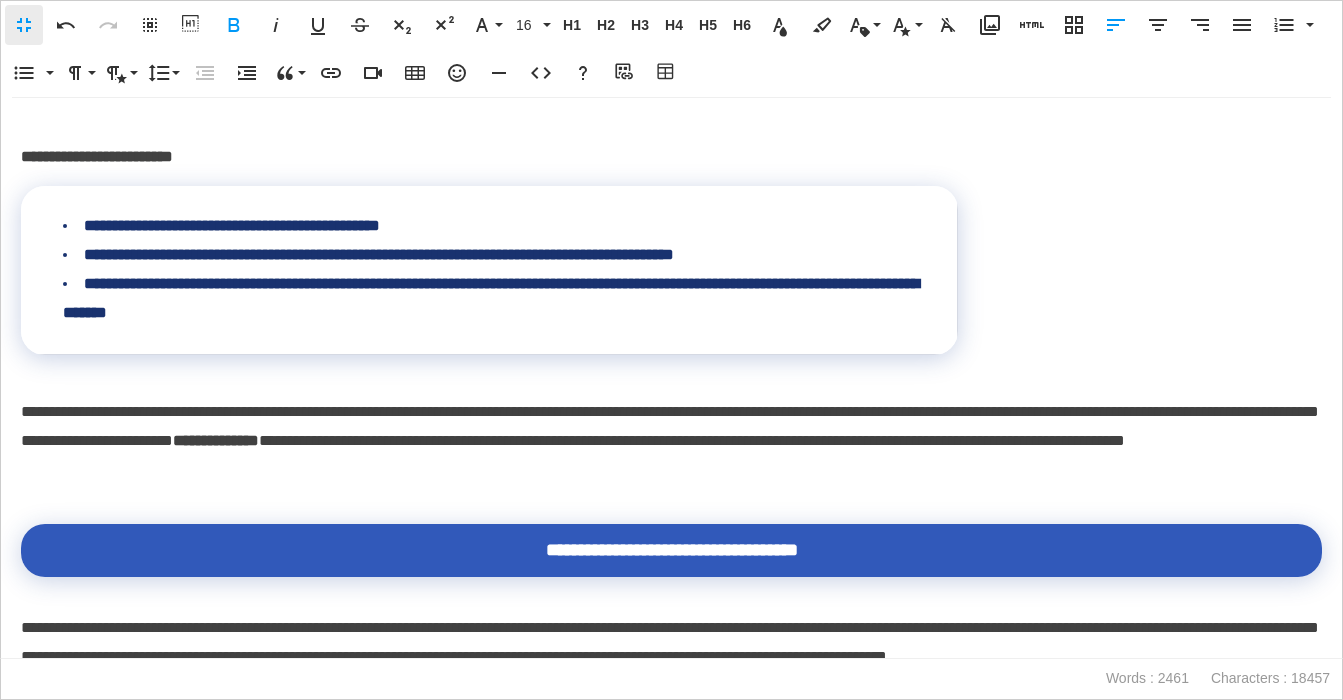 scroll, scrollTop: 4567, scrollLeft: 0, axis: vertical 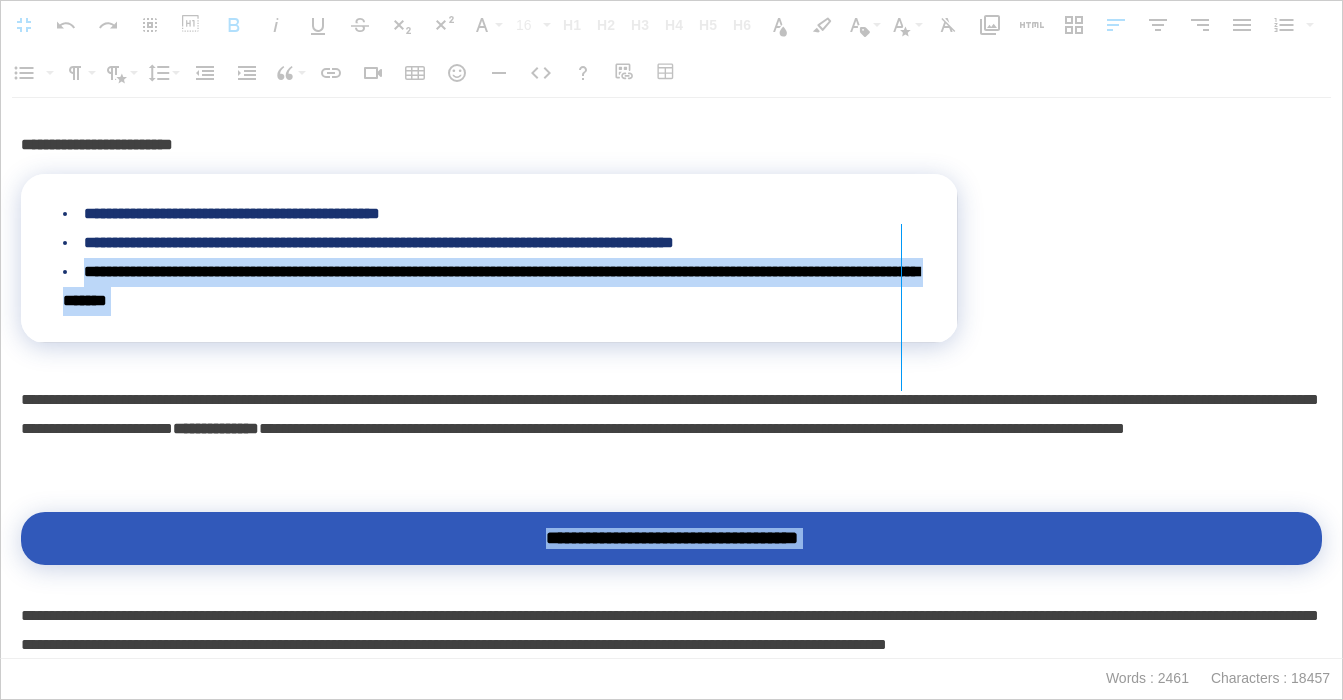 drag, startPoint x: 955, startPoint y: 280, endPoint x: 900, endPoint y: 283, distance: 55.081757 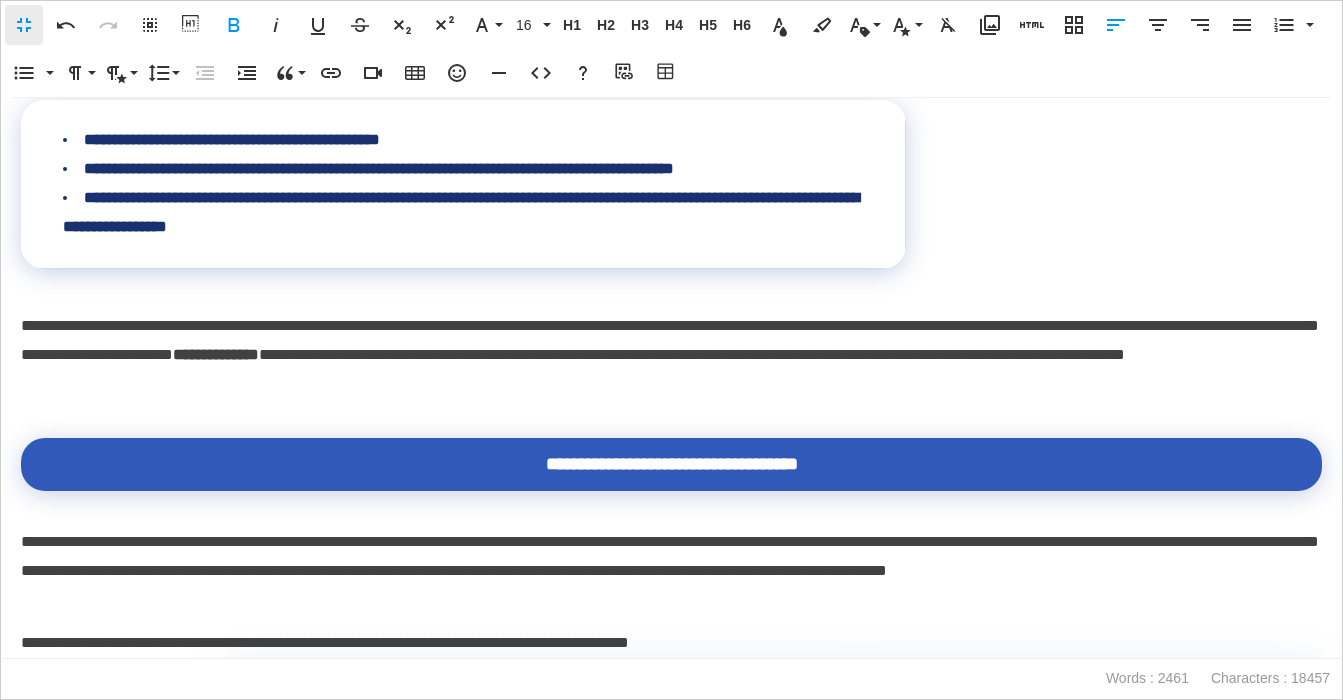 scroll, scrollTop: 4644, scrollLeft: 0, axis: vertical 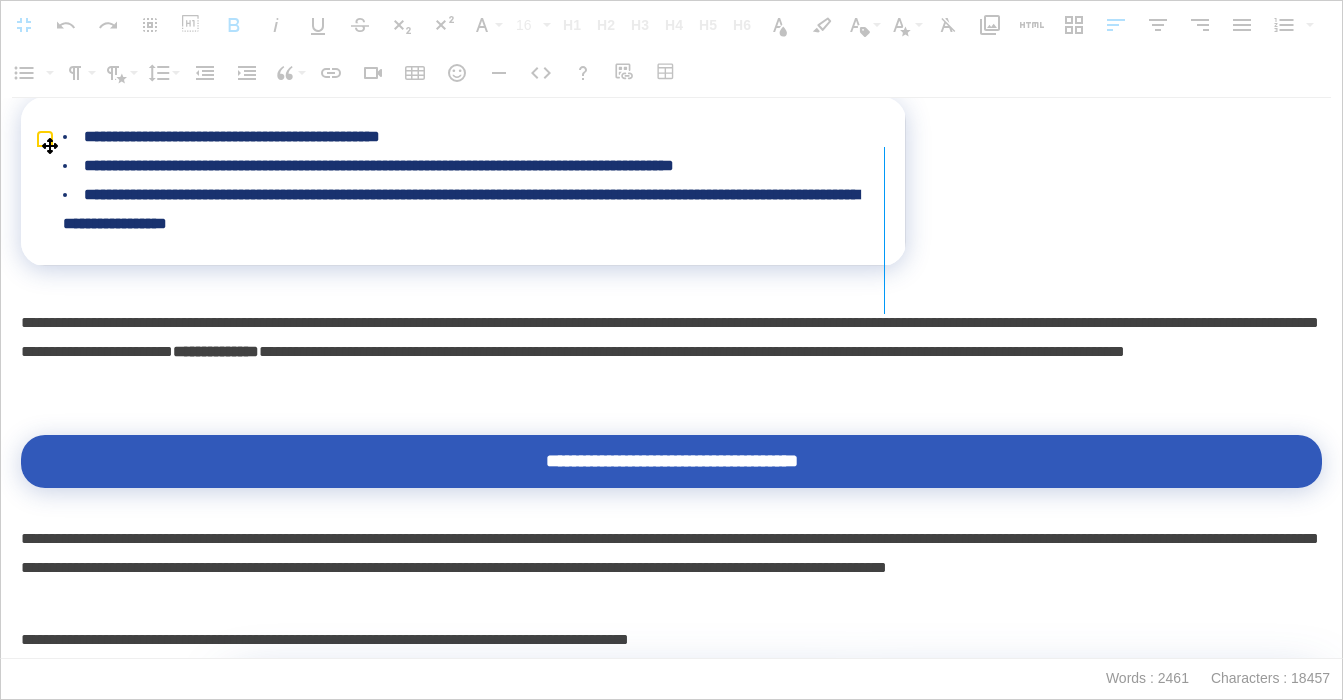 drag, startPoint x: 904, startPoint y: 169, endPoint x: 876, endPoint y: 174, distance: 28.442924 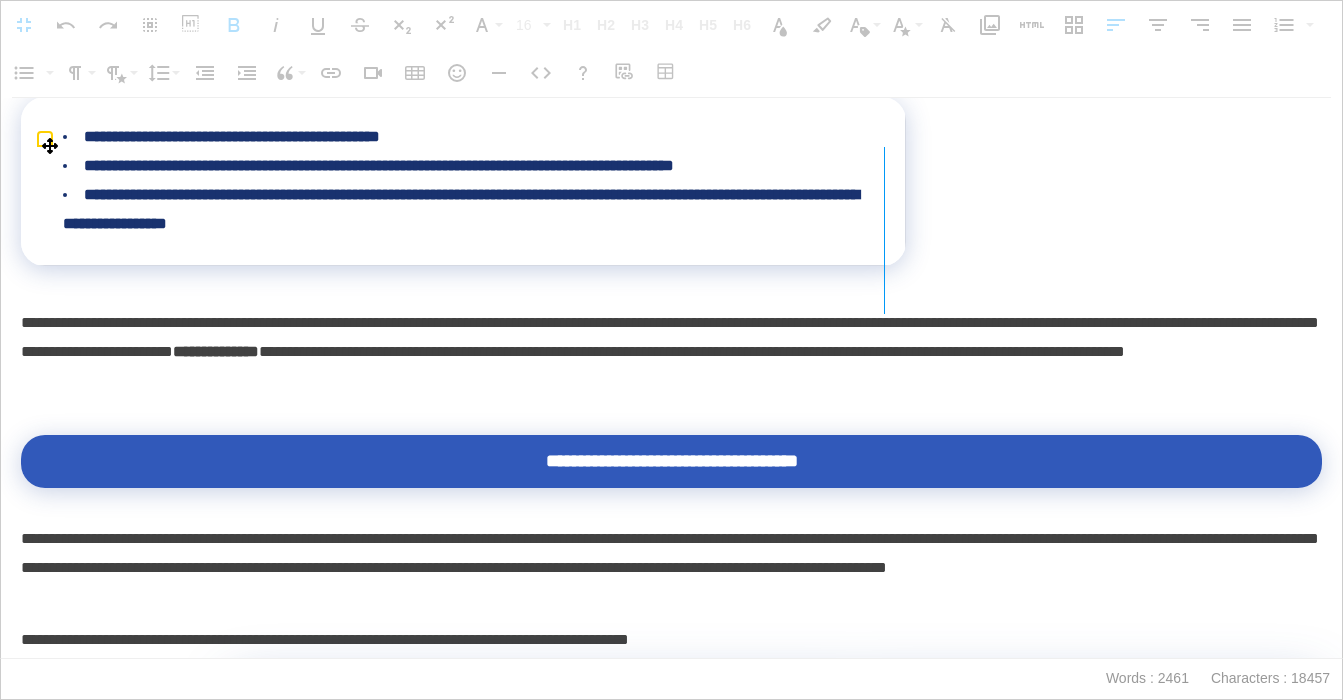 click at bounding box center [884, 230] 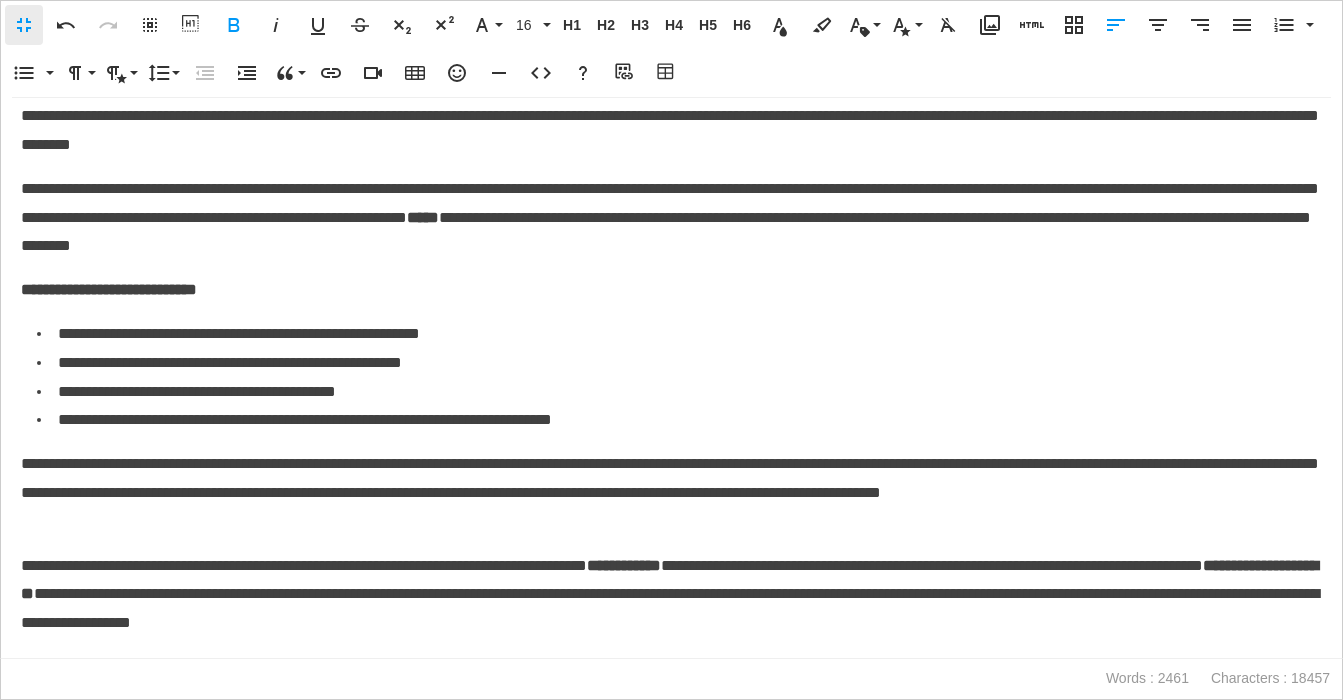 scroll, scrollTop: 5524, scrollLeft: 0, axis: vertical 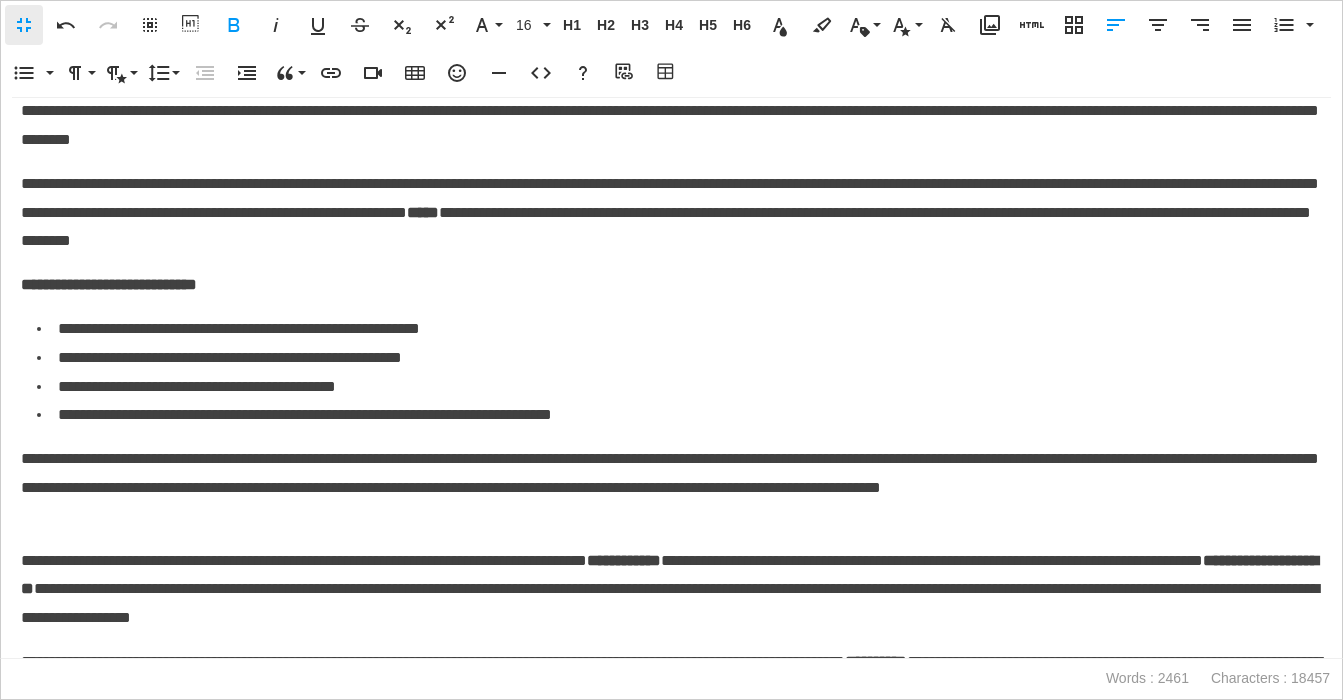 click on "**********" at bounding box center (671, 285) 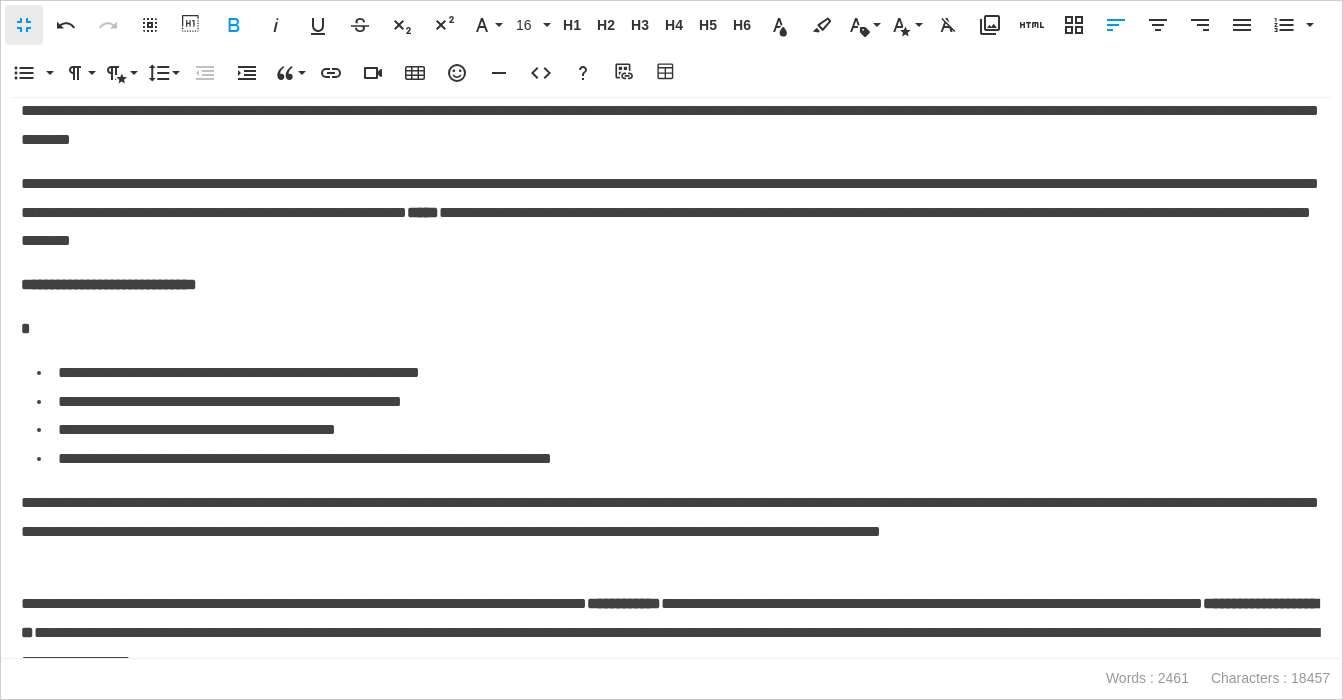 scroll, scrollTop: 5614, scrollLeft: 0, axis: vertical 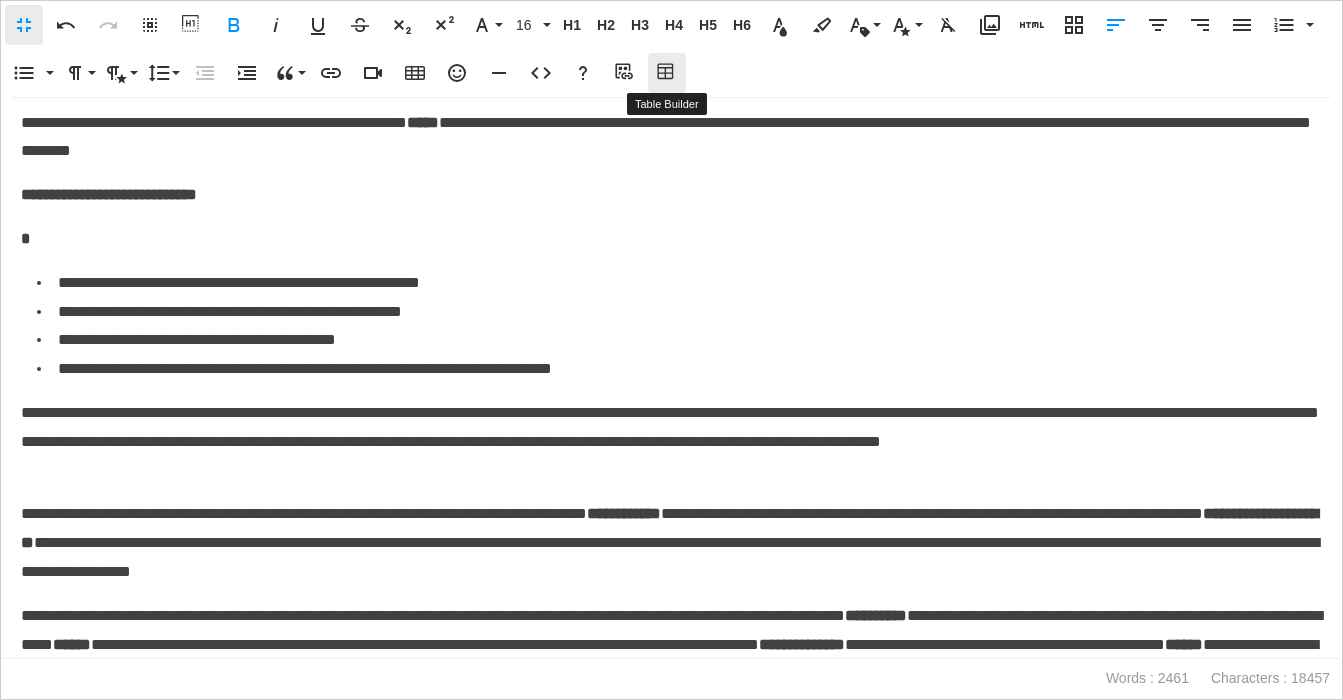 click 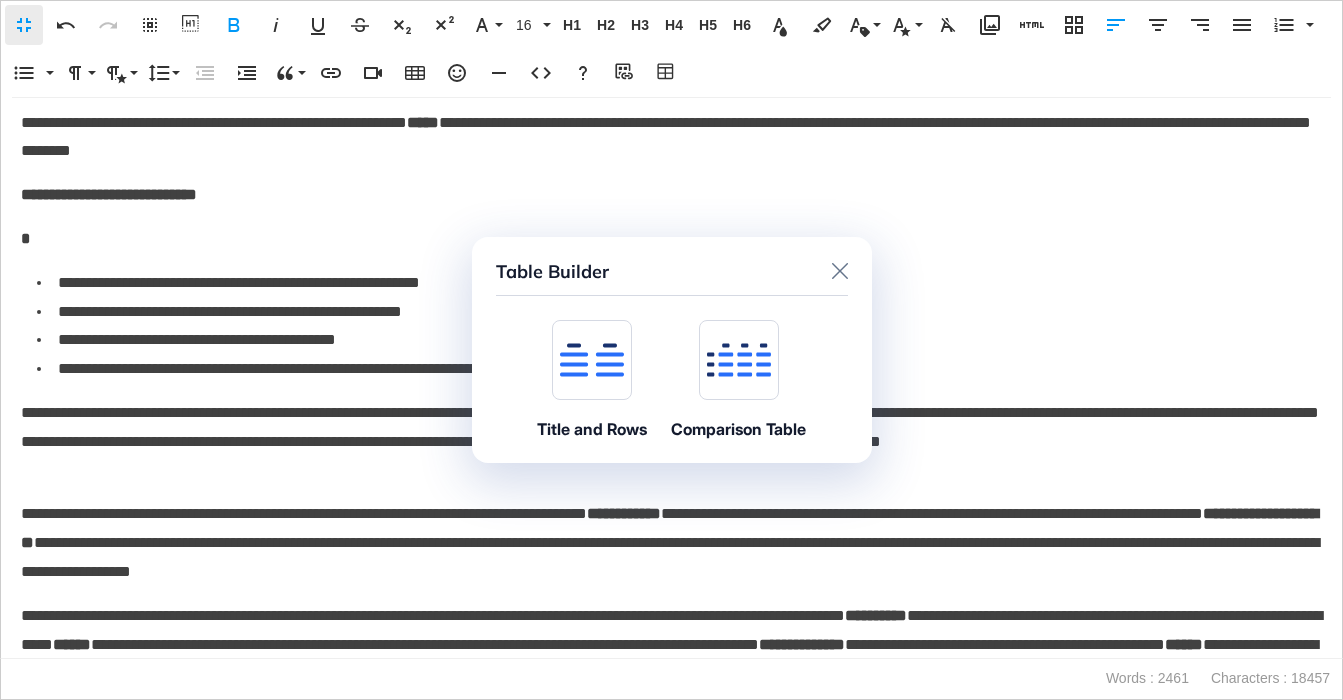 click at bounding box center (592, 360) 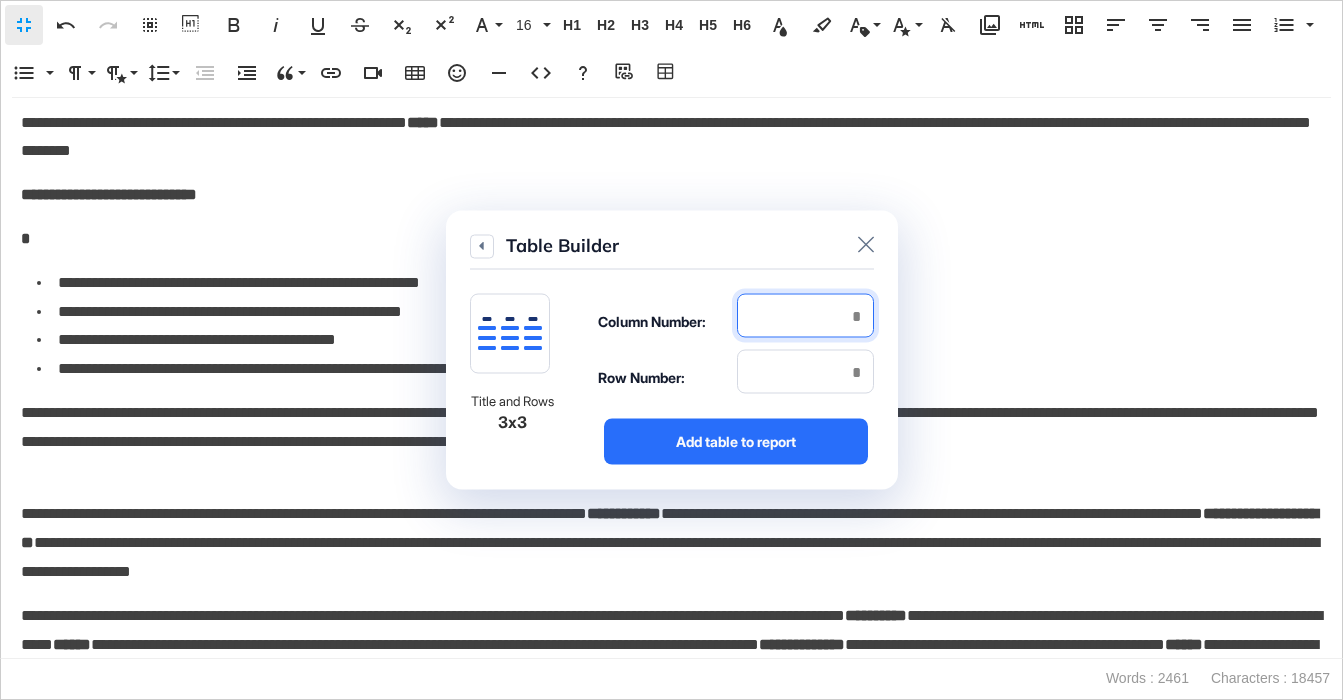 click at bounding box center (805, 316) 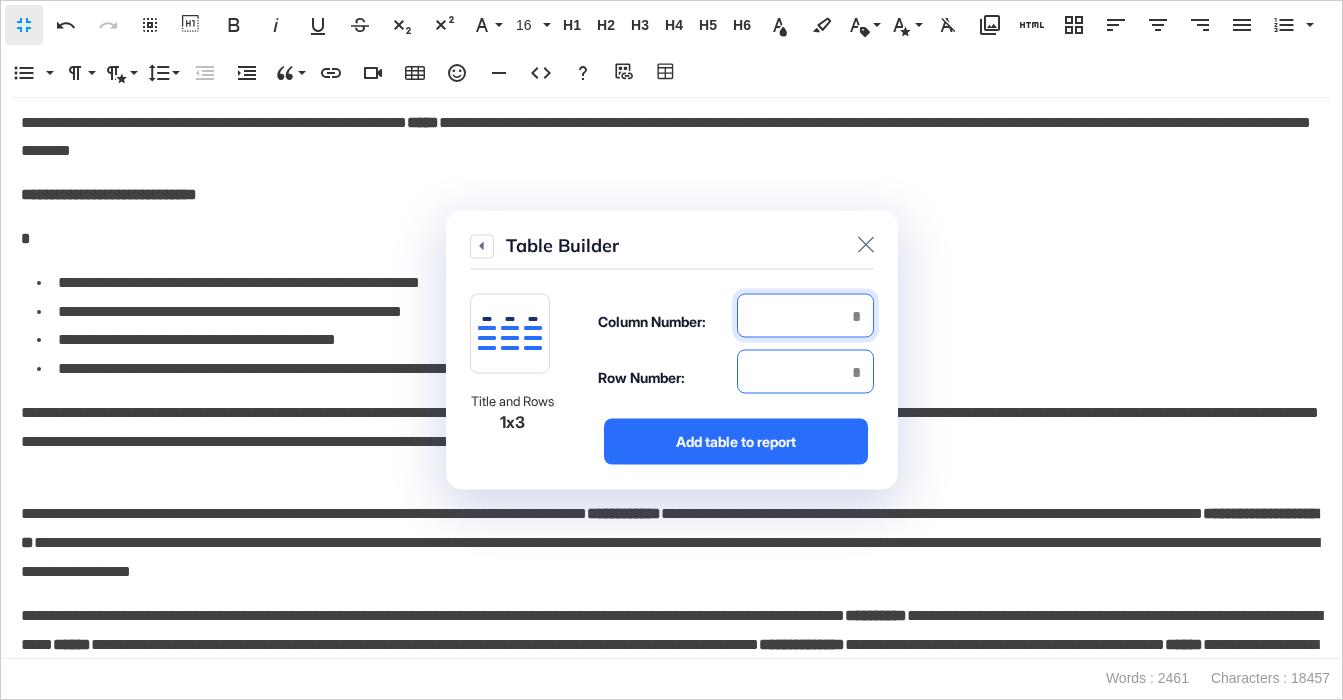 type on "*" 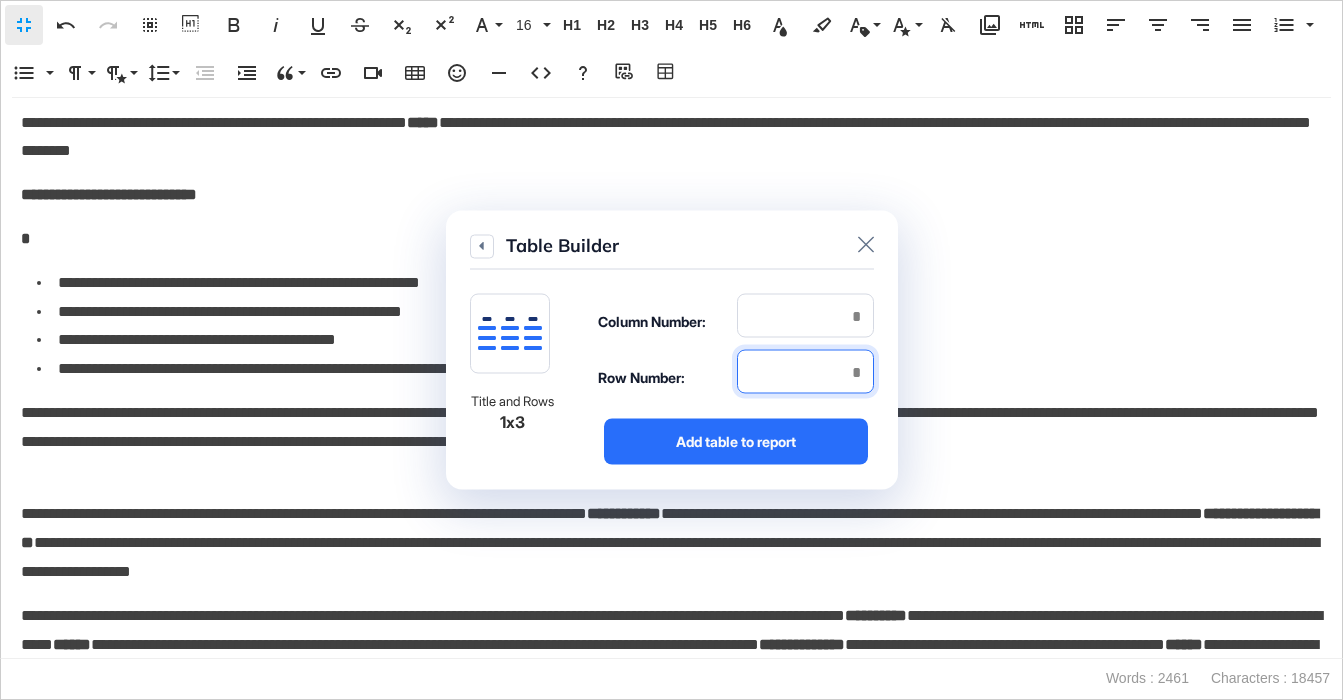 click at bounding box center [805, 372] 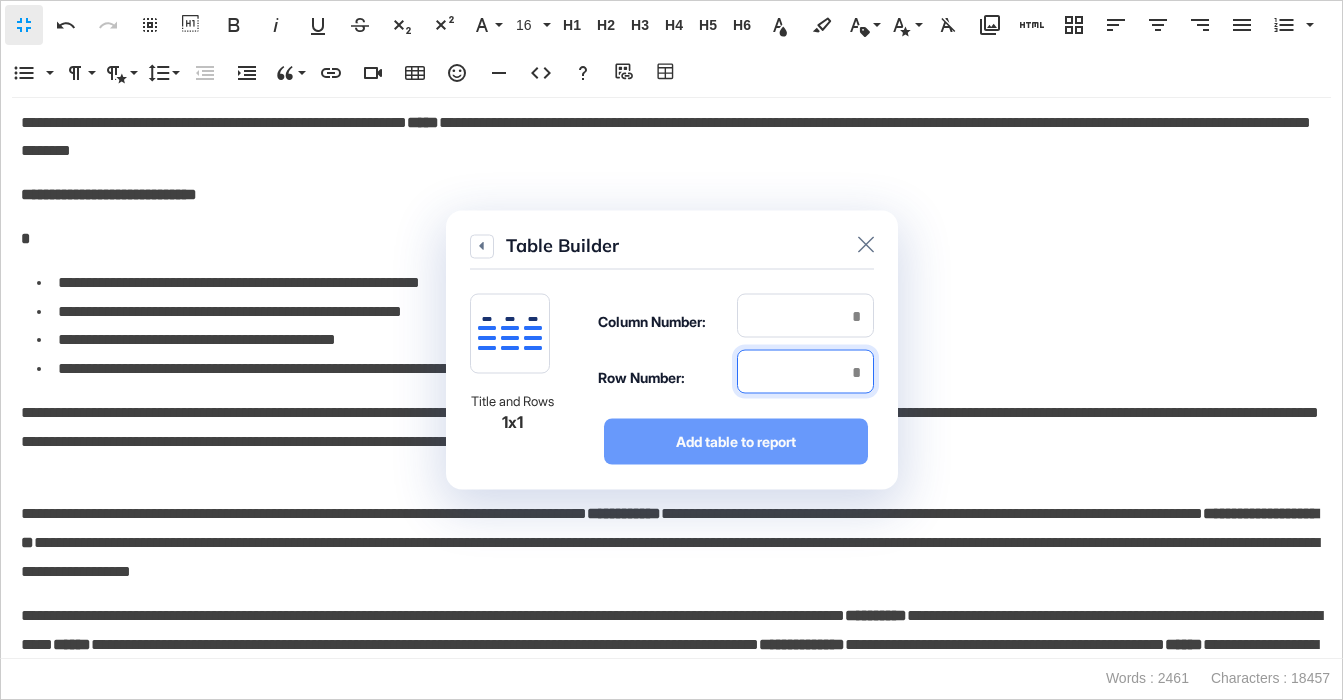 type on "*" 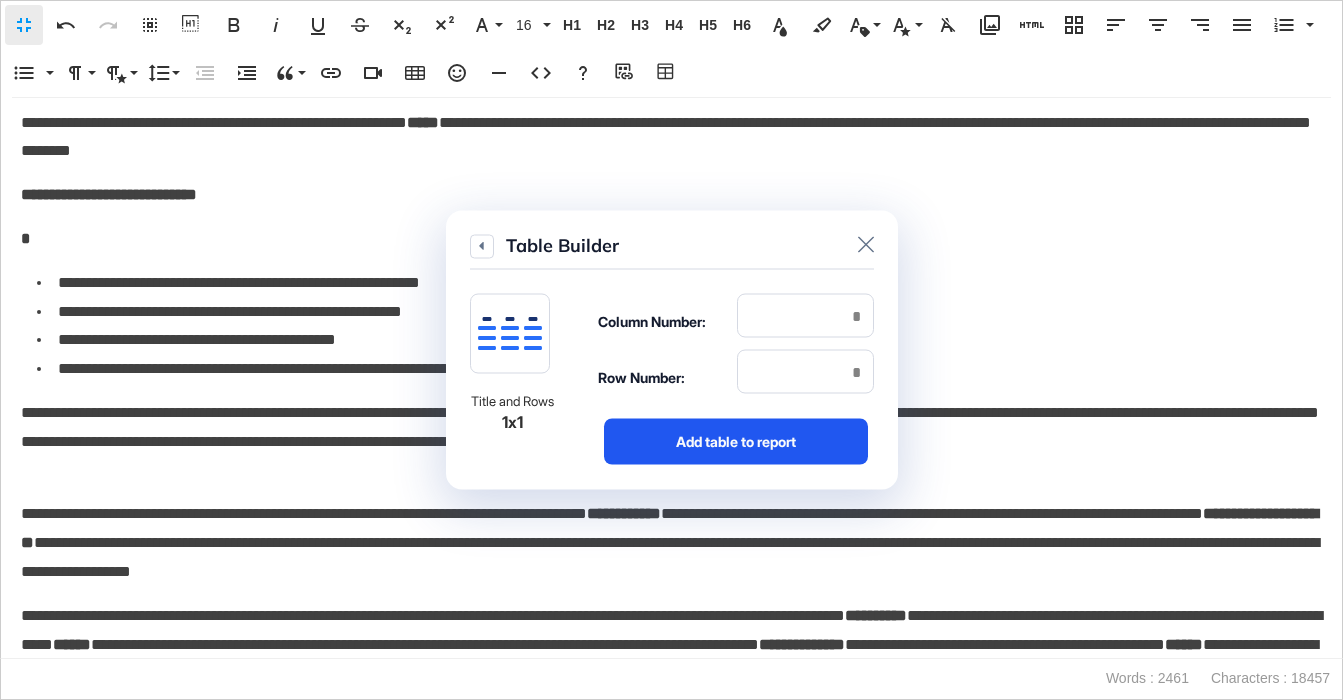 click on "Add table to report" at bounding box center (736, 442) 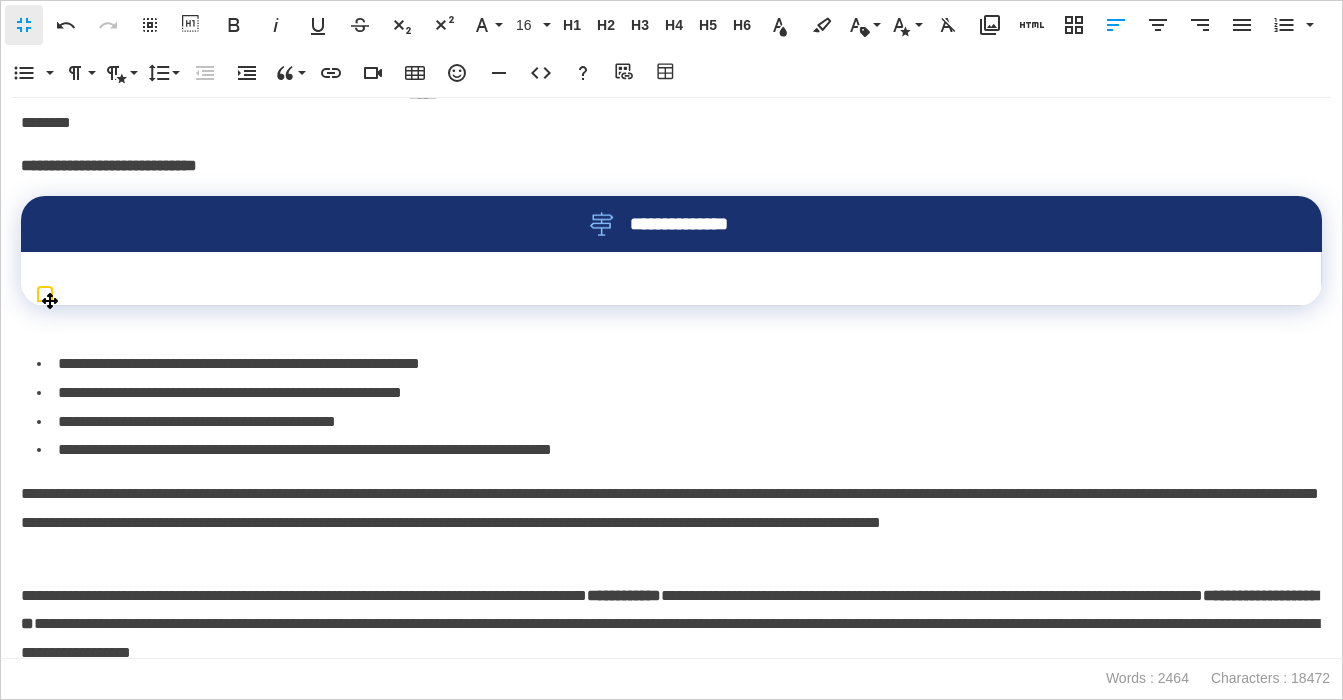 click on "**********" at bounding box center (671, 224) 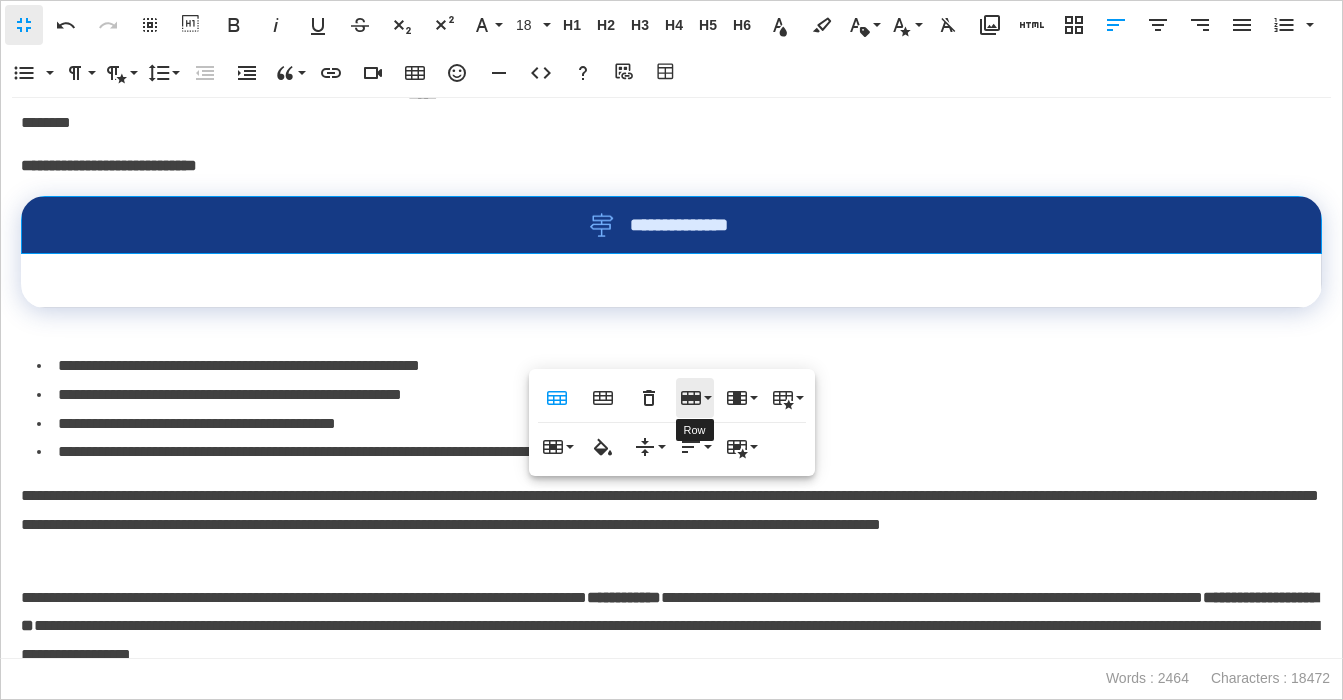 click 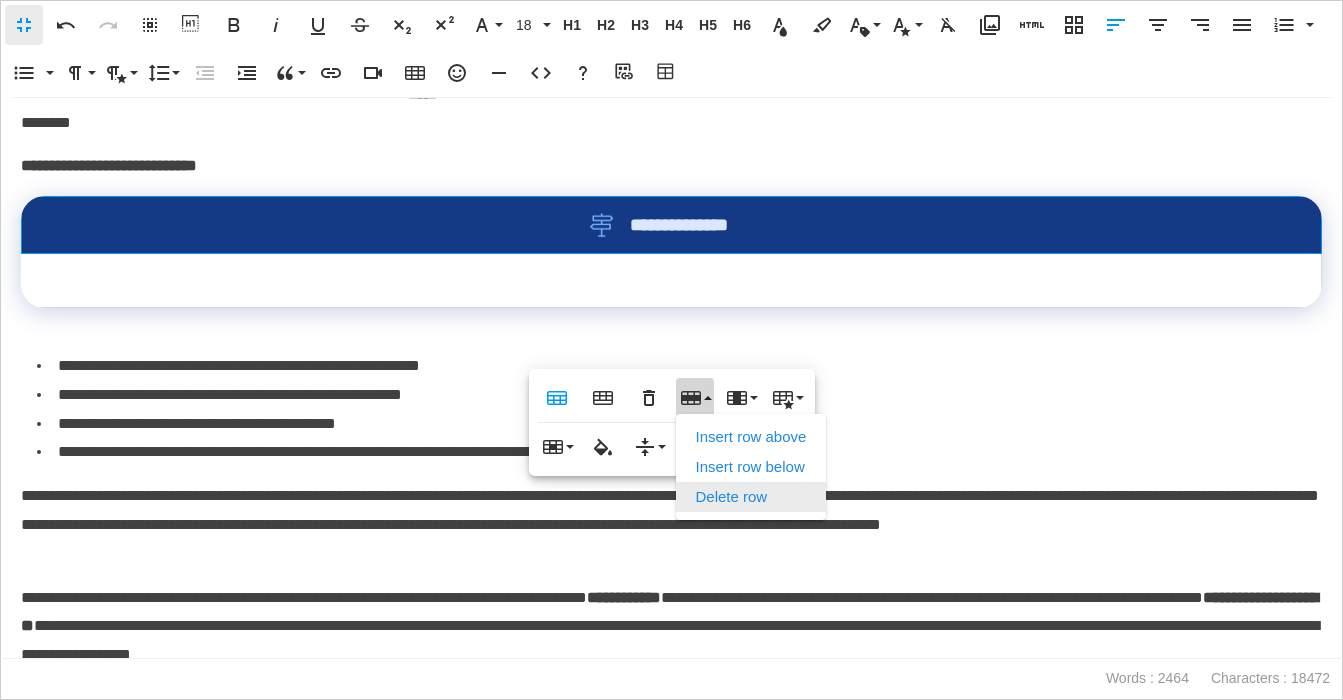 drag, startPoint x: 726, startPoint y: 494, endPoint x: 725, endPoint y: 484, distance: 10.049875 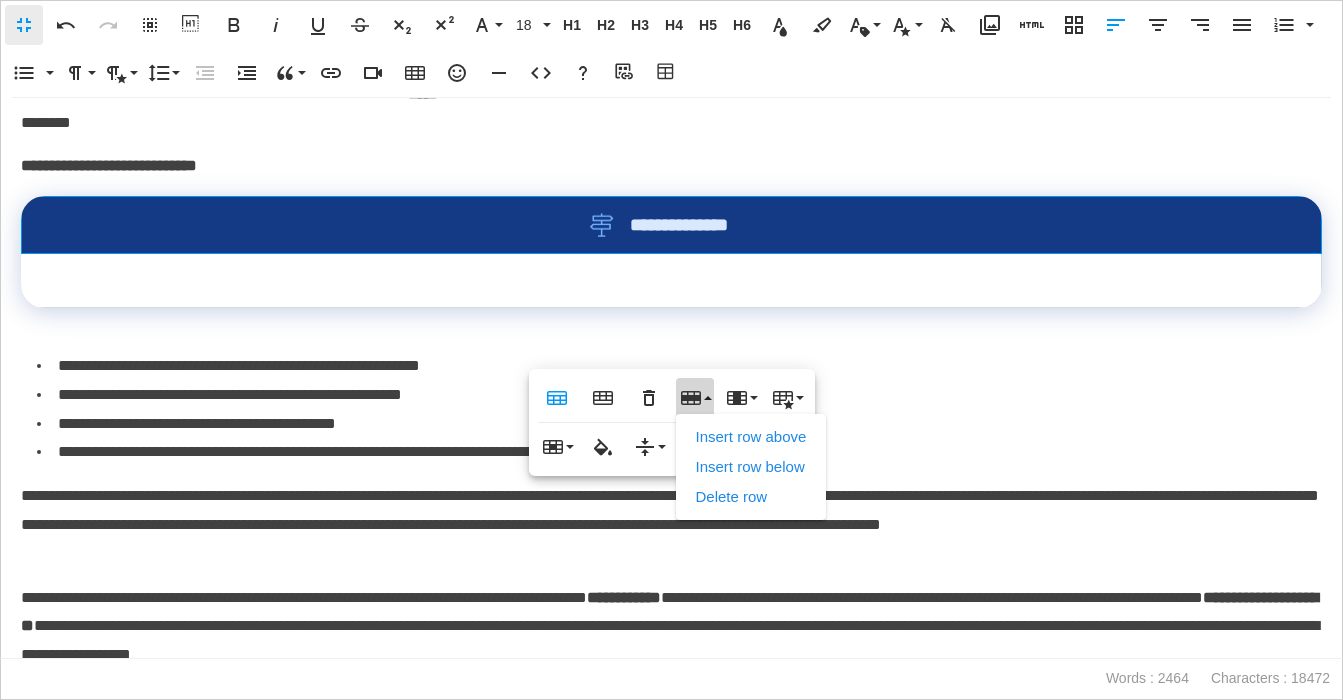 click on "Delete row" at bounding box center (751, 497) 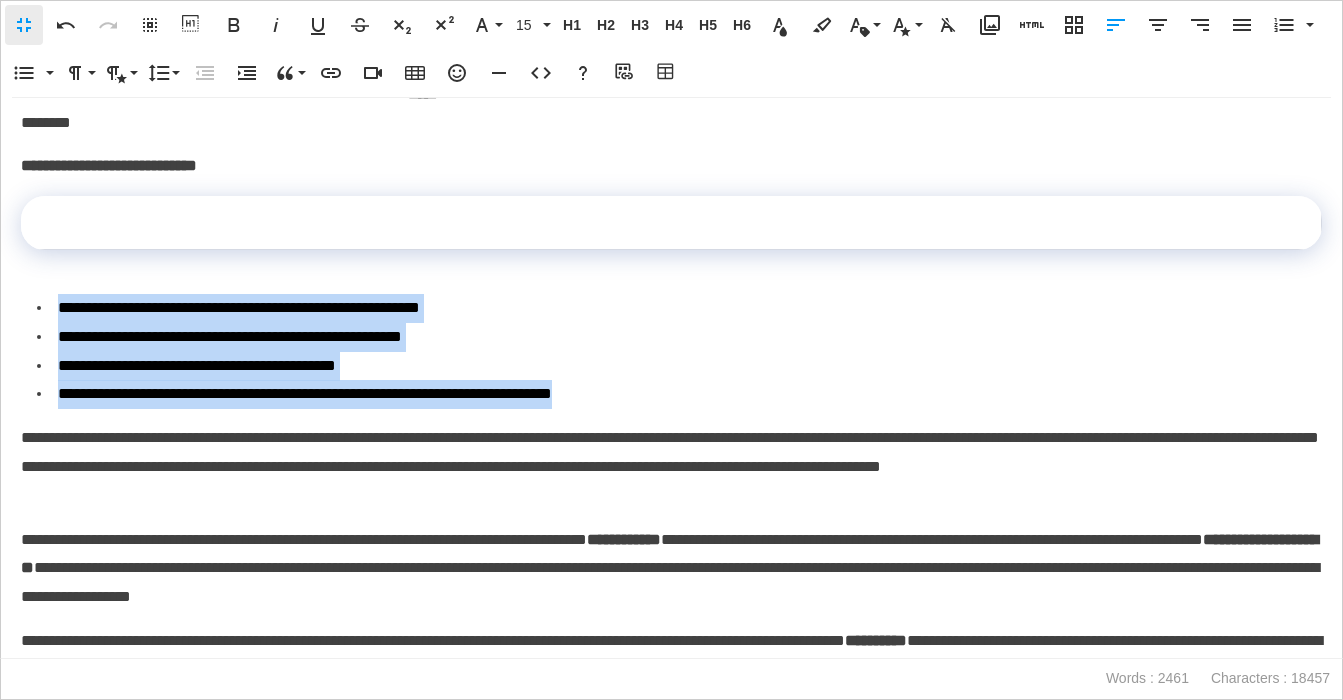 drag, startPoint x: 698, startPoint y: 502, endPoint x: 69, endPoint y: 418, distance: 634.5841 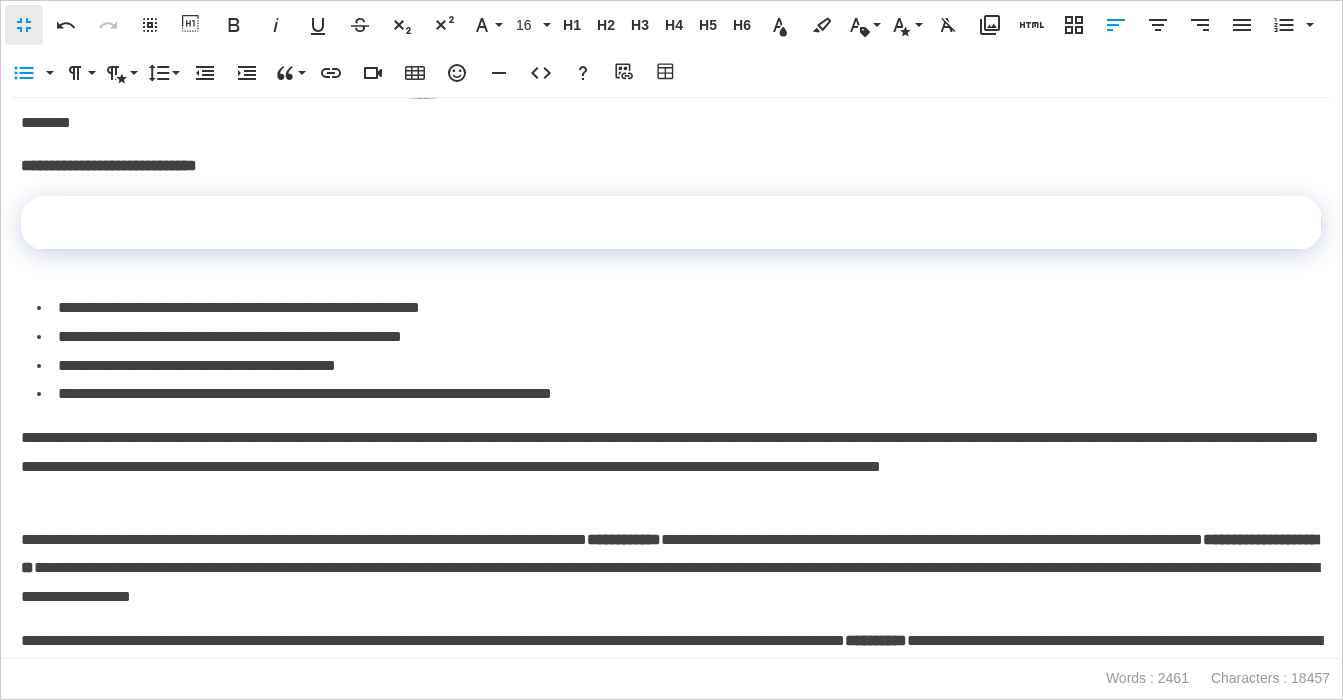 click at bounding box center (671, 223) 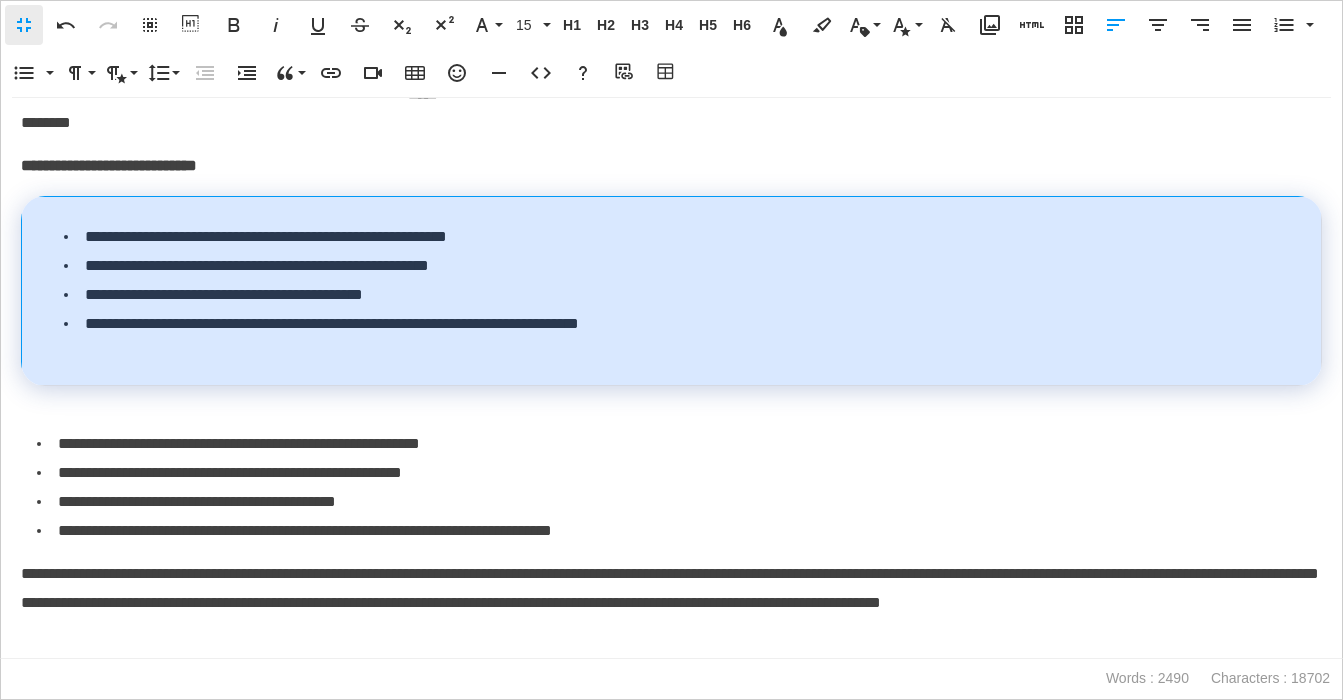 click on "**********" at bounding box center [672, 291] 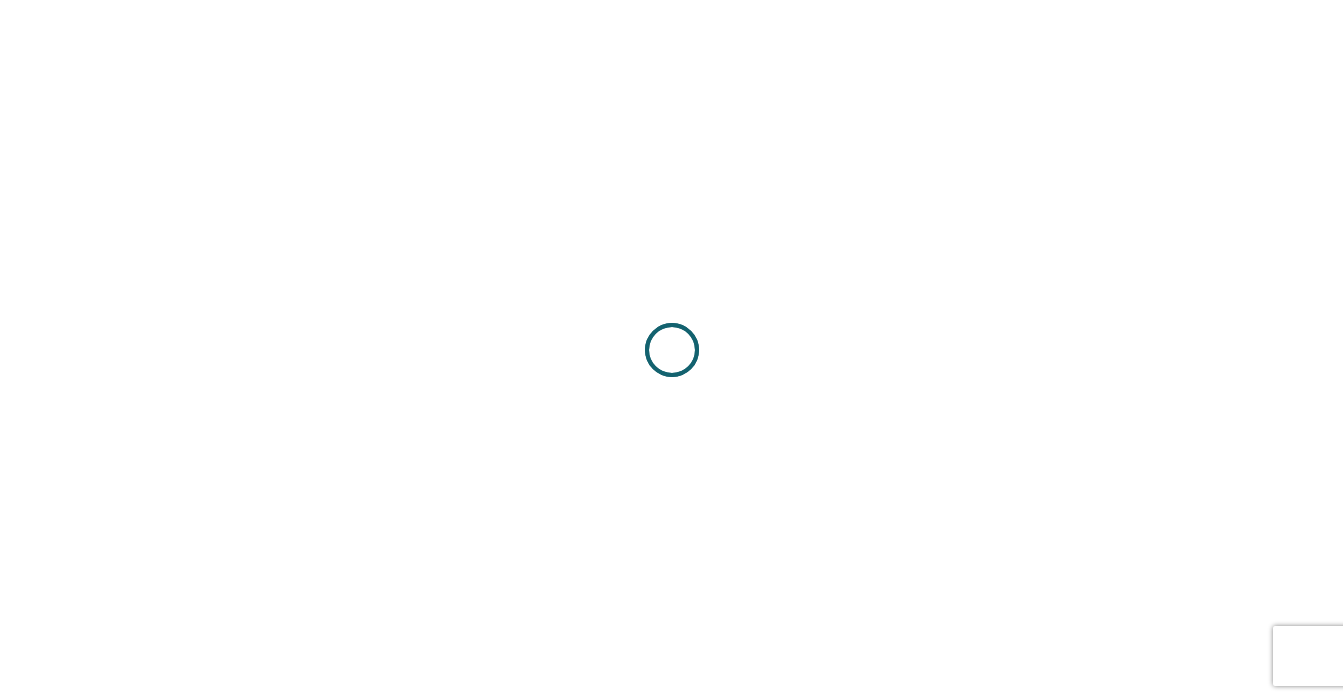 scroll, scrollTop: 0, scrollLeft: 0, axis: both 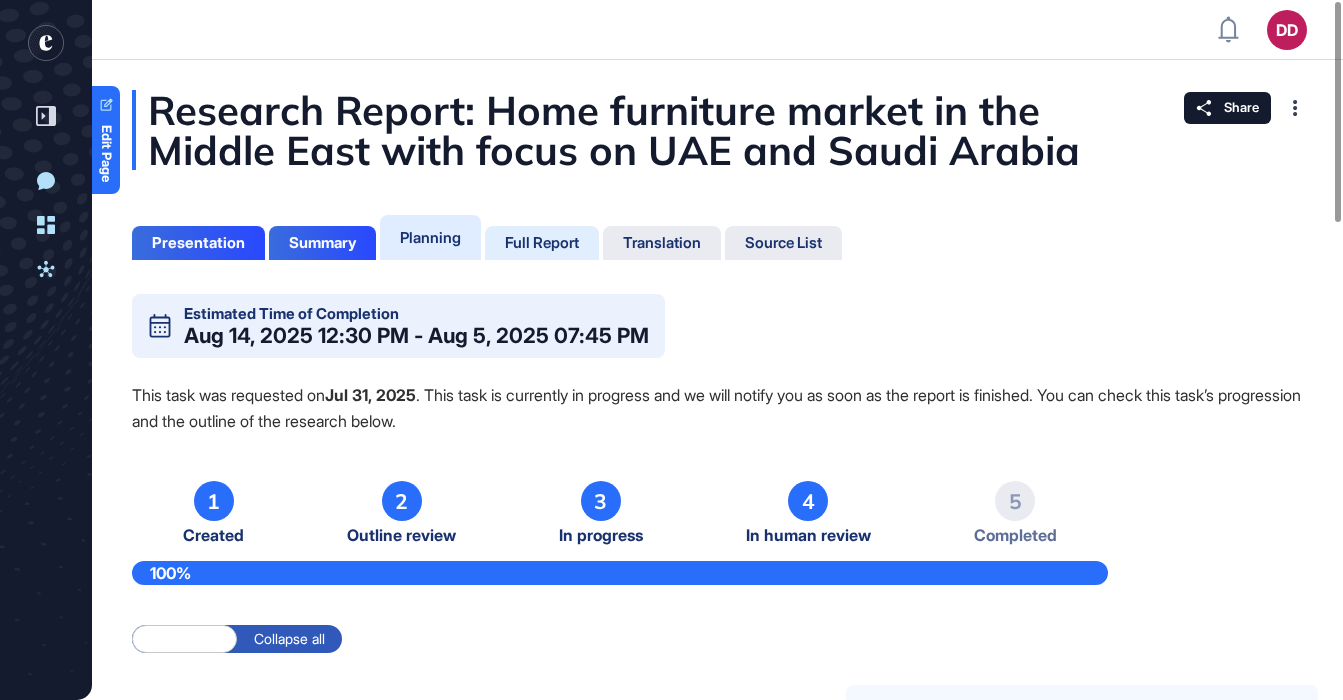 click on "Full Report" at bounding box center (542, 243) 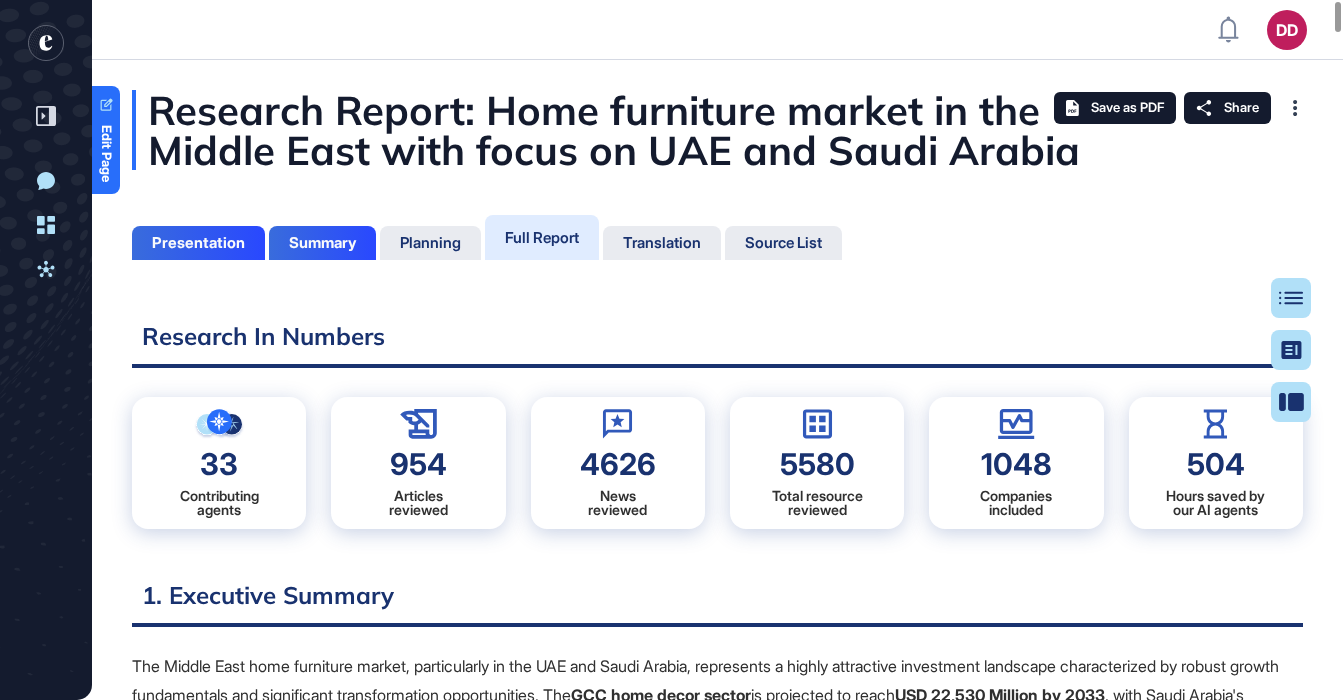 scroll, scrollTop: 600, scrollLeft: 5, axis: both 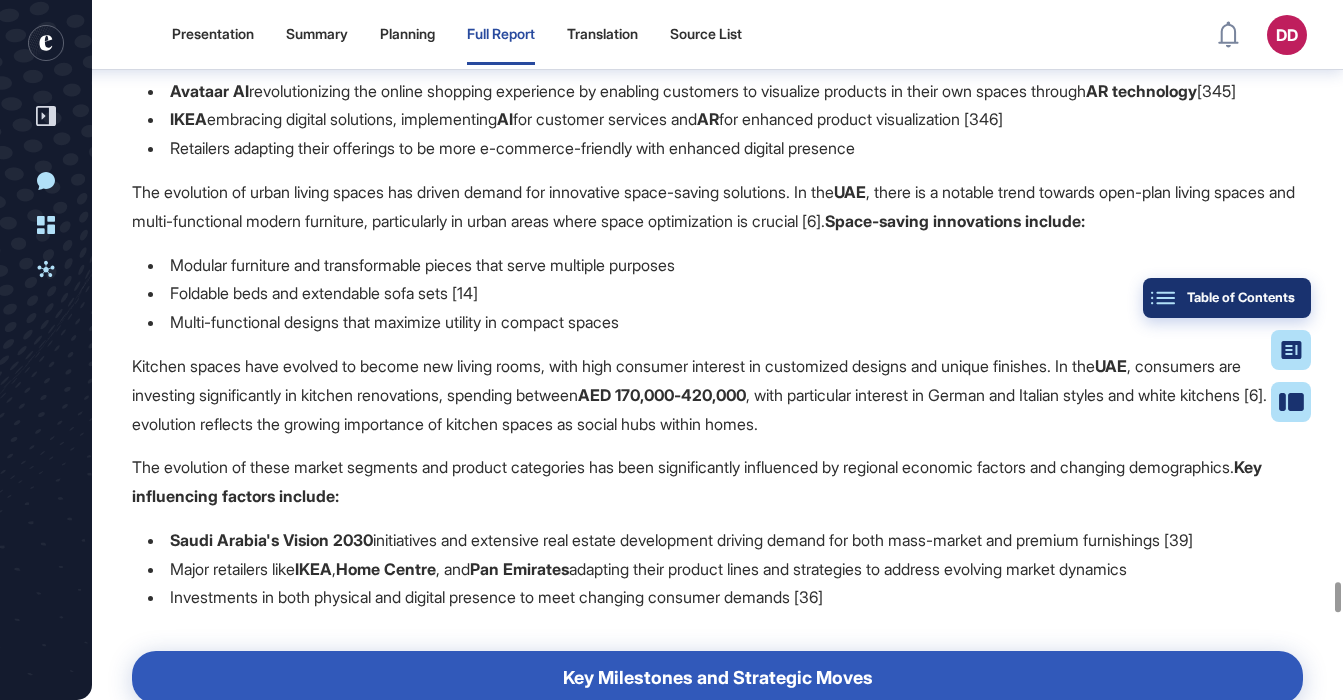 click on "Table of Contents" 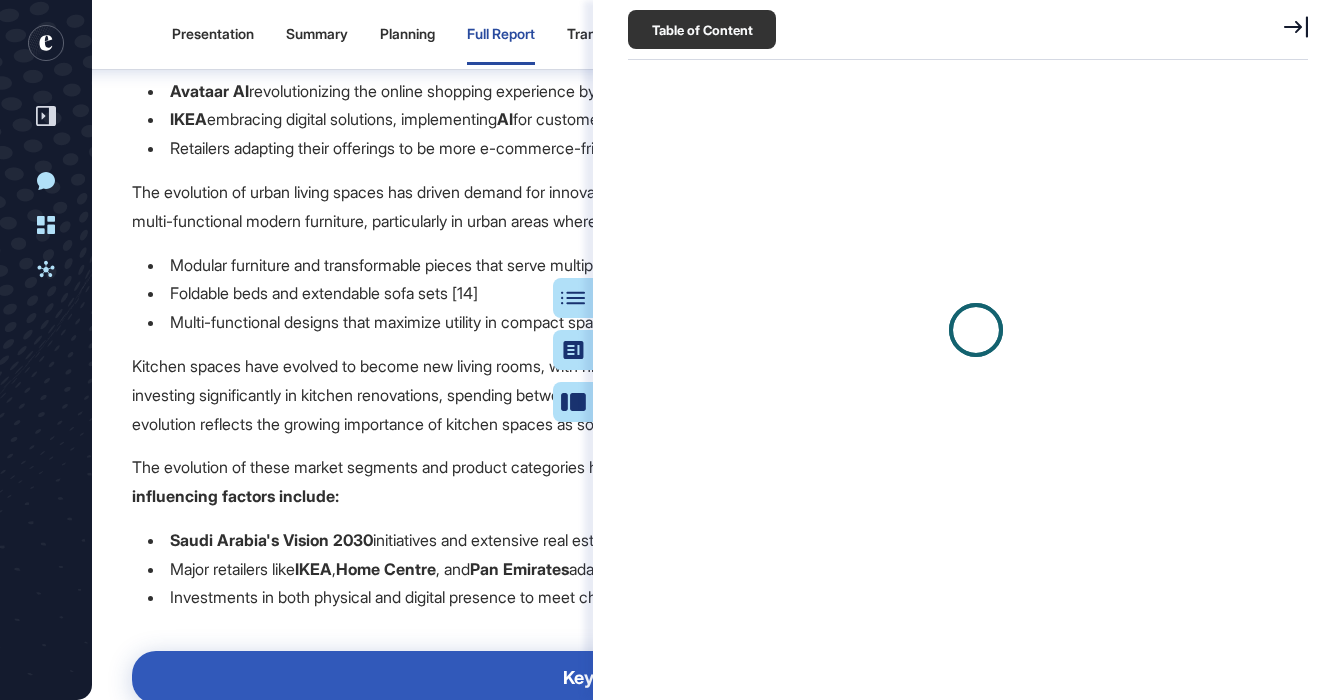 scroll, scrollTop: 600, scrollLeft: 685, axis: both 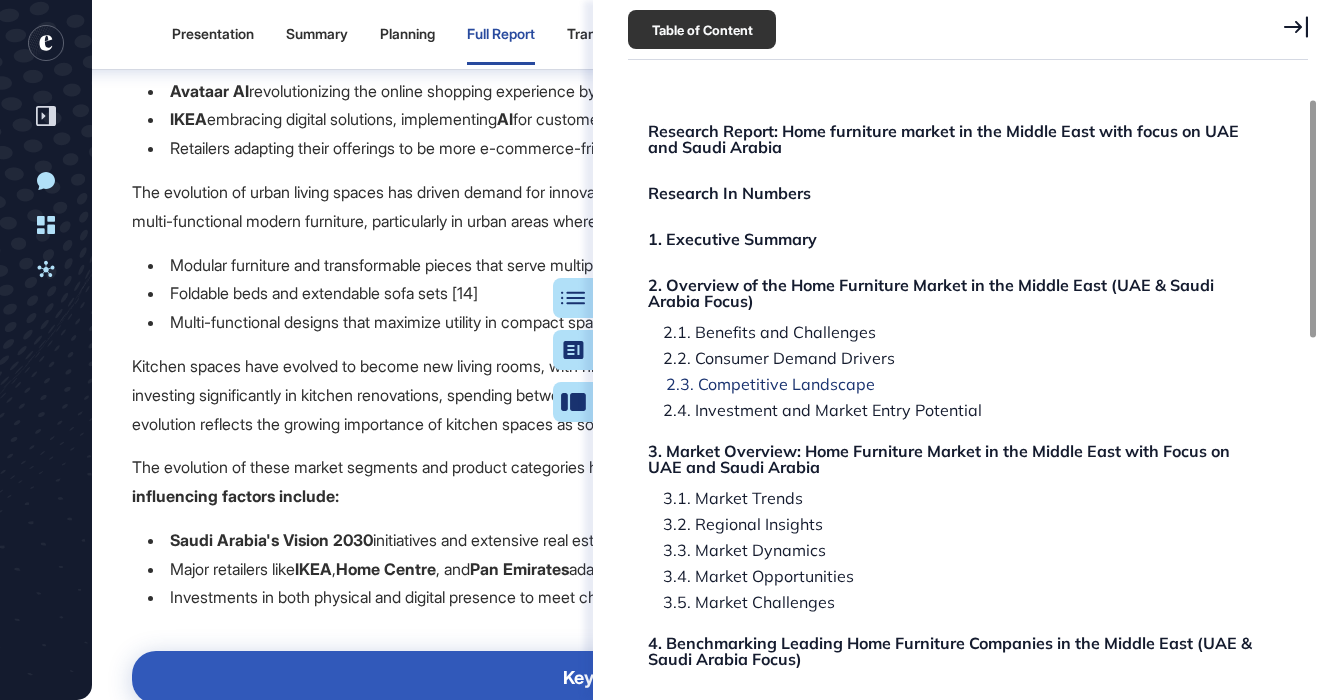 click on "2.3. Competitive Landscape" 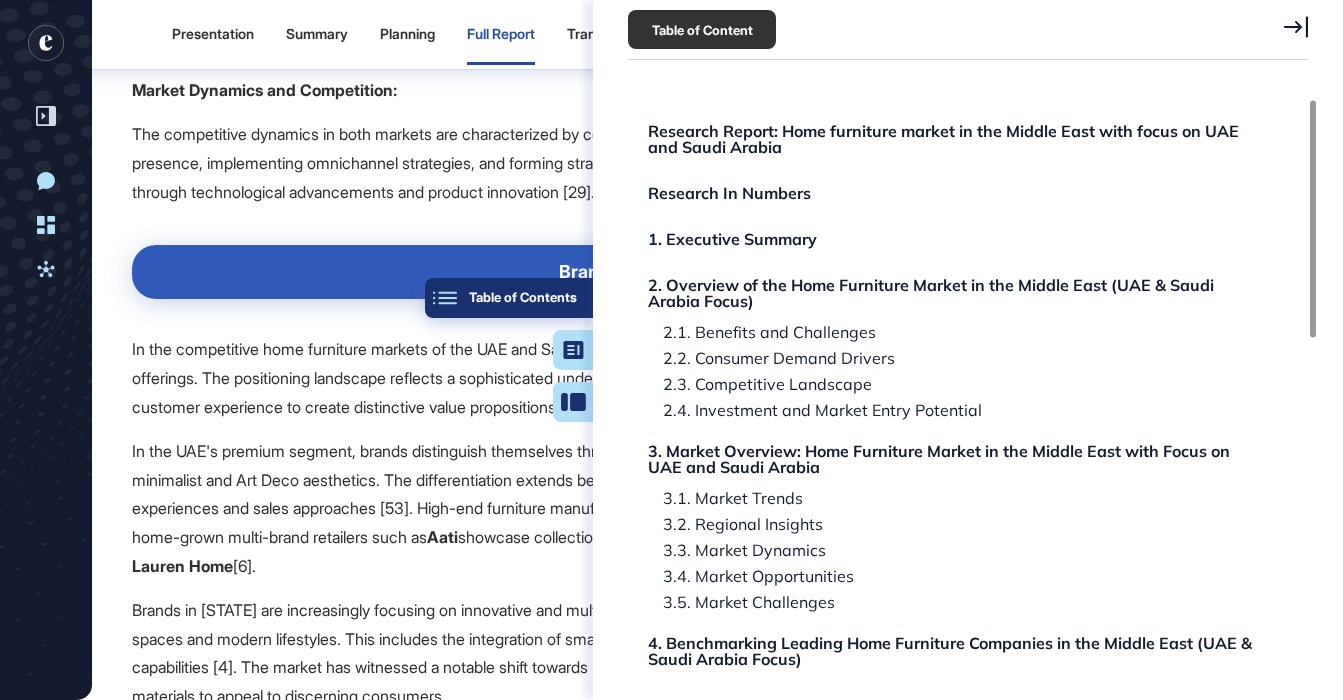 scroll, scrollTop: 11430, scrollLeft: 0, axis: vertical 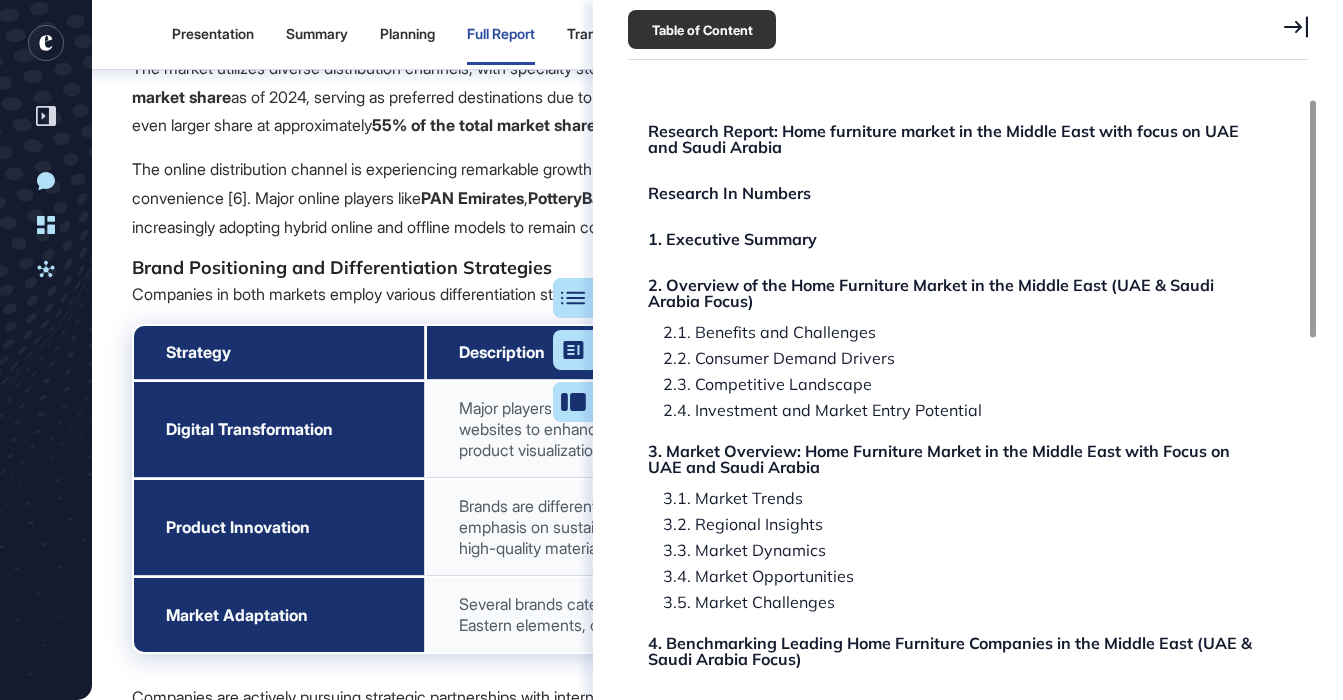 click on "The home furniture market in the Middle East, particularly in the UAE and Saudi Arabia, exhibits a dynamic and fragmented competitive landscape characterized by diverse market players and distribution channels. This section provides an overview of the market structure, leading brands, and key competitive dynamics shaping the industry." at bounding box center [717, -6983] 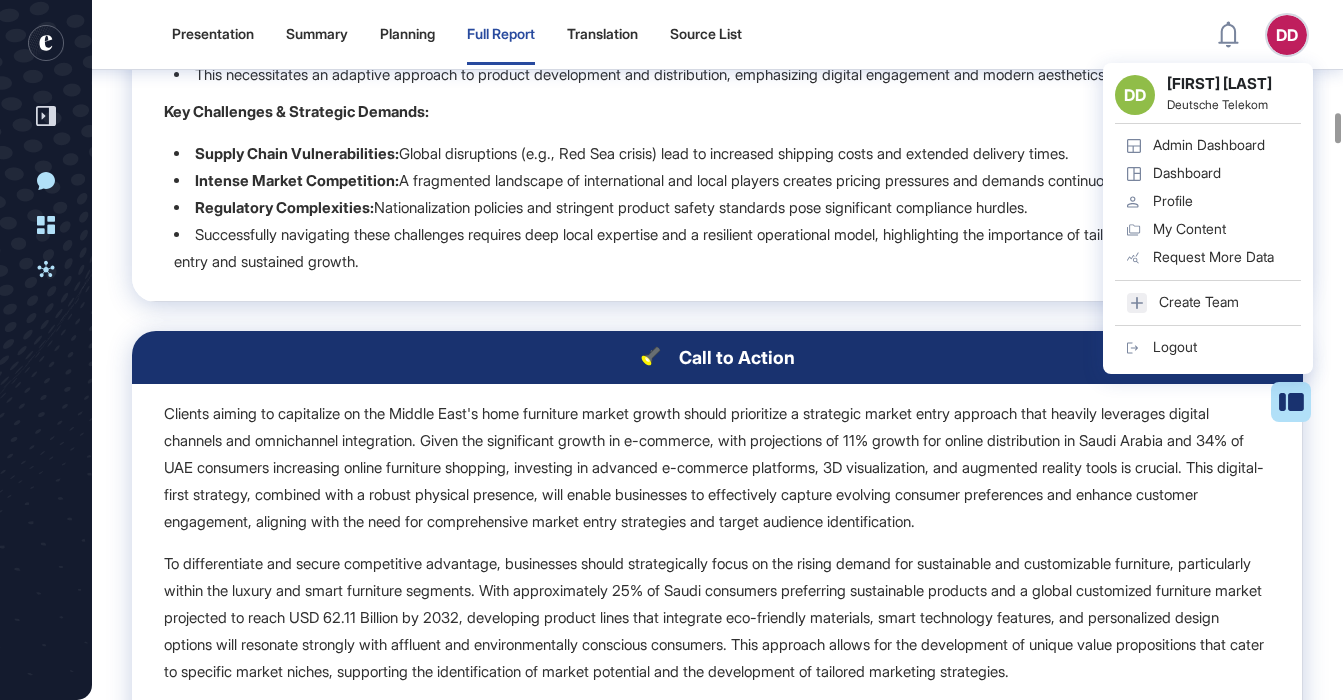 scroll, scrollTop: 22738, scrollLeft: 0, axis: vertical 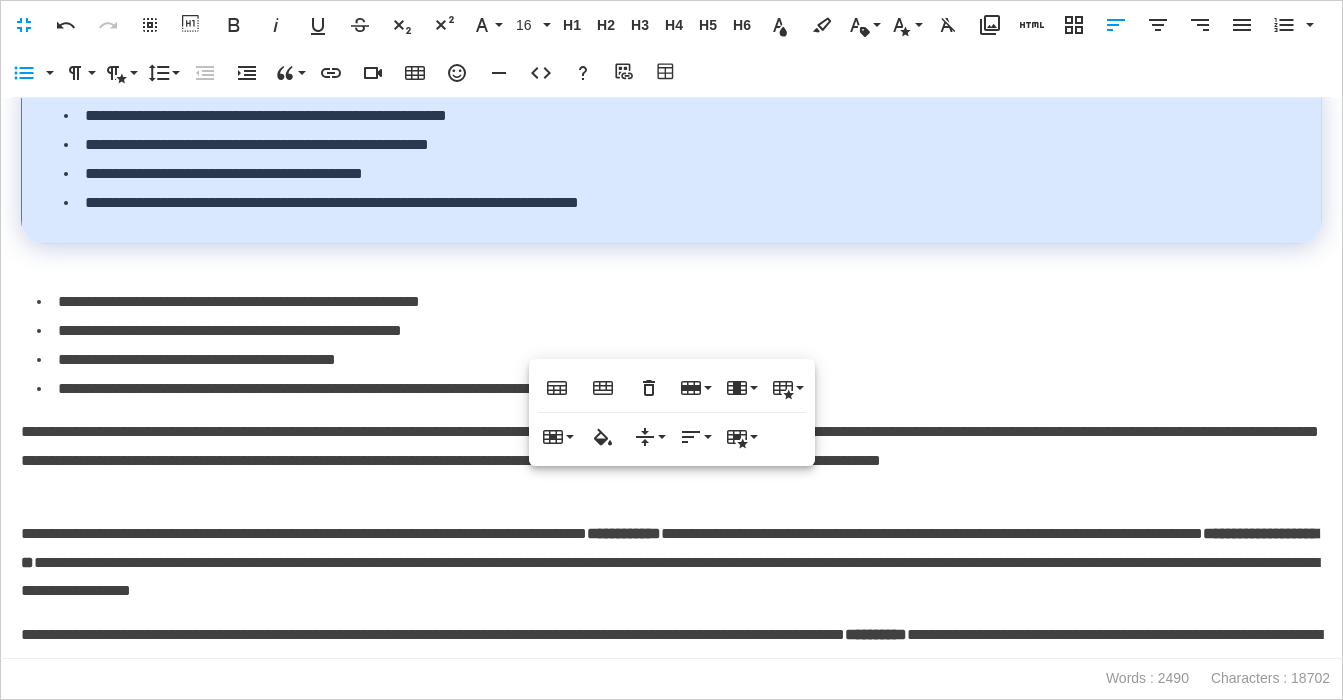 drag, startPoint x: 183, startPoint y: 437, endPoint x: 265, endPoint y: 456, distance: 84.17244 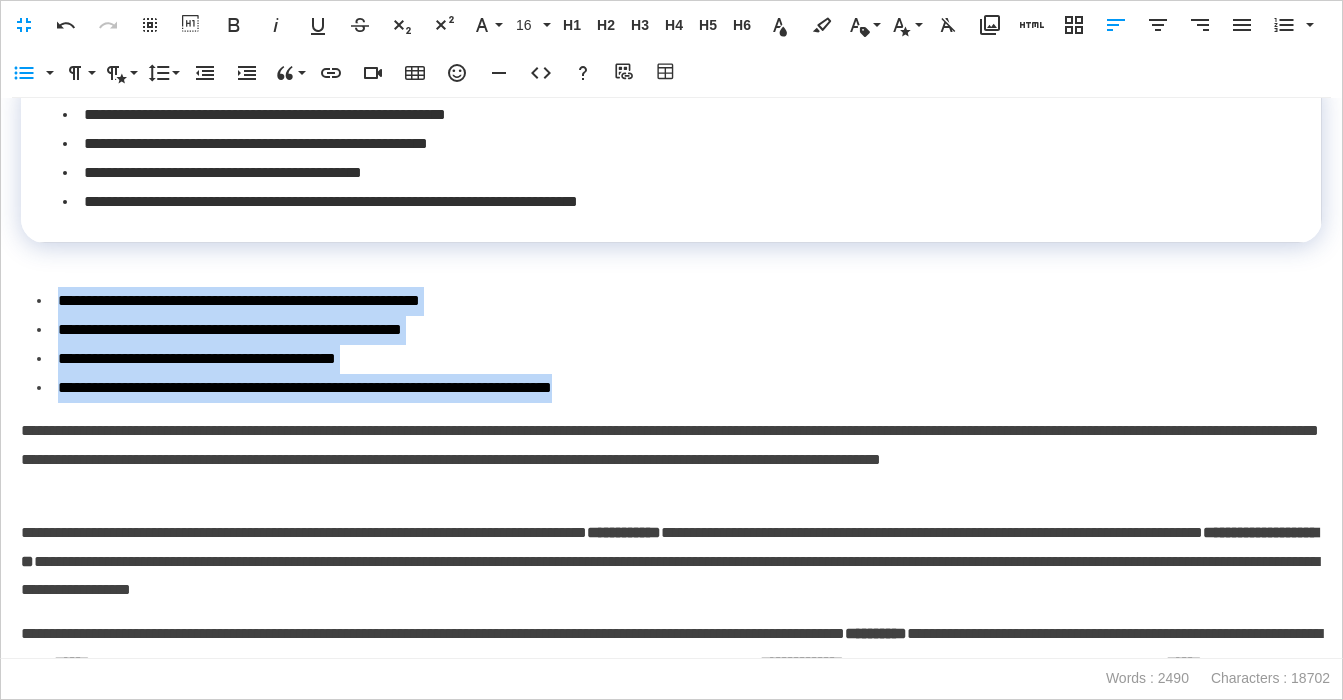 drag, startPoint x: 727, startPoint y: 494, endPoint x: 24, endPoint y: 407, distance: 708.3629 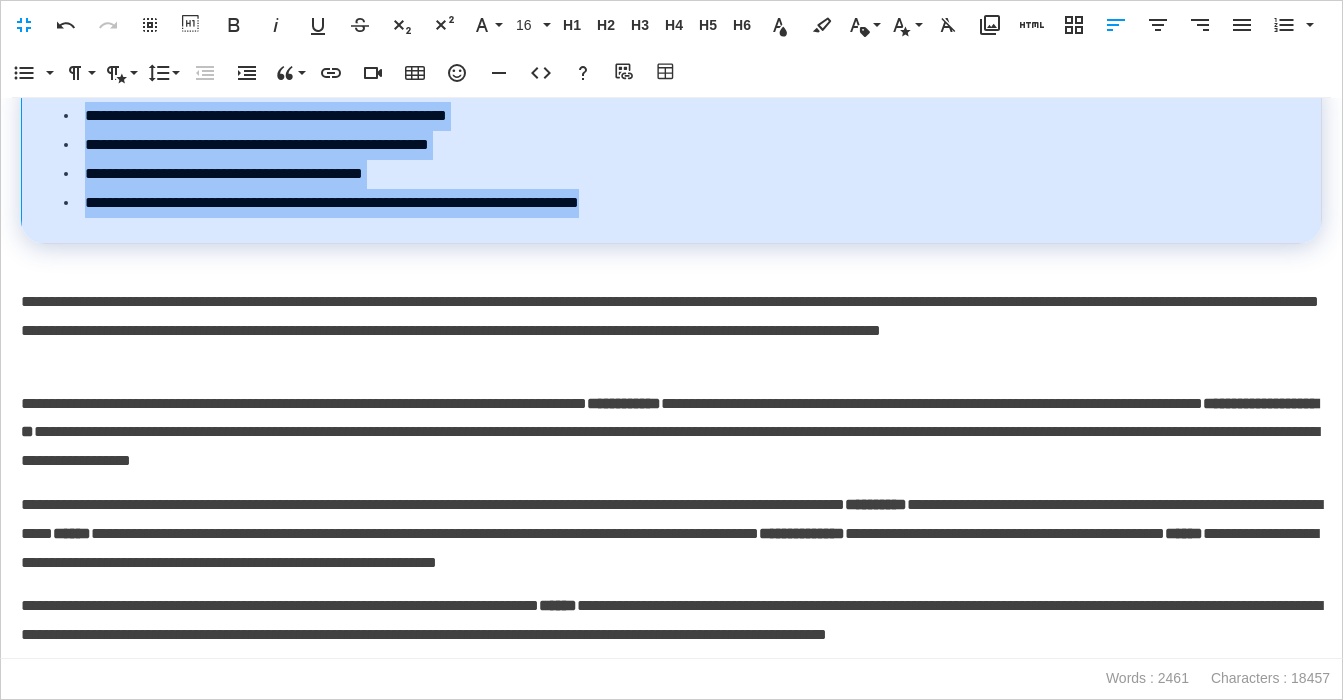 drag, startPoint x: 736, startPoint y: 312, endPoint x: 69, endPoint y: 235, distance: 671.4298 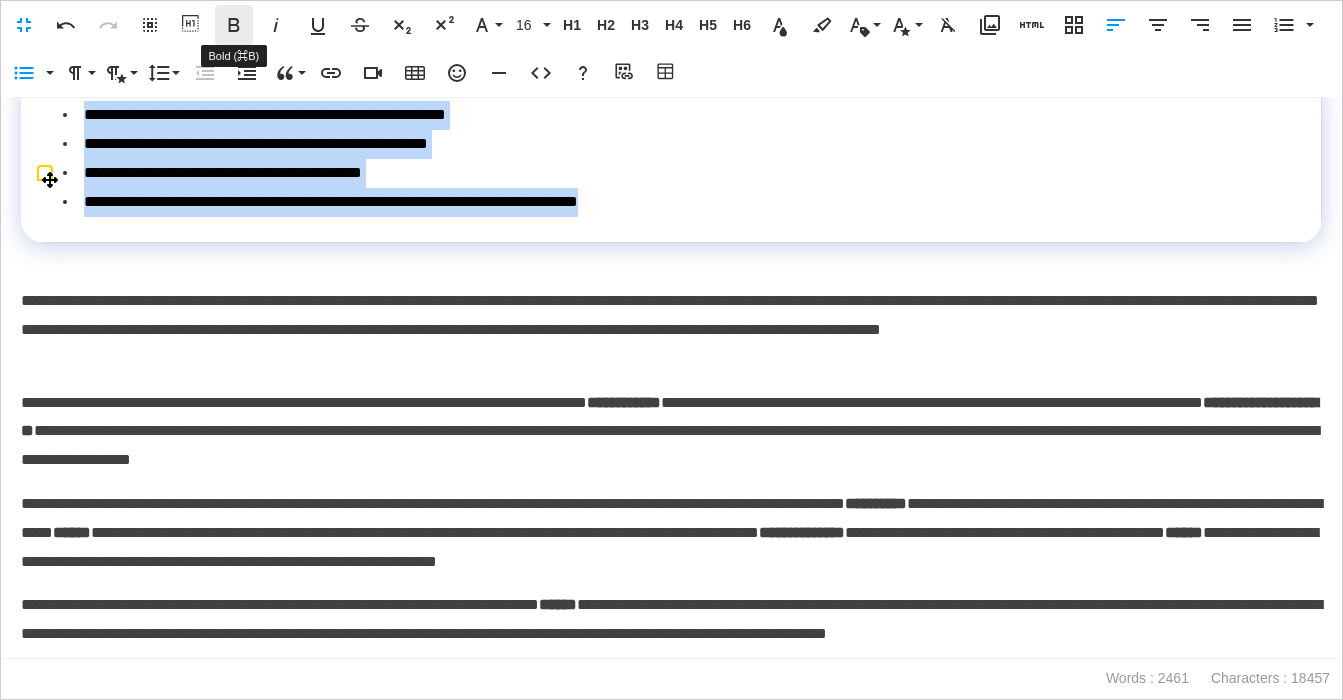 click 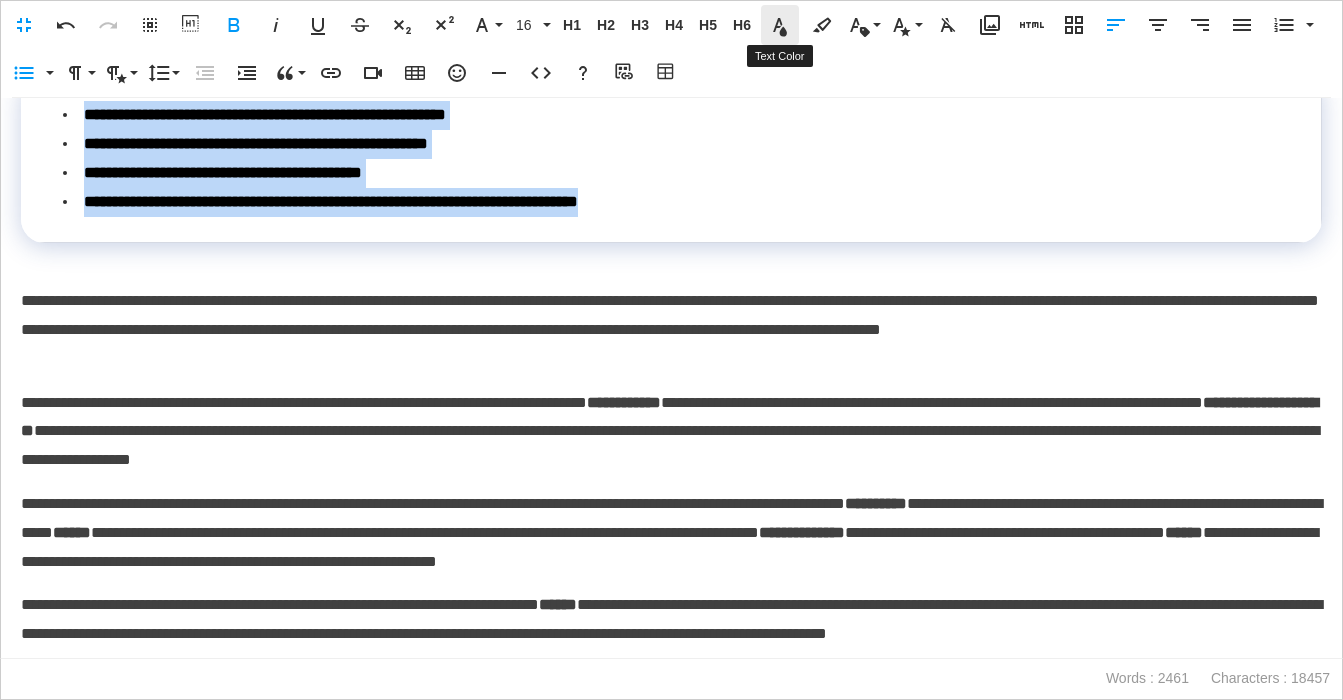 click 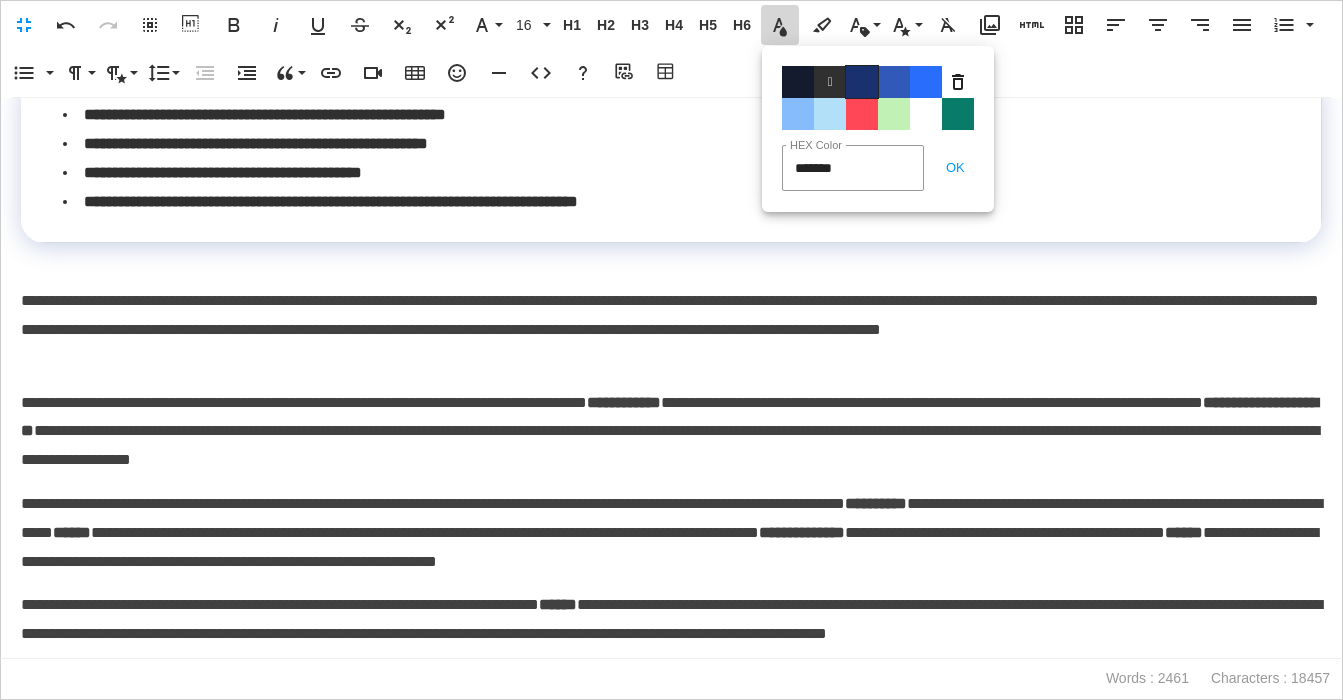 click on "Color#19326F" at bounding box center [862, 82] 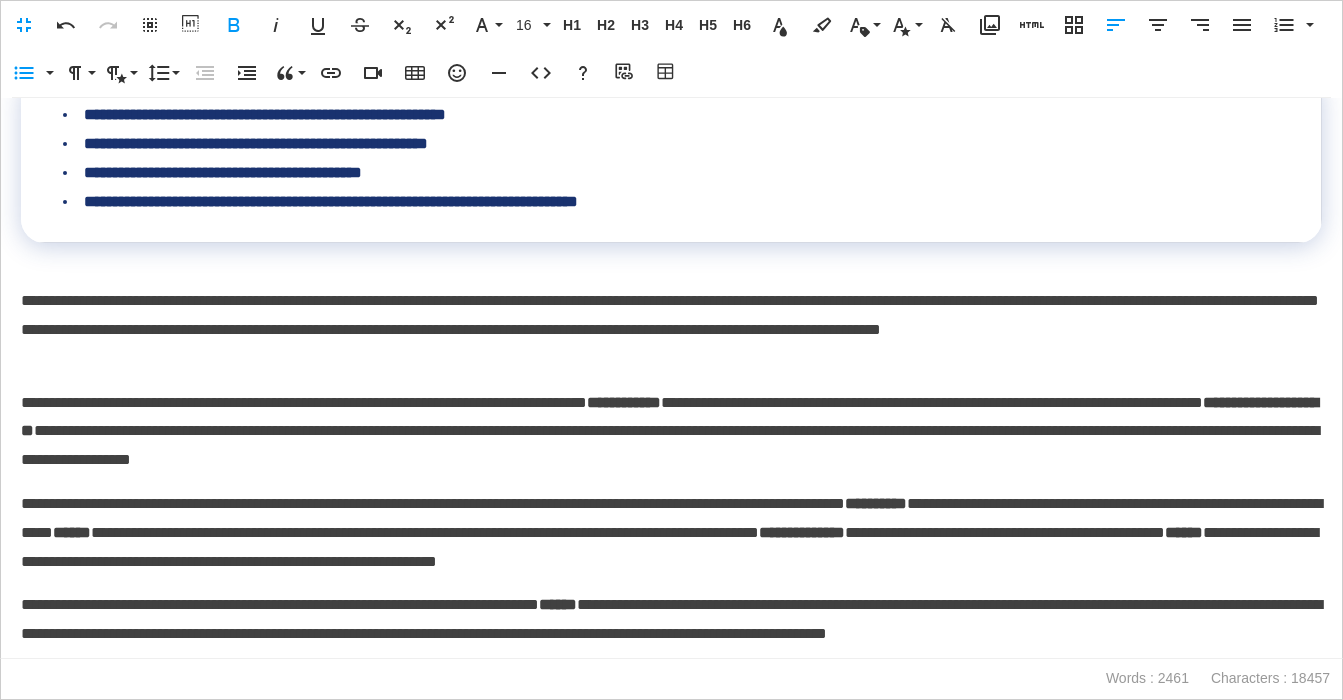 click on "**********" at bounding box center [671, 45] 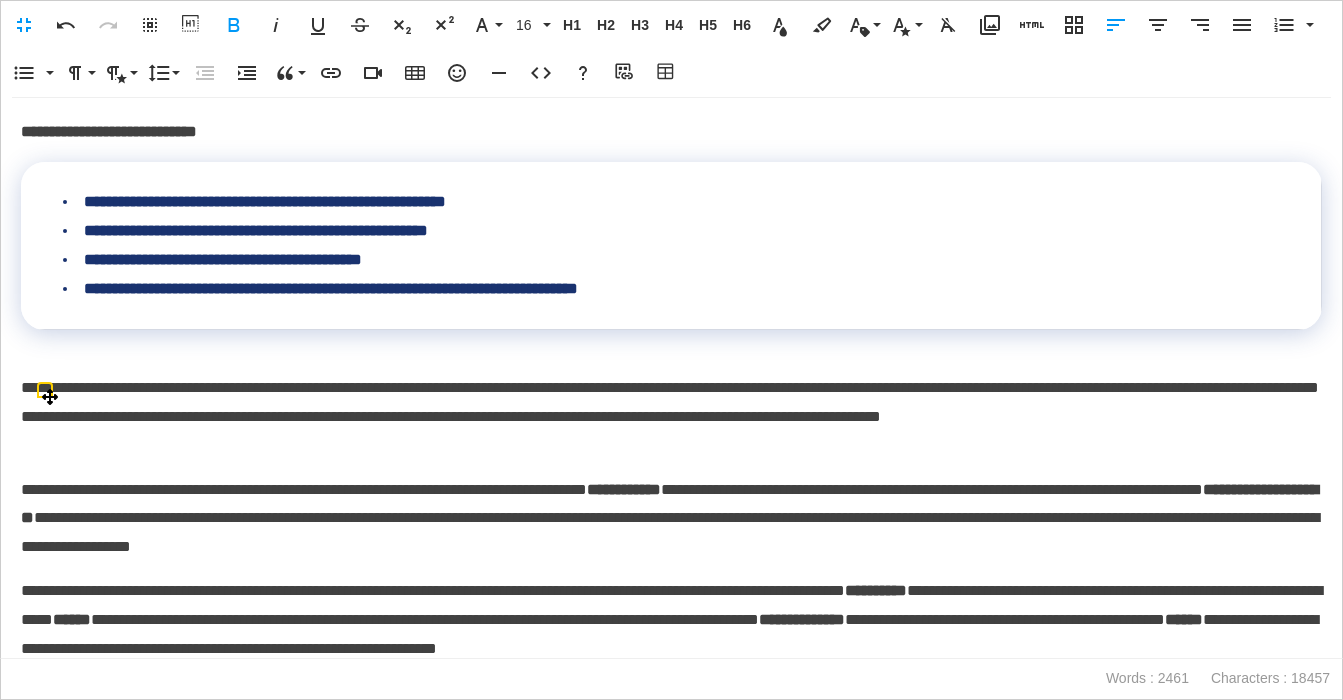scroll, scrollTop: 5664, scrollLeft: 0, axis: vertical 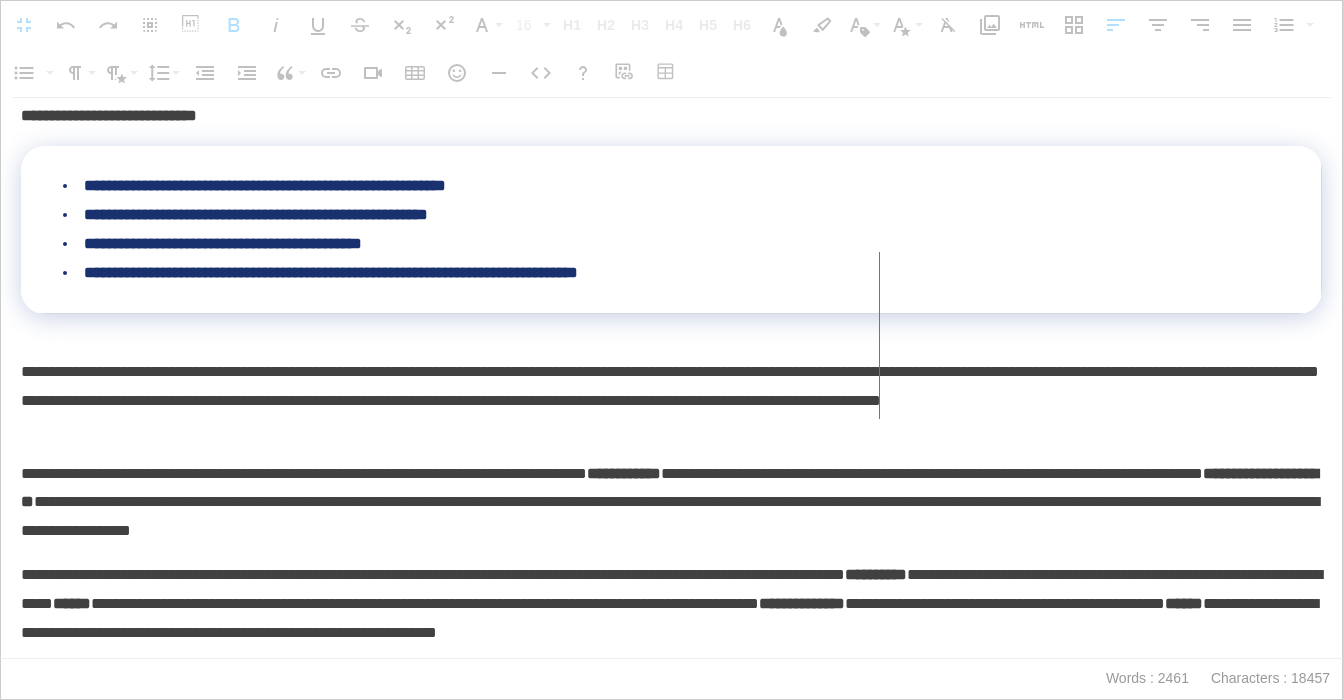 drag, startPoint x: 1318, startPoint y: 305, endPoint x: 878, endPoint y: 307, distance: 440.00455 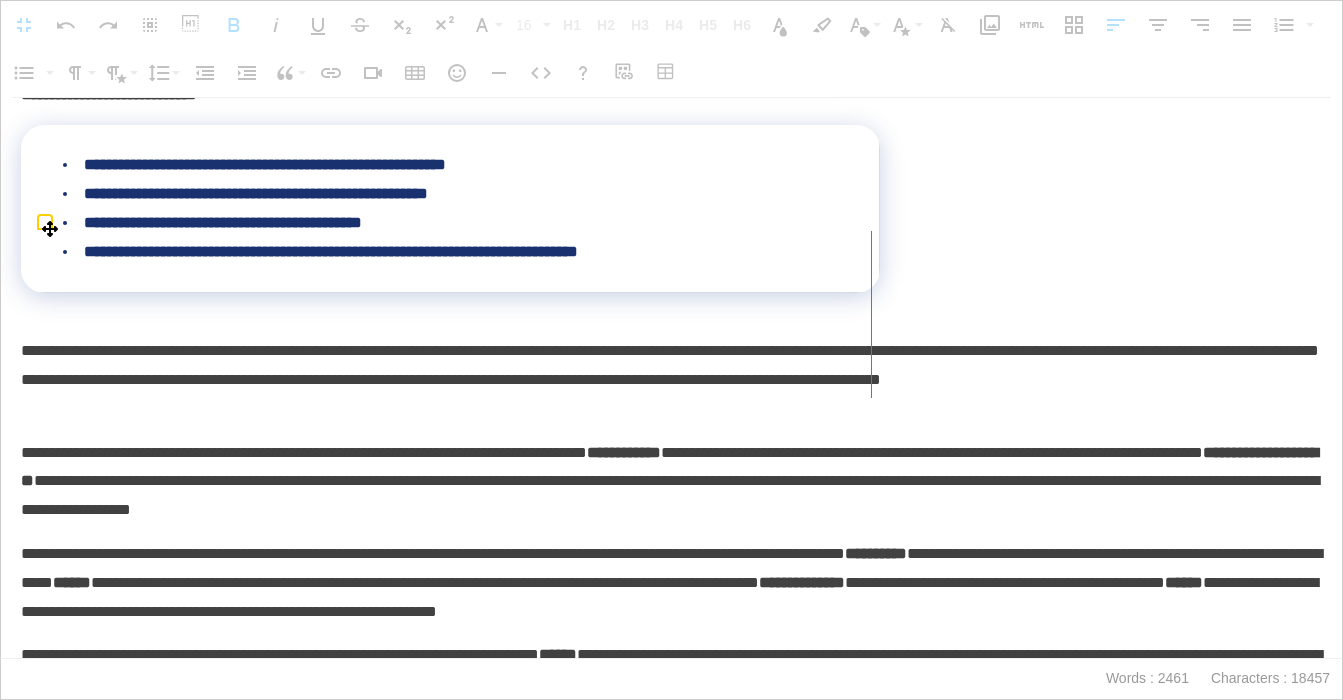 click at bounding box center [871, 314] 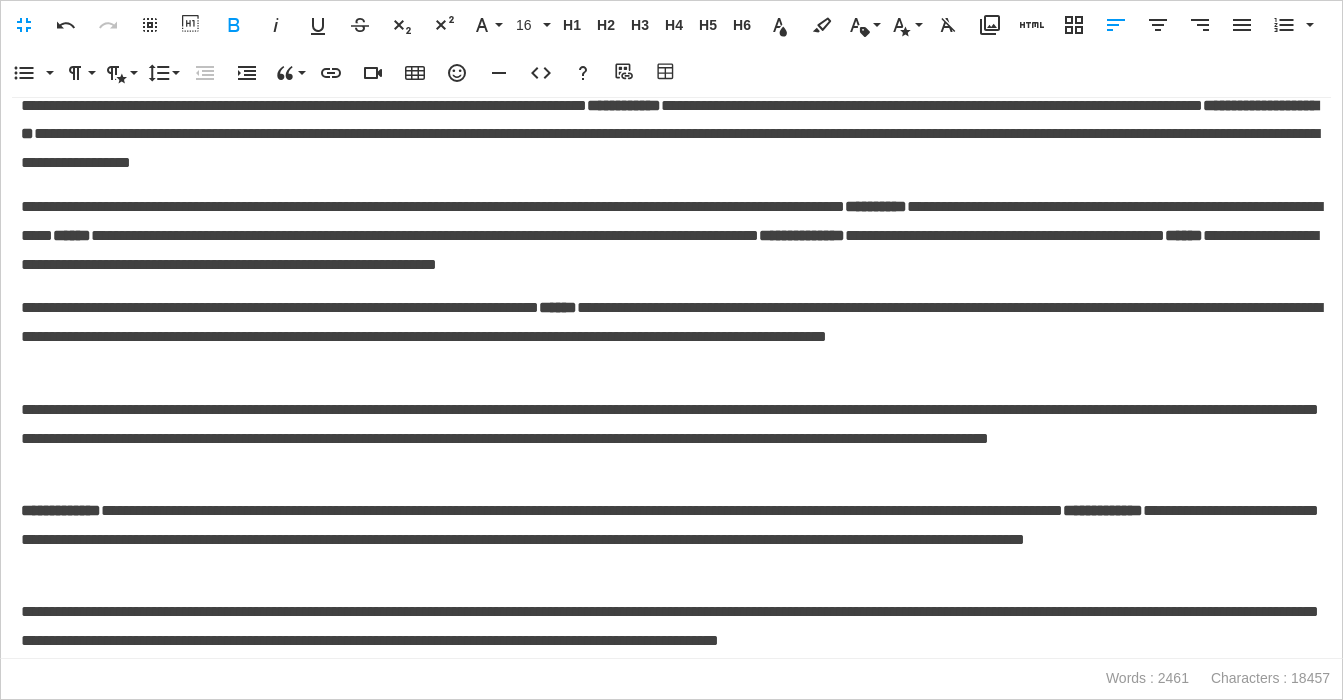 scroll, scrollTop: 6033, scrollLeft: 0, axis: vertical 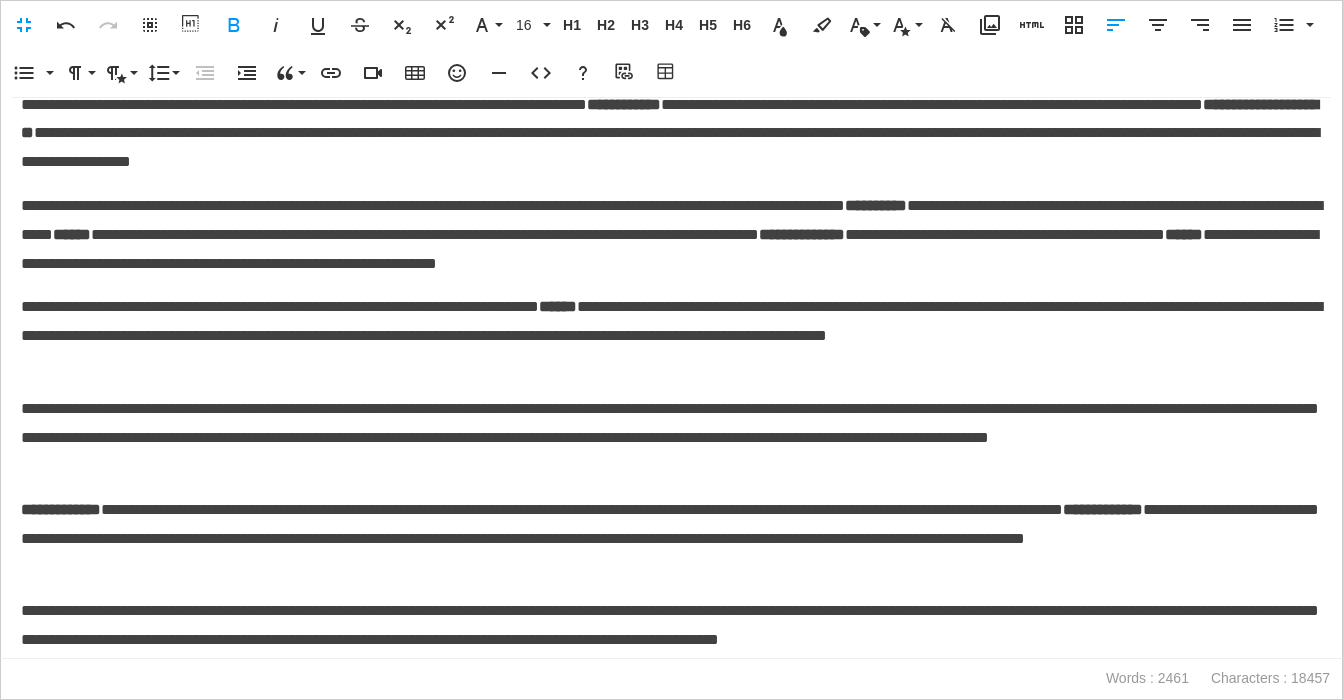 click on "**********" at bounding box center (671, 134) 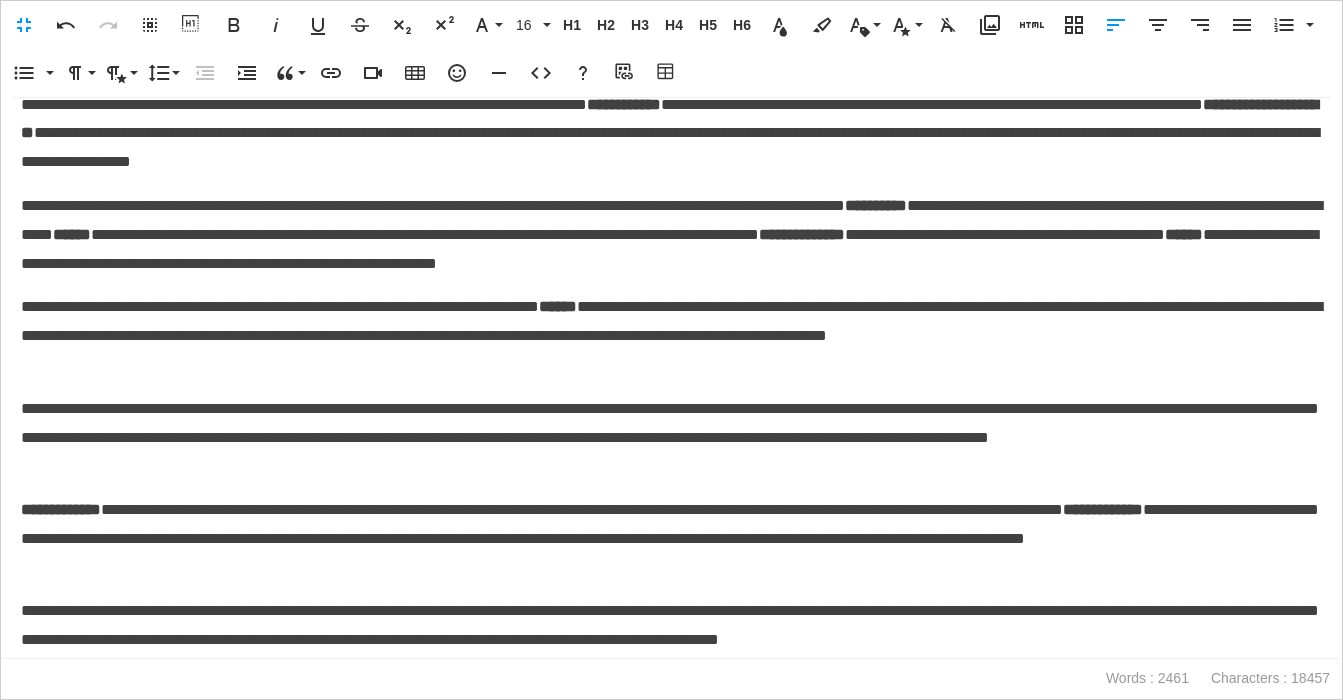 click on "**********" at bounding box center [671, 235] 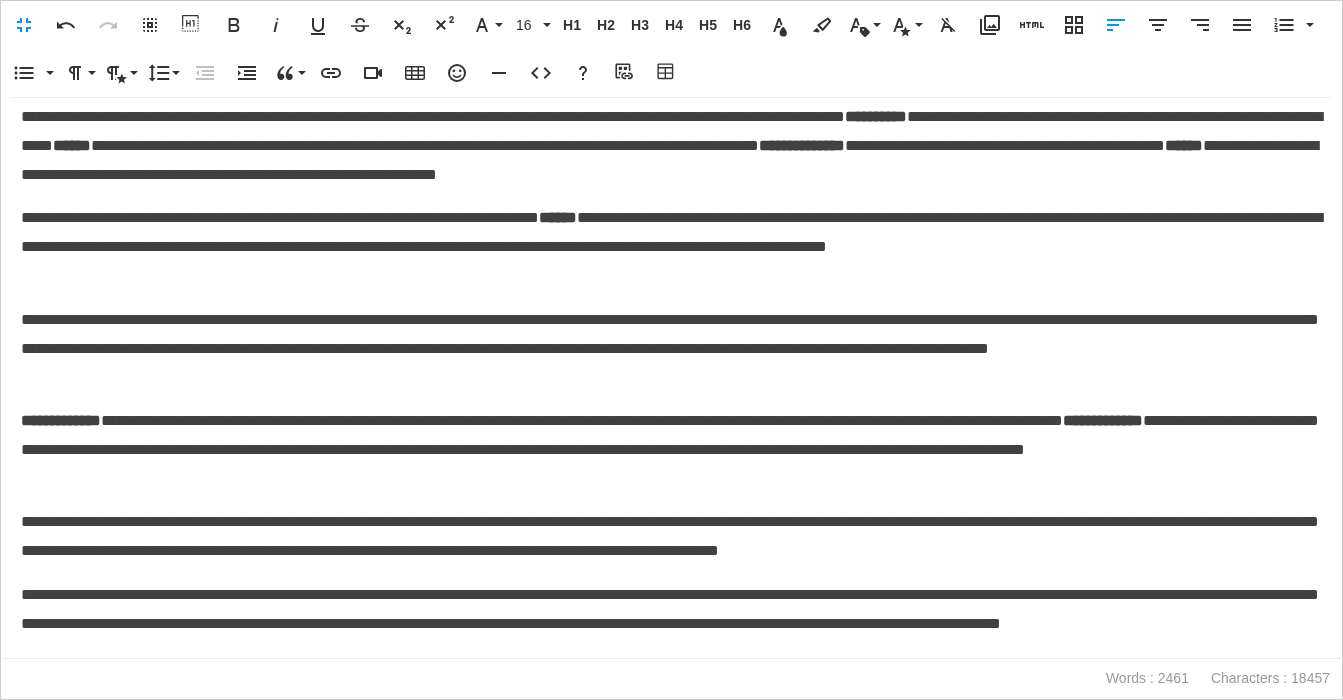 click on "**********" at bounding box center [671, 247] 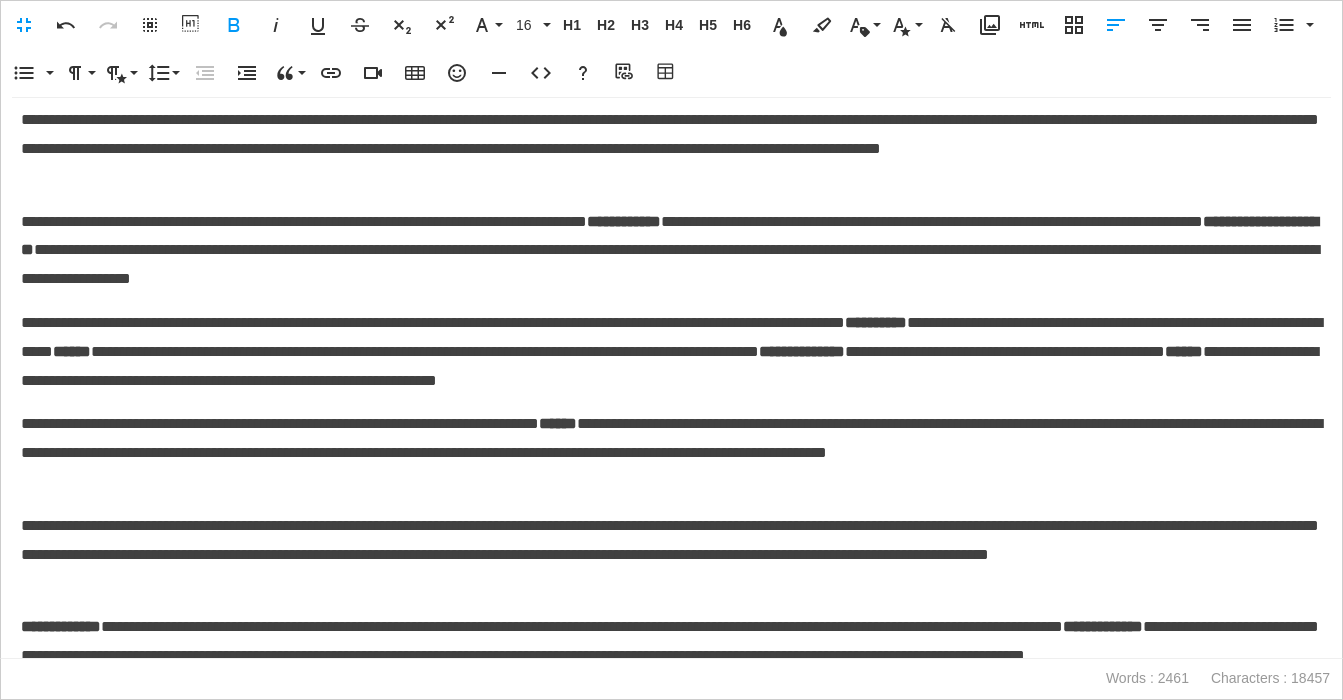 scroll, scrollTop: 5914, scrollLeft: 0, axis: vertical 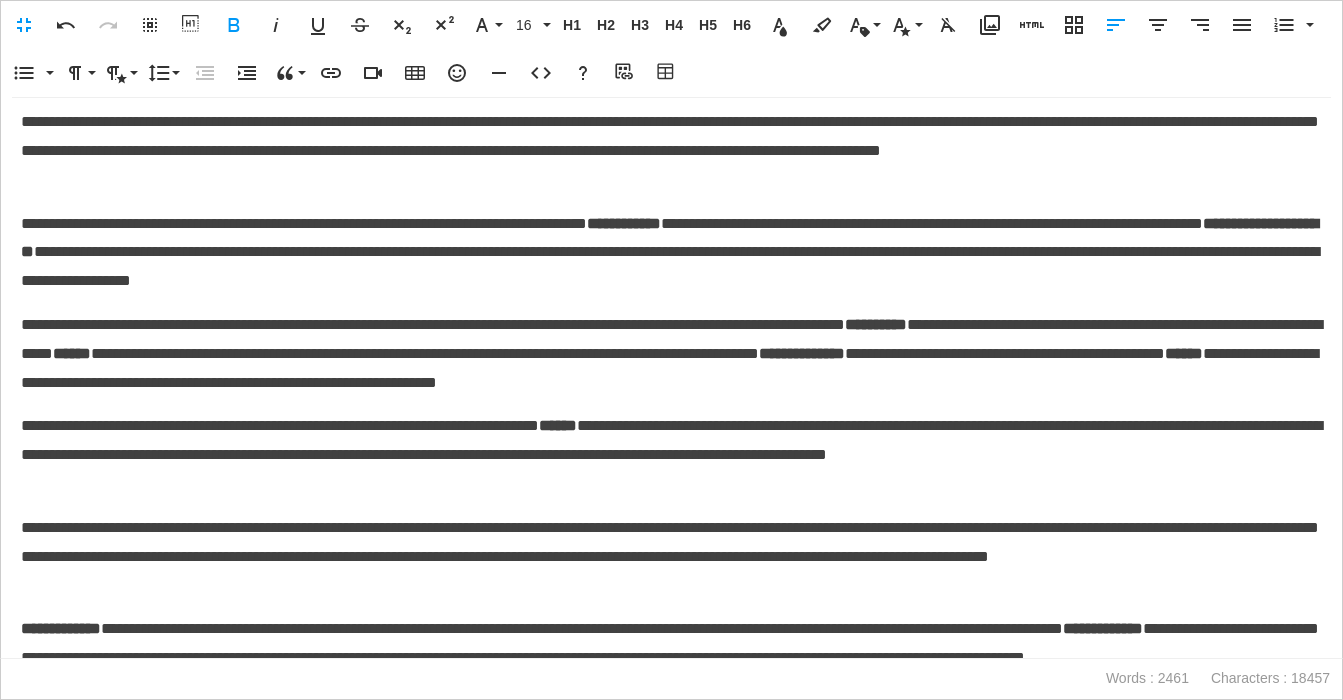 click on "**********" at bounding box center [671, 151] 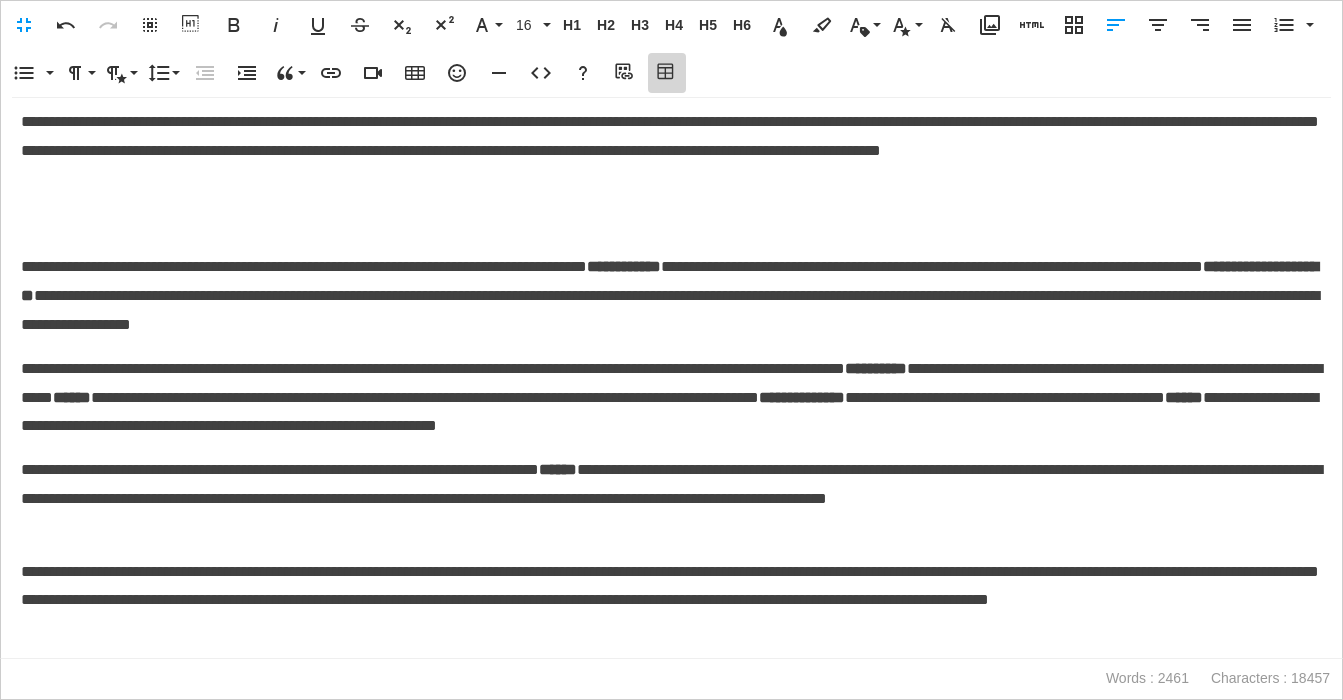 click on "Table Builder" at bounding box center (667, 73) 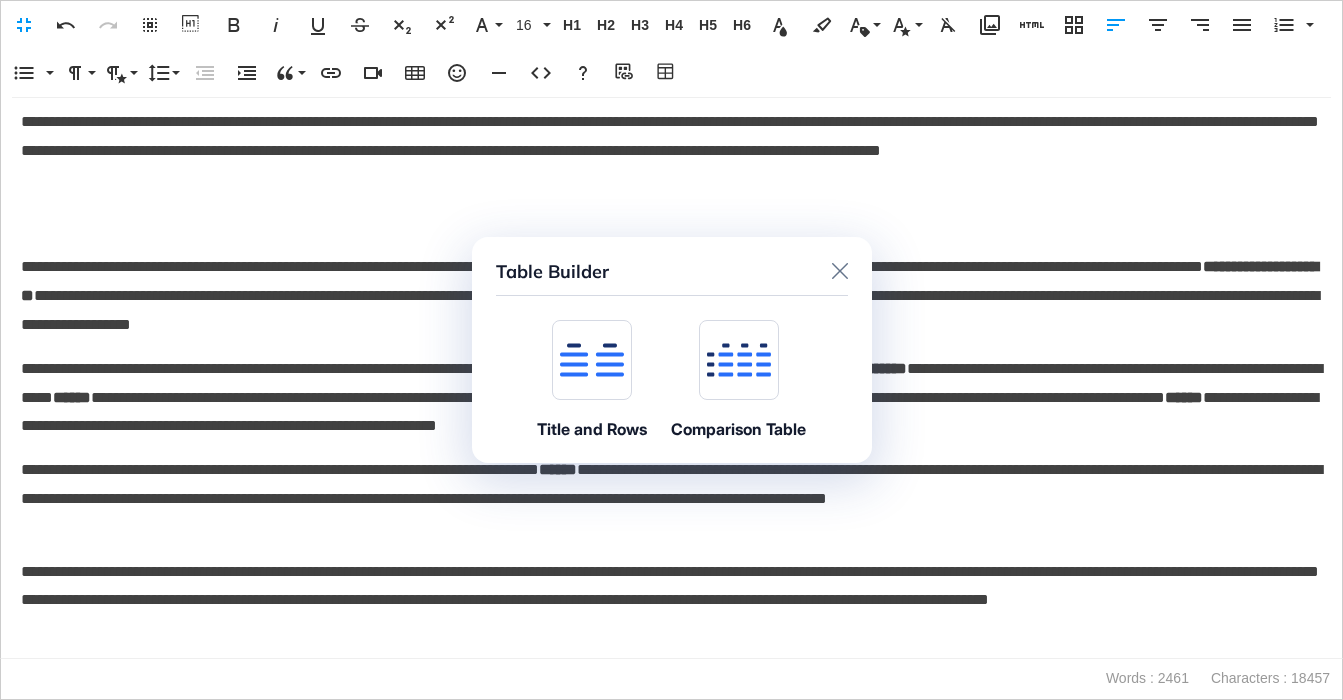 click at bounding box center [592, 360] 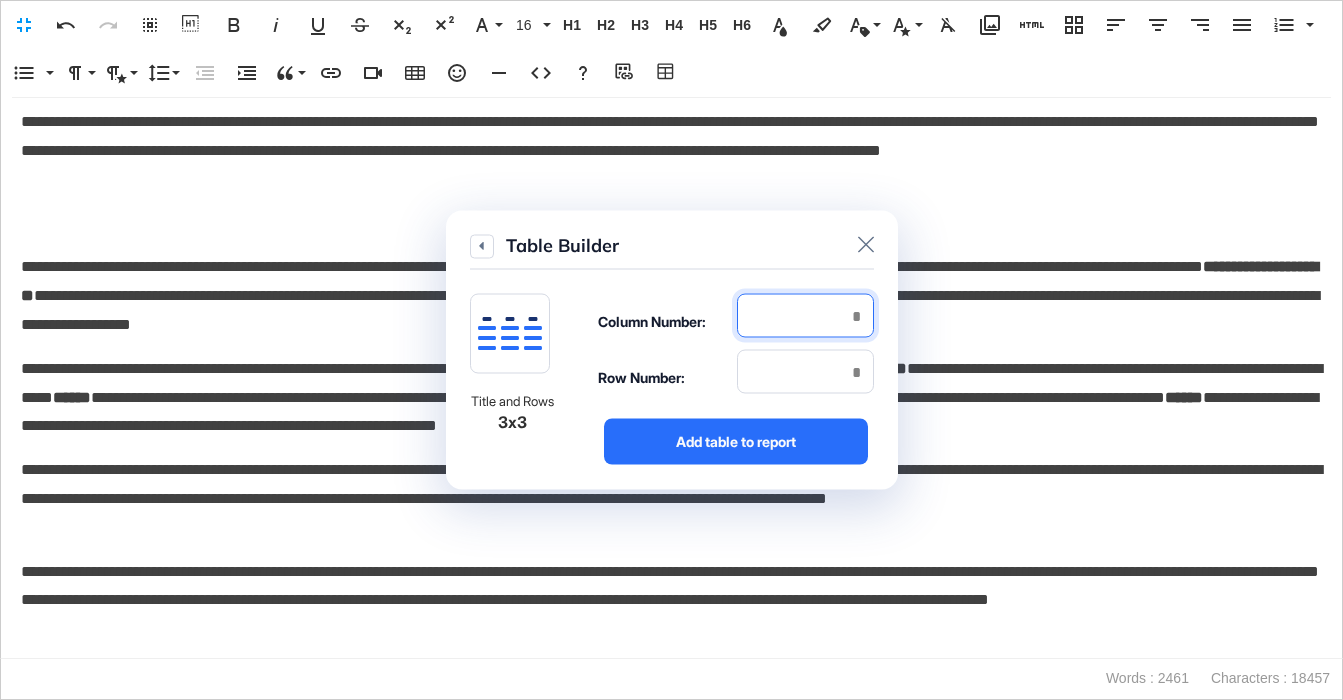 click at bounding box center (805, 316) 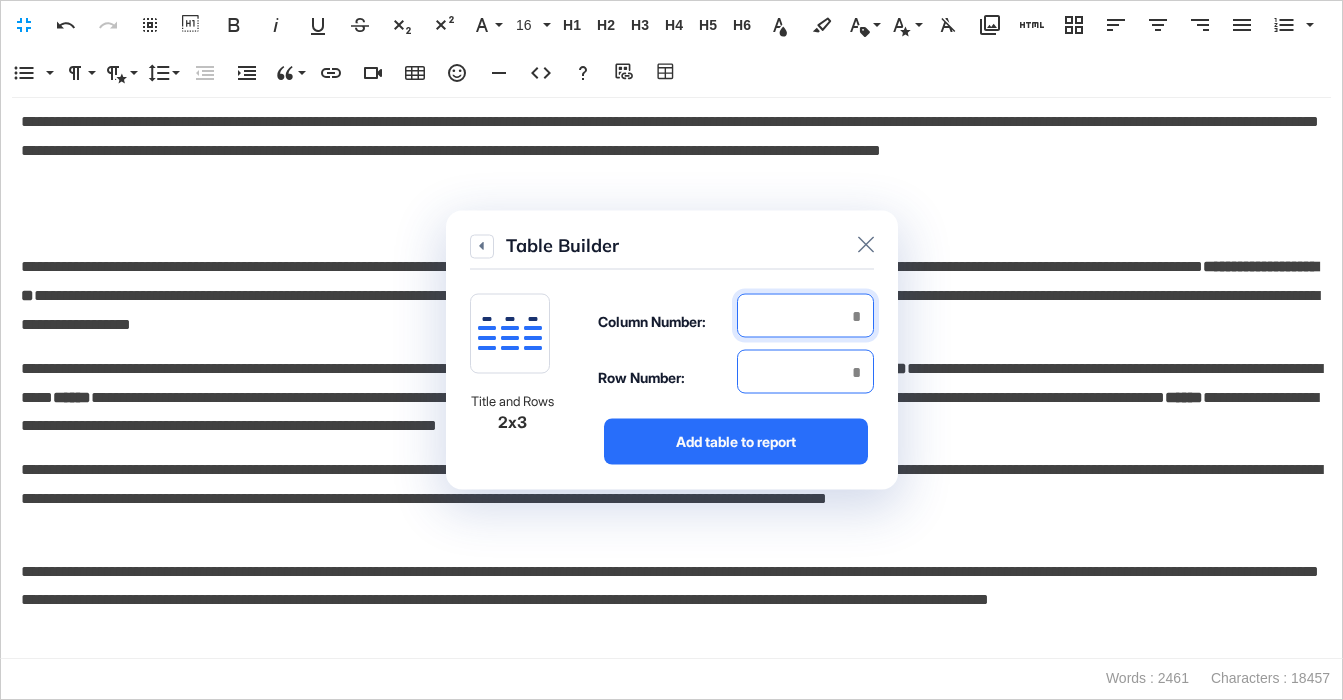 type on "*" 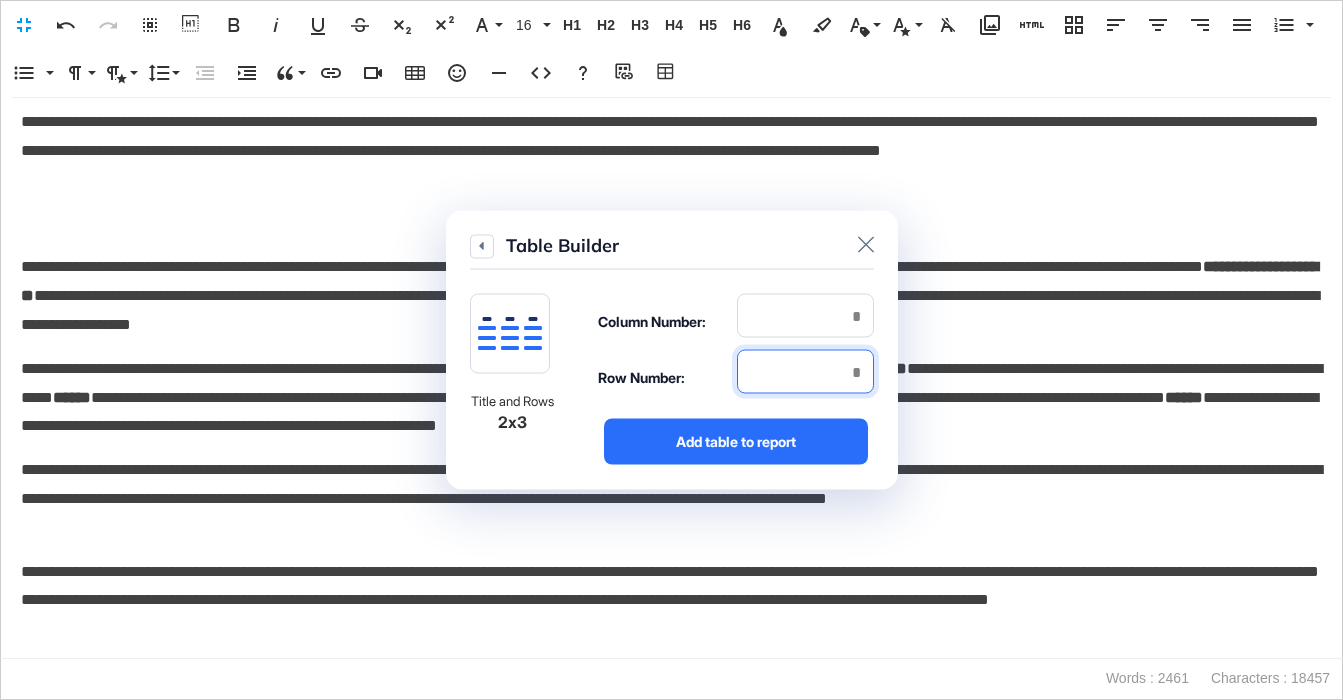 click at bounding box center (805, 372) 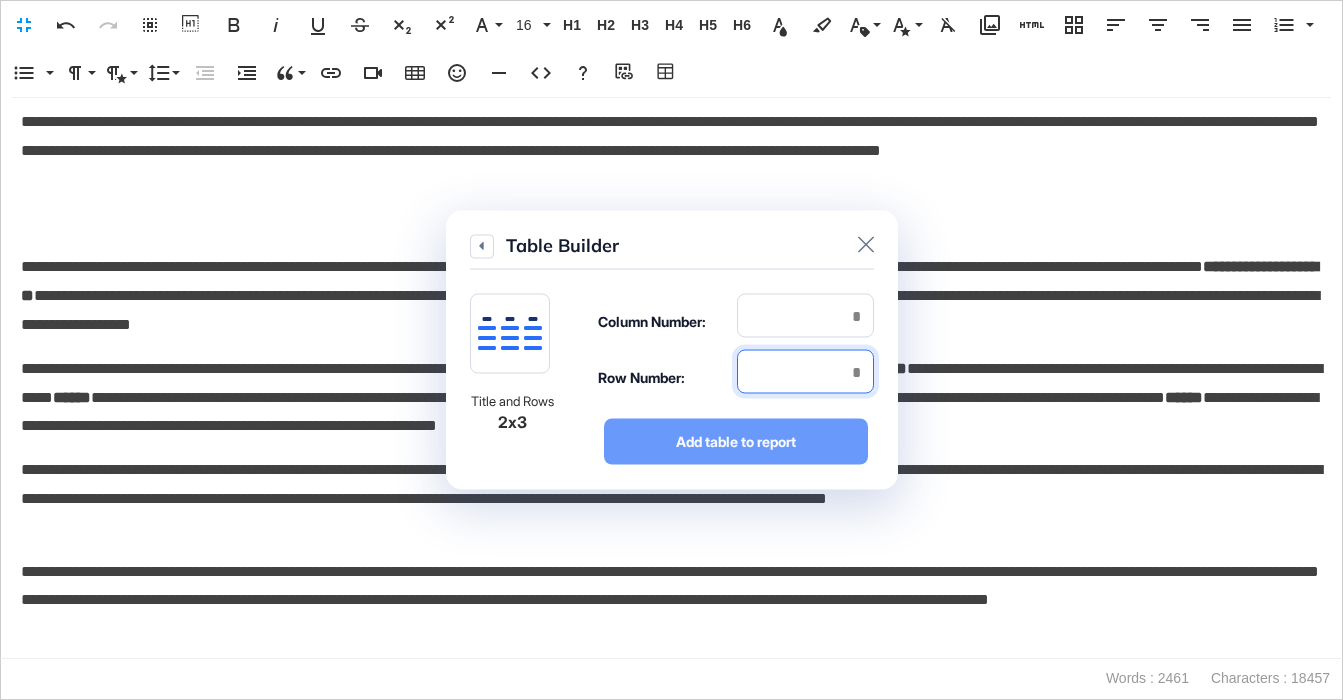 type on "*" 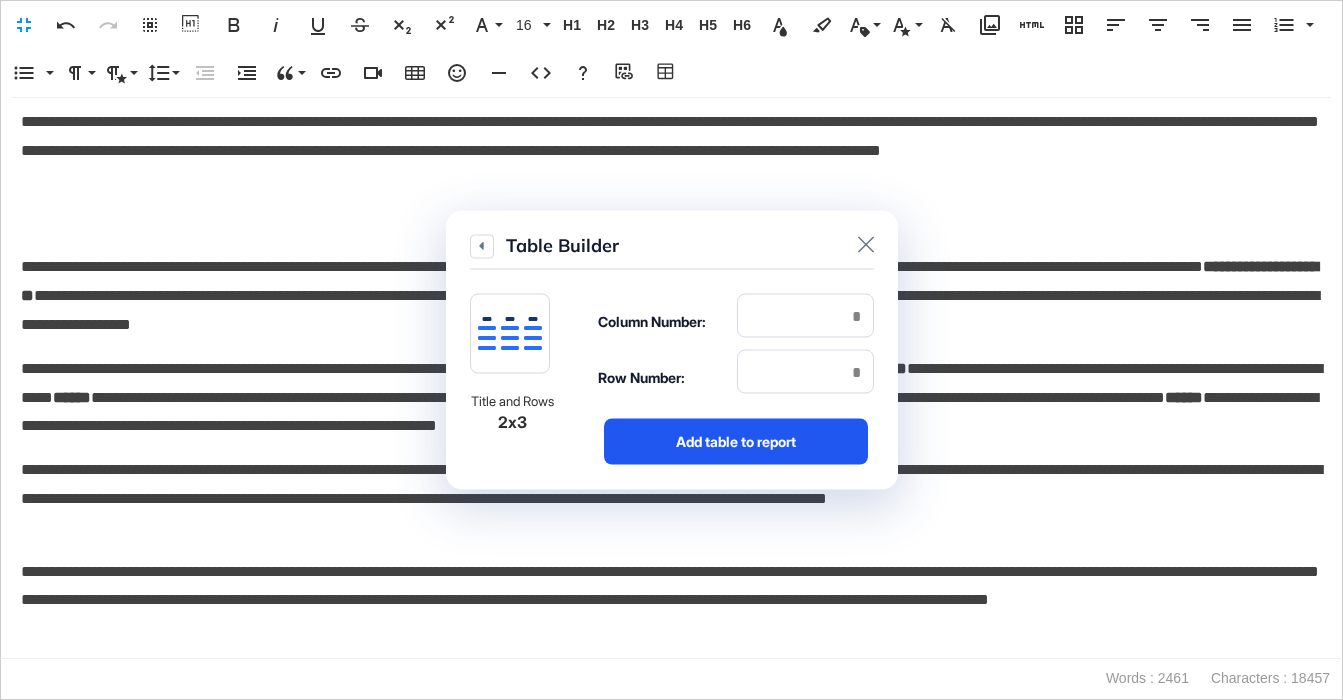 click on "Add table to report" at bounding box center [736, 442] 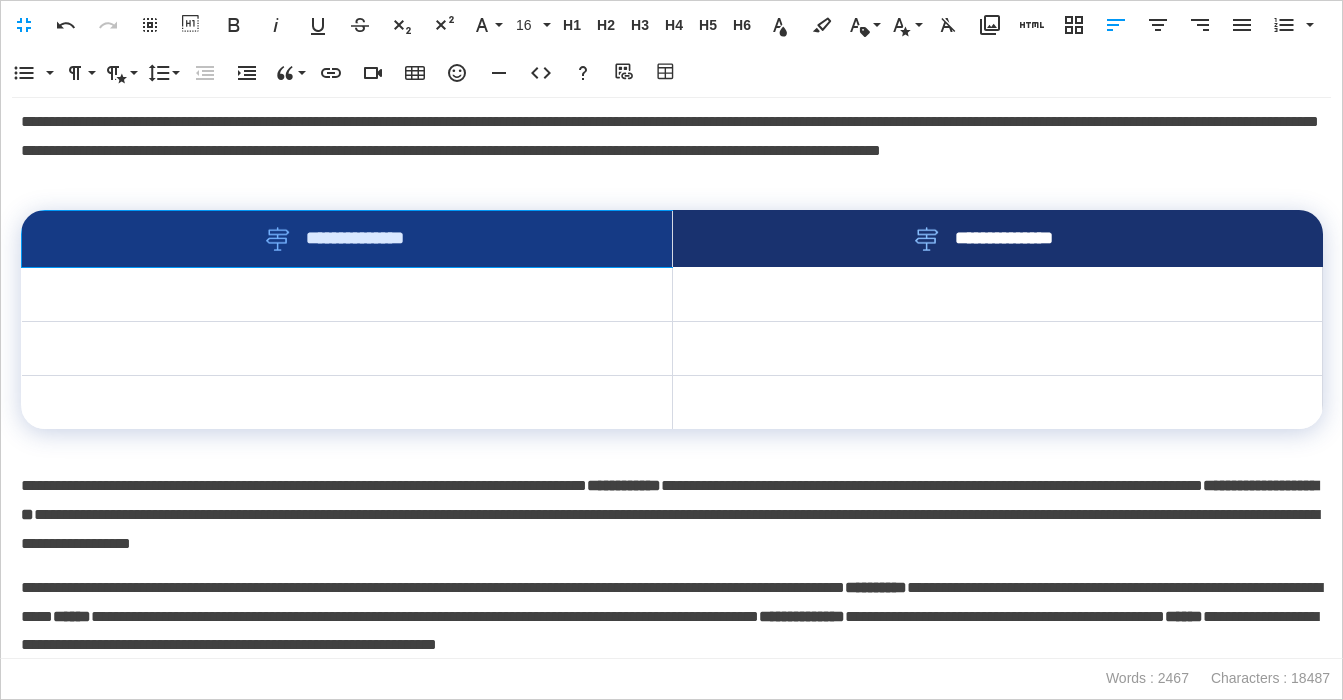 drag, startPoint x: 603, startPoint y: 341, endPoint x: 769, endPoint y: 340, distance: 166.003 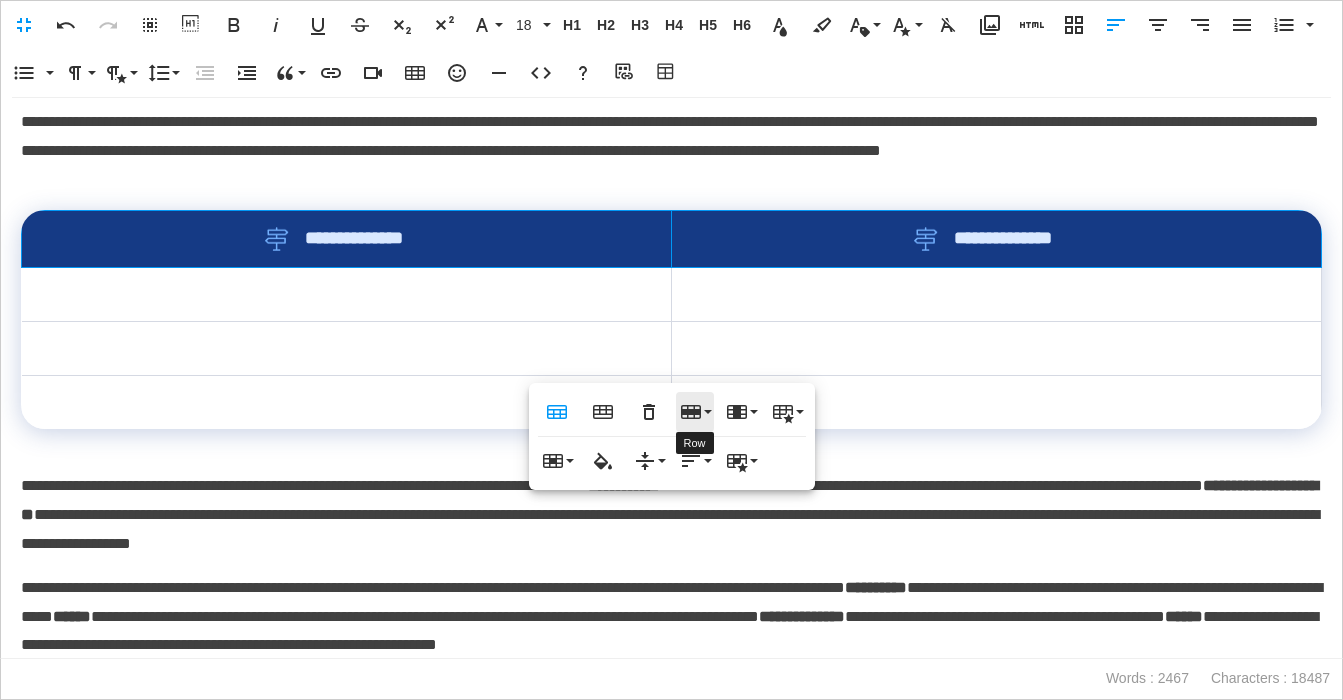 click 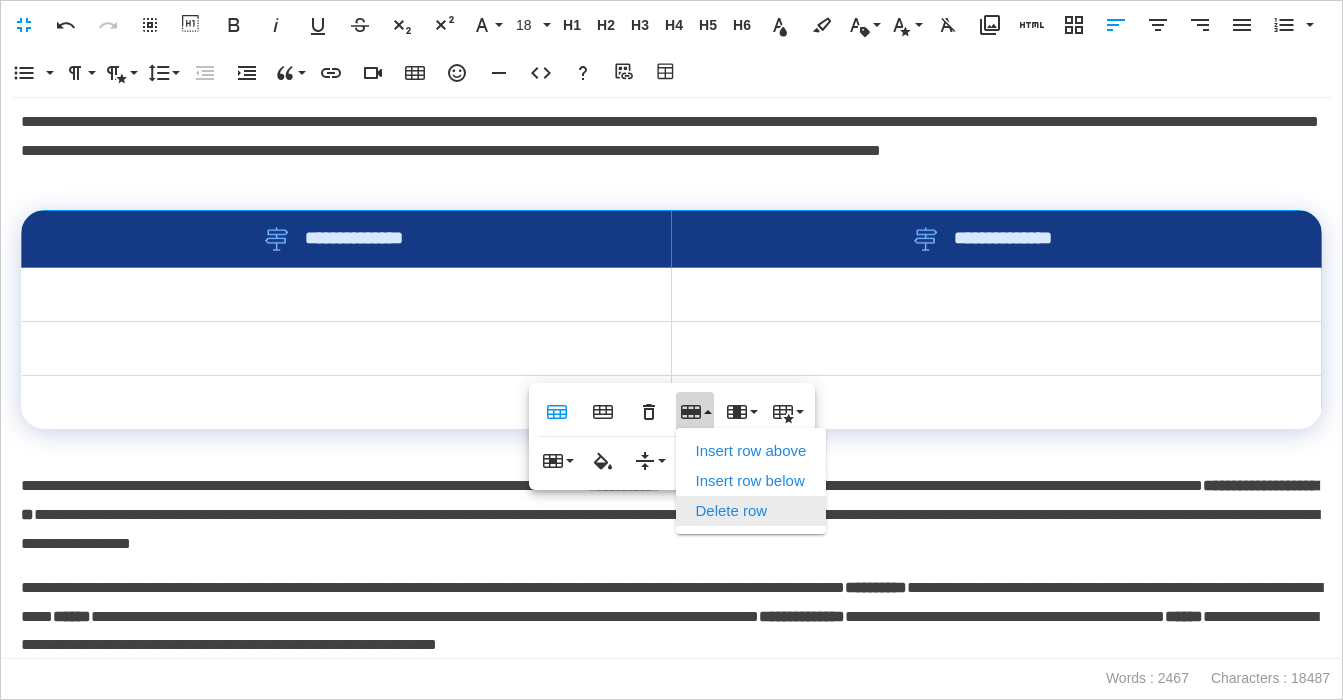 click on "Delete row" at bounding box center (751, 511) 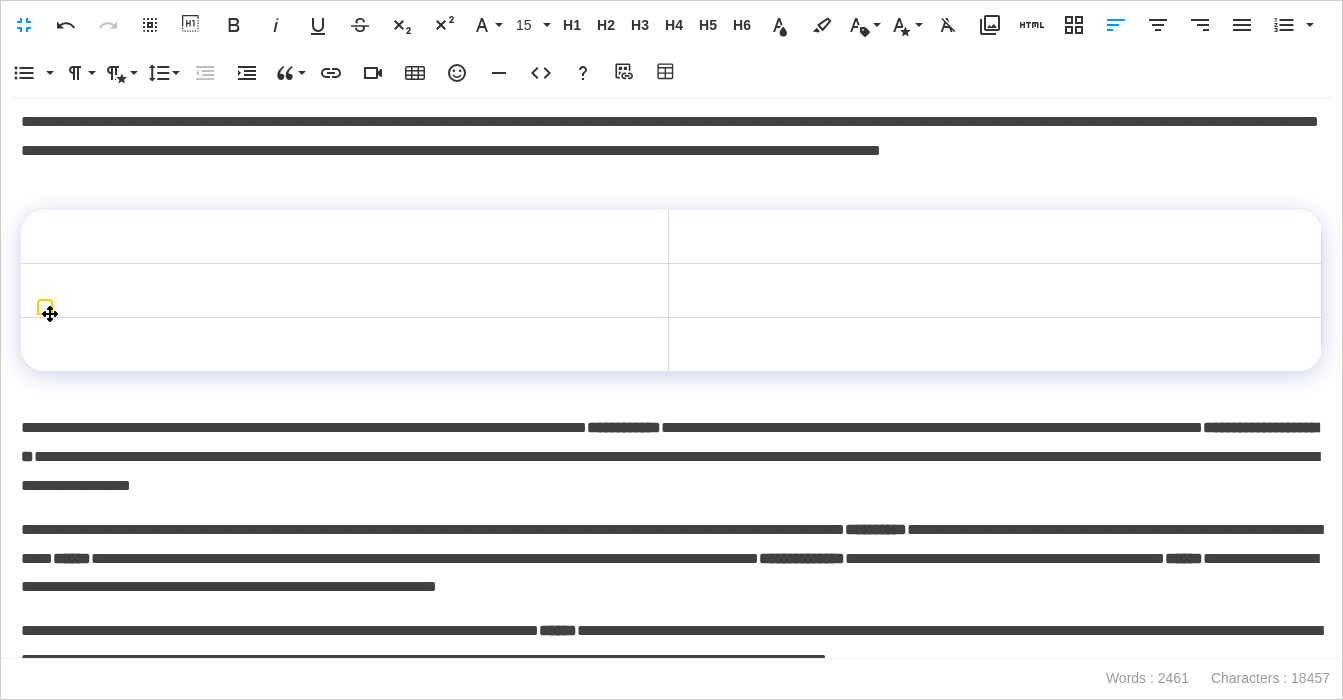 scroll, scrollTop: 5951, scrollLeft: 0, axis: vertical 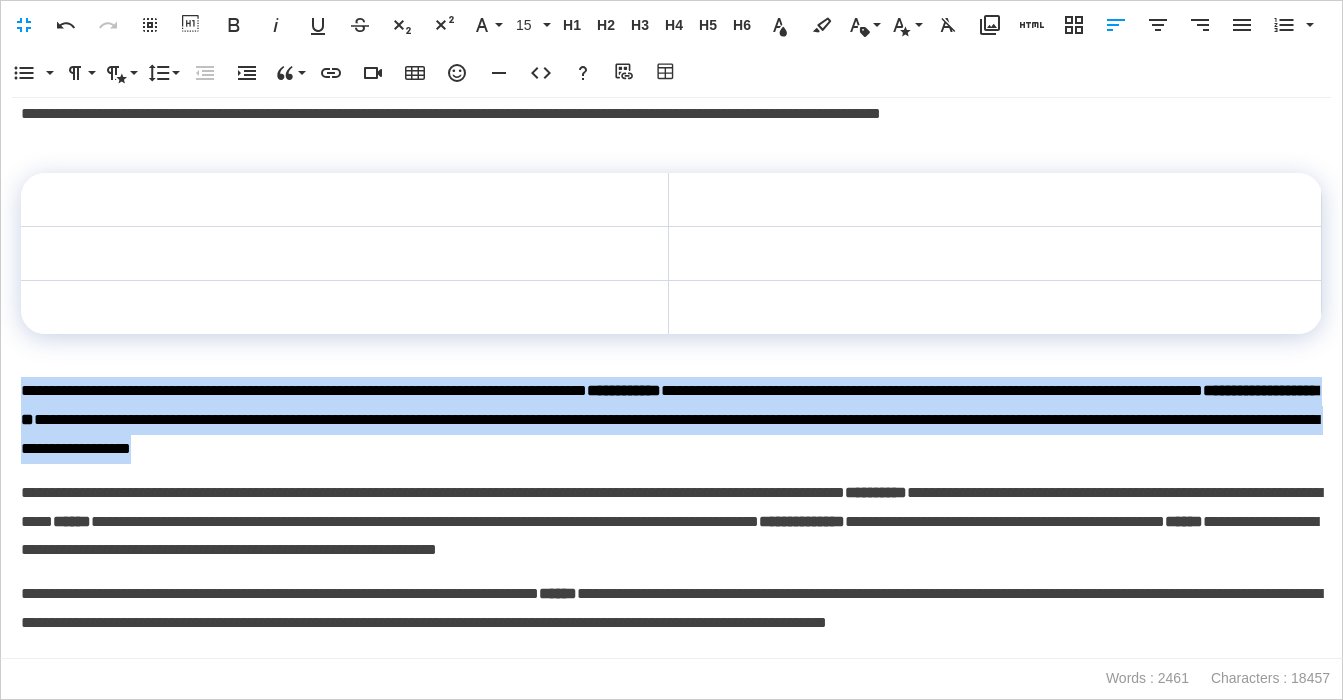 drag, startPoint x: 816, startPoint y: 557, endPoint x: -80, endPoint y: 473, distance: 899.9289 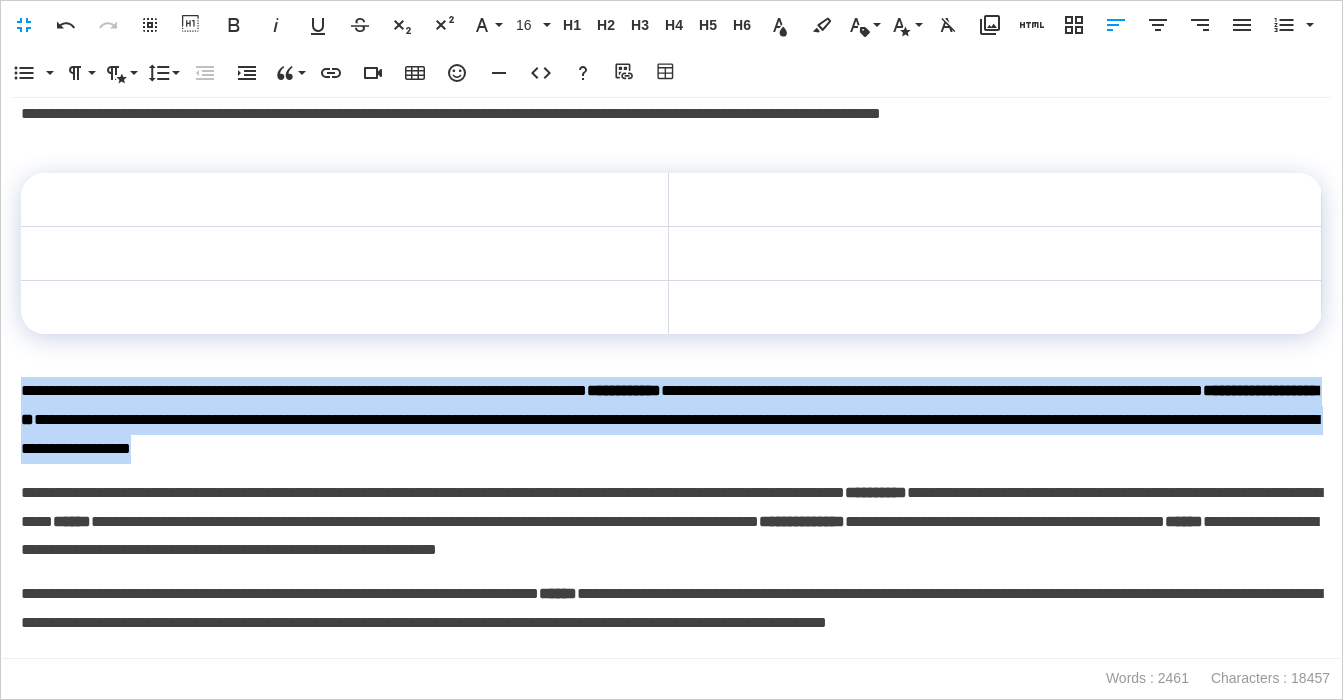 scroll, scrollTop: 5943, scrollLeft: 0, axis: vertical 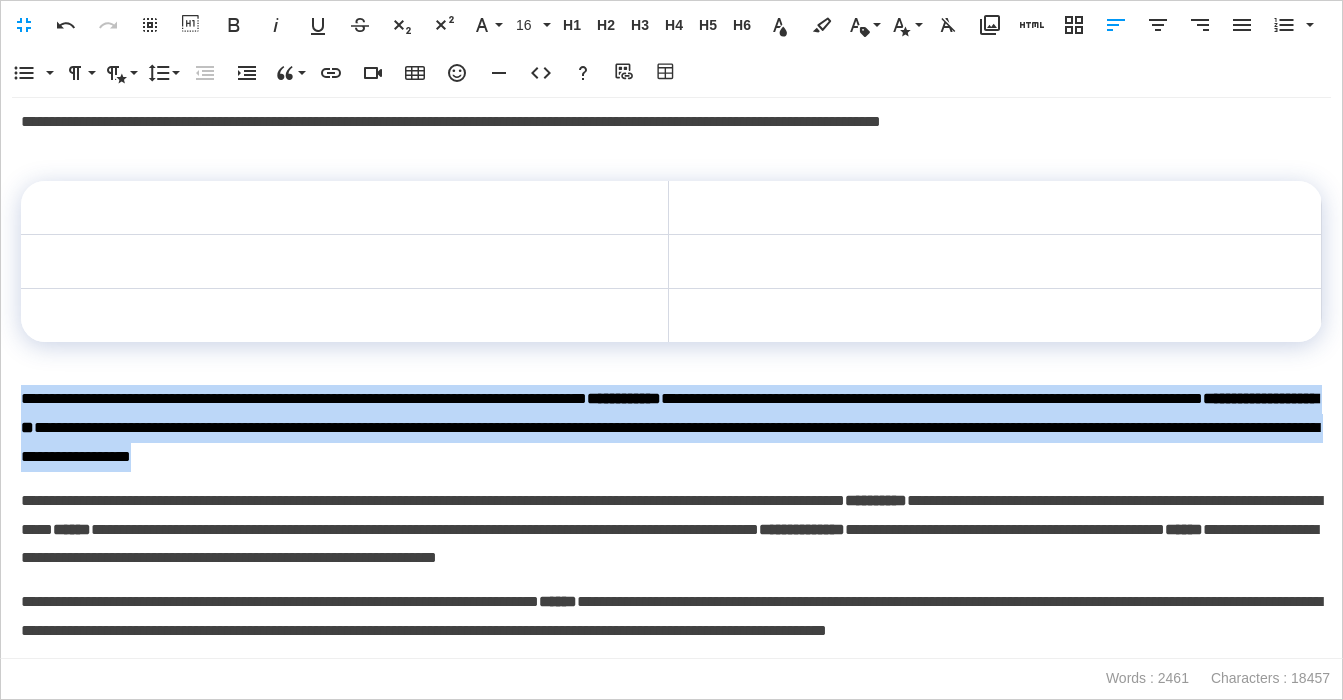 copy on "**********" 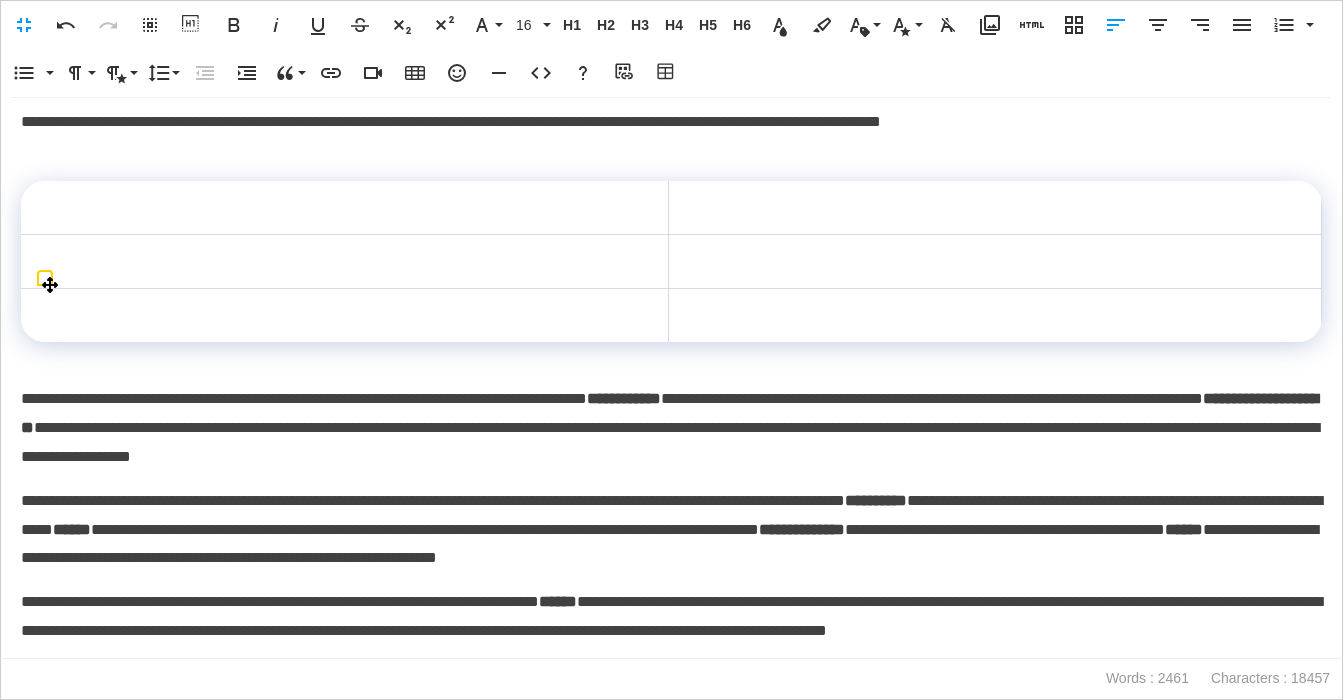 click at bounding box center (995, 208) 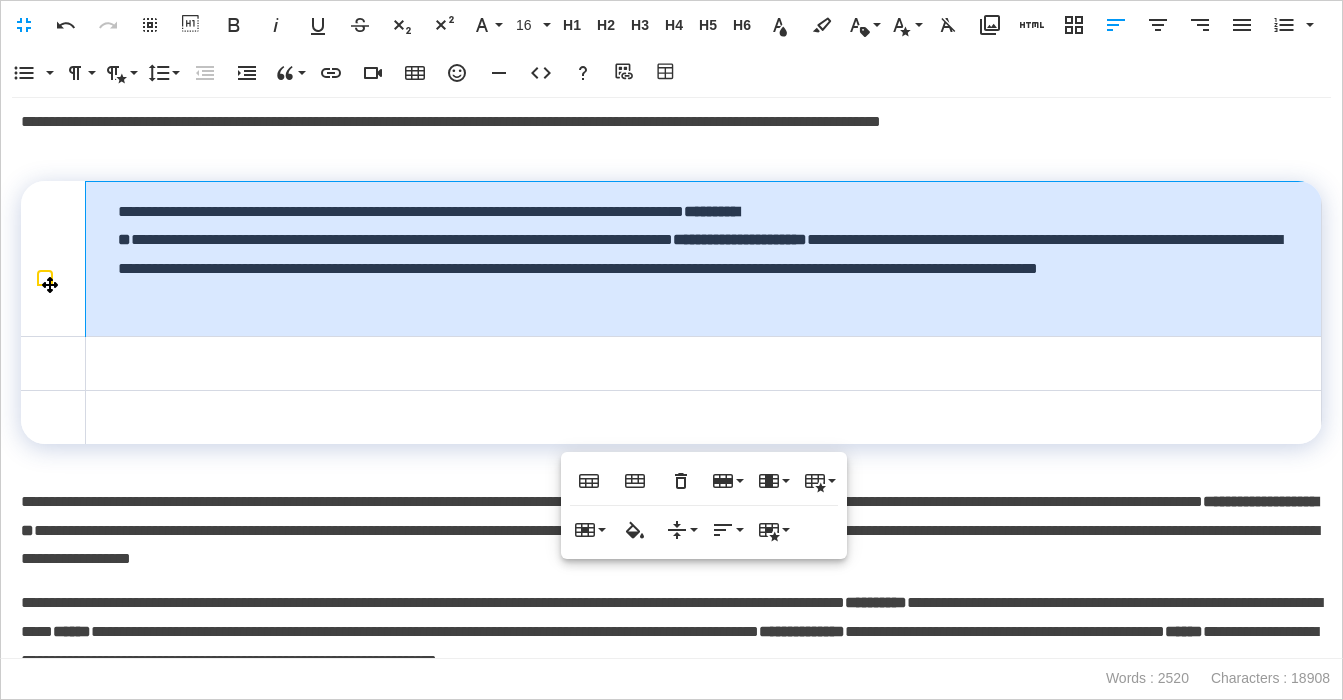 click on "**********" at bounding box center [704, 258] 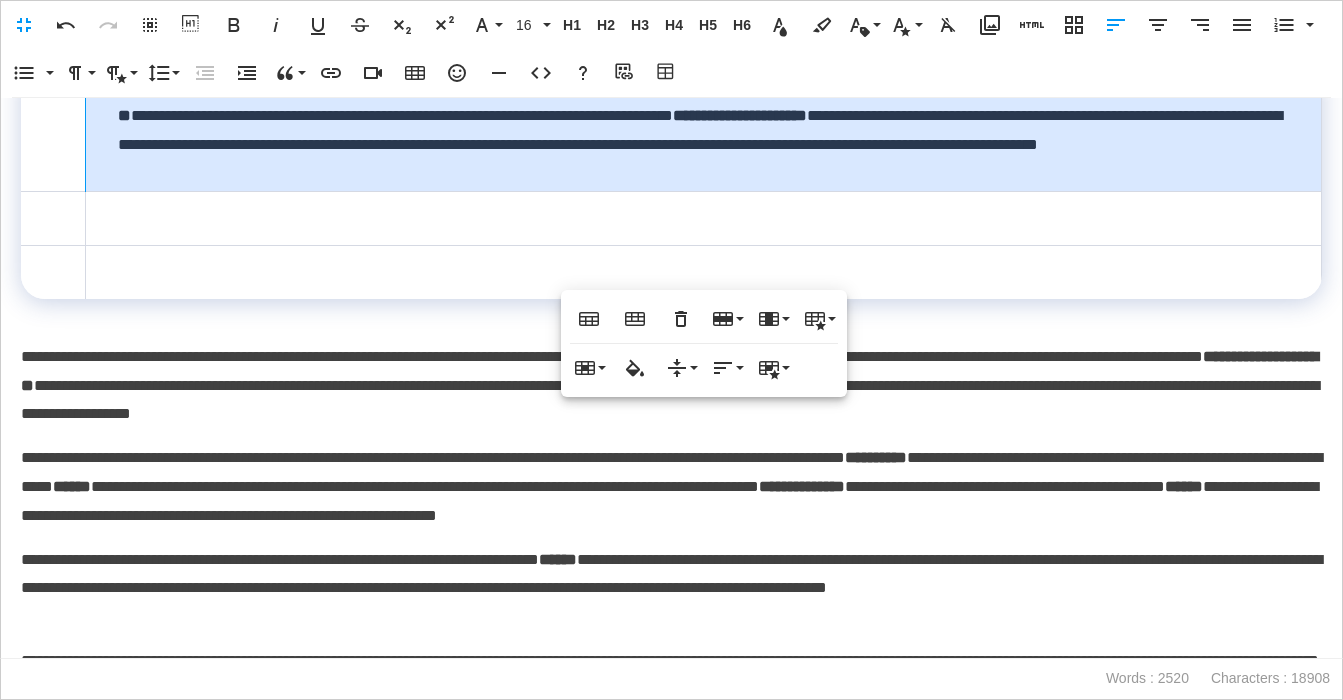 scroll, scrollTop: 6104, scrollLeft: 0, axis: vertical 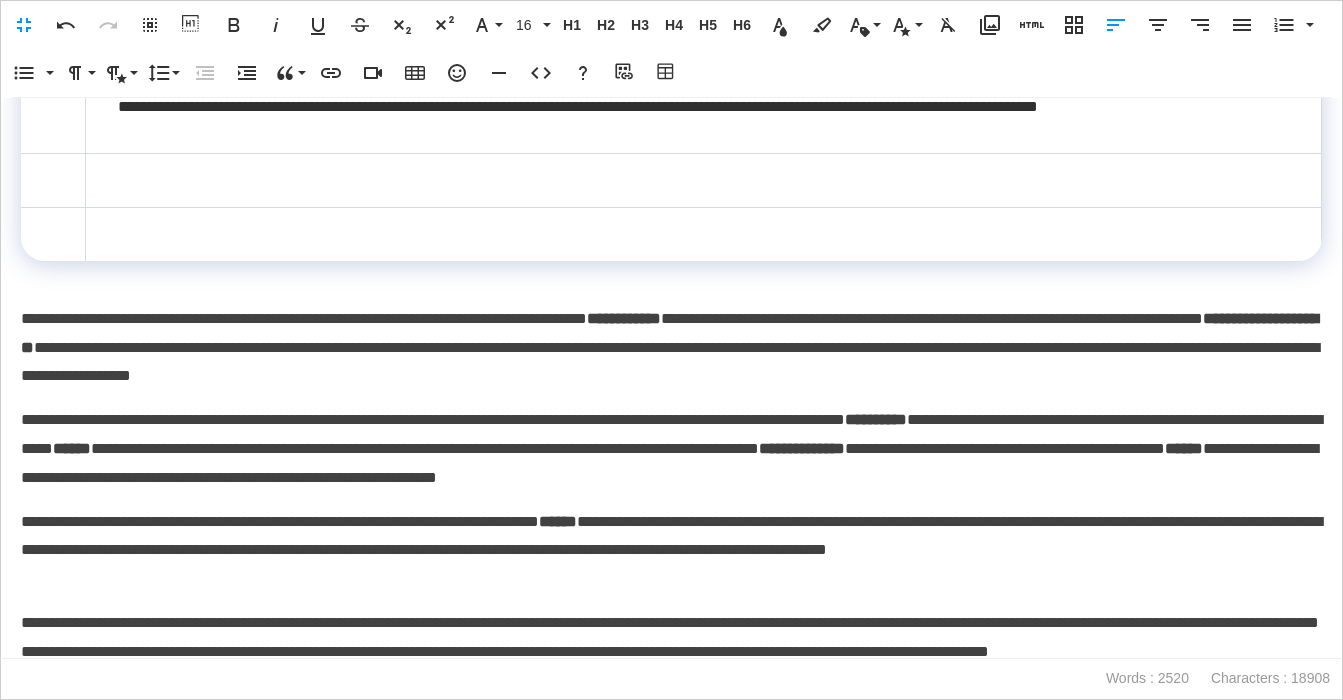 drag, startPoint x: 637, startPoint y: 540, endPoint x: 947, endPoint y: 591, distance: 314.16714 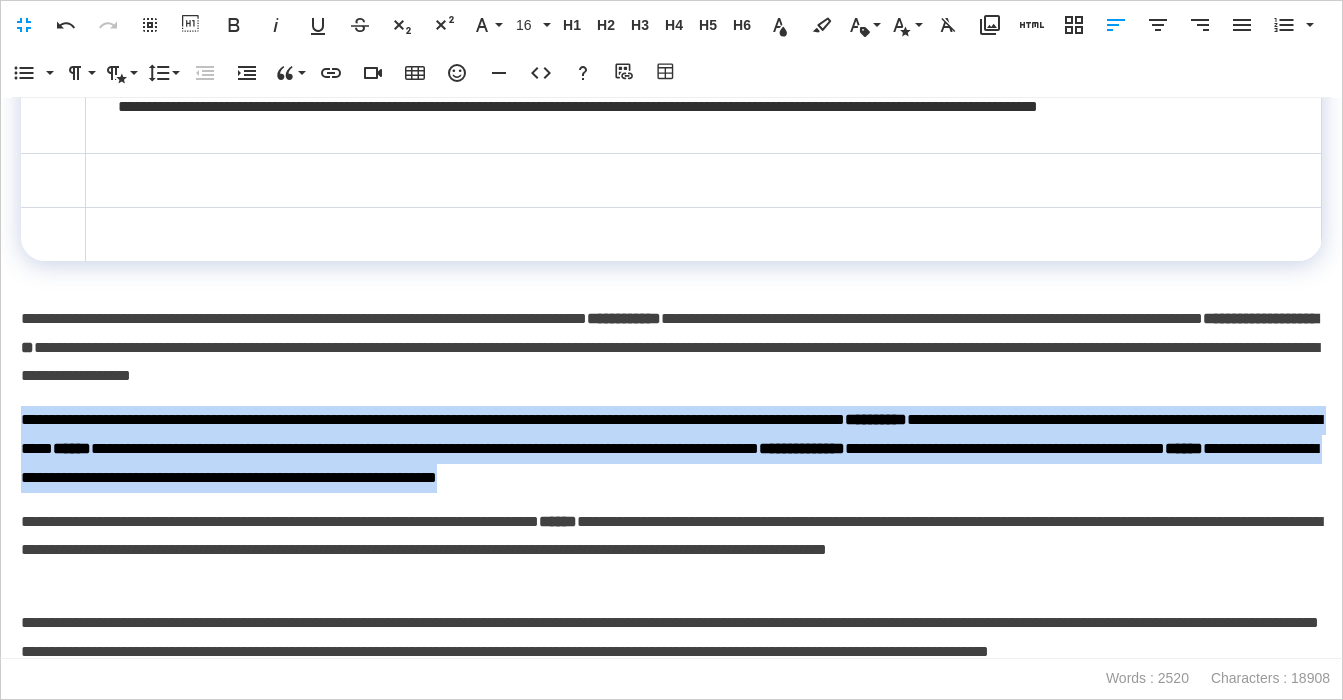 drag, startPoint x: 1108, startPoint y: 594, endPoint x: -10, endPoint y: 523, distance: 1120.2522 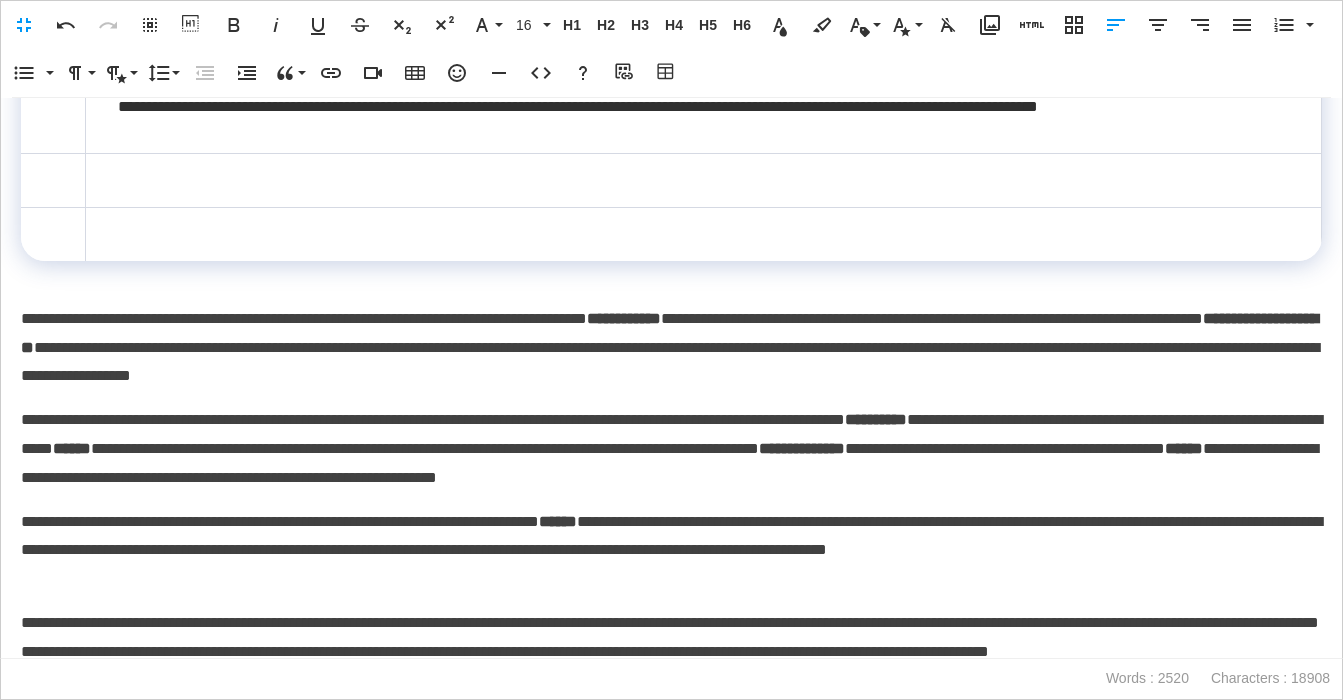 click at bounding box center [704, 180] 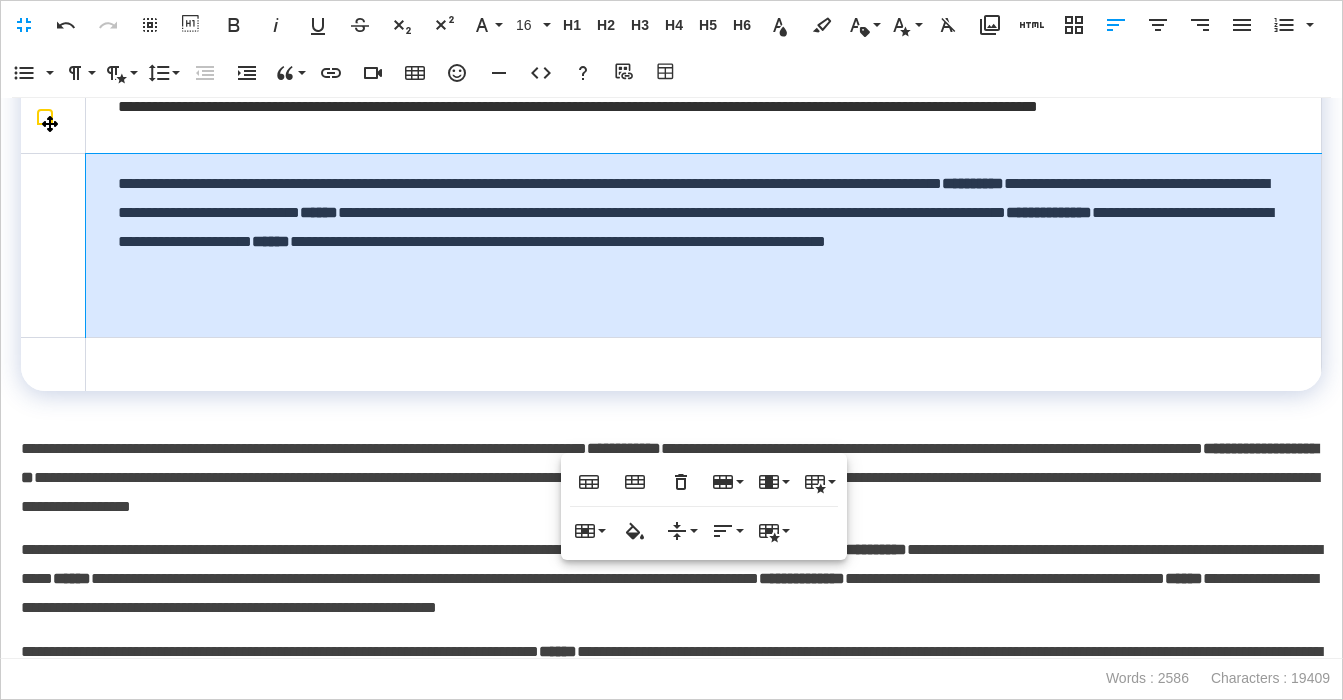 click on "**********" at bounding box center [704, 245] 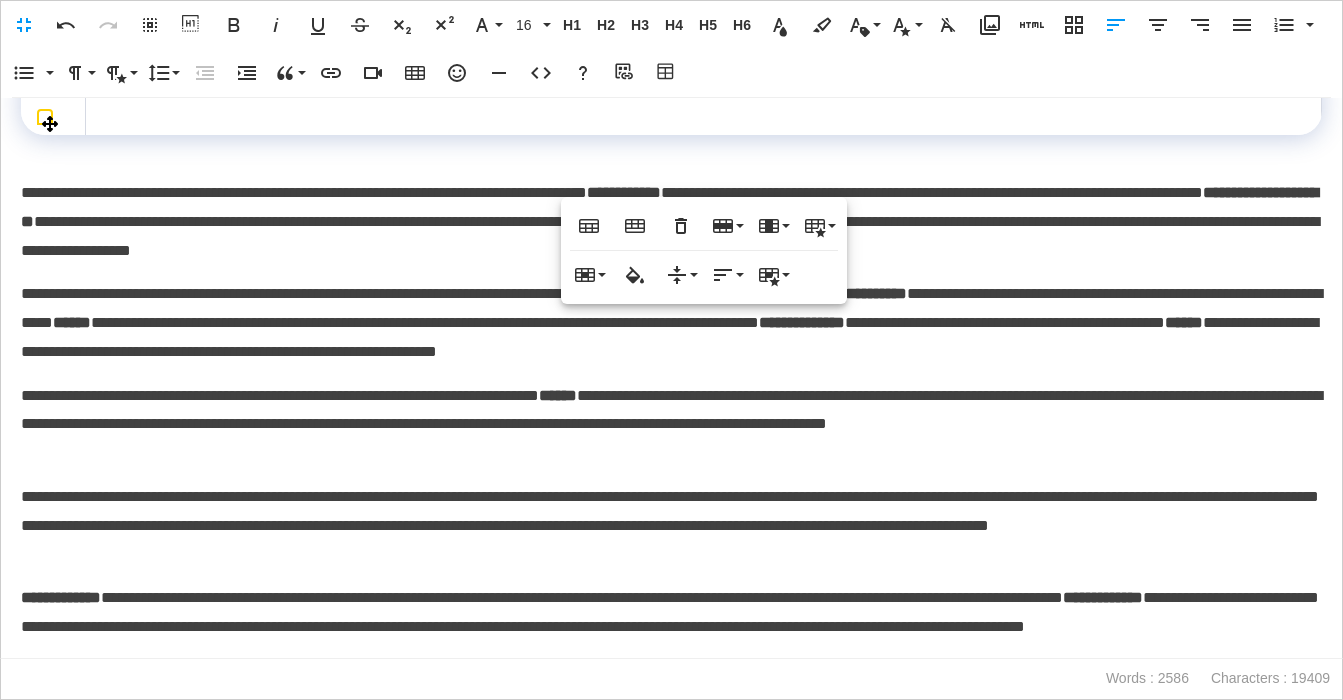 click on "**********" at bounding box center [671, 425] 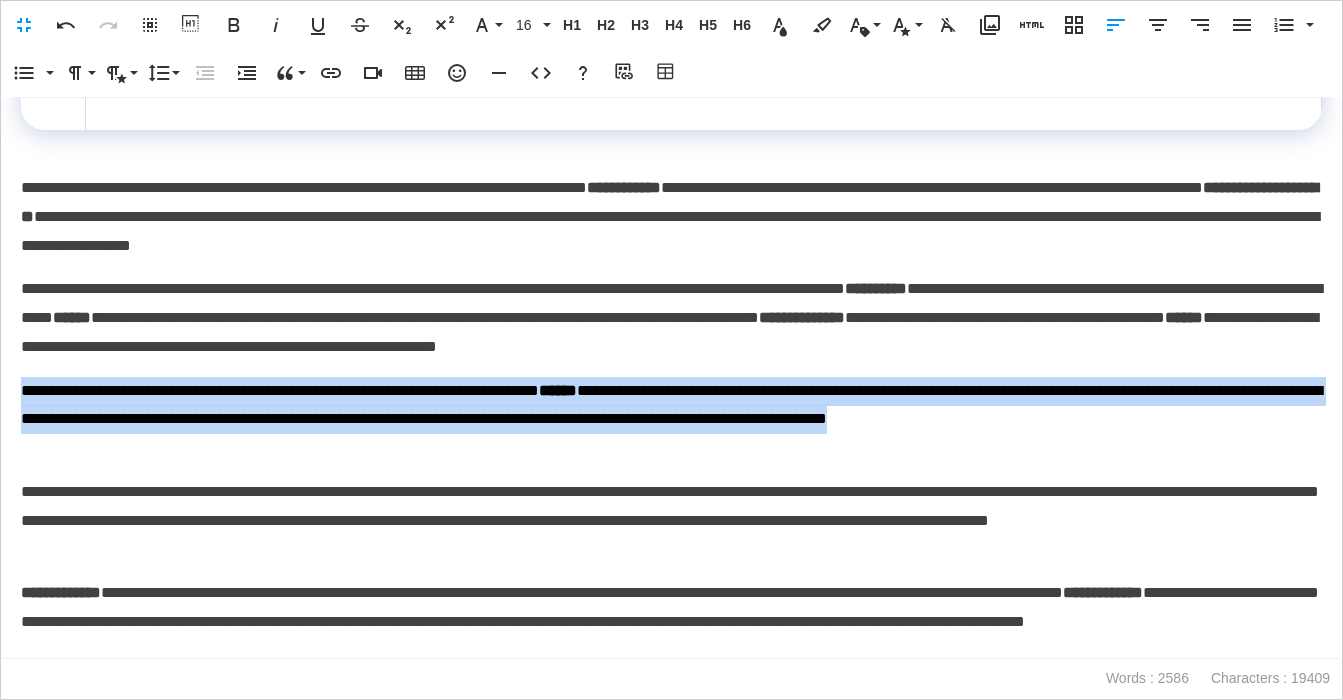 drag, startPoint x: 71, startPoint y: 556, endPoint x: 15, endPoint y: 498, distance: 80.622574 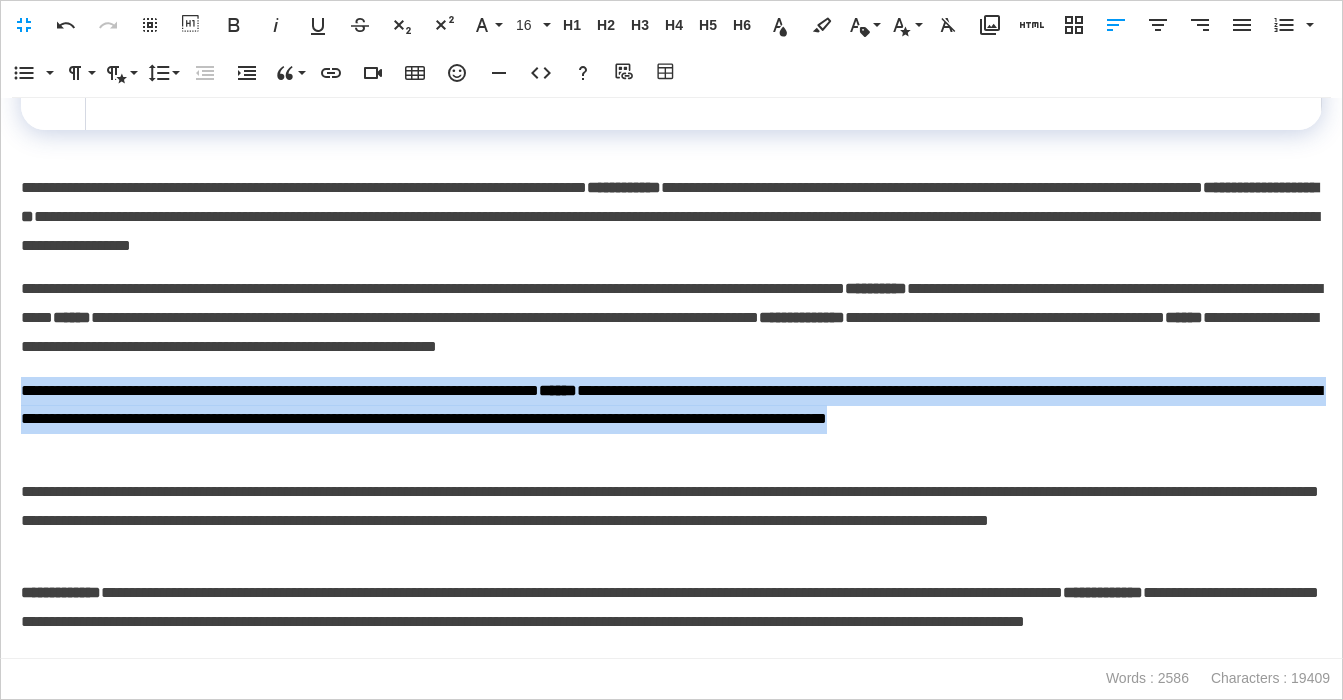 click on "**********" at bounding box center [671, 378] 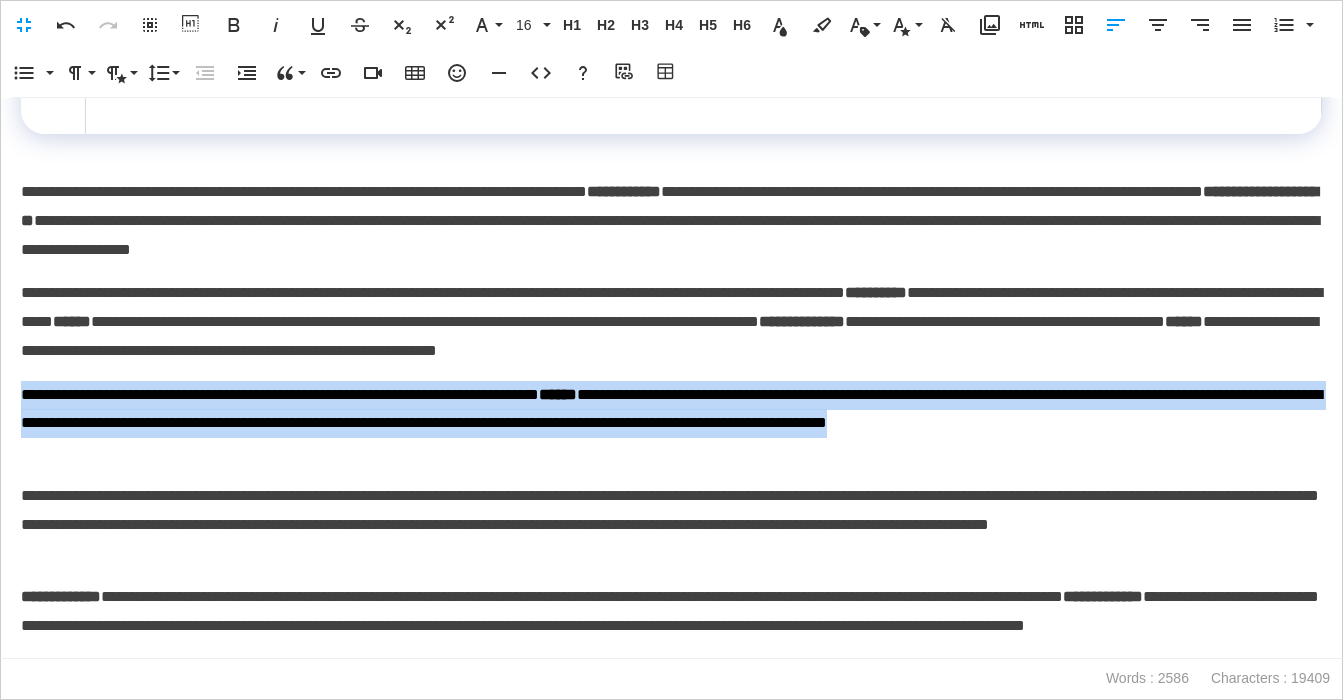 scroll, scrollTop: 6338, scrollLeft: 0, axis: vertical 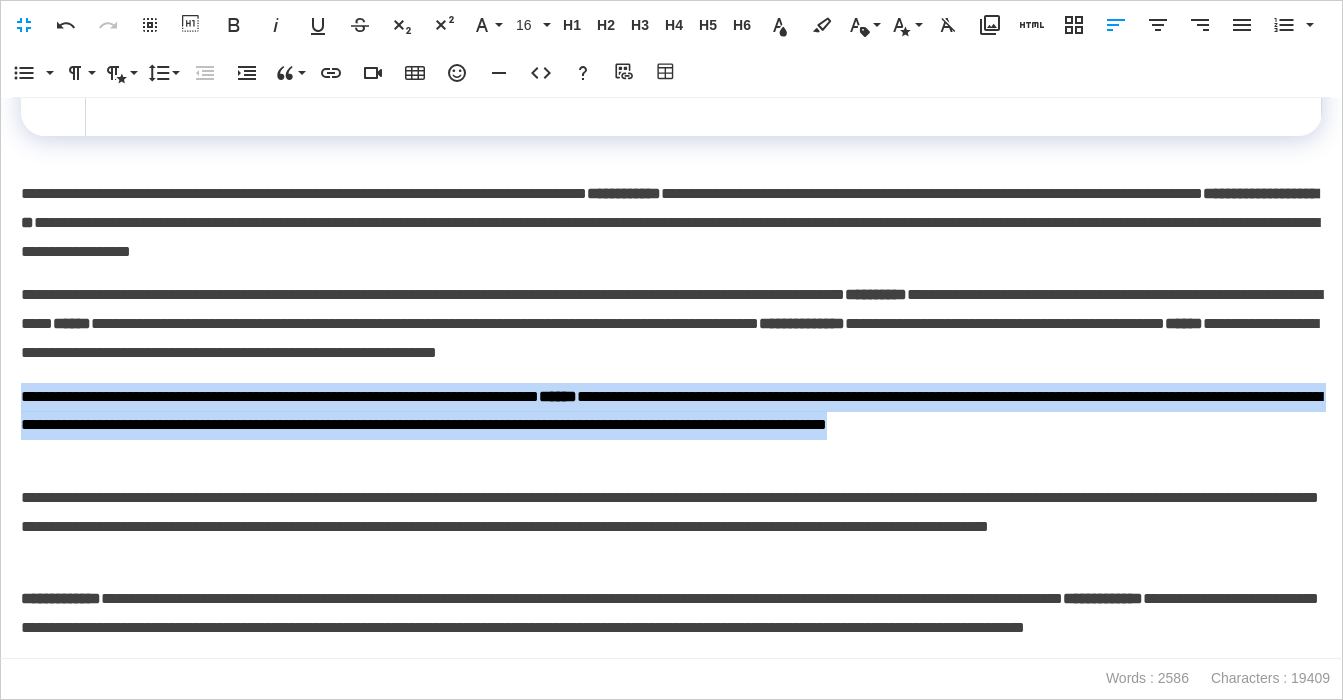 copy on "**********" 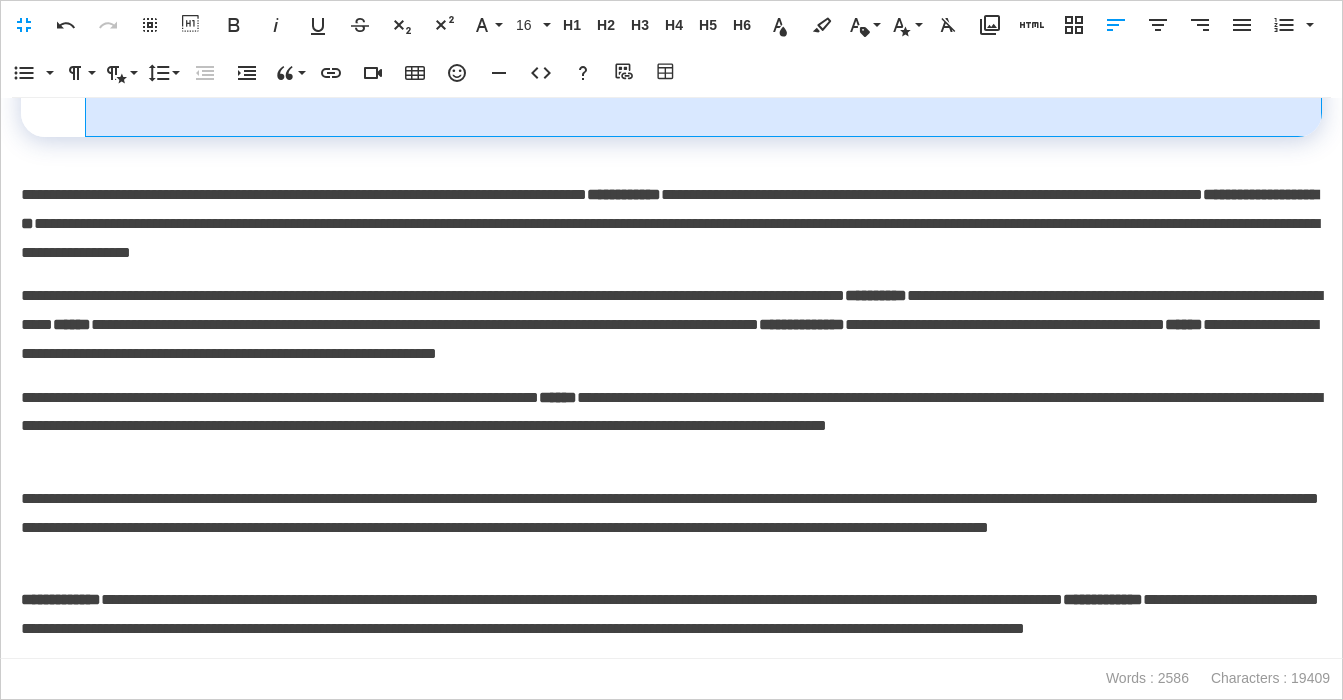 click at bounding box center (704, 110) 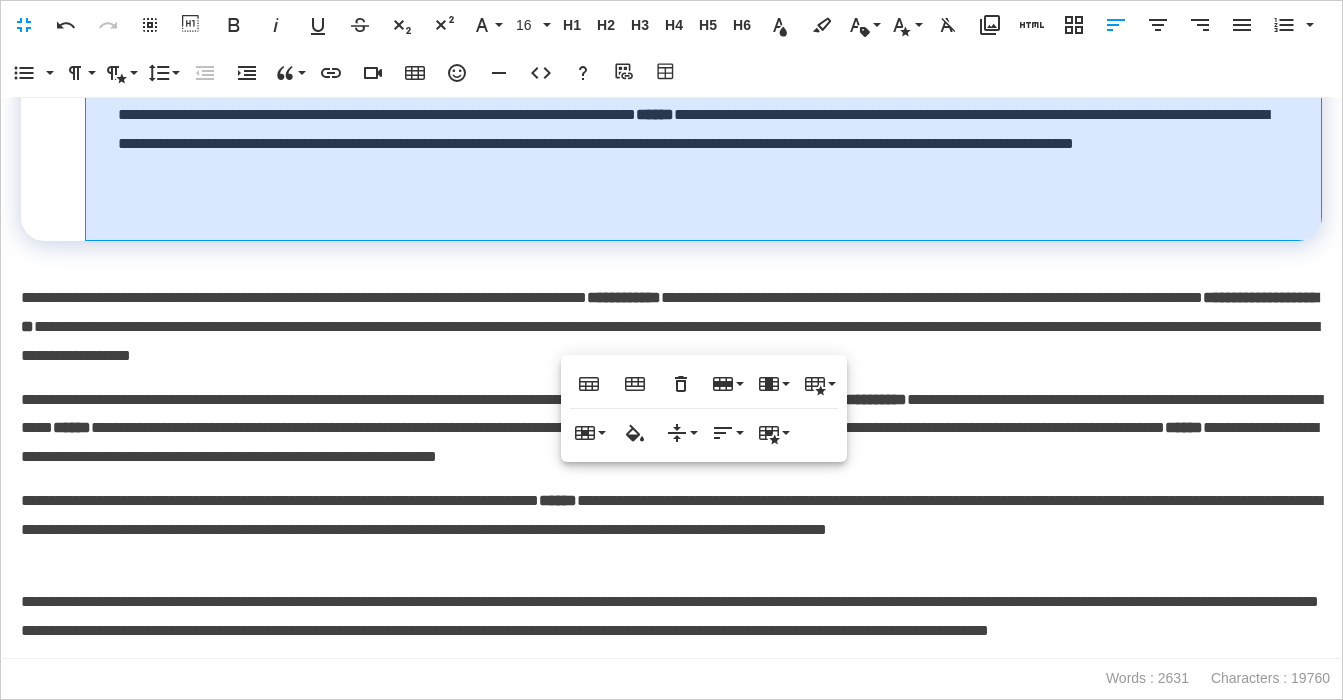 click on "**********" at bounding box center (704, 162) 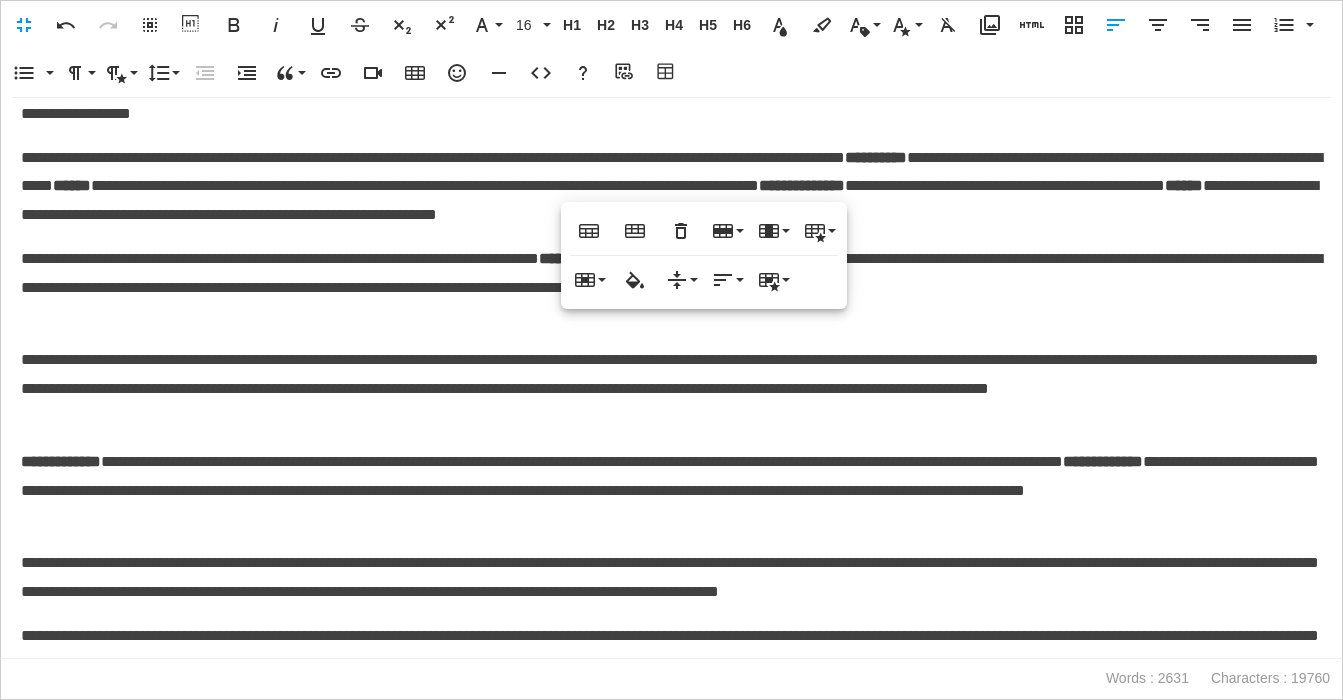 scroll, scrollTop: 6559, scrollLeft: 0, axis: vertical 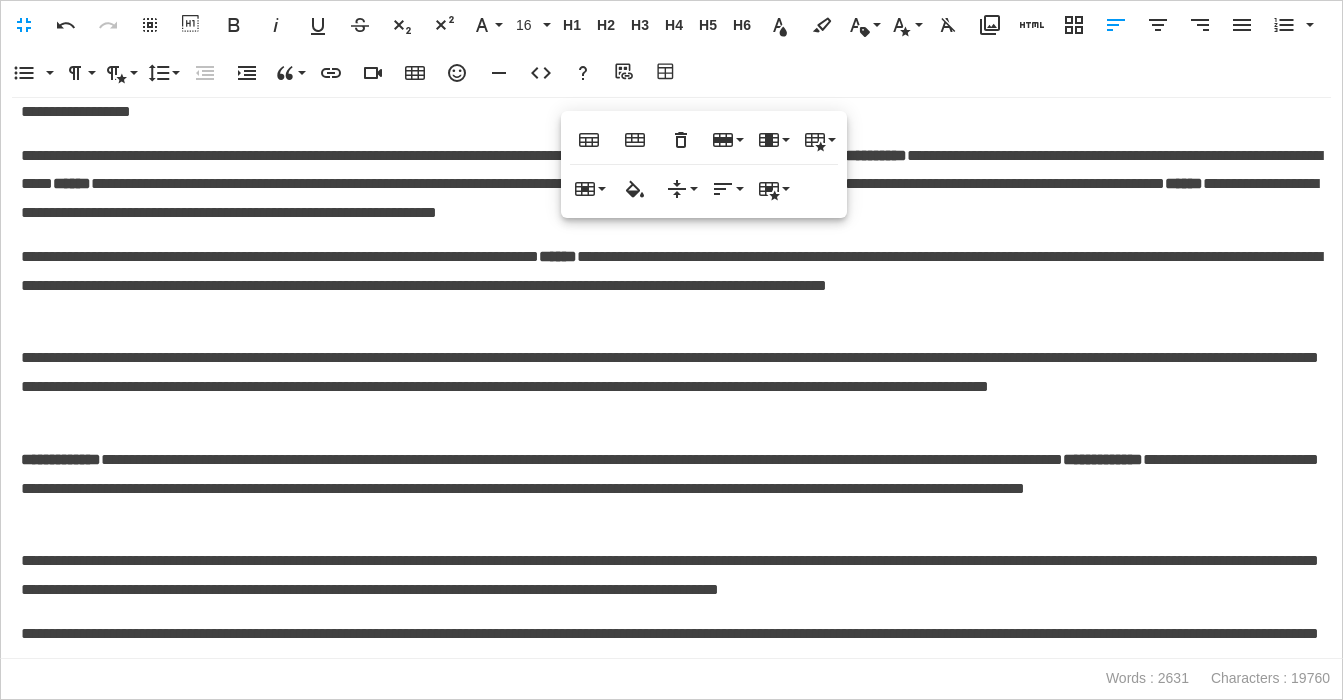 click on "**********" at bounding box center [671, 286] 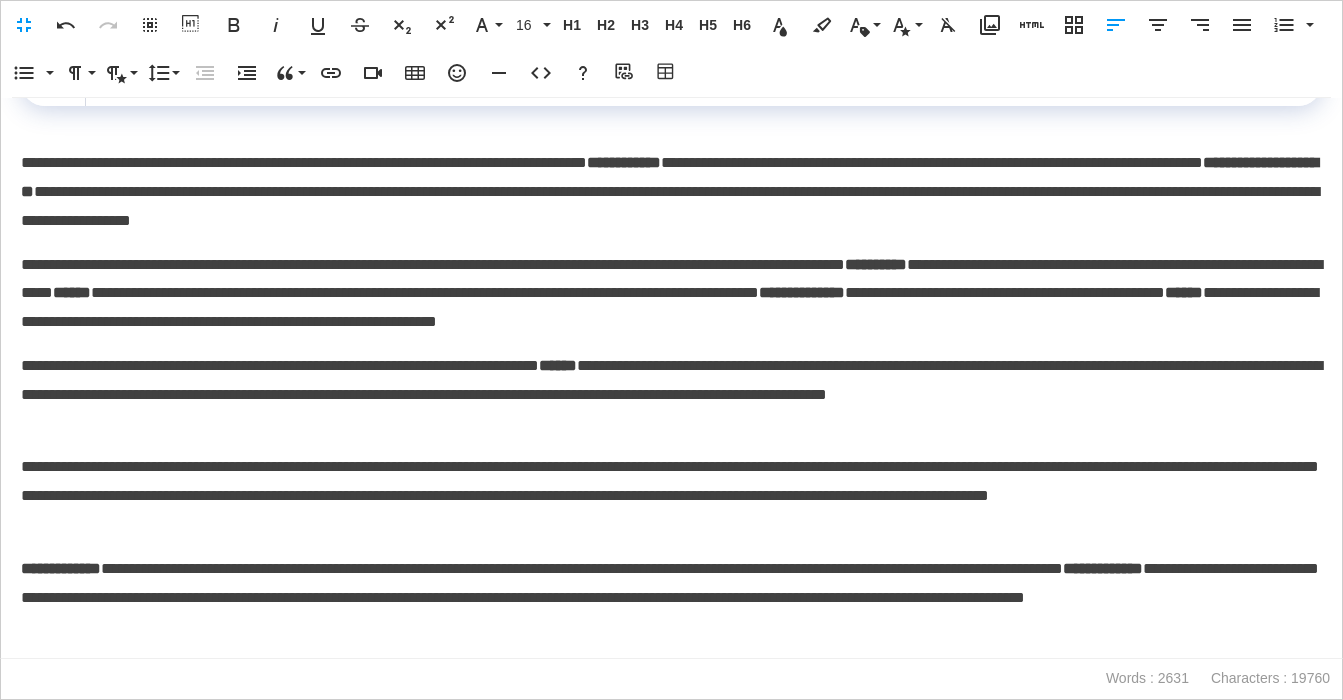 scroll, scrollTop: 6429, scrollLeft: 0, axis: vertical 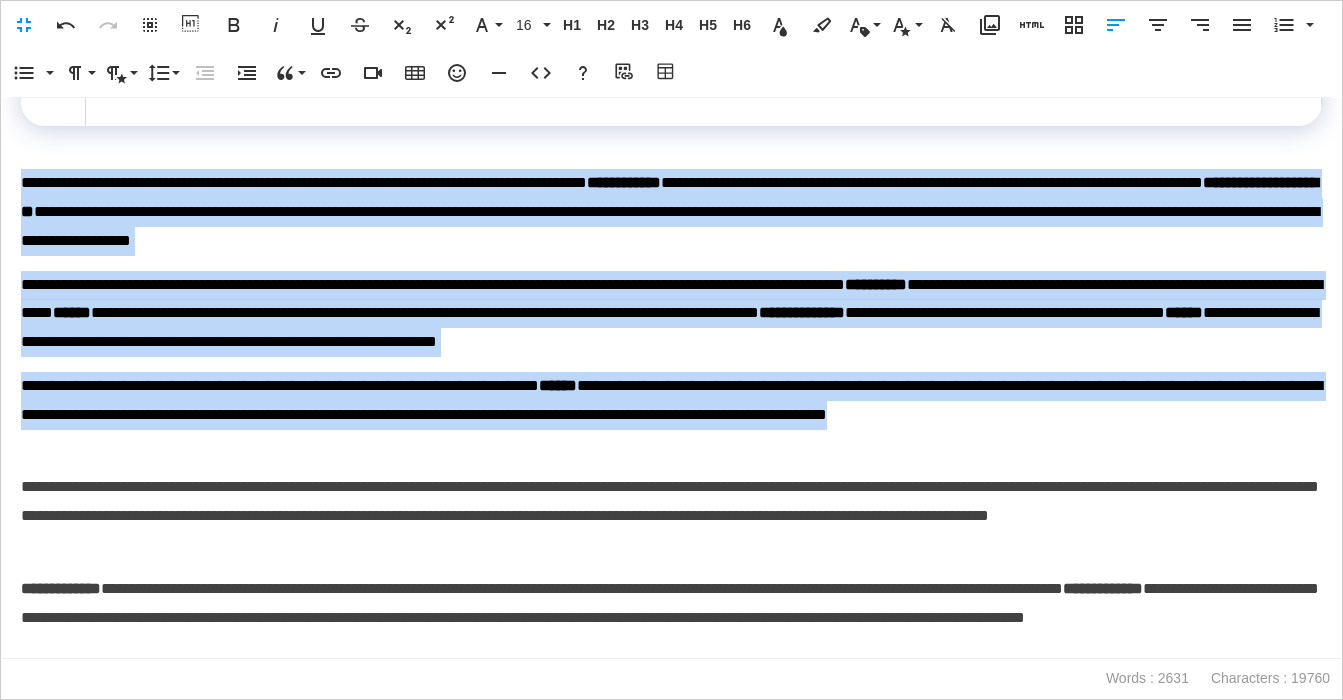 drag, startPoint x: 56, startPoint y: 559, endPoint x: 26, endPoint y: 295, distance: 265.69907 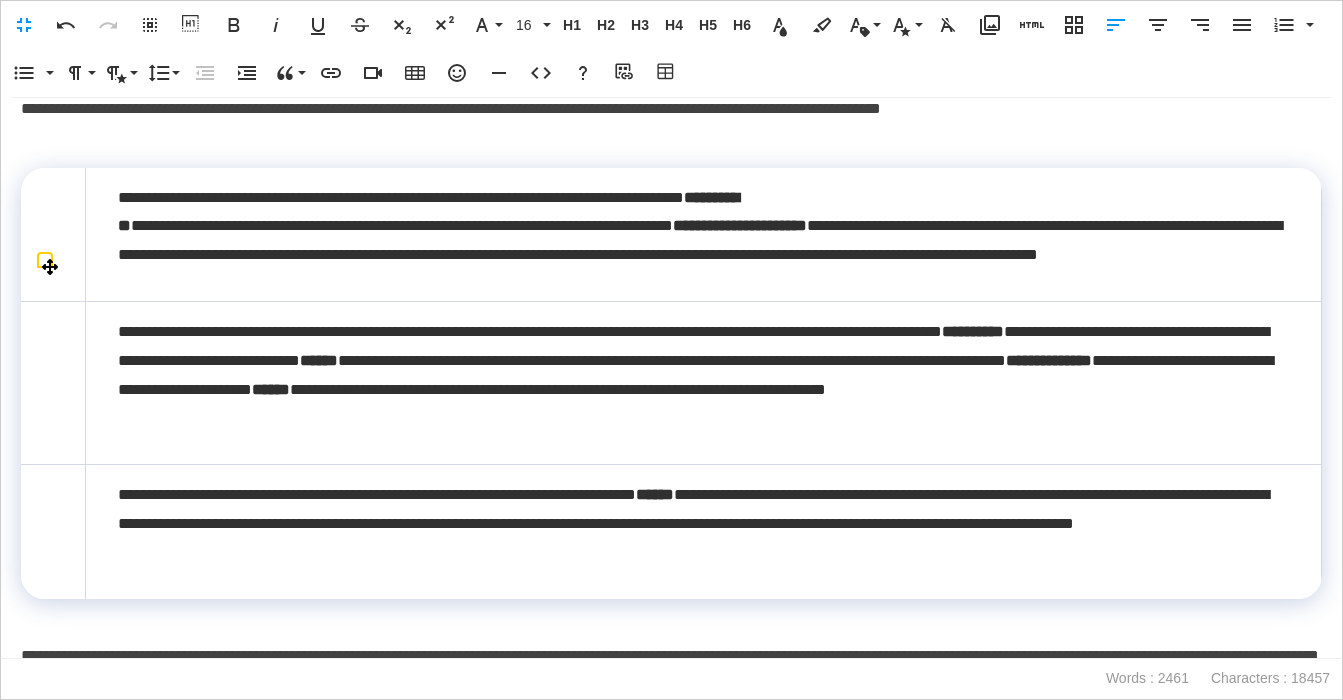 scroll, scrollTop: 5953, scrollLeft: 0, axis: vertical 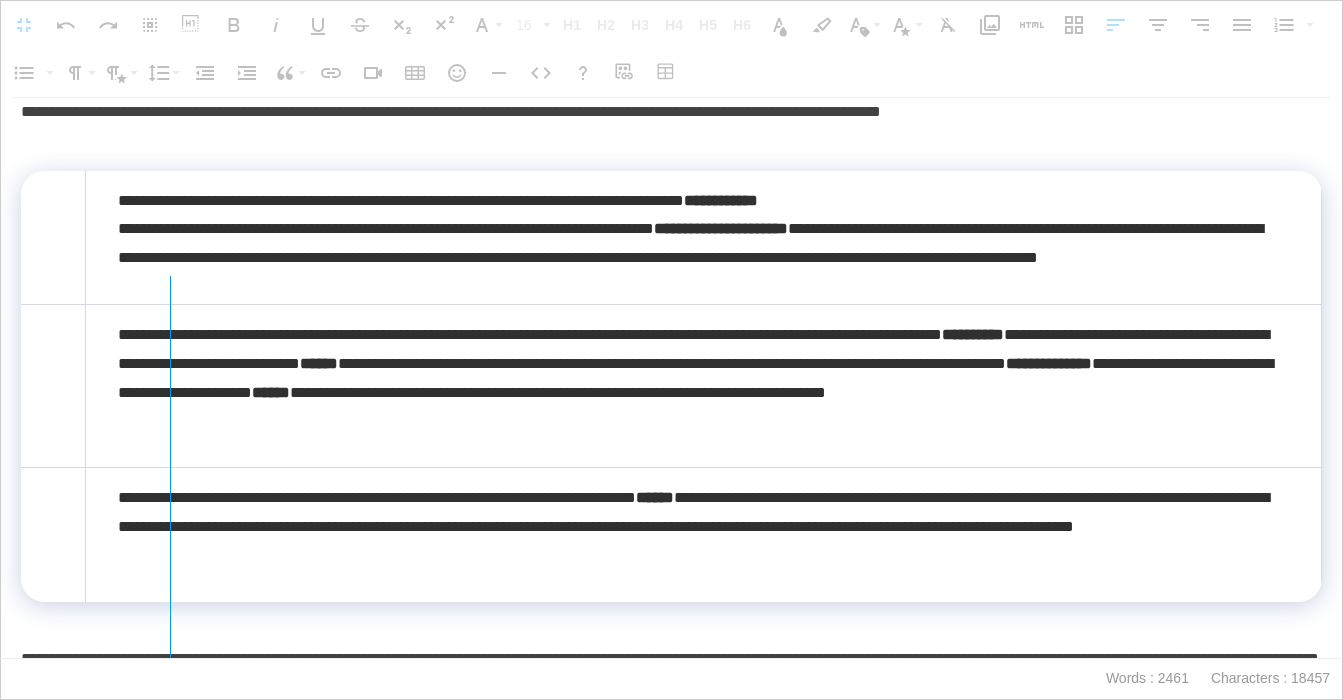 drag, startPoint x: 85, startPoint y: 364, endPoint x: 169, endPoint y: 365, distance: 84.00595 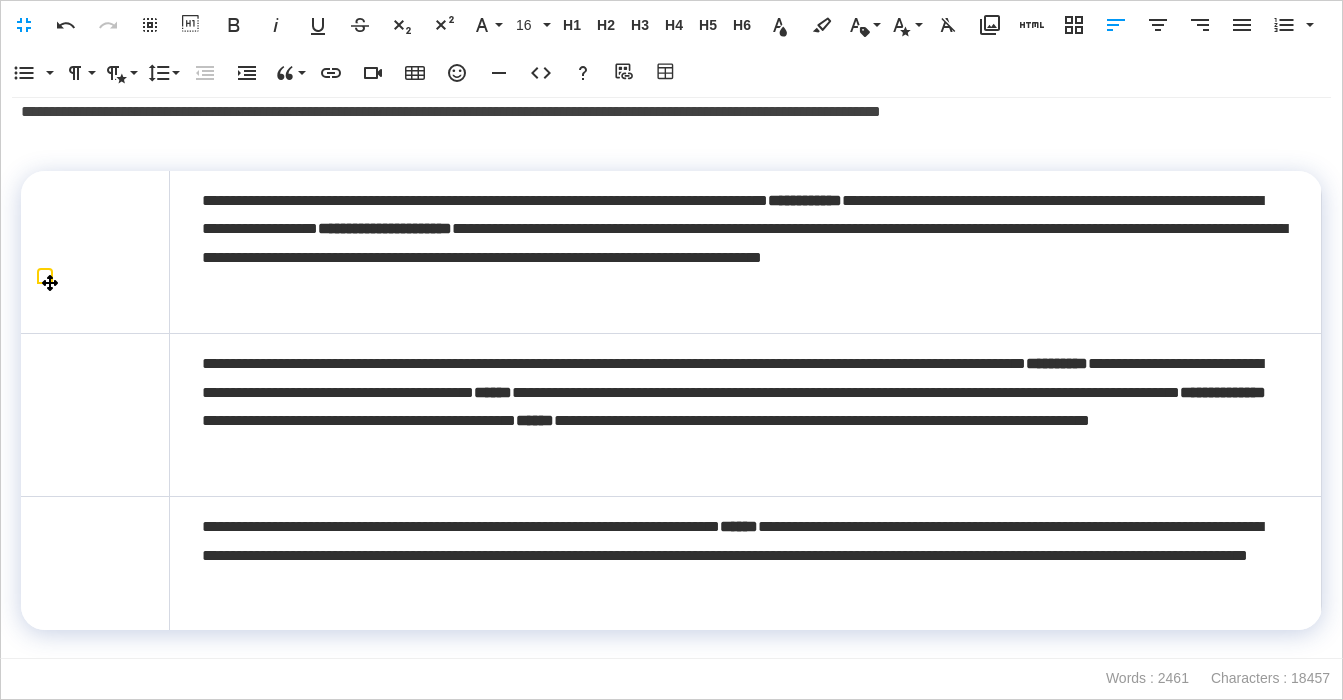 scroll, scrollTop: 5943, scrollLeft: 0, axis: vertical 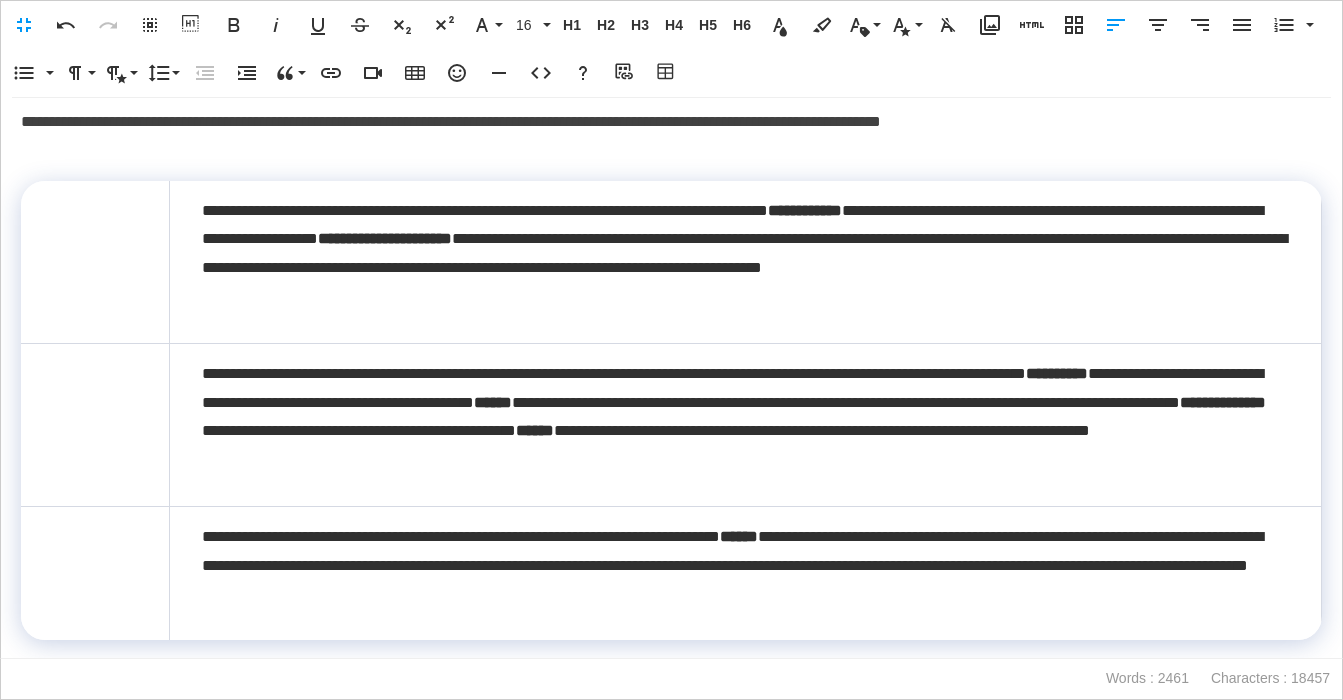 click on "**********" at bounding box center (671, 122) 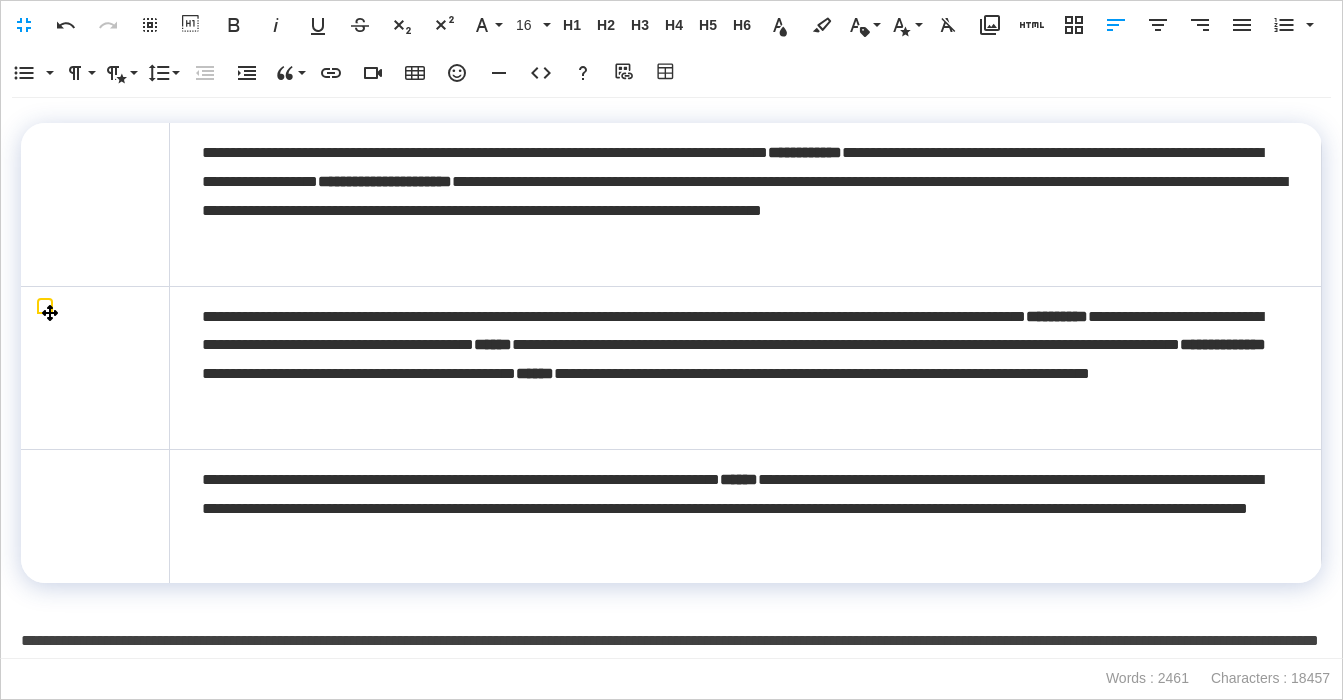 scroll, scrollTop: 6046, scrollLeft: 0, axis: vertical 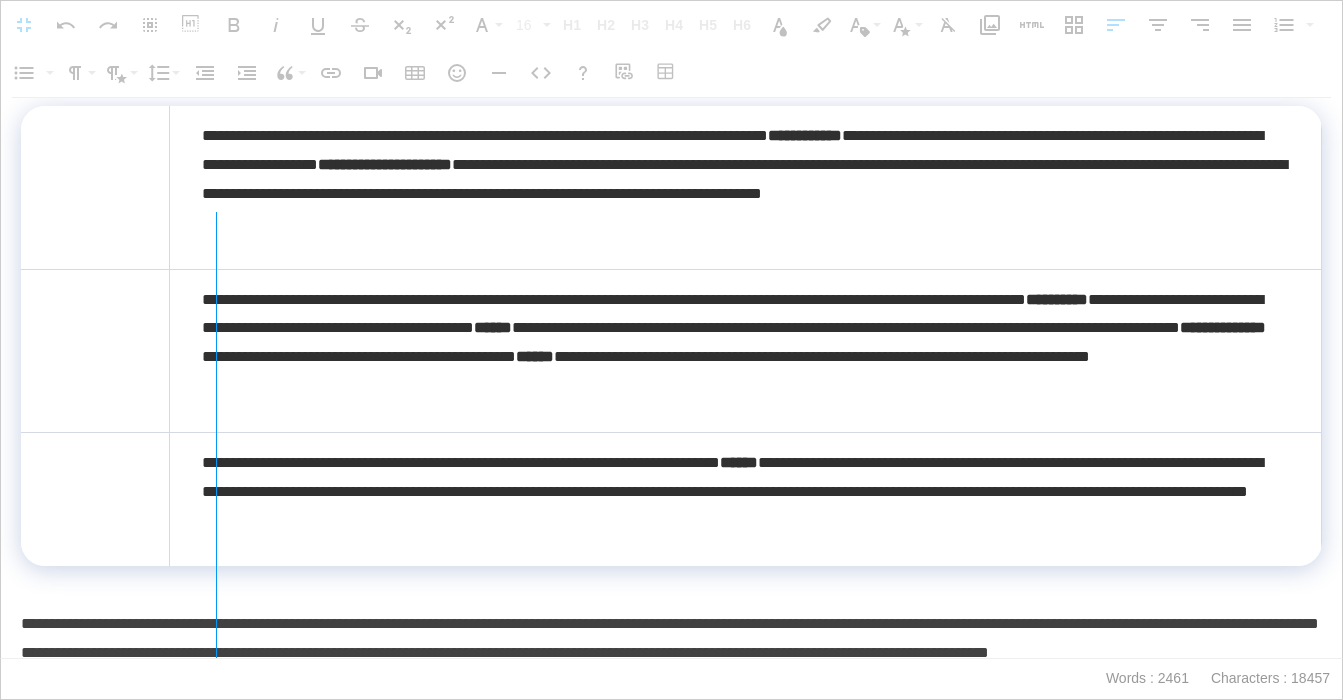 drag, startPoint x: 170, startPoint y: 396, endPoint x: 210, endPoint y: 400, distance: 40.1995 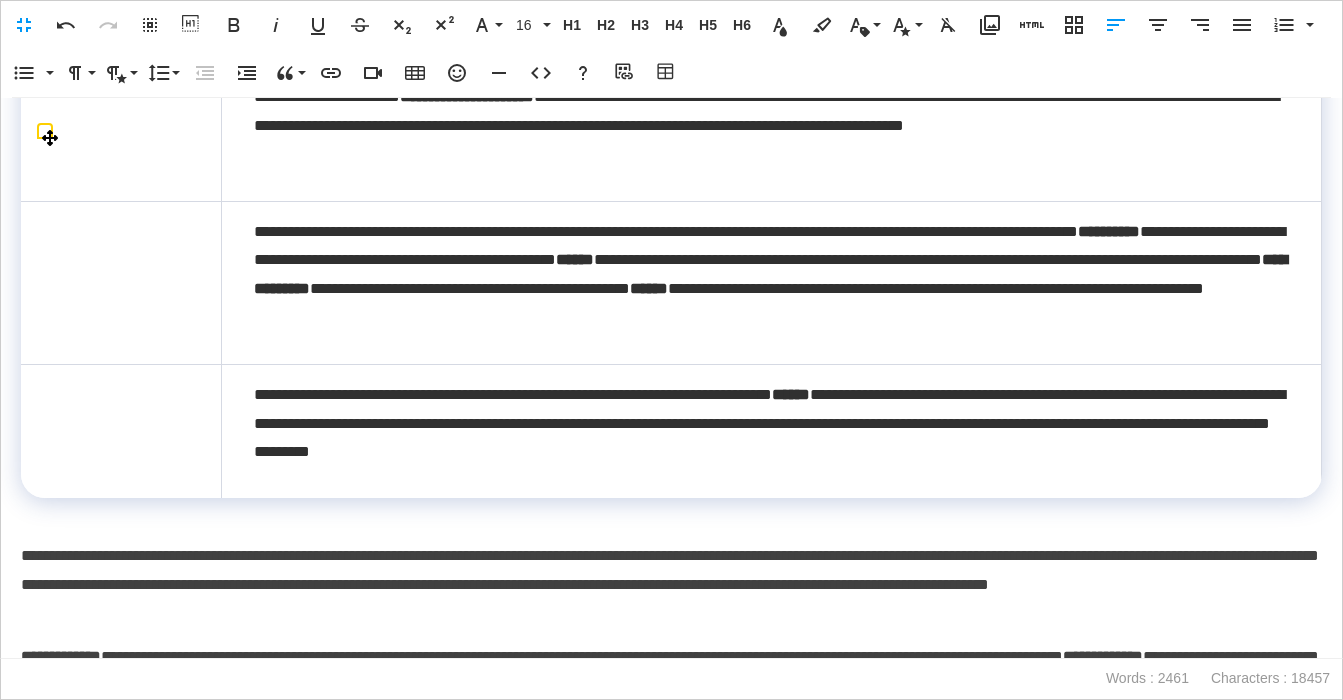 scroll, scrollTop: 6122, scrollLeft: 0, axis: vertical 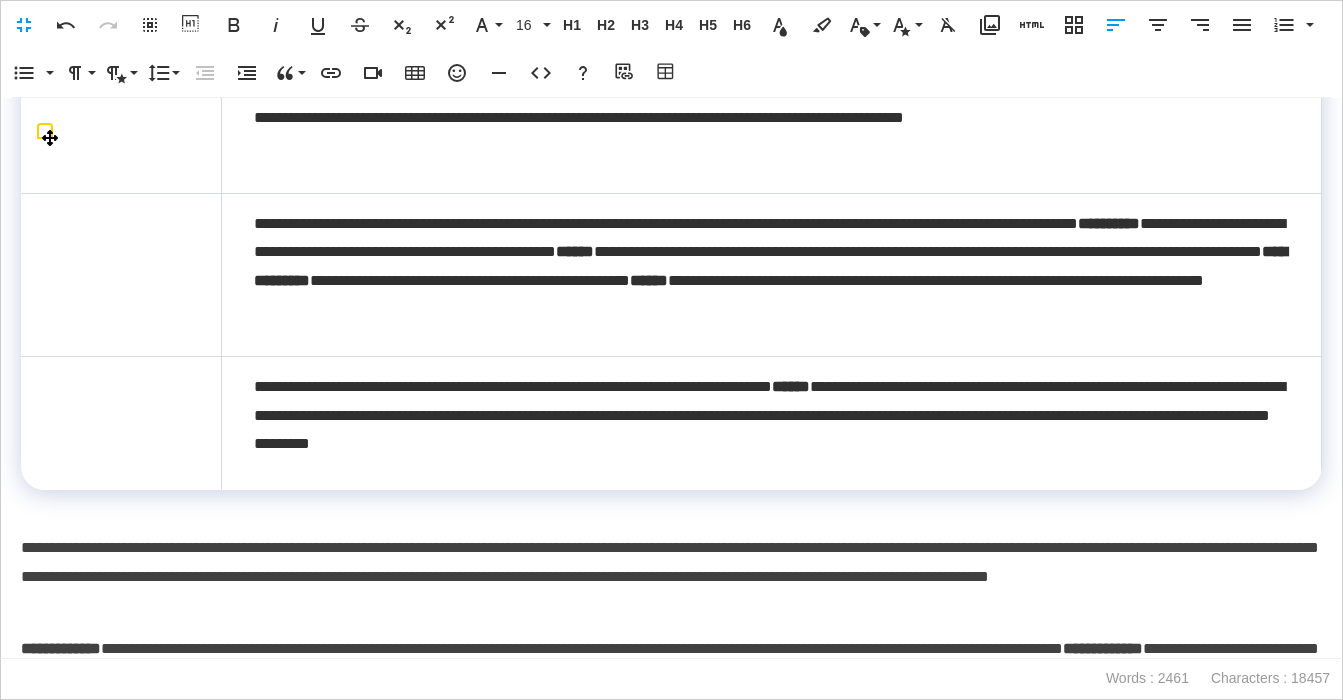 click at bounding box center (121, 111) 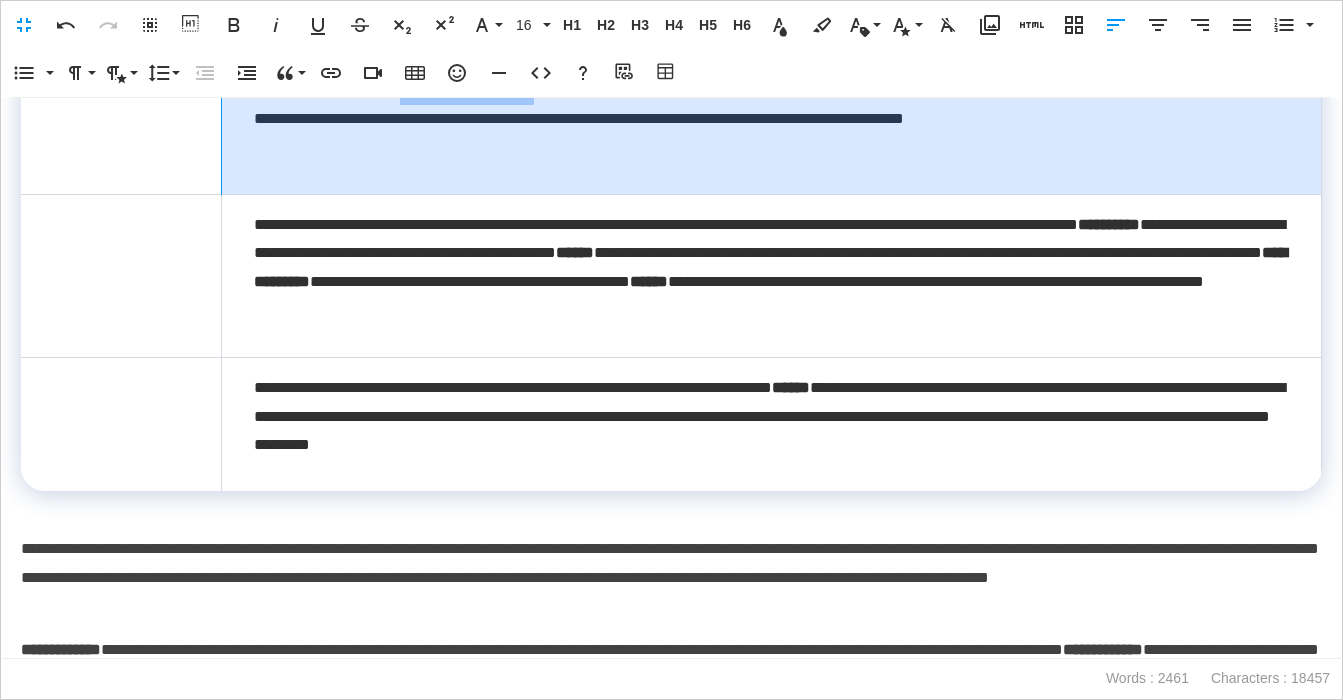 drag, startPoint x: 710, startPoint y: 195, endPoint x: 852, endPoint y: 198, distance: 142.0317 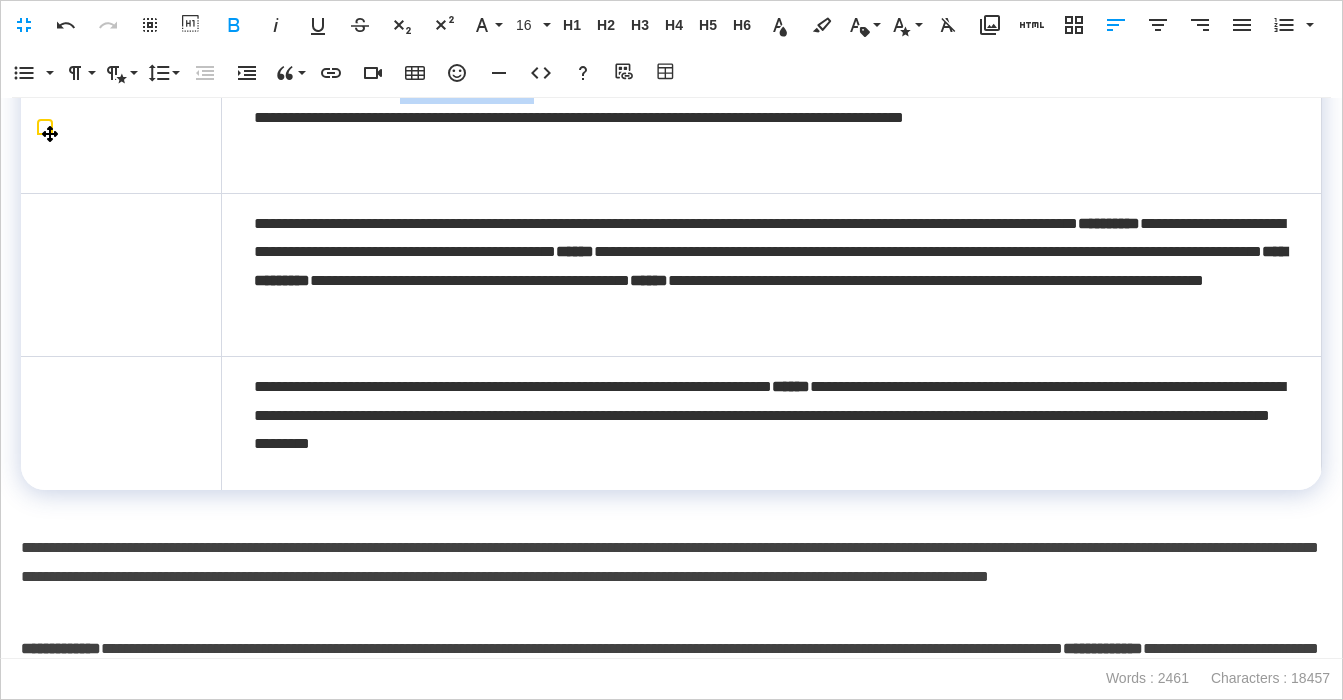 copy on "**********" 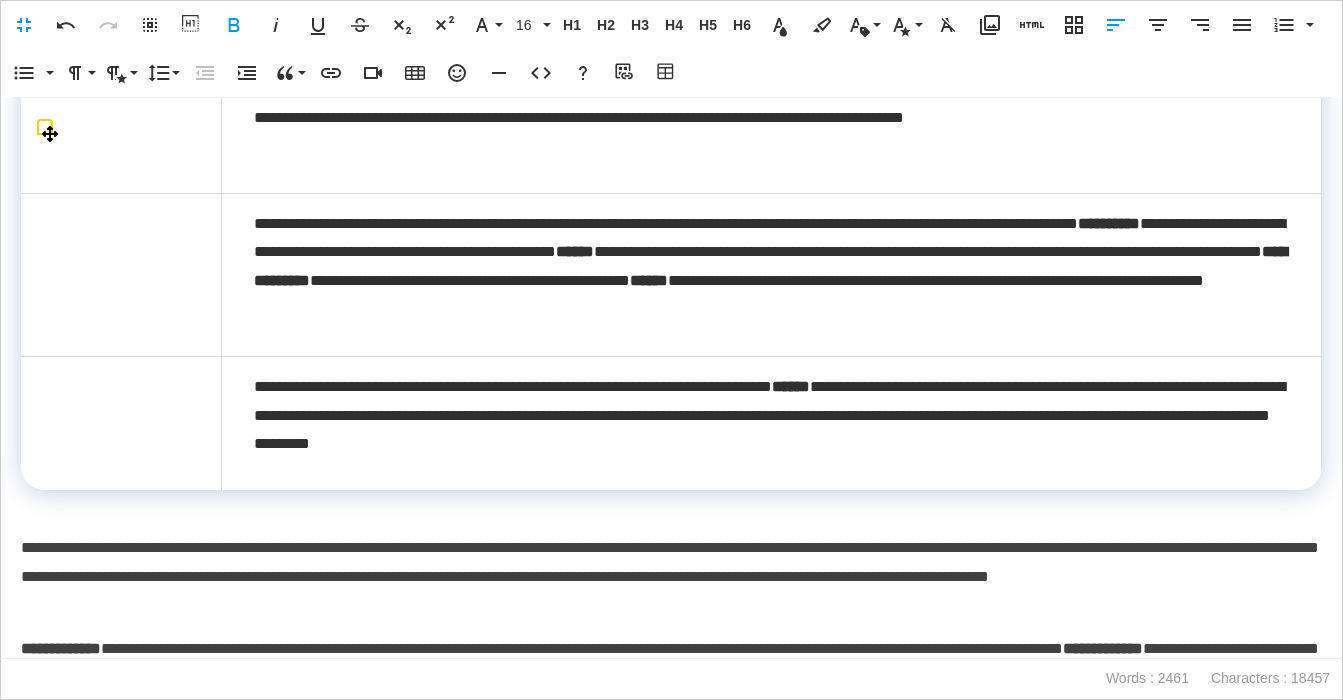 drag, startPoint x: 464, startPoint y: 214, endPoint x: 425, endPoint y: 273, distance: 70.724815 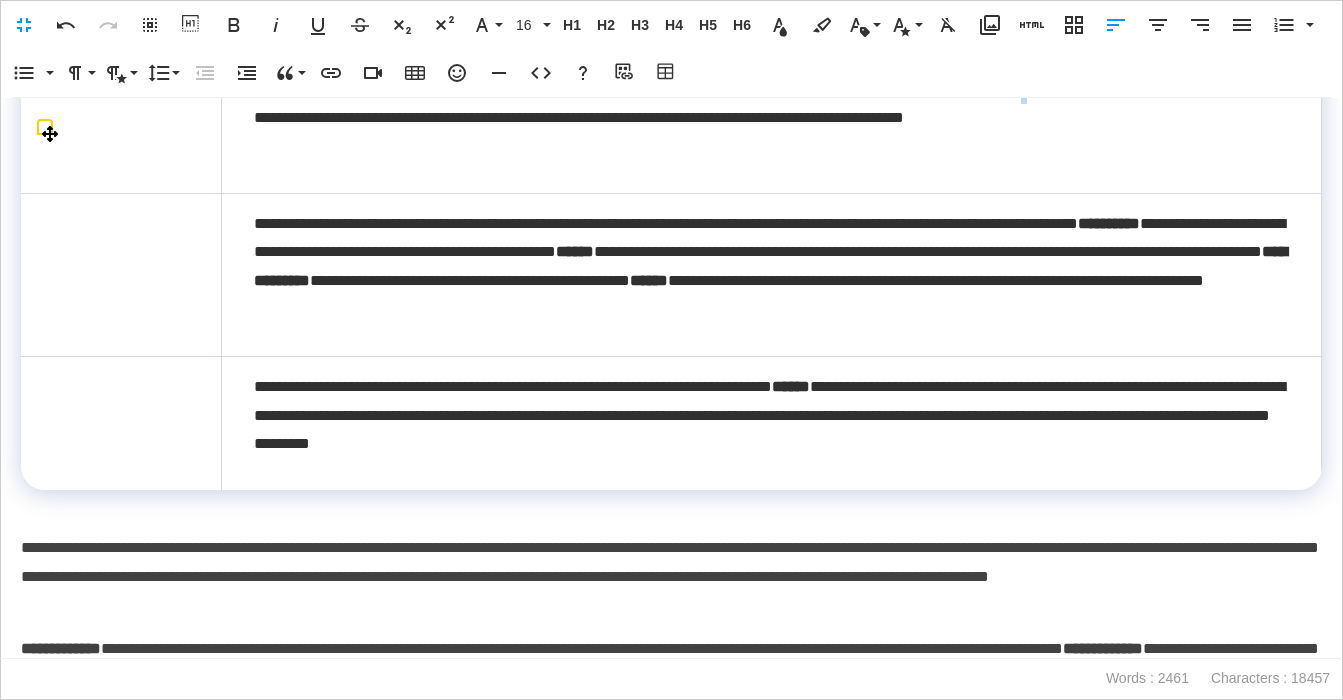 drag, startPoint x: 493, startPoint y: 402, endPoint x: 483, endPoint y: 394, distance: 12.806249 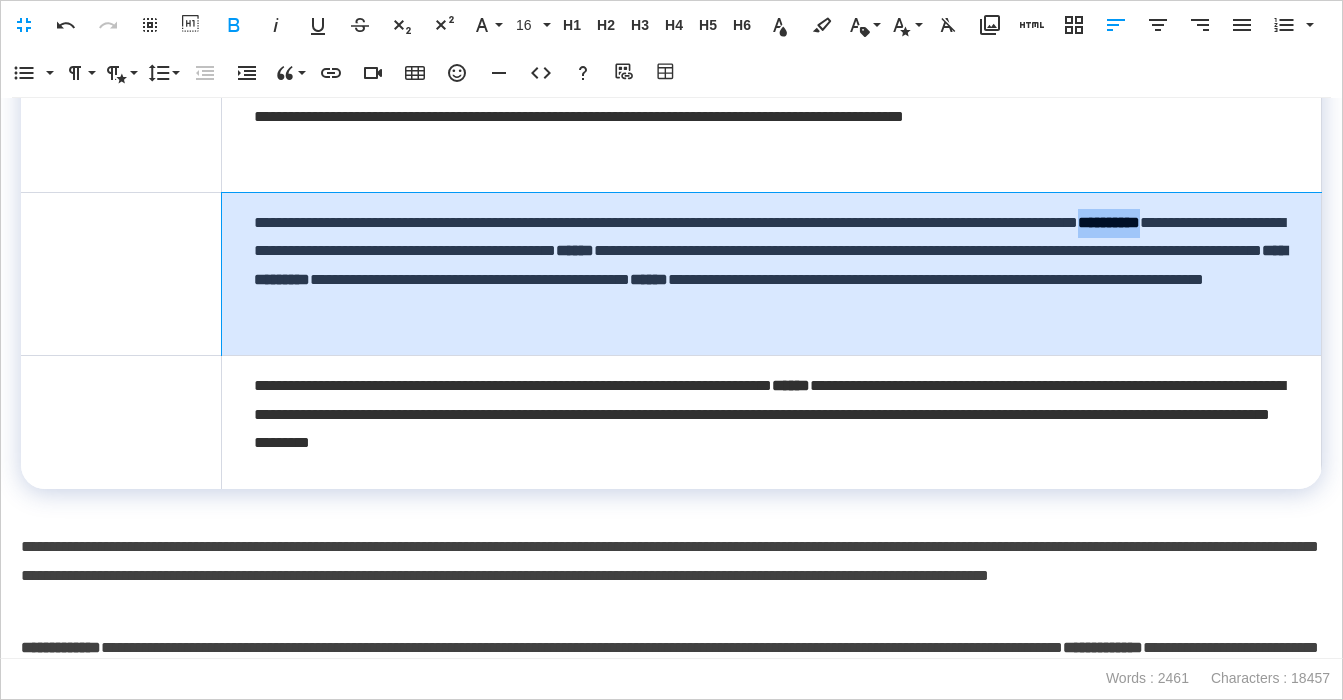 drag, startPoint x: 346, startPoint y: 356, endPoint x: 257, endPoint y: 360, distance: 89.08984 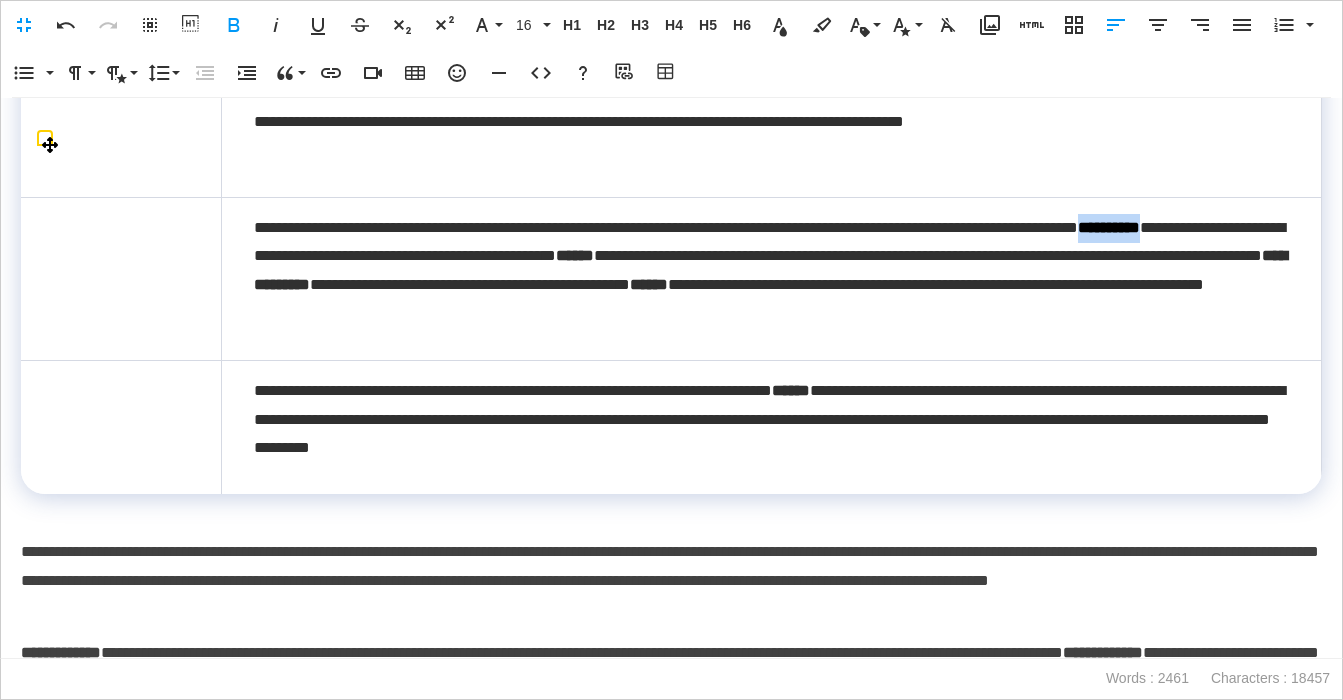copy on "**********" 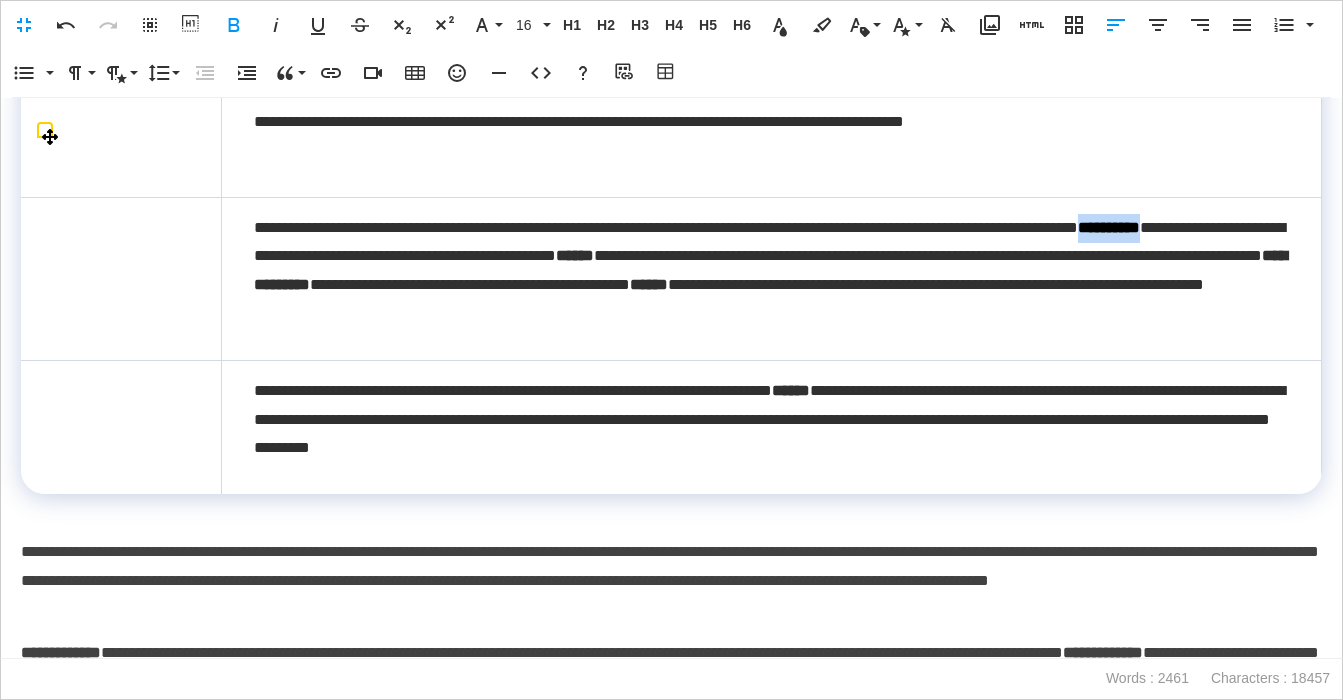 scroll, scrollTop: 6119, scrollLeft: 0, axis: vertical 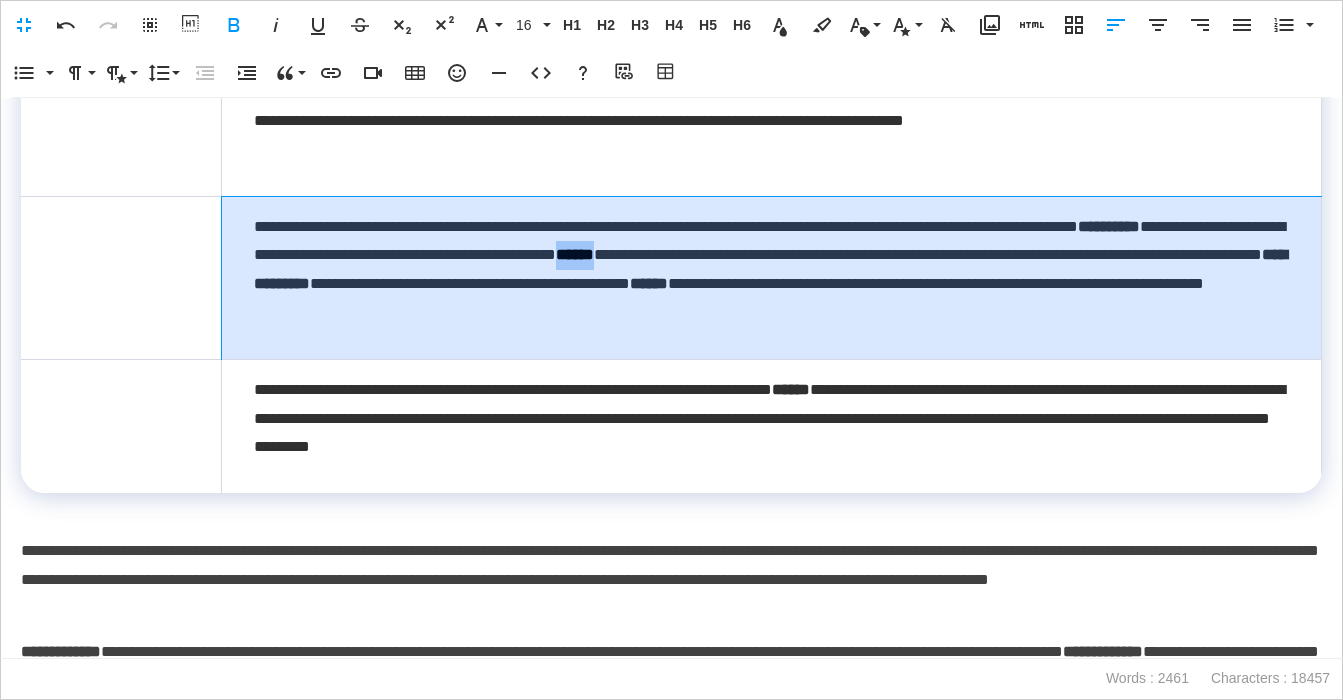 drag, startPoint x: 882, startPoint y: 360, endPoint x: 927, endPoint y: 364, distance: 45.17743 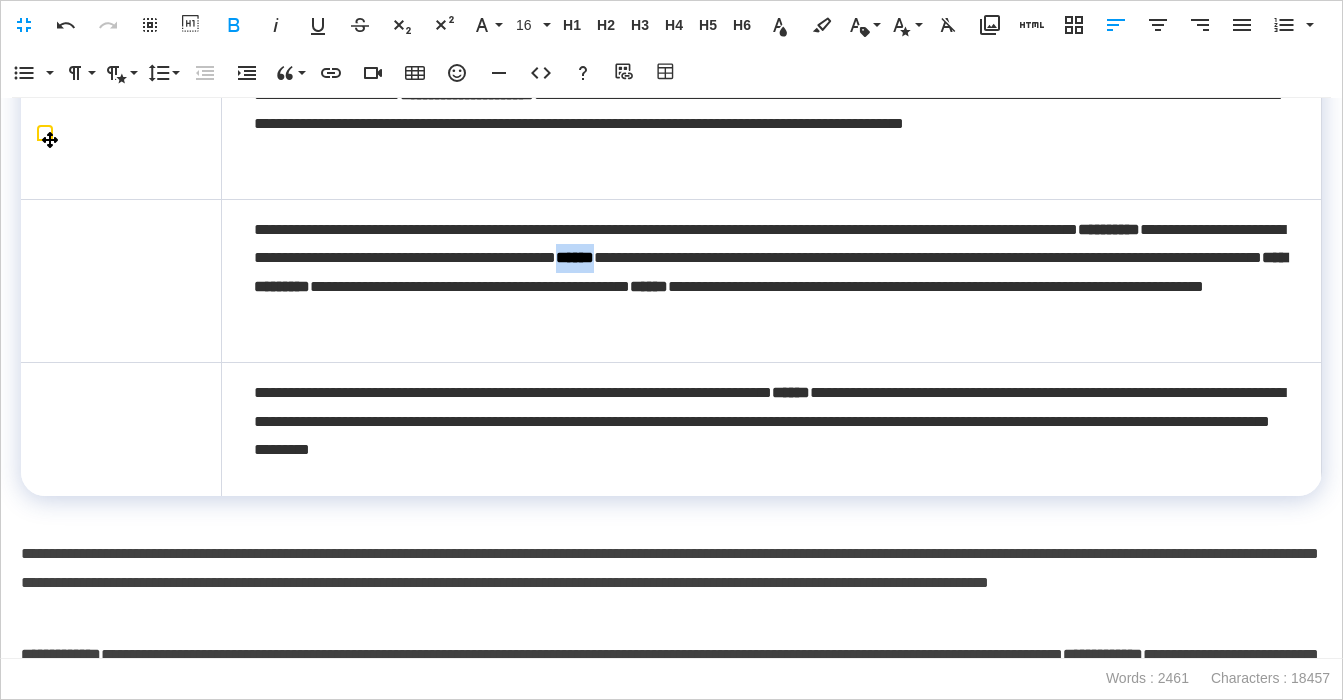 scroll, scrollTop: 6118, scrollLeft: 0, axis: vertical 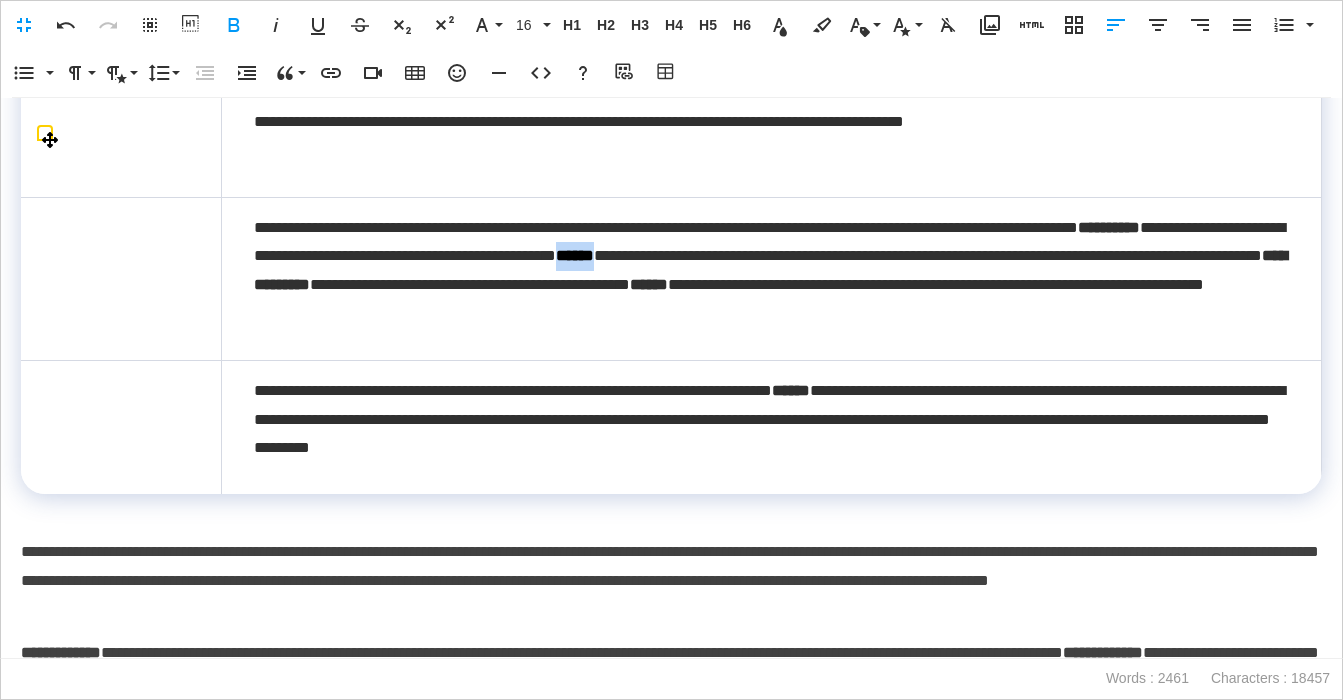 copy on "******" 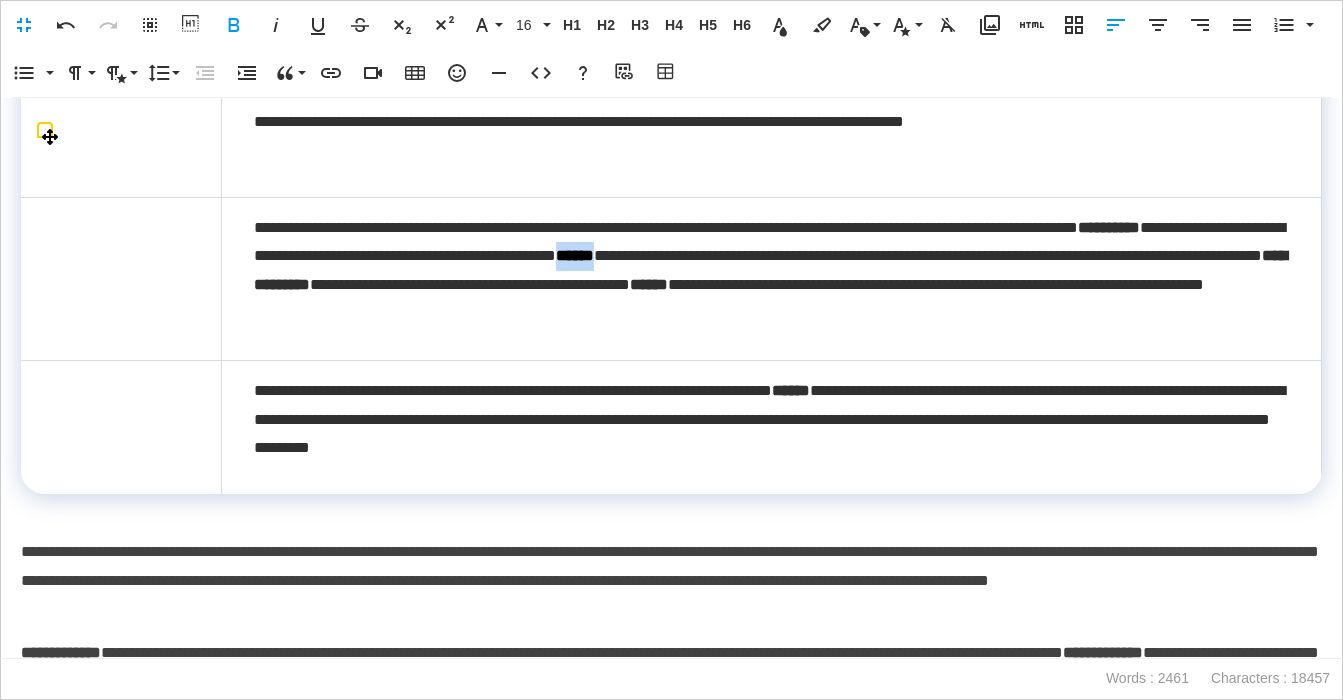 scroll, scrollTop: 6119, scrollLeft: 0, axis: vertical 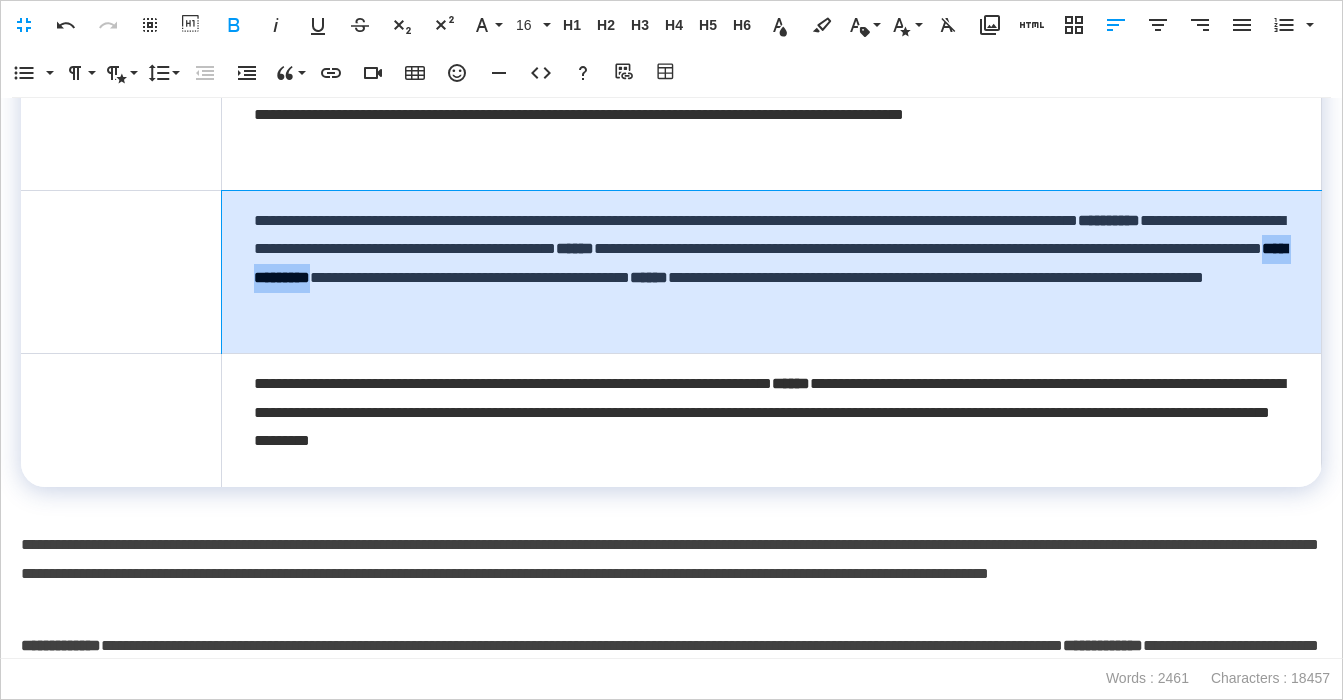 drag, startPoint x: 695, startPoint y: 393, endPoint x: 811, endPoint y: 393, distance: 116 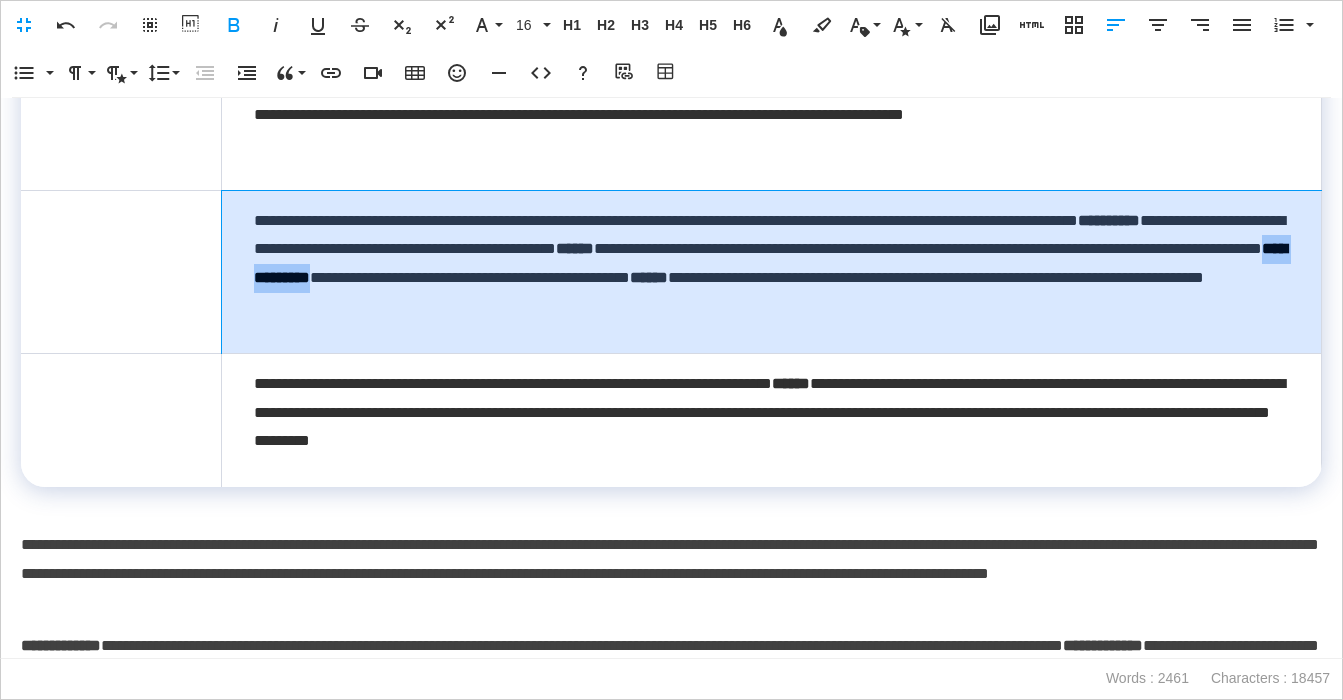 click on "**********" at bounding box center [771, 264] 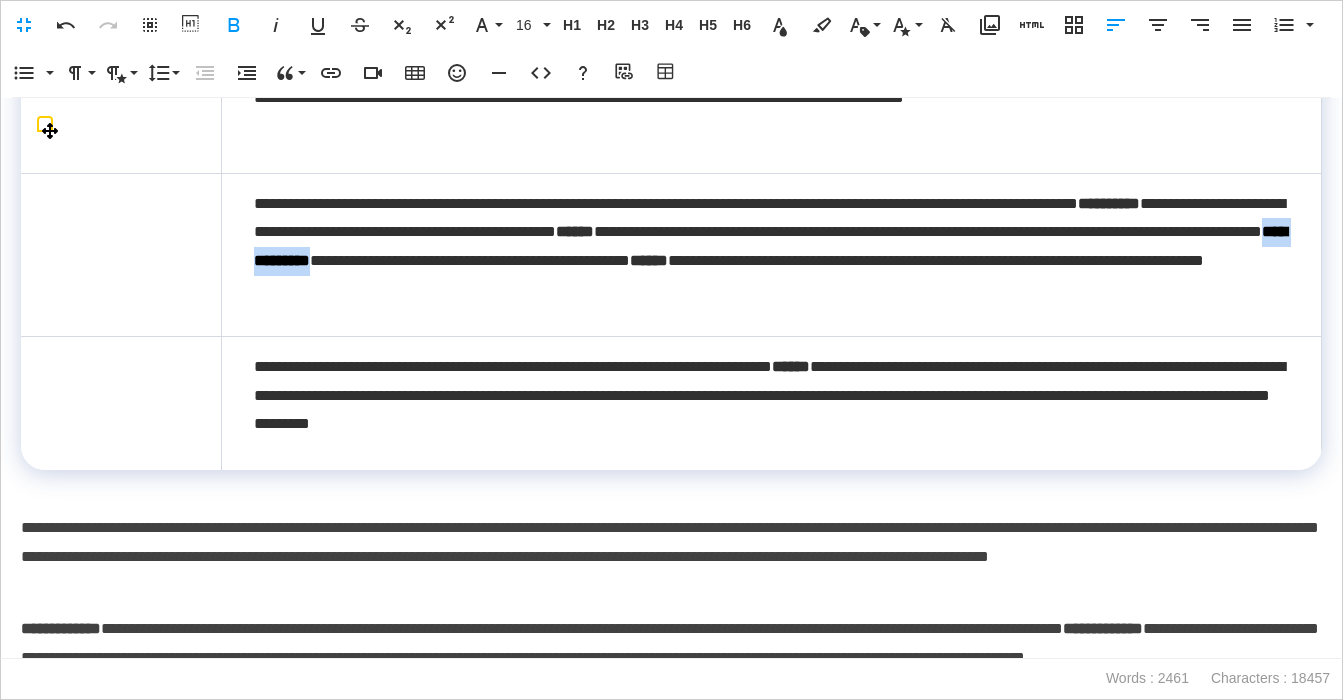 copy on "**********" 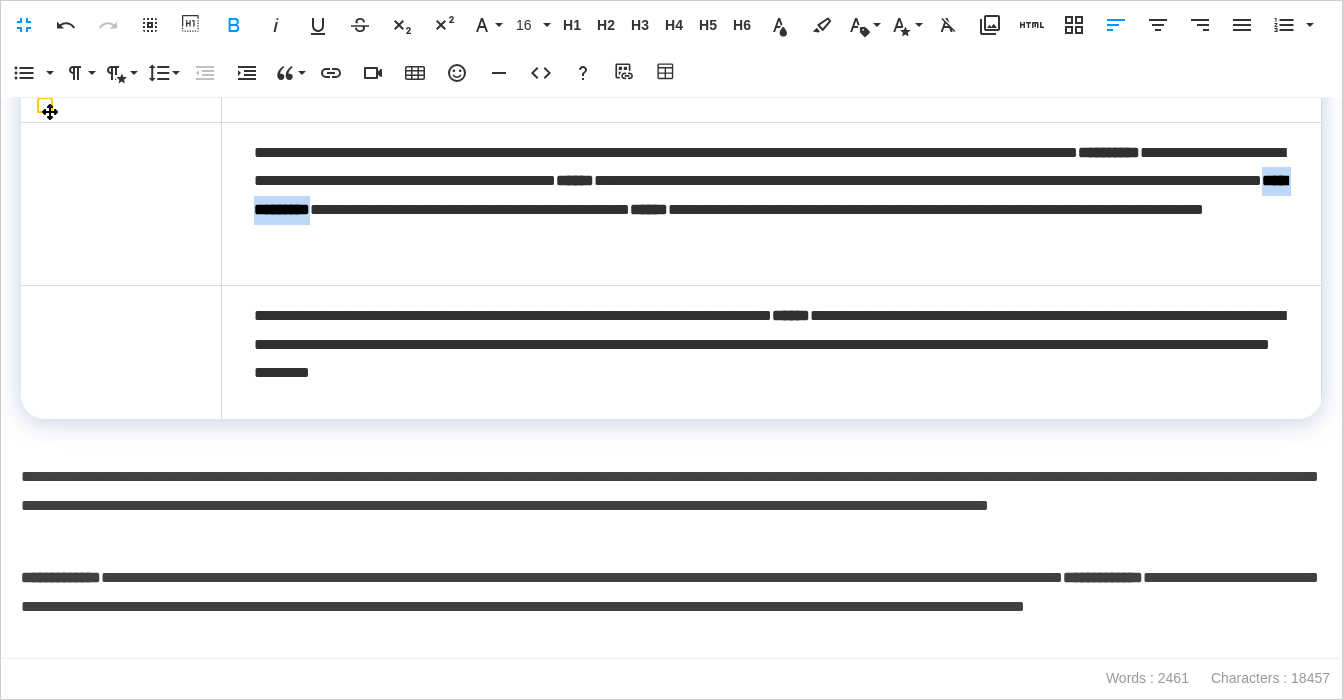 scroll, scrollTop: 6217, scrollLeft: 0, axis: vertical 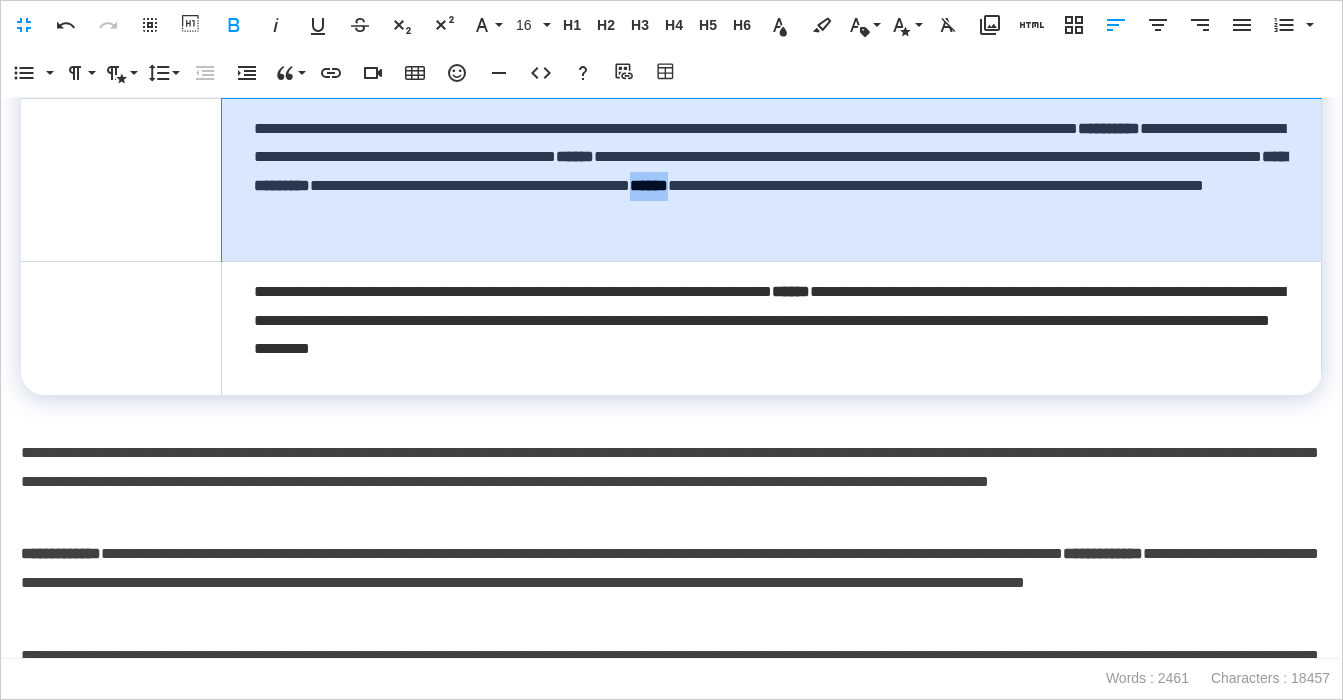 drag, startPoint x: 1198, startPoint y: 289, endPoint x: 1220, endPoint y: 296, distance: 23.086792 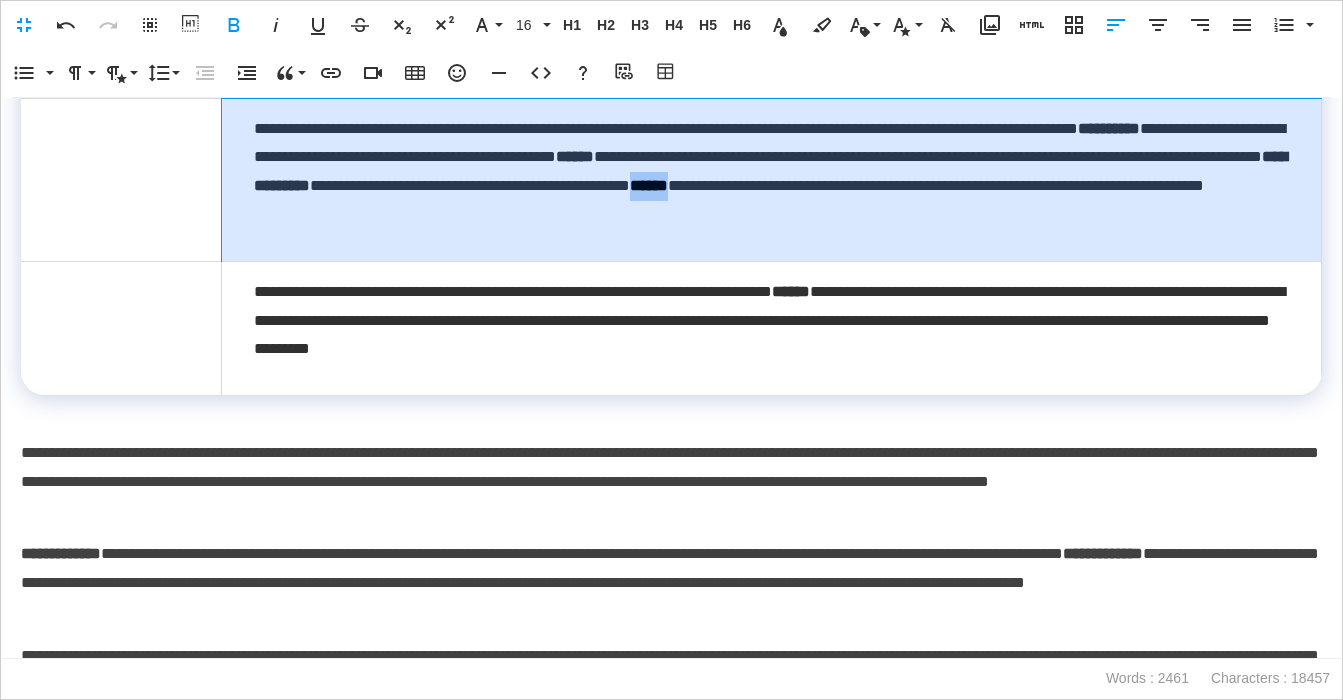 click on "******" at bounding box center [649, 185] 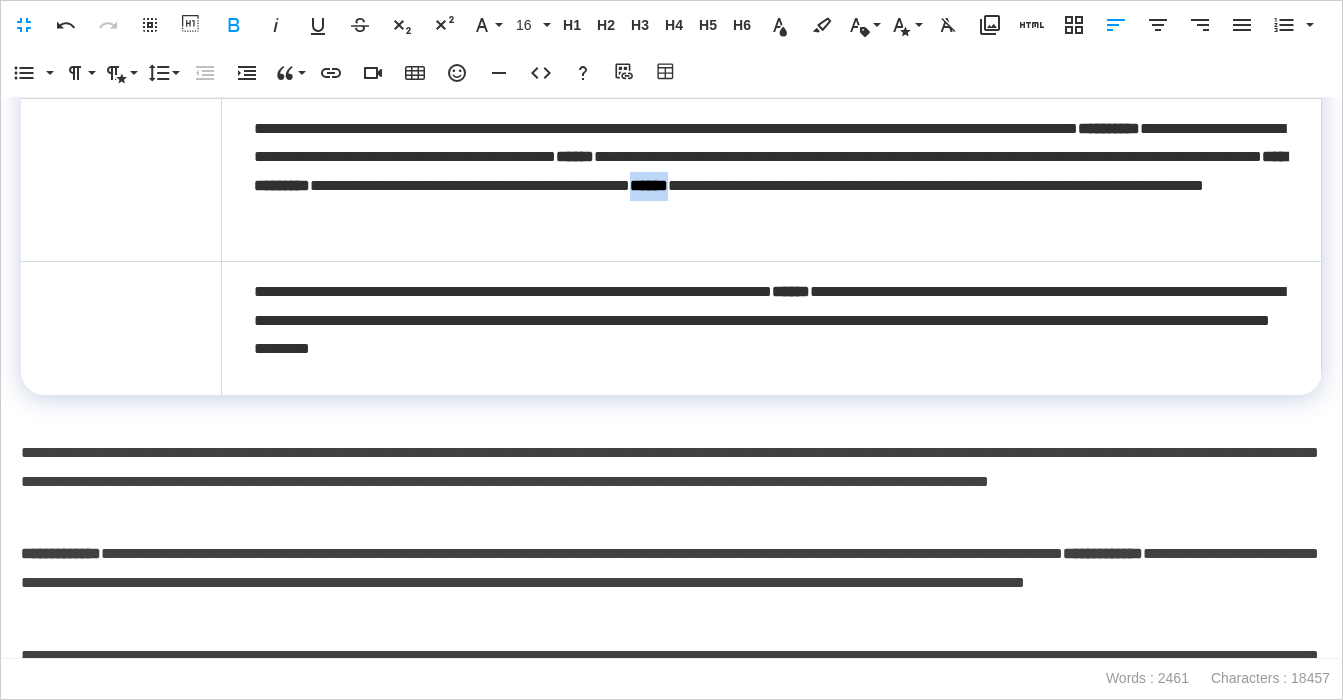copy on "******" 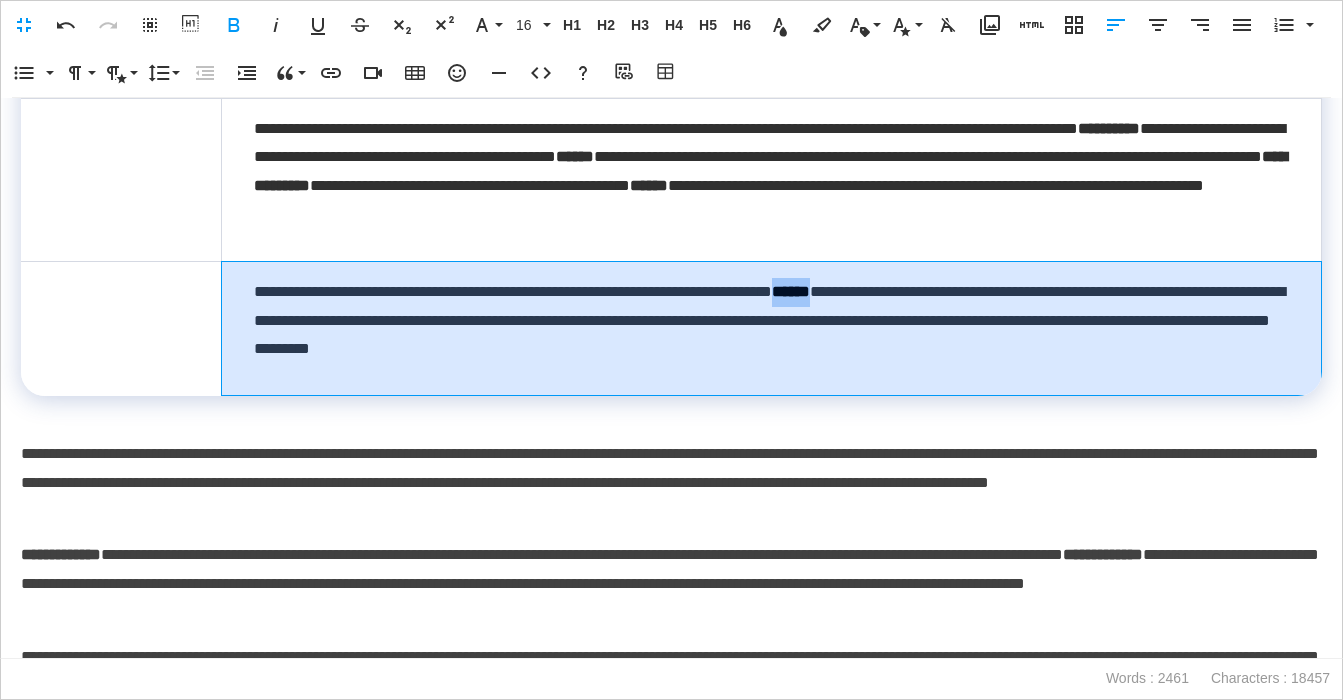 drag, startPoint x: 901, startPoint y: 397, endPoint x: 943, endPoint y: 400, distance: 42.107006 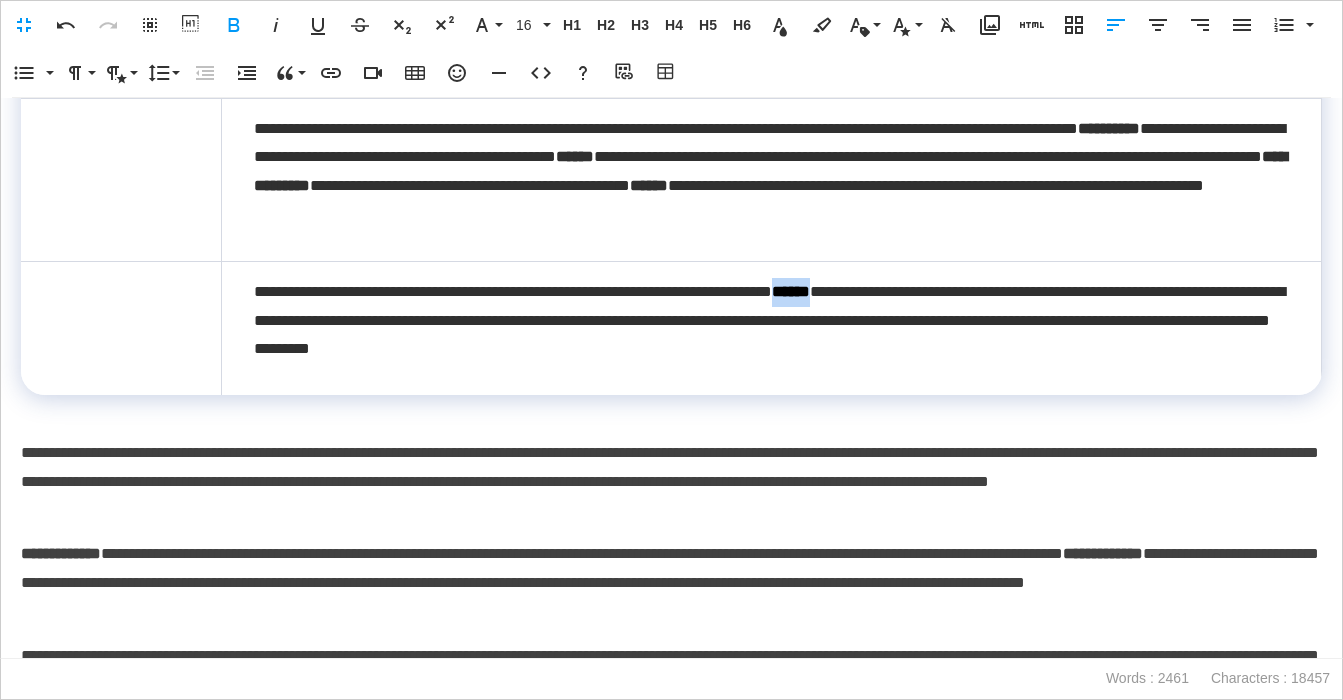 scroll, scrollTop: 6220, scrollLeft: 0, axis: vertical 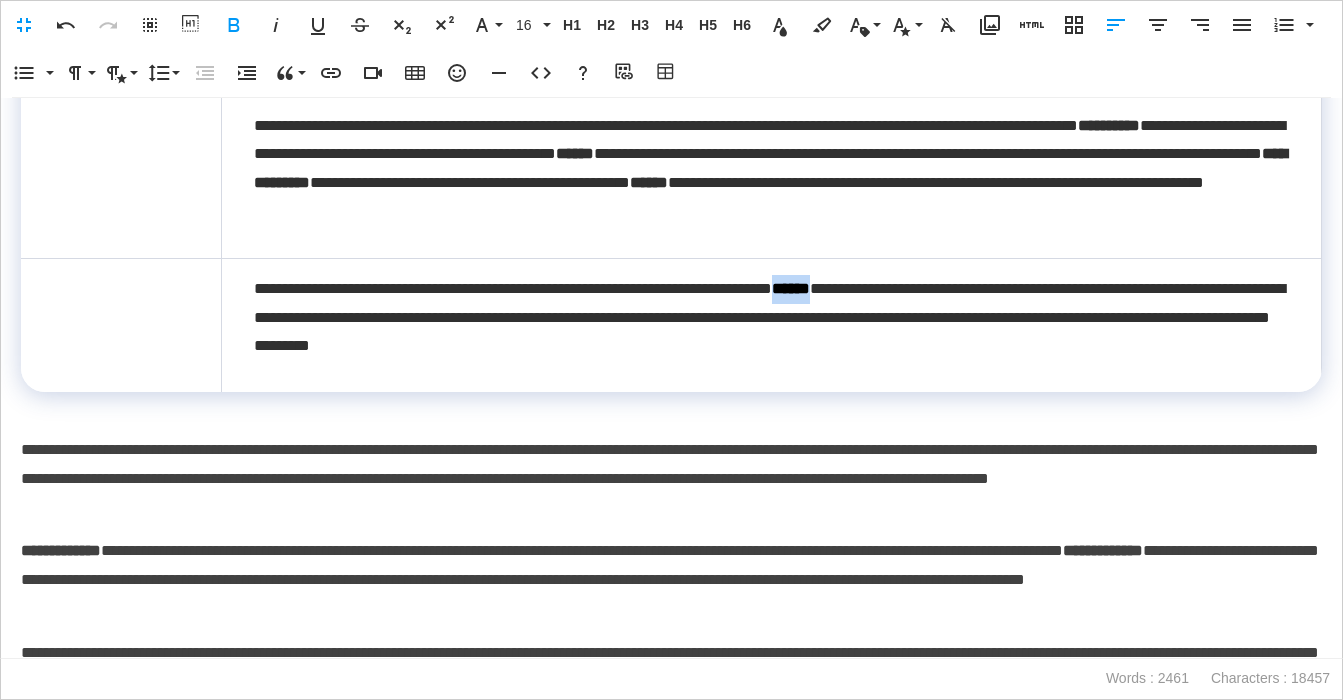 copy on "******" 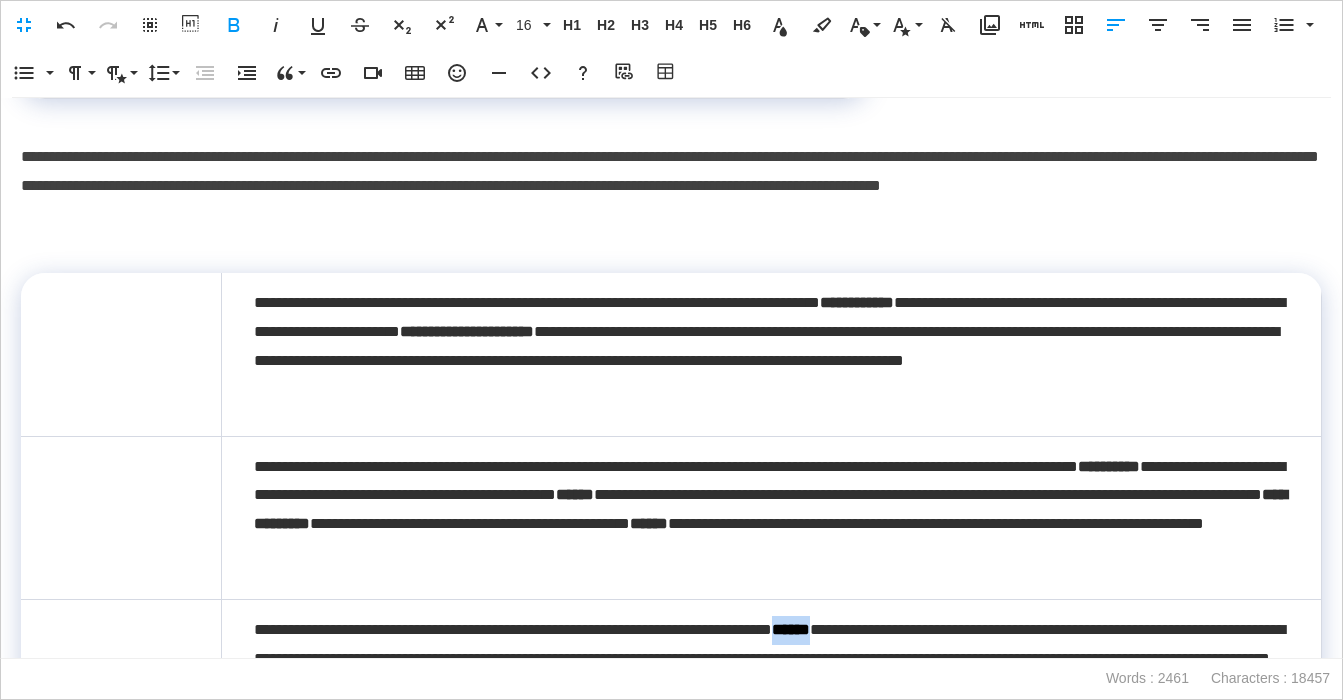 scroll, scrollTop: 5895, scrollLeft: 0, axis: vertical 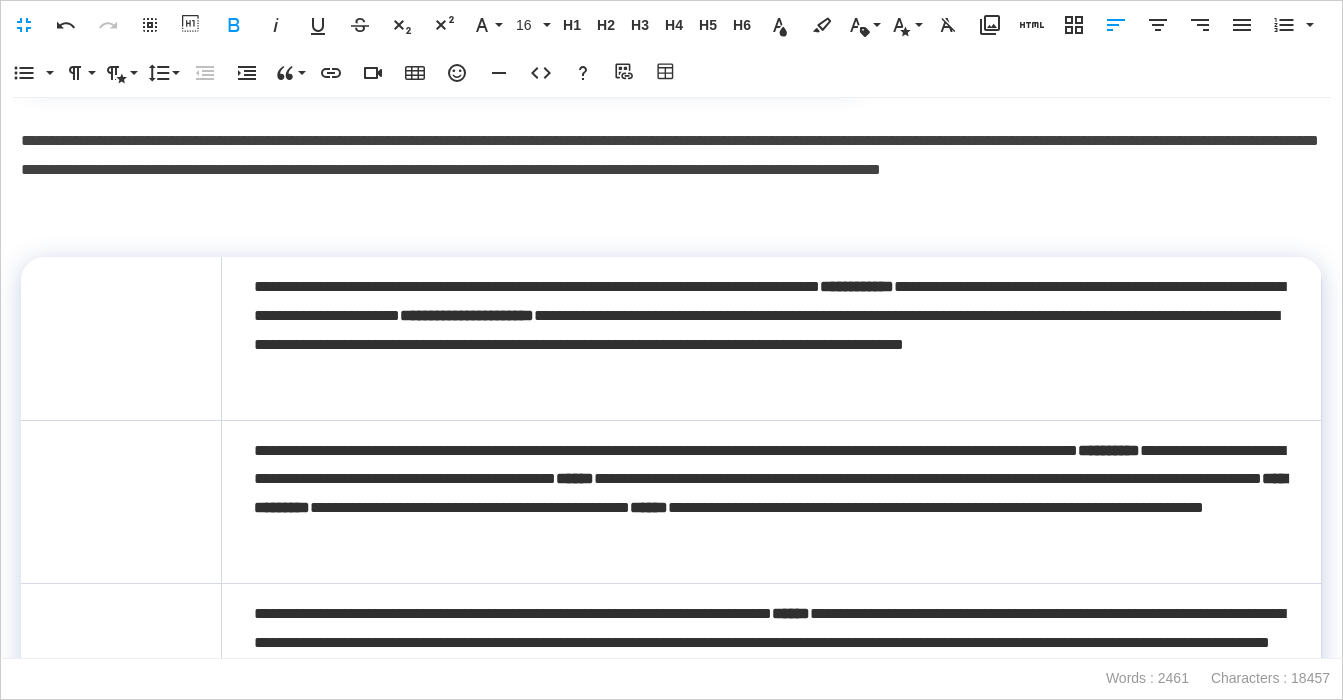 drag, startPoint x: 168, startPoint y: 455, endPoint x: 139, endPoint y: 532, distance: 82.28001 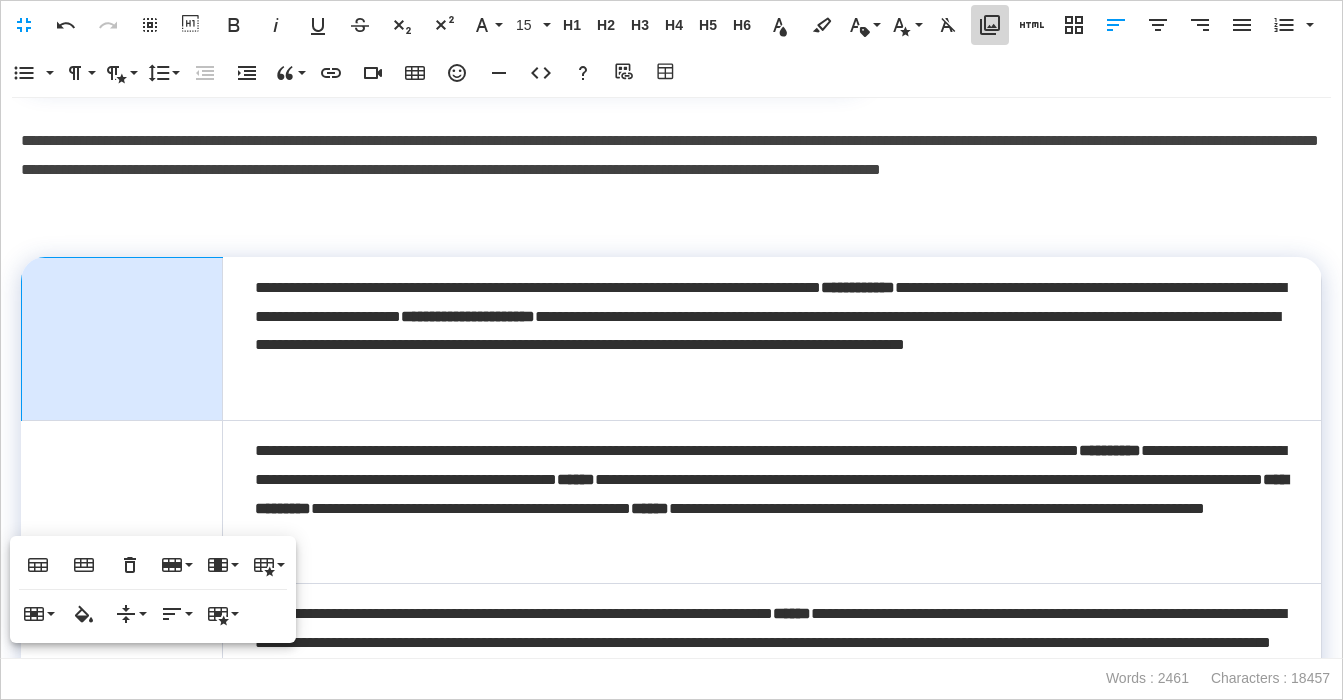 click 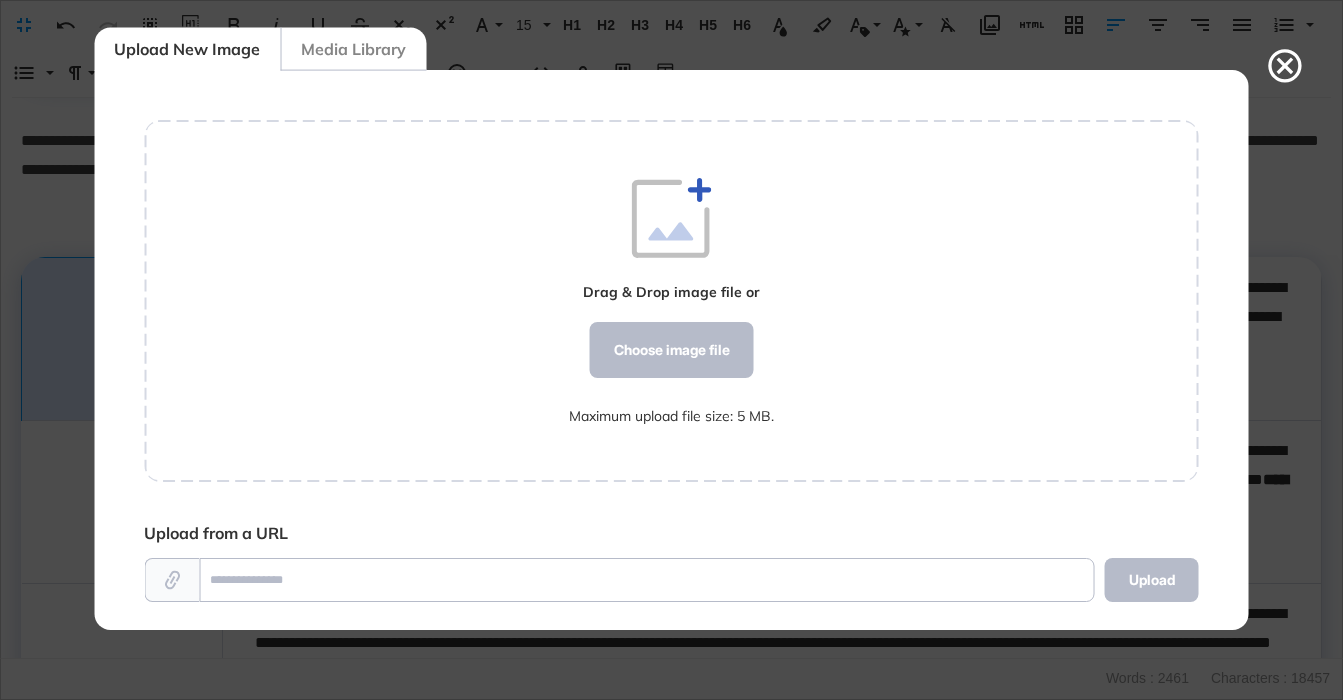 scroll, scrollTop: 560, scrollLeft: 1055, axis: both 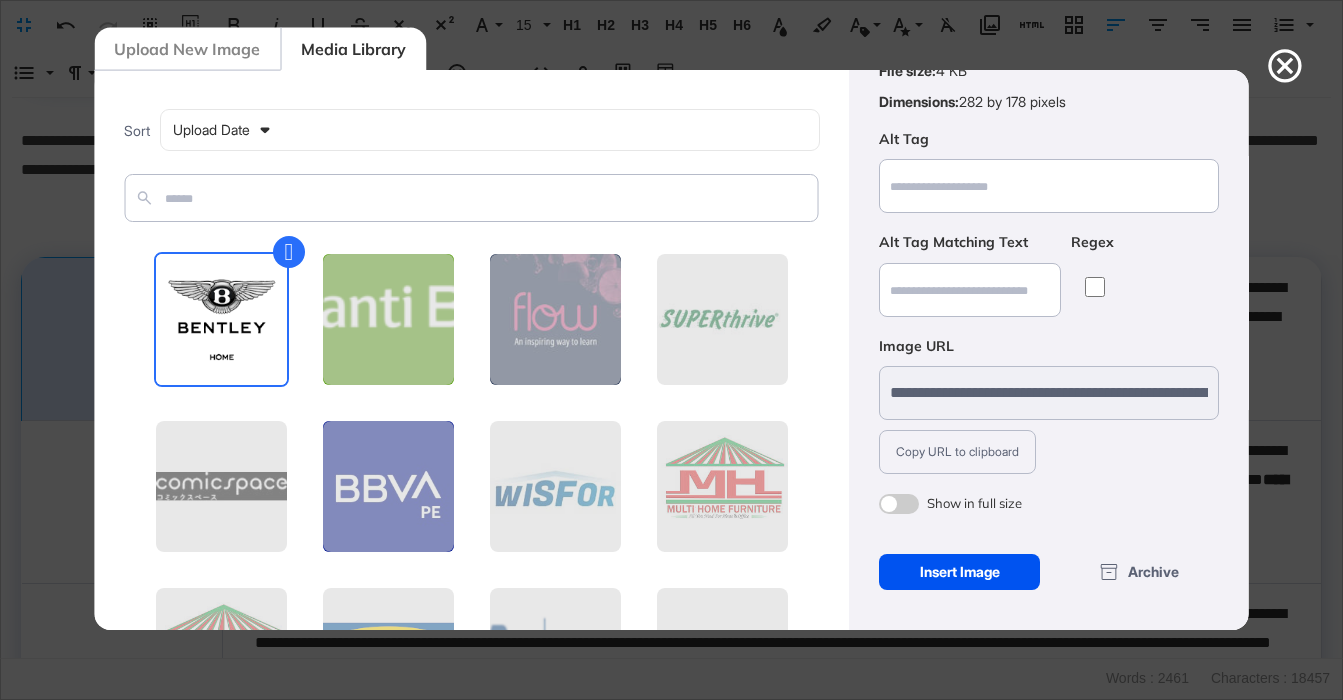 click on "Insert Image" at bounding box center (959, 572) 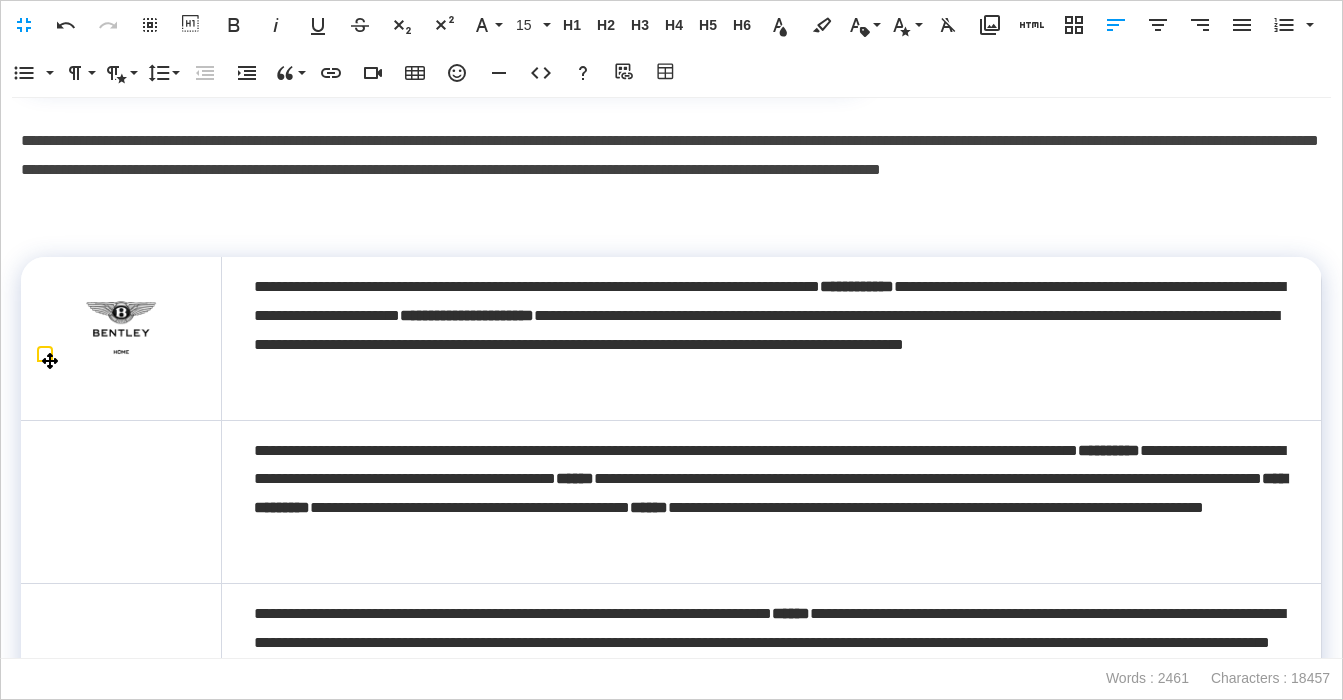 click at bounding box center [121, 327] 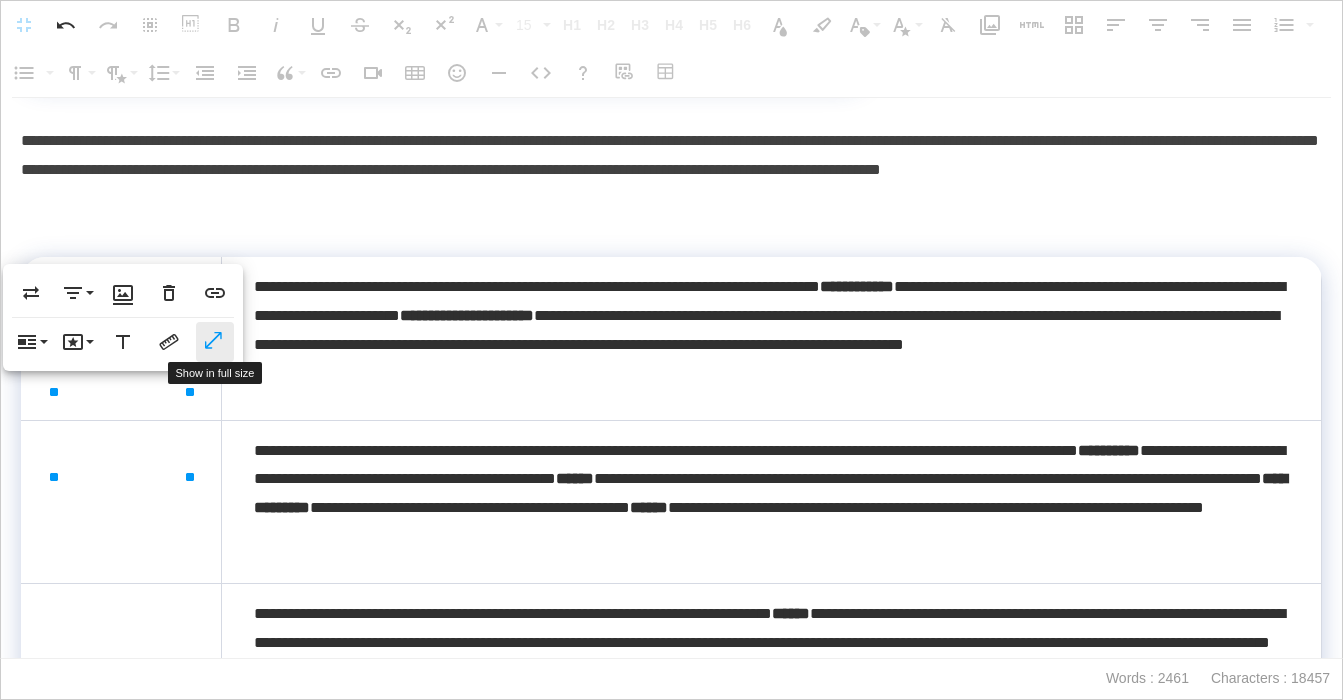 click 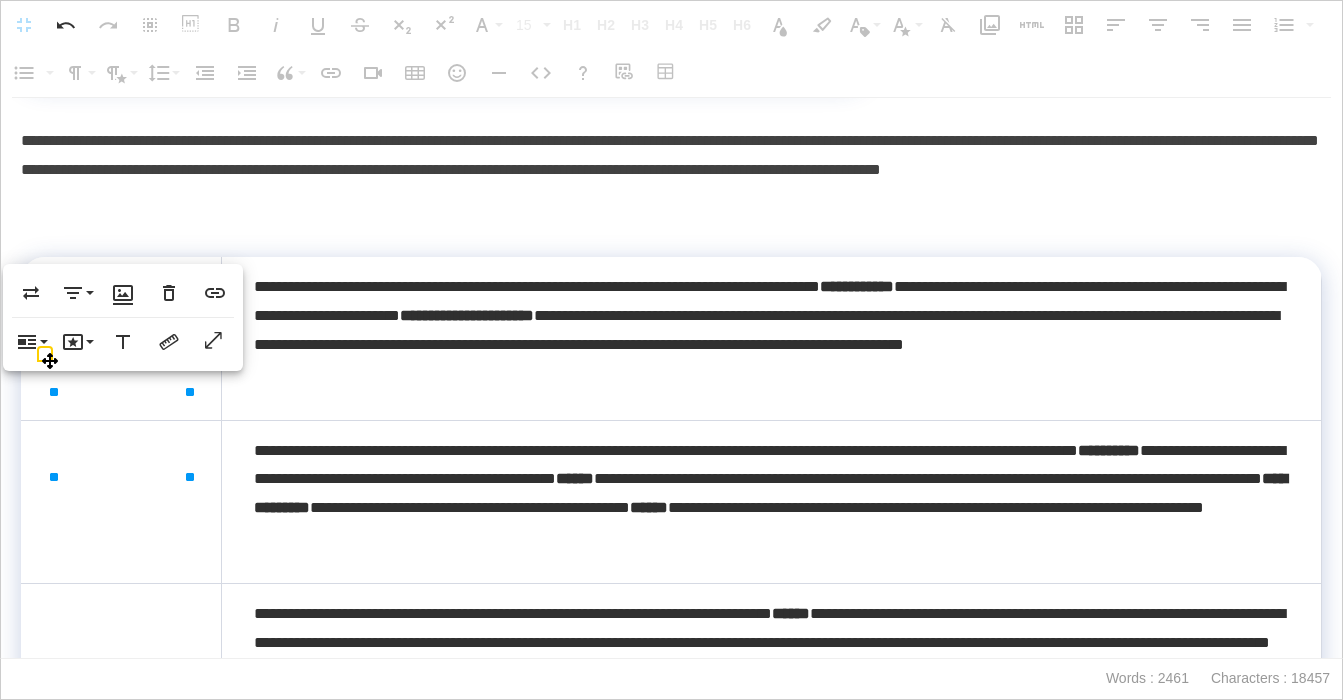 drag, startPoint x: 200, startPoint y: 454, endPoint x: 189, endPoint y: 466, distance: 16.27882 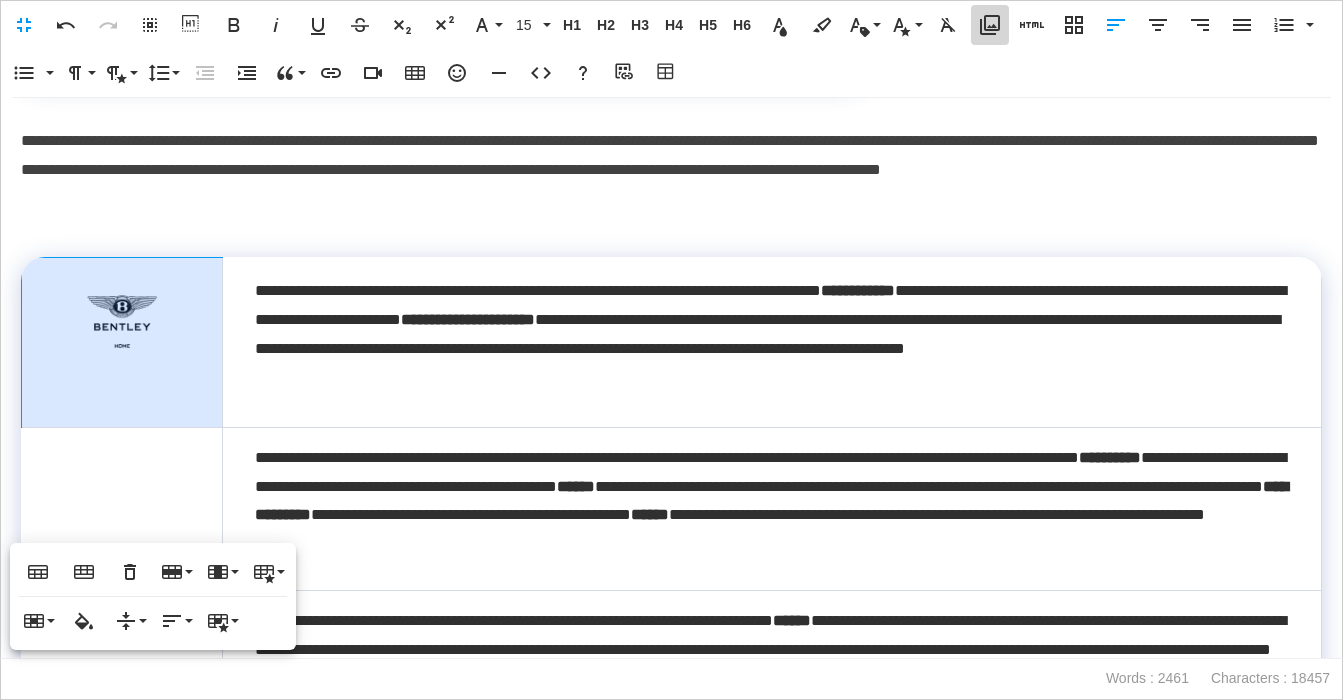 click 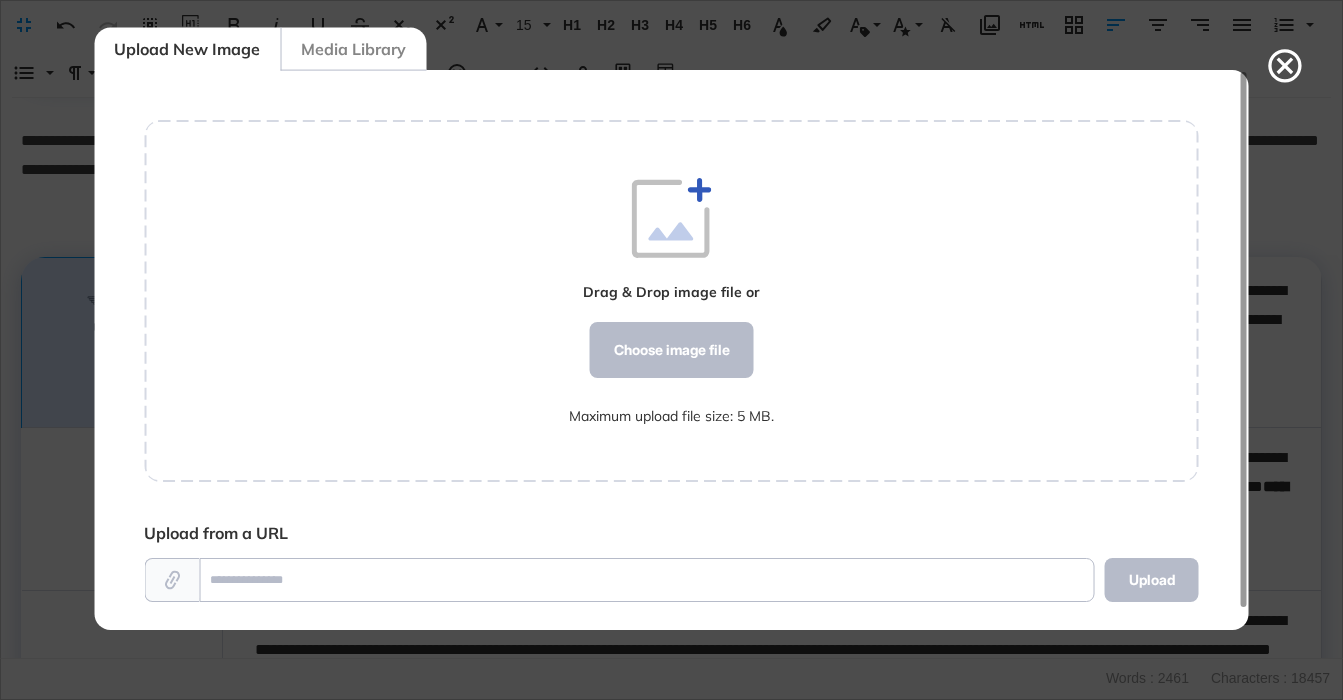 scroll, scrollTop: 560, scrollLeft: 1055, axis: both 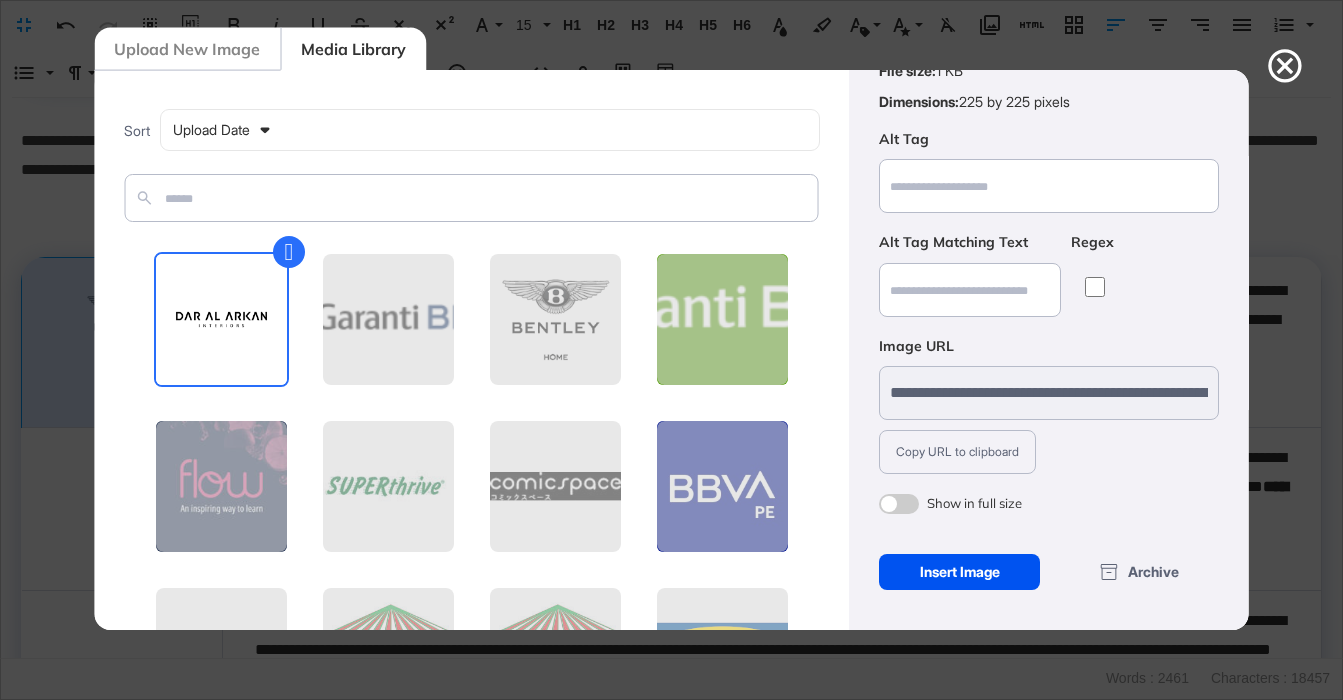 click on "Insert Image" at bounding box center (959, 572) 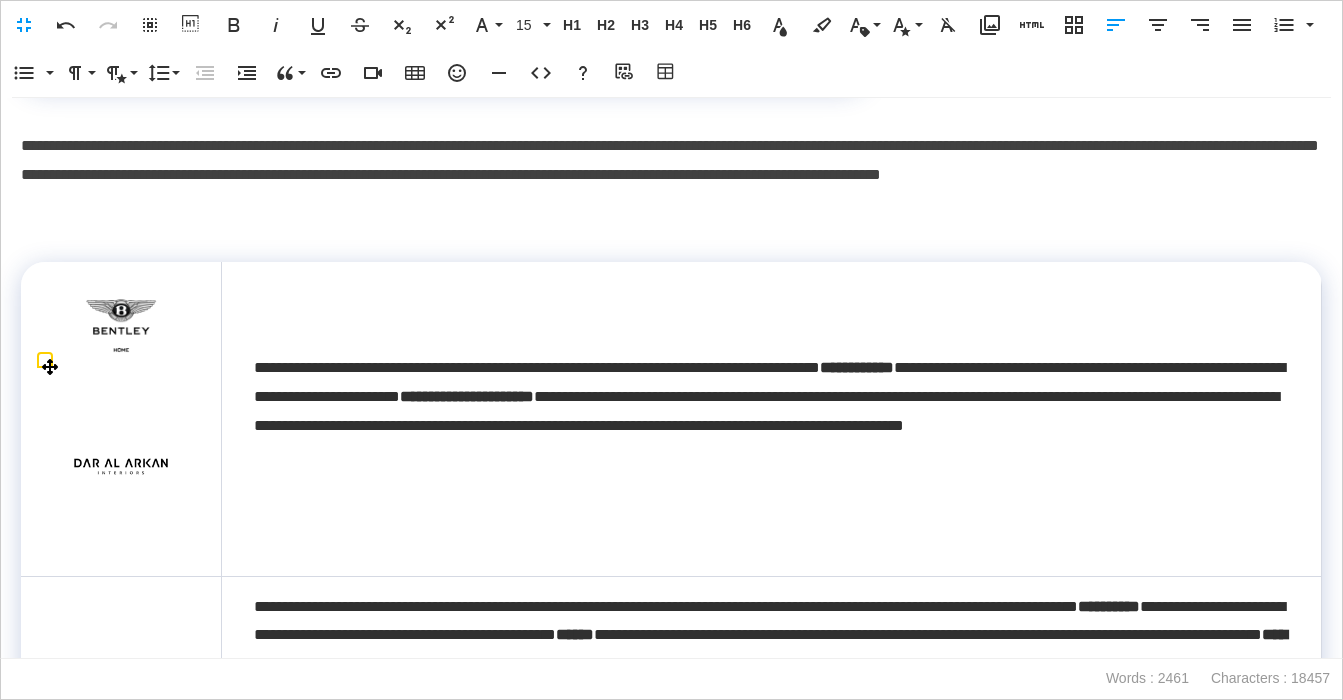 scroll, scrollTop: 6072, scrollLeft: 0, axis: vertical 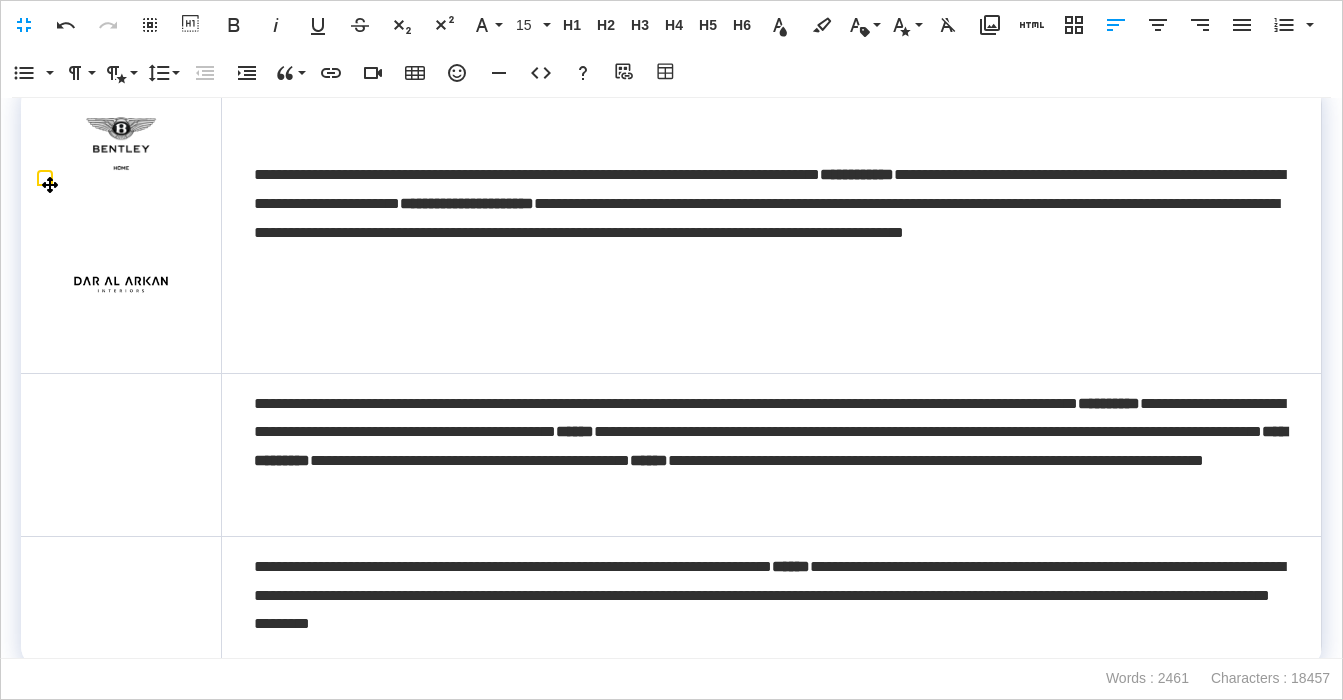 click at bounding box center (121, 284) 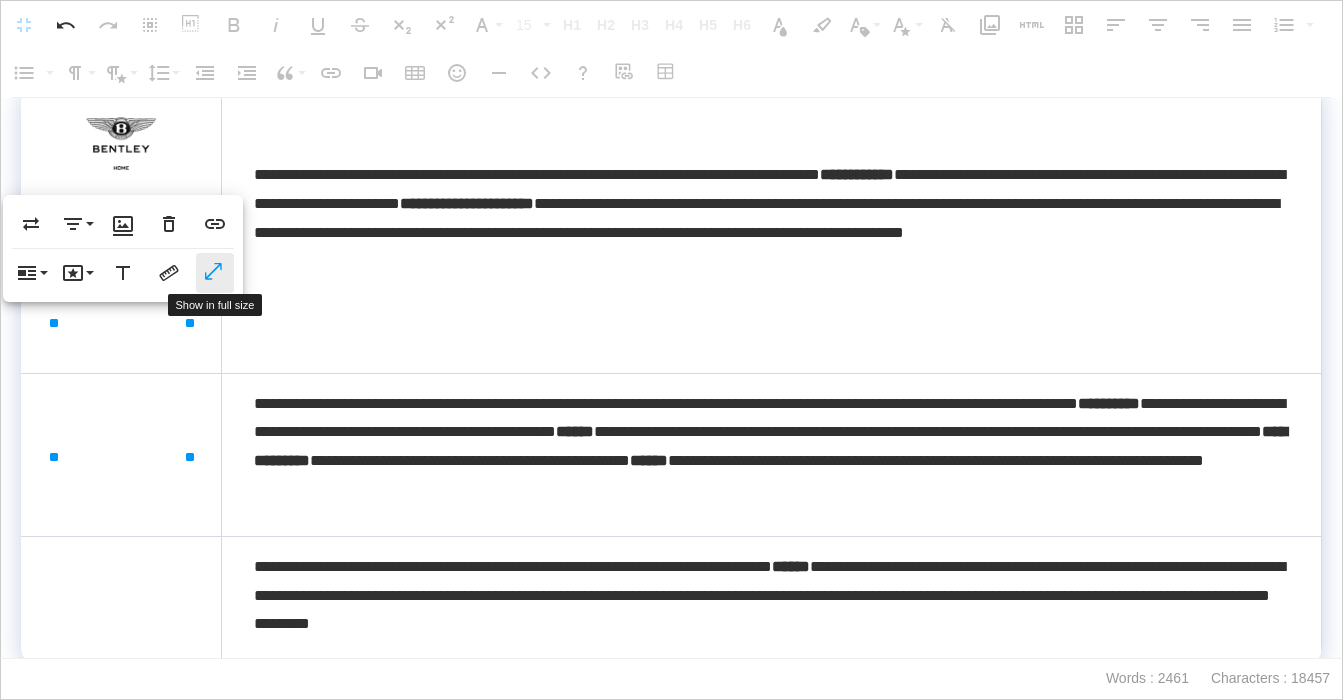 click 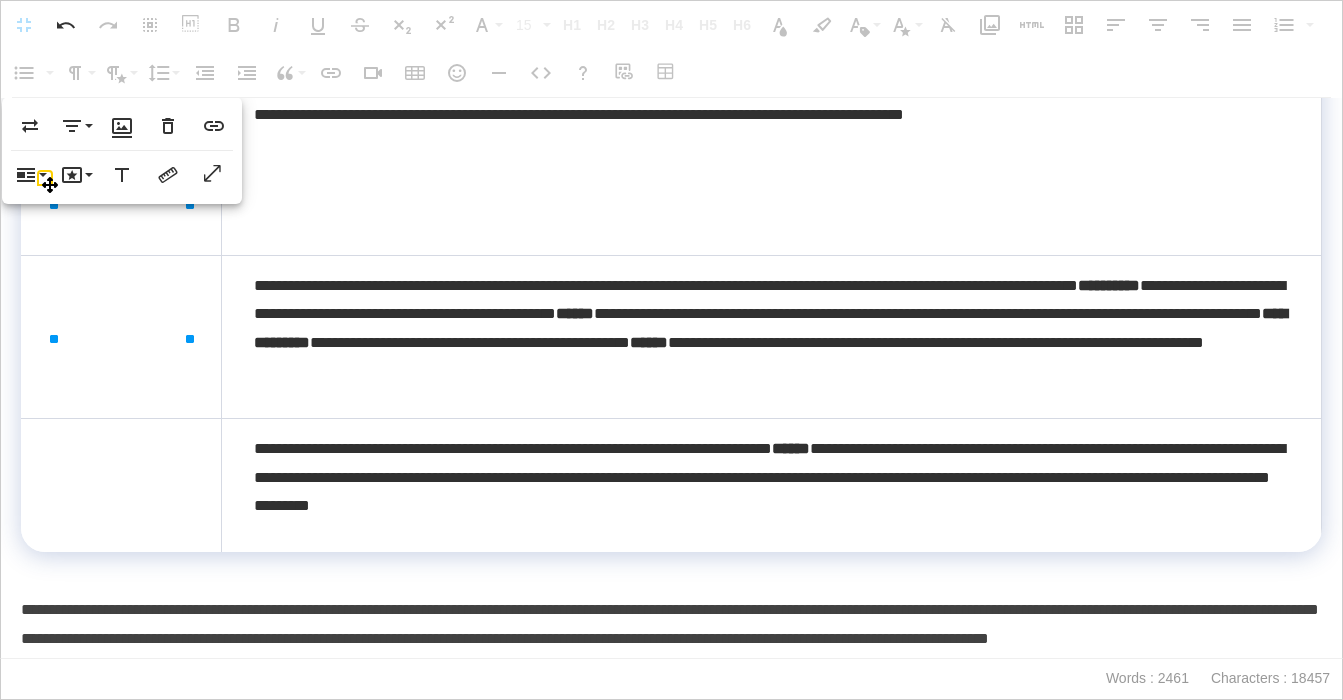click at bounding box center (121, 336) 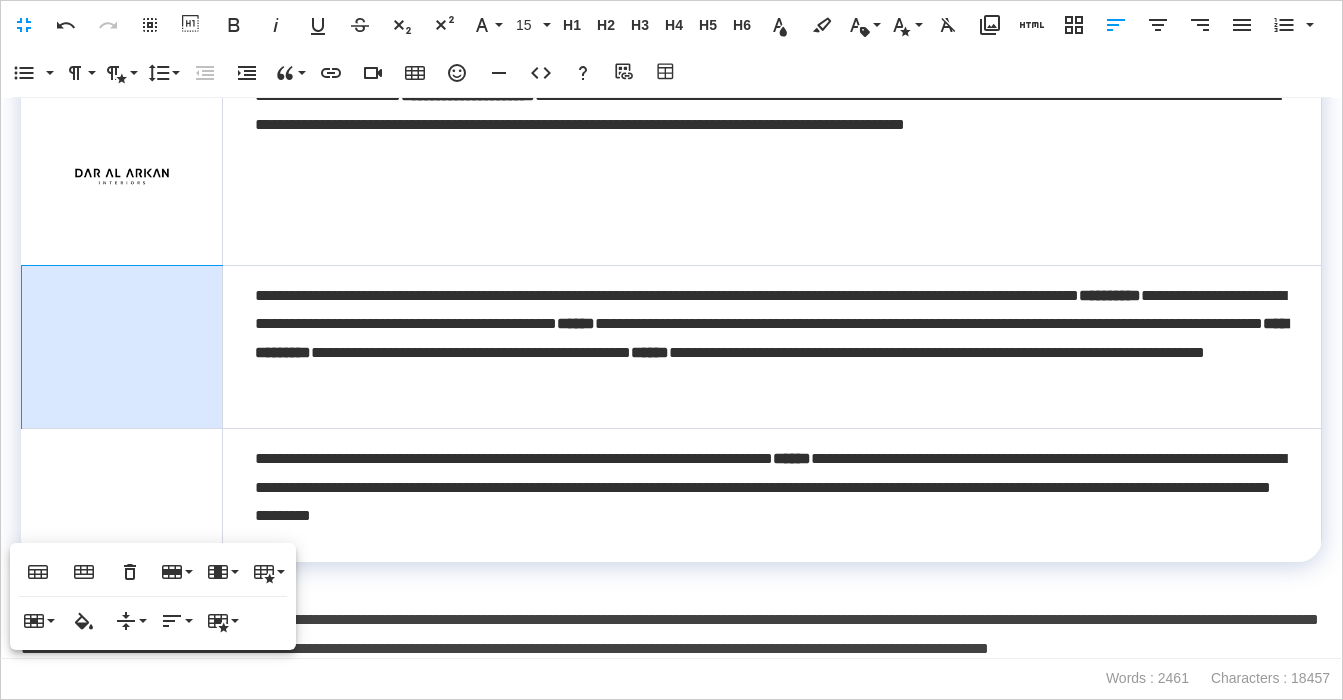scroll, scrollTop: 6187, scrollLeft: 0, axis: vertical 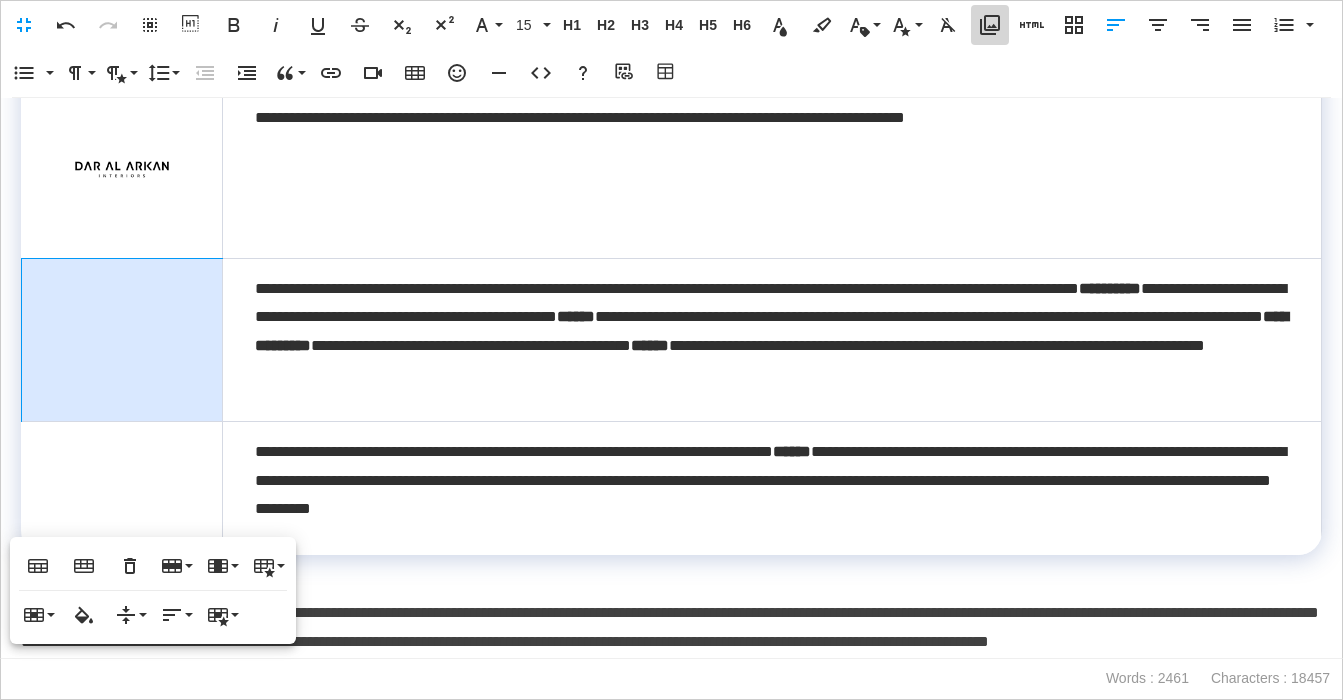 click 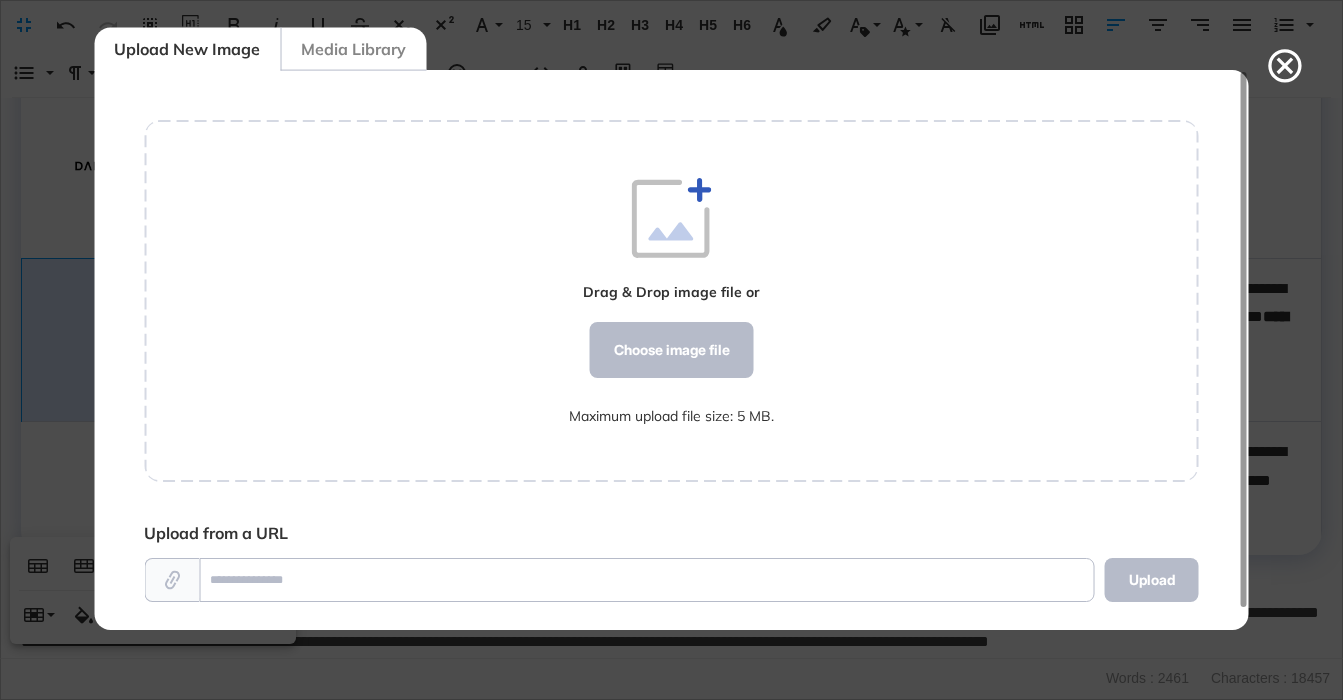 scroll, scrollTop: 7, scrollLeft: 0, axis: vertical 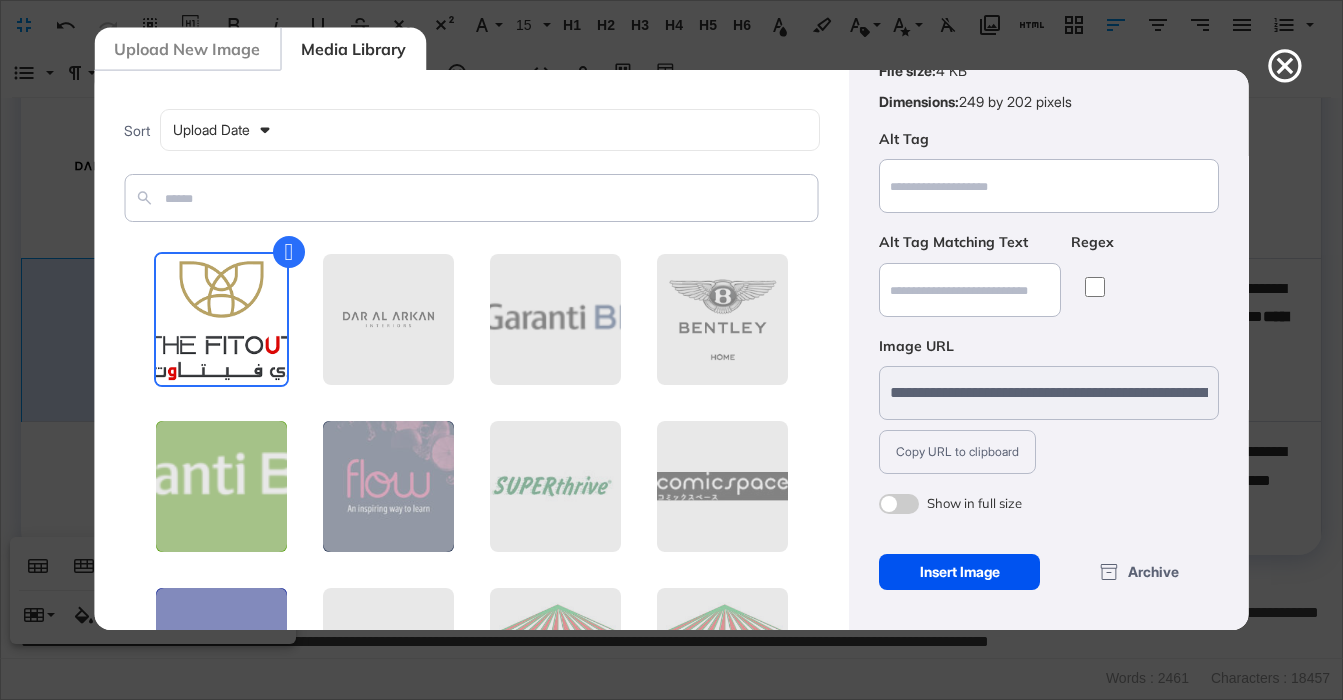 click on "Insert Image" at bounding box center (959, 572) 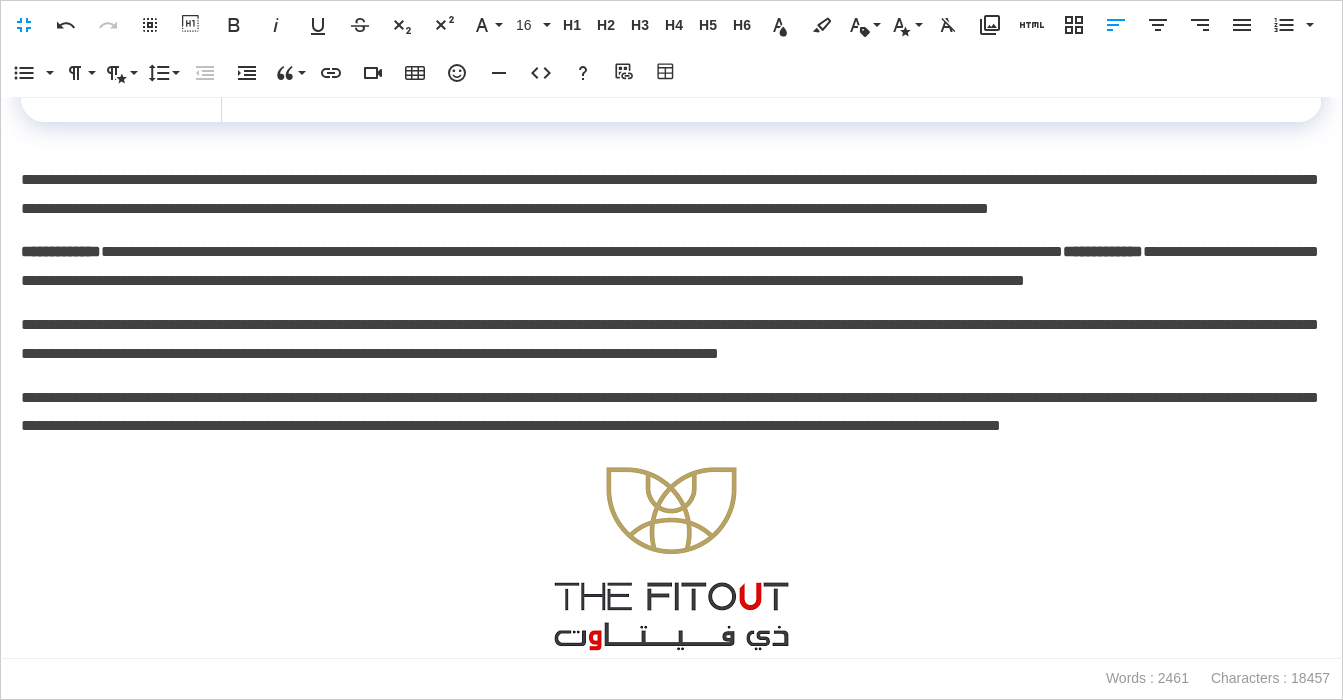 scroll, scrollTop: 6812, scrollLeft: 0, axis: vertical 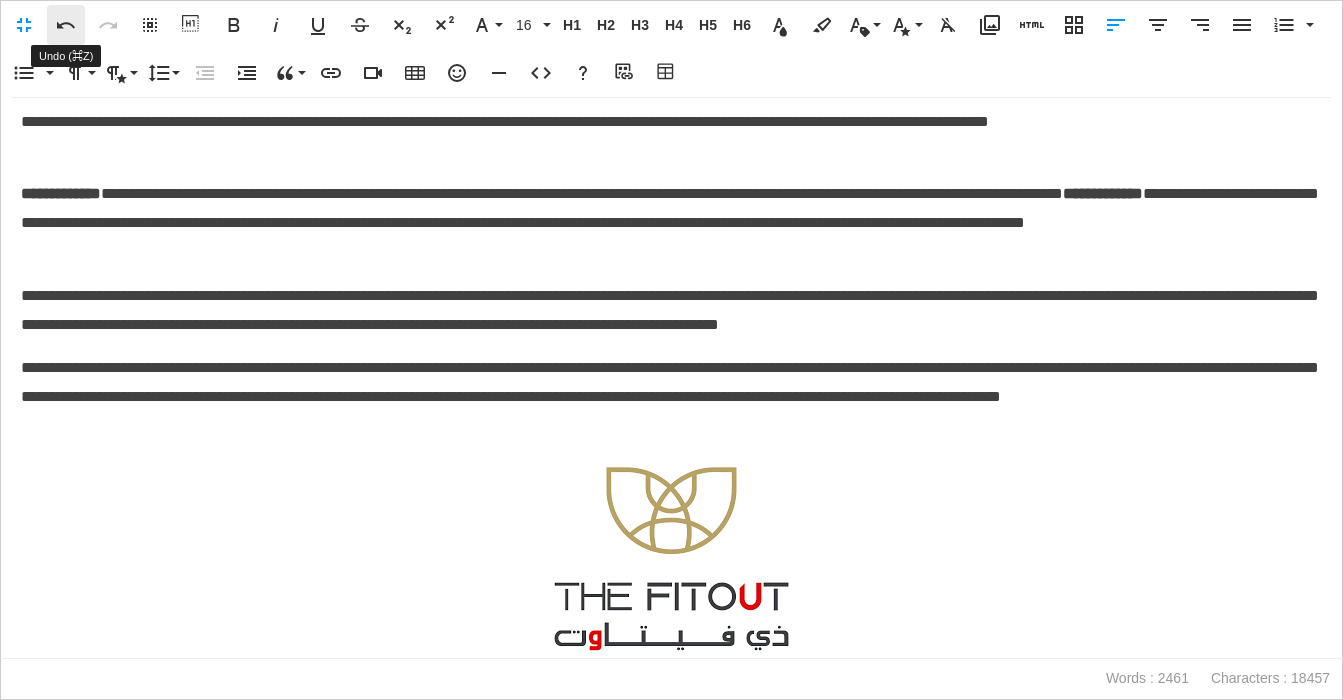 click on "Undo" at bounding box center [66, 25] 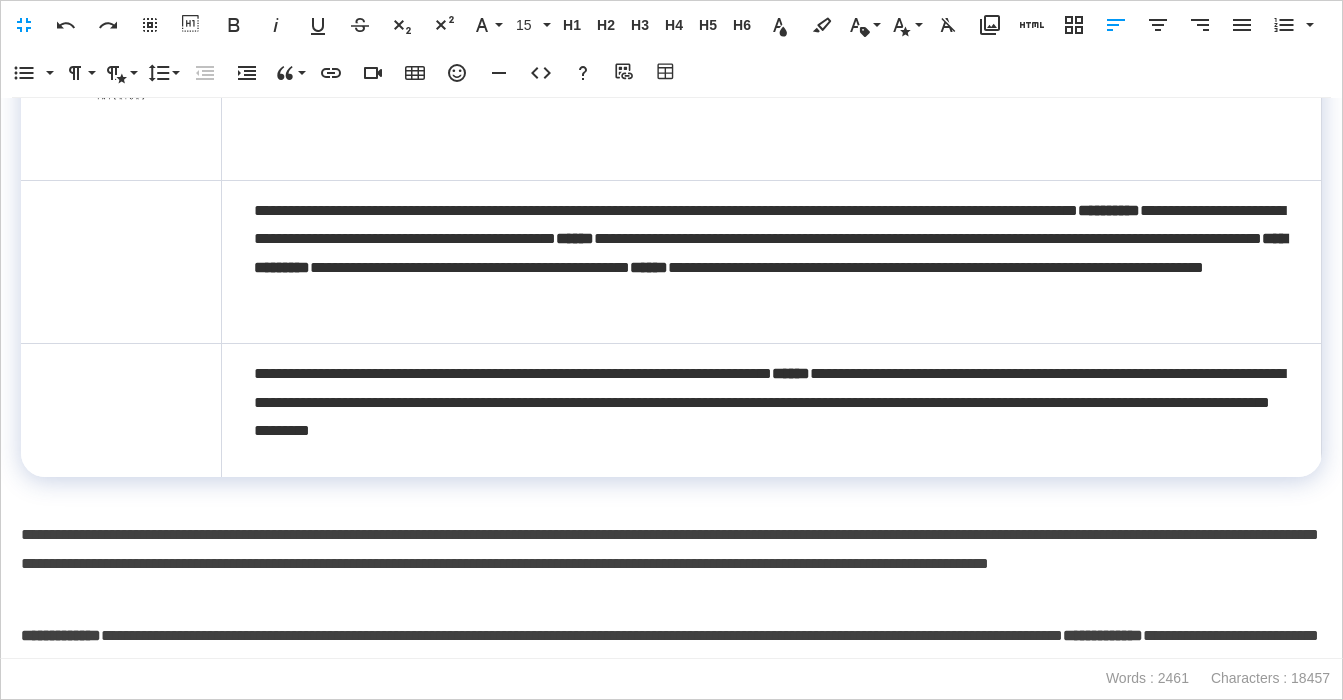 scroll, scrollTop: 6154, scrollLeft: 0, axis: vertical 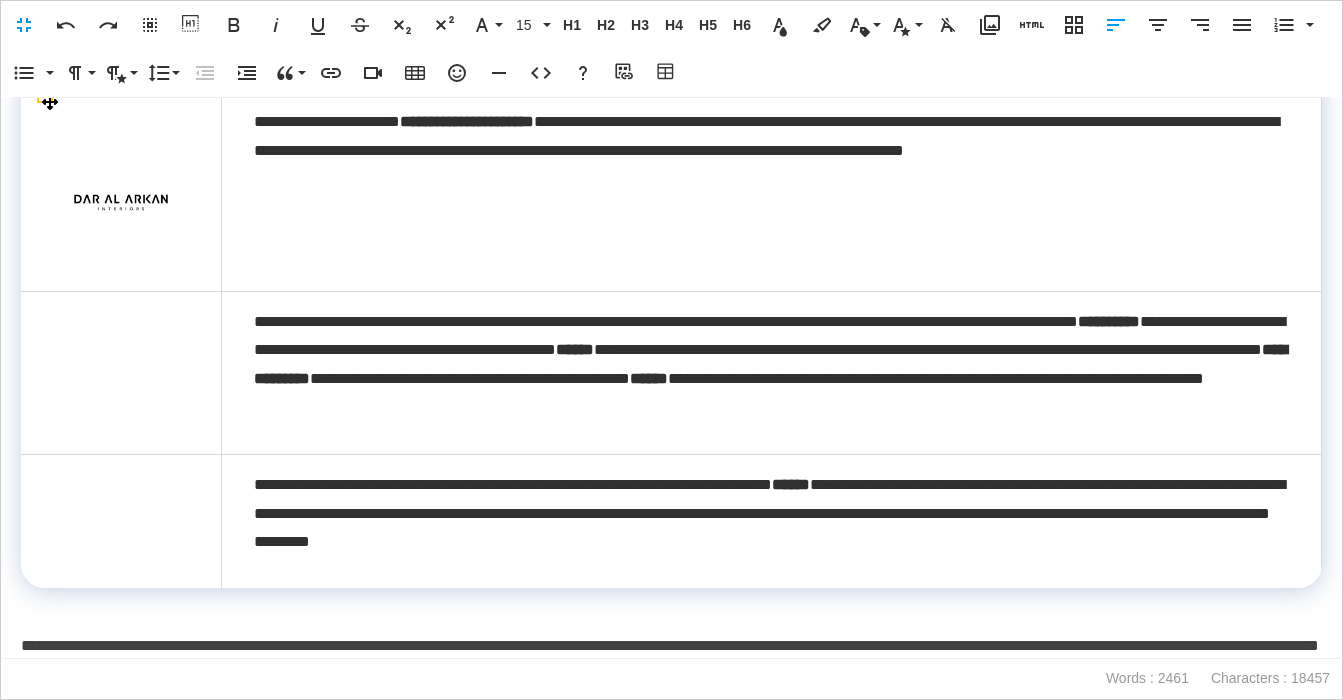 click at bounding box center [121, 372] 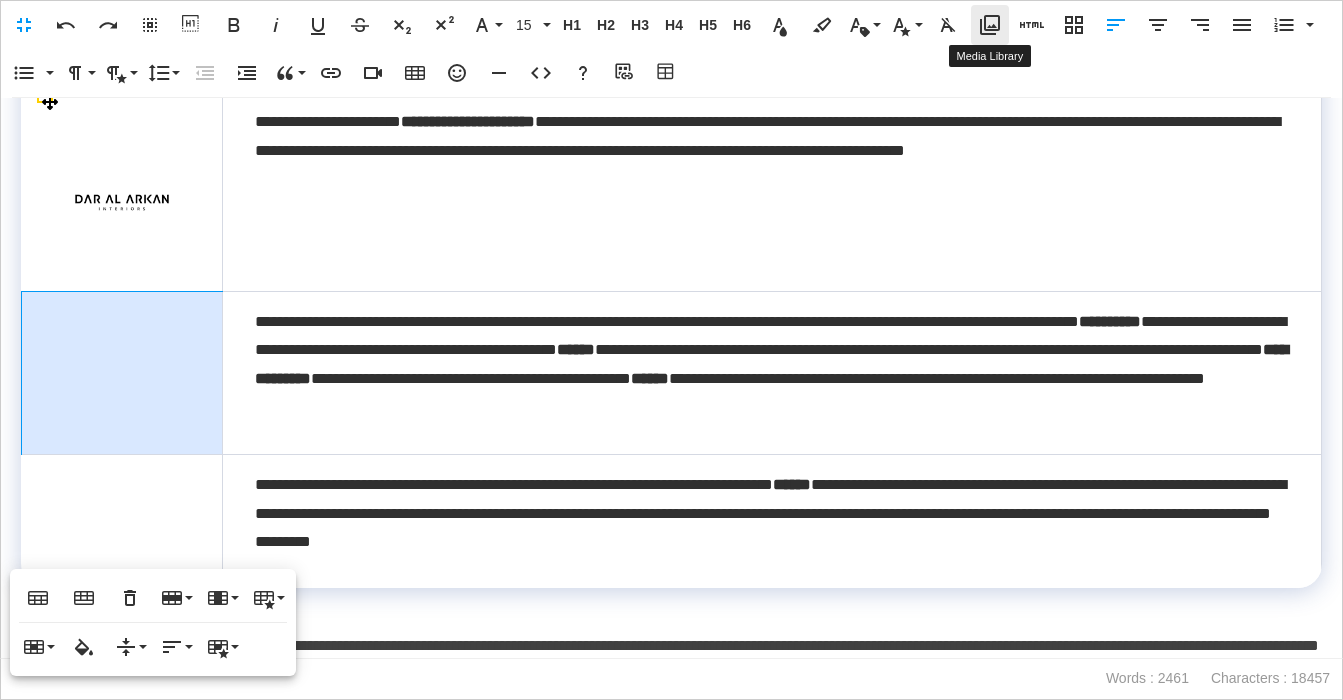 click 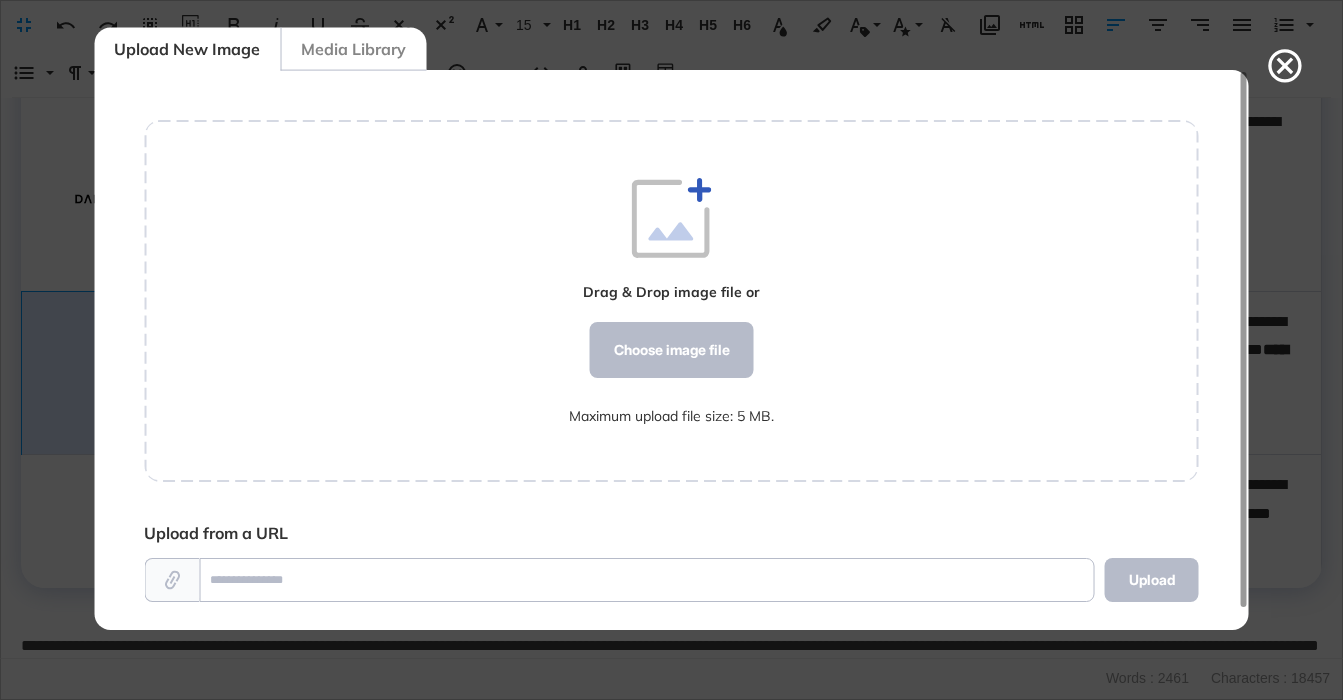scroll, scrollTop: 560, scrollLeft: 1055, axis: both 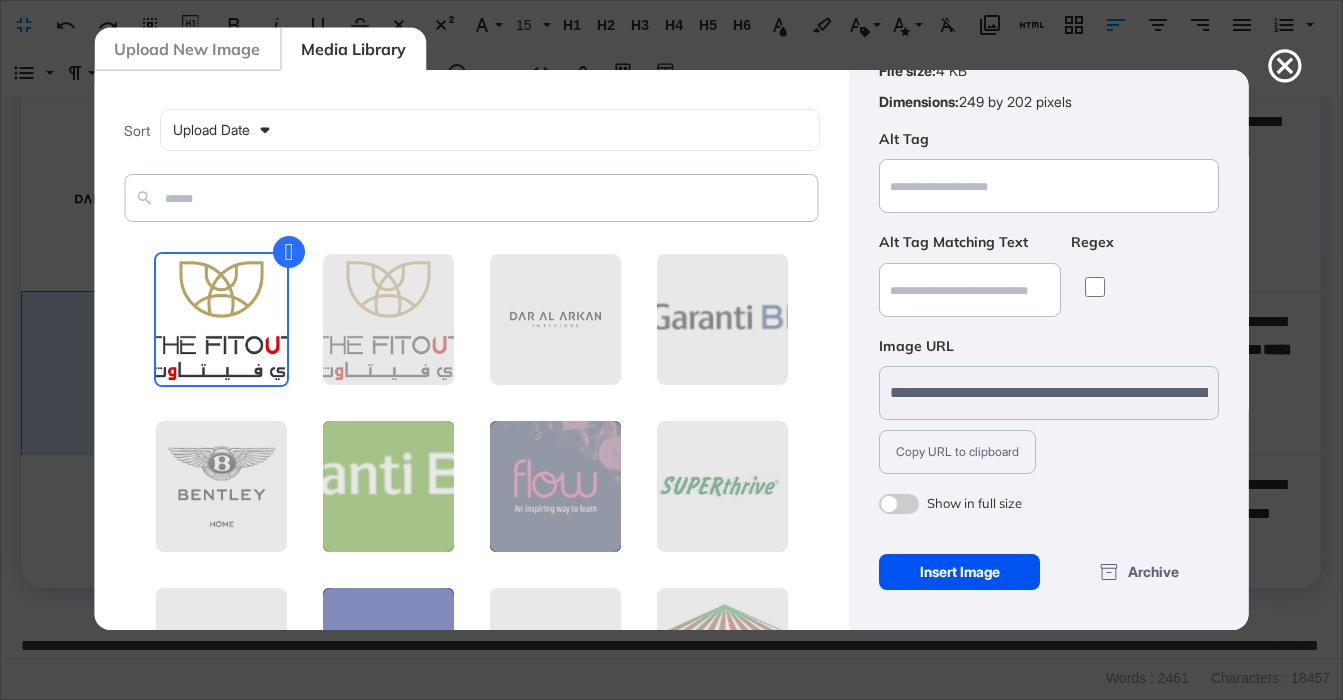 click on "Insert Image" at bounding box center (959, 572) 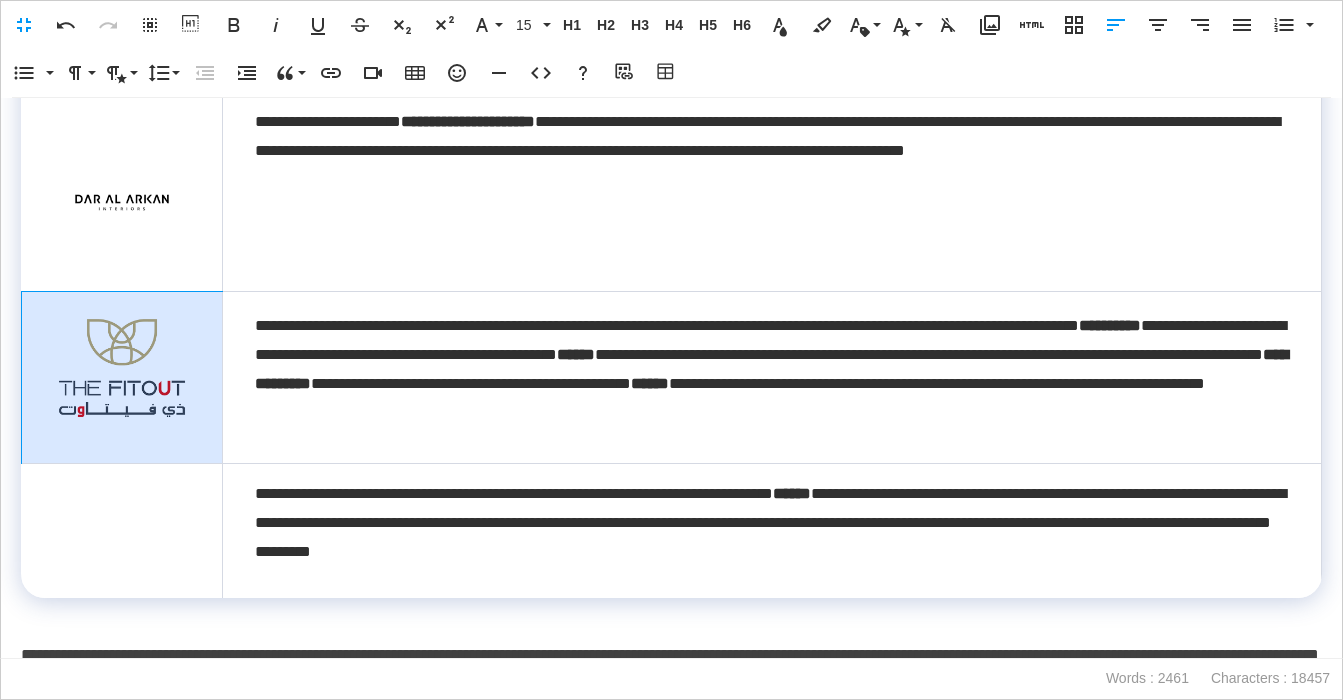 click at bounding box center (122, 367) 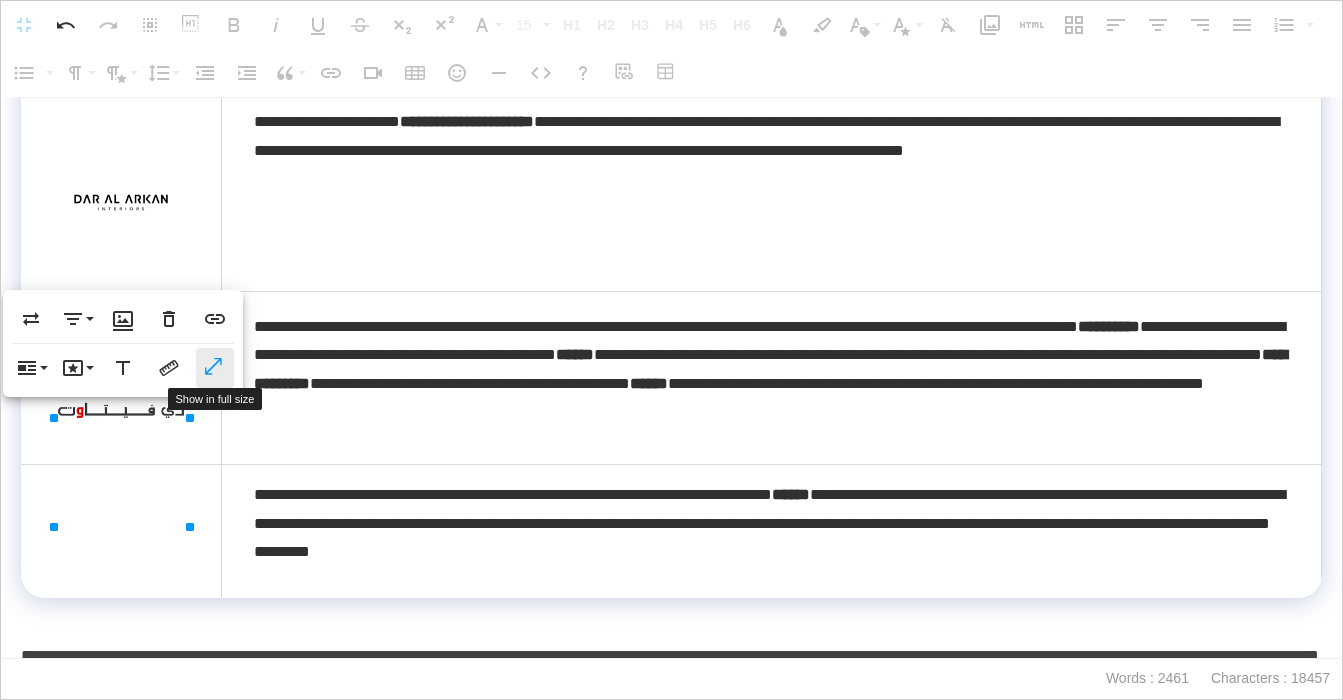 click 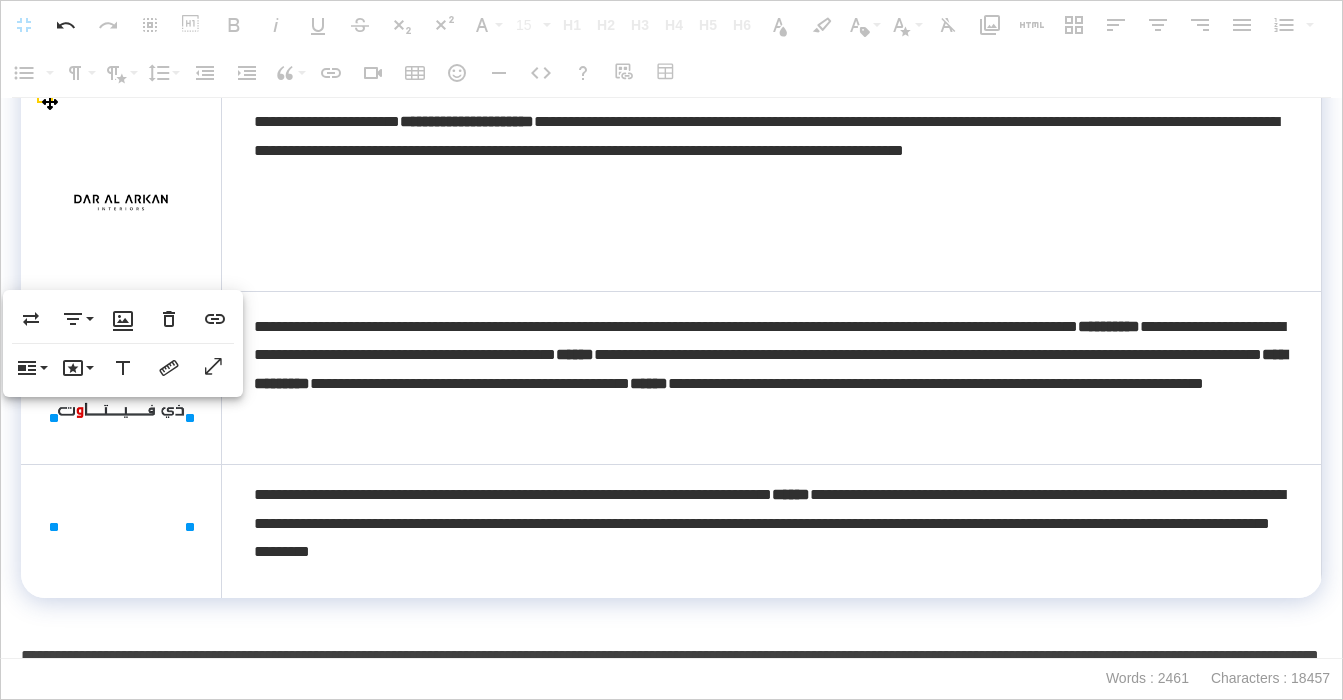 click at bounding box center (121, 377) 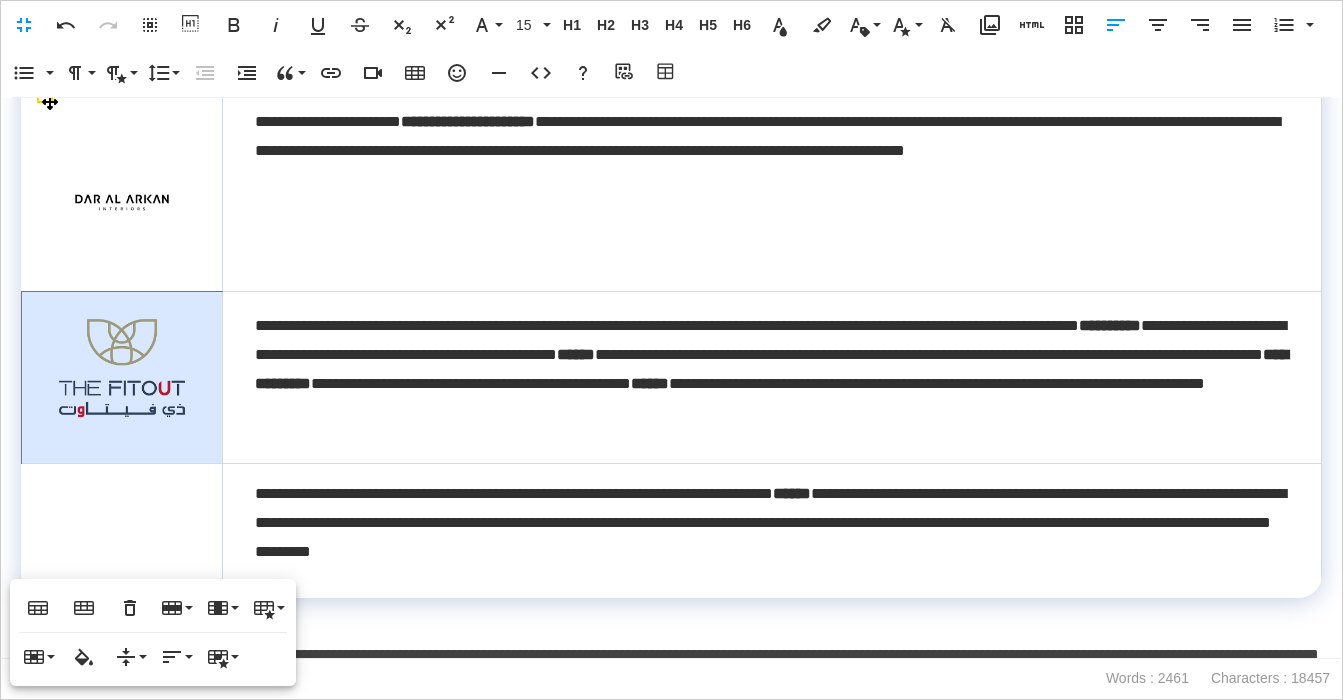 drag, startPoint x: 154, startPoint y: 492, endPoint x: 158, endPoint y: 508, distance: 16.492422 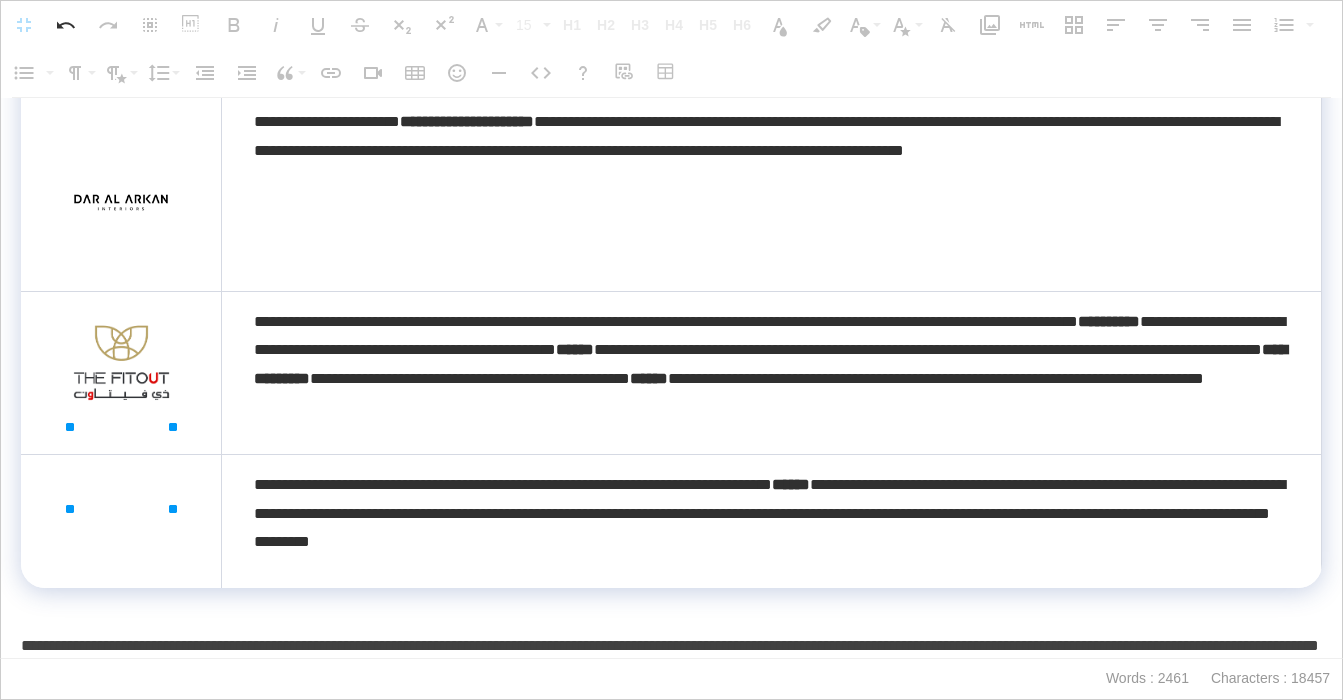 drag, startPoint x: 190, startPoint y: 524, endPoint x: 158, endPoint y: 485, distance: 50.447994 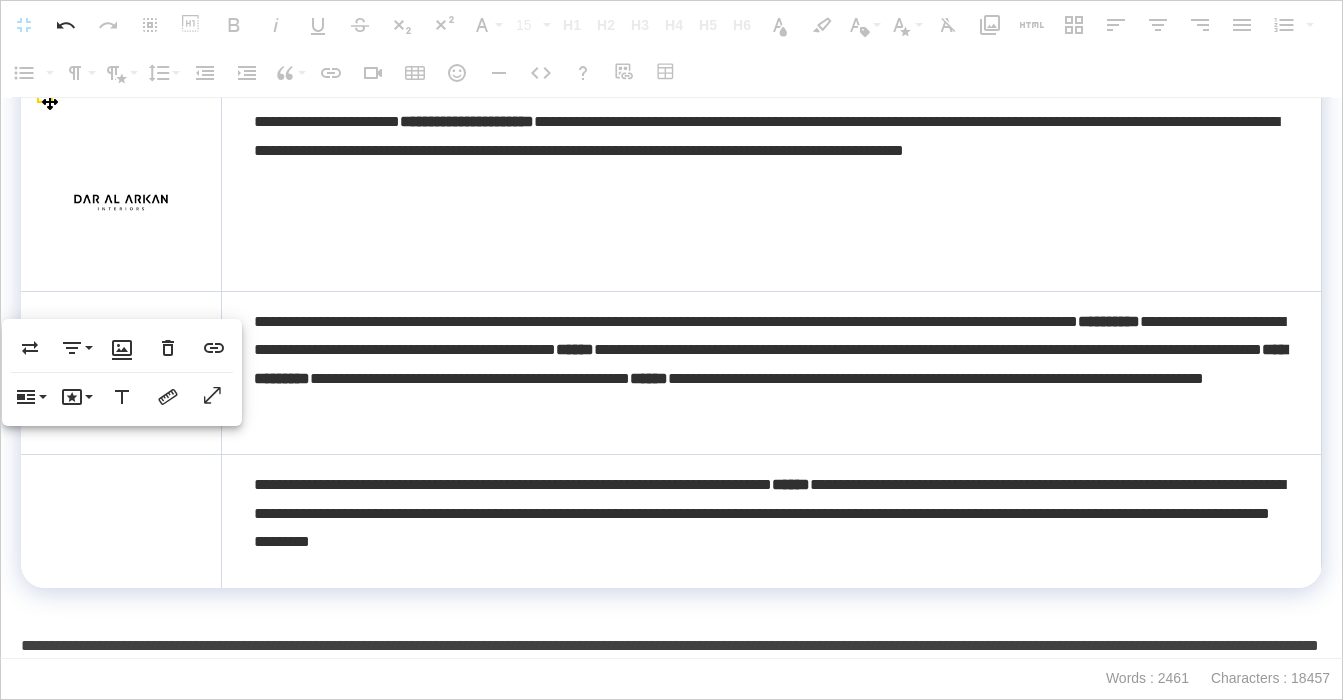 click at bounding box center [121, 372] 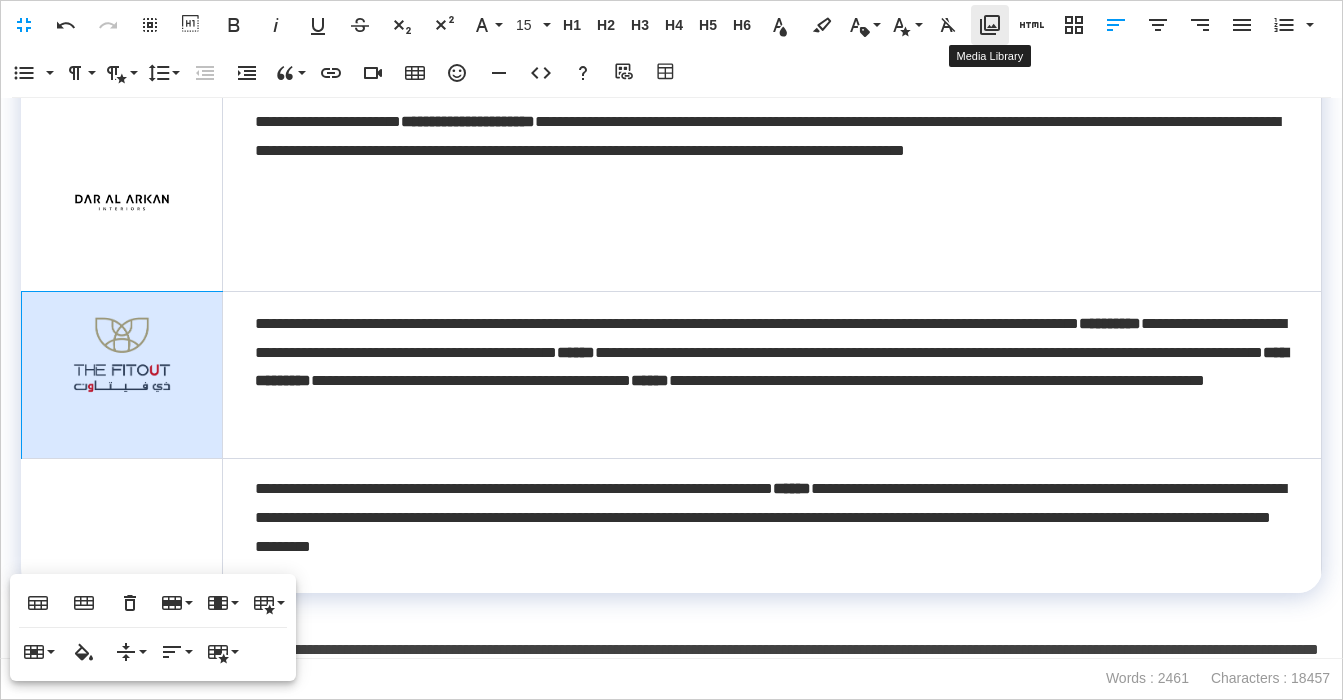 click 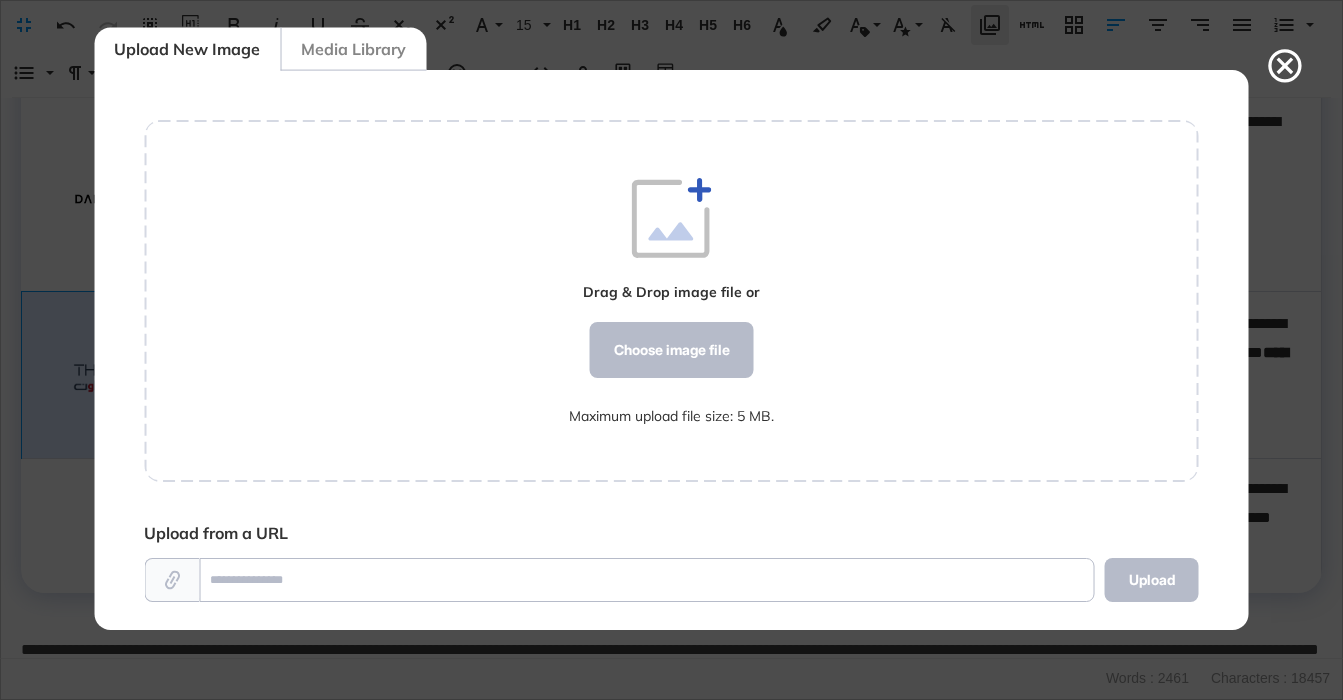 scroll, scrollTop: 560, scrollLeft: 1055, axis: both 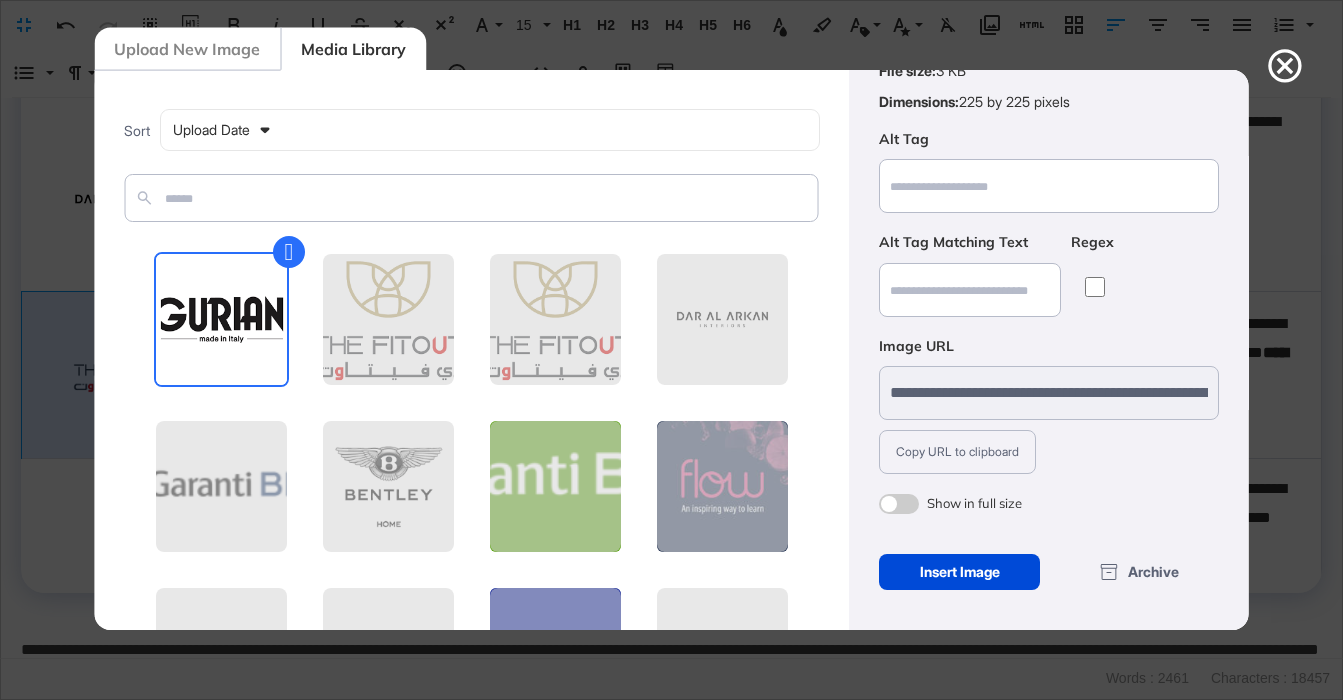 click on "Insert Image" at bounding box center (959, 572) 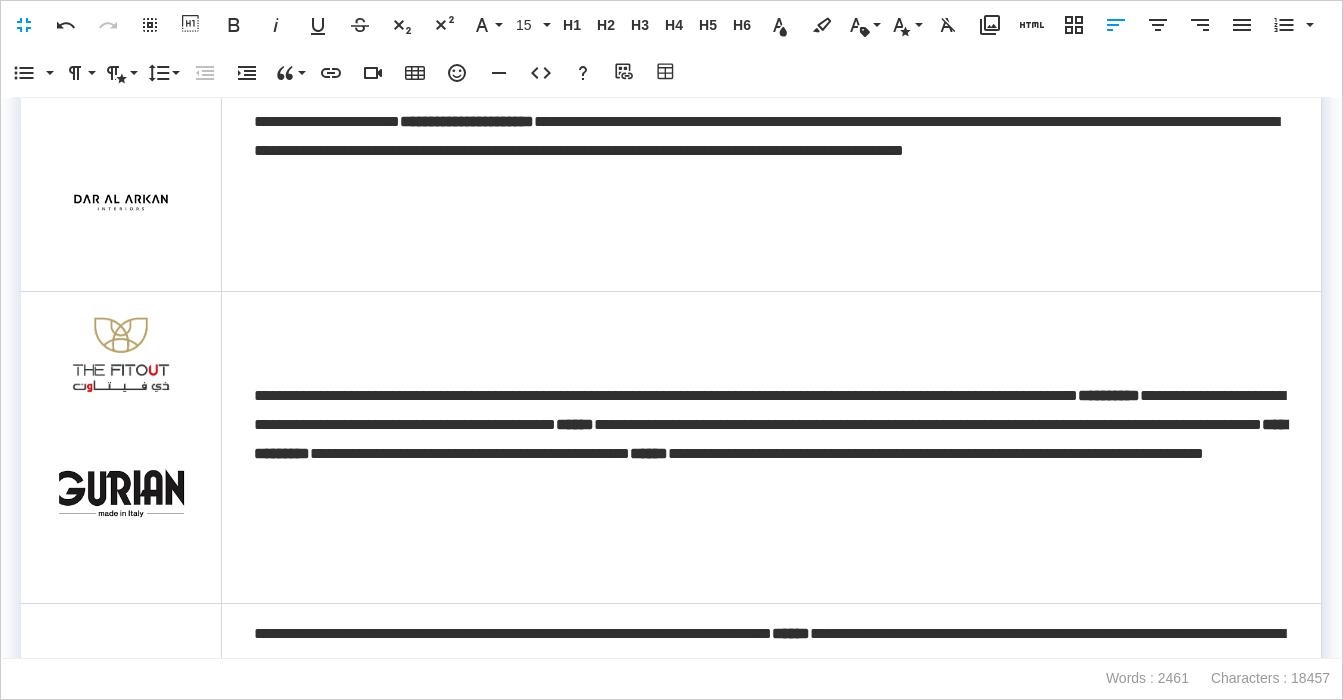 scroll, scrollTop: 6188, scrollLeft: 0, axis: vertical 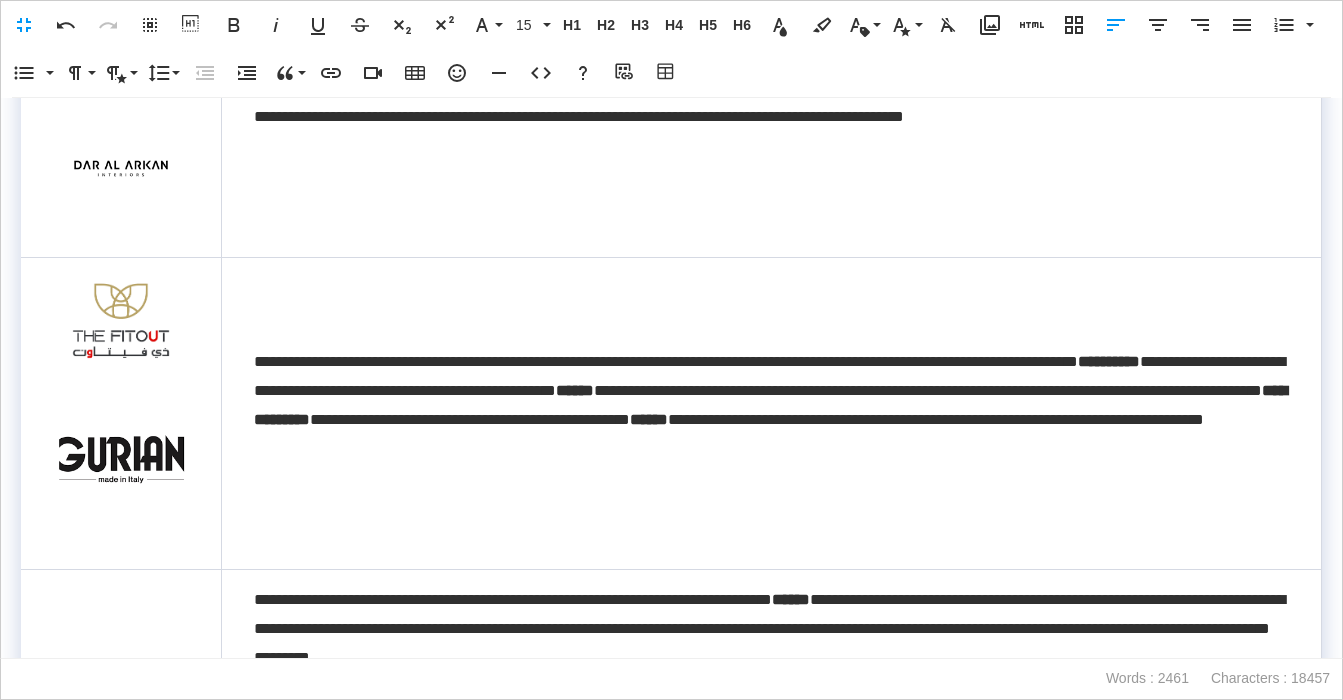 click at bounding box center [121, 459] 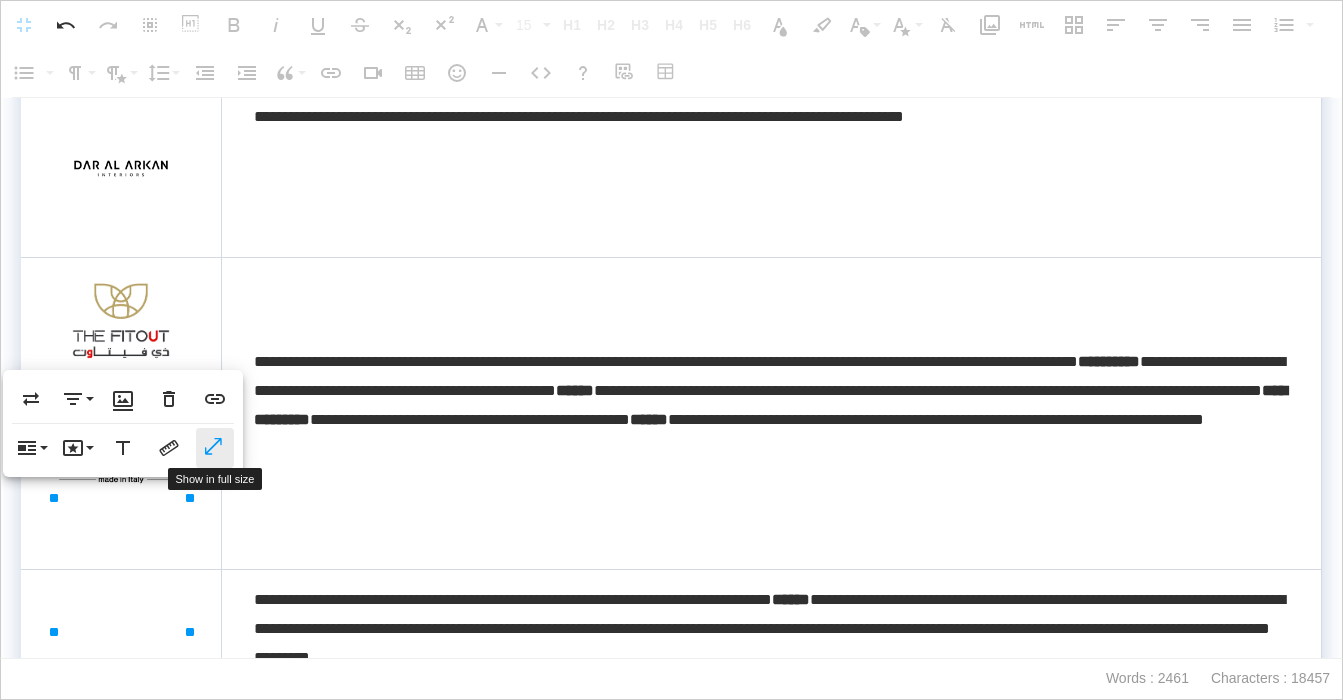 click 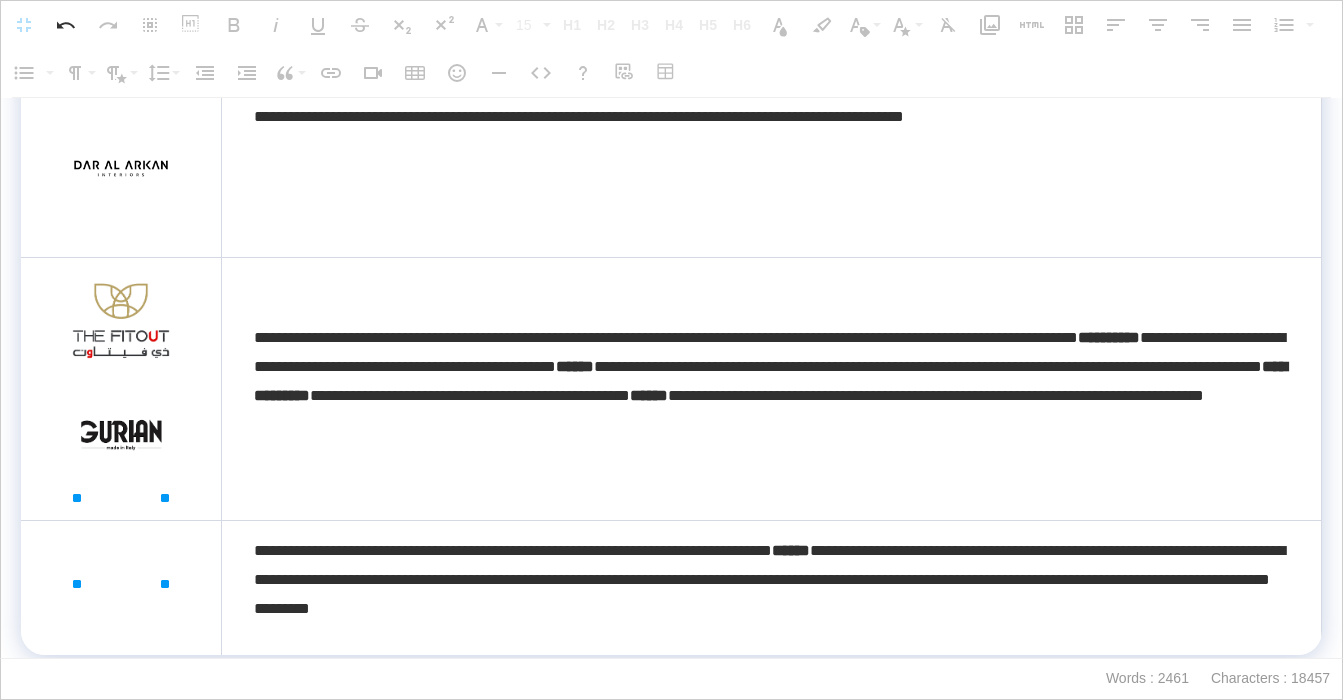 drag, startPoint x: 190, startPoint y: 497, endPoint x: 162, endPoint y: 521, distance: 36.878178 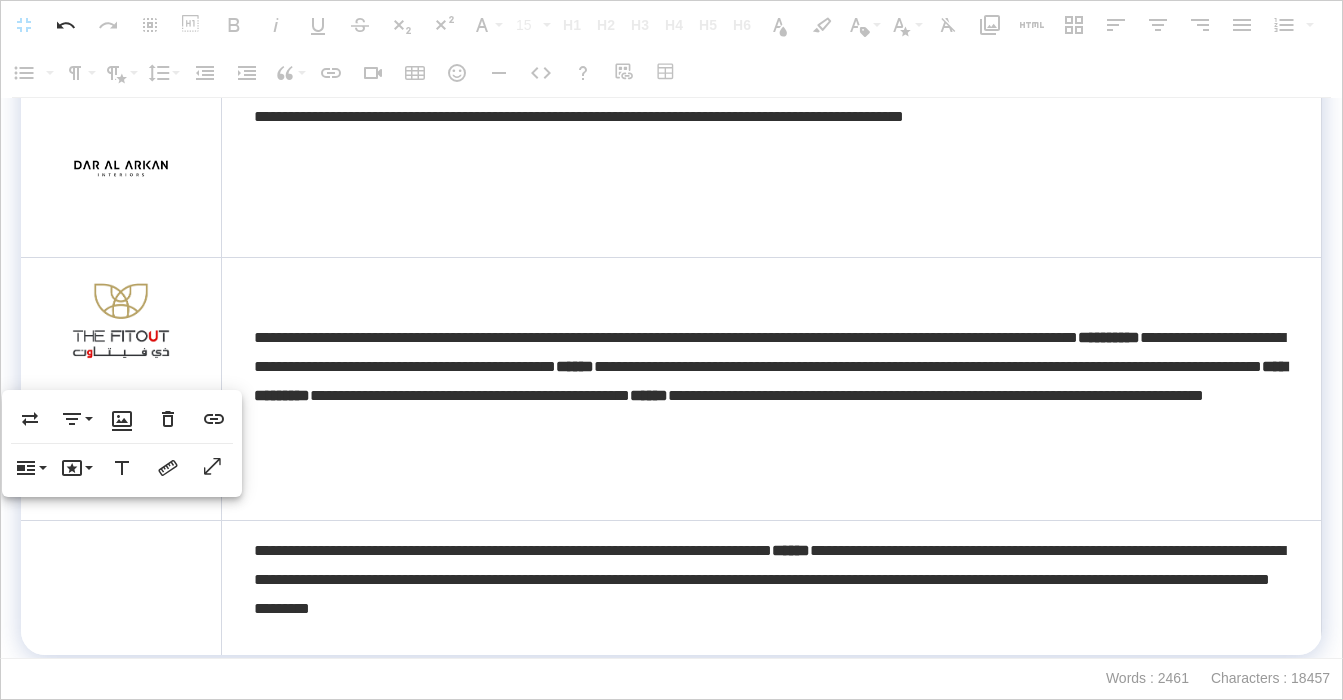 click at bounding box center (121, 389) 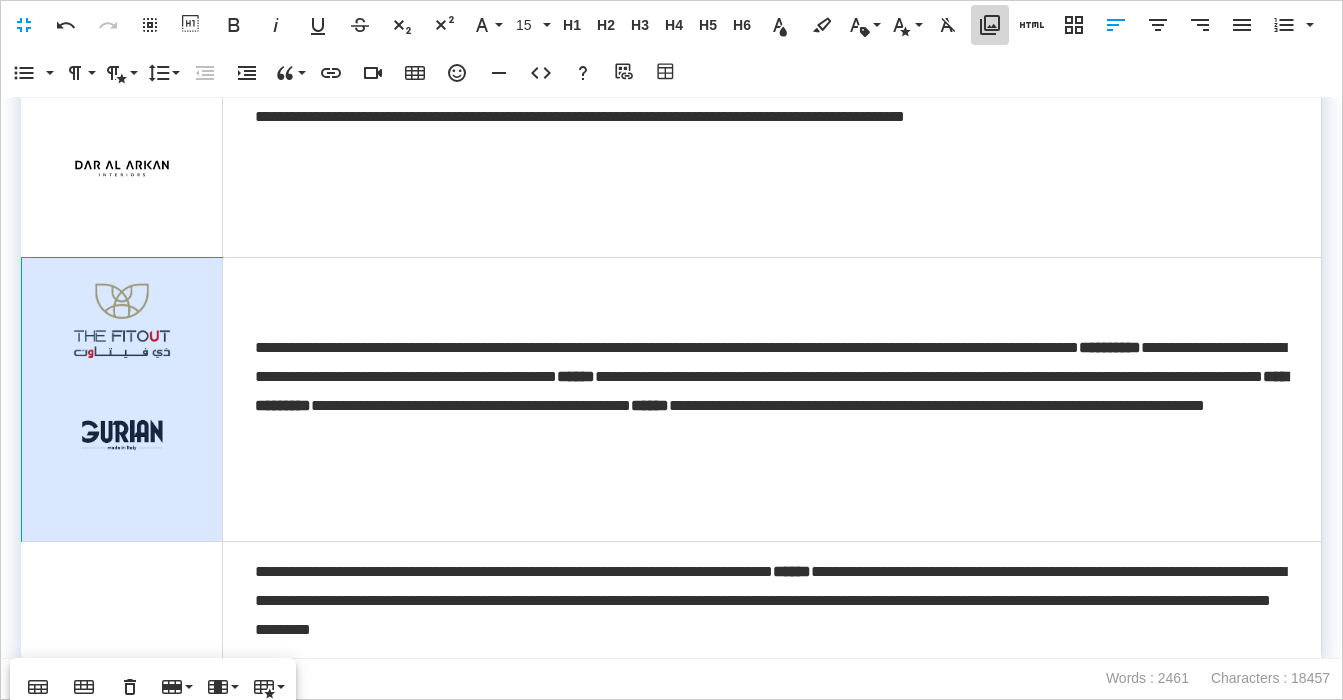 click 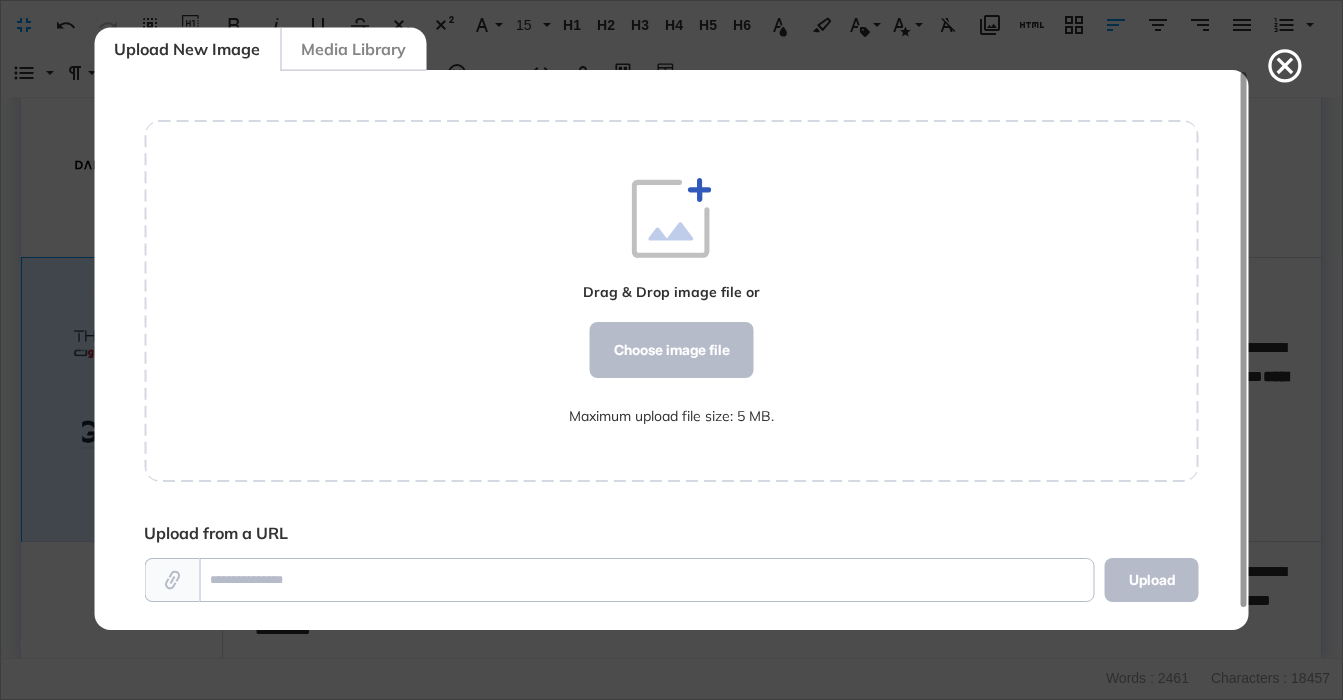 scroll, scrollTop: 560, scrollLeft: 1055, axis: both 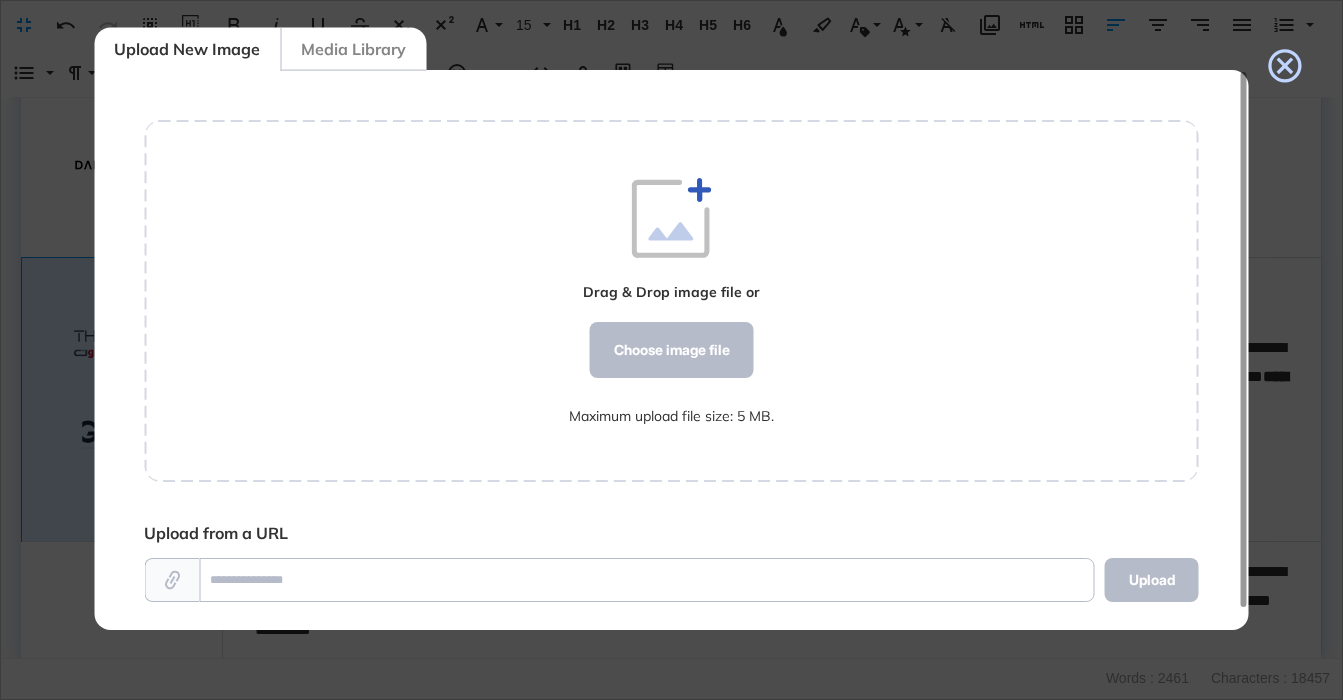 drag, startPoint x: 1283, startPoint y: 72, endPoint x: 1270, endPoint y: 77, distance: 13.928389 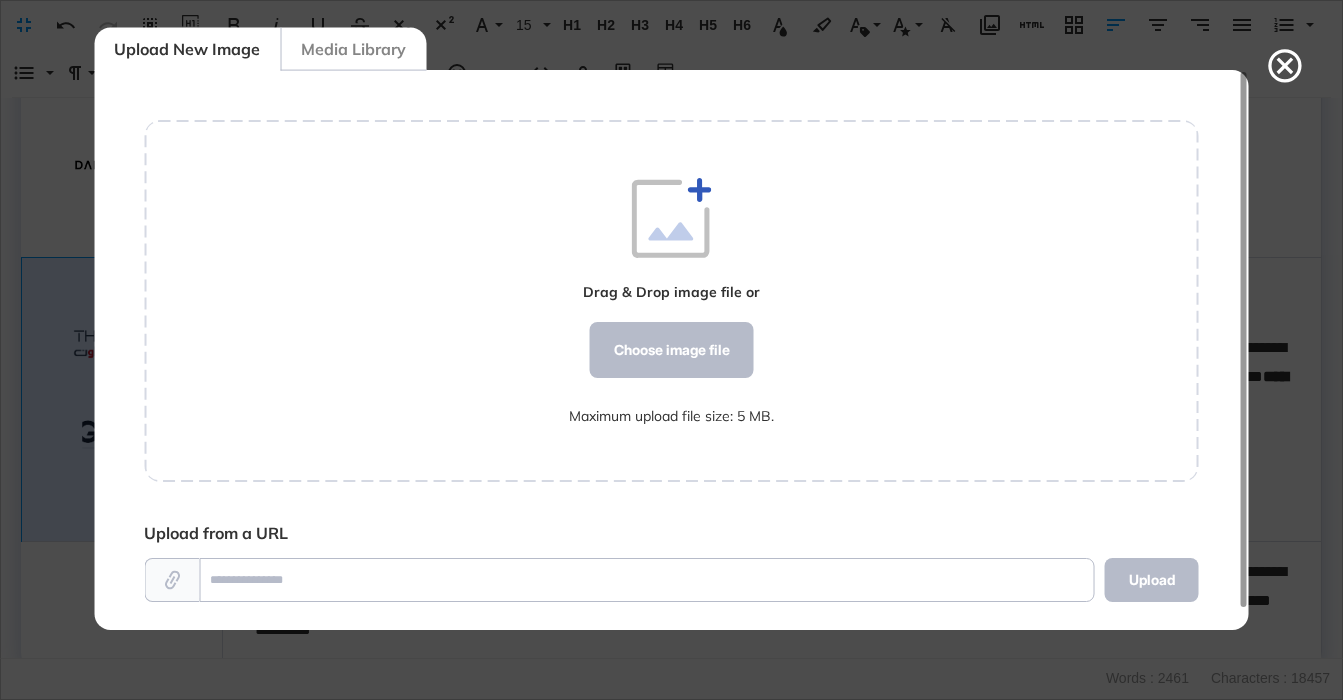 click 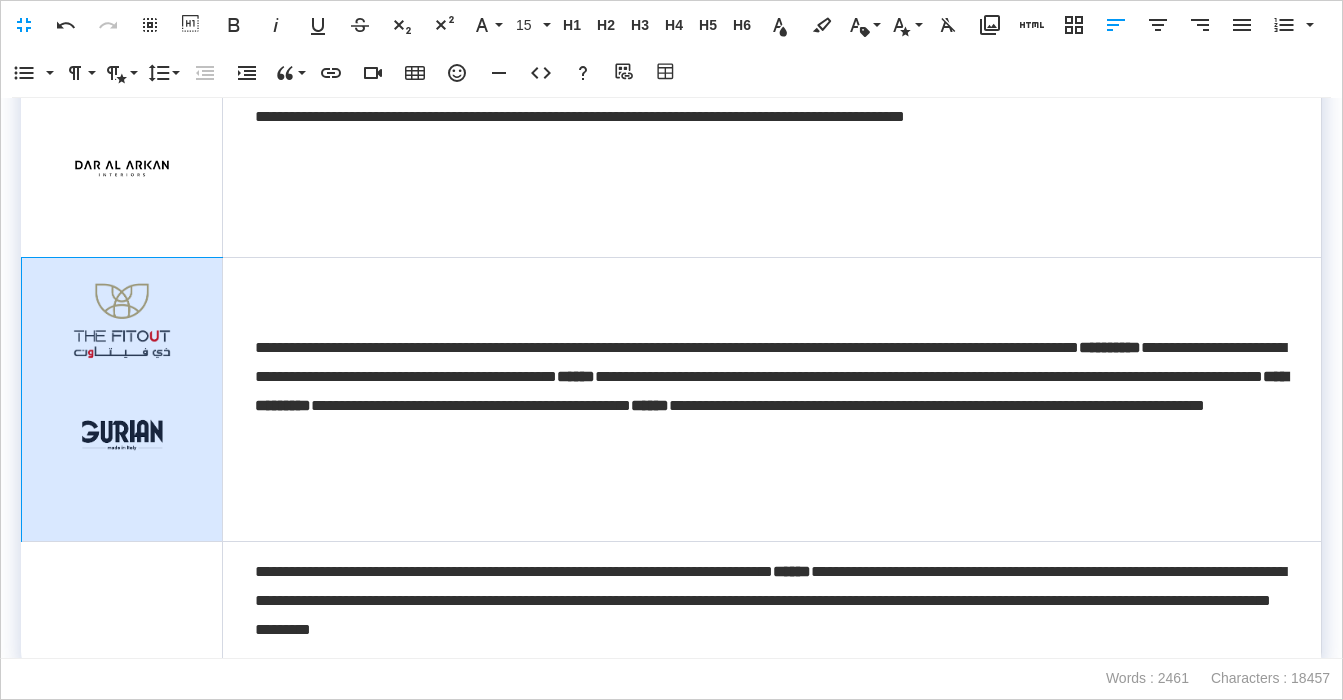 click on "* *" at bounding box center (122, 399) 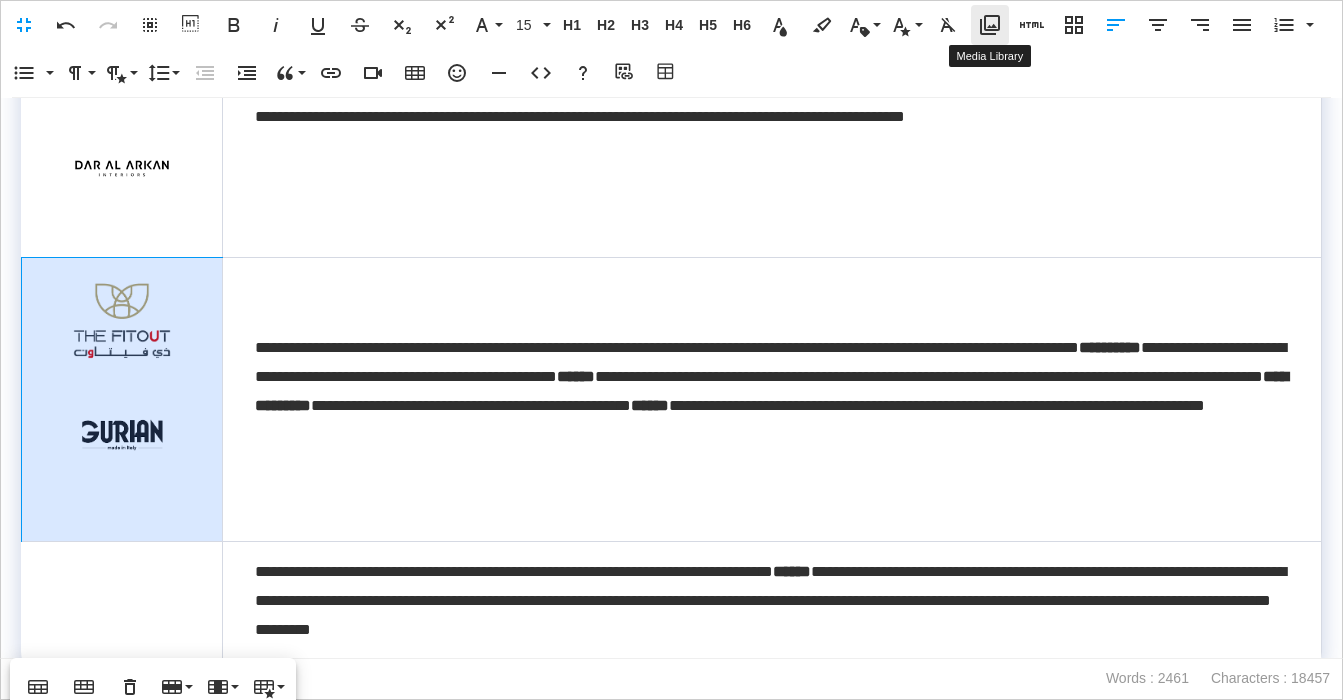 click 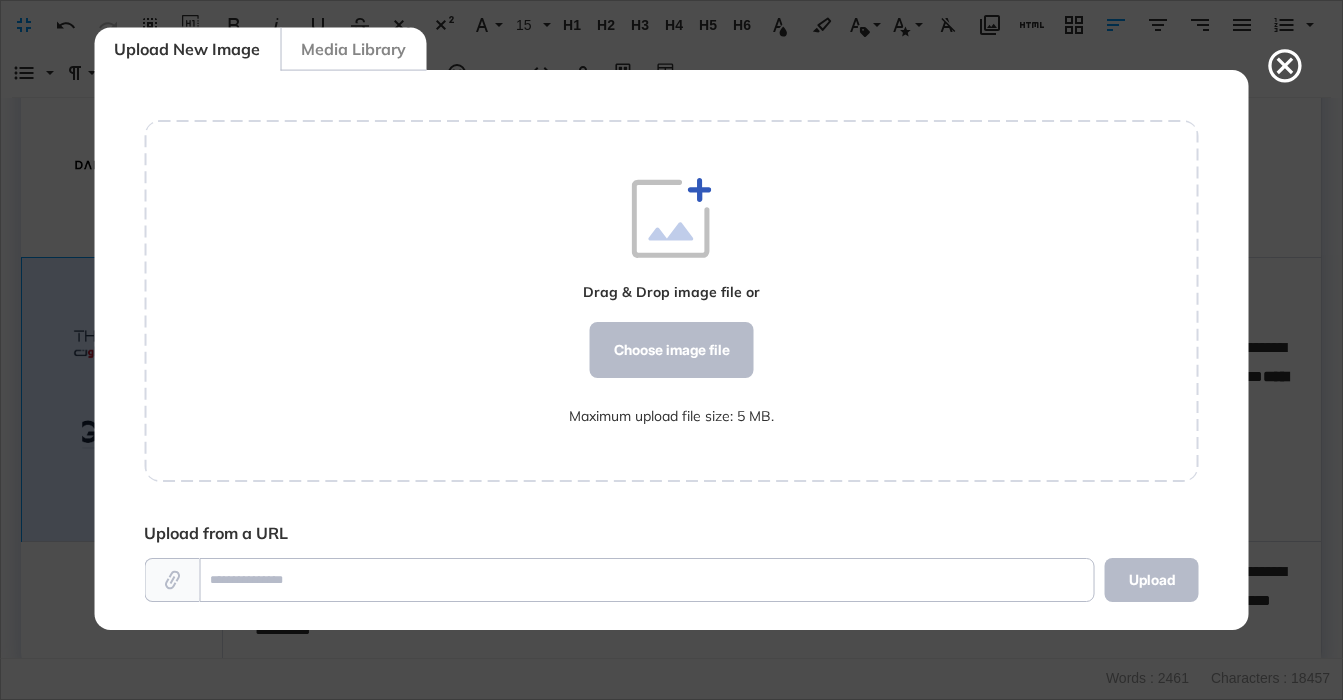 scroll, scrollTop: 560, scrollLeft: 1055, axis: both 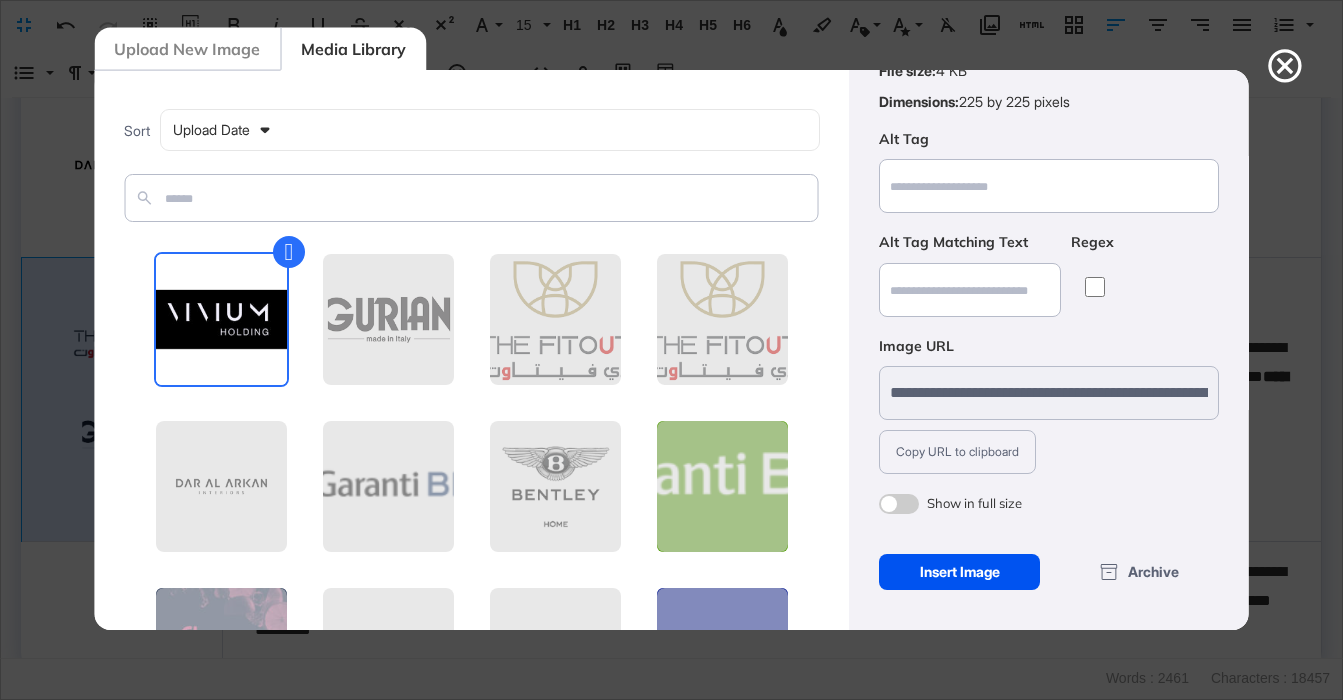 click on "Insert Image" at bounding box center [959, 572] 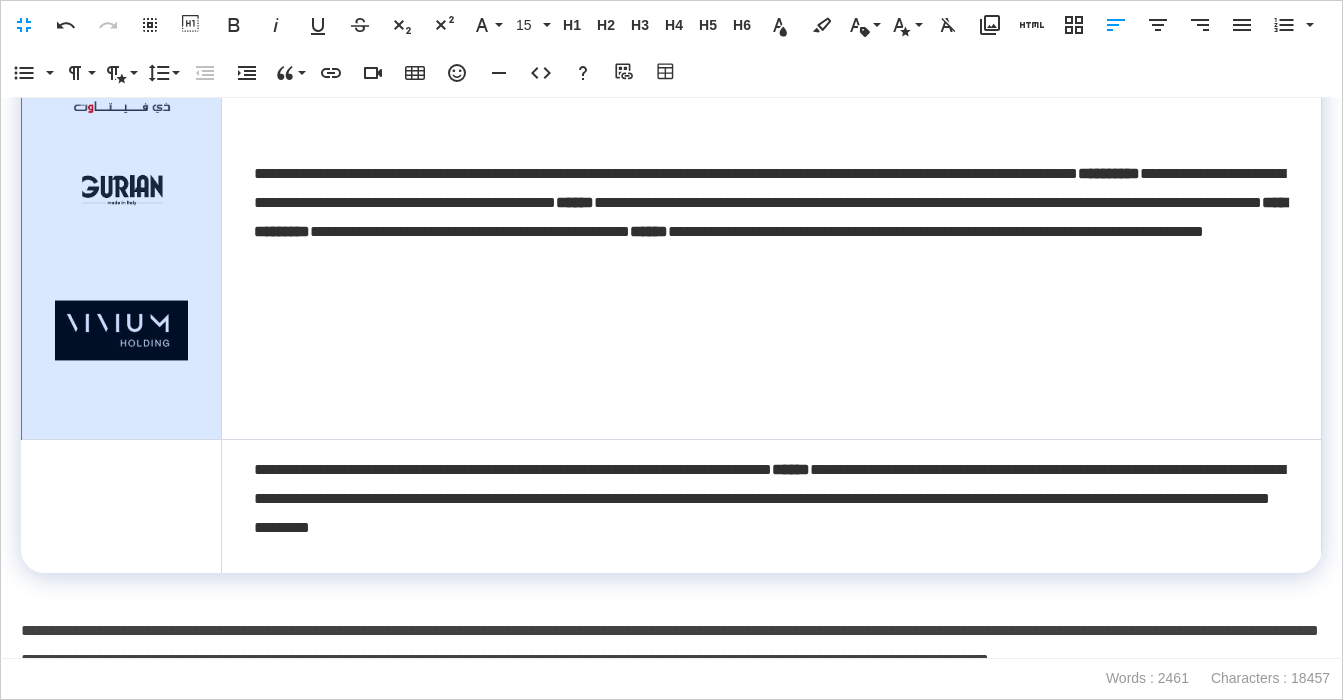 click at bounding box center (121, 330) 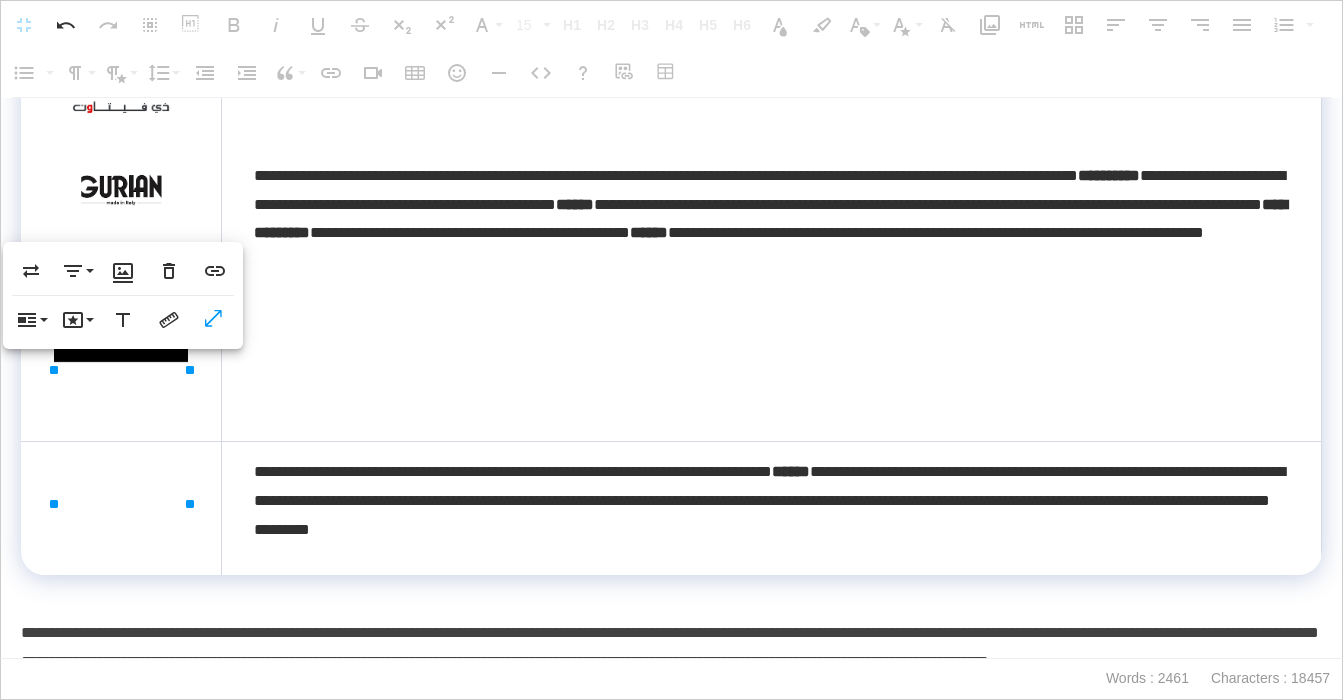 scroll, scrollTop: 6434, scrollLeft: 0, axis: vertical 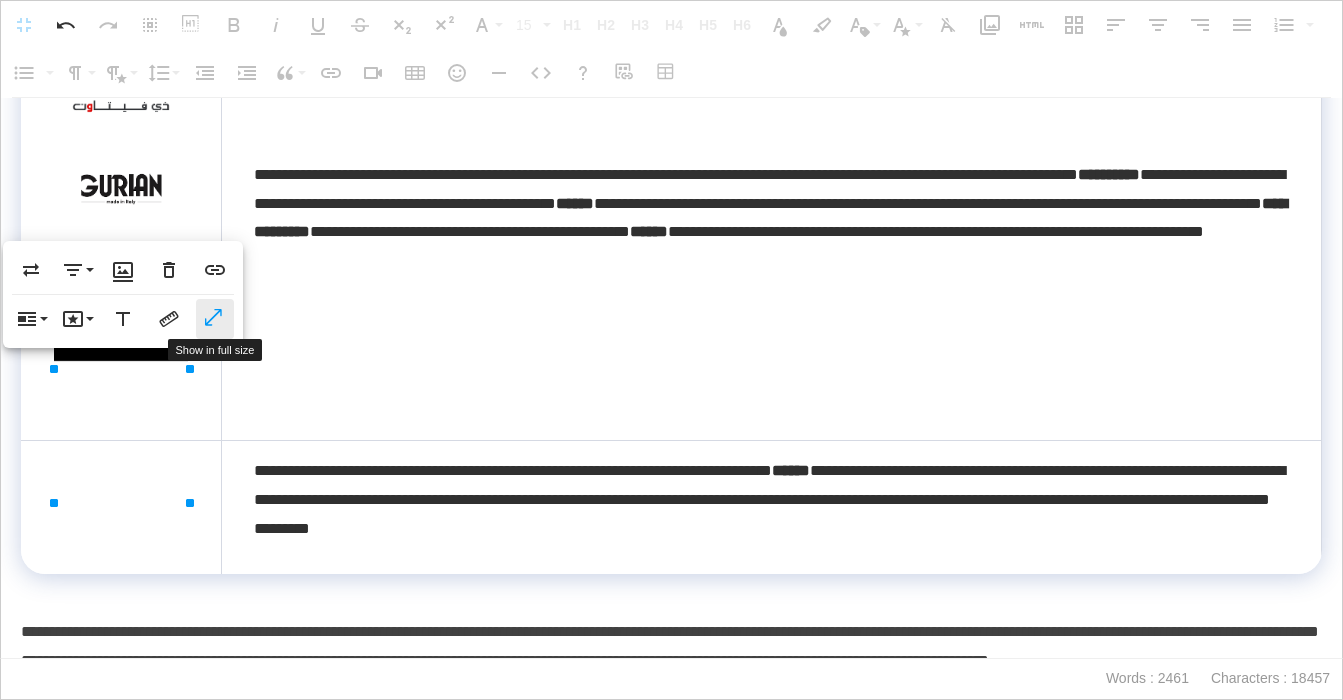 click on "Show in full size" at bounding box center (215, 319) 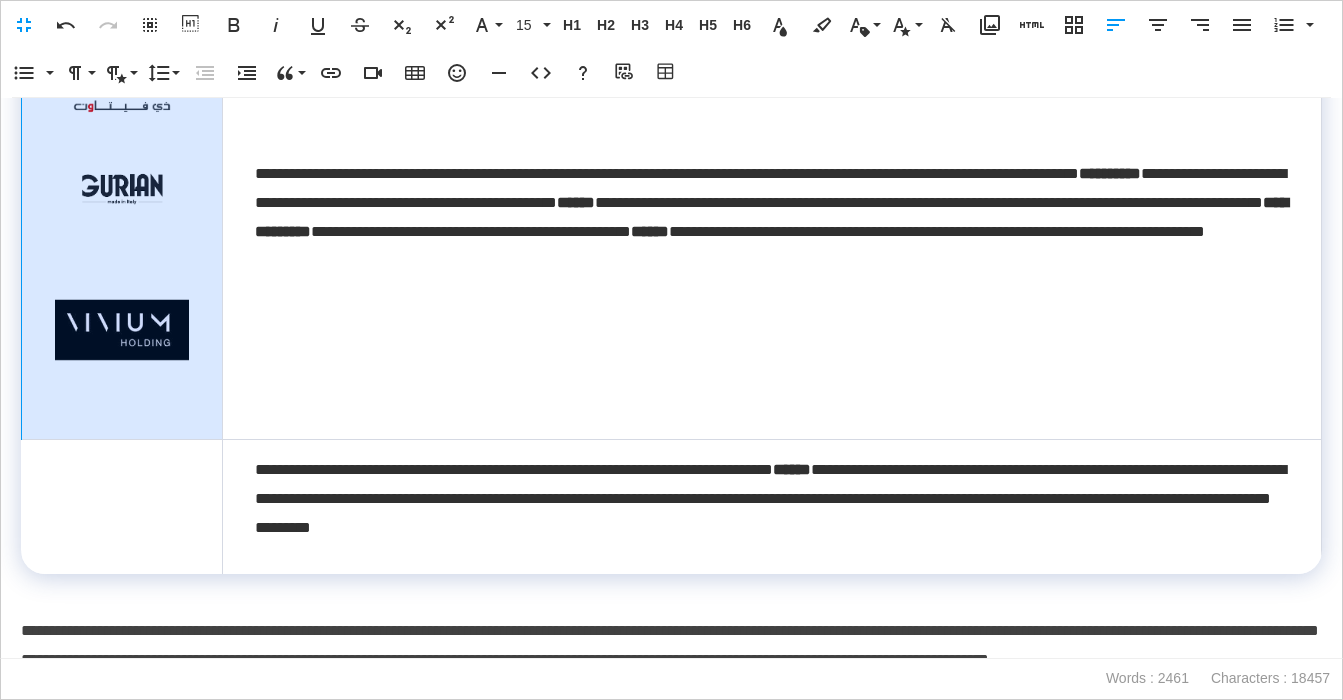 click at bounding box center [122, 225] 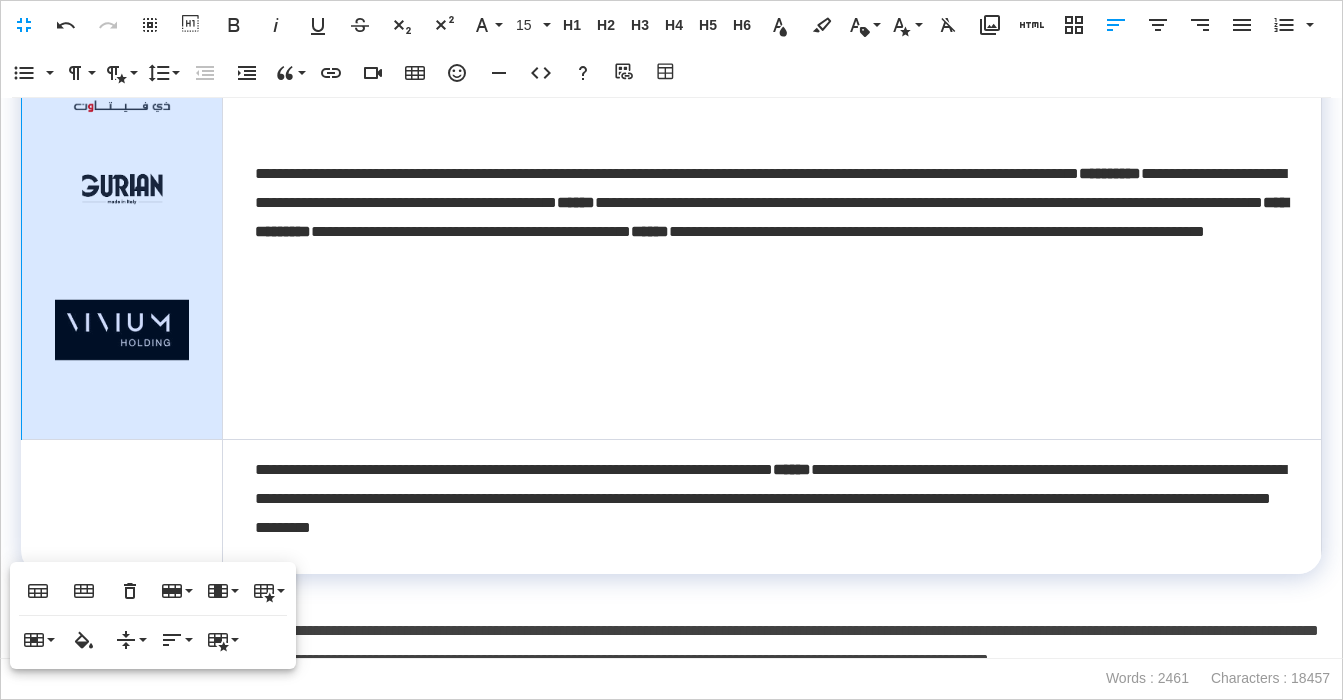 scroll, scrollTop: 6428, scrollLeft: 0, axis: vertical 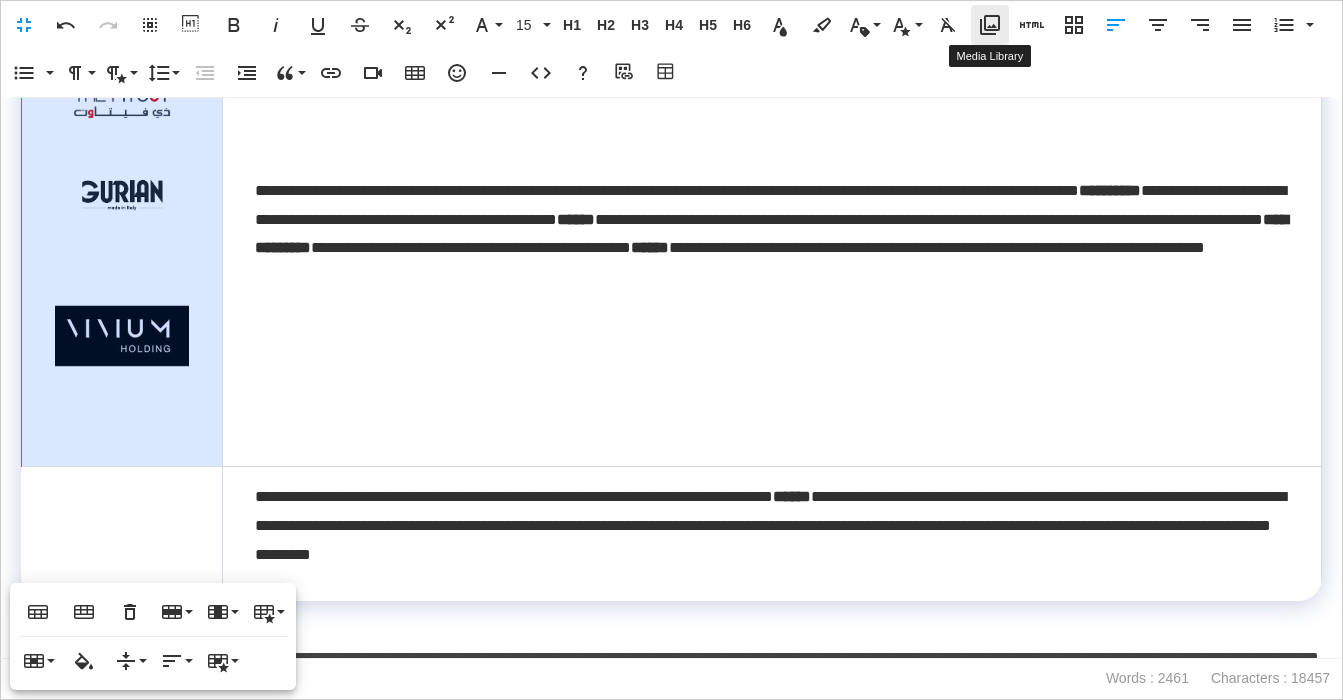 click 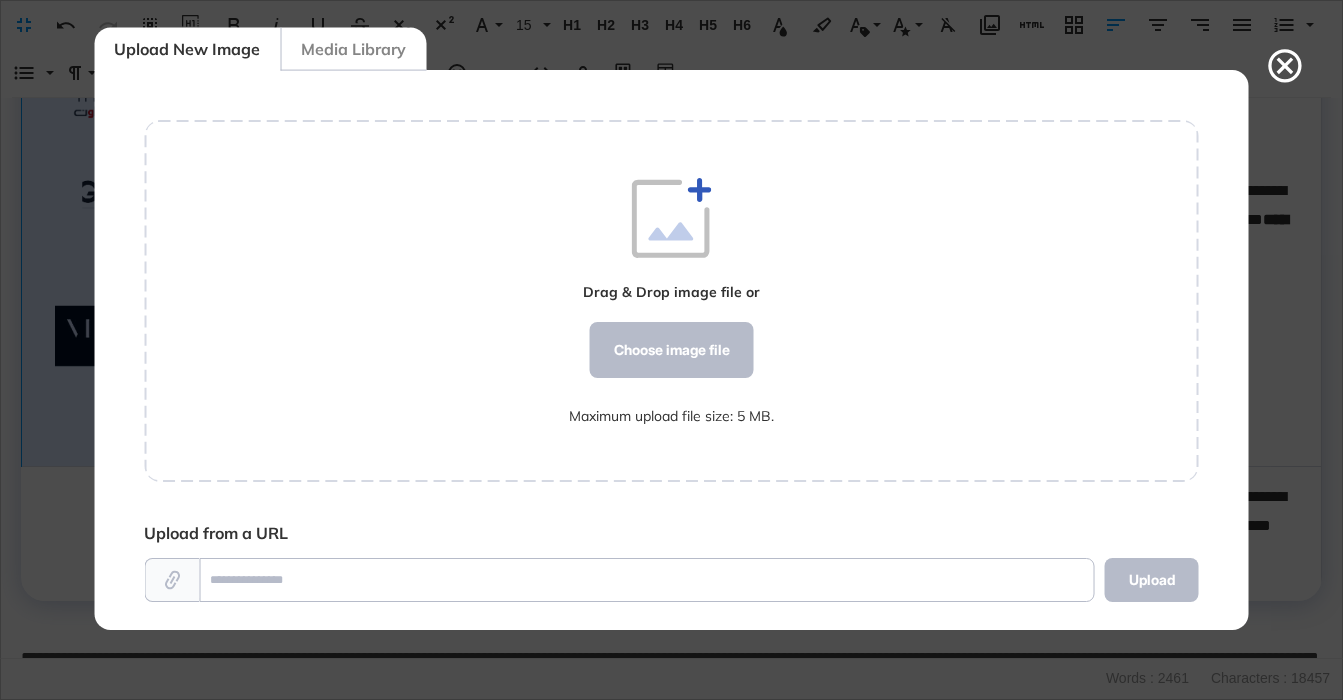 scroll, scrollTop: 9, scrollLeft: 1, axis: both 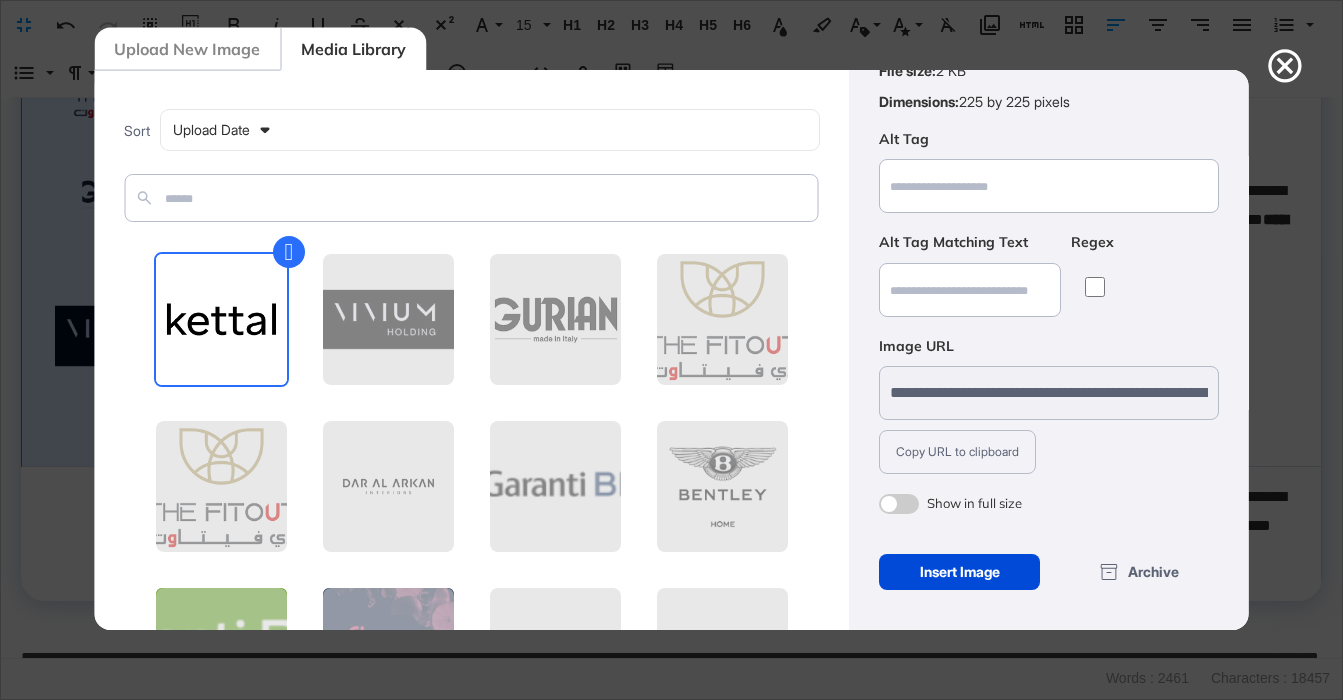 drag, startPoint x: 944, startPoint y: 560, endPoint x: 935, endPoint y: 553, distance: 11.401754 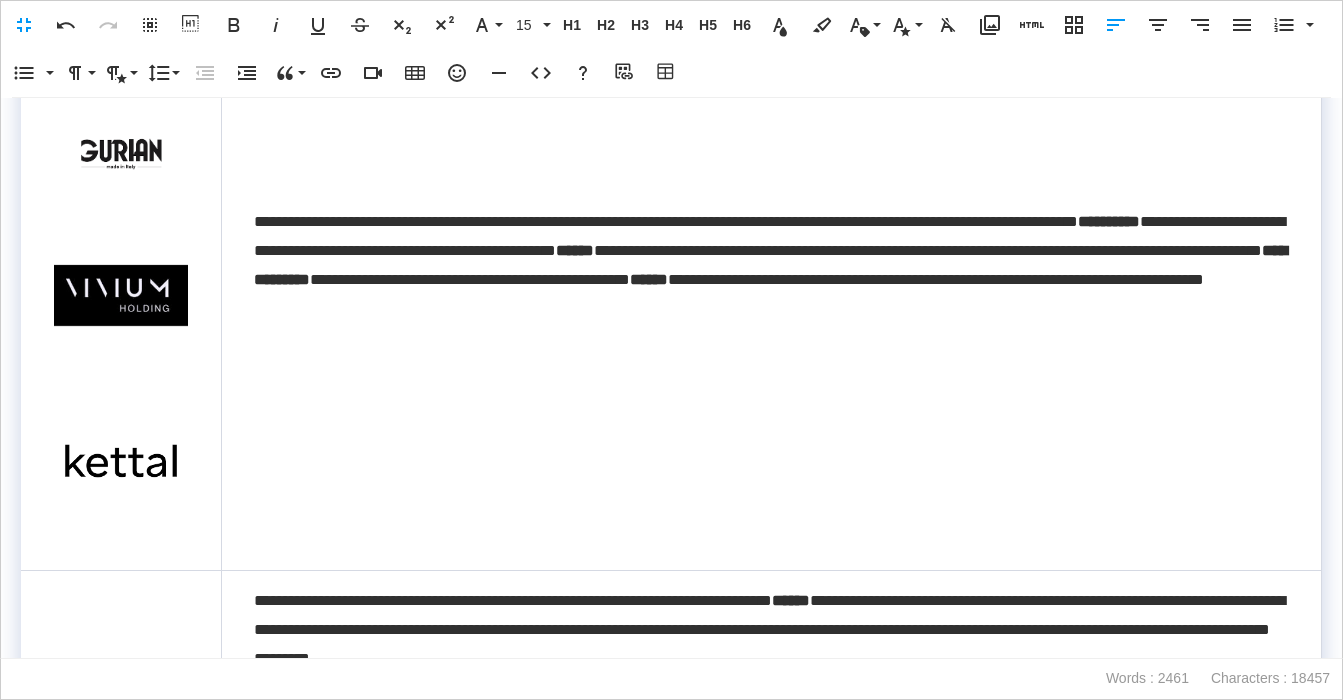 scroll, scrollTop: 6571, scrollLeft: 0, axis: vertical 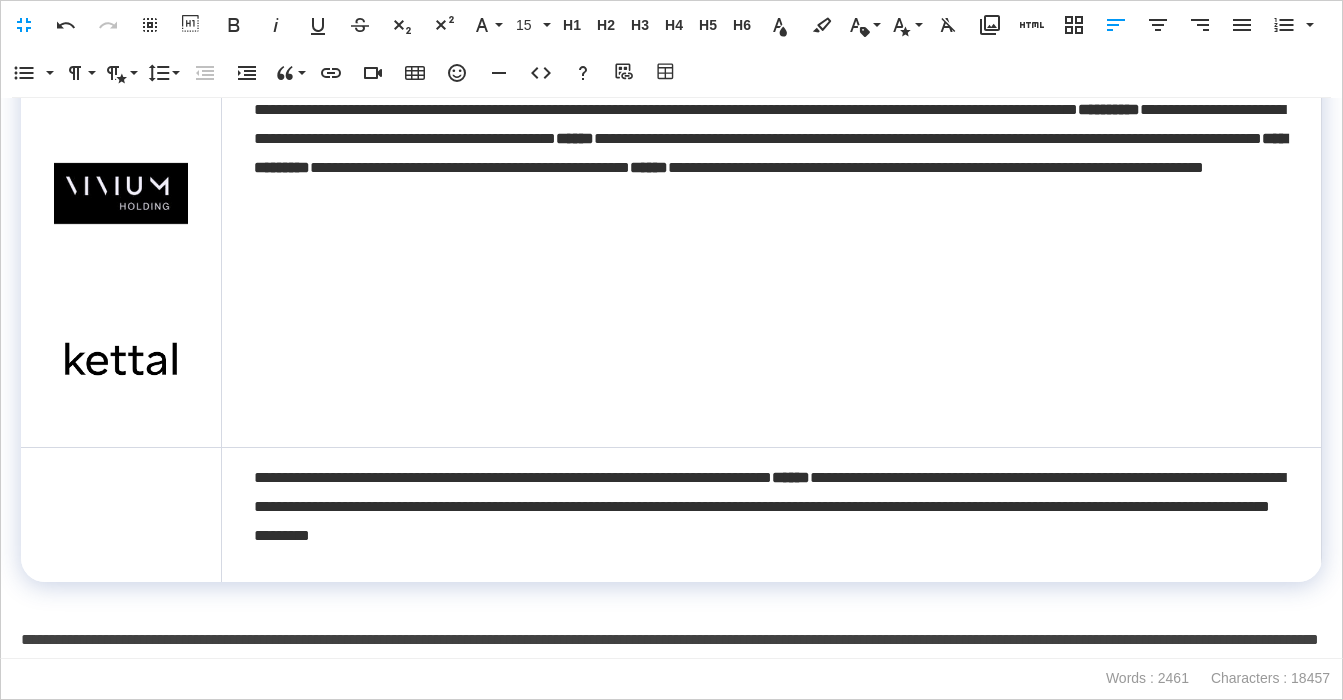 click at bounding box center (121, 359) 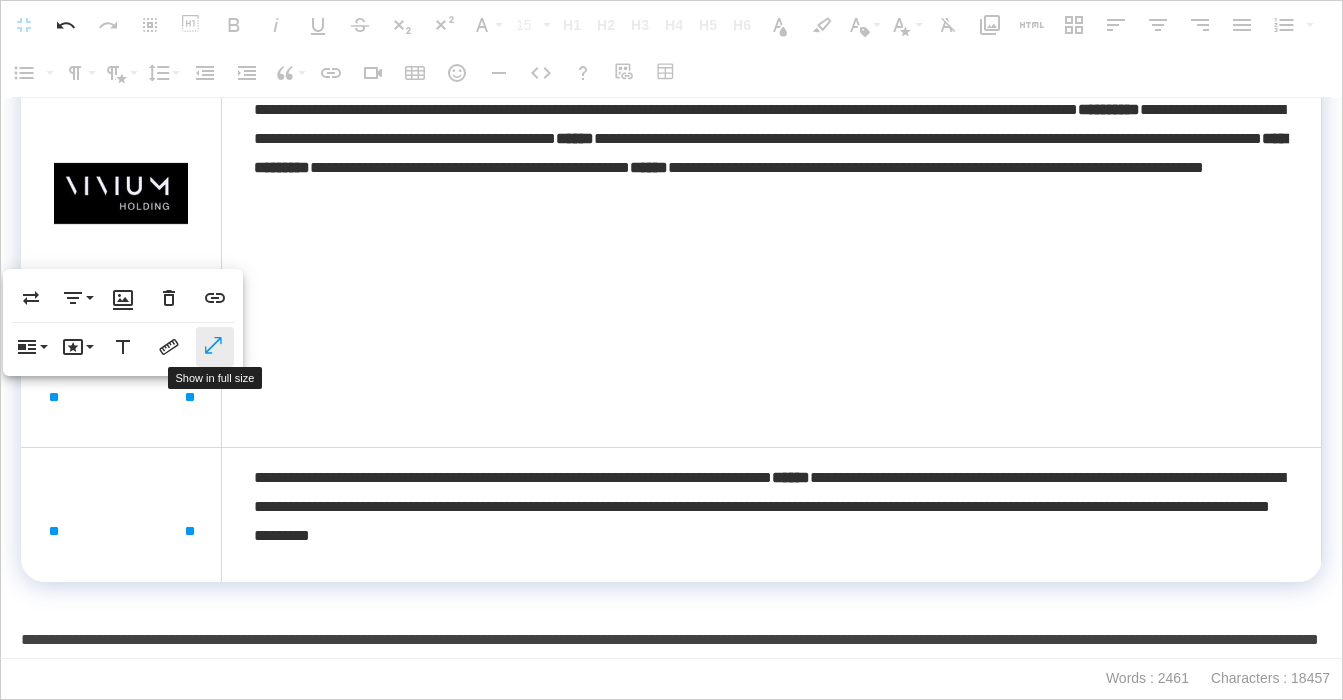 click 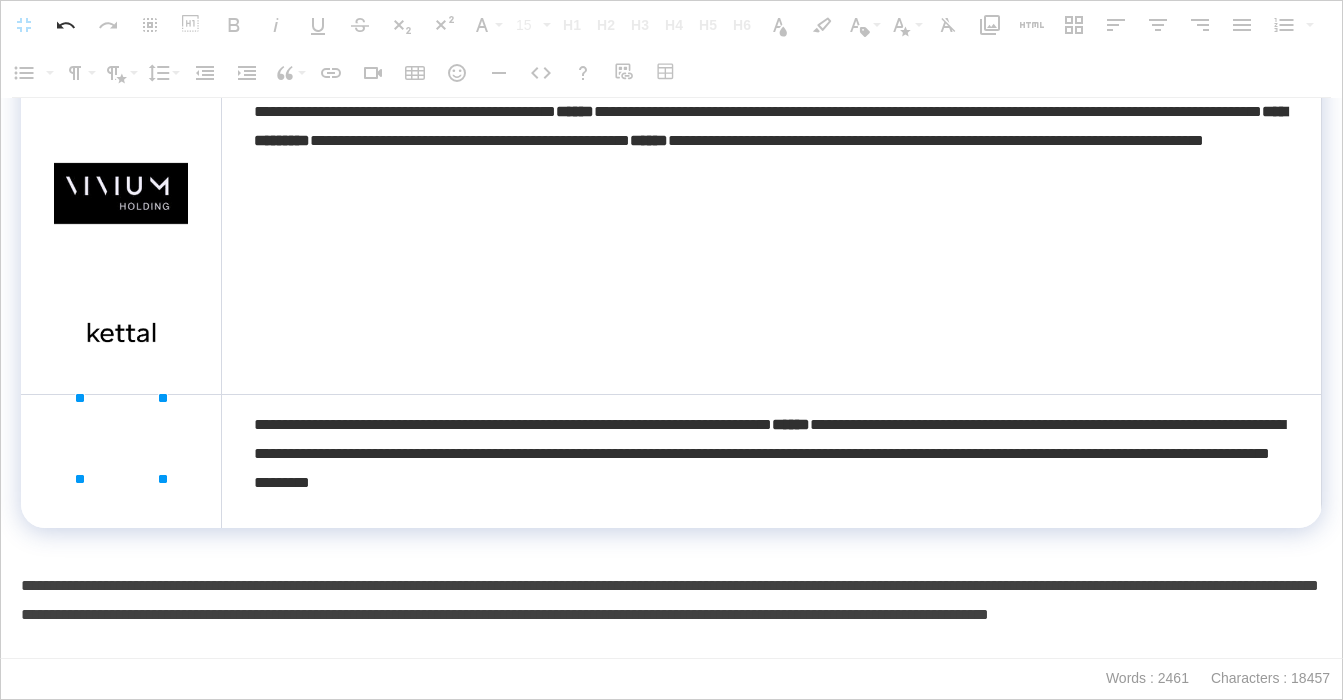 drag, startPoint x: 191, startPoint y: 395, endPoint x: 159, endPoint y: 343, distance: 61.05735 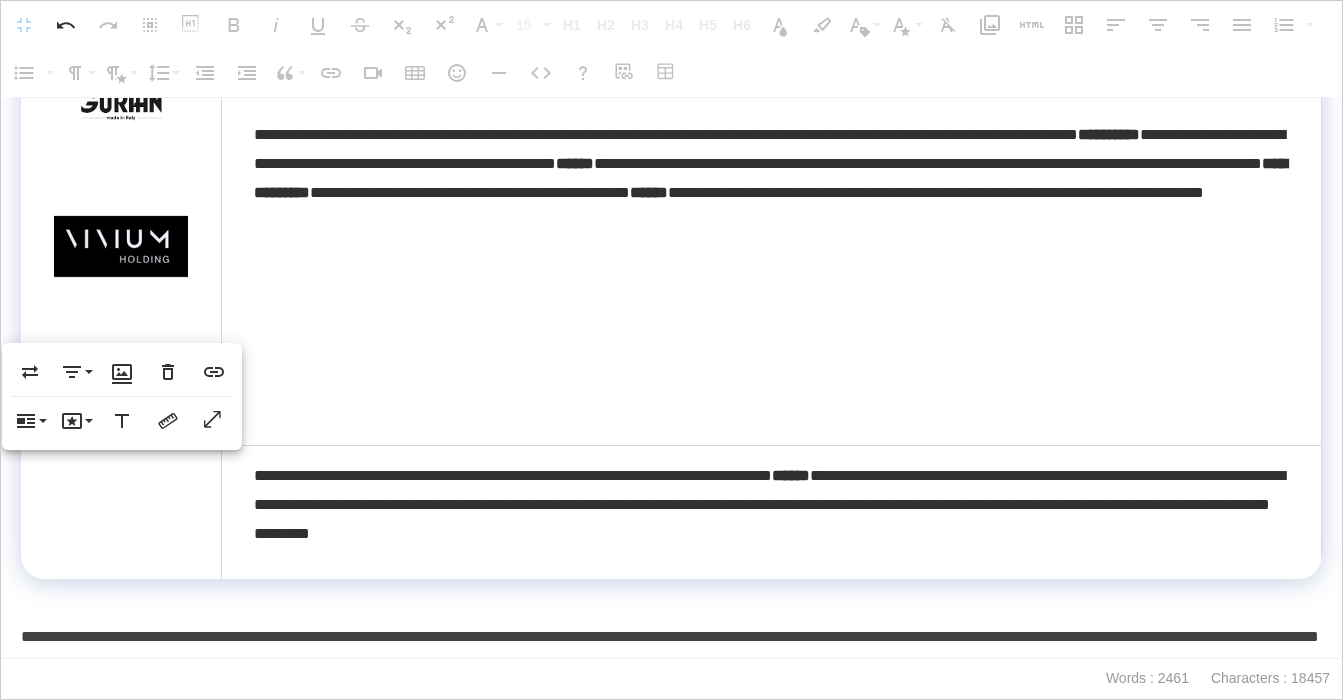 scroll, scrollTop: 6492, scrollLeft: 0, axis: vertical 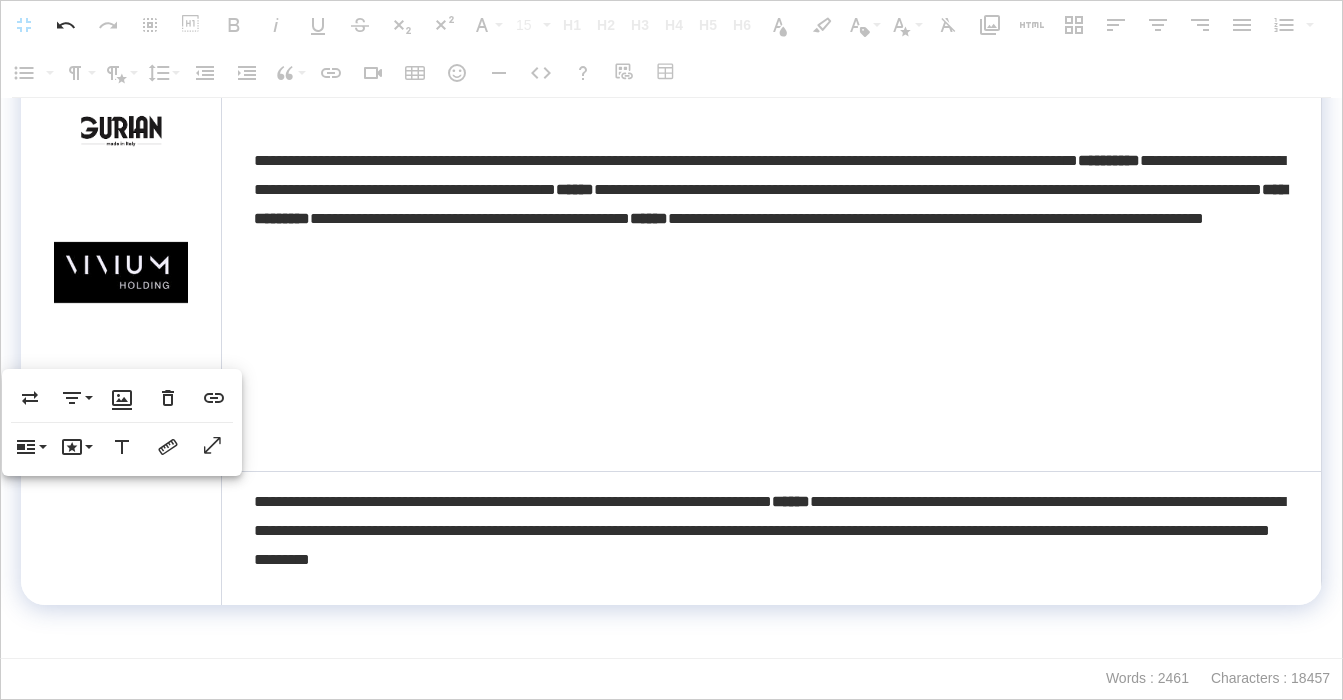 click at bounding box center (121, 272) 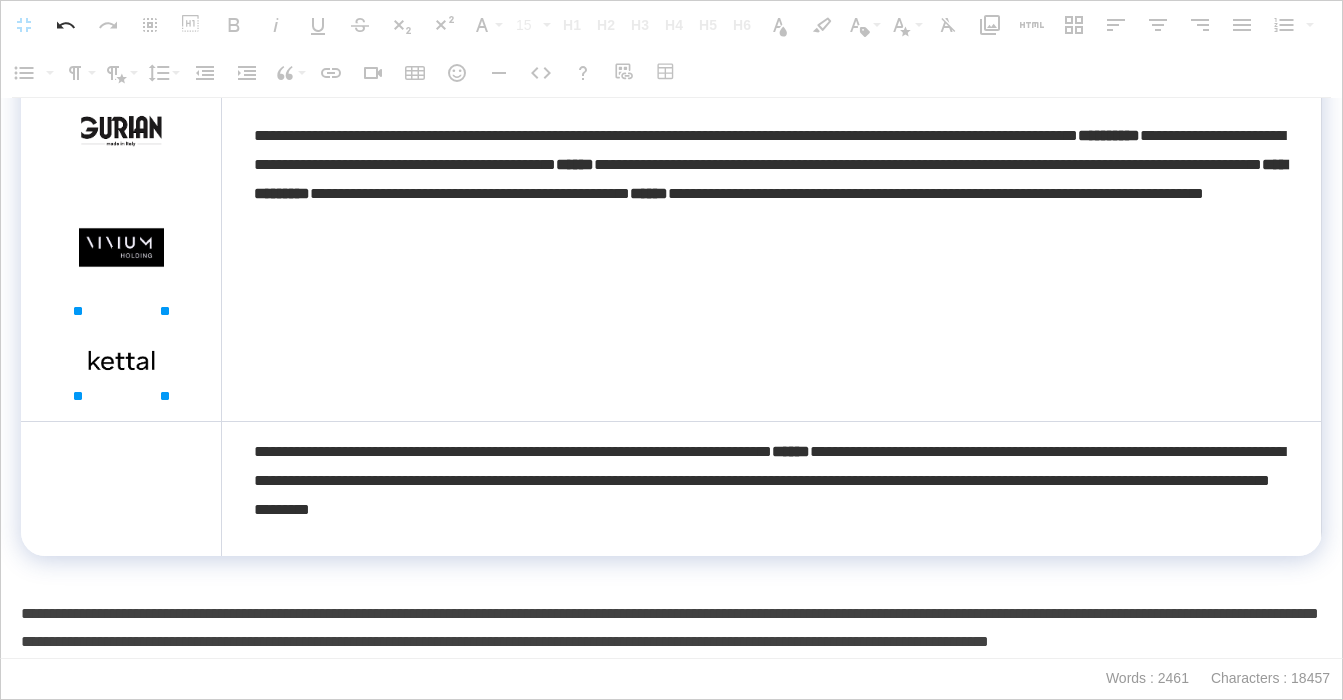 drag, startPoint x: 189, startPoint y: 311, endPoint x: 145, endPoint y: 307, distance: 44.181442 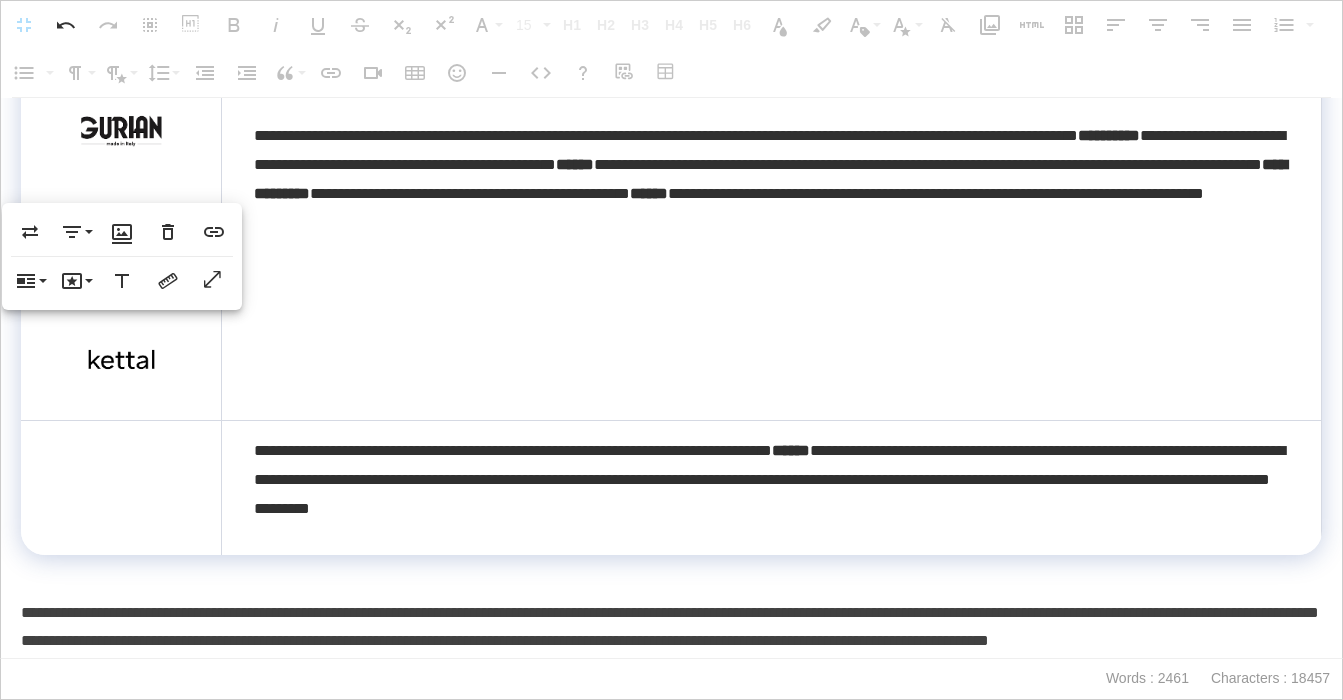 click on "**********" at bounding box center (771, 179) 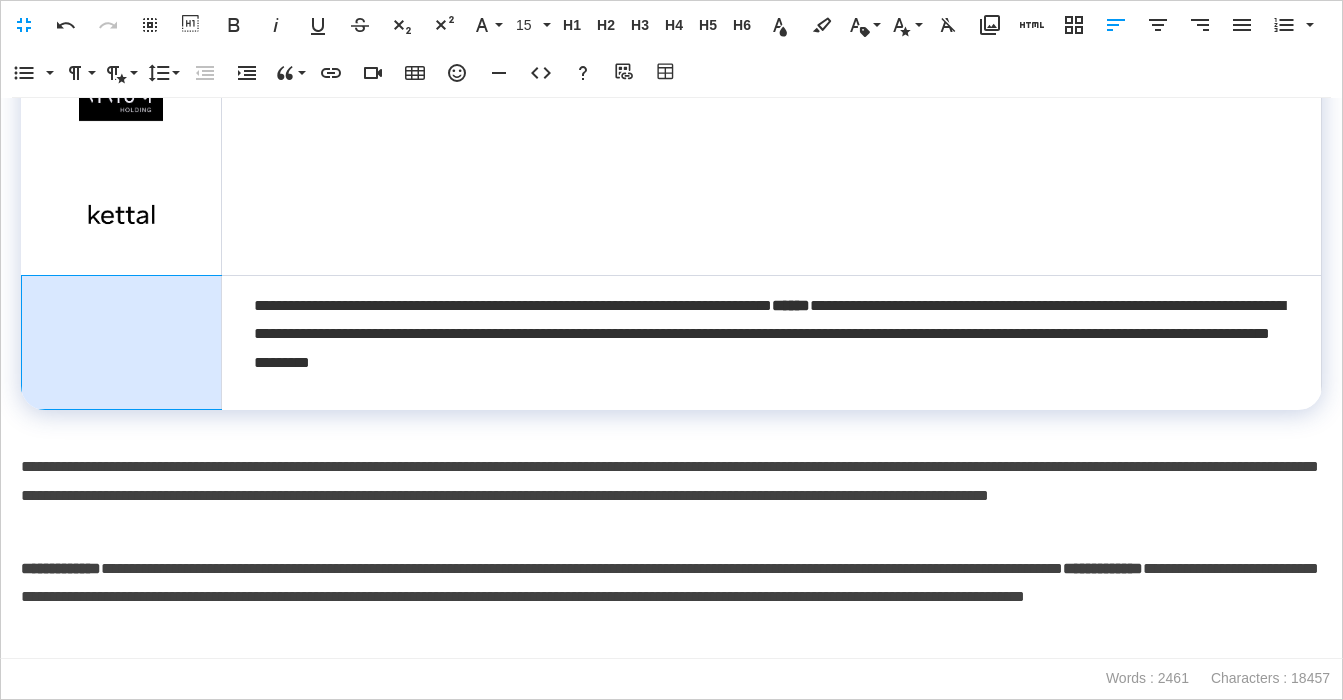 click at bounding box center (122, 342) 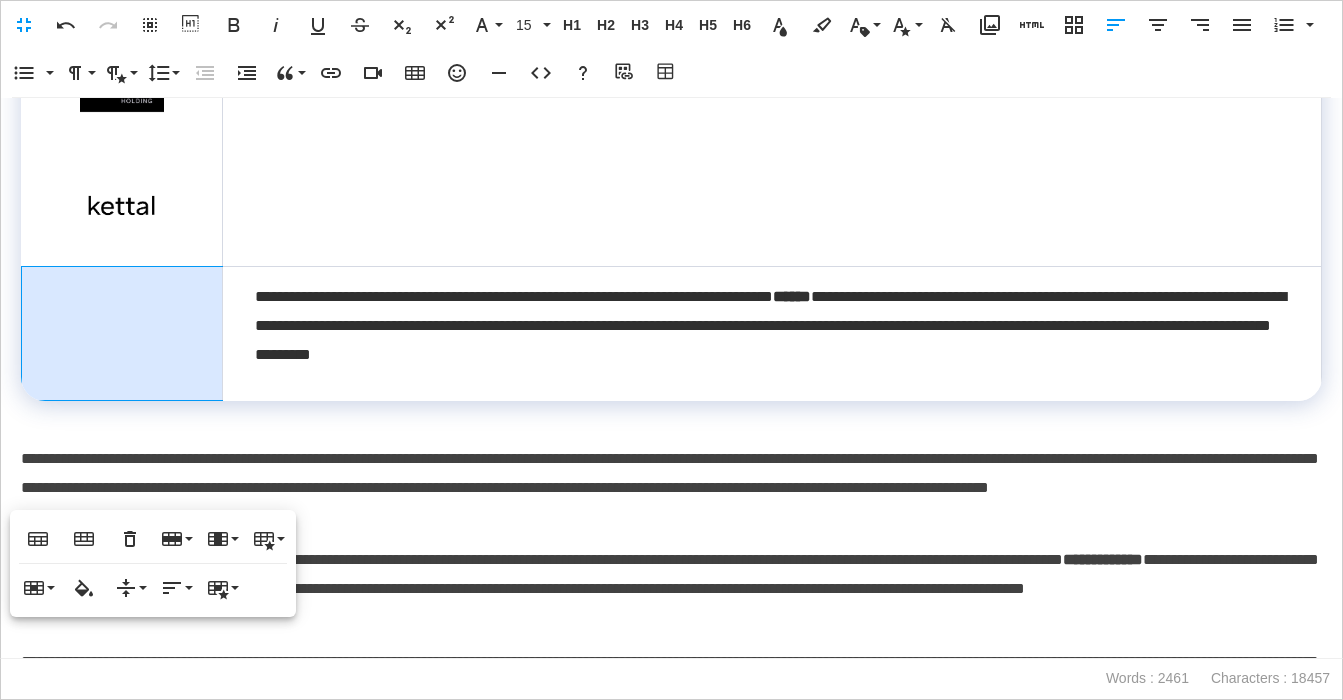 scroll, scrollTop: 6652, scrollLeft: 0, axis: vertical 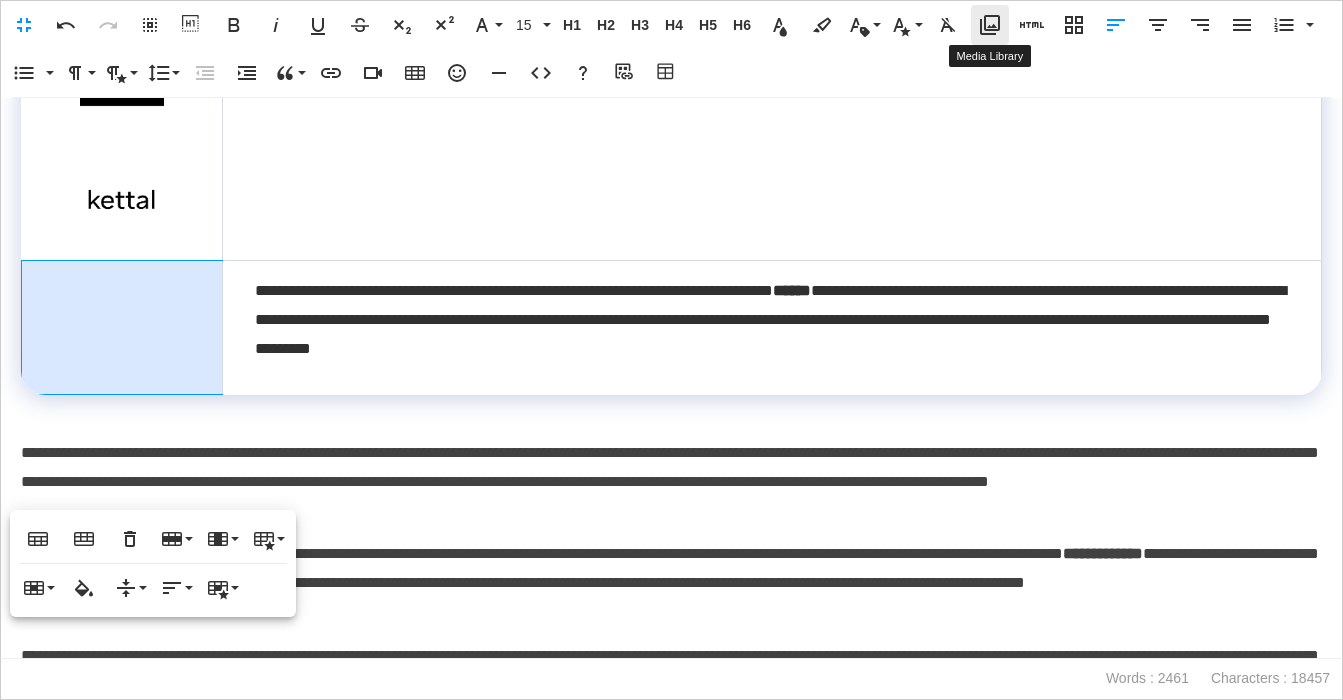 click 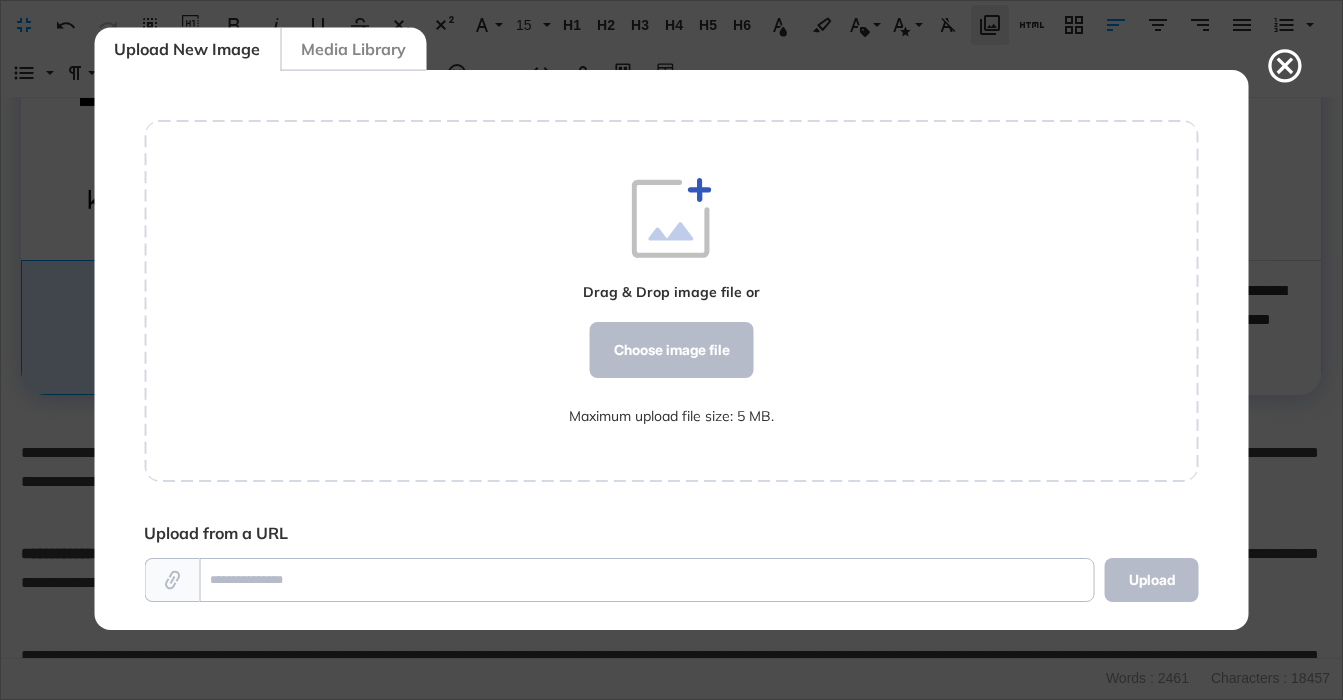 scroll, scrollTop: 560, scrollLeft: 1055, axis: both 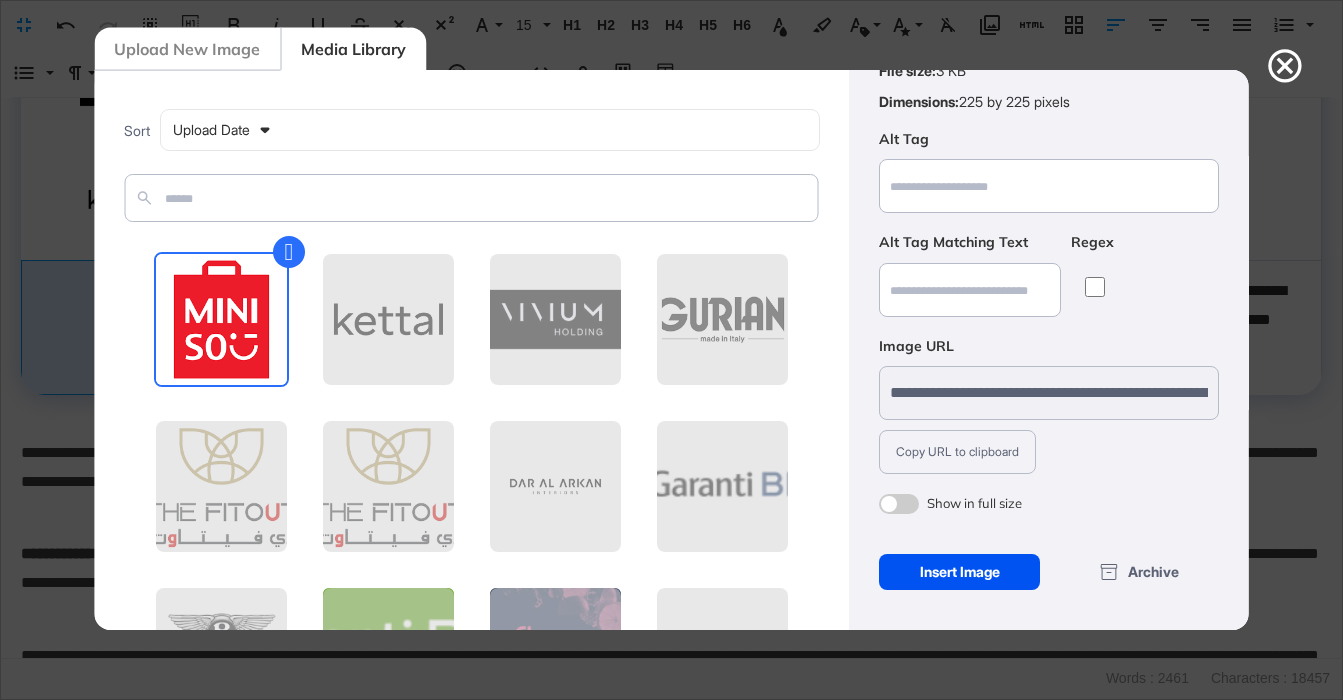 click on "Insert Image" at bounding box center (959, 572) 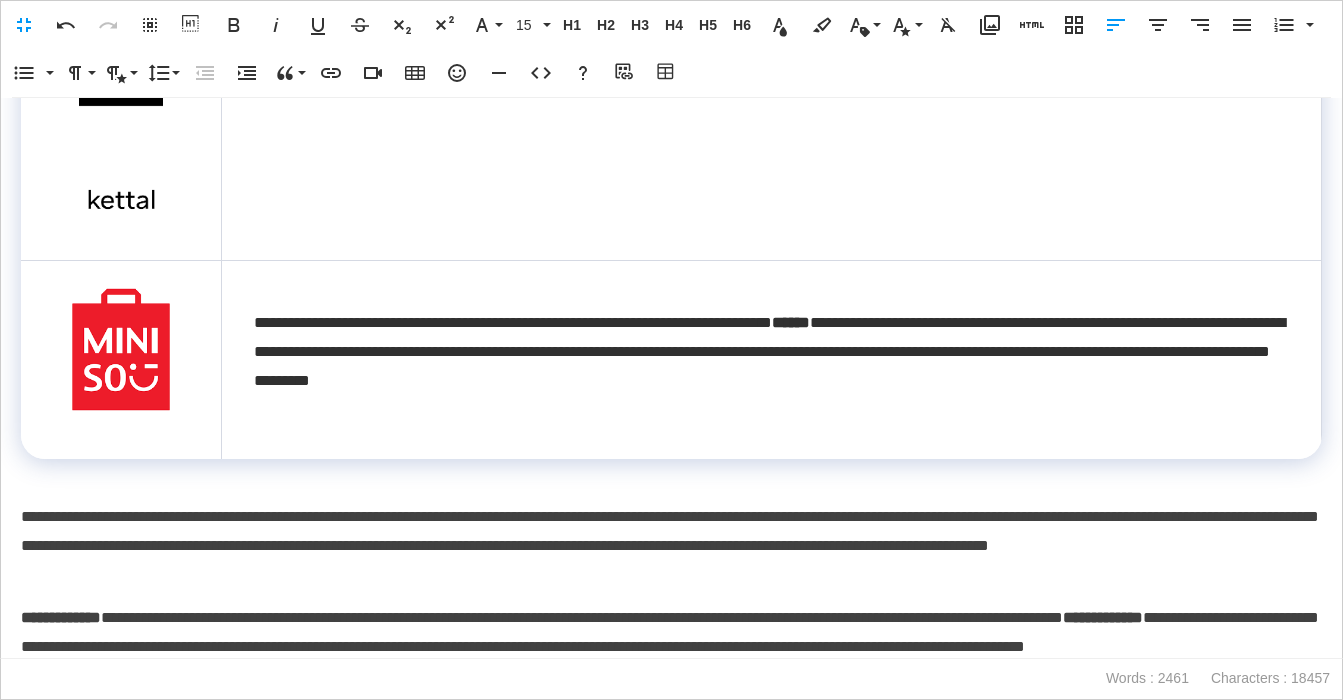 scroll, scrollTop: 6650, scrollLeft: 0, axis: vertical 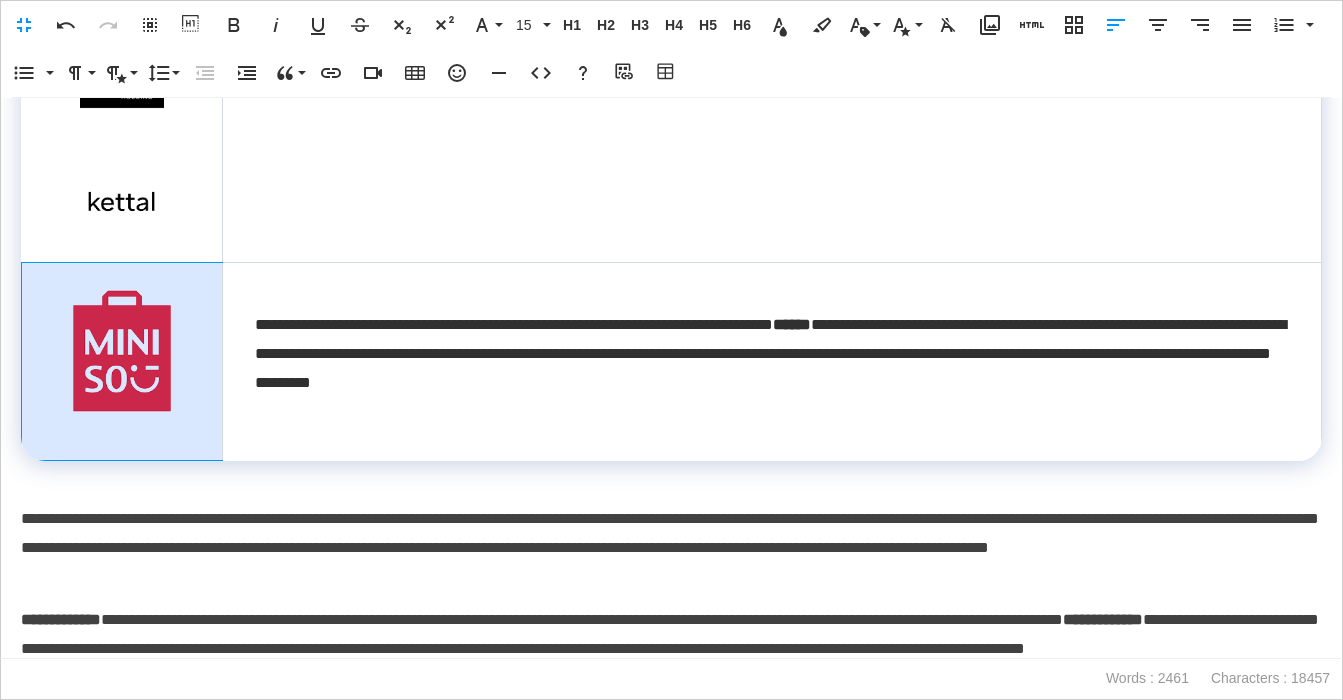 click at bounding box center (122, 351) 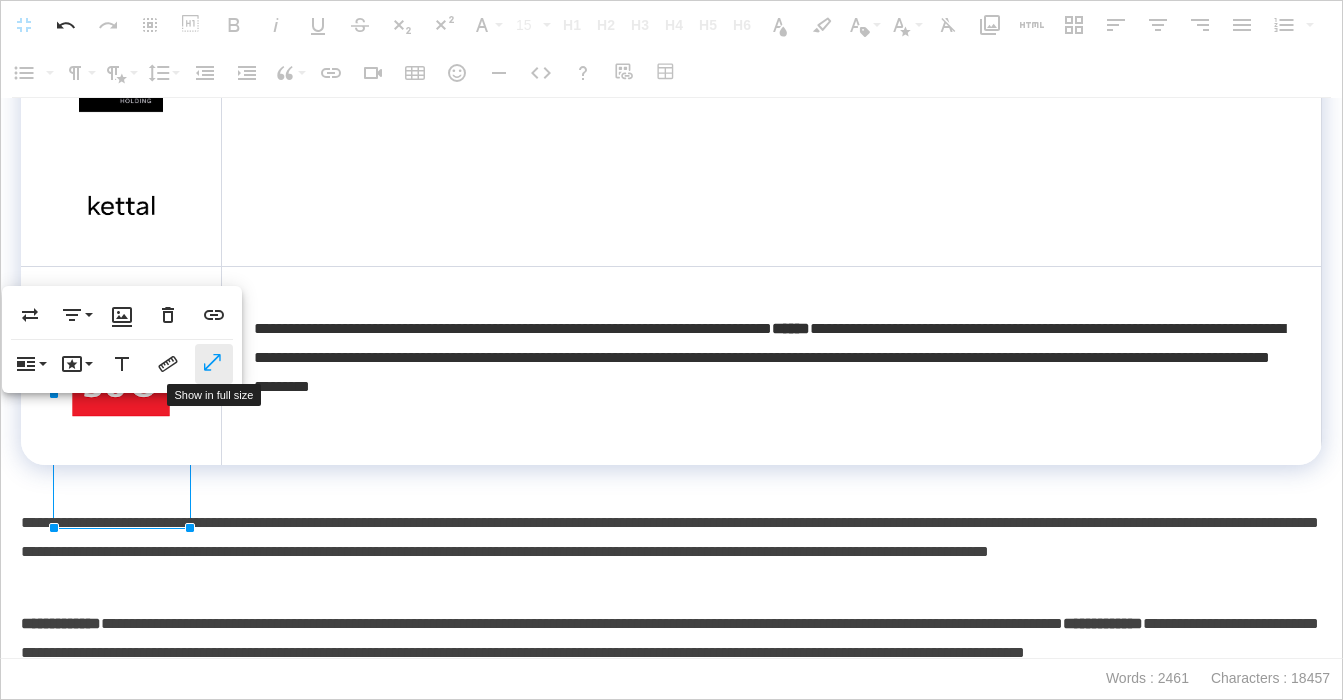 click 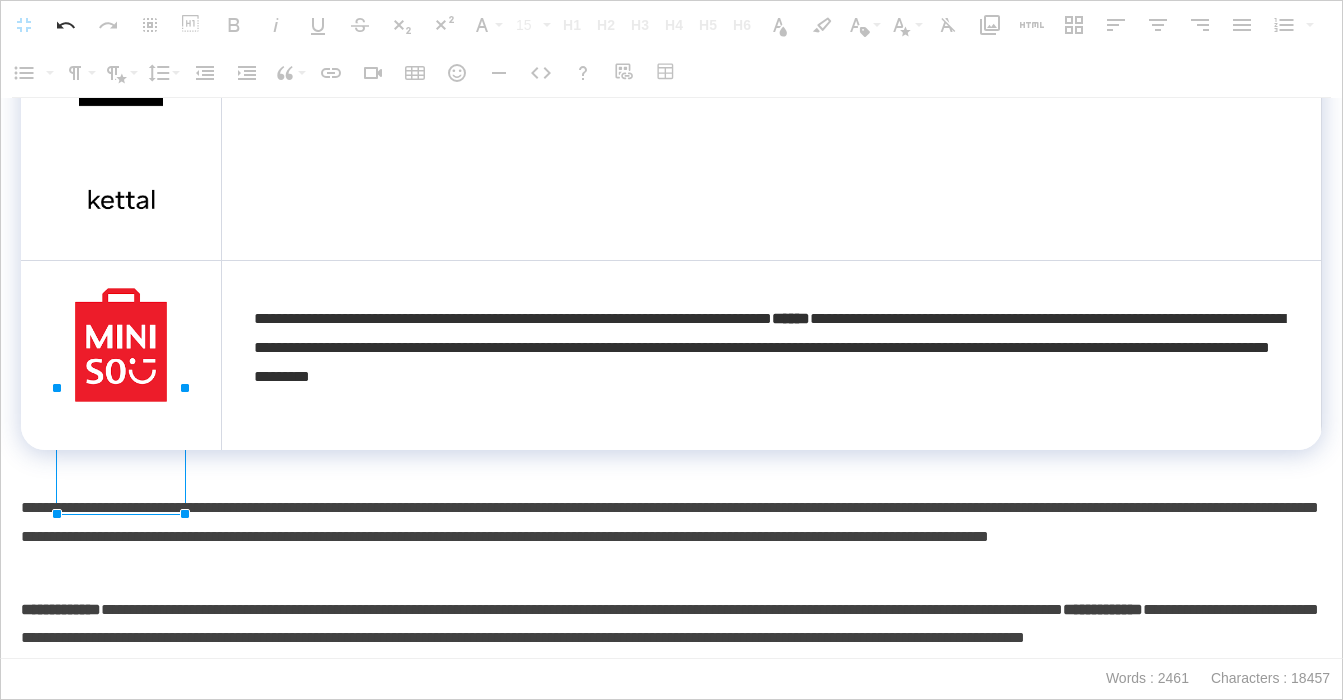 scroll, scrollTop: 6653, scrollLeft: 0, axis: vertical 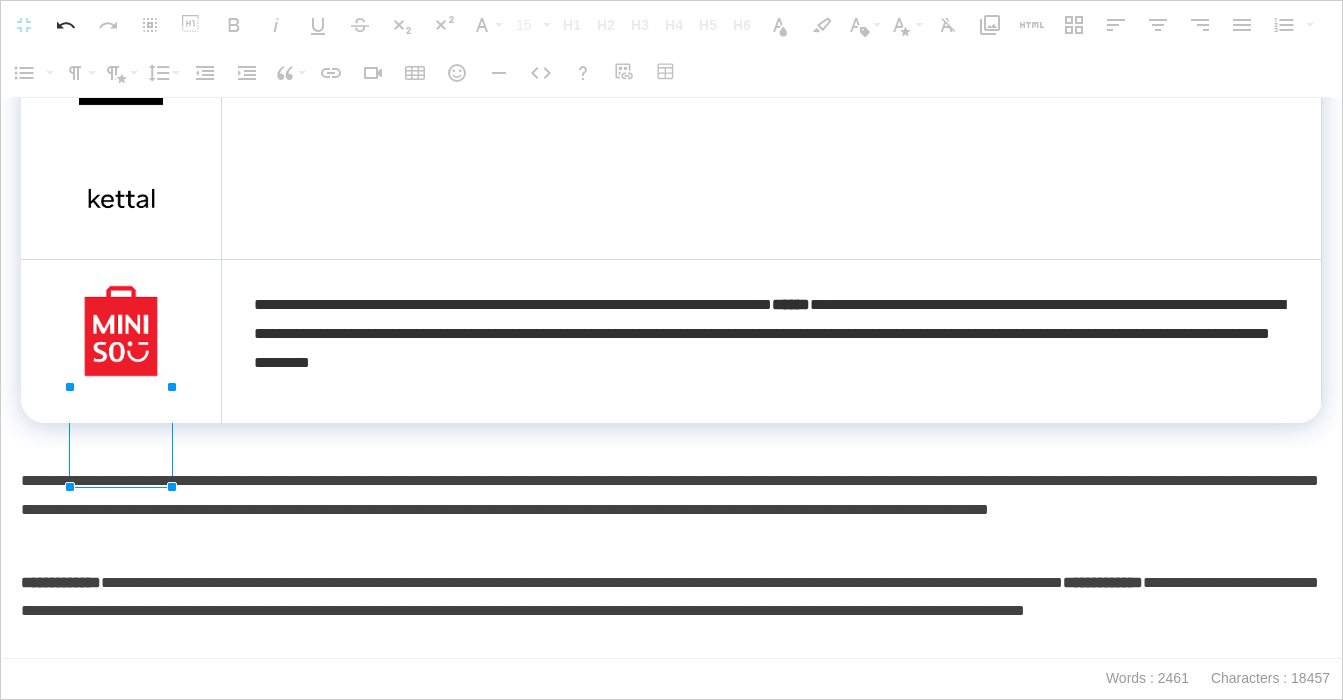 drag, startPoint x: 190, startPoint y: 532, endPoint x: 137, endPoint y: 512, distance: 56.648037 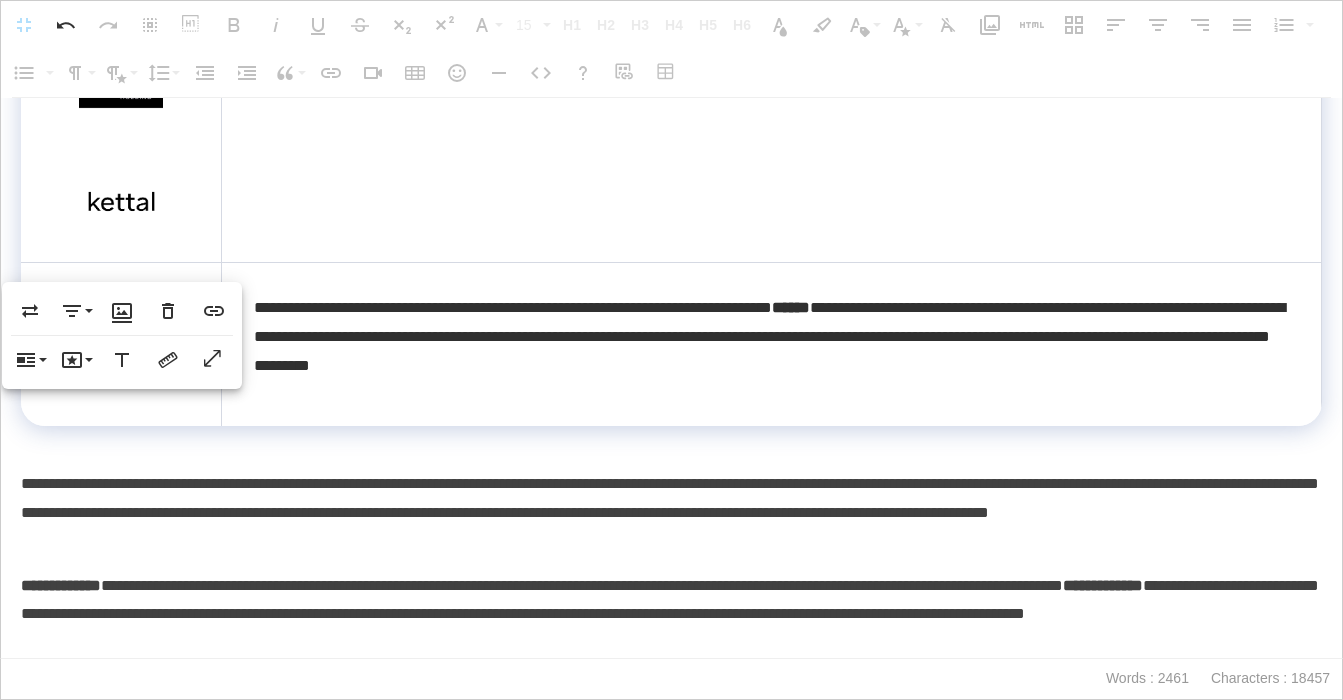 click at bounding box center [121, 345] 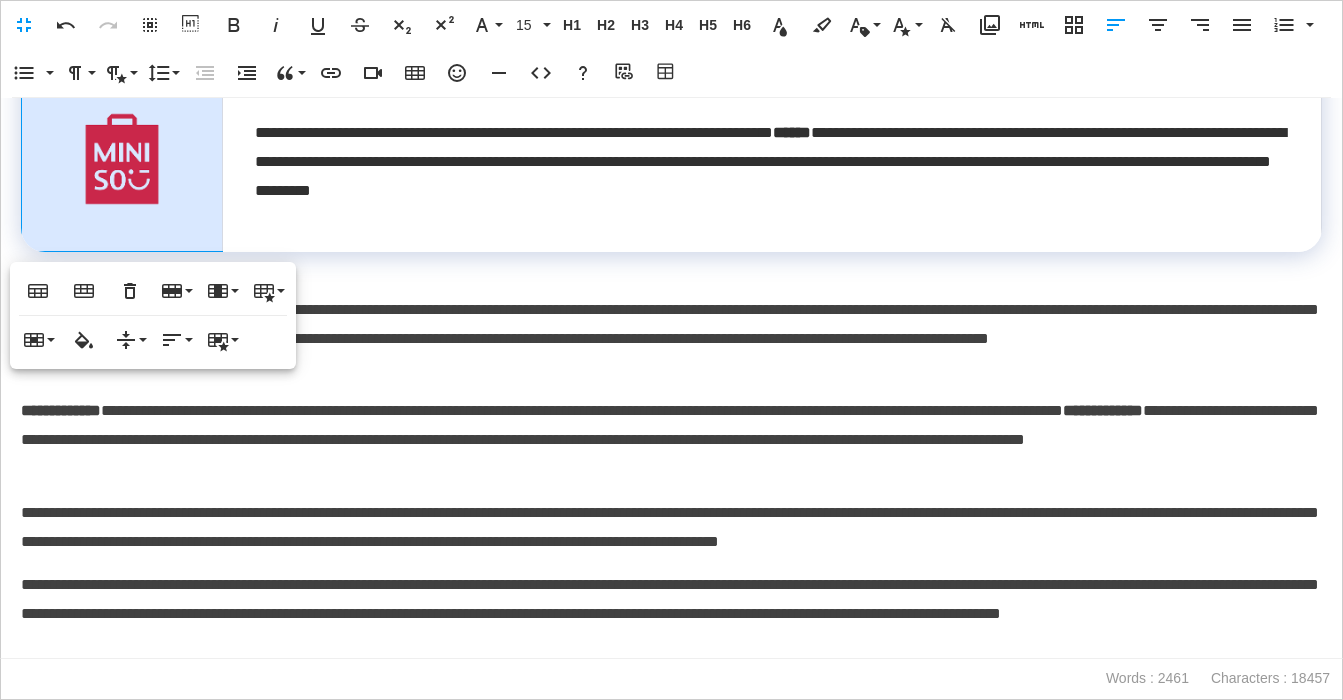 click on "**********" at bounding box center (671, 440) 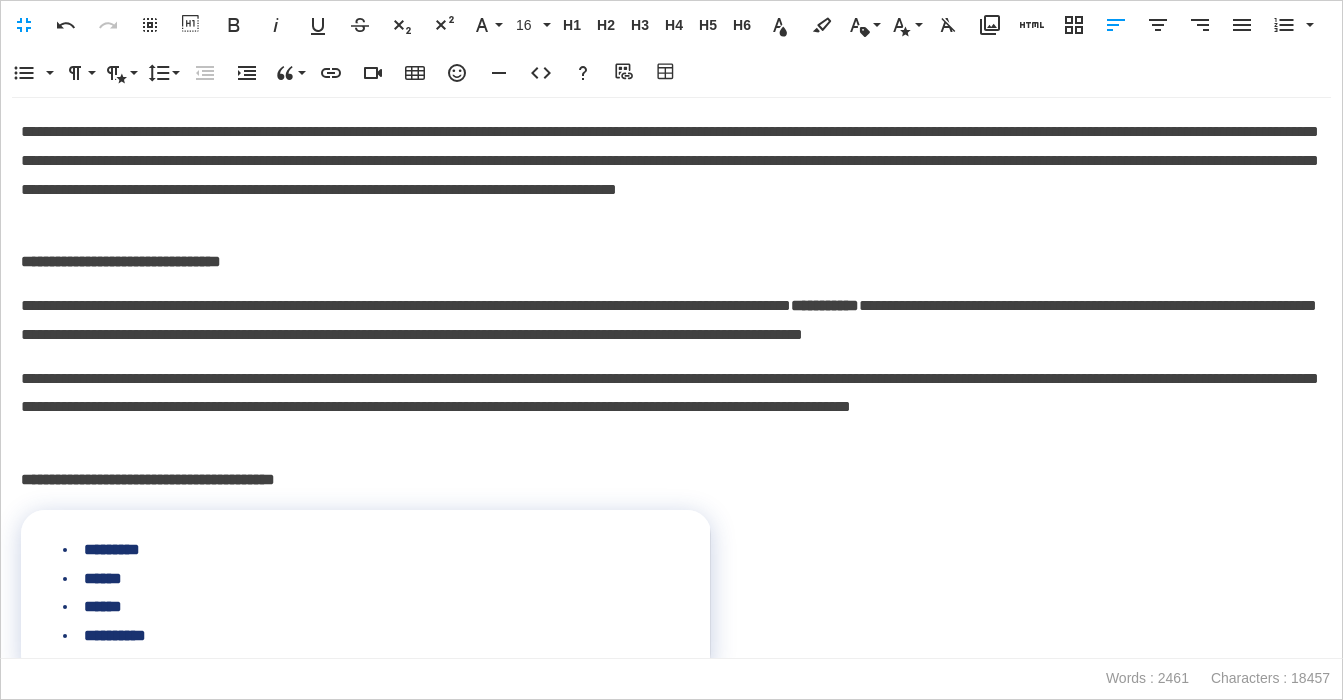 scroll, scrollTop: 3, scrollLeft: 0, axis: vertical 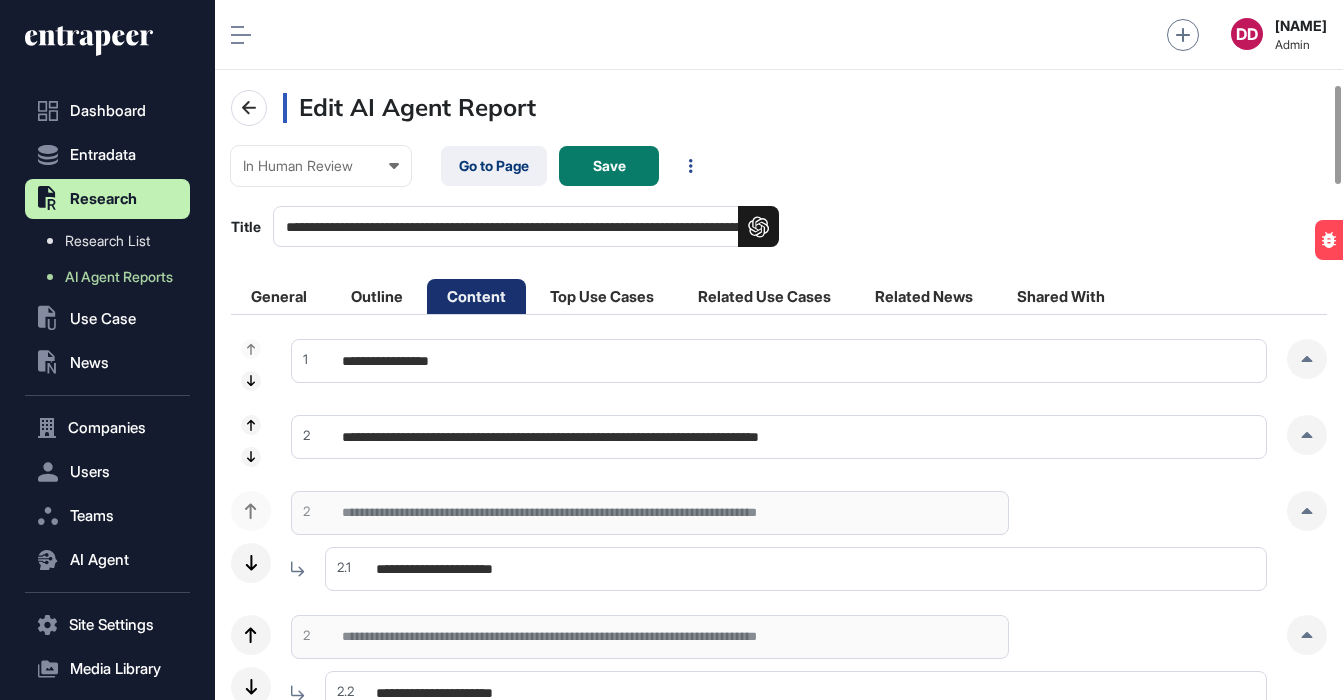 click 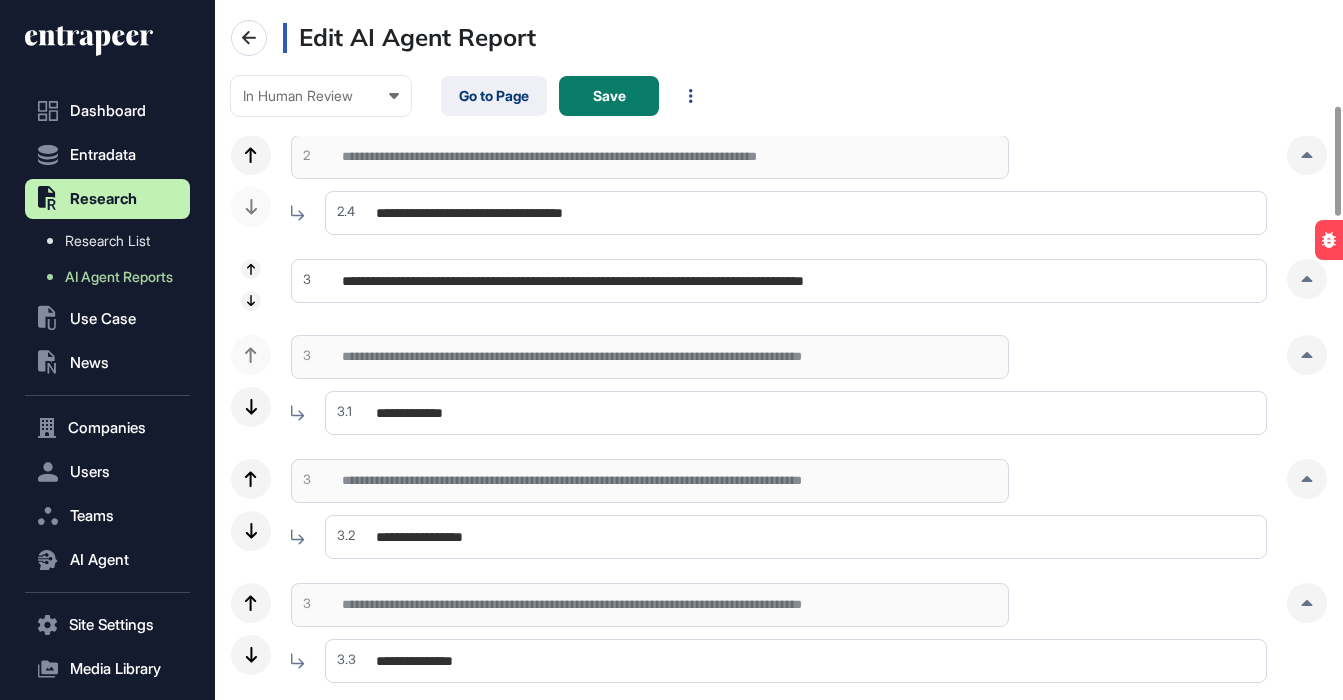 scroll, scrollTop: 0, scrollLeft: 0, axis: both 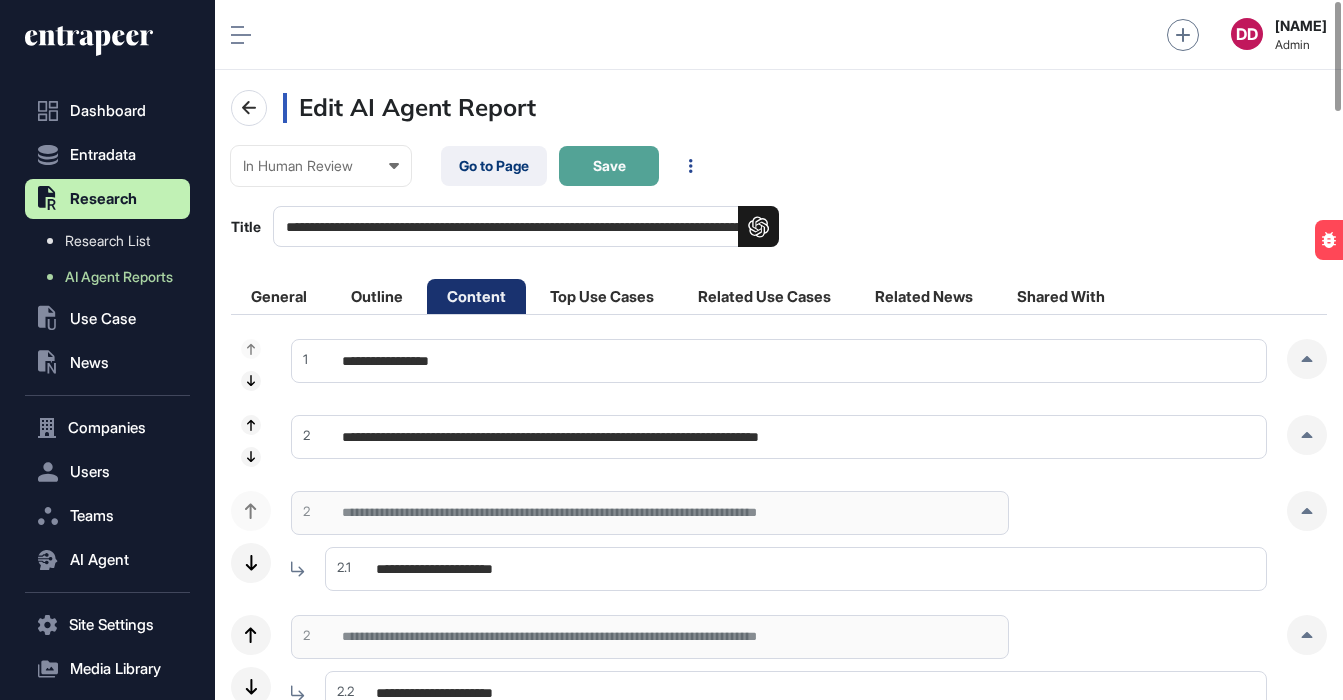 click on "Save" 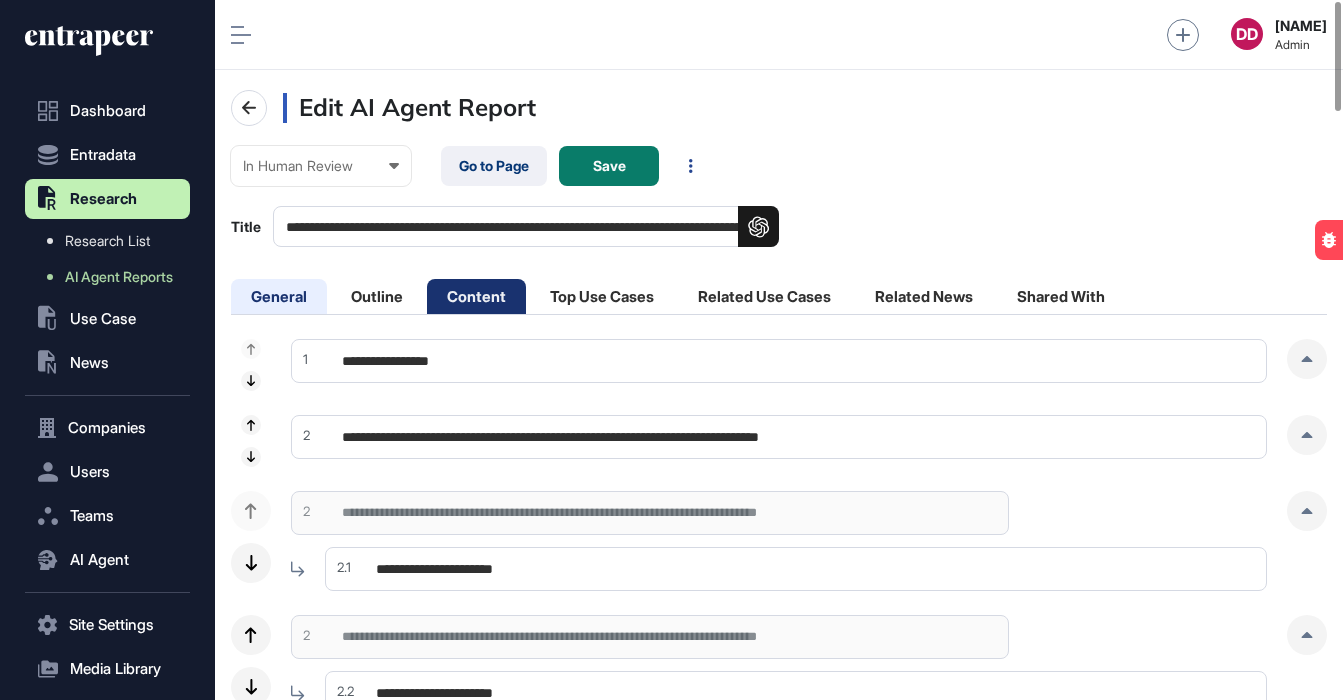click on "General" 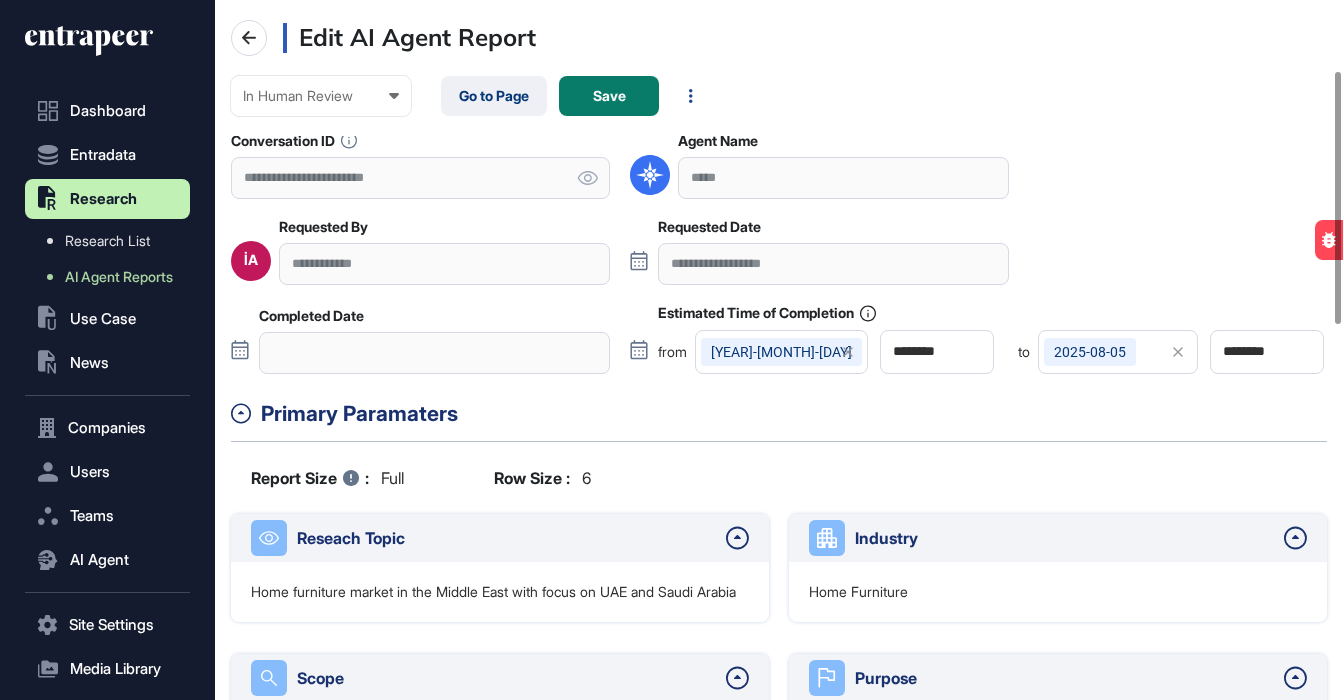 scroll, scrollTop: 211, scrollLeft: 0, axis: vertical 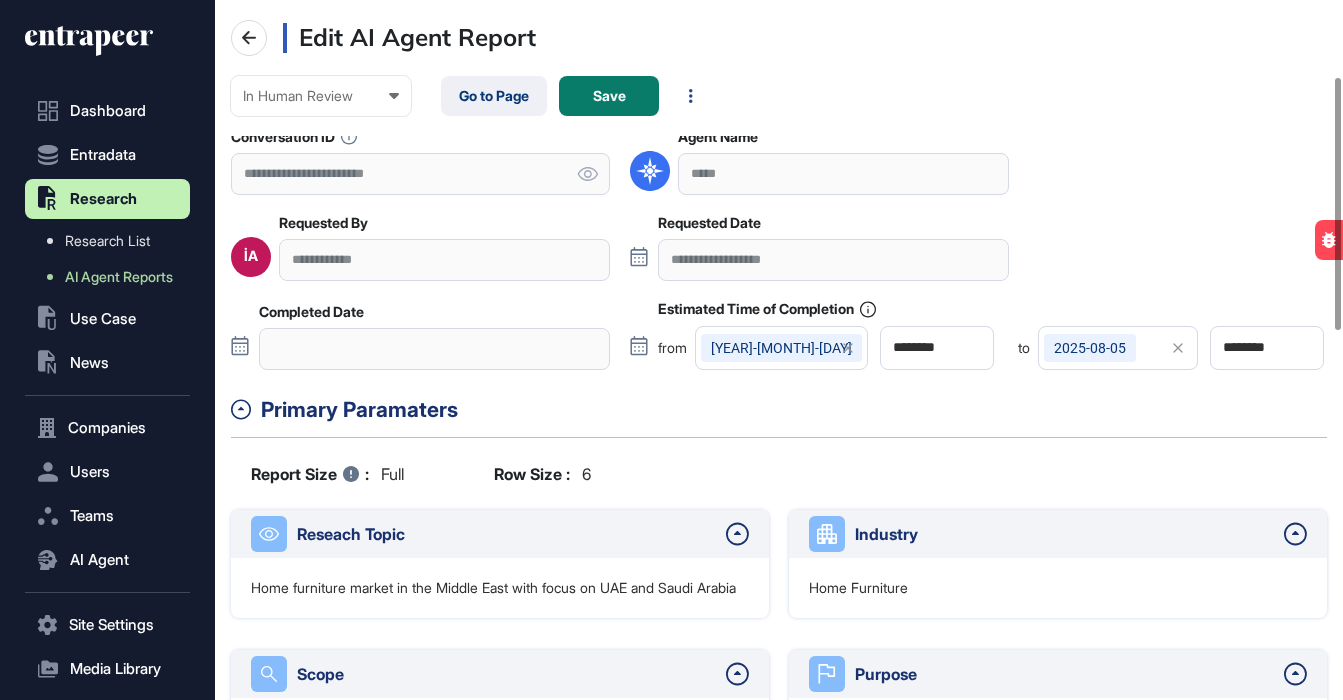 click on "2025-08-05" at bounding box center [1090, 348] 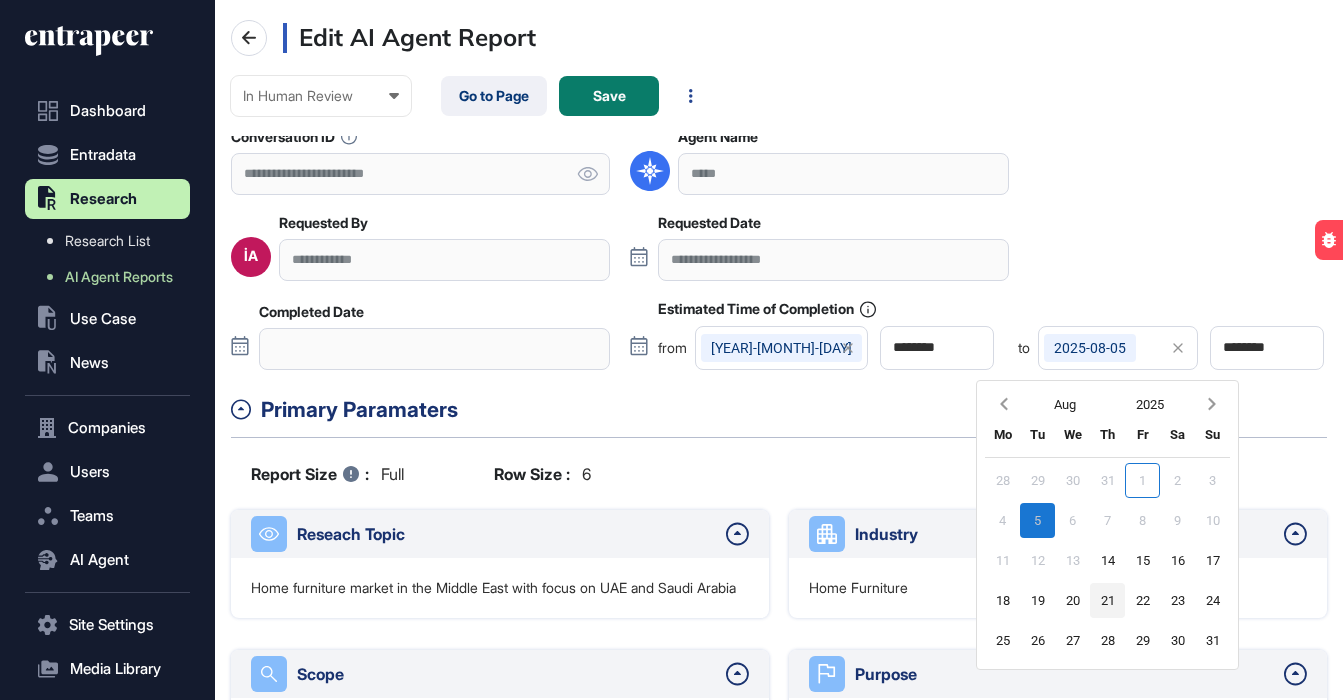 click on "21" at bounding box center [1107, 600] 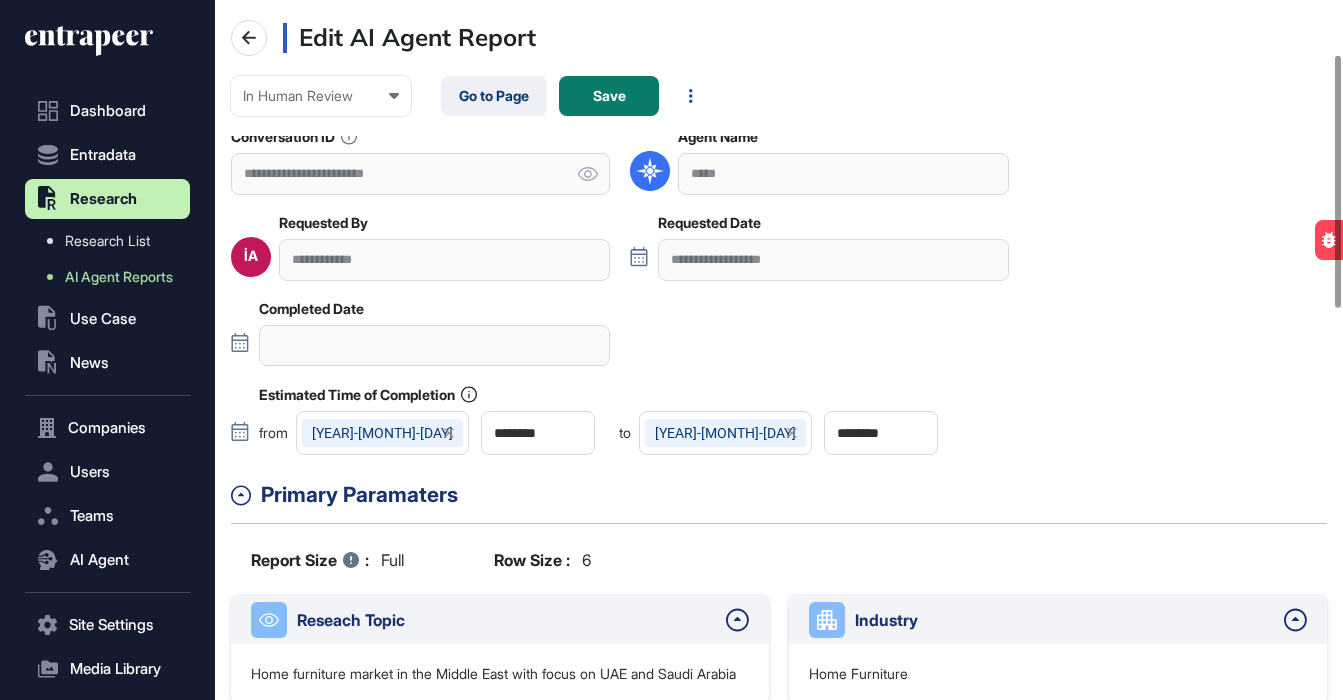 scroll, scrollTop: 0, scrollLeft: 0, axis: both 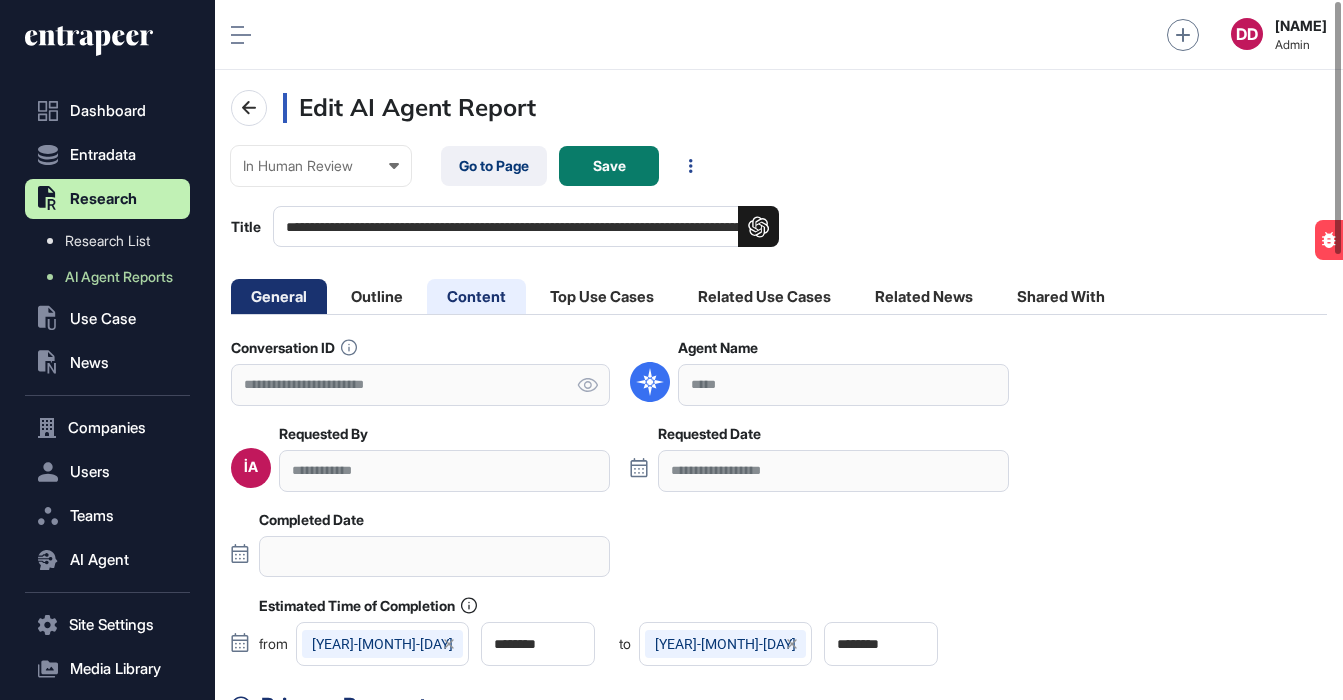 click on "Content" 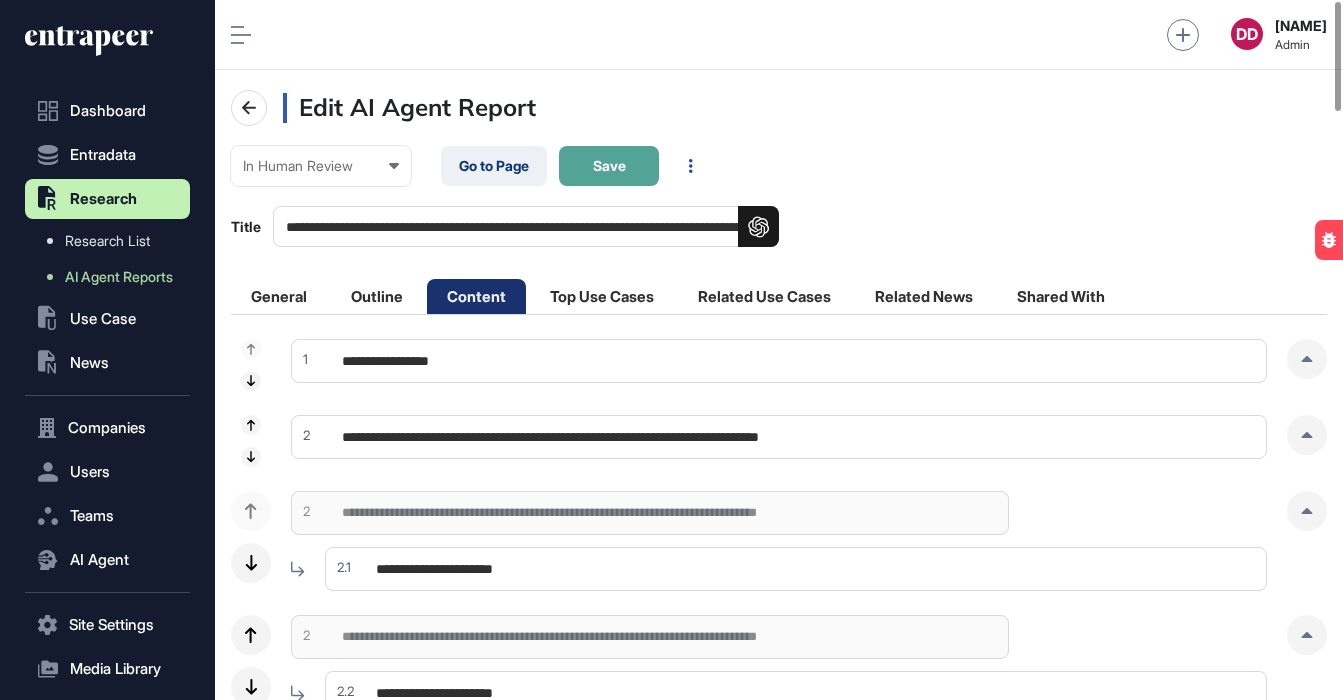 click on "Save" at bounding box center (609, 166) 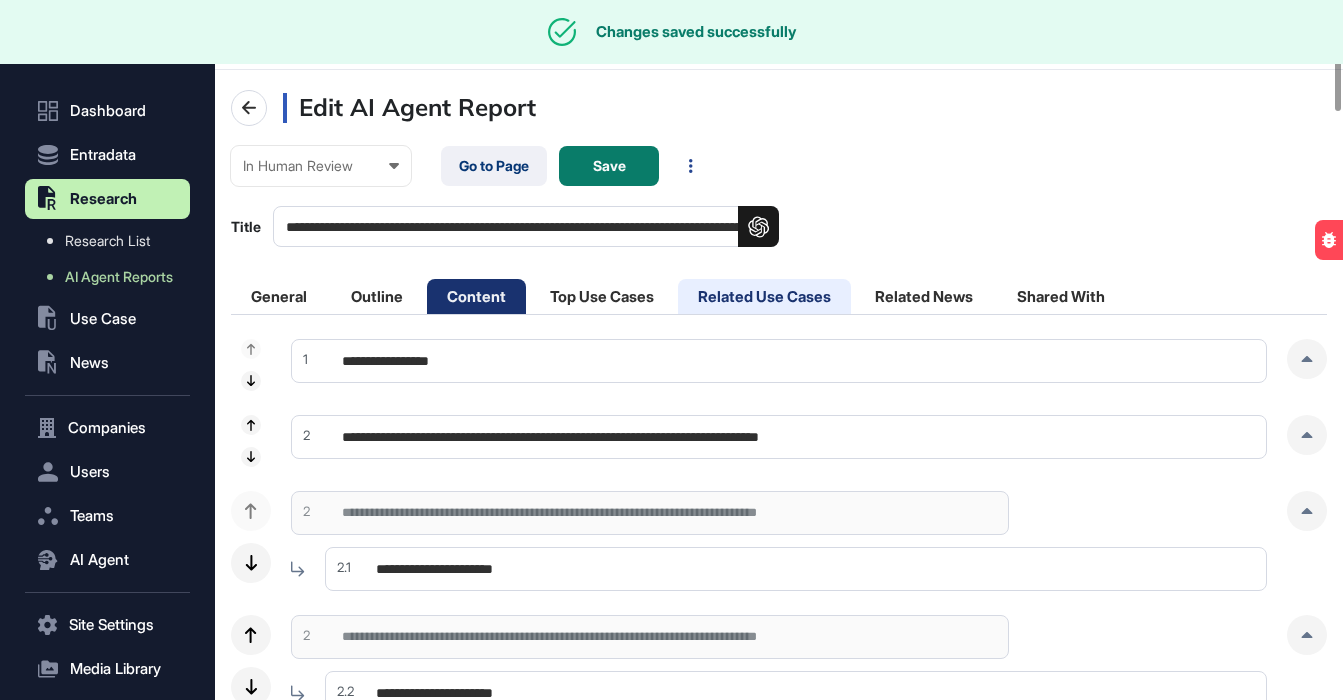 click on "Related Use Cases" 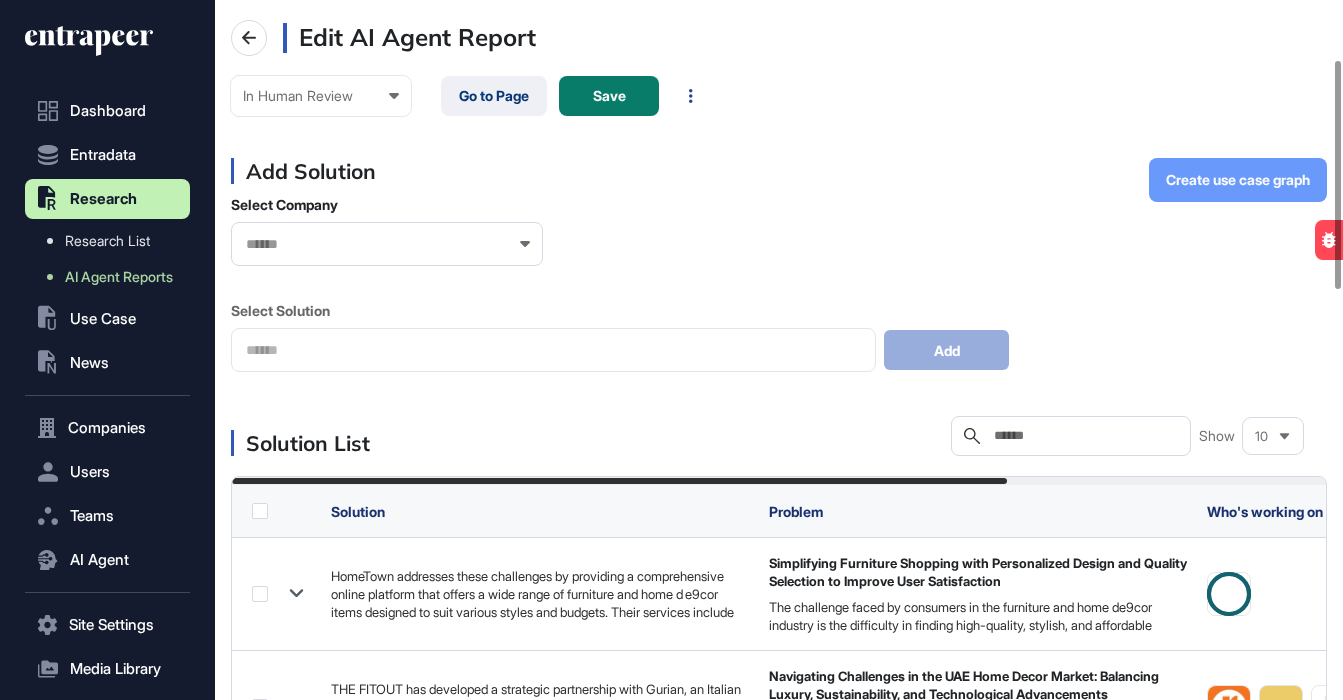 click on "Create use case graph" at bounding box center [1238, 180] 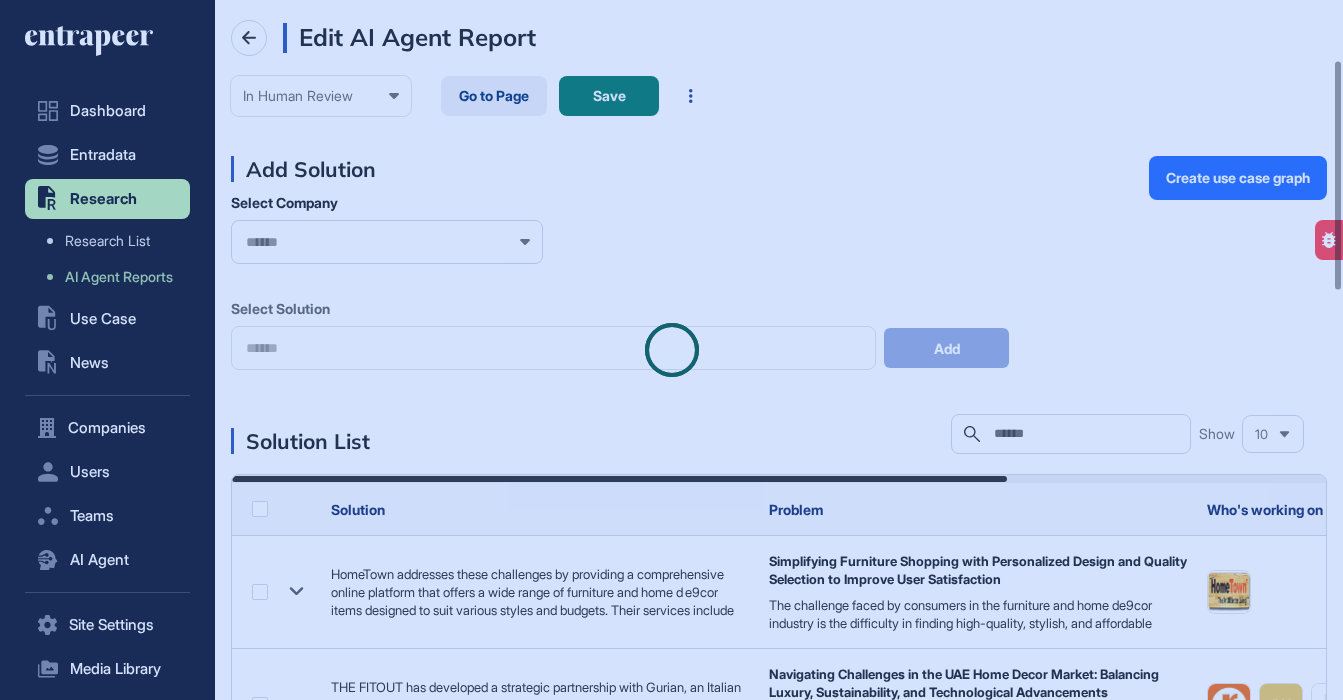 scroll, scrollTop: 0, scrollLeft: 0, axis: both 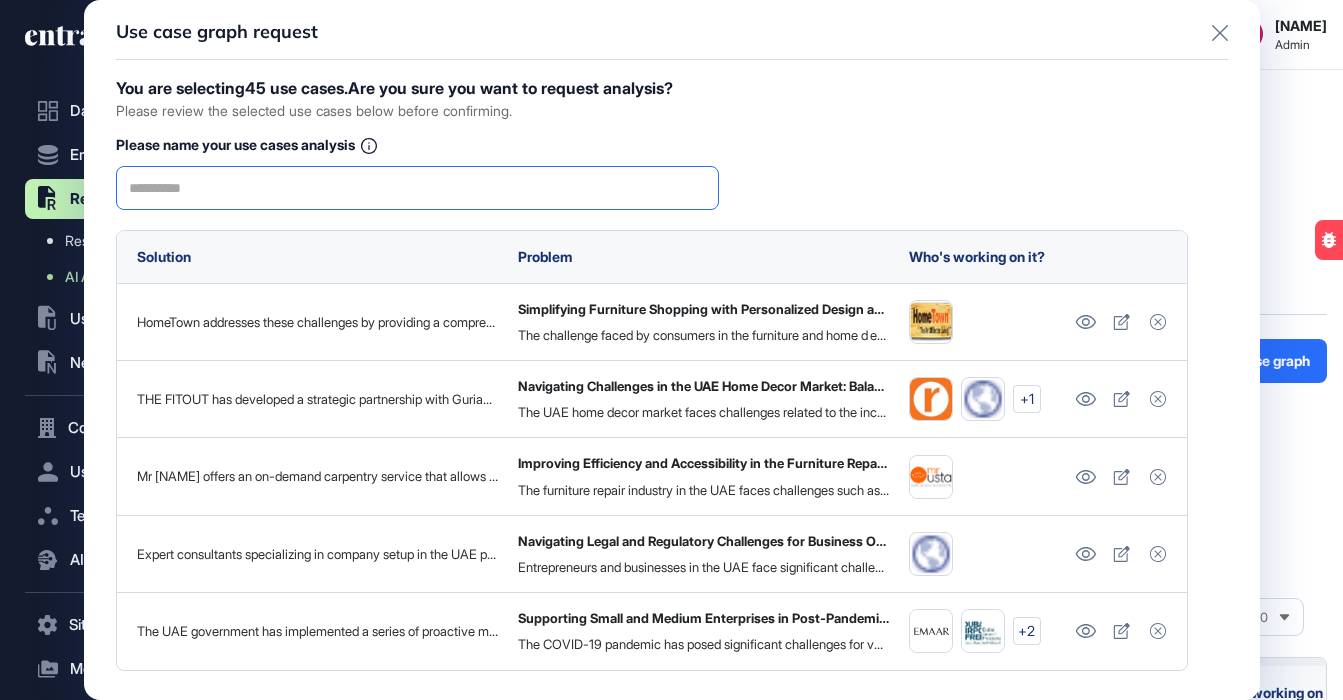 click at bounding box center [417, 188] 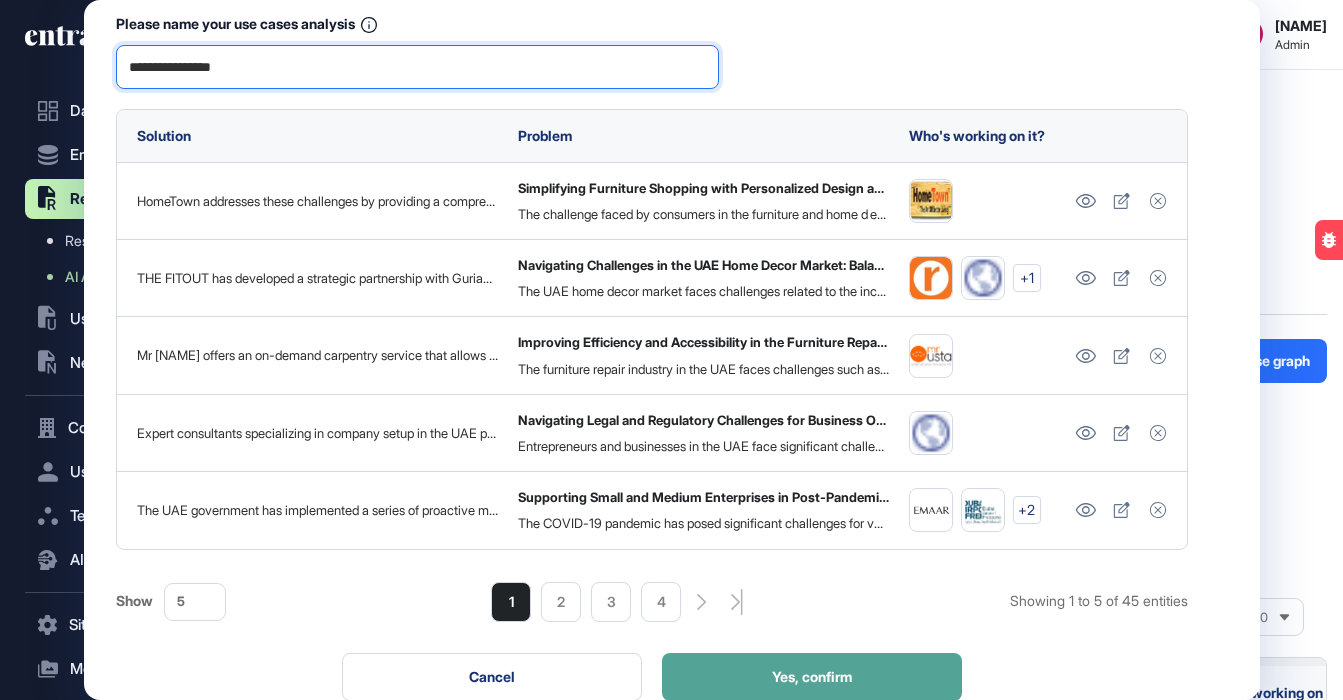 scroll, scrollTop: 131, scrollLeft: 0, axis: vertical 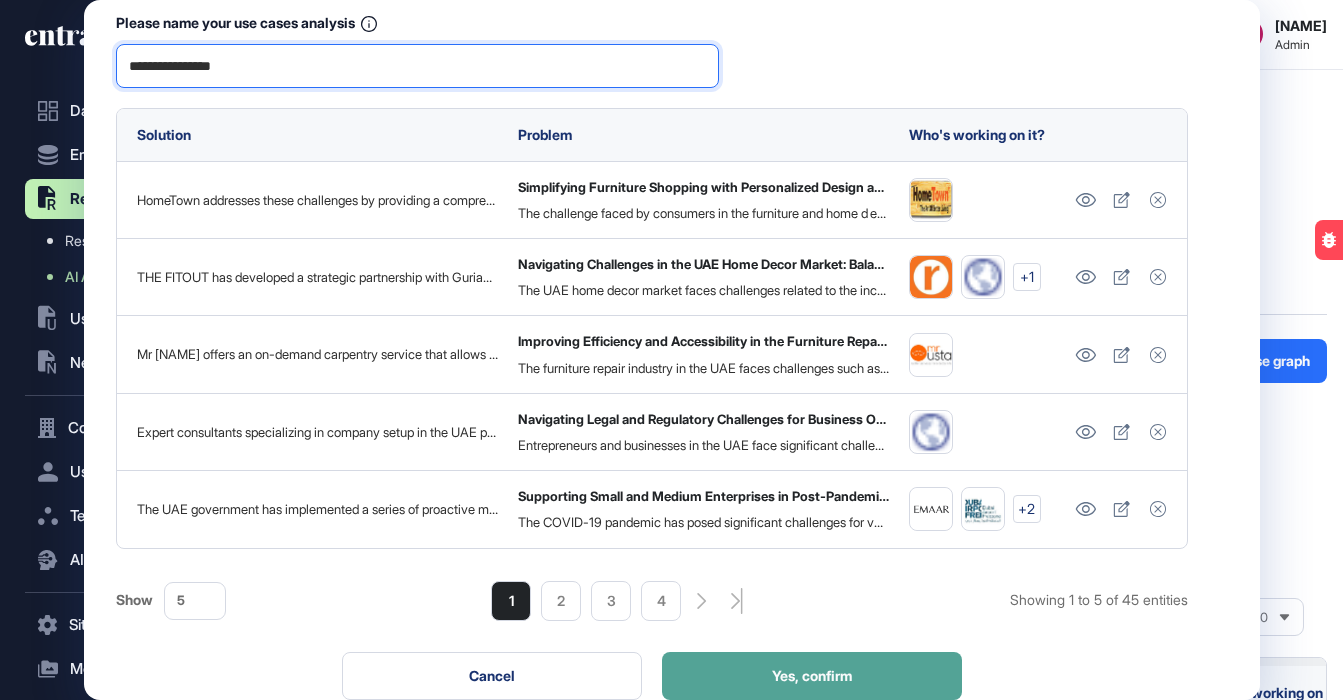 type on "**********" 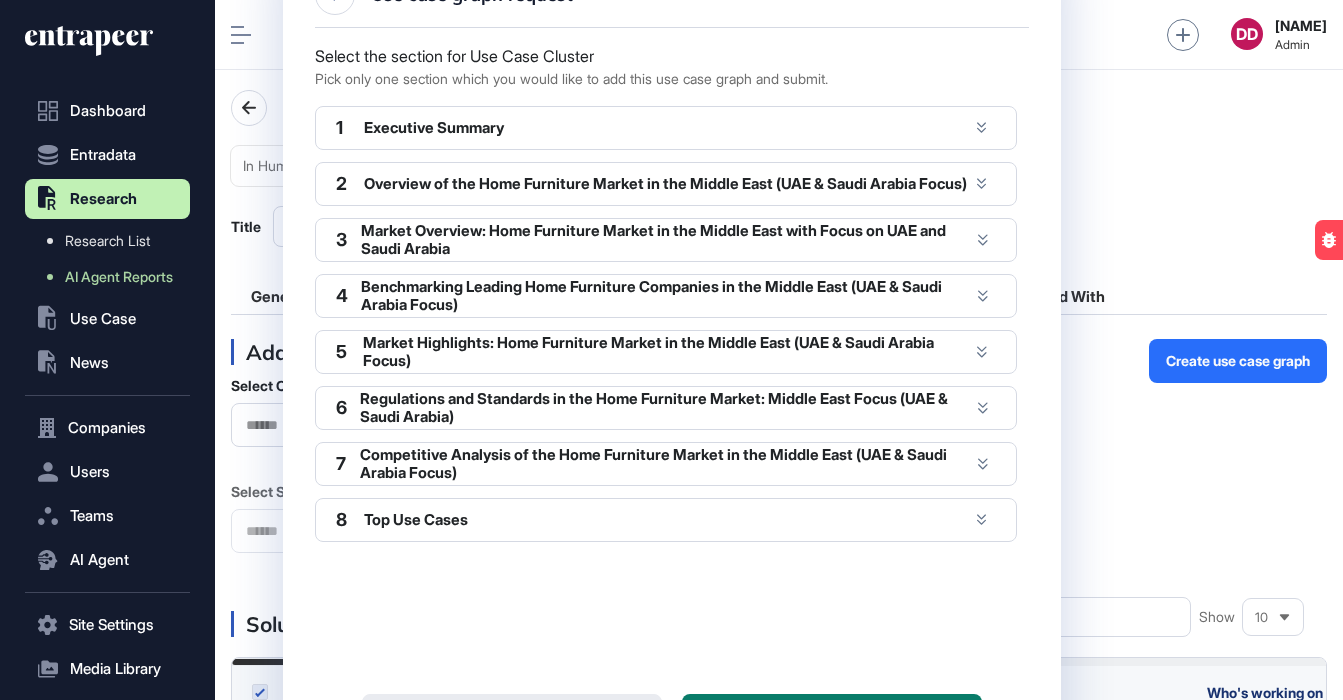 click on "Cancel" at bounding box center [512, 718] 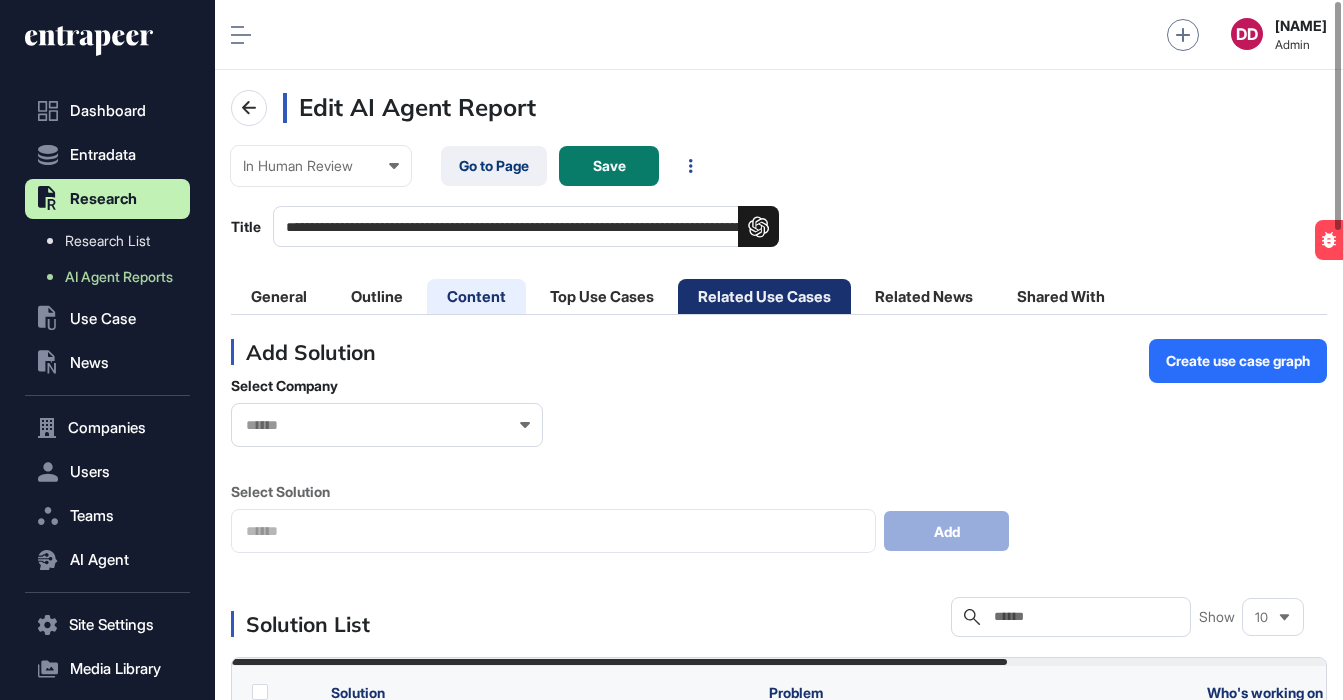 click on "Content" 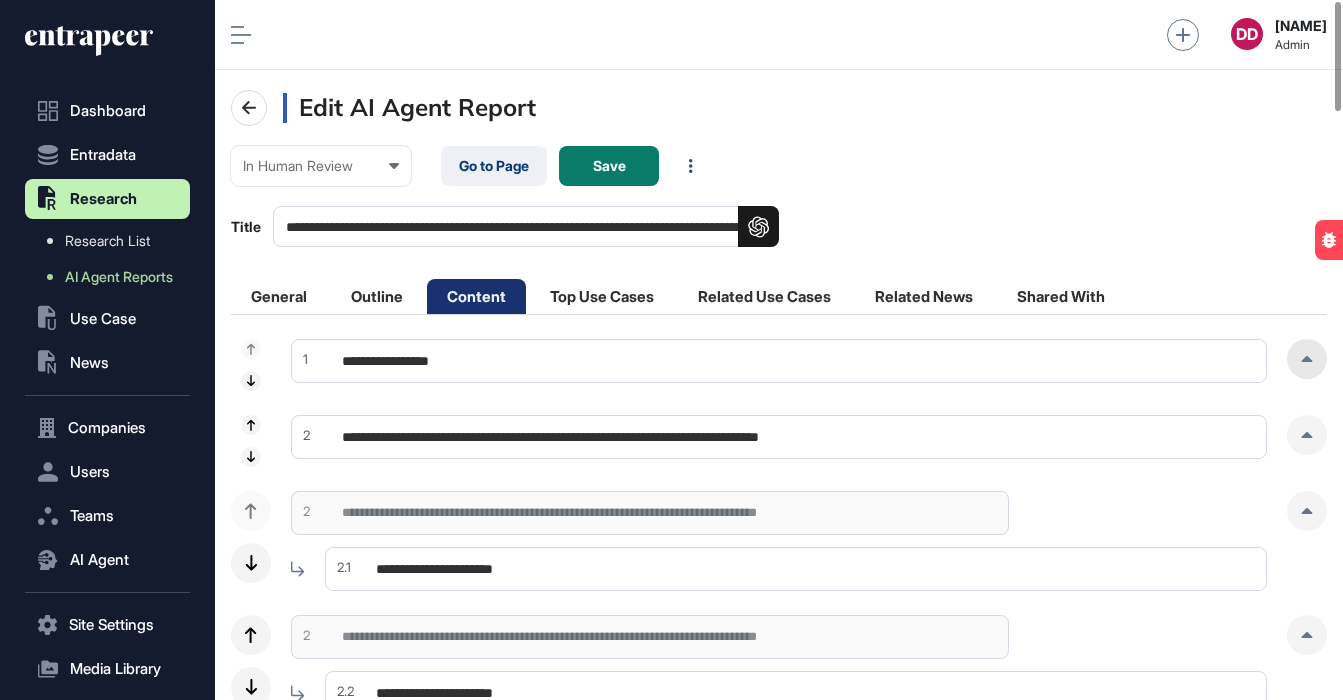 click 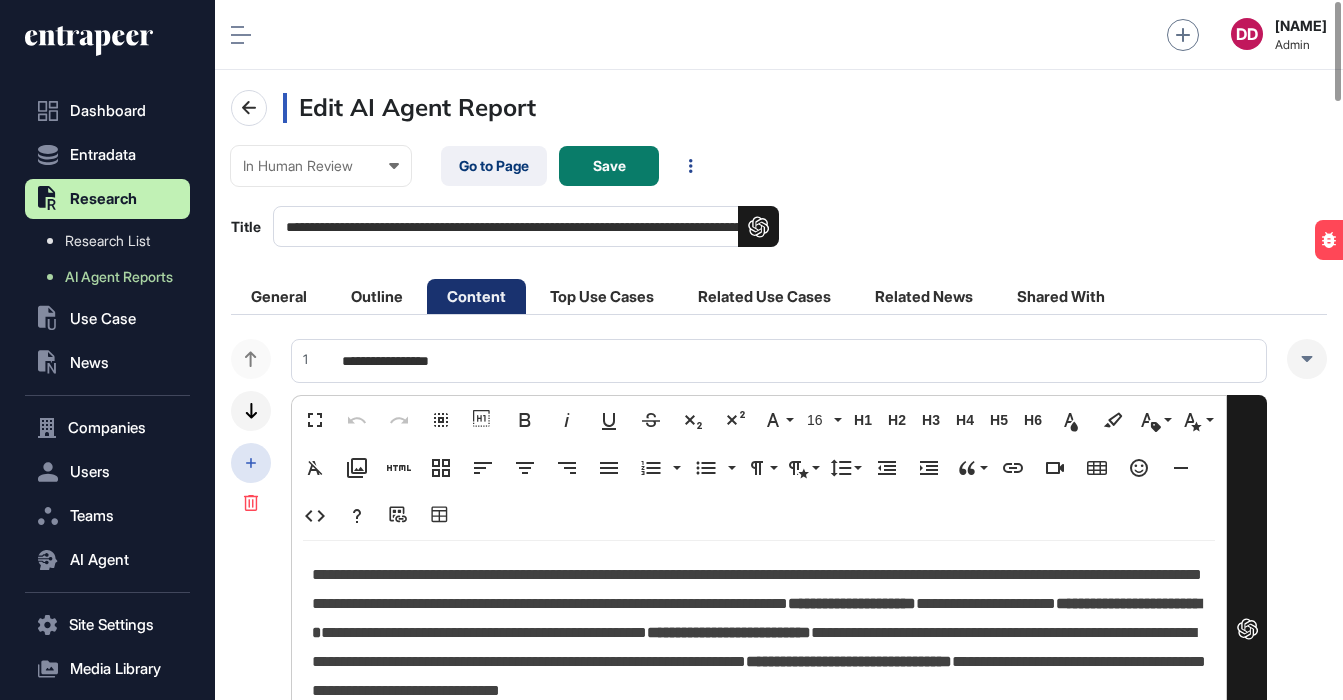 click 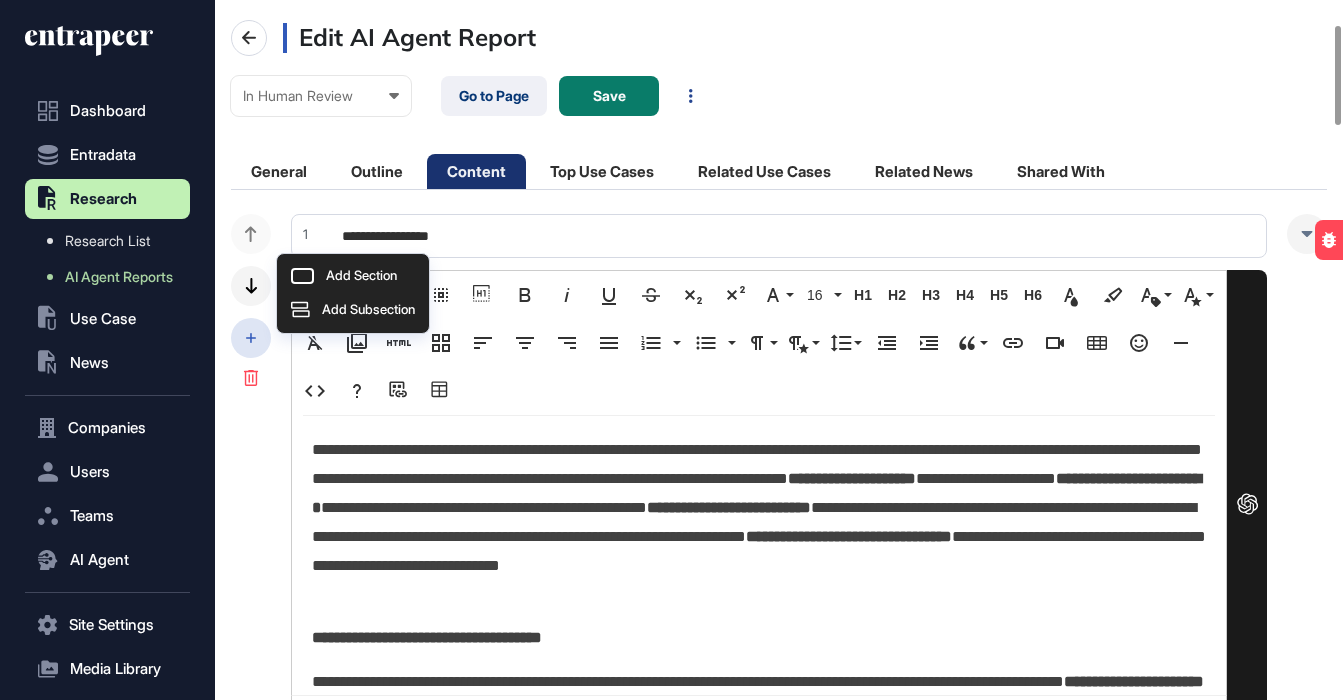 scroll, scrollTop: 182, scrollLeft: 0, axis: vertical 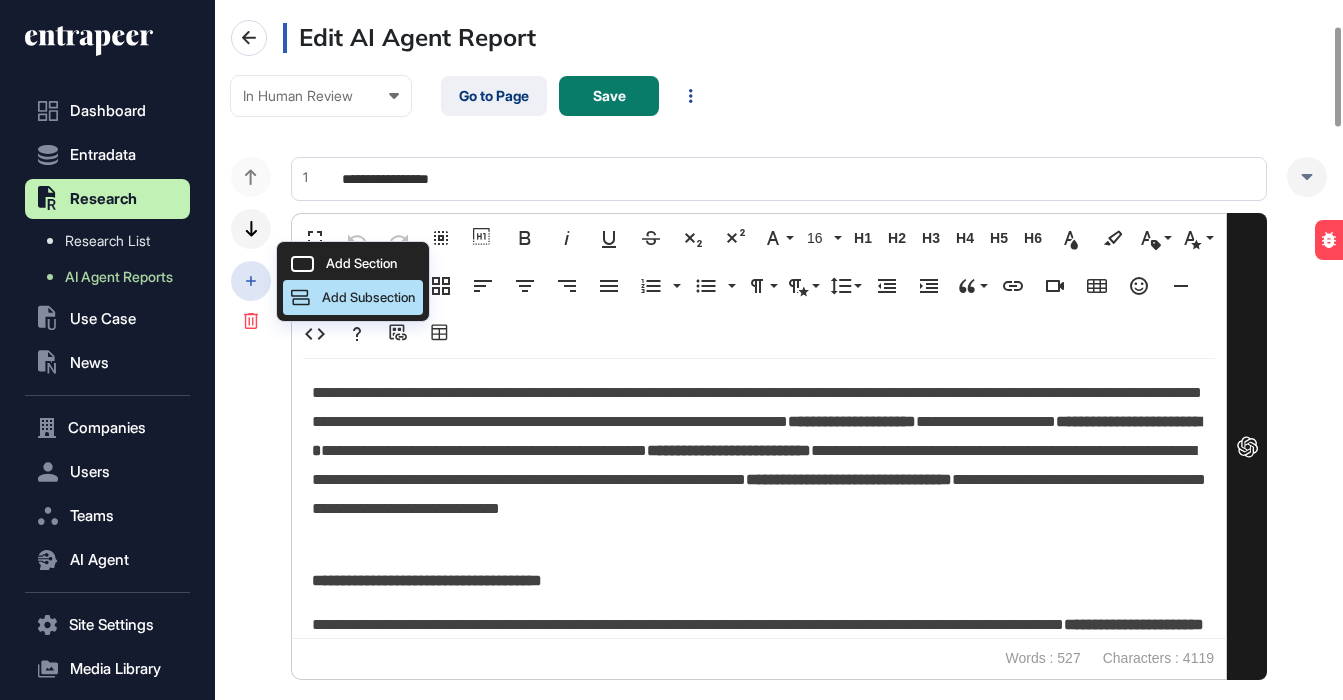 click on "Add Subsection" at bounding box center (368, 297) 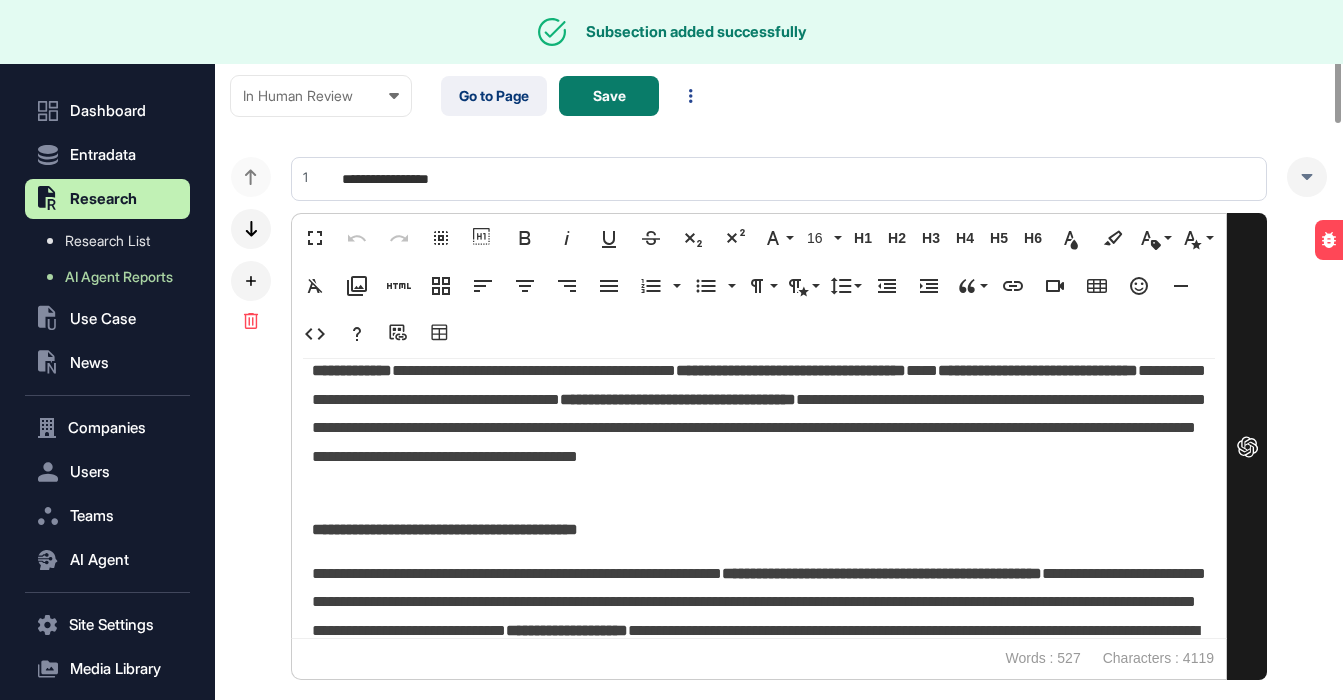 scroll, scrollTop: 284, scrollLeft: 0, axis: vertical 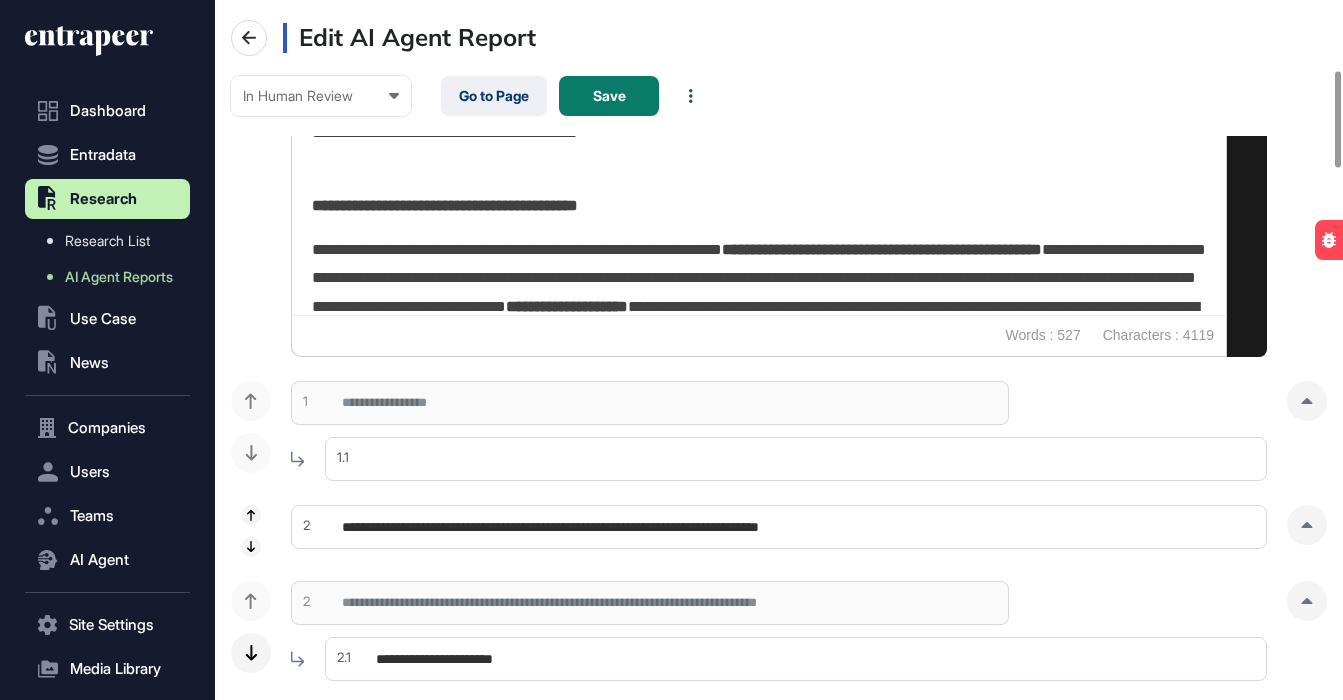 click at bounding box center (796, 459) 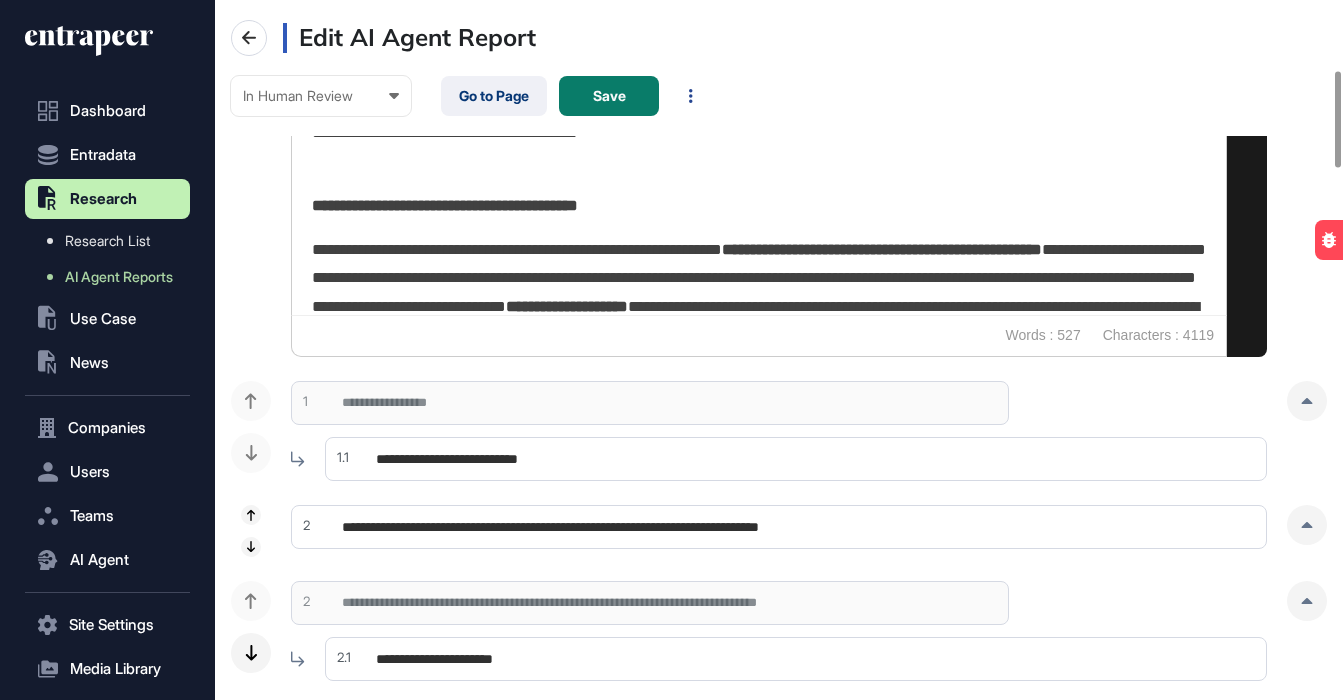 type on "**********" 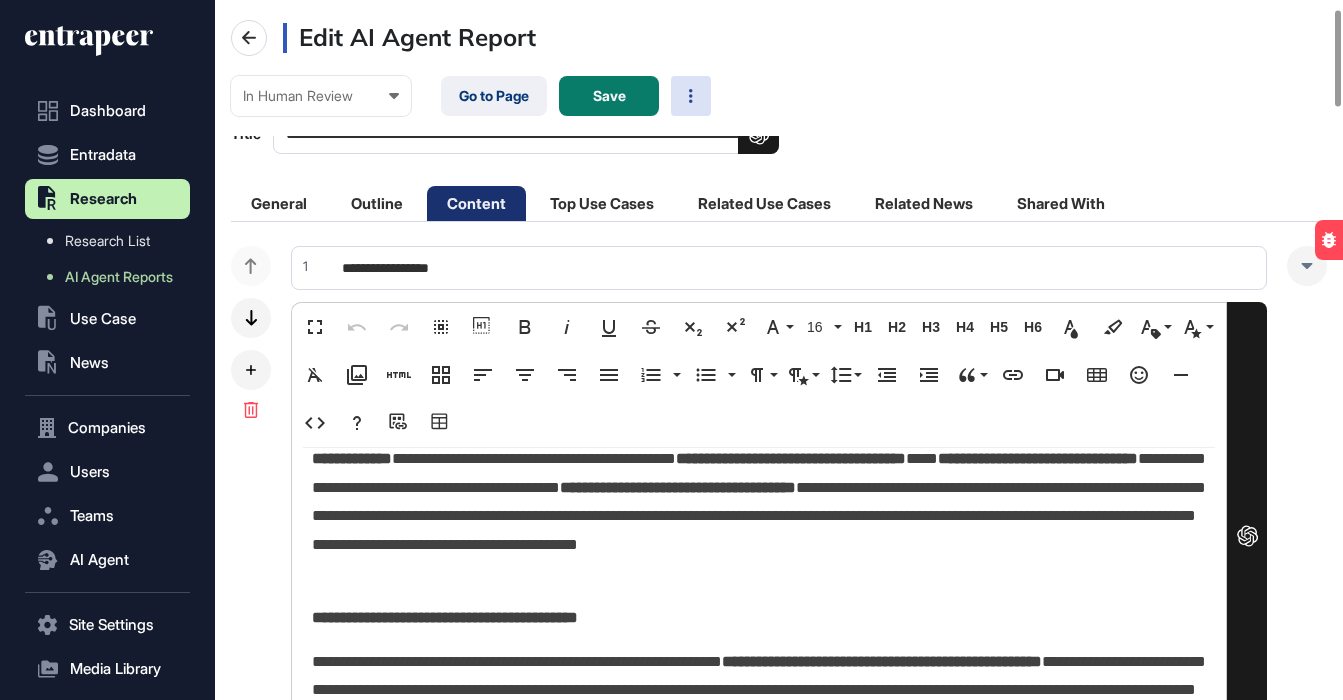 scroll, scrollTop: 0, scrollLeft: 0, axis: both 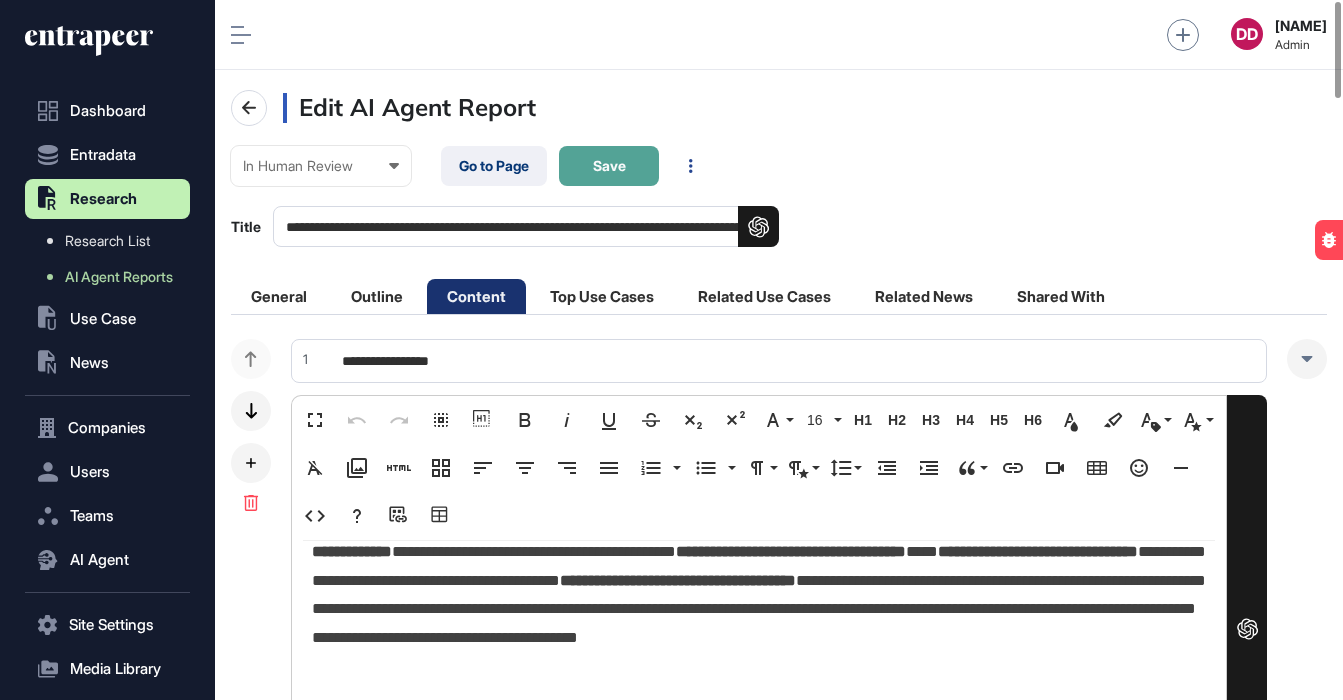 click on "Save" 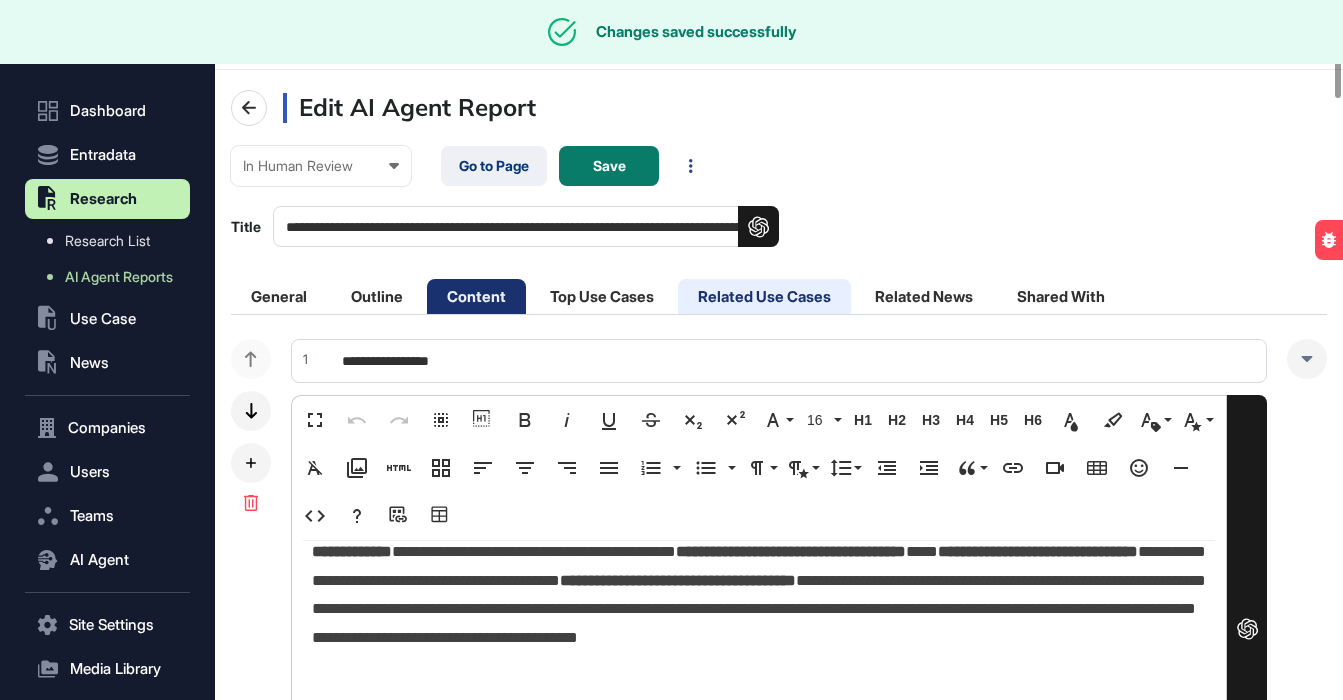 click on "Related Use Cases" 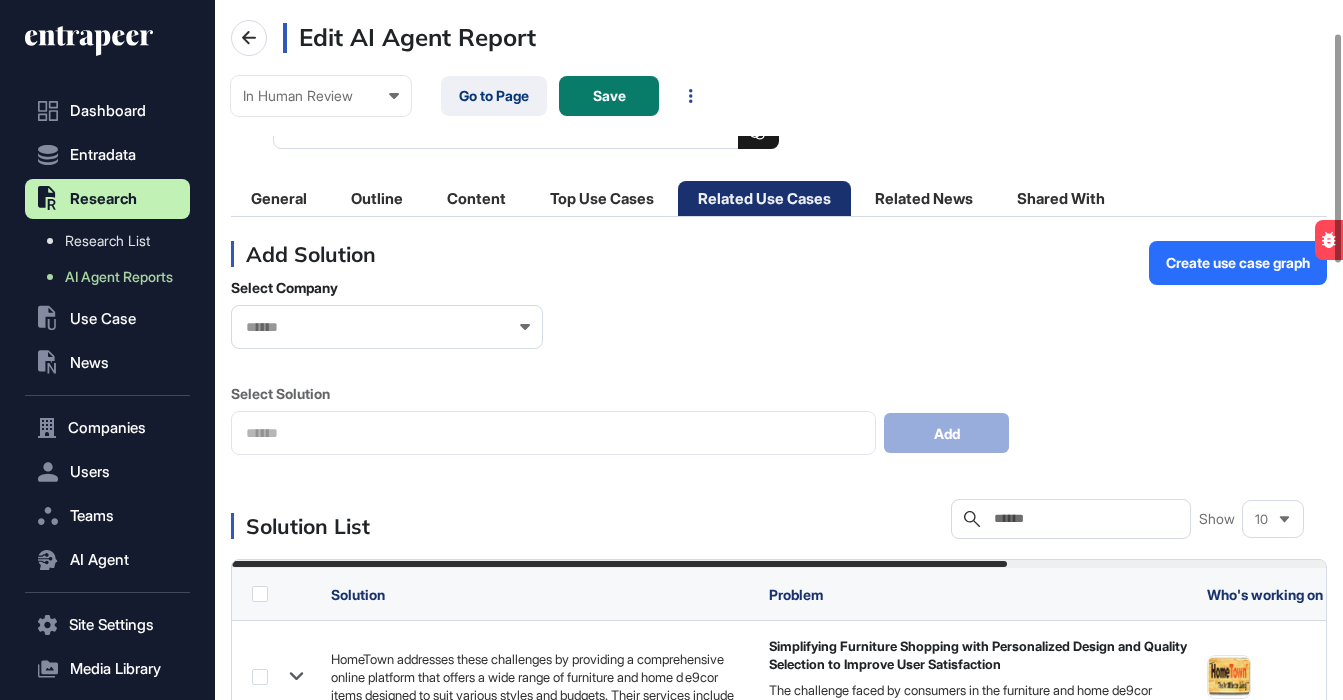 scroll, scrollTop: 96, scrollLeft: 0, axis: vertical 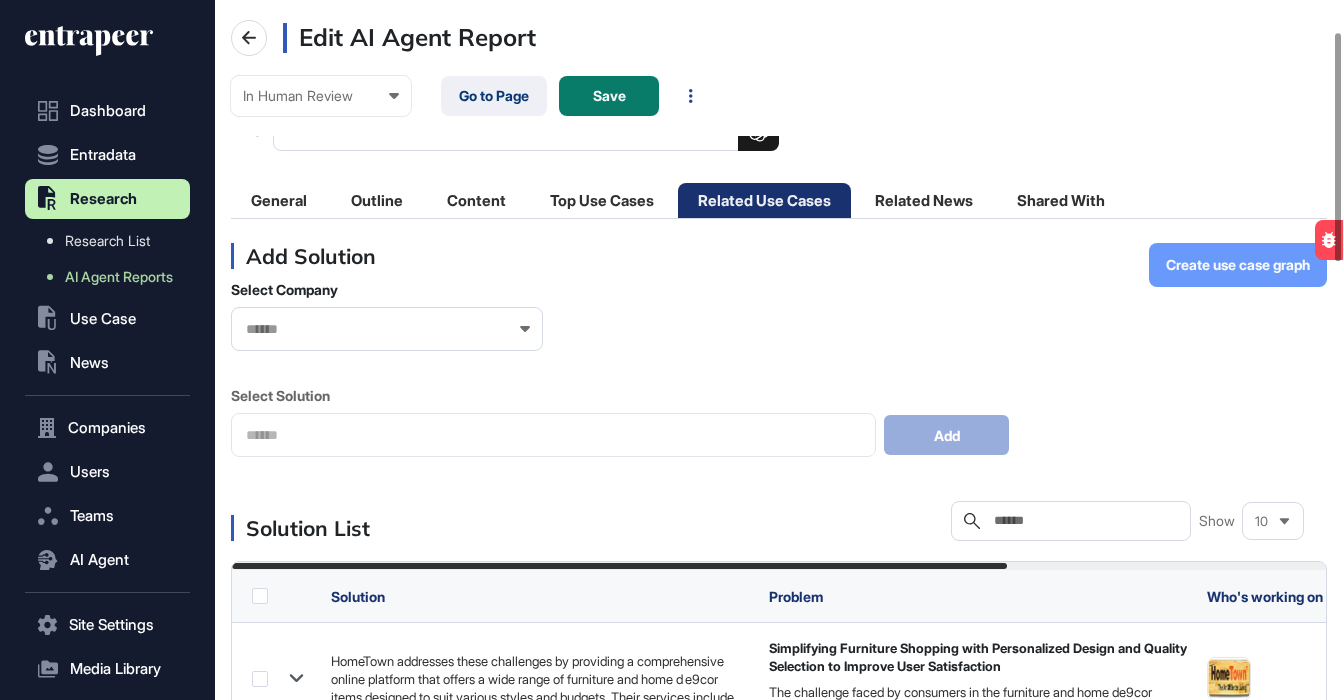 click on "Create use case graph" at bounding box center (1238, 265) 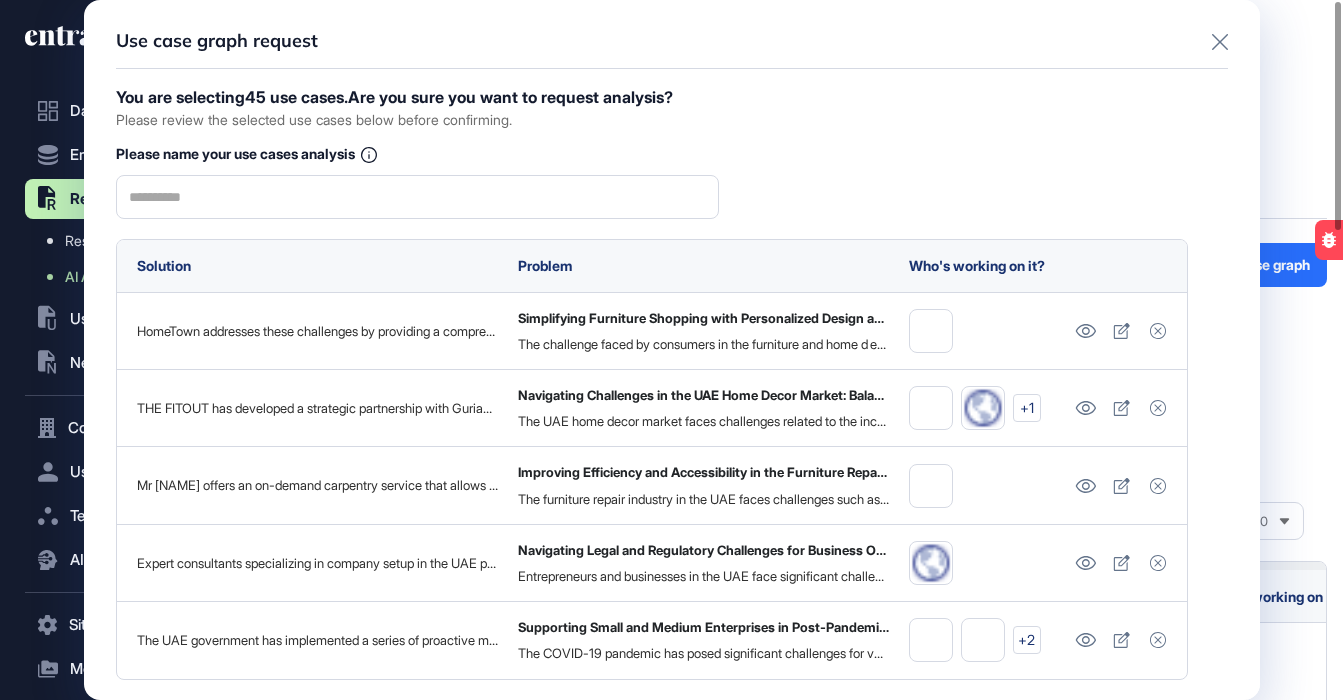 scroll, scrollTop: 0, scrollLeft: 0, axis: both 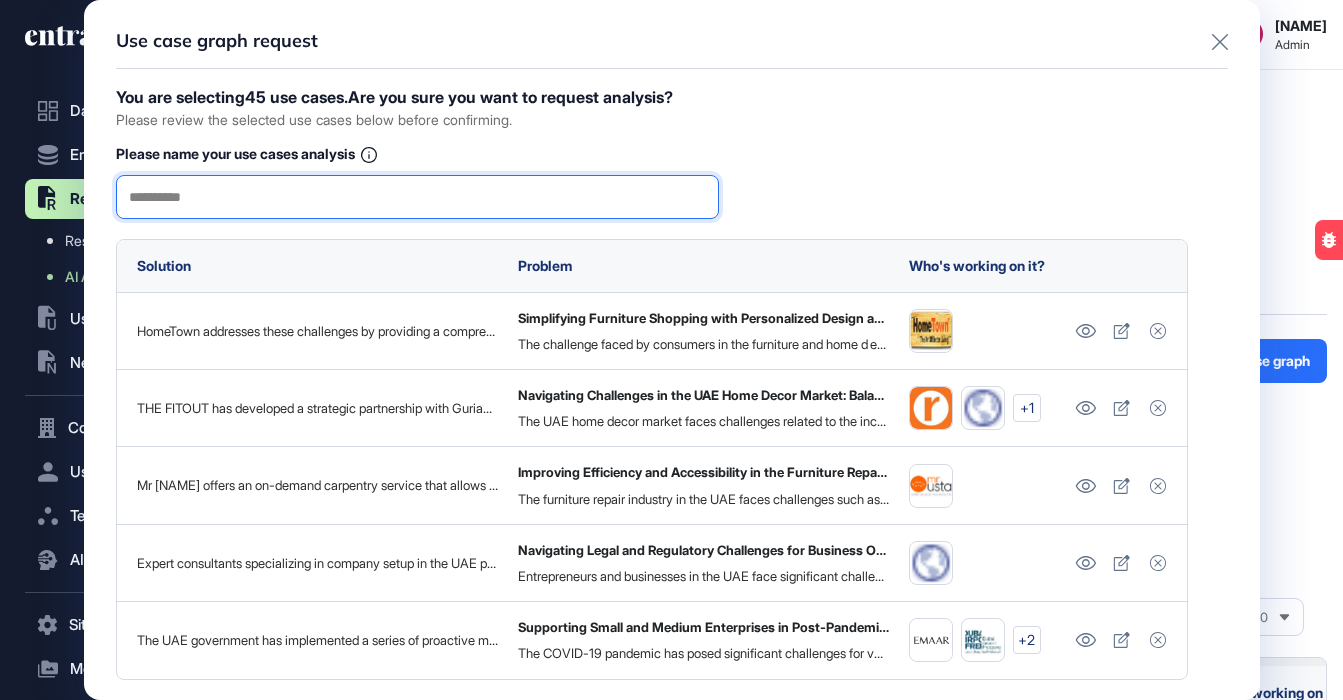 click at bounding box center [417, 197] 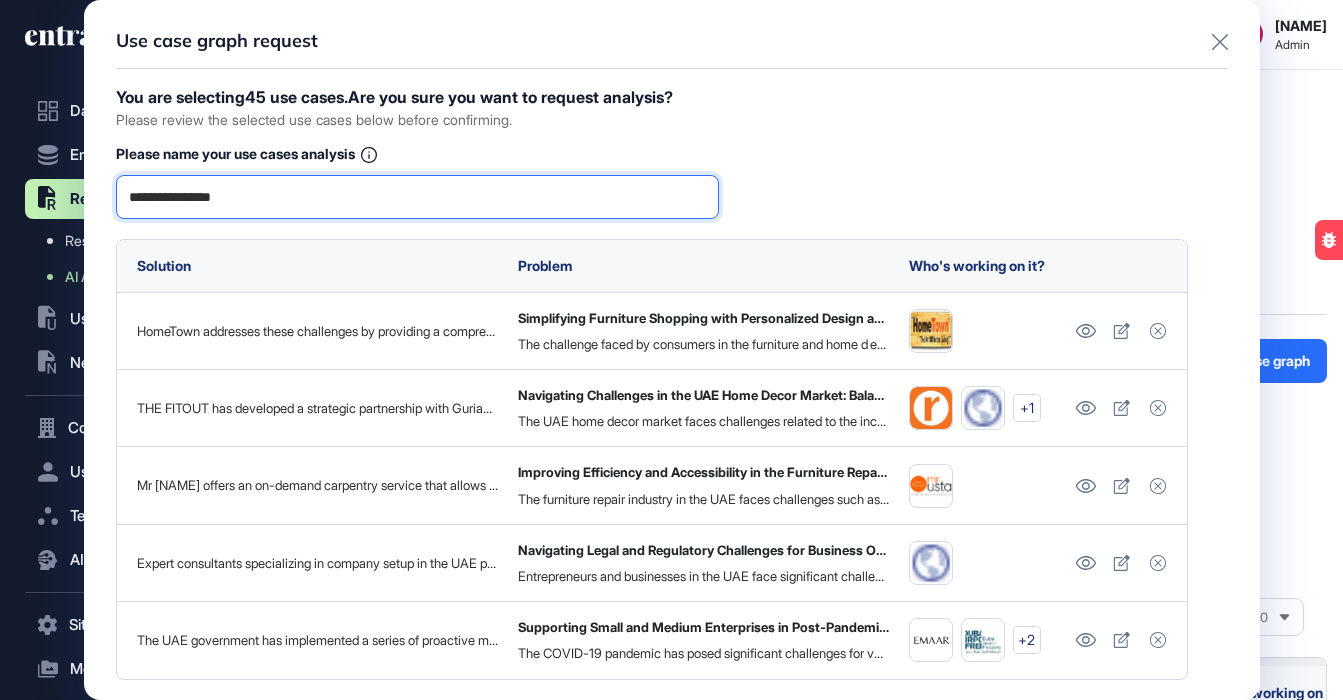 scroll, scrollTop: 131, scrollLeft: 0, axis: vertical 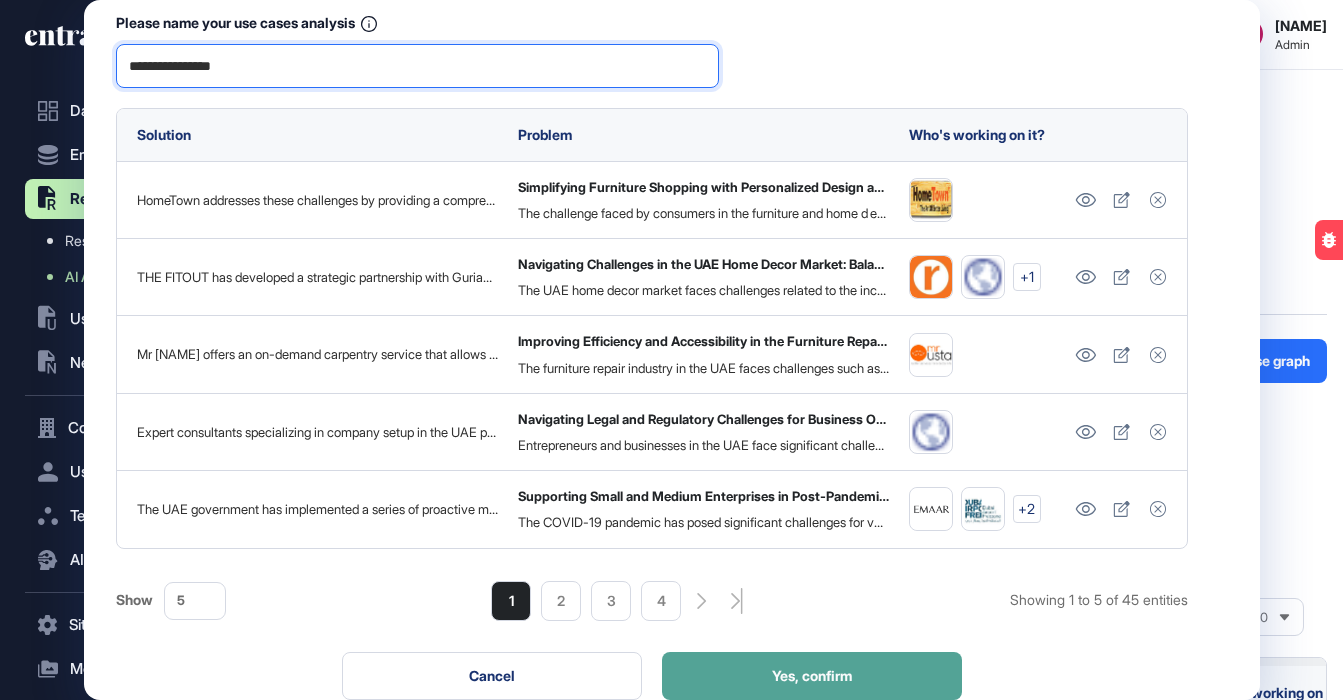 type on "**********" 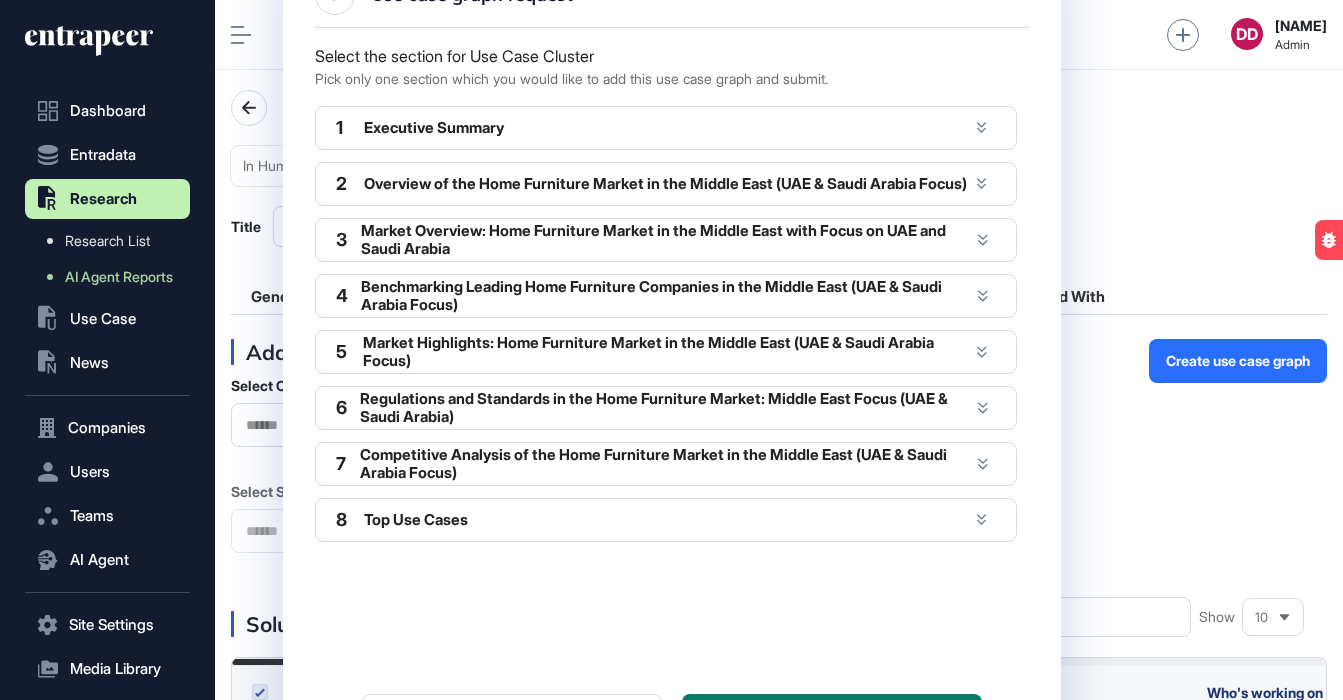 click 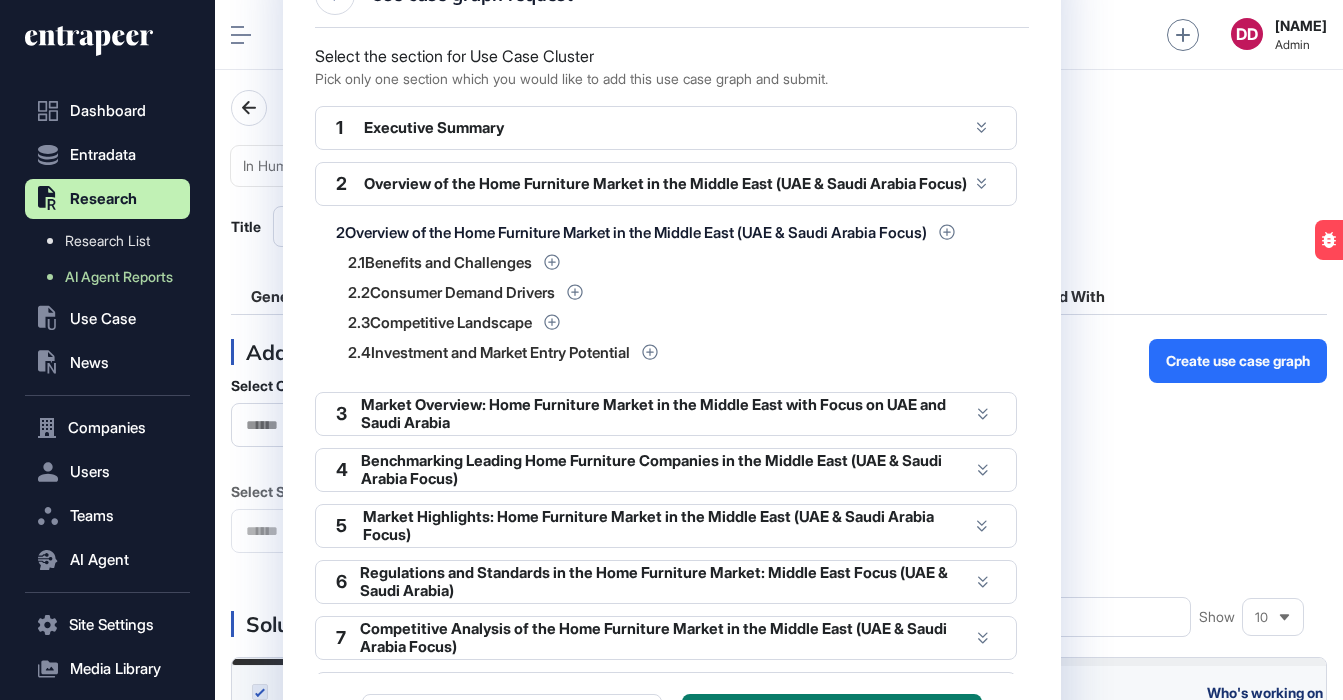 click 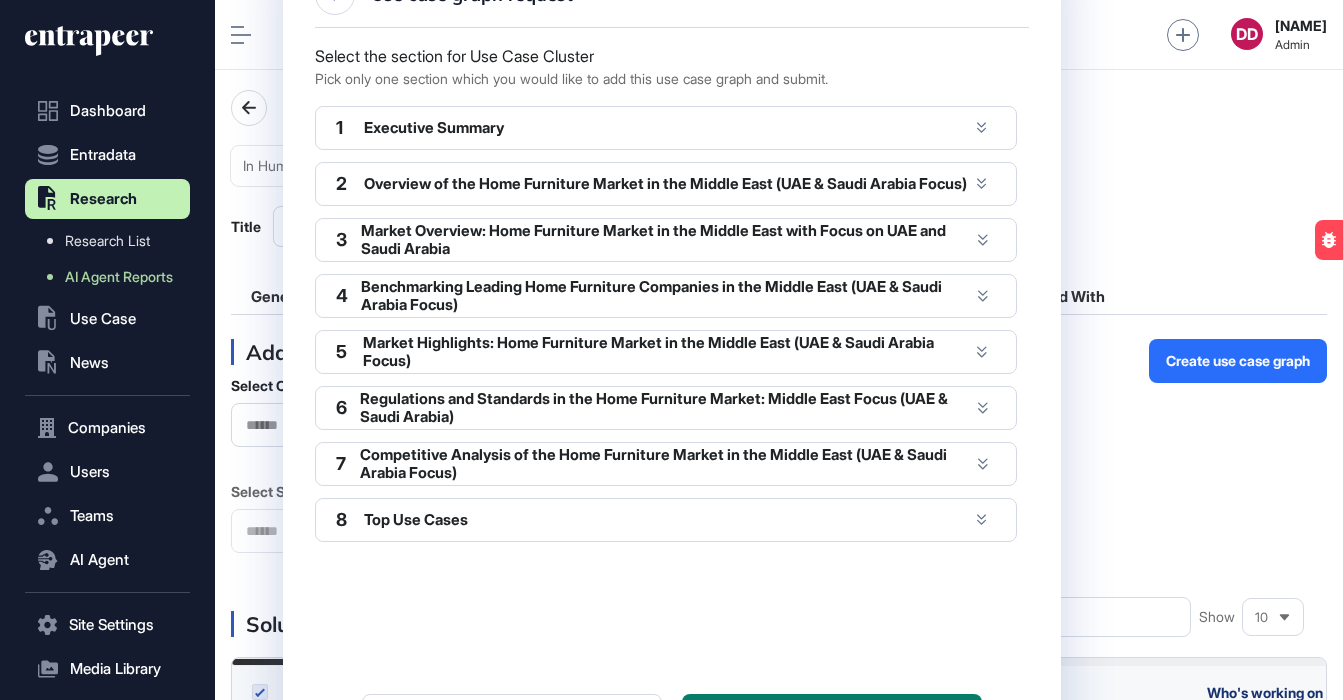 click 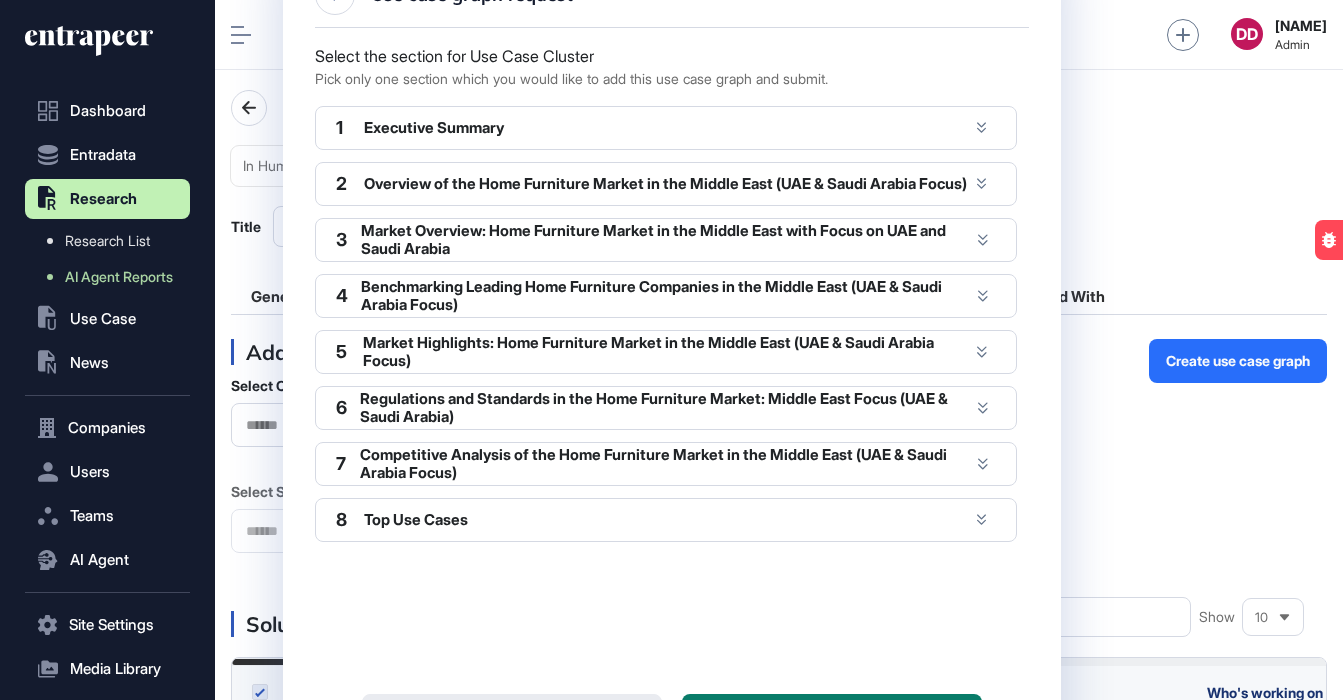 click on "Cancel" at bounding box center (512, 718) 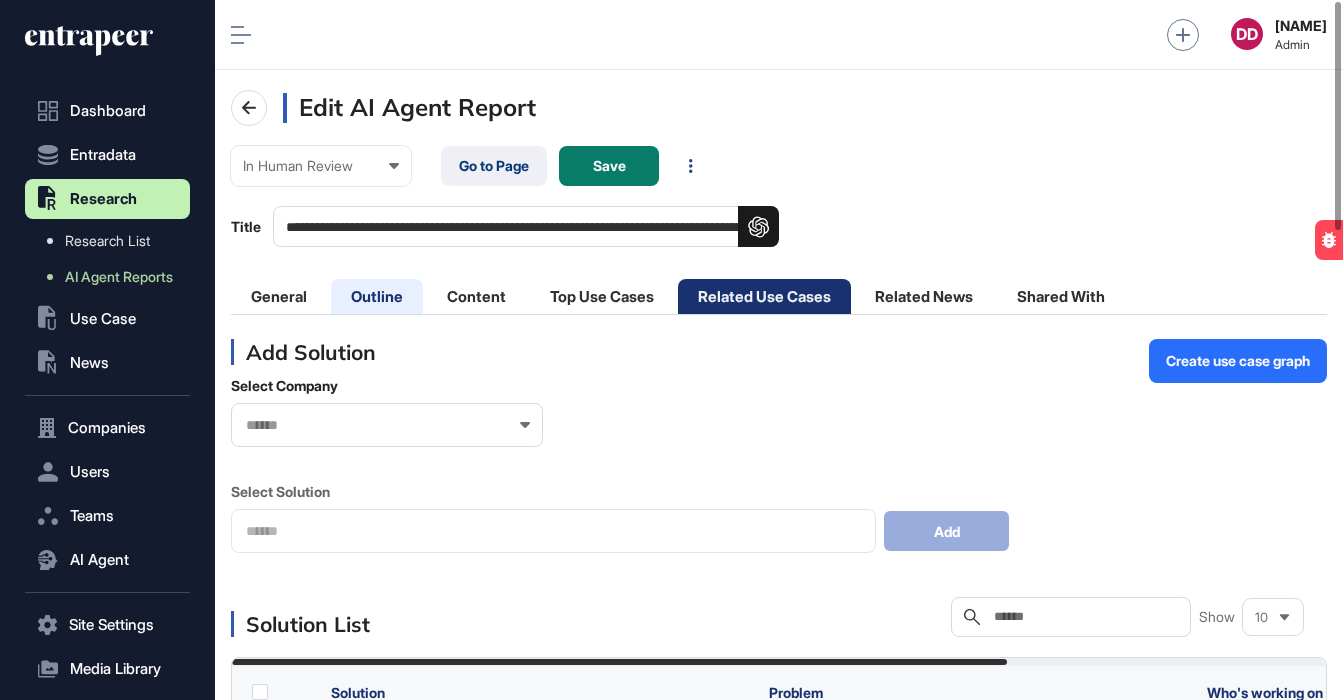 click on "Outline" 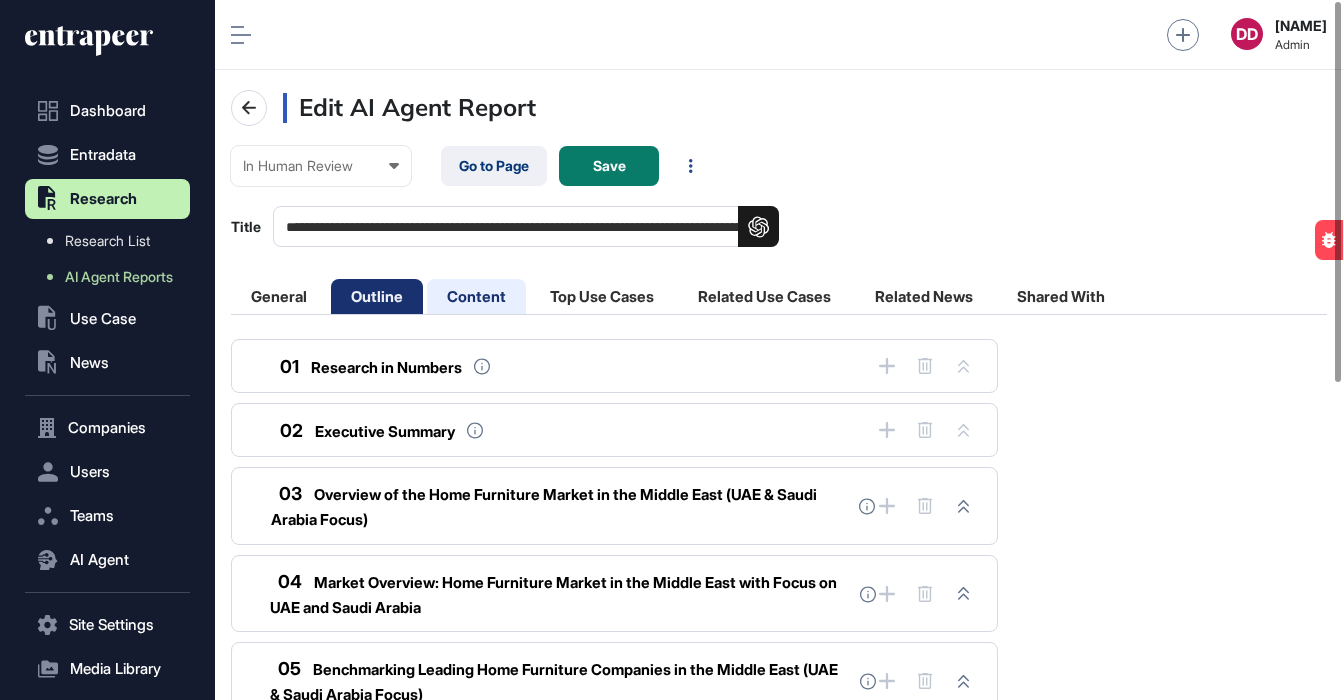 click on "Content" 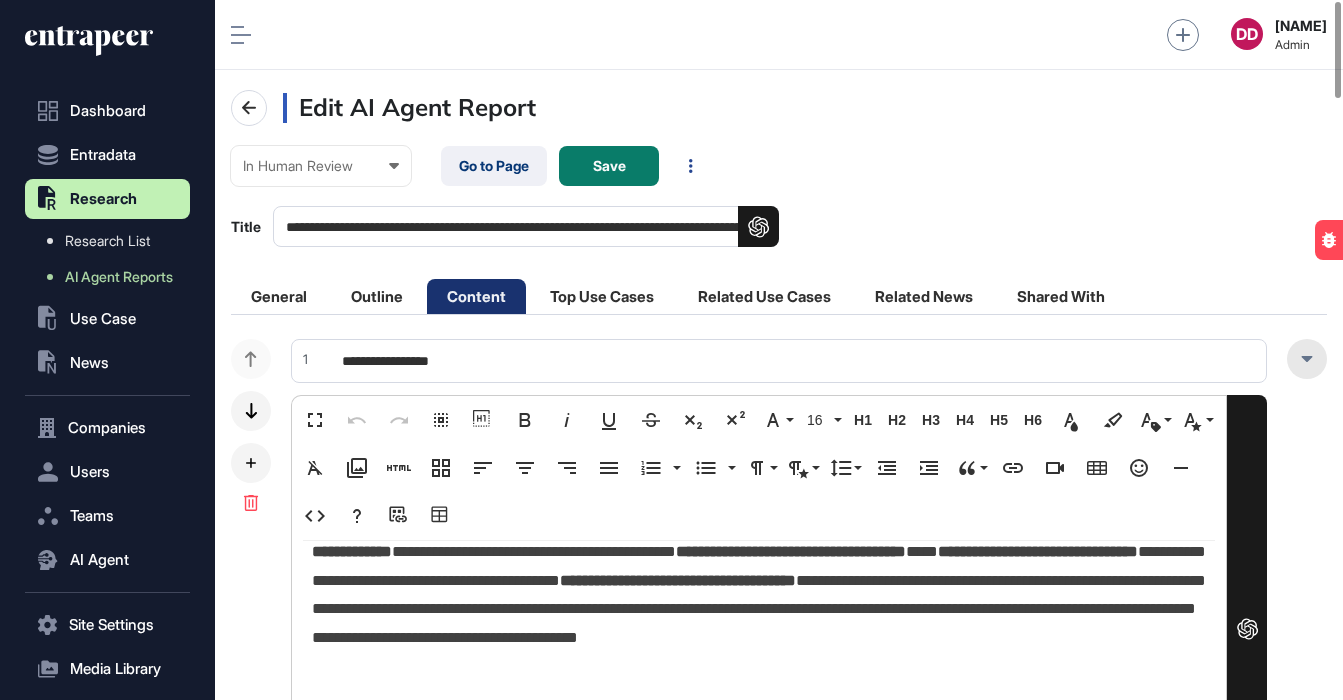 click at bounding box center [1307, 359] 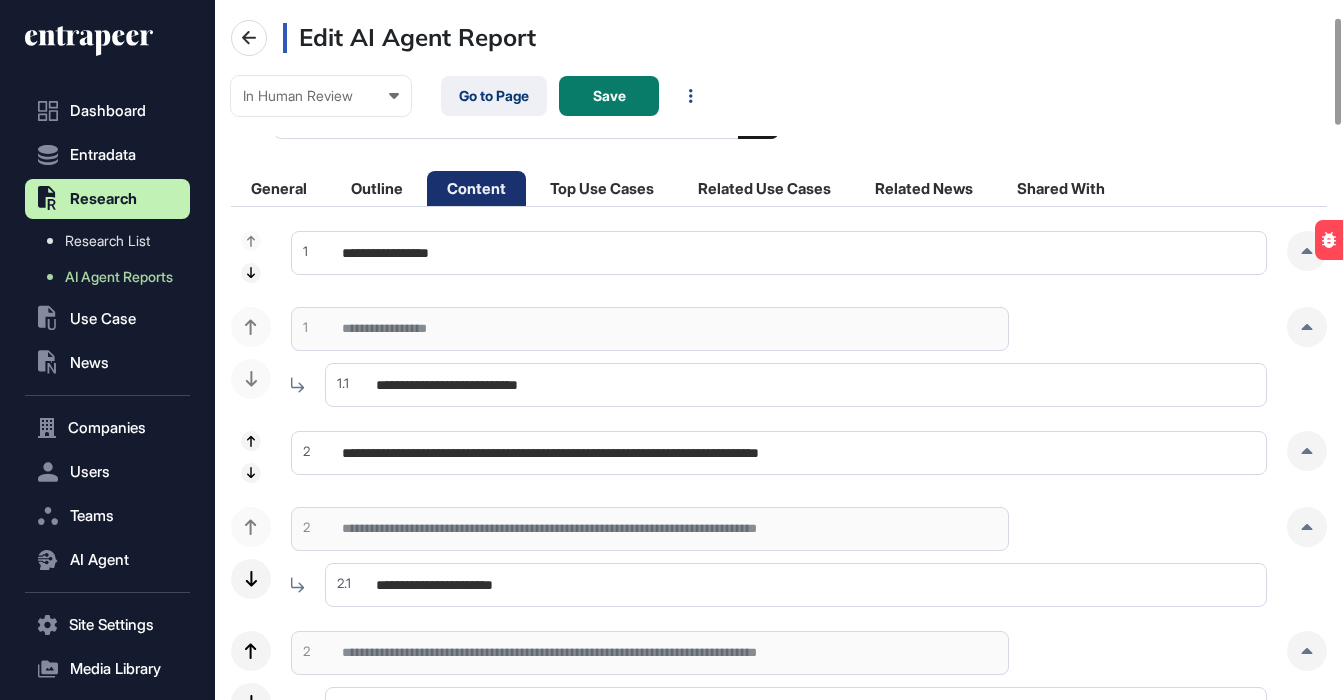 scroll, scrollTop: 113, scrollLeft: 0, axis: vertical 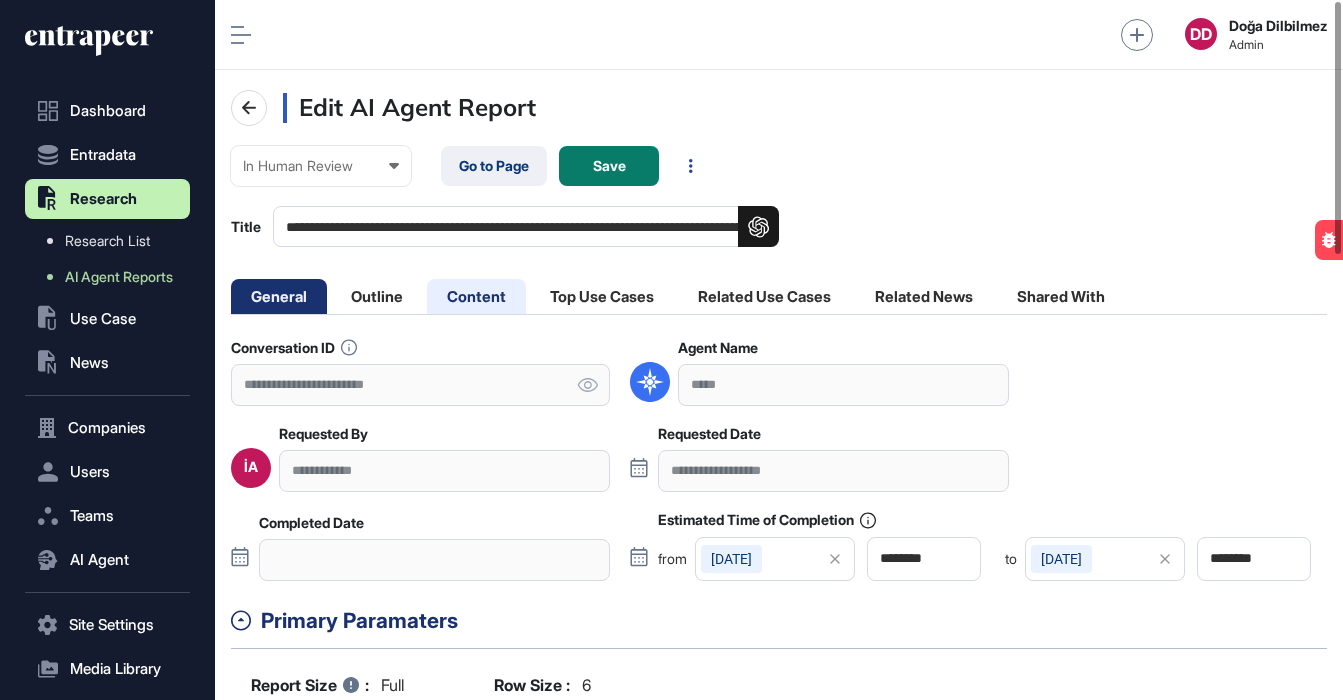 drag, startPoint x: 495, startPoint y: 290, endPoint x: 878, endPoint y: 229, distance: 387.82727 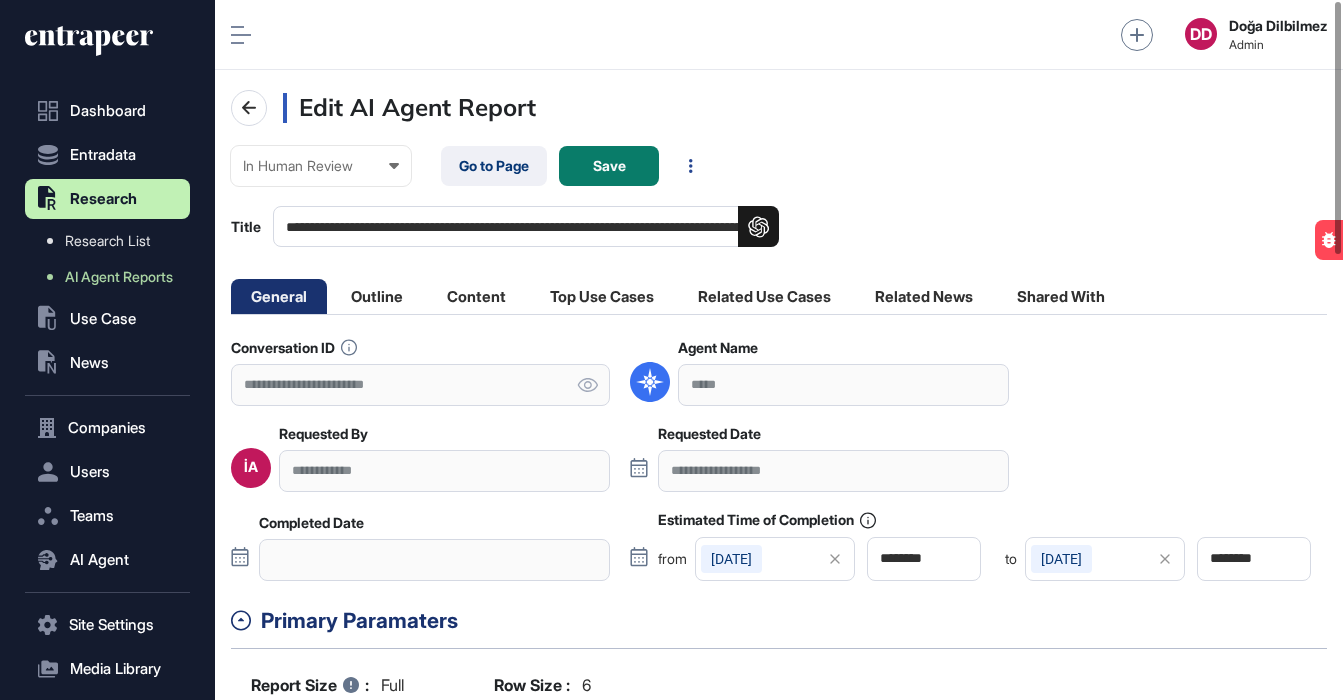 click on "Content" 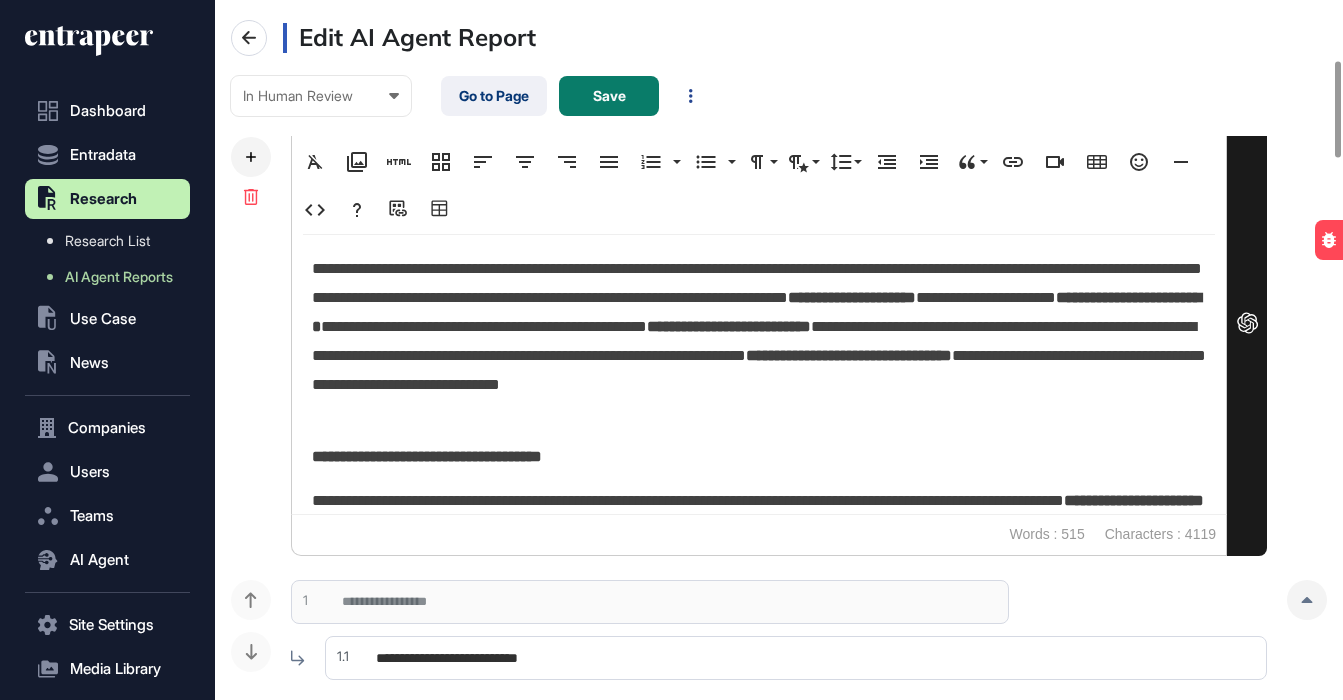 scroll, scrollTop: 466, scrollLeft: 0, axis: vertical 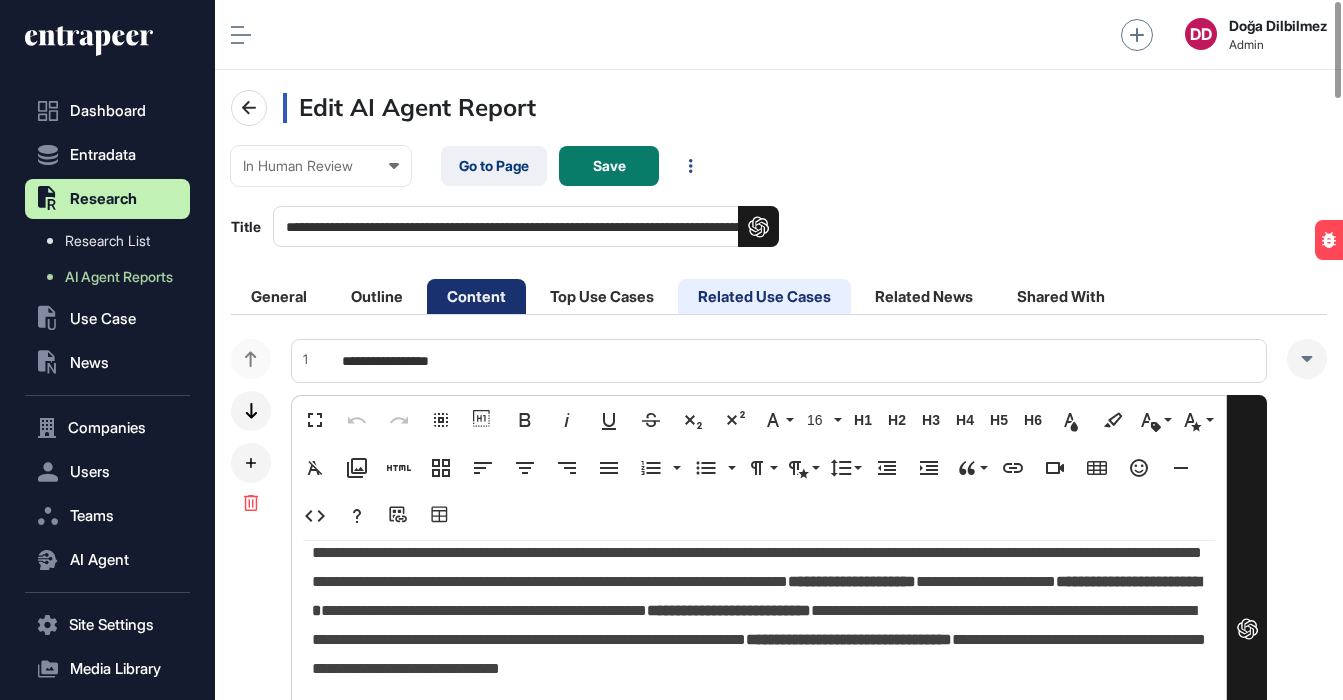click on "Related Use Cases" 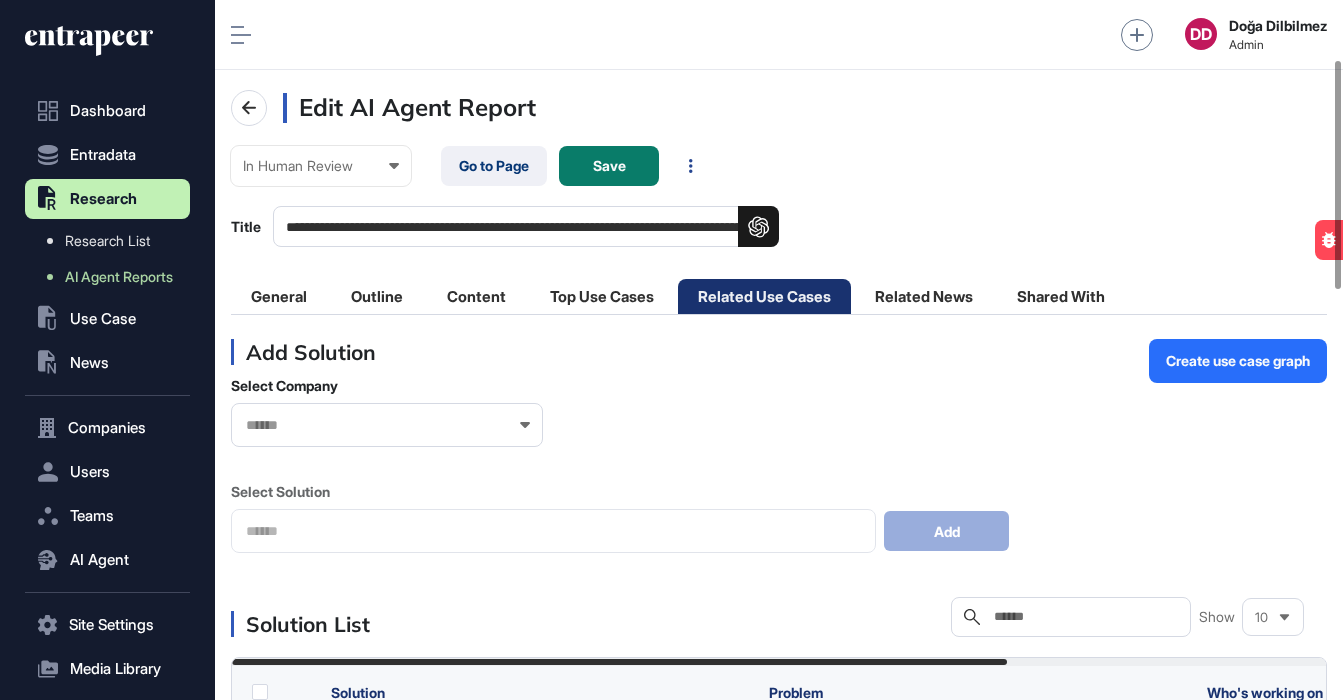 scroll, scrollTop: 188, scrollLeft: 0, axis: vertical 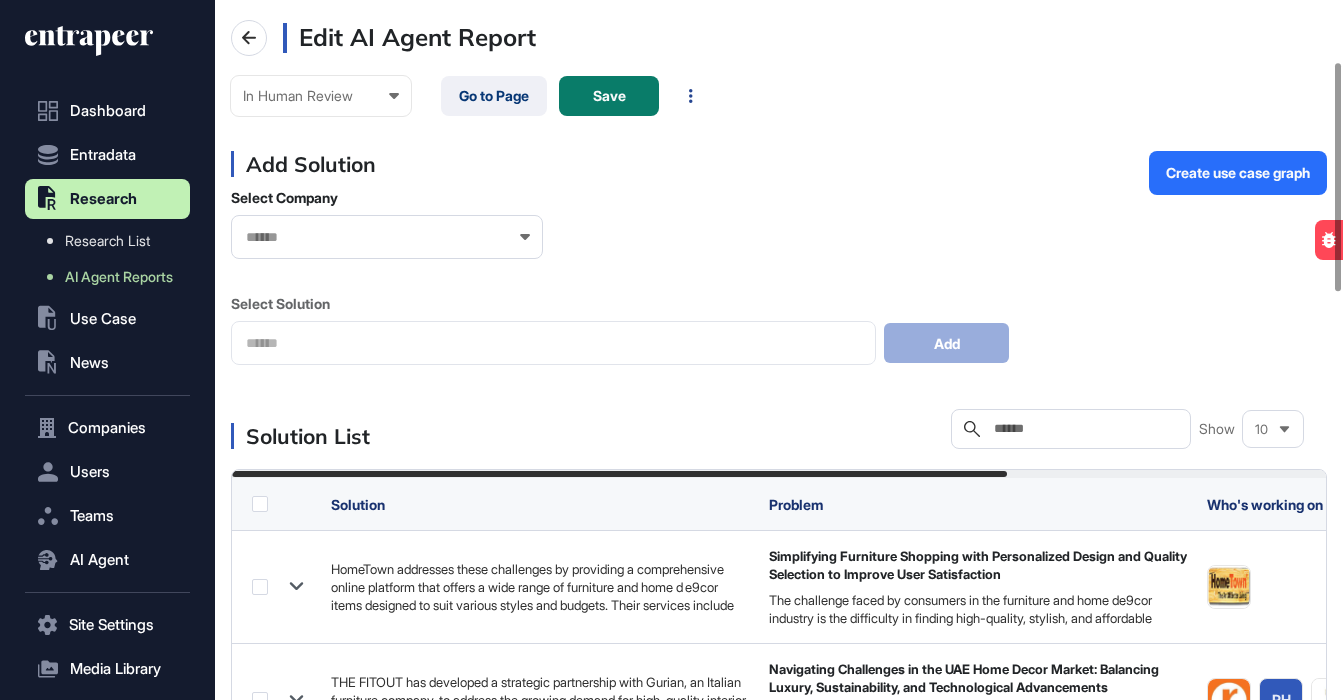click on "Select Company  Select Solution  Add" at bounding box center (779, 277) 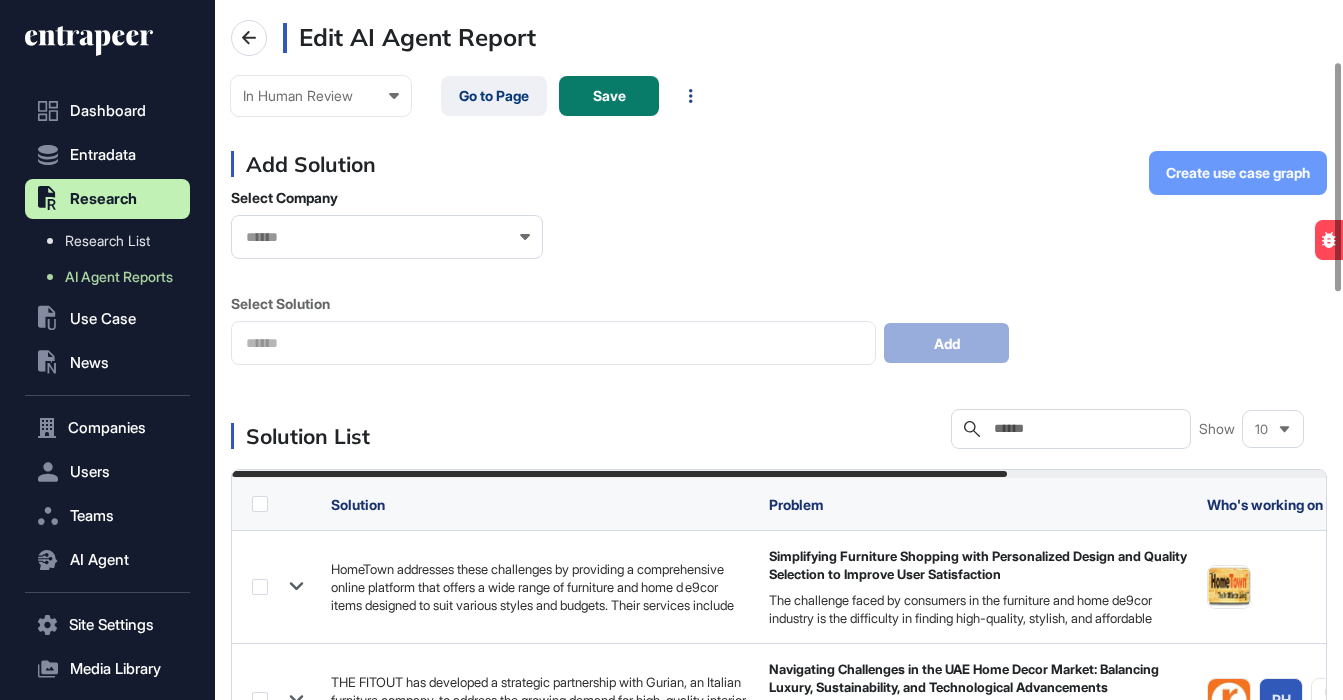 click on "Create use case graph" at bounding box center [1238, 173] 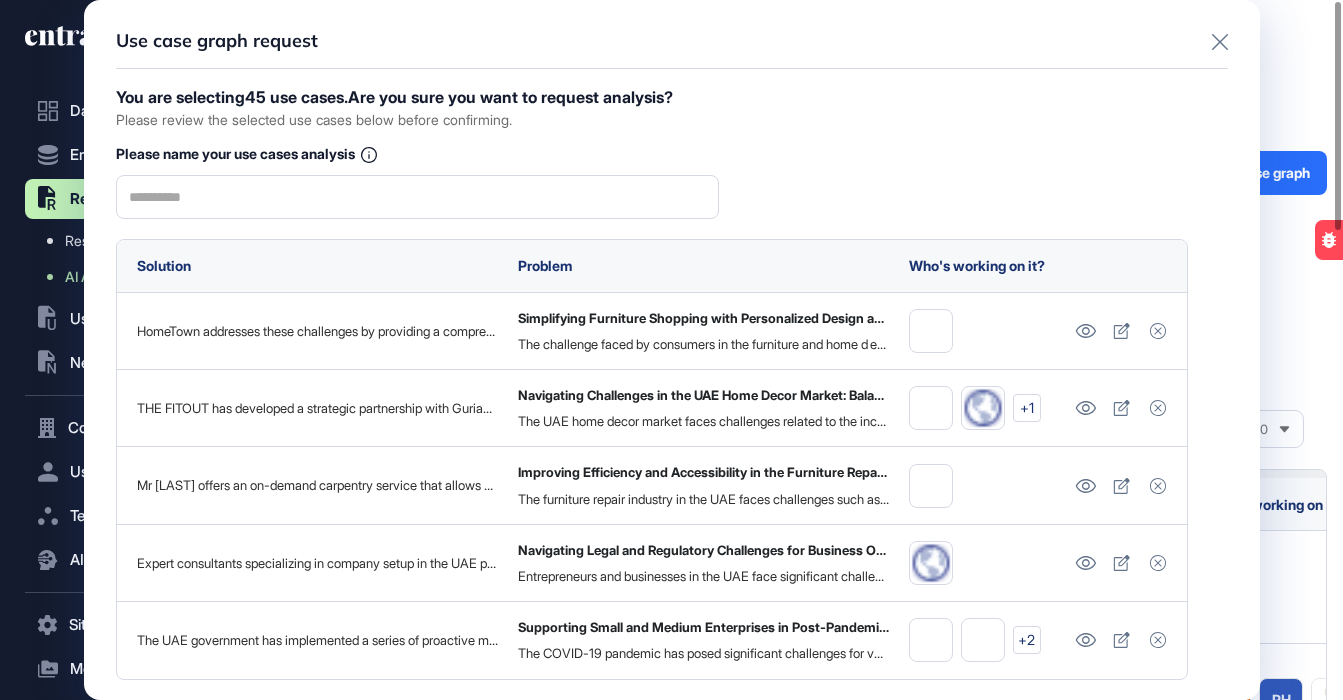 scroll, scrollTop: 0, scrollLeft: 0, axis: both 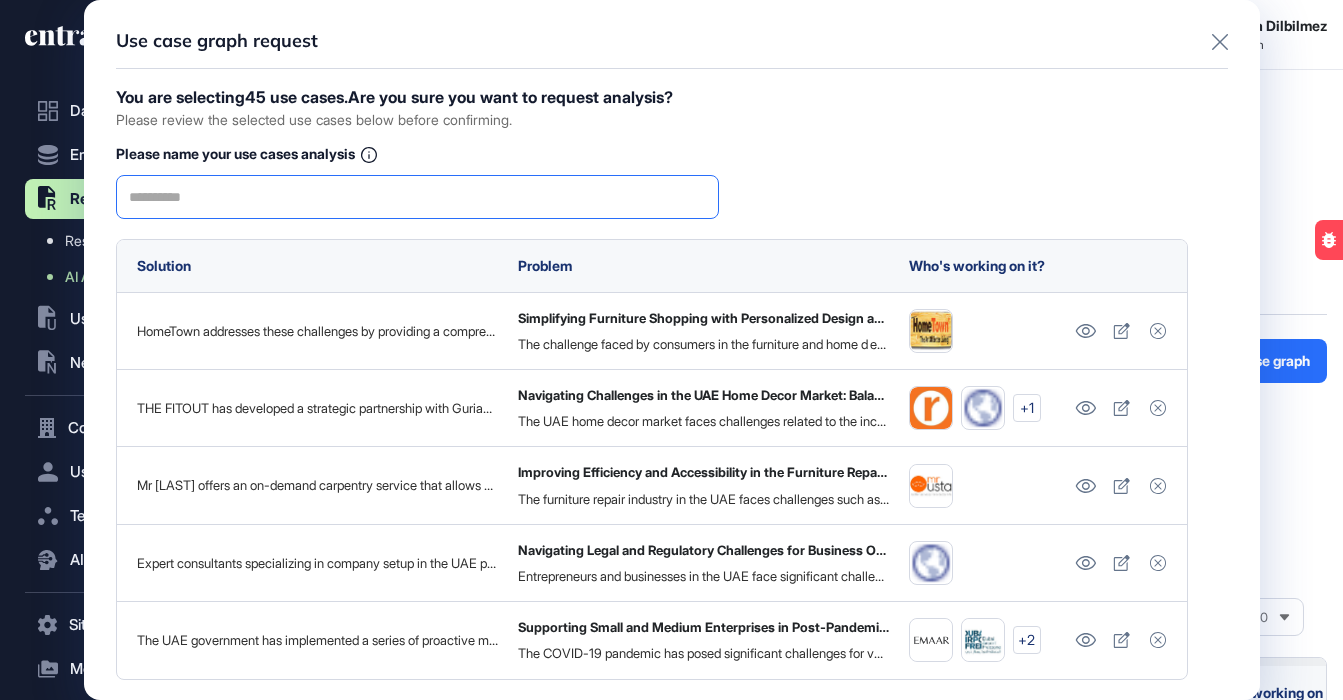 click at bounding box center (417, 197) 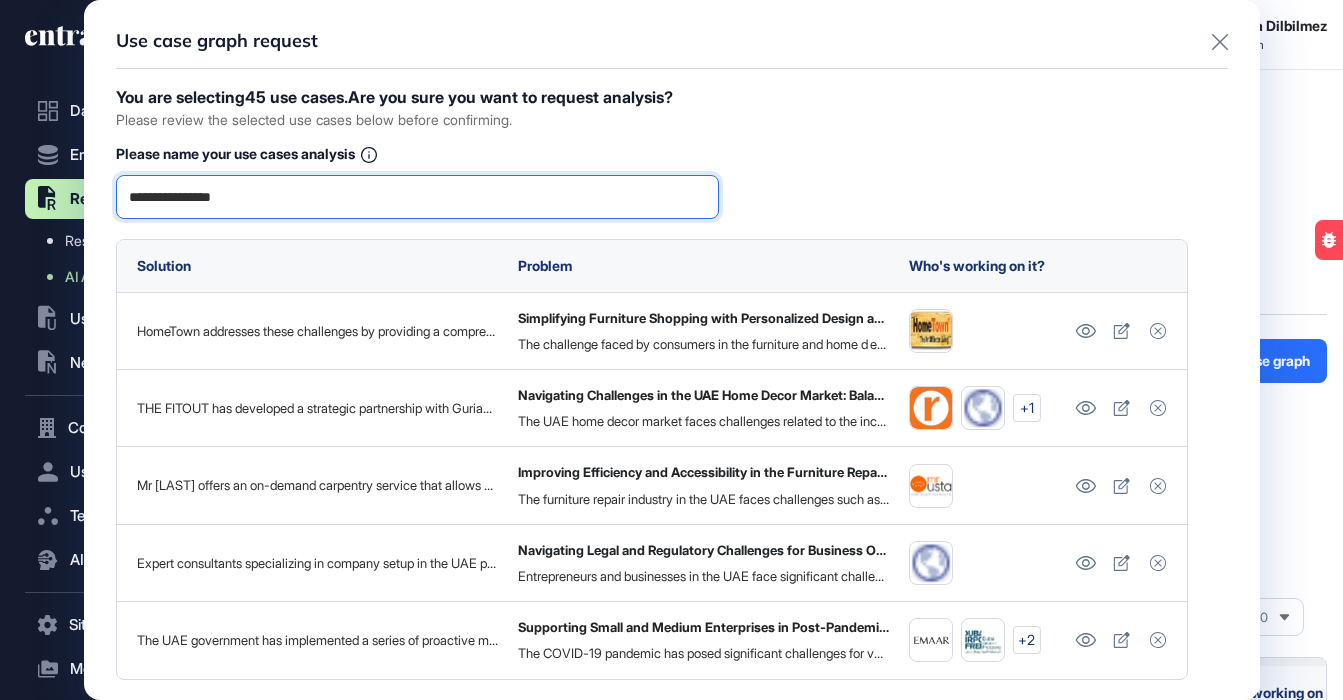 scroll, scrollTop: 131, scrollLeft: 0, axis: vertical 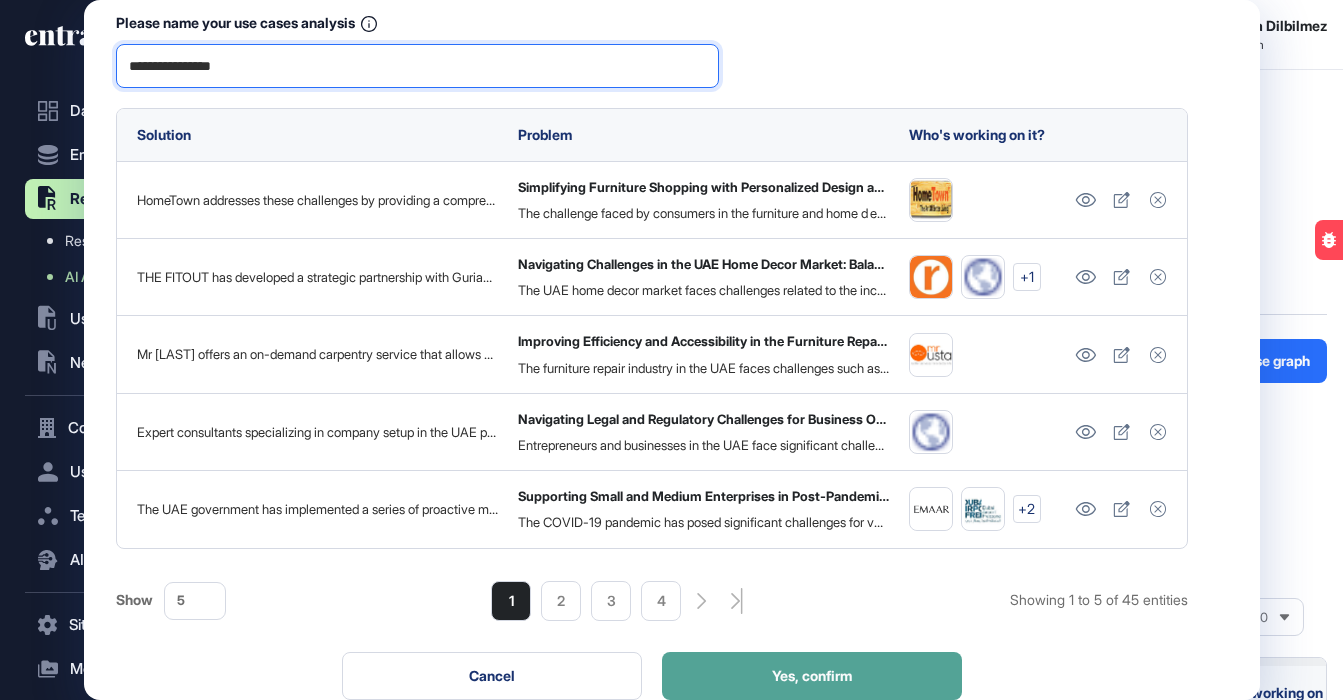 type on "**********" 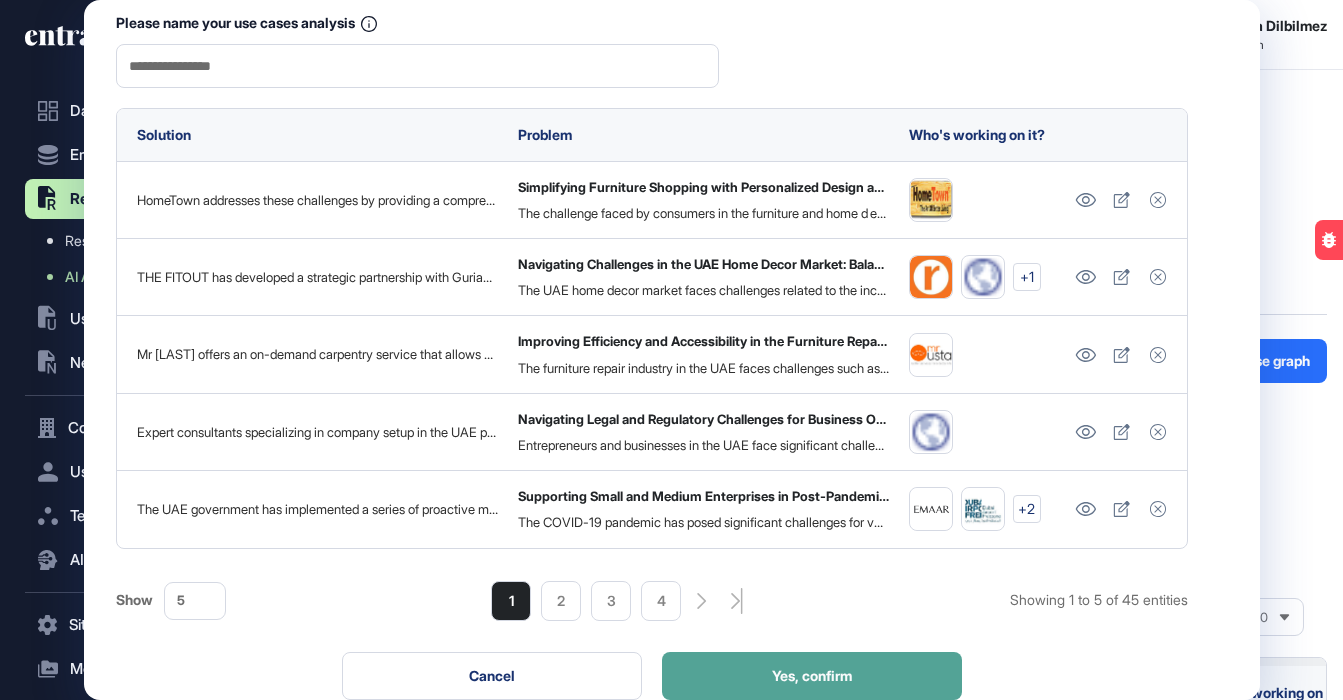 click on "Yes, confirm" 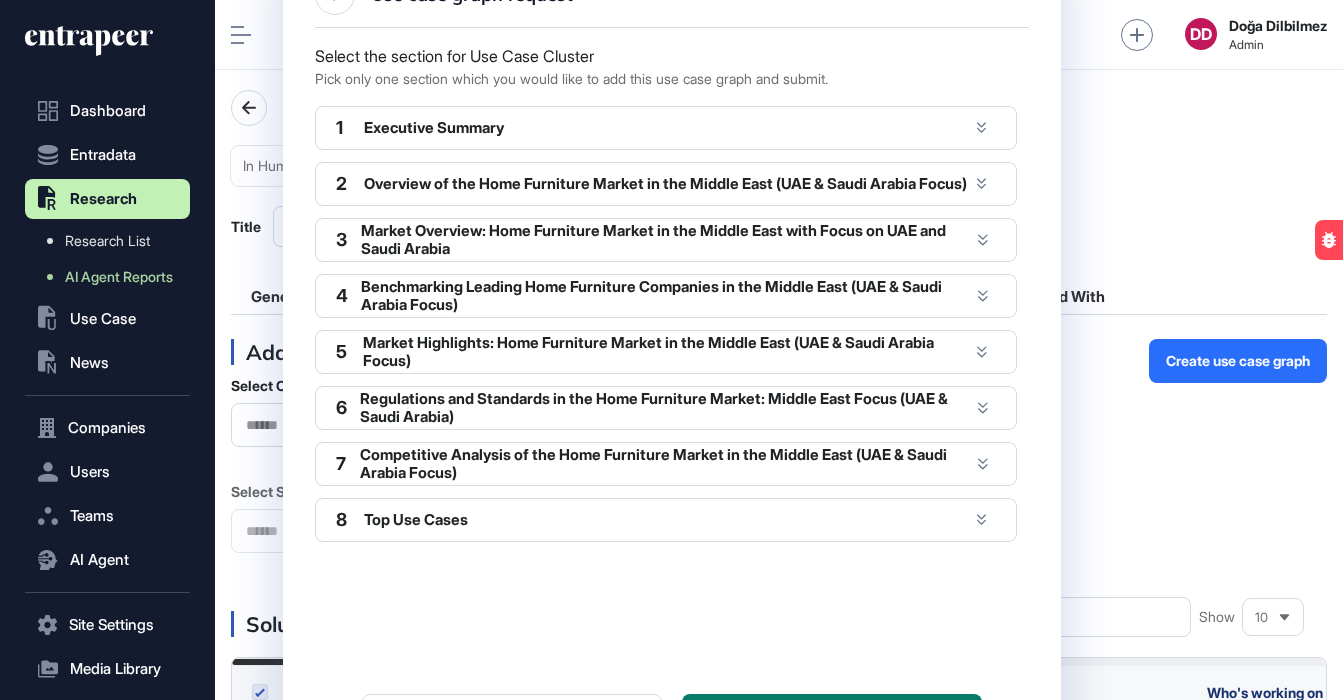 click at bounding box center [982, 128] 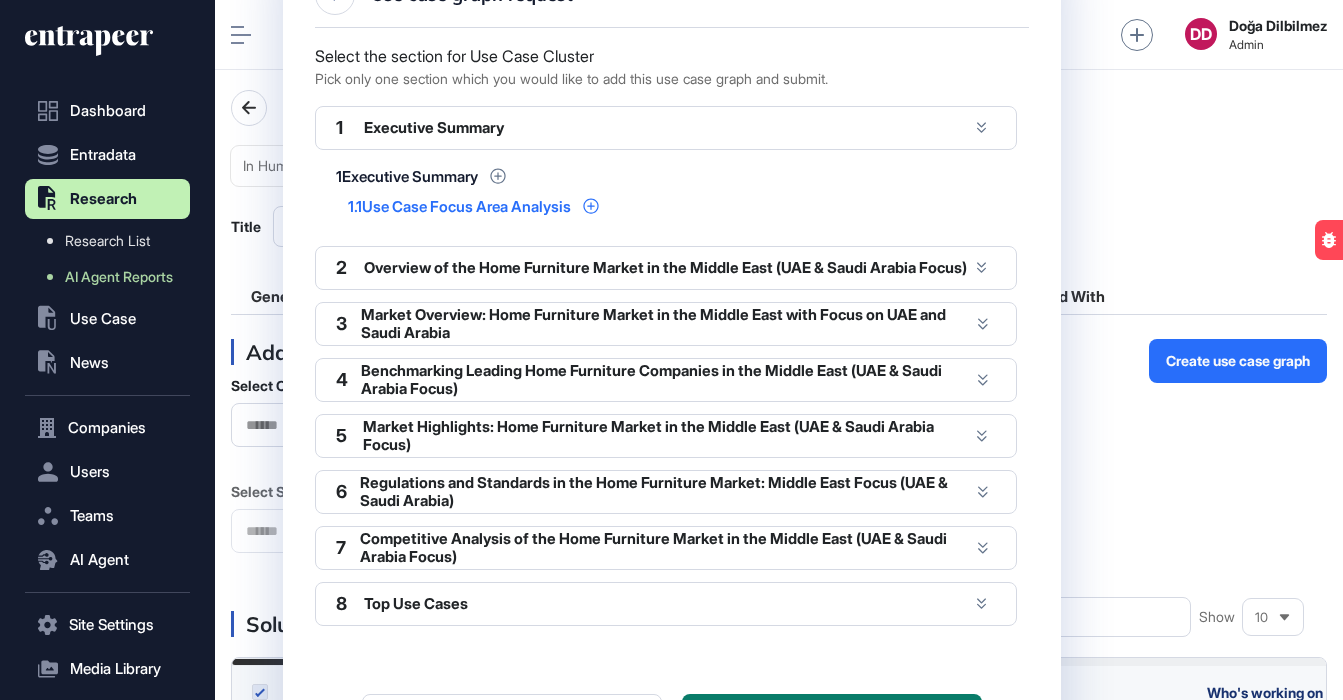 click 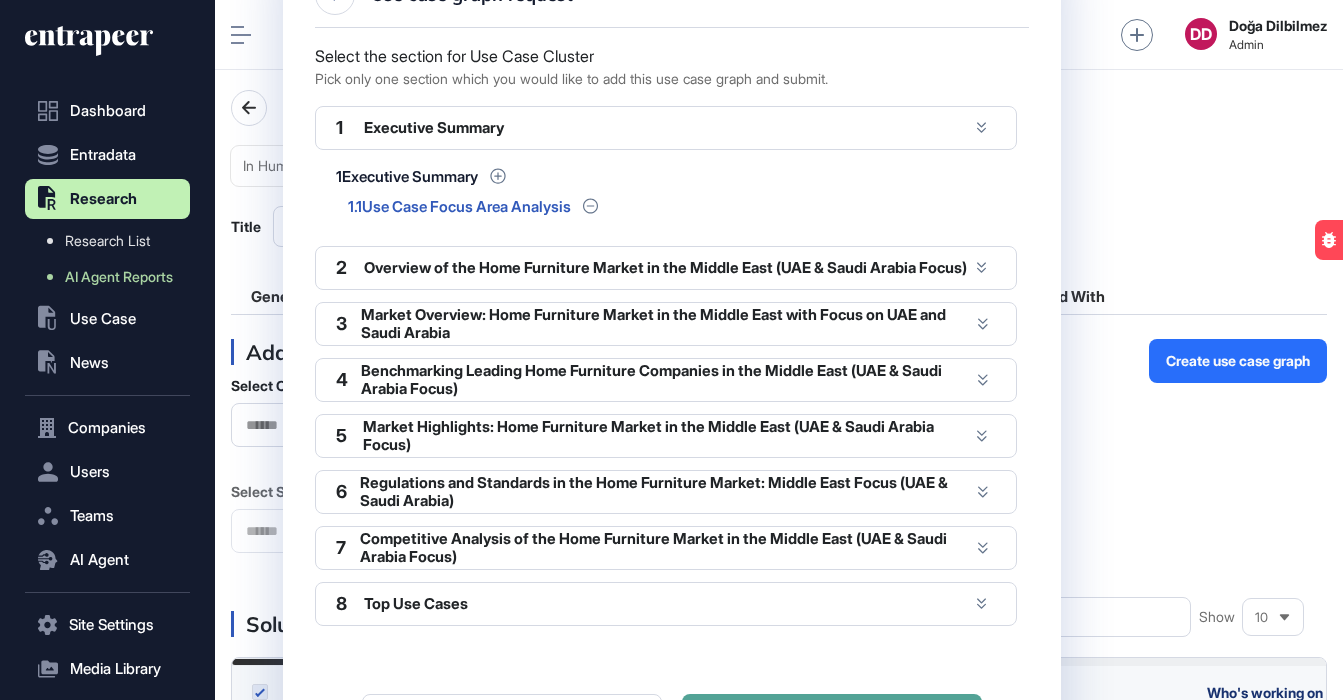 click on "Submit" at bounding box center (832, 718) 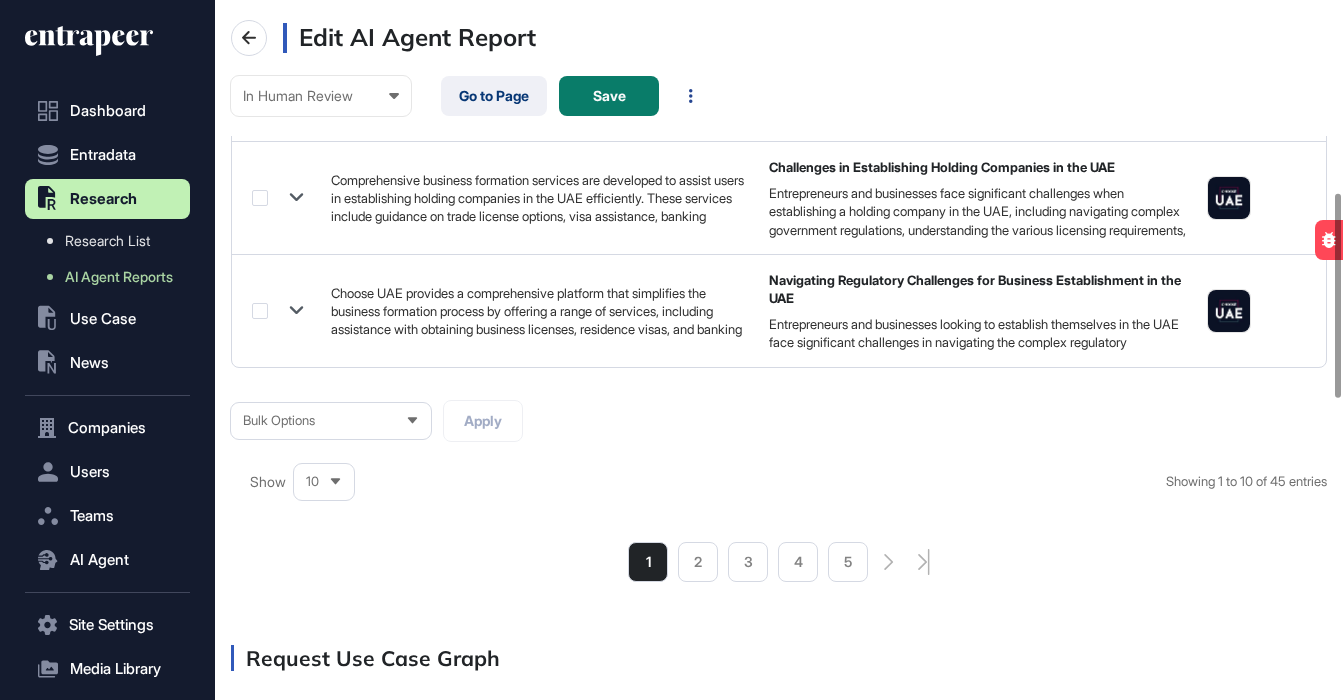 scroll, scrollTop: 1686, scrollLeft: 0, axis: vertical 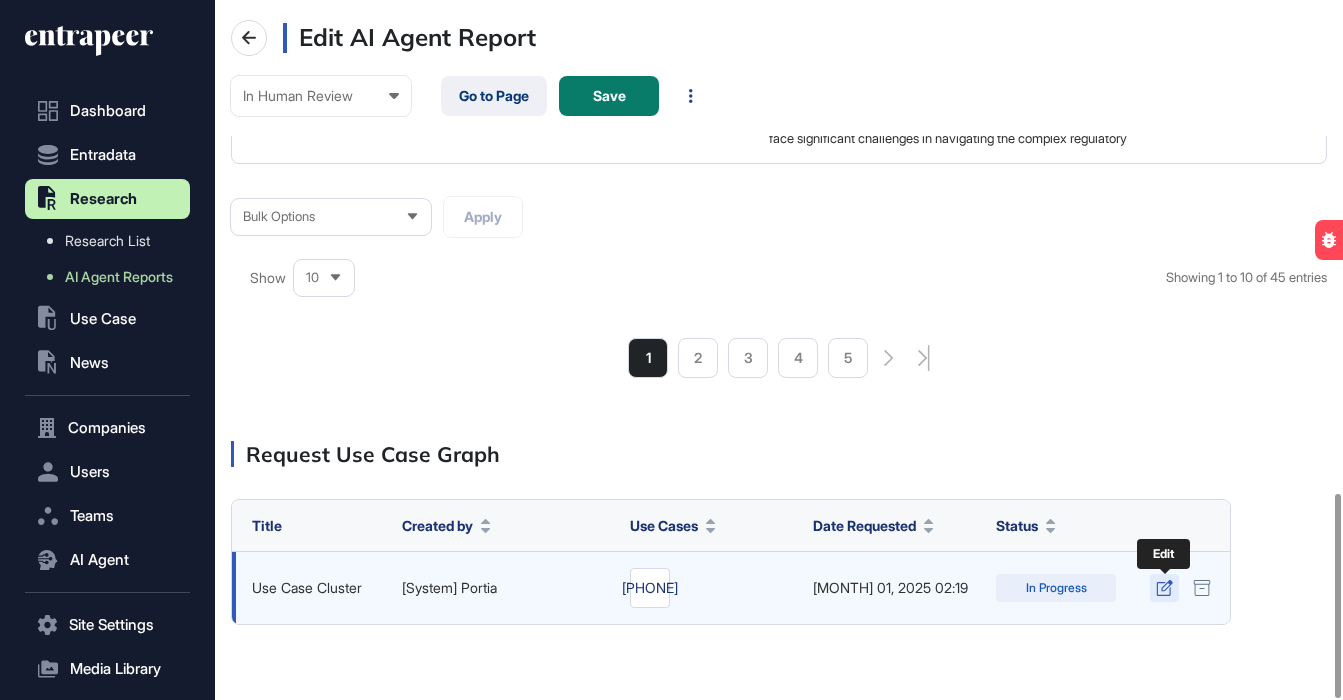 click 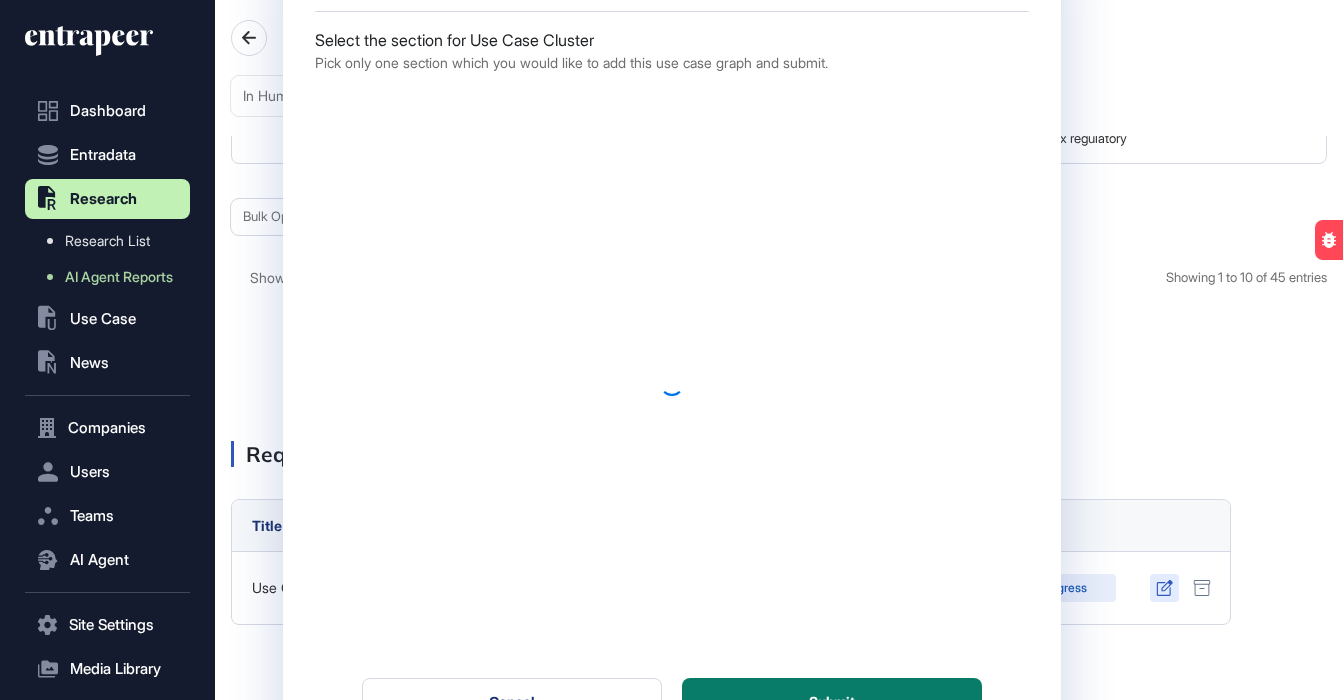 scroll, scrollTop: 0, scrollLeft: 0, axis: both 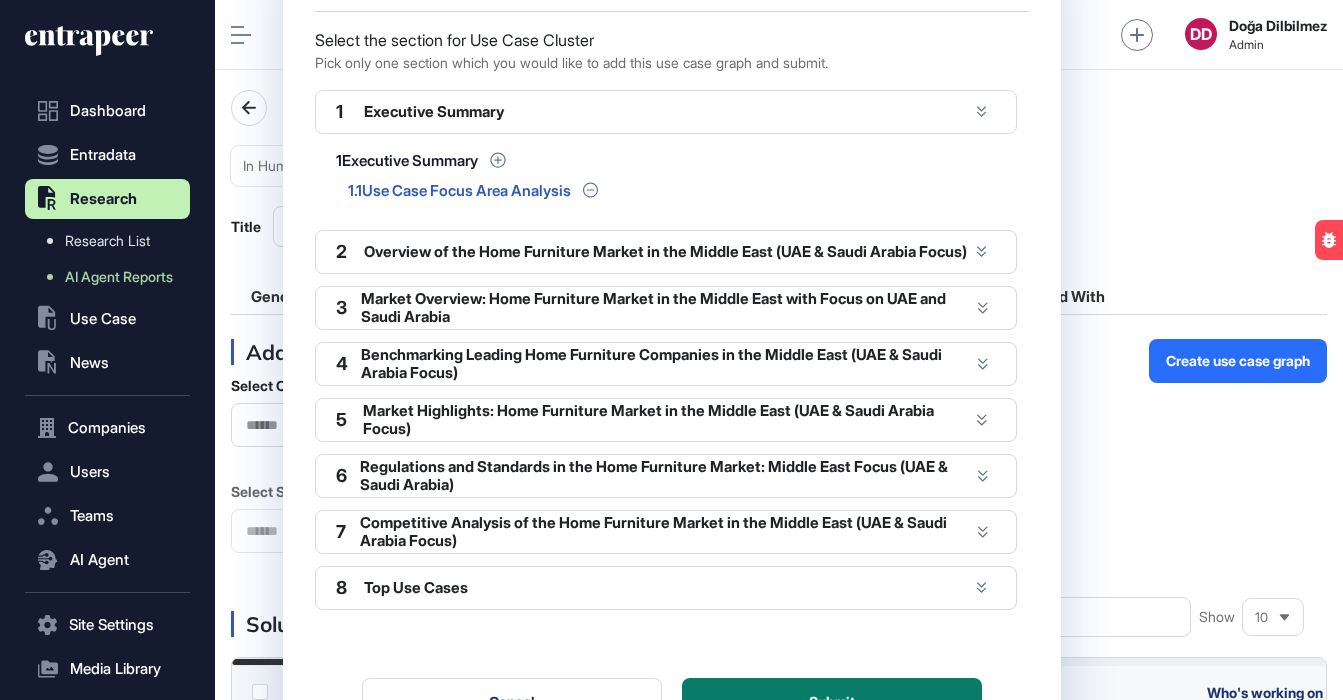 drag, startPoint x: 590, startPoint y: 686, endPoint x: 599, endPoint y: 681, distance: 10.29563 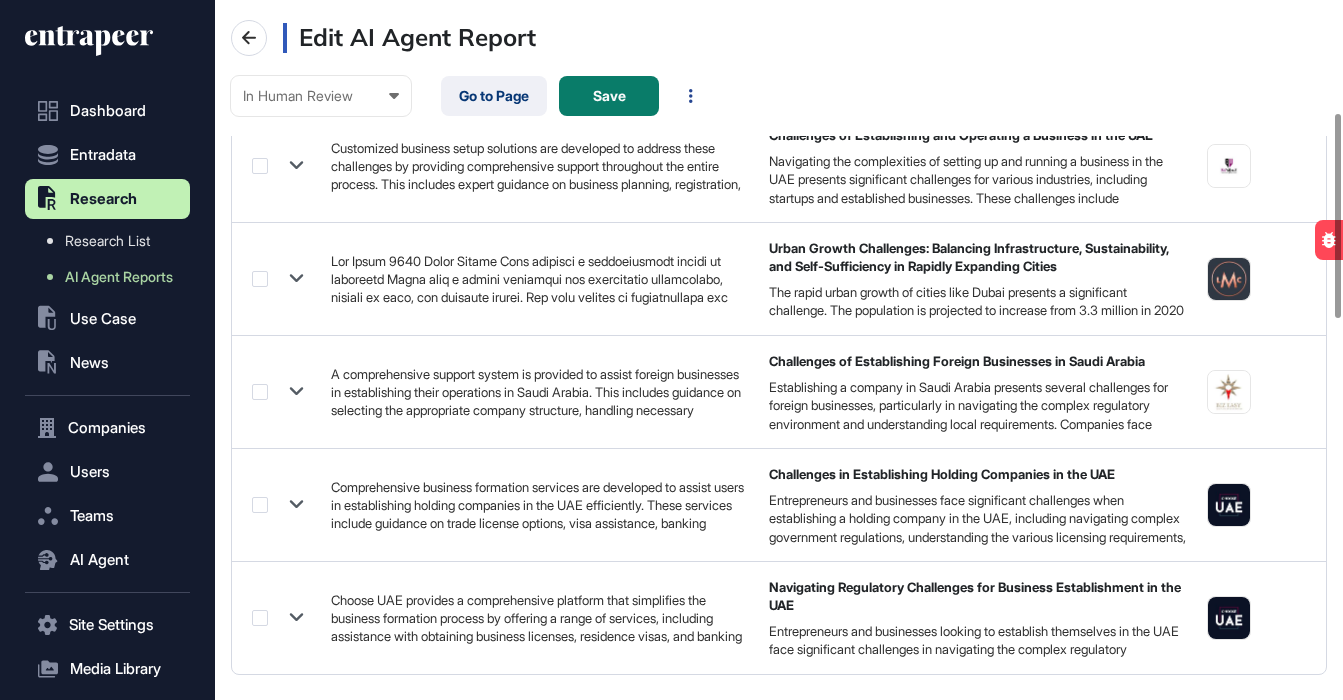 scroll, scrollTop: 1686, scrollLeft: 0, axis: vertical 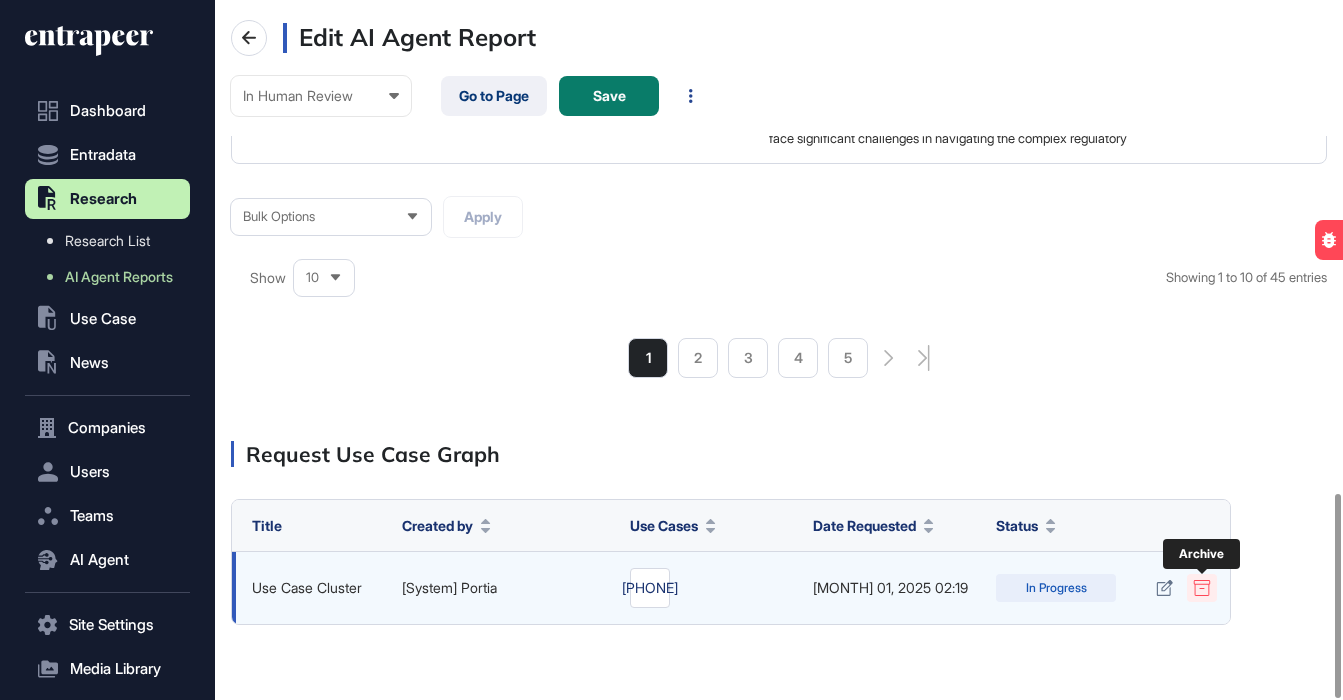 click 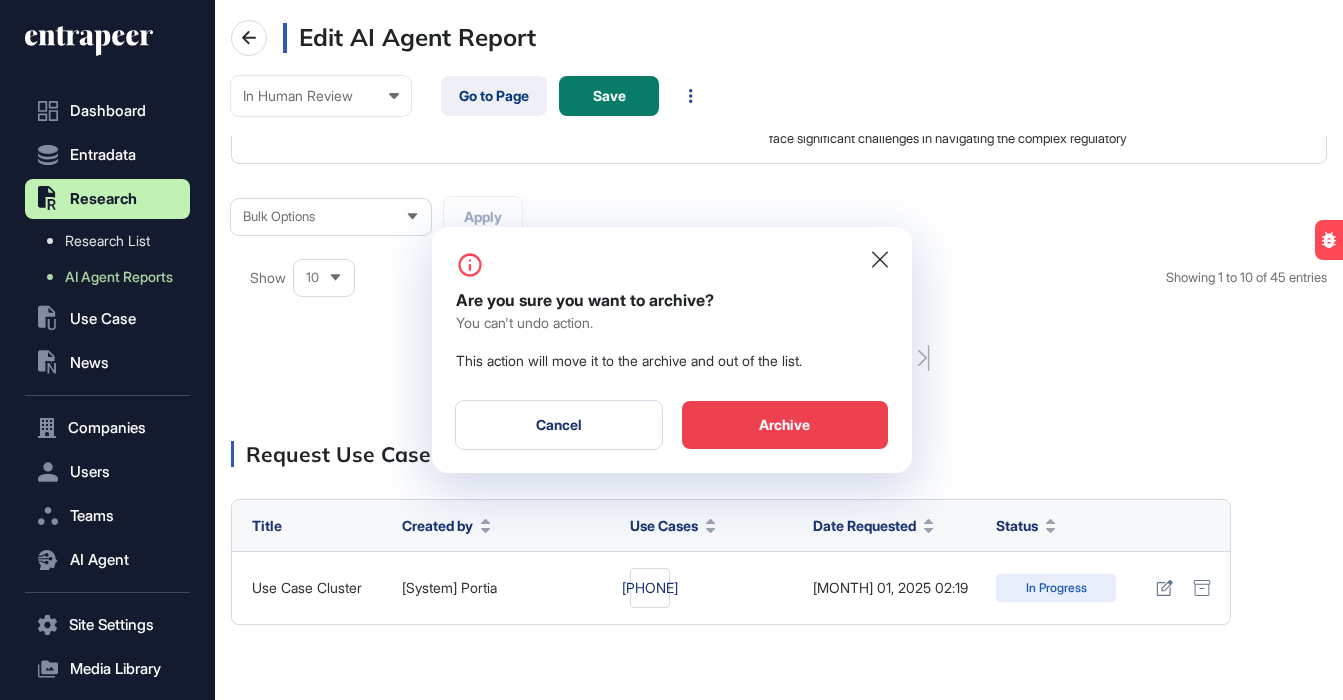 click on "Archive" at bounding box center (785, 425) 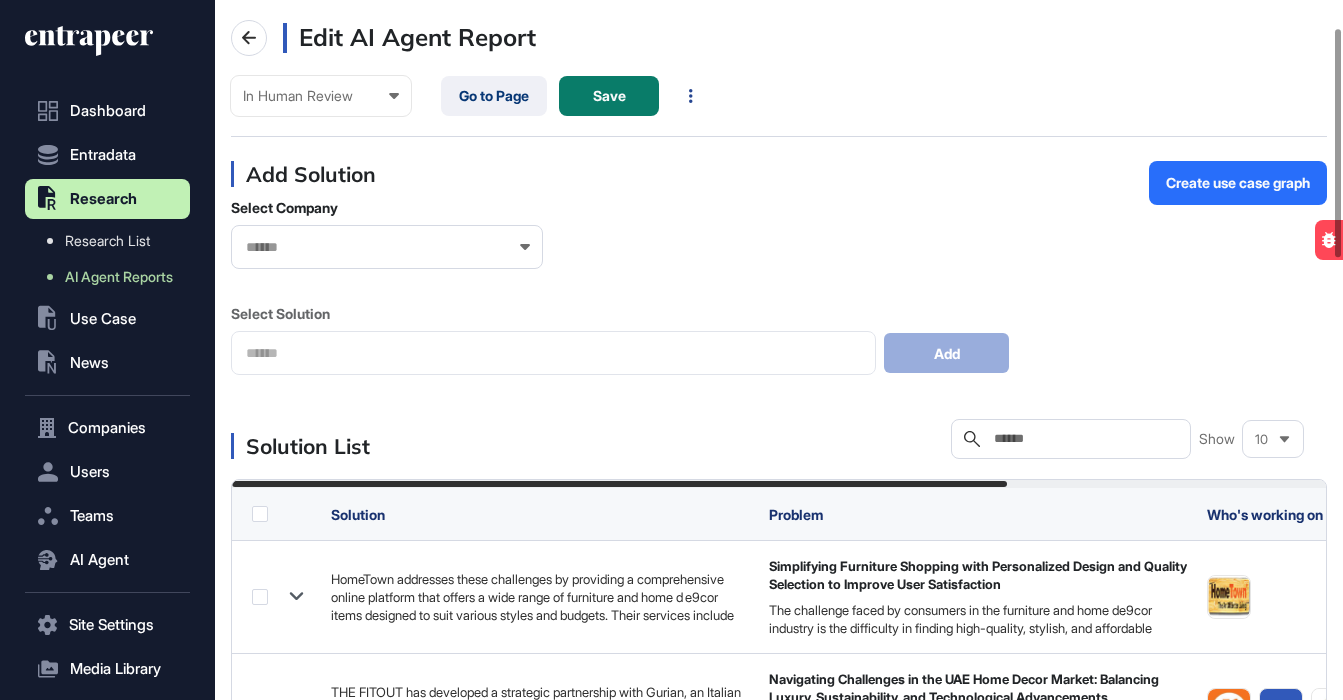 scroll, scrollTop: 0, scrollLeft: 0, axis: both 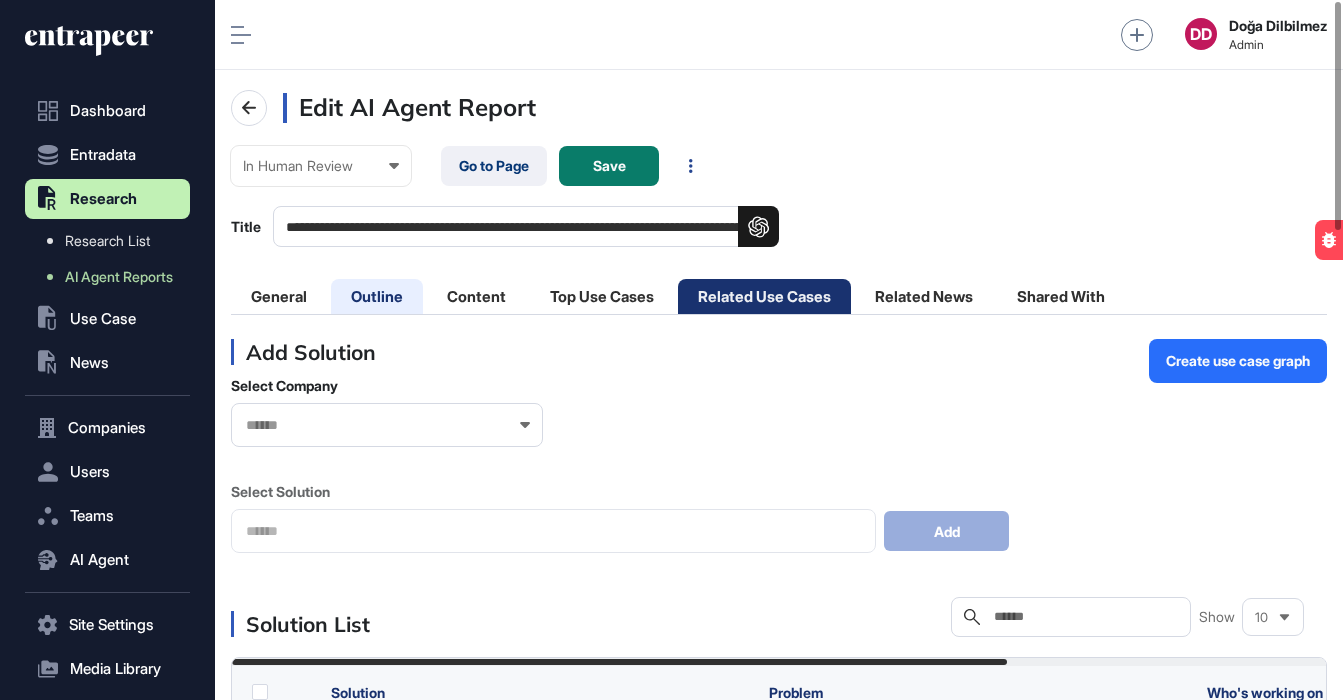 click on "Outline" 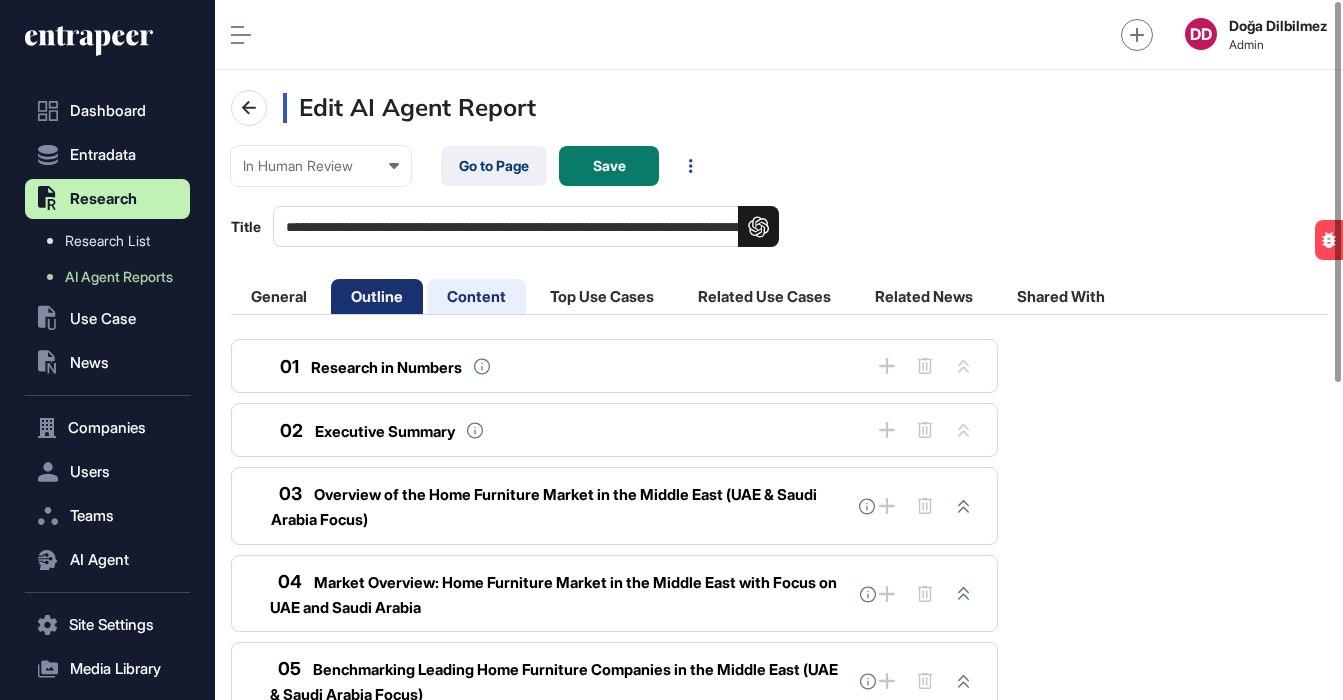 click on "Content" 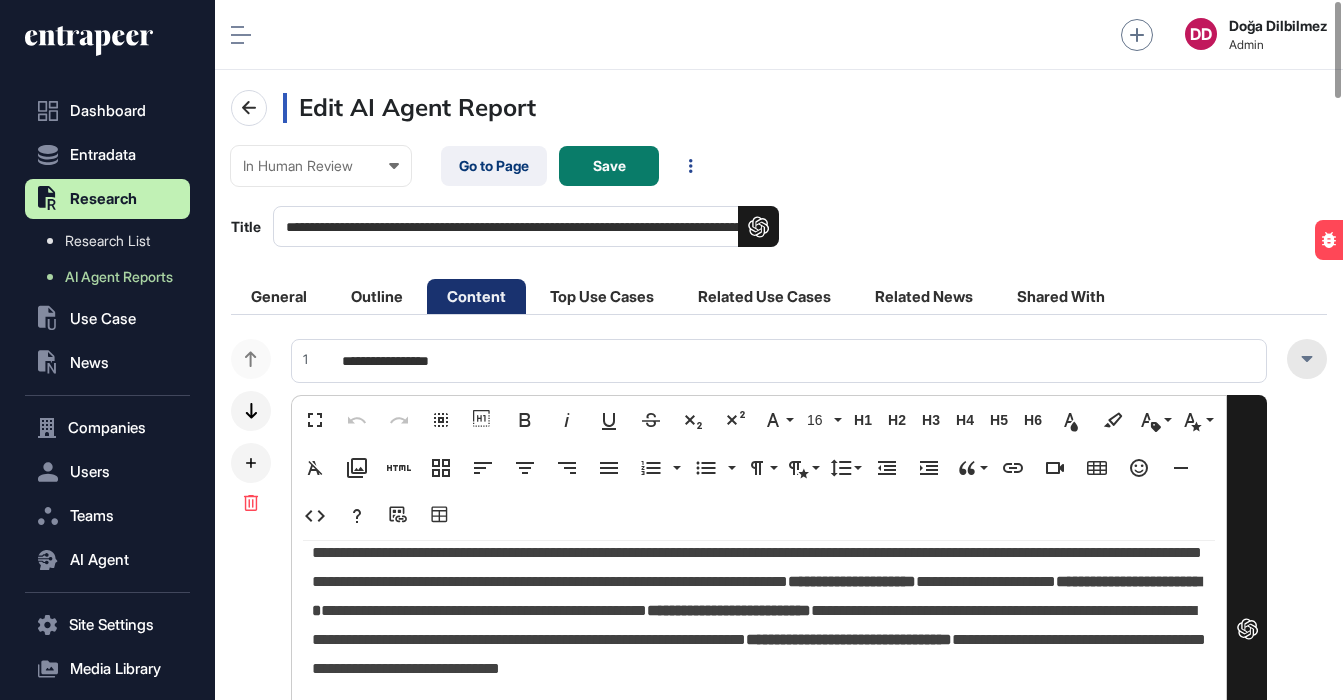 click at bounding box center [1307, 359] 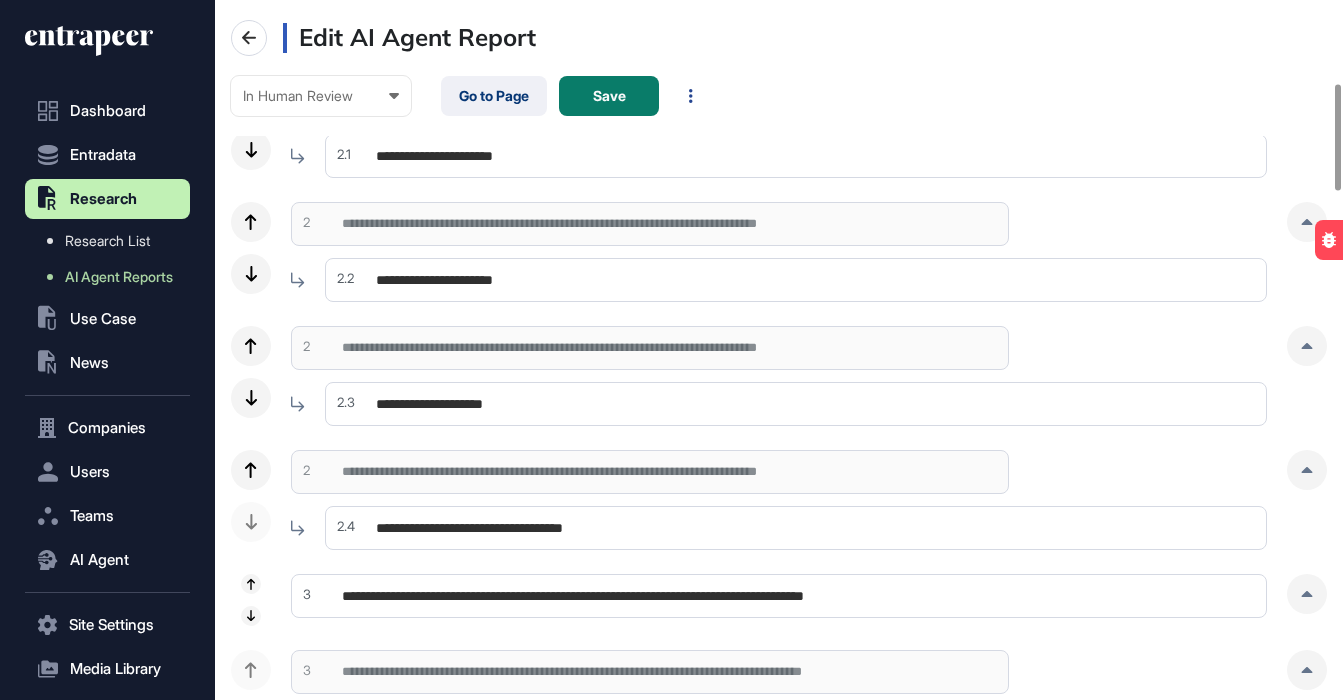 scroll, scrollTop: 564, scrollLeft: 0, axis: vertical 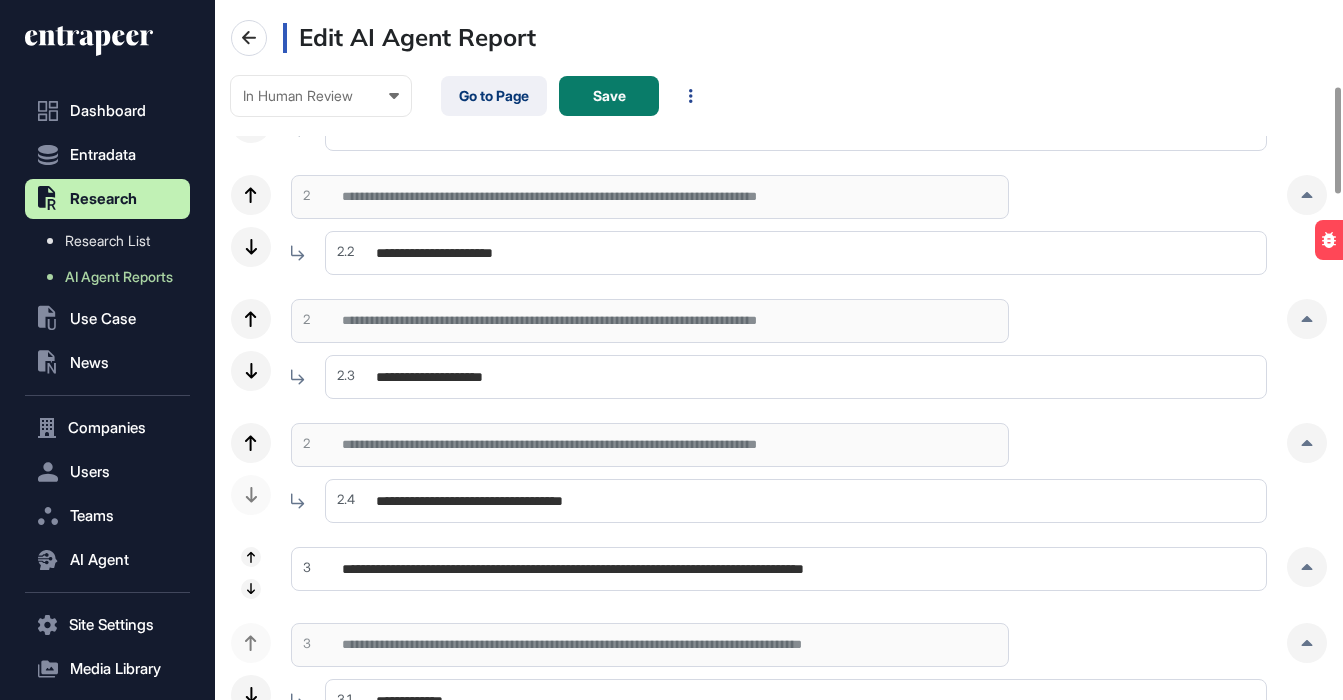 click on "Edit AI Agent Report In Human Review Created In Outline Review In Progress Completed In Human Review Failed Go to Page Save" at bounding box center [779, 68] 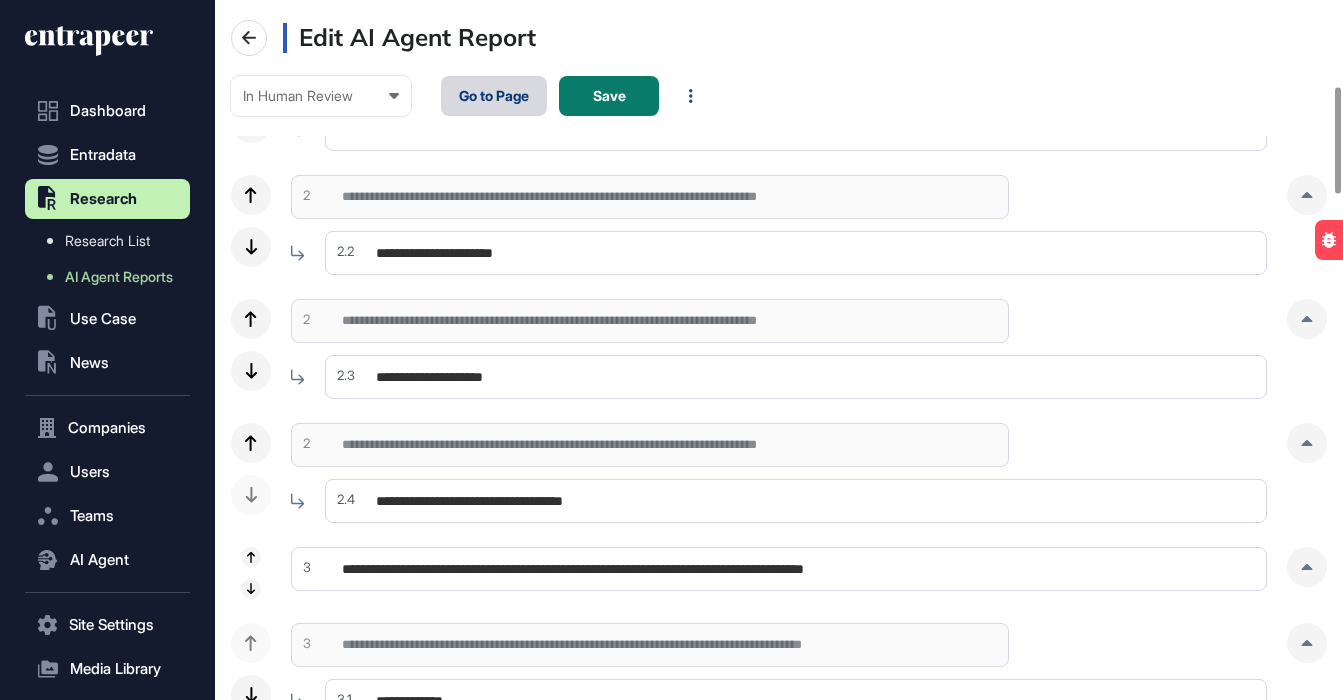 click on "Go to Page" at bounding box center (494, 96) 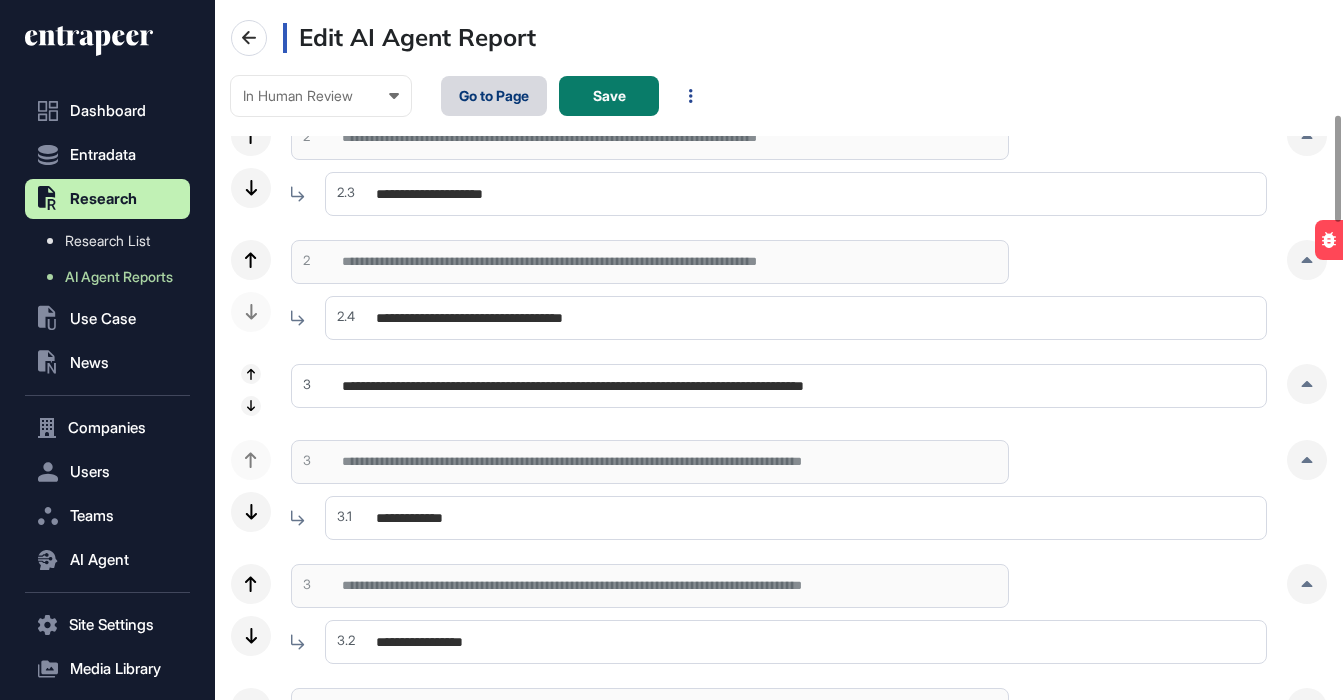scroll, scrollTop: 750, scrollLeft: 0, axis: vertical 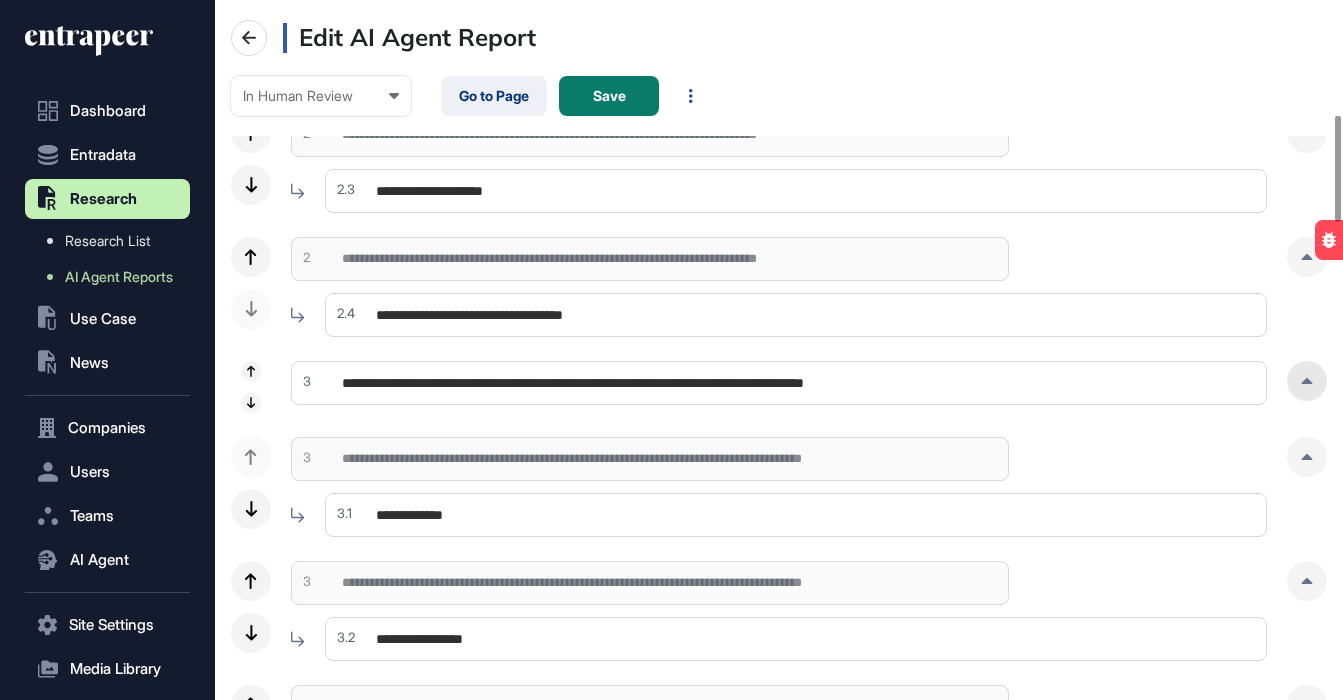 click at bounding box center (1307, 381) 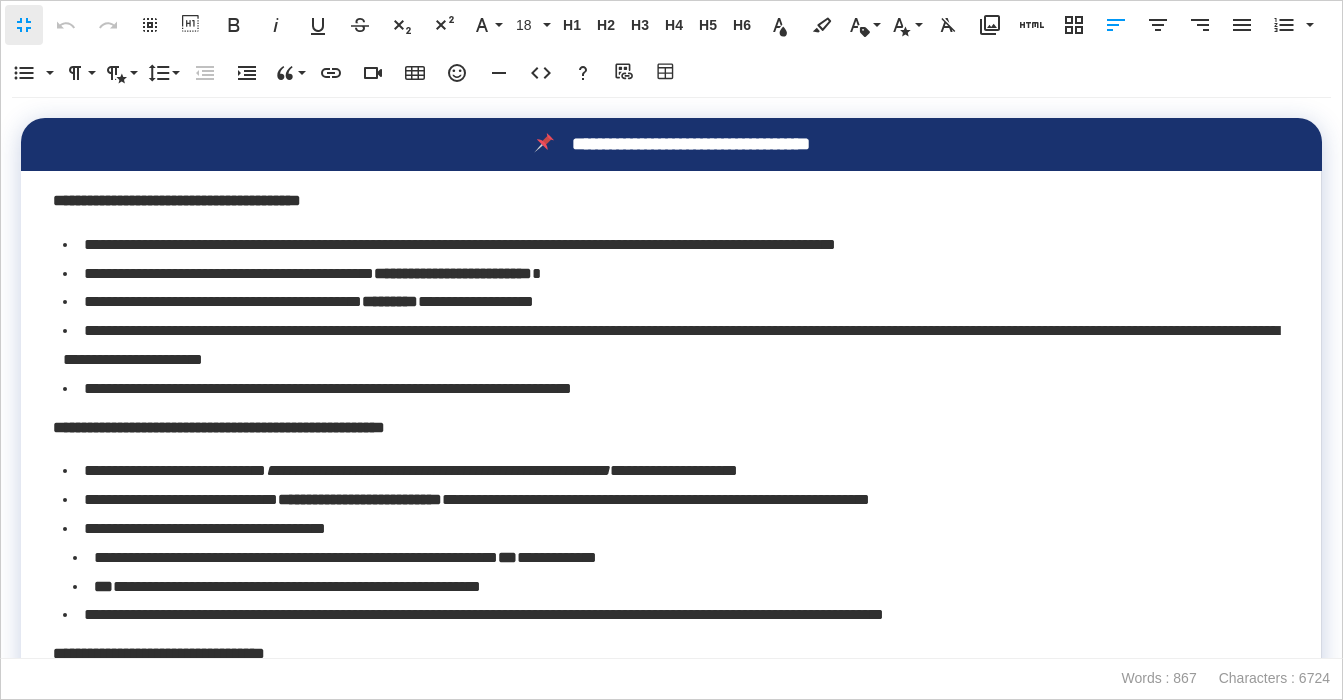 scroll, scrollTop: 1, scrollLeft: 9, axis: both 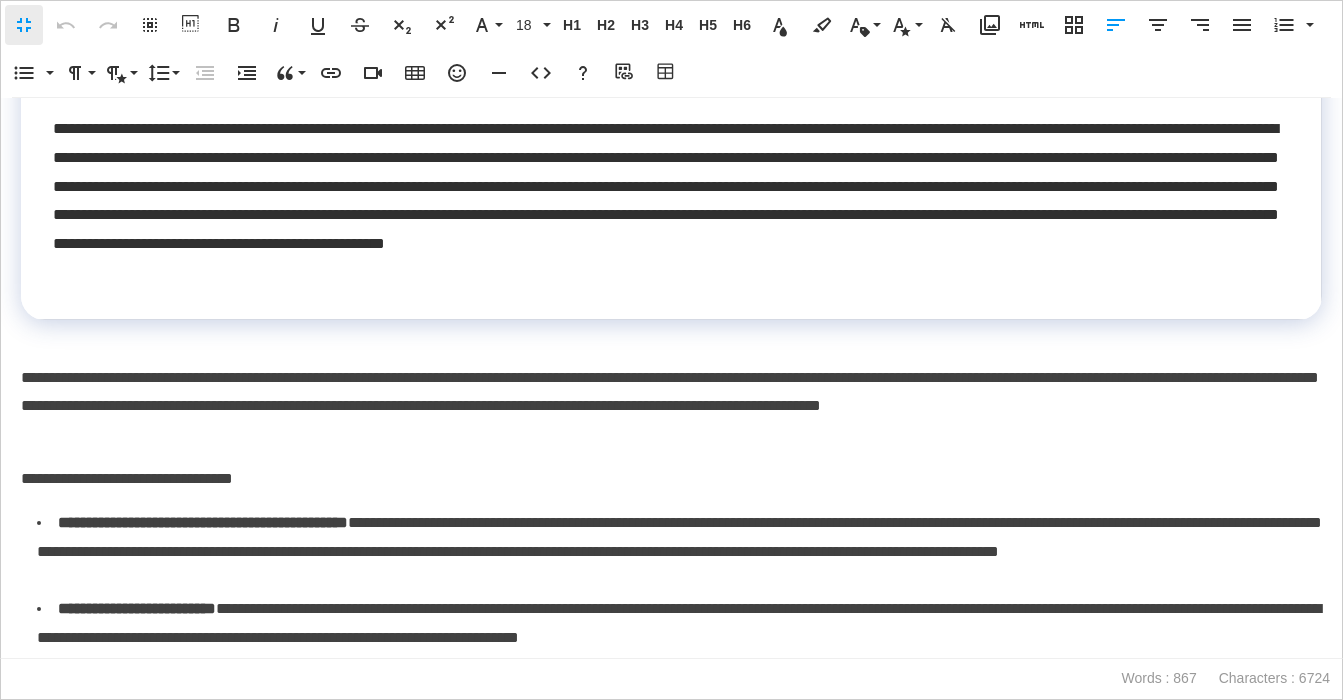 click on "**********" at bounding box center (671, 407) 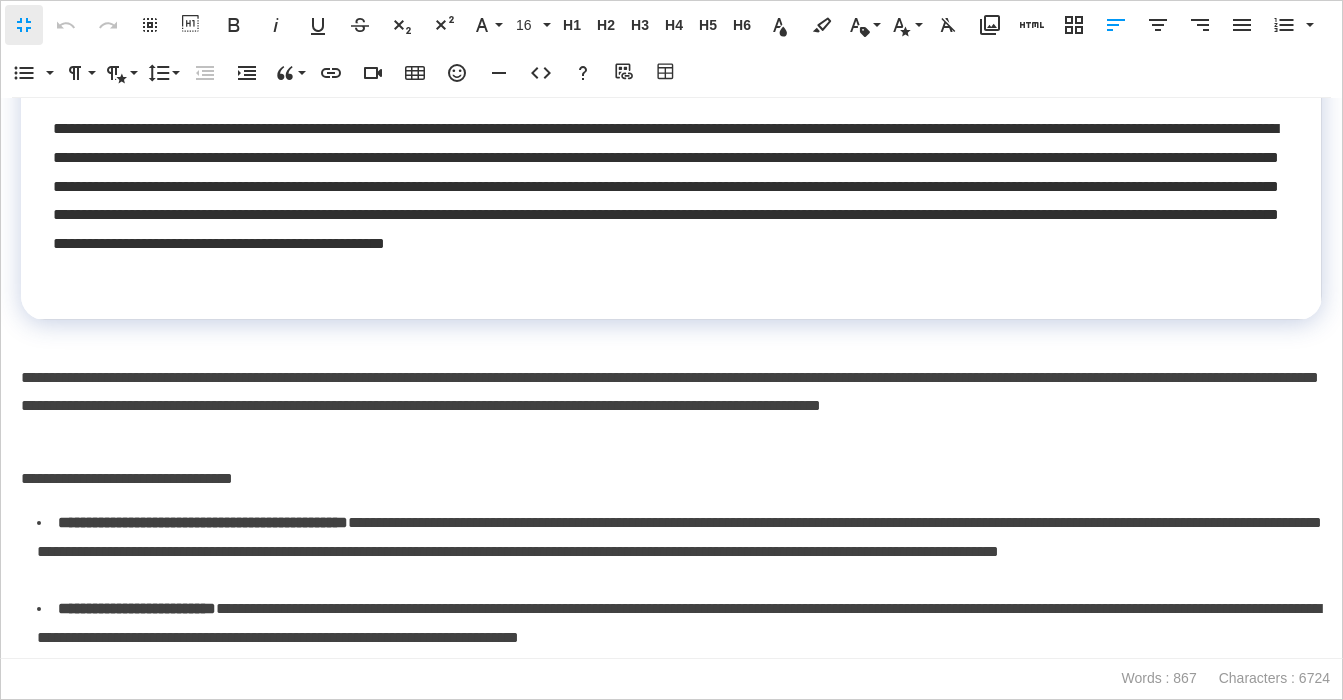 scroll, scrollTop: 1131, scrollLeft: 0, axis: vertical 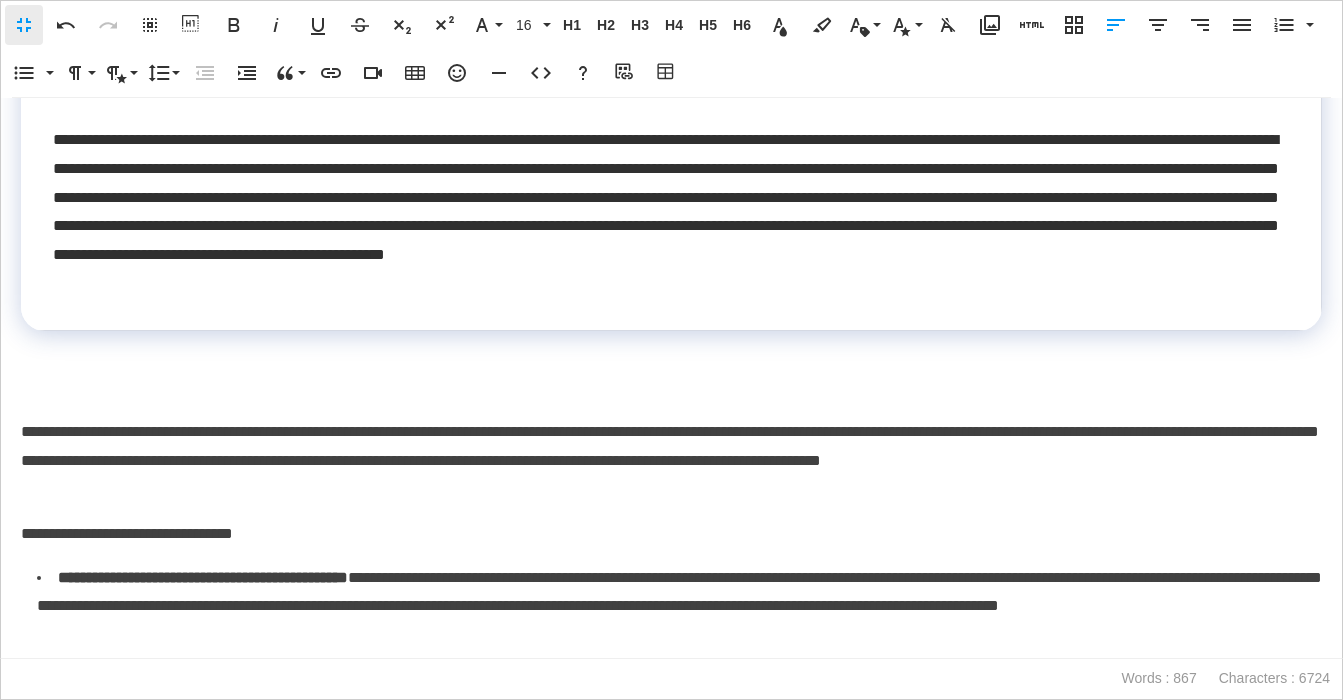 type 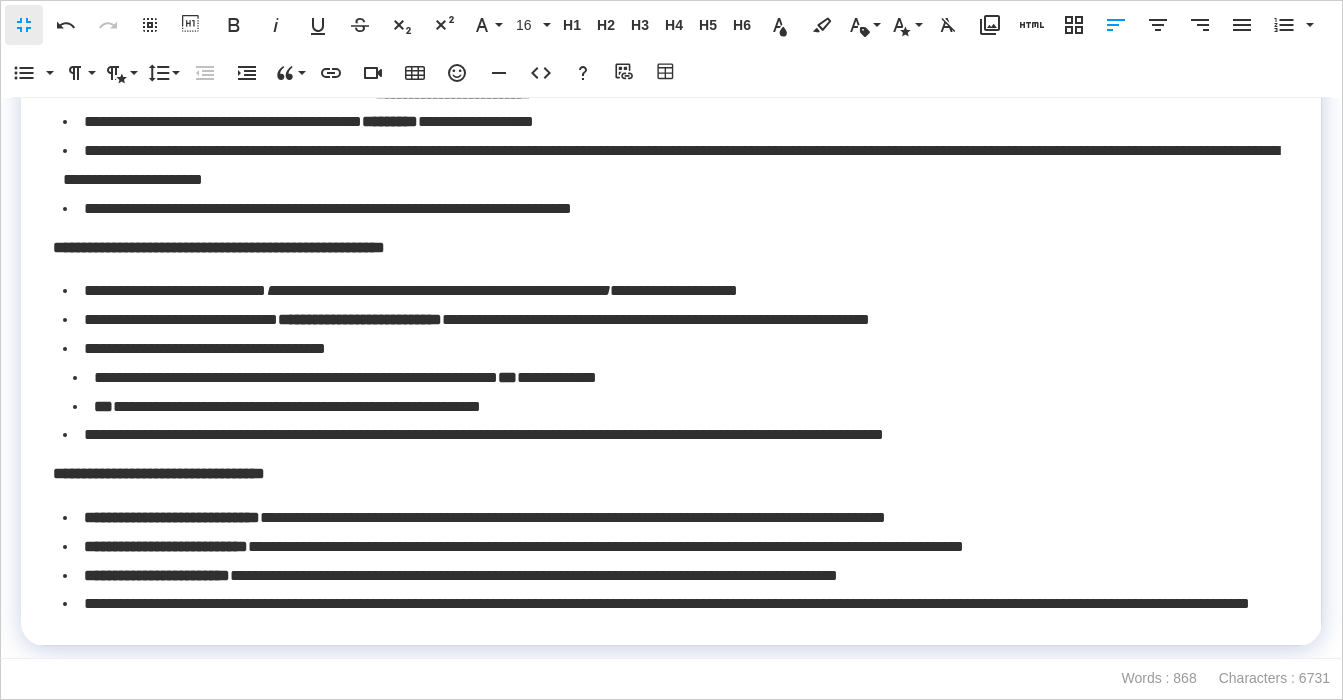 scroll, scrollTop: 0, scrollLeft: 0, axis: both 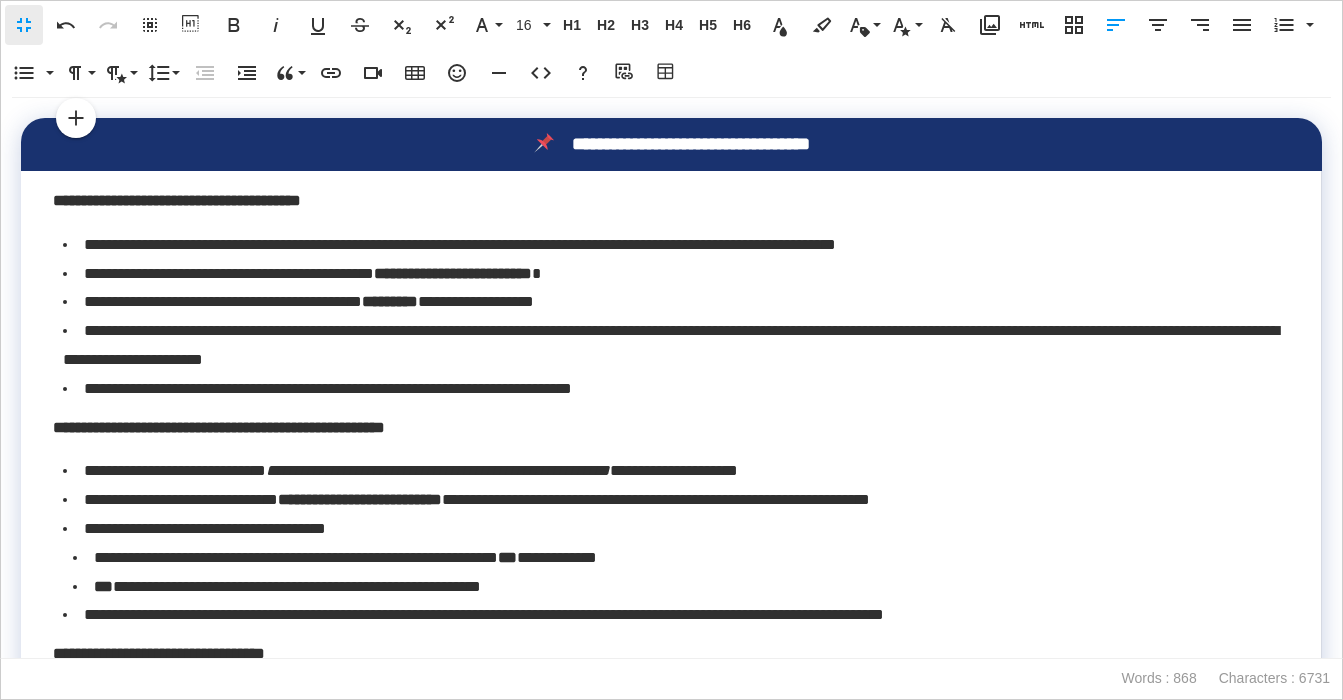click on "**********" at bounding box center (671, 378) 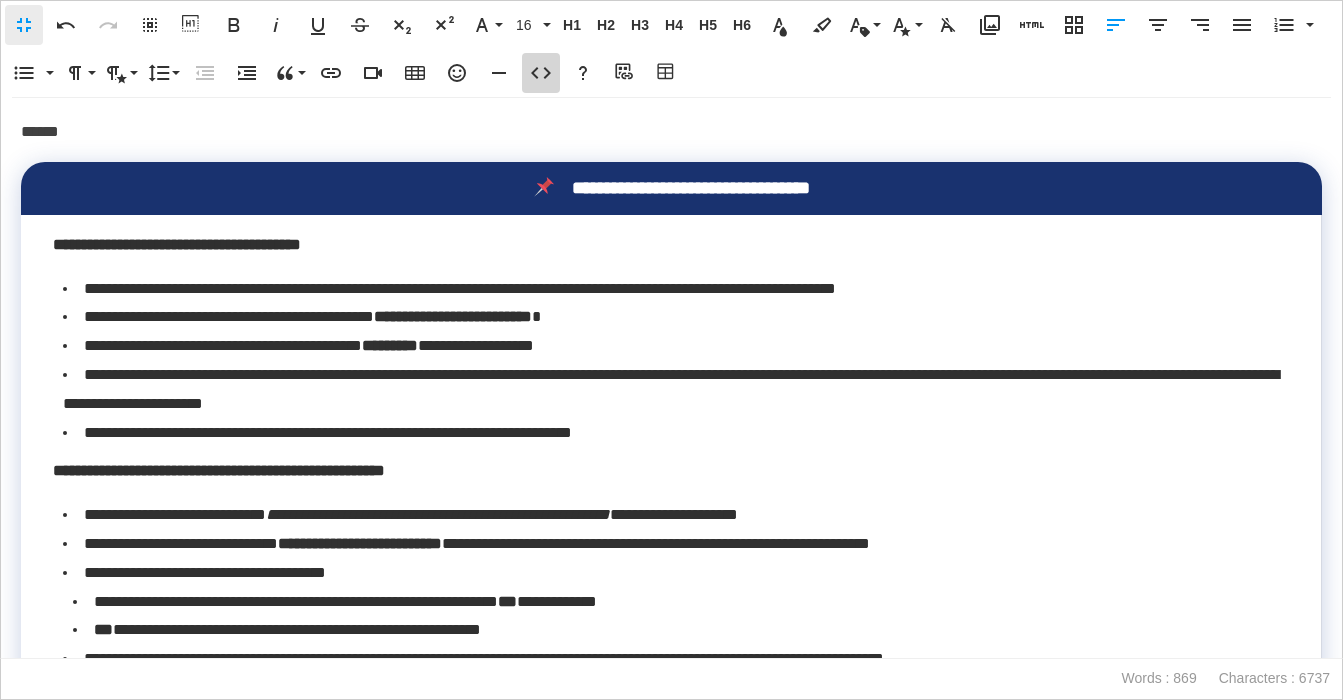 click on "Code View" at bounding box center [541, 73] 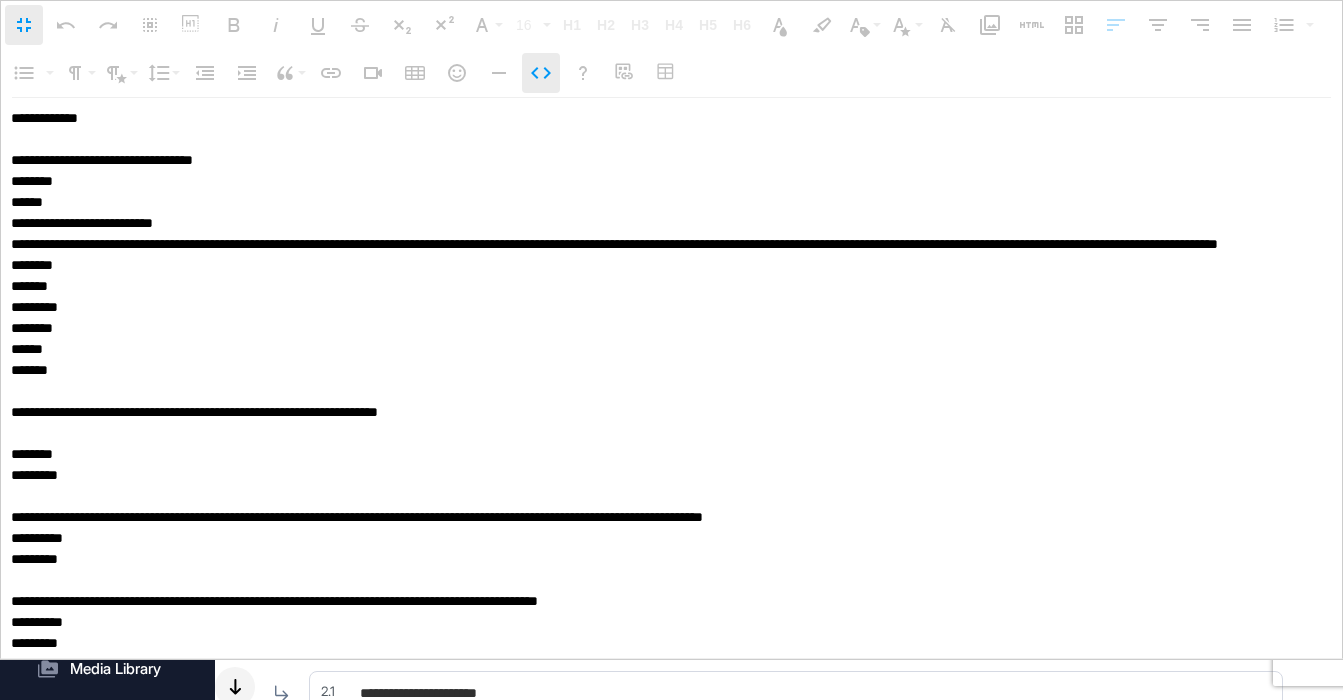 scroll, scrollTop: 3281, scrollLeft: 0, axis: vertical 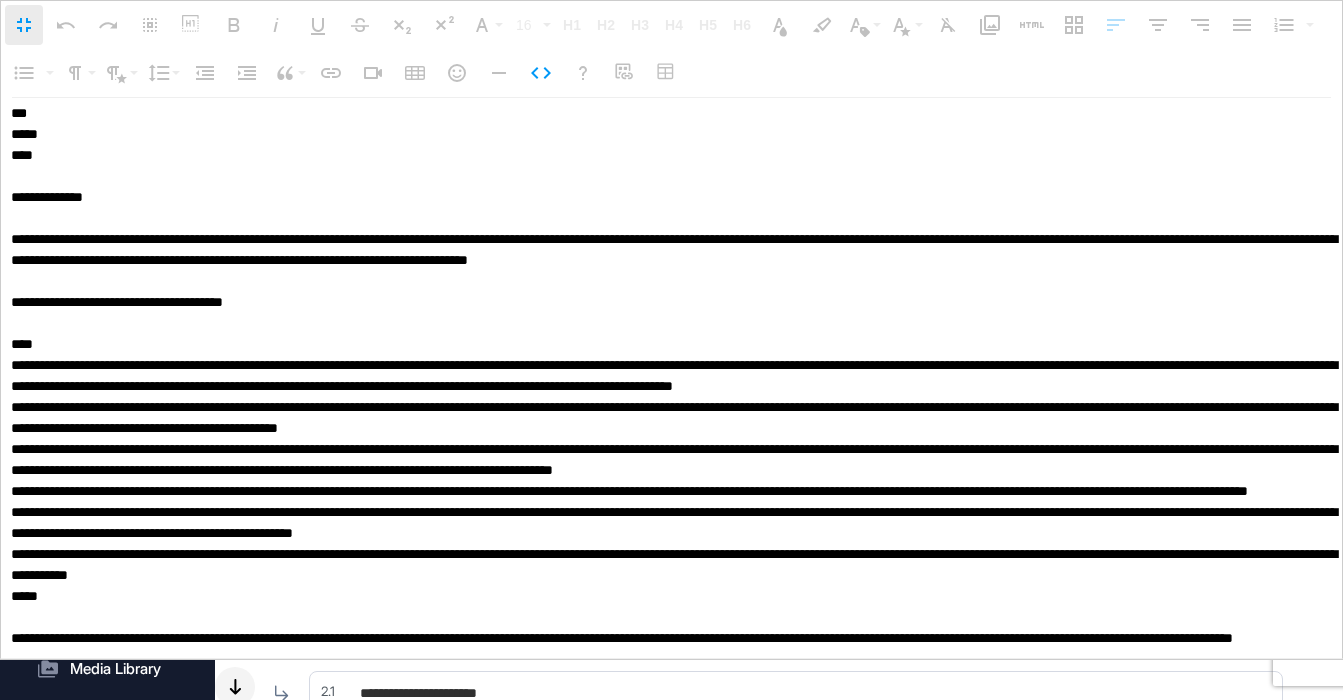 click at bounding box center [671, 378] 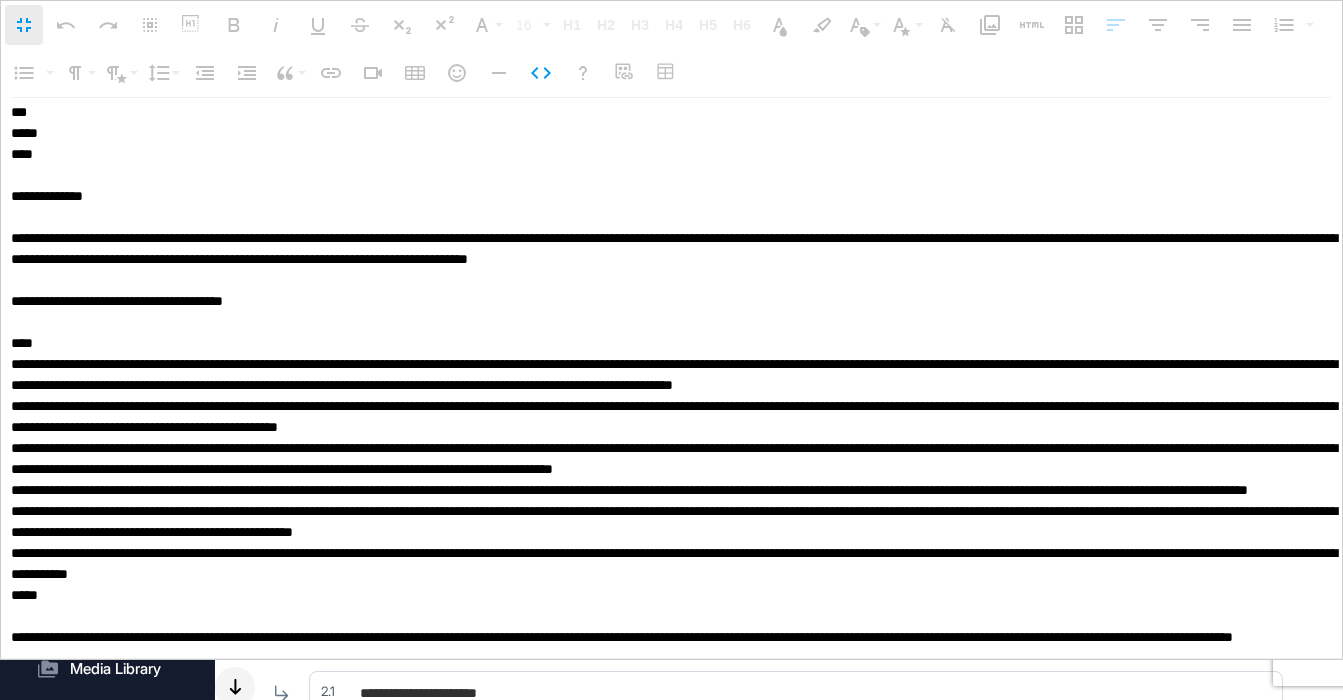scroll, scrollTop: 3087, scrollLeft: 0, axis: vertical 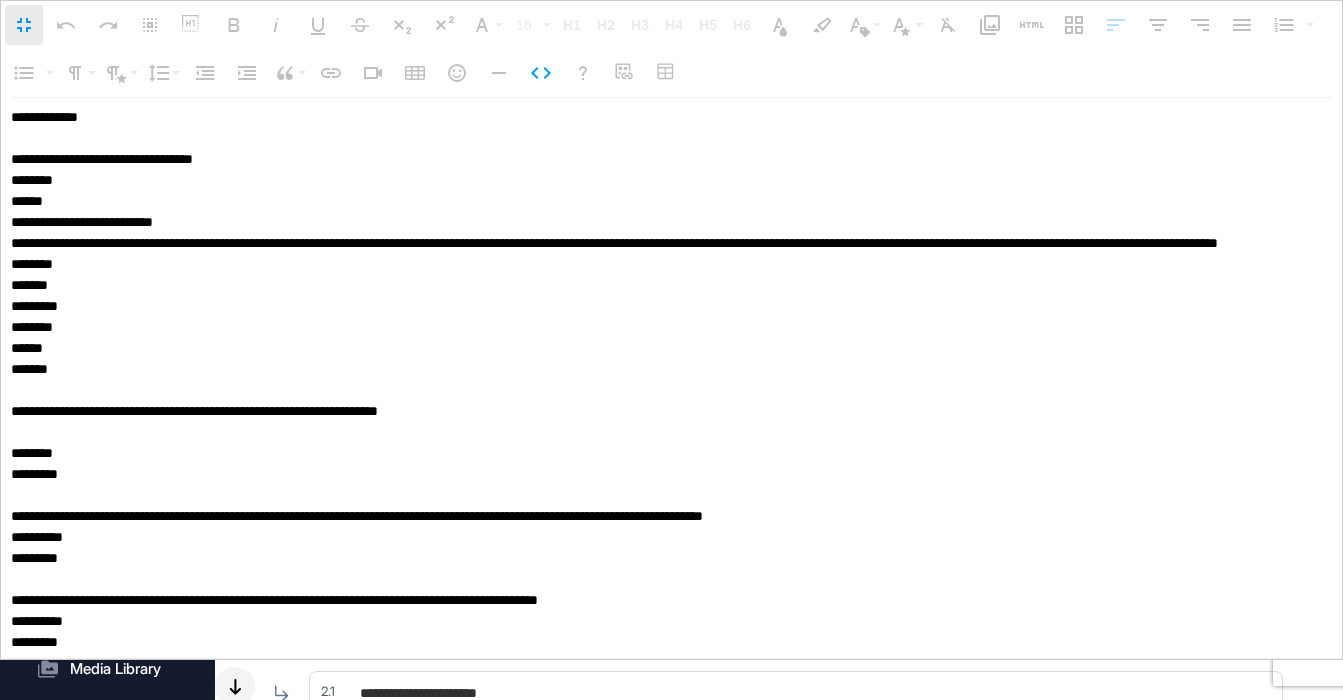 drag, startPoint x: 134, startPoint y: 119, endPoint x: 3, endPoint y: 119, distance: 131 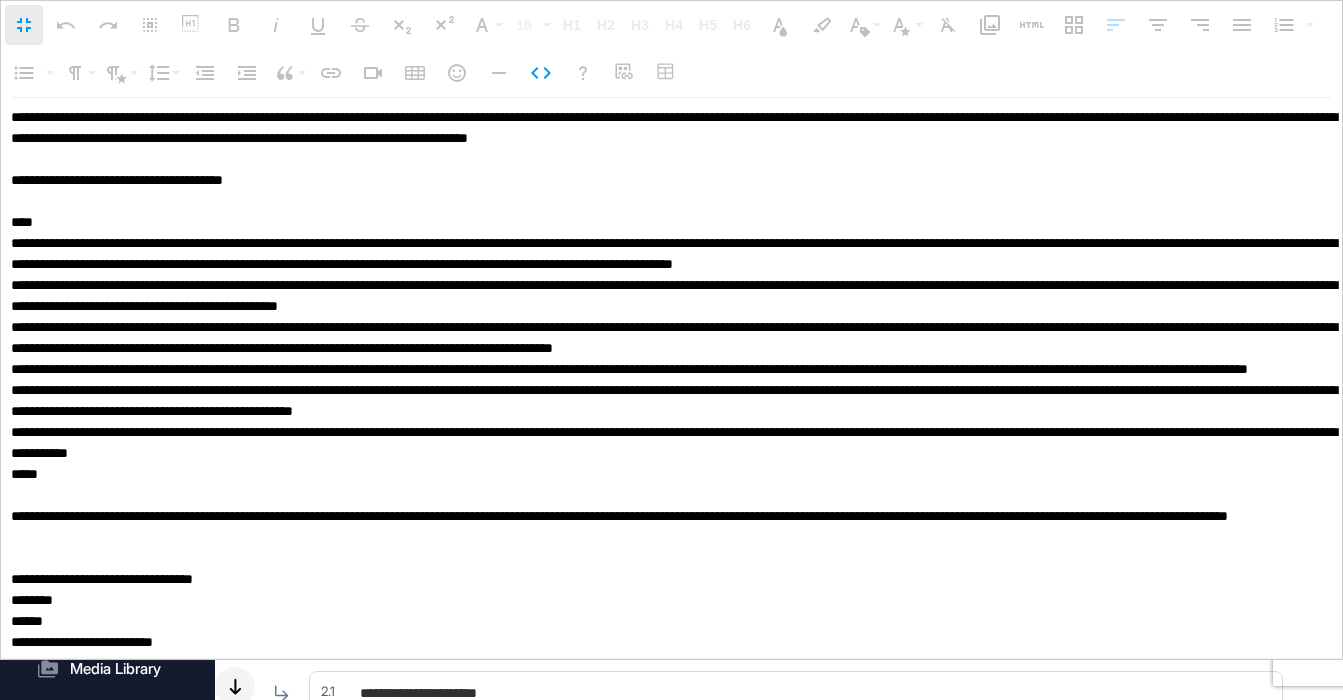 scroll, scrollTop: 34, scrollLeft: 0, axis: vertical 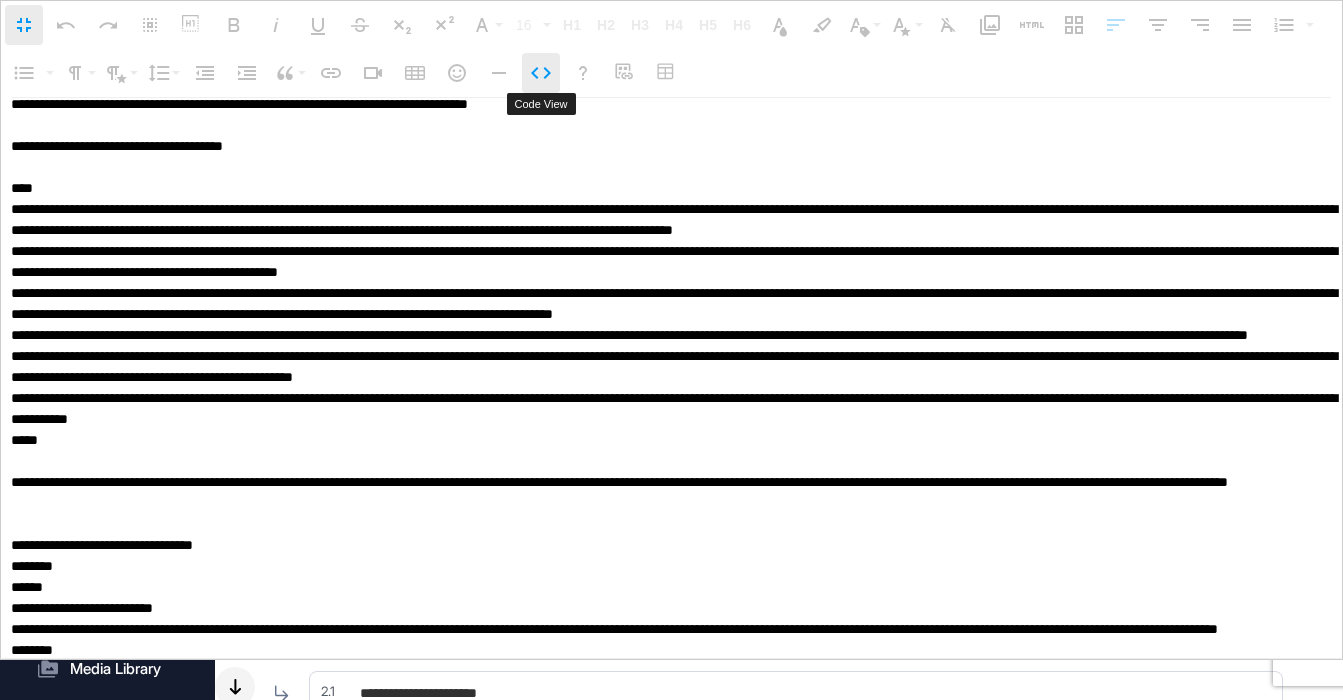 click 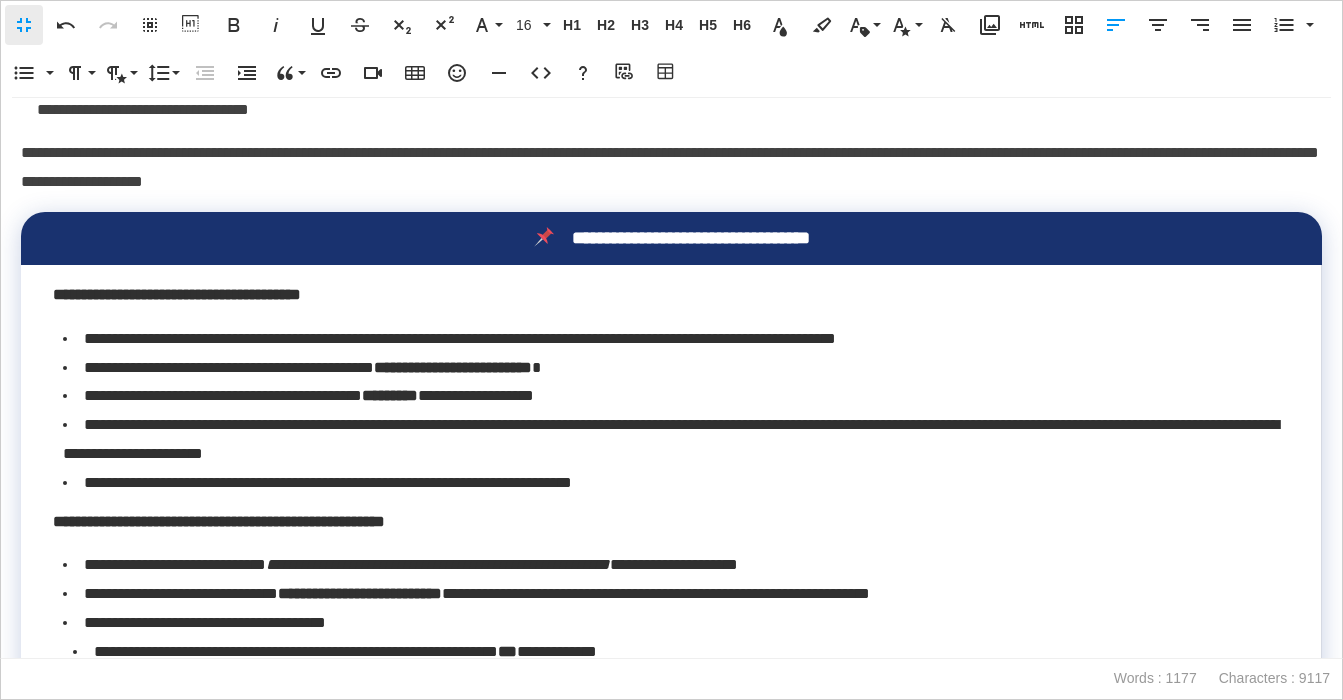 scroll, scrollTop: 541, scrollLeft: 0, axis: vertical 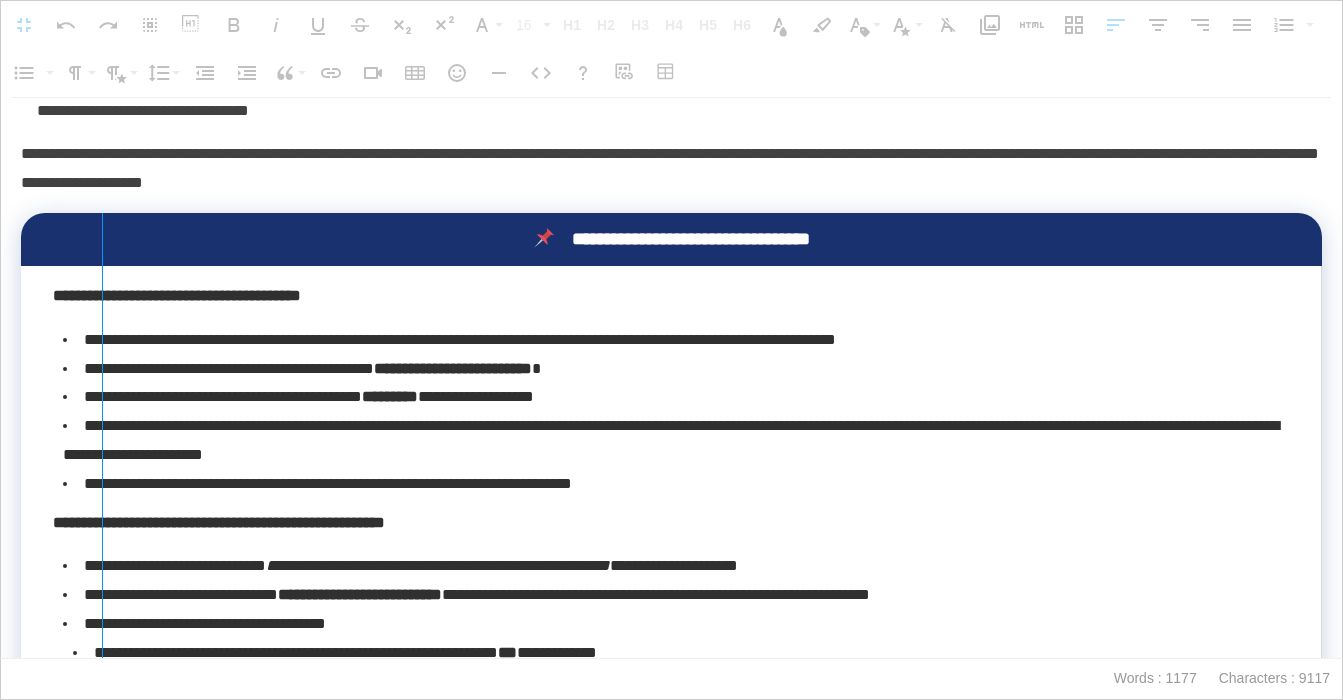 drag, startPoint x: 23, startPoint y: 252, endPoint x: 101, endPoint y: 253, distance: 78.00641 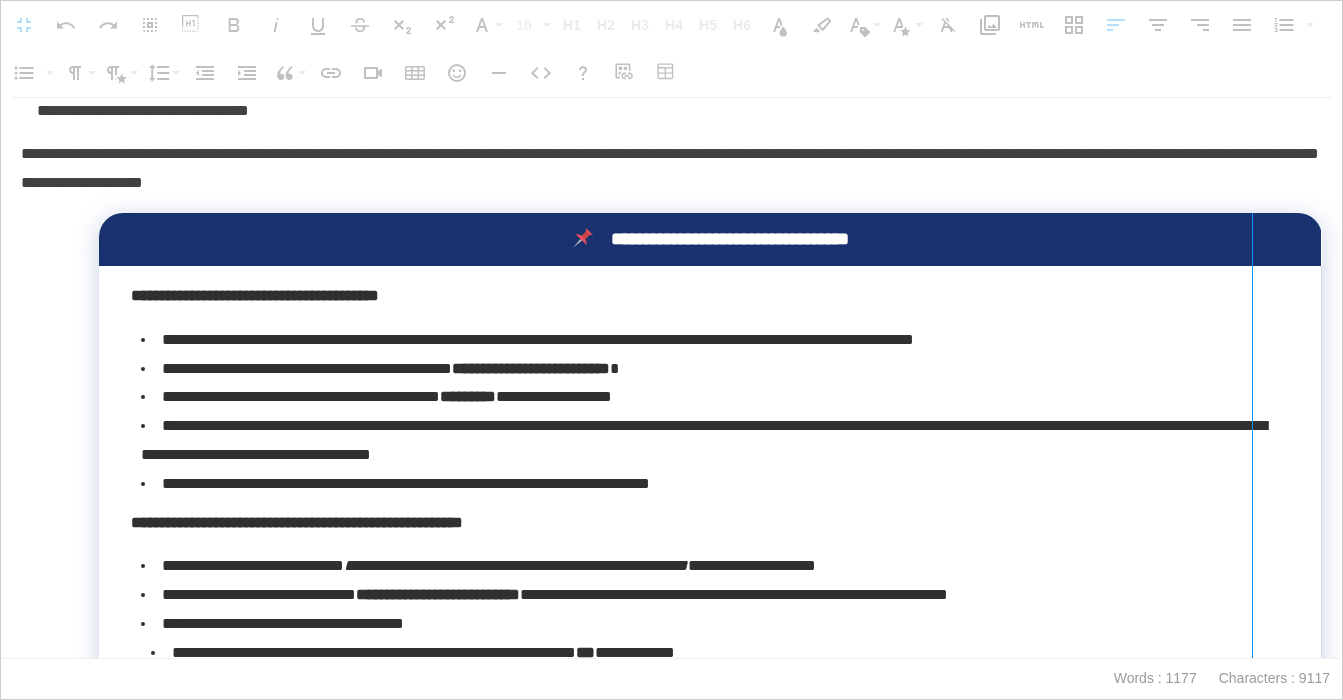drag, startPoint x: 1318, startPoint y: 238, endPoint x: 1251, endPoint y: 237, distance: 67.00746 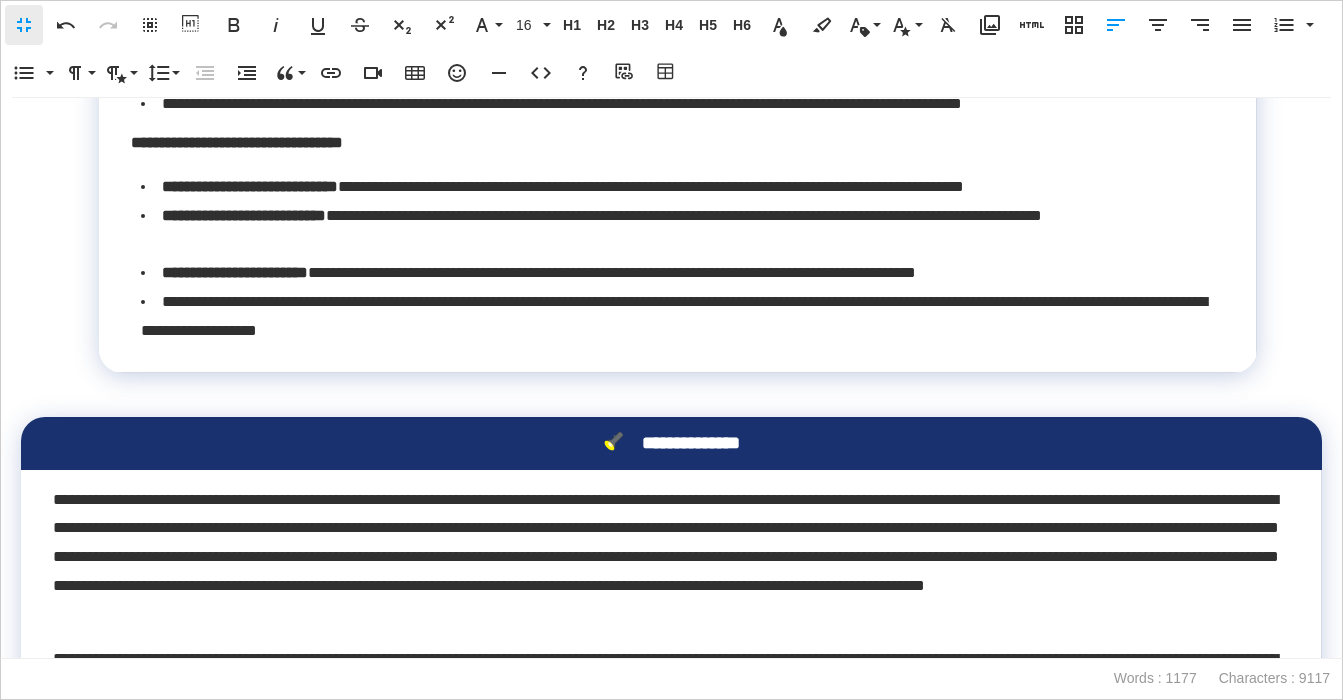 scroll, scrollTop: 1313, scrollLeft: 0, axis: vertical 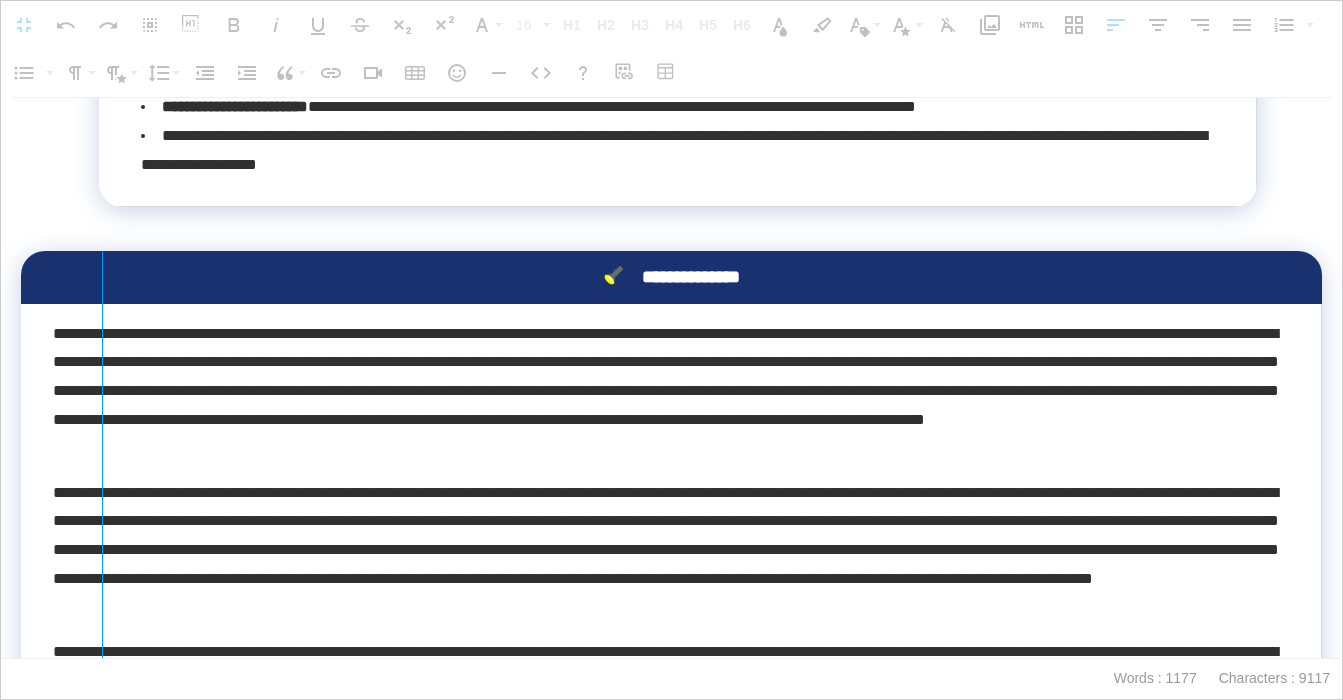 drag, startPoint x: 23, startPoint y: 299, endPoint x: 101, endPoint y: 280, distance: 80.280754 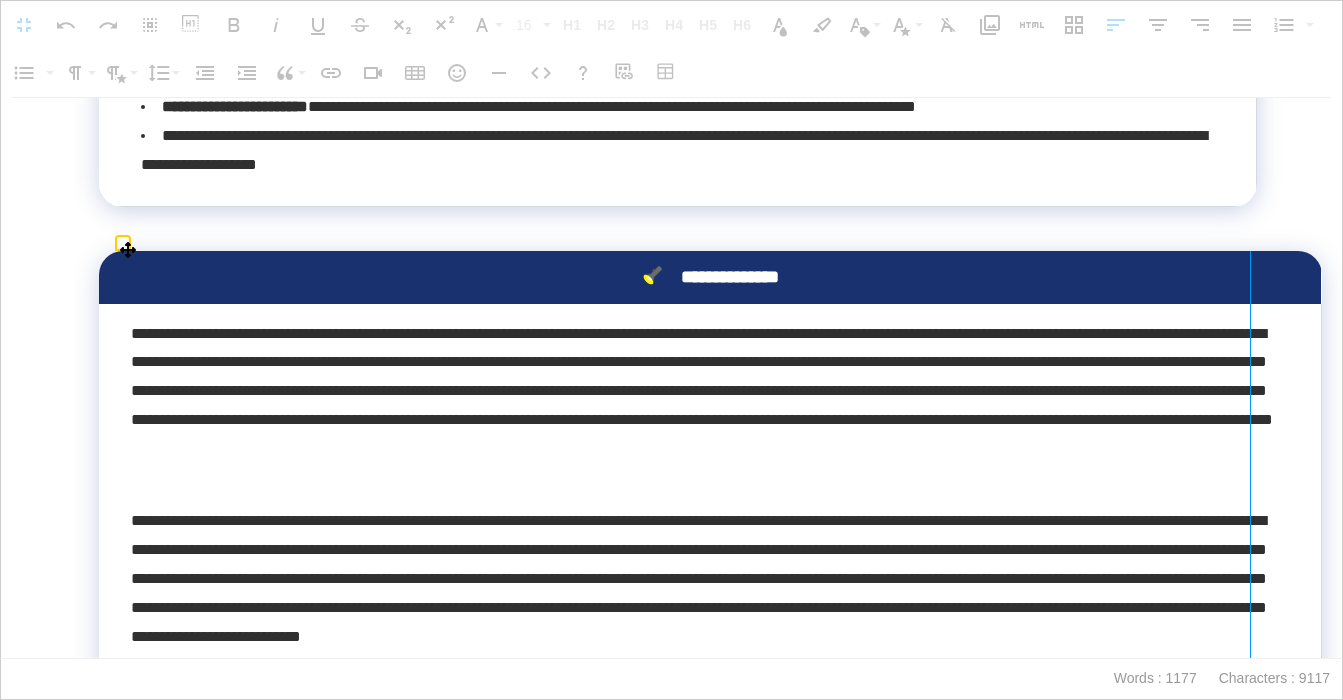 drag, startPoint x: 1320, startPoint y: 271, endPoint x: 1249, endPoint y: 269, distance: 71.02816 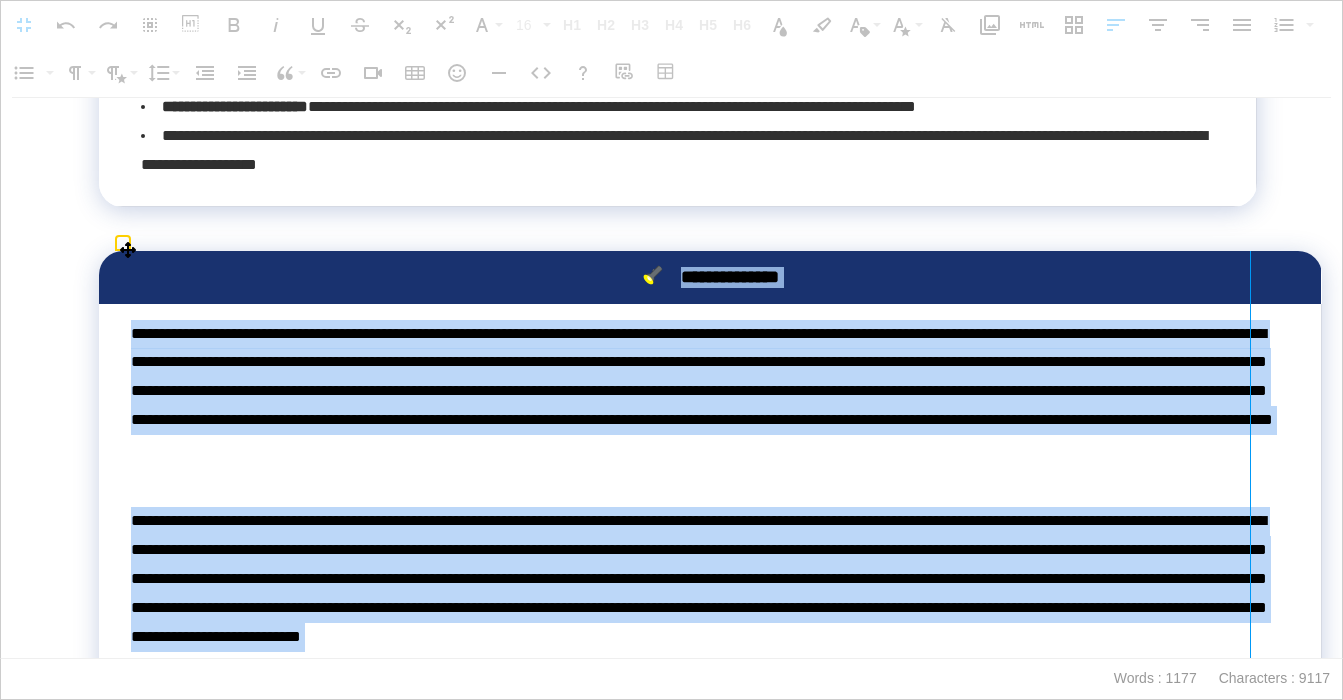 drag, startPoint x: 1318, startPoint y: 278, endPoint x: 1249, endPoint y: 272, distance: 69.260376 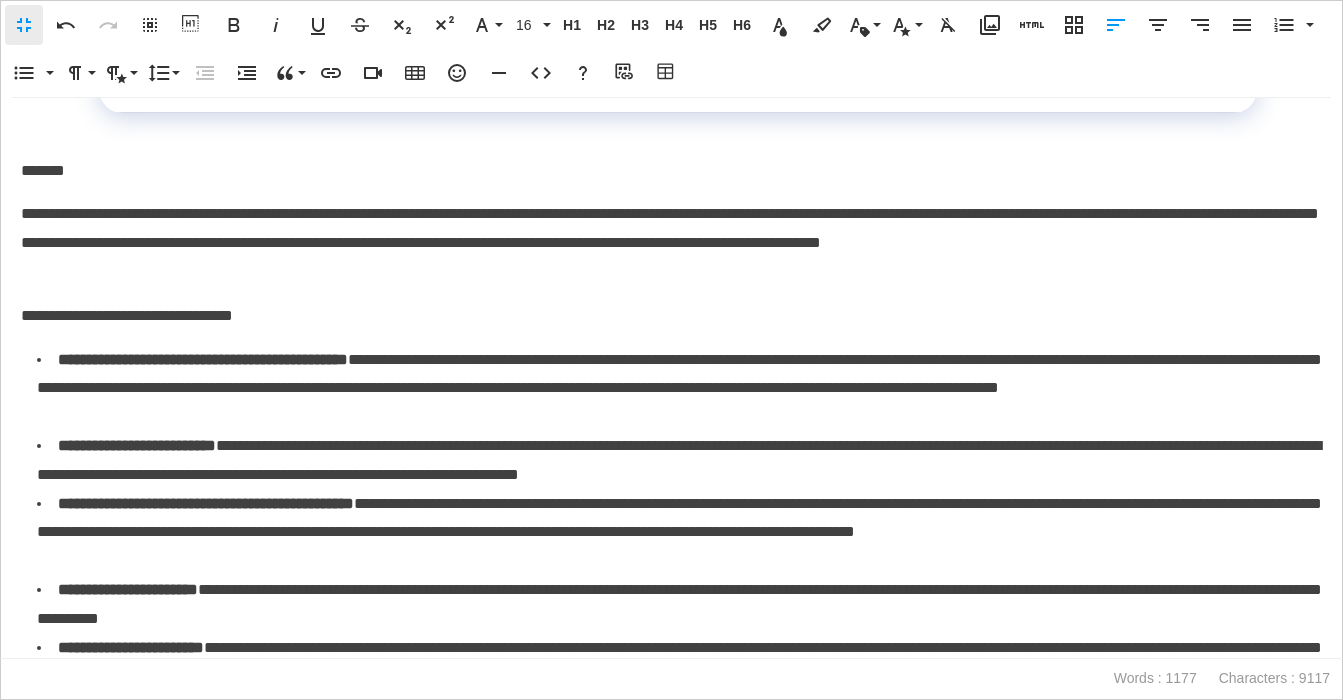 scroll, scrollTop: 2096, scrollLeft: 0, axis: vertical 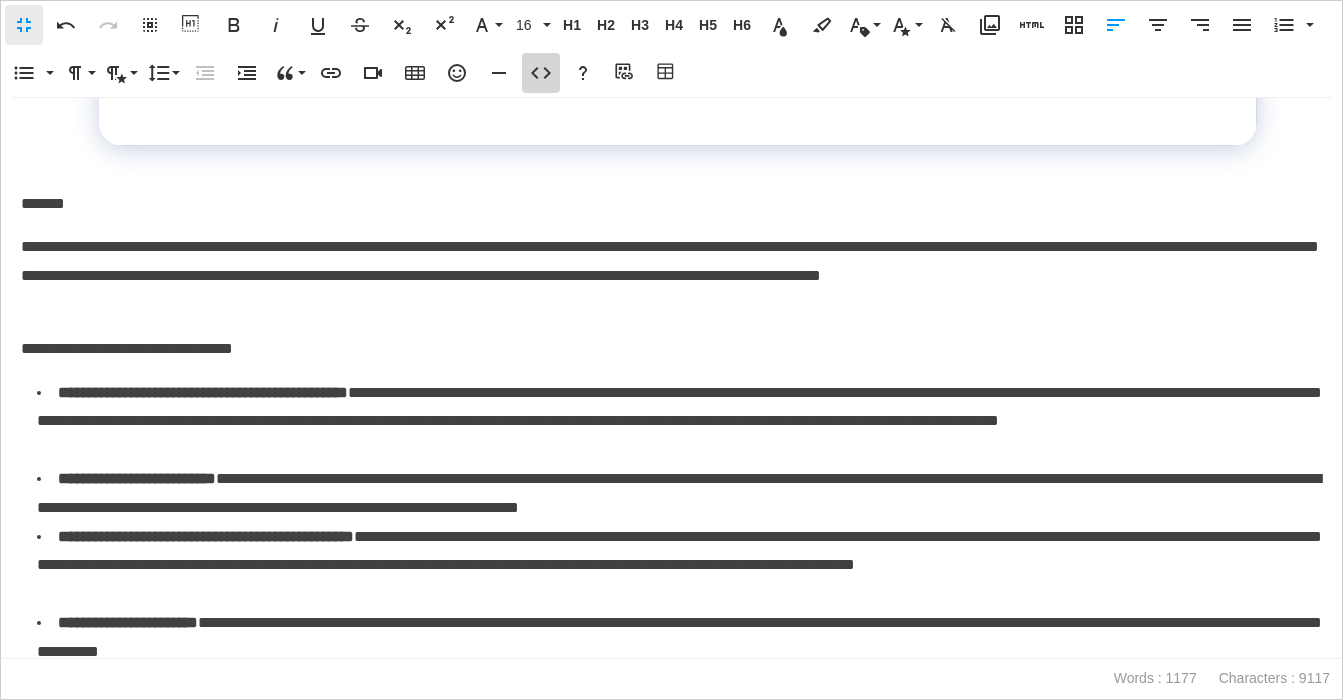 click 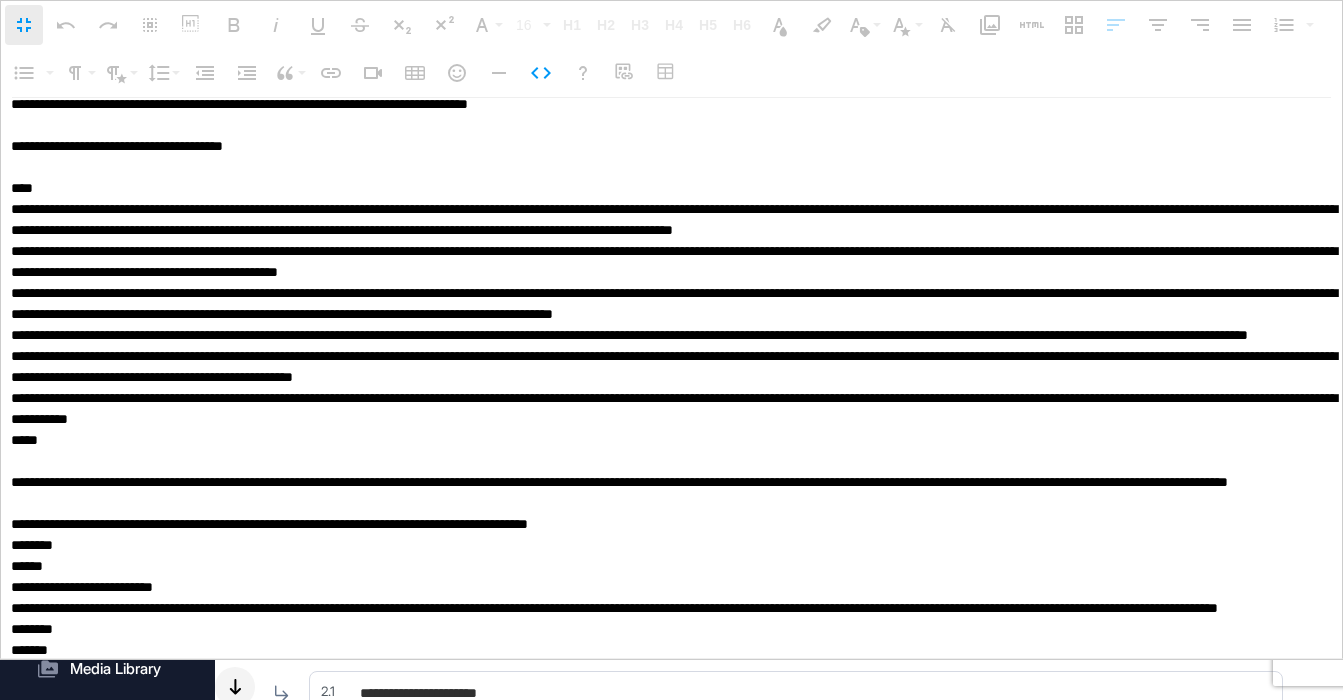 scroll, scrollTop: 3827, scrollLeft: 0, axis: vertical 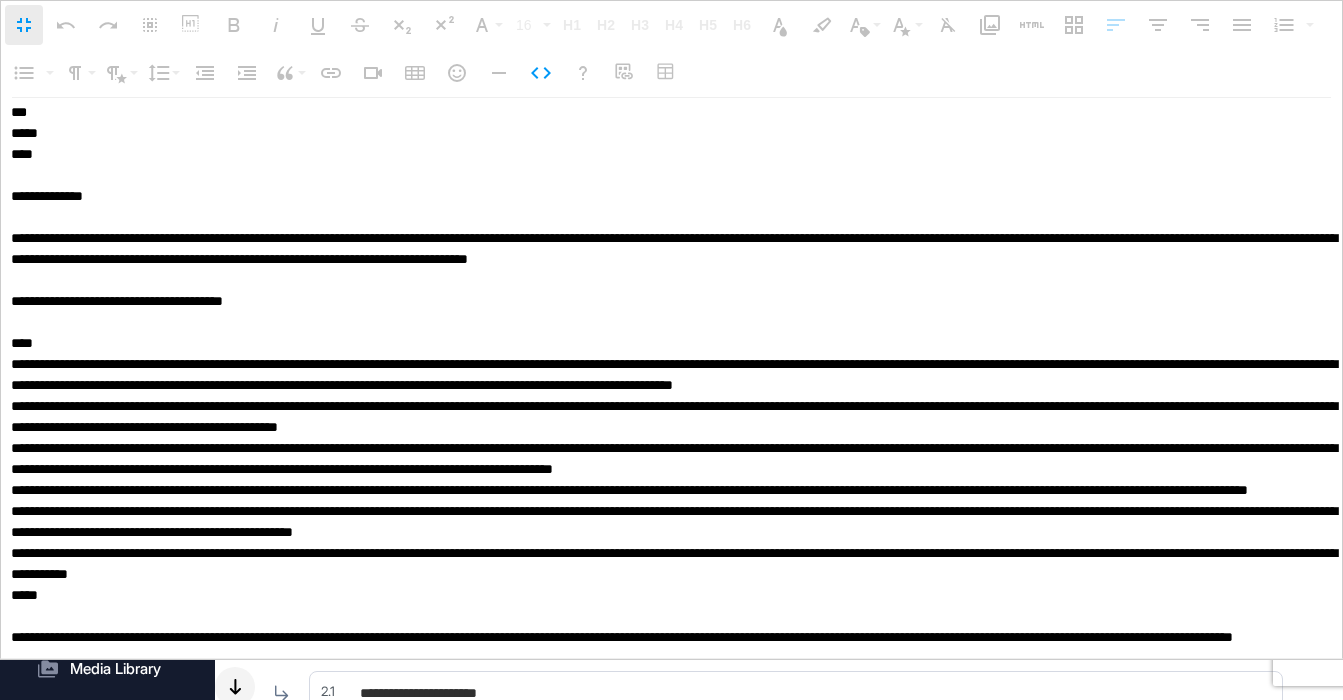 click at bounding box center (671, 377) 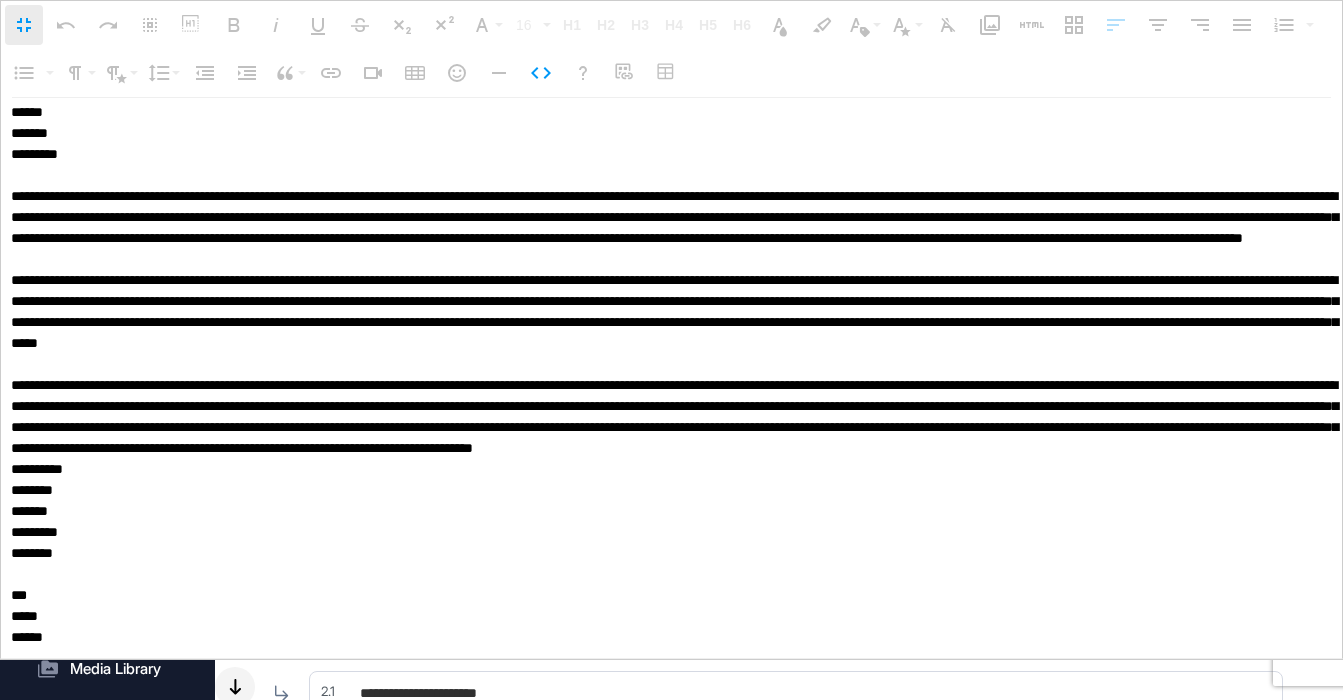scroll, scrollTop: 3218, scrollLeft: 0, axis: vertical 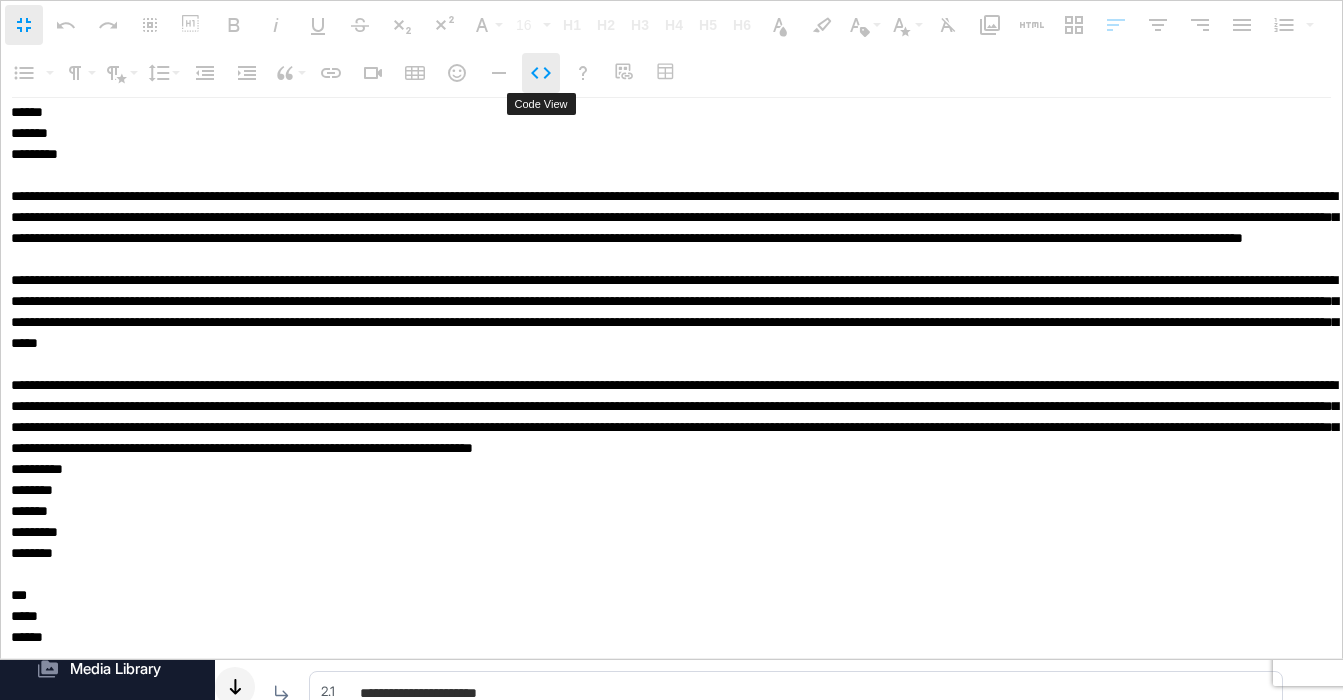 click 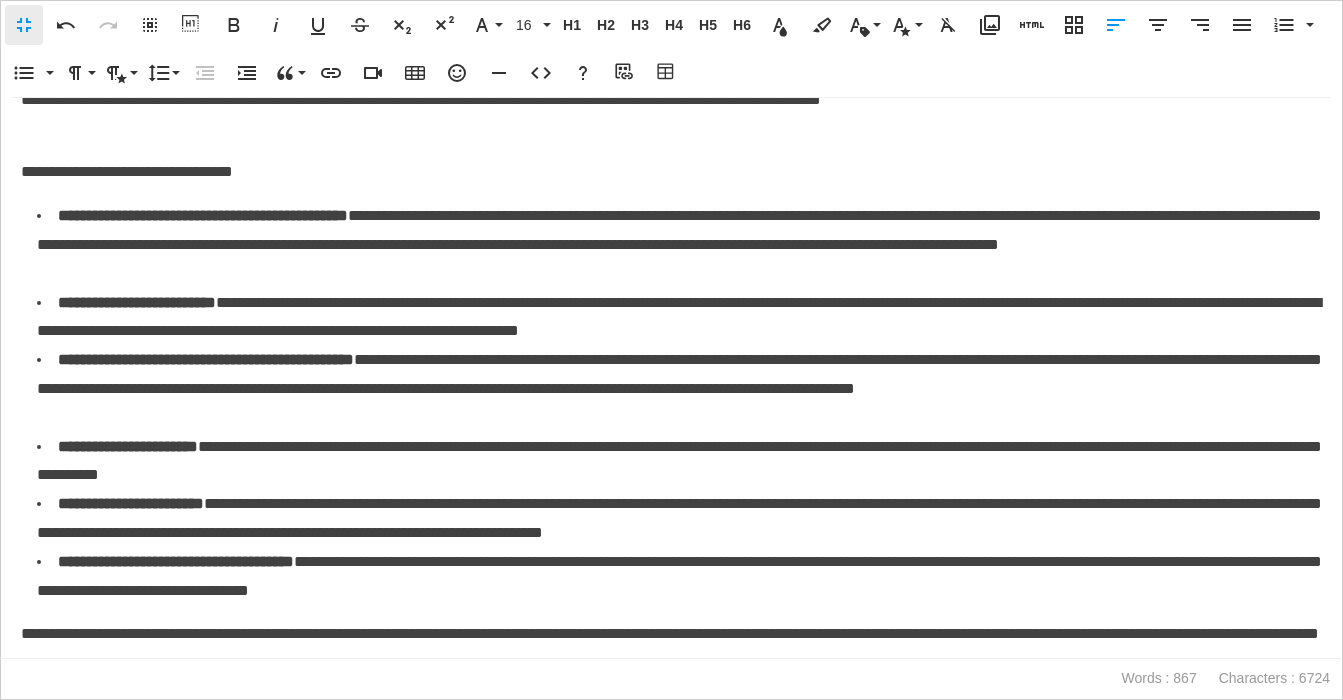 scroll, scrollTop: 58, scrollLeft: 0, axis: vertical 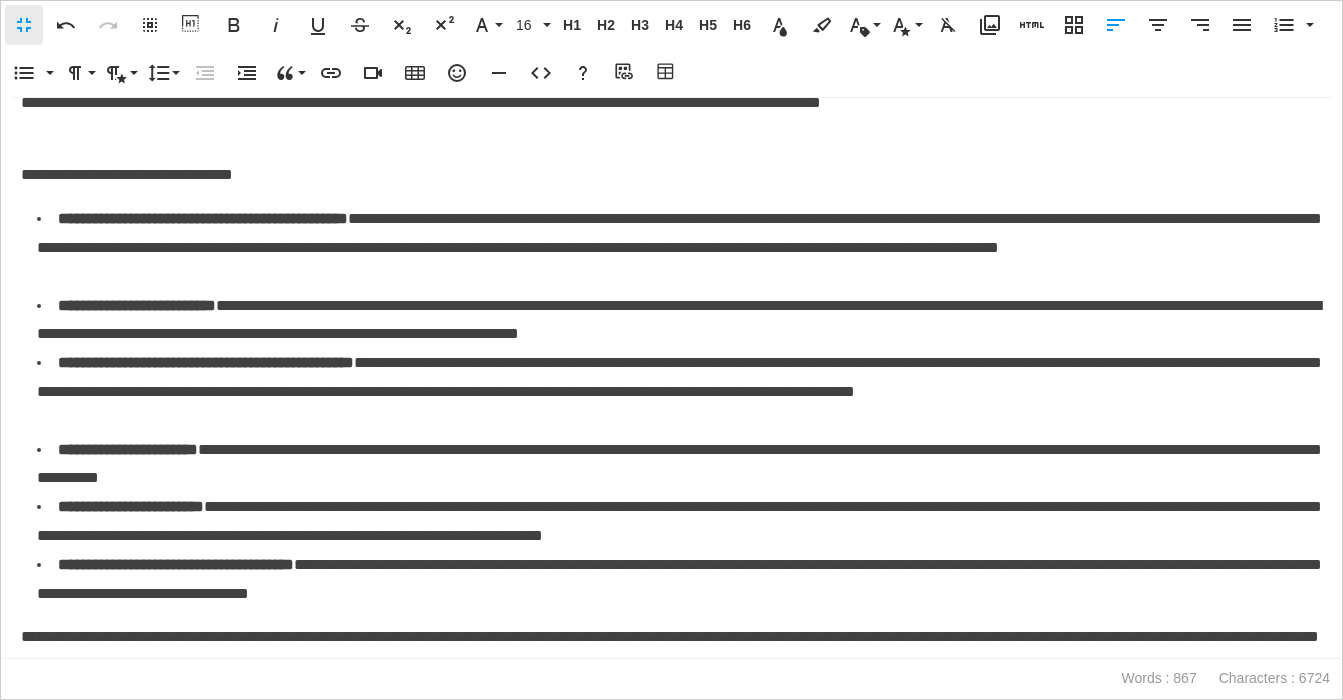 click on "**********" at bounding box center [671, 175] 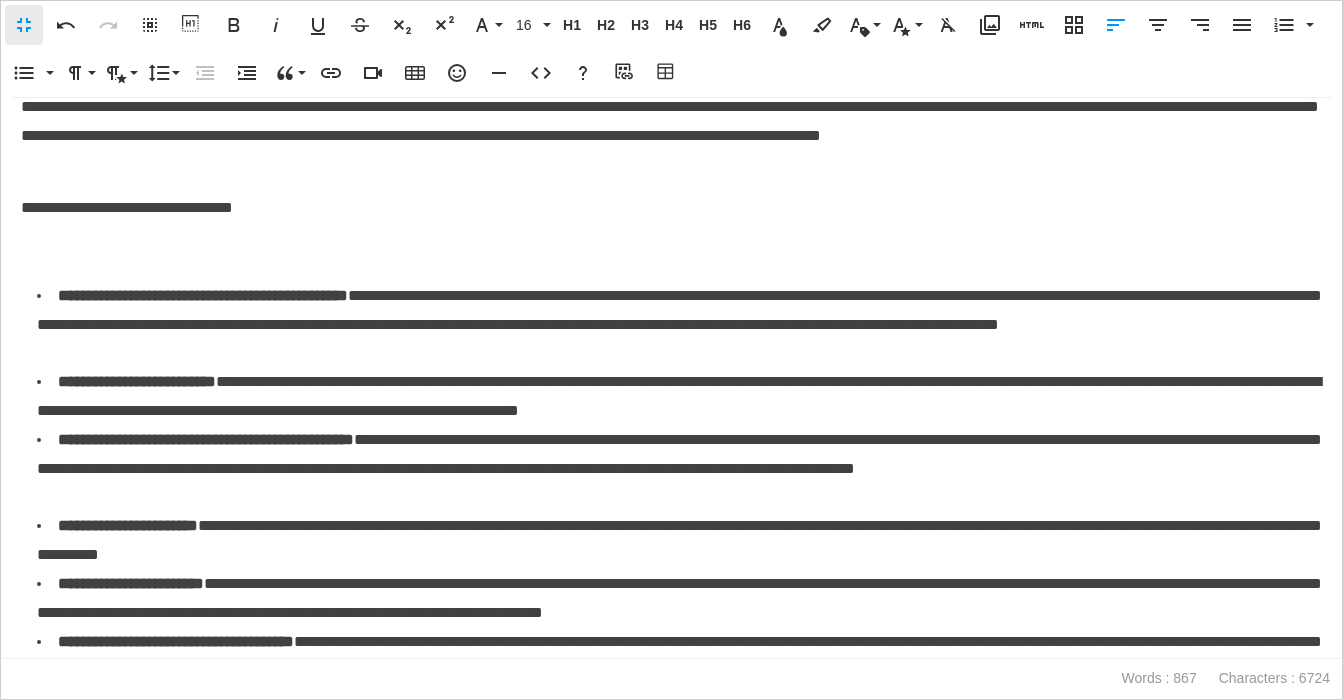 scroll, scrollTop: 22, scrollLeft: 0, axis: vertical 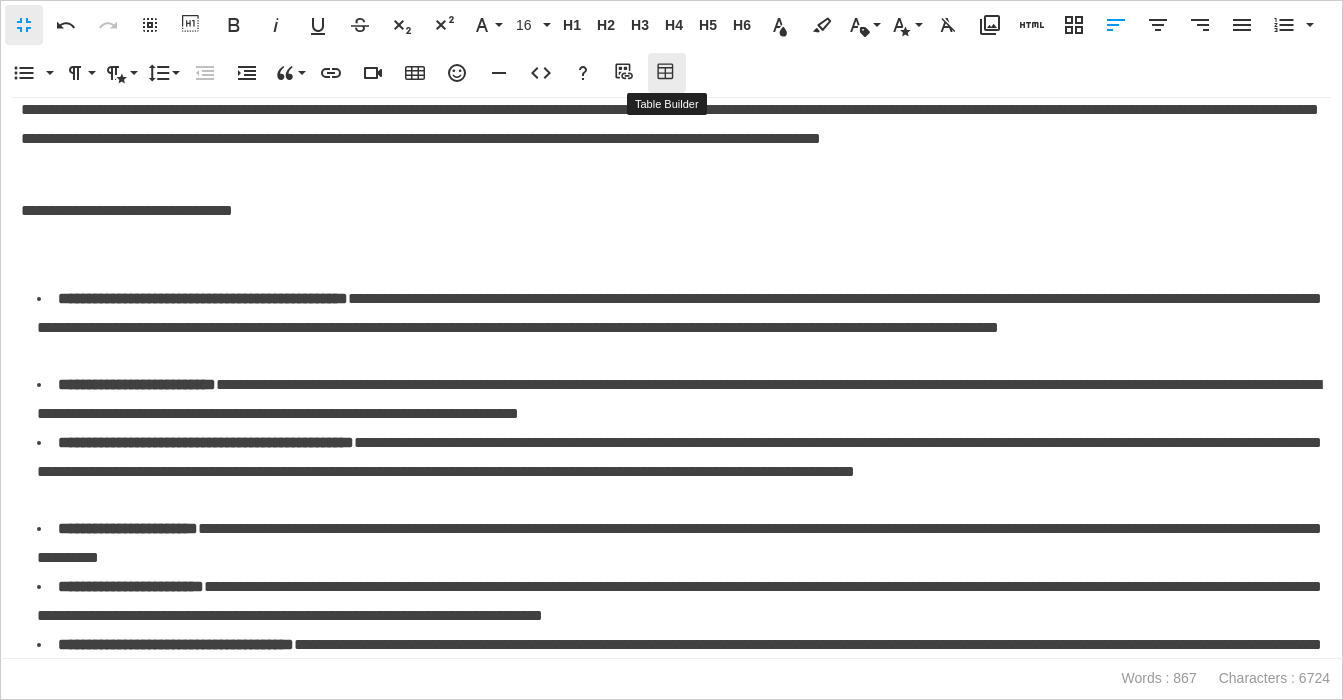 click 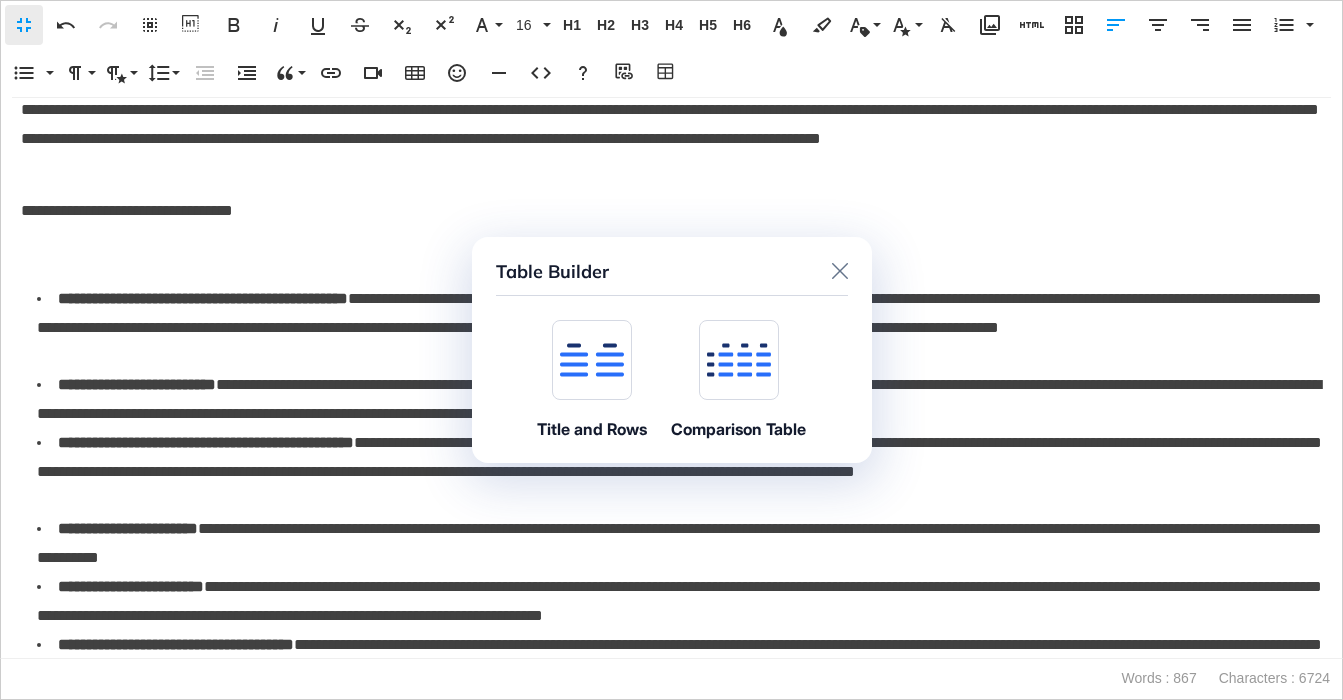 click 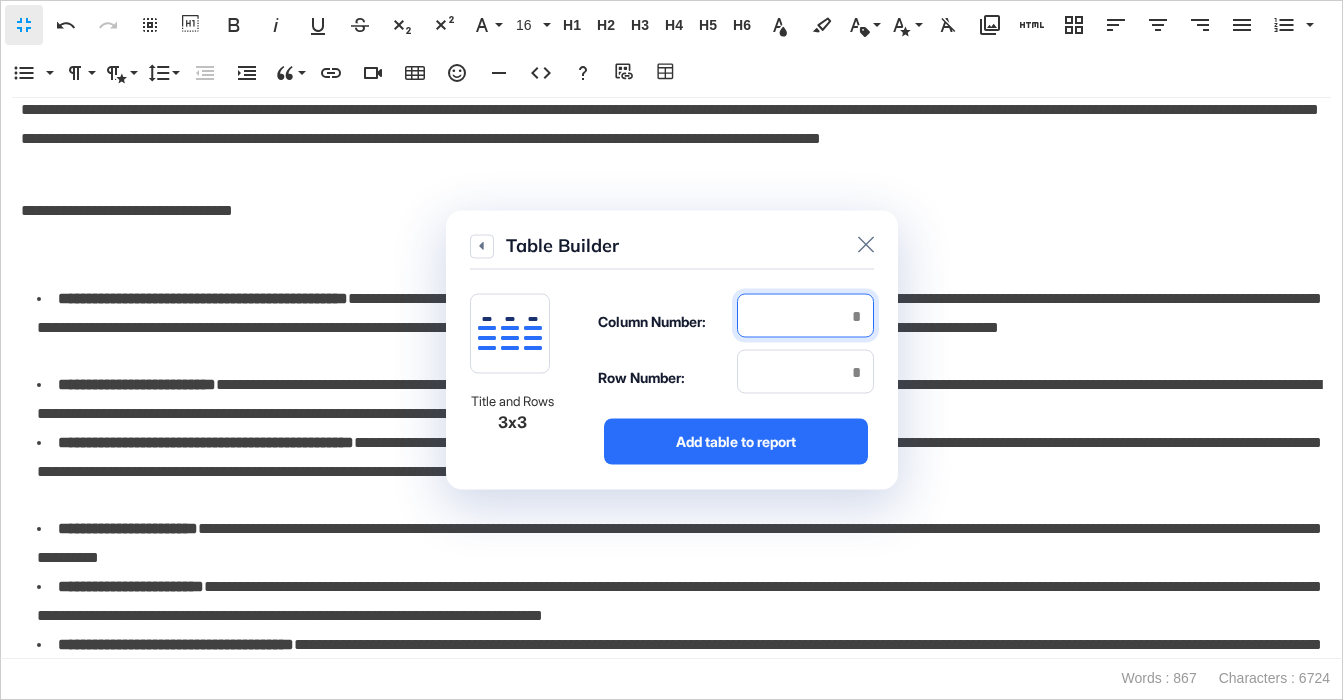 click at bounding box center (805, 316) 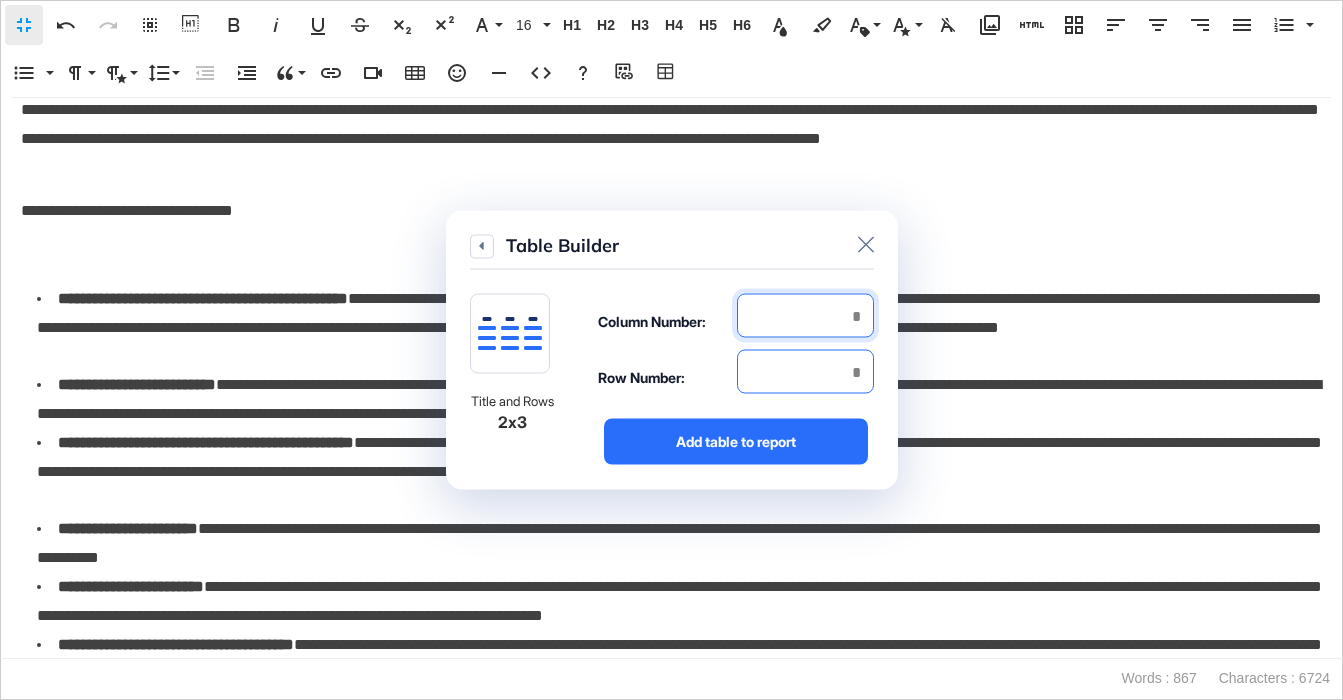 type on "*" 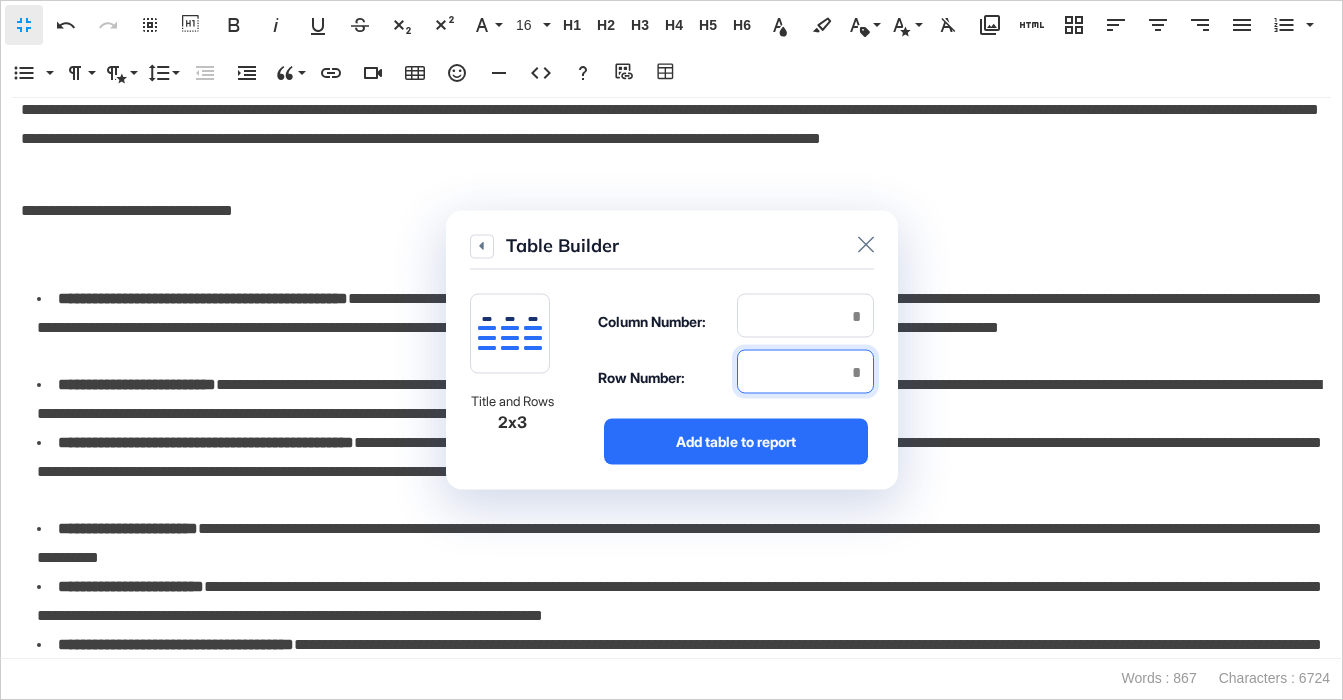 click at bounding box center [805, 372] 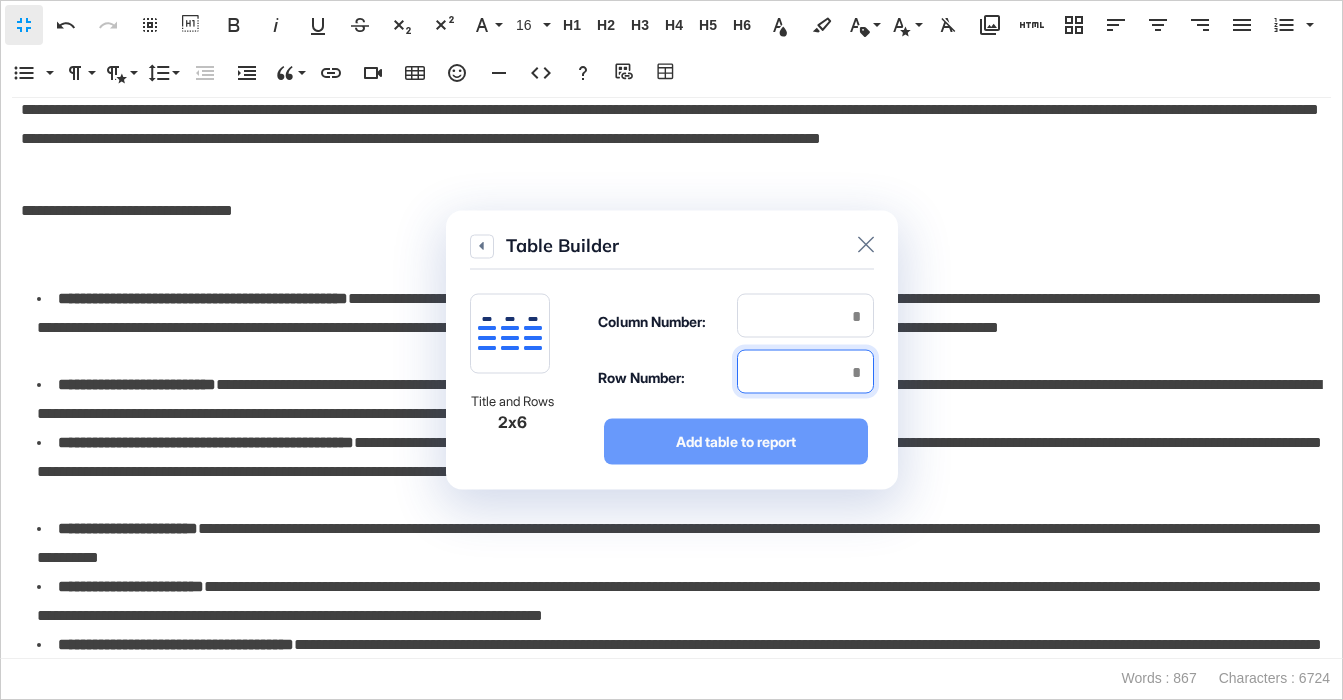 type on "*" 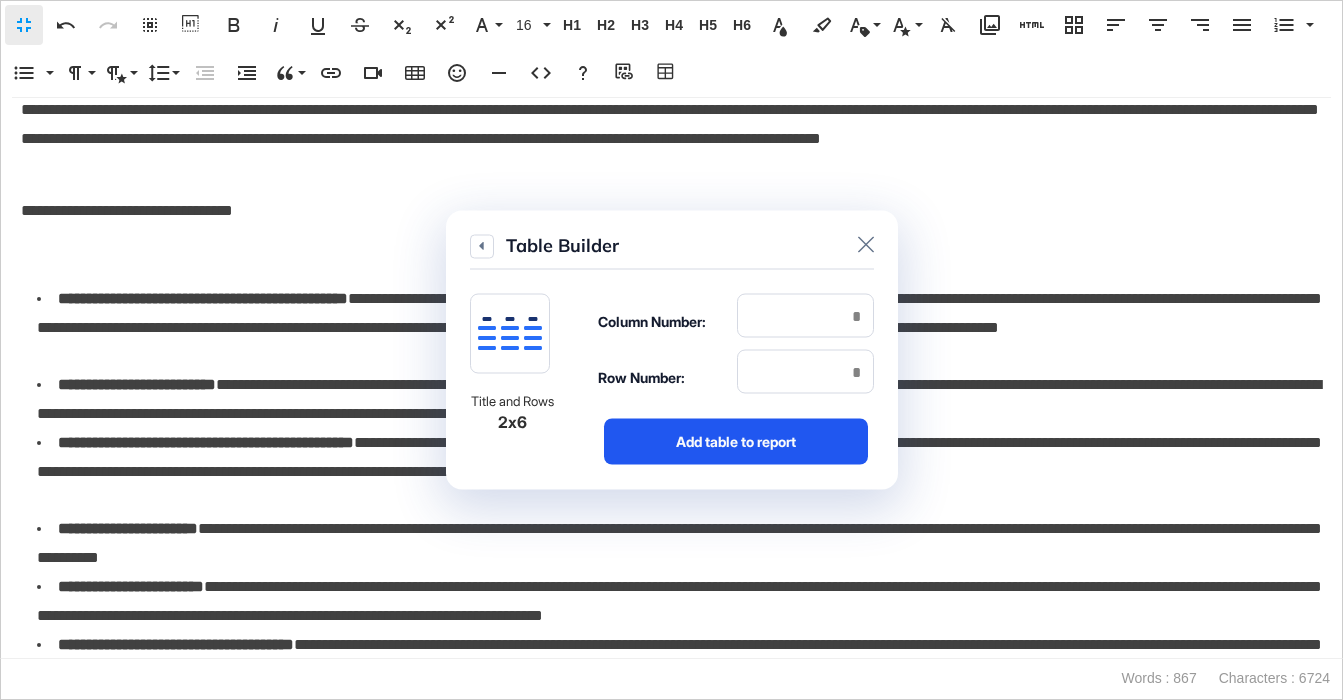 click on "Add table to report" at bounding box center (736, 442) 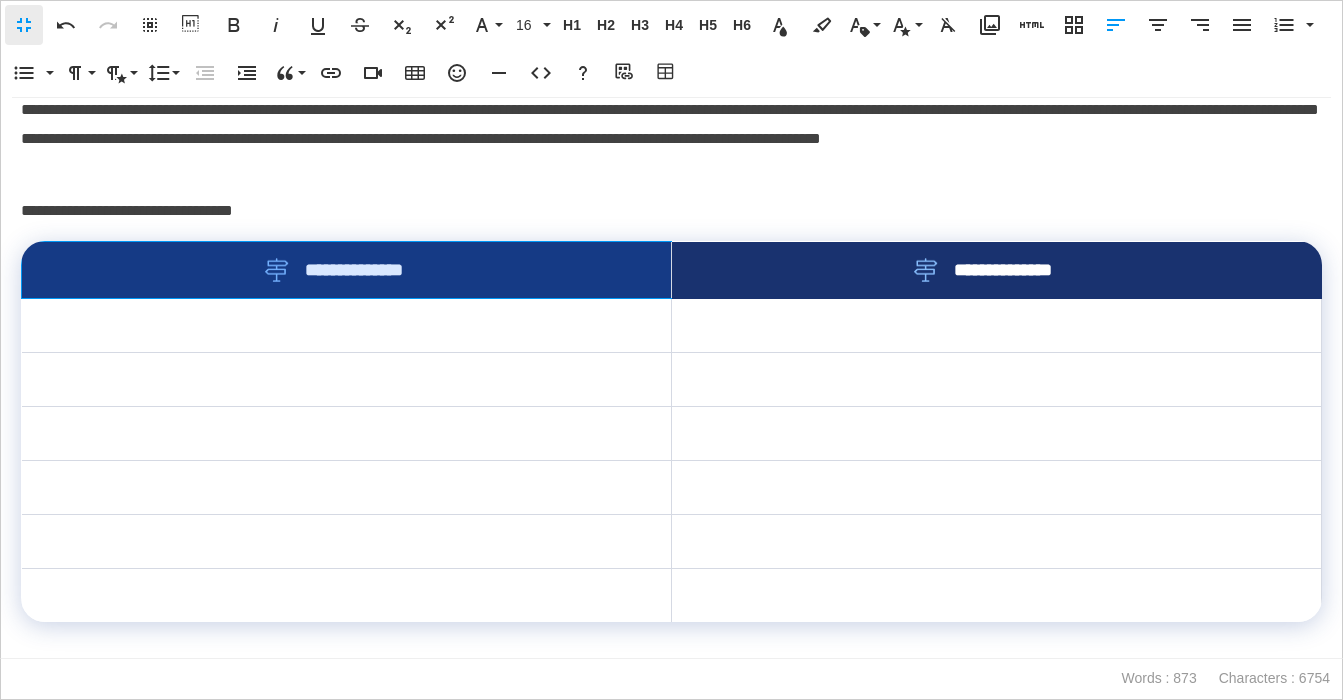 drag, startPoint x: 637, startPoint y: 272, endPoint x: 803, endPoint y: 288, distance: 166.7693 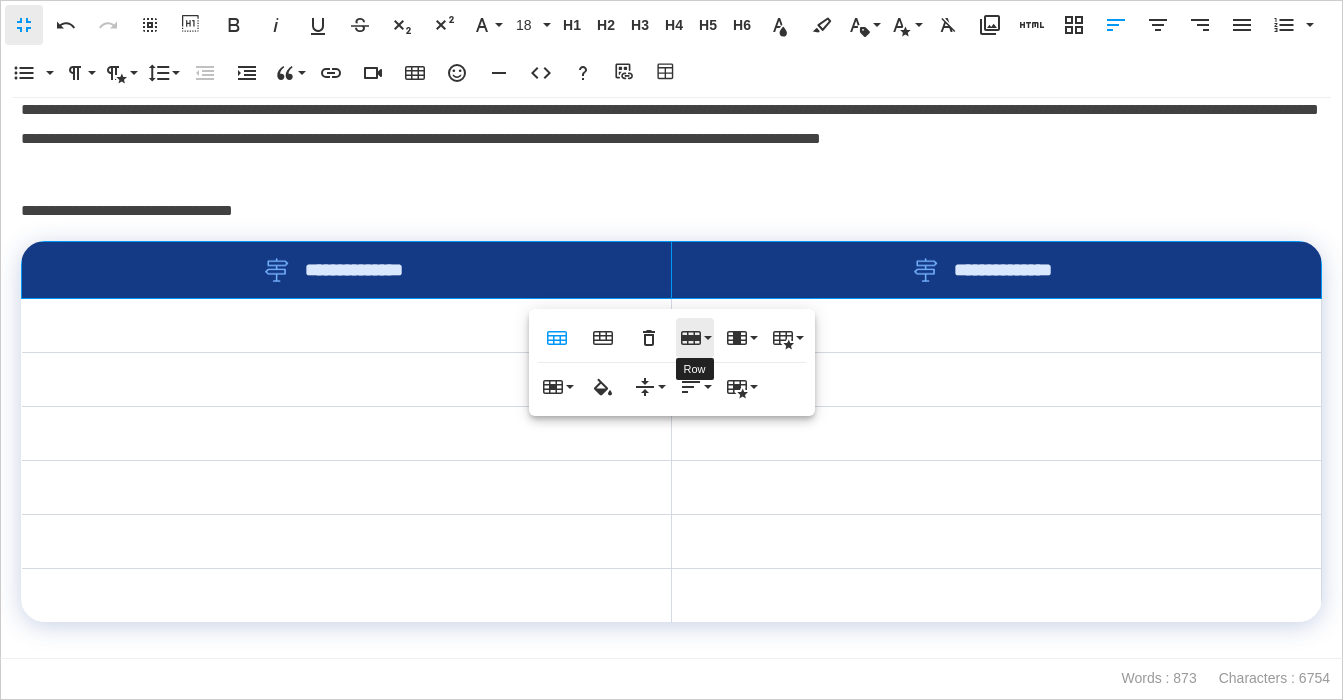 click on "Row" at bounding box center (695, 338) 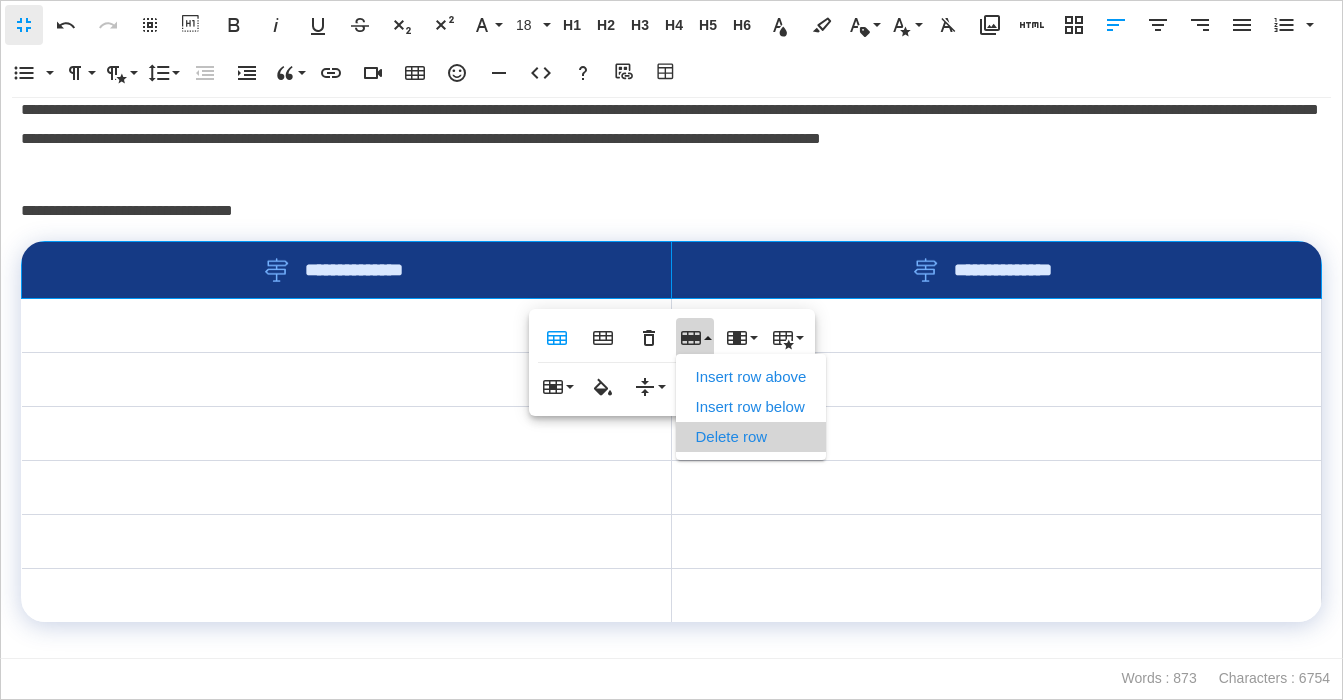 click on "Delete row" at bounding box center (751, 437) 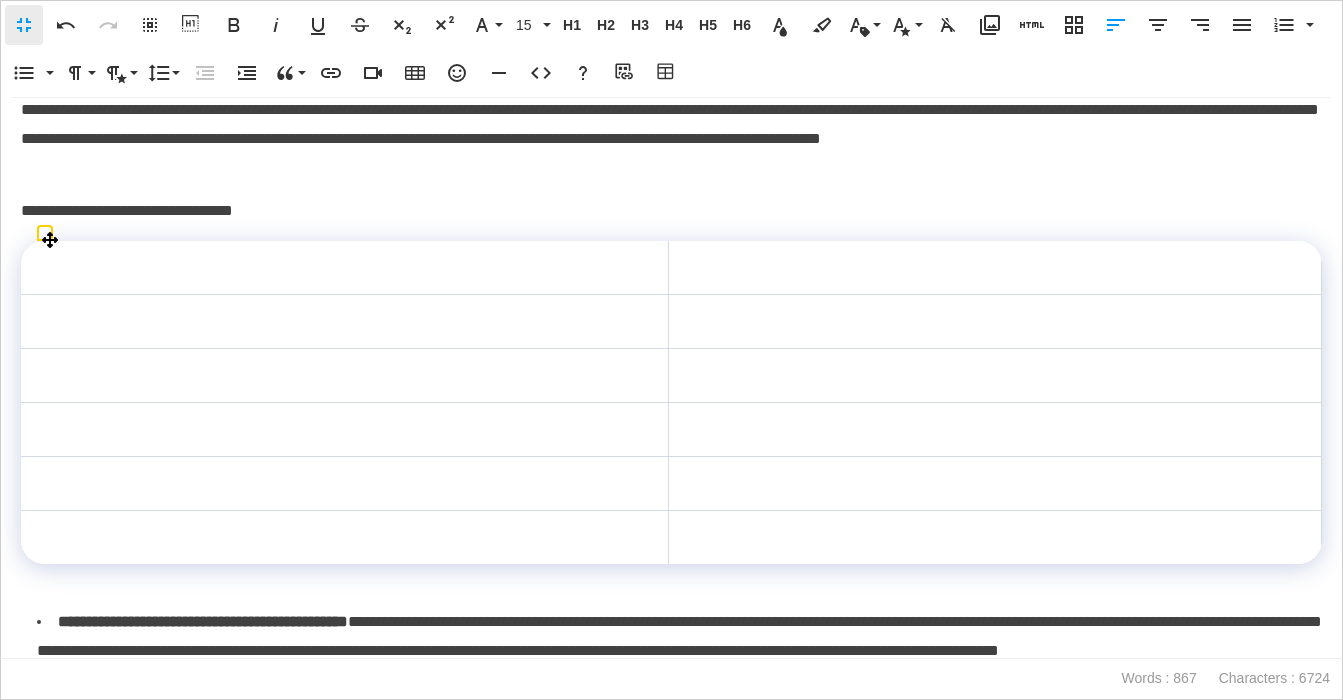 click on "**********" at bounding box center [671, 211] 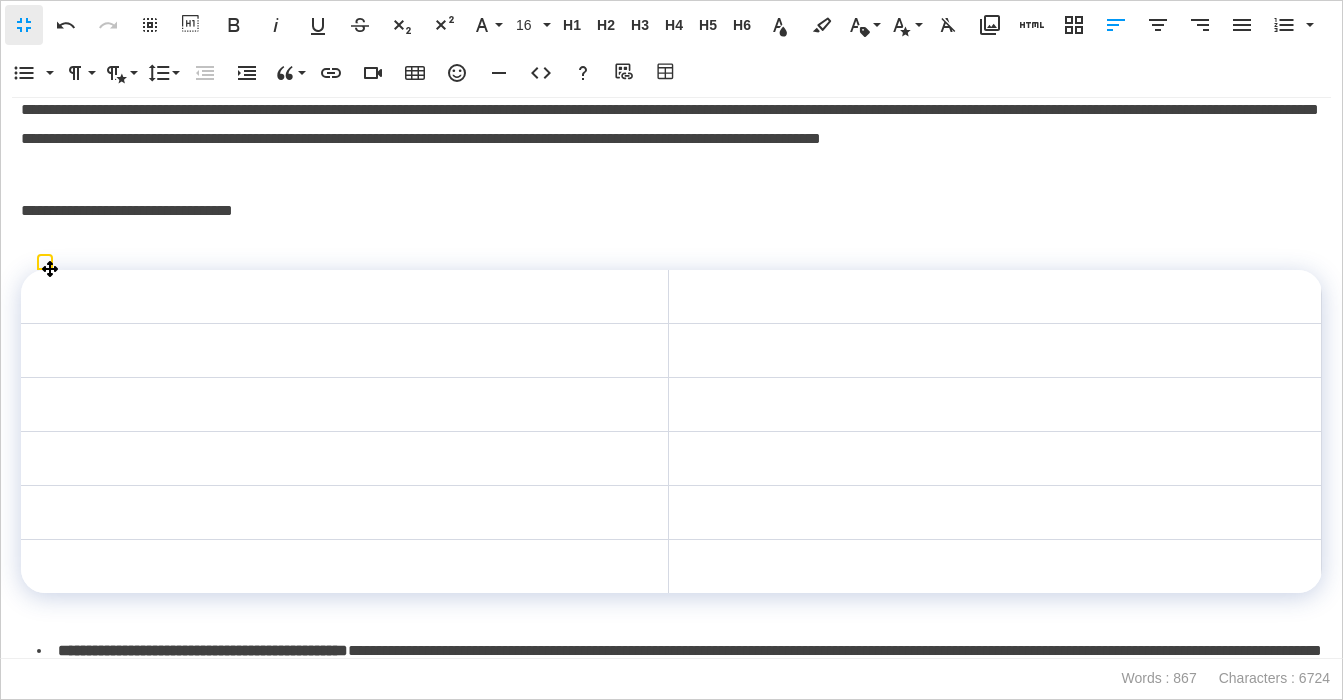 scroll, scrollTop: 99, scrollLeft: 0, axis: vertical 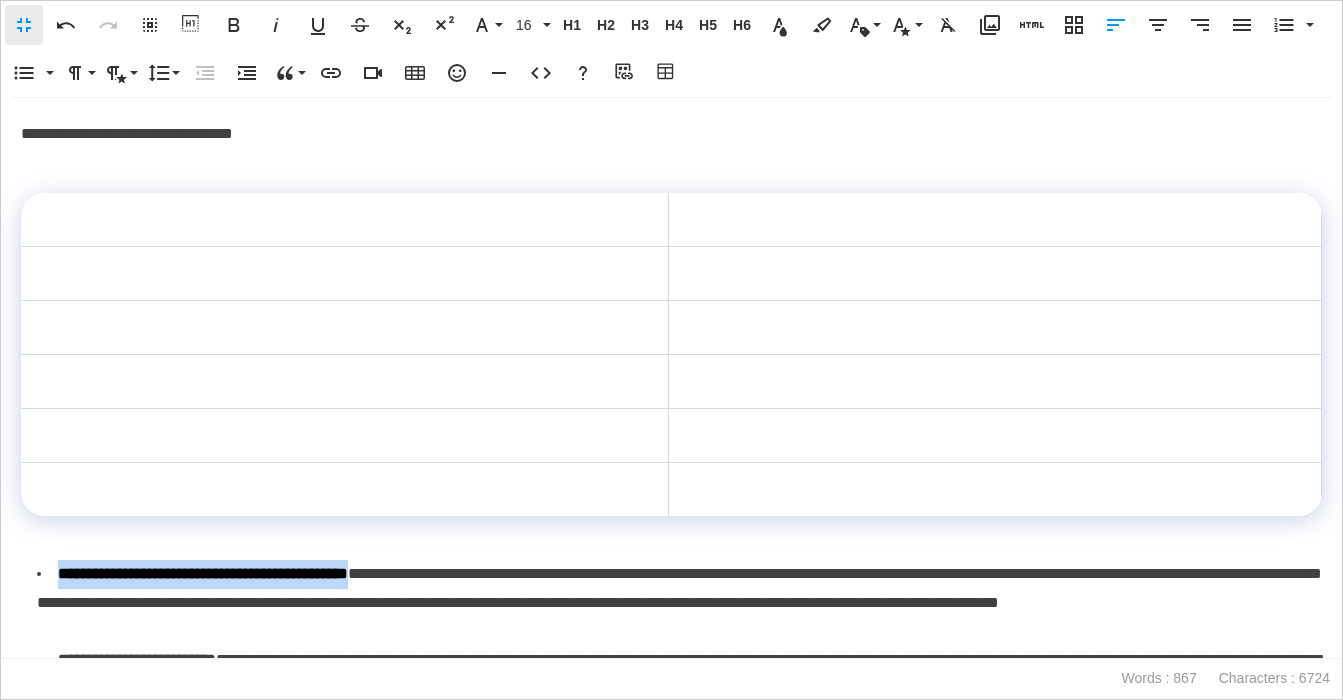 drag, startPoint x: 425, startPoint y: 574, endPoint x: 99, endPoint y: 576, distance: 326.00613 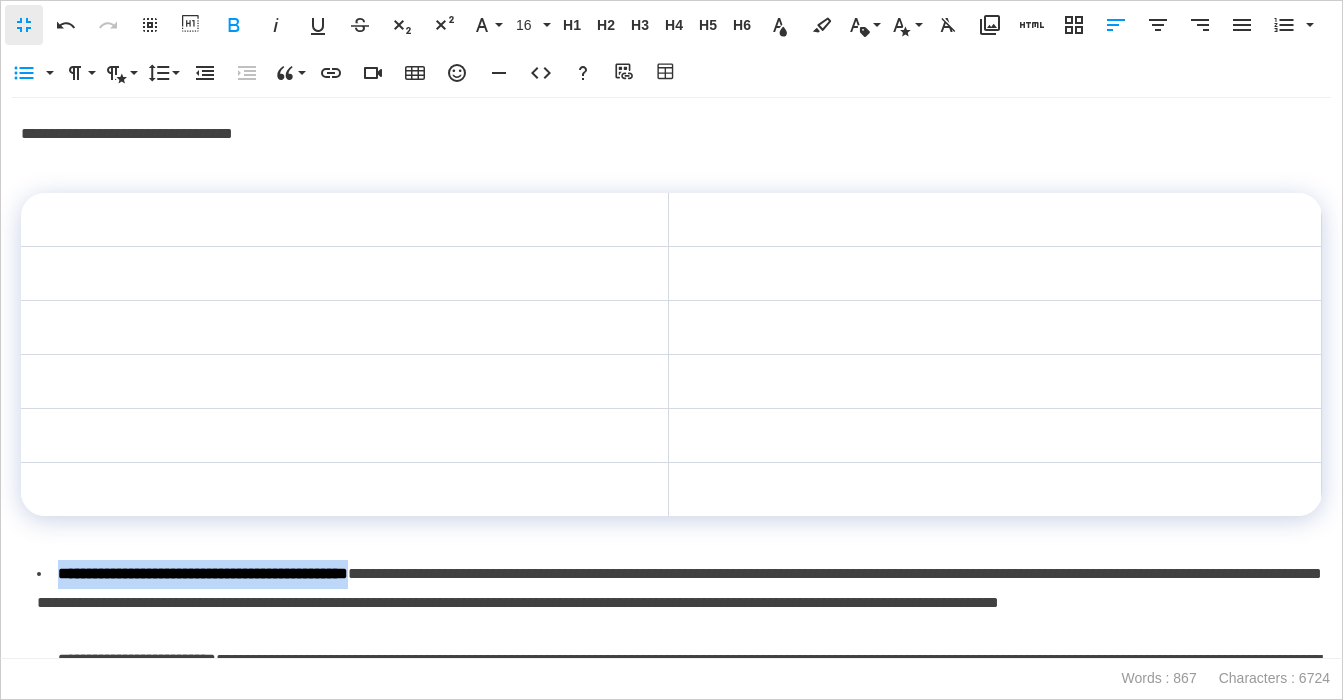 copy on "**********" 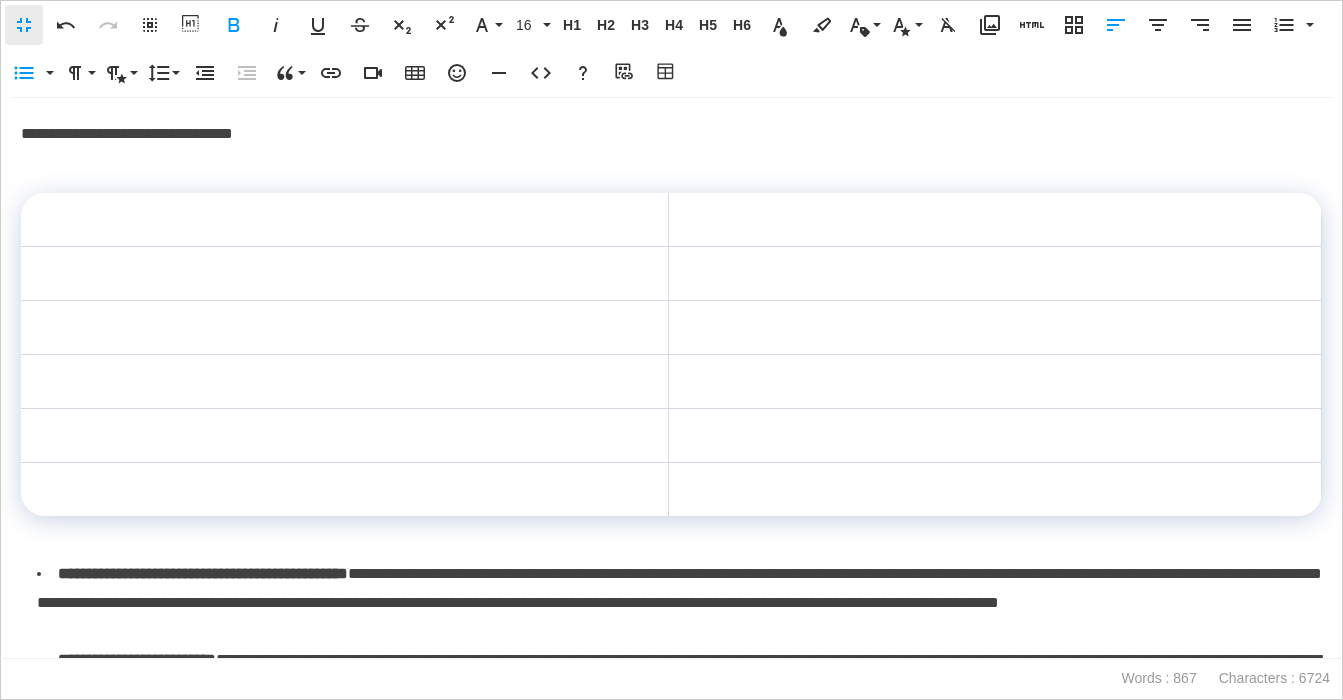 click at bounding box center (345, 220) 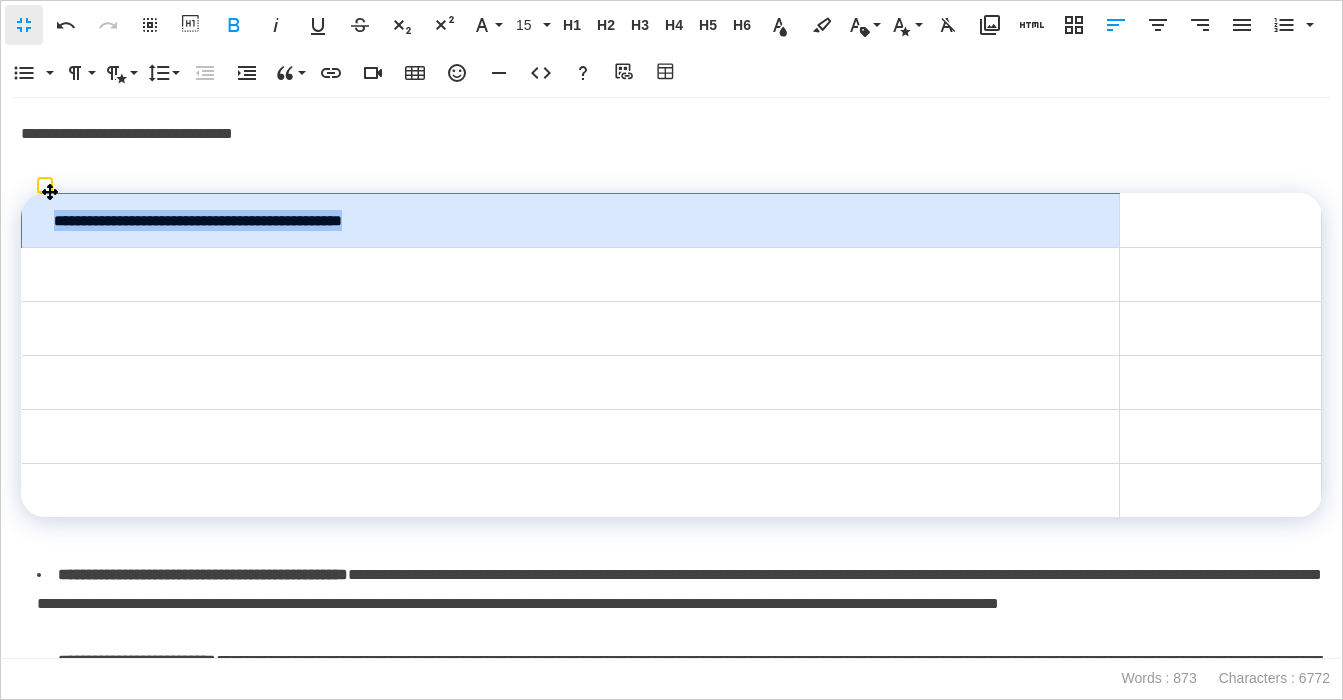 drag, startPoint x: 316, startPoint y: 229, endPoint x: 53, endPoint y: 220, distance: 263.15396 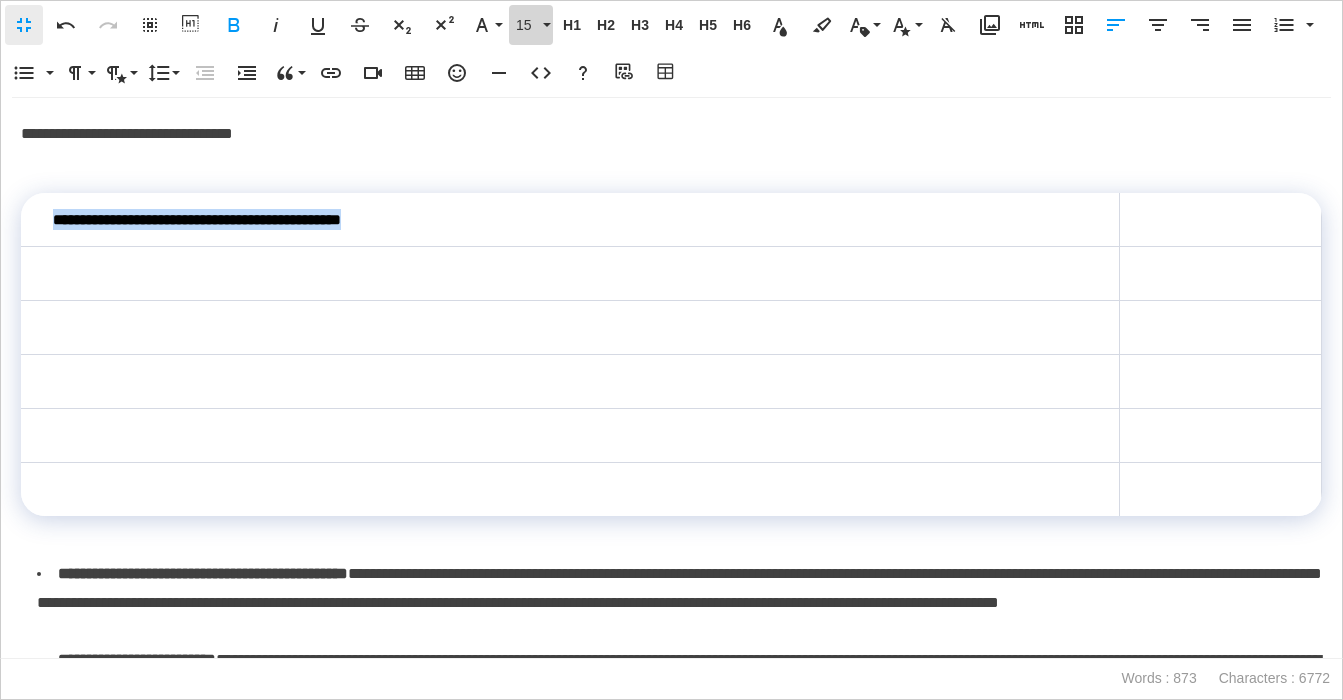 click on "15" at bounding box center [527, 25] 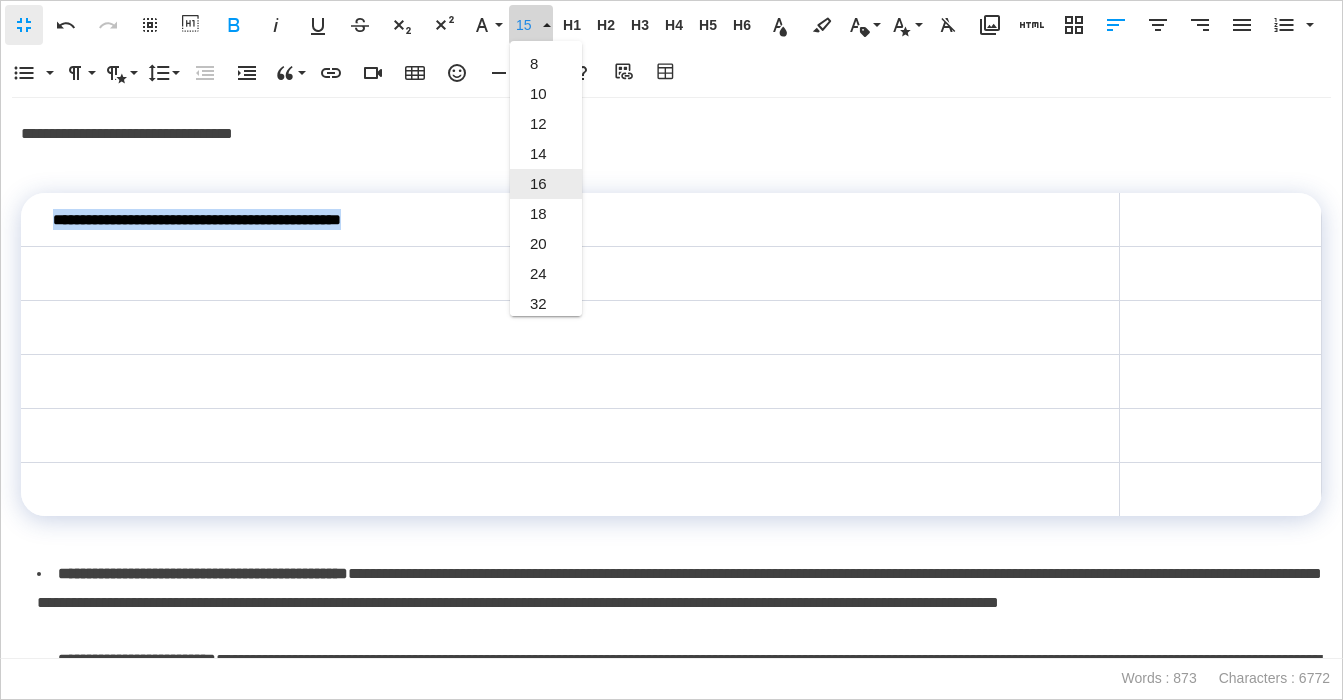 click on "16" at bounding box center (546, 184) 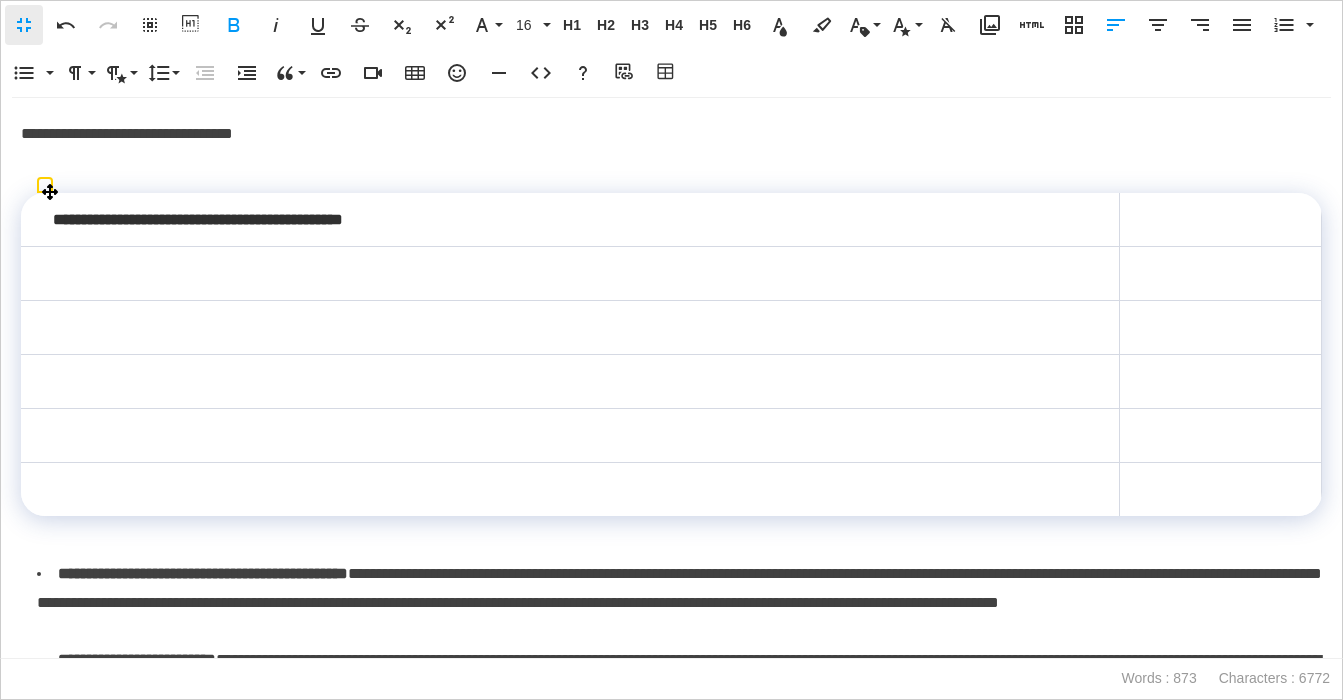 scroll, scrollTop: 139, scrollLeft: 0, axis: vertical 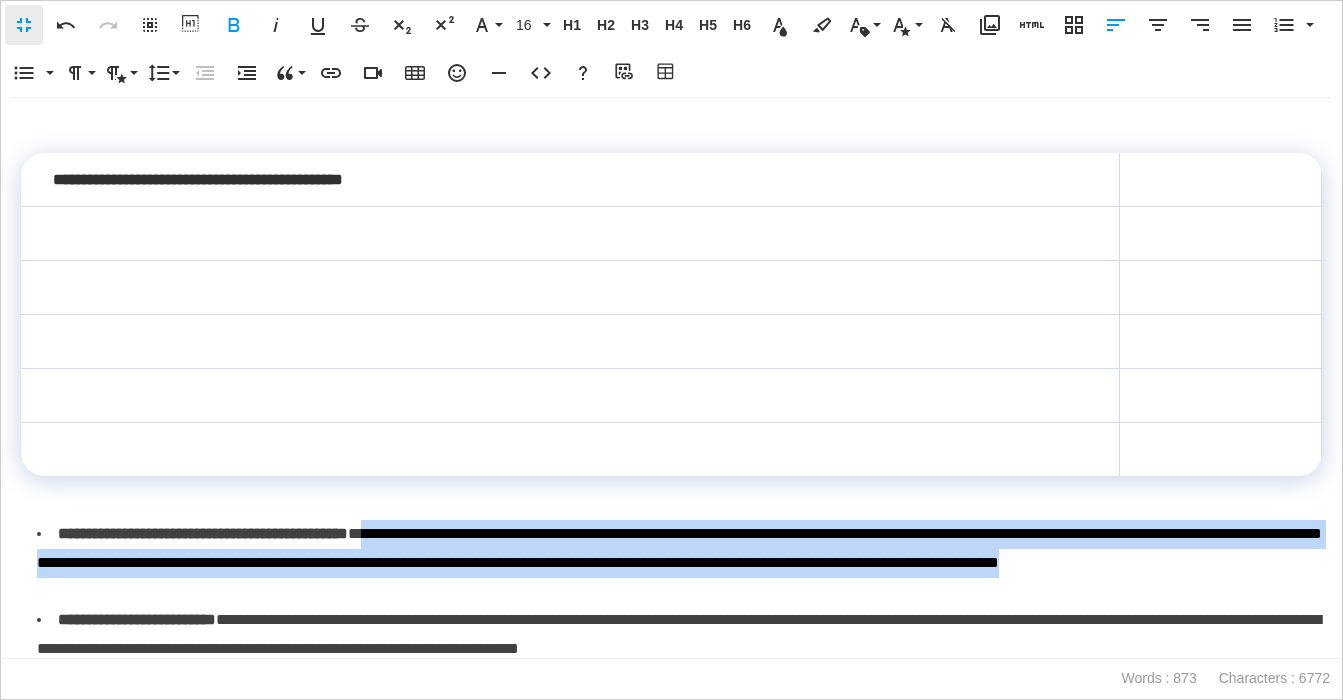 drag, startPoint x: 433, startPoint y: 535, endPoint x: 488, endPoint y: 580, distance: 71.063354 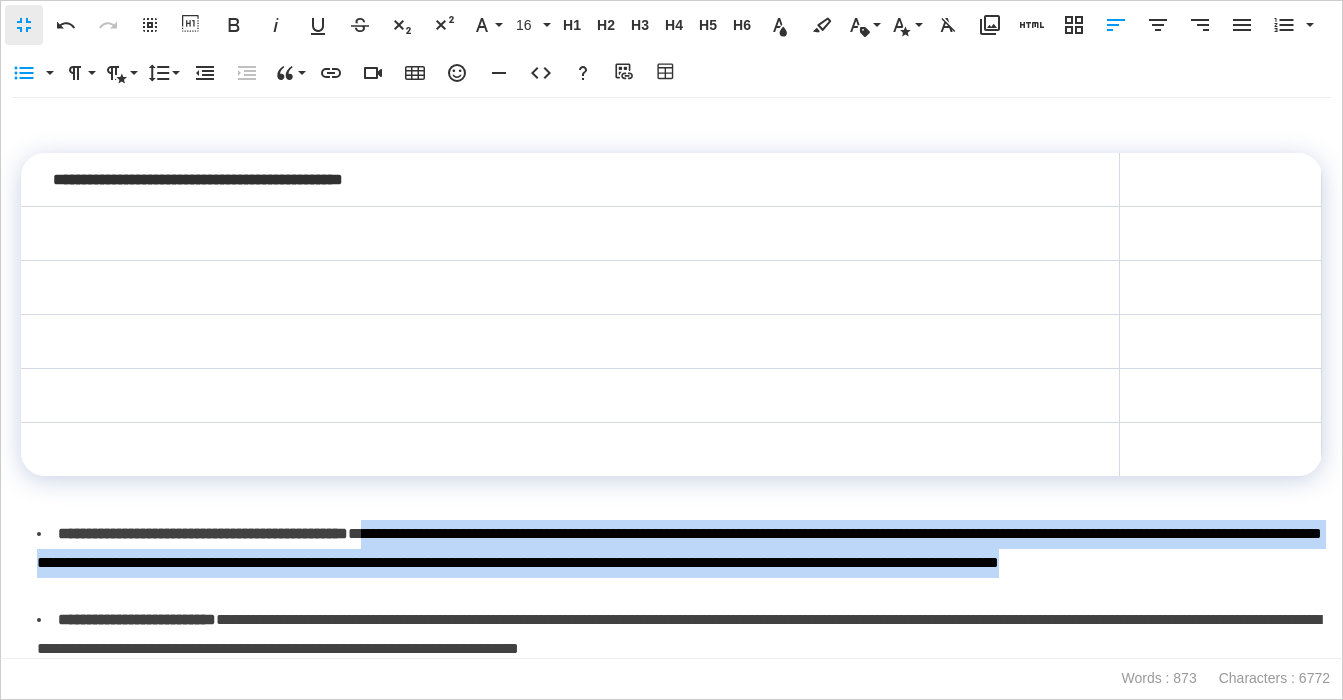 copy on "**********" 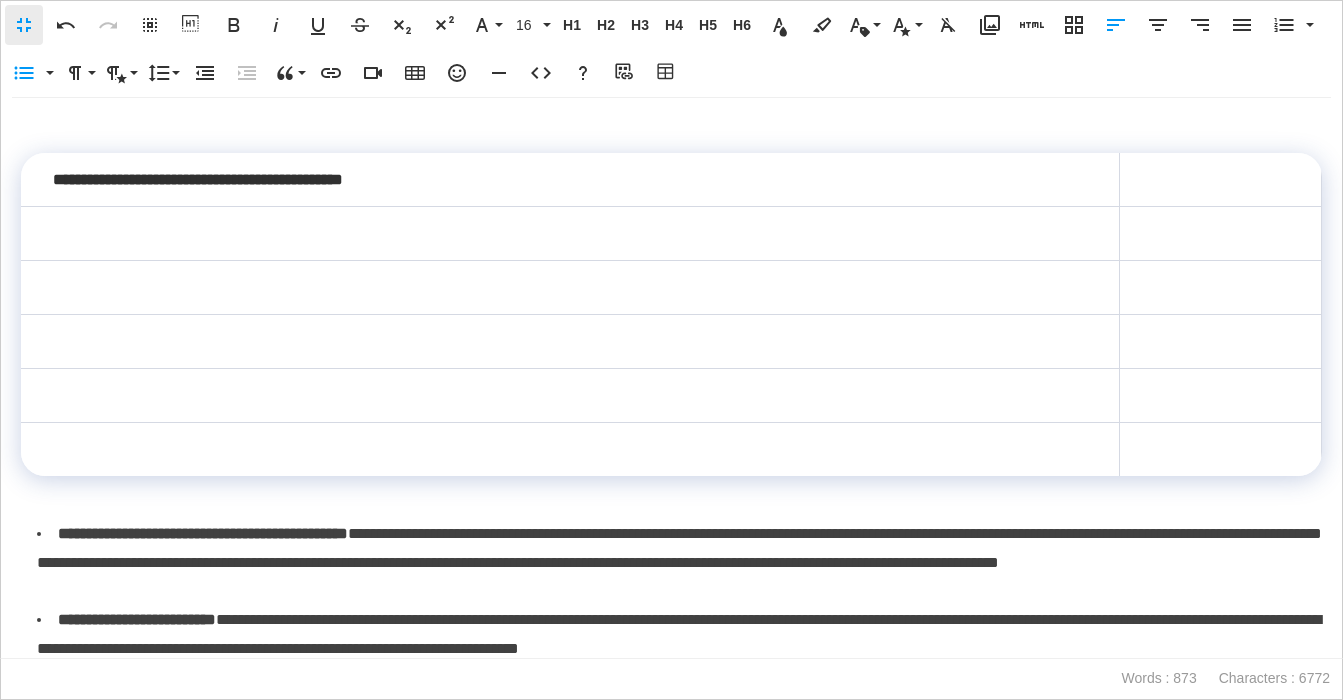 click at bounding box center [1221, 180] 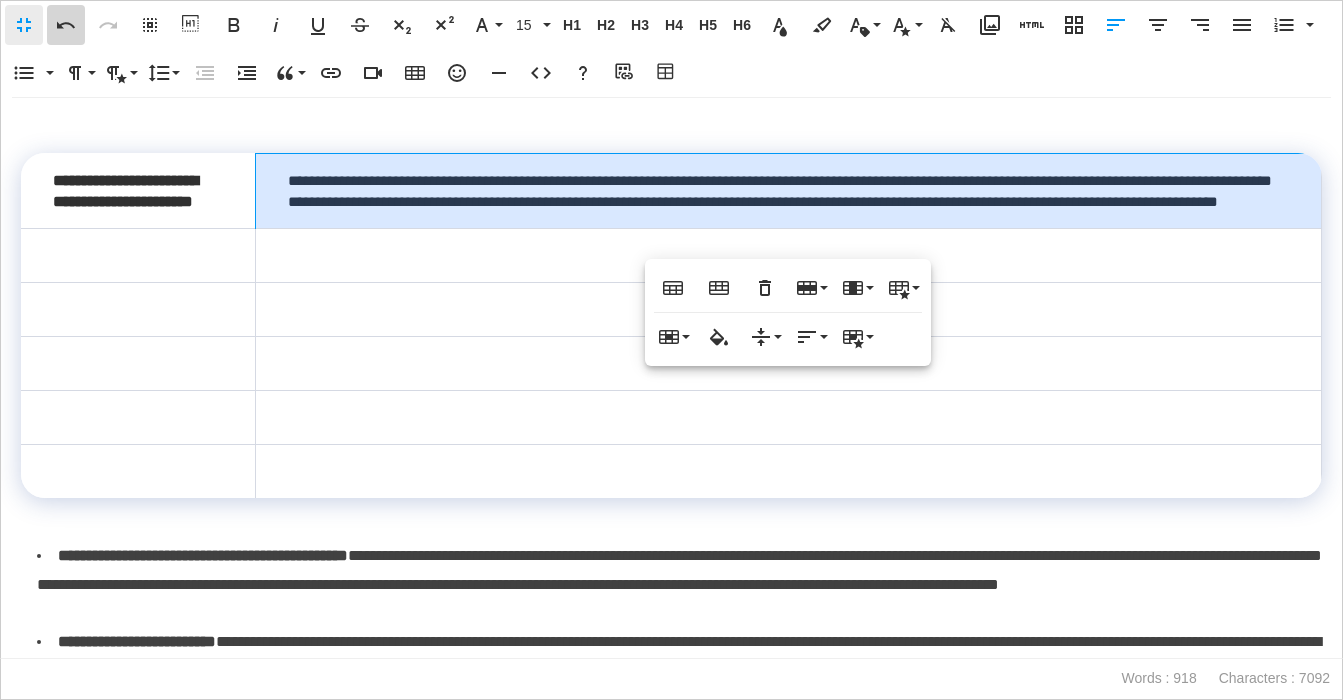 click 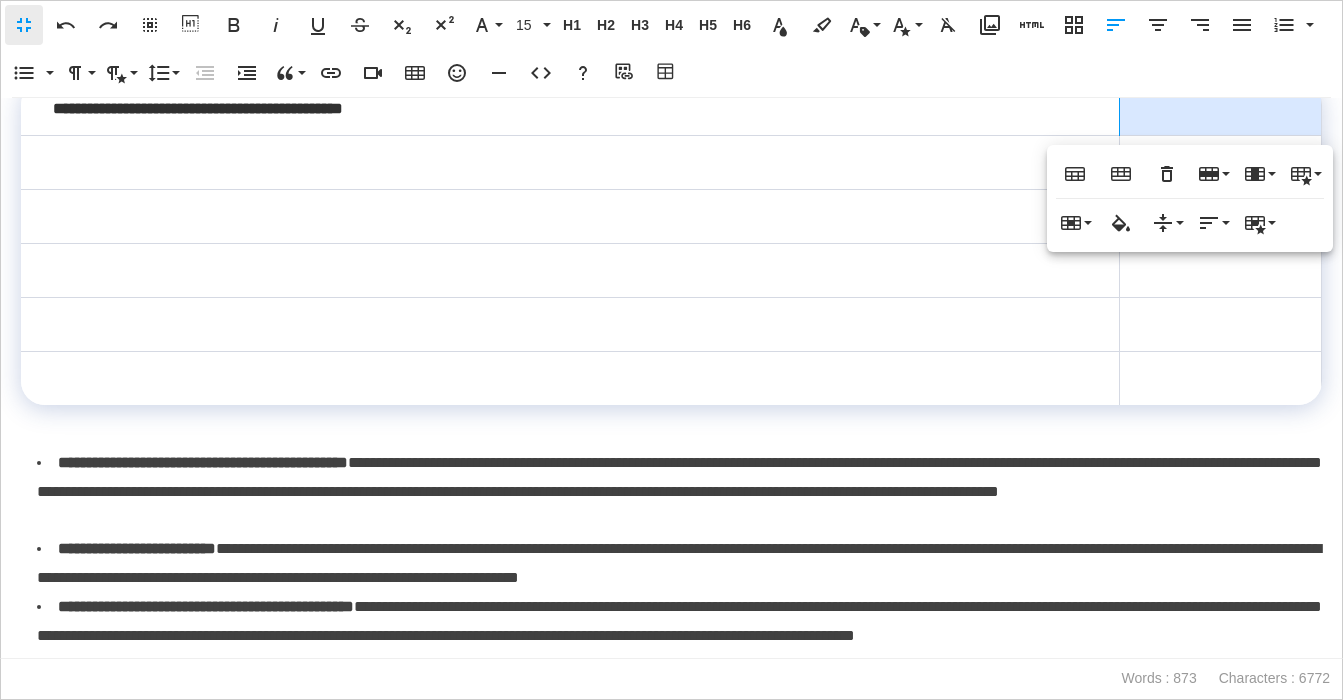 click on "**********" at bounding box center [679, 492] 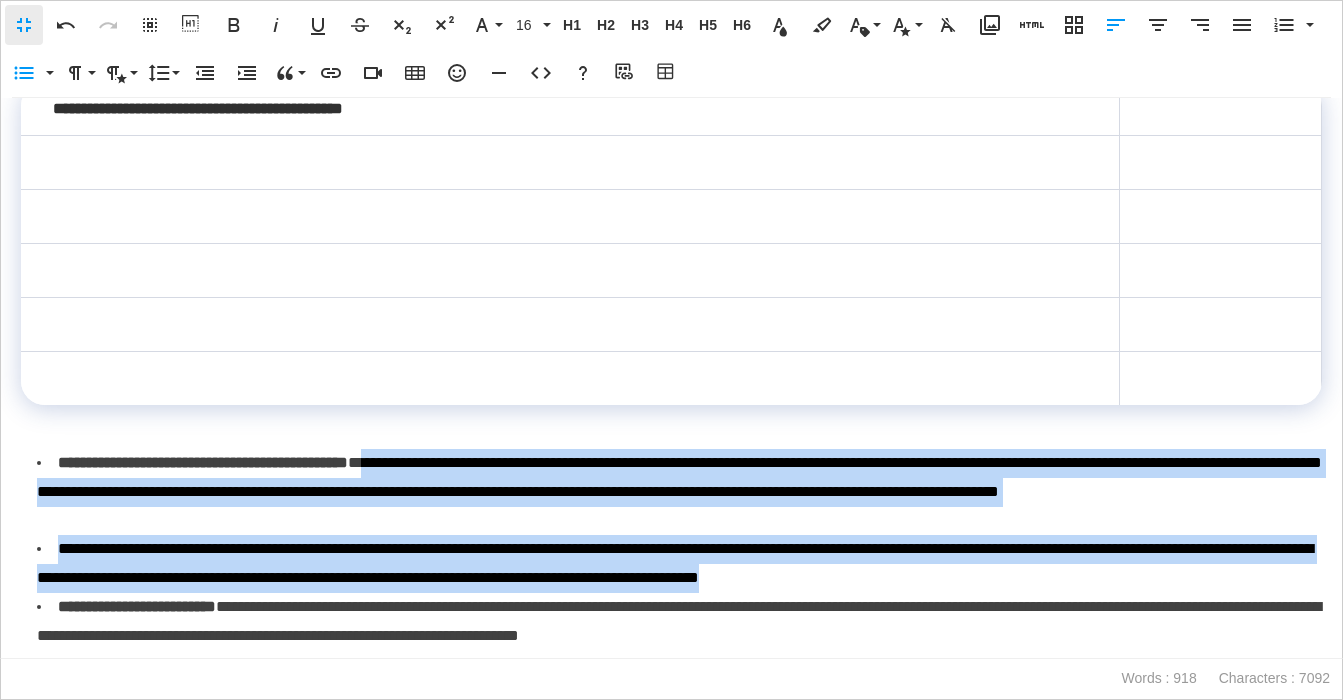 drag, startPoint x: 1170, startPoint y: 583, endPoint x: 467, endPoint y: 476, distance: 711.0963 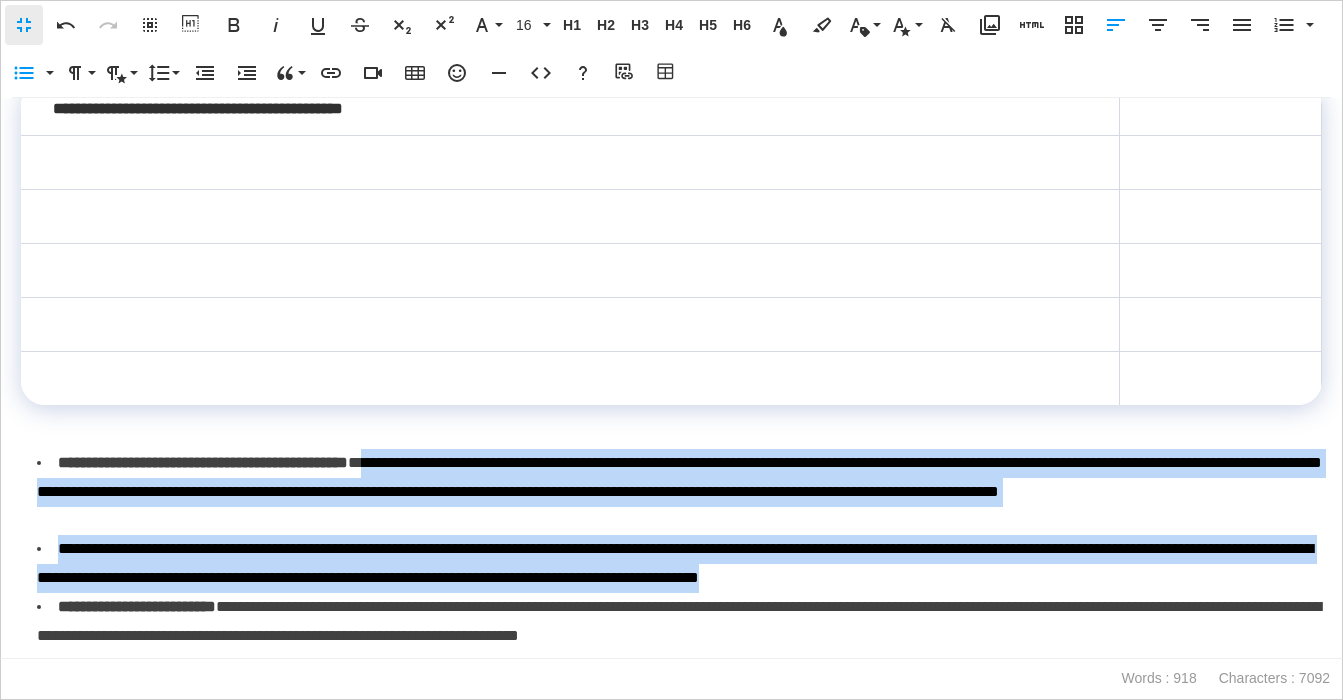 copy on "**********" 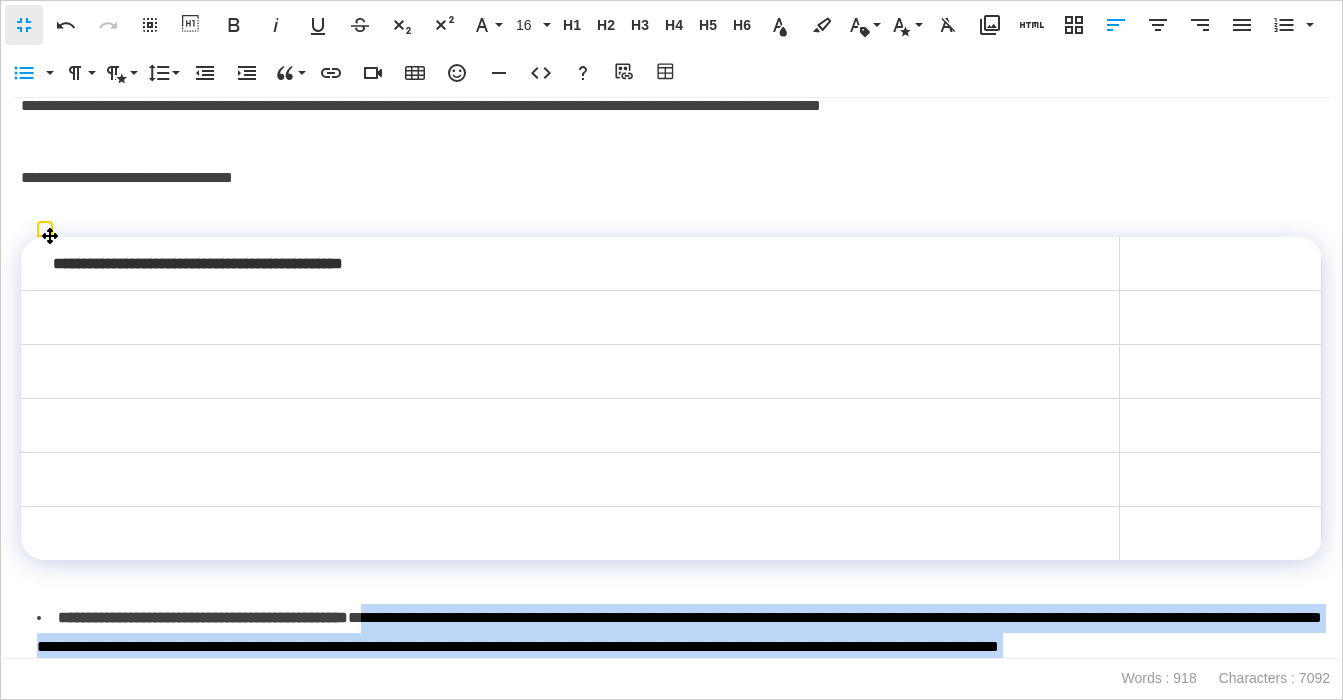 scroll, scrollTop: 56, scrollLeft: 0, axis: vertical 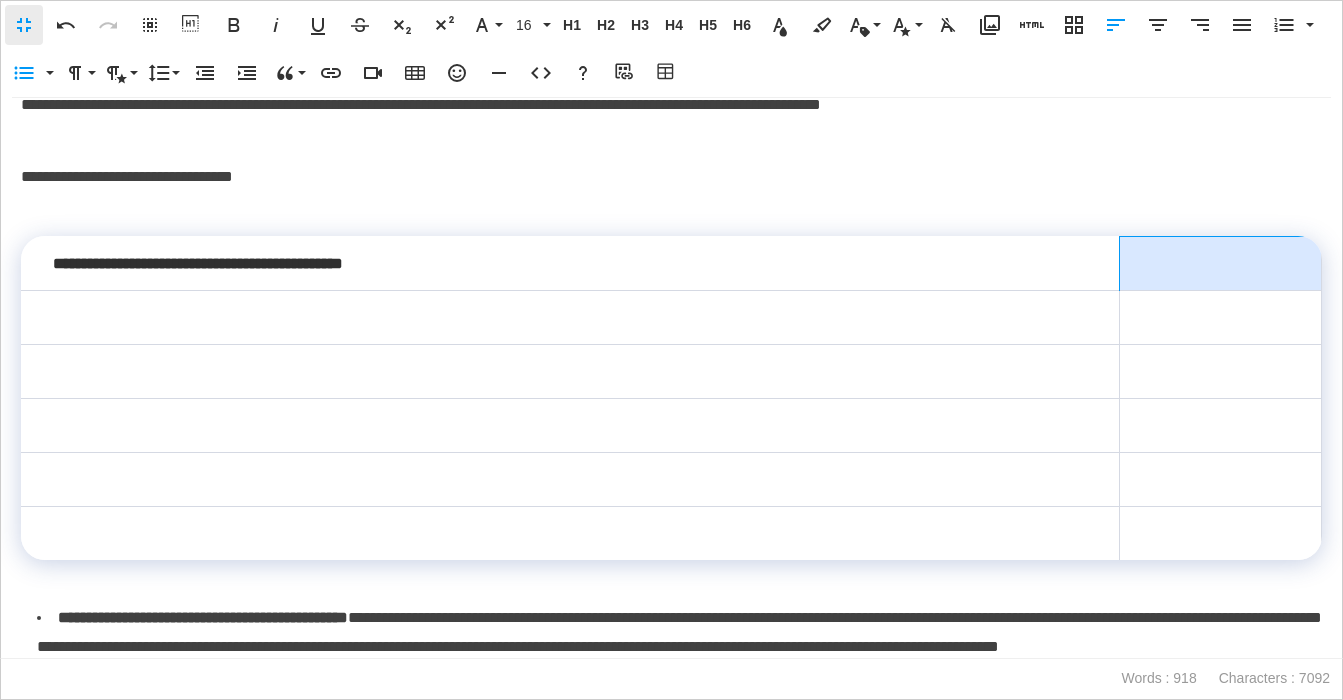 click at bounding box center [1221, 263] 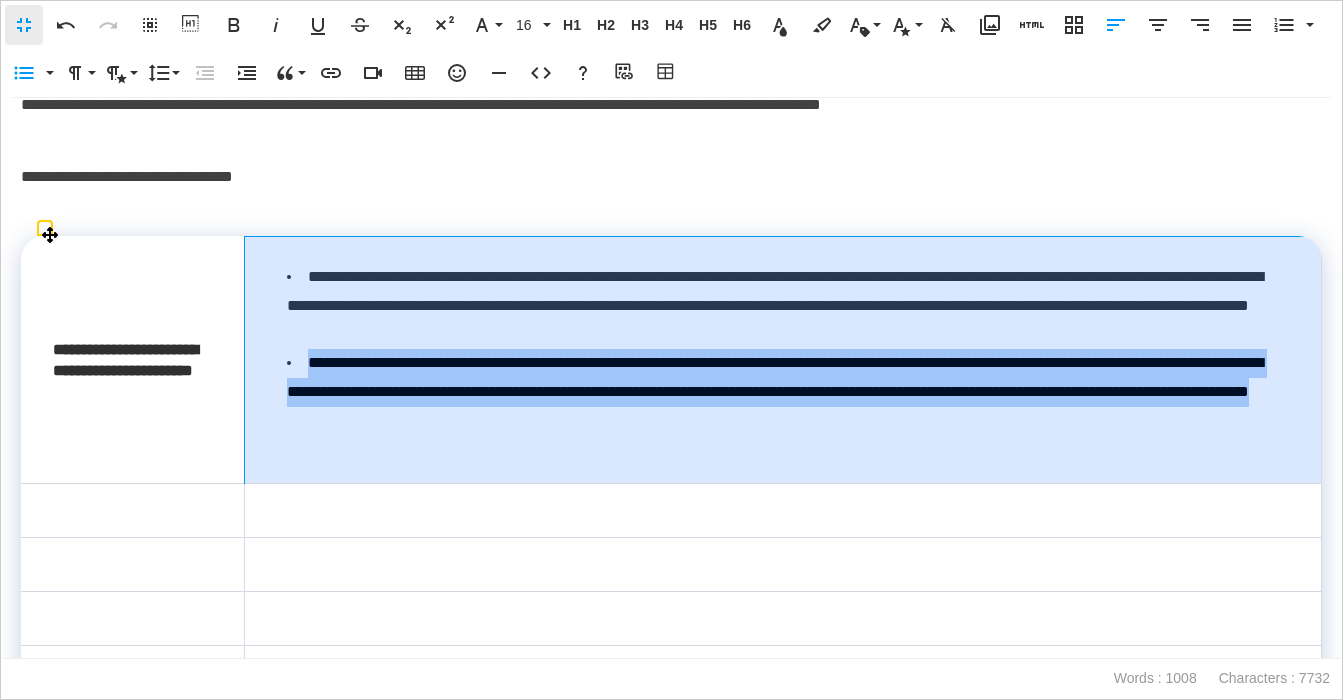 drag, startPoint x: 737, startPoint y: 412, endPoint x: 273, endPoint y: 367, distance: 466.177 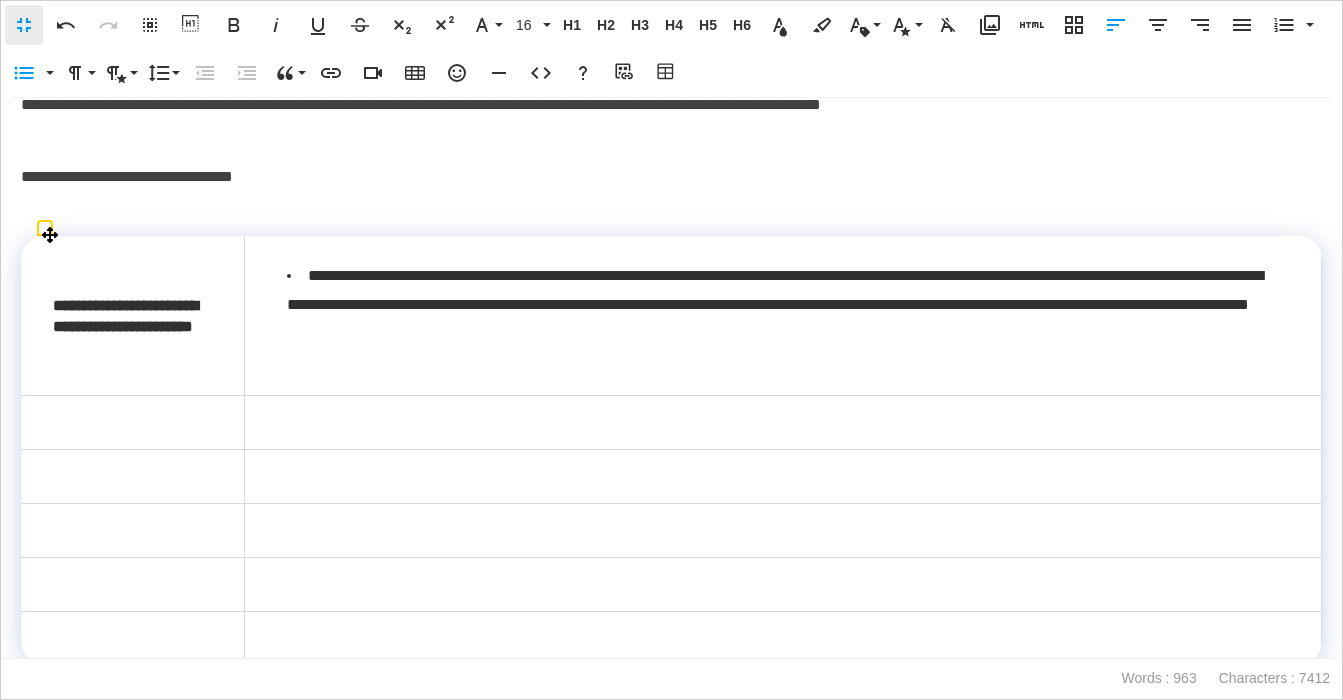 click on "**********" at bounding box center (788, 305) 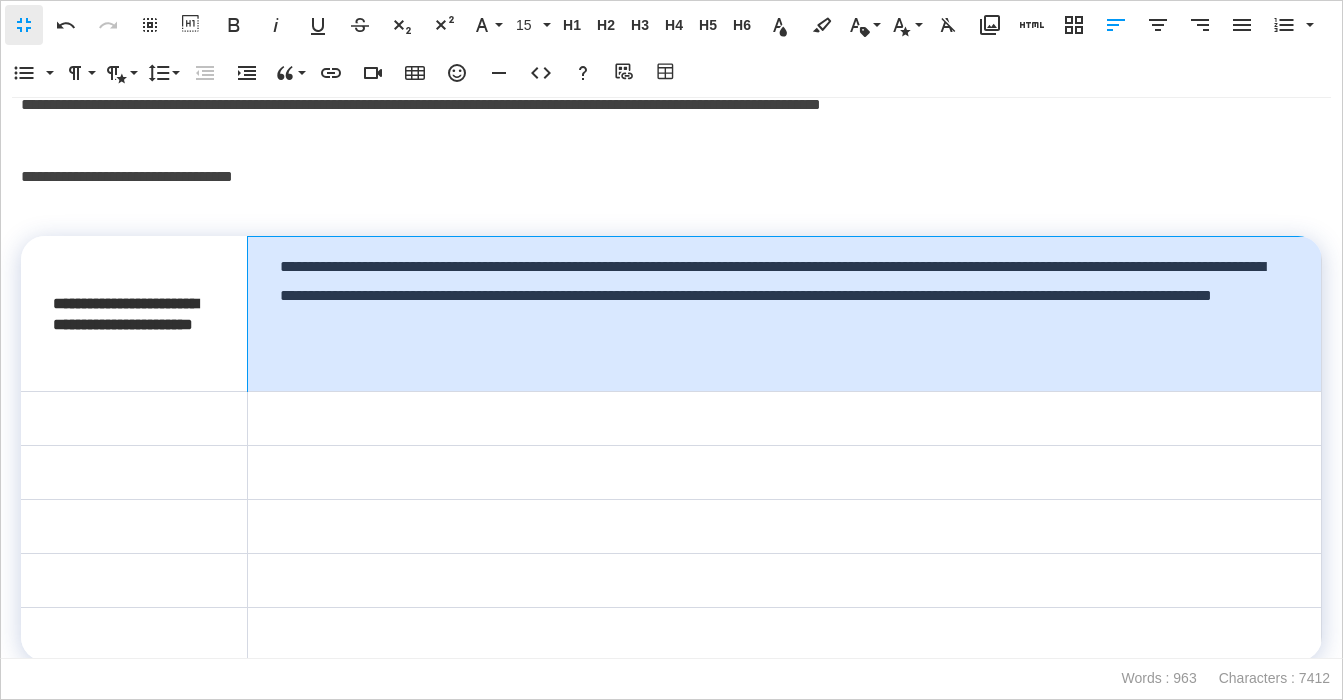 click on "**********" at bounding box center [784, 313] 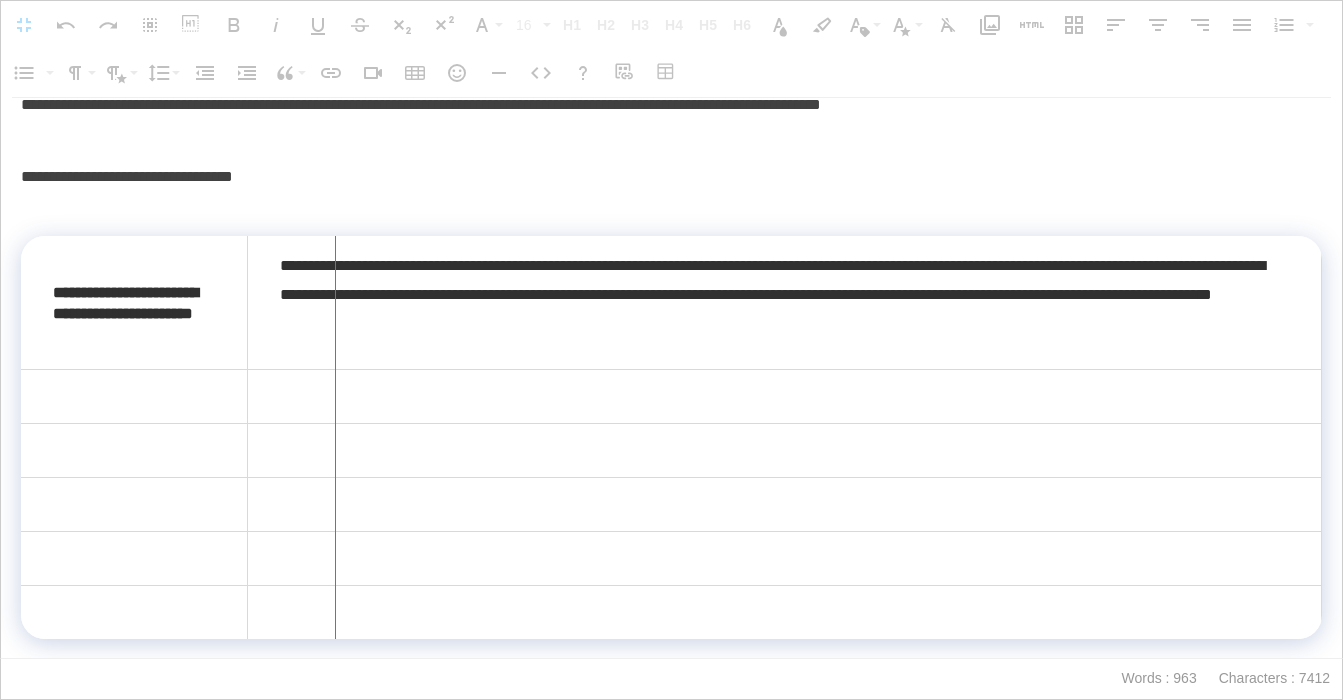 drag, startPoint x: 244, startPoint y: 308, endPoint x: 344, endPoint y: 309, distance: 100.005 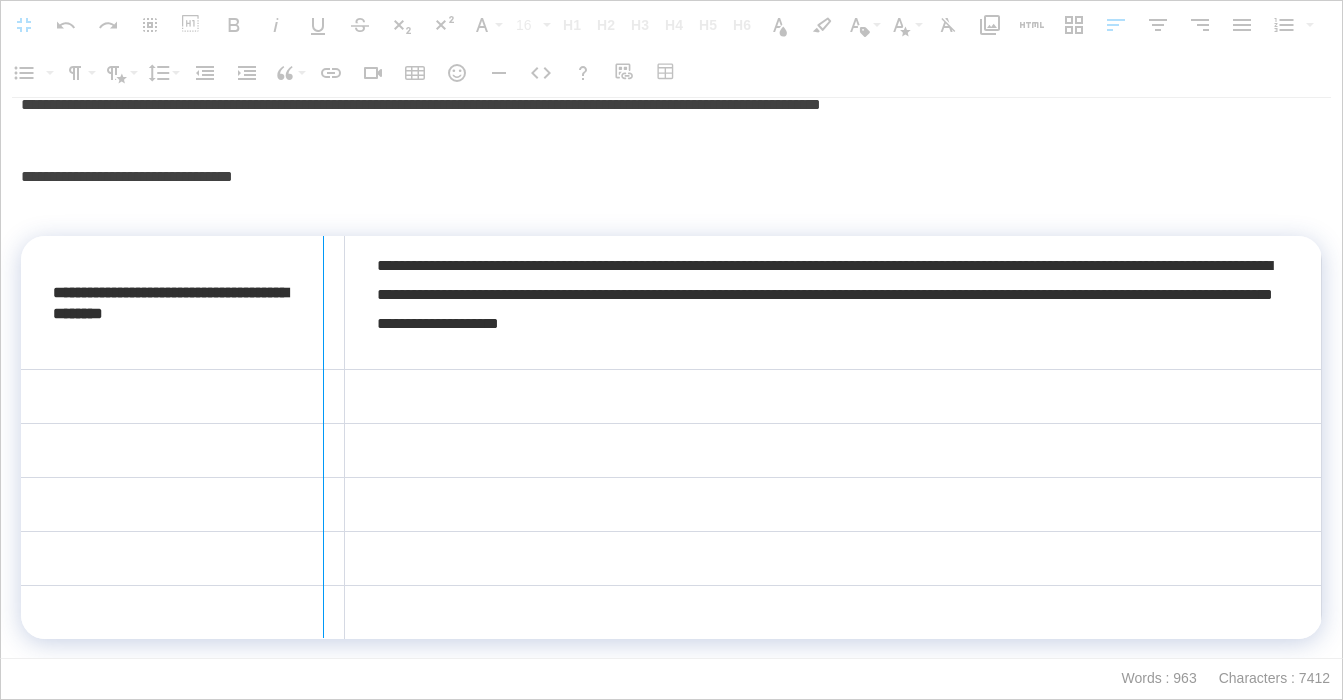 drag, startPoint x: 342, startPoint y: 311, endPoint x: 311, endPoint y: 313, distance: 31.06445 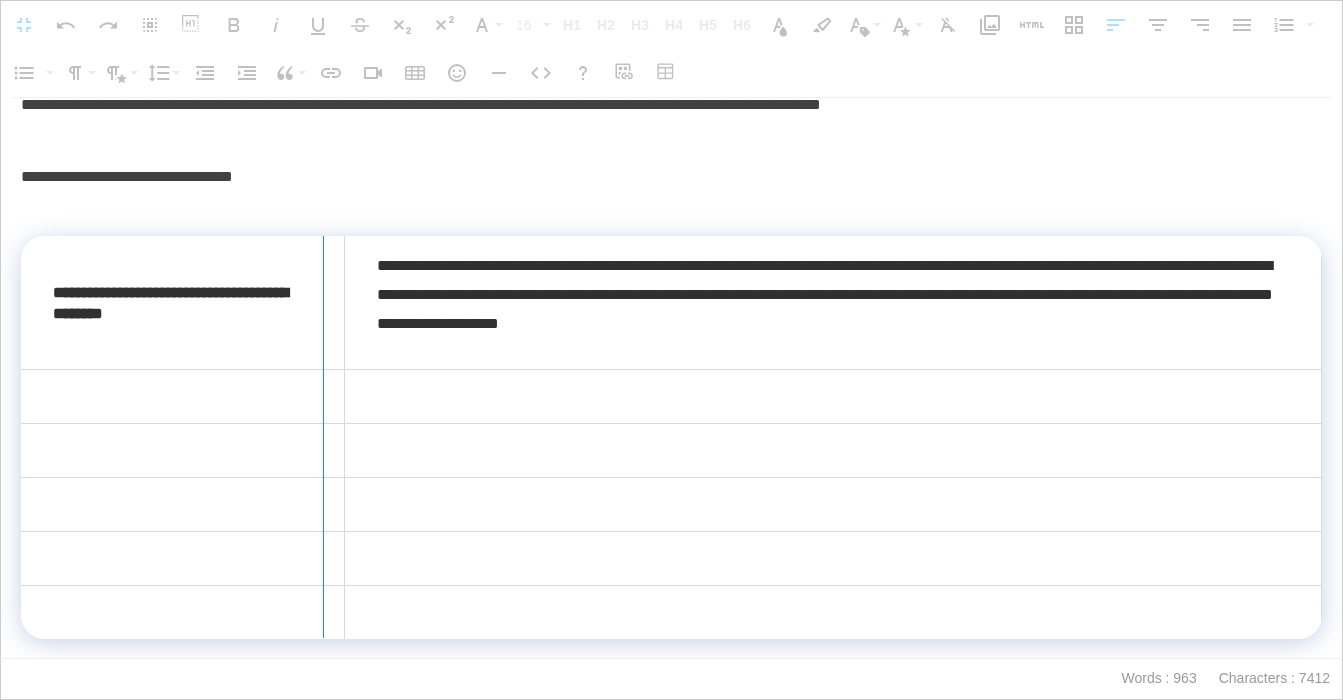 click at bounding box center (323, 437) 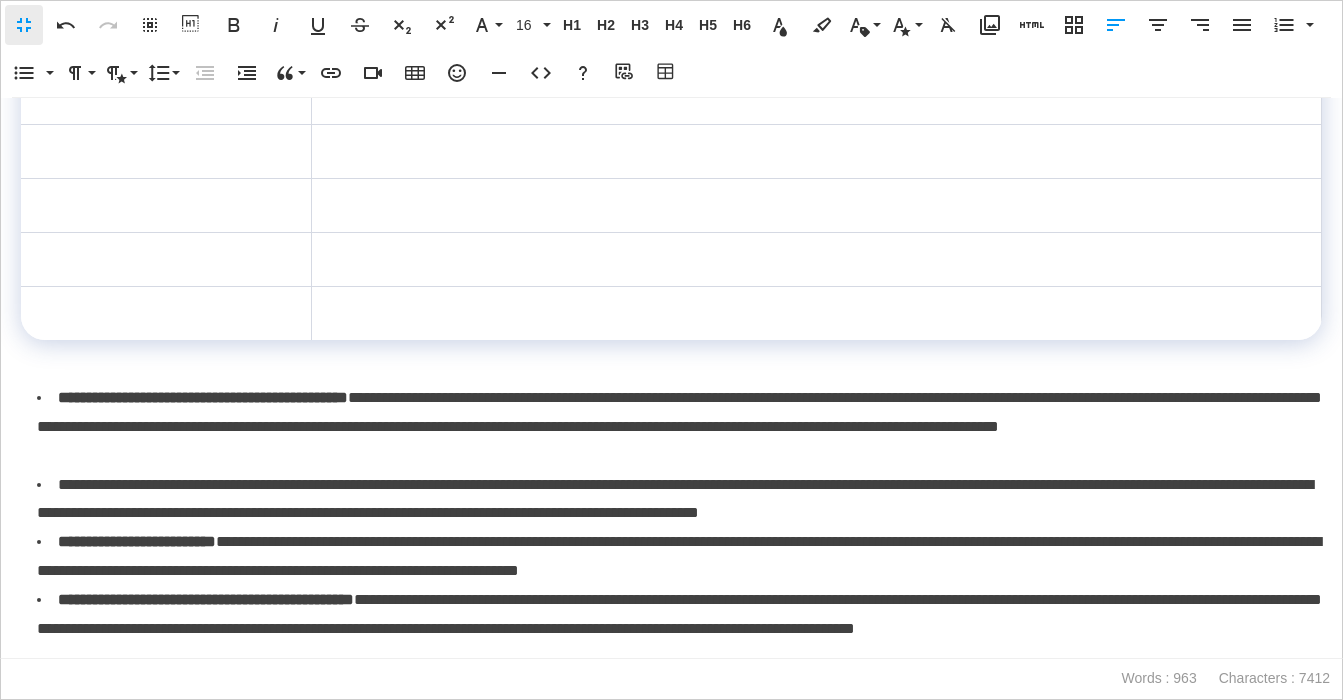 scroll, scrollTop: 372, scrollLeft: 0, axis: vertical 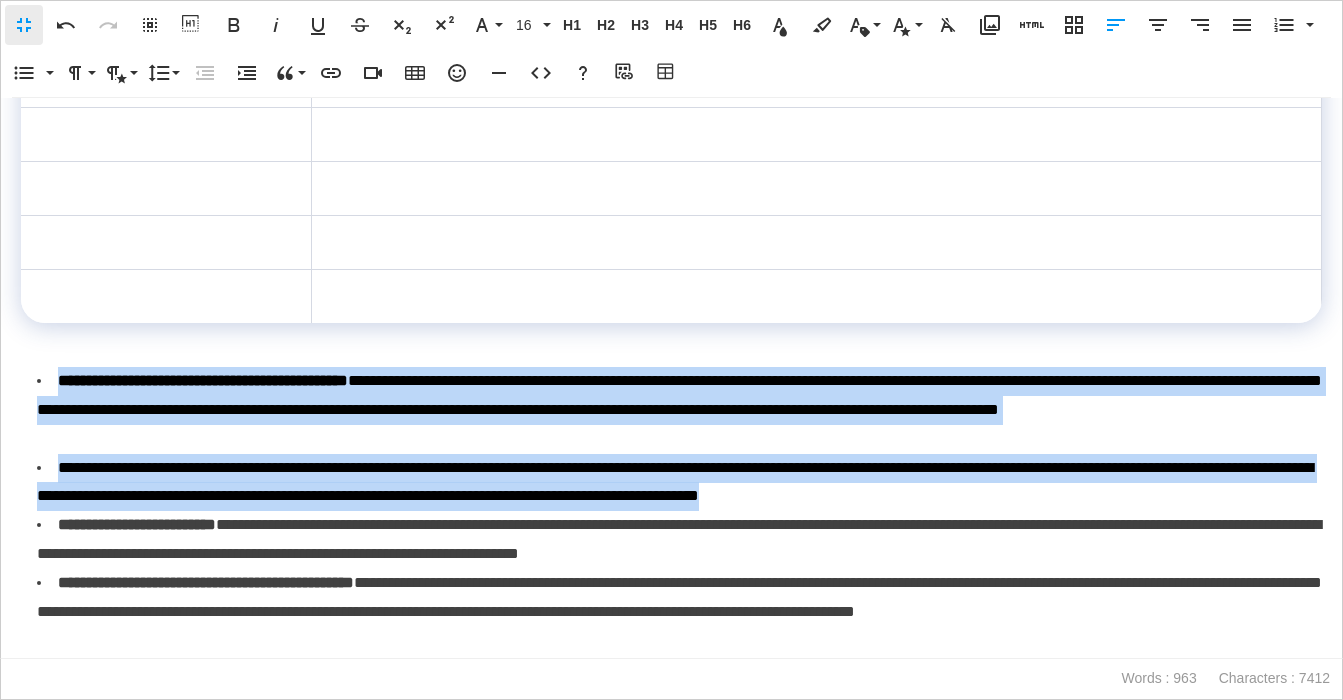 drag, startPoint x: 1174, startPoint y: 490, endPoint x: 27, endPoint y: 388, distance: 1151.5264 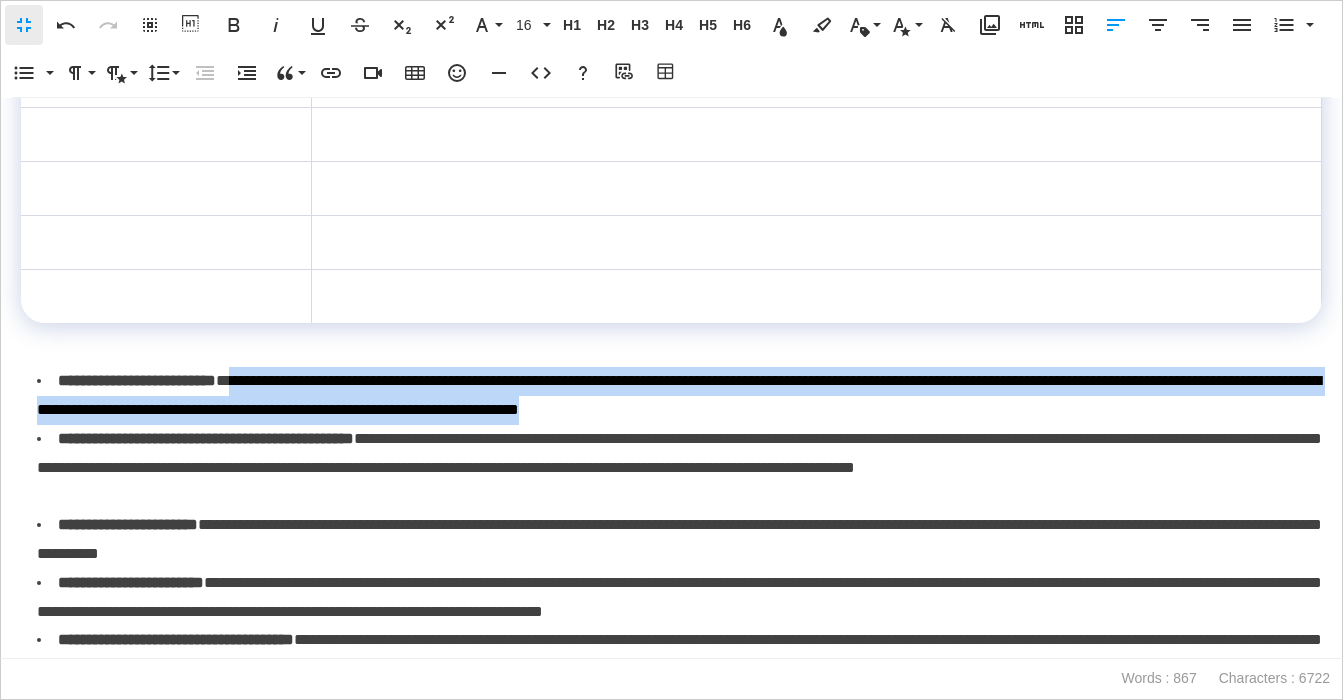 drag, startPoint x: 282, startPoint y: 379, endPoint x: 940, endPoint y: 404, distance: 658.47473 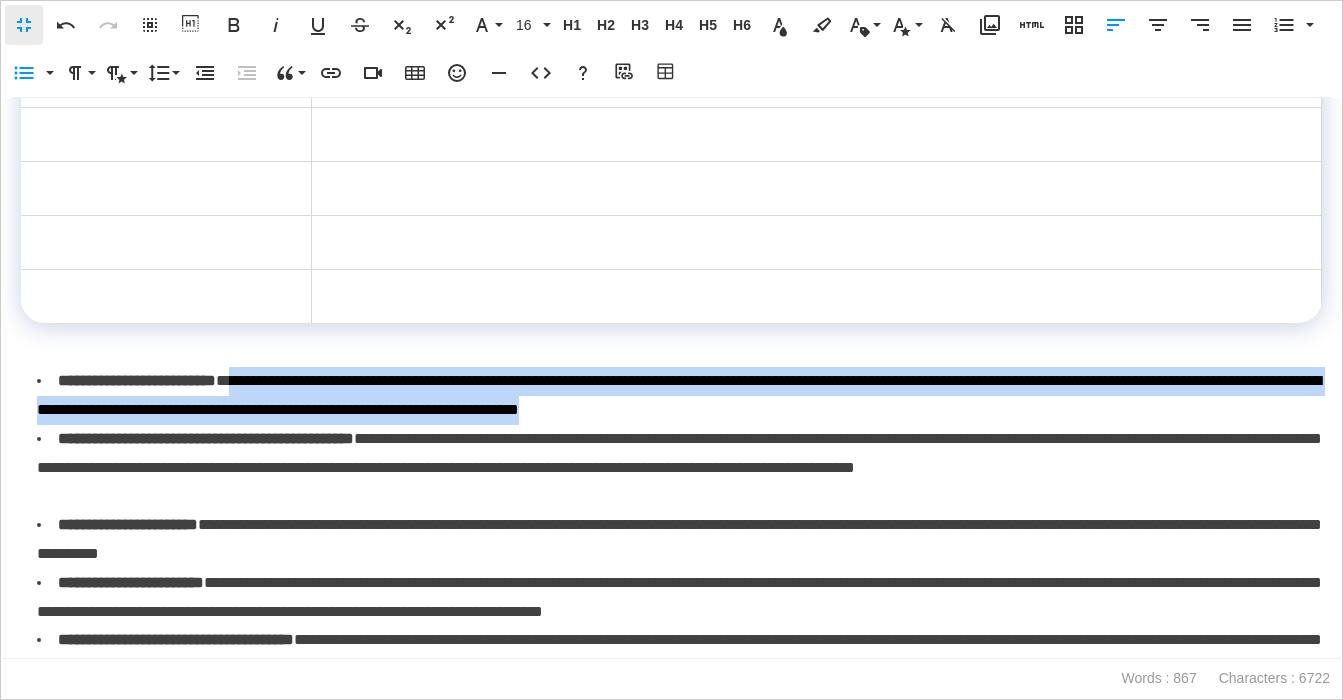 copy on "**********" 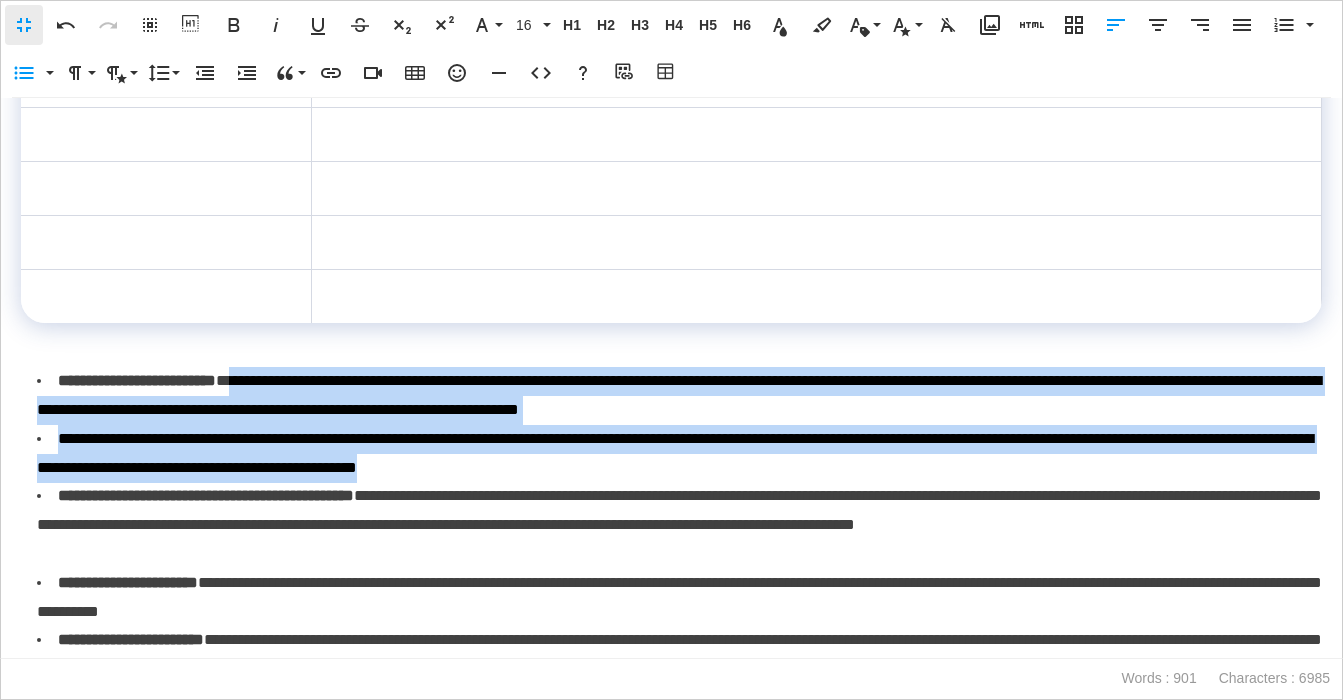 drag, startPoint x: 798, startPoint y: 455, endPoint x: 376, endPoint y: 417, distance: 423.70746 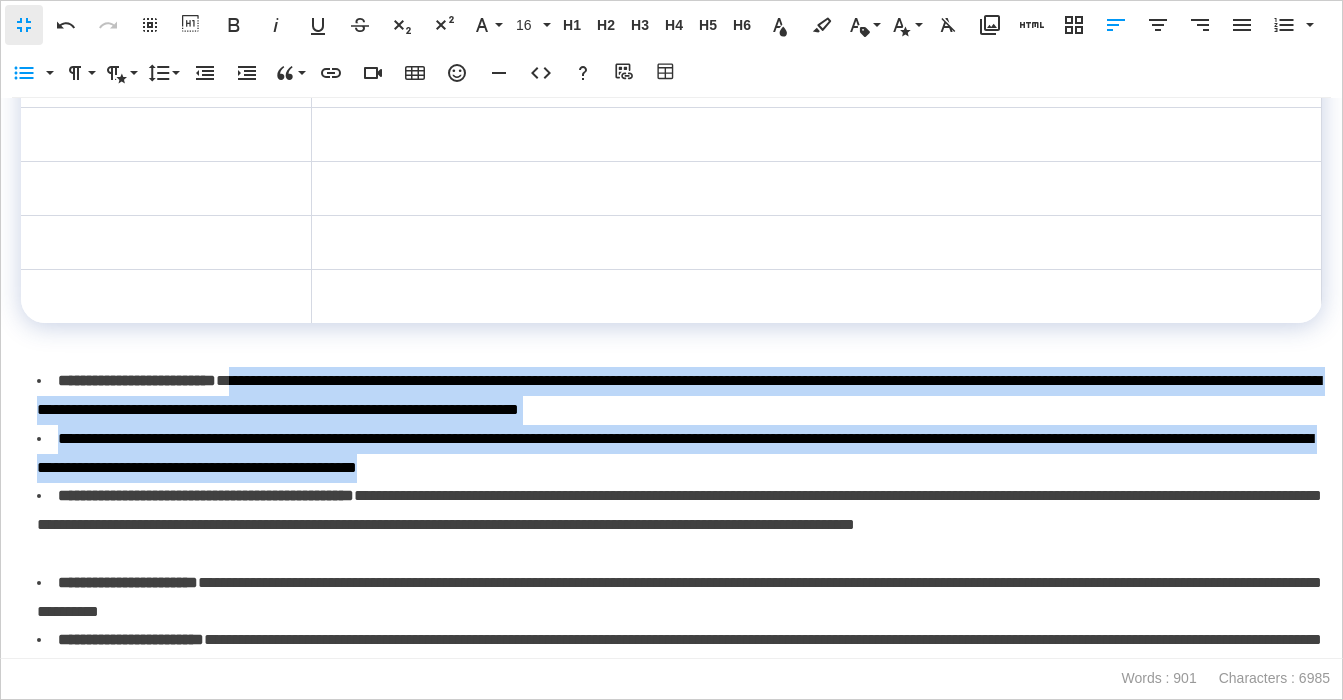 copy on "**********" 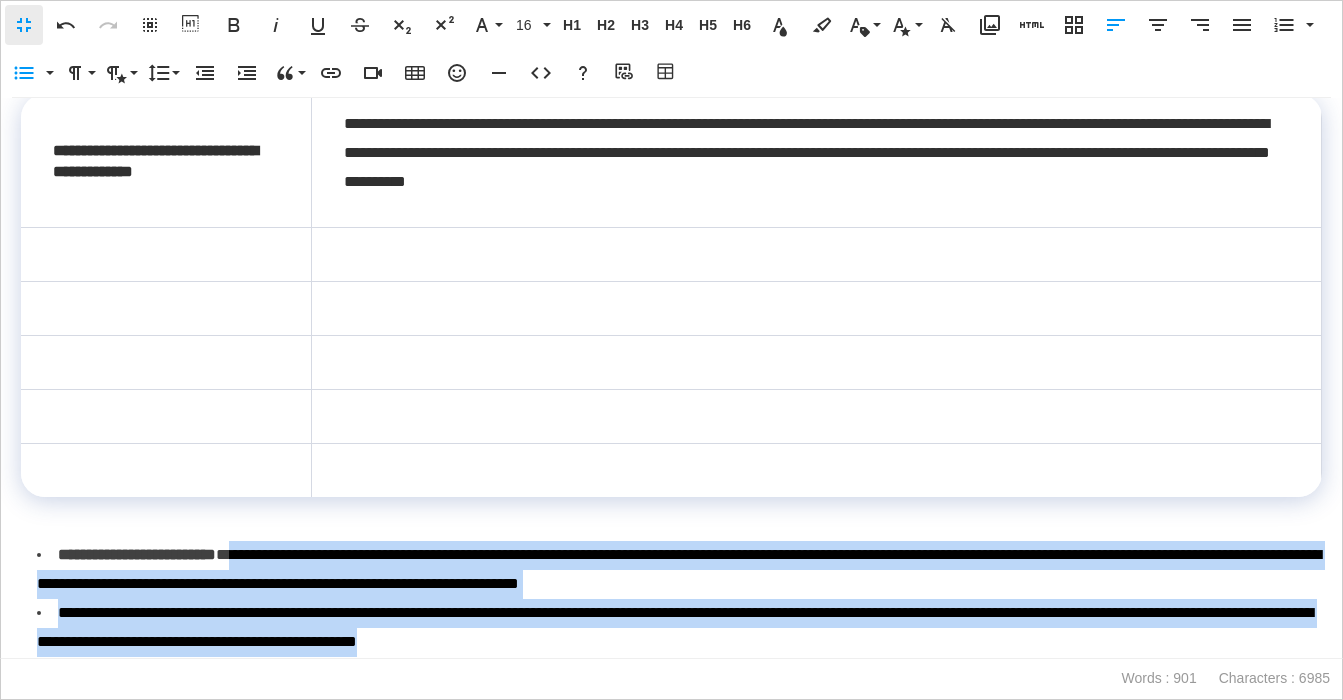 scroll, scrollTop: 197, scrollLeft: 0, axis: vertical 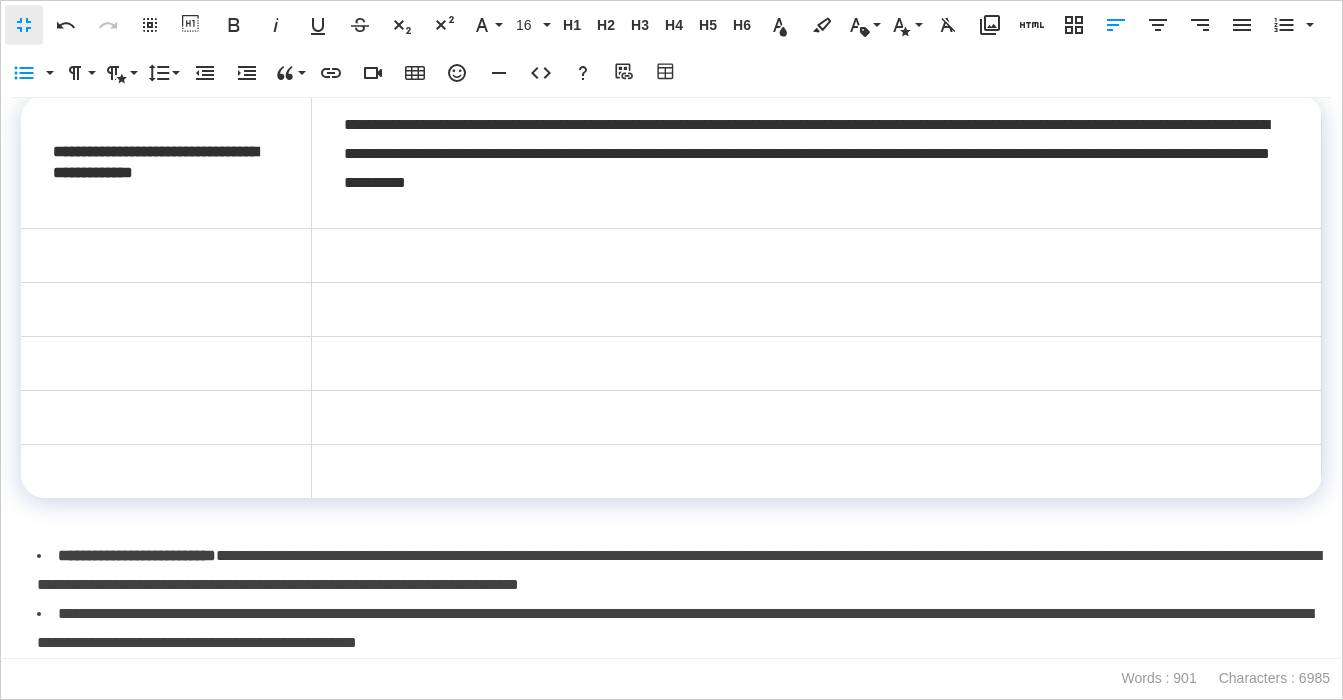 click at bounding box center [817, 256] 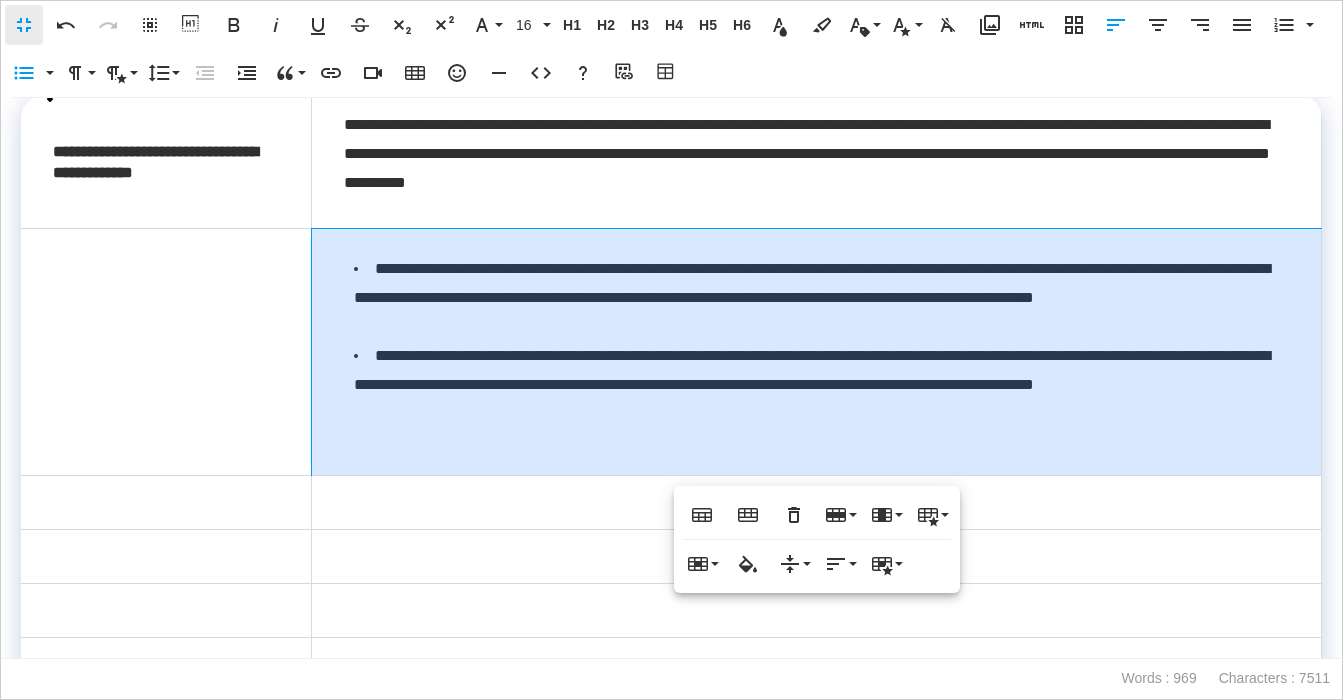 click on "**********" at bounding box center (817, 352) 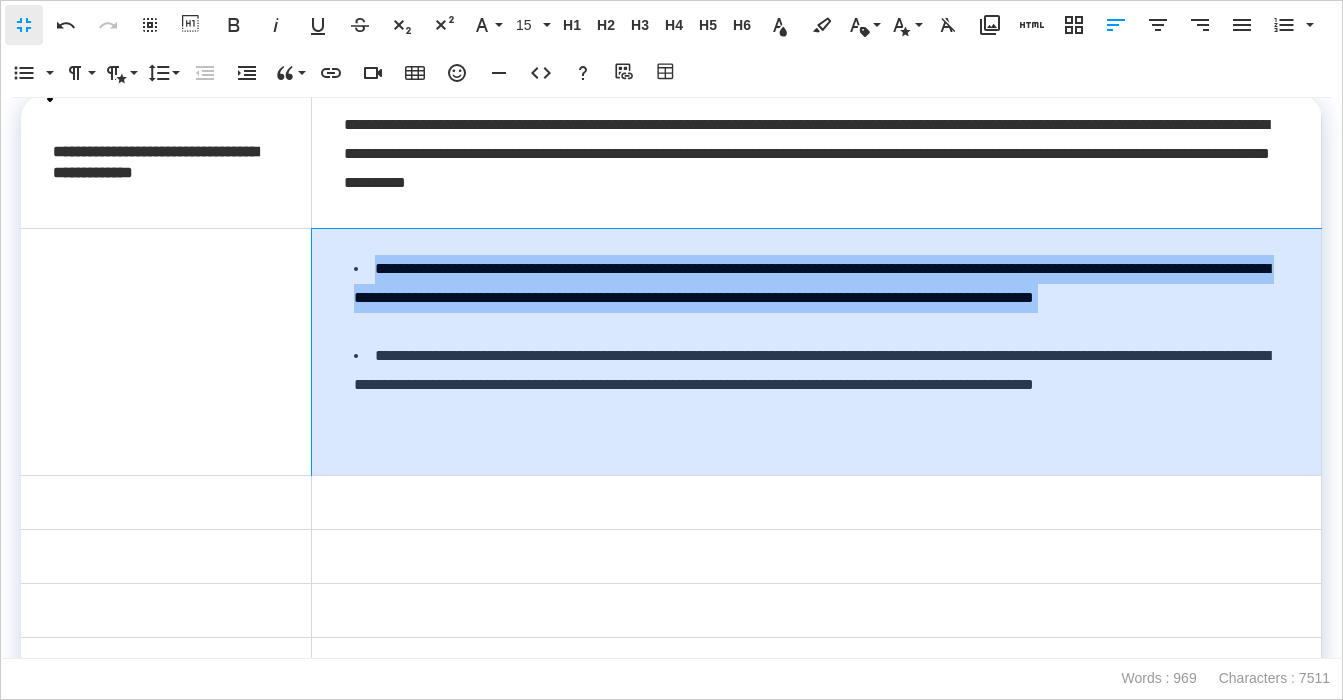 drag, startPoint x: 513, startPoint y: 448, endPoint x: 359, endPoint y: 366, distance: 174.47063 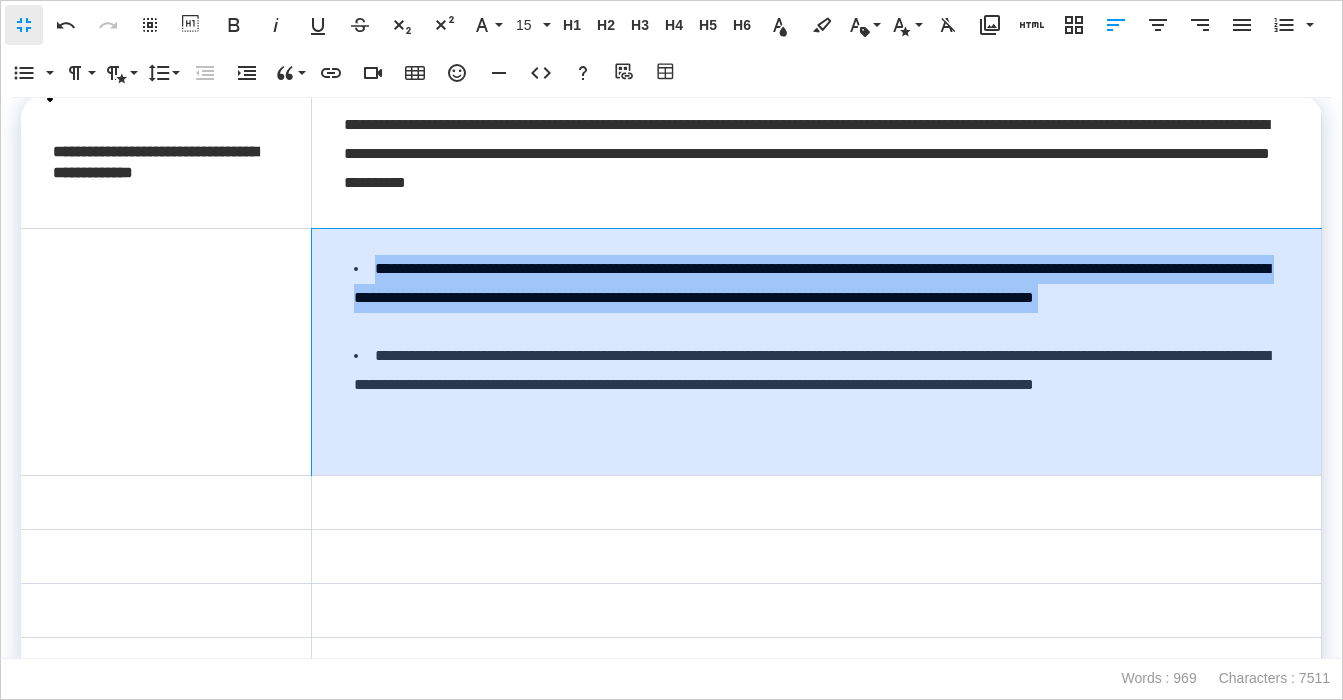 click on "**********" at bounding box center [817, 352] 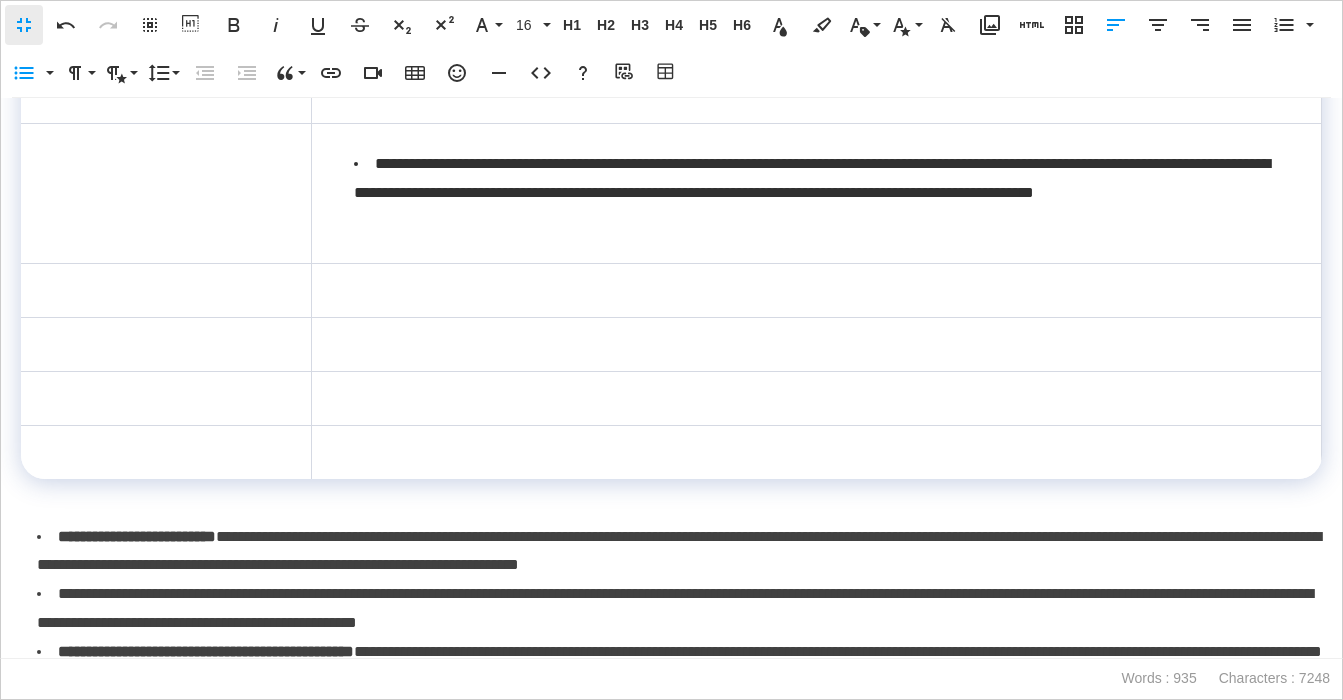 scroll, scrollTop: 326, scrollLeft: 0, axis: vertical 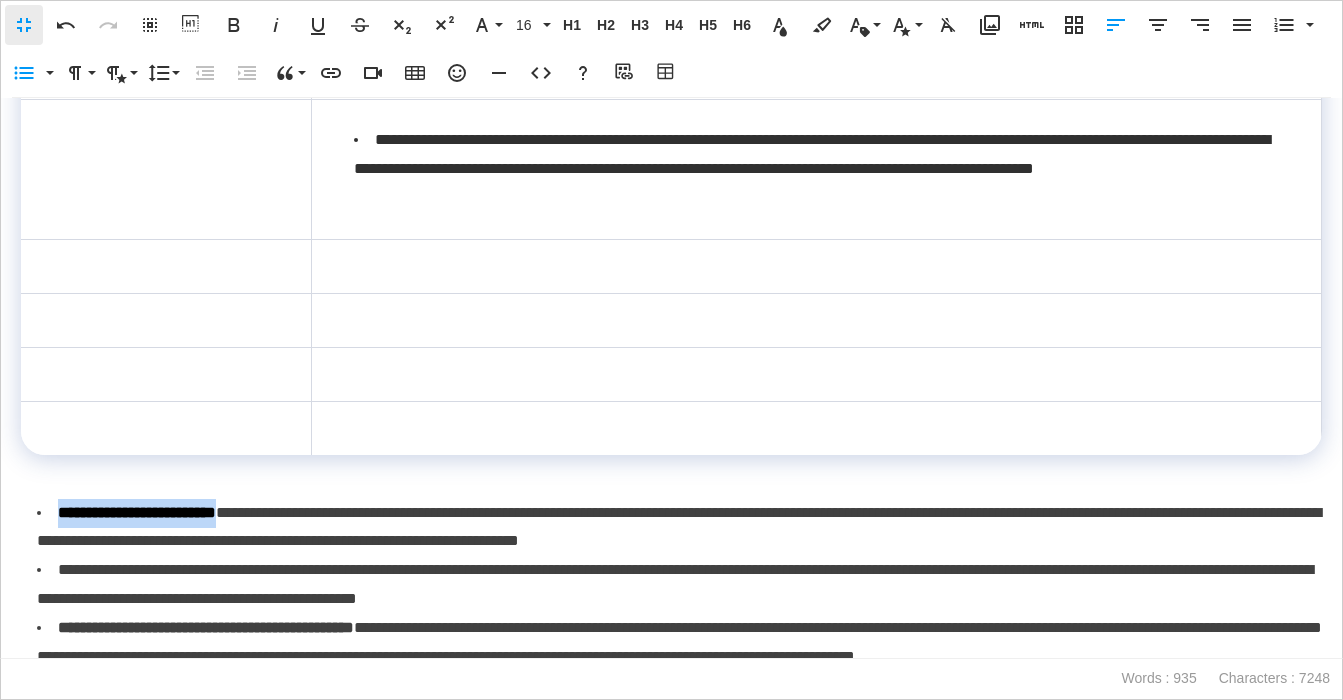 drag, startPoint x: 270, startPoint y: 513, endPoint x: 58, endPoint y: 518, distance: 212.05896 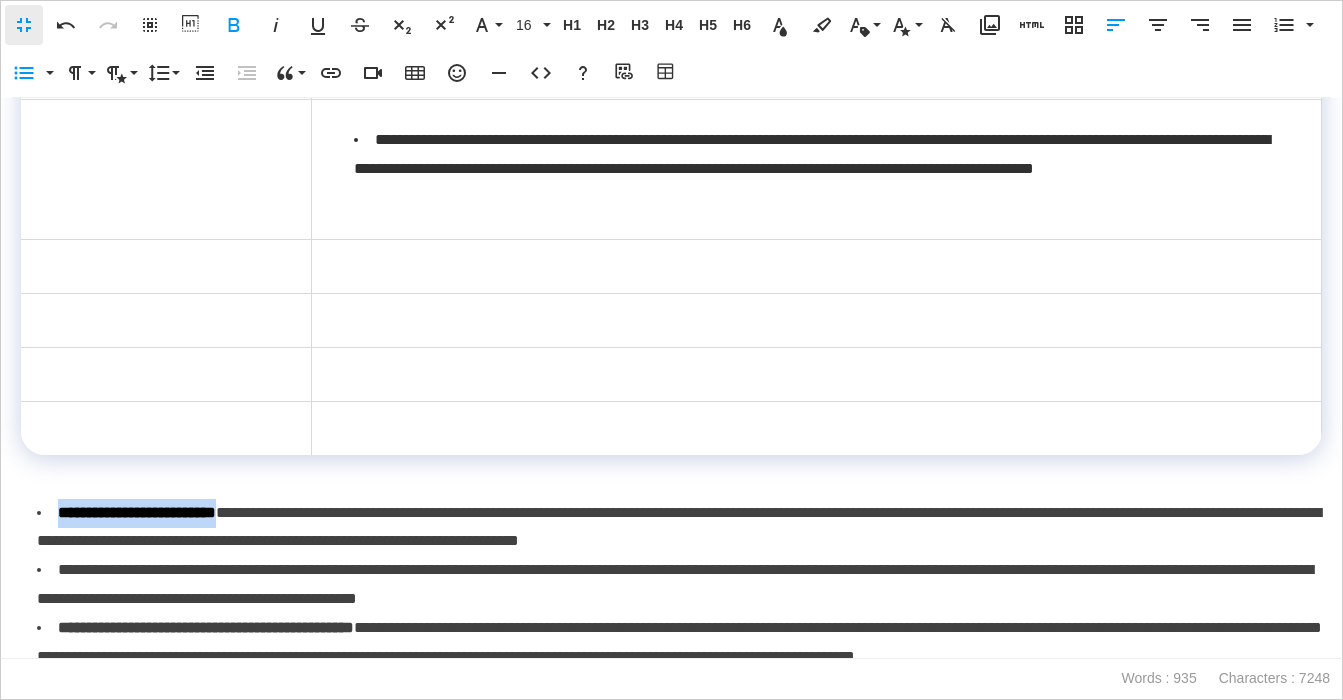copy on "**********" 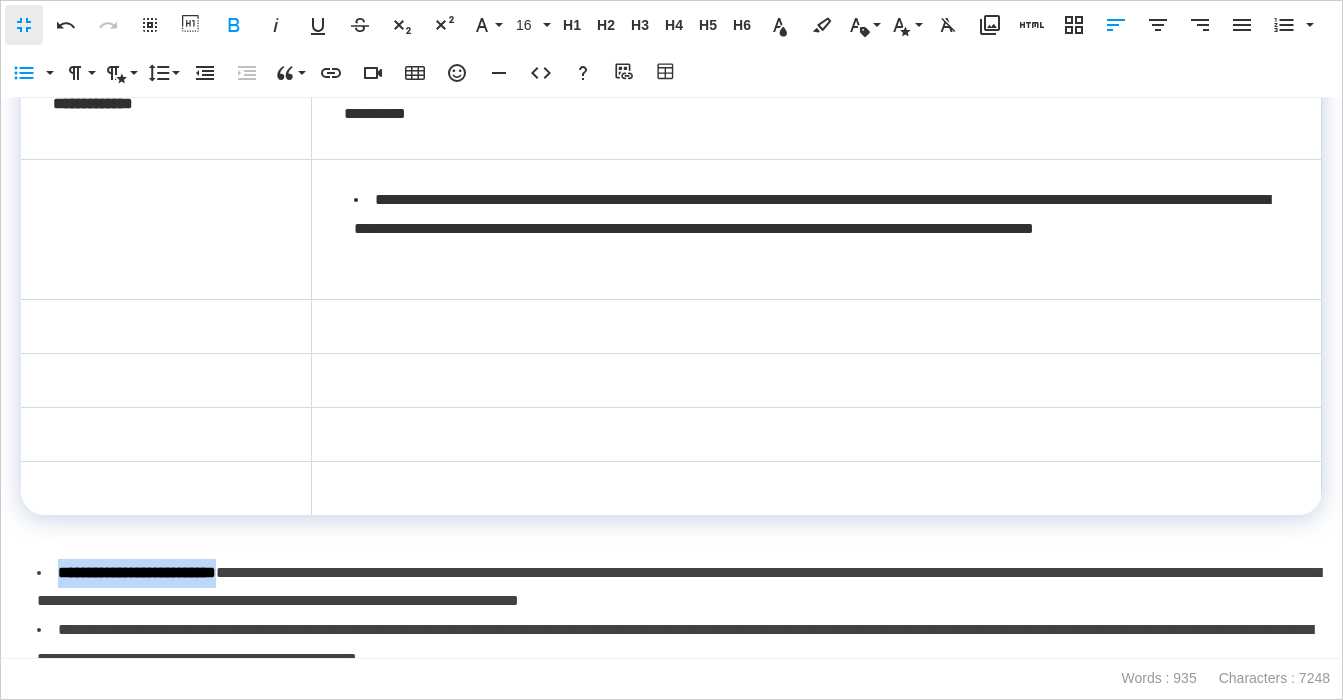 scroll, scrollTop: 255, scrollLeft: 0, axis: vertical 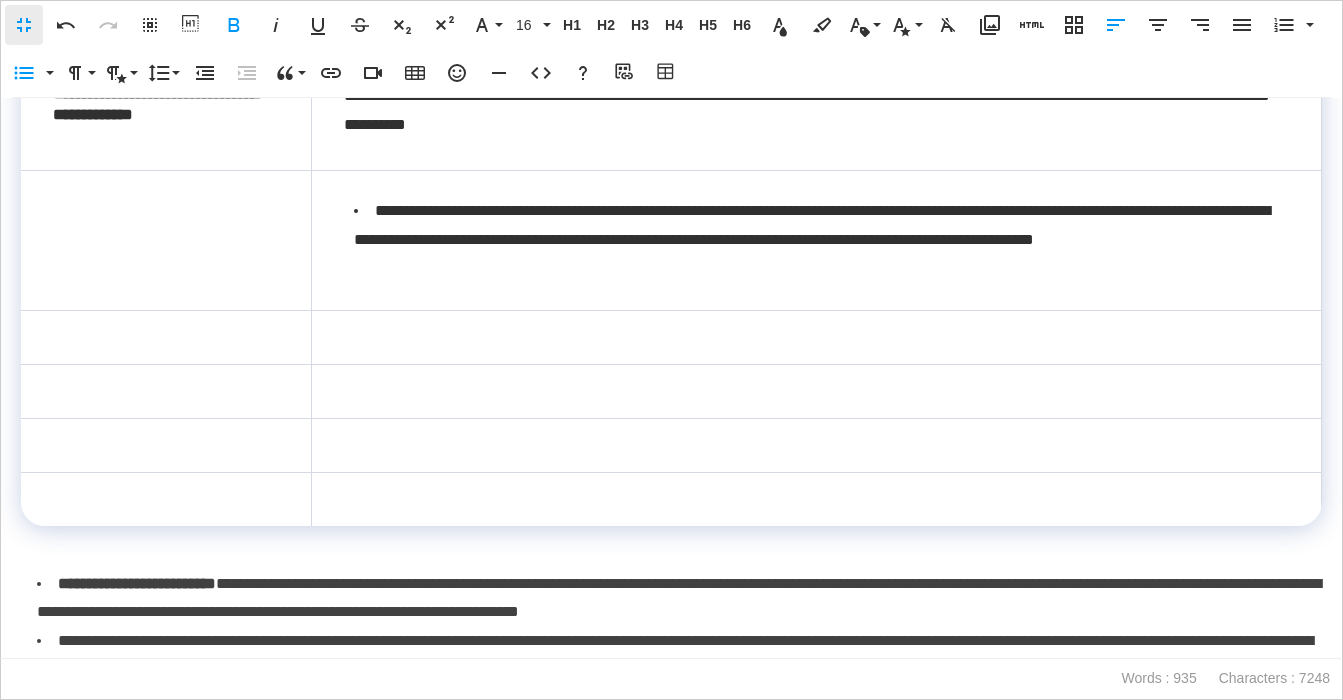 click at bounding box center (166, 240) 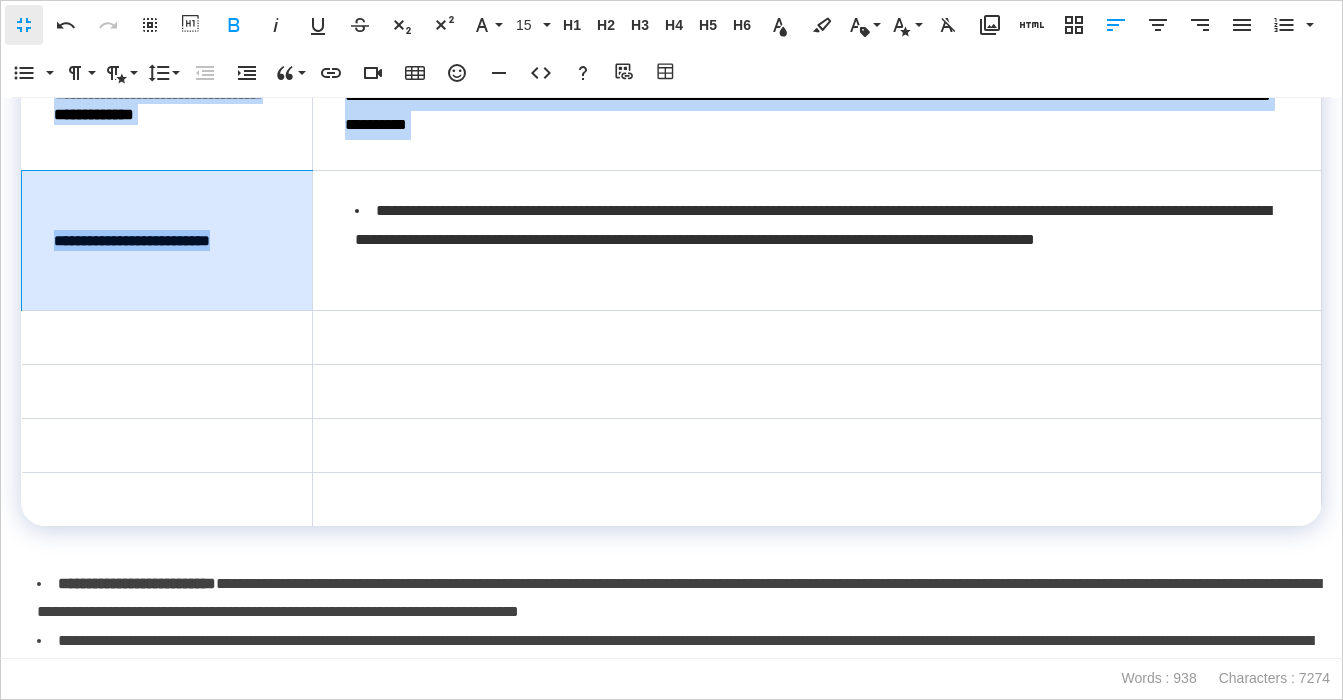 drag, startPoint x: 280, startPoint y: 238, endPoint x: 44, endPoint y: 264, distance: 237.42789 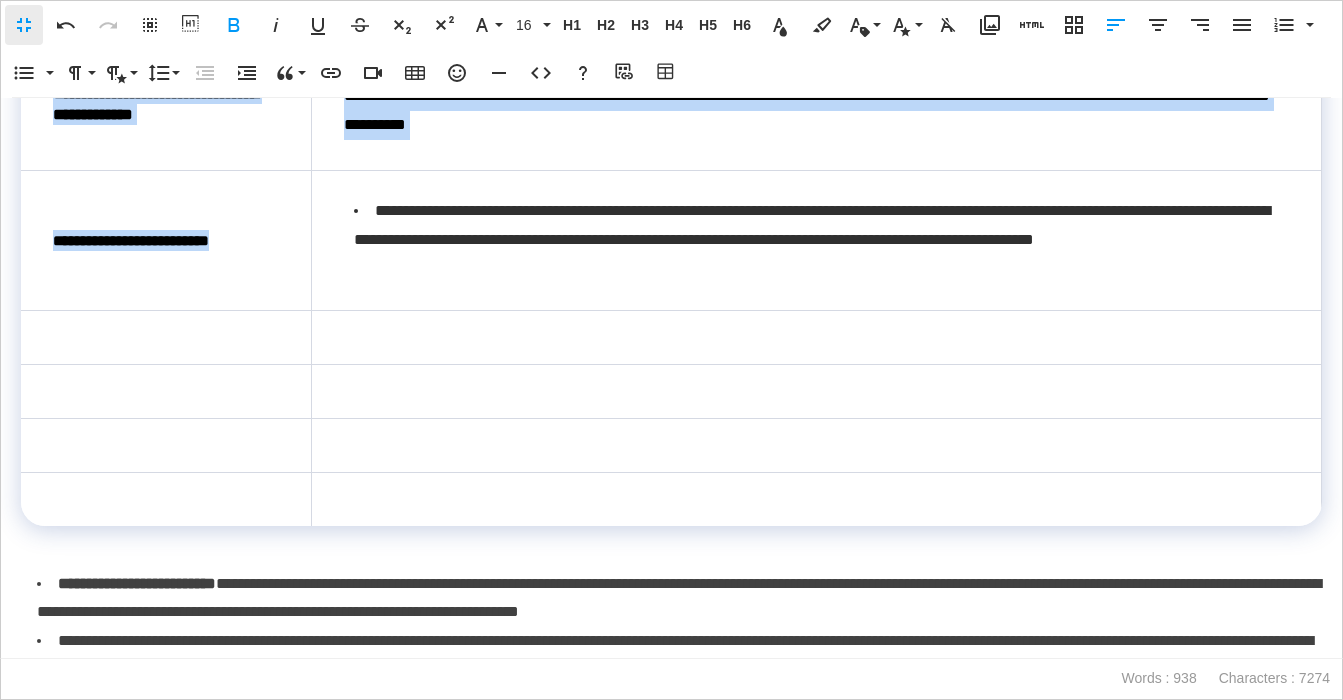 click on "**********" at bounding box center [166, 240] 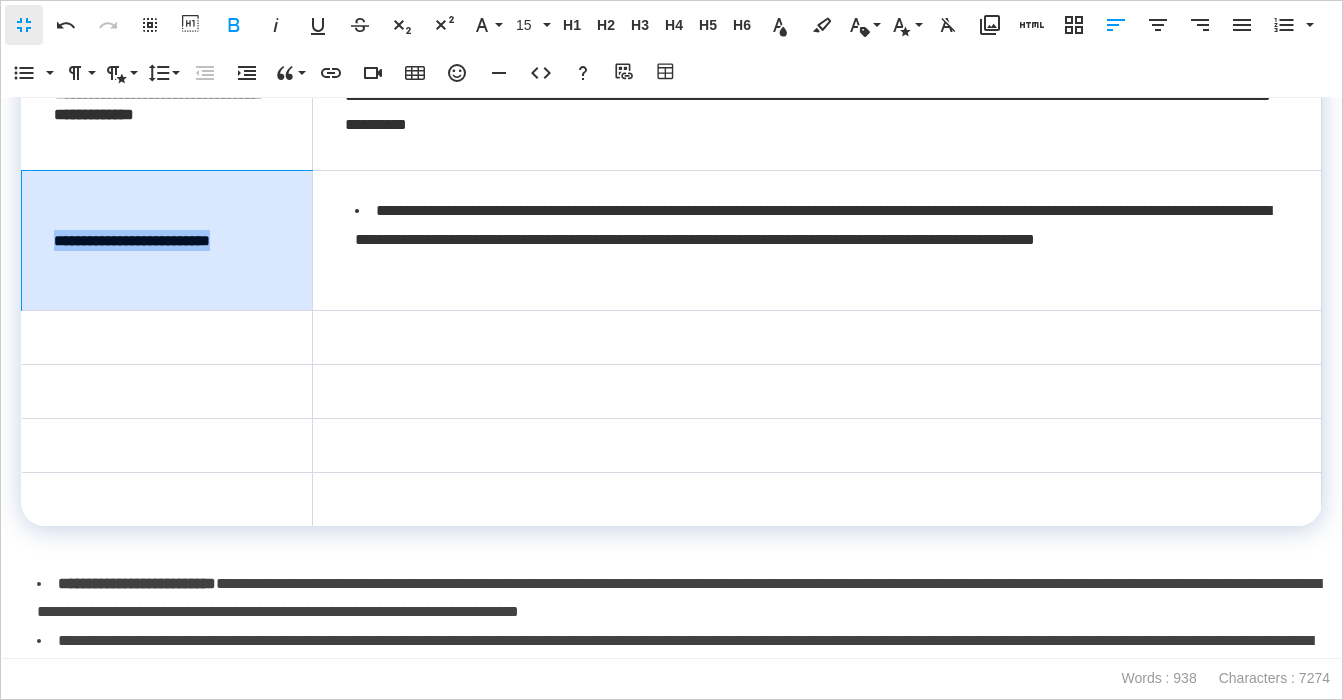 drag, startPoint x: 244, startPoint y: 242, endPoint x: 39, endPoint y: 240, distance: 205.00975 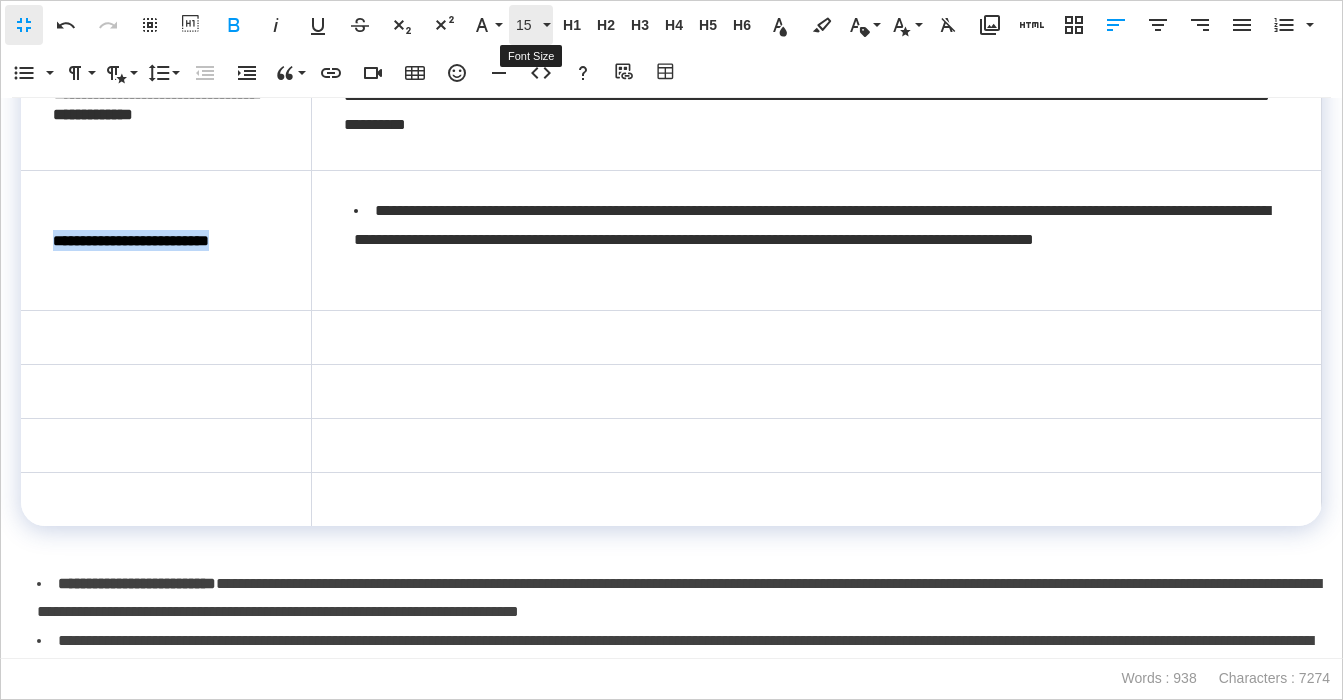 click on "15" at bounding box center [527, 25] 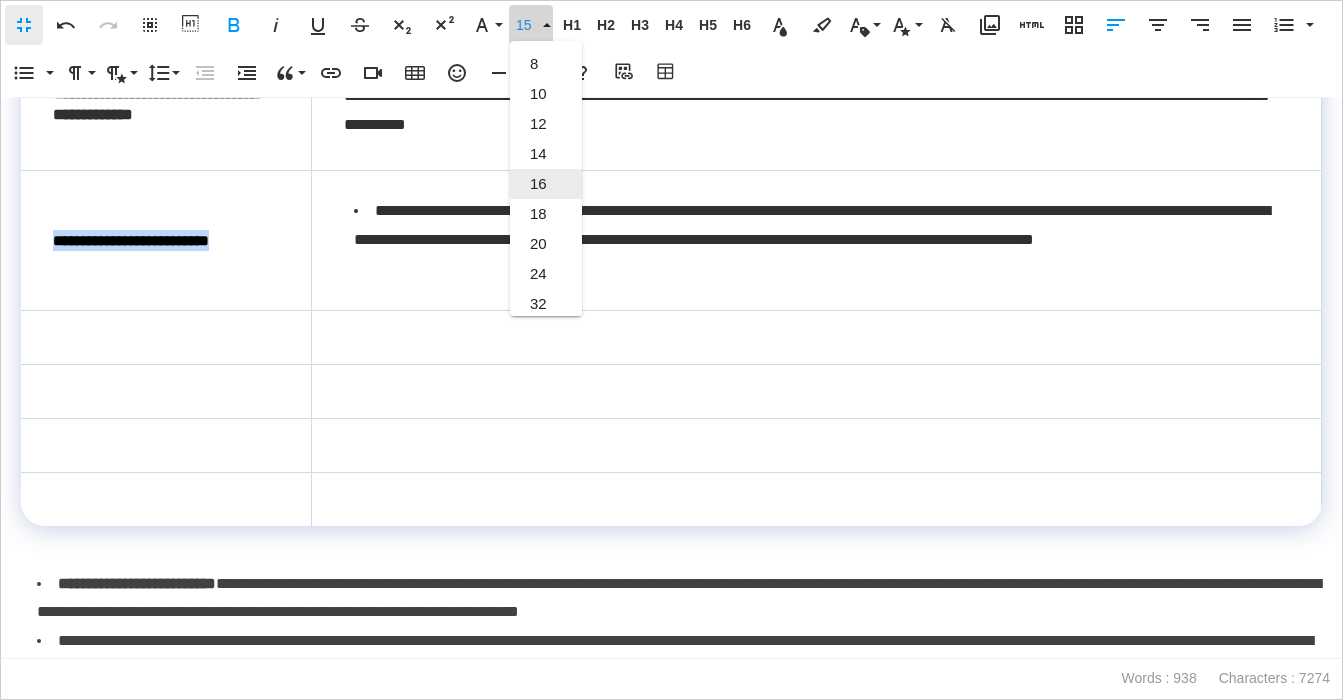 click on "16" at bounding box center (546, 184) 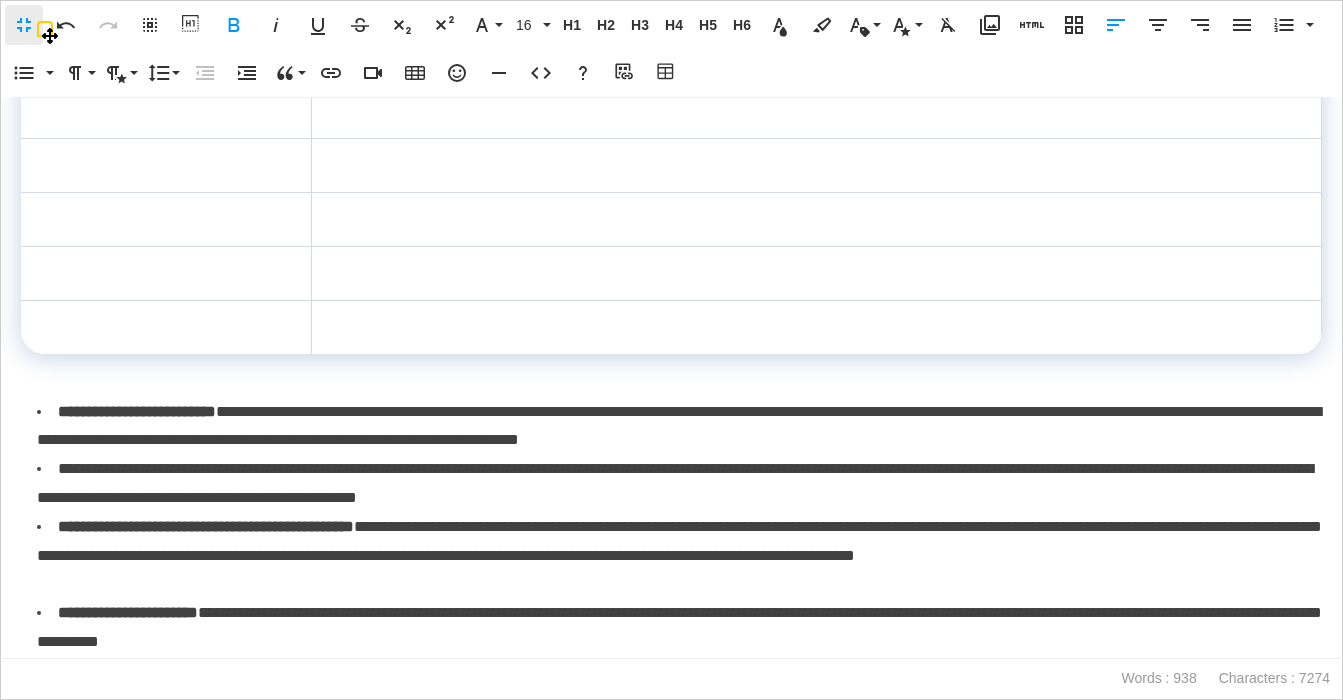 scroll, scrollTop: 444, scrollLeft: 0, axis: vertical 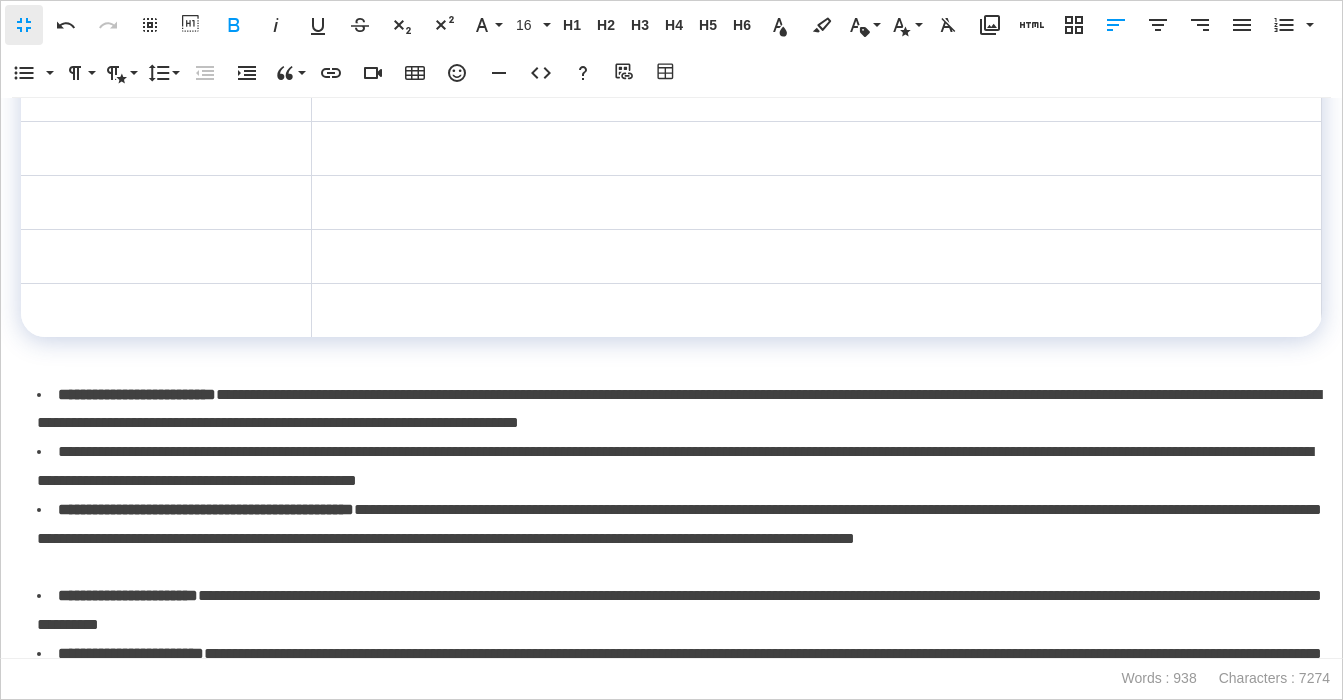 click on "**********" at bounding box center [679, 467] 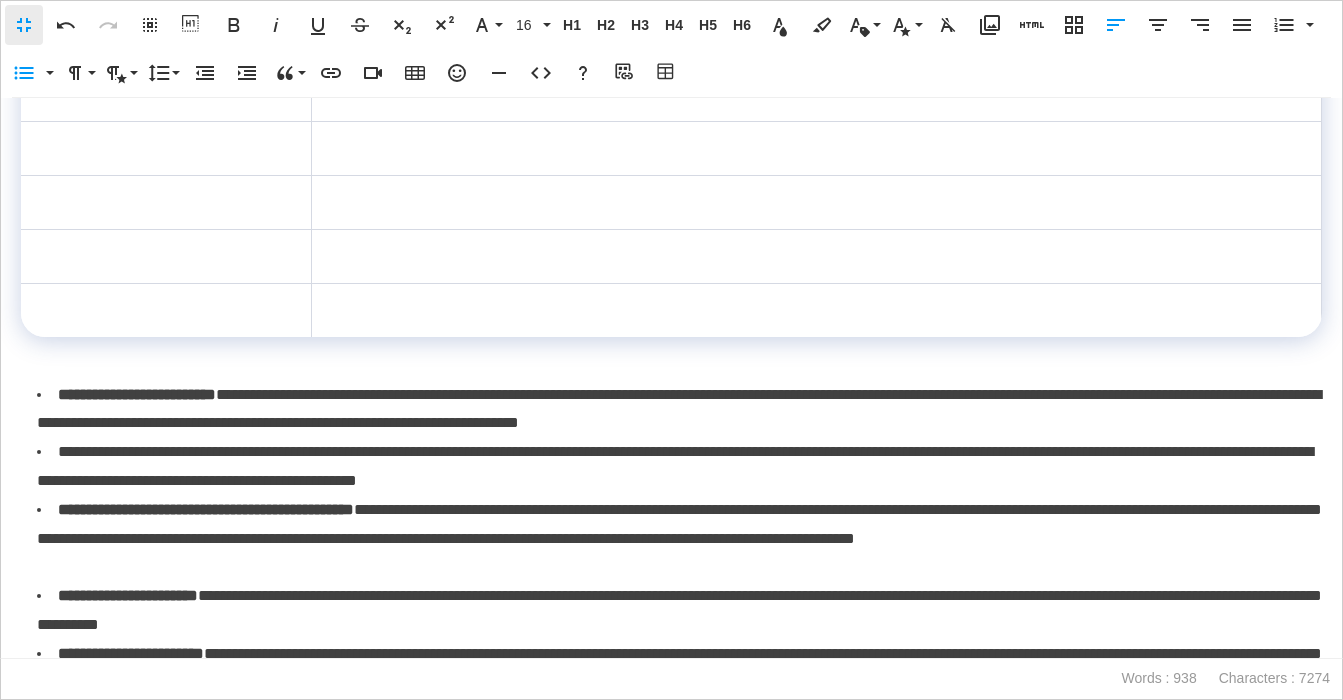 click on "**********" at bounding box center [679, 467] 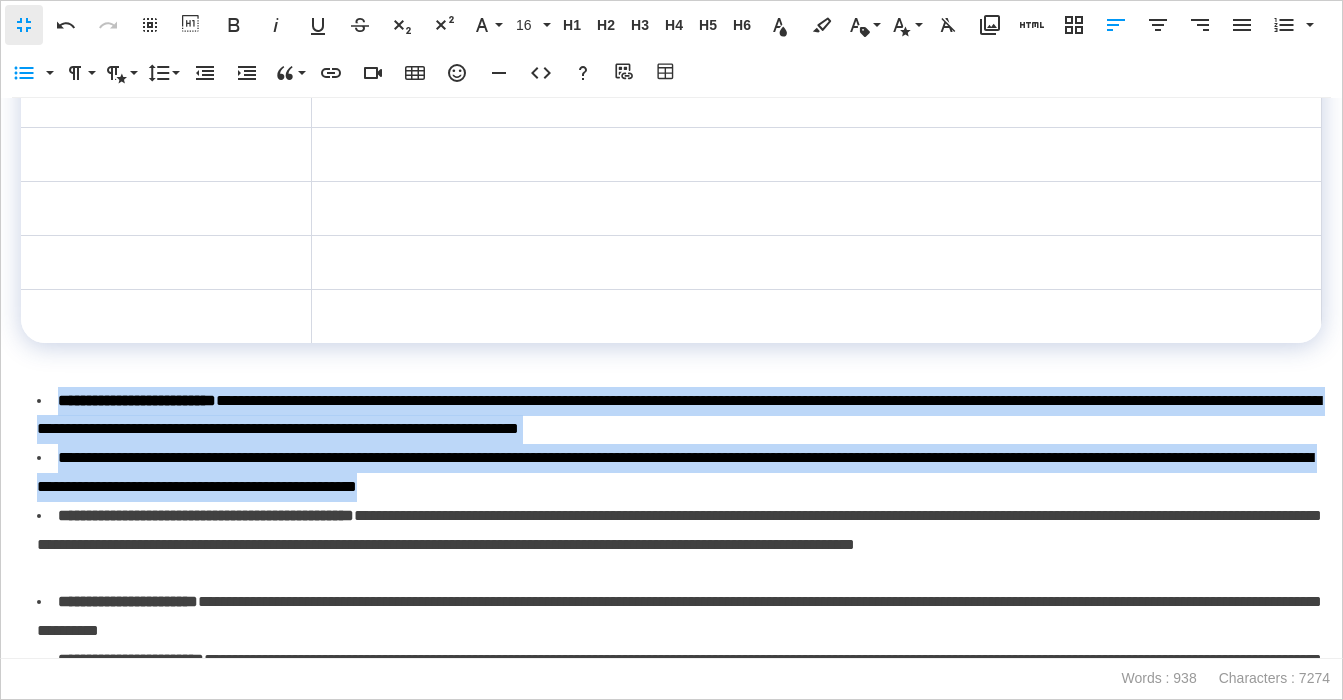 drag, startPoint x: 795, startPoint y: 488, endPoint x: 11, endPoint y: 396, distance: 789.3795 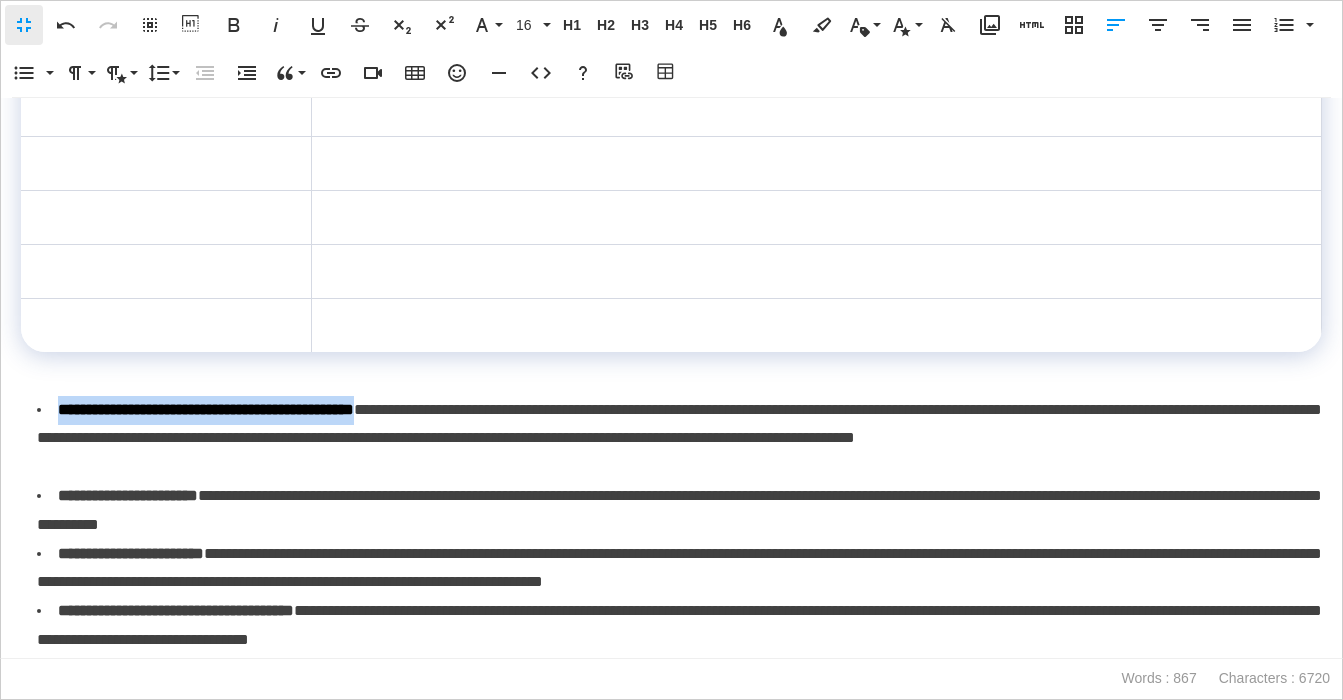 drag, startPoint x: 60, startPoint y: 410, endPoint x: 437, endPoint y: 412, distance: 377.0053 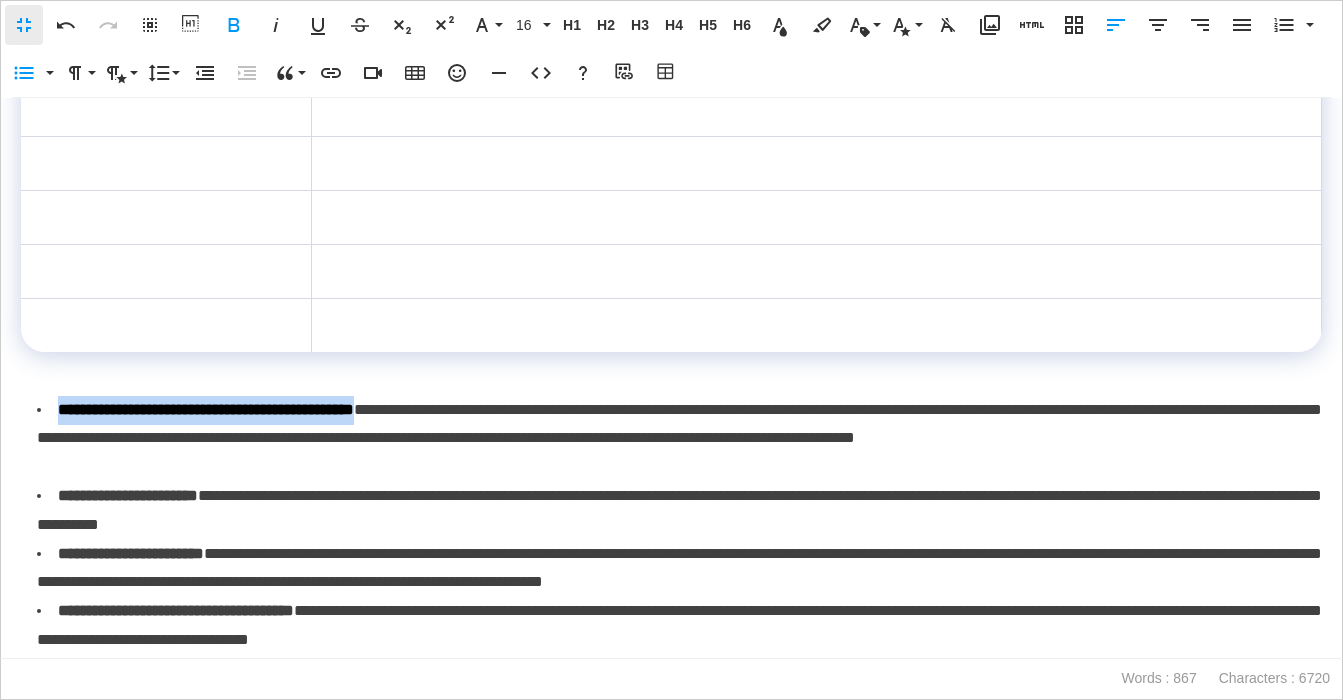 copy on "**********" 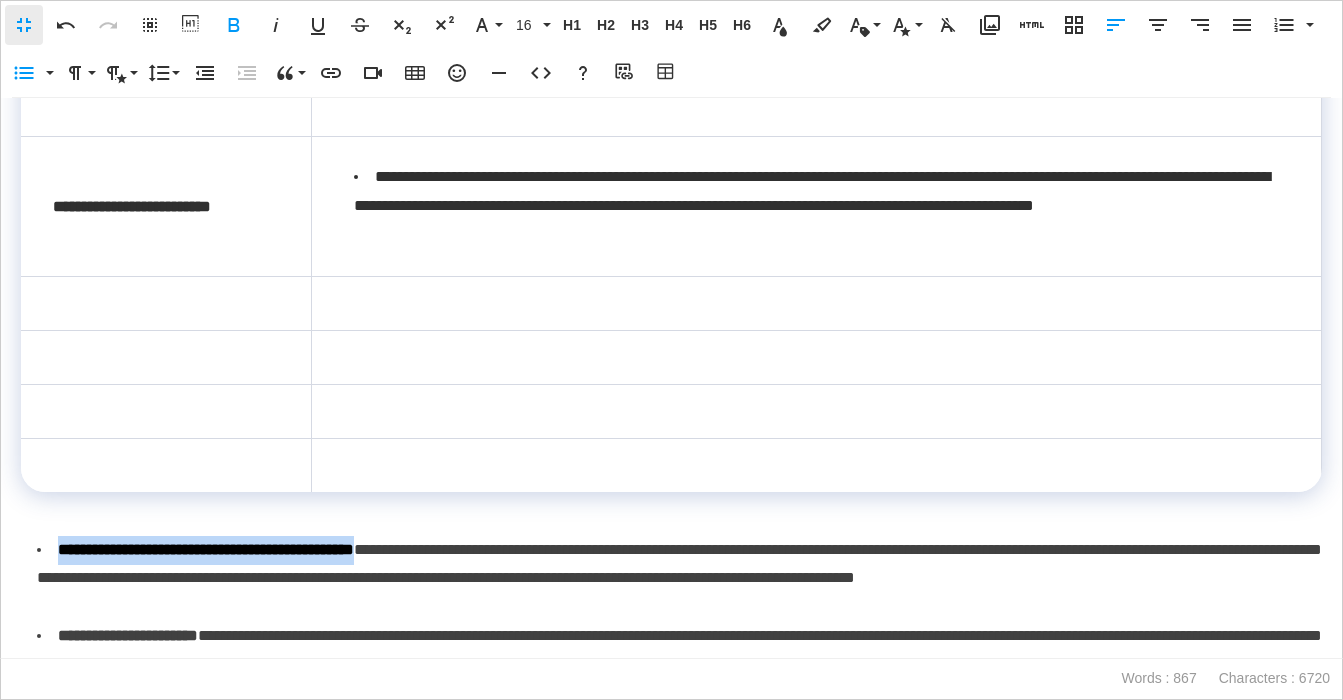 scroll, scrollTop: 272, scrollLeft: 0, axis: vertical 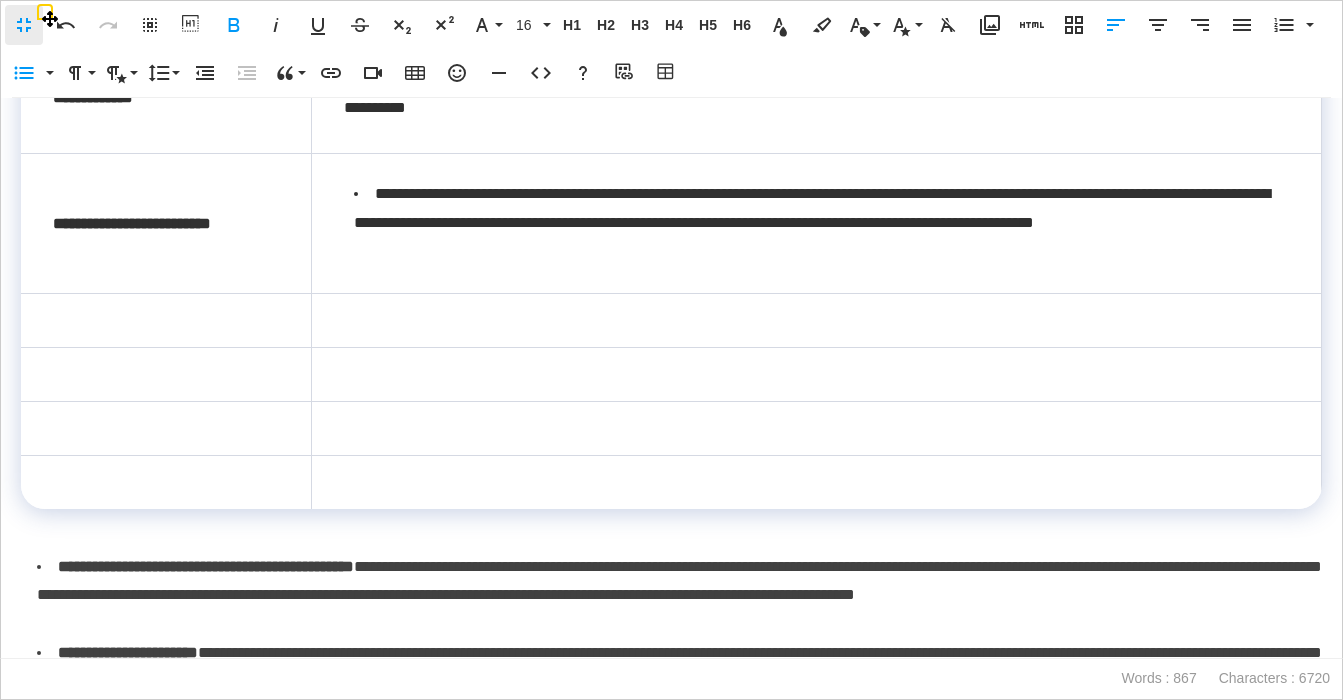 click at bounding box center [166, 320] 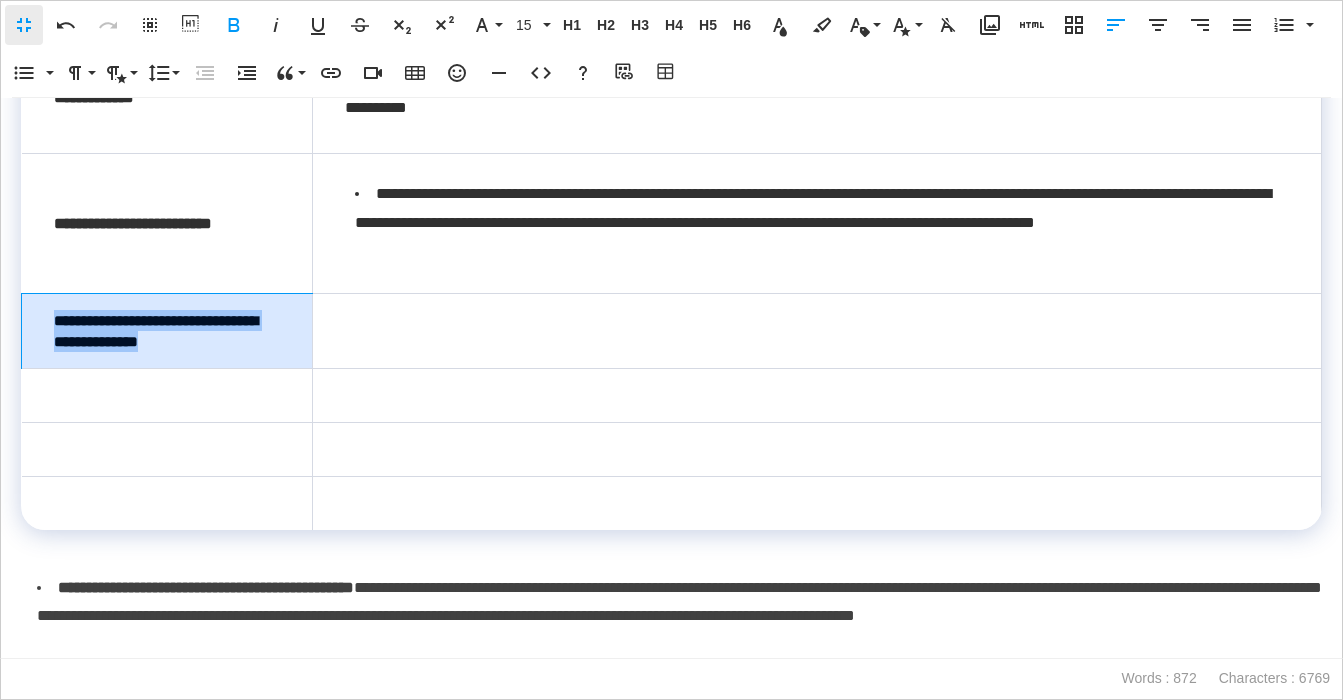 drag, startPoint x: 238, startPoint y: 349, endPoint x: 36, endPoint y: 341, distance: 202.15836 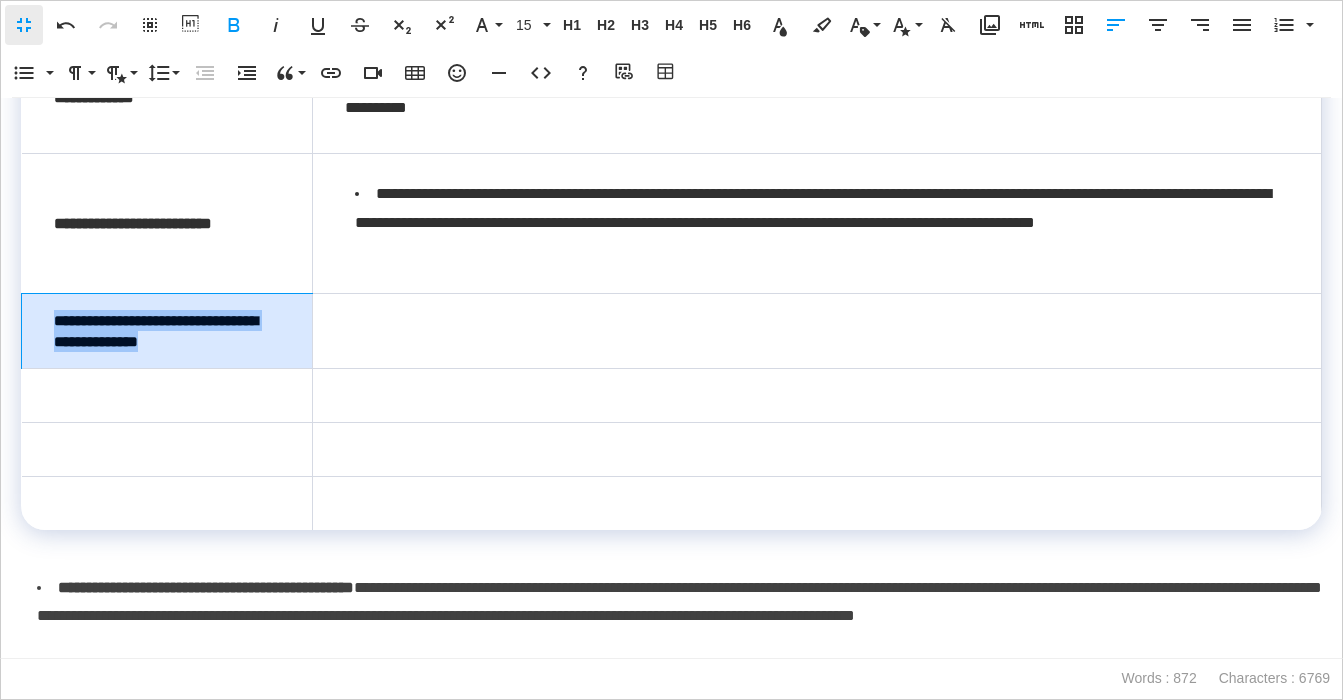 click on "**********" at bounding box center (167, 330) 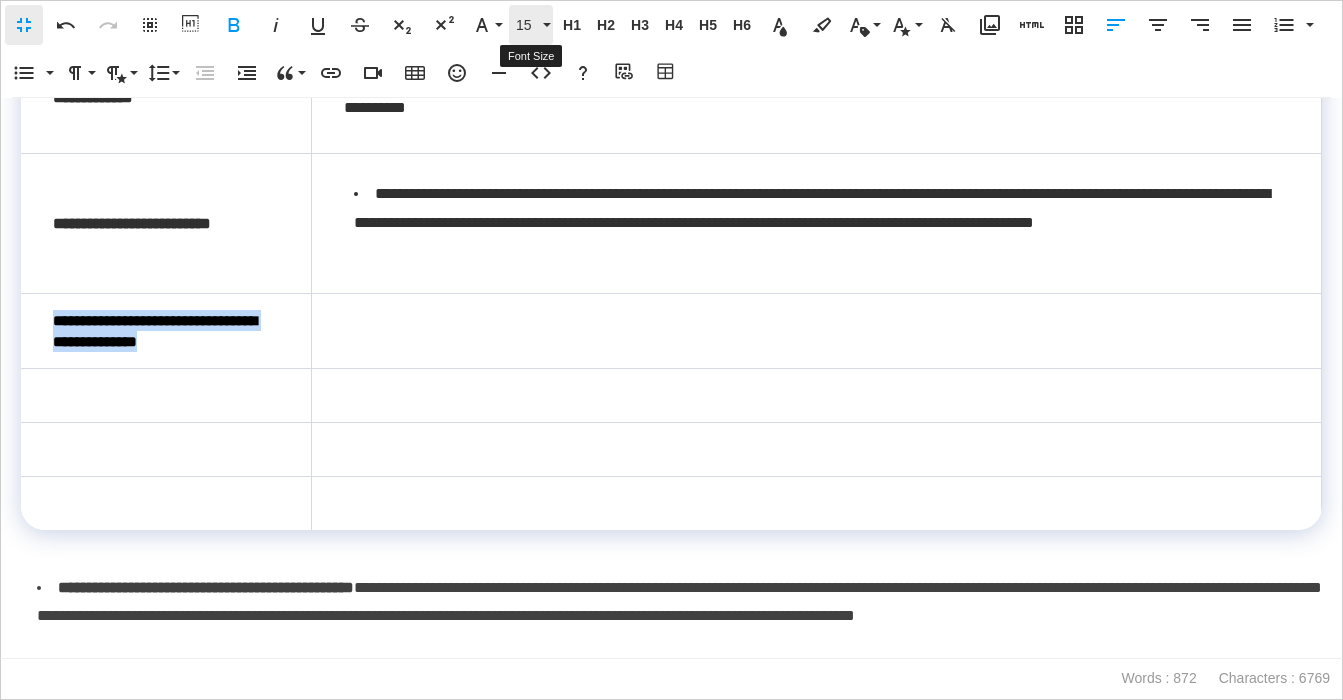 click on "15" at bounding box center [527, 25] 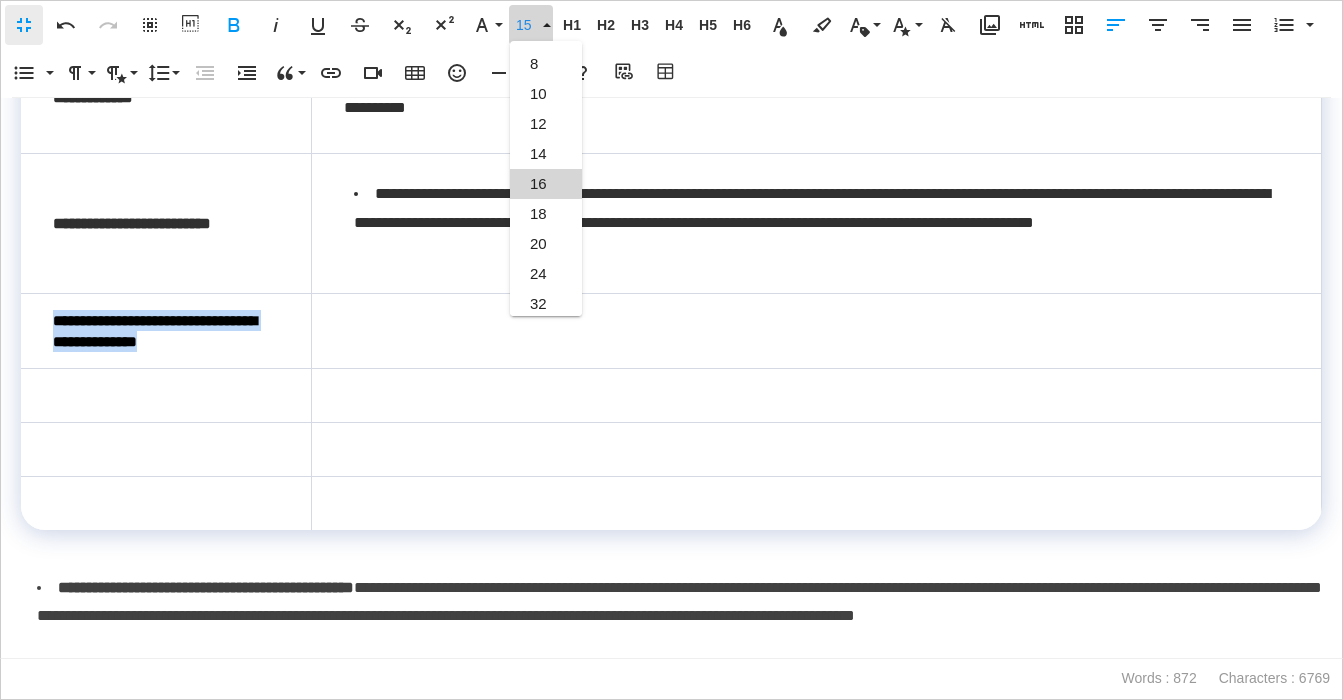 click on "16" at bounding box center (546, 184) 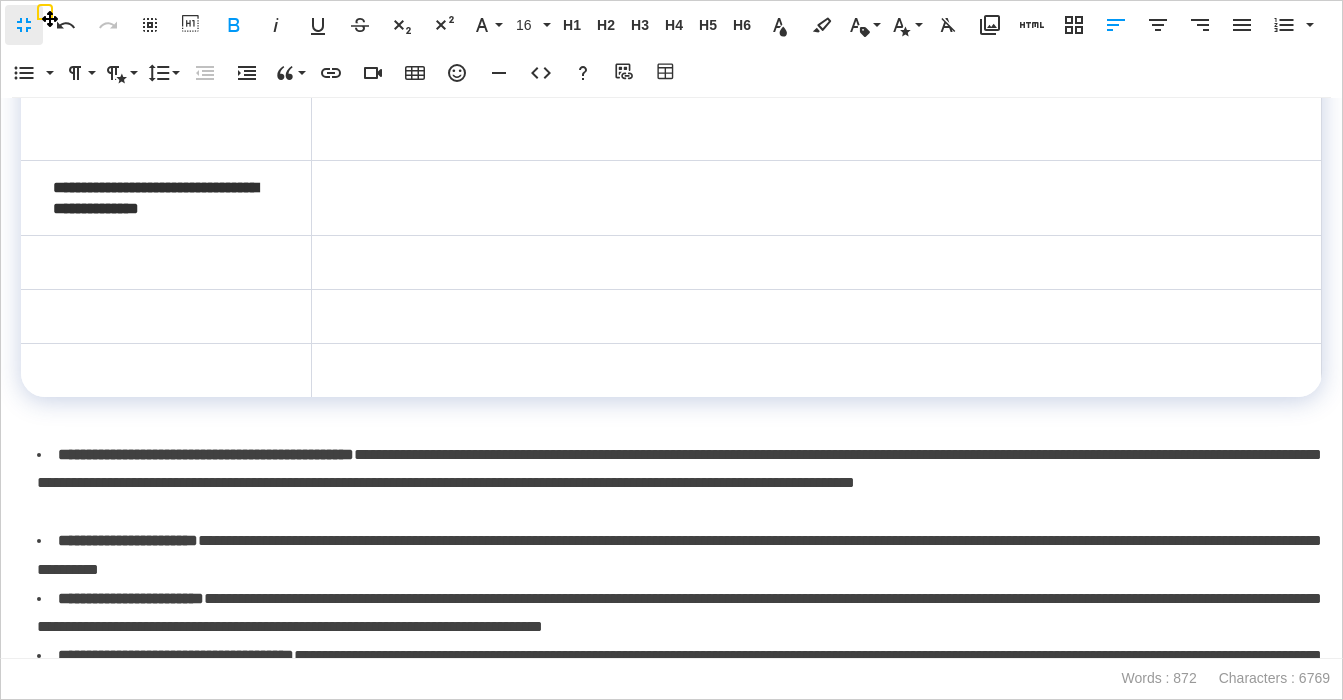 scroll, scrollTop: 431, scrollLeft: 0, axis: vertical 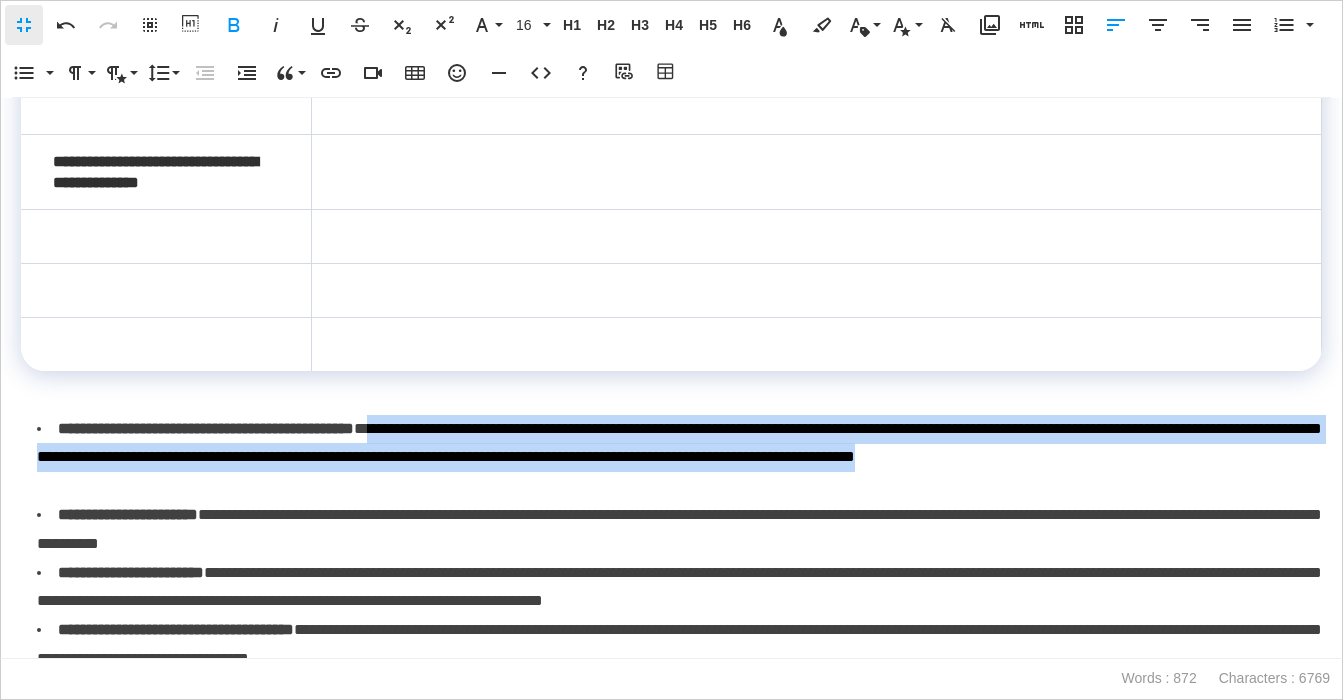 drag, startPoint x: 496, startPoint y: 431, endPoint x: 554, endPoint y: 476, distance: 73.409805 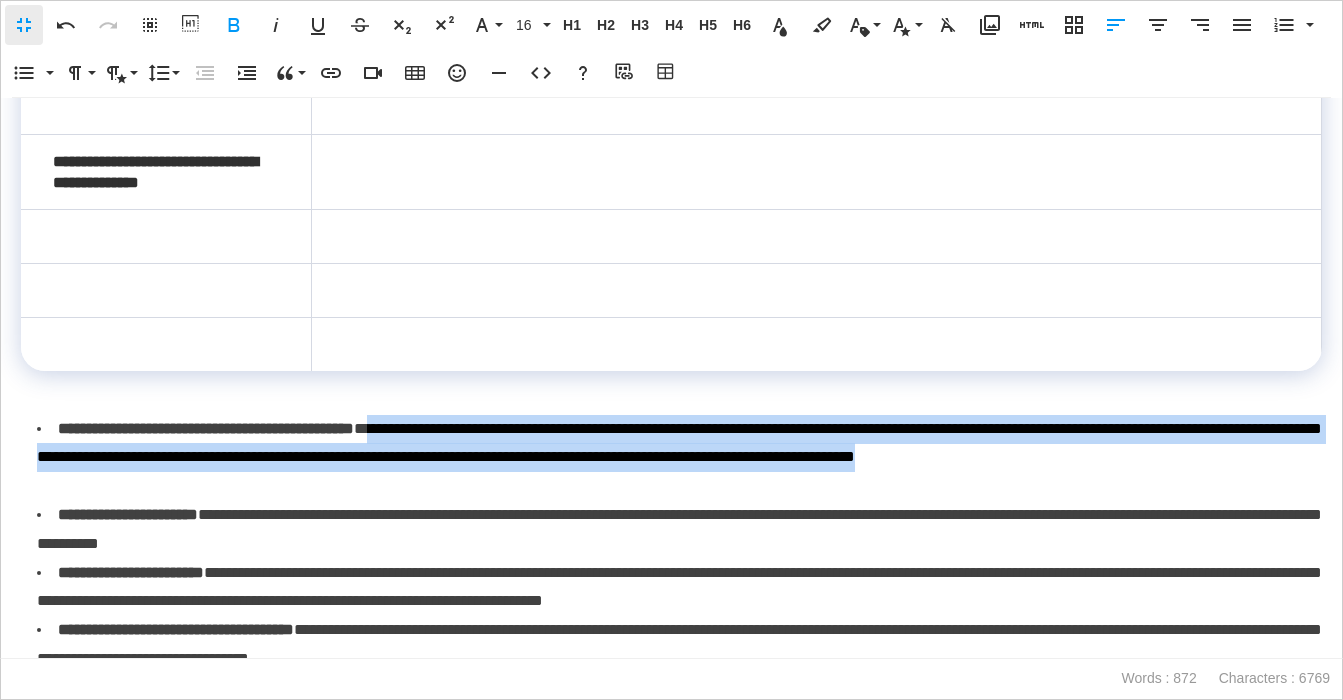 click on "**********" at bounding box center [679, 458] 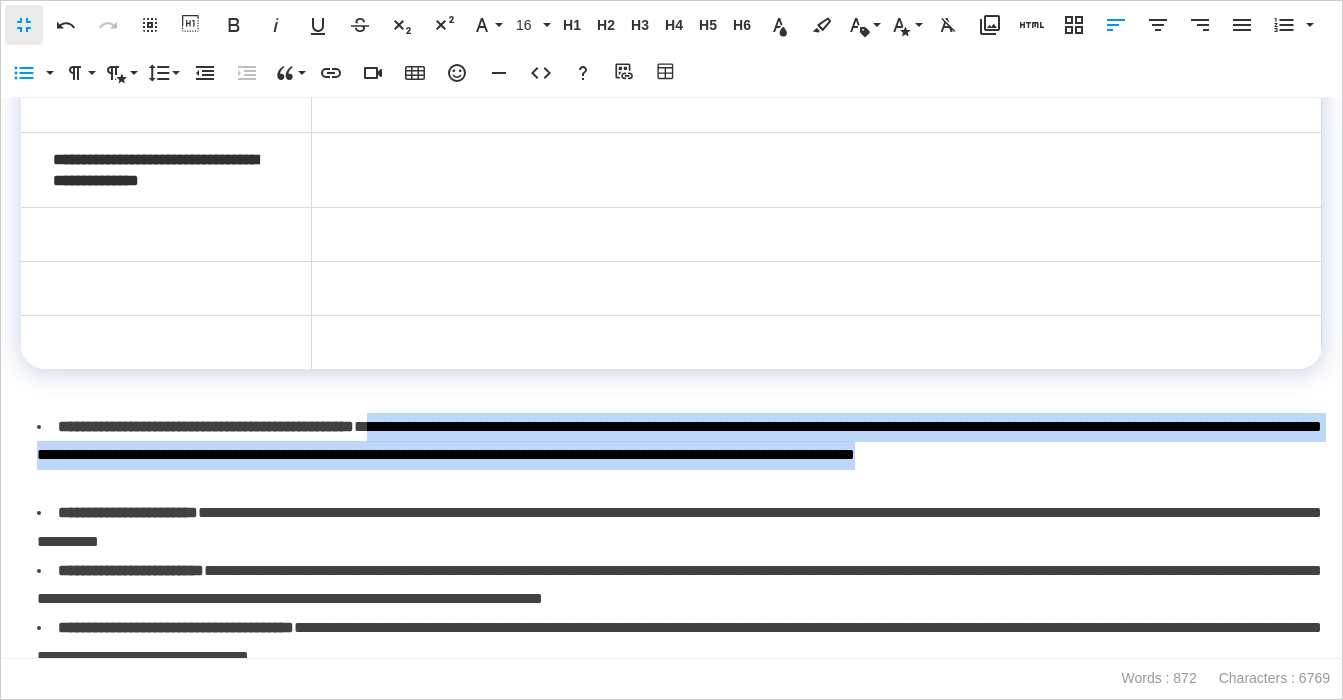 scroll, scrollTop: 429, scrollLeft: 0, axis: vertical 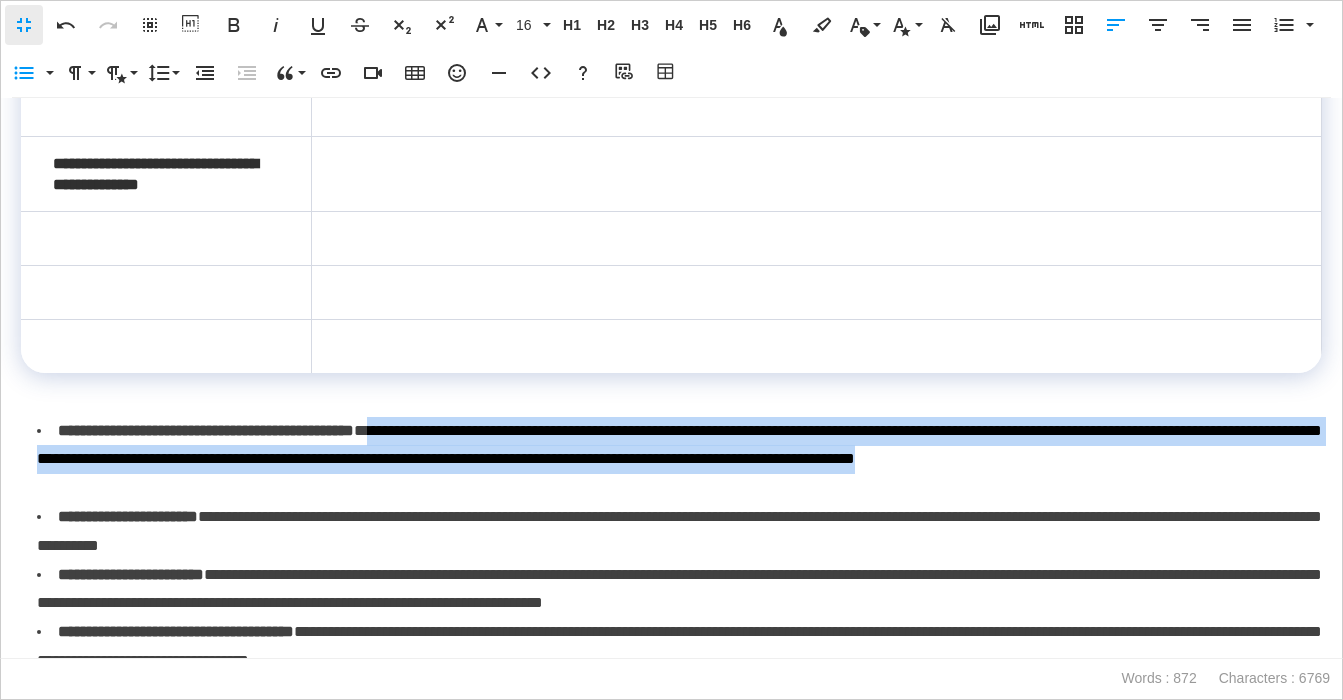 copy on "**********" 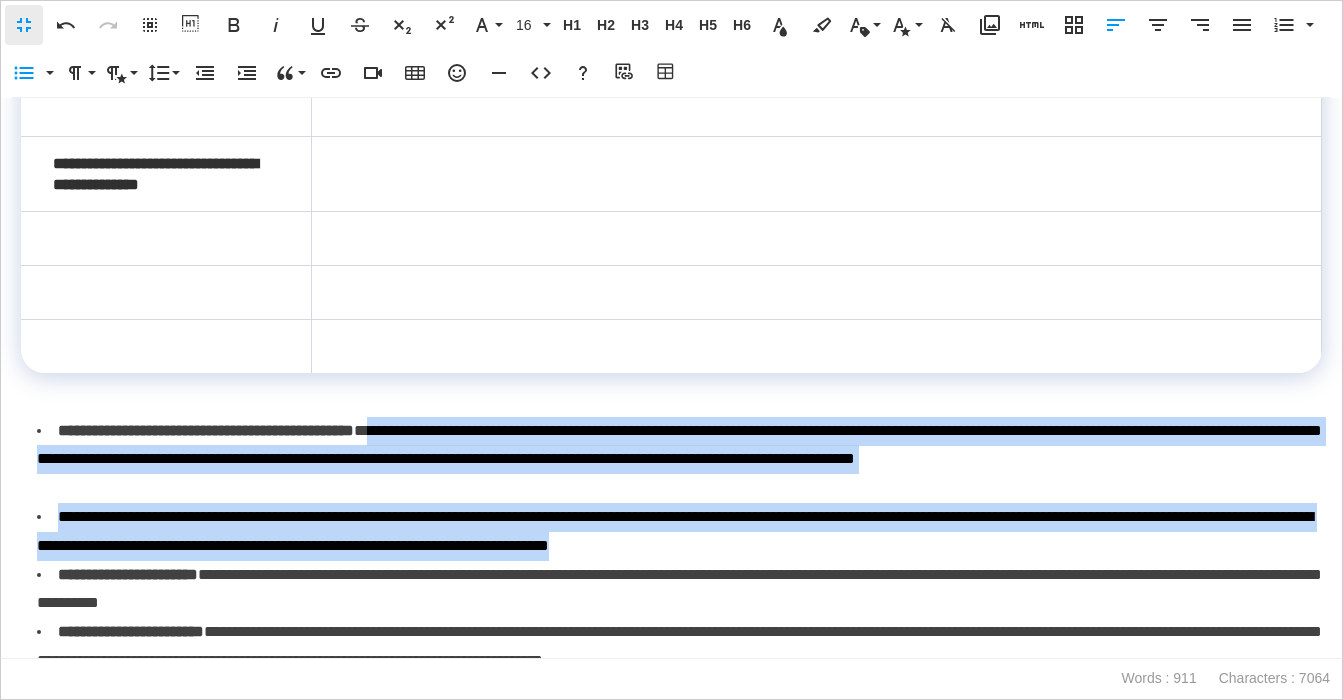 drag, startPoint x: 1023, startPoint y: 543, endPoint x: 476, endPoint y: 431, distance: 558.34845 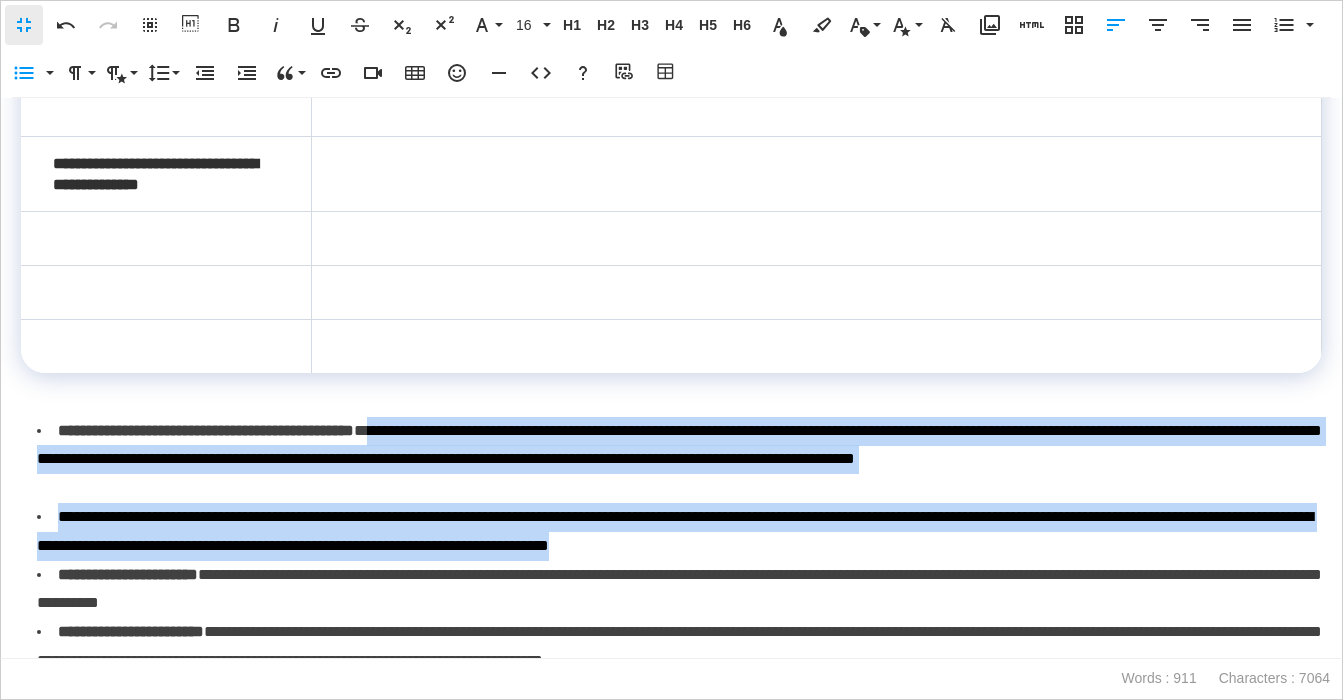 click on "**********" at bounding box center (679, 575) 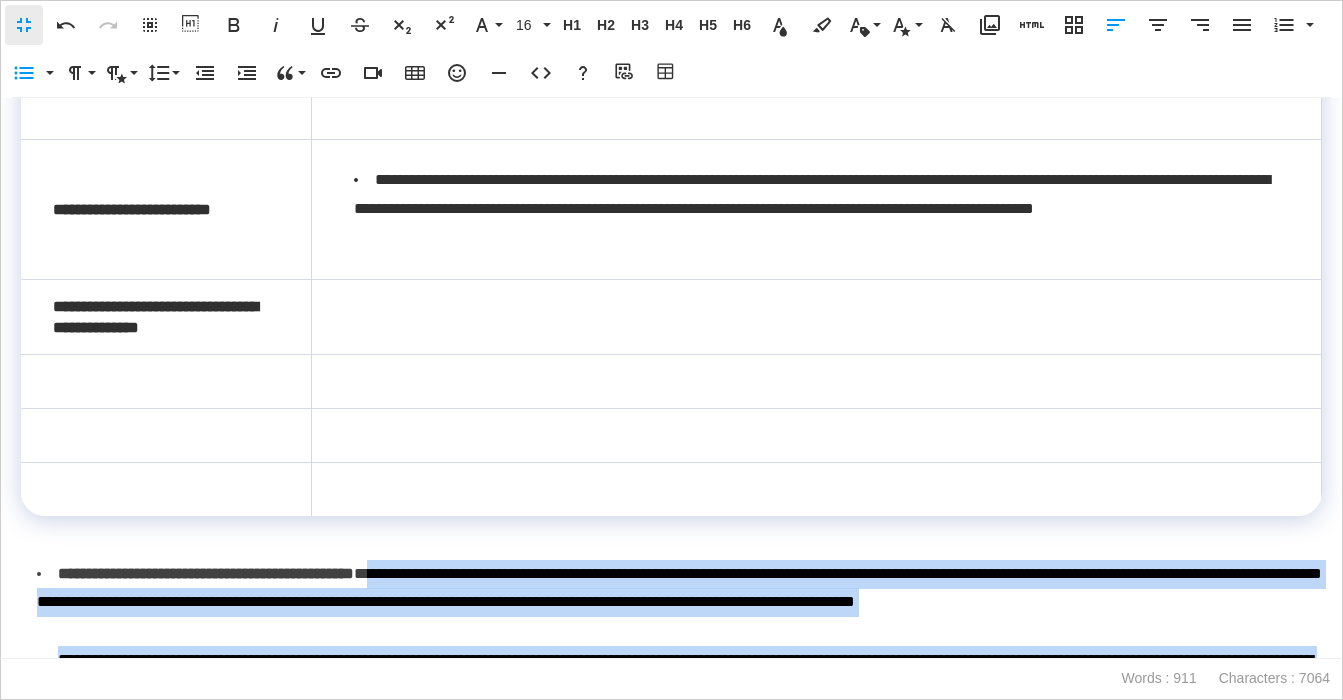 scroll, scrollTop: 268, scrollLeft: 0, axis: vertical 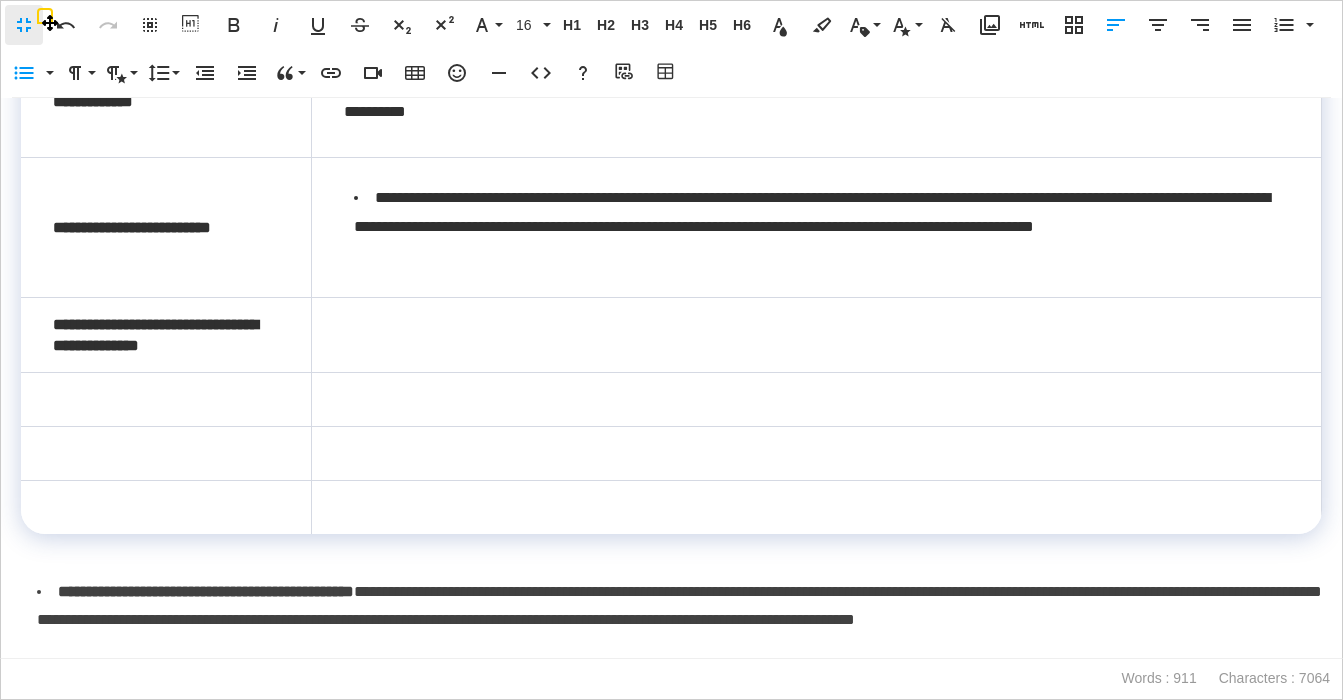 click at bounding box center (817, 334) 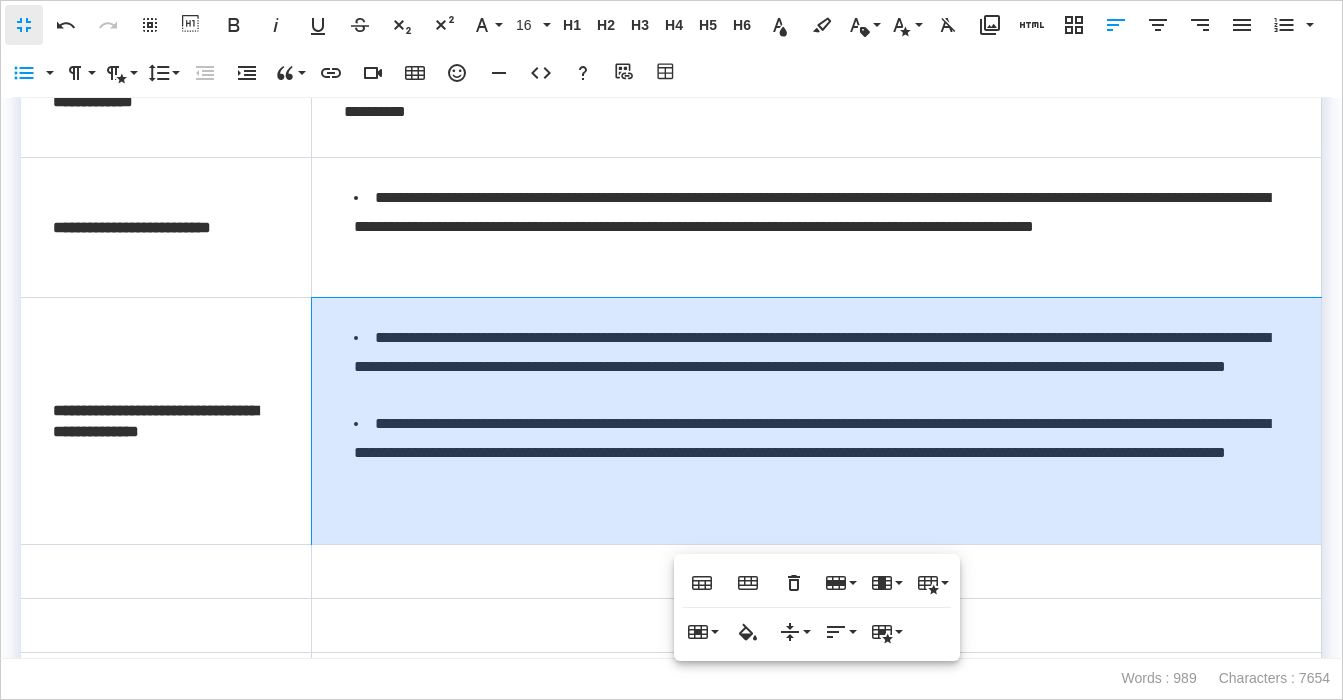click on "**********" at bounding box center [817, 420] 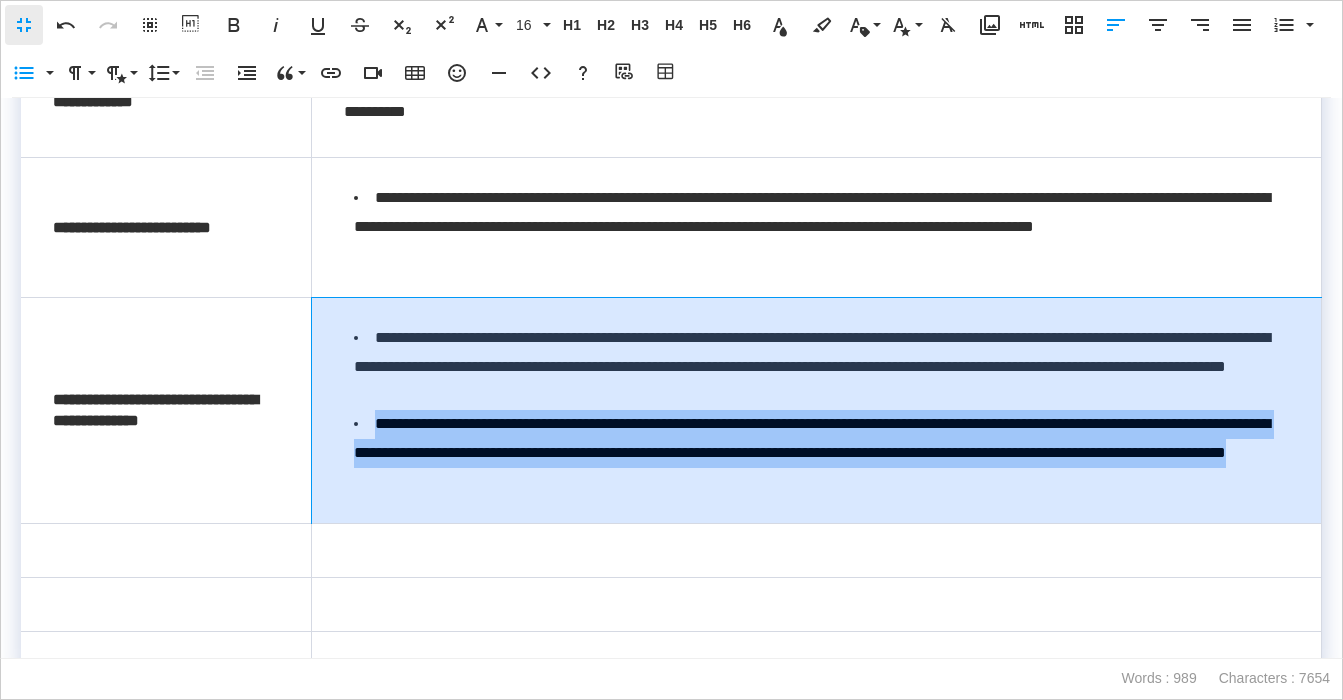 drag, startPoint x: 546, startPoint y: 472, endPoint x: 324, endPoint y: 432, distance: 225.57481 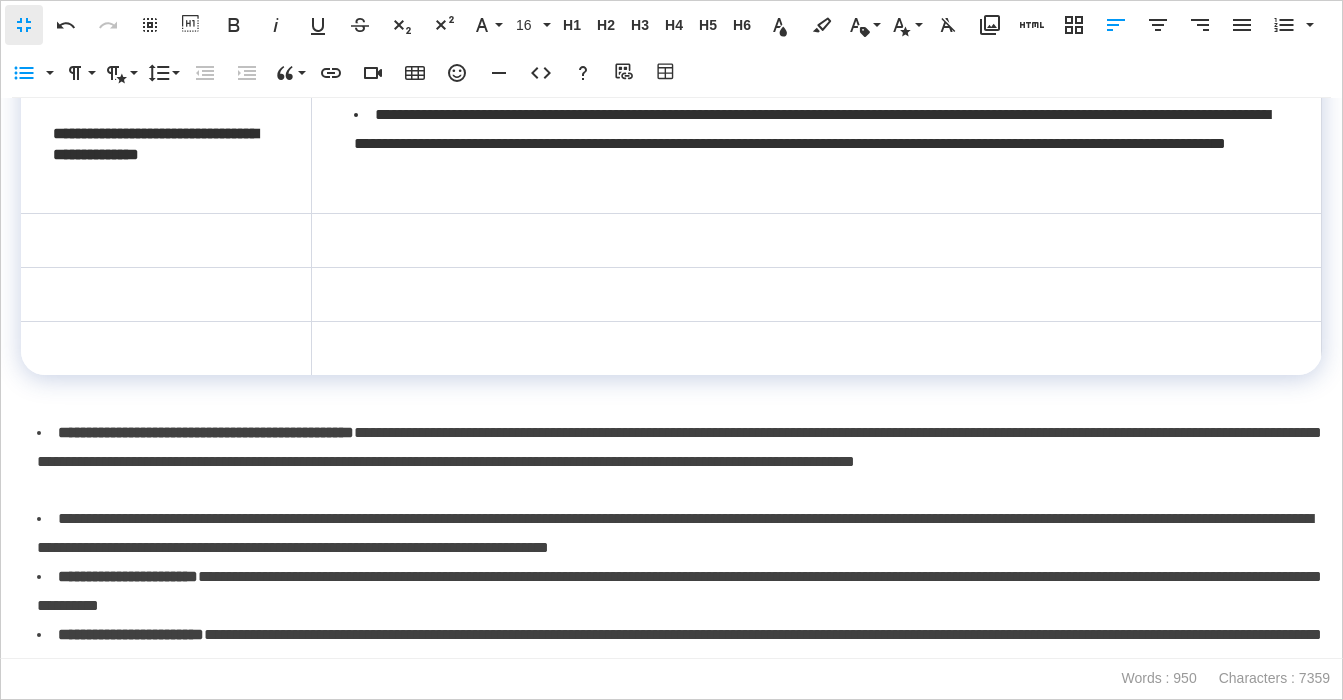 scroll, scrollTop: 492, scrollLeft: 0, axis: vertical 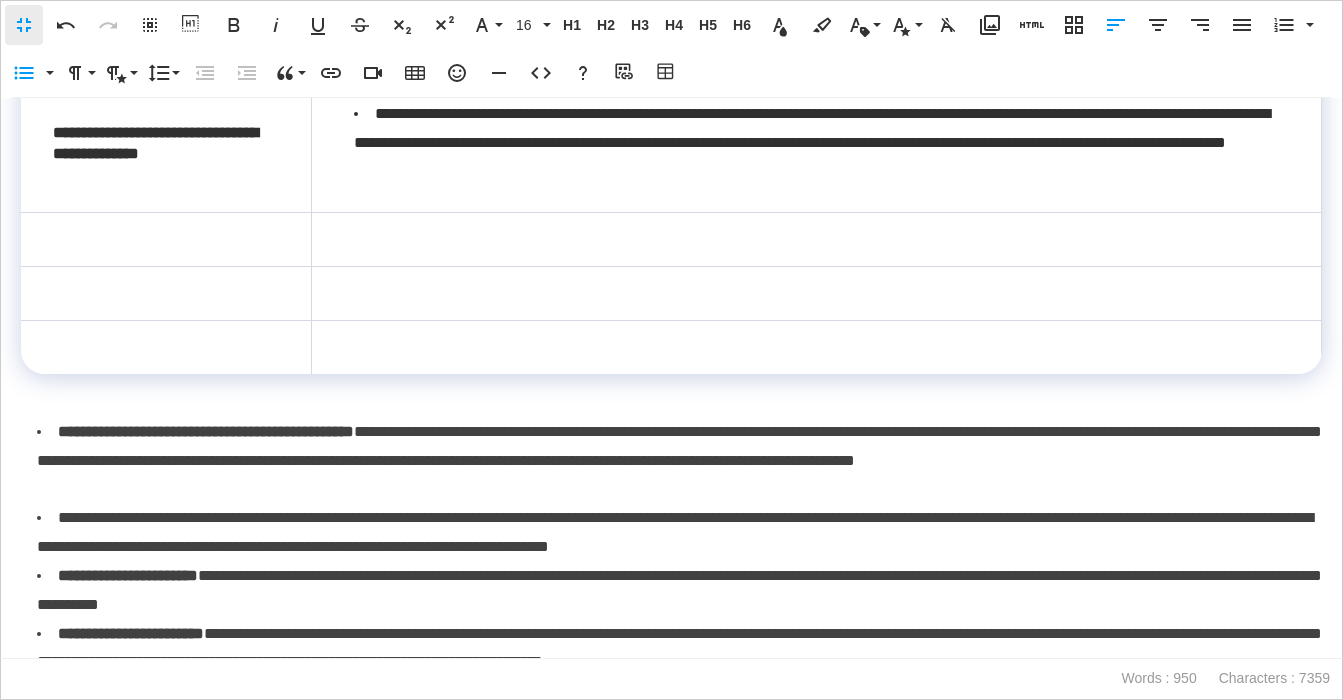 drag, startPoint x: 353, startPoint y: 477, endPoint x: 330, endPoint y: 484, distance: 24.04163 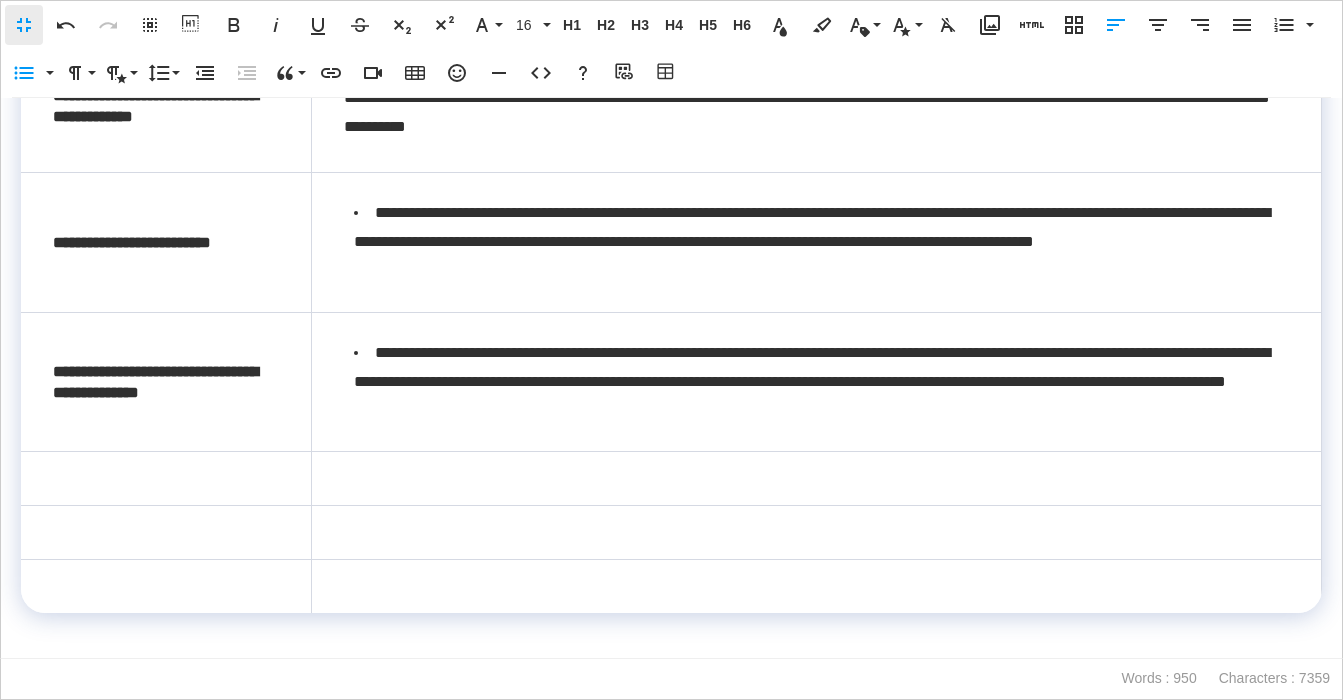 scroll, scrollTop: 223, scrollLeft: 0, axis: vertical 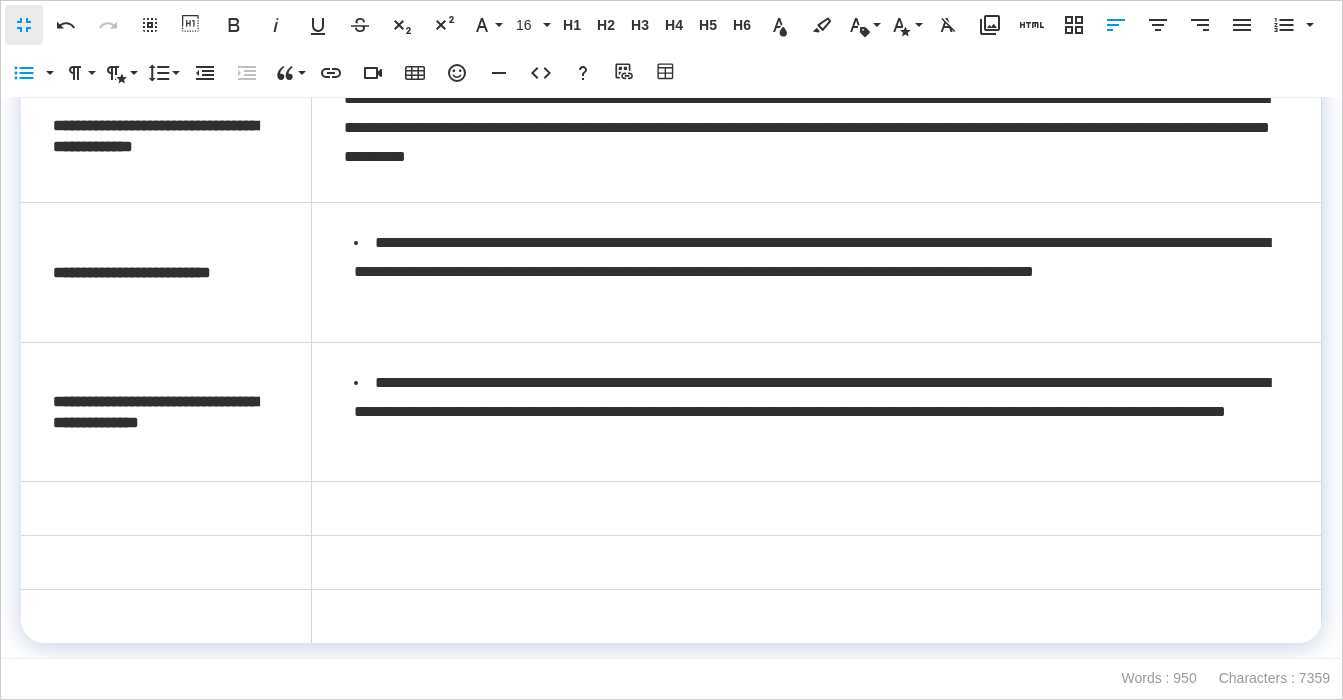click on "**********" at bounding box center (821, 272) 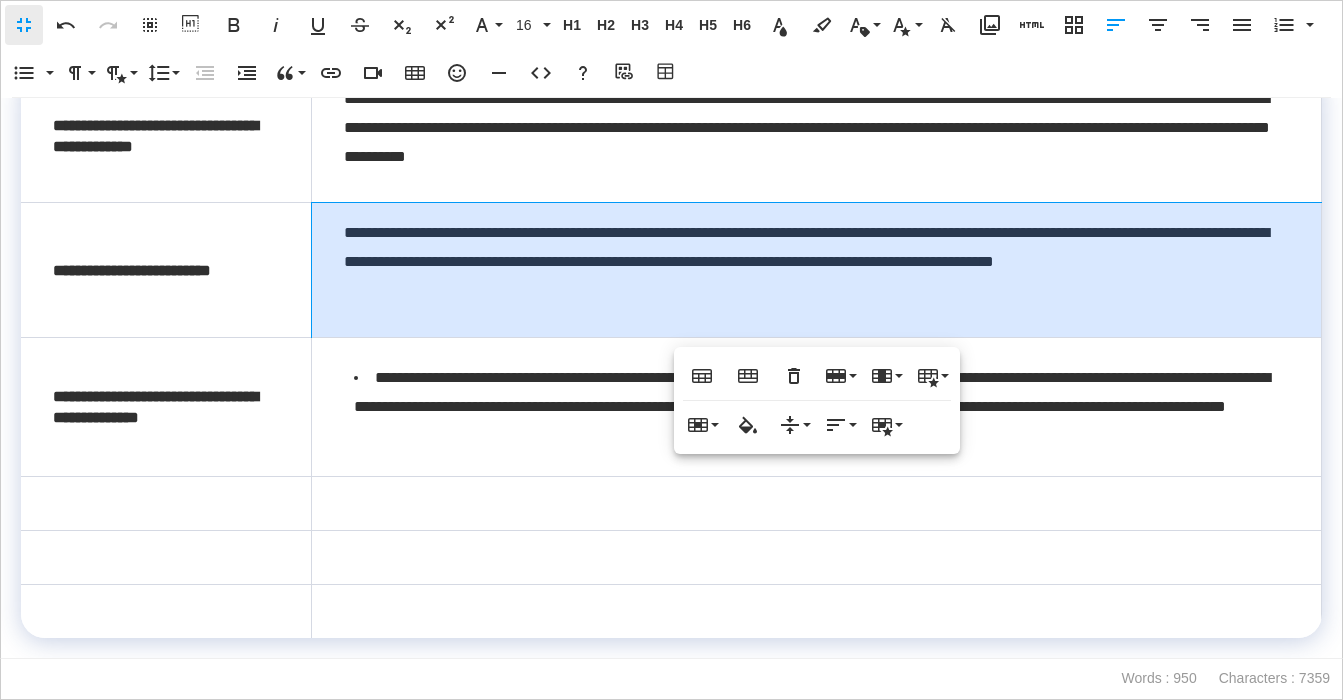 click on "**********" at bounding box center (821, 407) 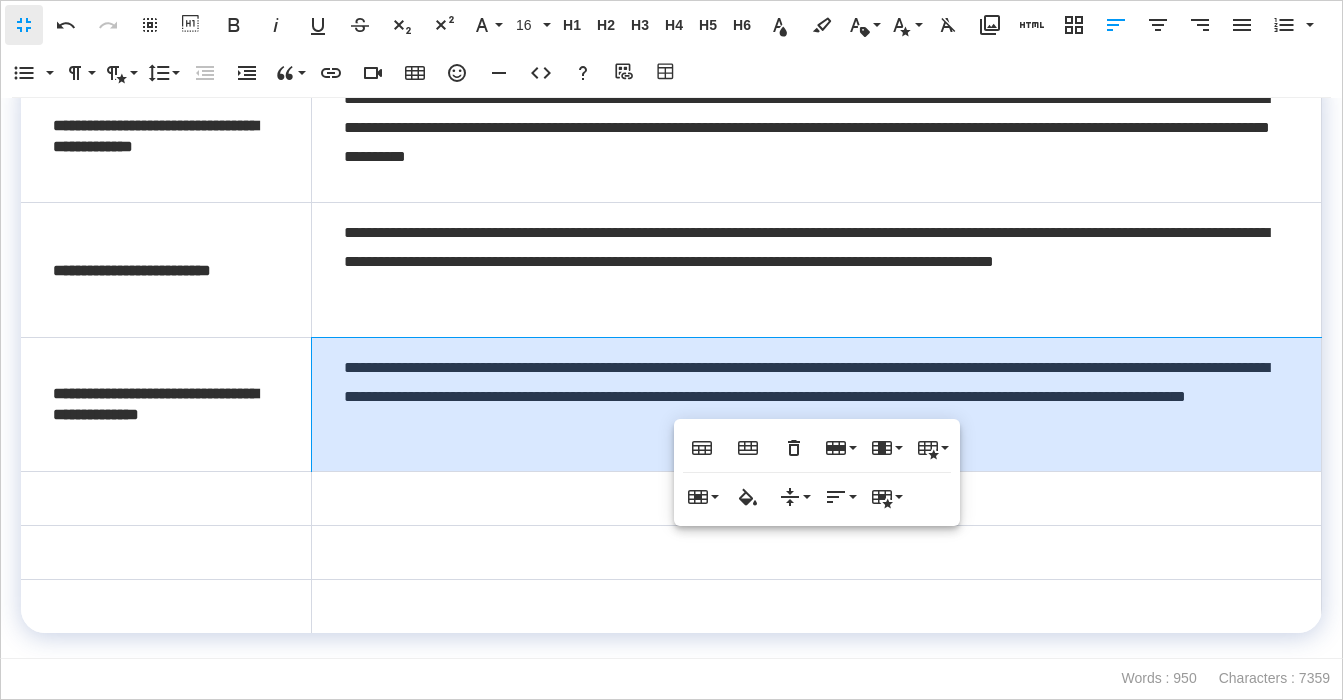 scroll, scrollTop: 412, scrollLeft: 0, axis: vertical 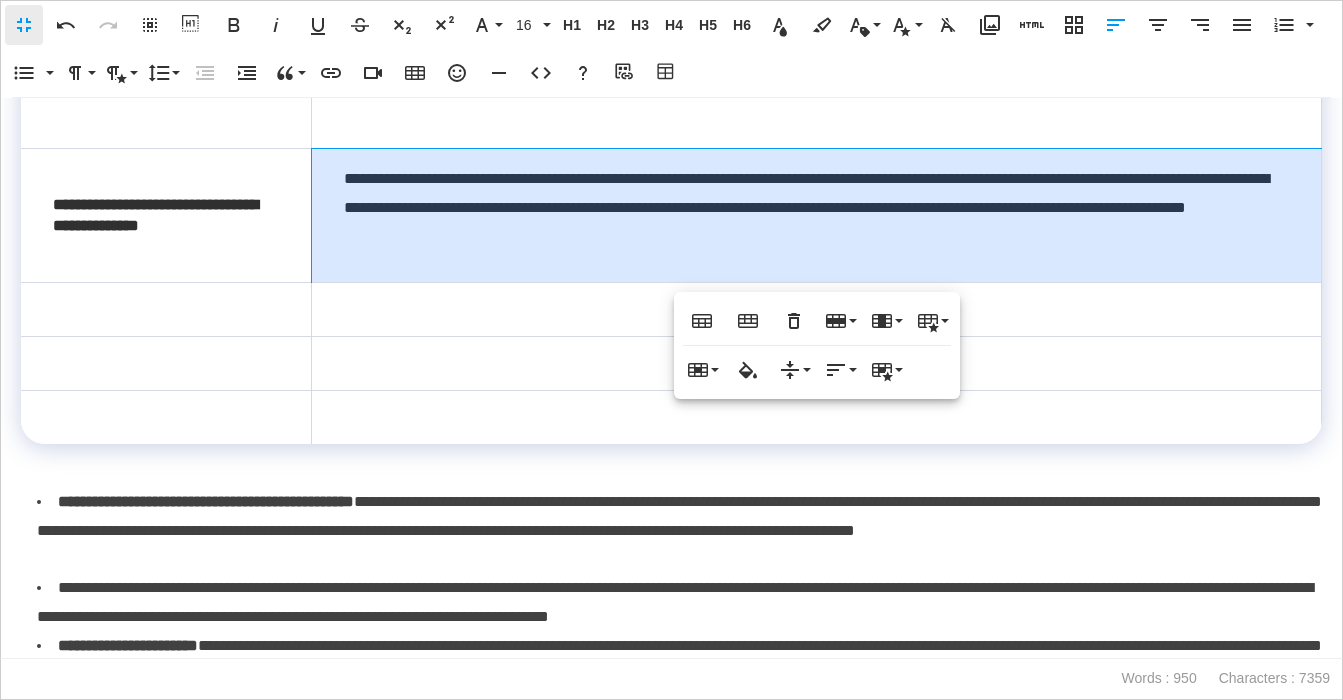 click on "**********" at bounding box center [679, 531] 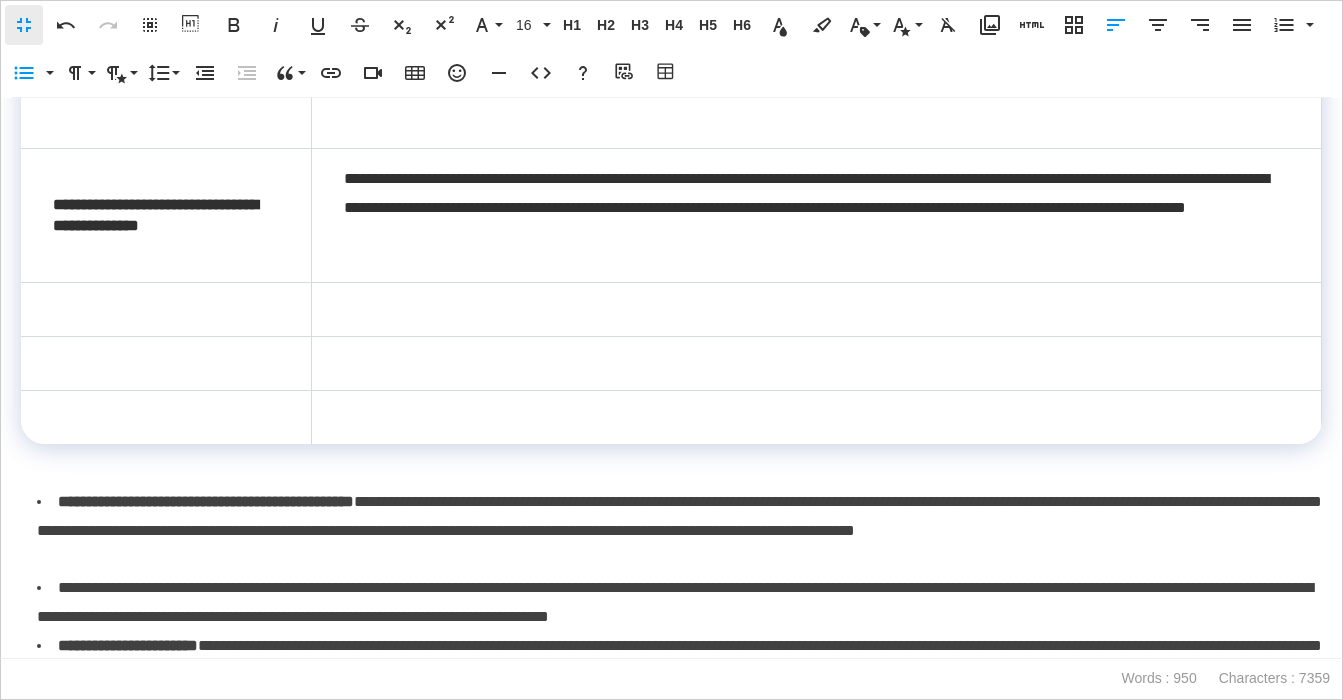 scroll, scrollTop: 435, scrollLeft: 0, axis: vertical 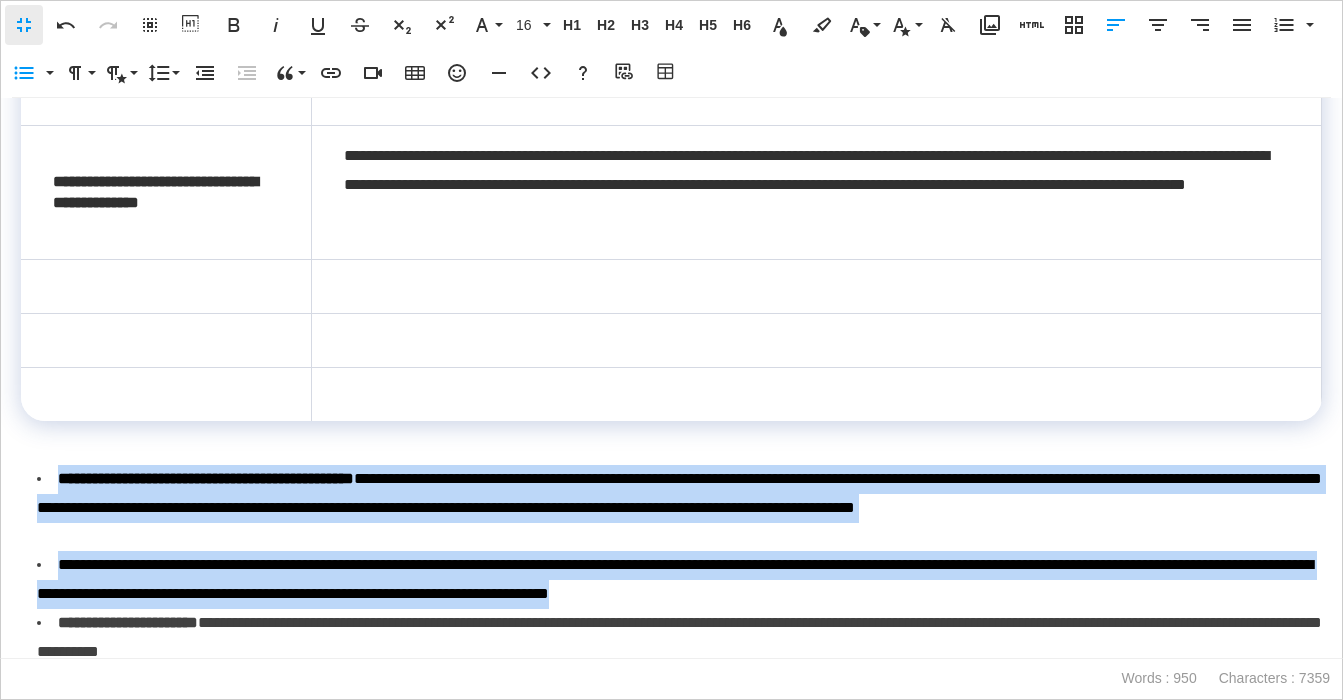 drag, startPoint x: 1011, startPoint y: 592, endPoint x: 13, endPoint y: 483, distance: 1003.93475 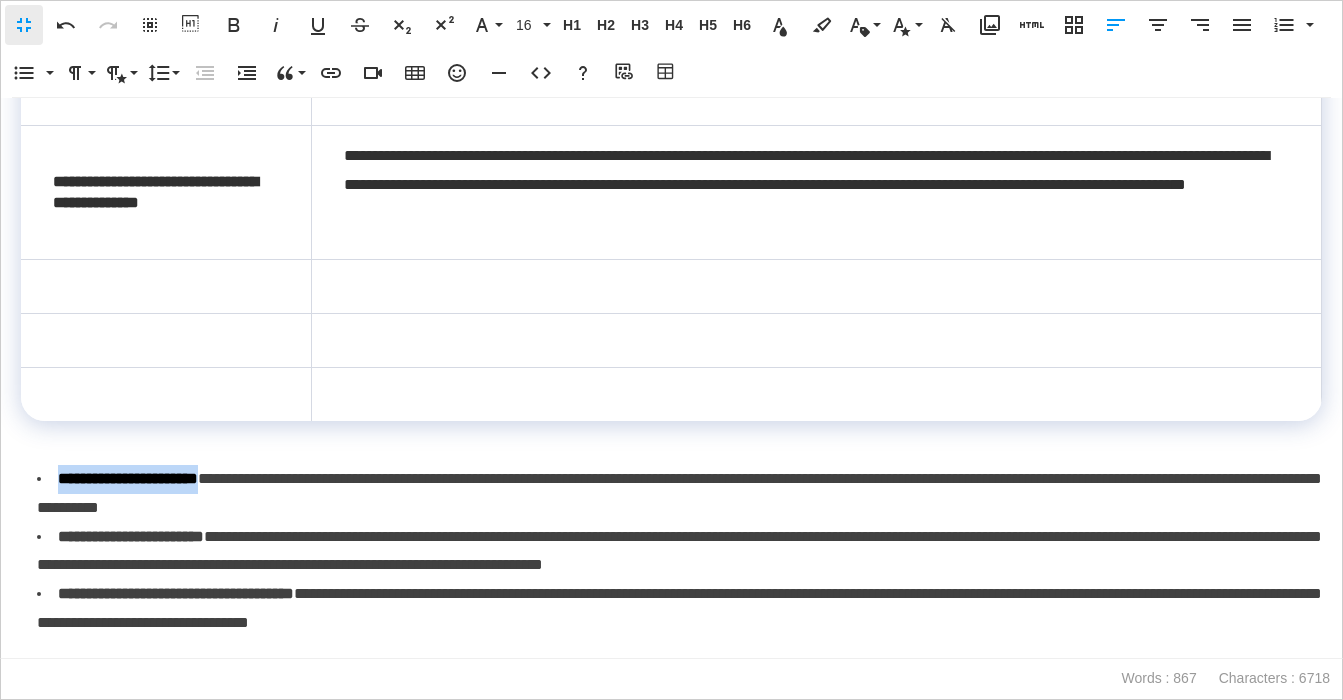 drag, startPoint x: 251, startPoint y: 478, endPoint x: 155, endPoint y: 479, distance: 96.00521 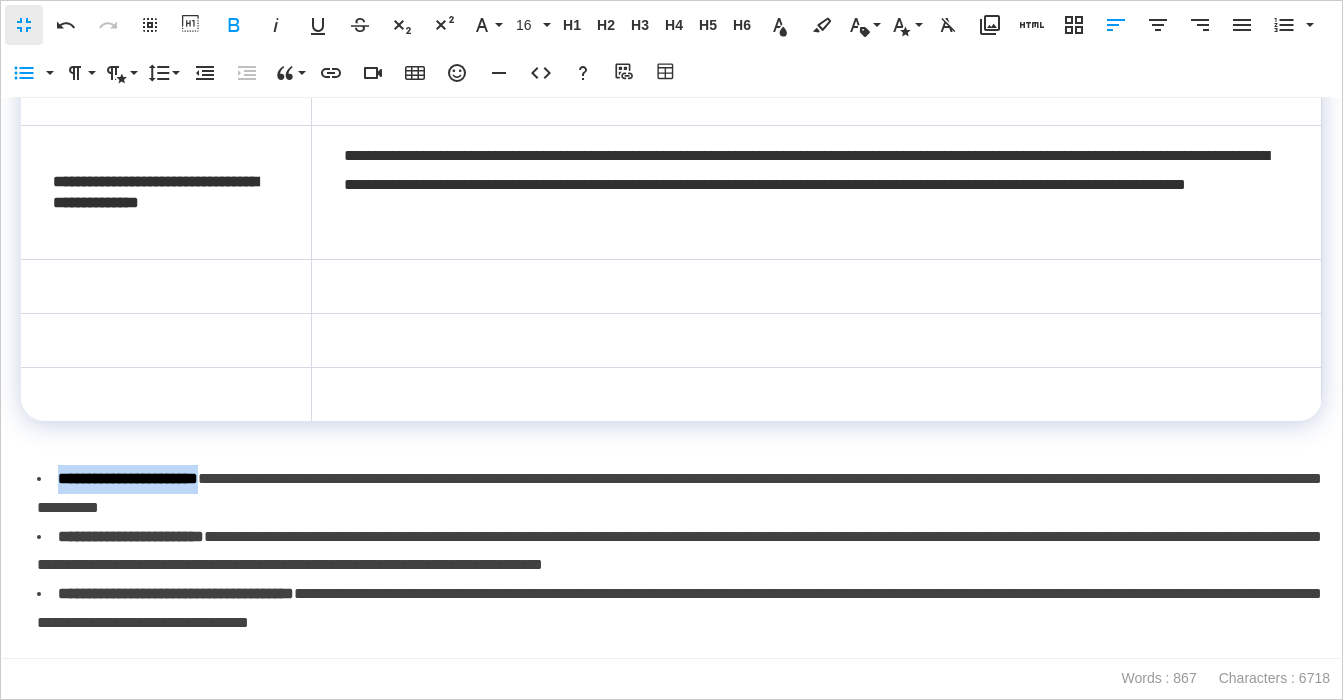 copy on "**********" 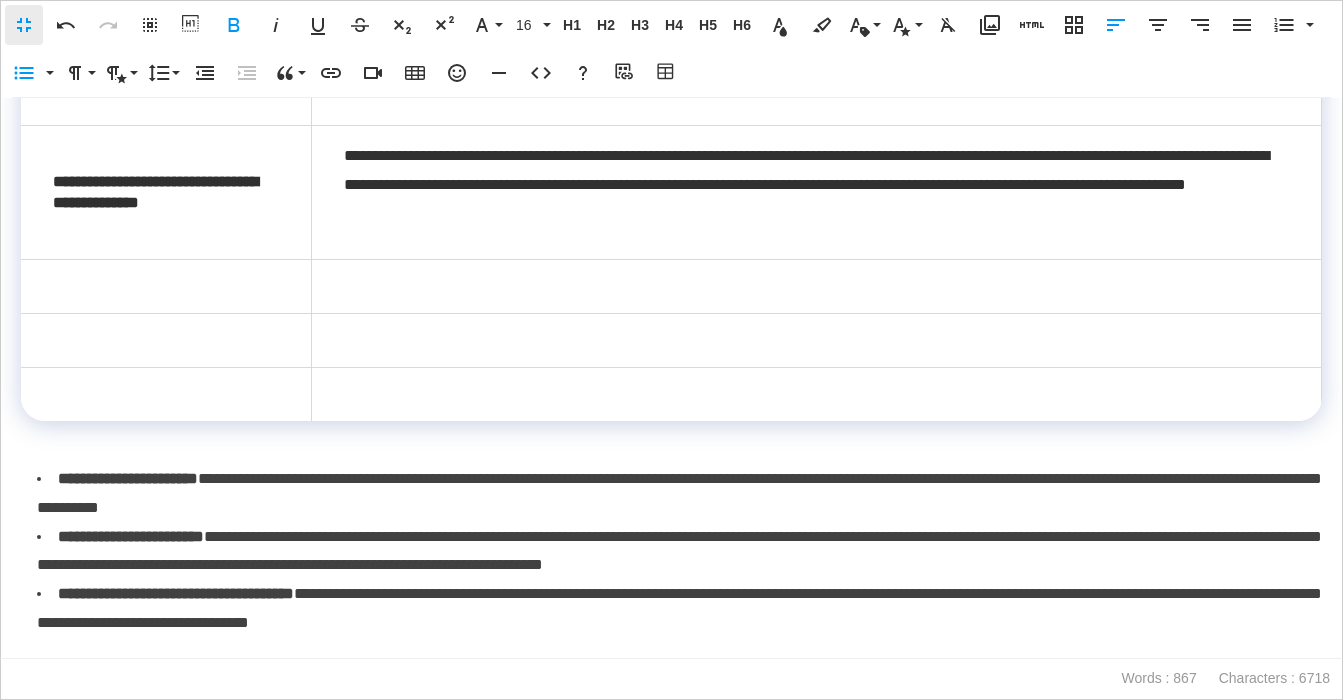 click at bounding box center (166, 287) 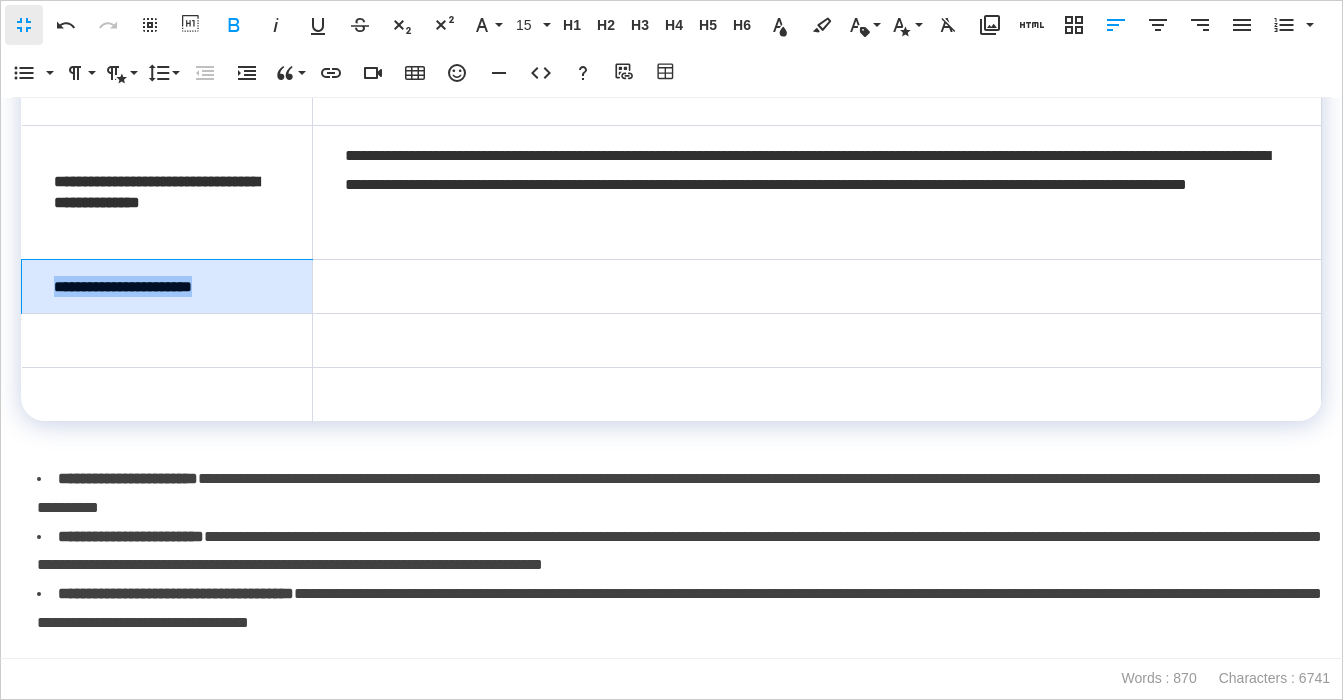 drag, startPoint x: 260, startPoint y: 284, endPoint x: 22, endPoint y: 294, distance: 238.20999 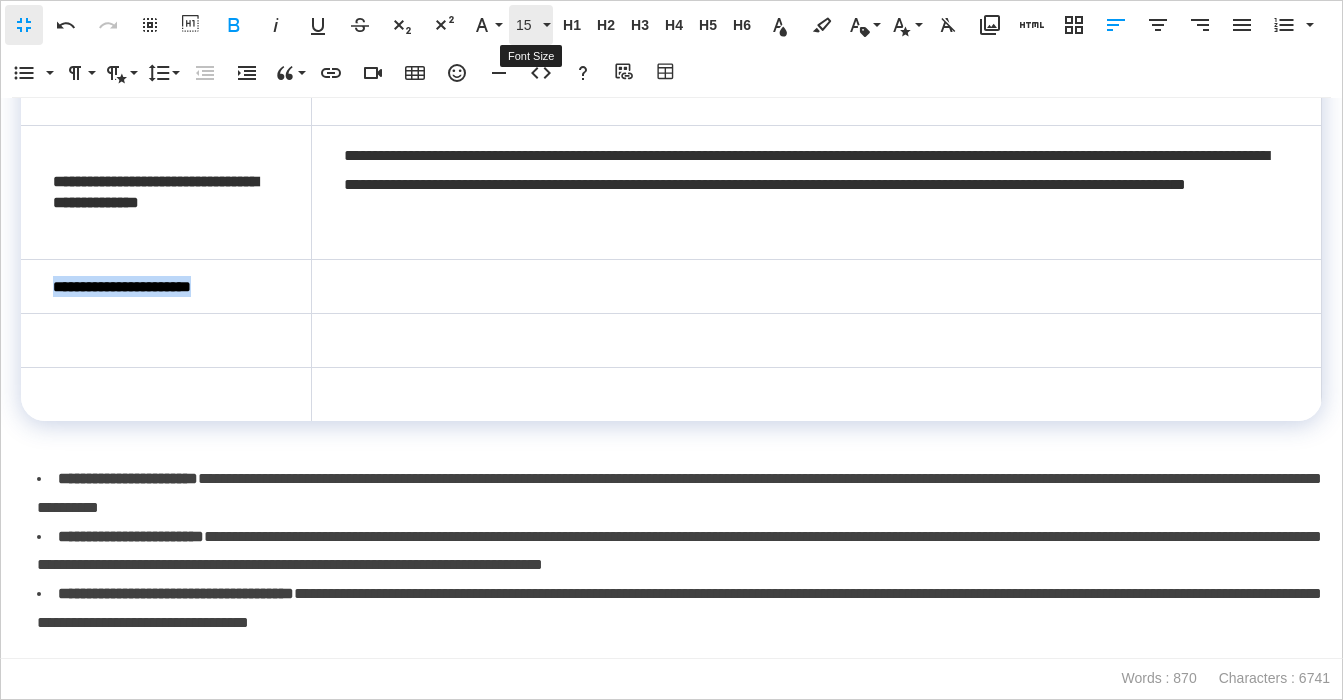 click on "15" at bounding box center (527, 25) 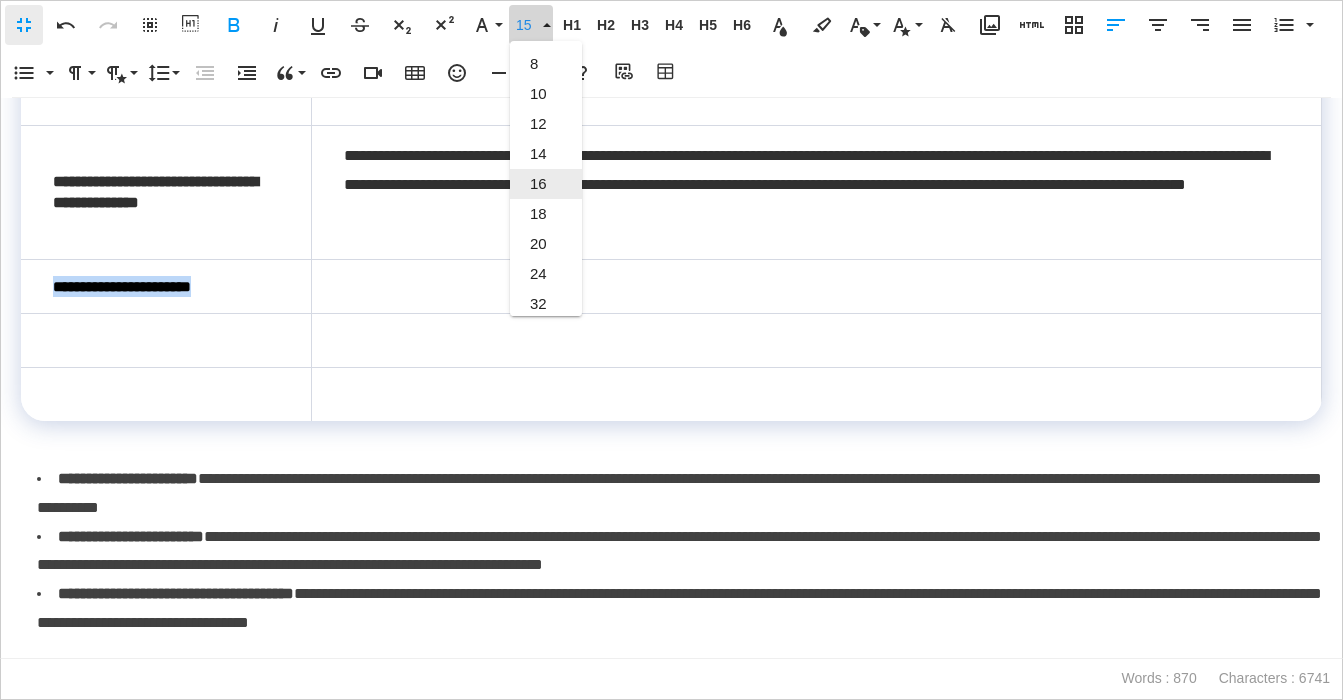 click on "16" at bounding box center [546, 184] 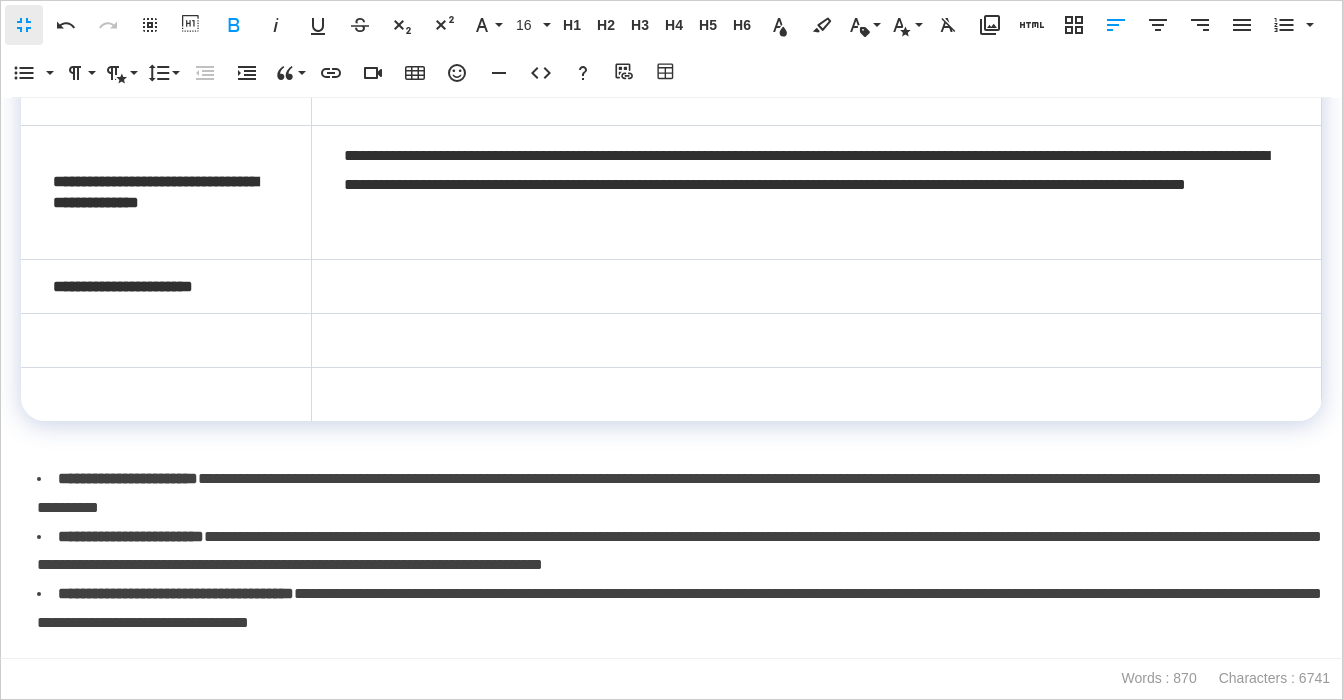 drag, startPoint x: 287, startPoint y: 486, endPoint x: 272, endPoint y: 485, distance: 15.033297 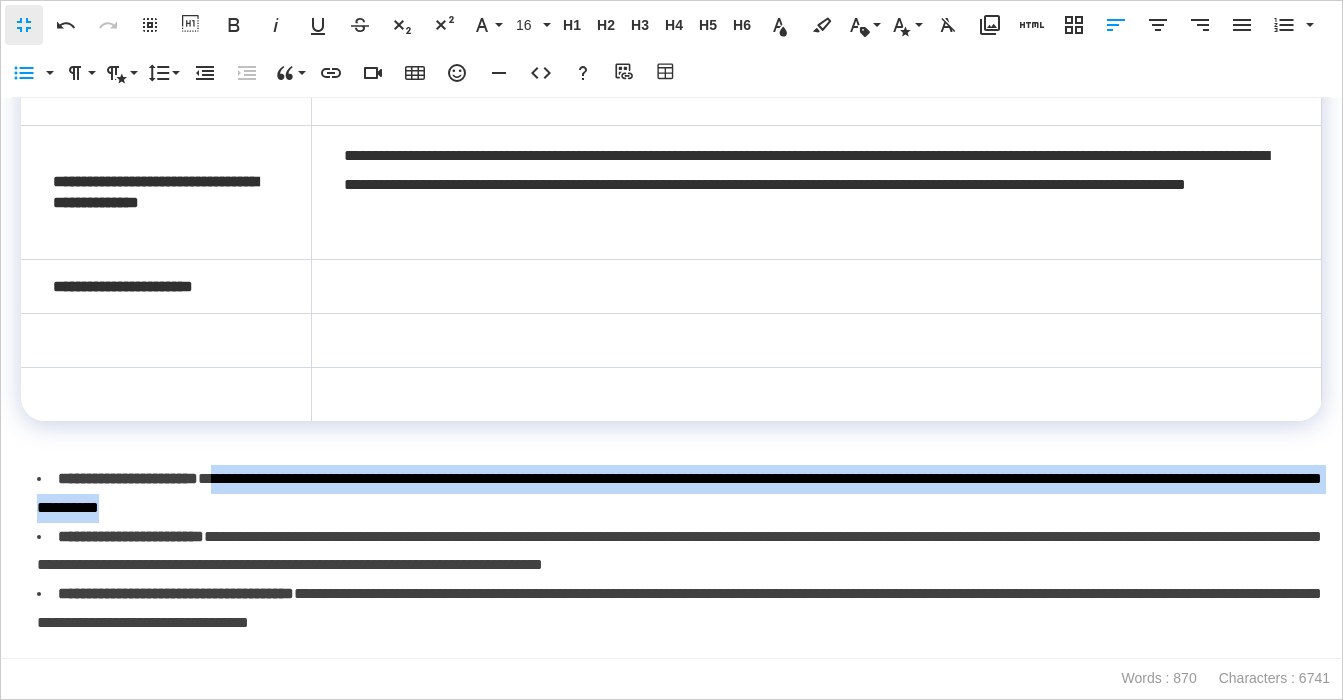 drag, startPoint x: 284, startPoint y: 479, endPoint x: 385, endPoint y: 496, distance: 102.4207 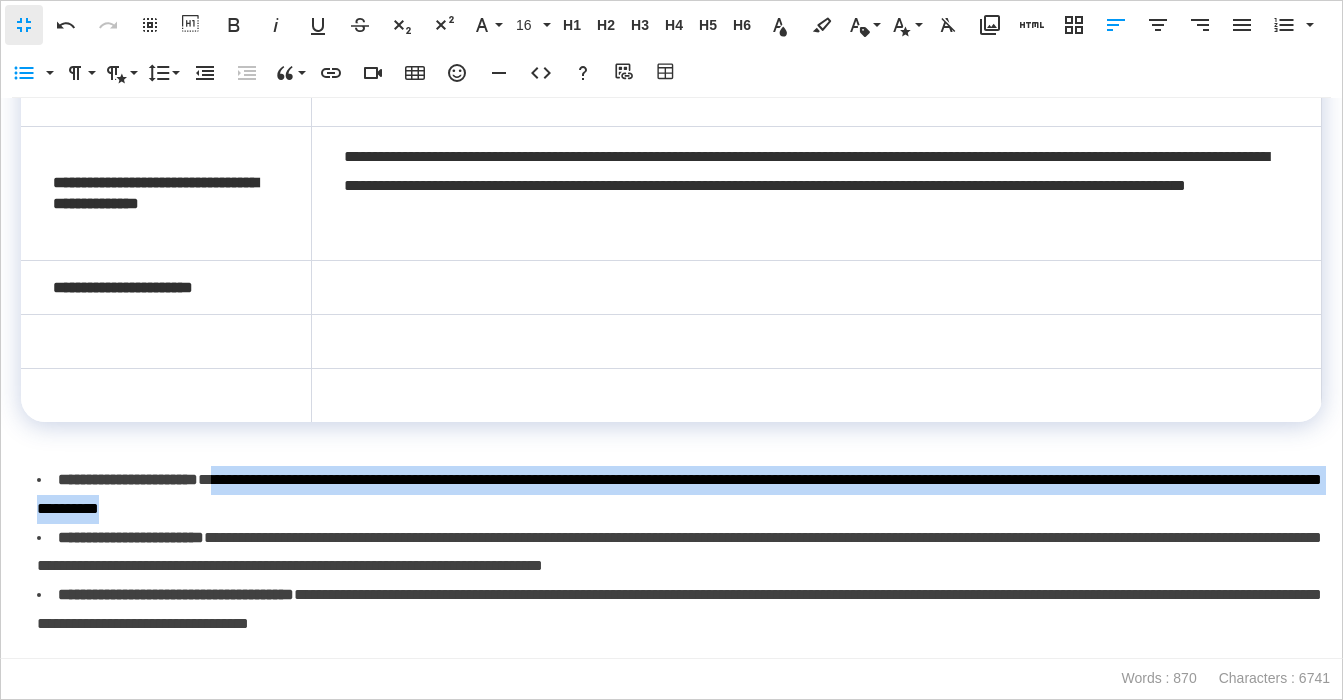 click on "**********" at bounding box center (679, 495) 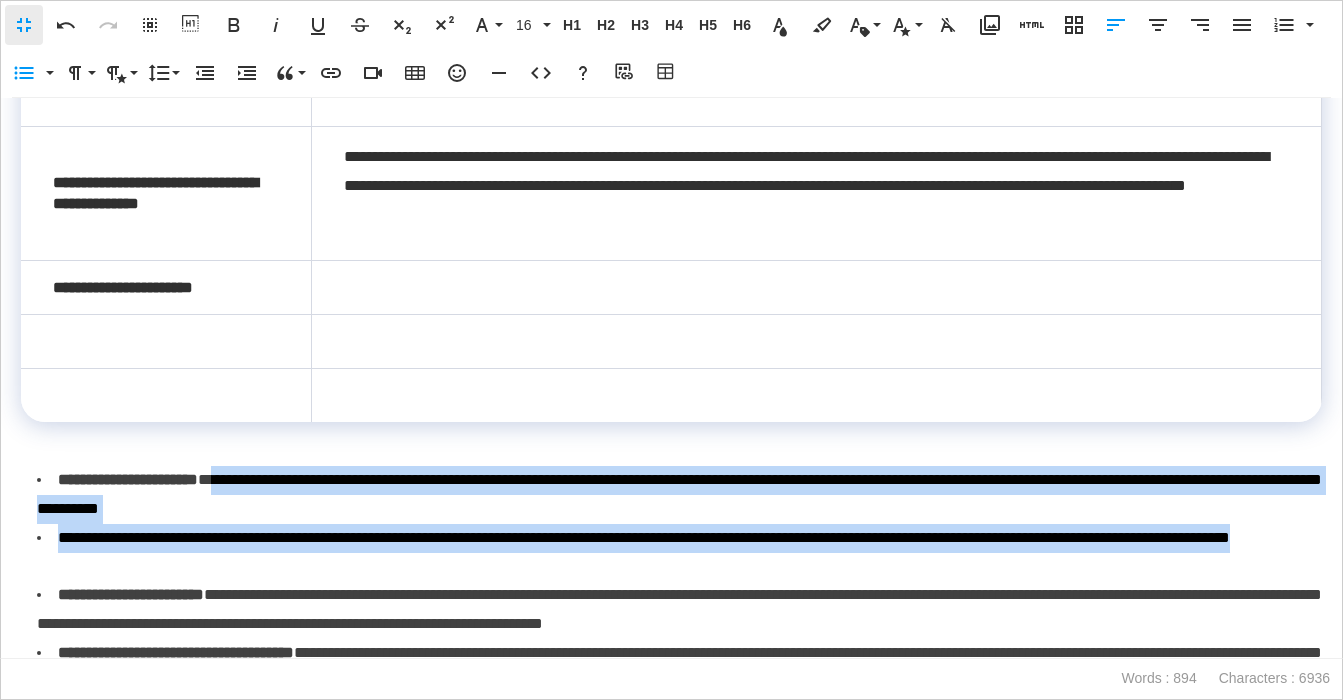drag, startPoint x: 265, startPoint y: 568, endPoint x: 290, endPoint y: 492, distance: 80.00625 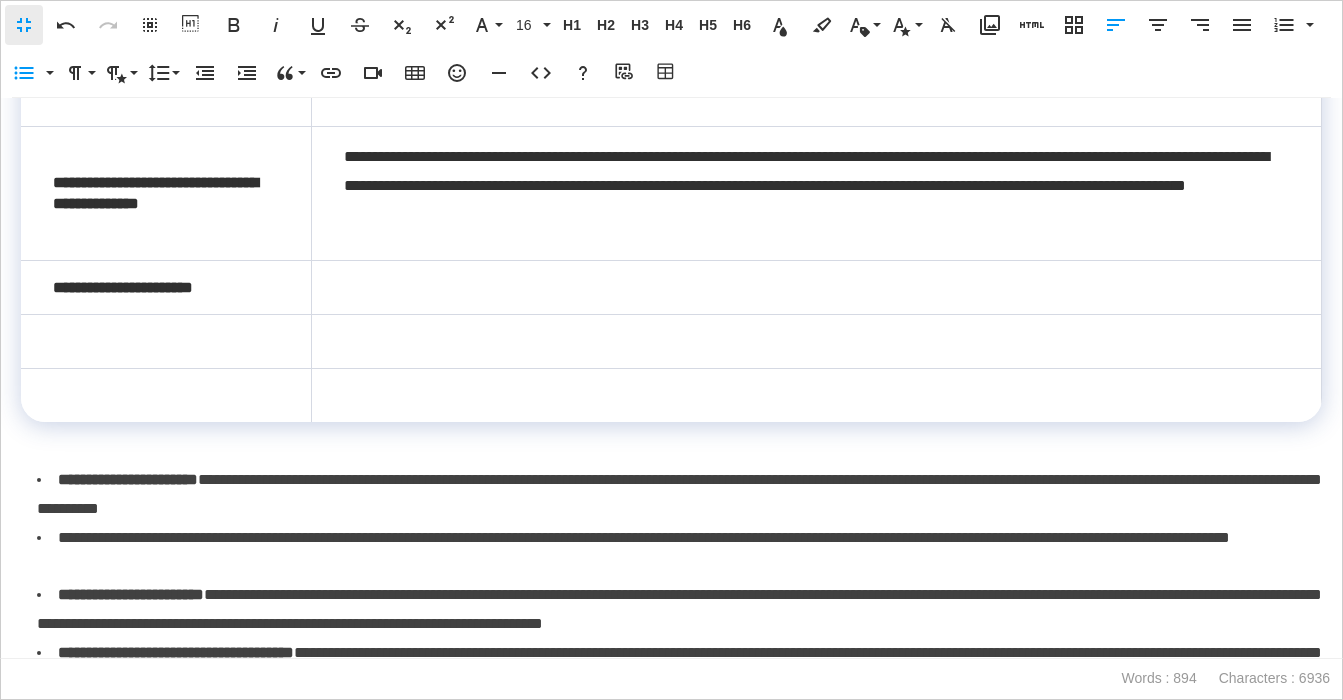 click at bounding box center [817, 288] 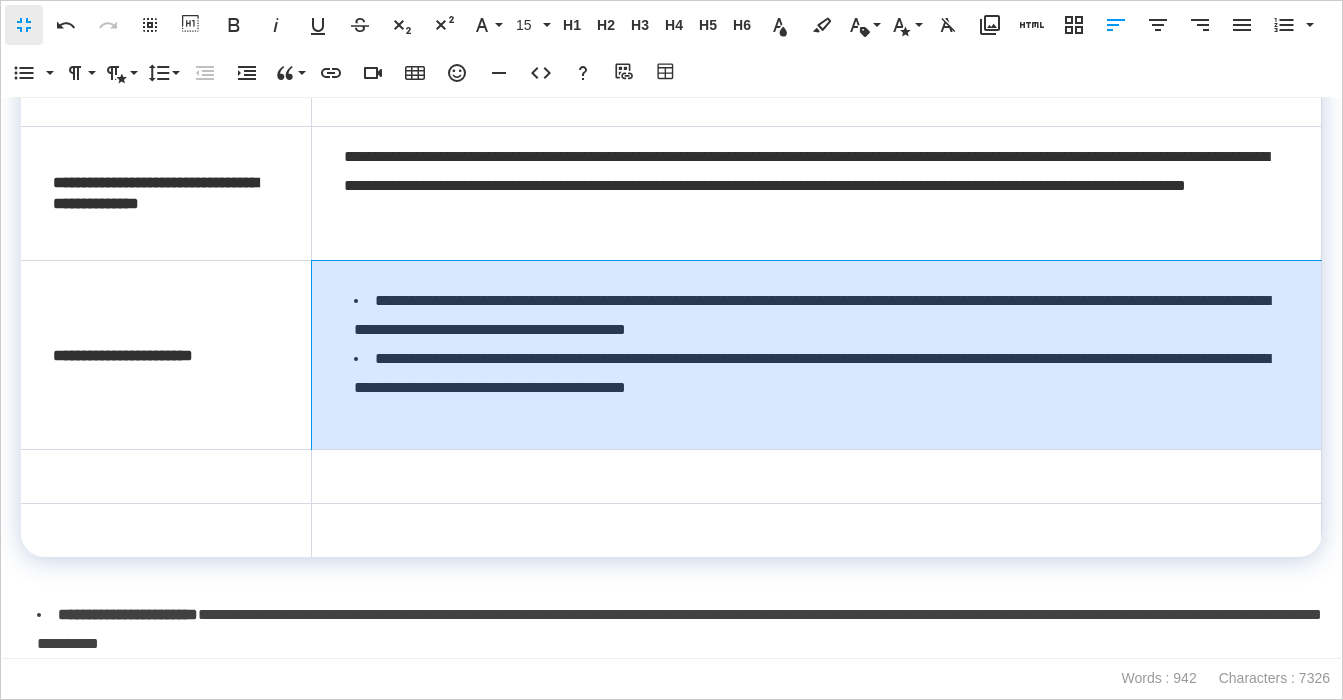 click on "**********" at bounding box center [817, 355] 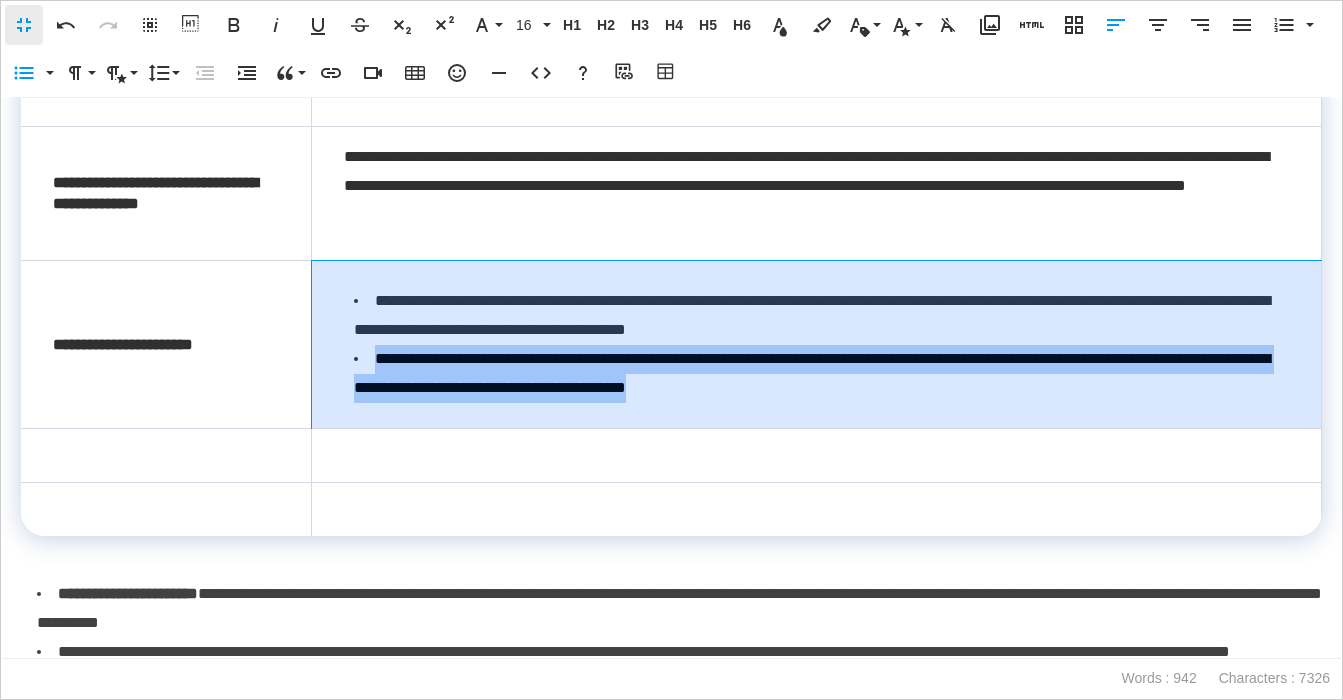 drag, startPoint x: 985, startPoint y: 393, endPoint x: 348, endPoint y: 356, distance: 638.07367 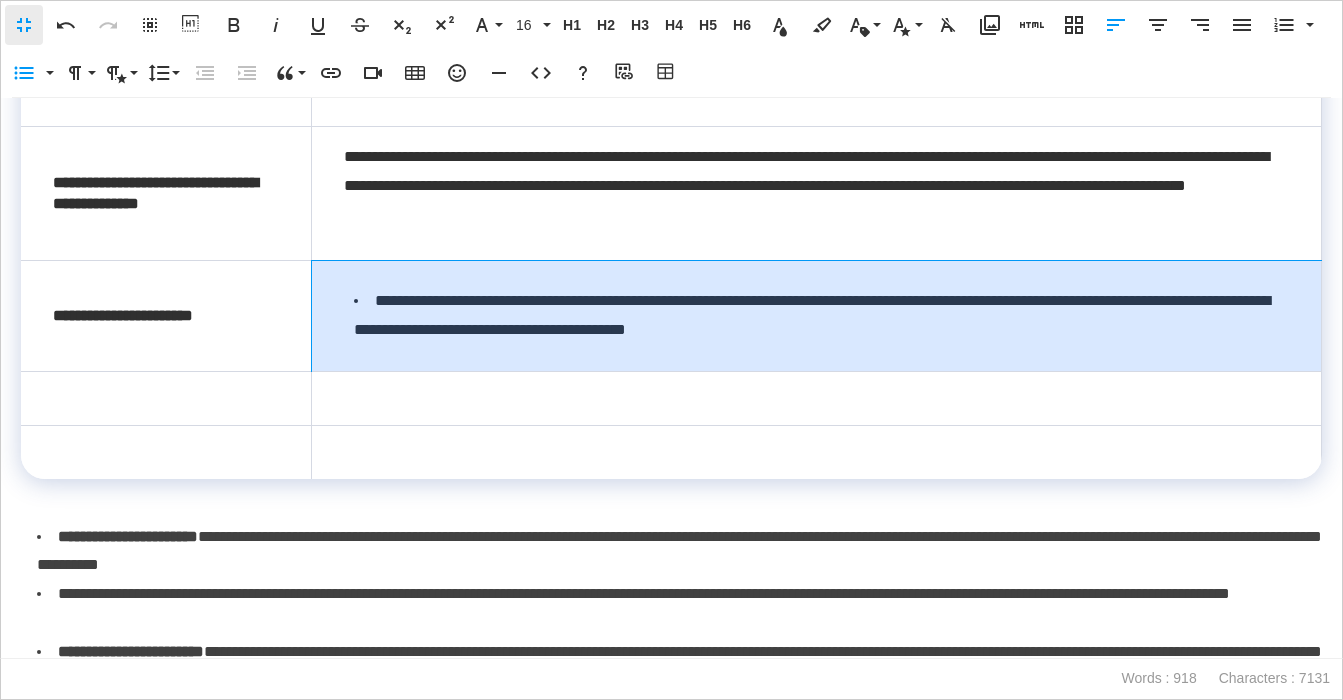 click on "**********" at bounding box center [821, 316] 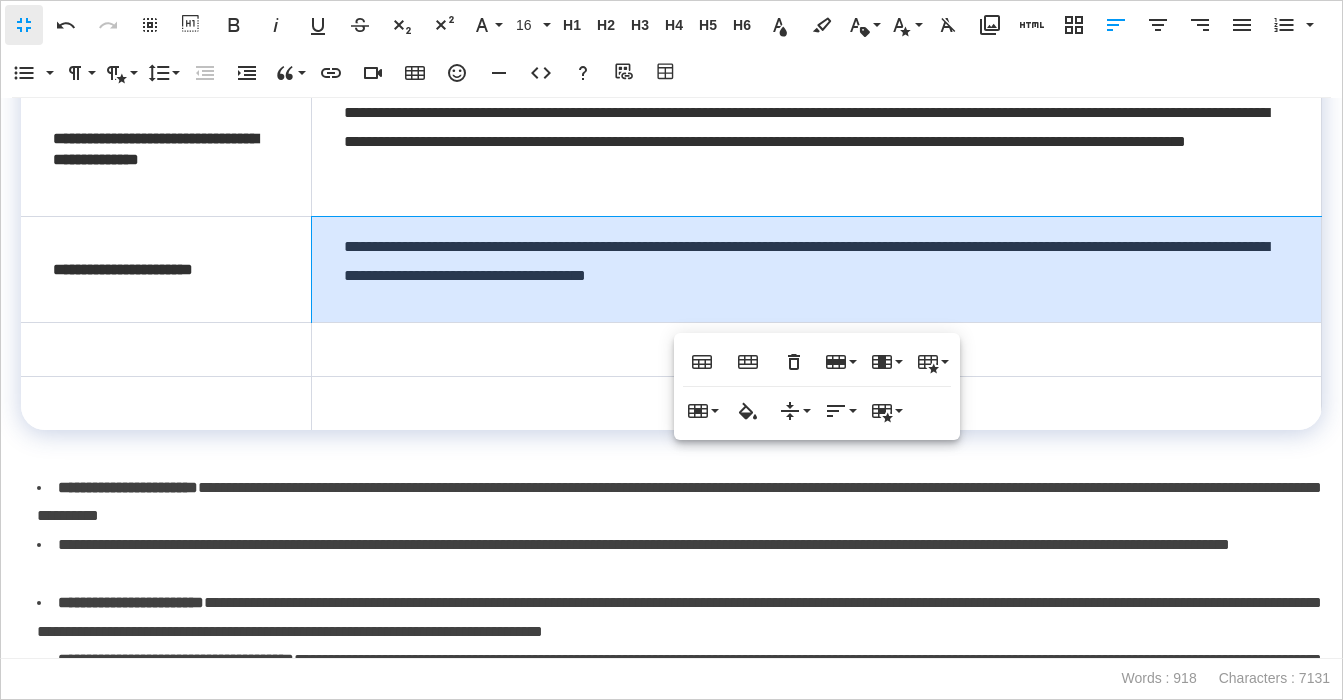click on "**********" at bounding box center [679, 560] 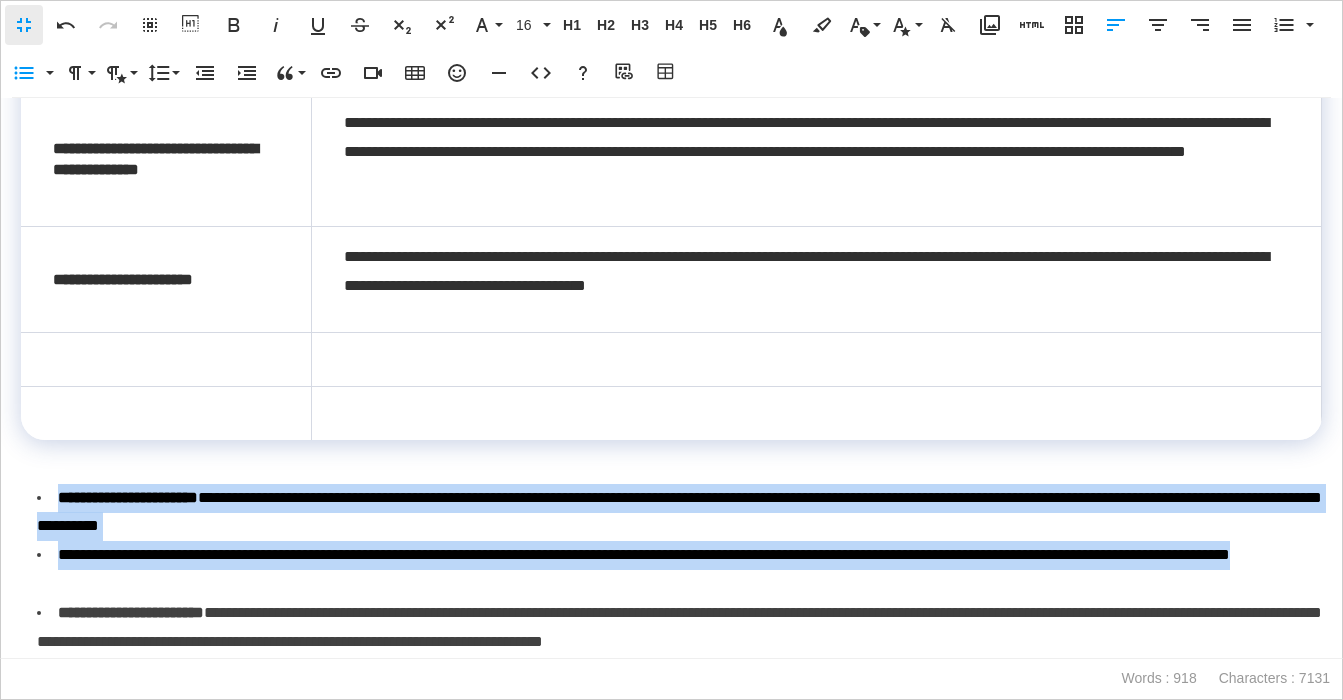 drag, startPoint x: 278, startPoint y: 578, endPoint x: 27, endPoint y: 482, distance: 268.7322 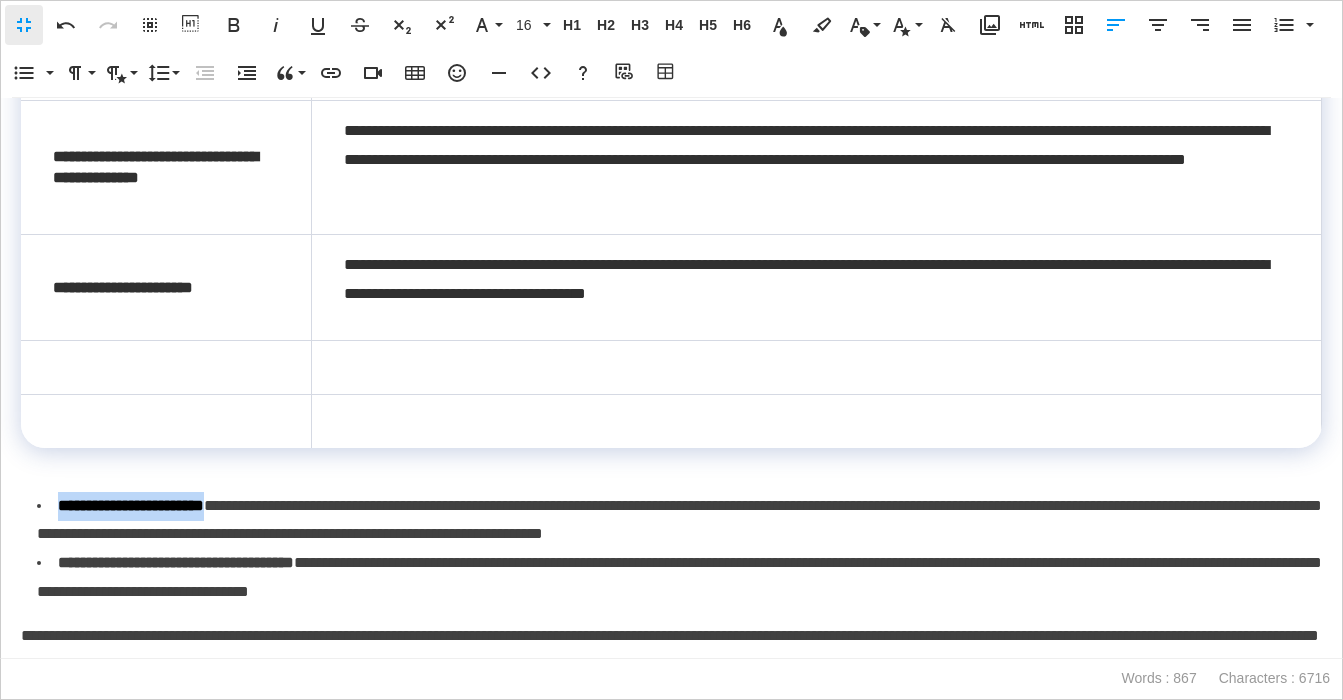 drag, startPoint x: 257, startPoint y: 500, endPoint x: 63, endPoint y: 512, distance: 194.37077 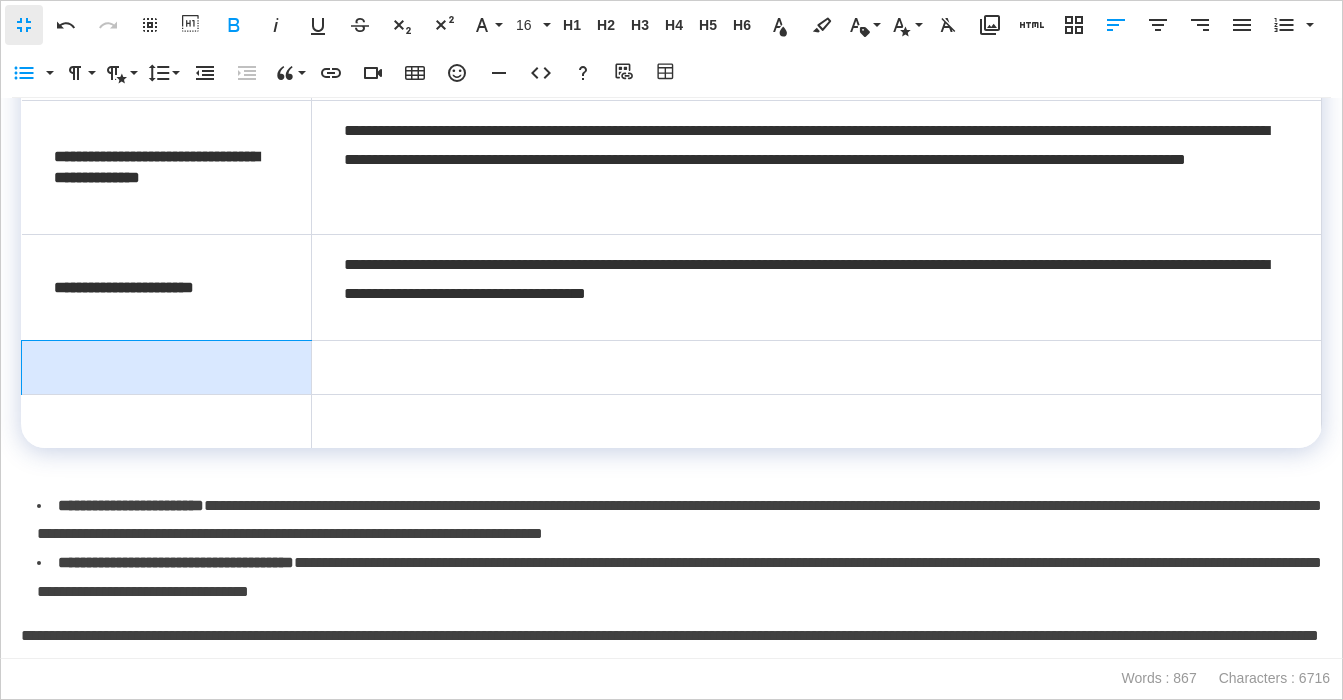 click at bounding box center (167, 367) 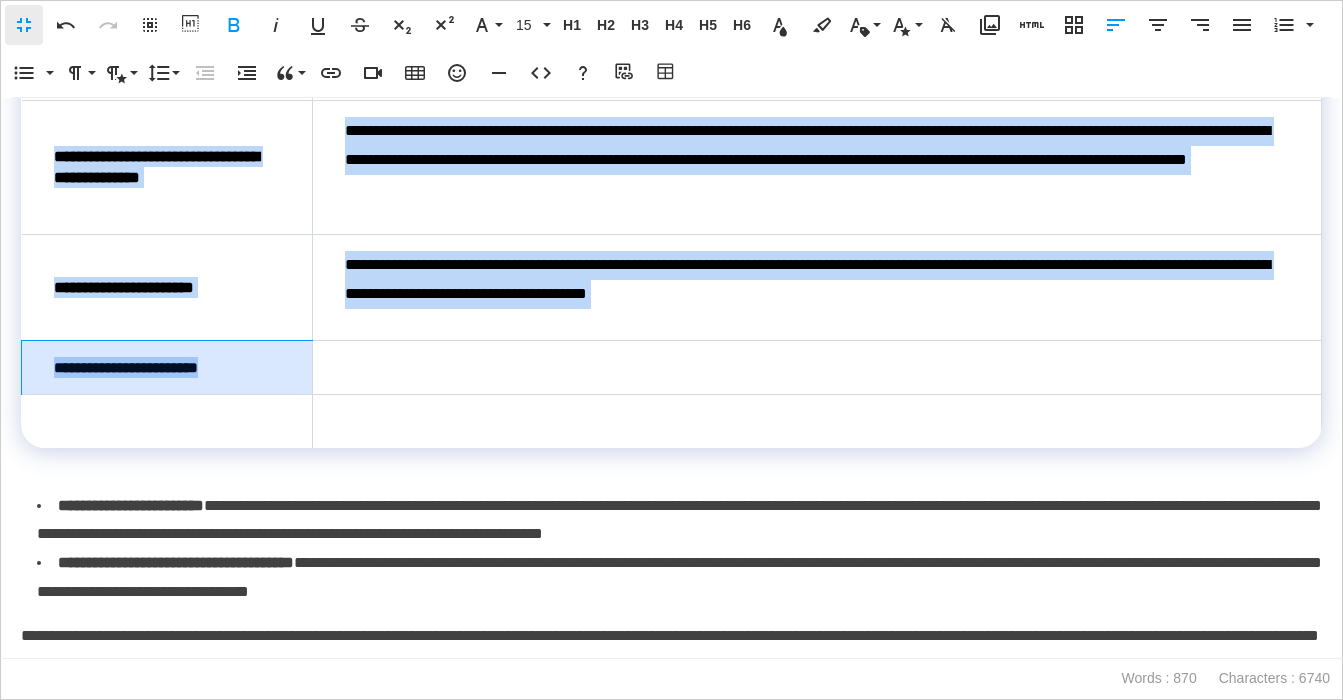 drag, startPoint x: 248, startPoint y: 368, endPoint x: 18, endPoint y: 369, distance: 230.00217 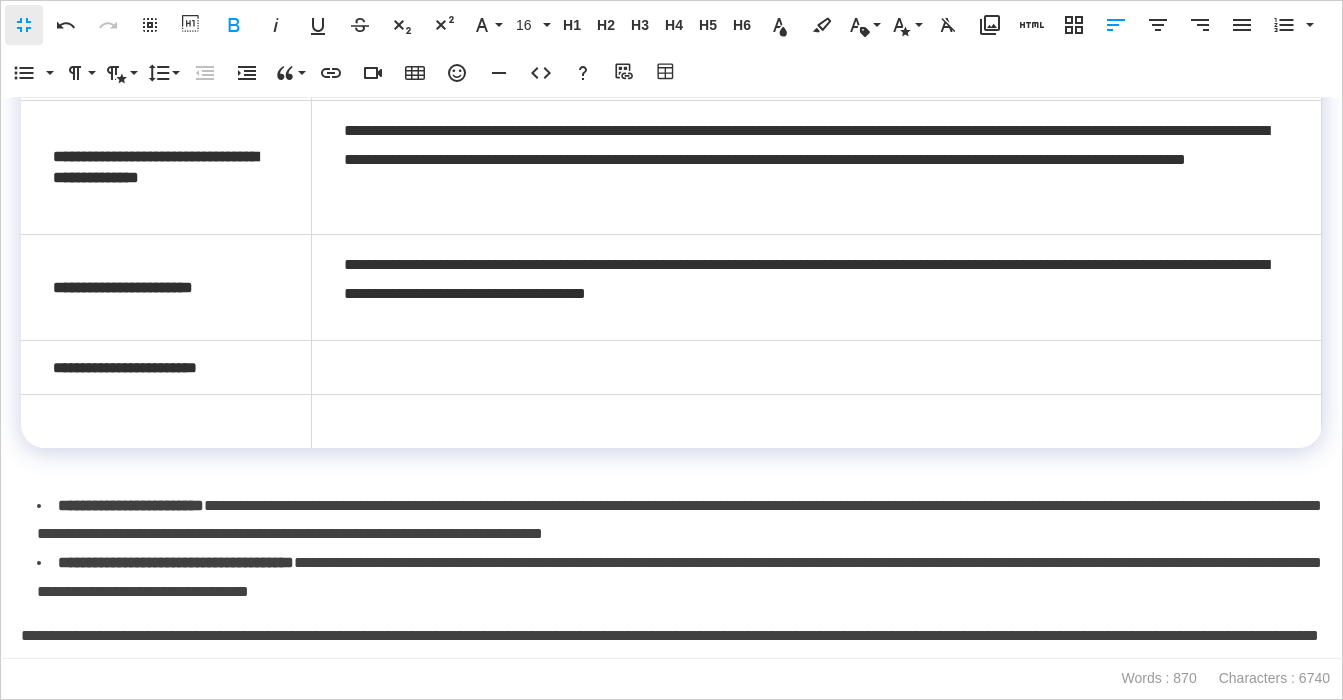 click on "**********" at bounding box center (125, 367) 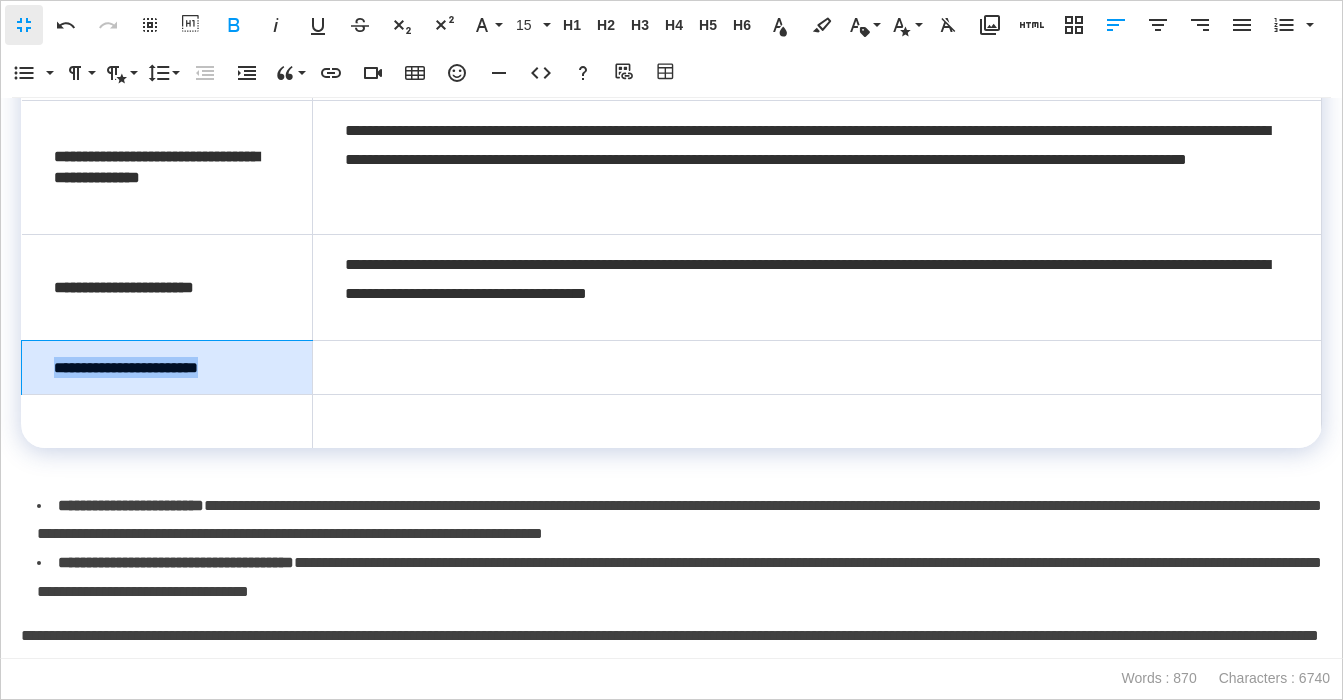 drag, startPoint x: 166, startPoint y: 368, endPoint x: 50, endPoint y: 371, distance: 116.03879 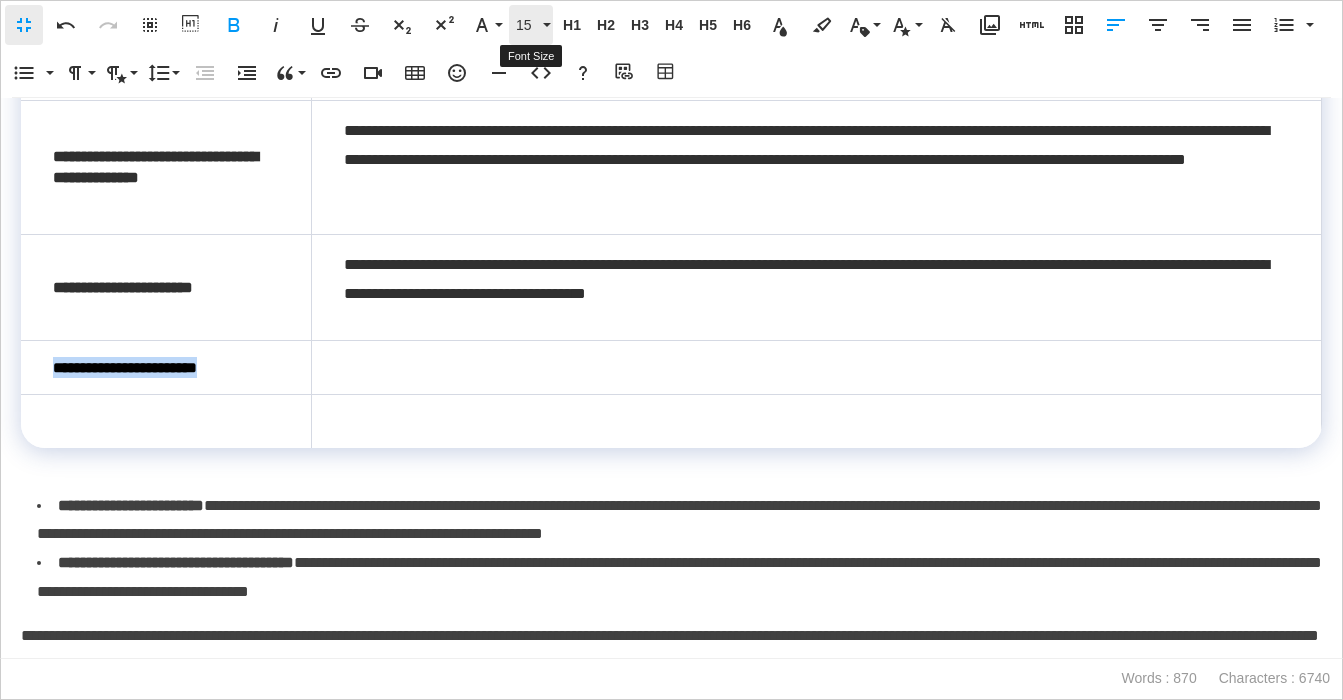 click on "15" at bounding box center [527, 25] 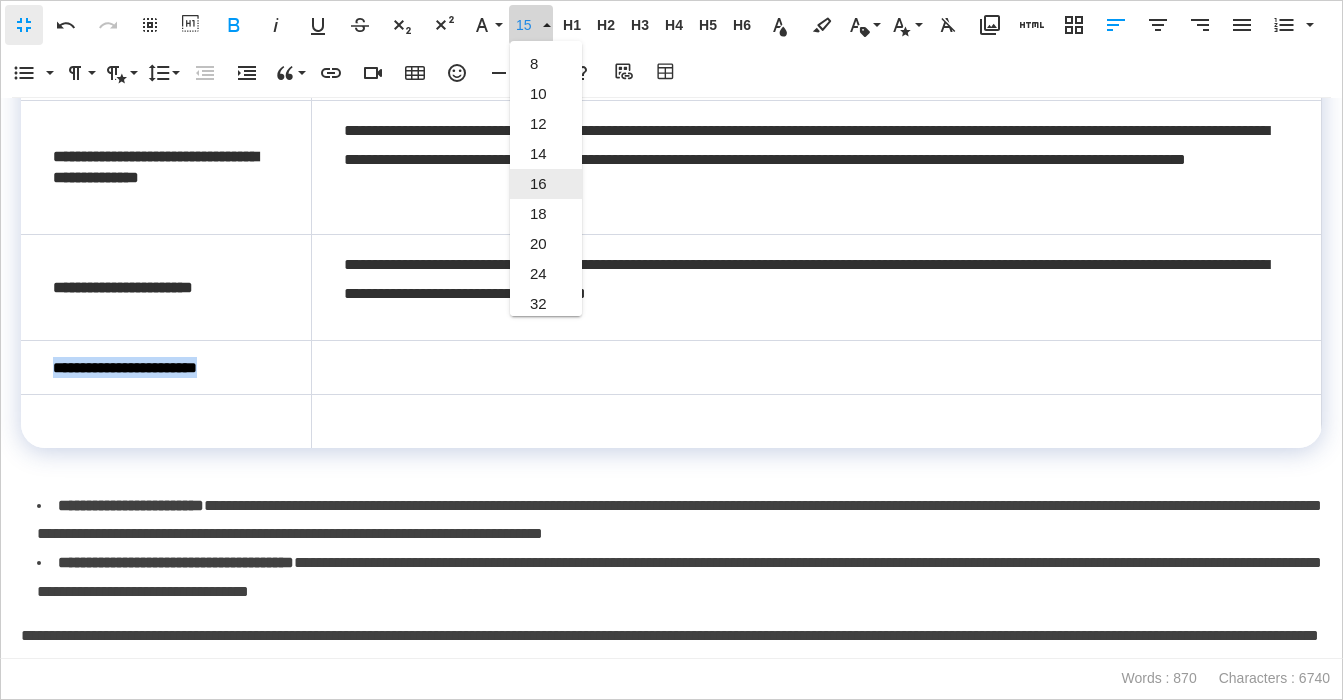 click on "16" at bounding box center [546, 184] 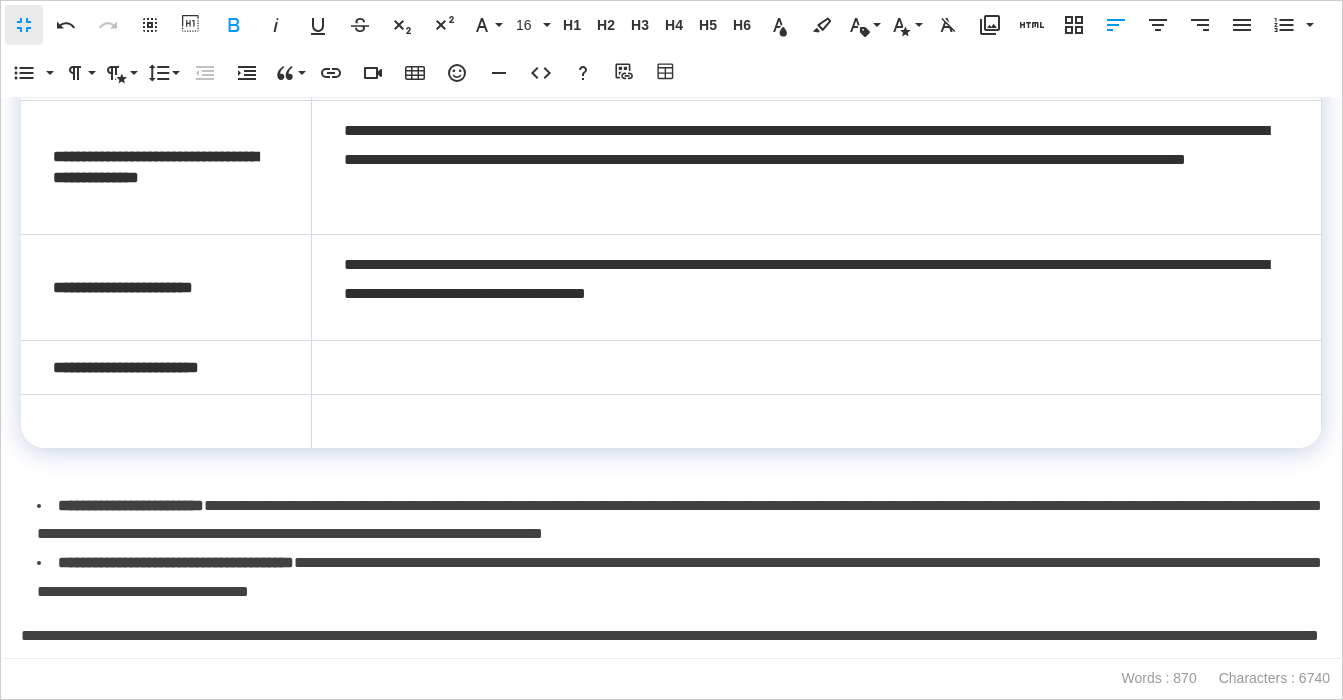 drag, startPoint x: 344, startPoint y: 512, endPoint x: 323, endPoint y: 513, distance: 21.023796 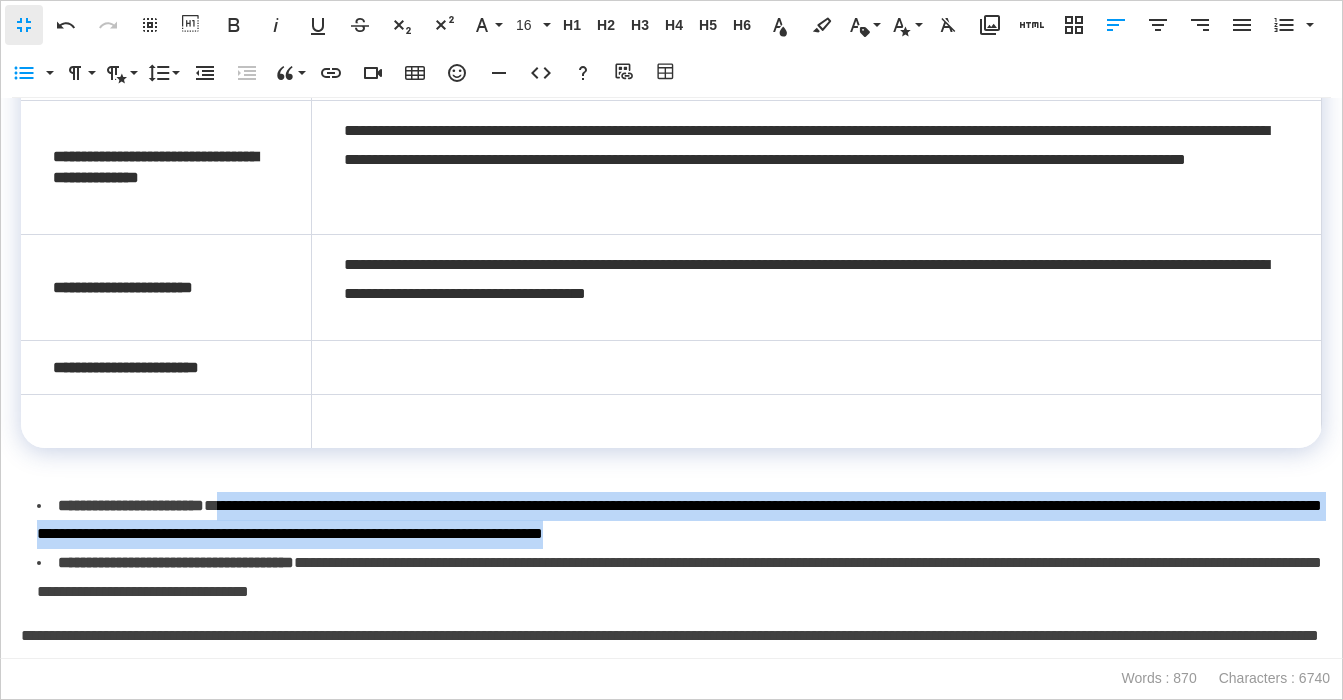 drag, startPoint x: 269, startPoint y: 507, endPoint x: 1023, endPoint y: 526, distance: 754.2394 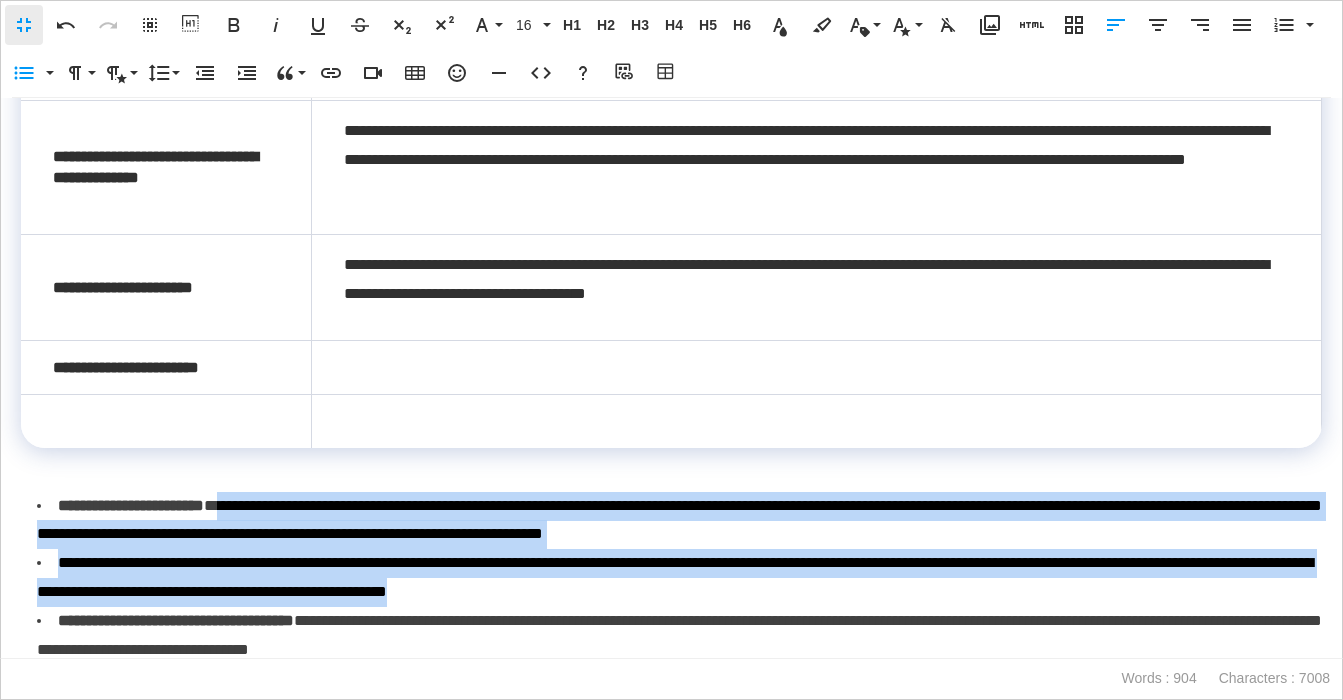 drag, startPoint x: 641, startPoint y: 572, endPoint x: 318, endPoint y: 524, distance: 326.5471 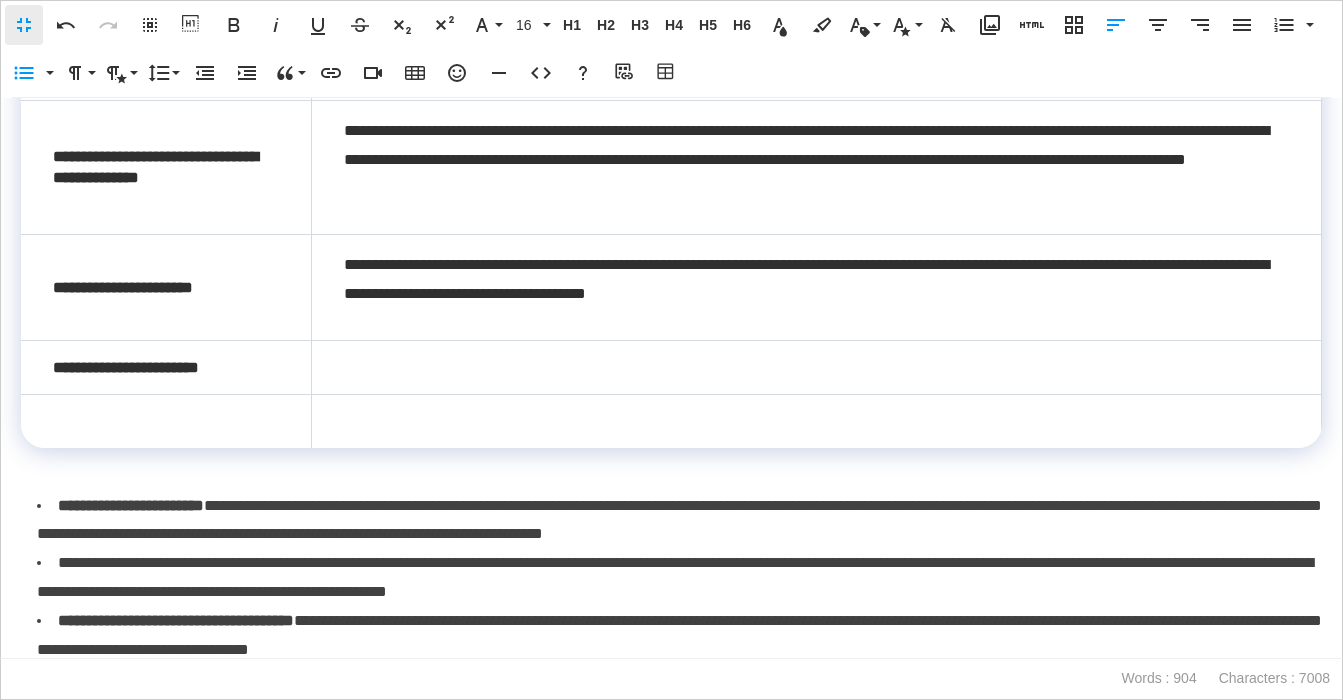 click at bounding box center (817, 367) 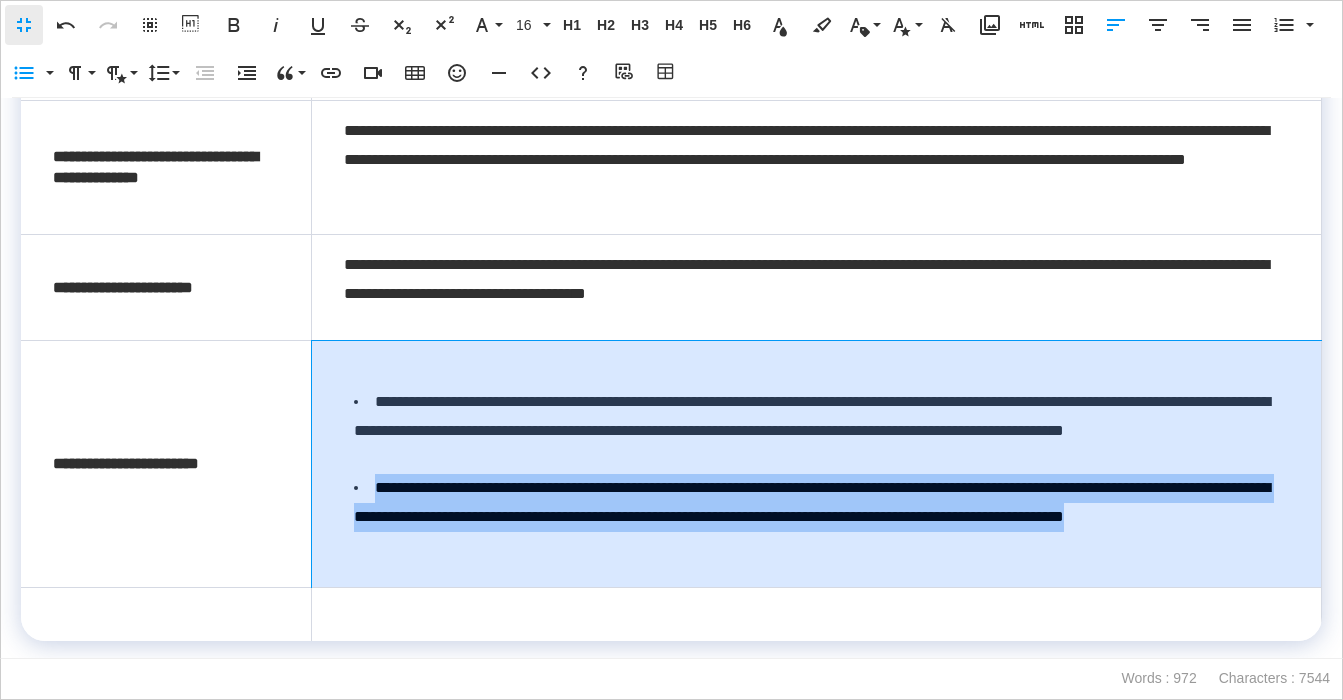 drag, startPoint x: 605, startPoint y: 541, endPoint x: 348, endPoint y: 498, distance: 260.57245 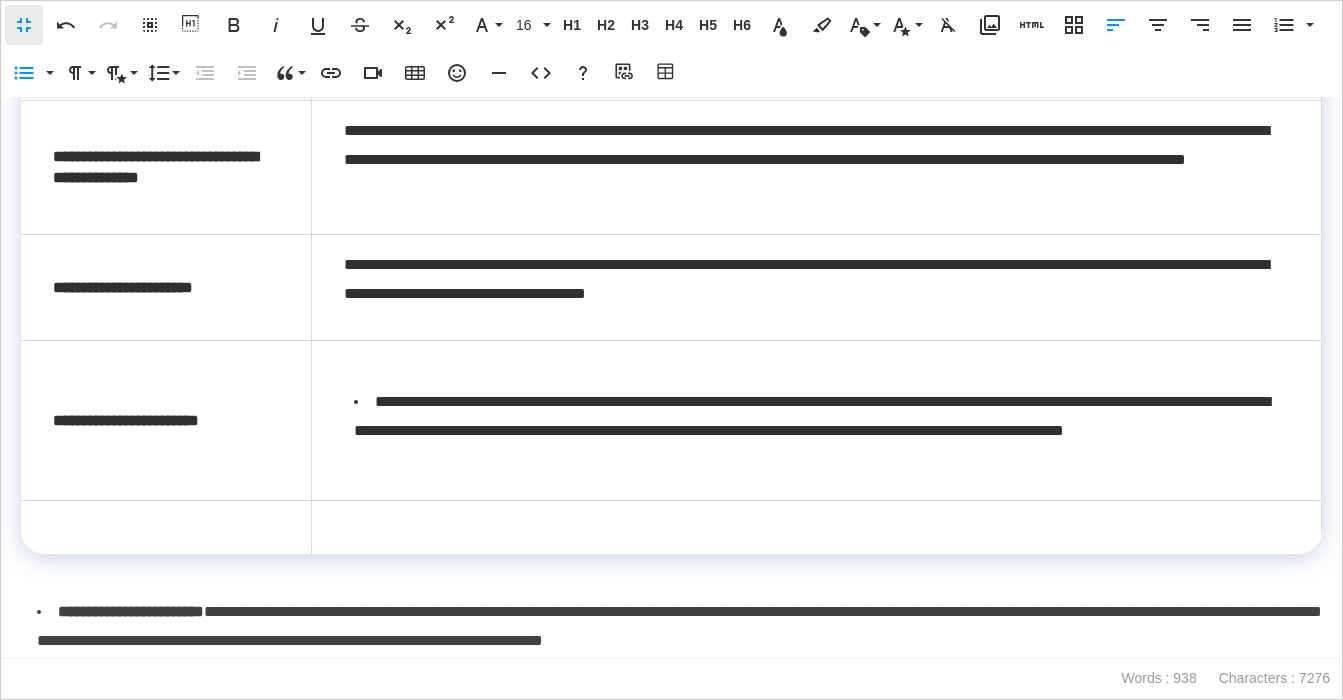 click on "**********" at bounding box center (821, 431) 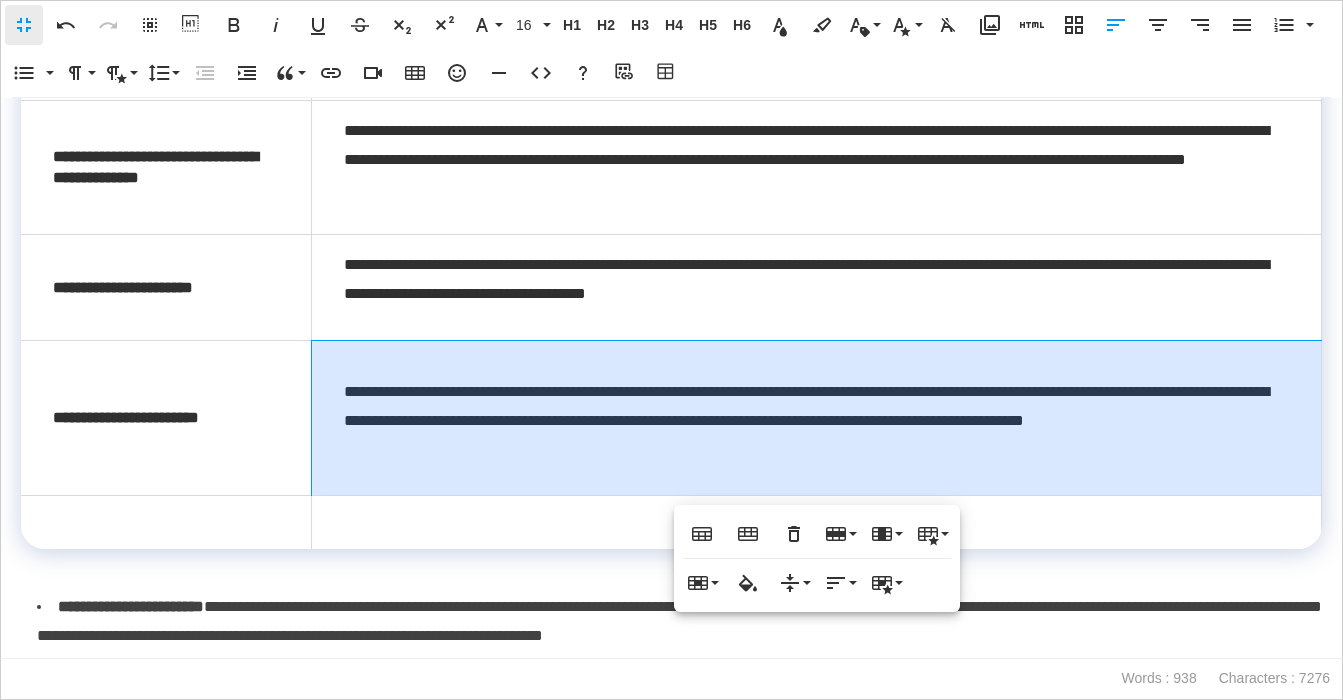 scroll, scrollTop: 620, scrollLeft: 0, axis: vertical 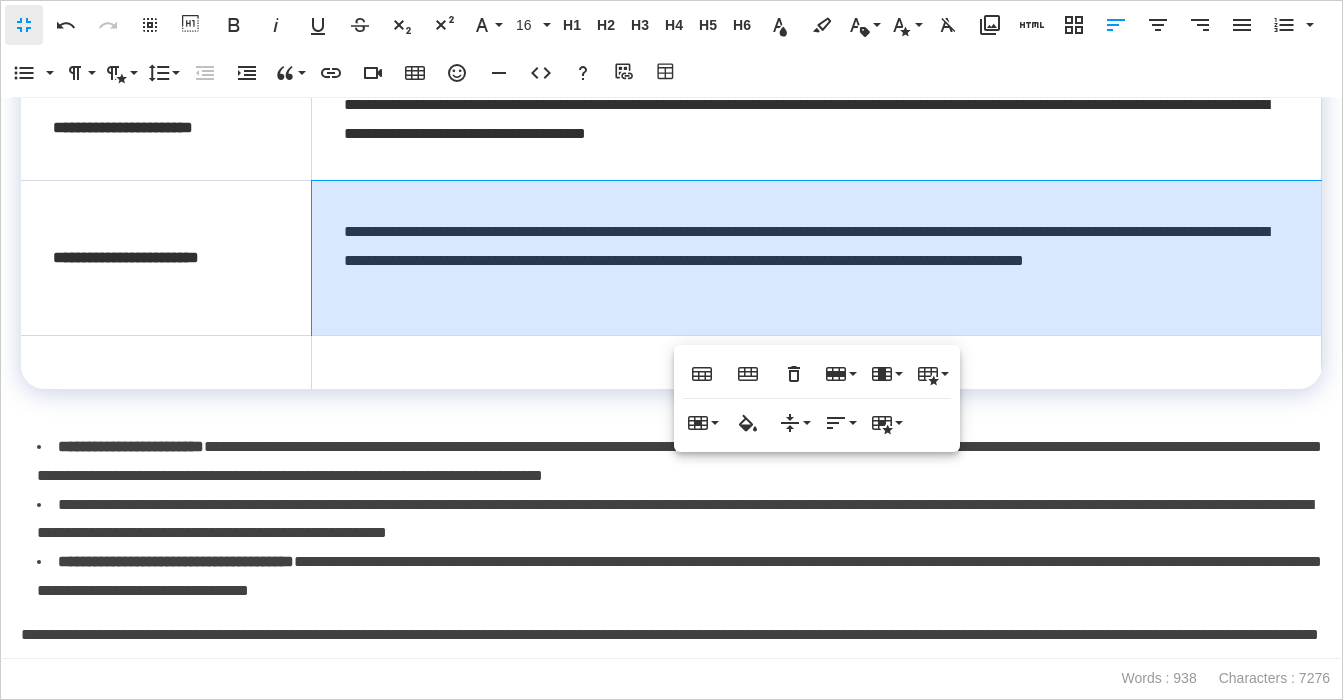 drag, startPoint x: 332, startPoint y: 499, endPoint x: 478, endPoint y: 508, distance: 146.27713 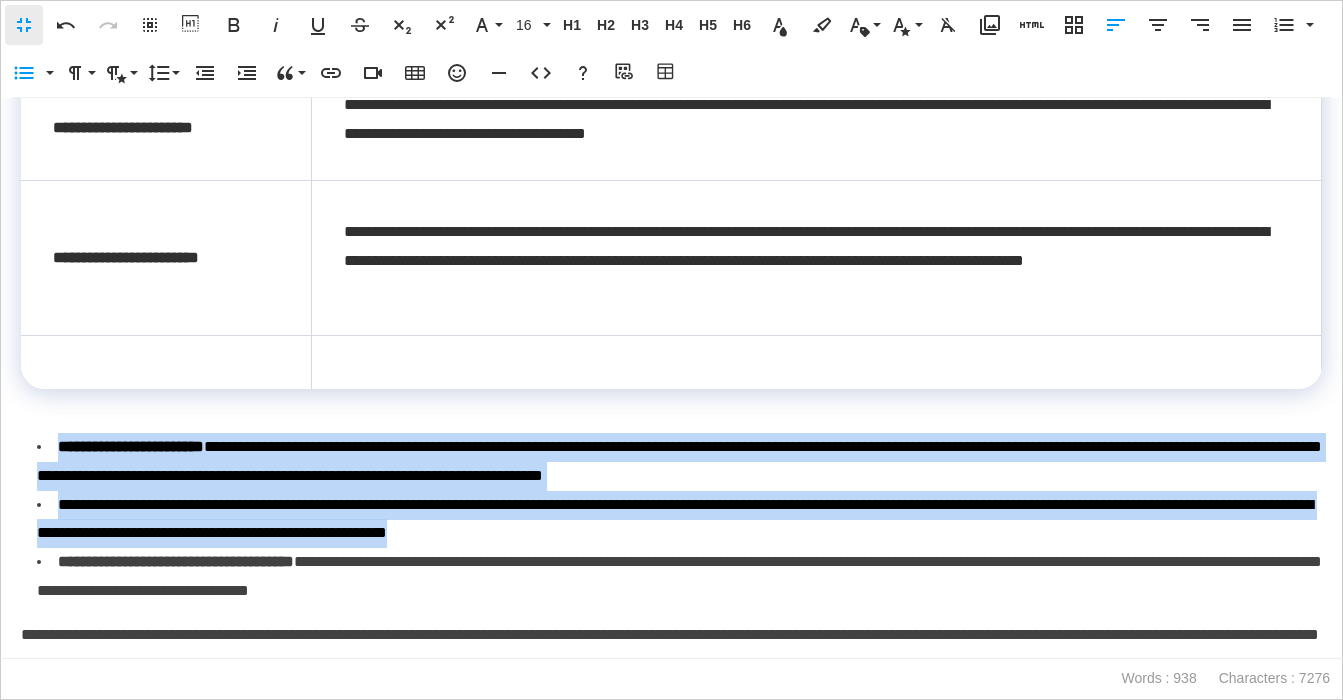 drag, startPoint x: 523, startPoint y: 501, endPoint x: -3, endPoint y: 457, distance: 527.8371 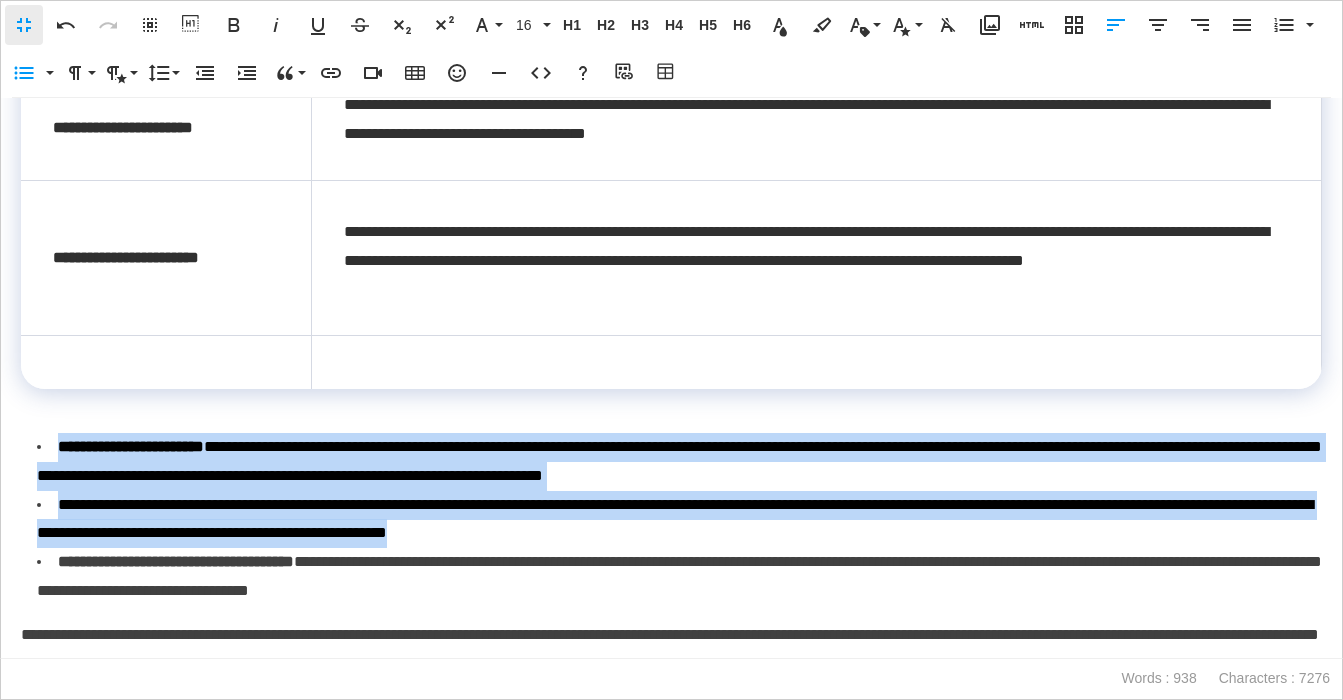 click on "**********" at bounding box center [671, 0] 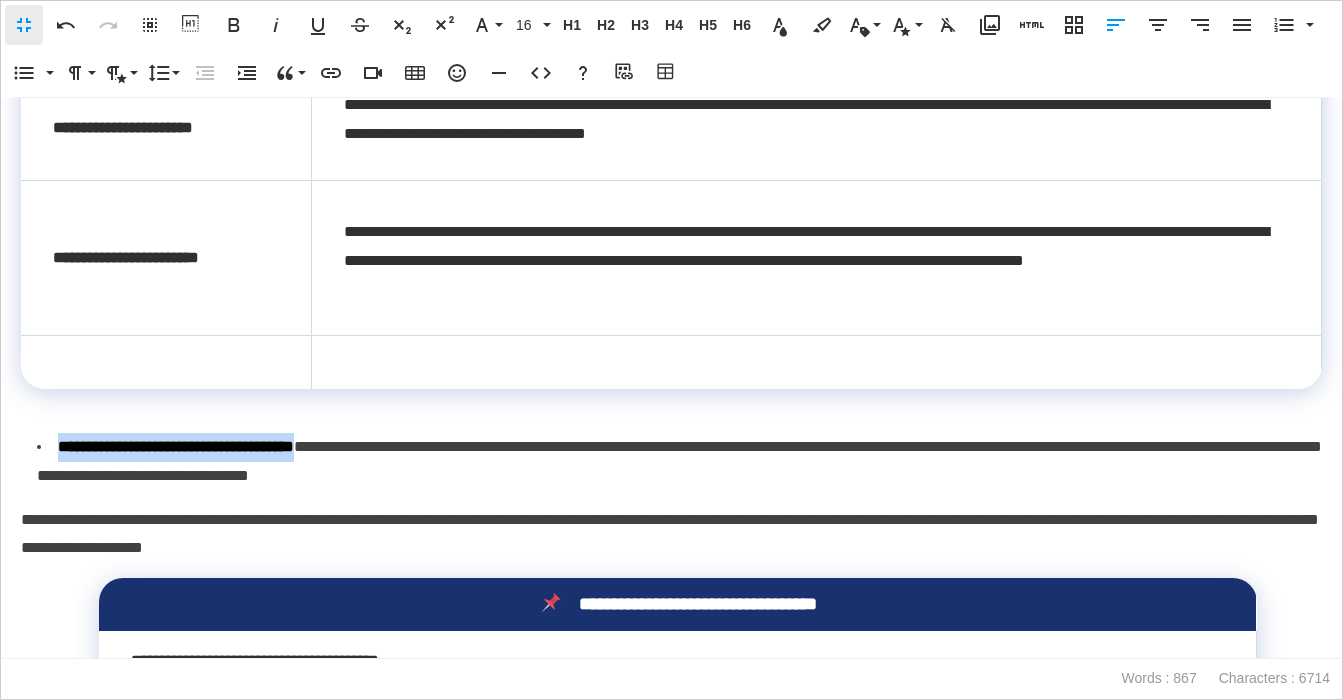 drag, startPoint x: 366, startPoint y: 448, endPoint x: 59, endPoint y: 453, distance: 307.0407 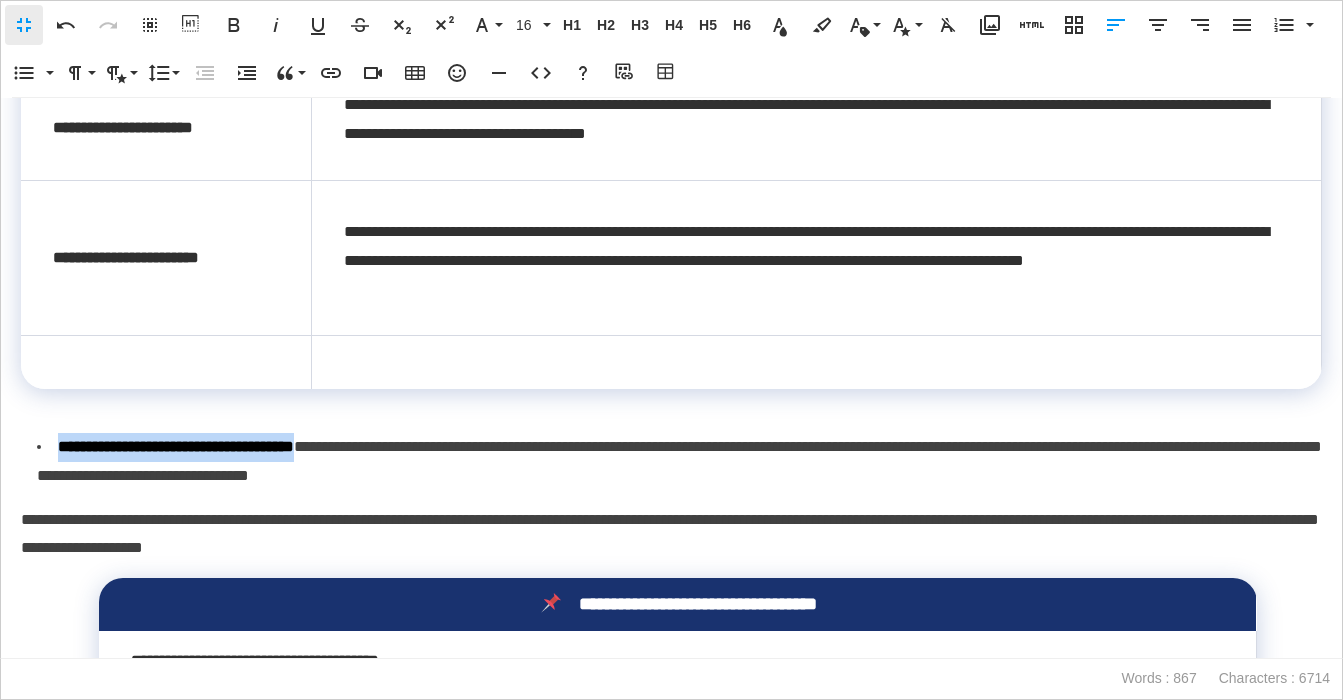 click on "**********" at bounding box center (176, 446) 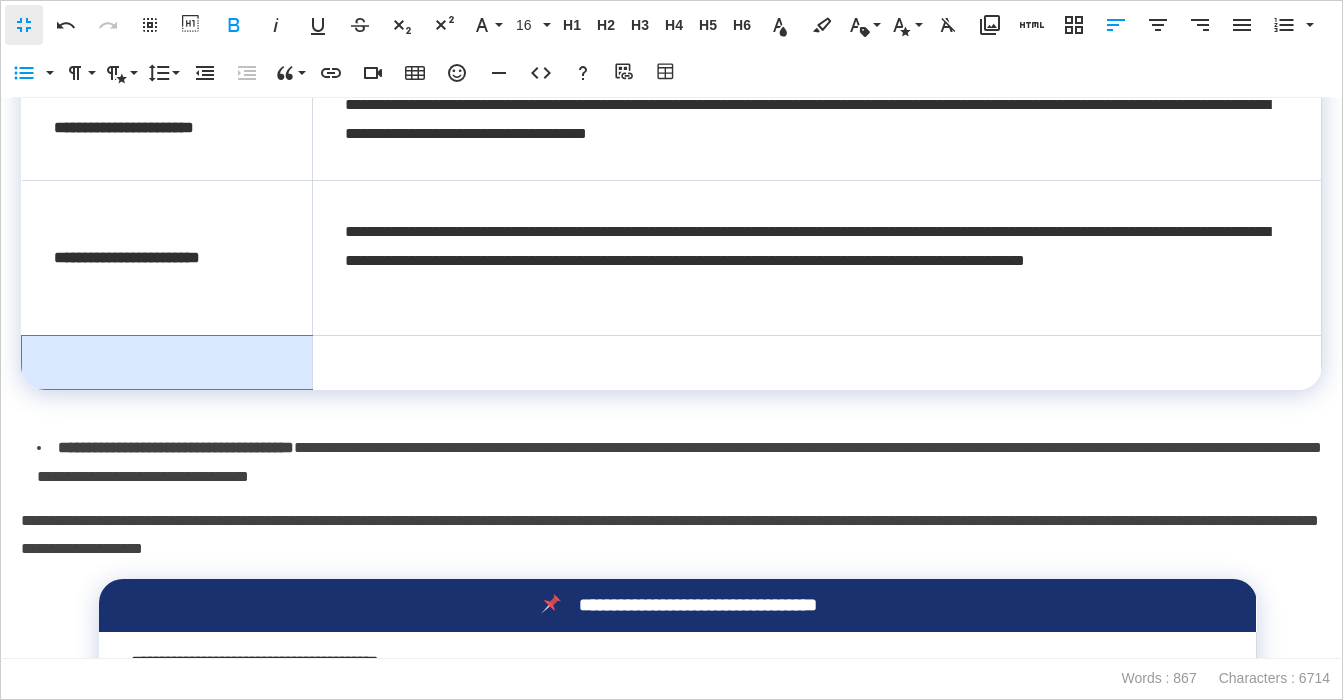 click at bounding box center (167, 363) 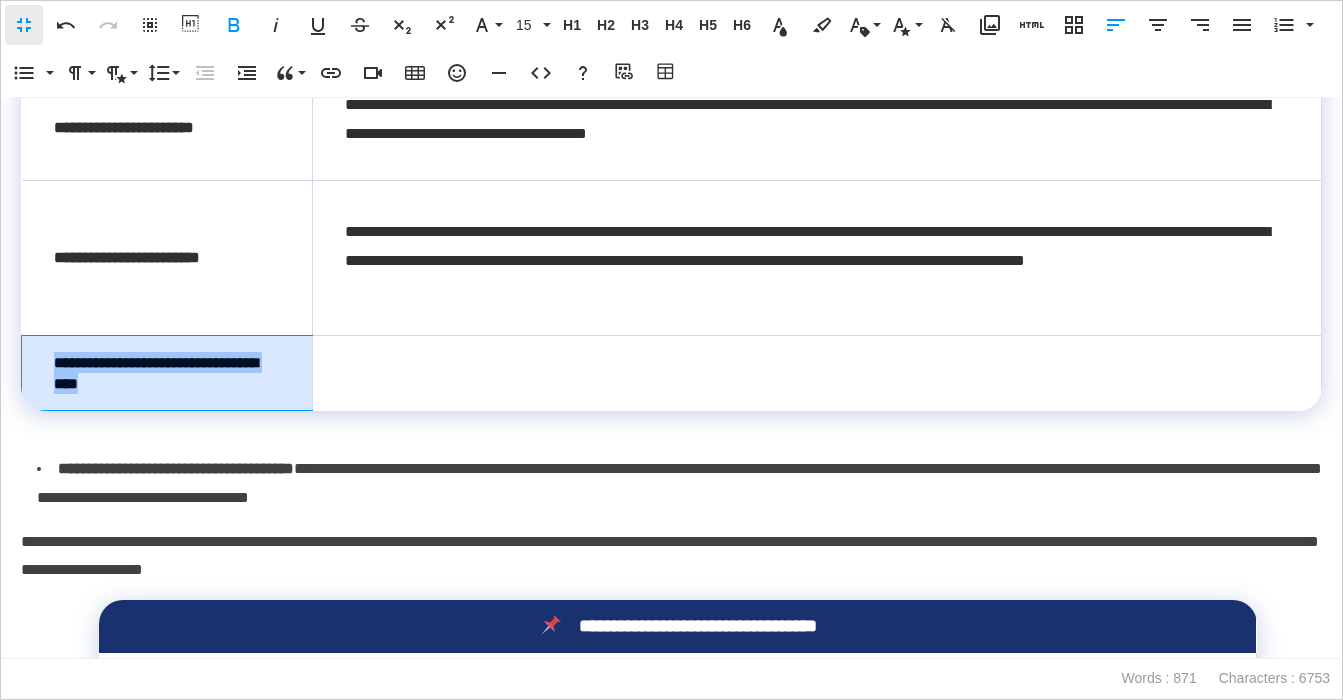 drag, startPoint x: 191, startPoint y: 385, endPoint x: 44, endPoint y: 360, distance: 149.1107 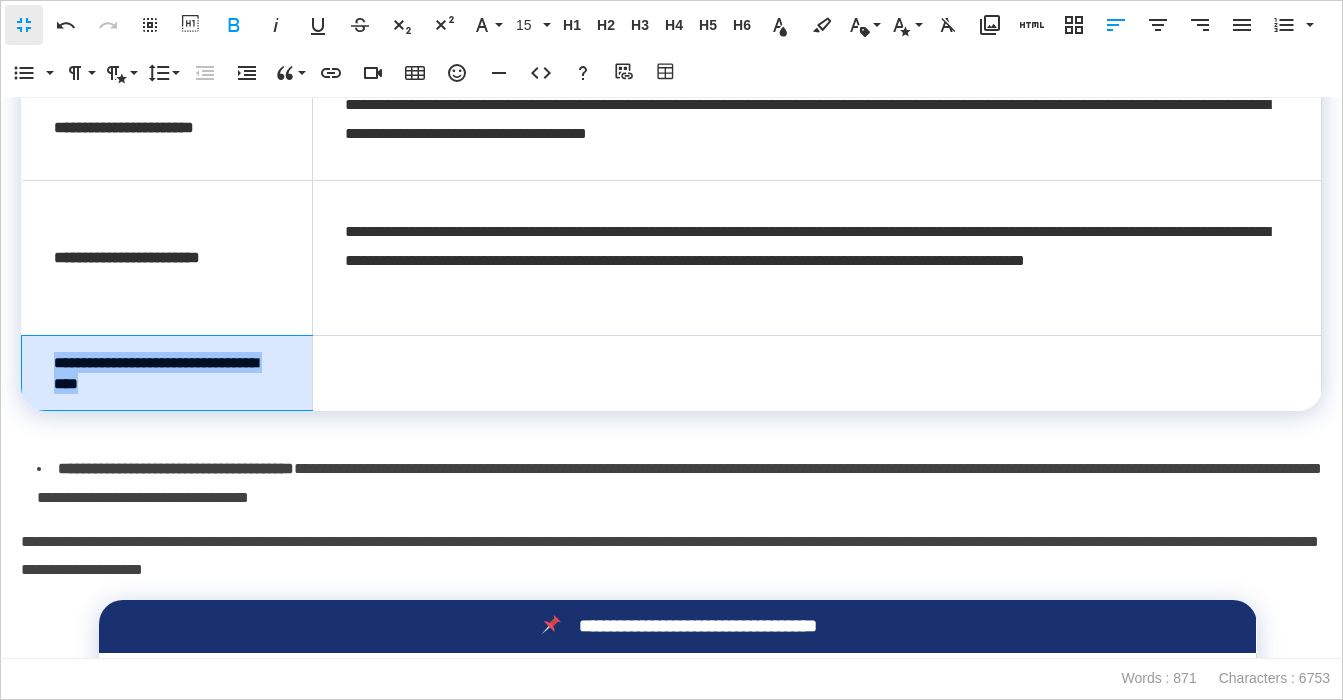 click on "**********" at bounding box center (167, 373) 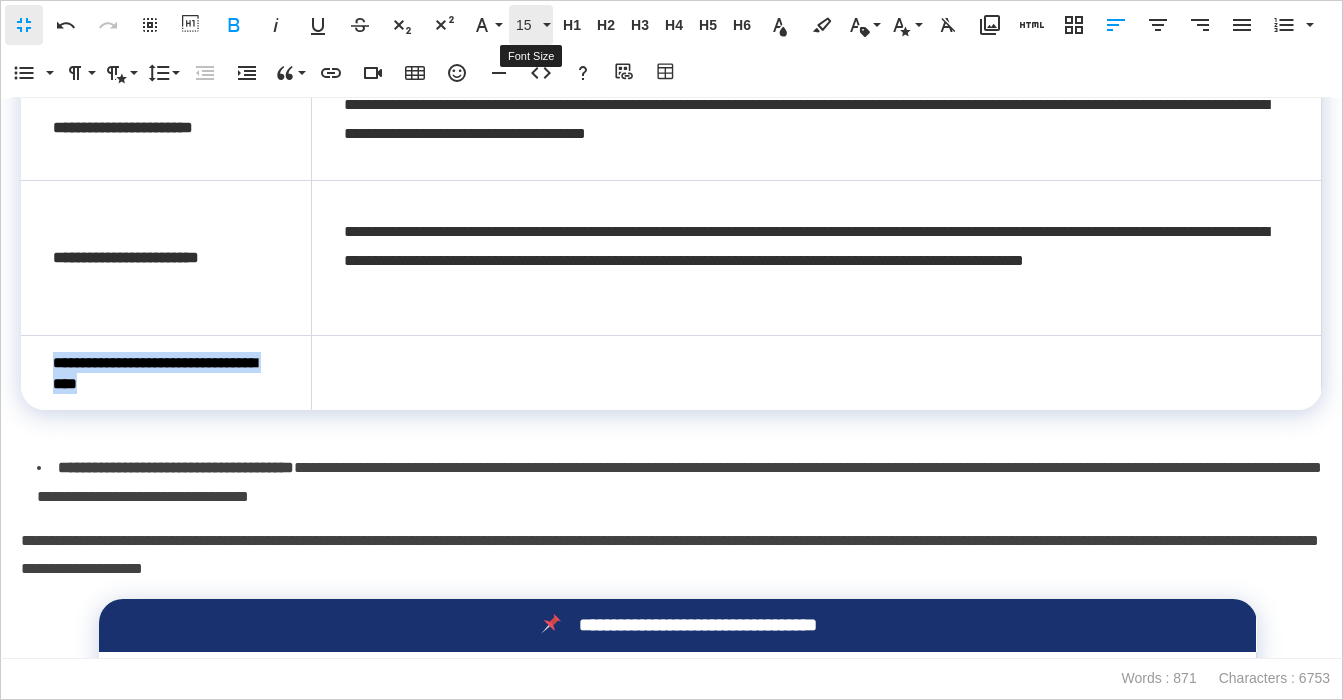 click on "15" at bounding box center [527, 25] 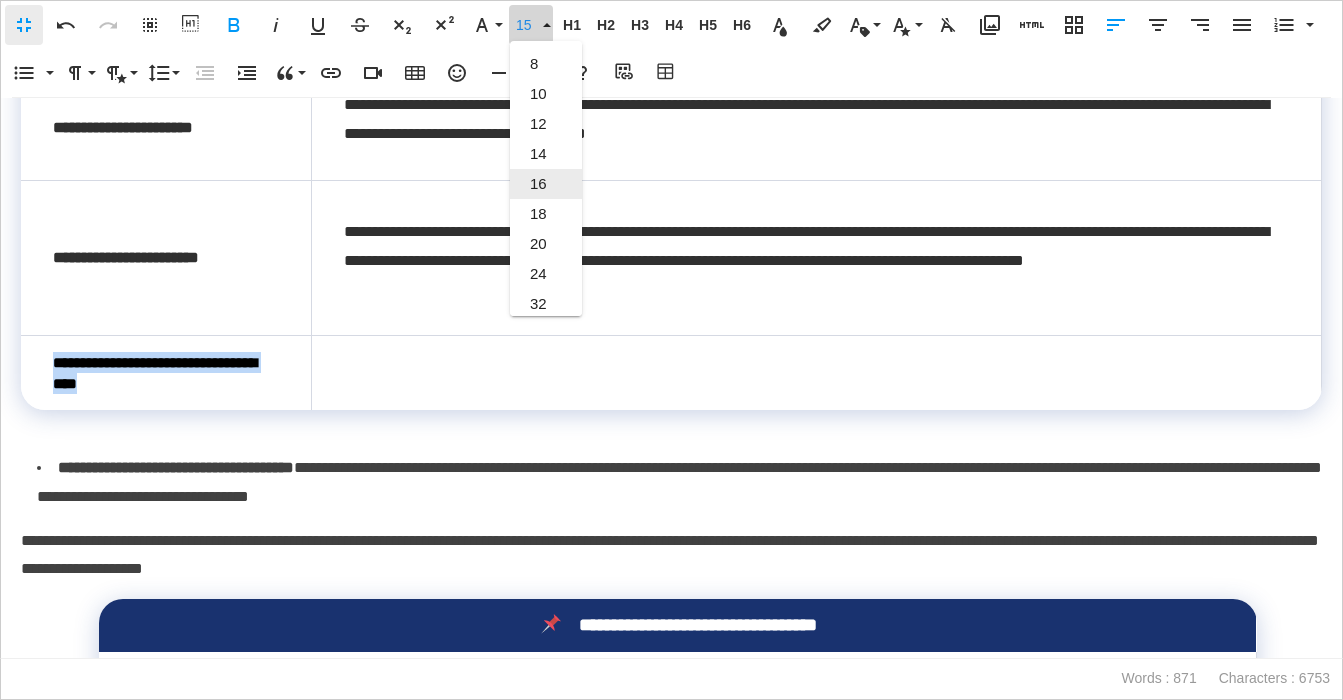 click on "16" at bounding box center [546, 184] 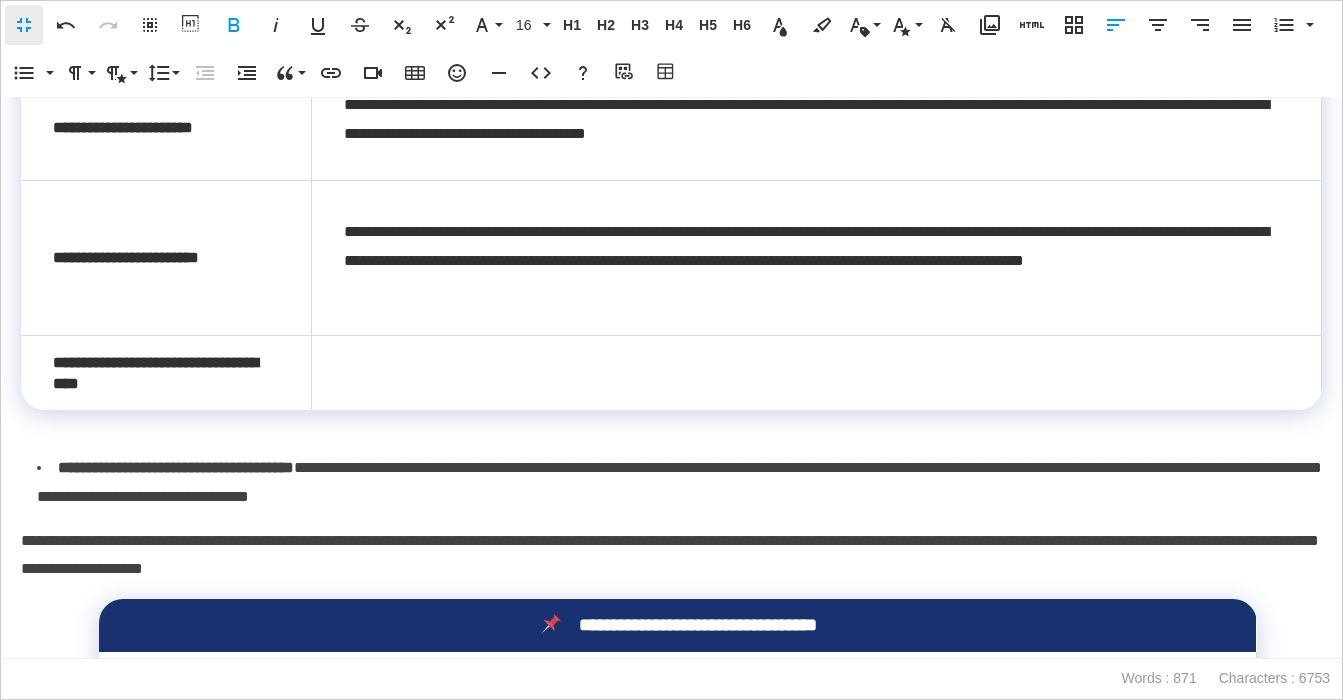 drag, startPoint x: 436, startPoint y: 512, endPoint x: 421, endPoint y: 503, distance: 17.492855 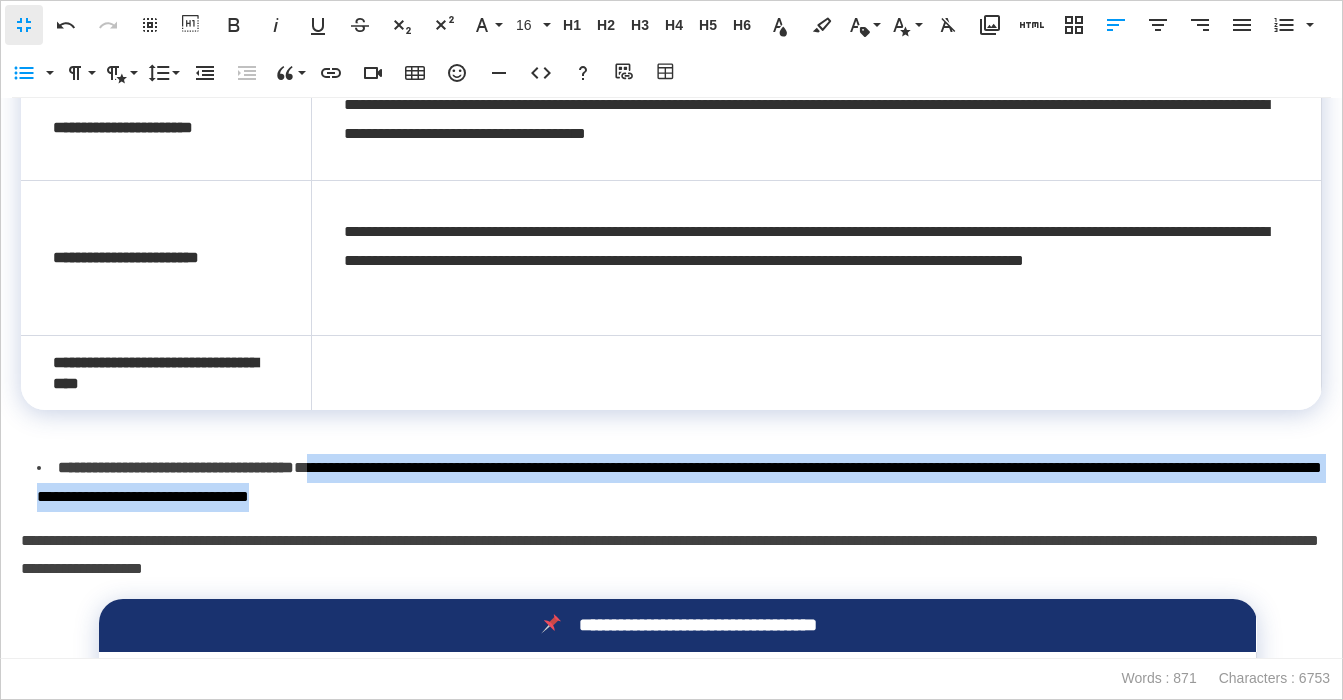 drag, startPoint x: 380, startPoint y: 469, endPoint x: 532, endPoint y: 491, distance: 153.58385 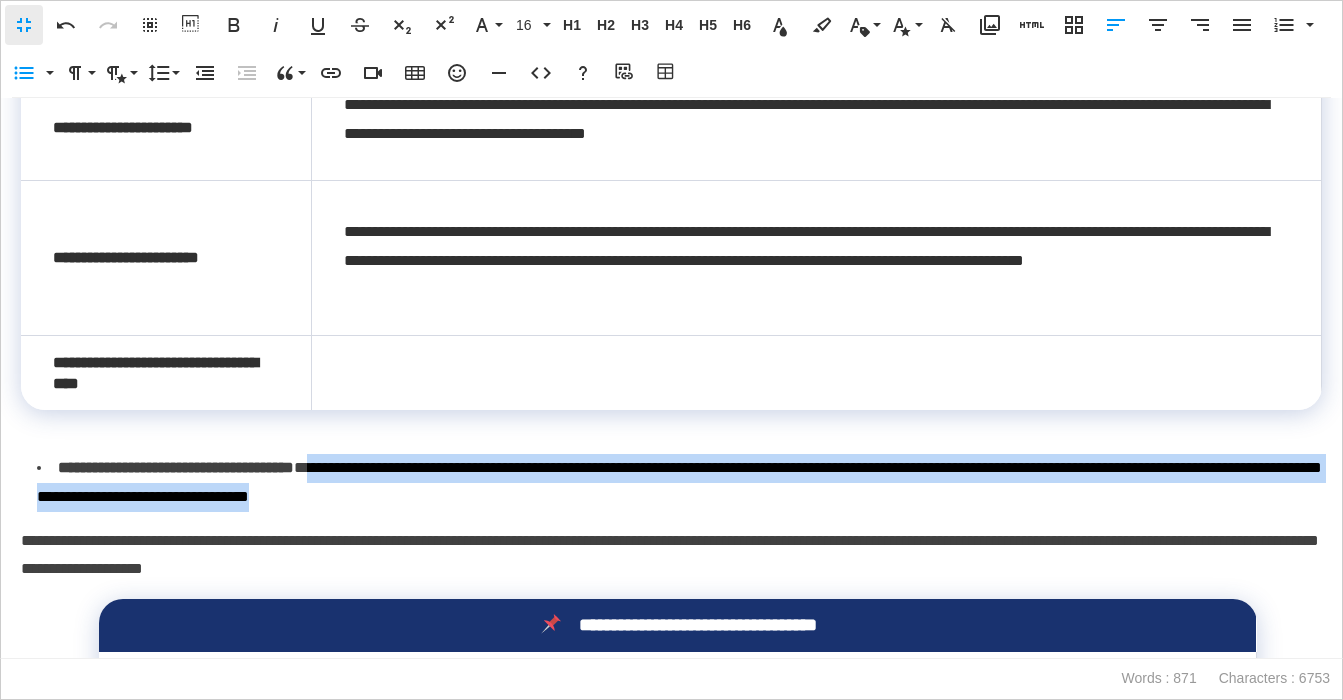 click on "**********" at bounding box center (679, 483) 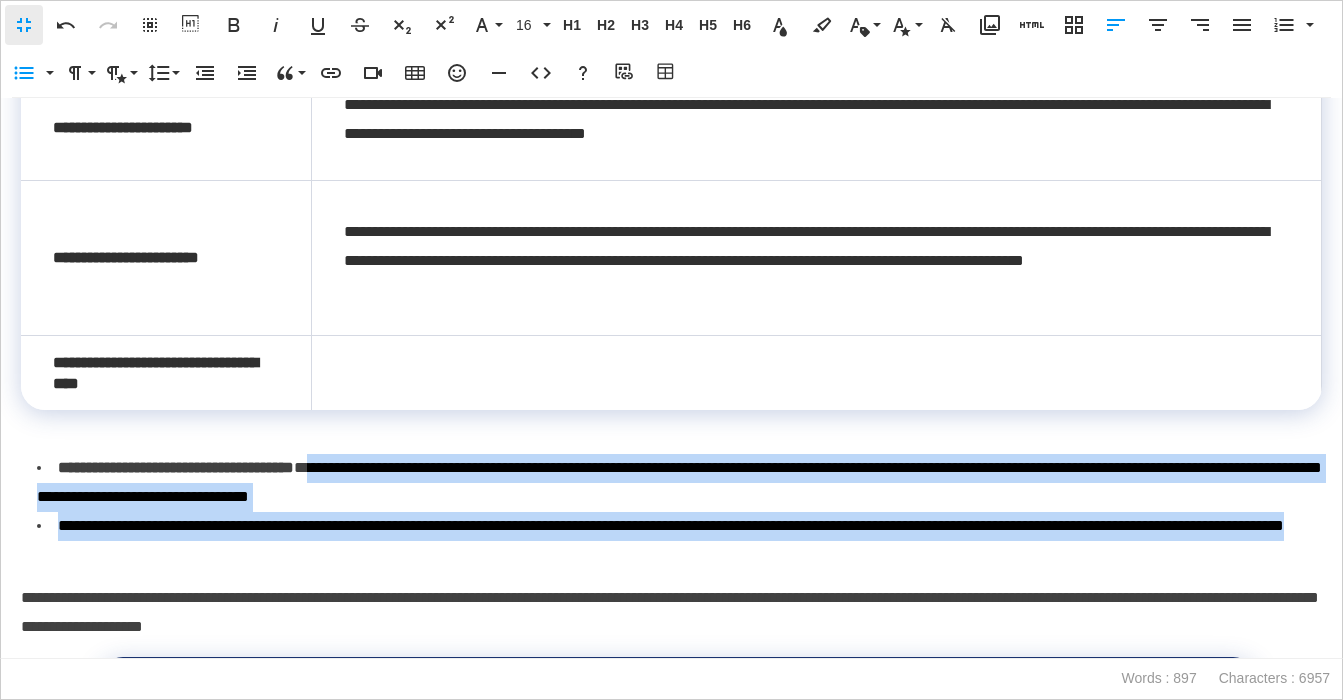 drag, startPoint x: 322, startPoint y: 558, endPoint x: 377, endPoint y: 478, distance: 97.082436 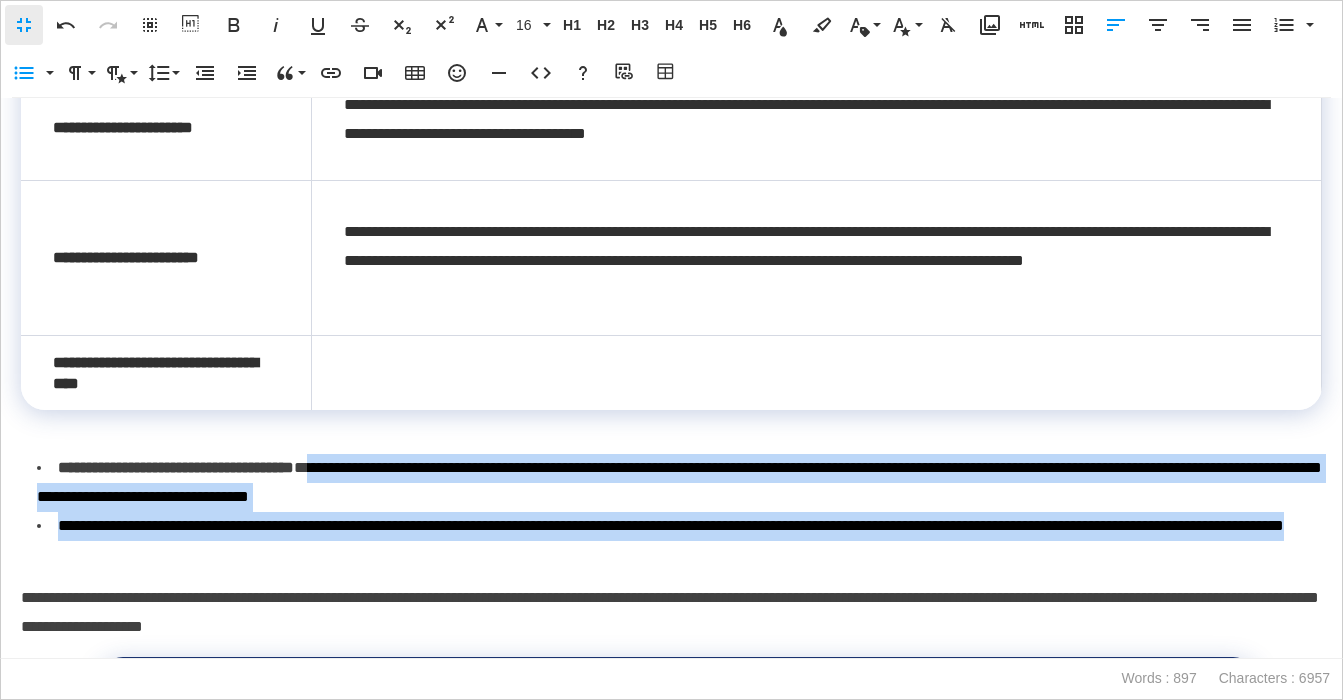 click on "**********" at bounding box center (679, 511) 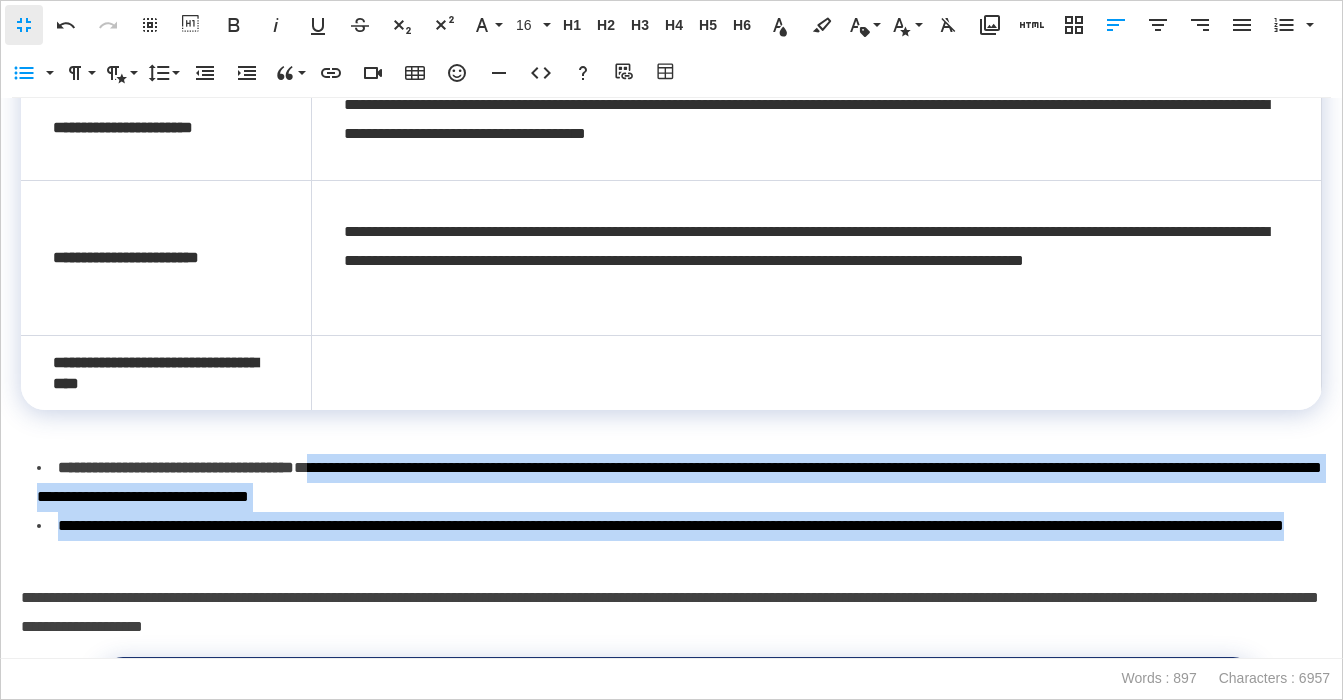 click at bounding box center (817, 373) 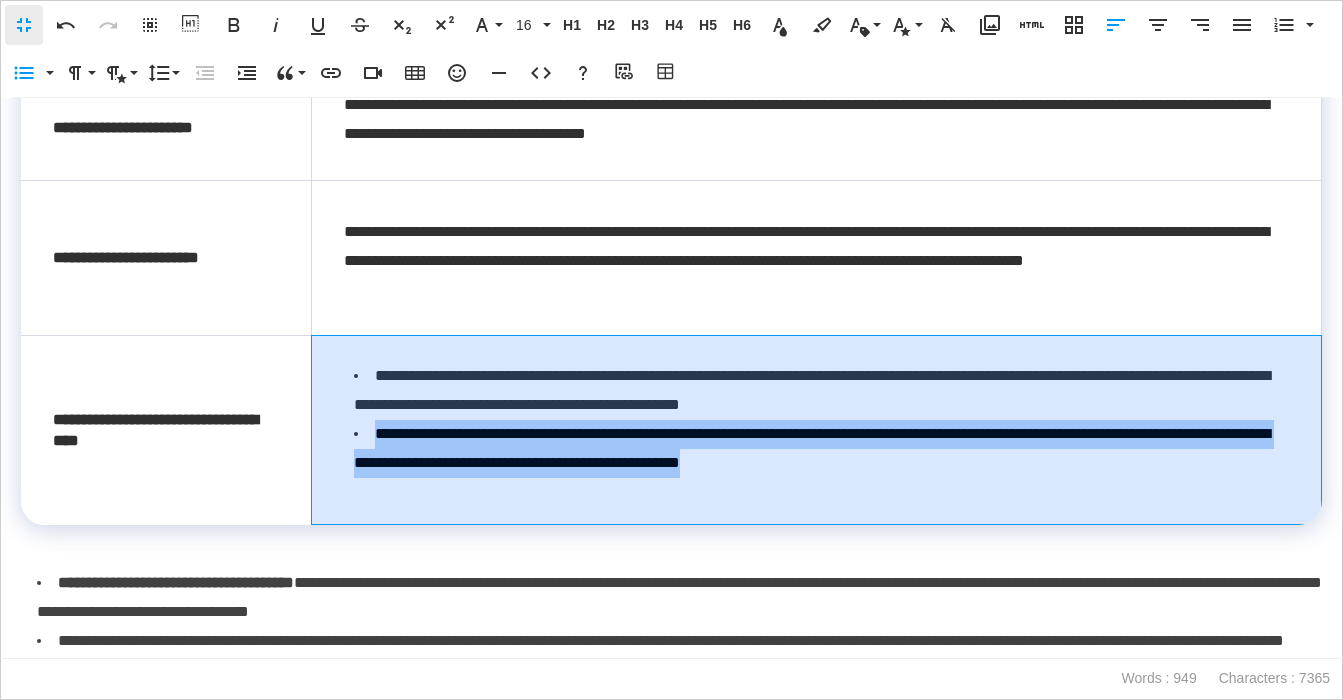 drag, startPoint x: 955, startPoint y: 467, endPoint x: 351, endPoint y: 448, distance: 604.29877 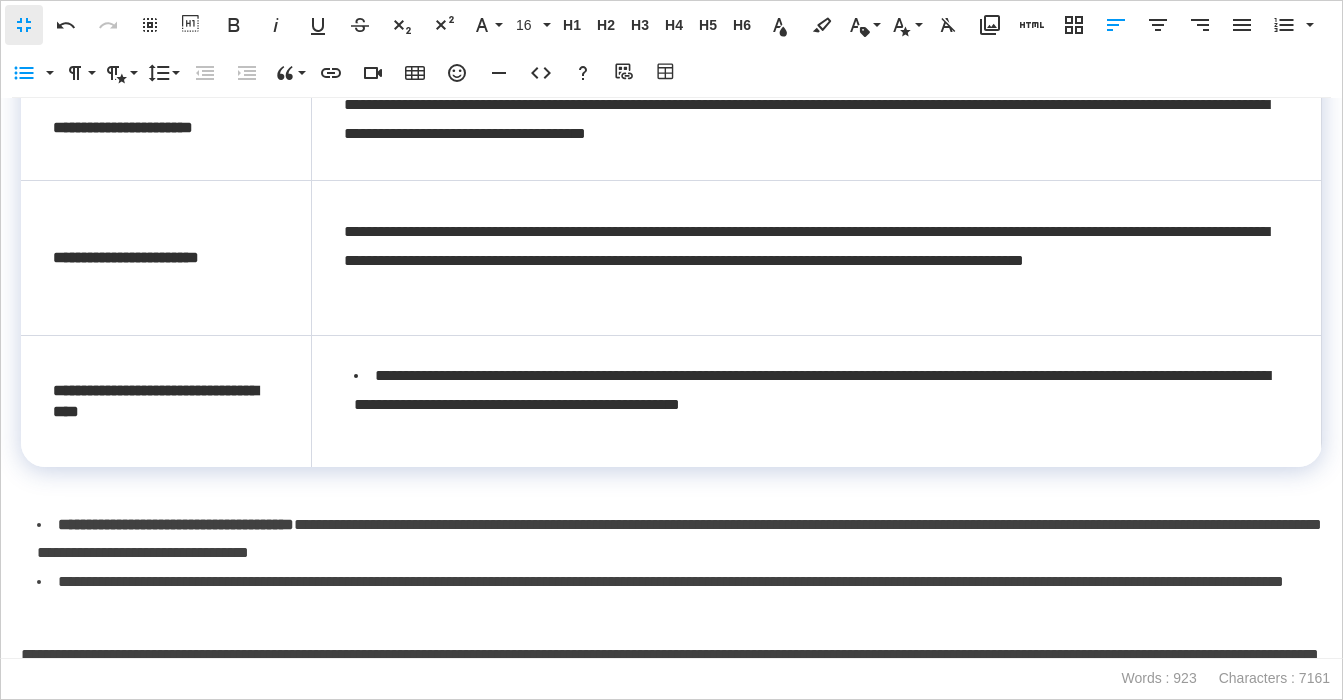 click on "**********" at bounding box center [817, 401] 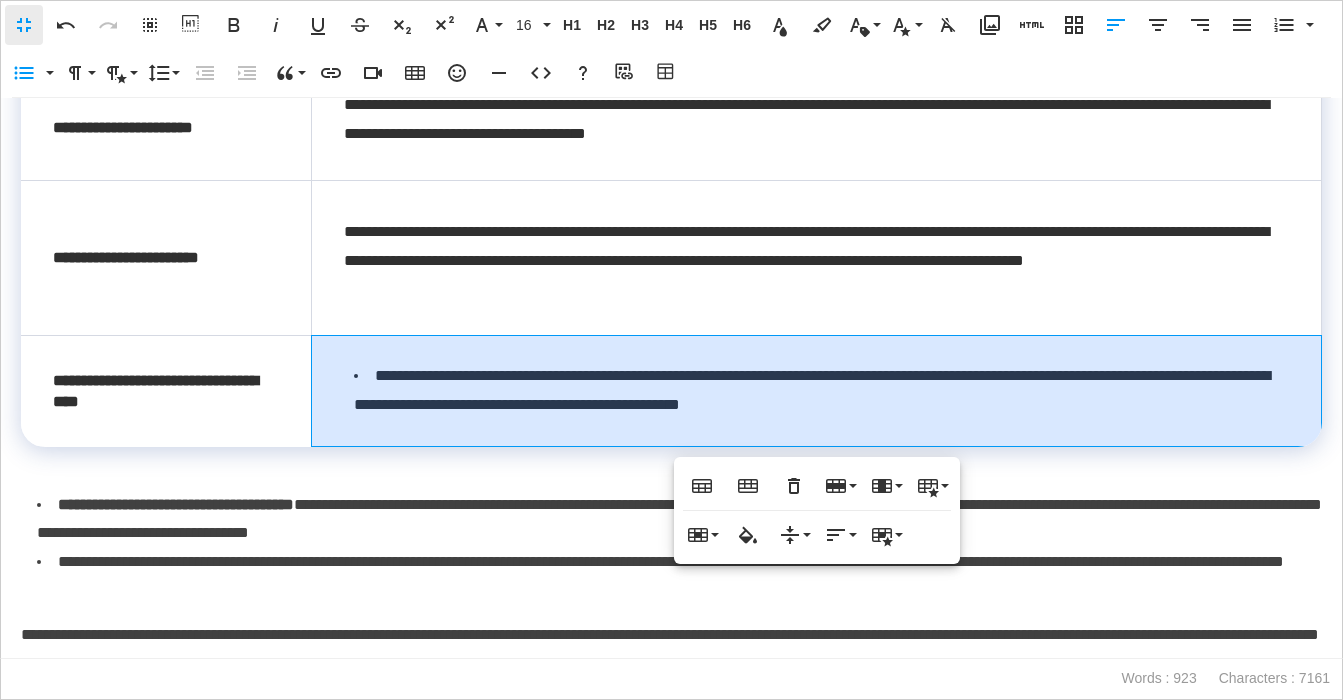 click on "**********" at bounding box center (821, 391) 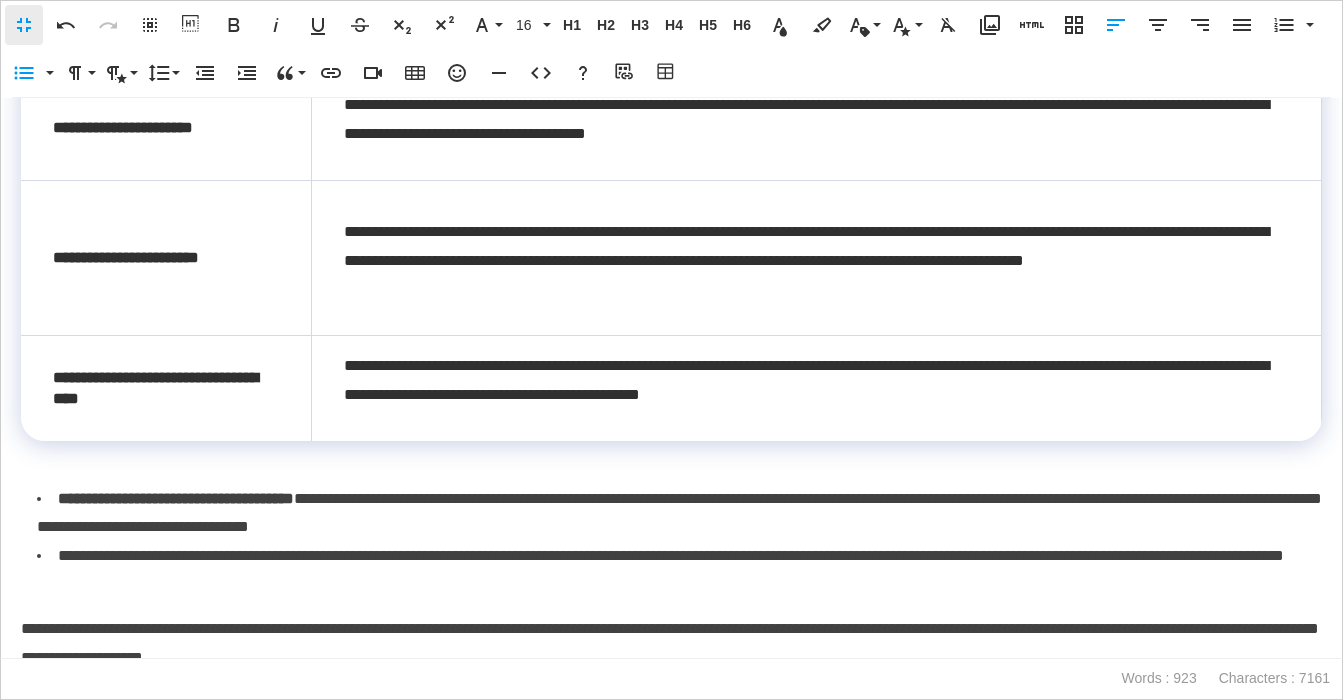 click on "**********" at bounding box center [679, 571] 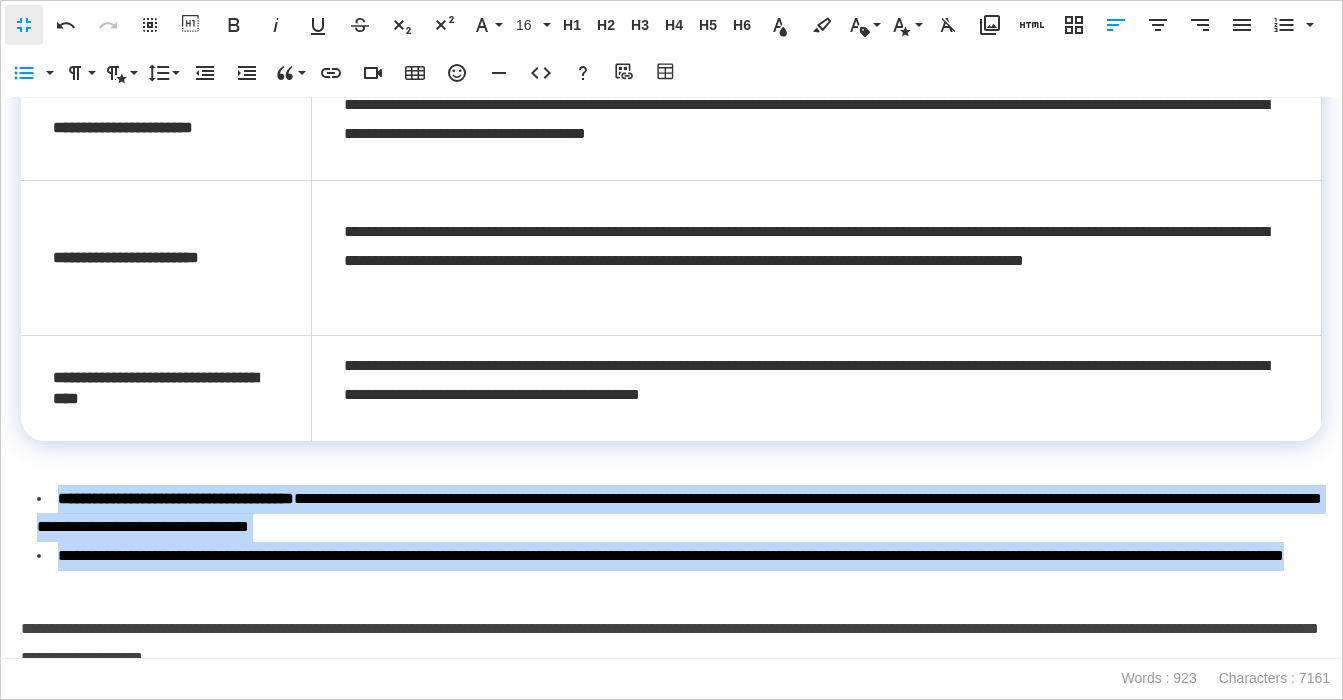 drag, startPoint x: 291, startPoint y: 589, endPoint x: -36, endPoint y: 501, distance: 338.63403 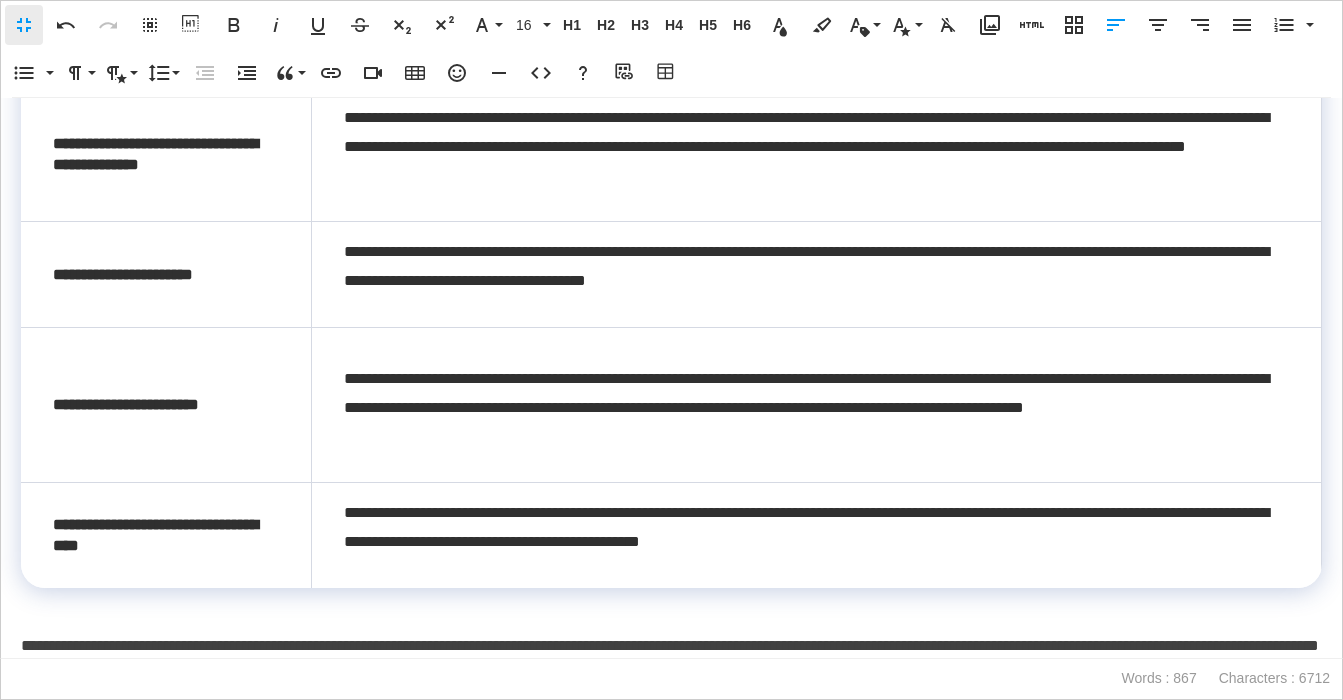 scroll, scrollTop: 467, scrollLeft: 0, axis: vertical 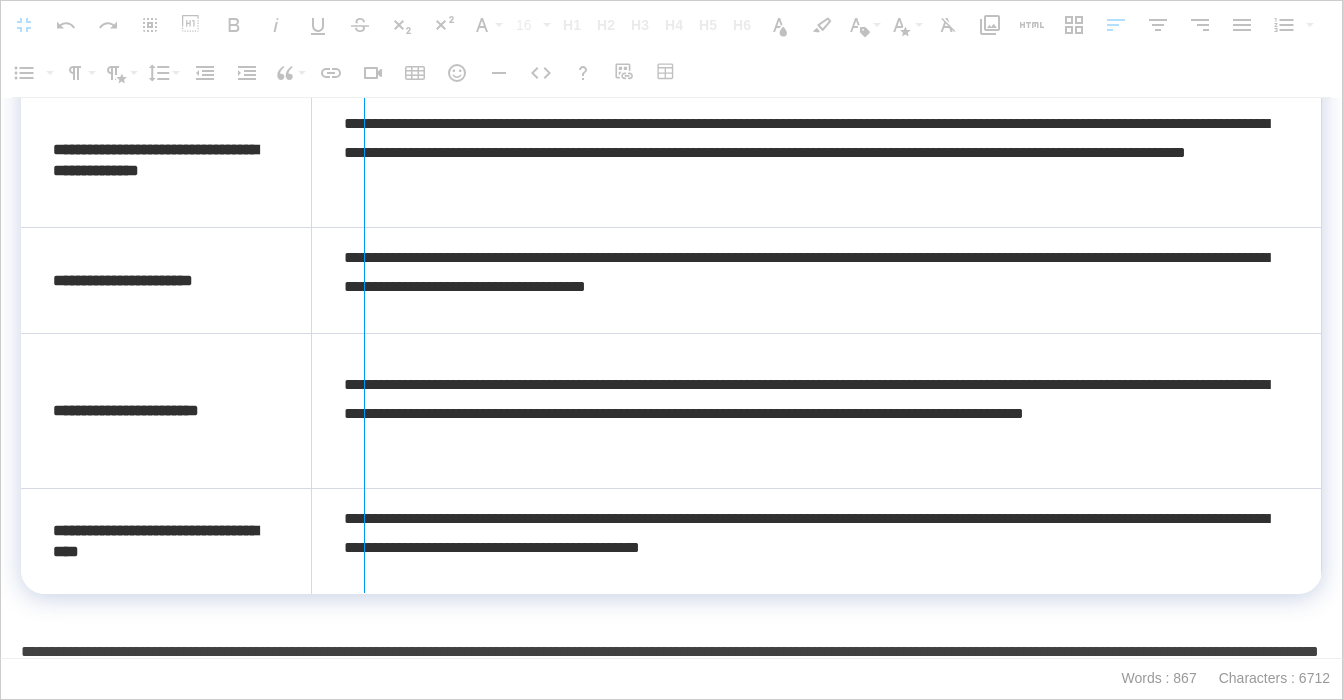 drag, startPoint x: 327, startPoint y: 379, endPoint x: 363, endPoint y: 380, distance: 36.013885 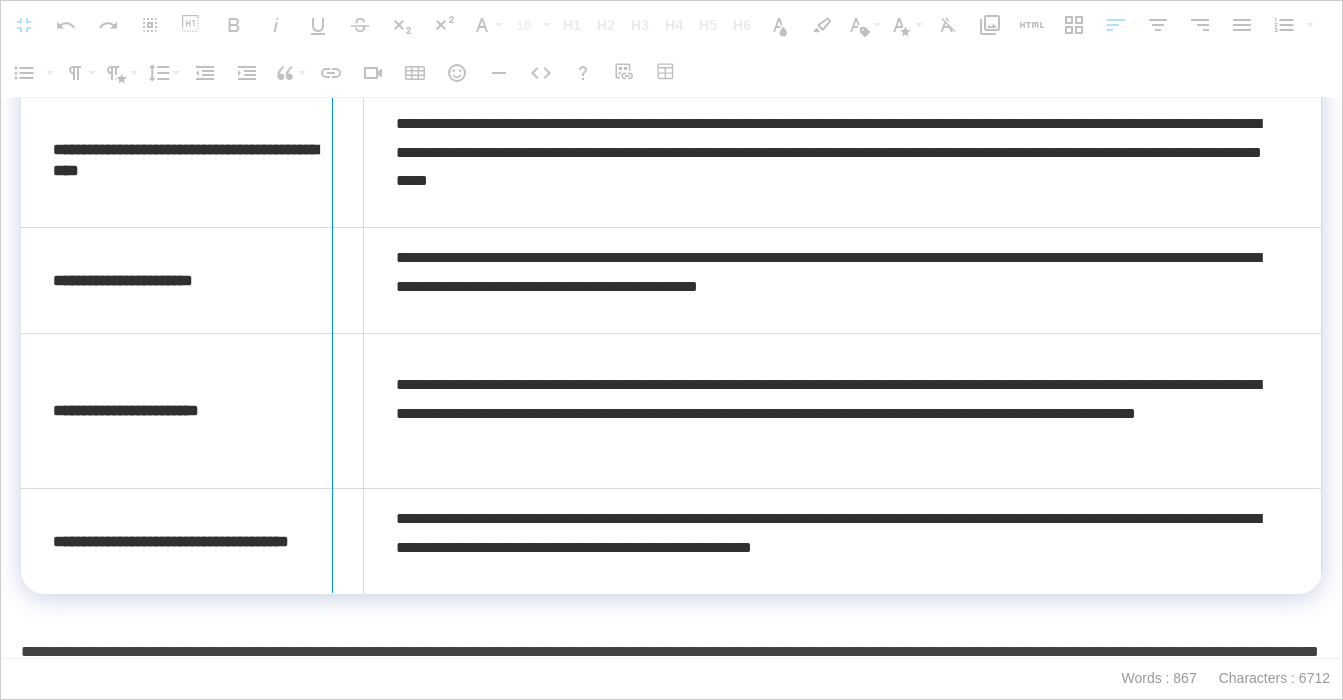 drag, startPoint x: 361, startPoint y: 380, endPoint x: 331, endPoint y: 380, distance: 30 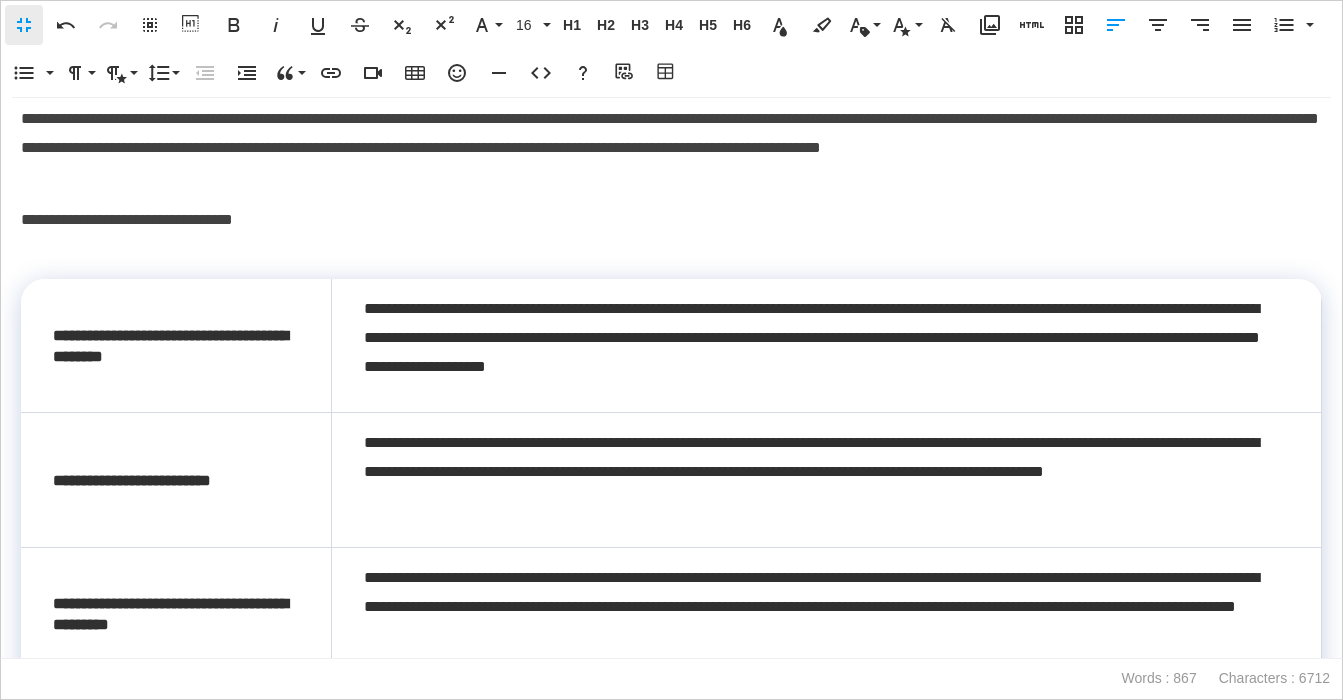 scroll, scrollTop: 2, scrollLeft: 0, axis: vertical 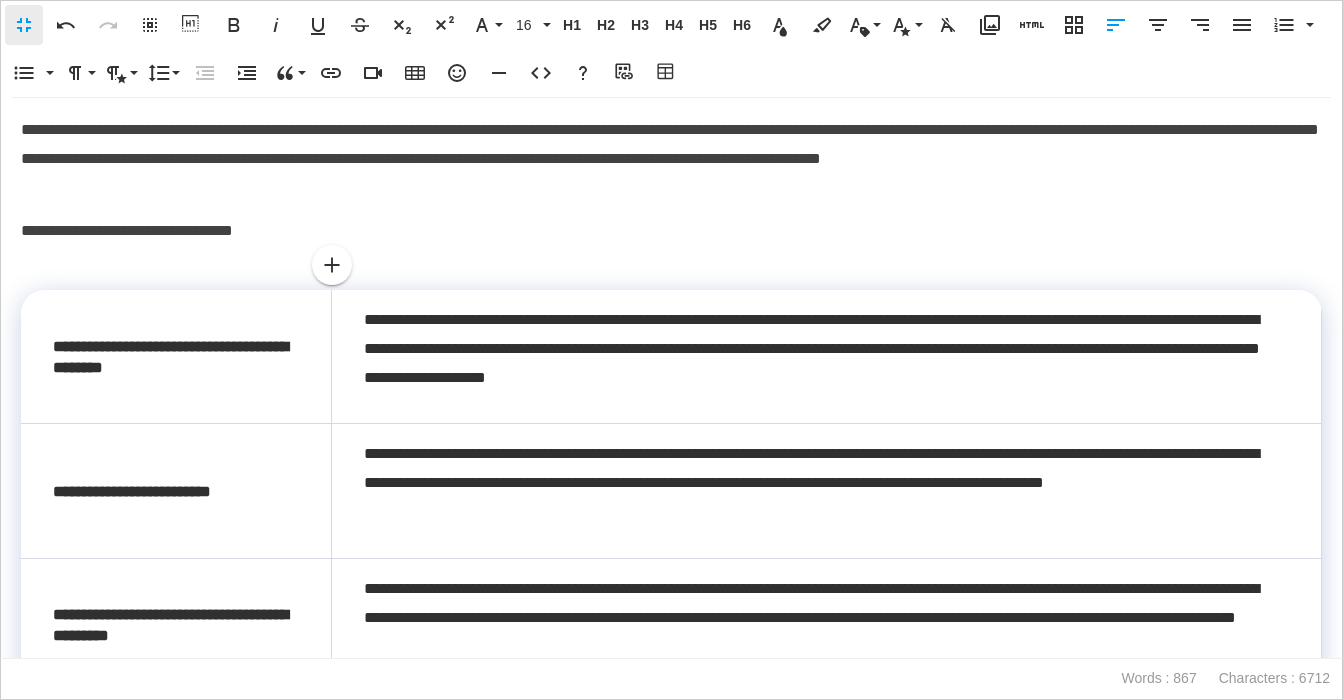click on "**********" at bounding box center (671, 376) 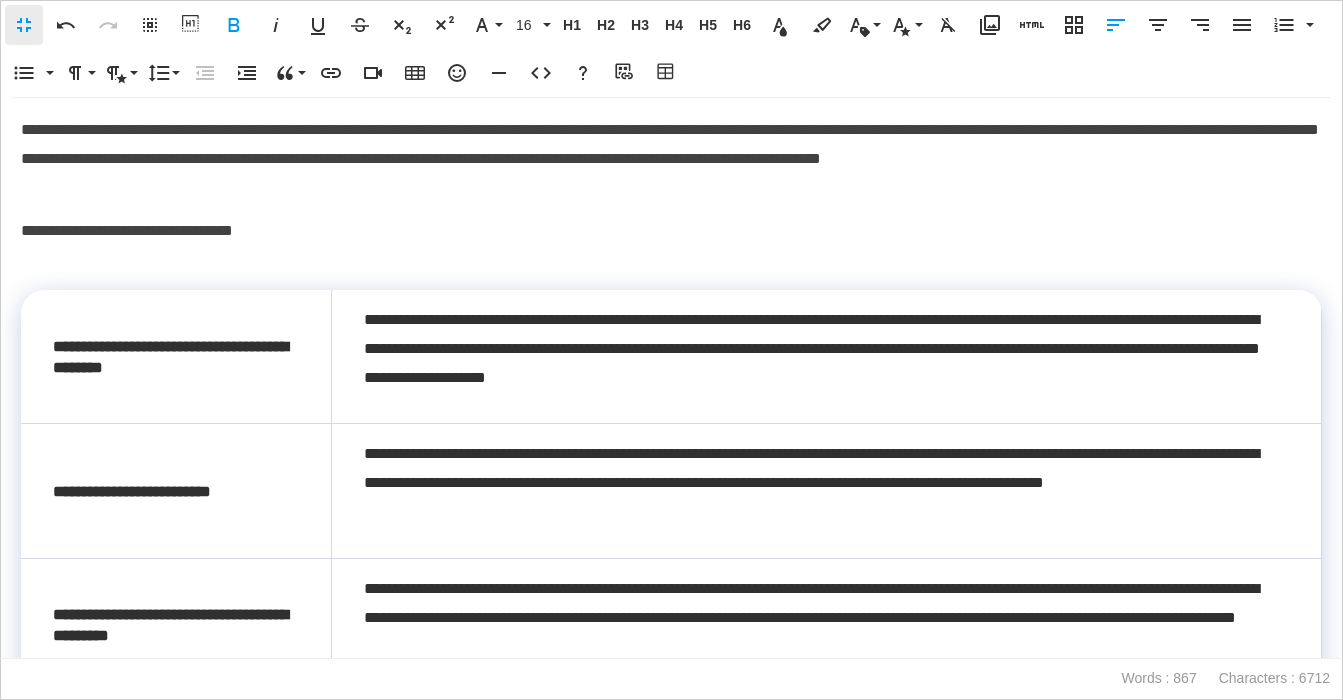 click on "**********" at bounding box center [671, 246] 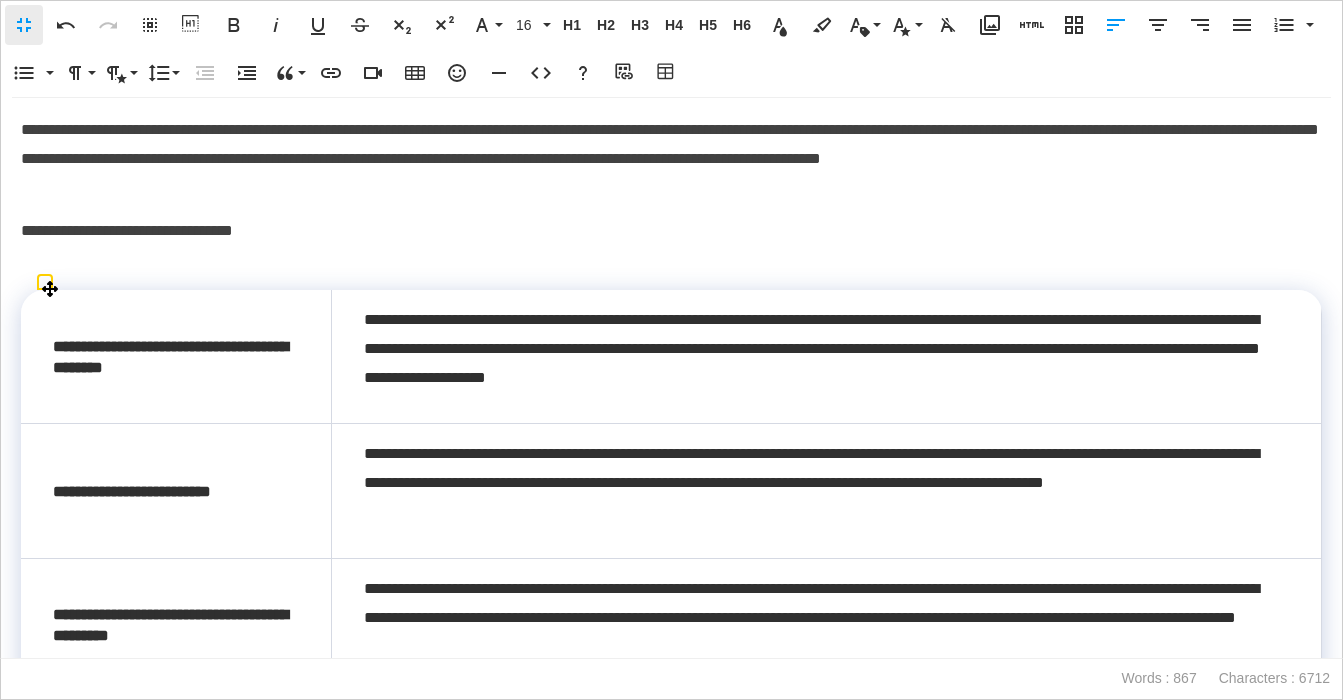 scroll, scrollTop: 112, scrollLeft: 0, axis: vertical 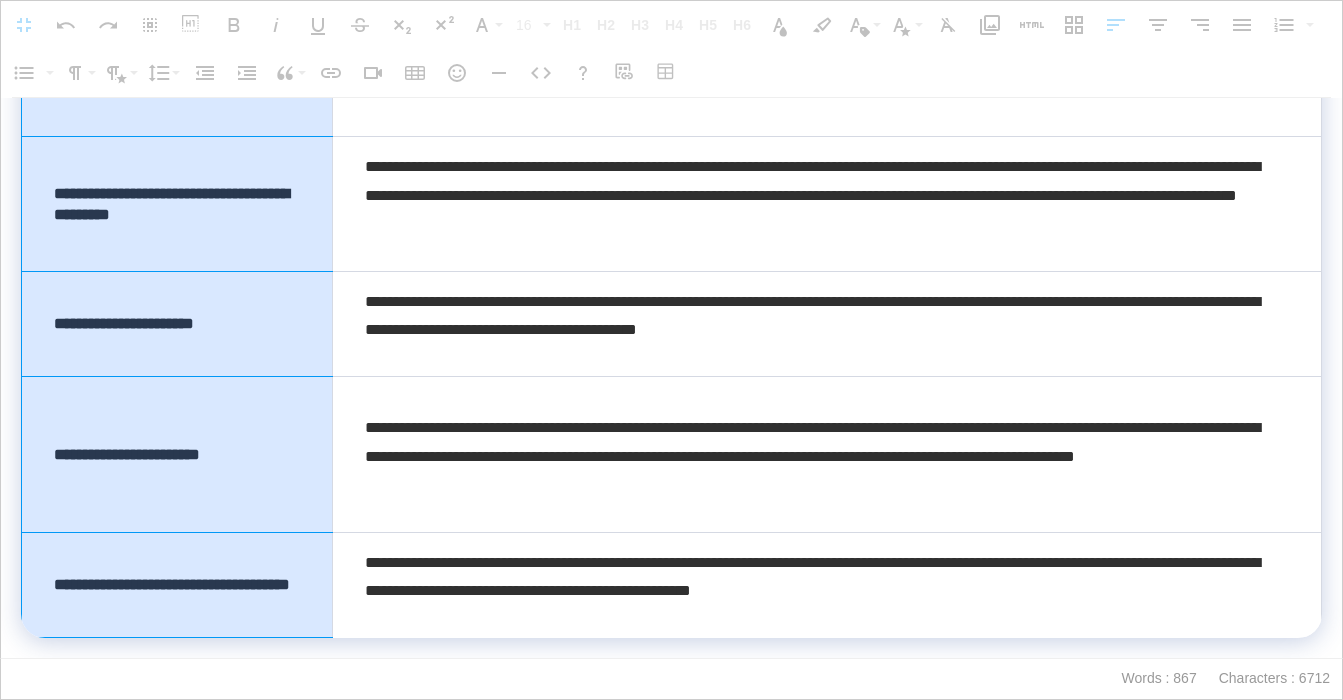 drag, startPoint x: 273, startPoint y: 295, endPoint x: 254, endPoint y: 642, distance: 347.51978 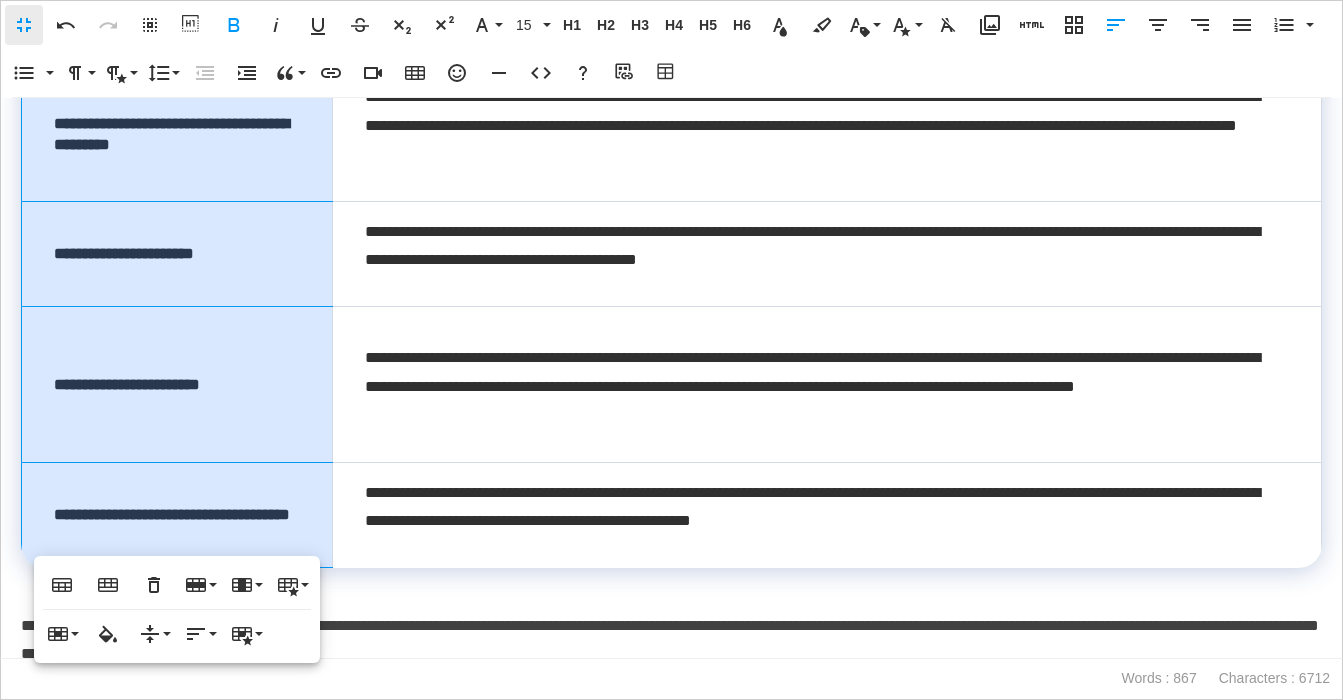 scroll, scrollTop: 523, scrollLeft: 0, axis: vertical 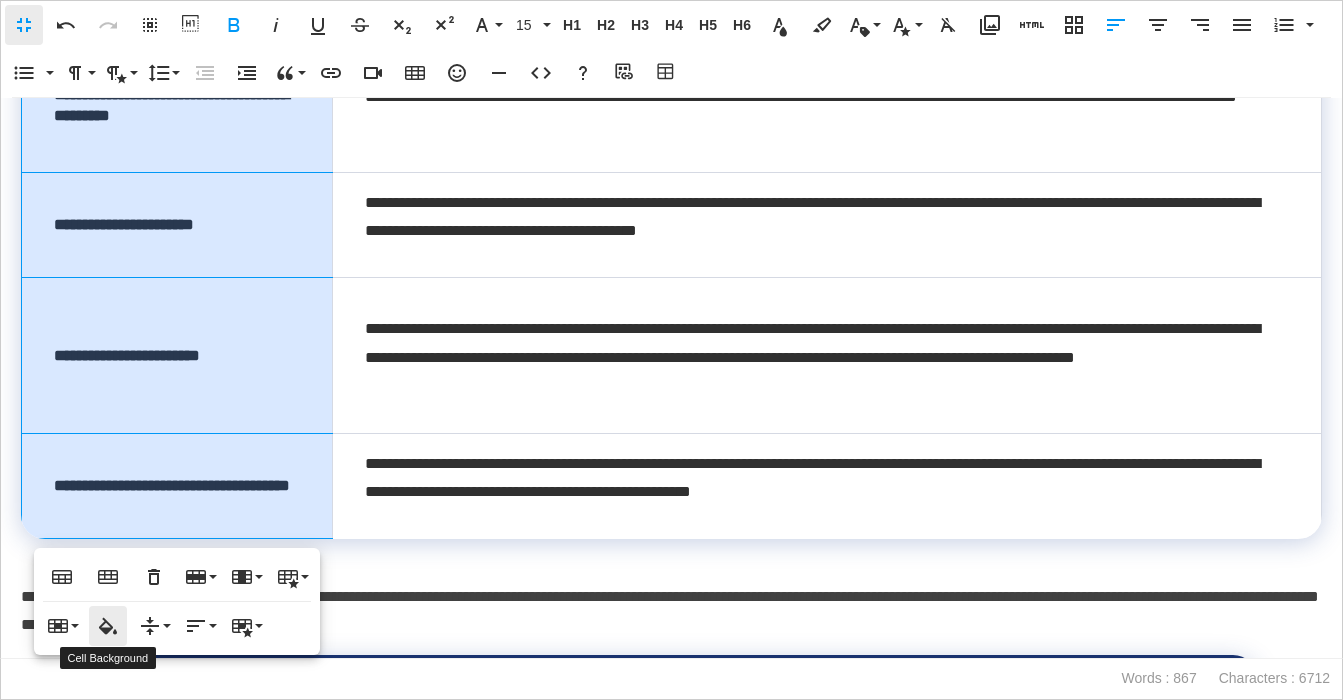 click 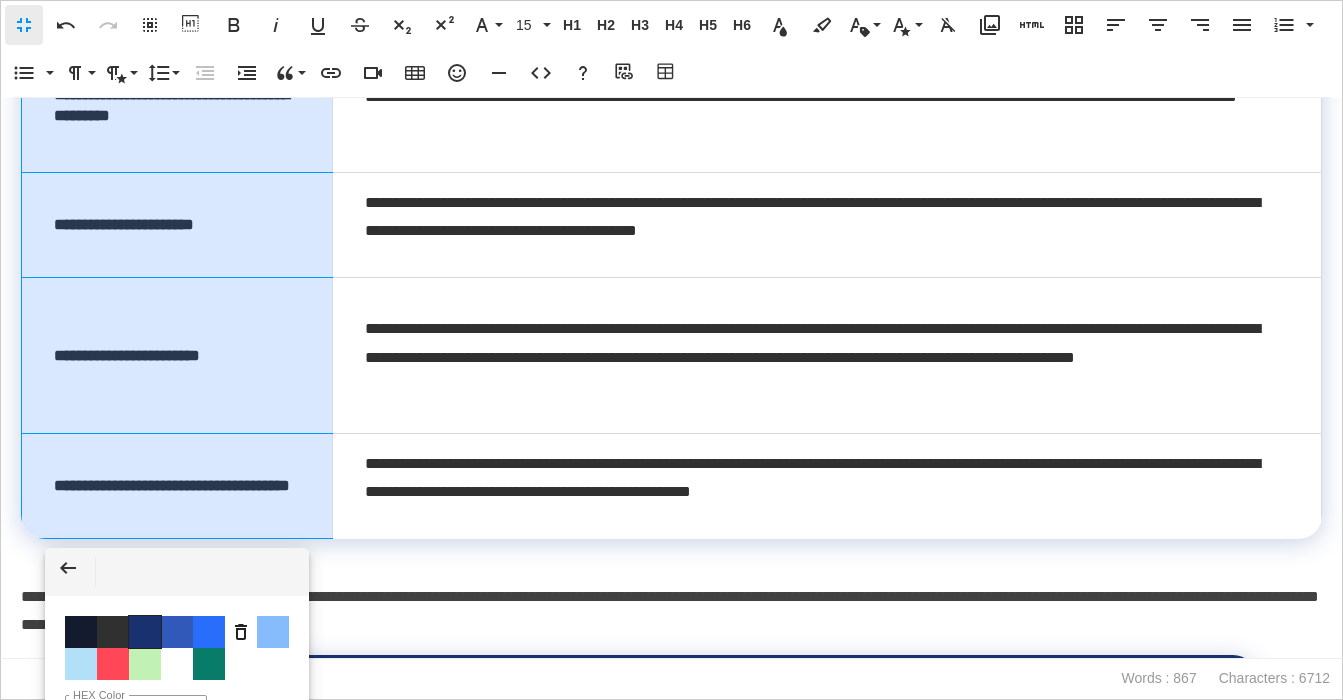 click on "Color #19326F" at bounding box center [145, 632] 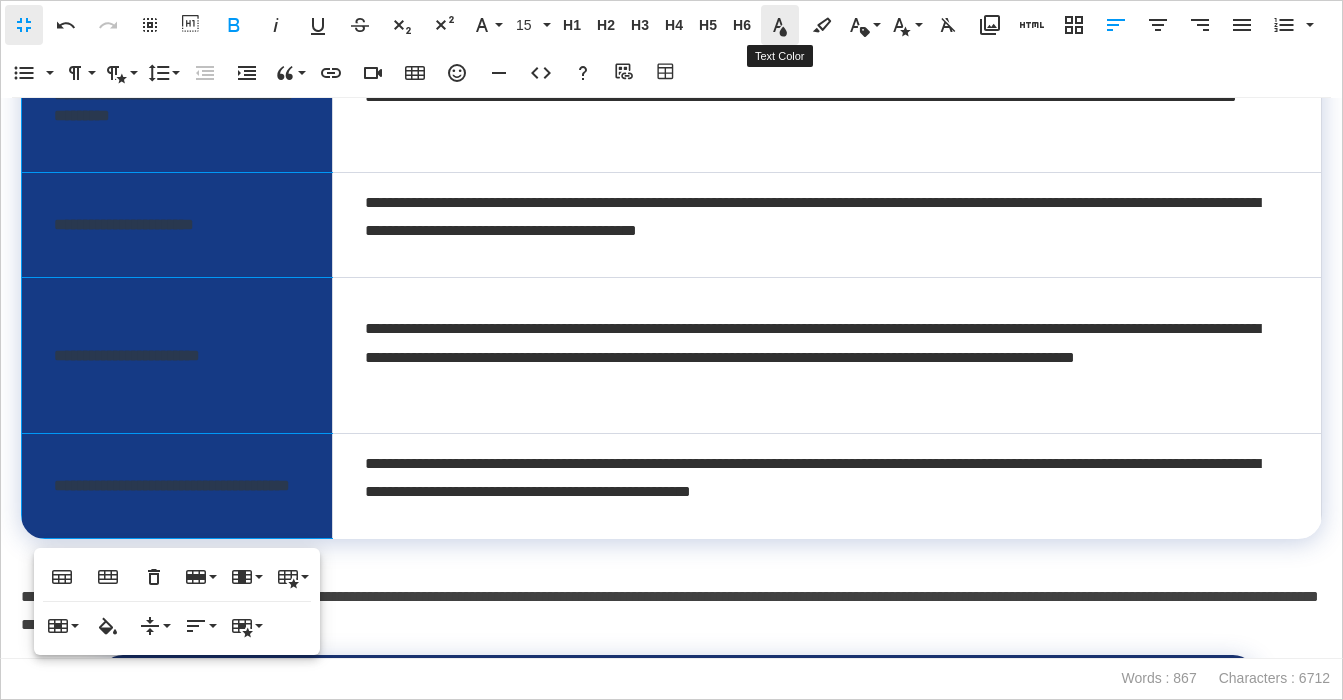 click 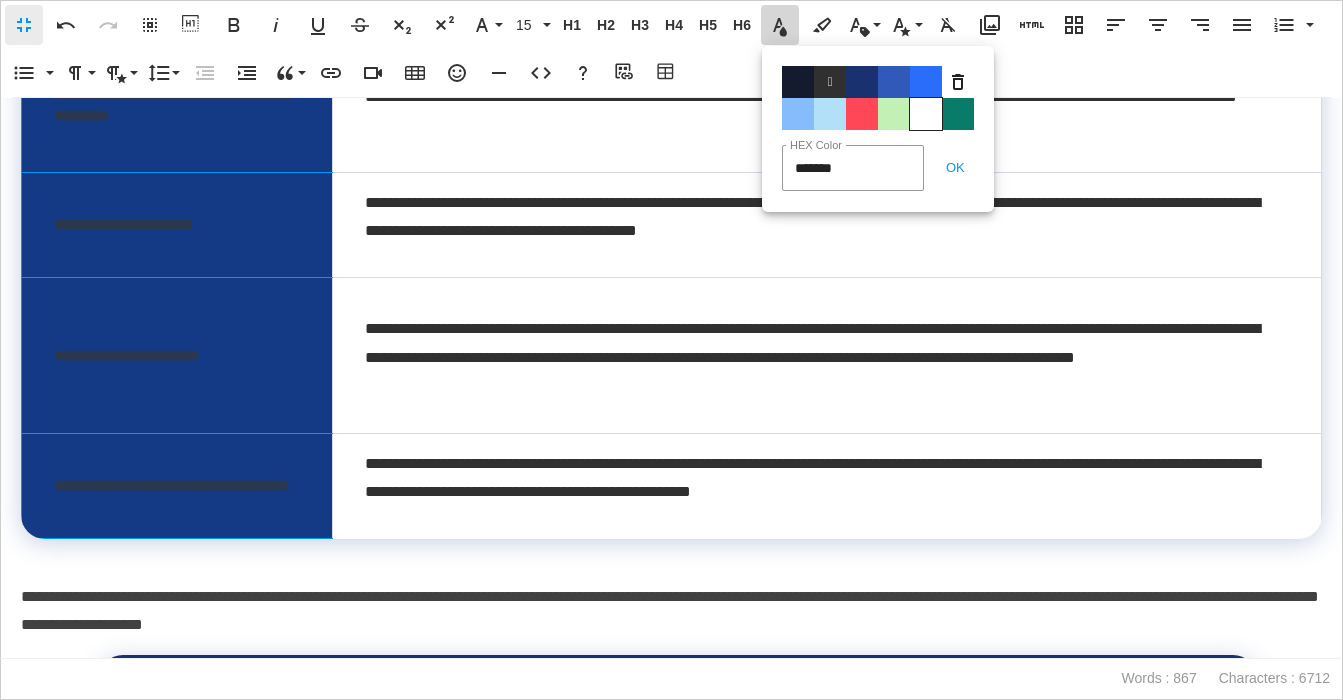 click on "Color#FFFFFF" at bounding box center (926, 114) 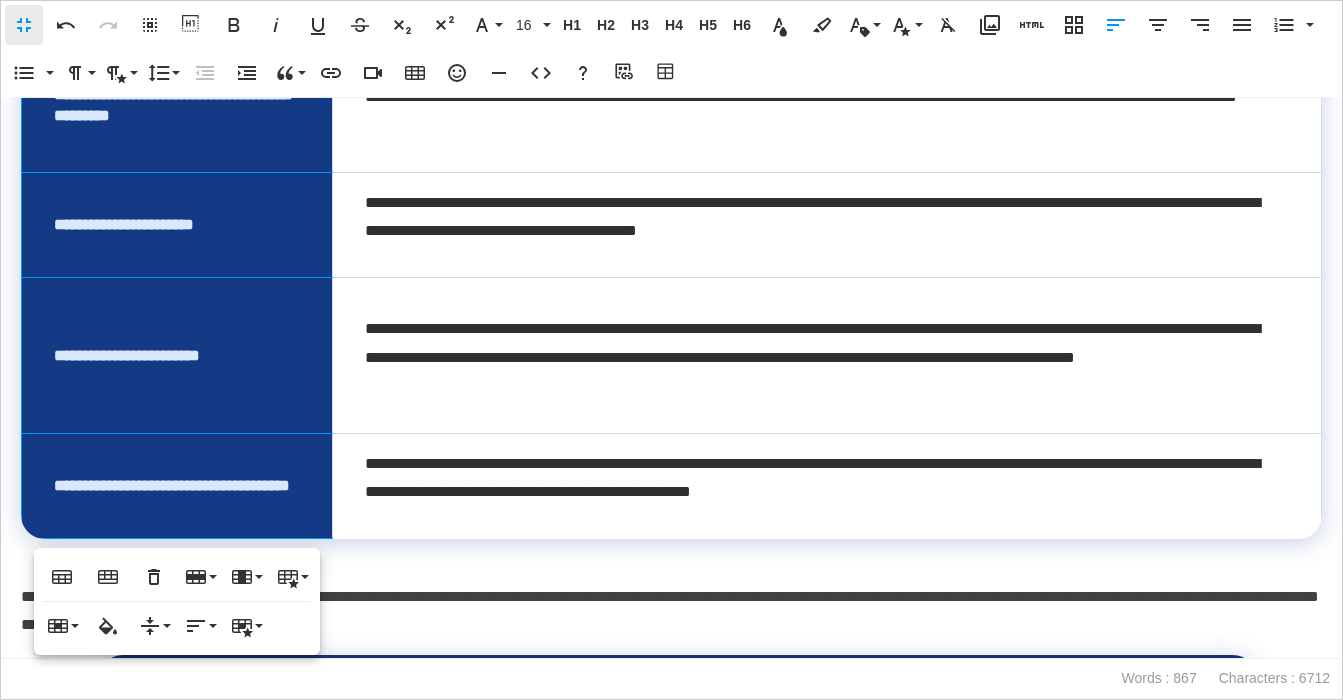 drag, startPoint x: 395, startPoint y: 587, endPoint x: 310, endPoint y: 445, distance: 165.49623 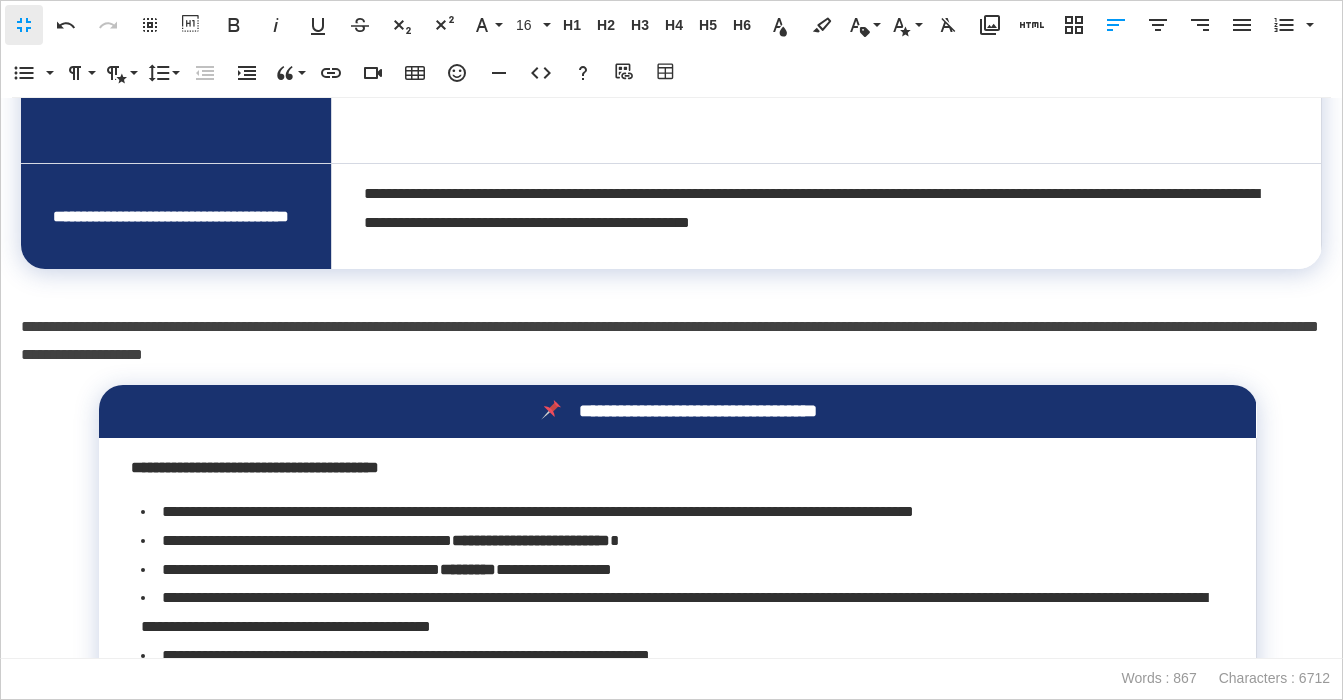 scroll, scrollTop: 819, scrollLeft: 0, axis: vertical 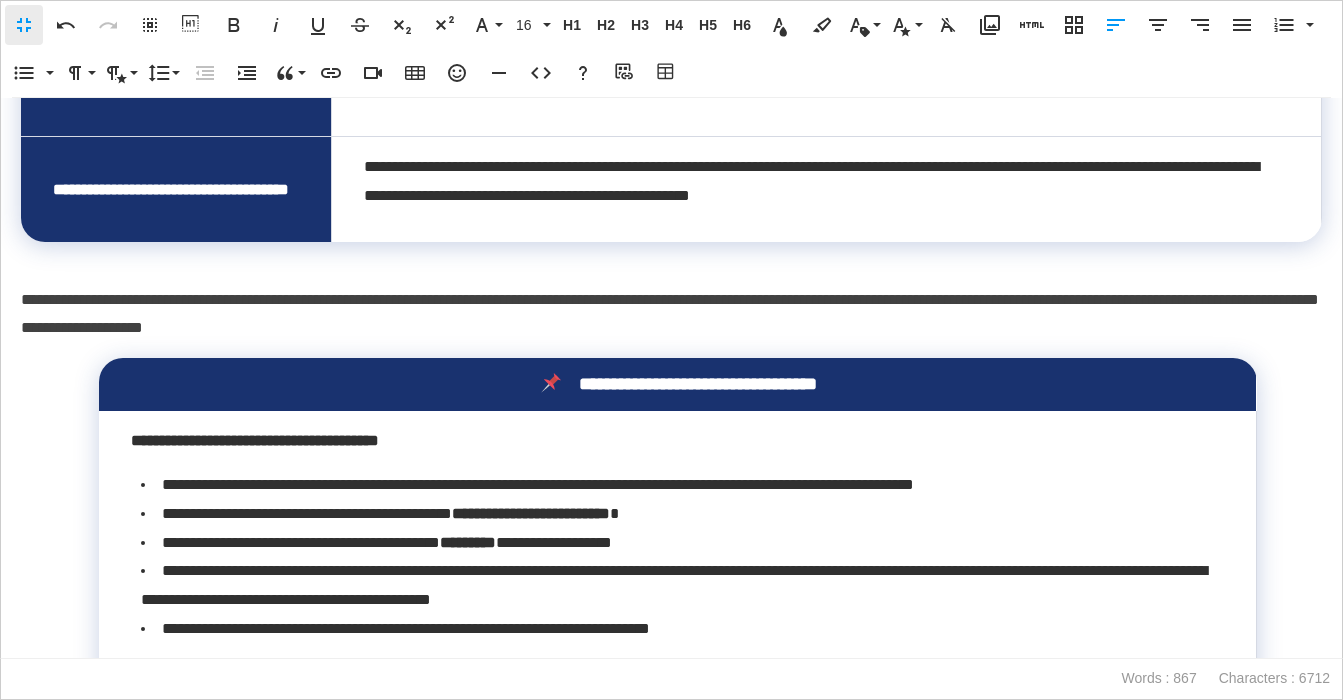 click on "**********" at bounding box center [671, 315] 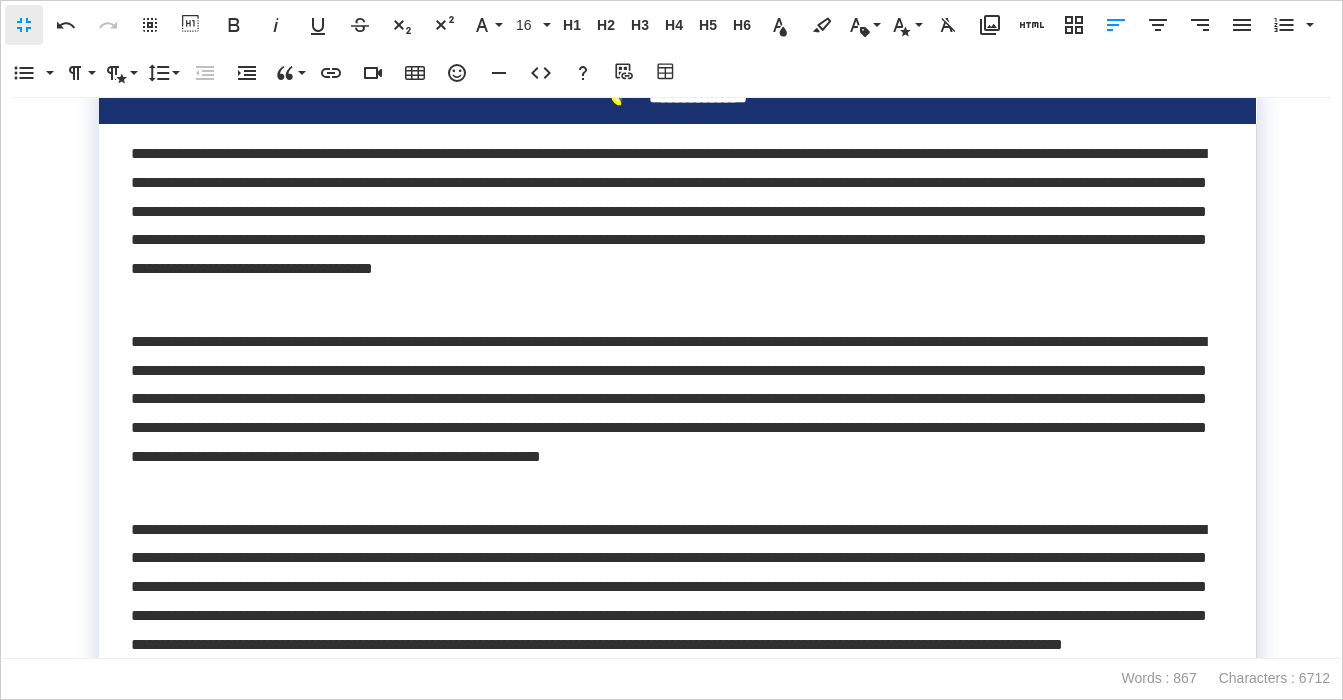 scroll, scrollTop: 2036, scrollLeft: 0, axis: vertical 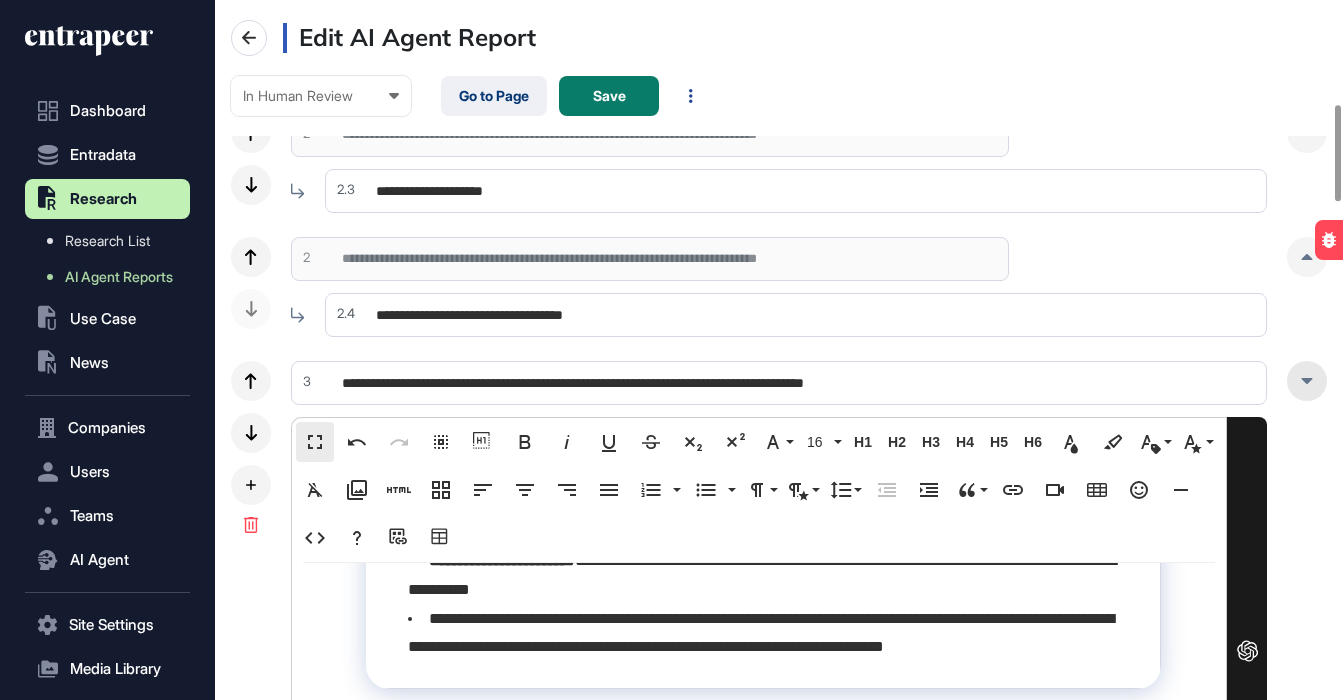 click at bounding box center (1307, 381) 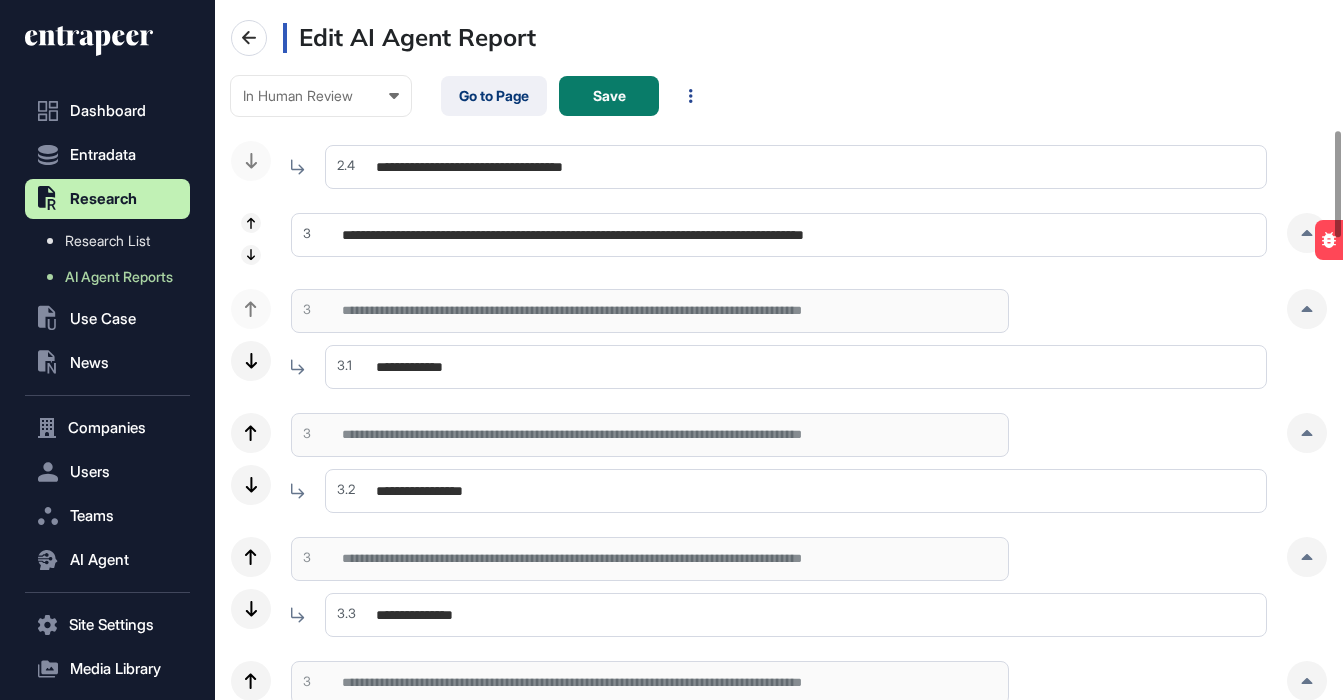 scroll, scrollTop: 899, scrollLeft: 0, axis: vertical 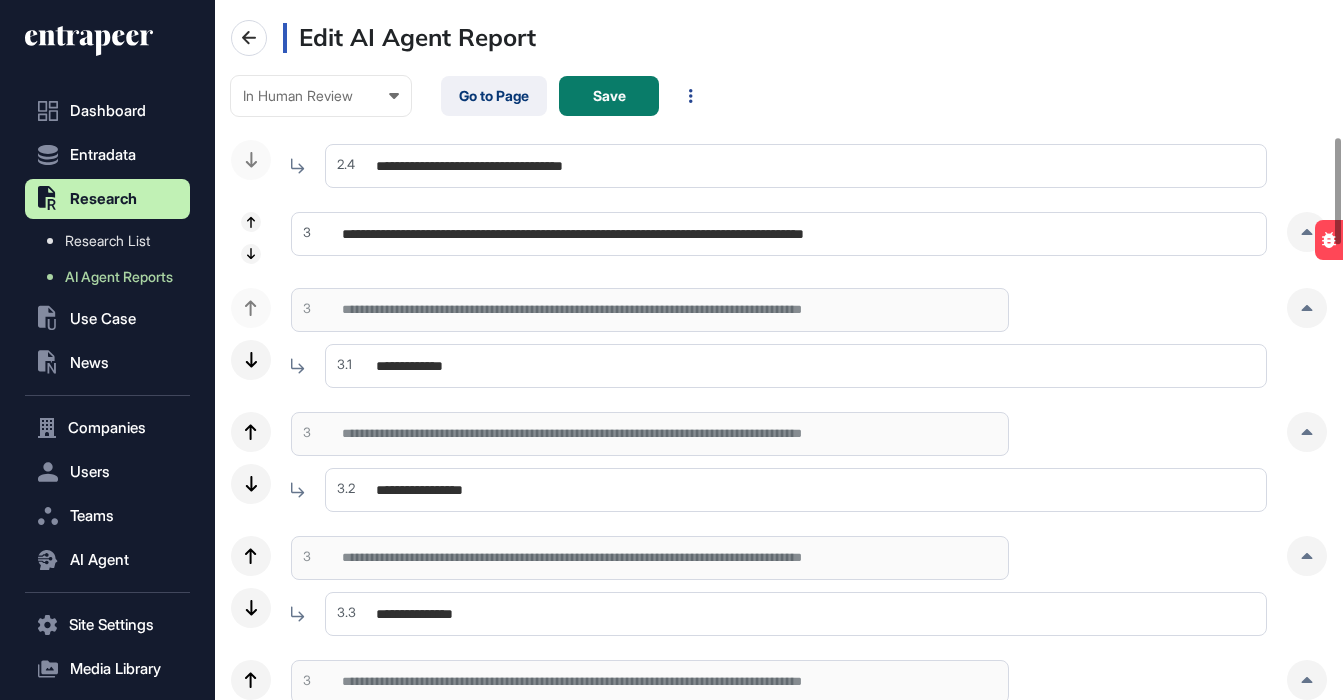 drag, startPoint x: 1305, startPoint y: 309, endPoint x: 1108, endPoint y: 312, distance: 197.02284 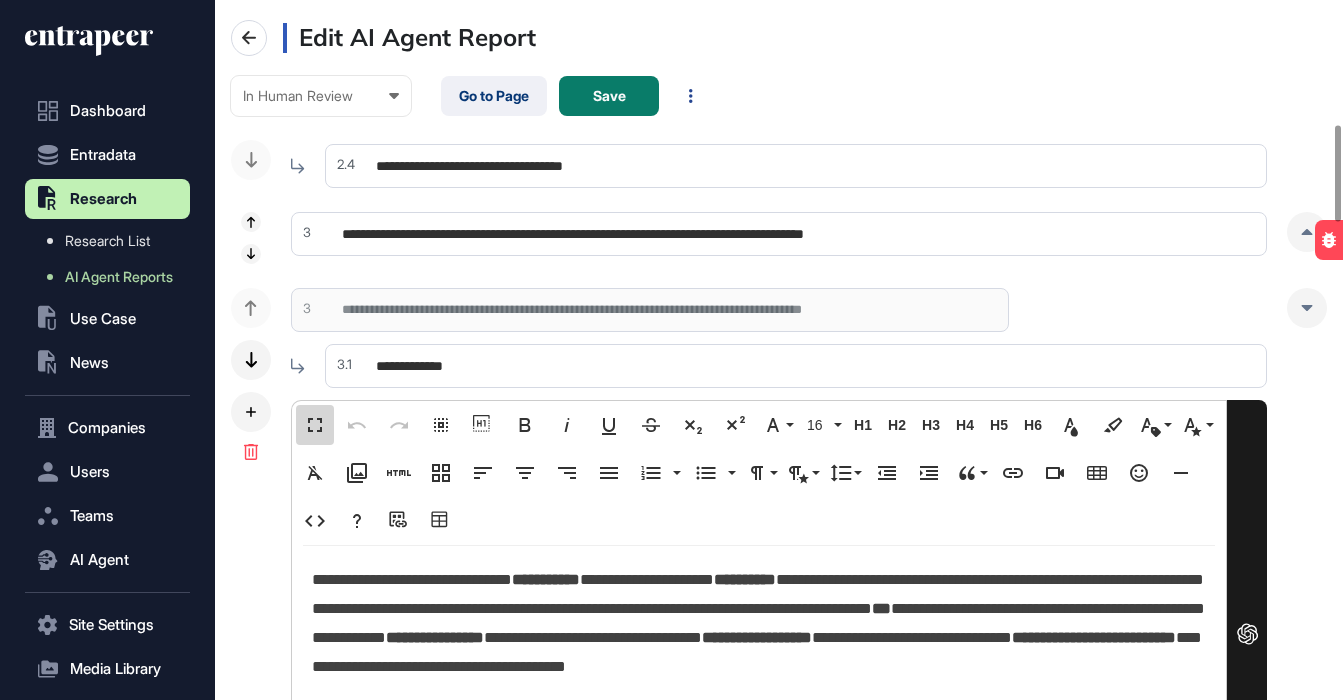scroll, scrollTop: 1, scrollLeft: 9, axis: both 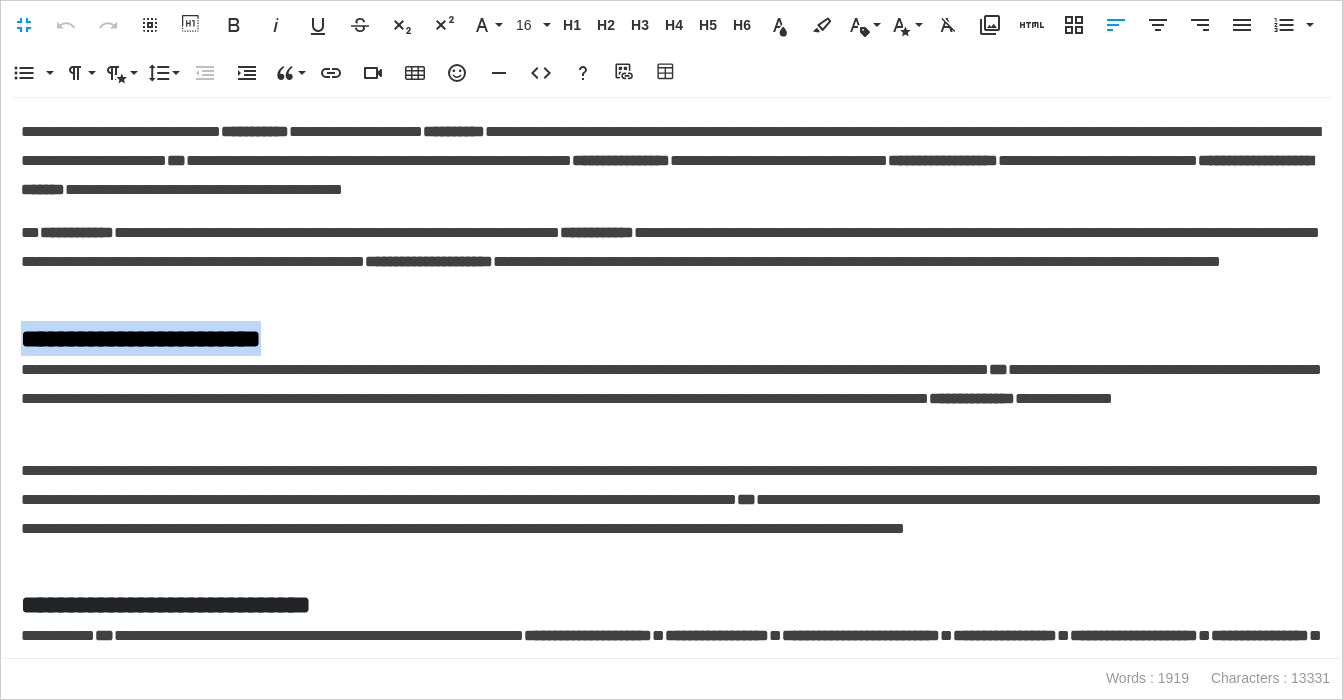 drag, startPoint x: 350, startPoint y: 338, endPoint x: -13, endPoint y: 318, distance: 363.55054 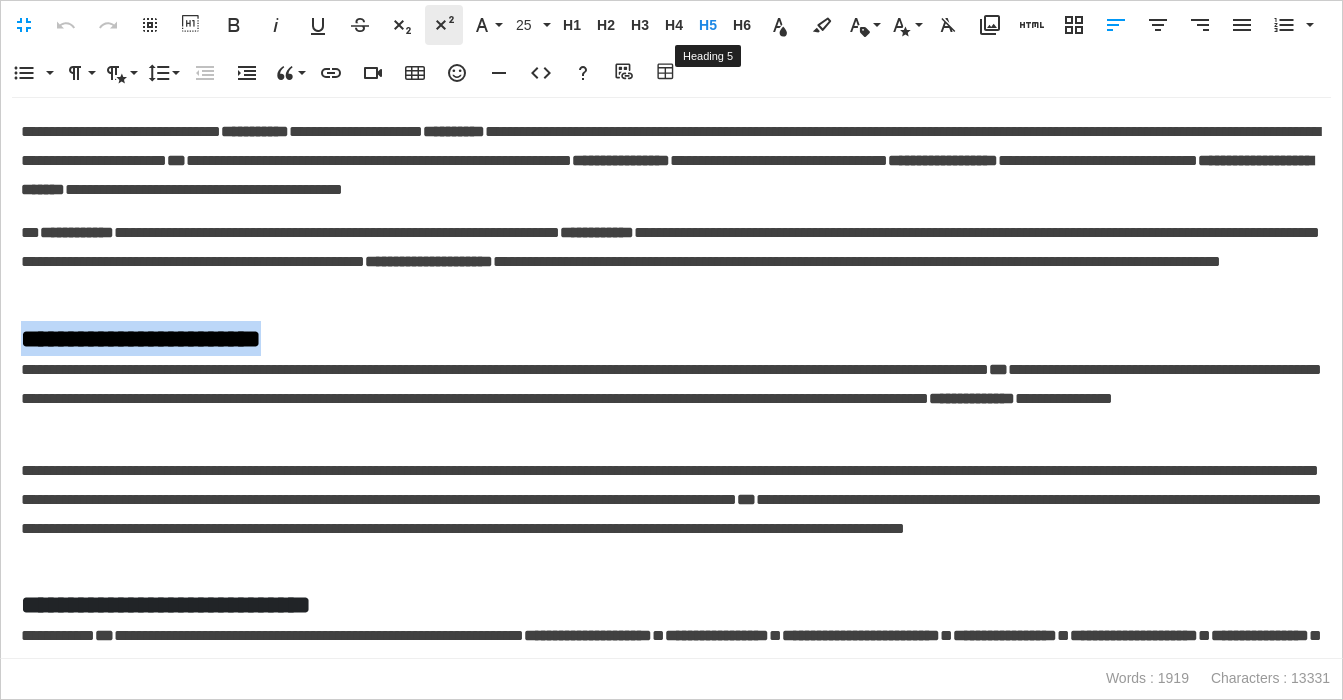 drag, startPoint x: 709, startPoint y: 24, endPoint x: 459, endPoint y: 34, distance: 250.19992 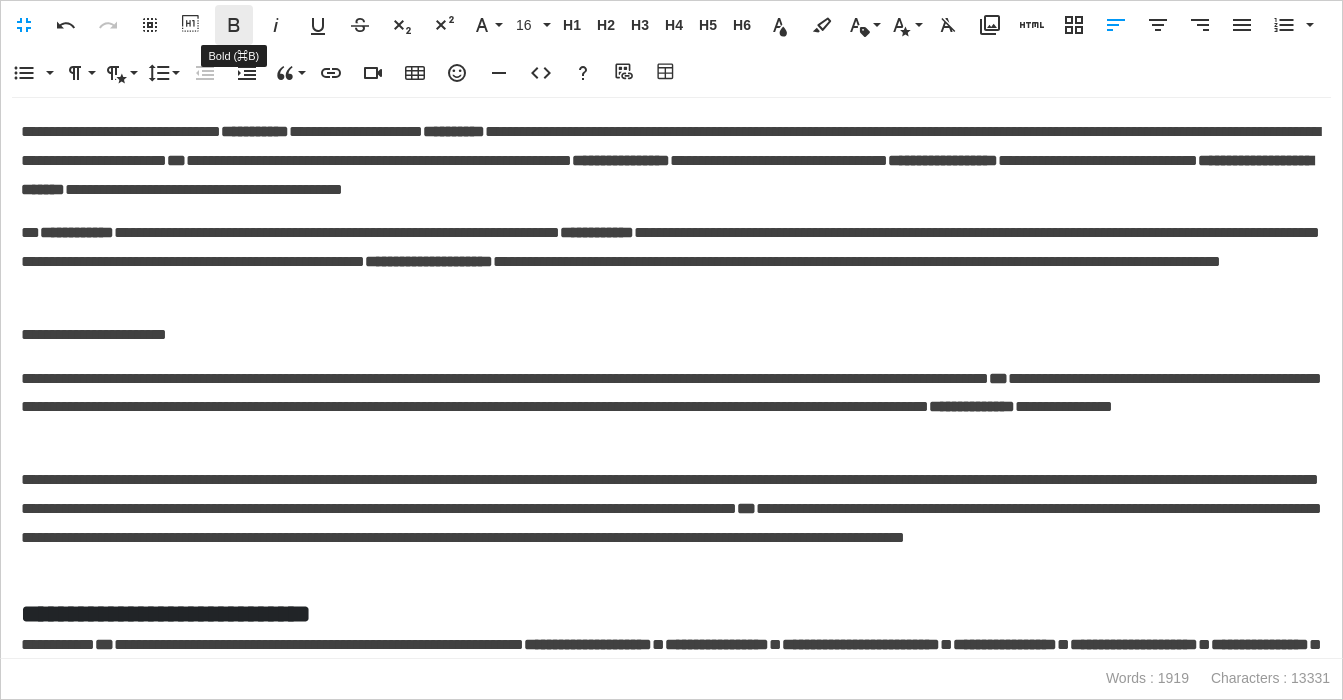 click 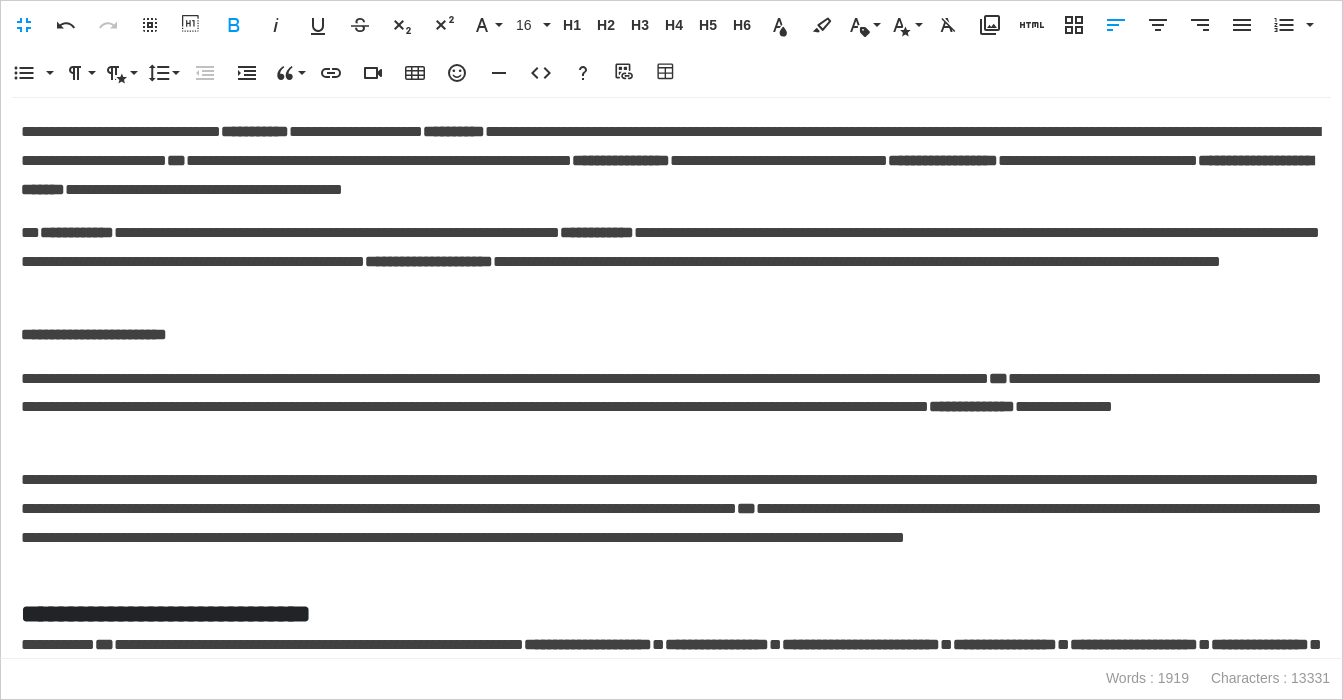 scroll, scrollTop: 86, scrollLeft: 0, axis: vertical 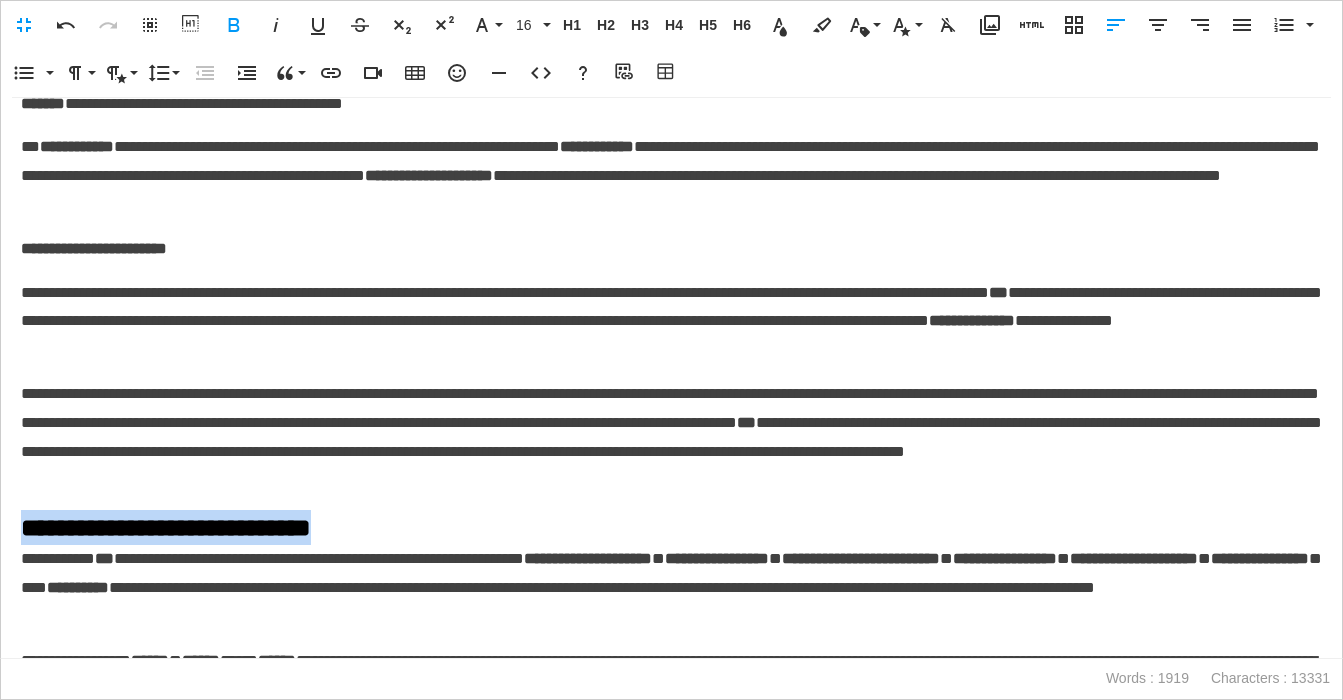 drag, startPoint x: 416, startPoint y: 532, endPoint x: -10, endPoint y: 533, distance: 426.00116 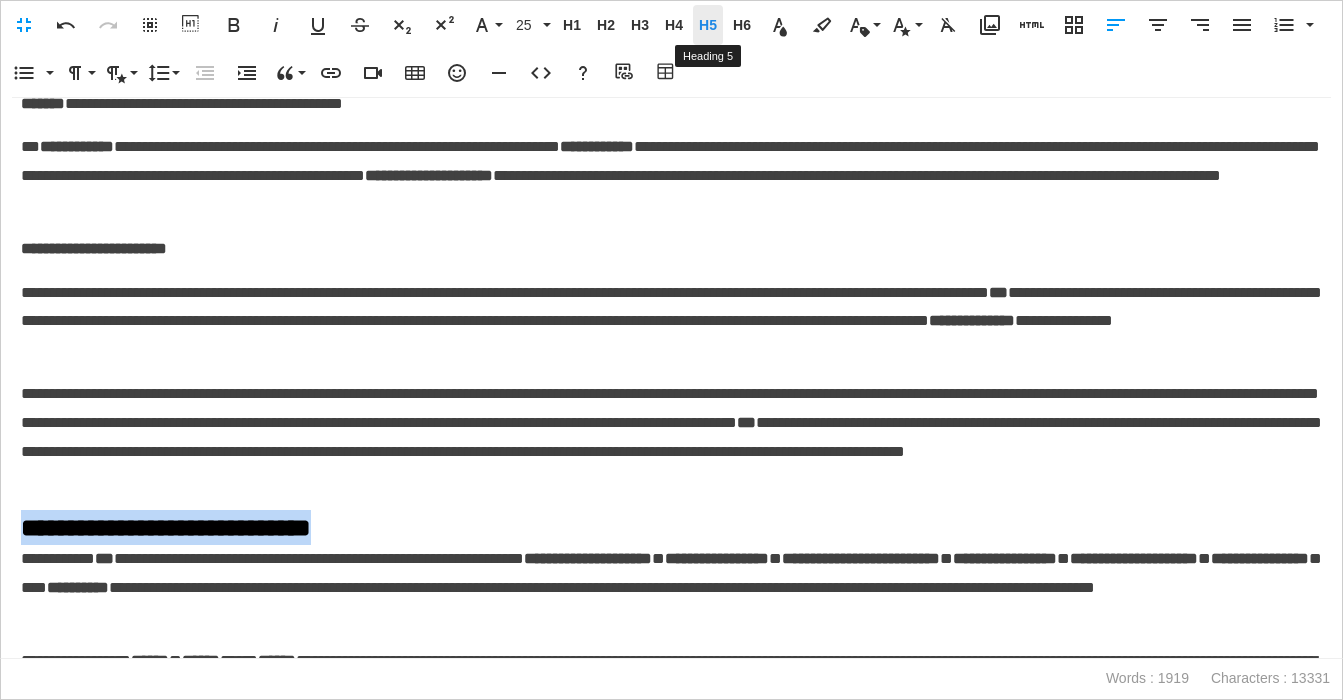 click on "H5" at bounding box center [708, 25] 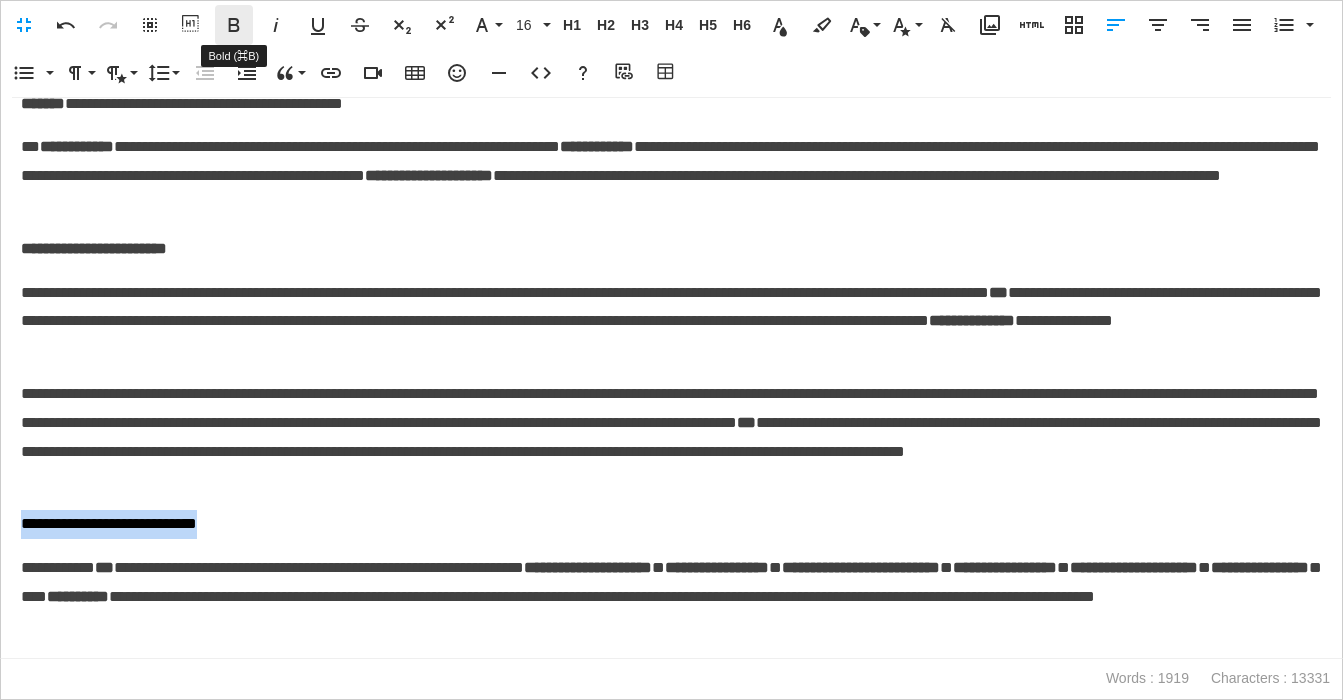 click 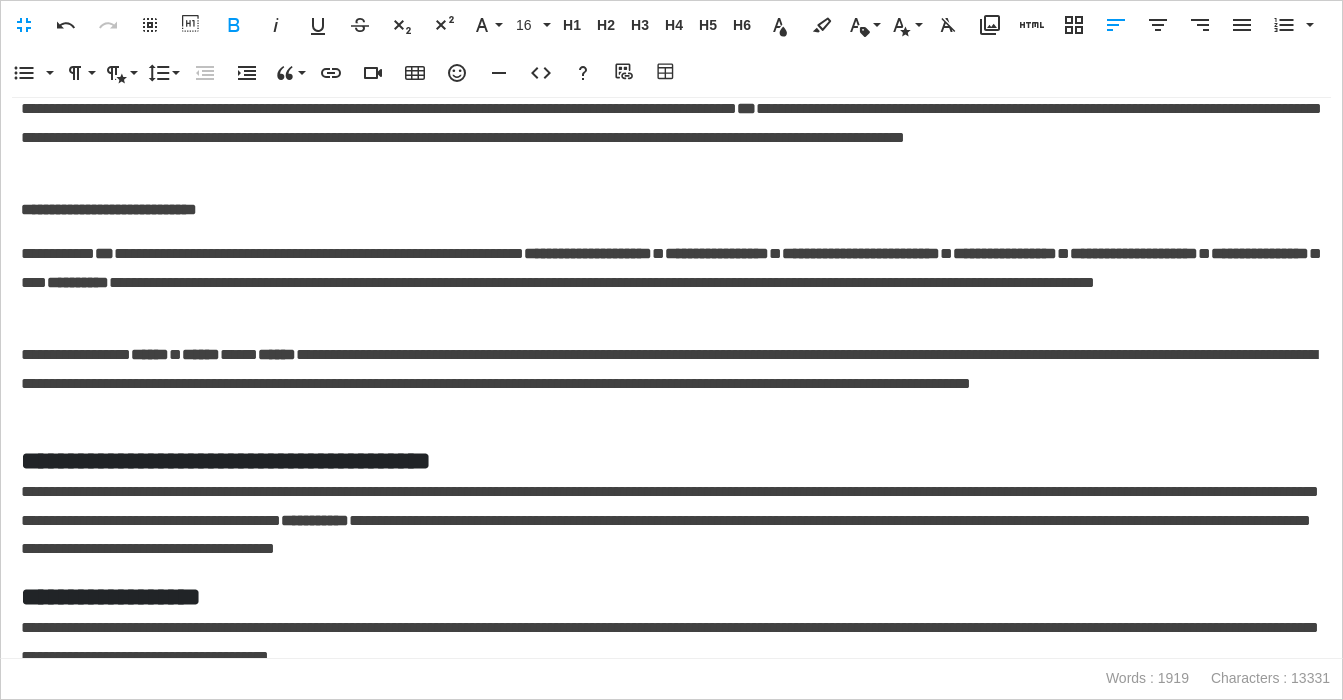 scroll, scrollTop: 401, scrollLeft: 0, axis: vertical 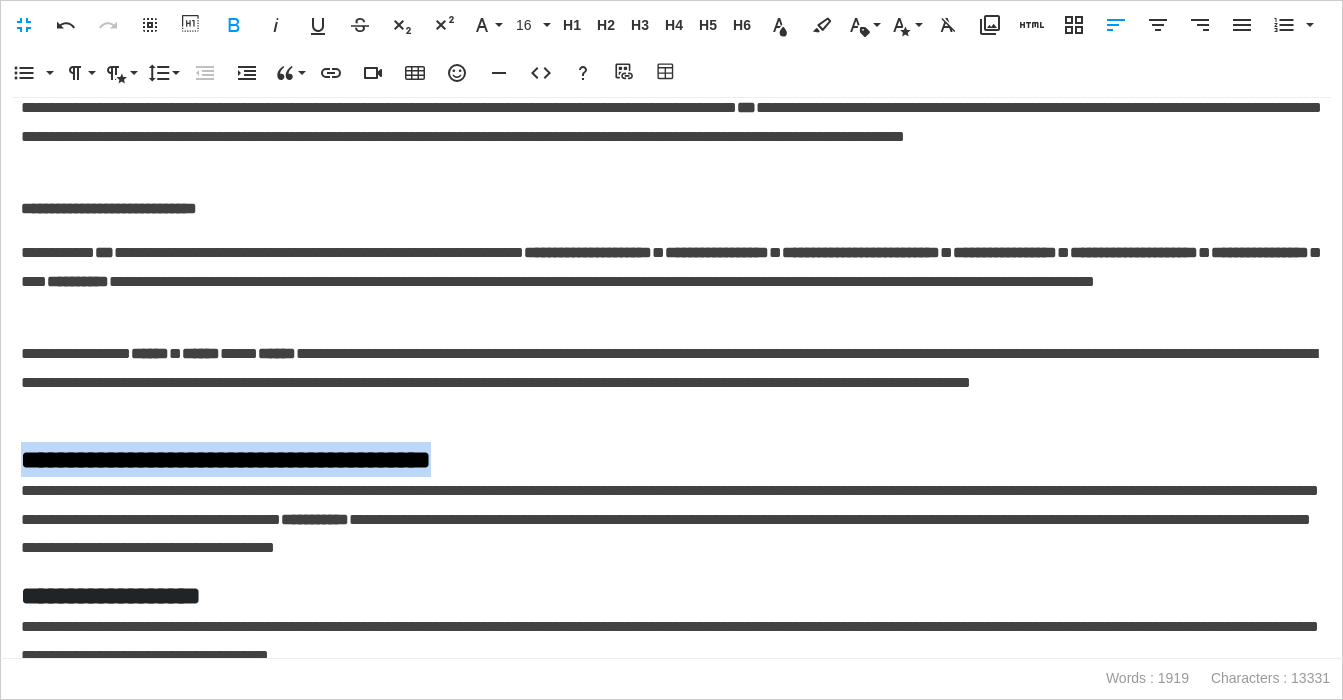 drag, startPoint x: 502, startPoint y: 459, endPoint x: 2, endPoint y: 456, distance: 500.009 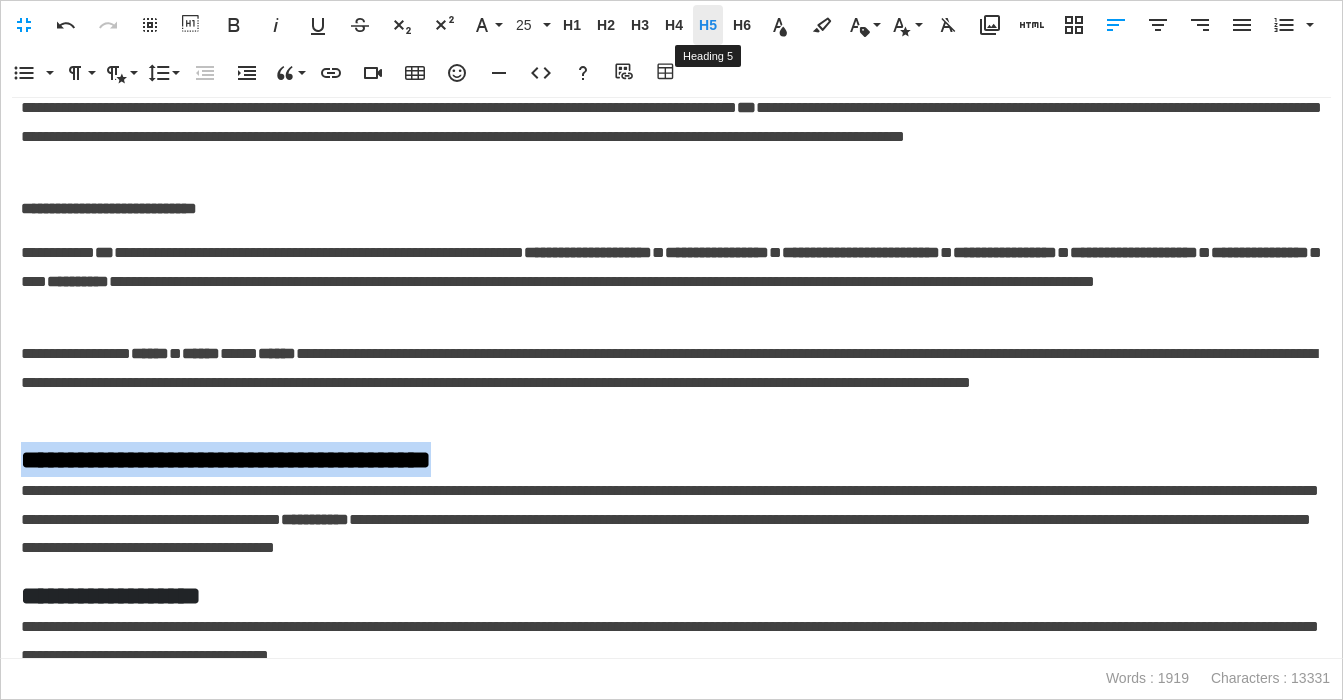 click on "H5" at bounding box center (708, 25) 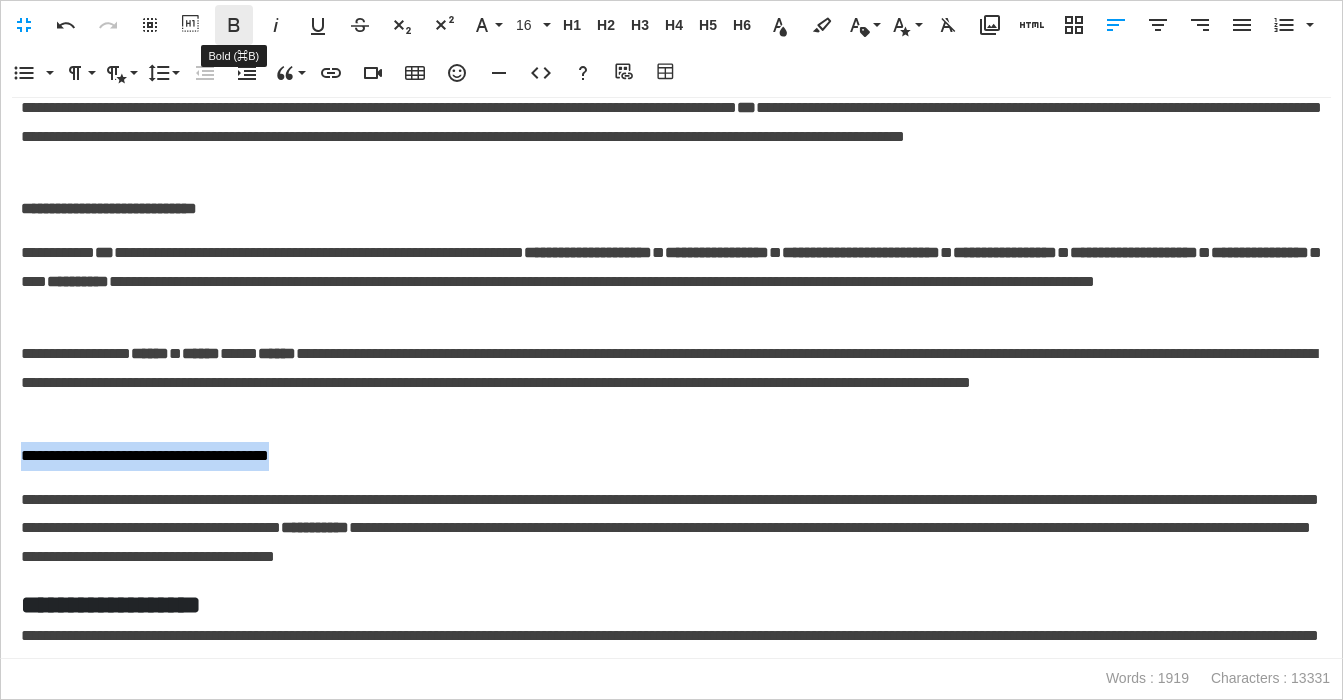 click 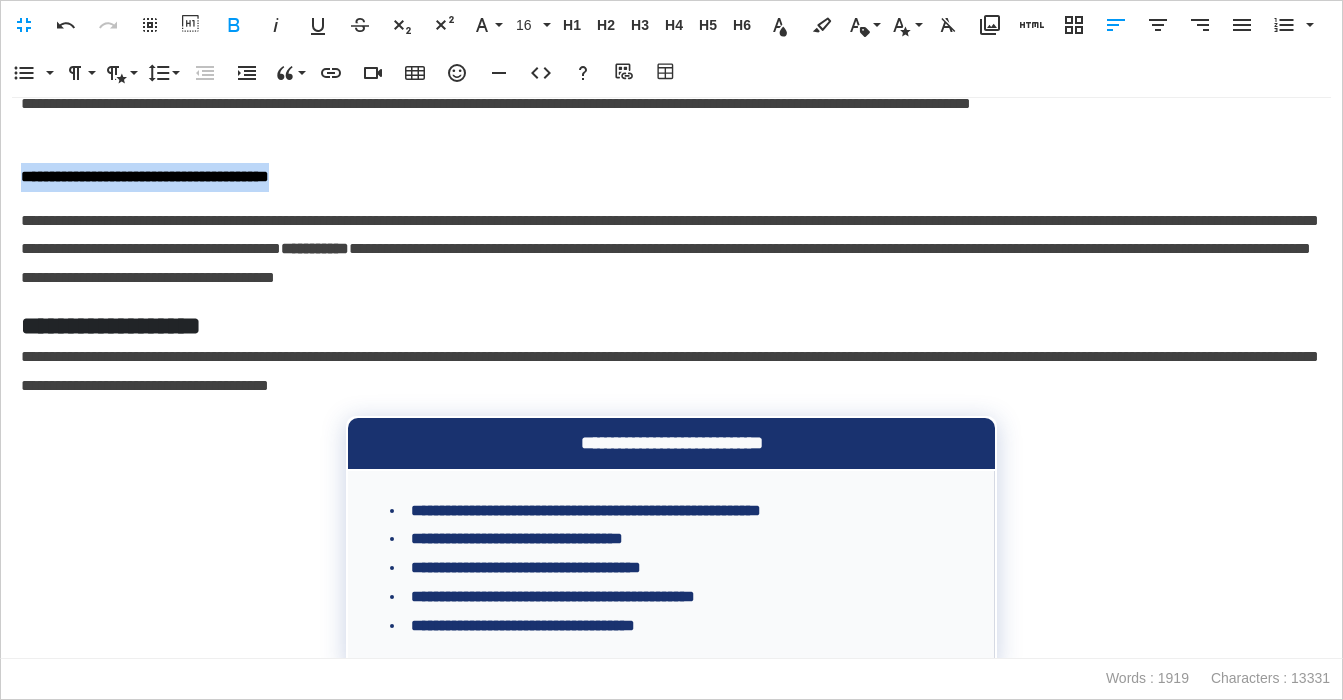 scroll, scrollTop: 681, scrollLeft: 0, axis: vertical 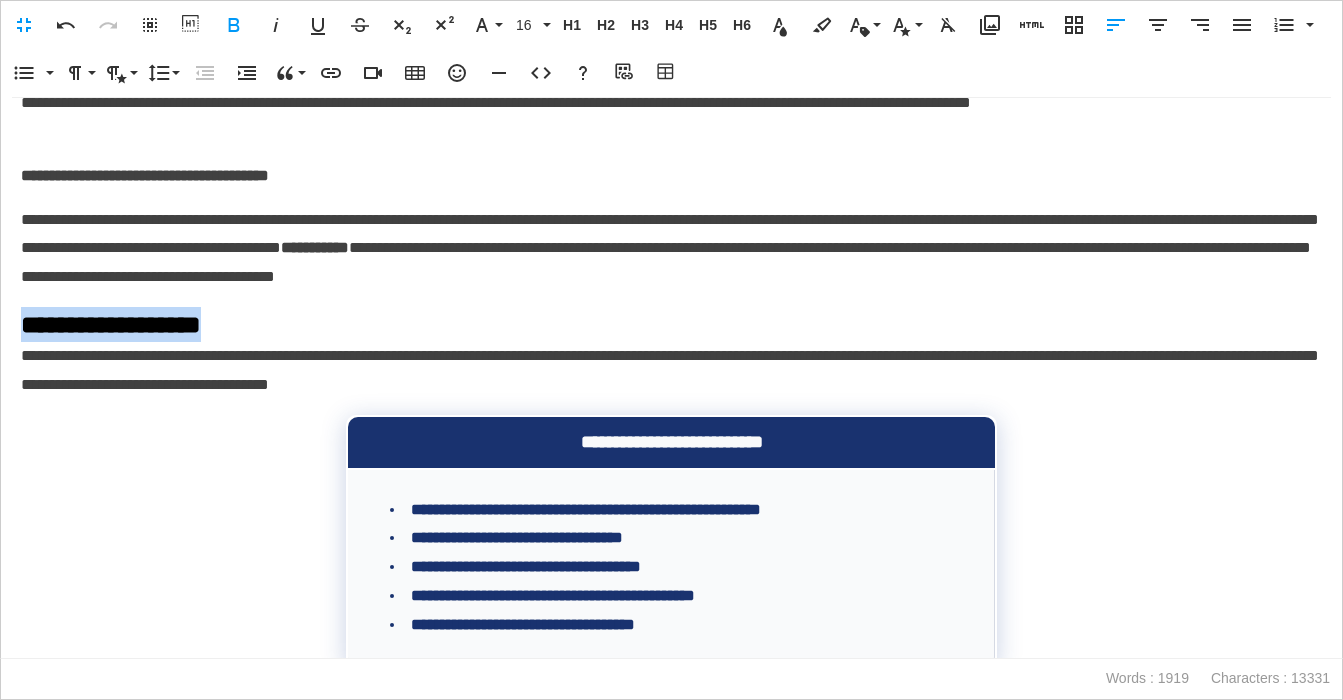drag, startPoint x: 102, startPoint y: 331, endPoint x: 5, endPoint y: 333, distance: 97.020615 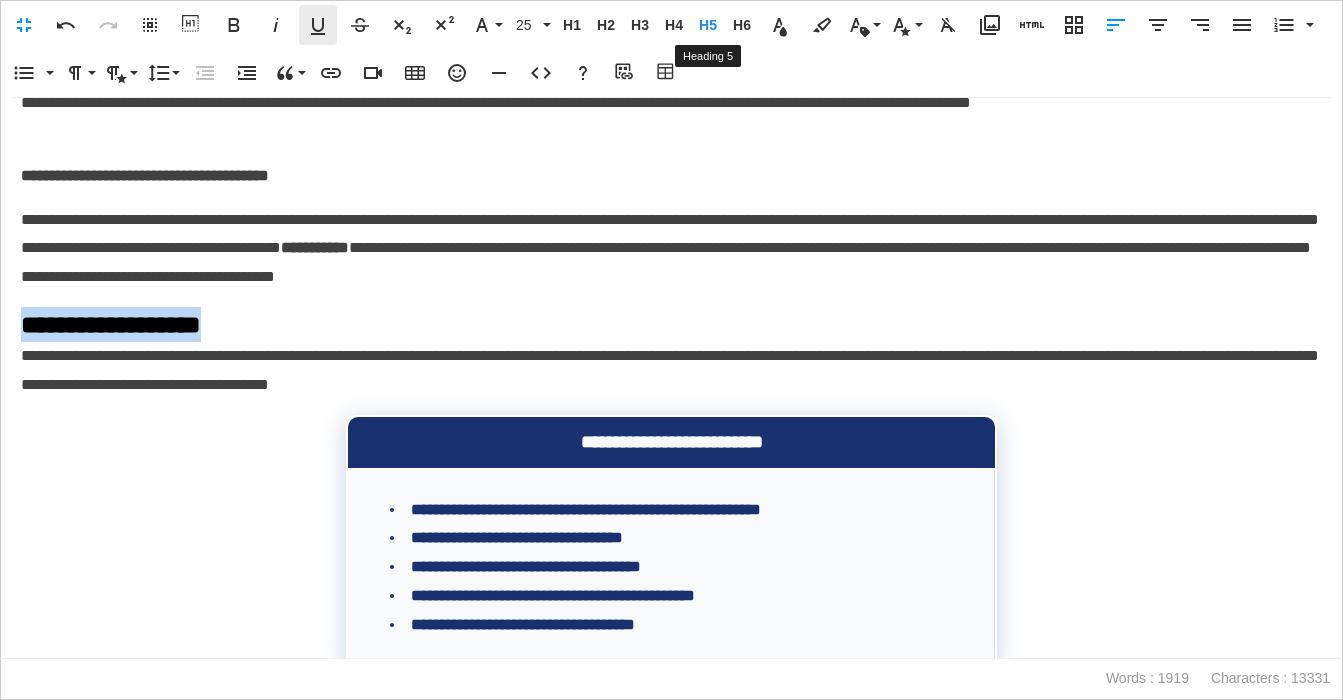 drag, startPoint x: 701, startPoint y: 33, endPoint x: 312, endPoint y: 39, distance: 389.04626 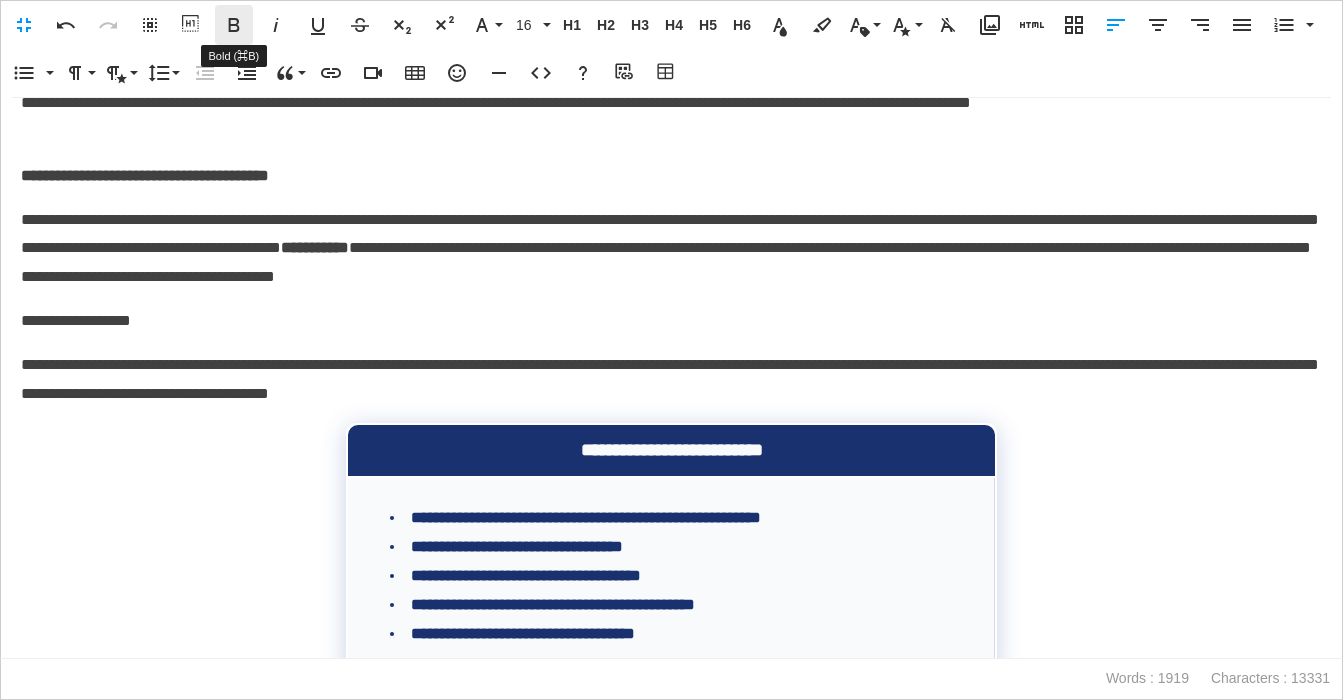click 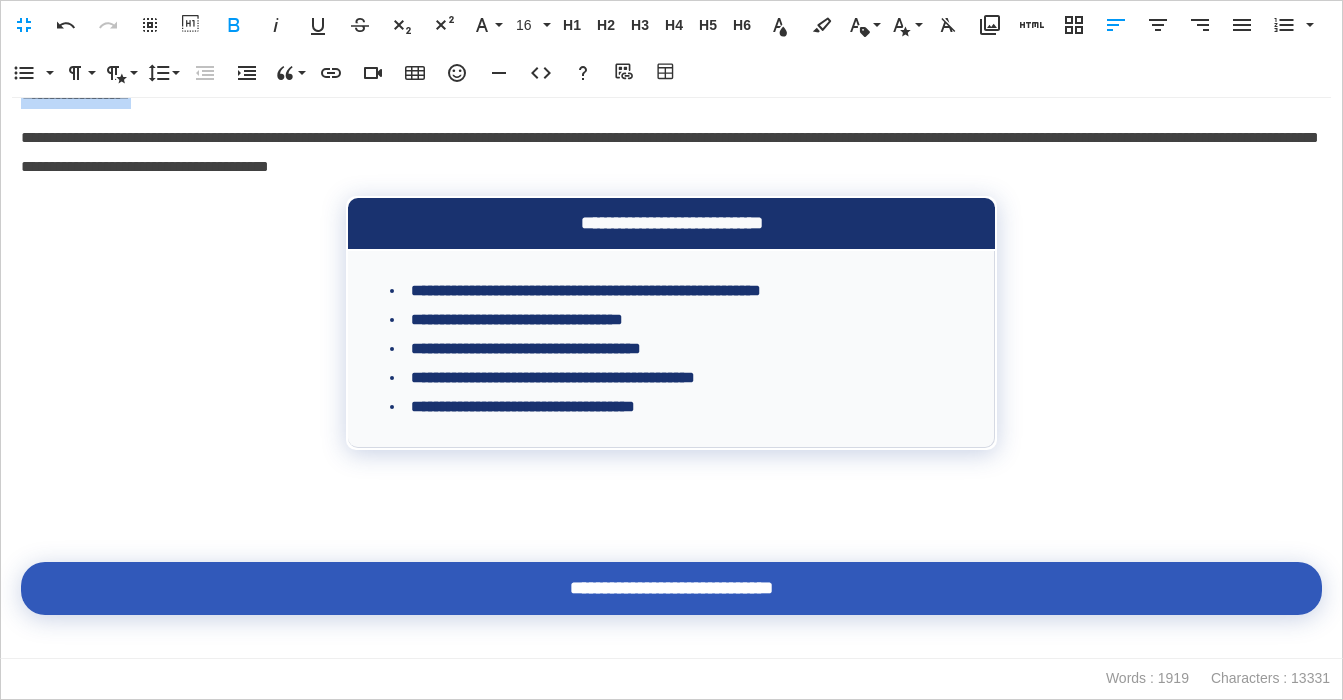 scroll, scrollTop: 912, scrollLeft: 0, axis: vertical 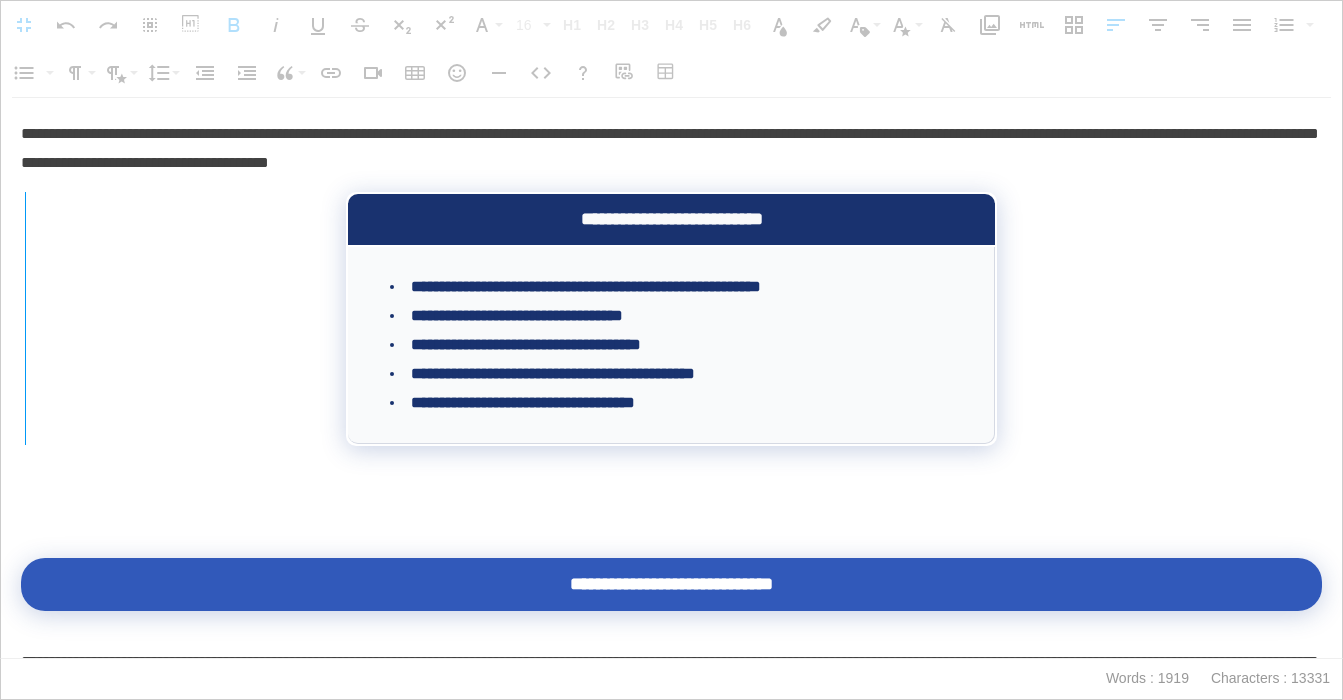 drag, startPoint x: 349, startPoint y: 254, endPoint x: 24, endPoint y: 244, distance: 325.1538 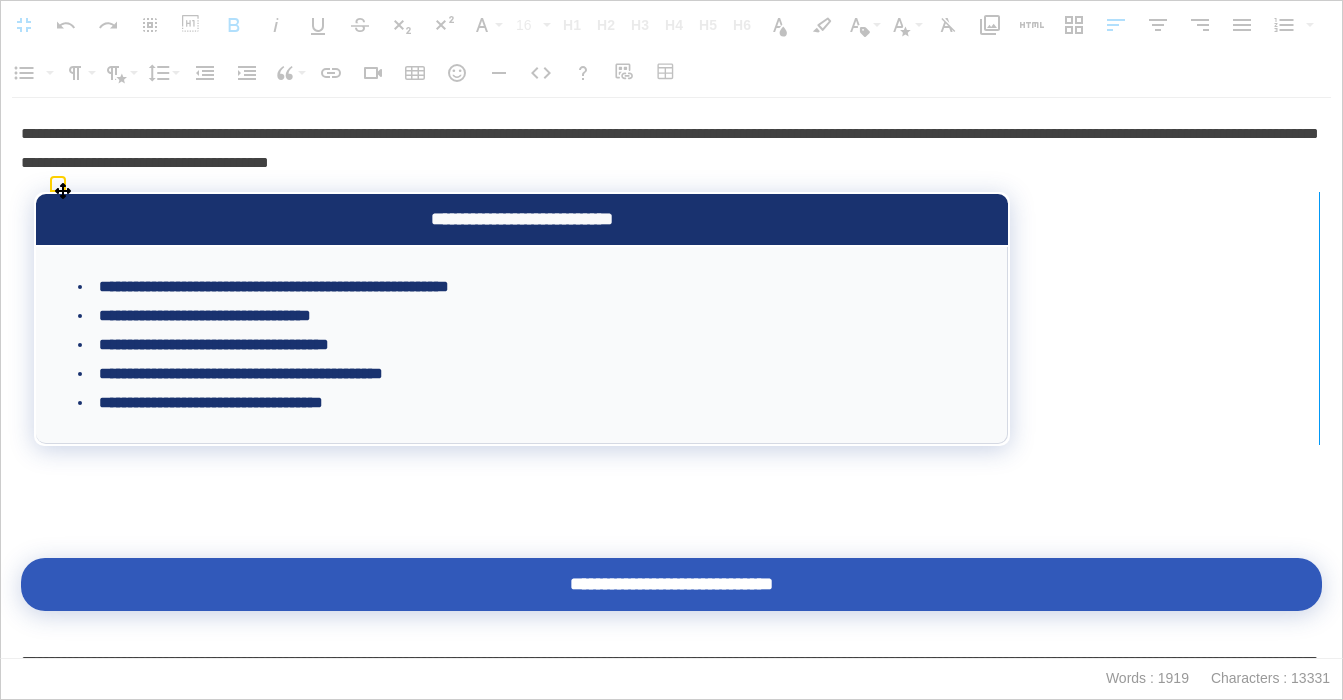 drag, startPoint x: 1006, startPoint y: 262, endPoint x: 1318, endPoint y: 252, distance: 312.16022 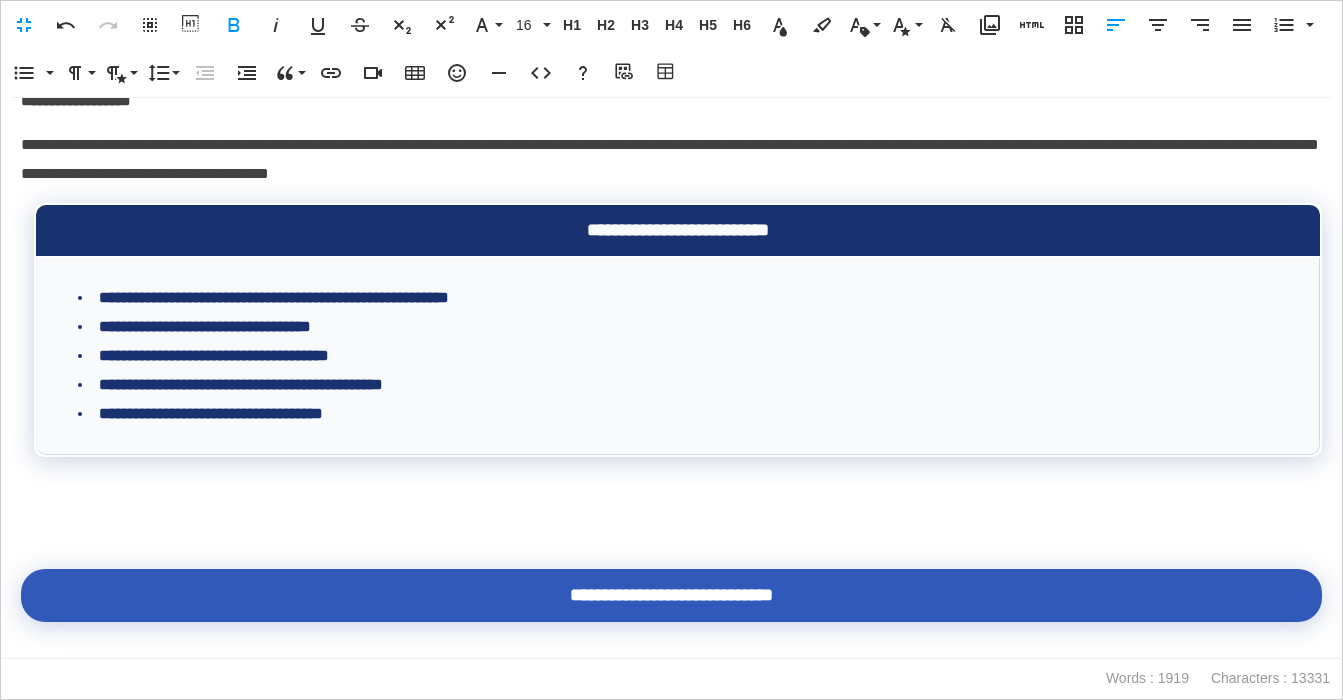 click at bounding box center (671, 515) 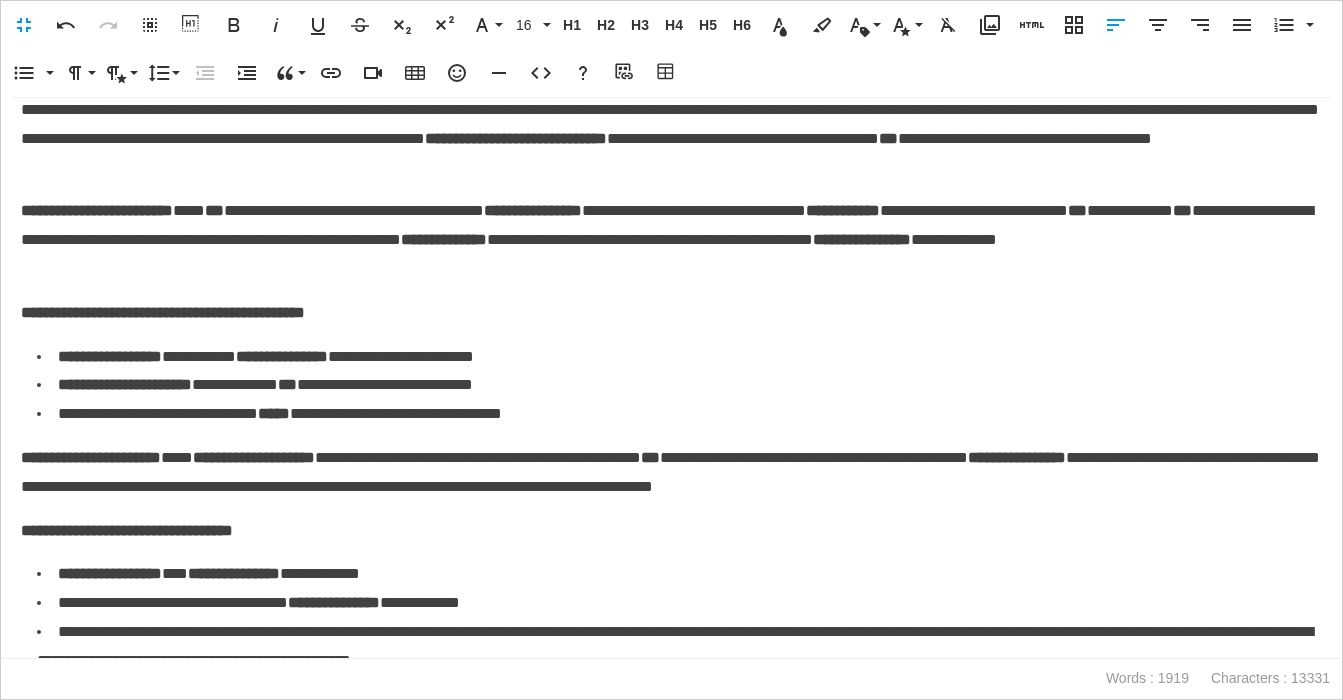 scroll, scrollTop: 1432, scrollLeft: 0, axis: vertical 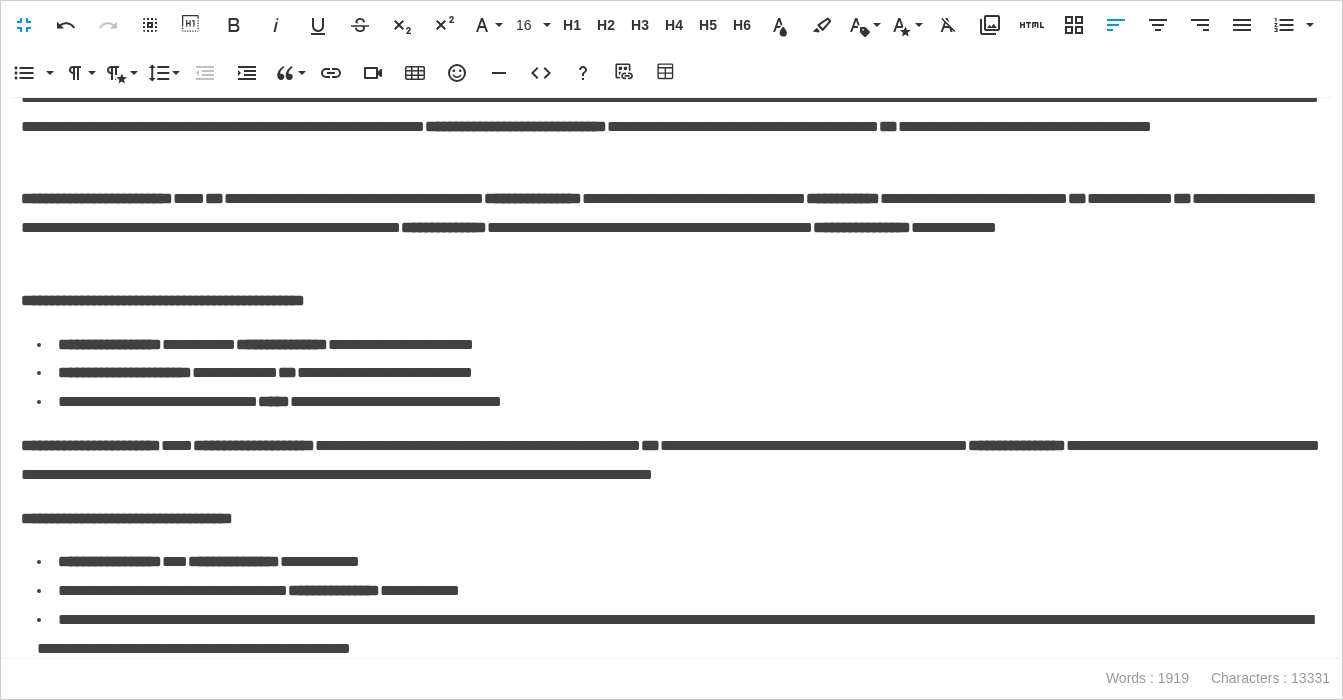 click on "**********" at bounding box center (671, 301) 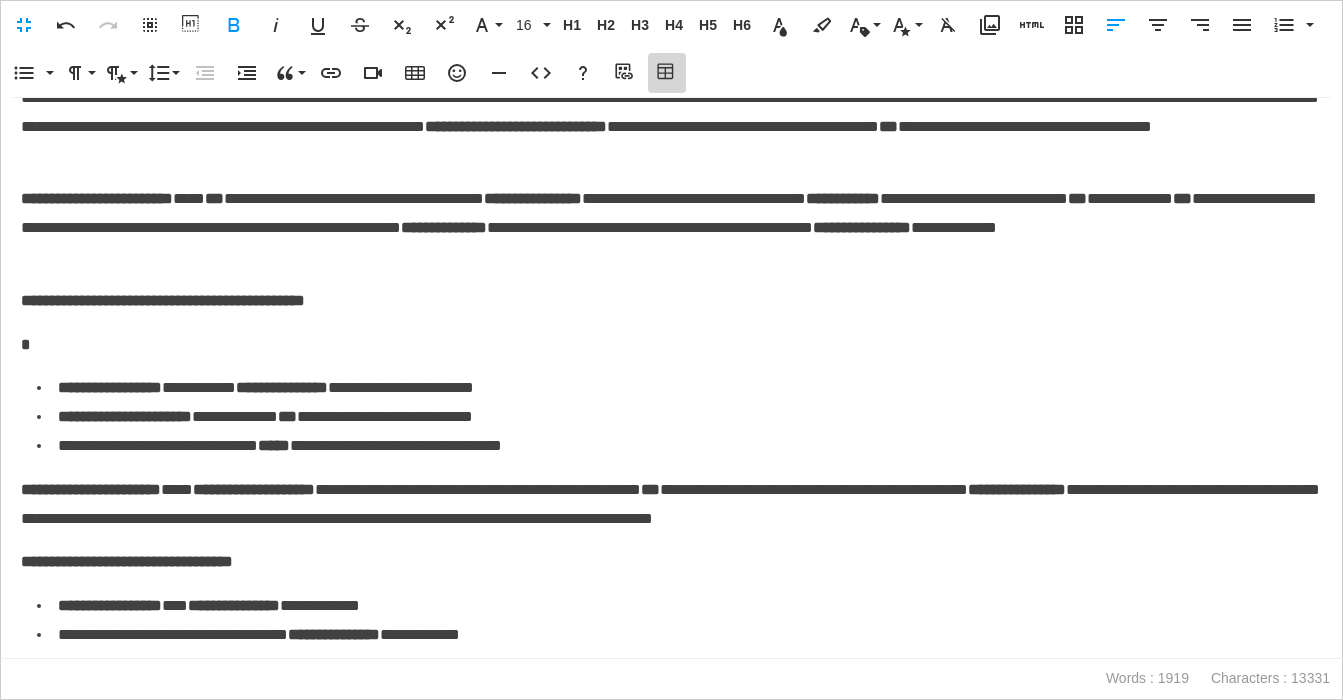 click 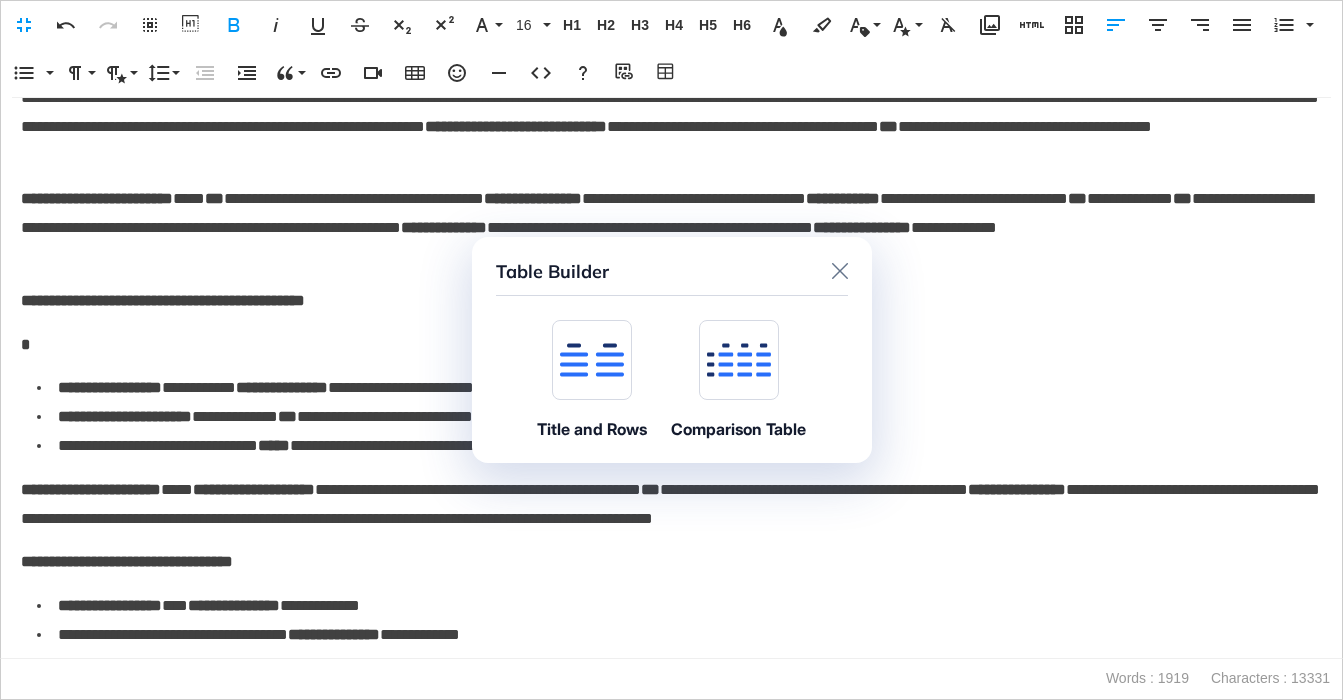 click 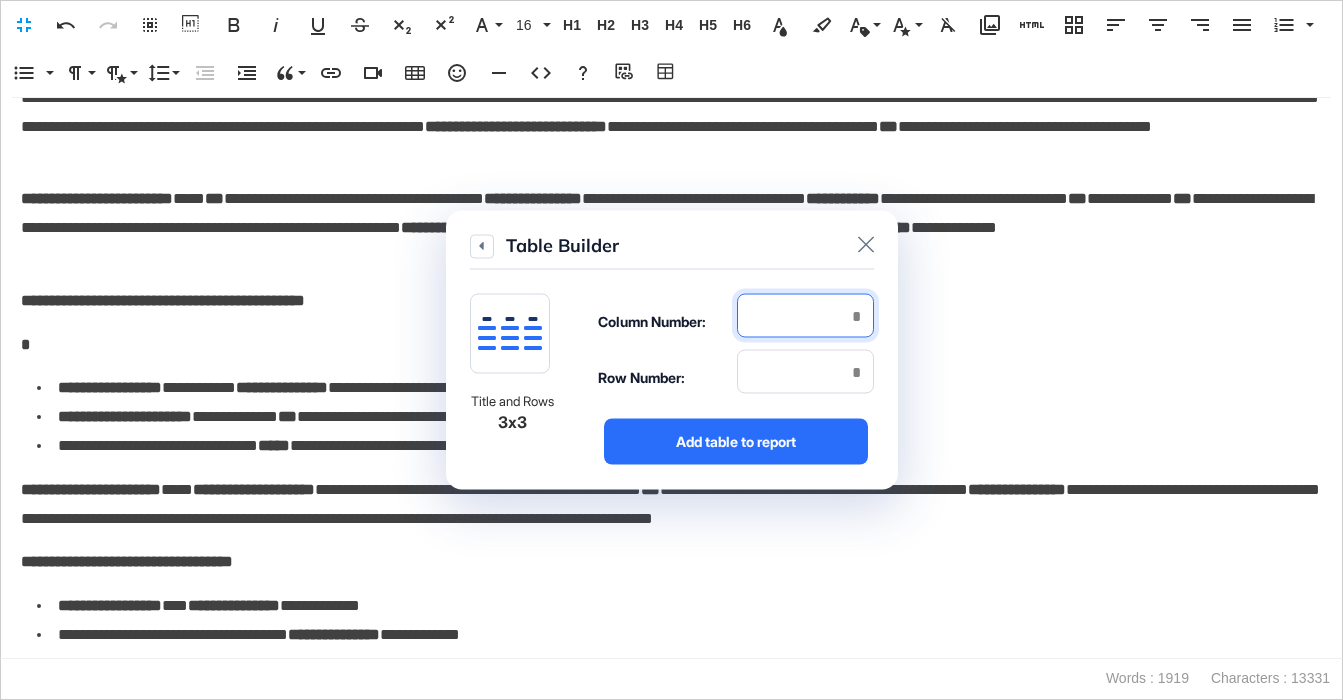 click at bounding box center (805, 316) 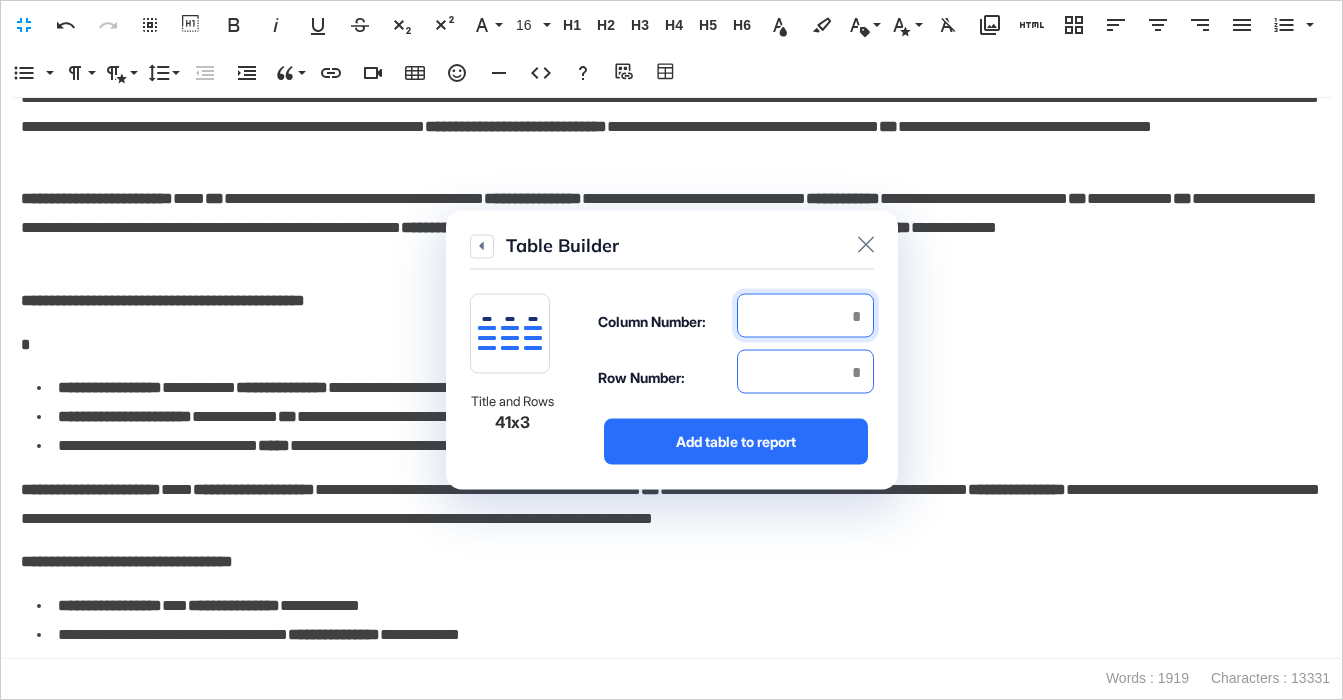 type on "*" 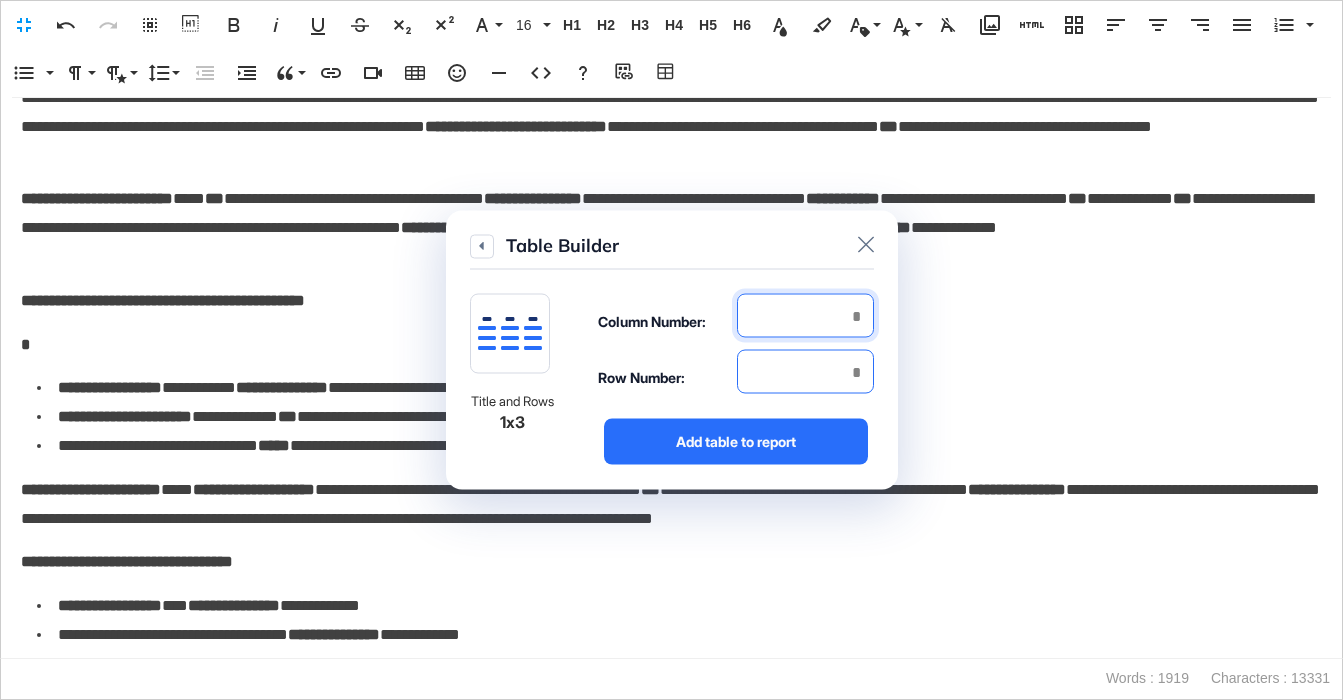 type on "*" 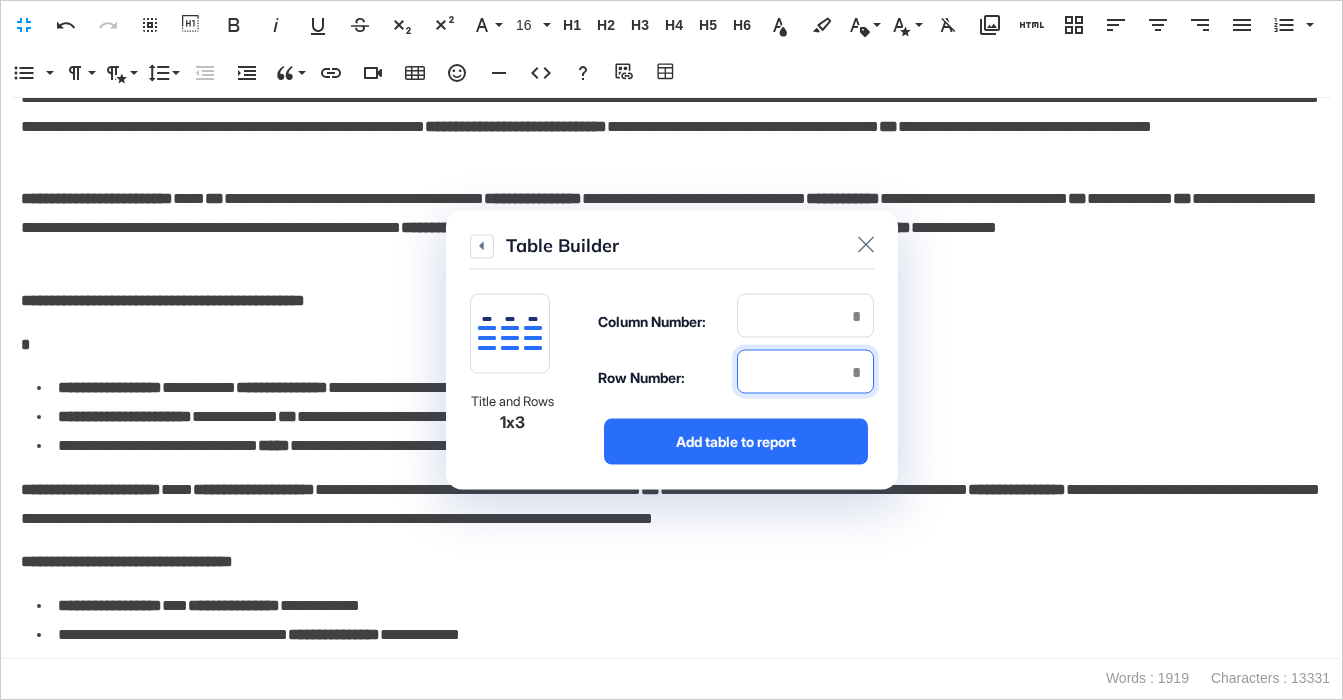 click at bounding box center [805, 372] 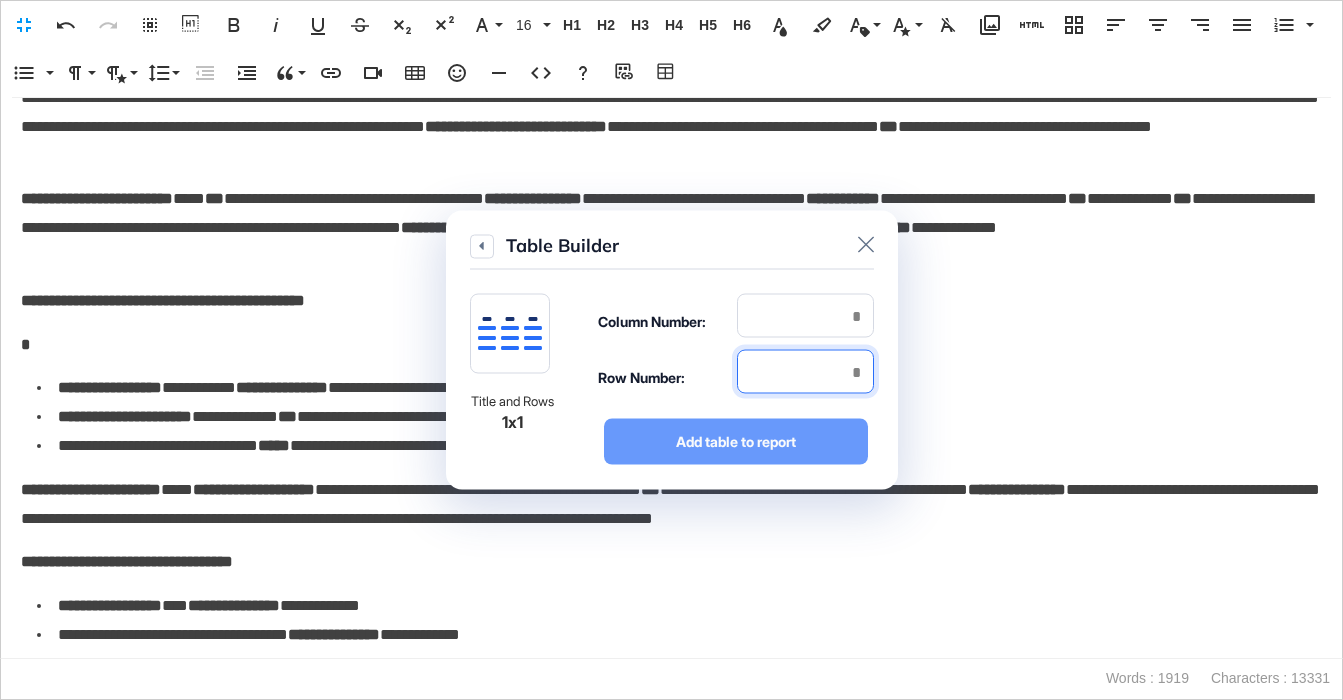 type on "*" 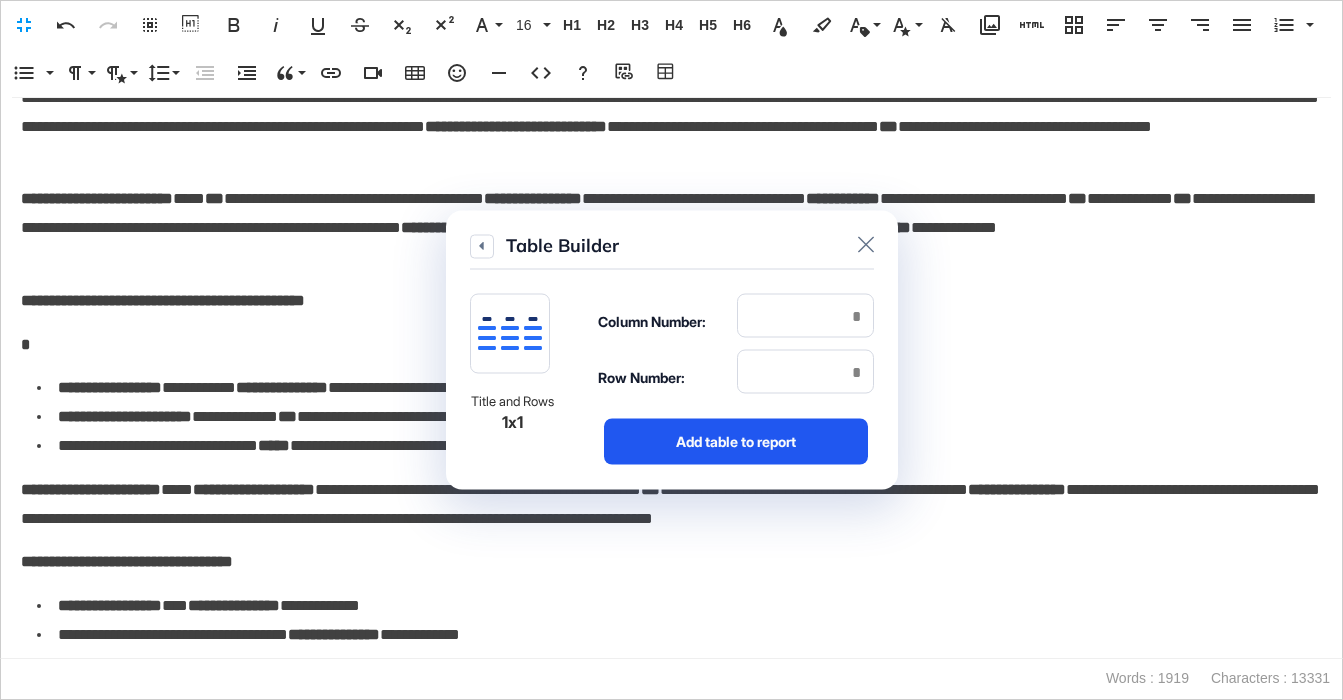 click on "Add table to report" at bounding box center (736, 442) 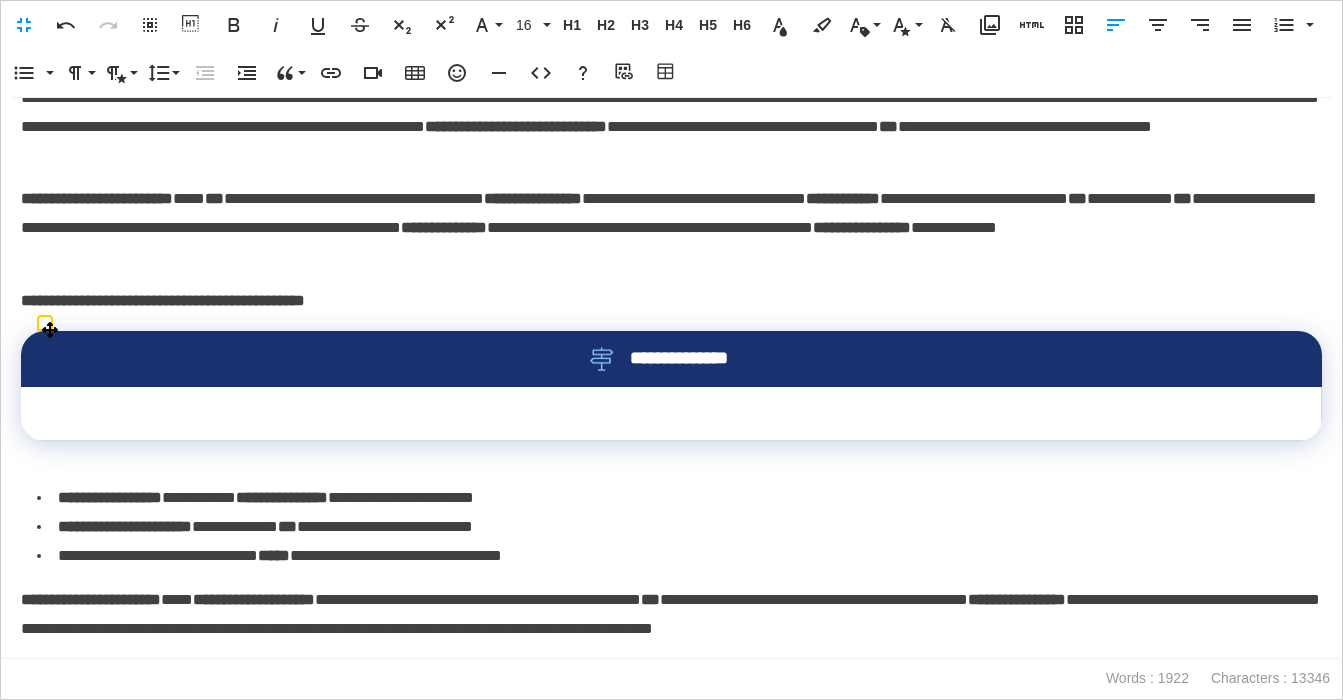 scroll, scrollTop: 1435, scrollLeft: 0, axis: vertical 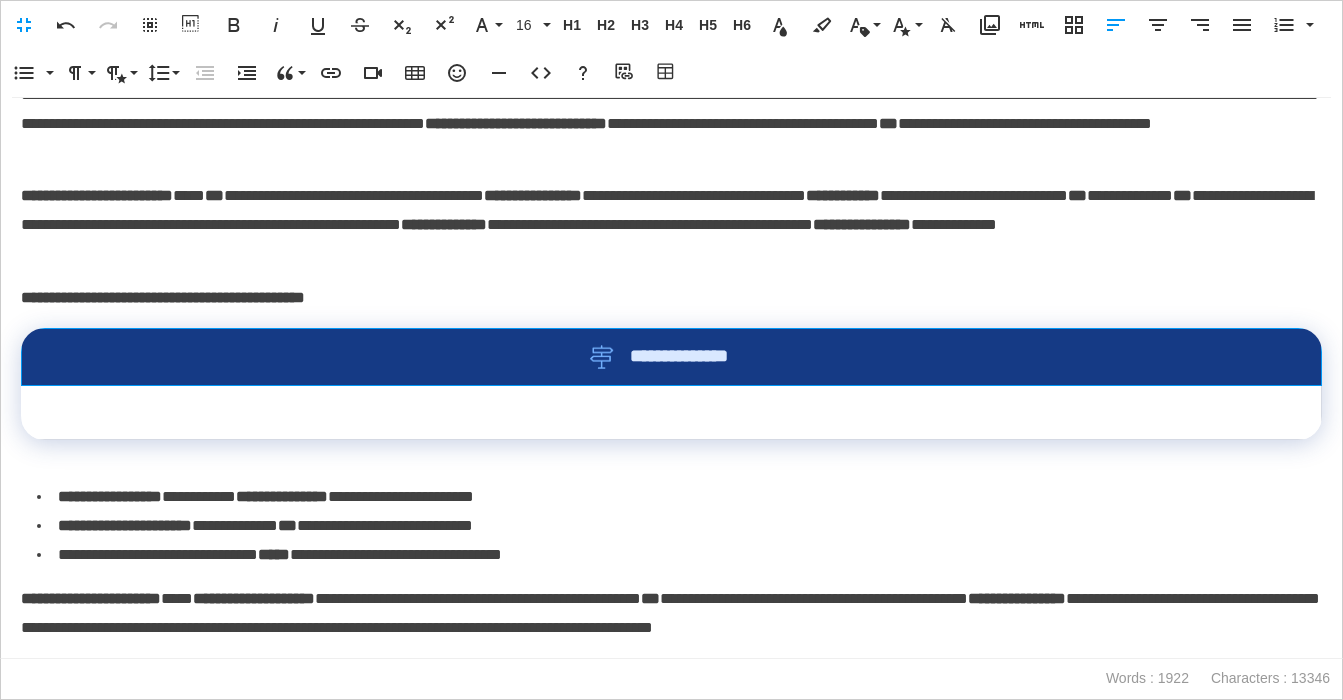 click on "**********" at bounding box center [671, 357] 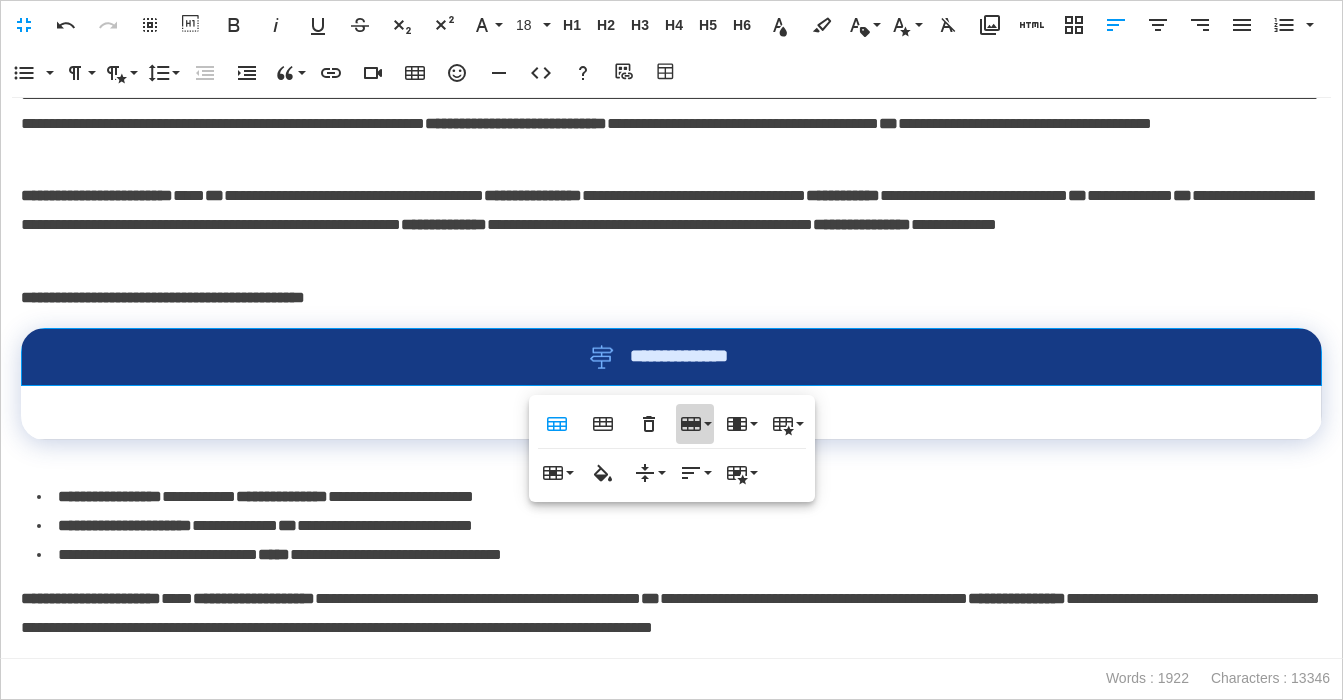 click 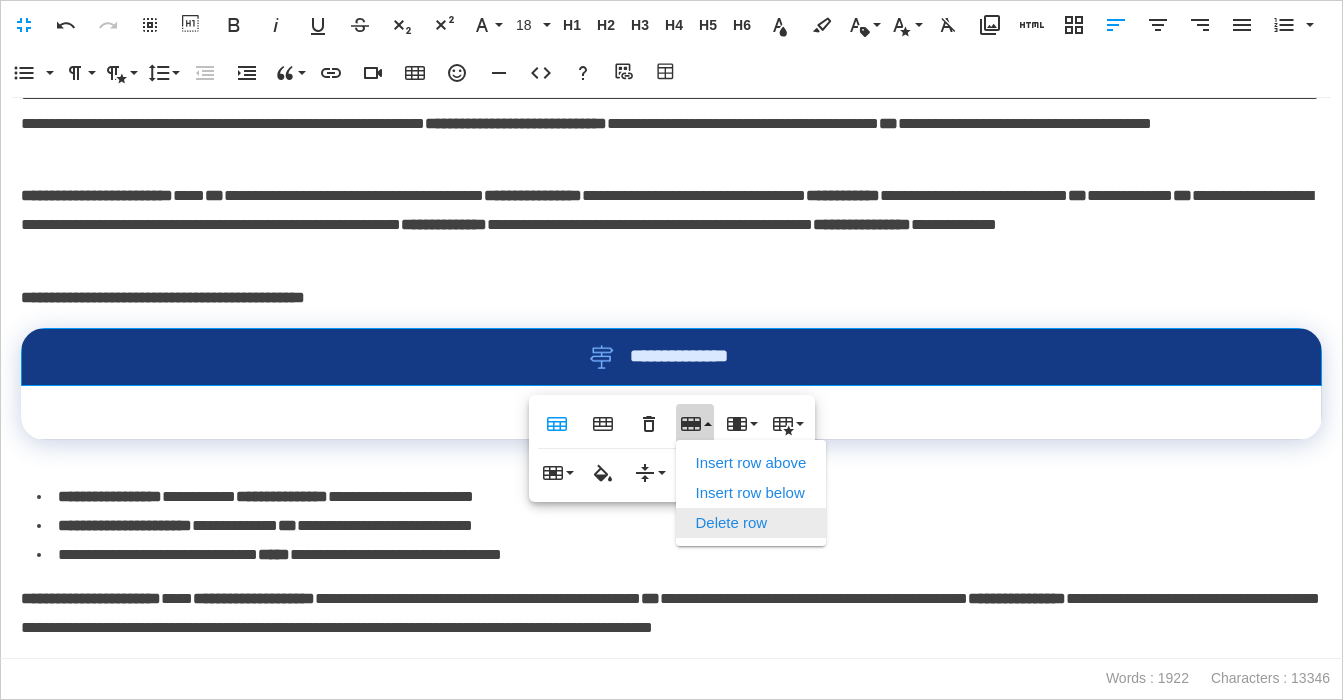 click on "Delete row" at bounding box center (751, 523) 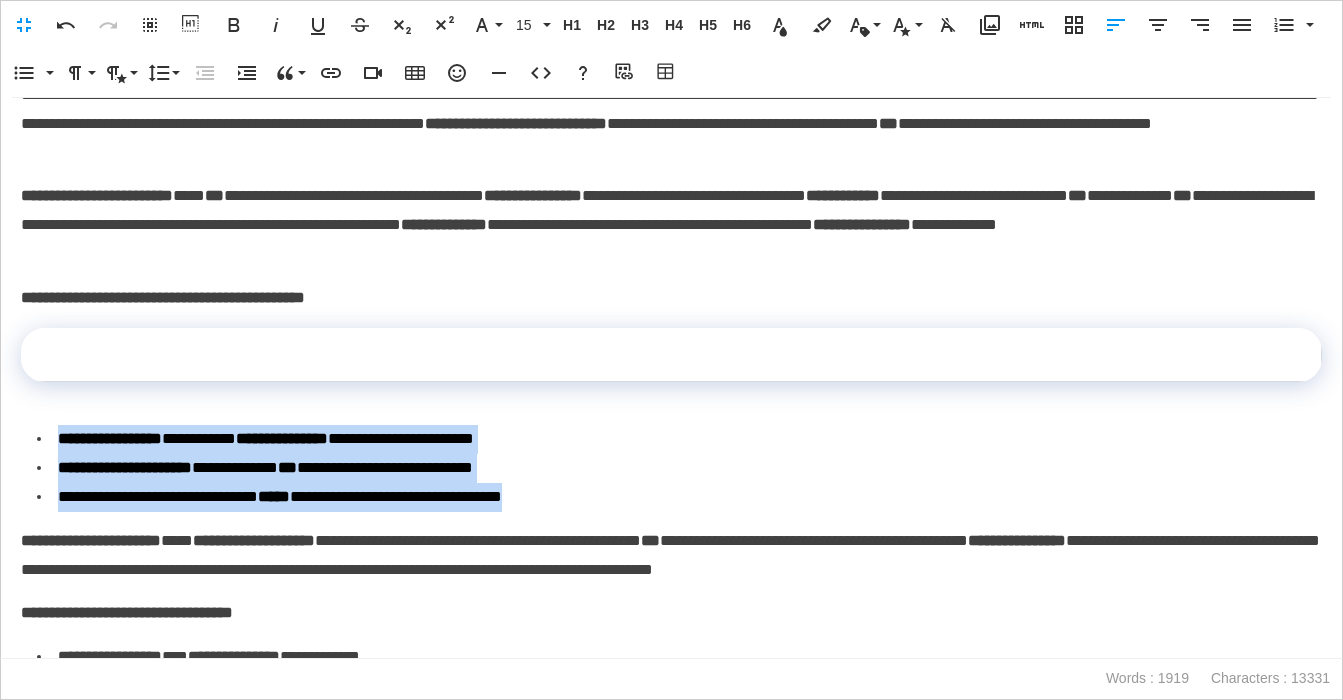 scroll, scrollTop: 1446, scrollLeft: 0, axis: vertical 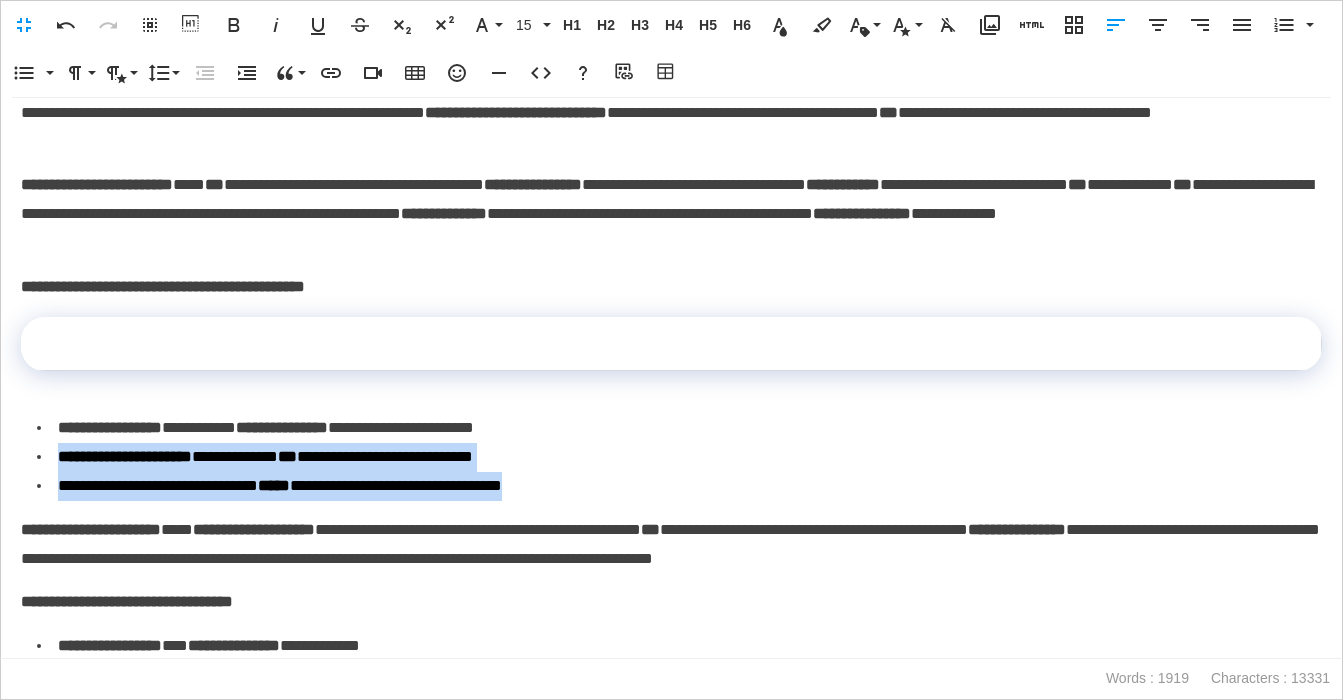 drag, startPoint x: 626, startPoint y: 502, endPoint x: 51, endPoint y: 445, distance: 577.8183 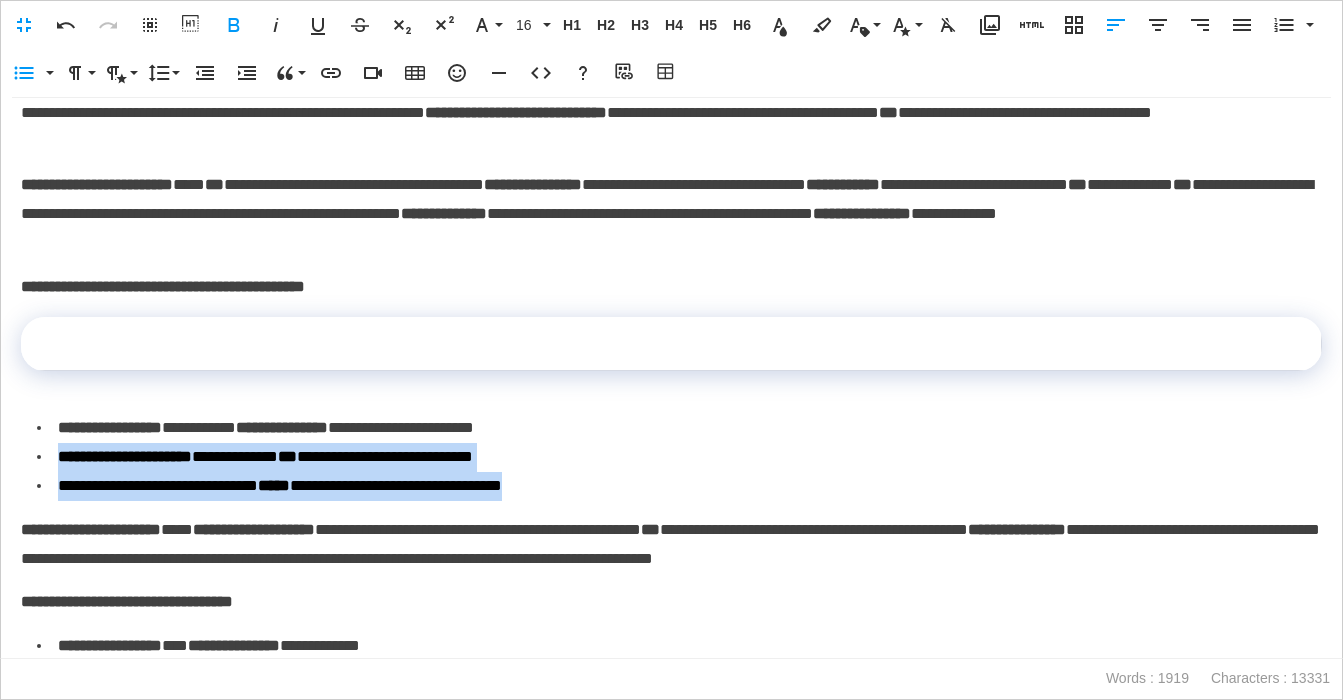 click on "**********" at bounding box center [679, 457] 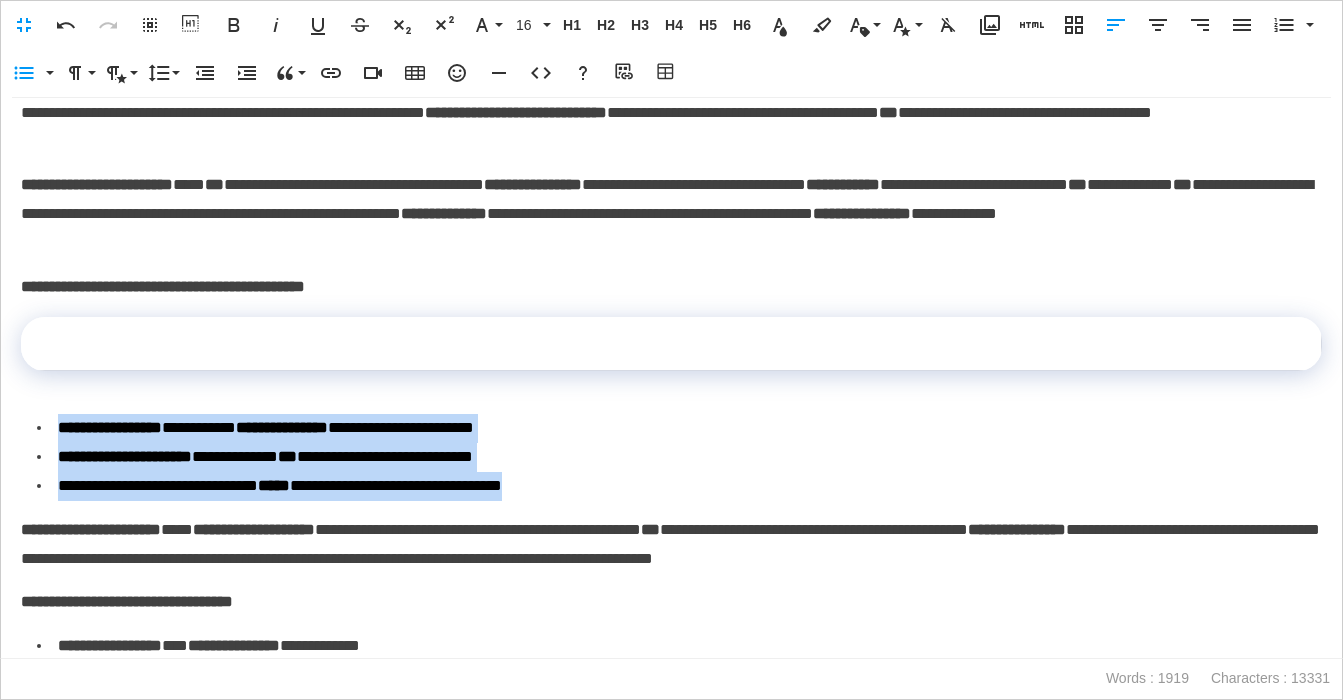 drag, startPoint x: 646, startPoint y: 487, endPoint x: 200, endPoint y: 453, distance: 447.2941 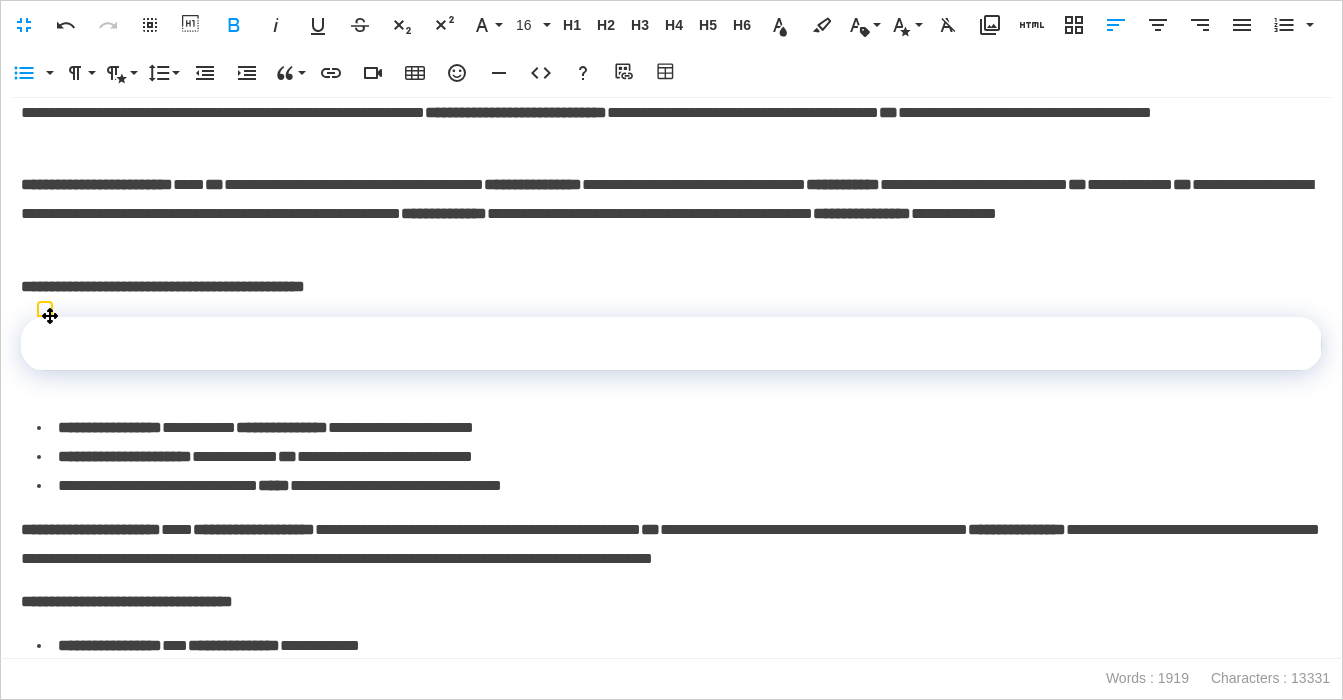 click at bounding box center [671, 344] 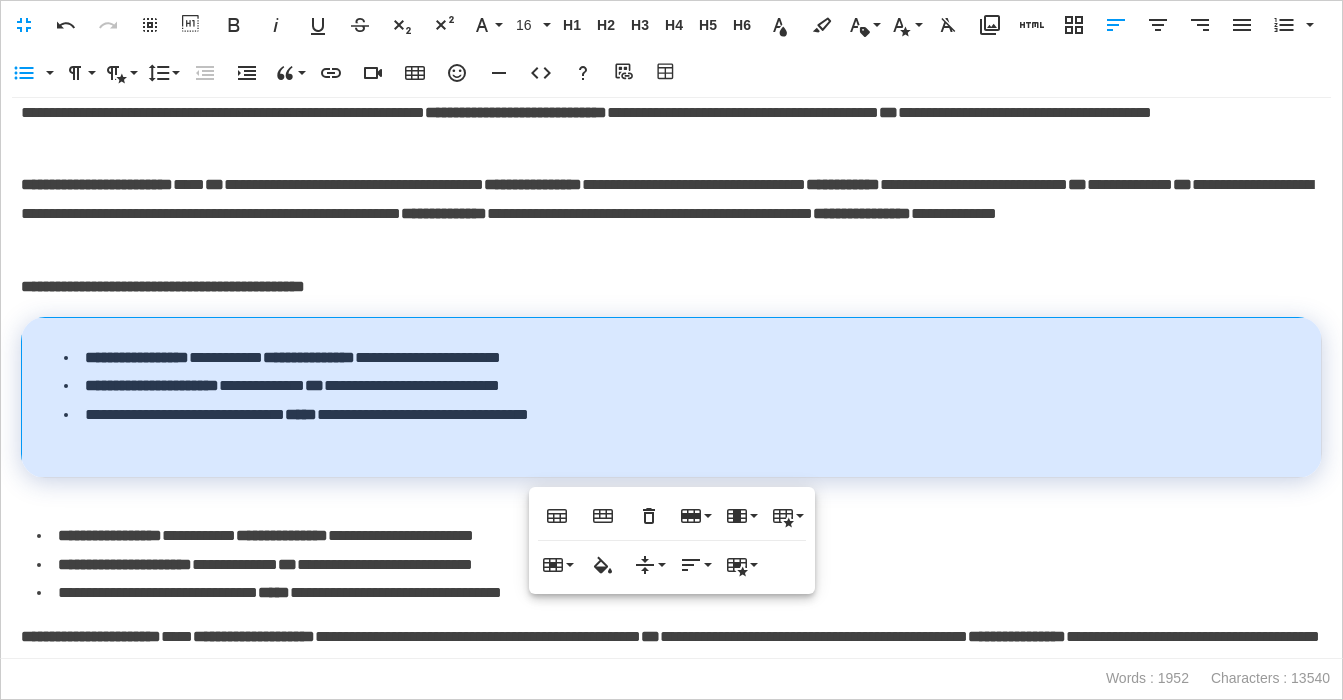 click on "**********" at bounding box center (672, 397) 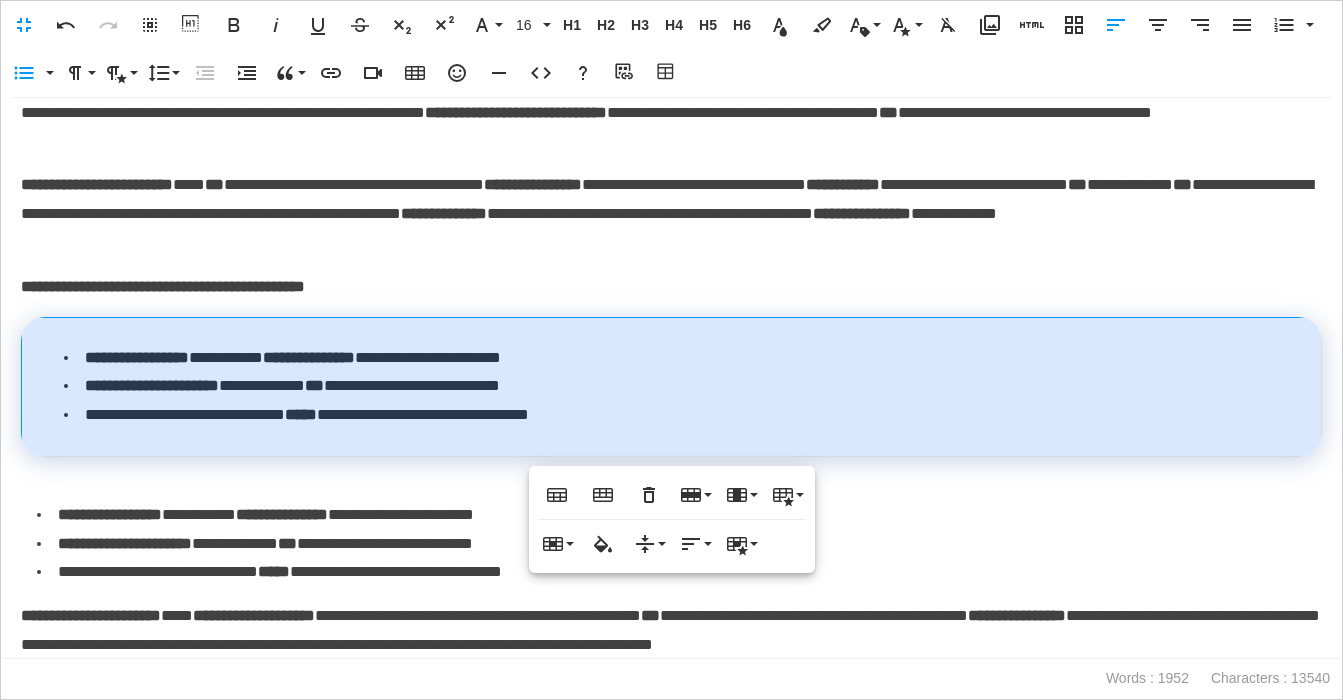 click on "**********" at bounding box center [679, 544] 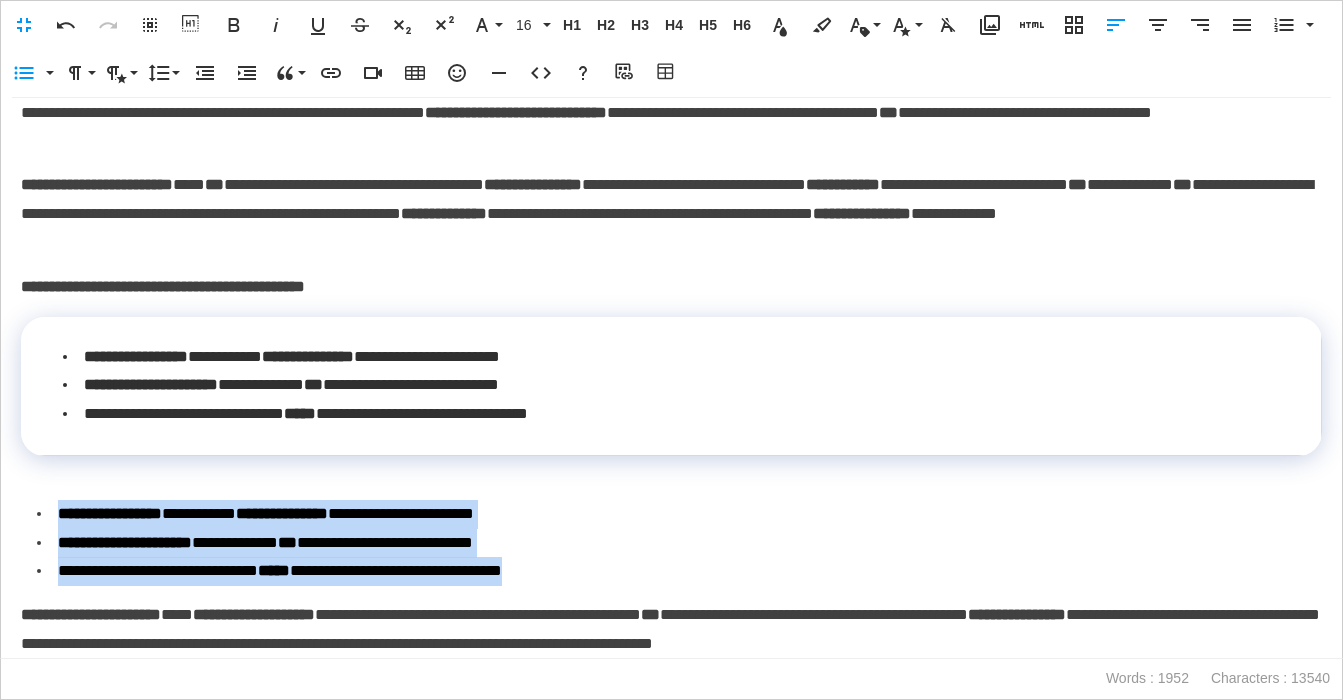 drag, startPoint x: 430, startPoint y: 562, endPoint x: 25, endPoint y: 515, distance: 407.71805 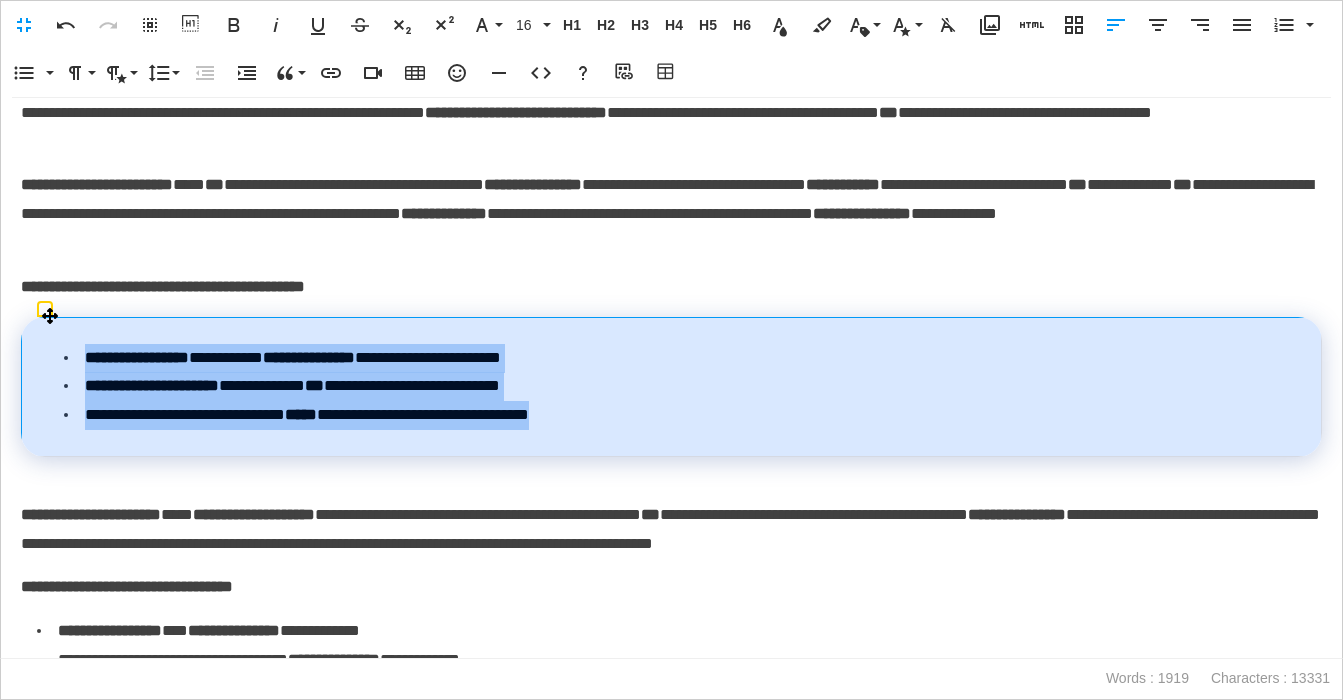 drag, startPoint x: 517, startPoint y: 410, endPoint x: 67, endPoint y: 358, distance: 452.99448 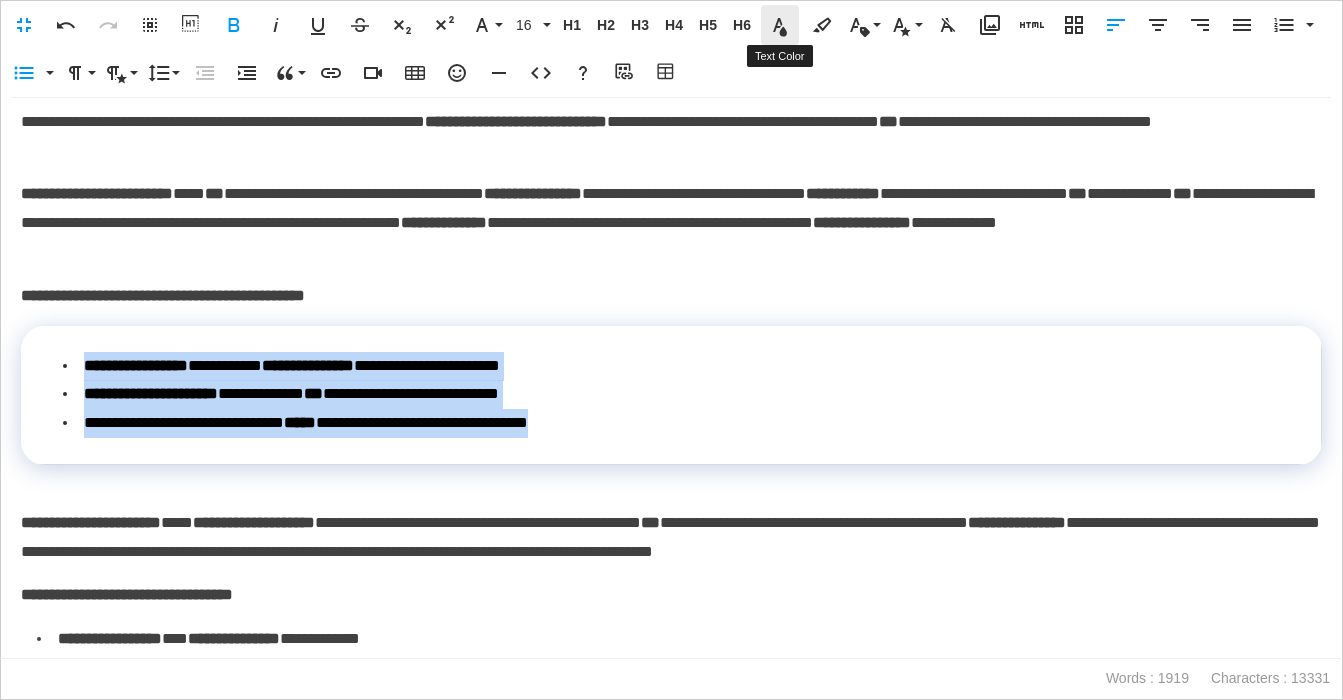click 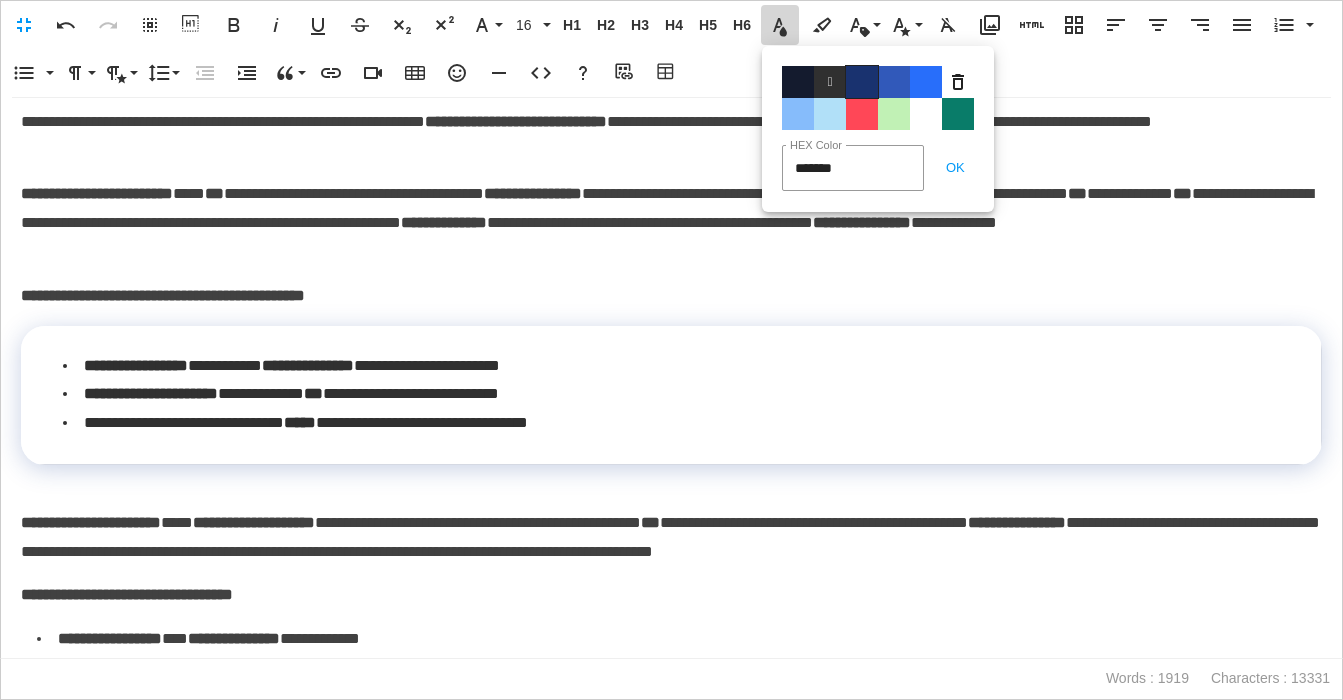 click on "Color#19326F" at bounding box center [862, 82] 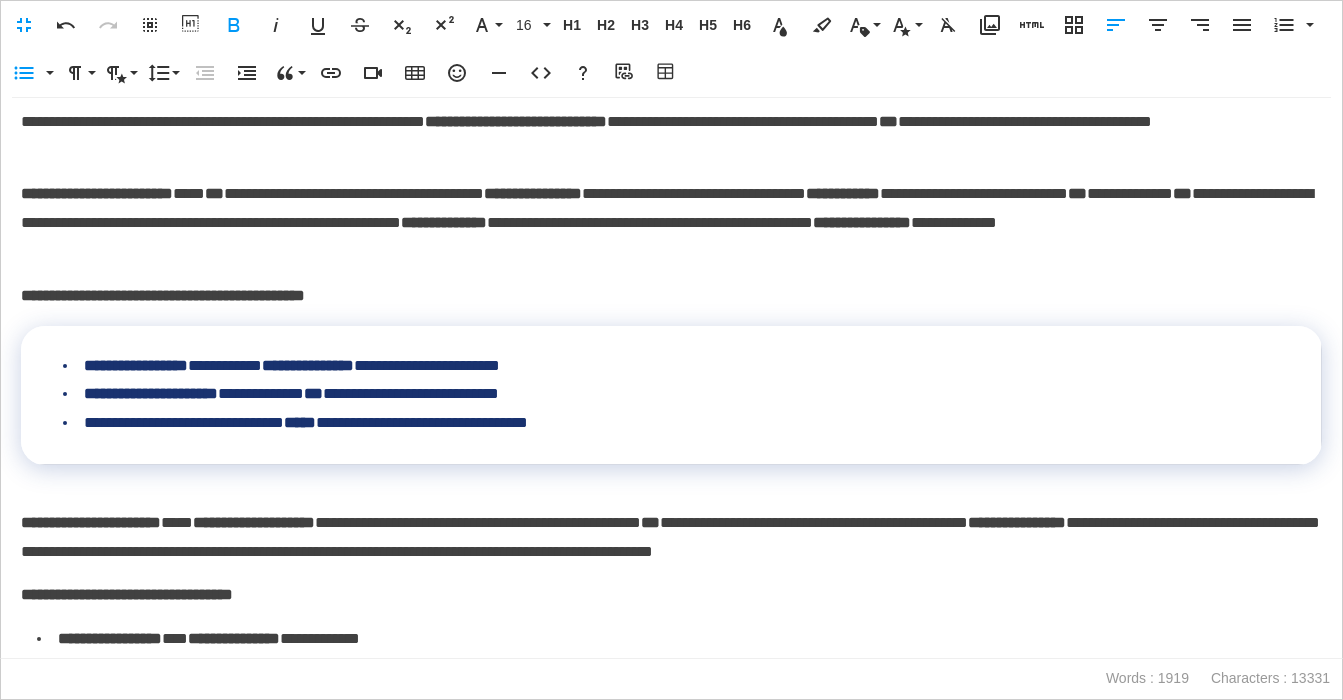 click on "**********" at bounding box center (671, 296) 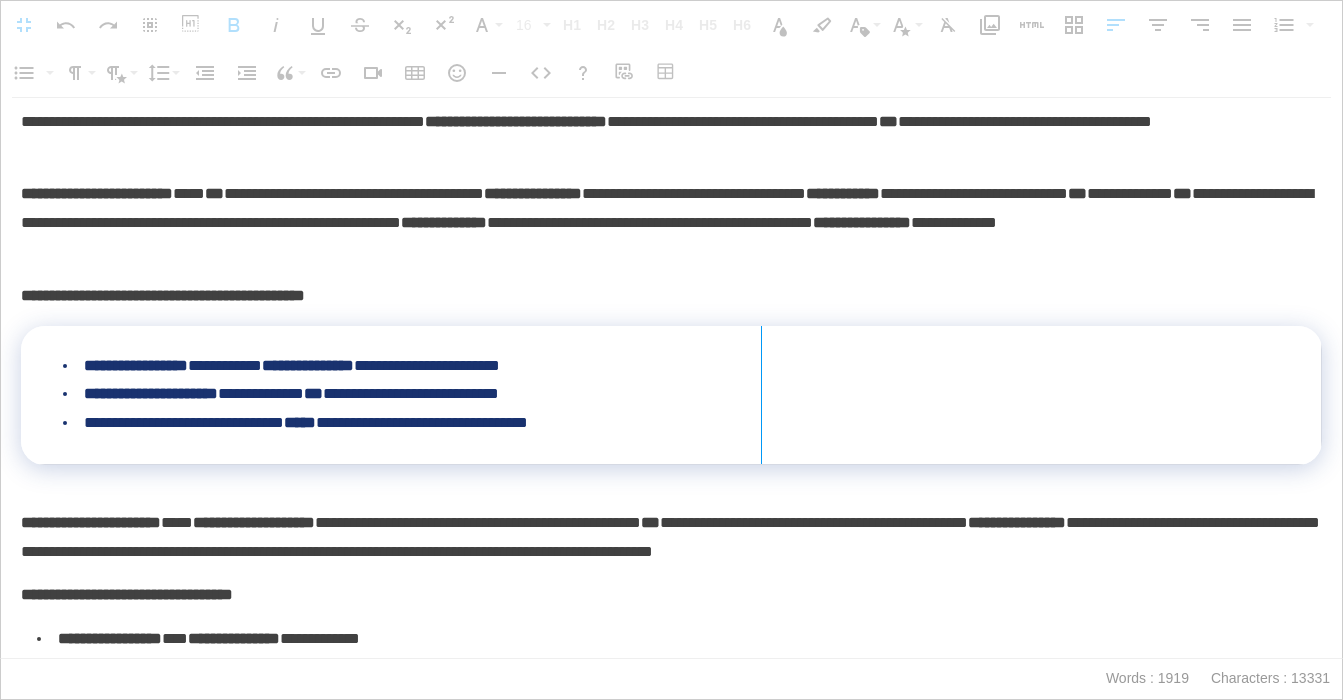drag, startPoint x: 1323, startPoint y: 360, endPoint x: 758, endPoint y: 346, distance: 565.1734 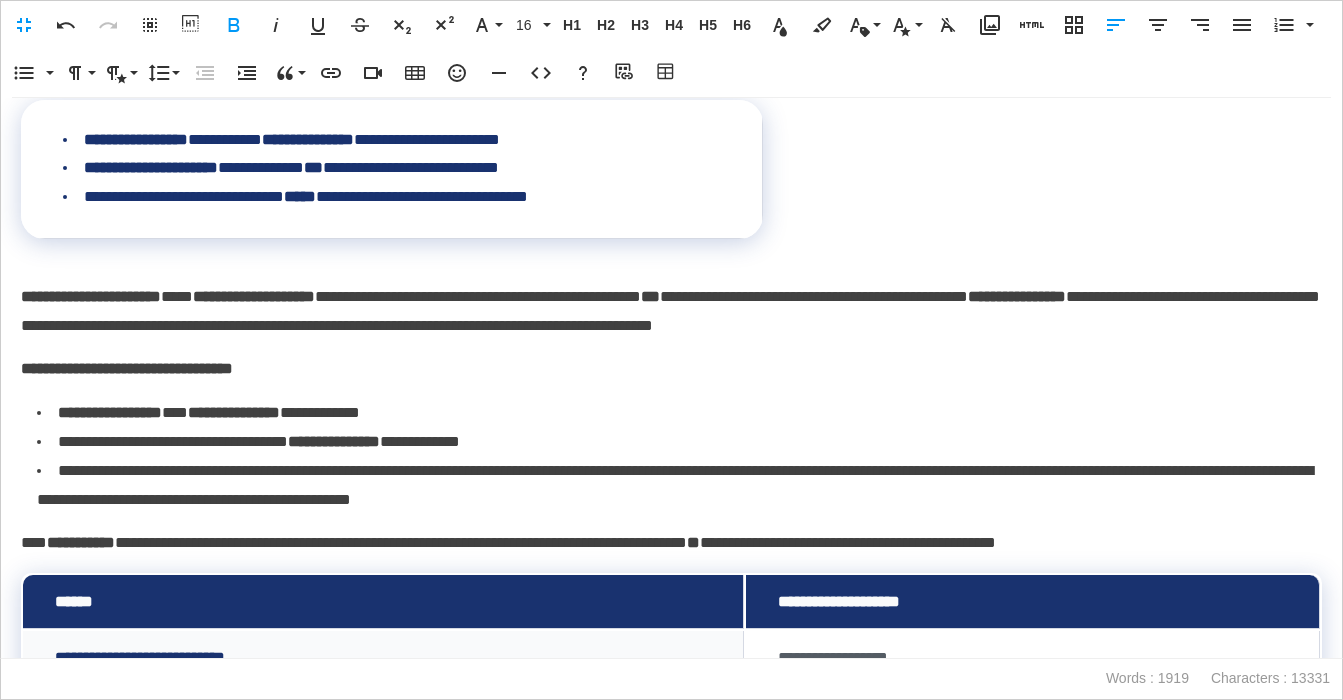 scroll, scrollTop: 1660, scrollLeft: 0, axis: vertical 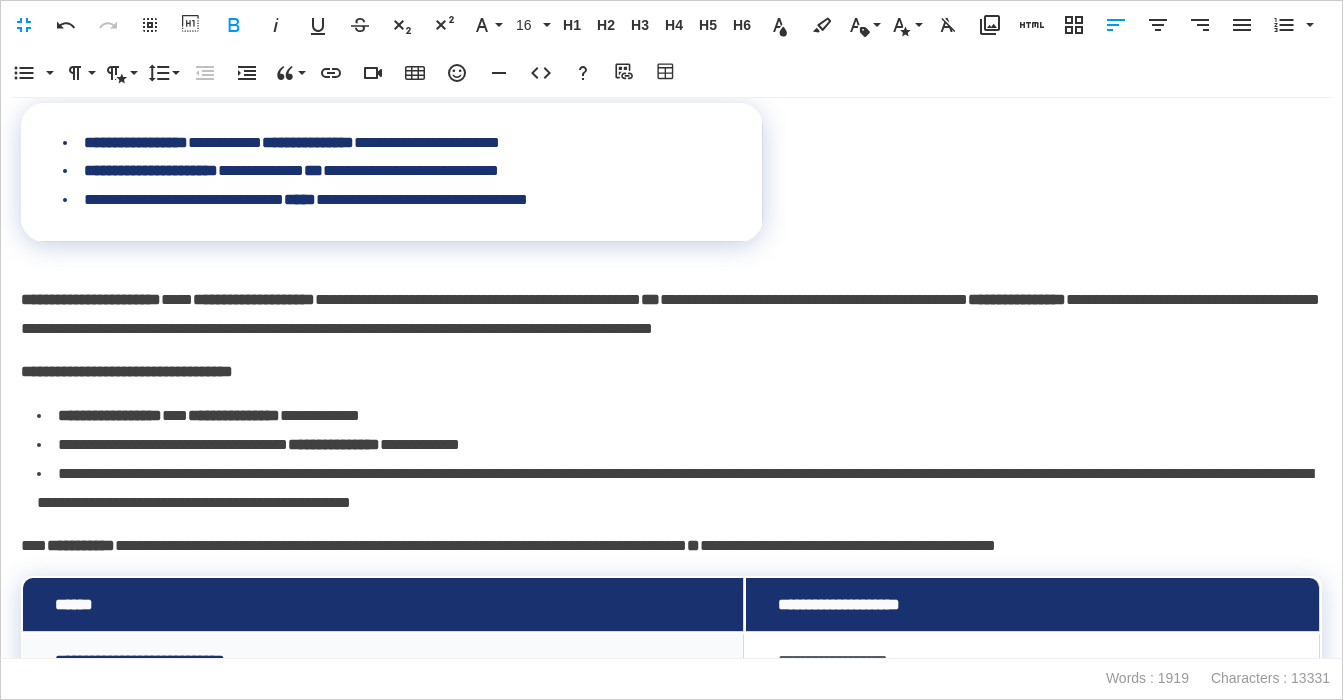 click on "**********" at bounding box center (671, 372) 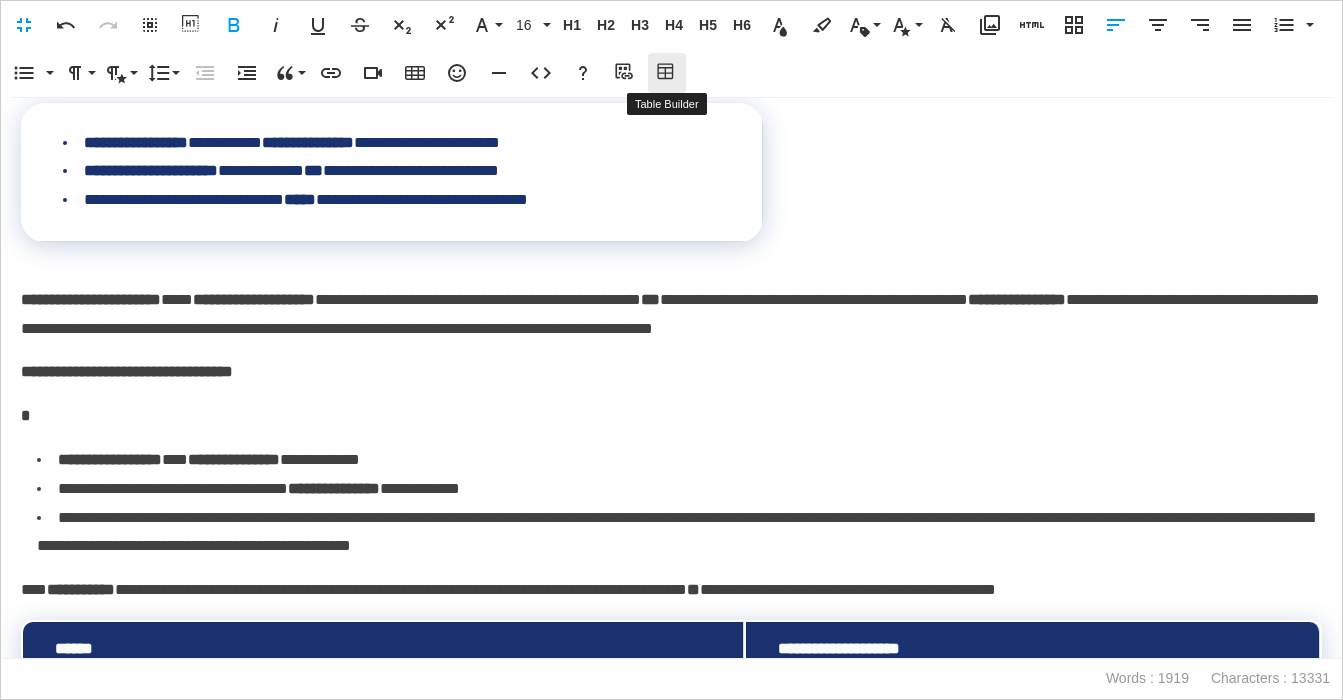 click 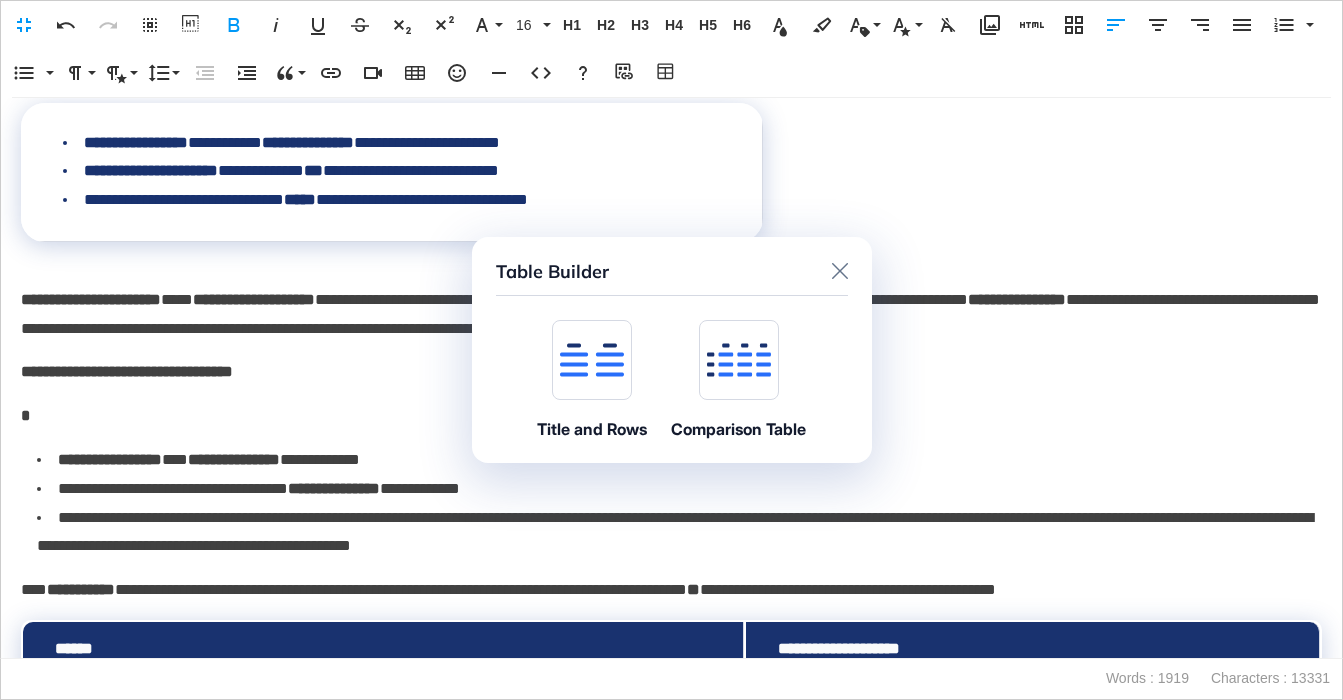 click 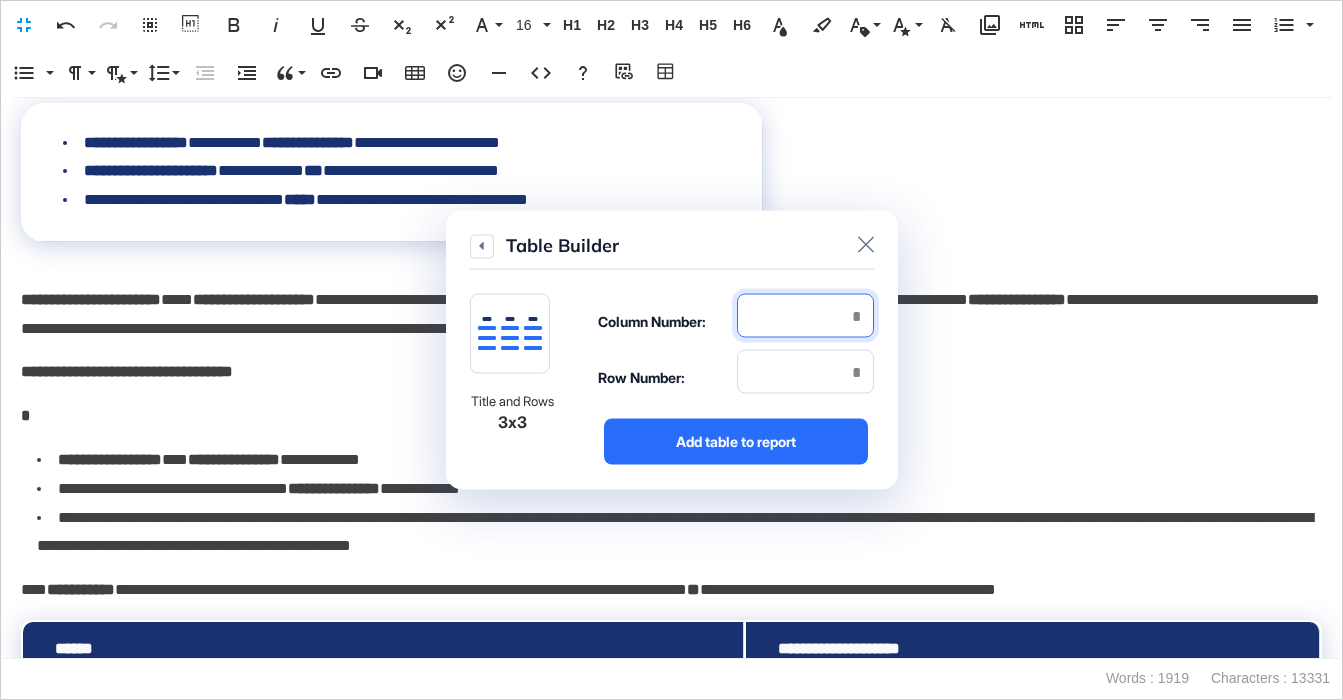 click at bounding box center (805, 316) 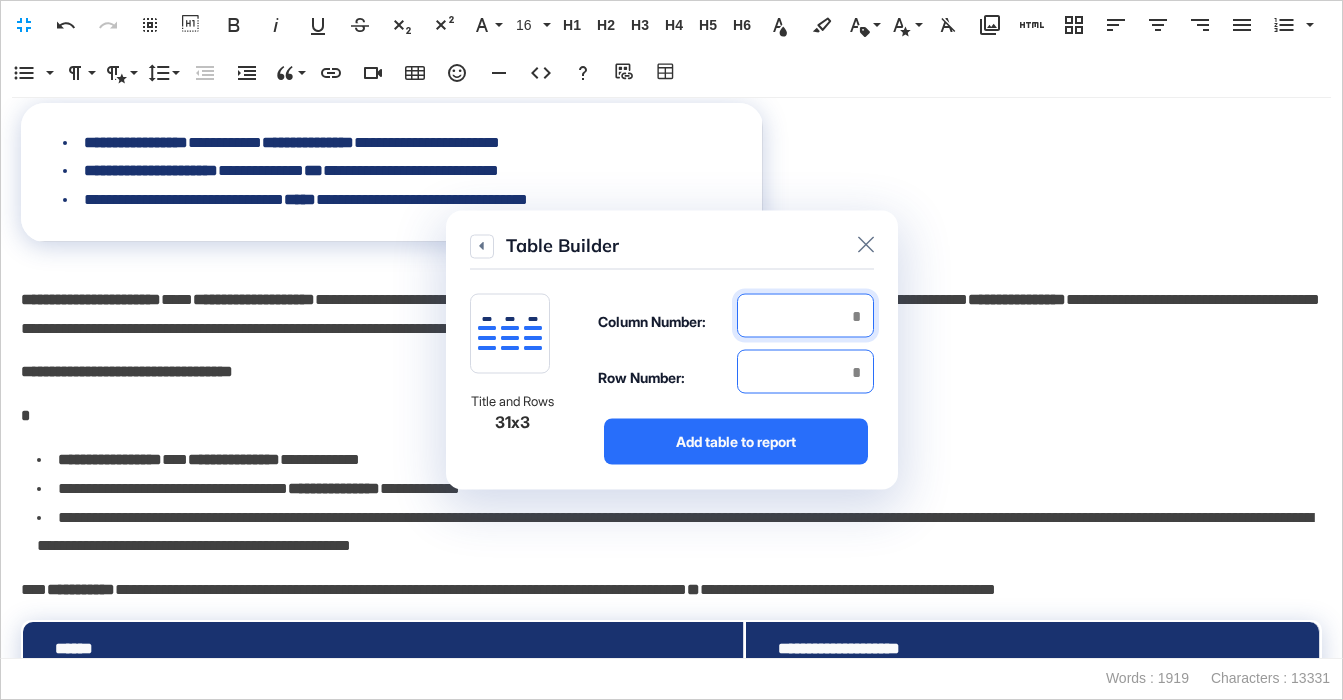 type on "*" 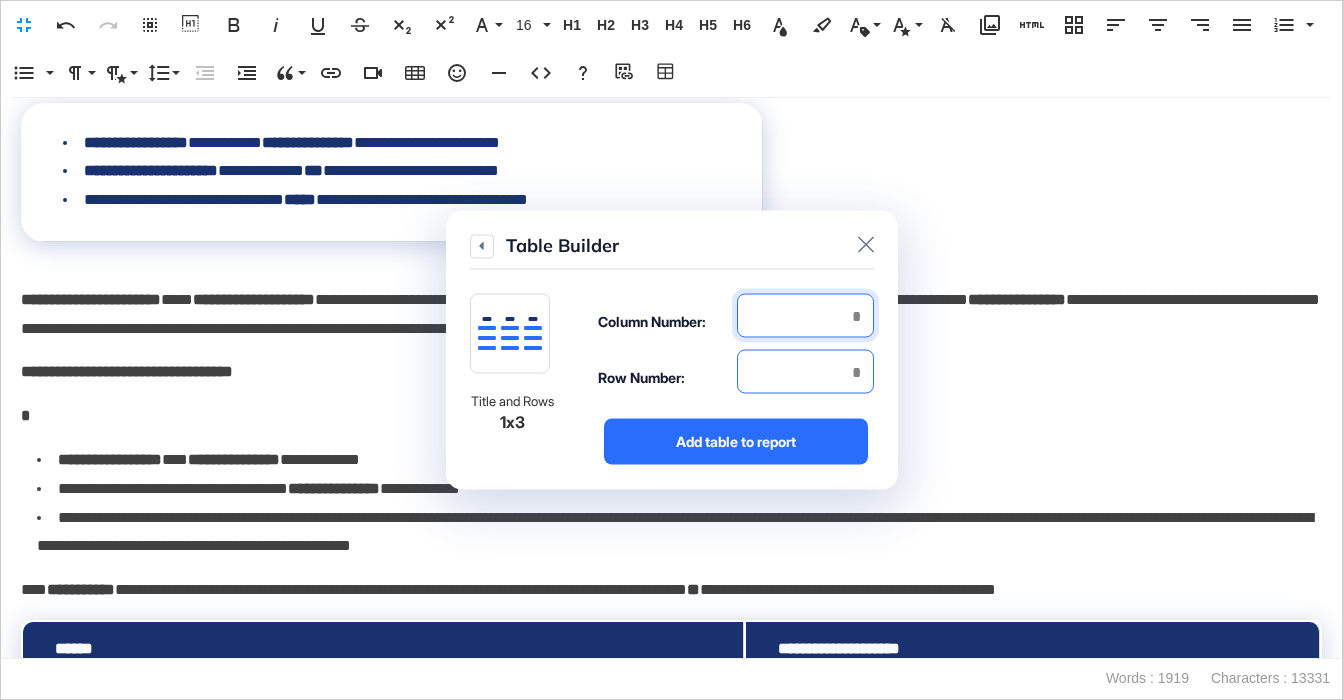 type on "*" 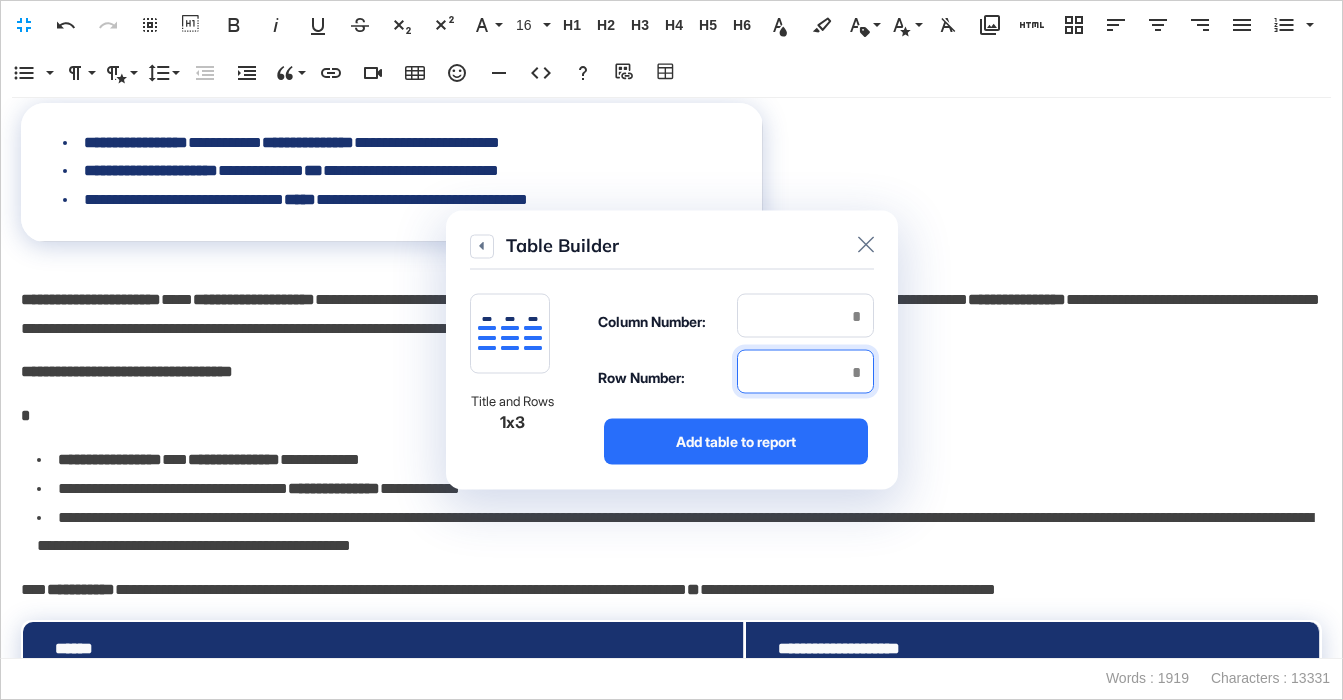 click at bounding box center [805, 372] 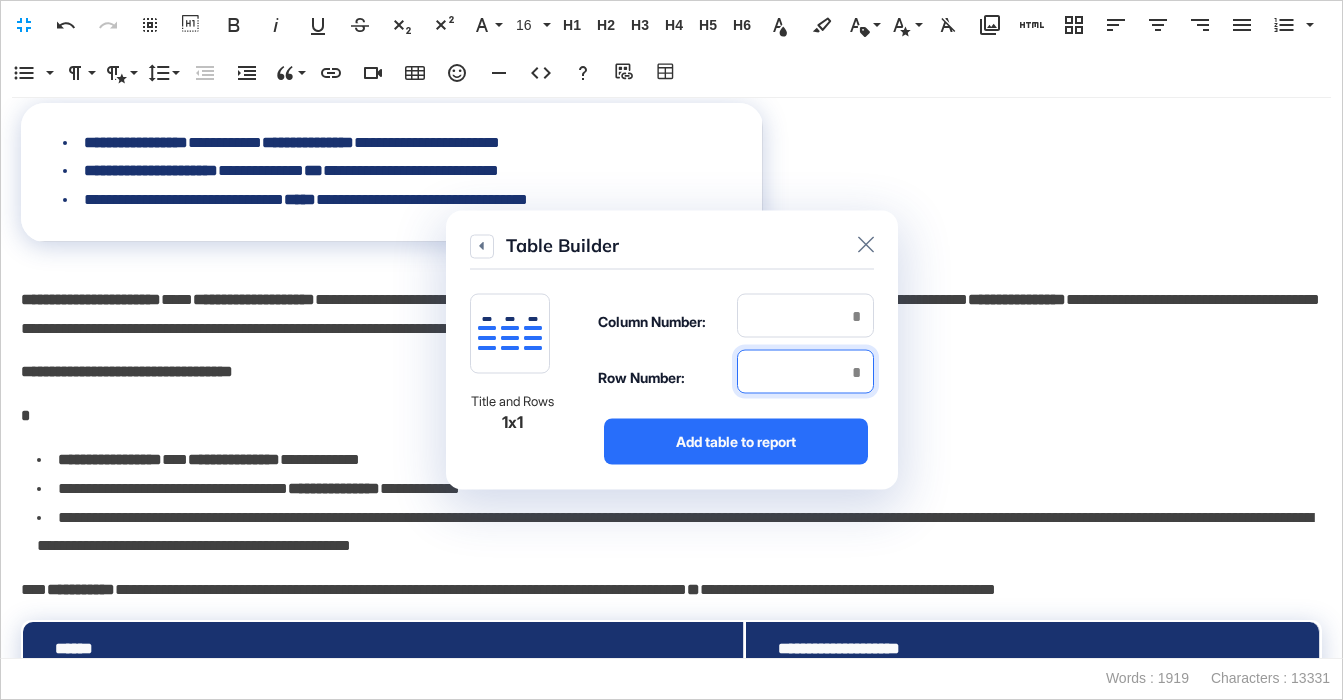 type on "*" 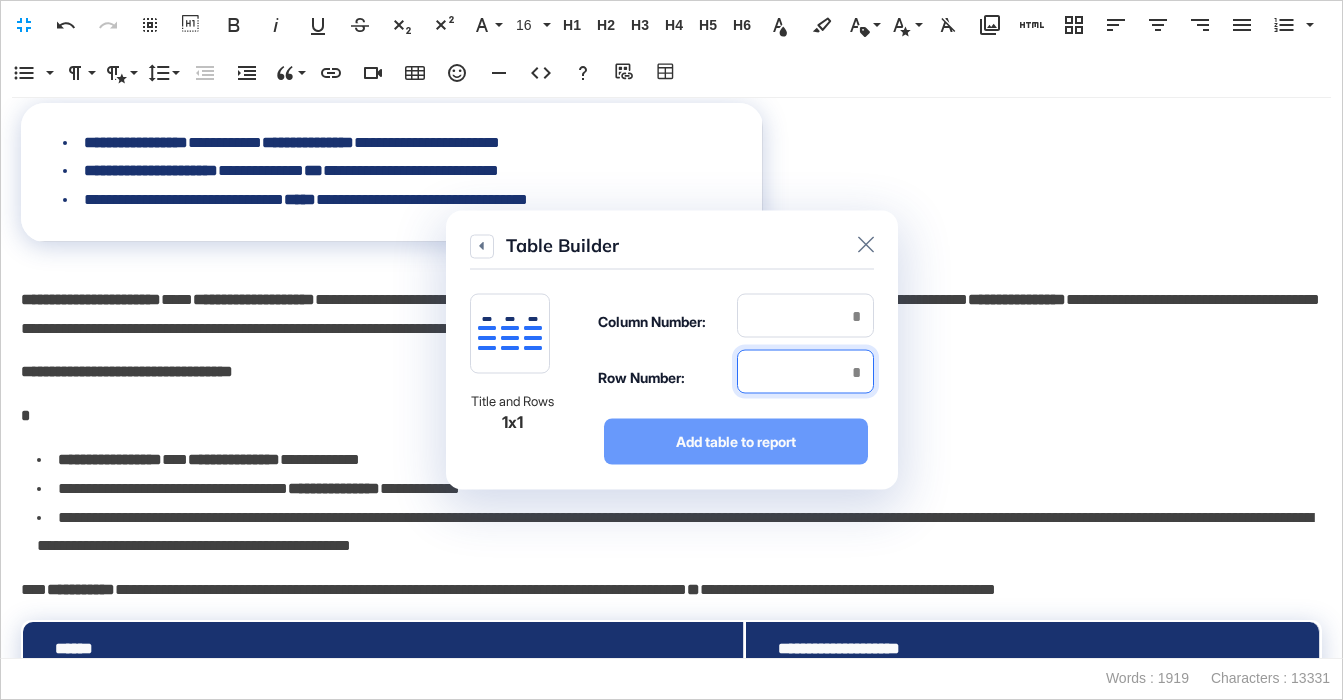 type on "*" 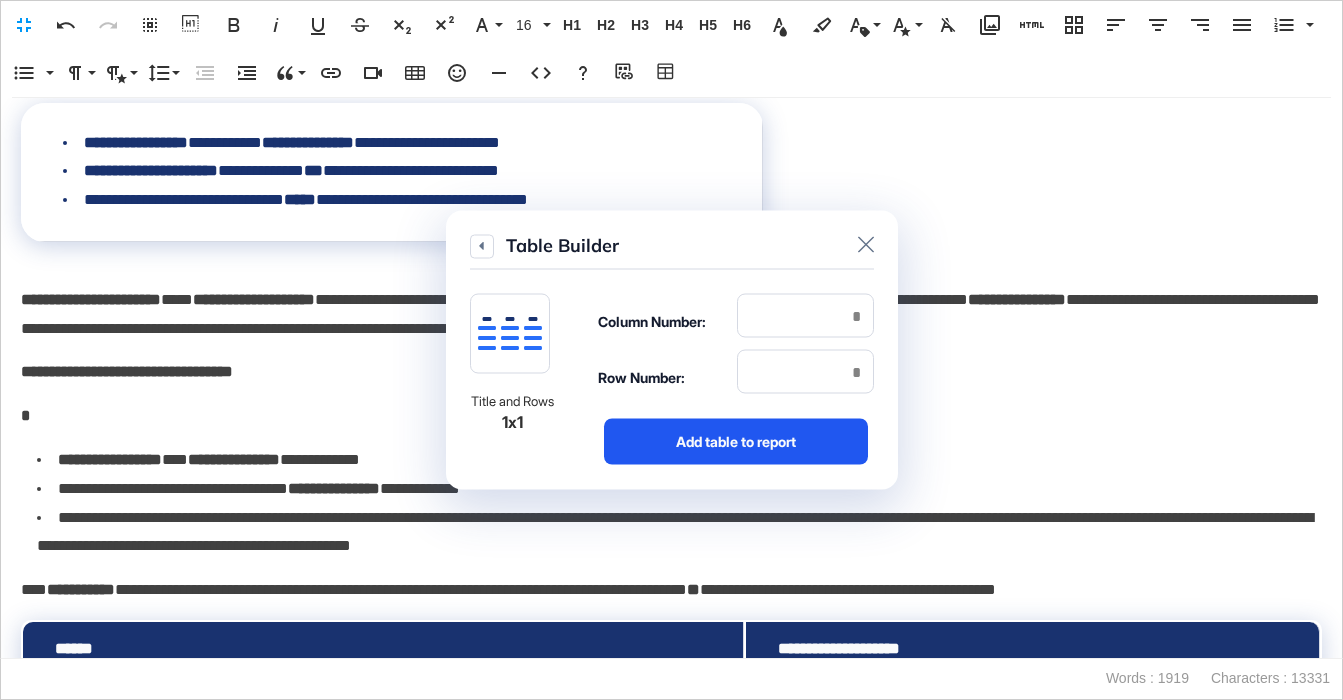 click on "Add table to report" at bounding box center (736, 442) 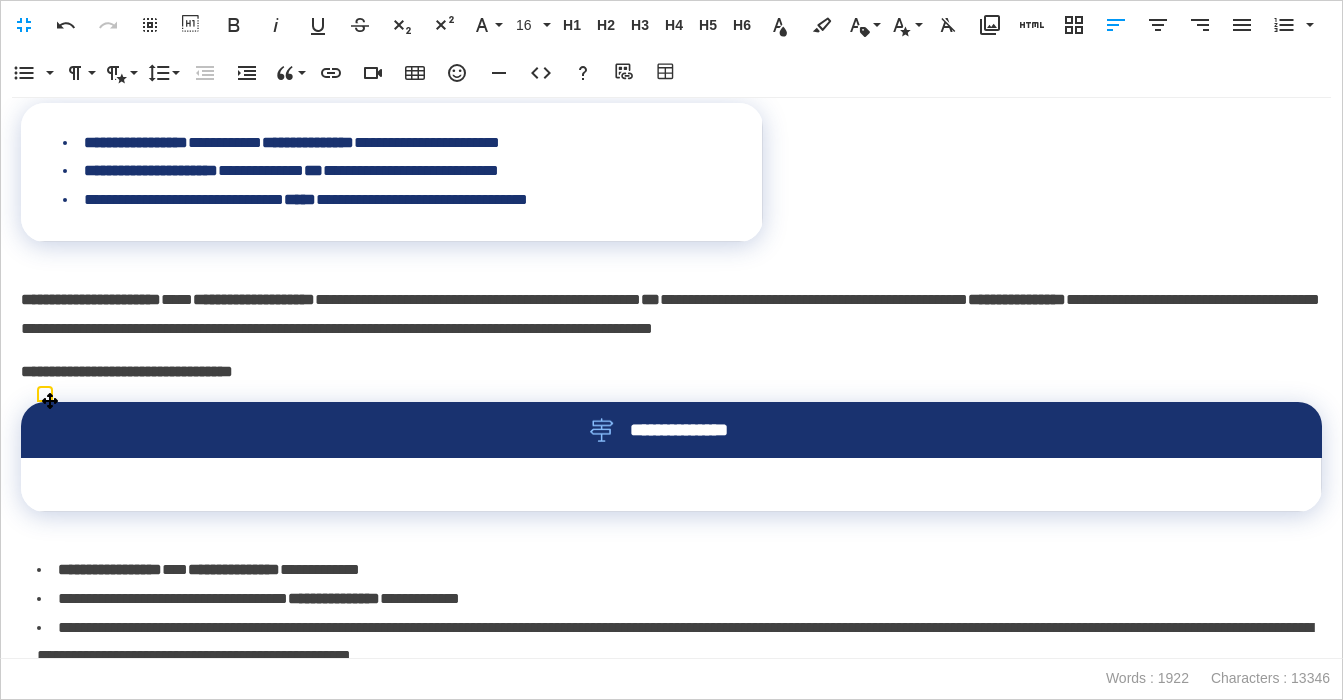 click on "**********" at bounding box center (671, 430) 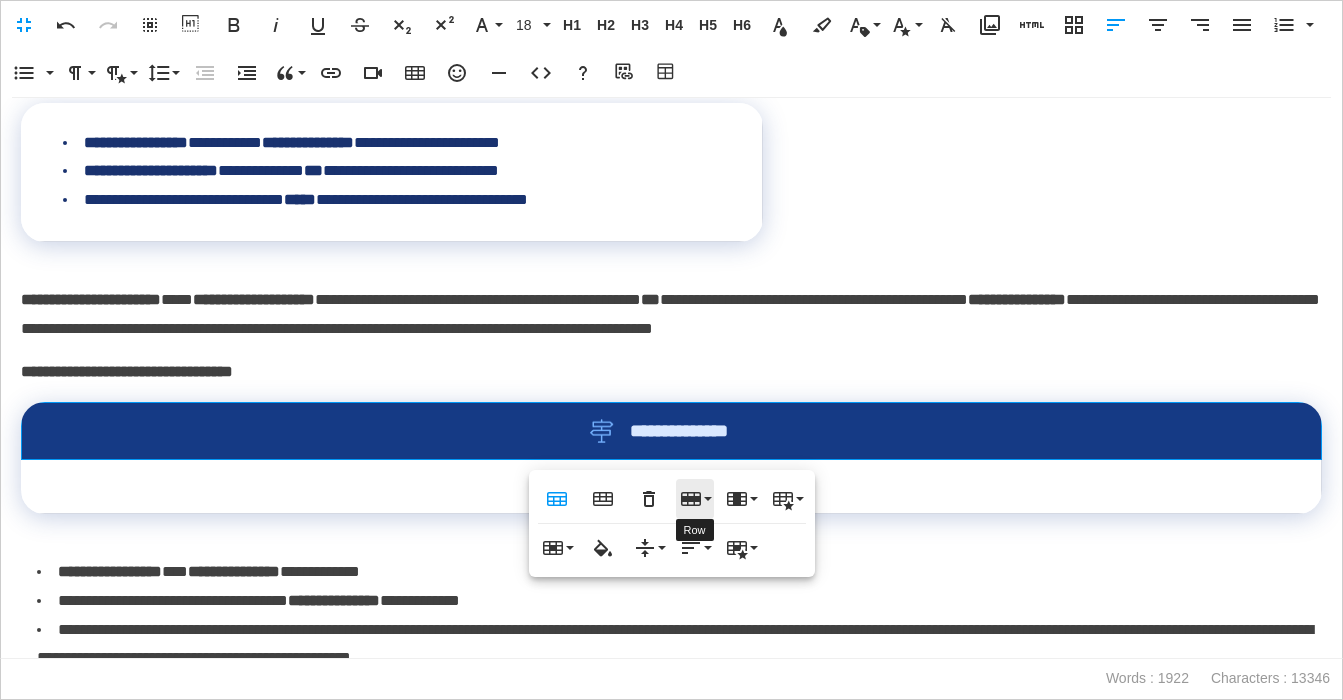 click on "Row" at bounding box center (695, 499) 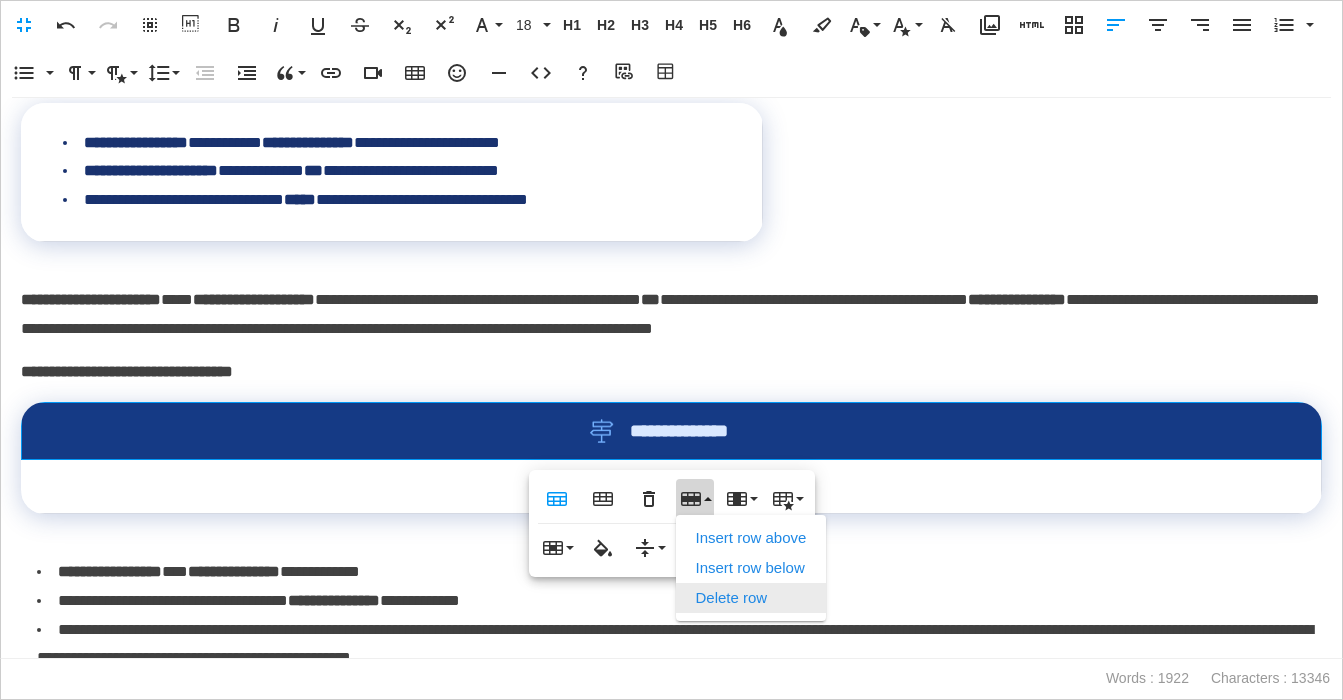 click on "Delete row" at bounding box center [751, 598] 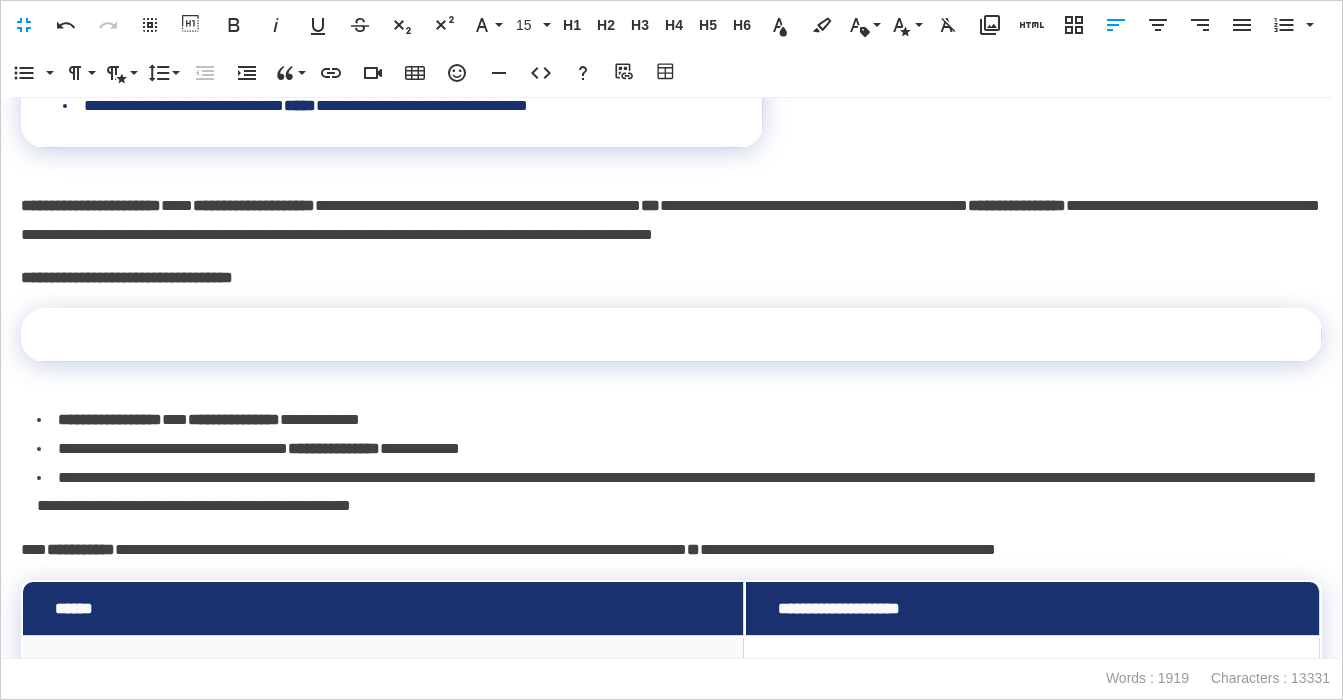 scroll, scrollTop: 1758, scrollLeft: 0, axis: vertical 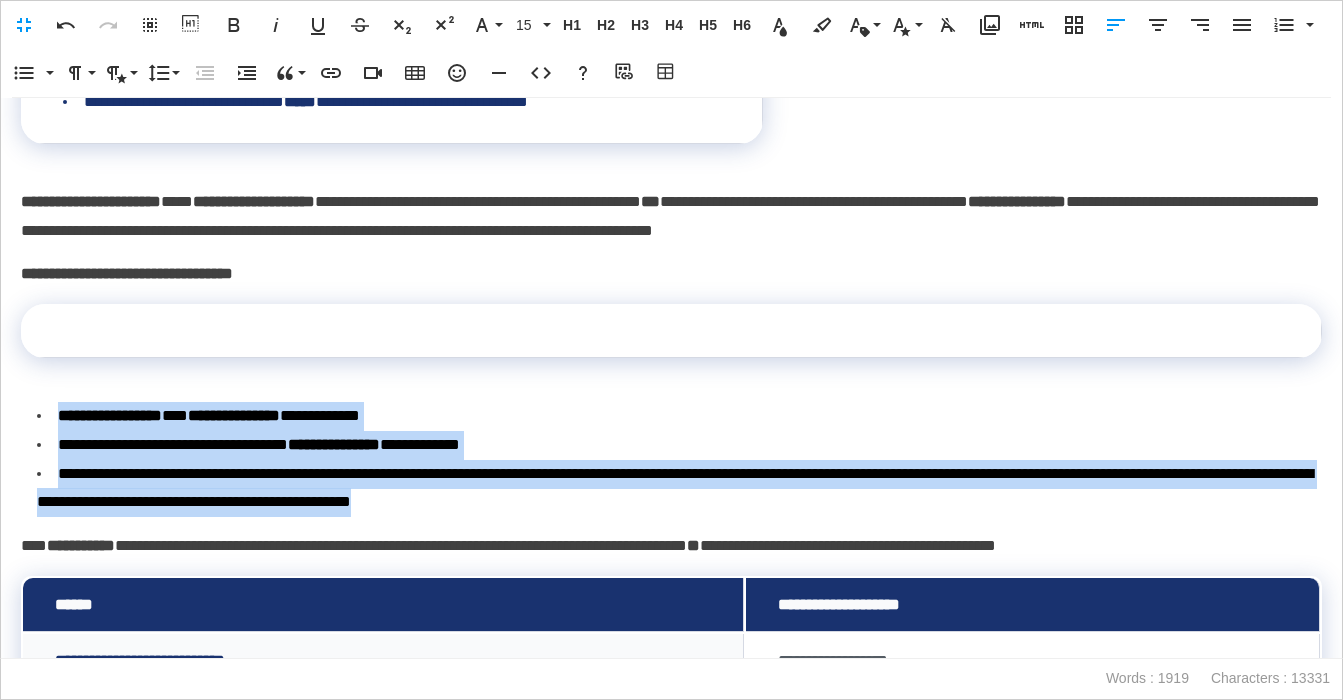 drag, startPoint x: 782, startPoint y: 508, endPoint x: 52, endPoint y: 426, distance: 734.59106 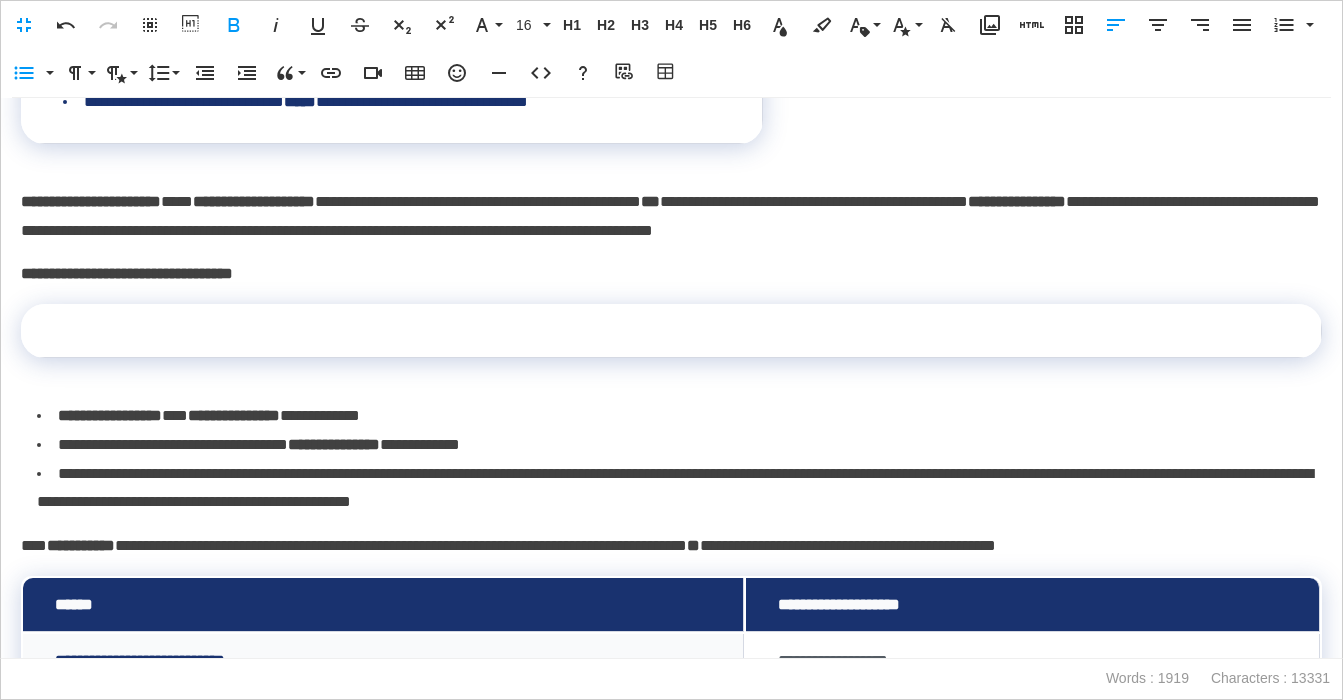 click at bounding box center (671, 331) 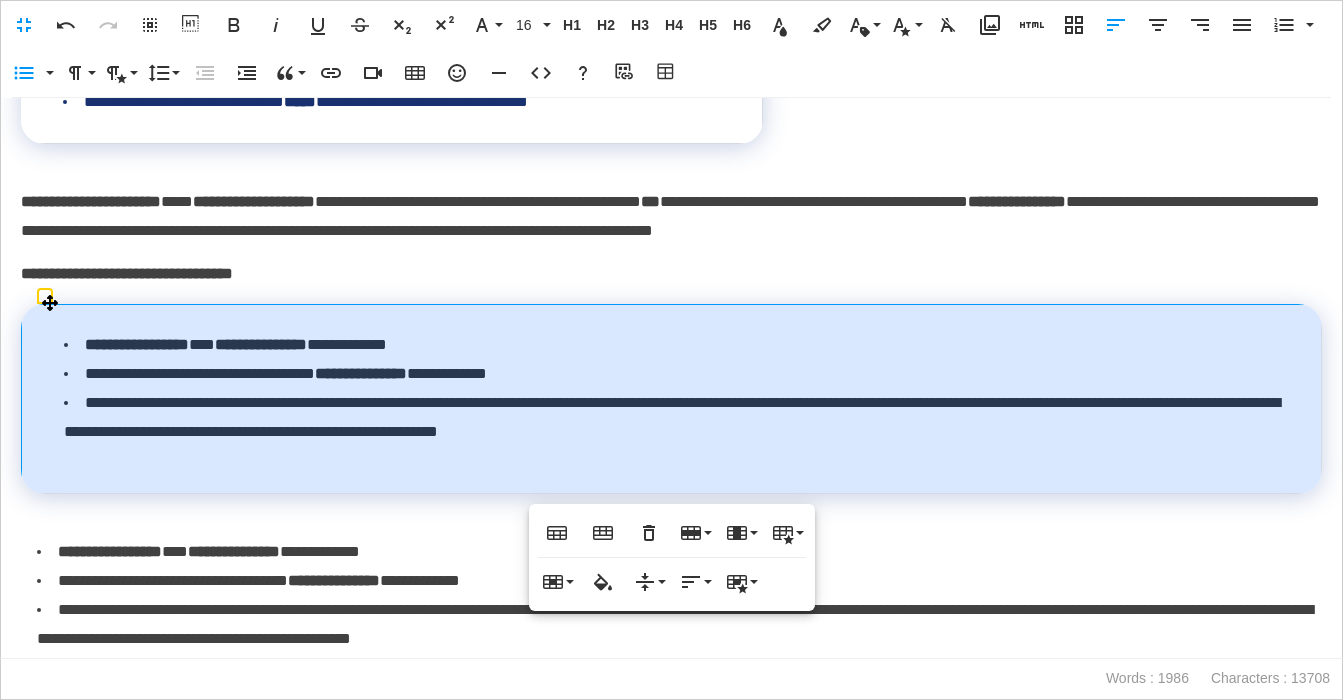 click on "**********" at bounding box center [672, 399] 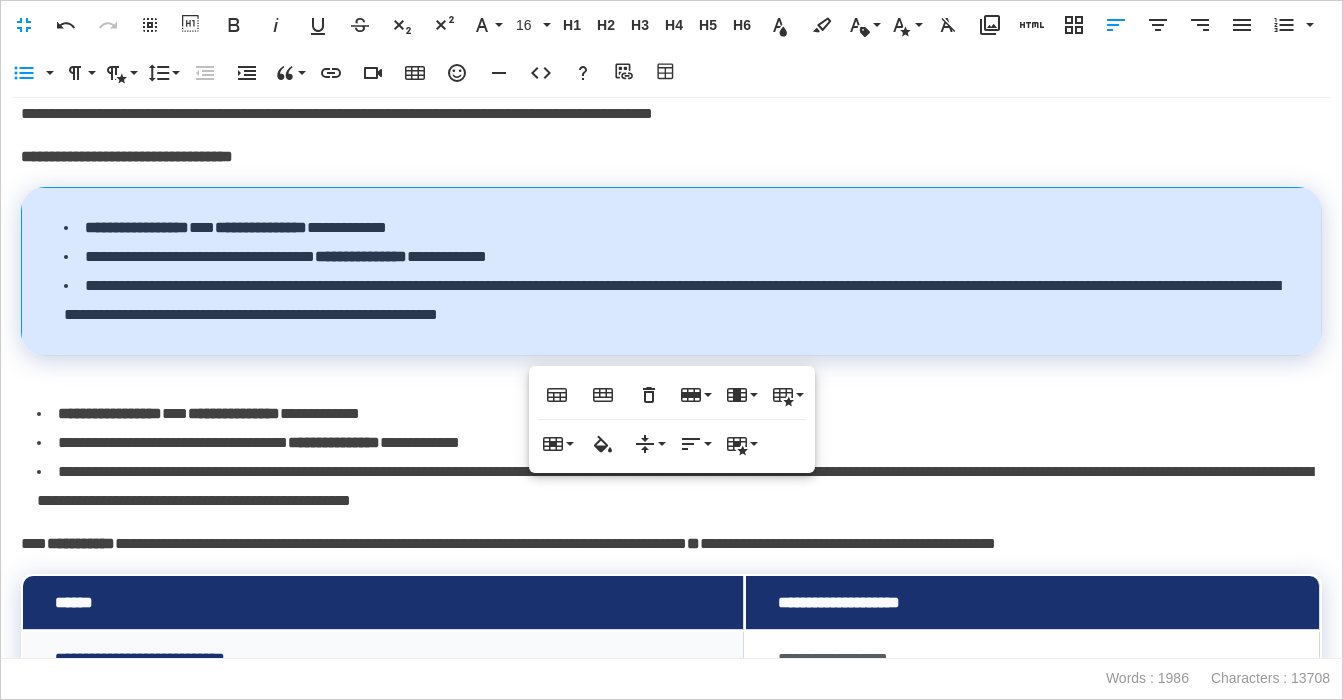 scroll, scrollTop: 1890, scrollLeft: 0, axis: vertical 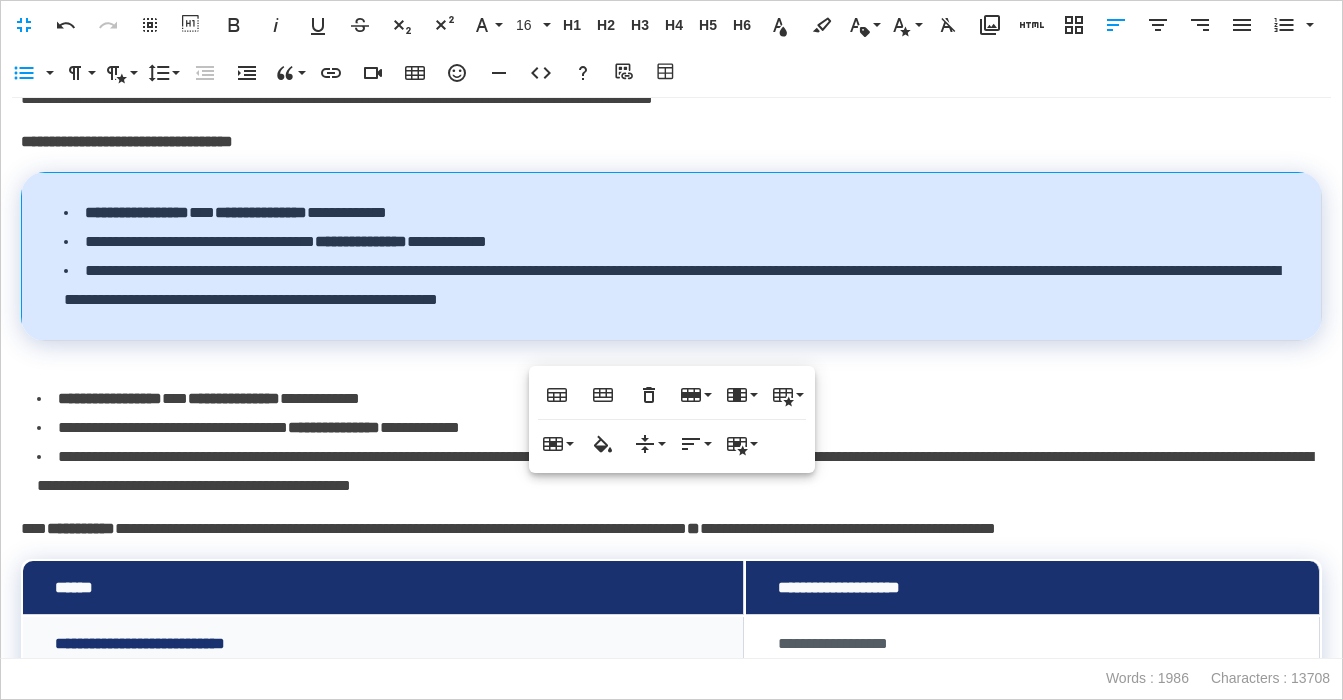 click on "**********" at bounding box center (679, 472) 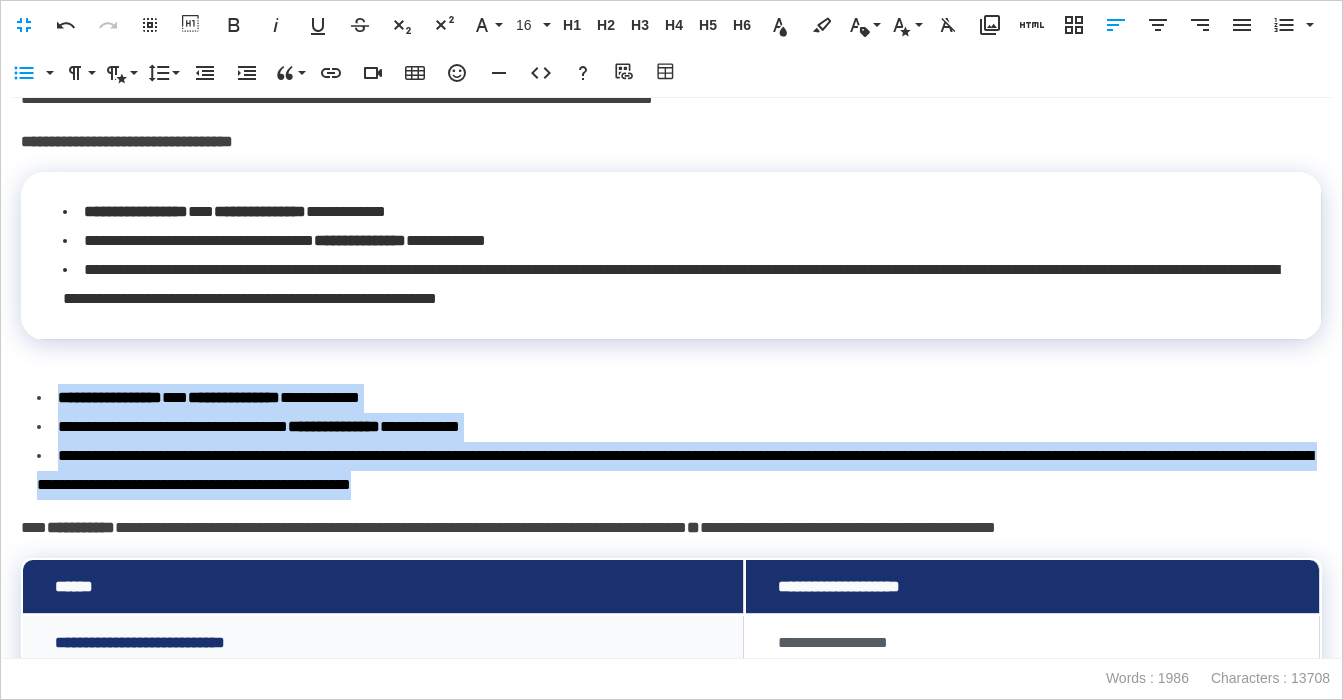 drag, startPoint x: 777, startPoint y: 483, endPoint x: -36, endPoint y: 392, distance: 818.077 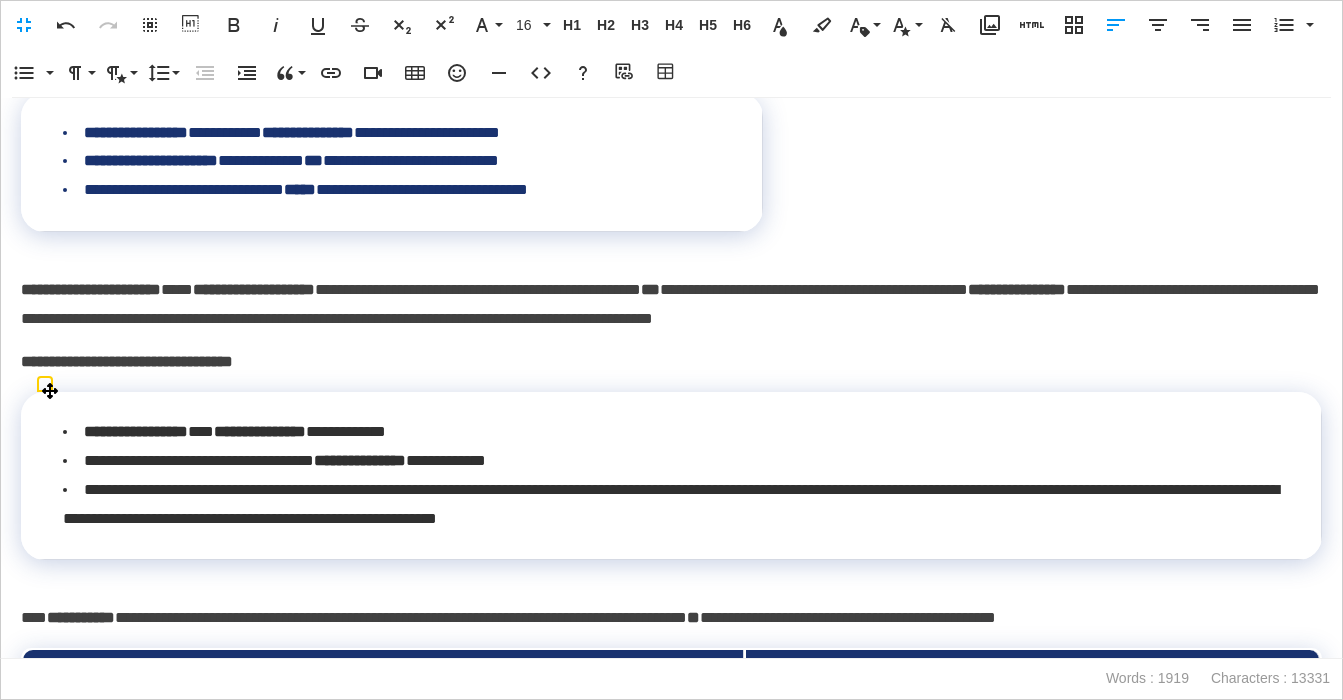 scroll, scrollTop: 1667, scrollLeft: 0, axis: vertical 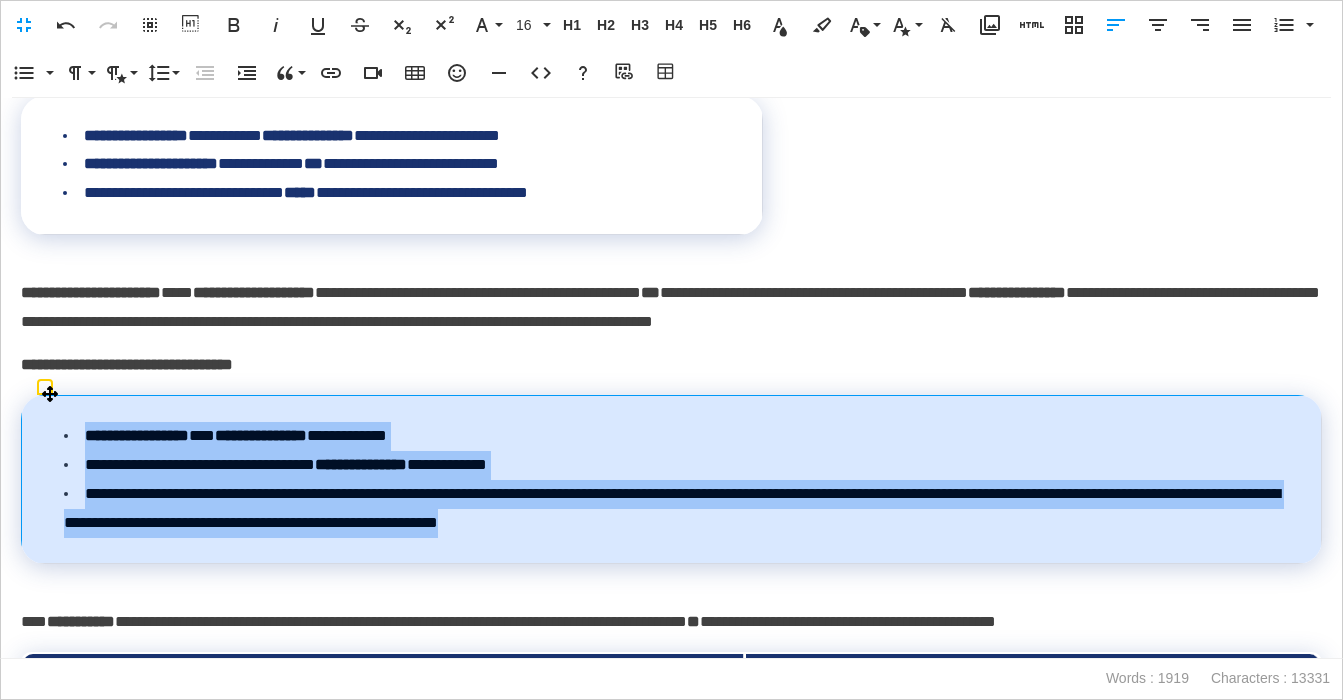 drag, startPoint x: 929, startPoint y: 514, endPoint x: 77, endPoint y: 443, distance: 854.9532 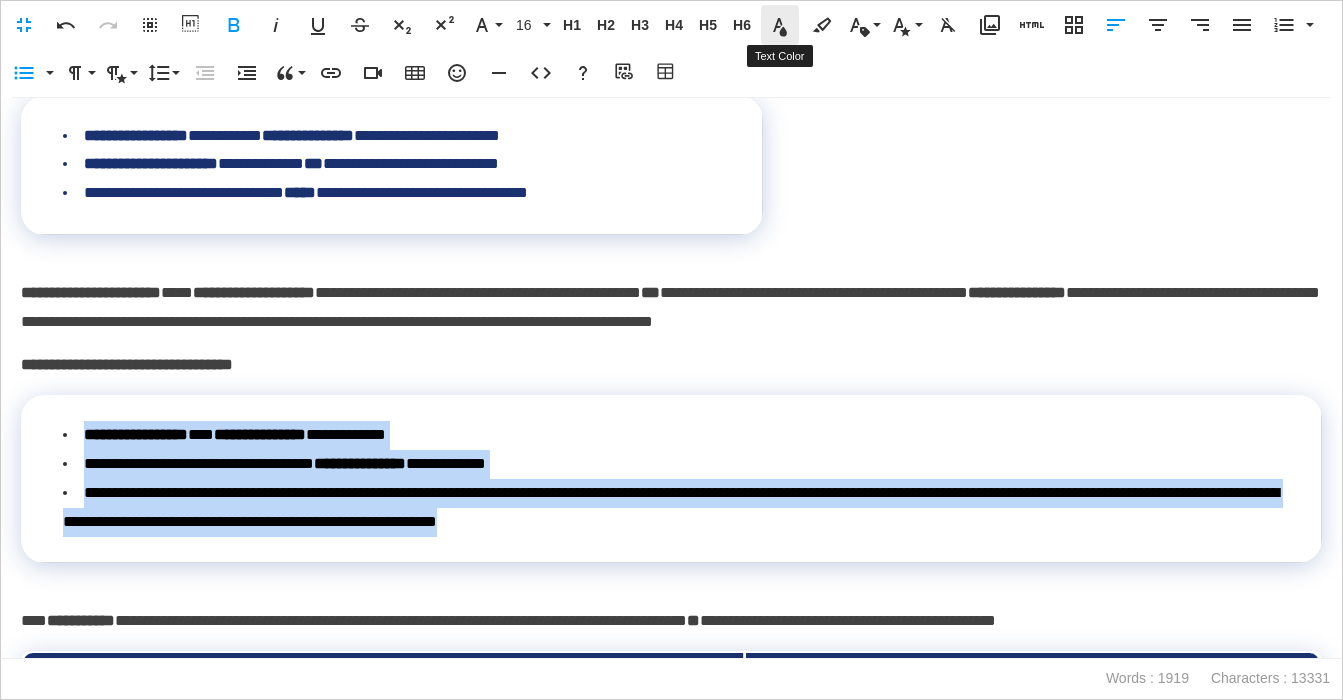 click 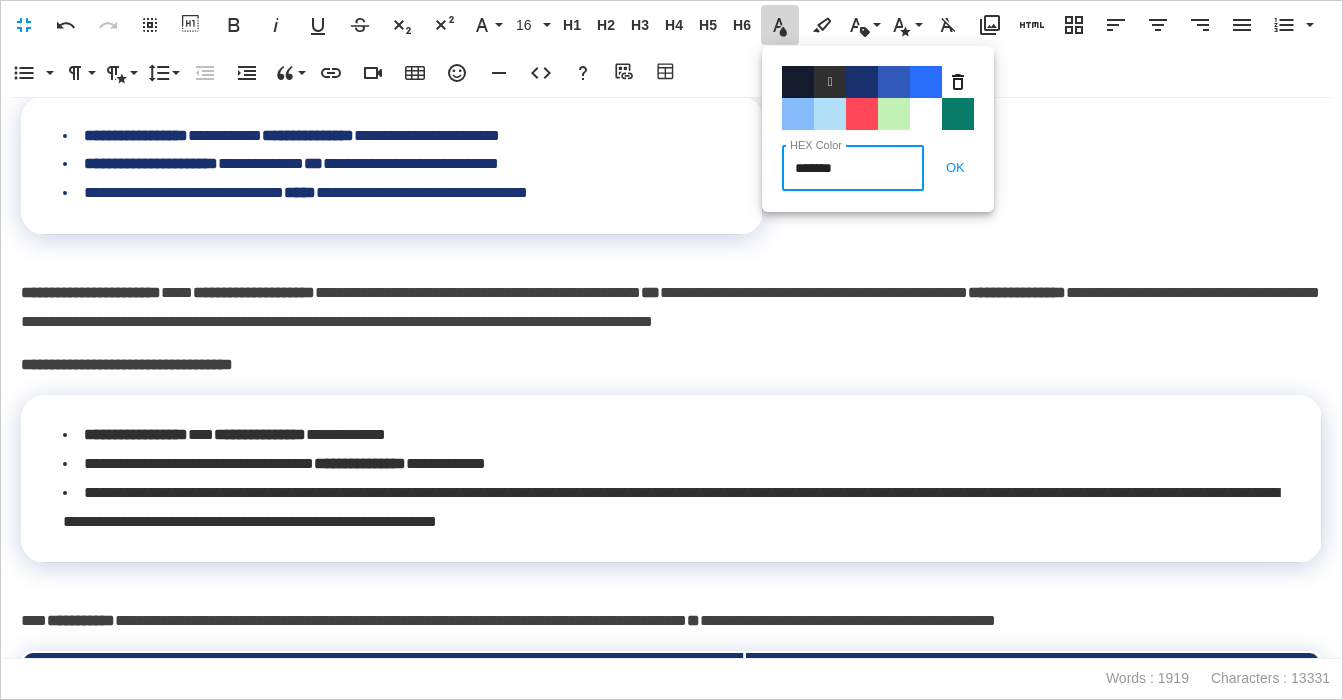 drag, startPoint x: 858, startPoint y: 82, endPoint x: 800, endPoint y: 263, distance: 190.06578 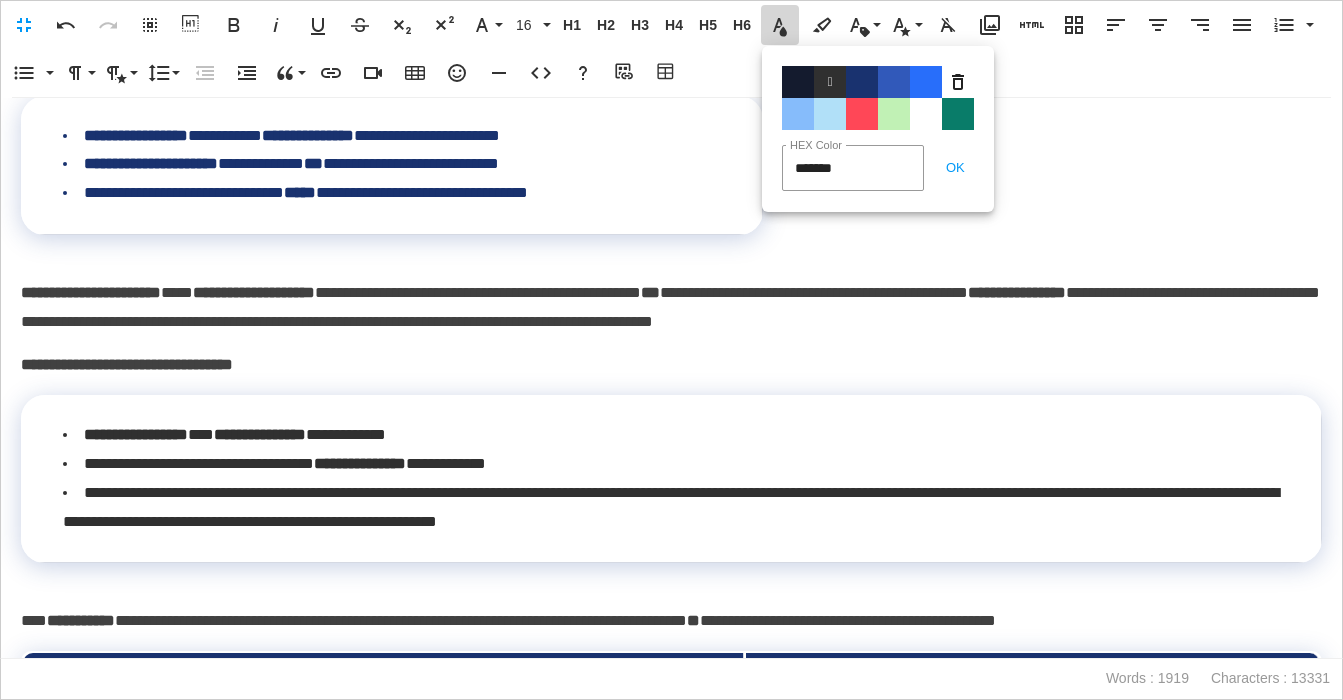 click on "Color#19326F" at bounding box center [862, 82] 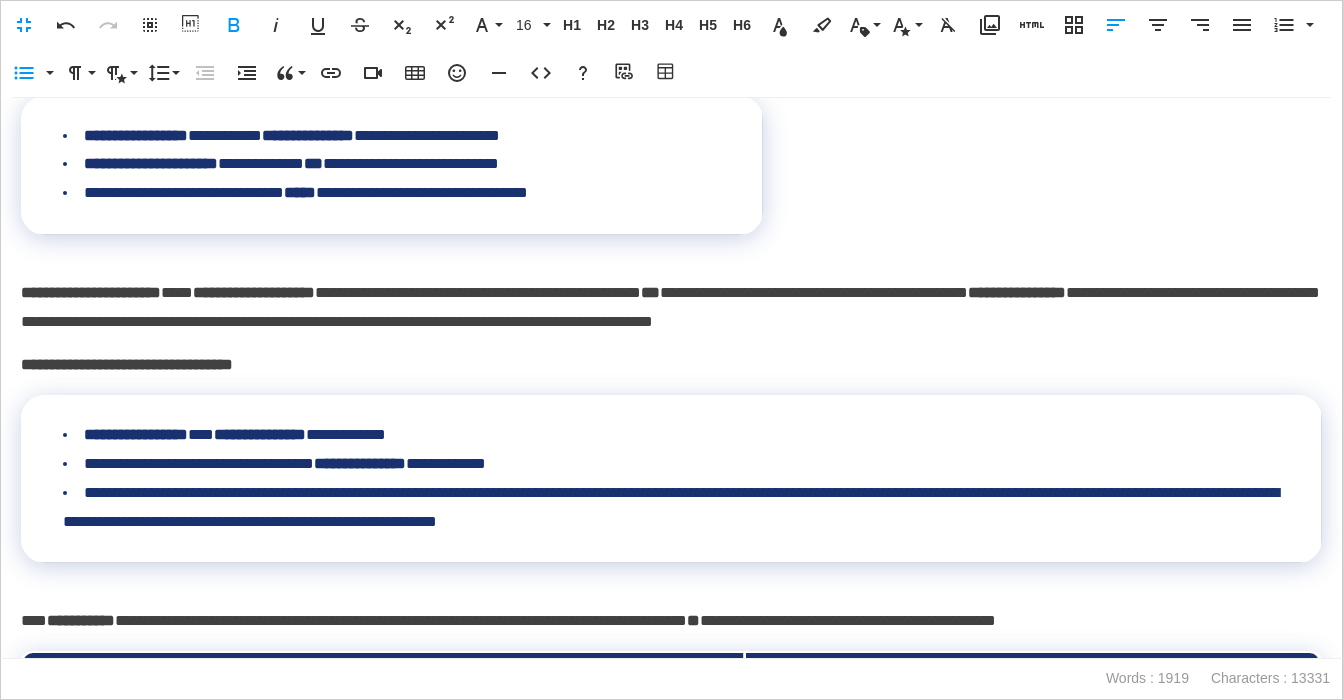 click on "**********" at bounding box center (671, 308) 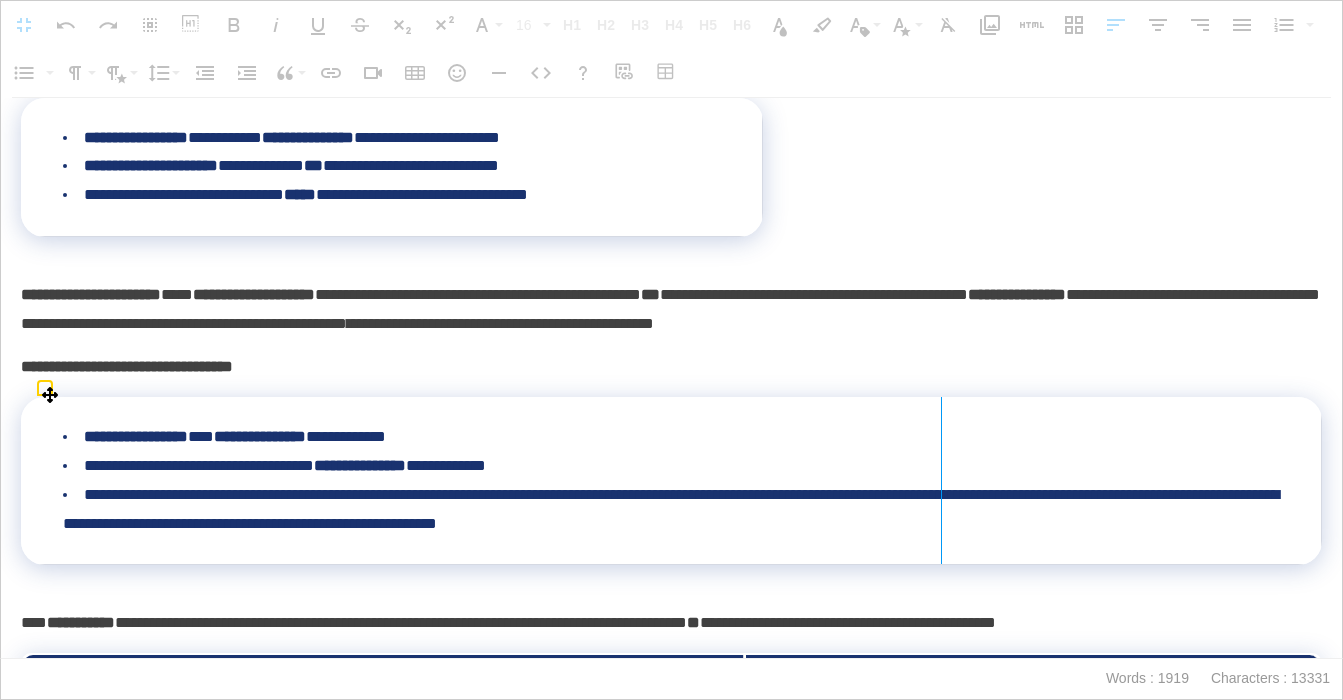 scroll, scrollTop: 1663, scrollLeft: 0, axis: vertical 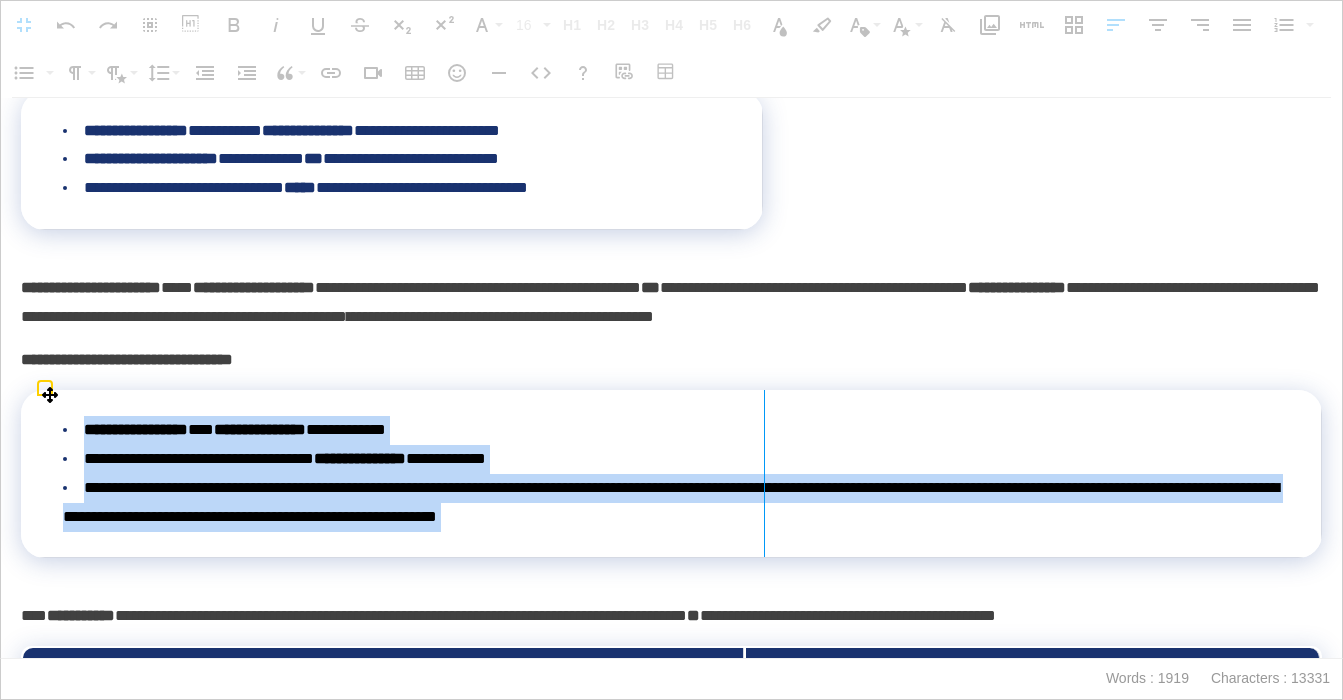 drag, startPoint x: 1319, startPoint y: 431, endPoint x: 766, endPoint y: 375, distance: 555.8282 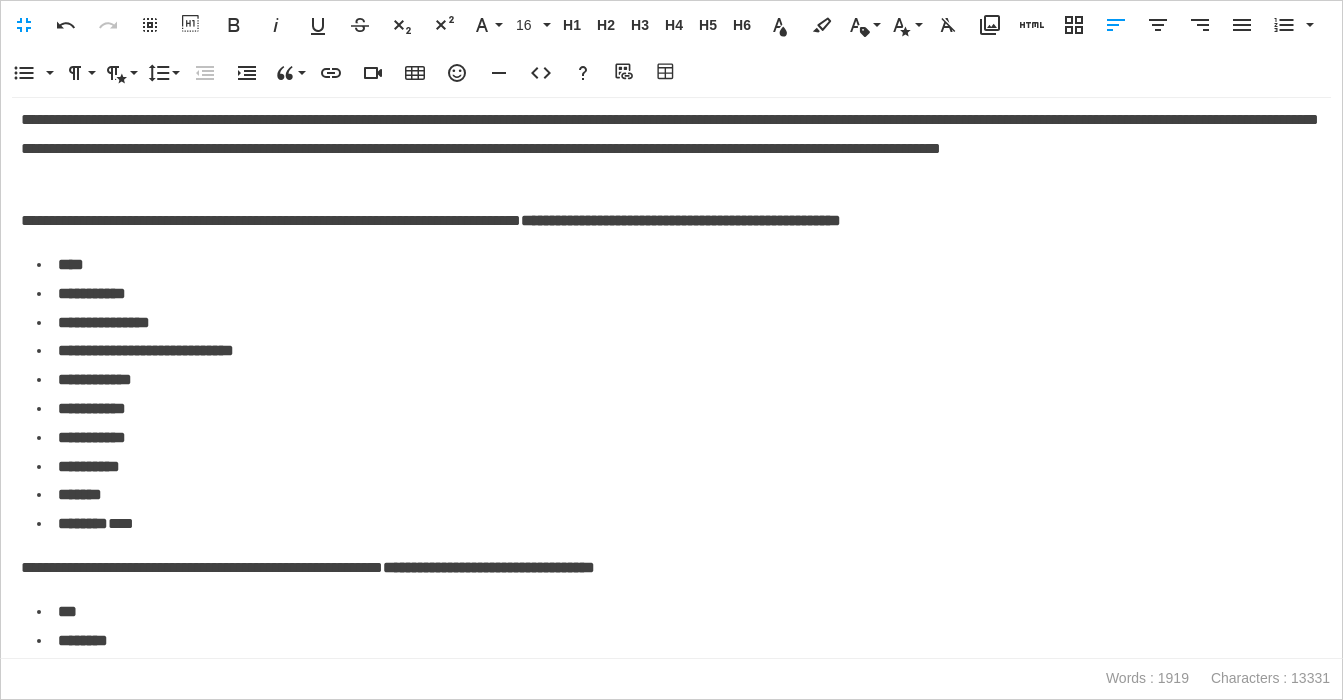 scroll, scrollTop: 2735, scrollLeft: 0, axis: vertical 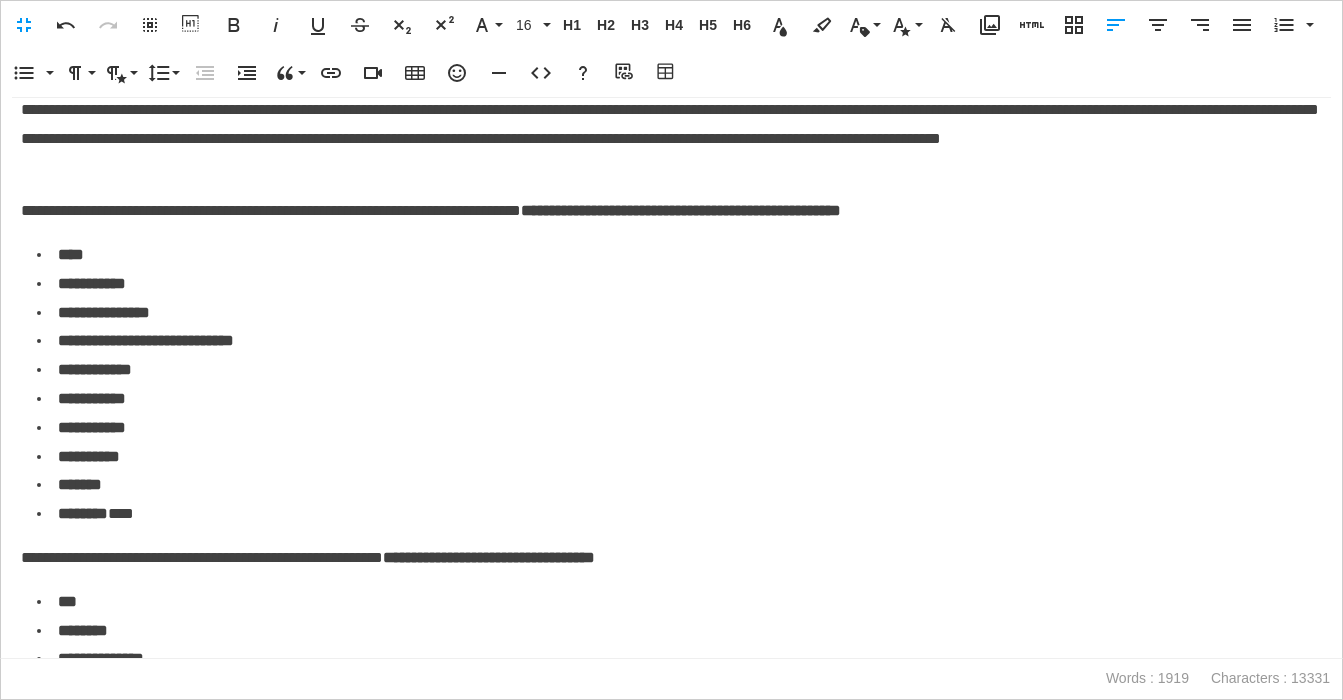 click on "**********" at bounding box center [671, 211] 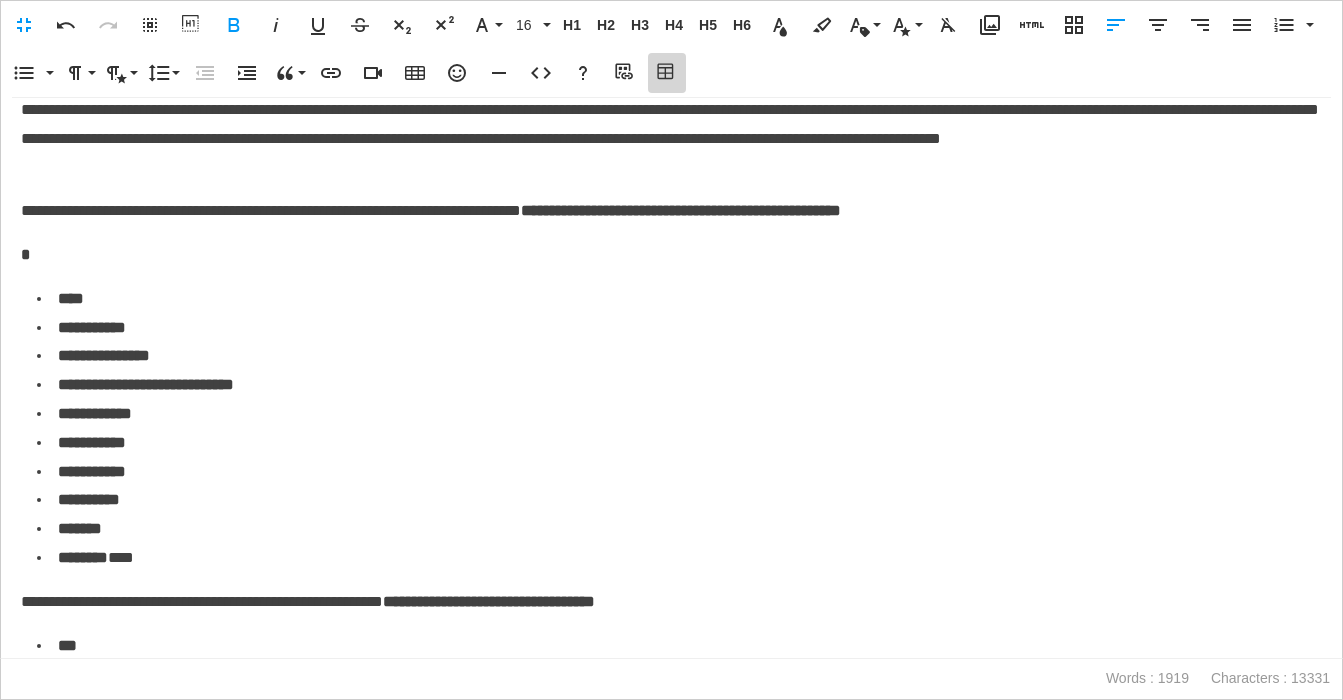 click 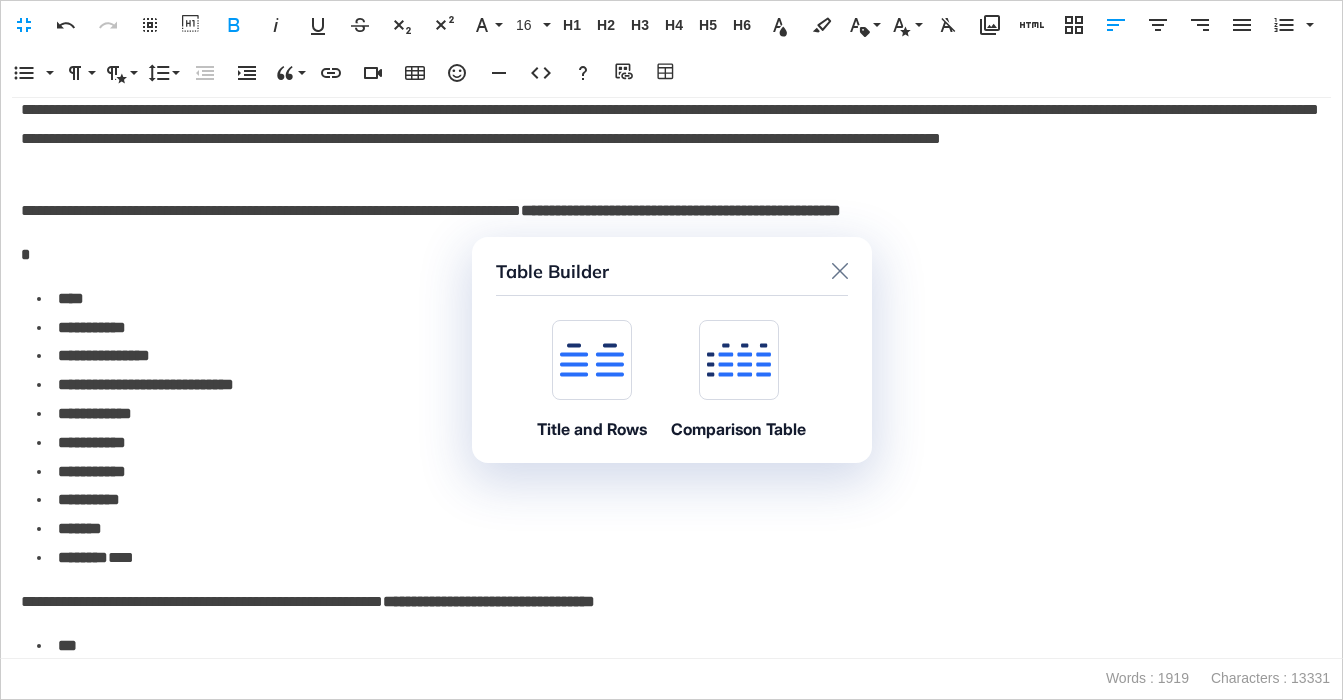 click 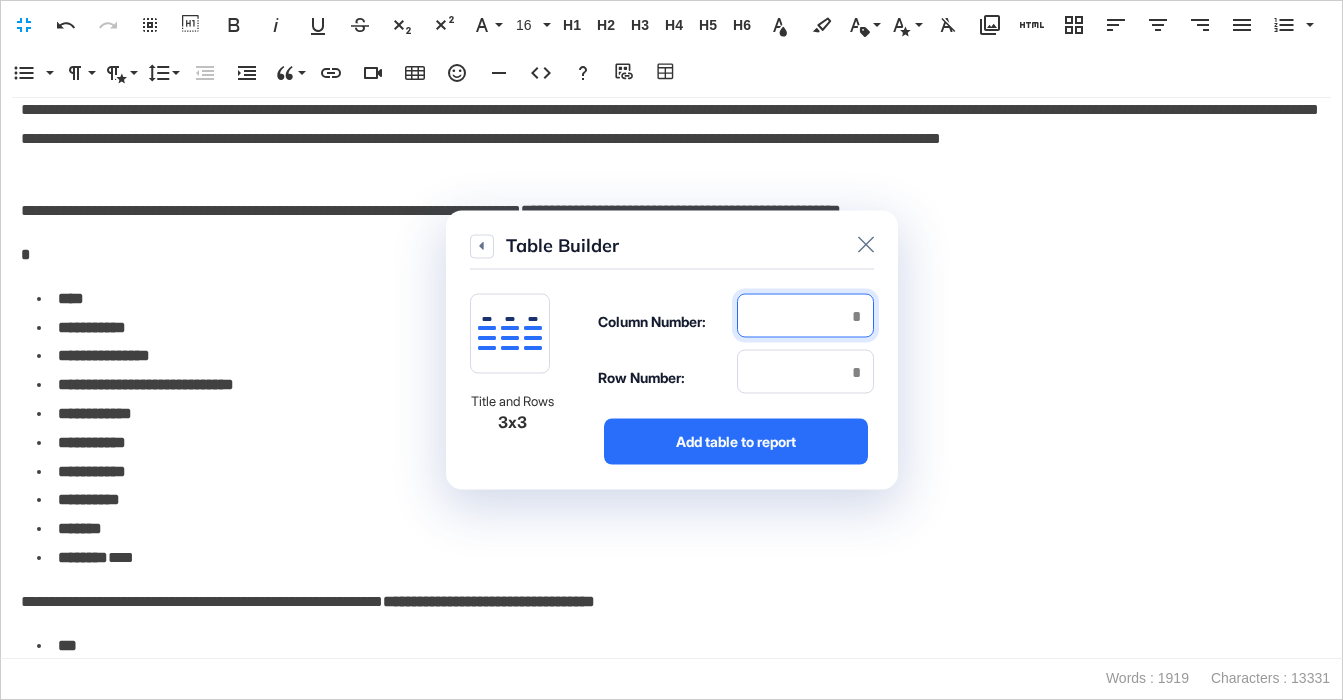 click at bounding box center (805, 316) 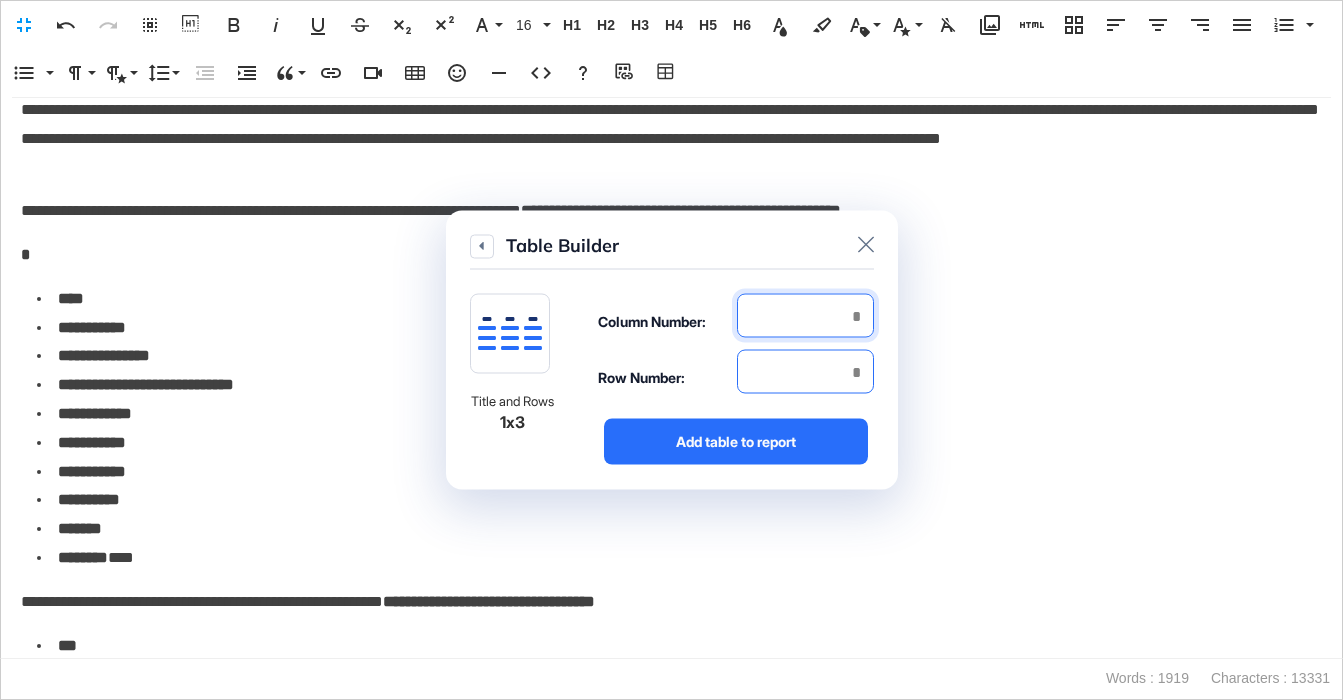 type on "*" 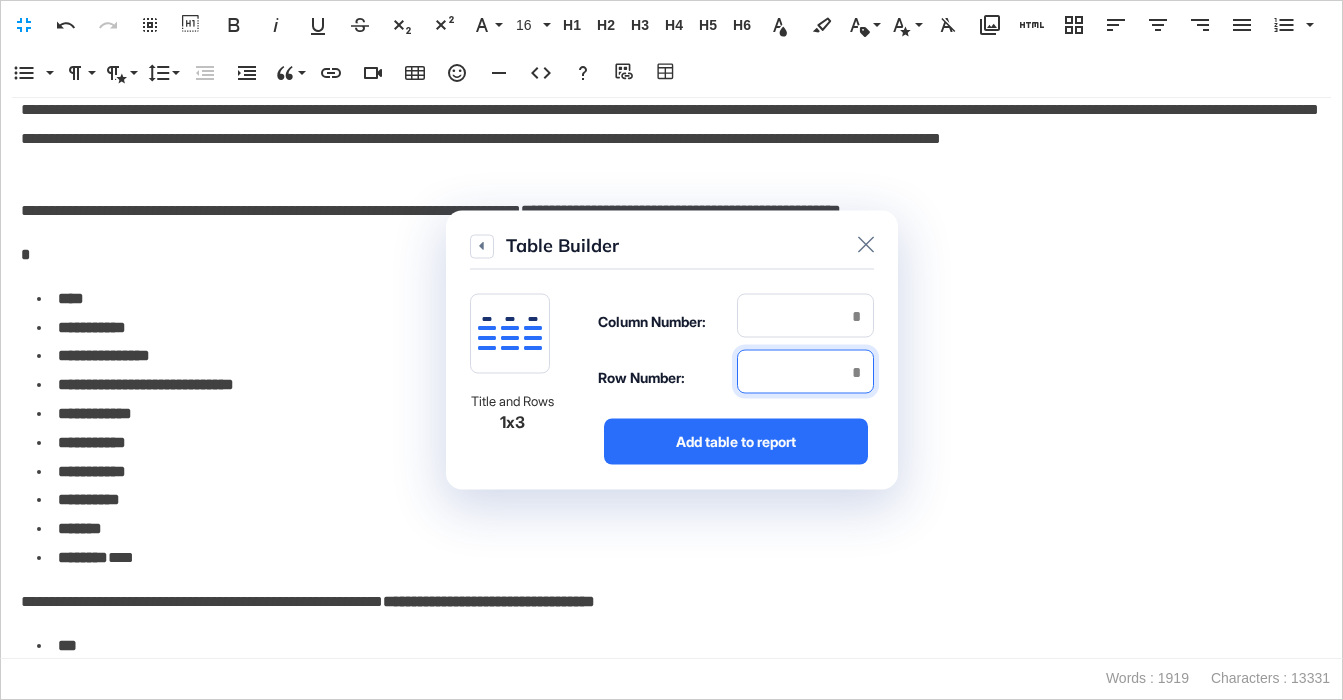 click at bounding box center [805, 372] 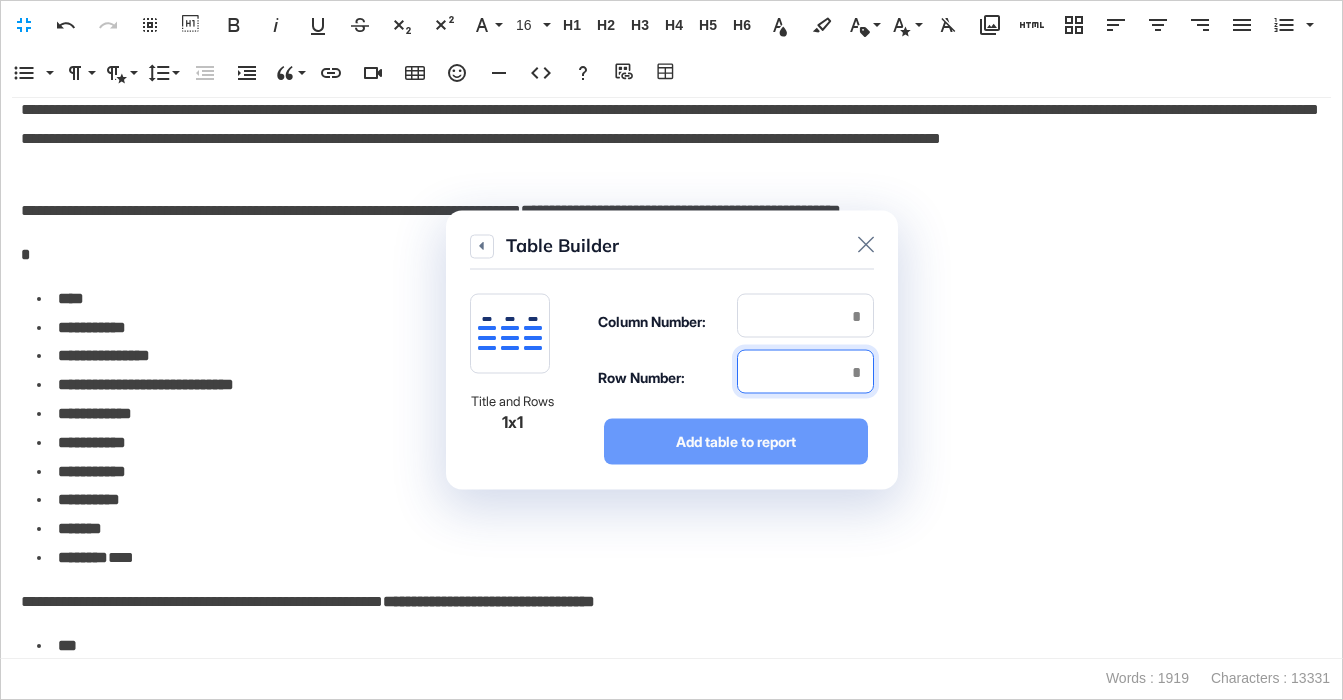 type on "*" 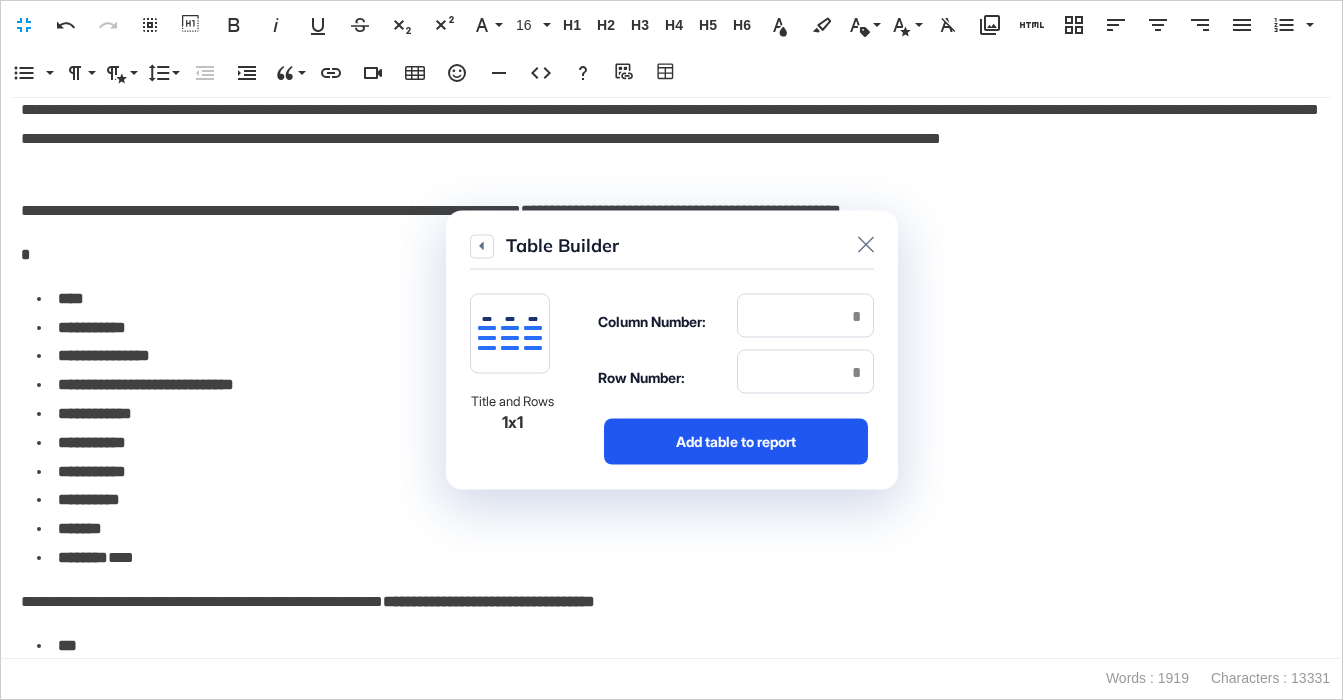 click on "Add table to report" at bounding box center (736, 442) 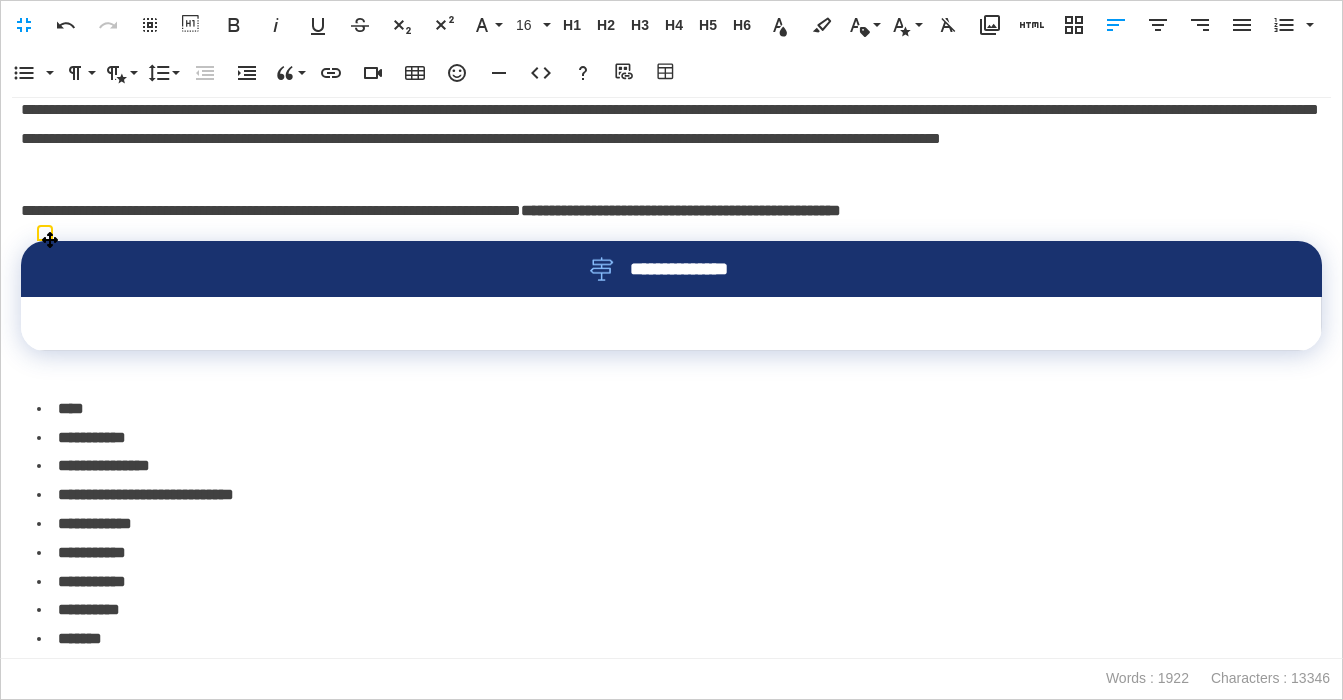 click on "**********" at bounding box center [671, 269] 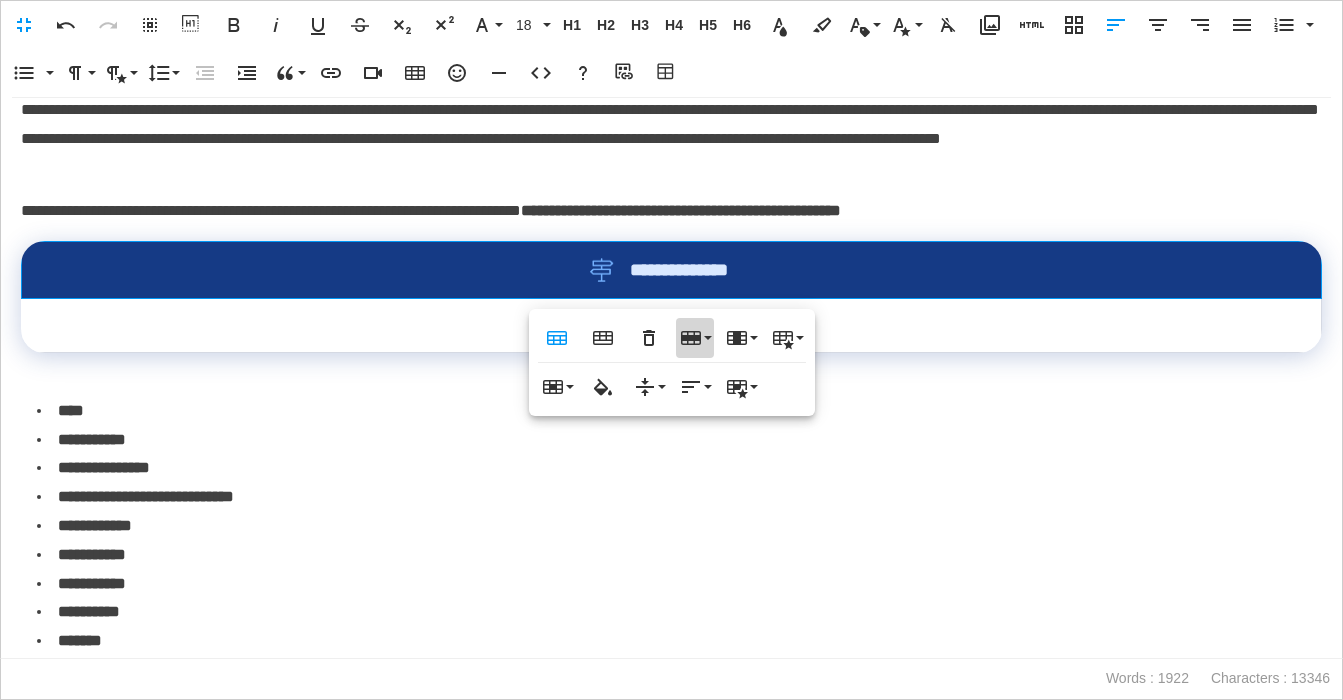 click 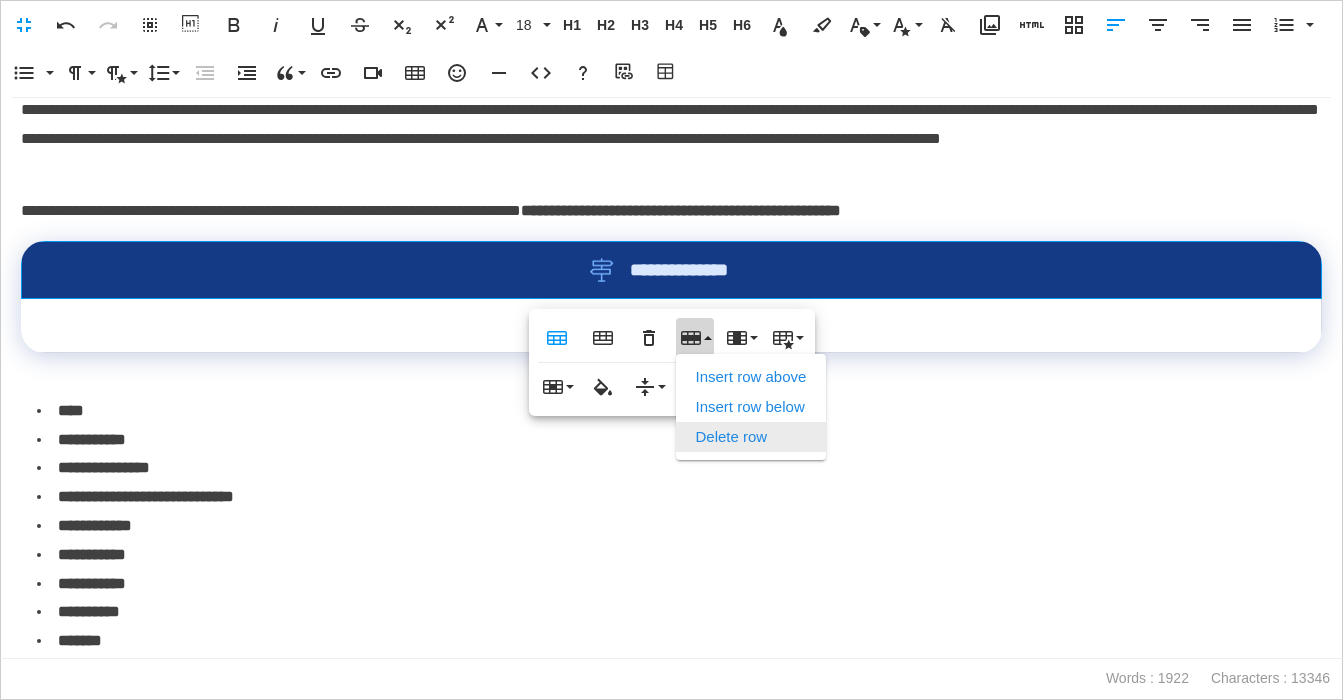 click on "Delete row" at bounding box center [751, 437] 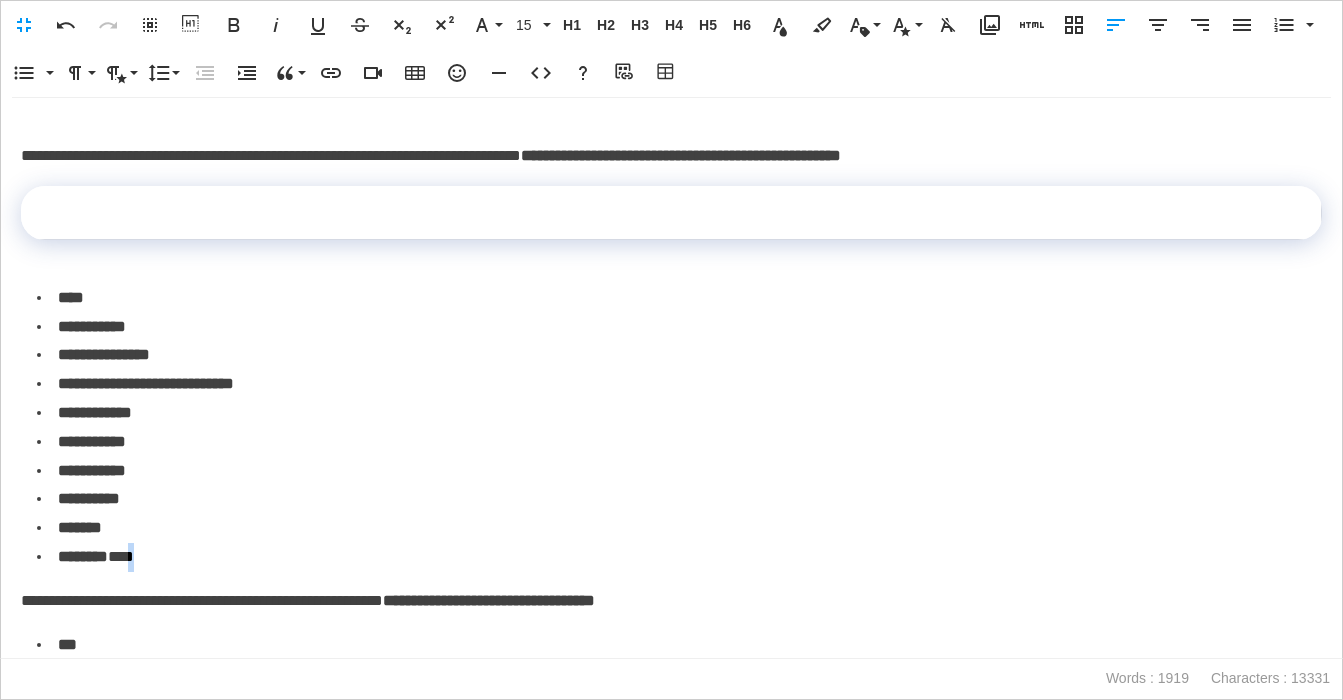 scroll, scrollTop: 2794, scrollLeft: 0, axis: vertical 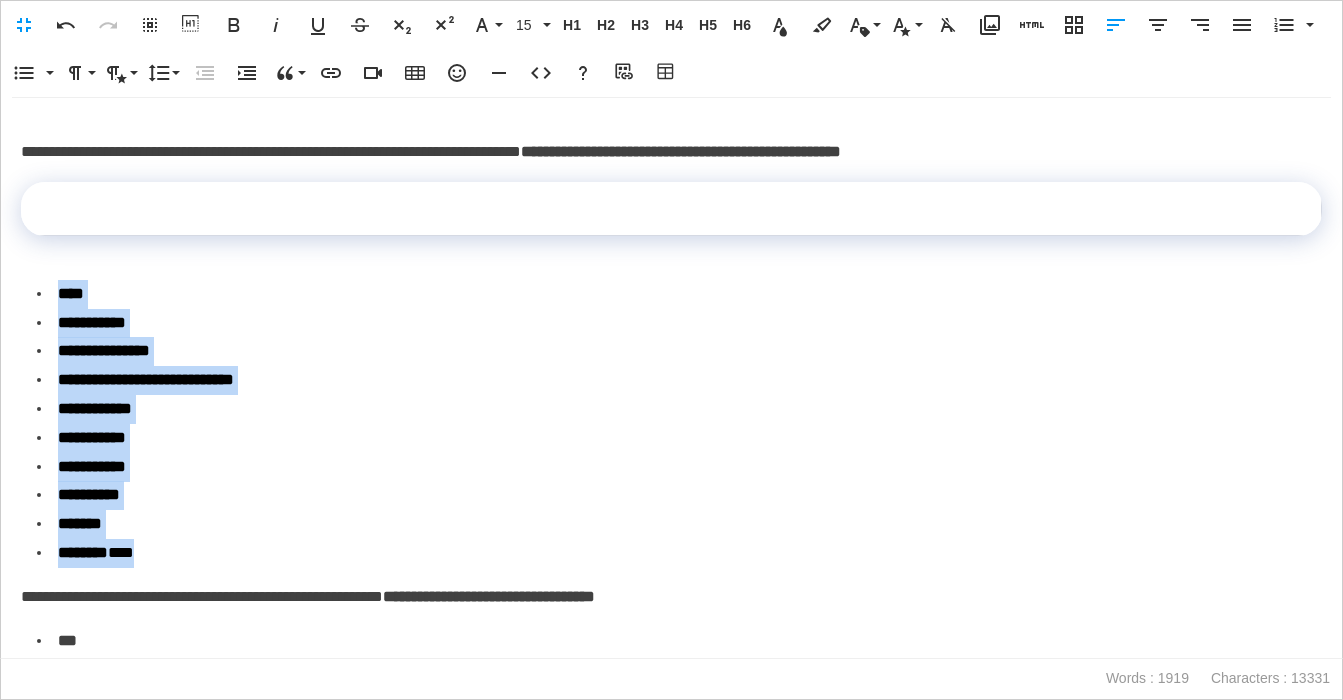 drag, startPoint x: 141, startPoint y: 546, endPoint x: 143, endPoint y: 390, distance: 156.01282 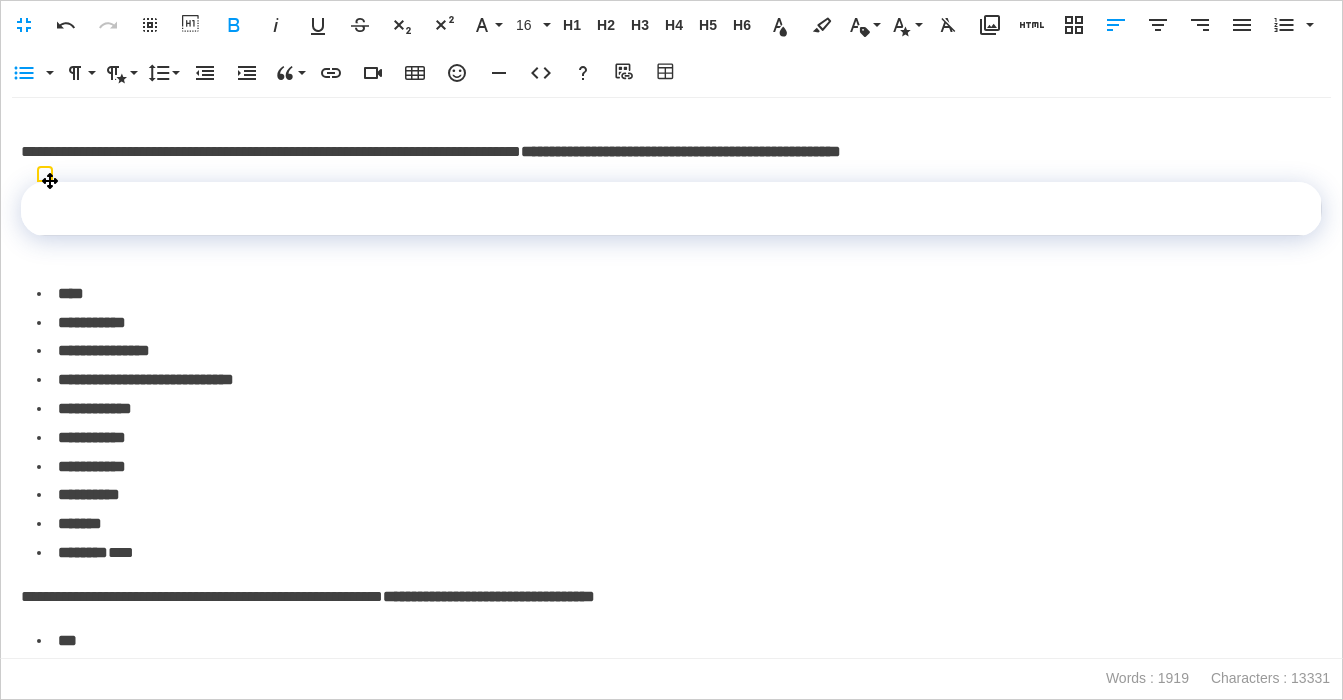 click at bounding box center [671, 209] 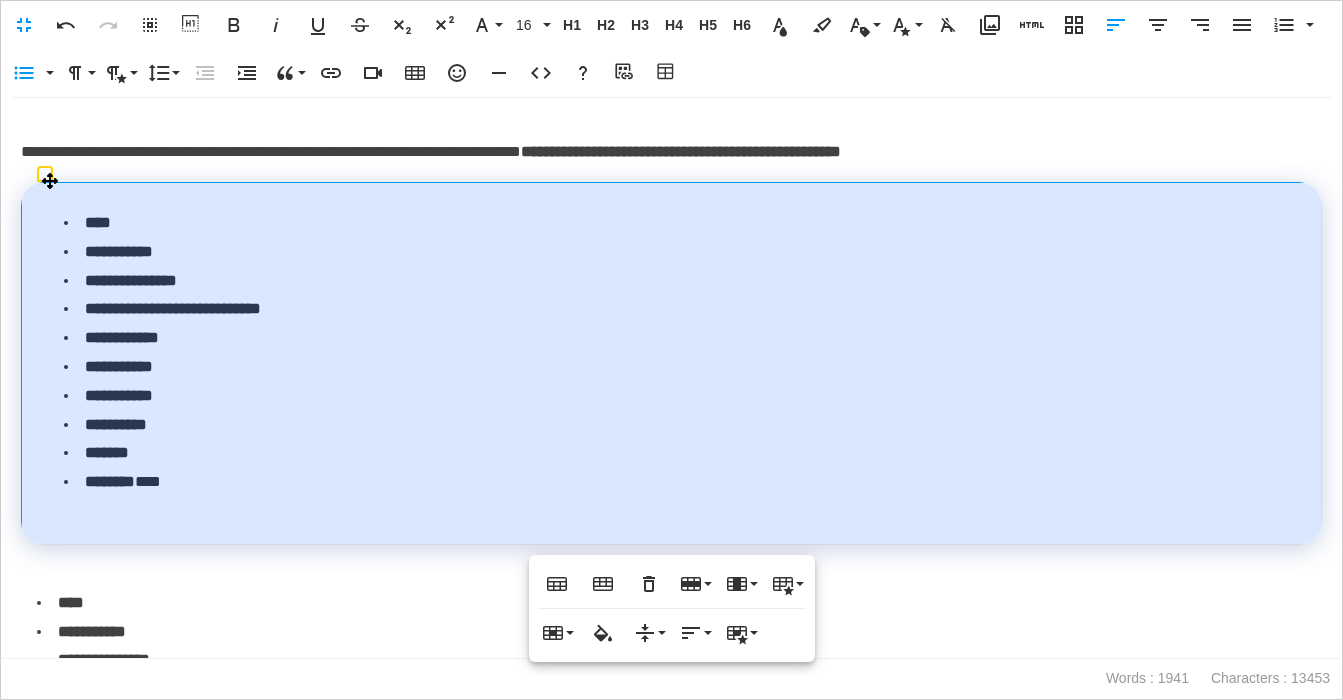 click on "**********" at bounding box center [672, 364] 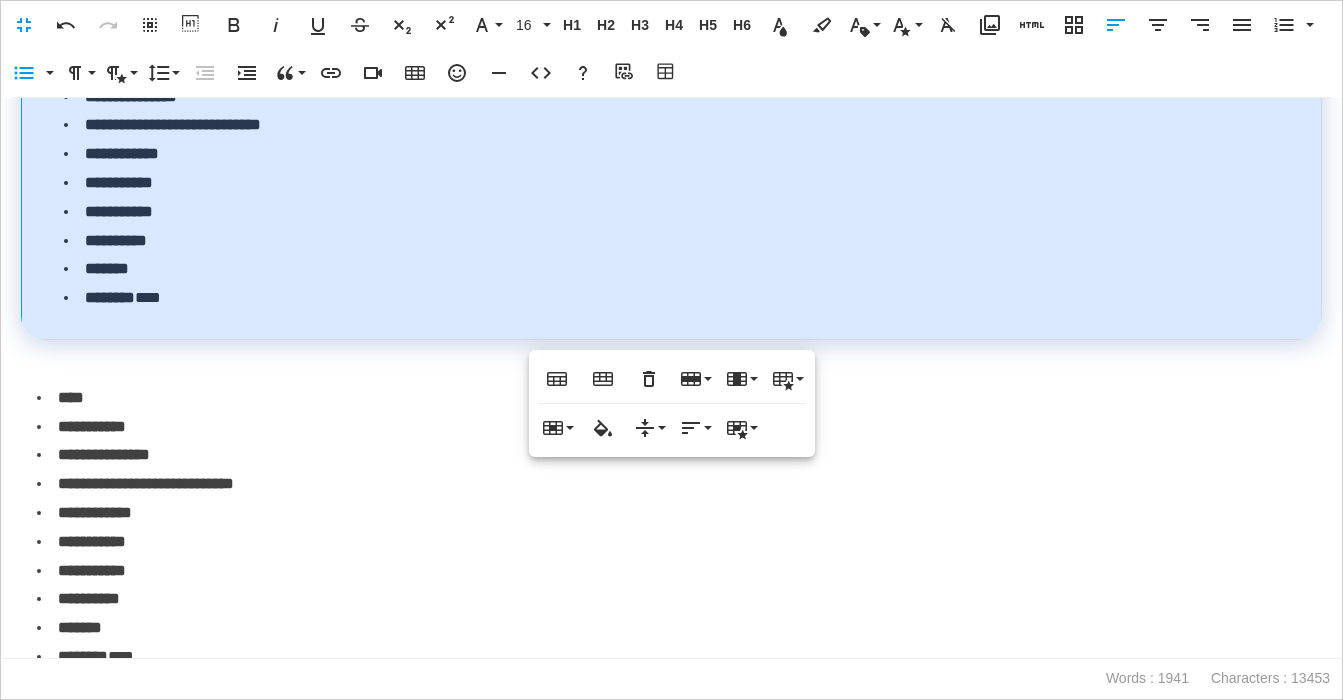 click on "**********" at bounding box center [679, 599] 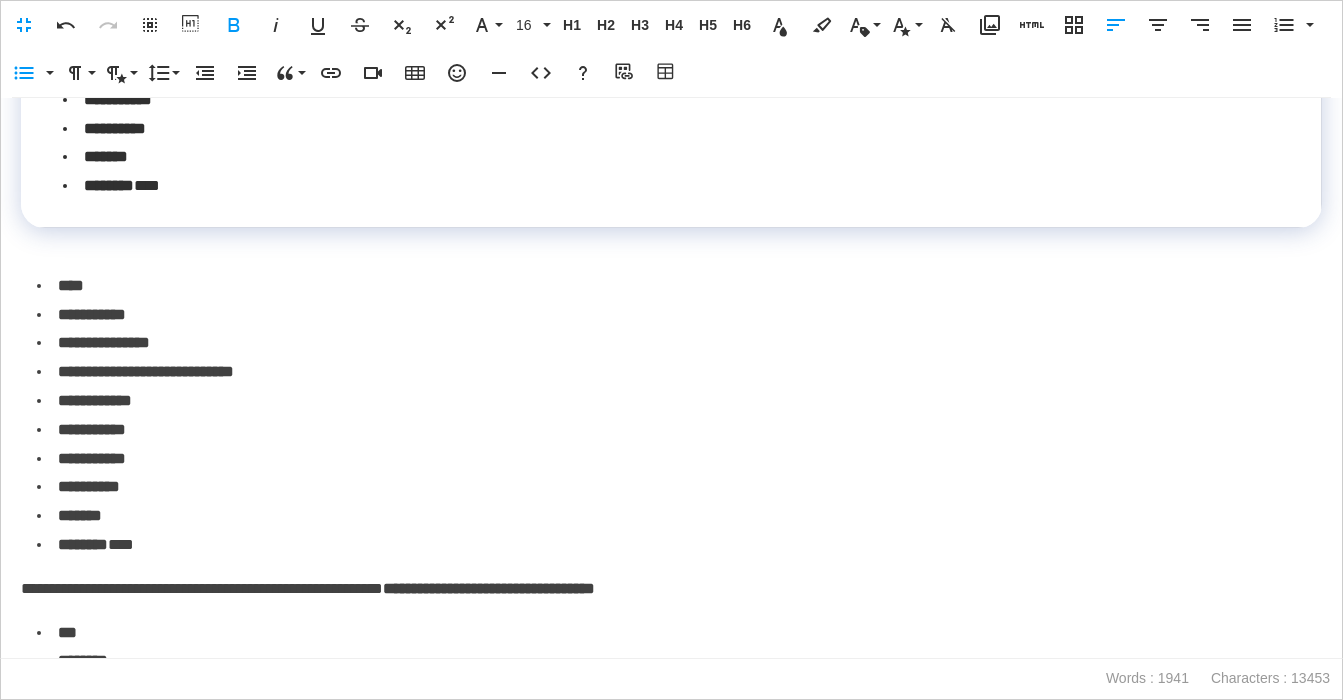 scroll, scrollTop: 3126, scrollLeft: 0, axis: vertical 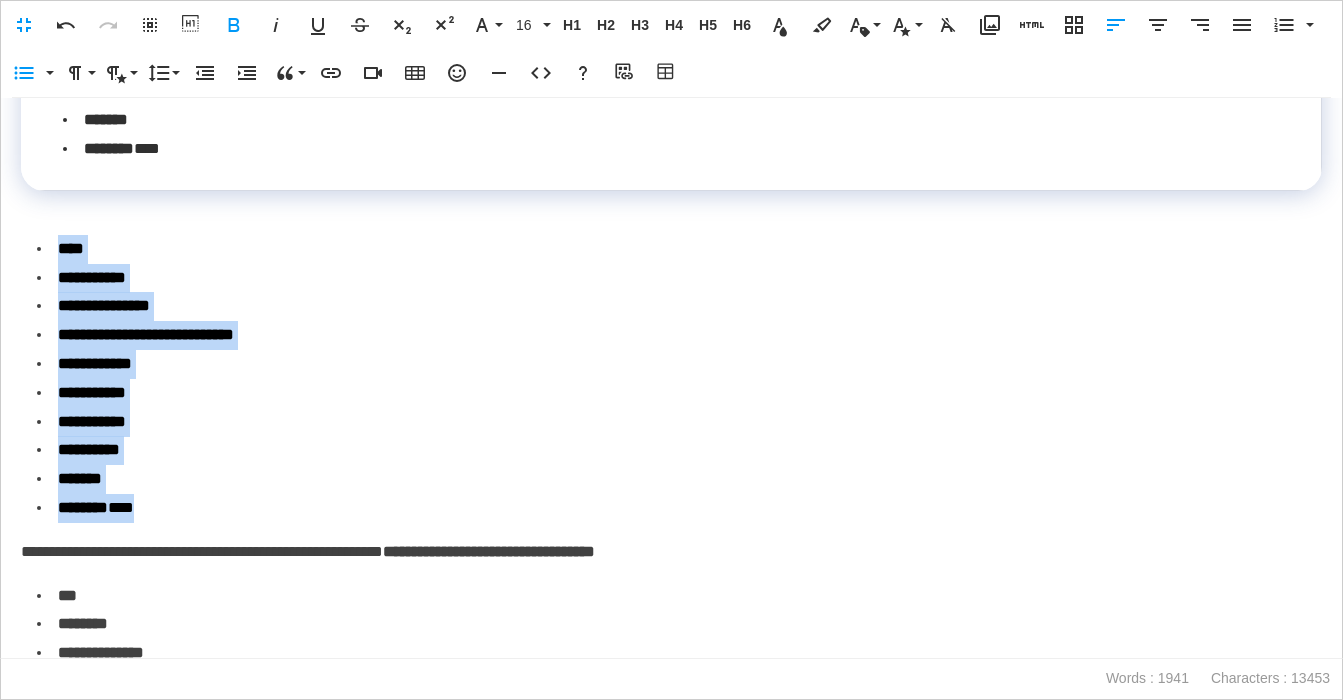 drag, startPoint x: 188, startPoint y: 512, endPoint x: 21, endPoint y: 254, distance: 307.33206 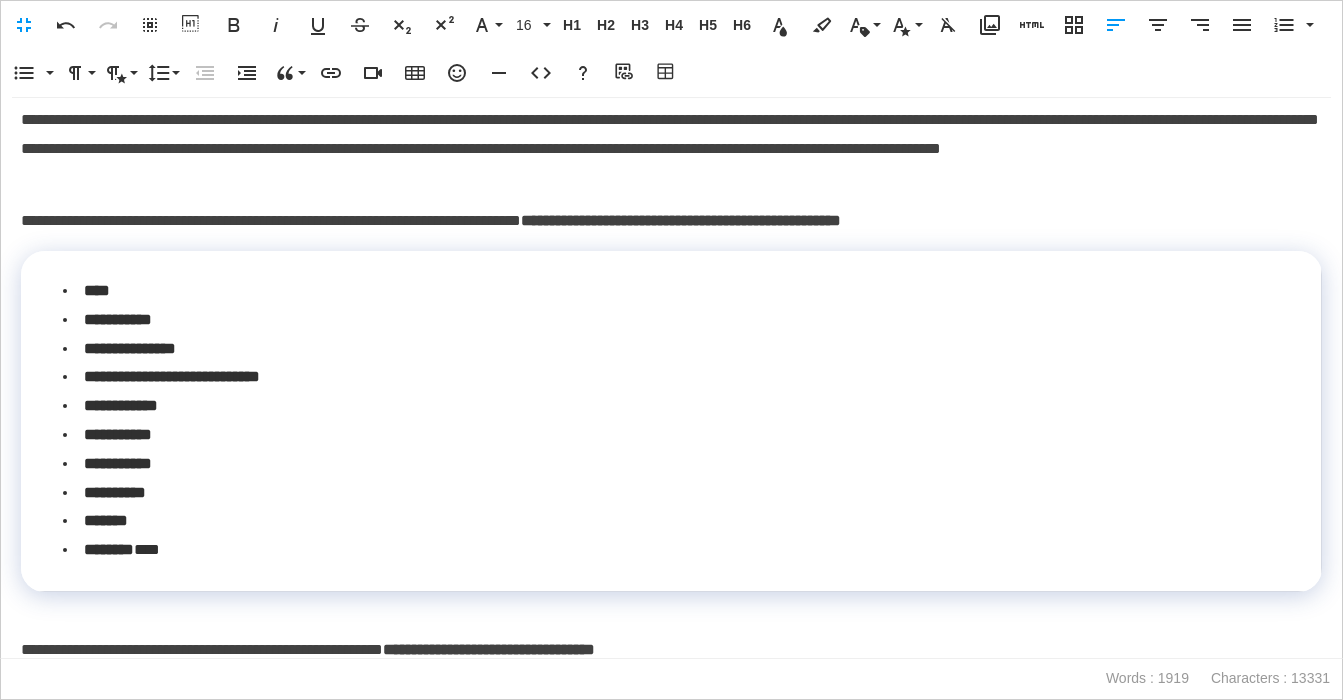 scroll, scrollTop: 2702, scrollLeft: 0, axis: vertical 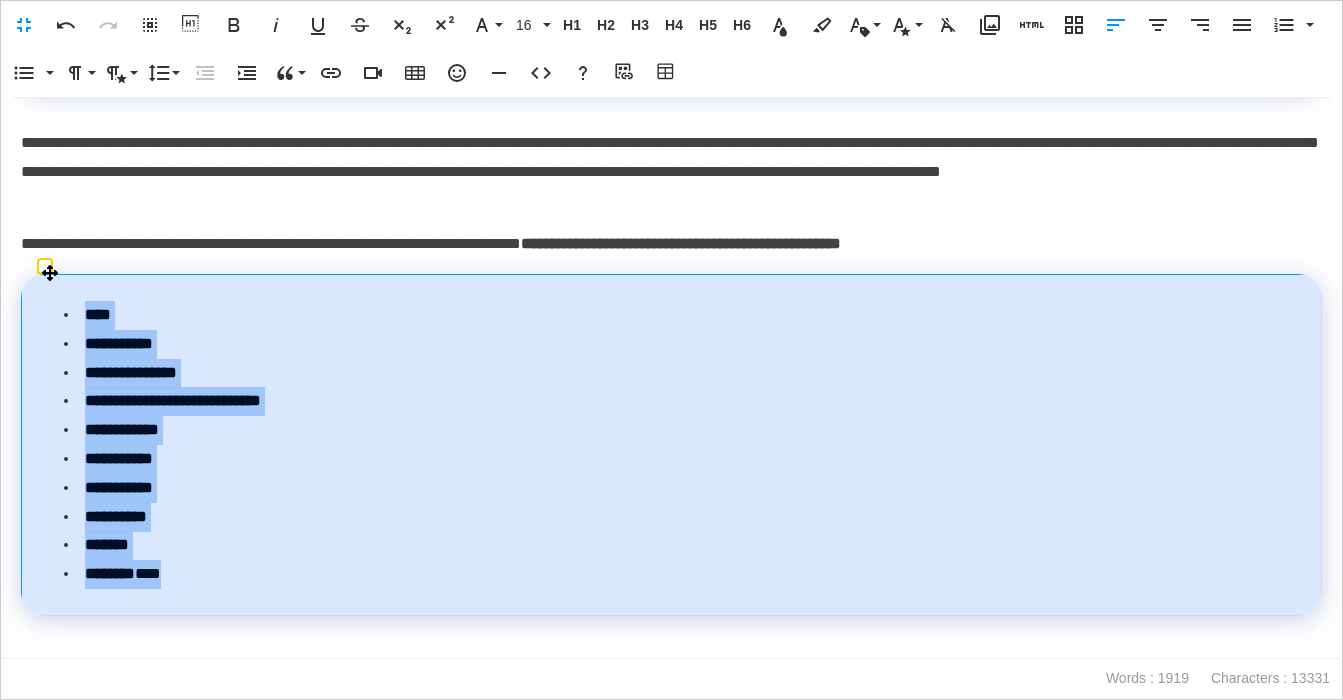 drag, startPoint x: 204, startPoint y: 576, endPoint x: 75, endPoint y: 312, distance: 293.83157 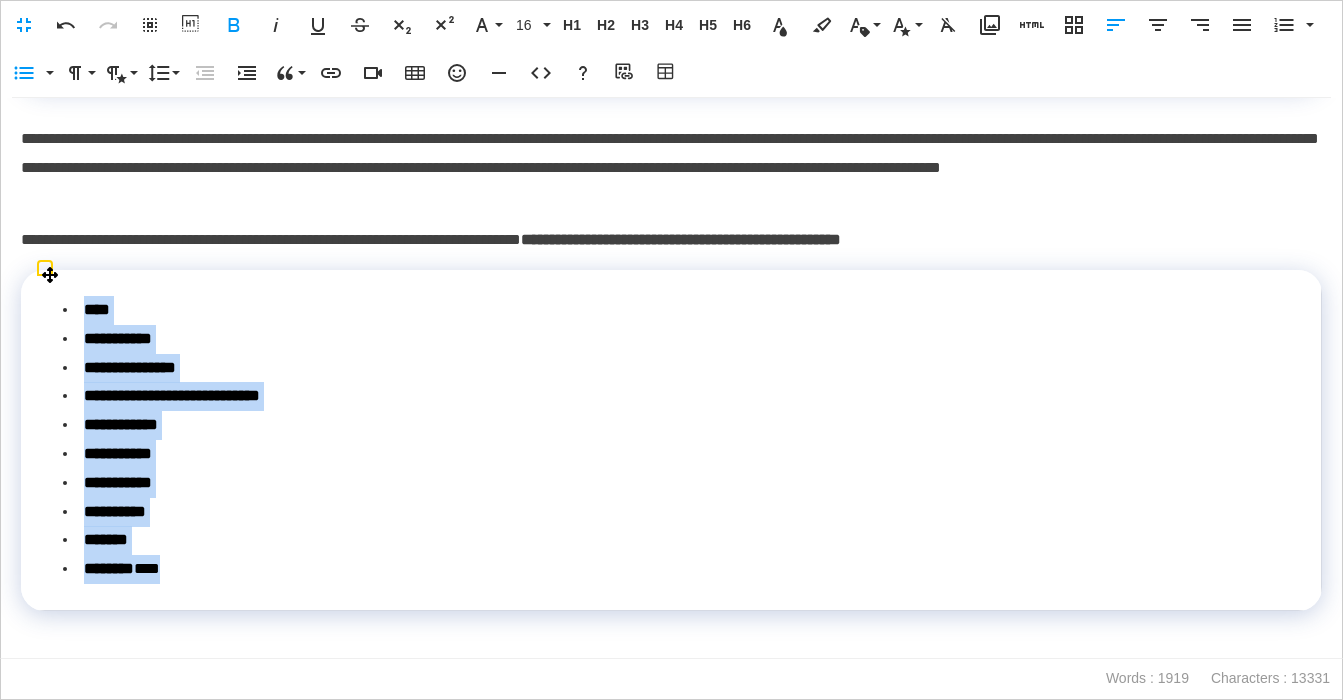 scroll, scrollTop: 2710, scrollLeft: 0, axis: vertical 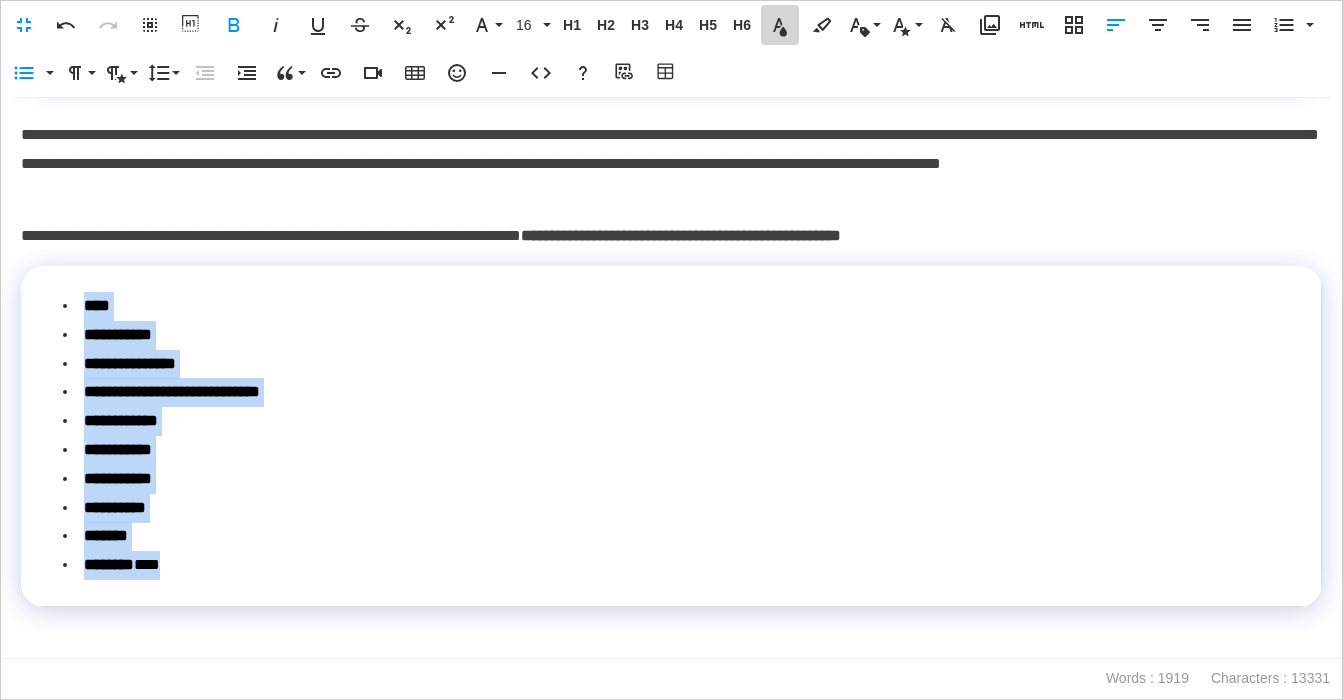 click 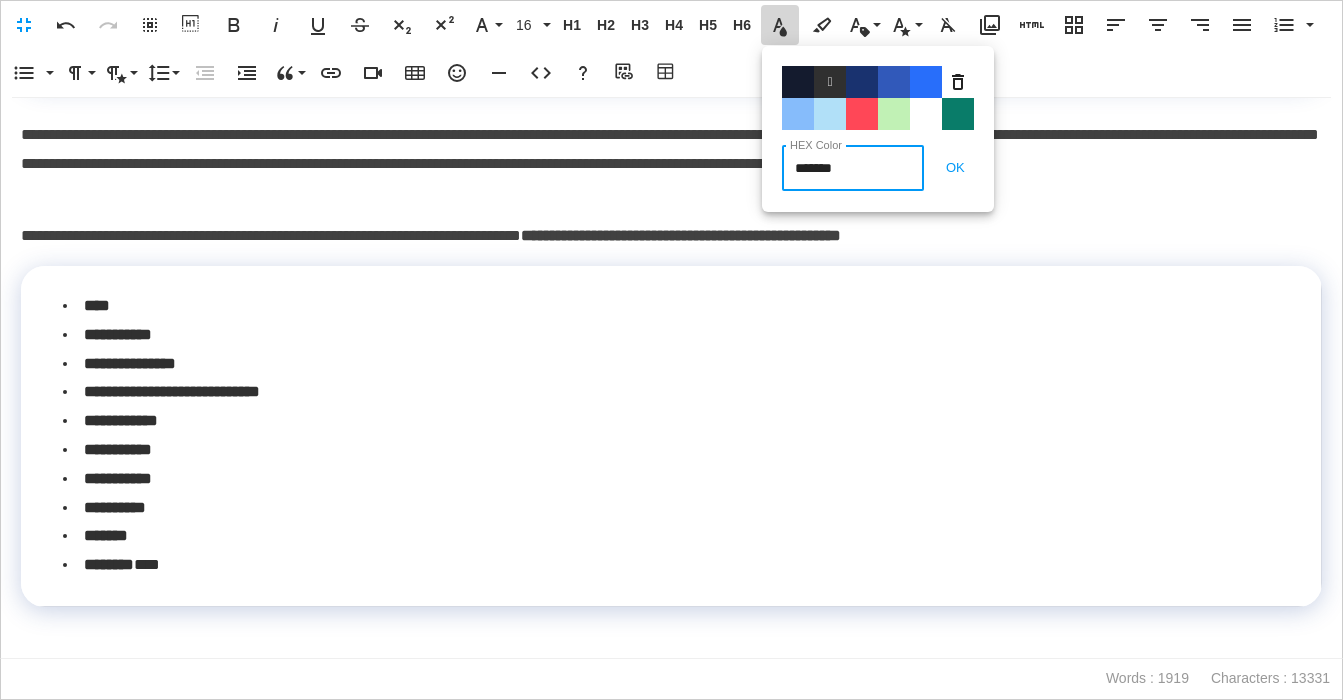drag, startPoint x: 864, startPoint y: 85, endPoint x: 761, endPoint y: 185, distance: 143.55835 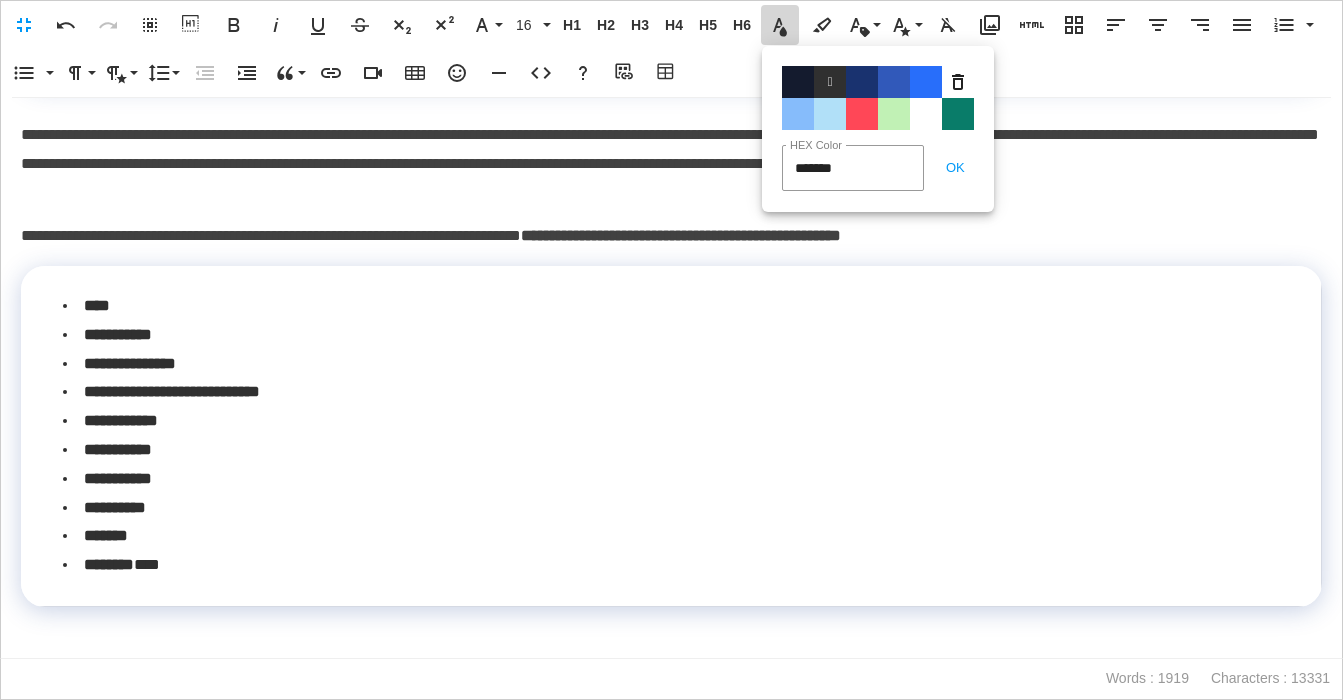 click on "Color#19326F" at bounding box center [862, 82] 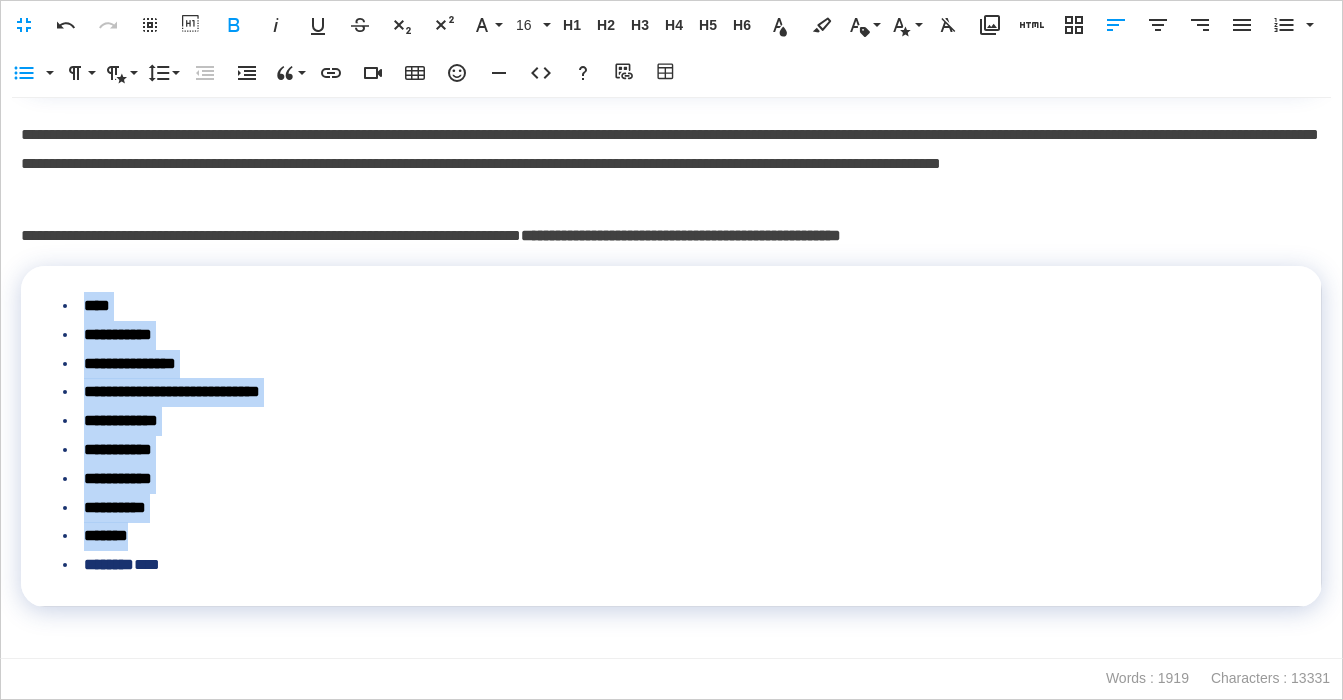 scroll, scrollTop: 2714, scrollLeft: 0, axis: vertical 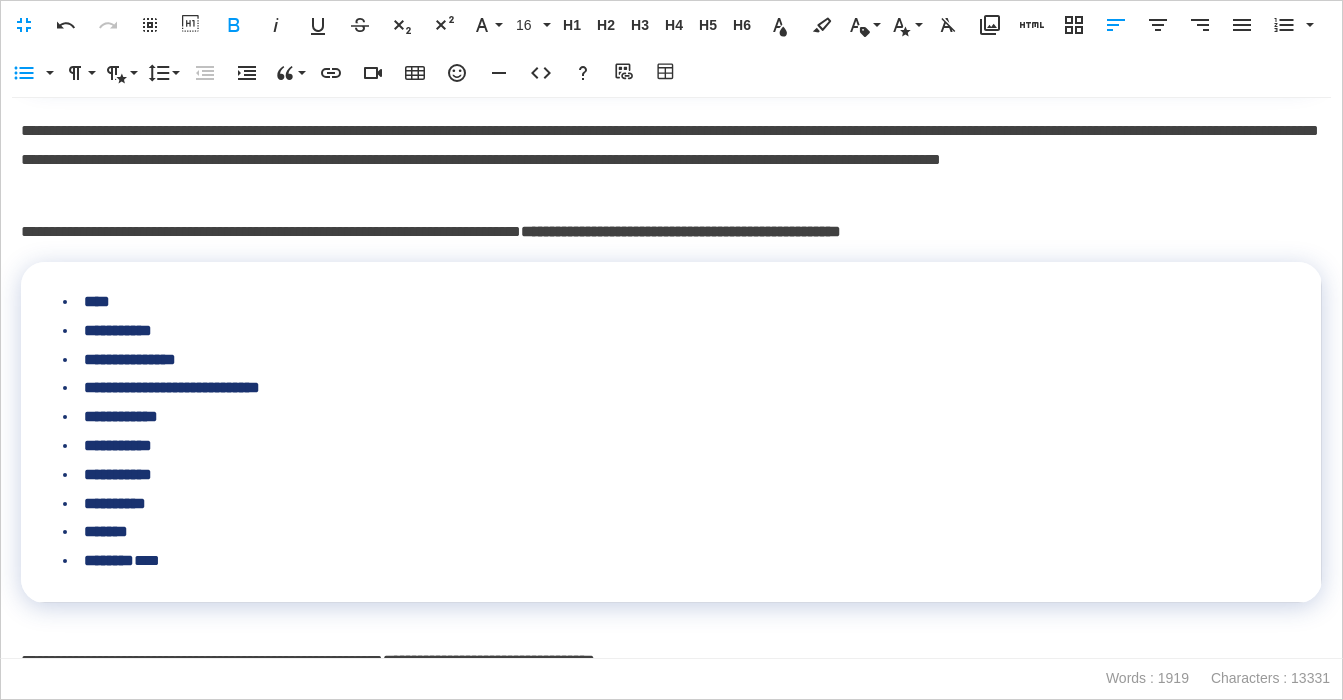 click on "**********" at bounding box center [671, 232] 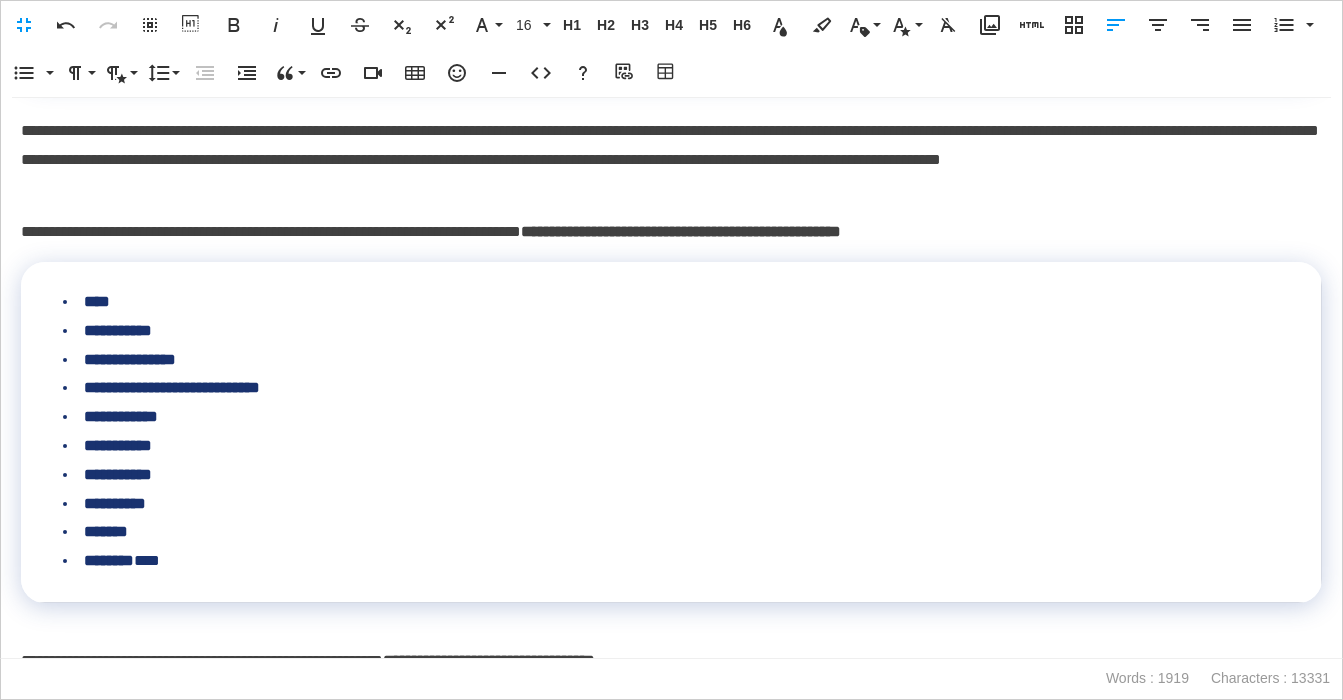 click on "**********" at bounding box center [671, 232] 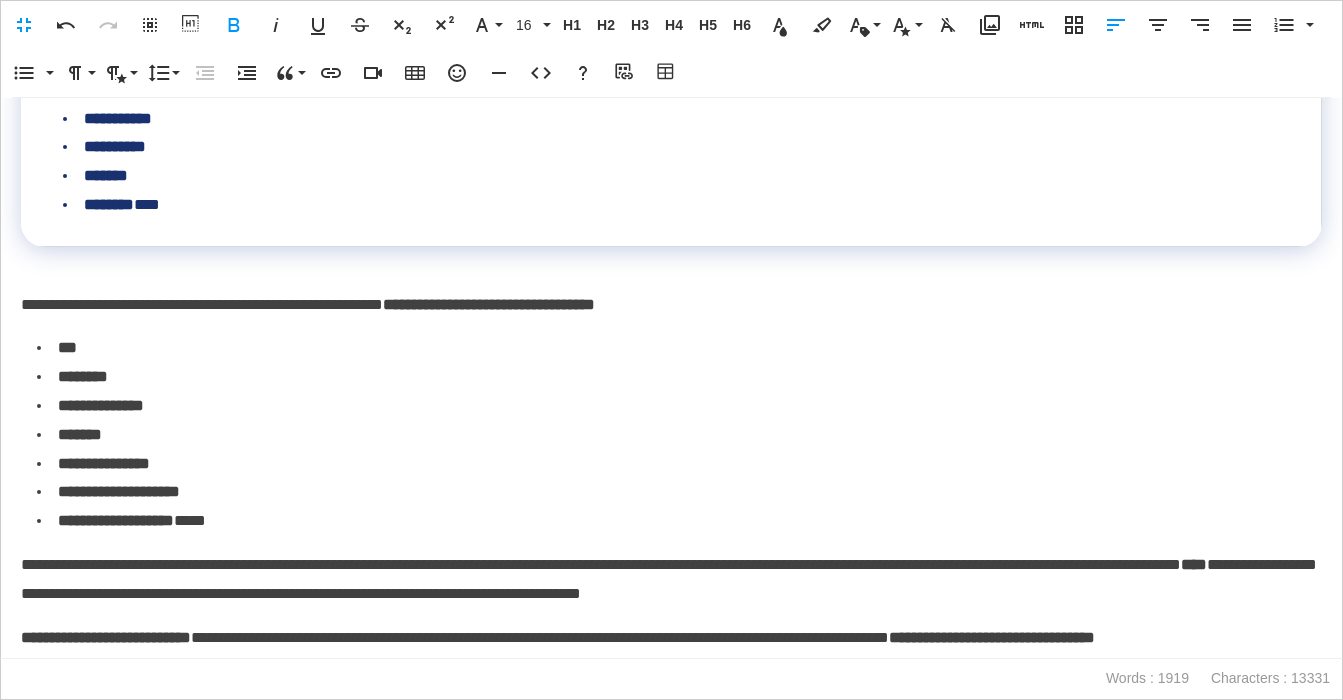 scroll, scrollTop: 3186, scrollLeft: 0, axis: vertical 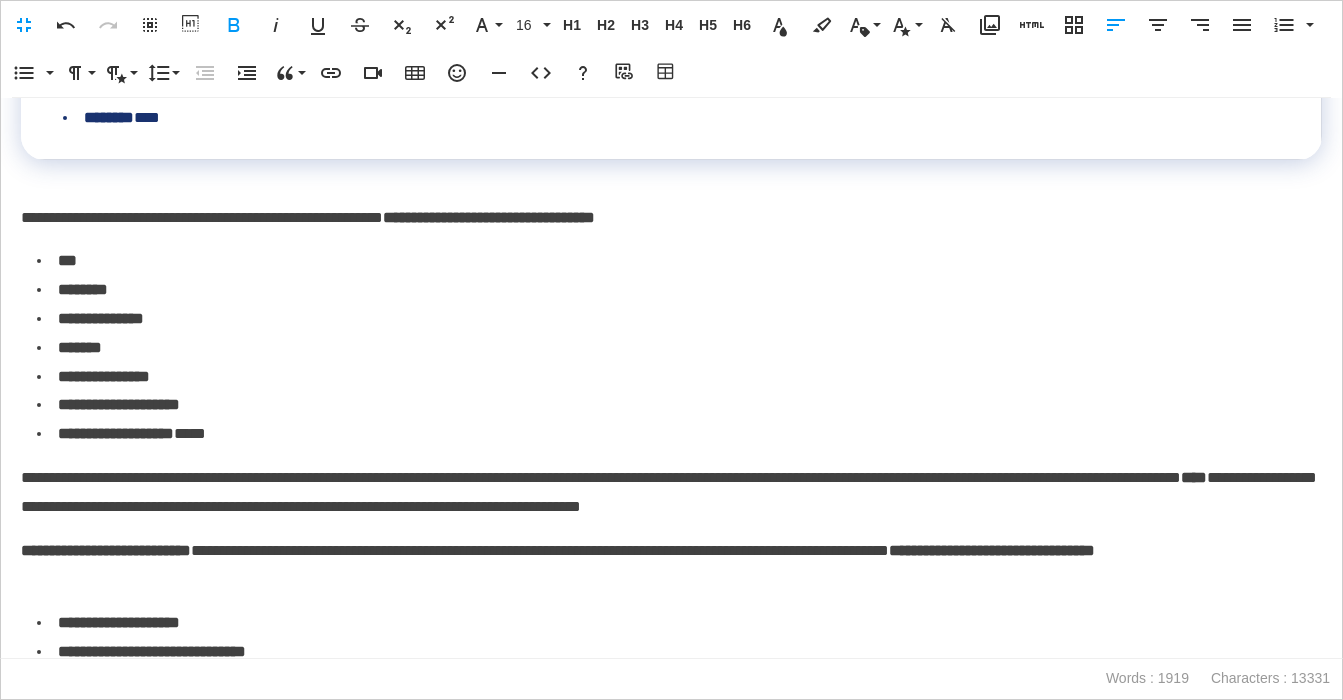 click on "**********" at bounding box center (671, 218) 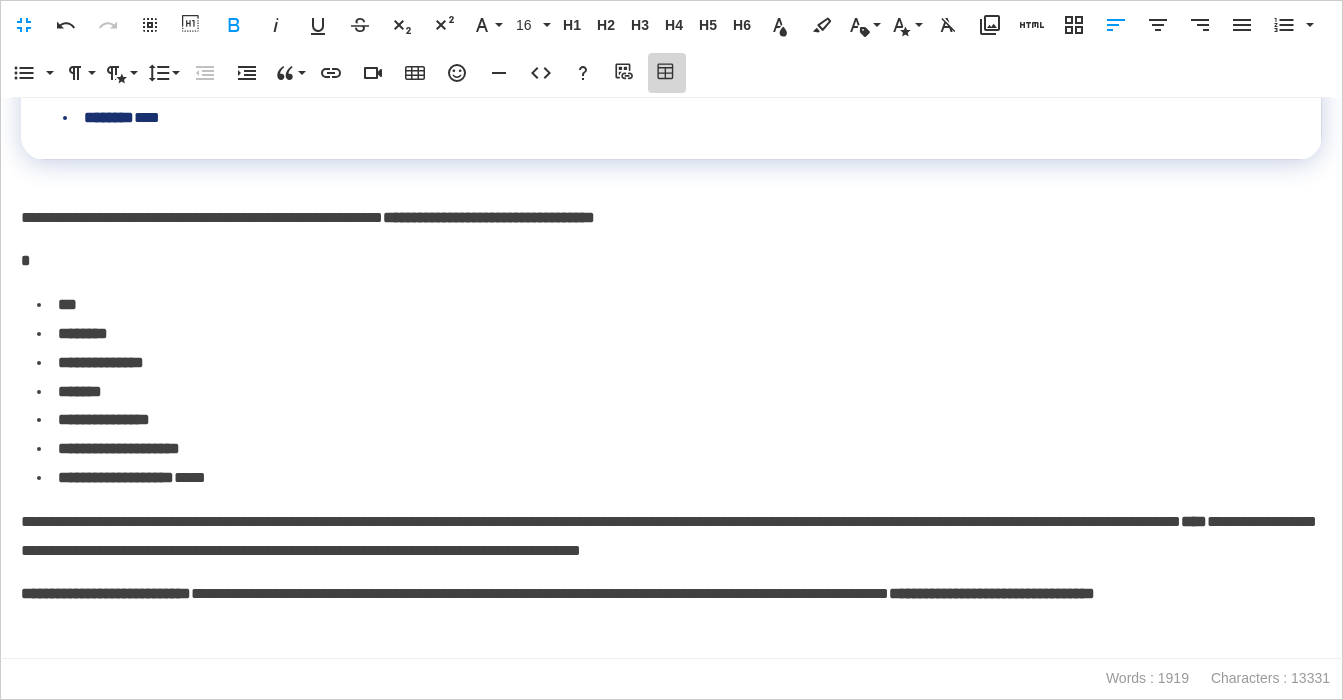 click 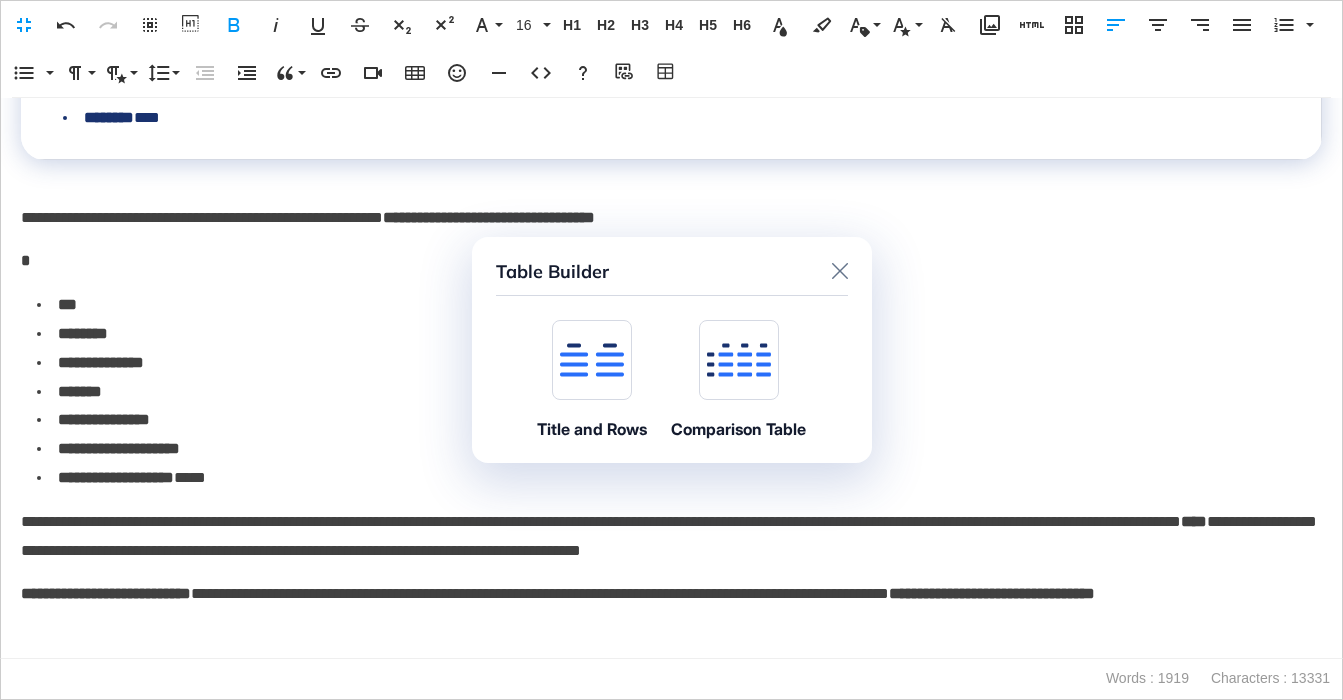 click 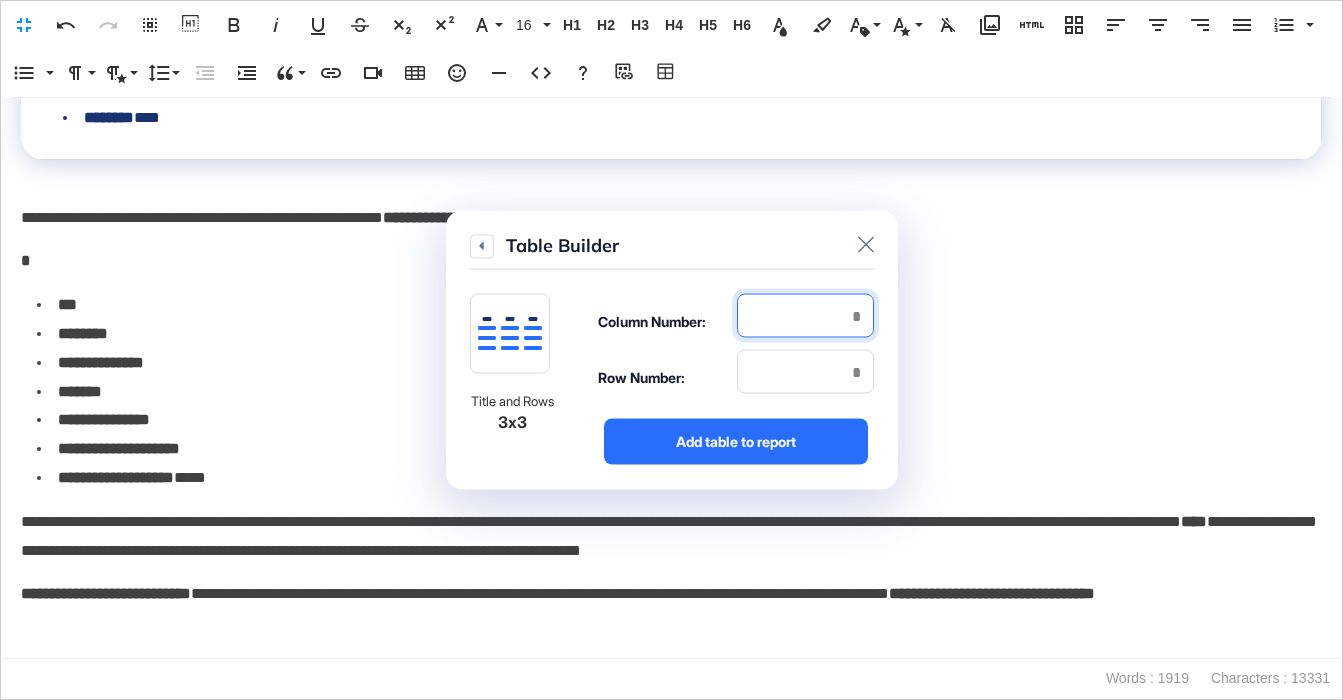 click on "*" at bounding box center (805, 316) 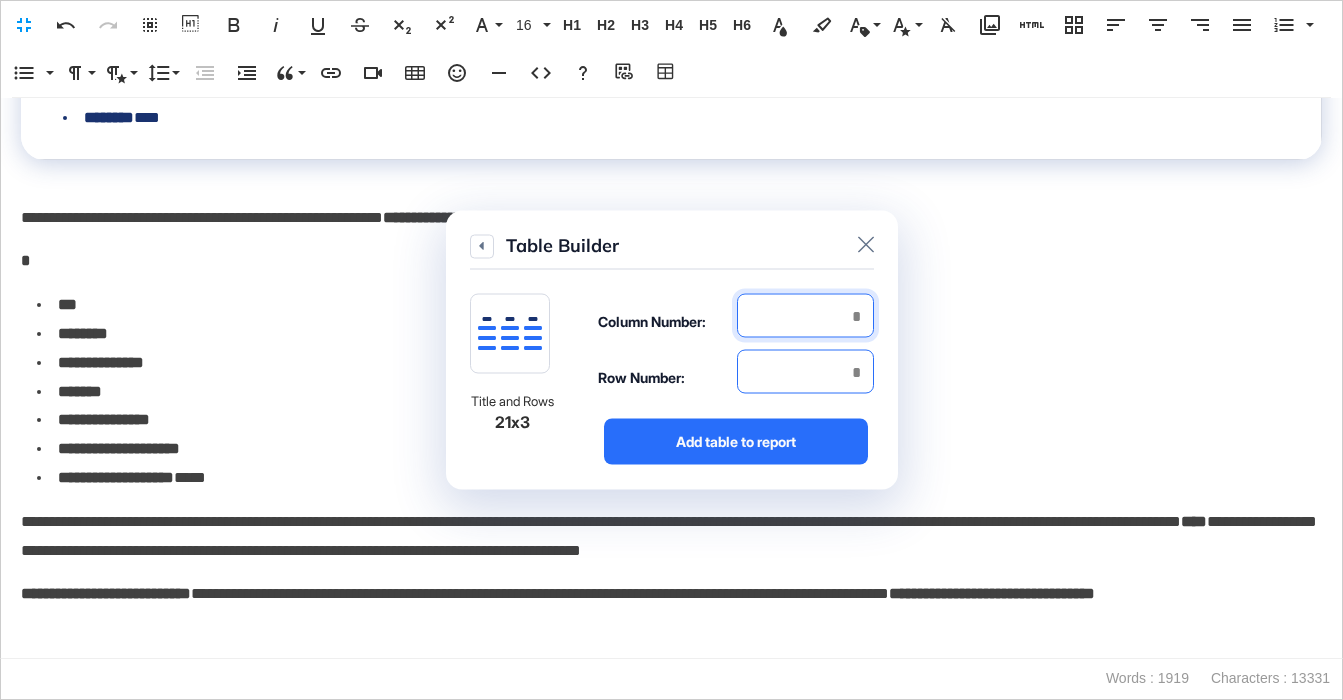 type on "*" 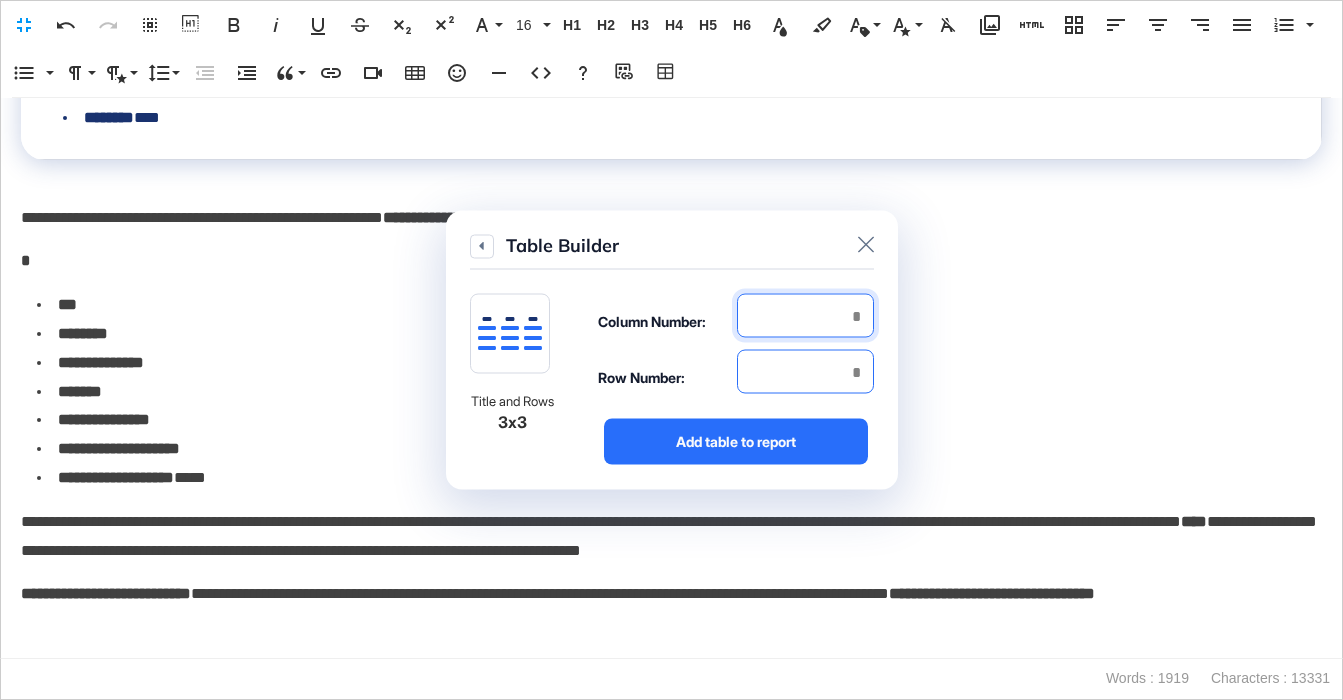 type on "*" 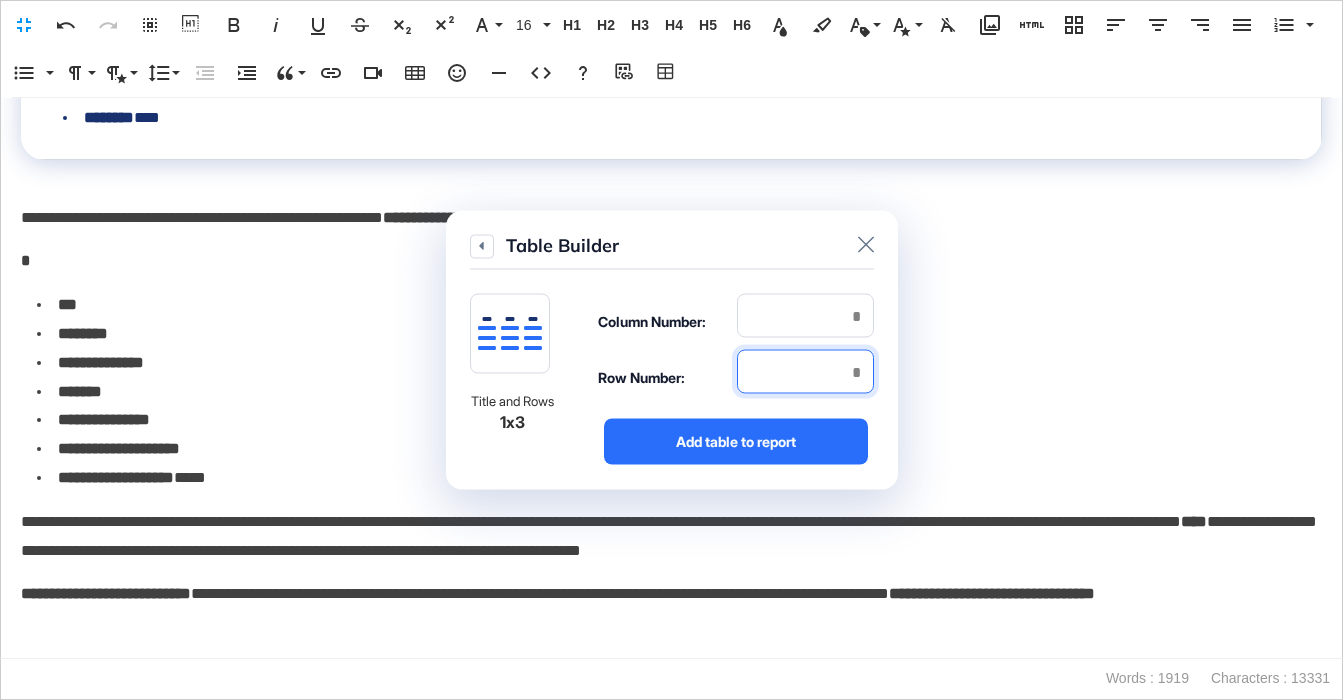 click at bounding box center [805, 372] 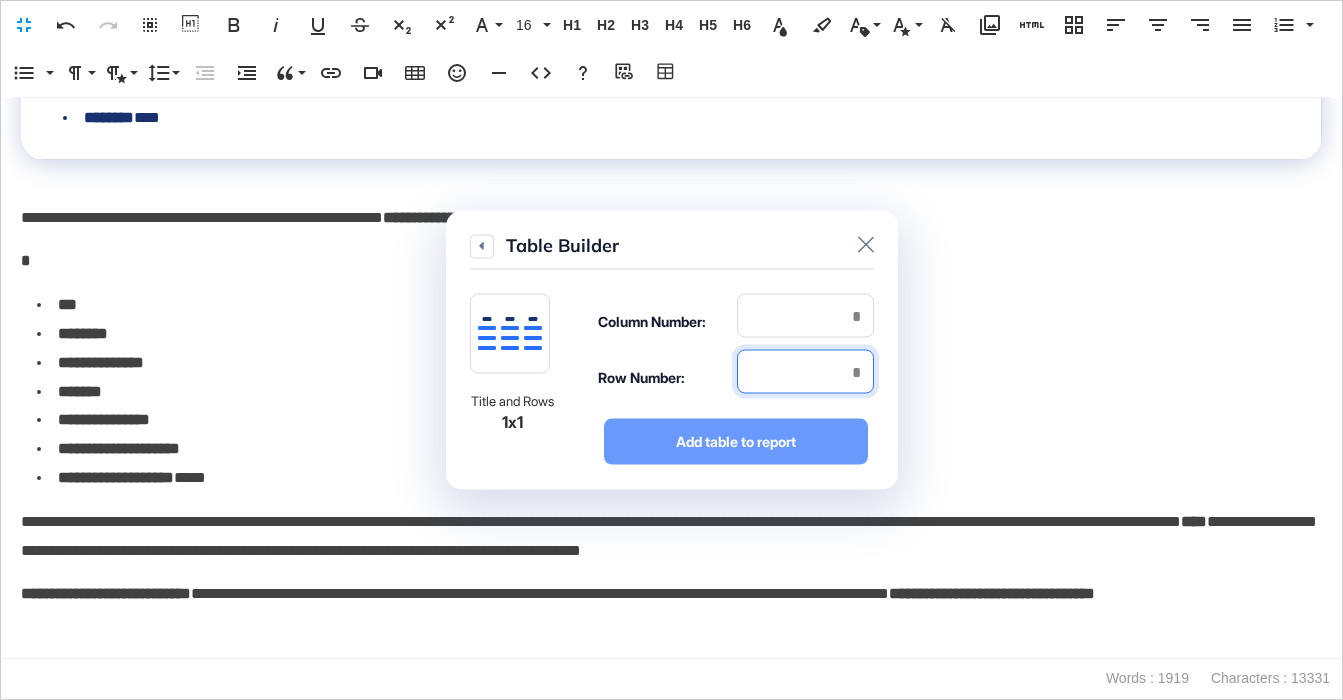 type on "*" 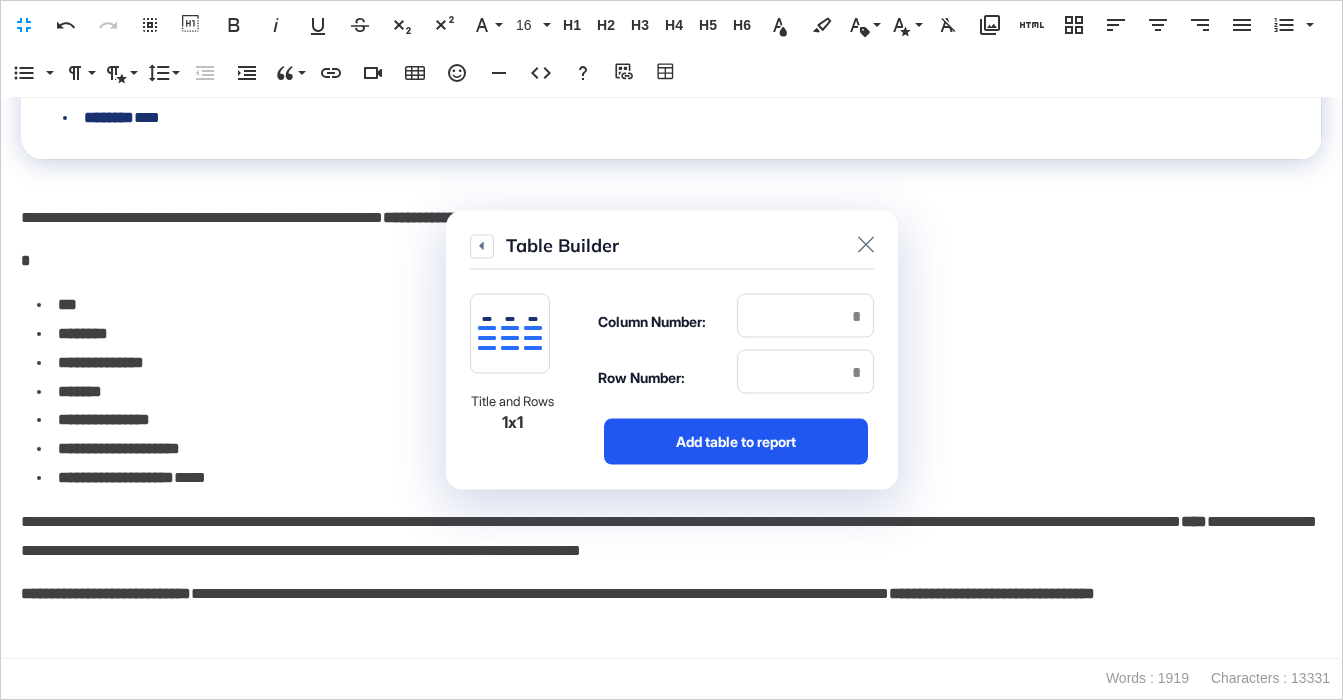 click on "Add table to report" at bounding box center [736, 442] 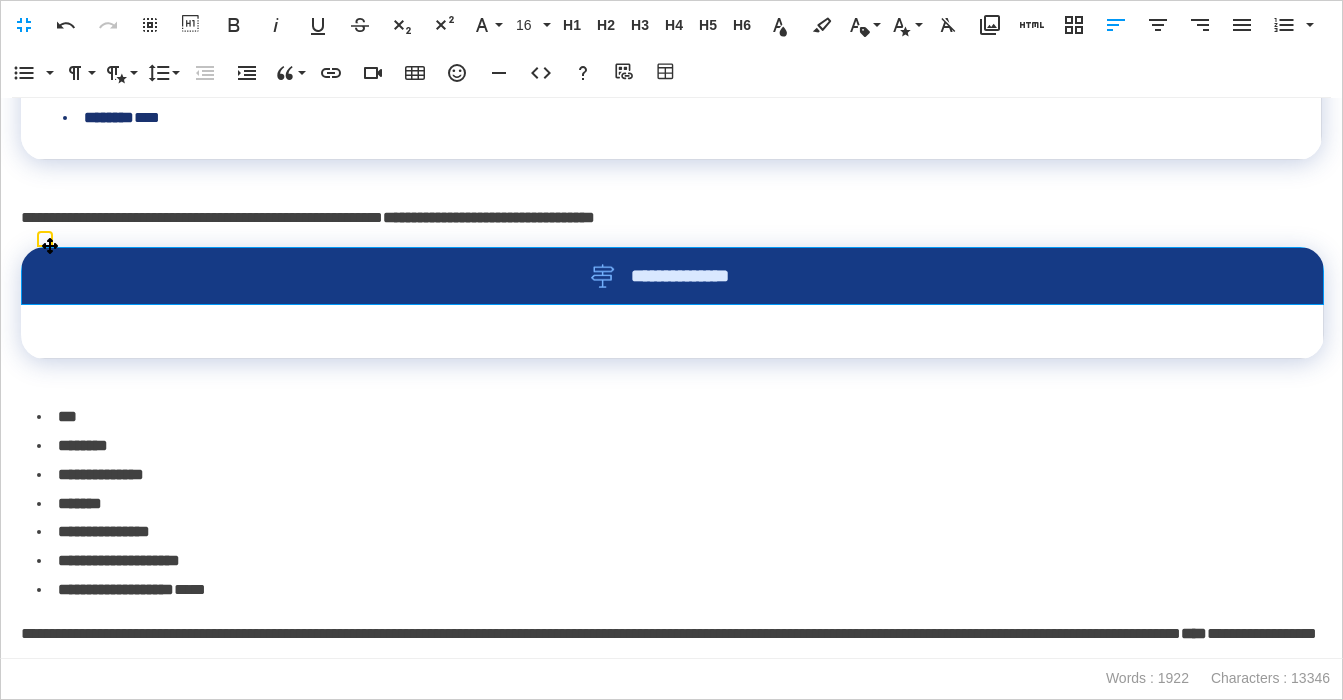 click on "**********" at bounding box center [672, 276] 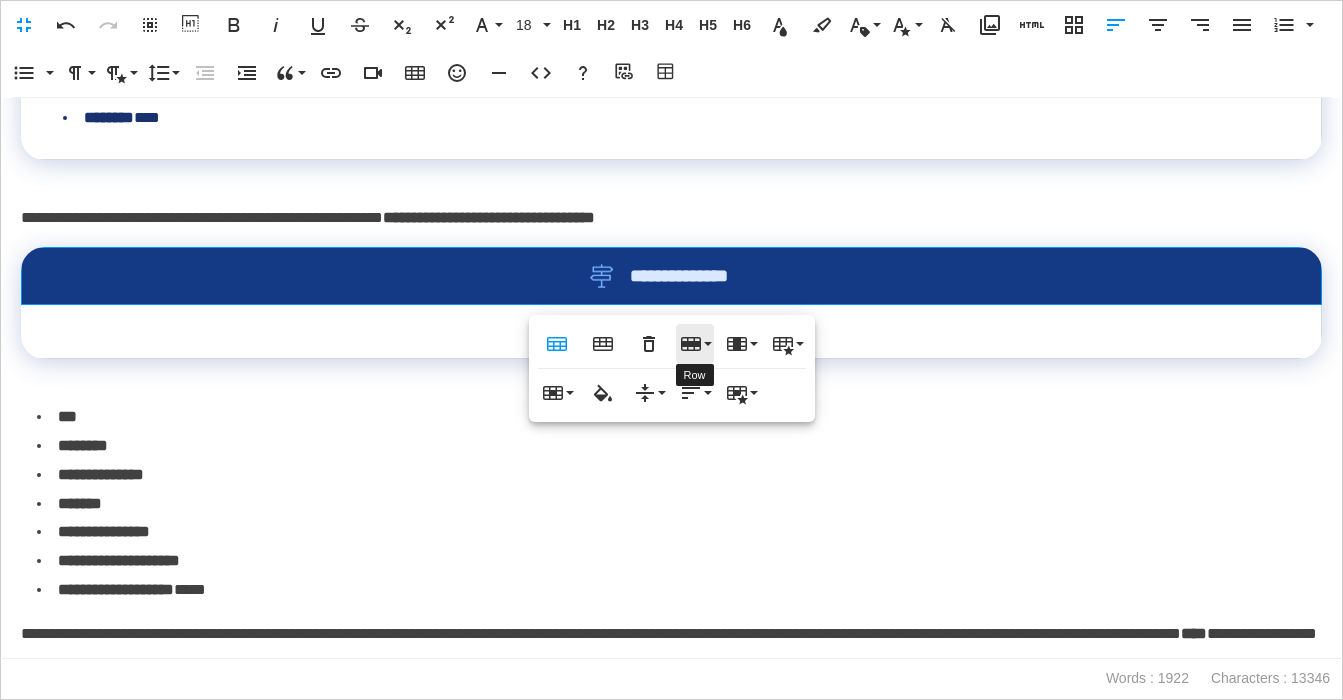 click 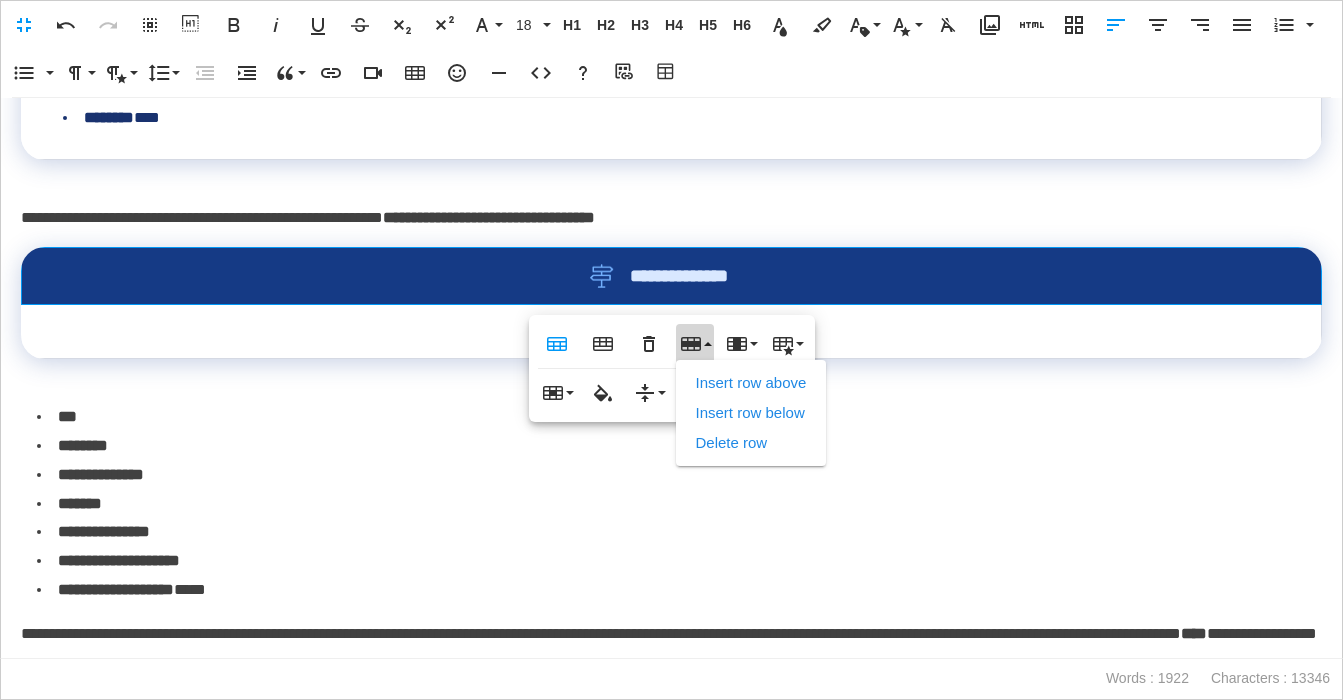 drag, startPoint x: 737, startPoint y: 442, endPoint x: 471, endPoint y: 442, distance: 266 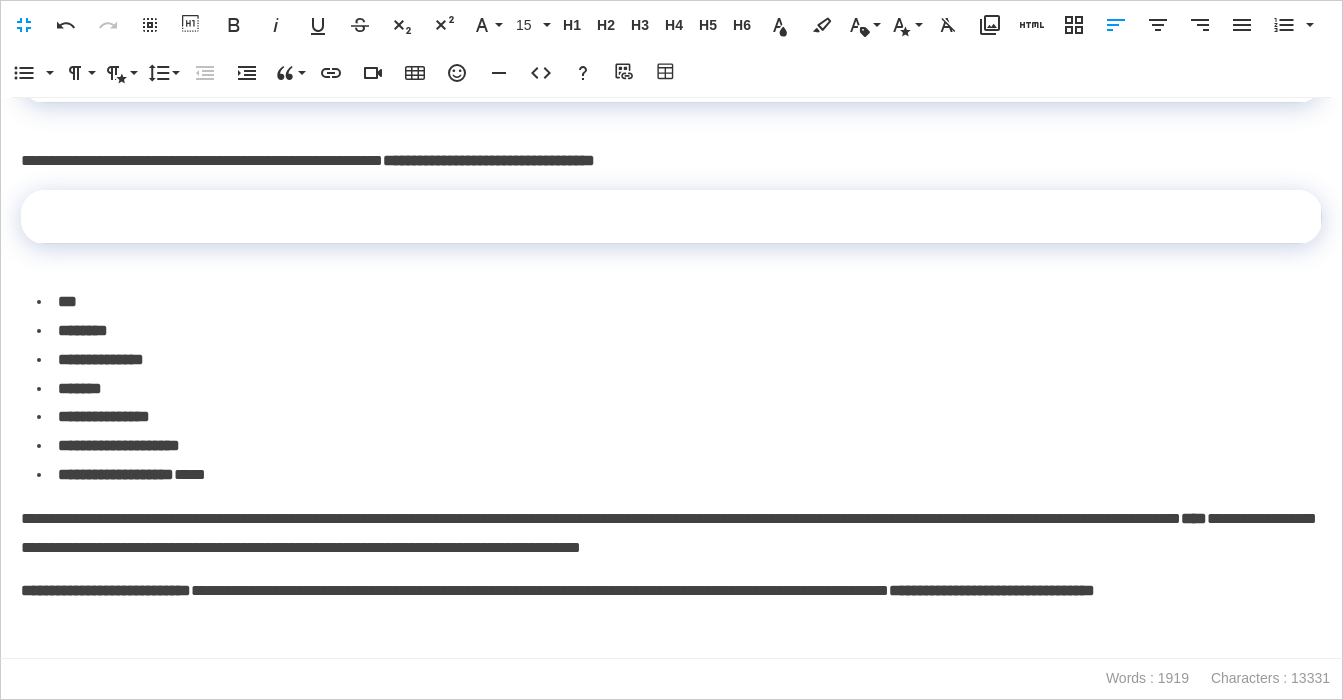 scroll, scrollTop: 3266, scrollLeft: 0, axis: vertical 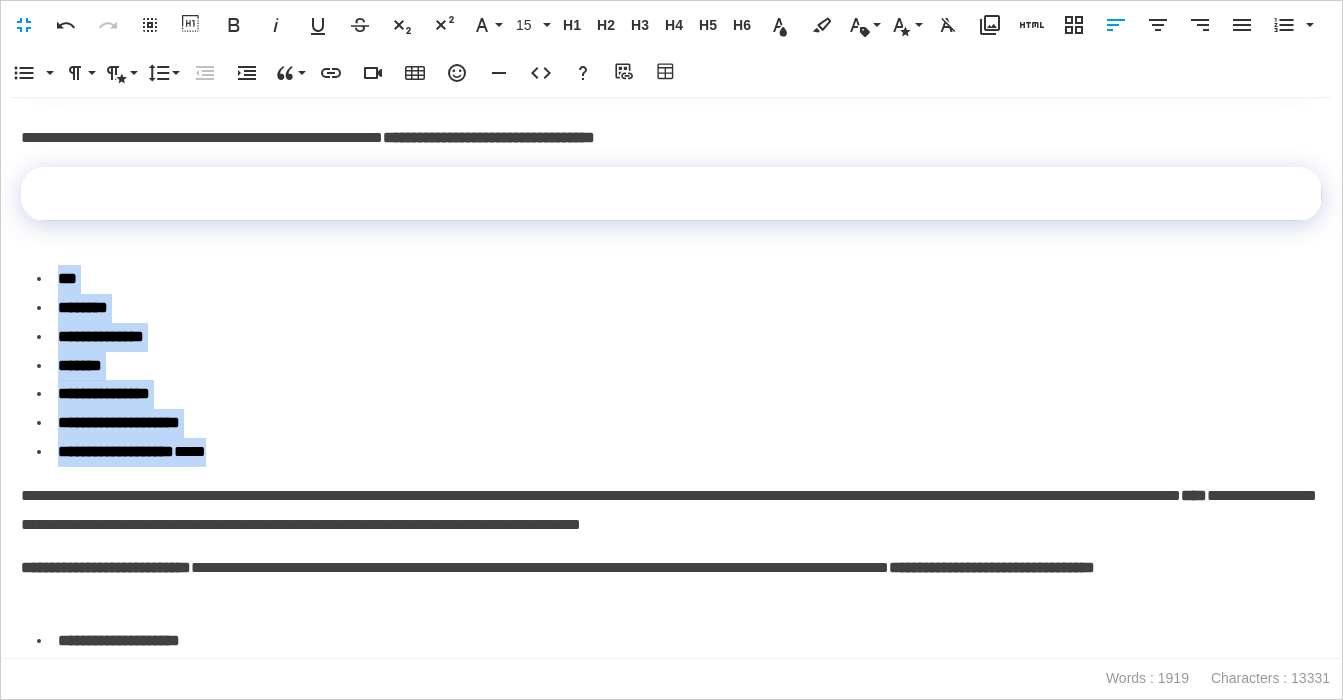 drag, startPoint x: 185, startPoint y: 417, endPoint x: 55, endPoint y: 270, distance: 196.2371 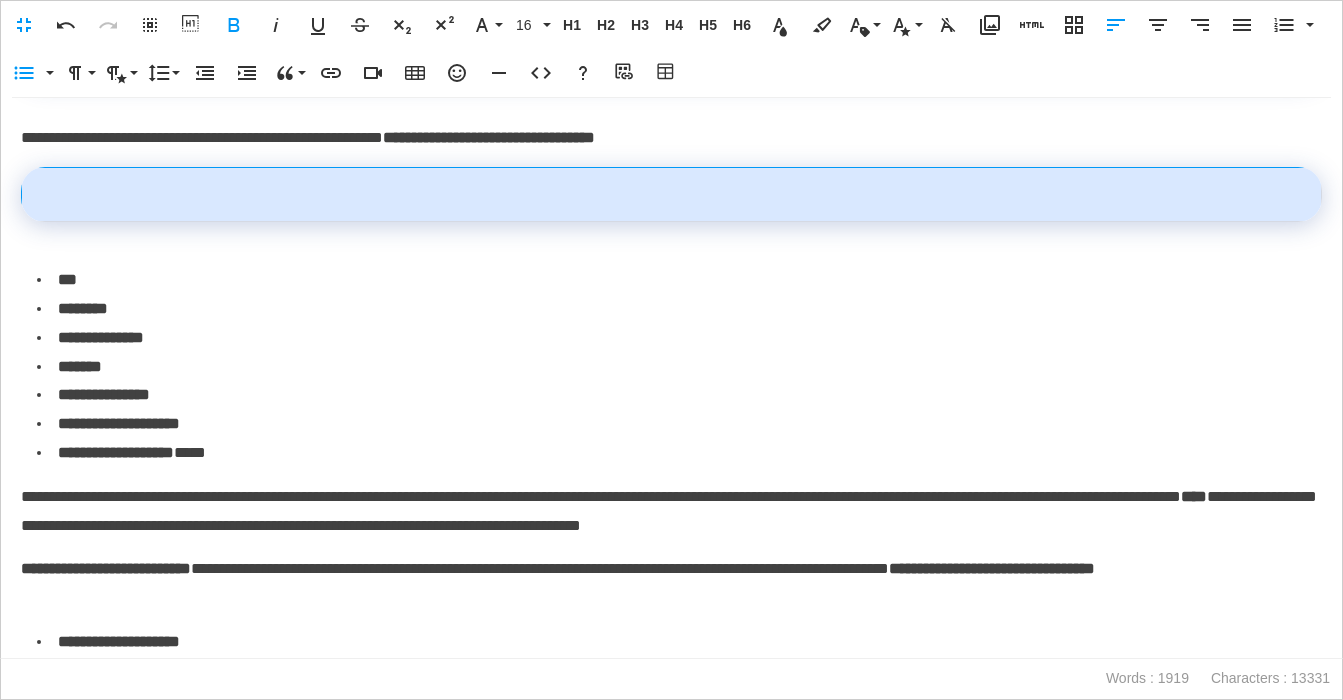 click at bounding box center (672, 195) 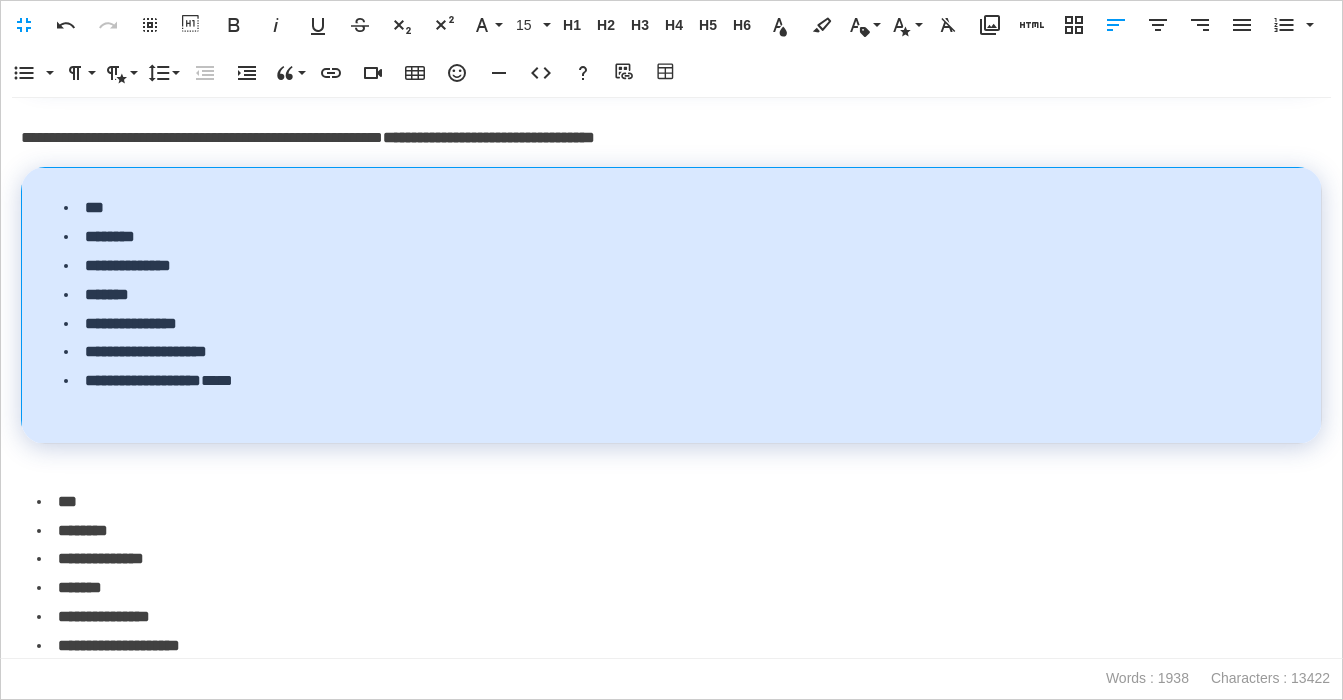 click on "**********" at bounding box center (672, 306) 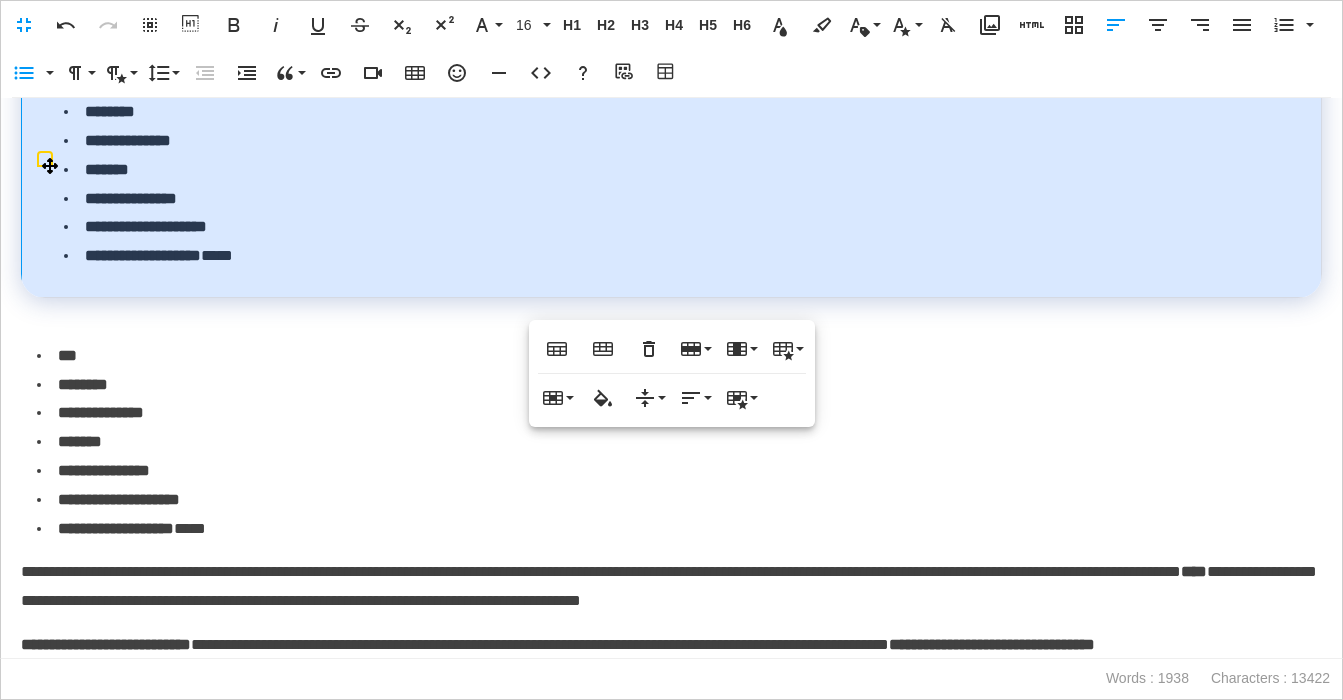 scroll, scrollTop: 3399, scrollLeft: 0, axis: vertical 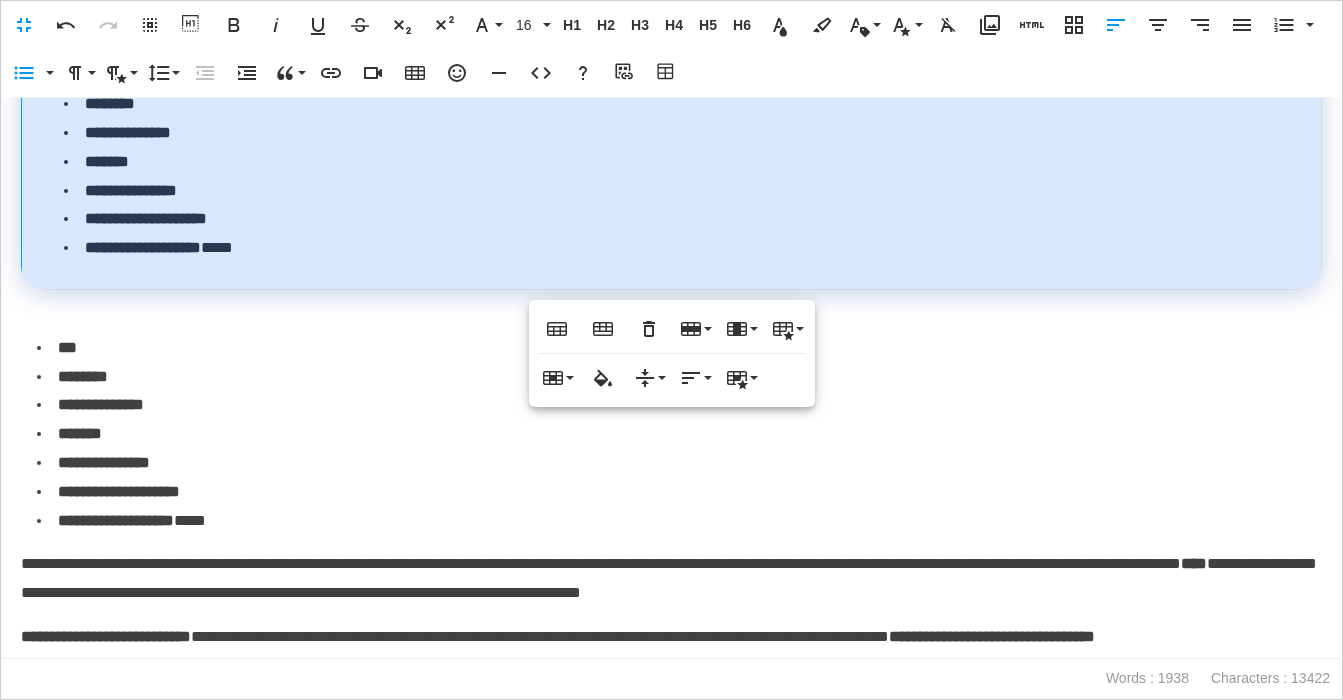 drag, startPoint x: 100, startPoint y: 488, endPoint x: 142, endPoint y: 488, distance: 42 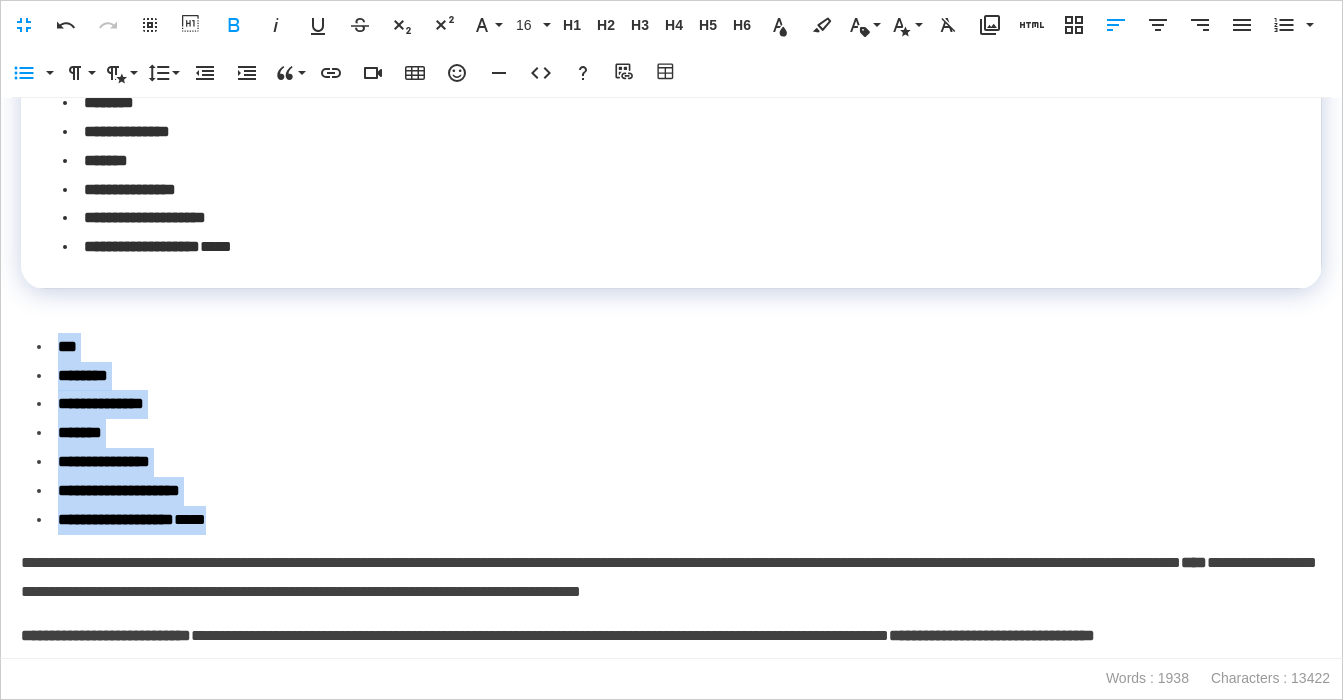 drag, startPoint x: 64, startPoint y: 440, endPoint x: -1, endPoint y: 349, distance: 111.83023 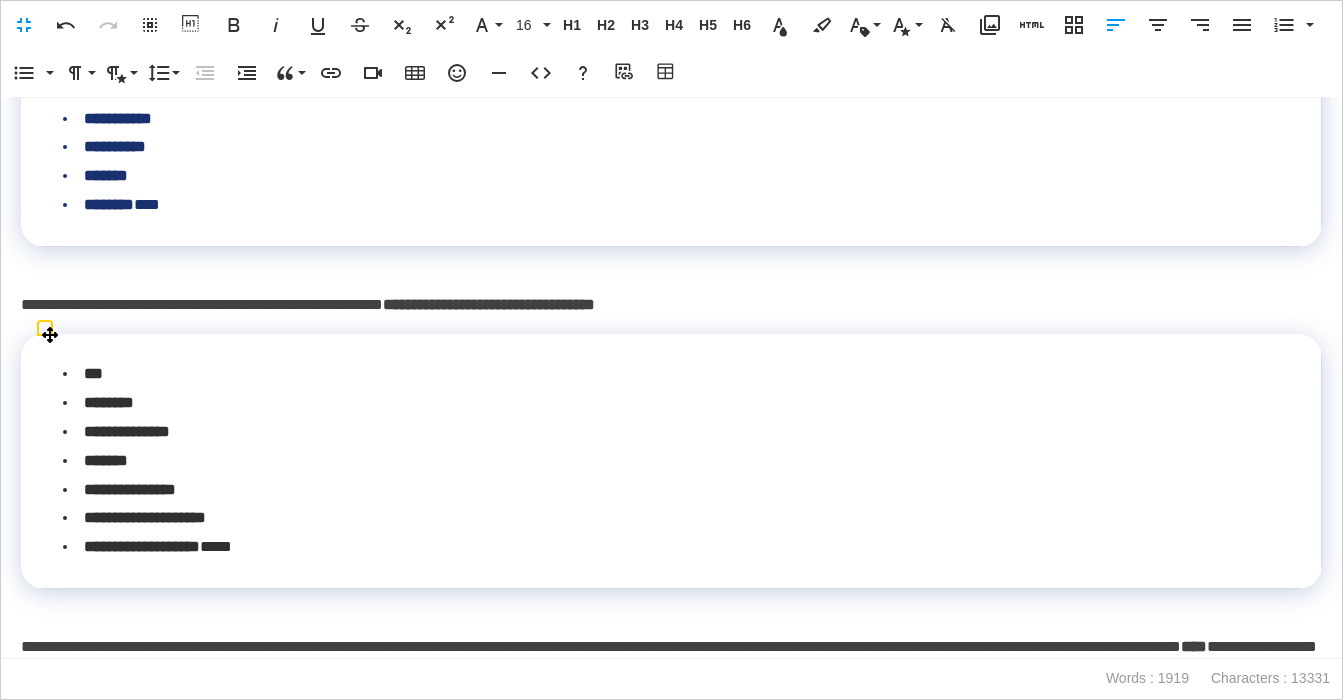 scroll, scrollTop: 3094, scrollLeft: 0, axis: vertical 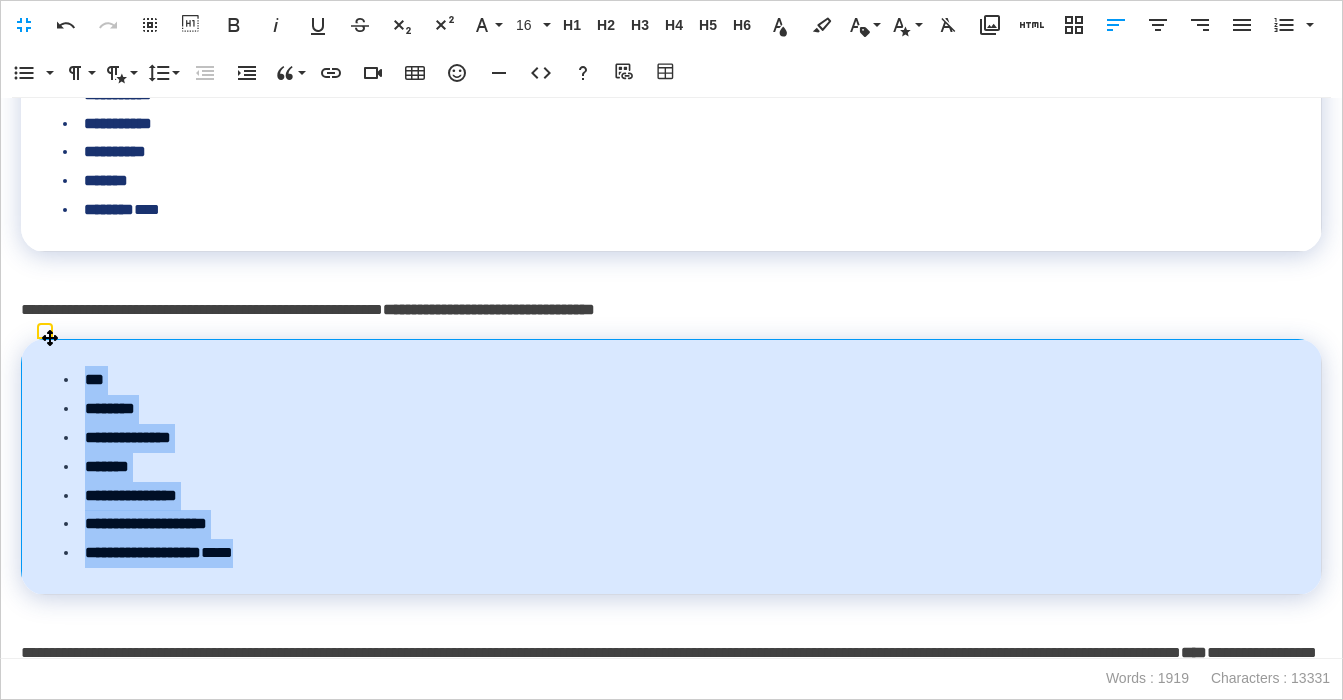 drag, startPoint x: 290, startPoint y: 560, endPoint x: 70, endPoint y: 376, distance: 286.80307 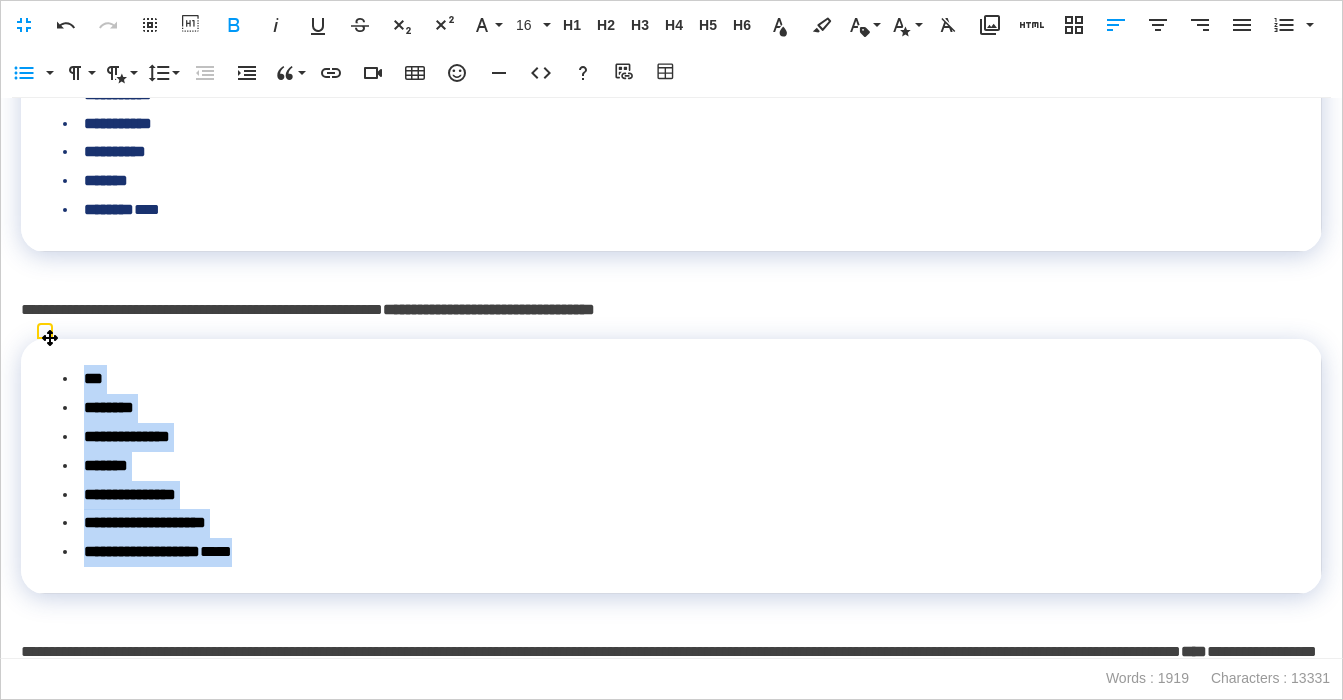 scroll, scrollTop: 3093, scrollLeft: 0, axis: vertical 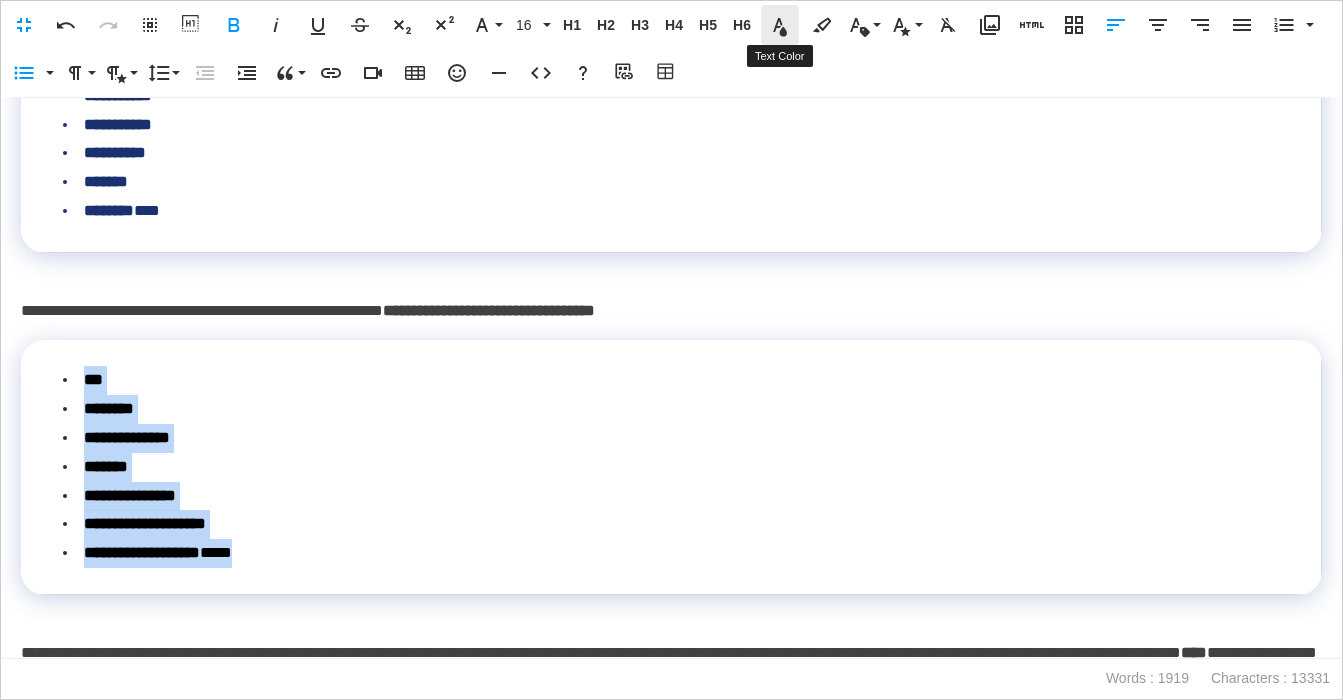 click 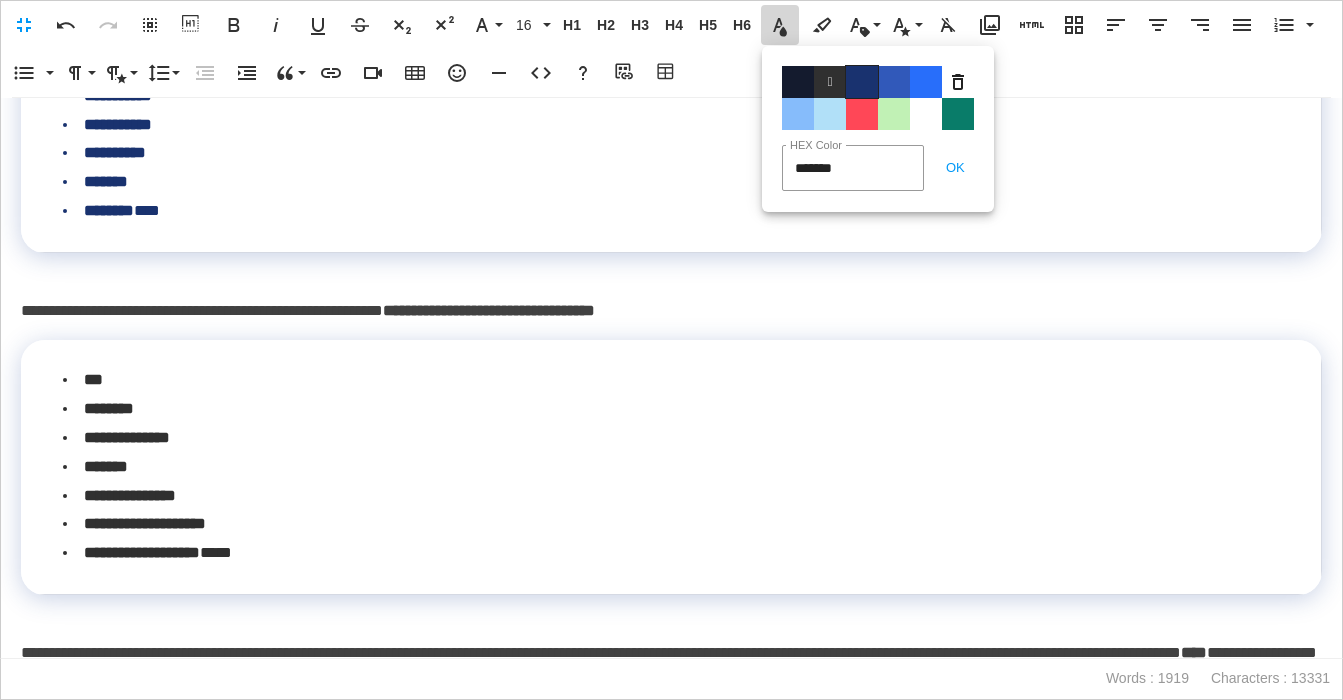 click on "Color#19326F" at bounding box center (862, 82) 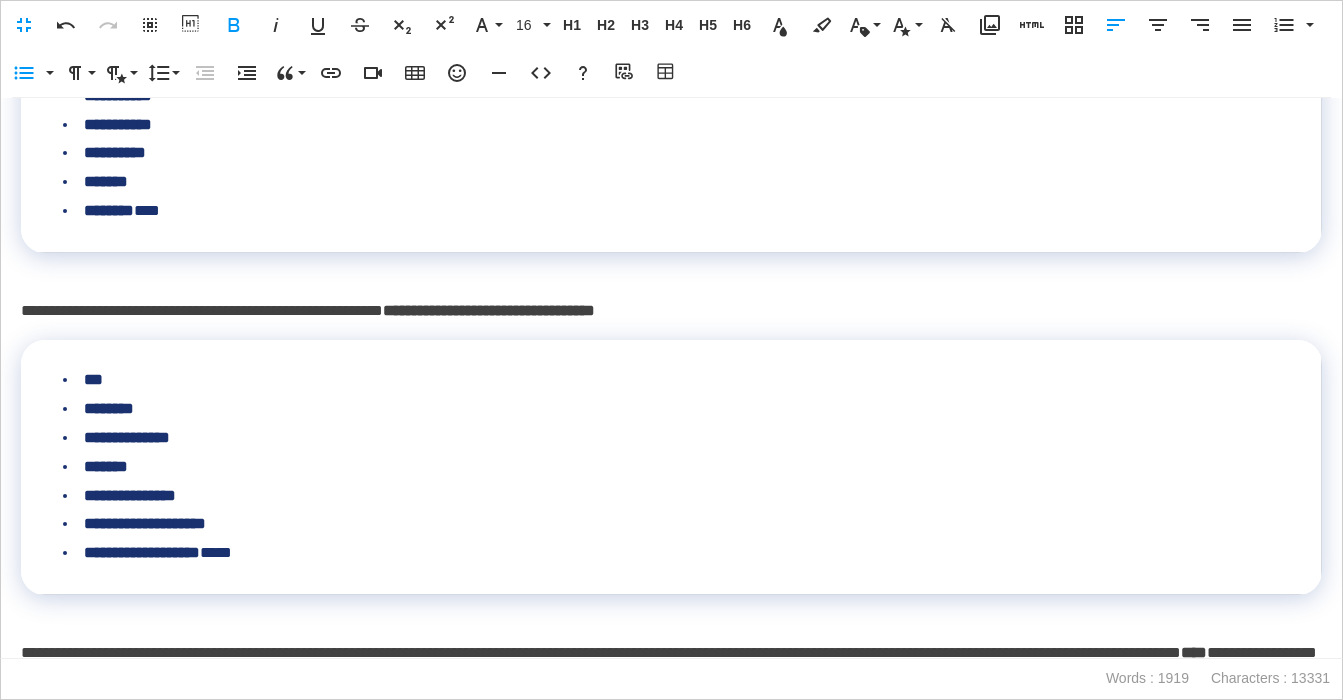click on "**********" at bounding box center [671, 311] 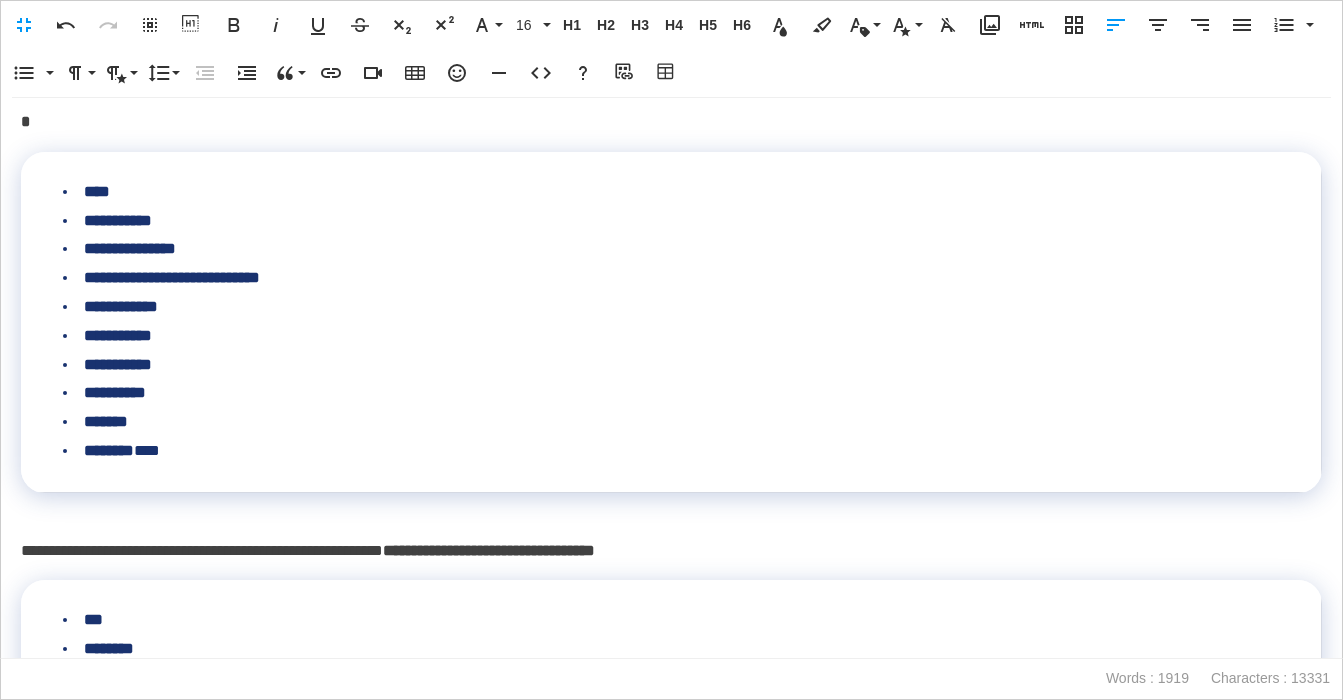 scroll, scrollTop: 2823, scrollLeft: 0, axis: vertical 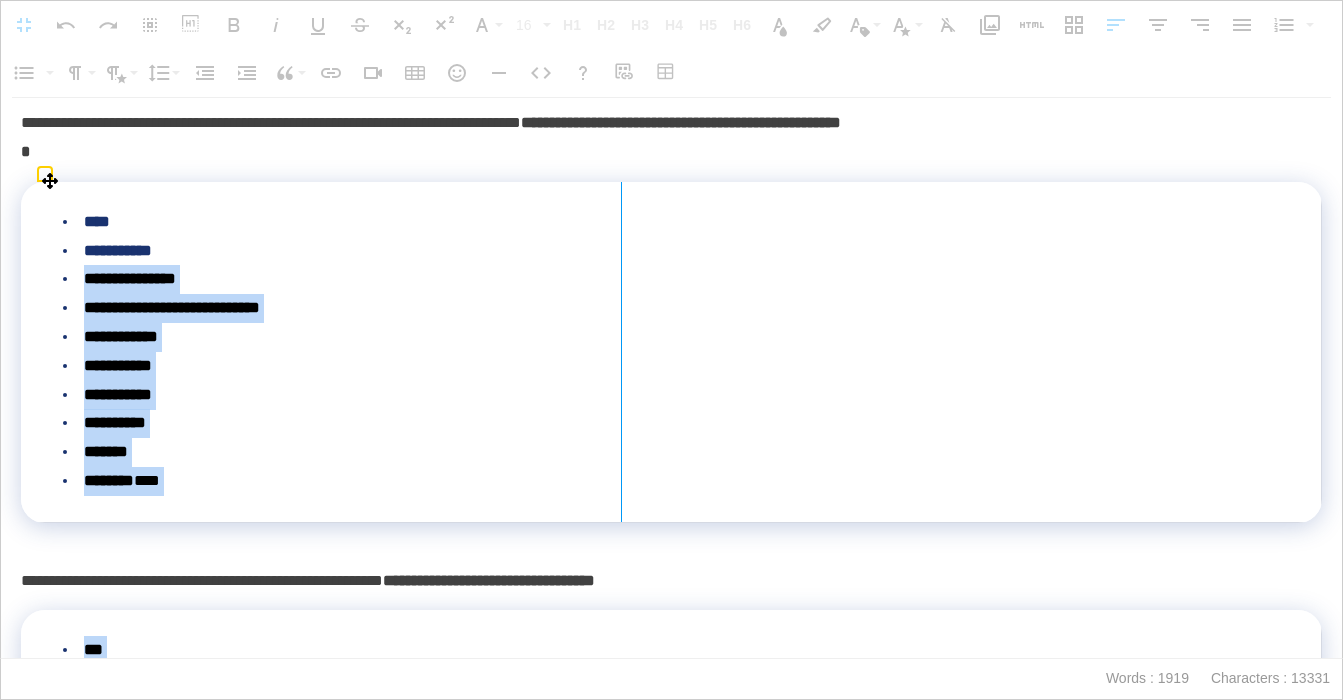 drag, startPoint x: 1321, startPoint y: 262, endPoint x: 620, endPoint y: 244, distance: 701.2311 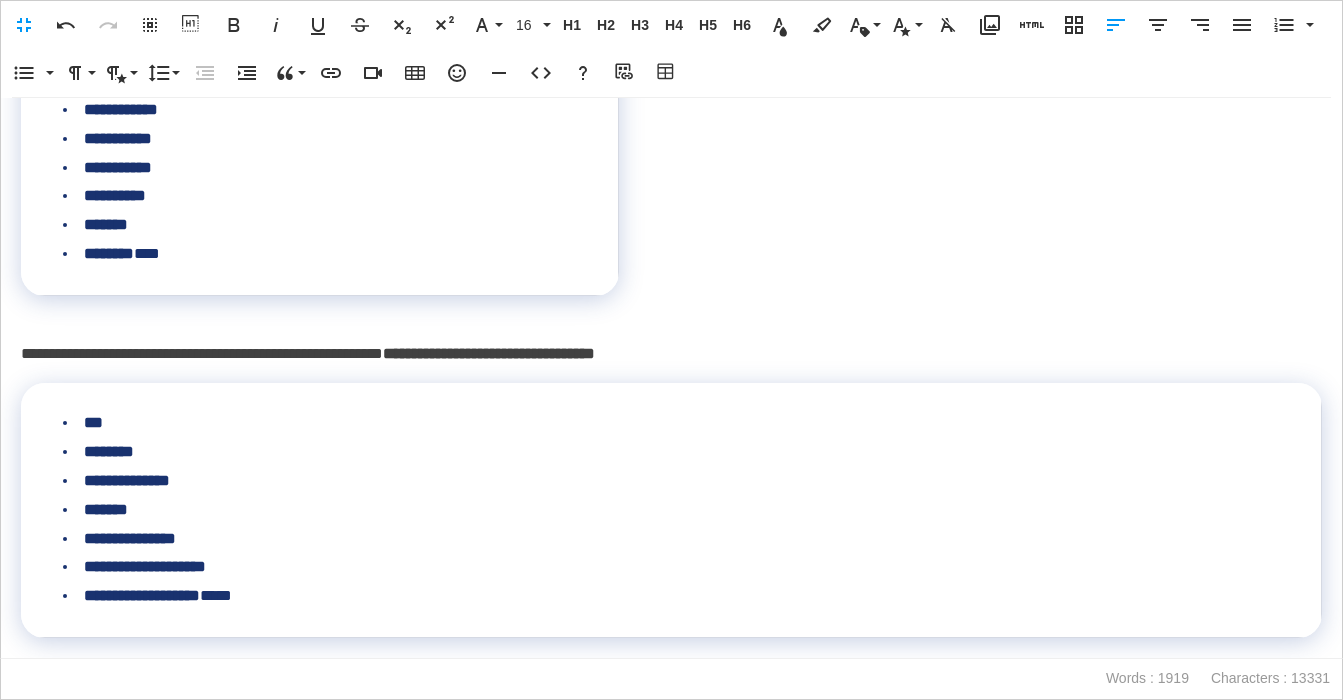 scroll, scrollTop: 3088, scrollLeft: 0, axis: vertical 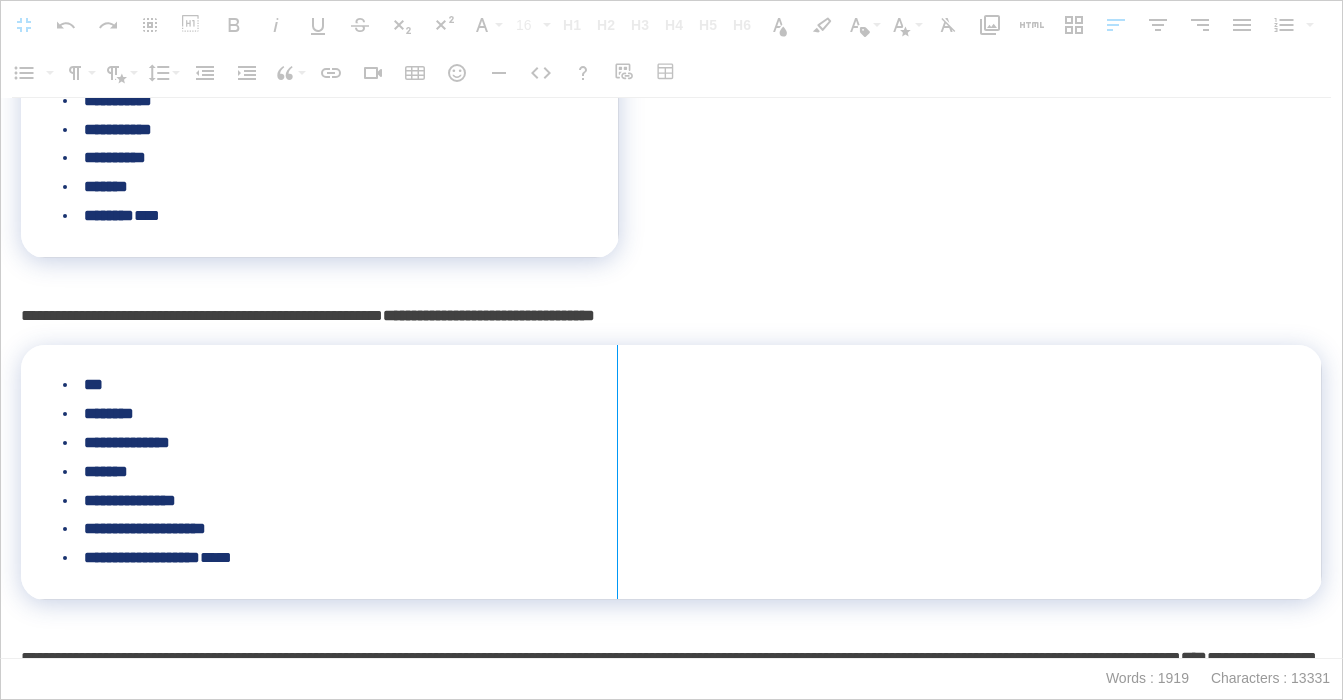 drag, startPoint x: 1319, startPoint y: 428, endPoint x: 616, endPoint y: 386, distance: 704.2535 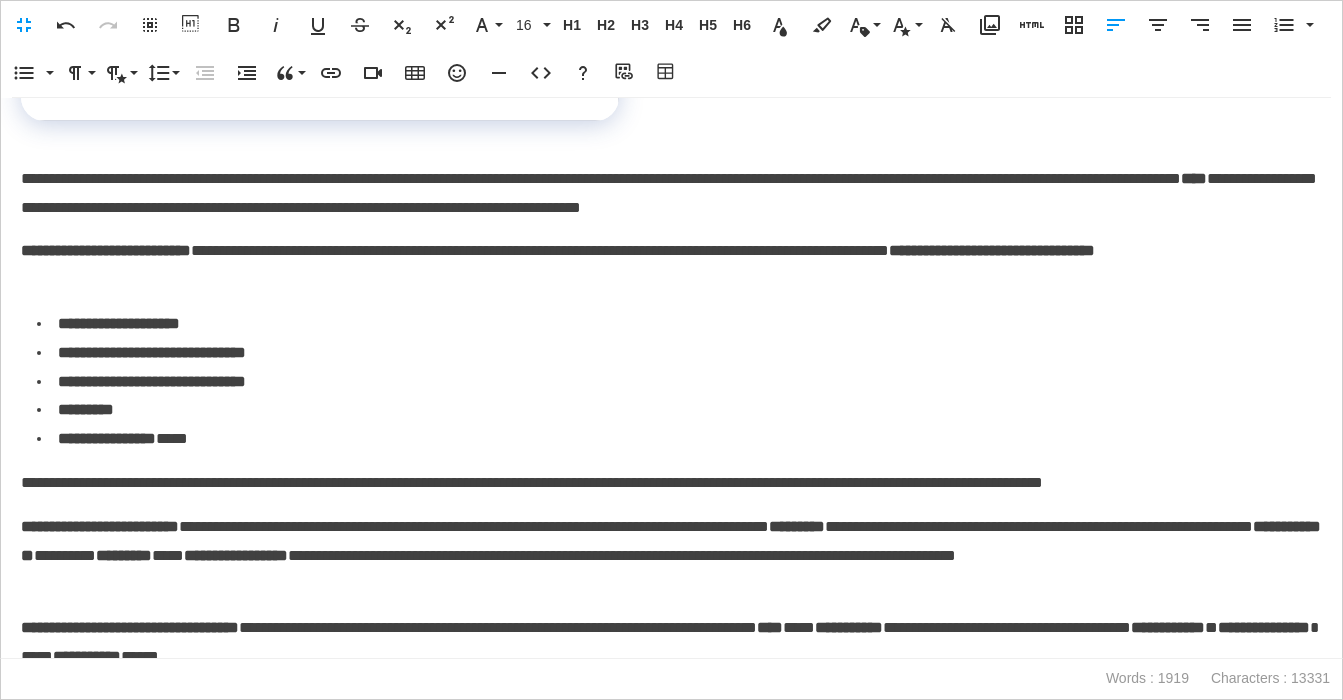 scroll, scrollTop: 3572, scrollLeft: 0, axis: vertical 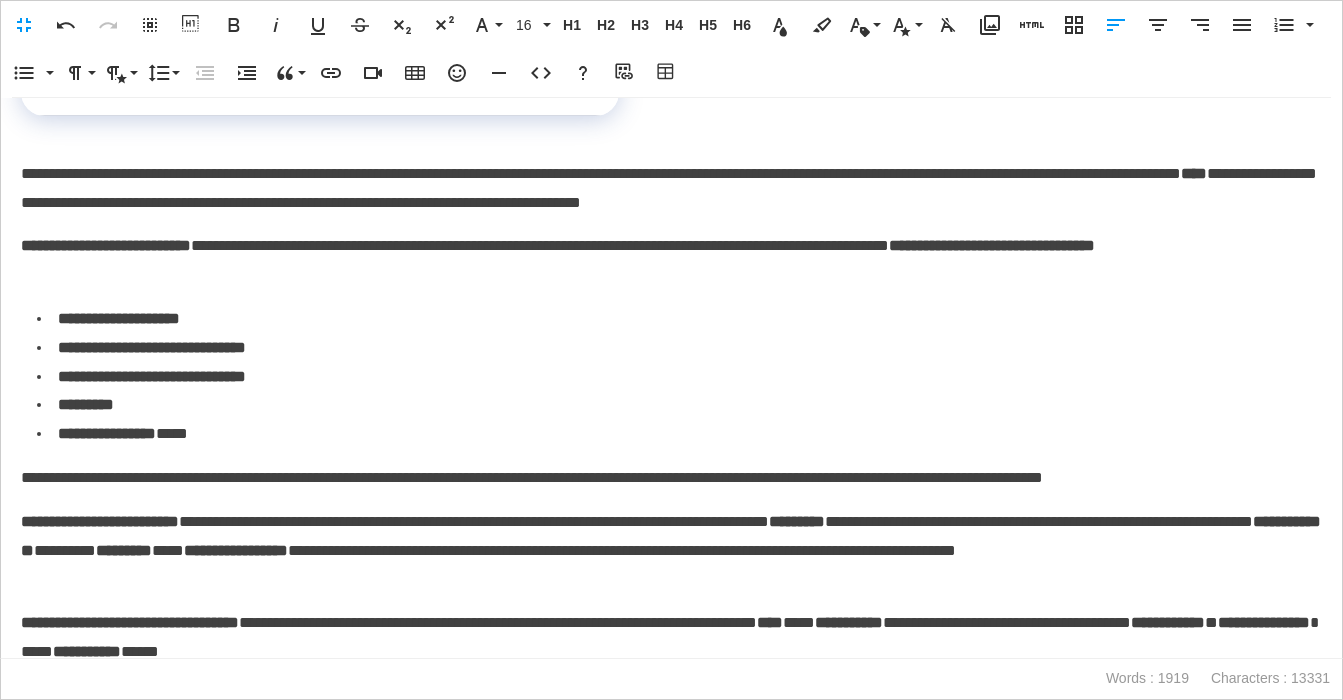 click on "**********" at bounding box center [671, 261] 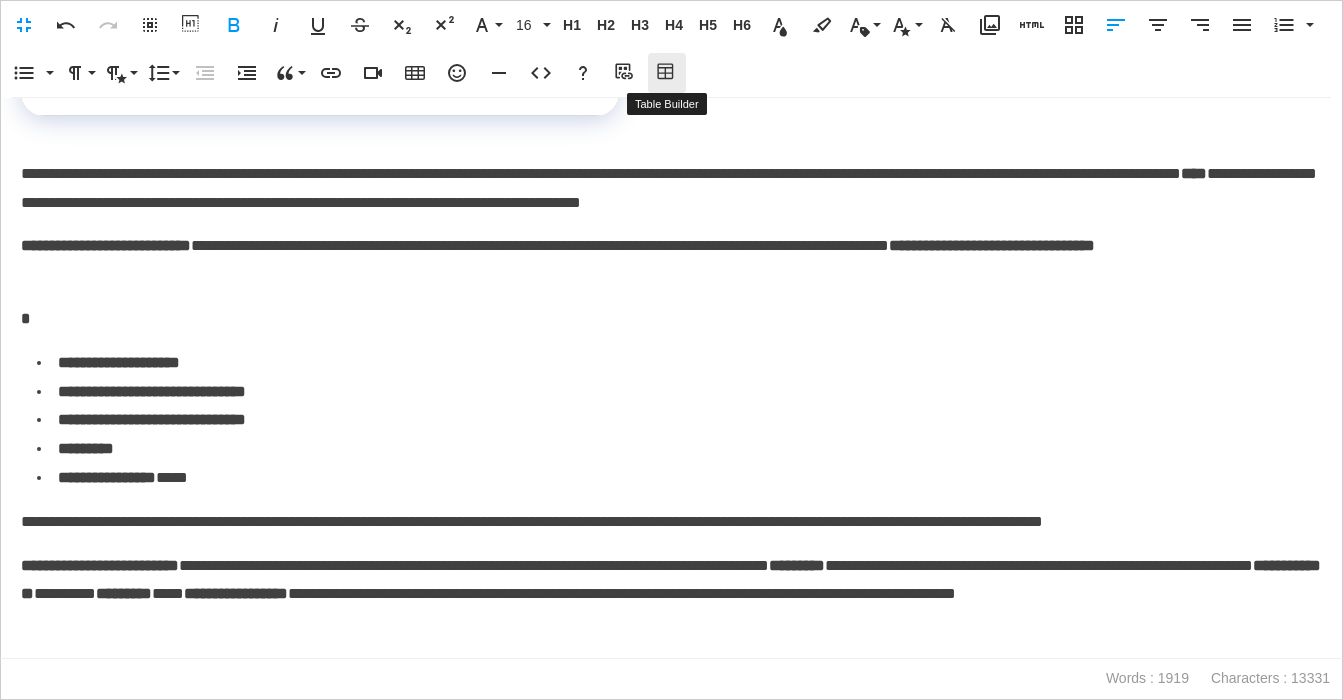 click 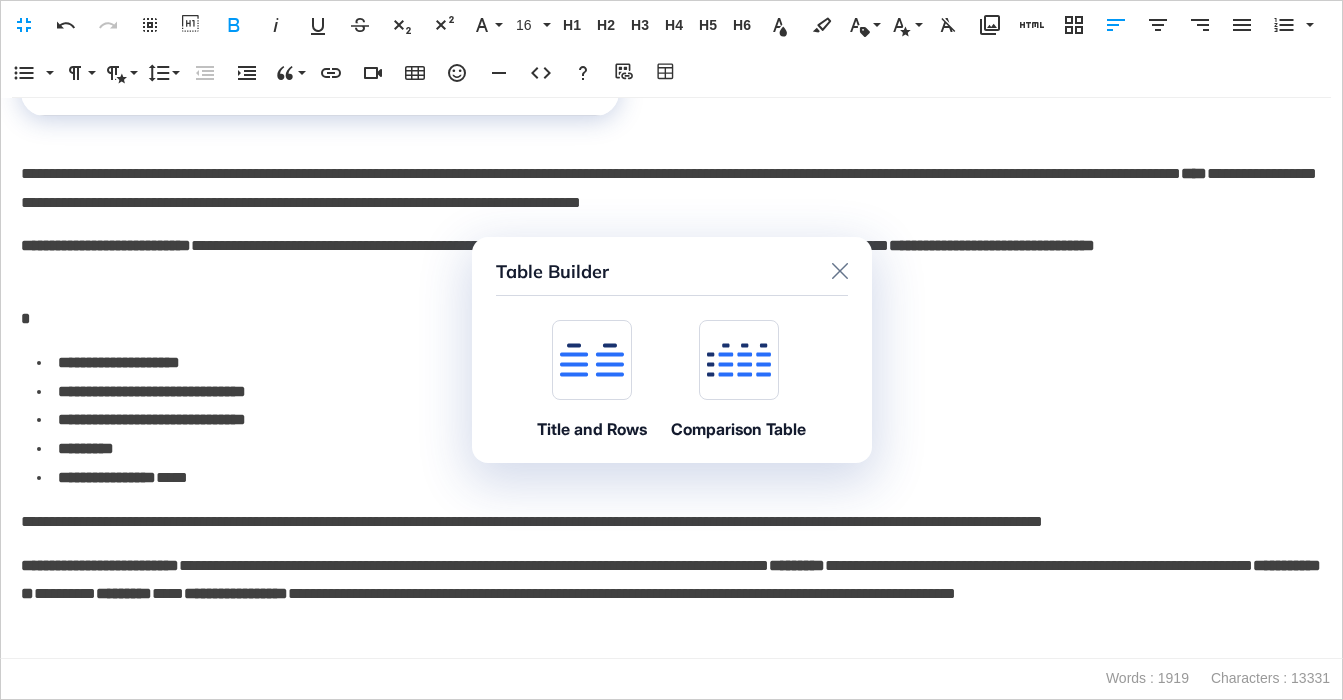 click 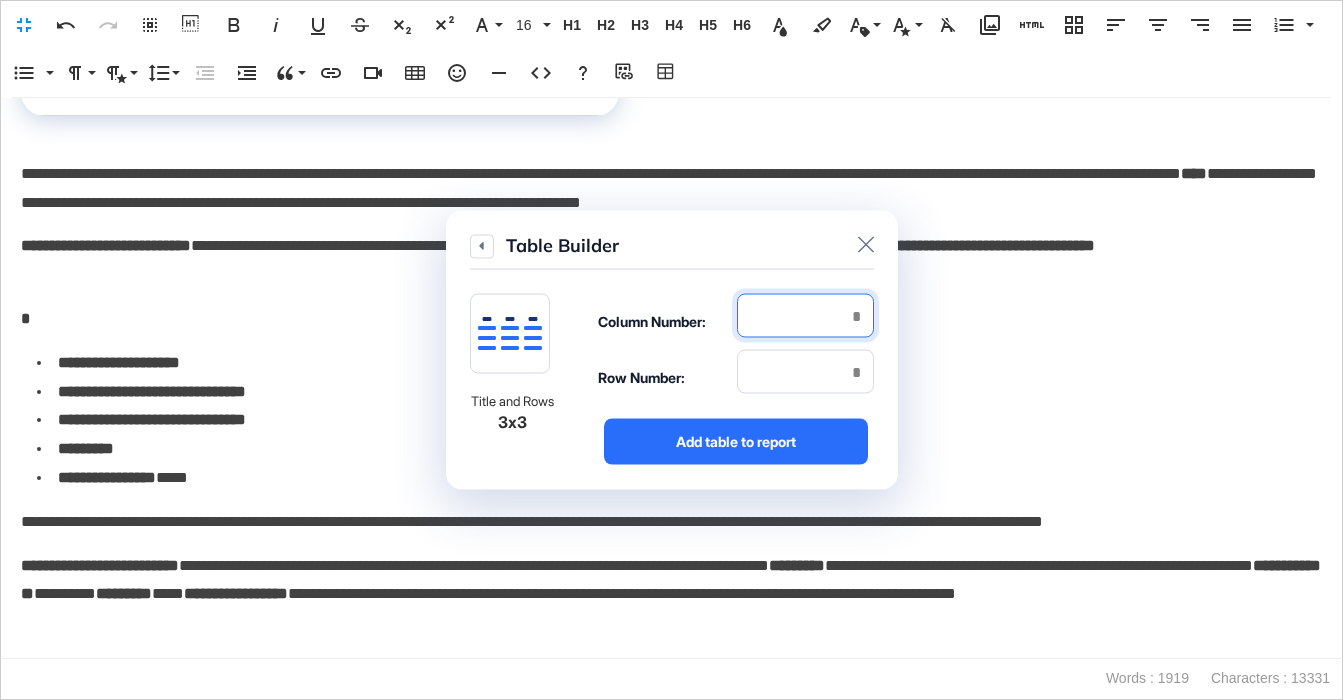 click at bounding box center (805, 316) 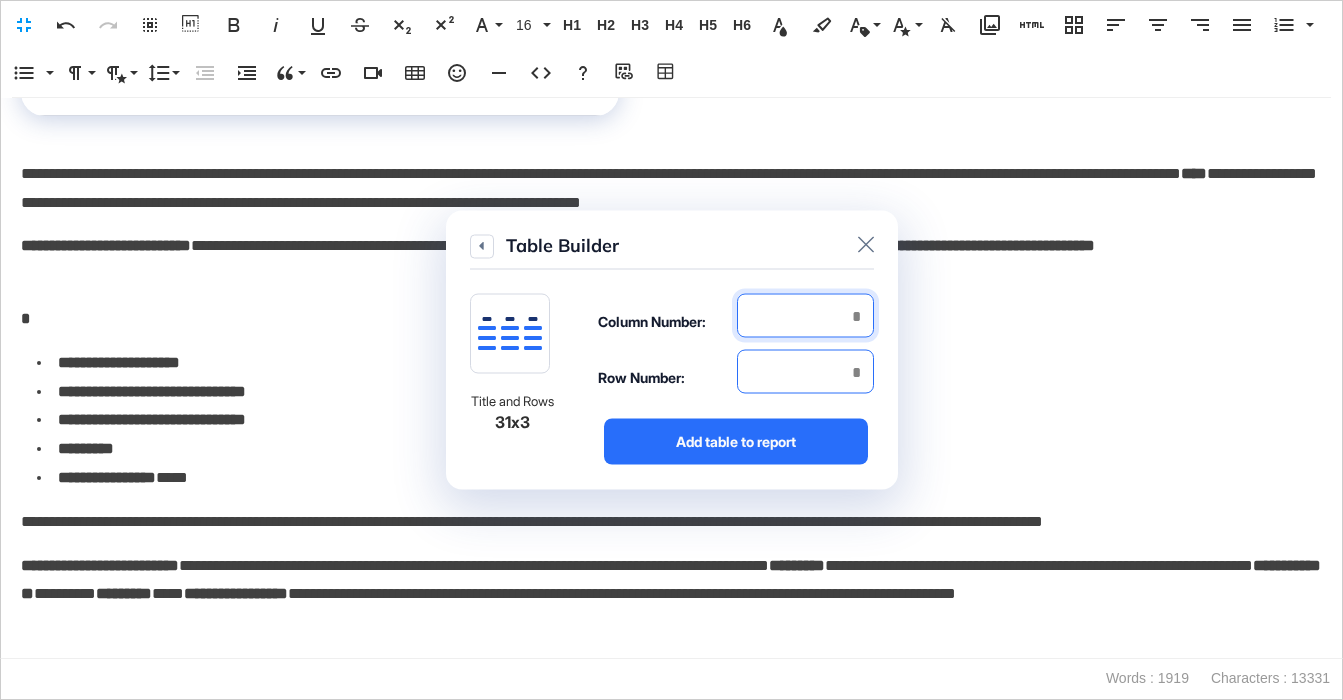 type on "*" 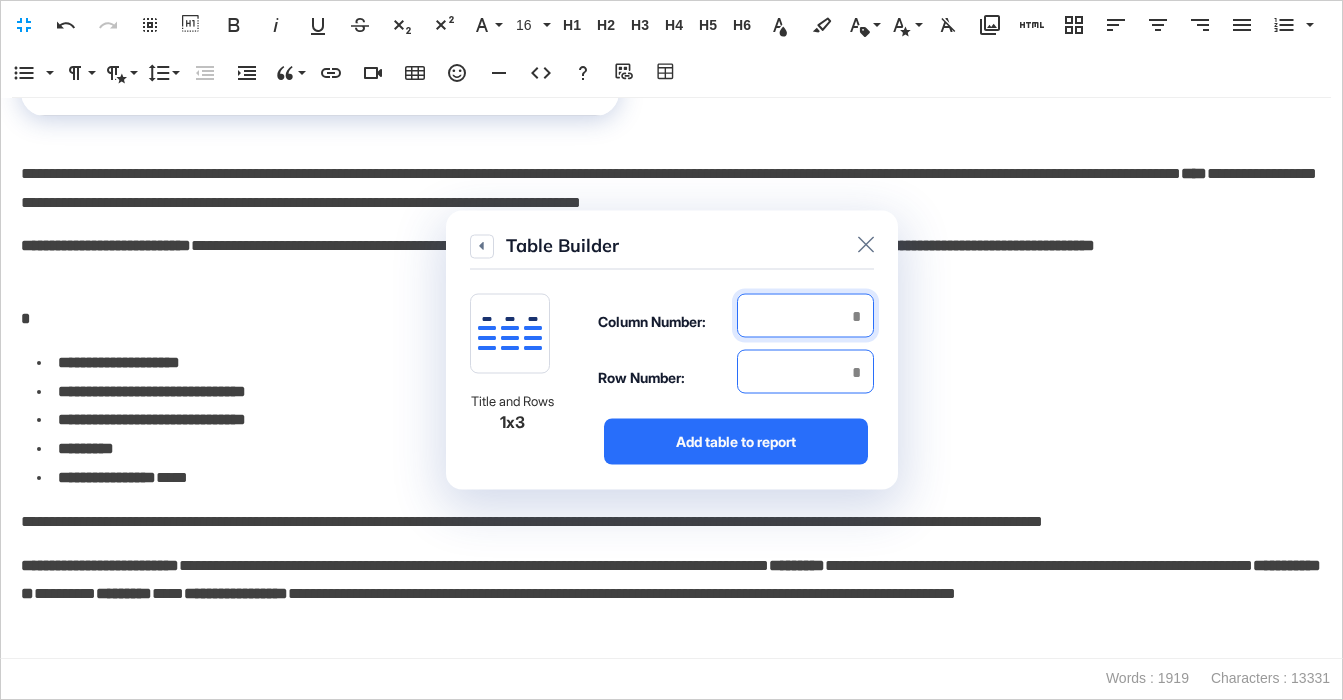 type on "*" 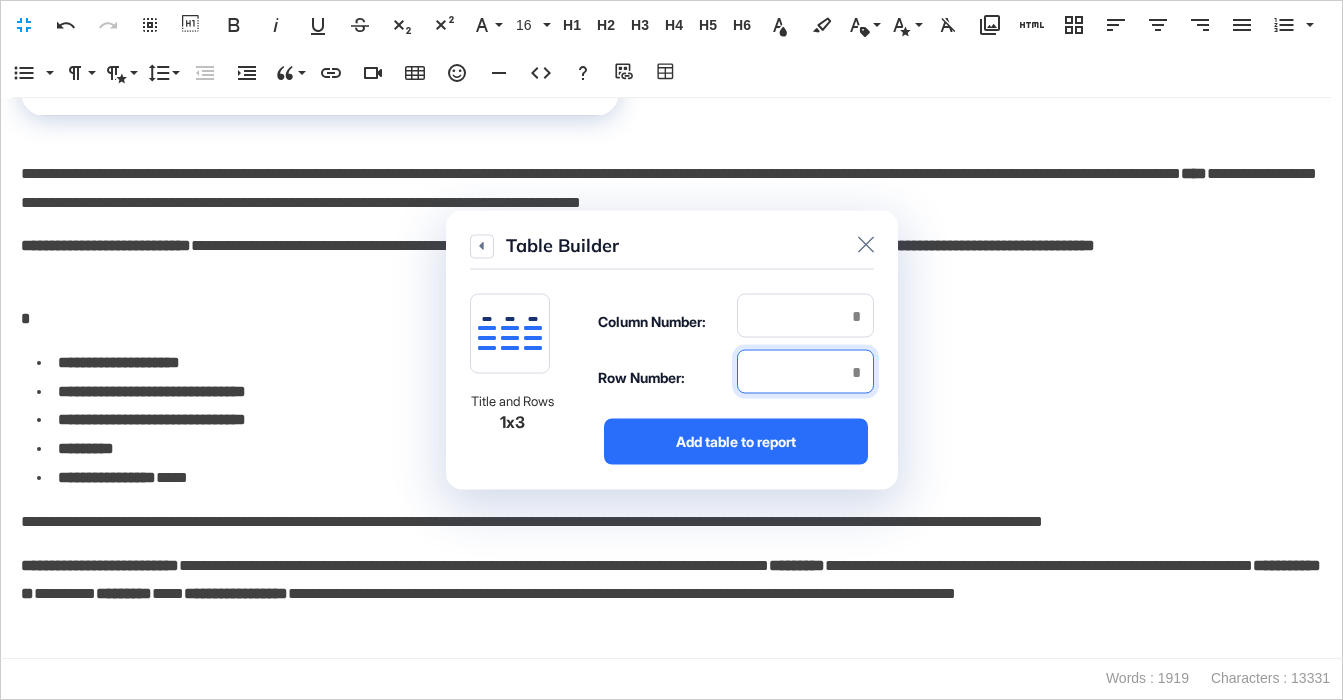 click at bounding box center [805, 372] 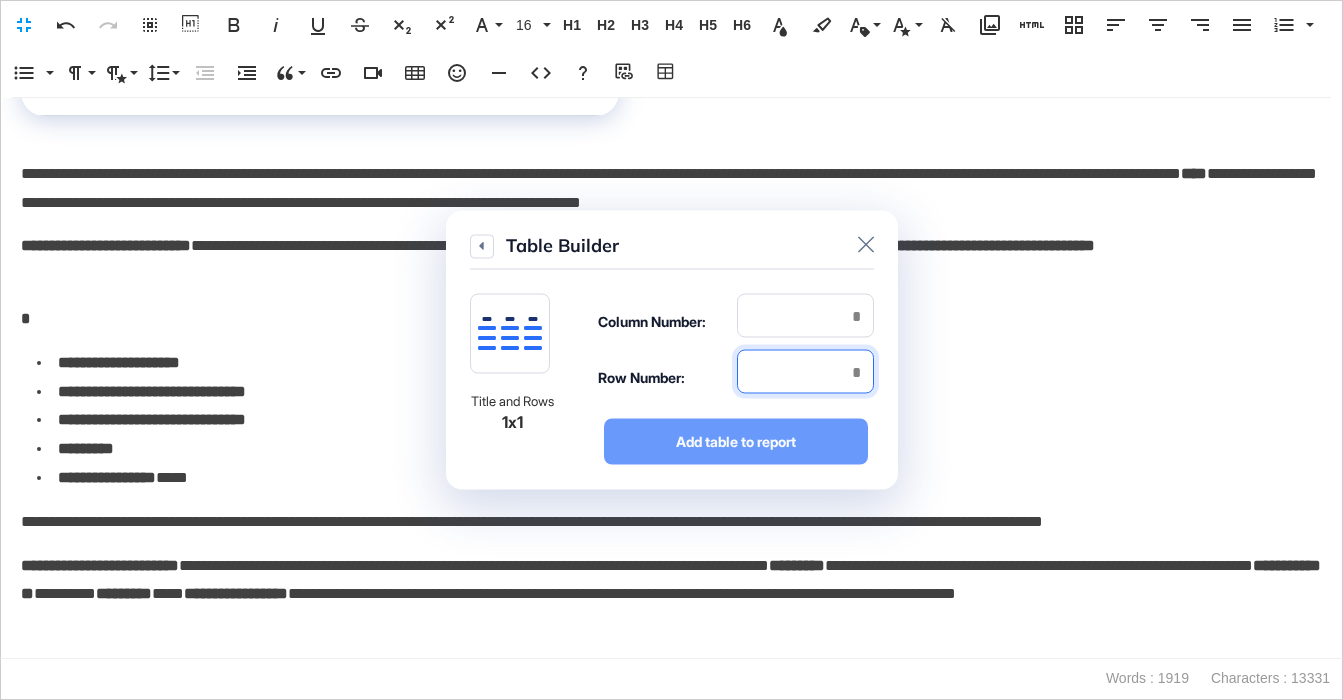 type on "*" 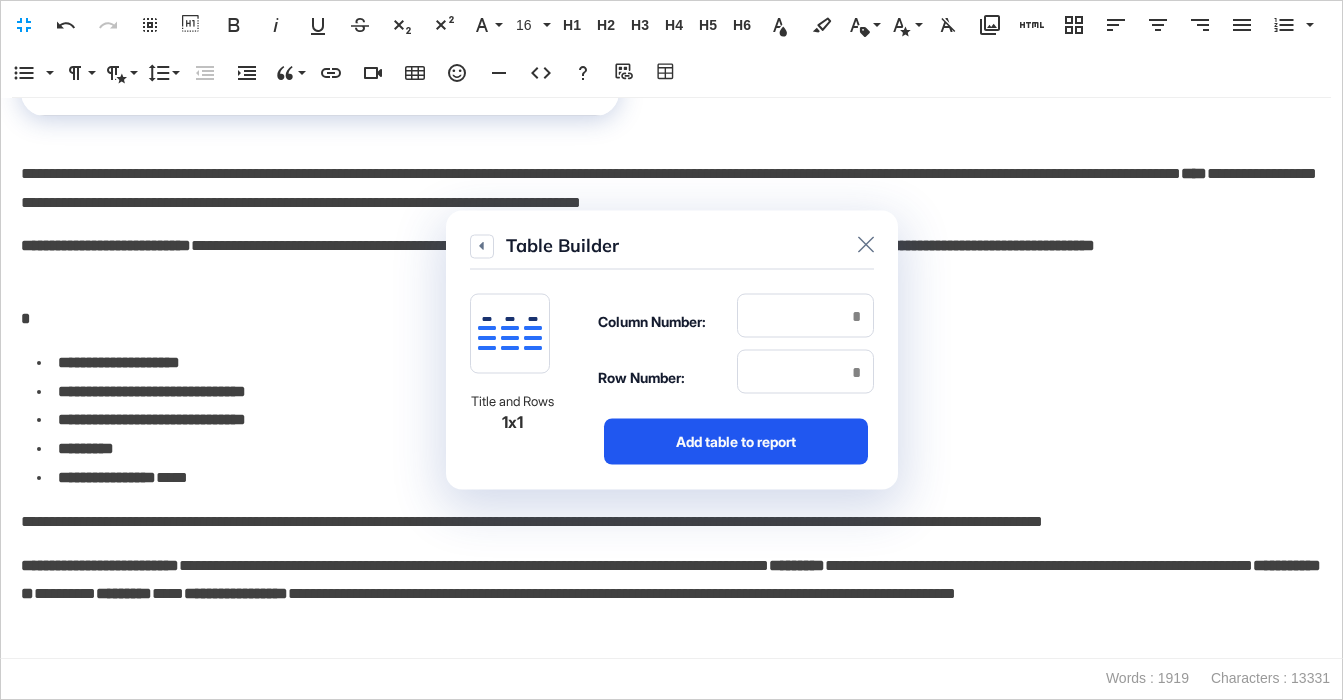 click on "Add table to report" at bounding box center [736, 442] 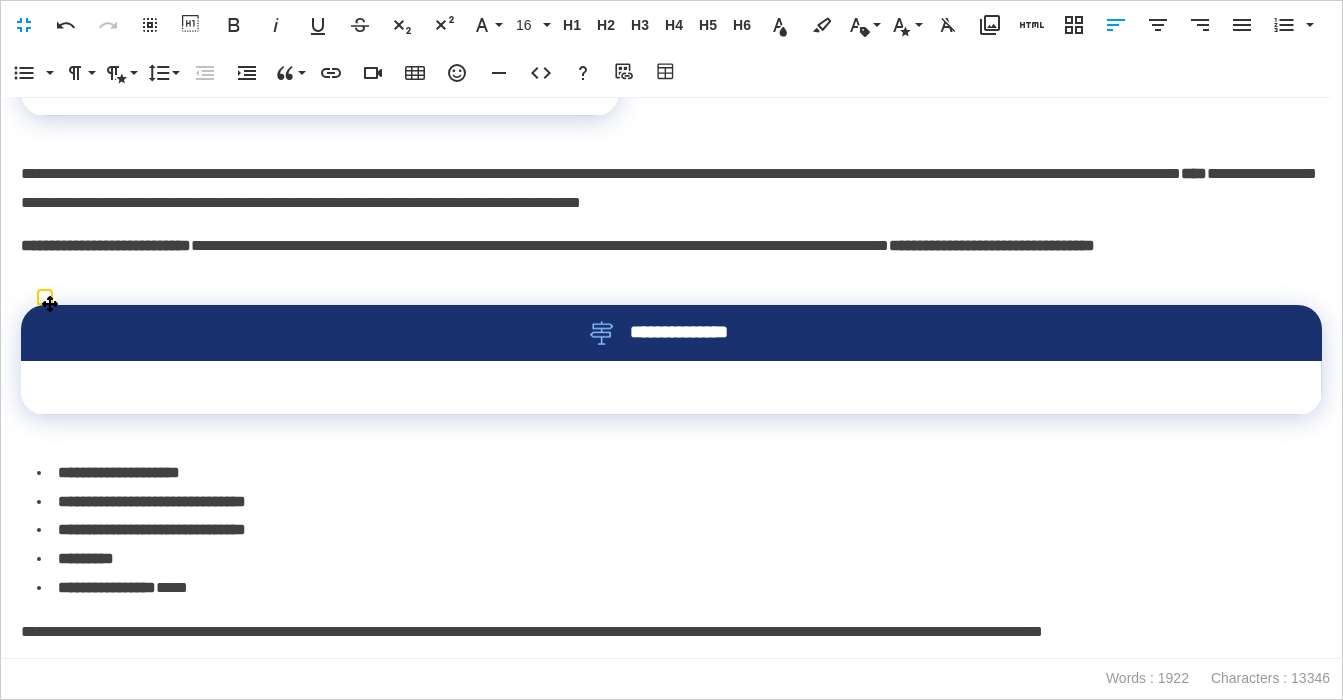 drag, startPoint x: 876, startPoint y: 334, endPoint x: 692, endPoint y: 388, distance: 191.76027 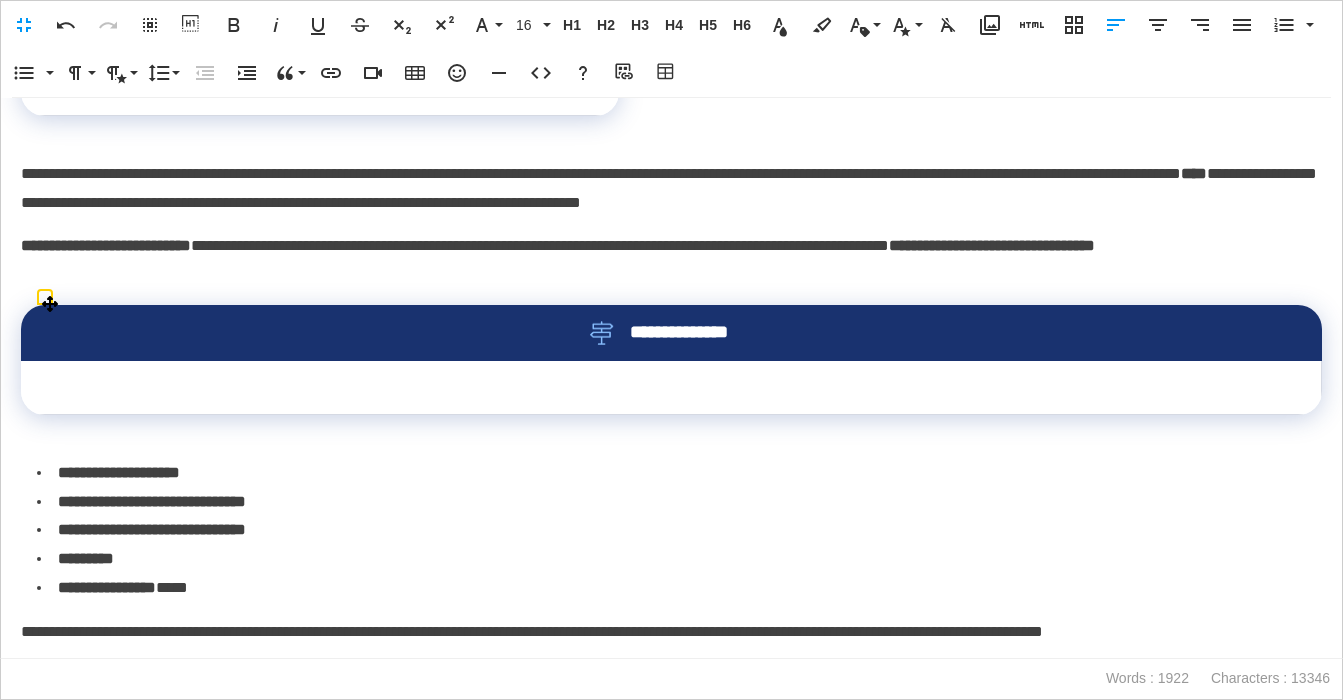 click on "**********" at bounding box center [671, 333] 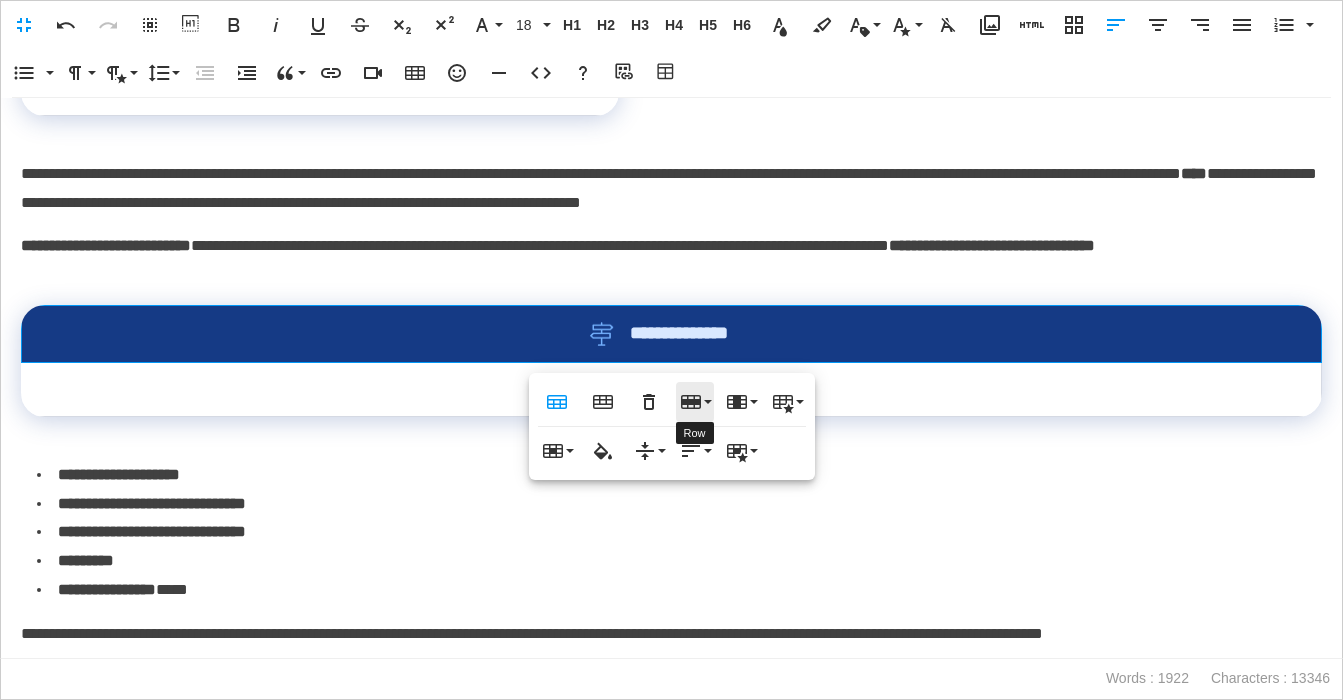 click 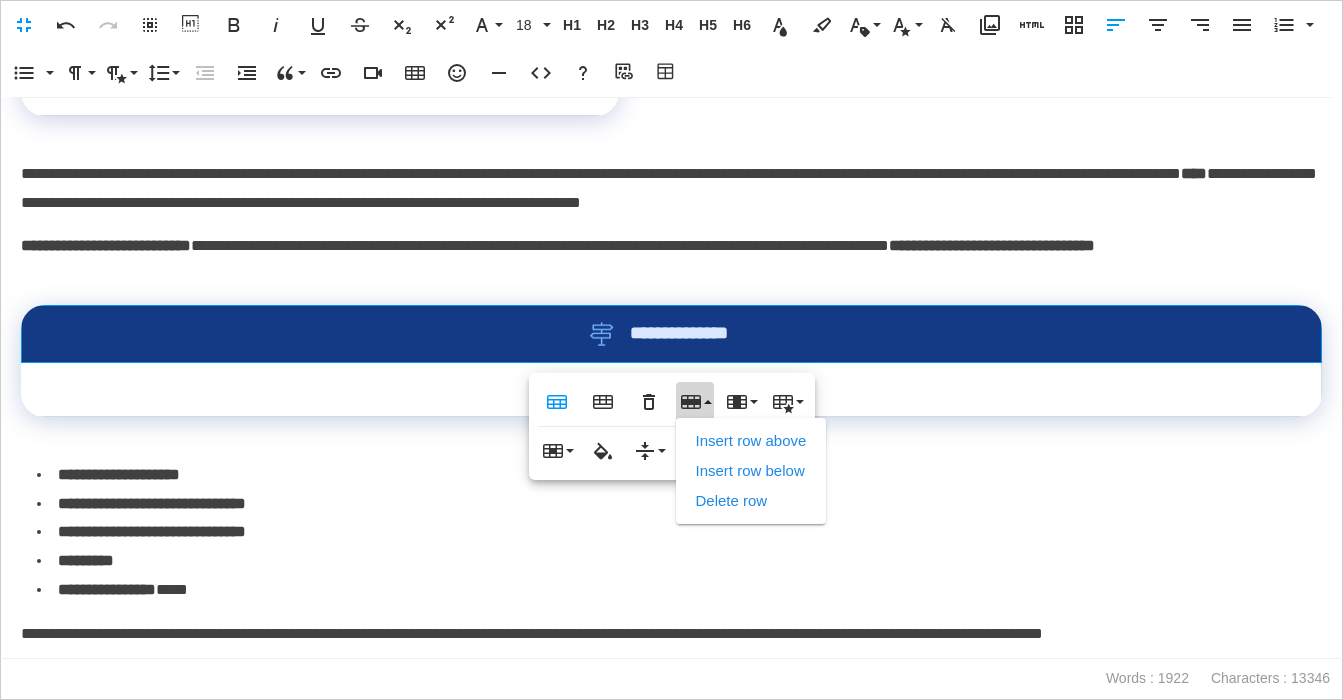 click on "Delete row" at bounding box center [751, 501] 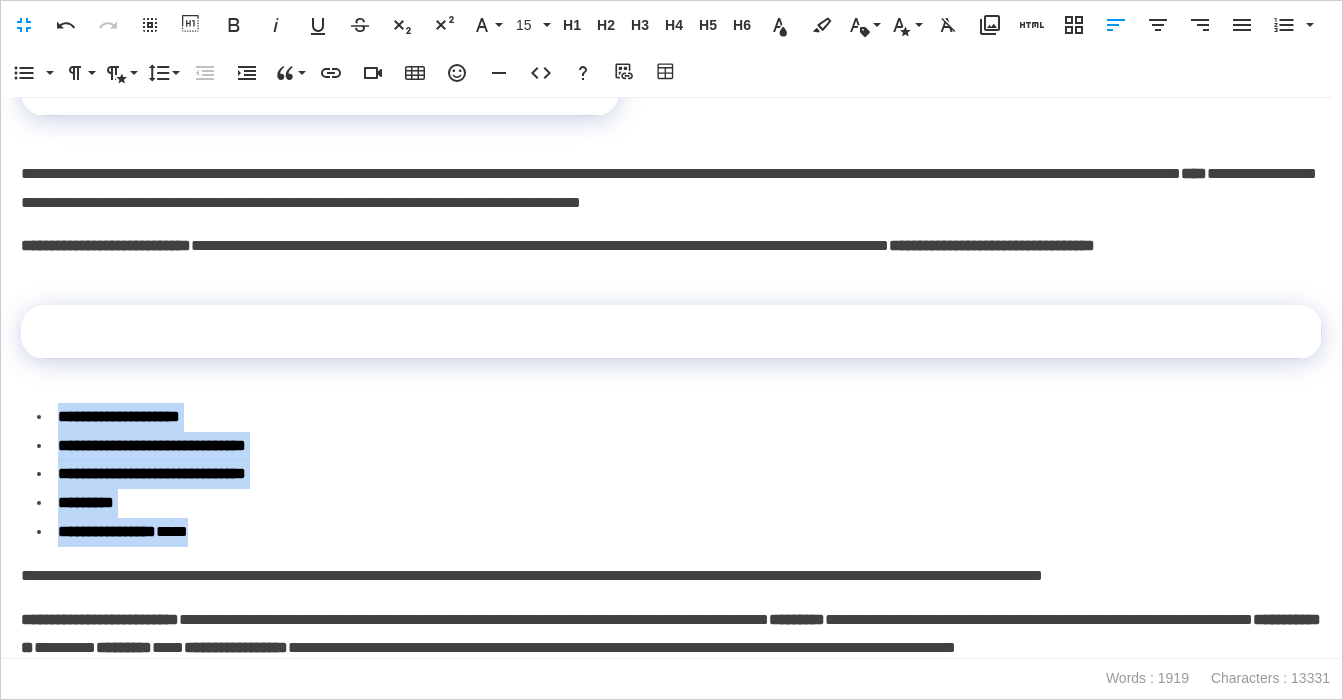 drag, startPoint x: 231, startPoint y: 533, endPoint x: 112, endPoint y: 445, distance: 148.00337 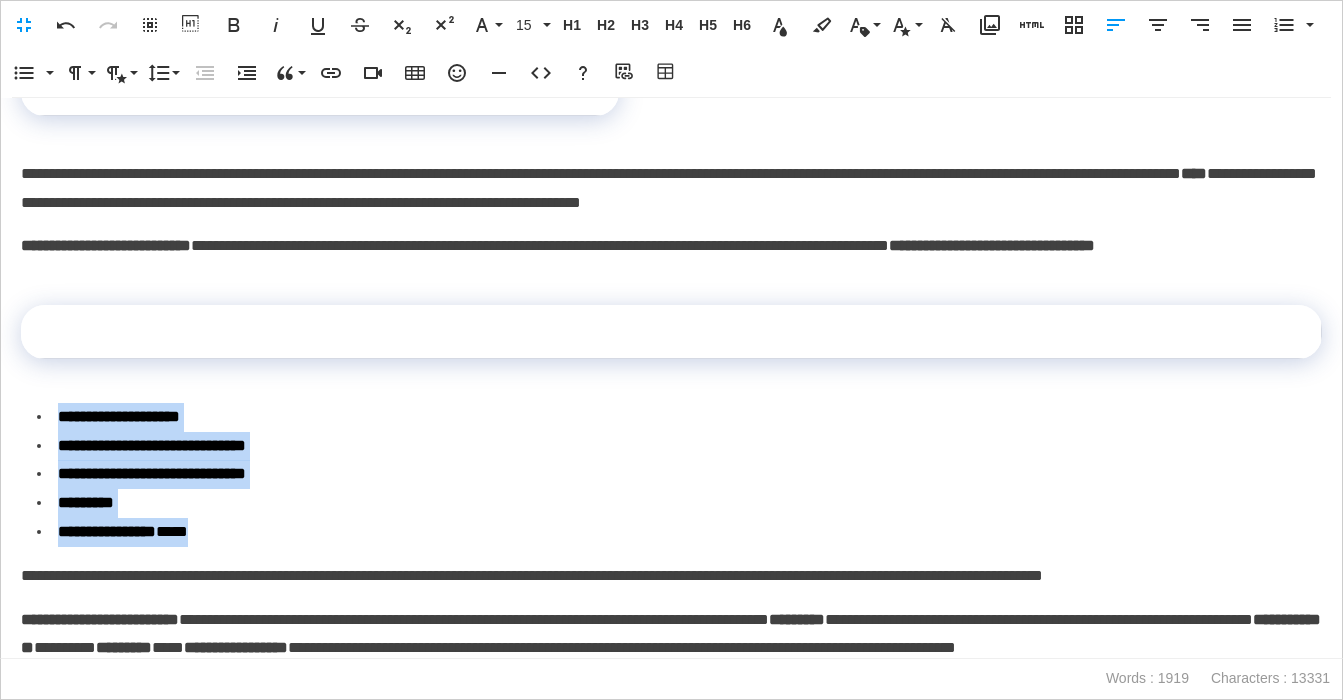 click on "**********" at bounding box center (679, 475) 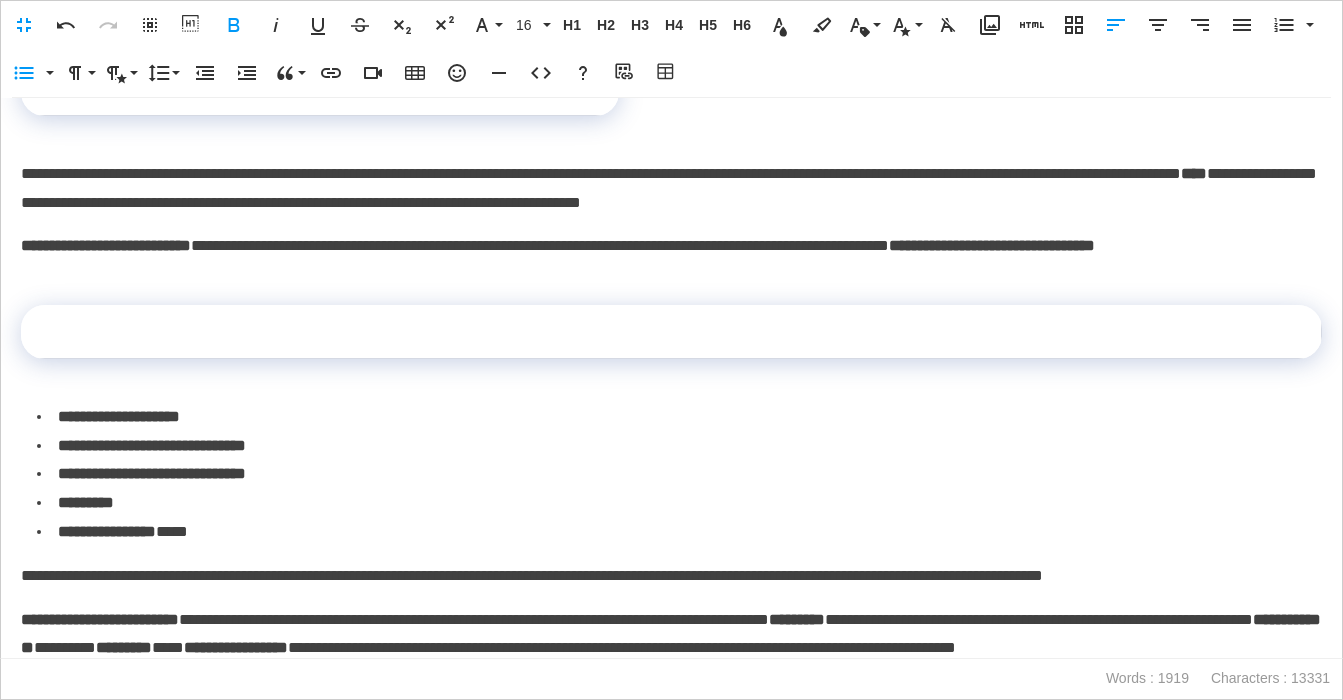 click at bounding box center [671, 332] 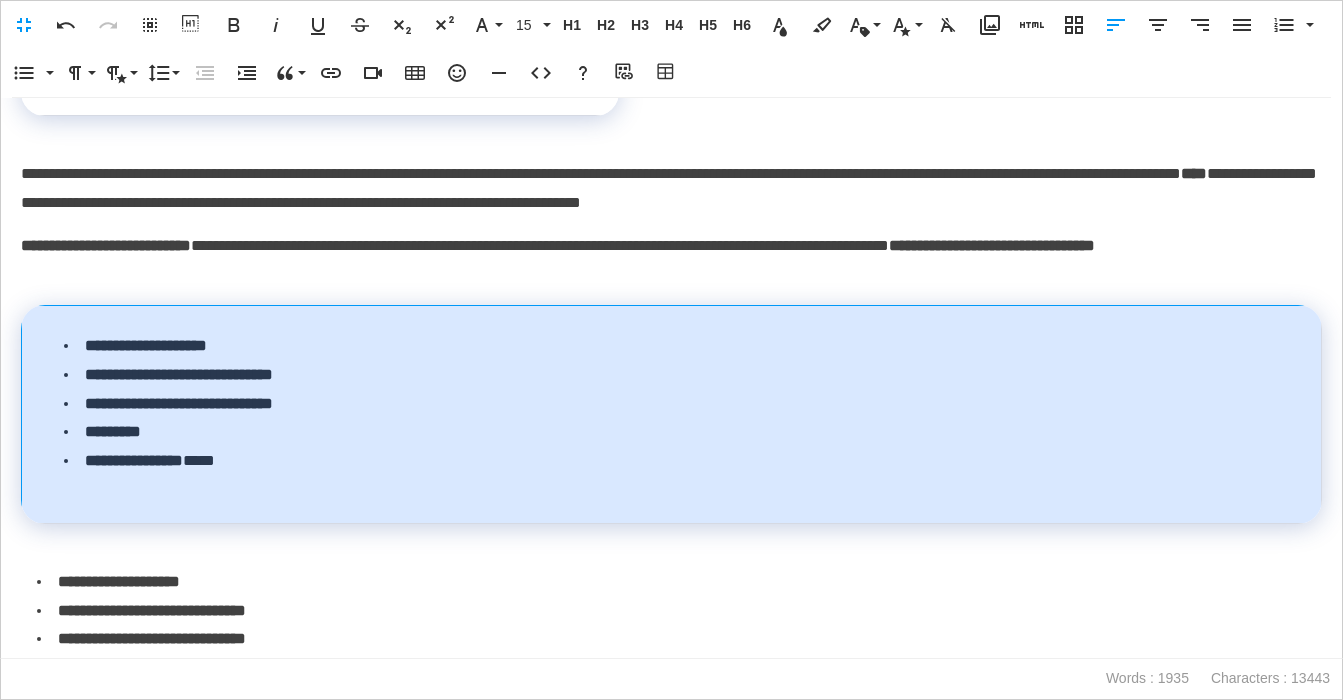click on "**********" at bounding box center (672, 415) 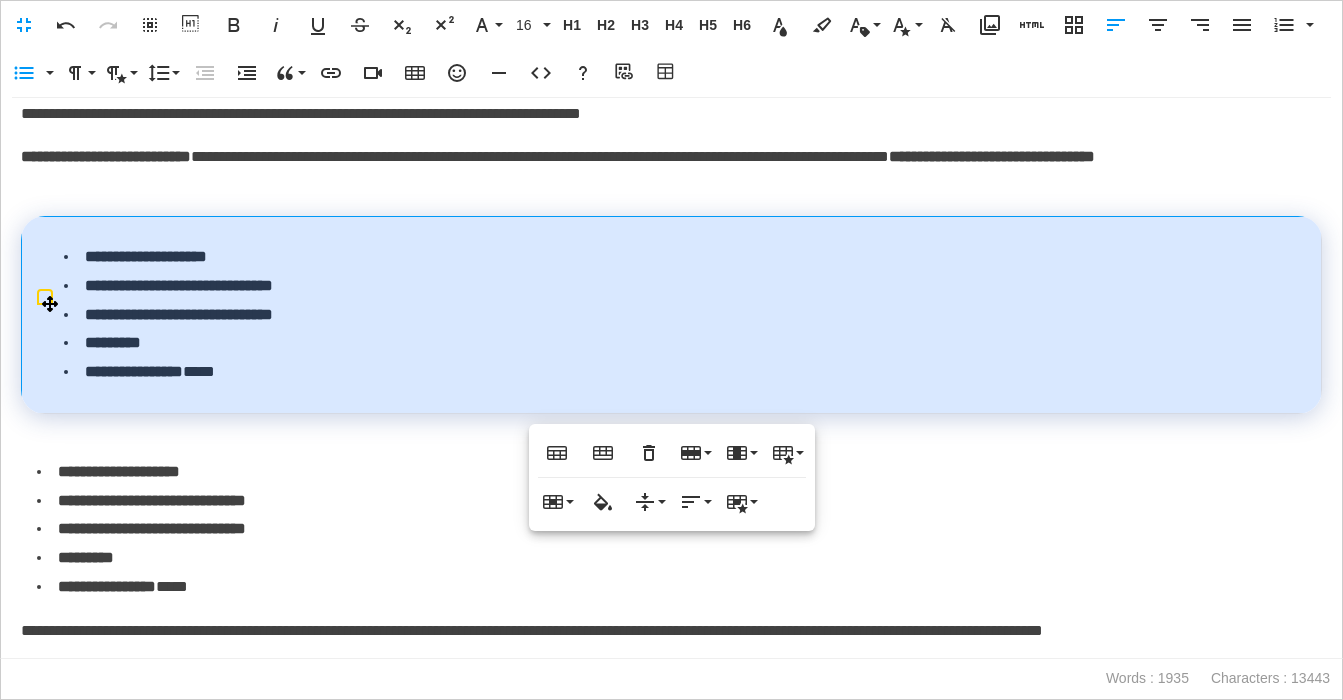 scroll, scrollTop: 3669, scrollLeft: 0, axis: vertical 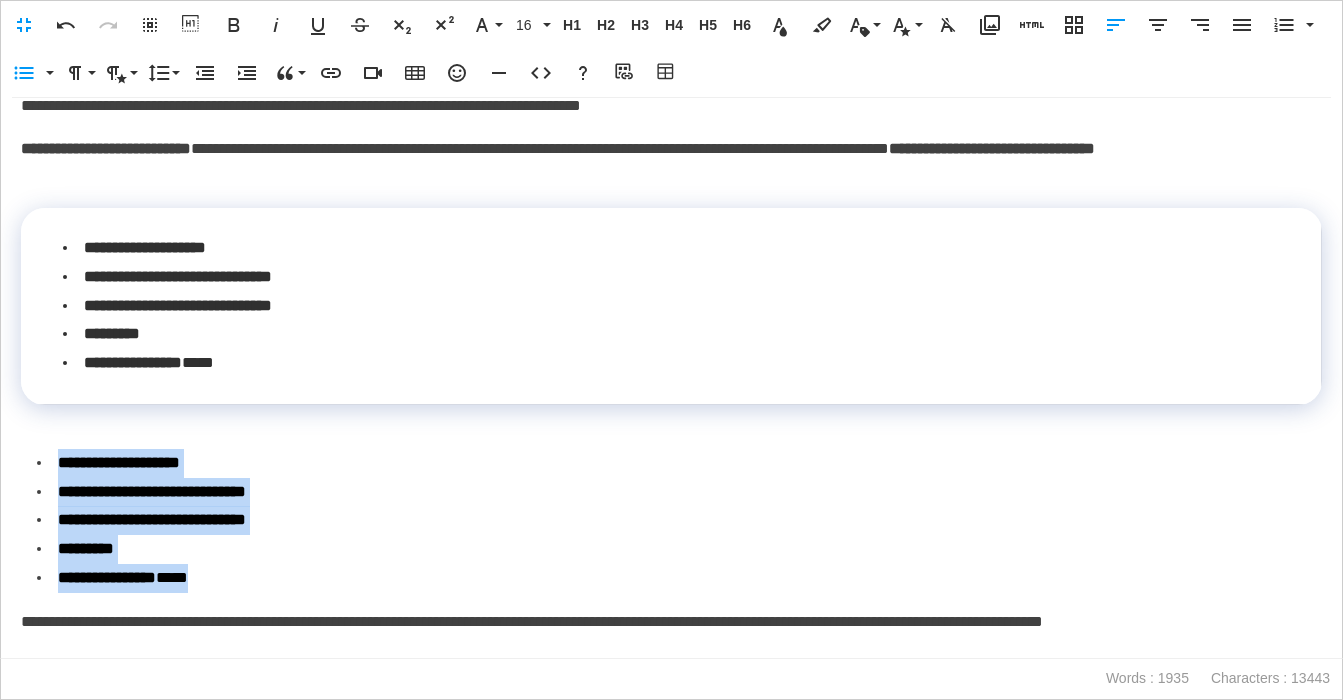 drag, startPoint x: 250, startPoint y: 582, endPoint x: -3, endPoint y: 447, distance: 286.7647 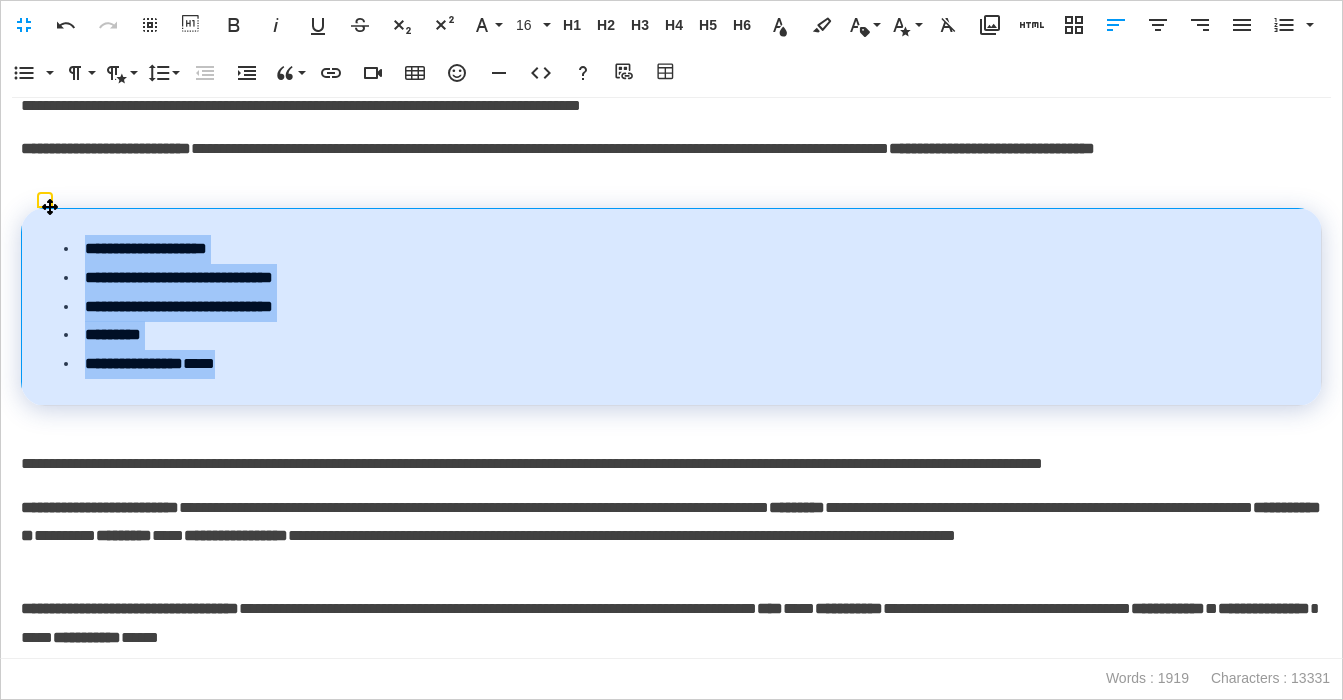drag, startPoint x: 244, startPoint y: 363, endPoint x: 75, endPoint y: 244, distance: 206.69301 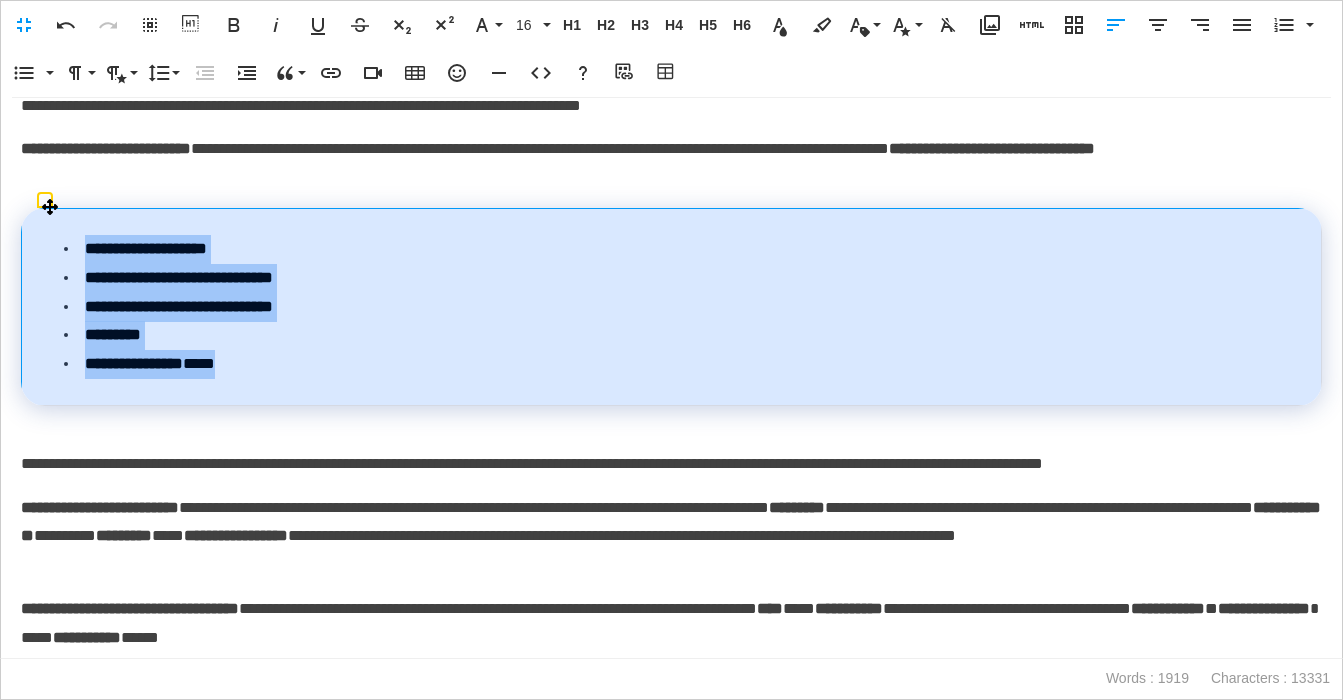 click on "**********" at bounding box center (676, 307) 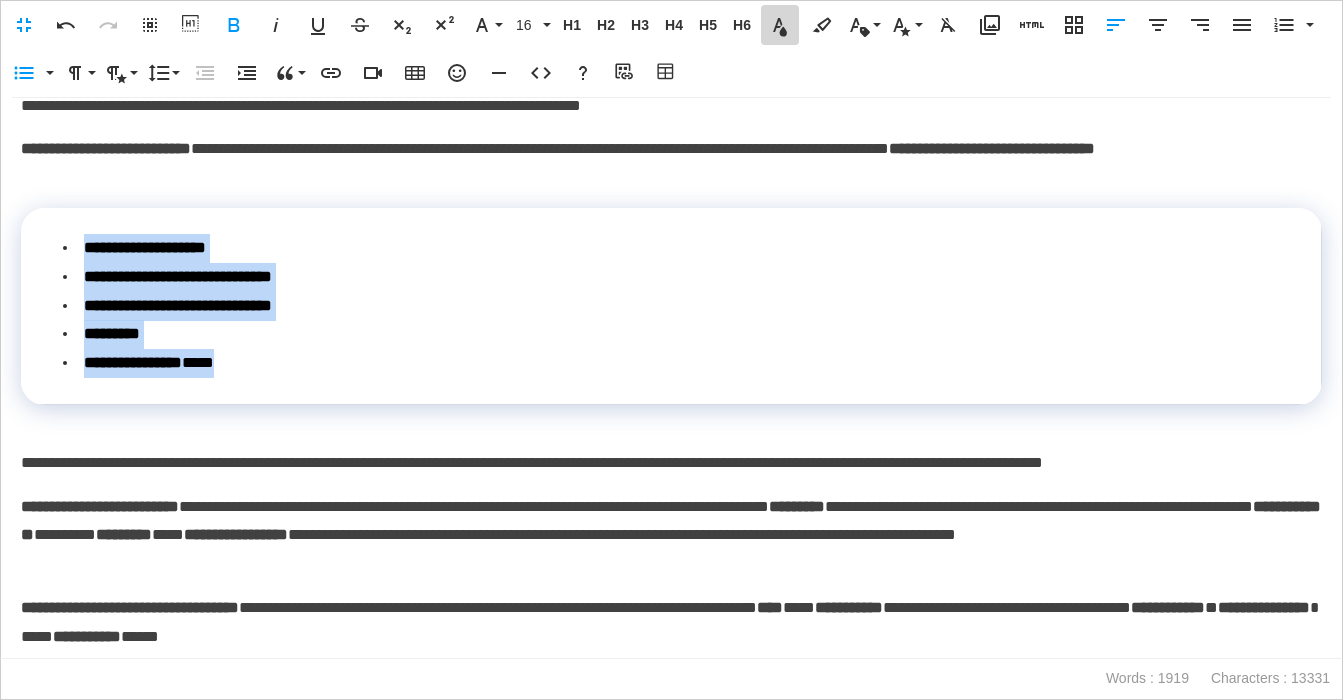click 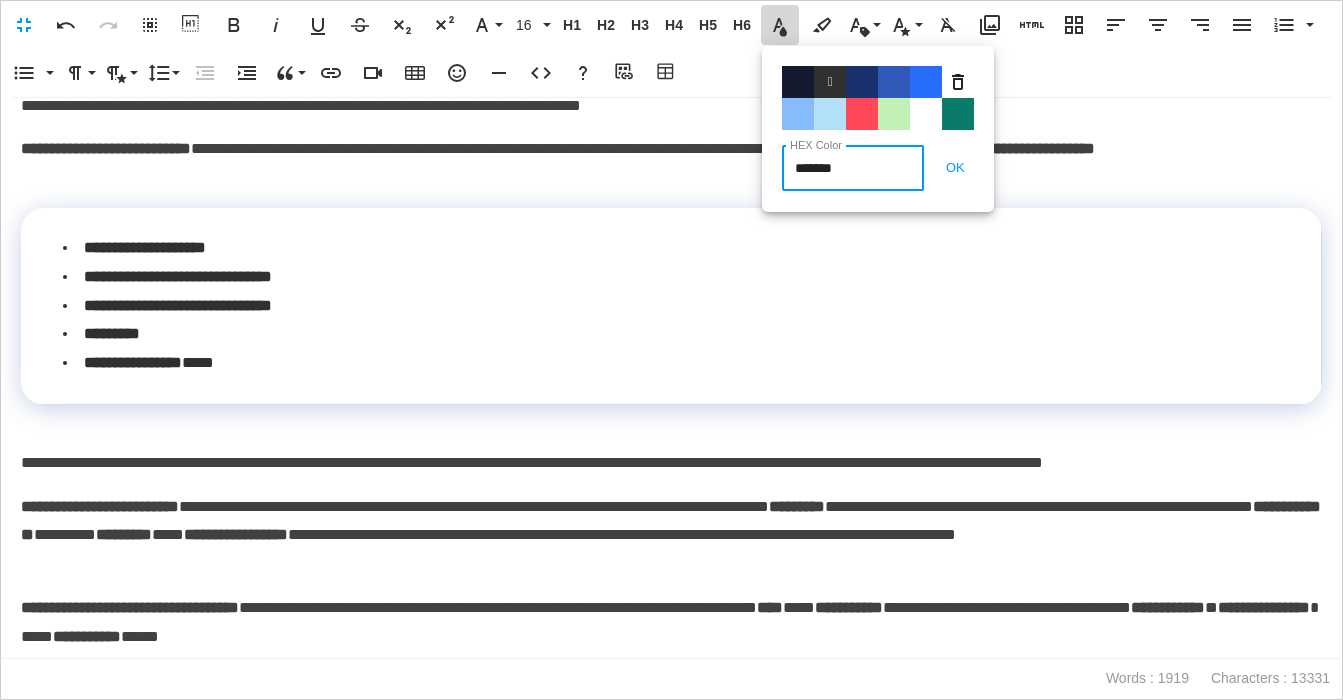 drag, startPoint x: 864, startPoint y: 90, endPoint x: 786, endPoint y: 110, distance: 80.523285 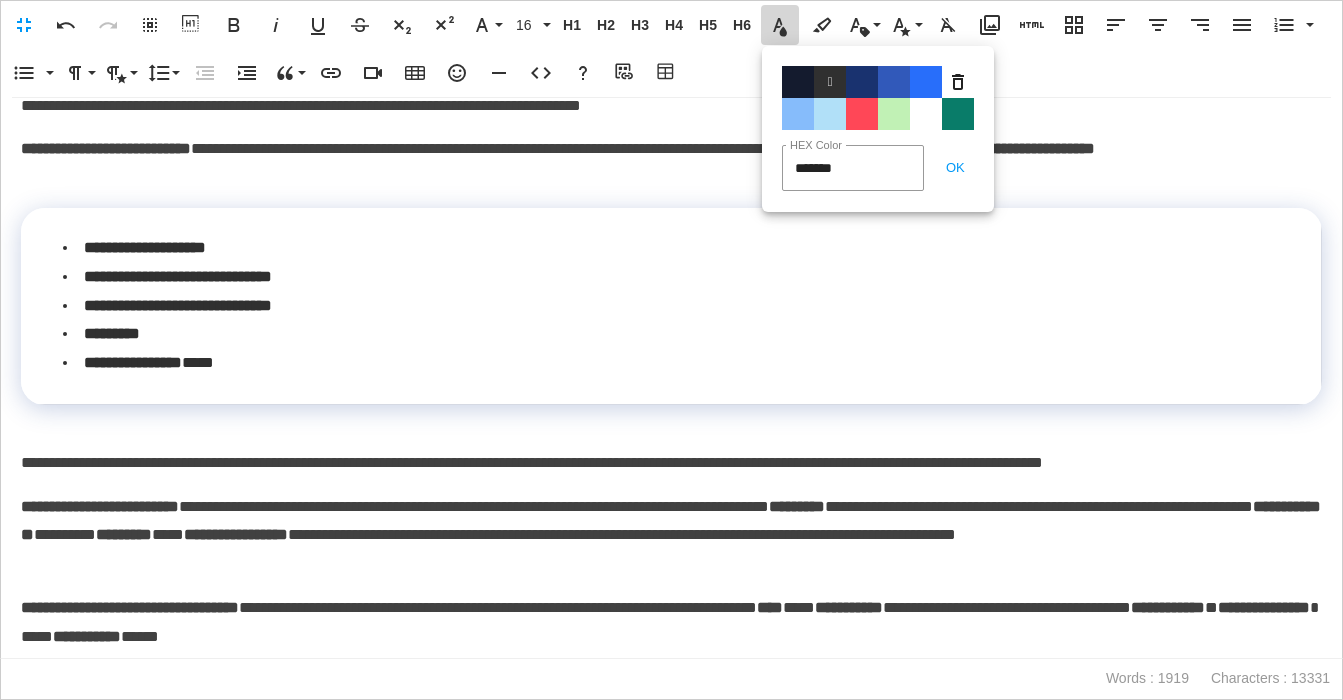 click on "Color#19326F" at bounding box center [862, 82] 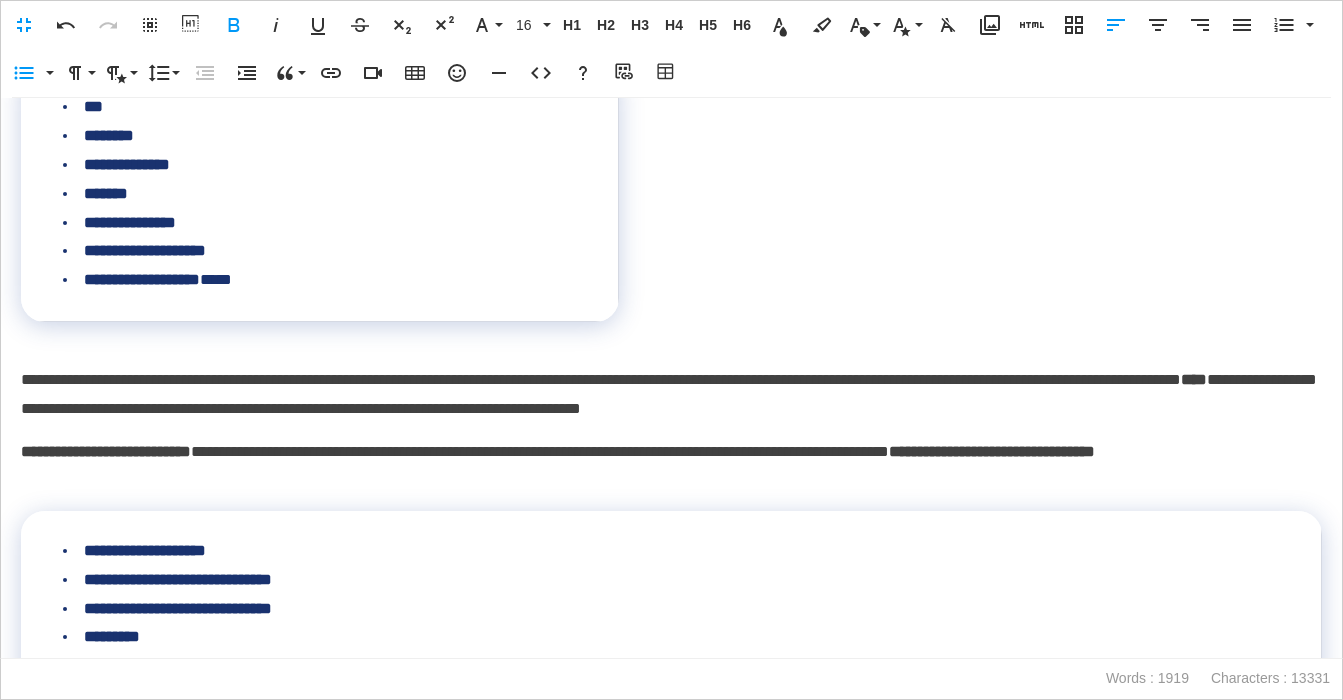 click on "**********" at bounding box center (671, 395) 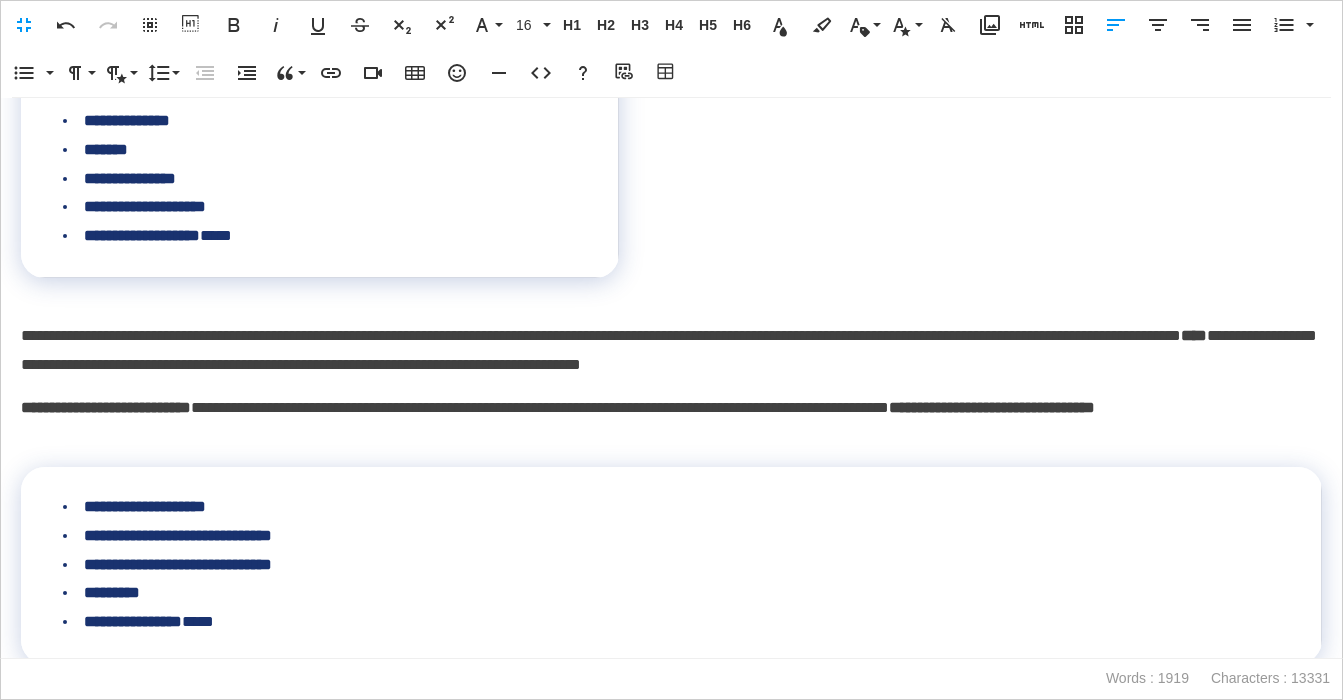 scroll, scrollTop: 3427, scrollLeft: 0, axis: vertical 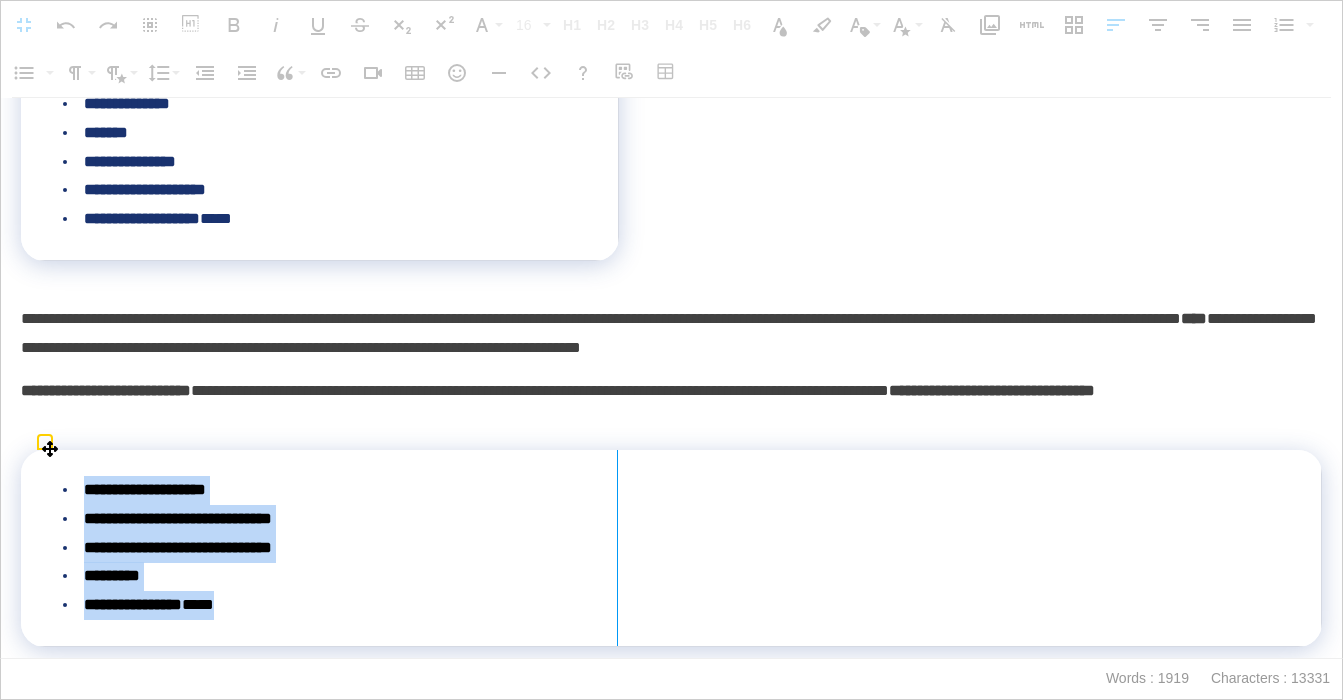 drag, startPoint x: 1316, startPoint y: 475, endPoint x: 617, endPoint y: 406, distance: 702.39734 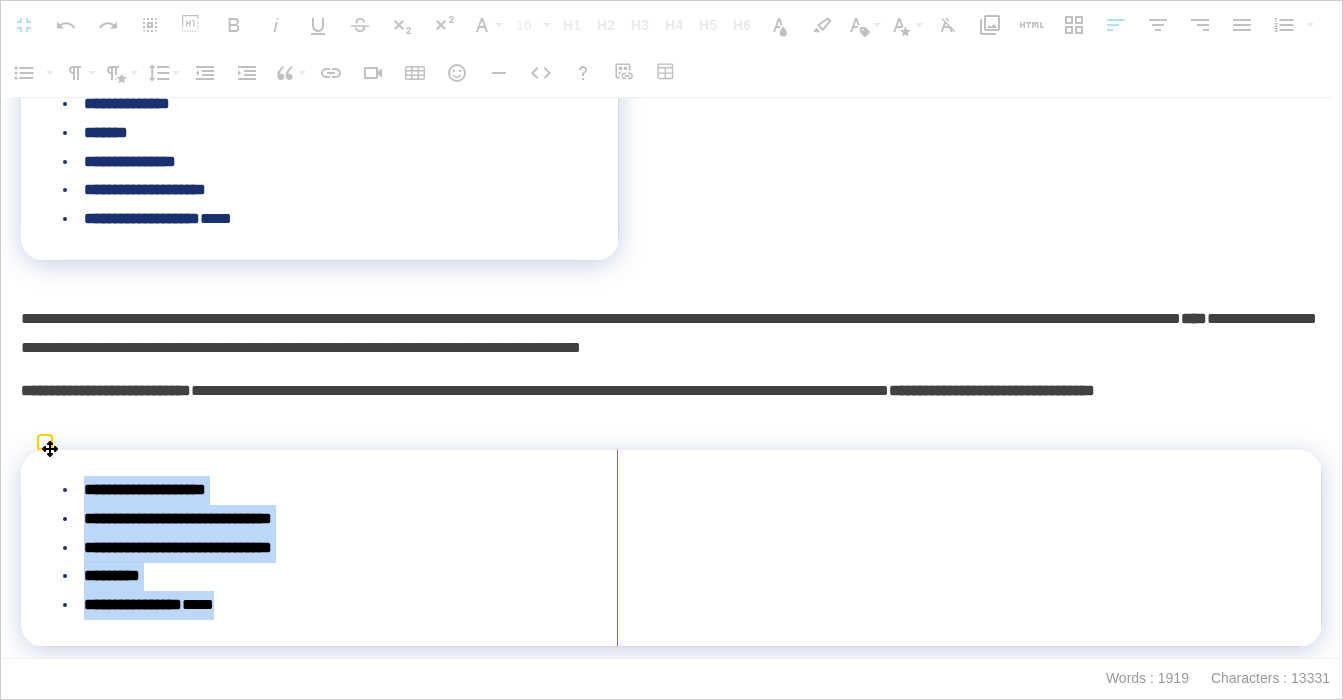 click on "**********" at bounding box center [671, 378] 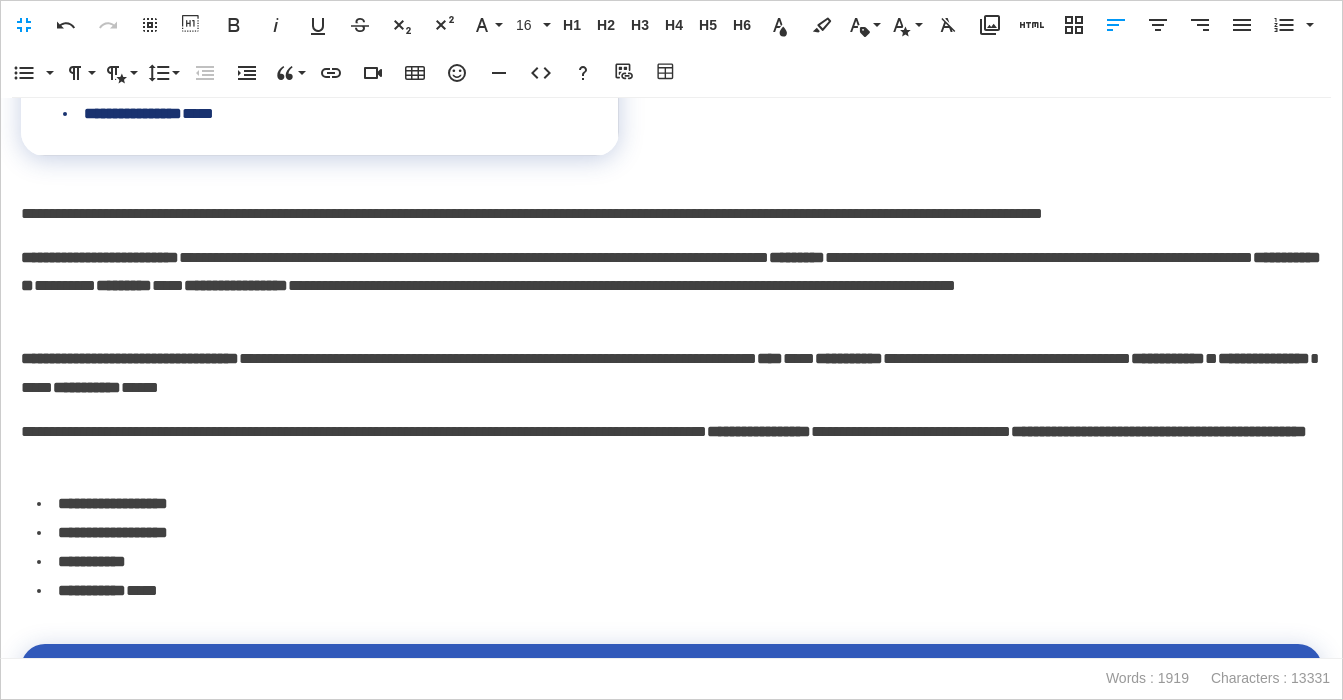 scroll, scrollTop: 4043, scrollLeft: 0, axis: vertical 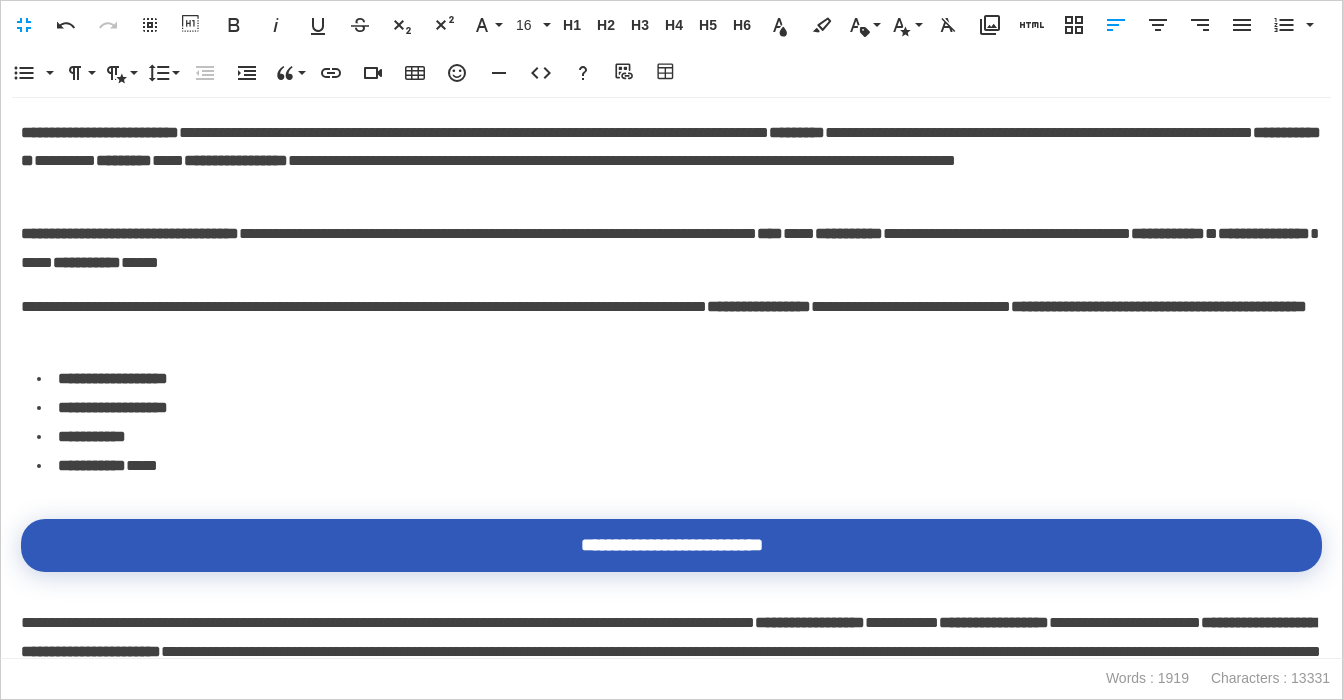 click on "**********" at bounding box center (671, 322) 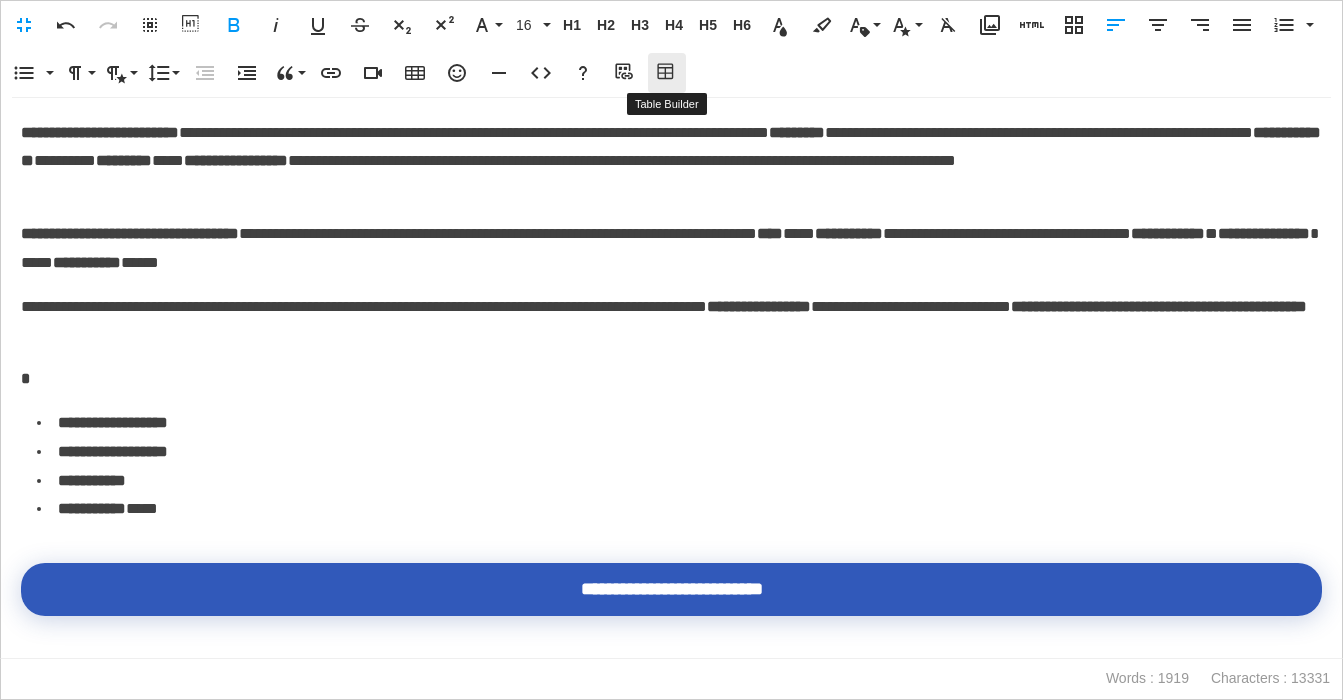 click 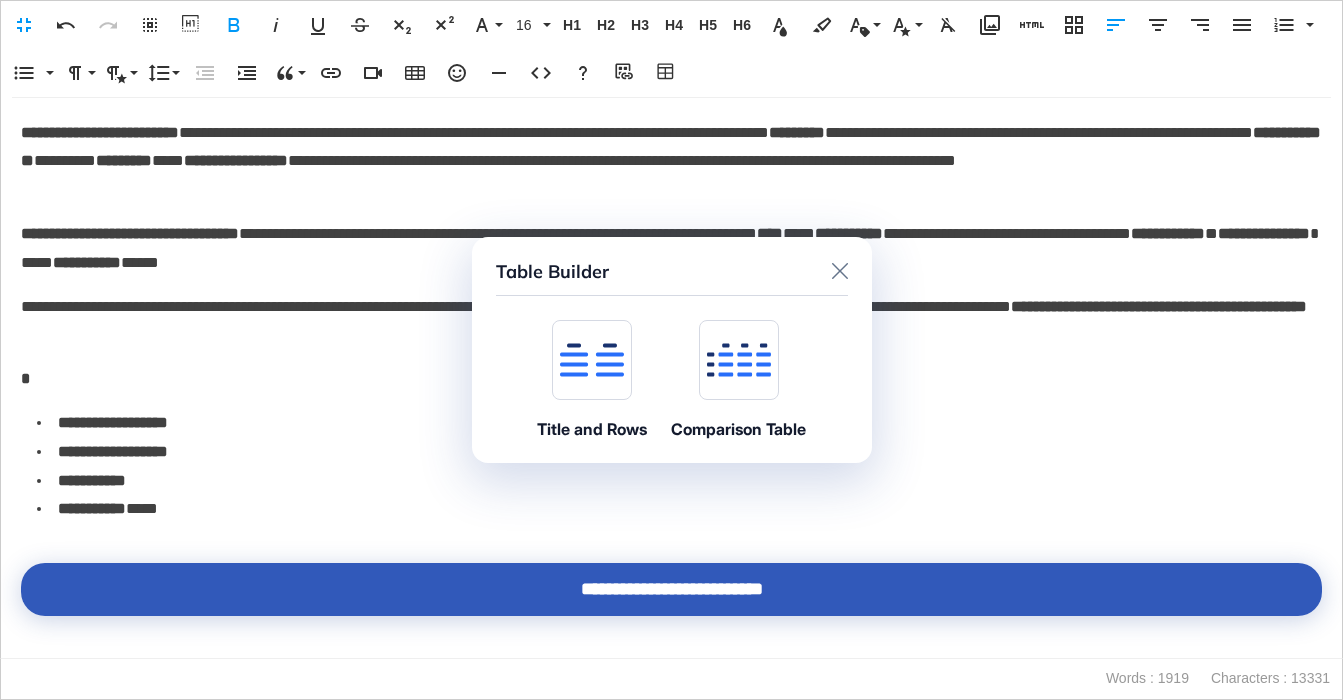 click on "Title and Rows" 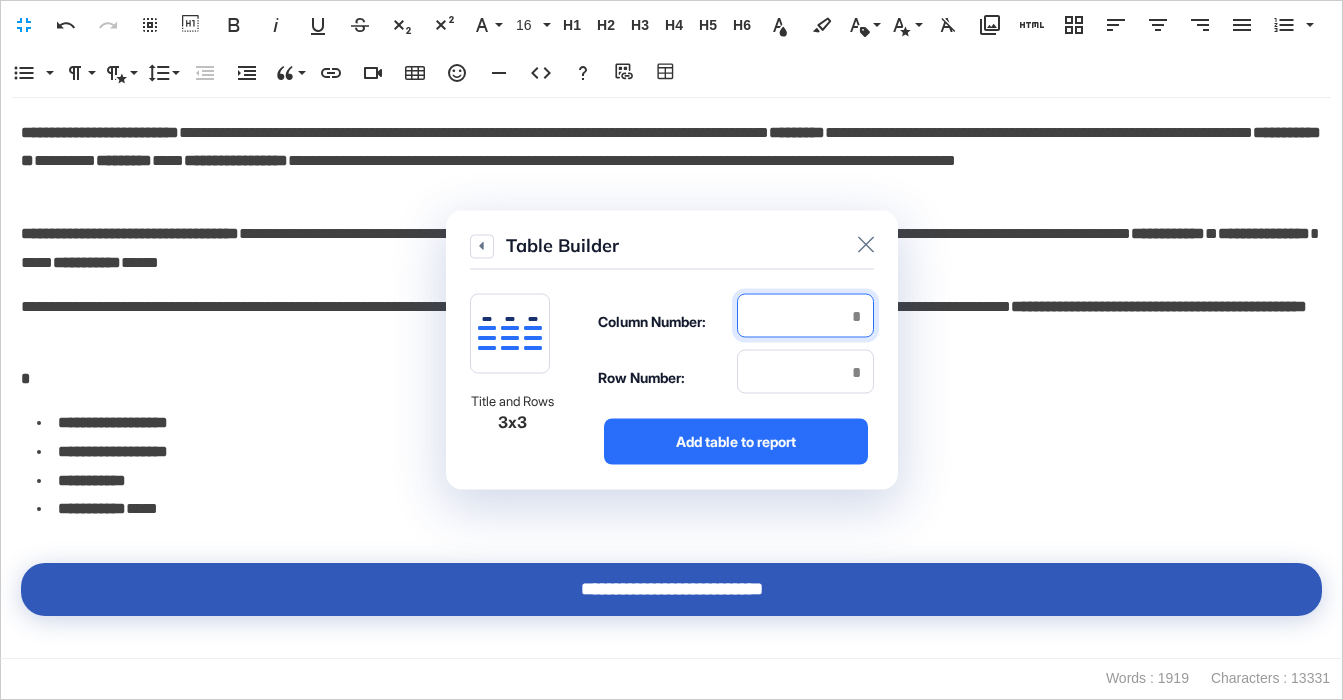 click at bounding box center (805, 316) 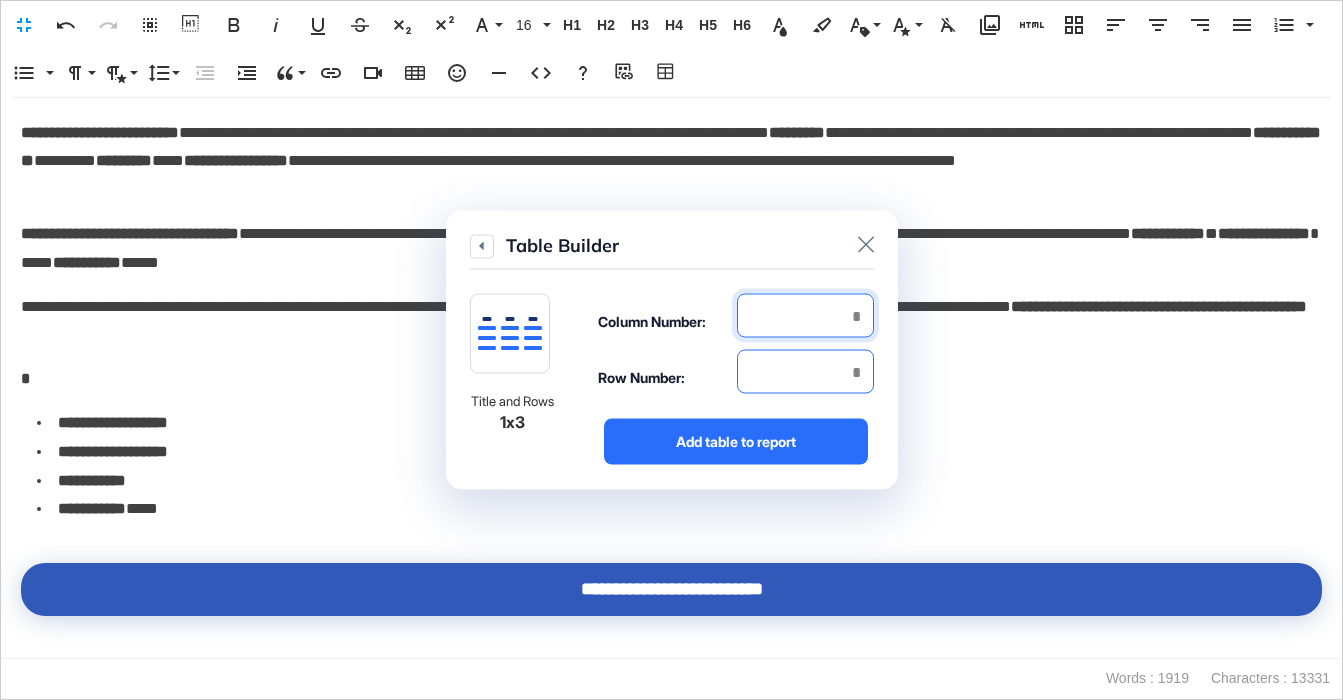 type on "*" 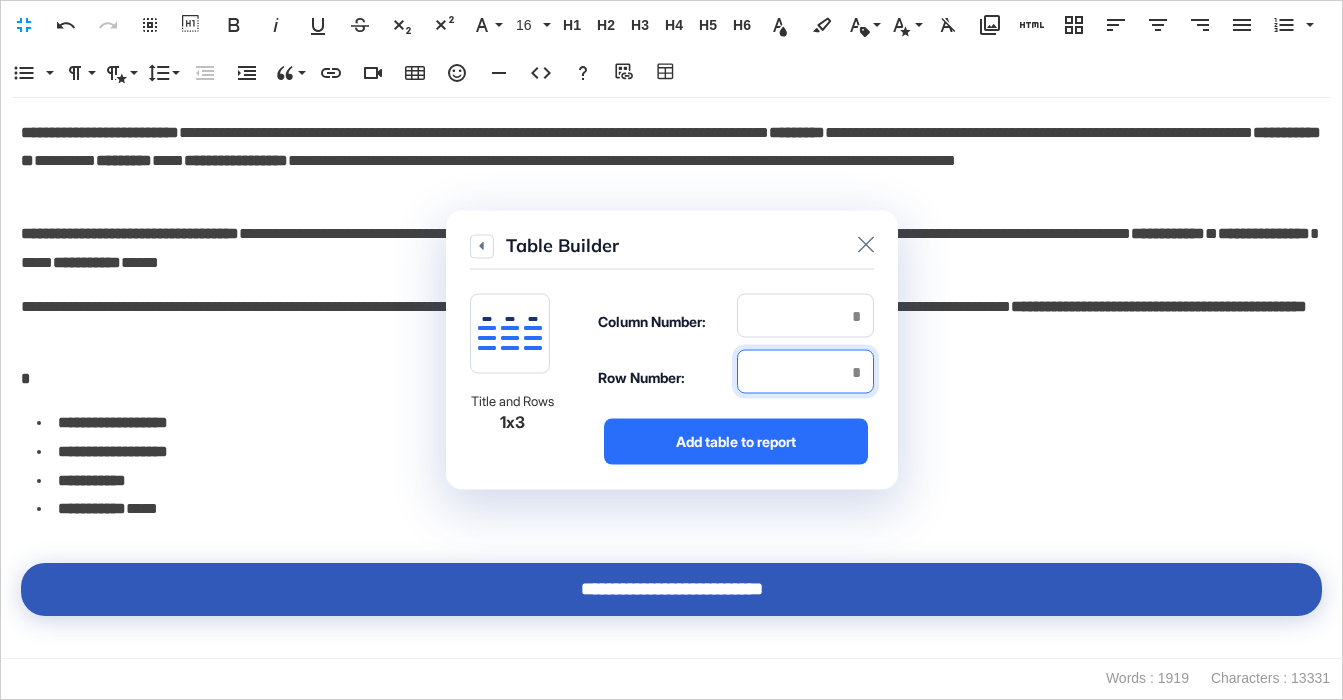 click at bounding box center (805, 372) 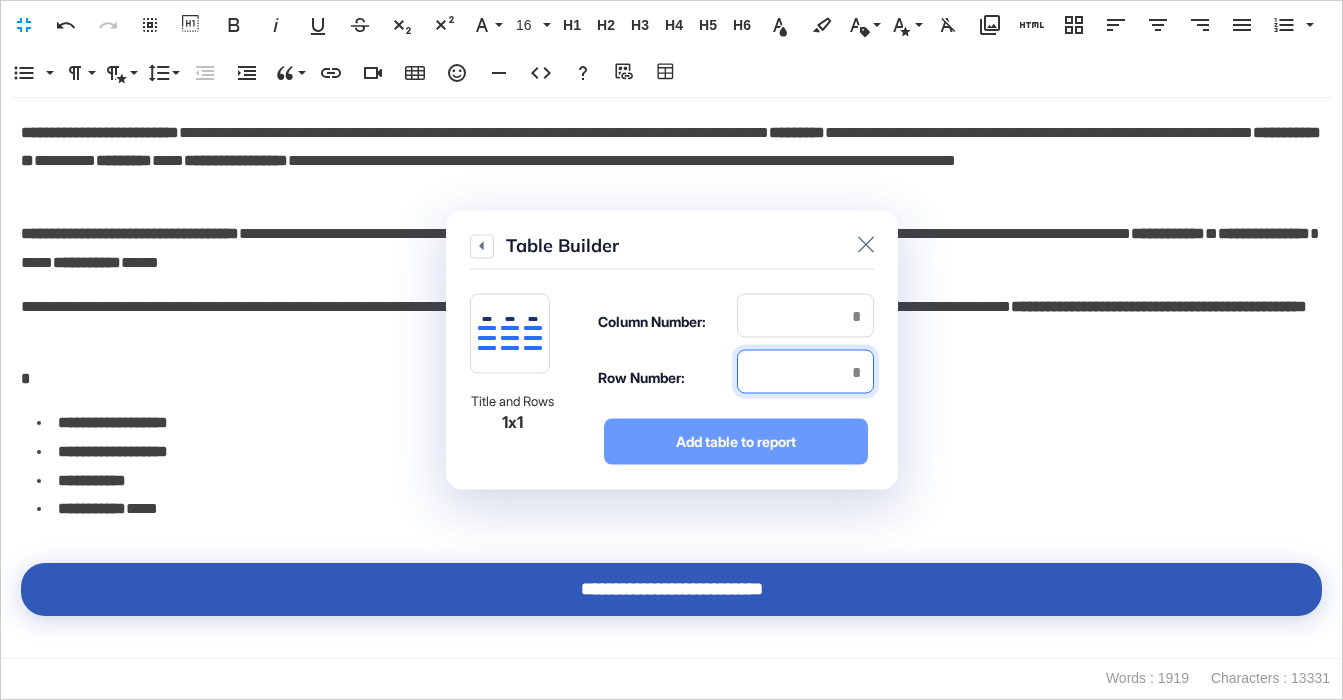type on "*" 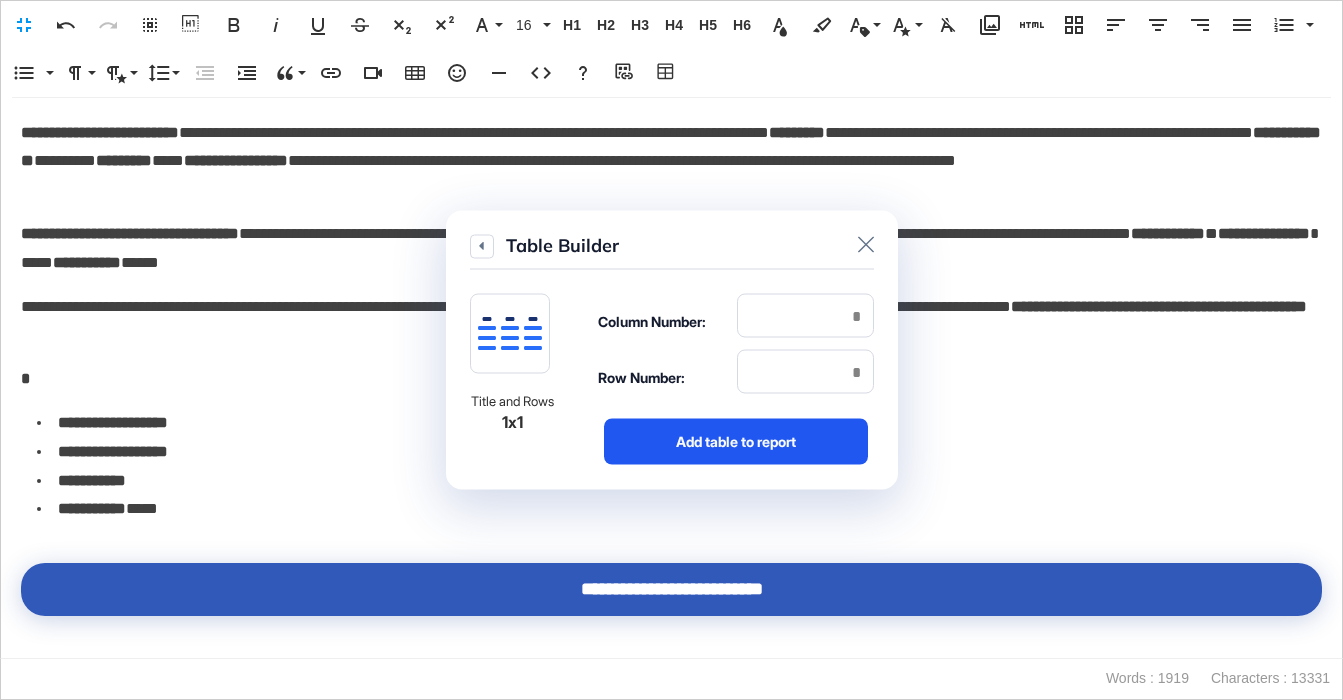 click on "Add table to report" at bounding box center (736, 442) 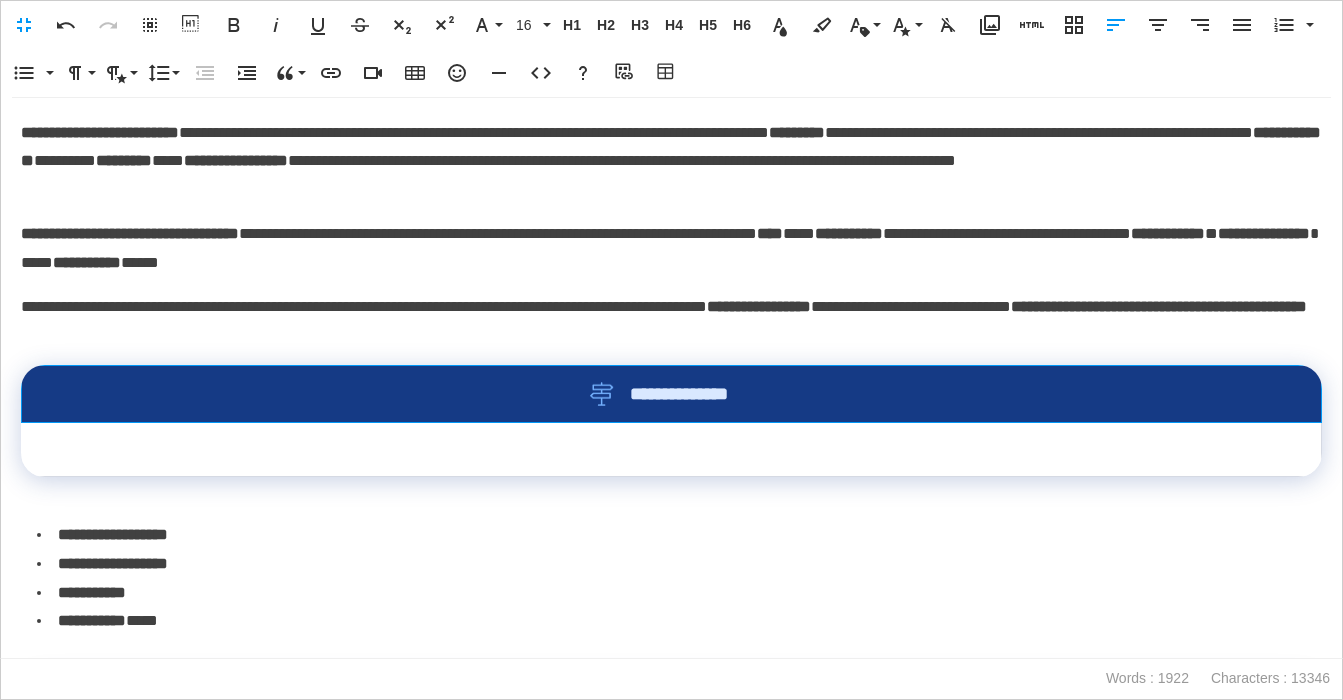 click on "**********" at bounding box center [672, 394] 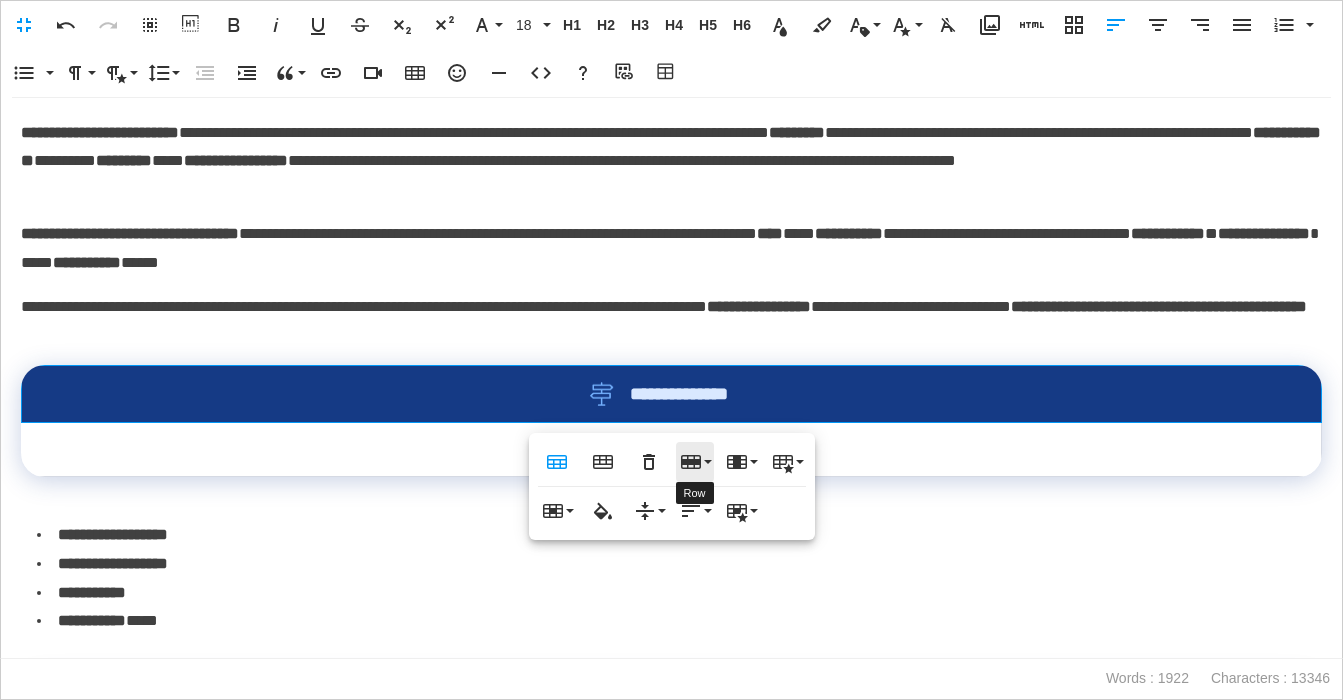 click 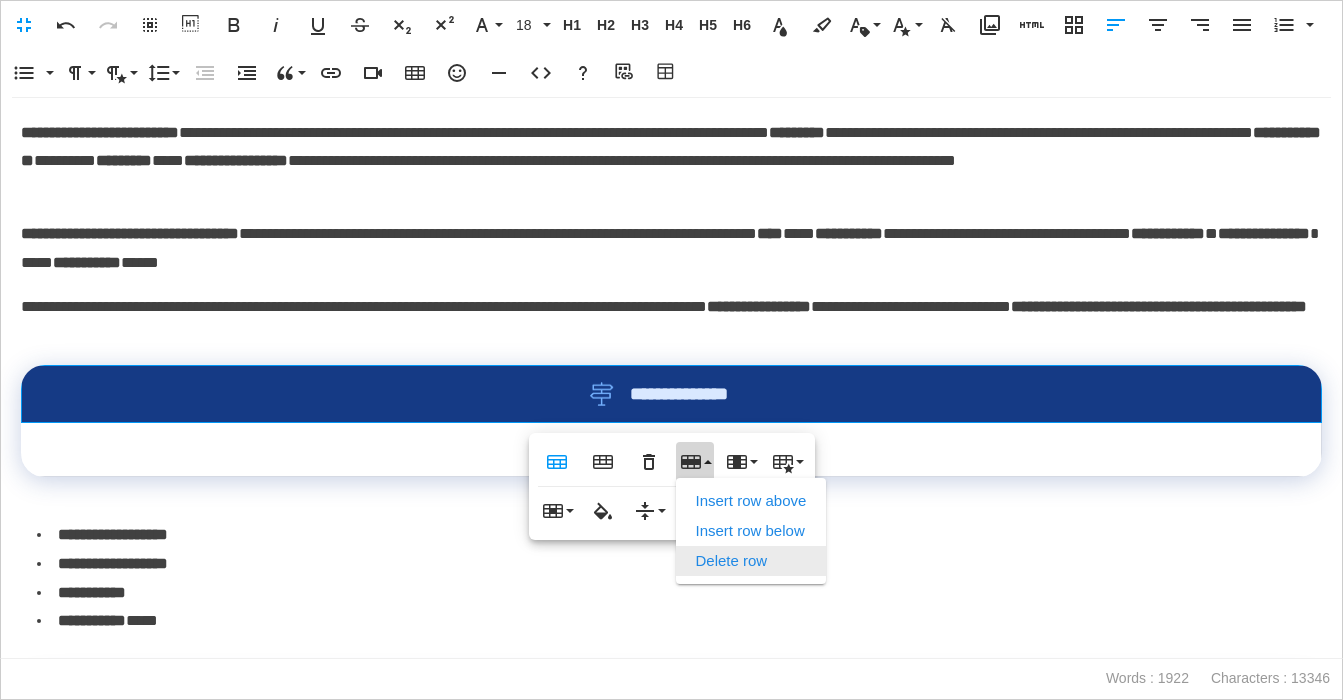 click on "Delete row" at bounding box center [751, 561] 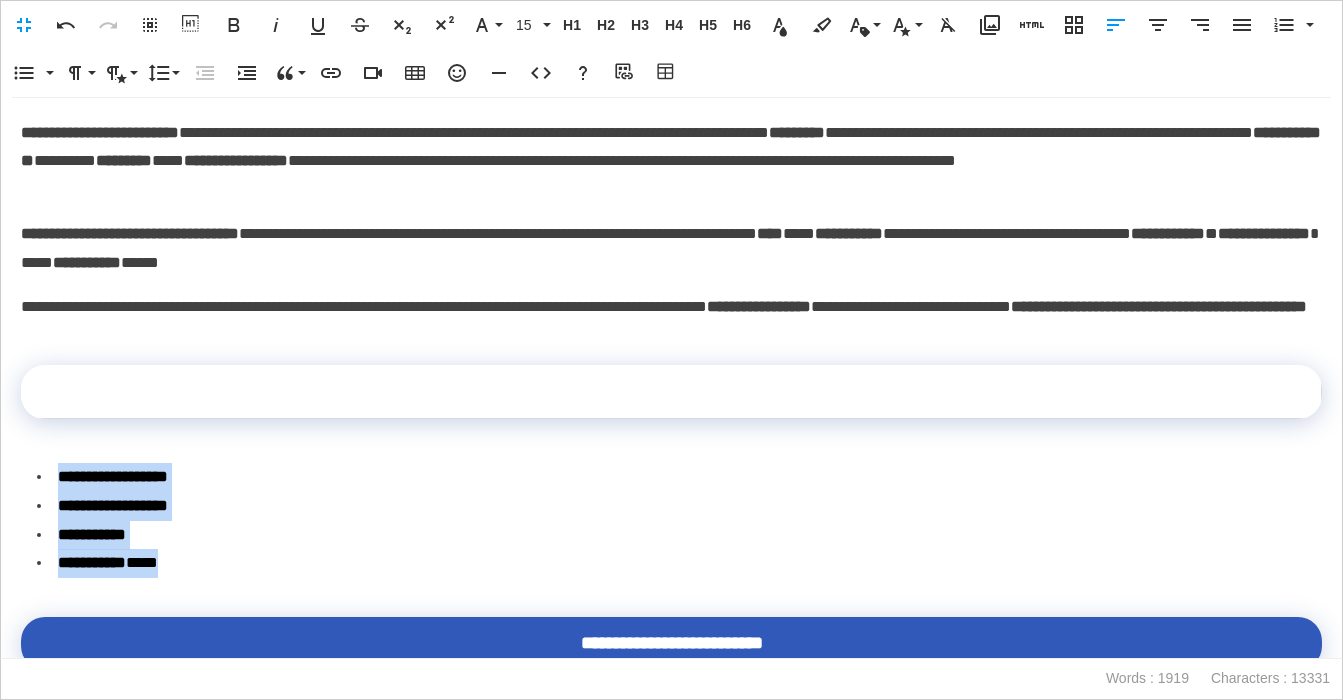 drag, startPoint x: 212, startPoint y: 570, endPoint x: 37, endPoint y: 476, distance: 198.64793 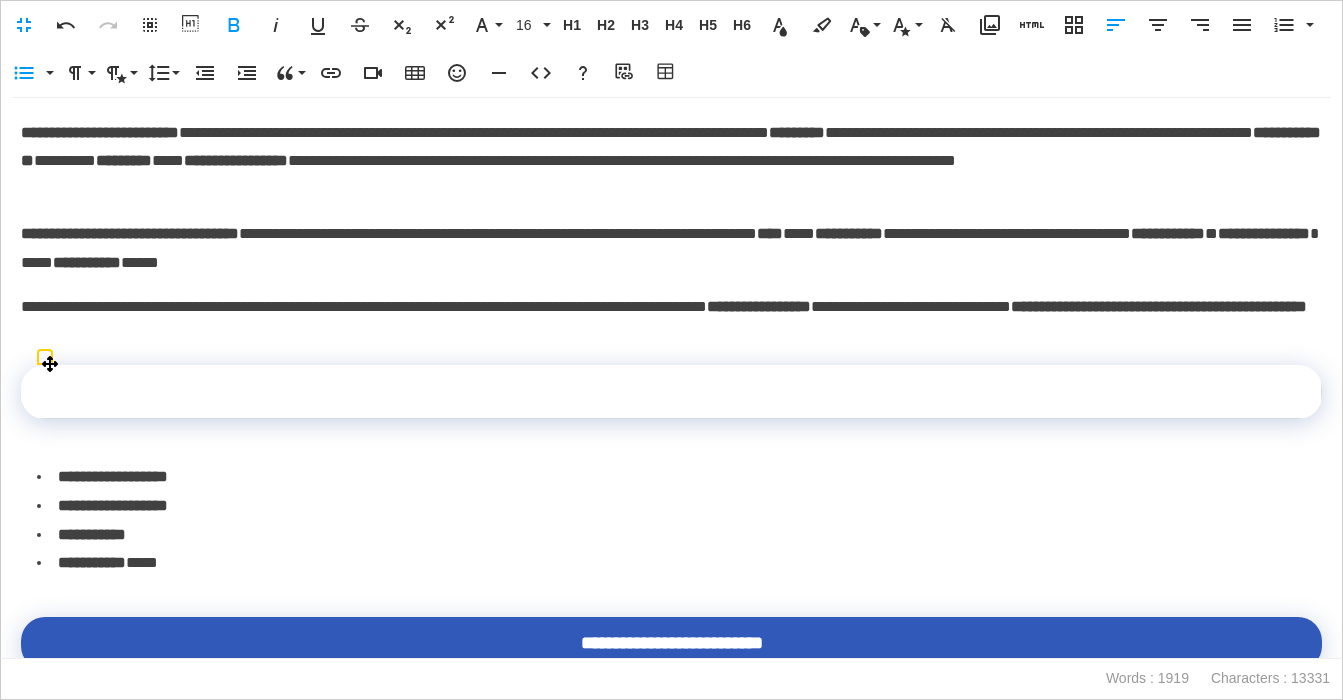 click at bounding box center (671, 392) 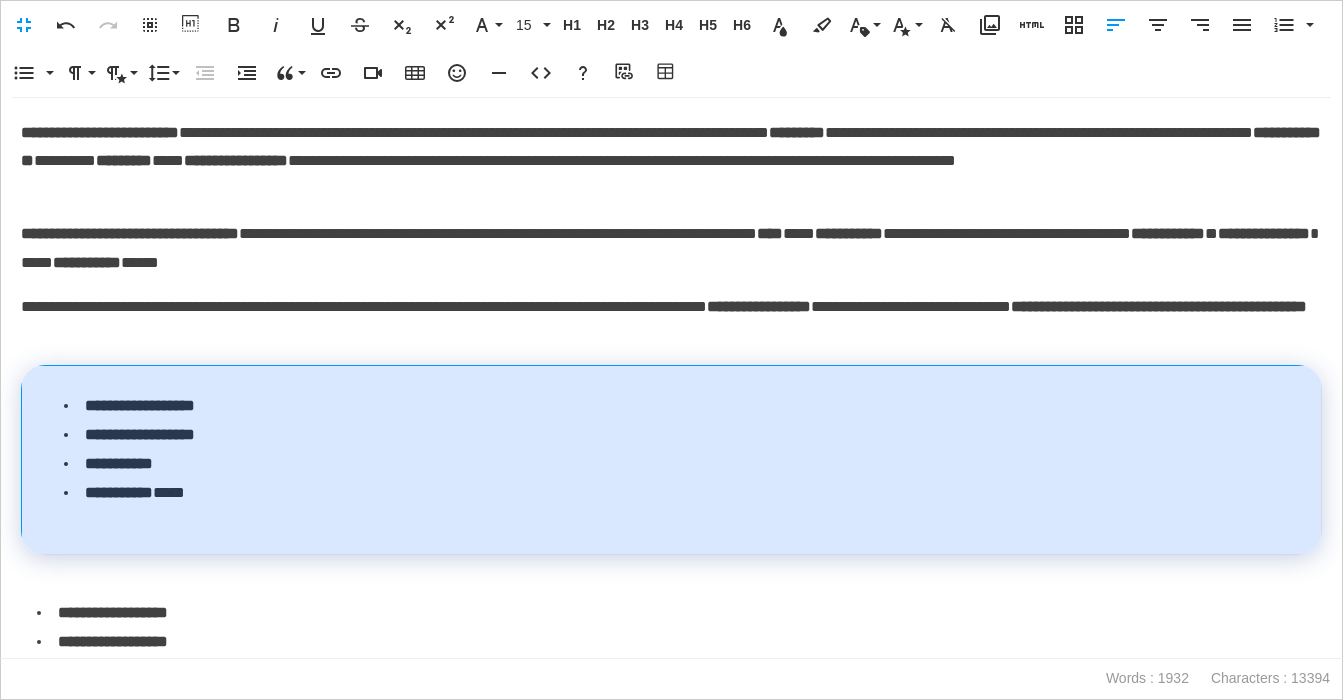 drag, startPoint x: 165, startPoint y: 546, endPoint x: 160, endPoint y: 535, distance: 12.083046 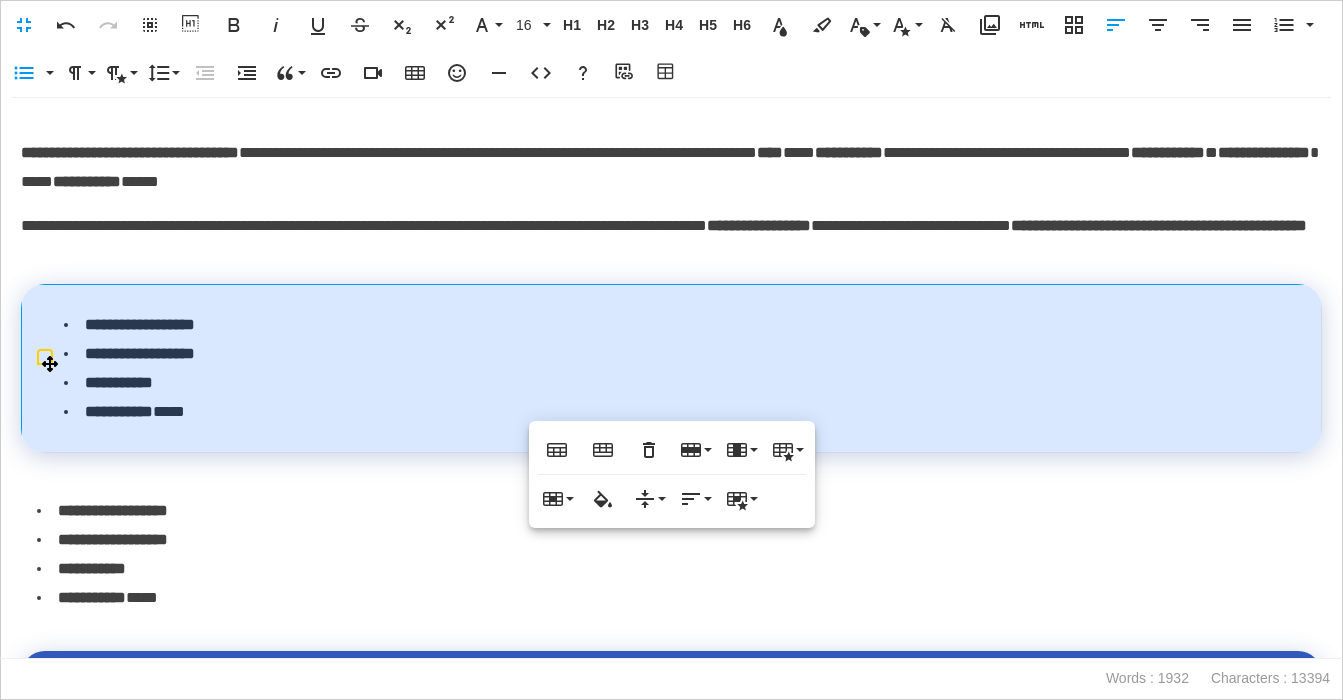 scroll, scrollTop: 4190, scrollLeft: 0, axis: vertical 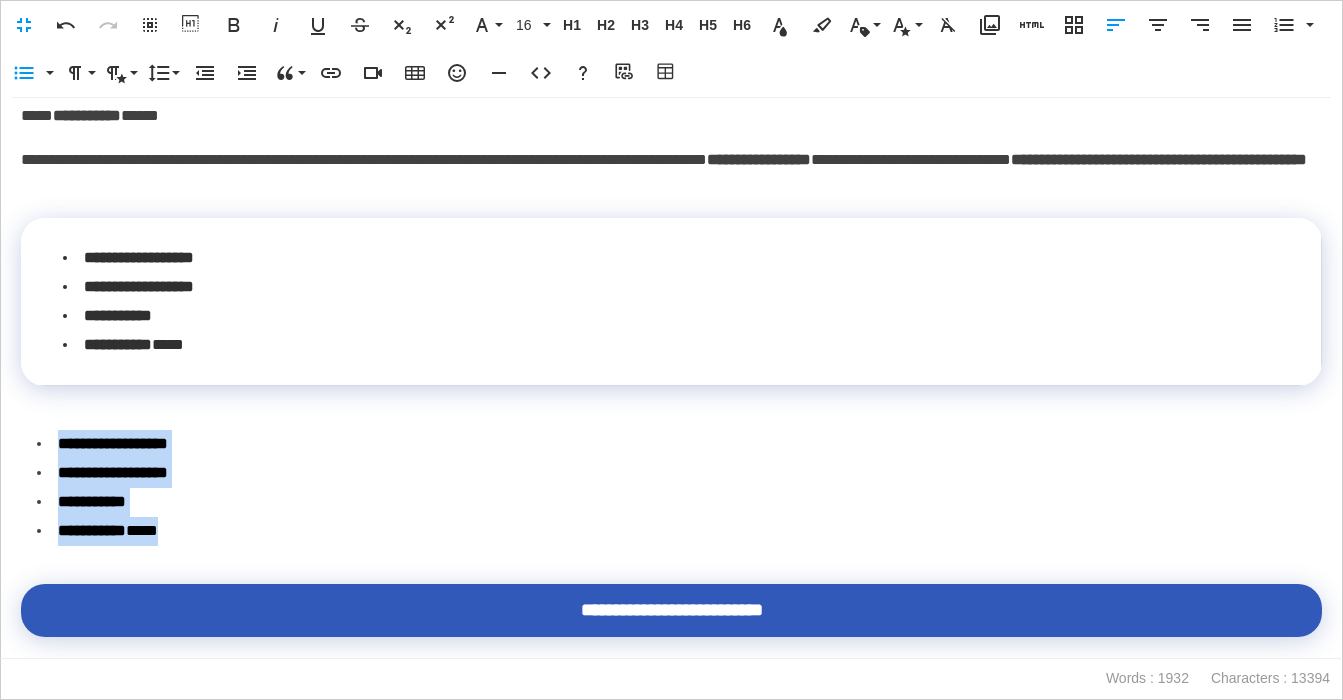drag, startPoint x: 212, startPoint y: 535, endPoint x: 10, endPoint y: 434, distance: 225.84286 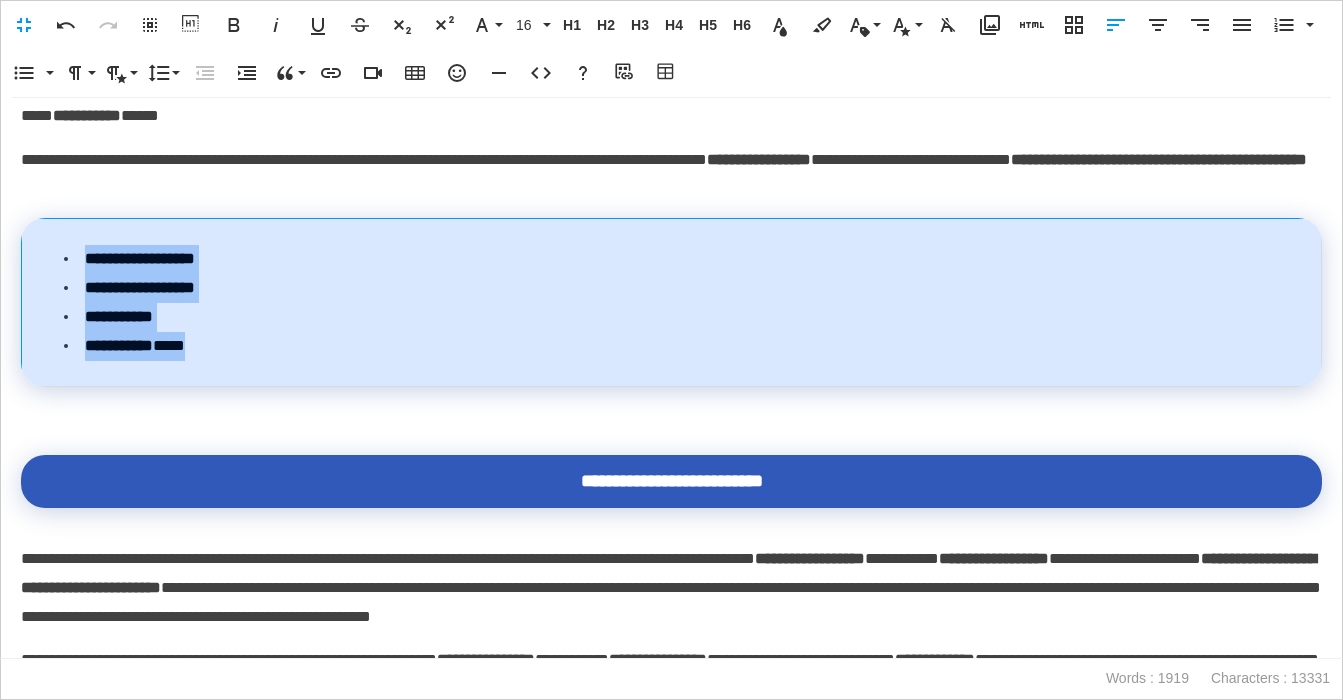 drag, startPoint x: 224, startPoint y: 345, endPoint x: 57, endPoint y: 271, distance: 182.66089 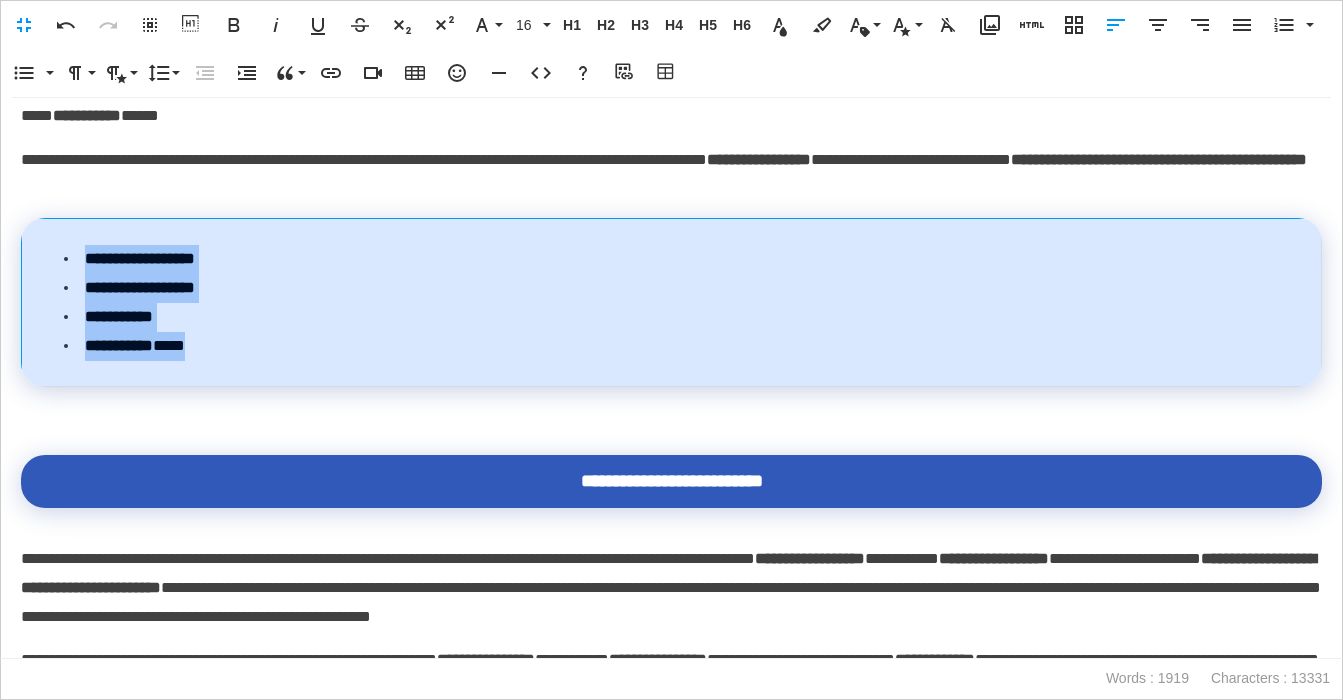 click on "**********" at bounding box center (676, 302) 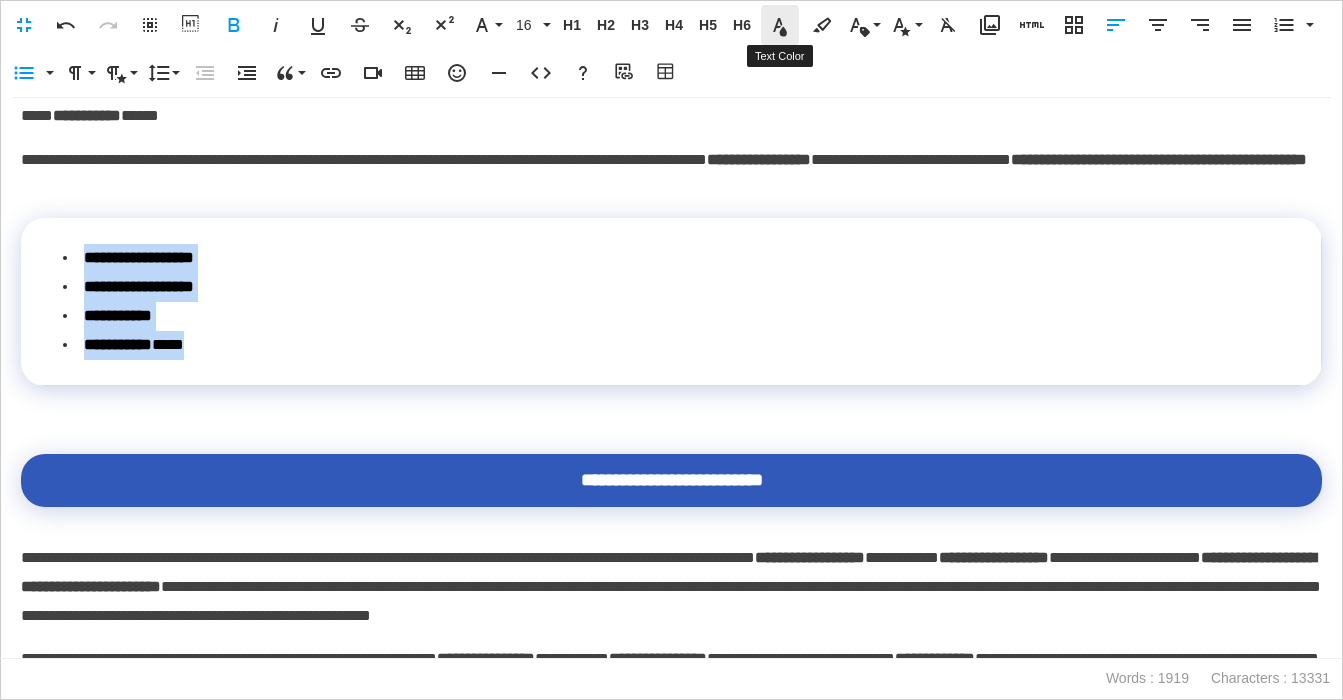 click 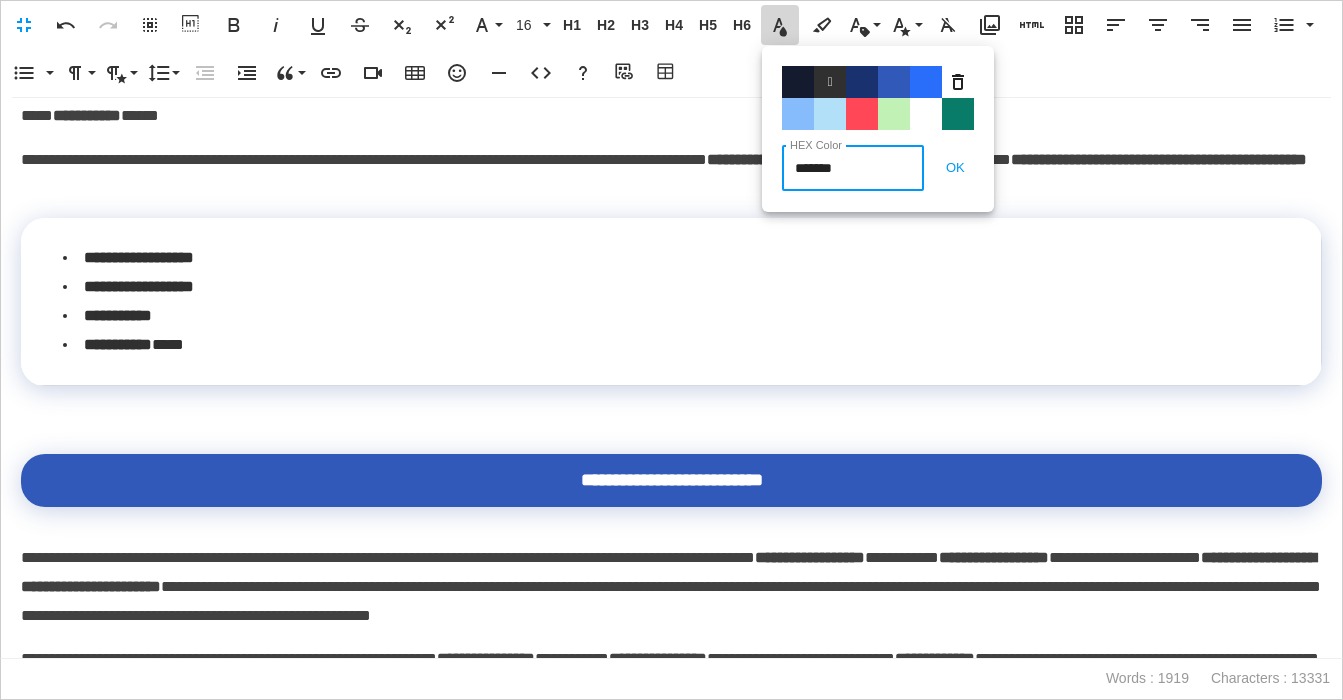 drag, startPoint x: 859, startPoint y: 81, endPoint x: 388, endPoint y: 193, distance: 484.13324 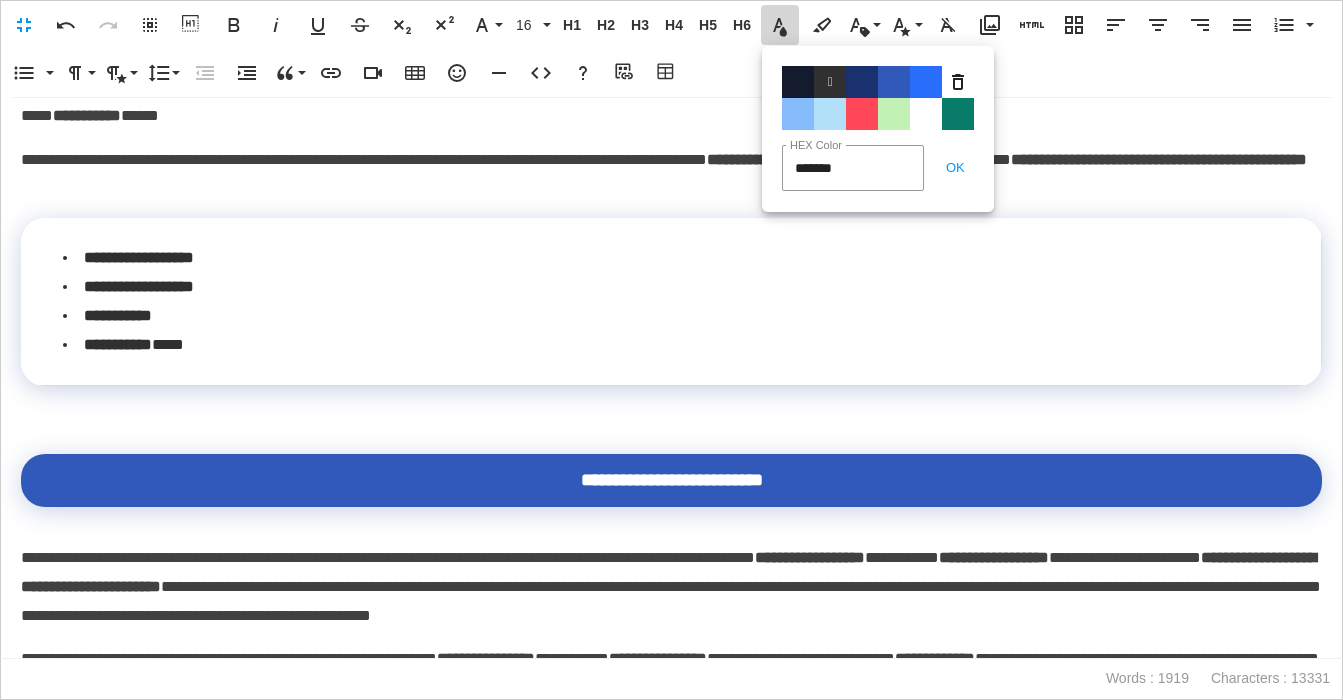 click on "Color#19326F" at bounding box center (862, 82) 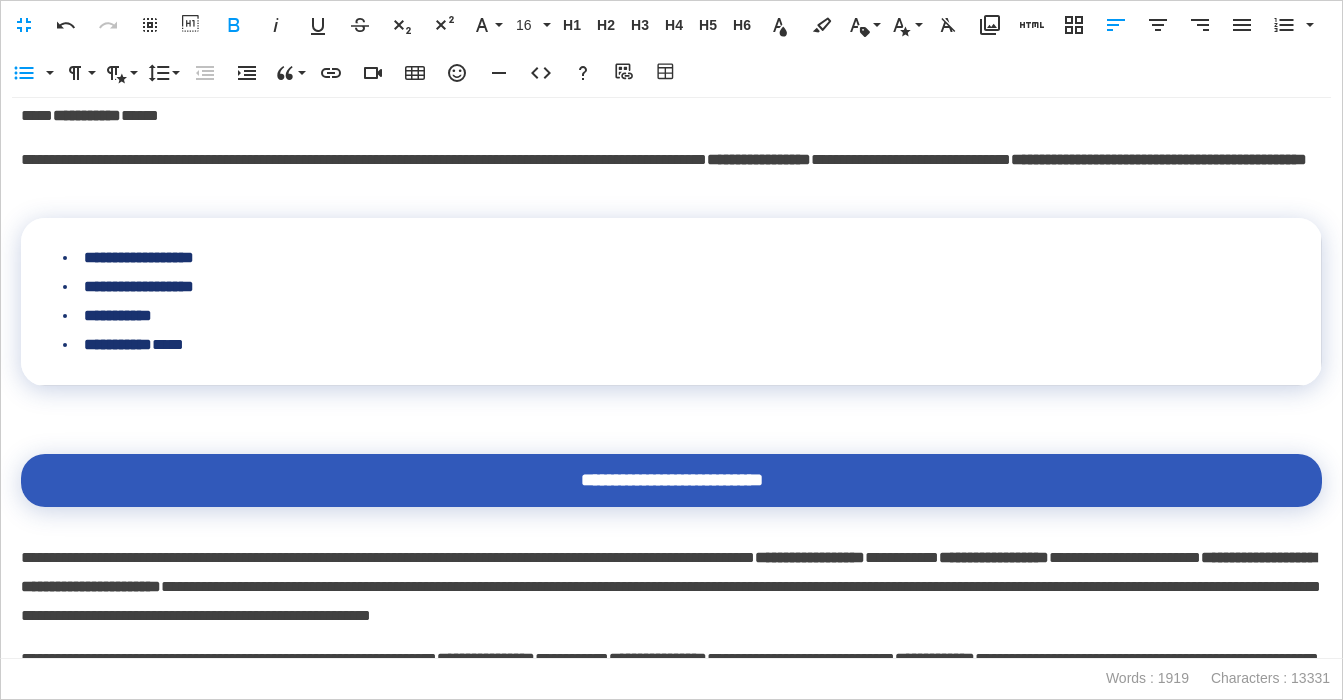 click on "**********" at bounding box center (1159, 159) 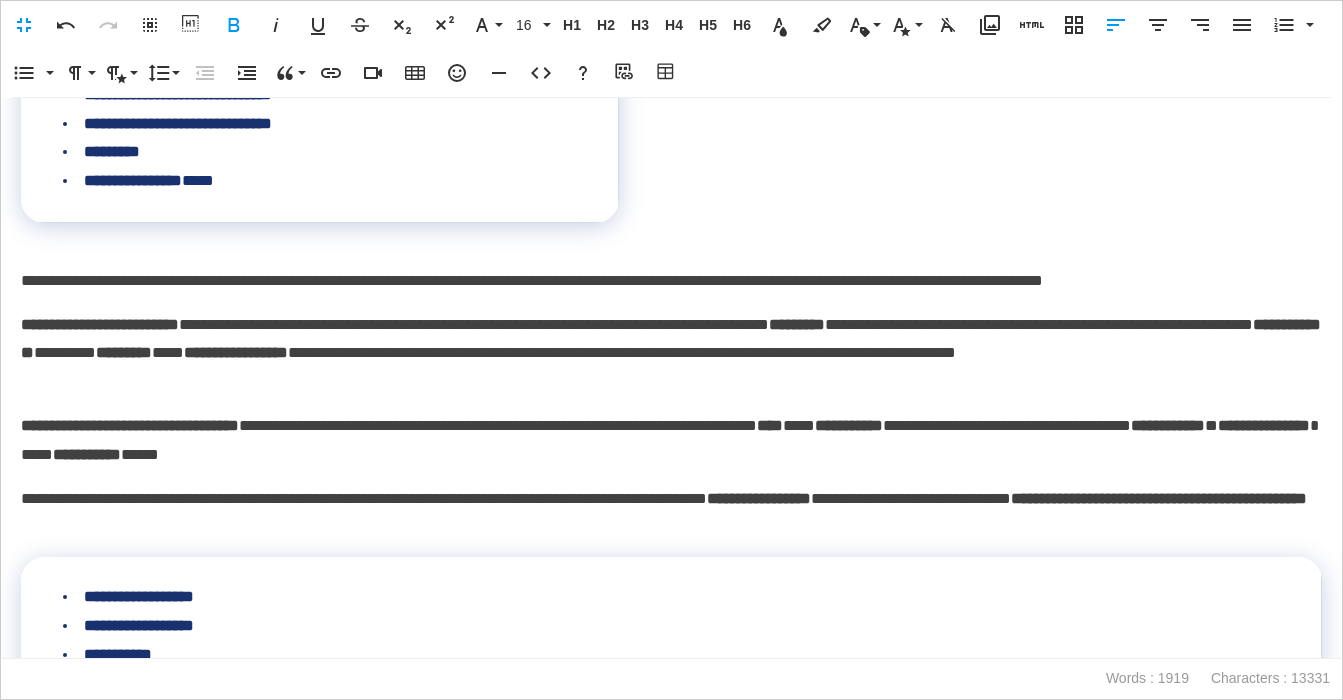 scroll, scrollTop: 3841, scrollLeft: 0, axis: vertical 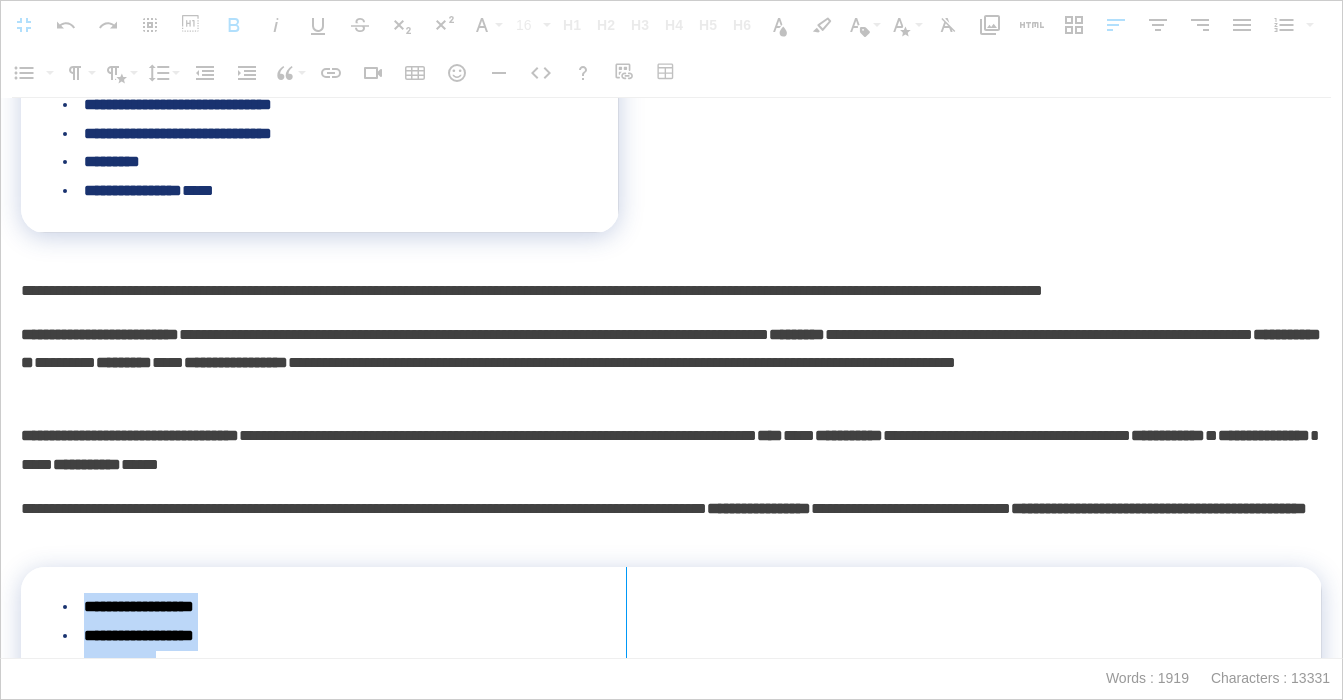 drag, startPoint x: 1321, startPoint y: 587, endPoint x: 625, endPoint y: 515, distance: 699.71423 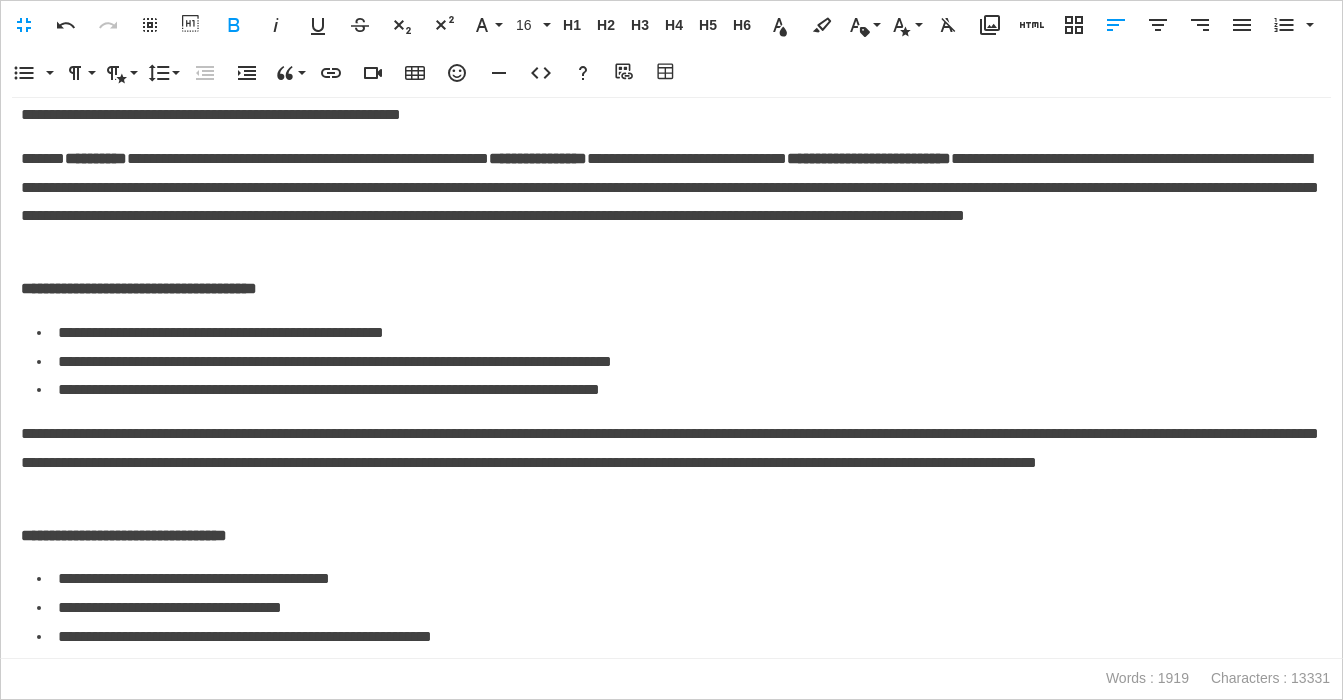 scroll, scrollTop: 5285, scrollLeft: 0, axis: vertical 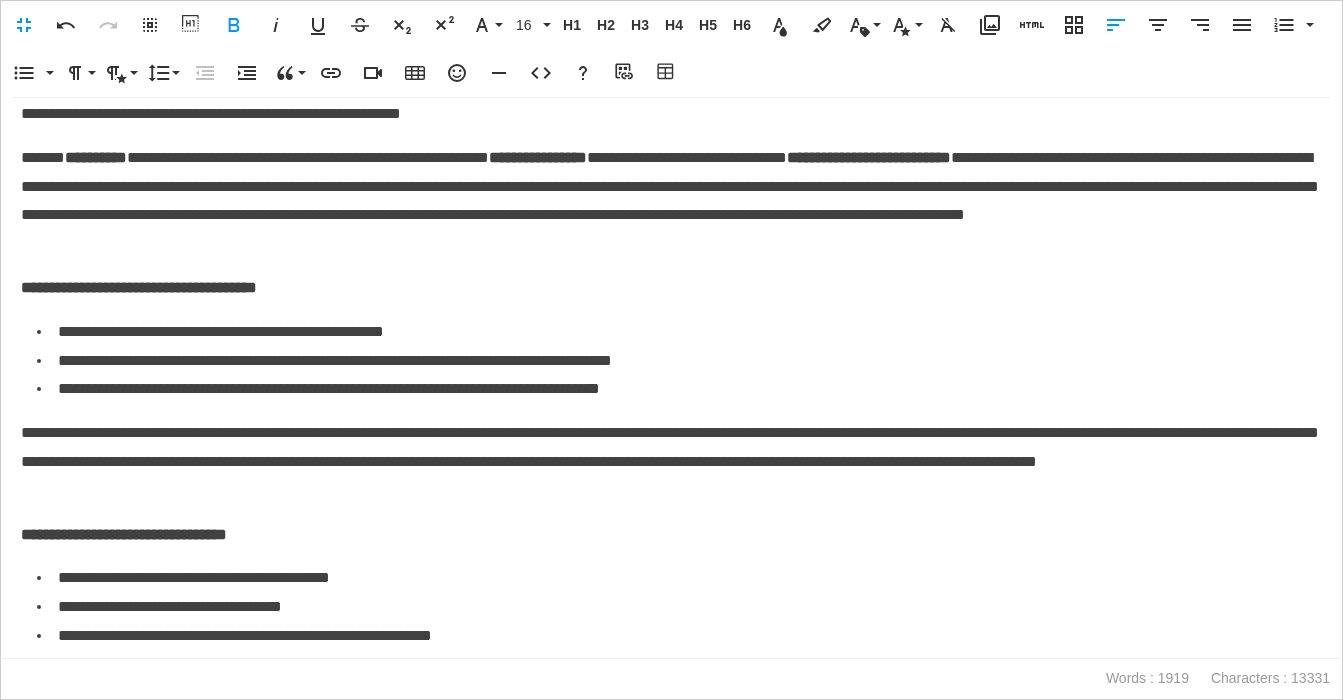 click on "**********" at bounding box center (671, 288) 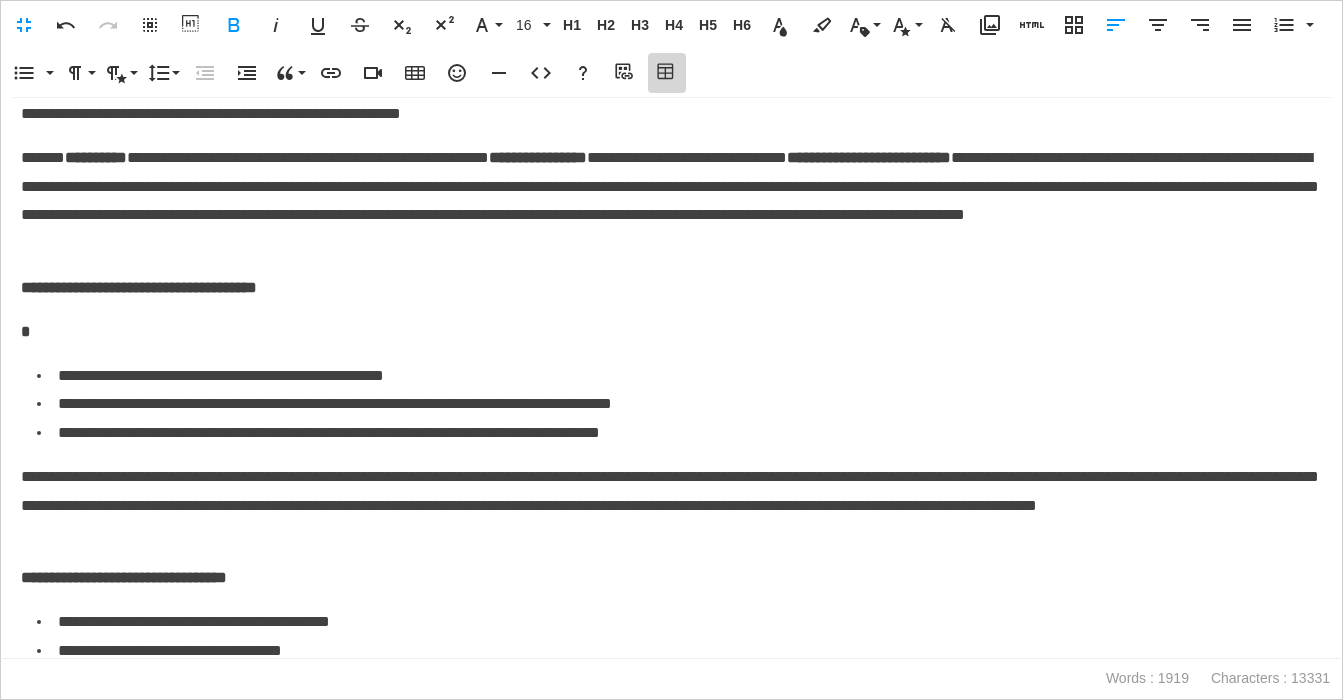 click 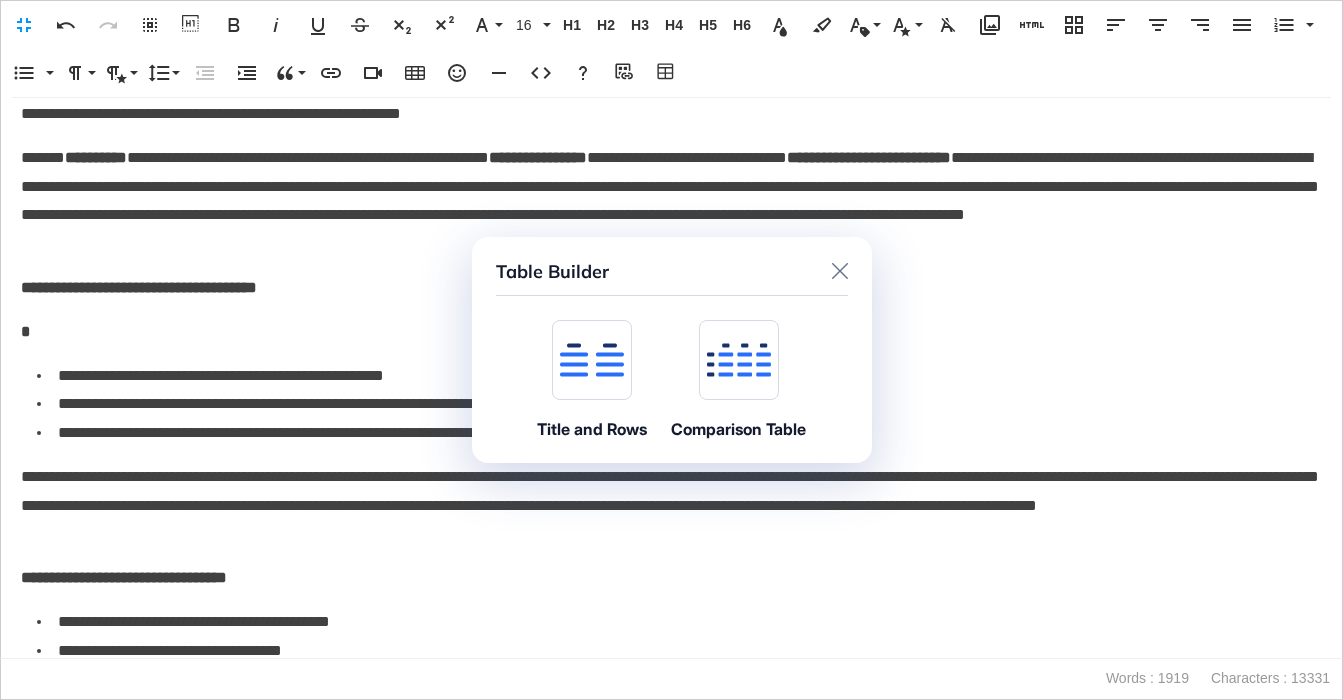 drag, startPoint x: 555, startPoint y: 335, endPoint x: 594, endPoint y: 337, distance: 39.051247 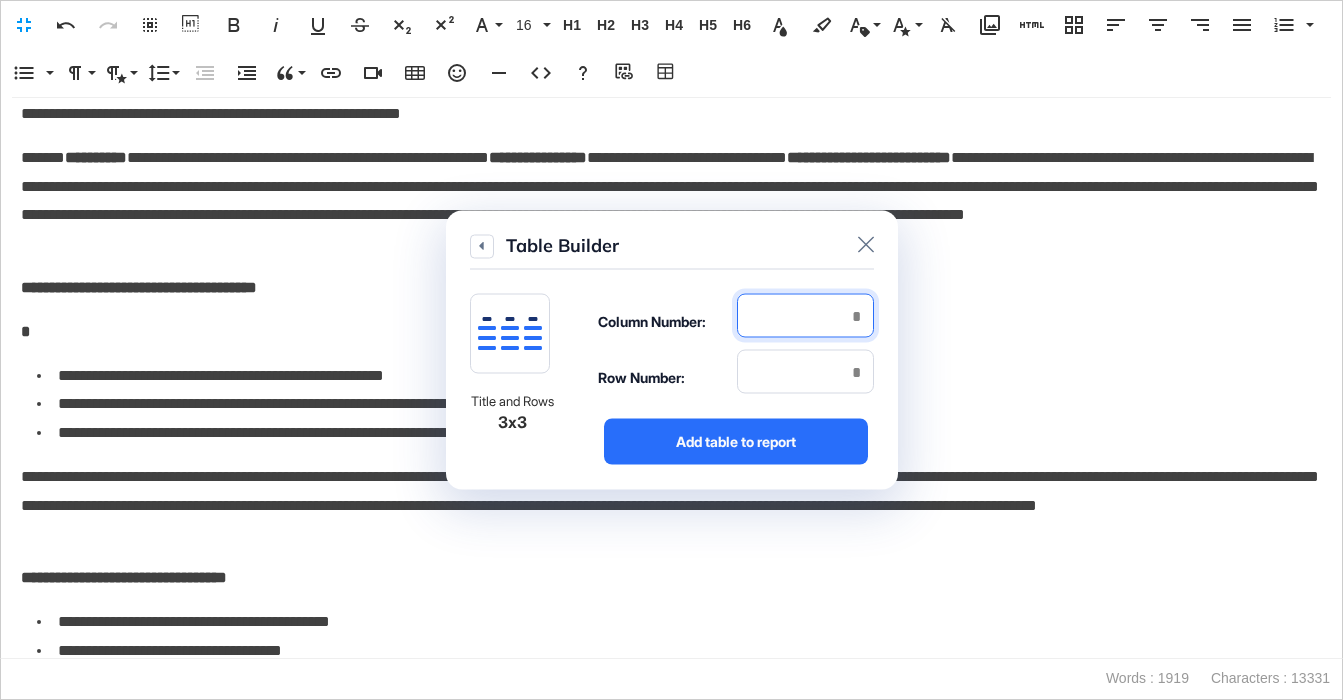 click at bounding box center [805, 316] 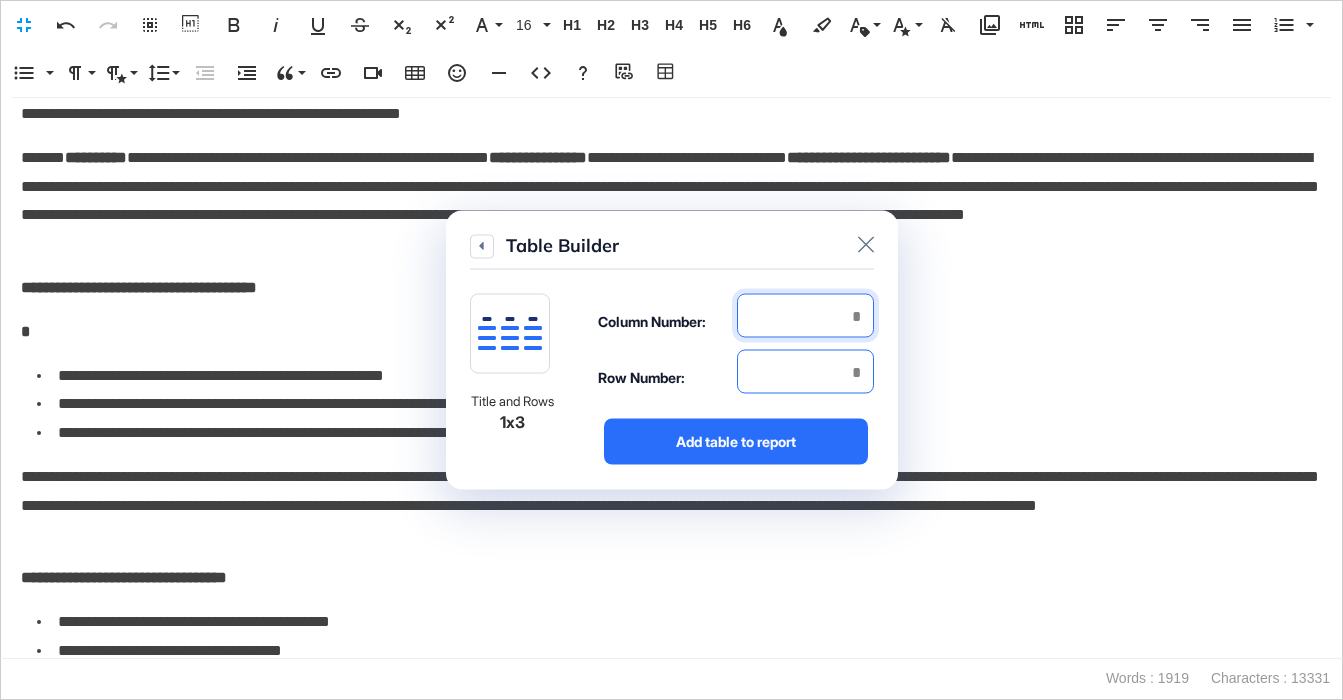 type on "*" 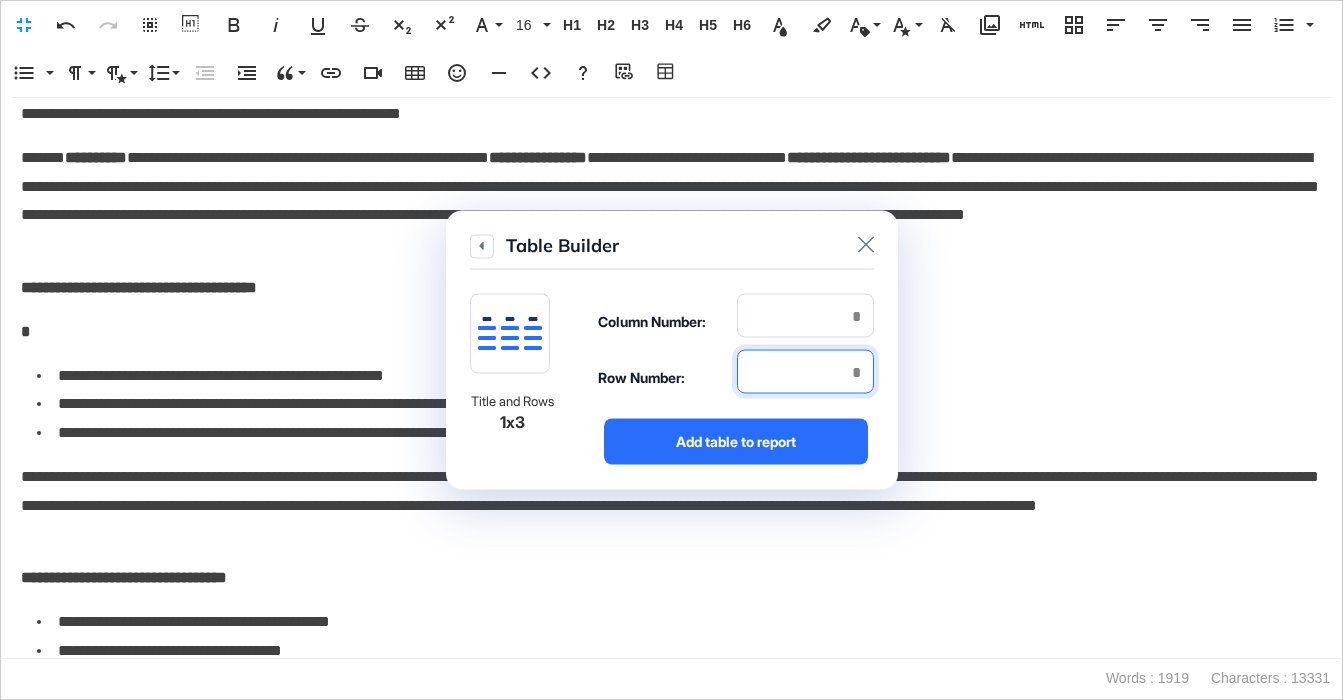 click at bounding box center [805, 372] 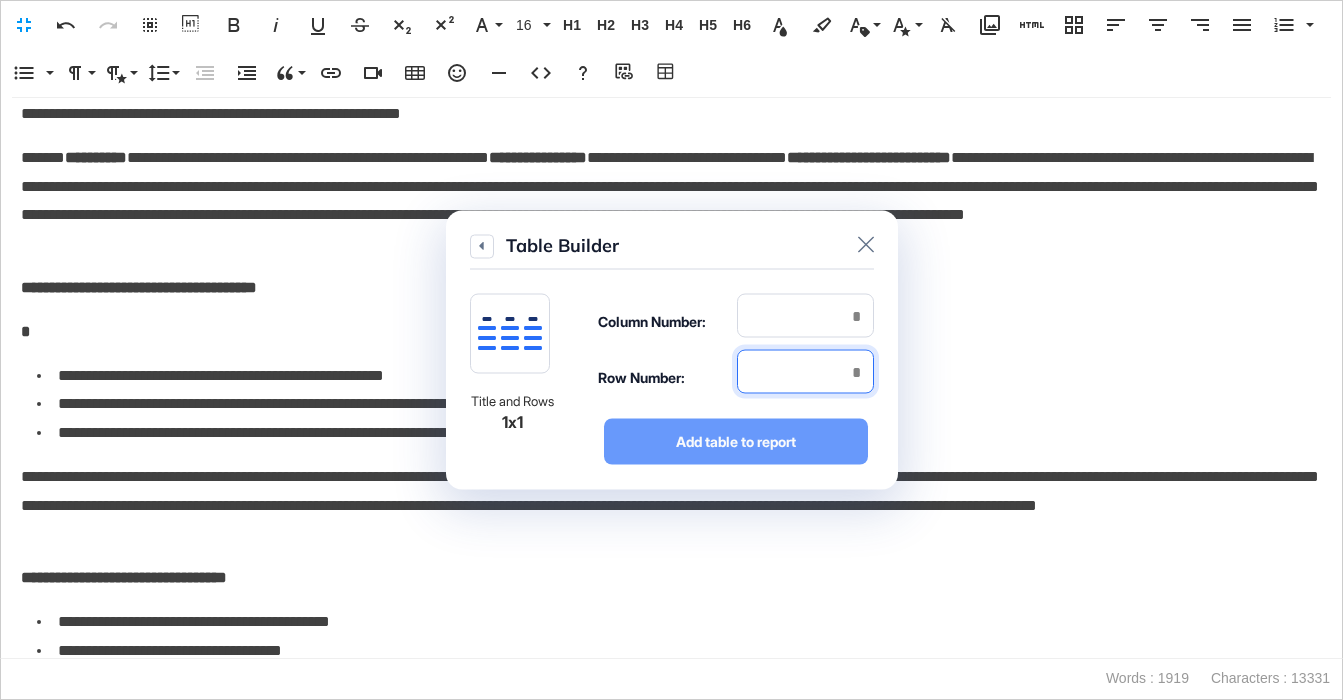 type on "*" 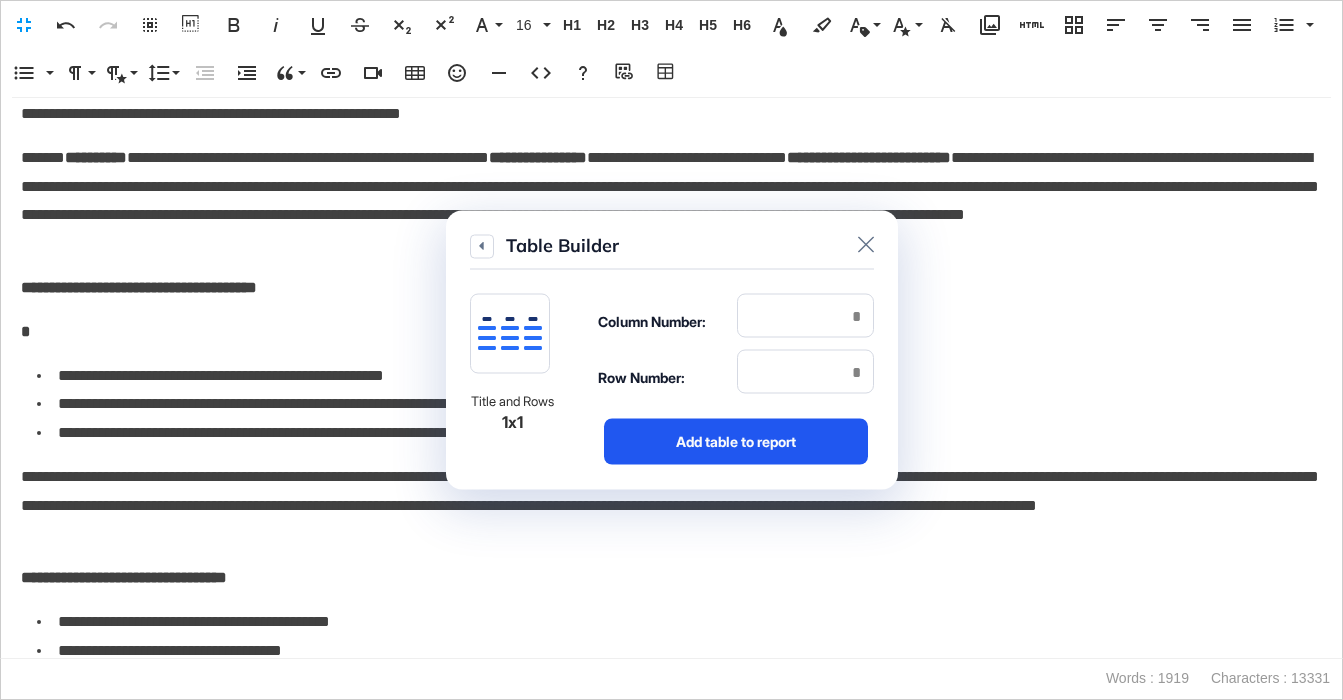 click on "Add table to report" at bounding box center (736, 442) 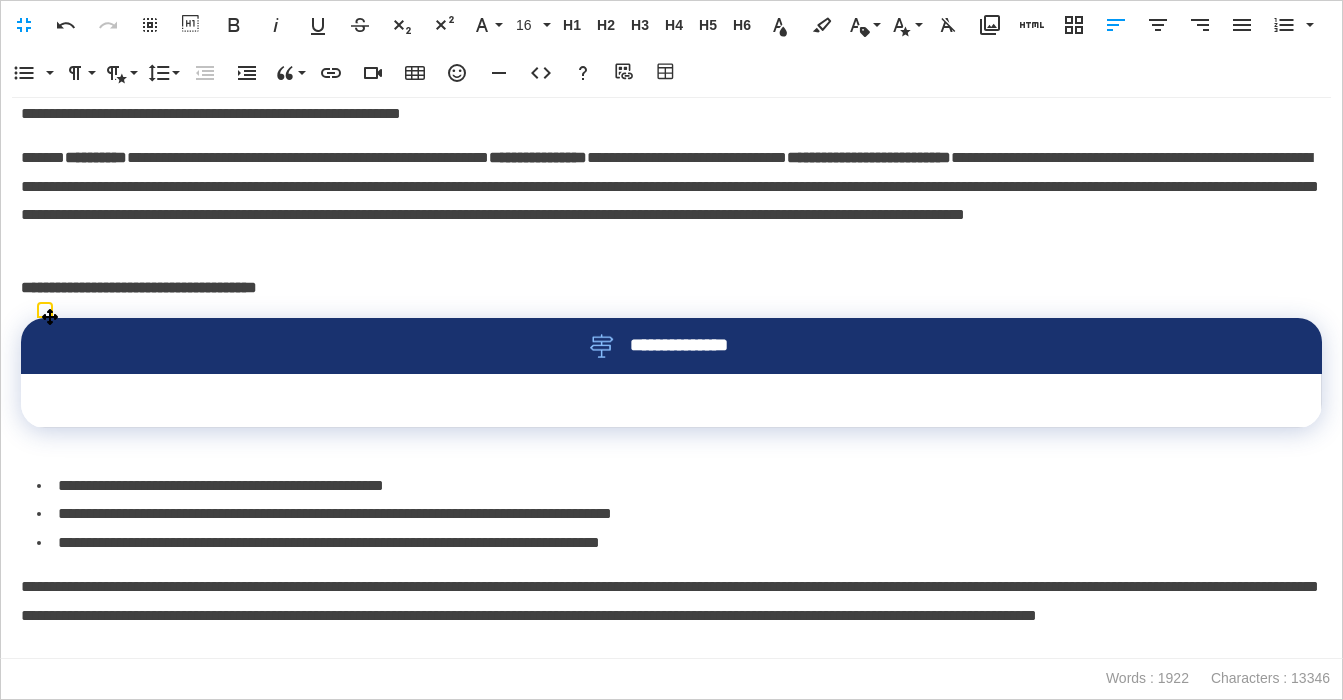 click on "**********" at bounding box center [671, 346] 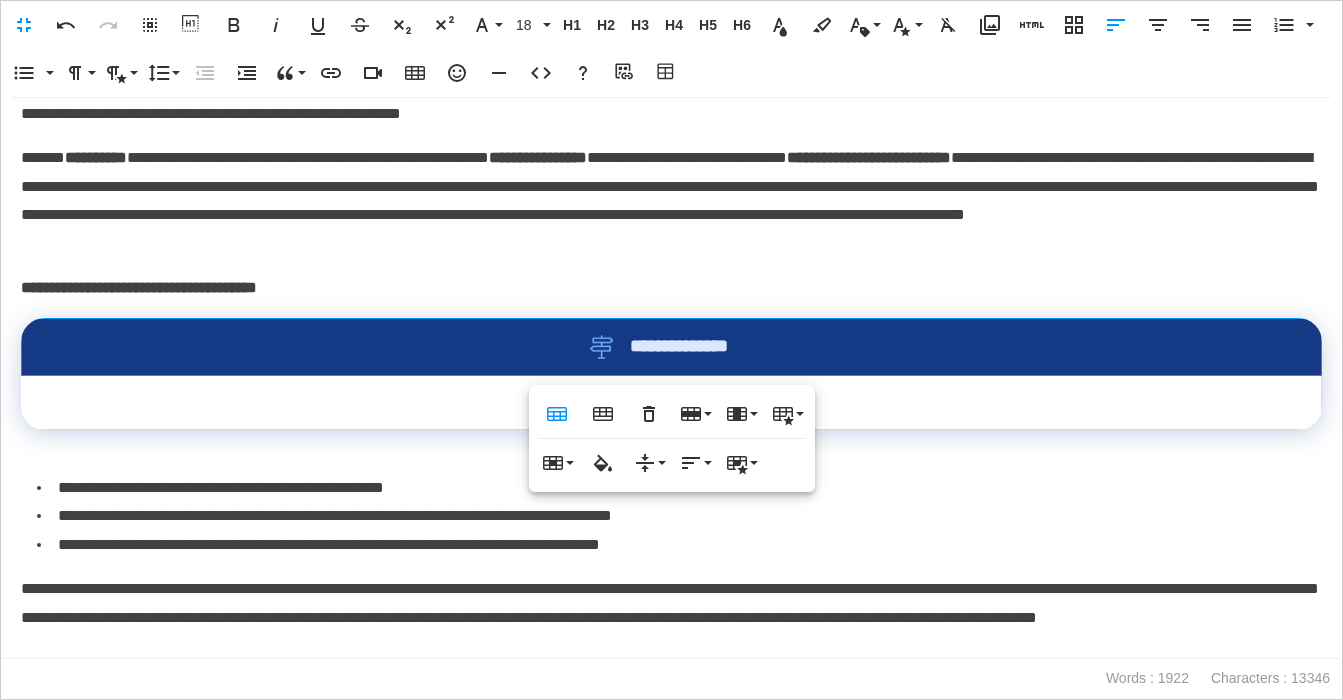 click on "Table Header Table Footer Remove Table Row Insert row above Insert row below Delete row Column Insert column before Insert column after Delete column Table Style Dashed Borders Alternate Rows no-border Cell Merge cells Vertical split Horizontal split Cell Background Vertical Align Top Middle Bottom Horizontal Align Align Left Align Center Align Right Align Justify Cell Style Highlighted Thick" at bounding box center [672, 438] 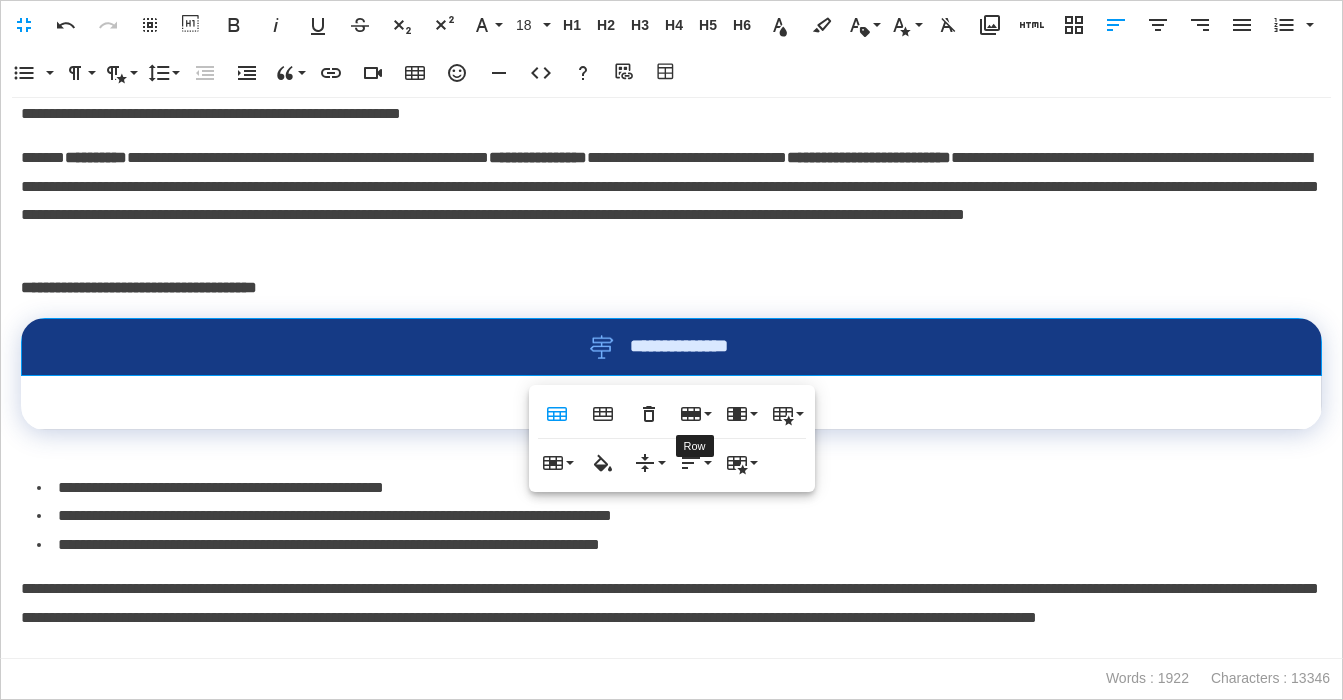 drag, startPoint x: 682, startPoint y: 422, endPoint x: 713, endPoint y: 433, distance: 32.89377 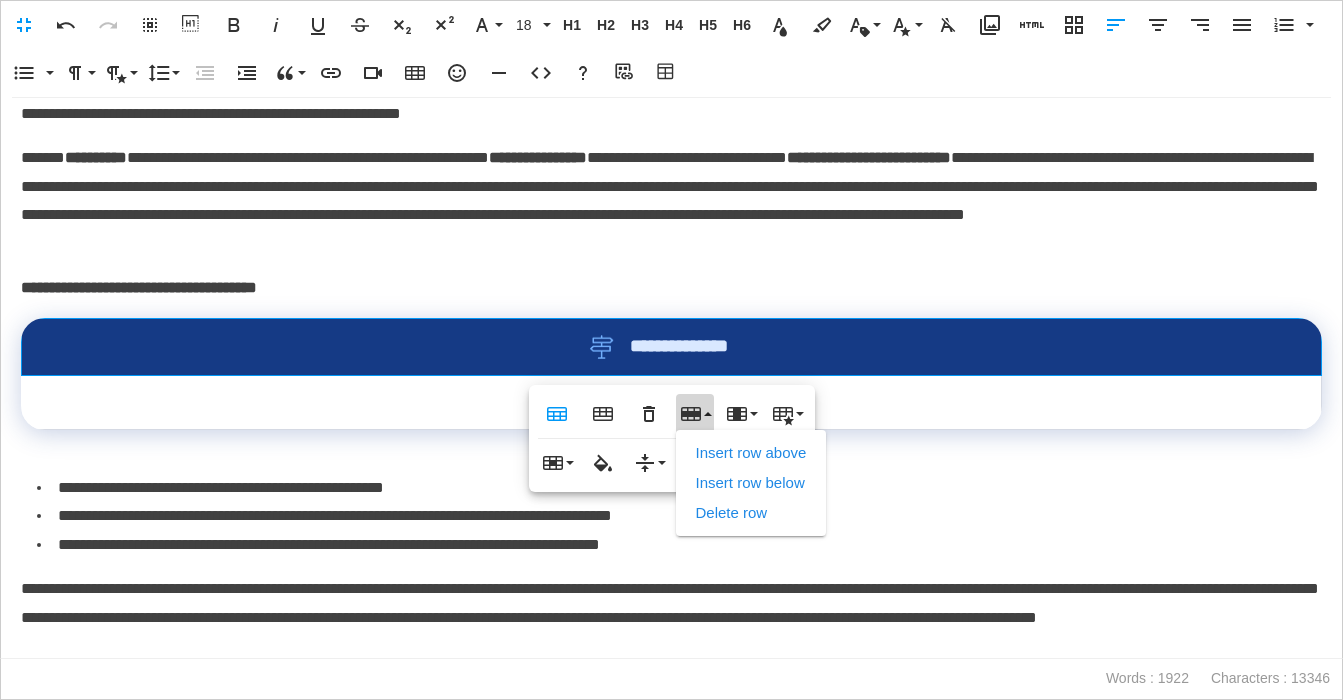 click on "Delete row" at bounding box center (751, 513) 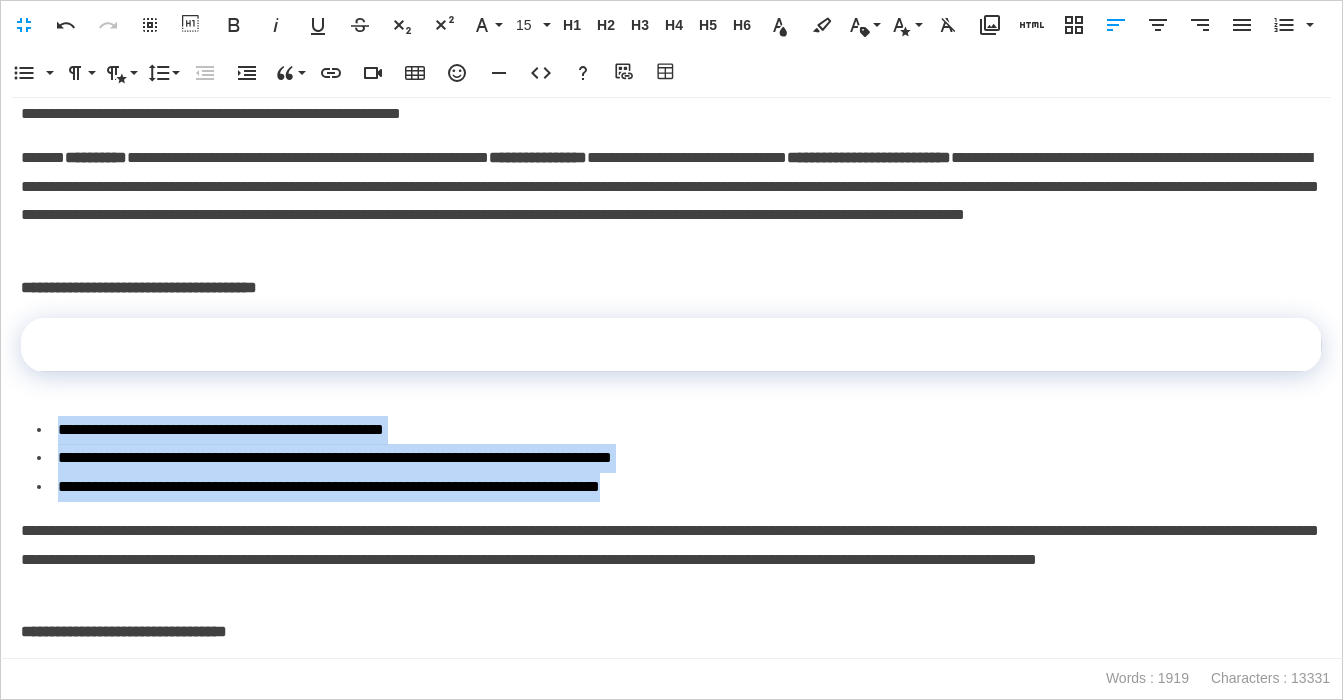 drag, startPoint x: 762, startPoint y: 488, endPoint x: 31, endPoint y: 428, distance: 733.45825 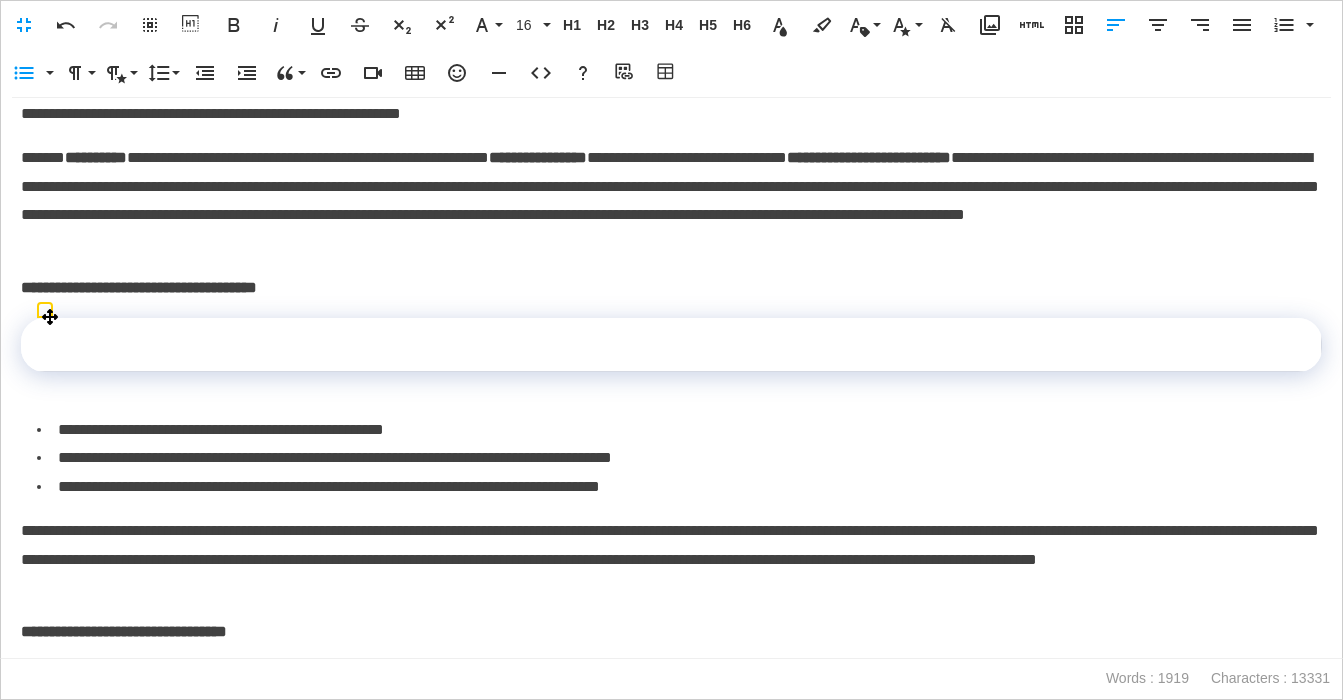click at bounding box center [671, 345] 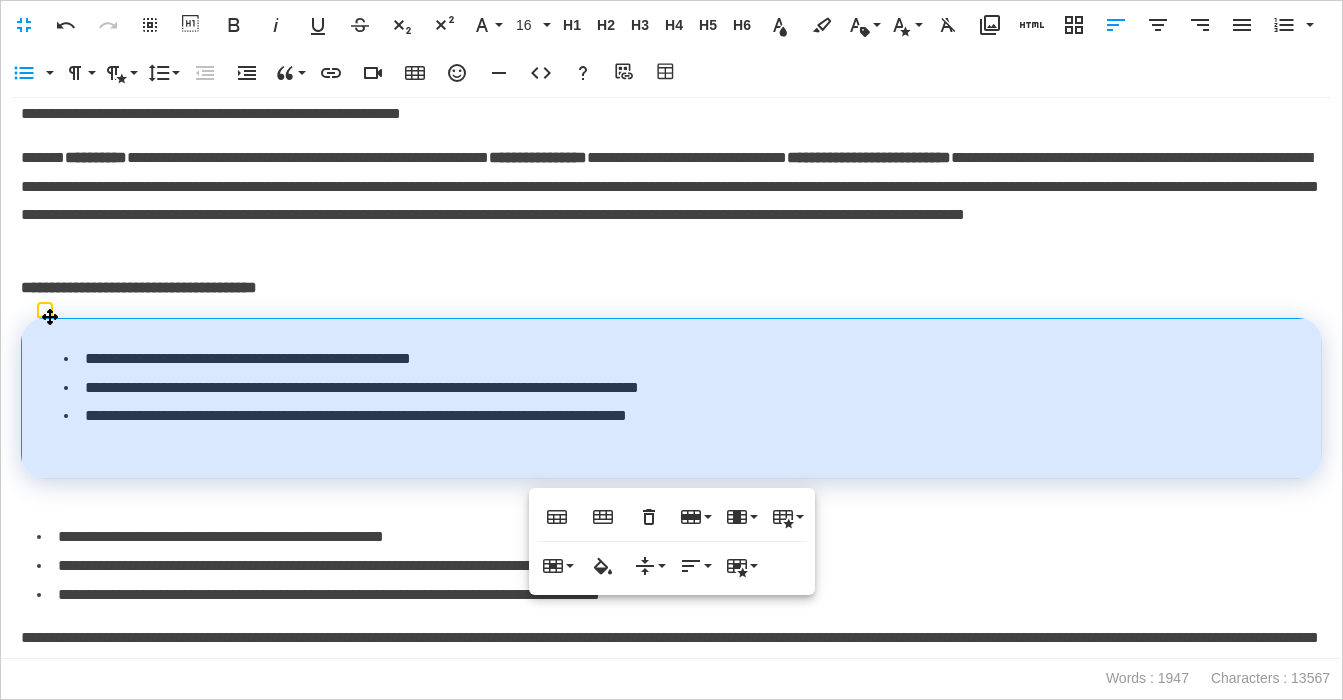 click on "**********" at bounding box center [672, 398] 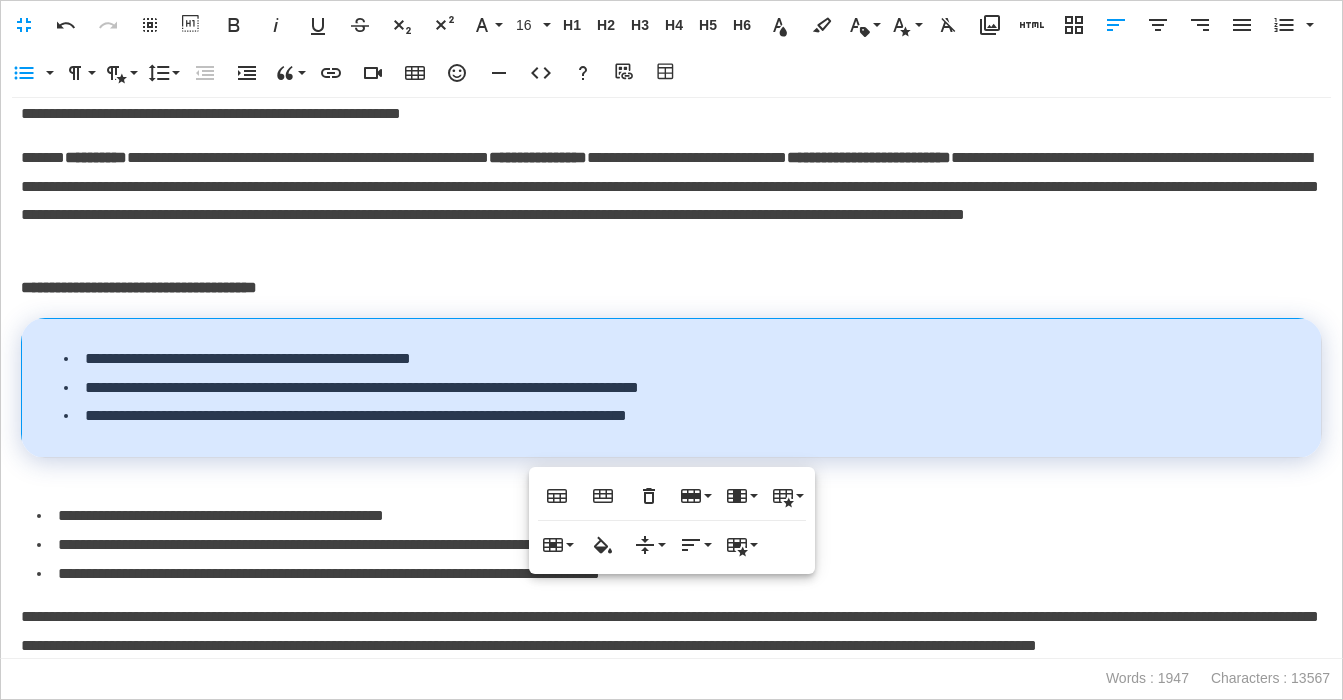 drag, startPoint x: 819, startPoint y: 601, endPoint x: 778, endPoint y: 592, distance: 41.976185 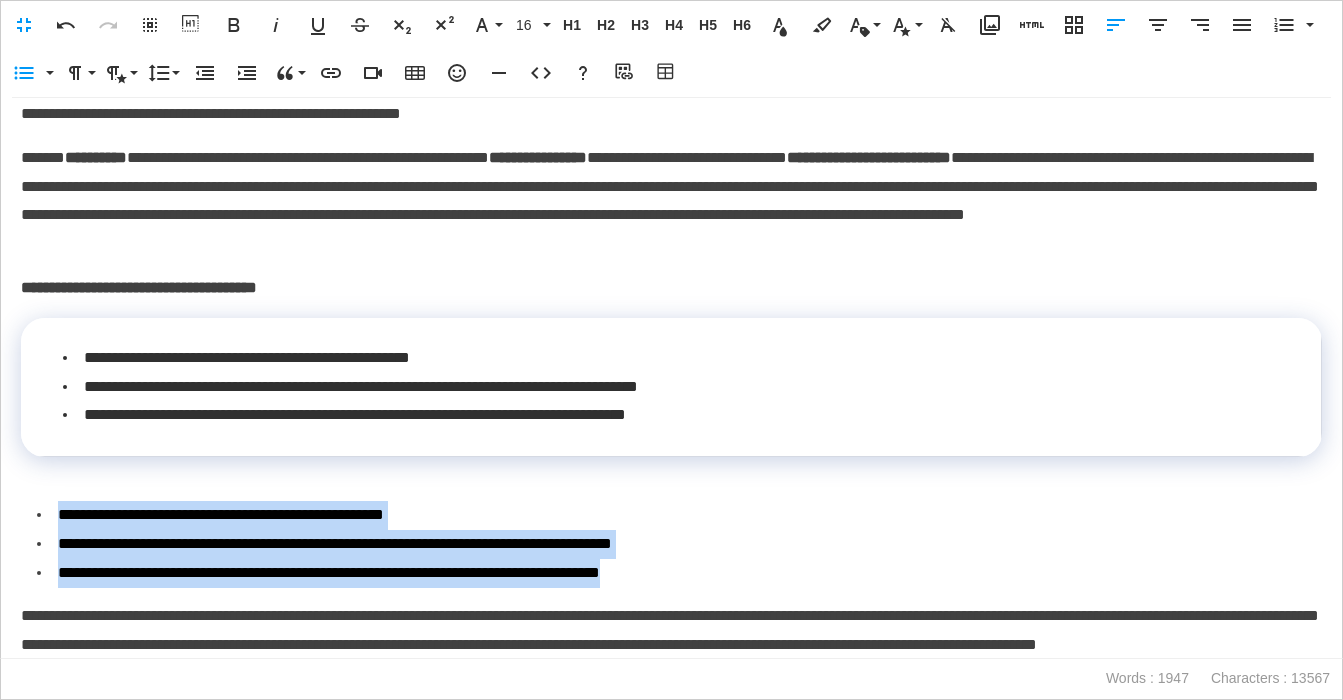 drag, startPoint x: 665, startPoint y: 564, endPoint x: 3, endPoint y: 520, distance: 663.46063 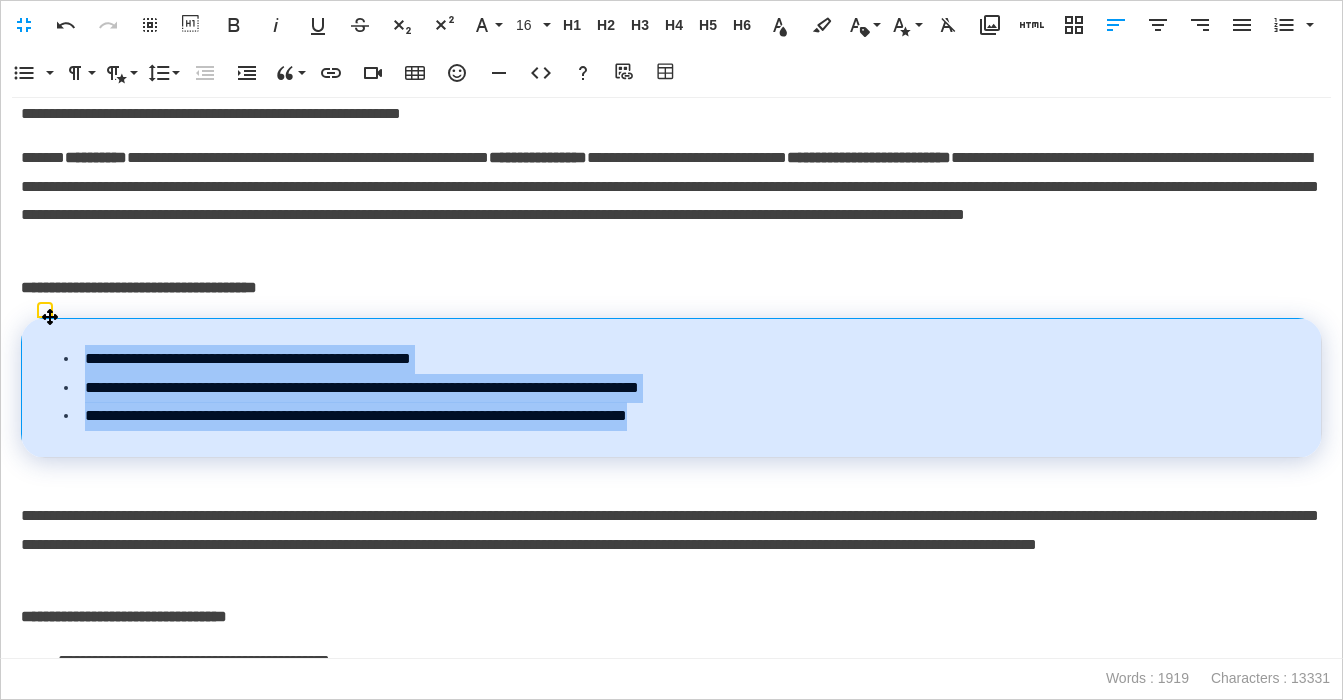 drag, startPoint x: 766, startPoint y: 422, endPoint x: 78, endPoint y: 368, distance: 690.1159 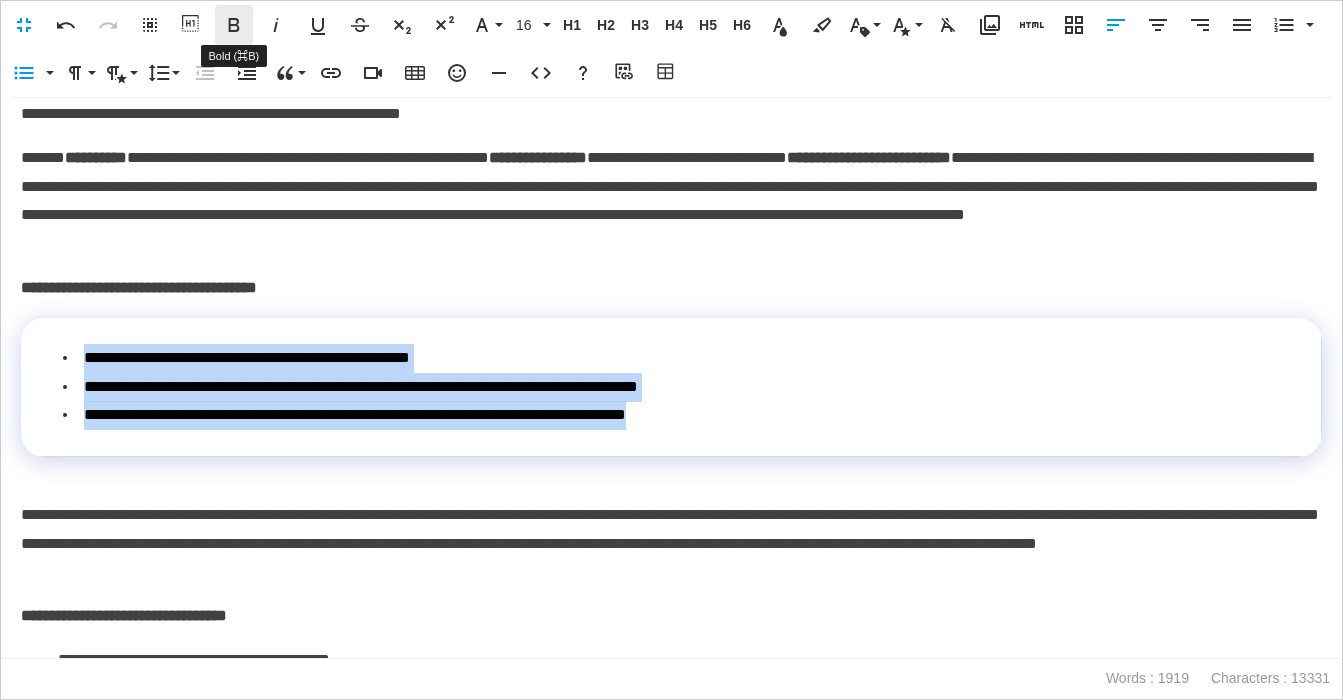 click 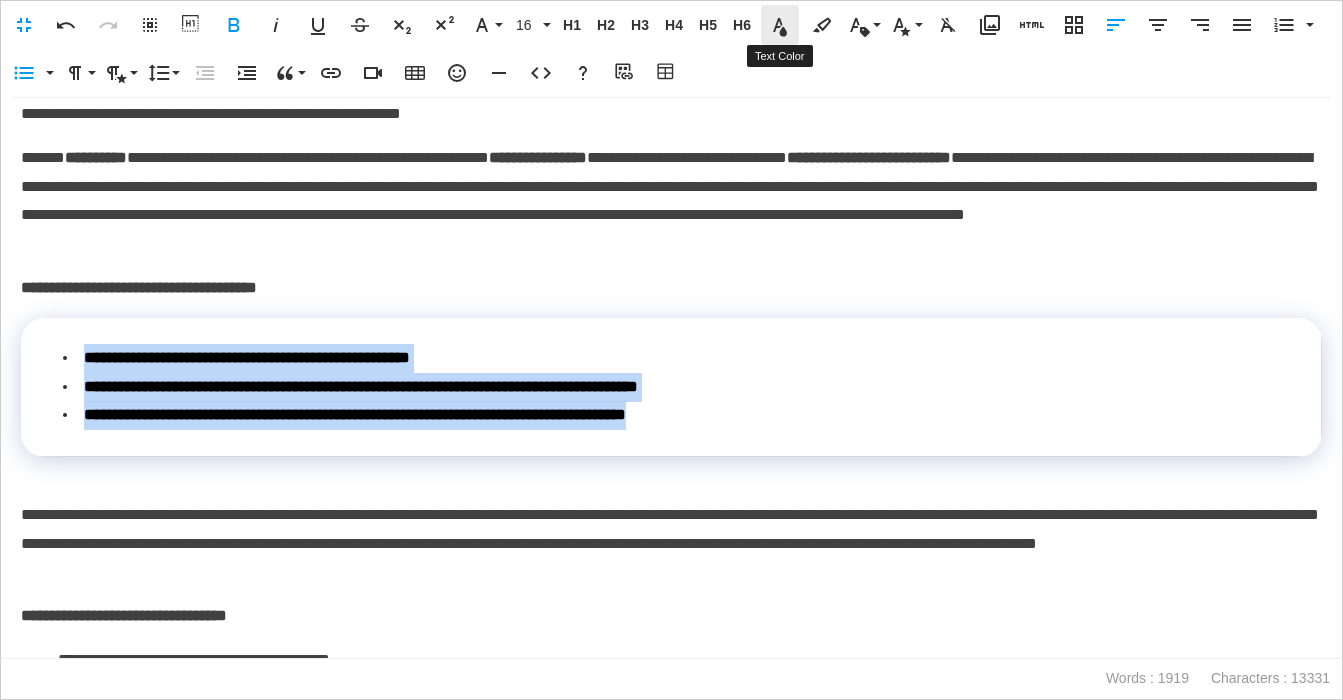 click 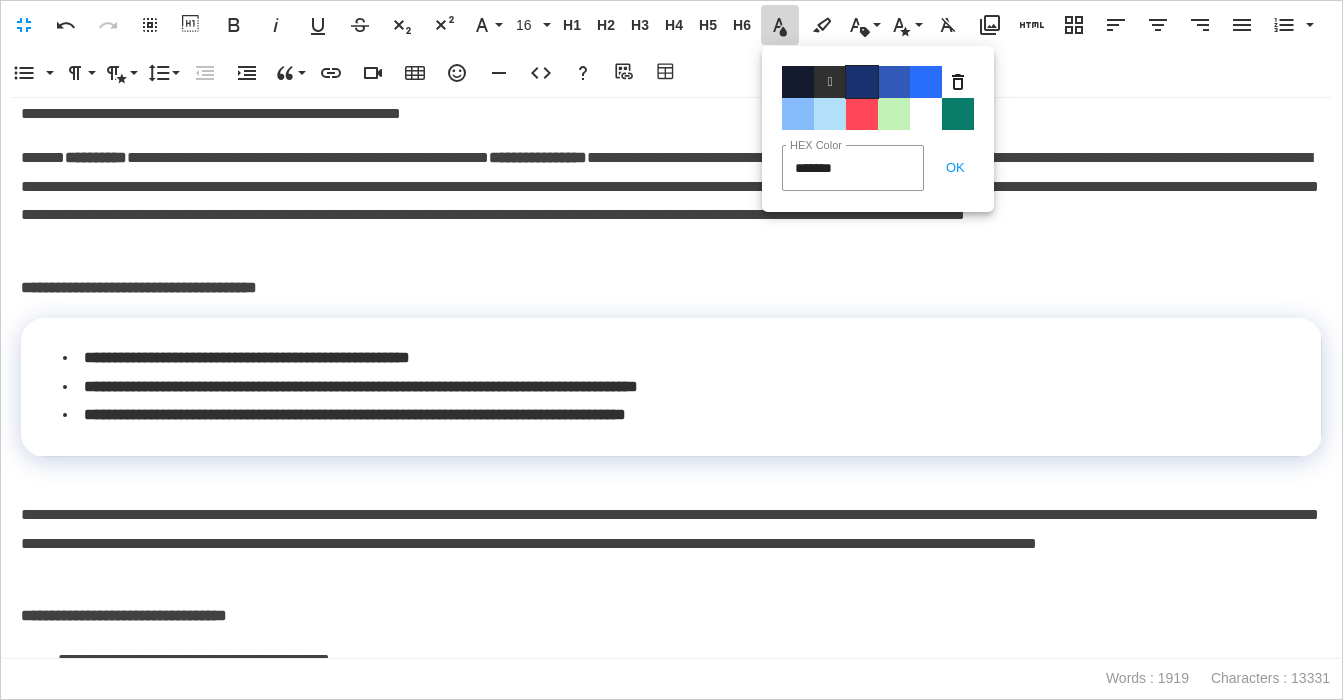 click on "Color#19326F" at bounding box center [862, 82] 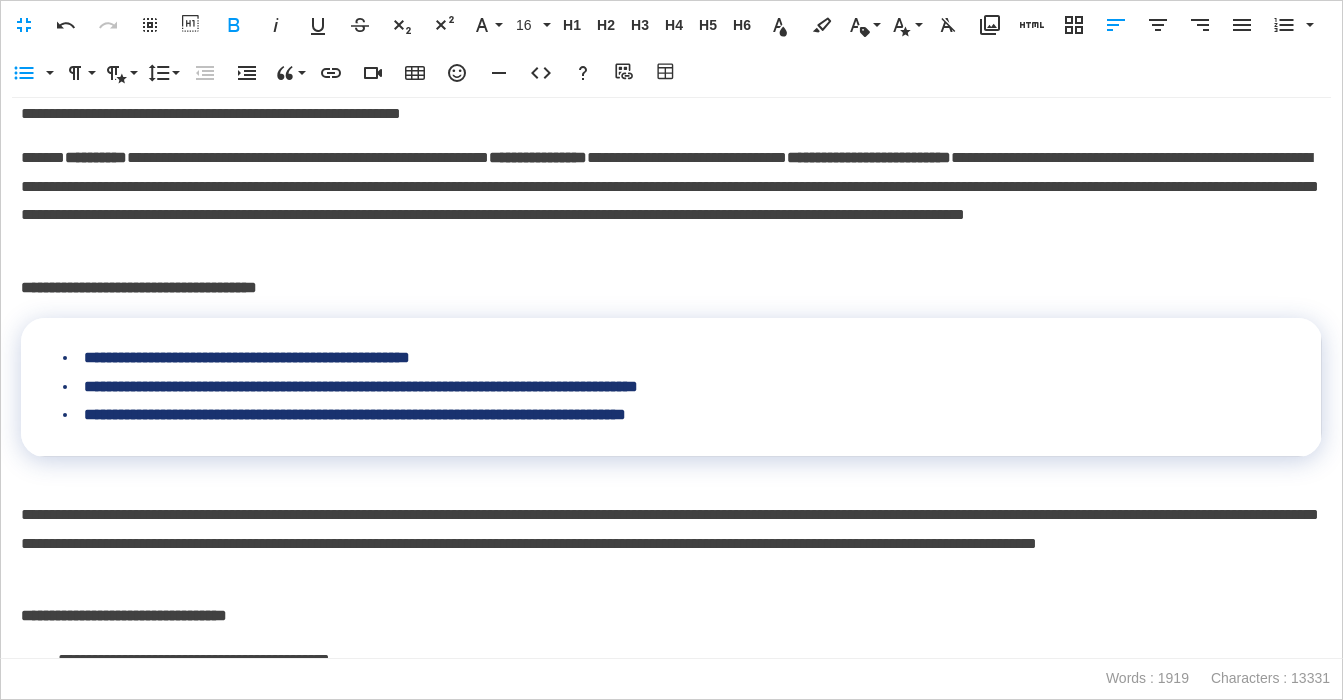 click on "**********" at bounding box center [671, 201] 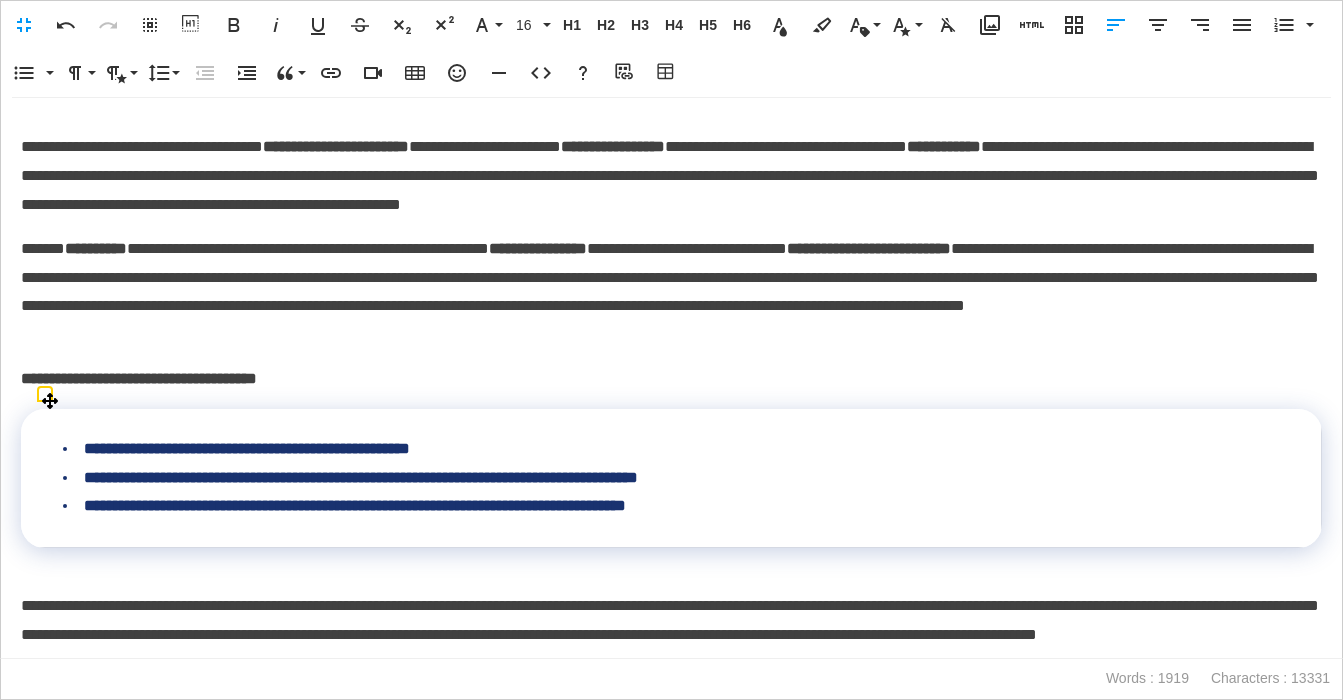scroll, scrollTop: 5193, scrollLeft: 0, axis: vertical 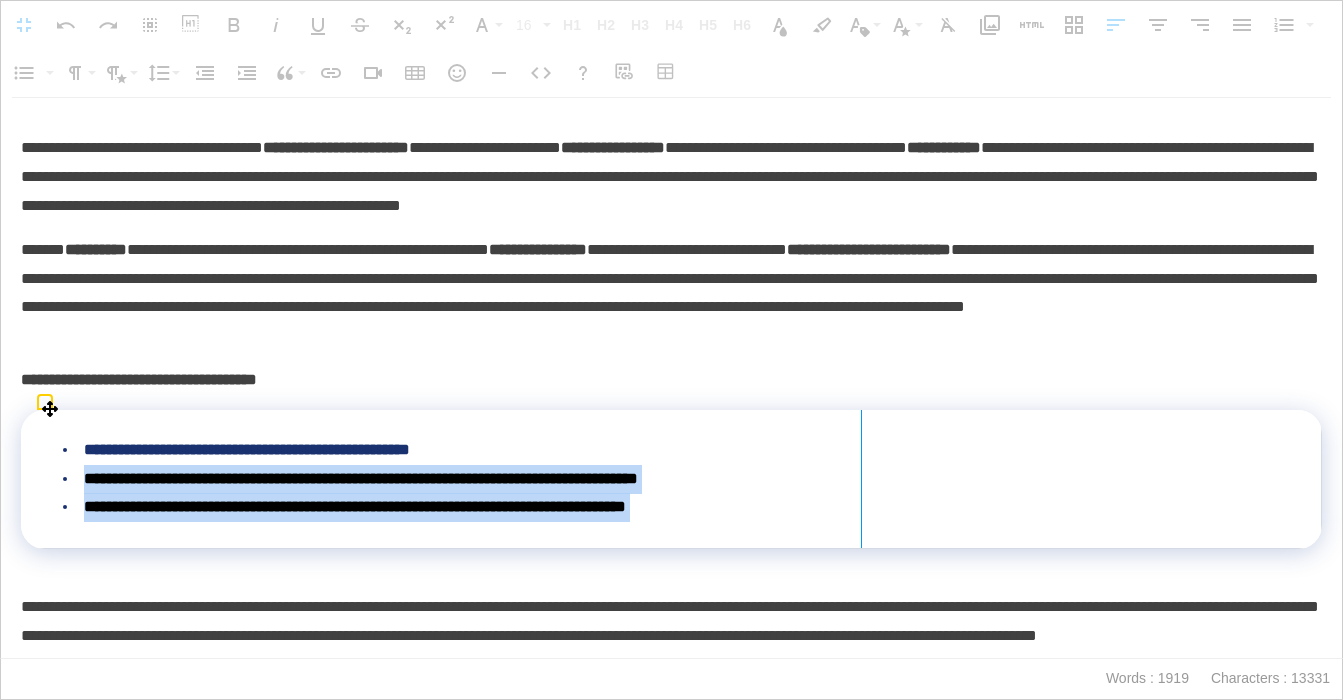 drag, startPoint x: 1318, startPoint y: 453, endPoint x: 860, endPoint y: 430, distance: 458.57715 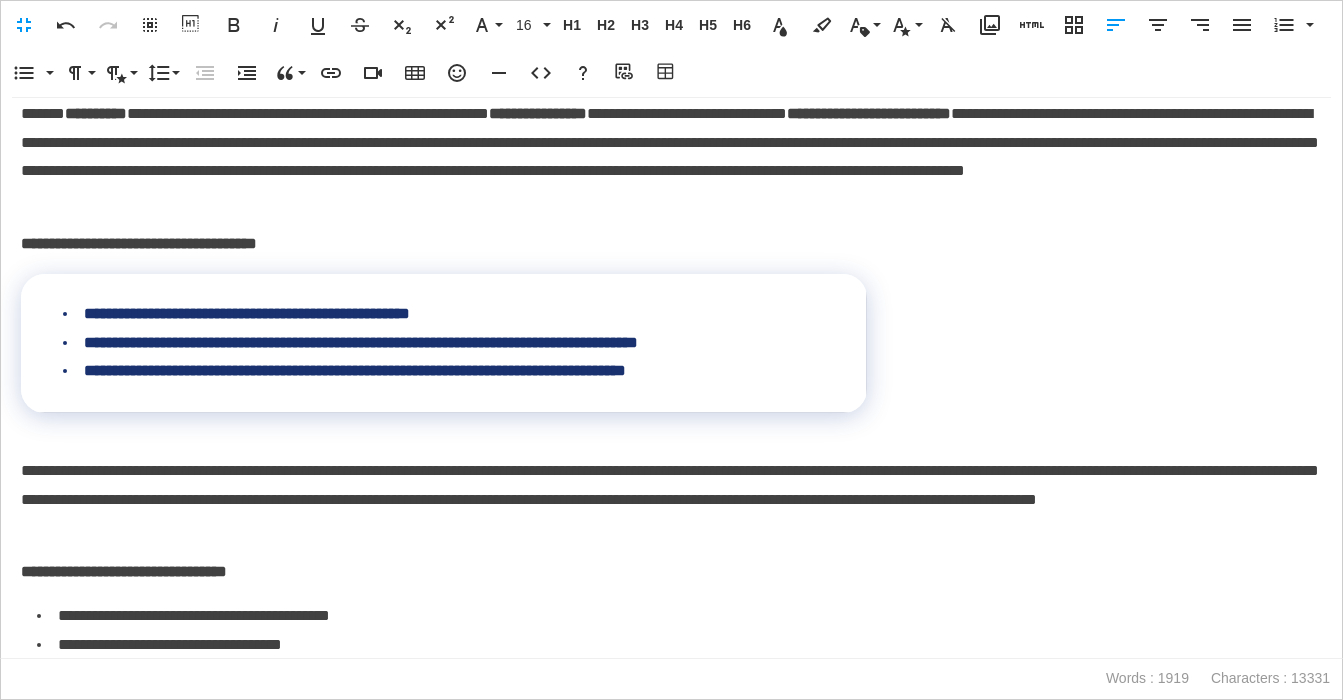 scroll, scrollTop: 5352, scrollLeft: 0, axis: vertical 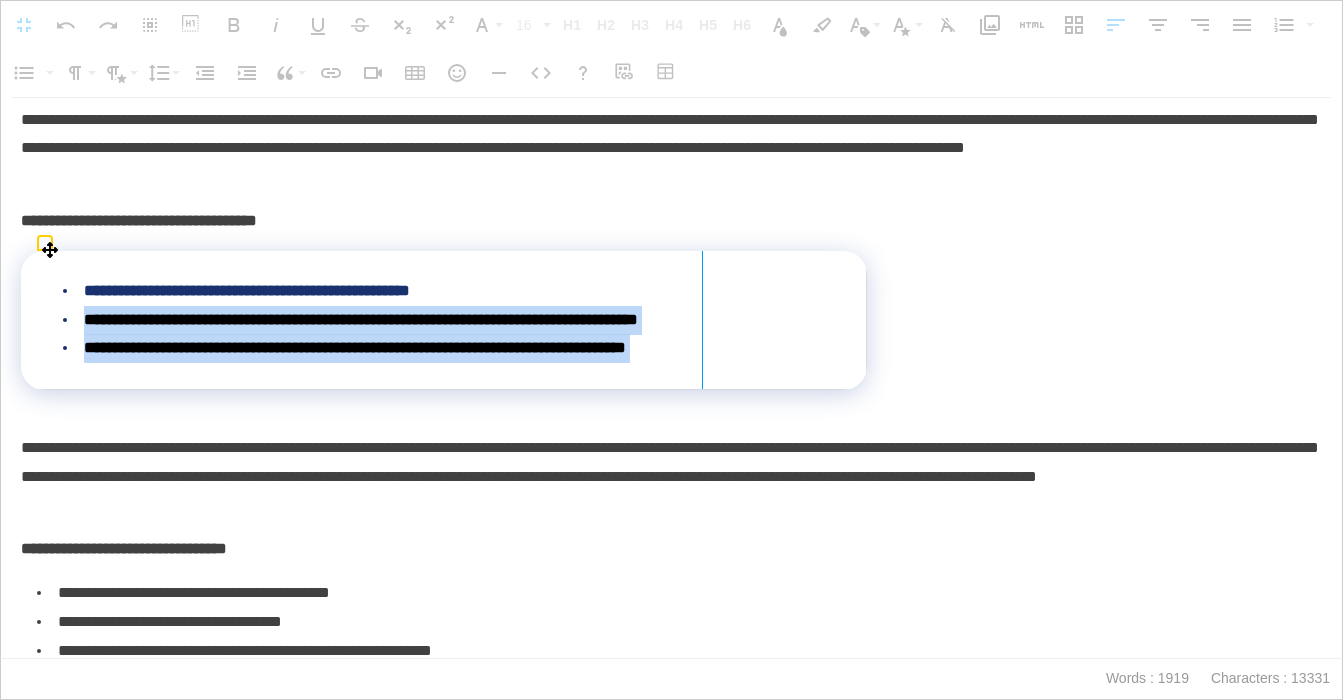 drag, startPoint x: 729, startPoint y: 280, endPoint x: 673, endPoint y: 273, distance: 56.435802 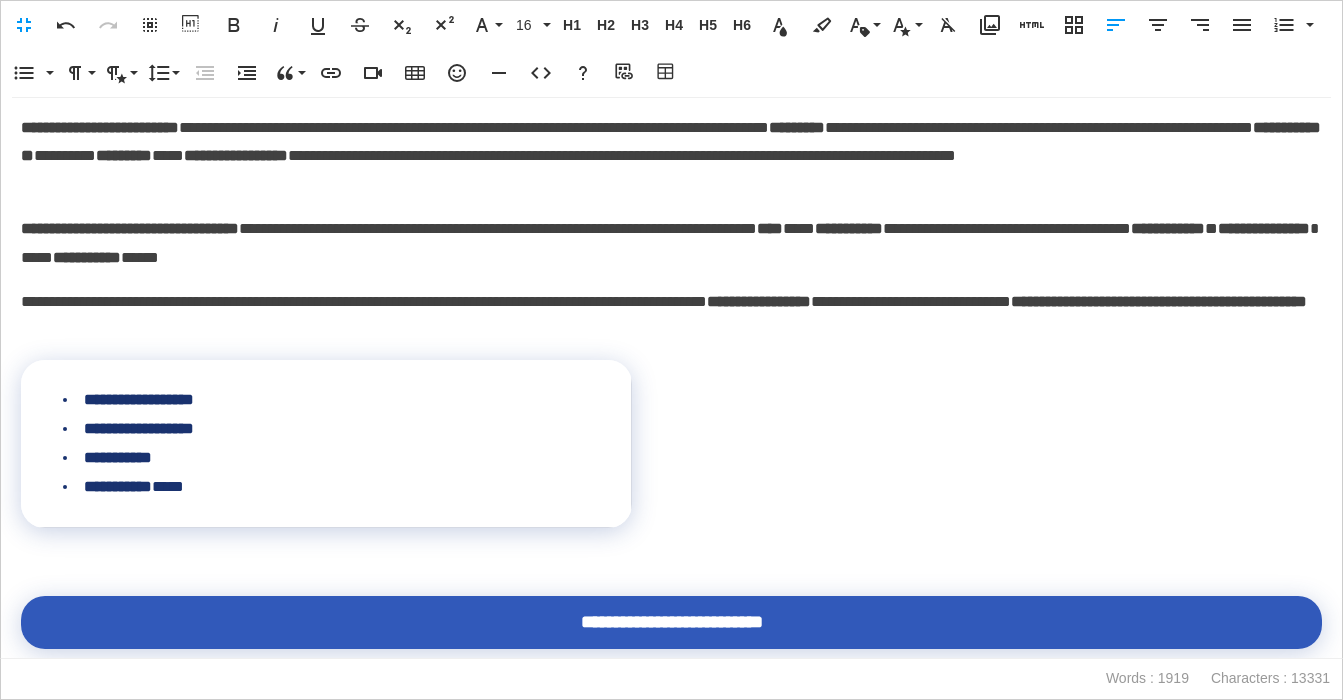 scroll, scrollTop: 4055, scrollLeft: 0, axis: vertical 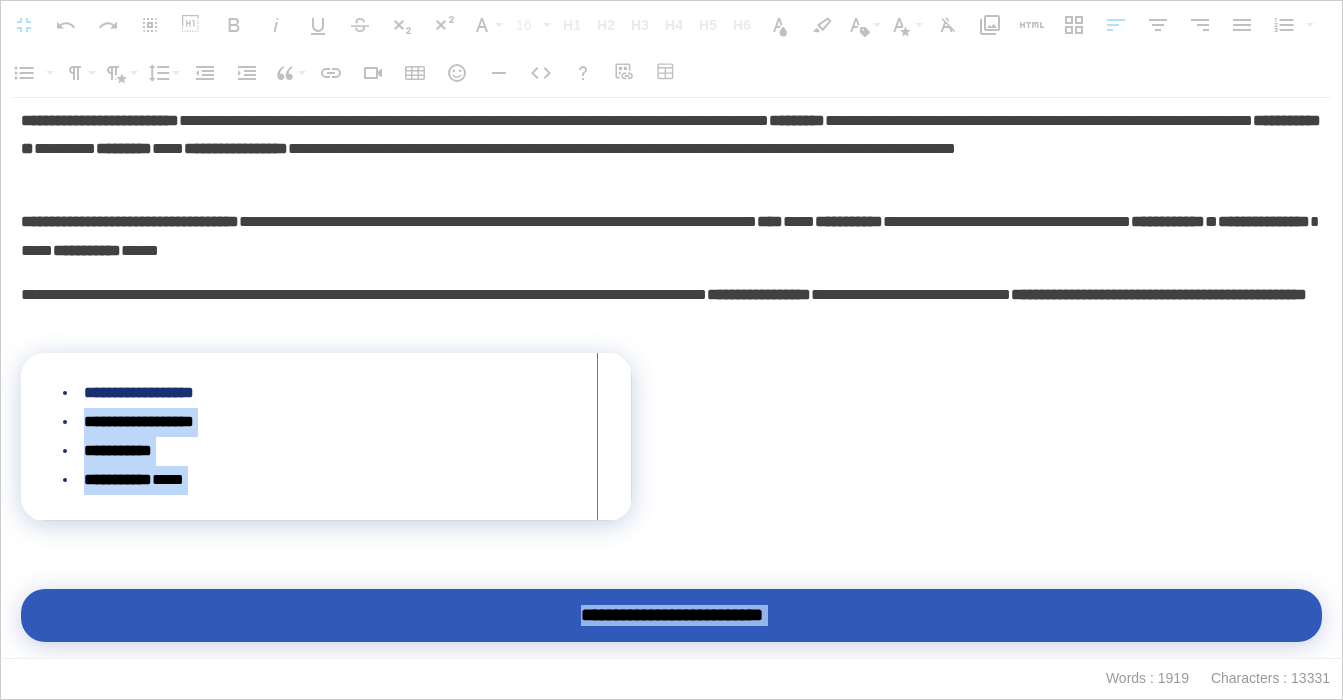 drag, startPoint x: 629, startPoint y: 388, endPoint x: 607, endPoint y: 365, distance: 31.827662 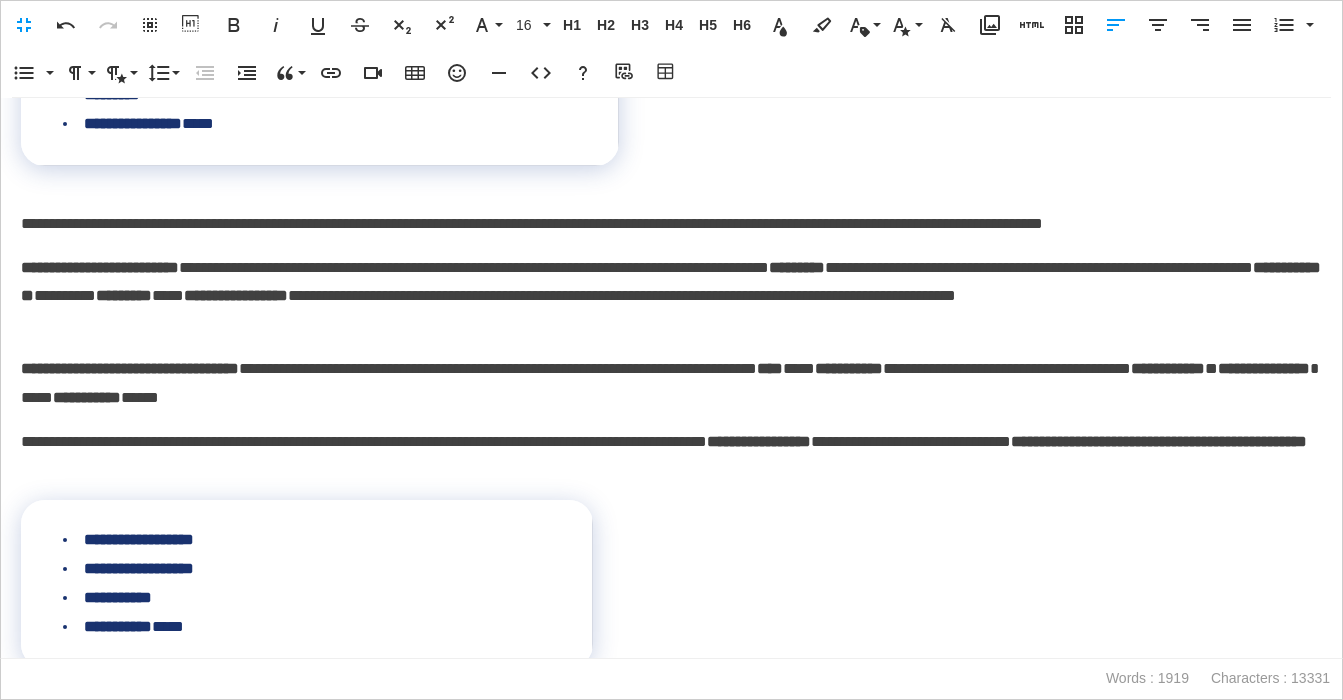 scroll, scrollTop: 3909, scrollLeft: 0, axis: vertical 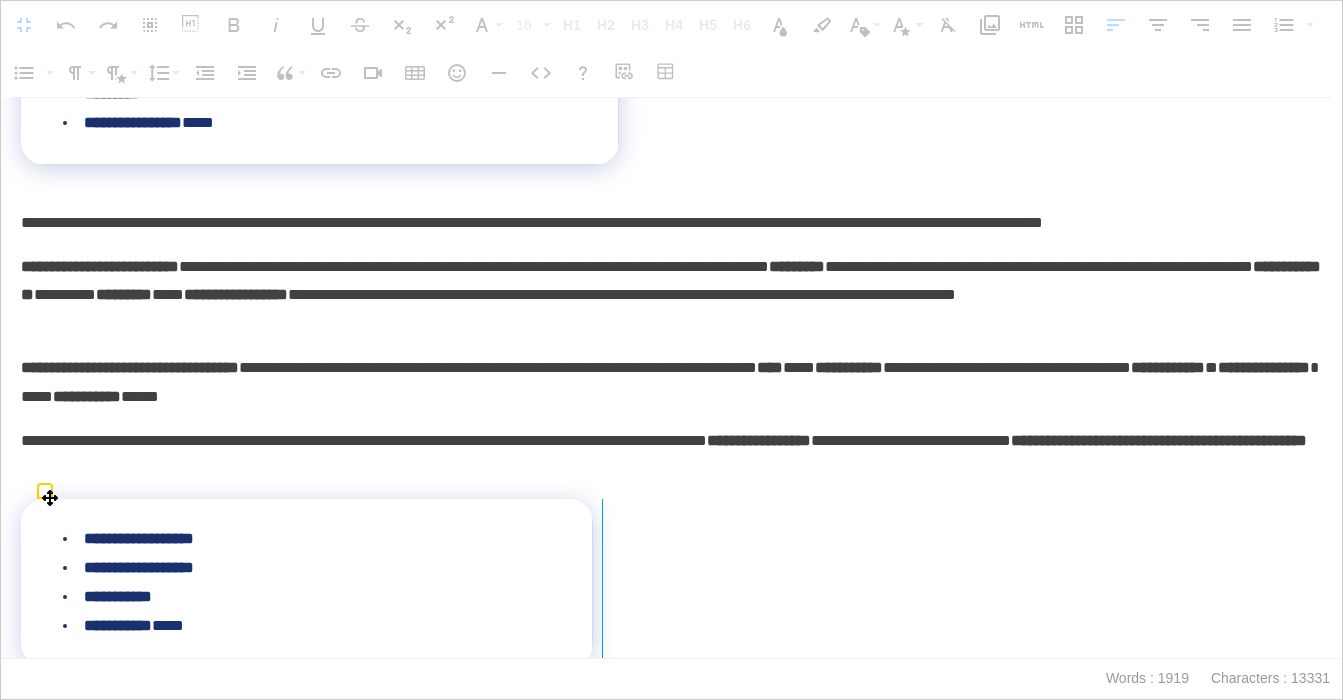 drag, startPoint x: 590, startPoint y: 558, endPoint x: 606, endPoint y: 557, distance: 16.03122 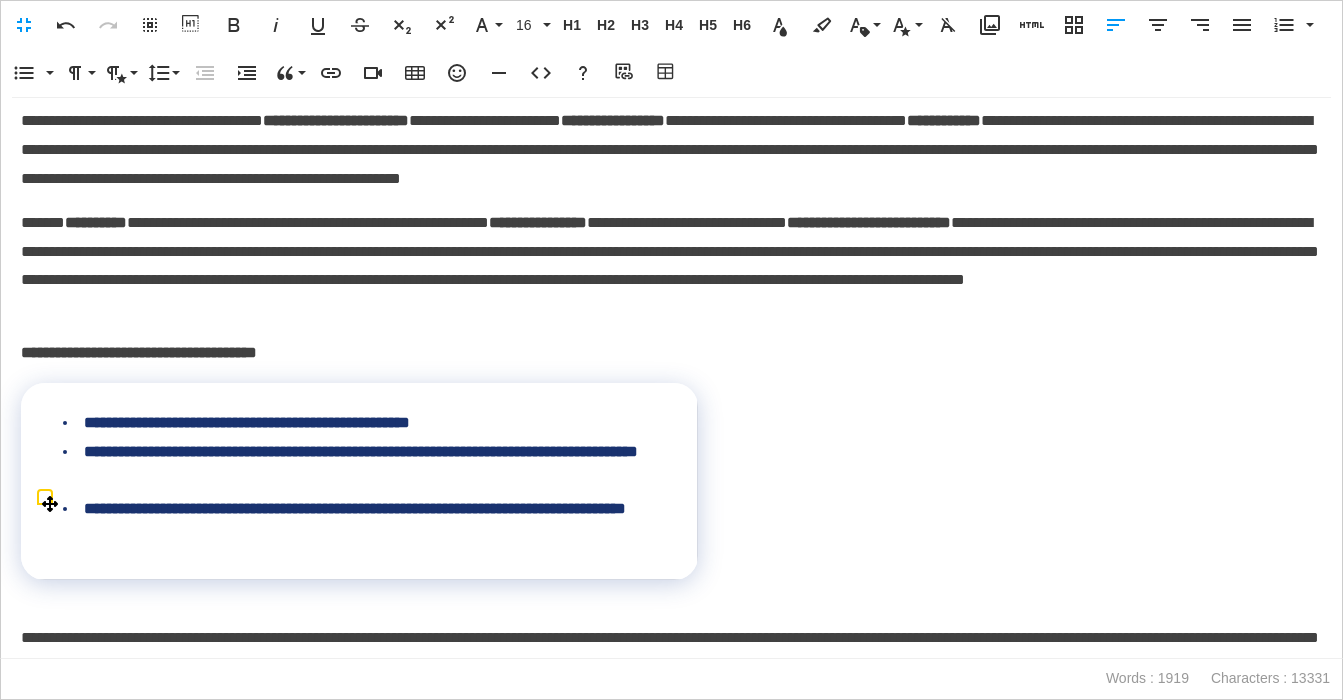 scroll, scrollTop: 5229, scrollLeft: 0, axis: vertical 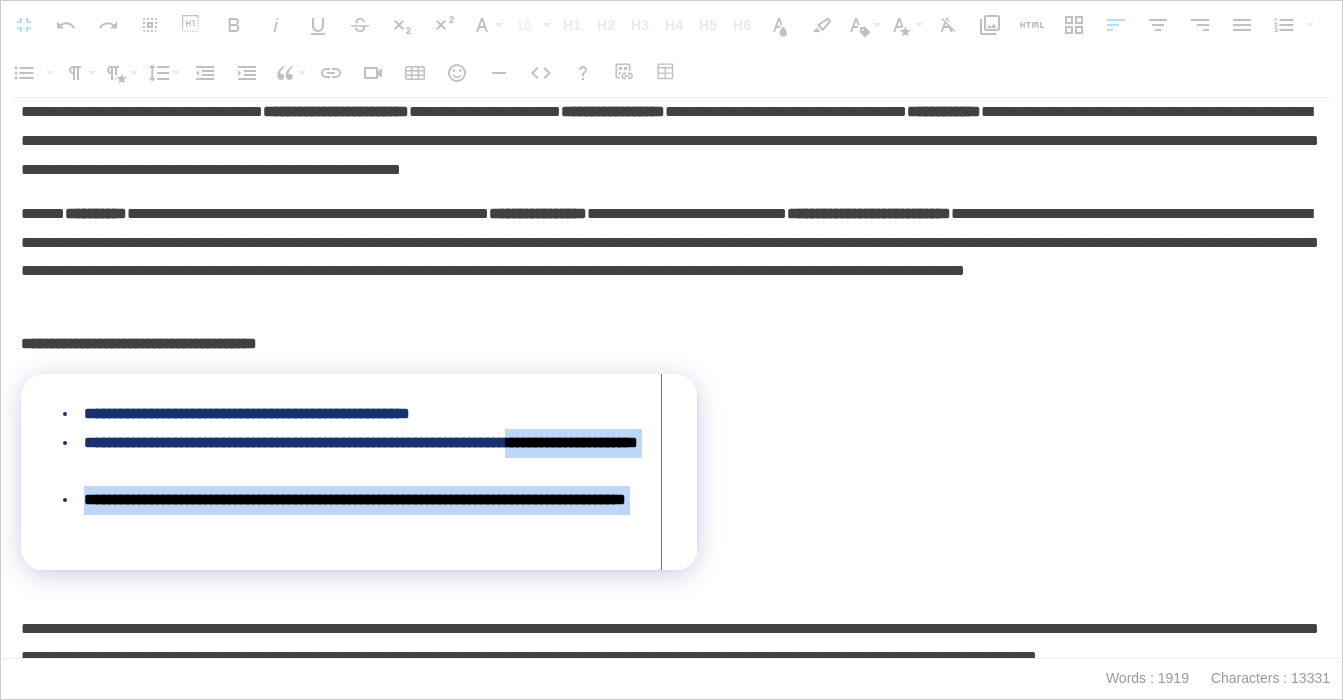 drag, startPoint x: 695, startPoint y: 445, endPoint x: 653, endPoint y: 447, distance: 42.047592 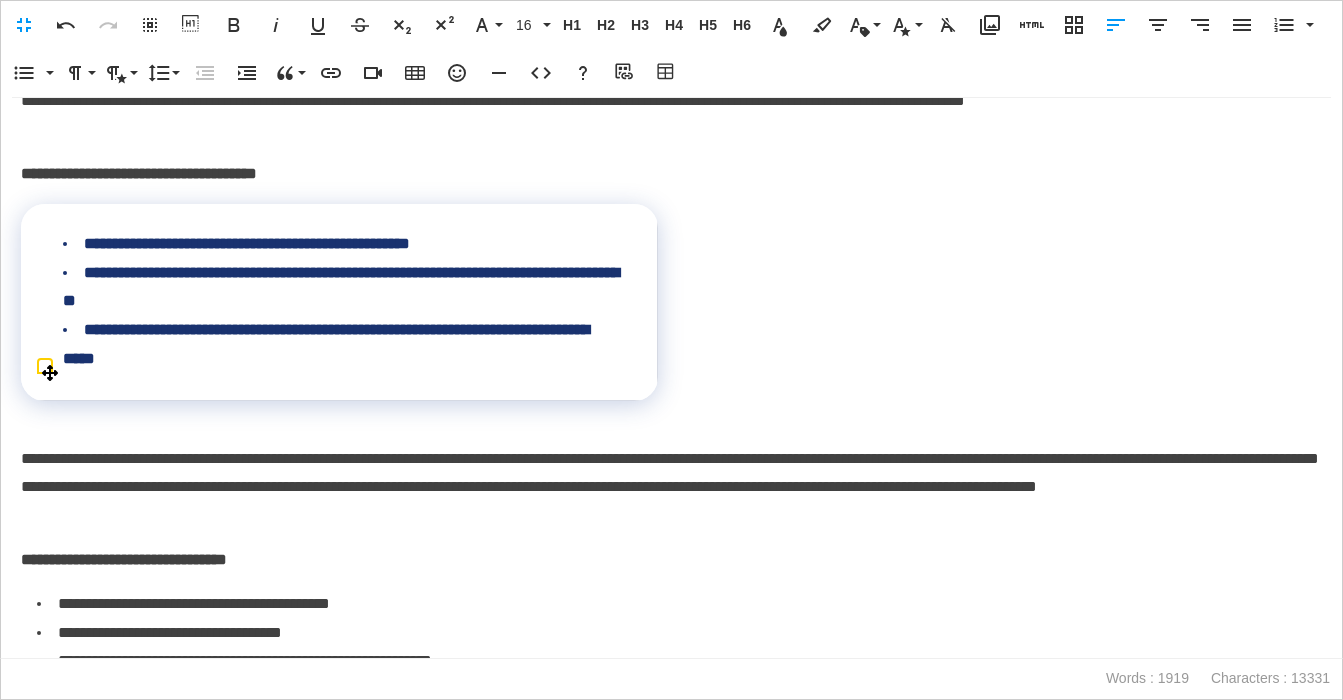 scroll, scrollTop: 5474, scrollLeft: 0, axis: vertical 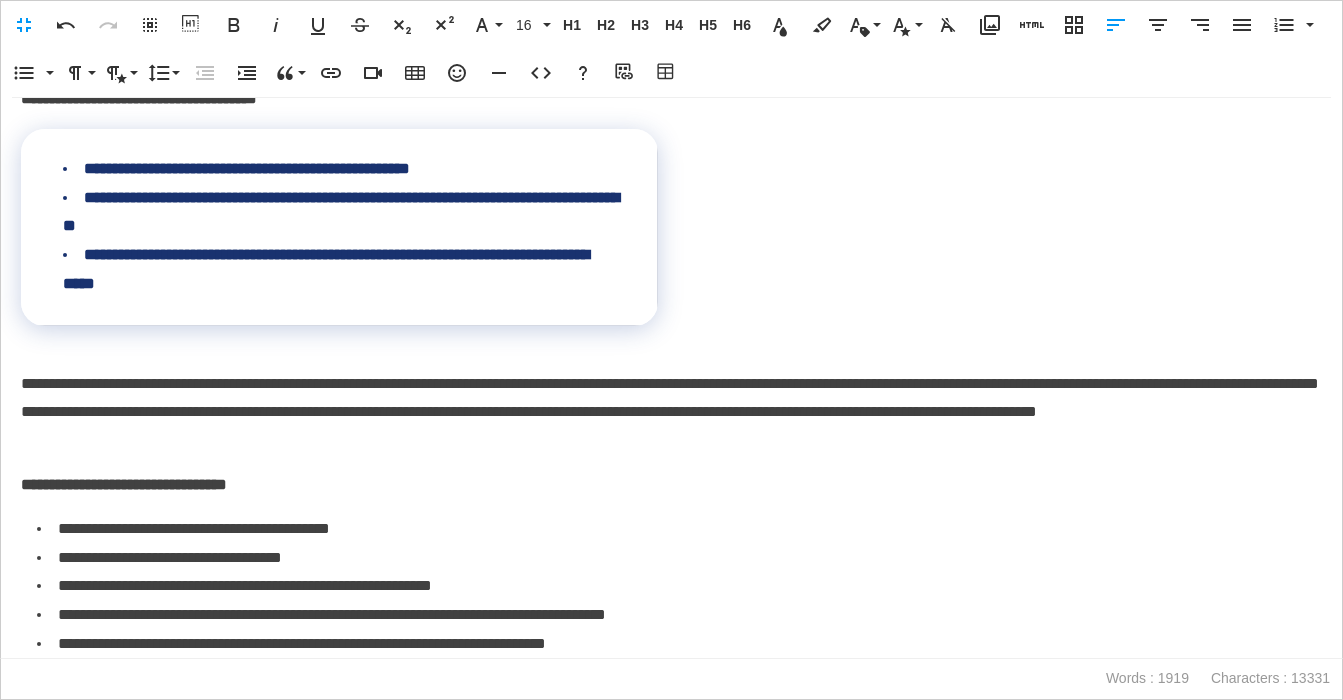 click on "**********" at bounding box center [671, 485] 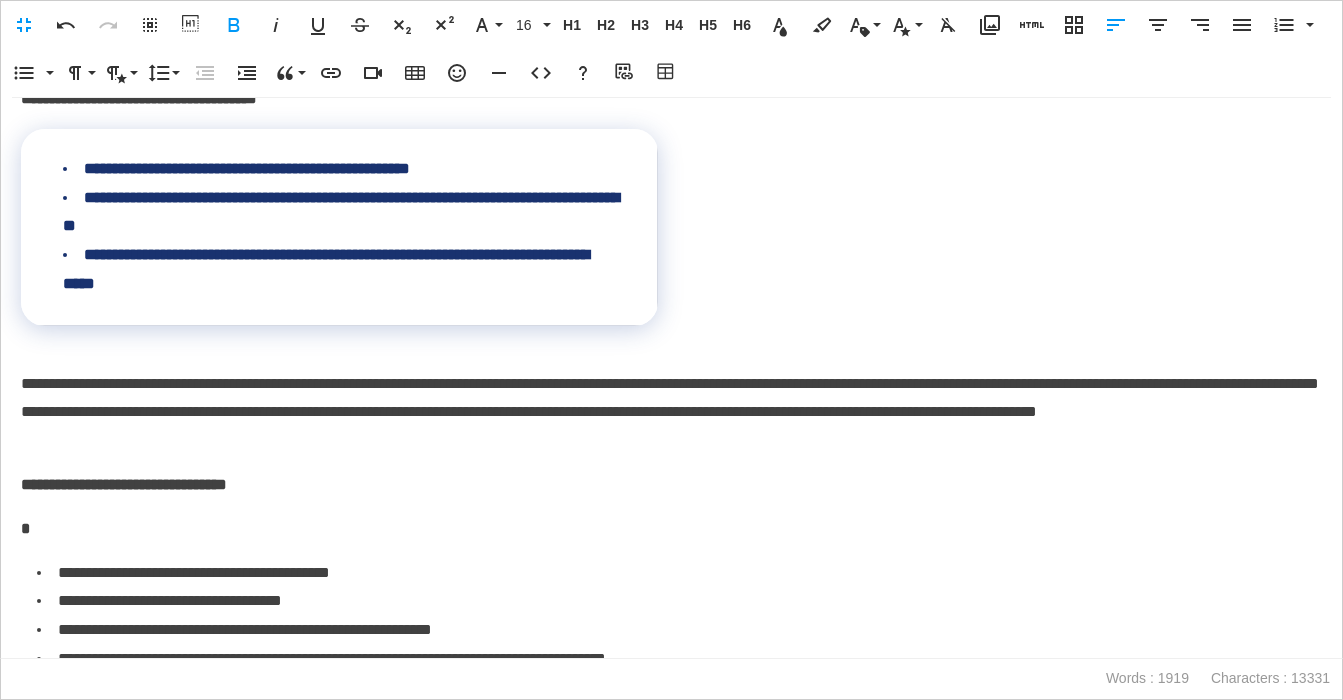 scroll, scrollTop: 5518, scrollLeft: 0, axis: vertical 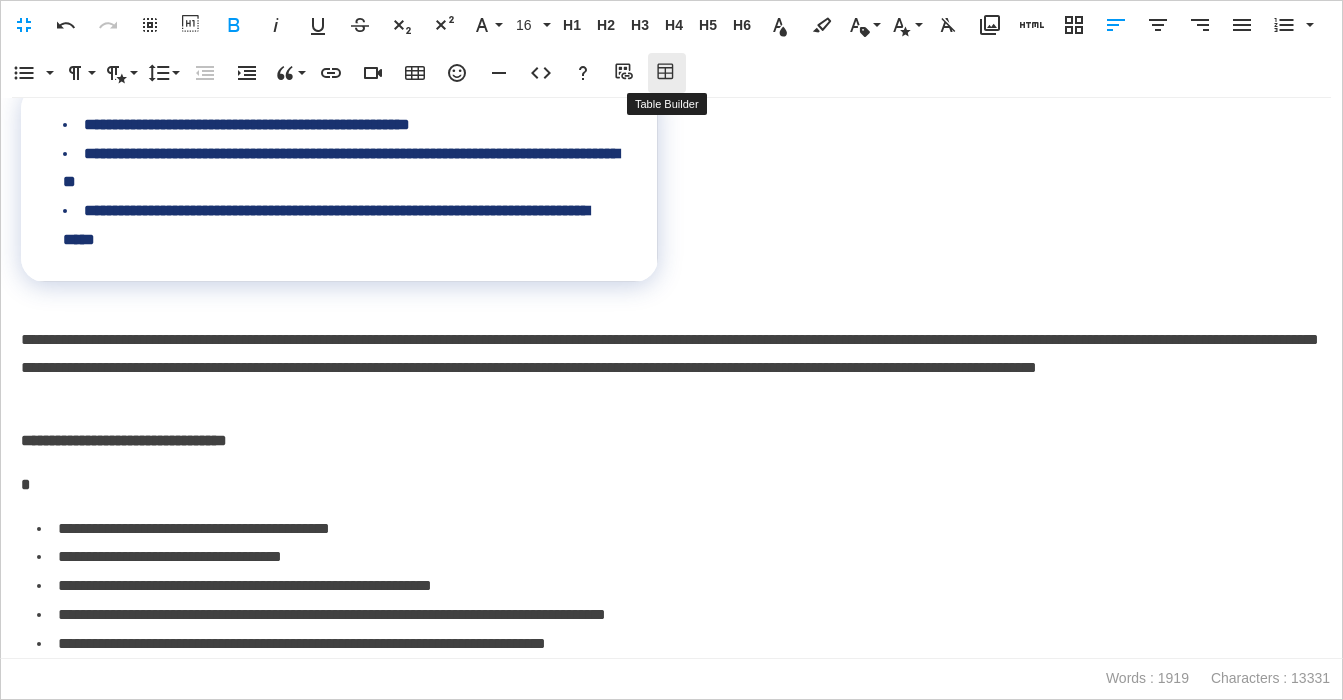 click 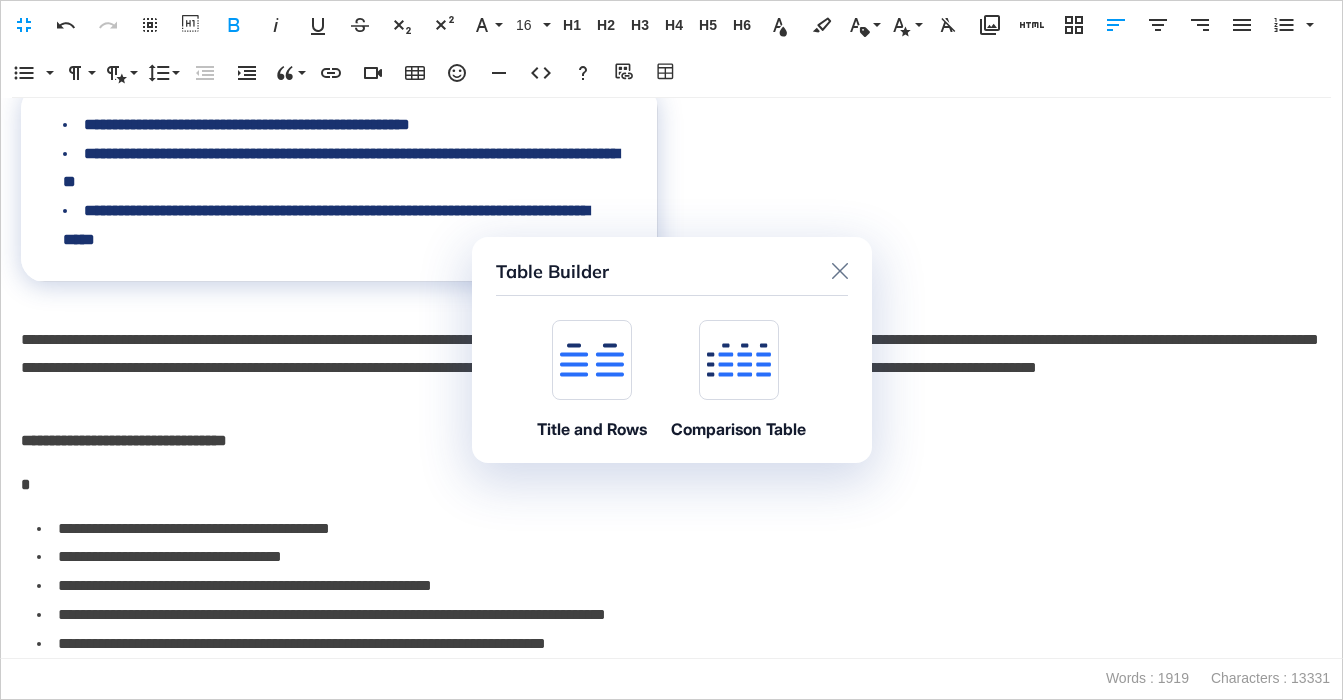 click at bounding box center (592, 360) 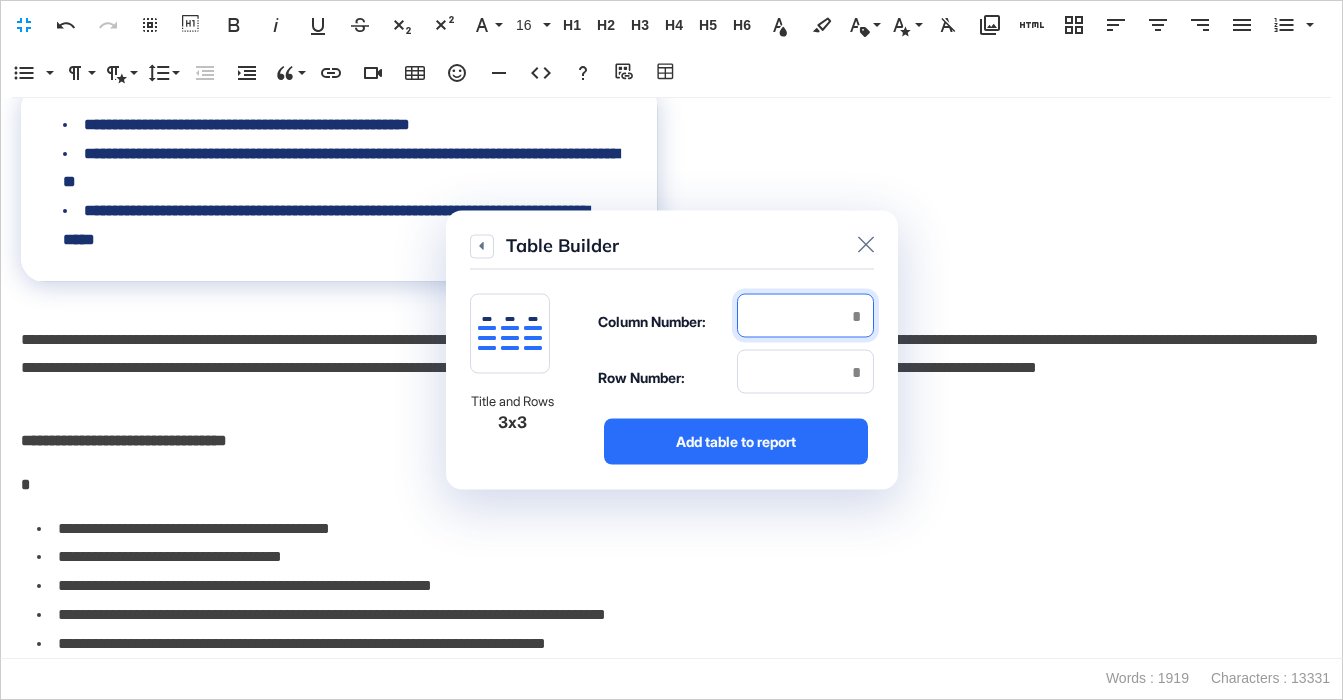 click at bounding box center [805, 316] 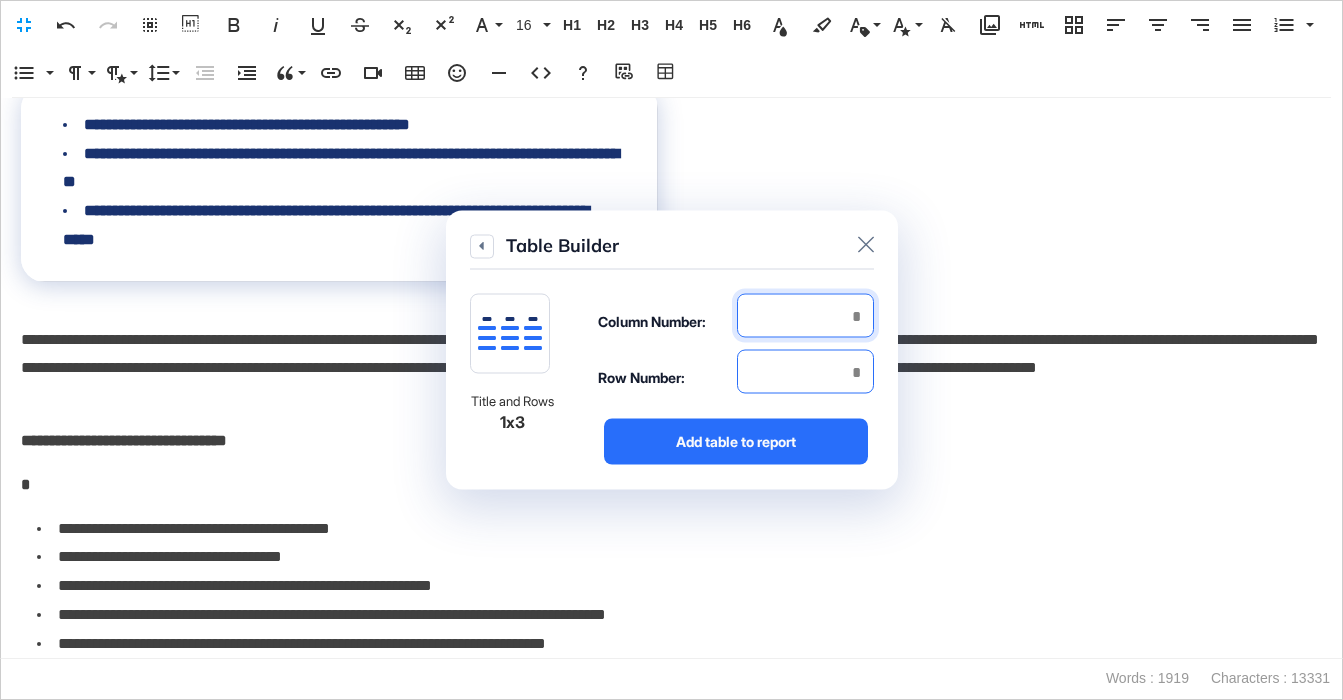 type on "*" 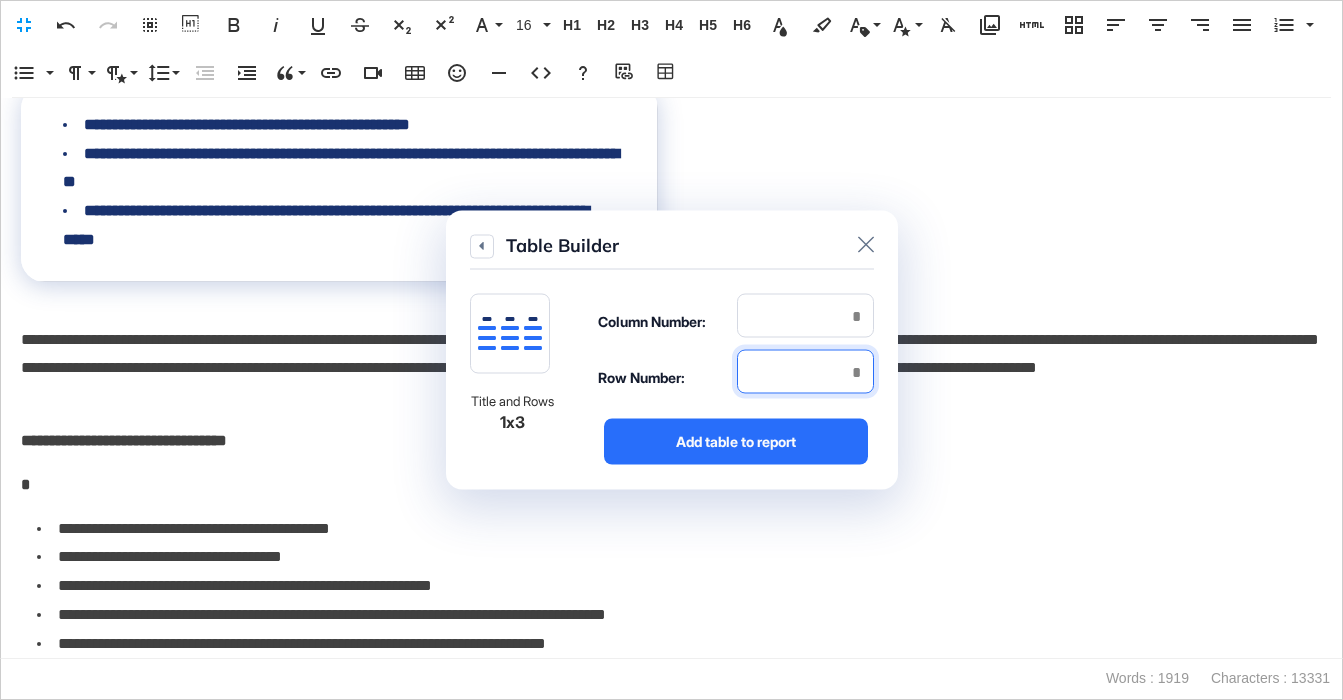click at bounding box center (805, 372) 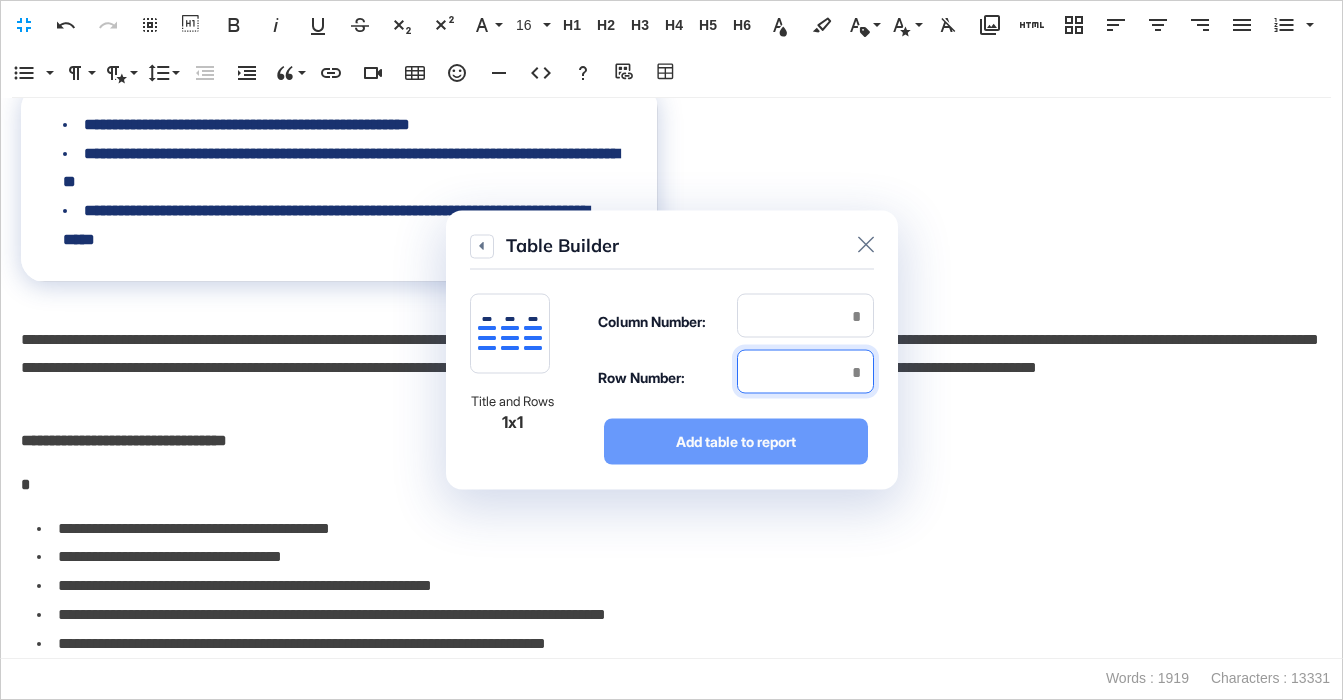 type on "*" 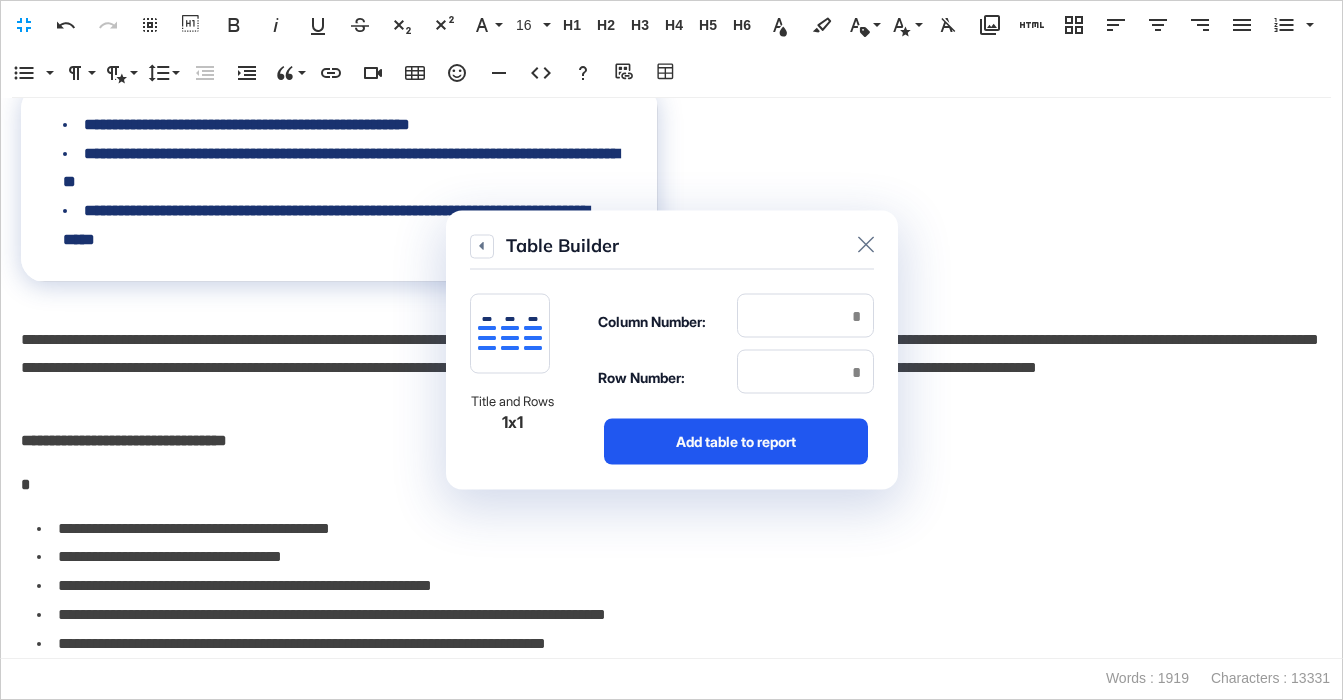 click on "Add table to report" at bounding box center [736, 442] 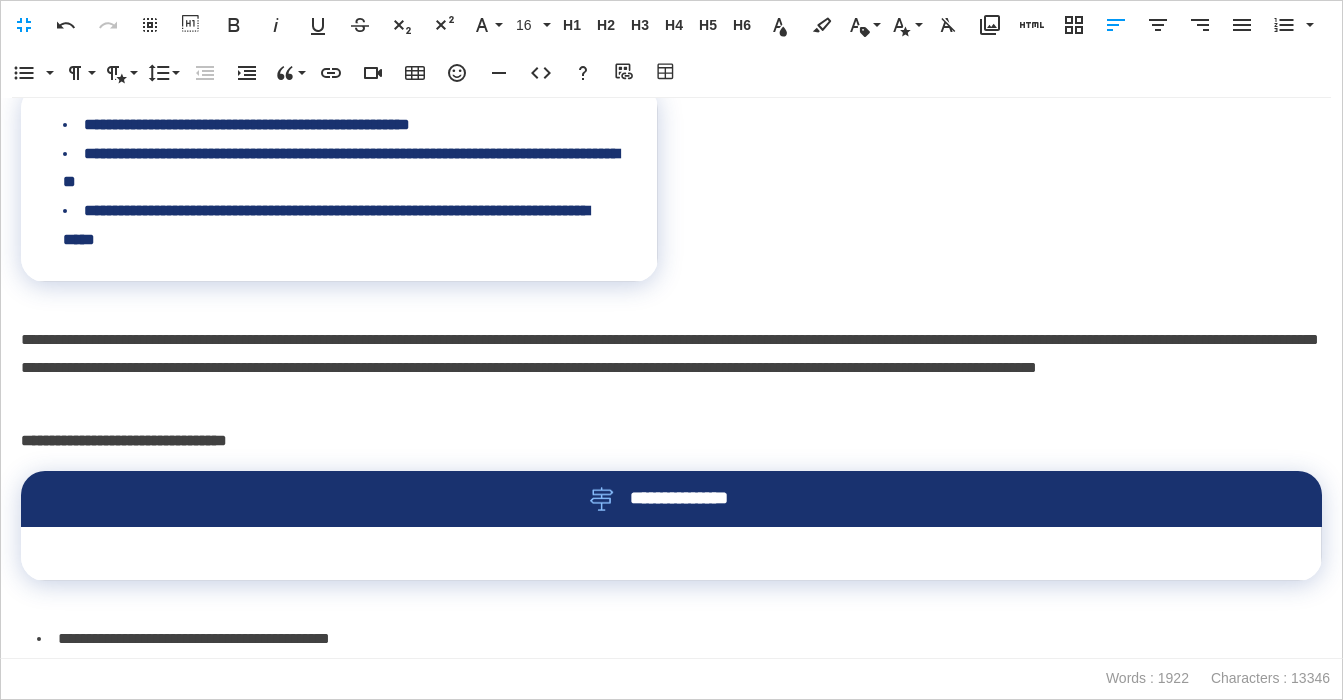 click on "**********" at bounding box center [671, 499] 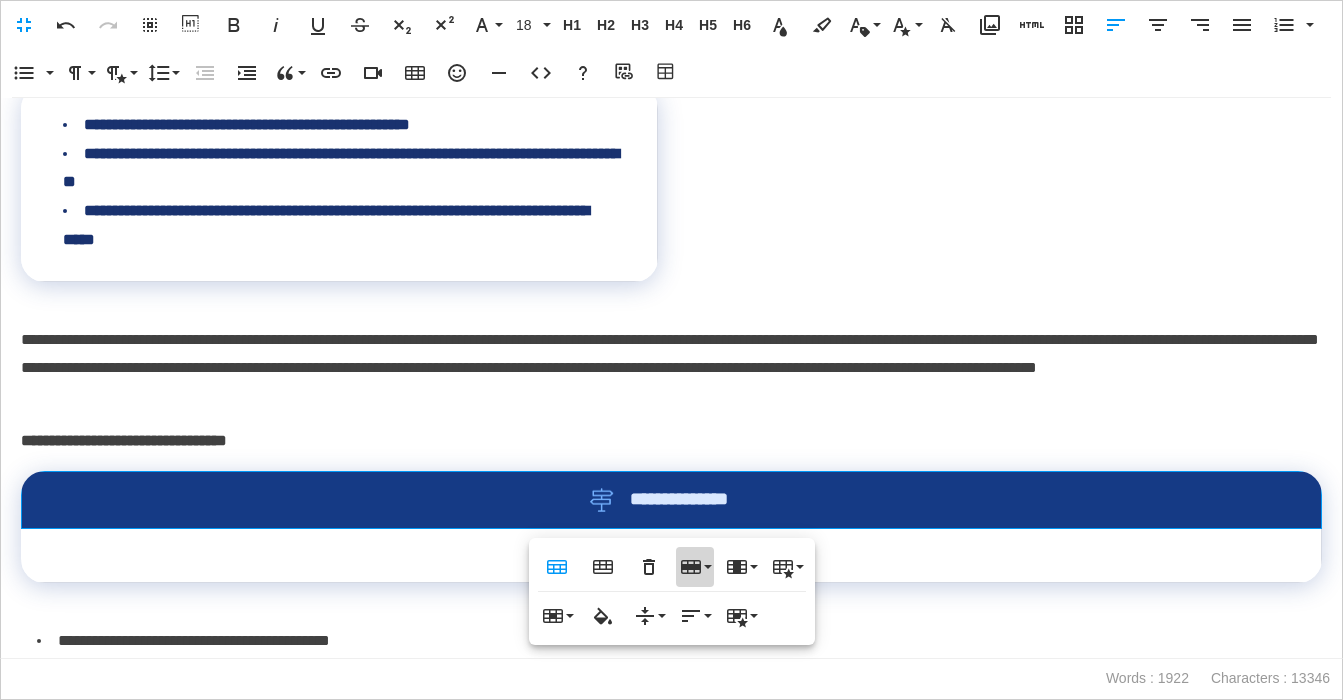 drag, startPoint x: 708, startPoint y: 575, endPoint x: 714, endPoint y: 563, distance: 13.416408 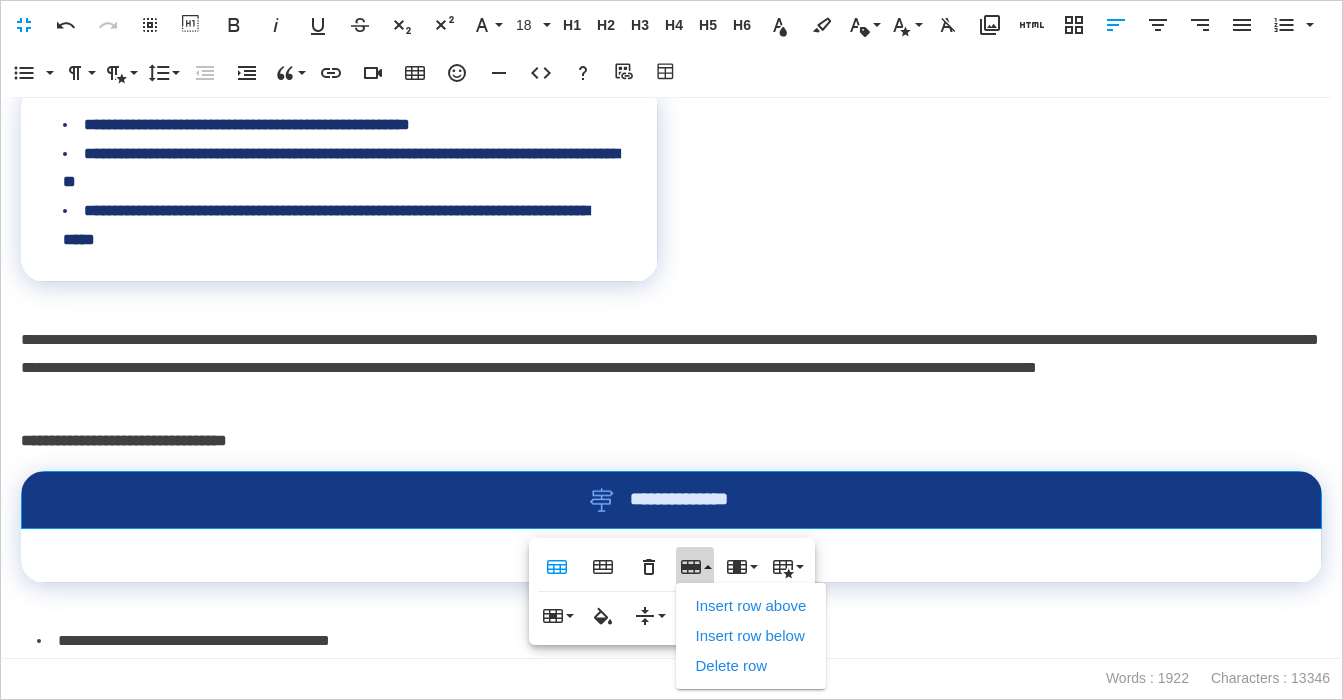 click on "Delete row" at bounding box center (751, 666) 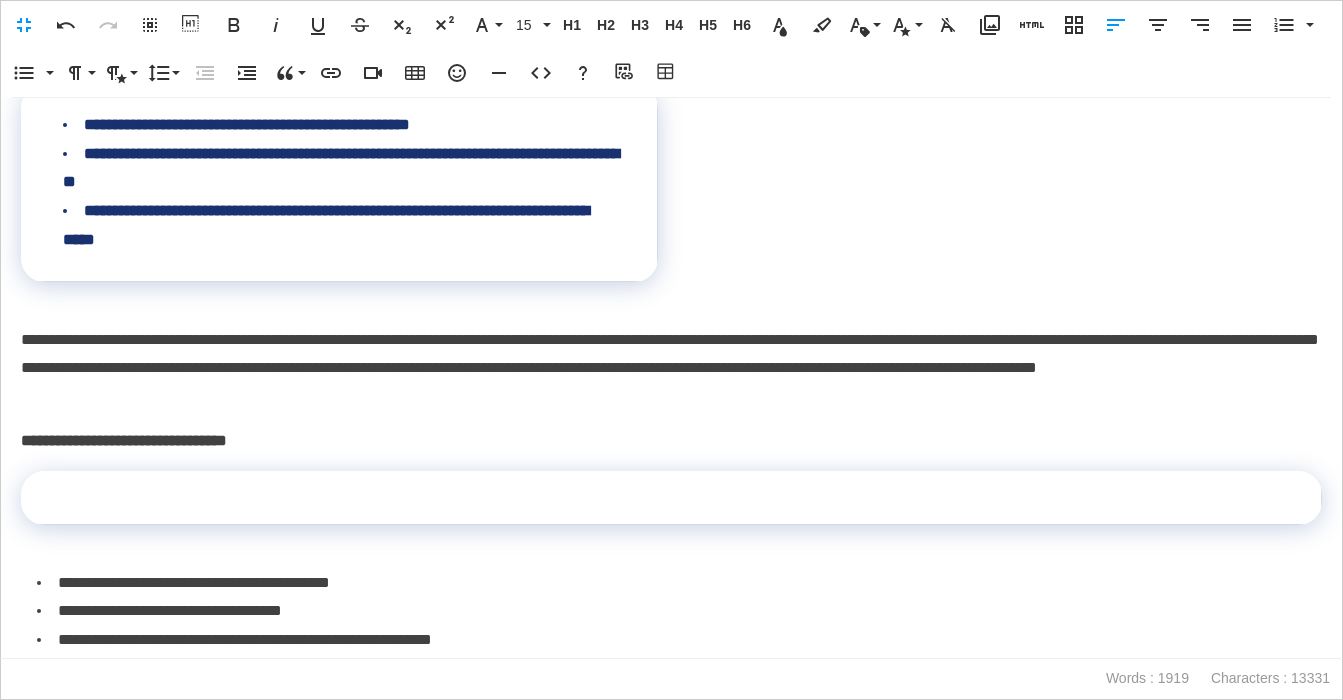 scroll, scrollTop: 5572, scrollLeft: 0, axis: vertical 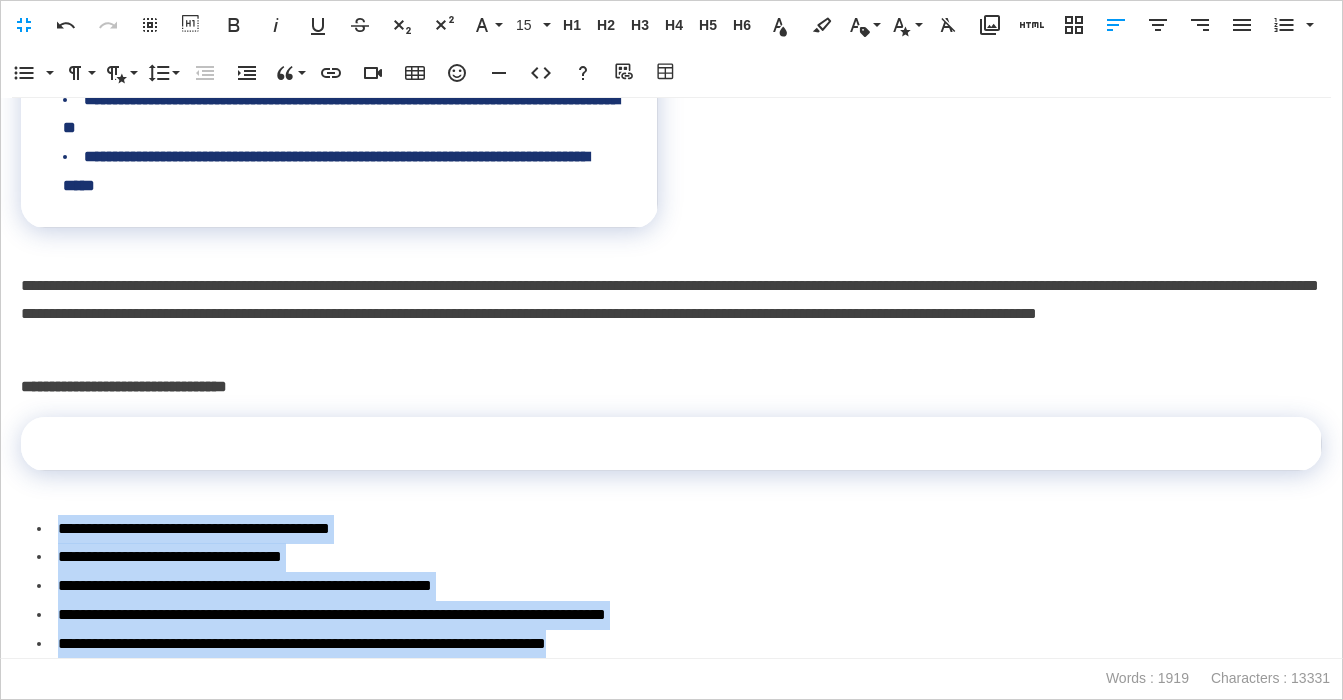 drag, startPoint x: 701, startPoint y: 645, endPoint x: 23, endPoint y: 532, distance: 687.3522 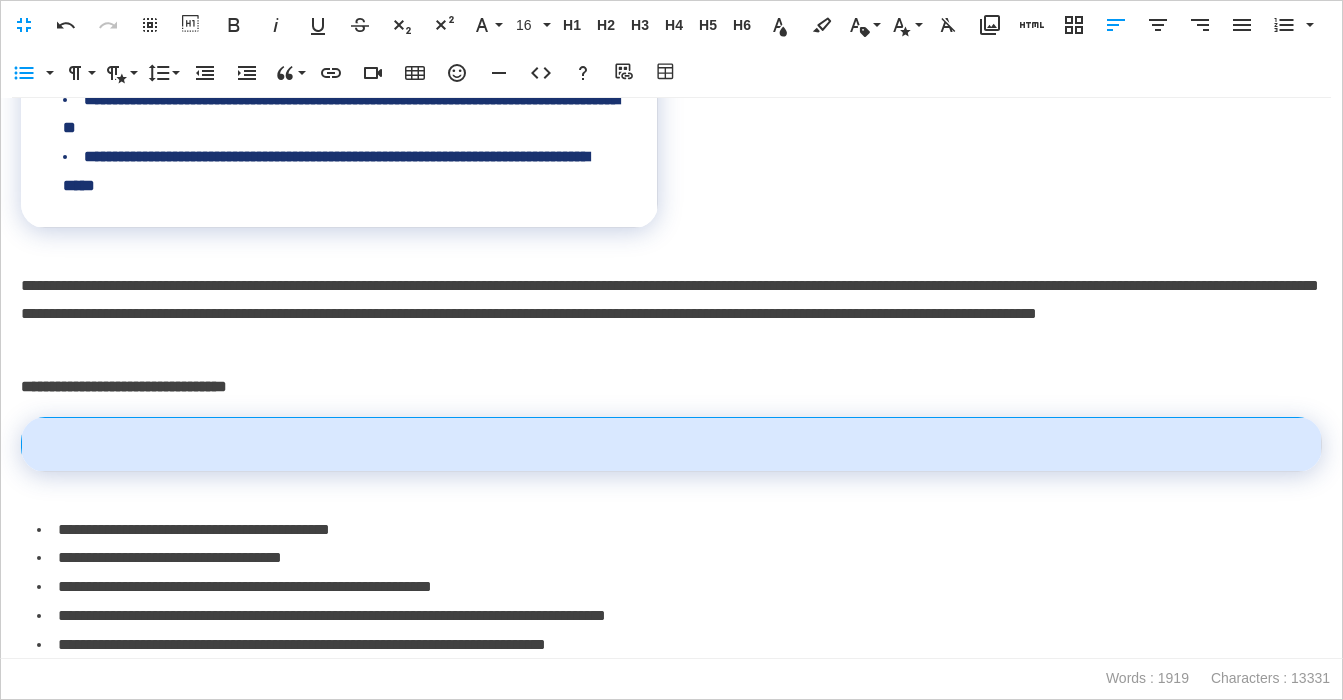 click at bounding box center (672, 444) 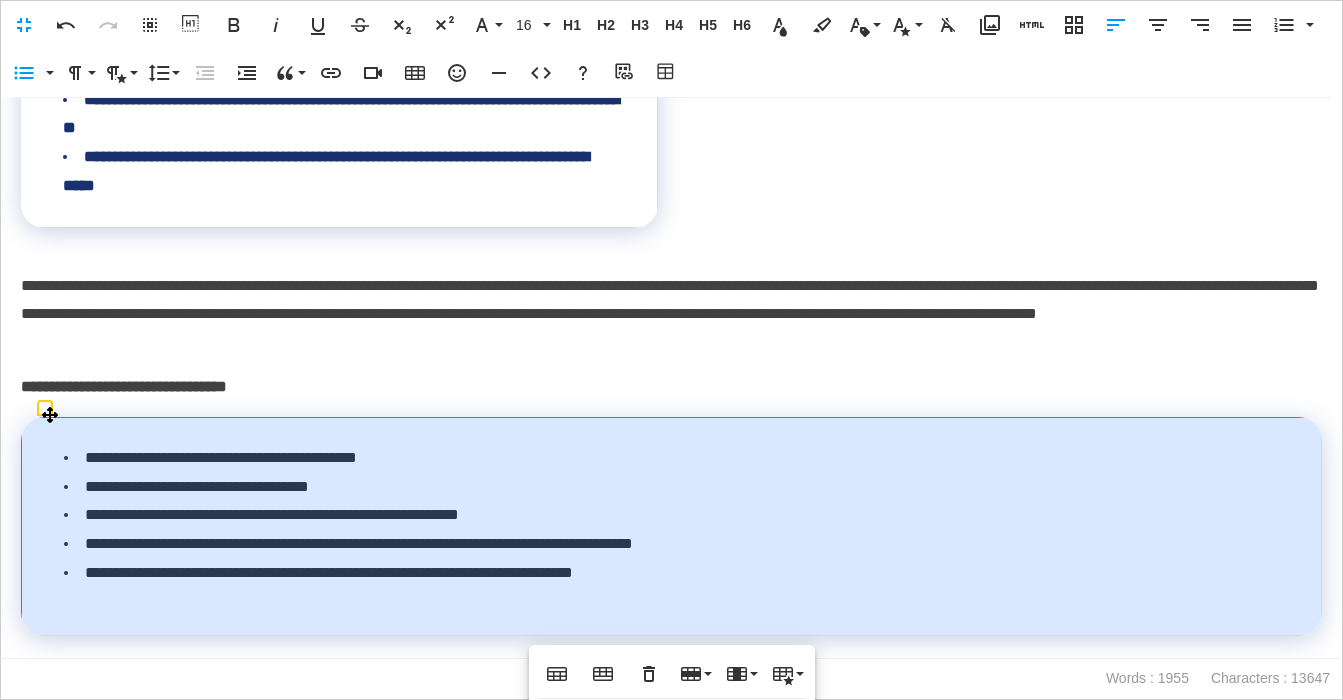 click on "**********" at bounding box center [672, 526] 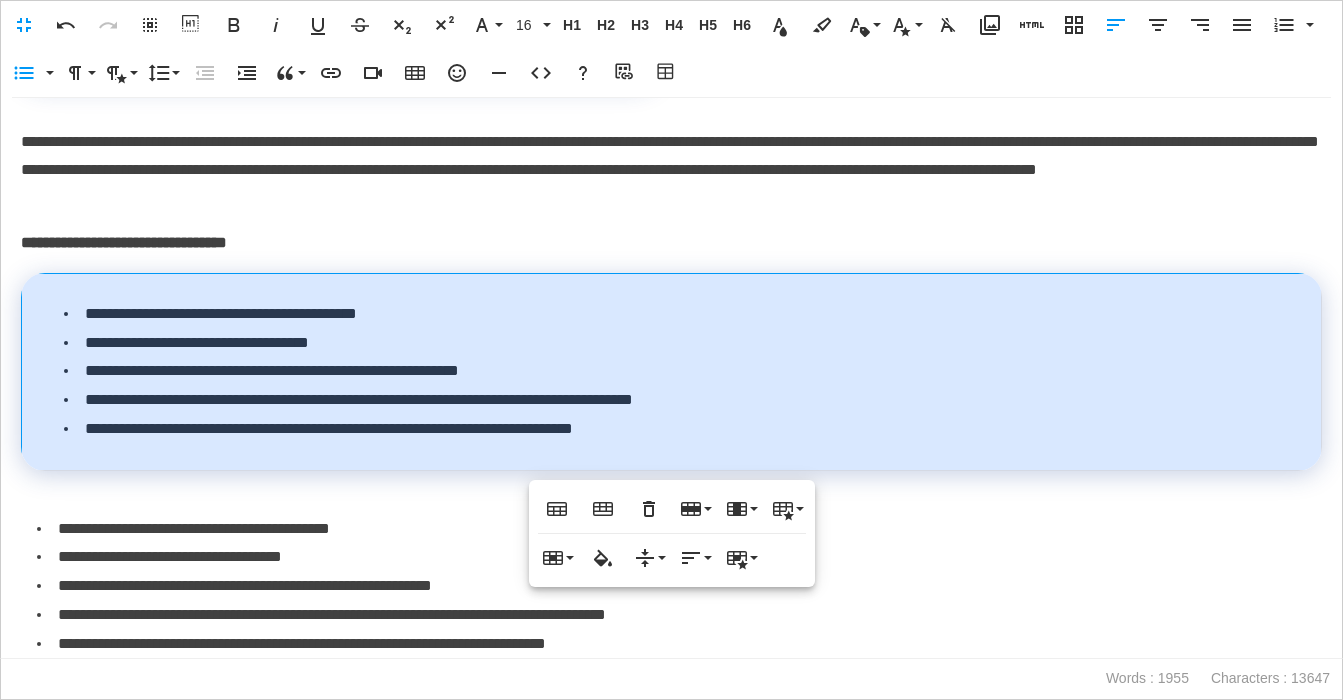 drag, startPoint x: 223, startPoint y: 599, endPoint x: 442, endPoint y: 623, distance: 220.31114 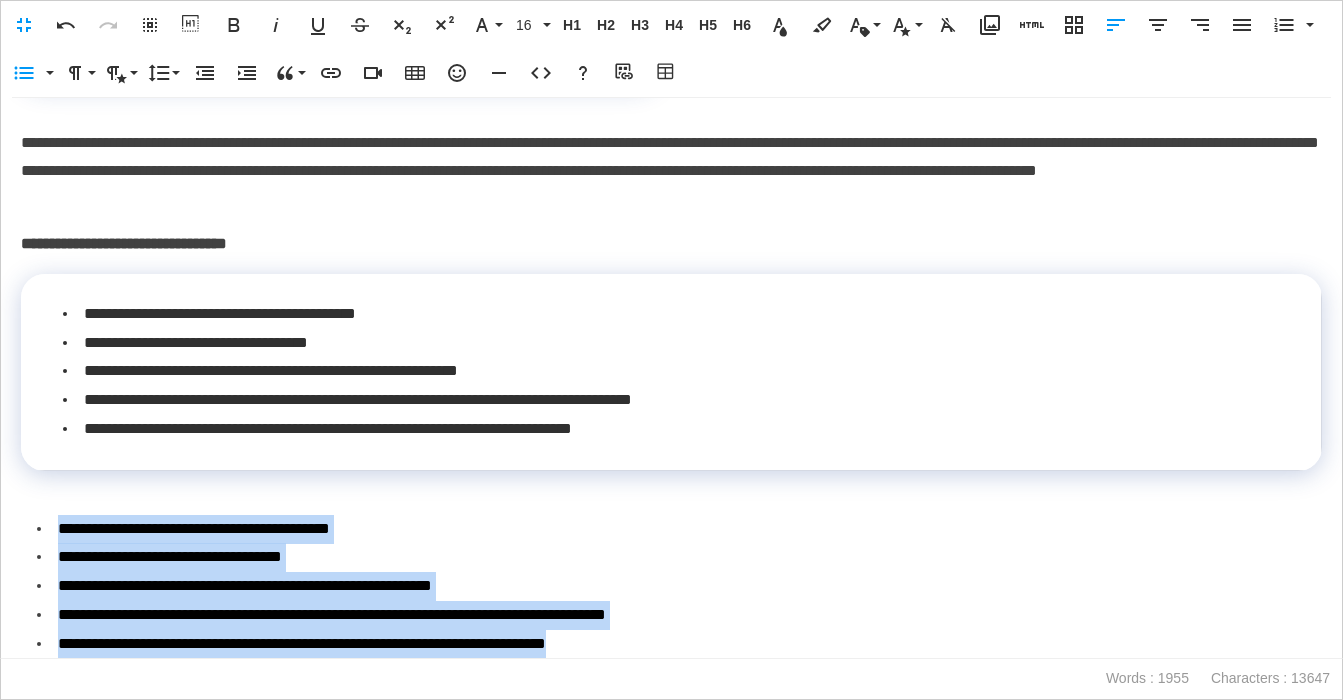 drag, startPoint x: 716, startPoint y: 647, endPoint x: 39, endPoint y: 527, distance: 687.5529 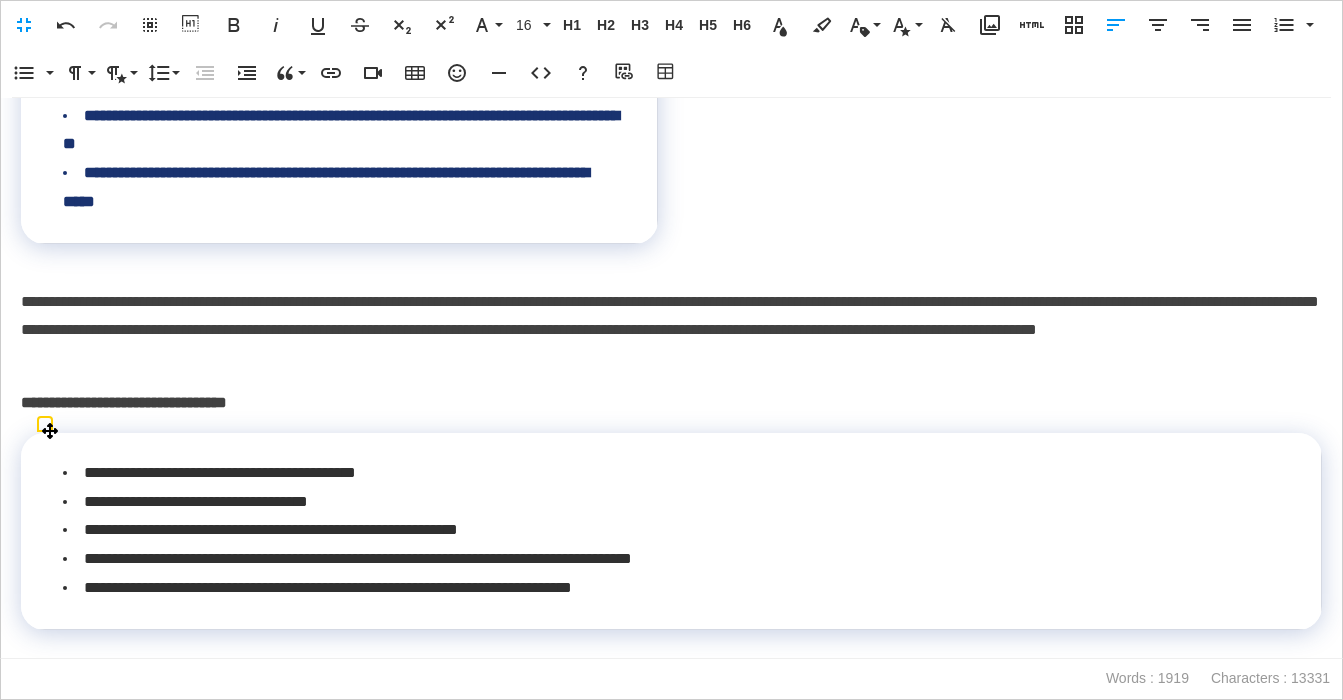 scroll, scrollTop: 5557, scrollLeft: 0, axis: vertical 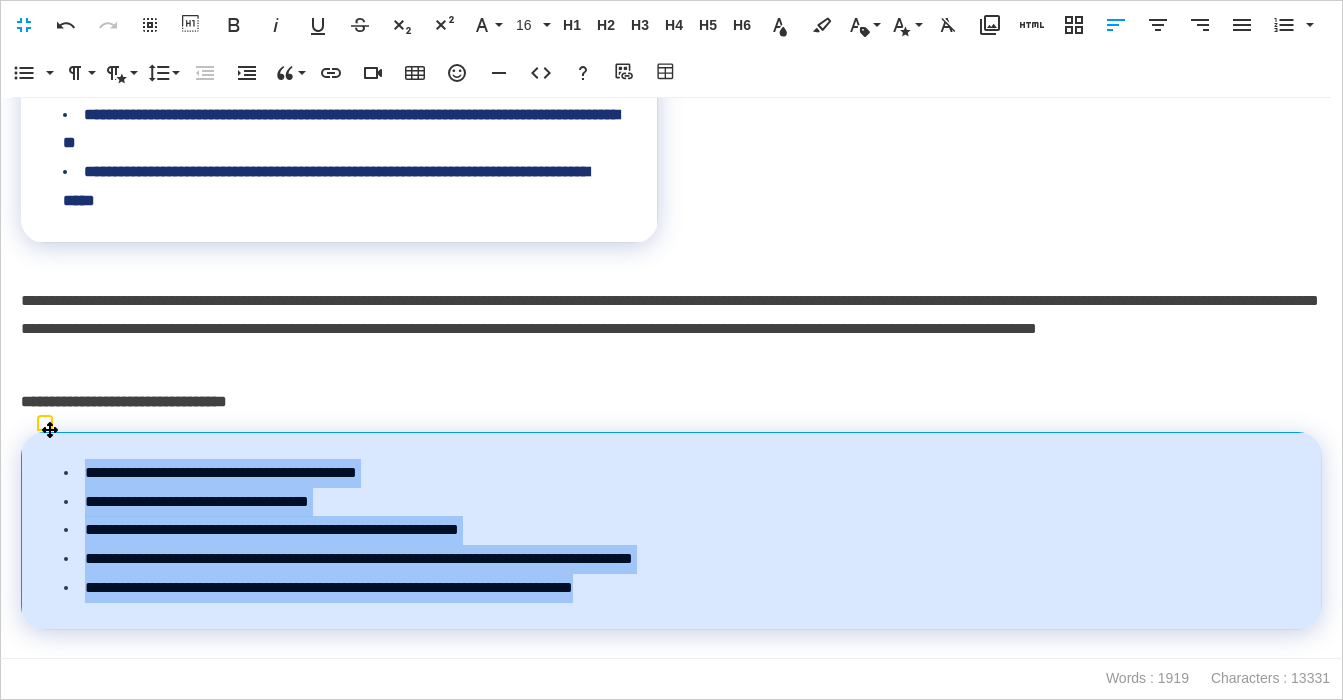 drag, startPoint x: 747, startPoint y: 587, endPoint x: 72, endPoint y: 481, distance: 683.2723 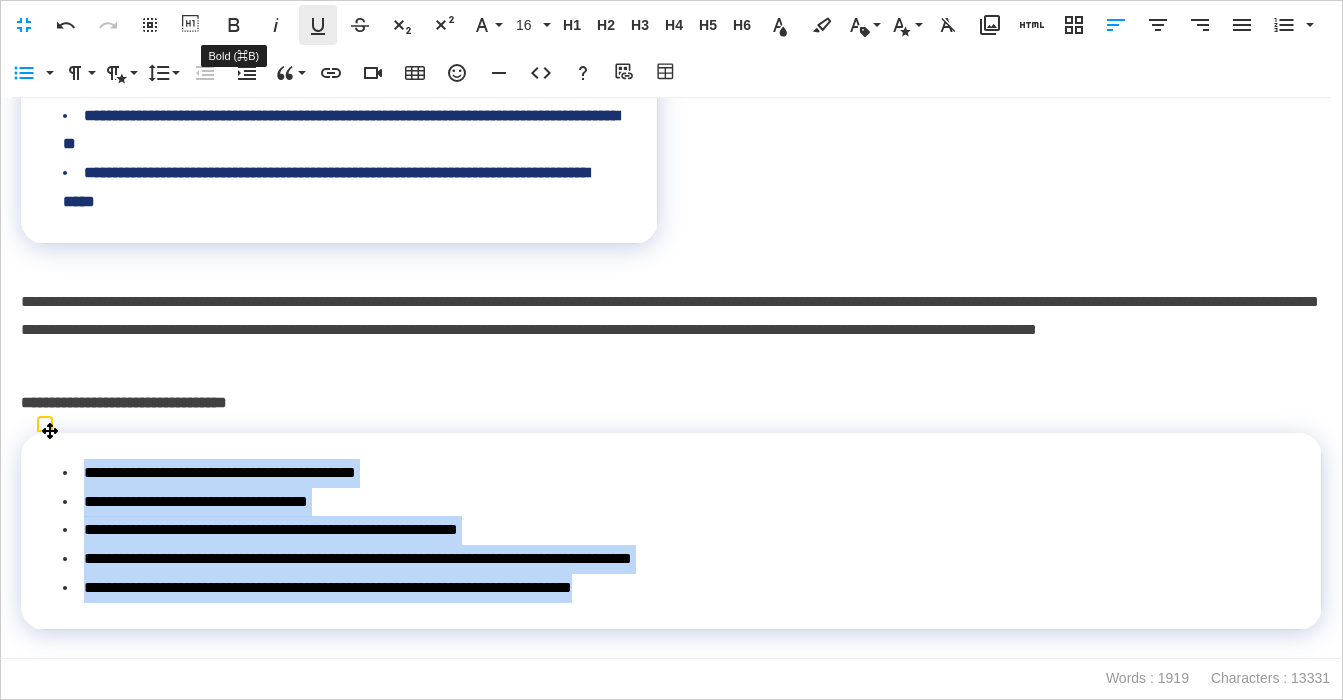 click 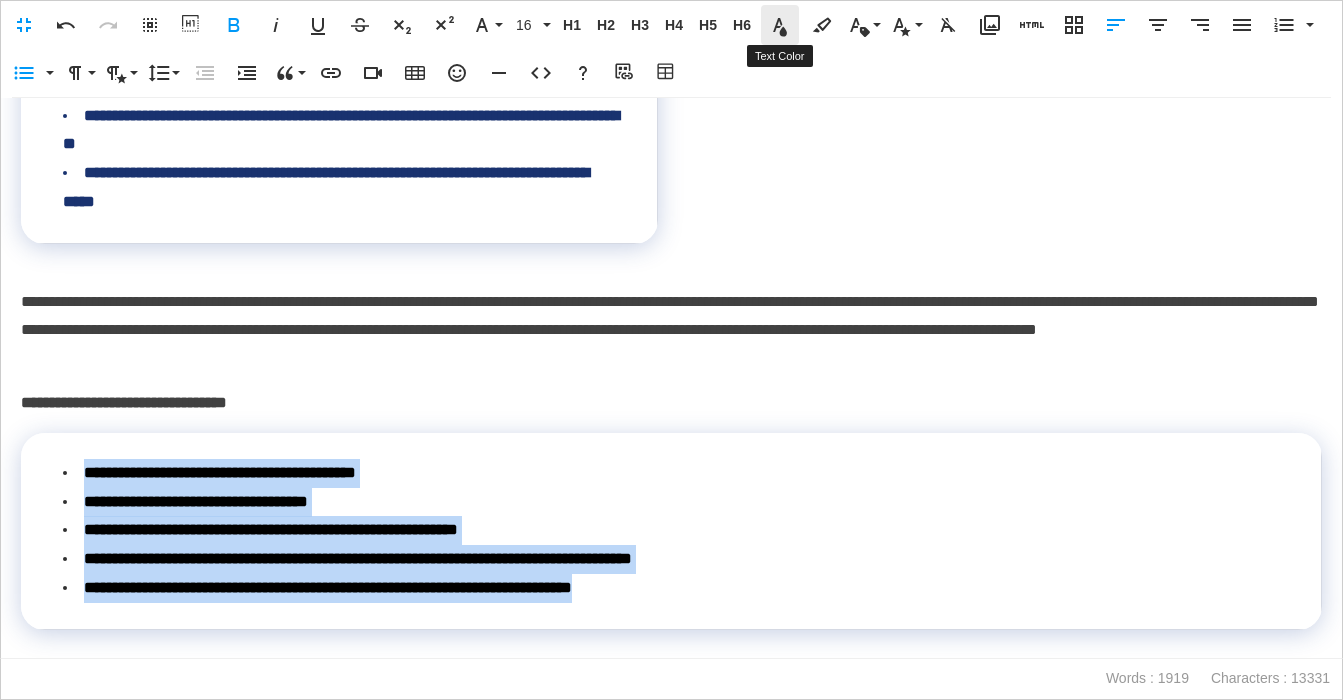 click 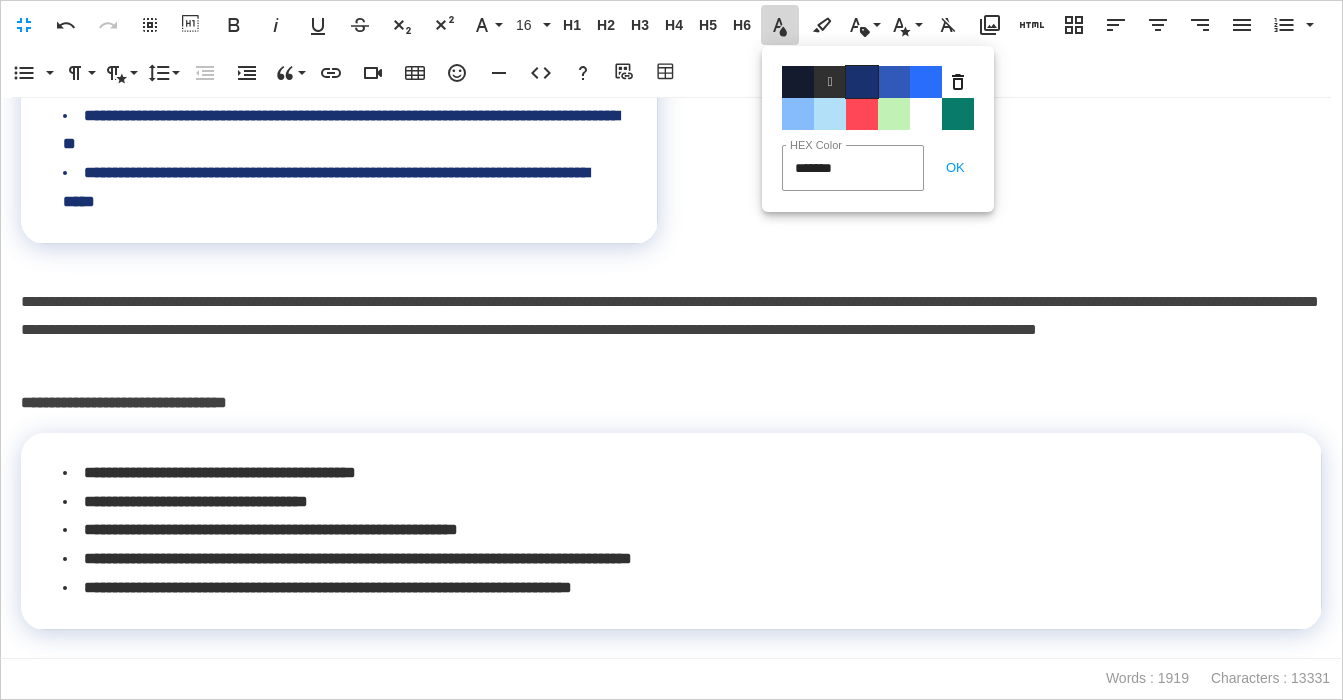 click on "Color#19326F" at bounding box center (862, 82) 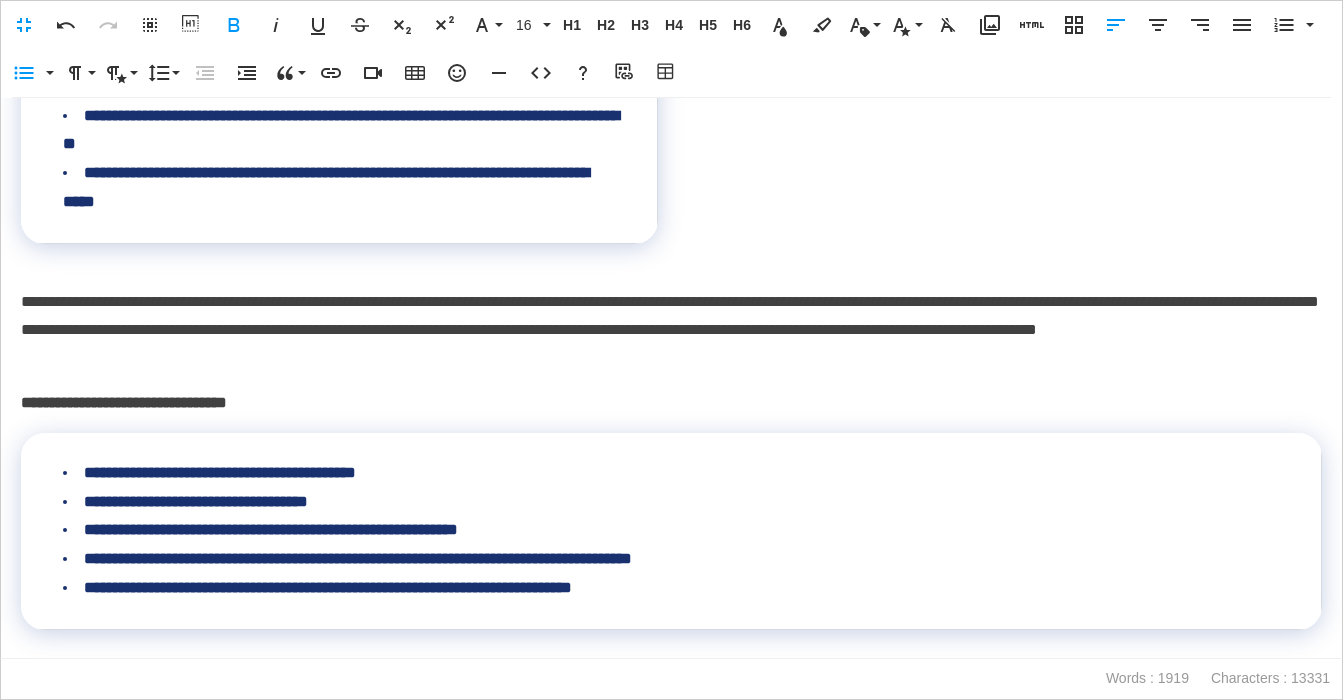 click on "**********" at bounding box center [671, 331] 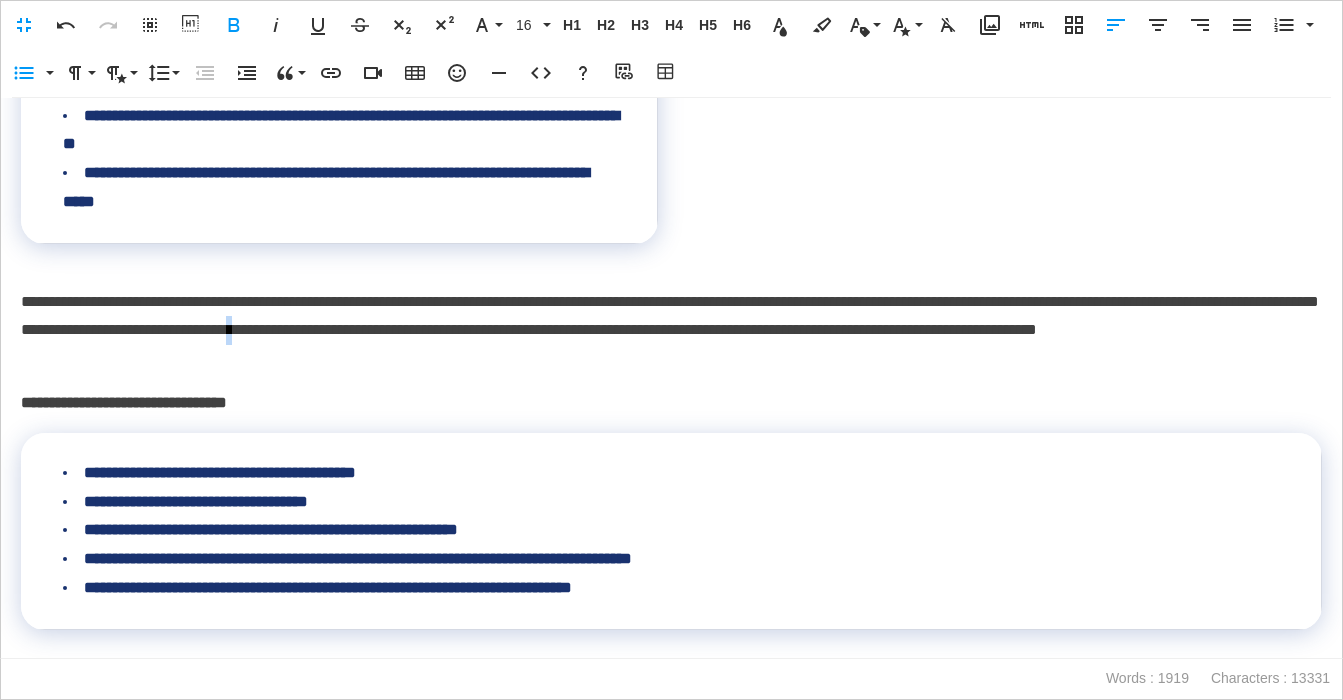 scroll, scrollTop: 5553, scrollLeft: 0, axis: vertical 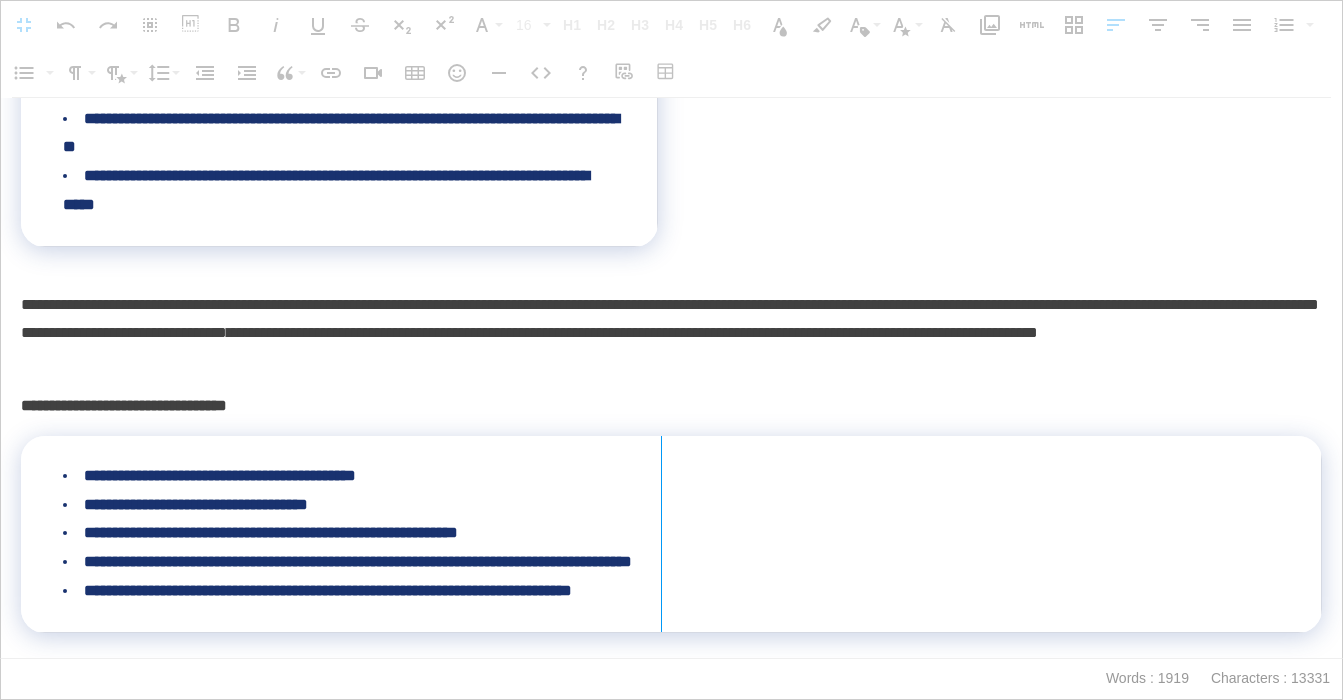 drag, startPoint x: 1319, startPoint y: 480, endPoint x: 660, endPoint y: 445, distance: 659.9288 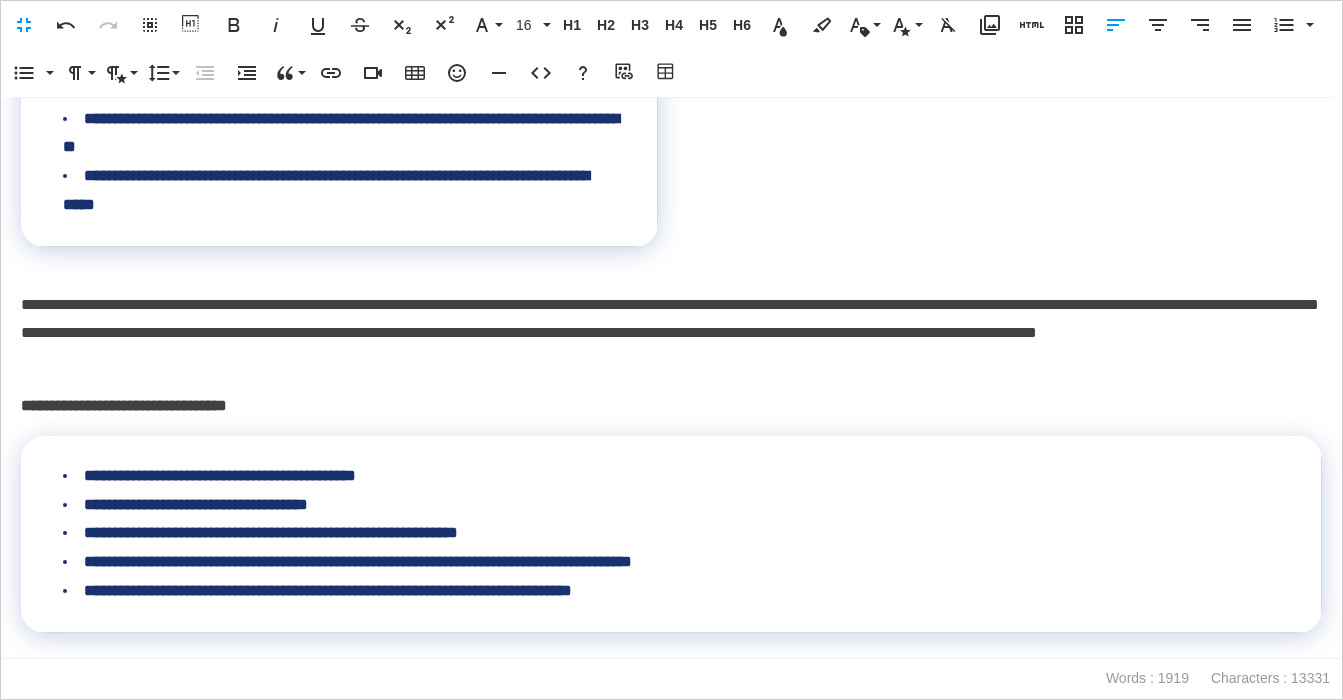 scroll, scrollTop: 5555, scrollLeft: 0, axis: vertical 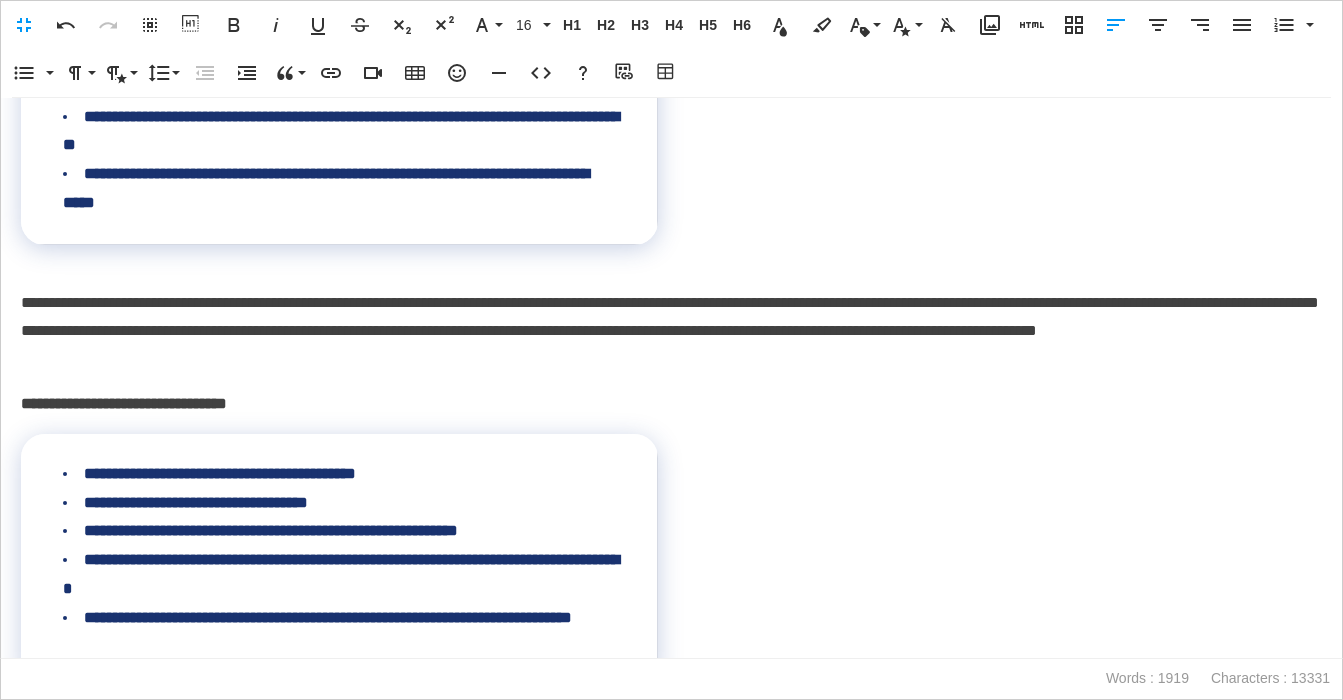 drag, startPoint x: 673, startPoint y: 354, endPoint x: 608, endPoint y: 397, distance: 77.93587 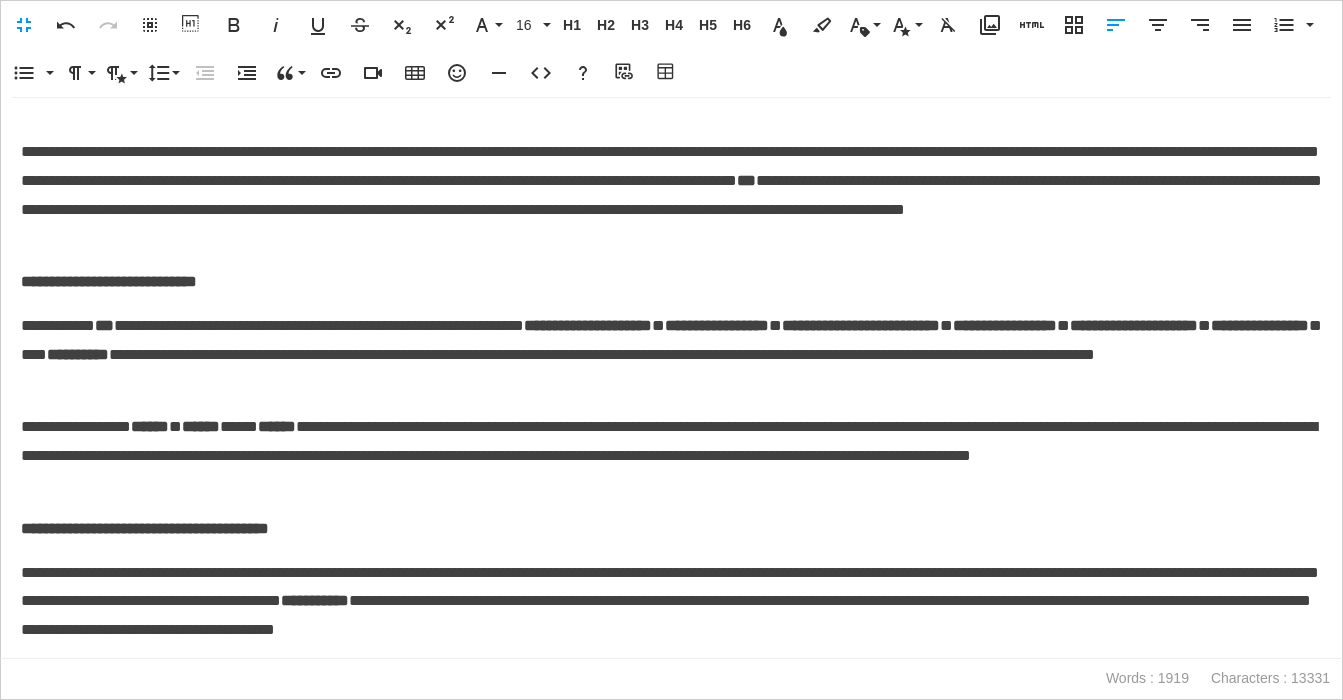 scroll, scrollTop: 0, scrollLeft: 0, axis: both 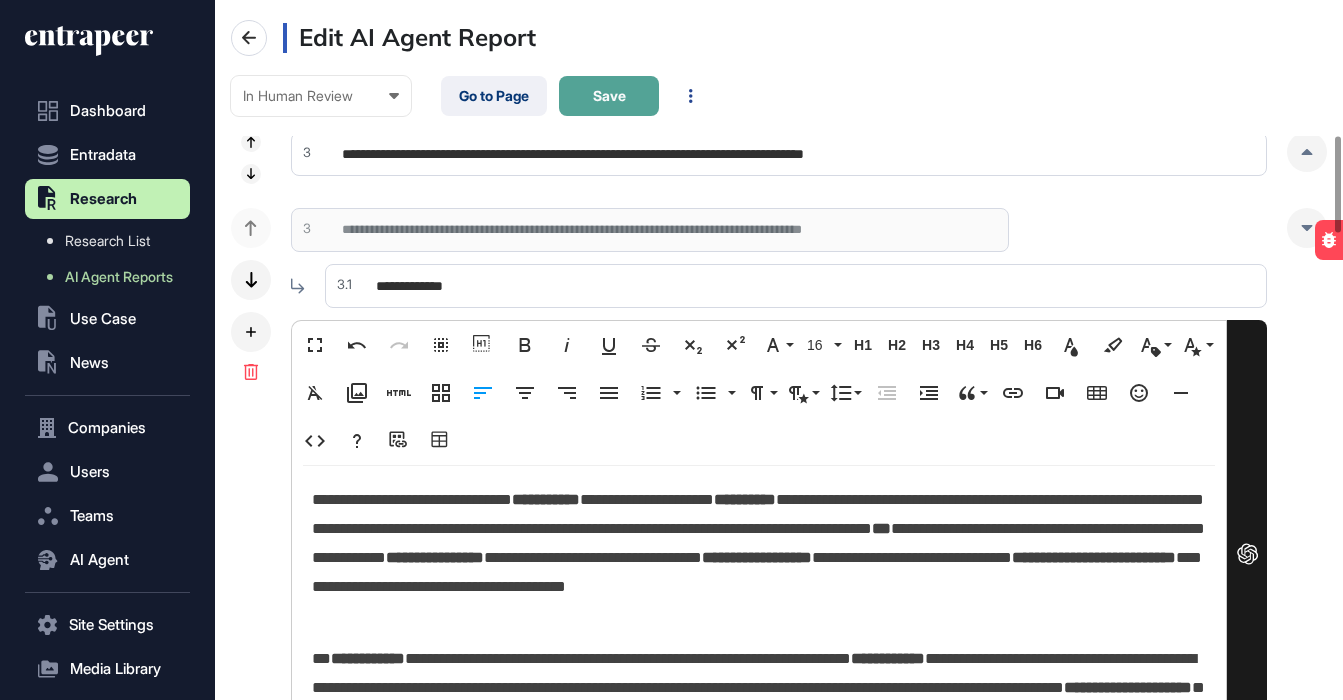 click on "Save" 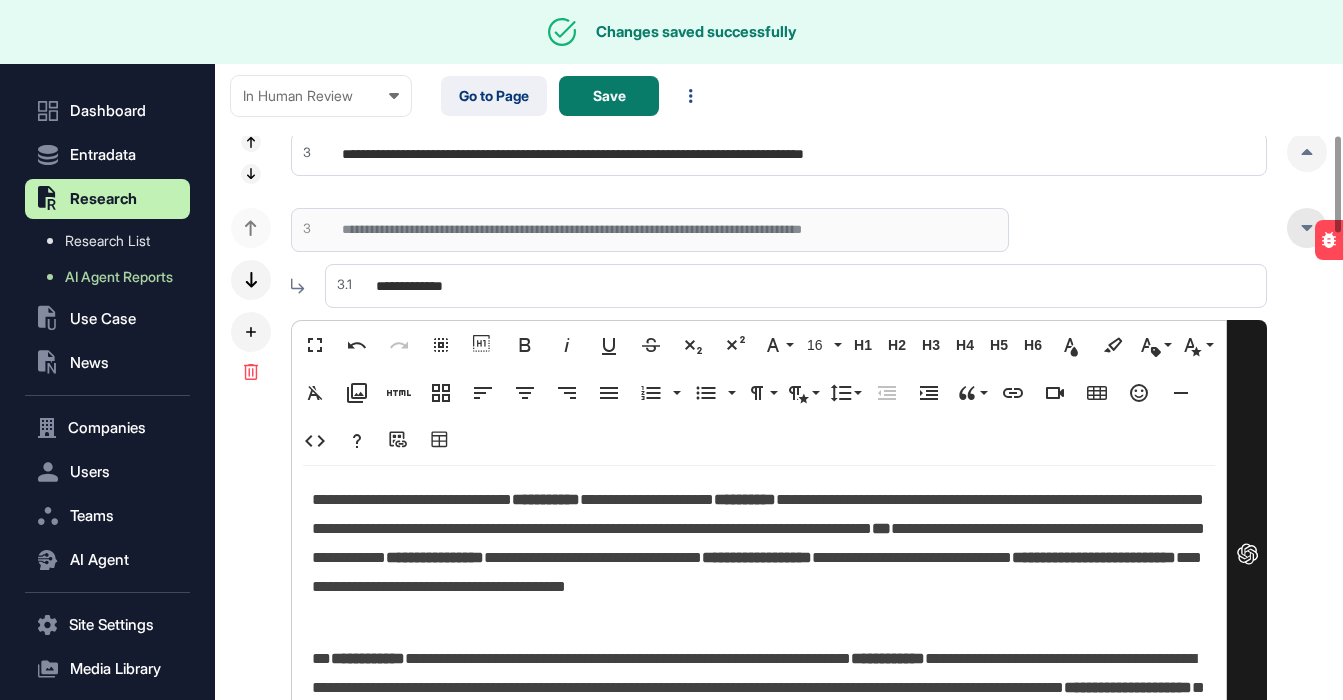 click at bounding box center [1307, 228] 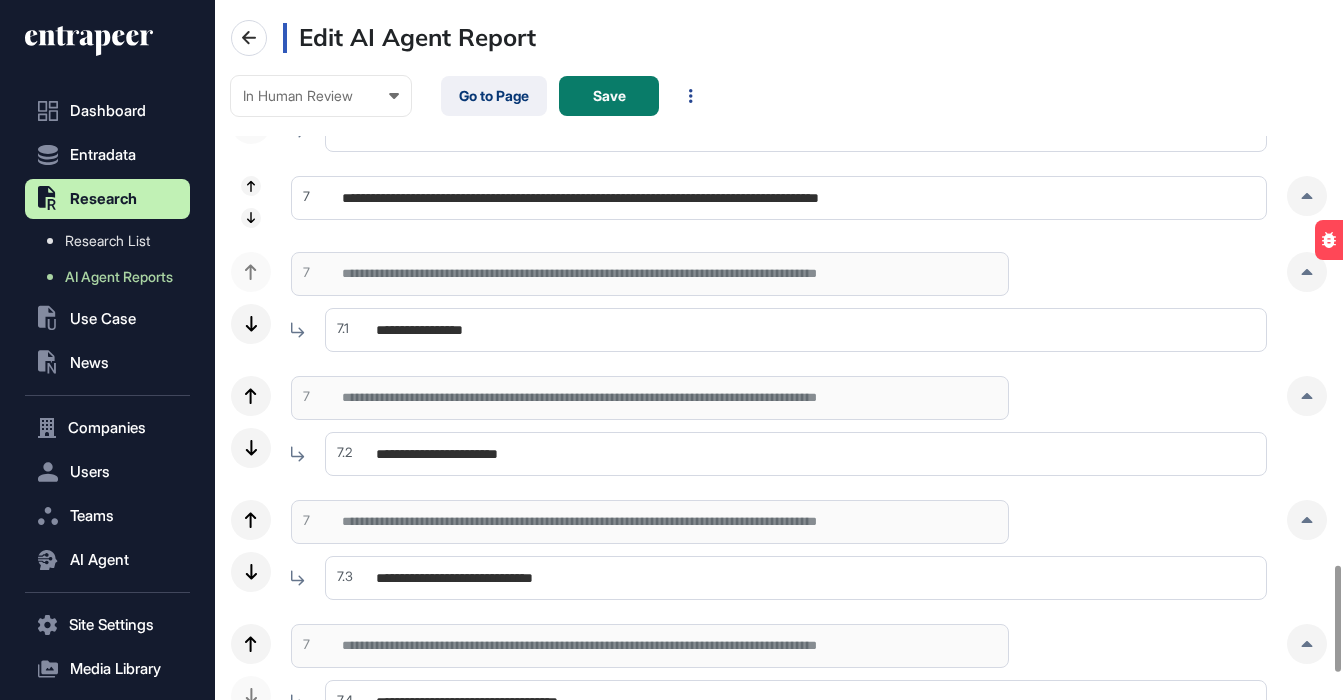 scroll, scrollTop: 3894, scrollLeft: 0, axis: vertical 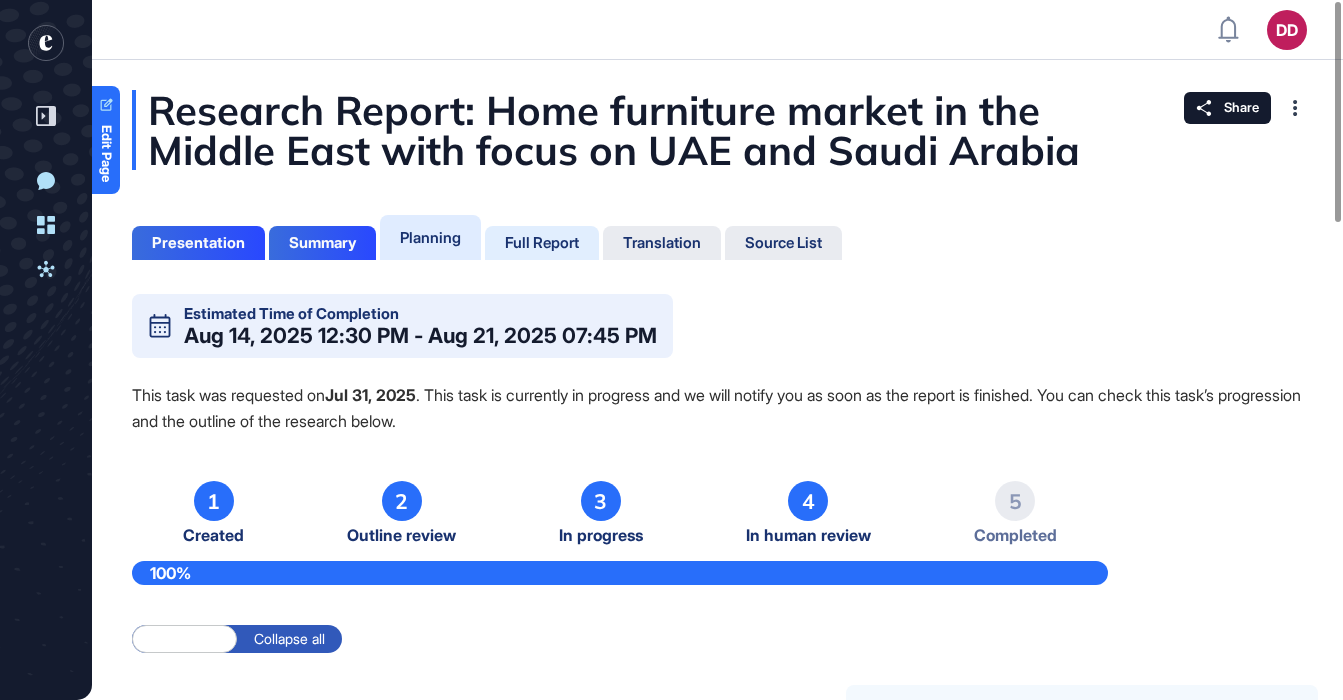 click on "Full Report" at bounding box center [542, 243] 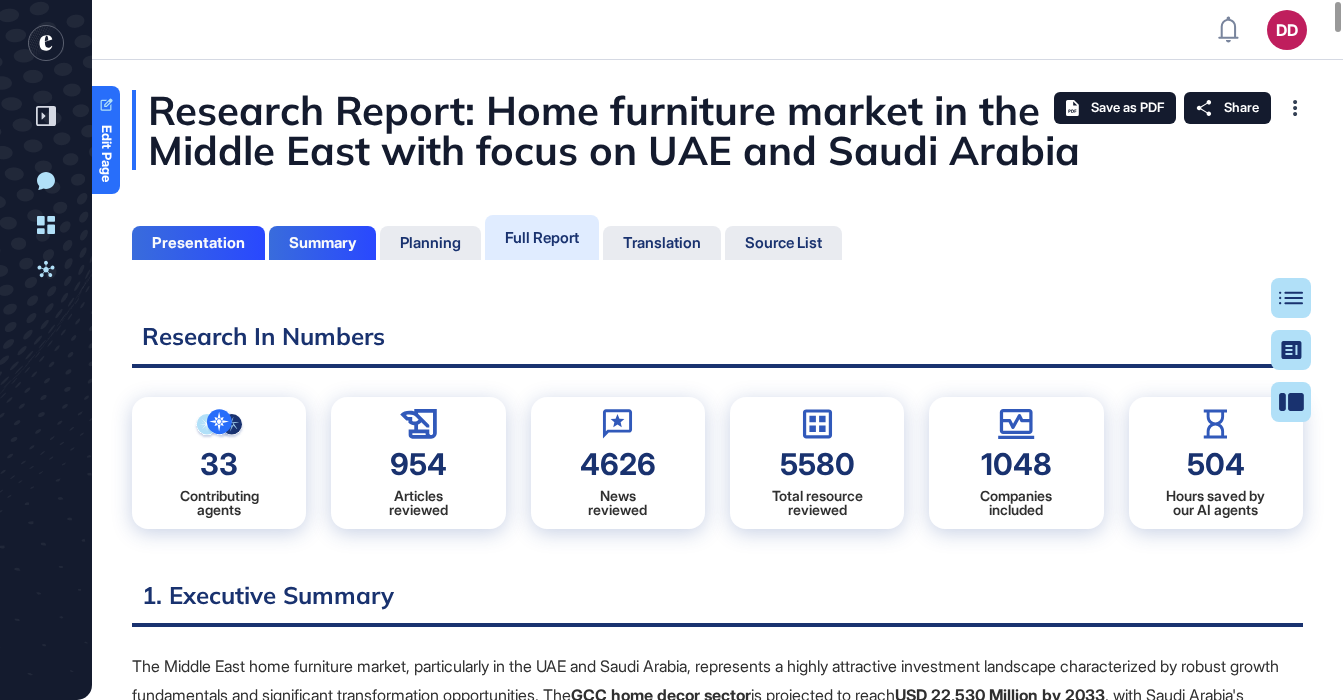 scroll, scrollTop: 9, scrollLeft: 1, axis: both 